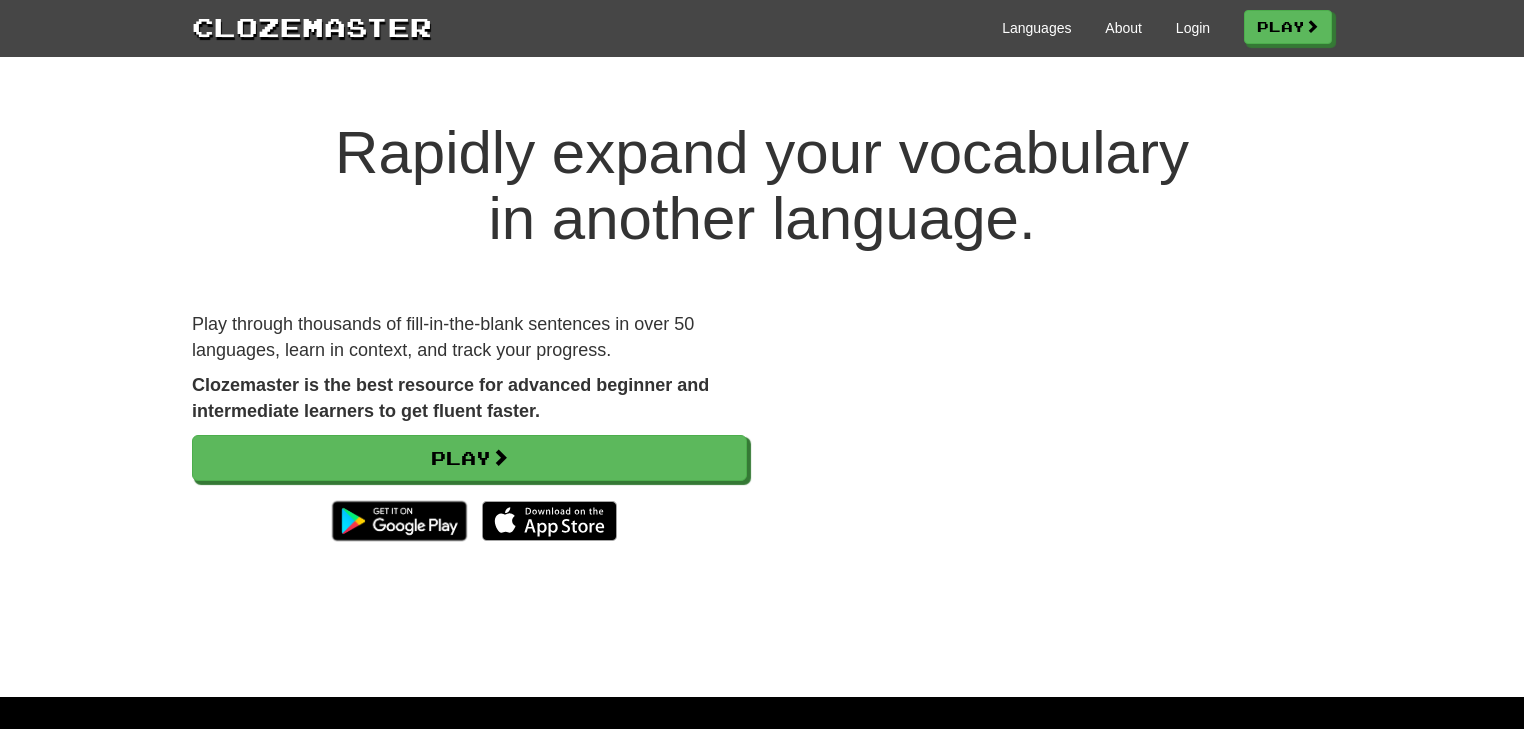 scroll, scrollTop: 0, scrollLeft: 0, axis: both 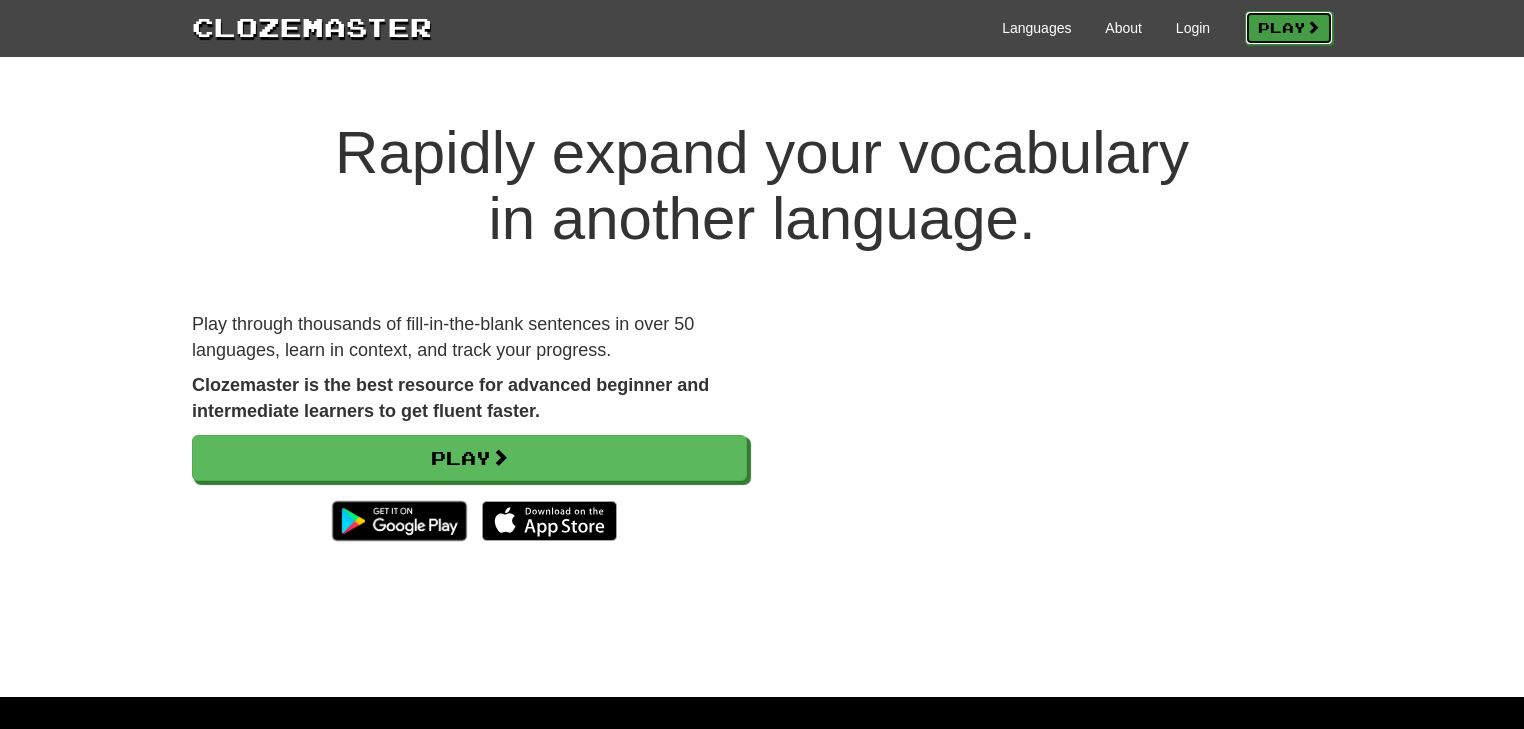 click on "Play" at bounding box center [1289, 28] 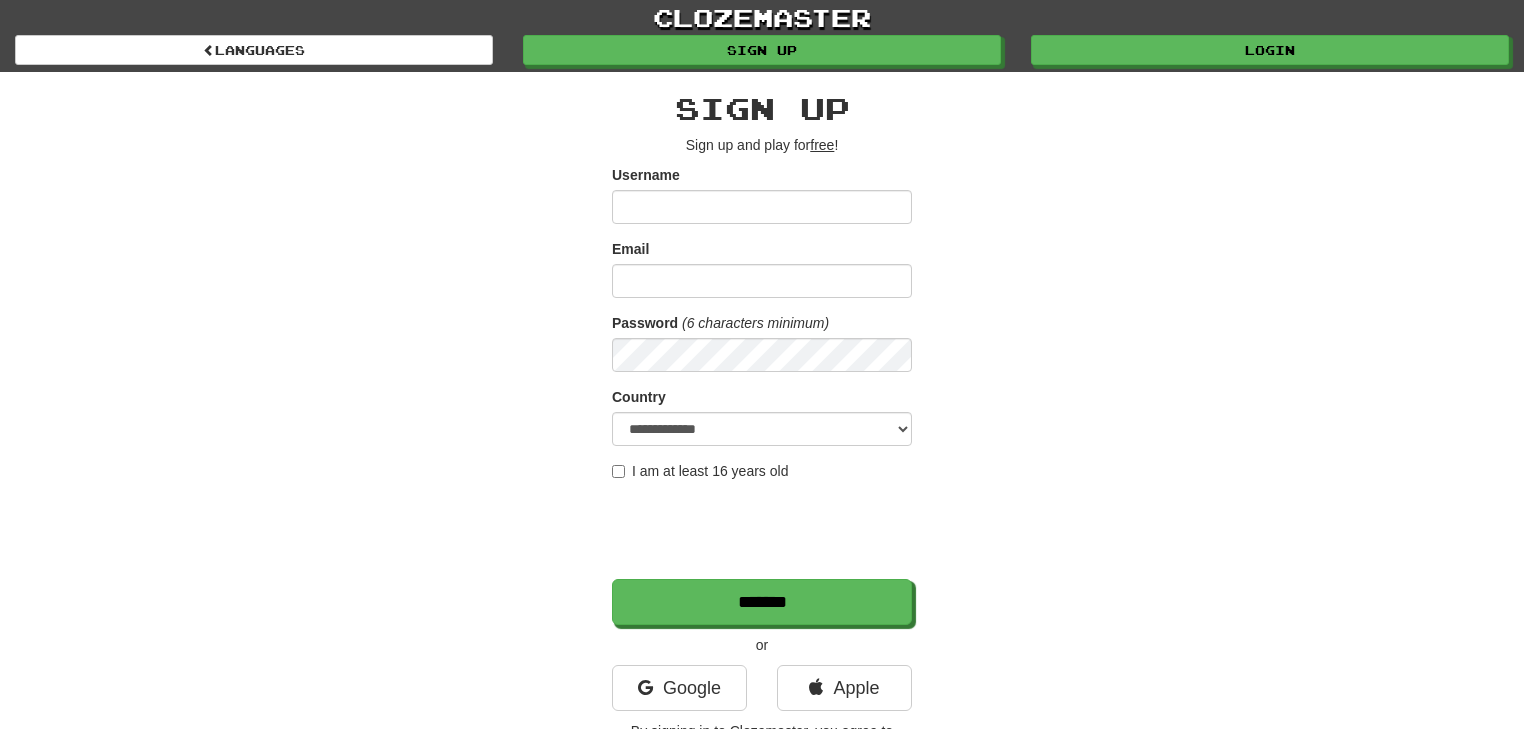 scroll, scrollTop: 0, scrollLeft: 0, axis: both 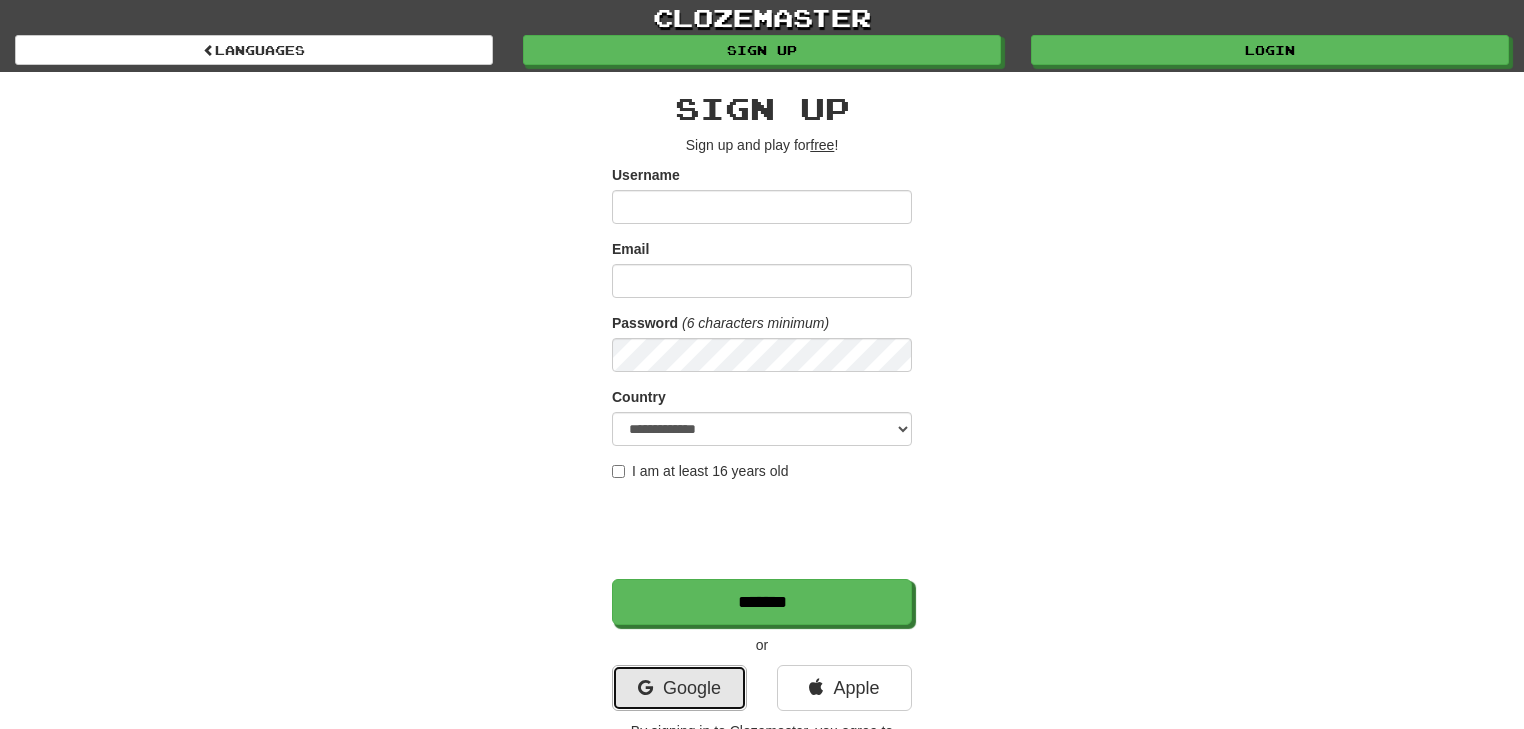 click on "Google" at bounding box center [679, 688] 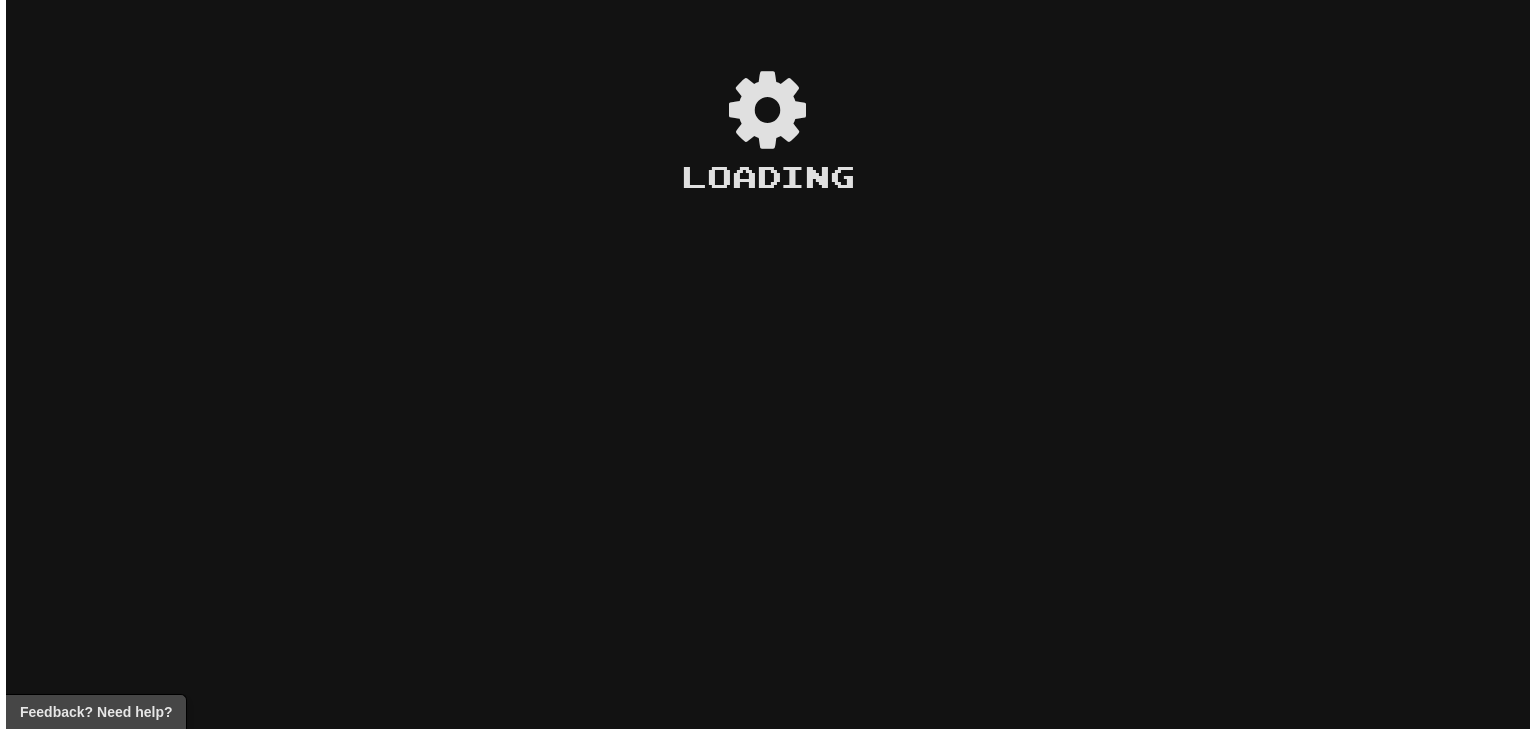 scroll, scrollTop: 0, scrollLeft: 0, axis: both 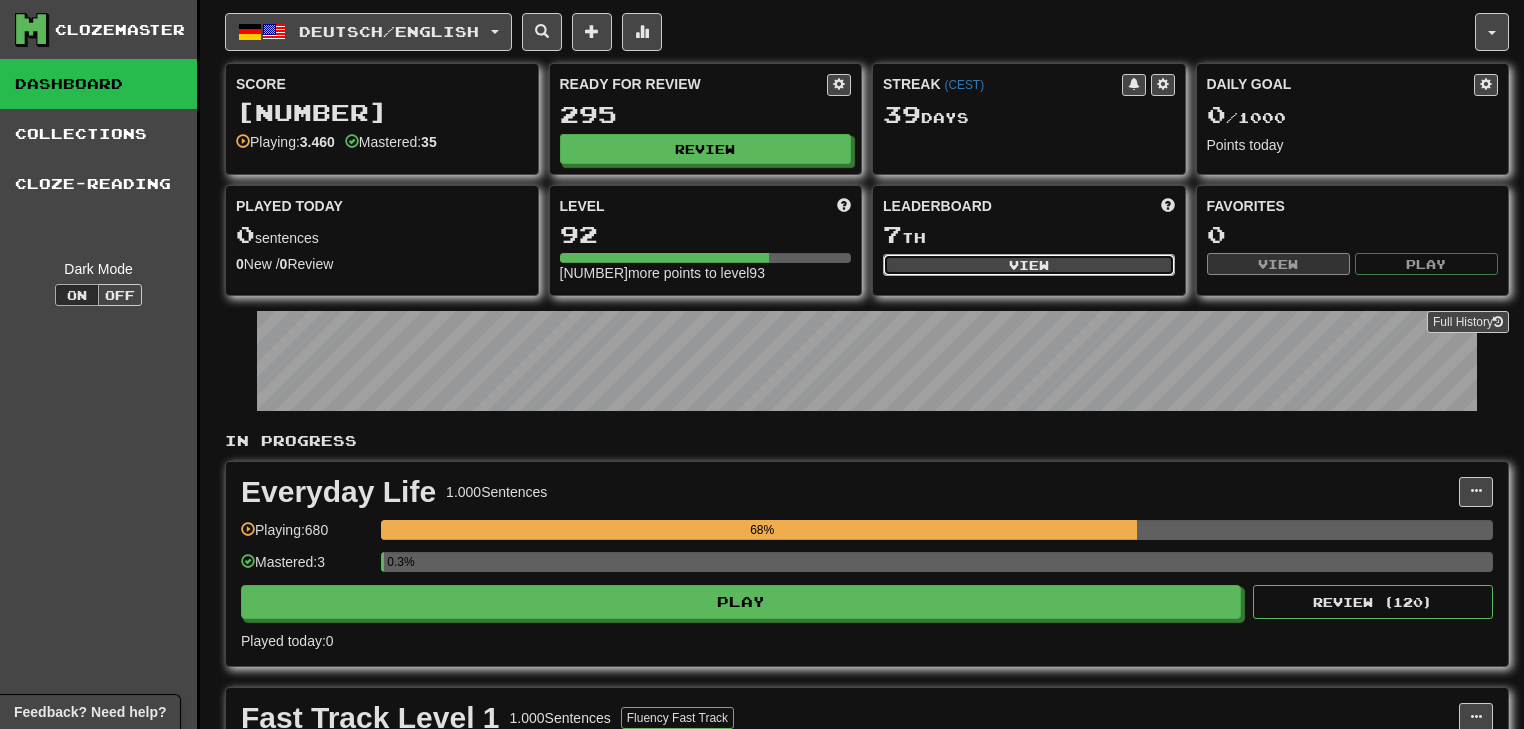 click on "View" at bounding box center (1029, 265) 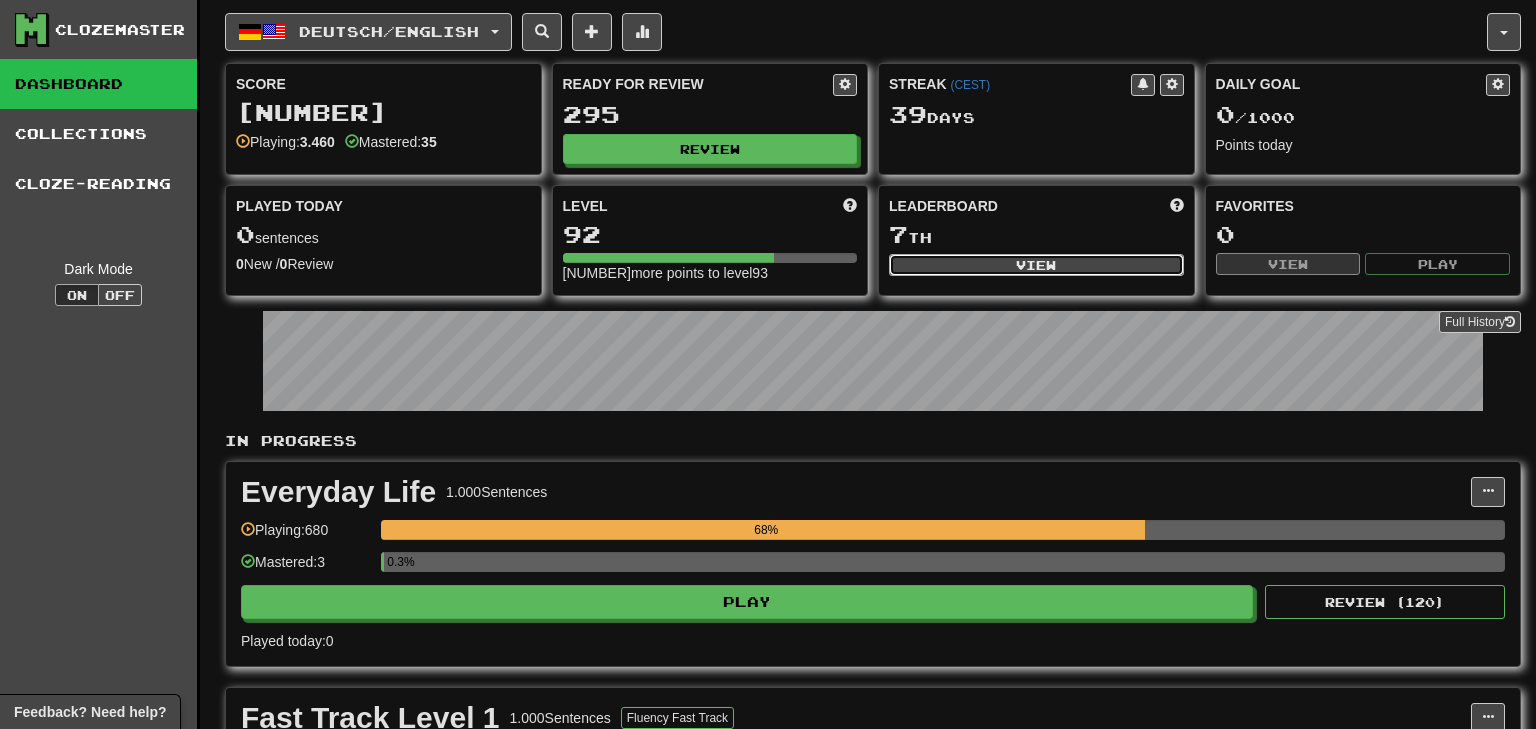 select on "**********" 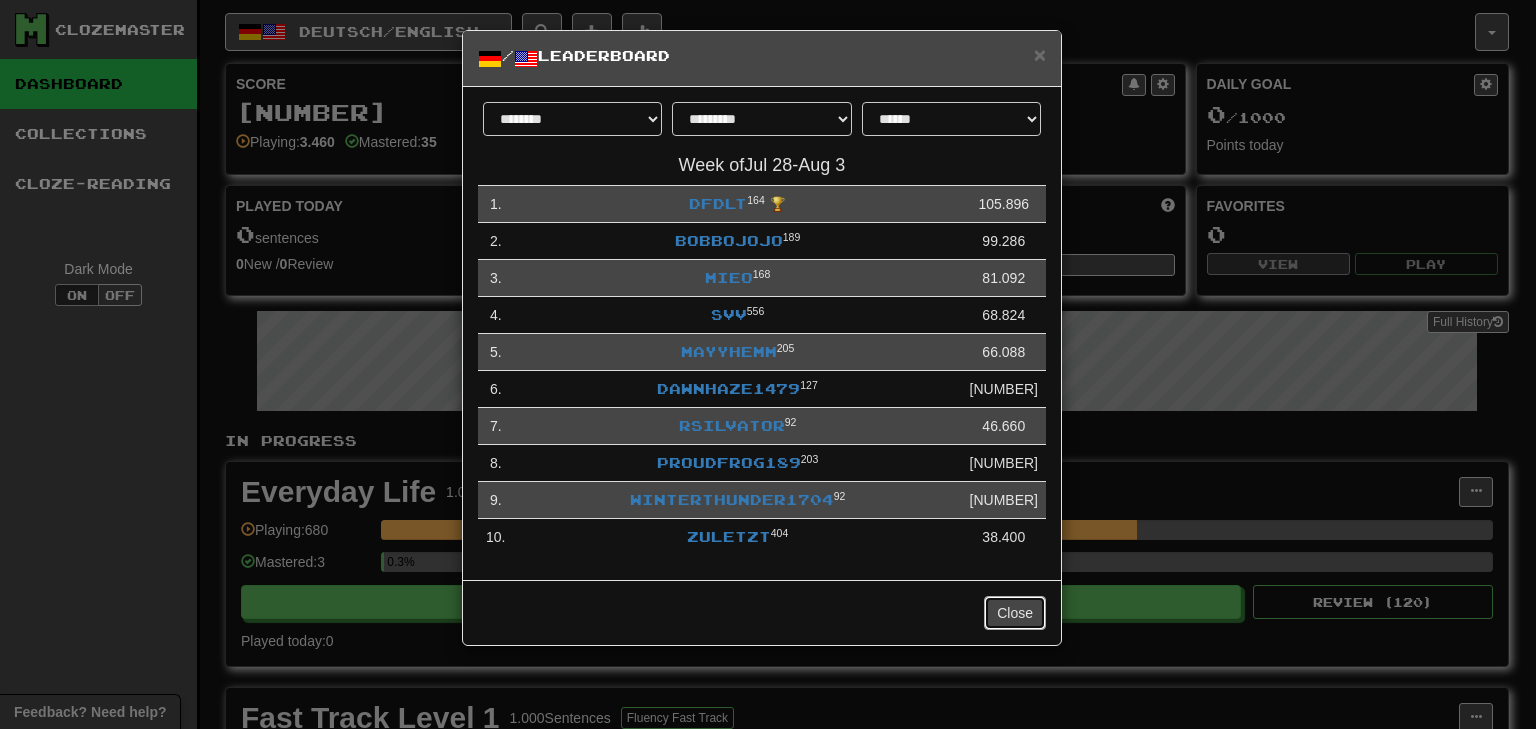 click on "Close" at bounding box center [1015, 613] 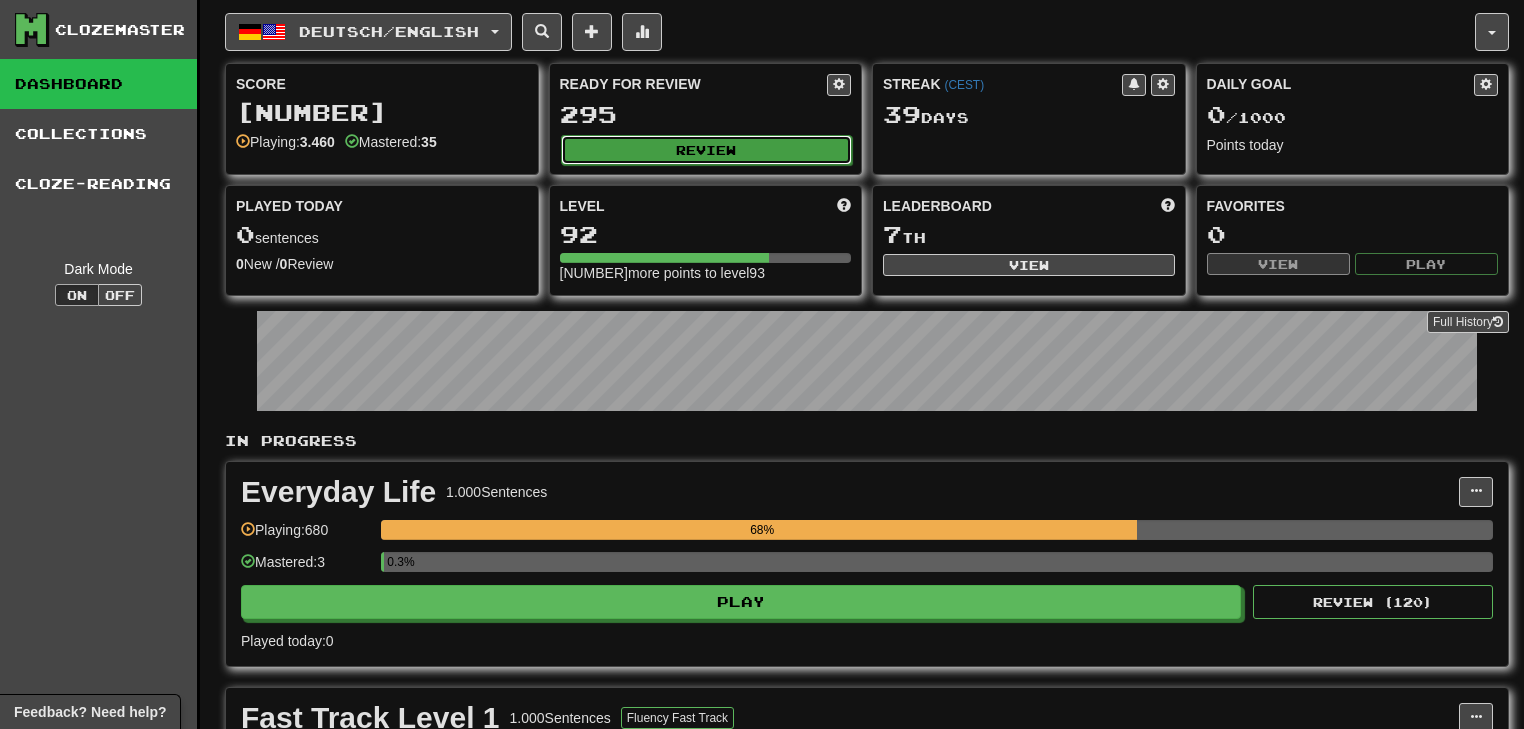 click on "Review" at bounding box center (707, 150) 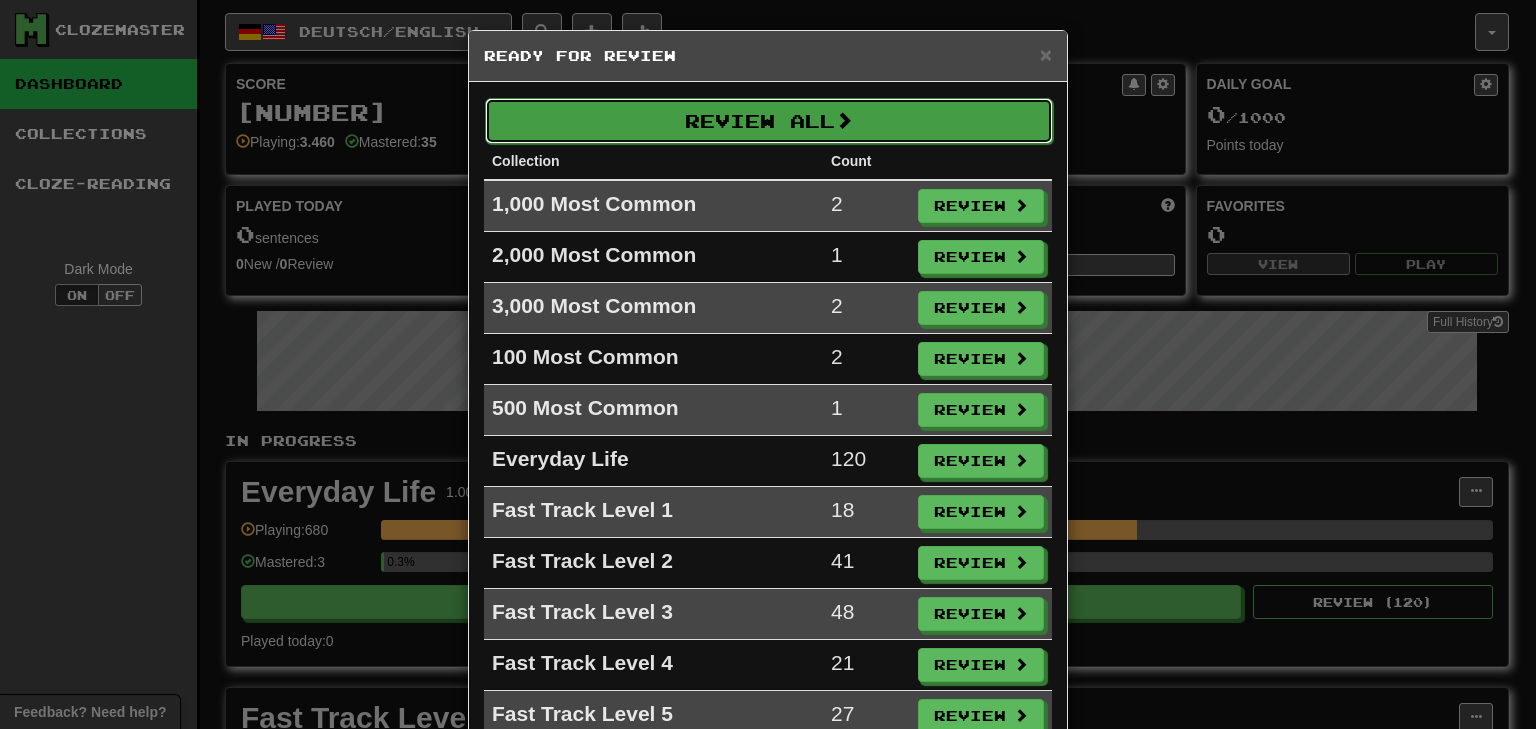 click on "Review All" at bounding box center (769, 121) 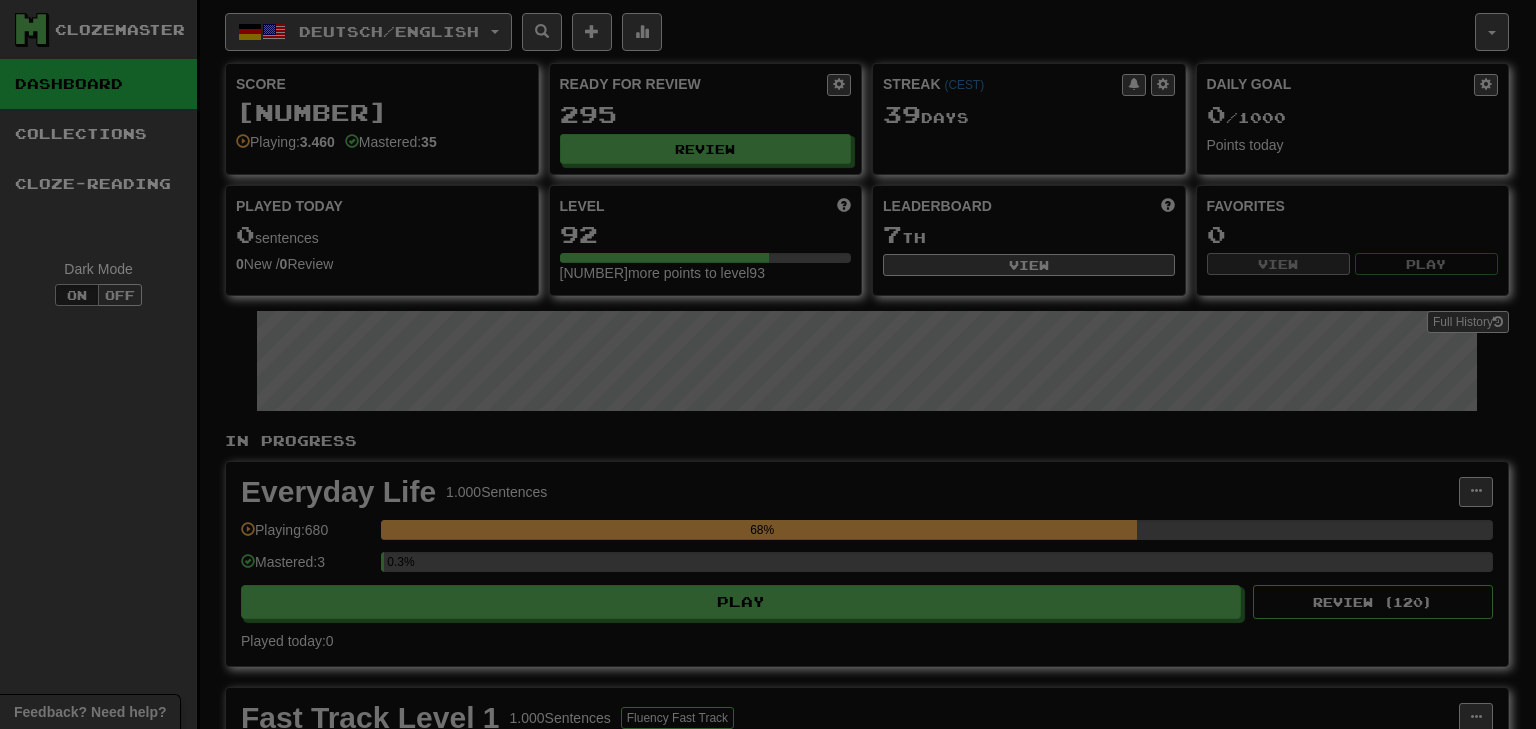 select on "**" 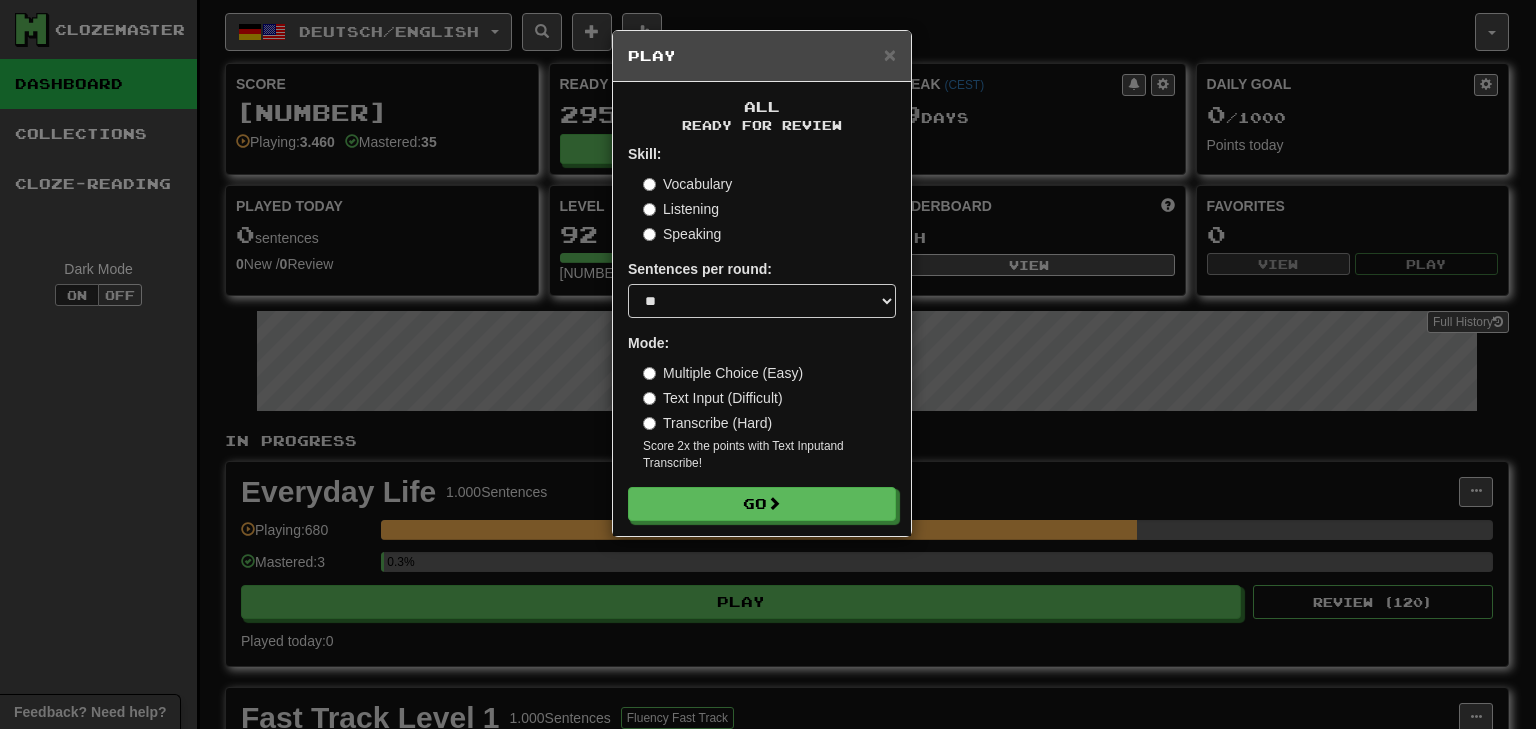 click on "Transcribe (Hard)" at bounding box center [707, 423] 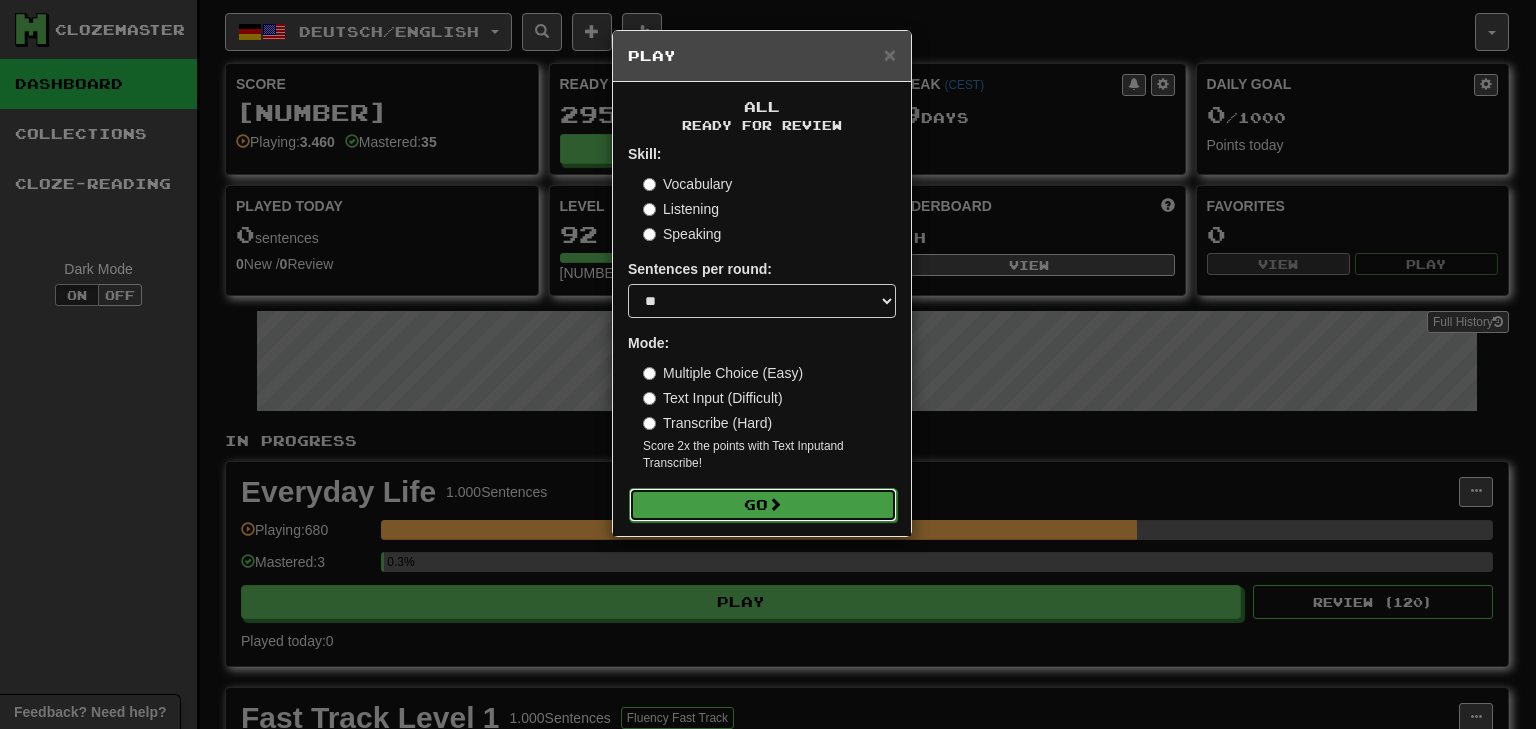 click on "Go" at bounding box center (763, 505) 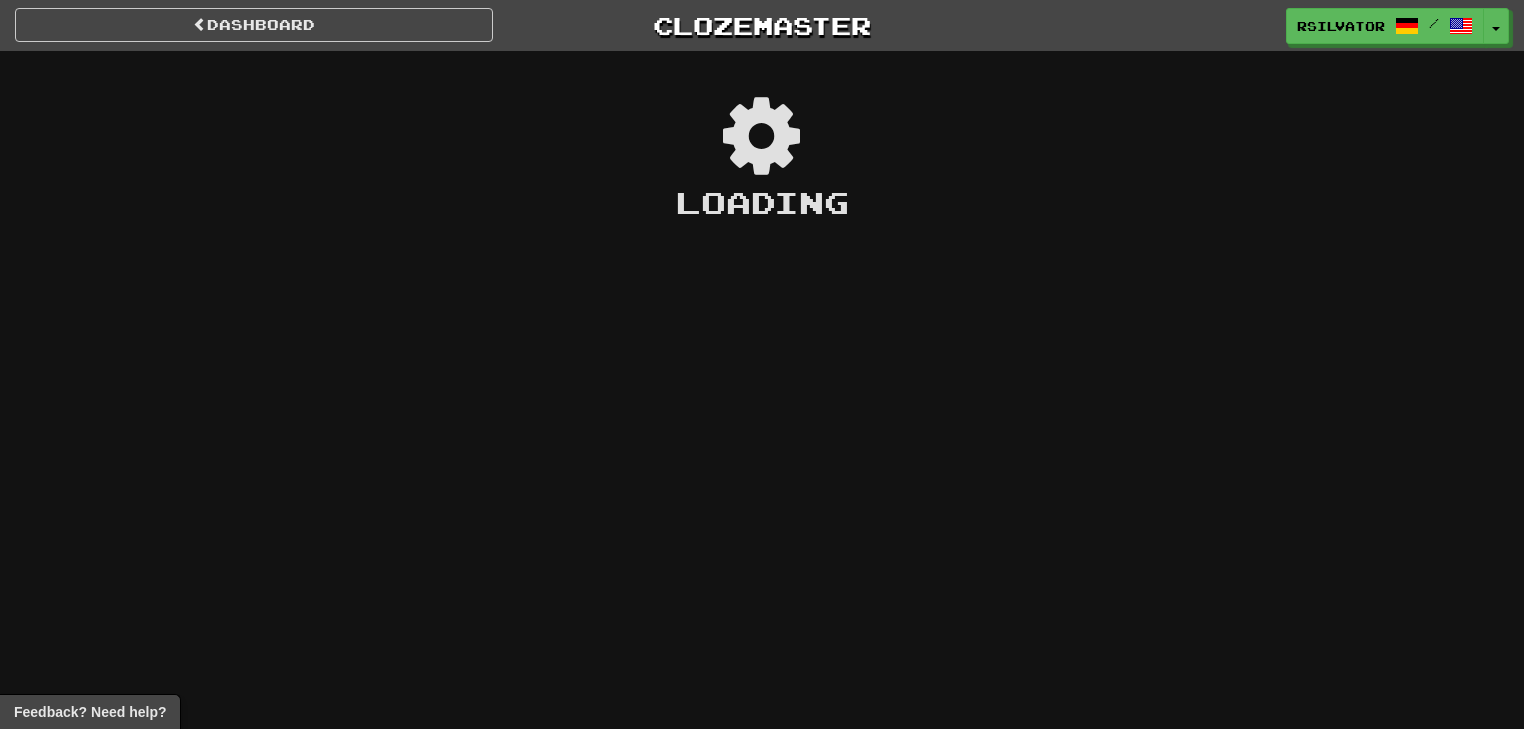 scroll, scrollTop: 0, scrollLeft: 0, axis: both 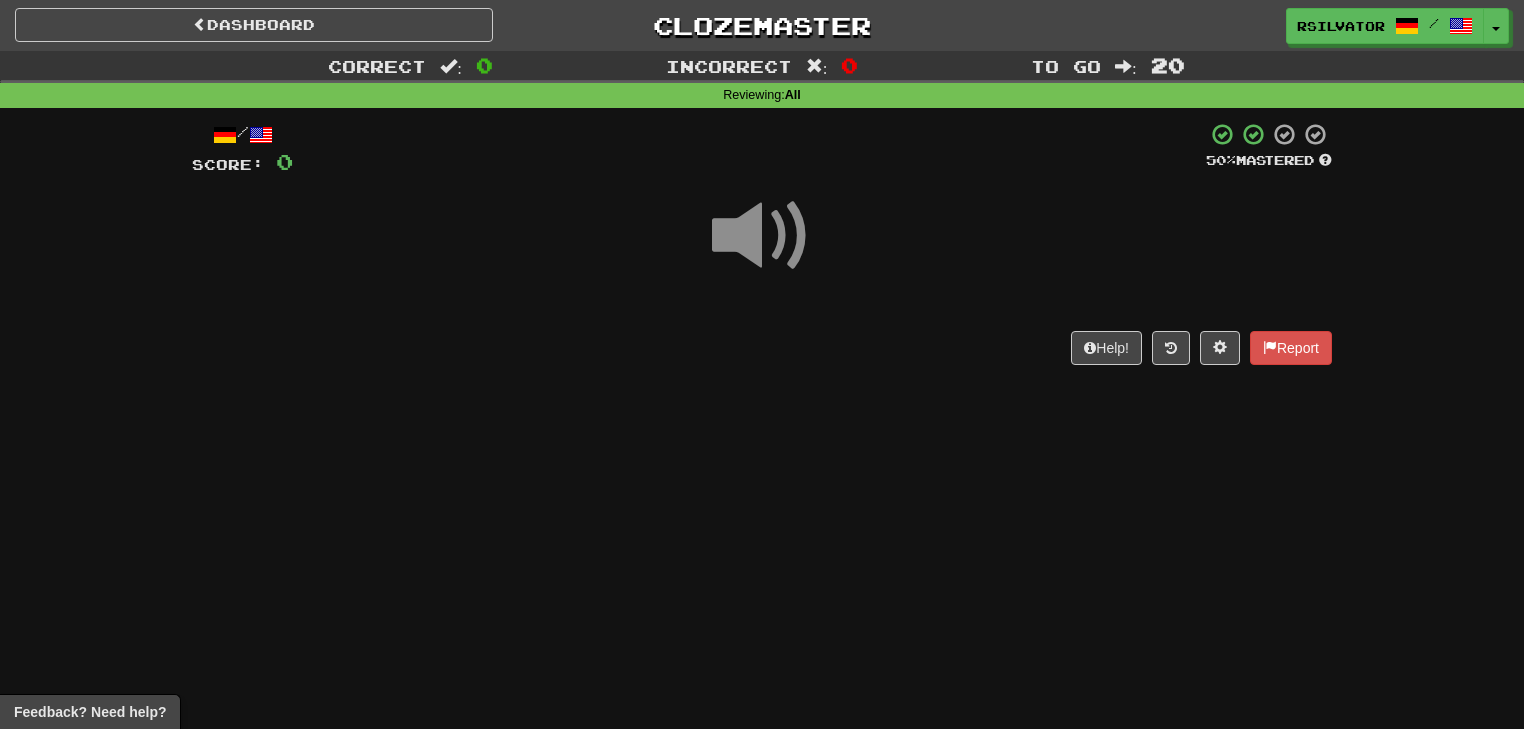 click on "Dashboard
Clozemaster
rsilvator
/
Toggle Dropdown
Dashboard
Leaderboard
Activity Feed
Notifications
Profile
Discussions
Deutsch
/
English
Streak:
39
Review:
295
Daily Goal:  0 /1000
Languages
Account
Logout
rsilvator
/
Toggle Dropdown
Dashboard
Leaderboard
Activity Feed
Notifications
Profile
Discussions
Deutsch
/
English
Streak:
39
Review:
295
Daily Goal:  0 /1000
Languages
Account
Logout
clozemaster
Correct   :   0 Incorrect   :   0 To go   :   20 Reviewing :  All  /  Score:   0 50 %  Mastered  Help!  Report
Feedback? Need help?" at bounding box center (762, 364) 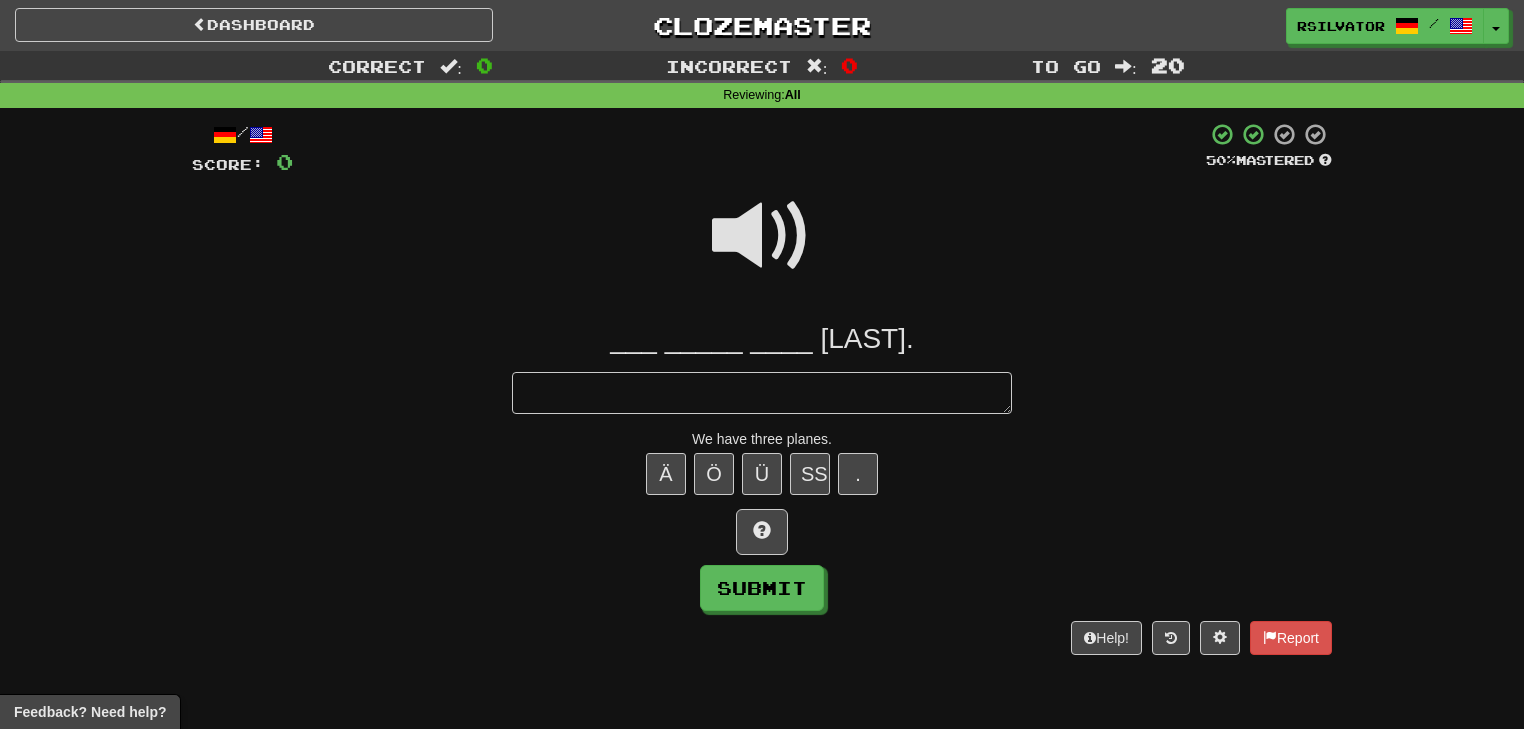 type on "*" 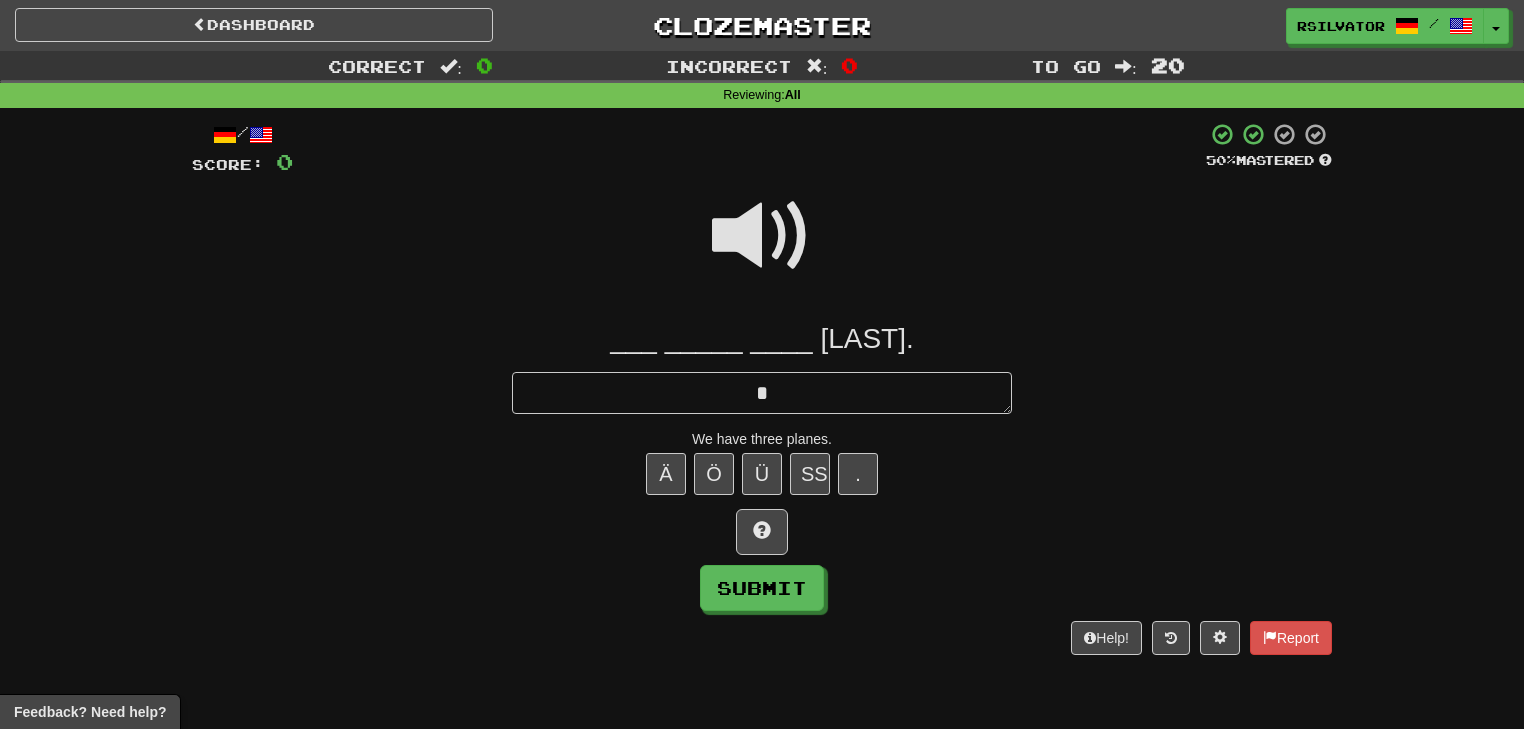type on "*" 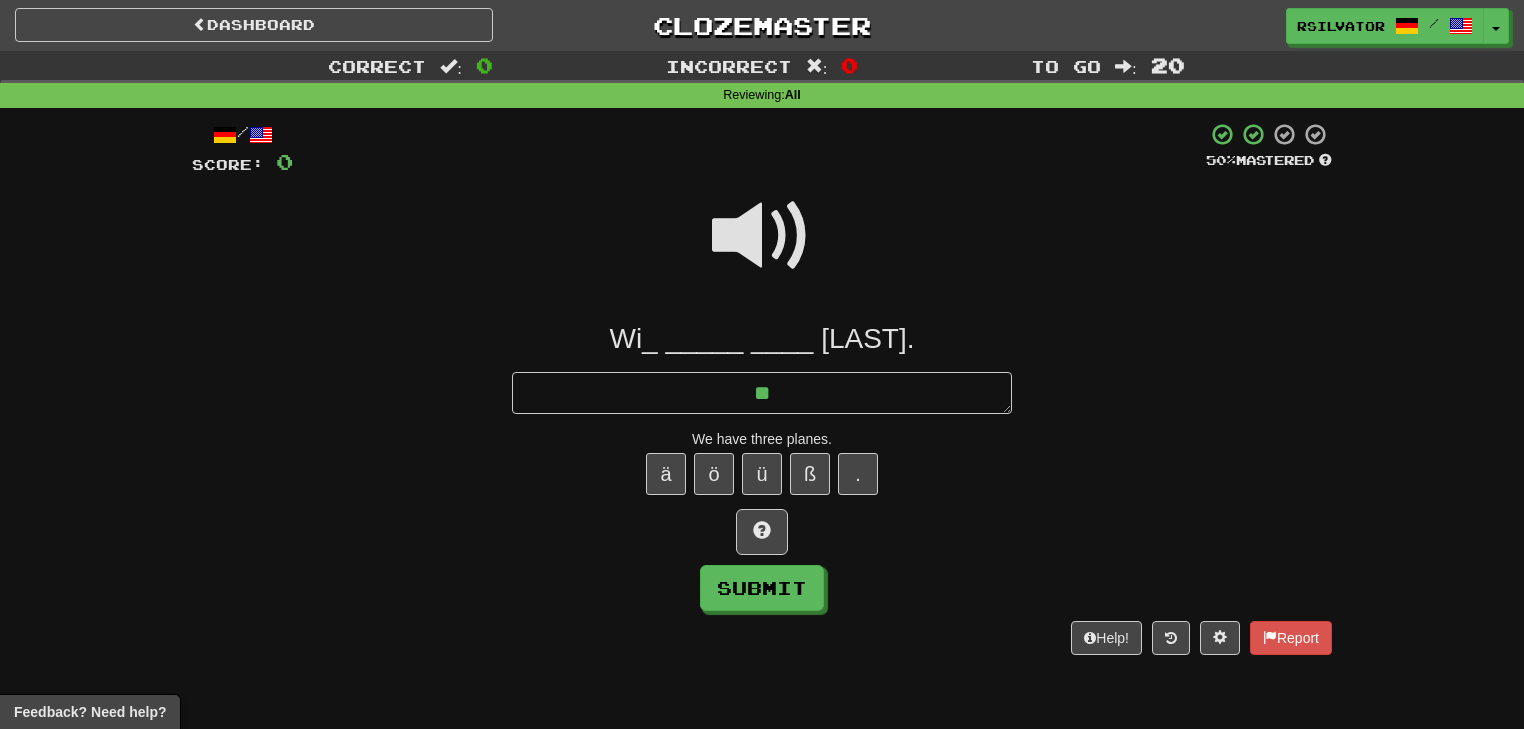 type on "*" 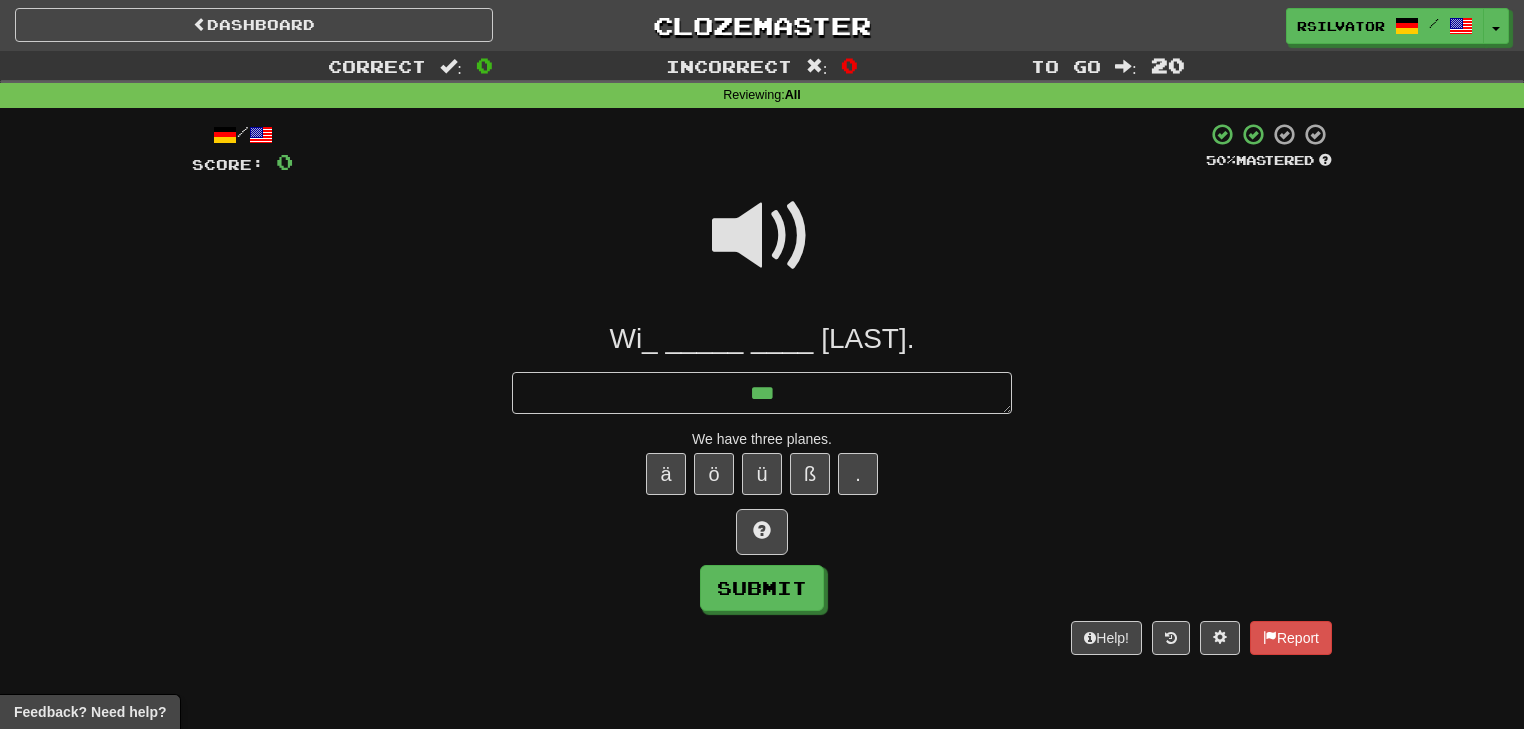 type on "*" 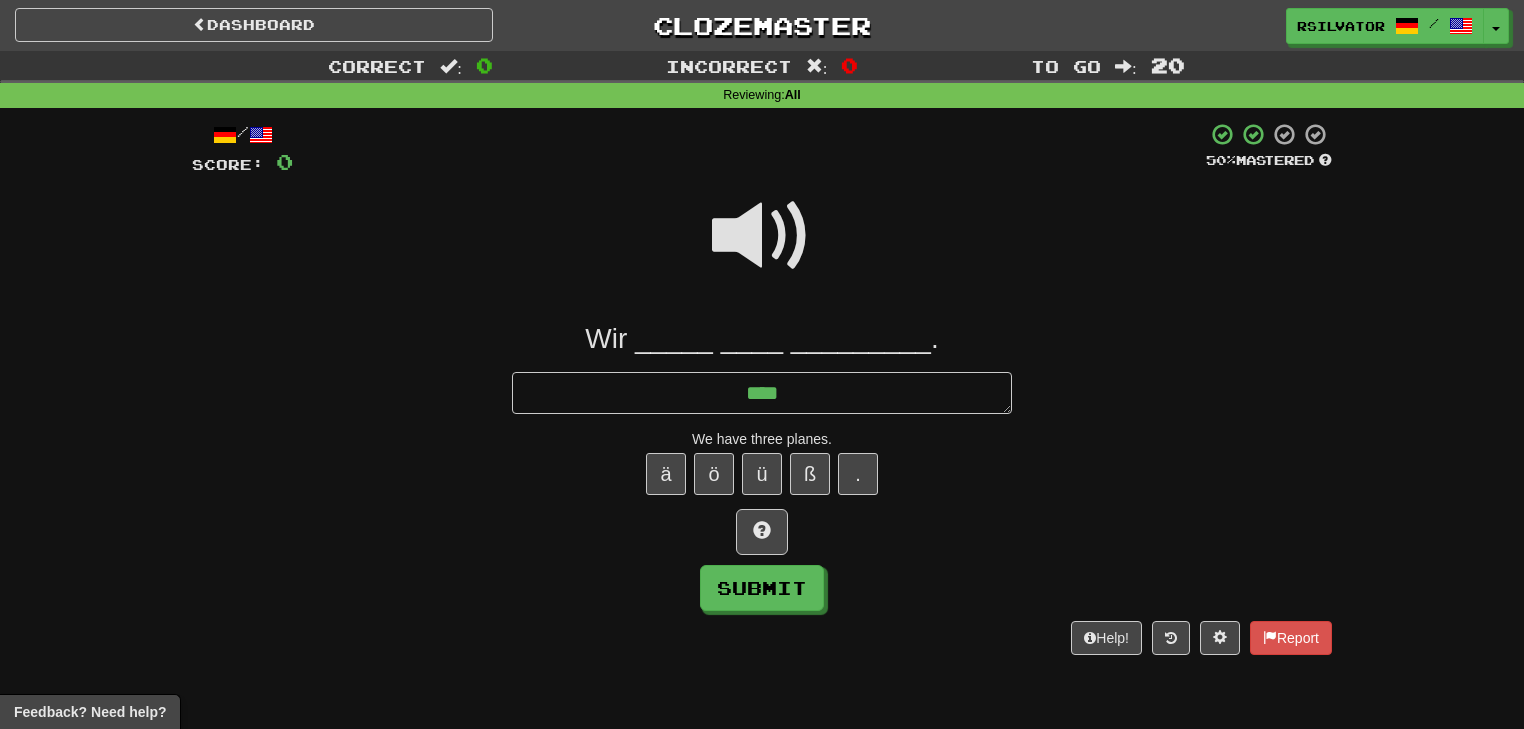 type on "*" 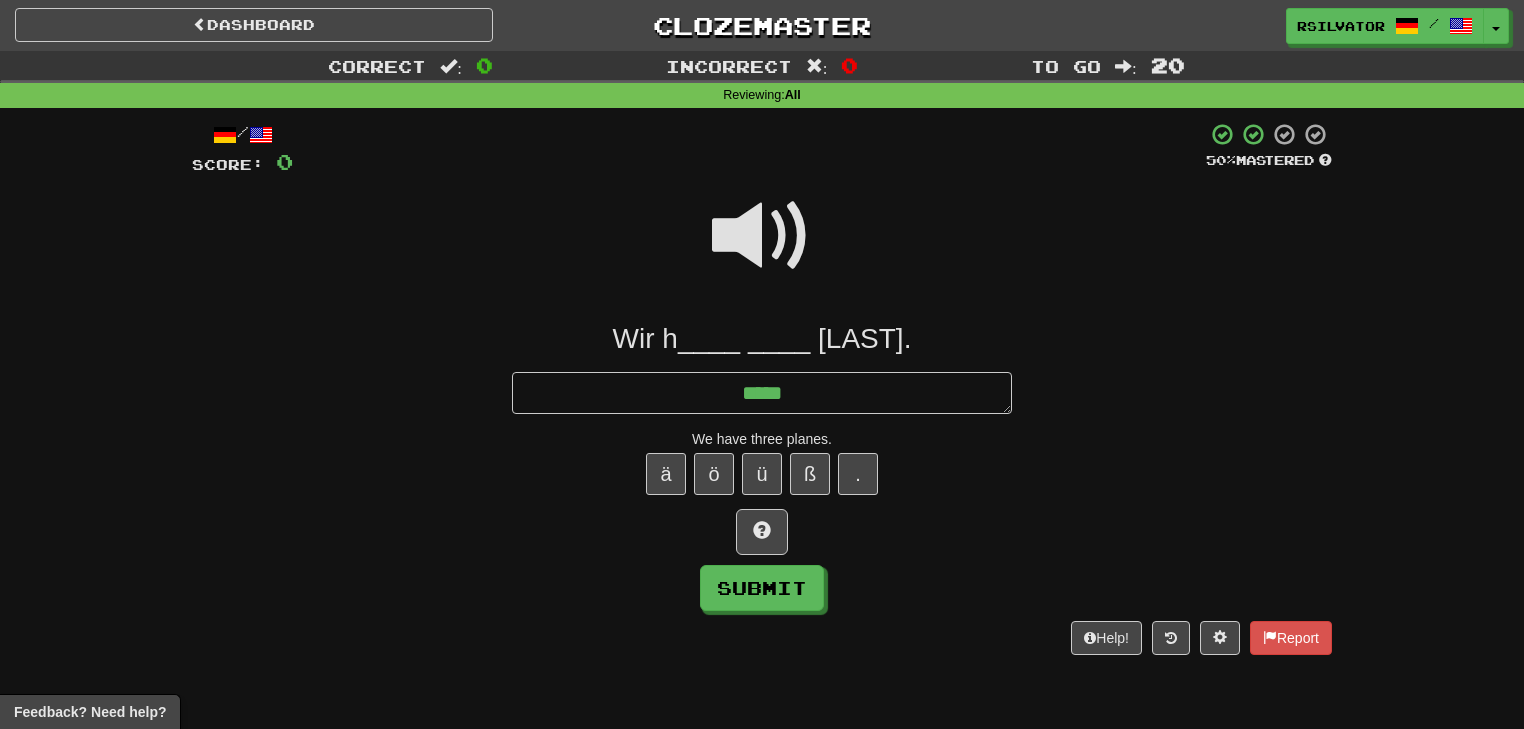 type on "*" 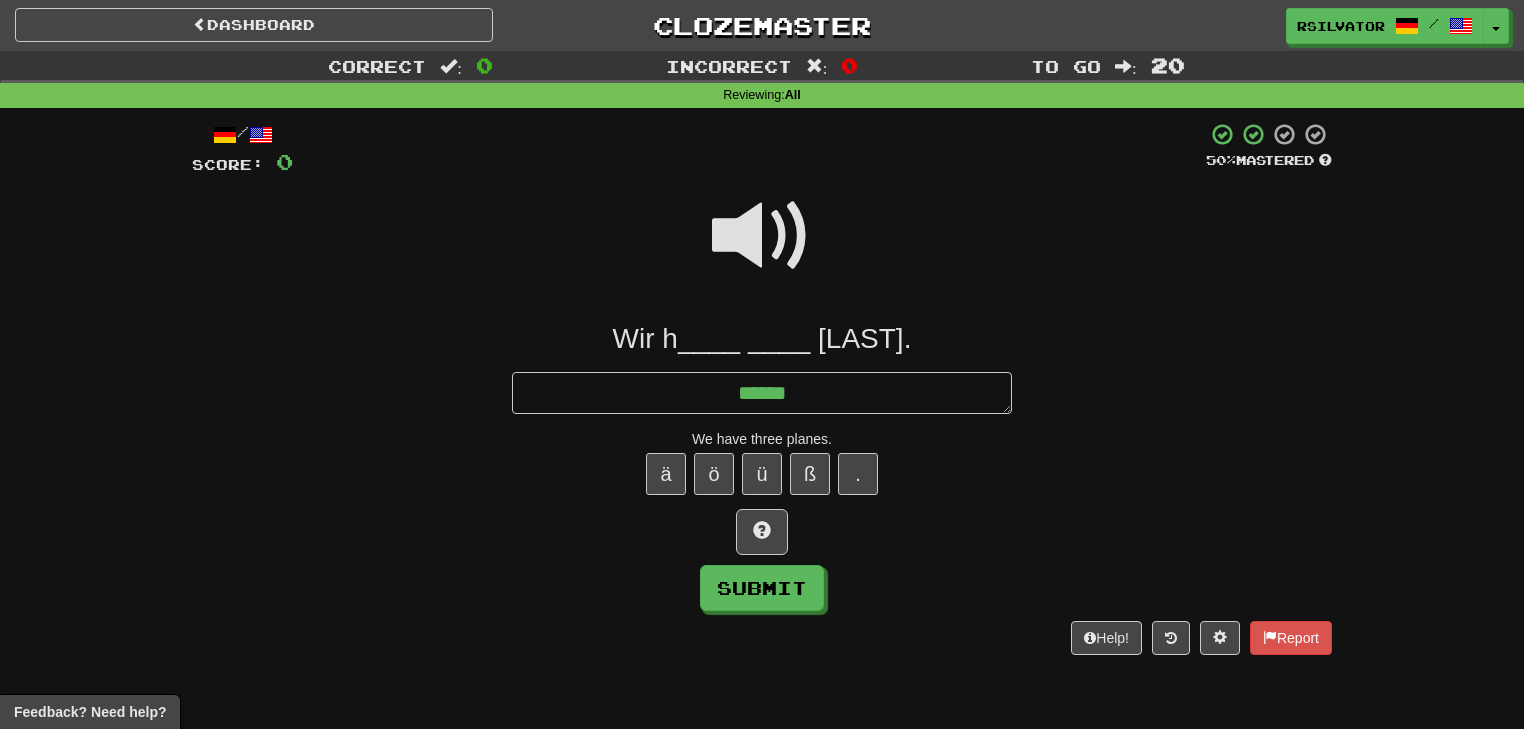type on "*" 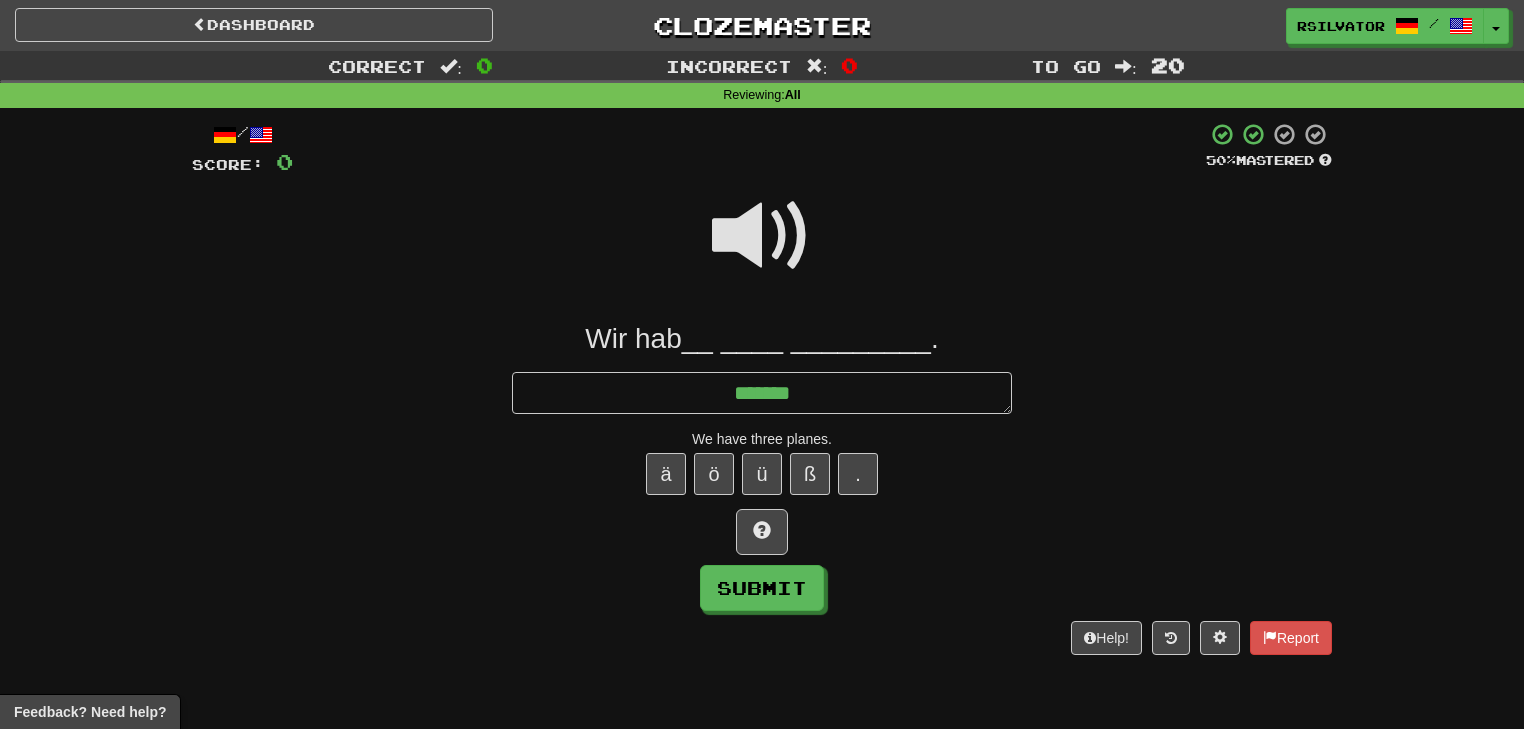 type on "*" 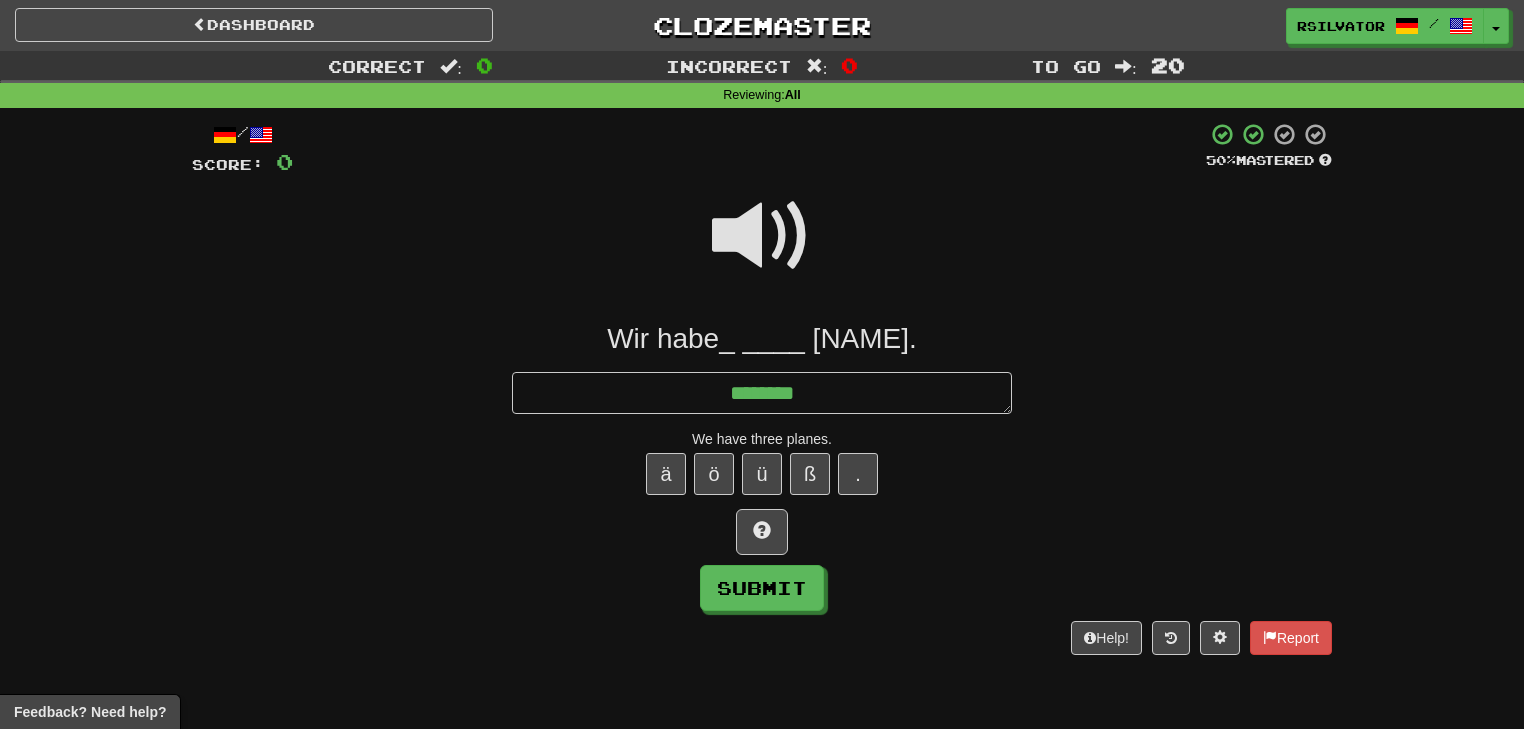type on "*" 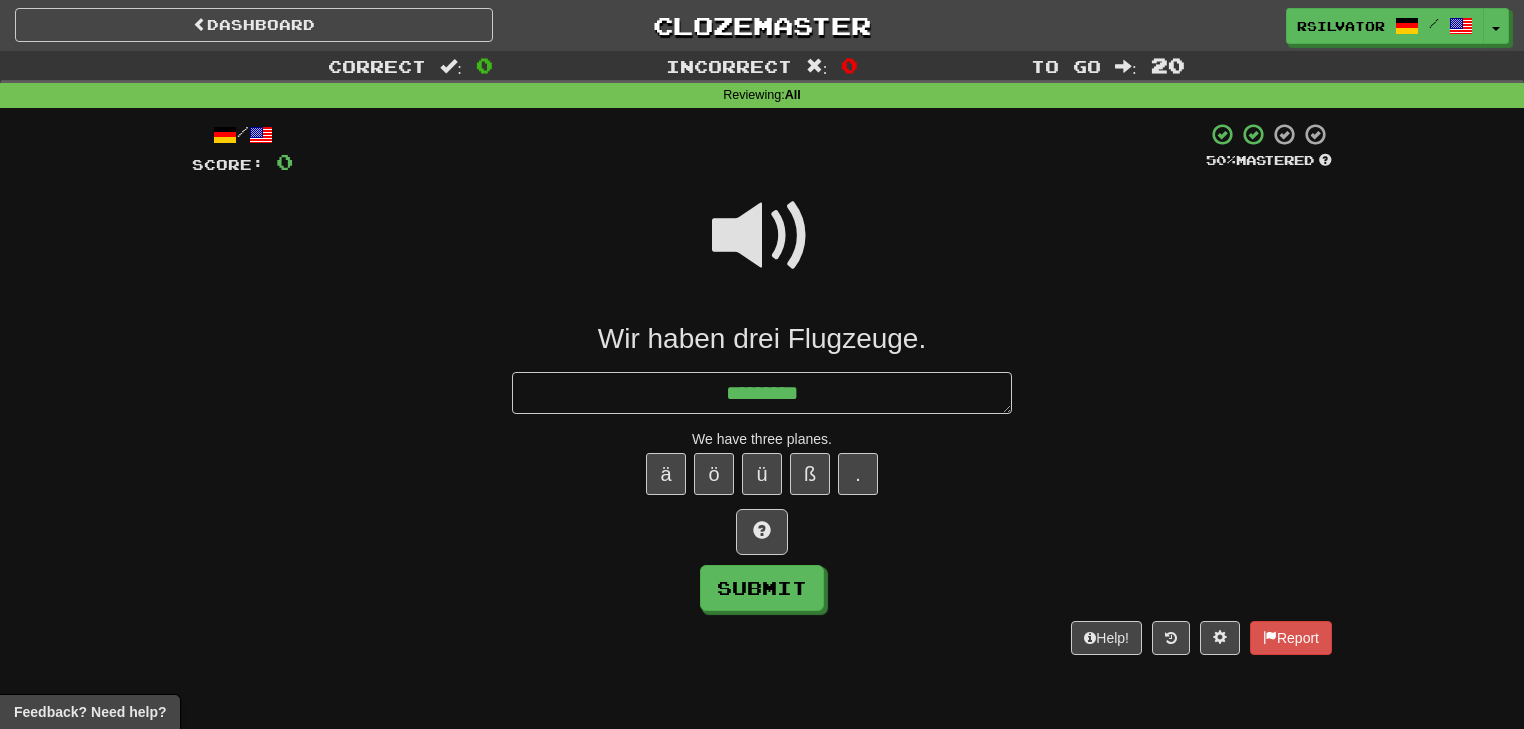 type on "*" 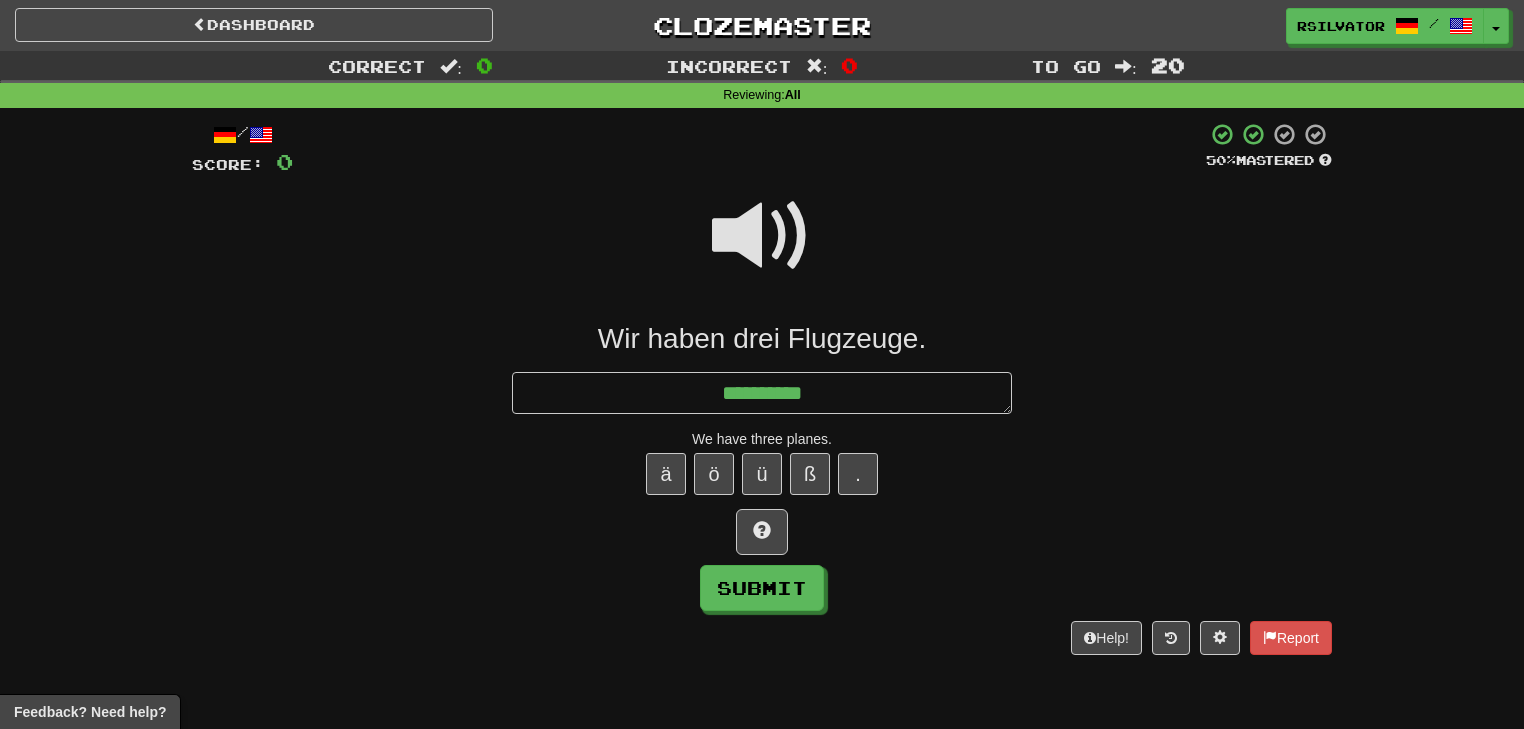 type on "*" 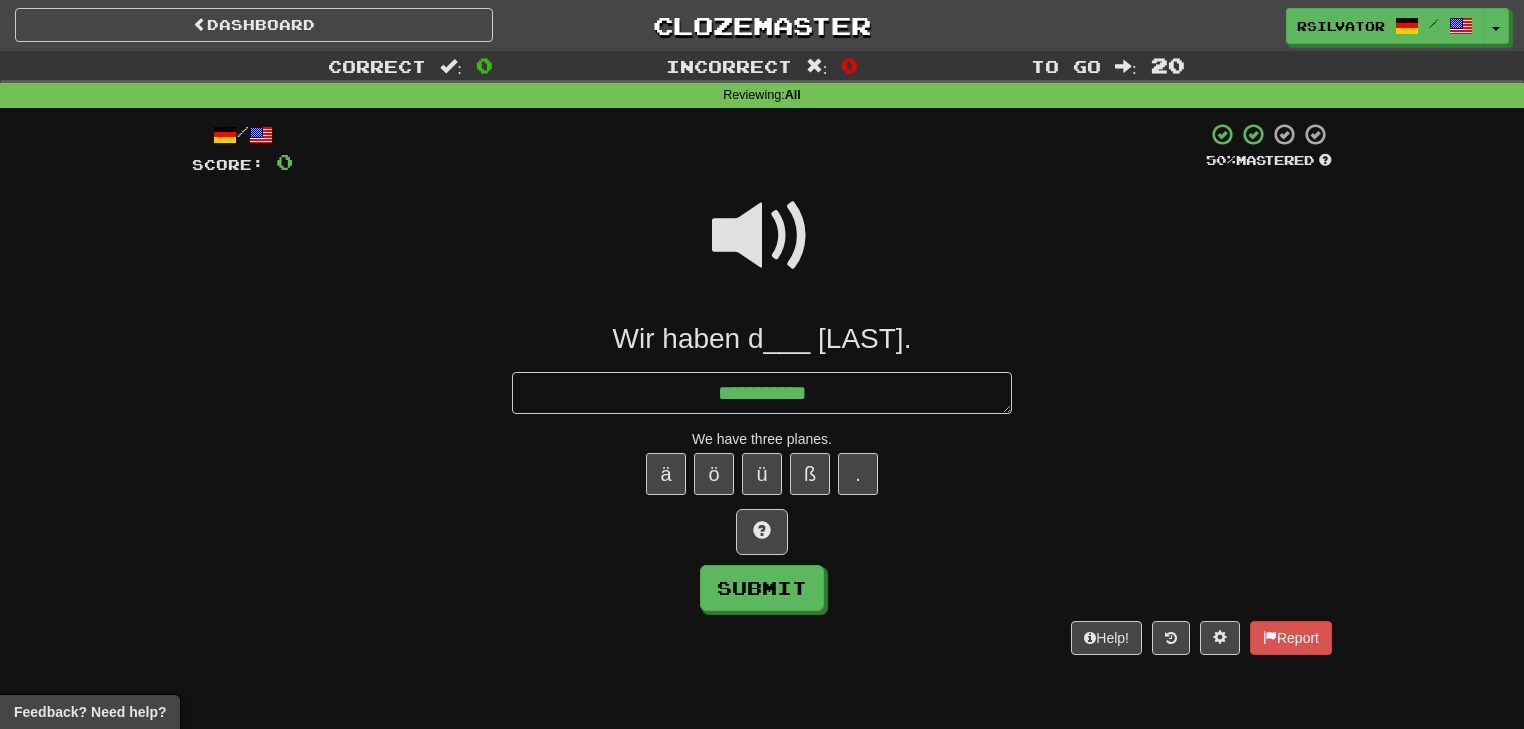 type on "*" 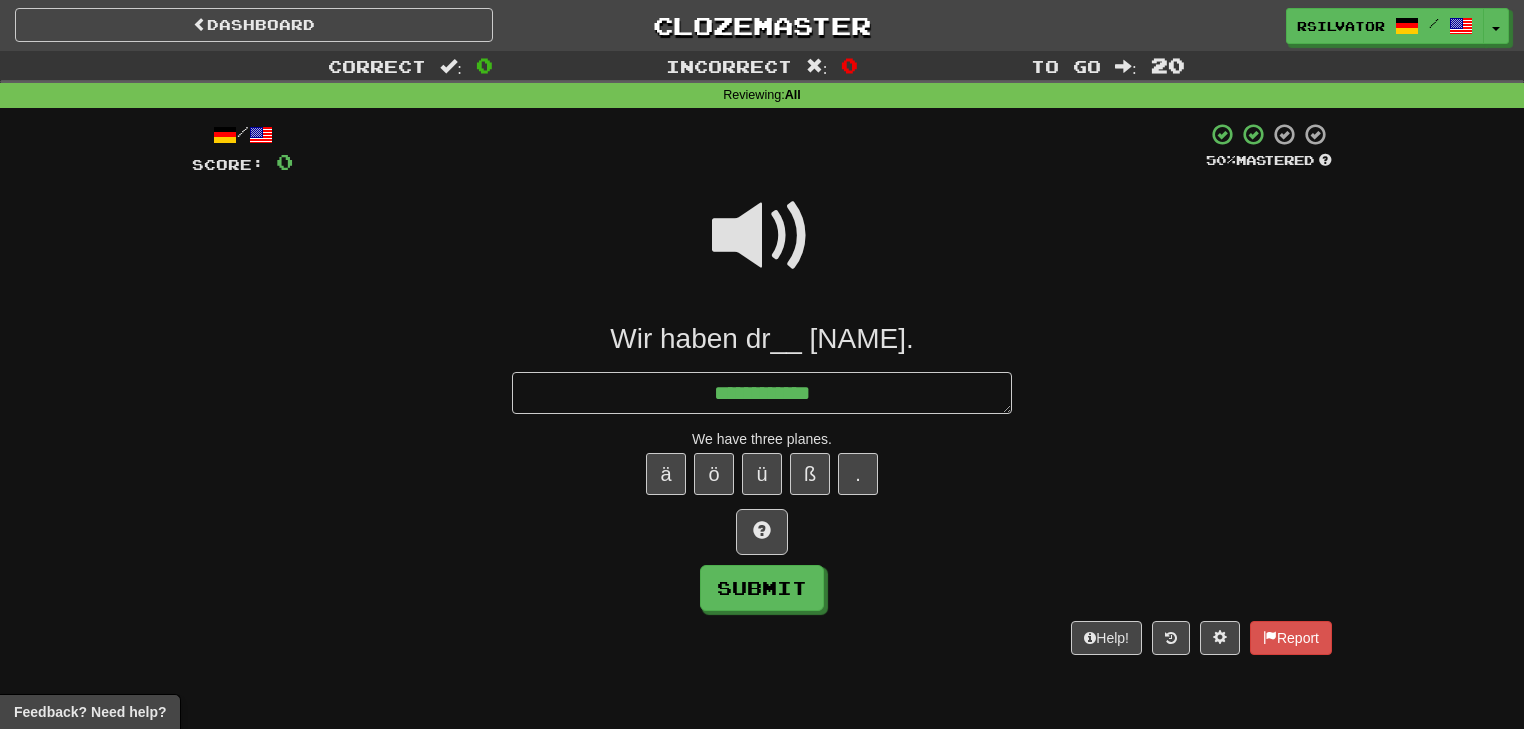 type on "*" 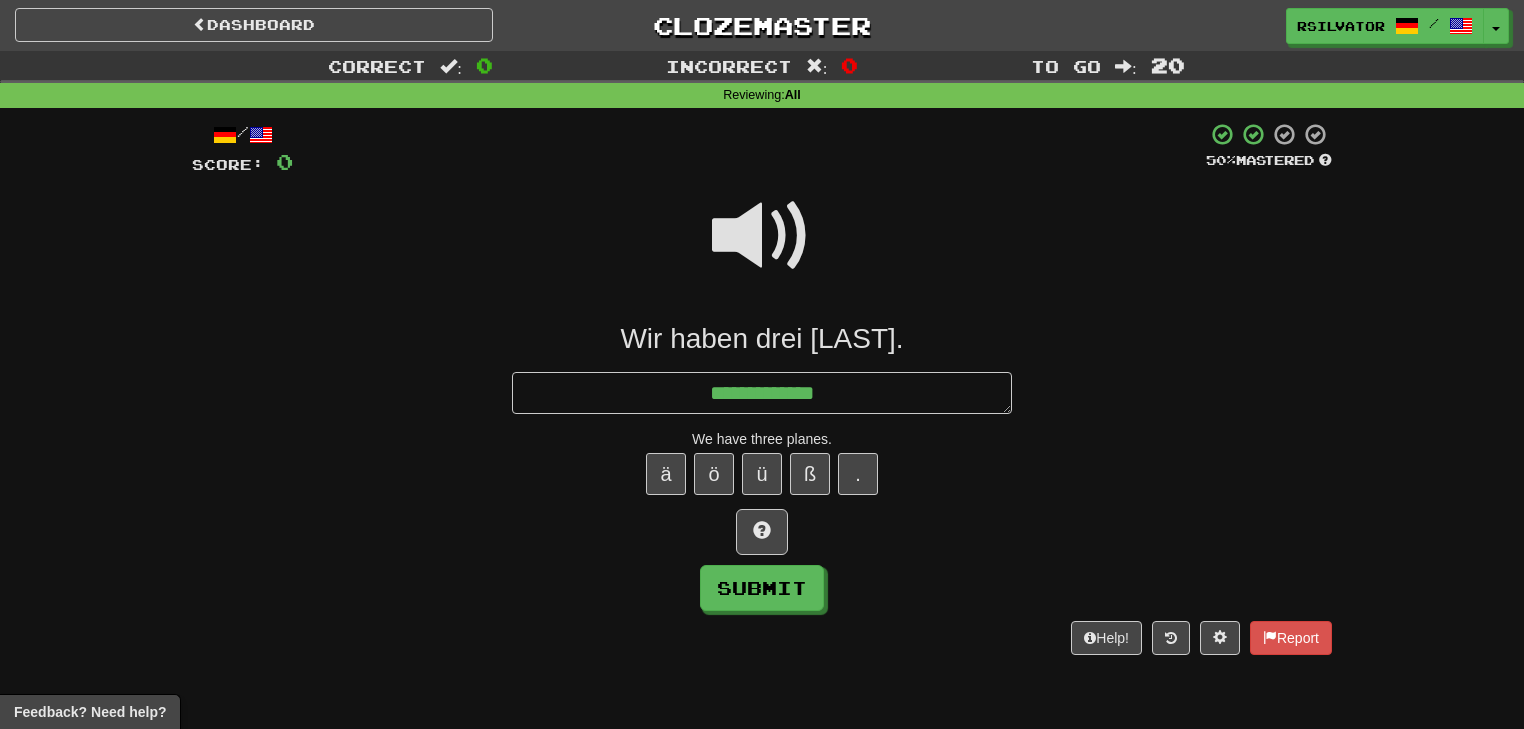 type on "*" 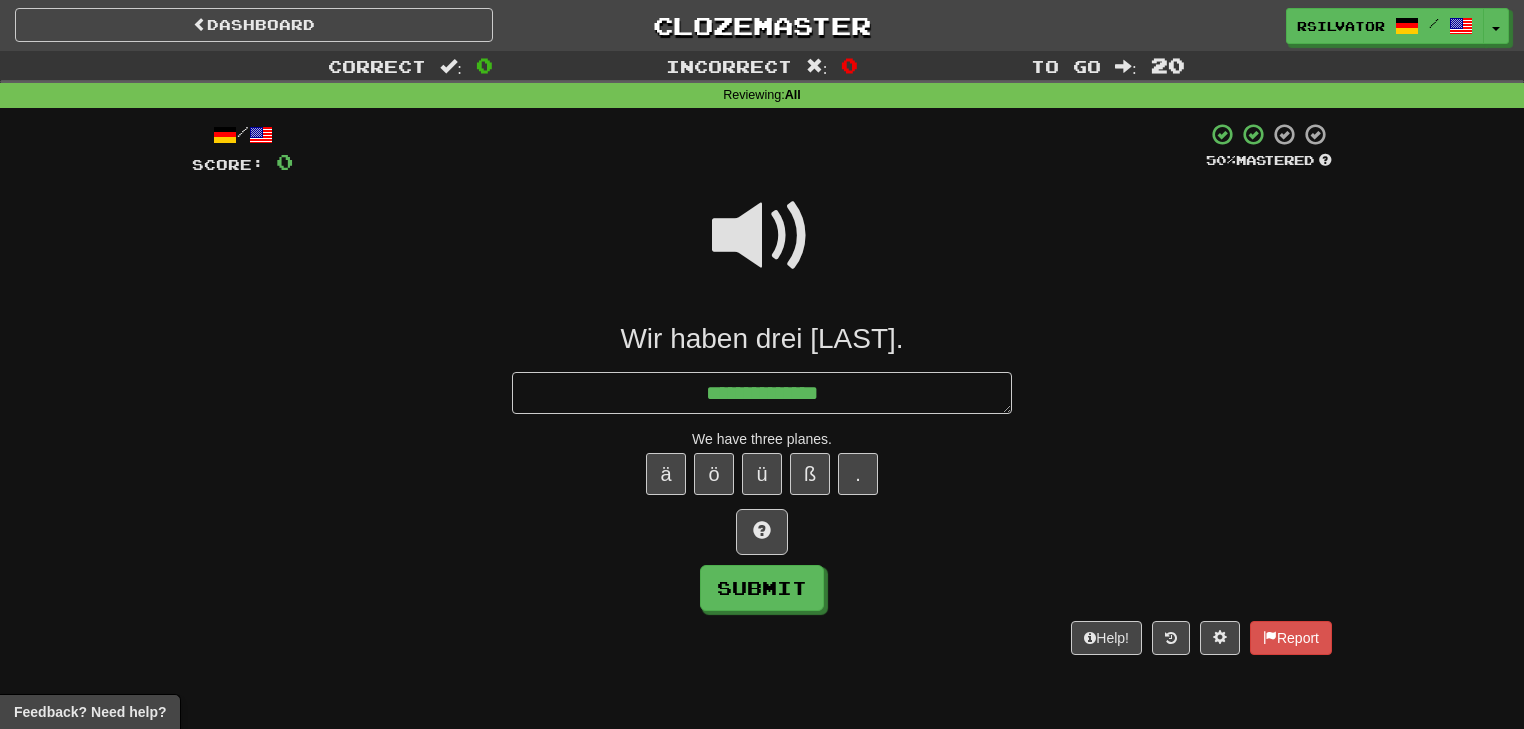type on "*" 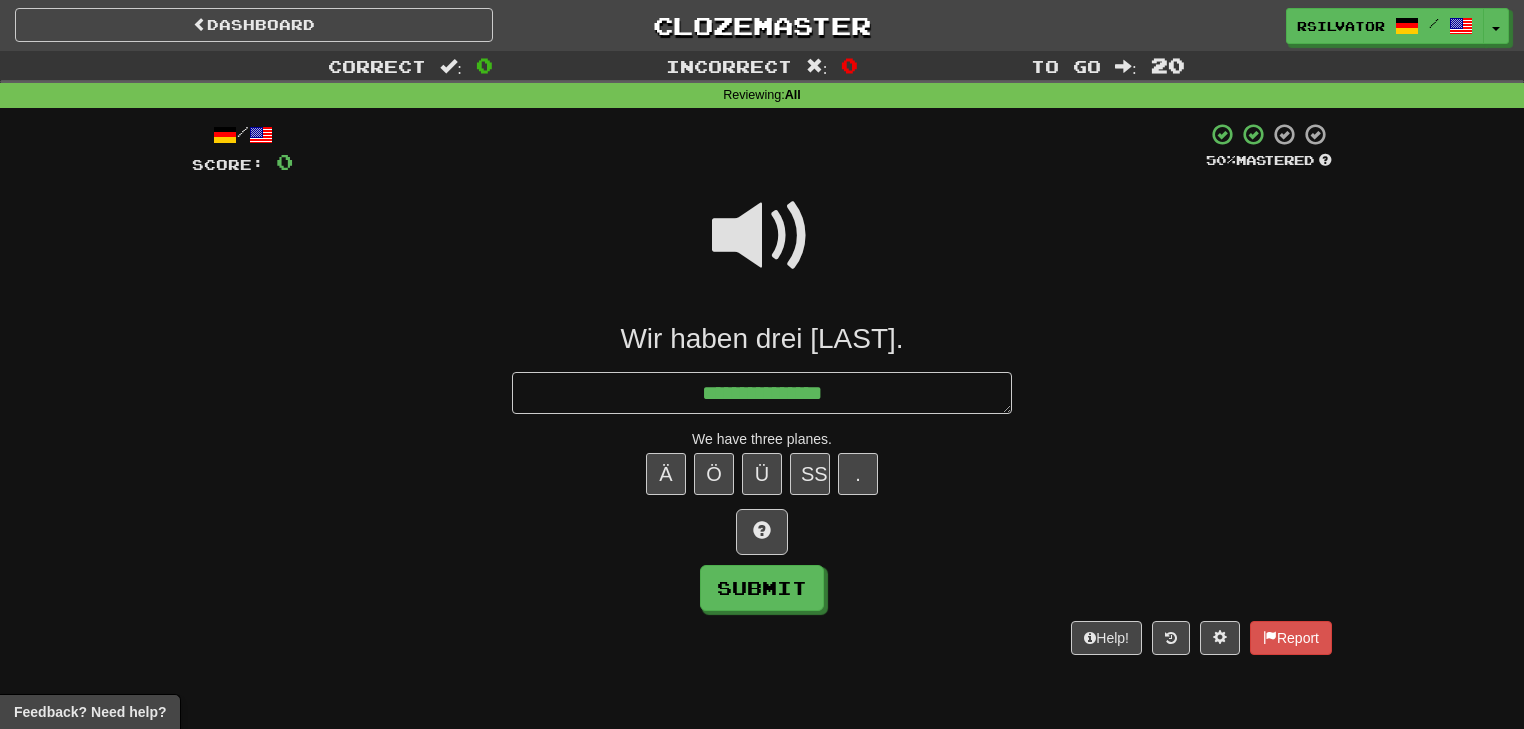 type on "*" 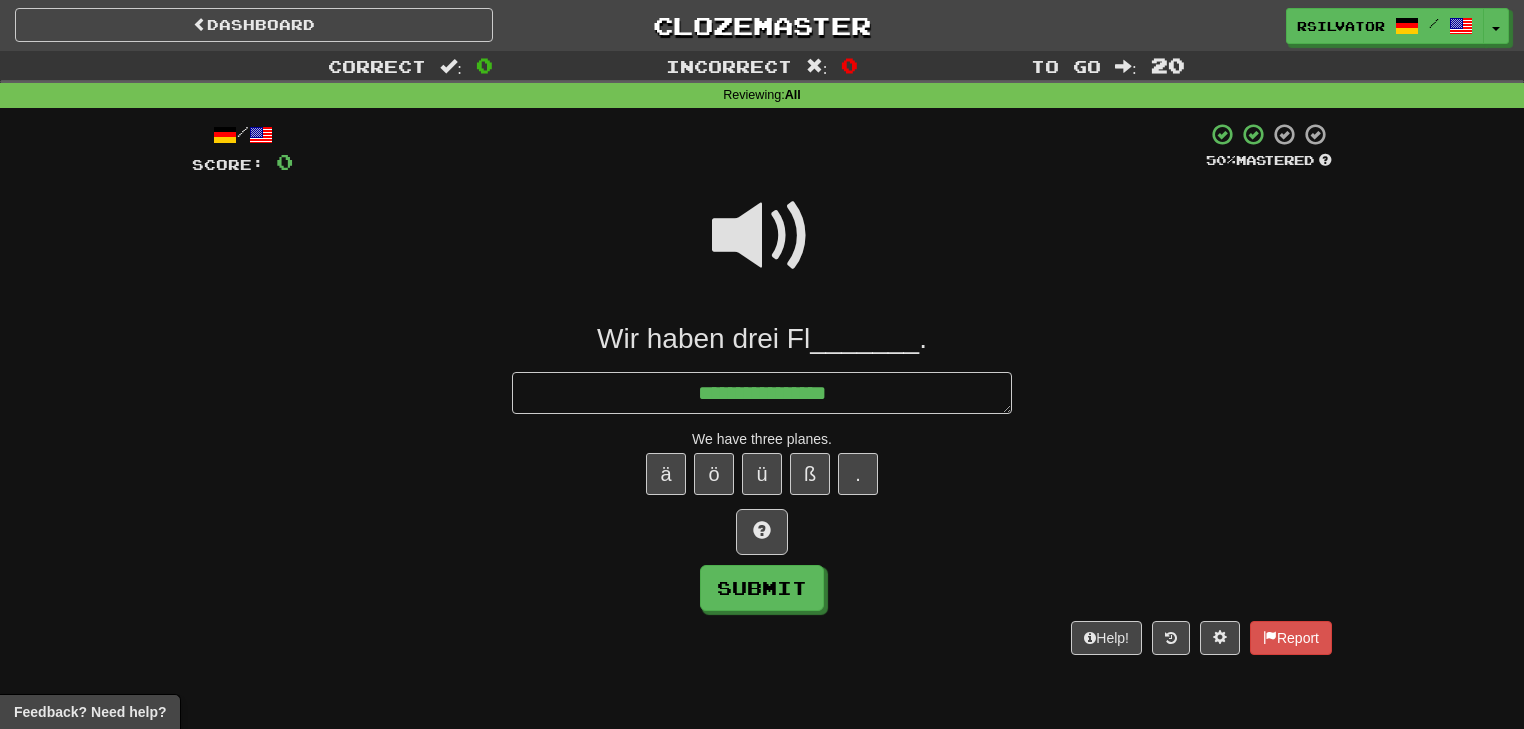 type on "*" 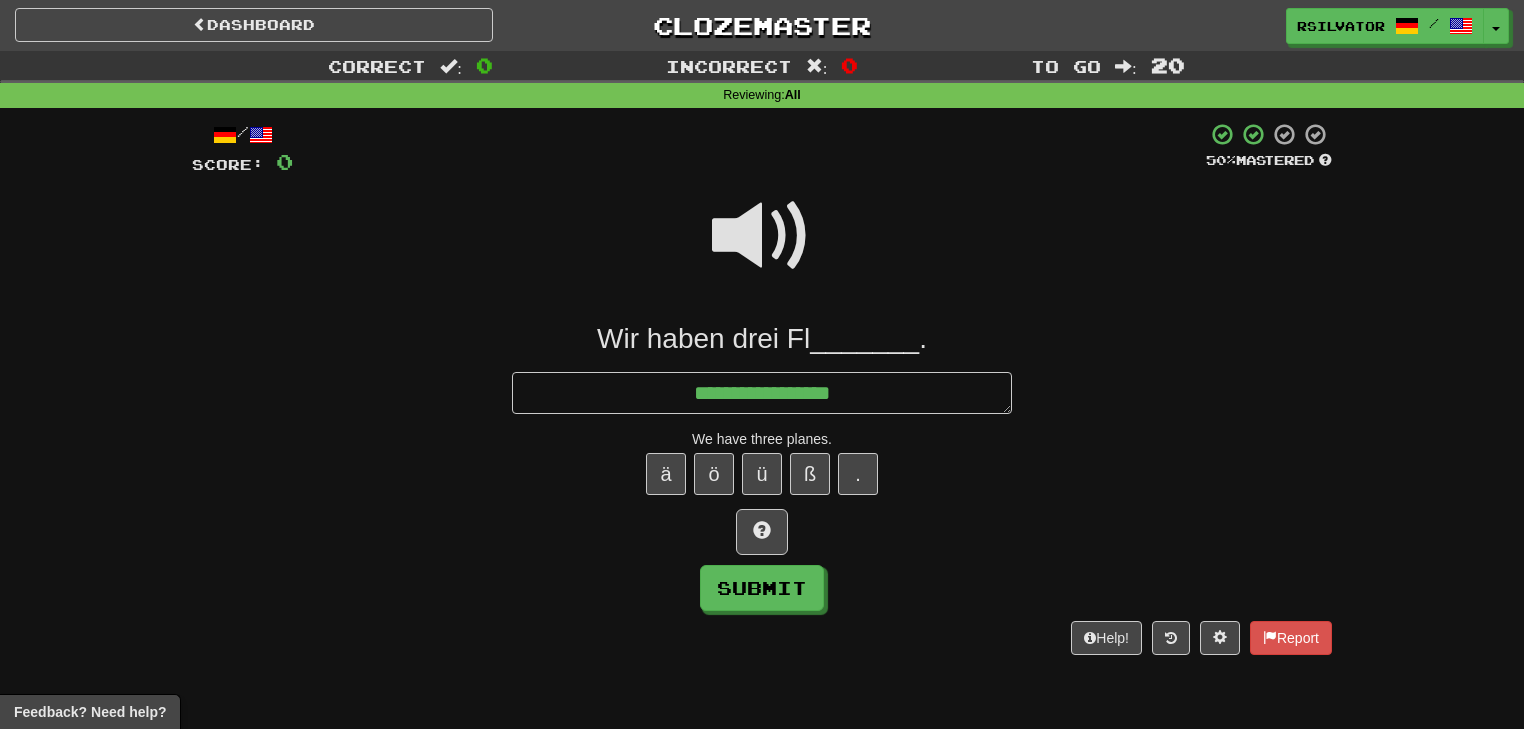 type on "*" 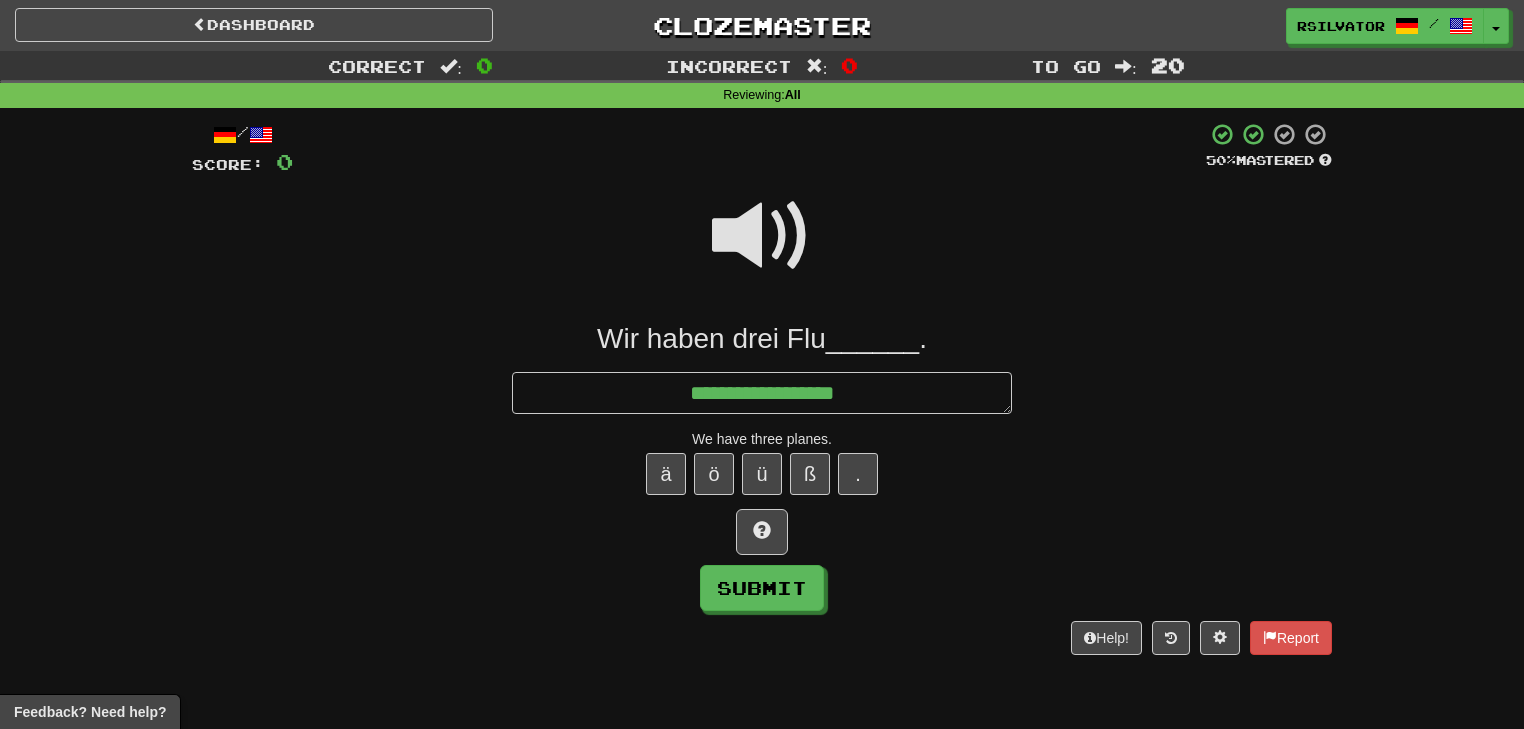 type on "*" 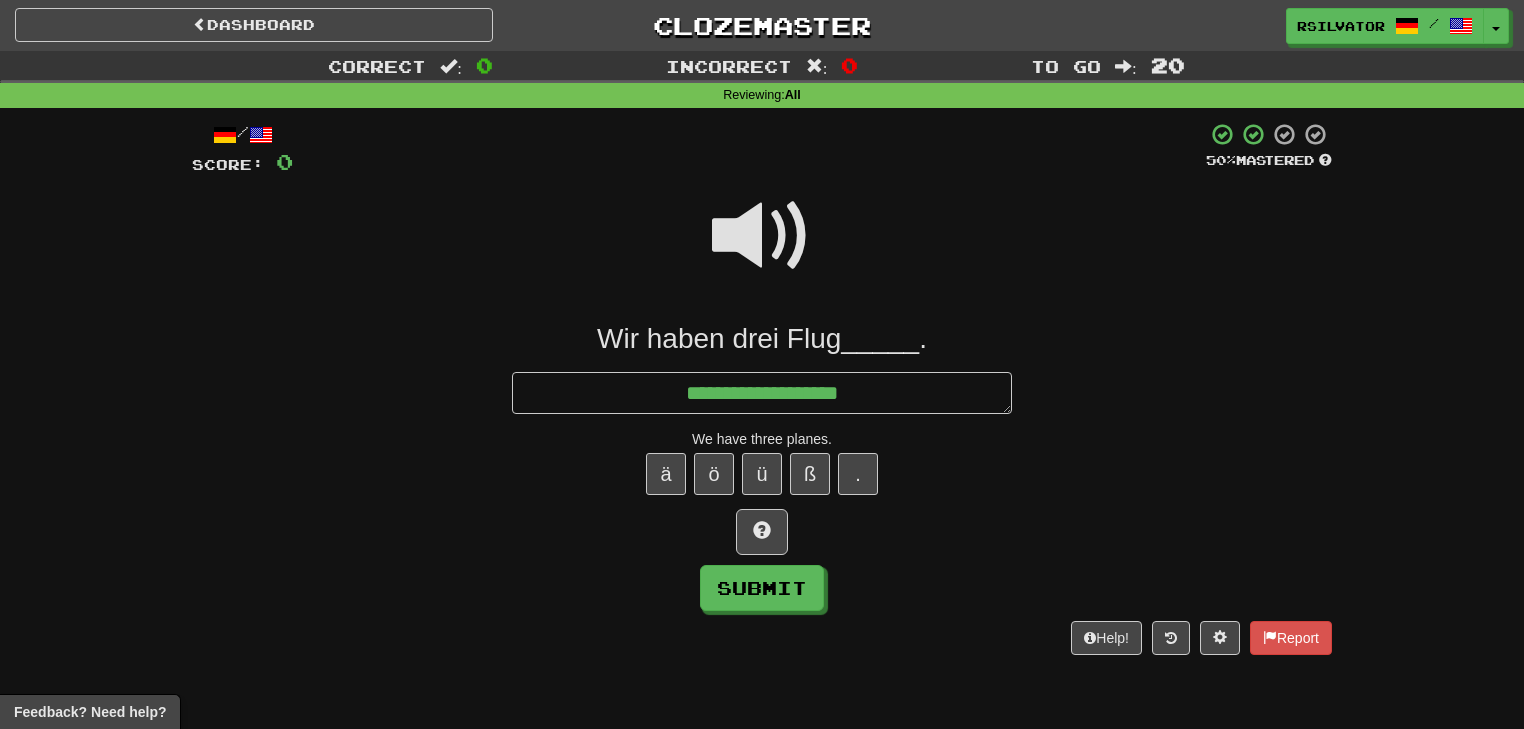 type on "*" 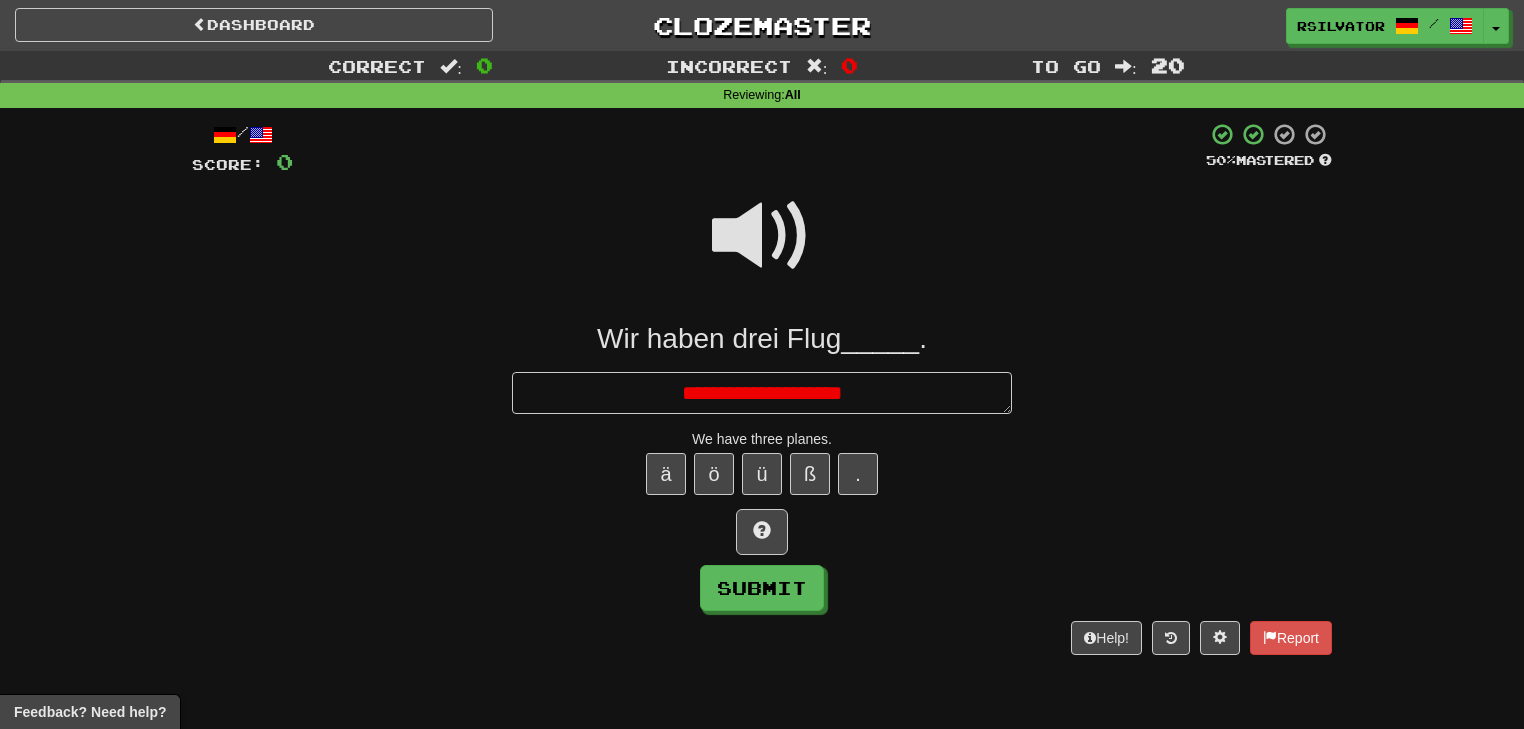 type on "*" 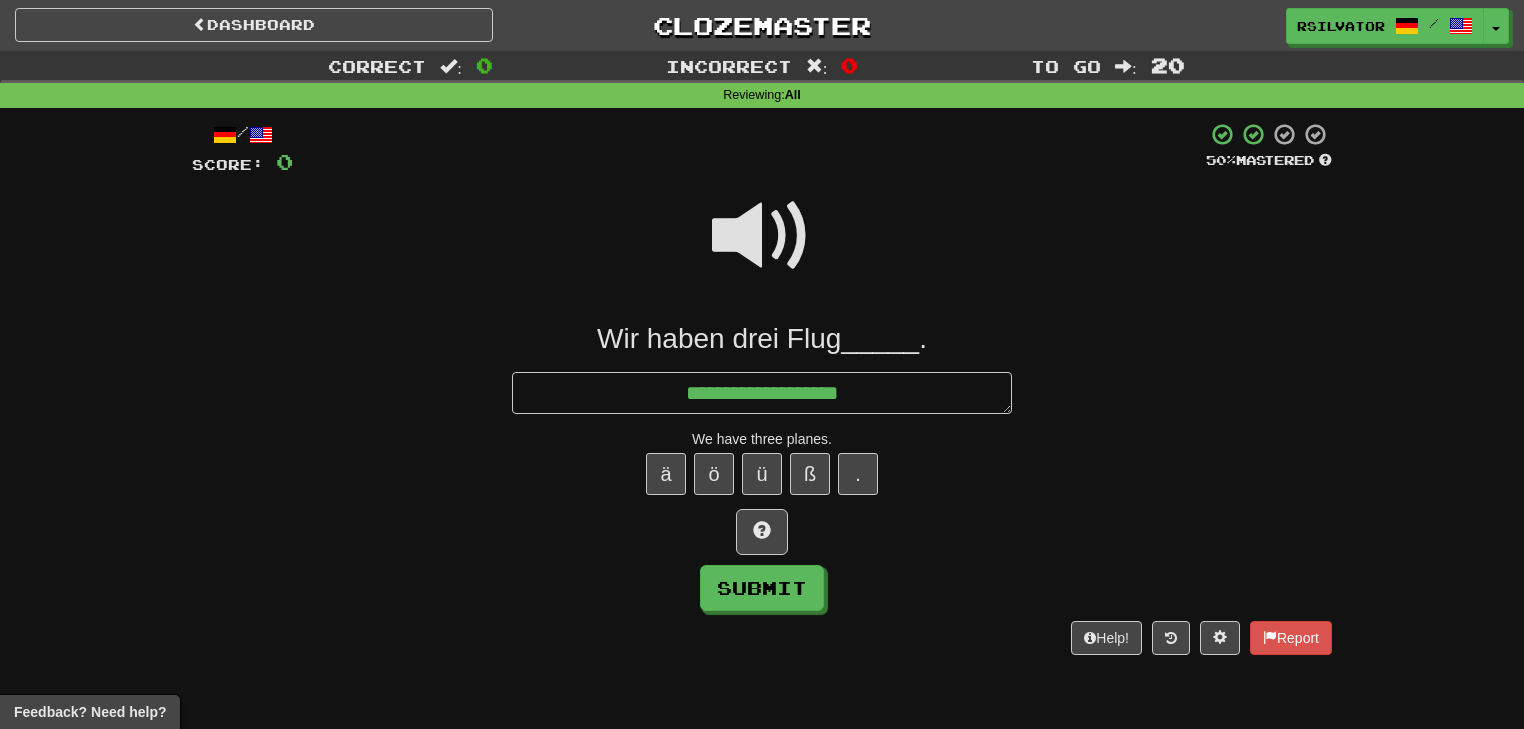 type on "*" 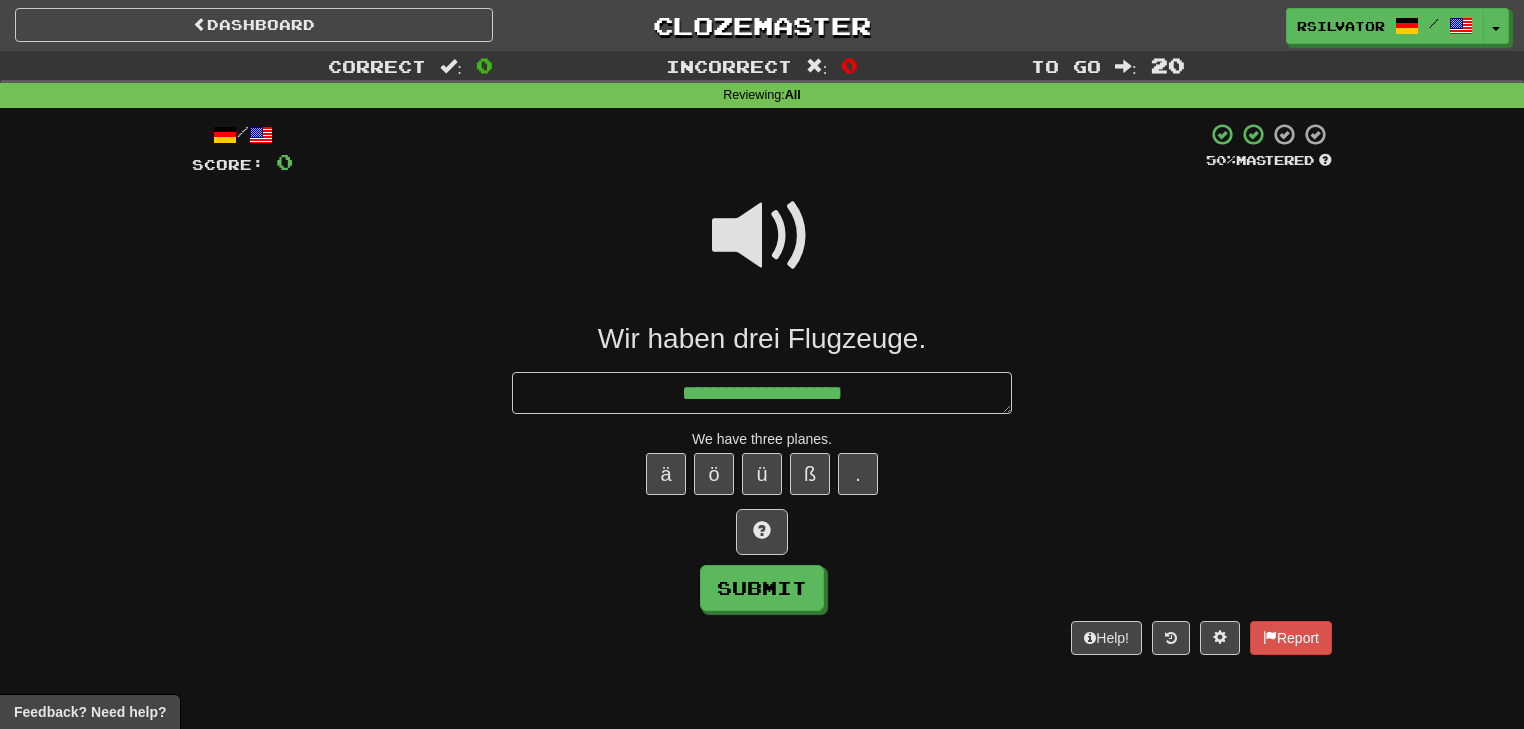 type on "*" 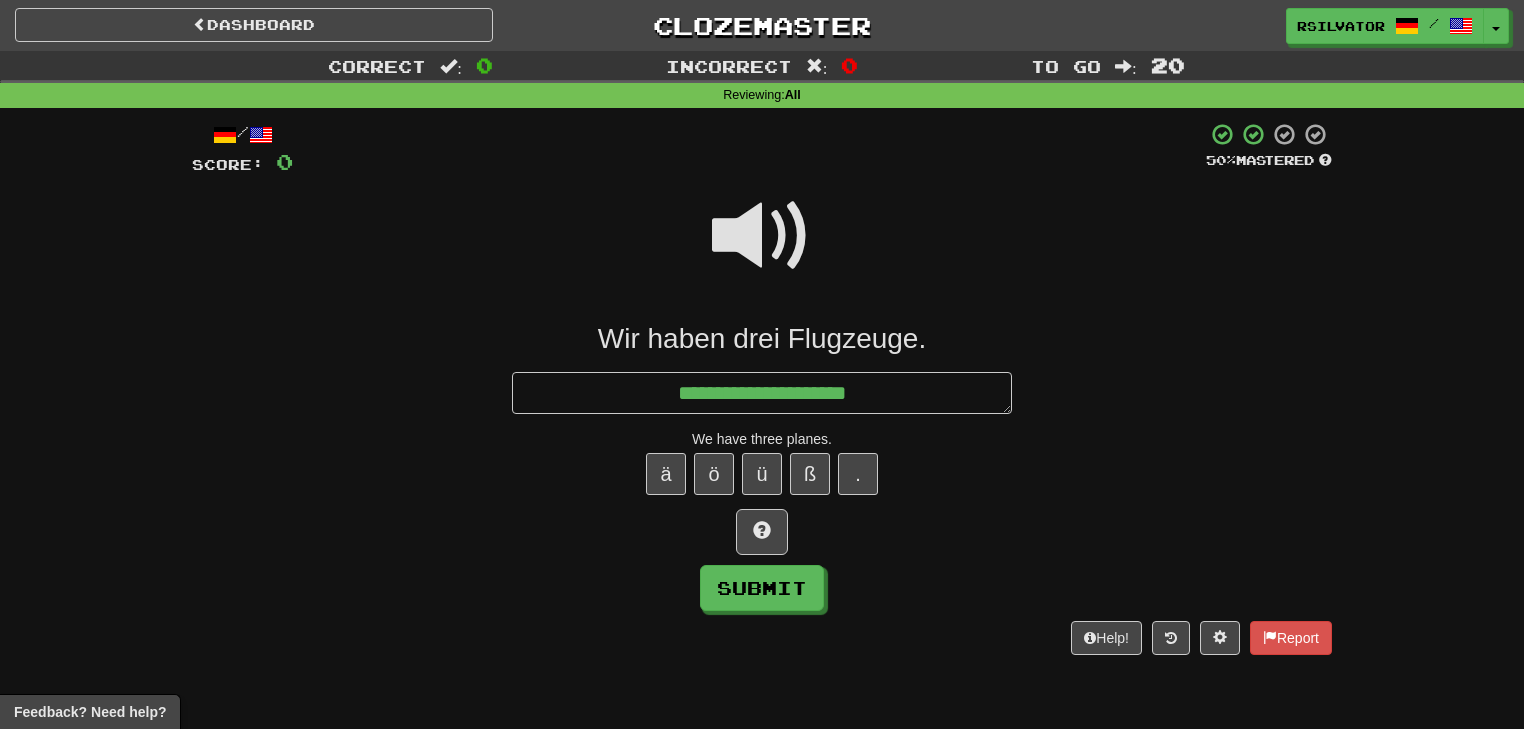 type on "*" 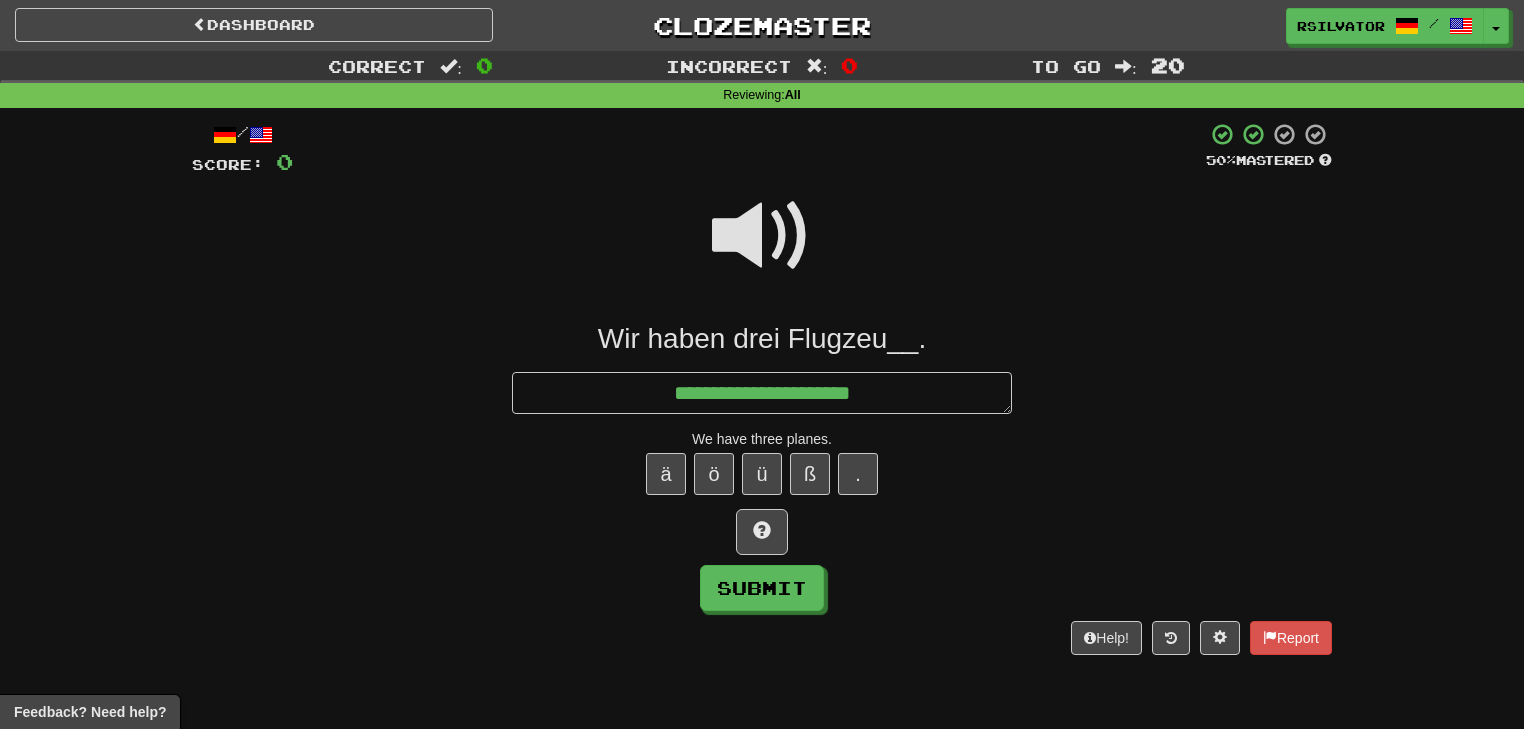 type on "*" 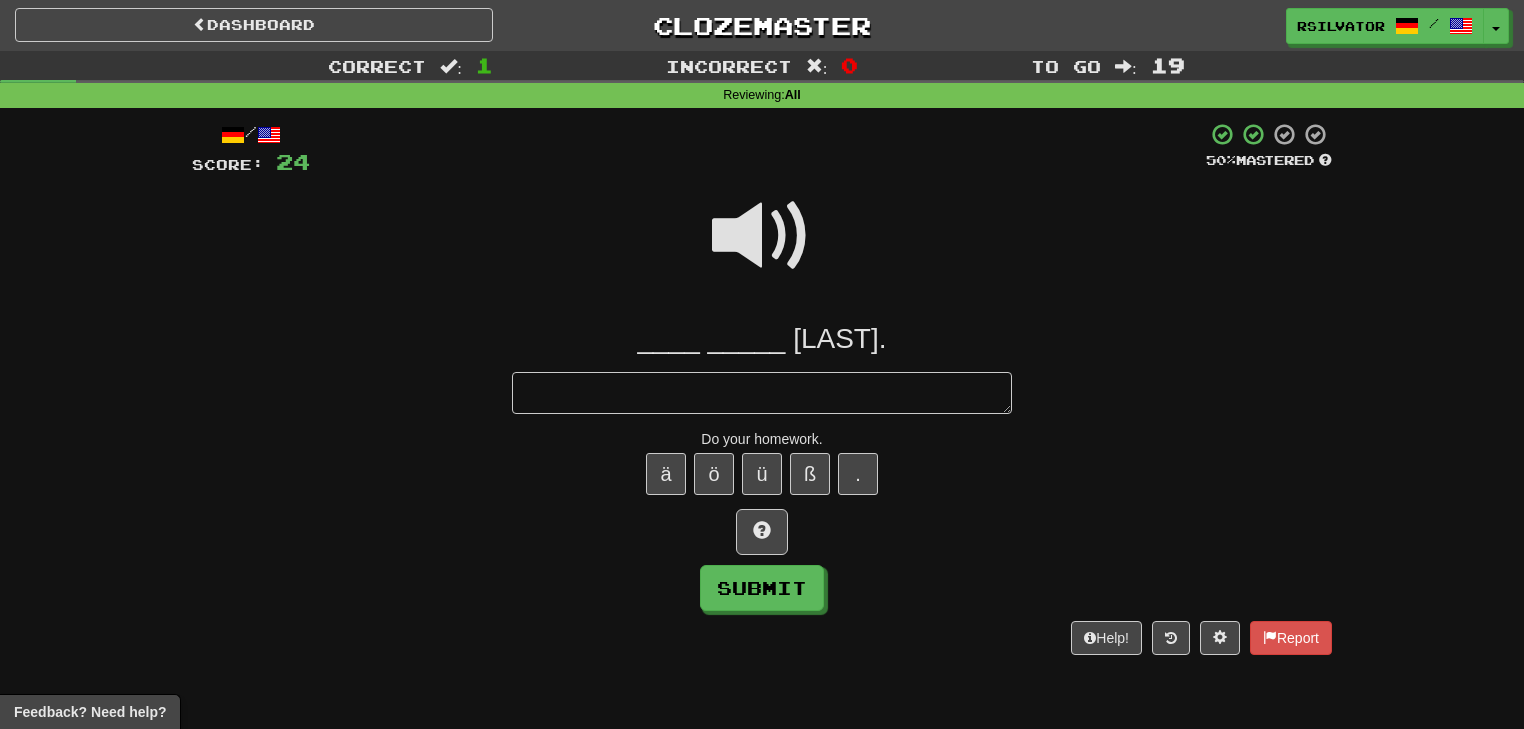 type on "*" 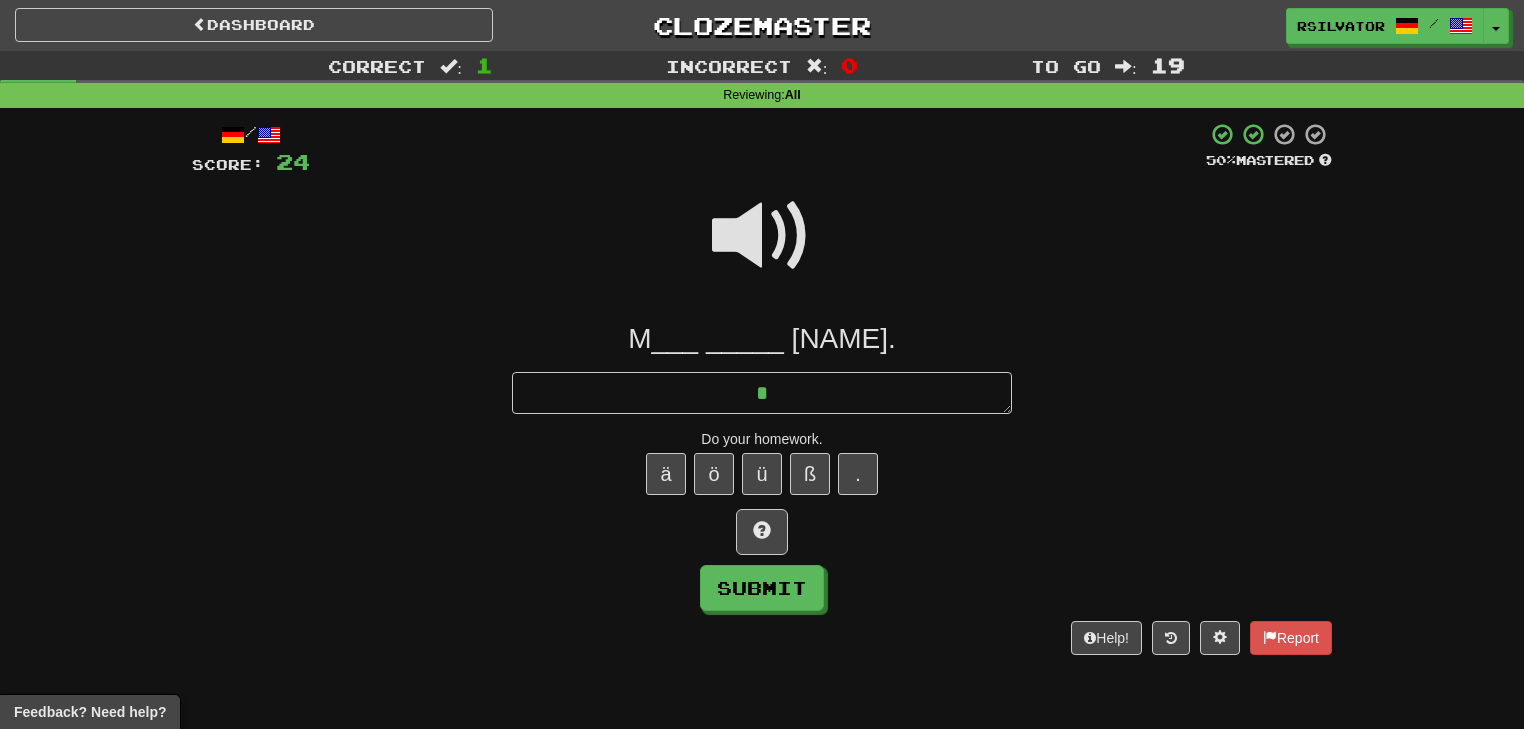 type on "*" 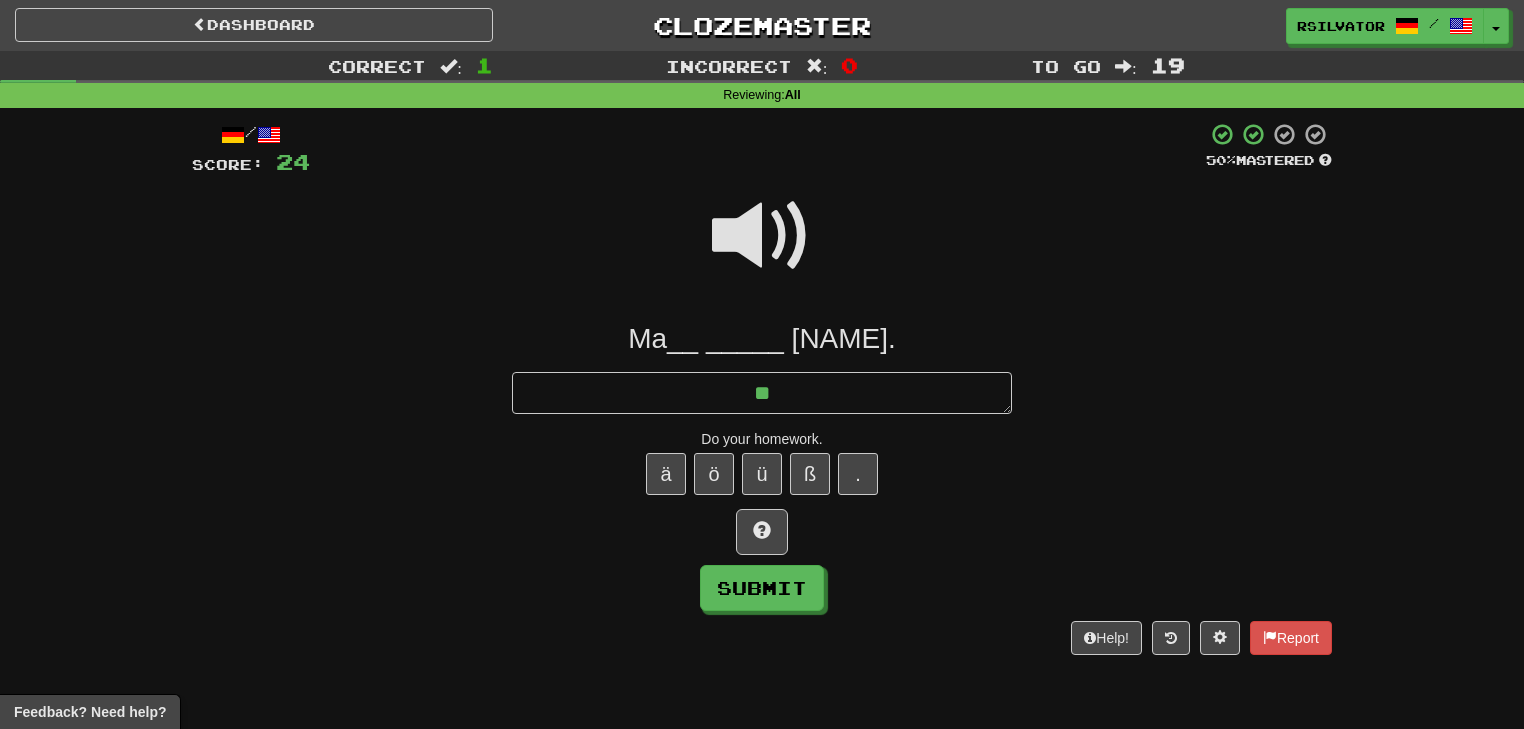 type on "*" 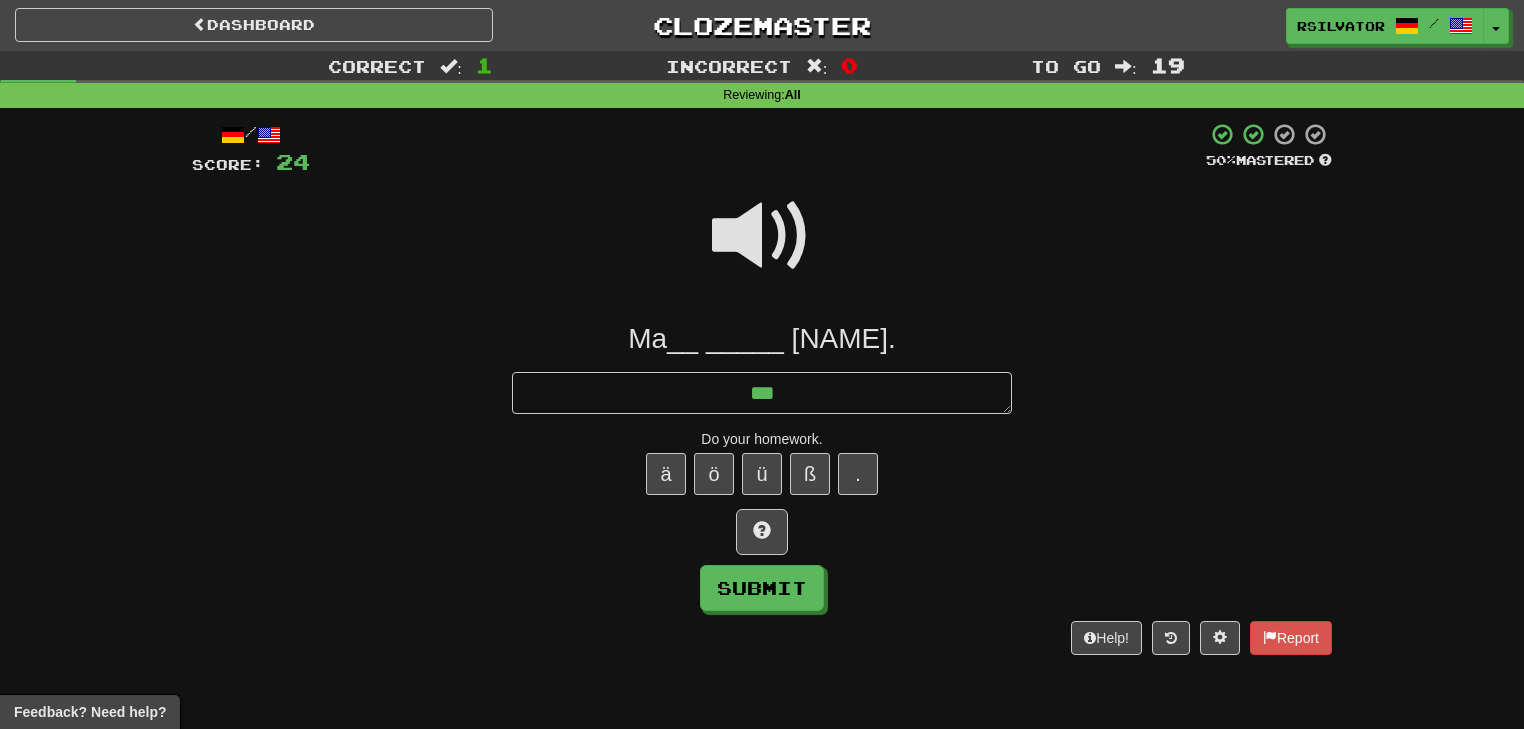 type on "*" 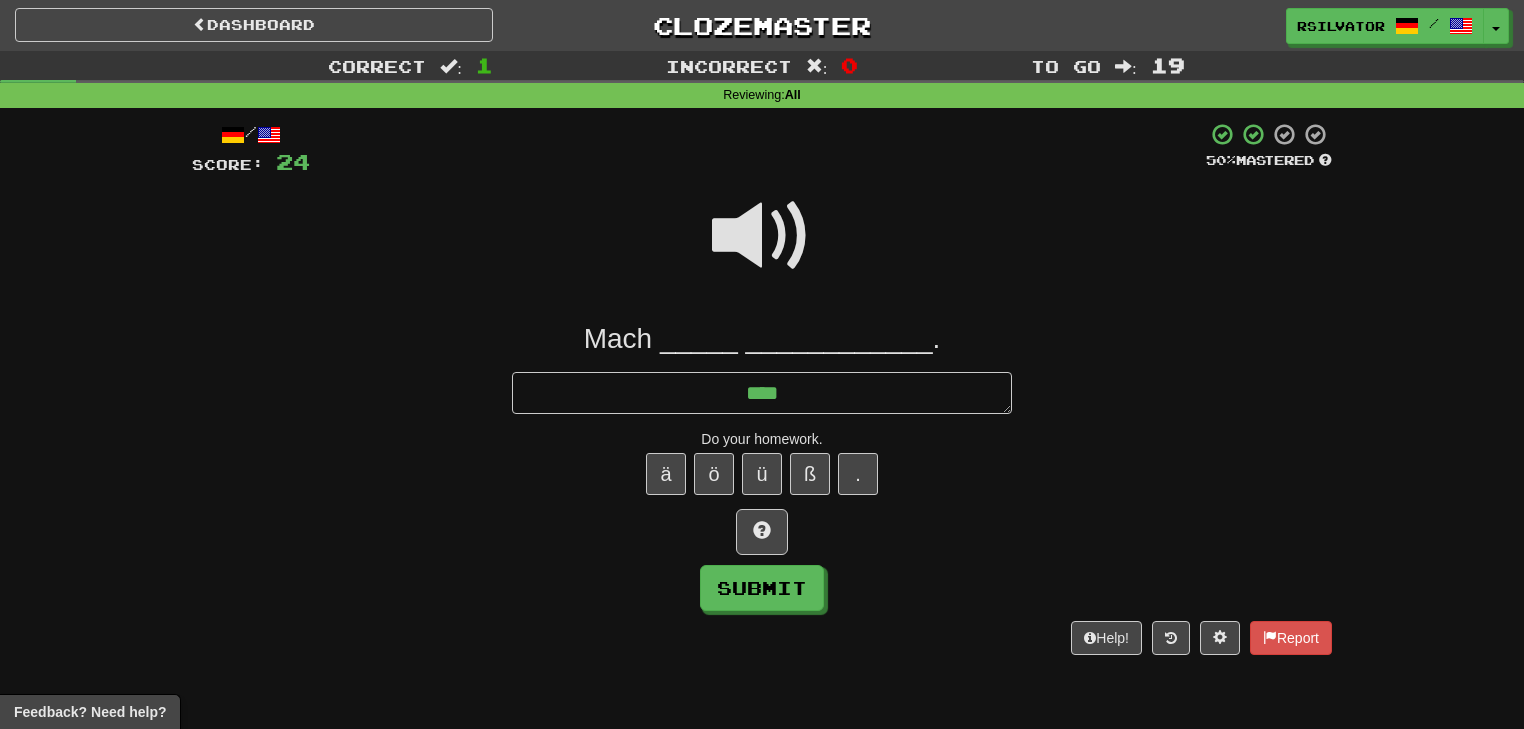 type on "*" 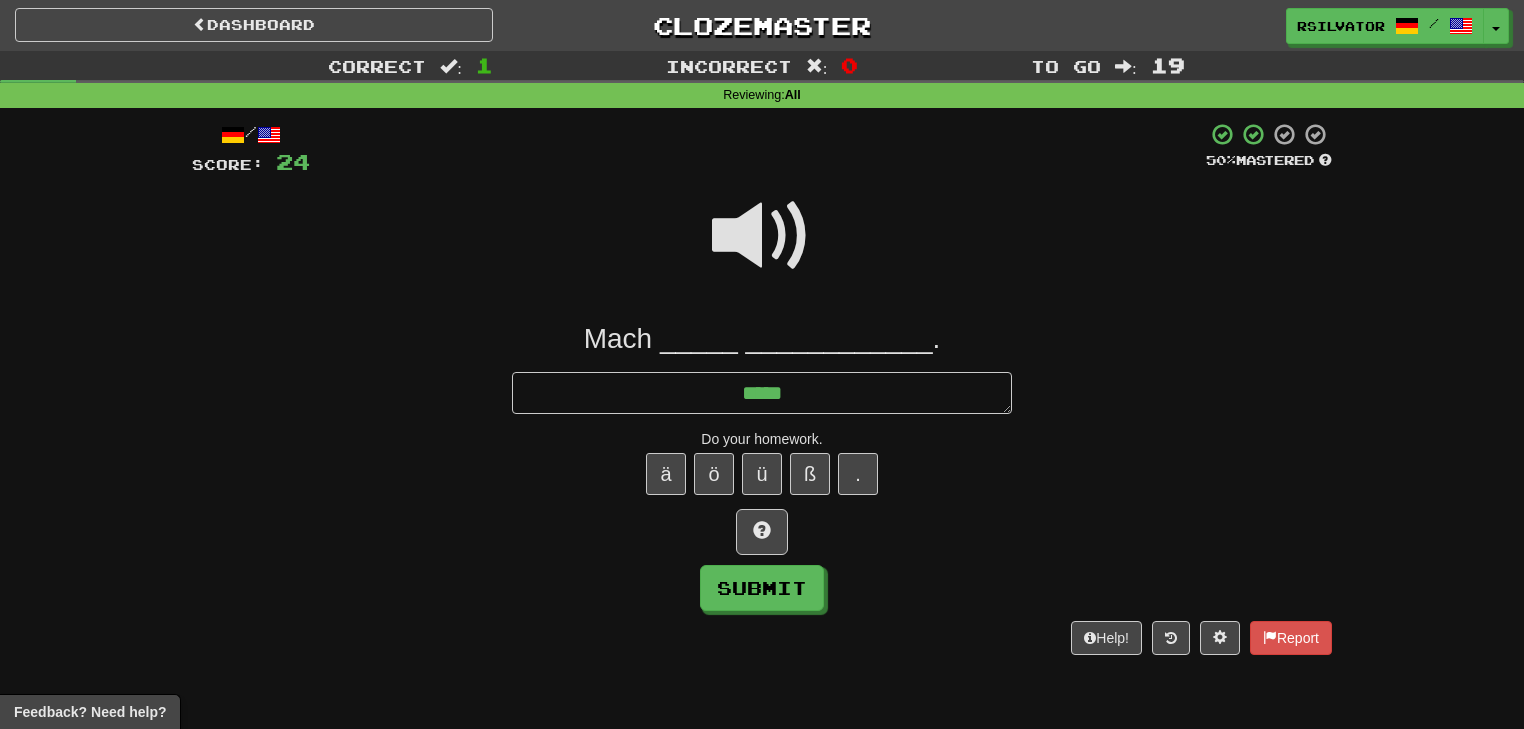 type on "*" 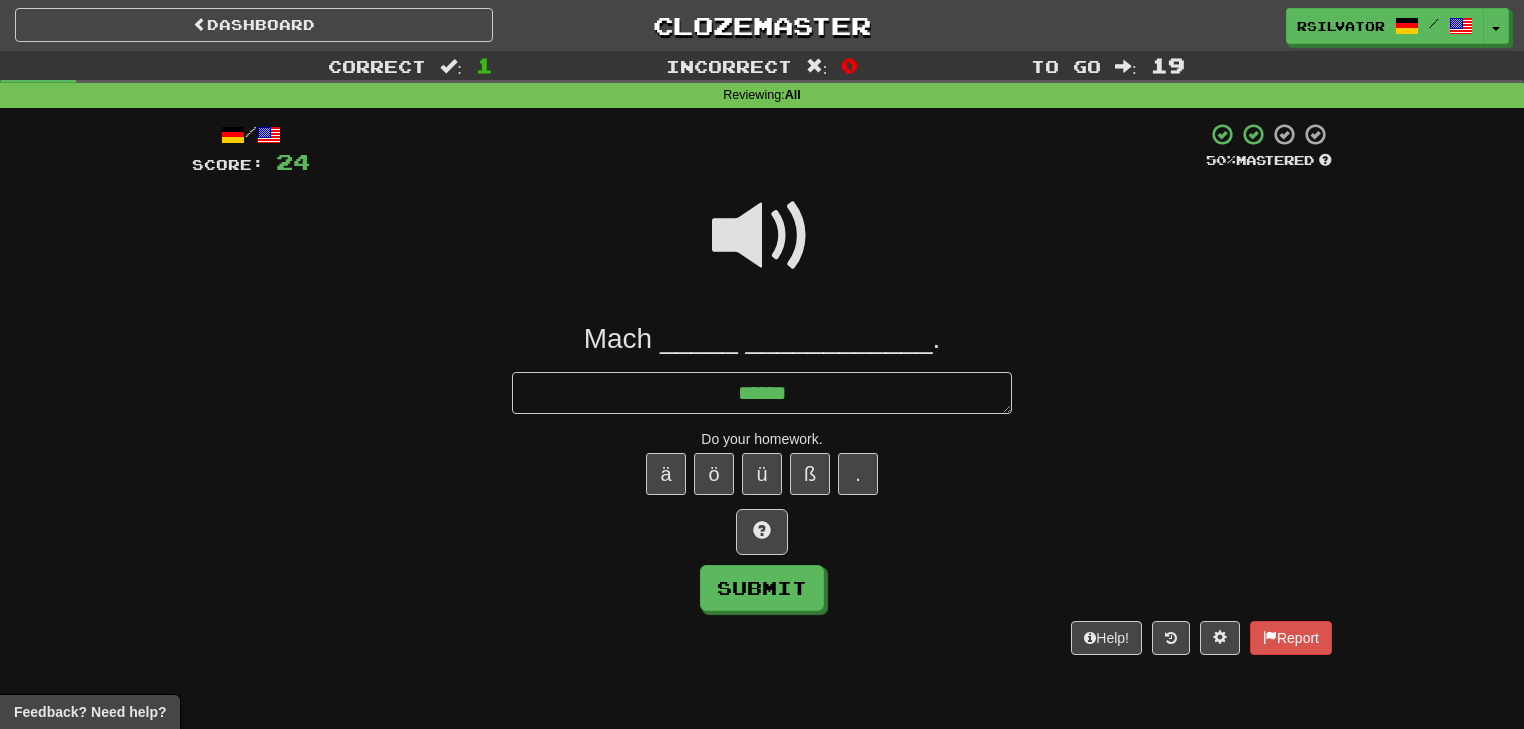 type on "*" 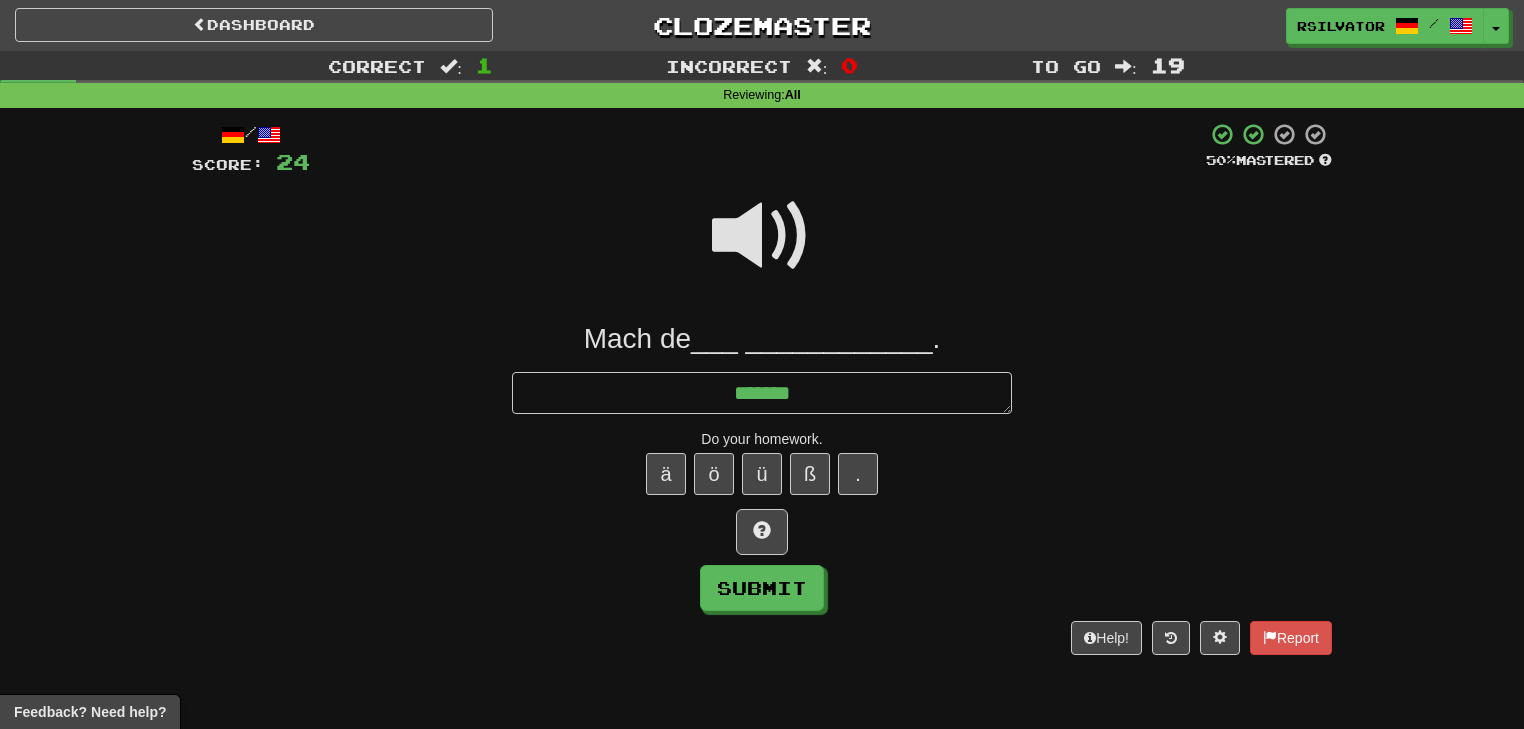 type on "*" 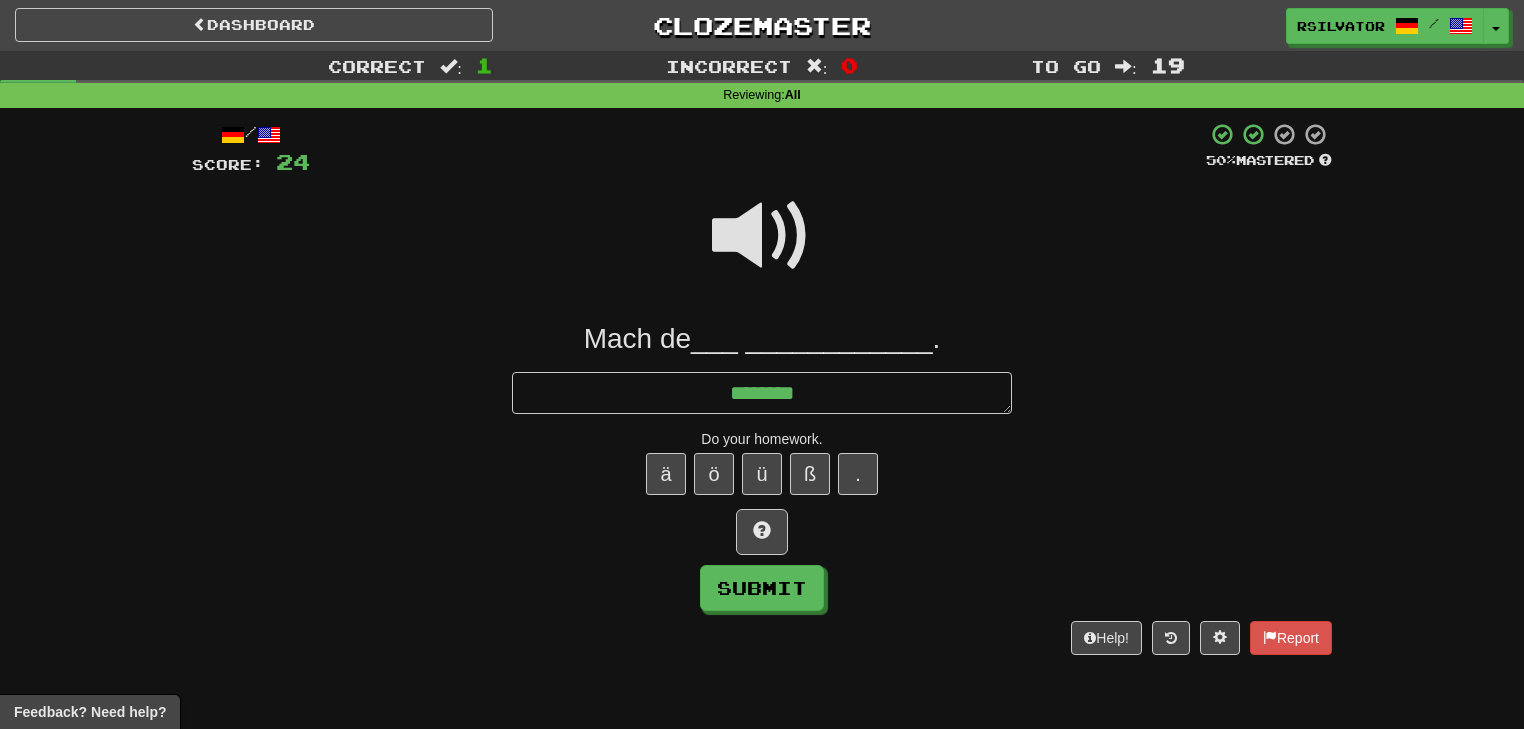 type on "*********" 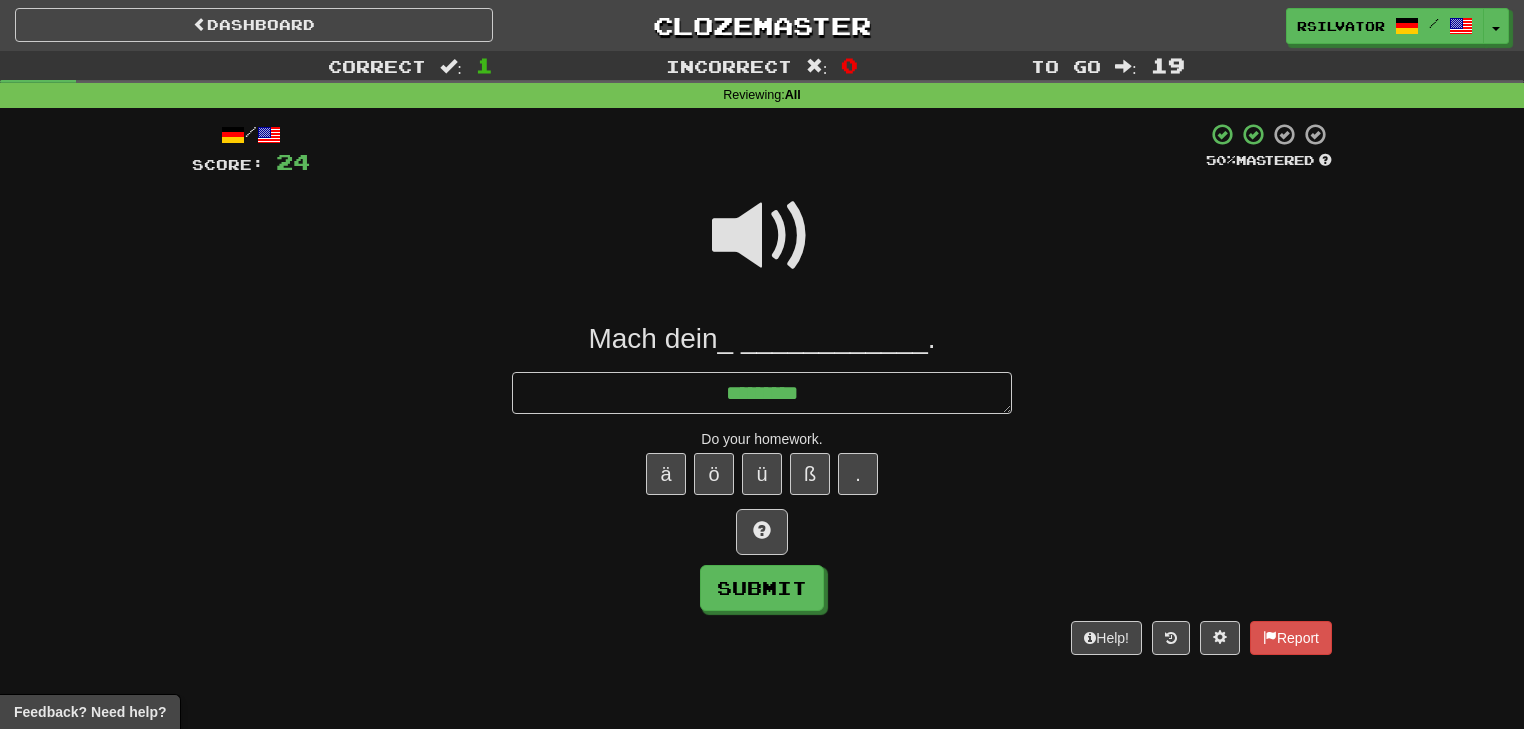 type on "*" 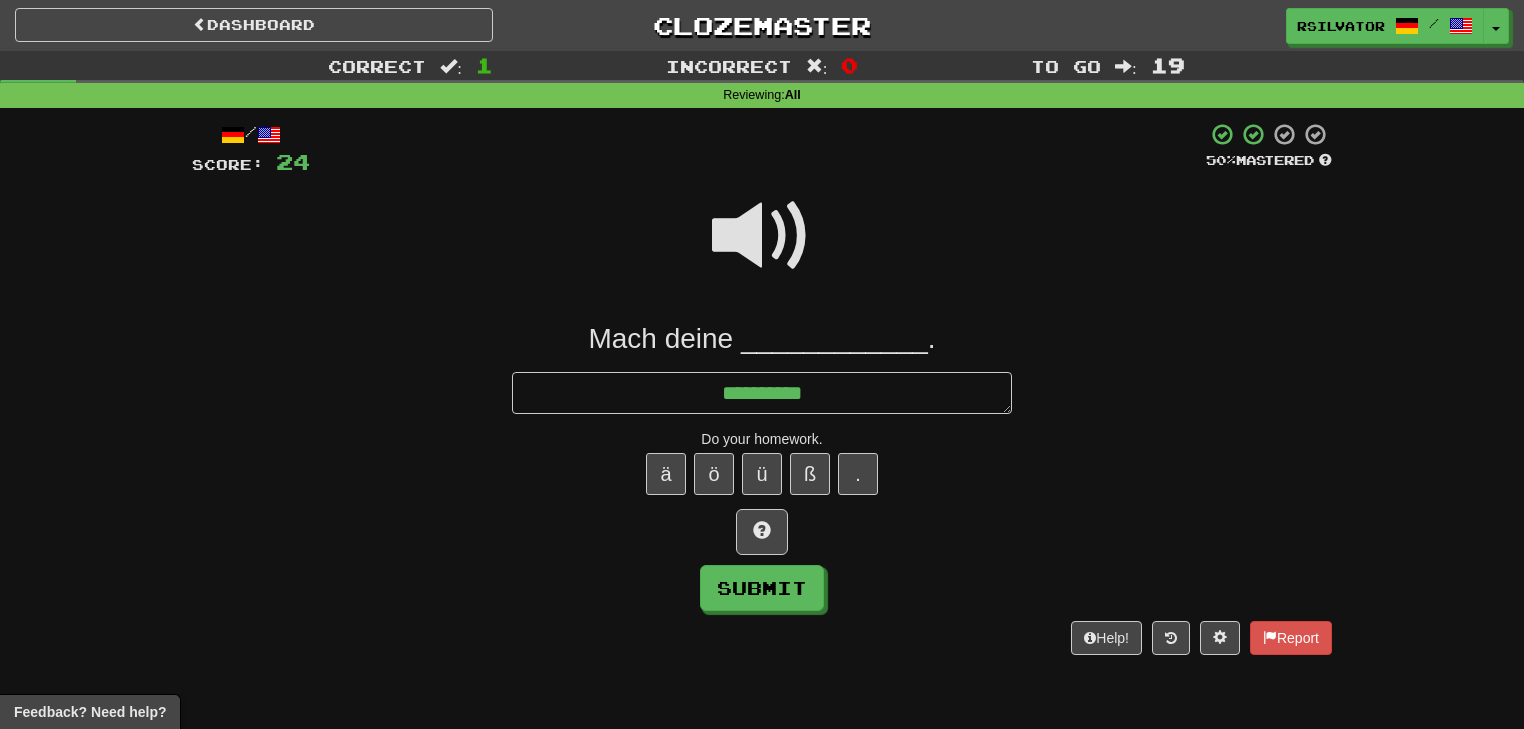 type on "*" 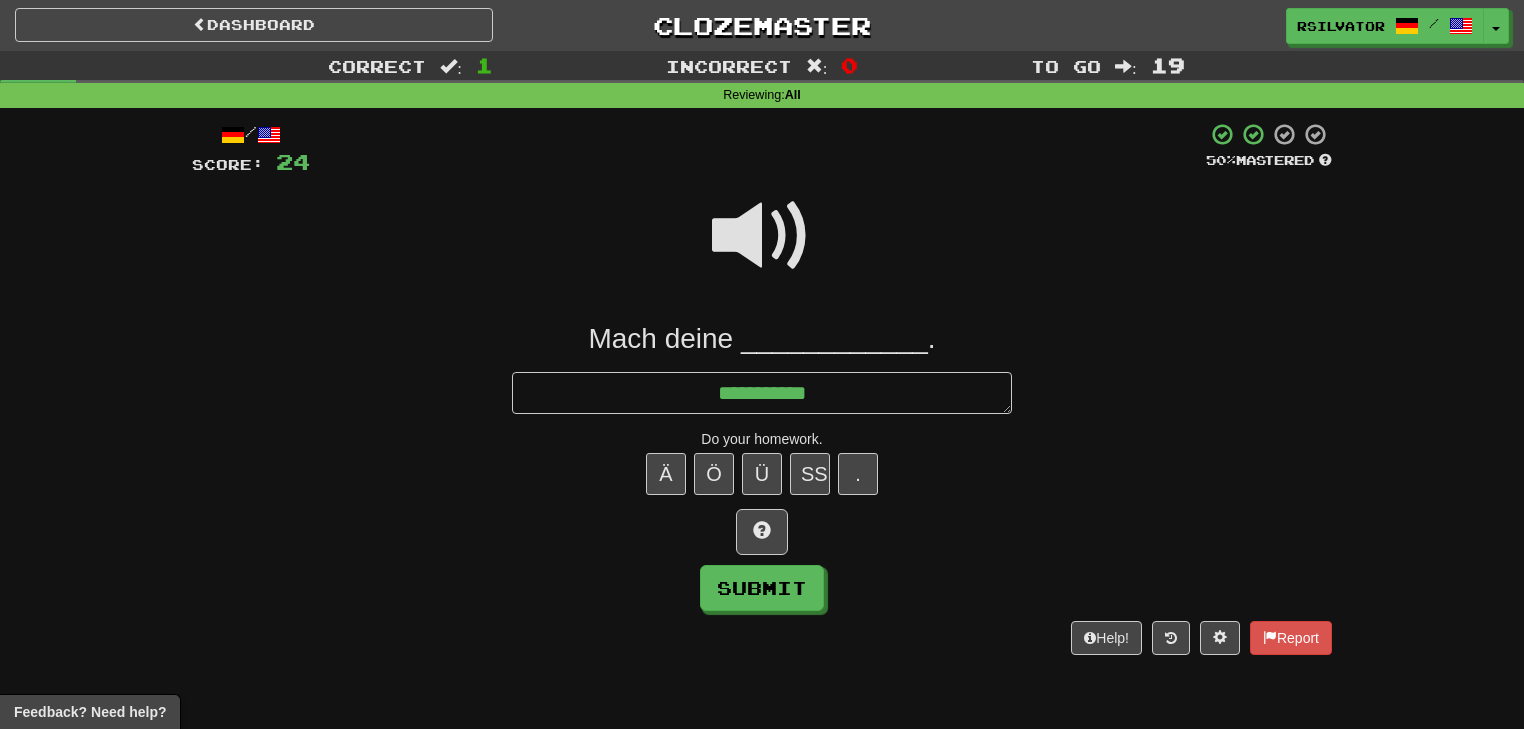 type on "*" 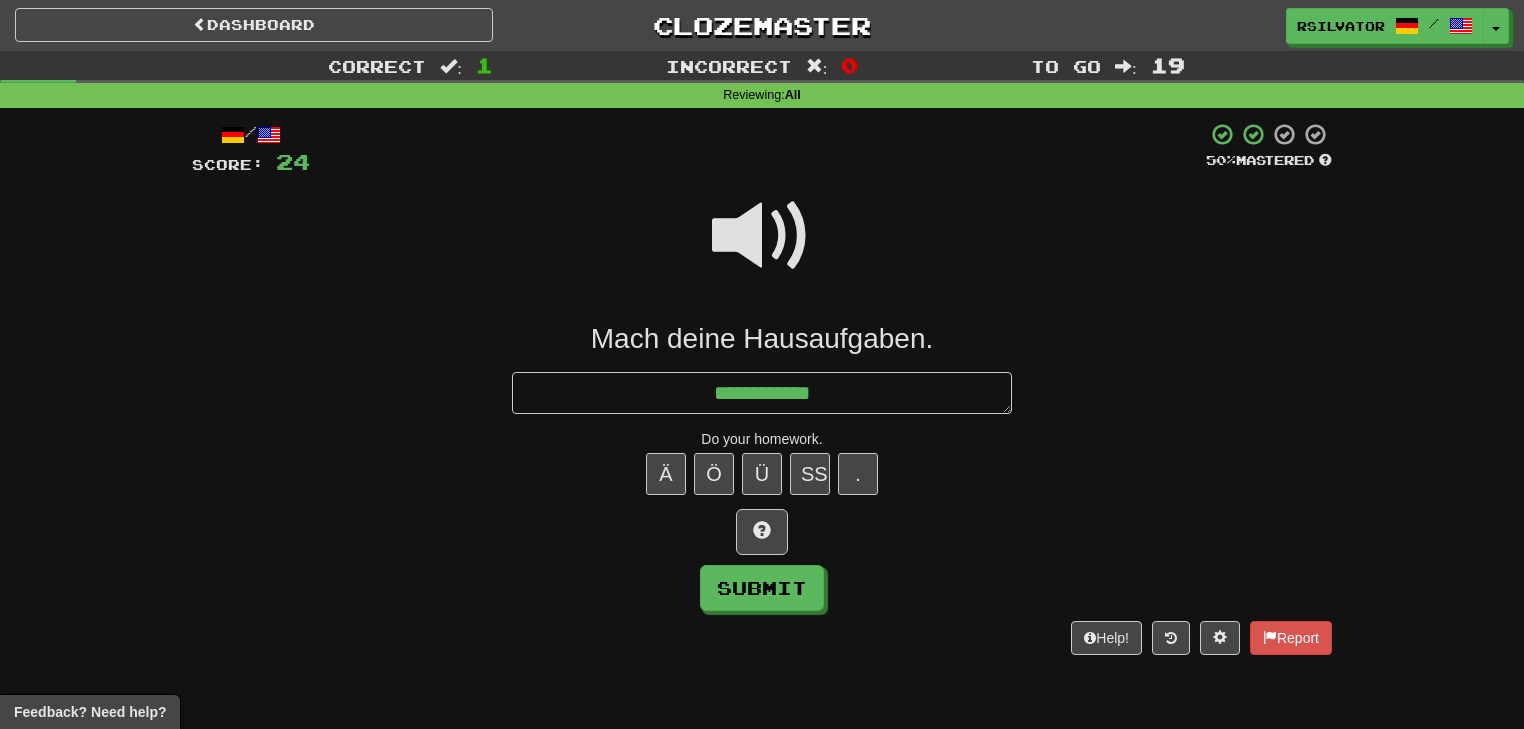 type on "*" 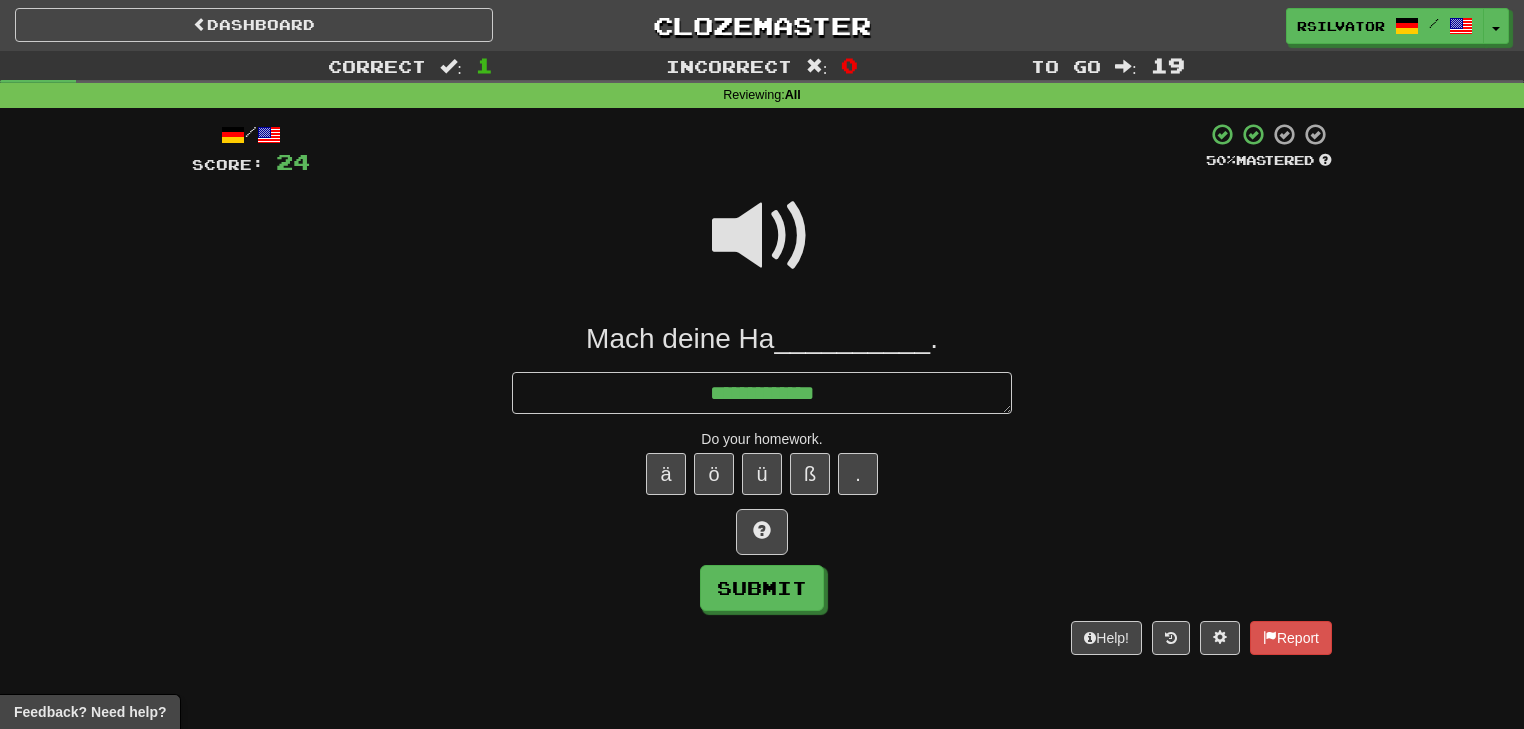 type on "*" 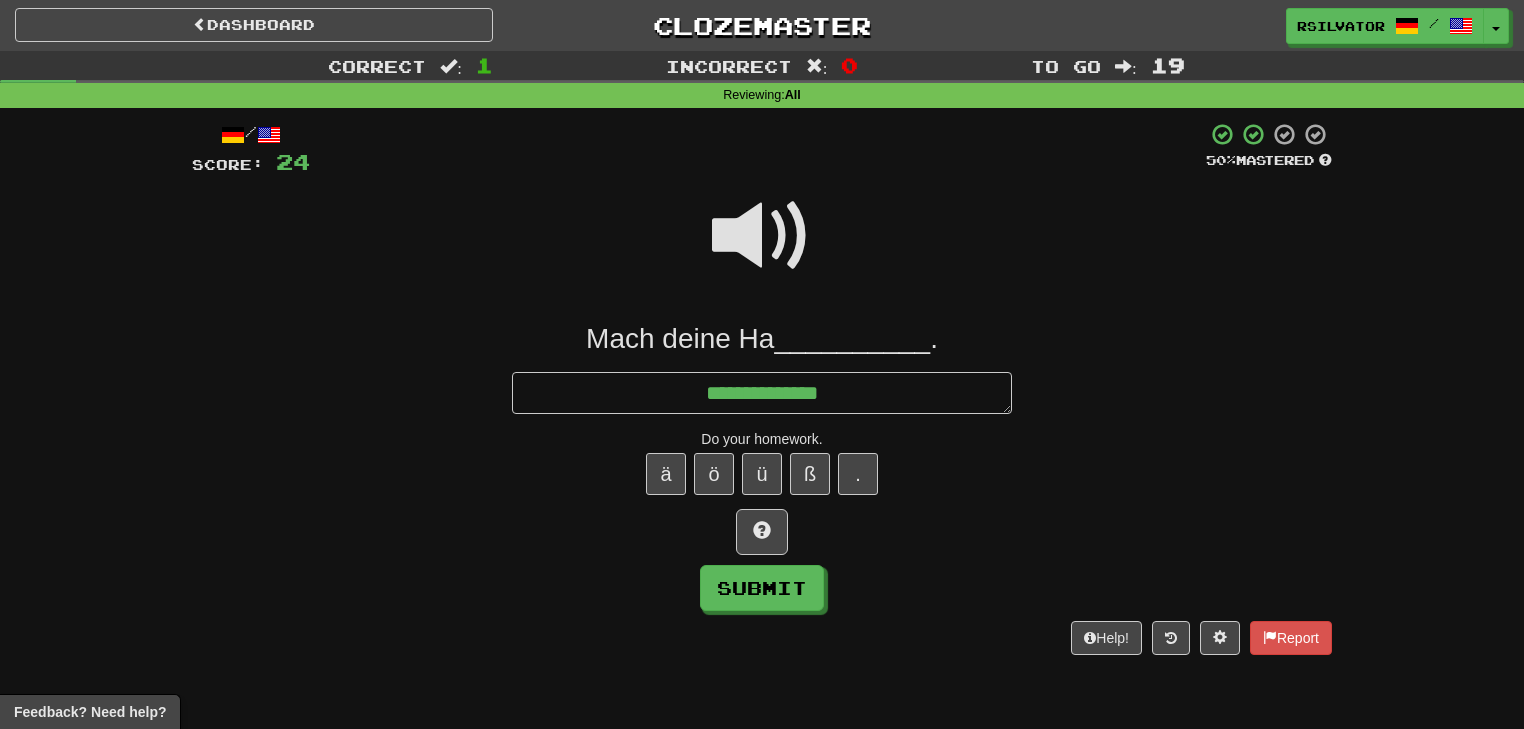 type on "*" 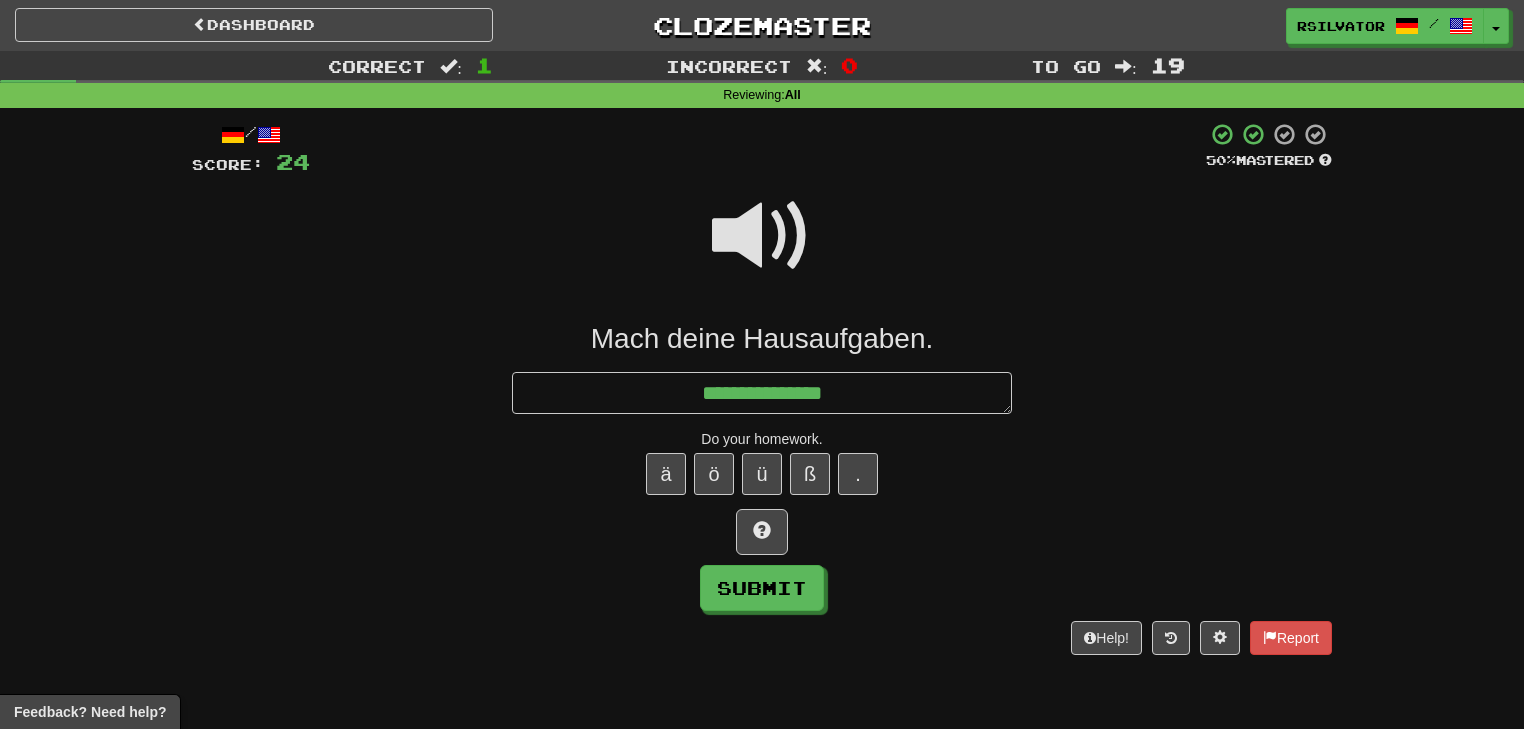 type on "*" 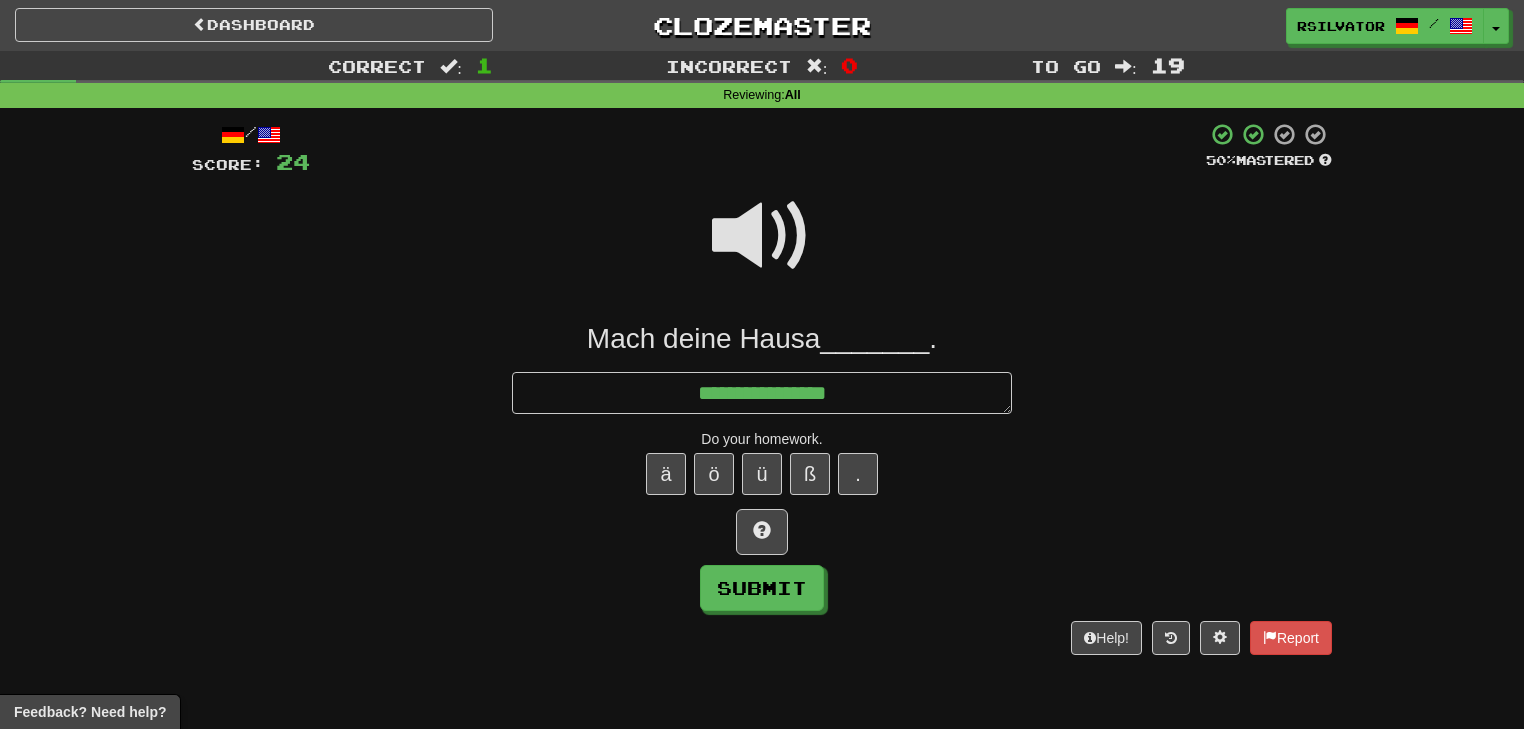 type on "*" 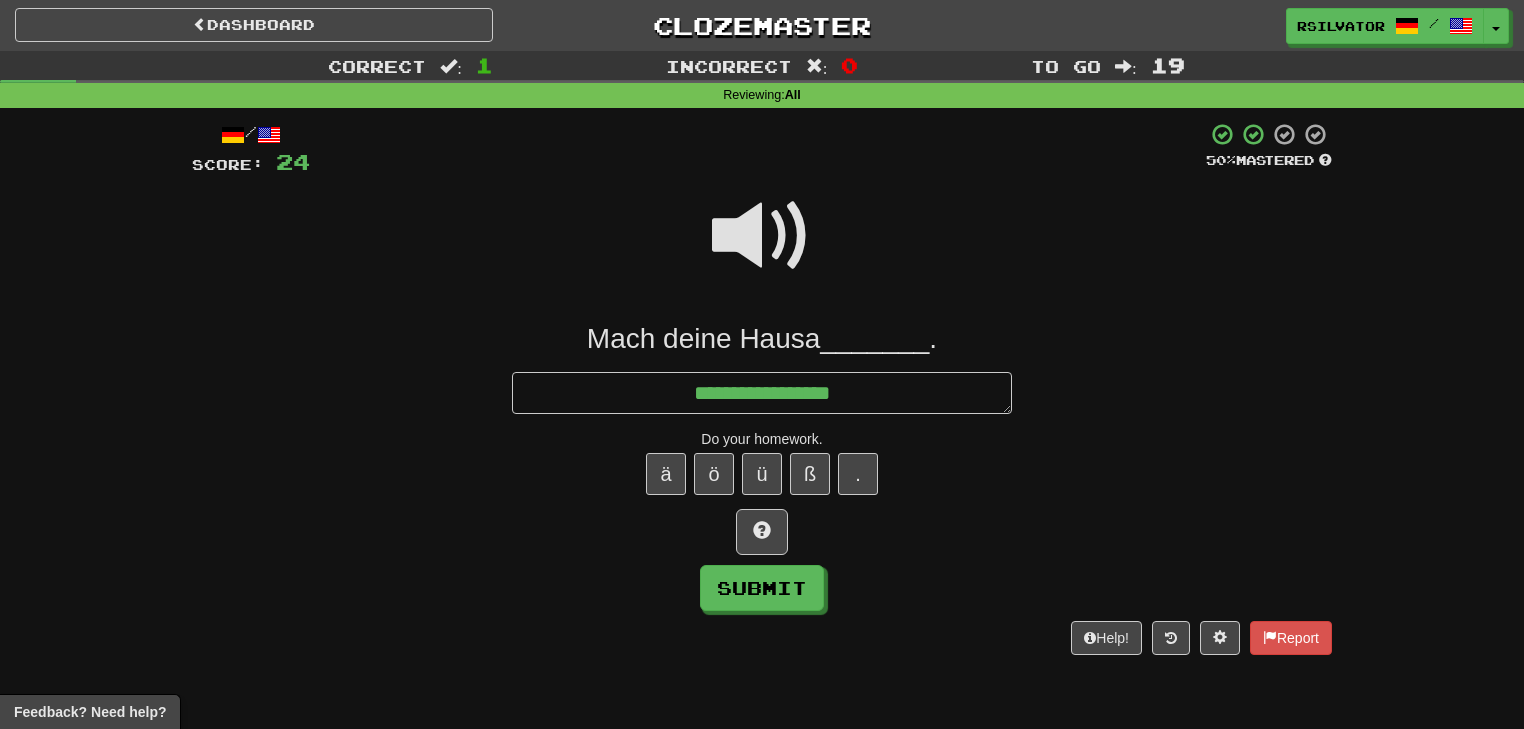 type on "*" 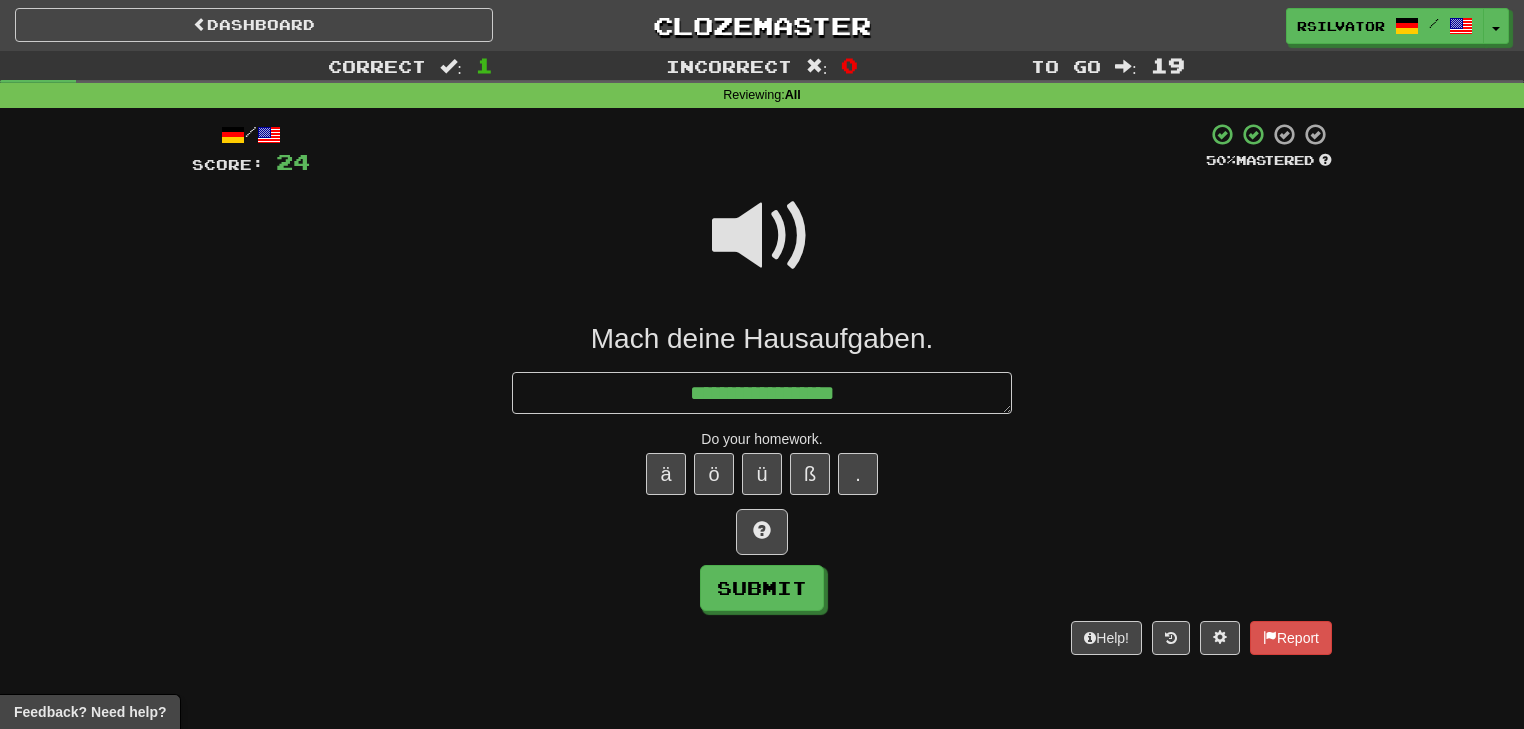 type on "*" 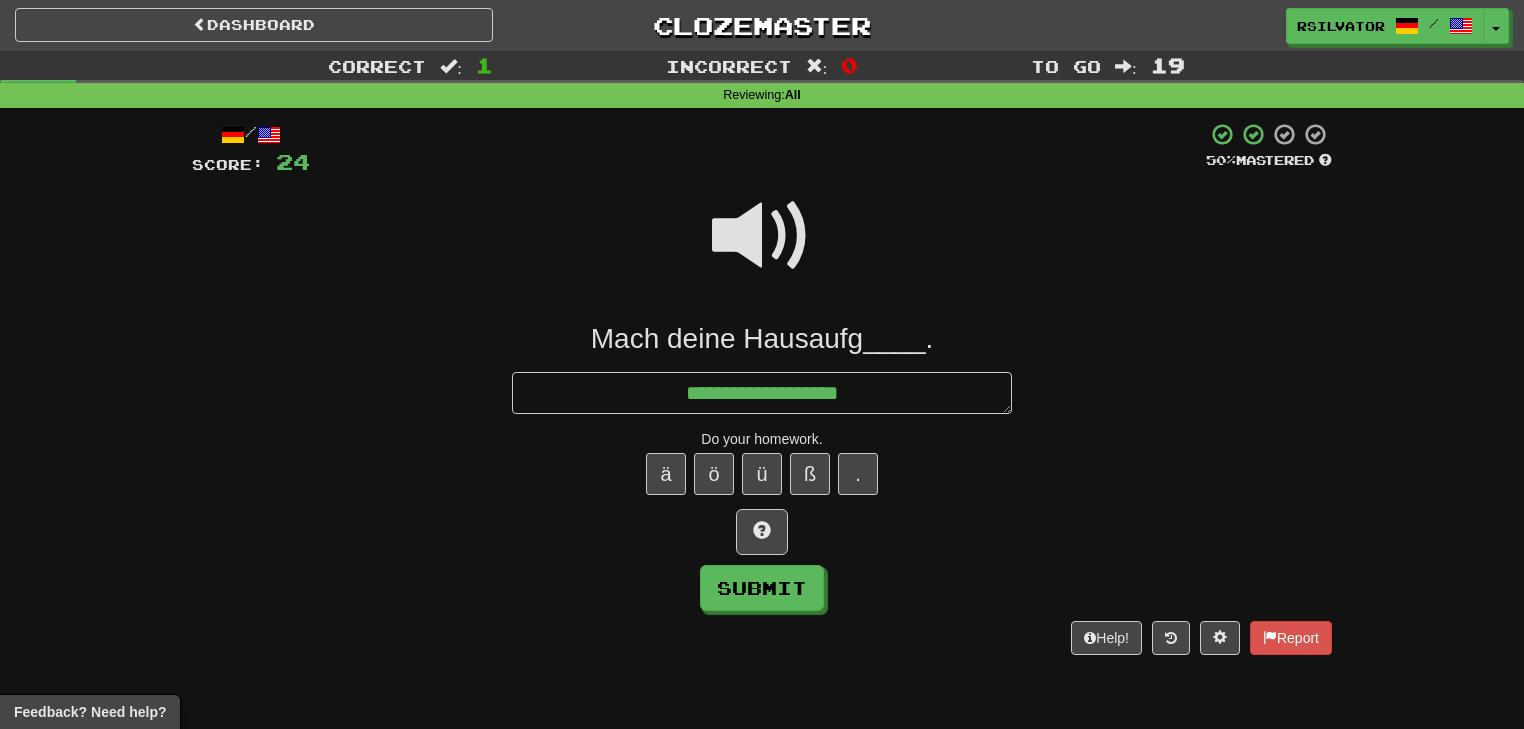 type on "*" 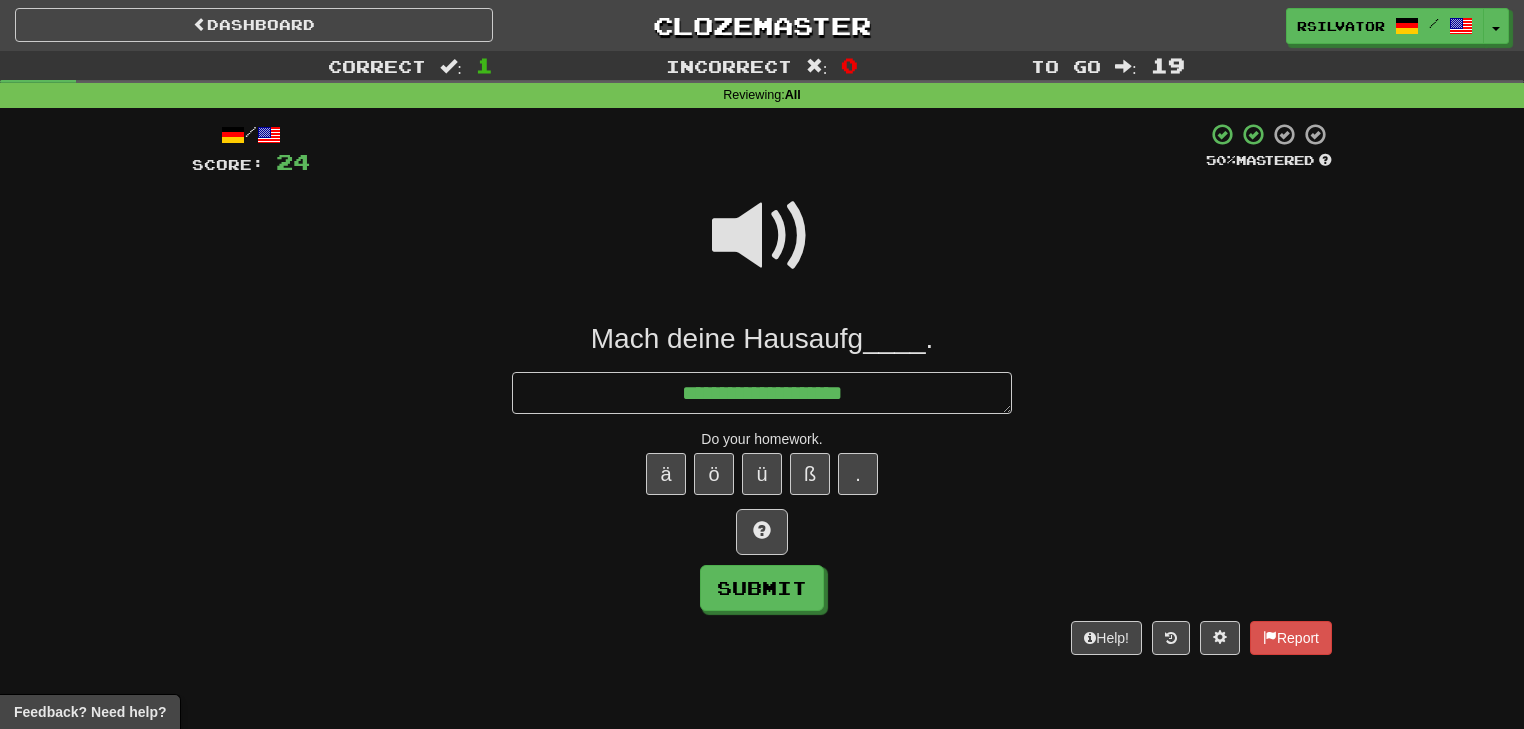type on "*" 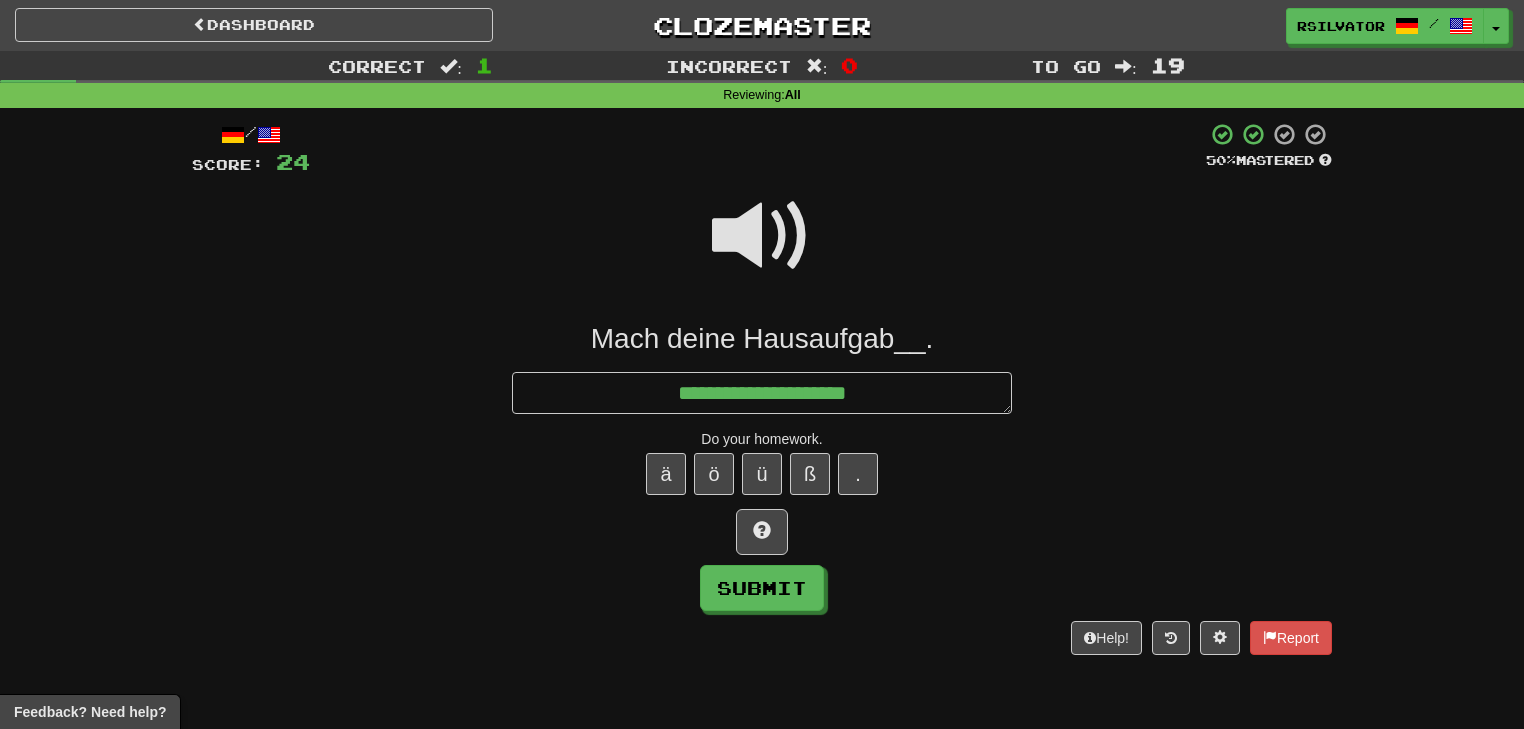 type on "*" 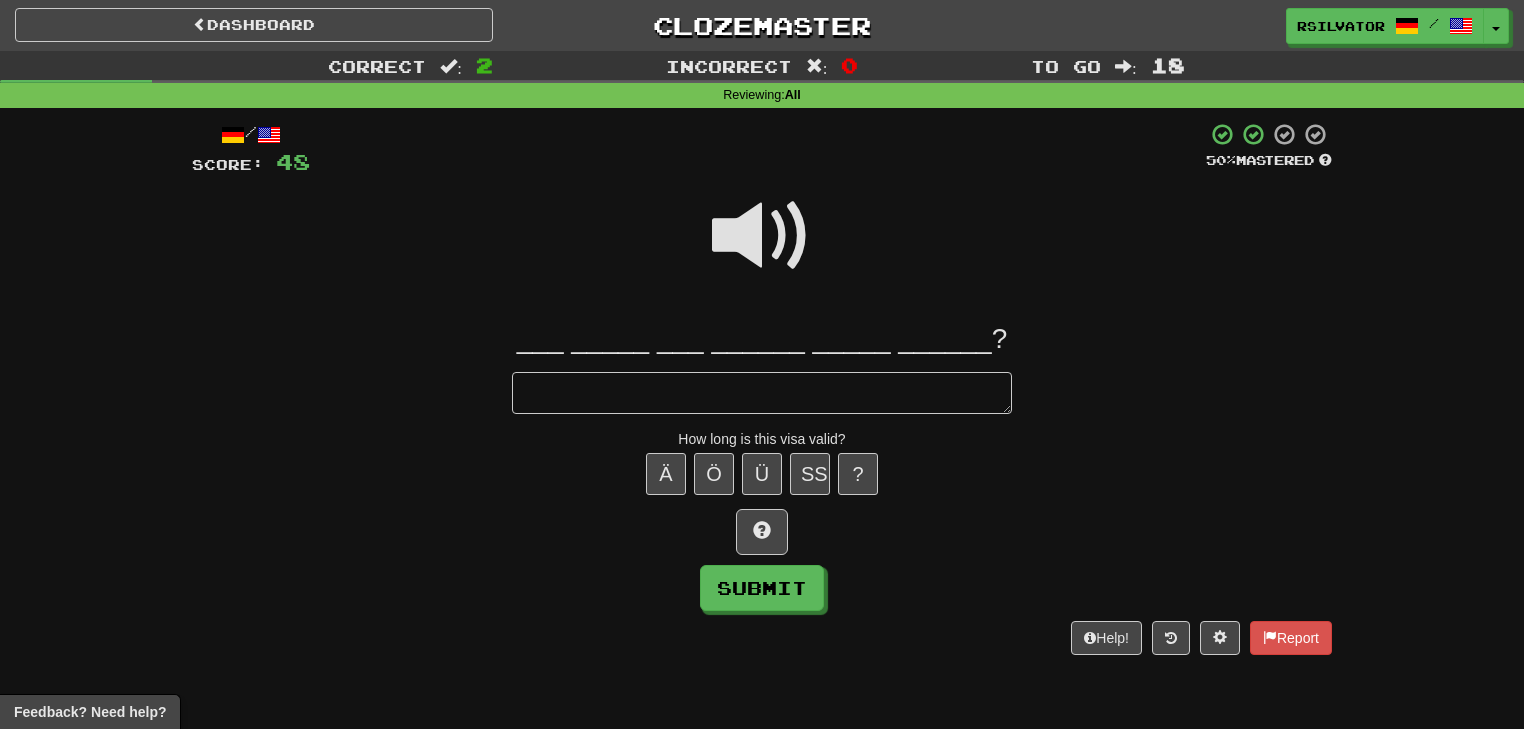 type on "*" 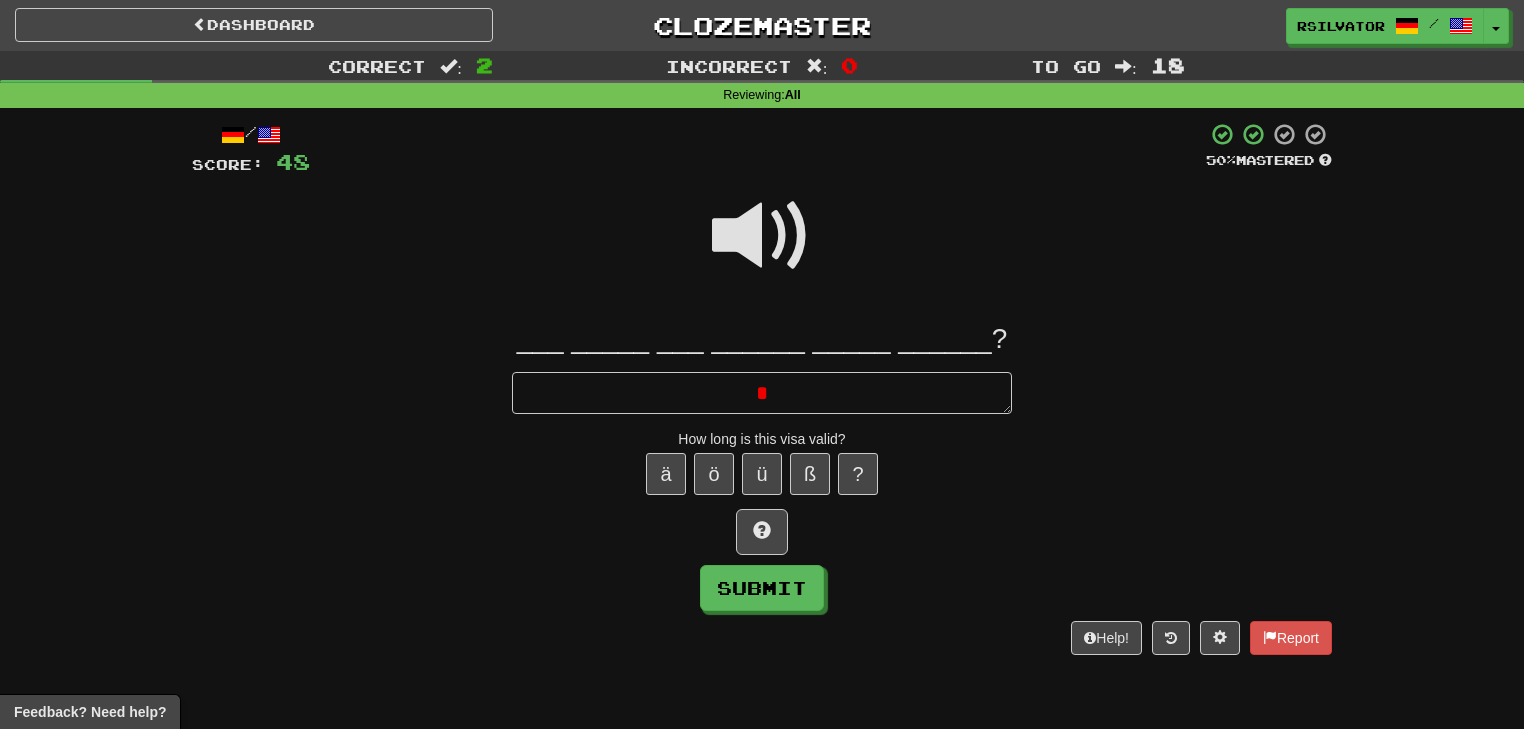 type 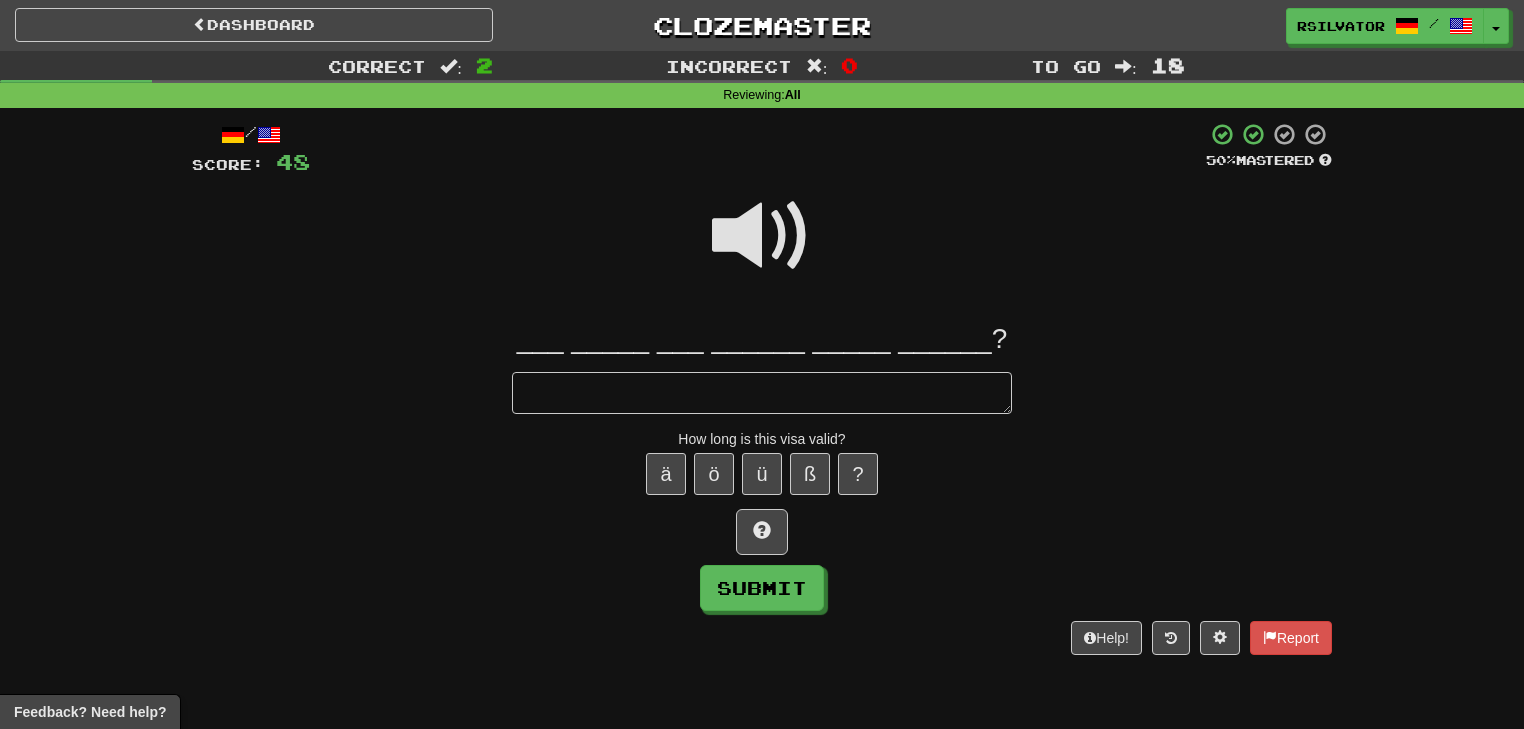 type on "*" 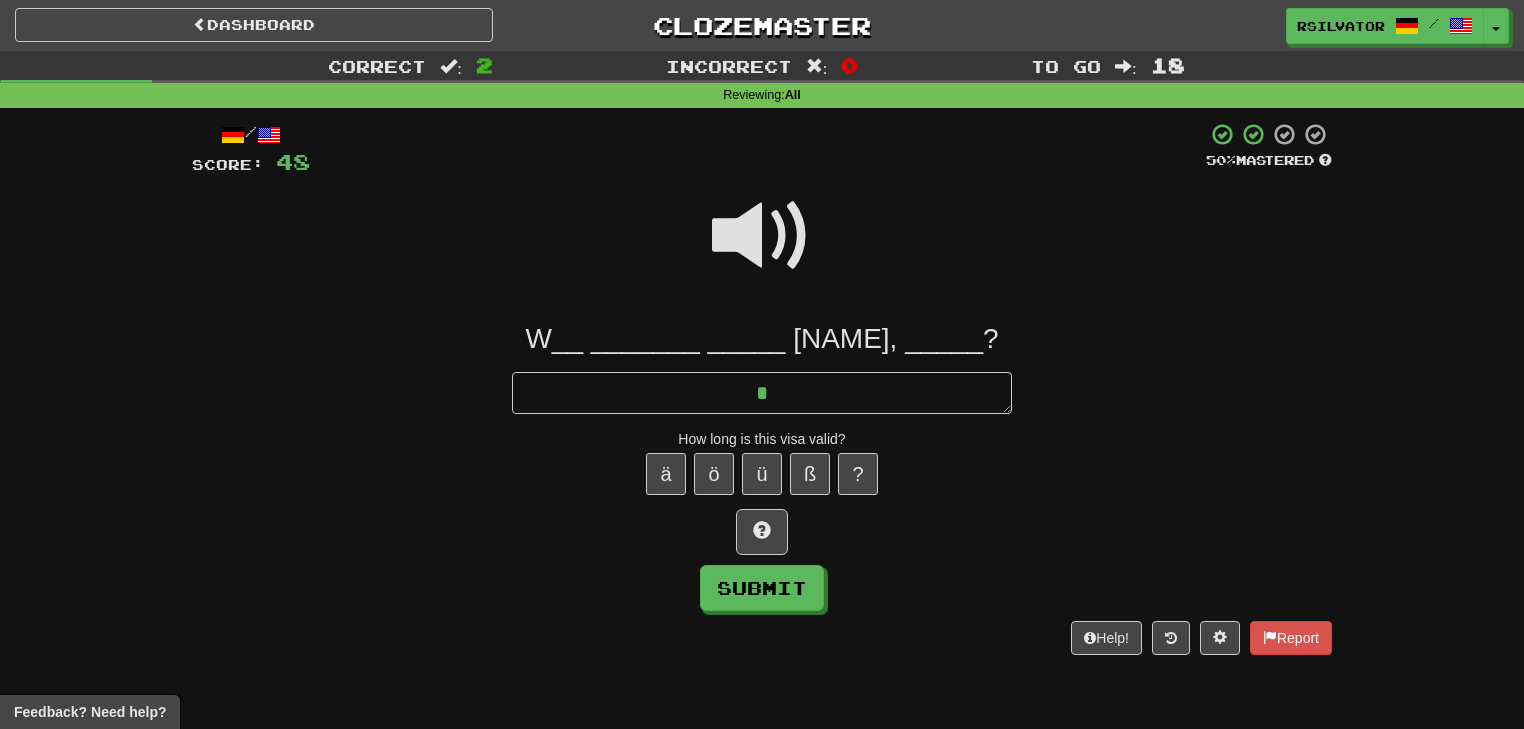 type on "*" 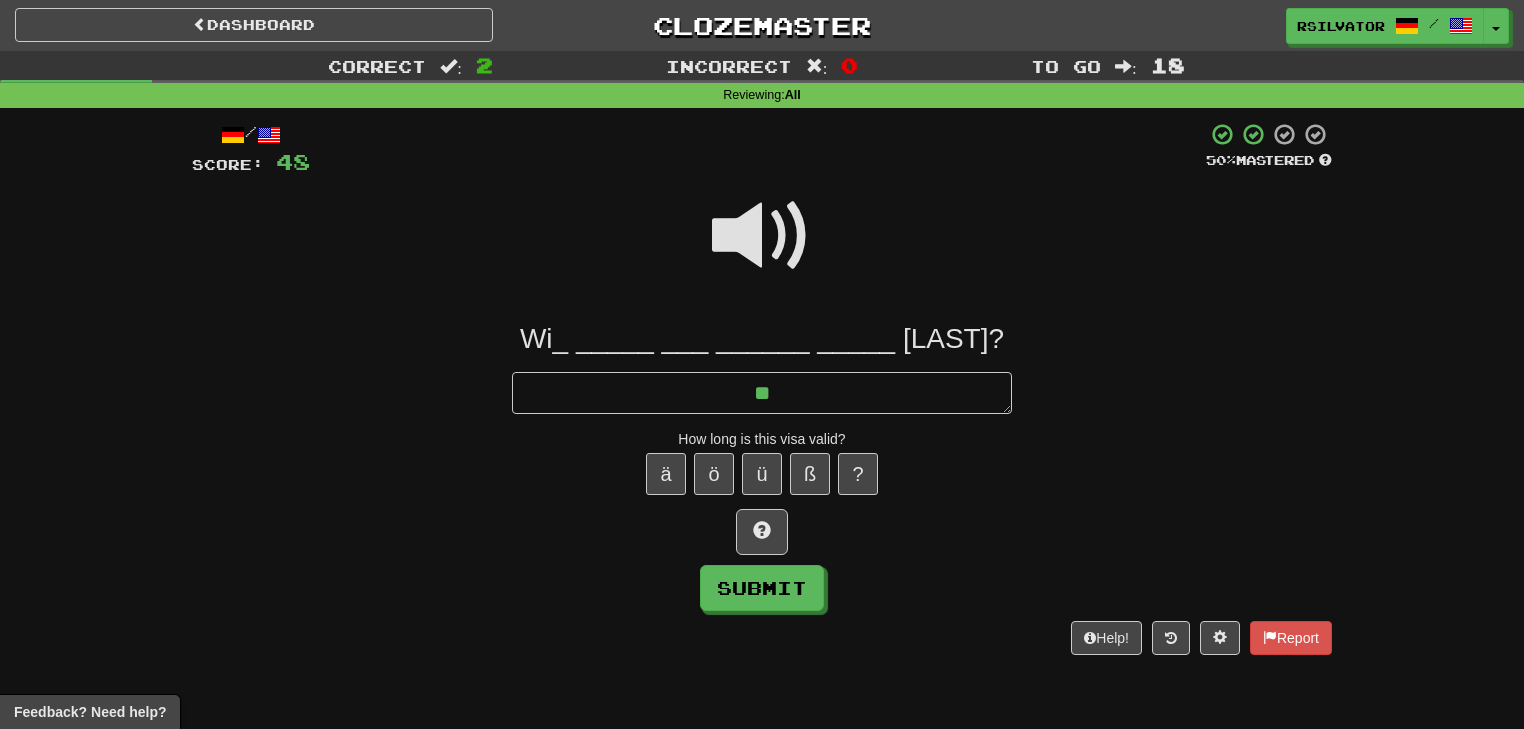 type on "*" 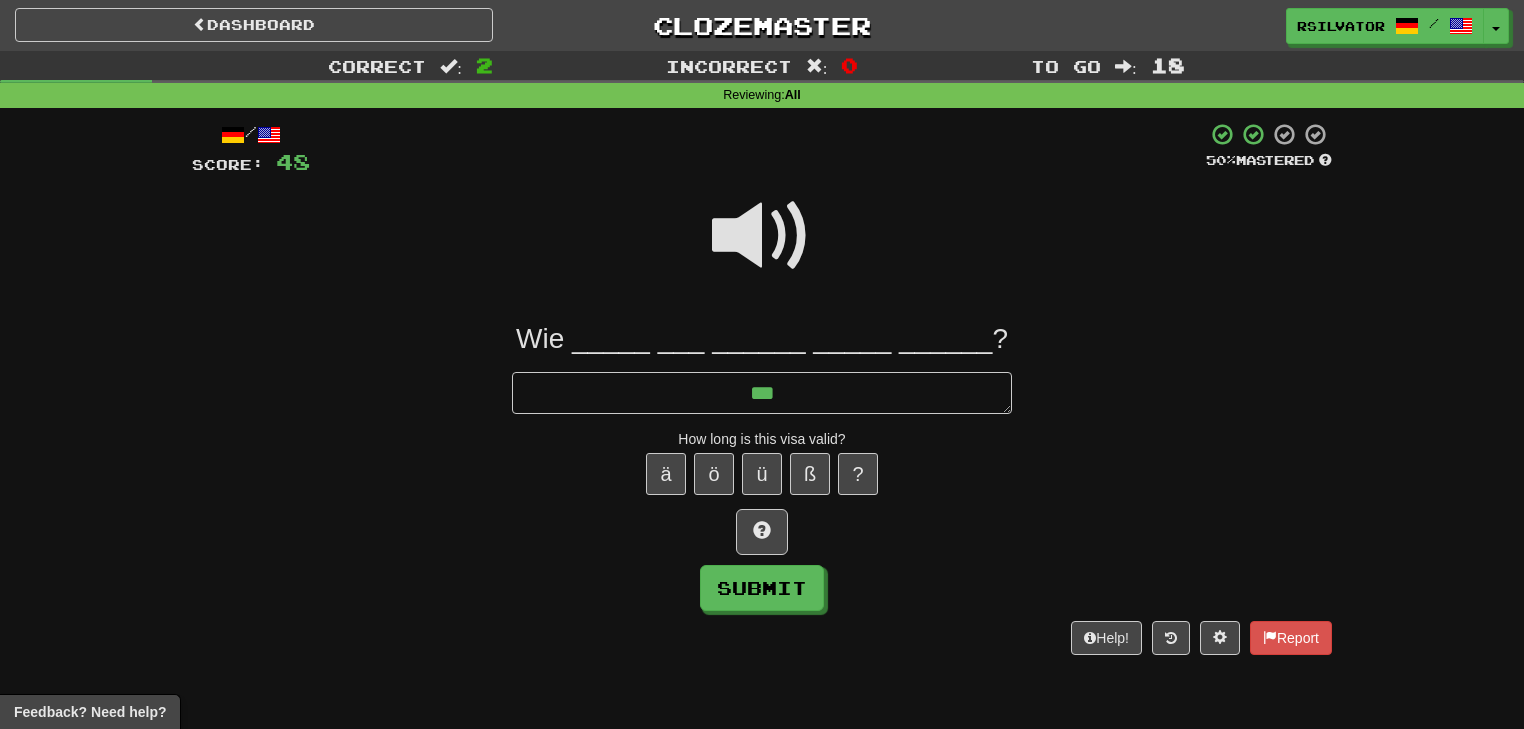 type on "*" 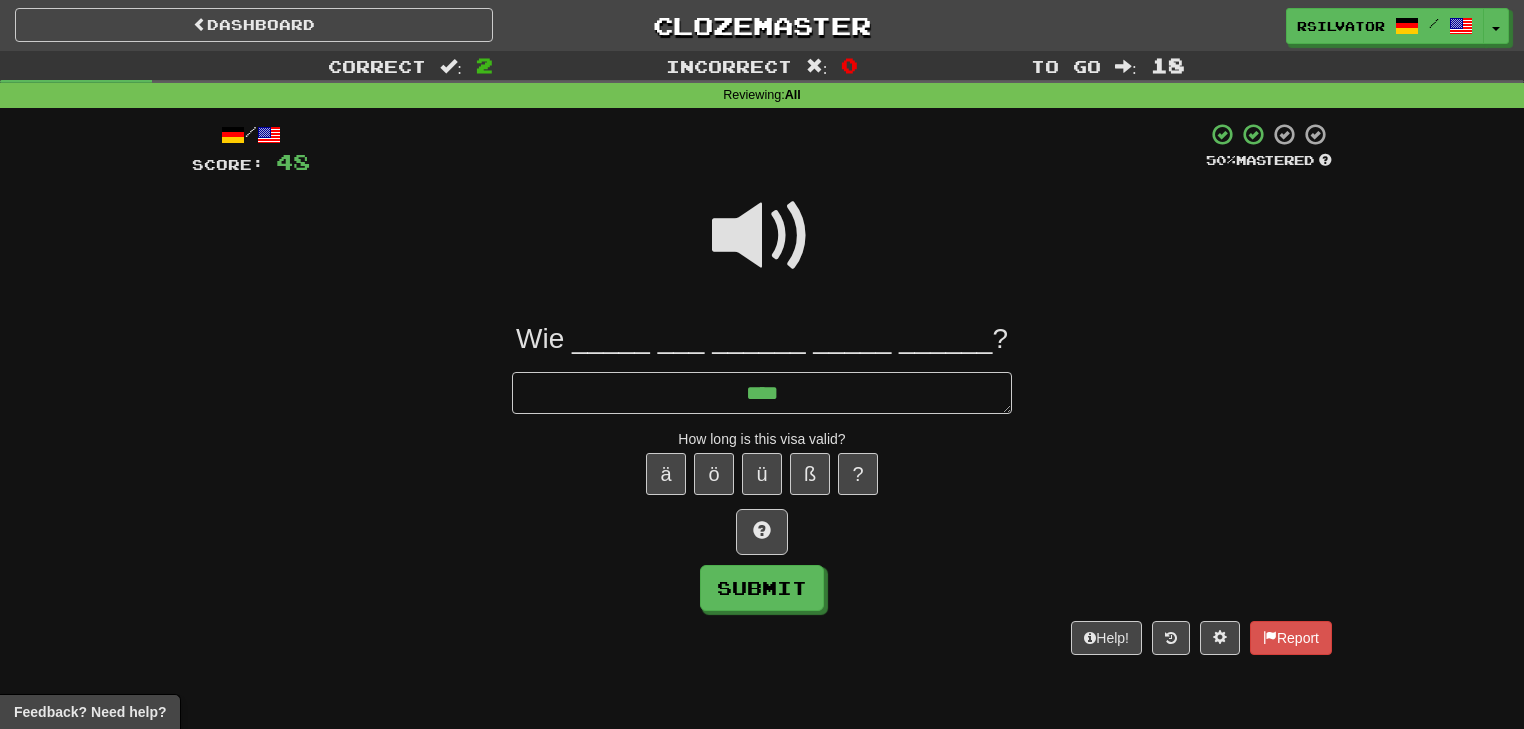 type on "*" 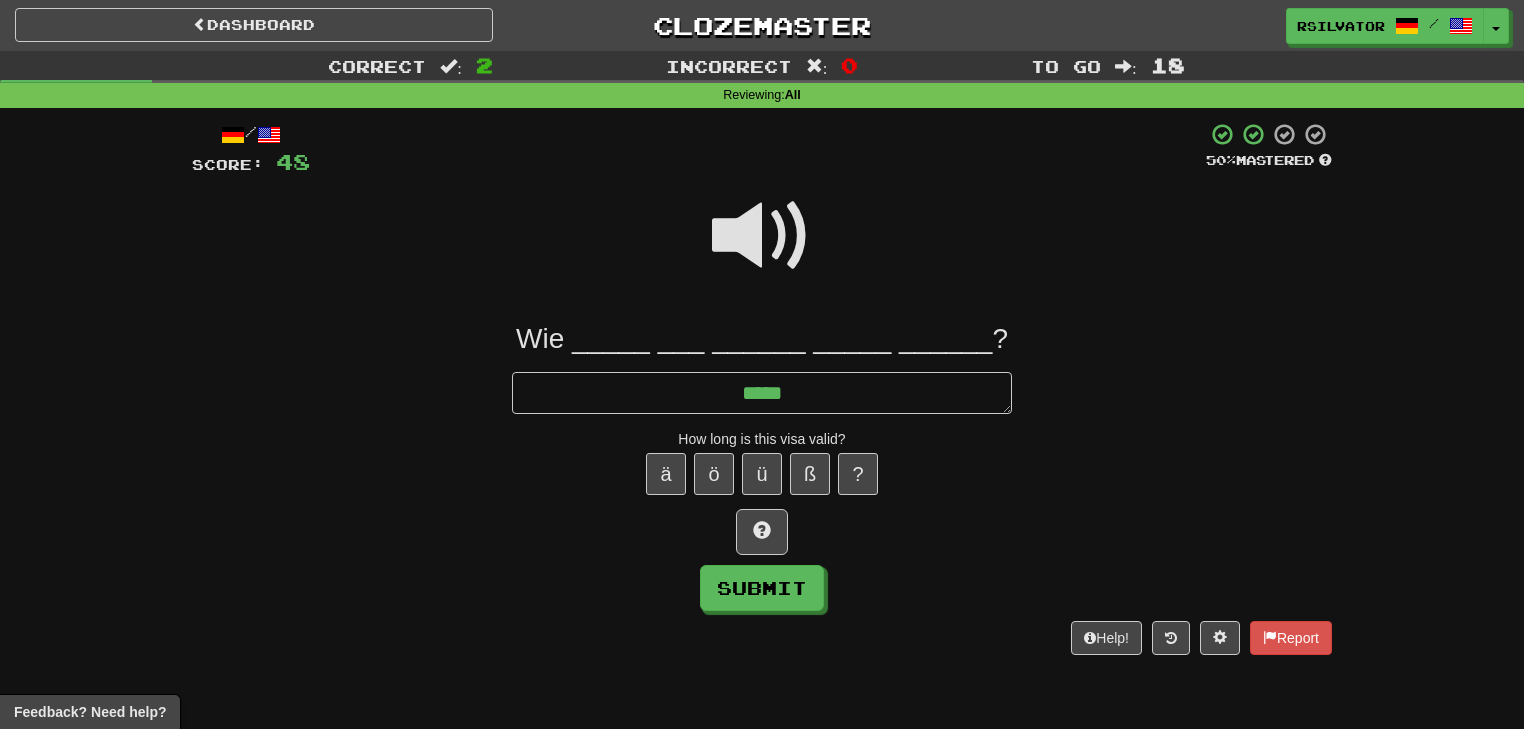 type on "*" 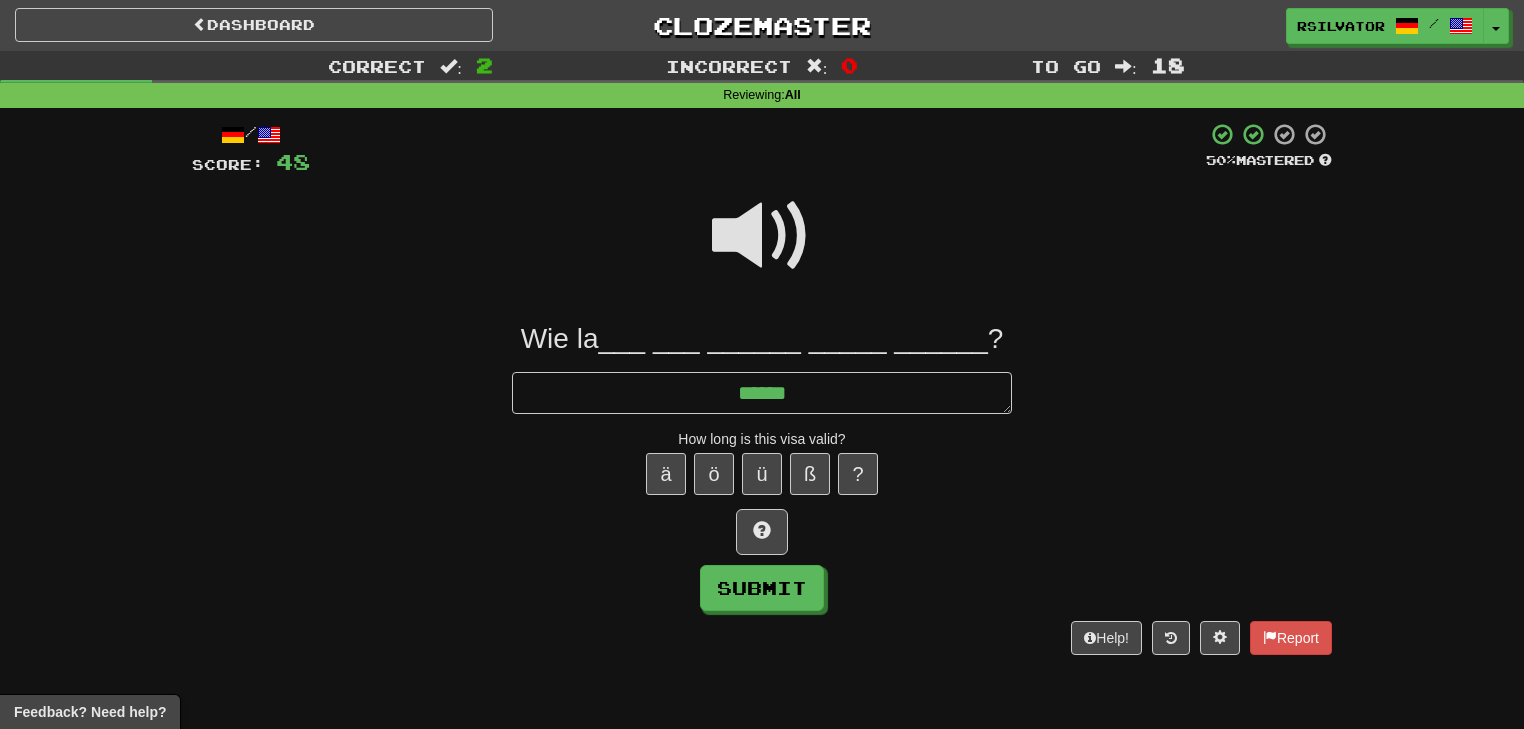 type on "*" 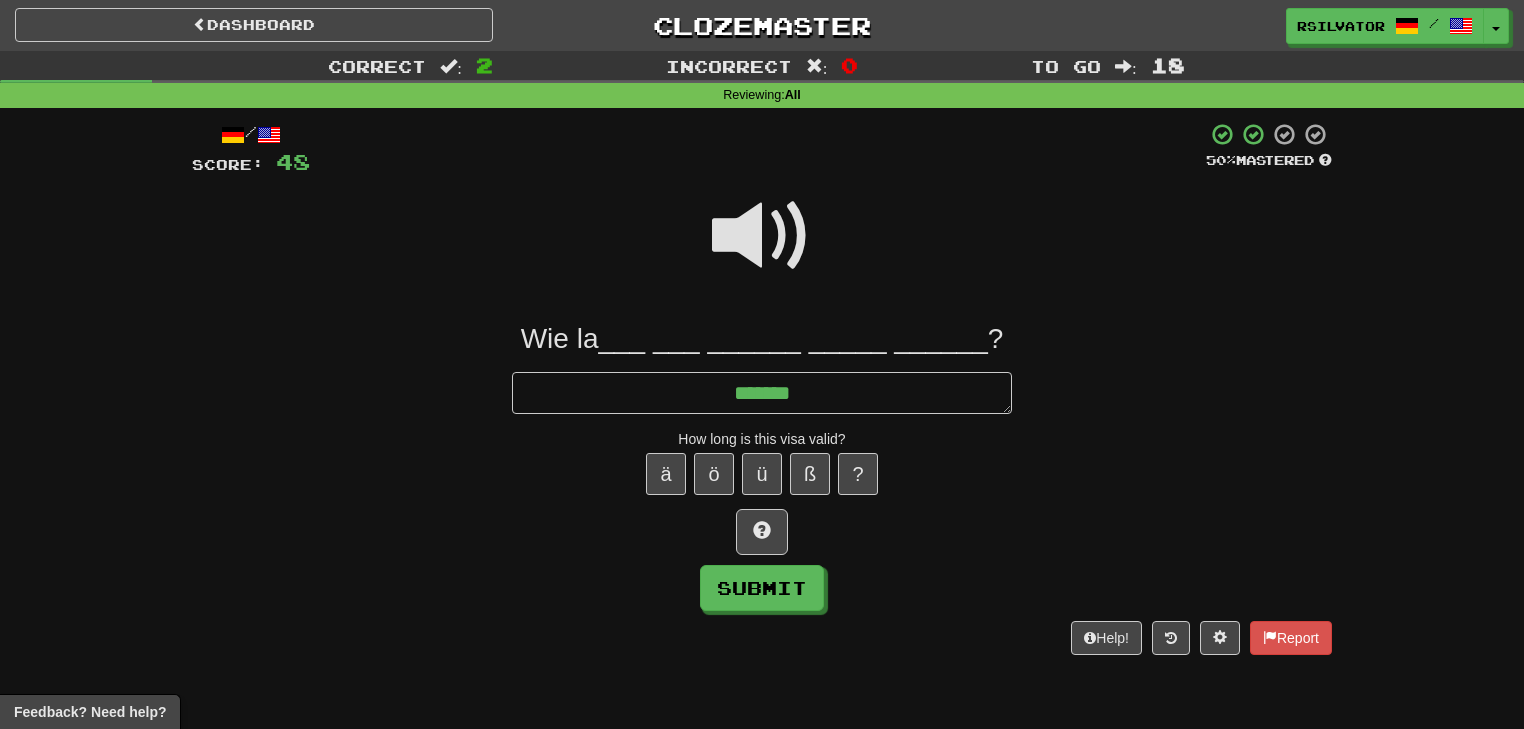 type on "*" 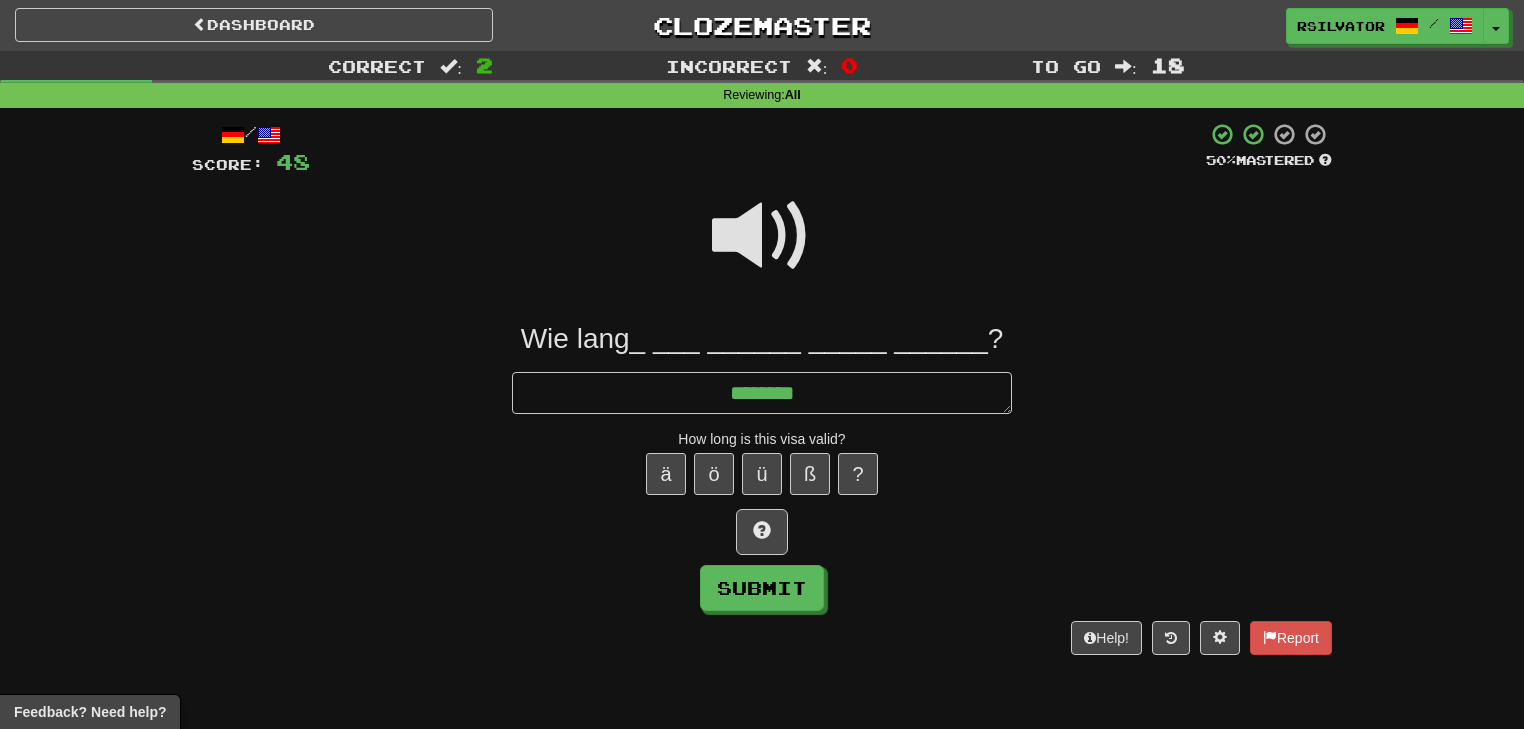 type on "*" 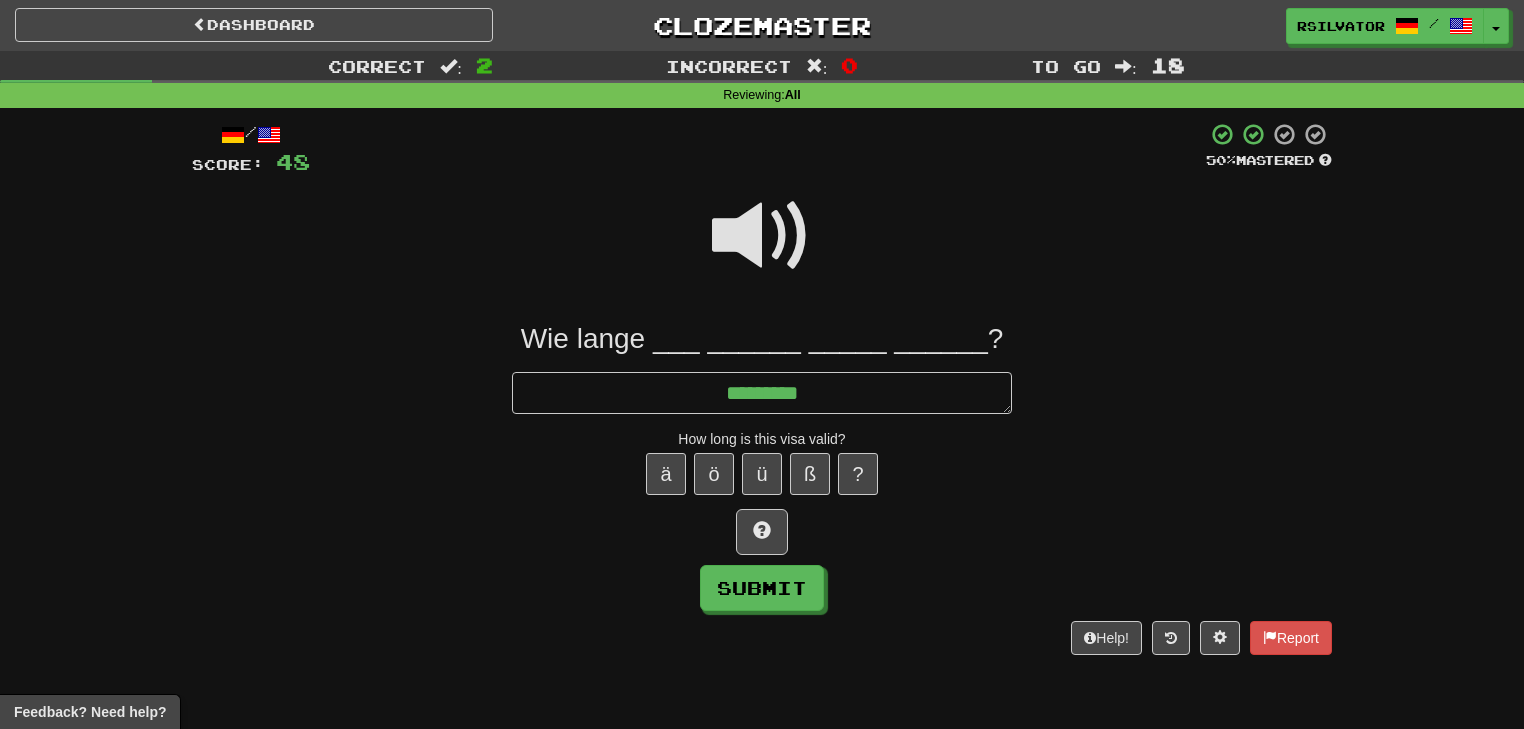 type on "*" 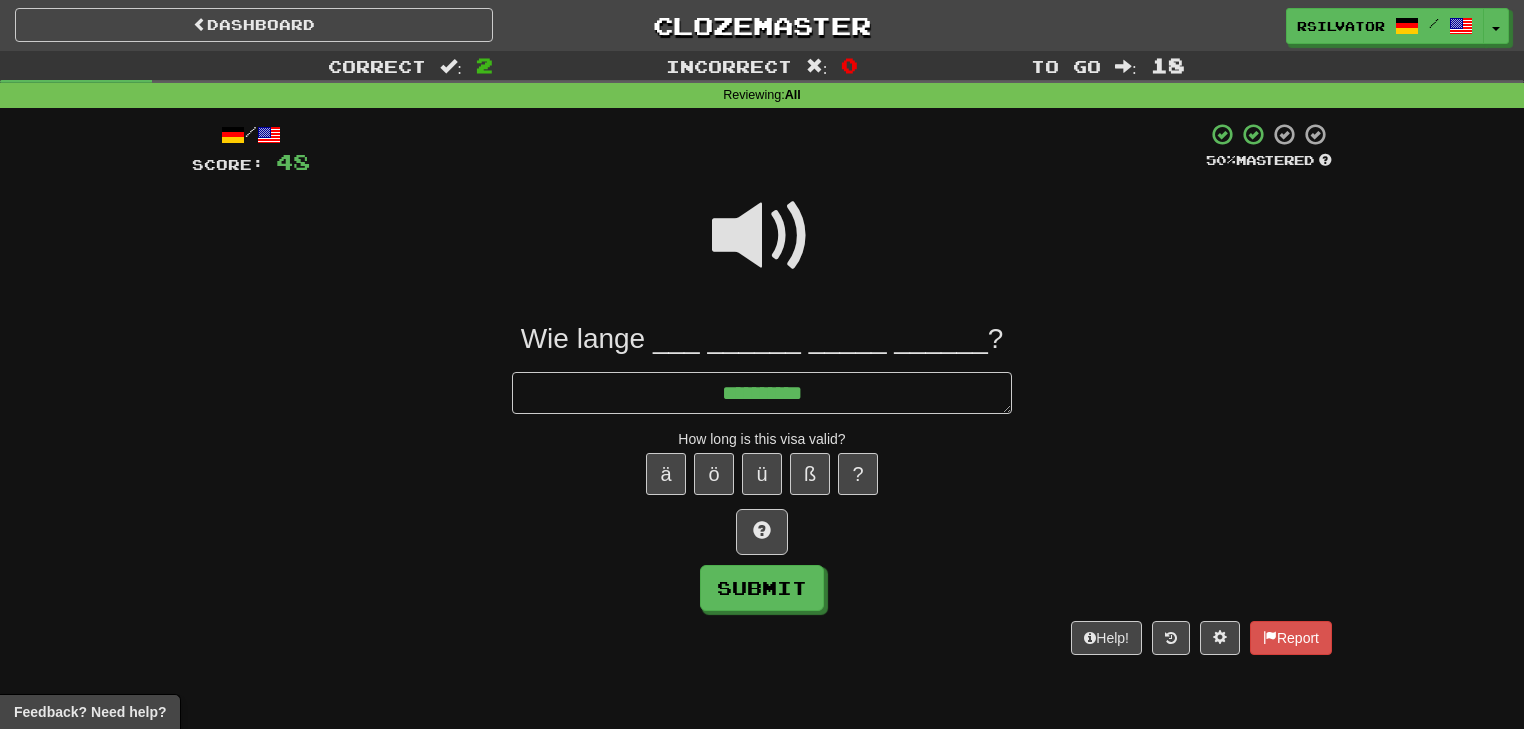 type on "*" 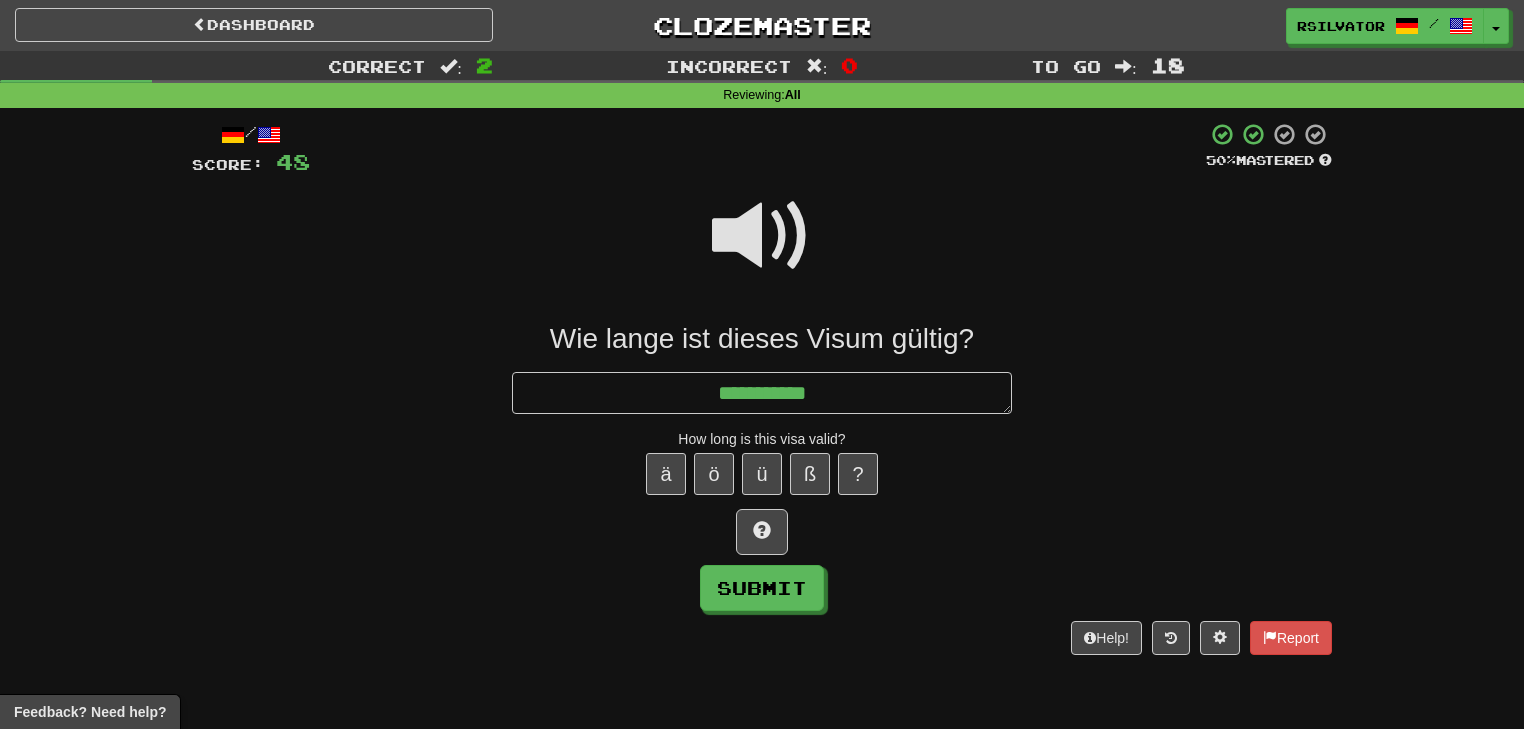 type on "*" 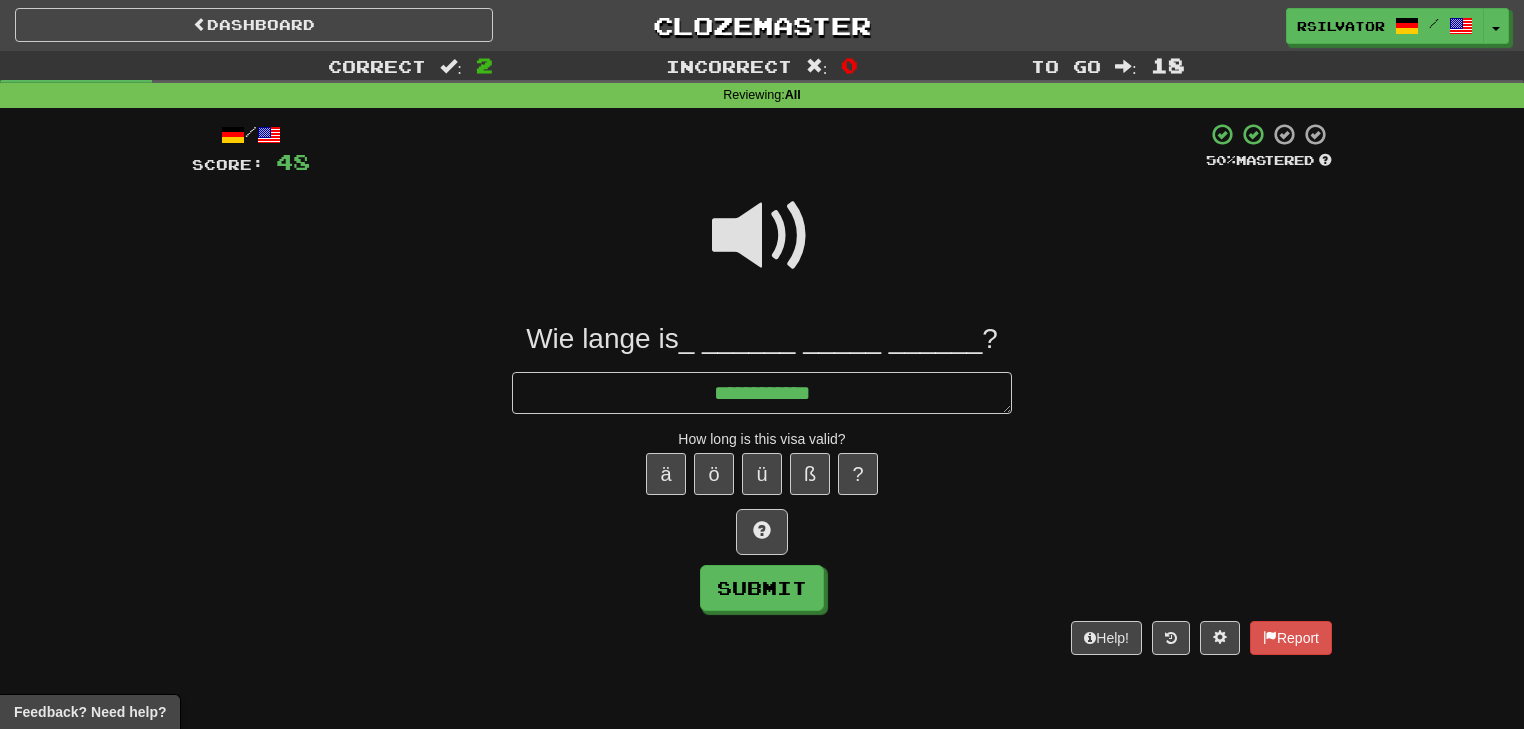 type on "*" 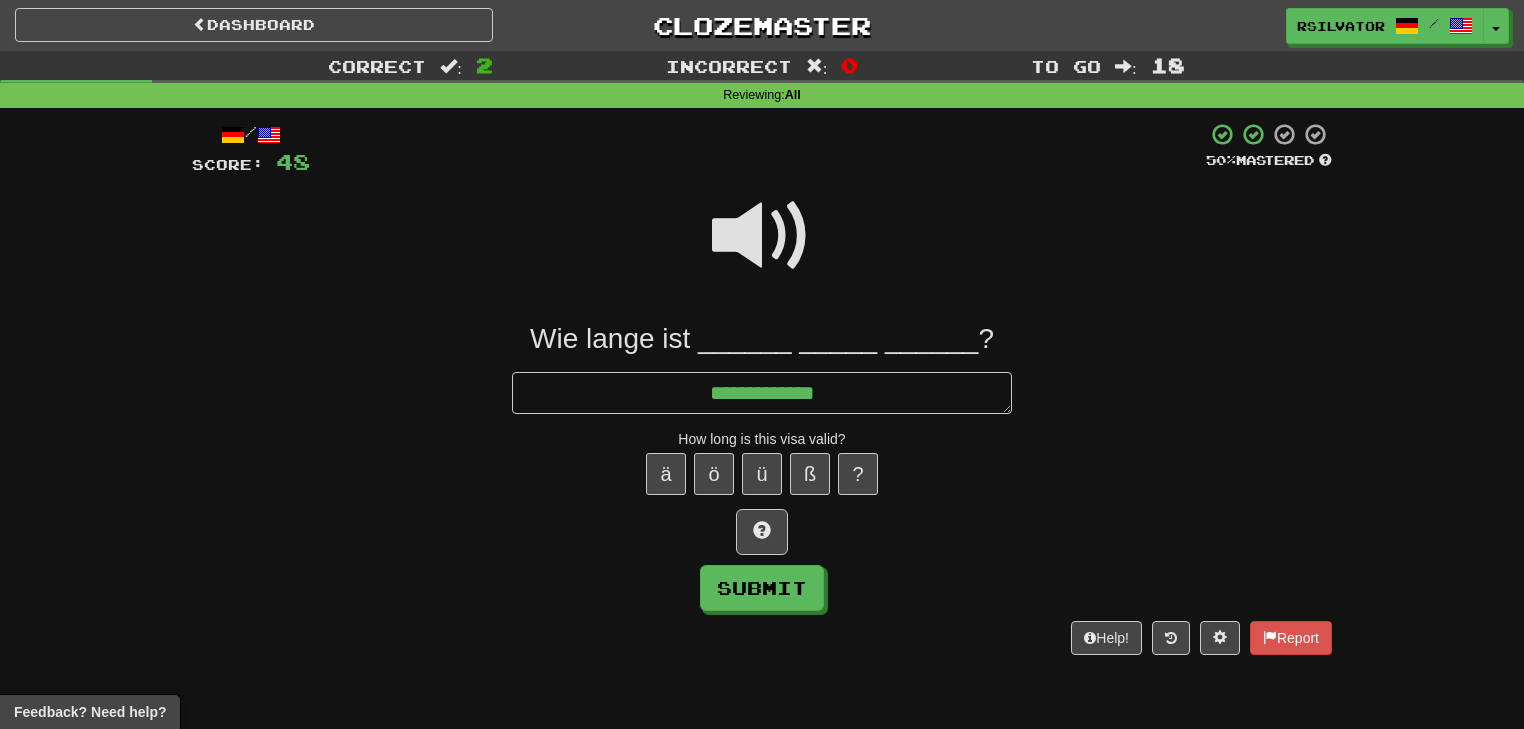 type on "*" 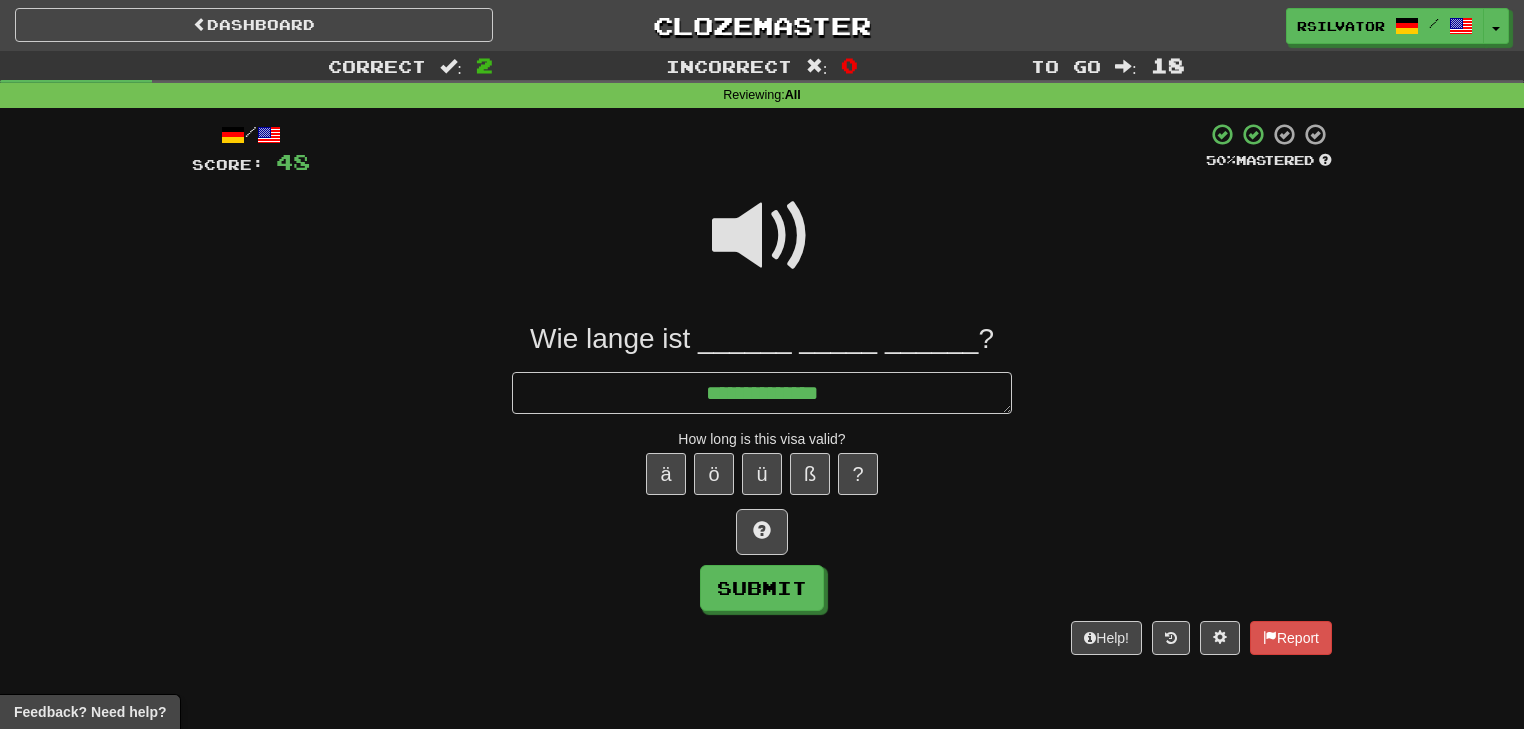 type on "*" 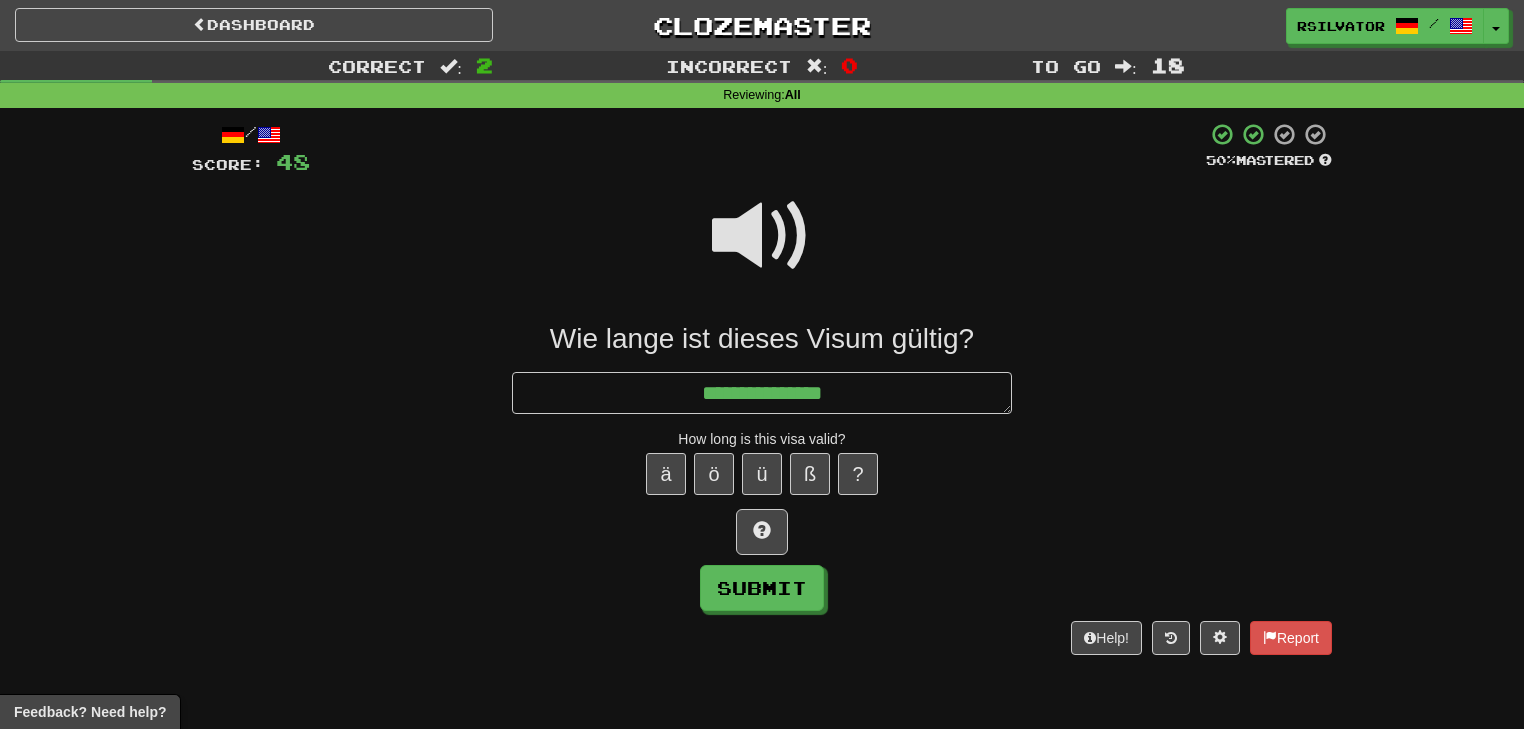 type on "*" 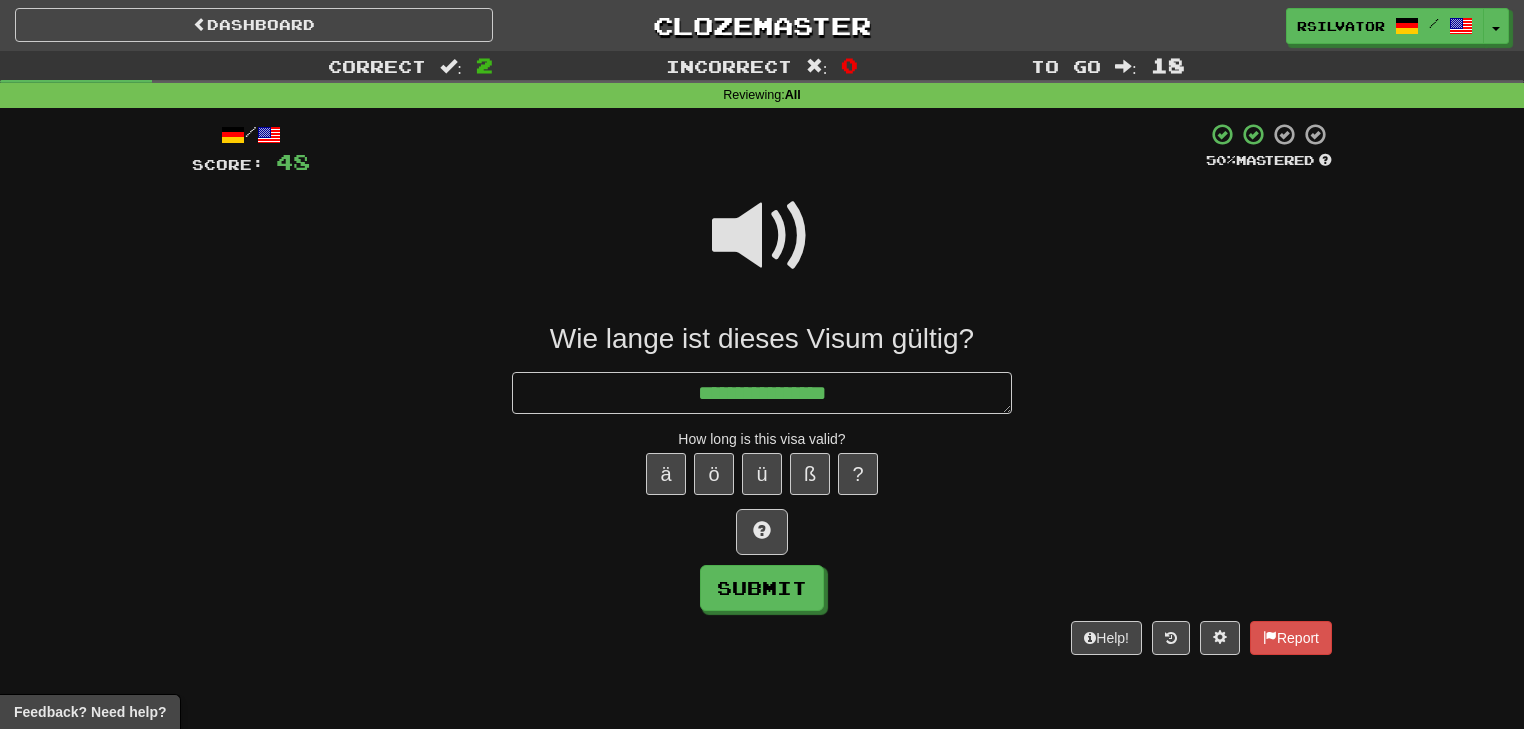 type on "*" 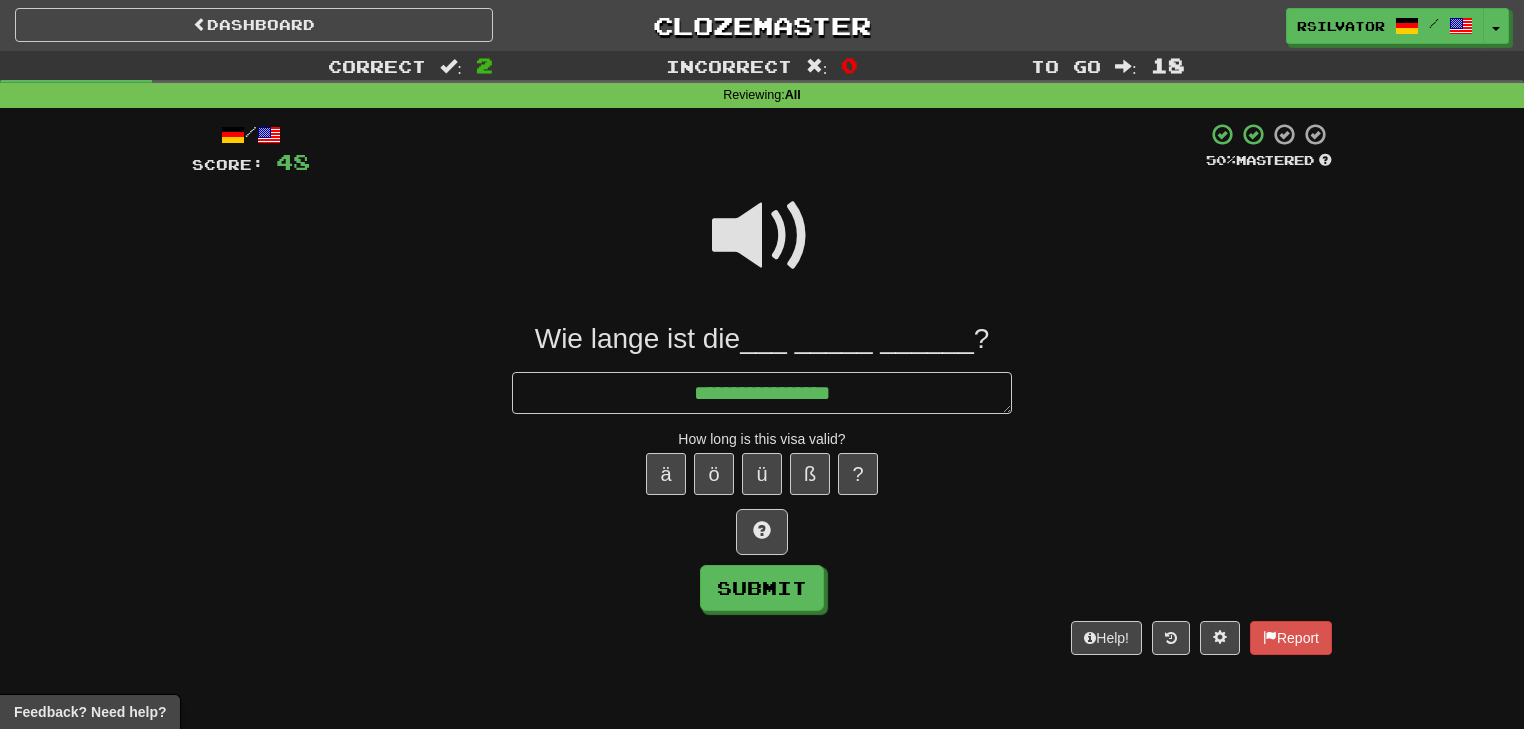 type on "*" 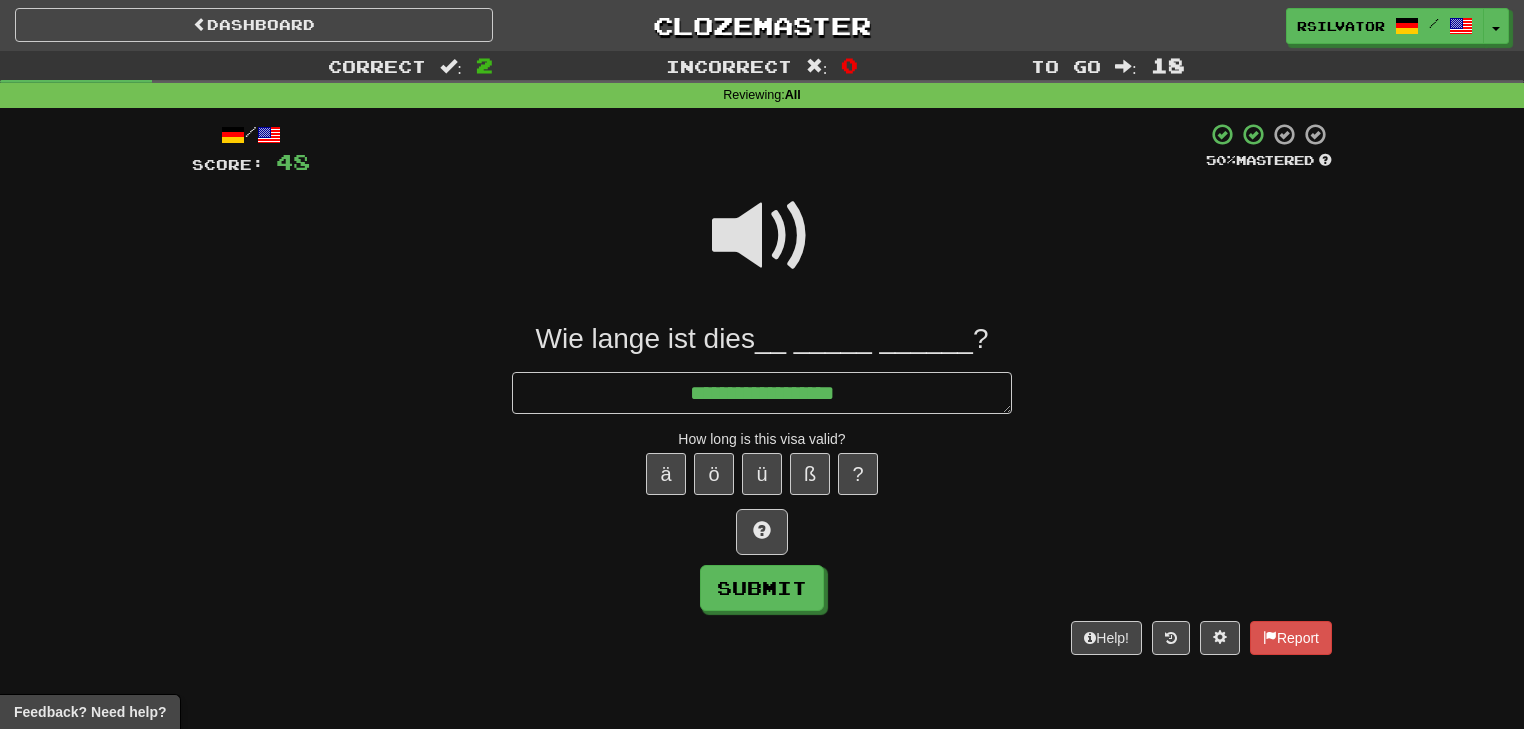type on "*" 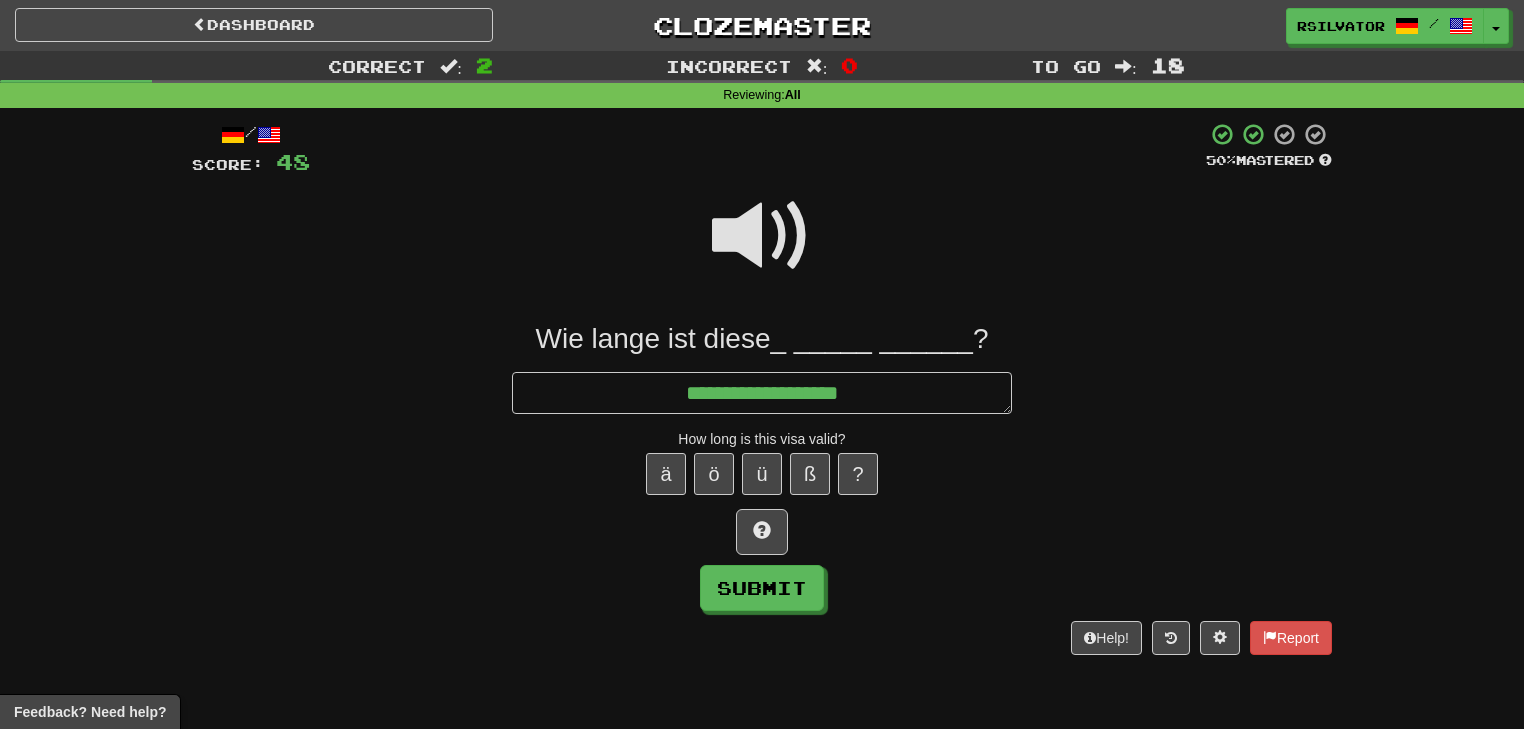 type on "*" 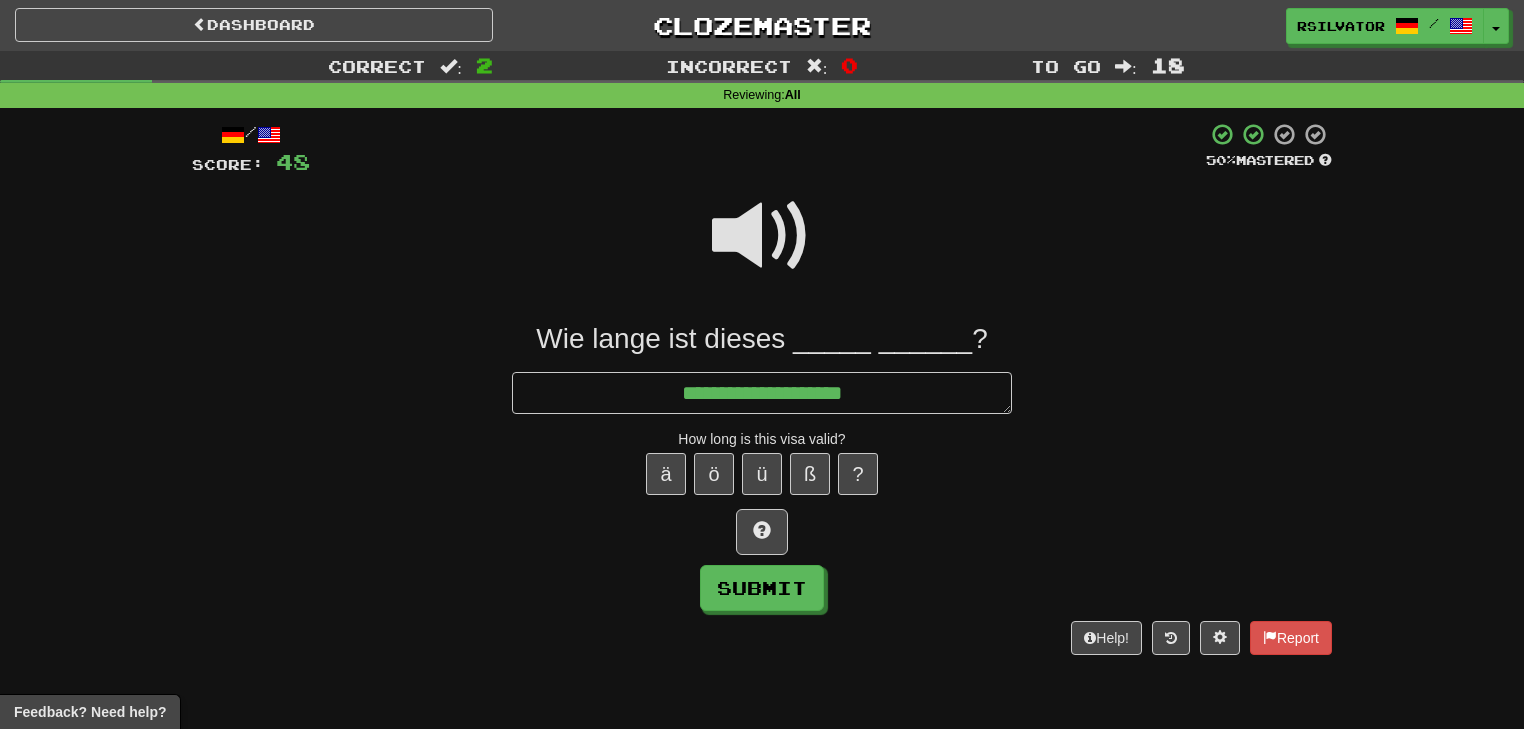 type on "*" 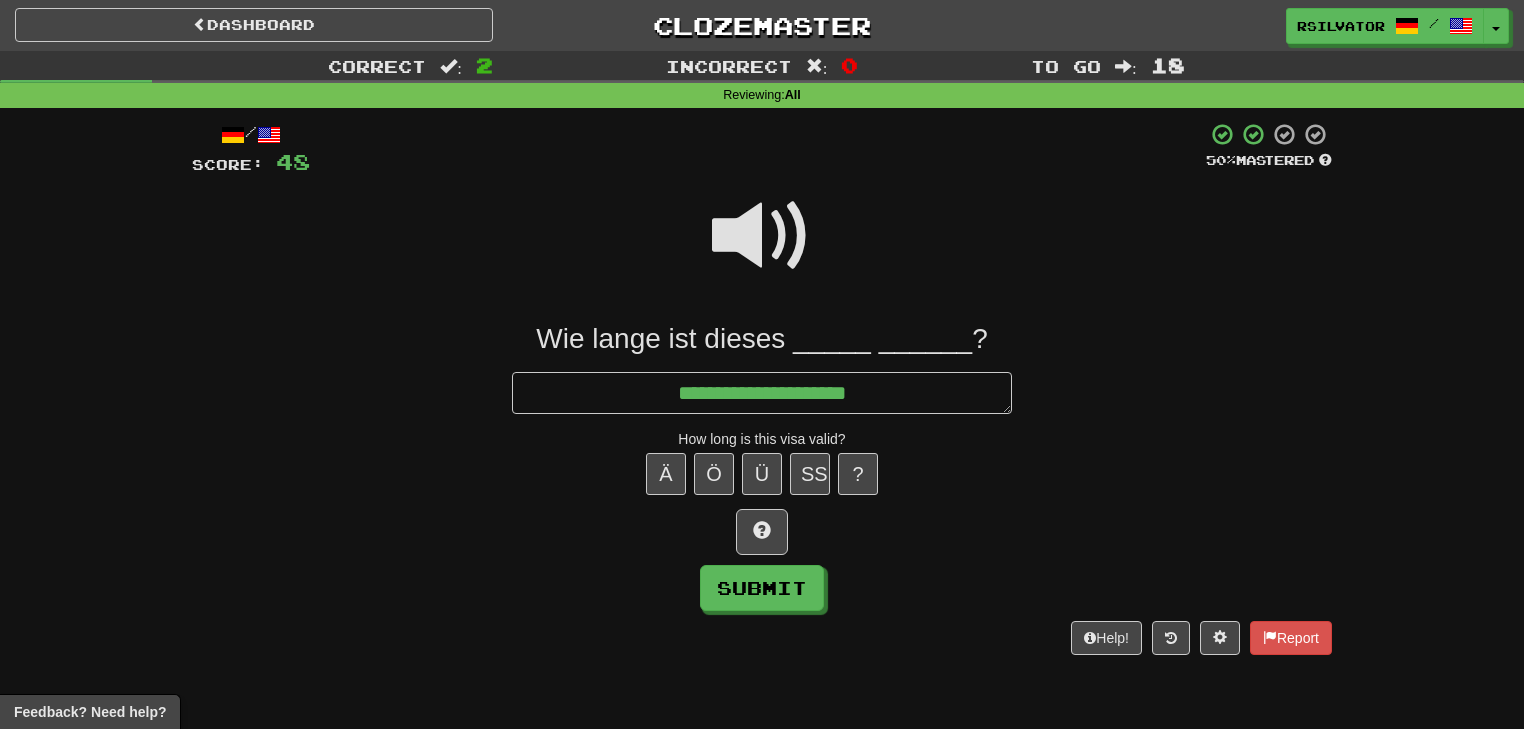 type on "*" 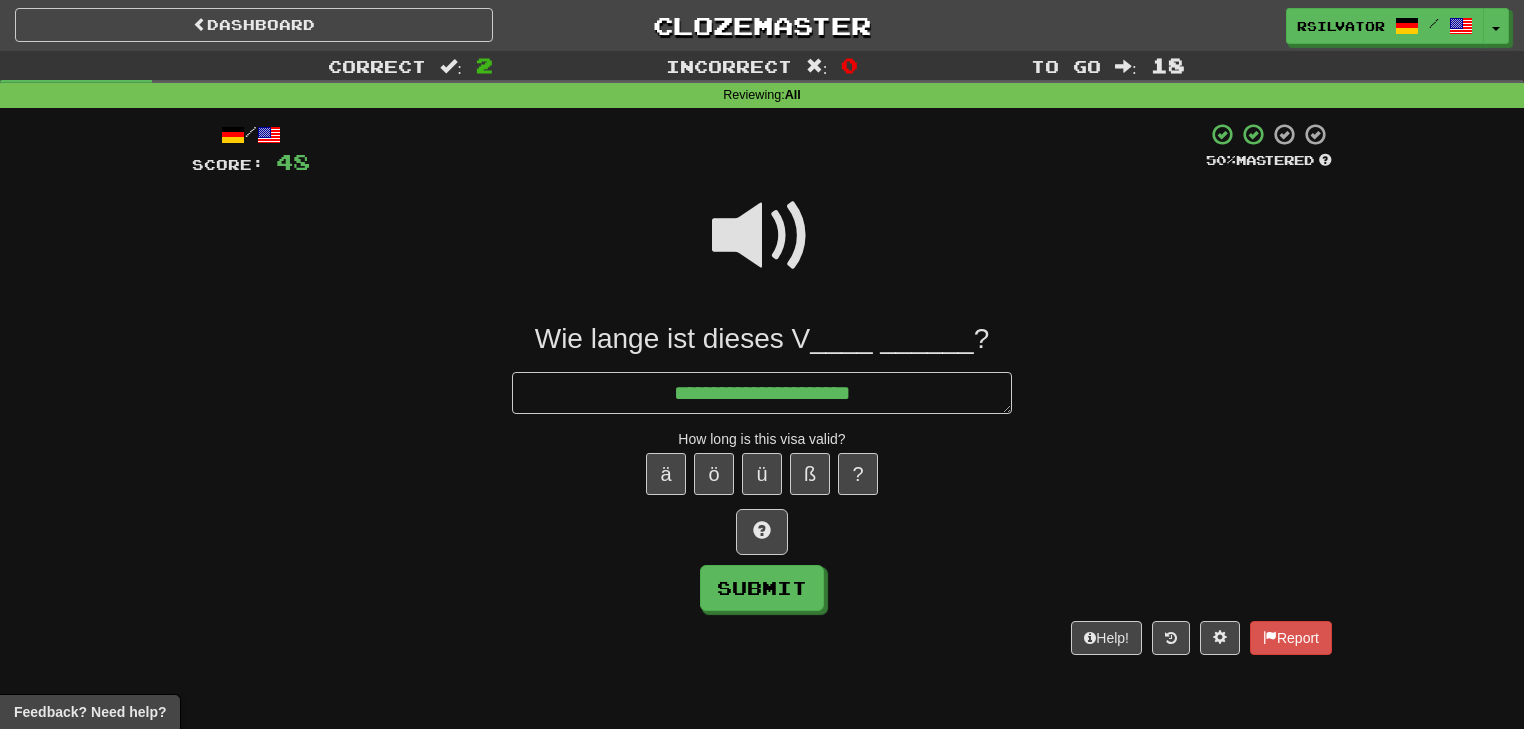 type on "*" 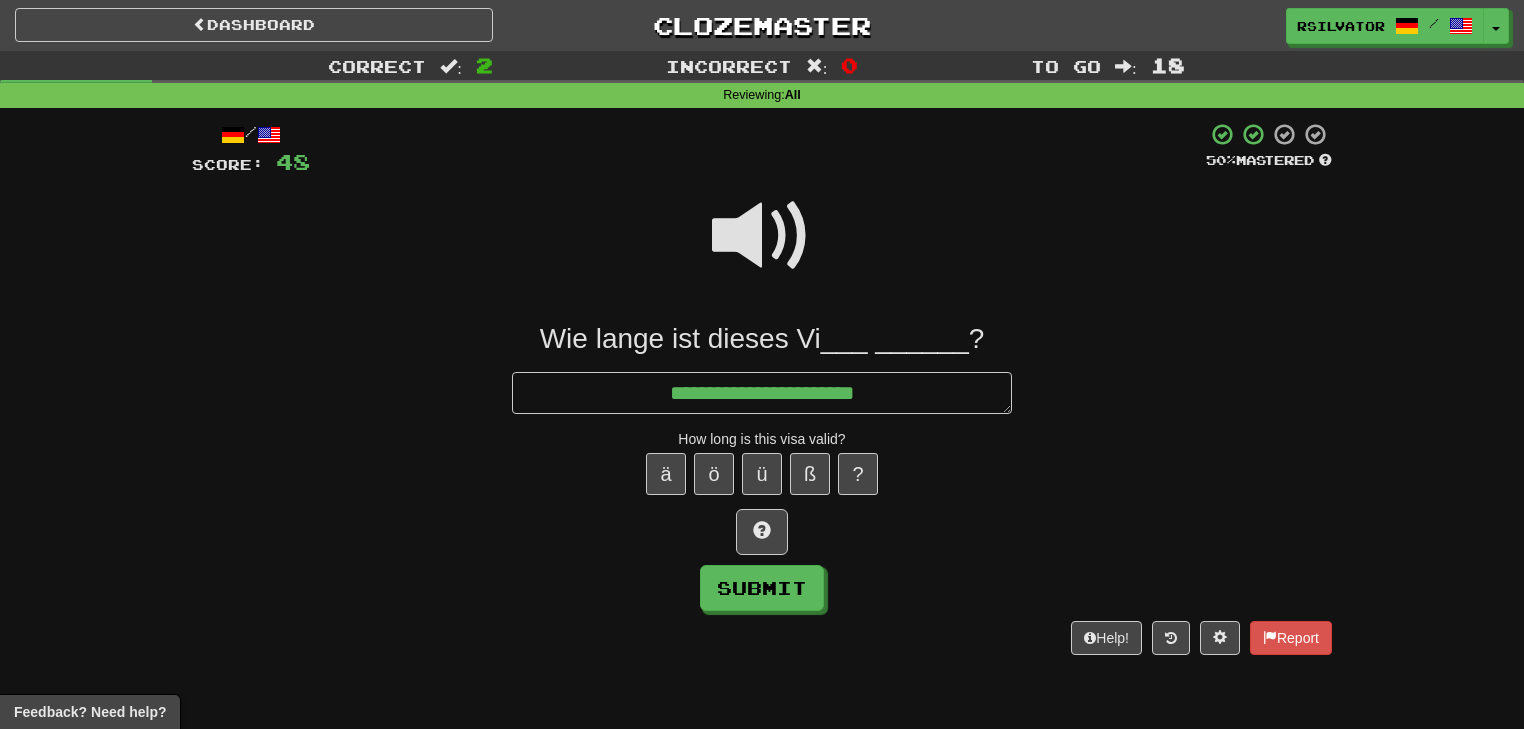 type on "*" 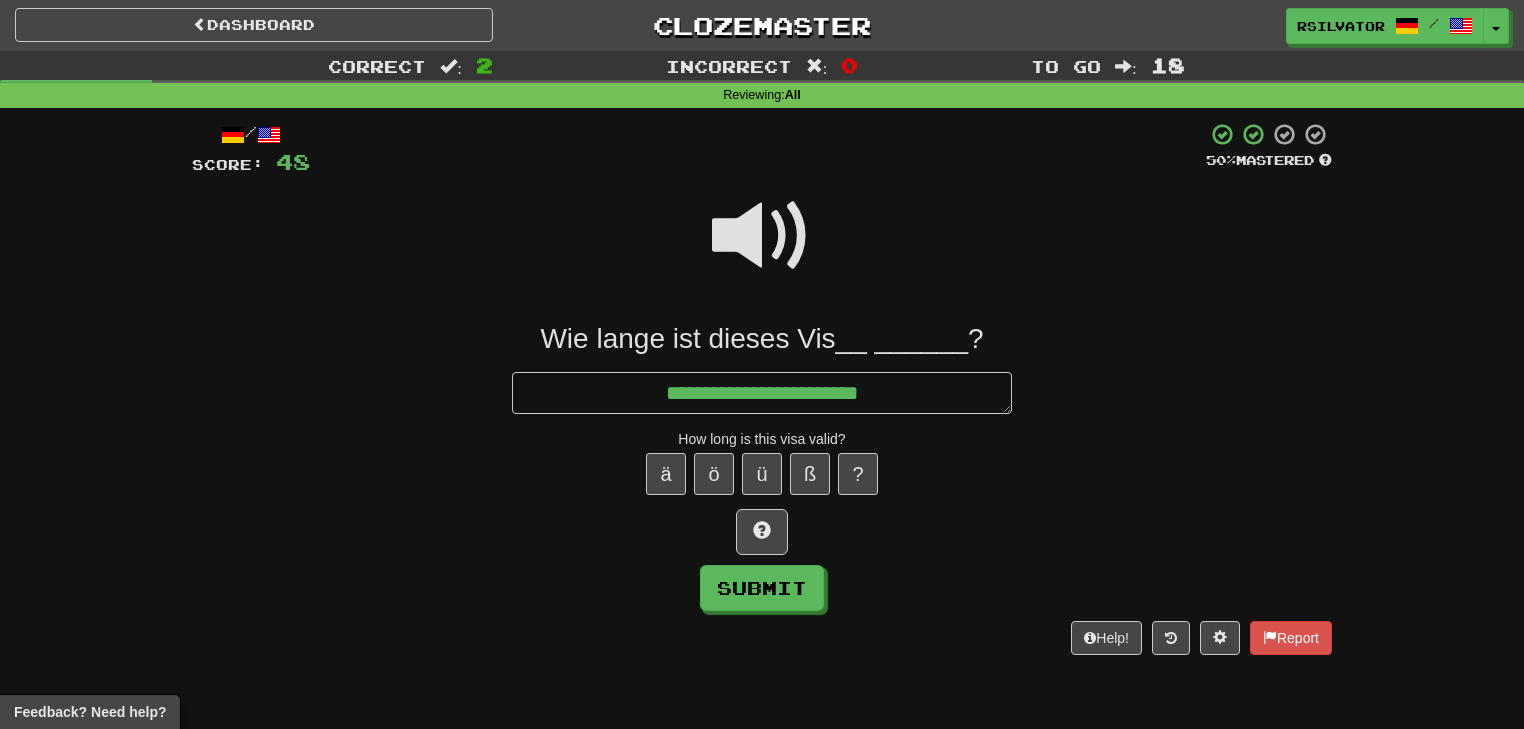 type on "*" 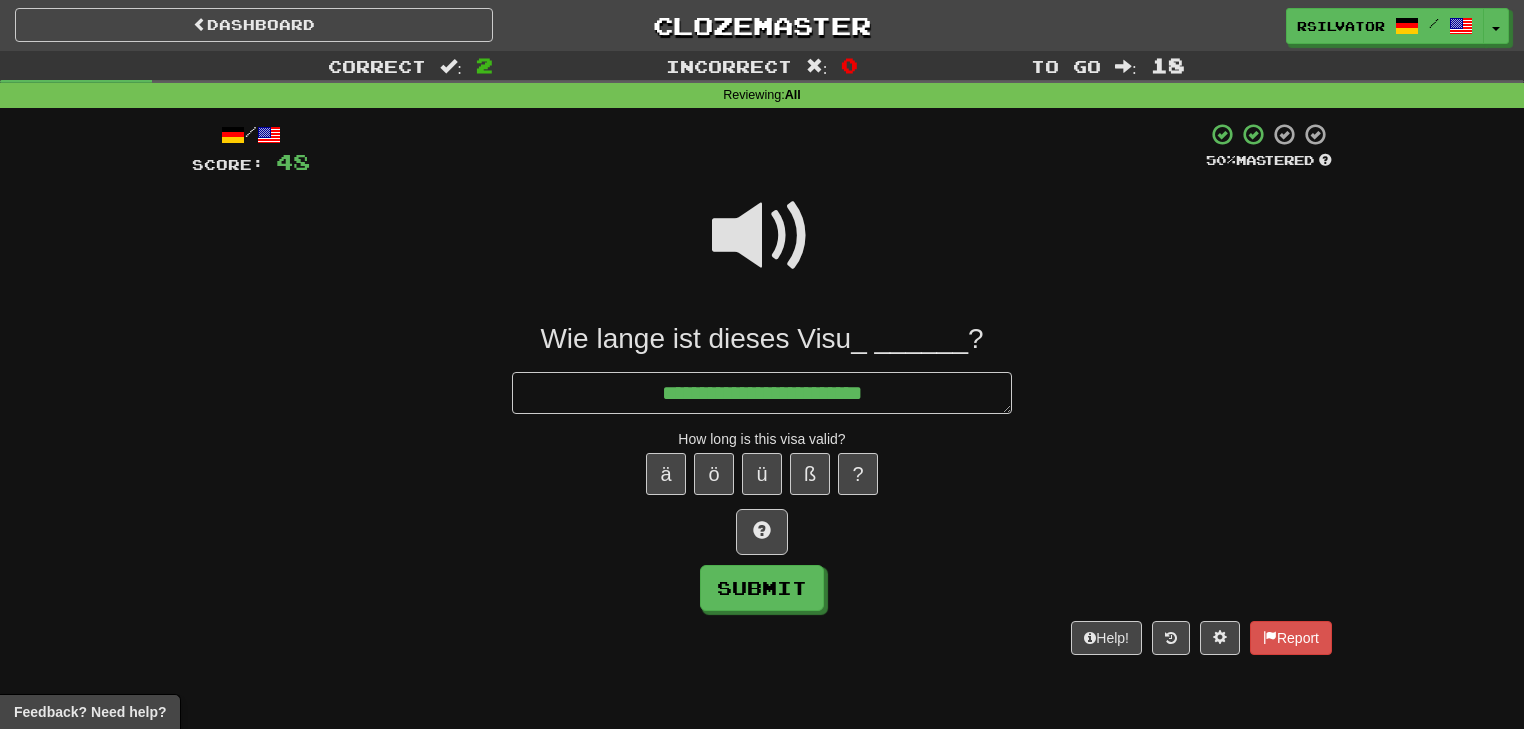 type on "*" 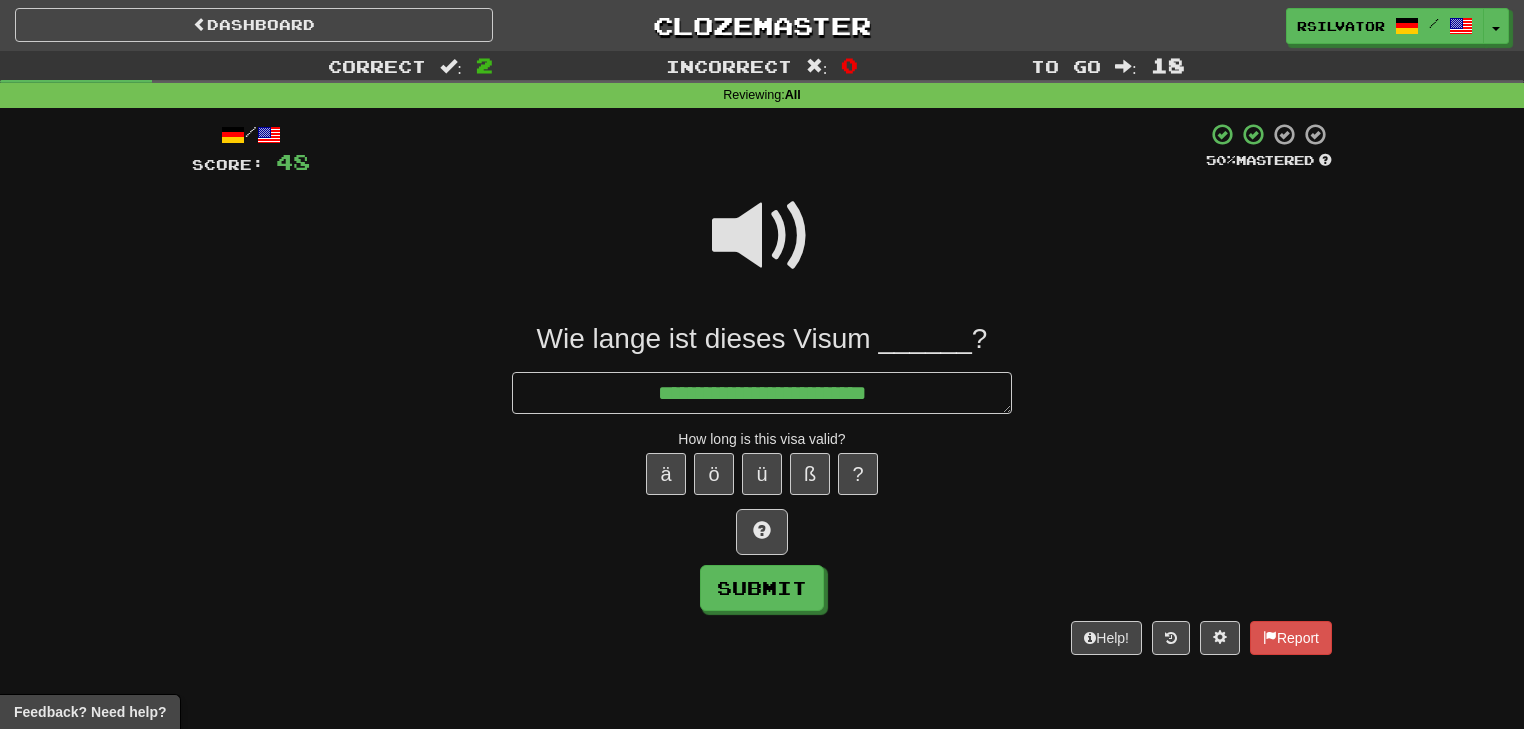 type on "*" 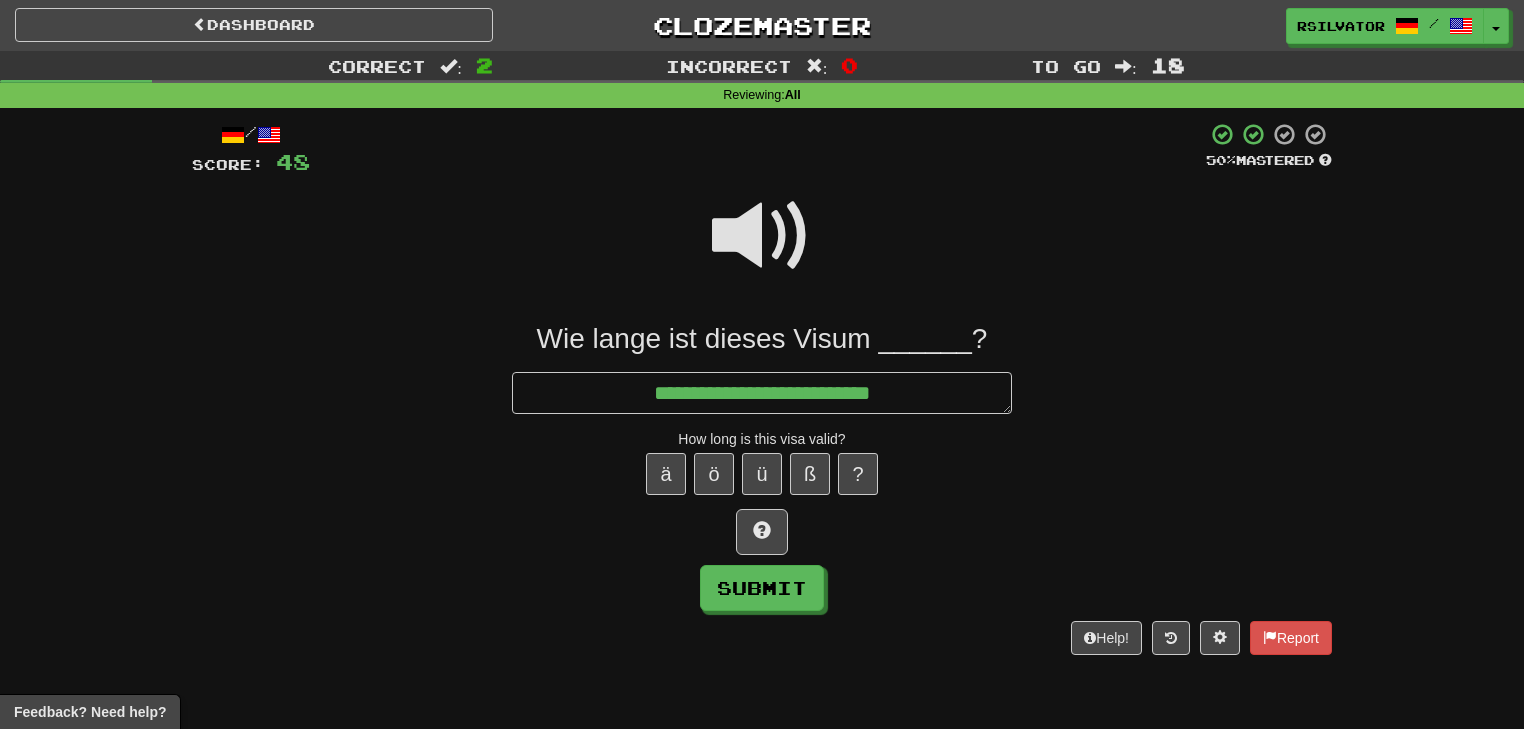 type on "*" 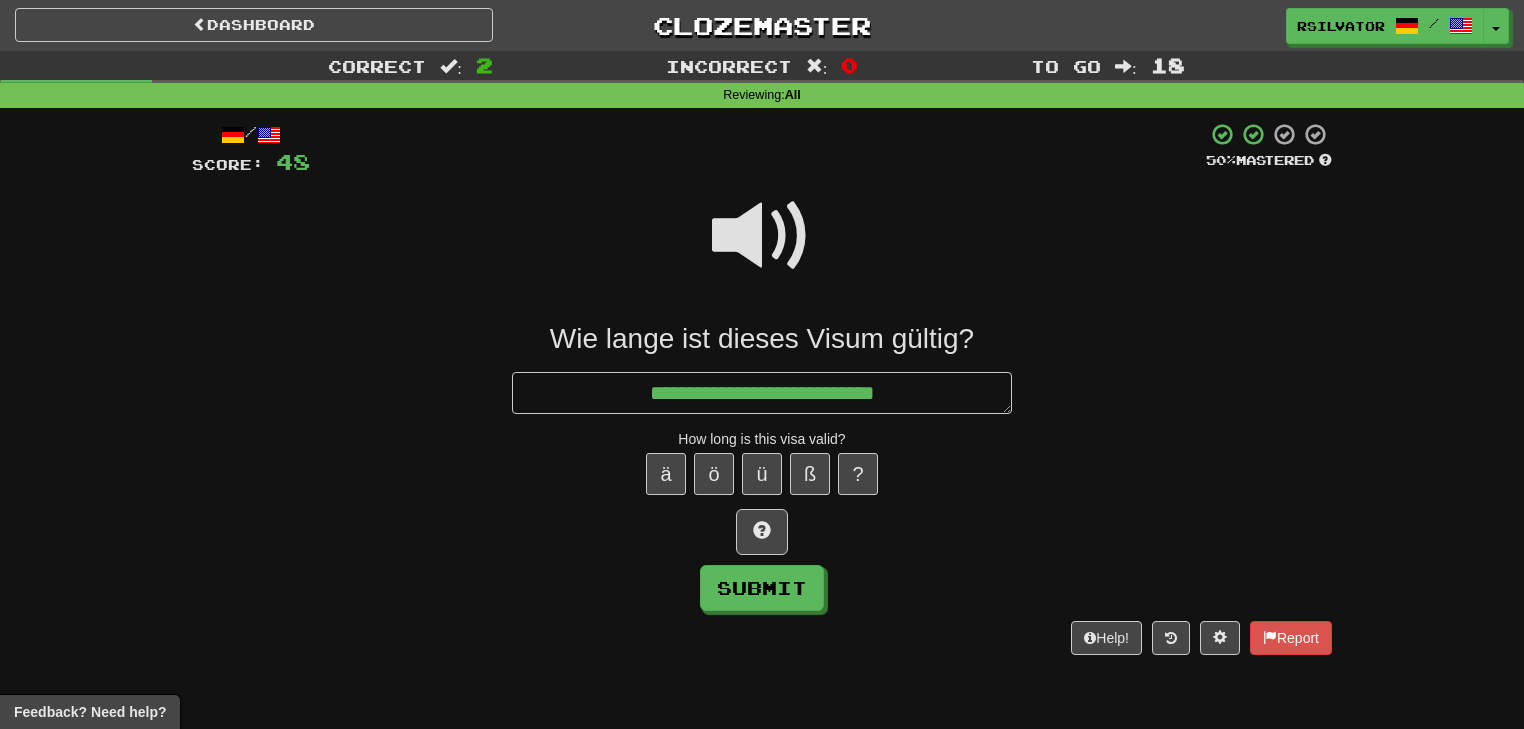 type on "*" 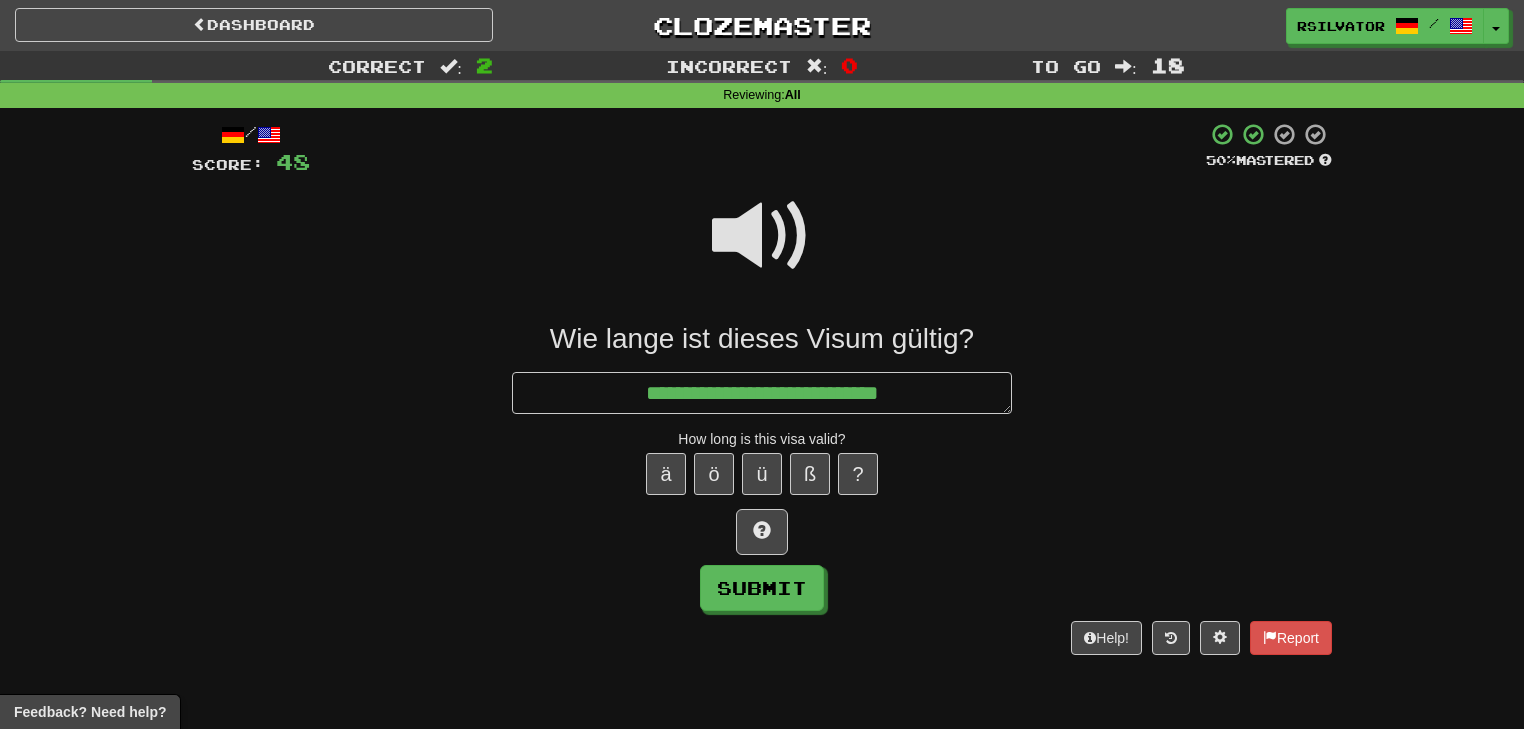 type on "*" 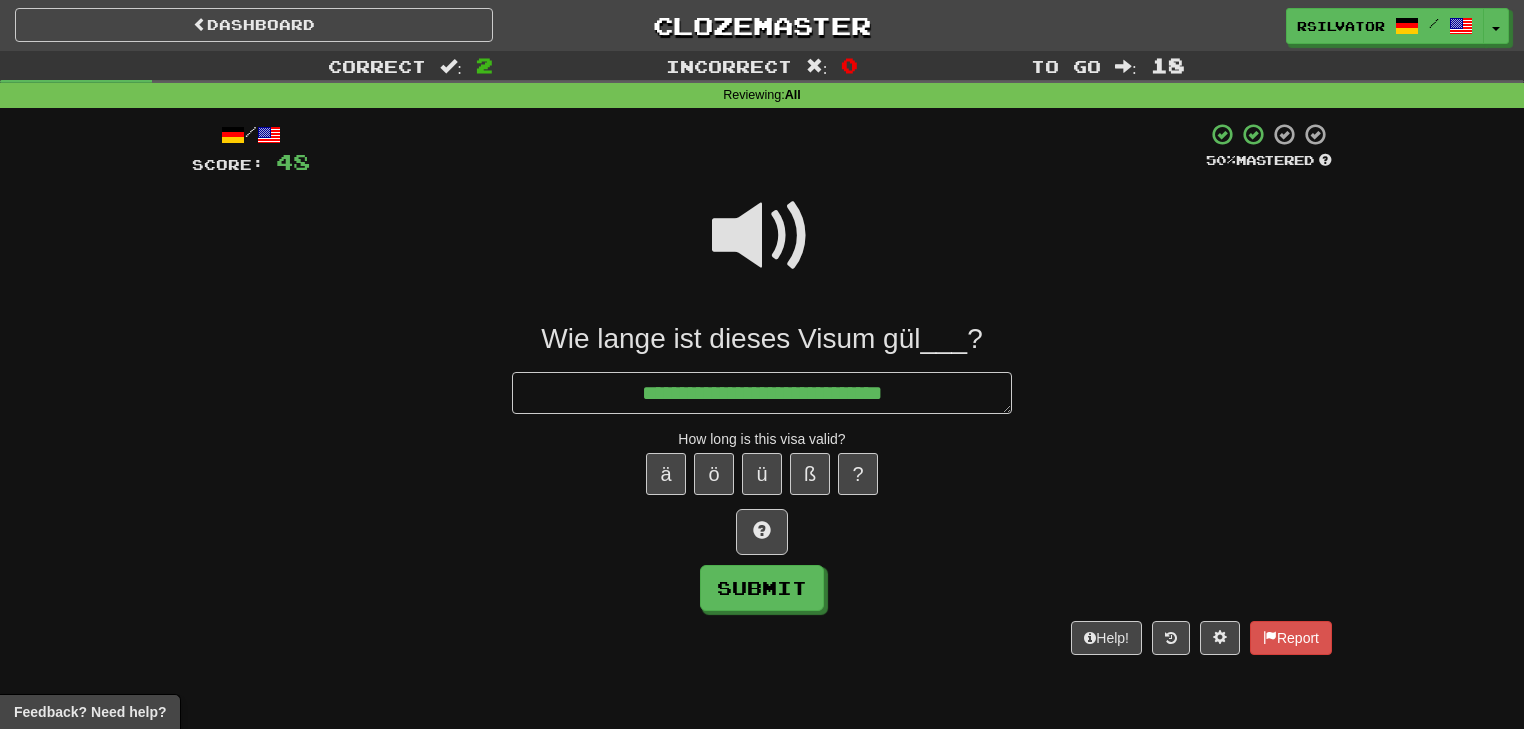 type on "*" 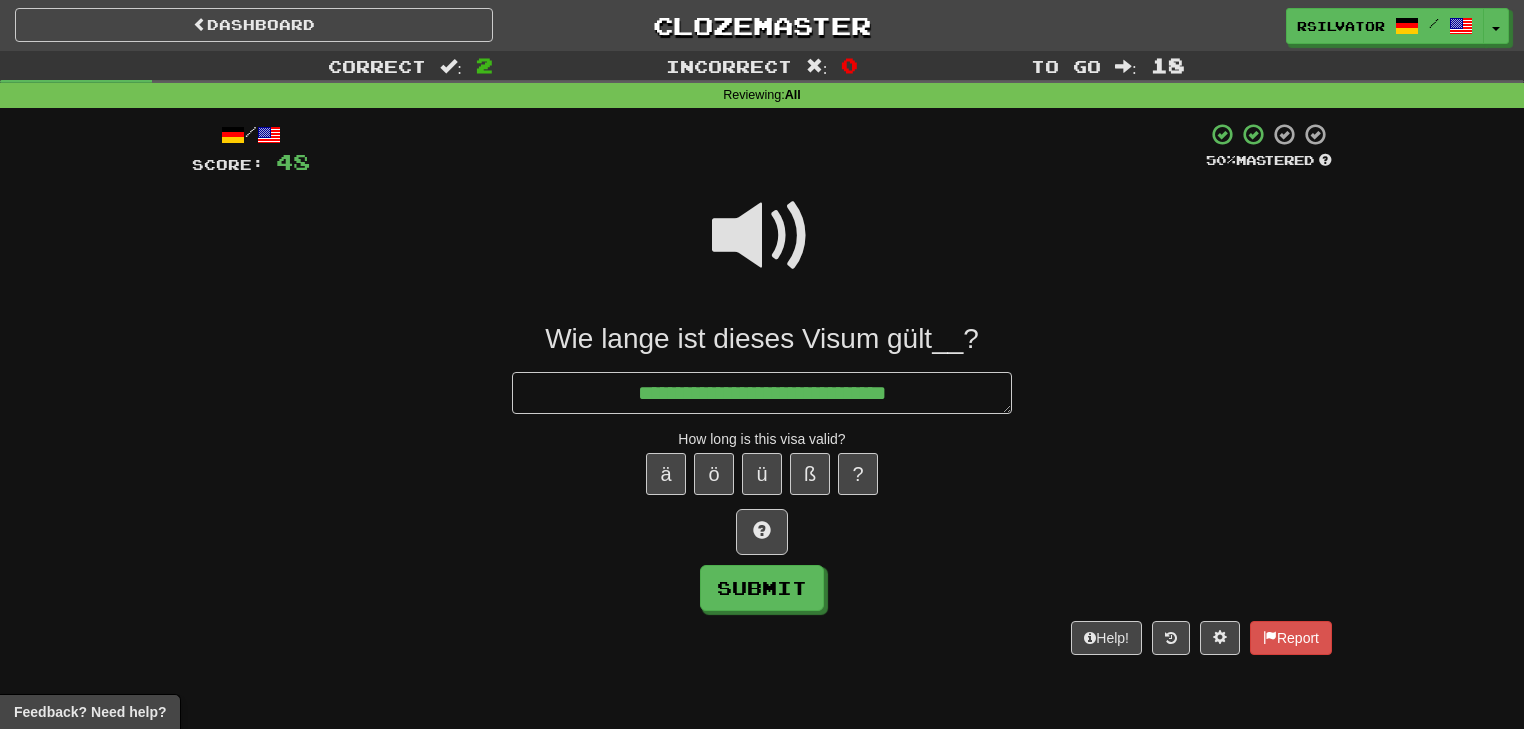 type on "*" 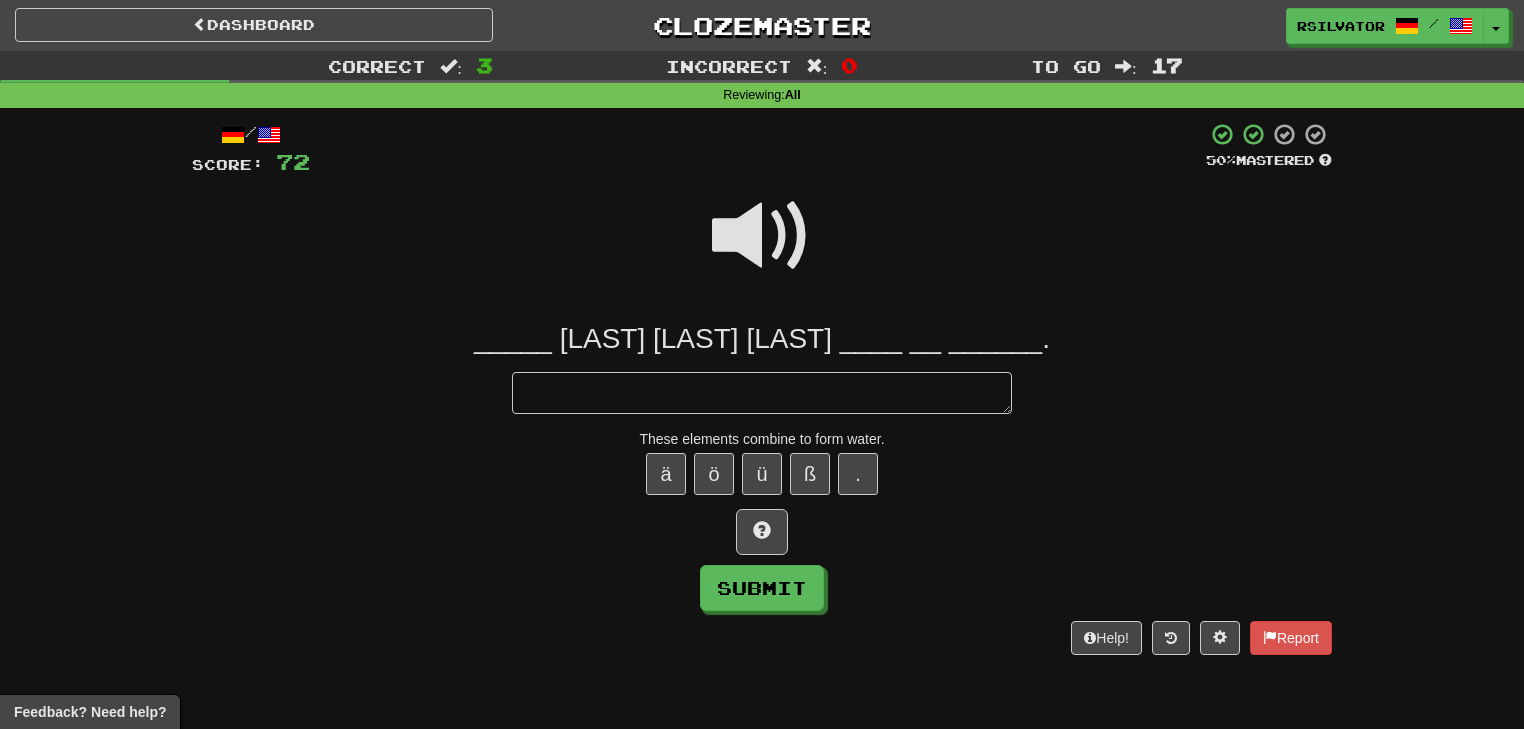 type on "*" 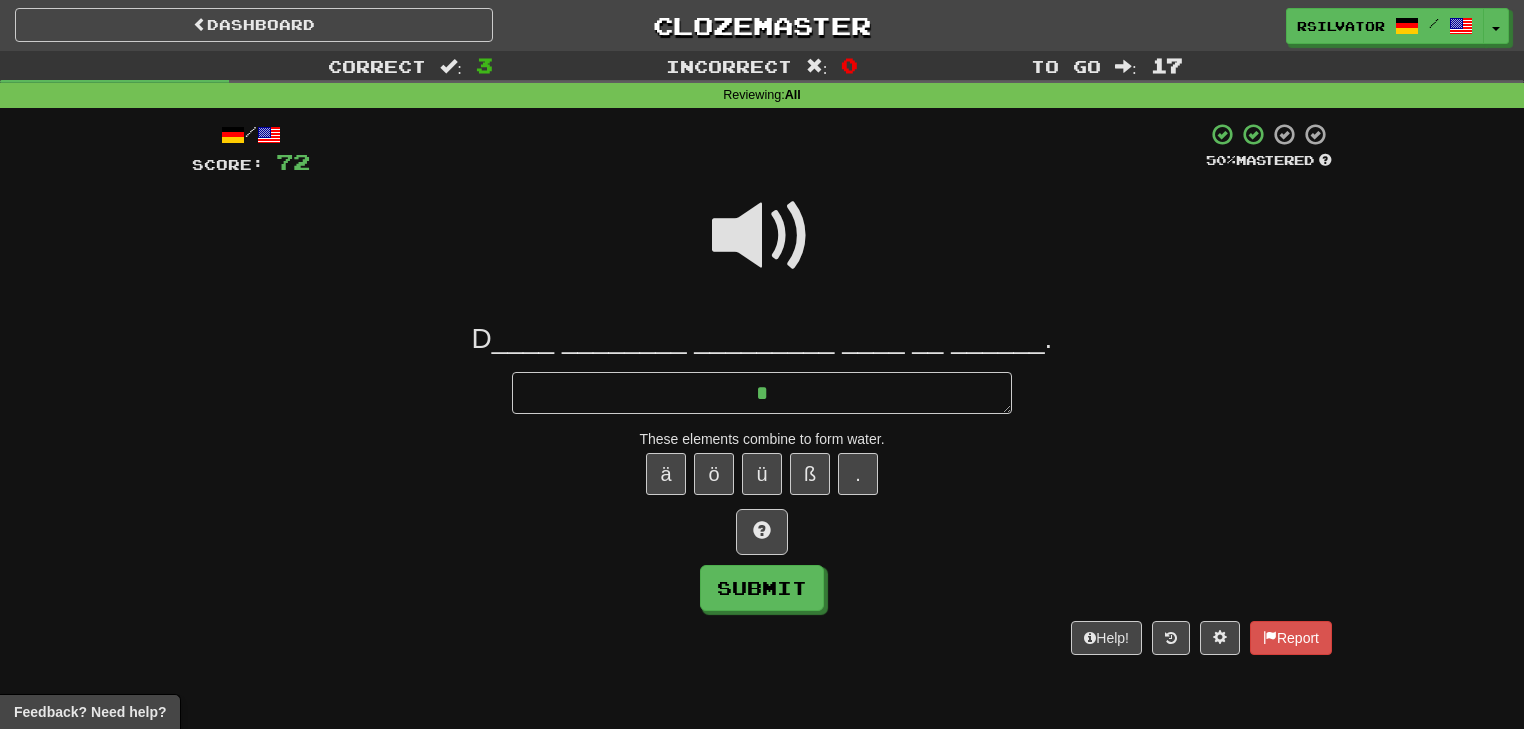 type on "*" 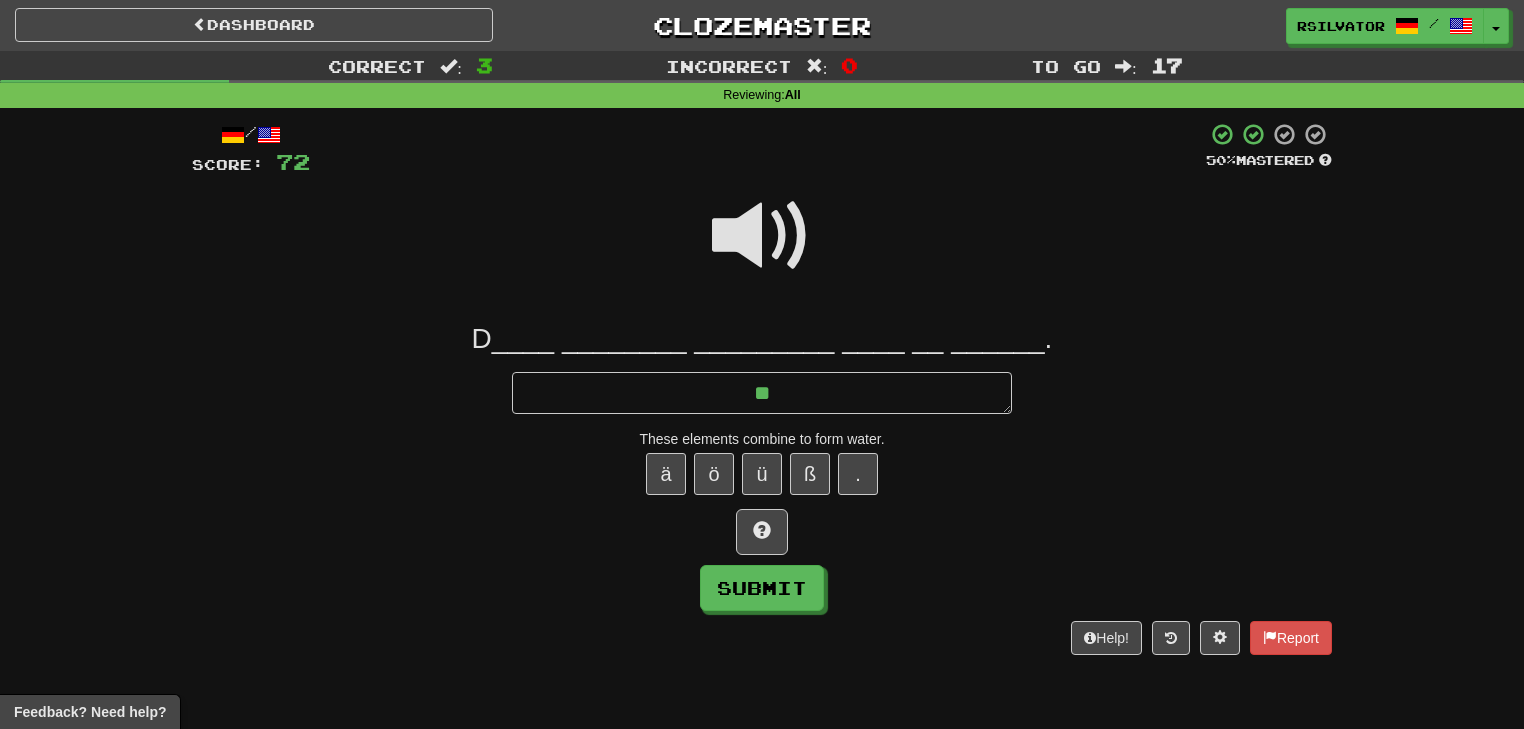 type on "*" 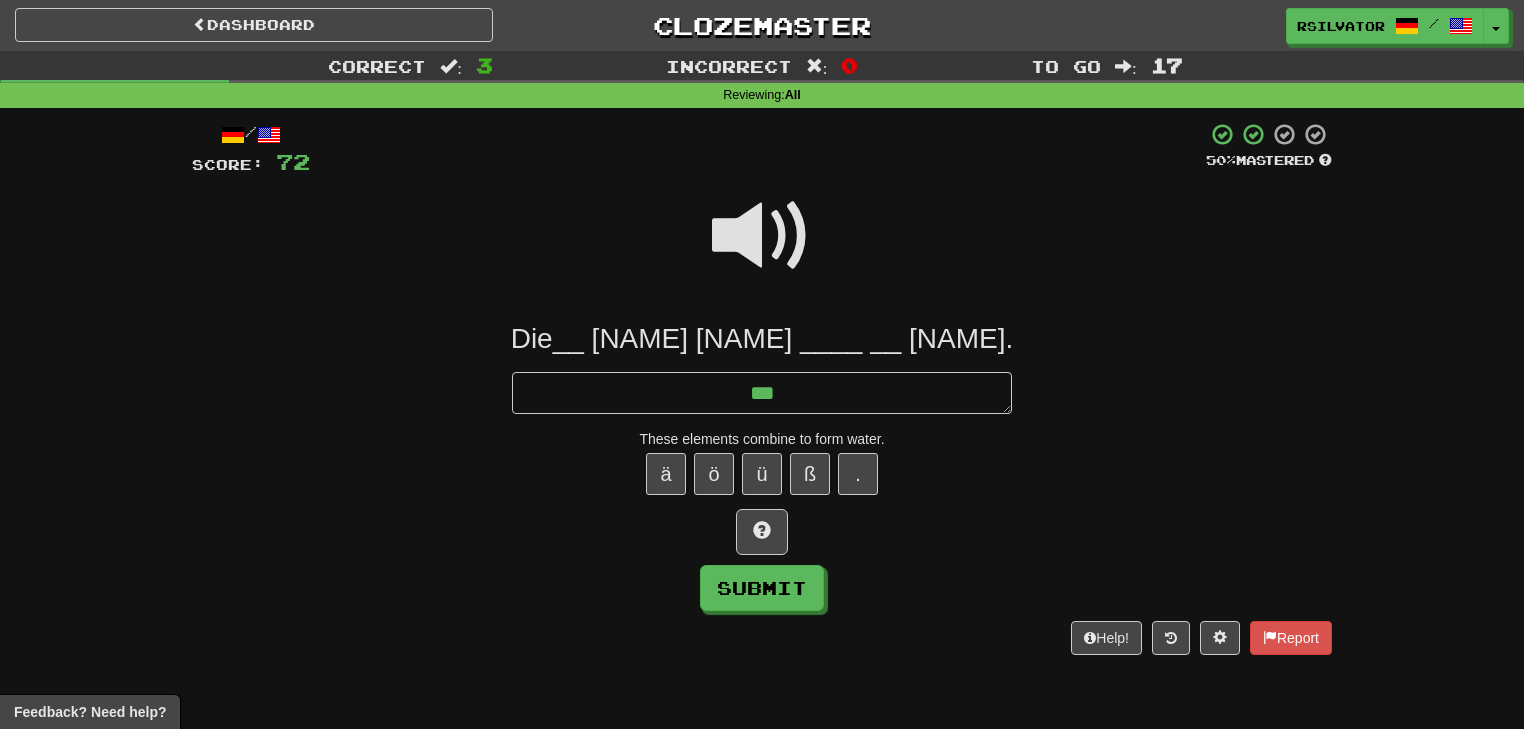 type on "*" 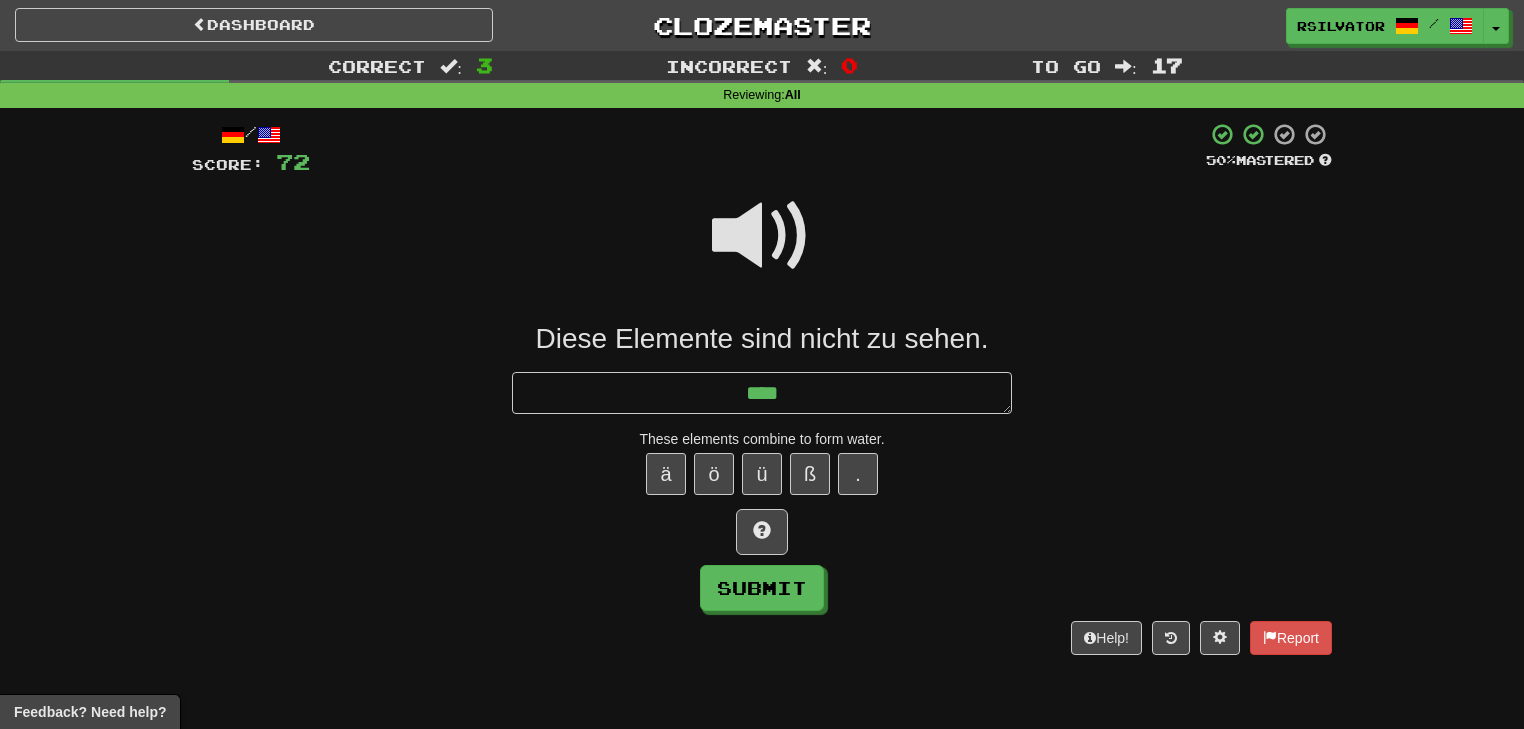 type on "*" 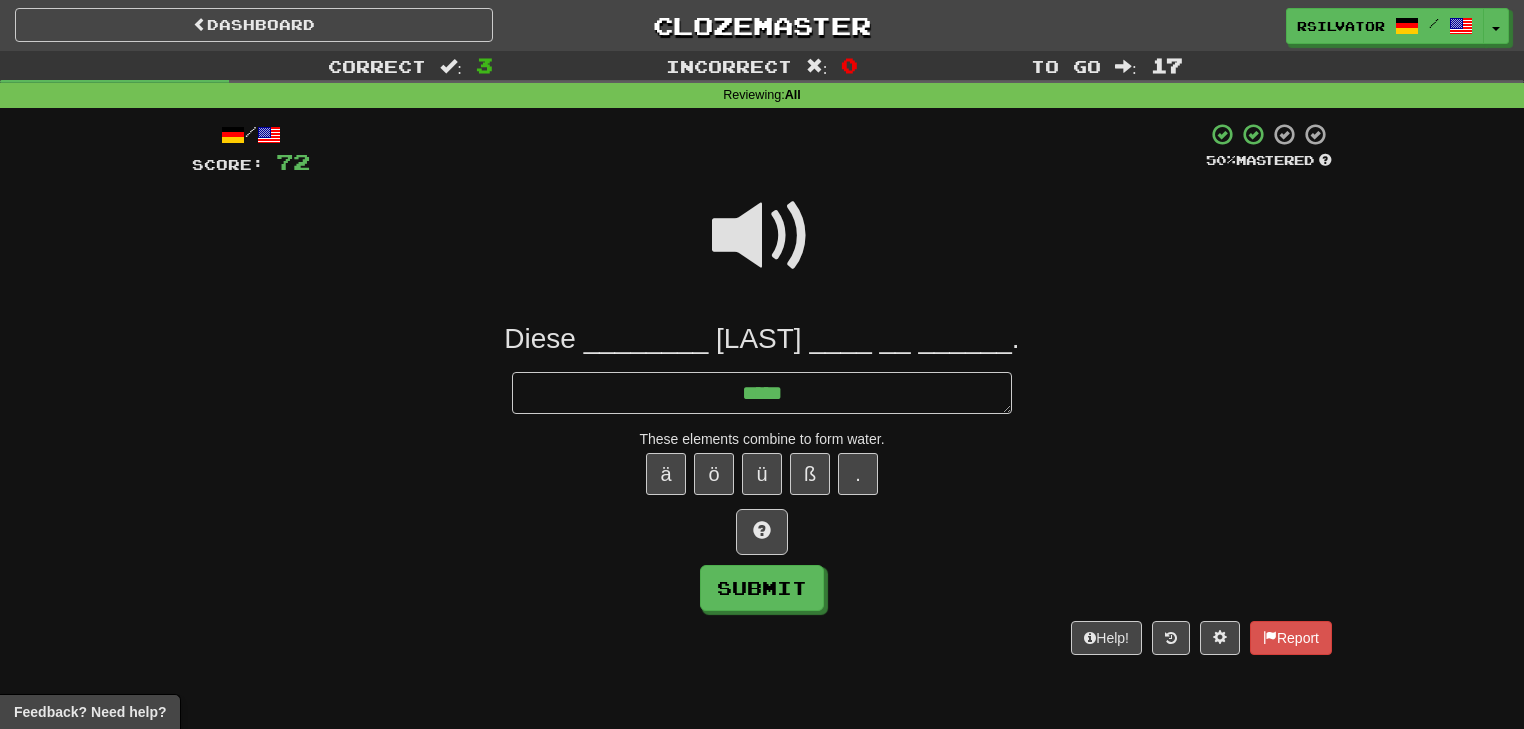type on "*" 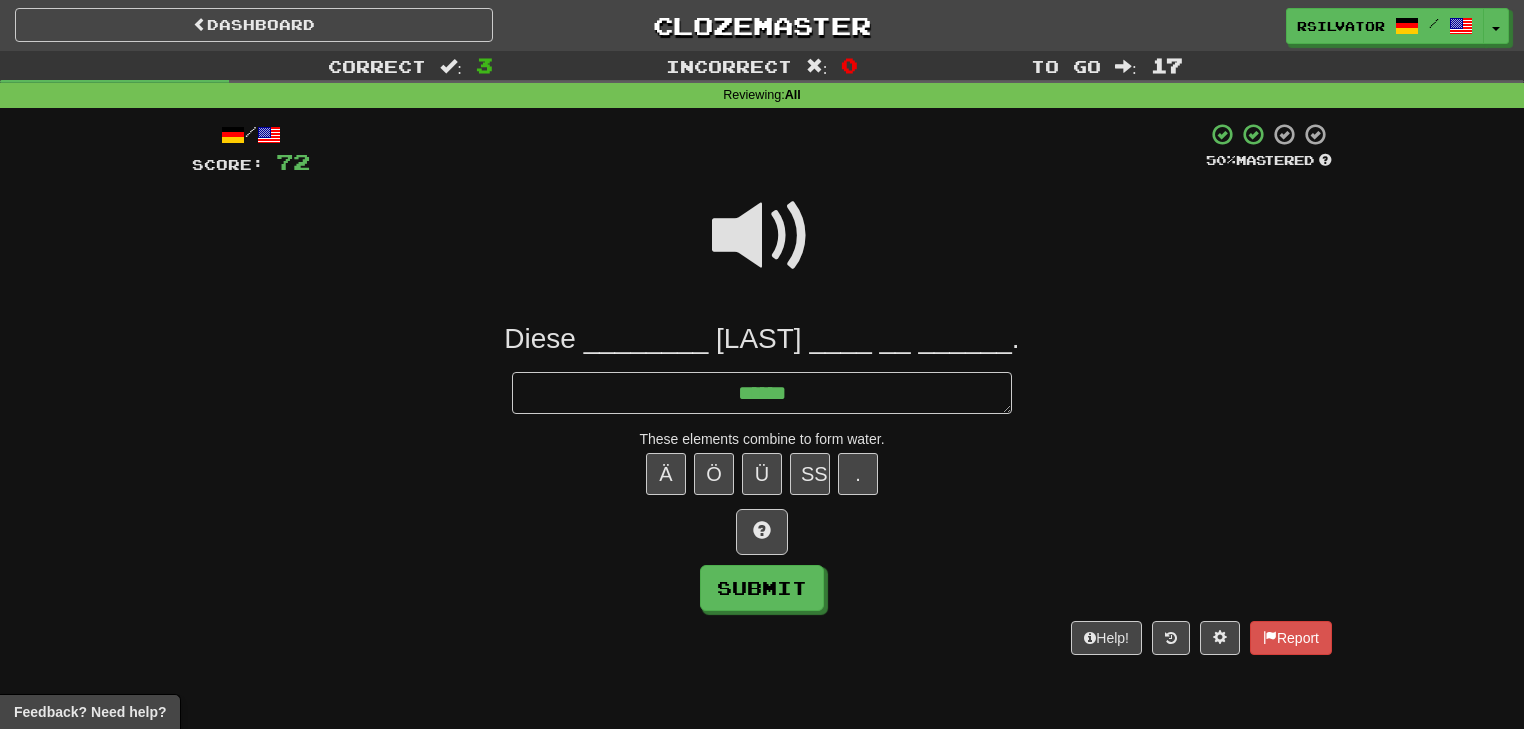 type on "*" 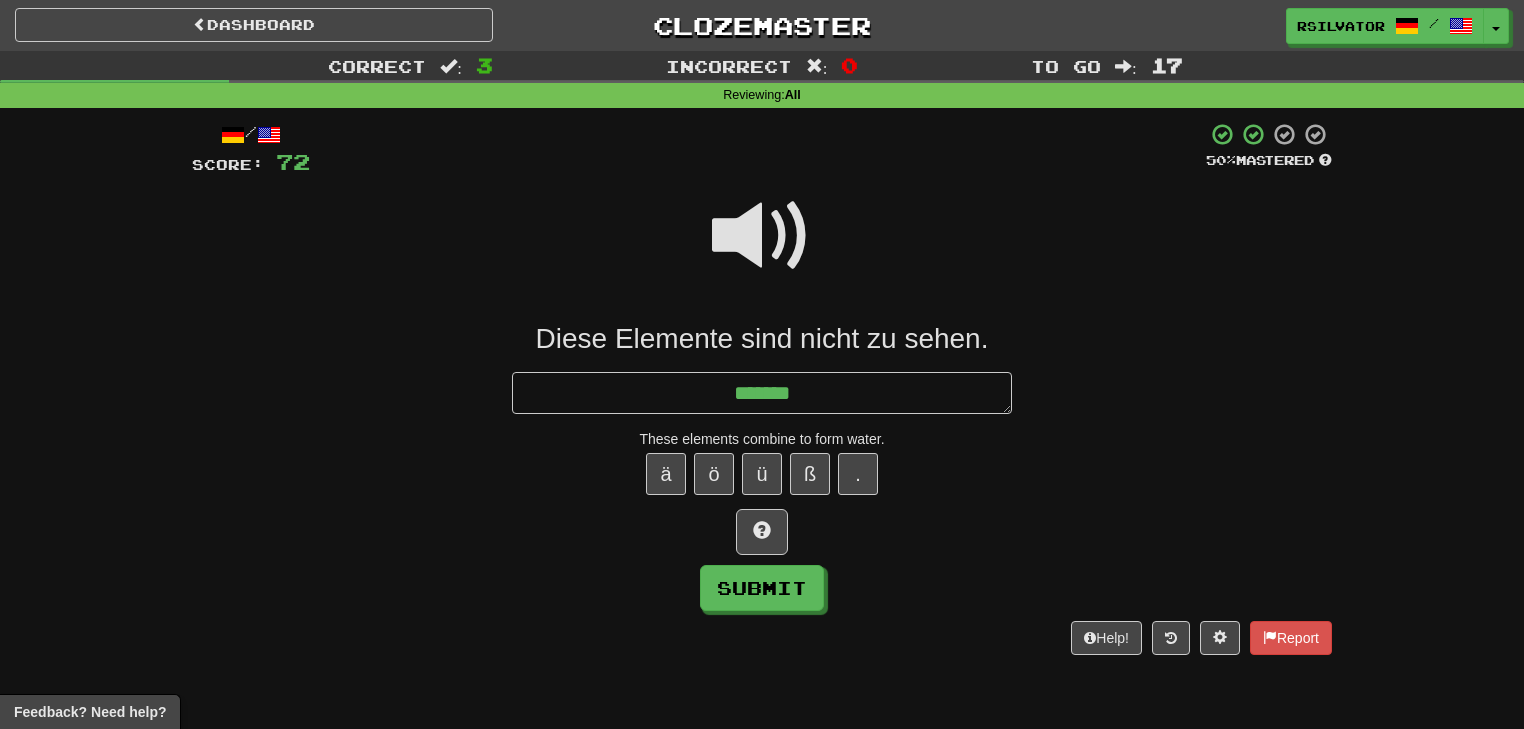 type on "*" 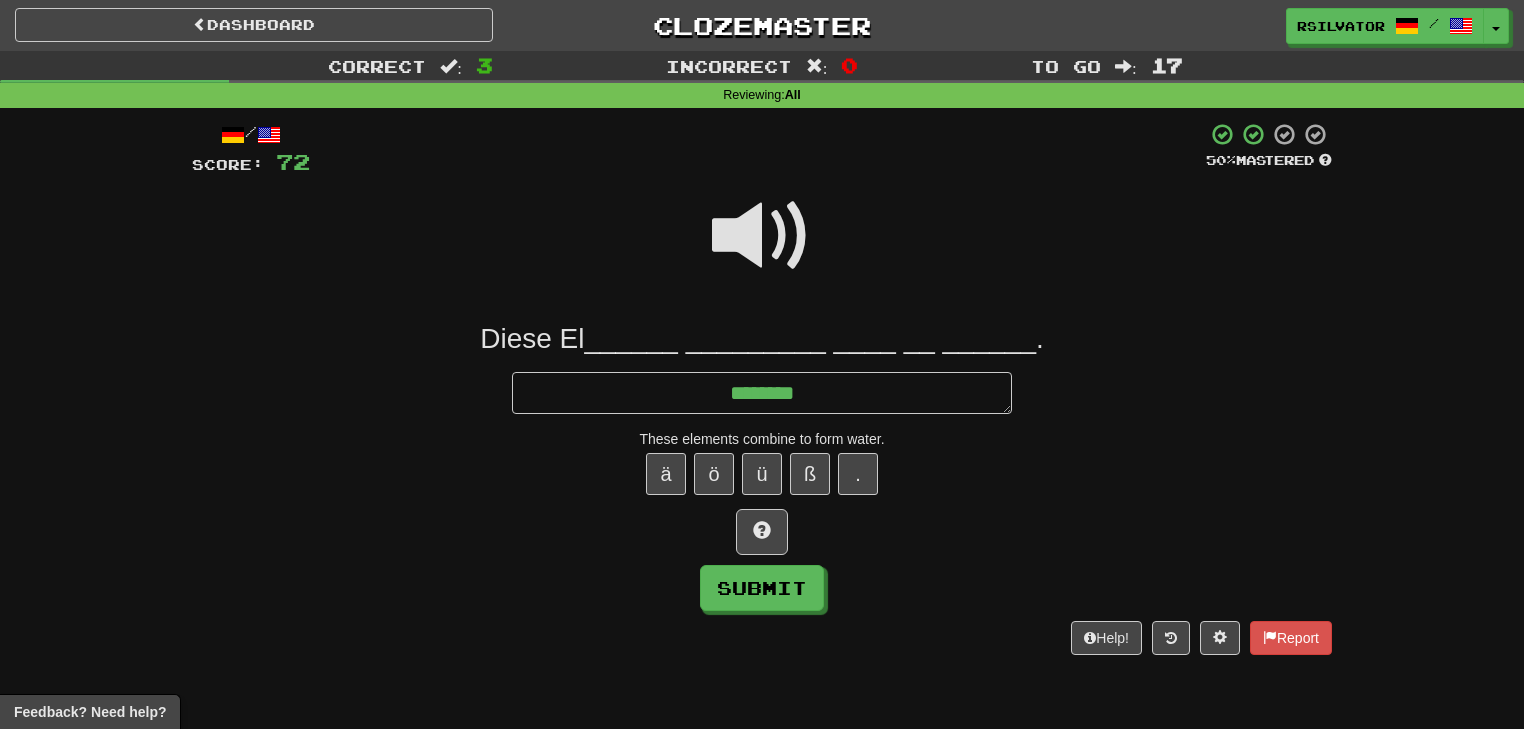 type on "*" 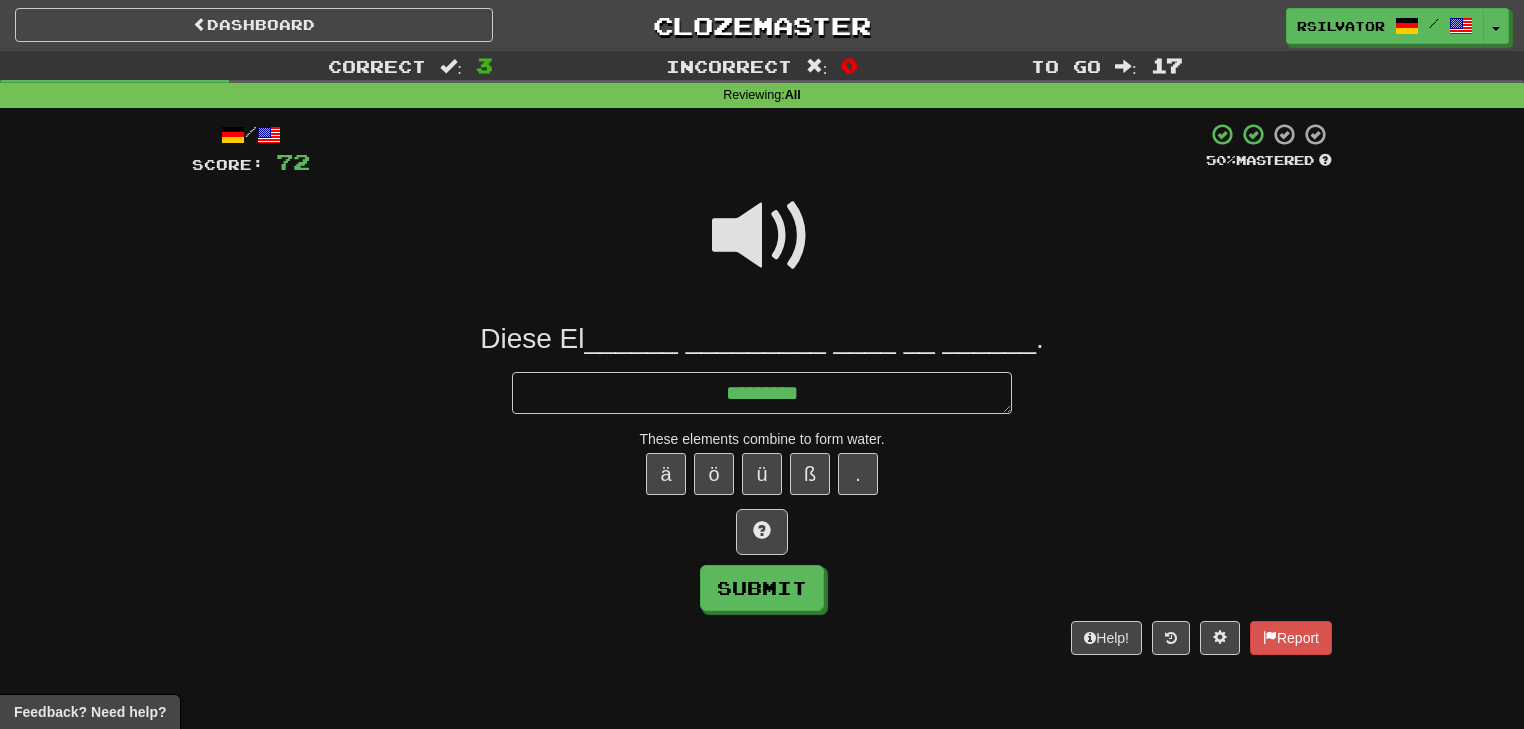 type on "*" 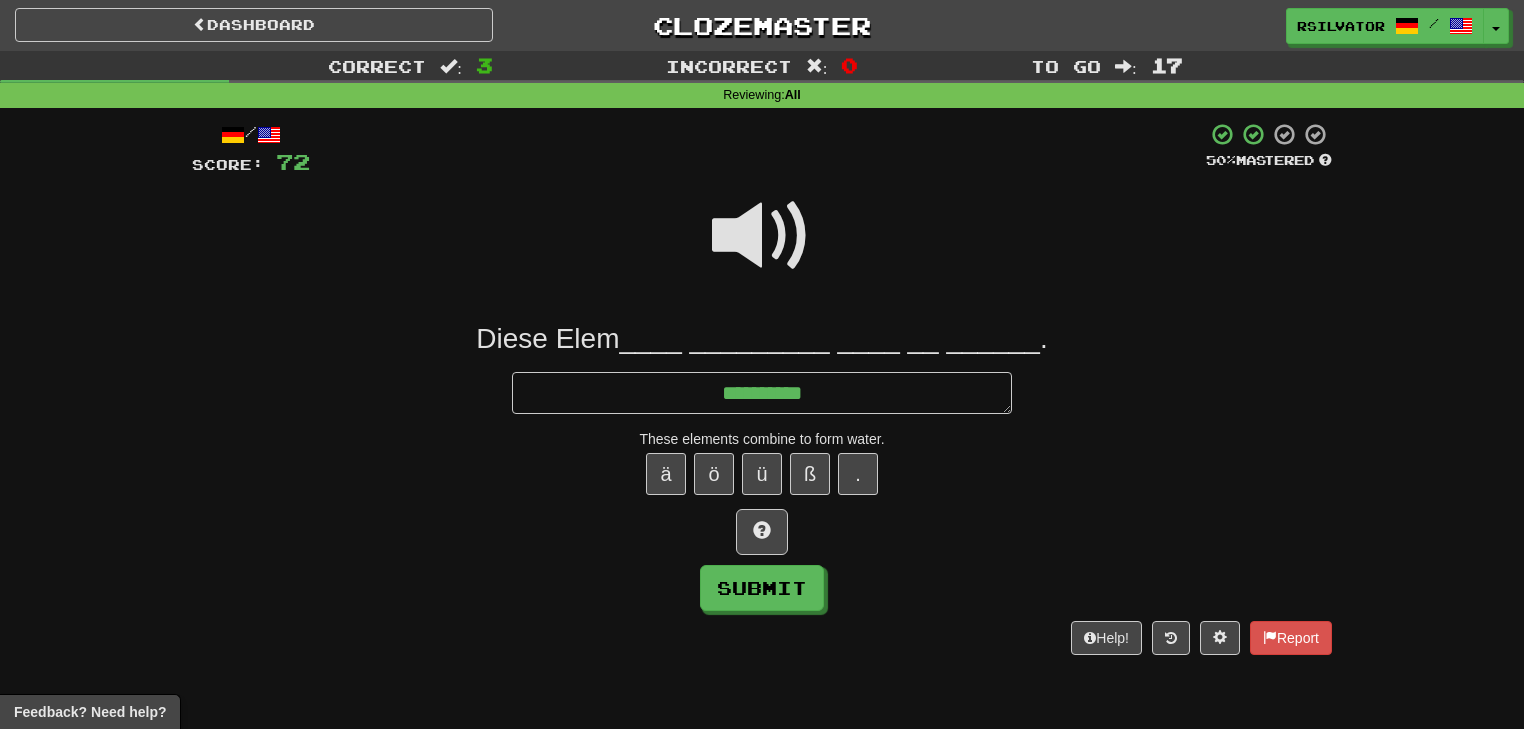 type on "*" 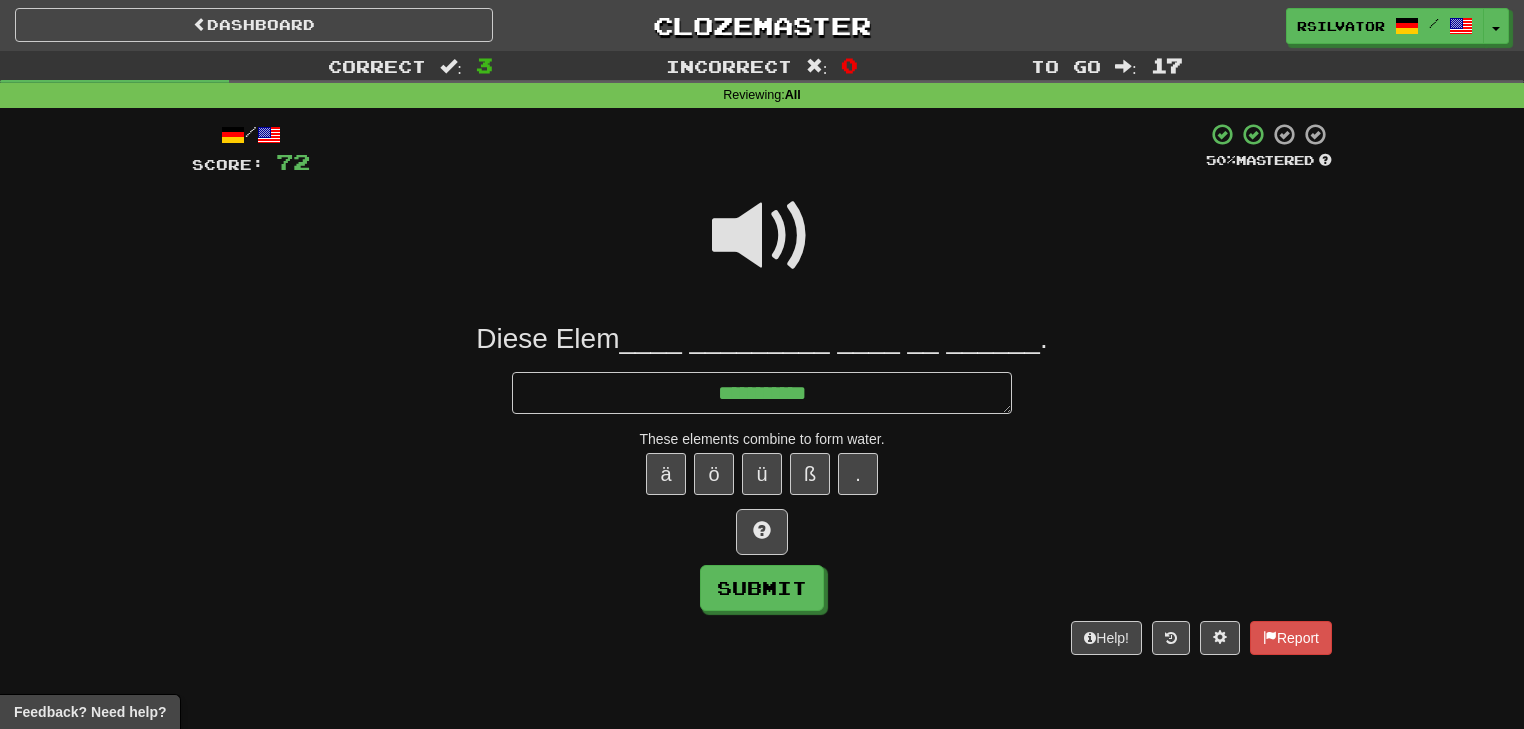 type on "*" 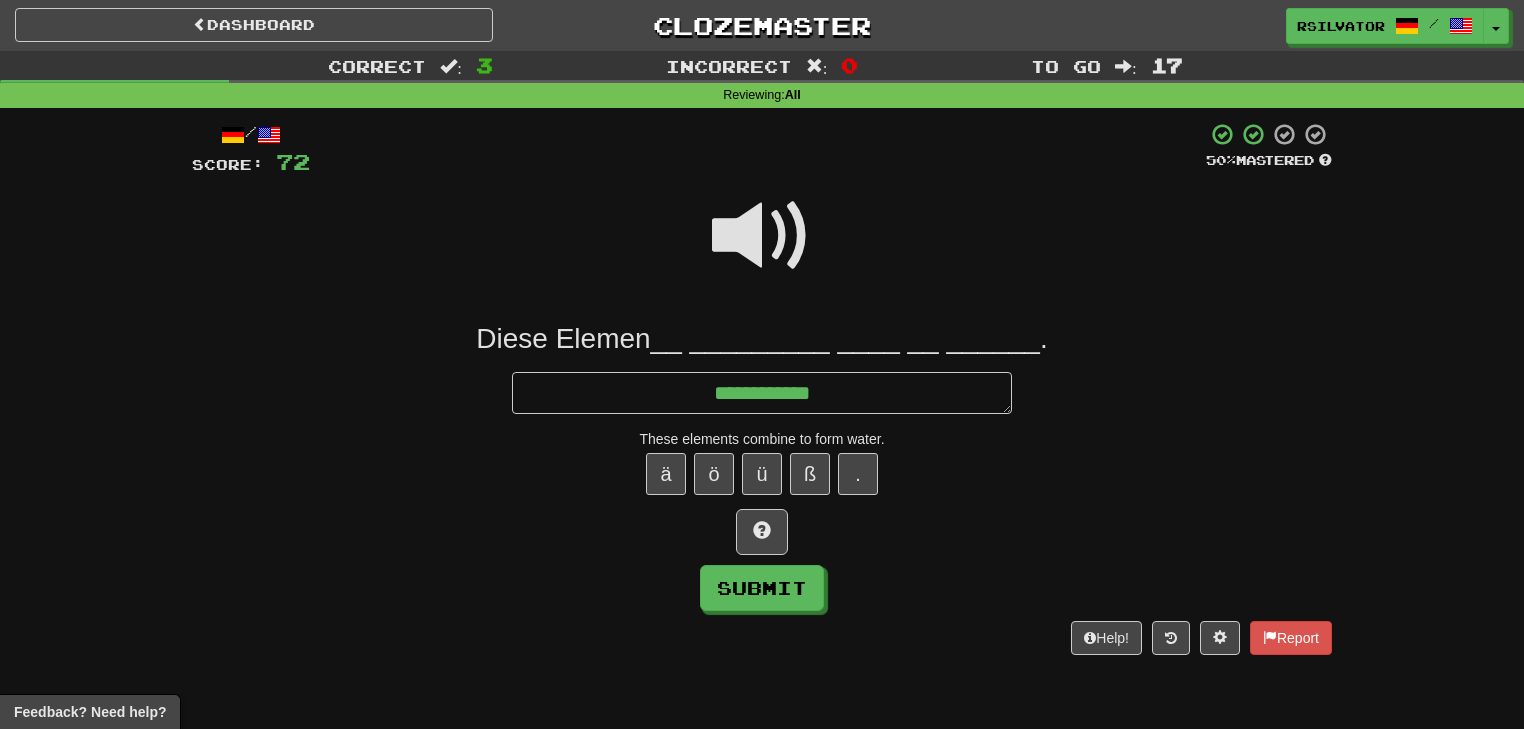 type on "*" 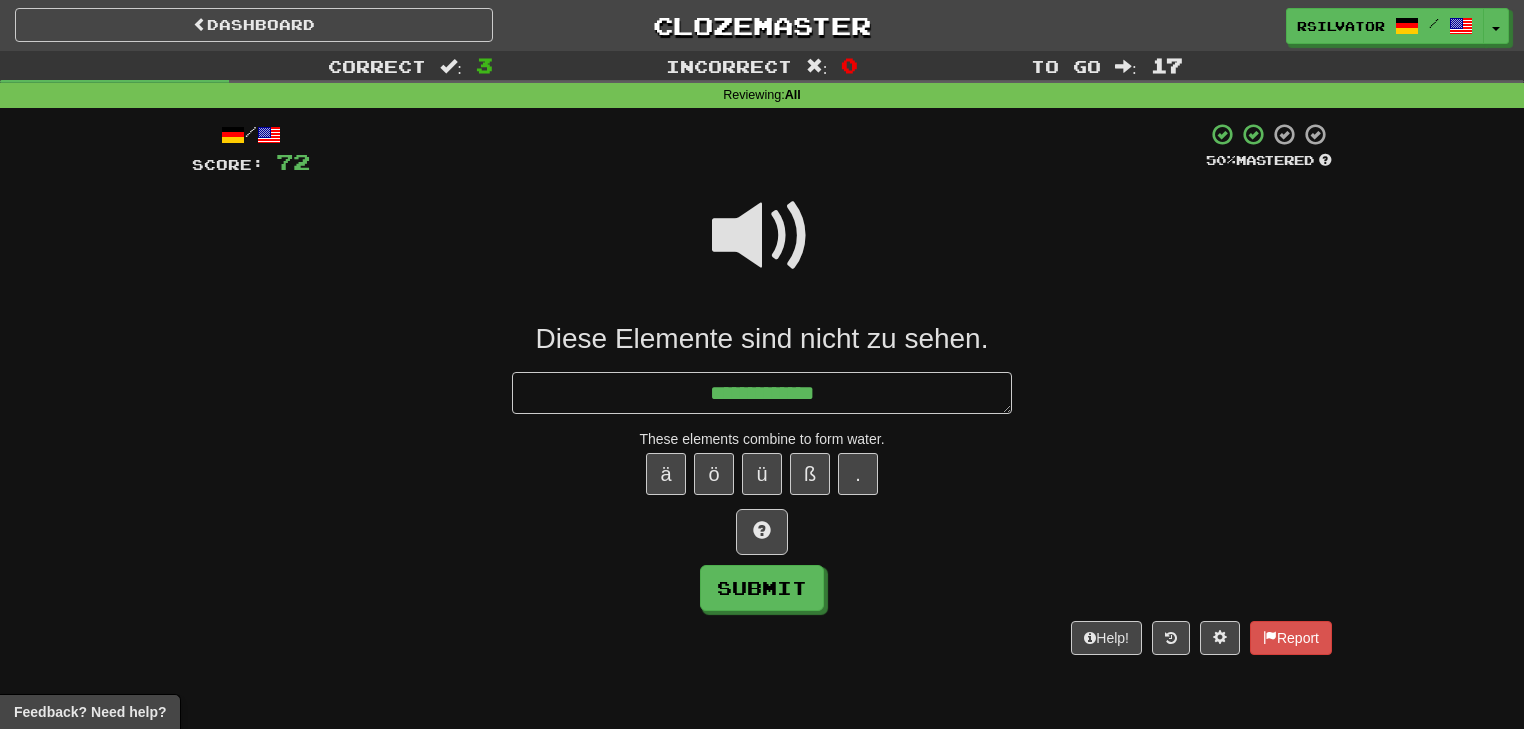type on "*" 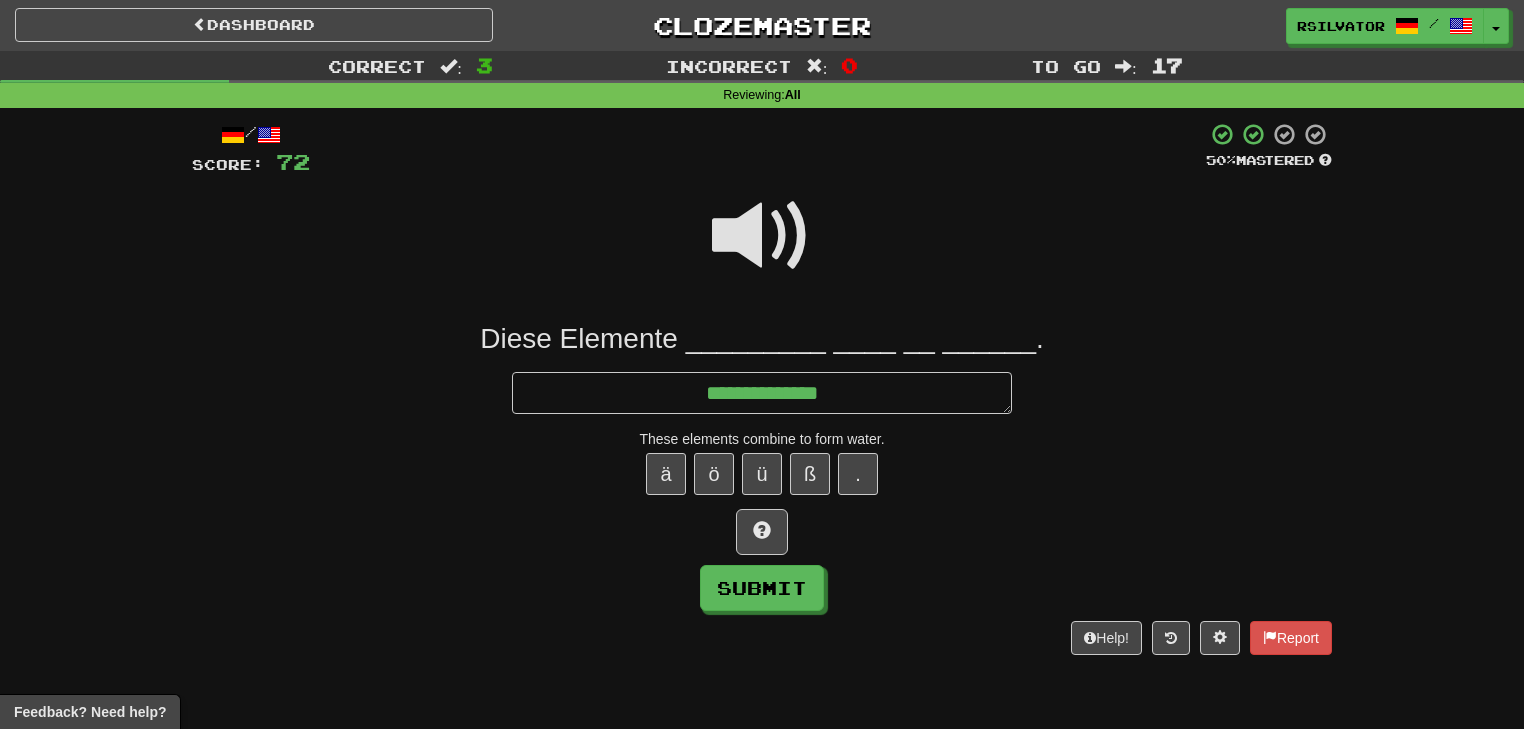 type on "*" 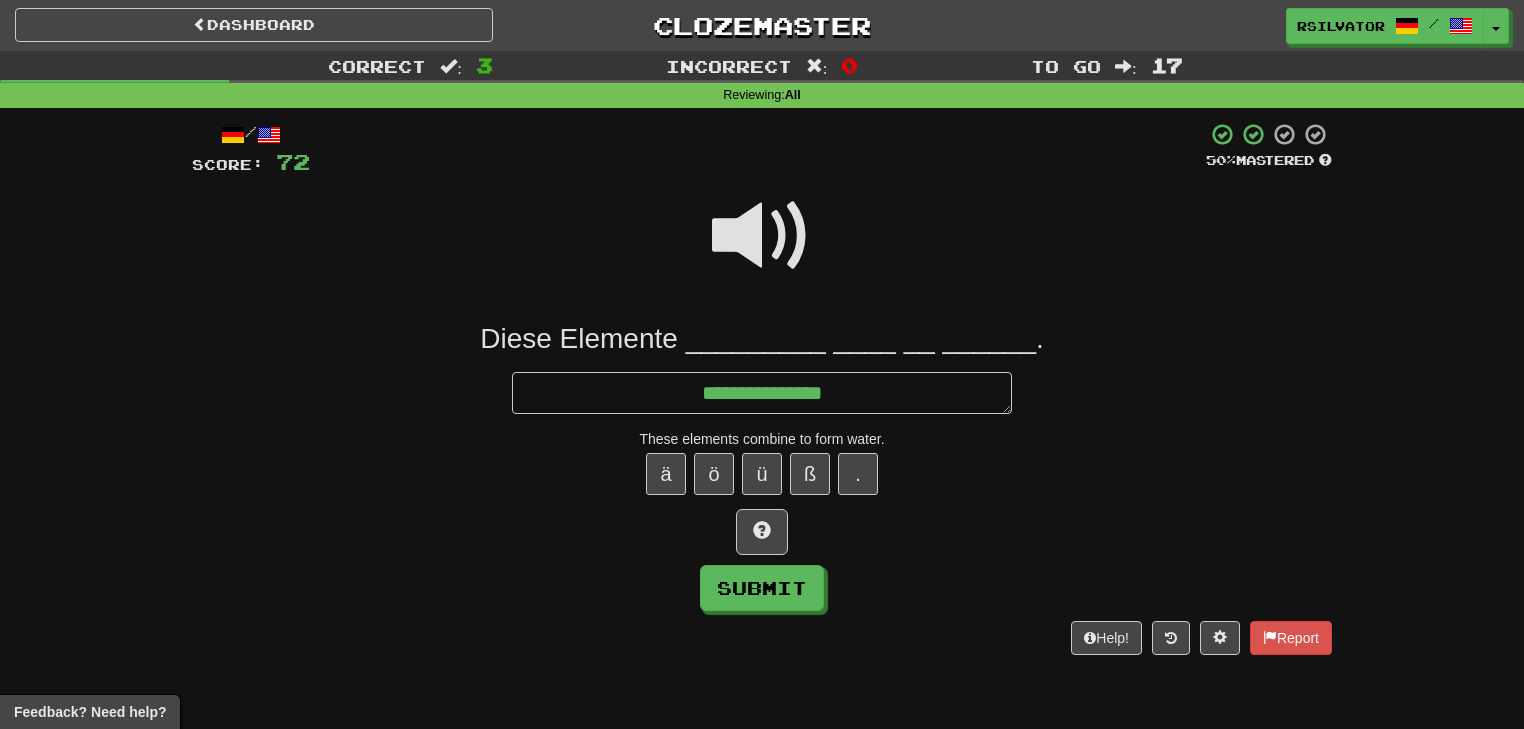 type on "*" 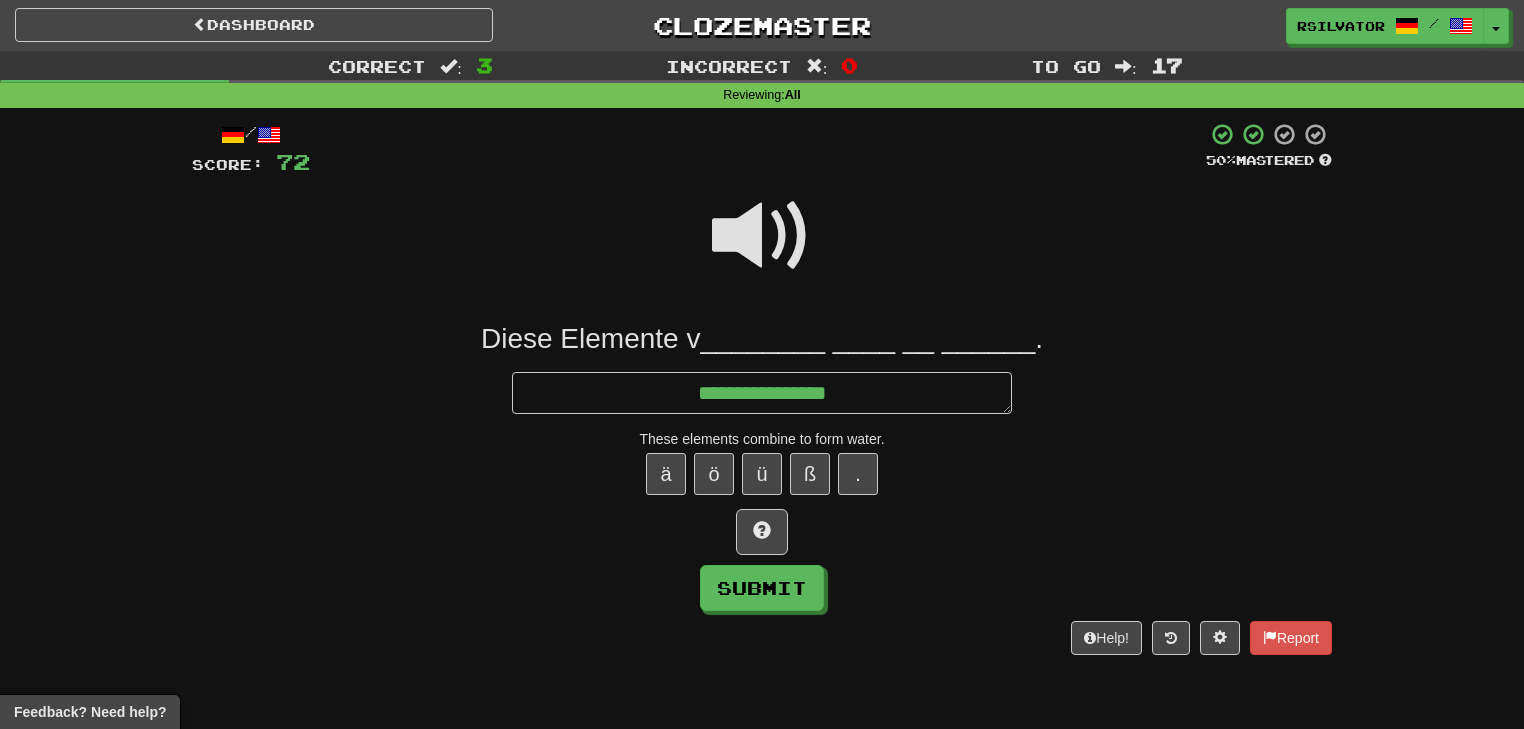 type on "*" 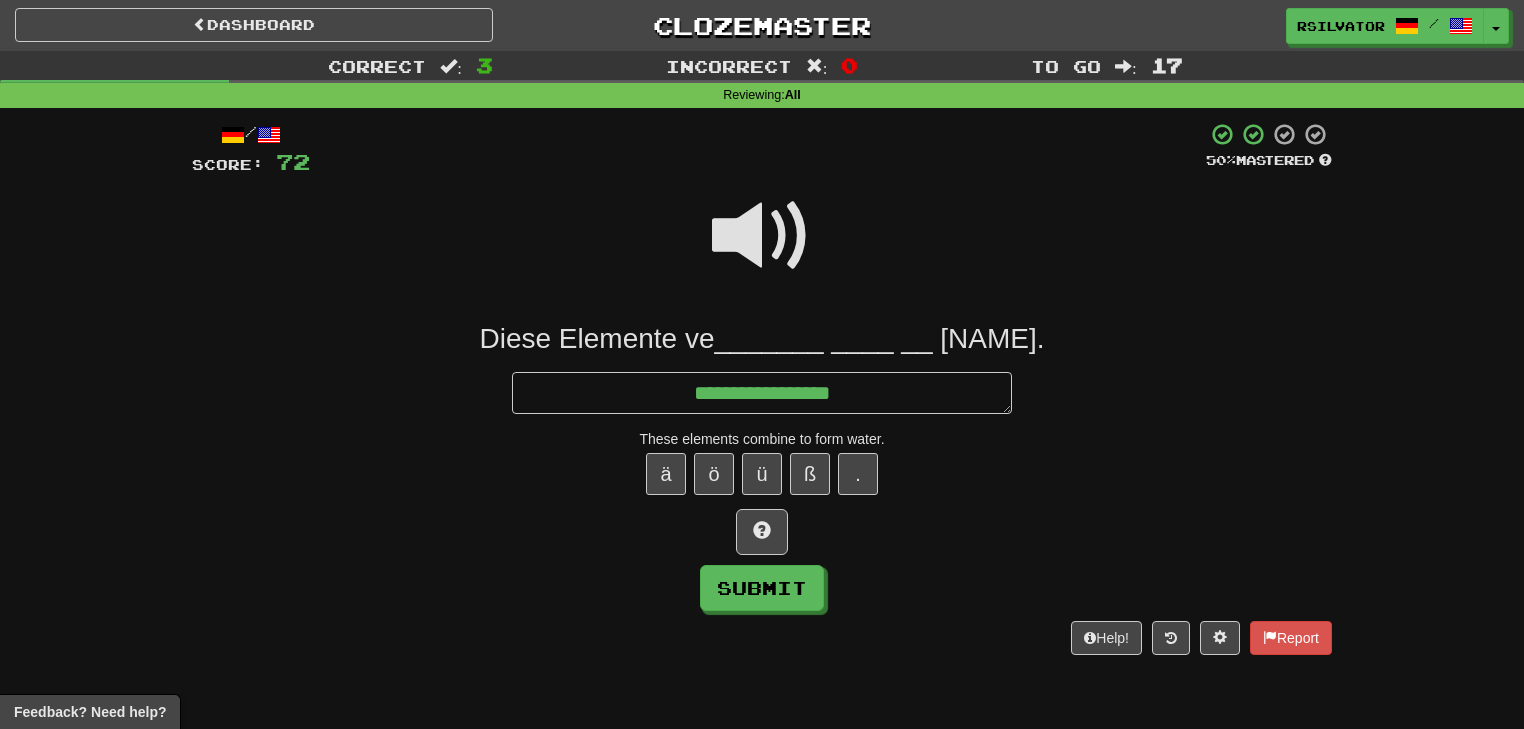 type on "*" 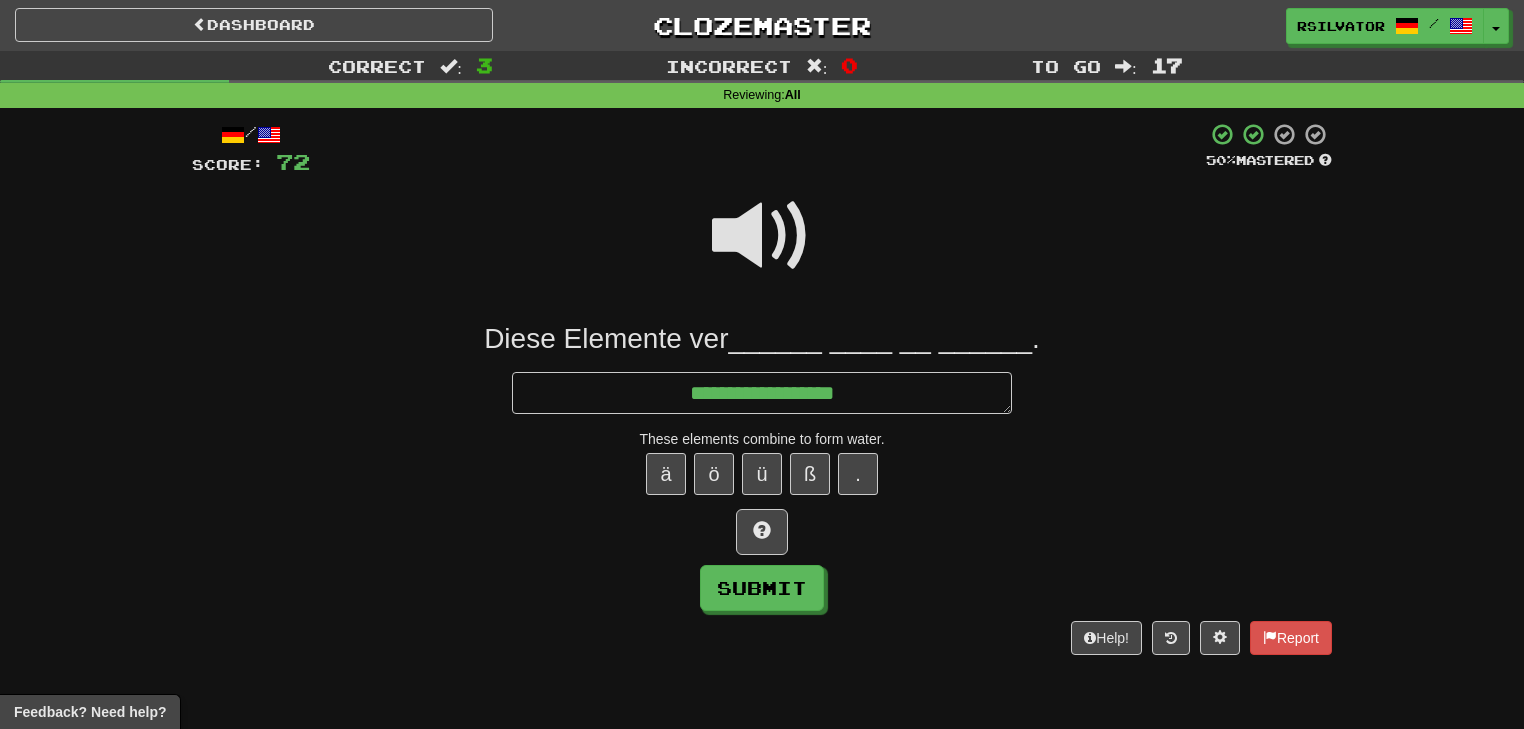 type on "*" 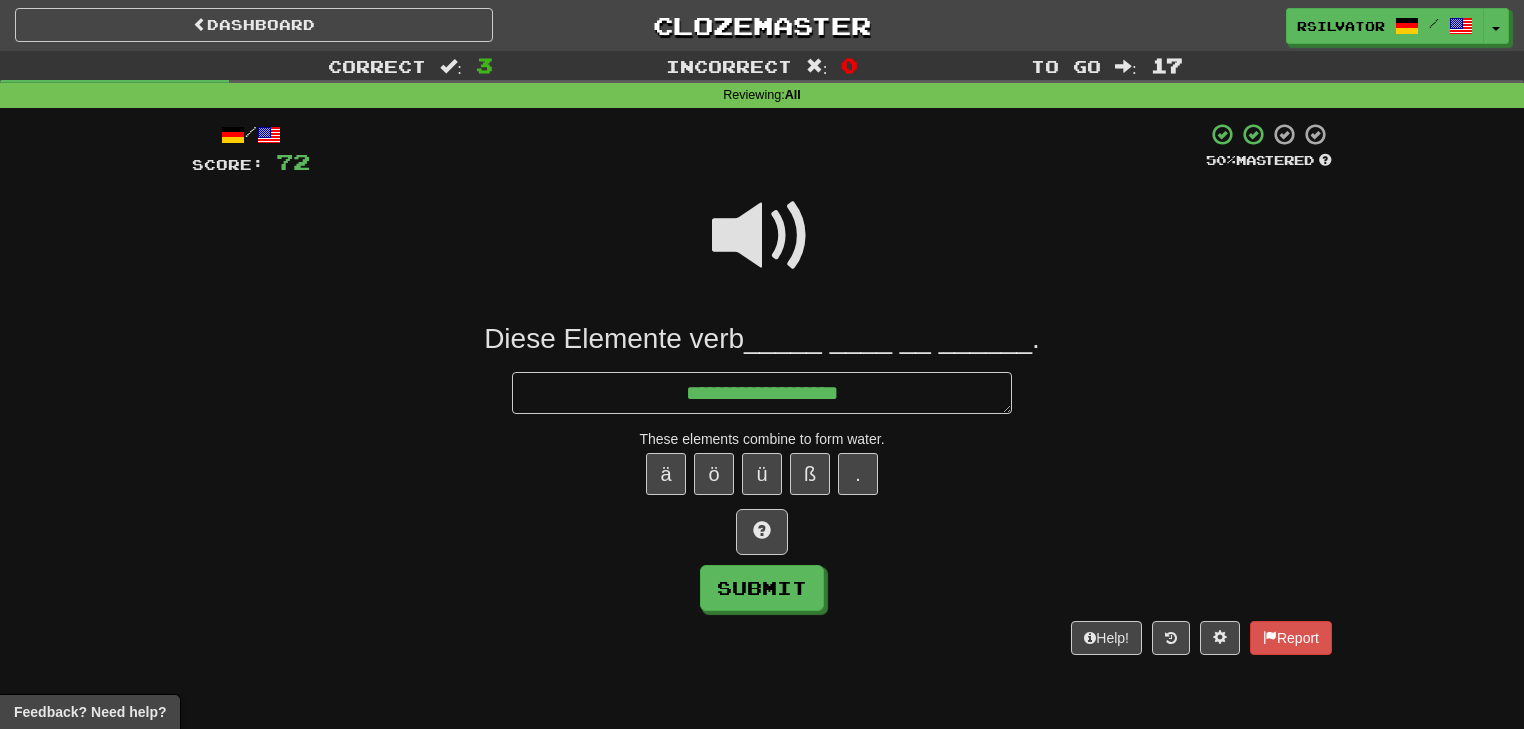 type on "*" 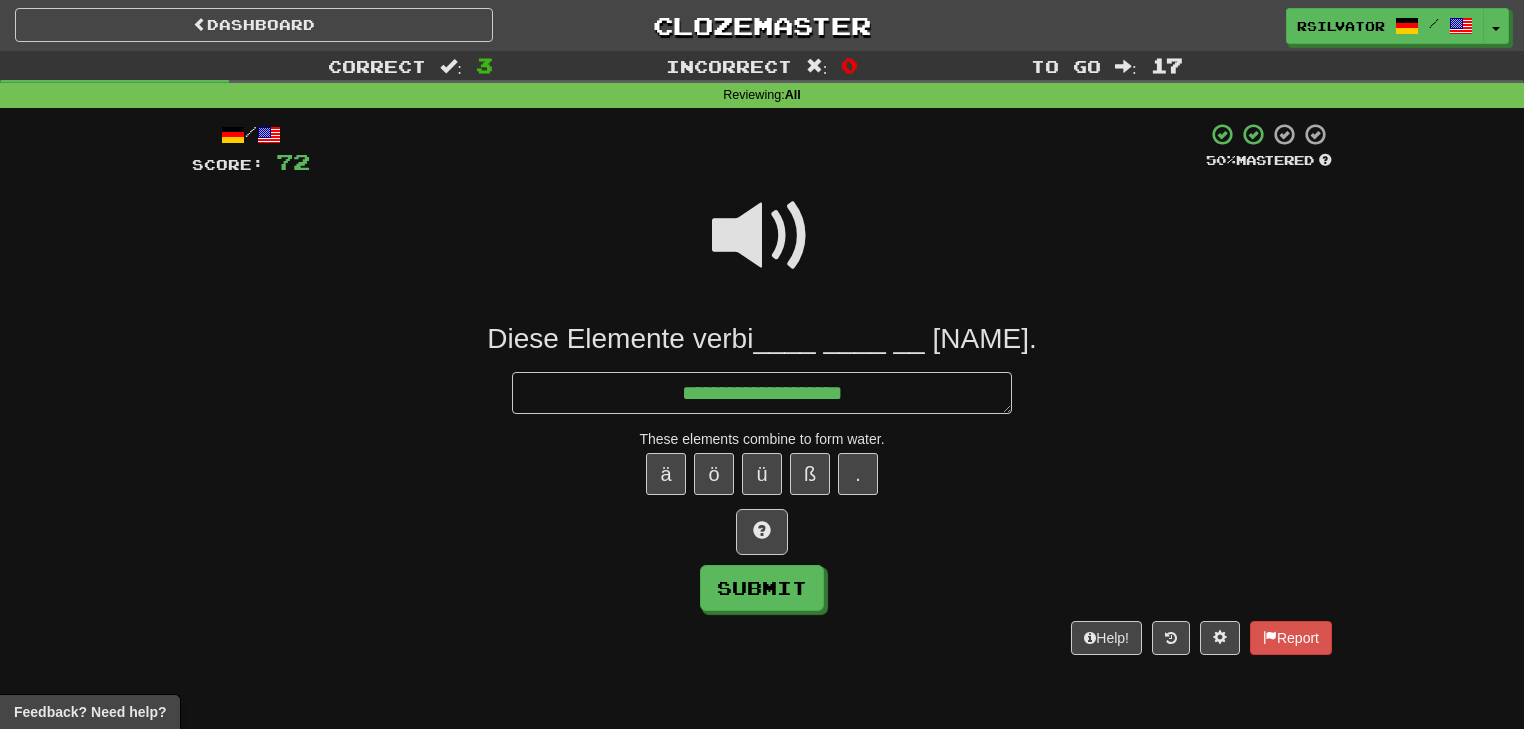 type on "*" 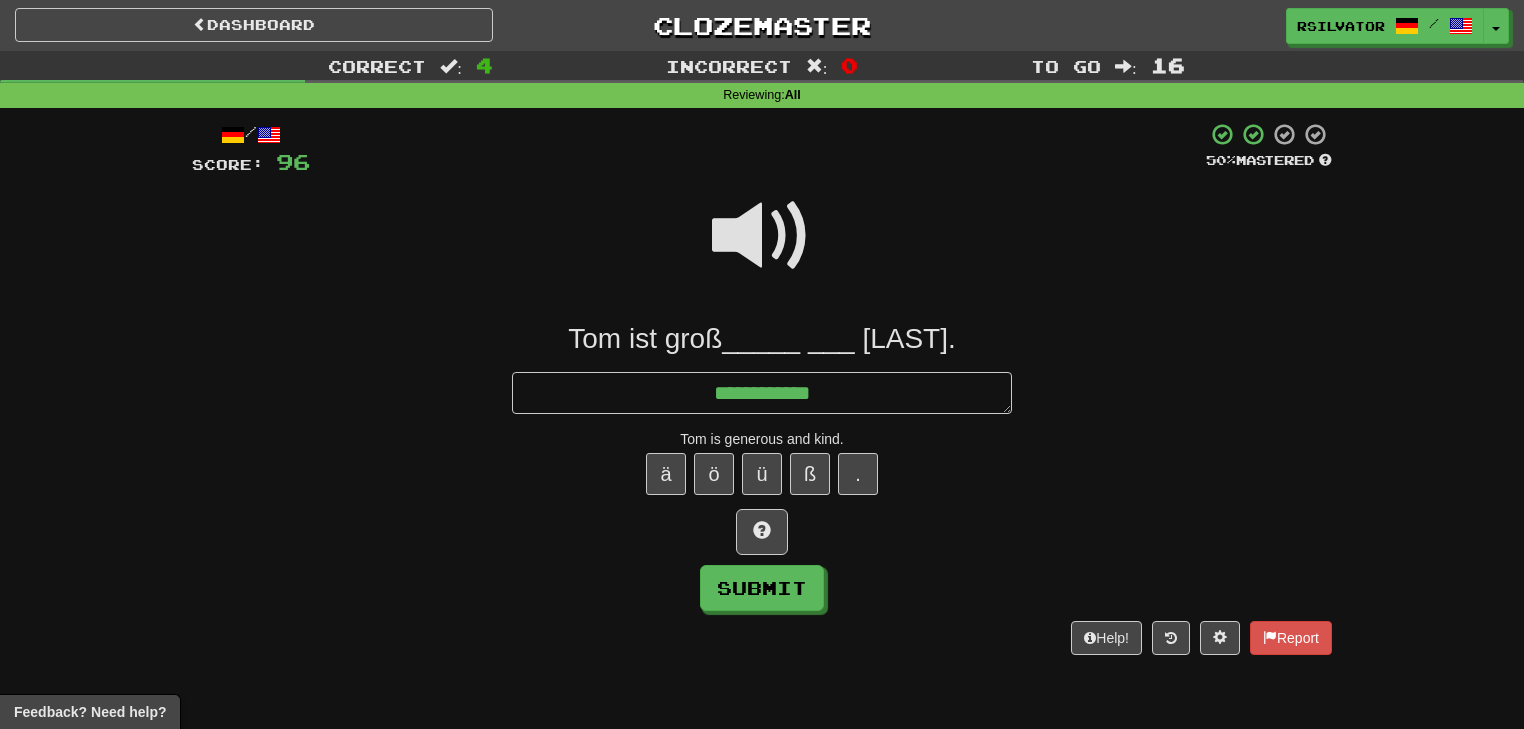 click at bounding box center (762, 236) 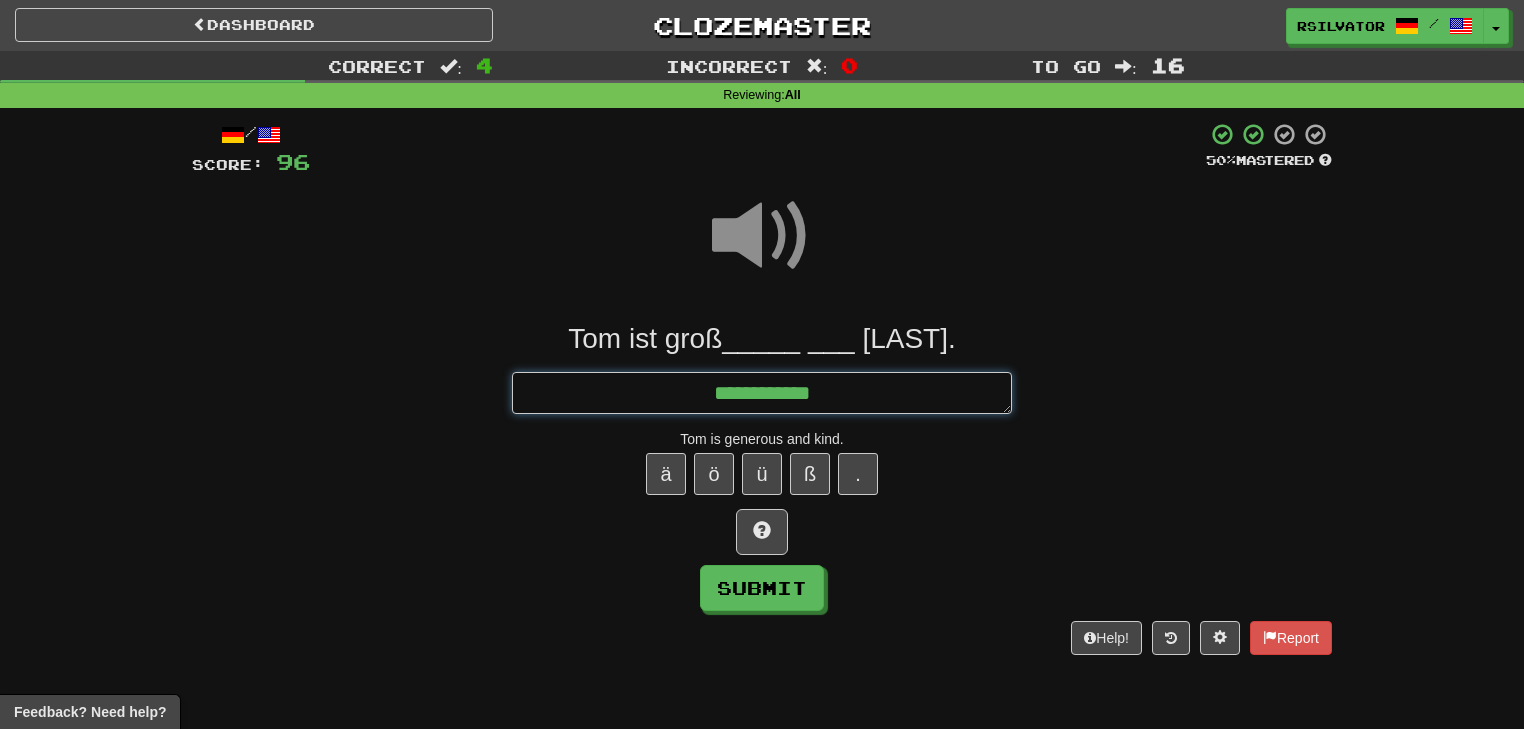 click on "**********" at bounding box center (762, 393) 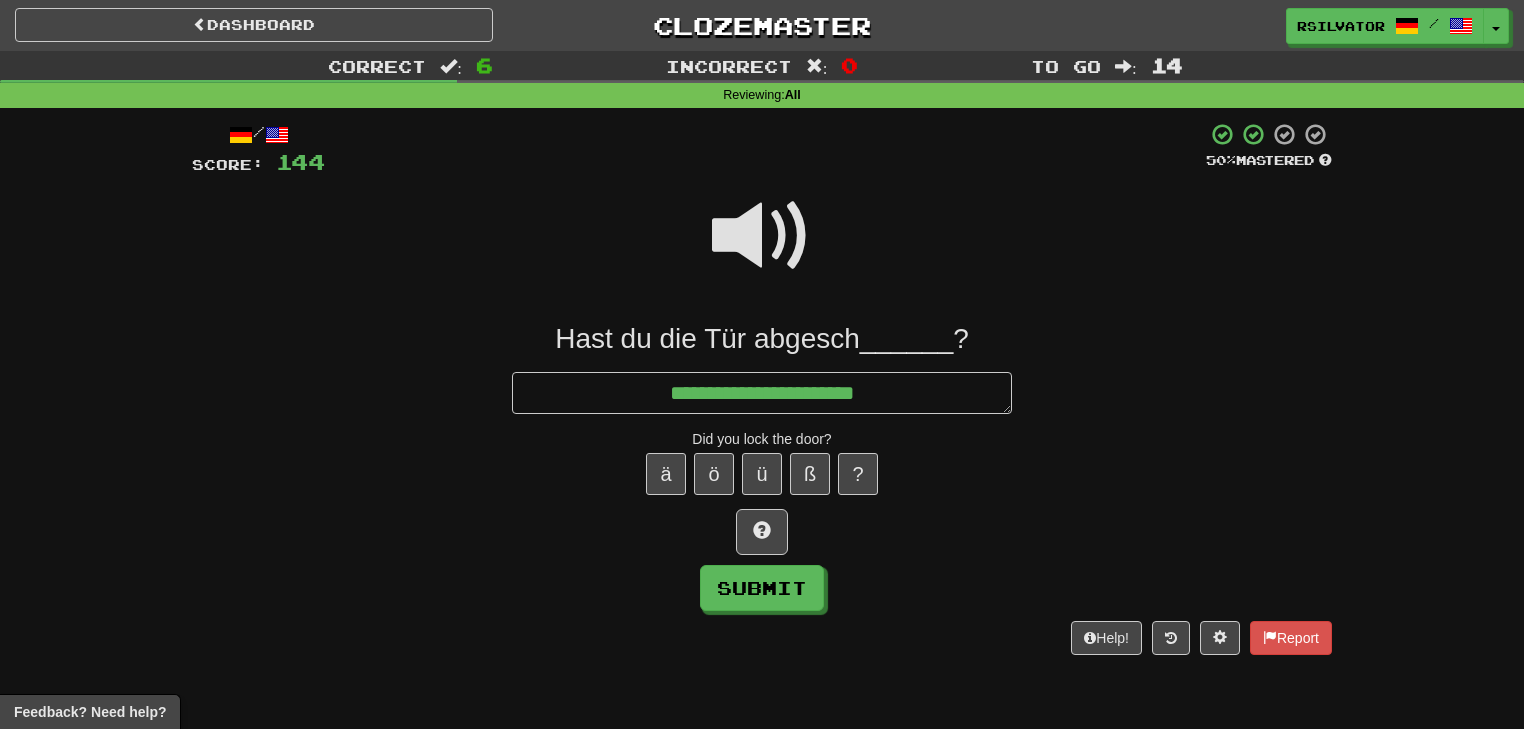 click at bounding box center (762, 249) 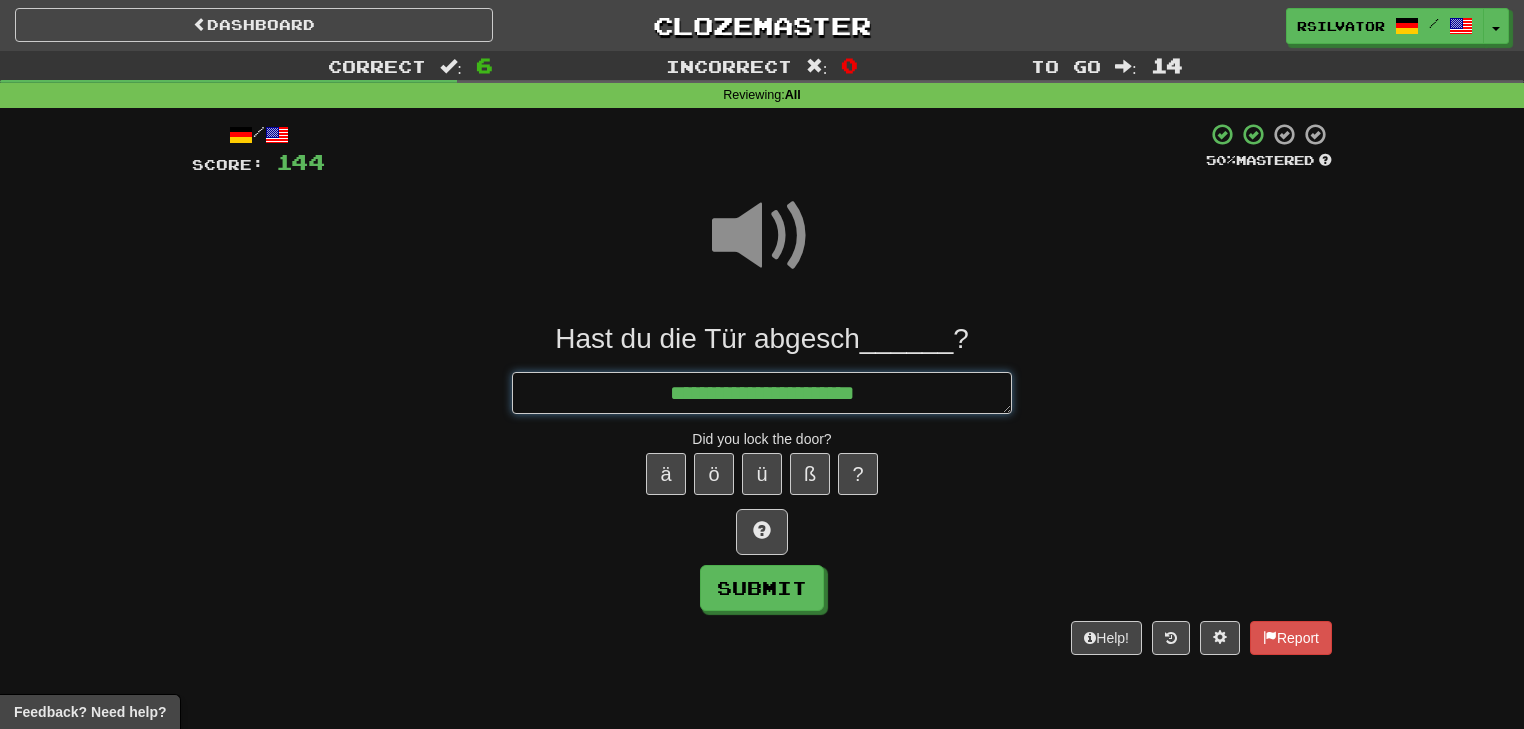 click on "**********" at bounding box center (762, 393) 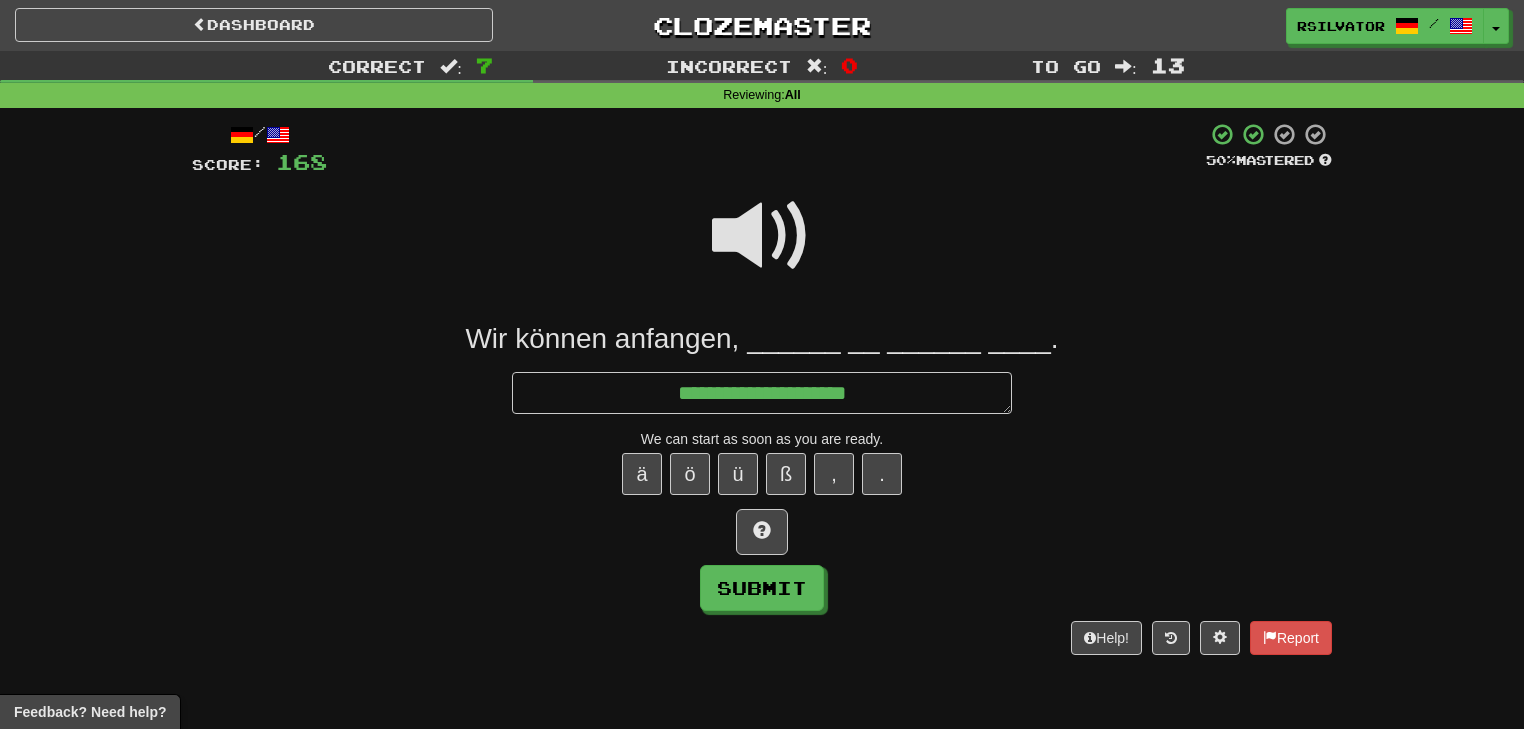 click at bounding box center [762, 236] 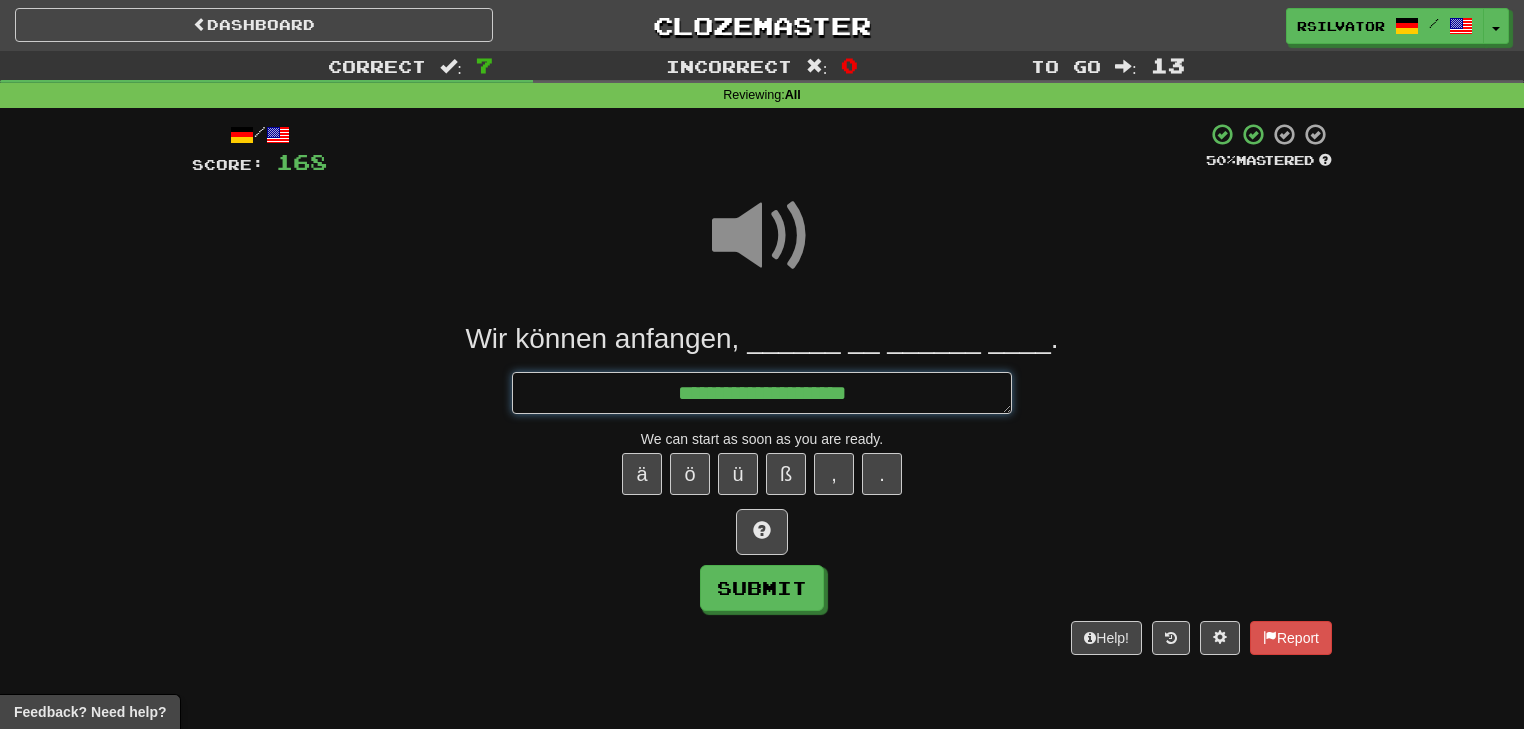 click on "**********" at bounding box center [762, 393] 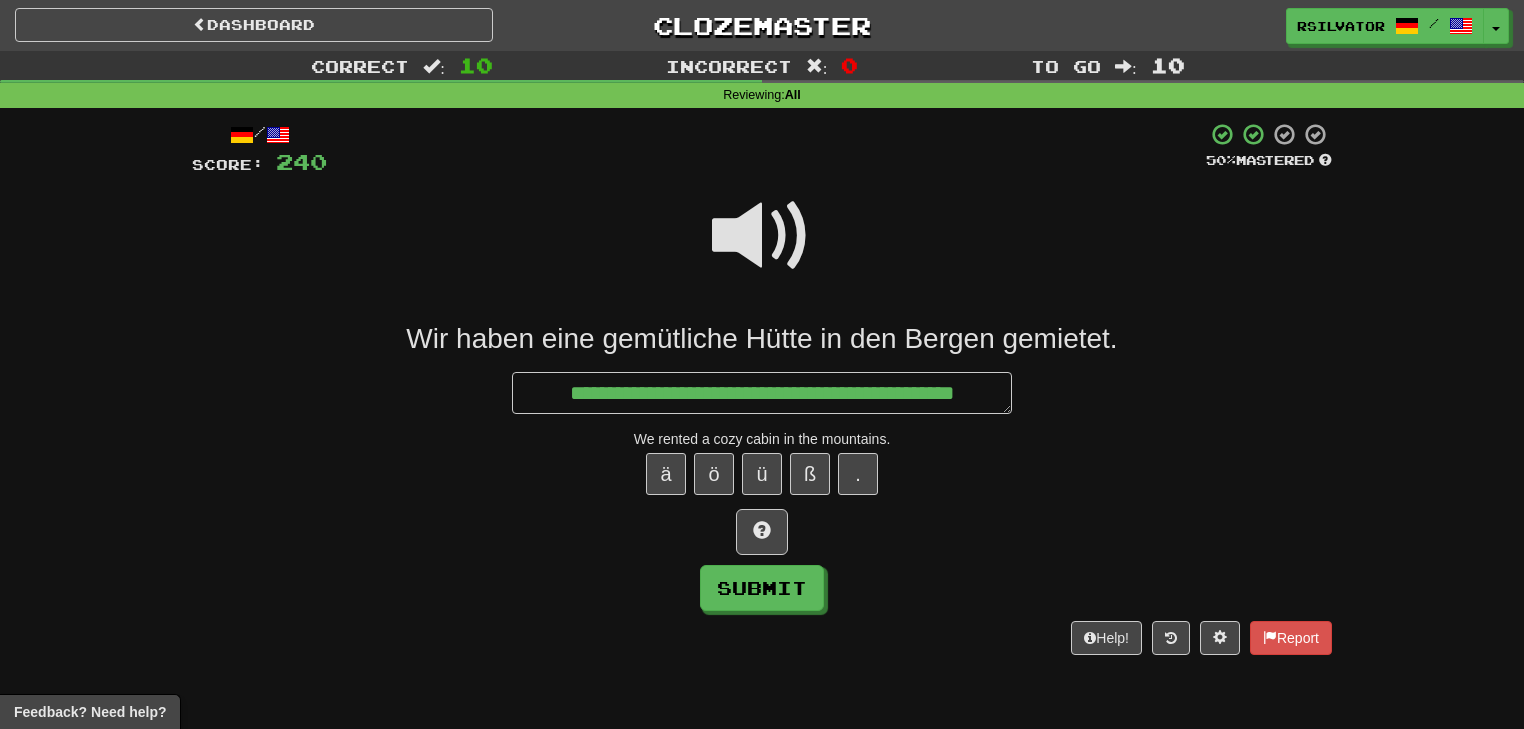 click at bounding box center (762, 236) 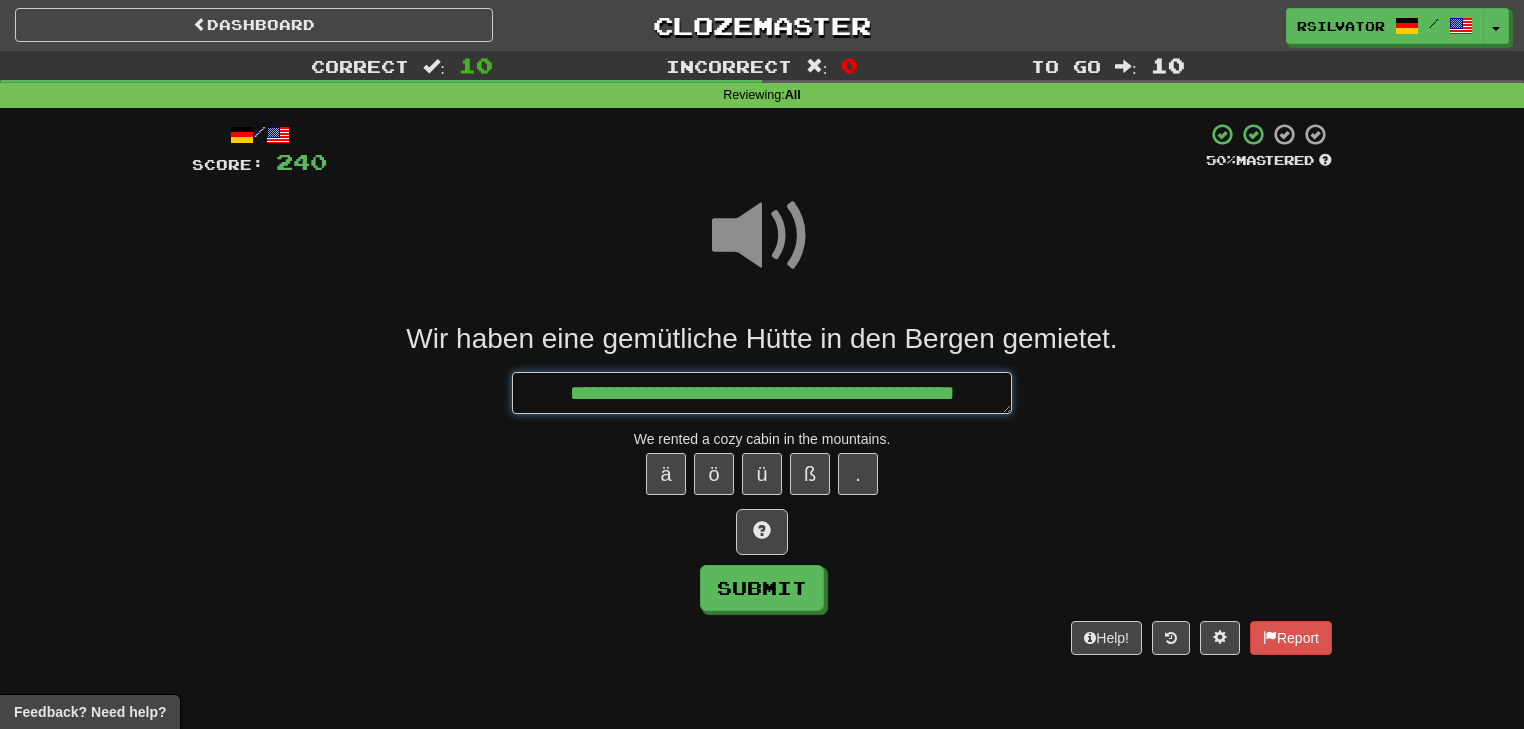 click on "**********" at bounding box center [762, 393] 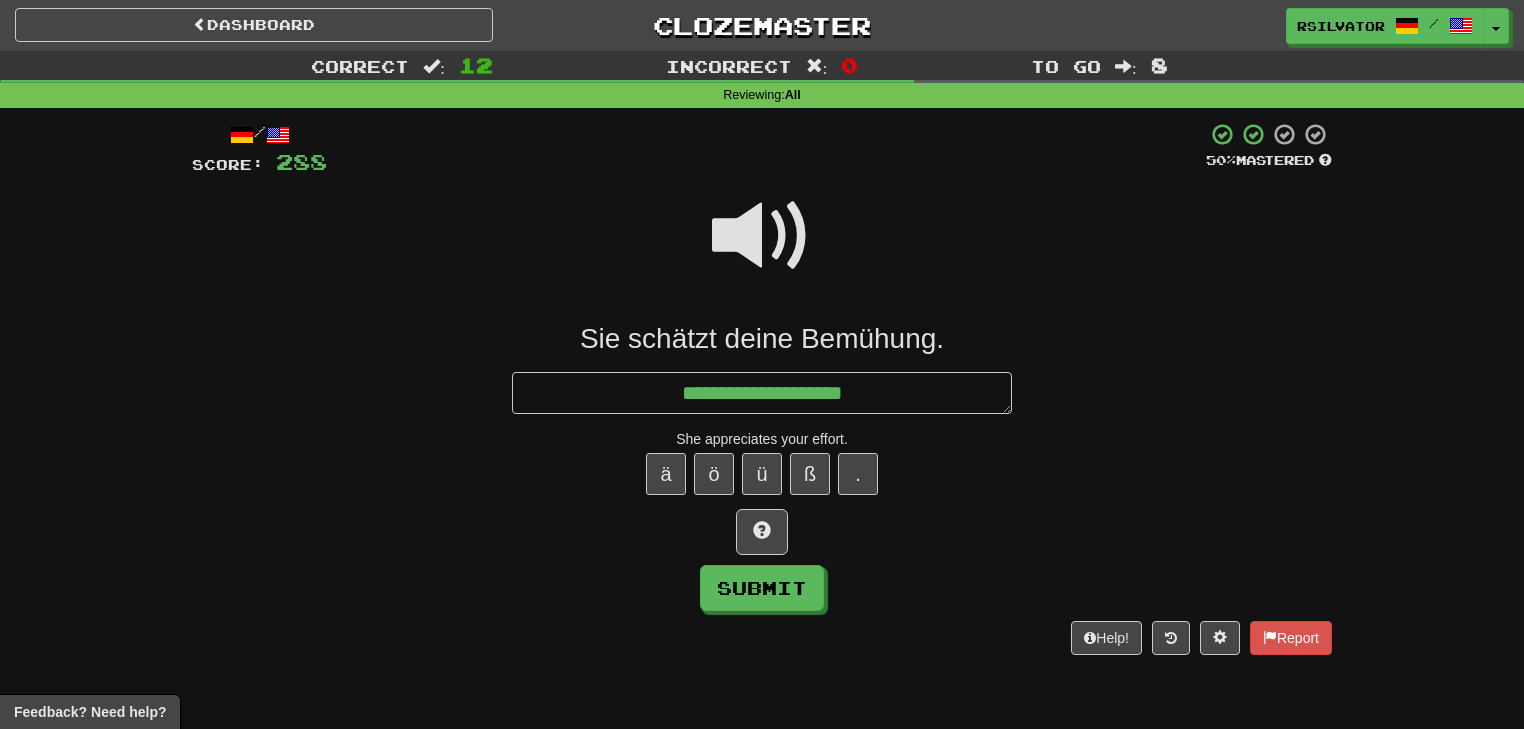 click at bounding box center (762, 236) 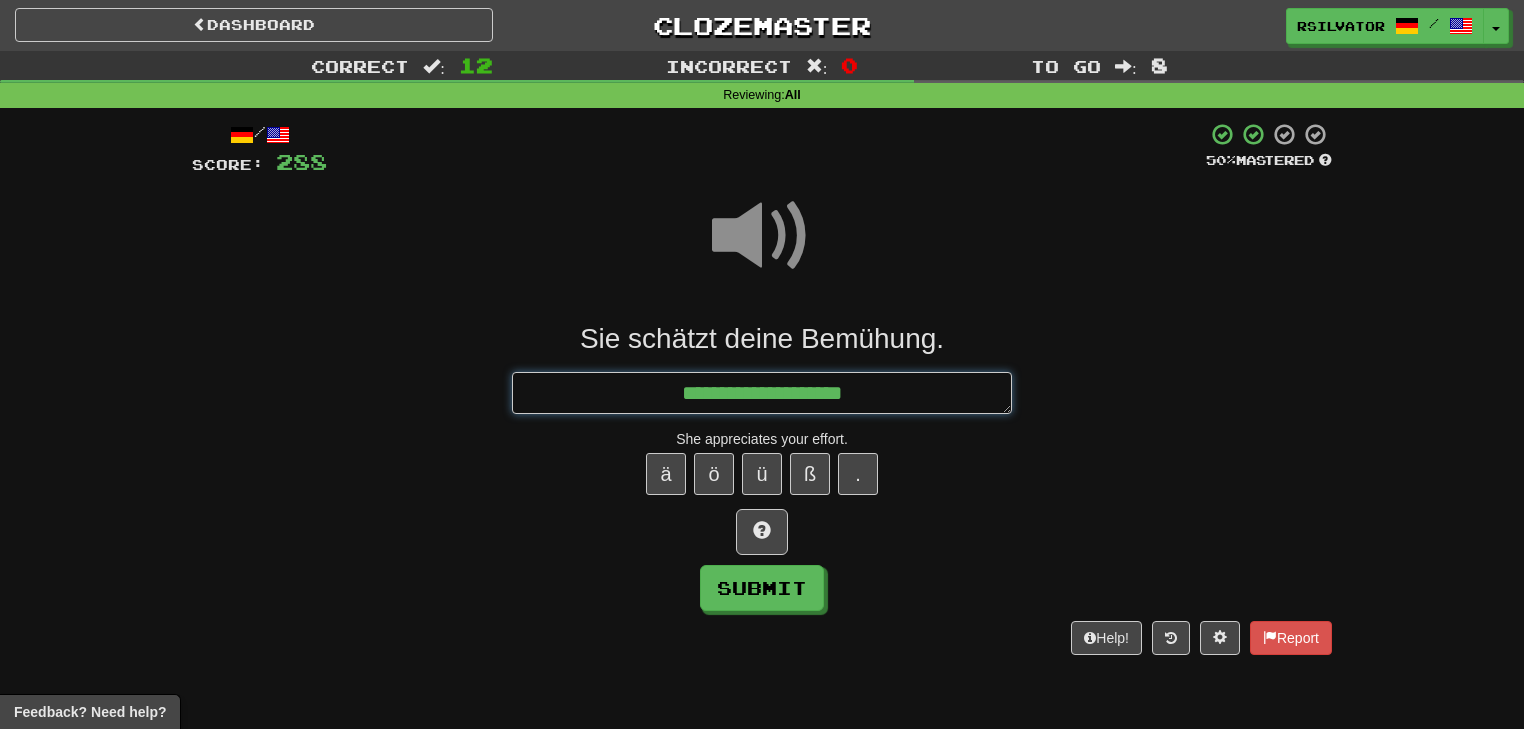 click on "**********" at bounding box center (762, 393) 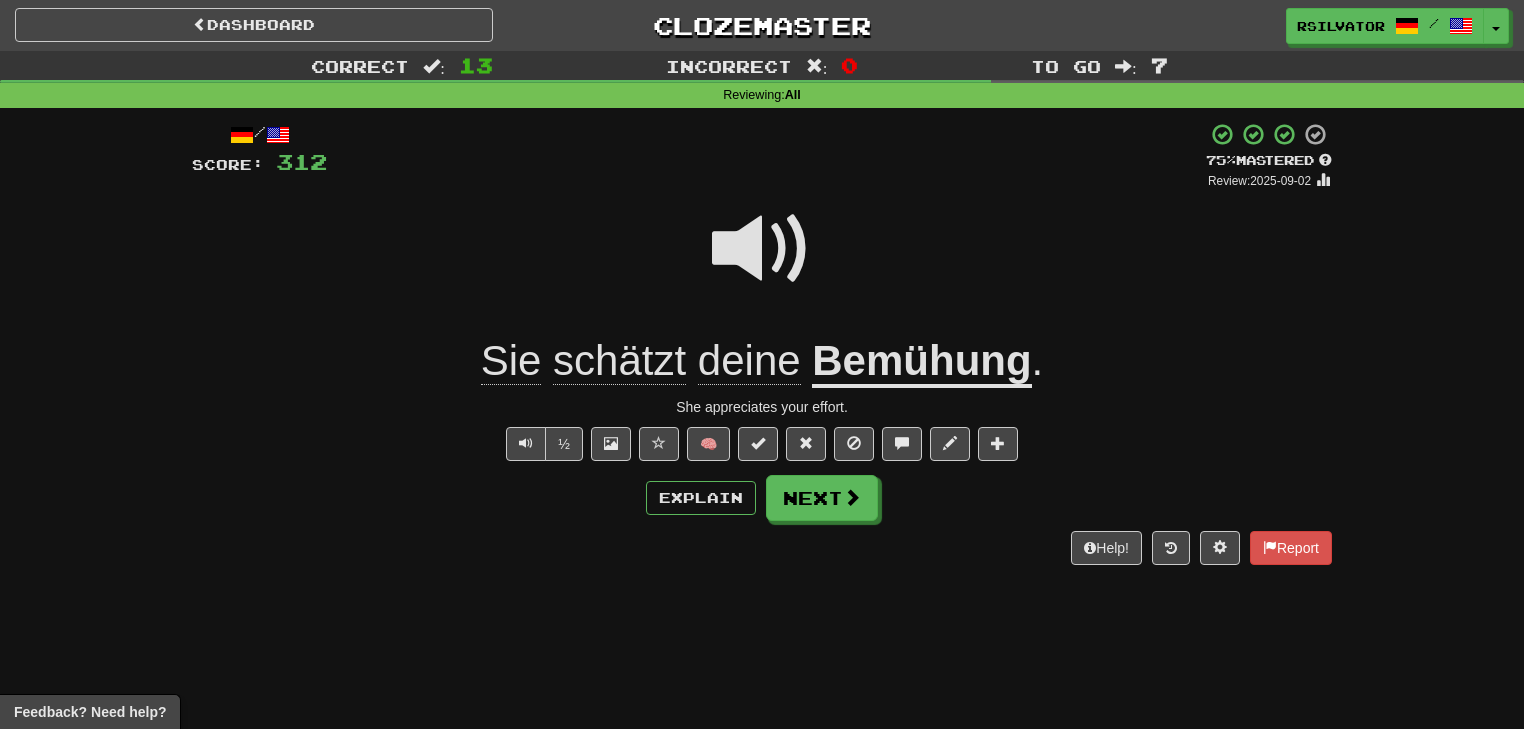 click on "She appreciates your effort." at bounding box center [762, 407] 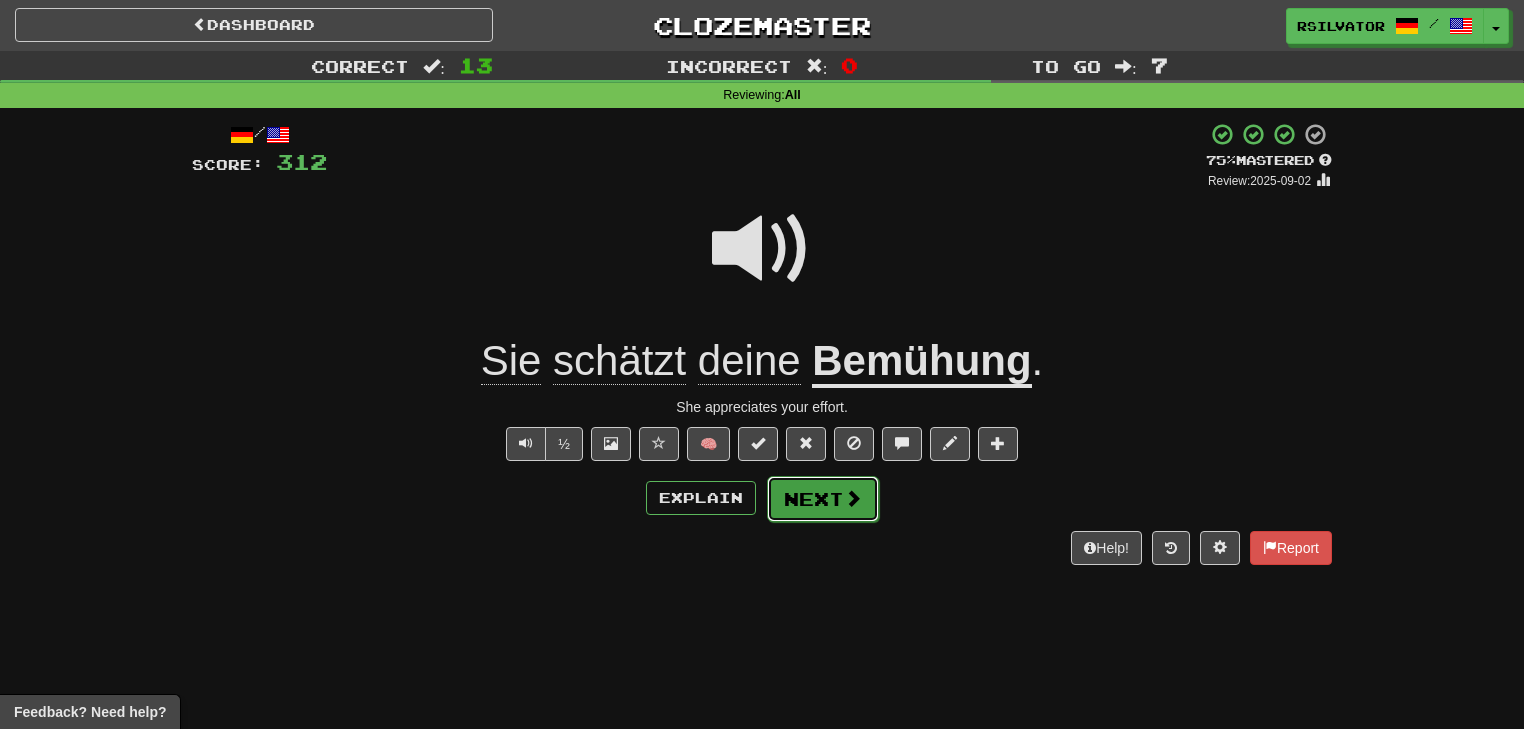 click on "Next" at bounding box center (823, 499) 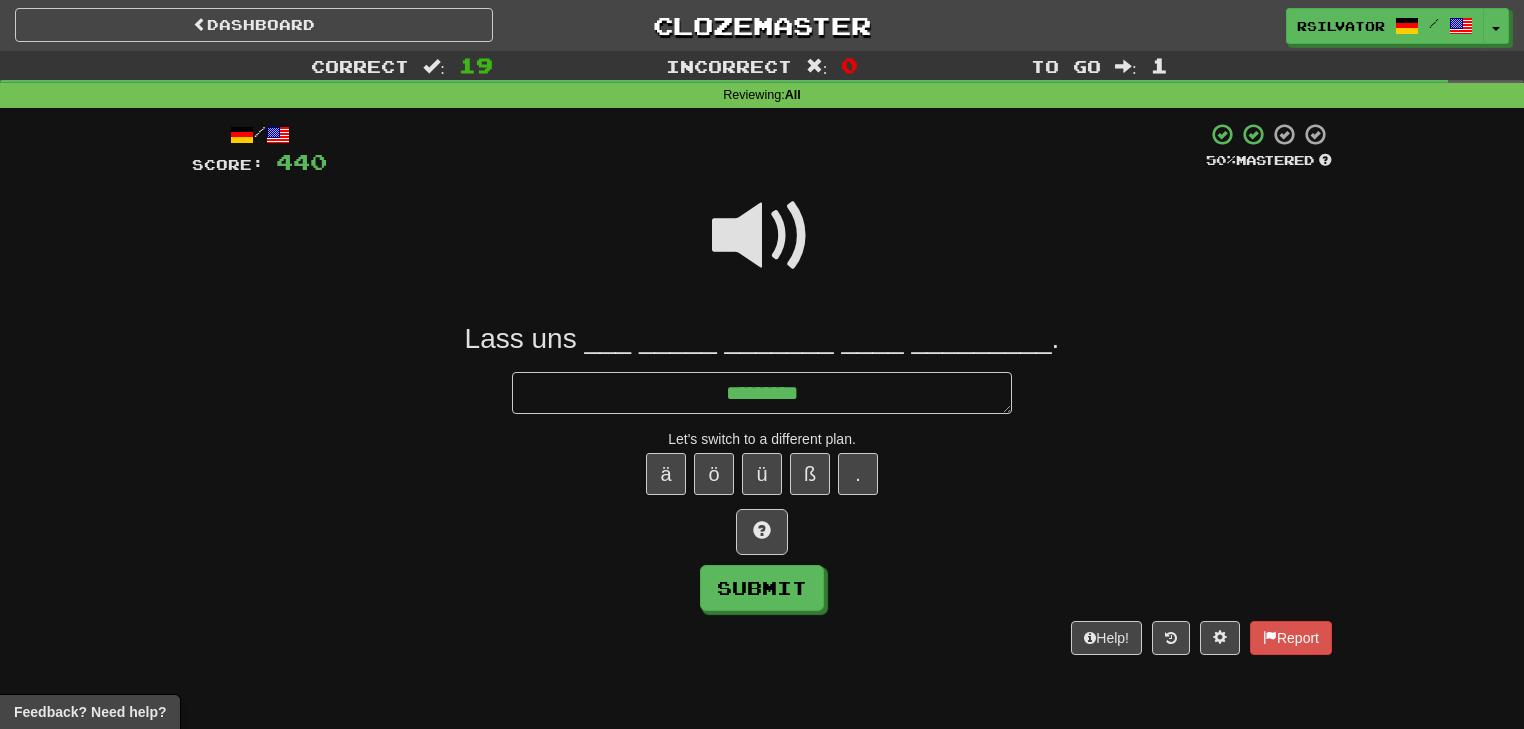 click at bounding box center [762, 236] 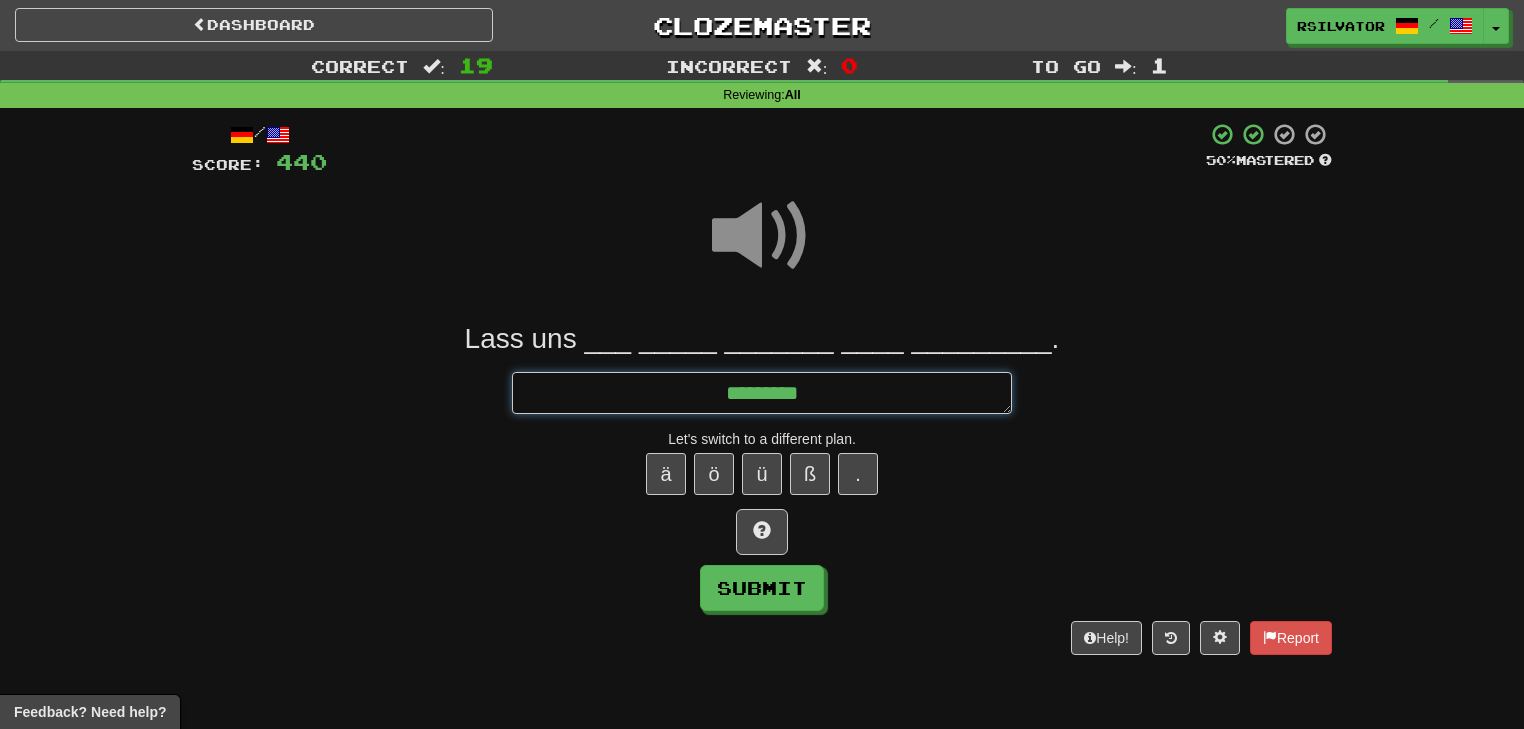 click on "********" at bounding box center (762, 393) 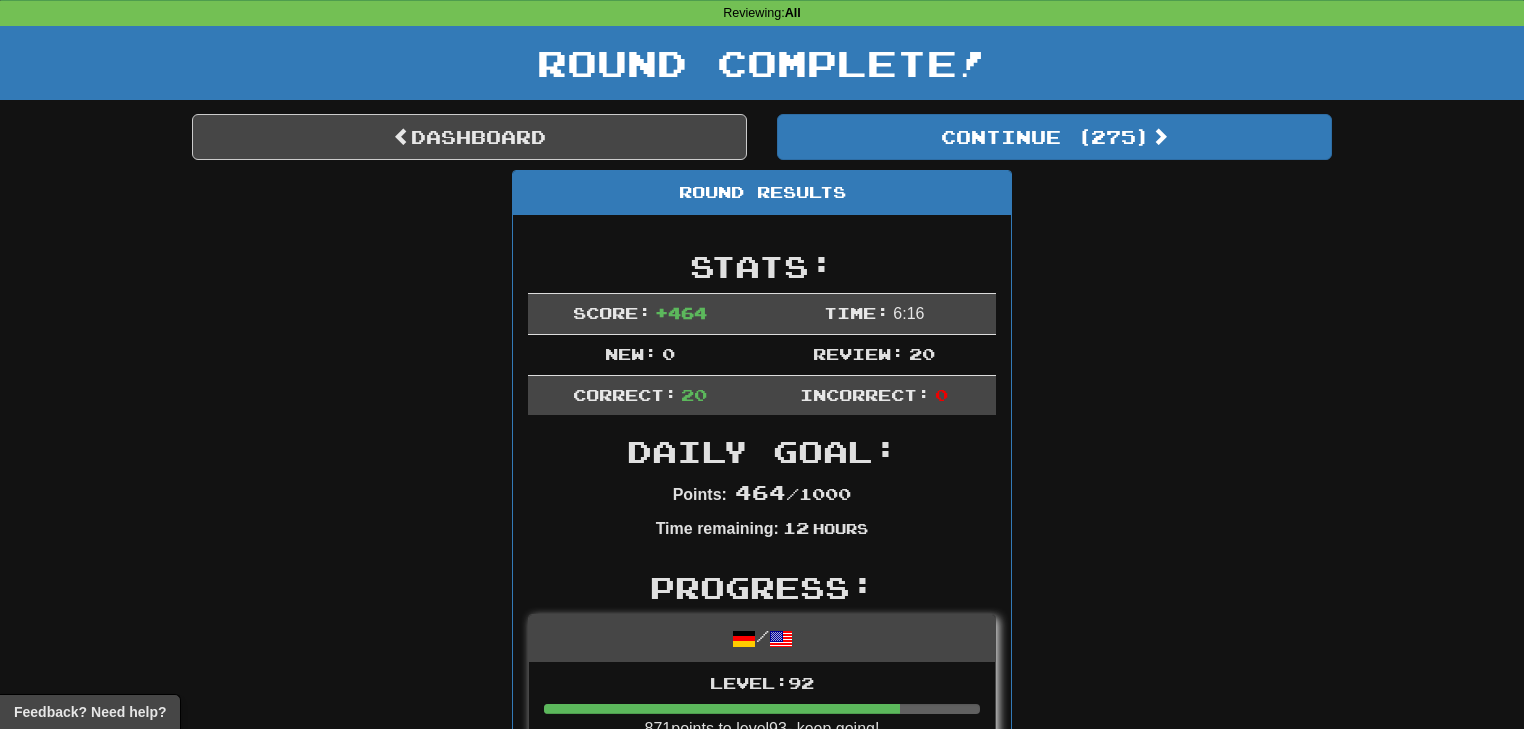 scroll, scrollTop: 80, scrollLeft: 0, axis: vertical 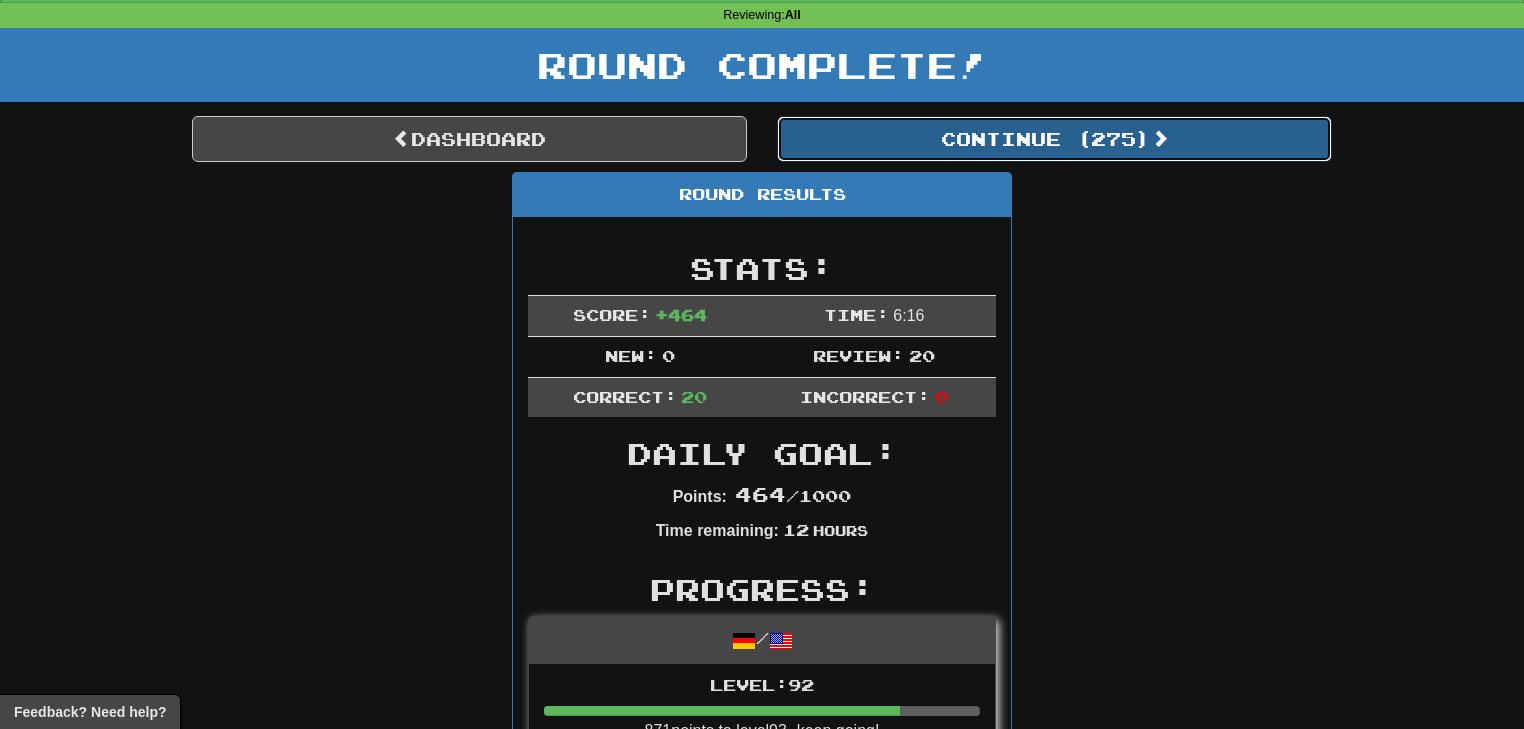 click on "Continue ( 275 )" at bounding box center (1054, 139) 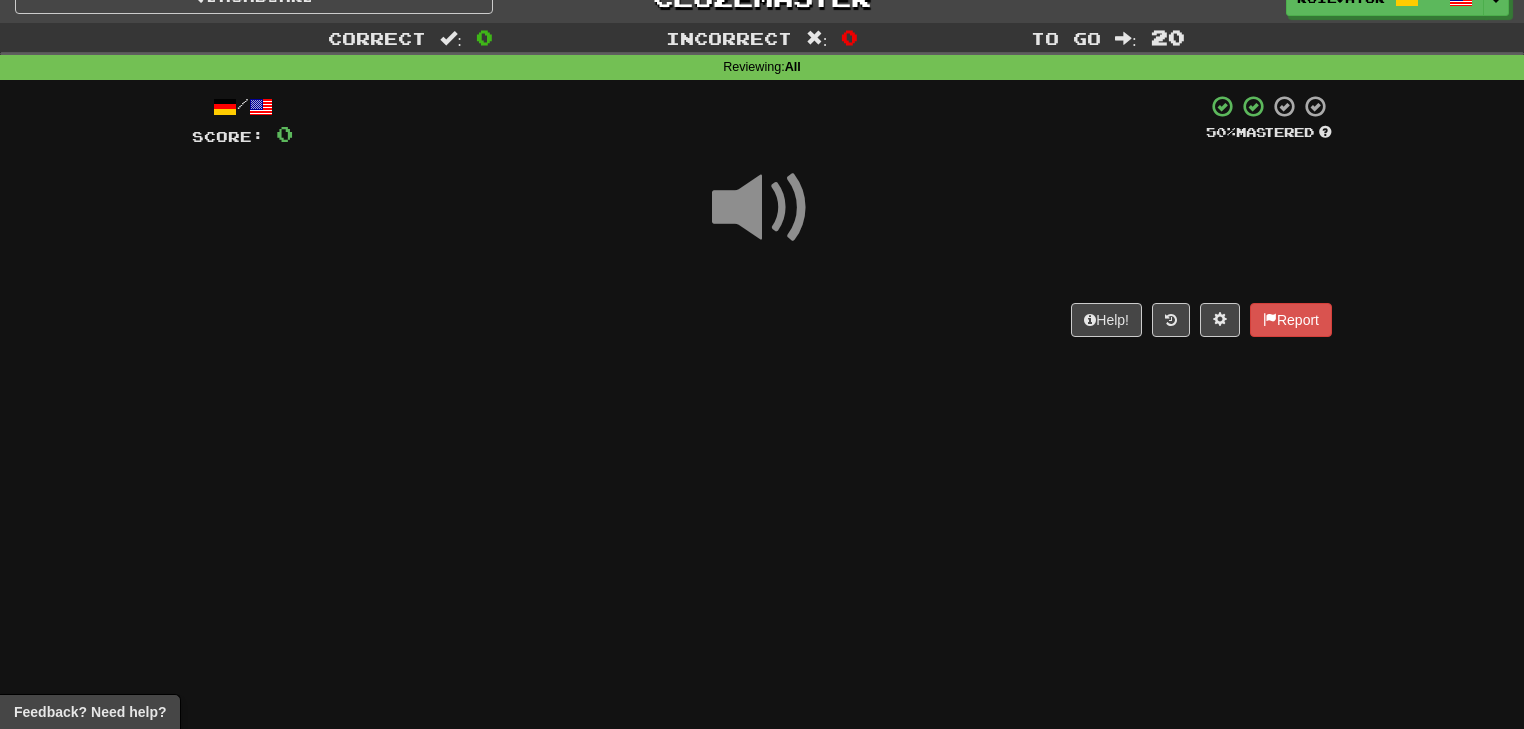 scroll, scrollTop: 0, scrollLeft: 0, axis: both 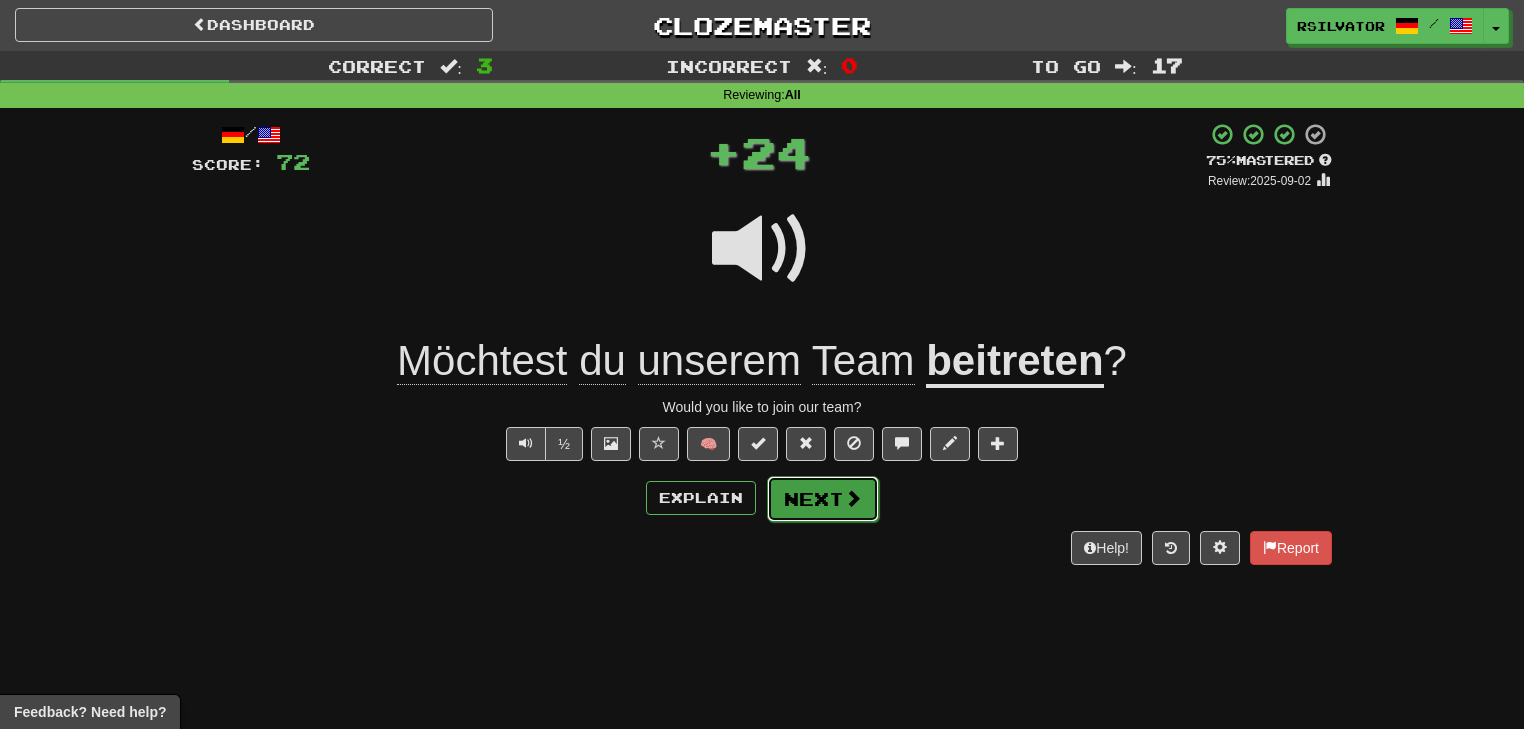 click on "Next" at bounding box center (823, 499) 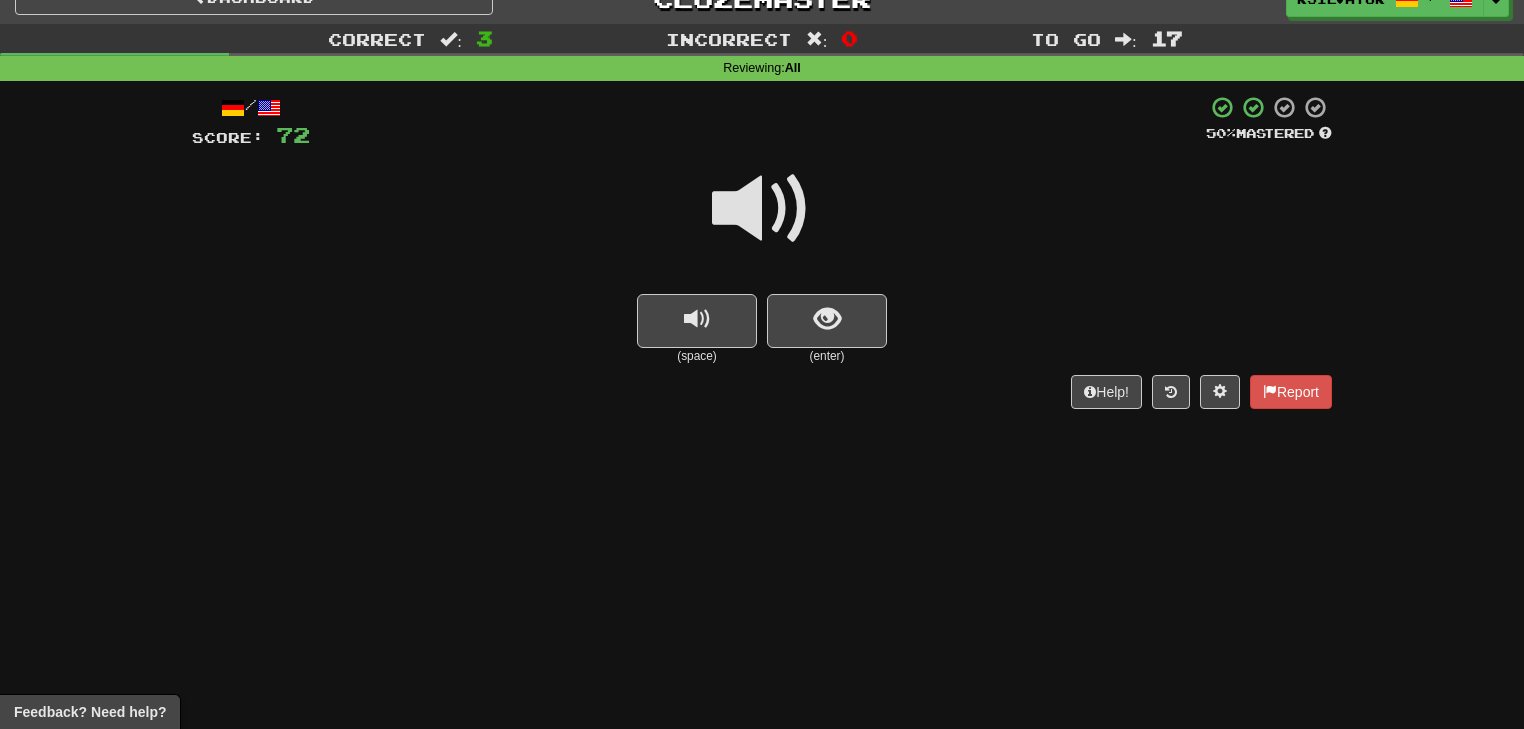 scroll, scrollTop: 0, scrollLeft: 0, axis: both 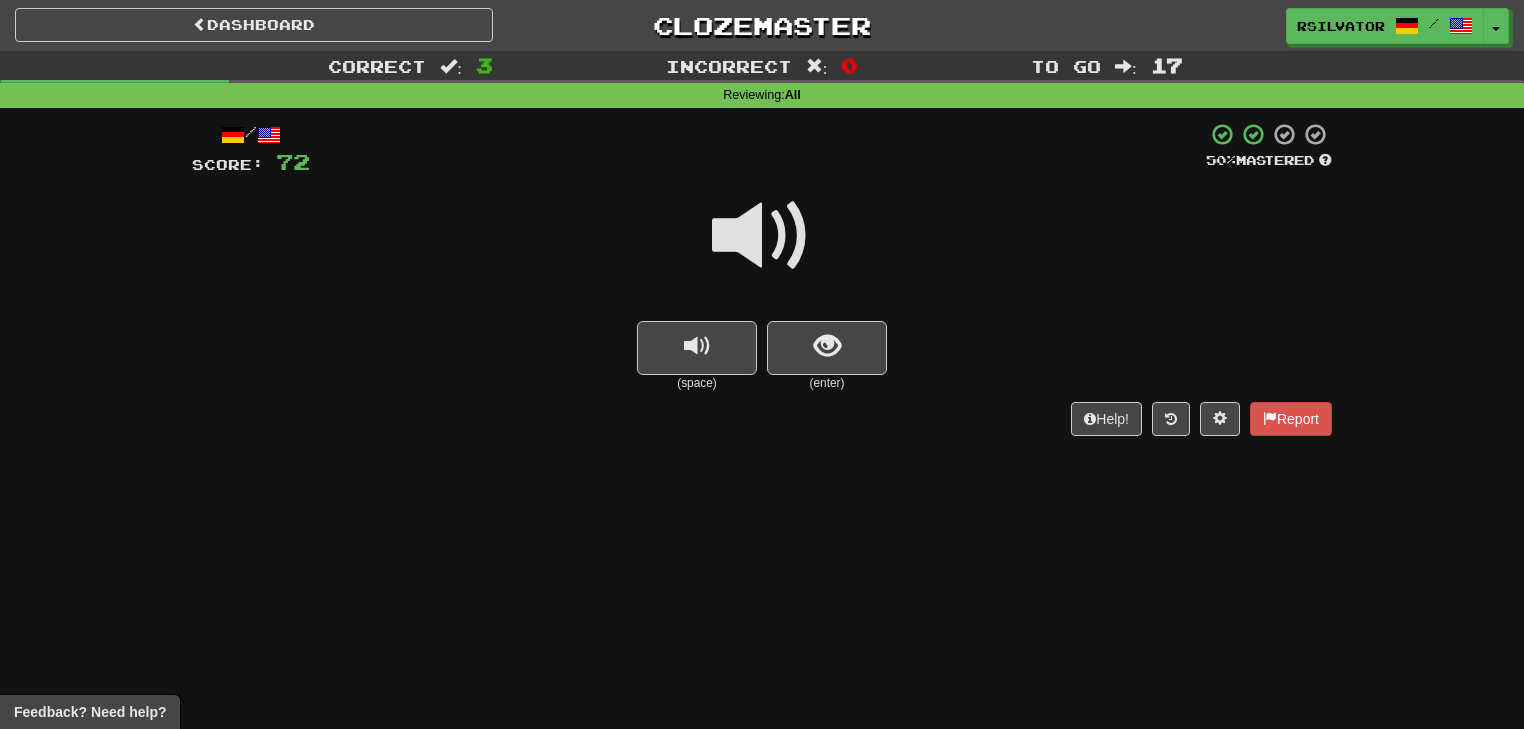 click on "Dashboard
Clozemaster
rsilvator
/
Toggle Dropdown
Dashboard
Leaderboard
Activity Feed
Notifications
Profile
Discussions
Deutsch
/
English
Streak:
39
Review:
295
Daily Goal:  0 /1000
Languages
Account
Logout
rsilvator
/
Toggle Dropdown
Dashboard
Leaderboard
Activity Feed
Notifications
Profile
Discussions
Deutsch
/
English
Streak:
39
Review:
295
Daily Goal:  0 /1000
Languages
Account
Logout
clozemaster
Correct   :   3 Incorrect   :   0 To go   :   17 Reviewing :  All  /  Score:   72 50 %  Mastered (space) (enter)  Help!  Report
Feedback? Need help?" at bounding box center (762, 364) 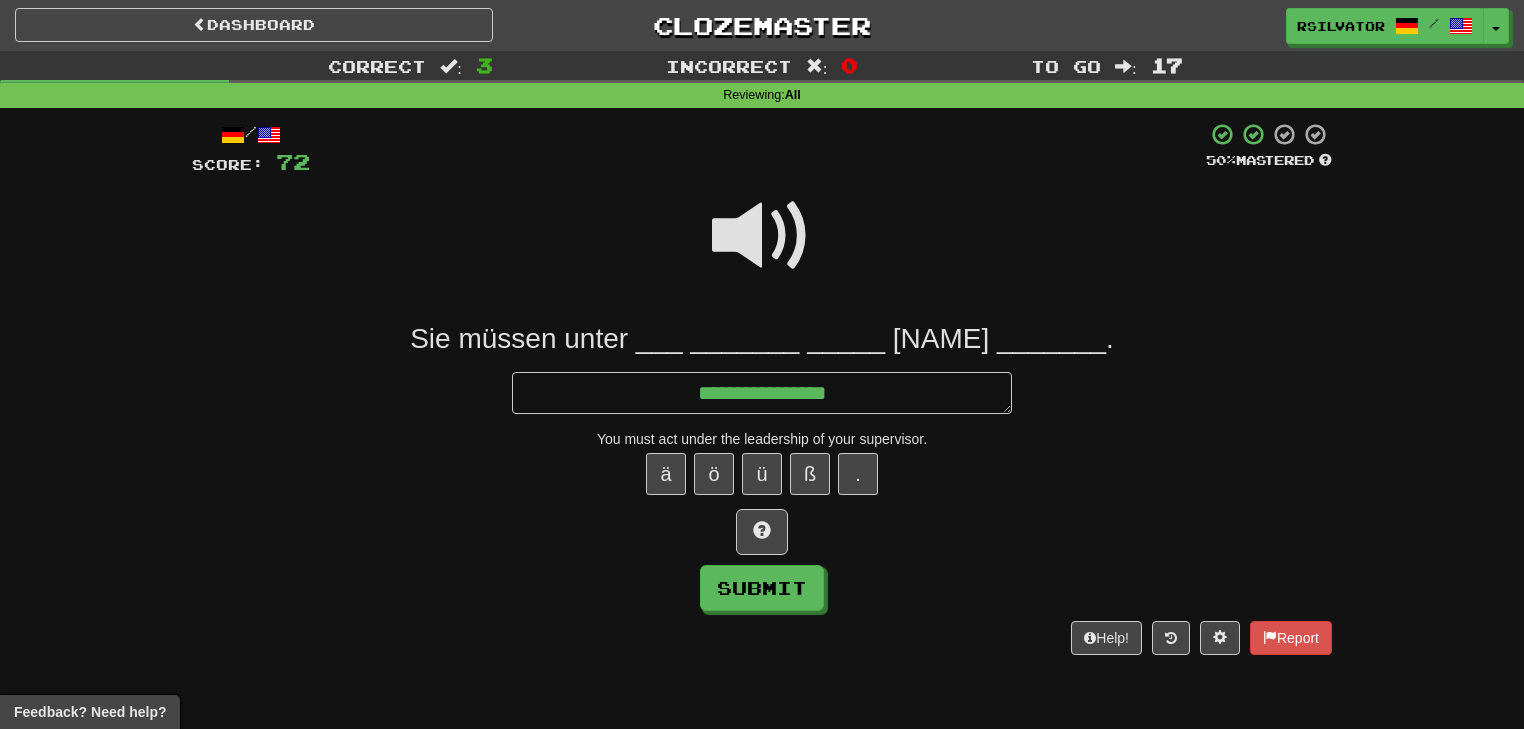 click at bounding box center [762, 236] 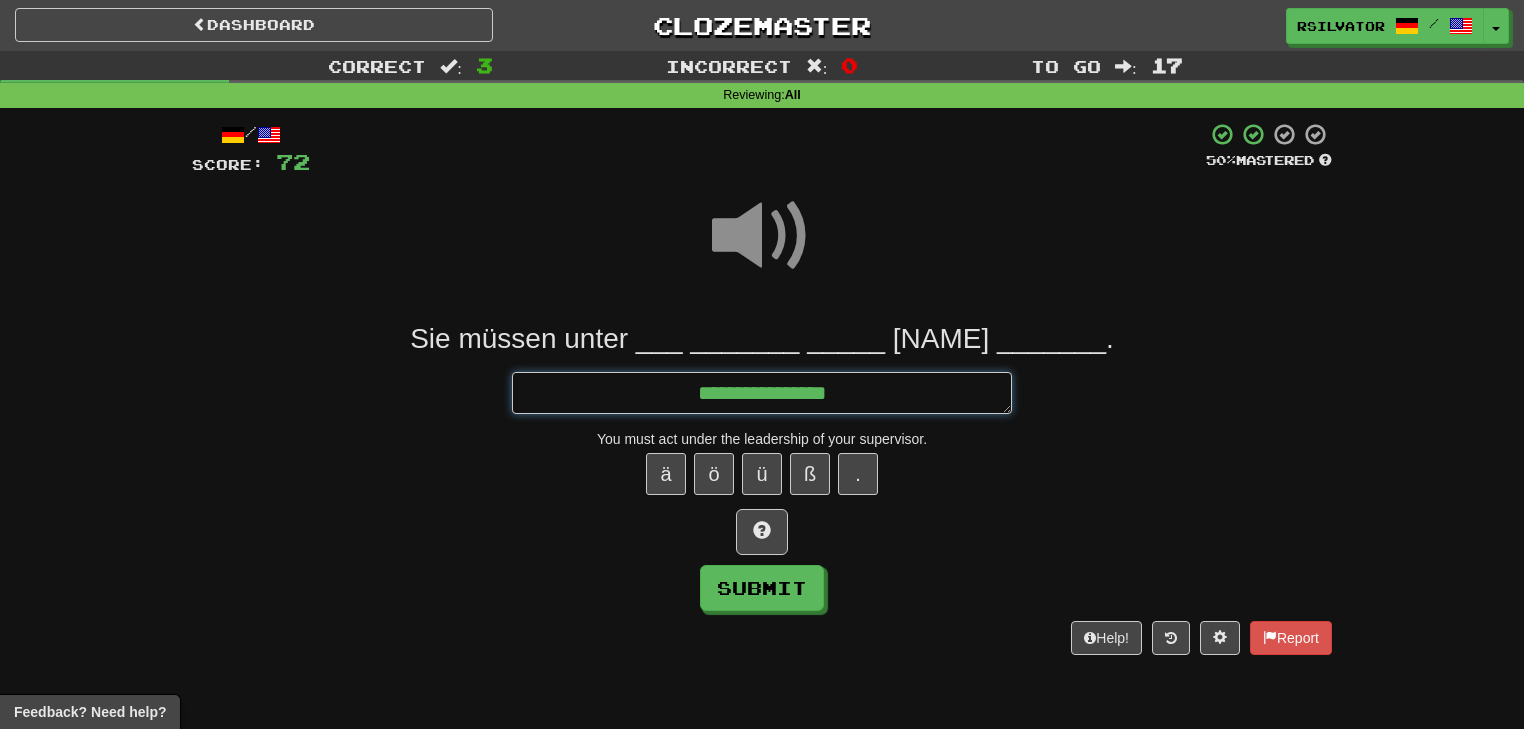 click on "**********" at bounding box center [762, 393] 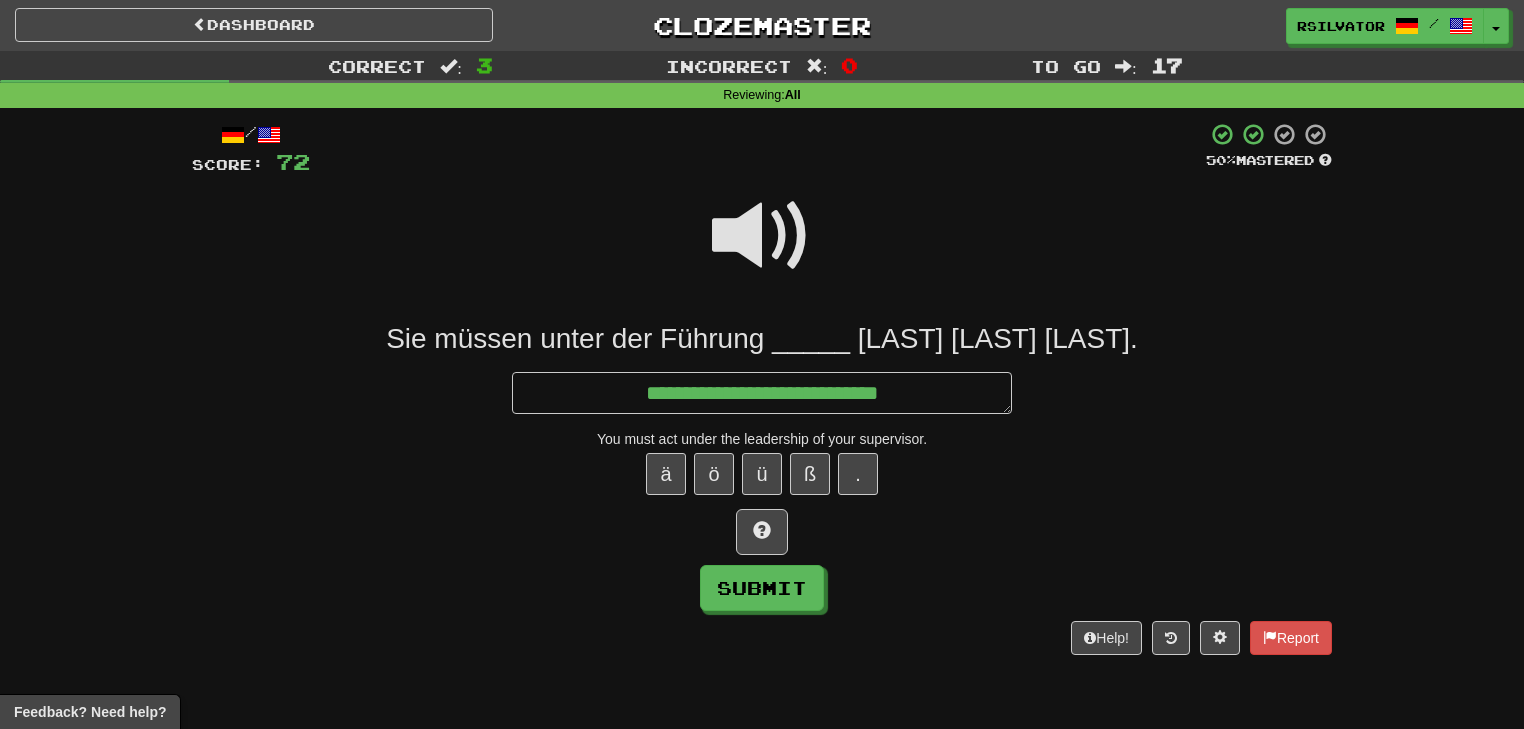 click at bounding box center [762, 236] 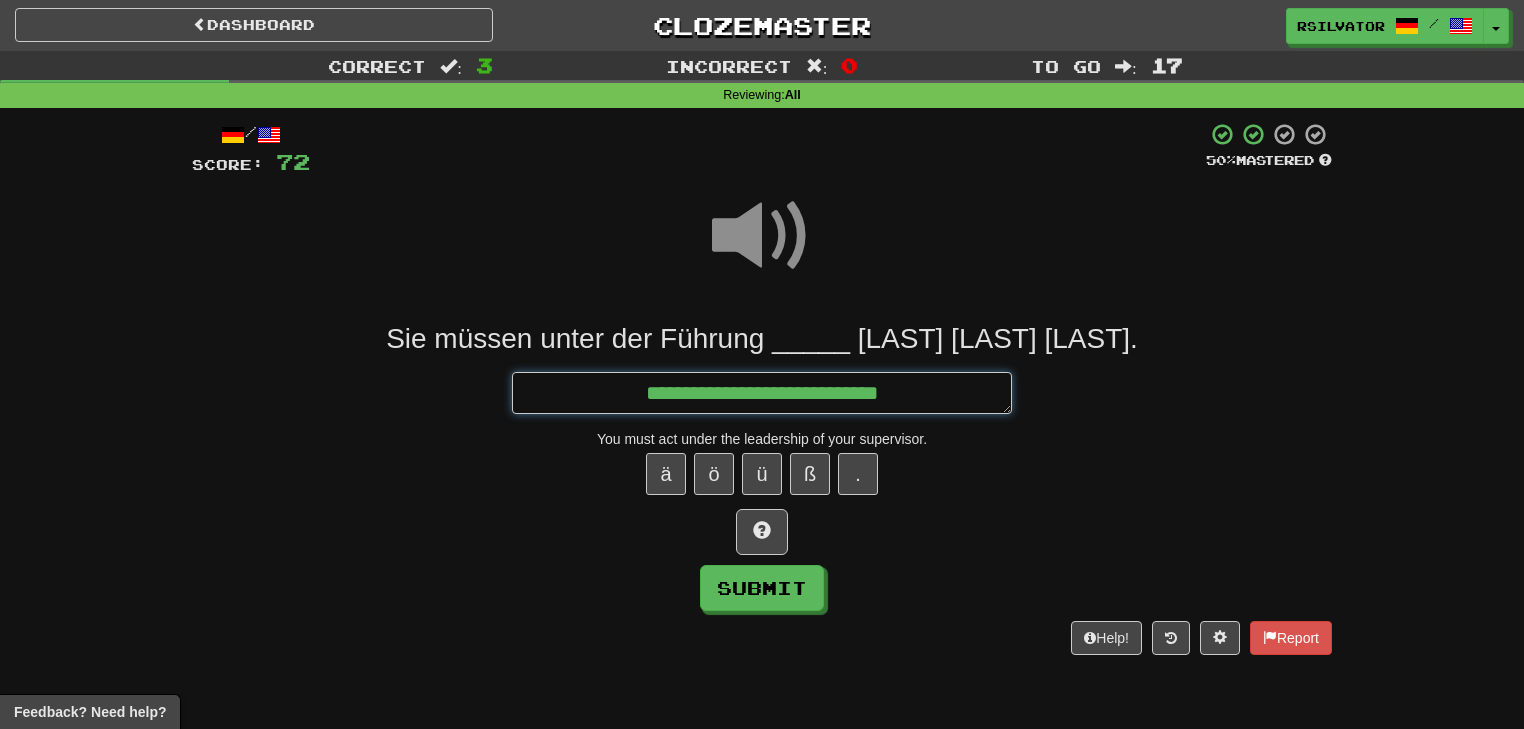 click on "**********" at bounding box center [762, 393] 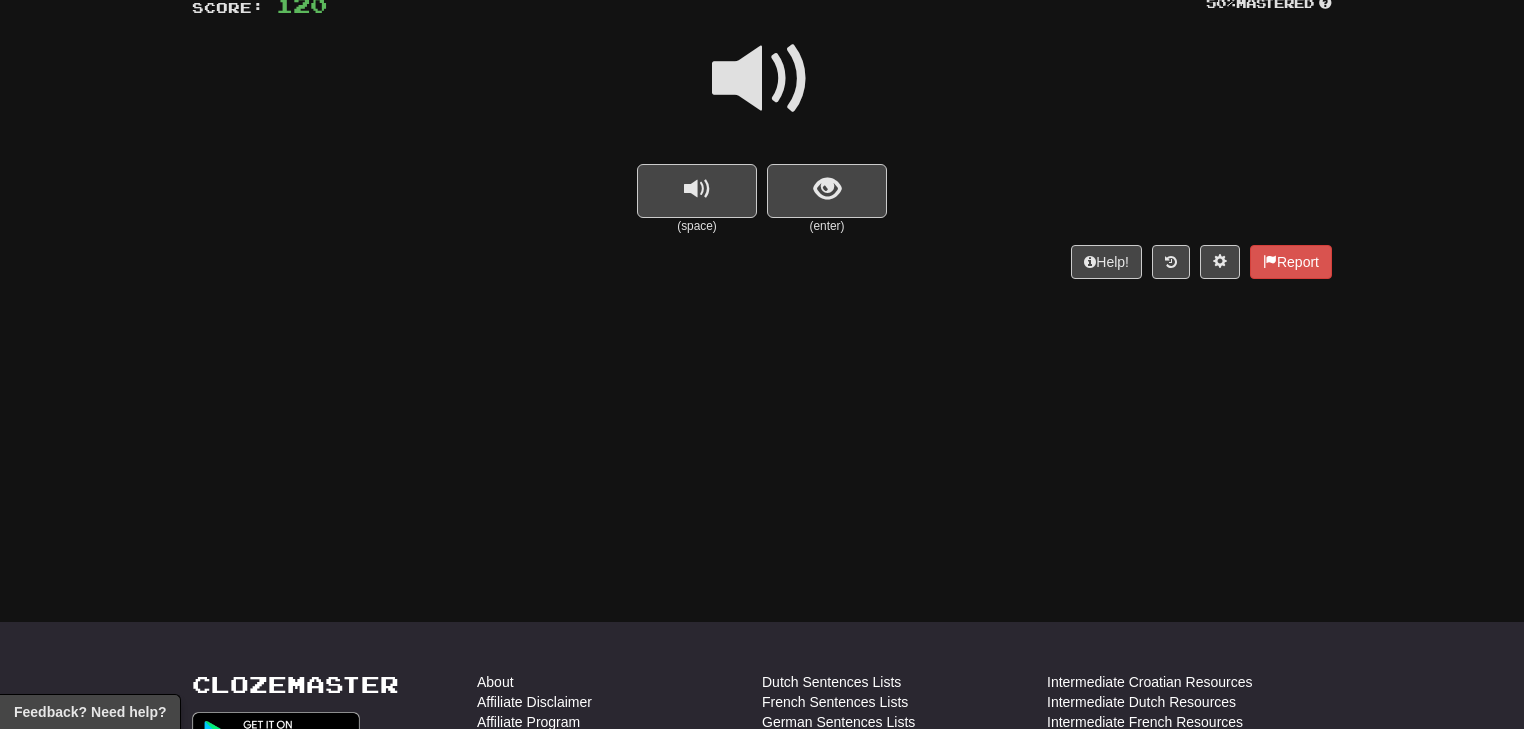 scroll, scrollTop: 0, scrollLeft: 0, axis: both 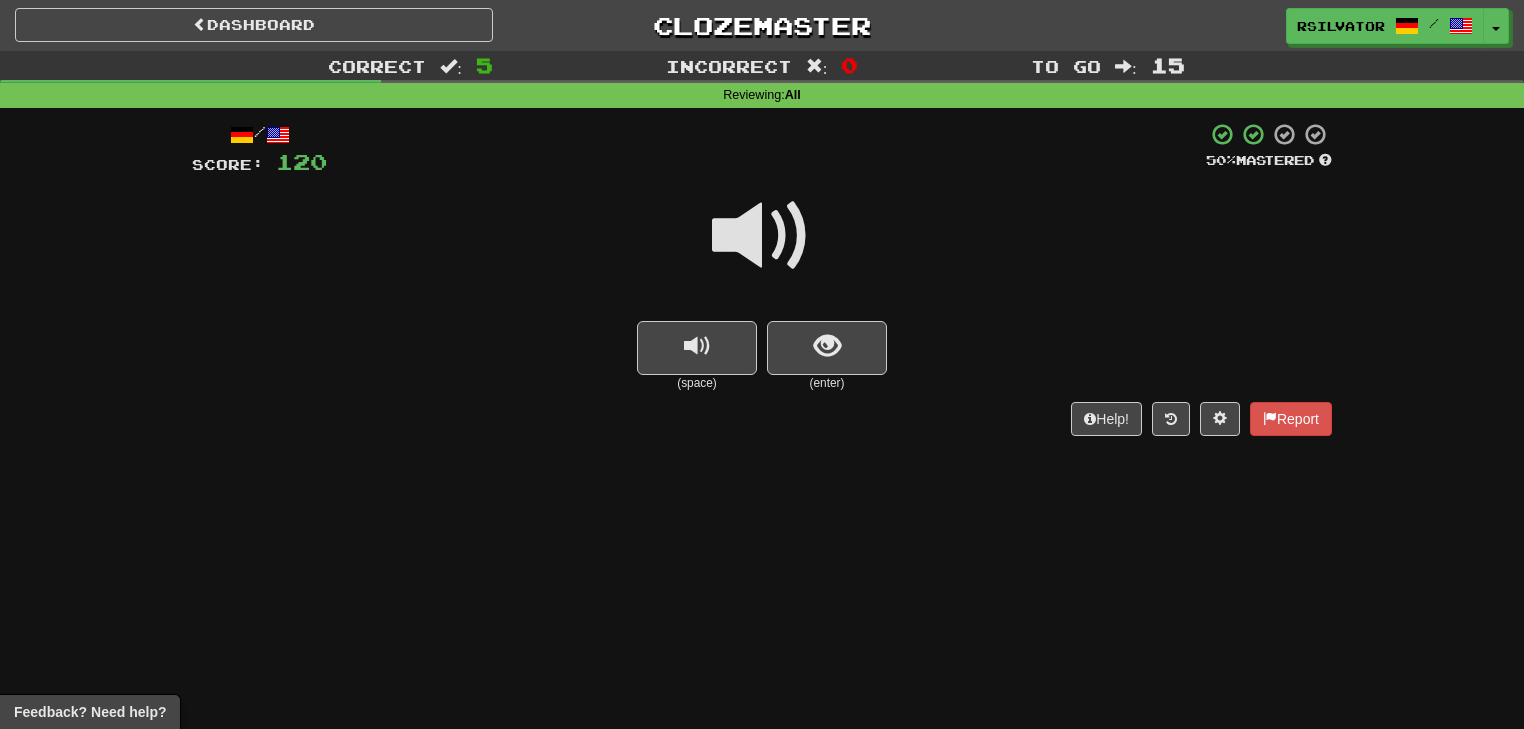 click on "Help!  Report" at bounding box center [762, 419] 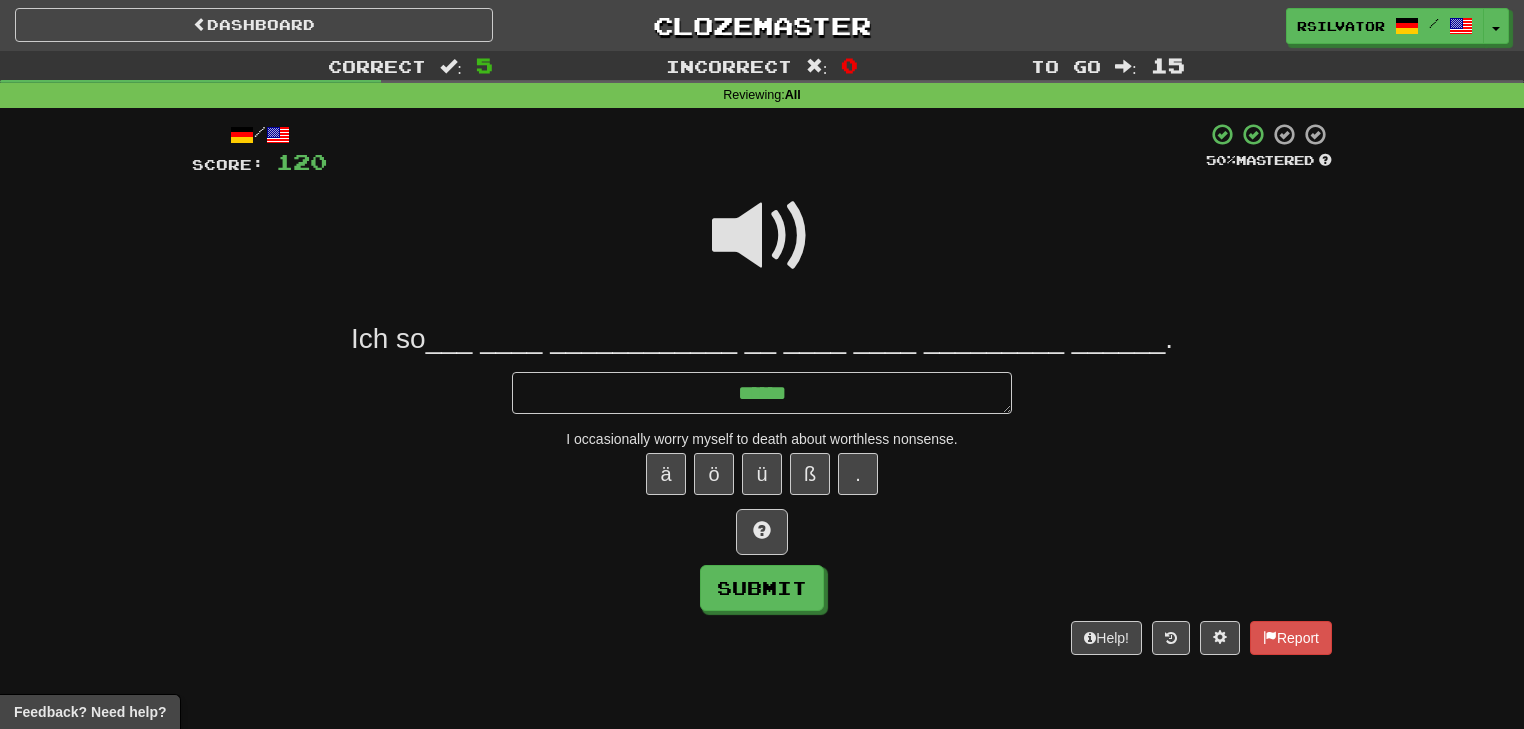 click at bounding box center [762, 236] 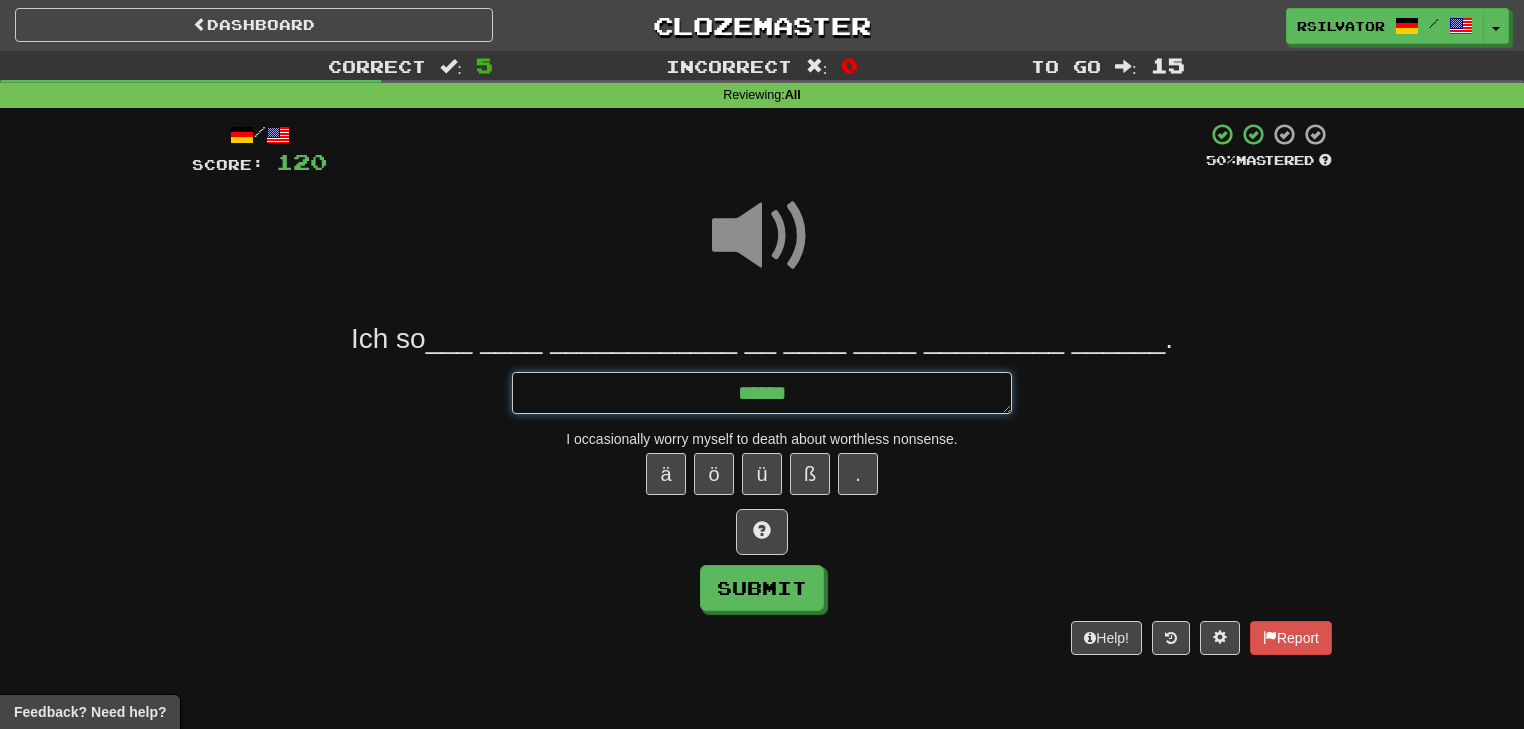 click on "******" at bounding box center (762, 393) 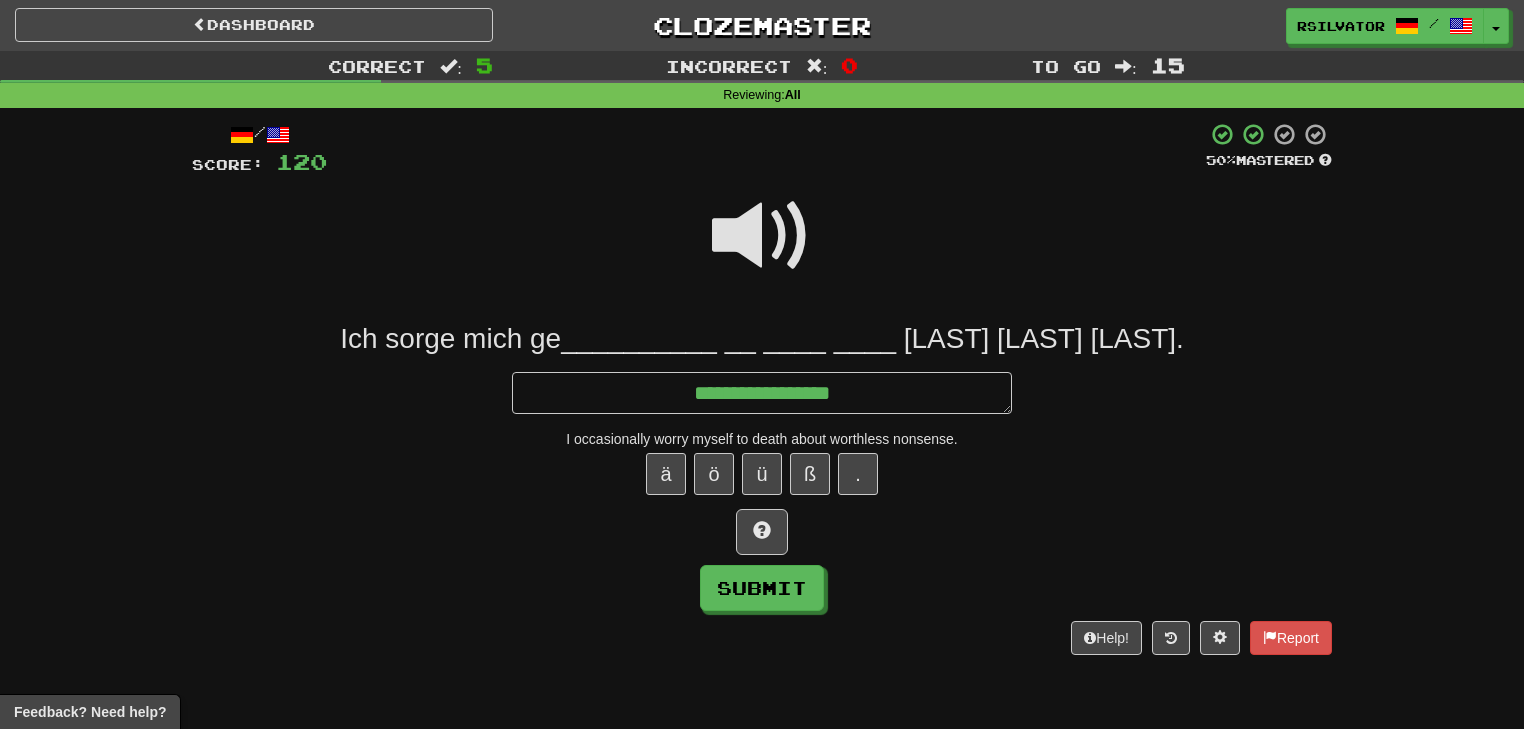 click at bounding box center (762, 236) 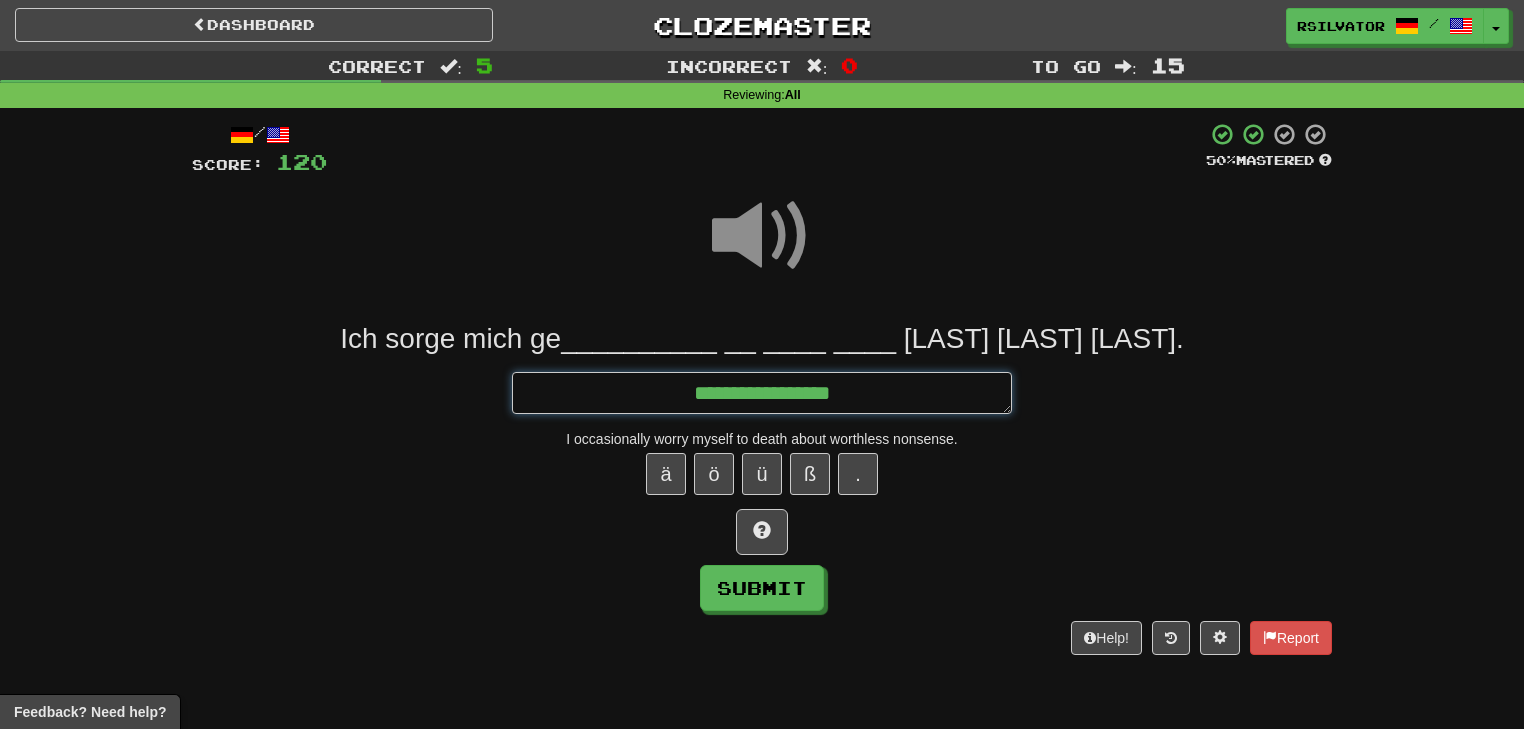 click on "**********" at bounding box center (762, 393) 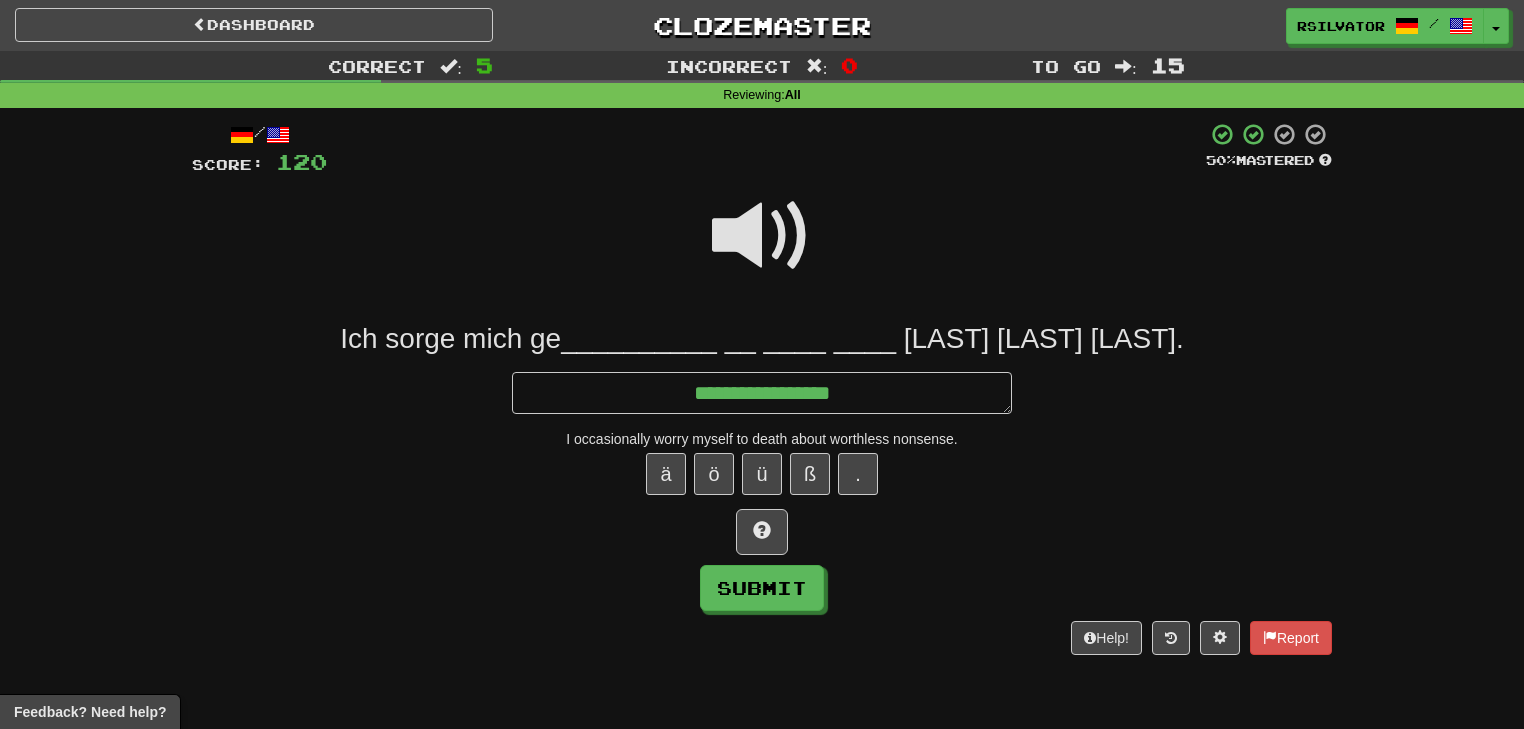 click at bounding box center [762, 236] 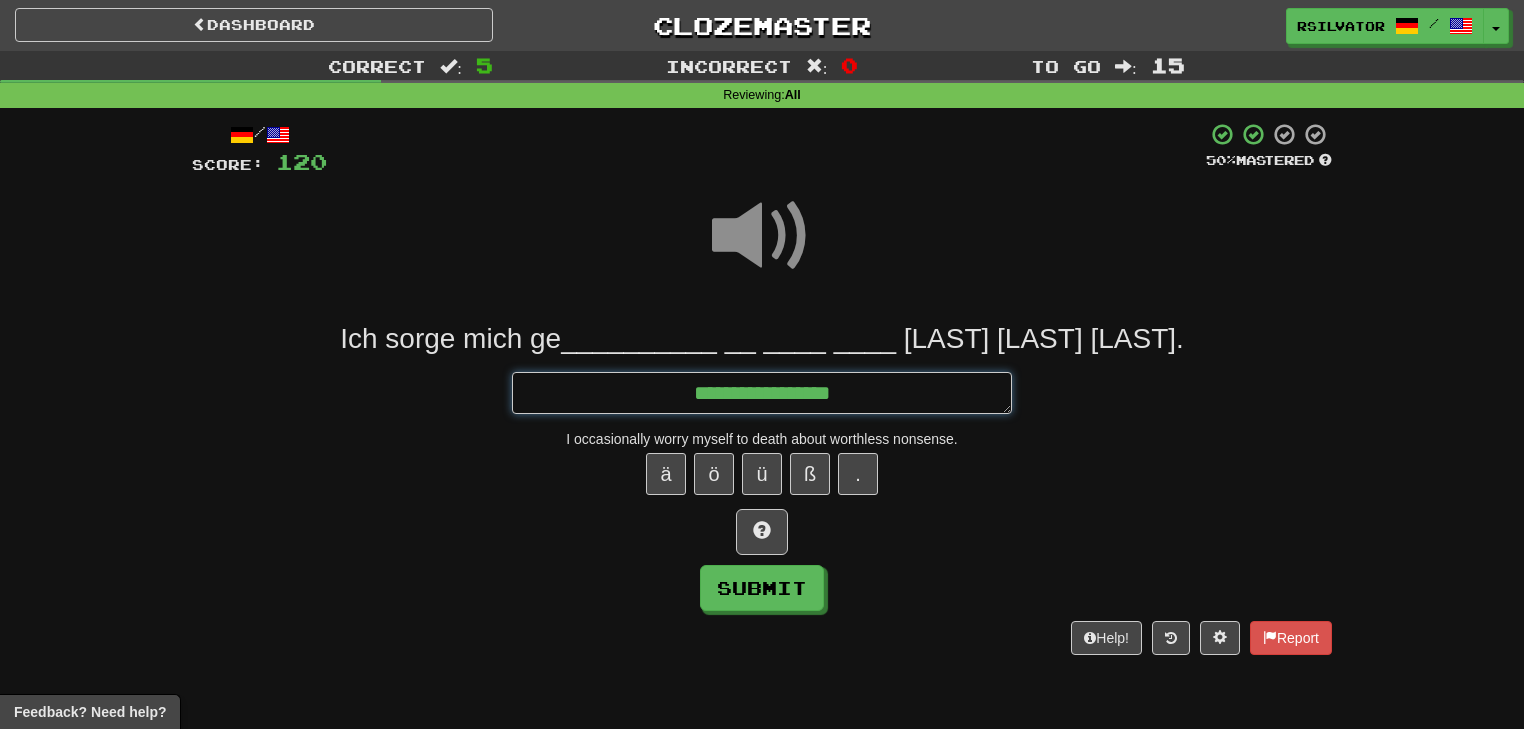 click on "**********" at bounding box center (762, 393) 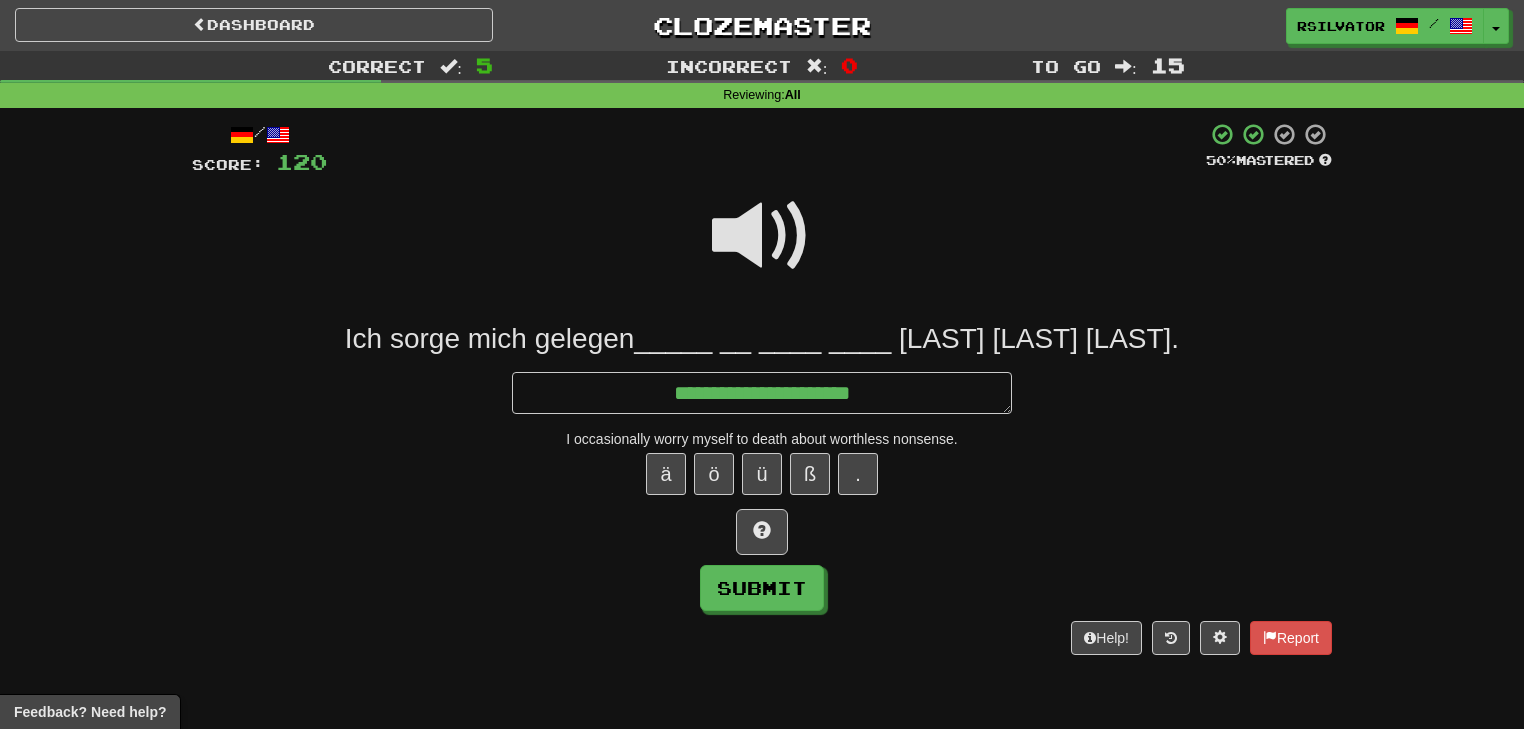 click at bounding box center (762, 236) 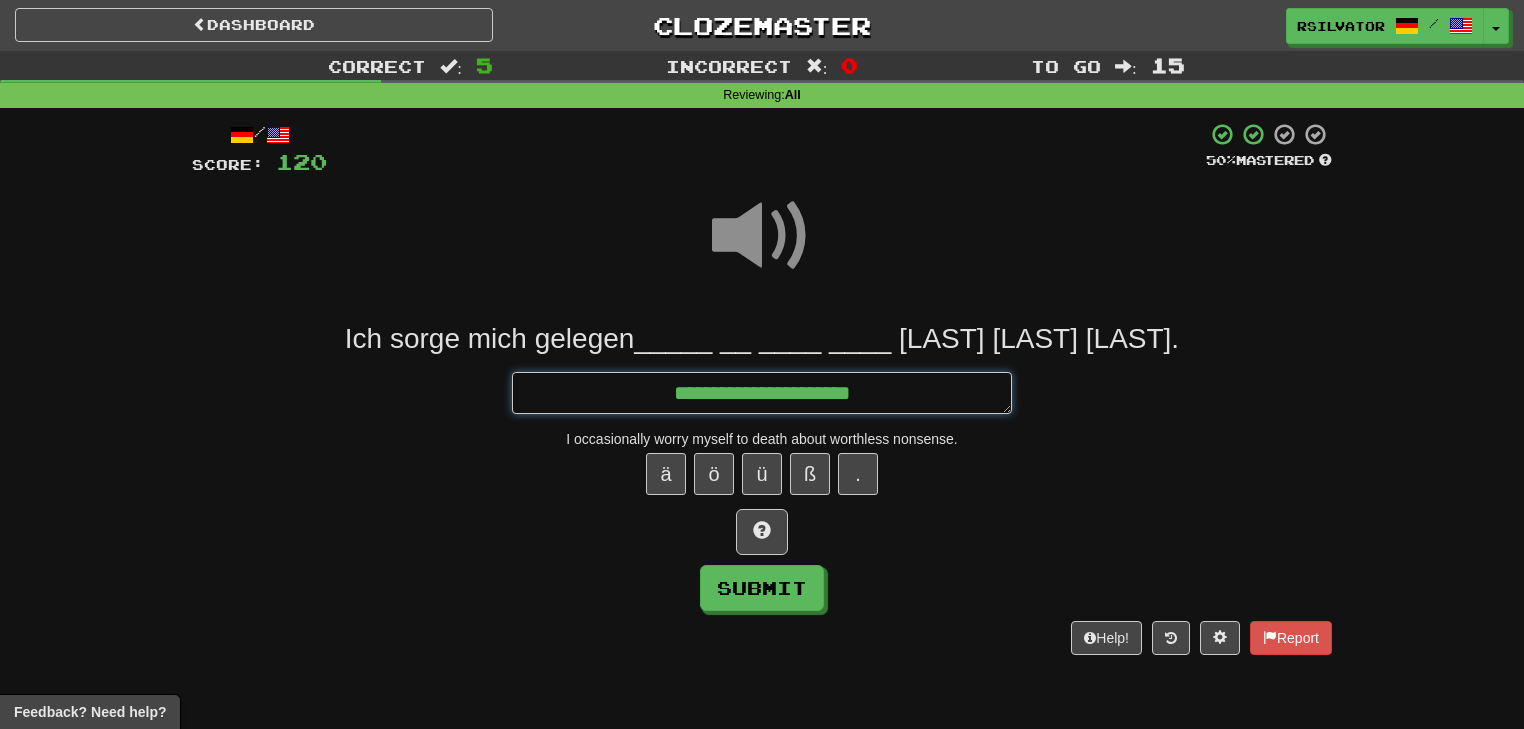 click on "**********" at bounding box center (762, 393) 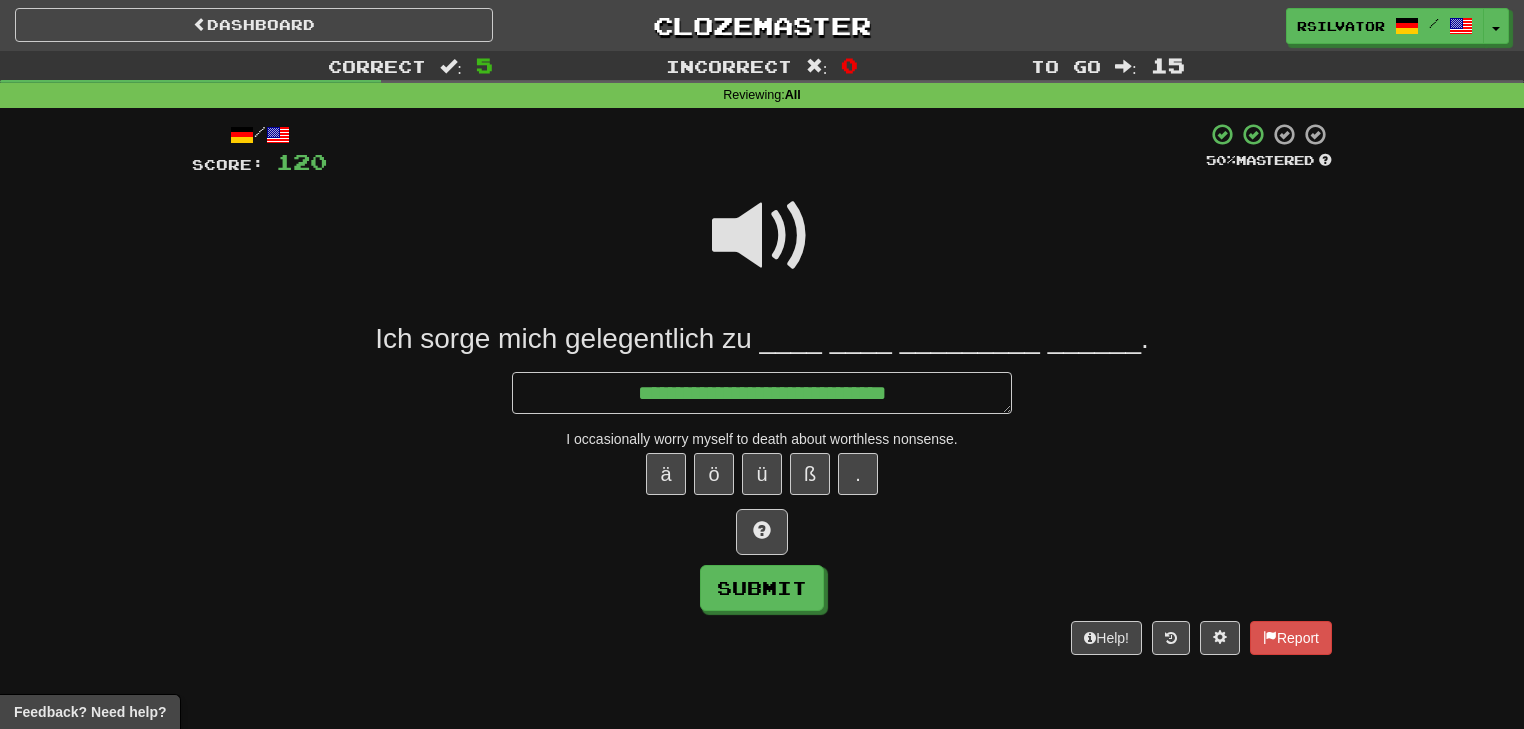 click at bounding box center (762, 236) 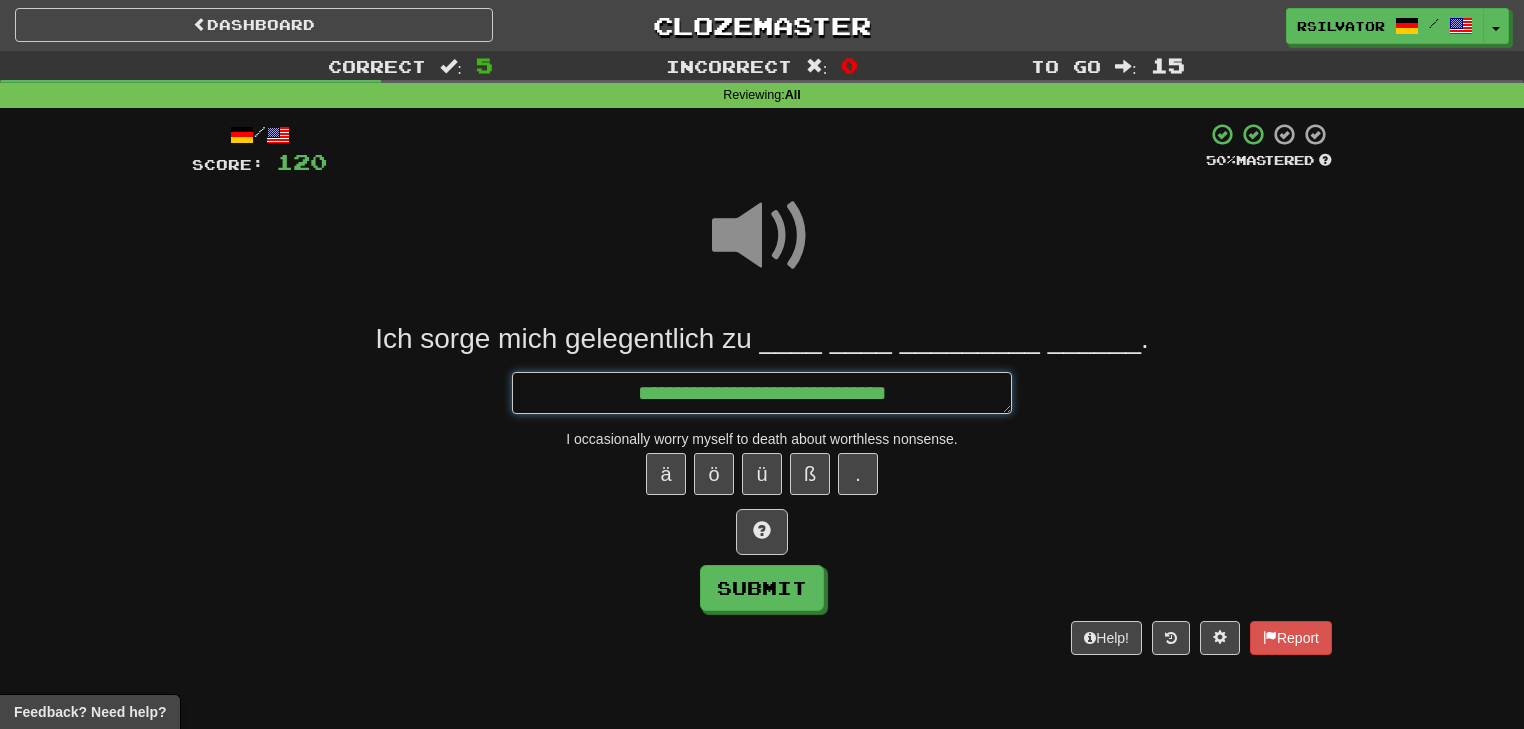 click on "**********" at bounding box center (762, 393) 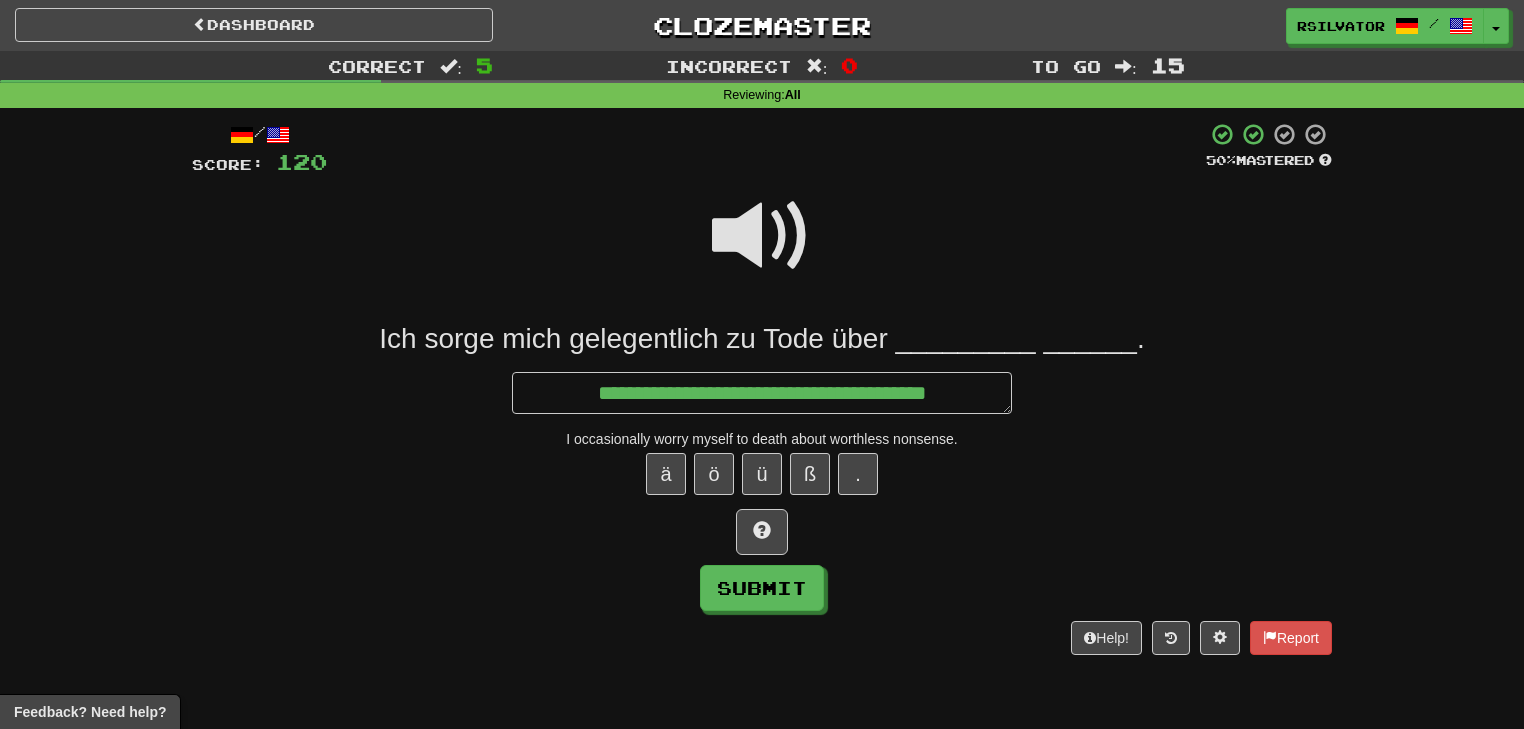 click at bounding box center (762, 236) 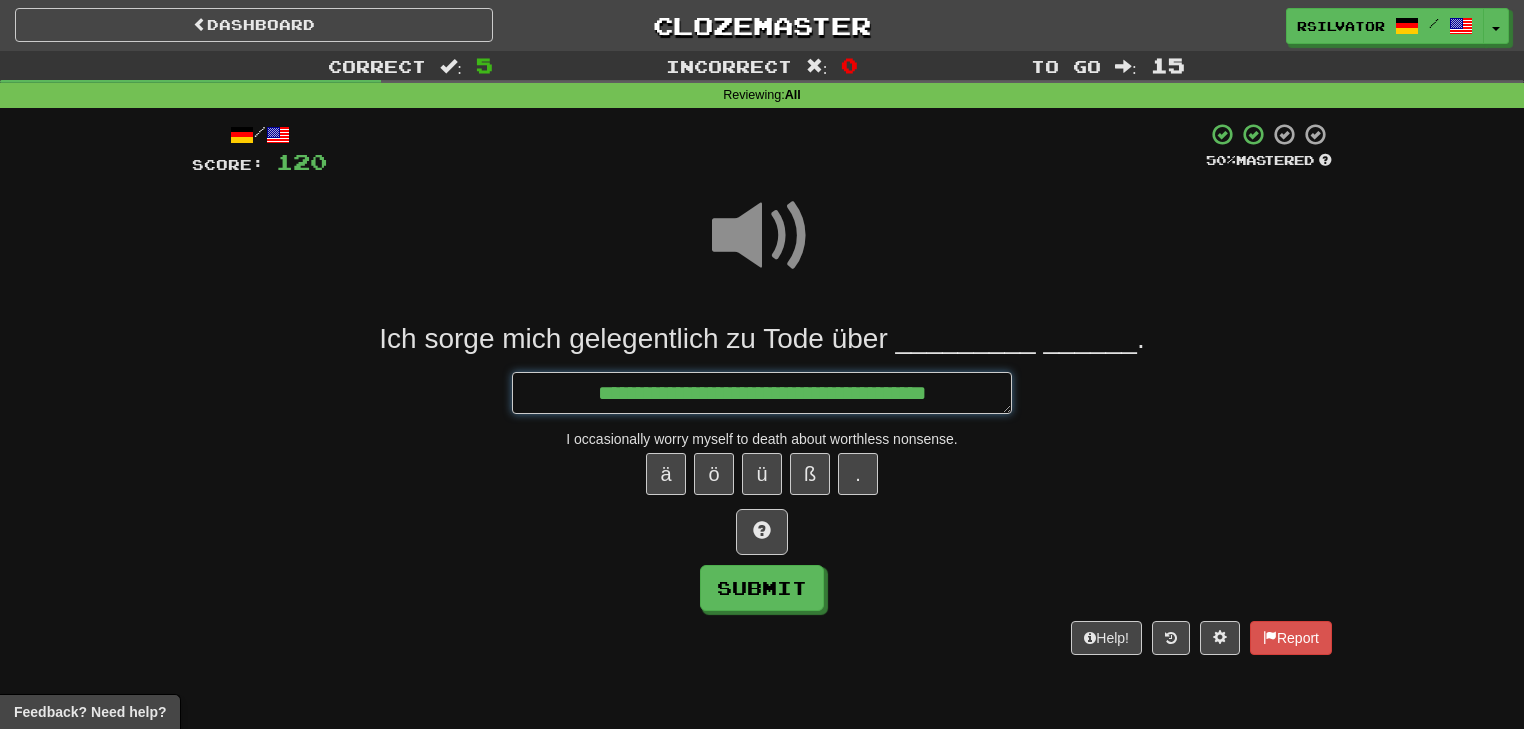 click on "**********" at bounding box center (762, 393) 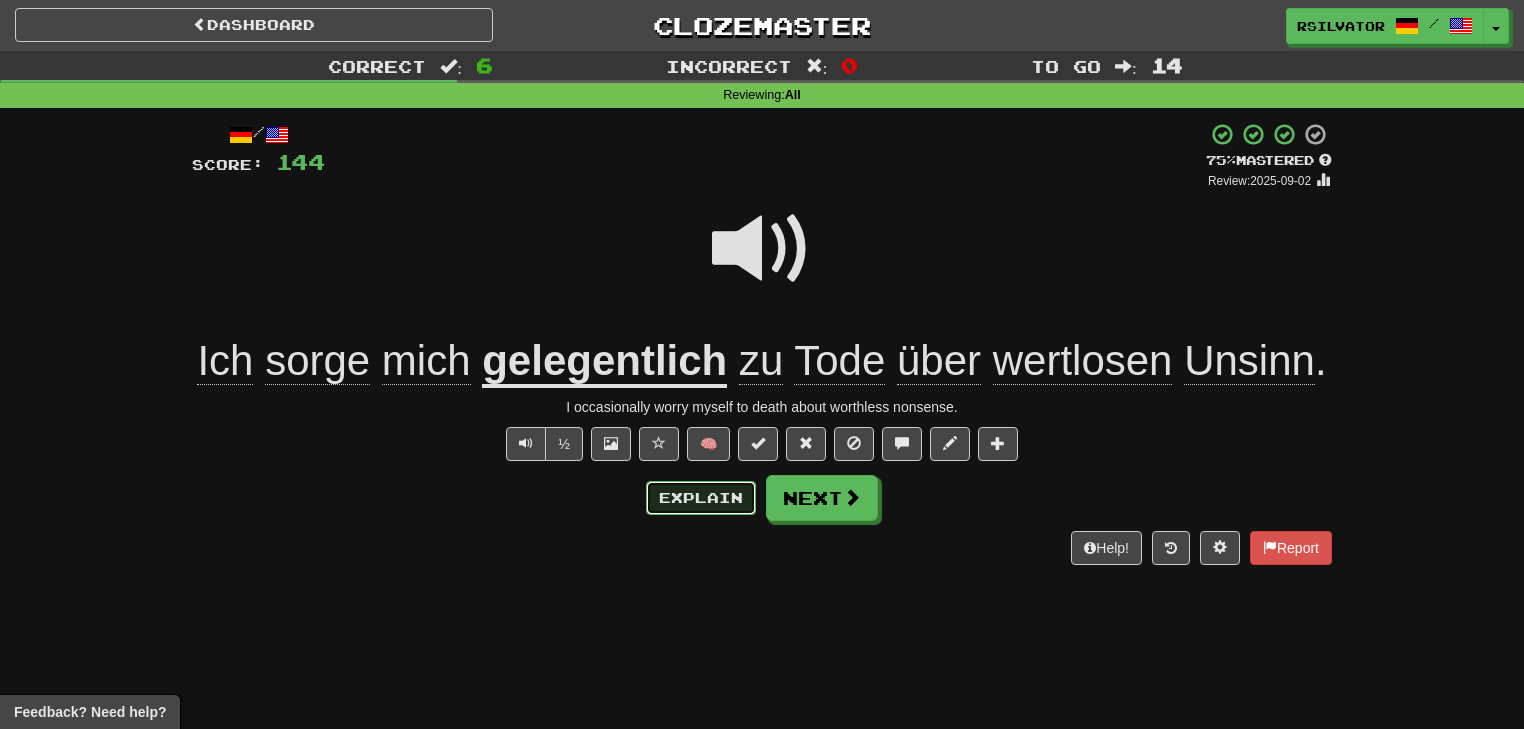 click on "Explain" at bounding box center [701, 498] 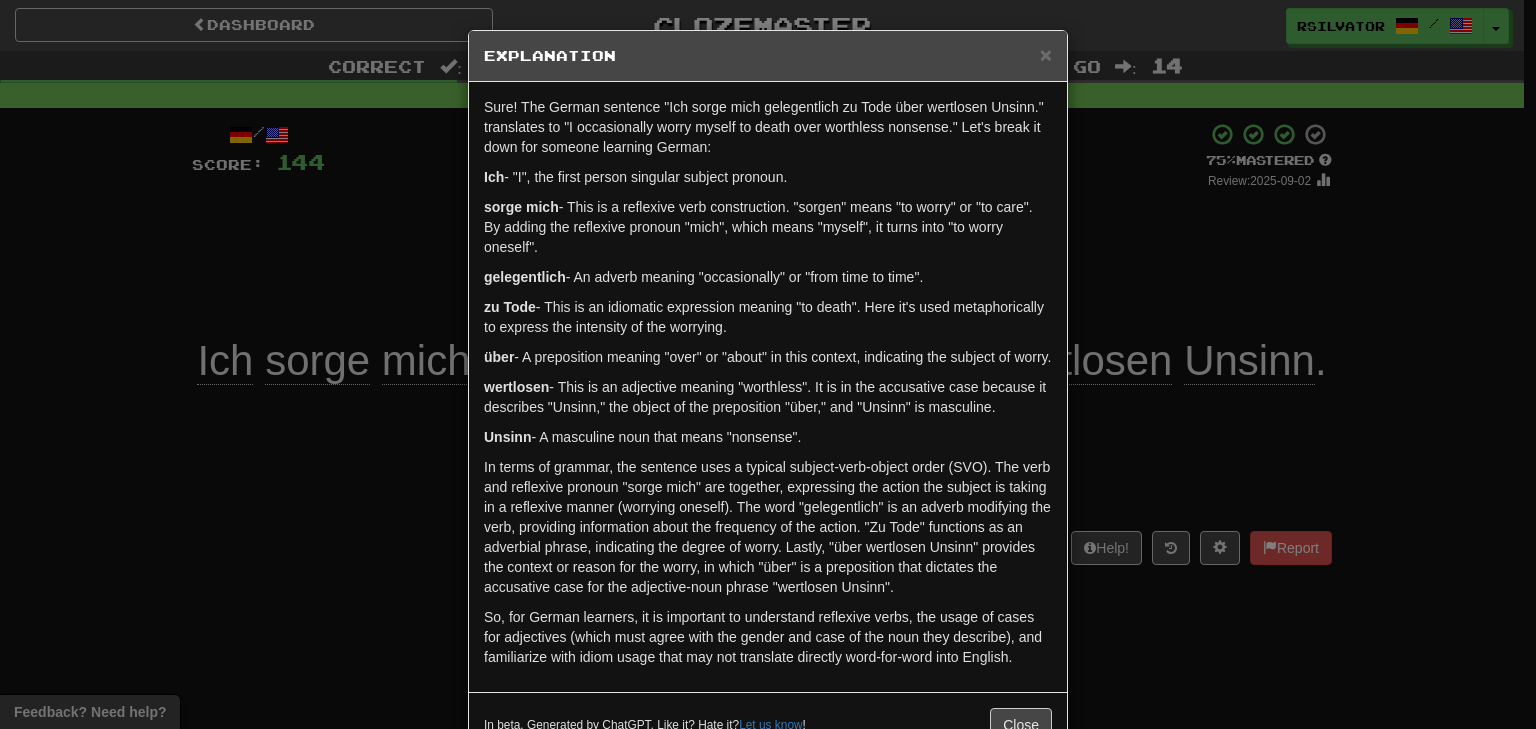 click on "gelegentlich" at bounding box center [525, 277] 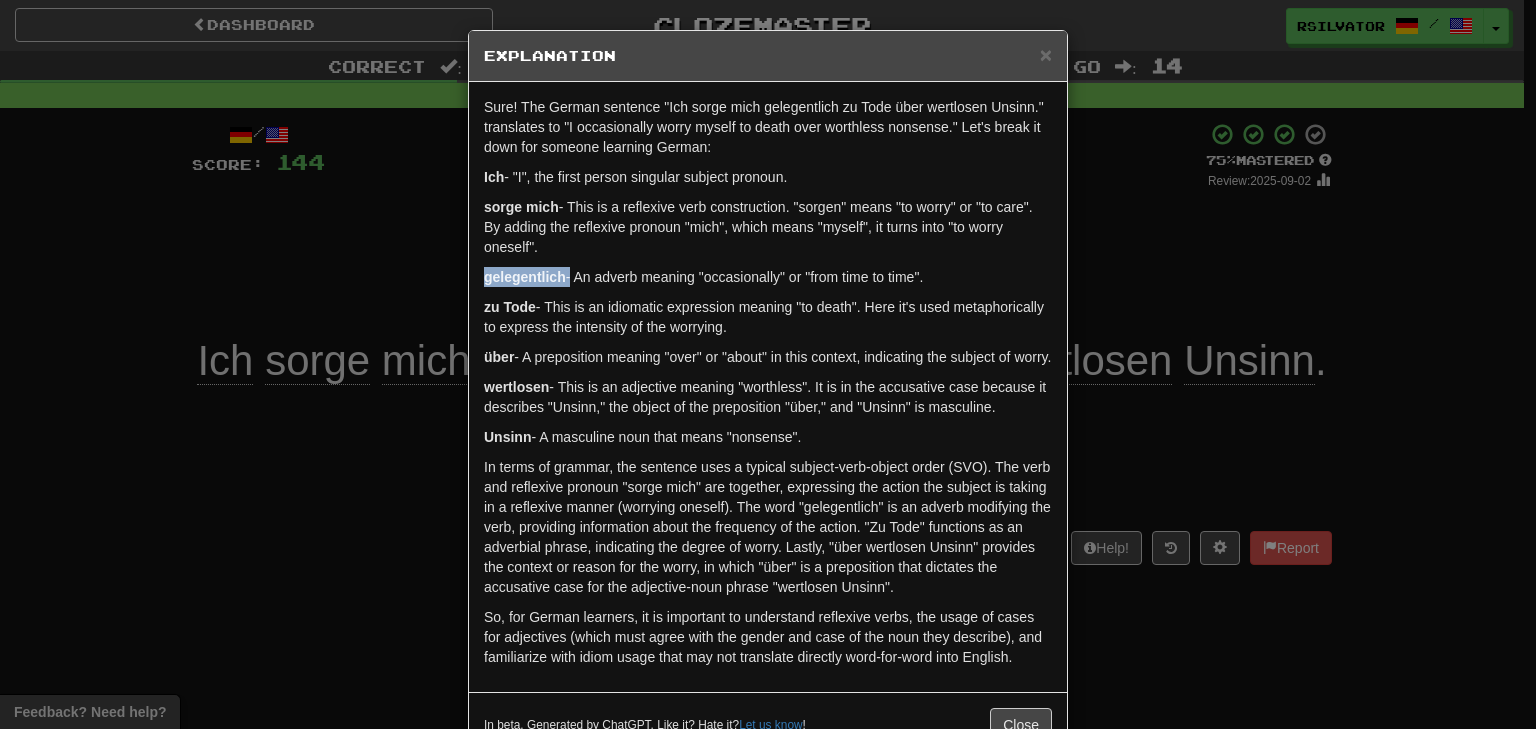 click on "gelegentlich" at bounding box center [525, 277] 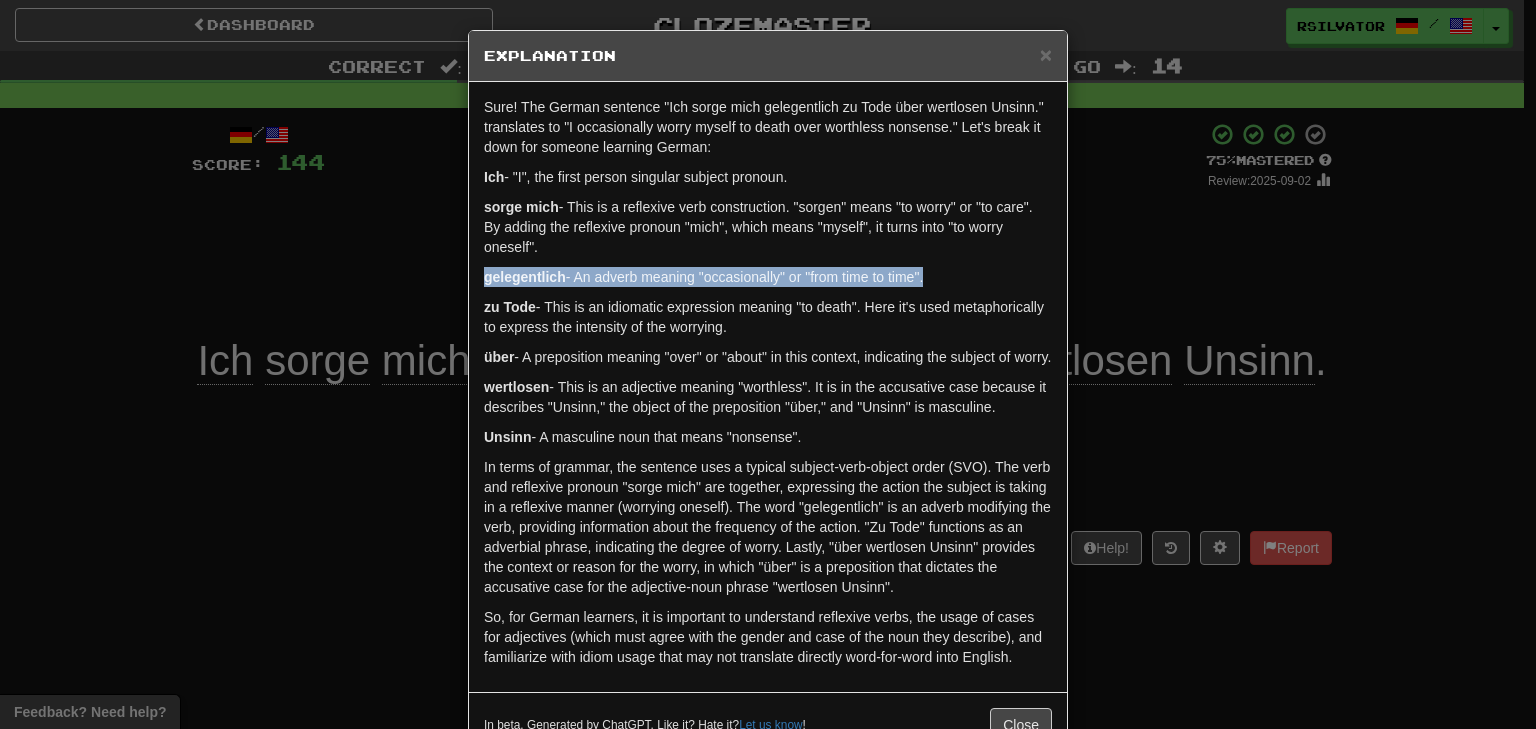 click on "gelegentlich" at bounding box center [525, 277] 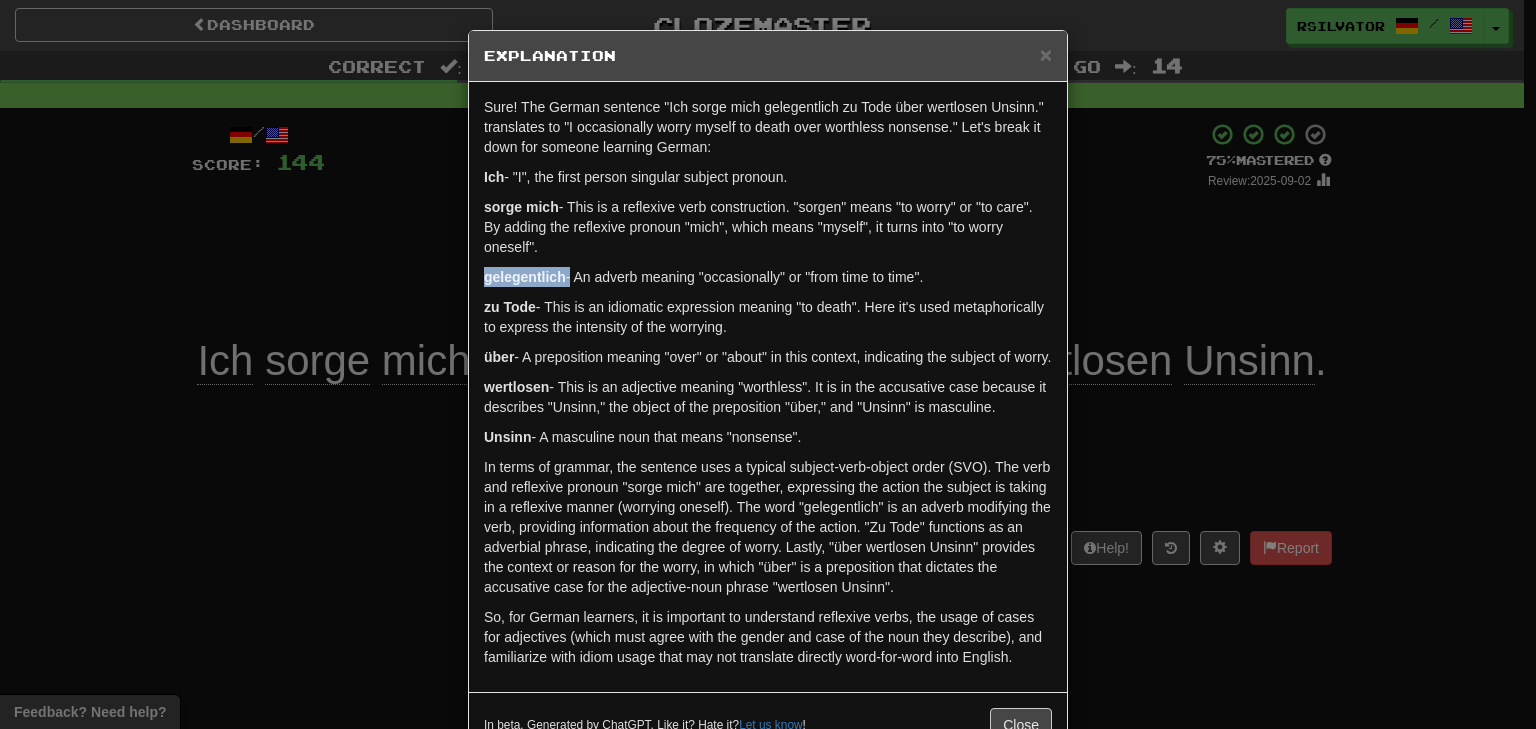 click on "gelegentlich" at bounding box center [525, 277] 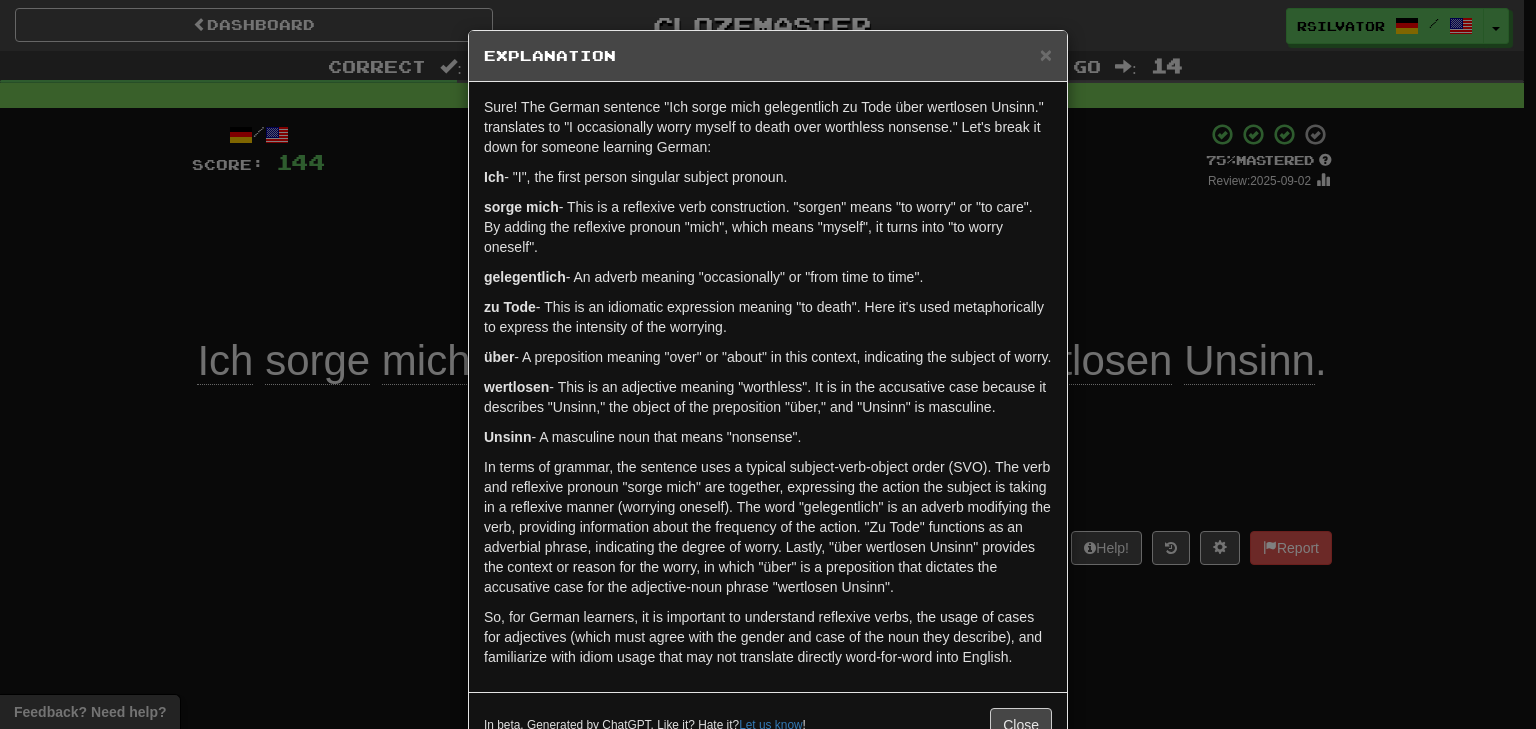 click on "× Explanation Sure! The German sentence "Ich sorge mich gelegentlich zu Tode über wertlosen Unsinn." translates to "I occasionally worry myself to death over worthless nonsense." Let's break it down for someone learning German:
Ich  - "I", the first person singular subject pronoun.
sorge mich  - This is a reflexive verb construction. "sorgen" means "to worry" or "to care". By adding the reflexive pronoun "mich", which means "myself", it turns into "to worry oneself".
gelegentlich  - An adverb meaning "occasionally" or "from time to time".
zu Tode  - This is an idiomatic expression meaning "to death". Here it's used metaphorically to express the intensity of the worrying.
über  - A preposition meaning "over" or "about" in this context, indicating the subject of worry.
wertlosen  - This is an adjective meaning "worthless". It is in the accusative case because it describes "Unsinn," the object of the preposition "über," and "Unsinn" is masculine.
Unsinn
Let us know ! Close" at bounding box center (768, 364) 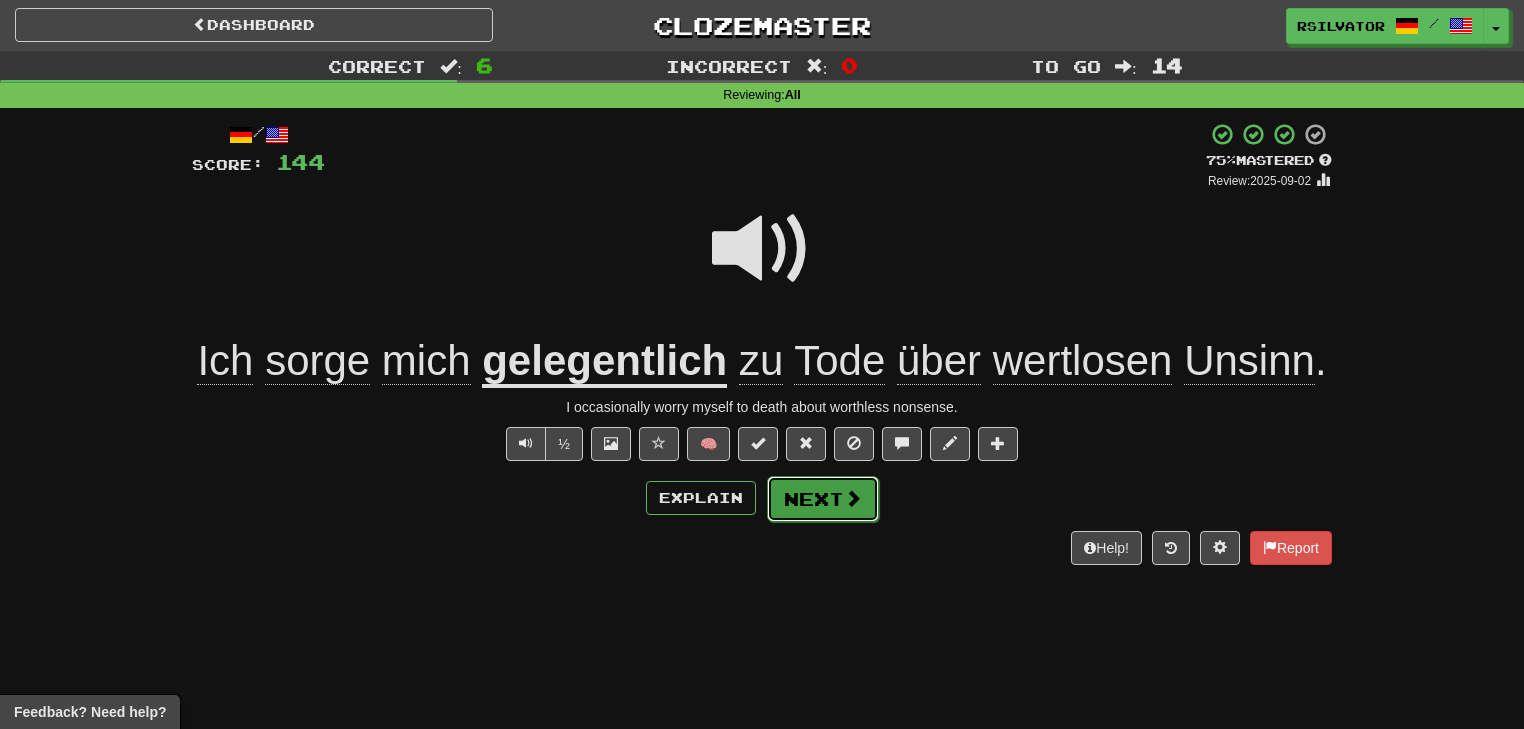 click on "Next" at bounding box center (823, 499) 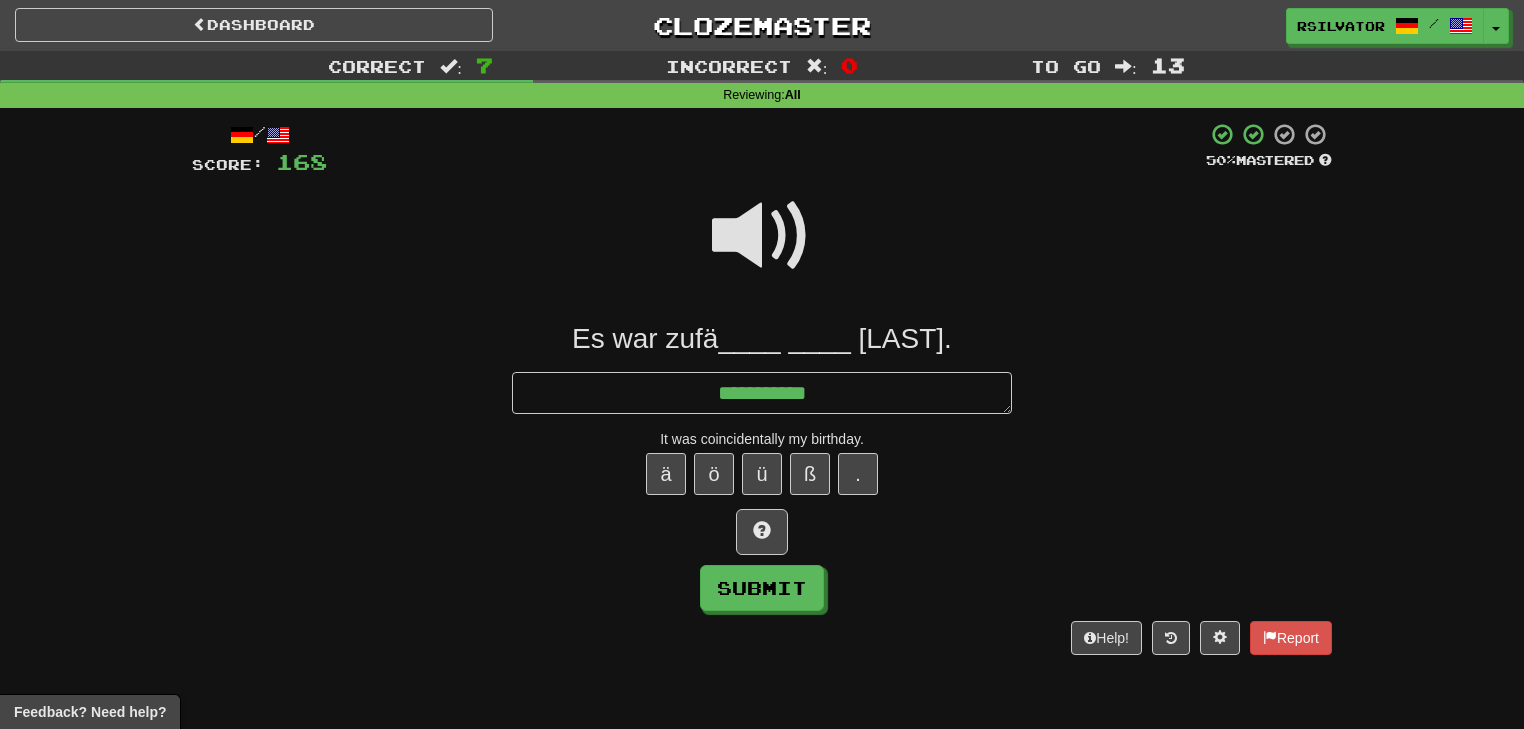 click at bounding box center [762, 236] 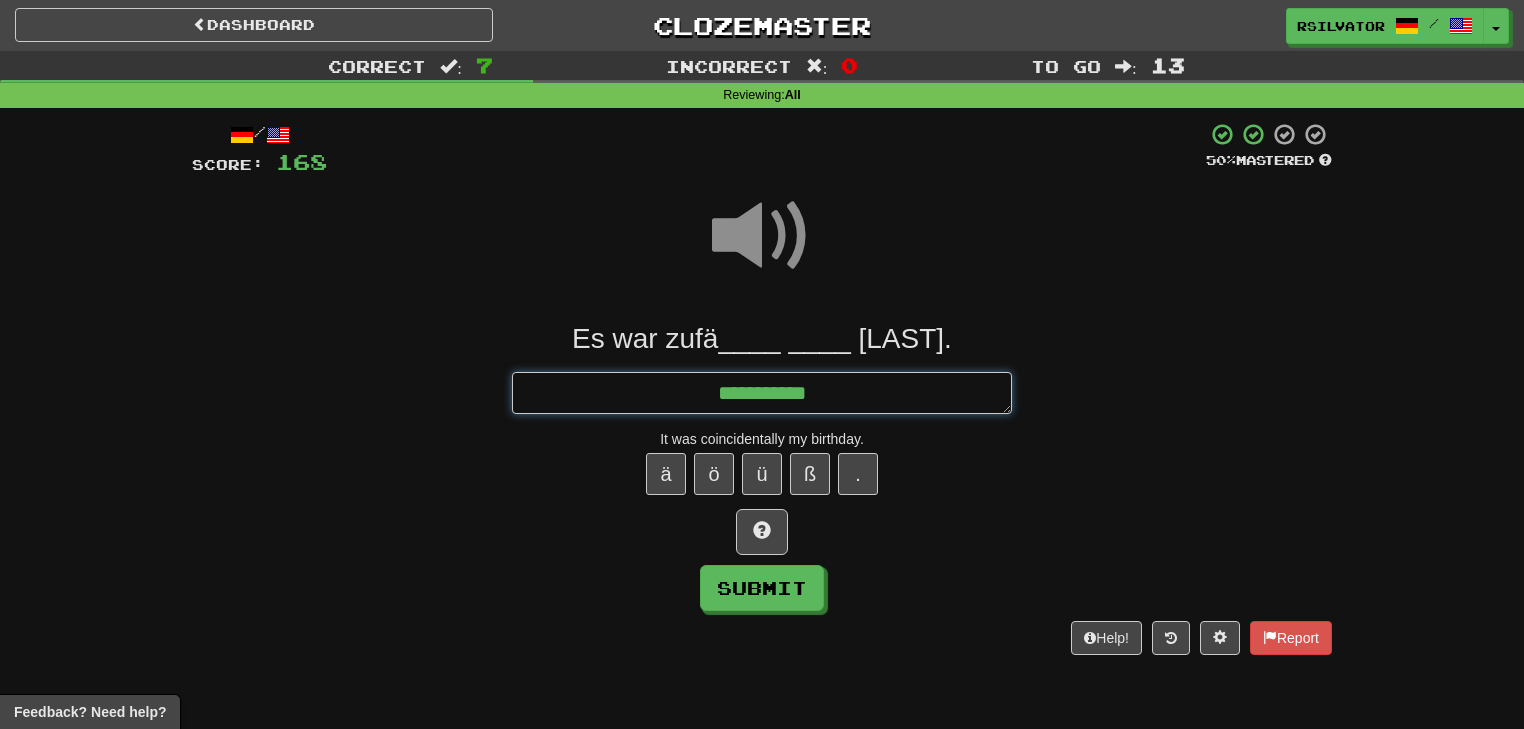 click on "**********" at bounding box center [762, 393] 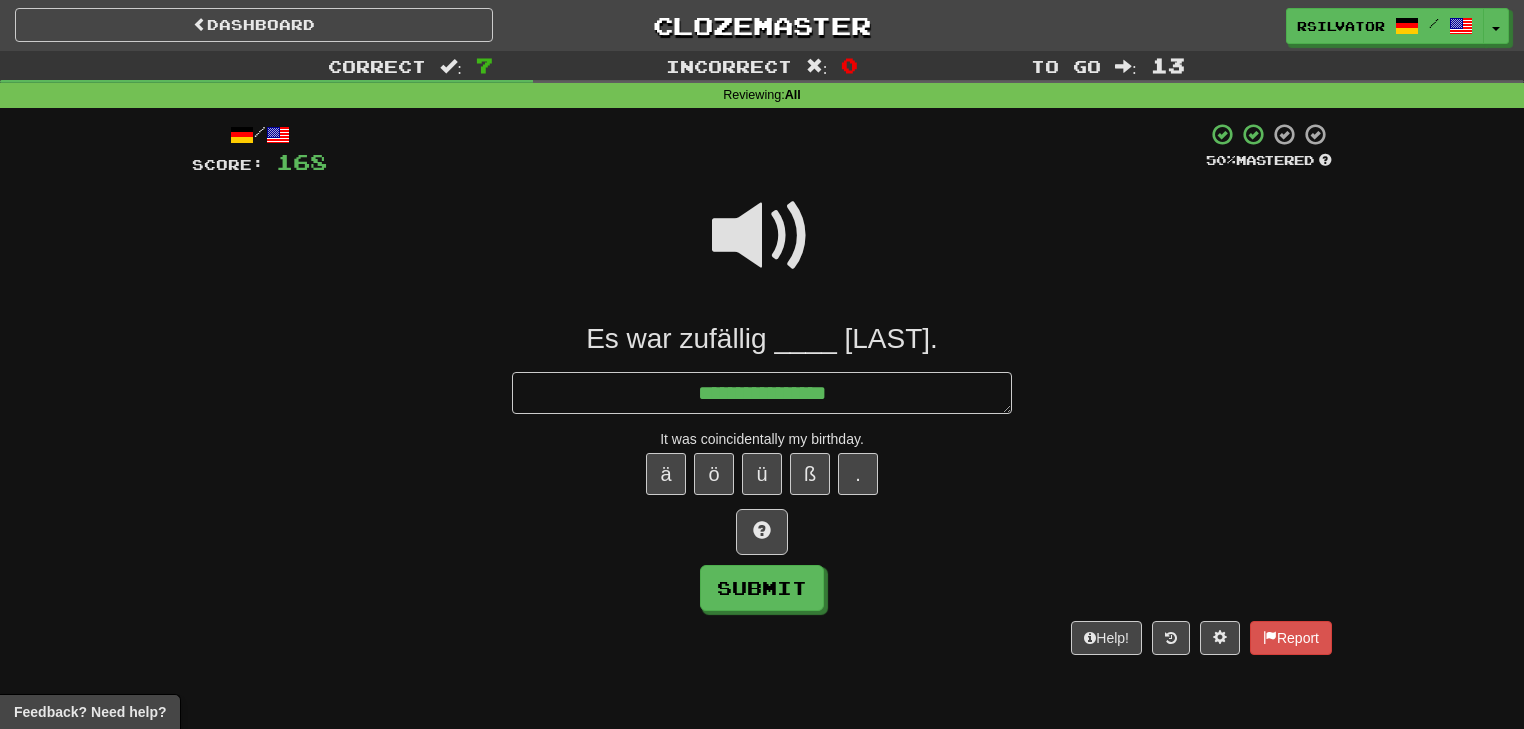 click at bounding box center [762, 236] 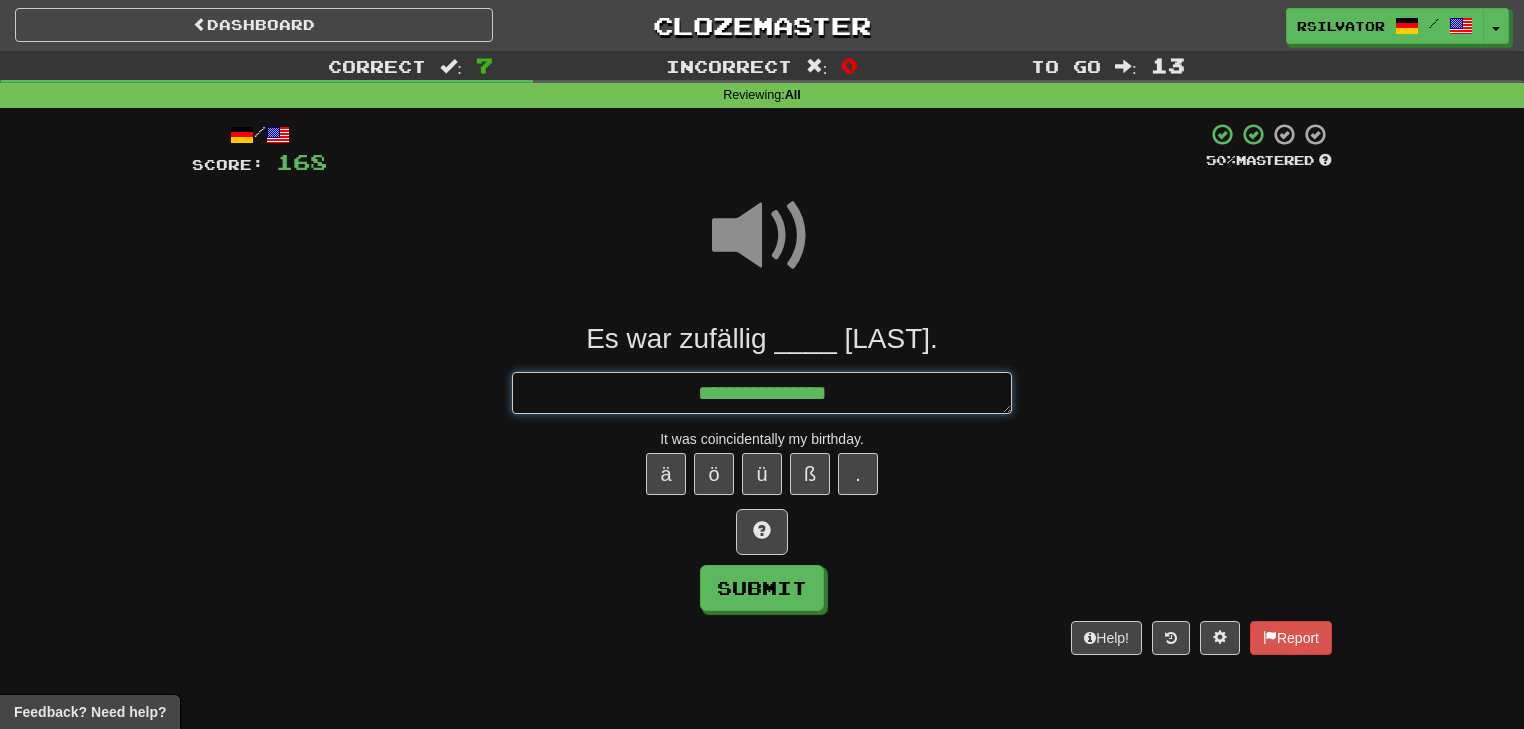 click on "**********" at bounding box center [762, 393] 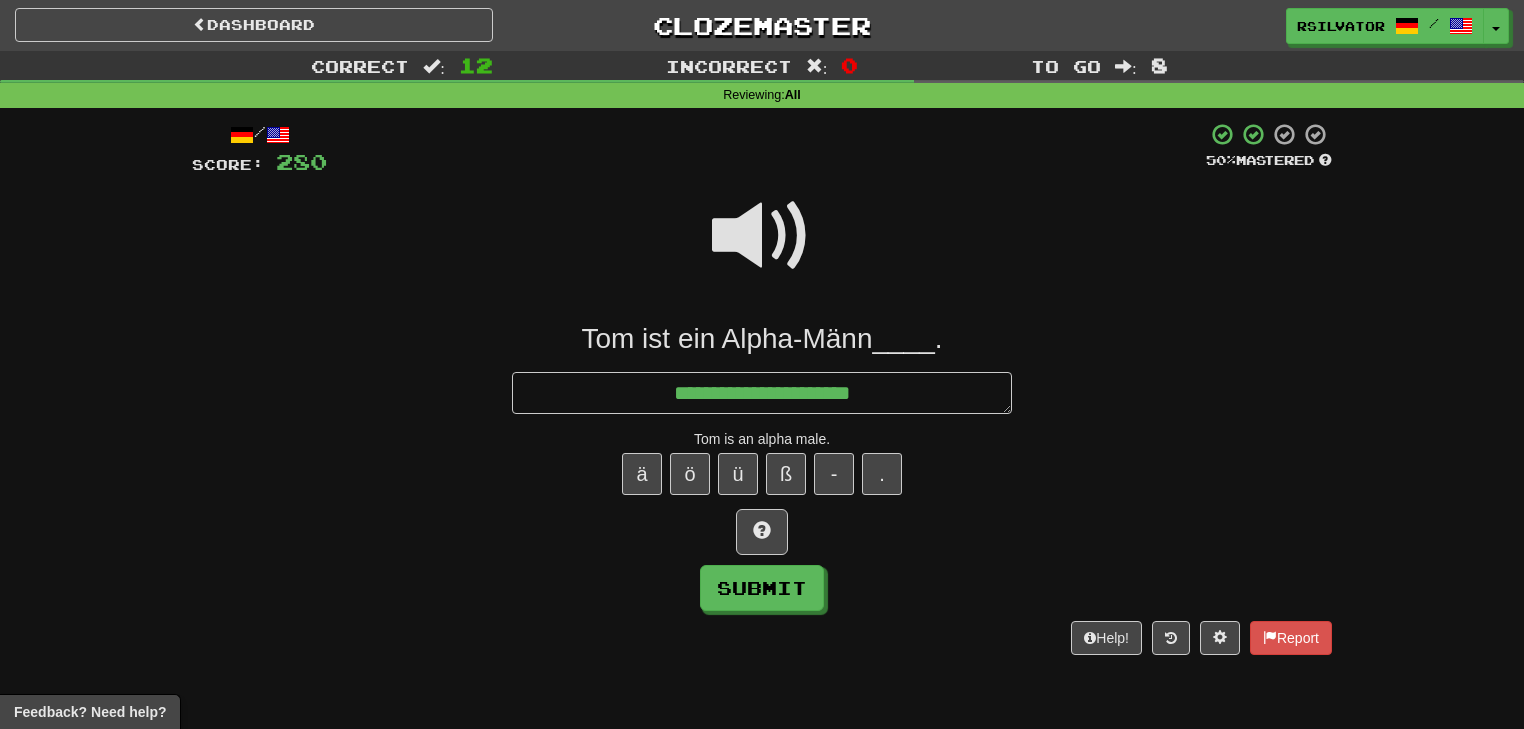 click at bounding box center (762, 236) 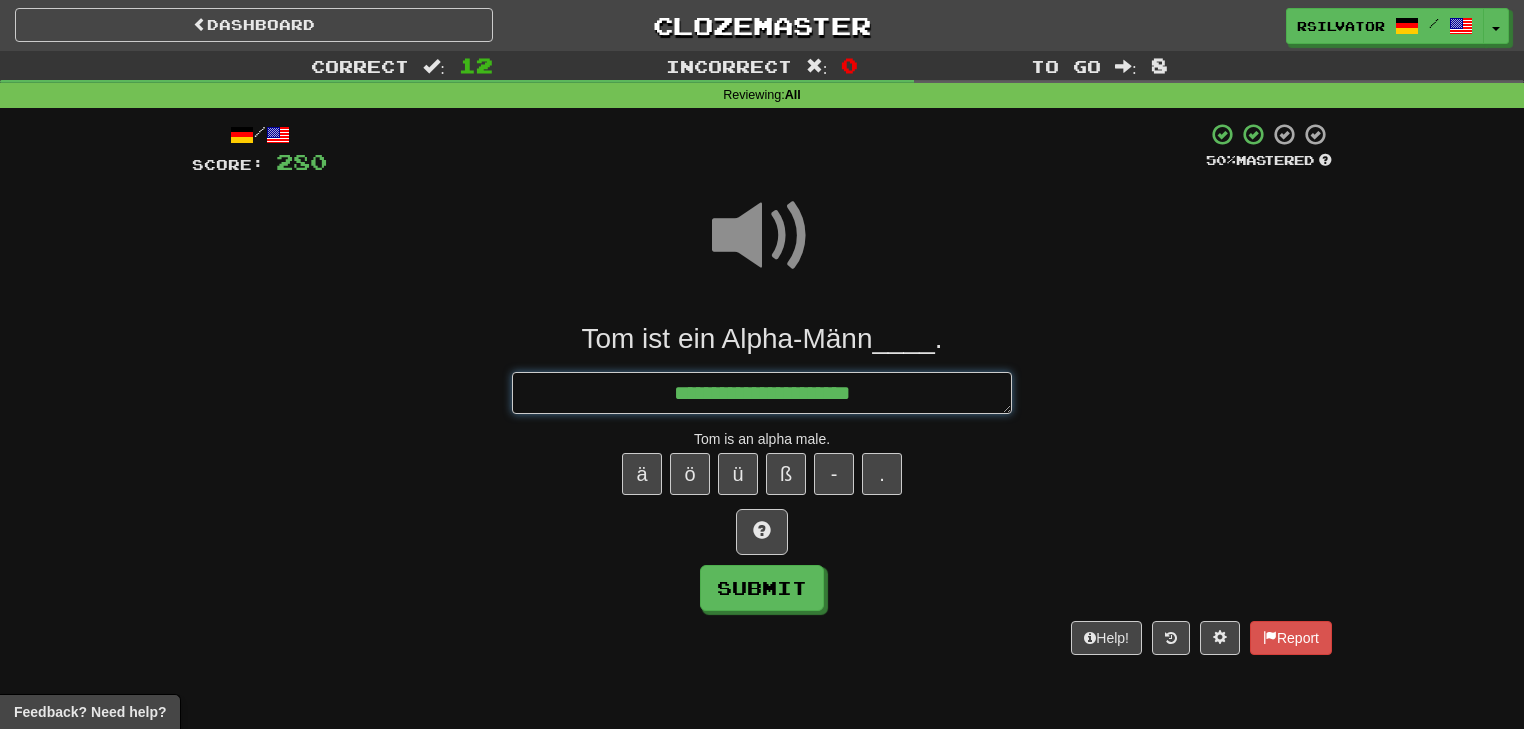 click on "**********" at bounding box center [762, 393] 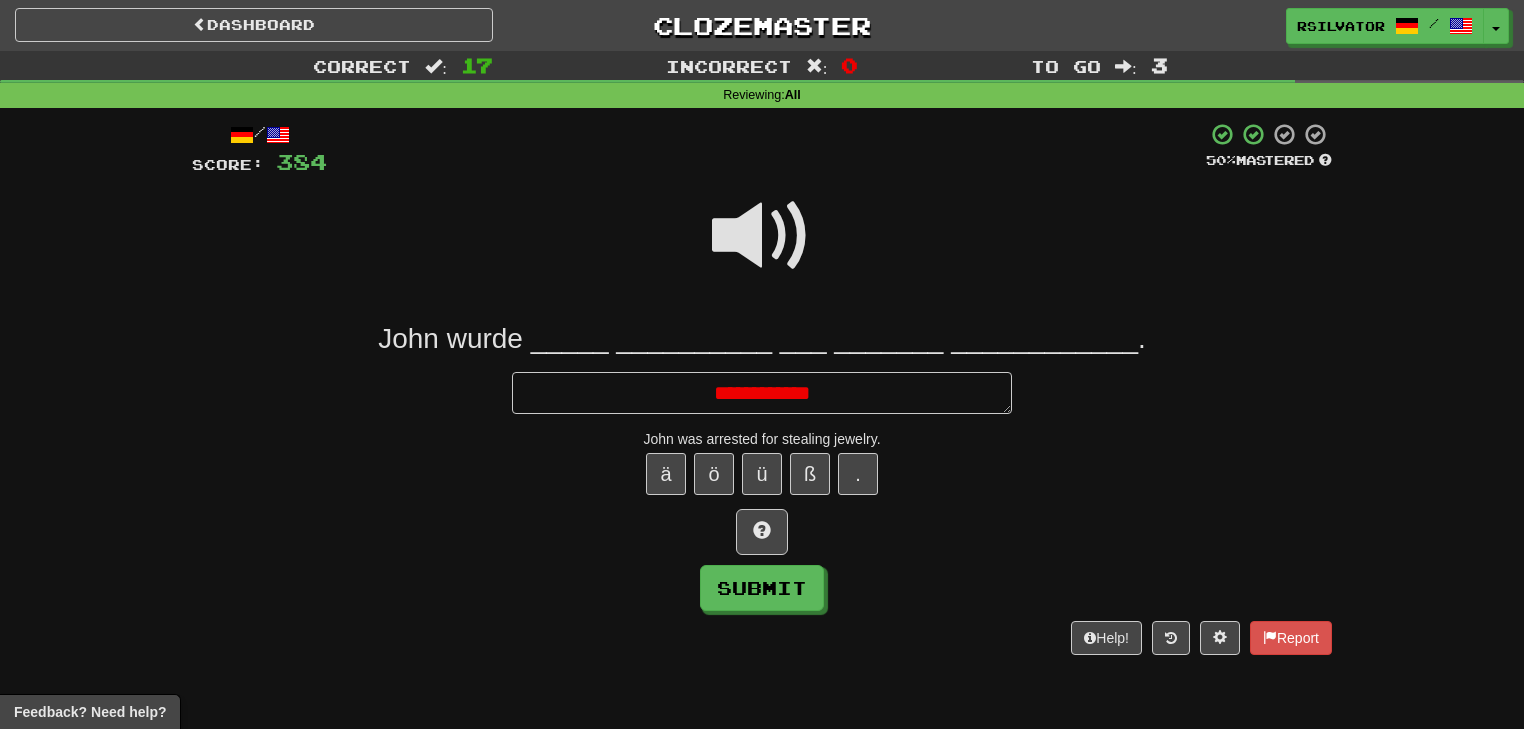 click at bounding box center (762, 236) 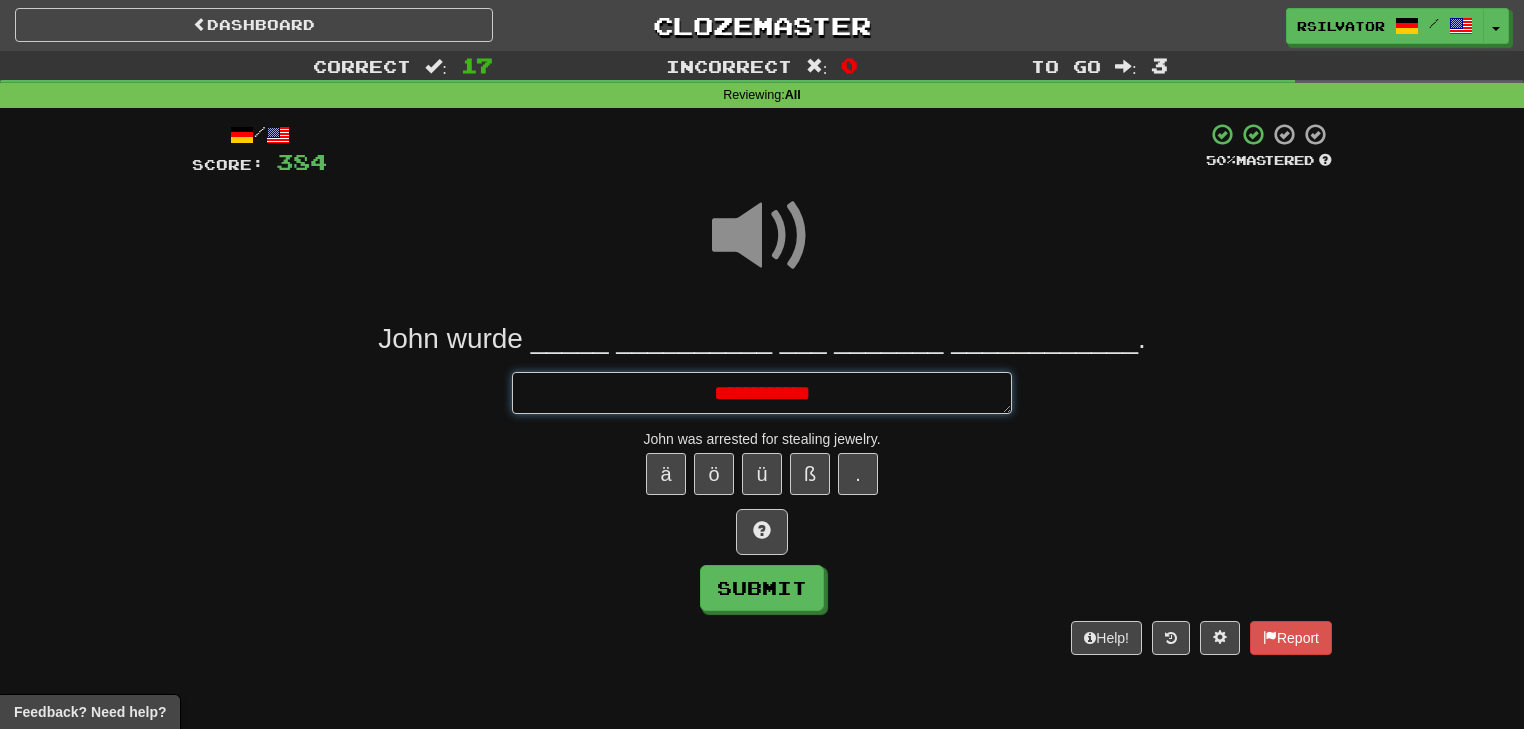 click on "**********" at bounding box center (762, 393) 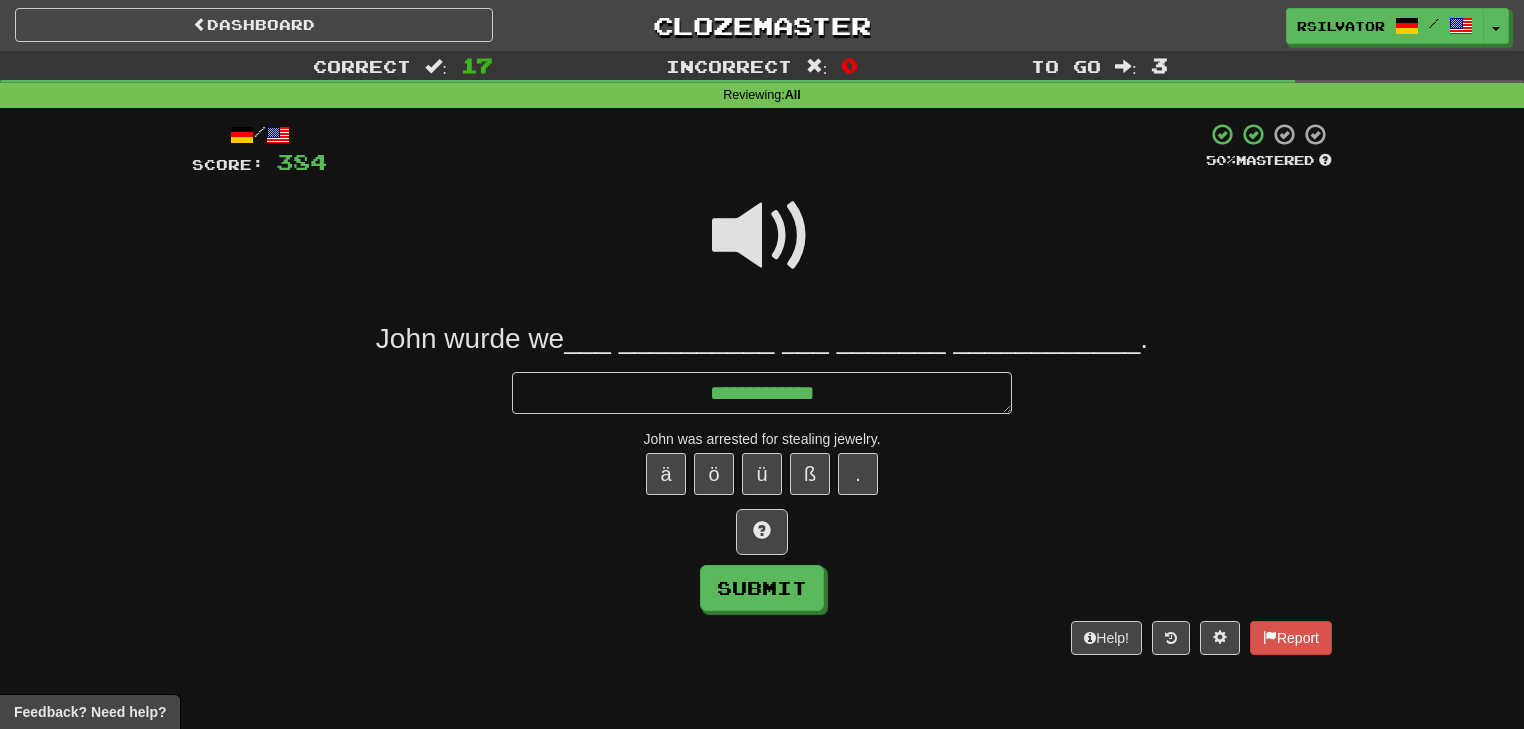 click at bounding box center [762, 236] 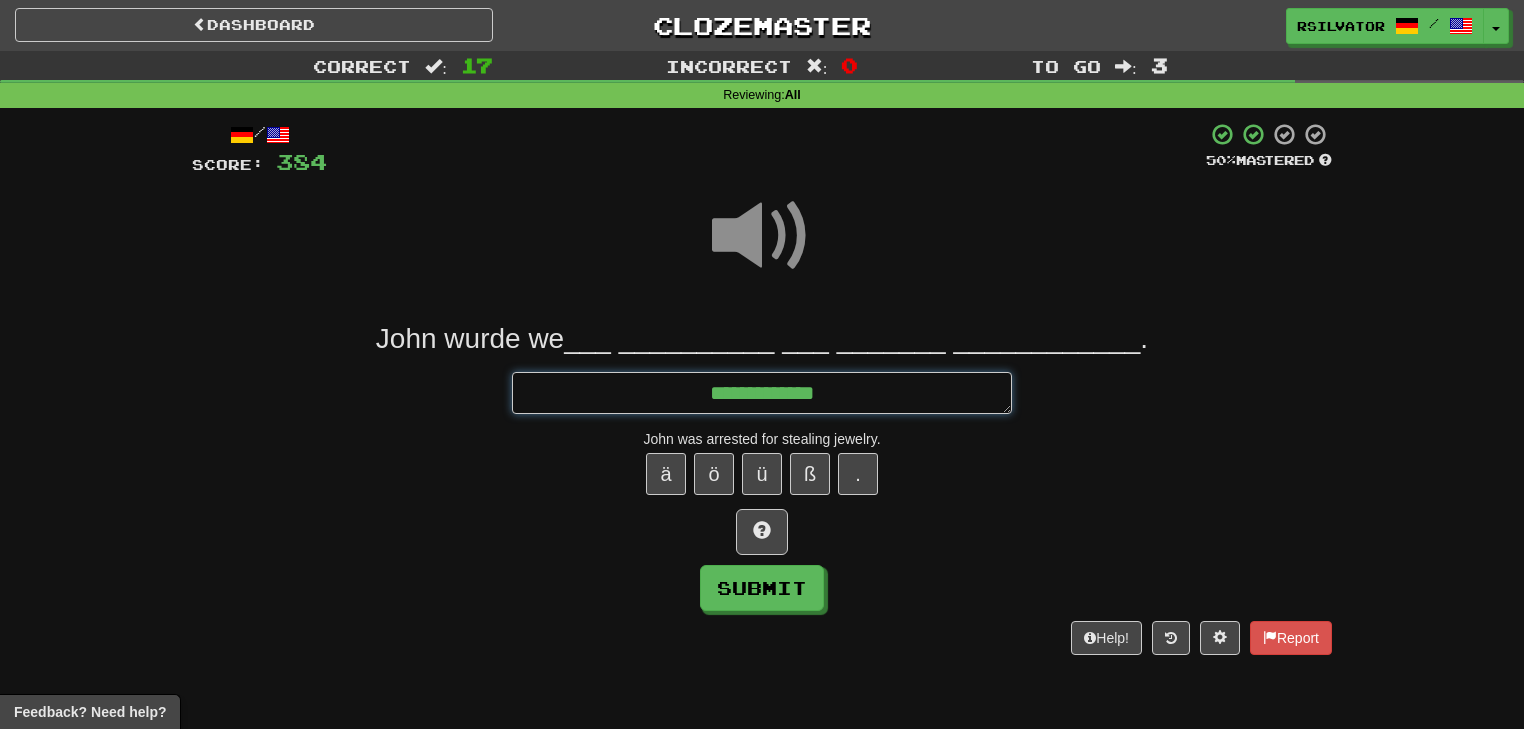 drag, startPoint x: 864, startPoint y: 400, endPoint x: 881, endPoint y: 408, distance: 18.788294 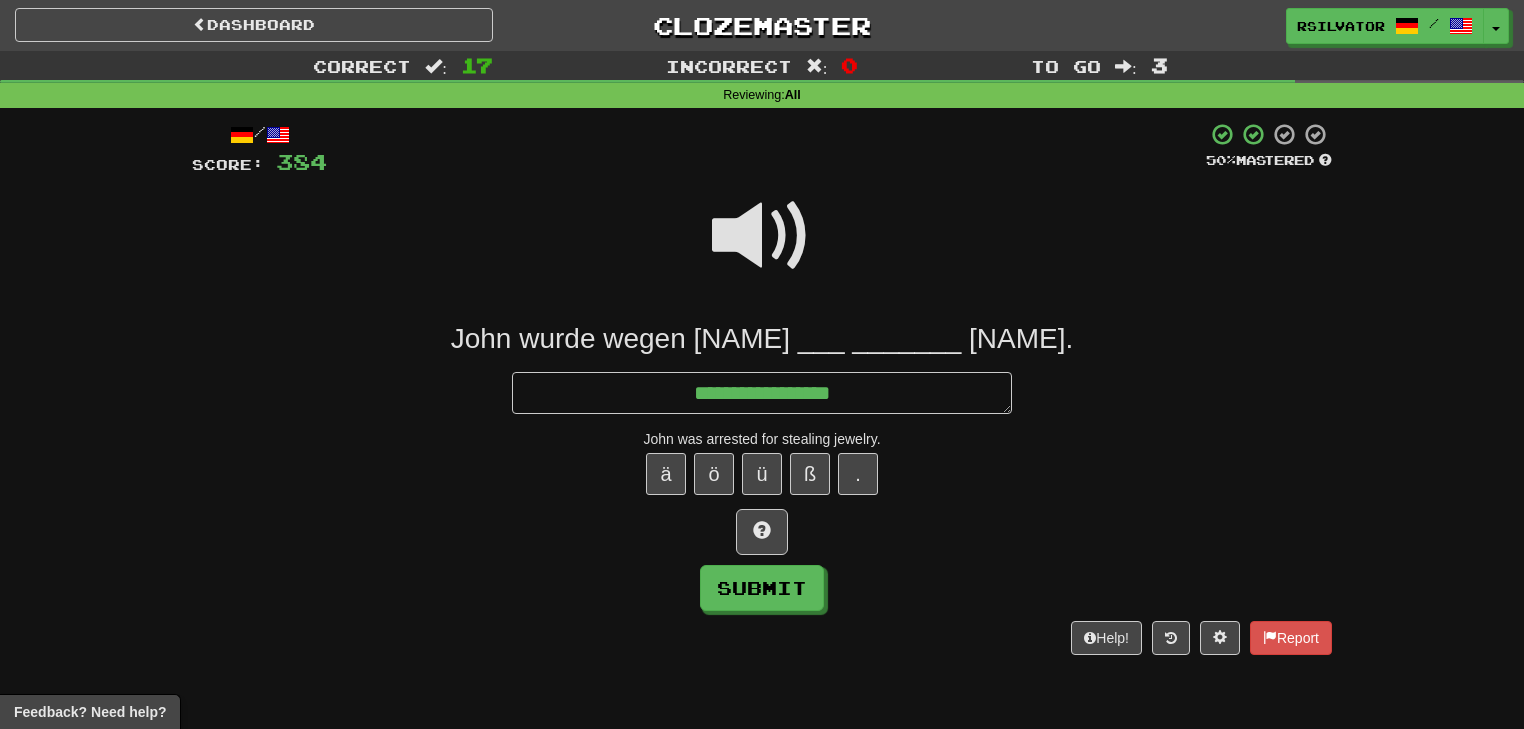 click at bounding box center (762, 236) 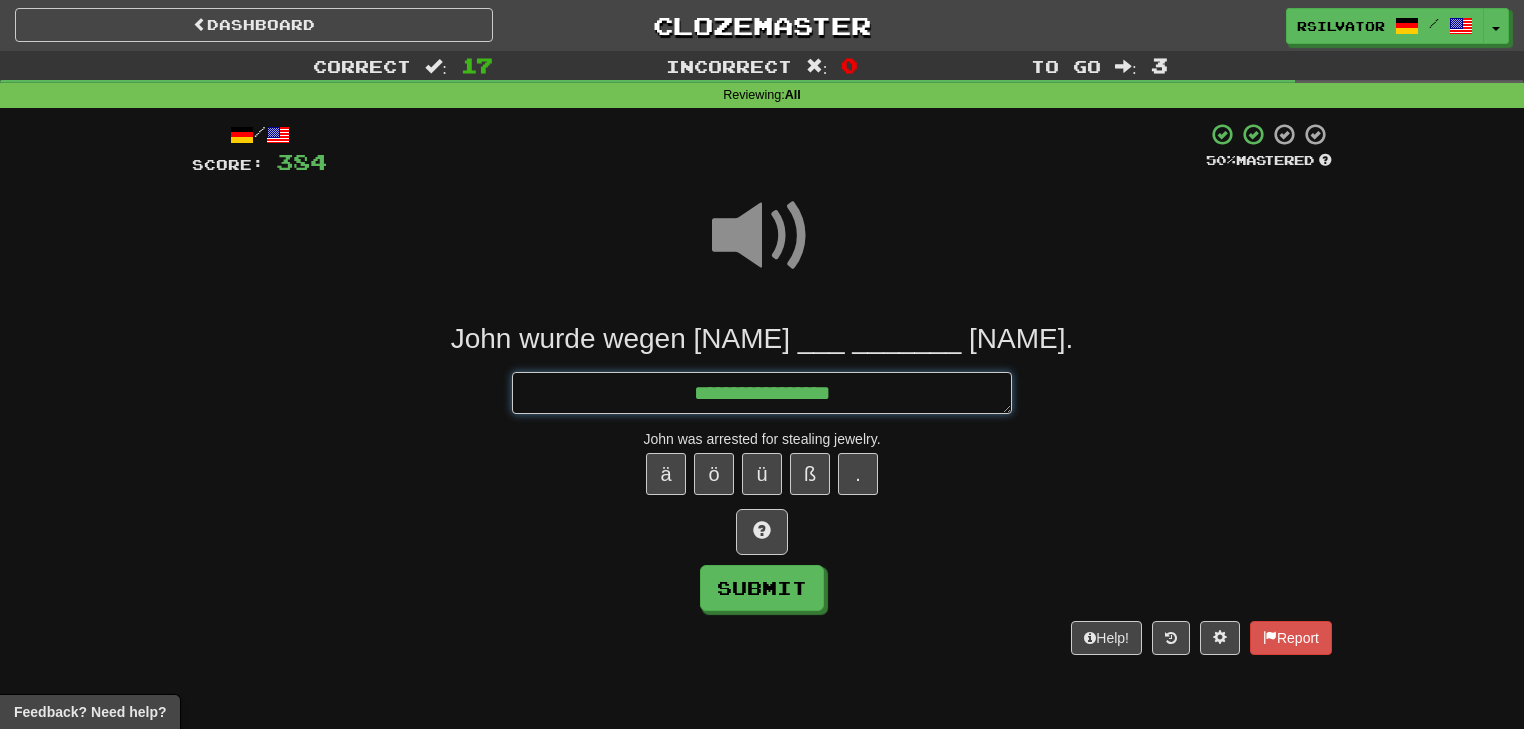 click on "**********" at bounding box center [762, 393] 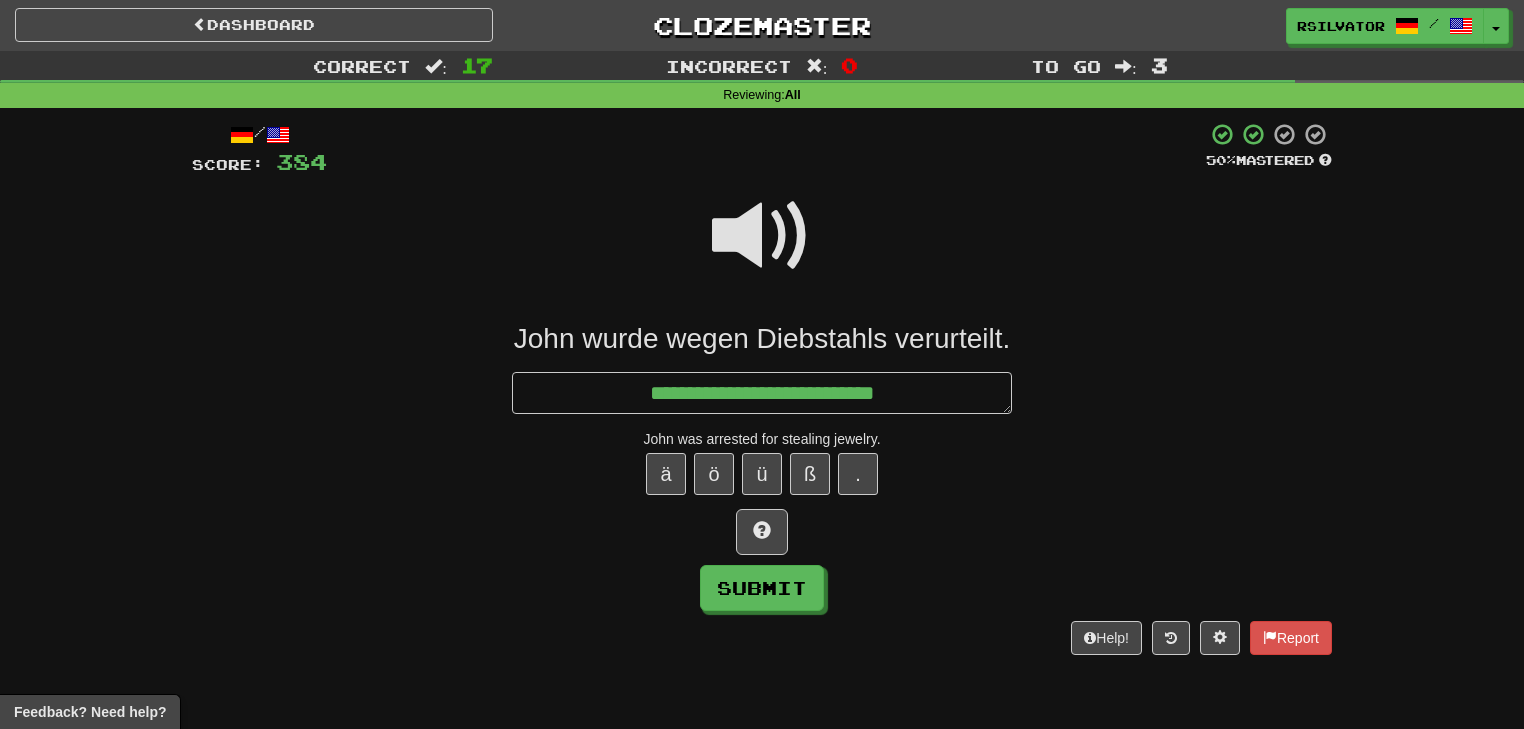 click at bounding box center [762, 236] 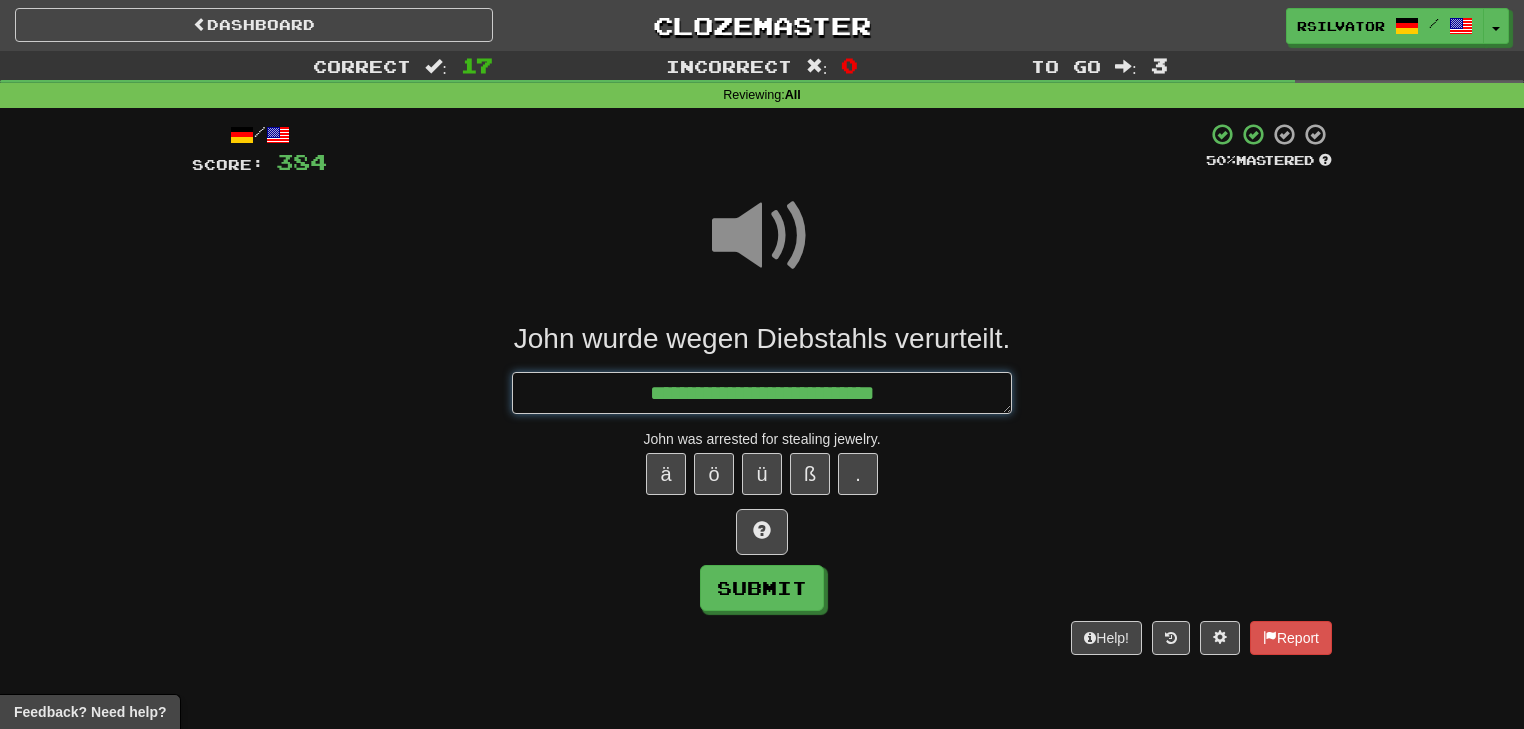 click on "**********" at bounding box center (762, 393) 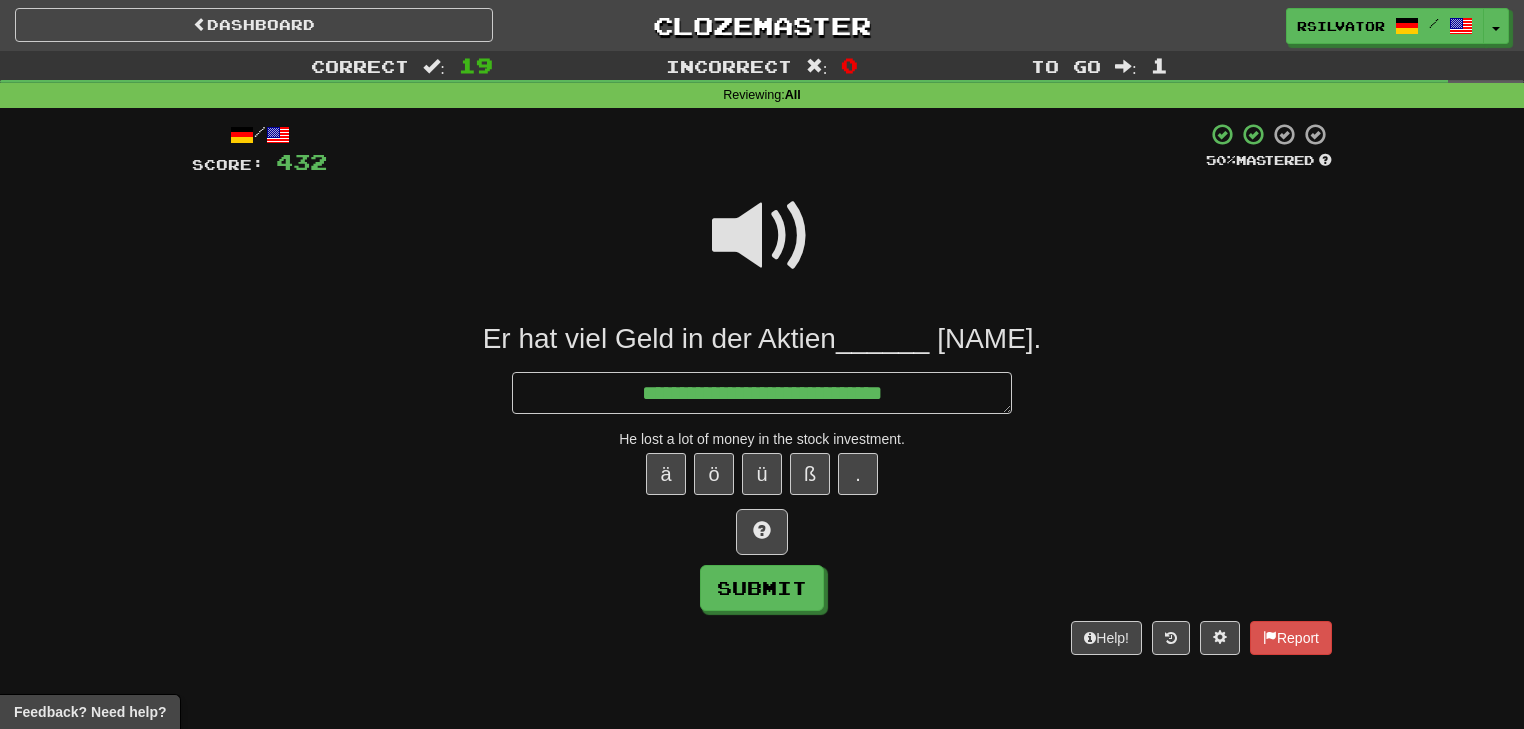 click at bounding box center [762, 236] 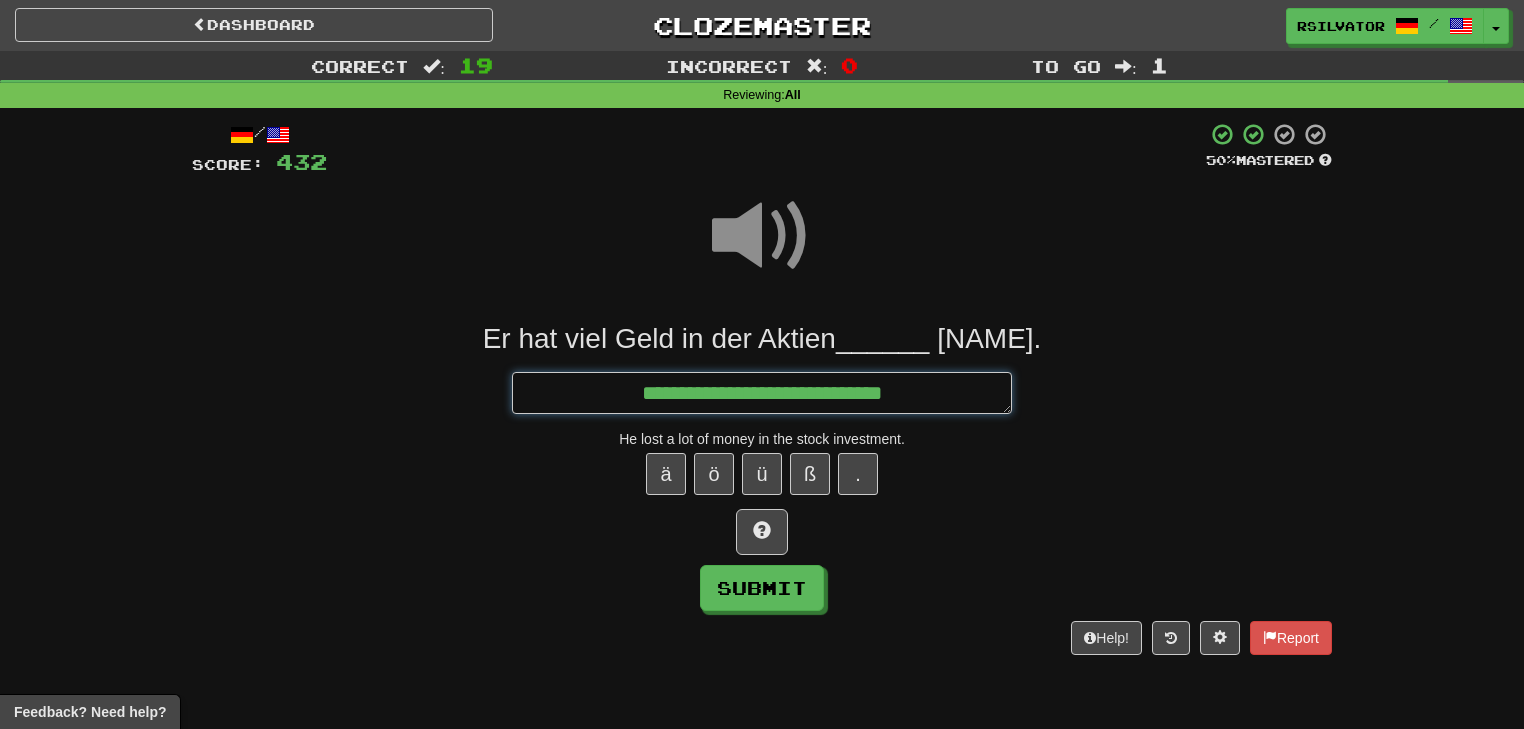click on "**********" at bounding box center [762, 393] 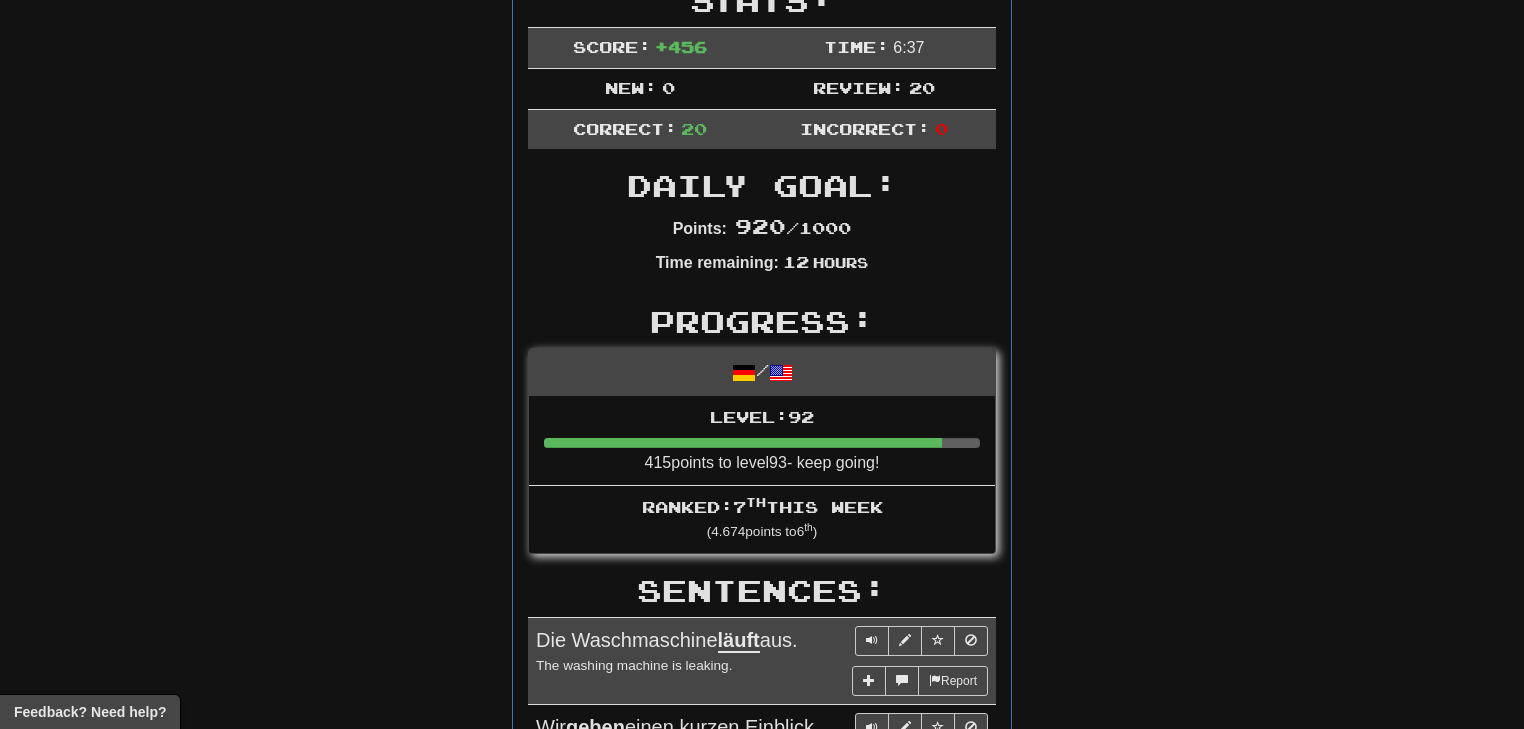 scroll, scrollTop: 480, scrollLeft: 0, axis: vertical 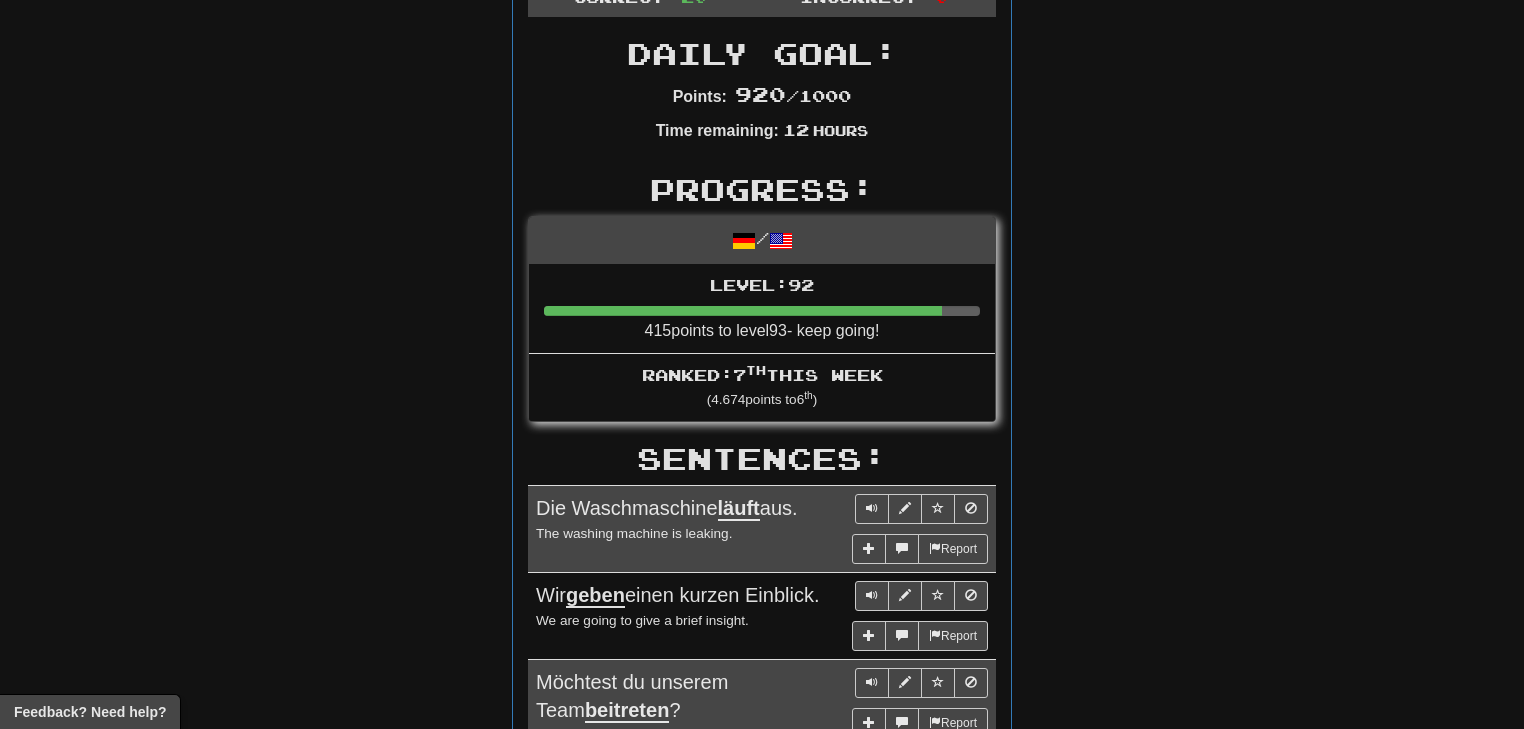 click on "Correct   :   20 Incorrect   :   0 To go   :   0 Reviewing :  All Round Complete!  Dashboard Continue ( 255 )  Round Results Stats: Score:   + 456 Time:   6 : 37 New:   0 Review:   20 Correct:   20 Incorrect:   0 Daily Goal: Points:   920  /  1000 Time remaining: 12   Hours Progress:  /  Level:  92 415  points to level  93  - keep going! Ranked:  7 th  this week ( 4.674  points to  6 th ) Sentences:  Report Die Waschmaschine  läuft  aus. The washing machine is leaking.  Report Wir  geben  einen kurzen Einblick. We are going to give a brief insight.  Report Möchtest du unserem Team  beitreten ? Would you like to join our team?  Report Sie müssen unter der Führung Ihres  Vorgesetzten  handeln. You must act under the leadership of your supervisor.  Report Tom versteckt sich im  Schrank . Tom is hiding in the closet.  Report Ich sorge mich  gelegentlich  zu Tode über wertlosen Unsinn. I occasionally worry myself to death about worthless nonsense.  Report Bist du  religiös ? Are you religious?  Report . ." at bounding box center [762, 1009] 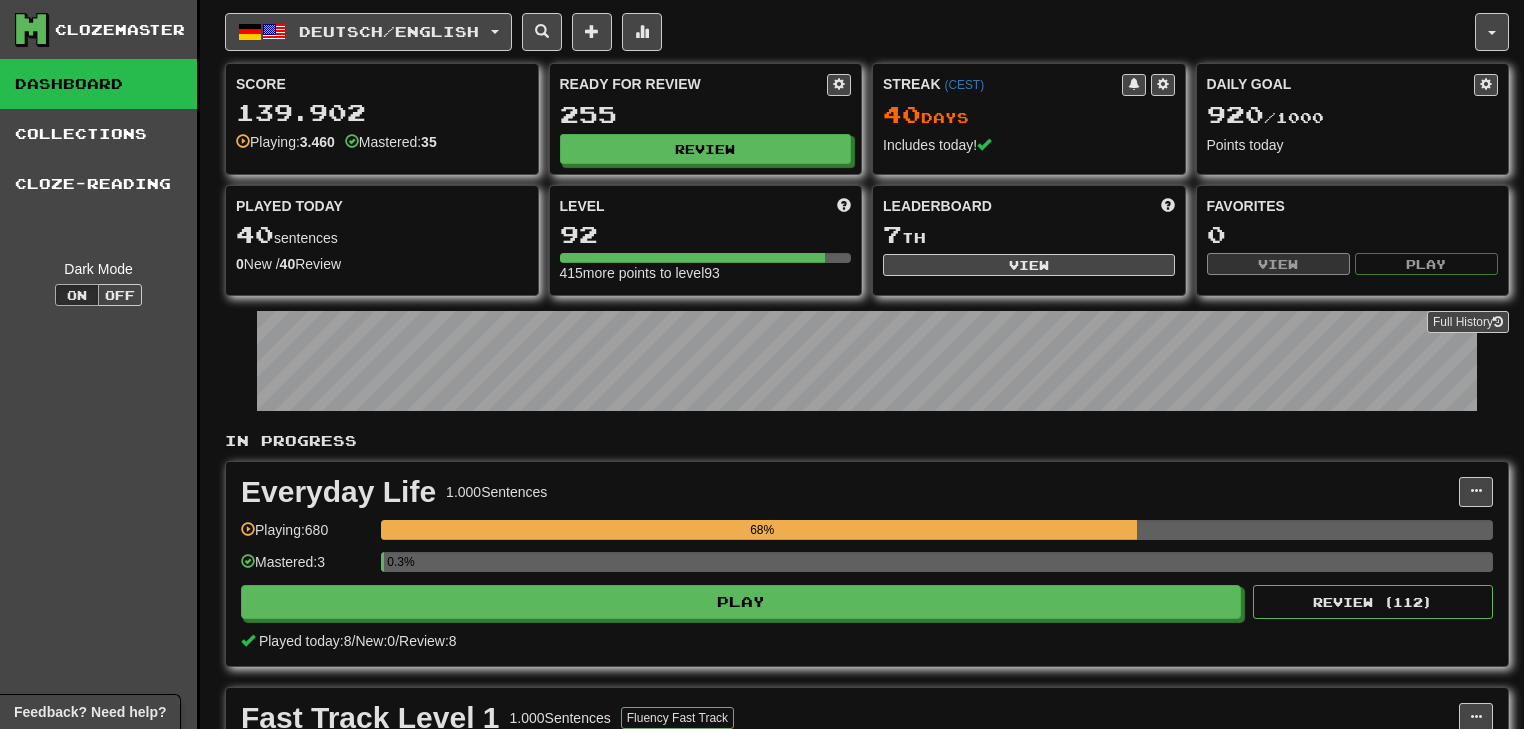 scroll, scrollTop: 0, scrollLeft: 0, axis: both 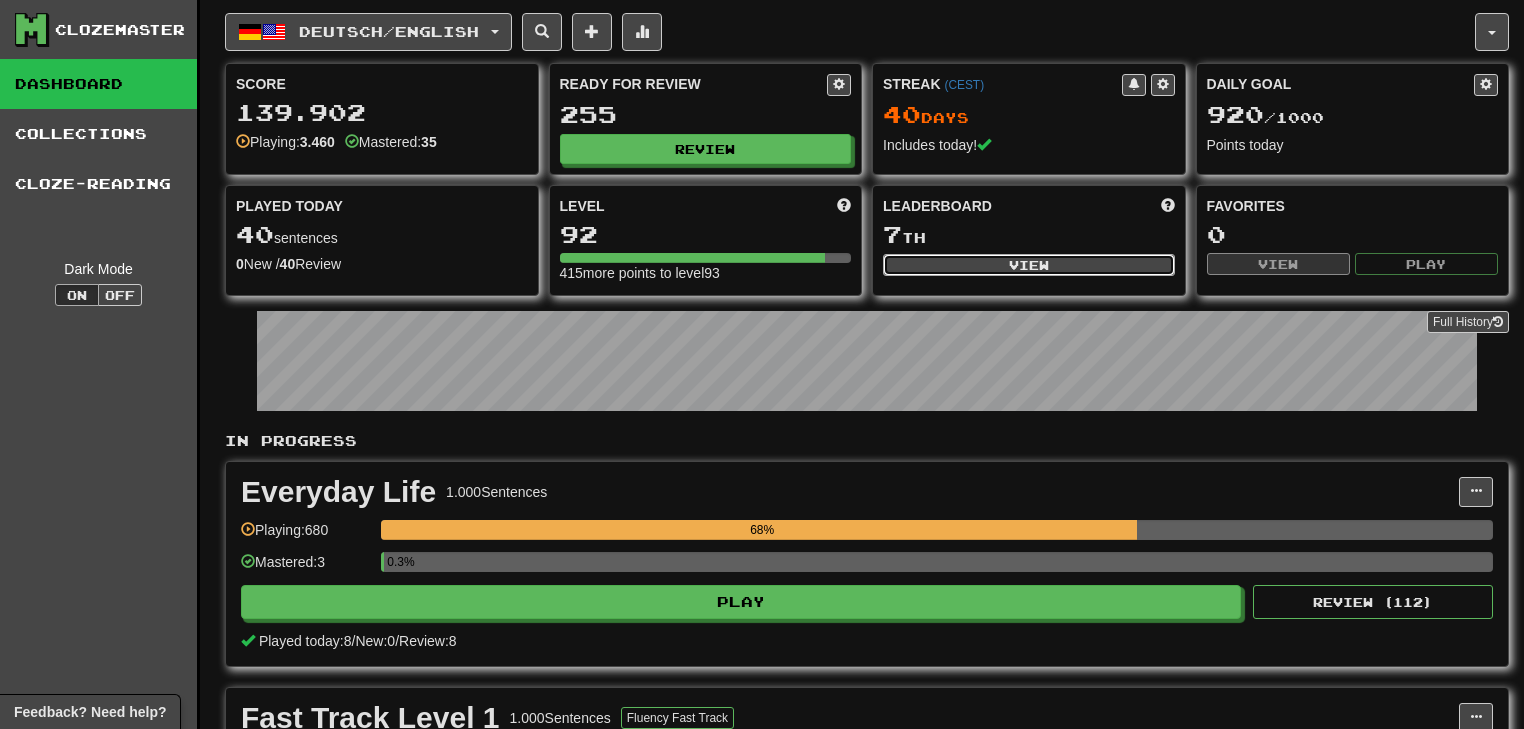click on "View" at bounding box center (1029, 265) 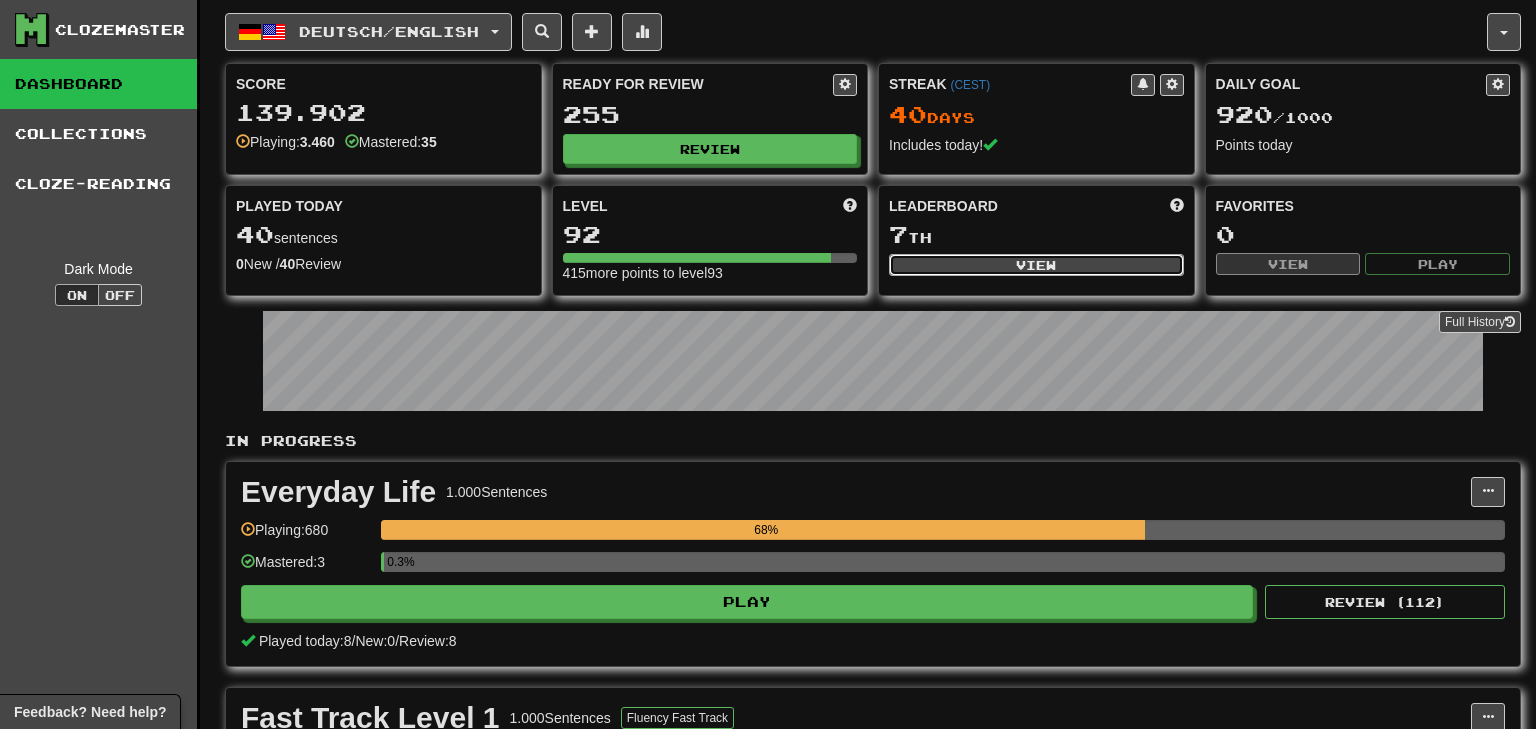 select on "**********" 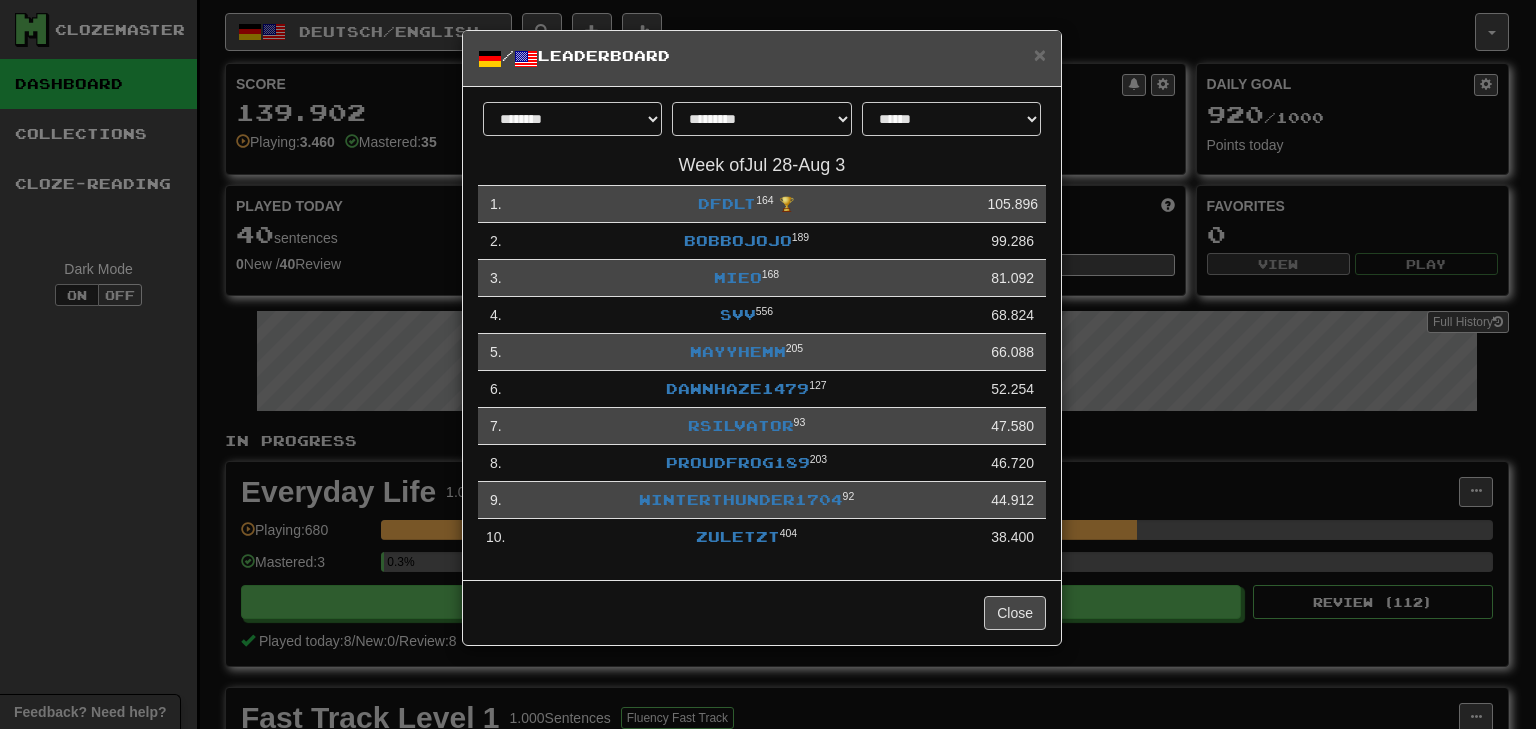 click on "**********" at bounding box center [768, 364] 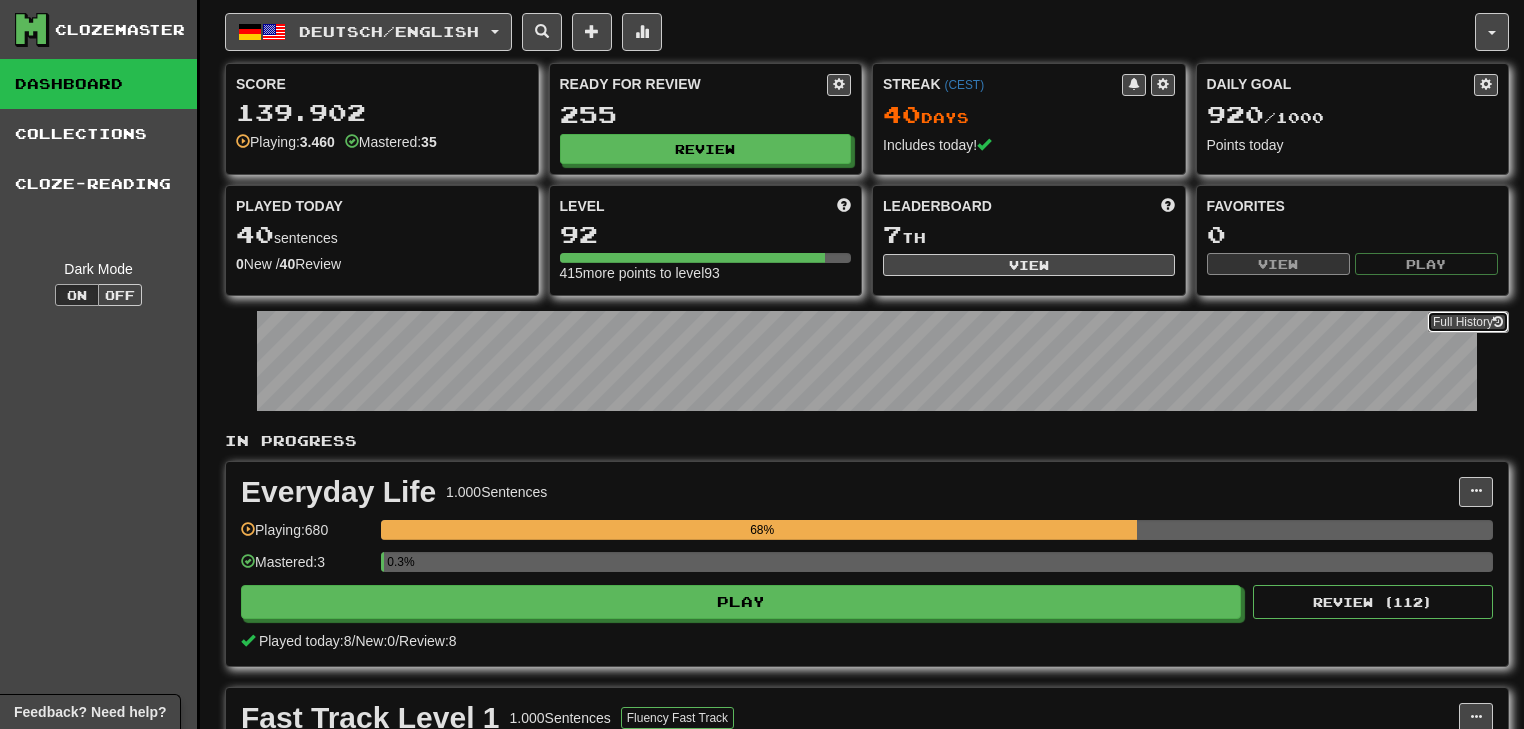 click on "Full History" at bounding box center [1468, 322] 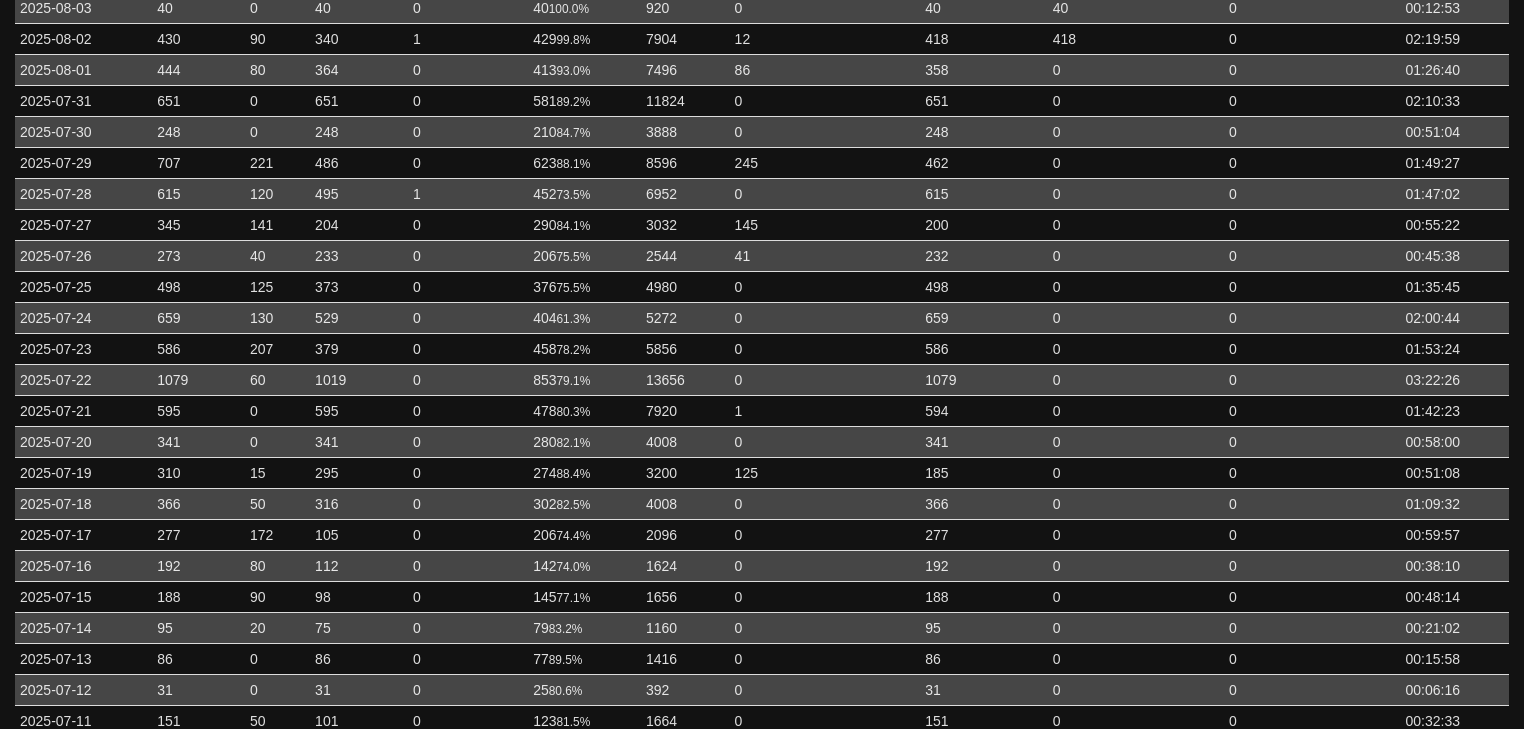 scroll, scrollTop: 0, scrollLeft: 0, axis: both 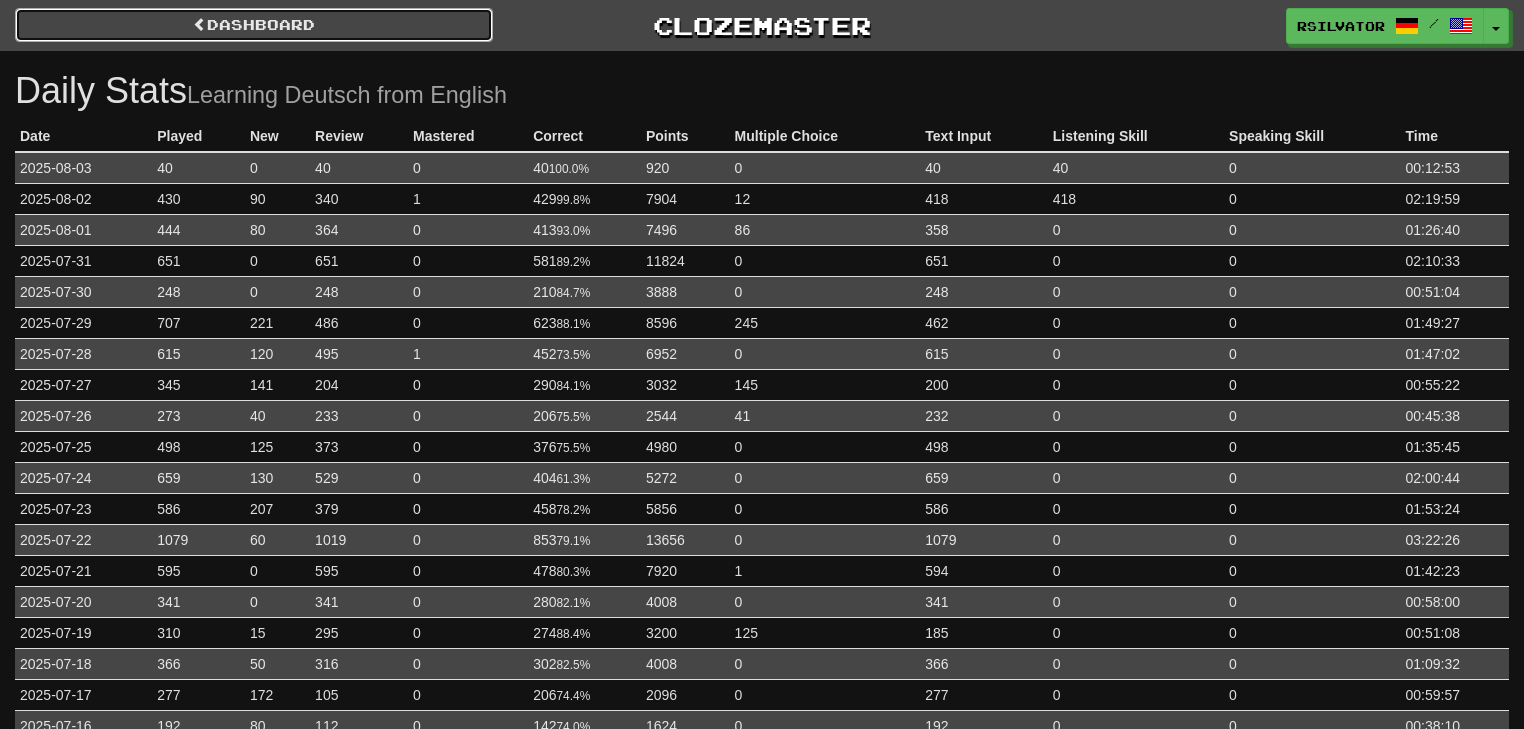 click on "Dashboard" at bounding box center (254, 25) 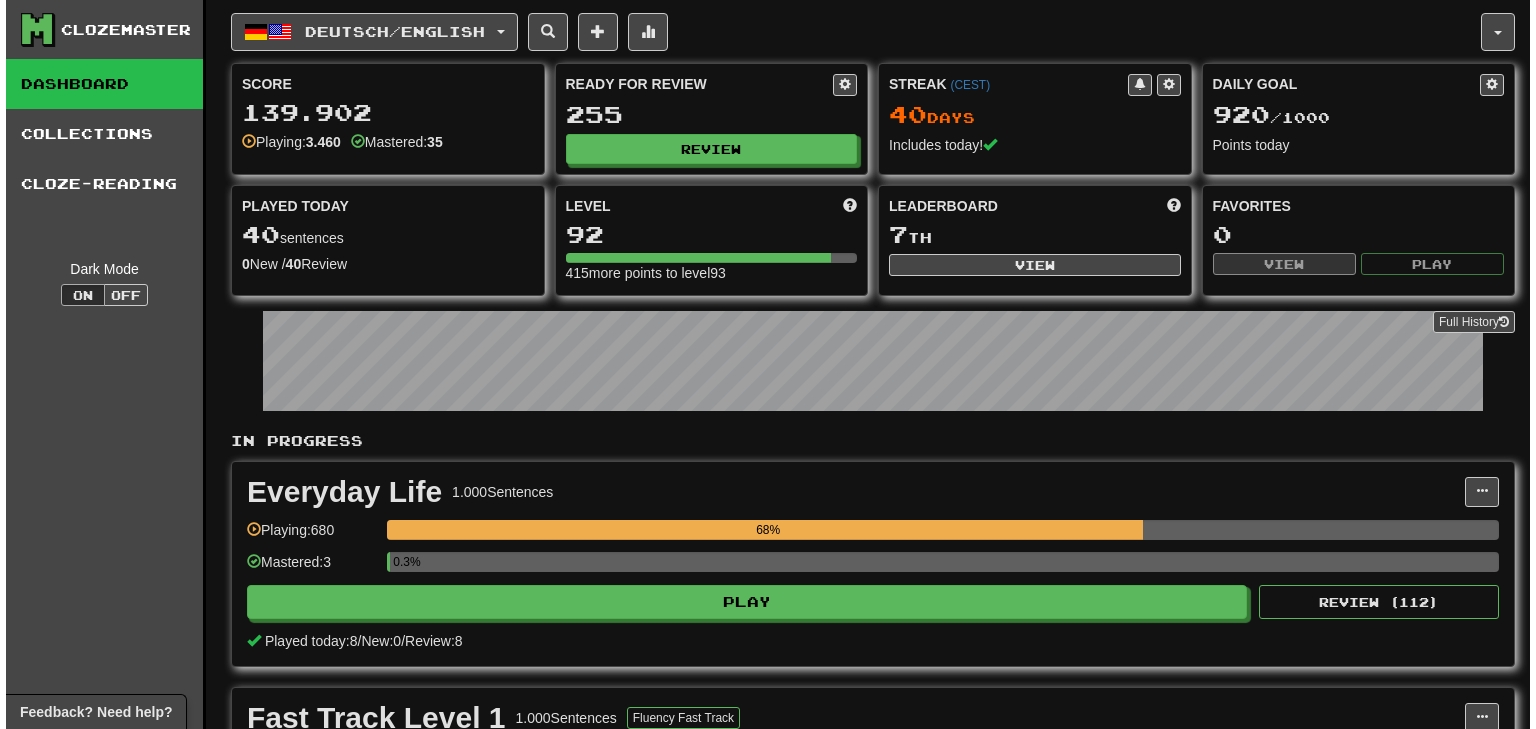scroll, scrollTop: 0, scrollLeft: 0, axis: both 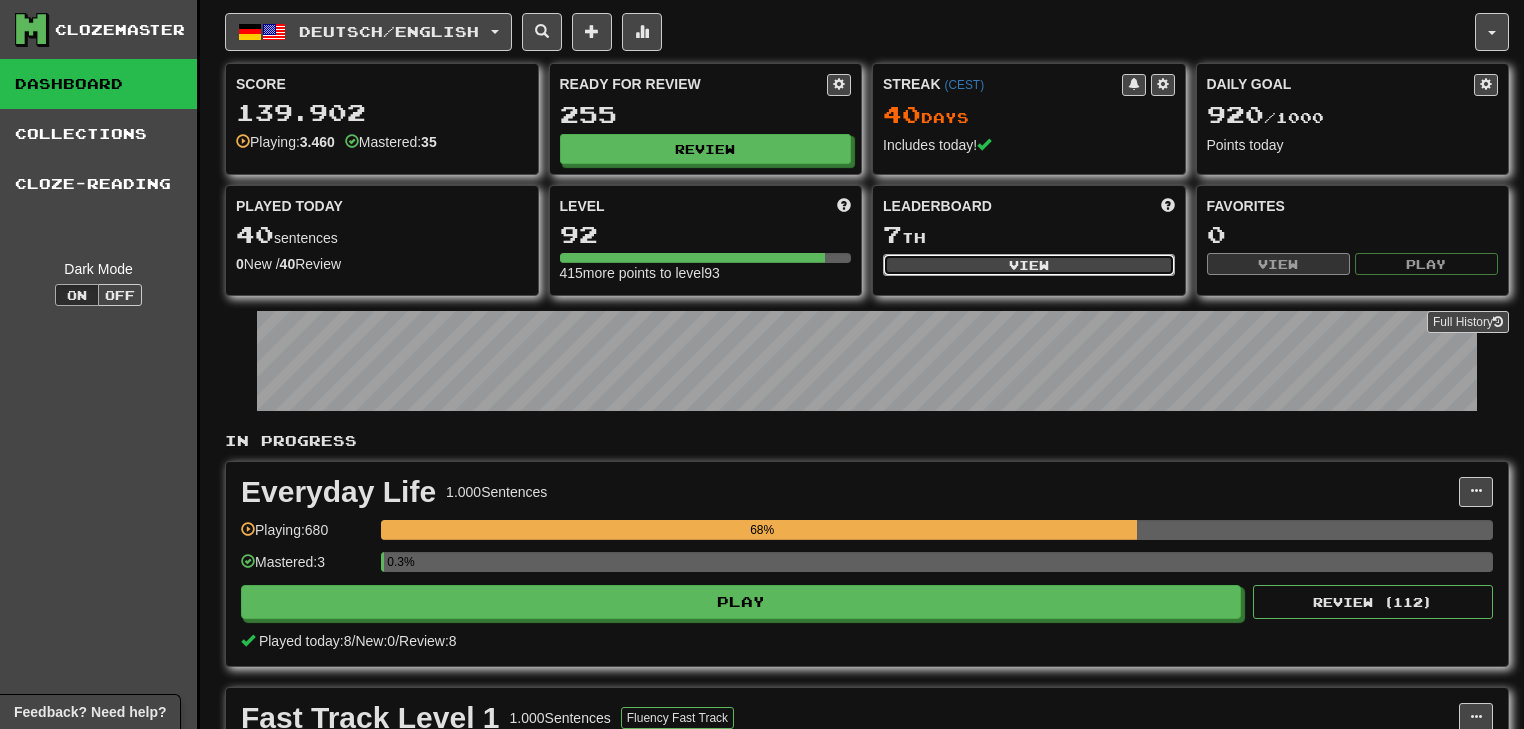 click on "View" at bounding box center [1029, 265] 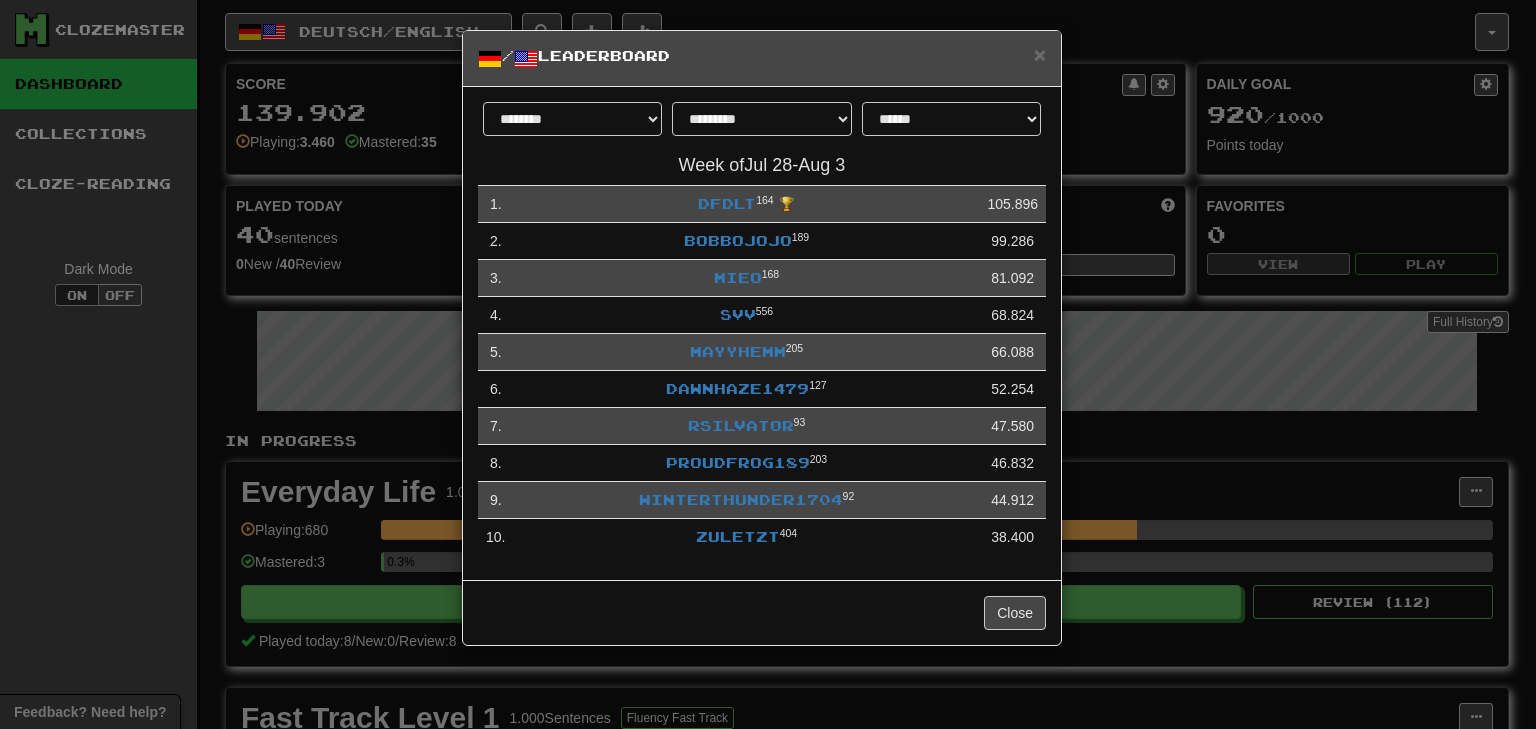 click on "**********" at bounding box center [768, 364] 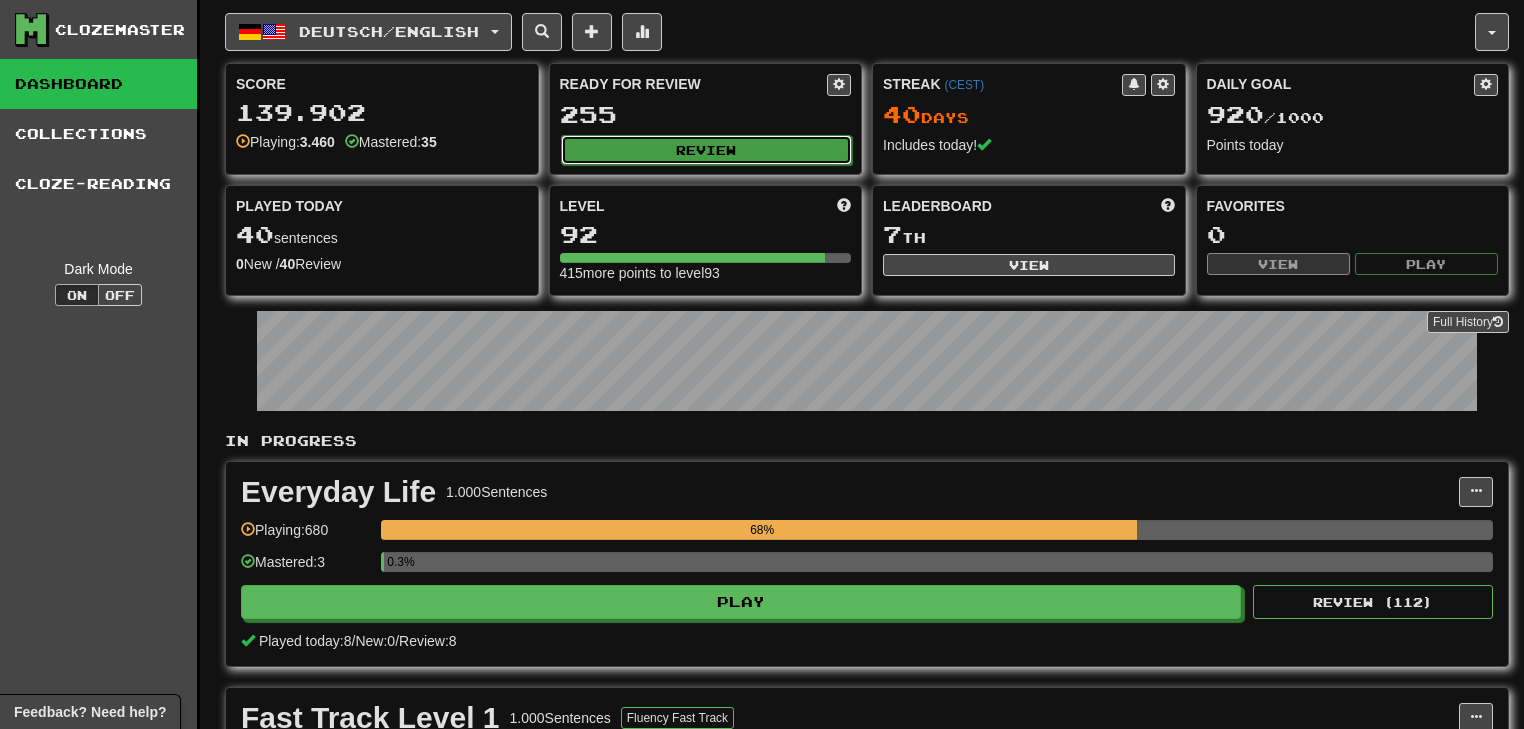 click on "Review" at bounding box center [707, 150] 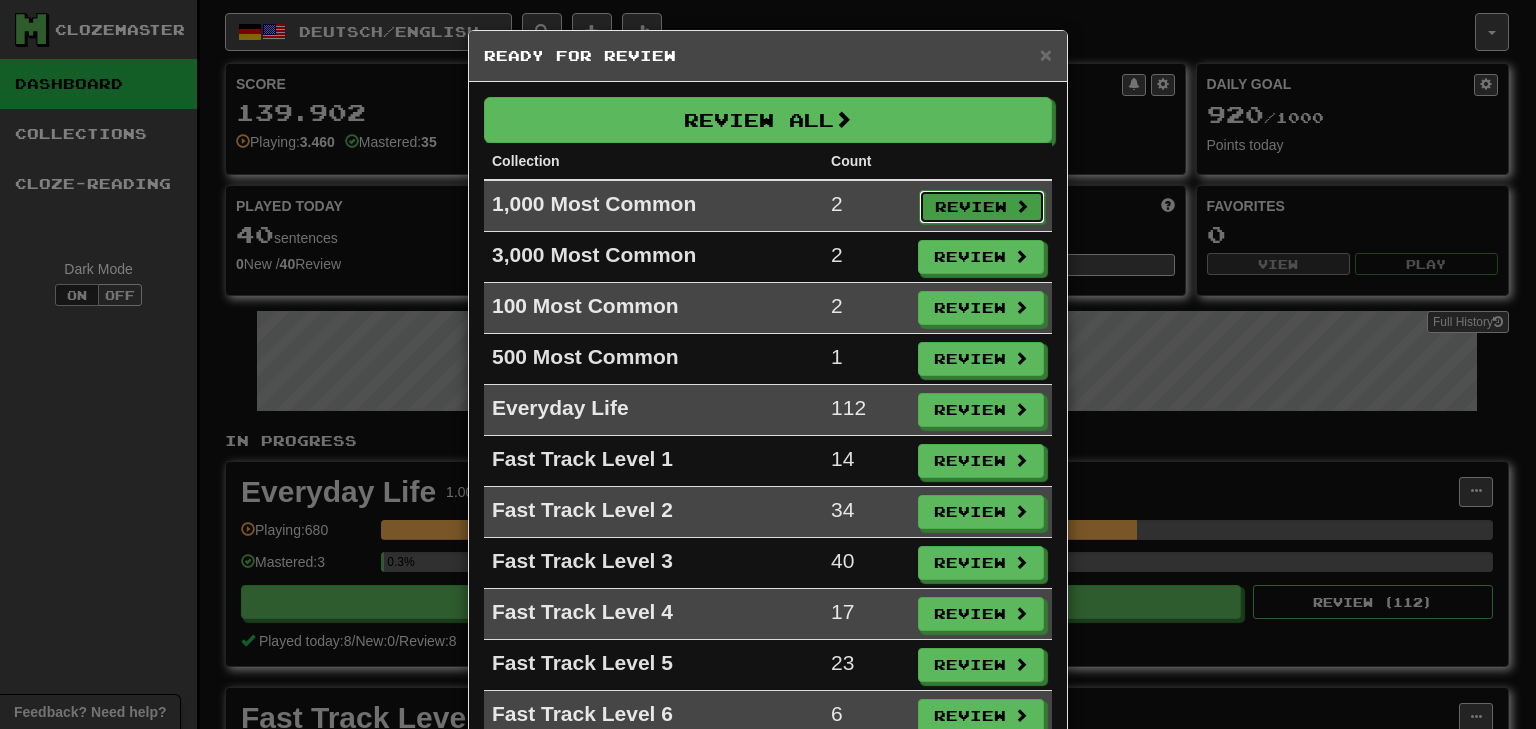click on "Review" at bounding box center [982, 207] 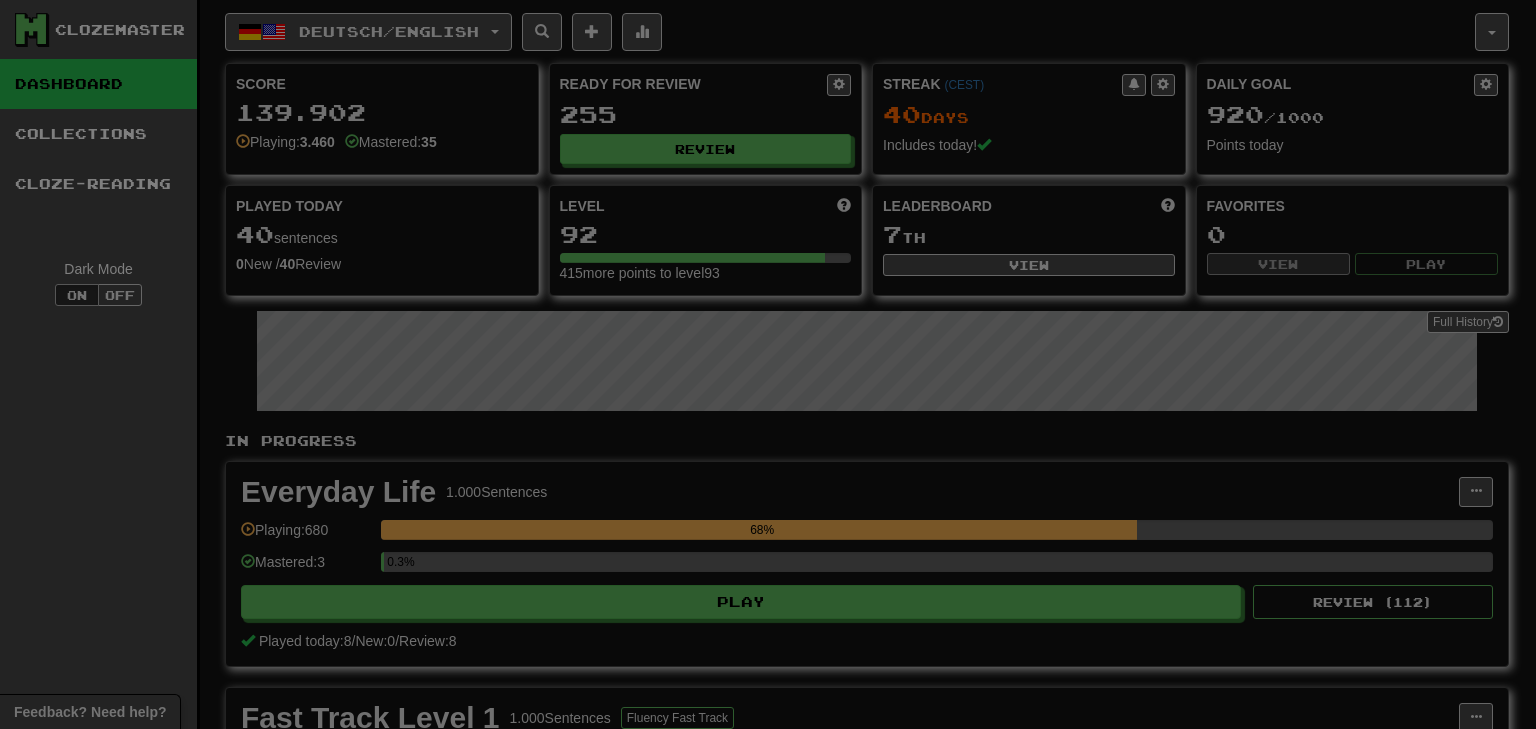 select on "**" 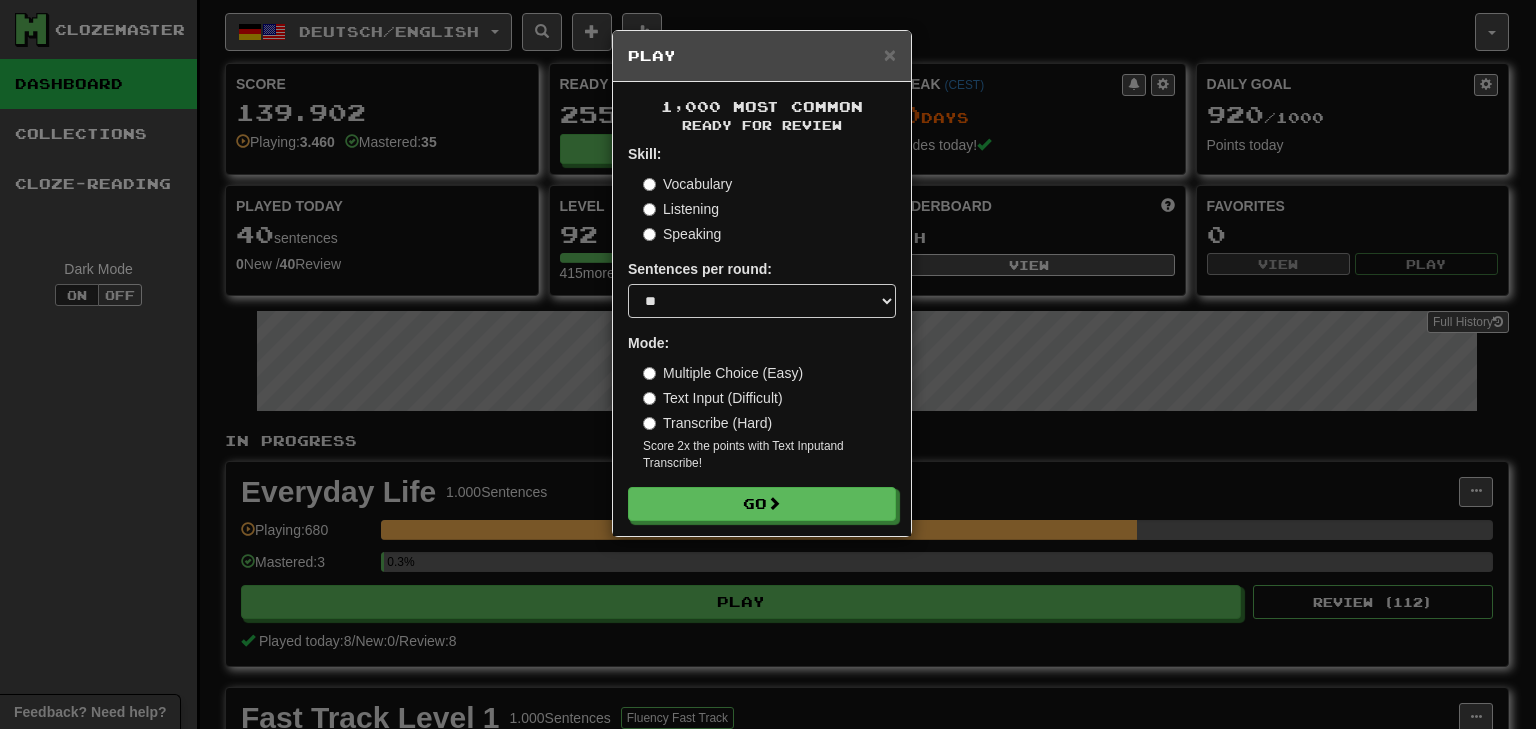 click on "Multiple Choice (Easy) Text Input (Difficult) Transcribe (Hard) Score 2x the points with Text Input  and Transcribe !" at bounding box center (769, 417) 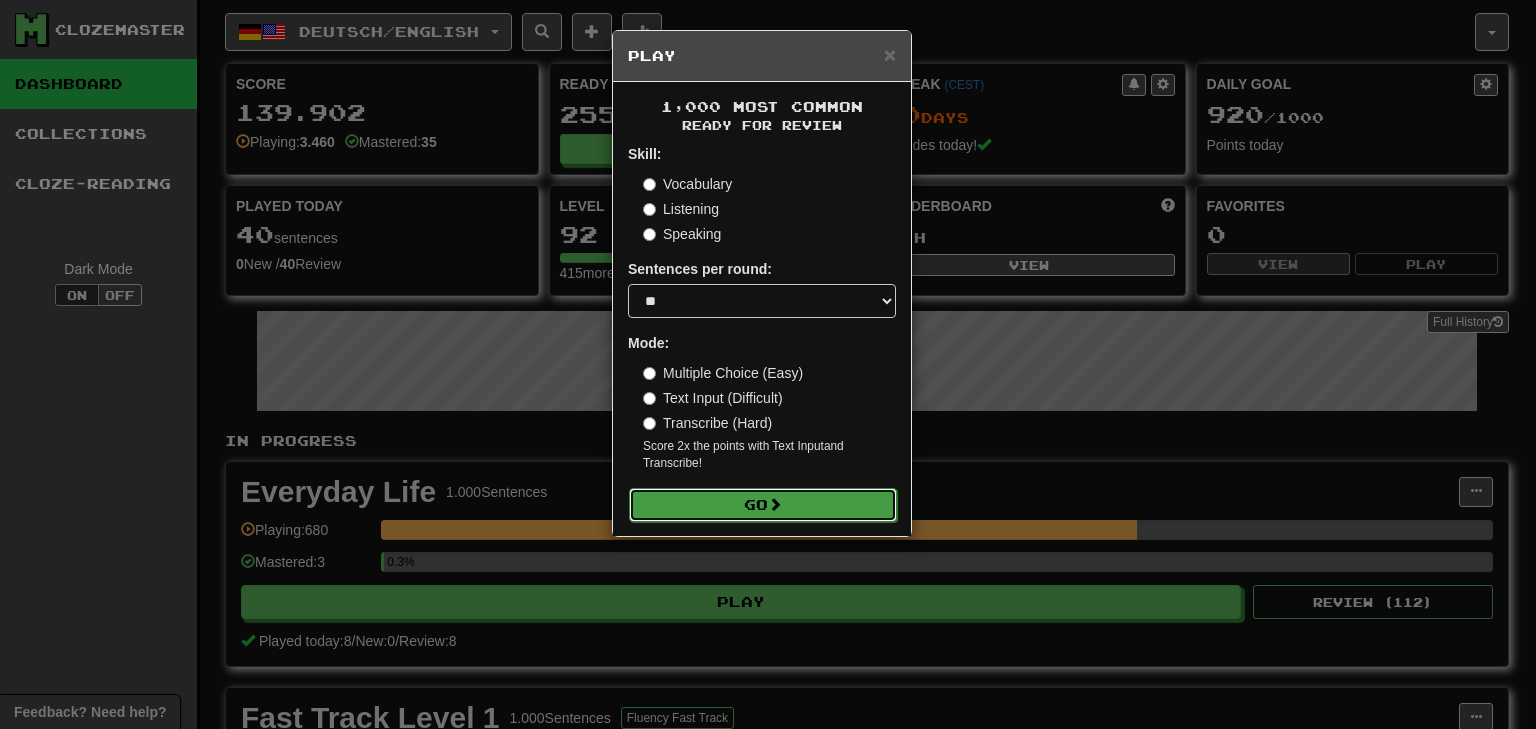 click on "Go" at bounding box center [763, 505] 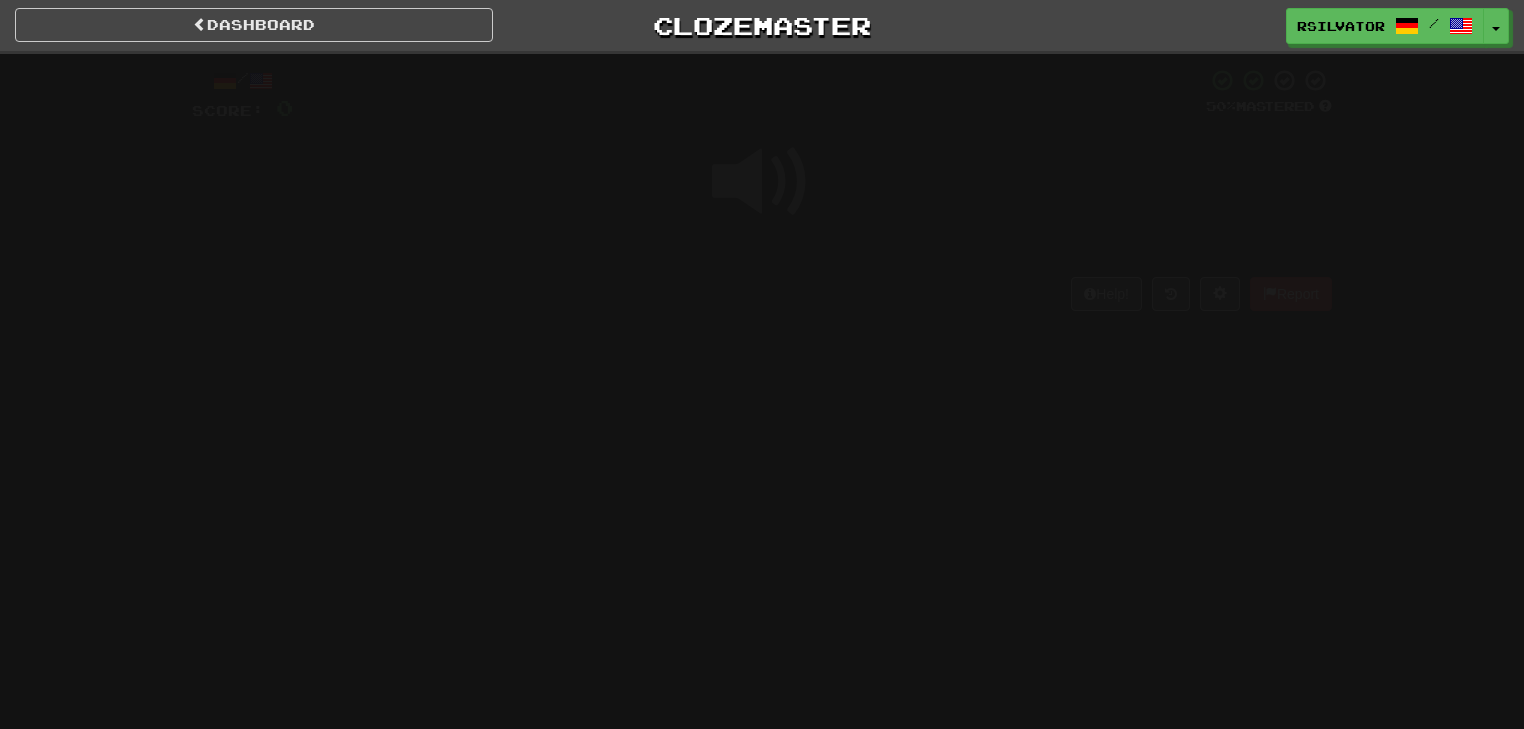 scroll, scrollTop: 0, scrollLeft: 0, axis: both 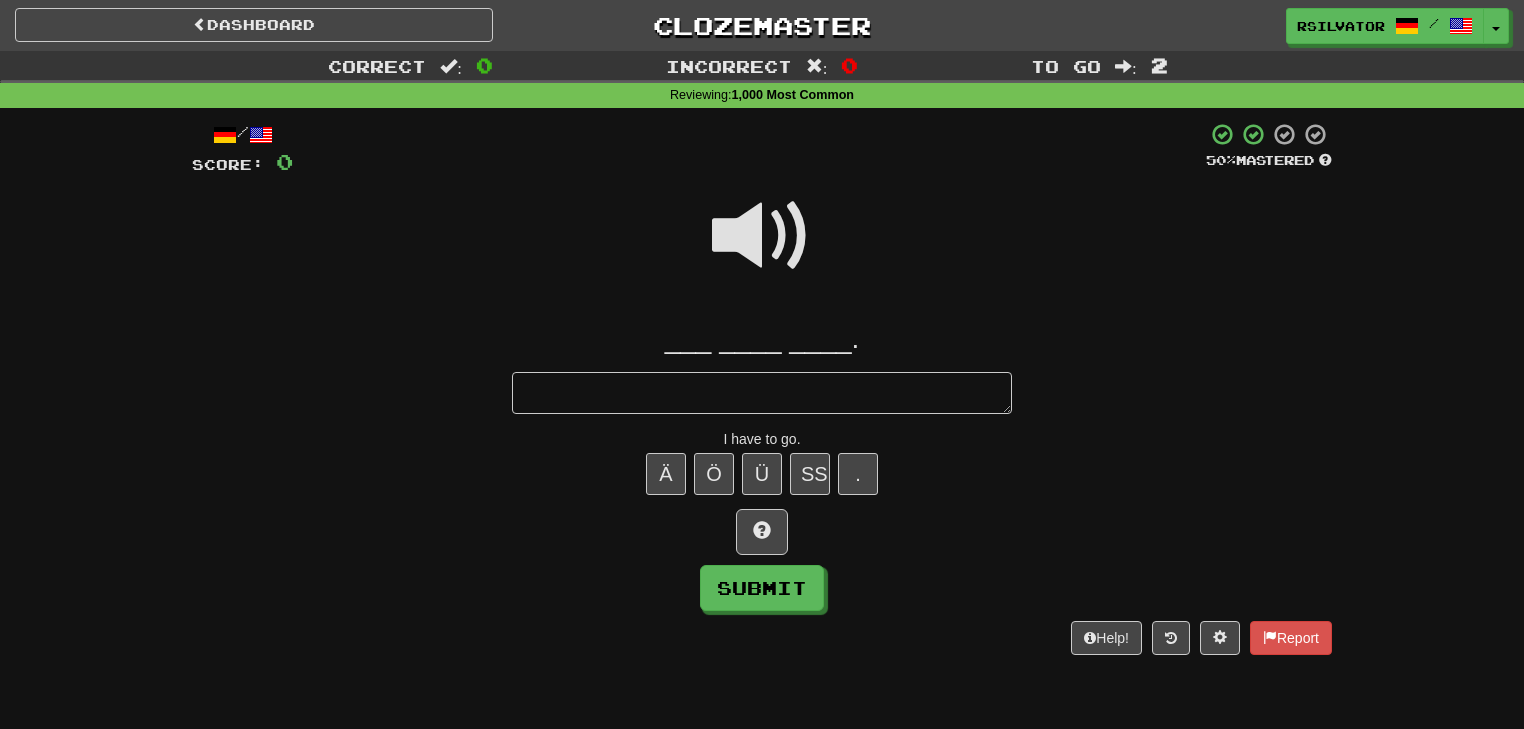 type on "*" 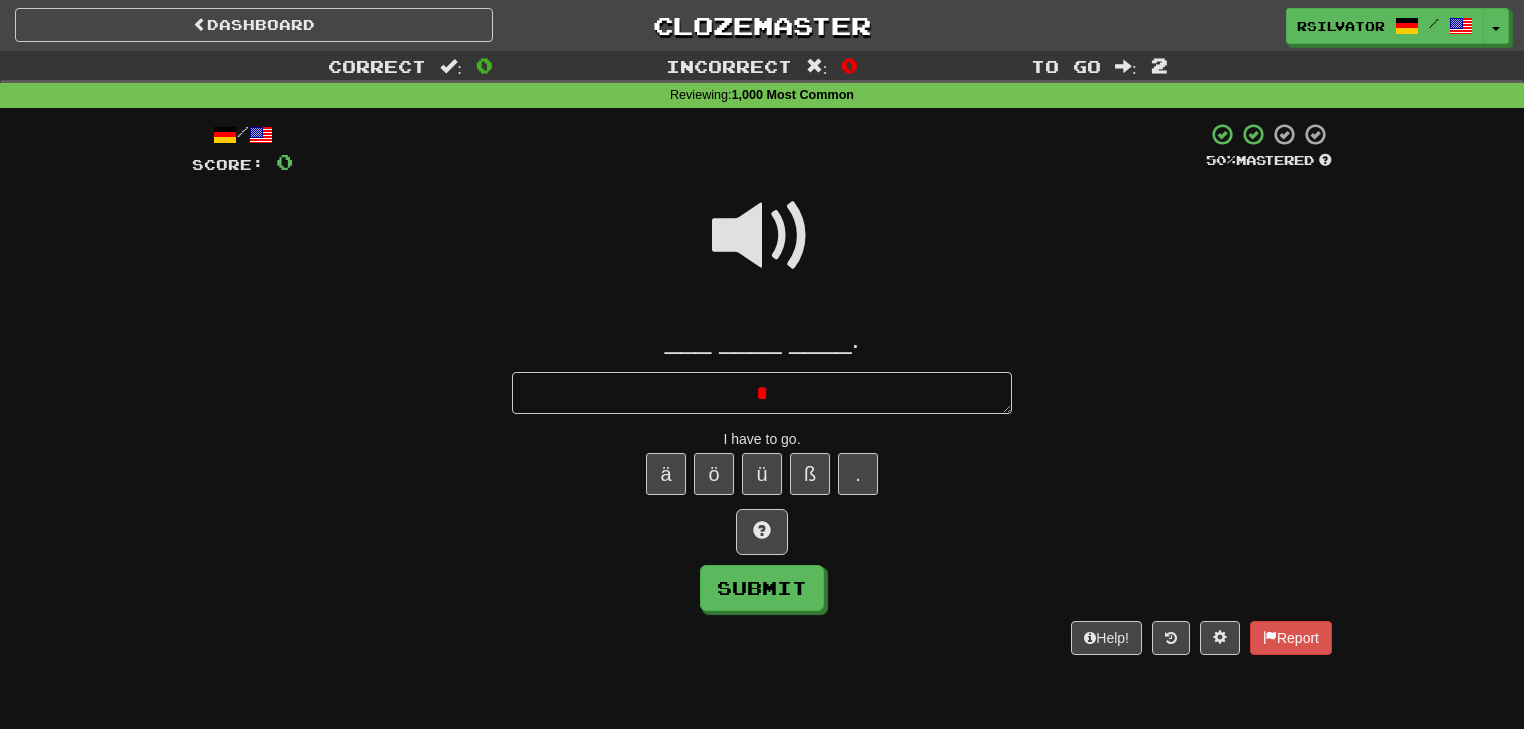type on "*" 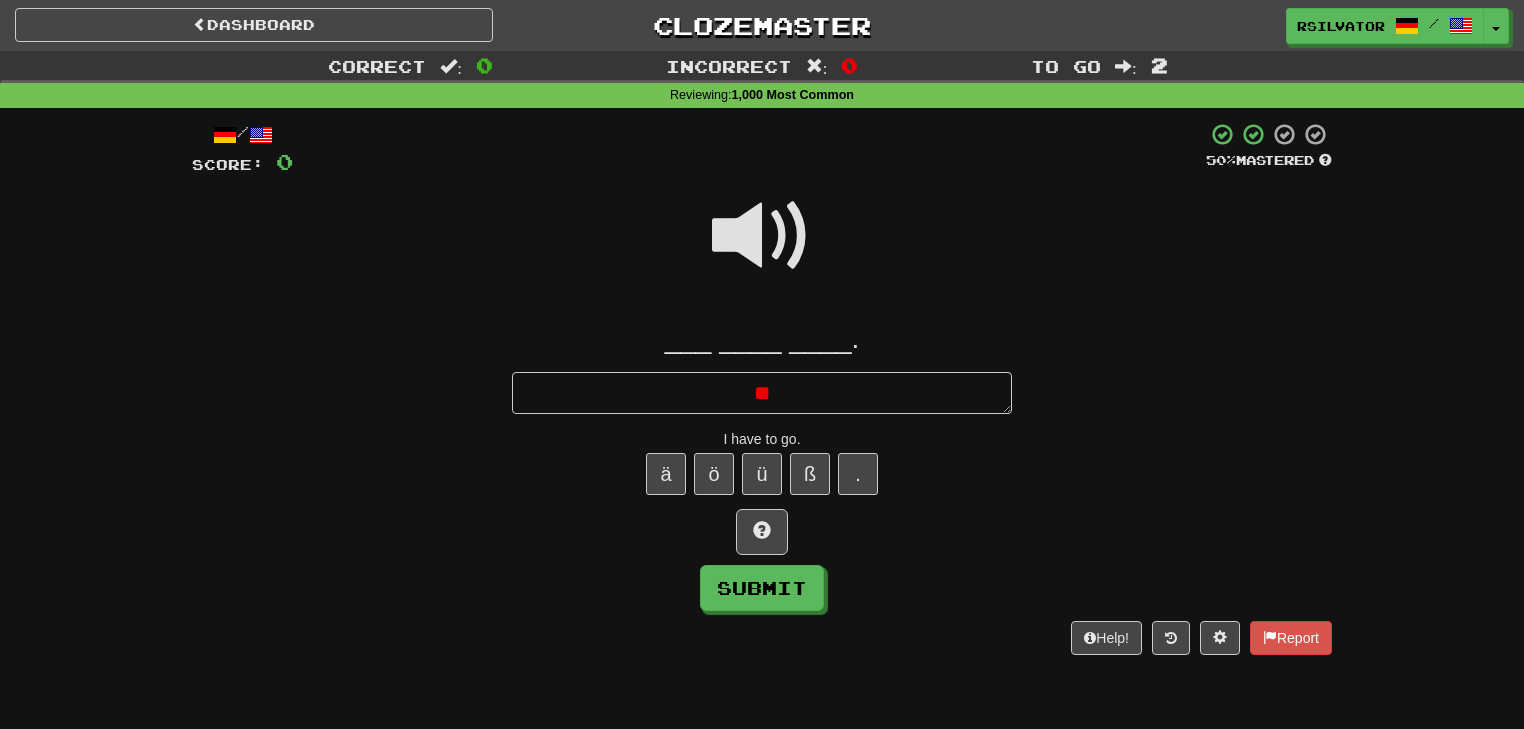 type on "*" 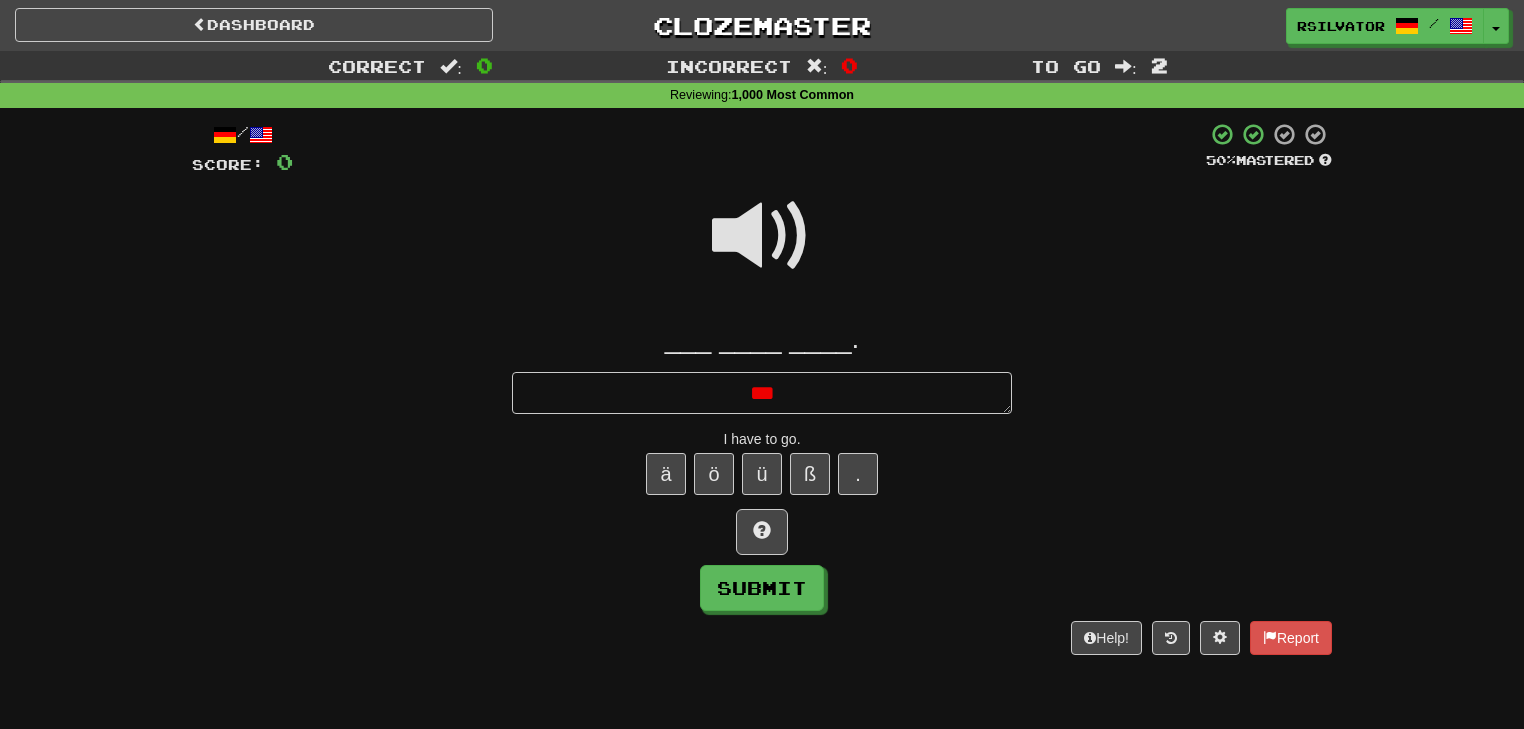 type on "*" 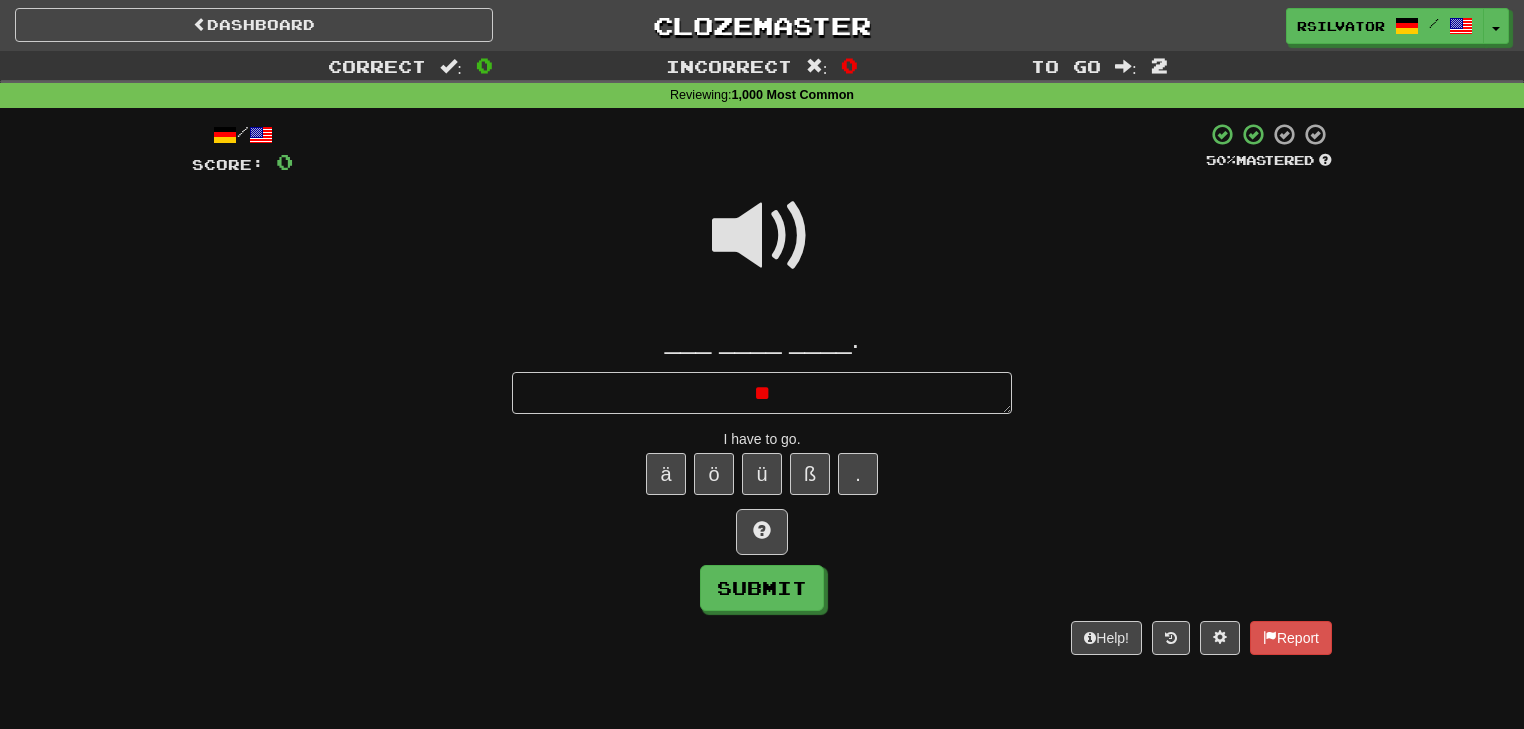 type on "*" 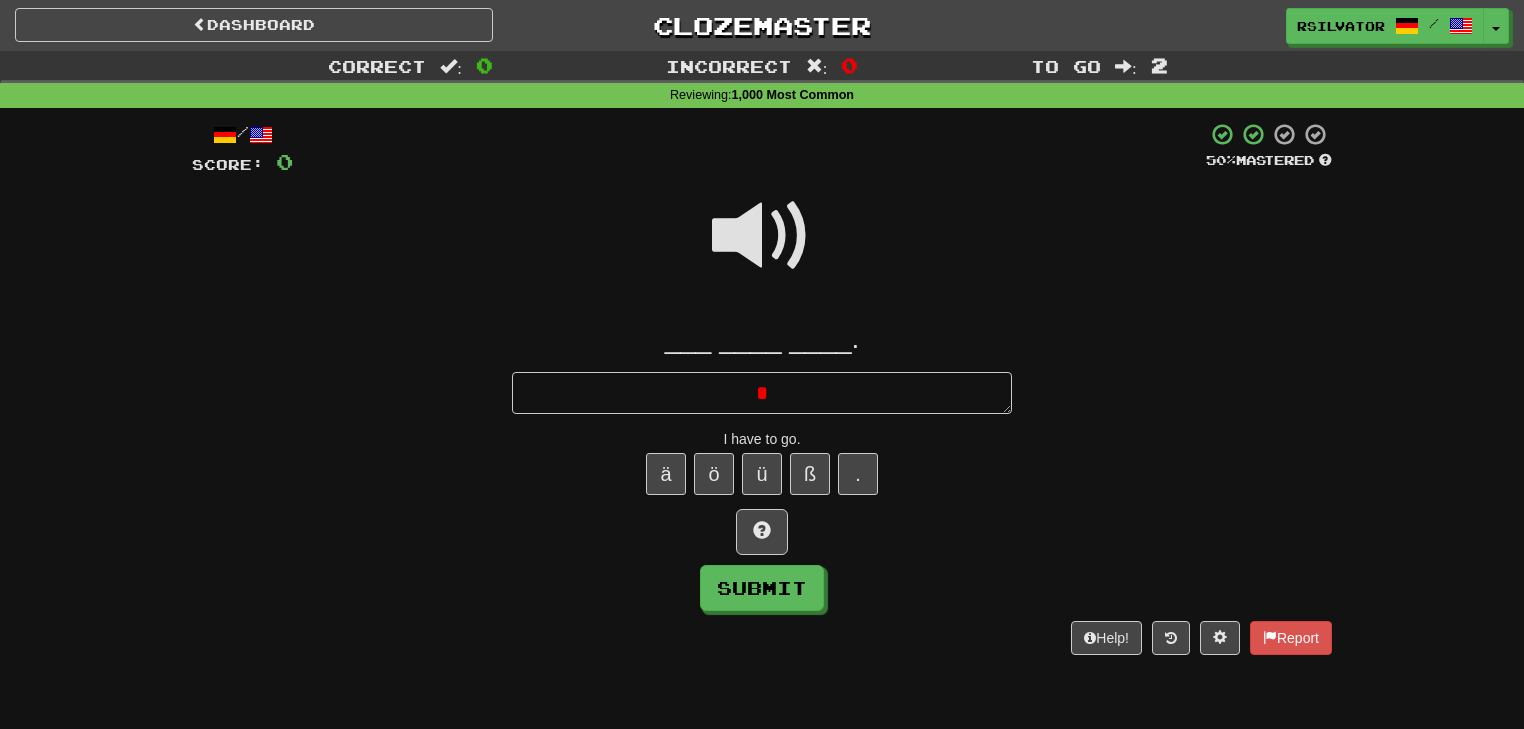 type 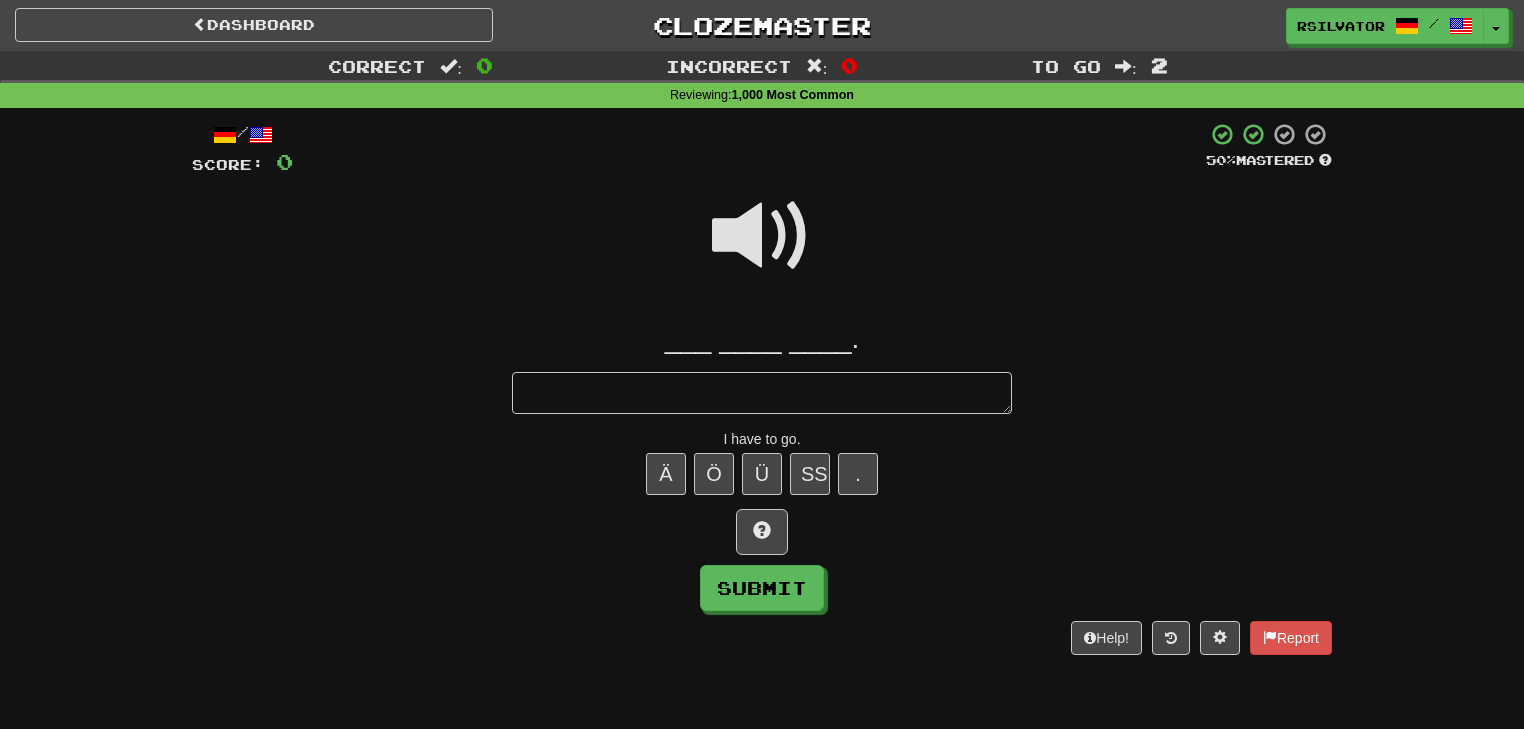 type on "*" 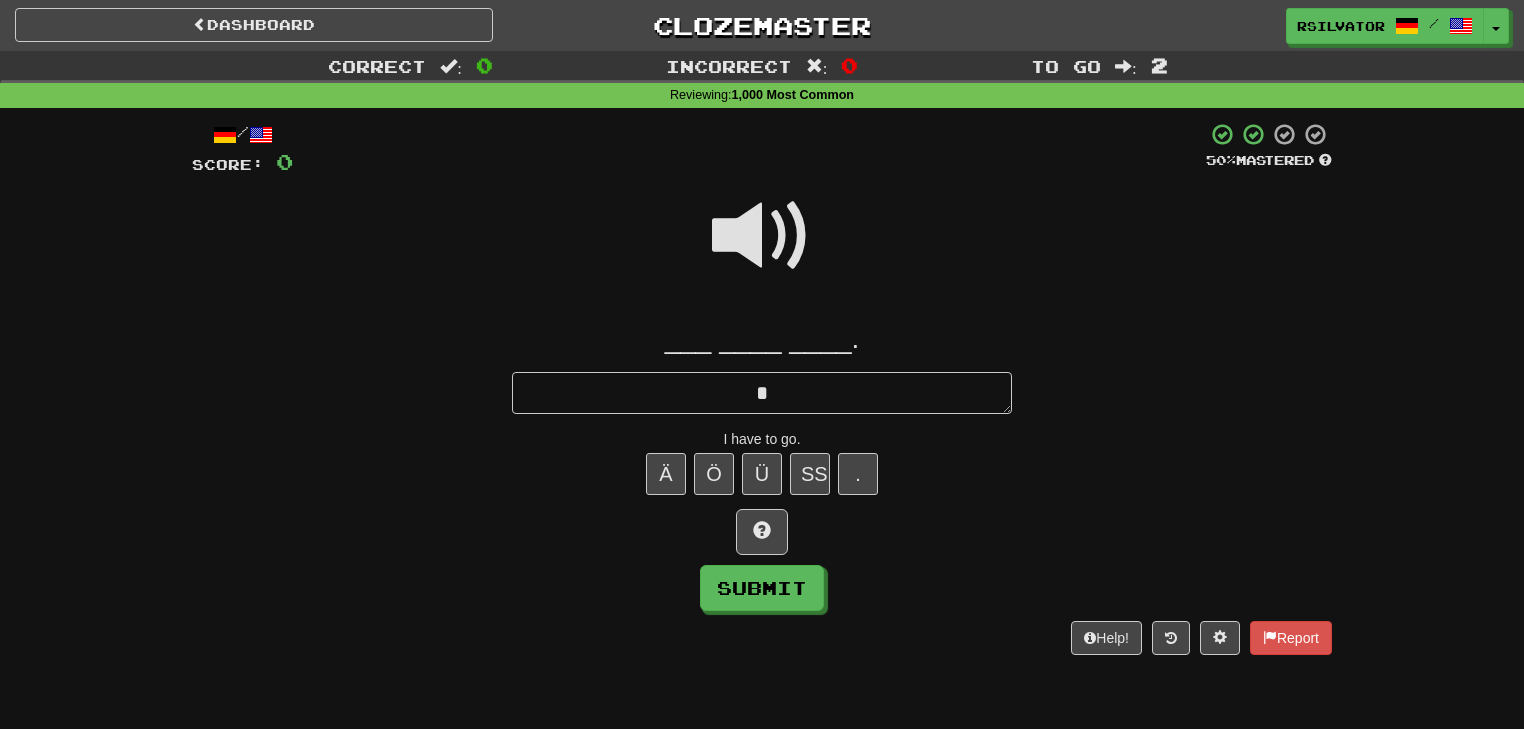 type on "*" 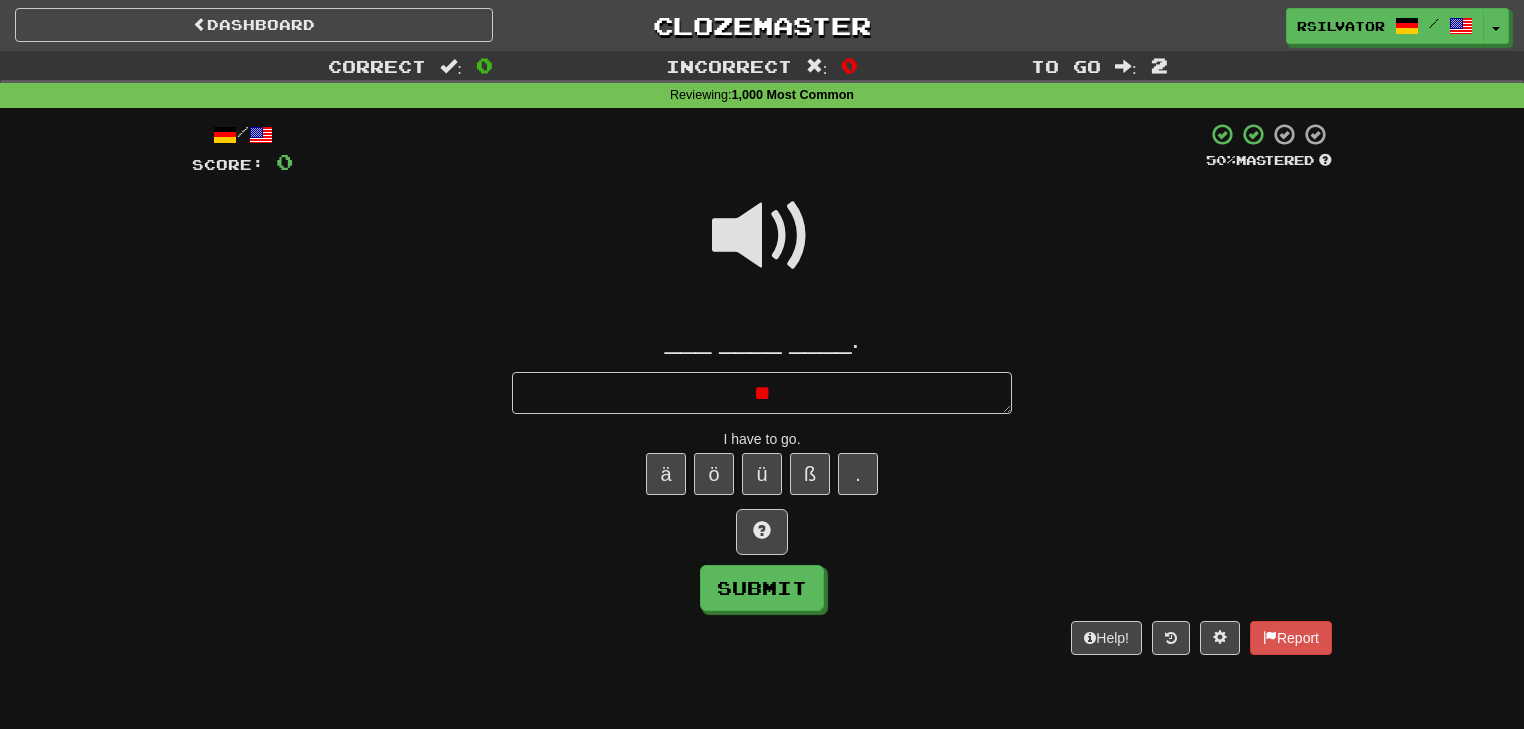 type on "*" 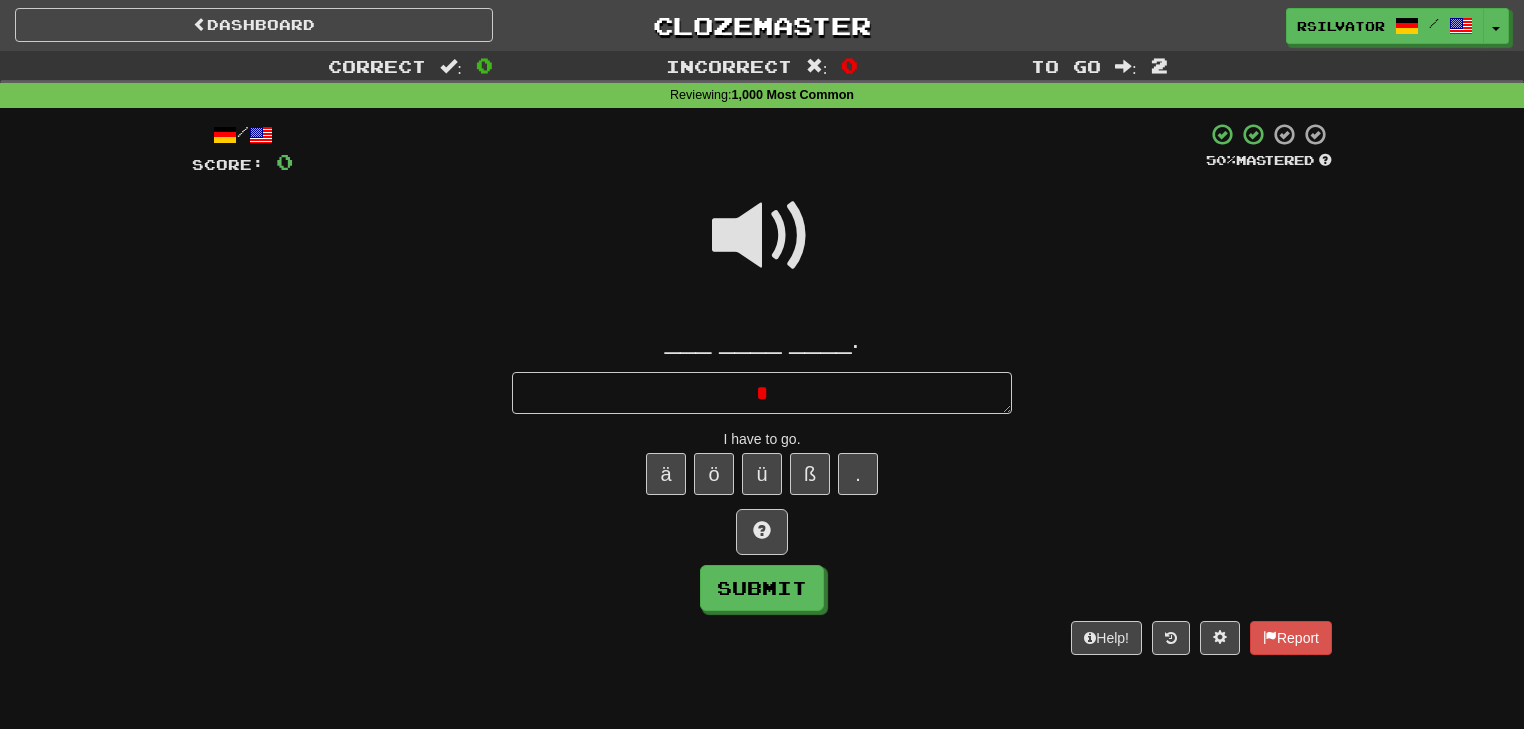 type 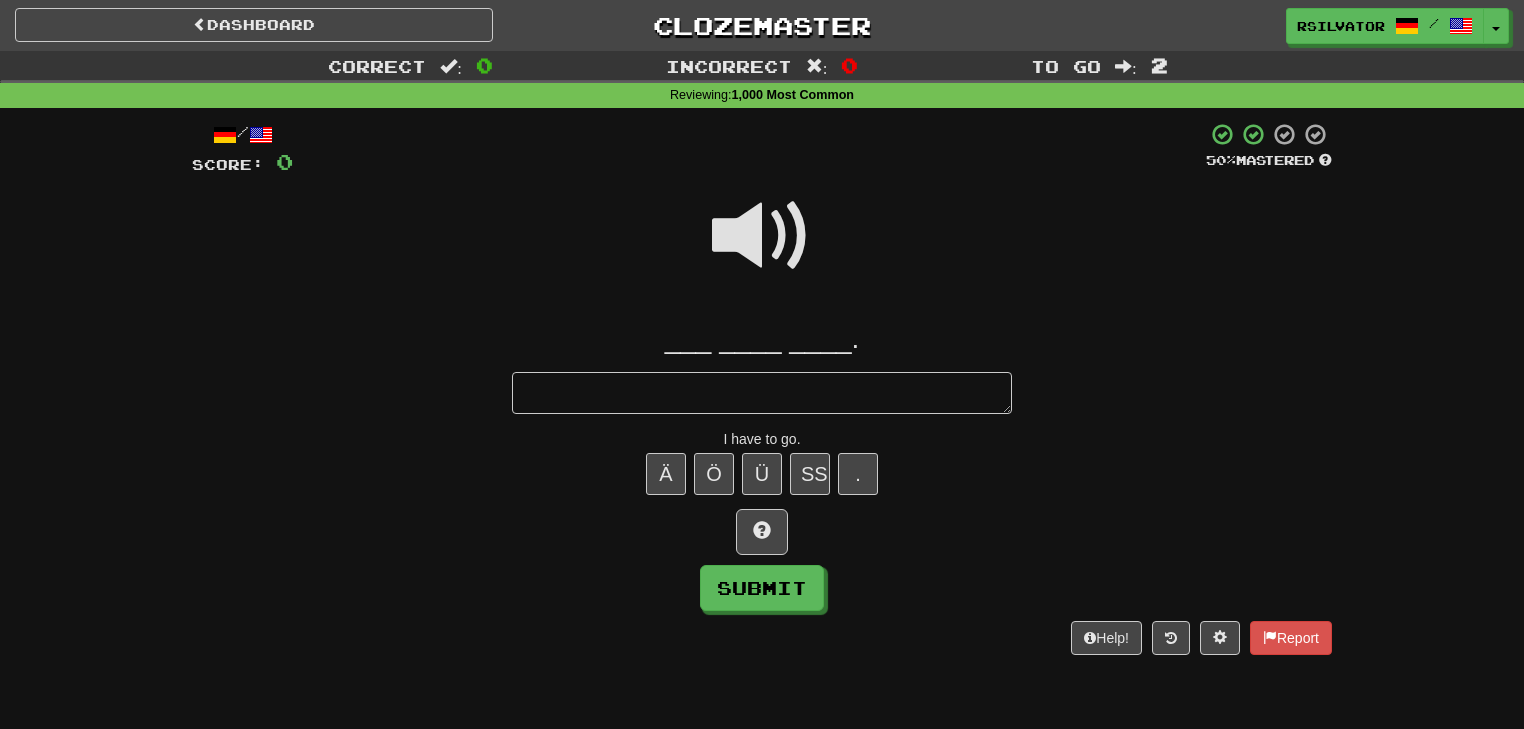 type on "*" 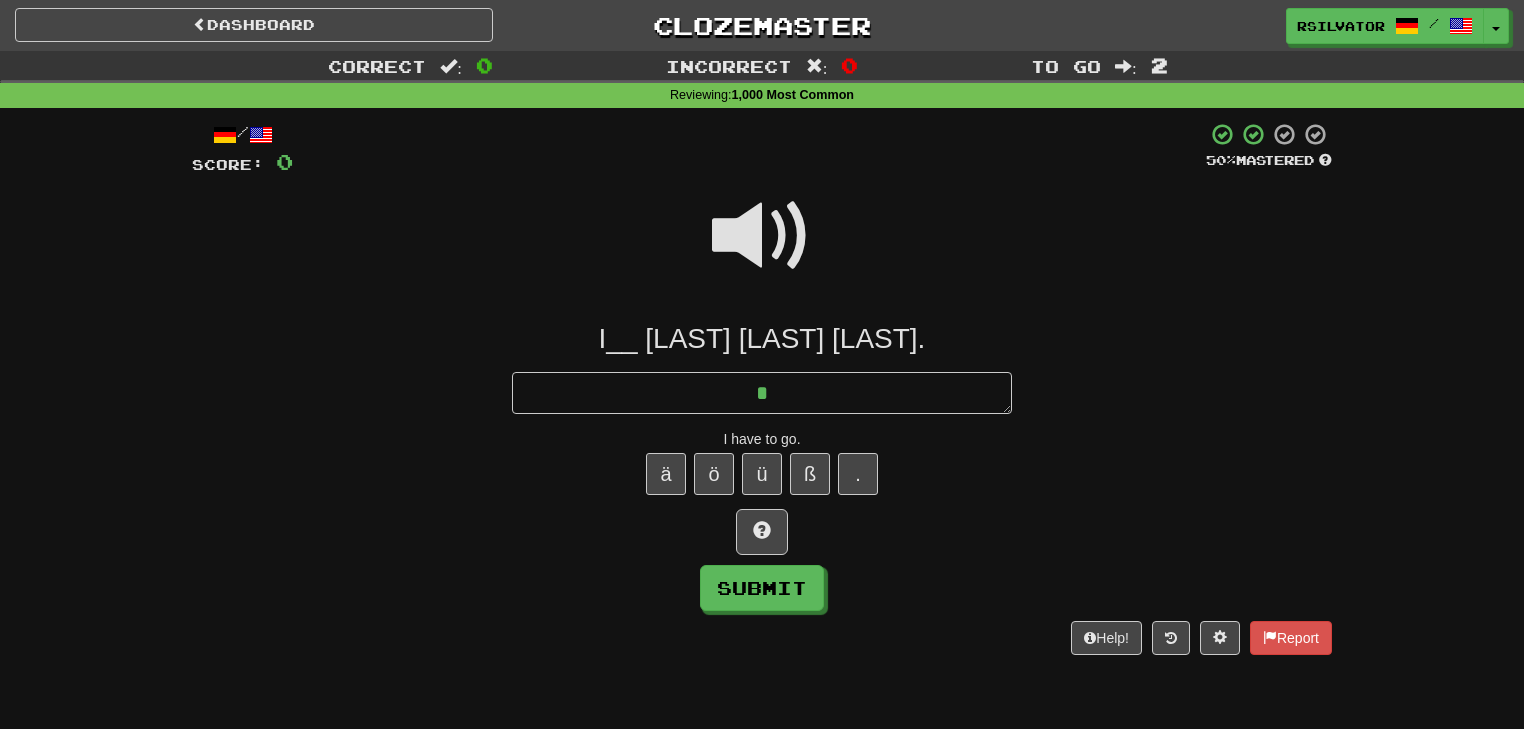 type on "*" 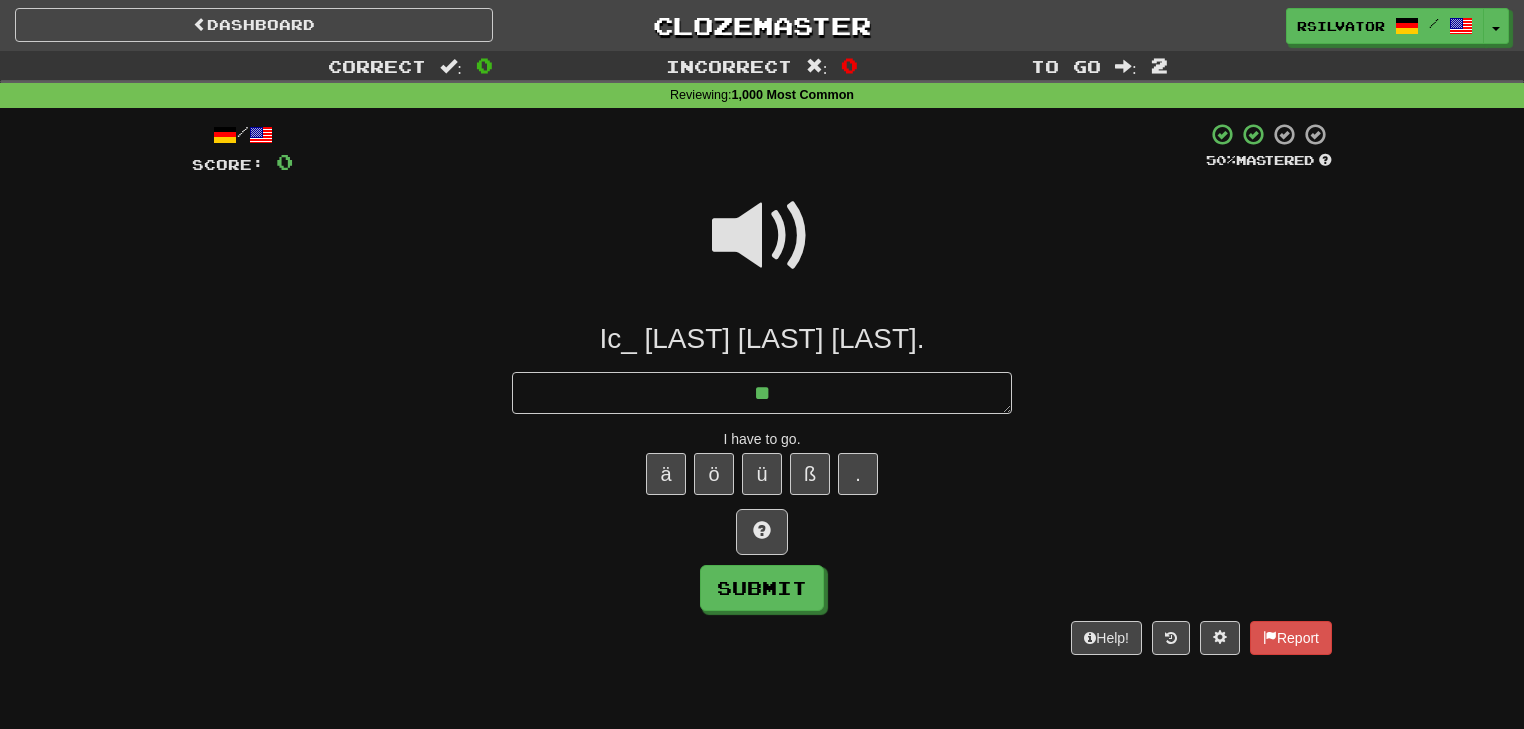 type on "*" 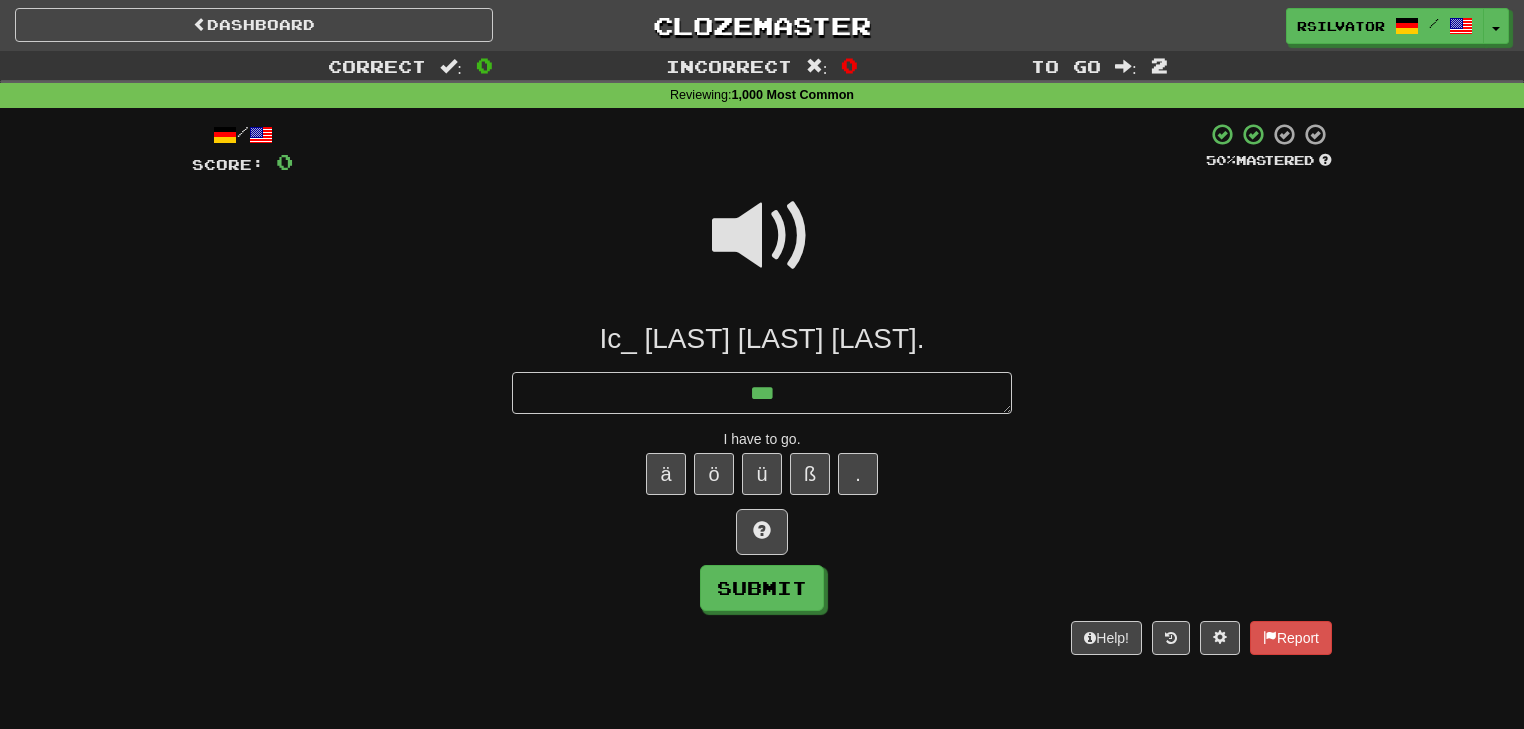 type on "*" 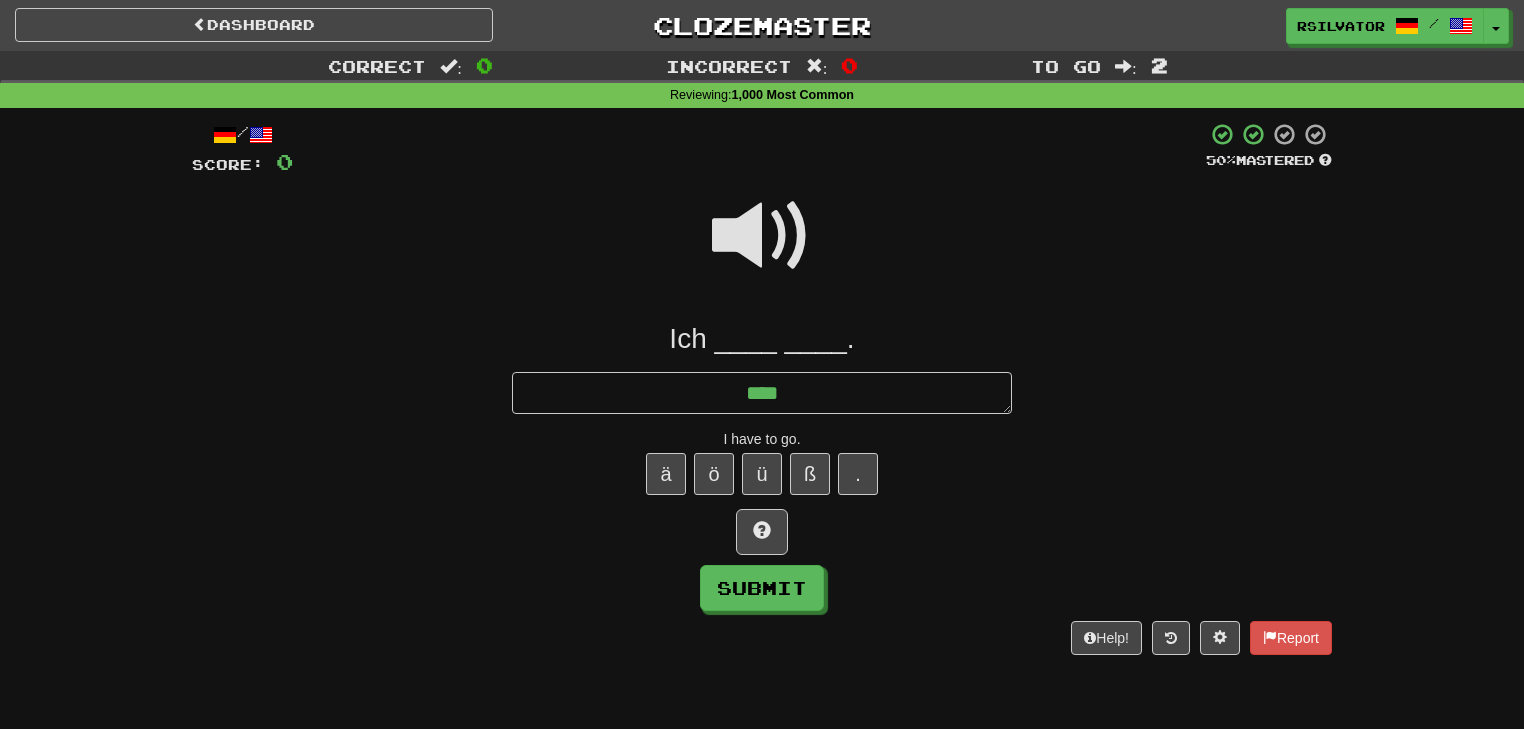 type on "*" 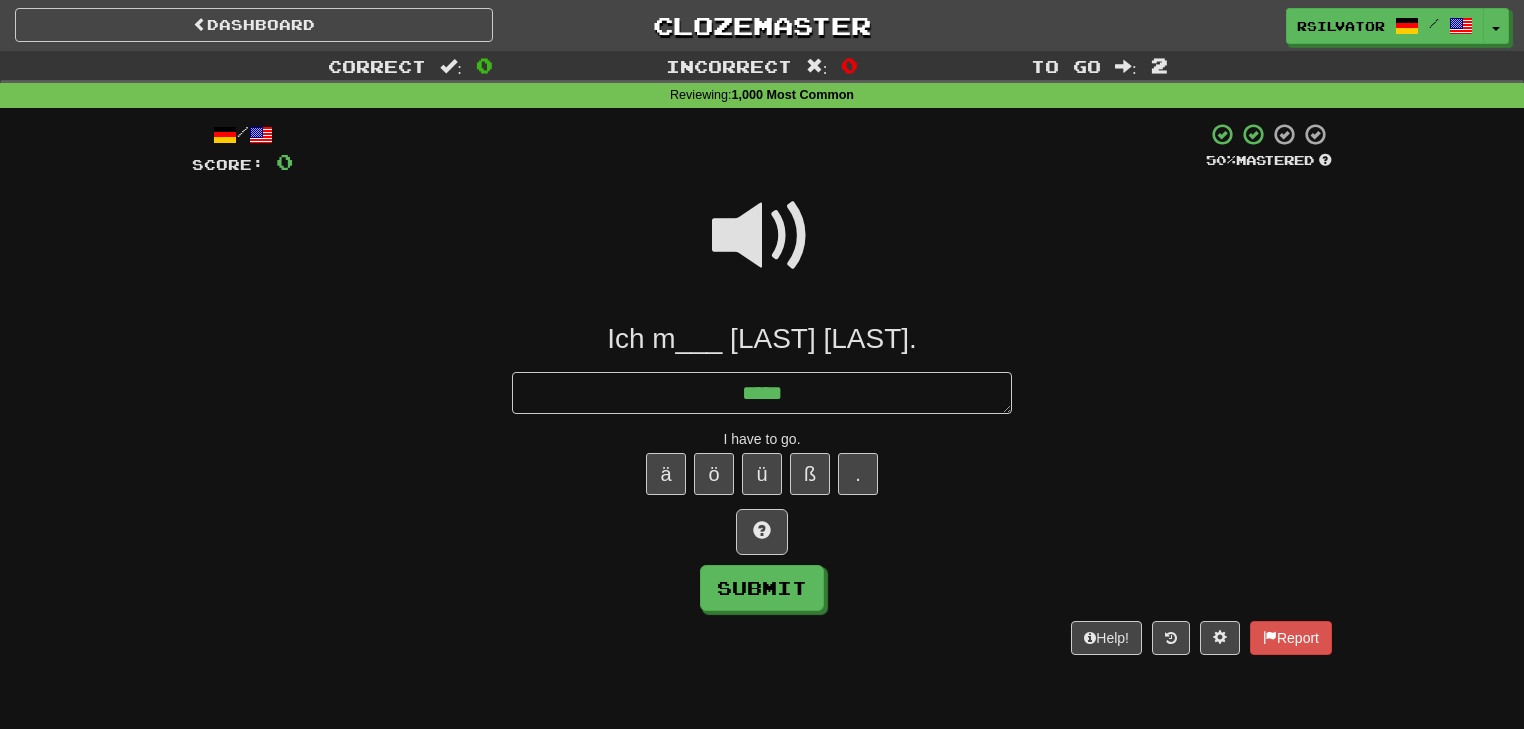 type on "*" 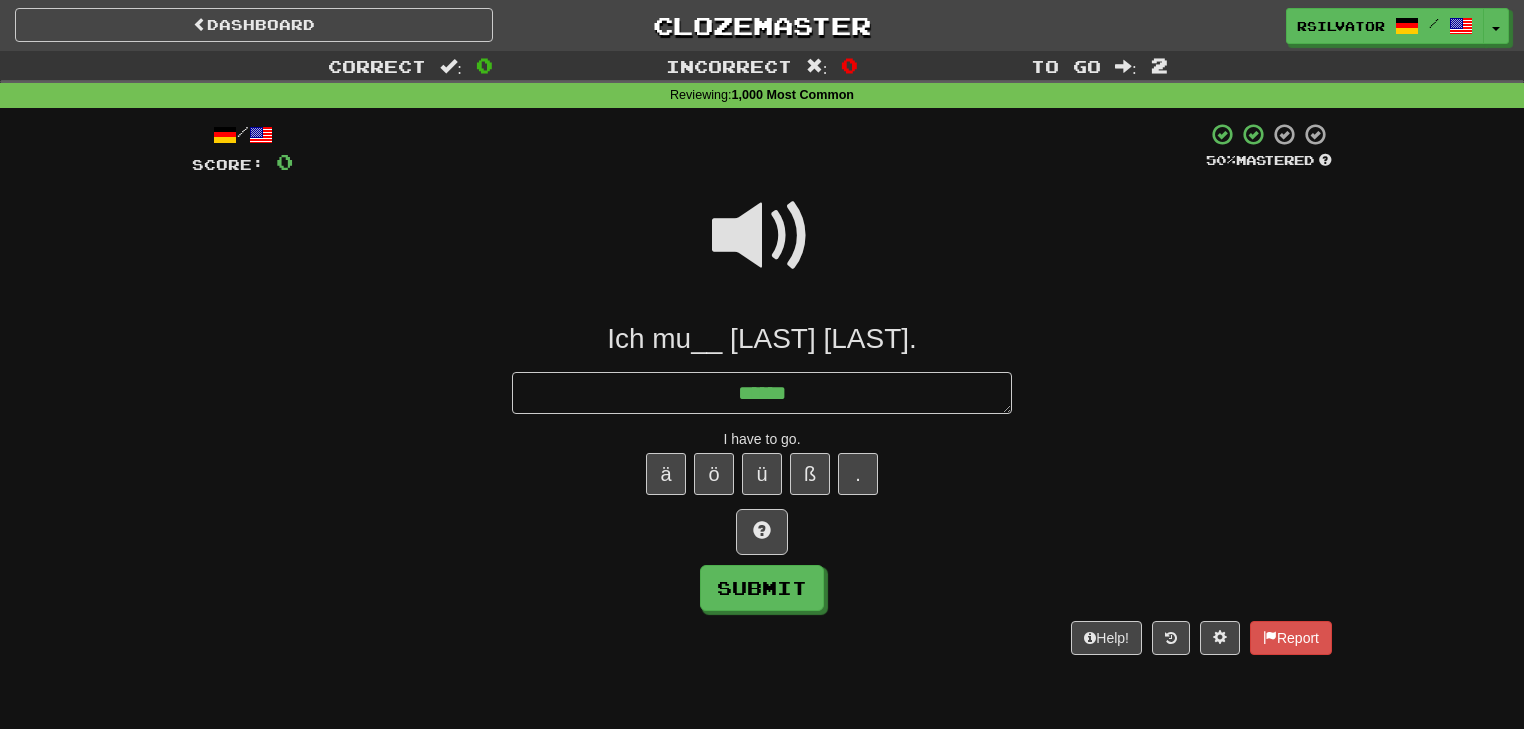 type on "*" 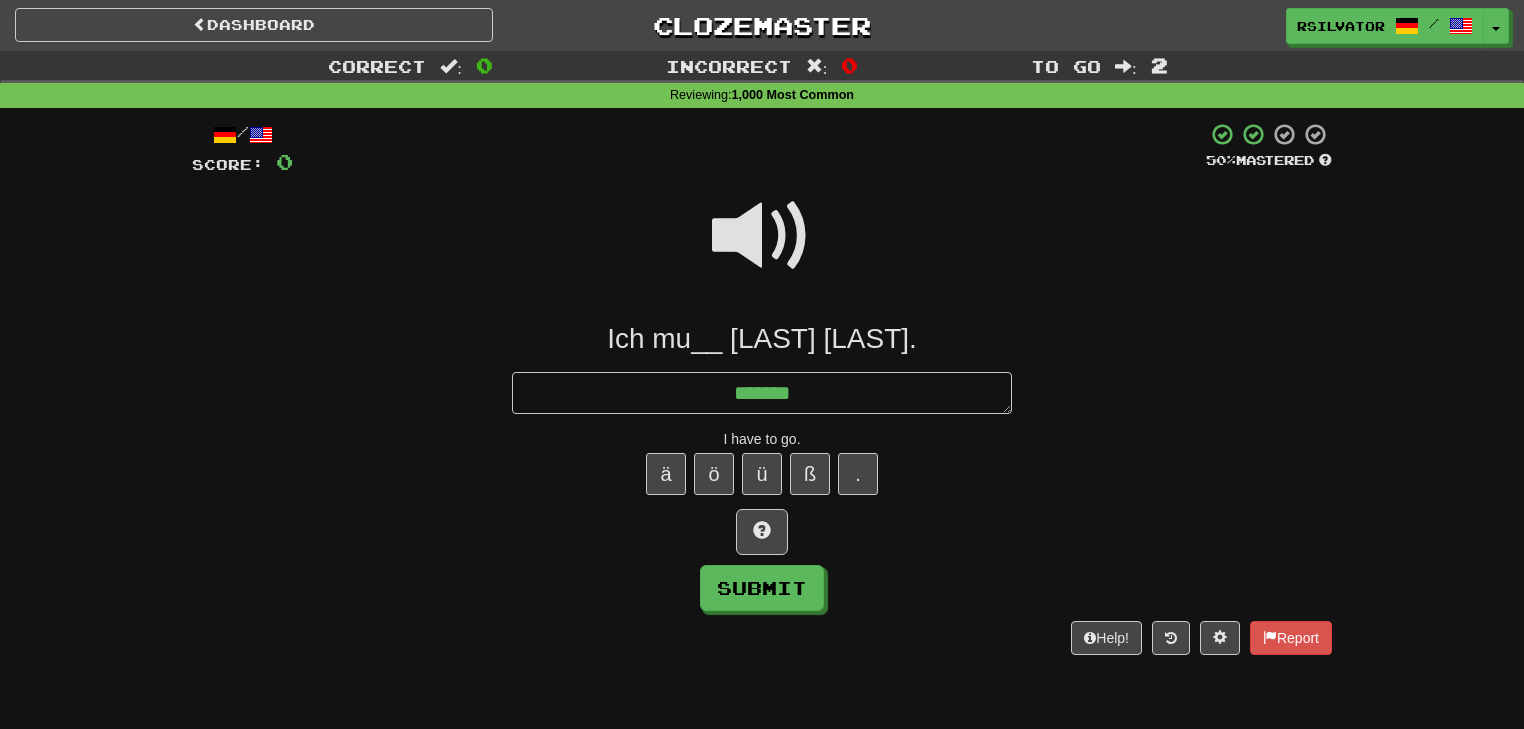 type on "*" 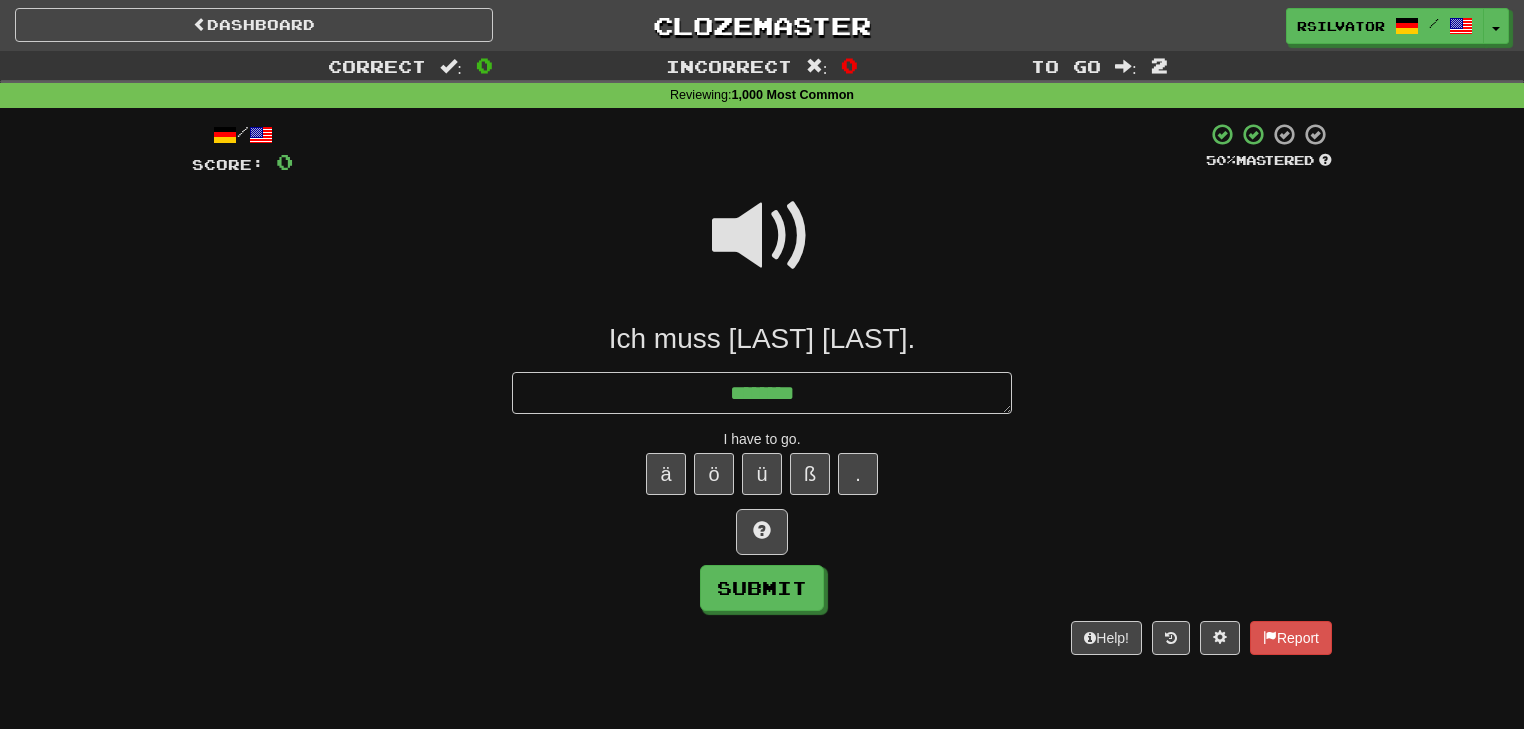 type on "*" 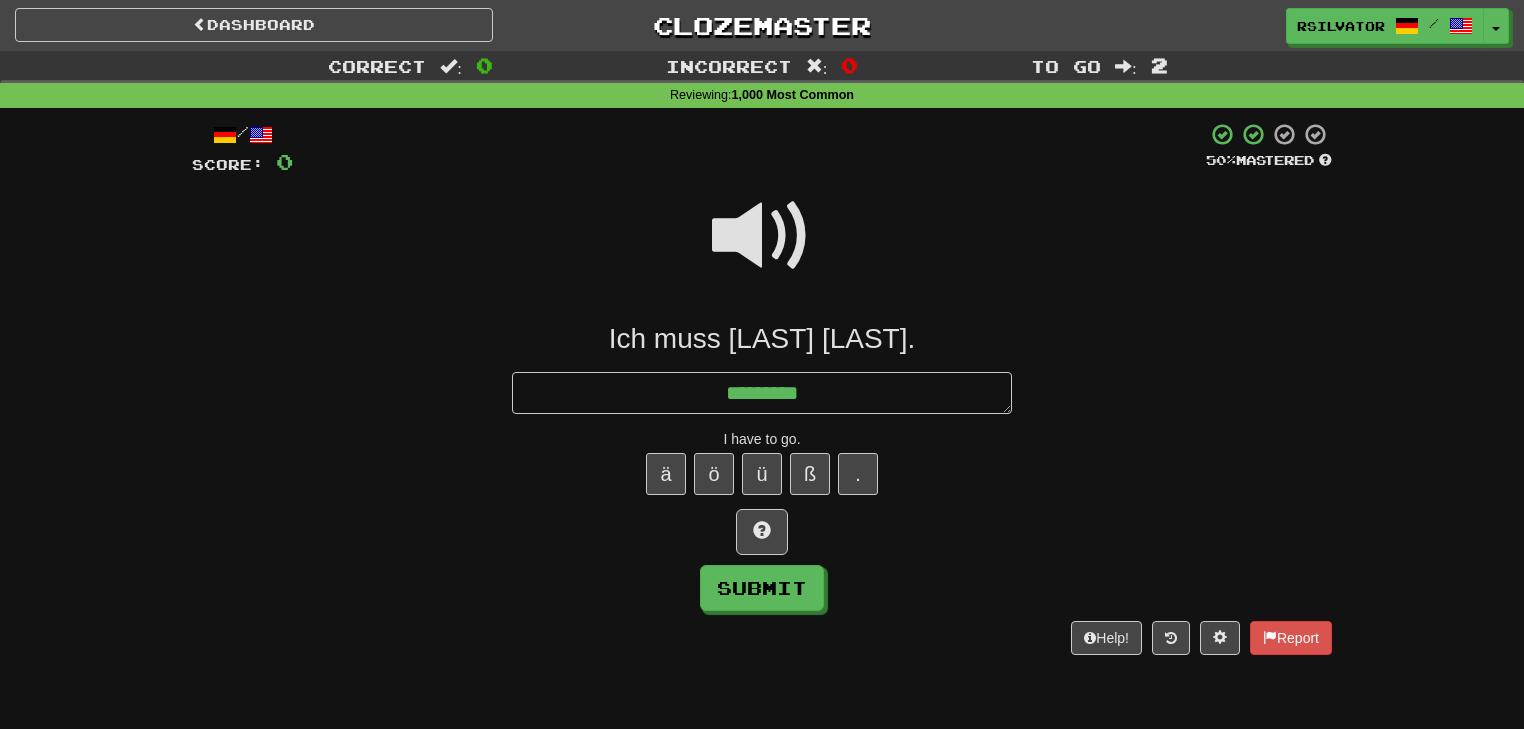 type on "*" 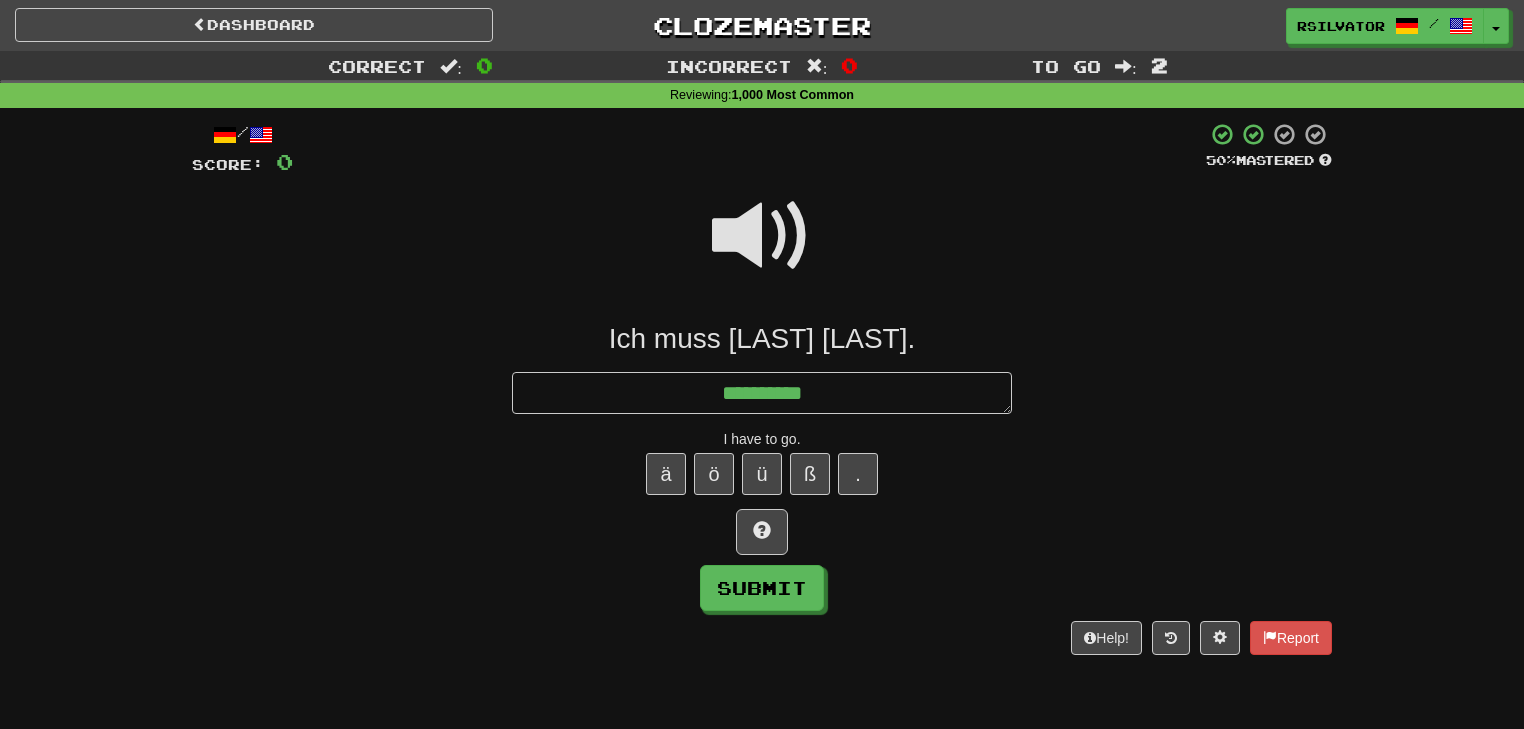 type on "*" 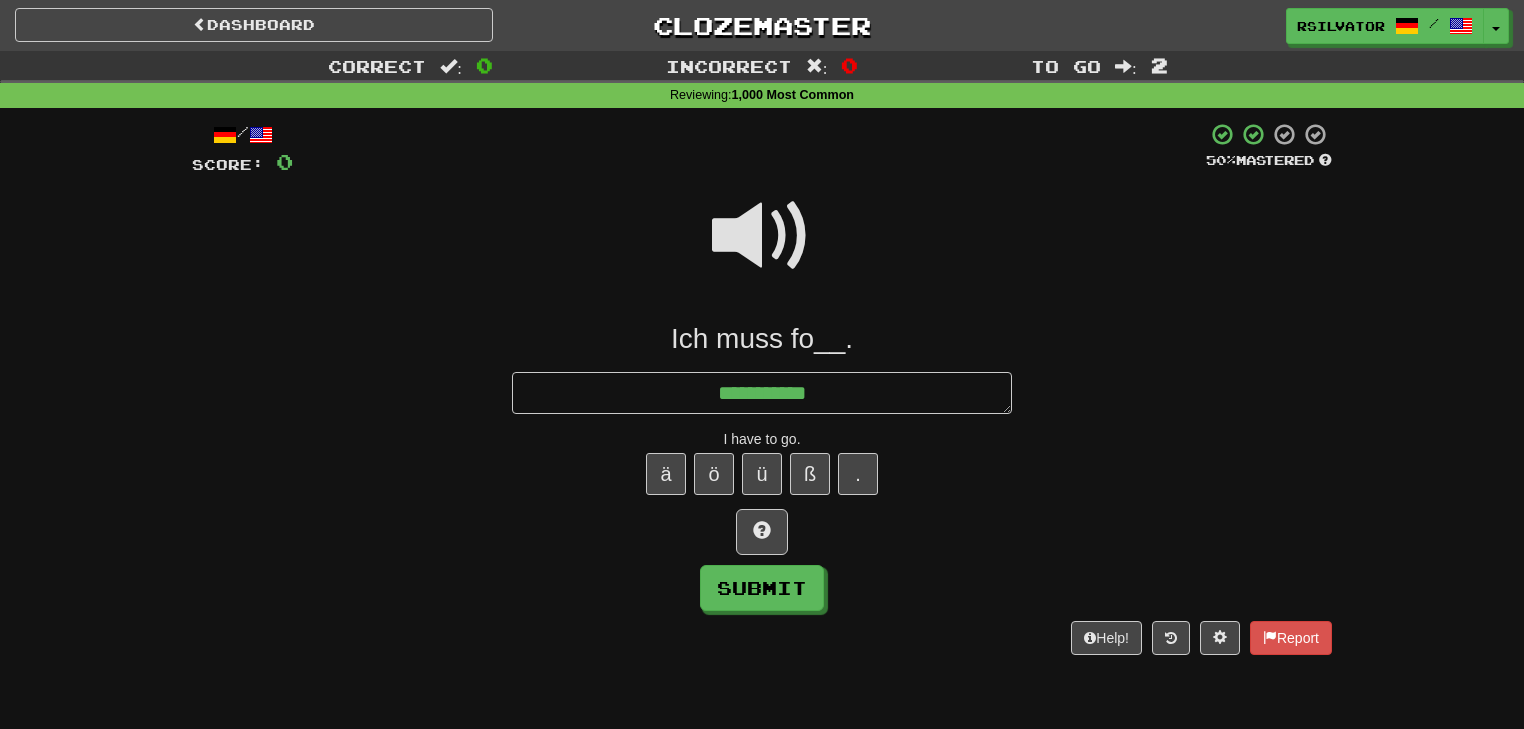 type on "*" 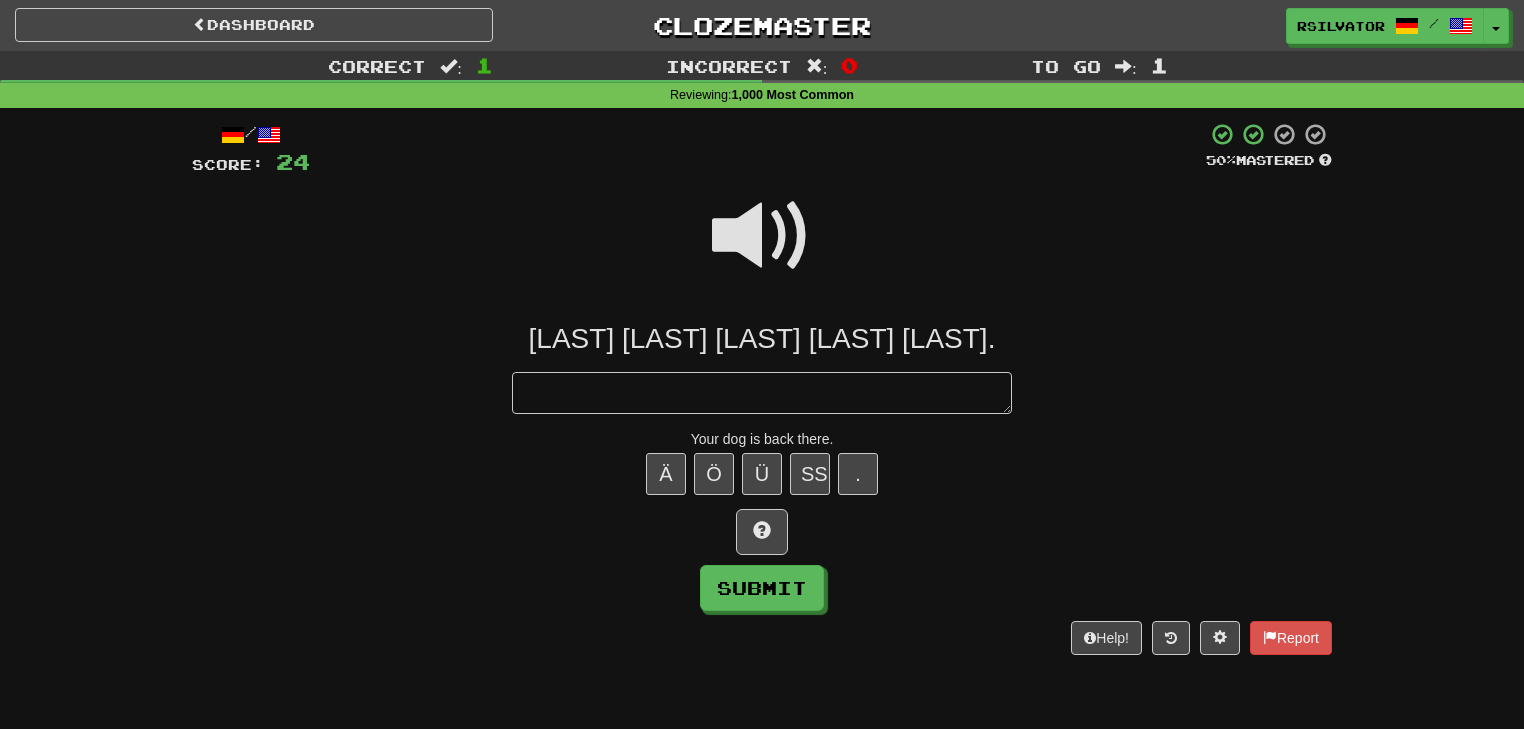 type on "*" 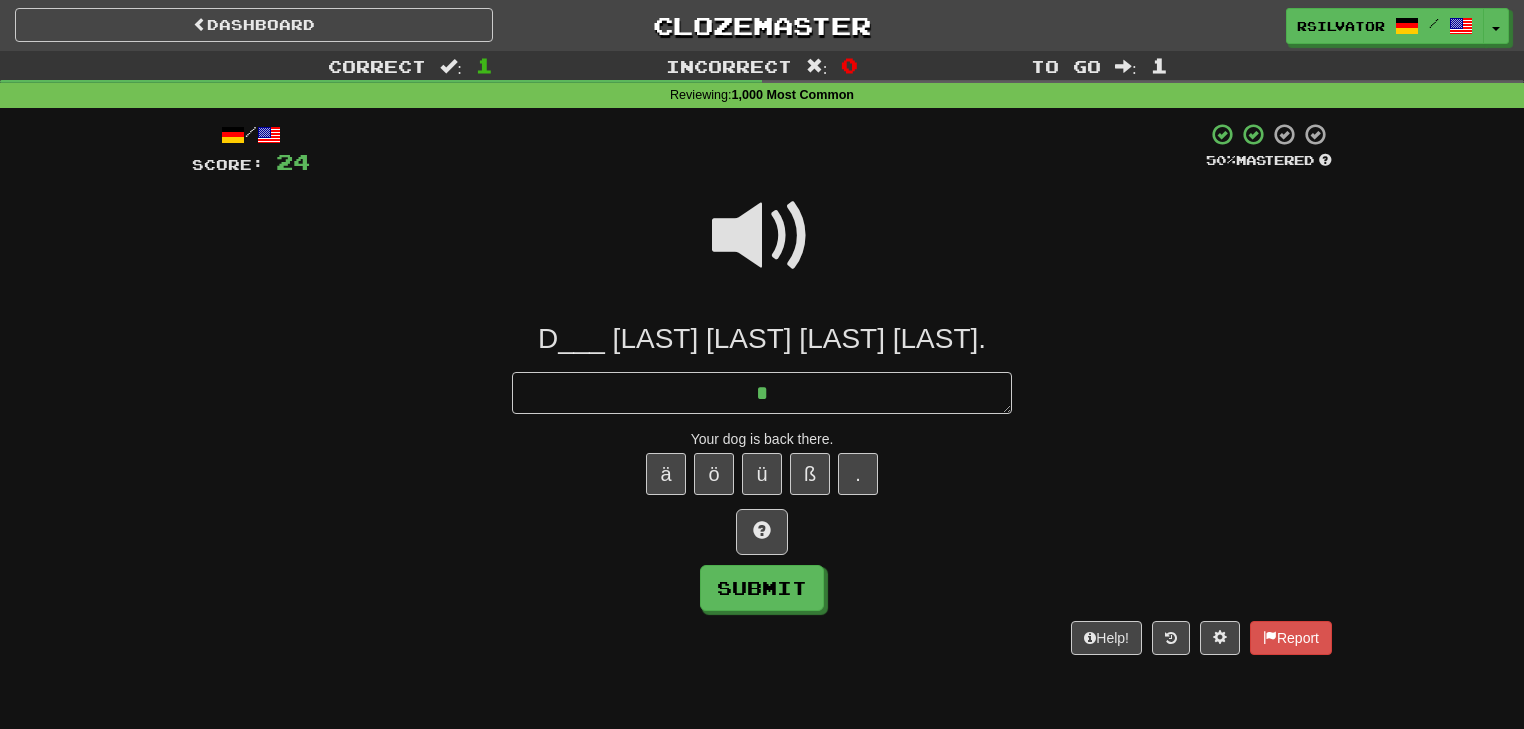 type on "*" 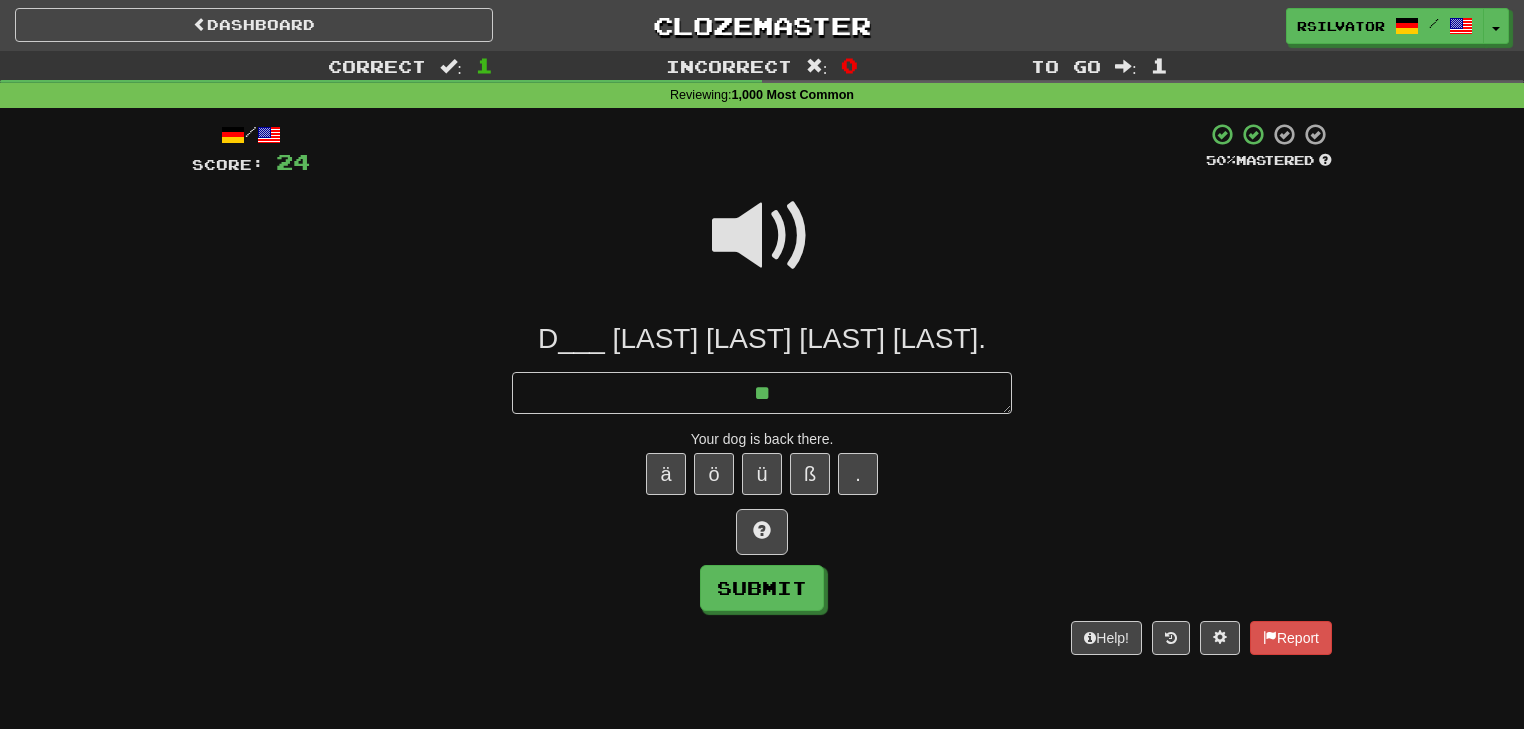 type on "*" 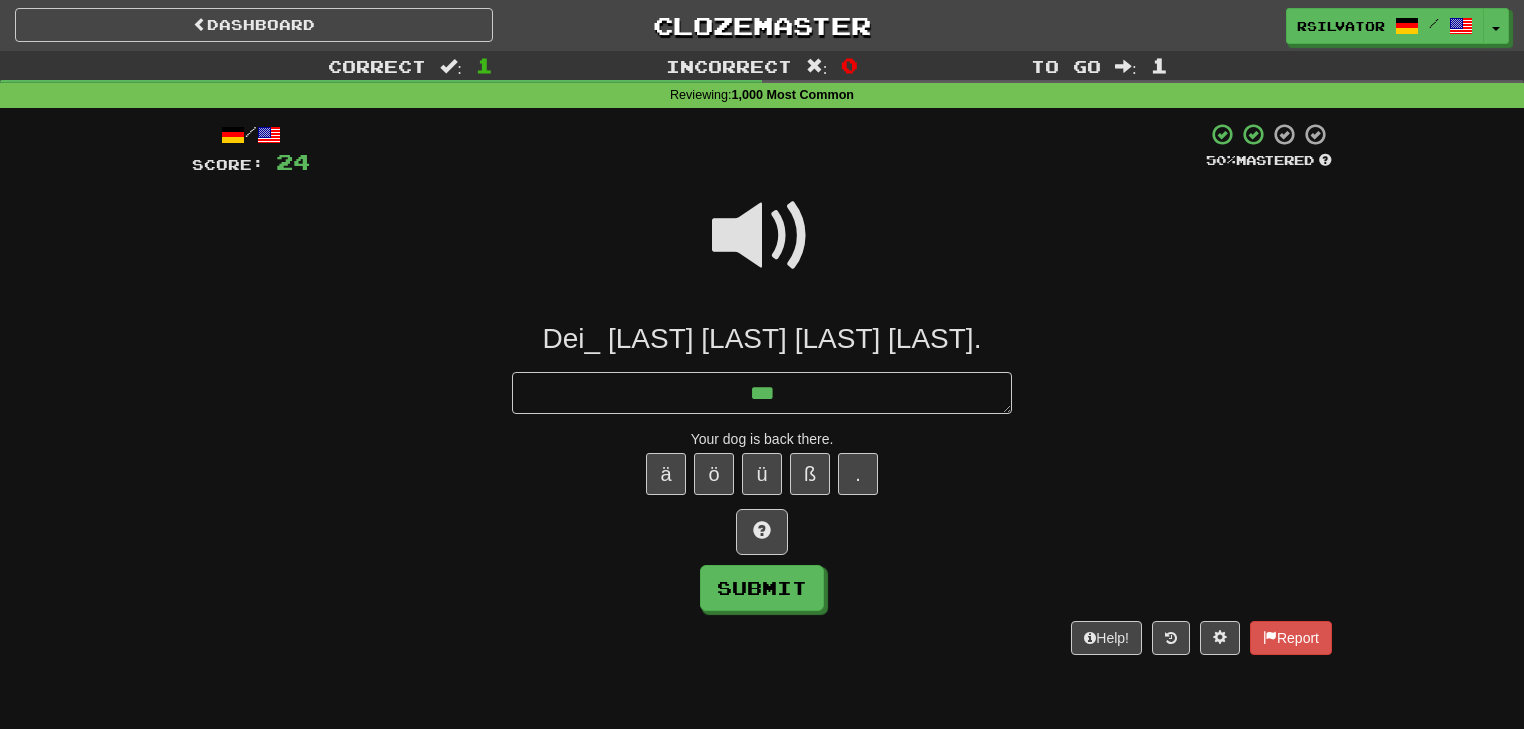 type on "*" 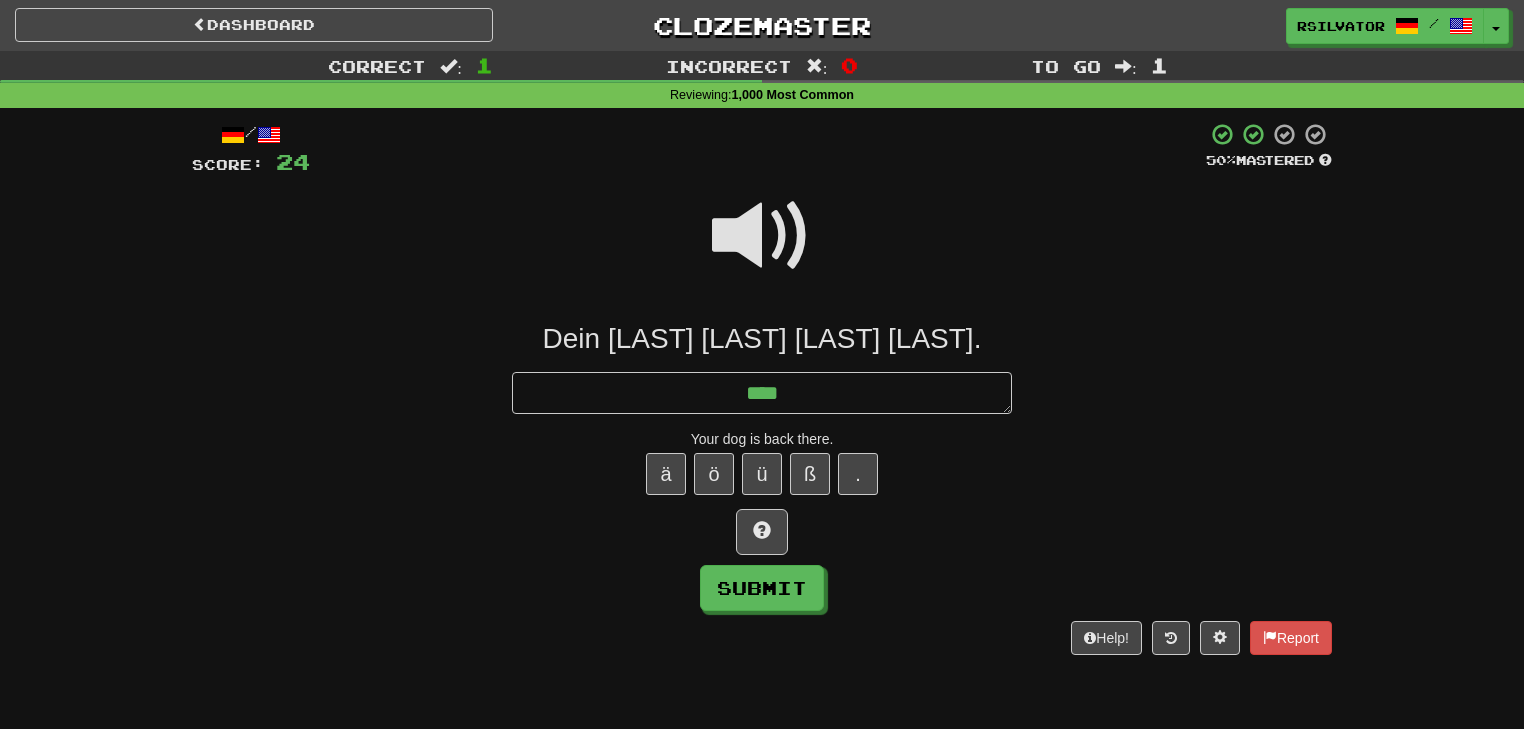 type on "*" 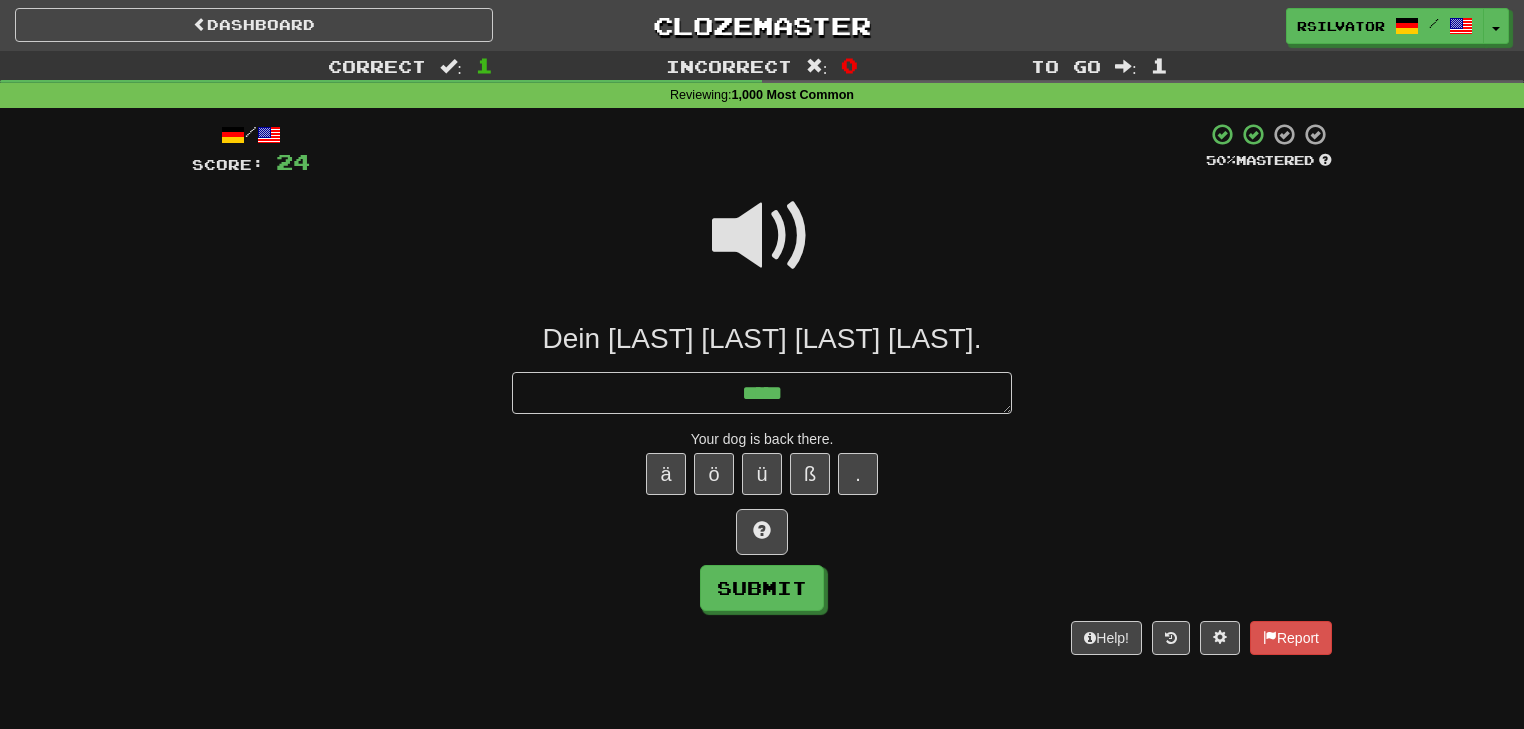 type on "*" 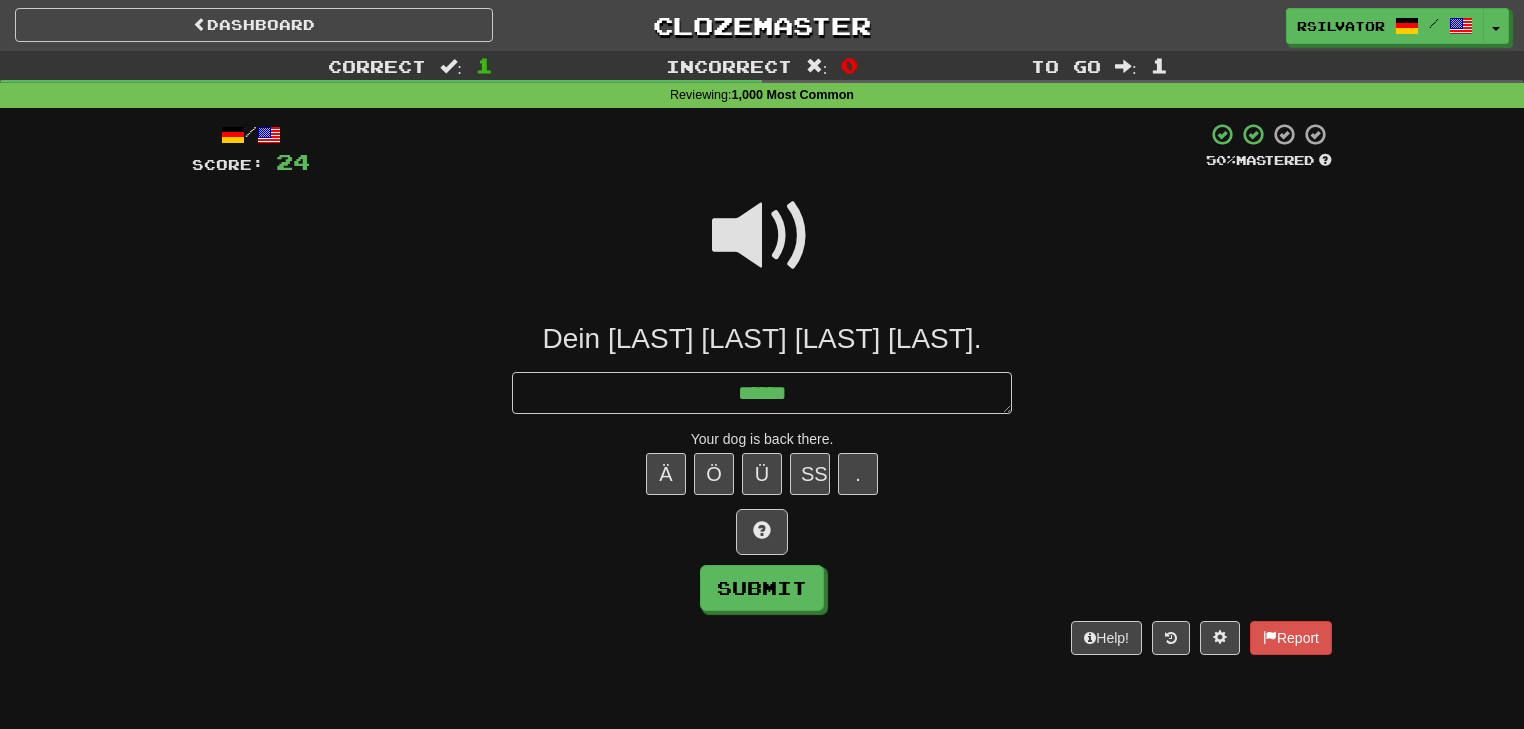type on "*" 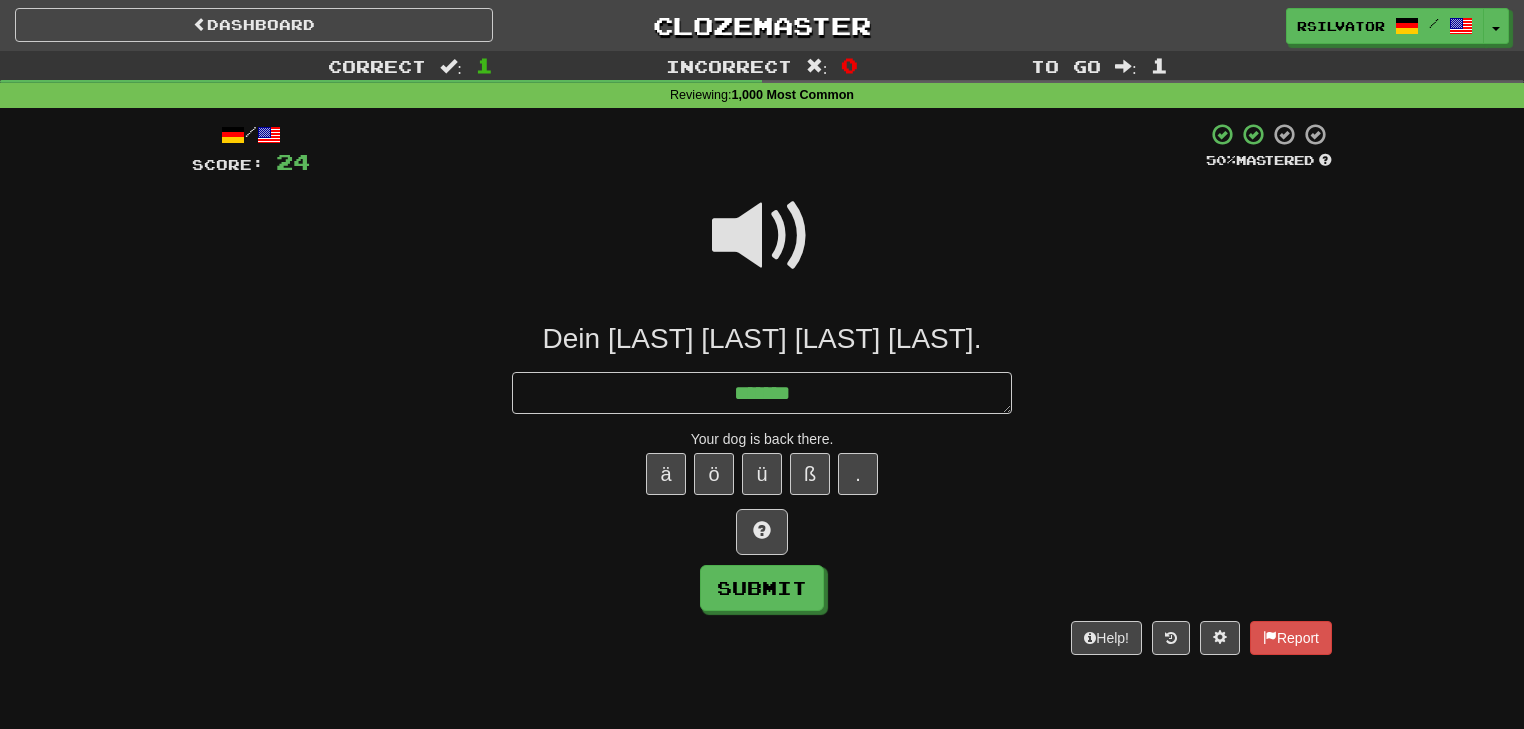 type on "*" 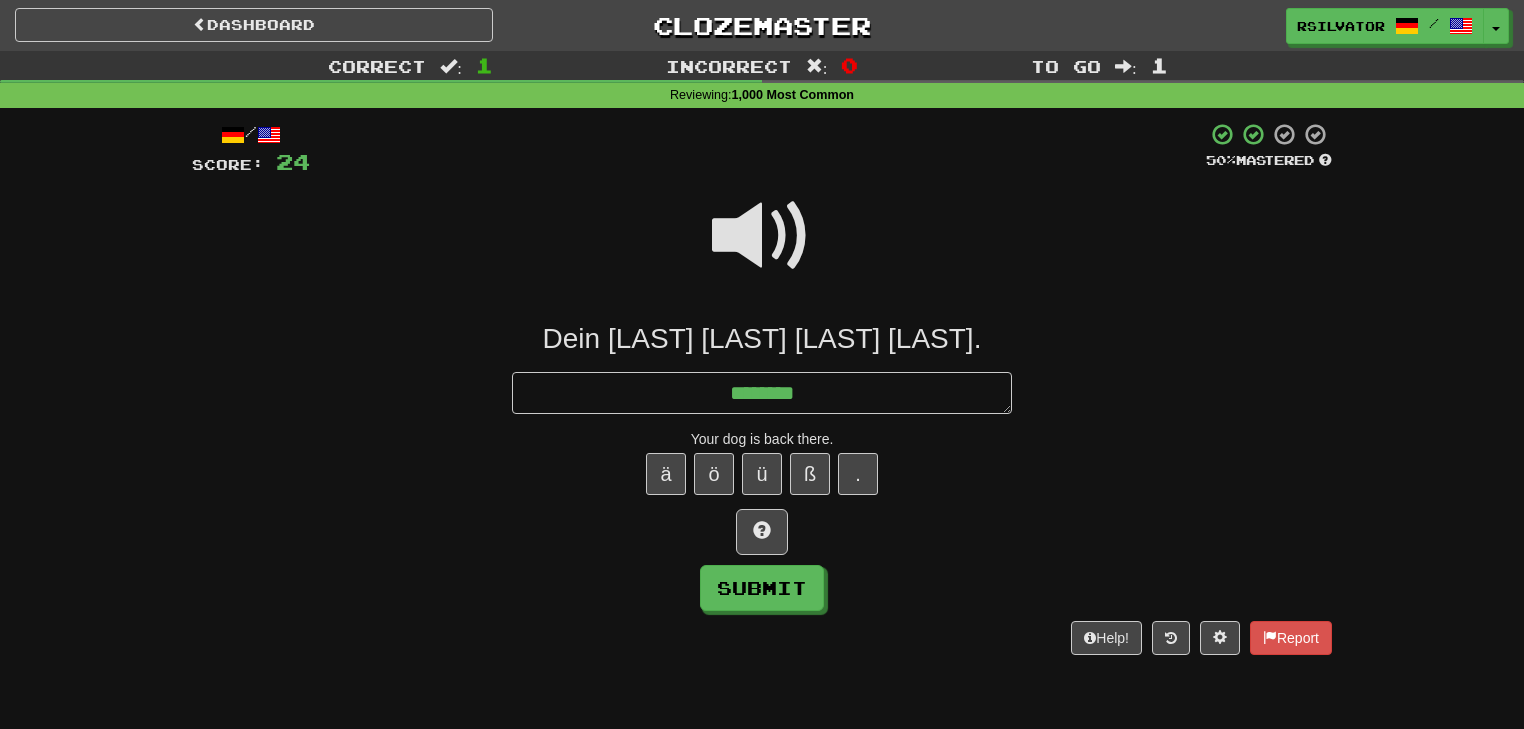 type on "*" 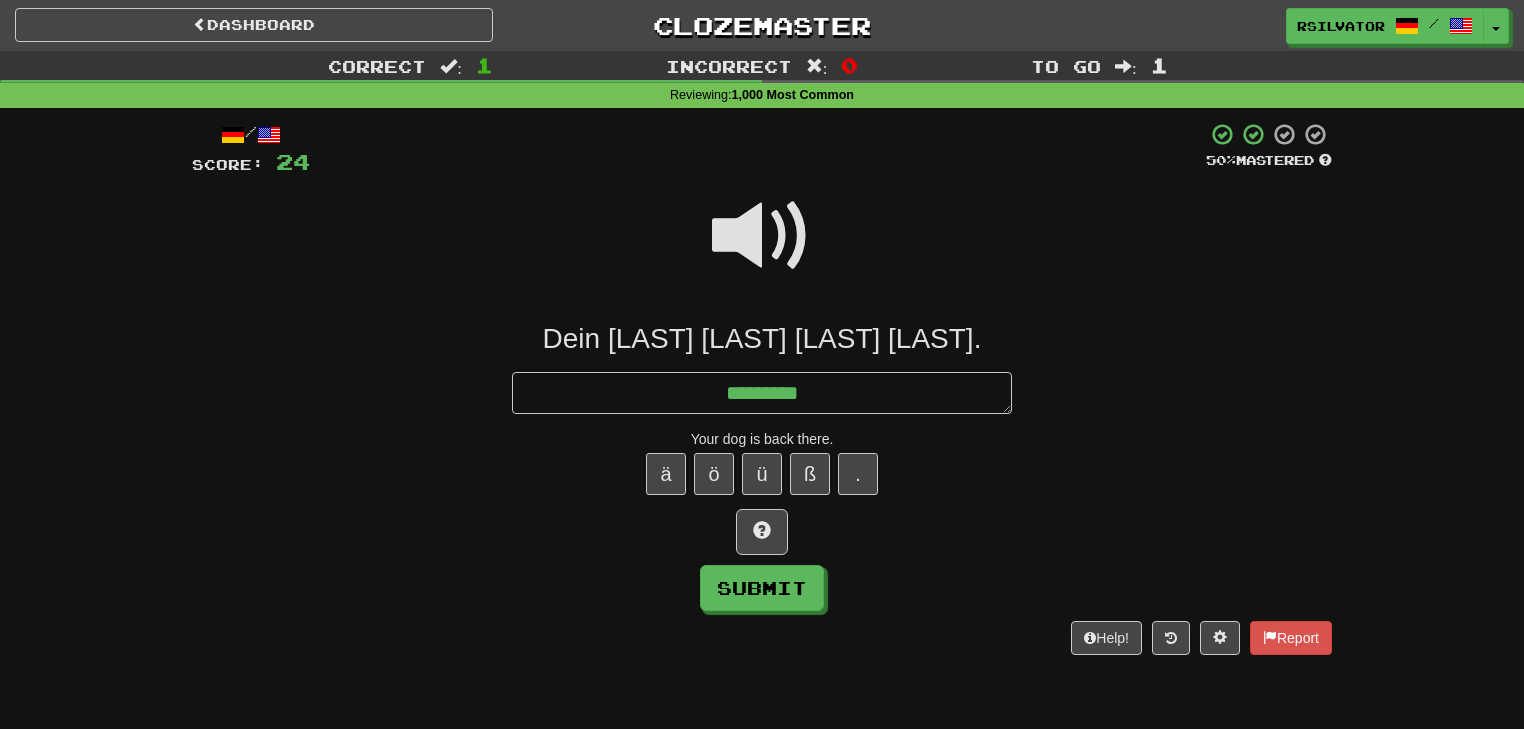 type on "*" 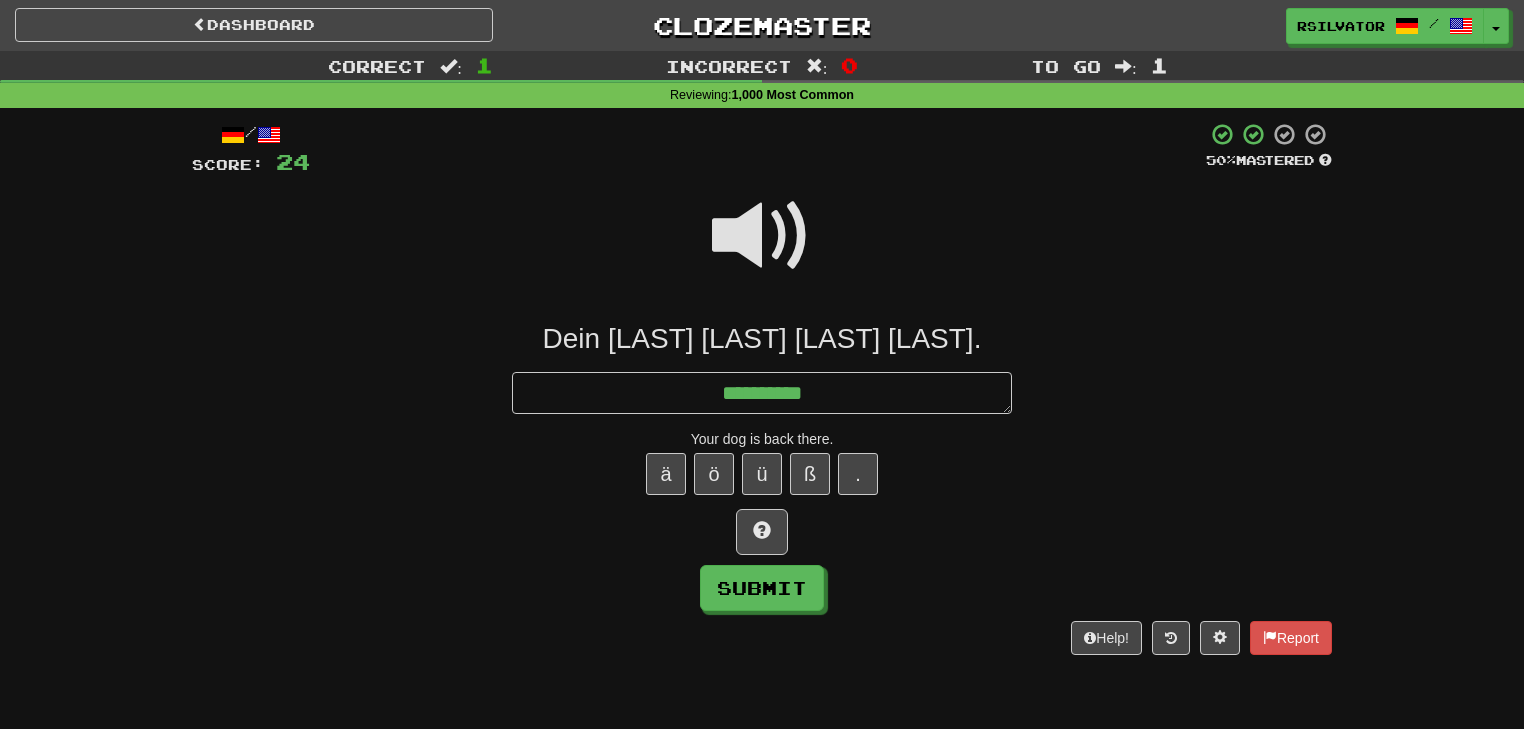 type on "*" 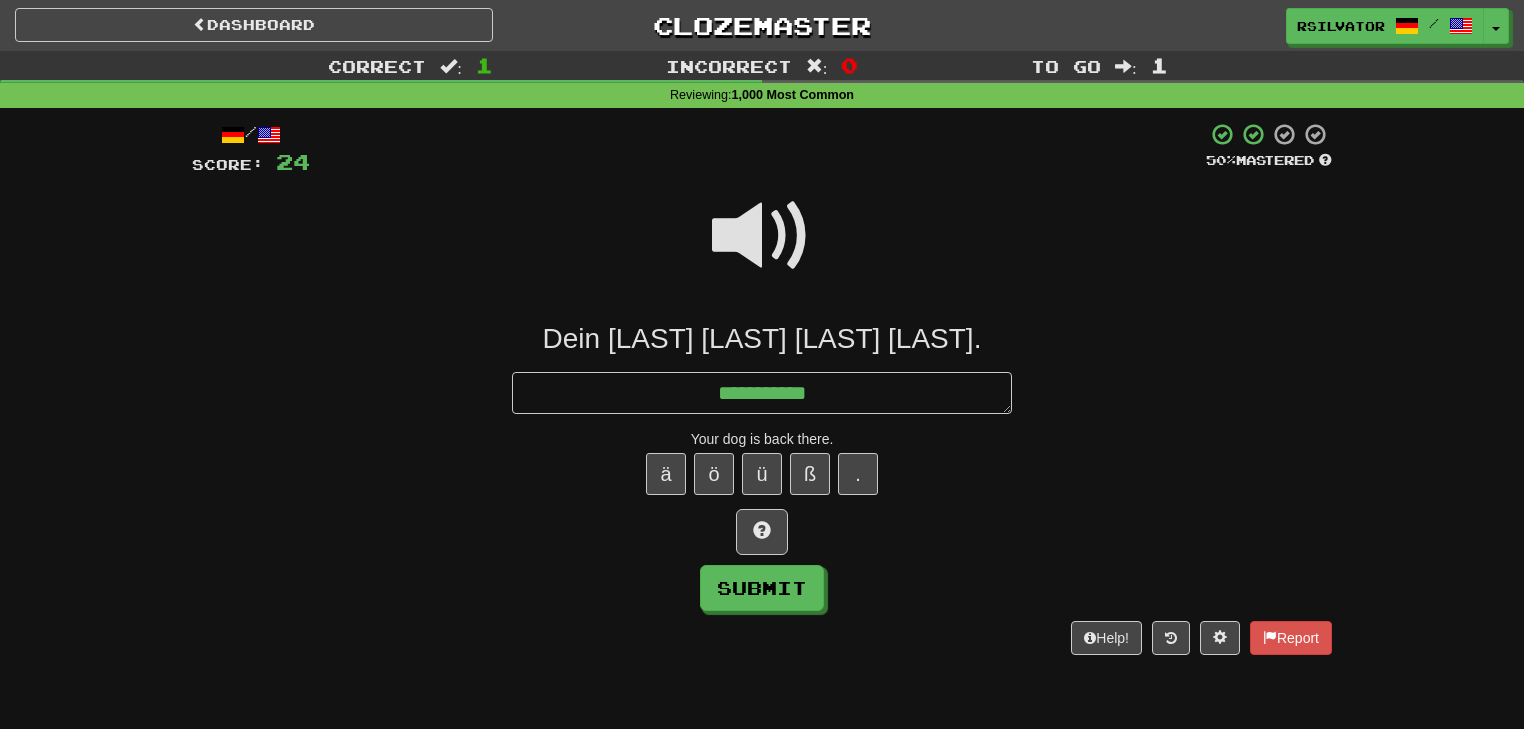 type on "*" 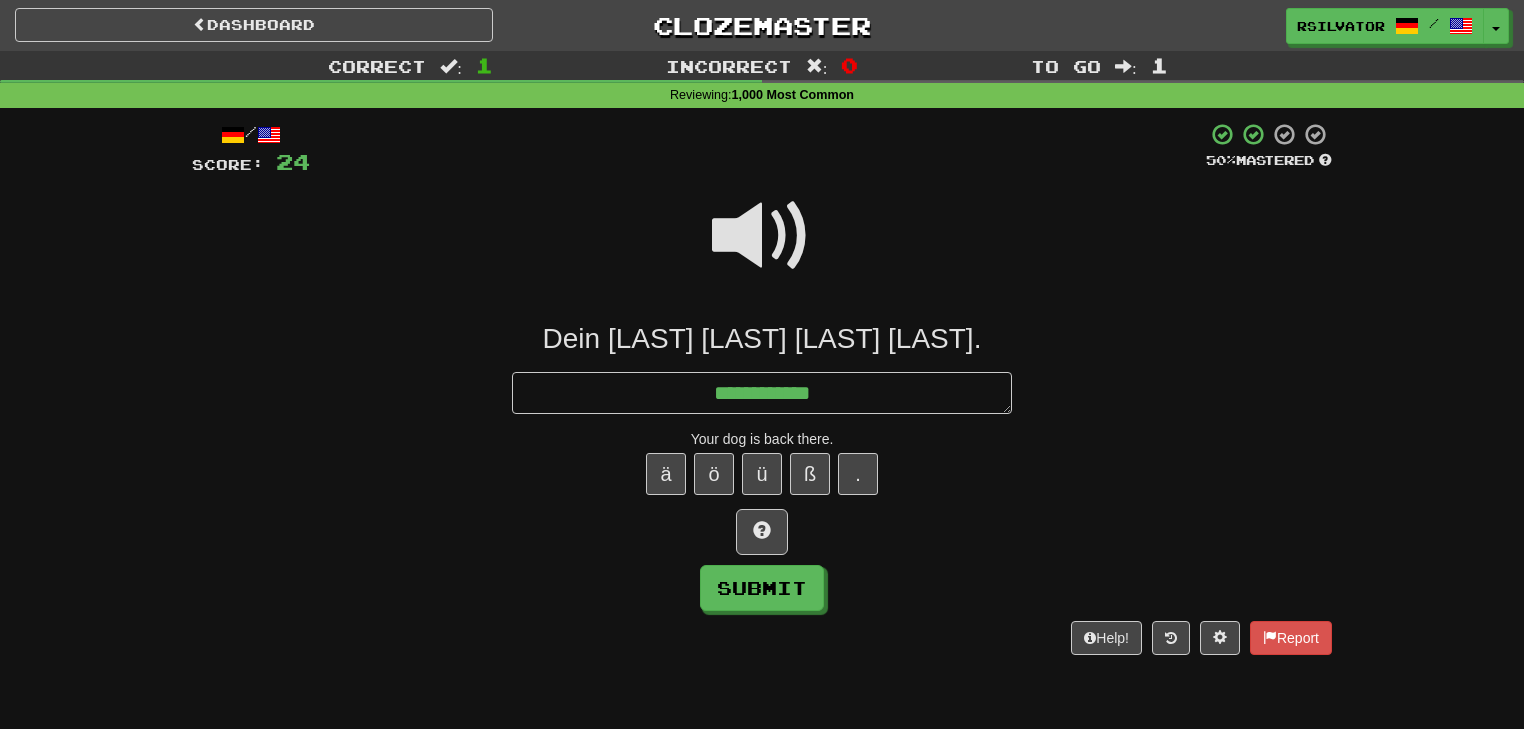 type on "*" 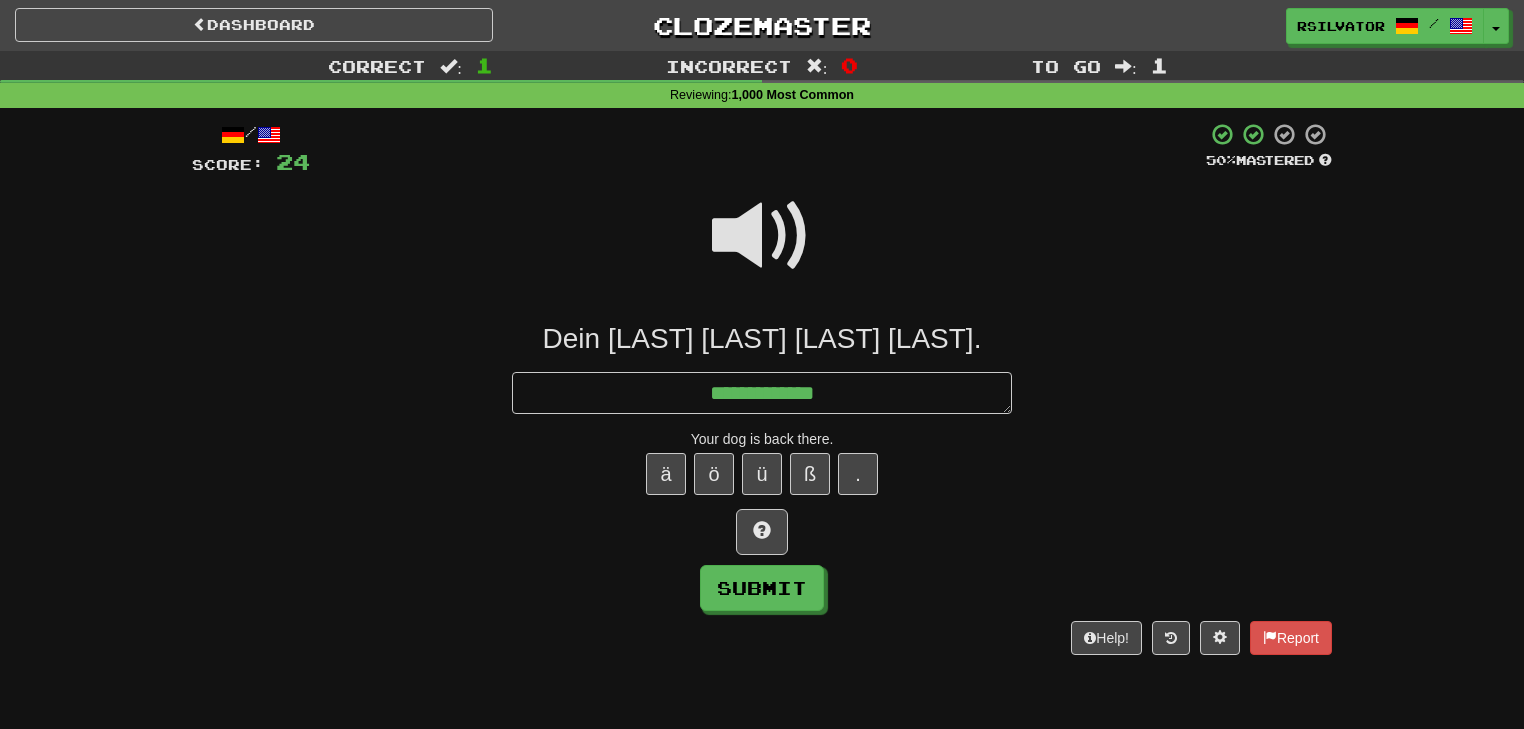 type on "*" 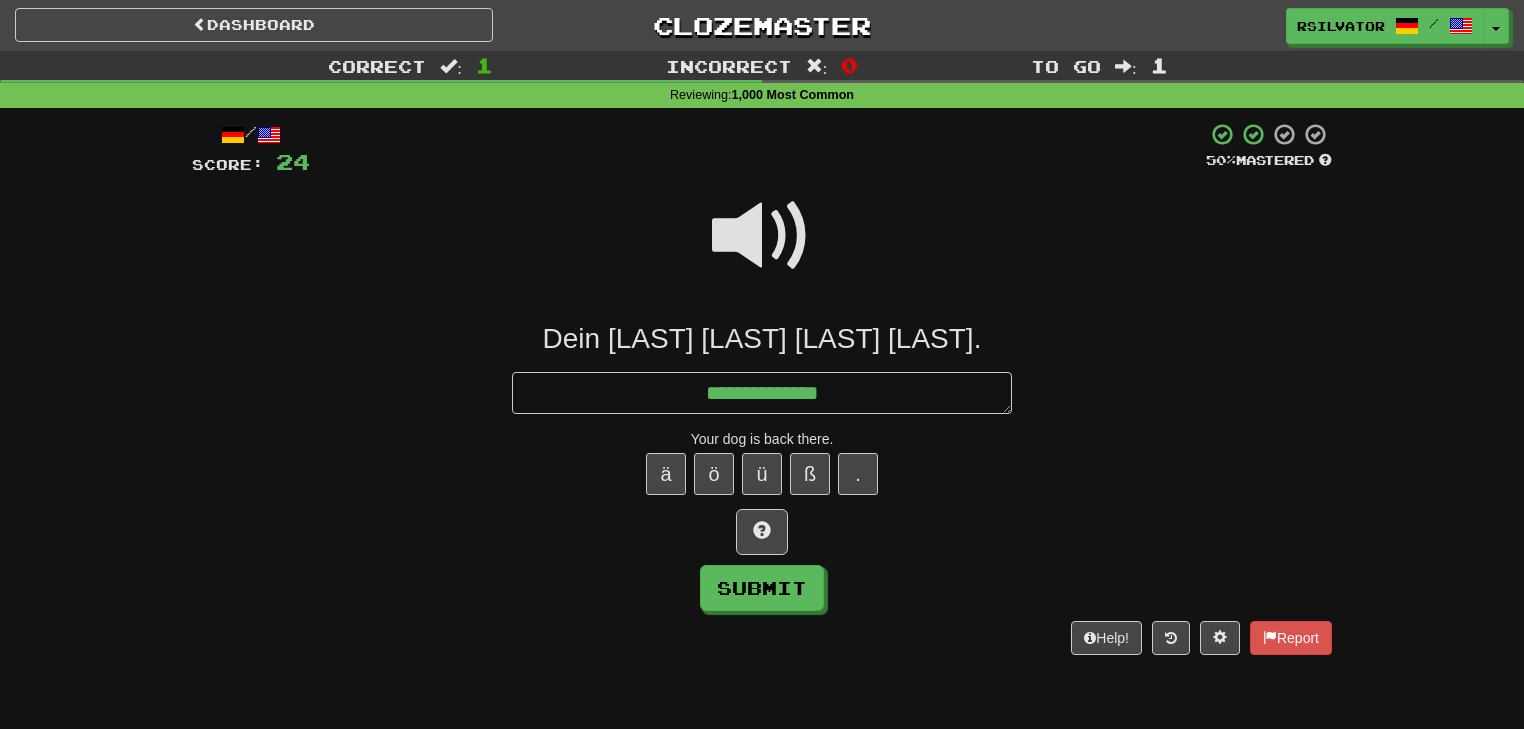 type on "*" 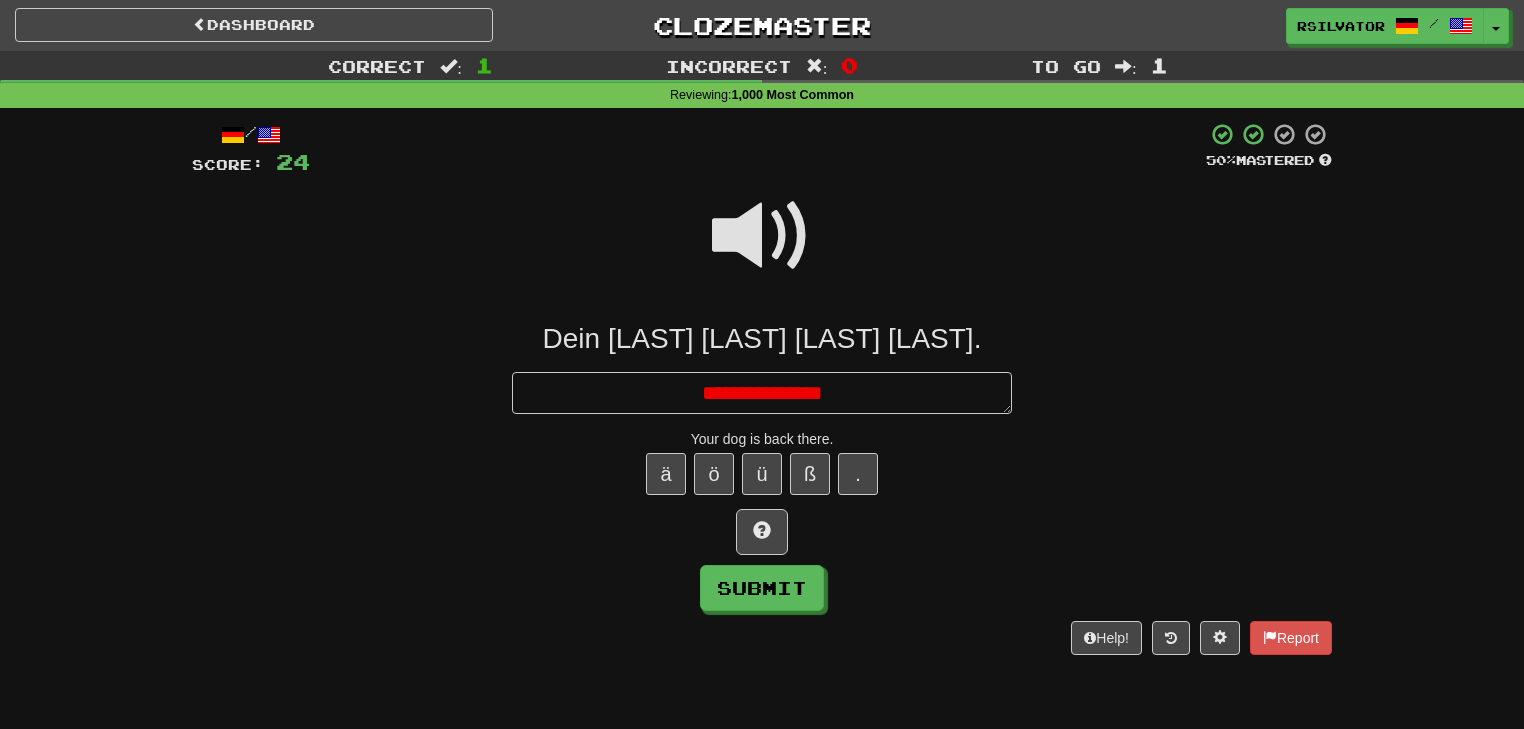 type on "*" 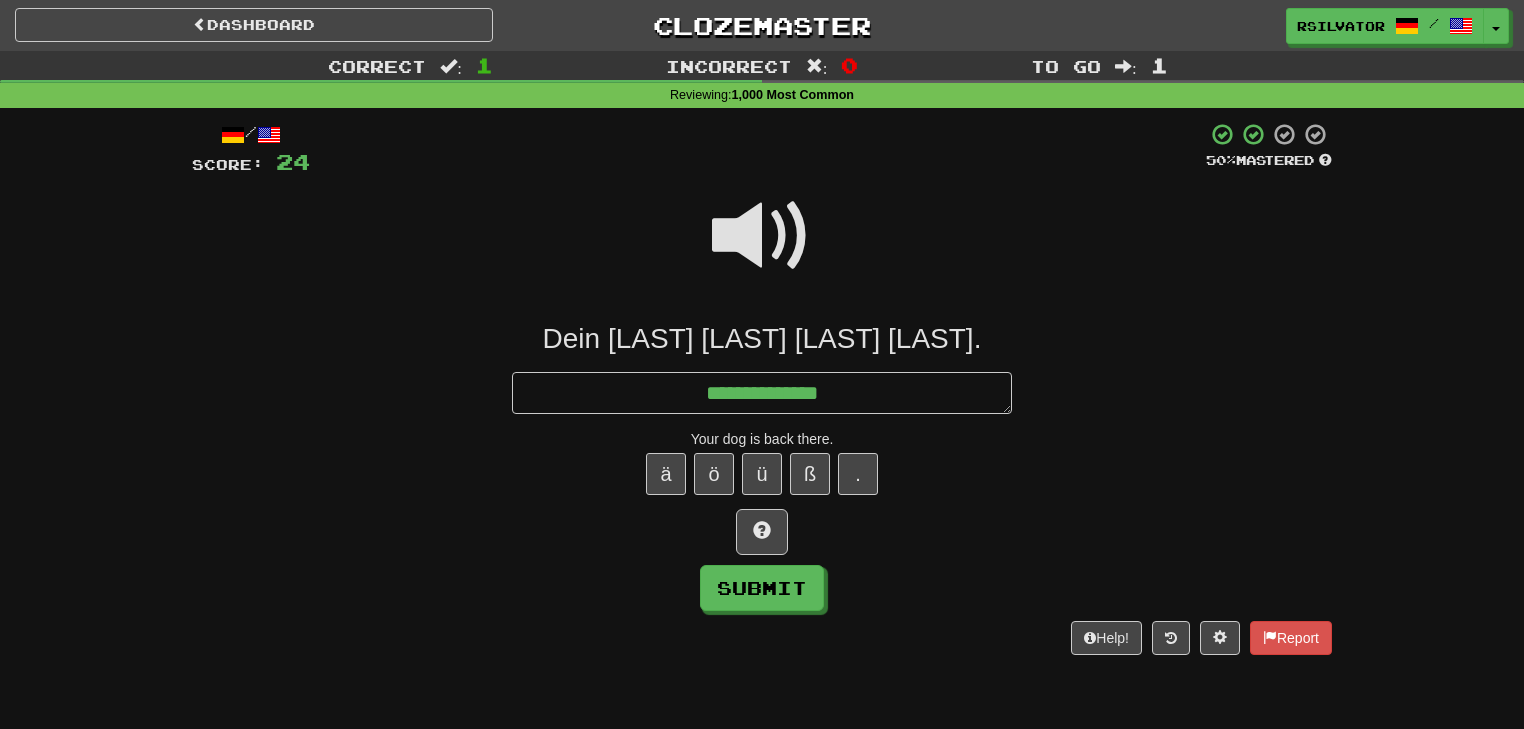 type on "*" 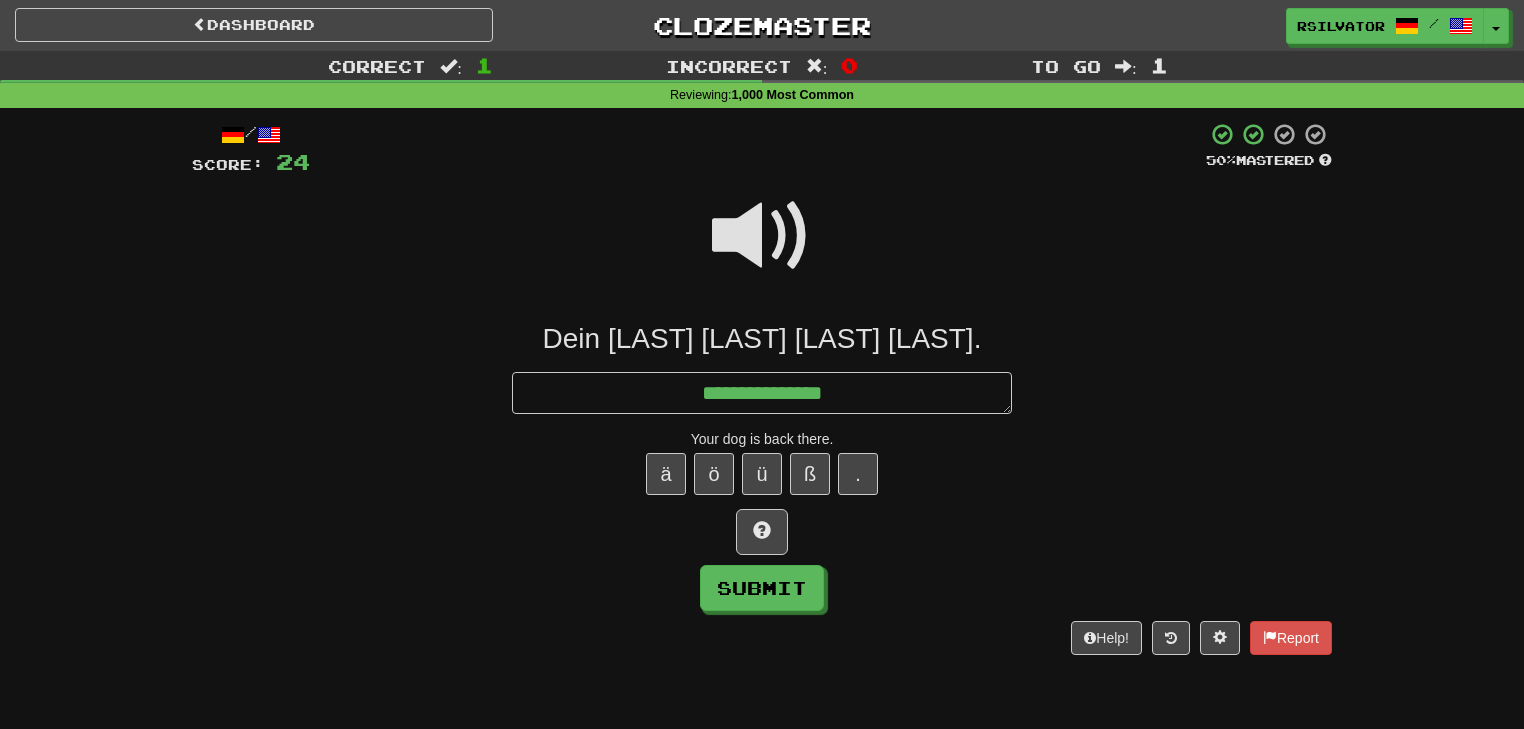 type on "*" 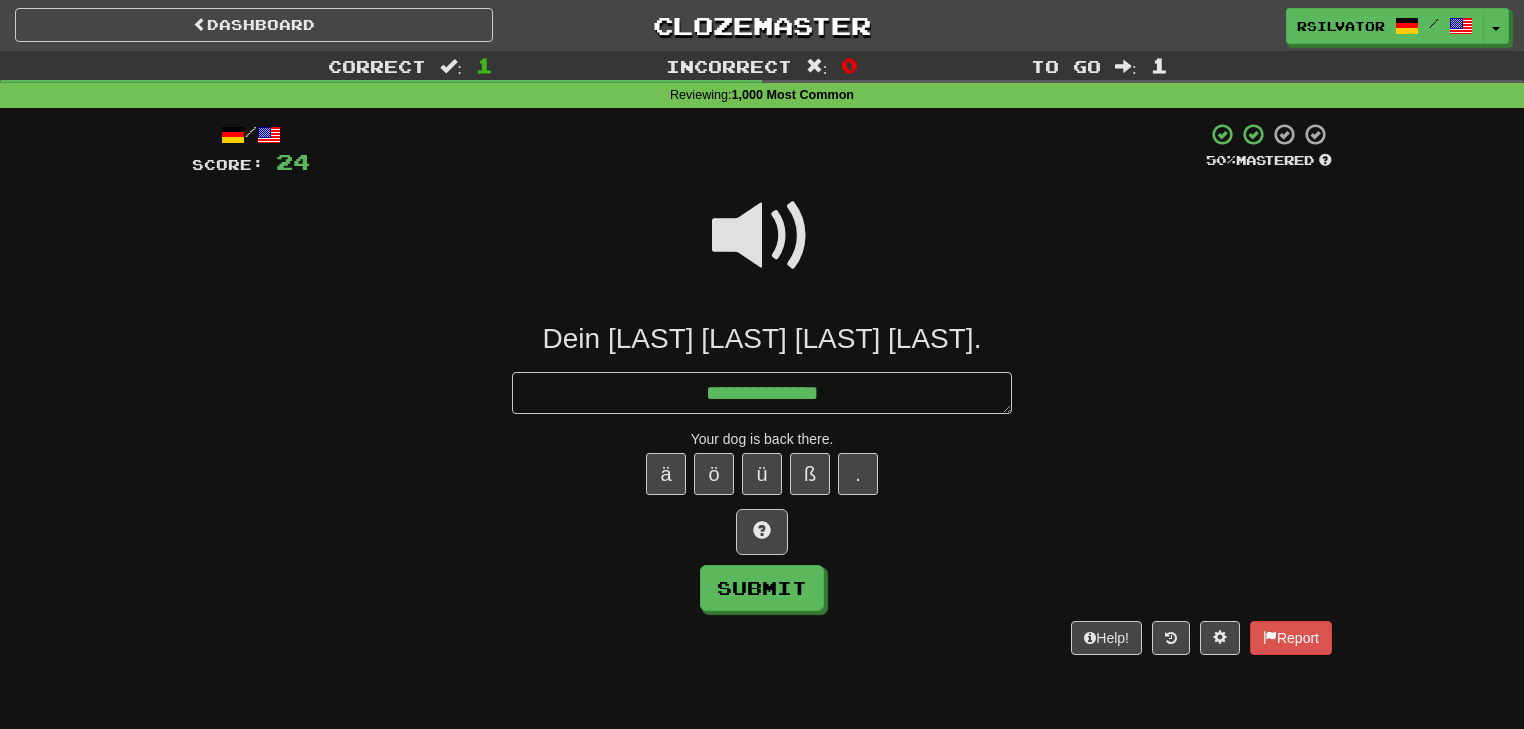 type on "*" 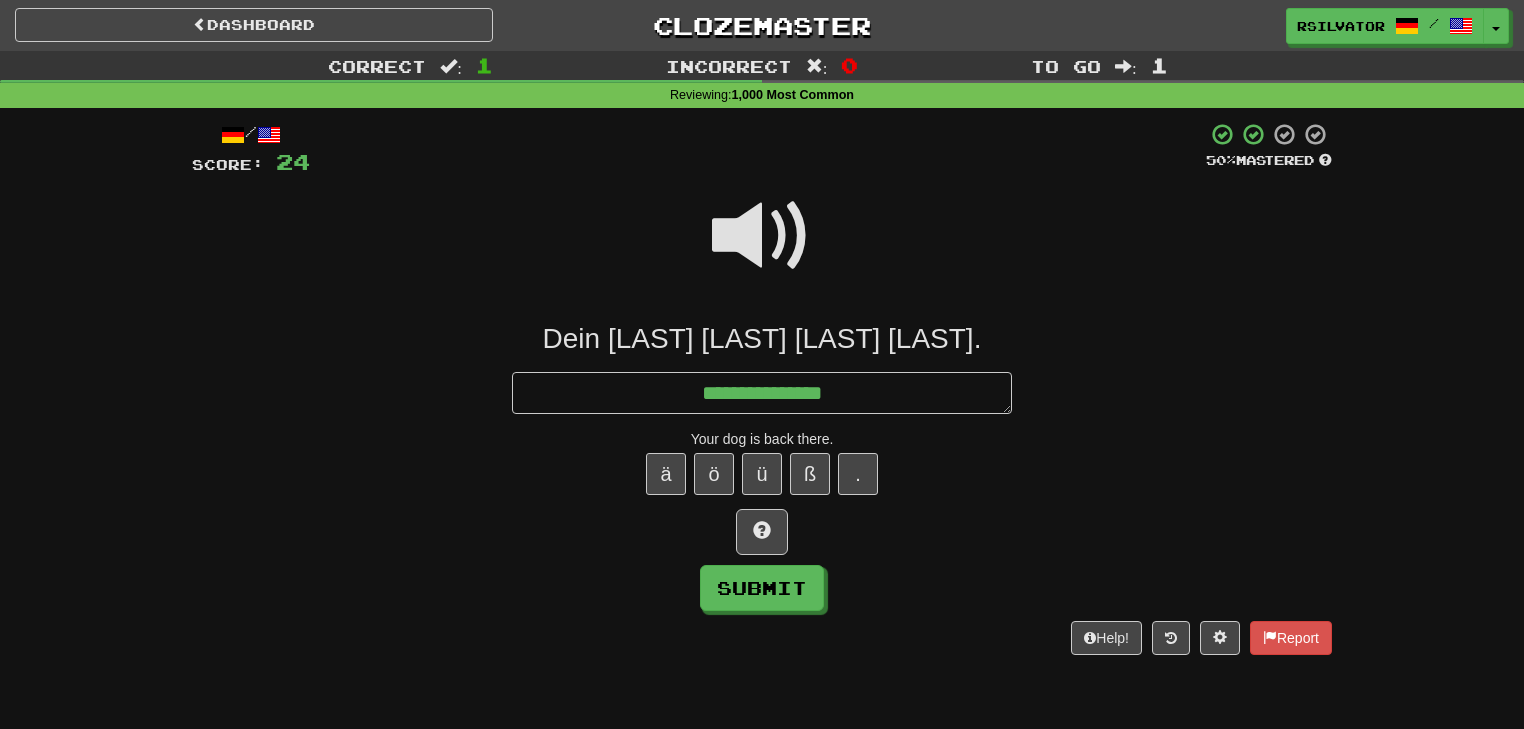 type on "*" 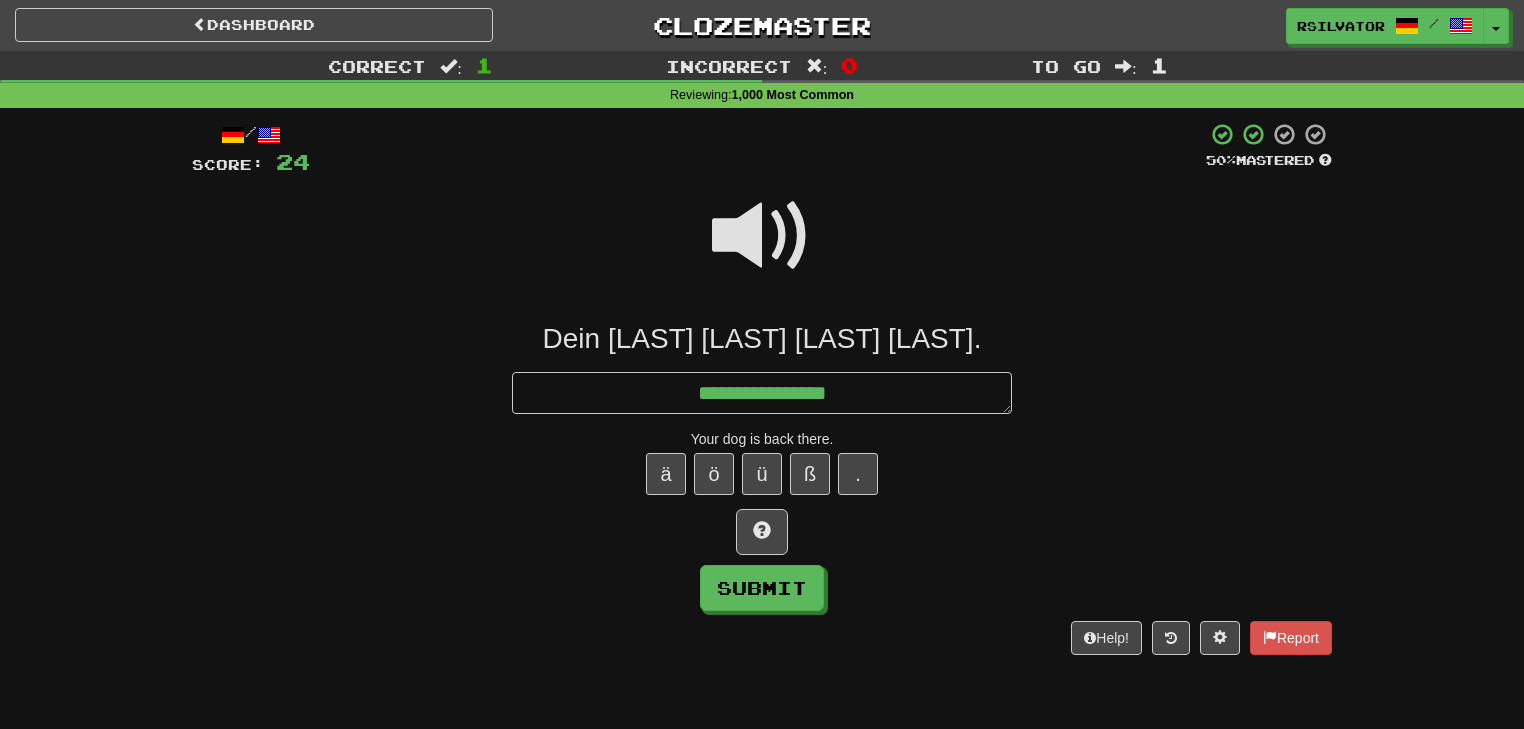 type on "*" 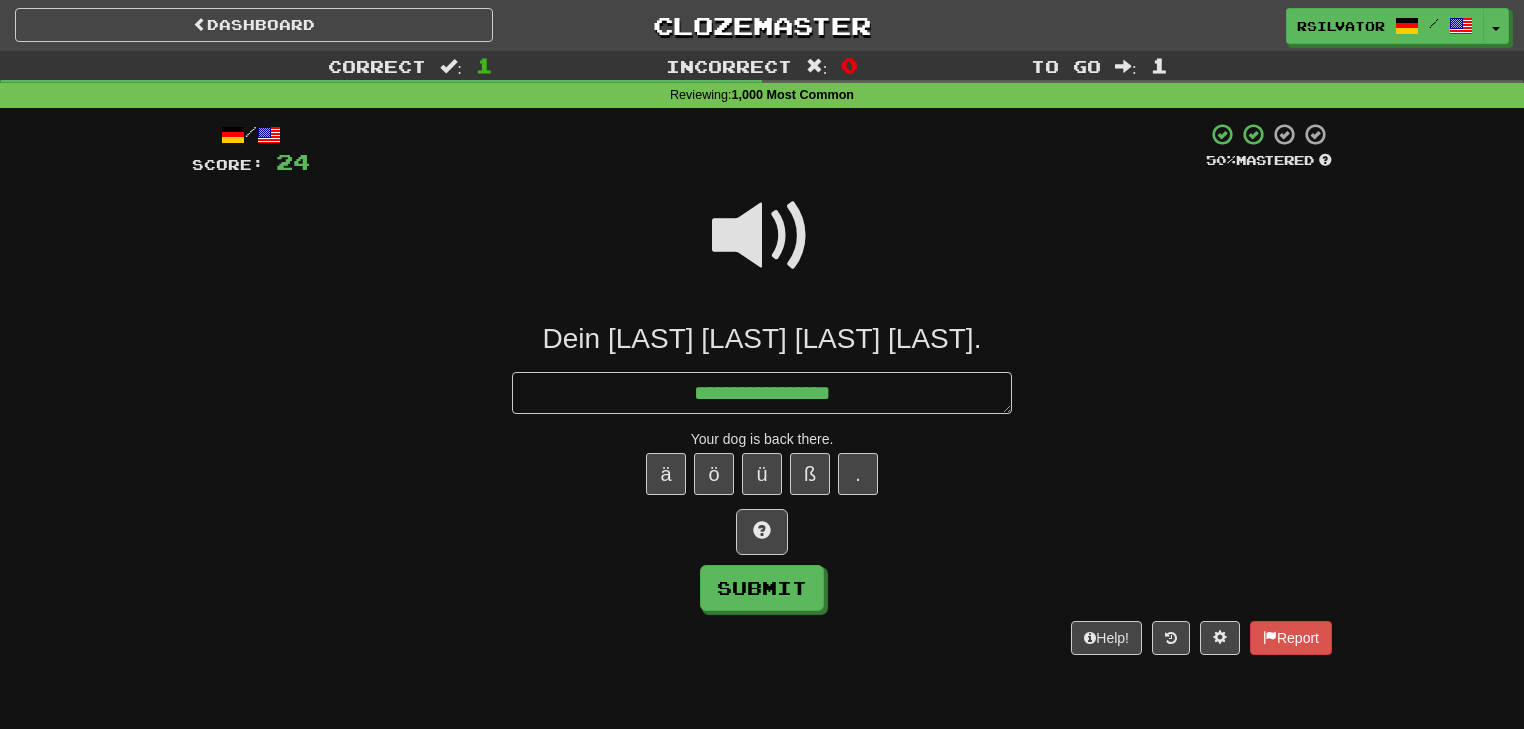 type on "*" 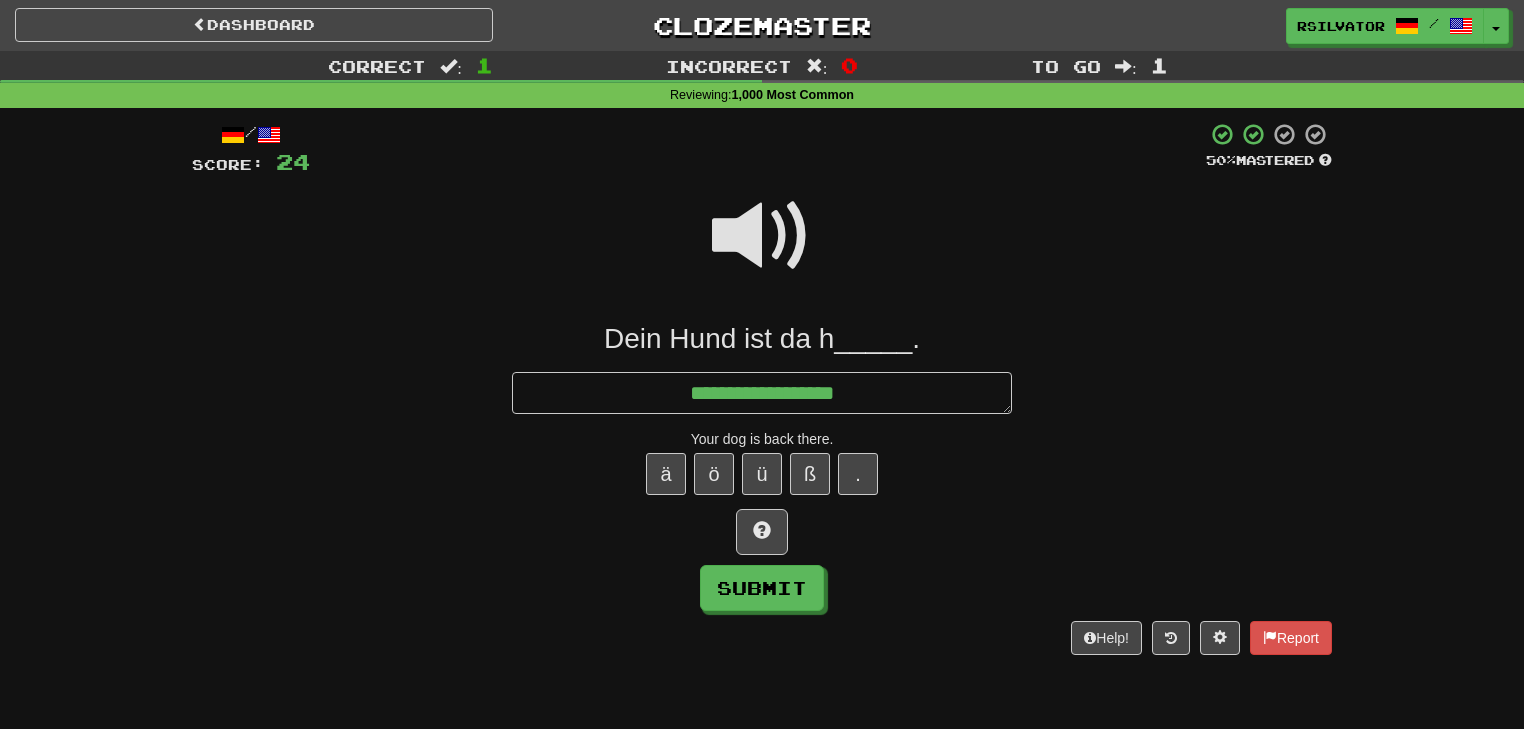 type on "*" 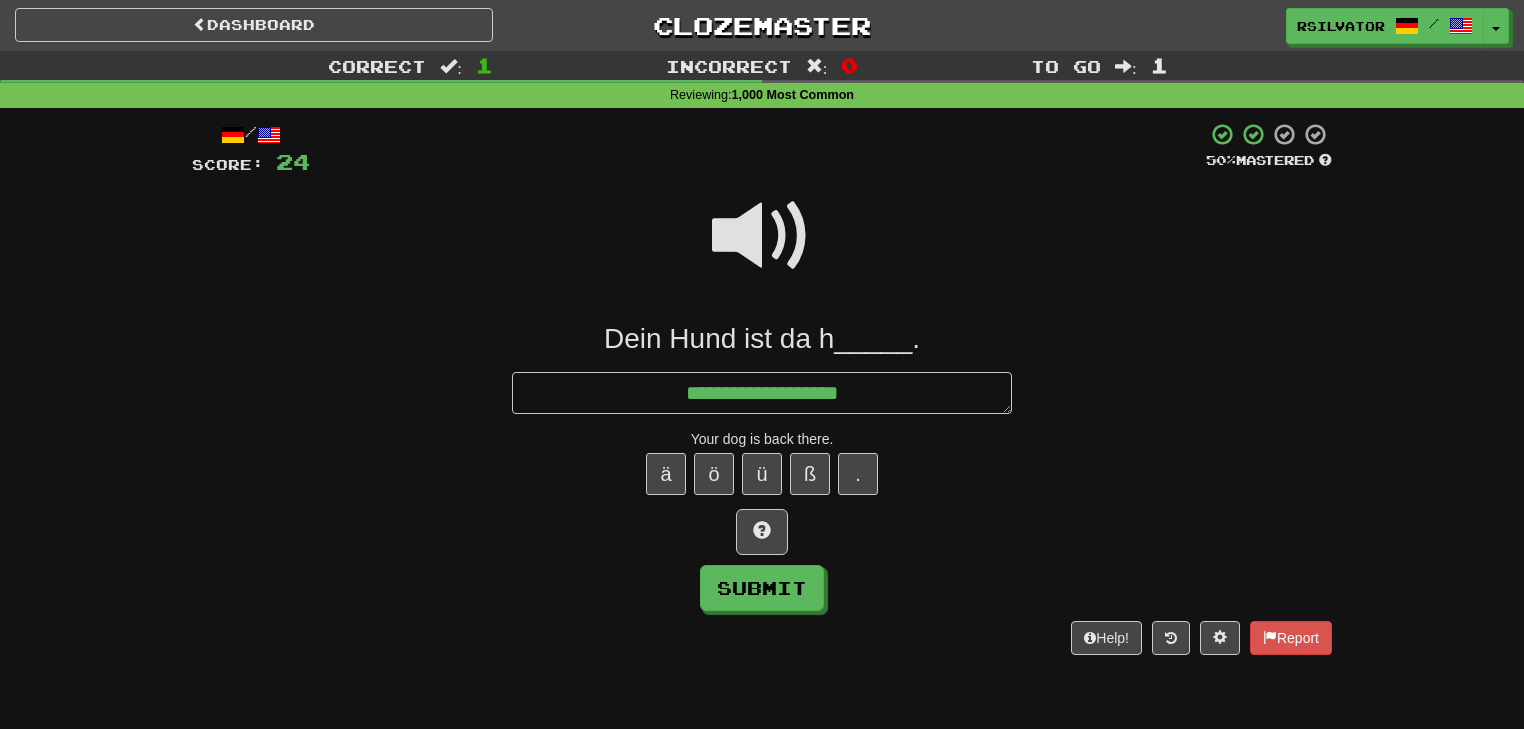 type on "*" 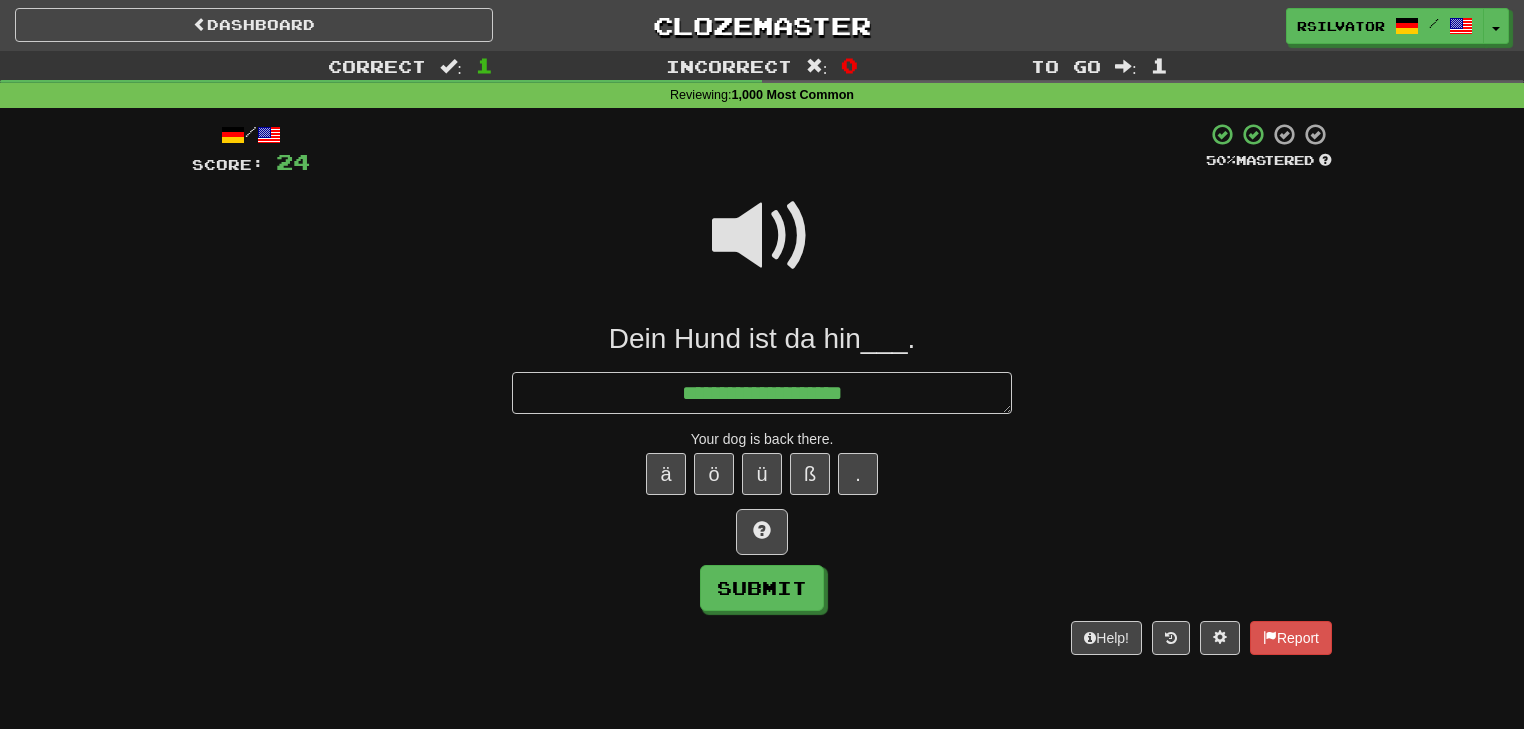 type on "*" 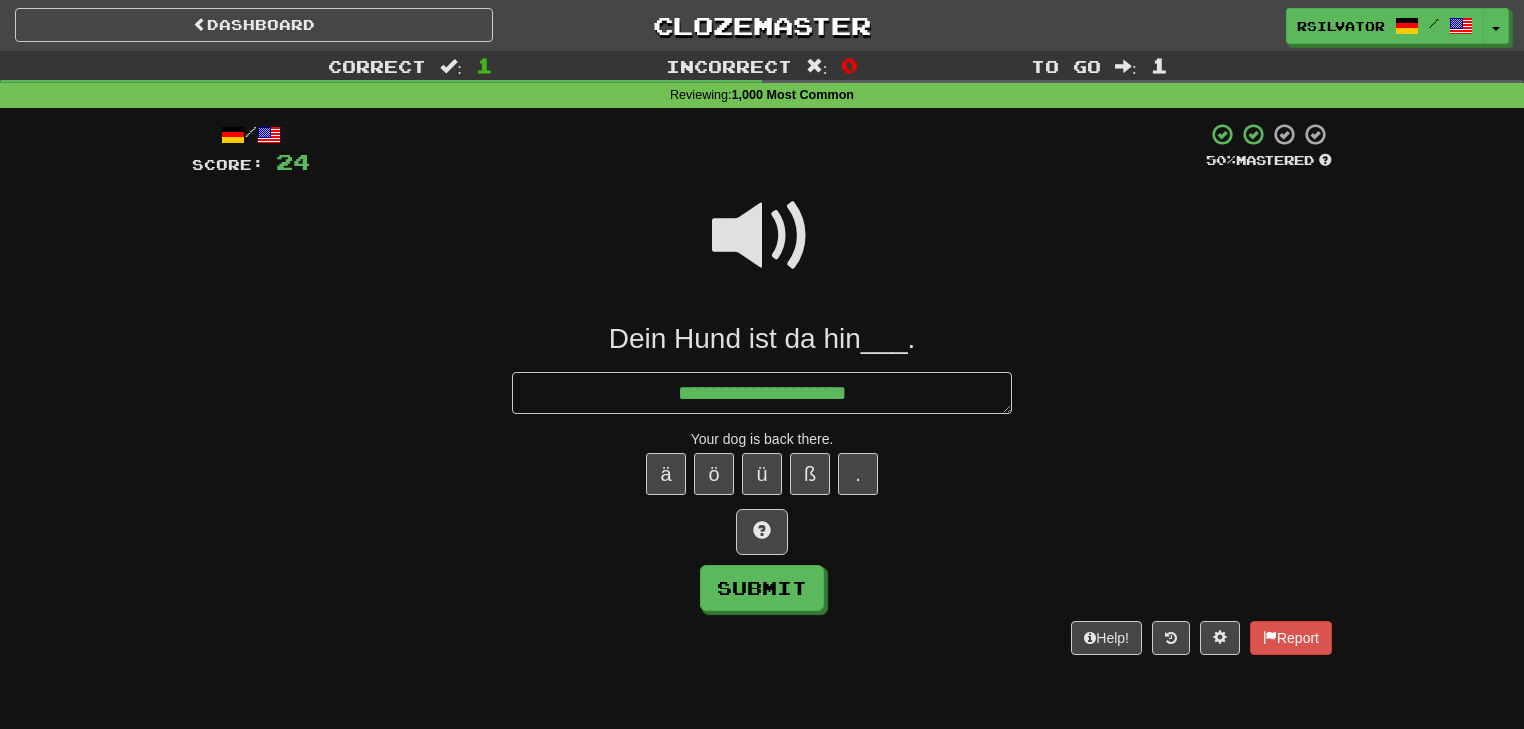 type on "*" 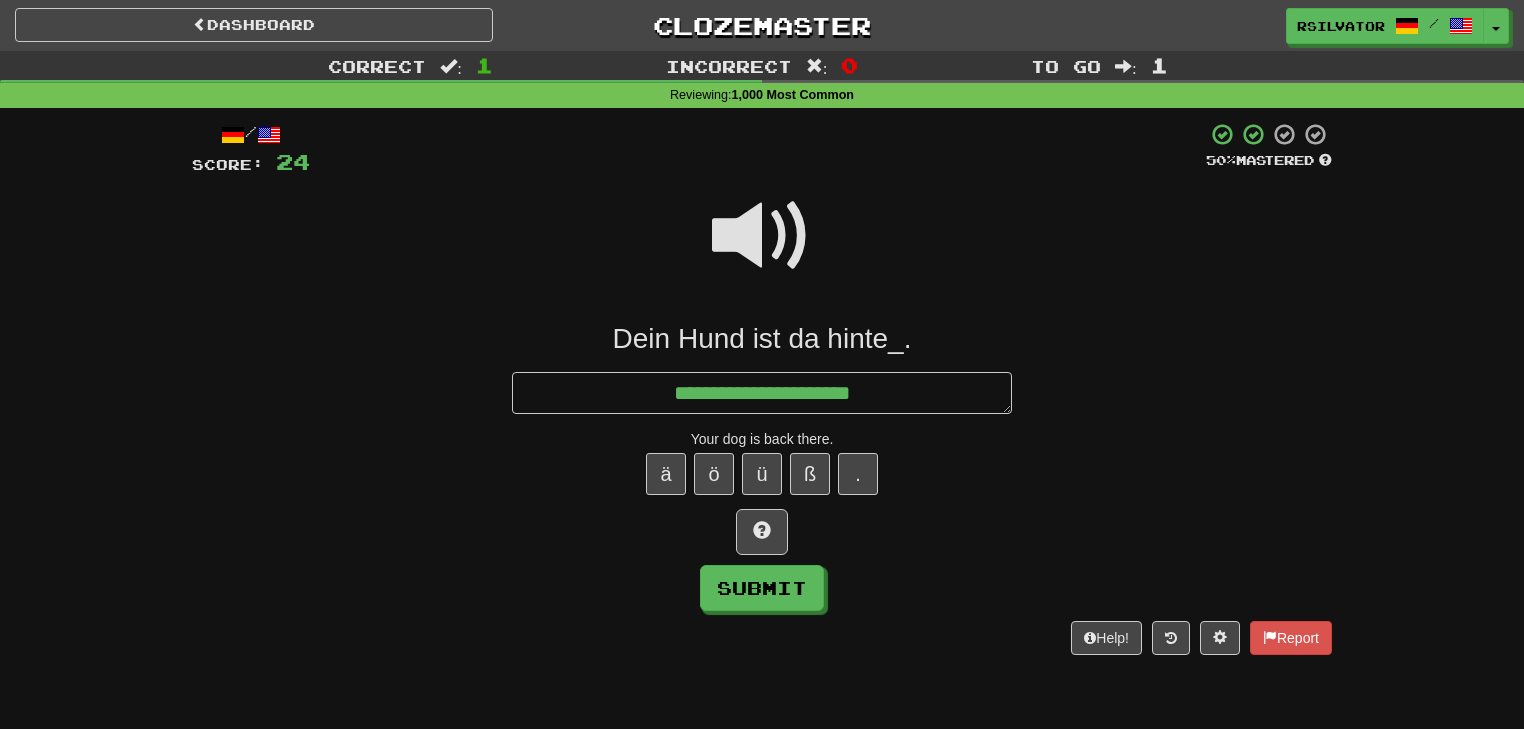 type on "*" 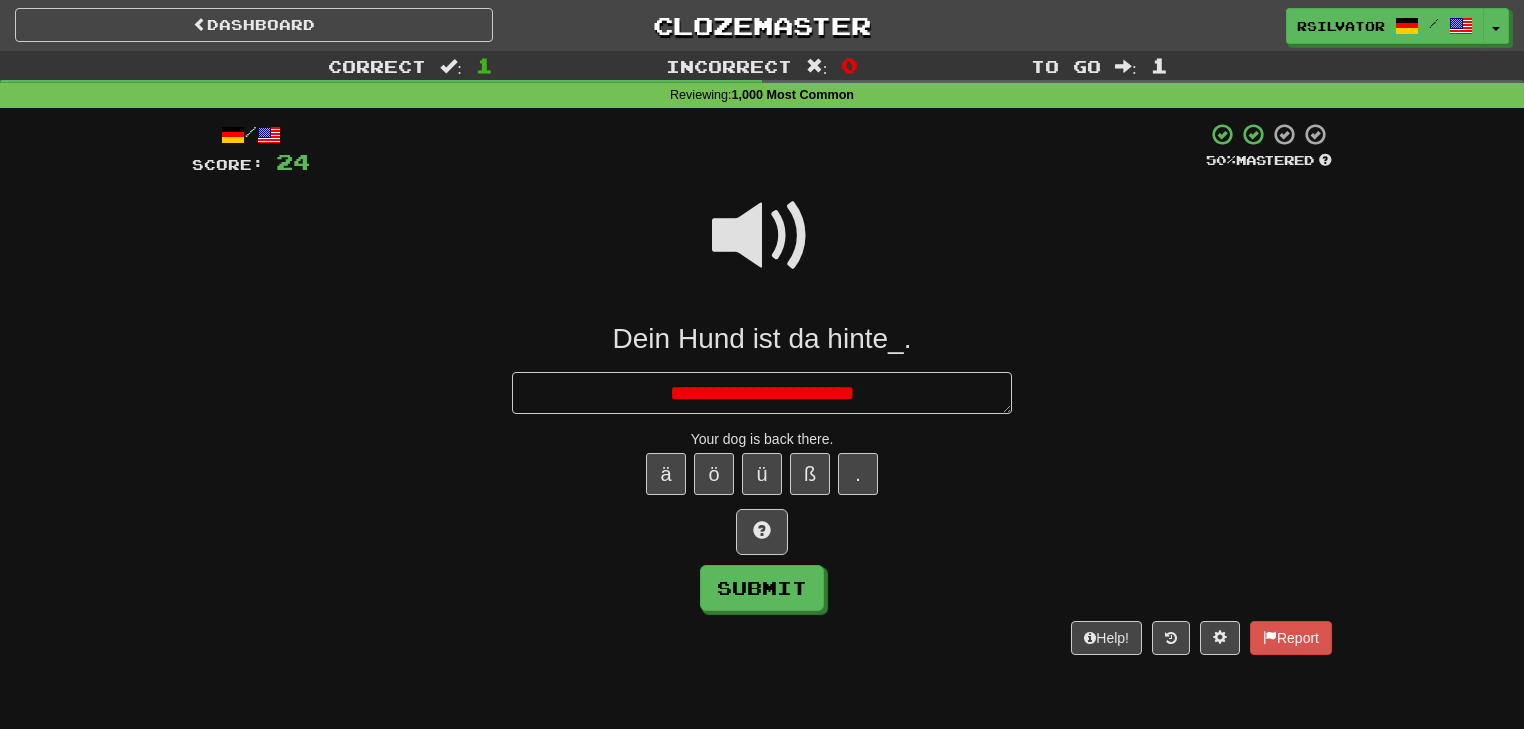 type on "*" 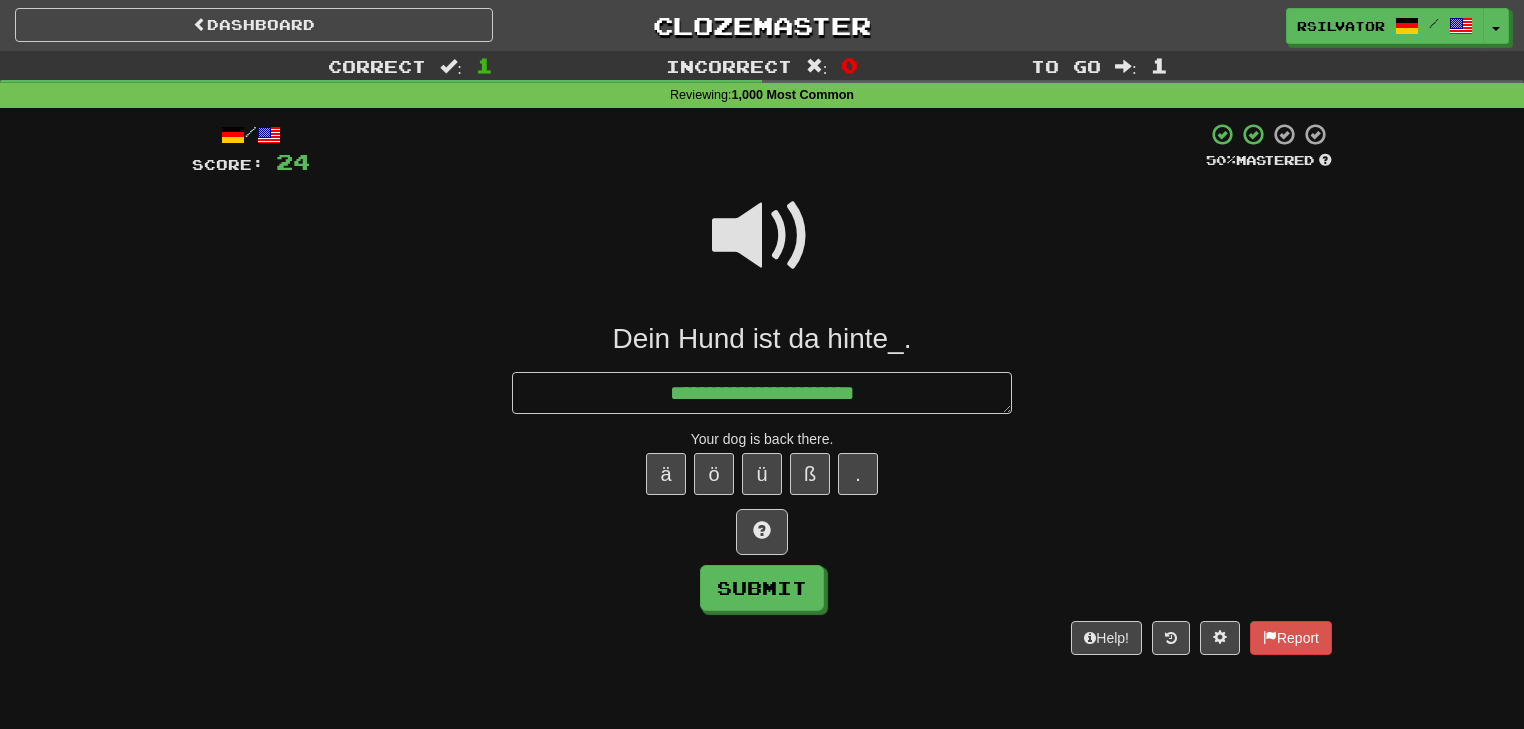 type on "*" 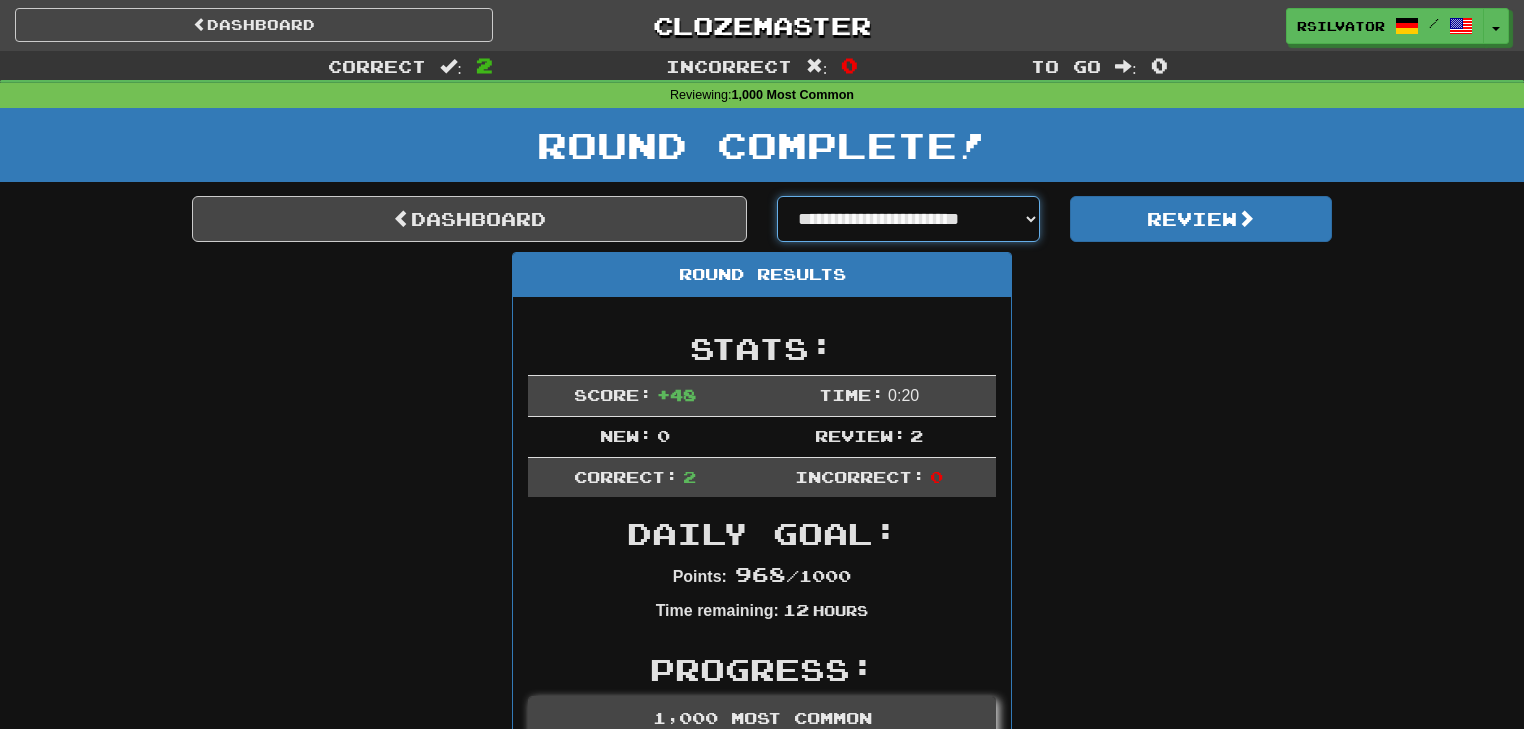 click on "**********" at bounding box center [908, 219] 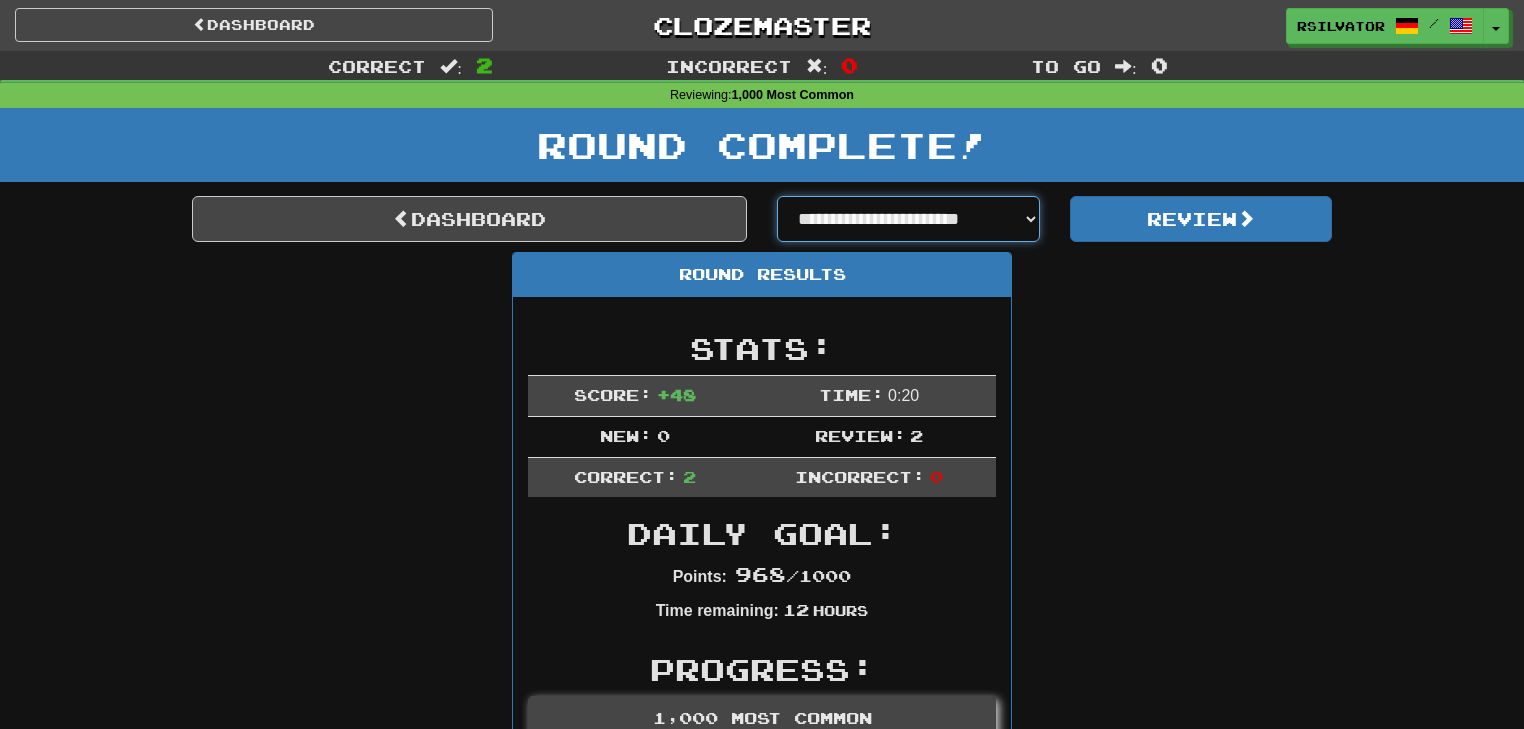 select on "**********" 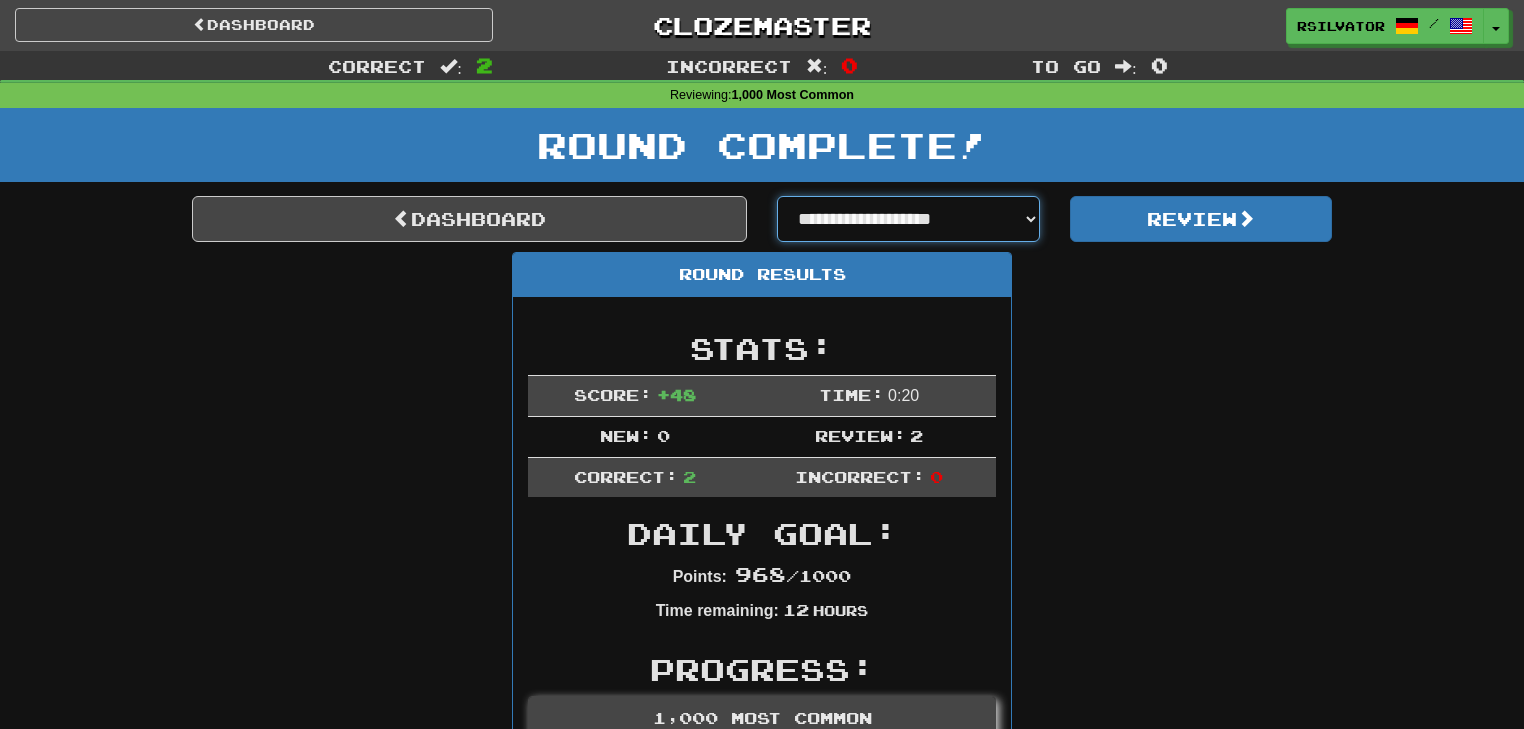 click on "**********" at bounding box center [908, 219] 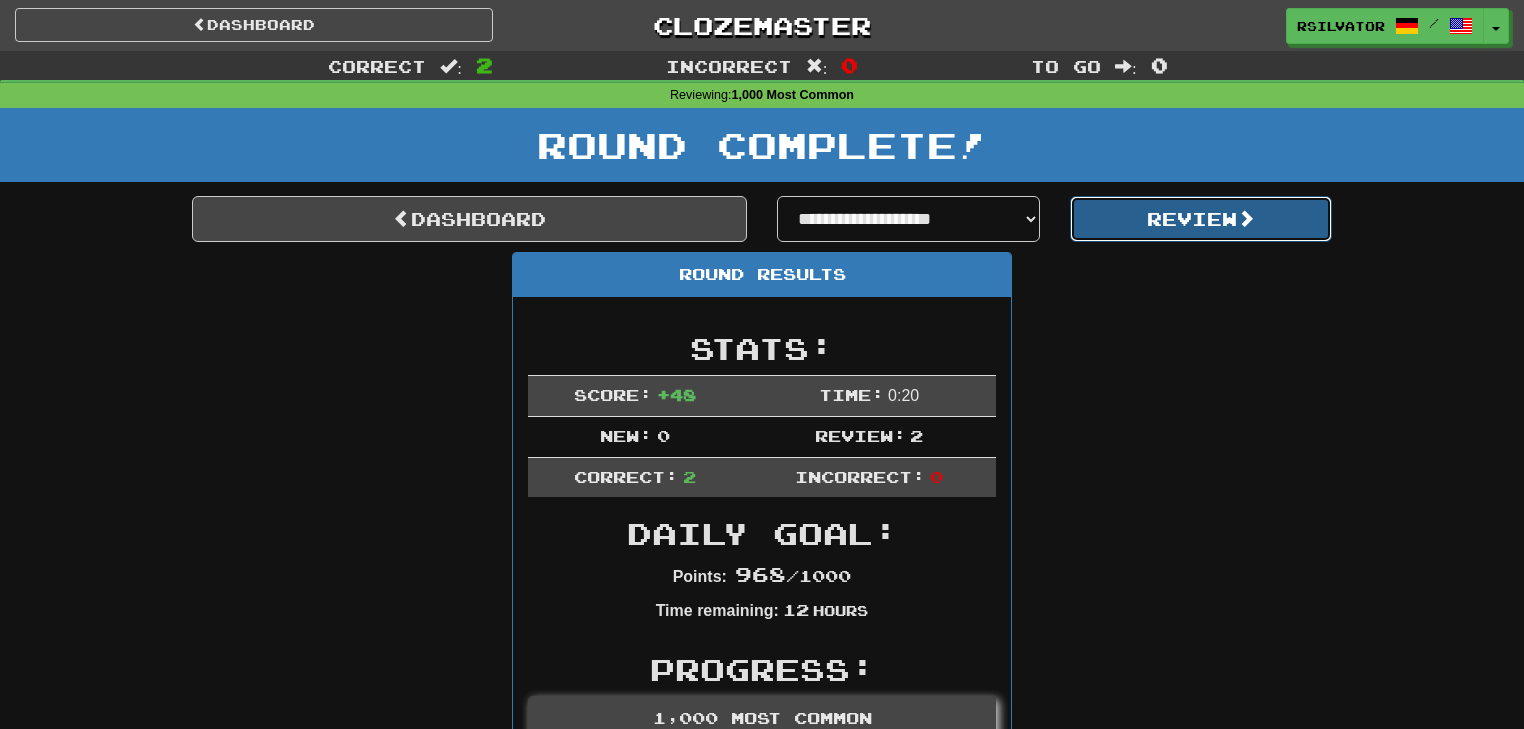 click on "Review" at bounding box center (1201, 219) 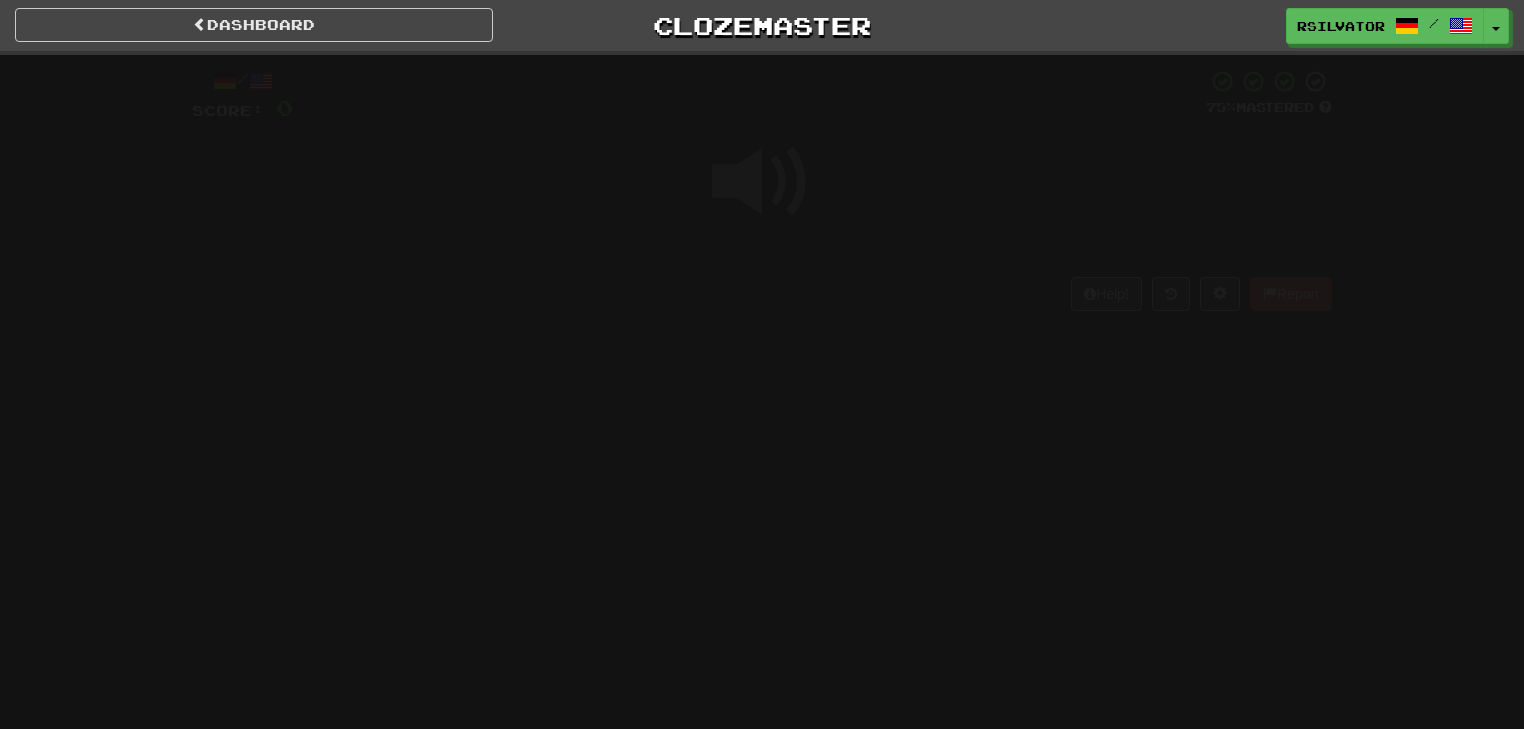 scroll, scrollTop: 0, scrollLeft: 0, axis: both 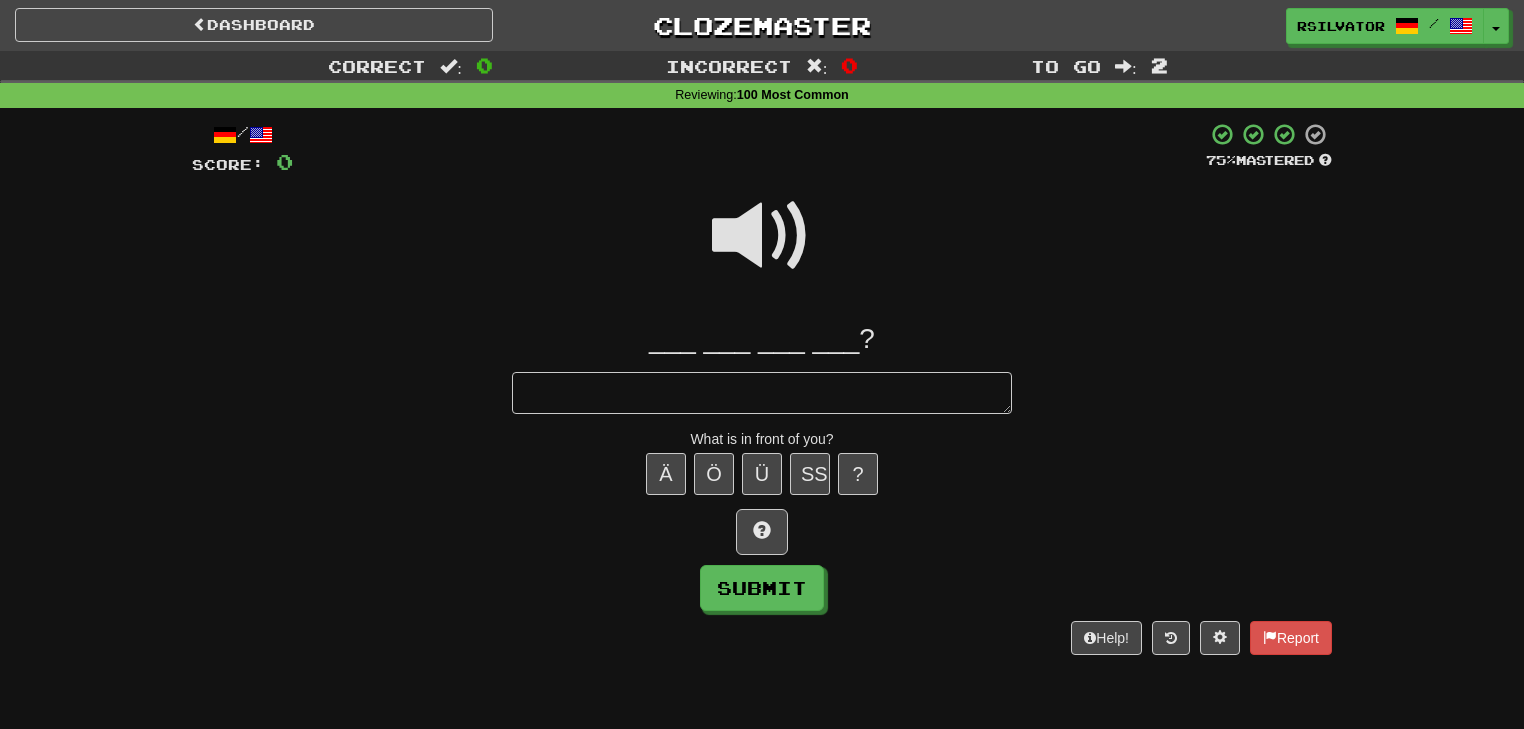 type on "*" 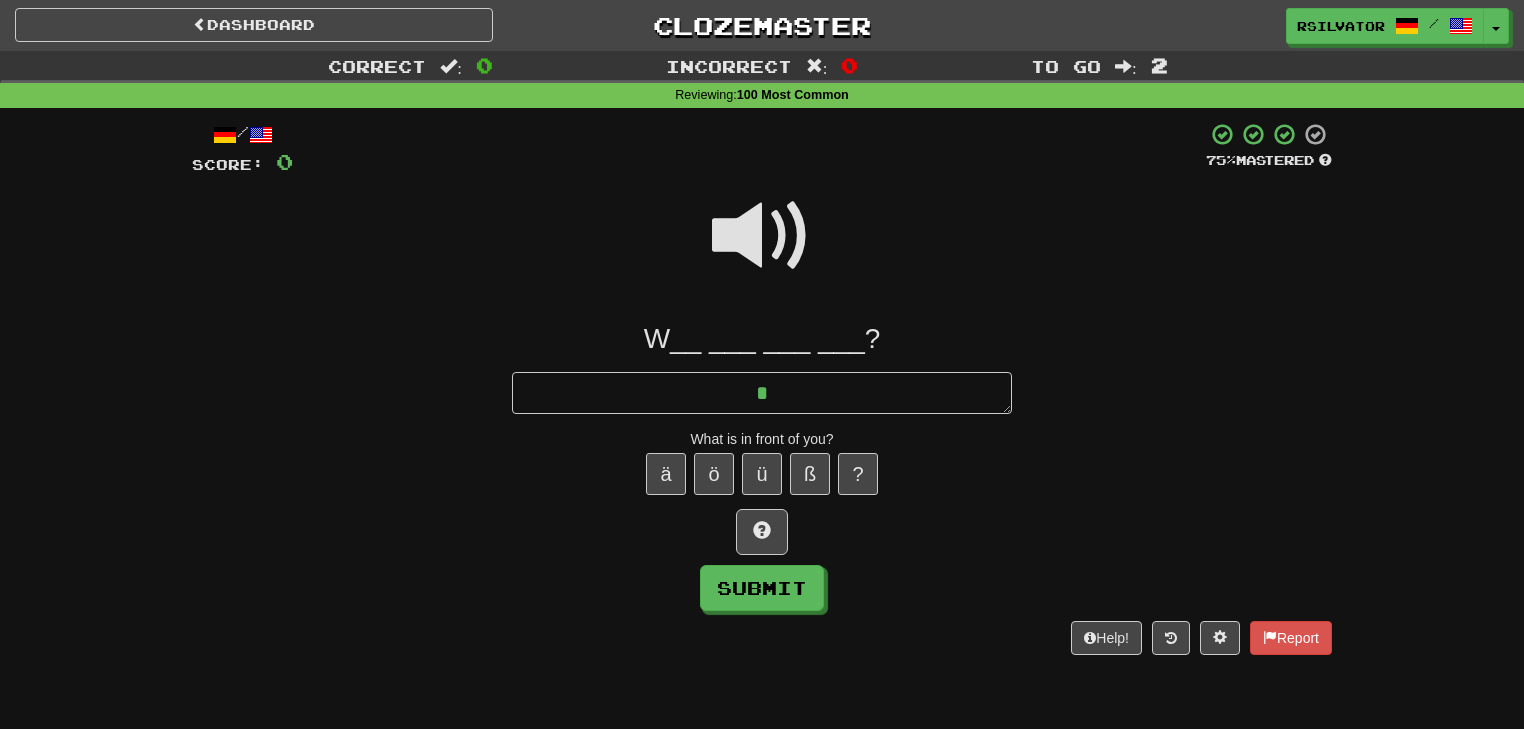 type on "*" 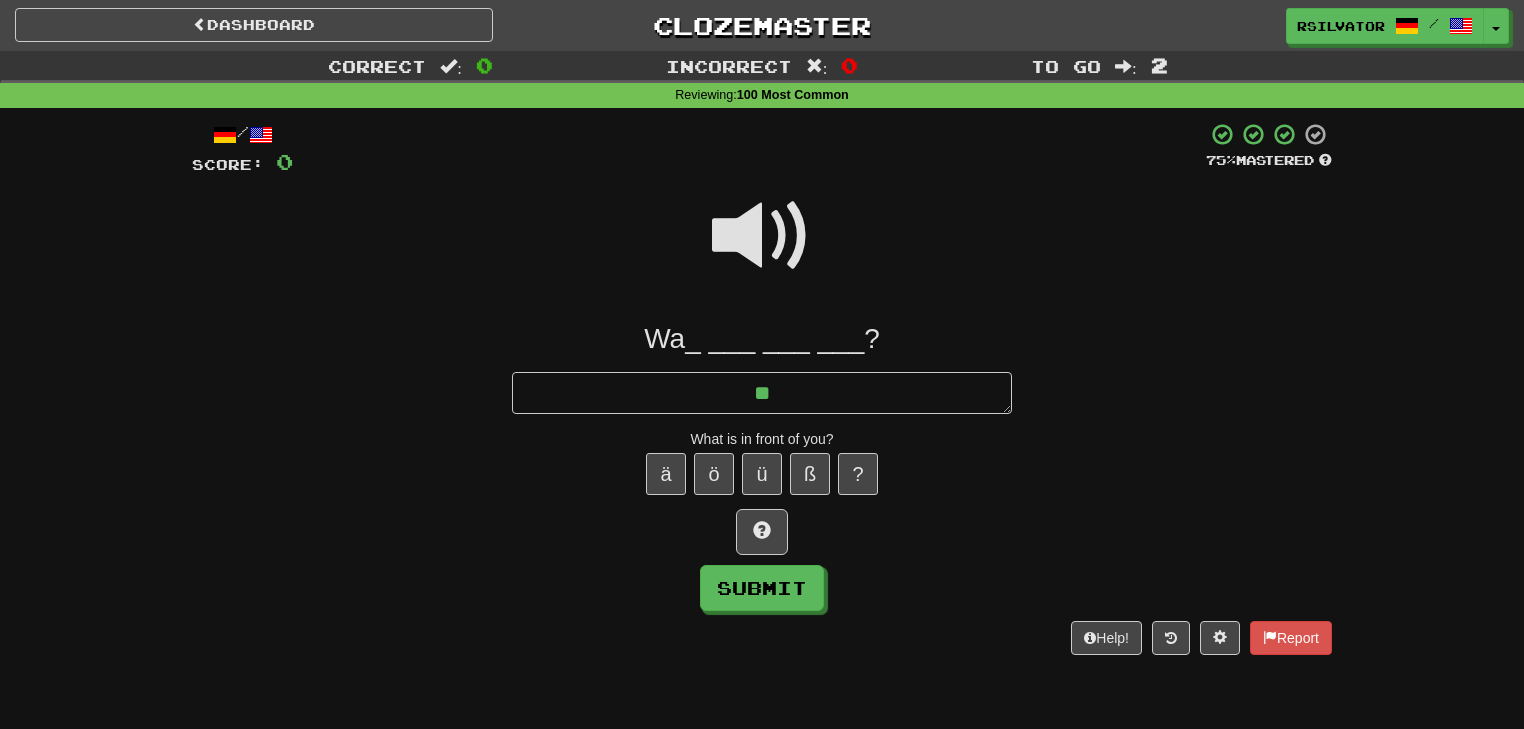 type on "*" 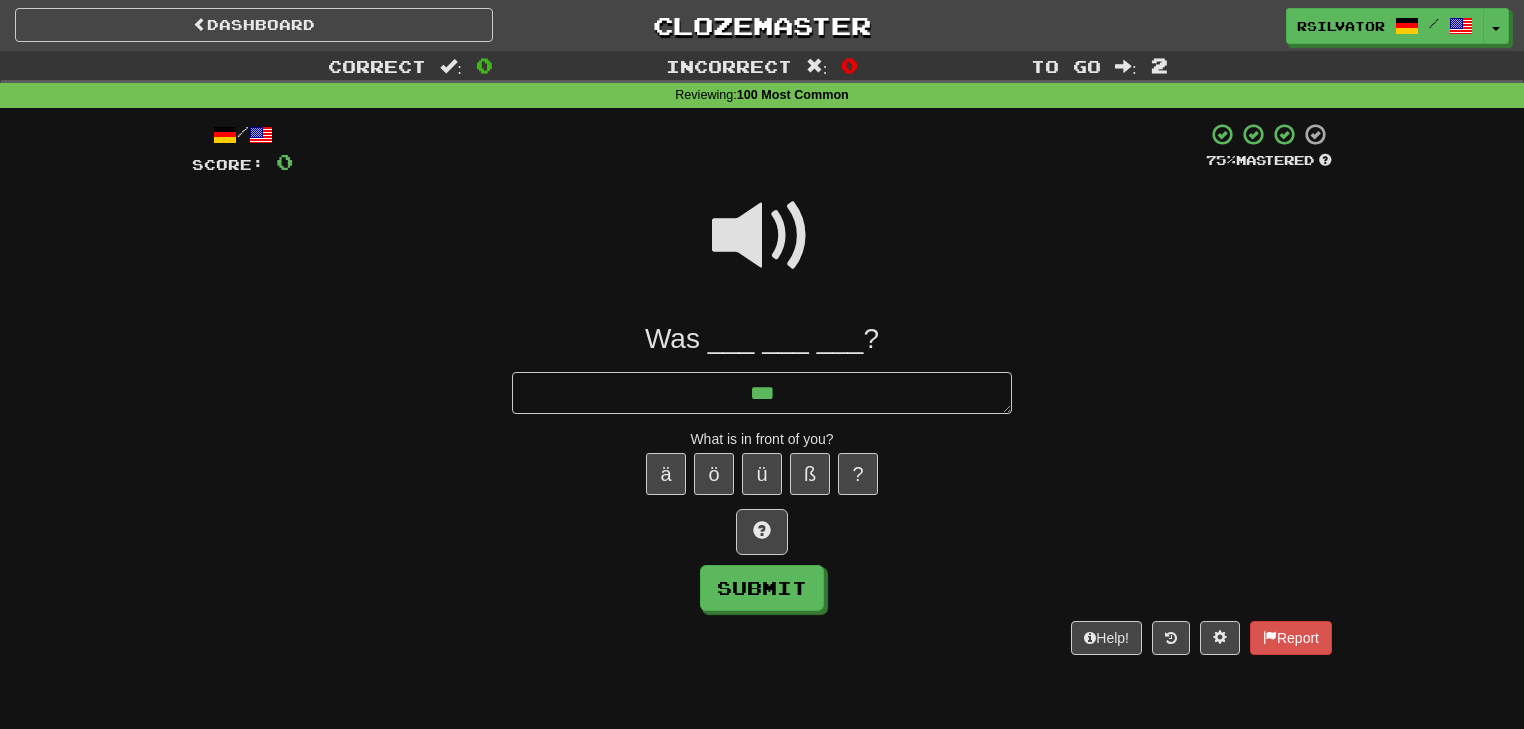 type on "*" 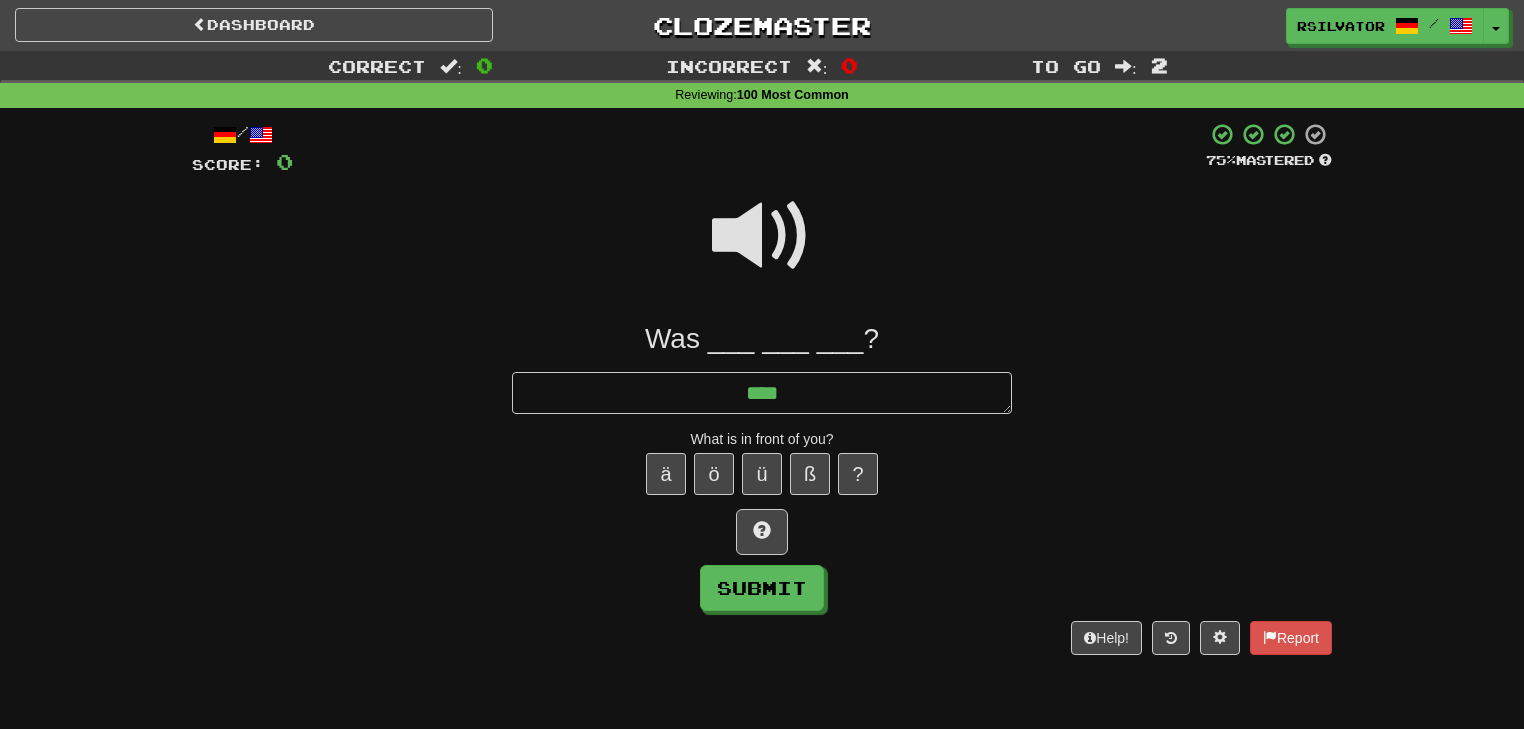 type on "*" 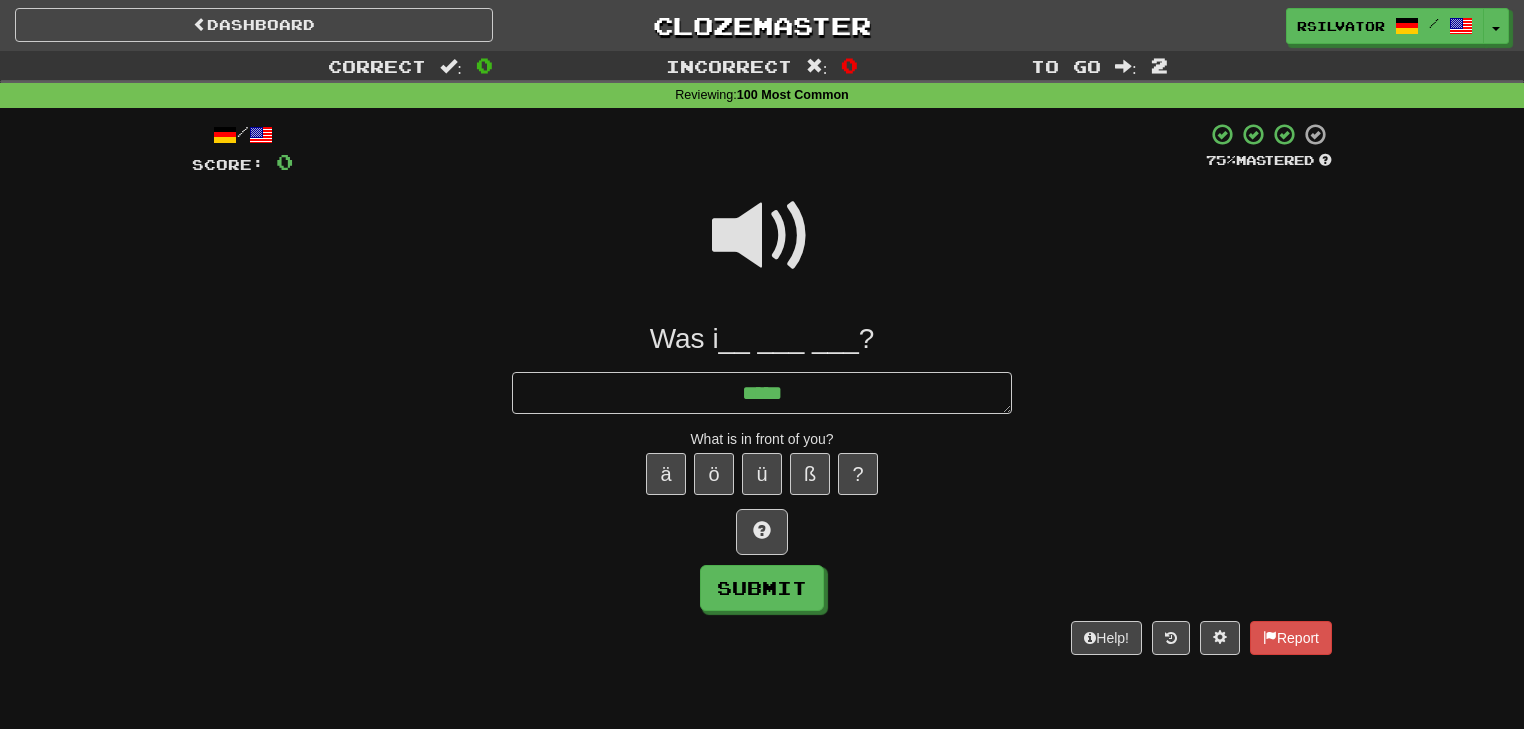 type on "*" 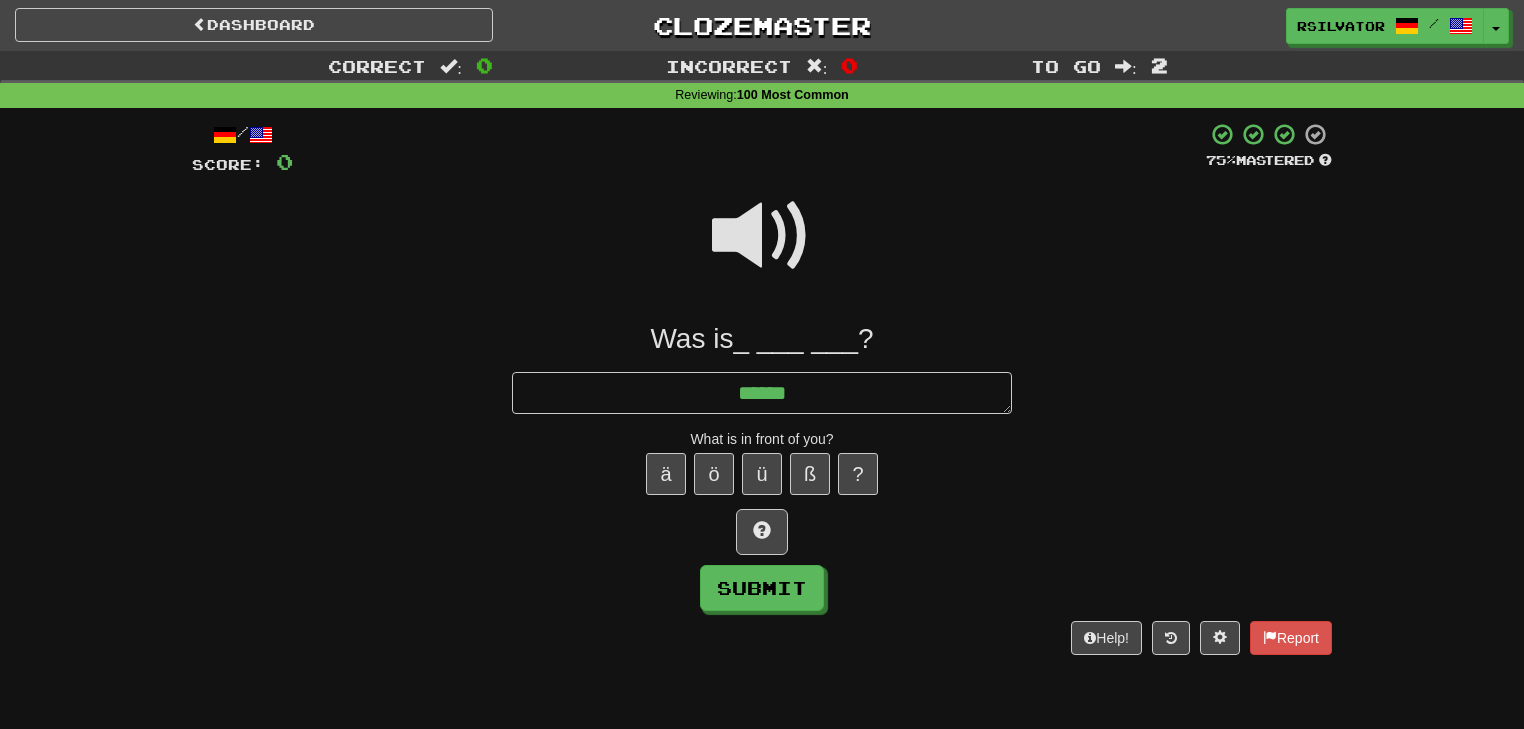 type on "*" 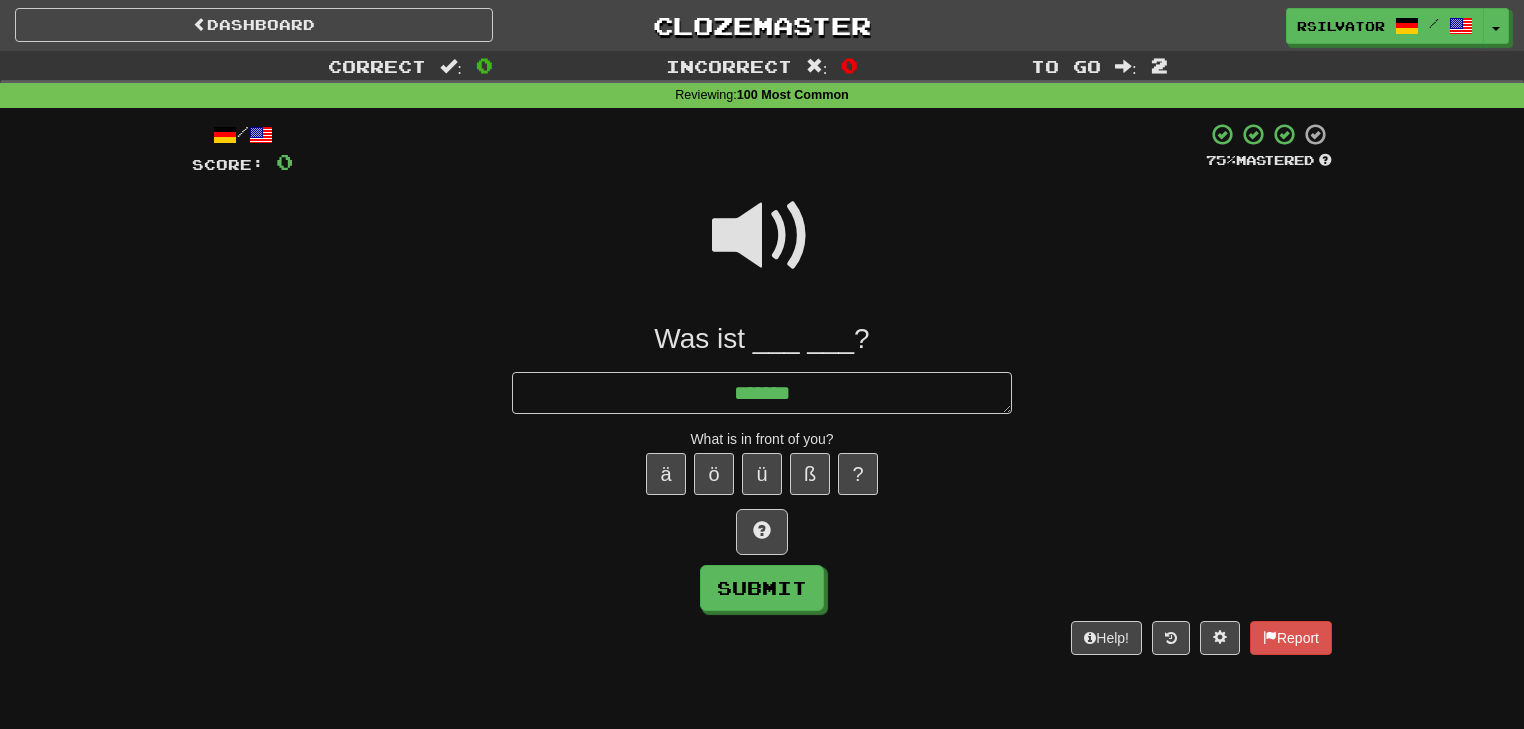 type on "*" 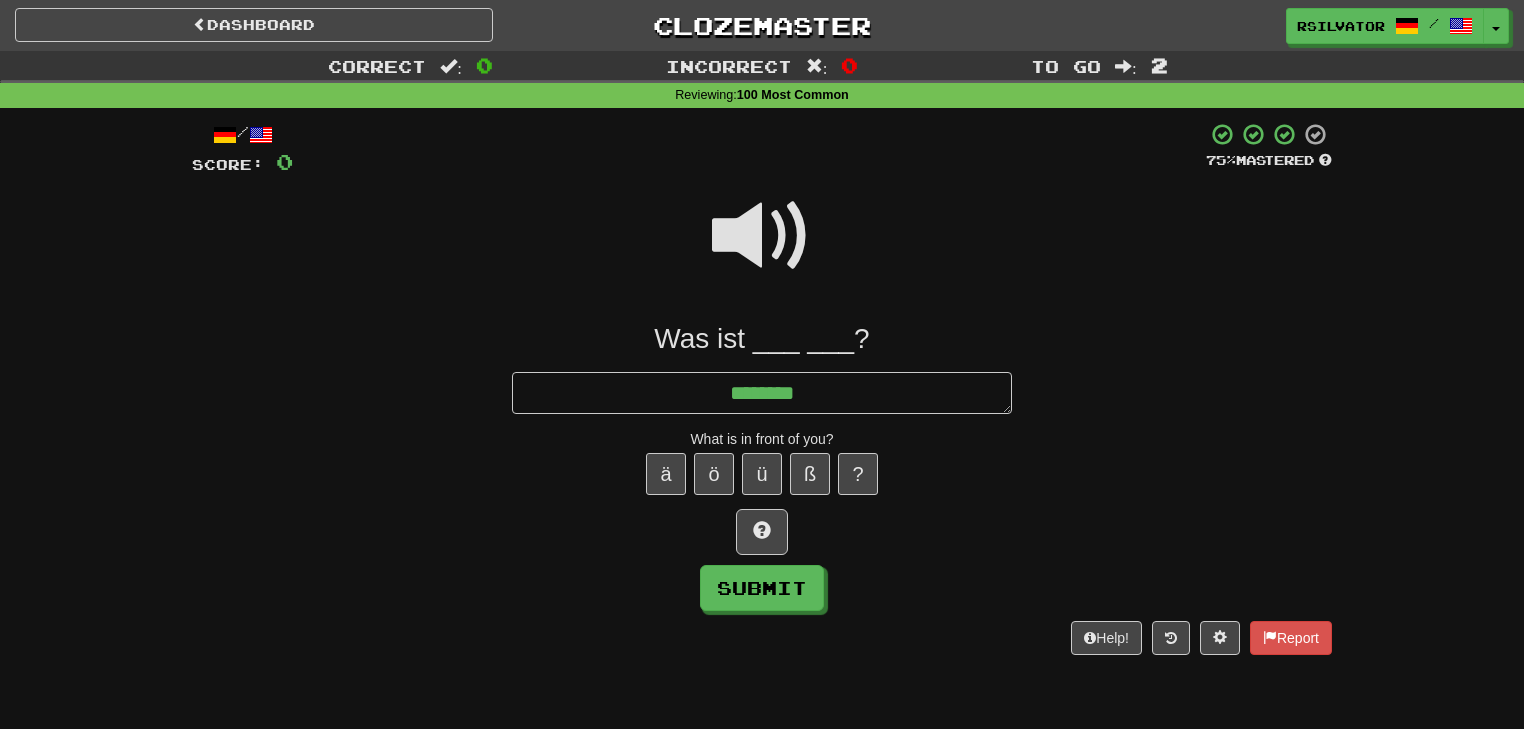 type on "*" 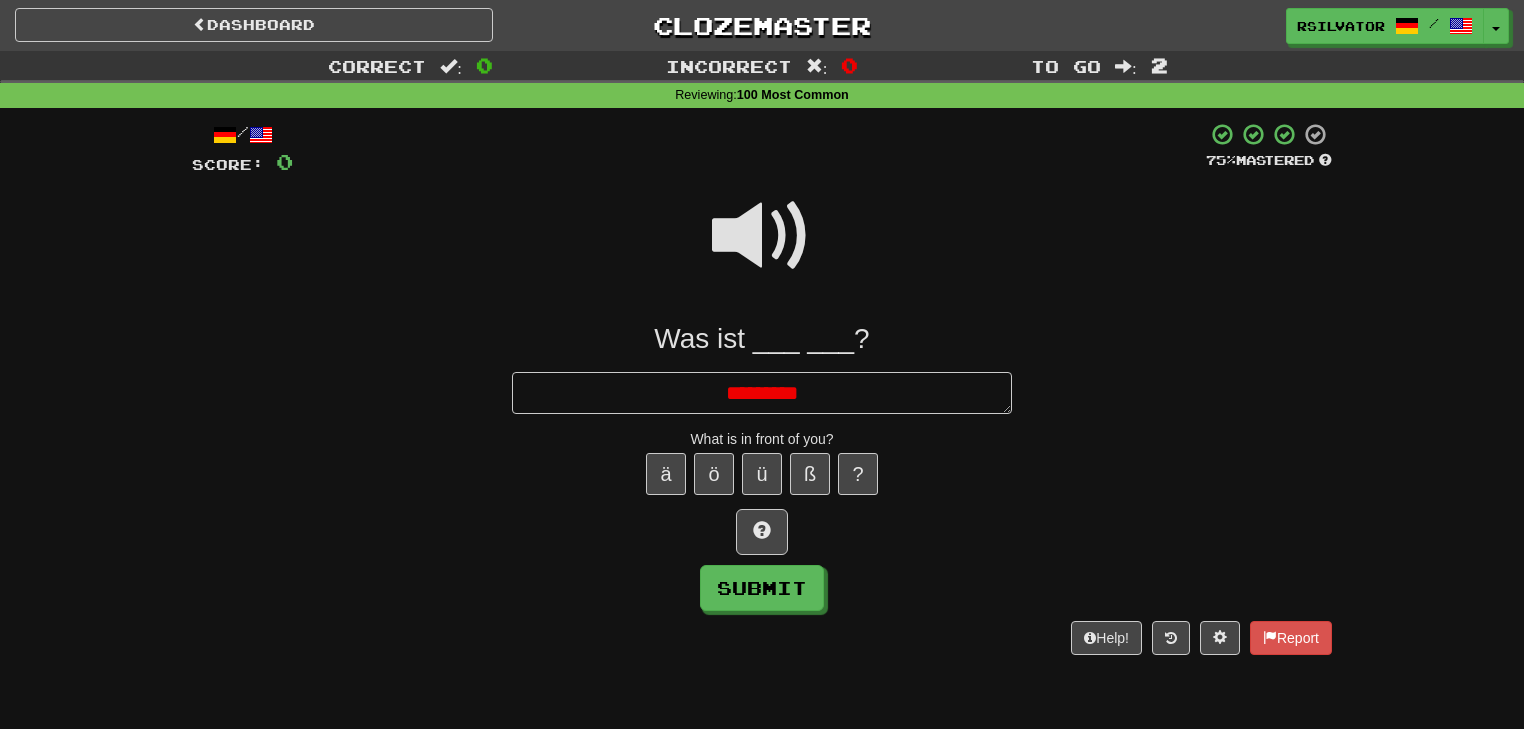 type on "*" 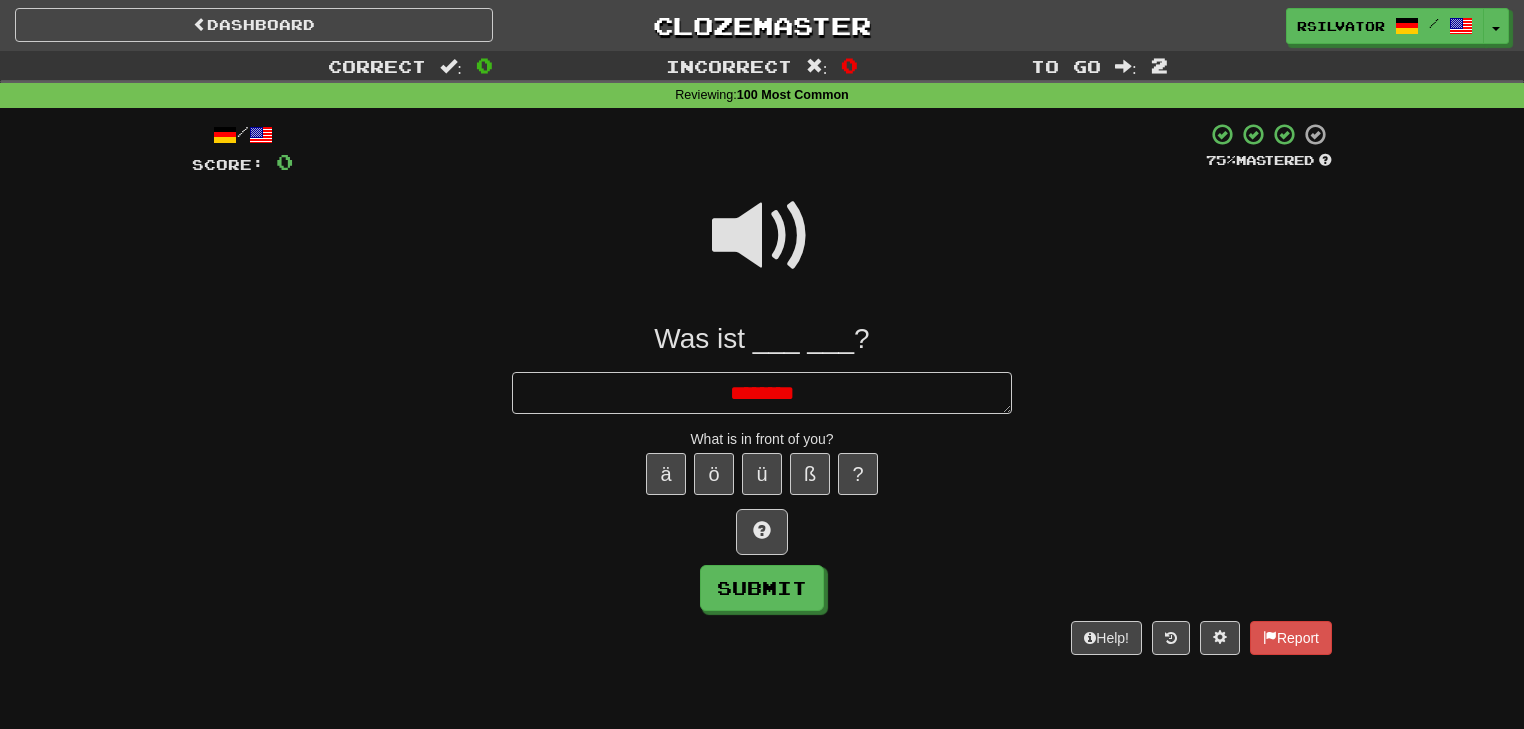 type on "*" 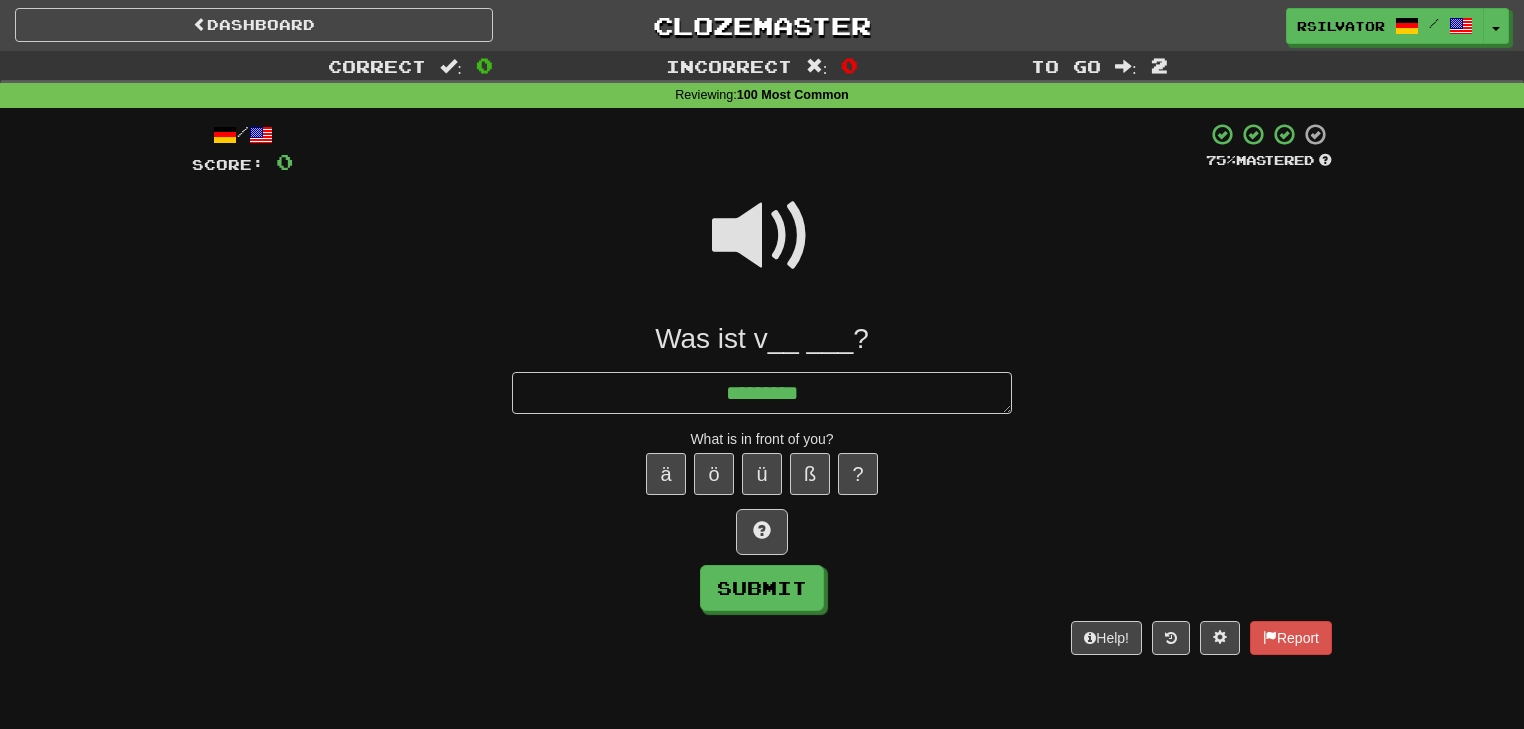 type on "*" 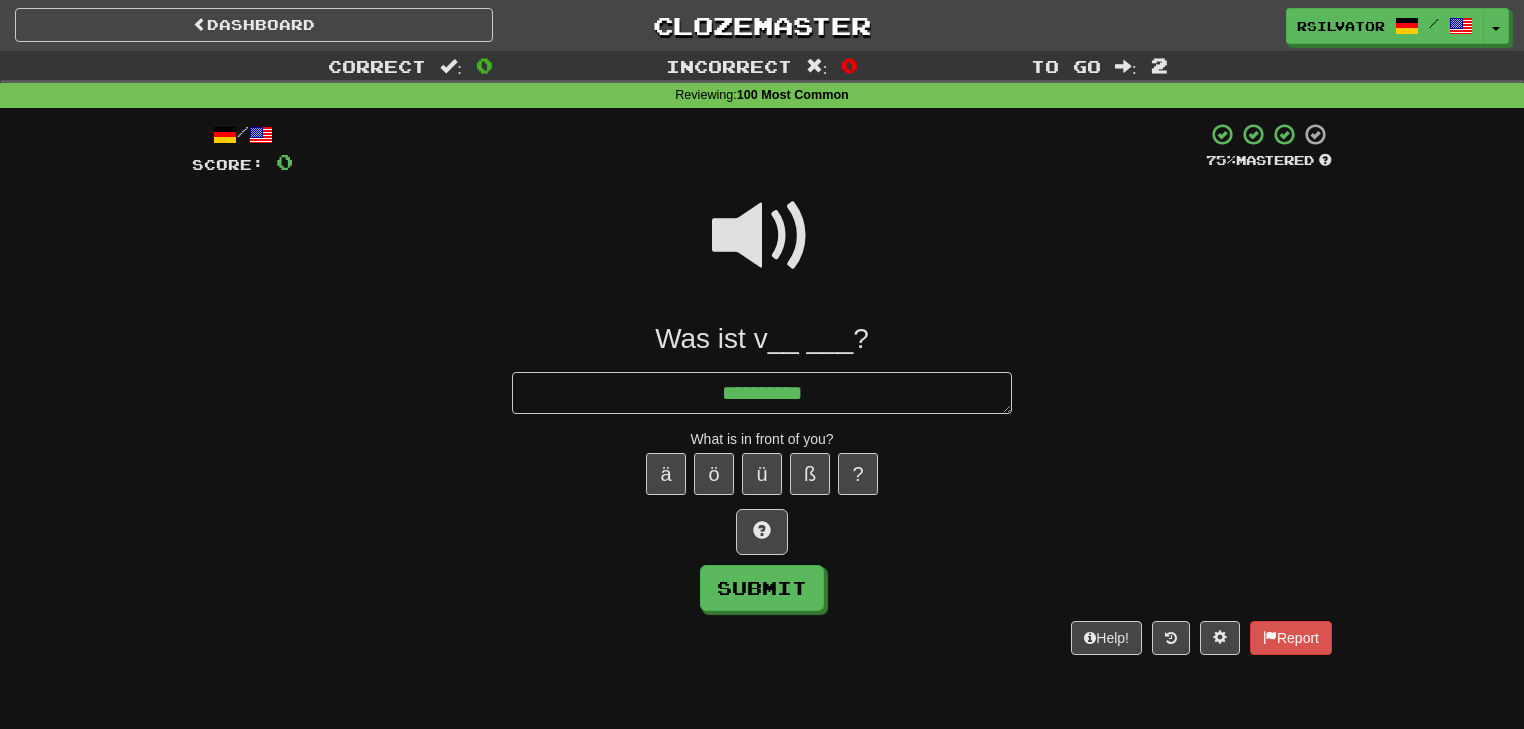 type on "*" 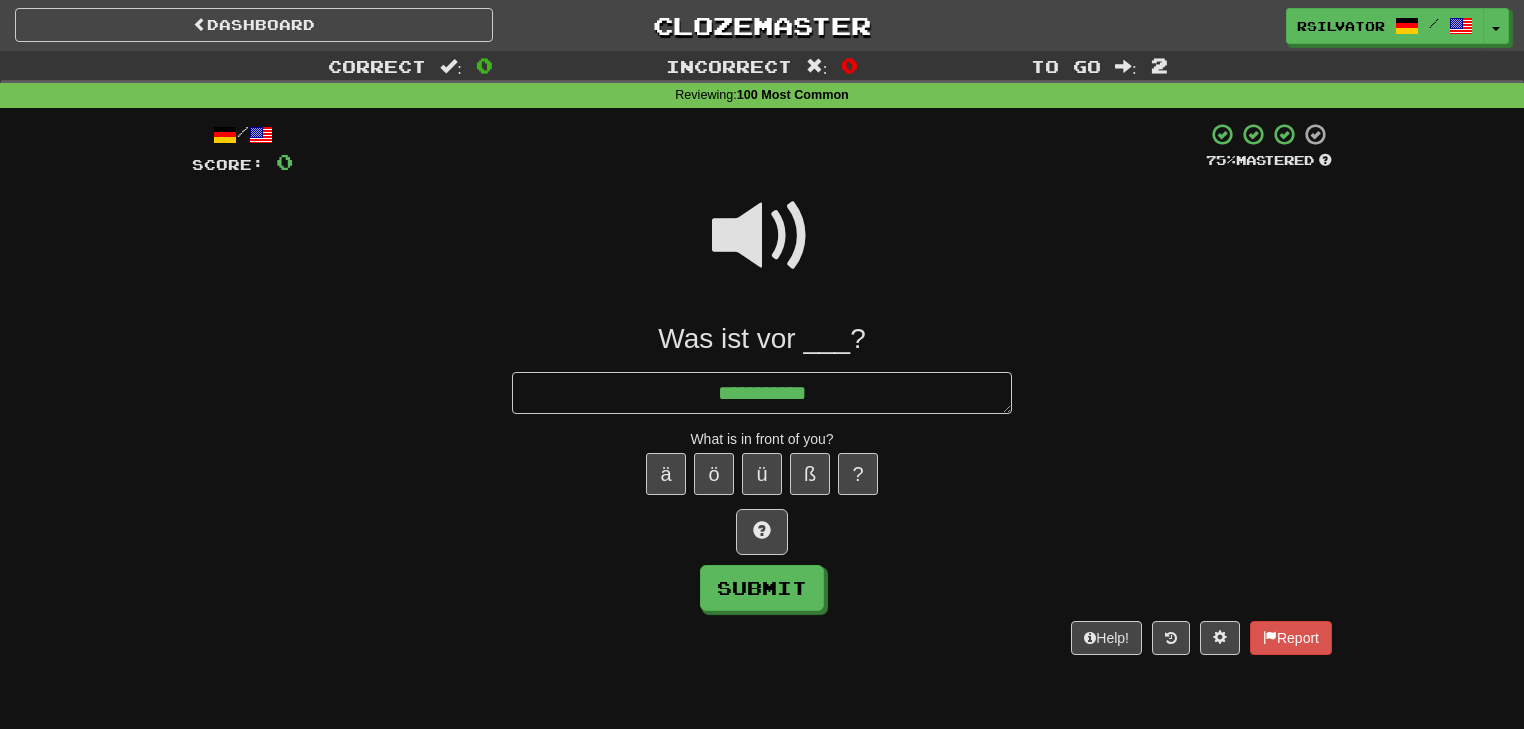 type on "*" 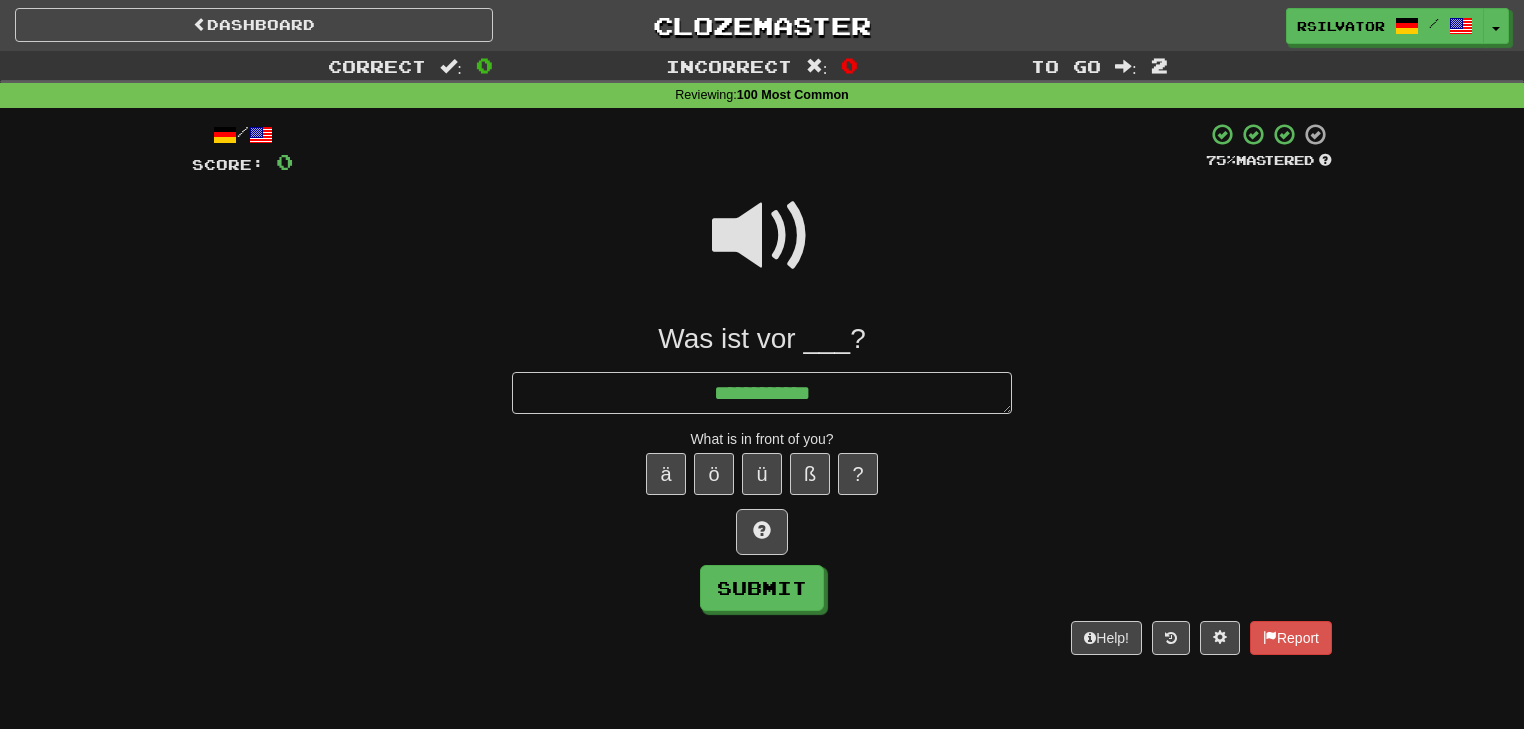 type on "*" 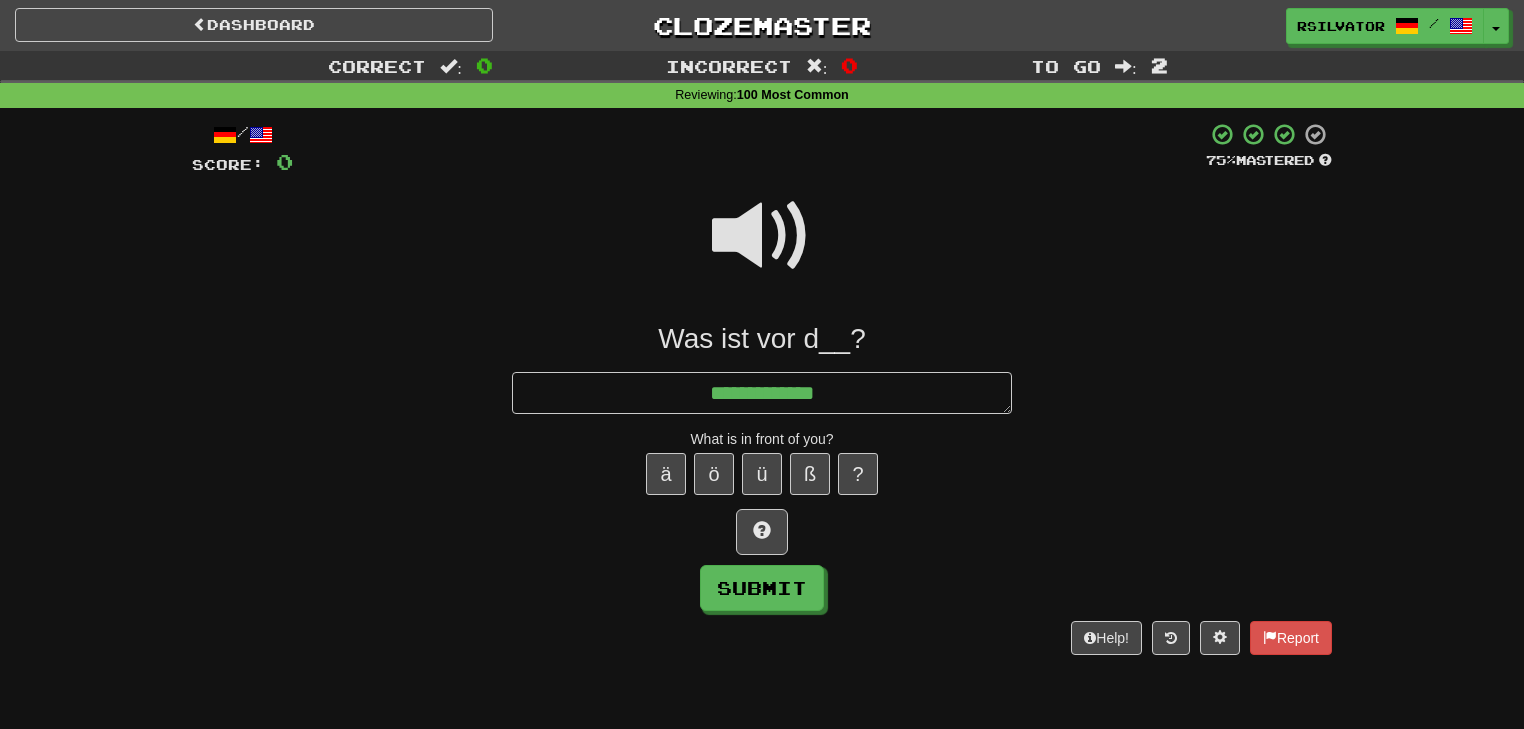 type on "*" 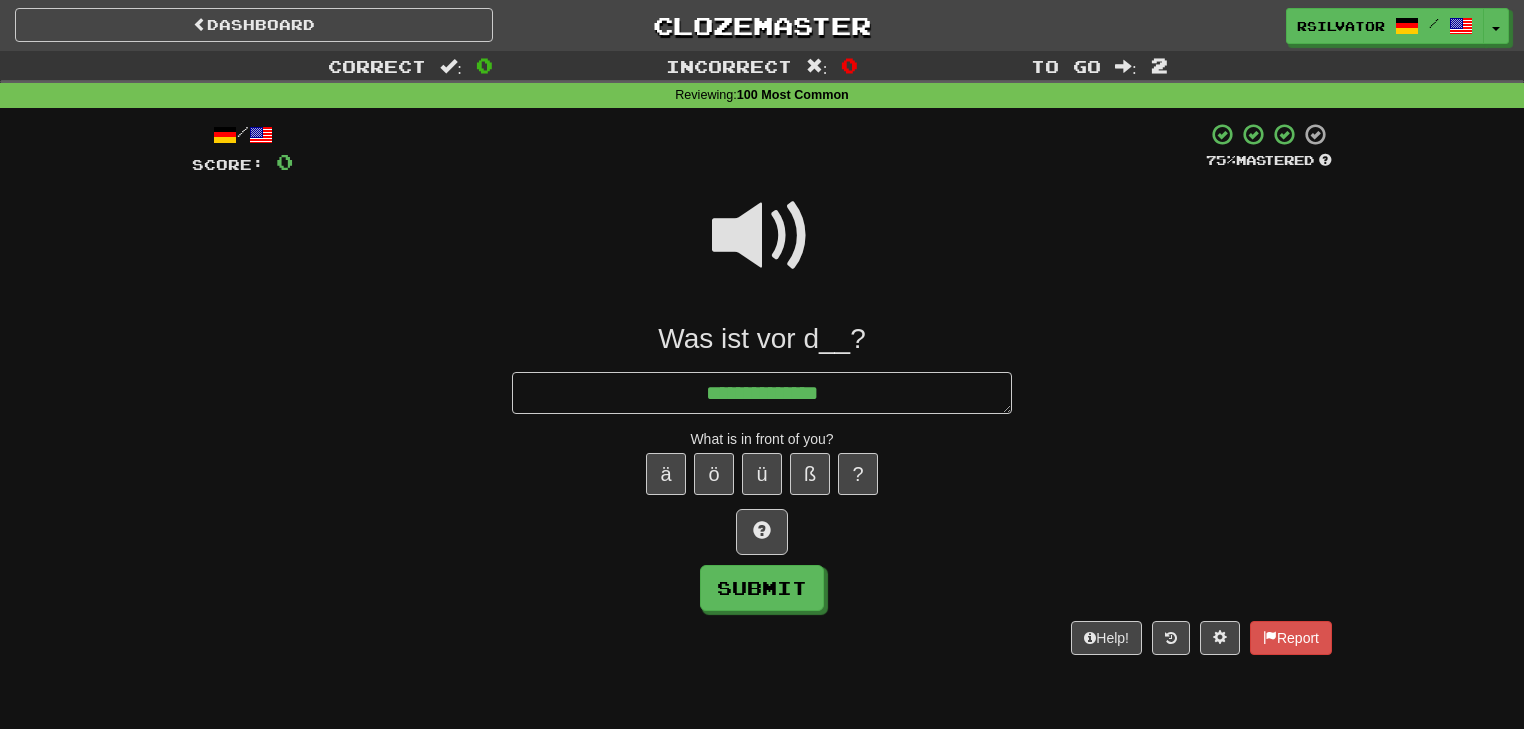 type on "*" 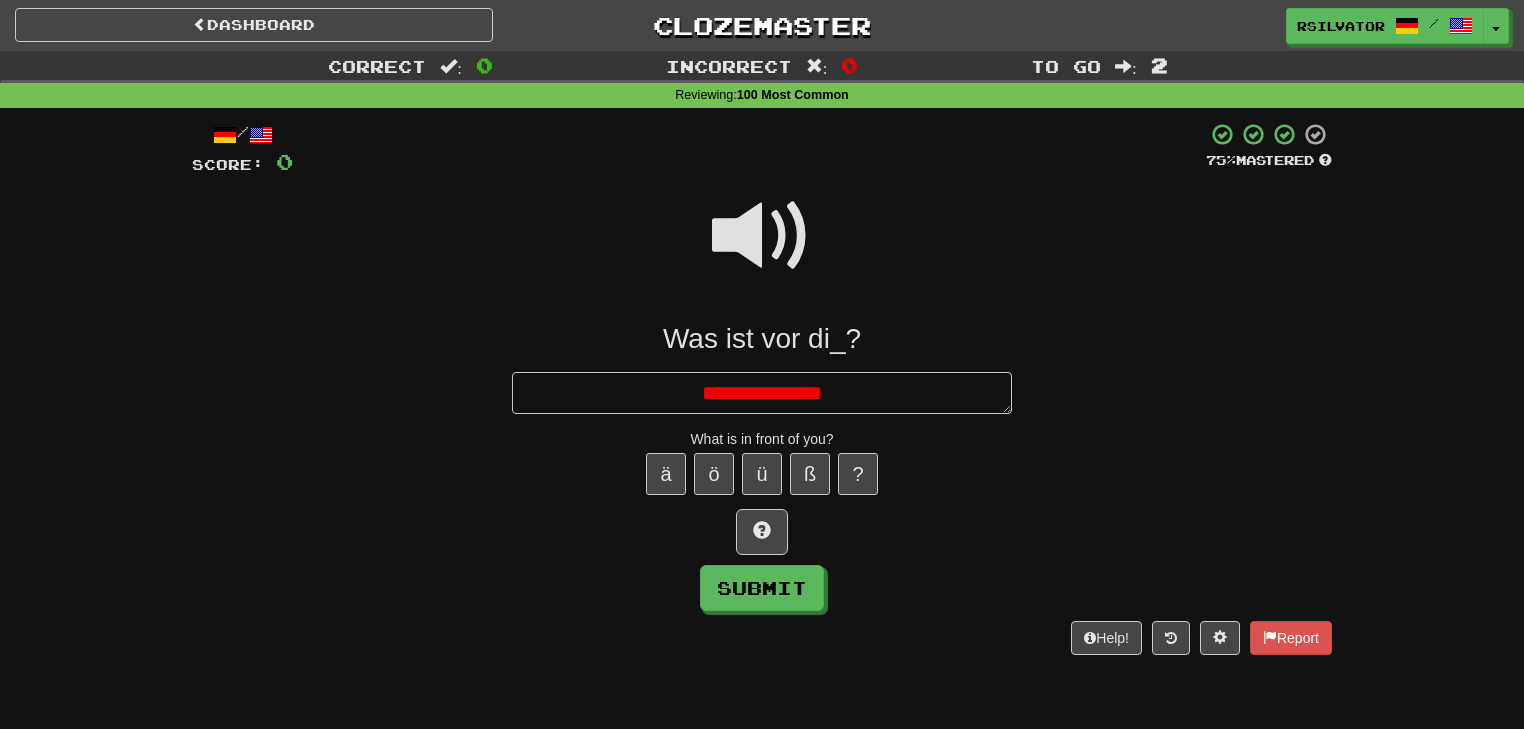 type on "*" 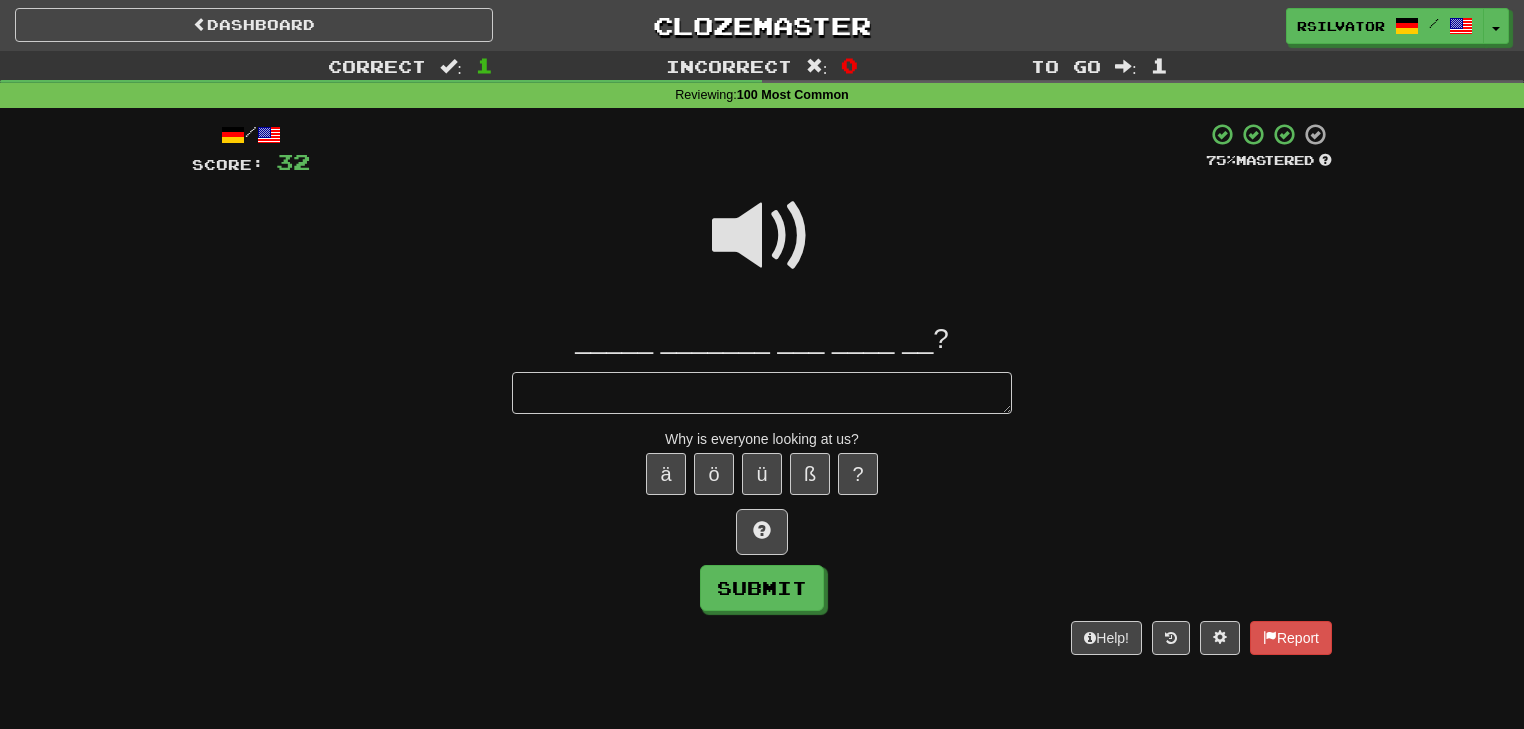 type on "*" 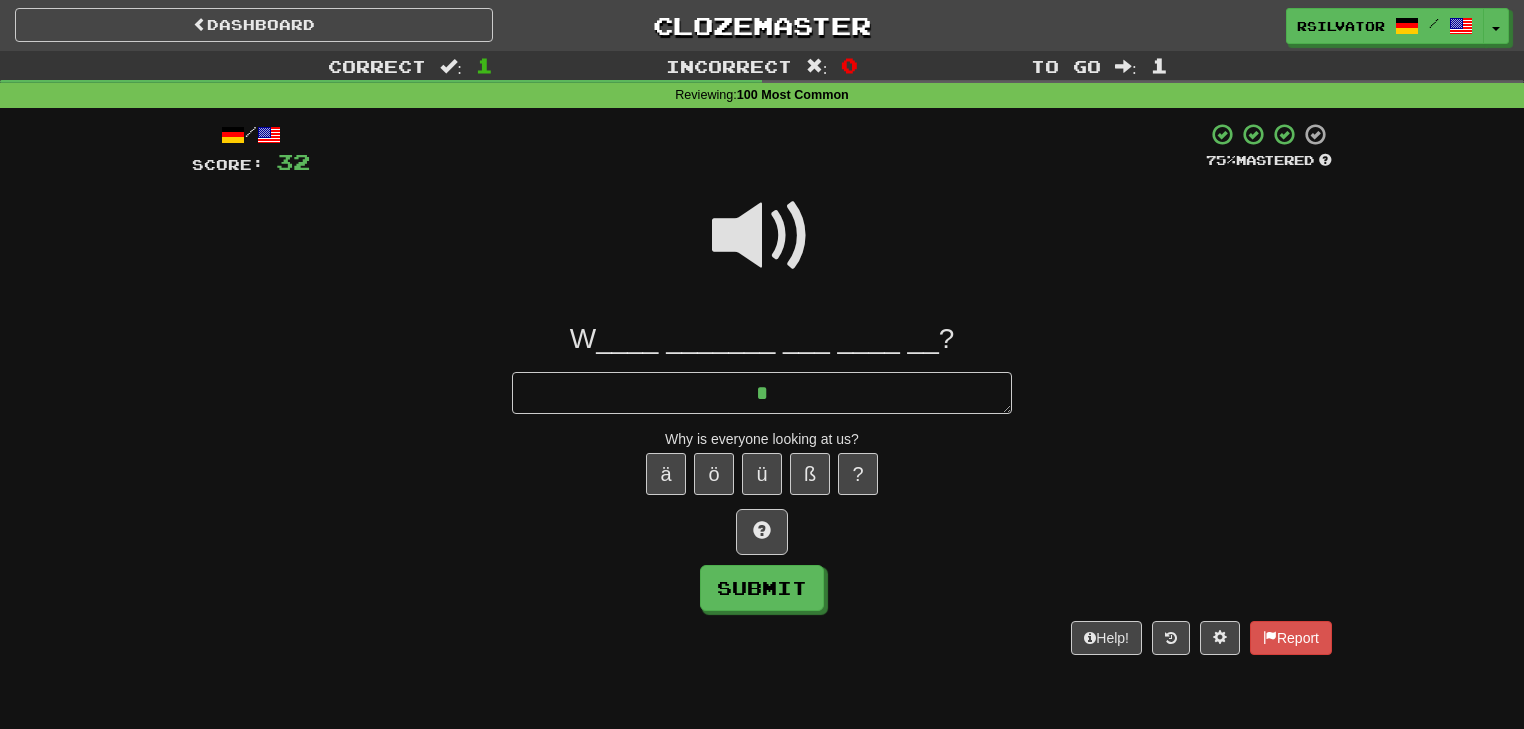 type on "*" 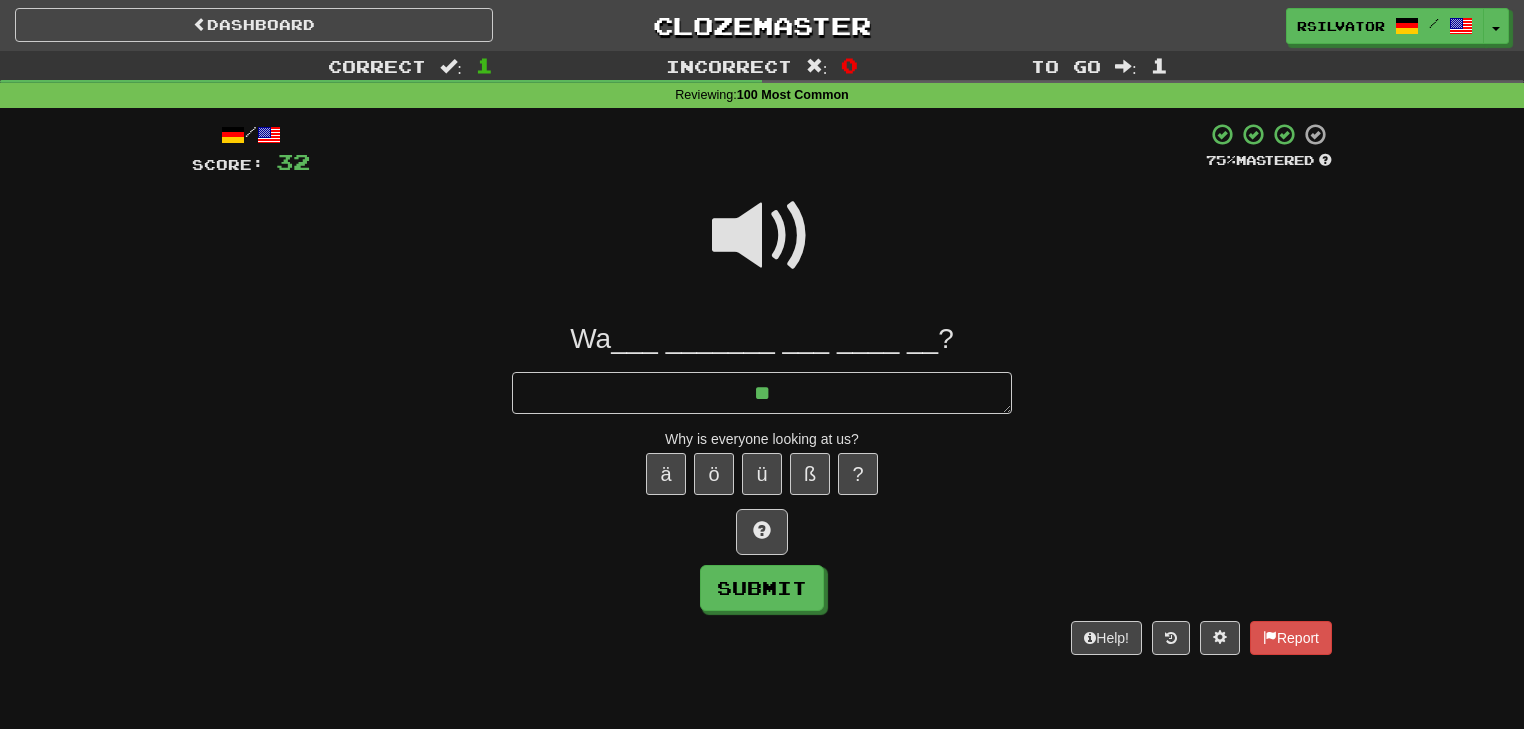 type on "*" 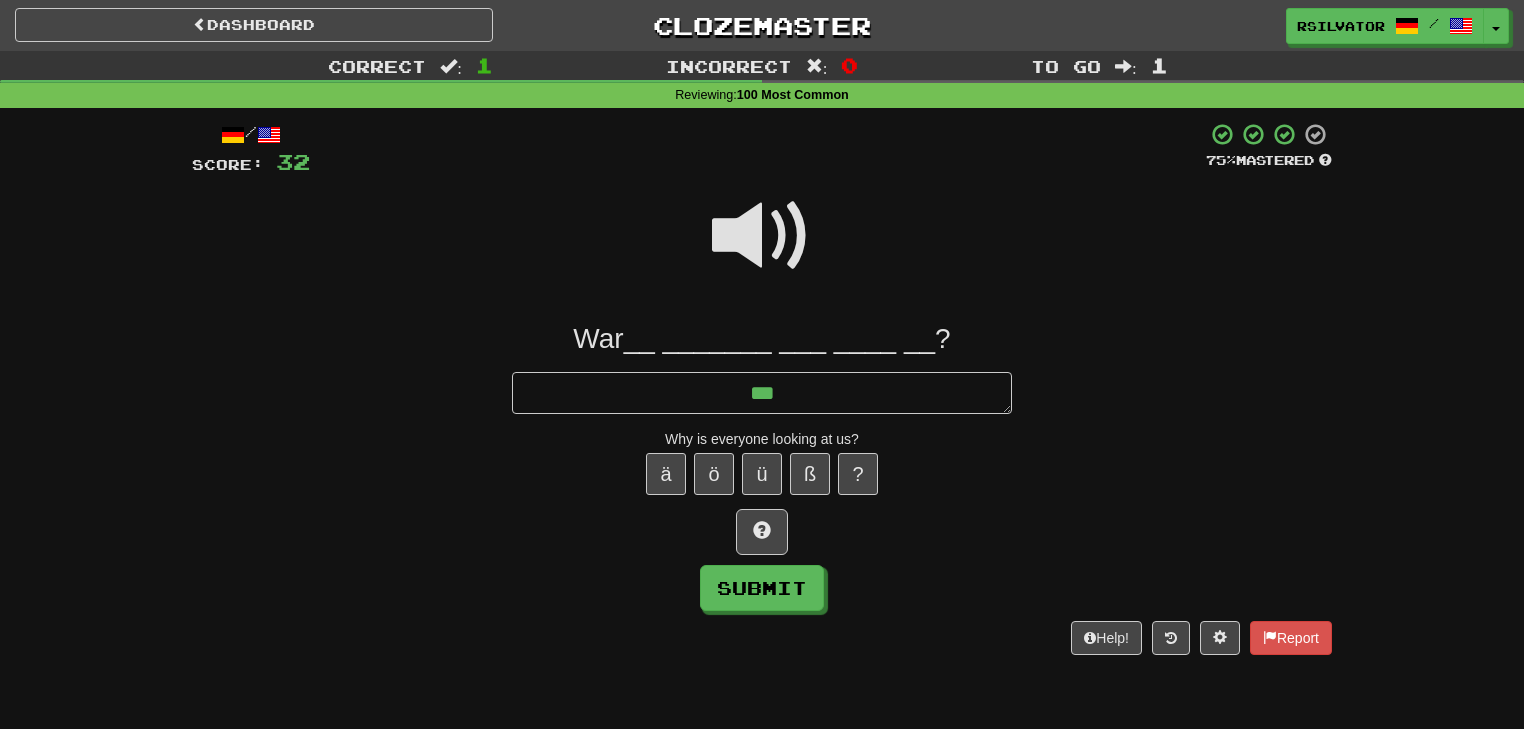 type on "*" 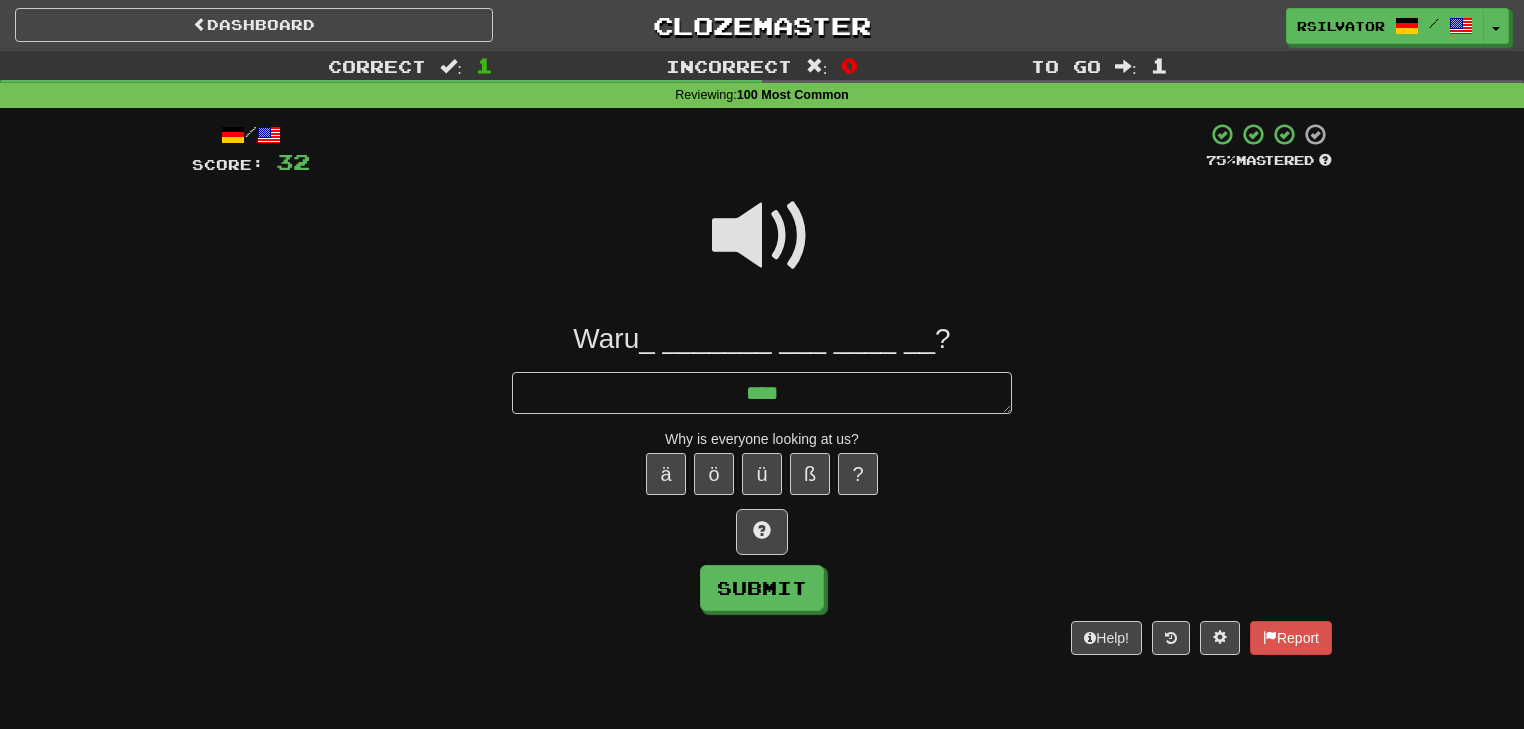 type on "*" 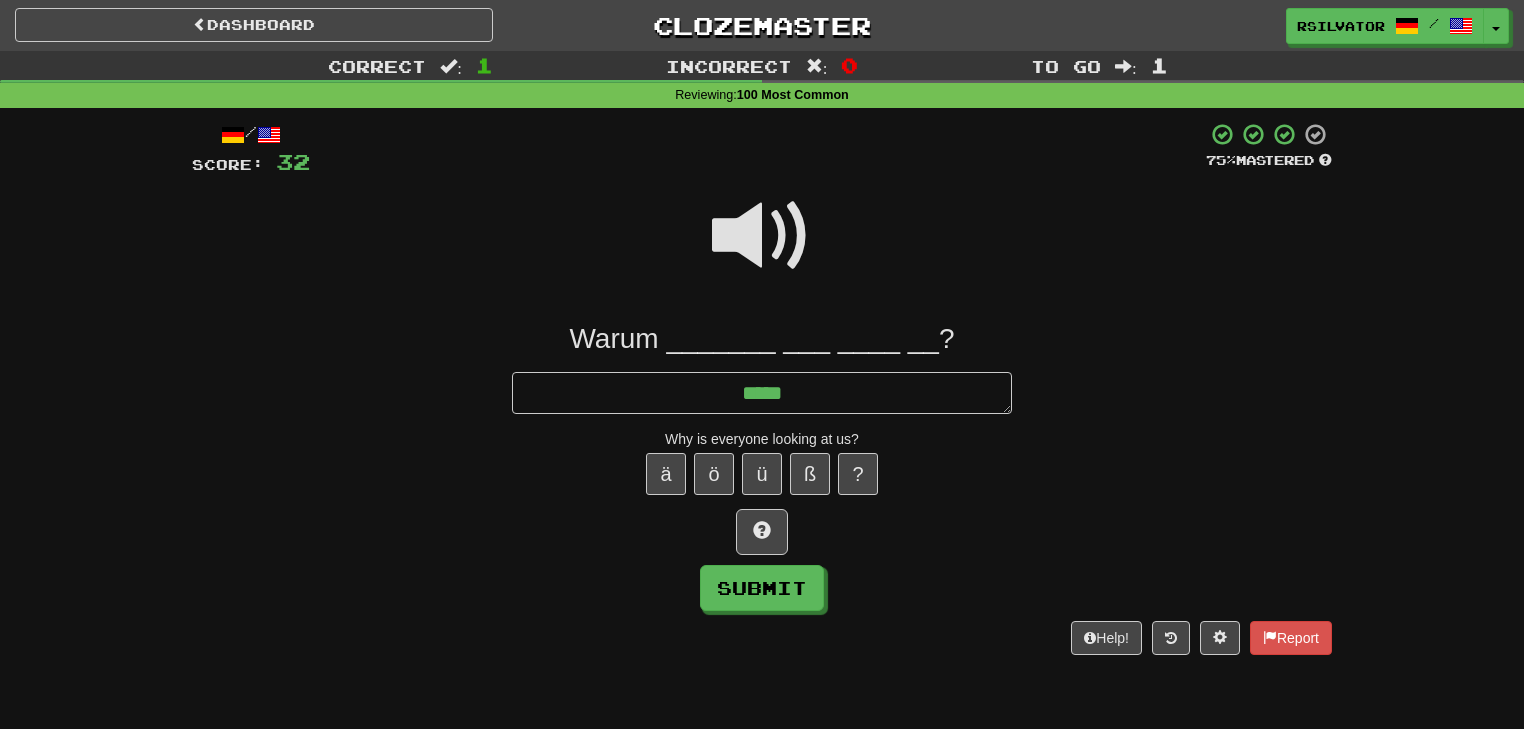 type on "*" 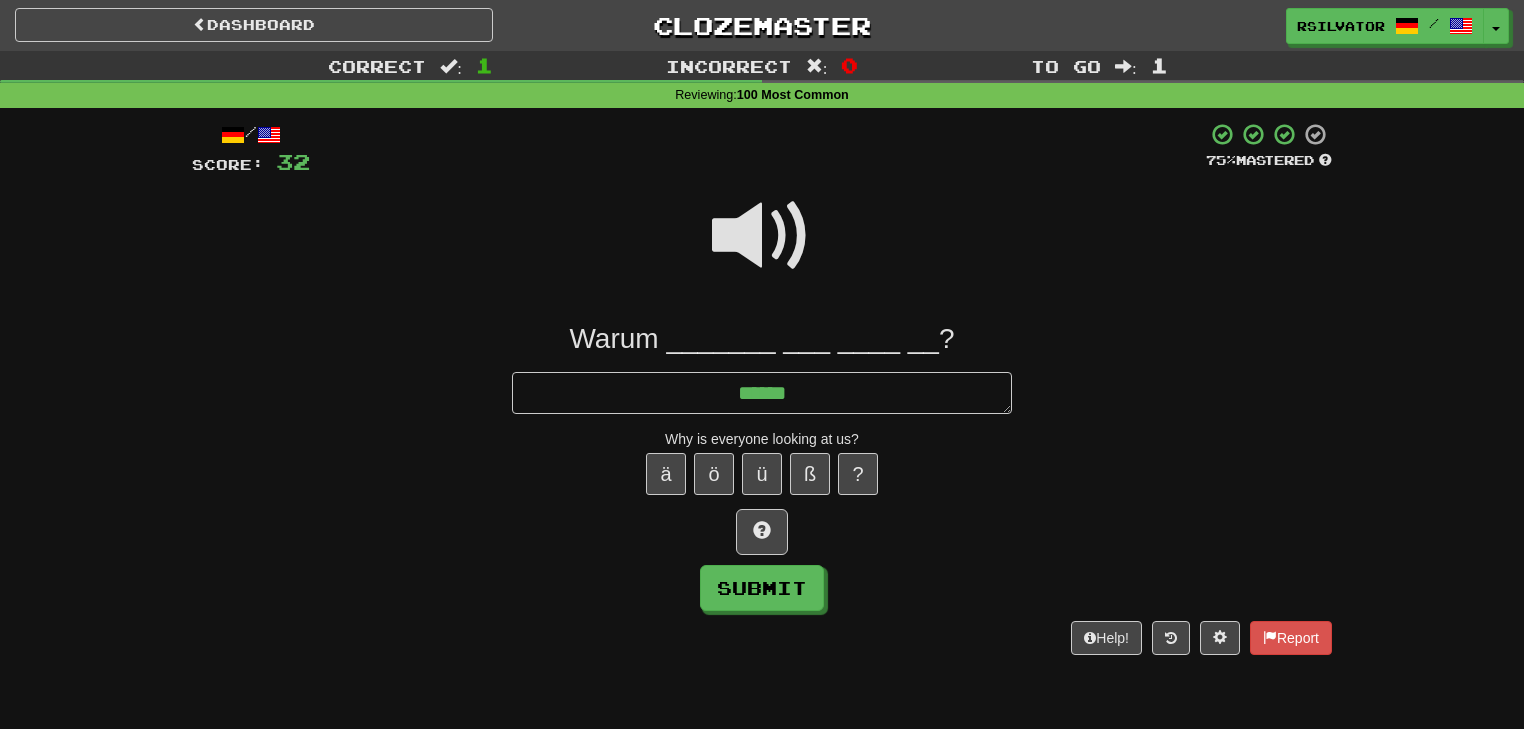 type on "*" 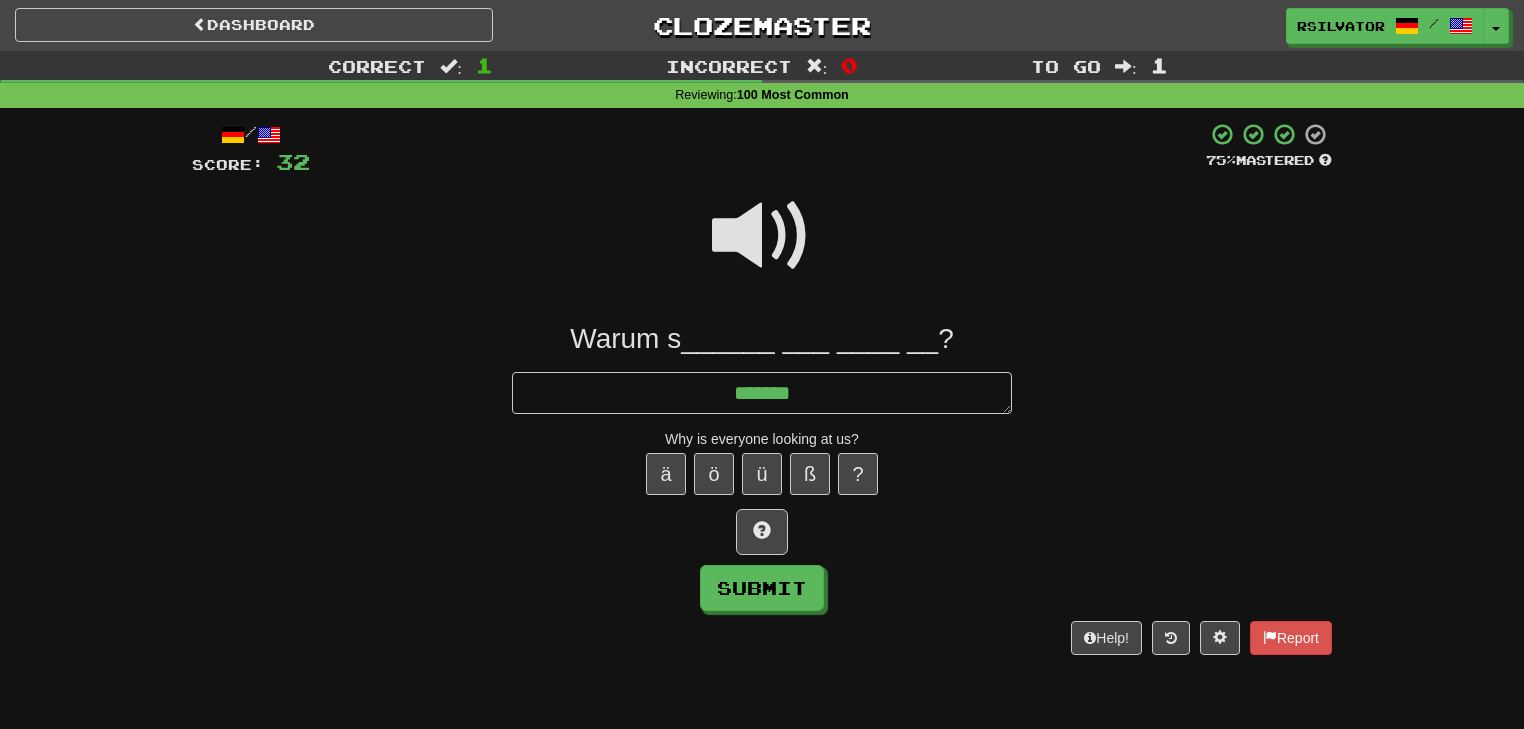 type on "*" 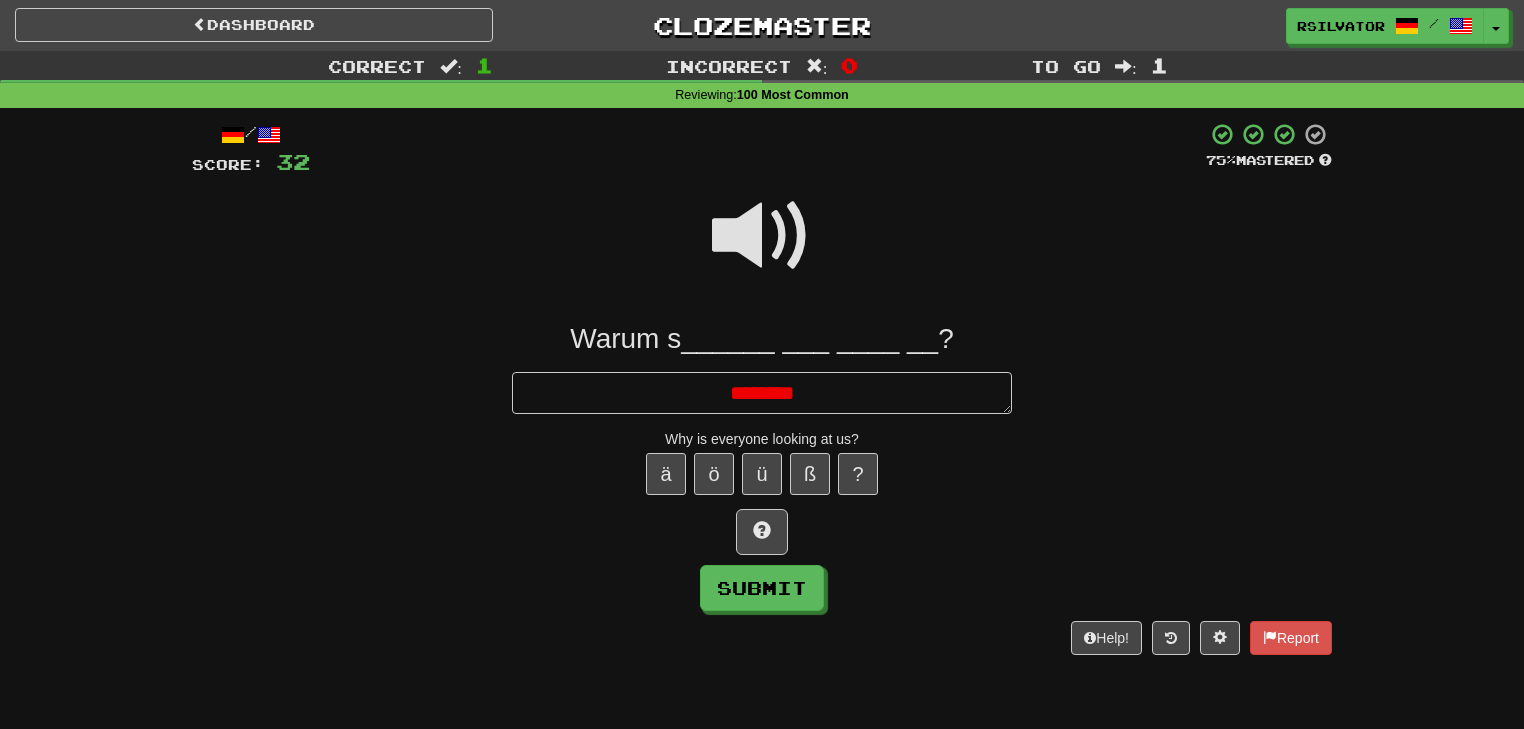 type on "*" 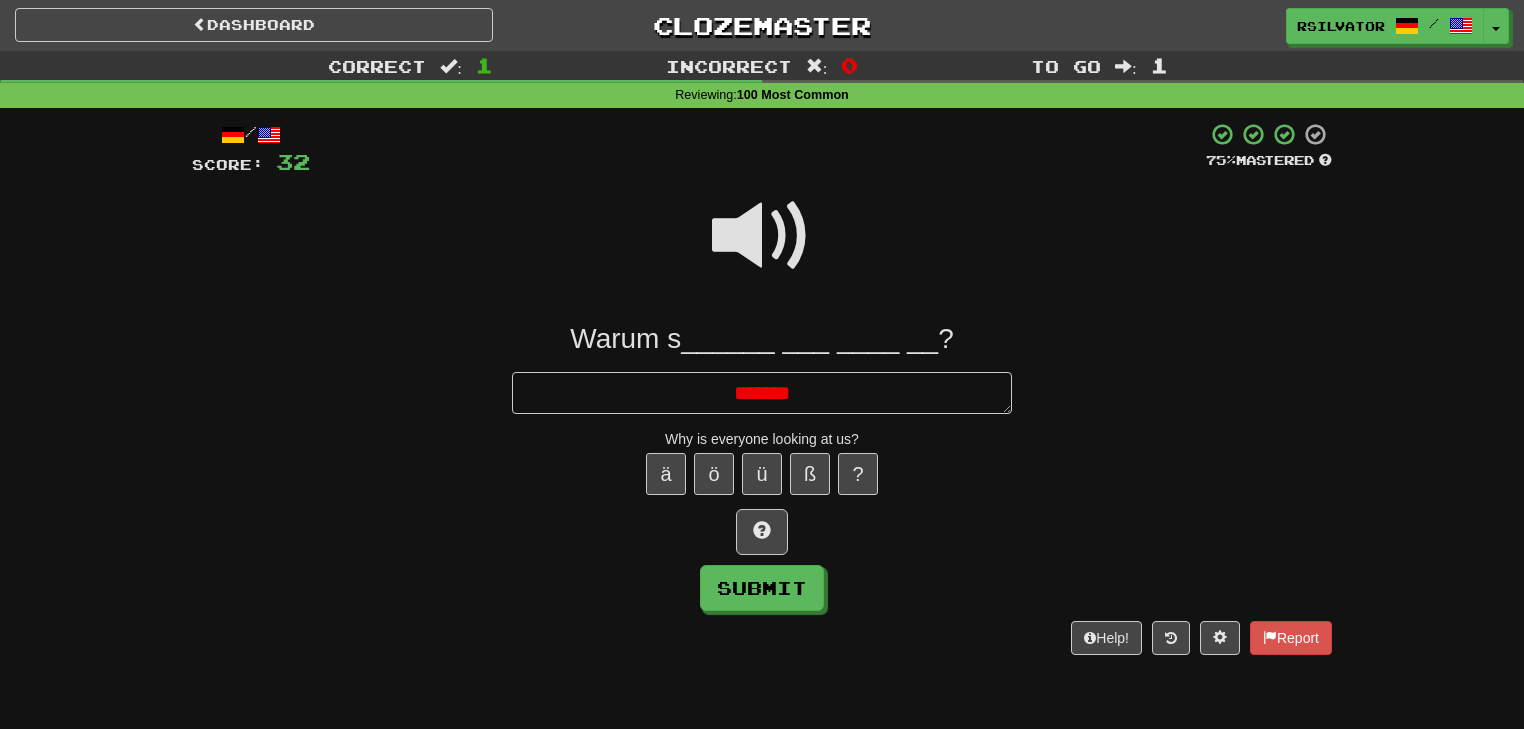 type on "*" 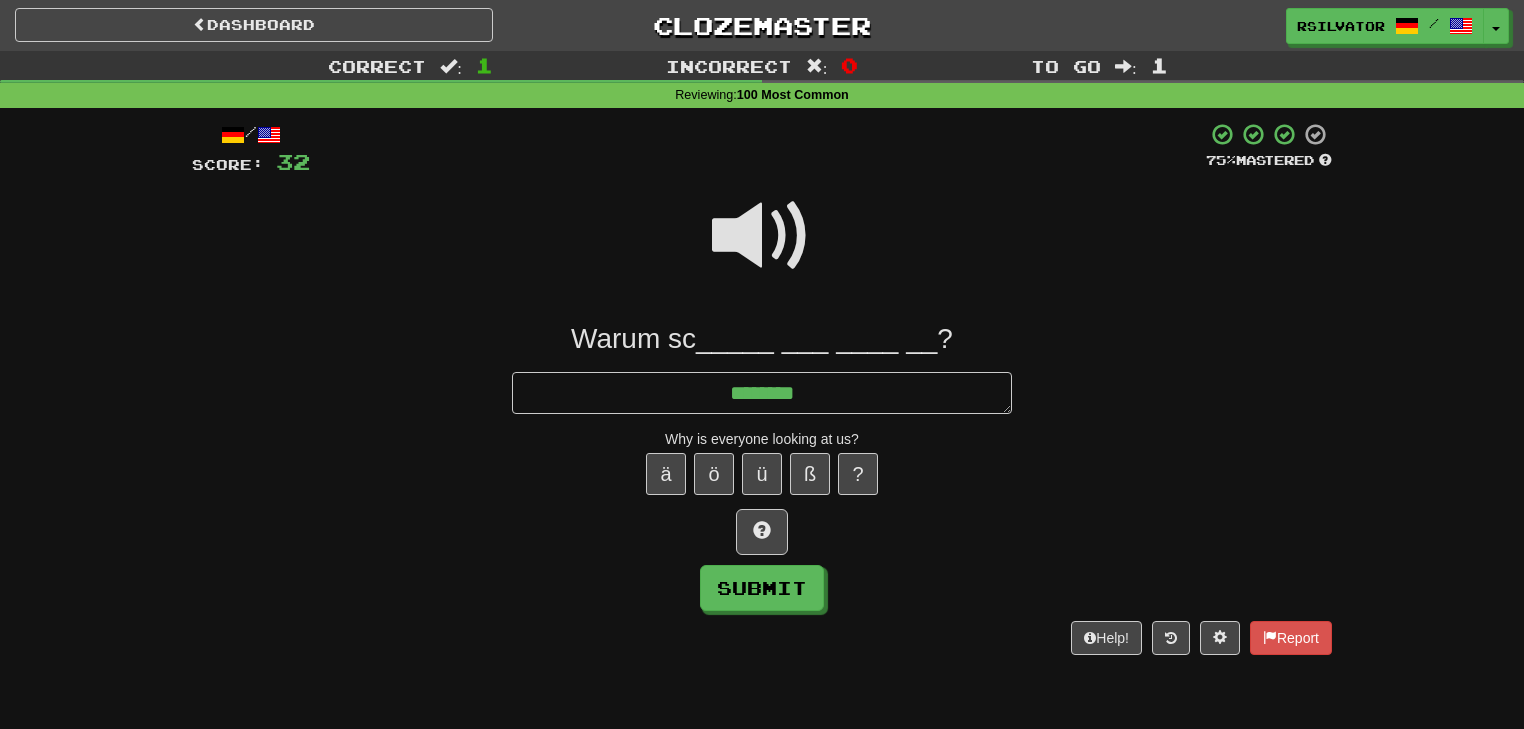 type on "*" 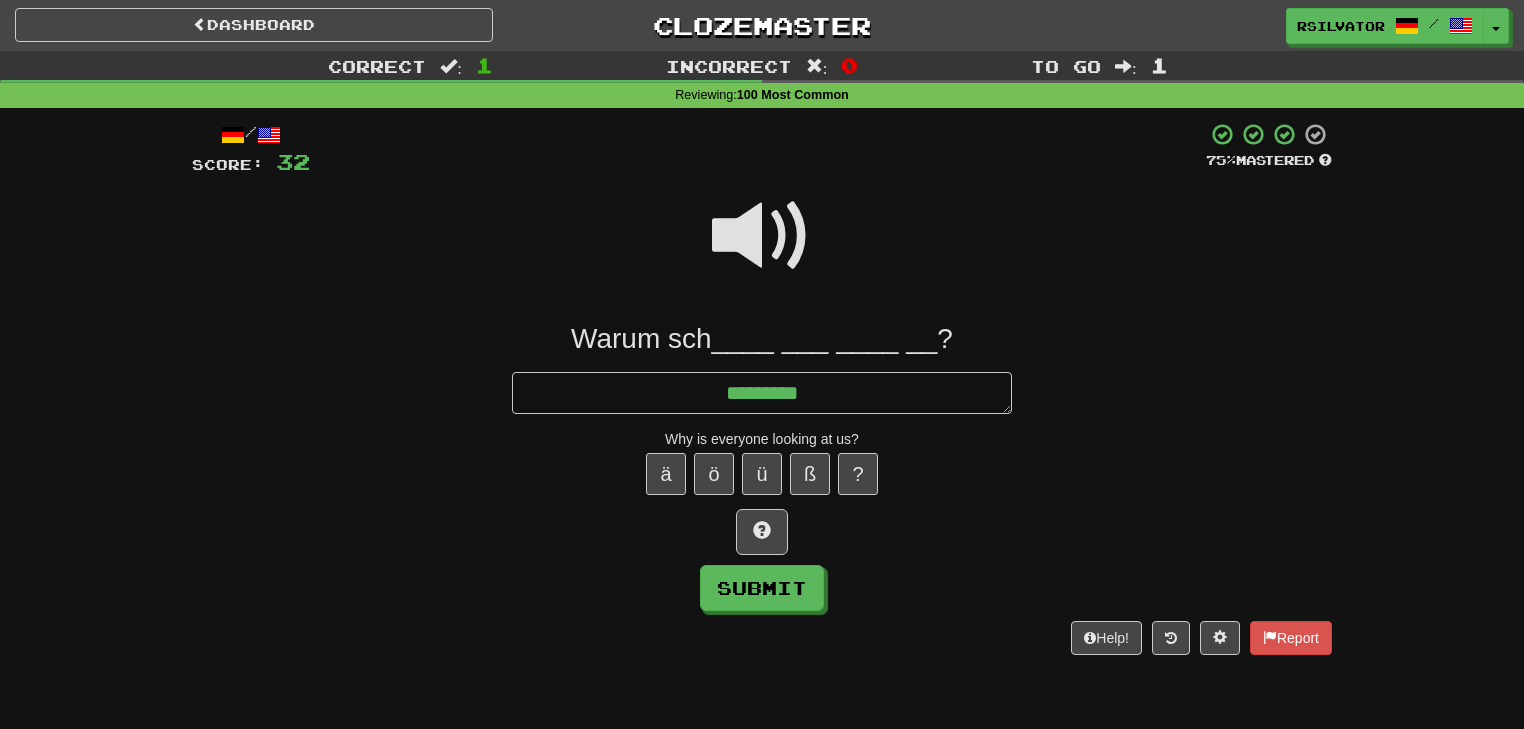 type on "*" 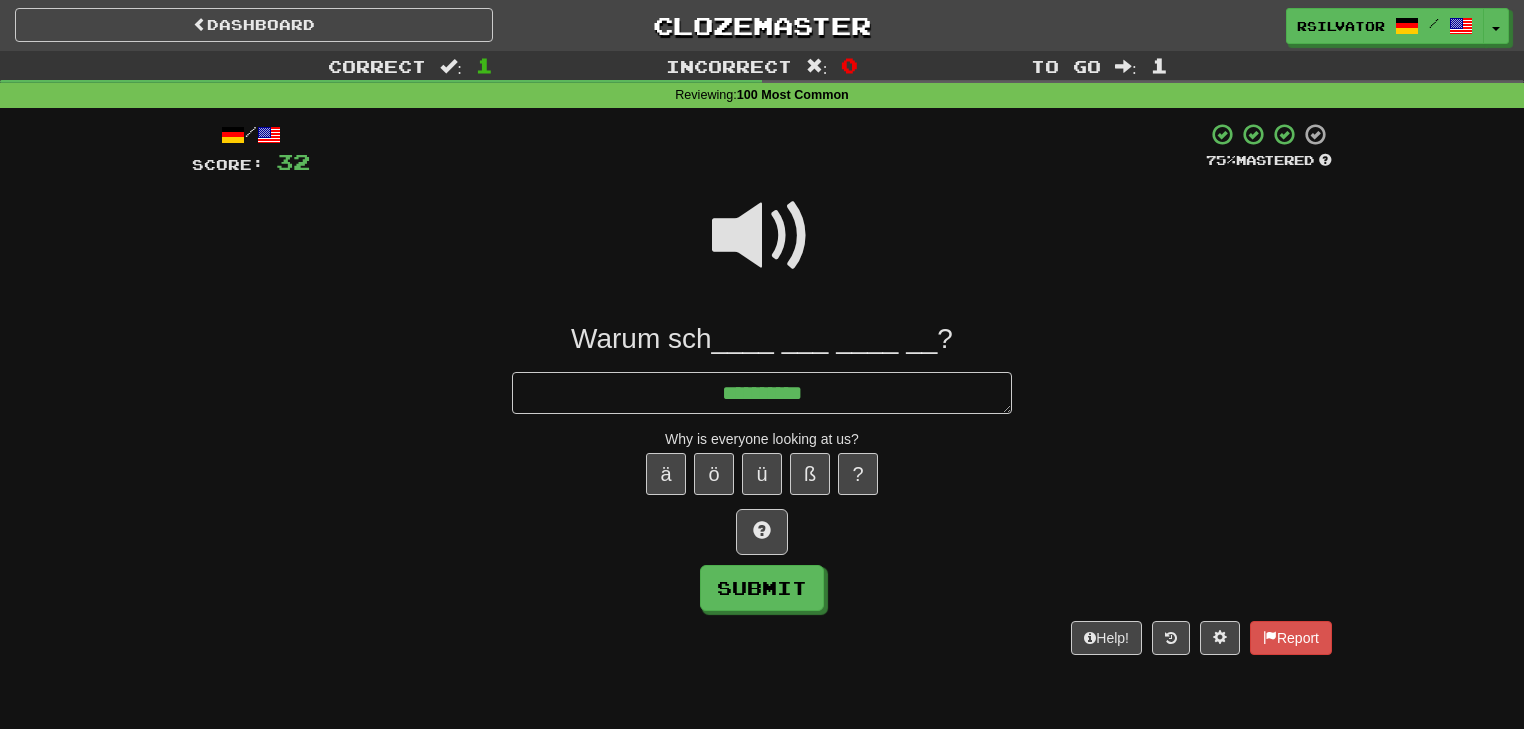 type on "*" 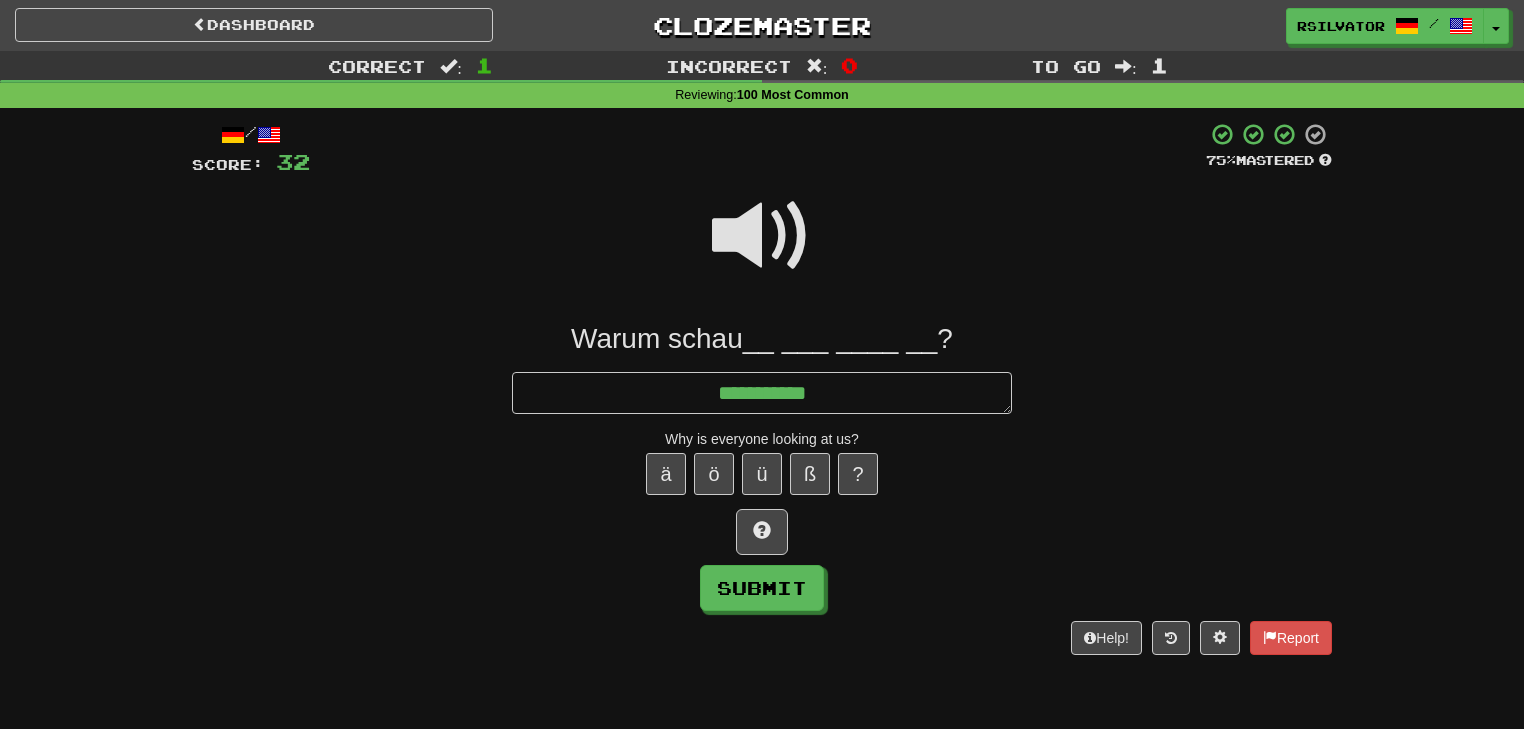 type on "*" 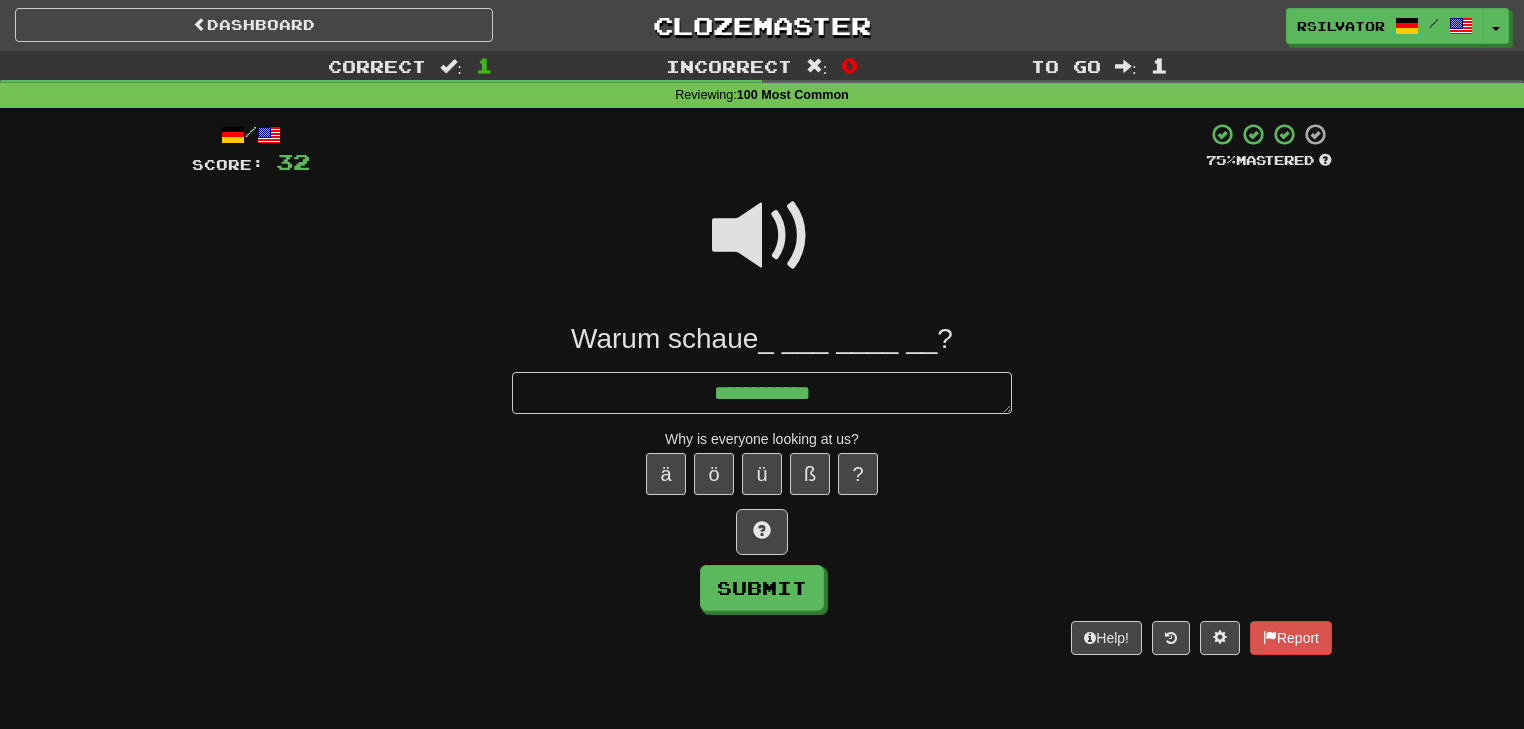 type on "*" 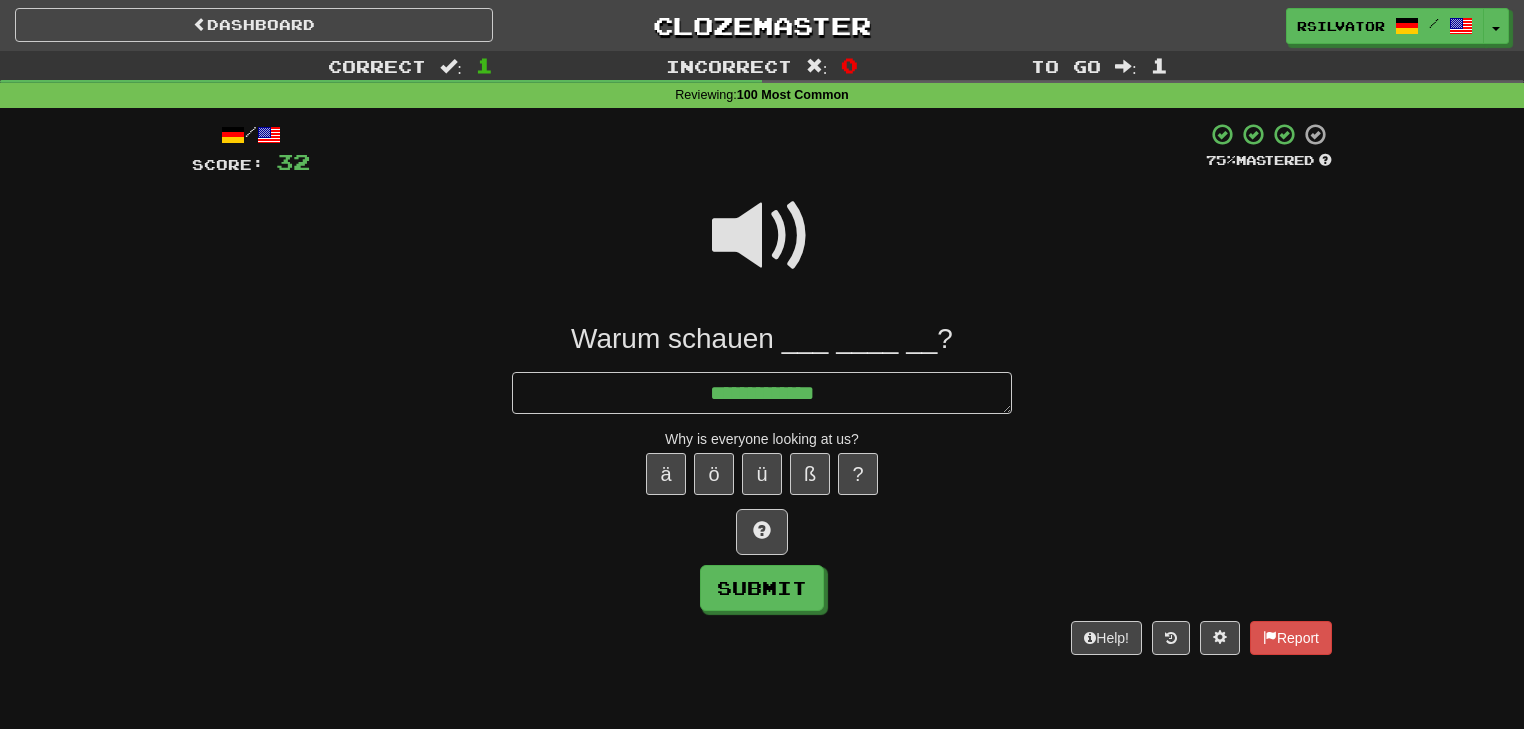 type on "*" 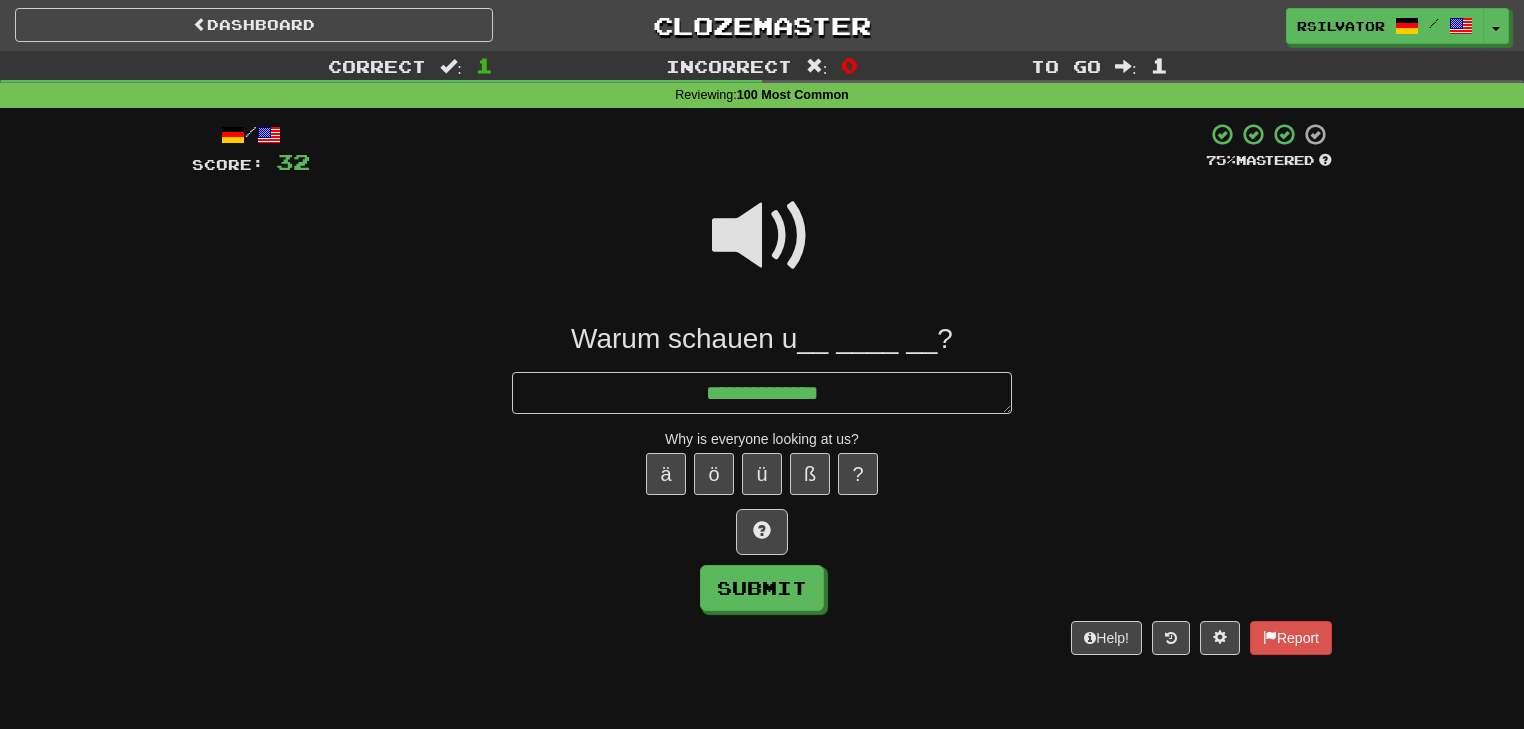 type on "*" 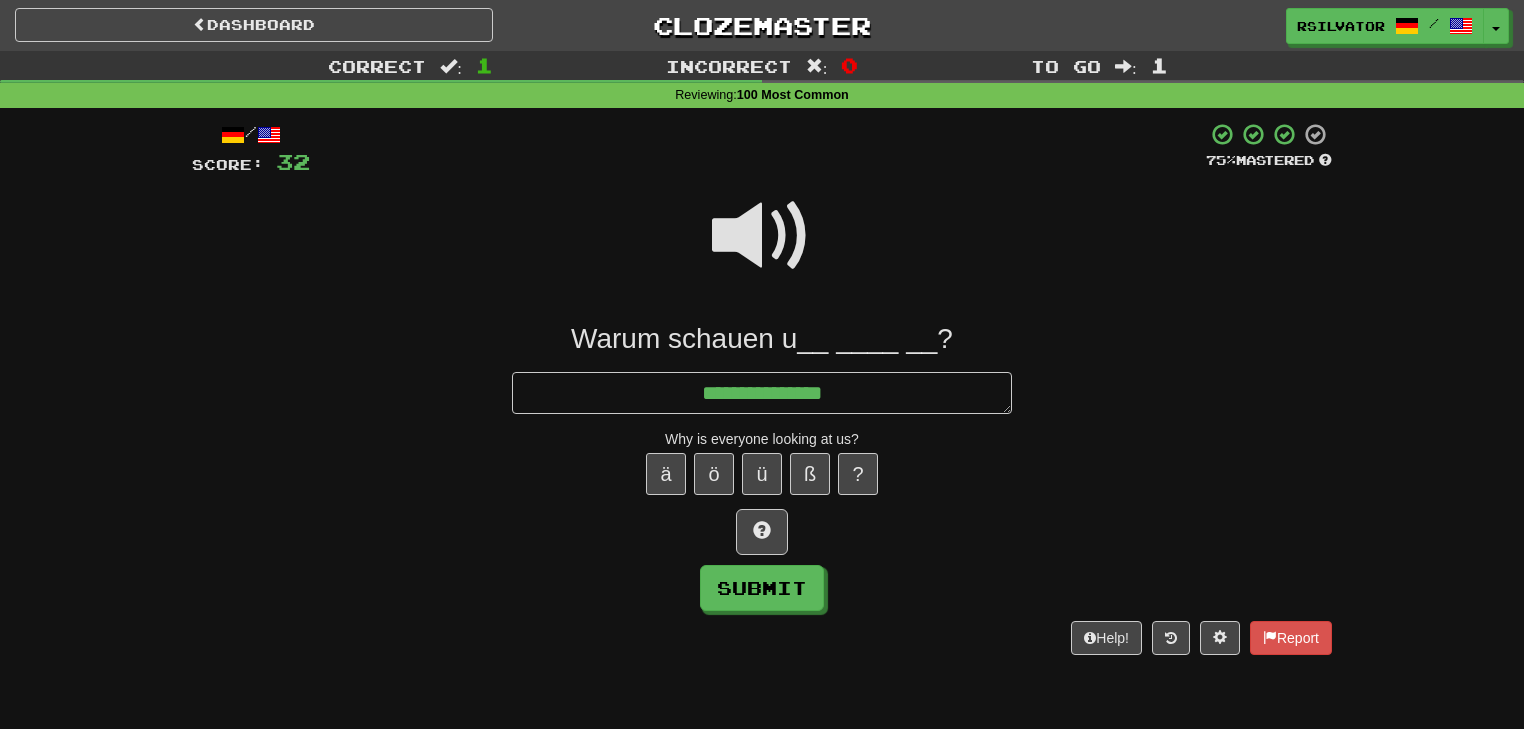 type on "*" 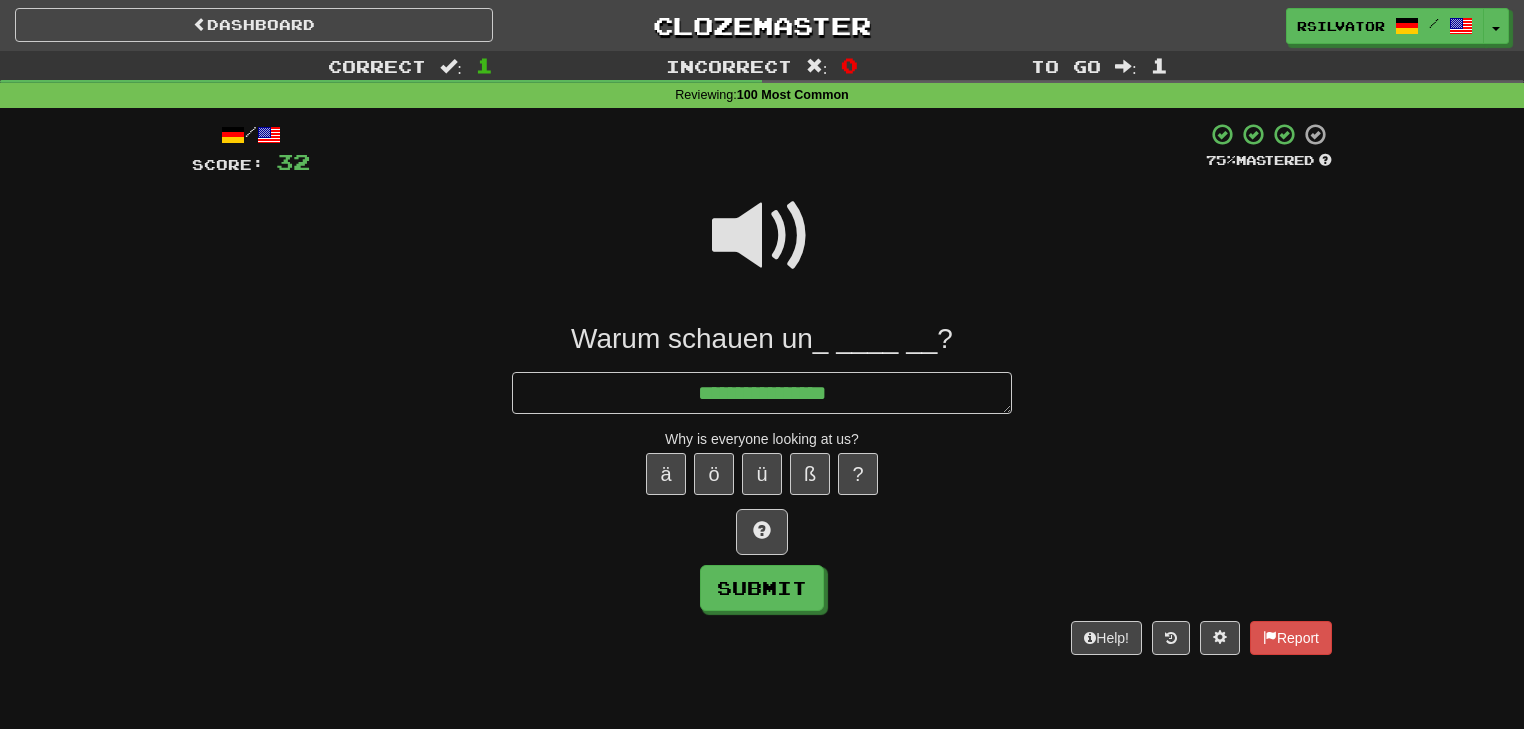 type on "*" 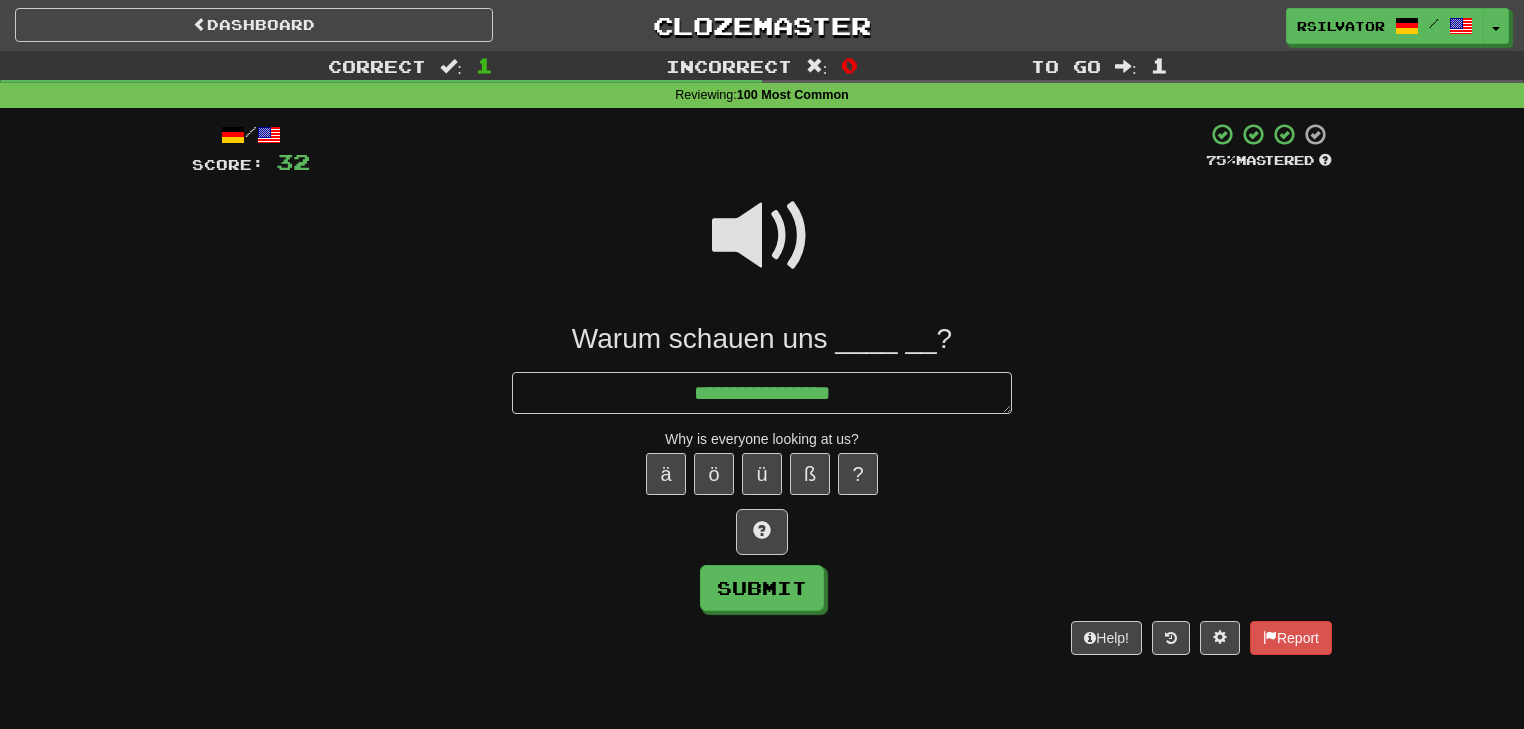 type on "*" 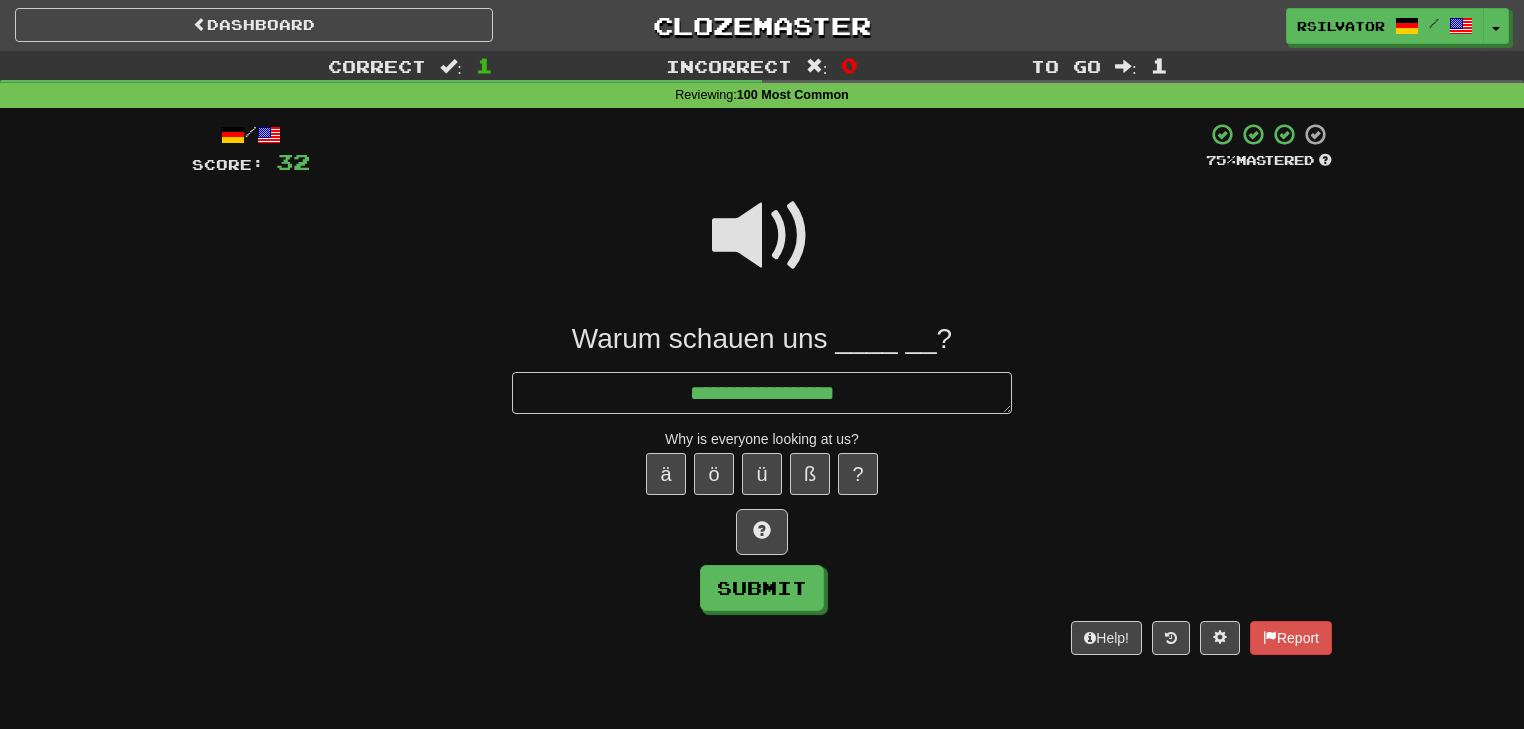 type on "*" 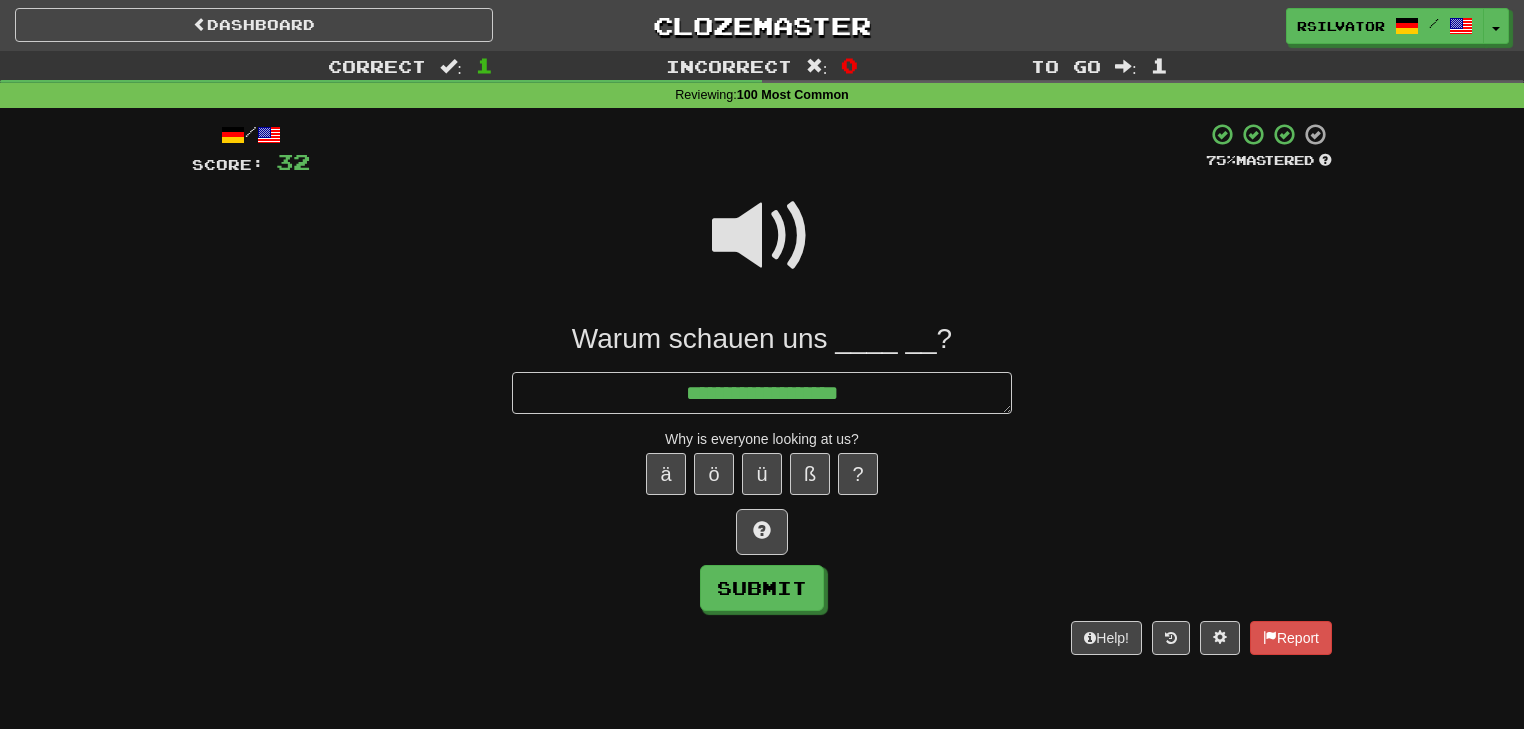 type on "*" 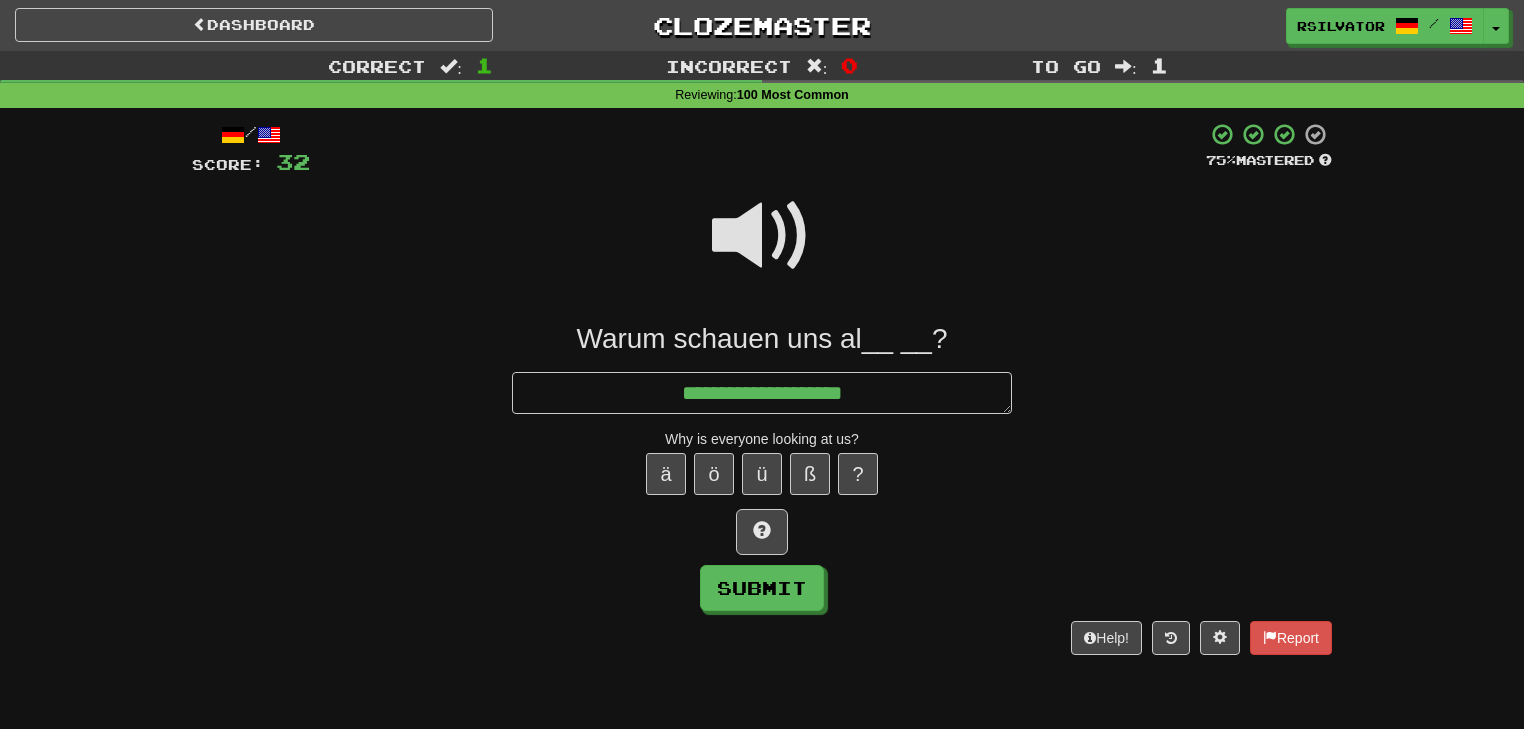 type on "*" 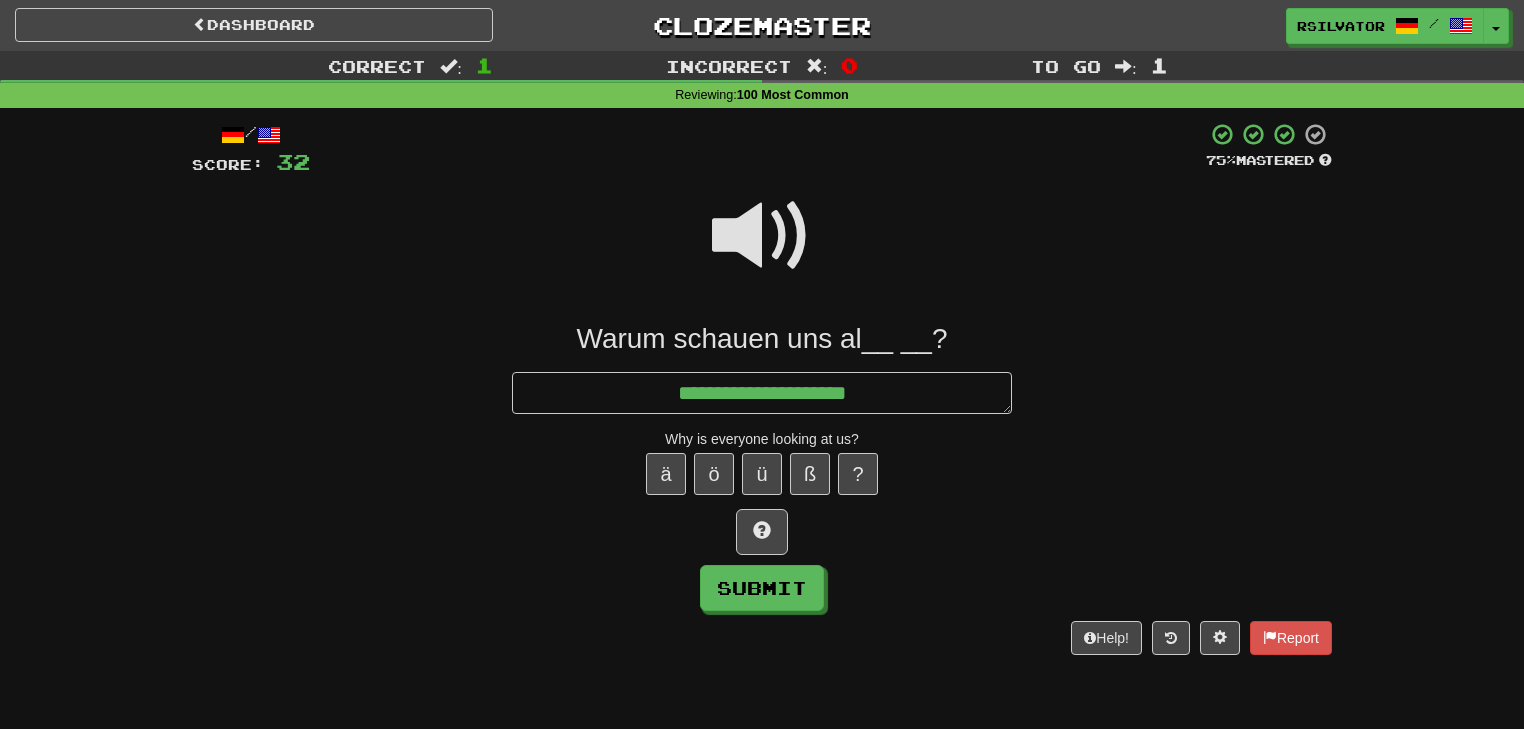 type on "*" 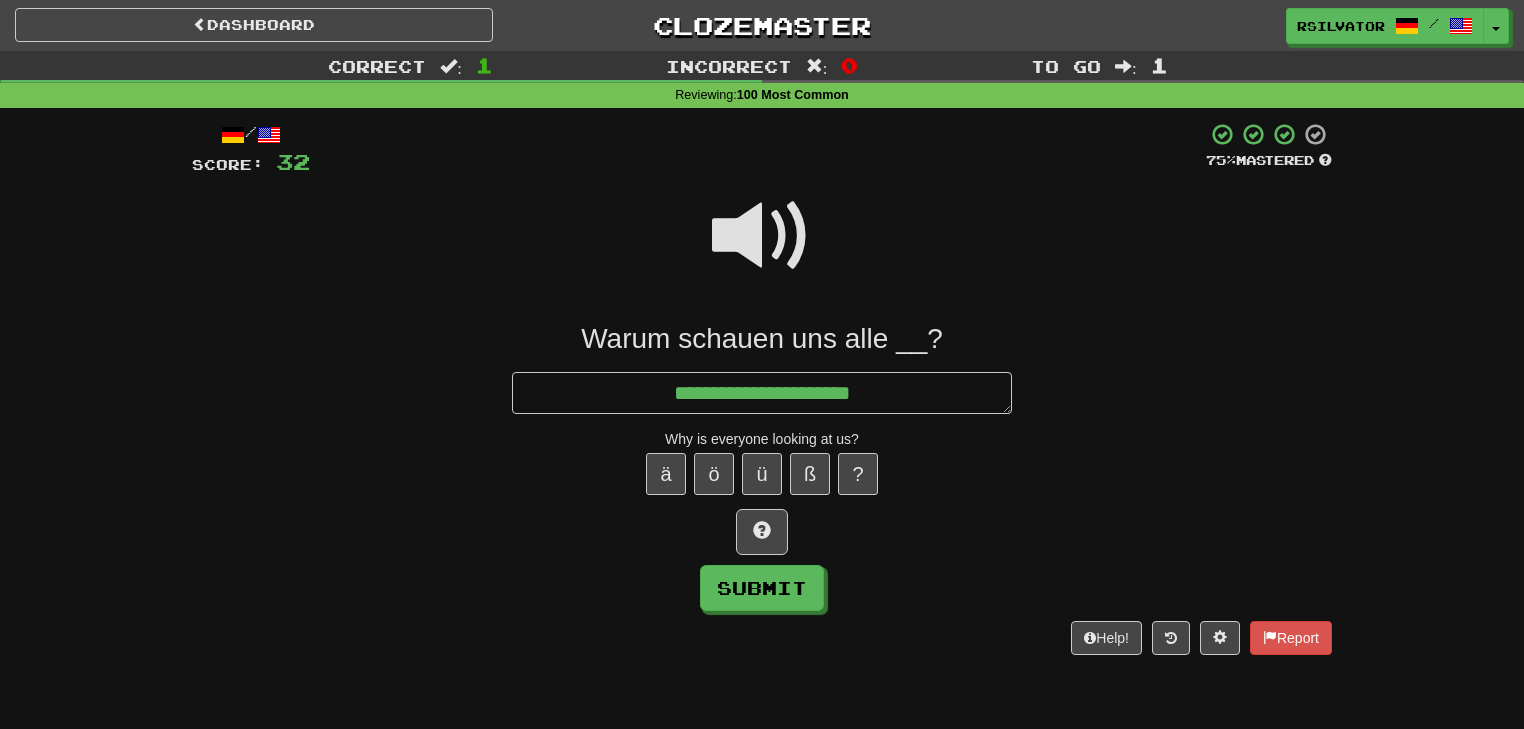 type on "*" 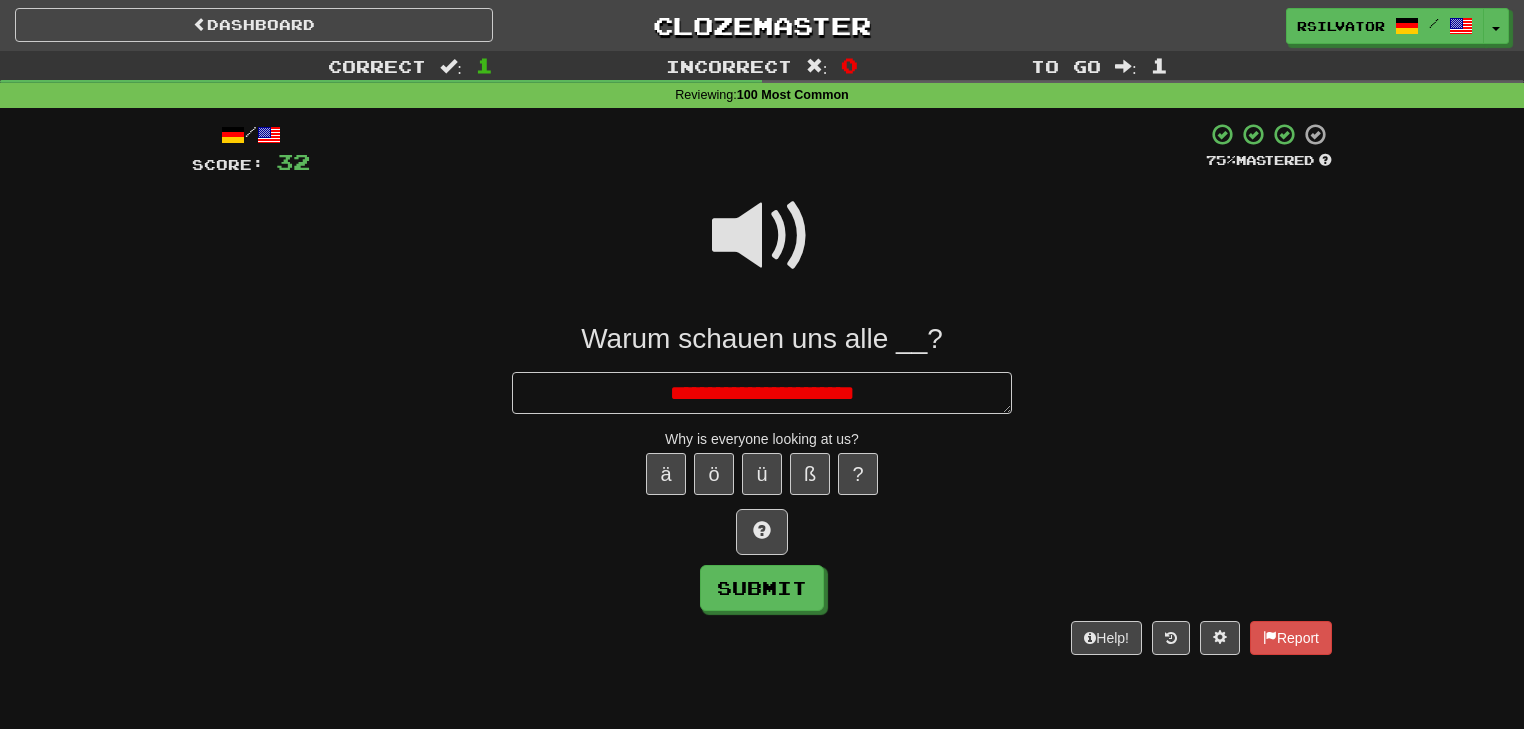 type on "*" 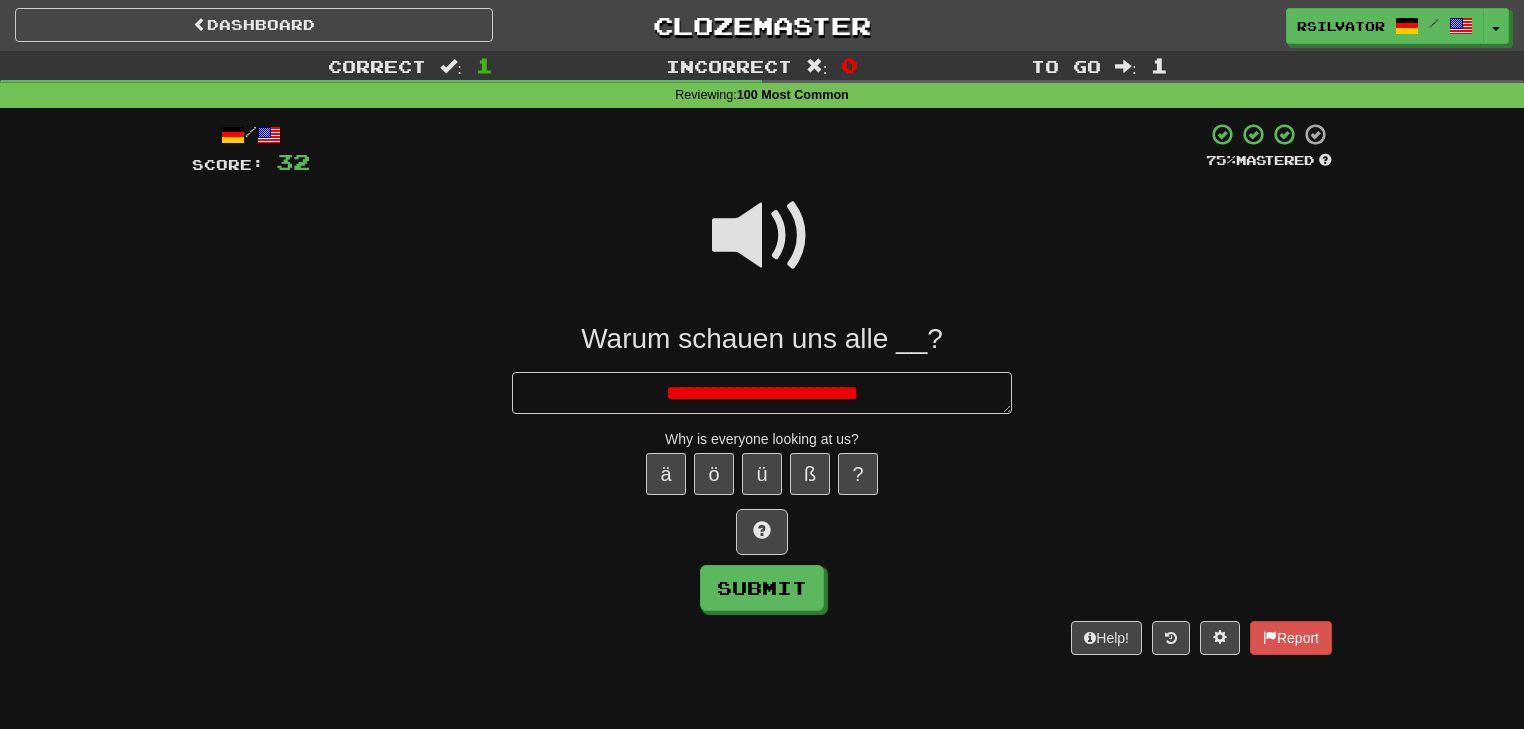 type on "*" 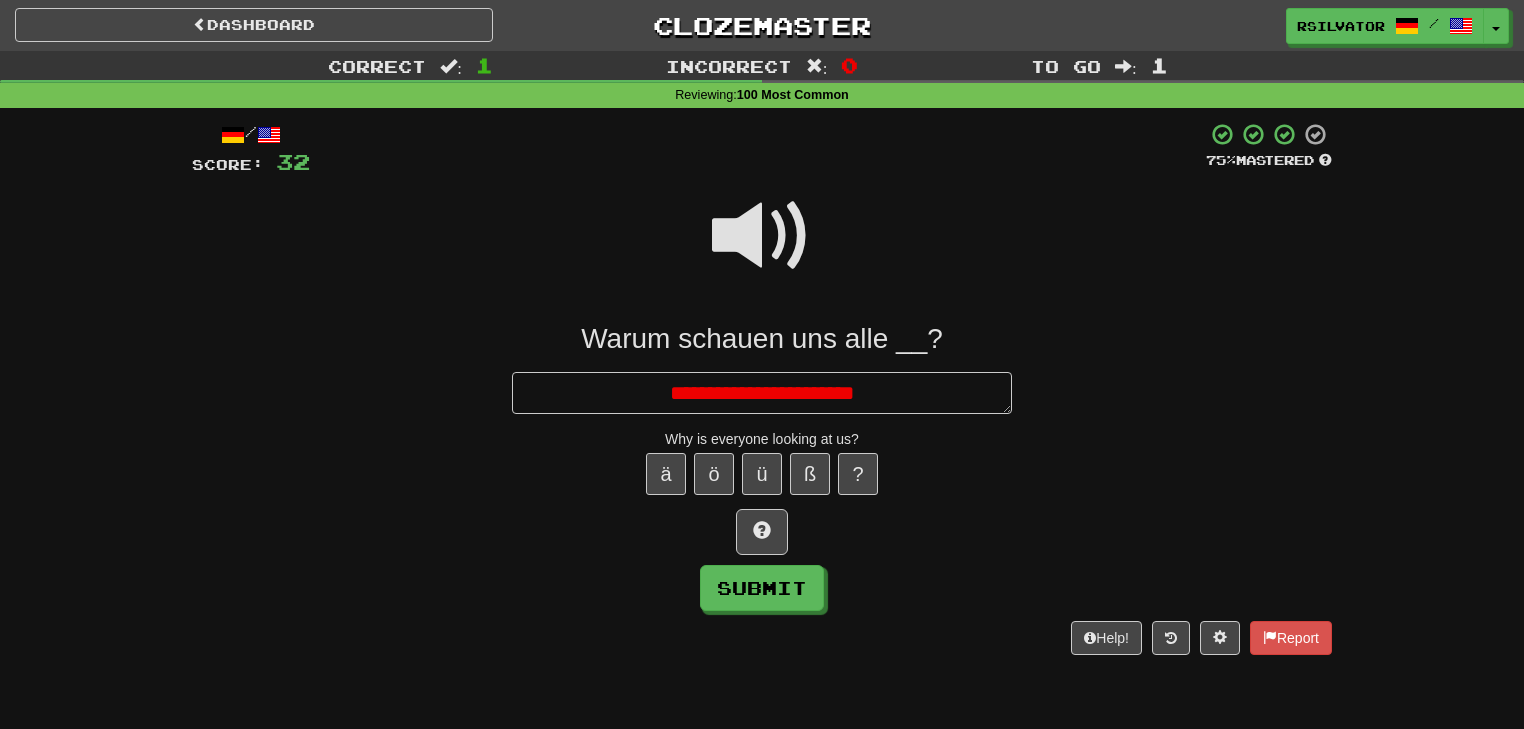 type on "*" 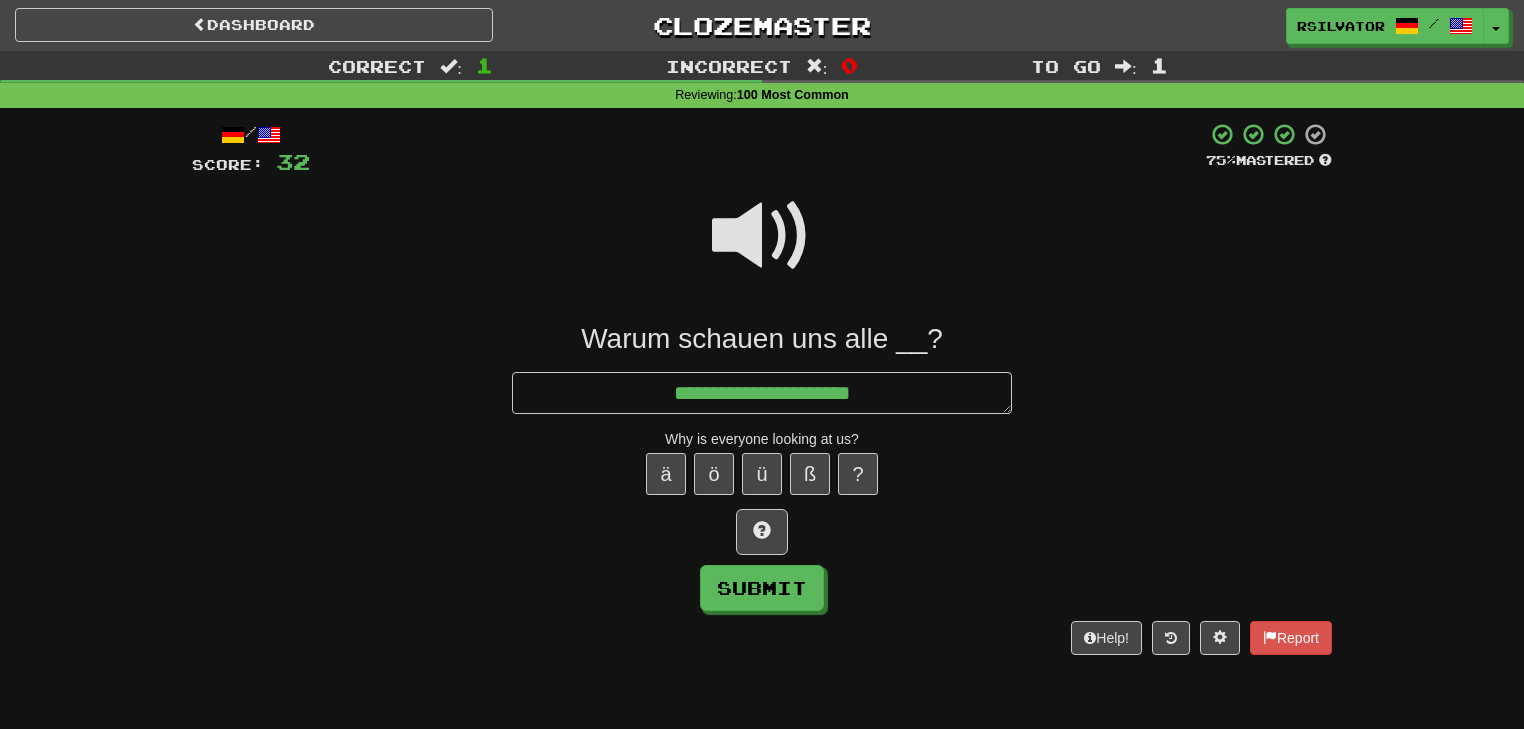 type on "*" 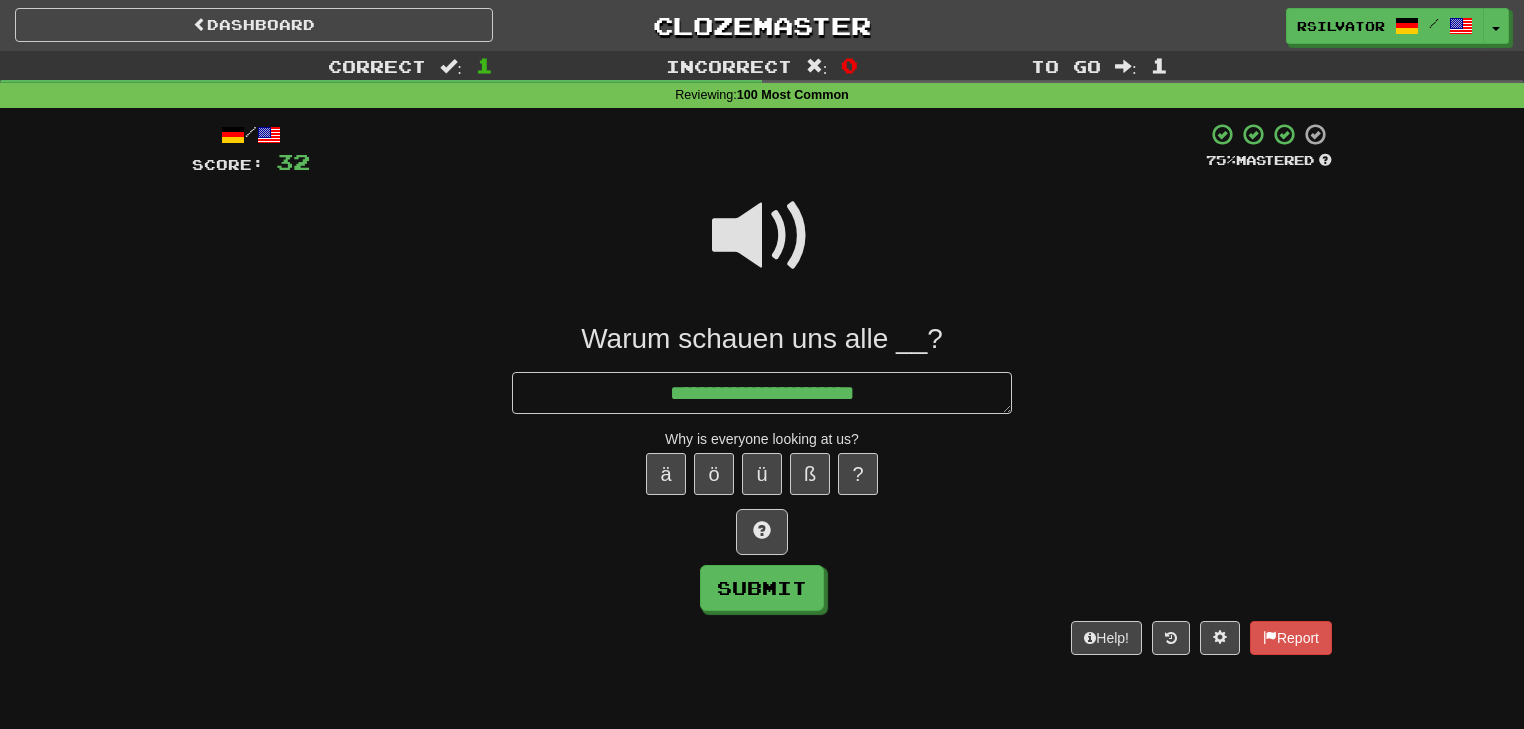 type on "*" 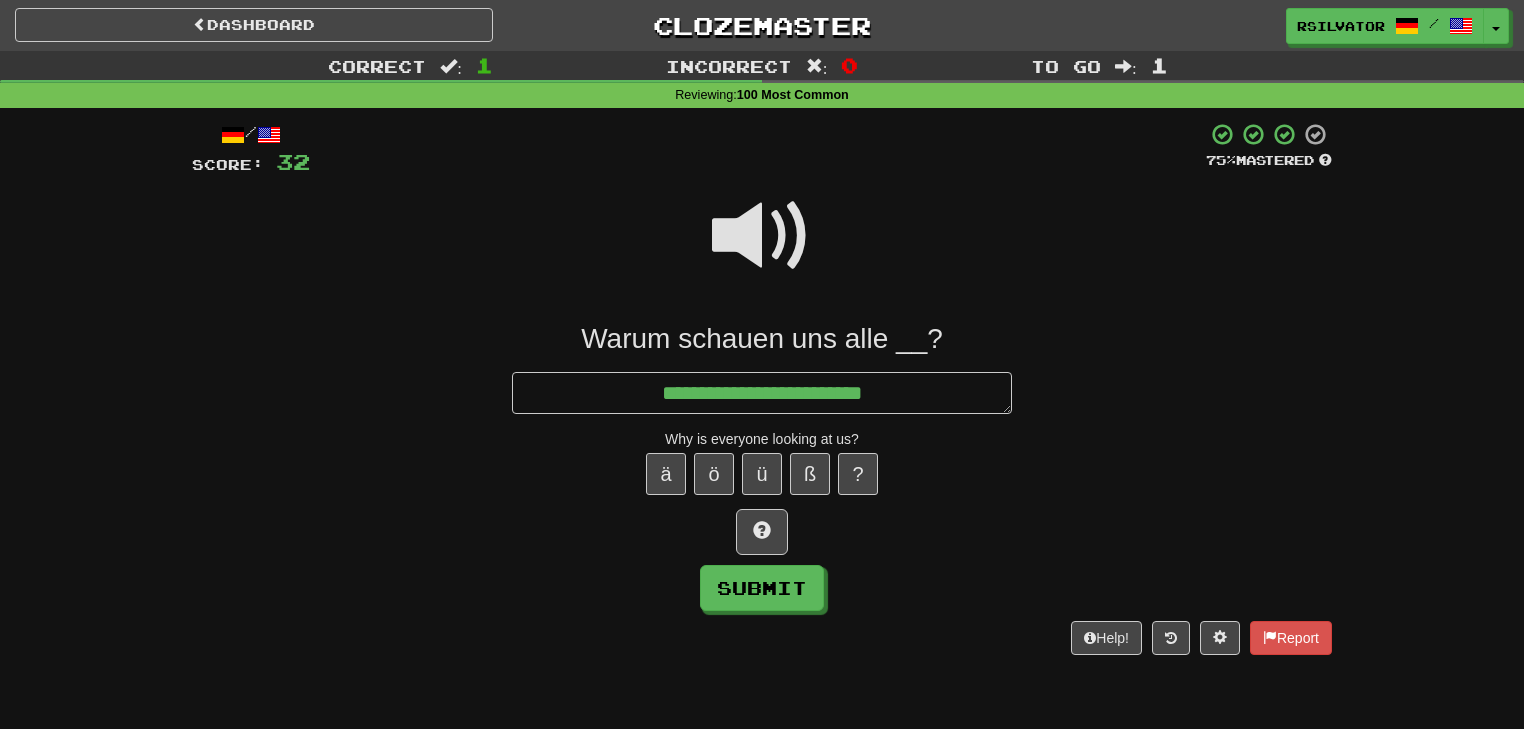 type on "*" 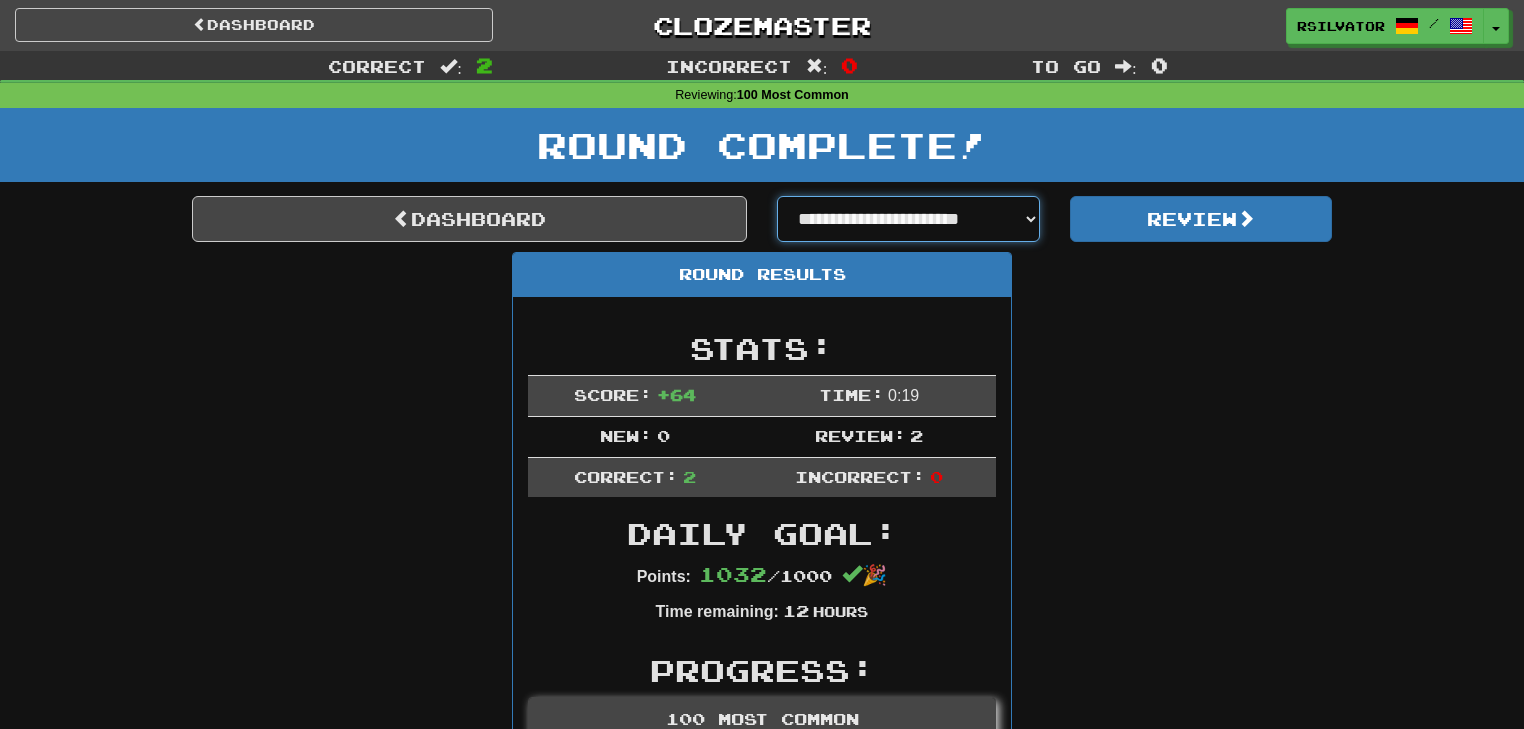 click on "**********" at bounding box center (908, 219) 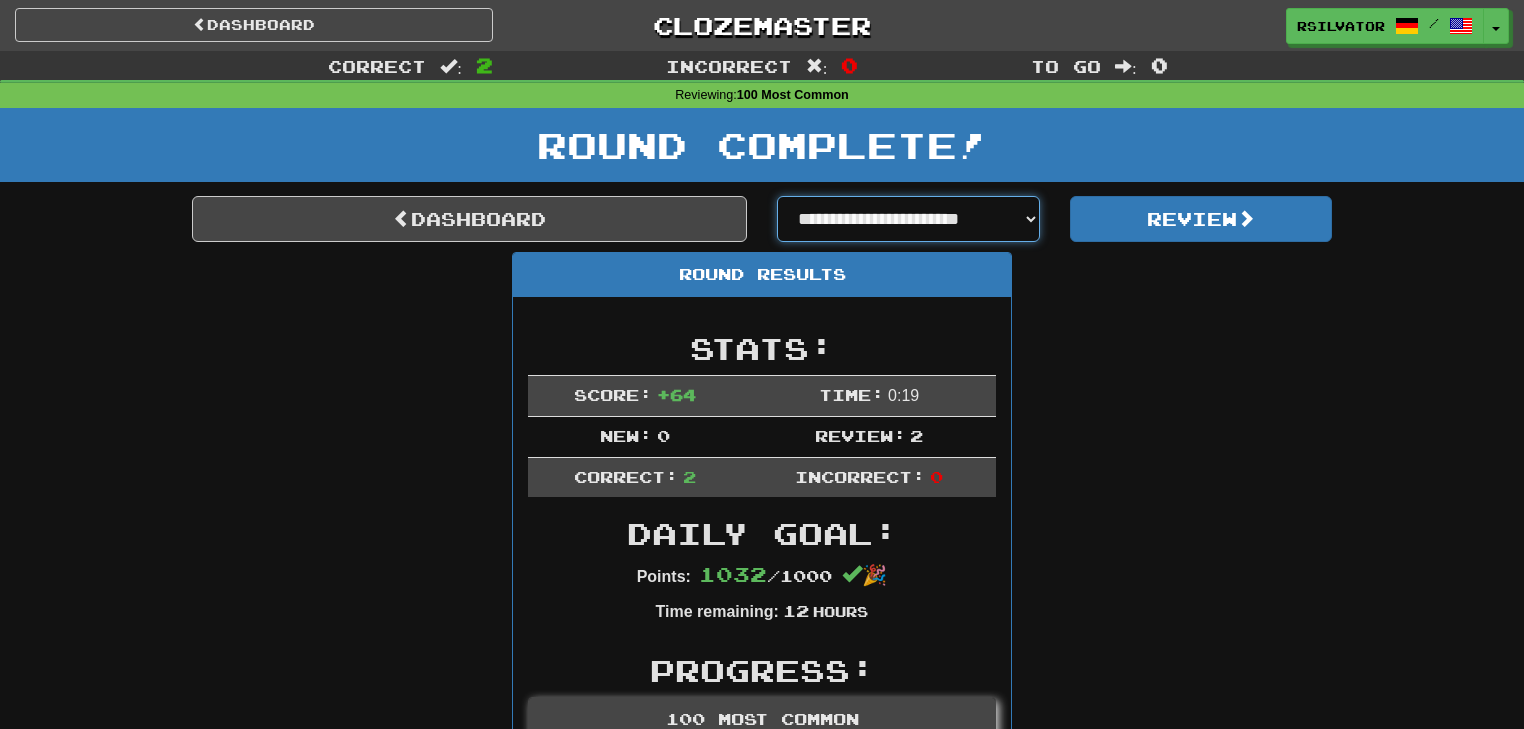 select on "**********" 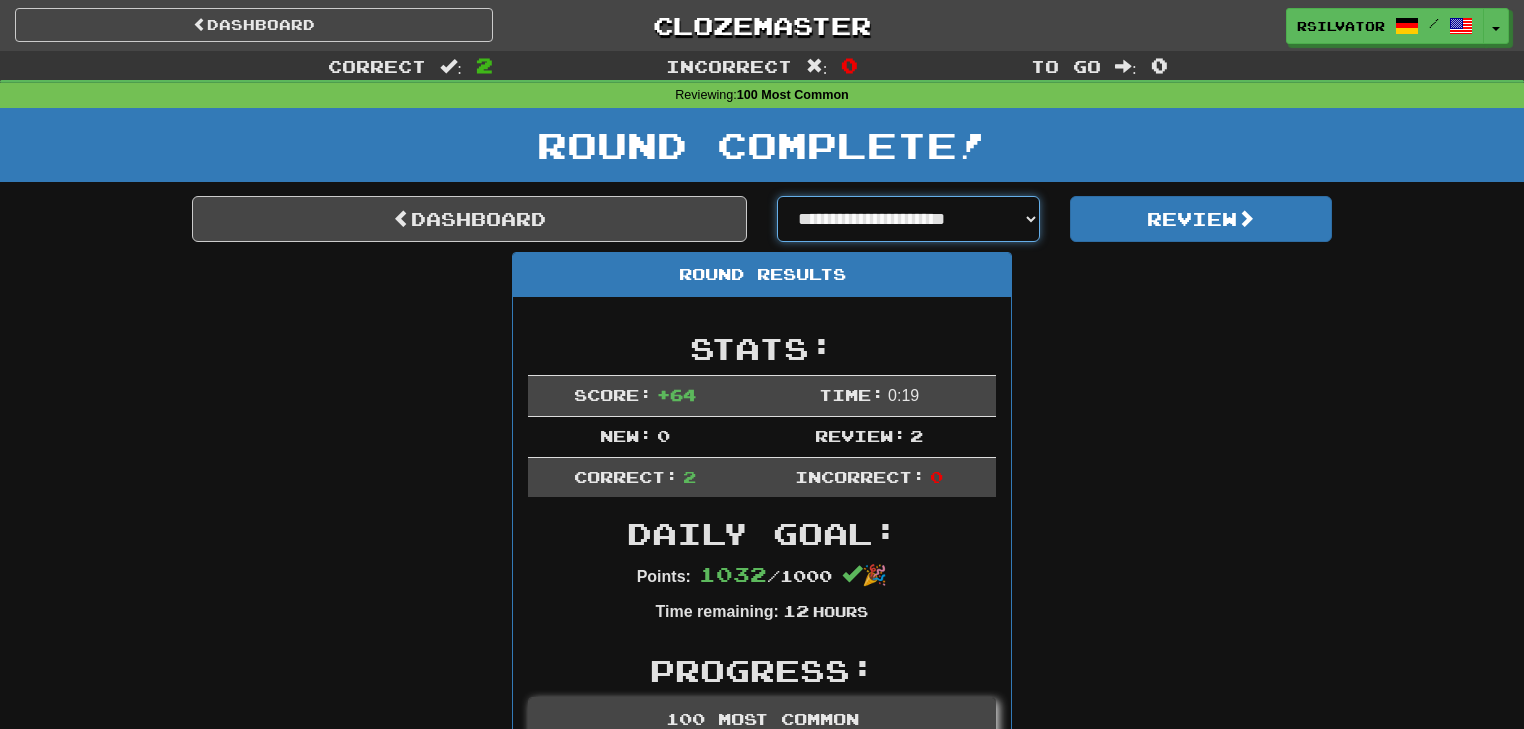 click on "**********" at bounding box center (908, 219) 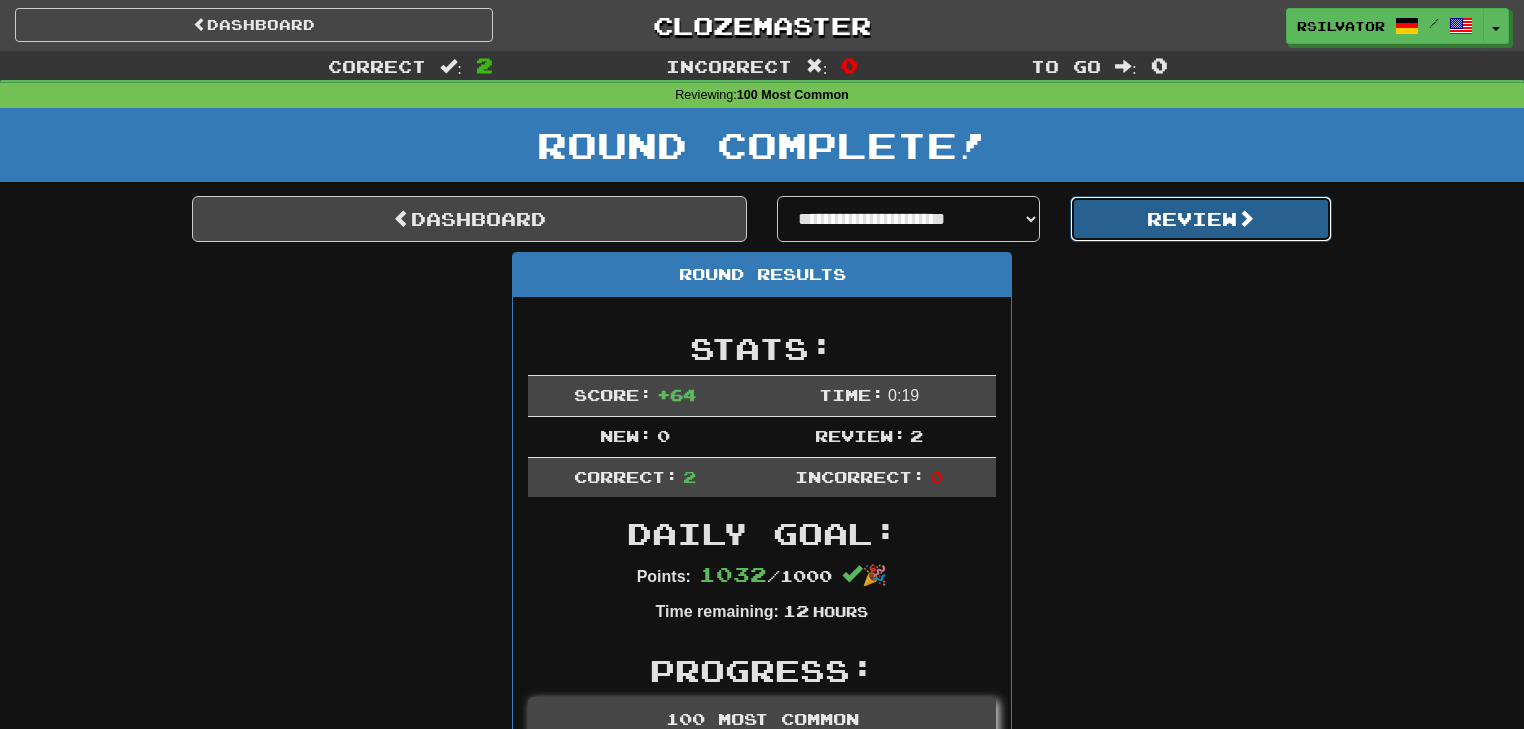 click on "Review" at bounding box center [1201, 219] 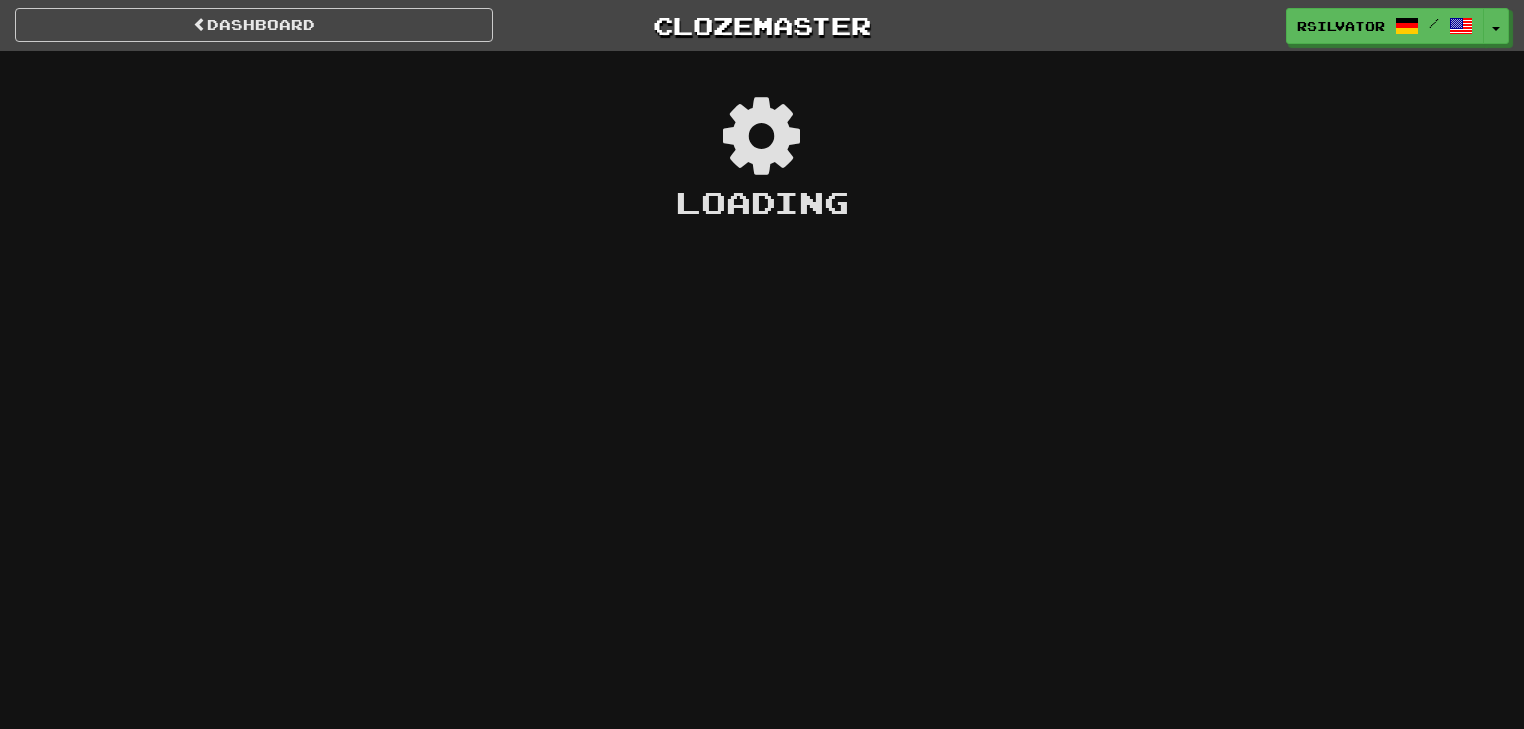 scroll, scrollTop: 0, scrollLeft: 0, axis: both 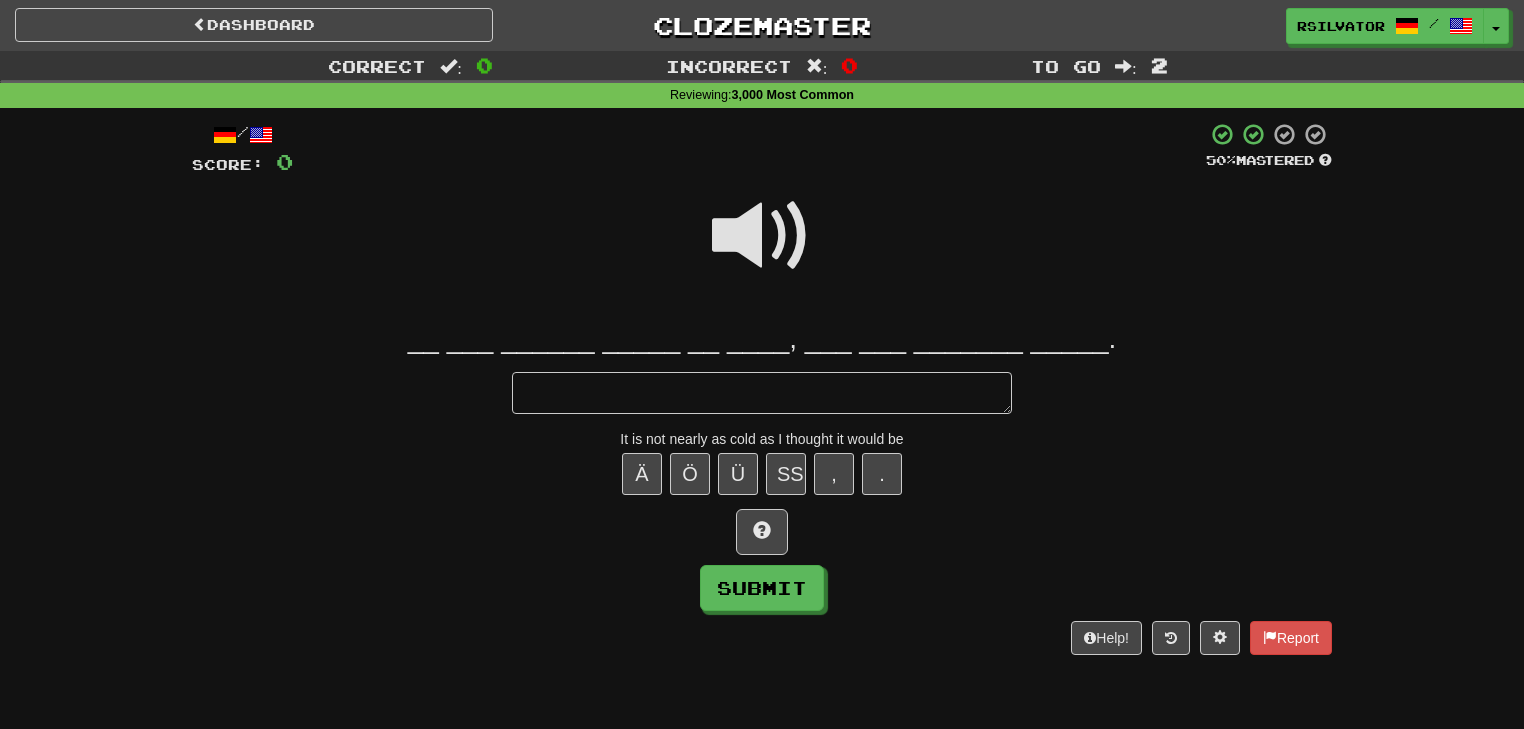 type on "*" 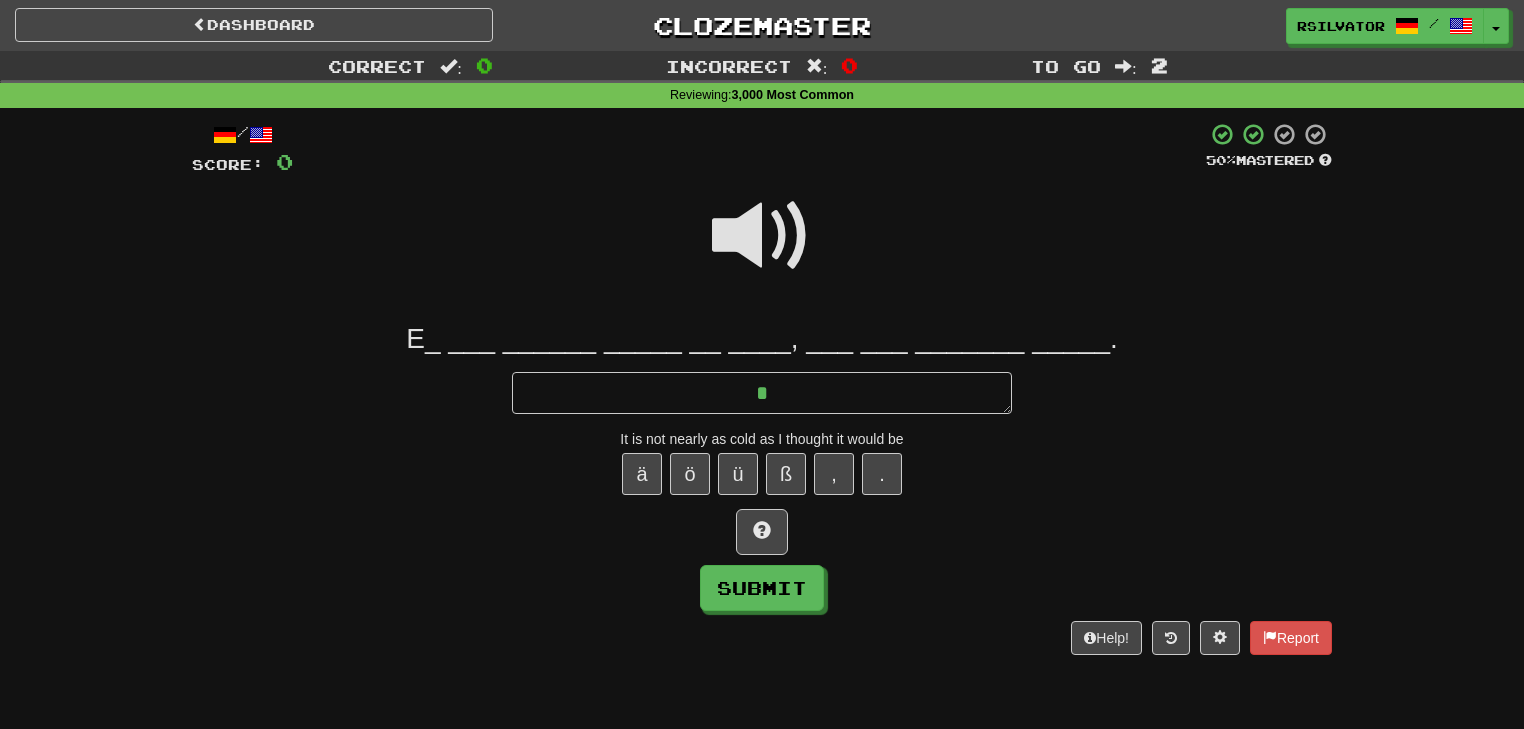 type on "*" 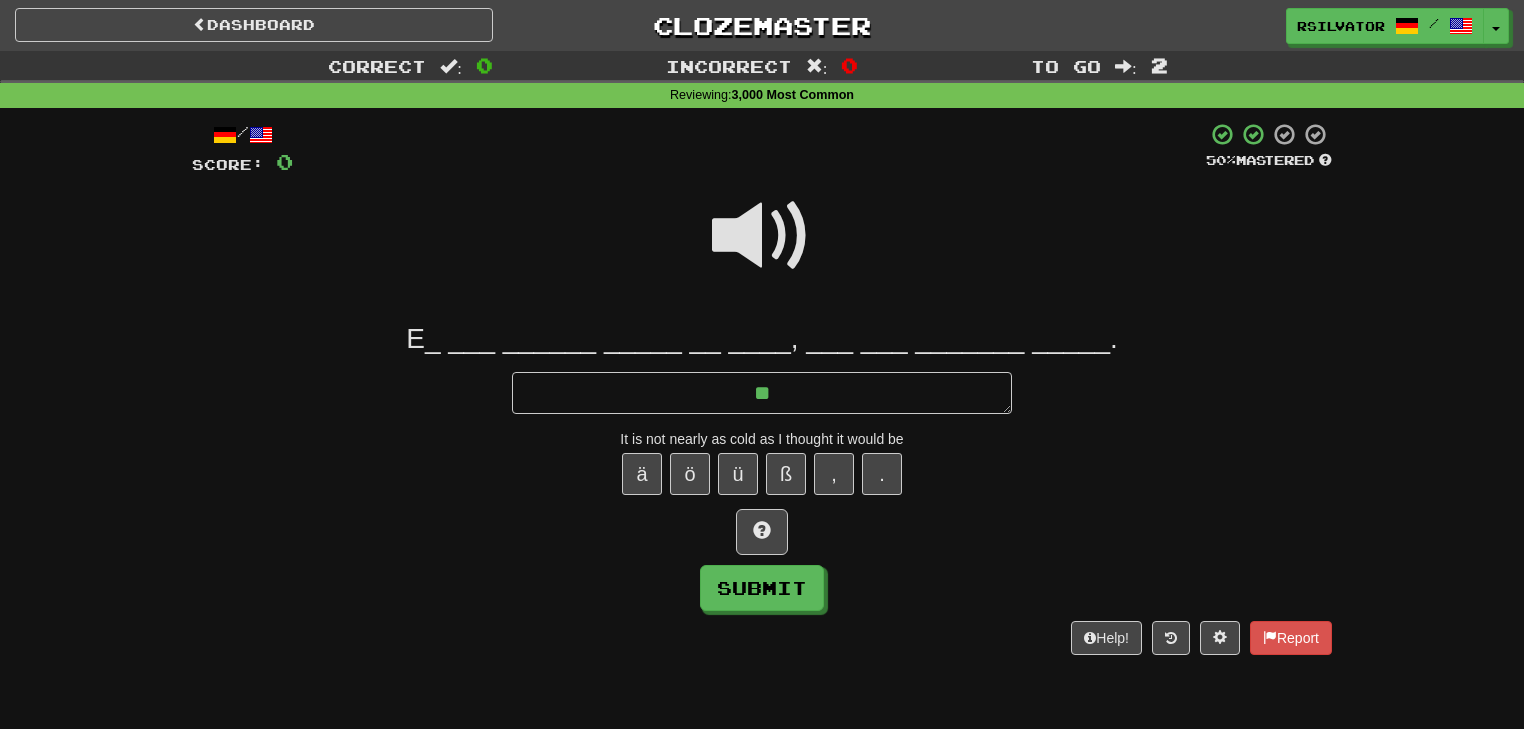 type on "*" 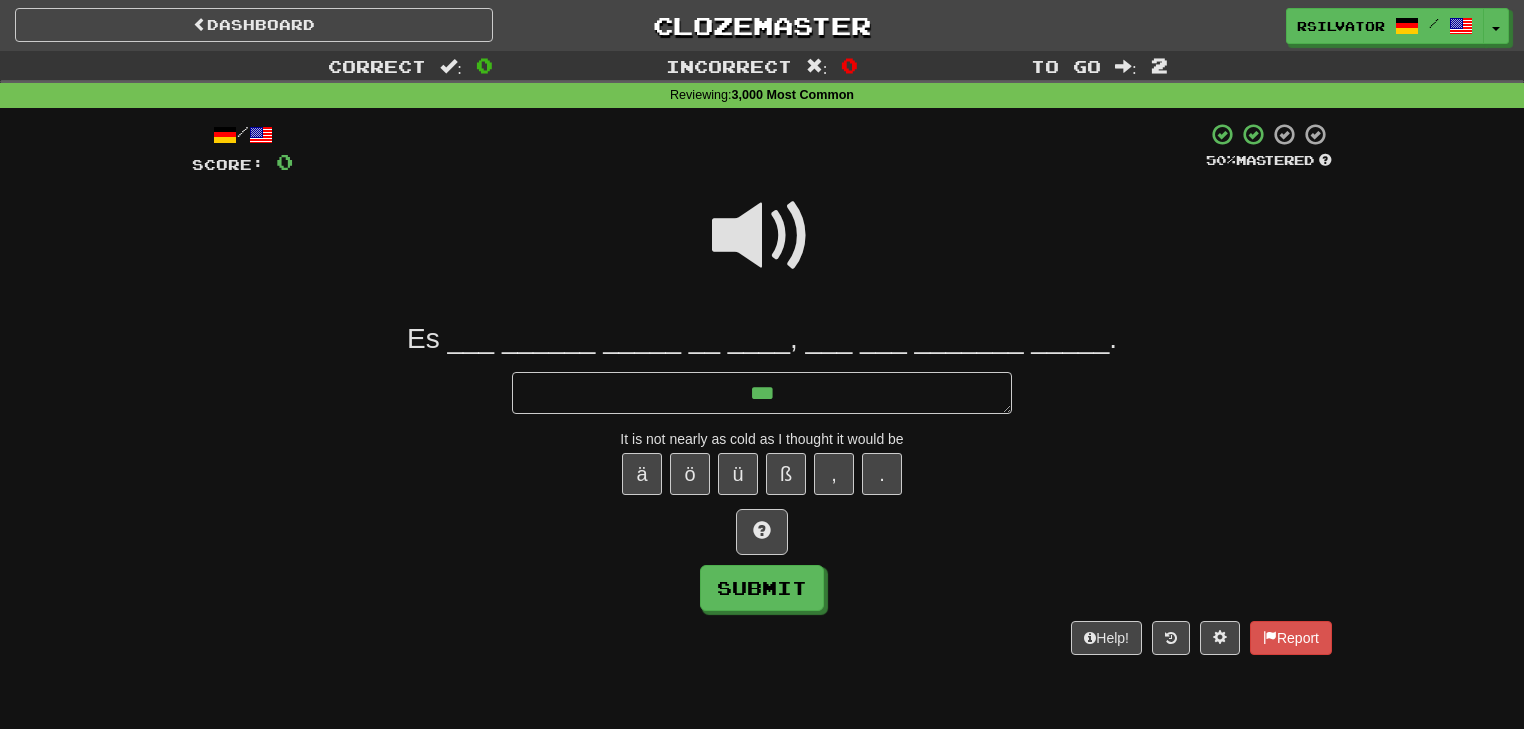 type on "*" 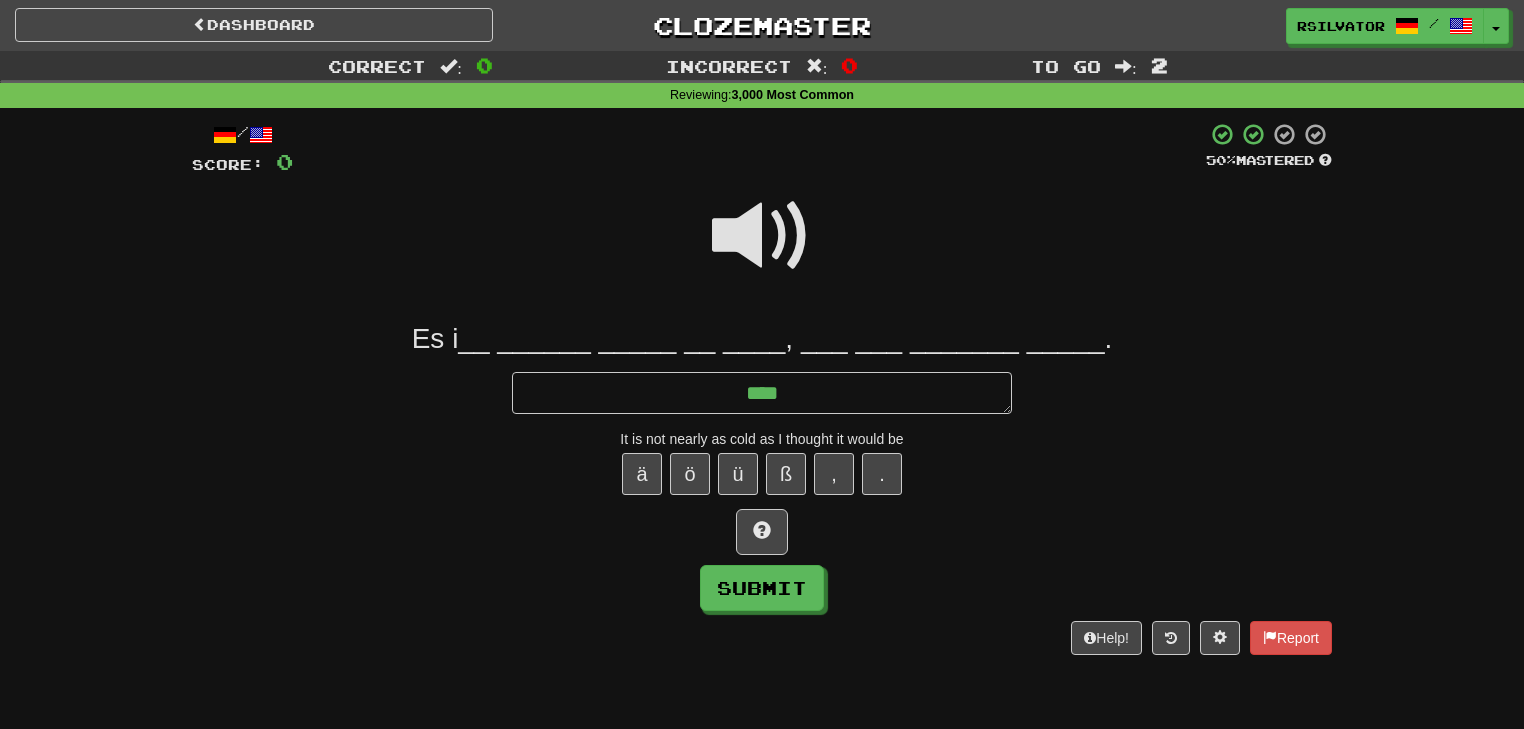 type on "*" 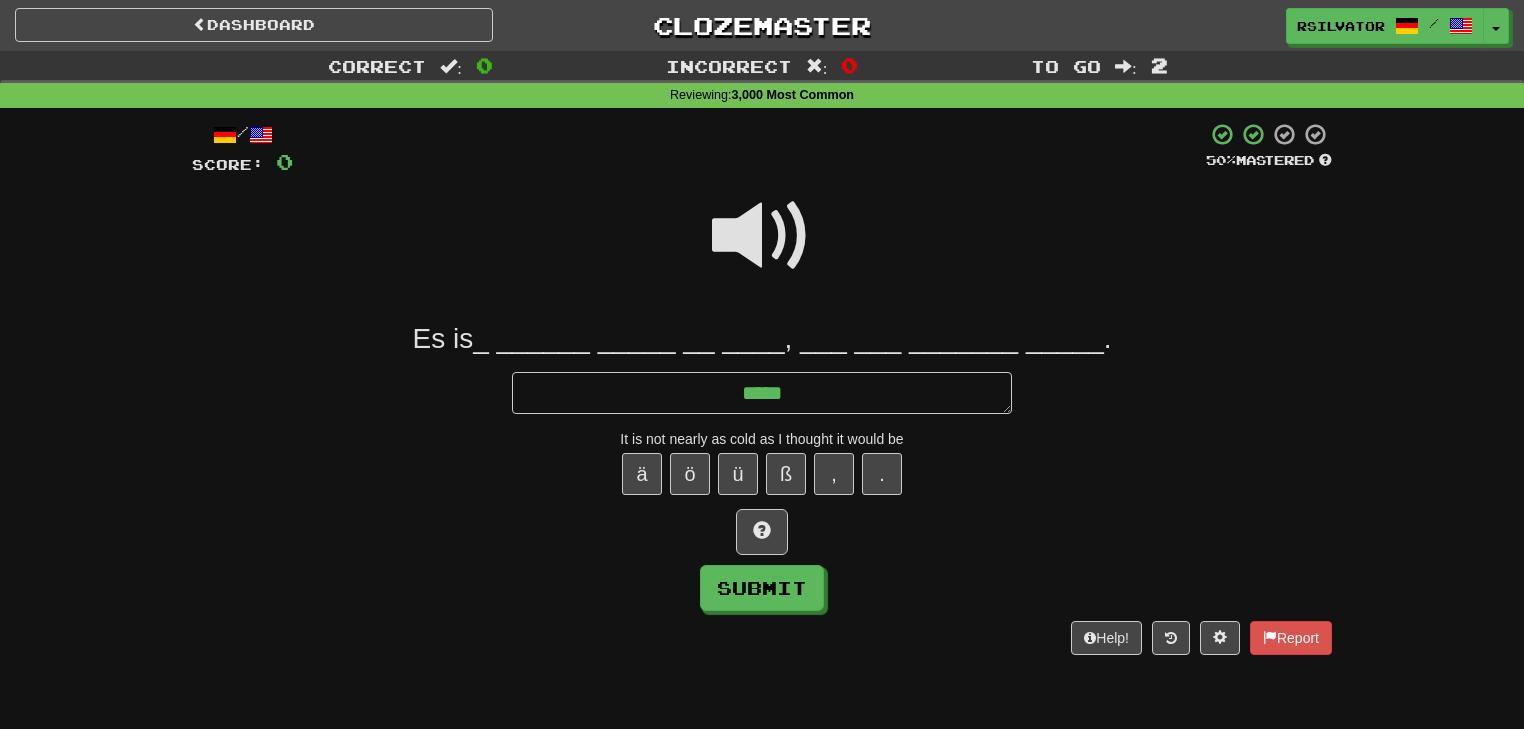 type on "*" 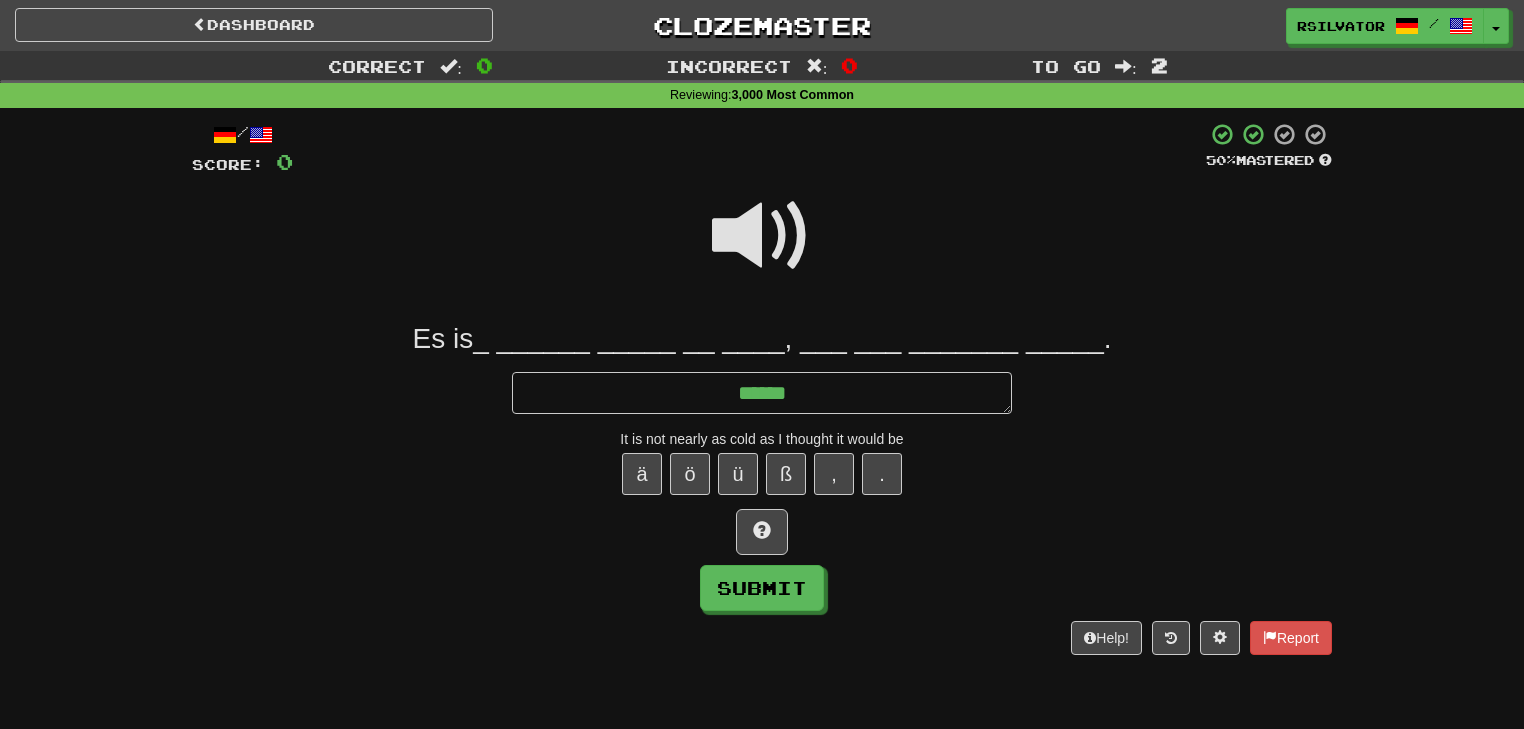type on "*" 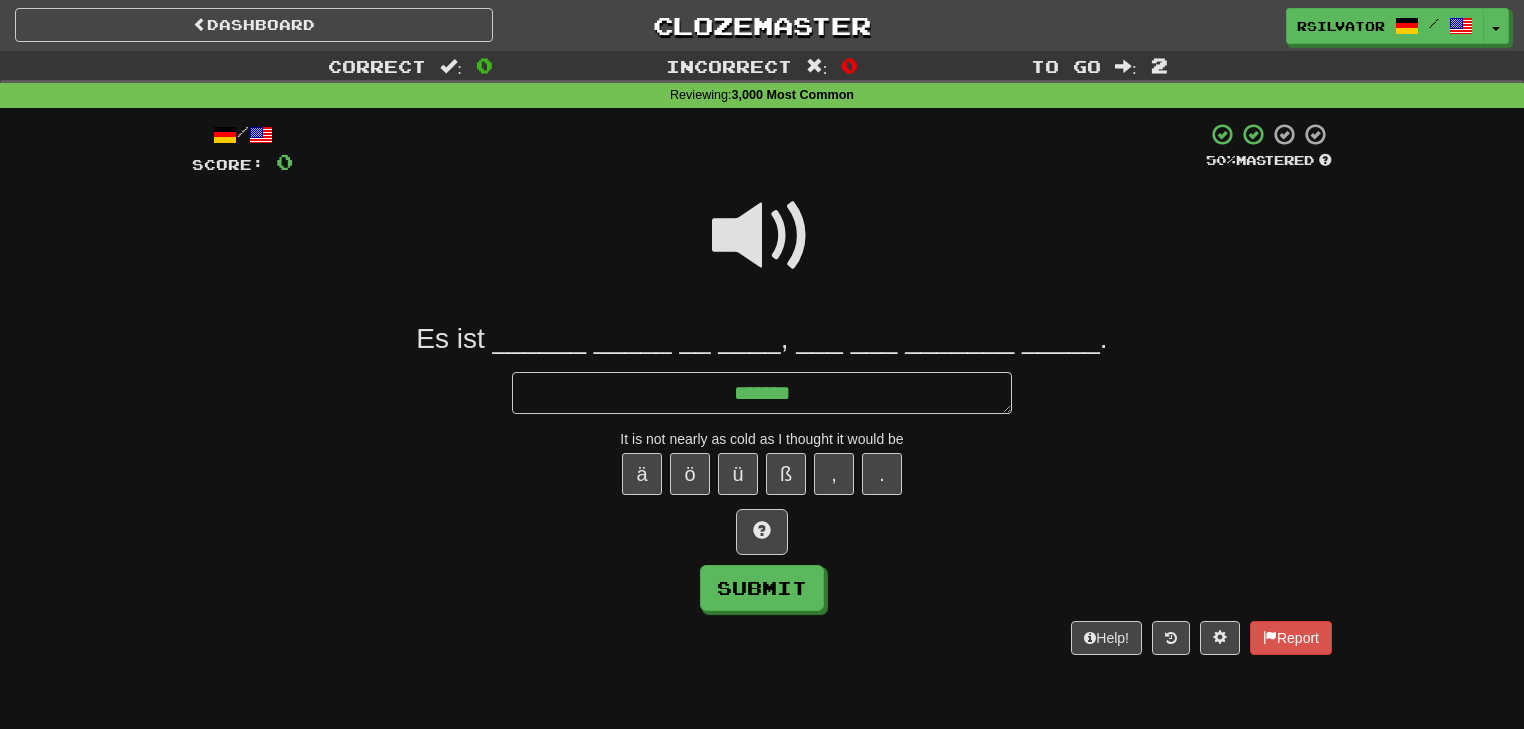 type on "*" 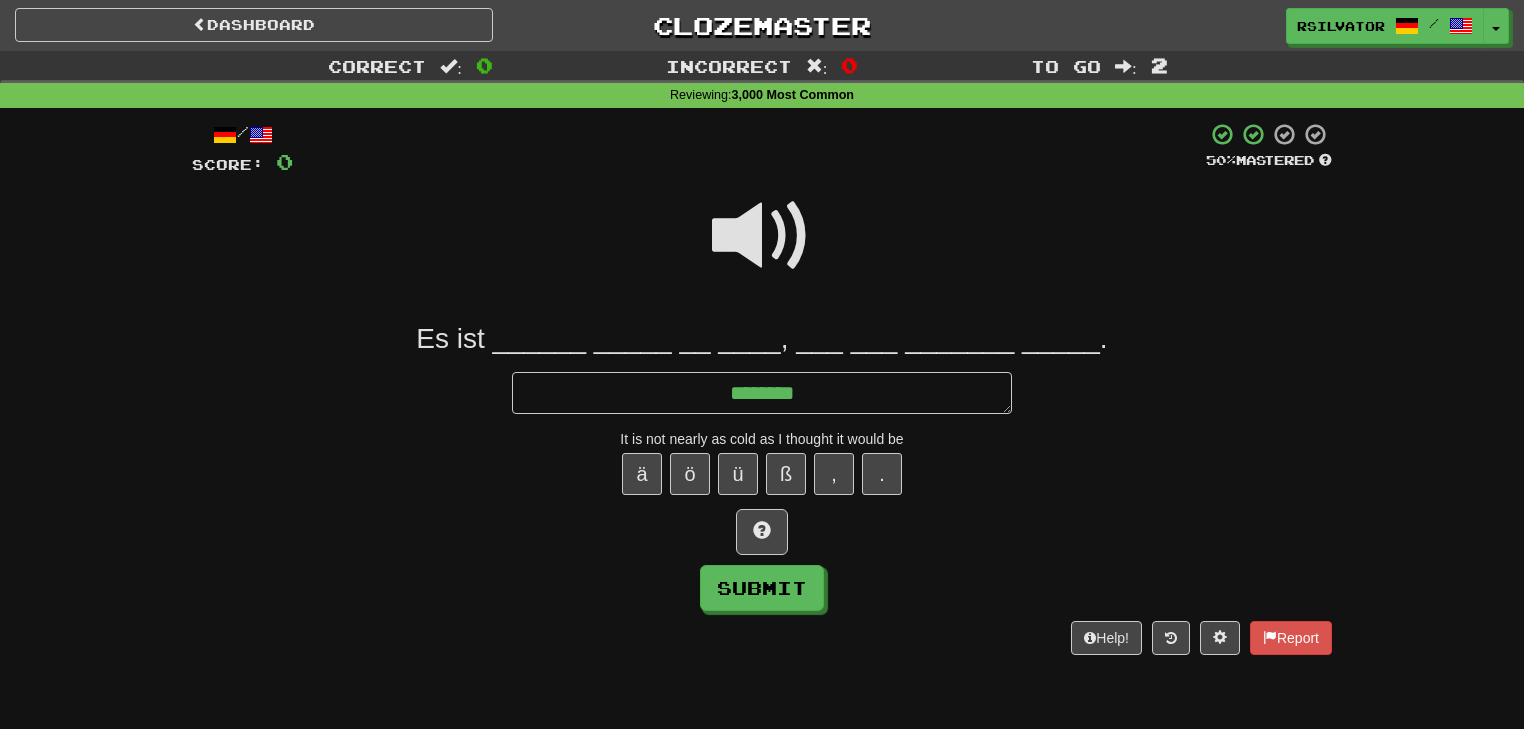 type on "*" 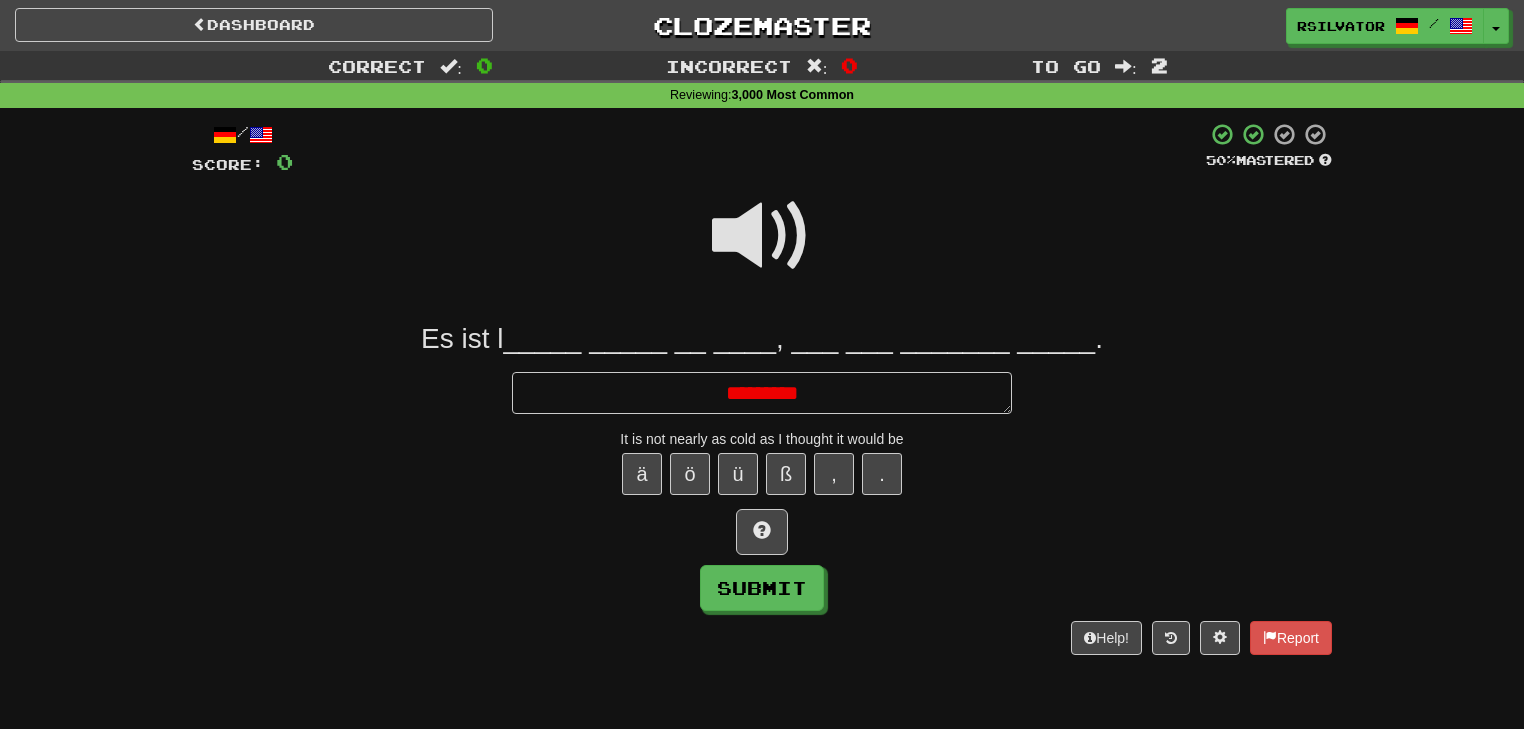 type on "*" 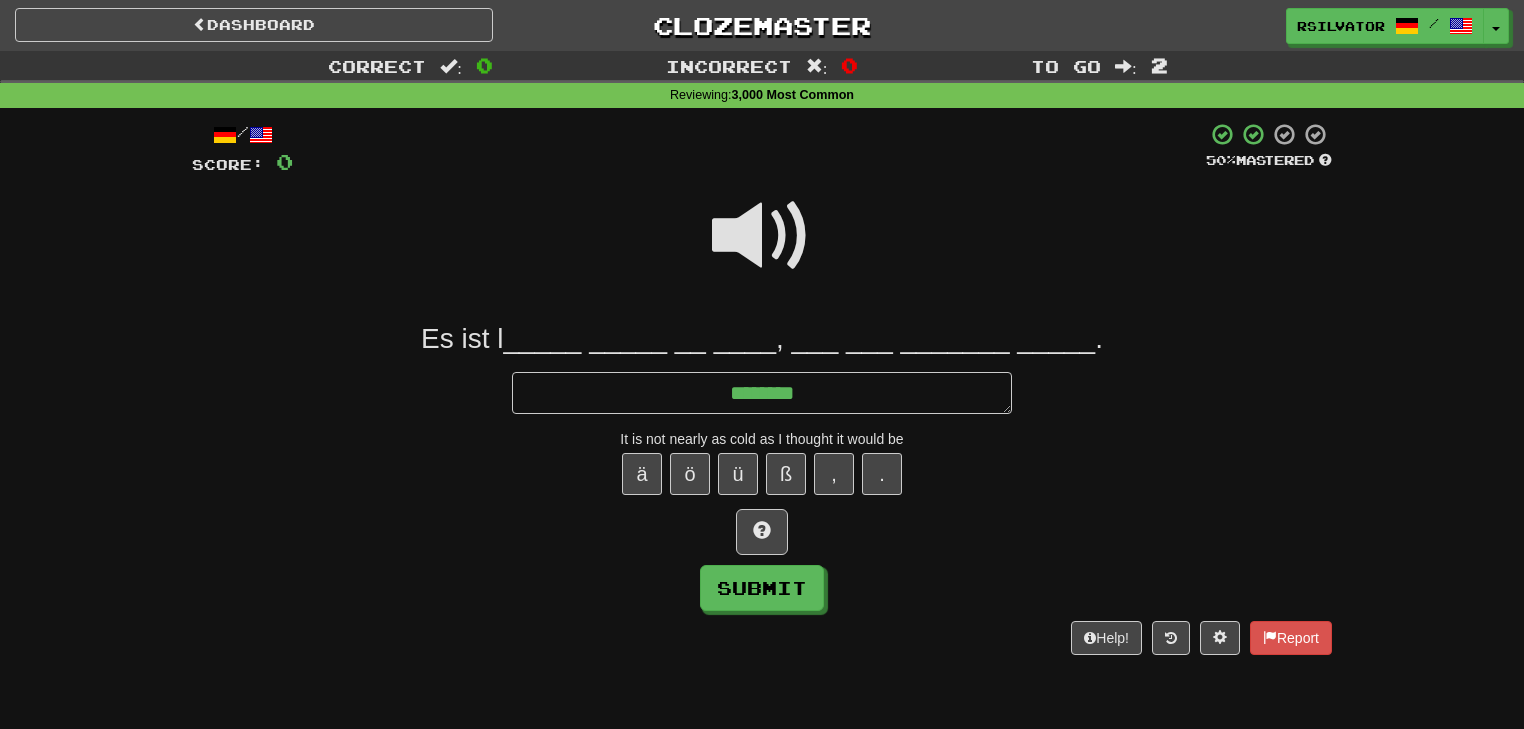 type on "*" 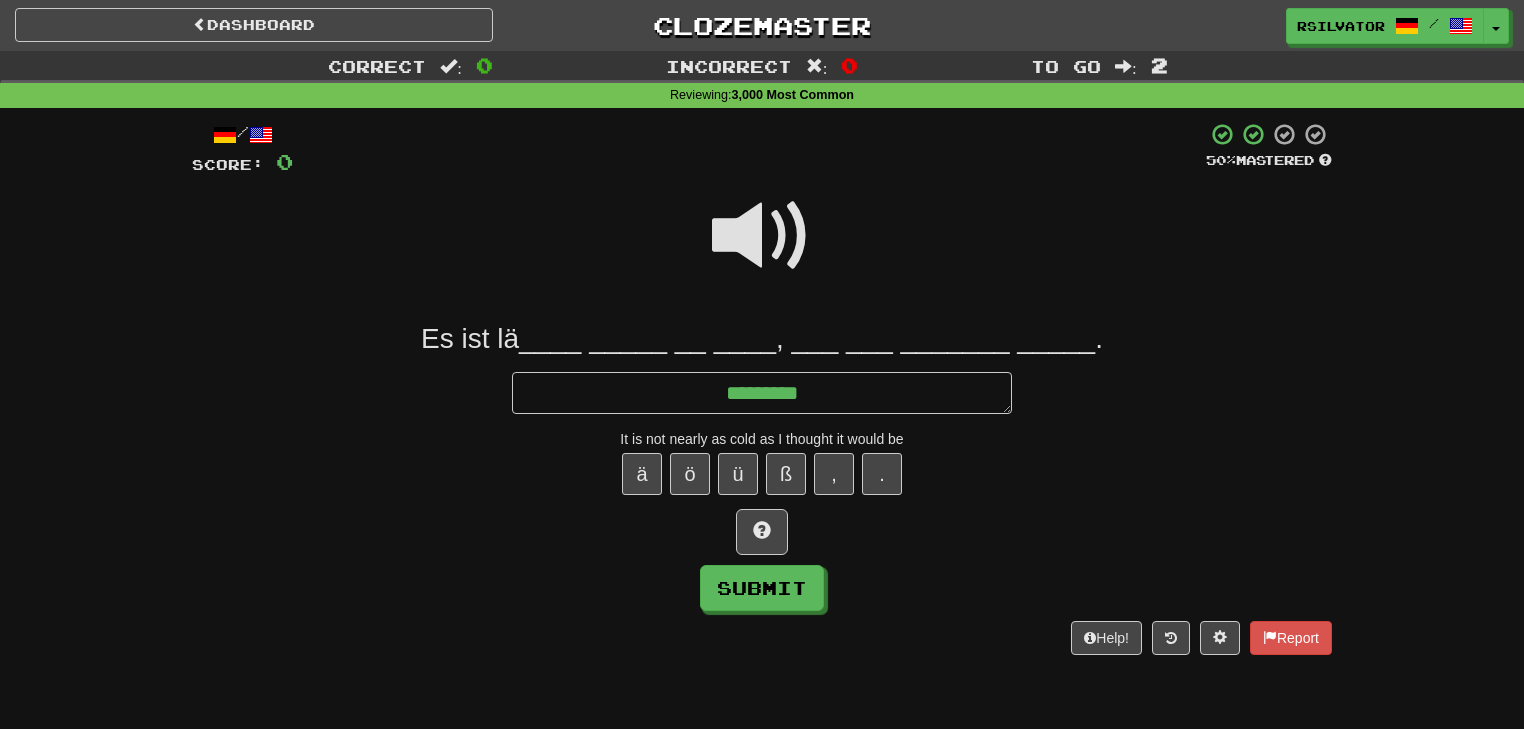 type on "*" 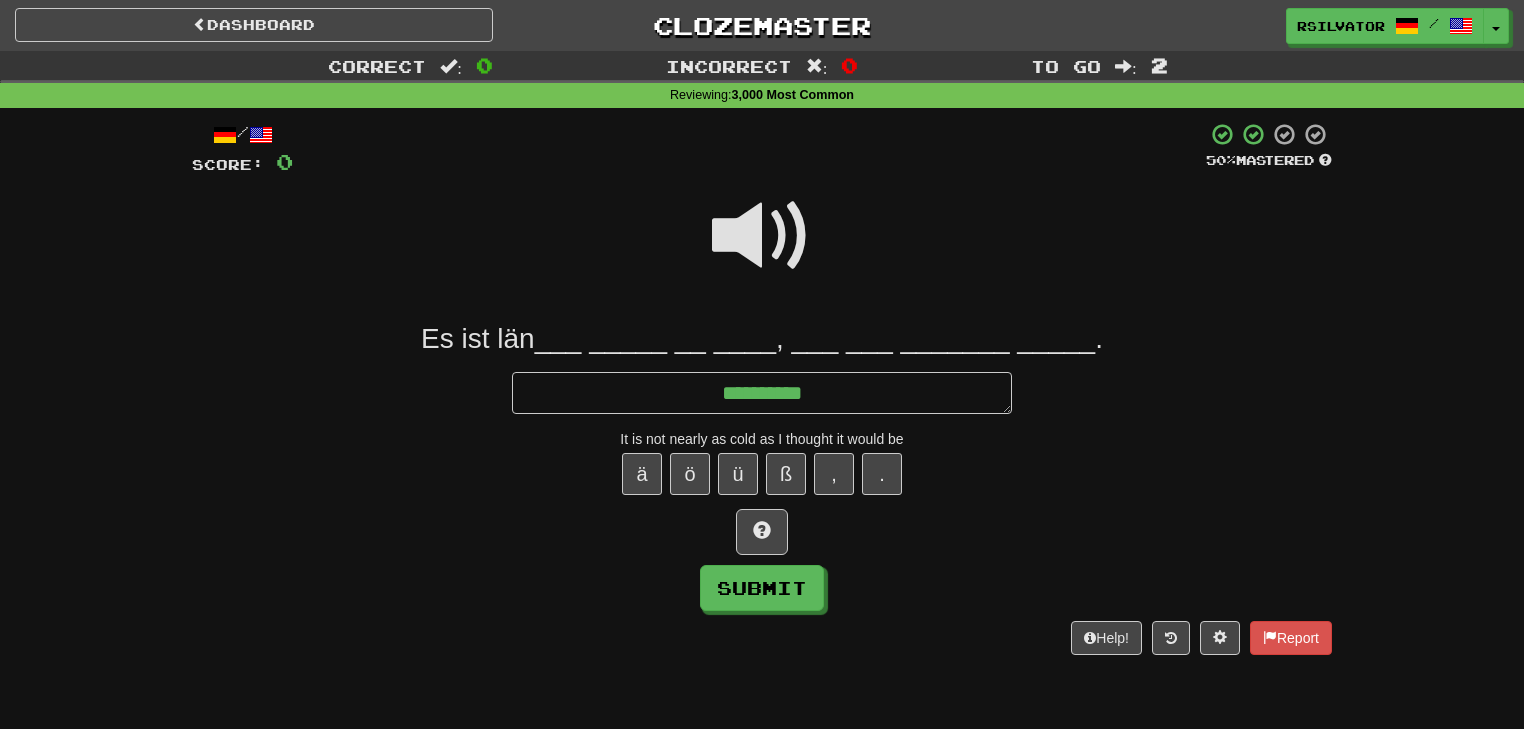 type on "*" 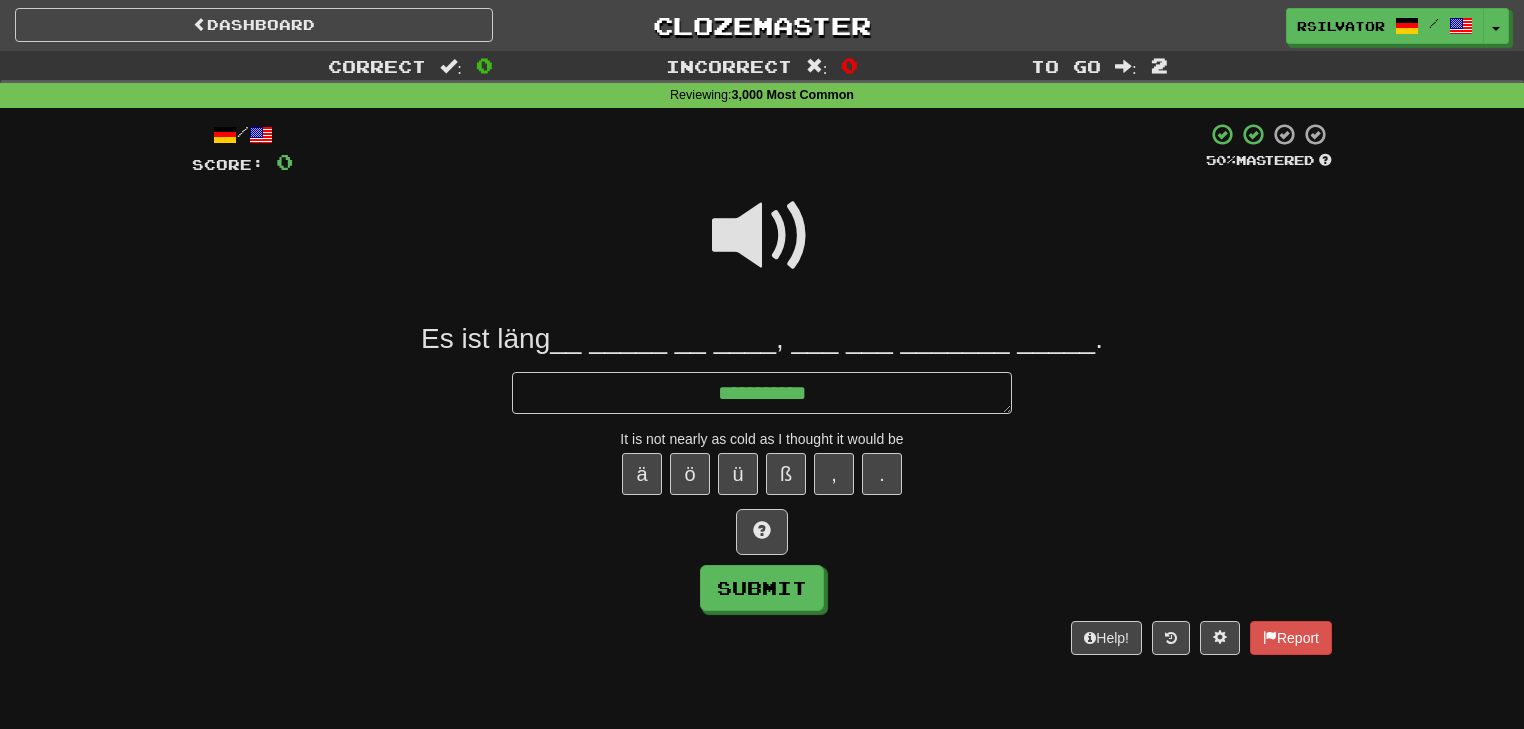 type on "*" 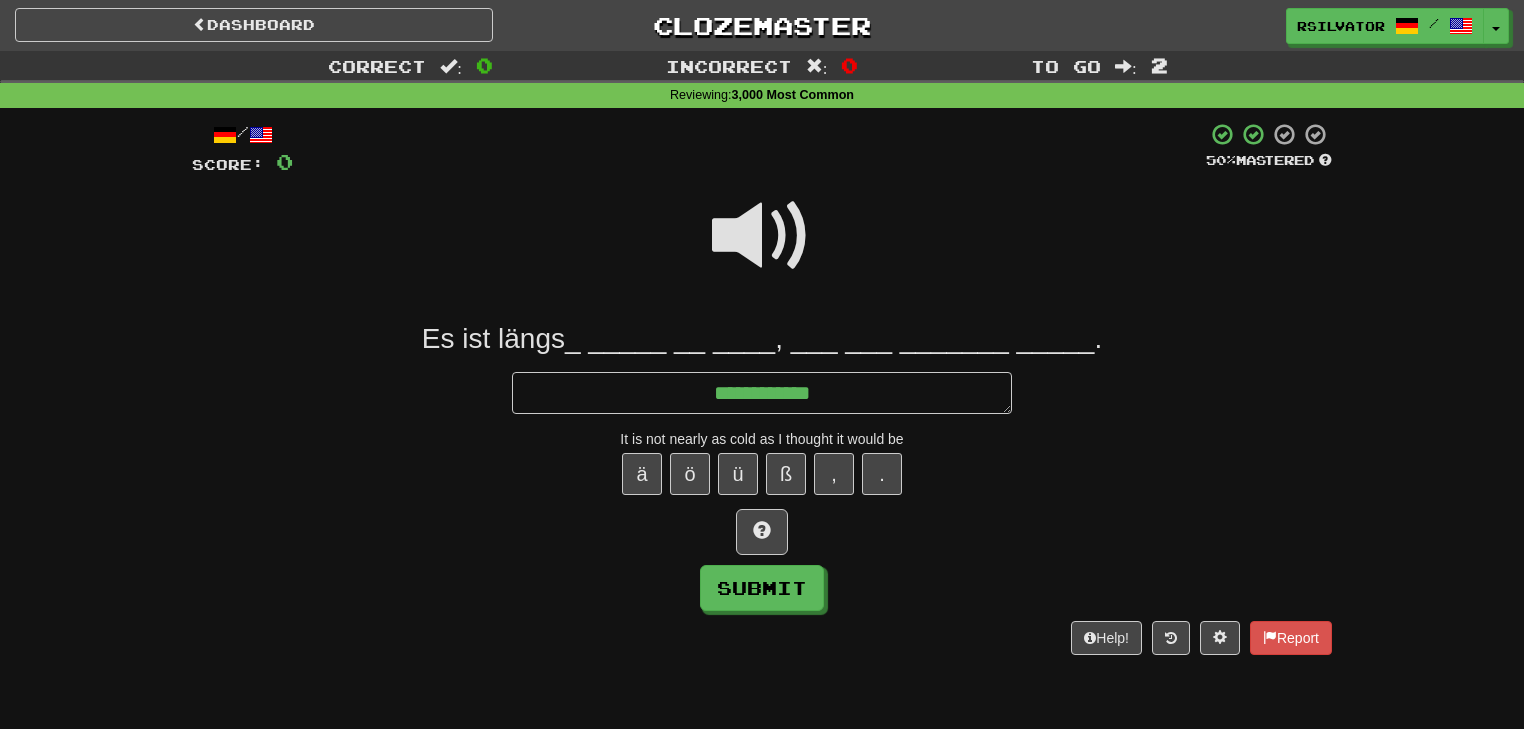 type on "*" 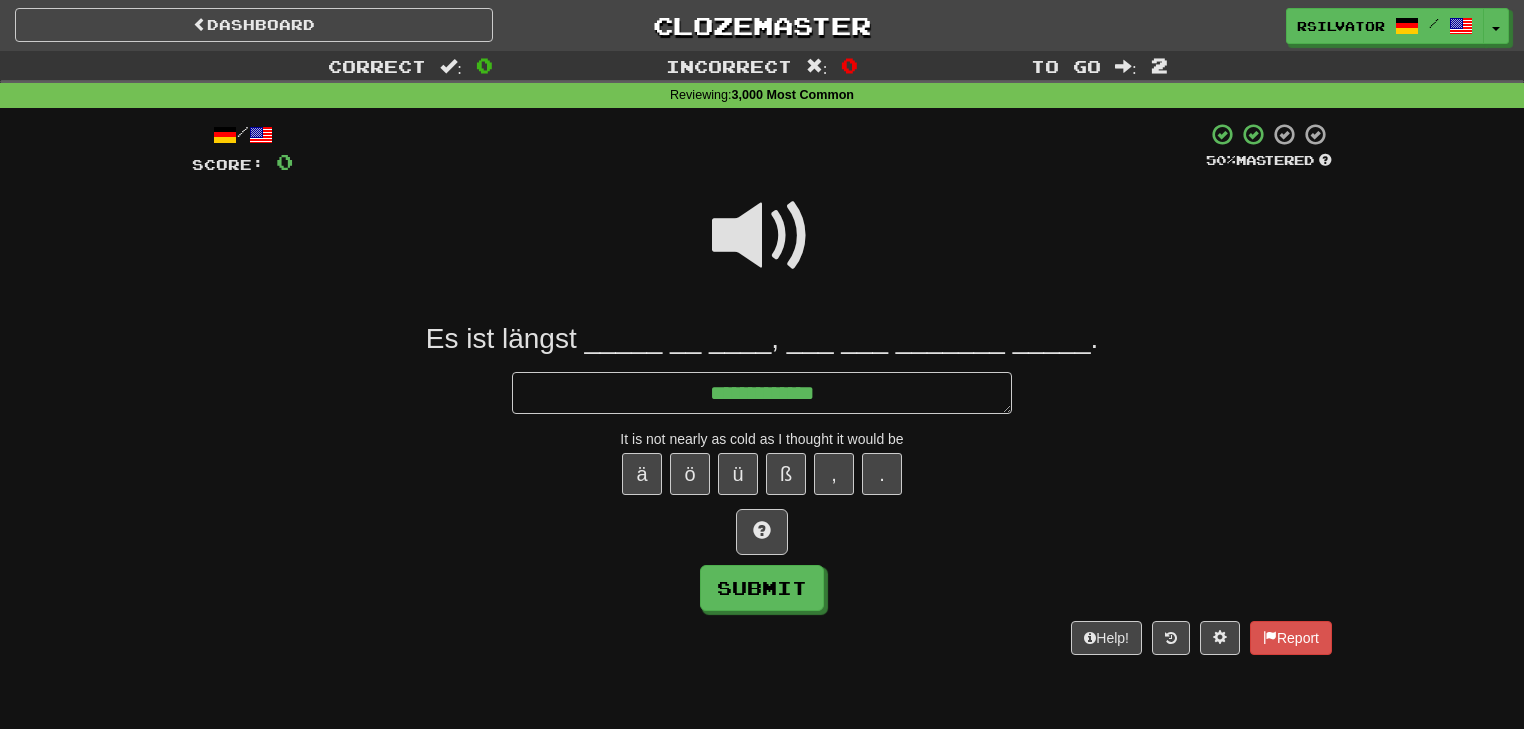 type on "*" 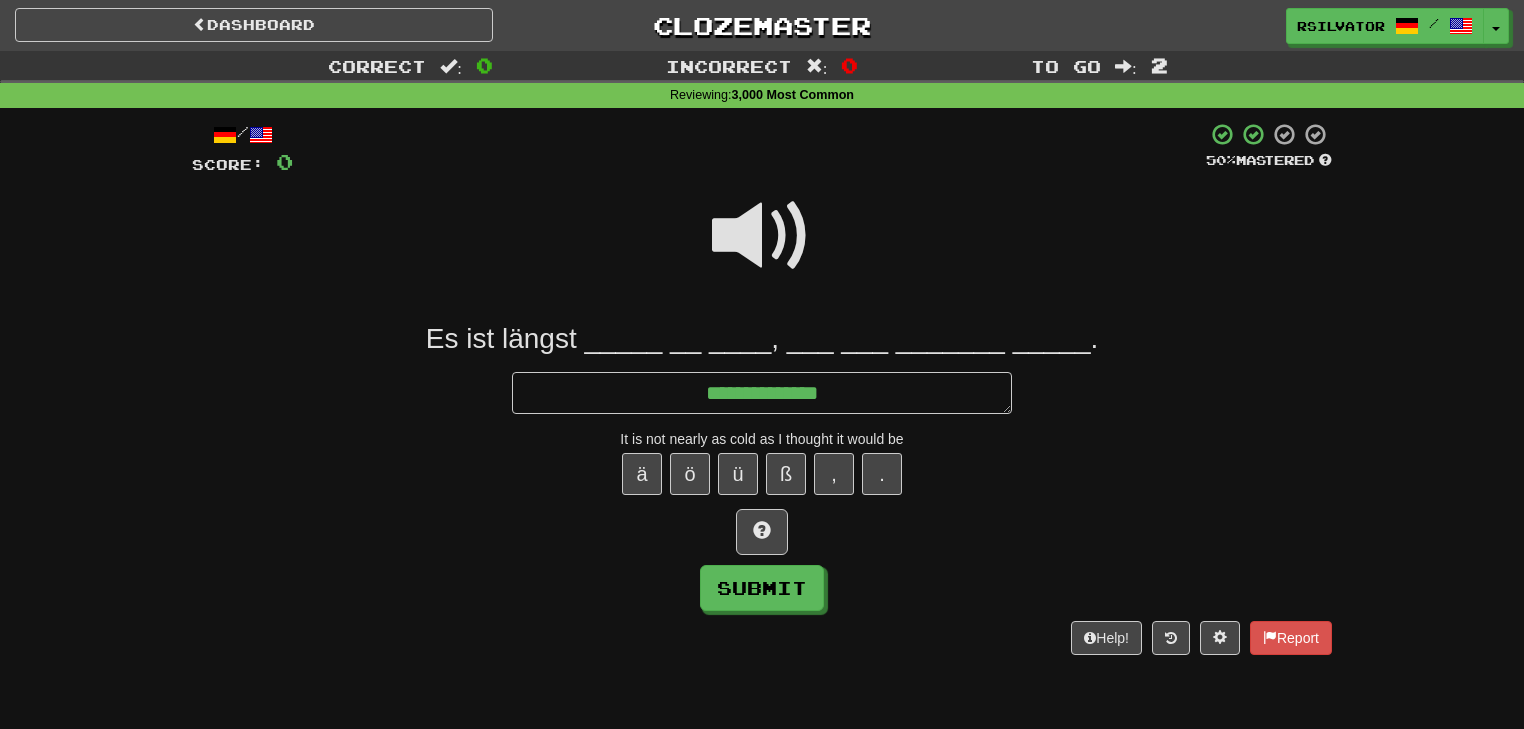 type on "*" 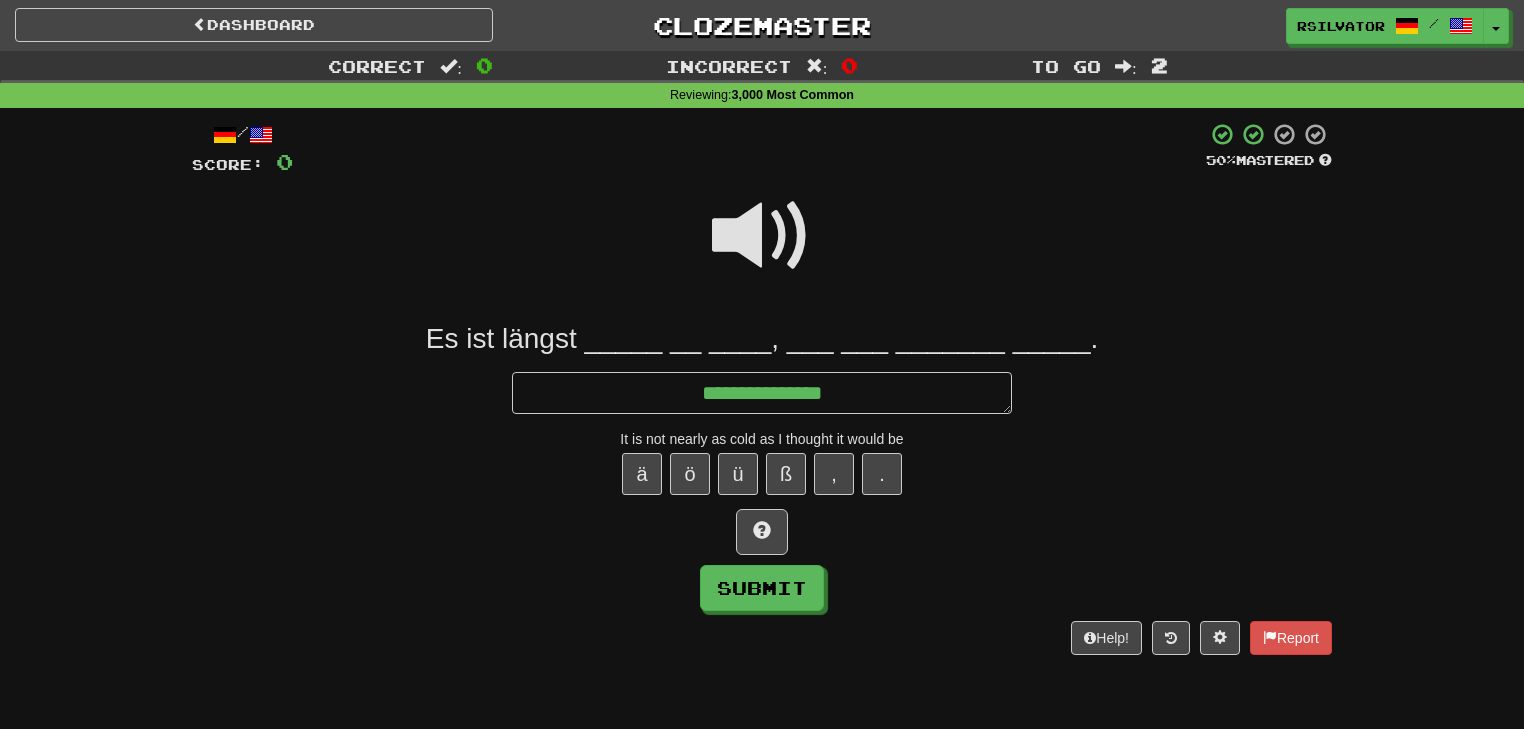 type on "*" 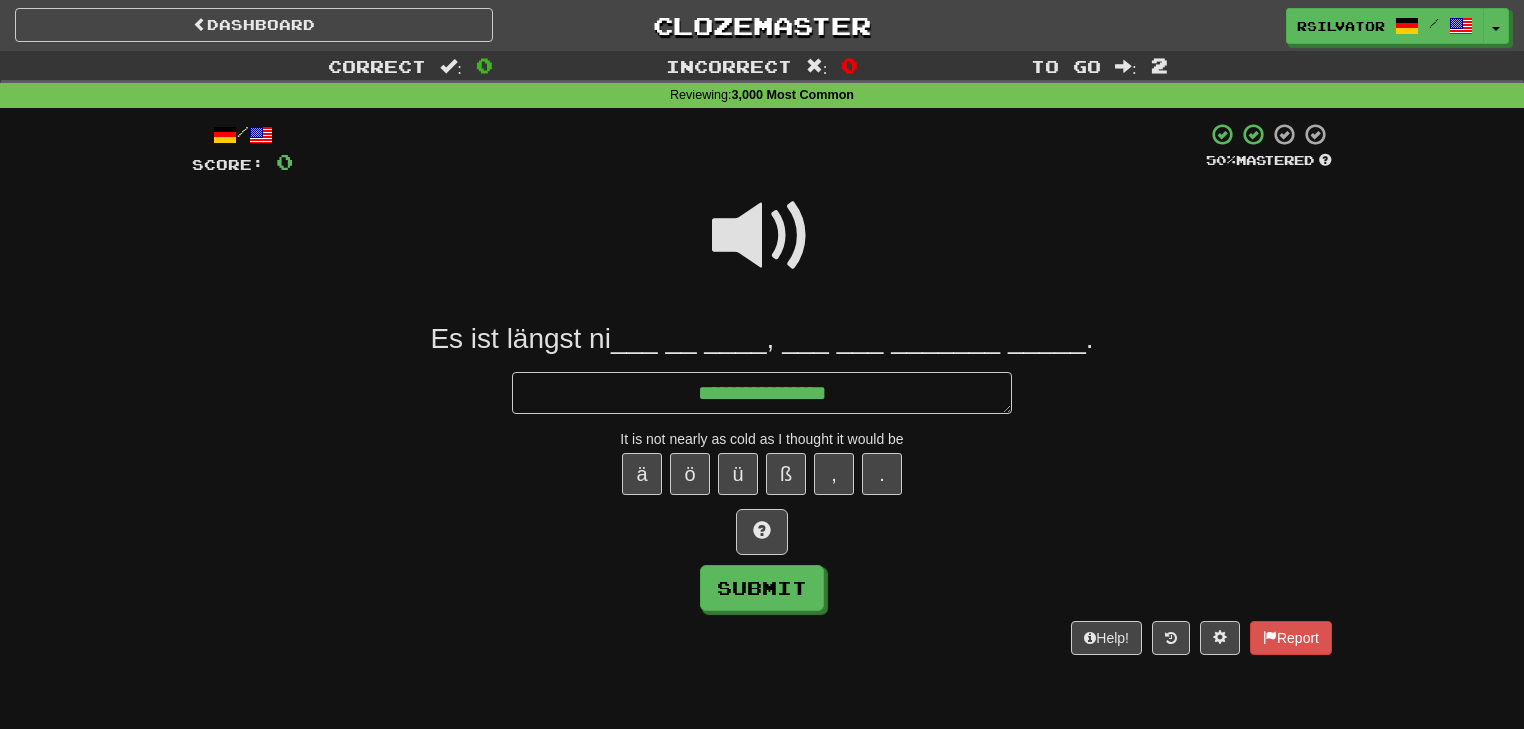 type on "*" 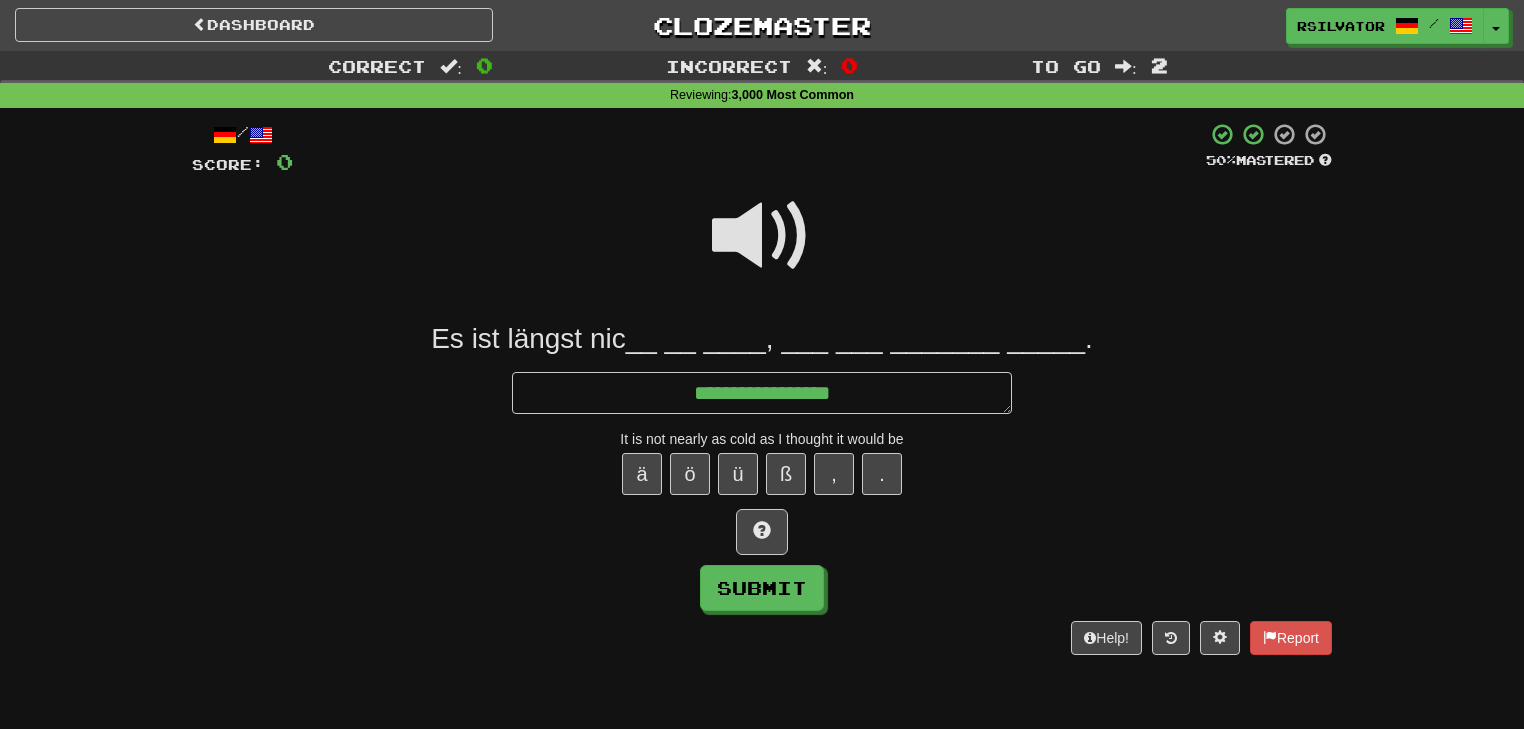 type on "*" 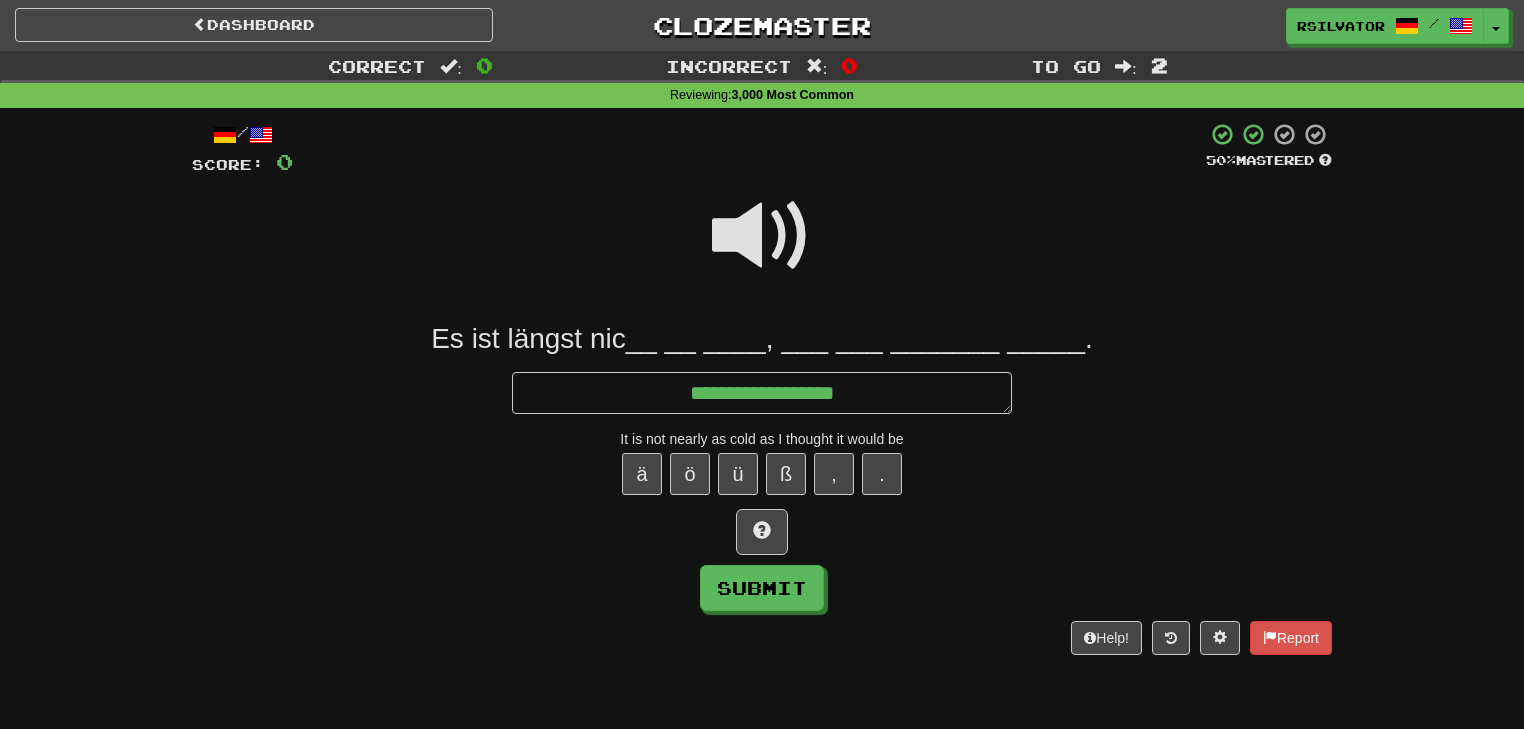 type on "*" 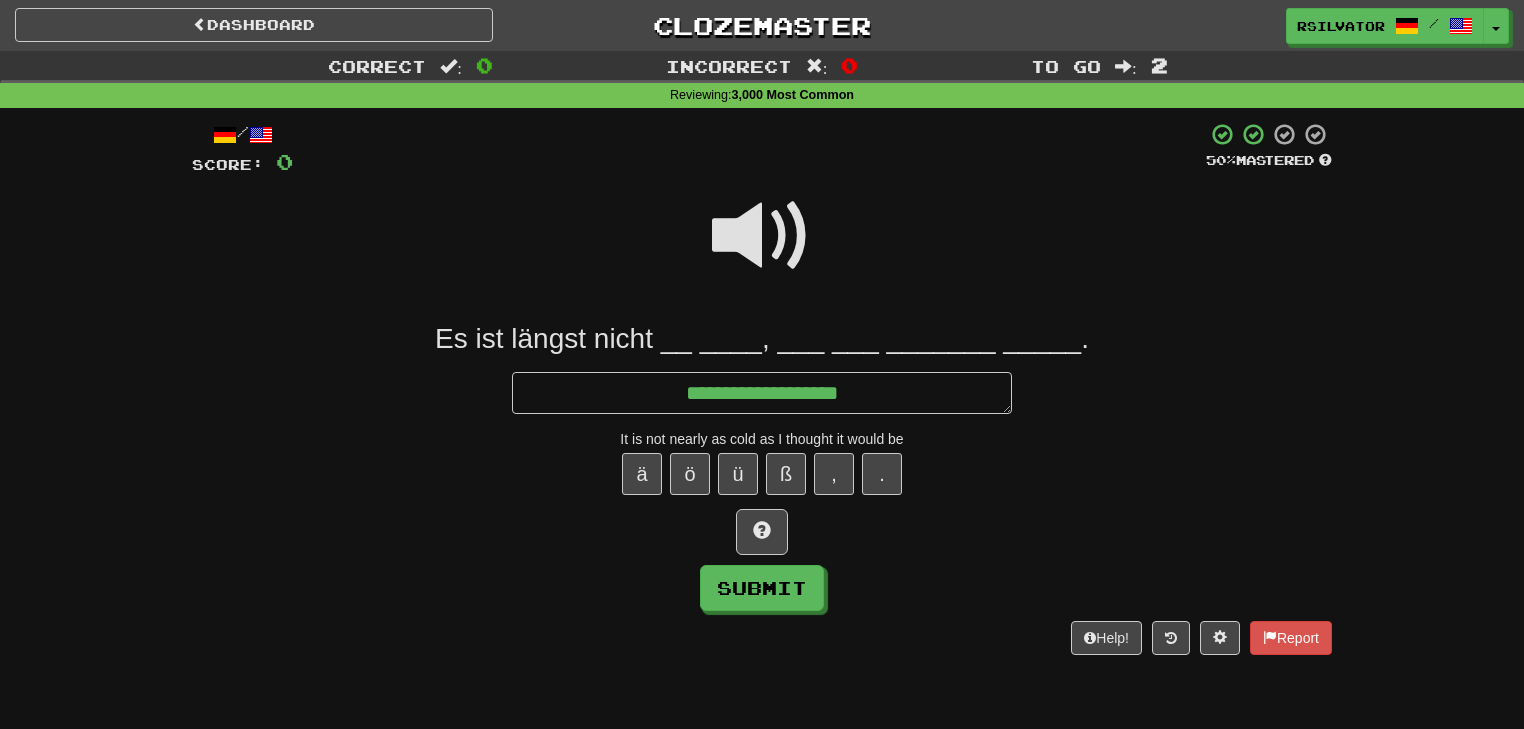 type on "*" 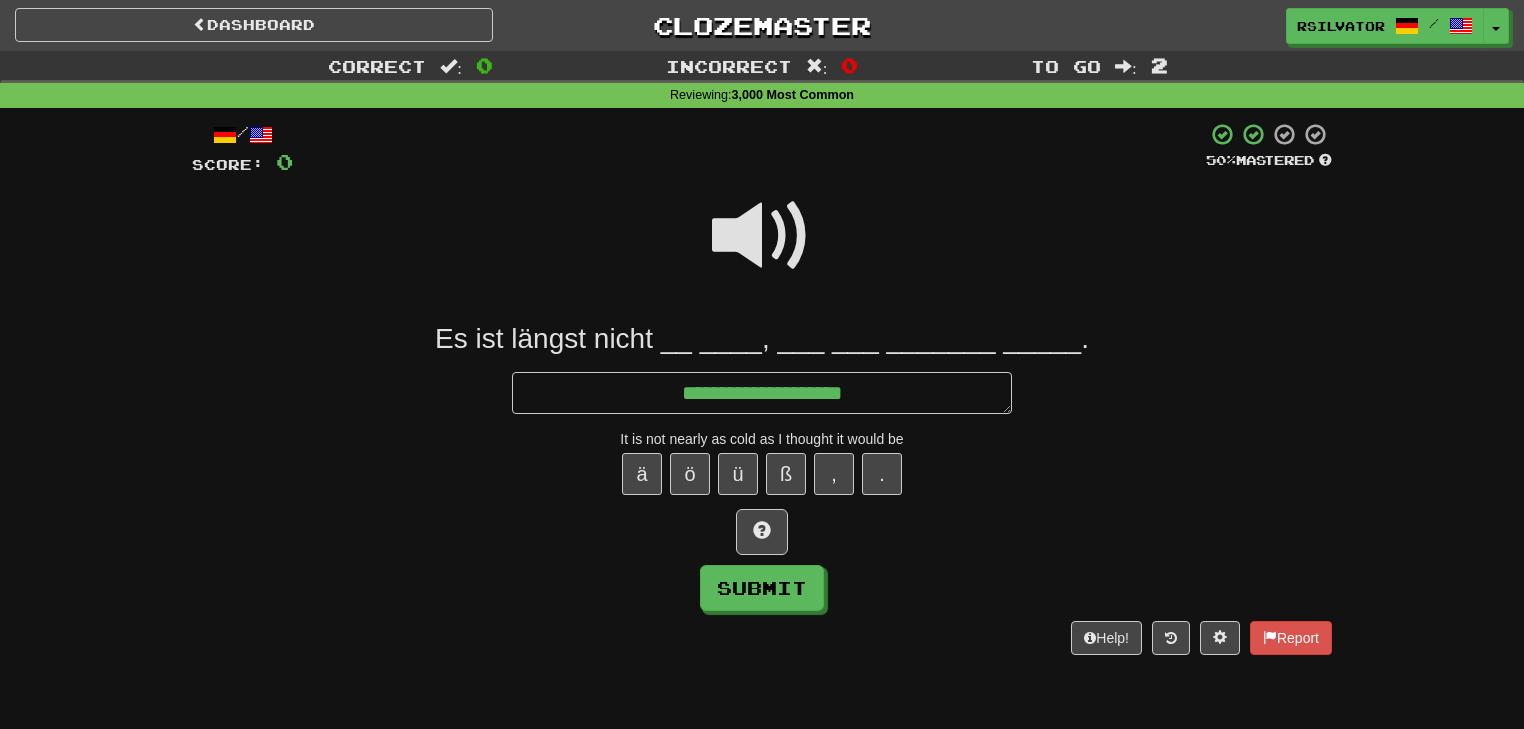 type on "*" 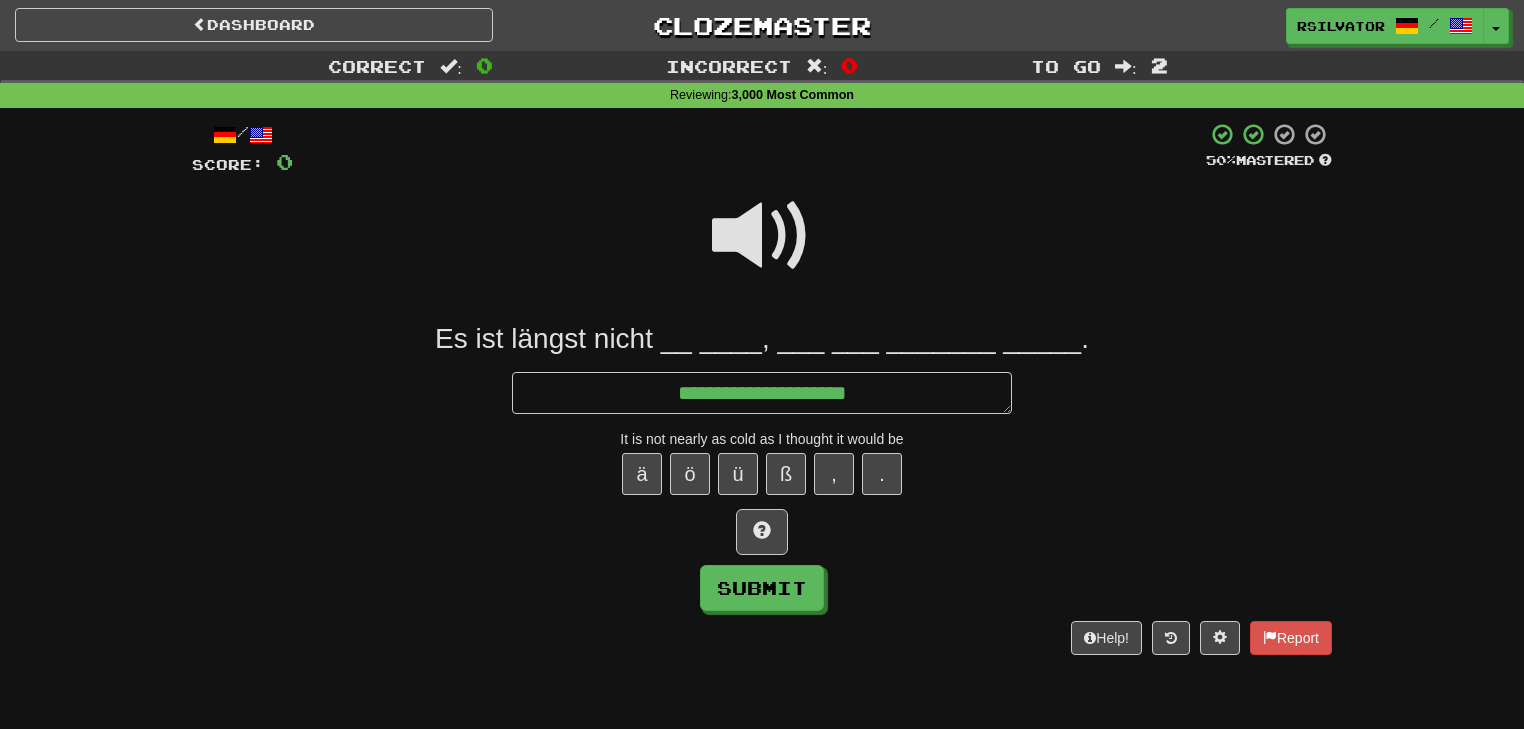 type on "*" 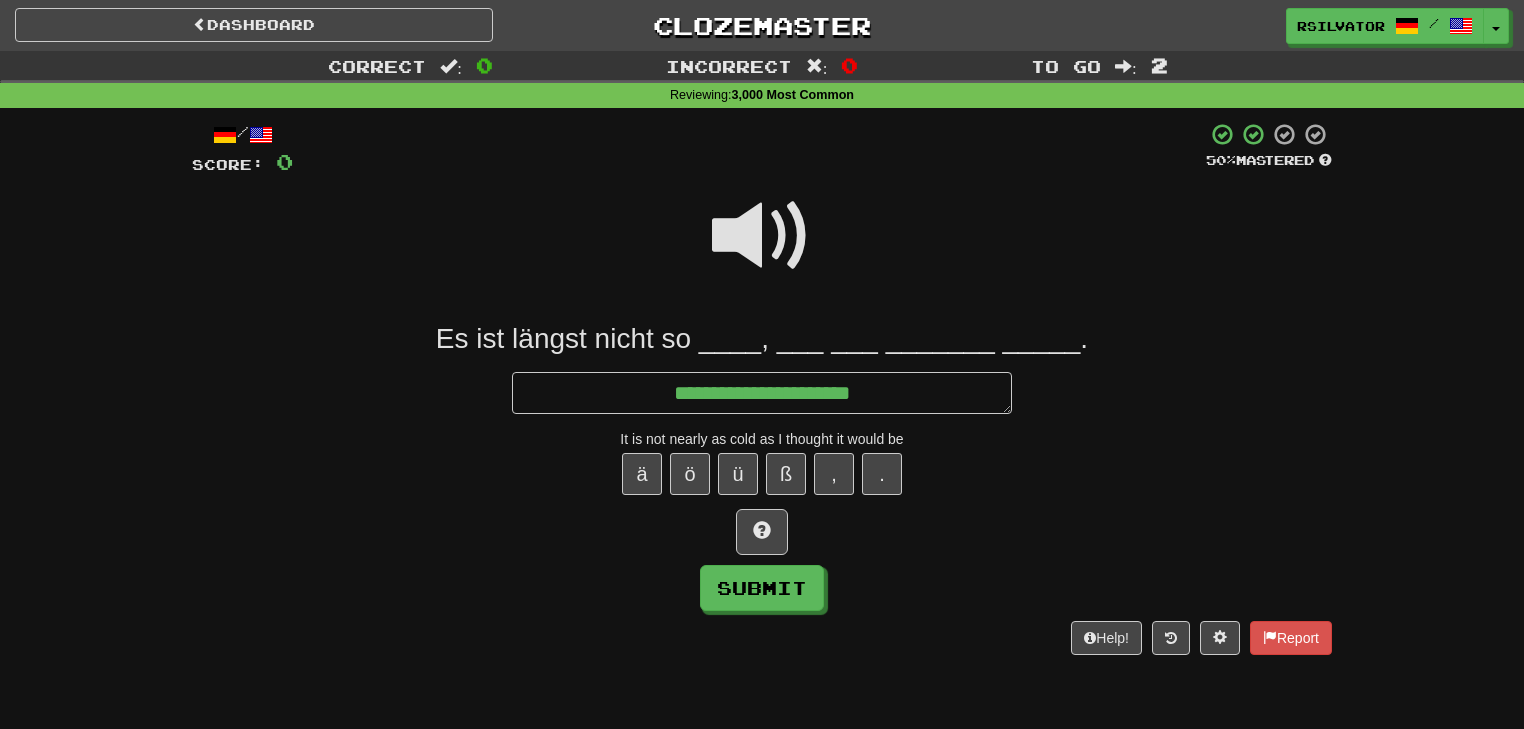 type on "*" 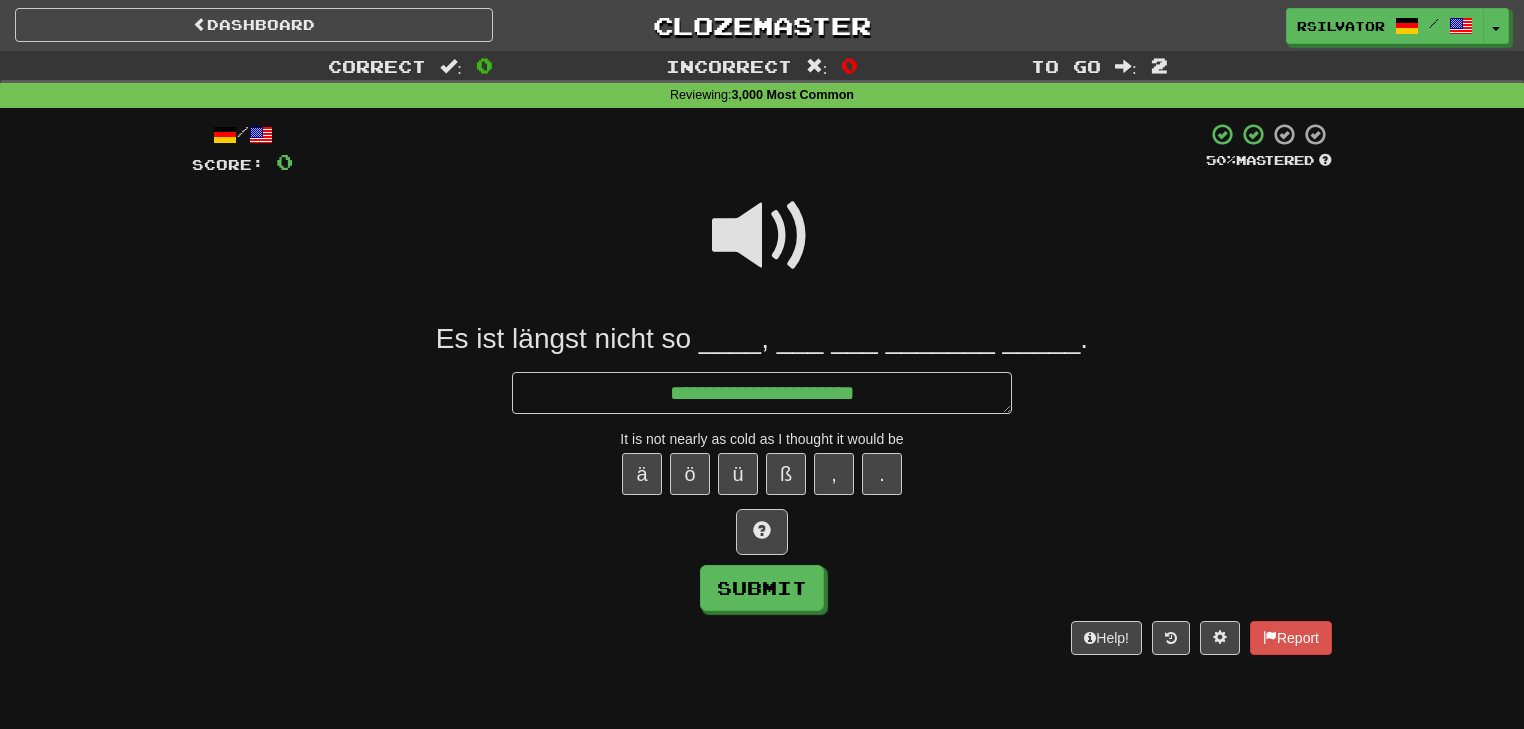 type on "*" 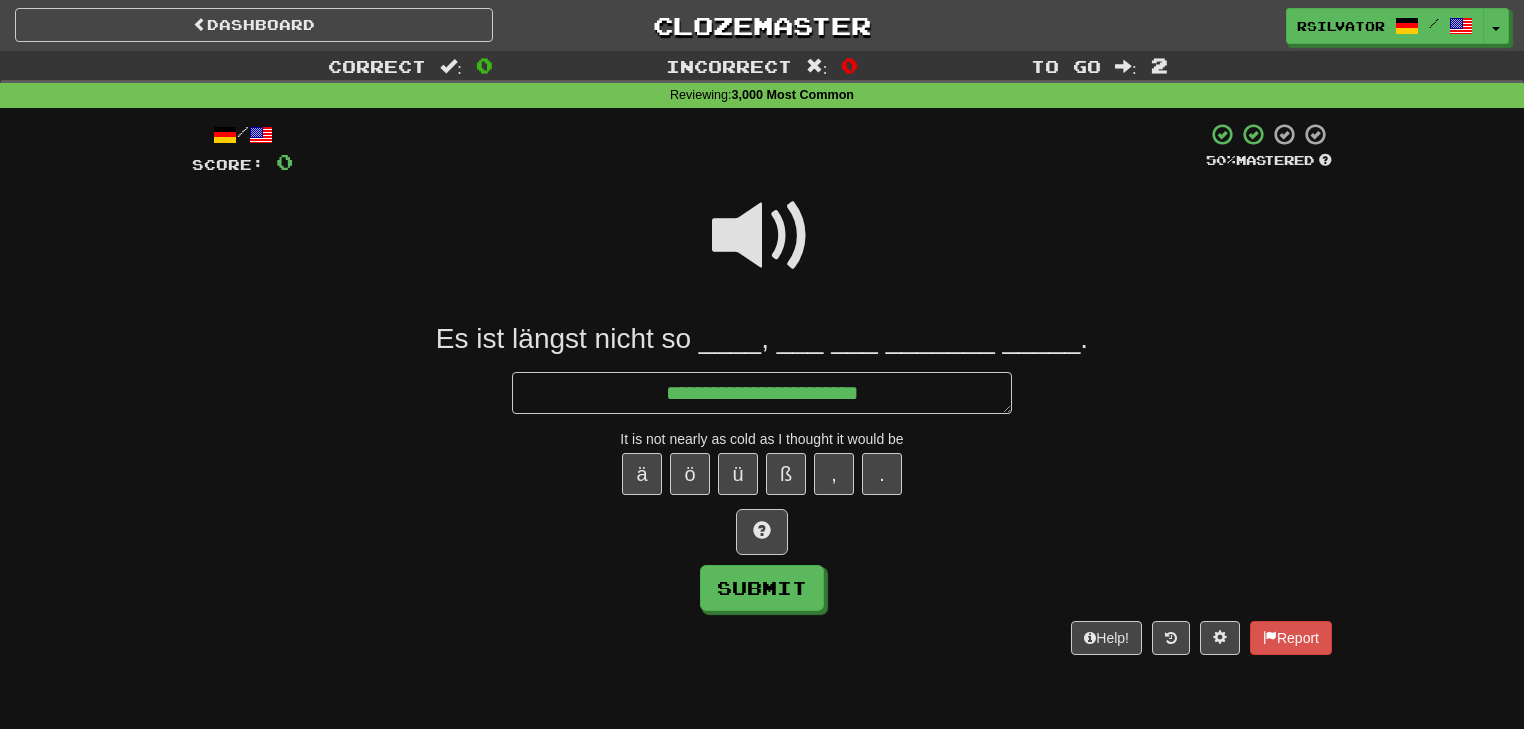type on "*" 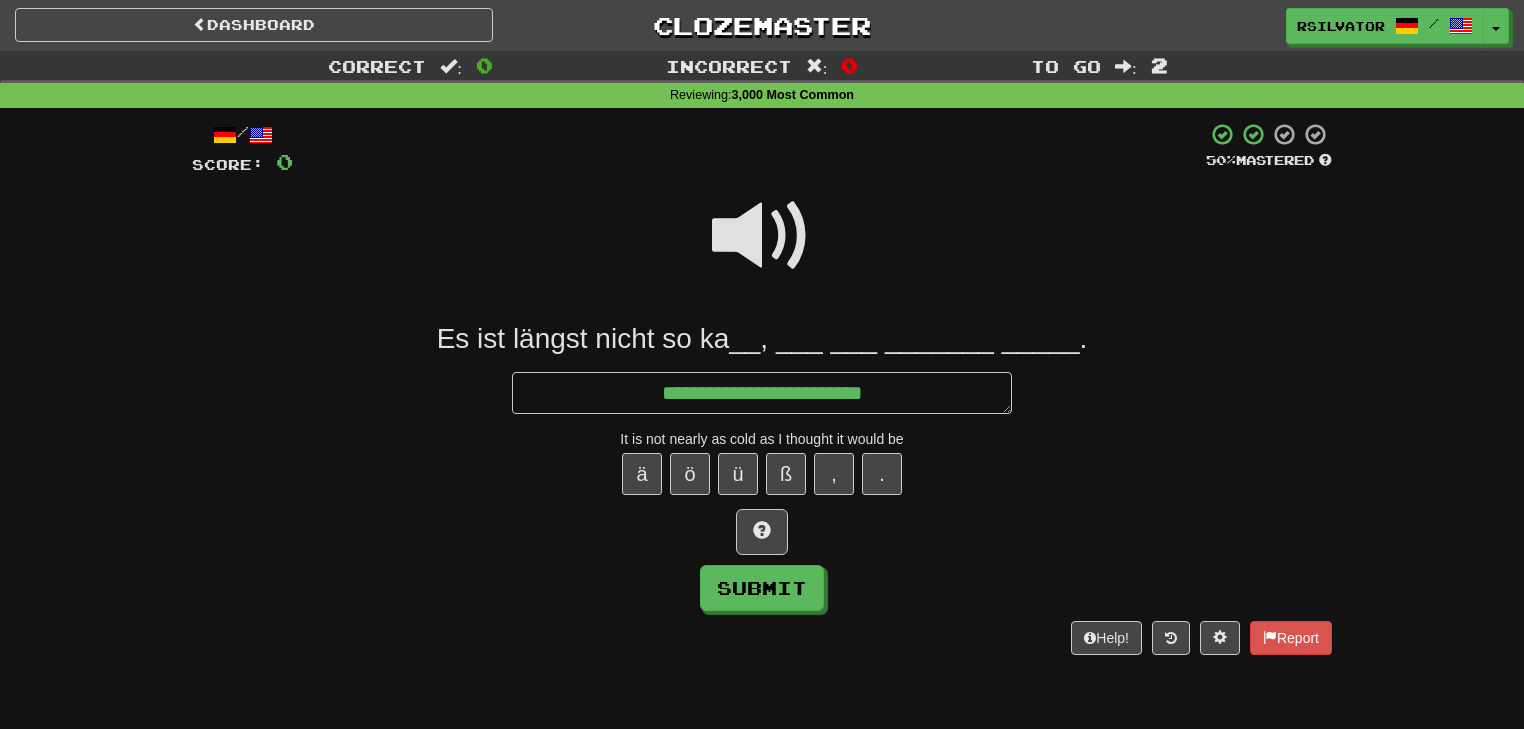 type on "*" 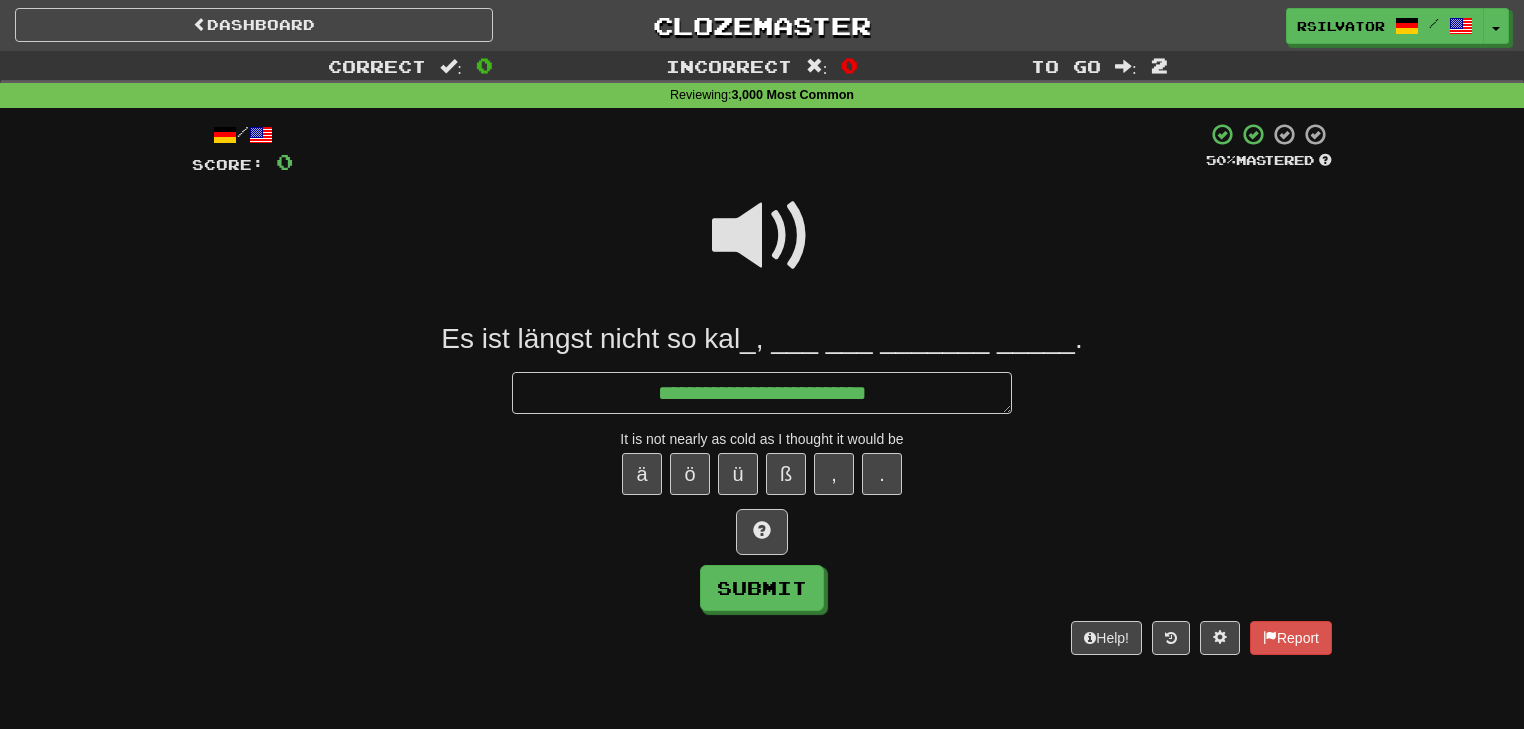 type on "*" 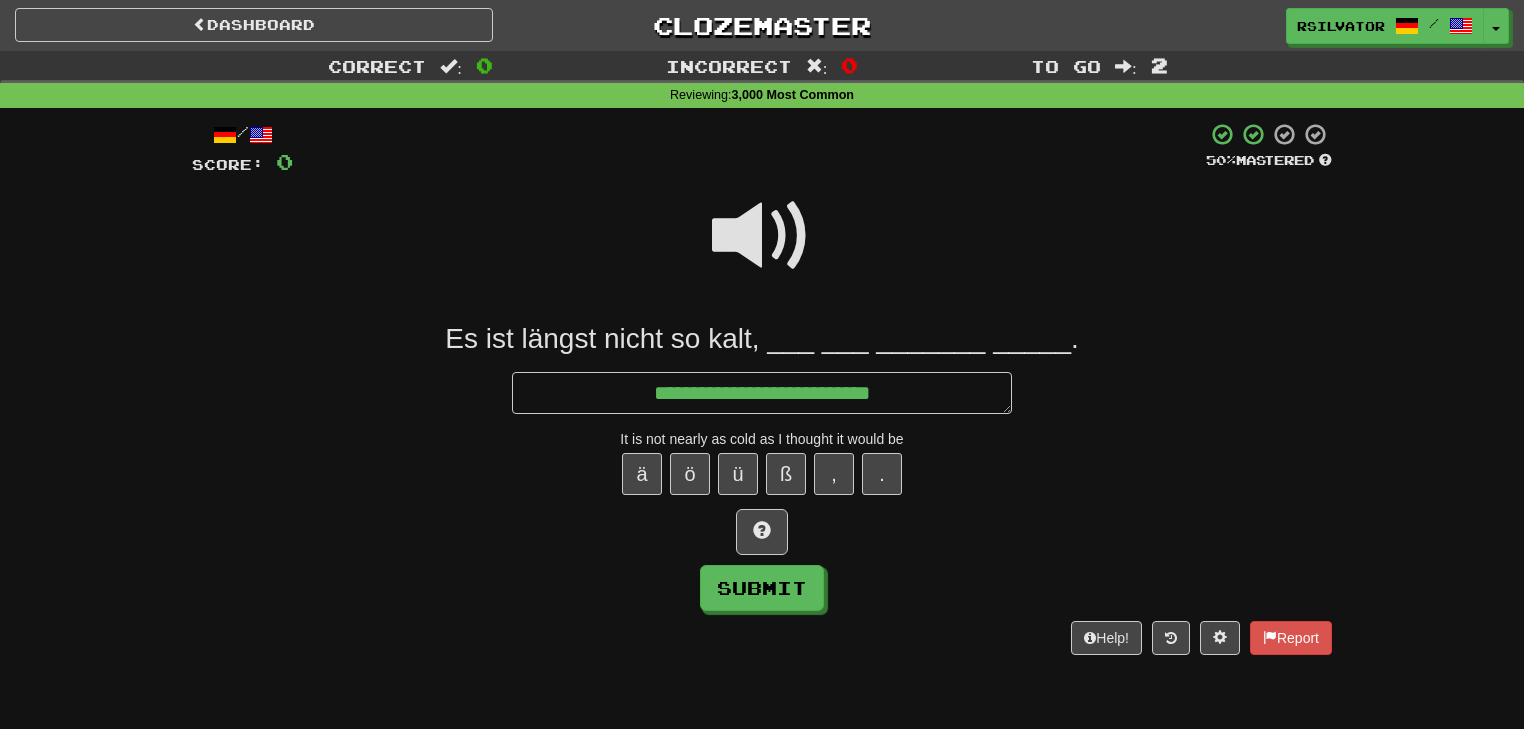 type on "*" 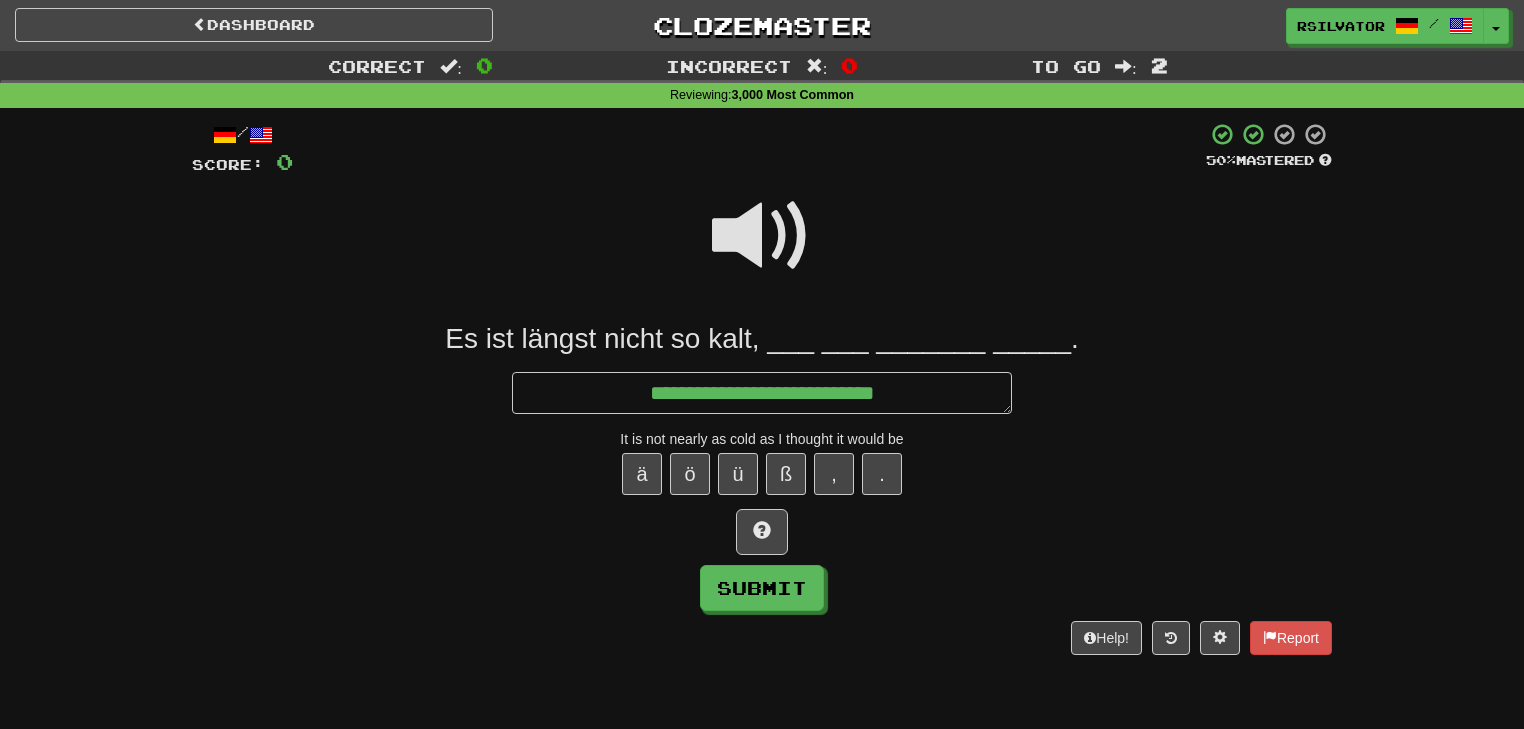 type on "*" 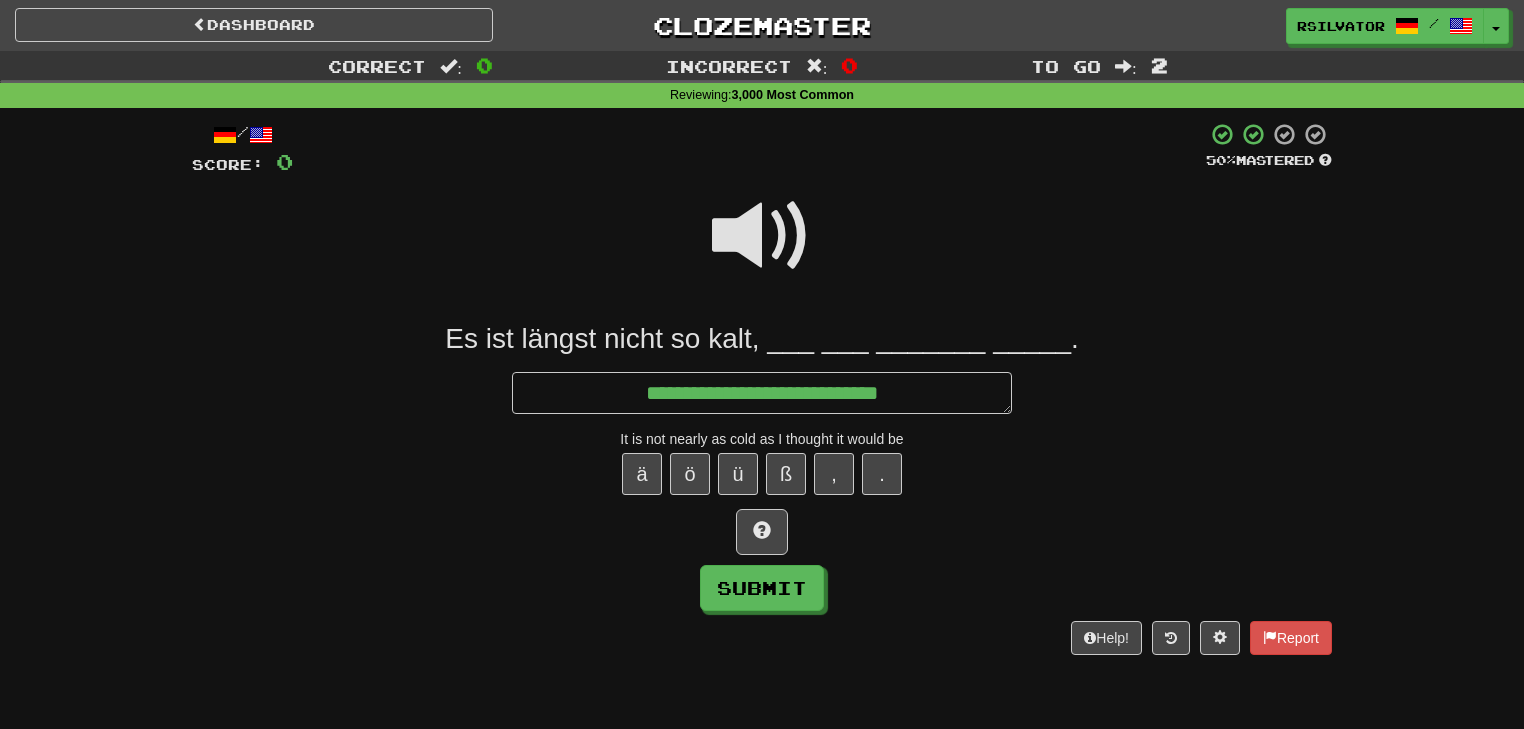type on "*" 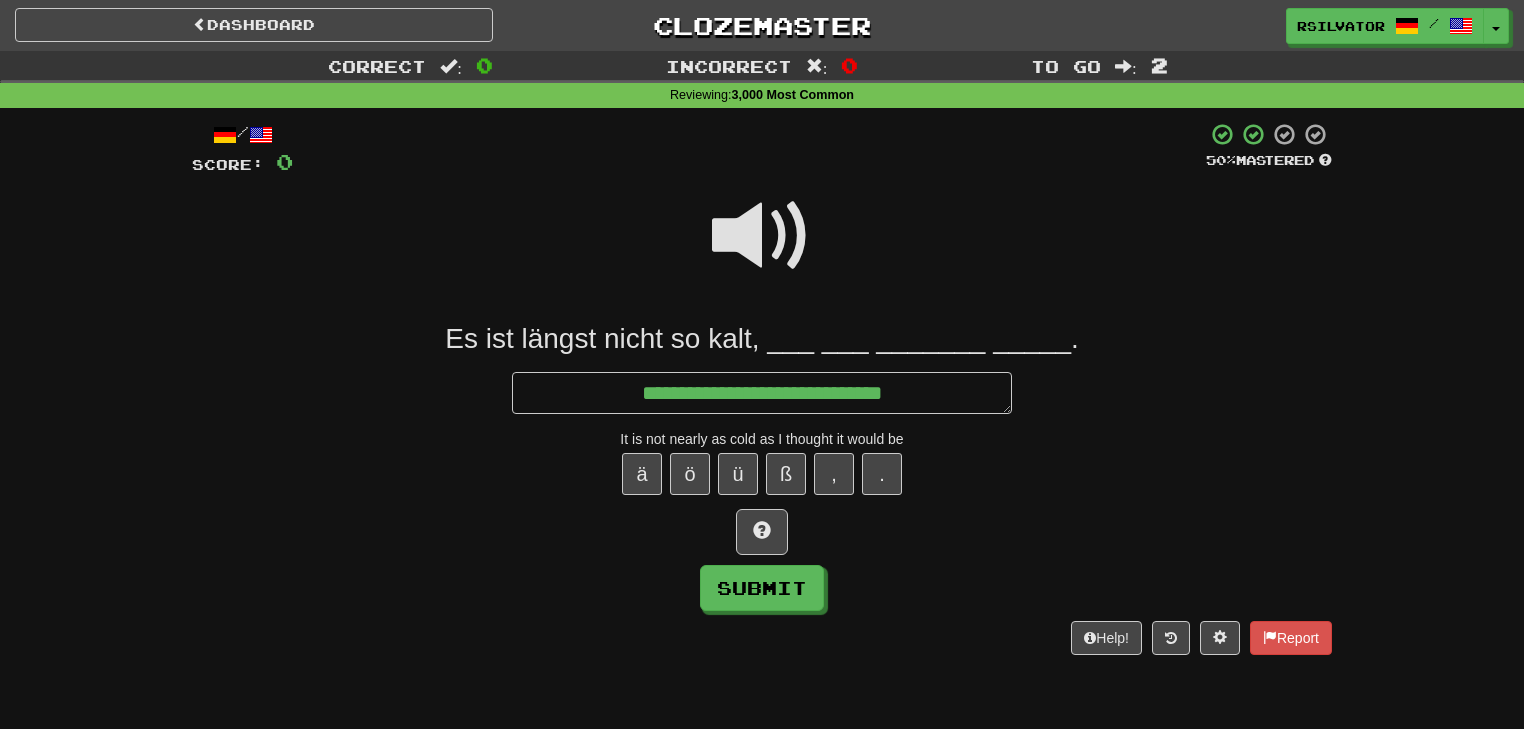 type on "*" 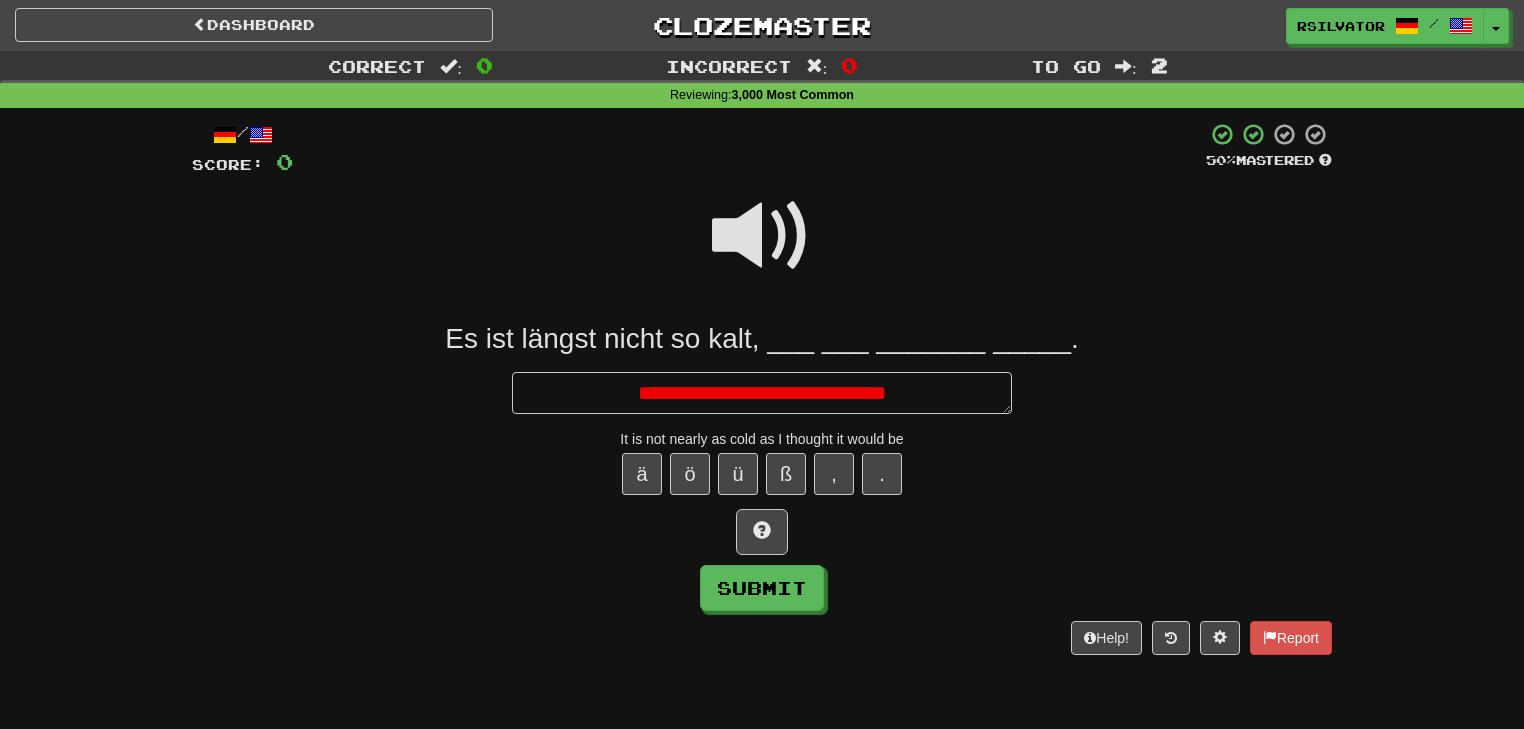 type on "*" 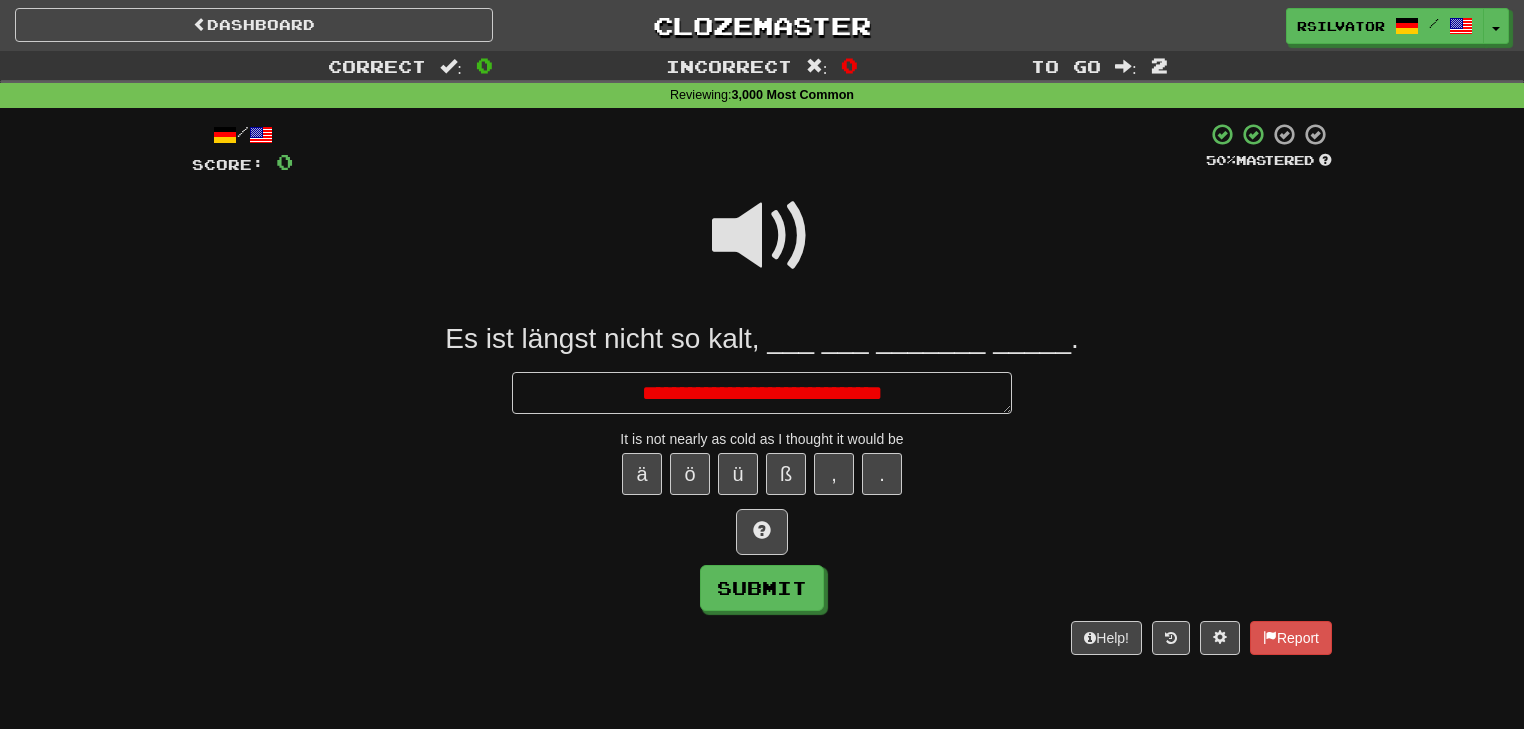 type on "*" 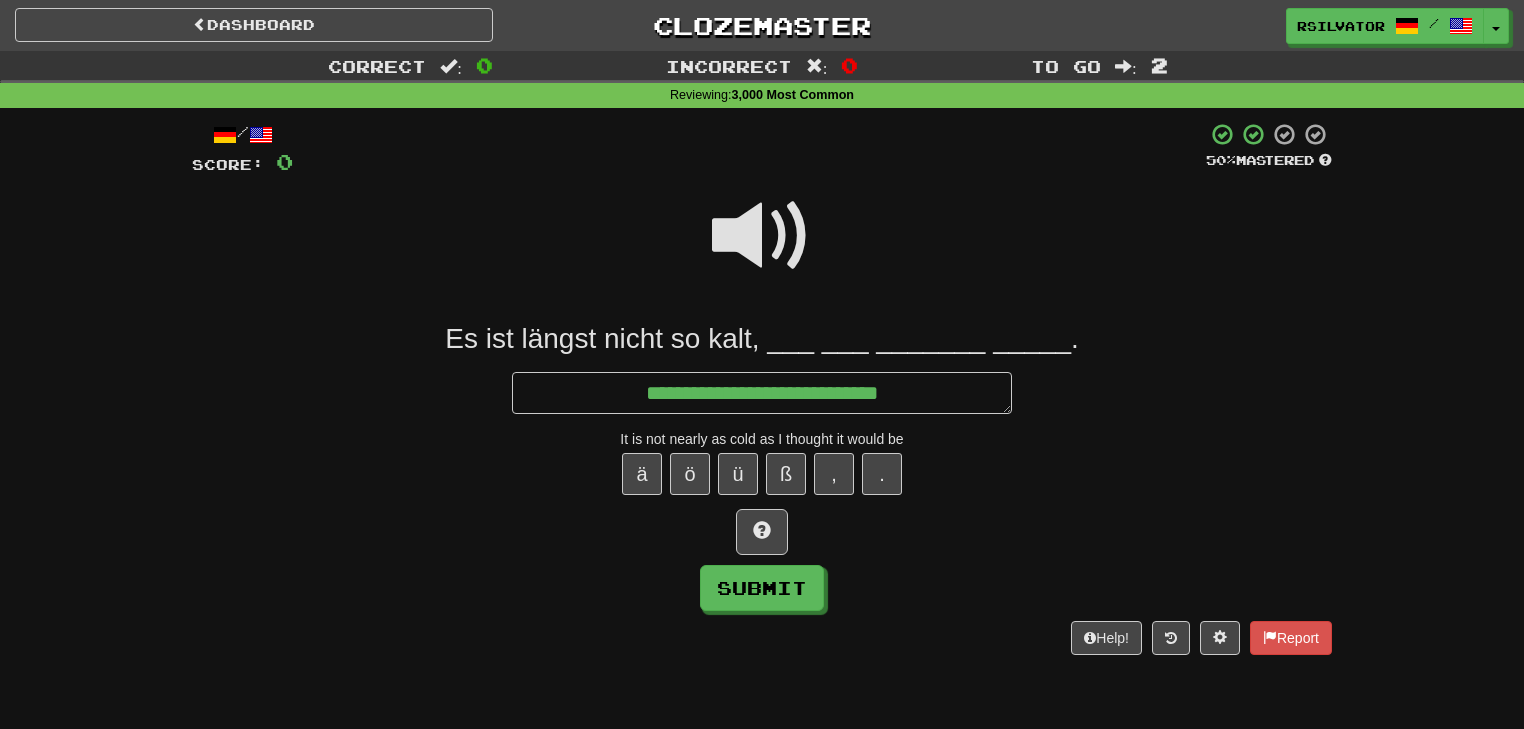 type on "*" 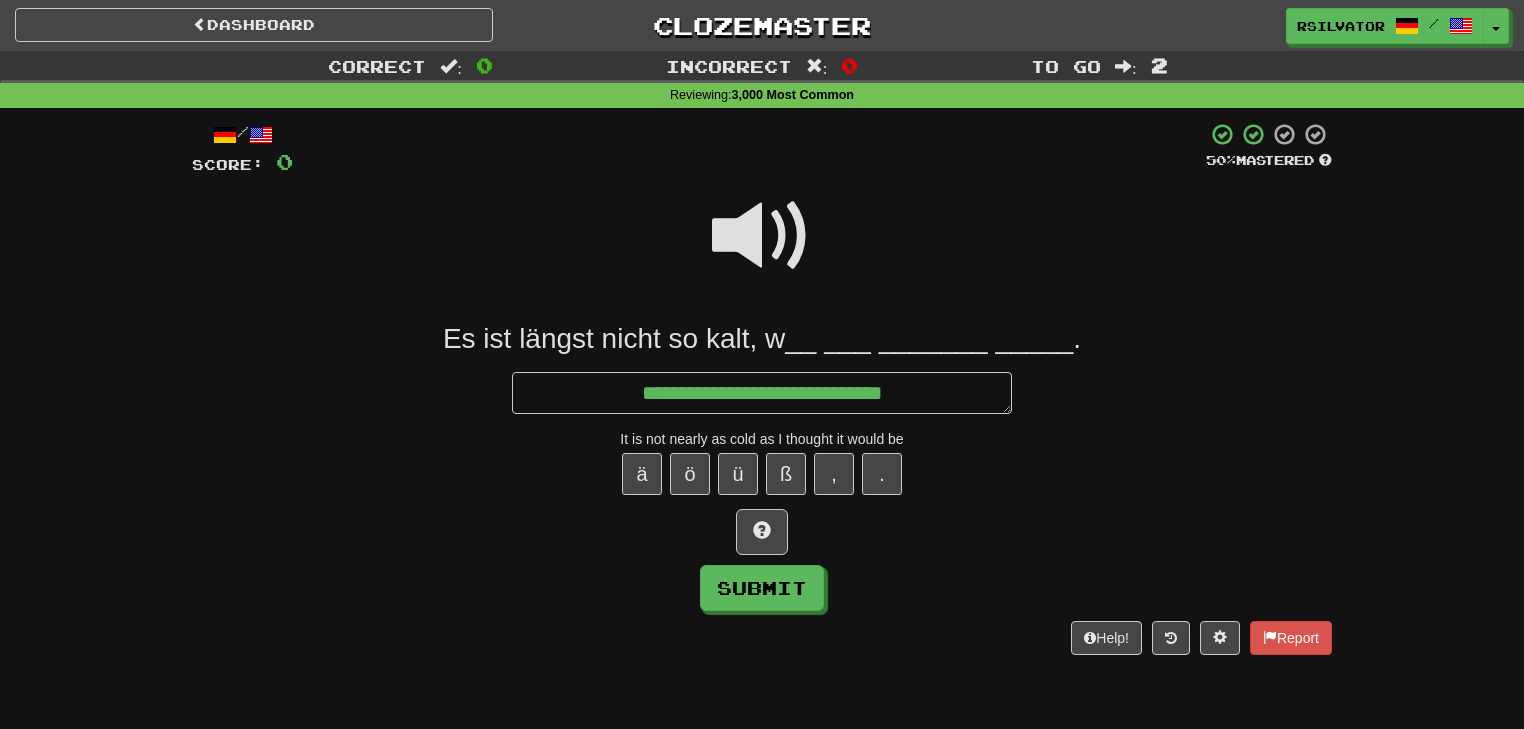 type on "*" 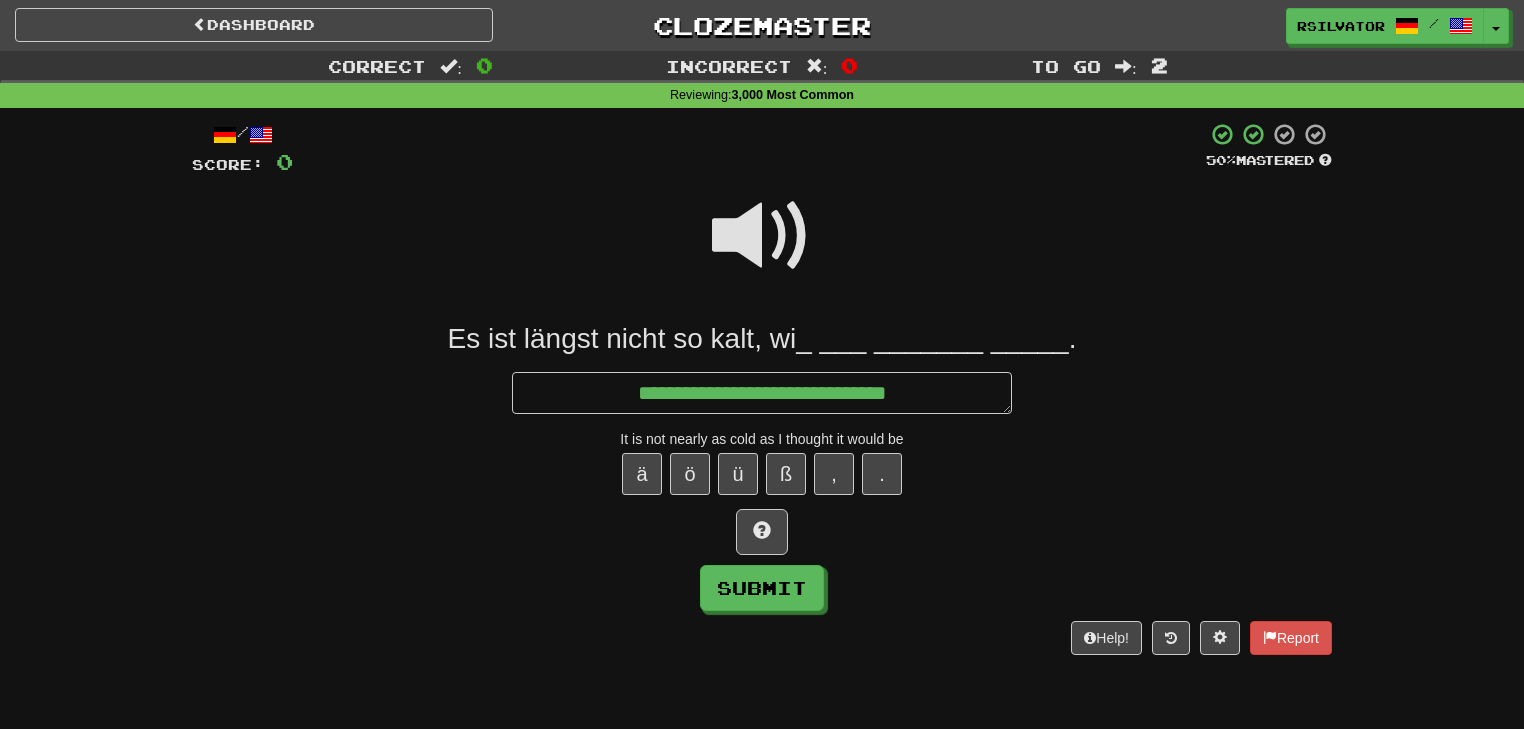 type on "*" 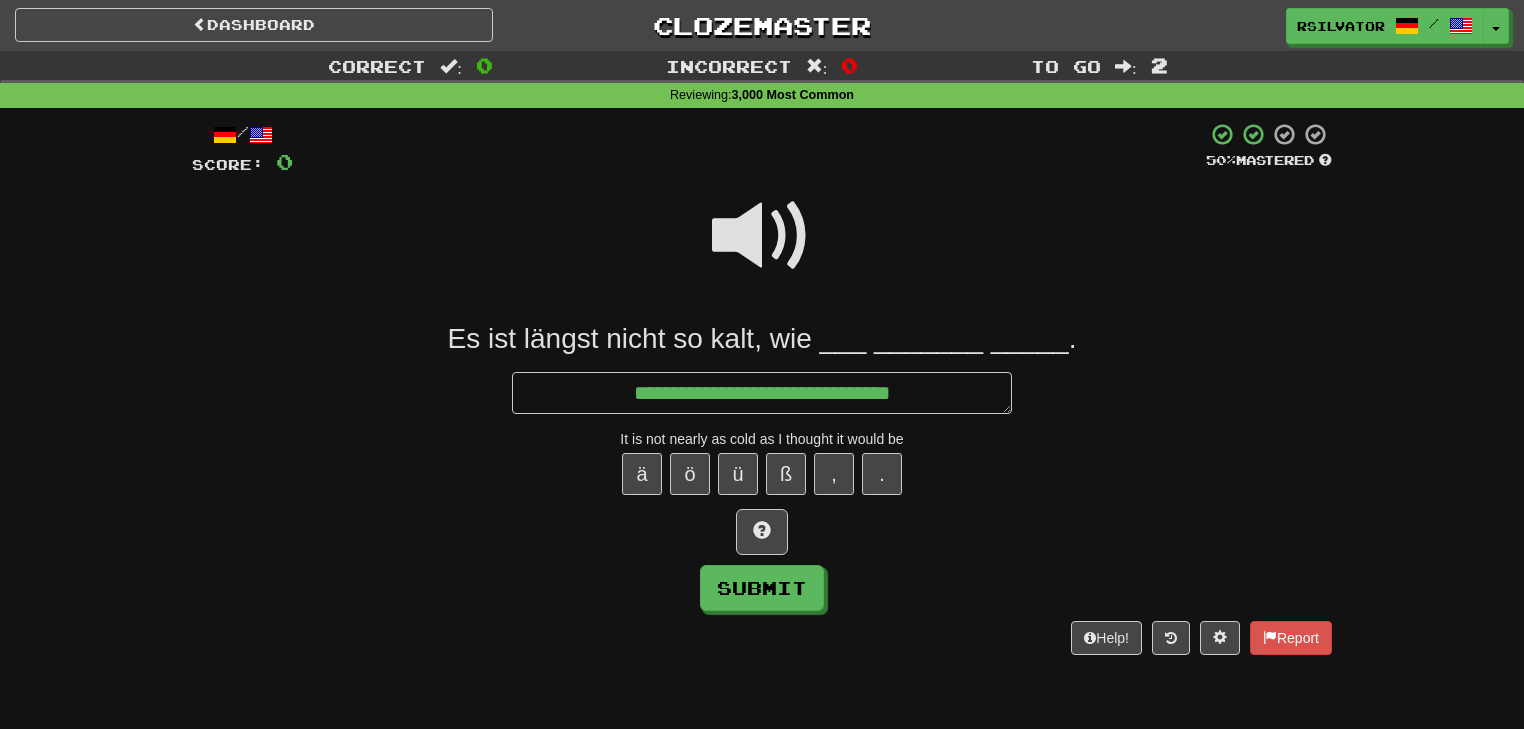 type on "*" 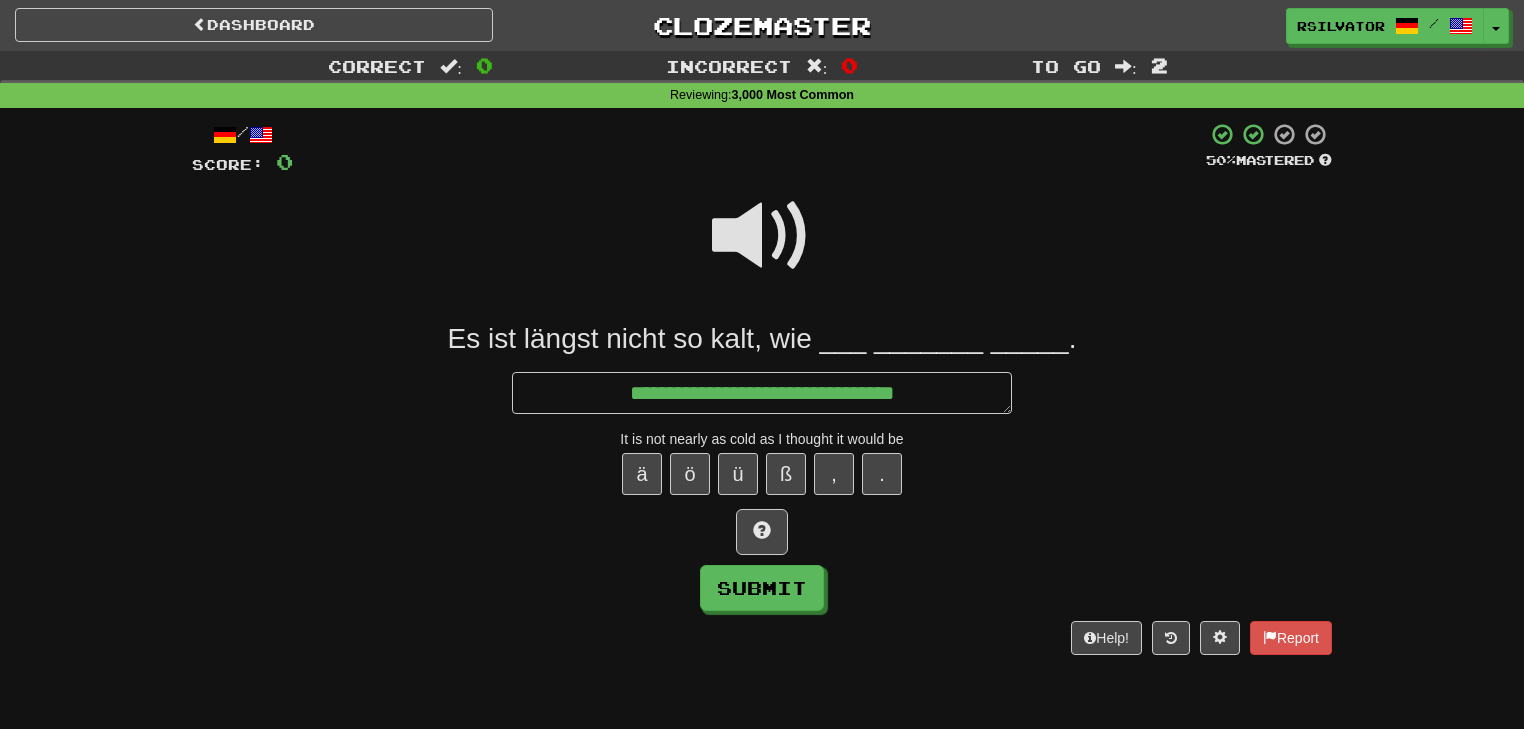 type on "*" 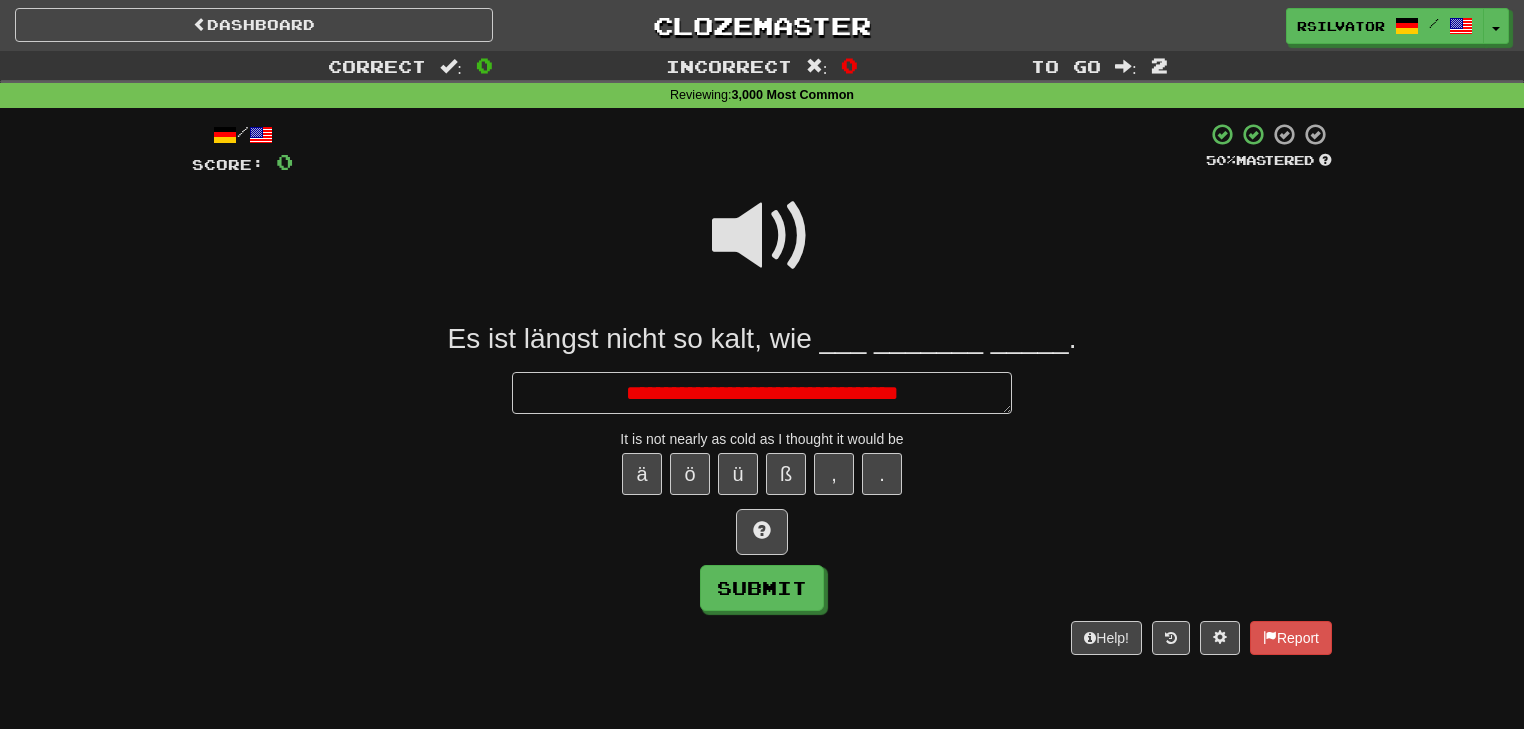 type on "*" 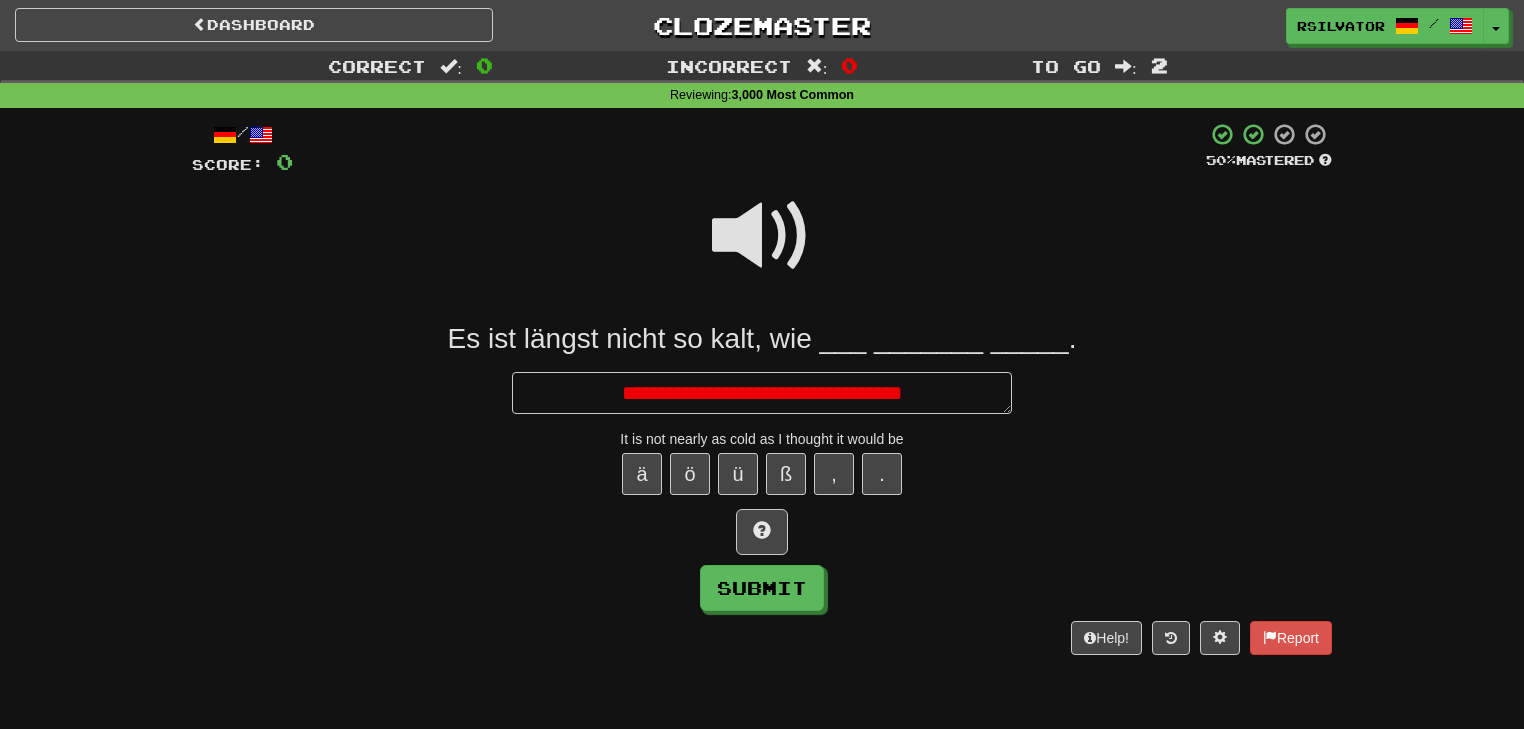 type on "*" 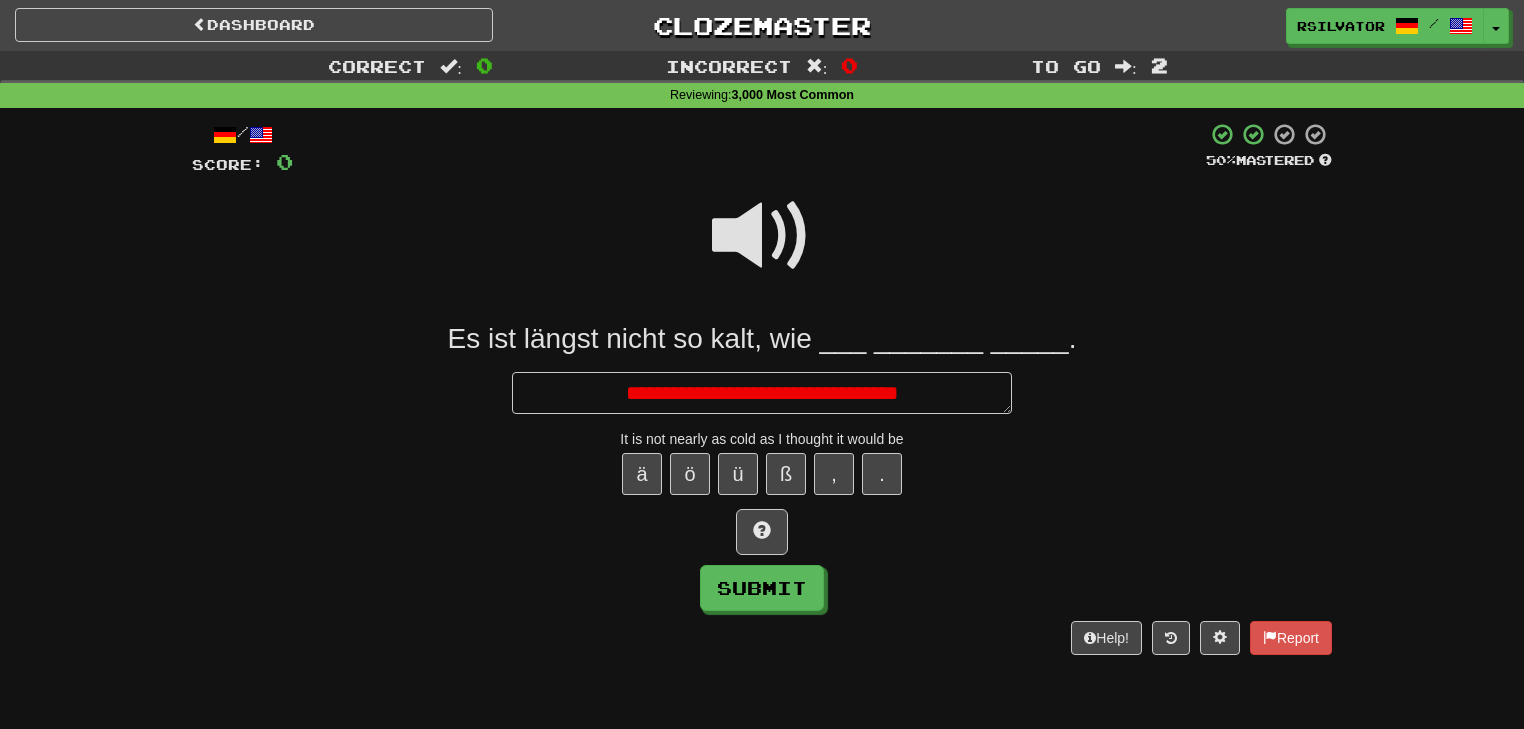 type on "*" 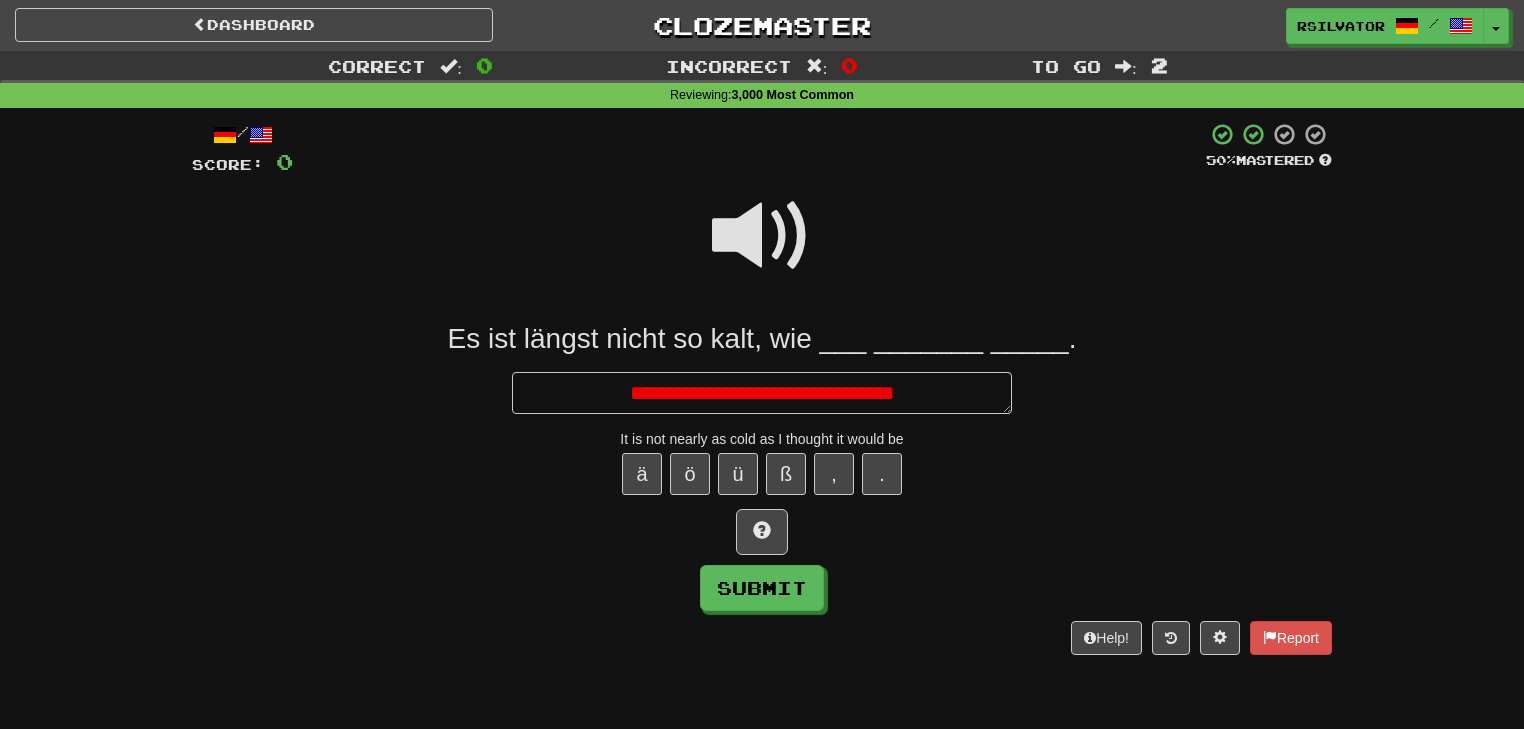 type on "*" 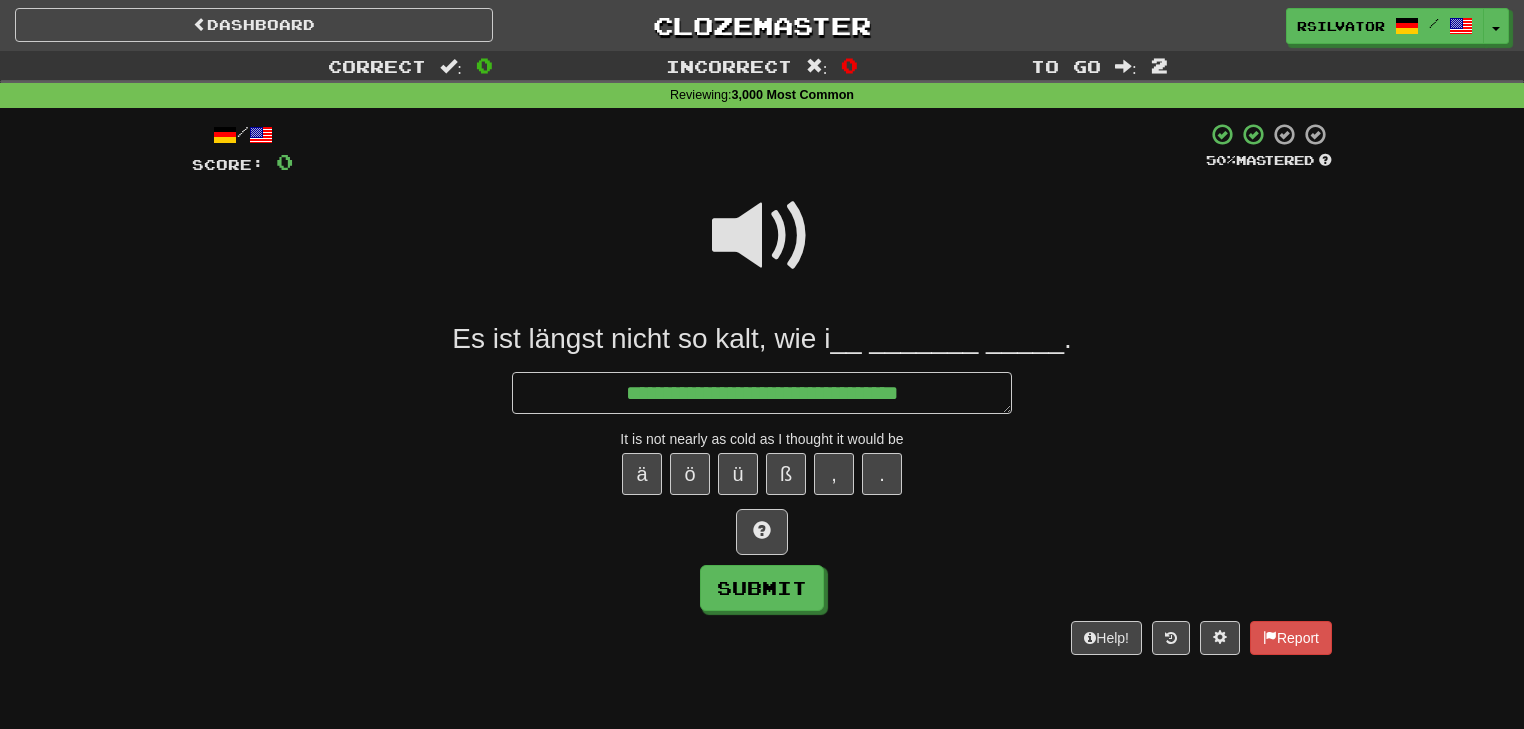 type on "*" 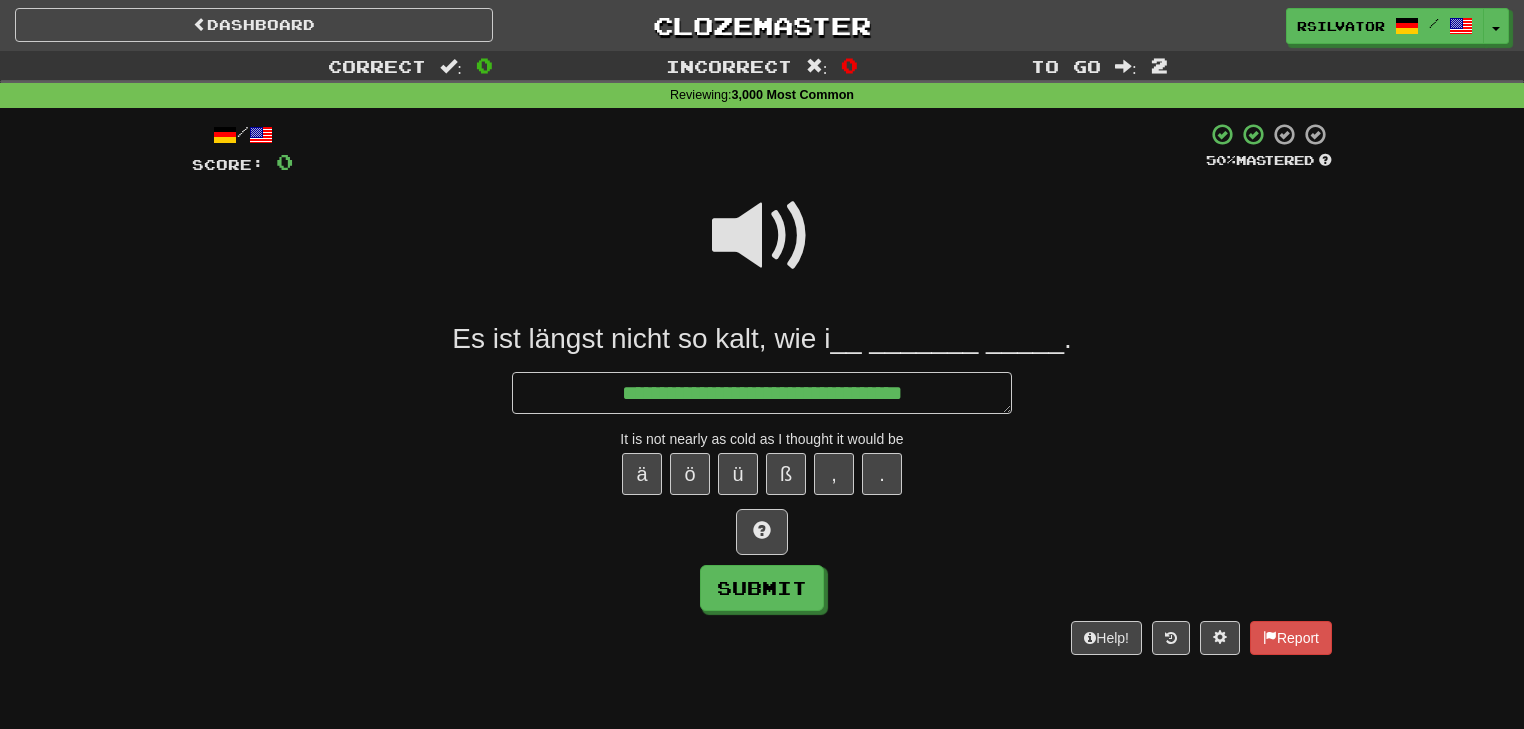 type on "*" 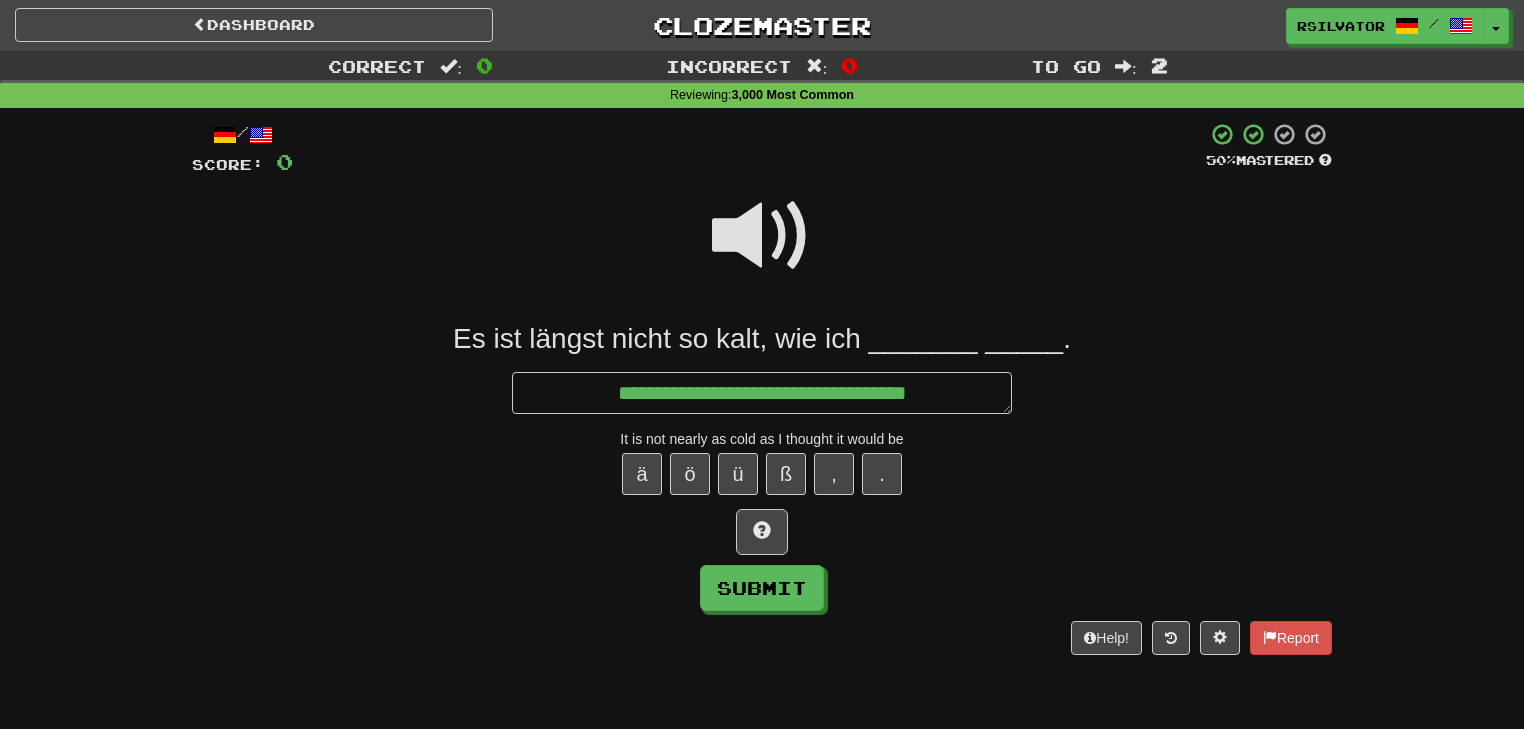 type on "*" 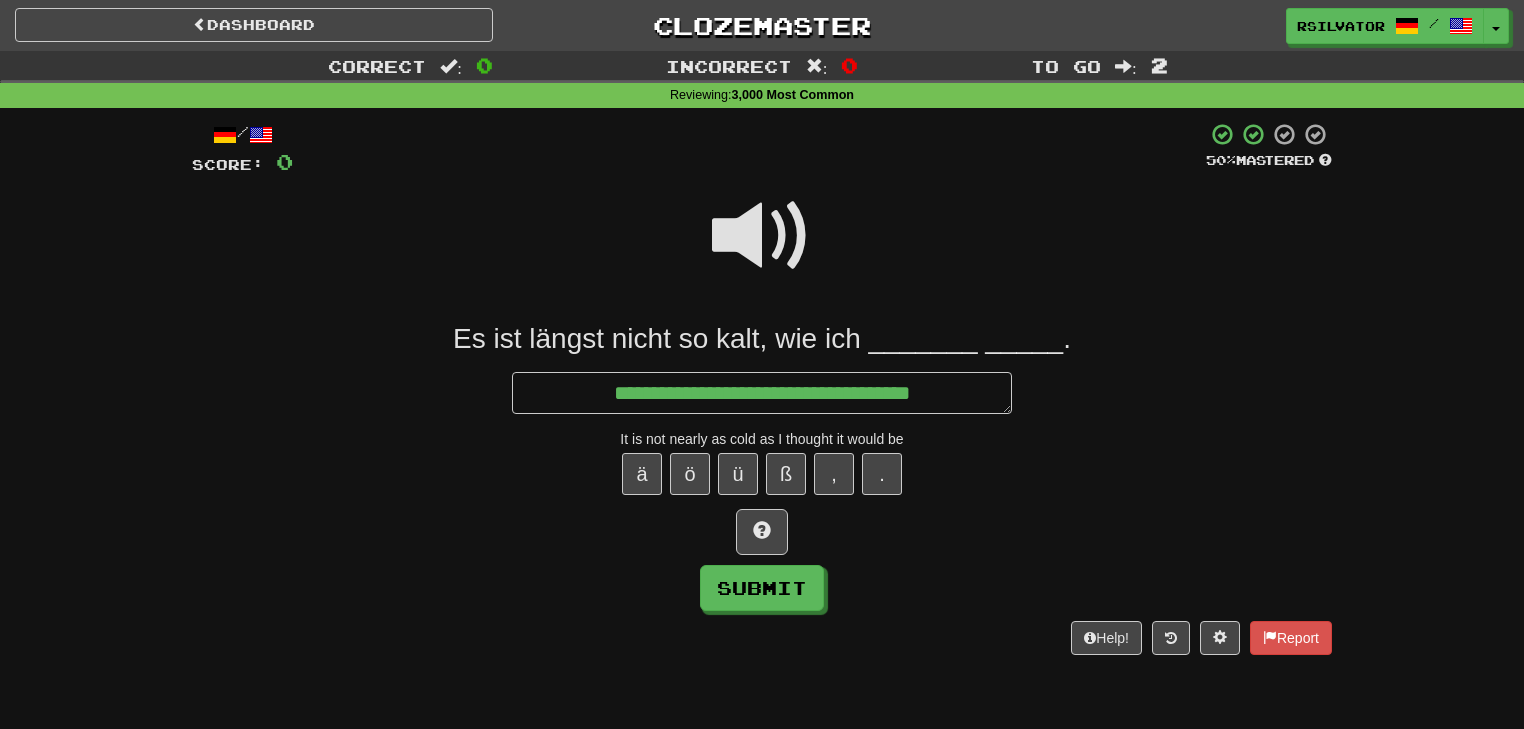 type on "*" 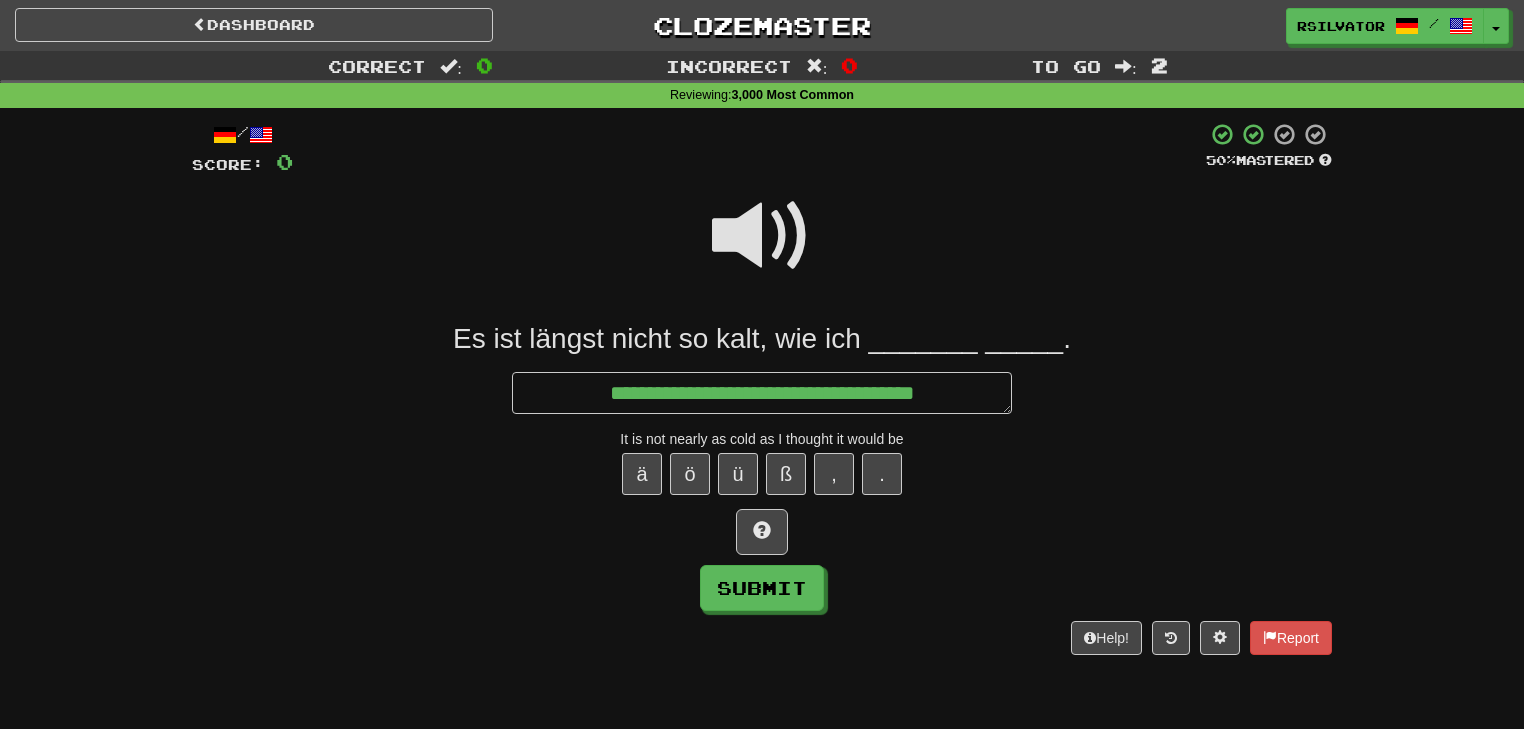 type on "*" 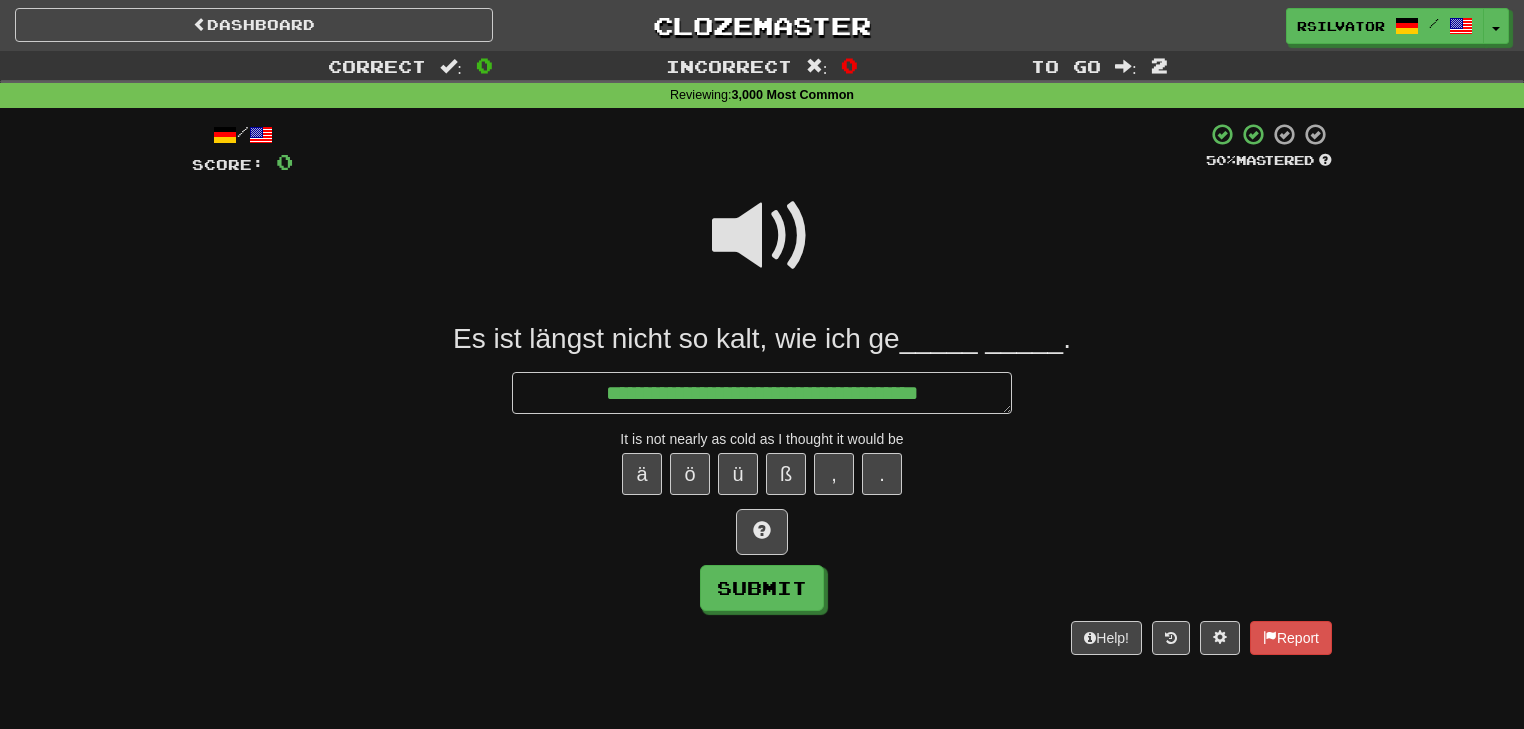 type on "*" 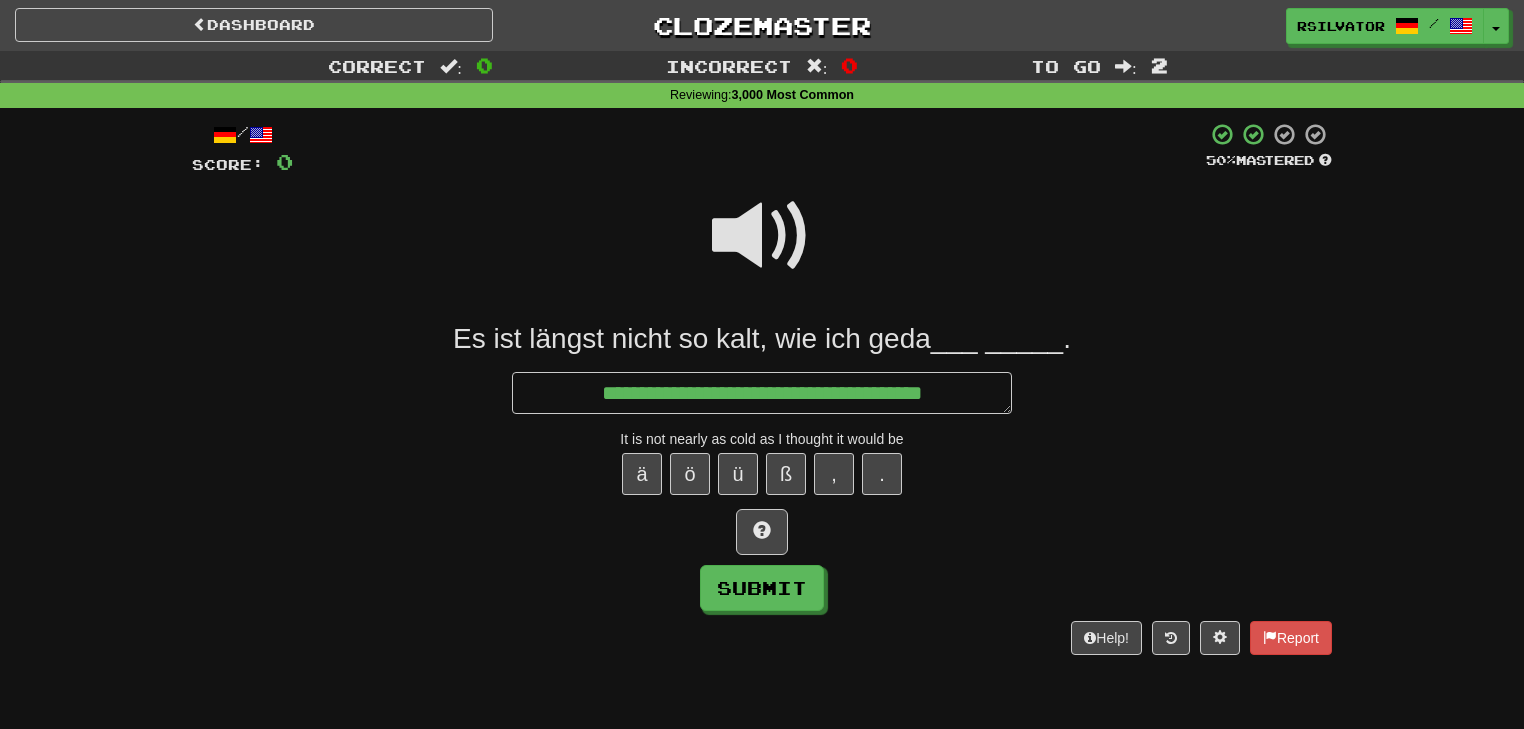 type on "*" 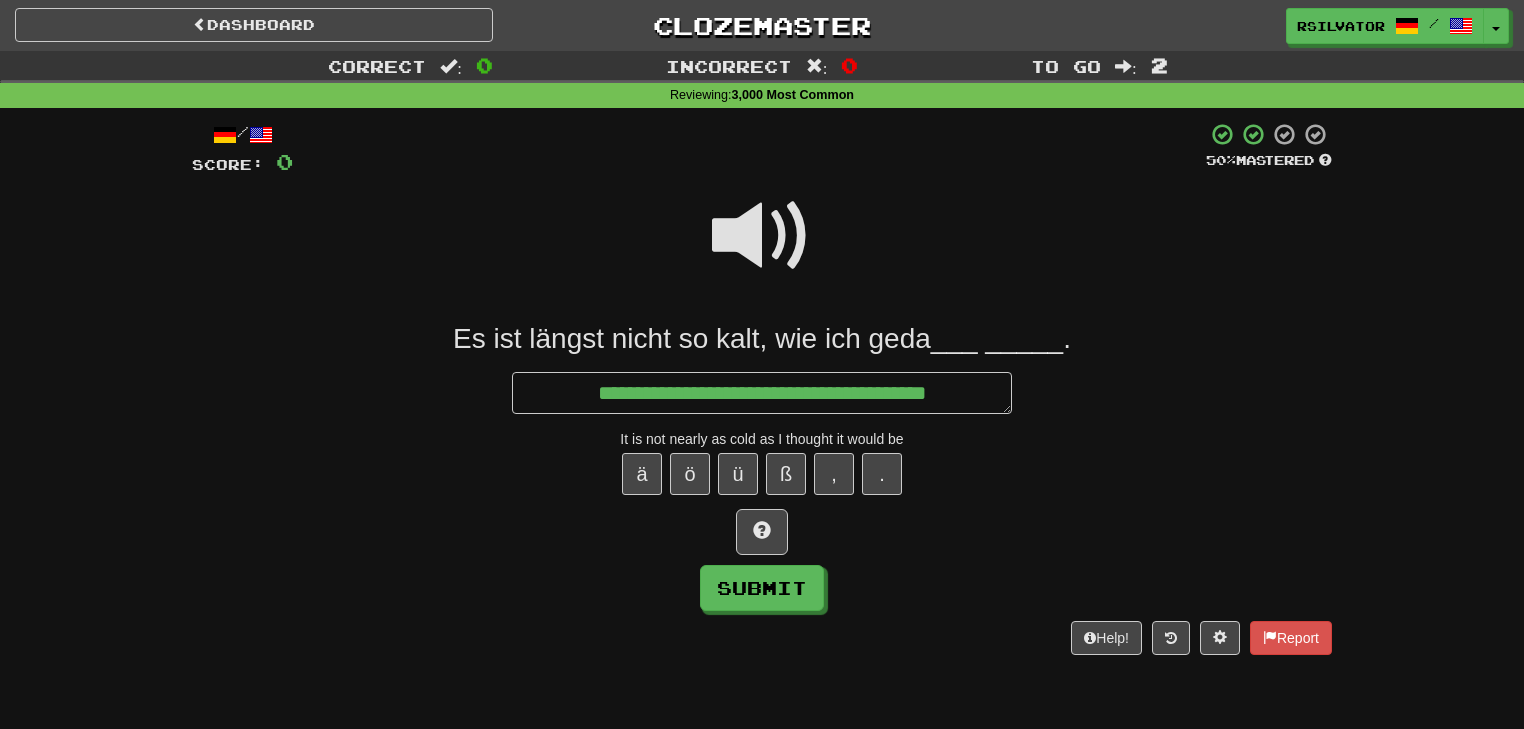 type on "*" 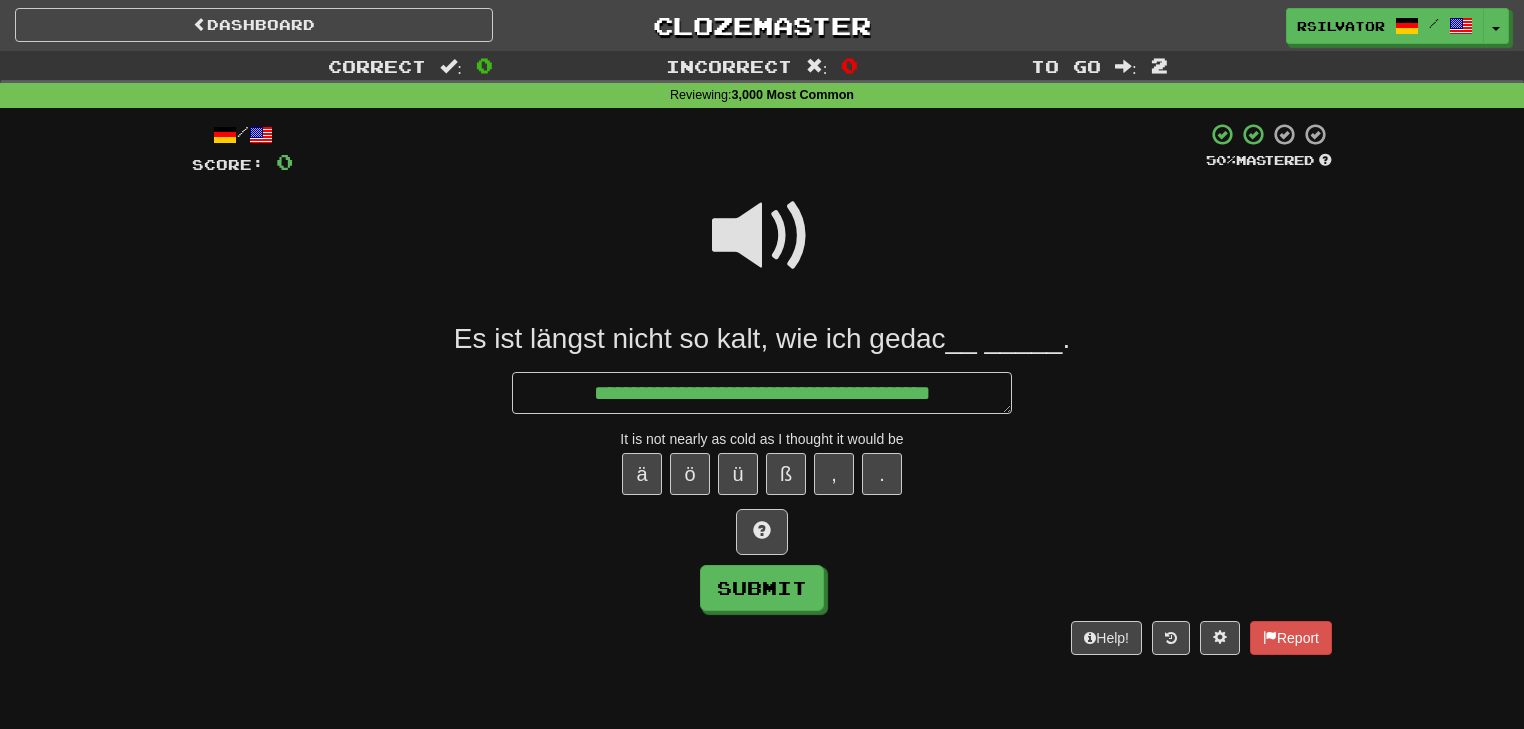 type on "*" 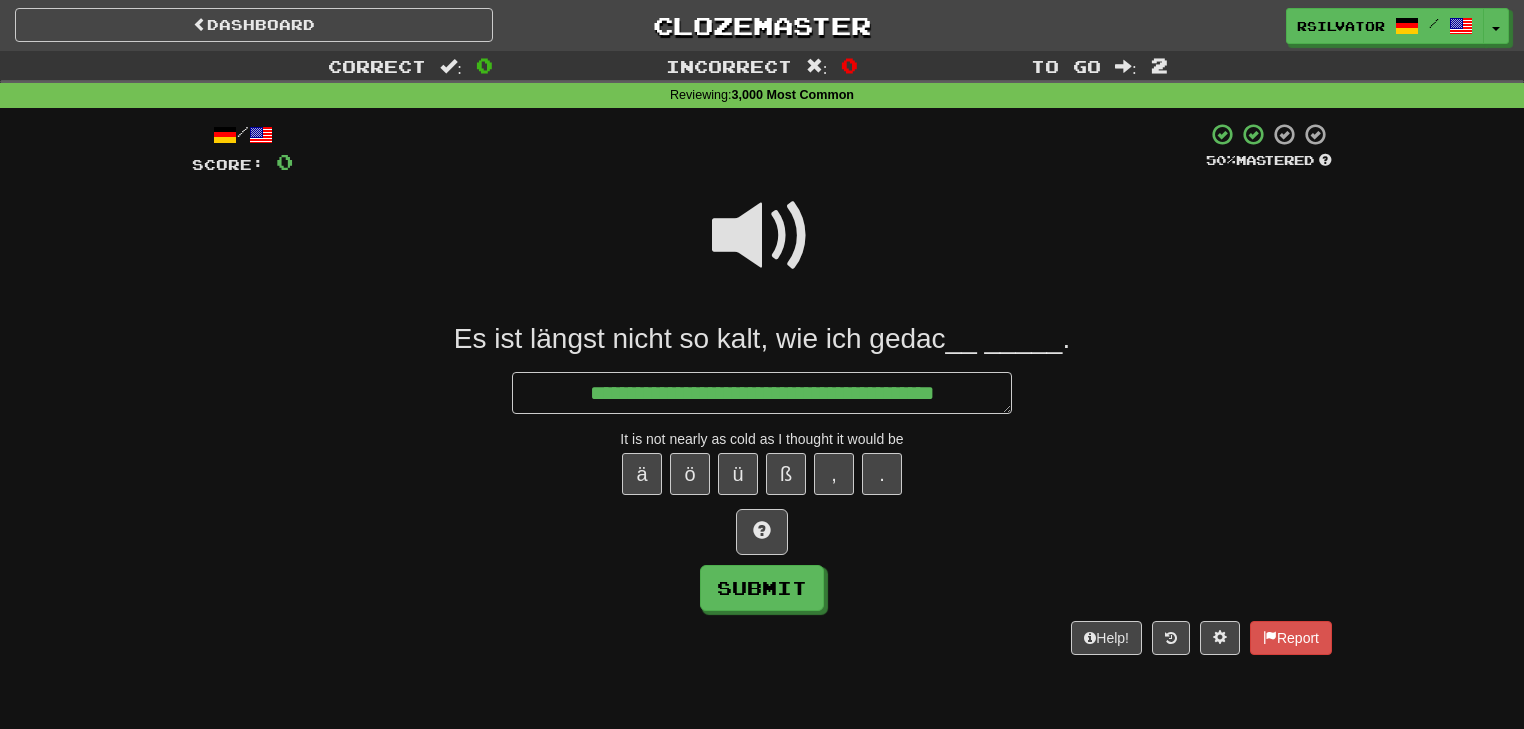 type on "*" 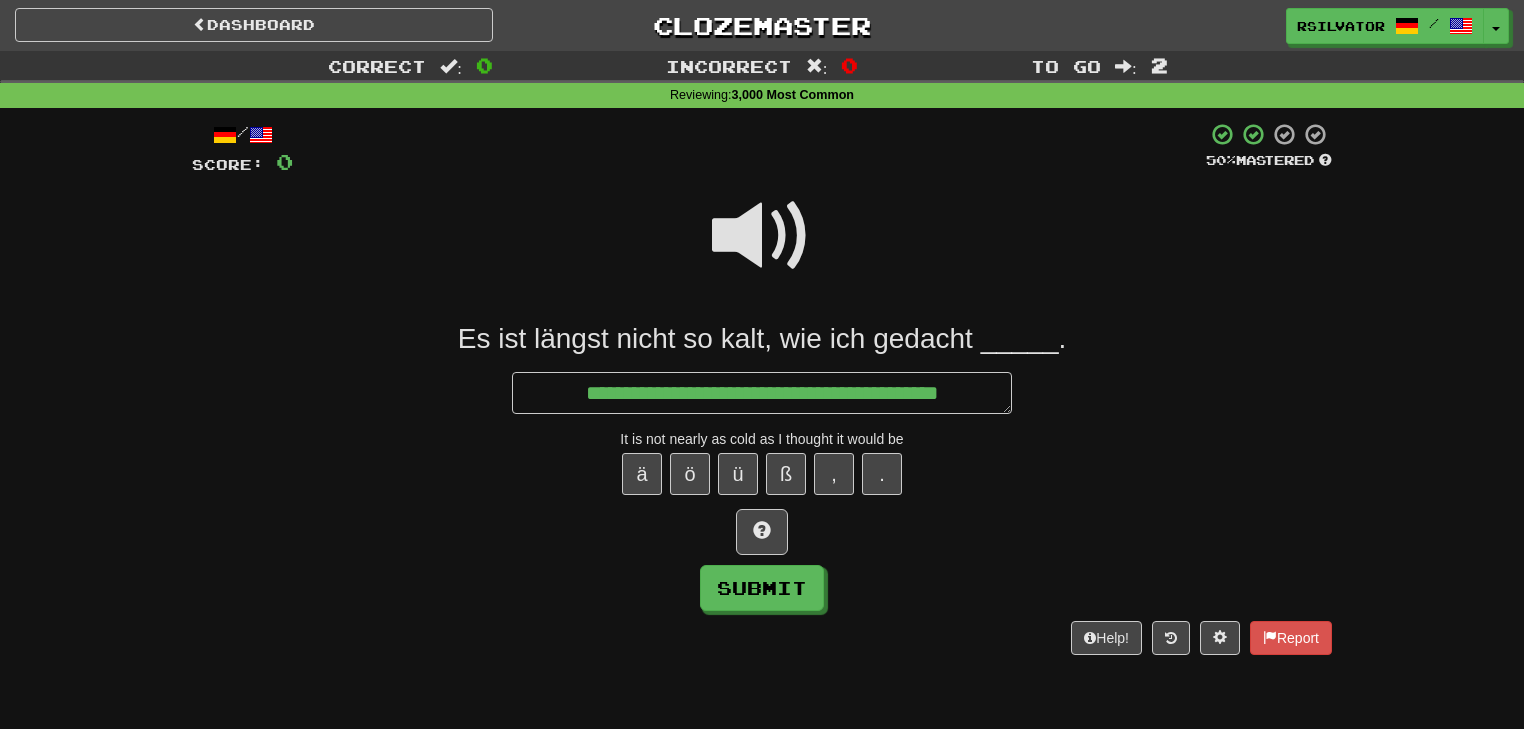 type on "*" 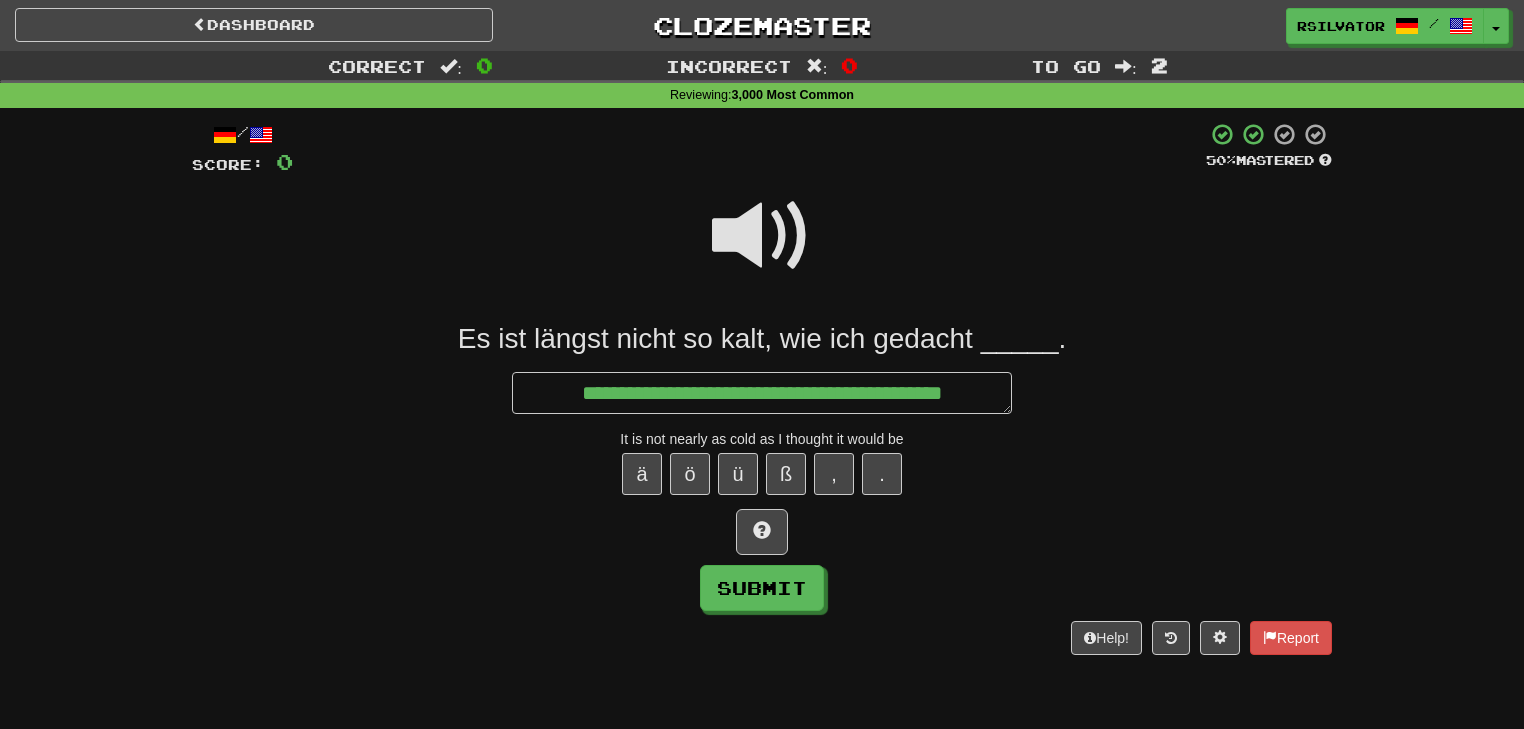 type on "*" 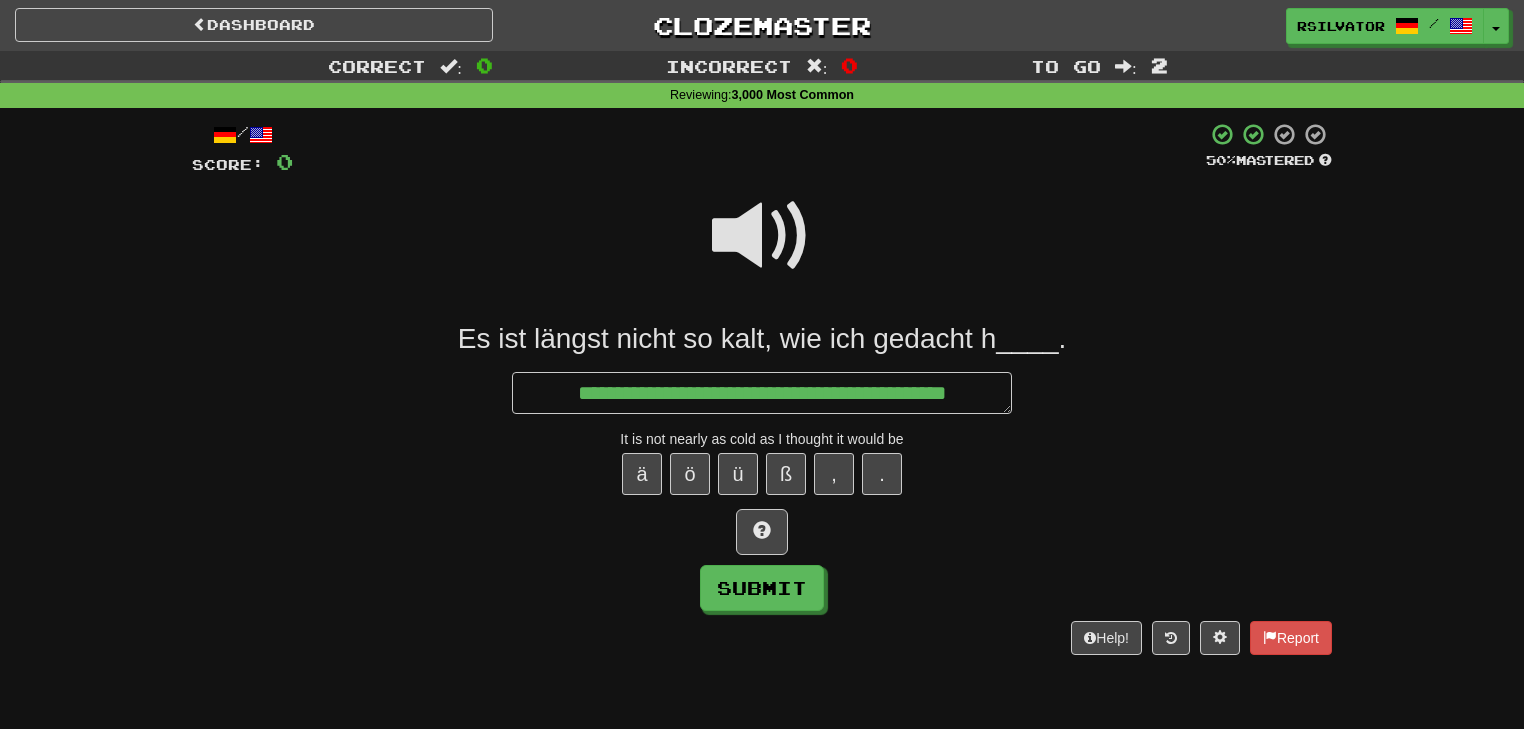 type on "*" 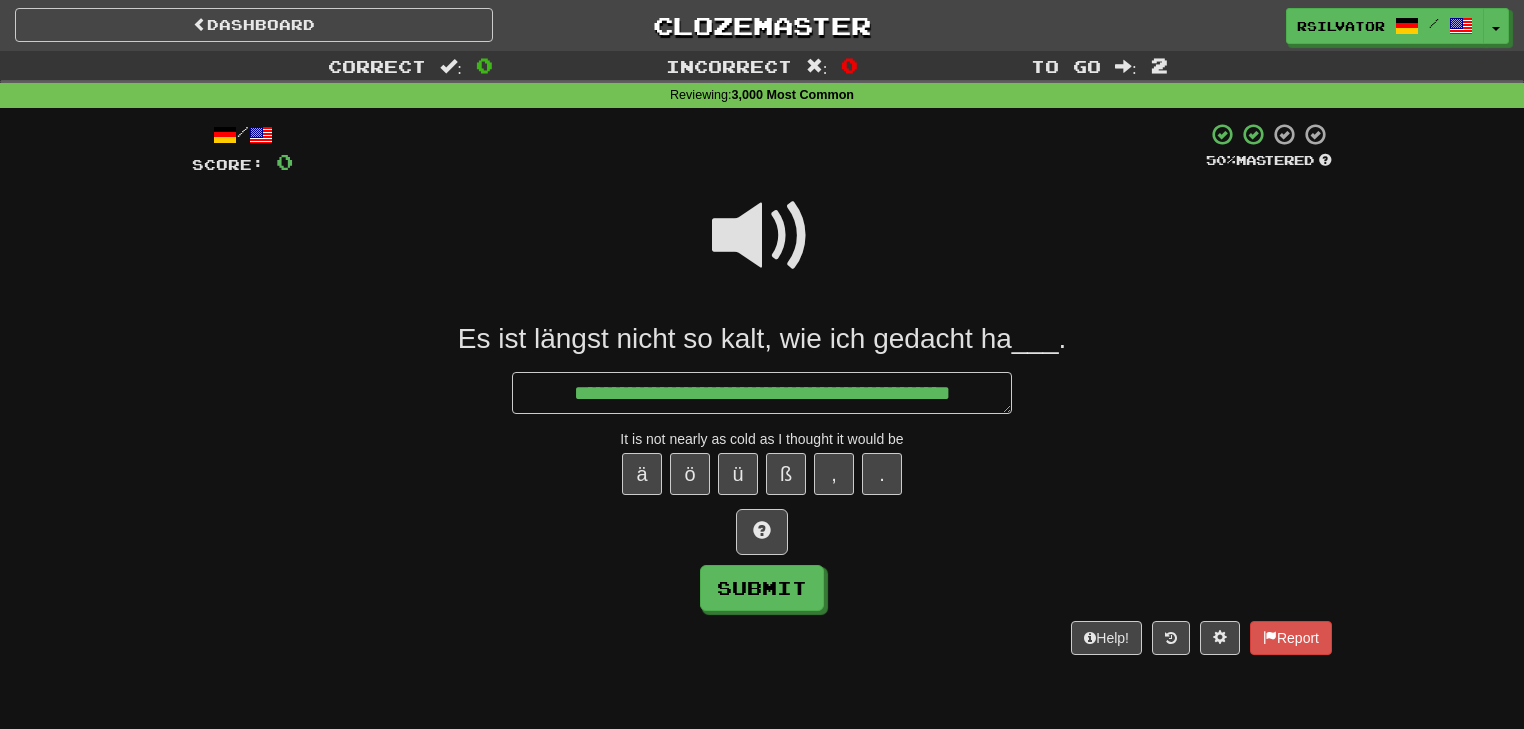 type on "*" 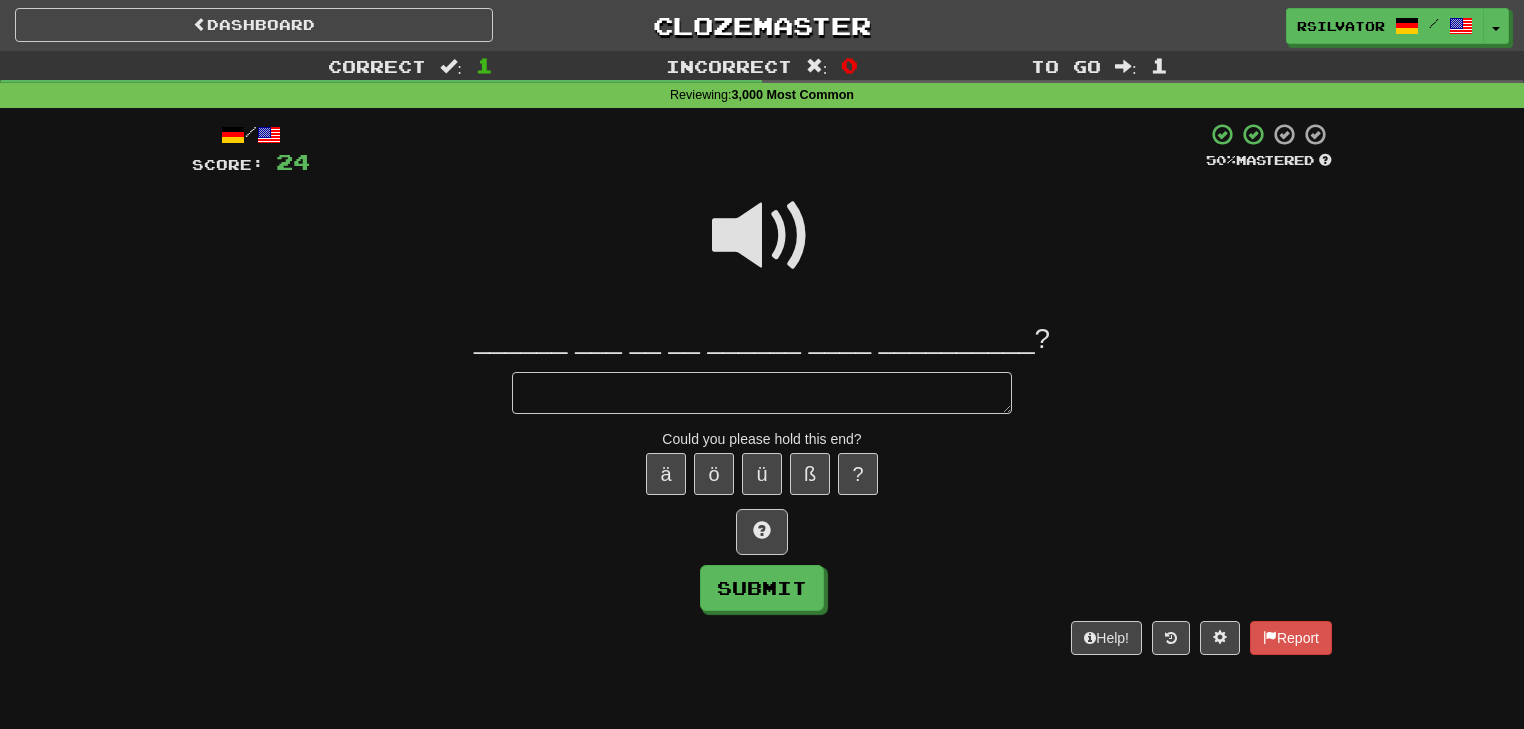 type on "*" 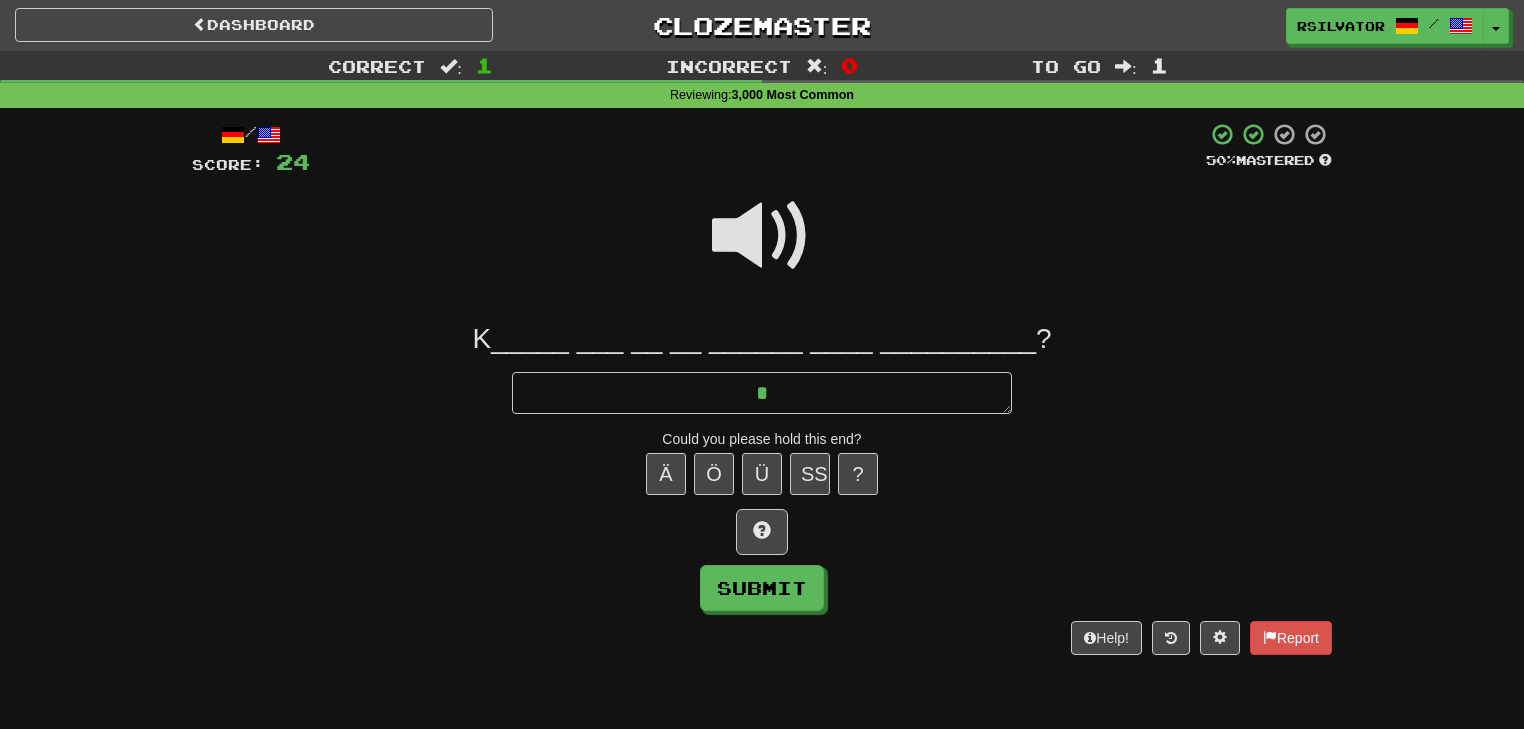 type on "*" 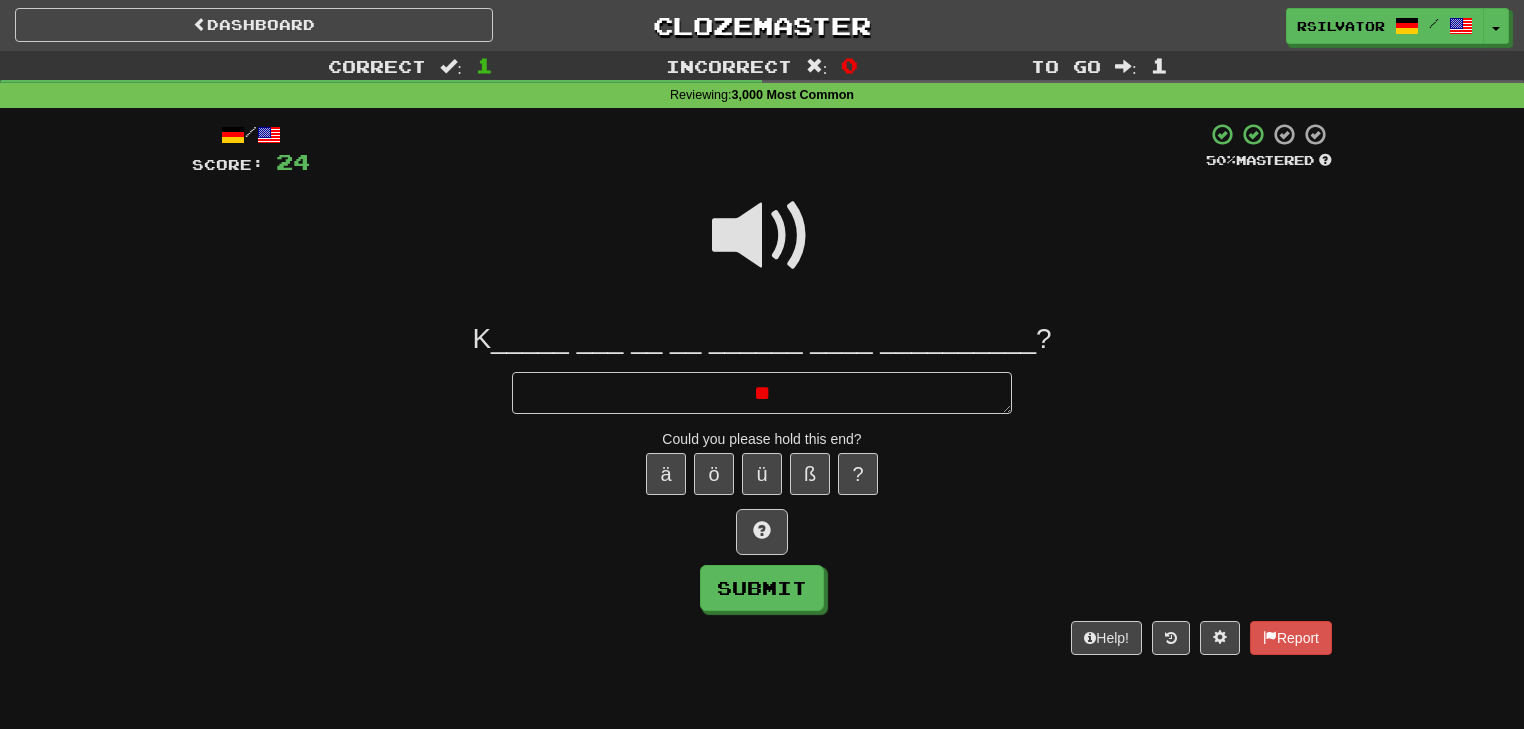 type on "*" 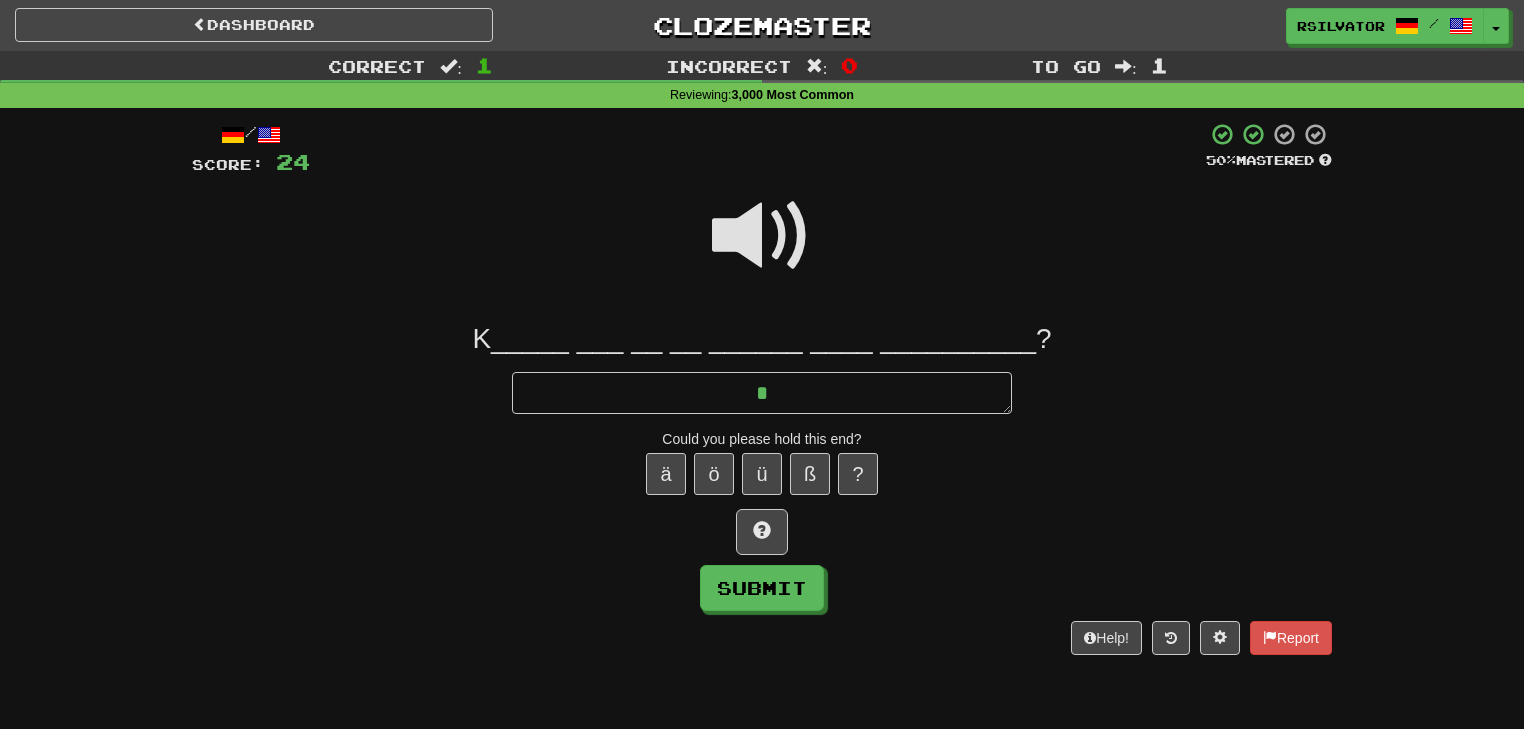 type on "*" 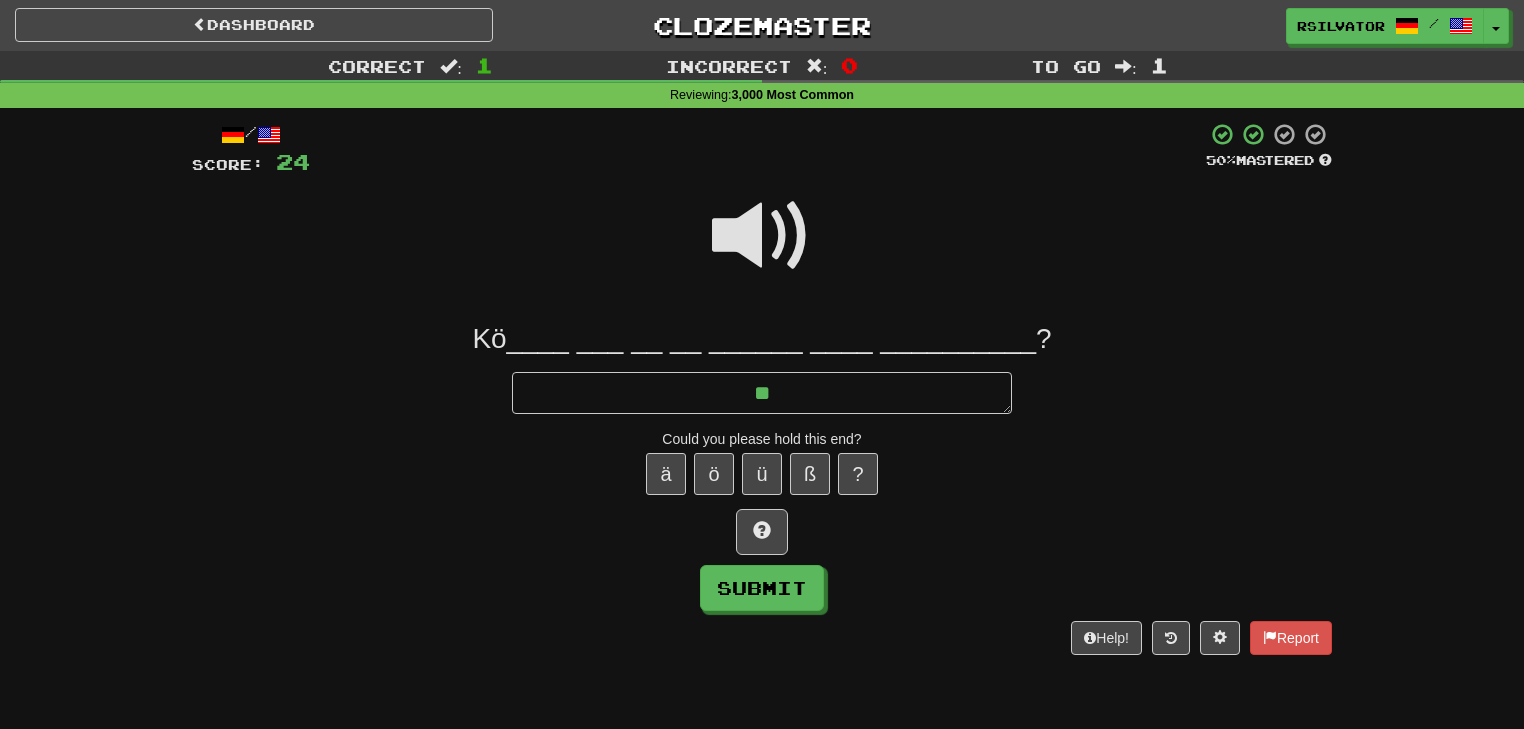 type on "*" 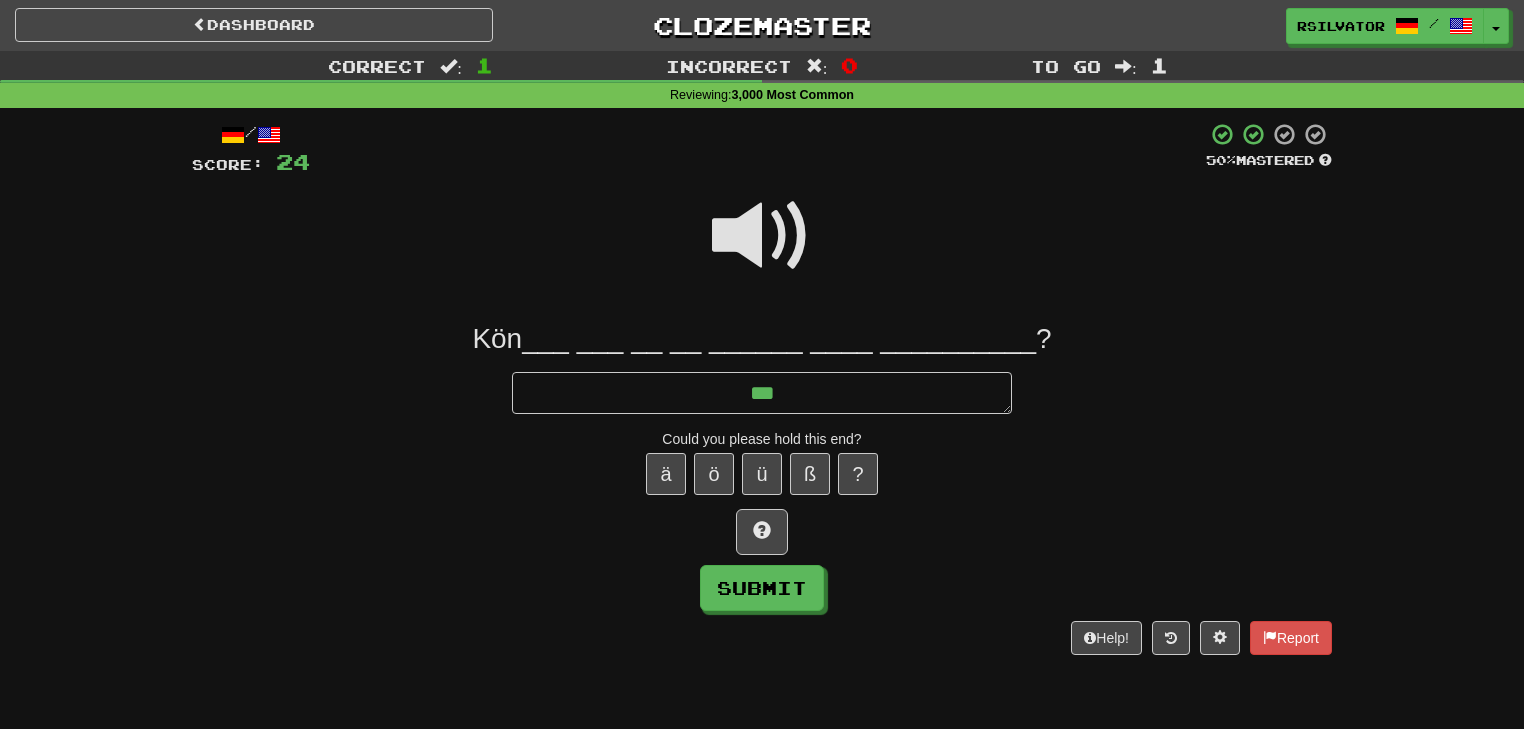 type on "*" 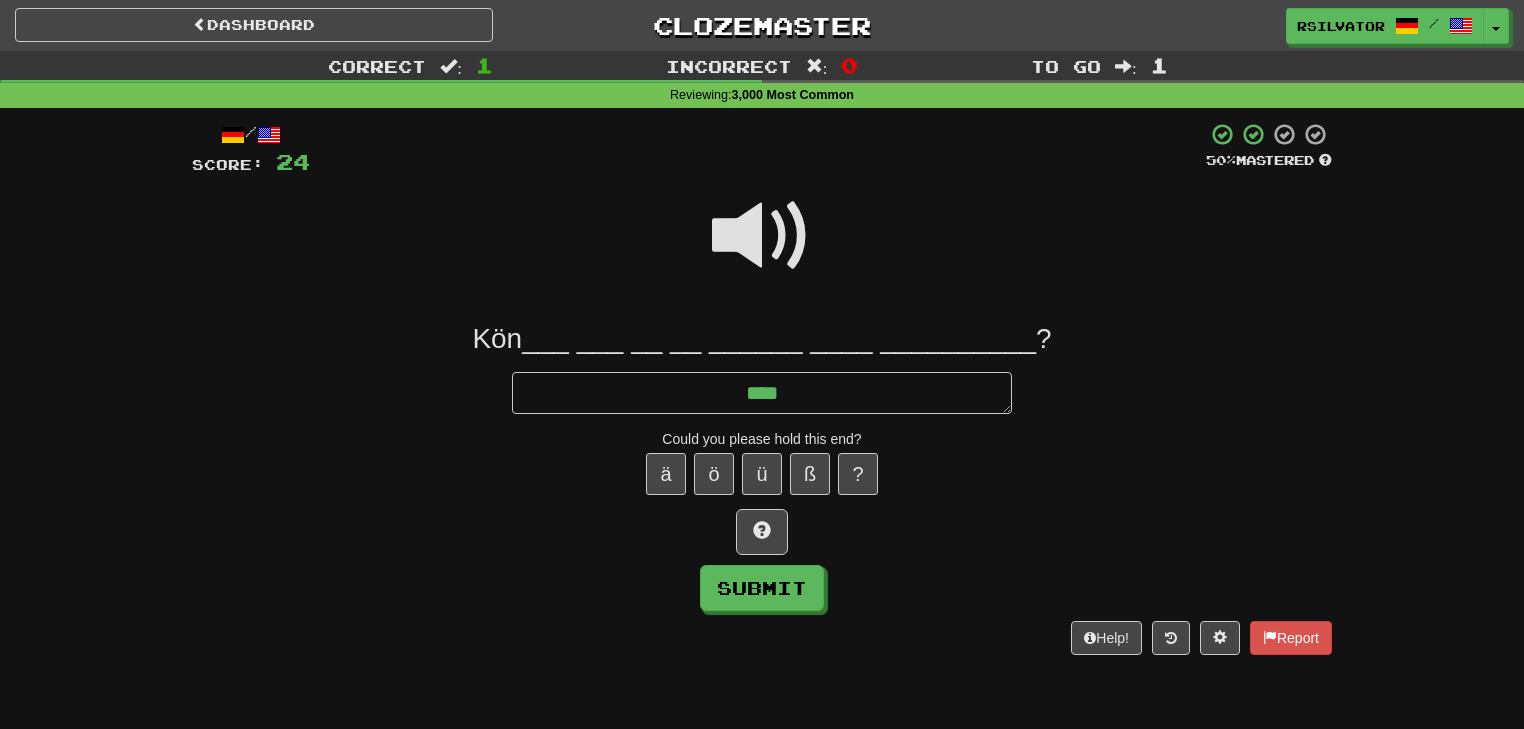 type on "*" 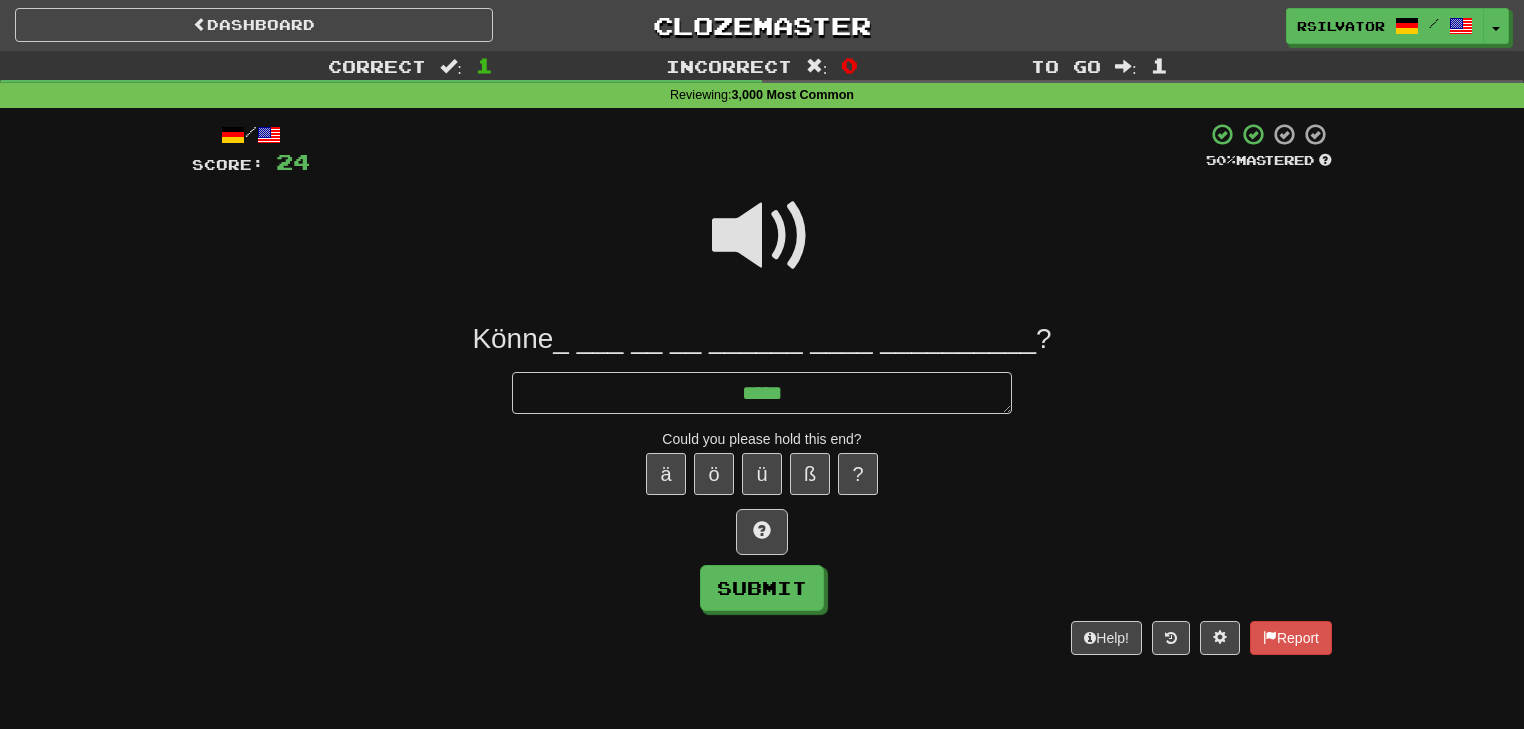 type on "*" 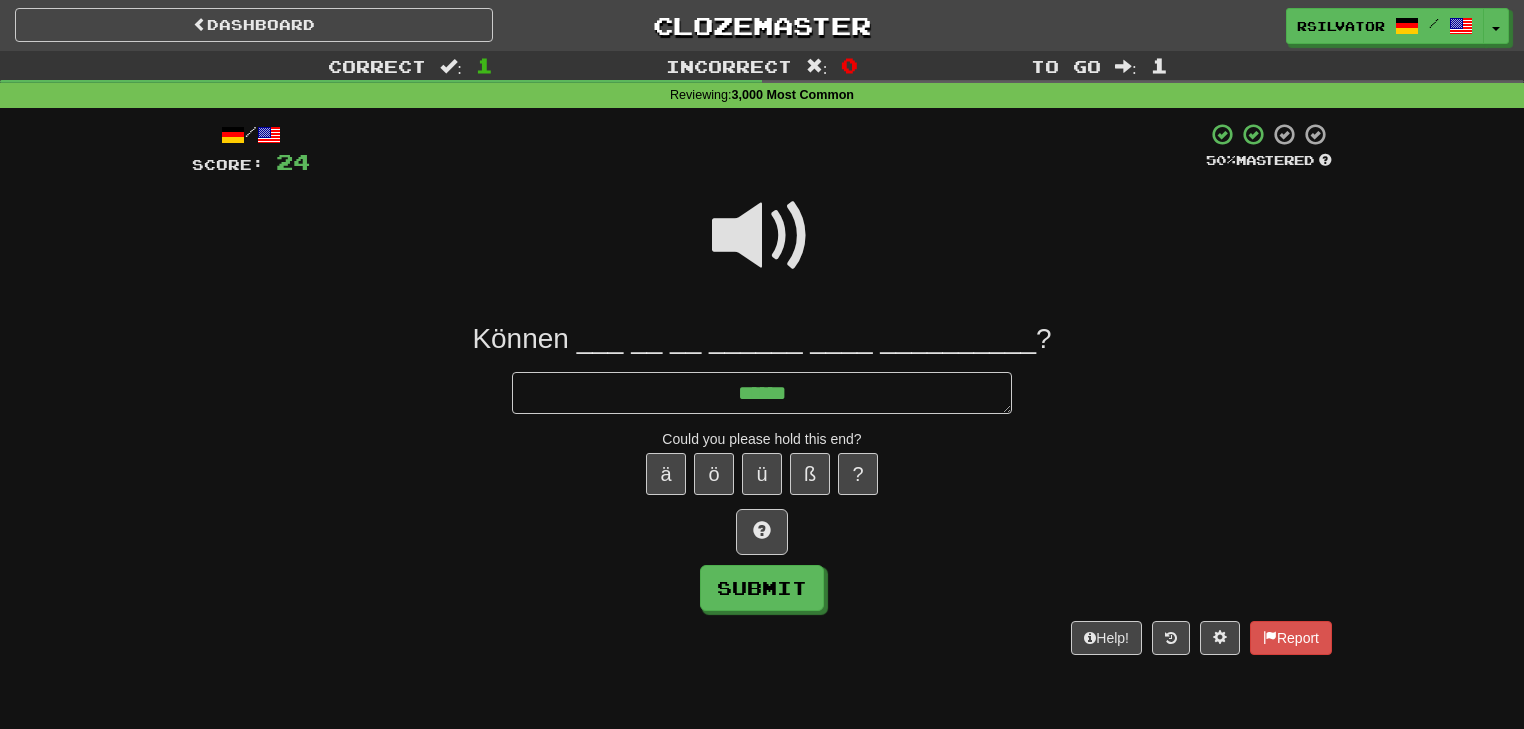 type on "*" 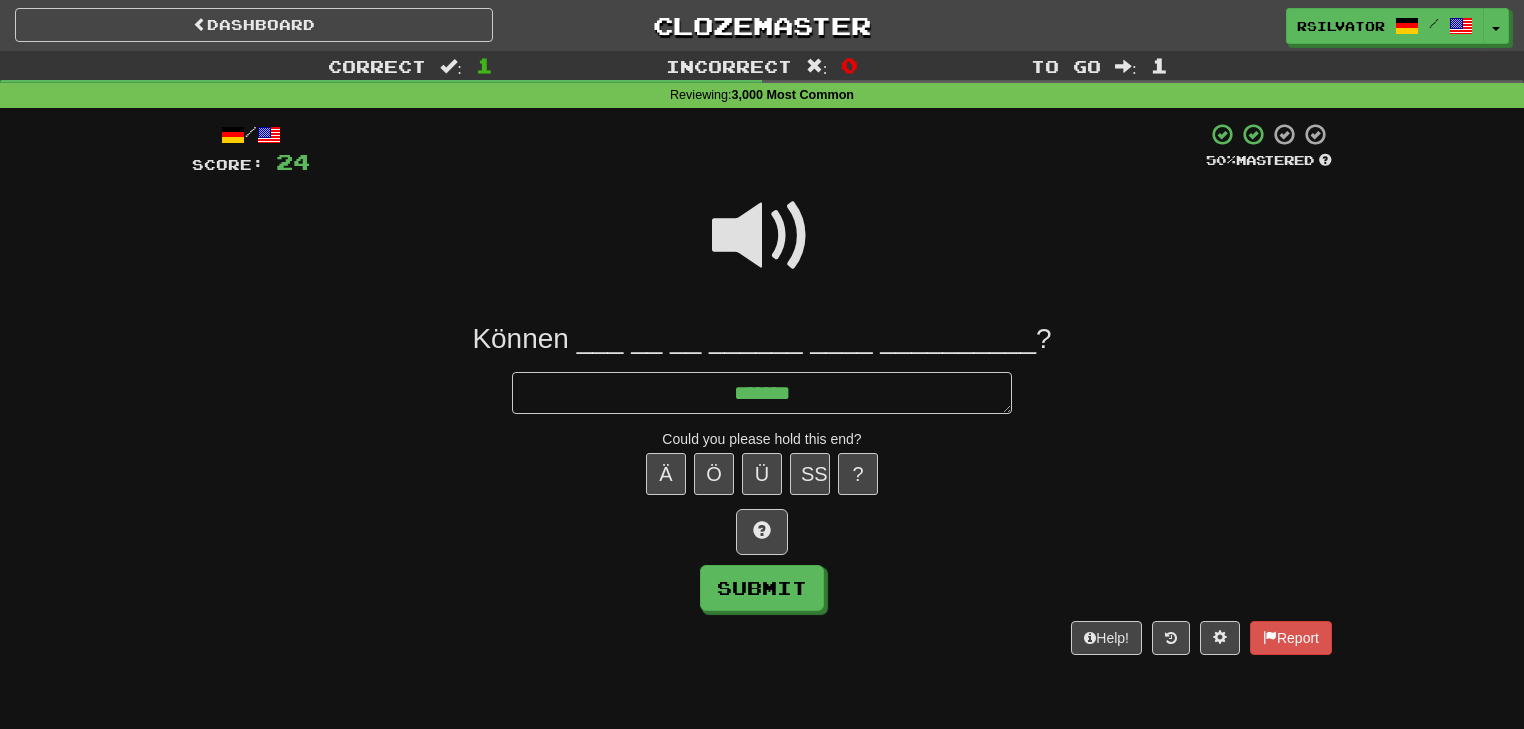 type on "*" 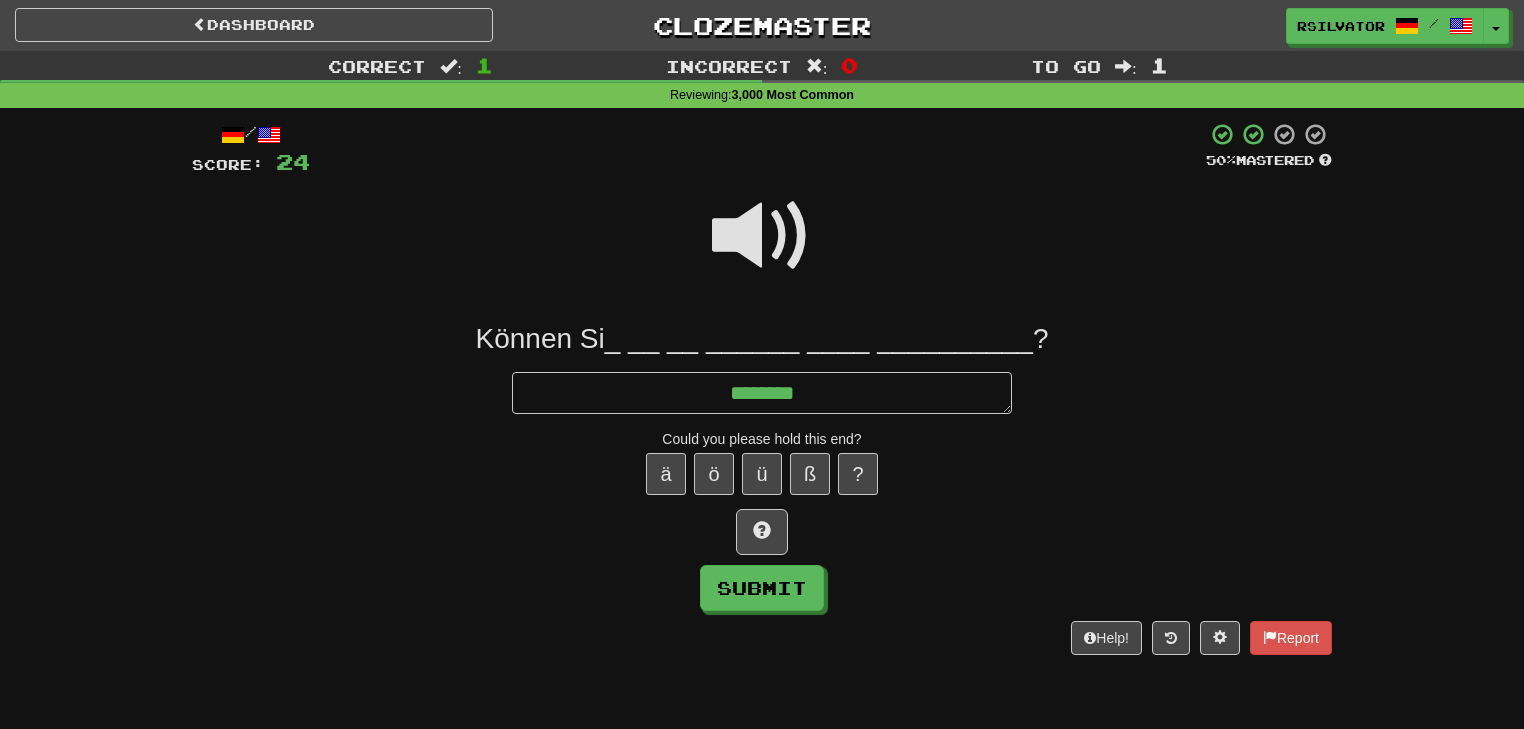 type on "*" 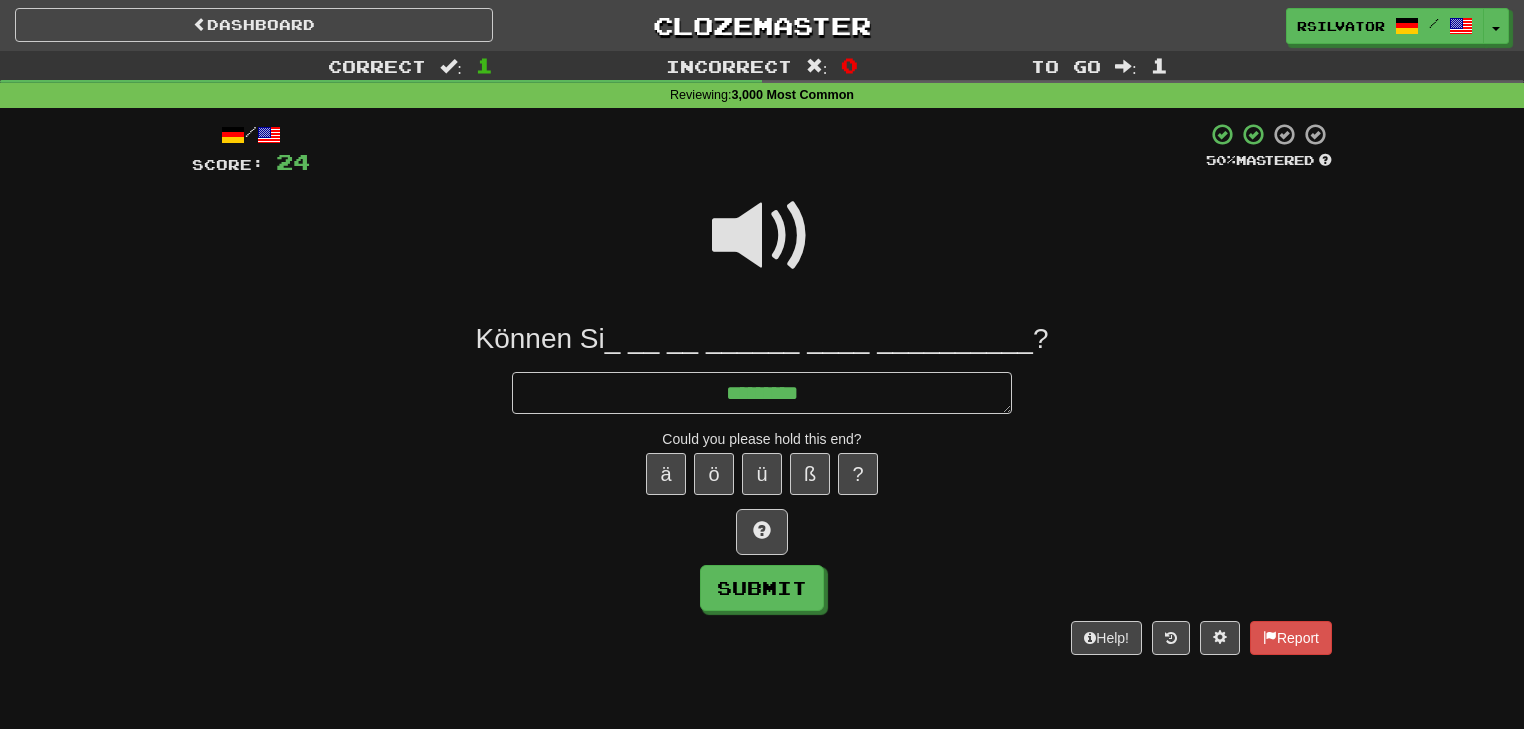 type on "*" 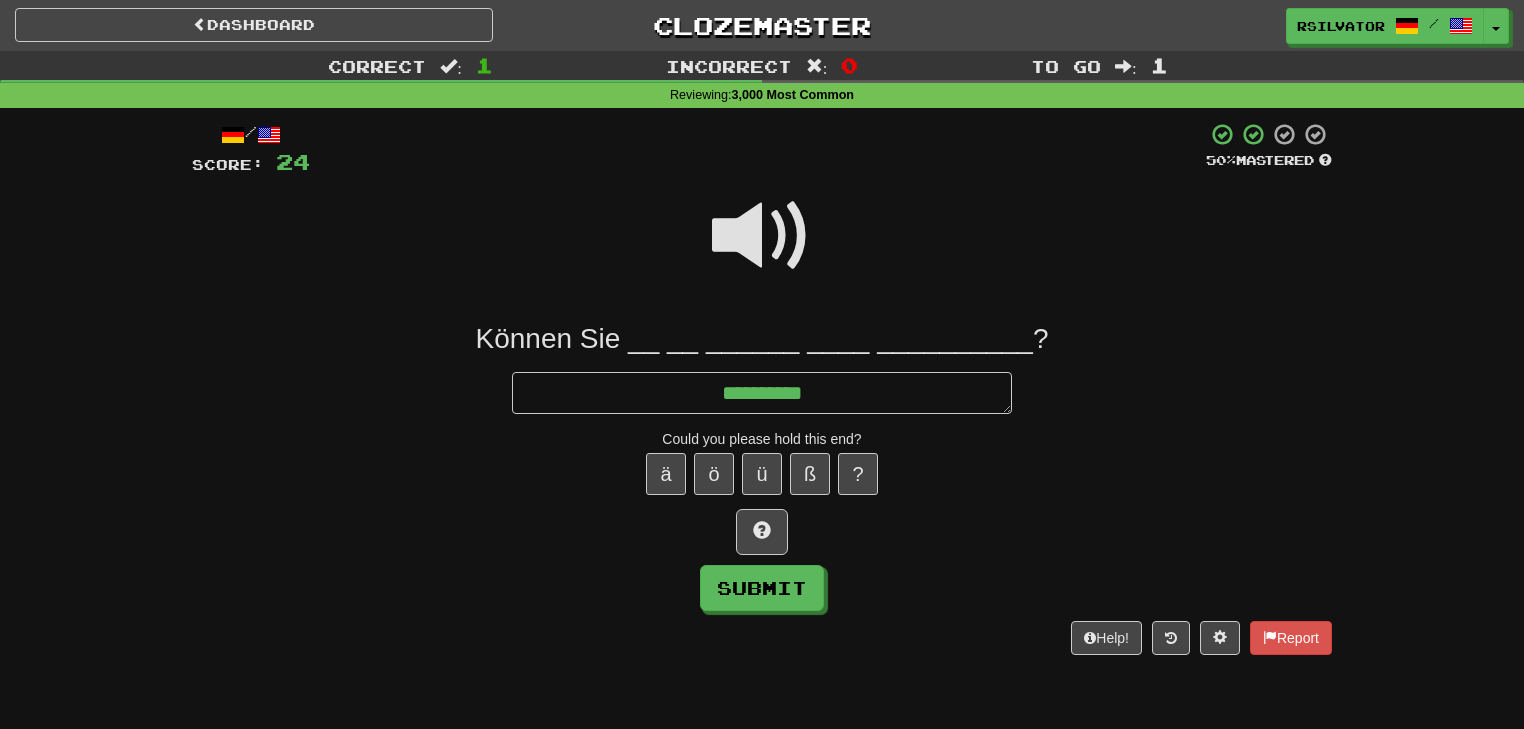 type on "*" 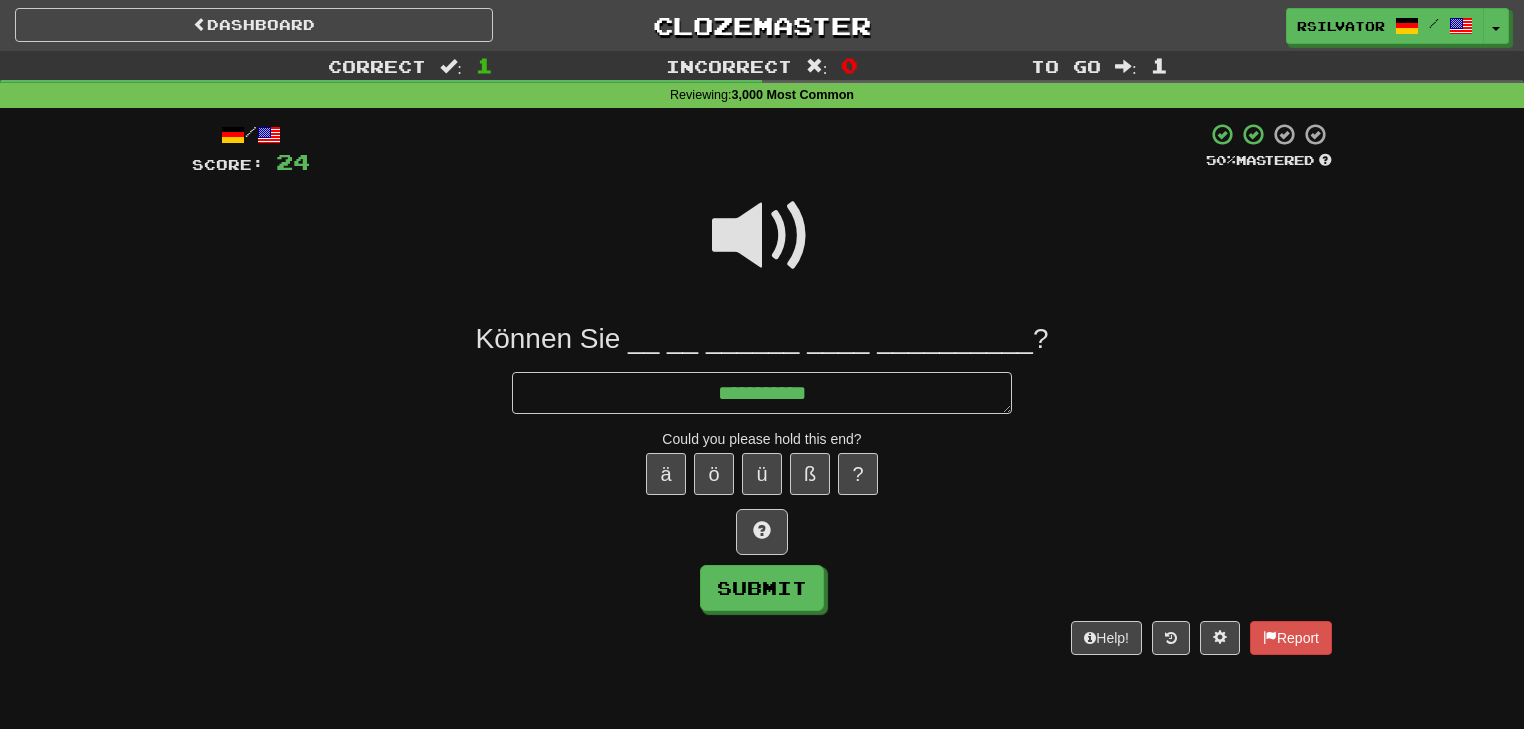 type on "*" 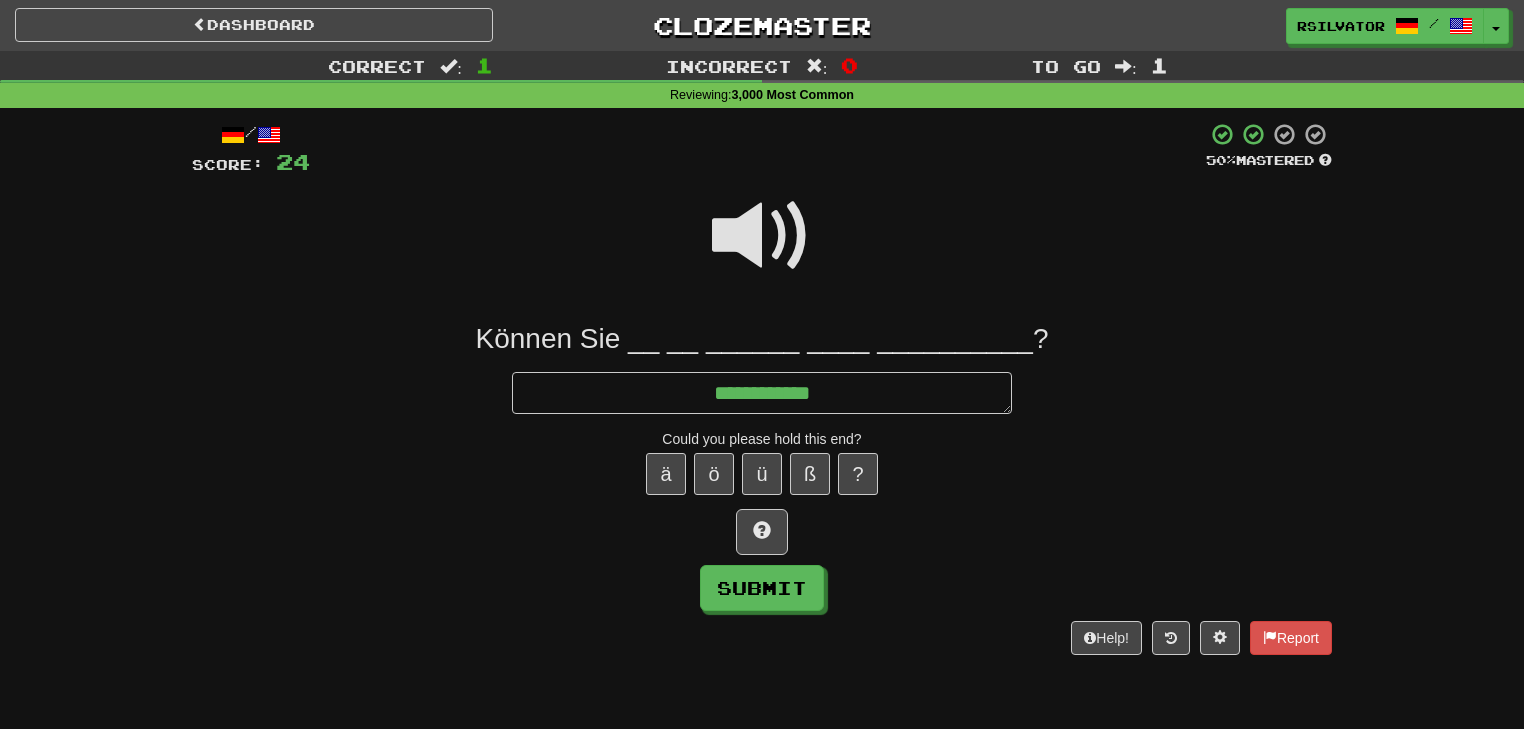type on "**********" 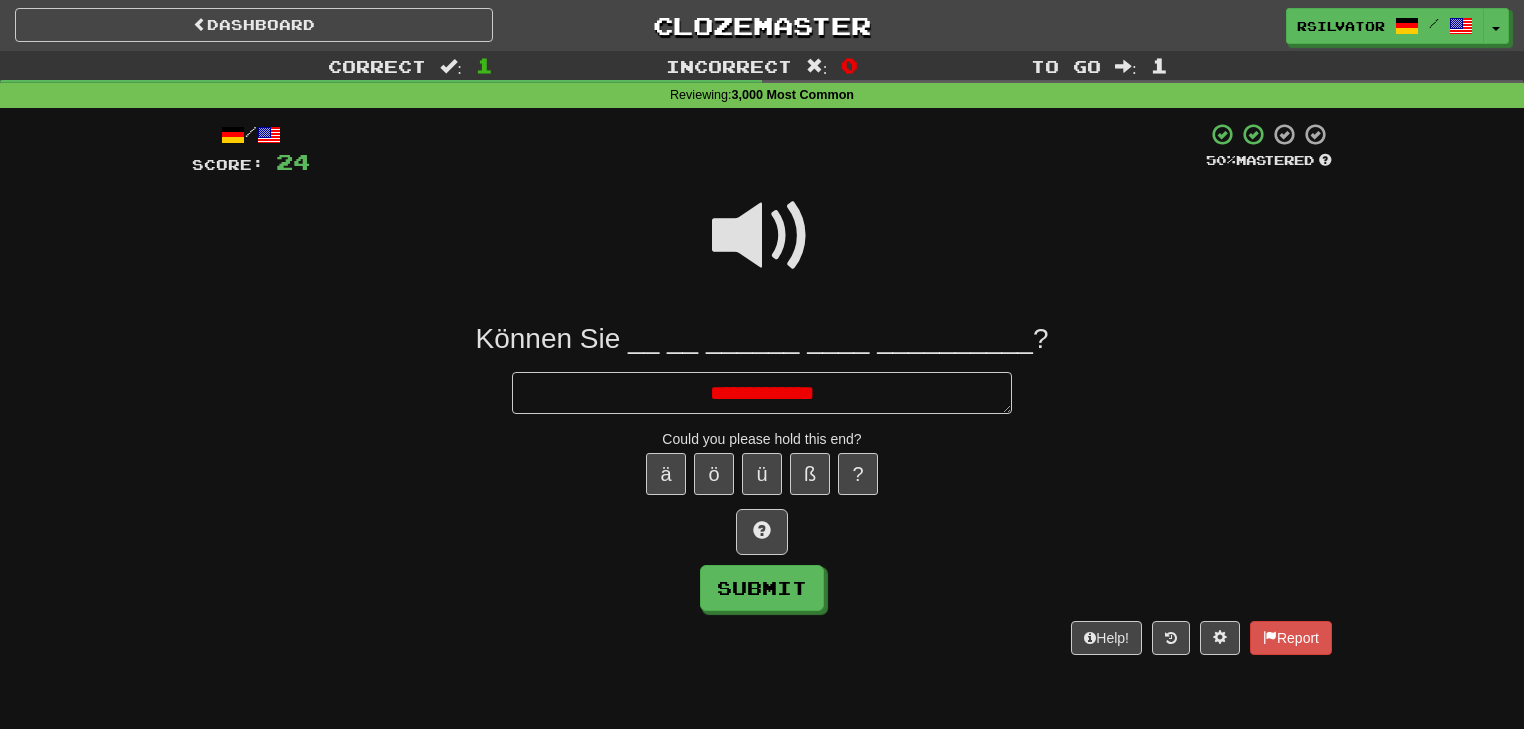 type on "*" 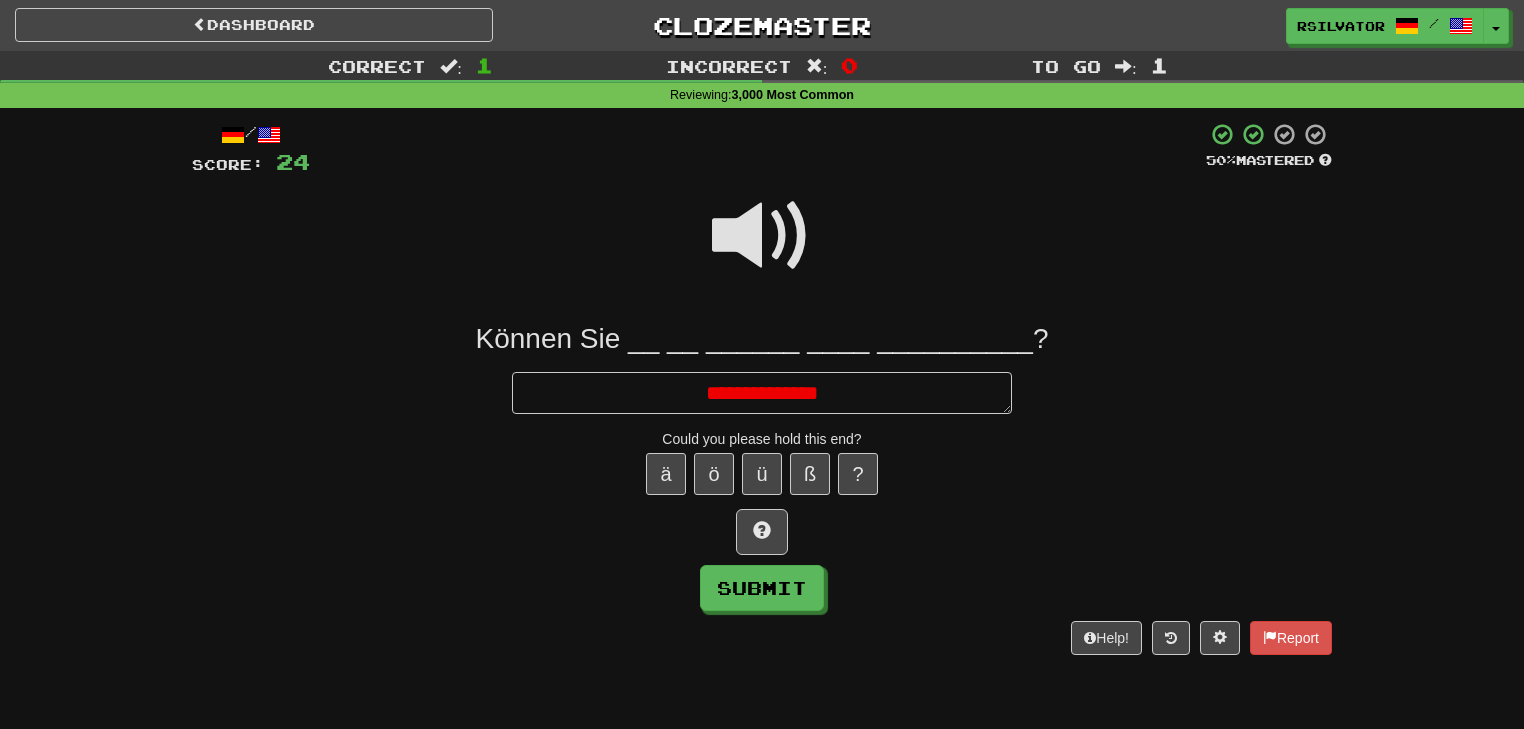 type on "*" 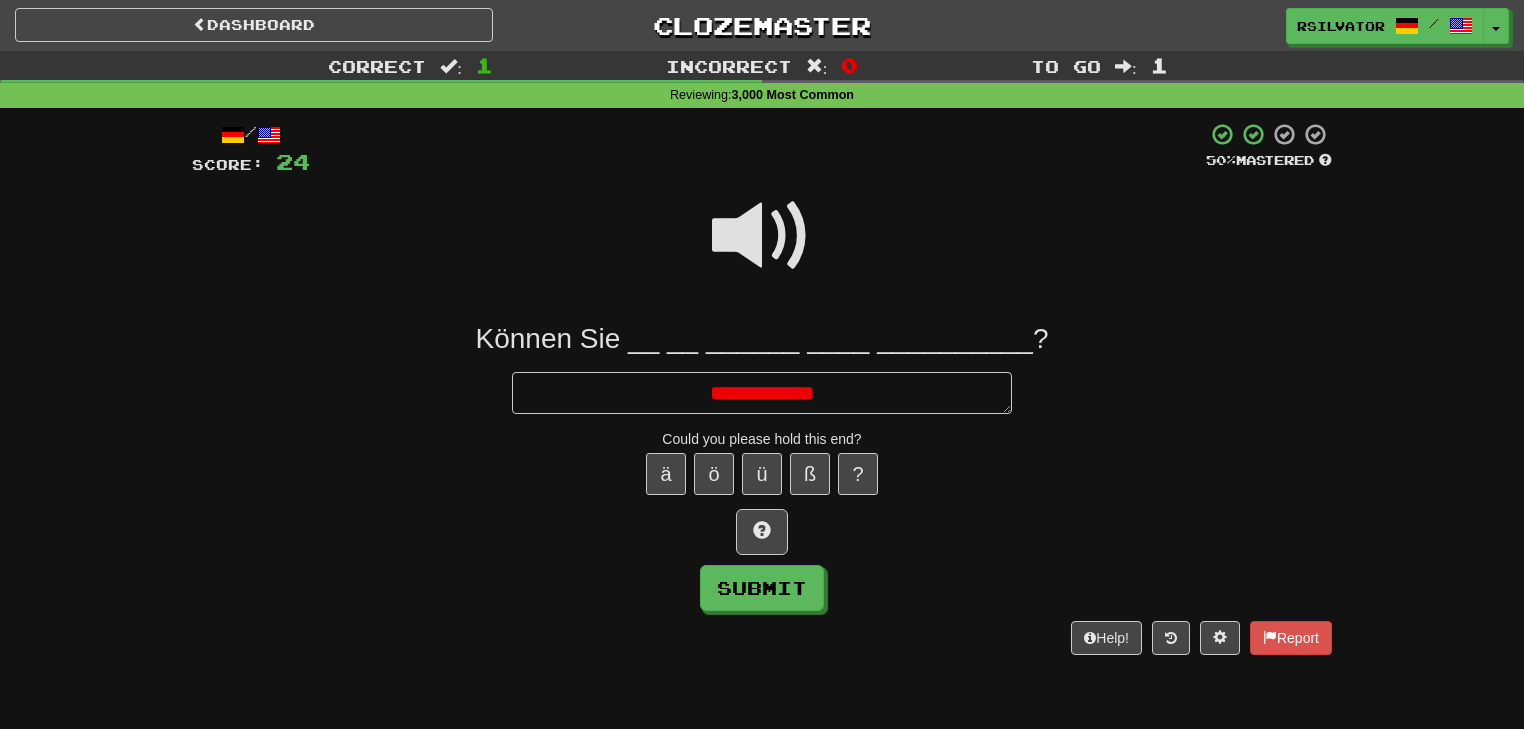 type on "*" 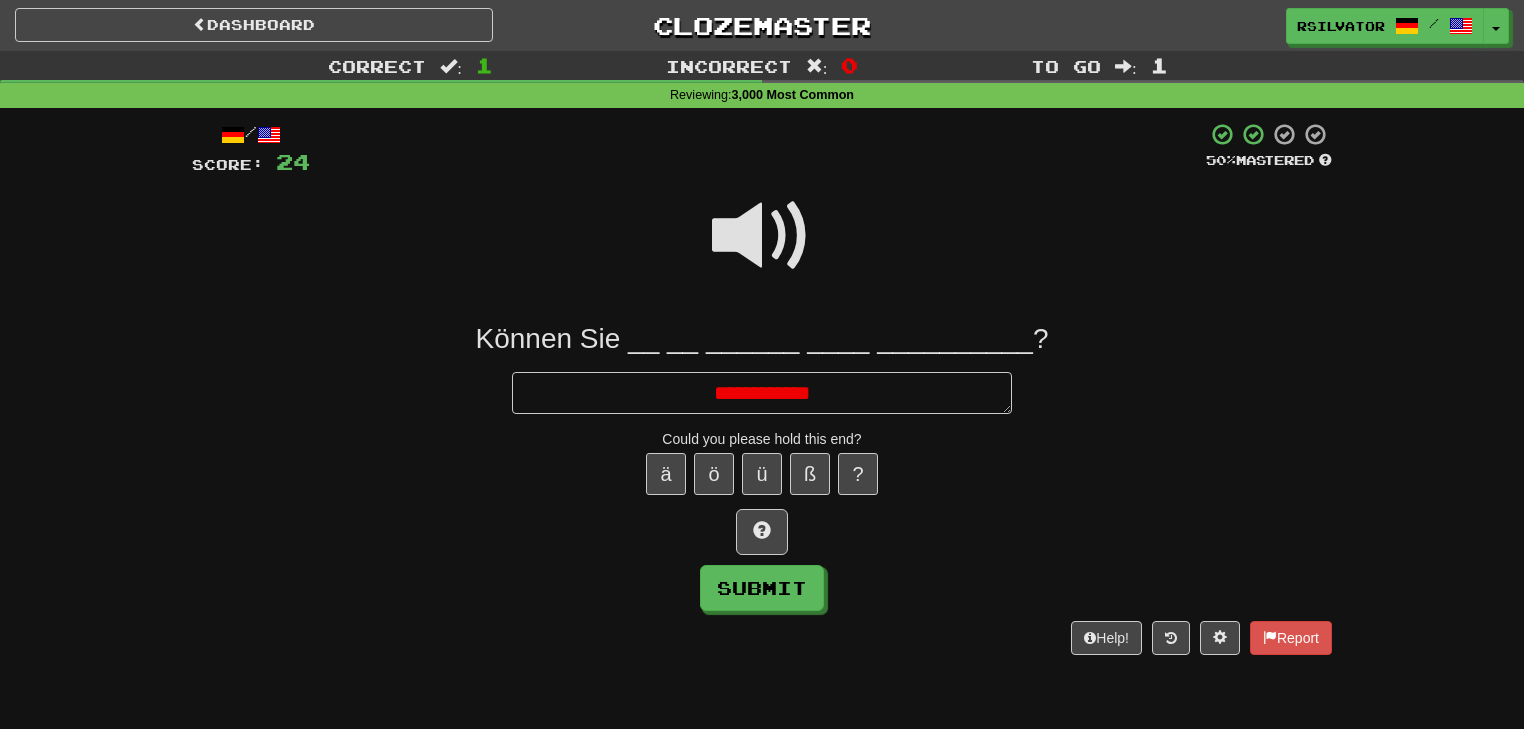type on "*" 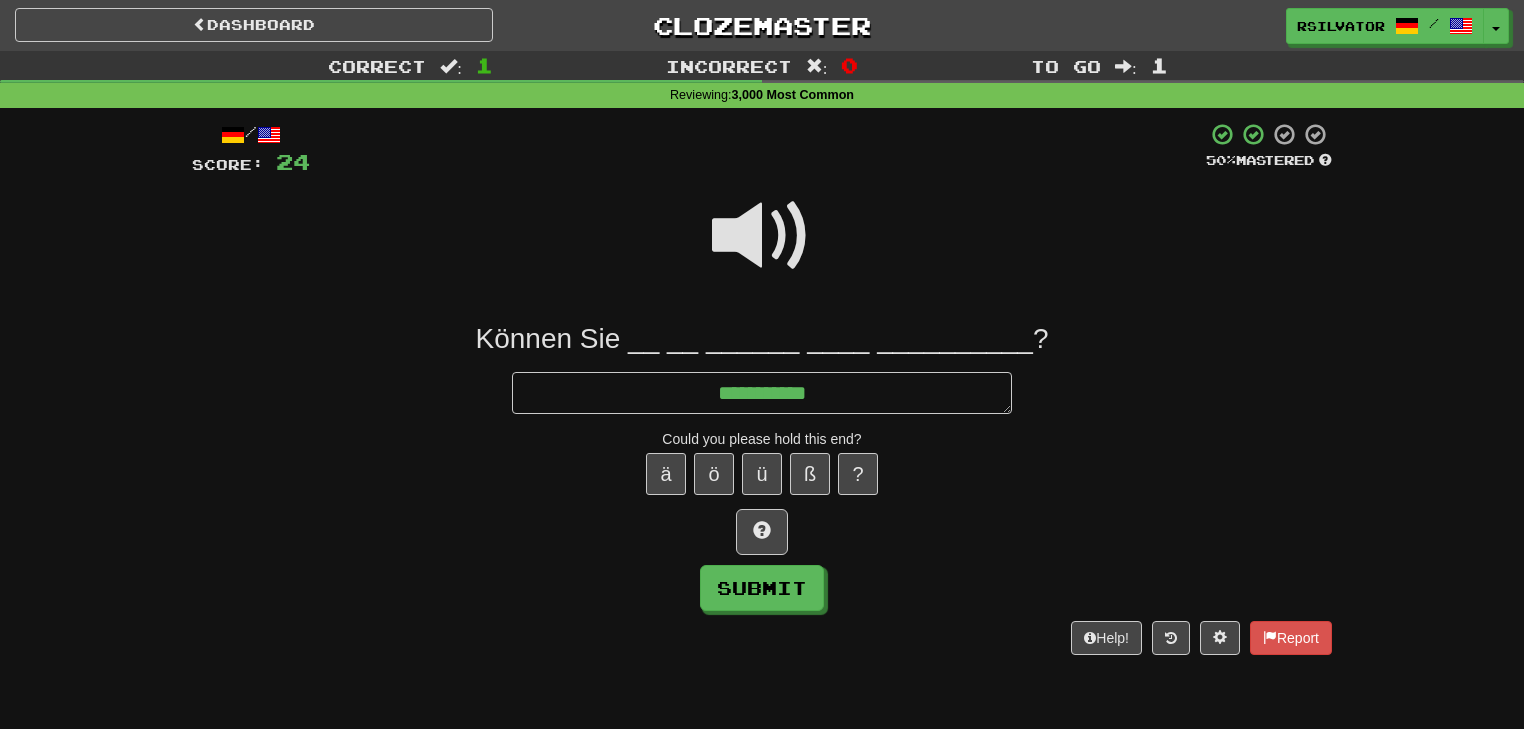 type on "*" 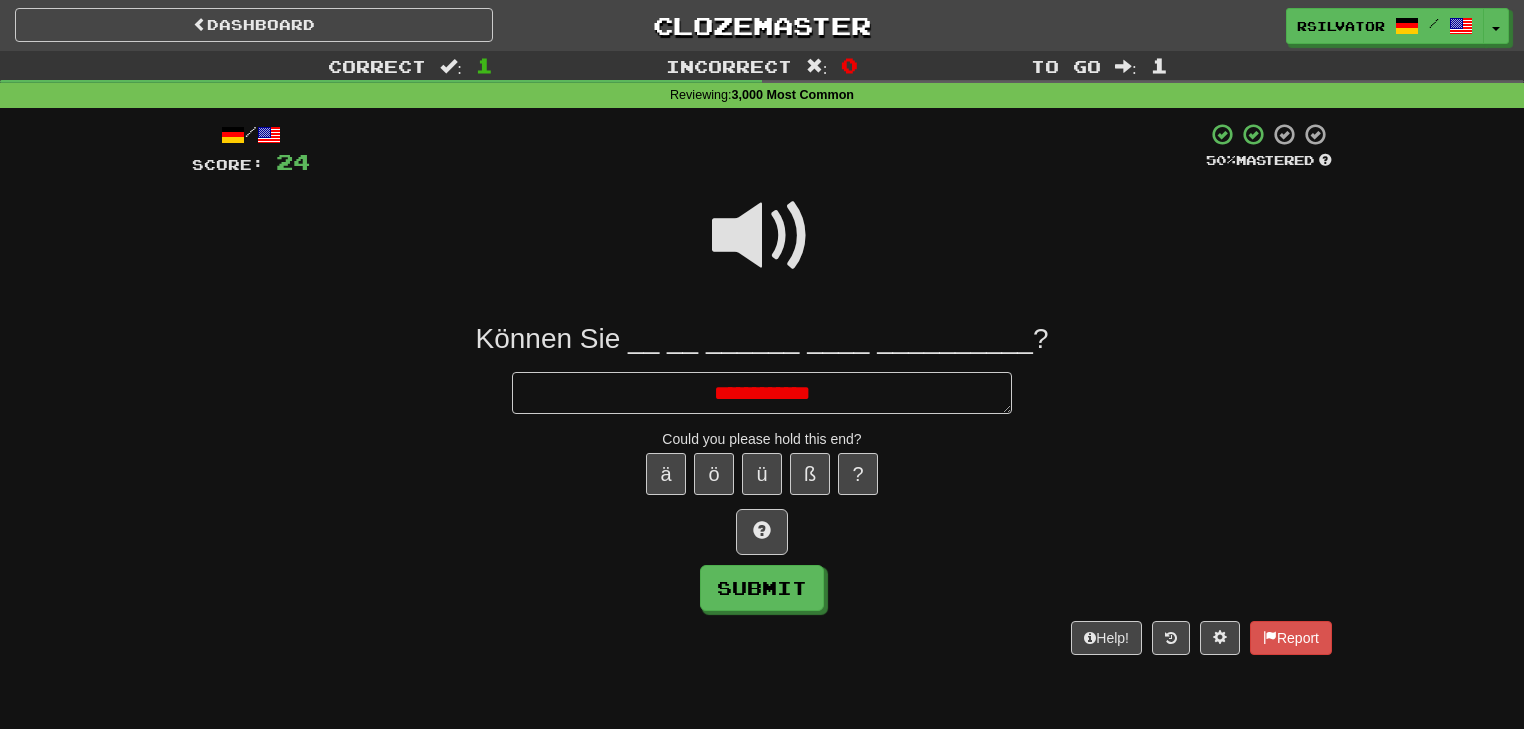 type on "*" 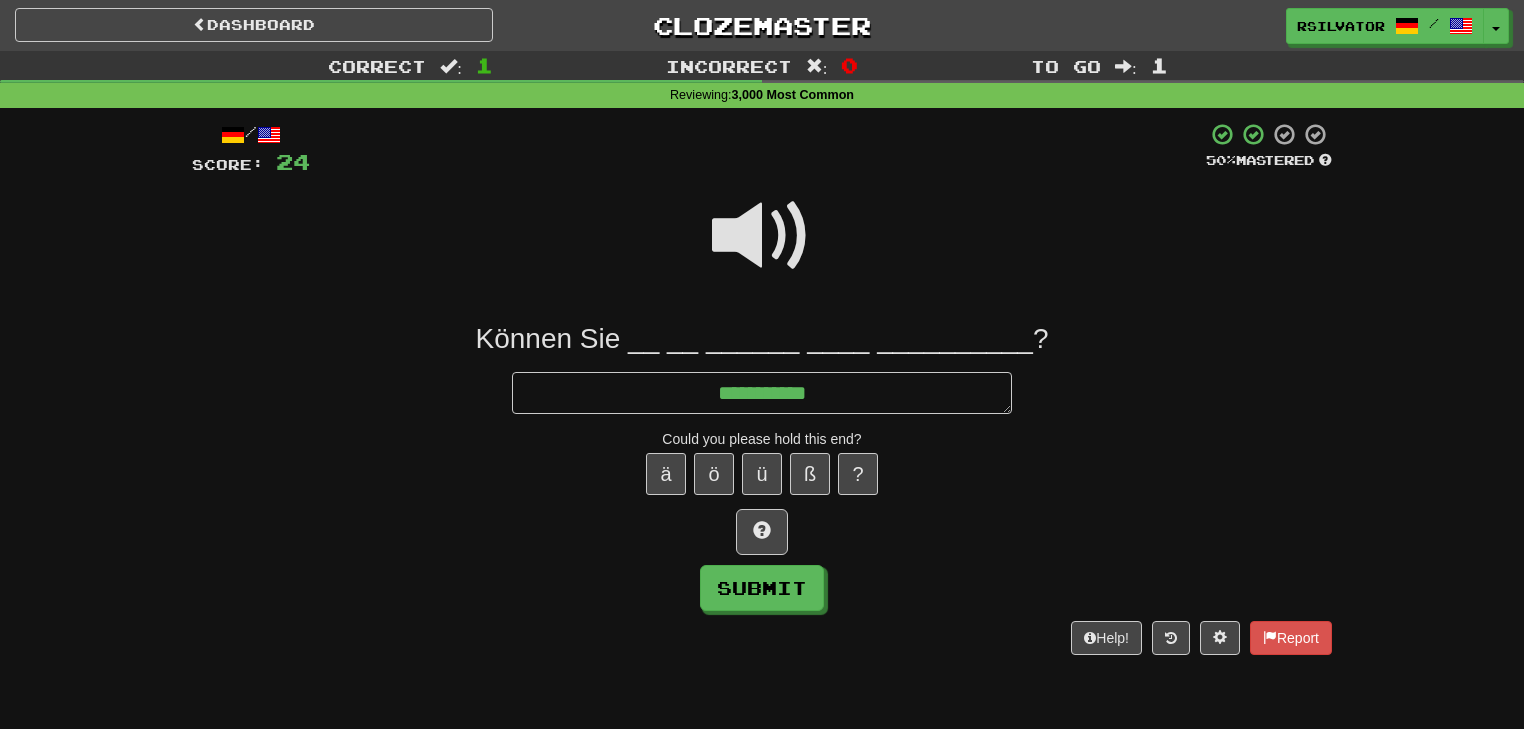 type on "*" 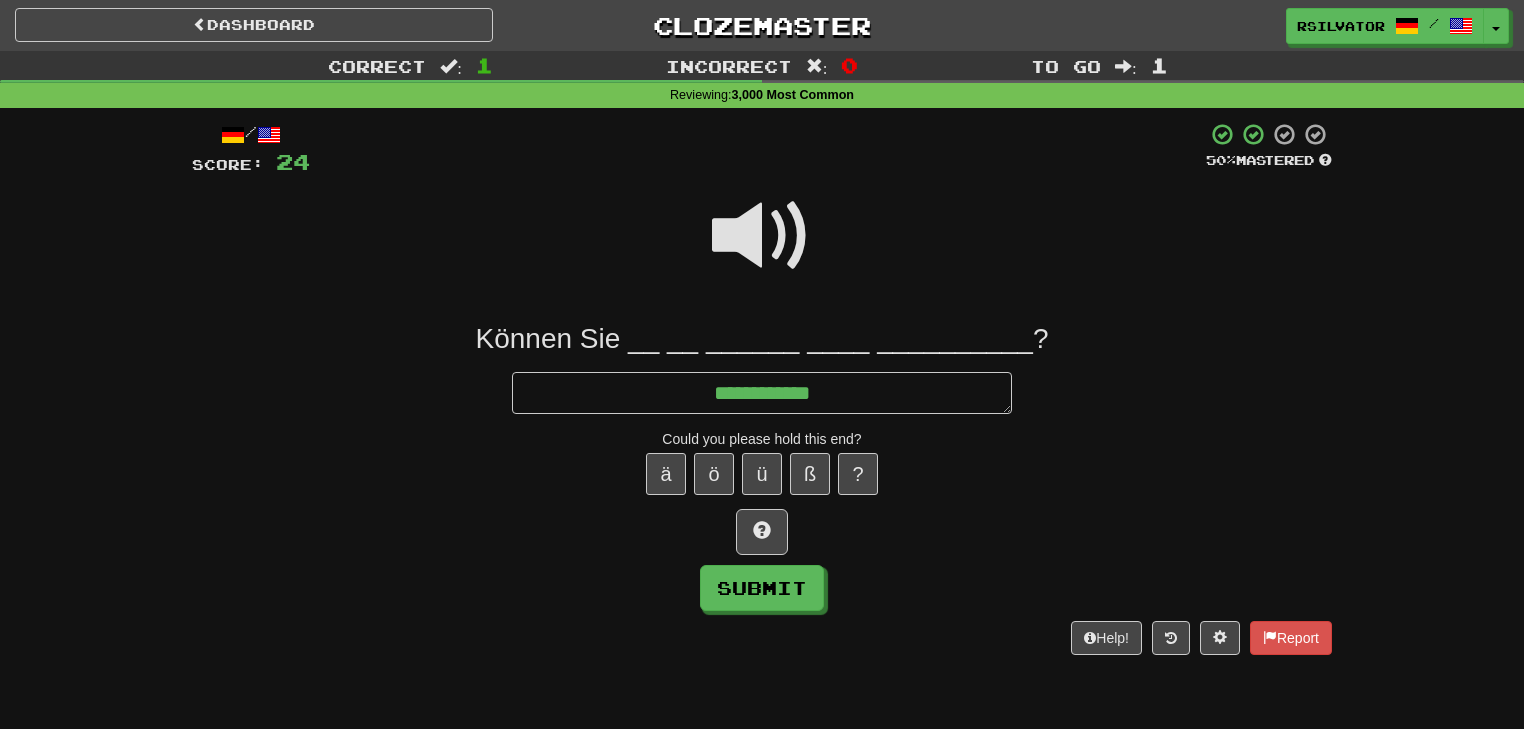 type on "*" 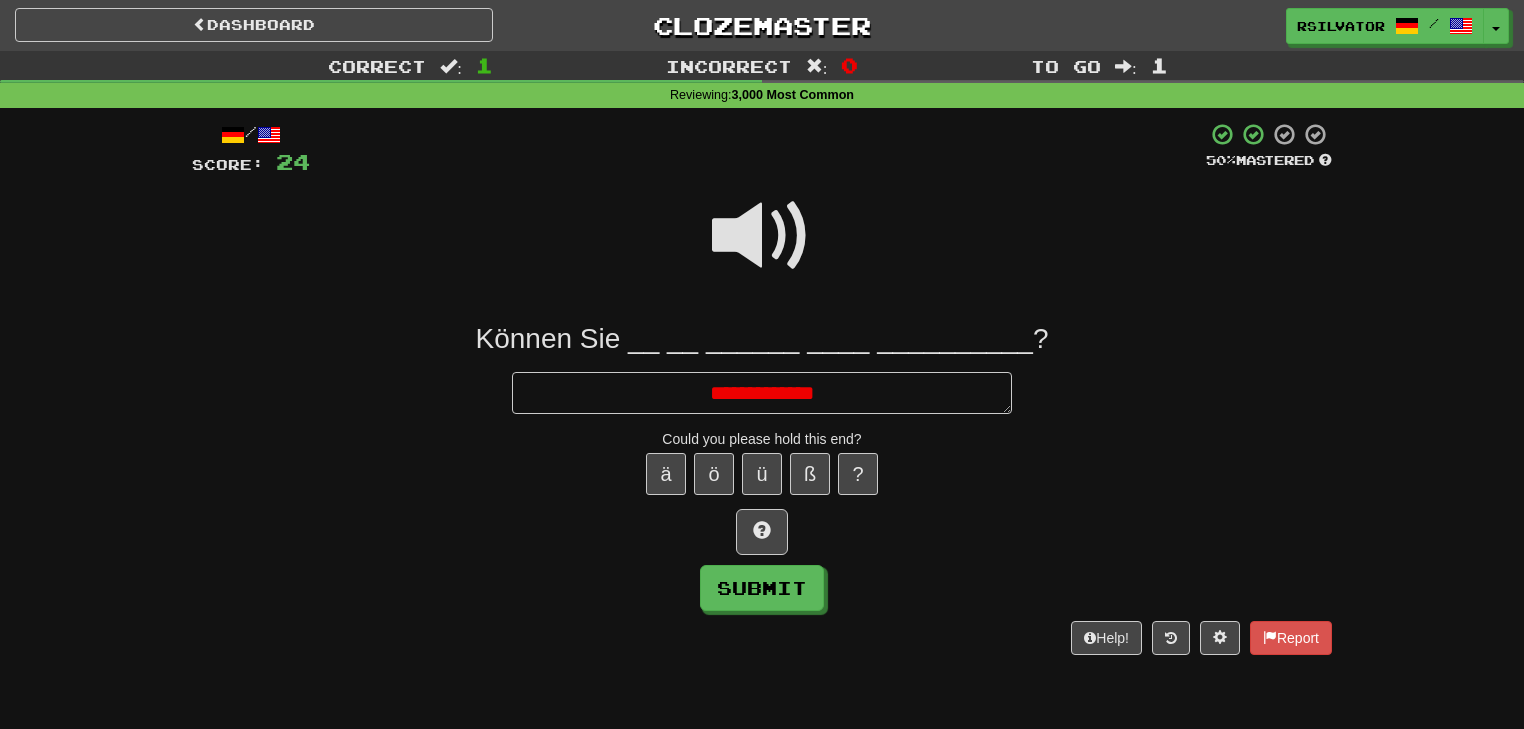 type on "*" 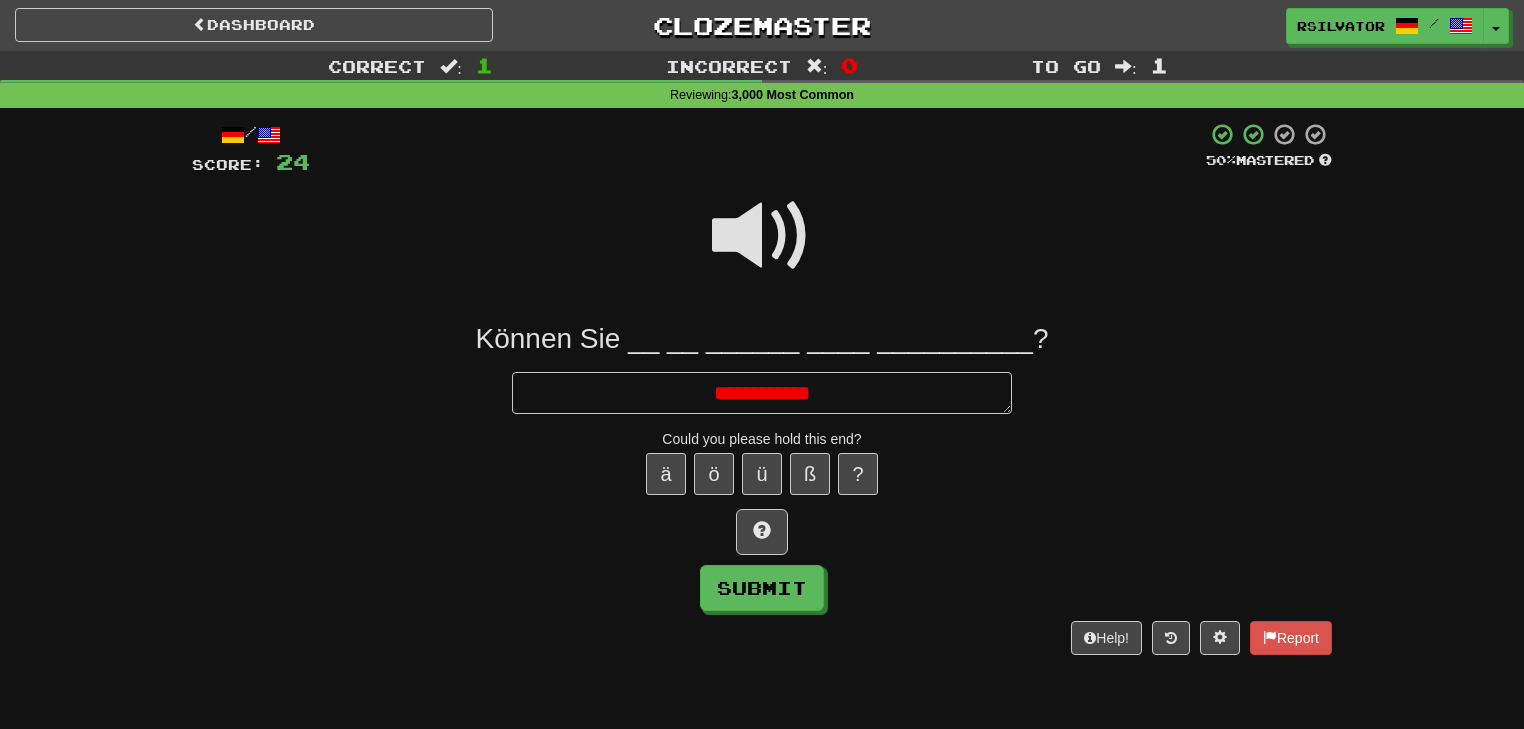 type on "*" 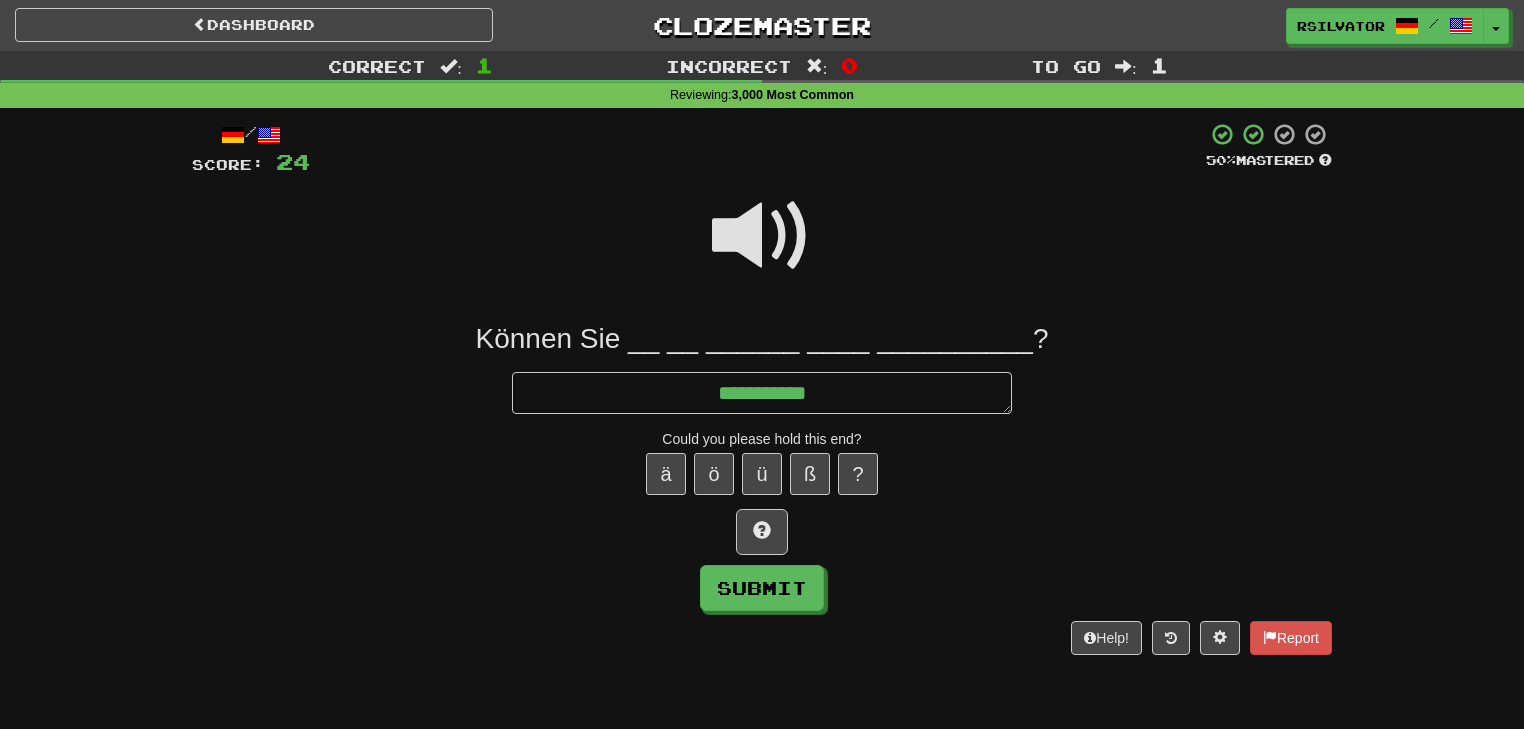 type on "*" 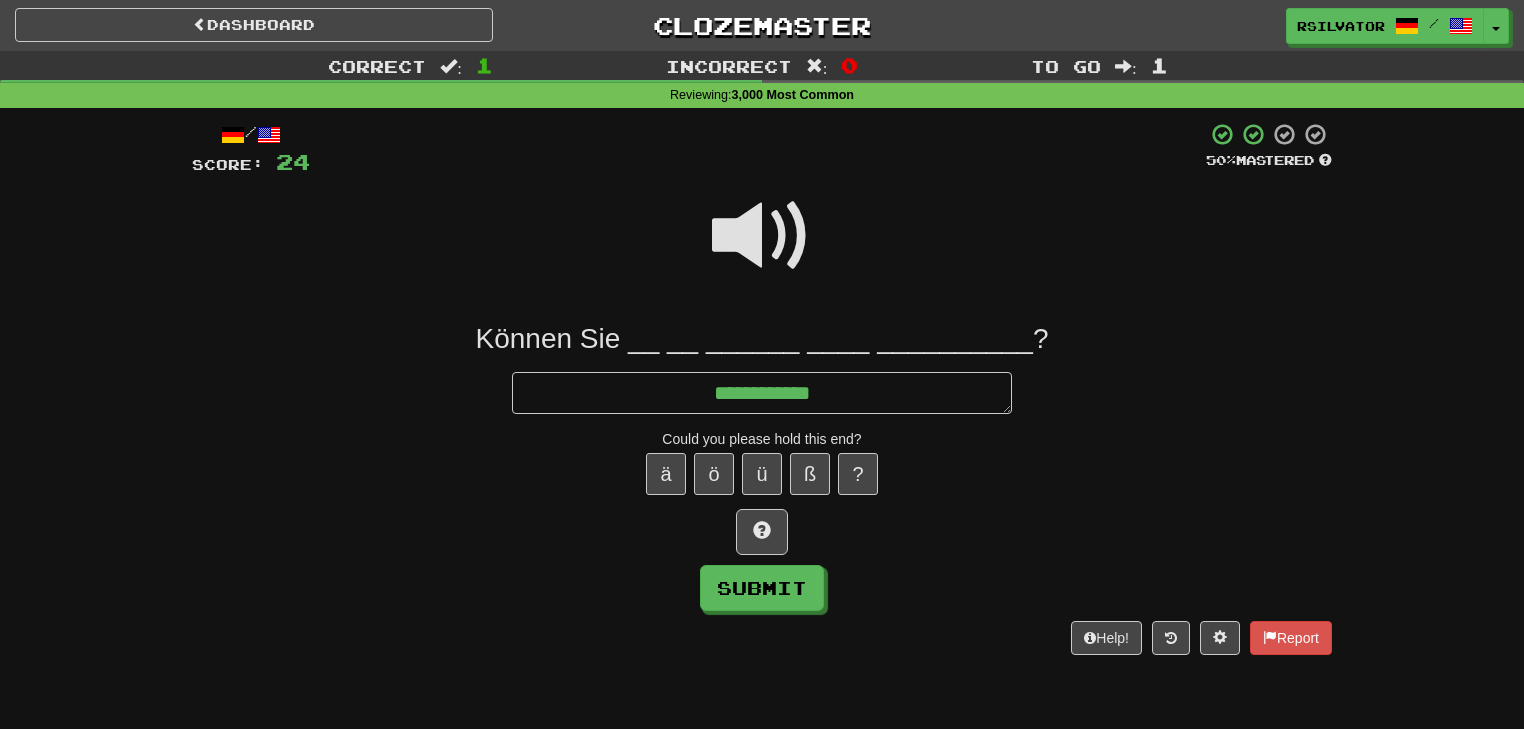 type on "*" 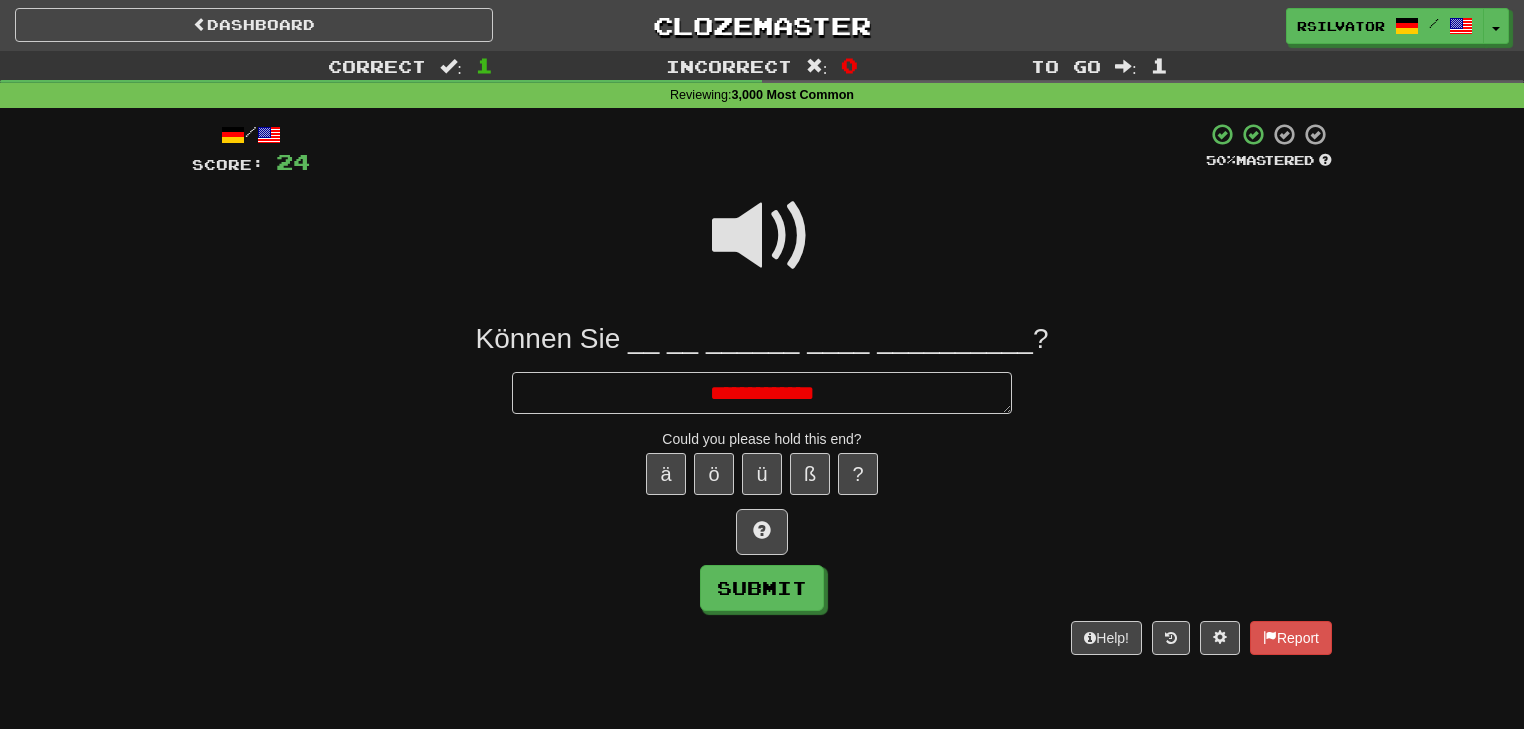 type on "*" 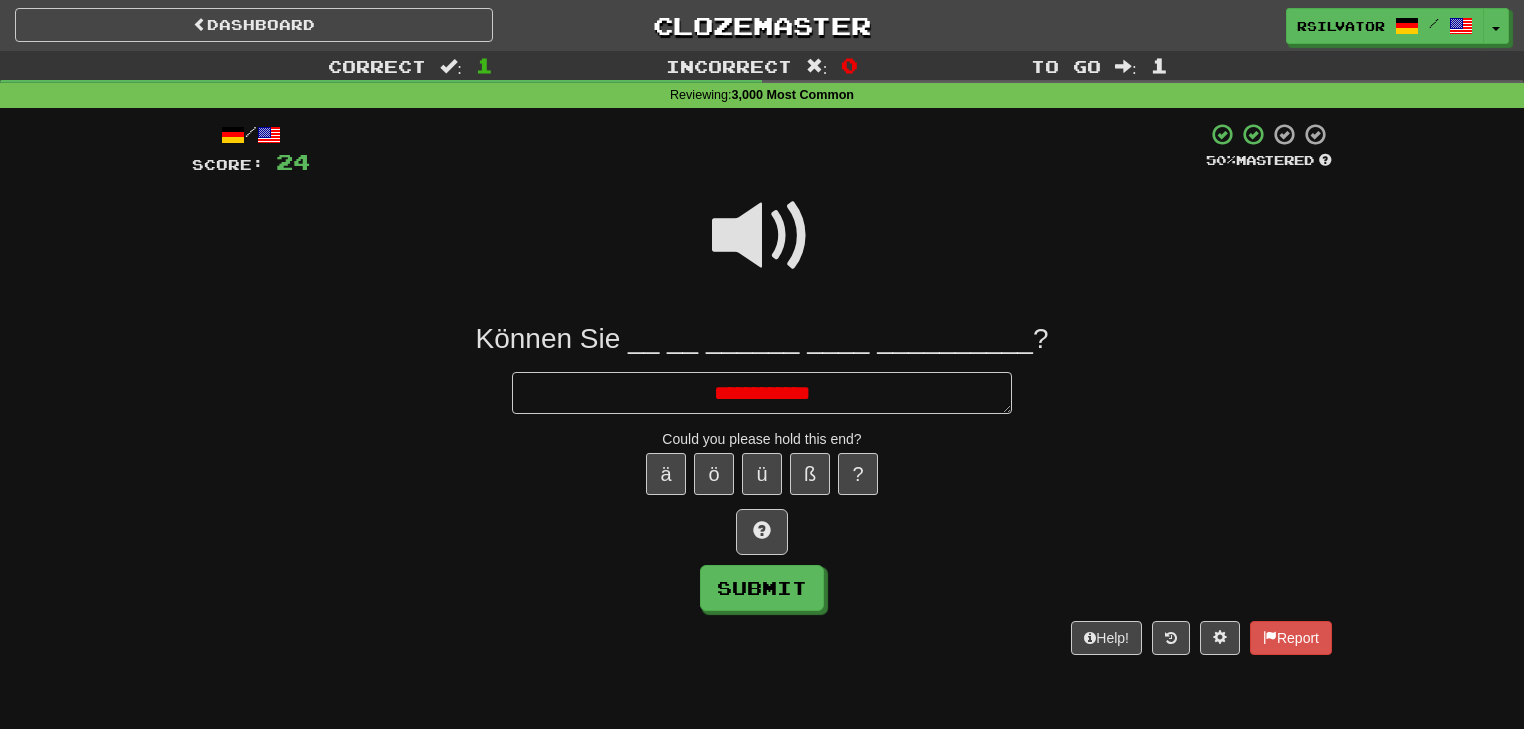 type on "*" 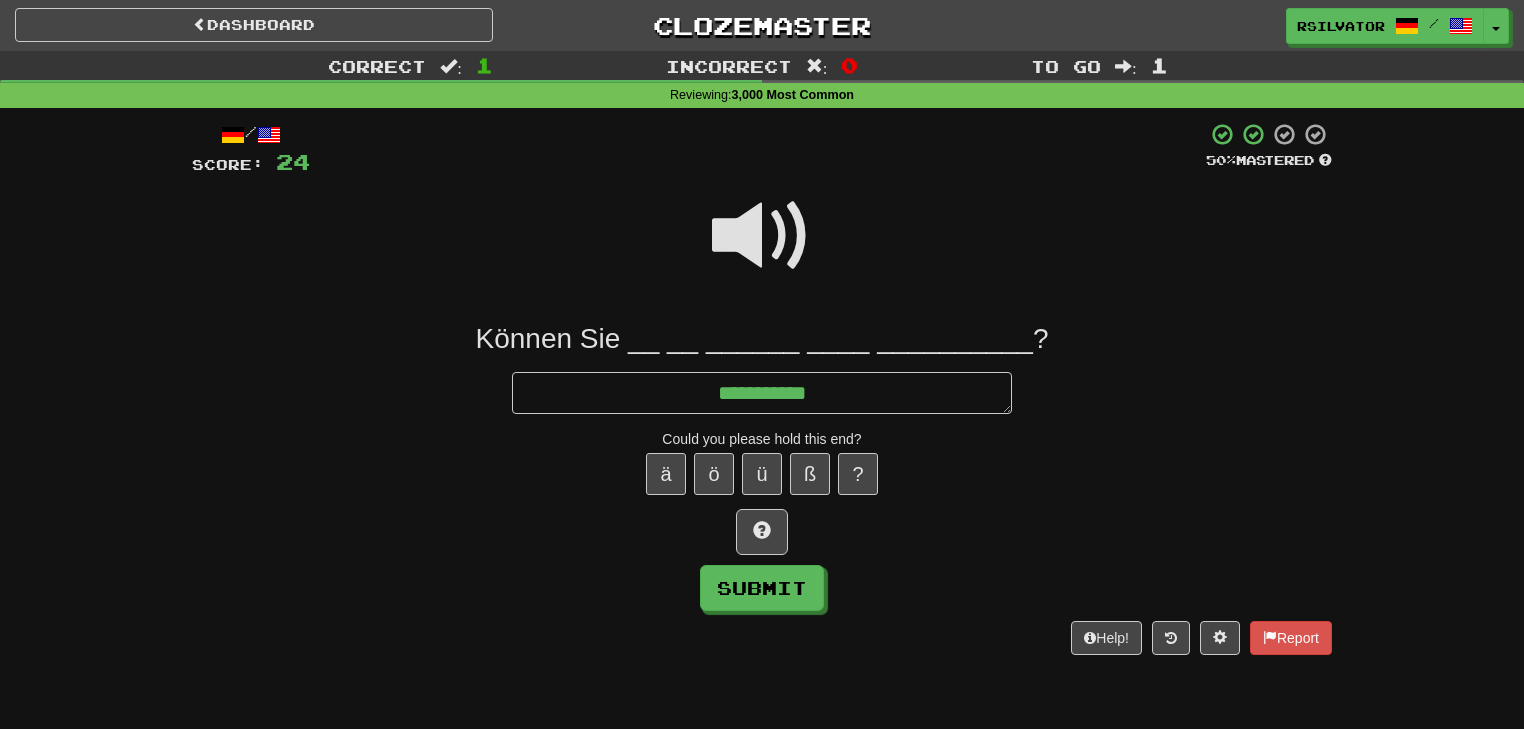 type on "*" 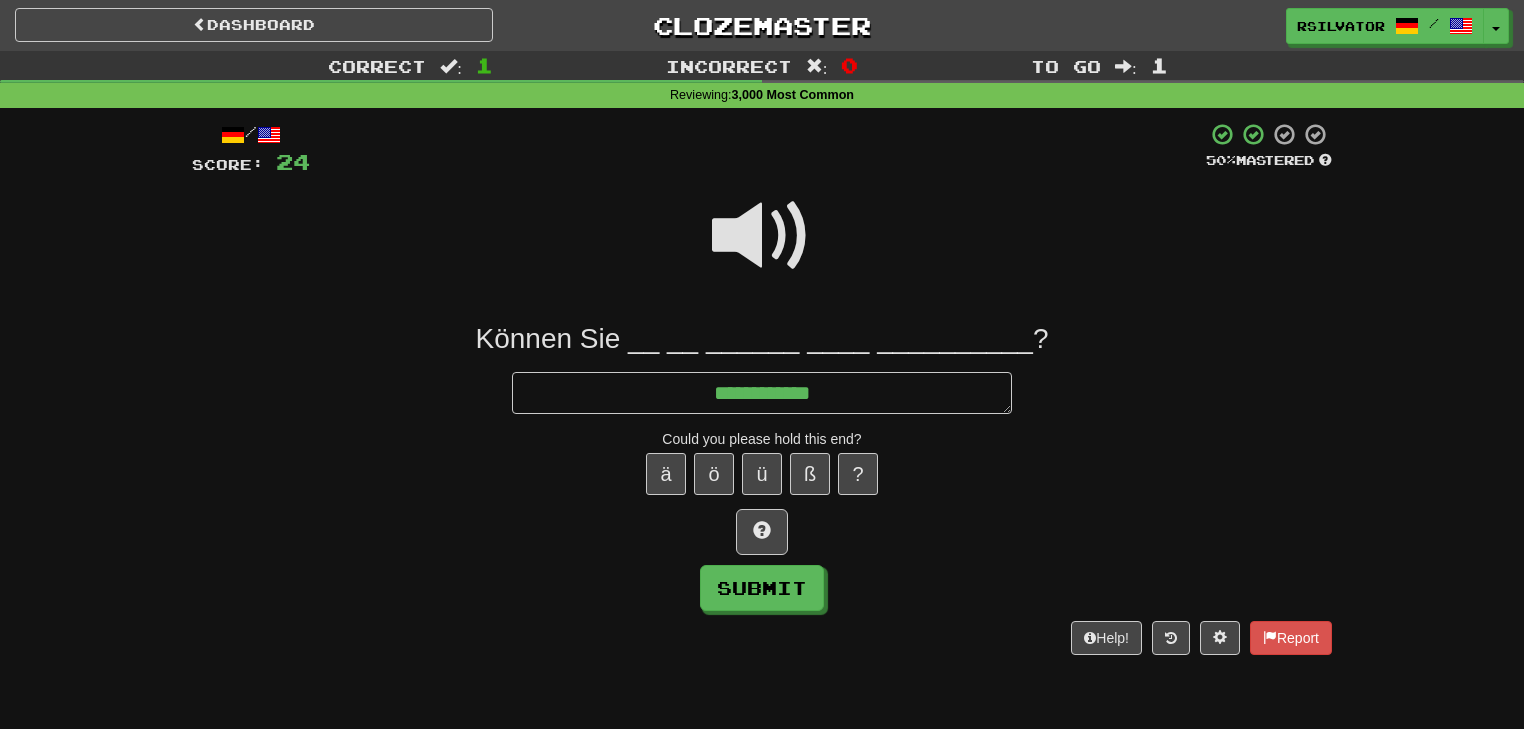 type on "*" 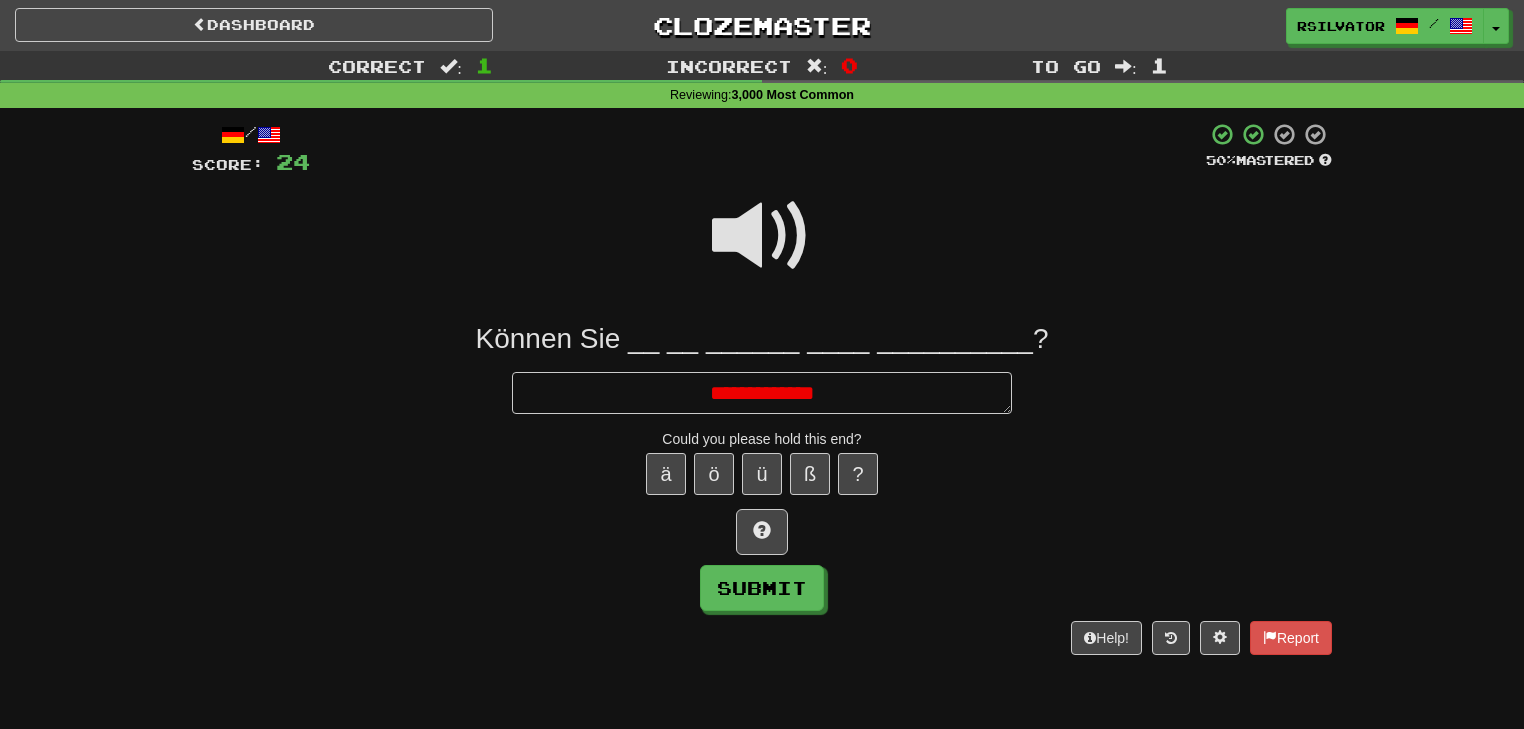 type on "*" 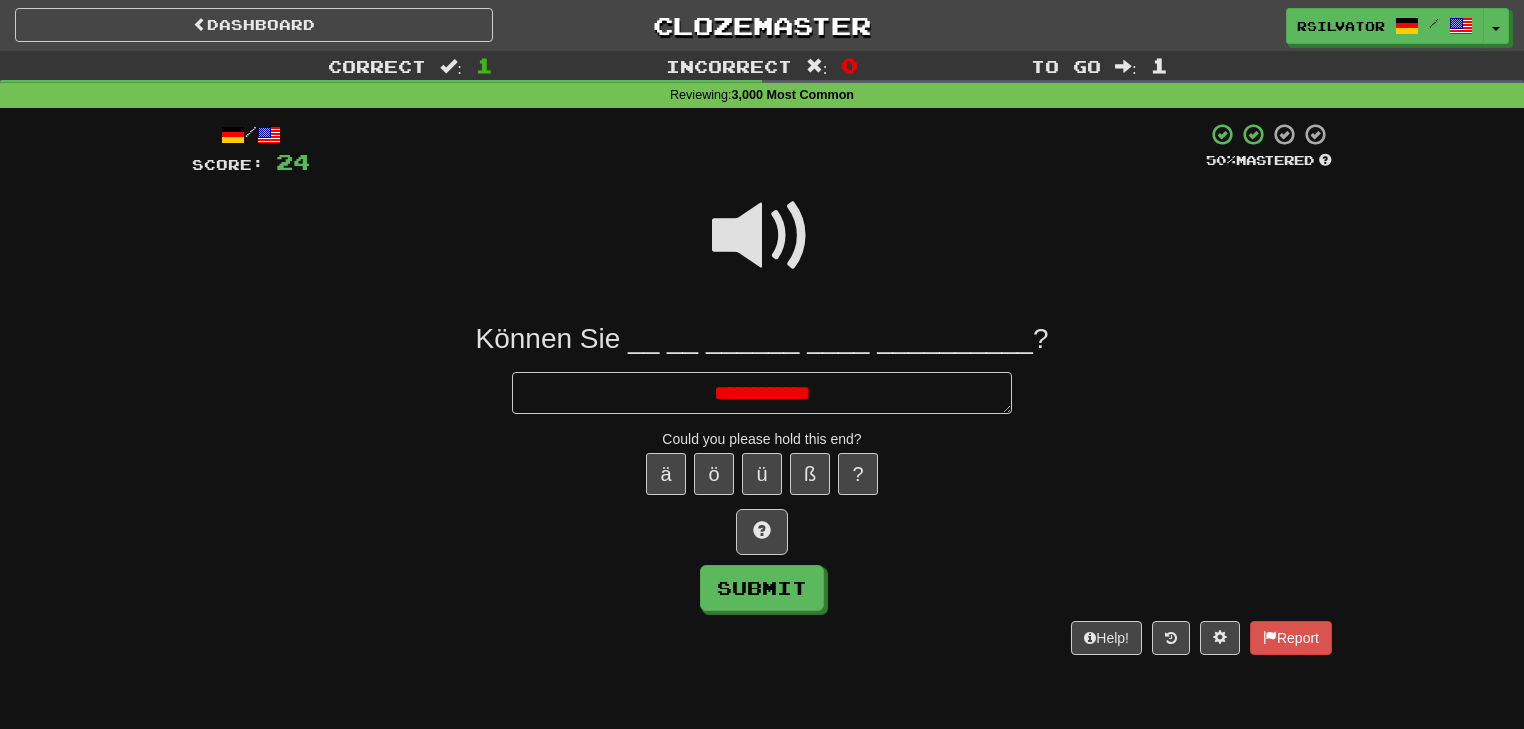 type on "*" 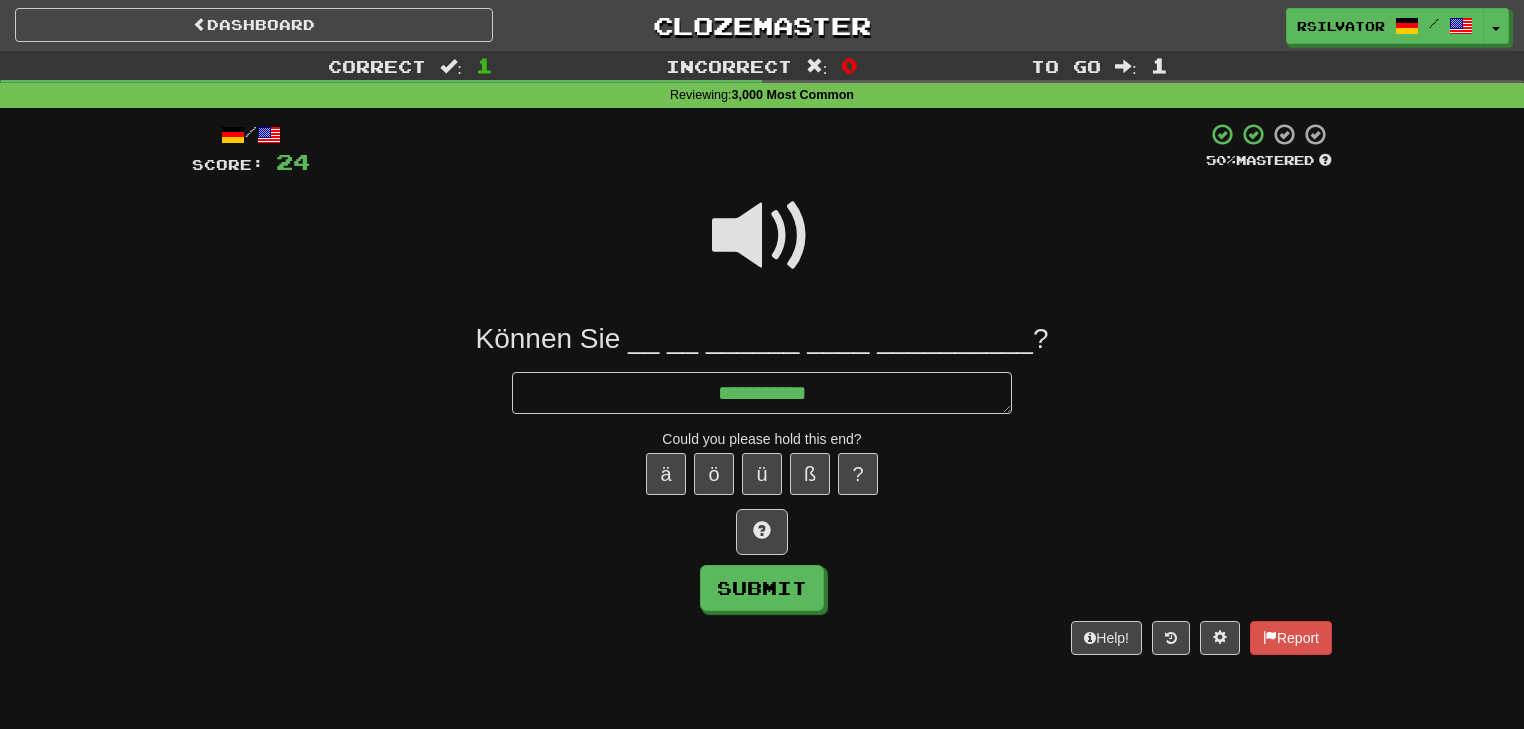 type on "**********" 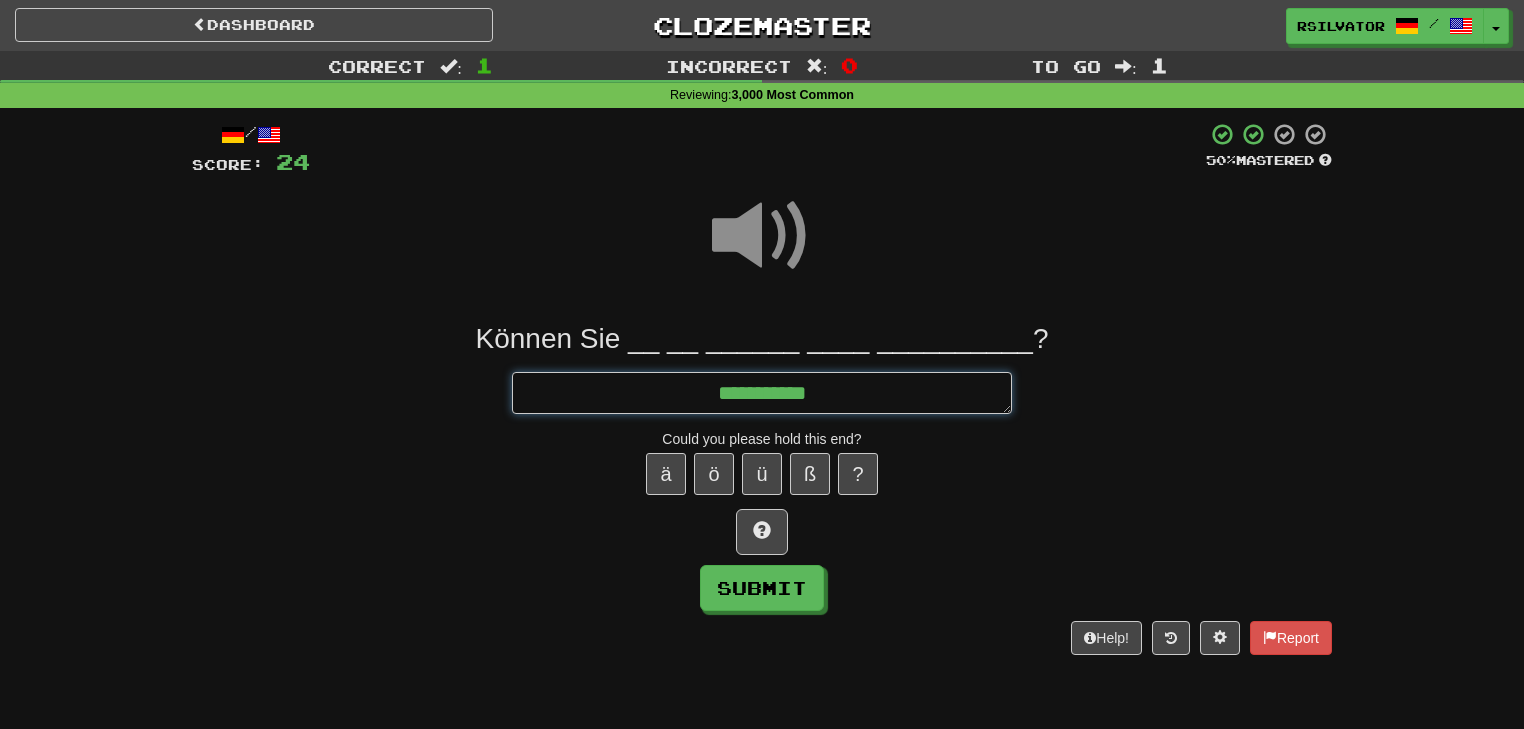 click on "**********" at bounding box center [762, 393] 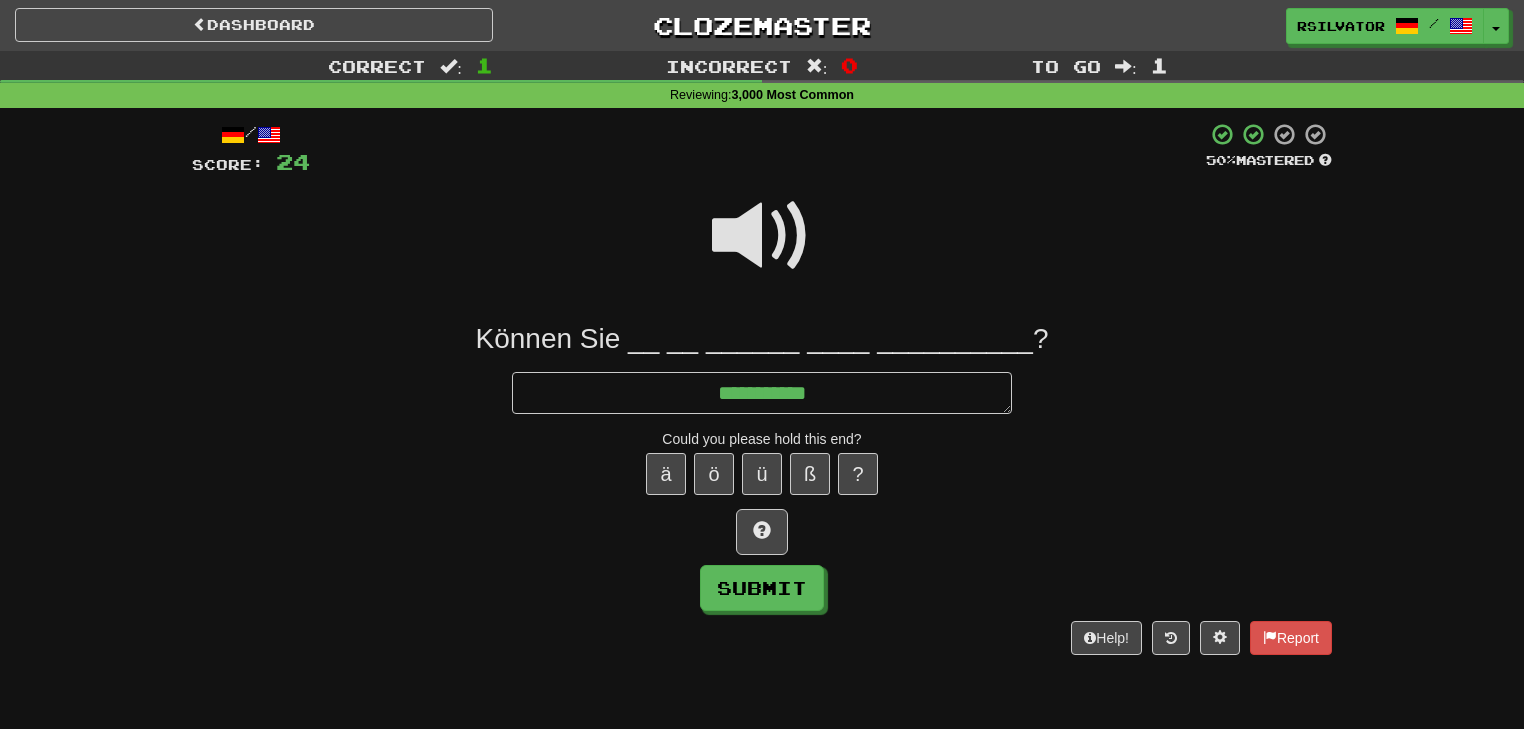 click at bounding box center [762, 236] 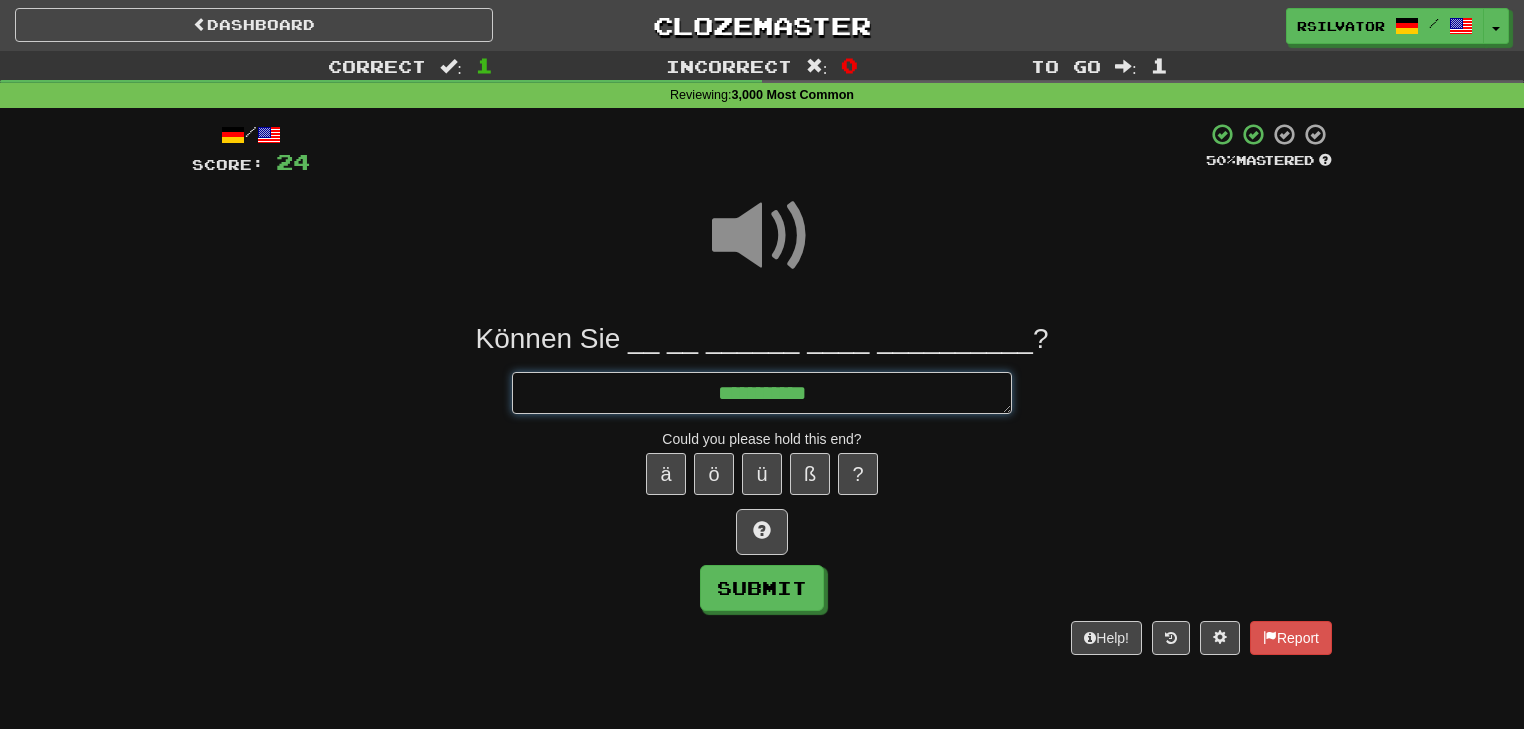 click on "**********" at bounding box center (762, 393) 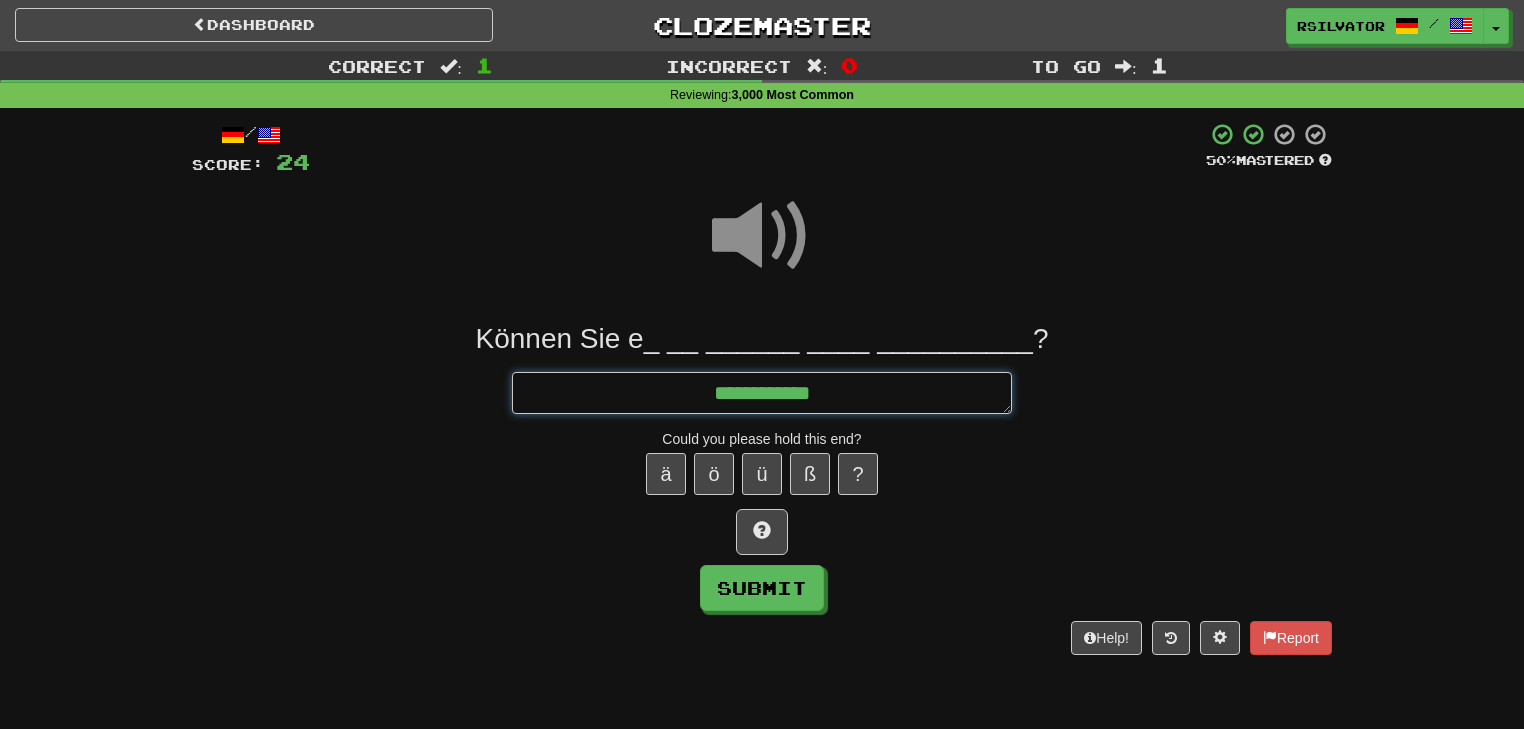 type on "*" 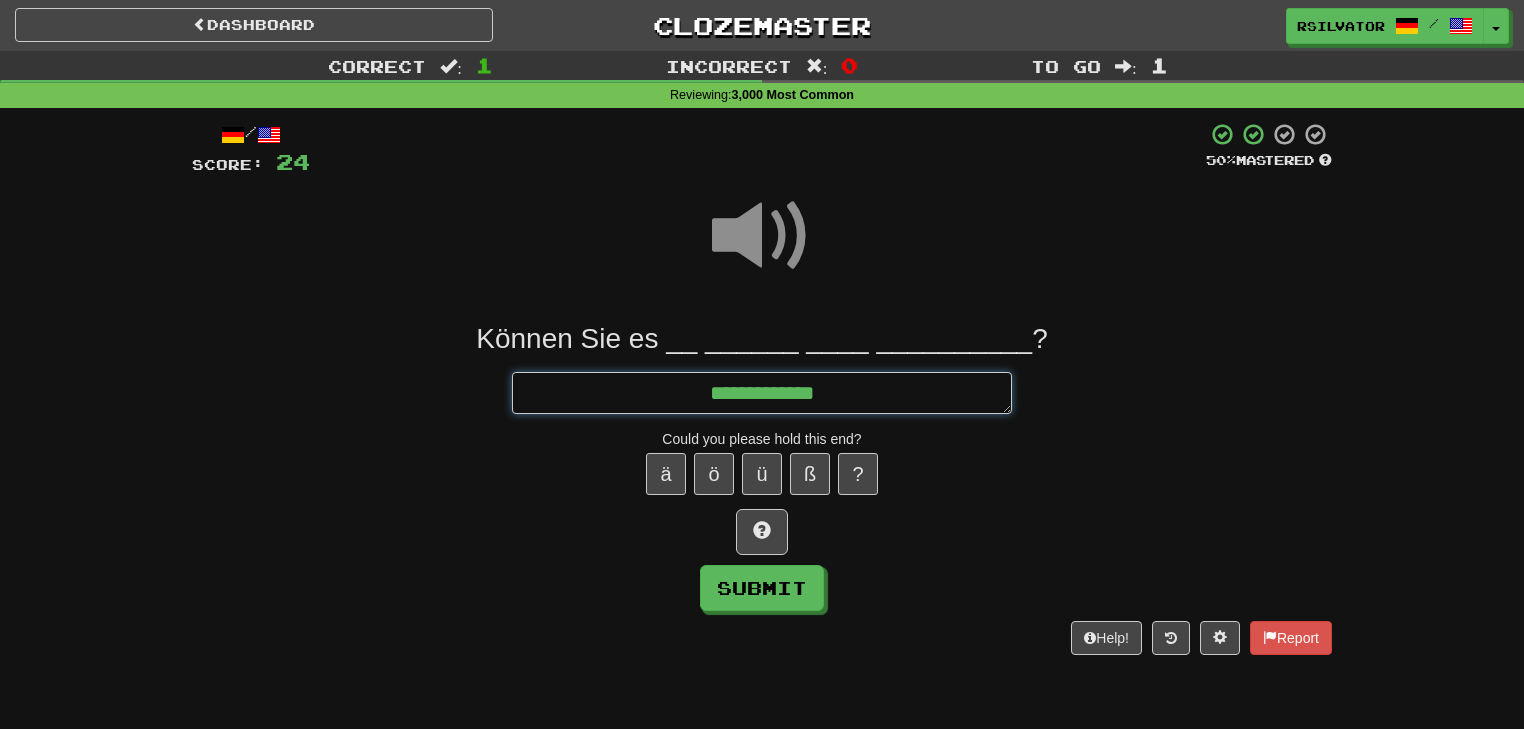 type on "*" 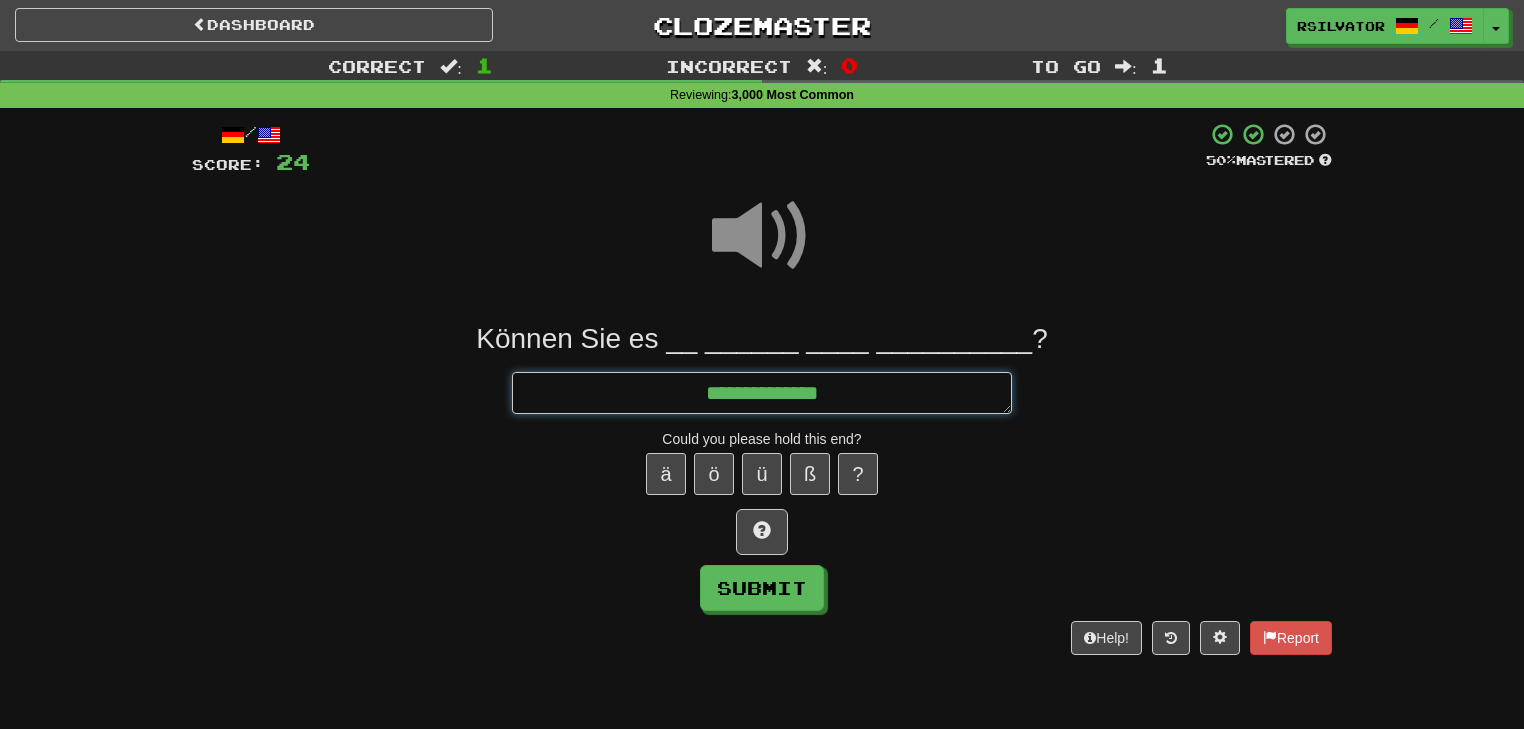 type on "*" 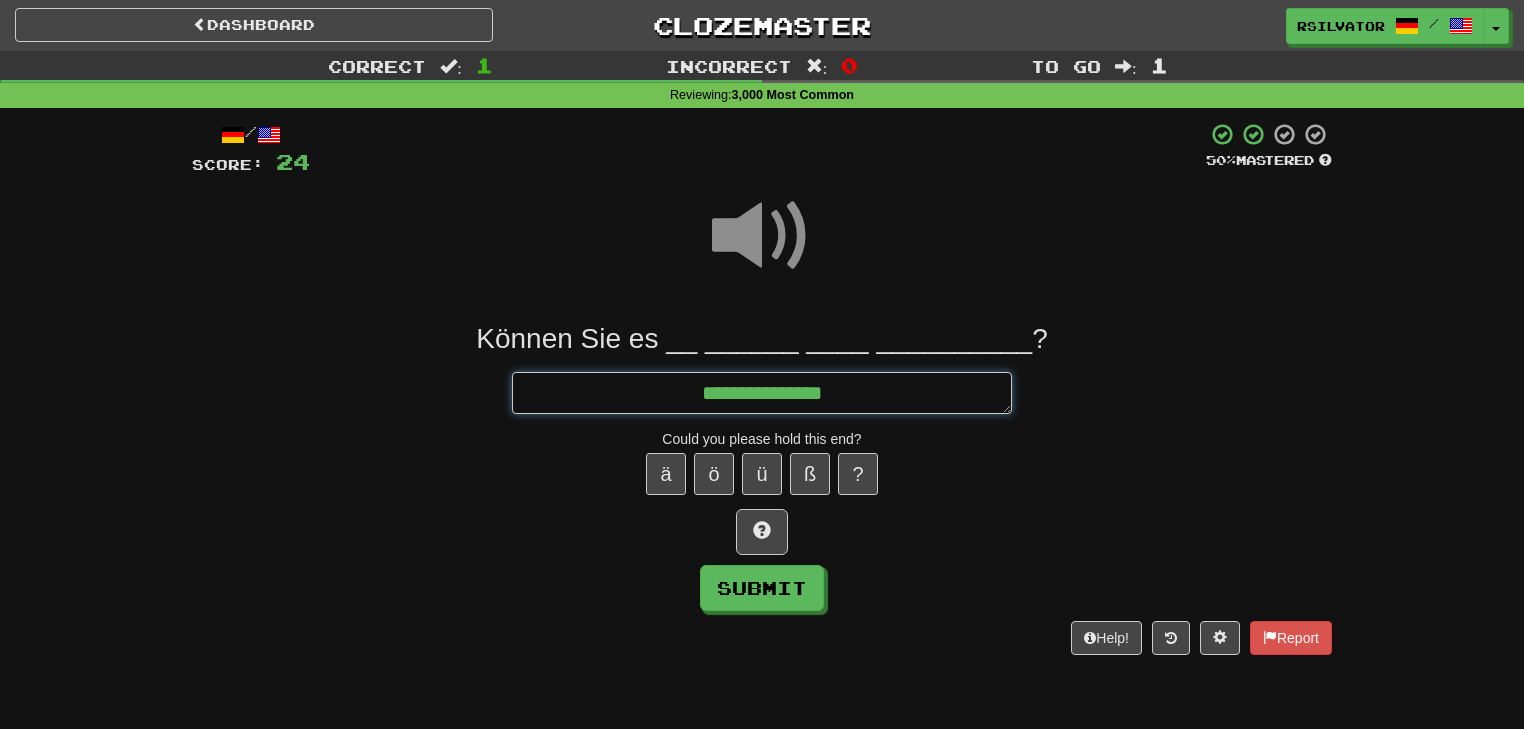 type on "*" 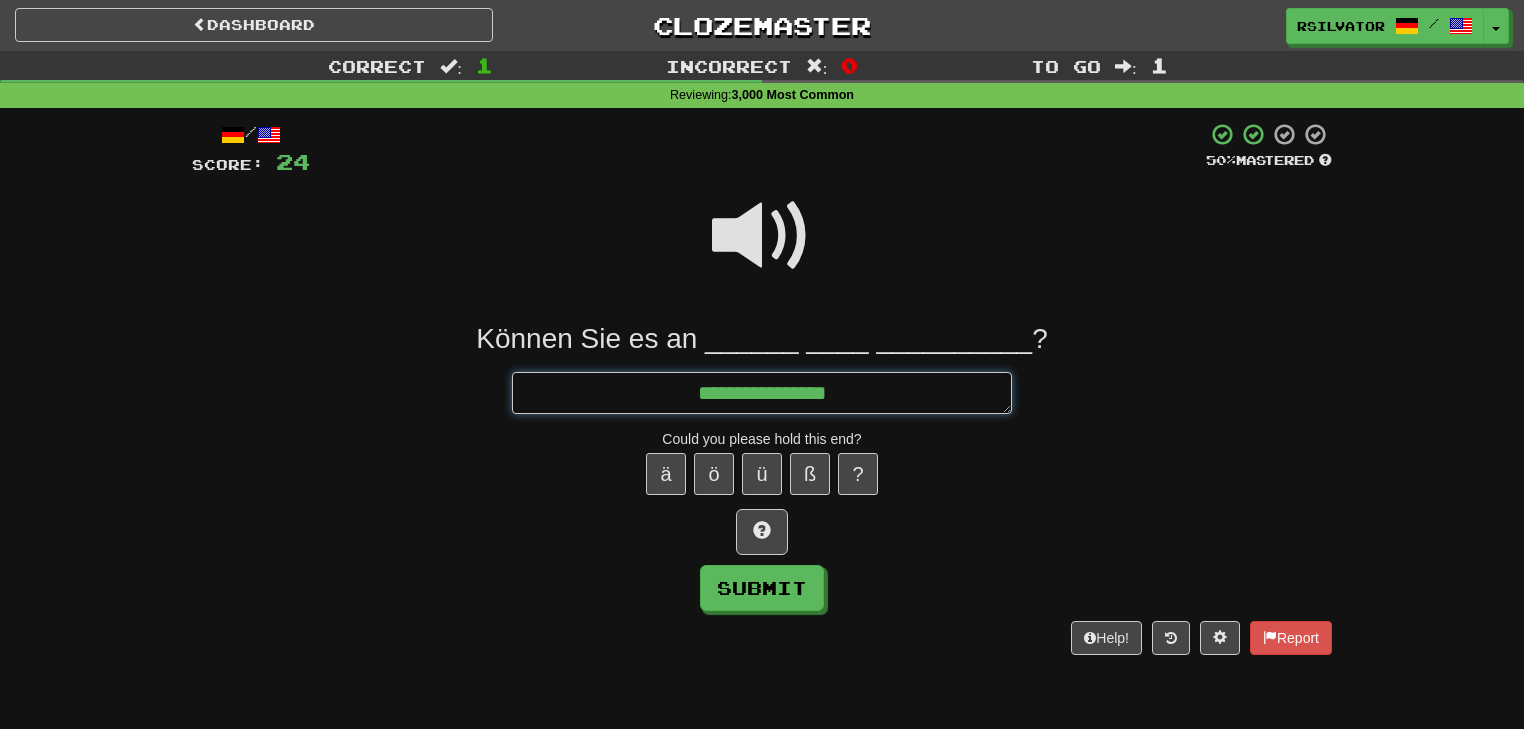 type on "*" 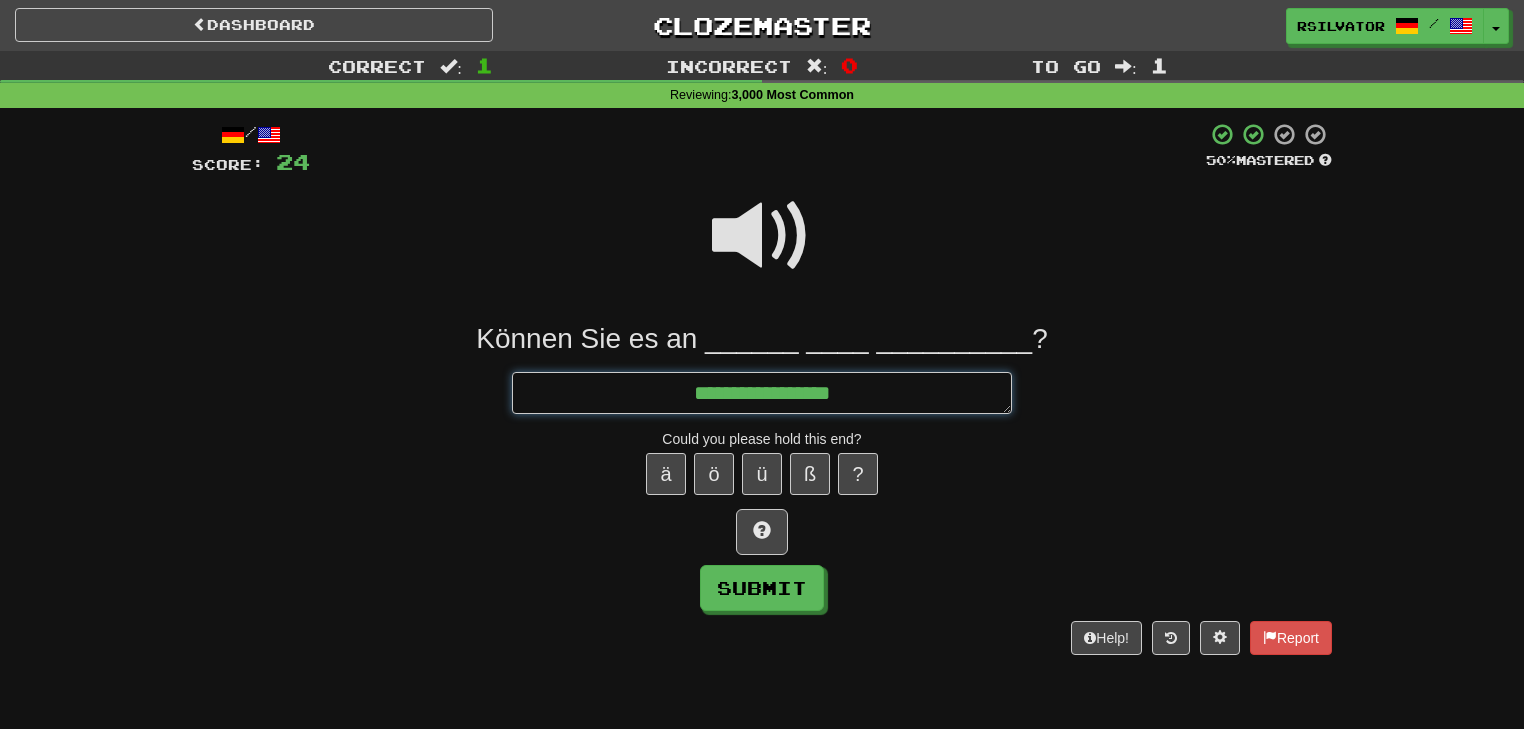 type on "*" 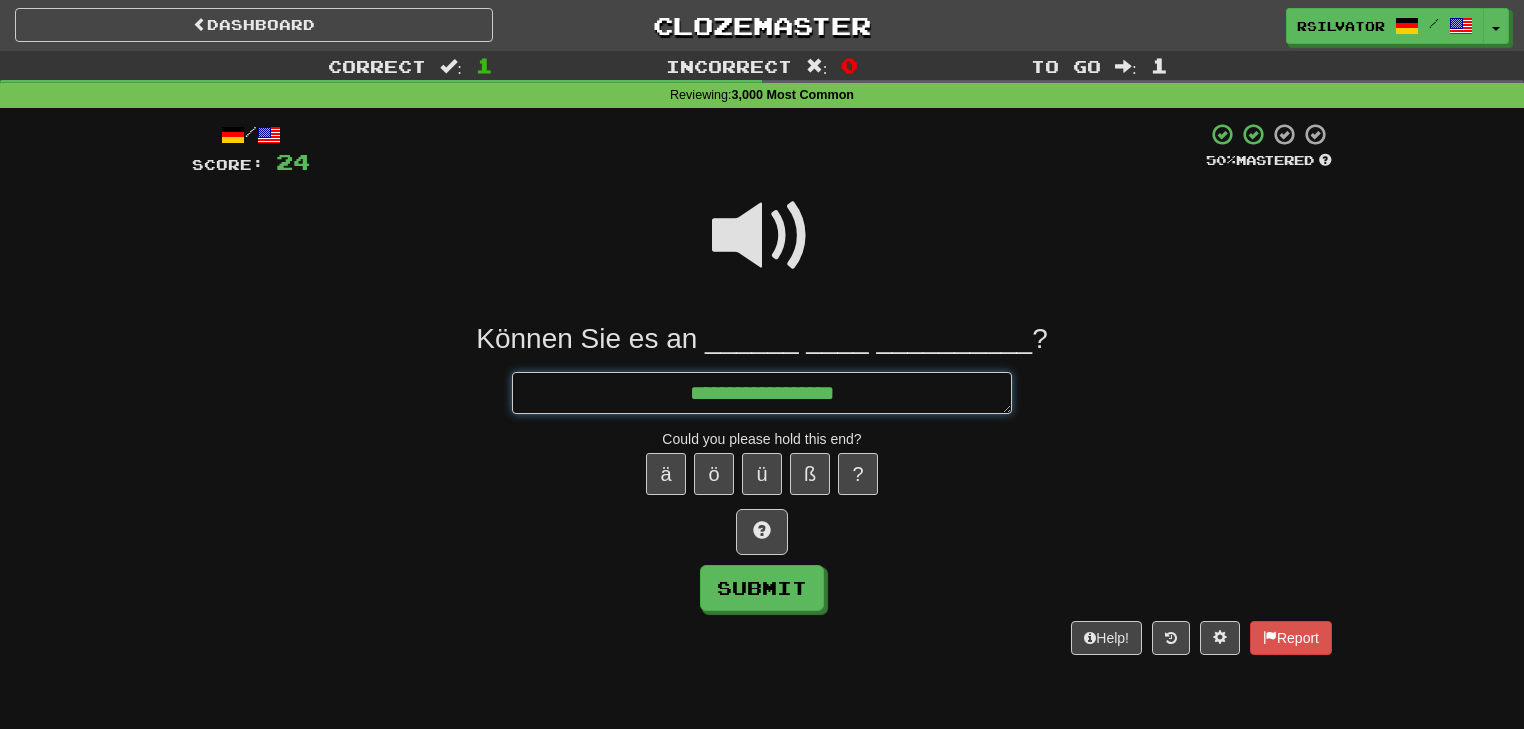 type on "*" 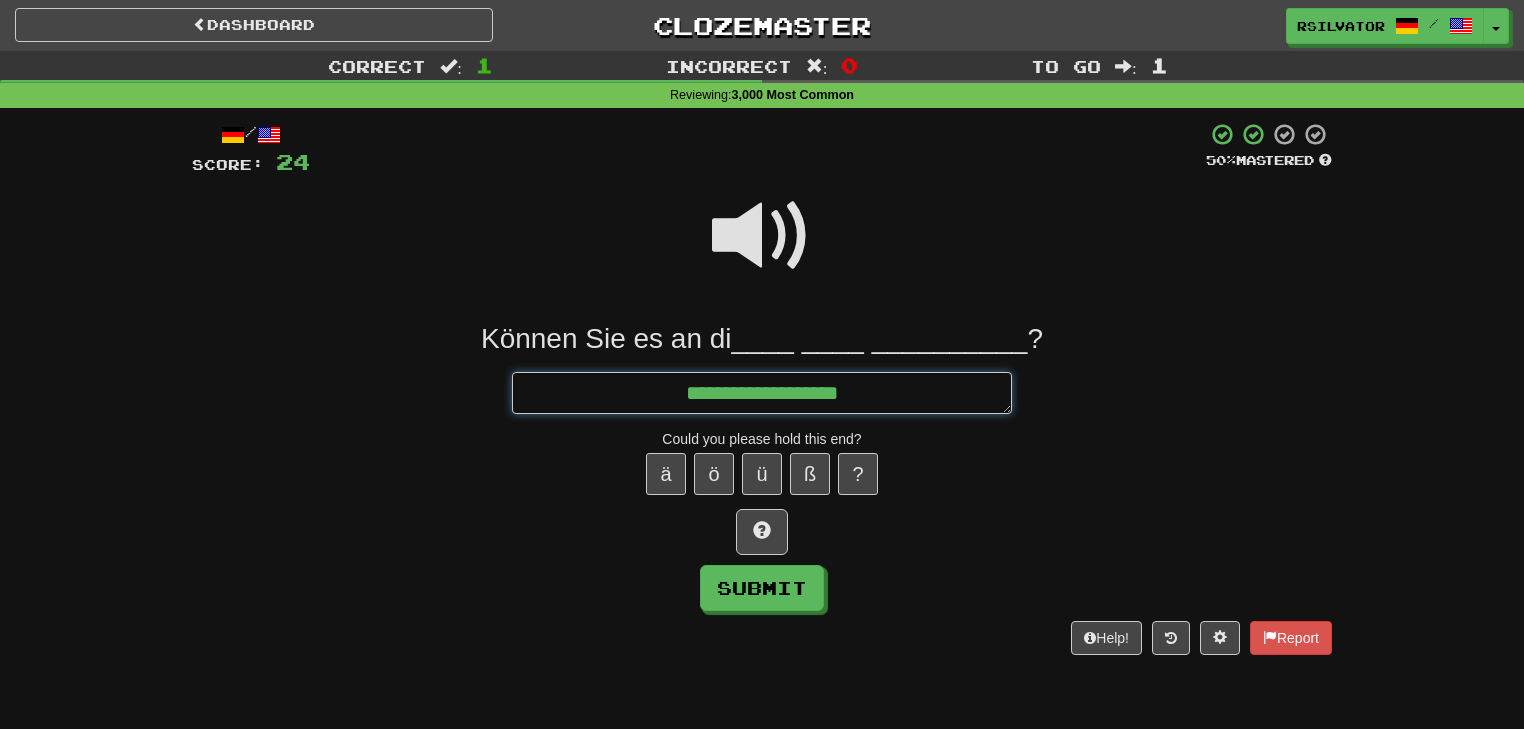 type on "*" 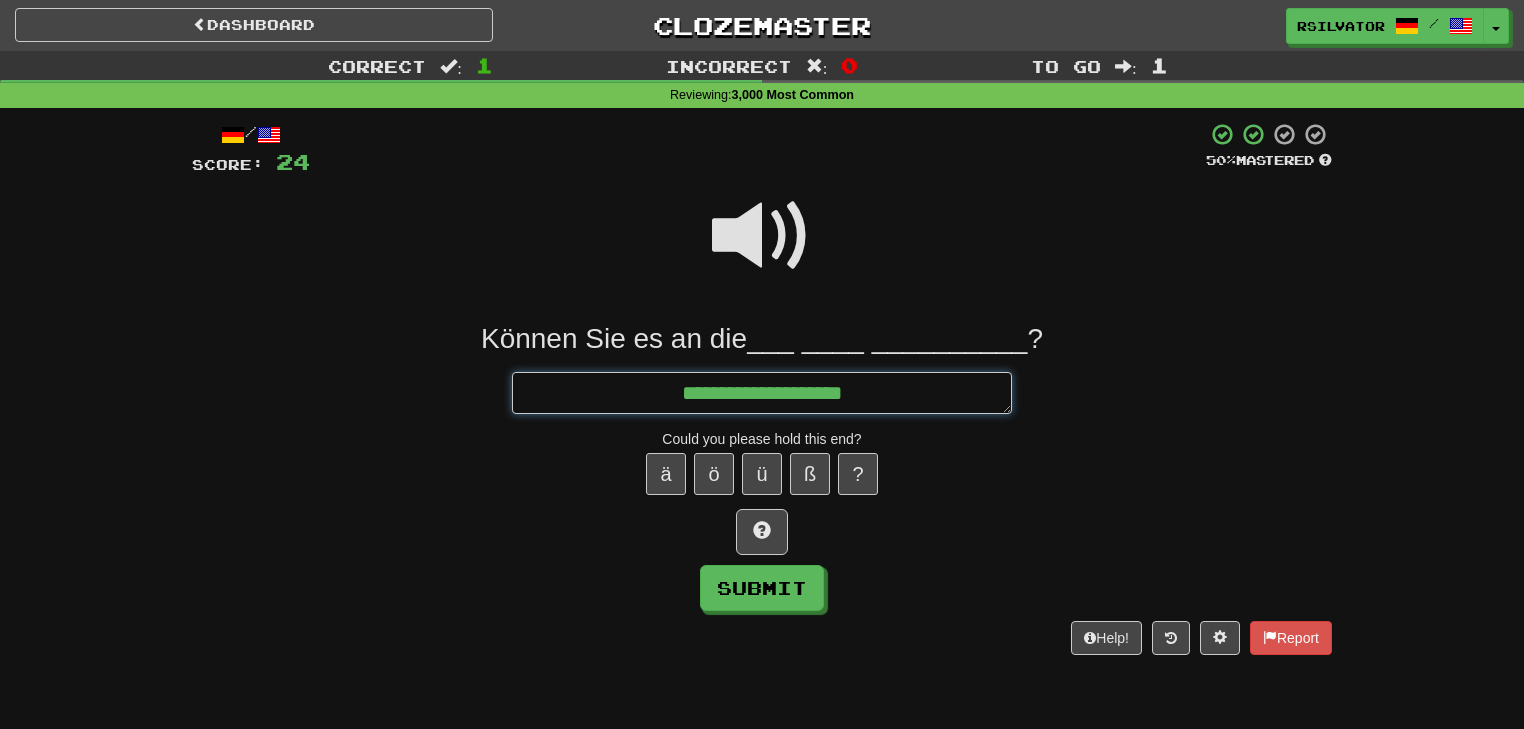 type on "*" 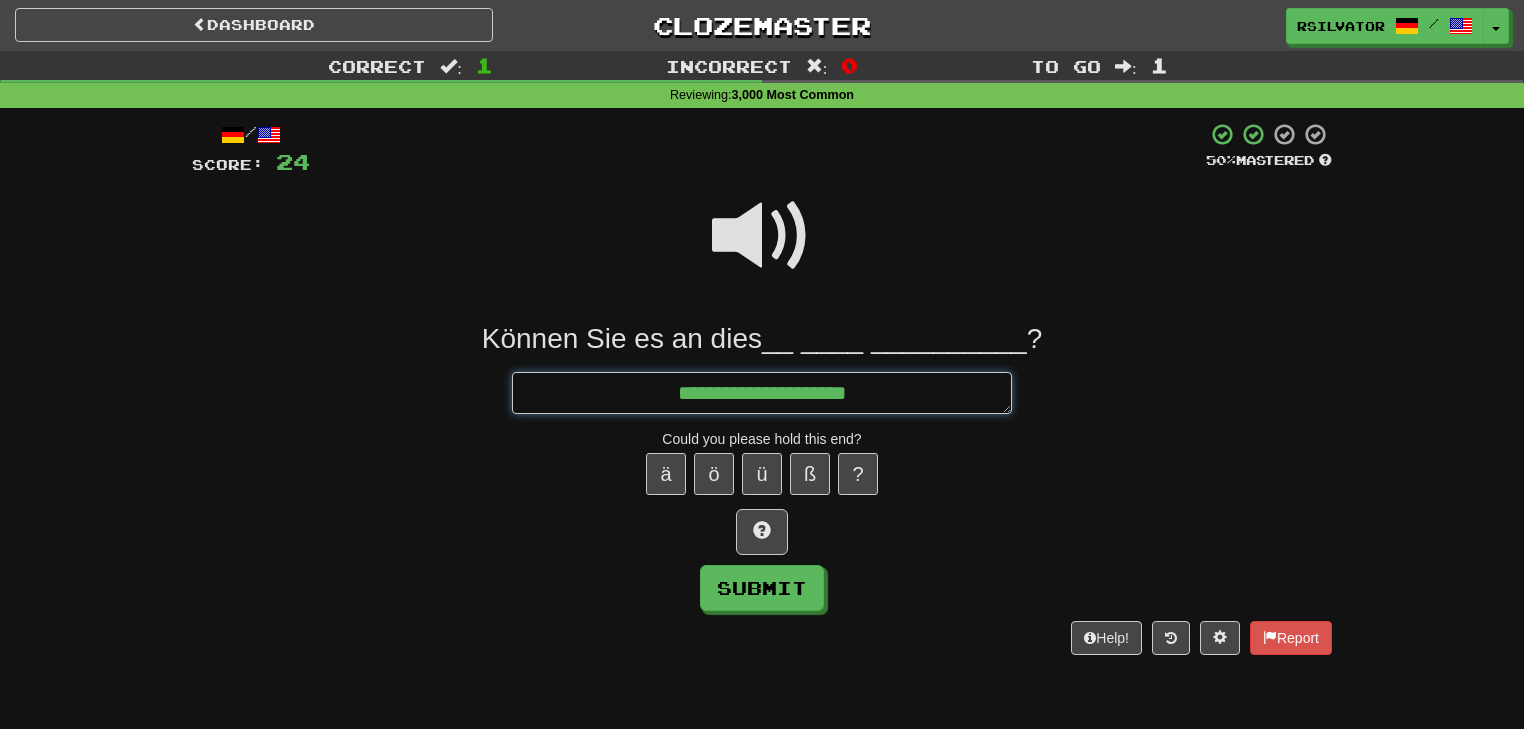 type 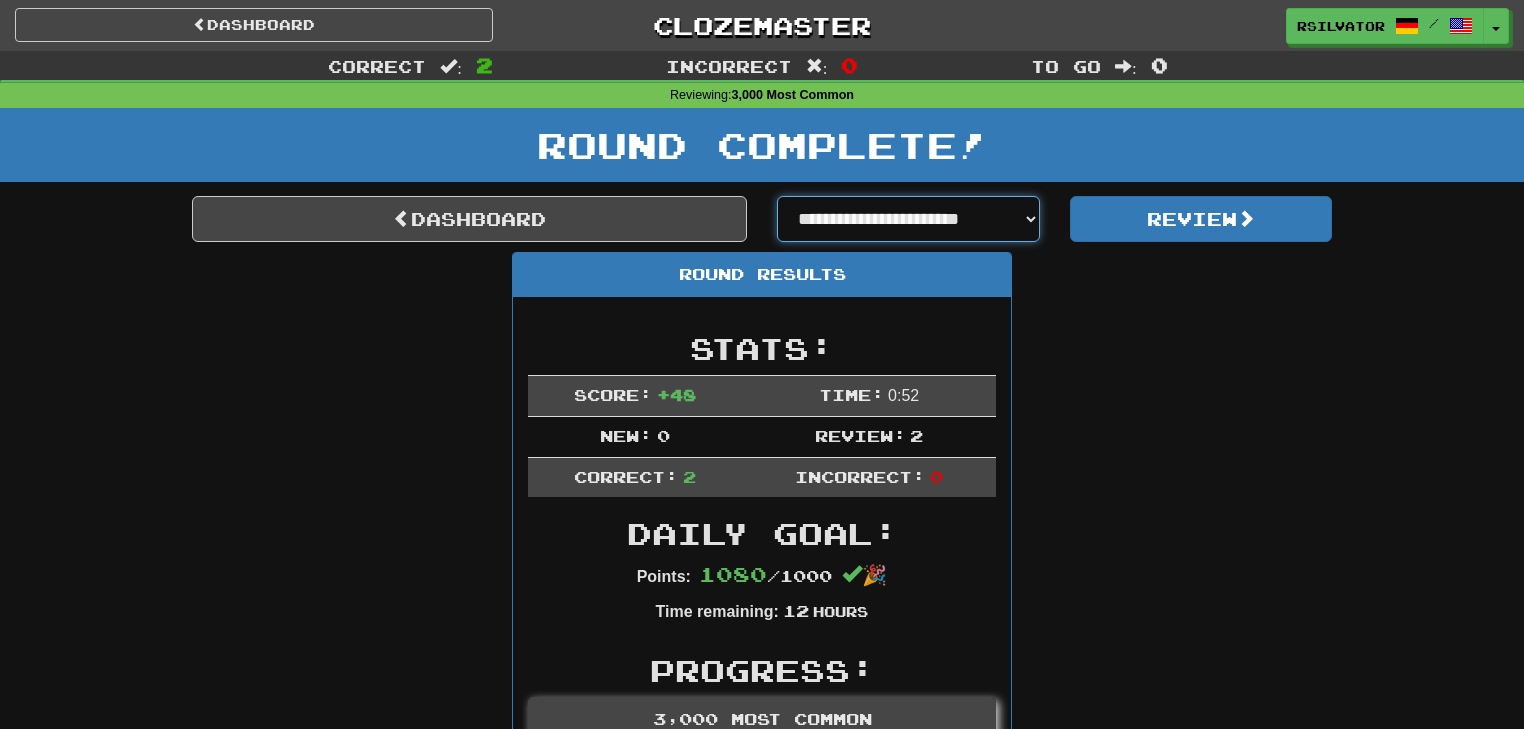 click on "**********" at bounding box center (908, 219) 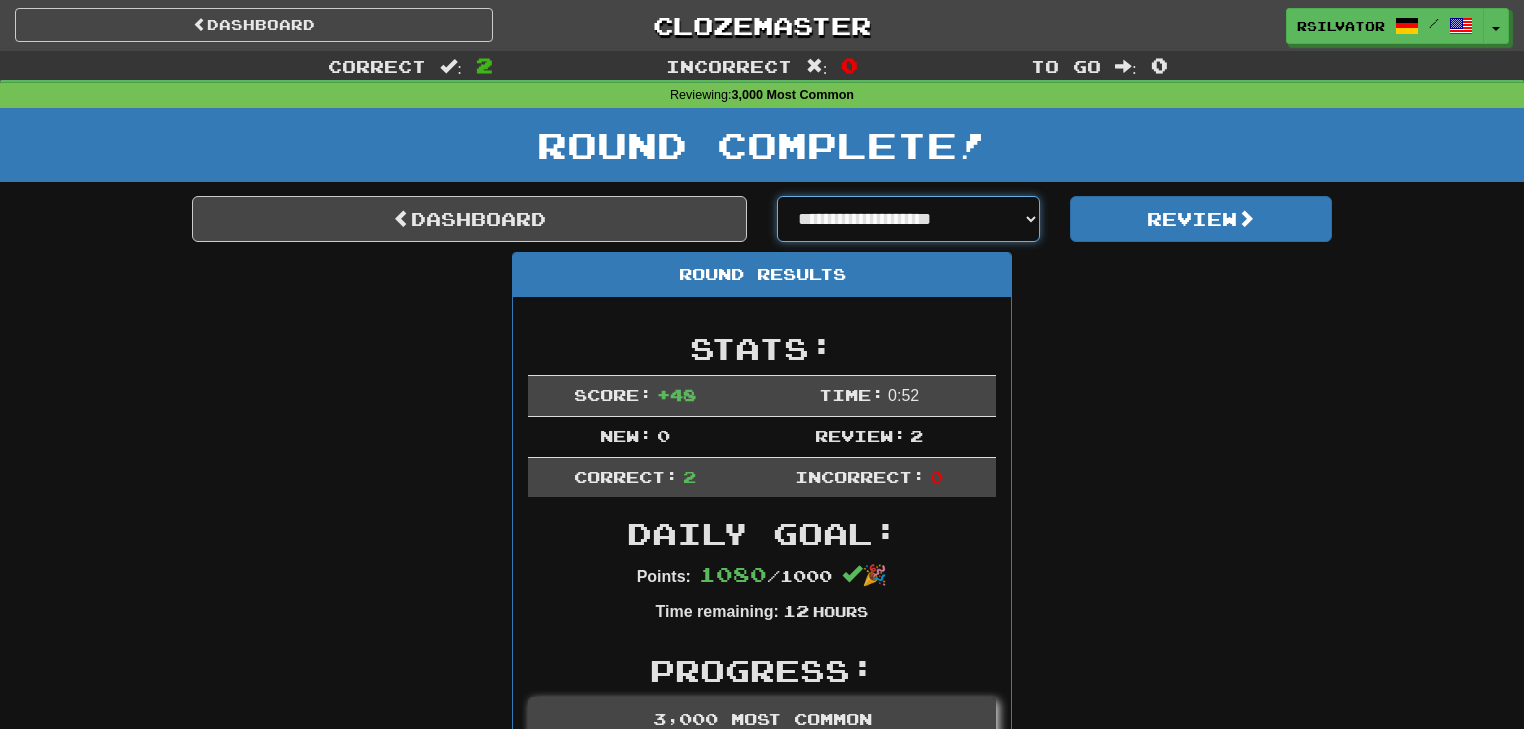 click on "**********" at bounding box center (908, 219) 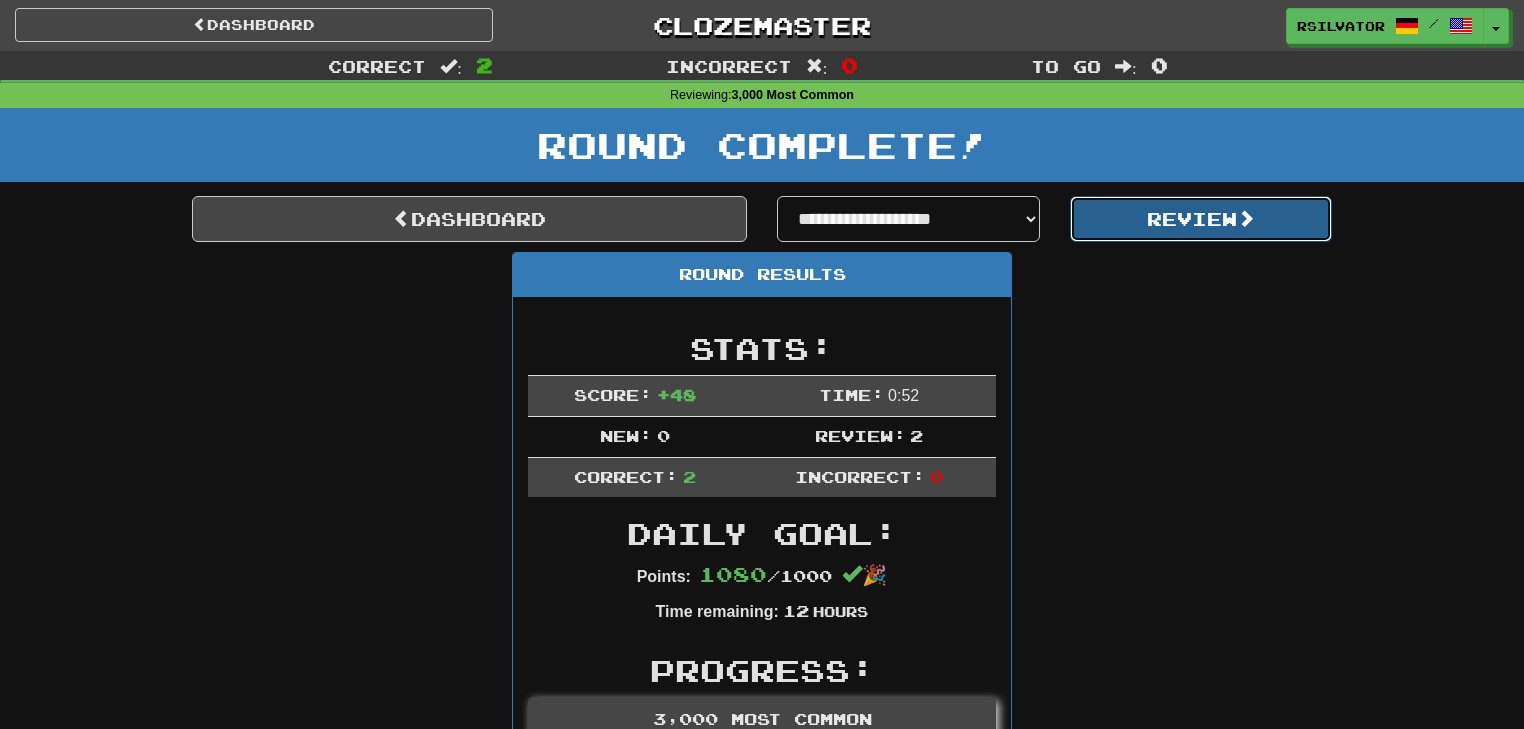 click on "Review" at bounding box center [1201, 219] 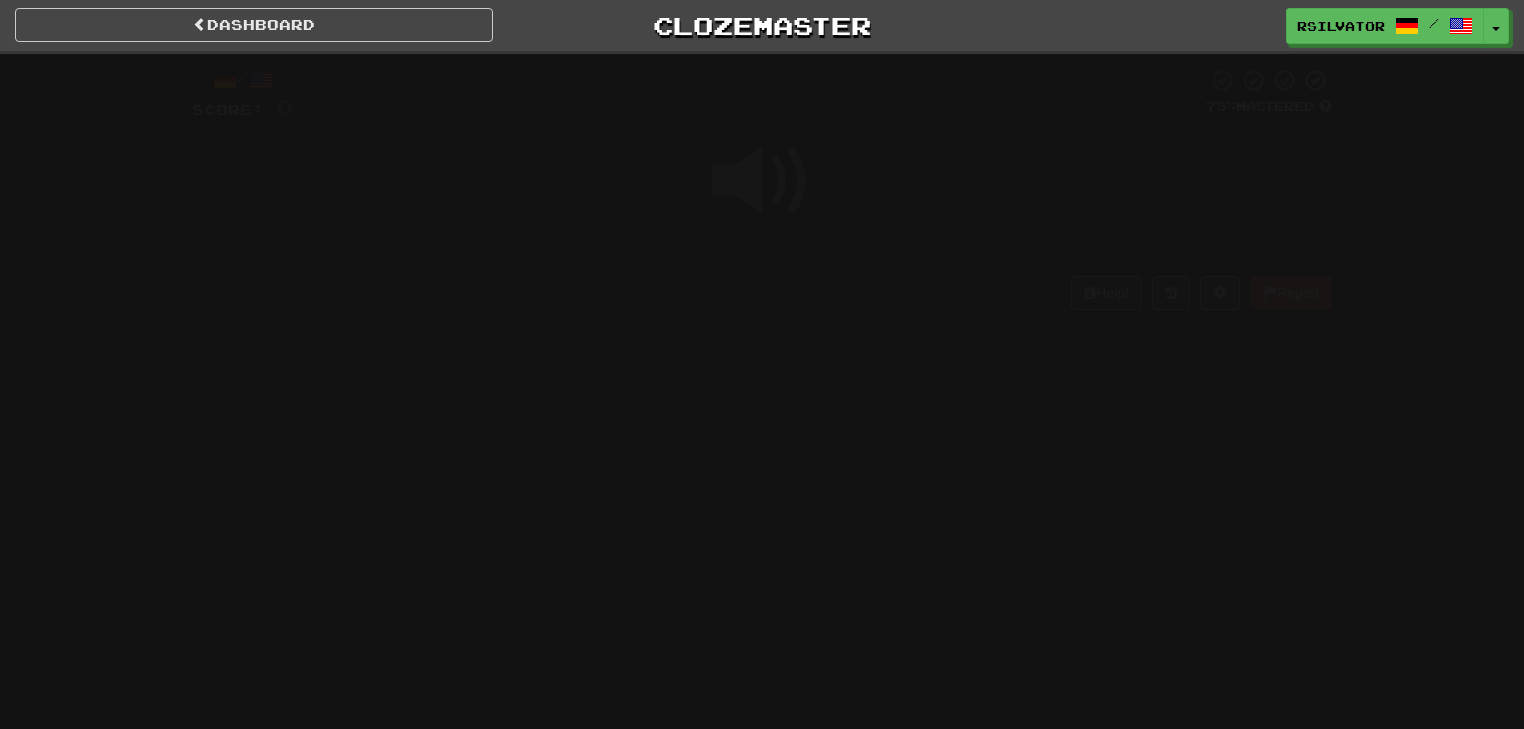scroll, scrollTop: 0, scrollLeft: 0, axis: both 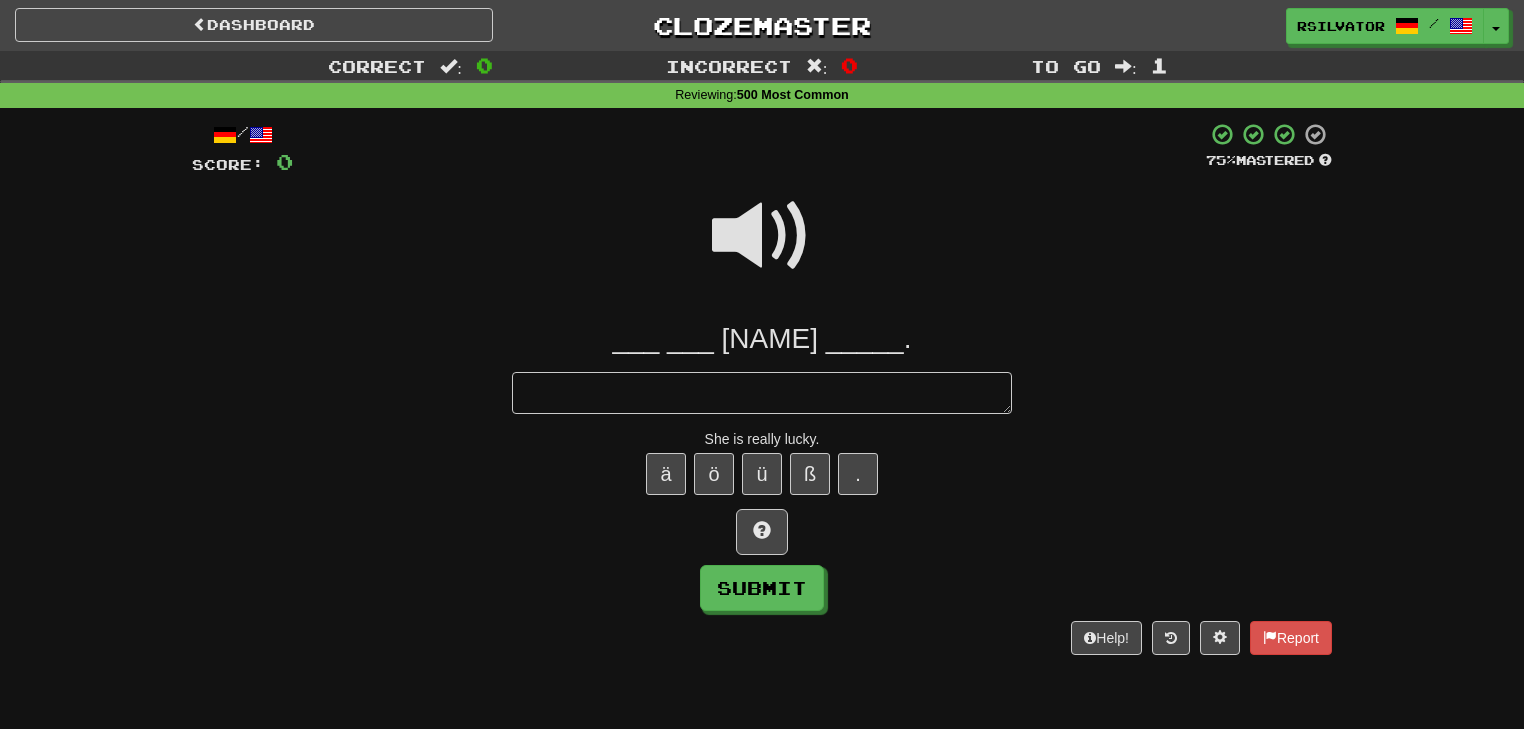type on "*" 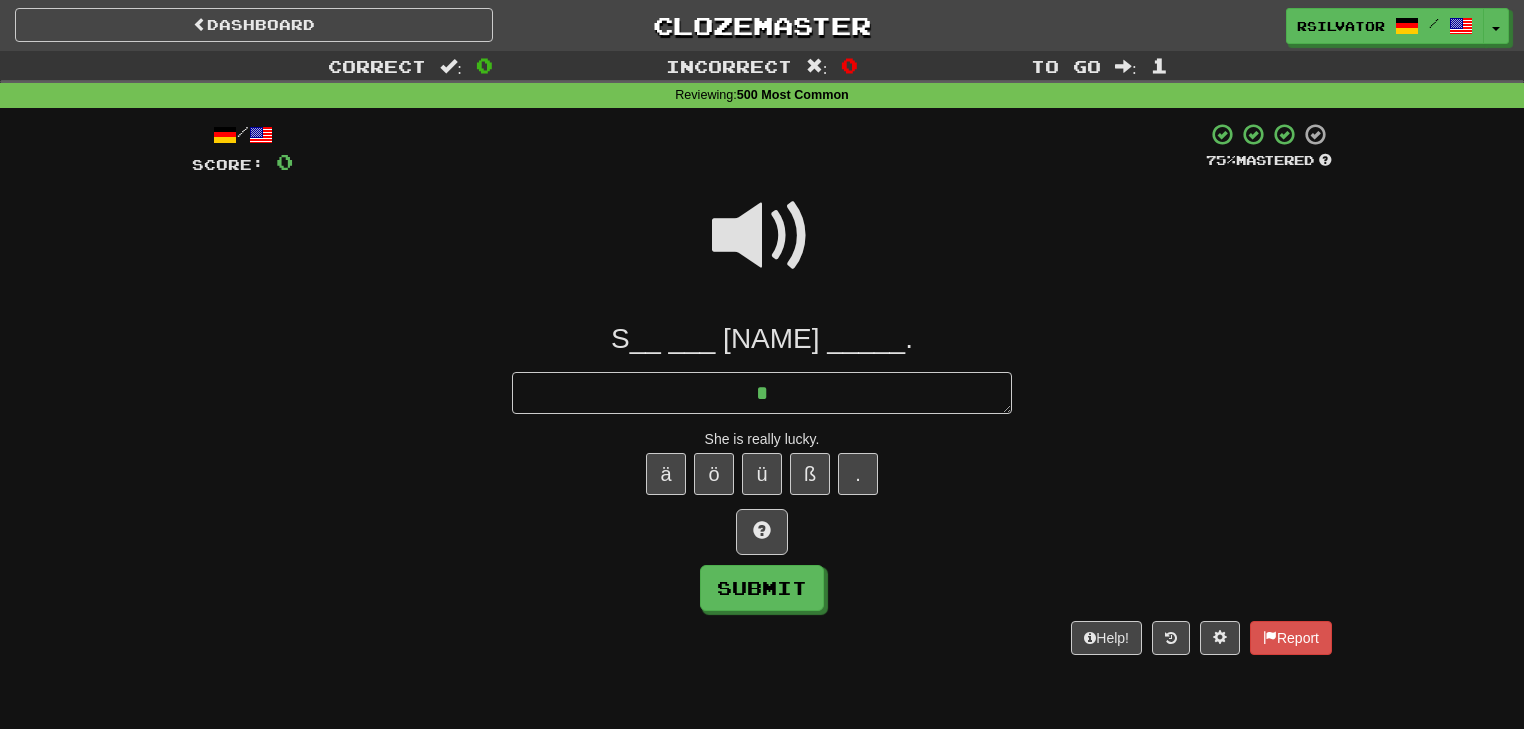 type on "*" 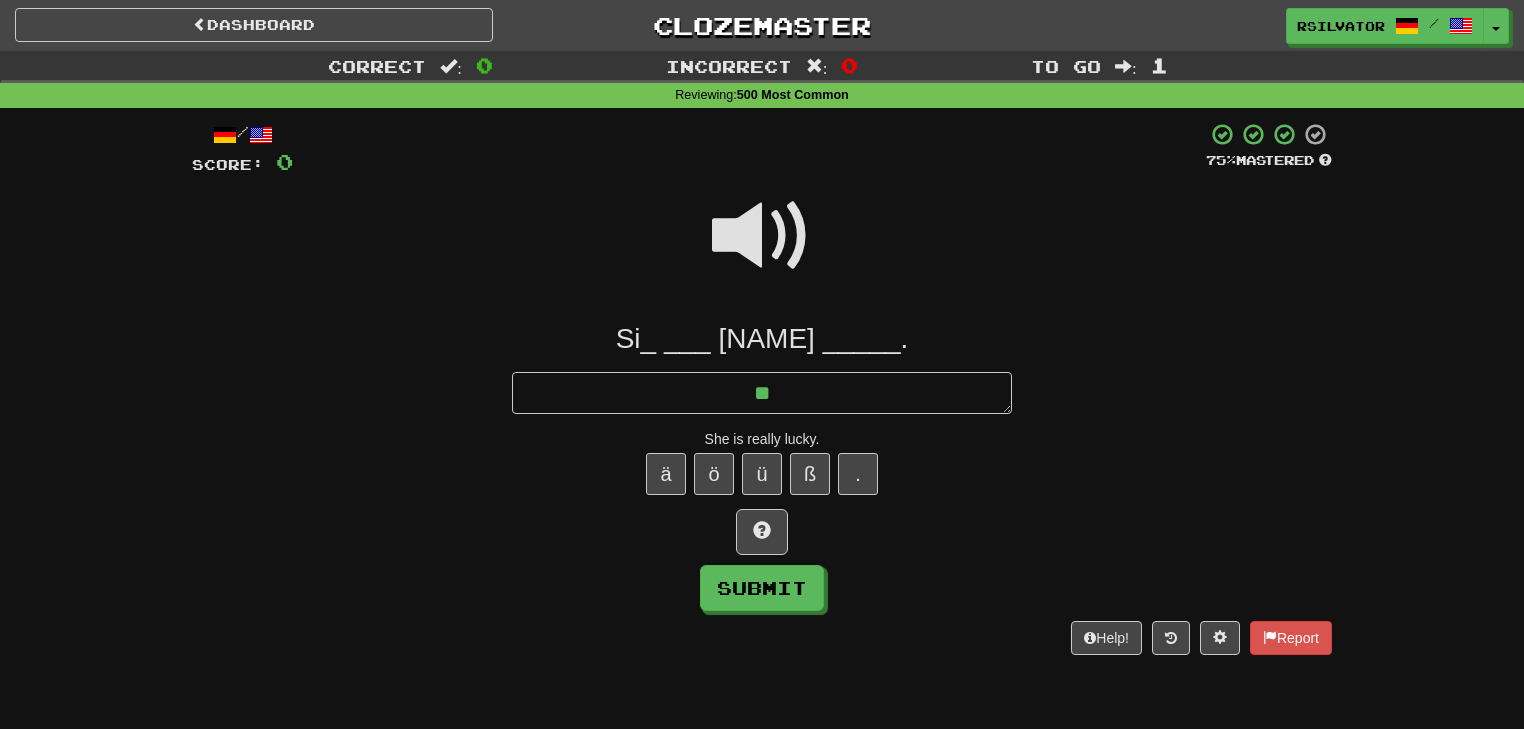 type on "*" 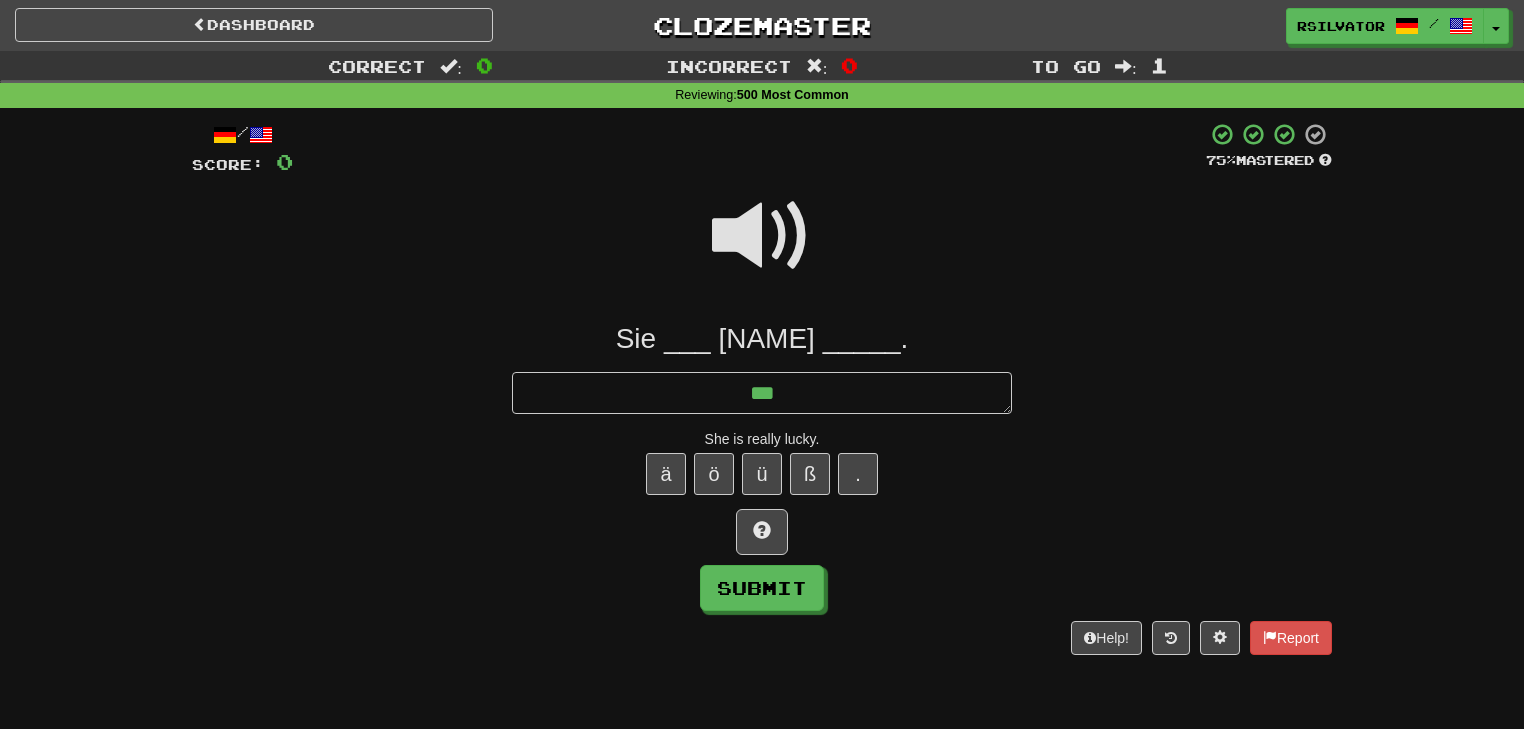 type on "*" 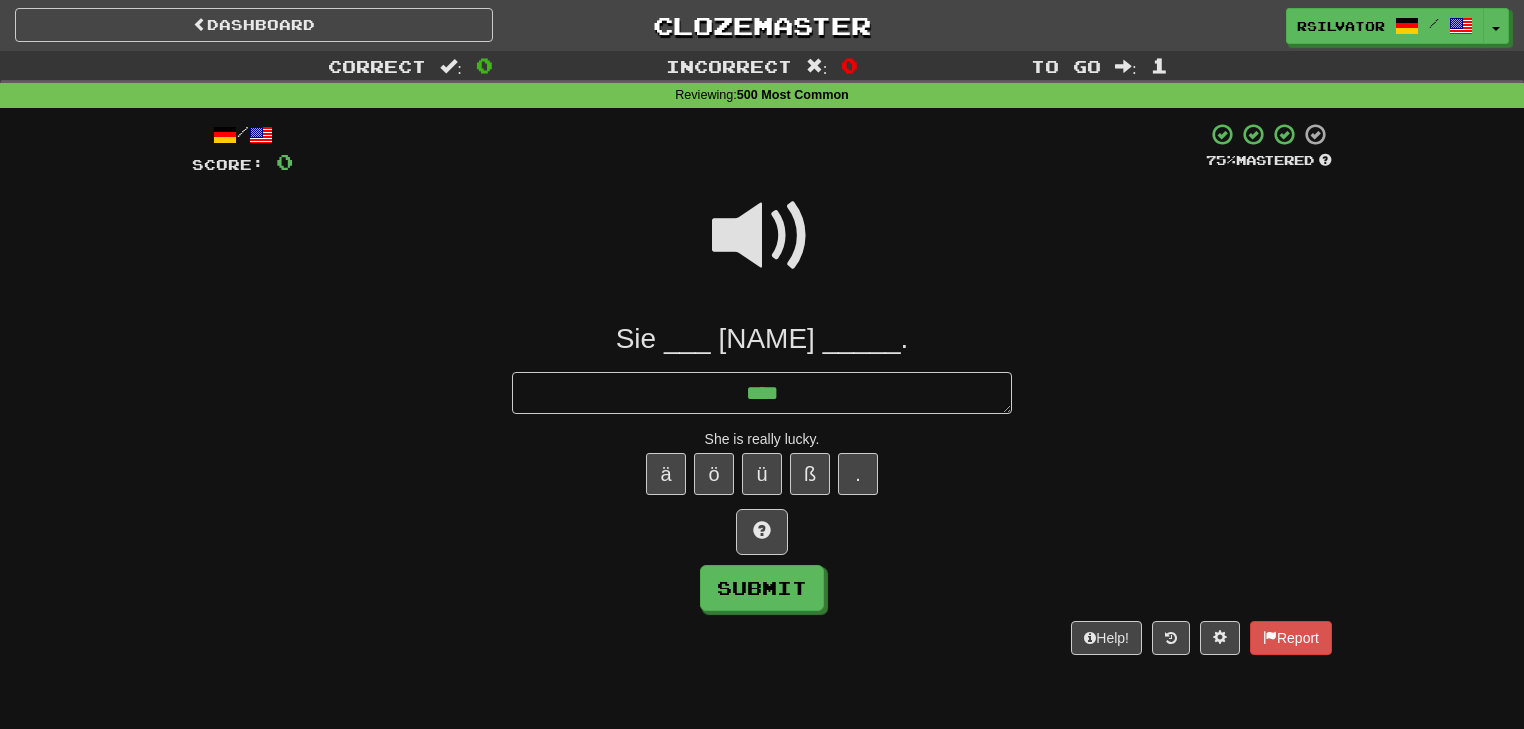 type on "*" 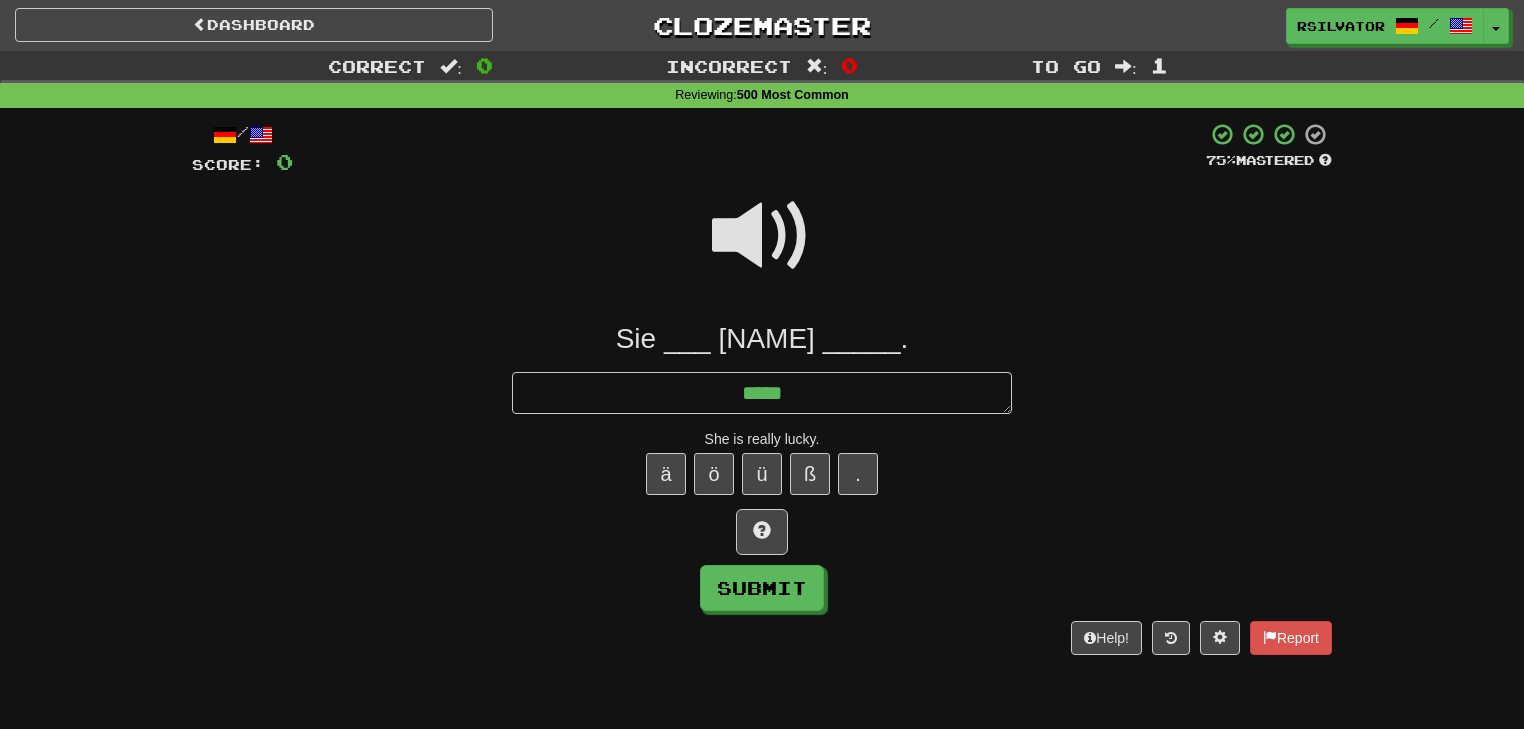 type on "*" 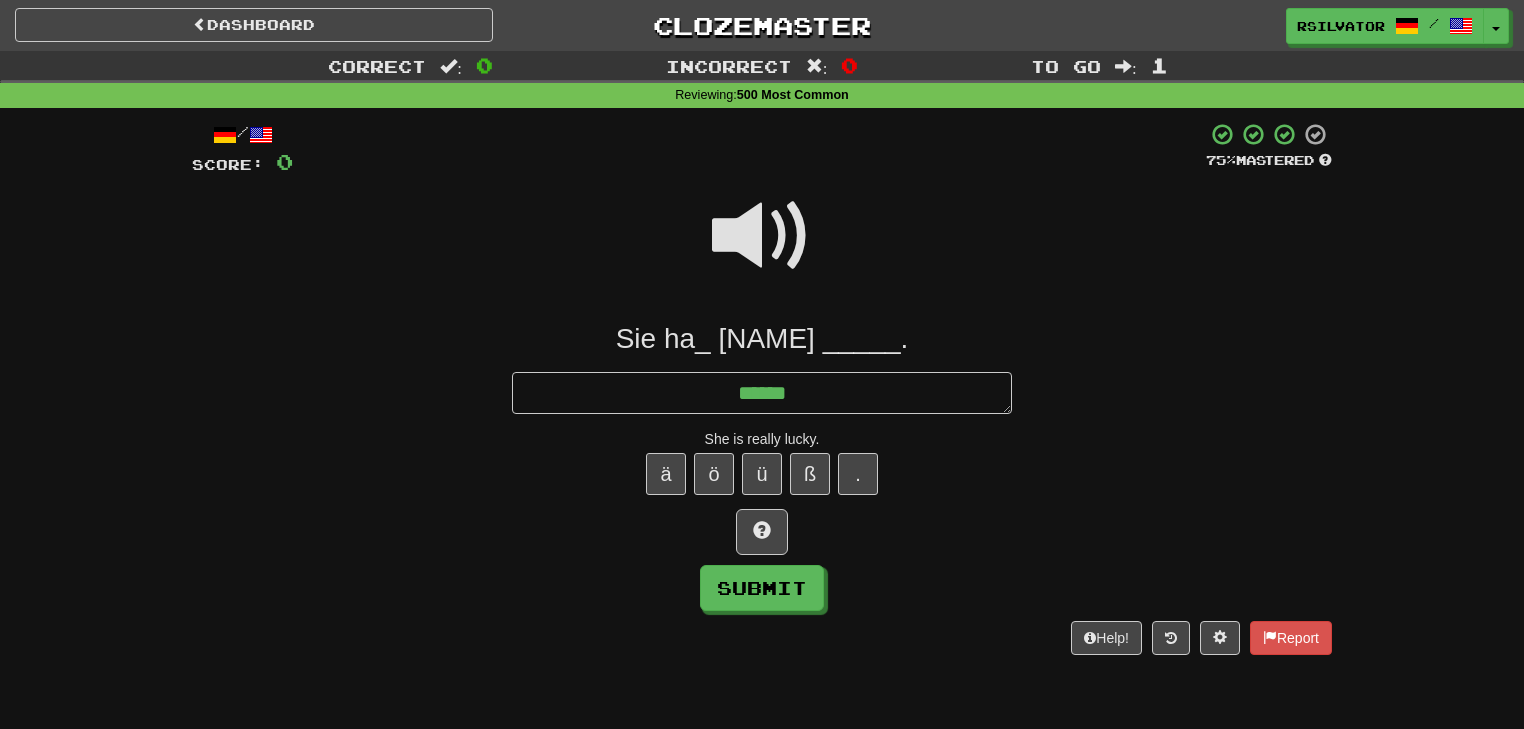type on "*******" 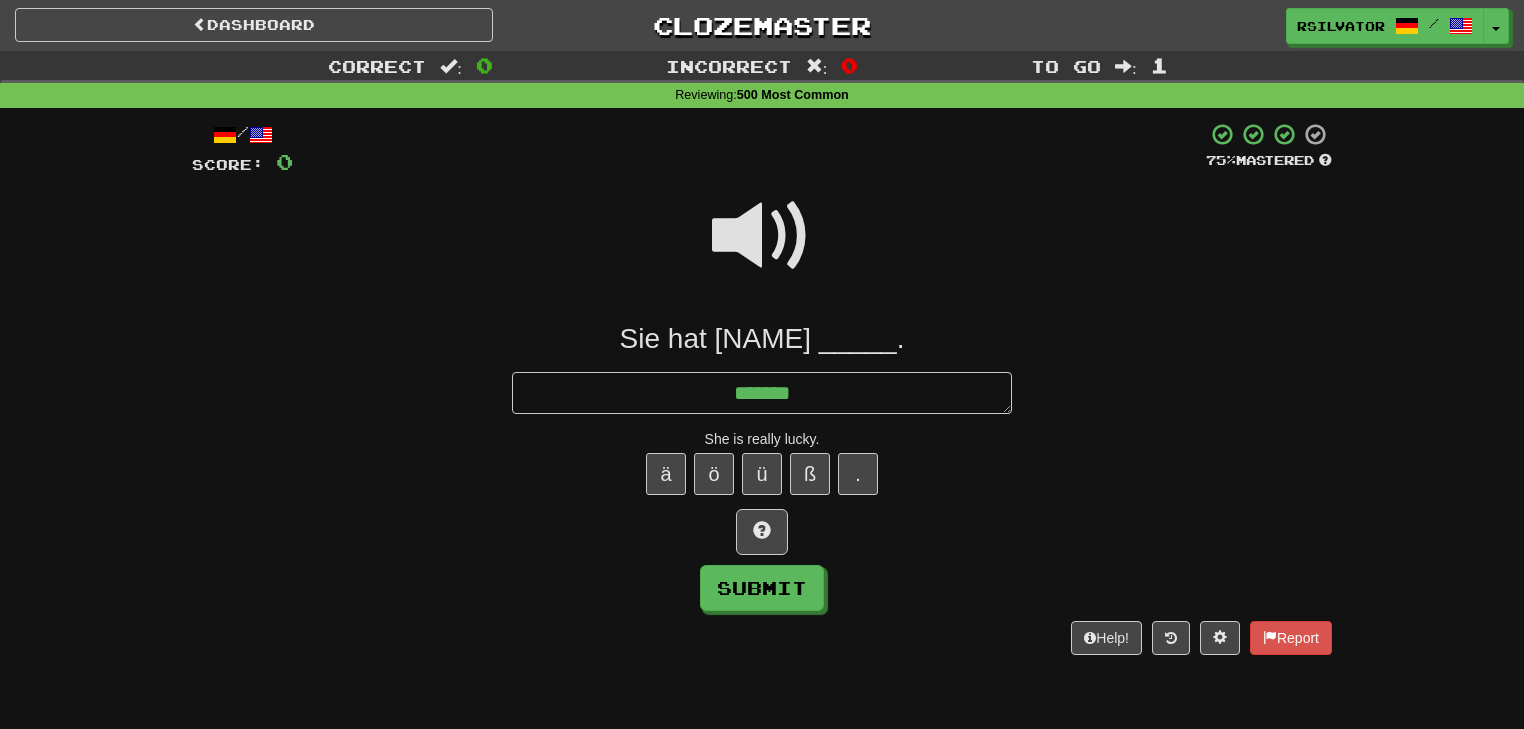 type on "*" 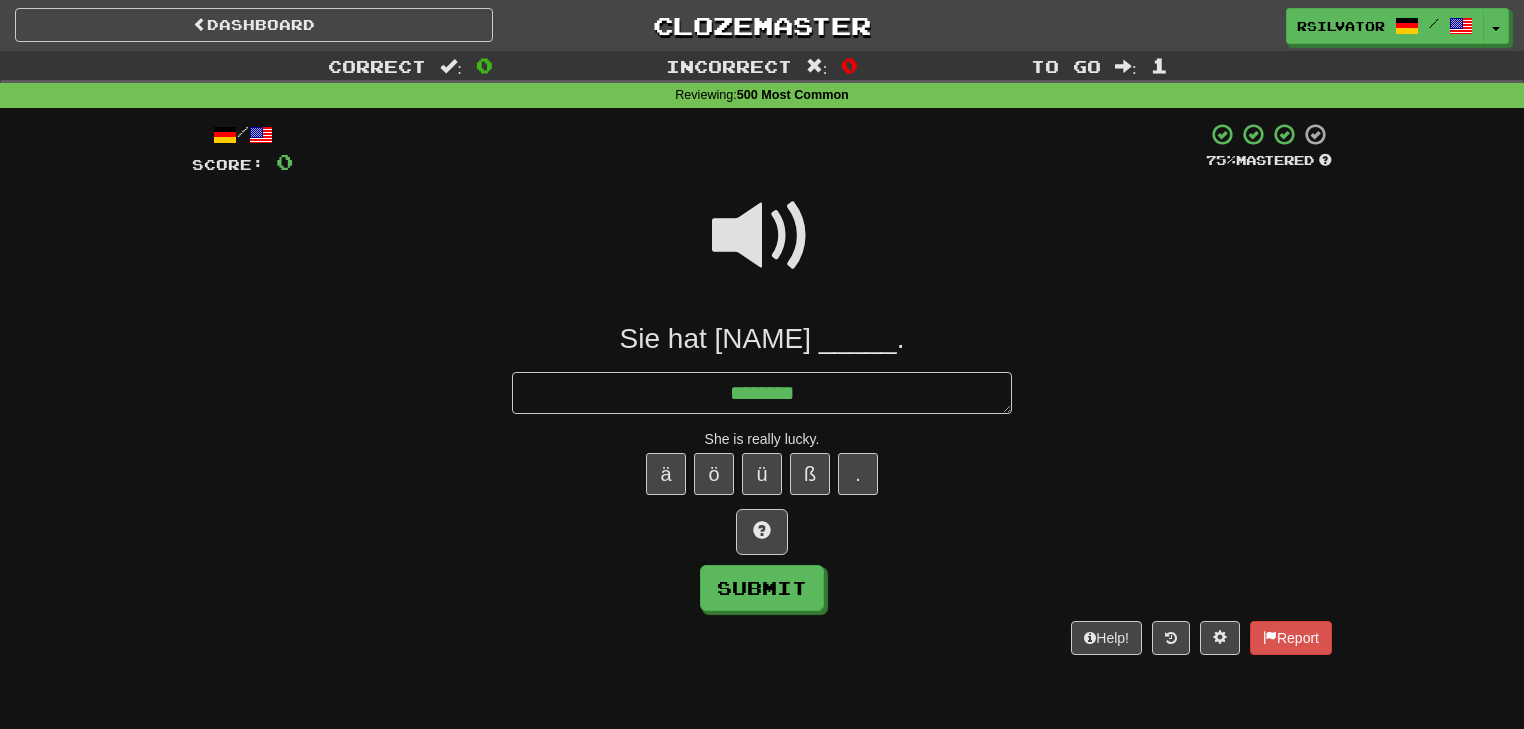 type on "*" 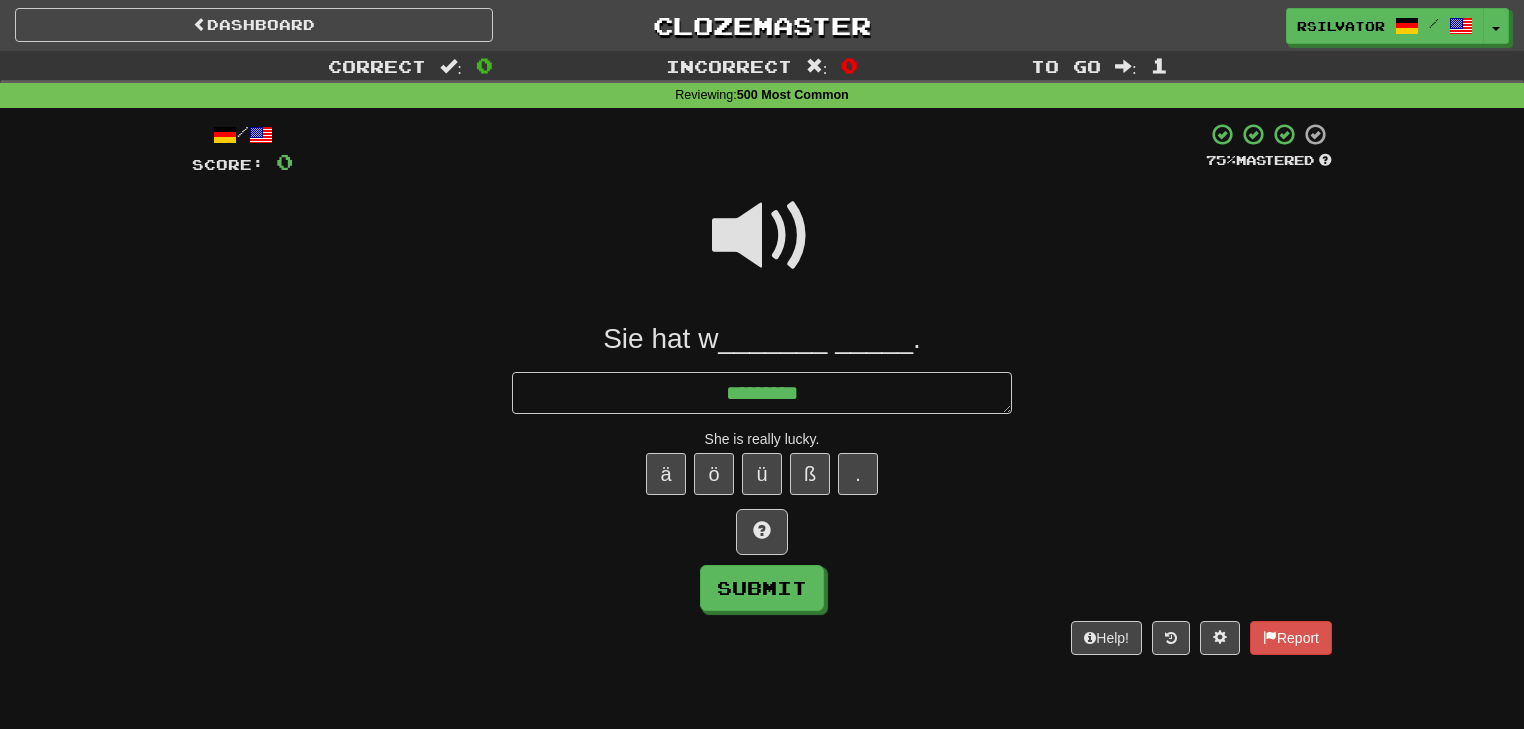 type on "*" 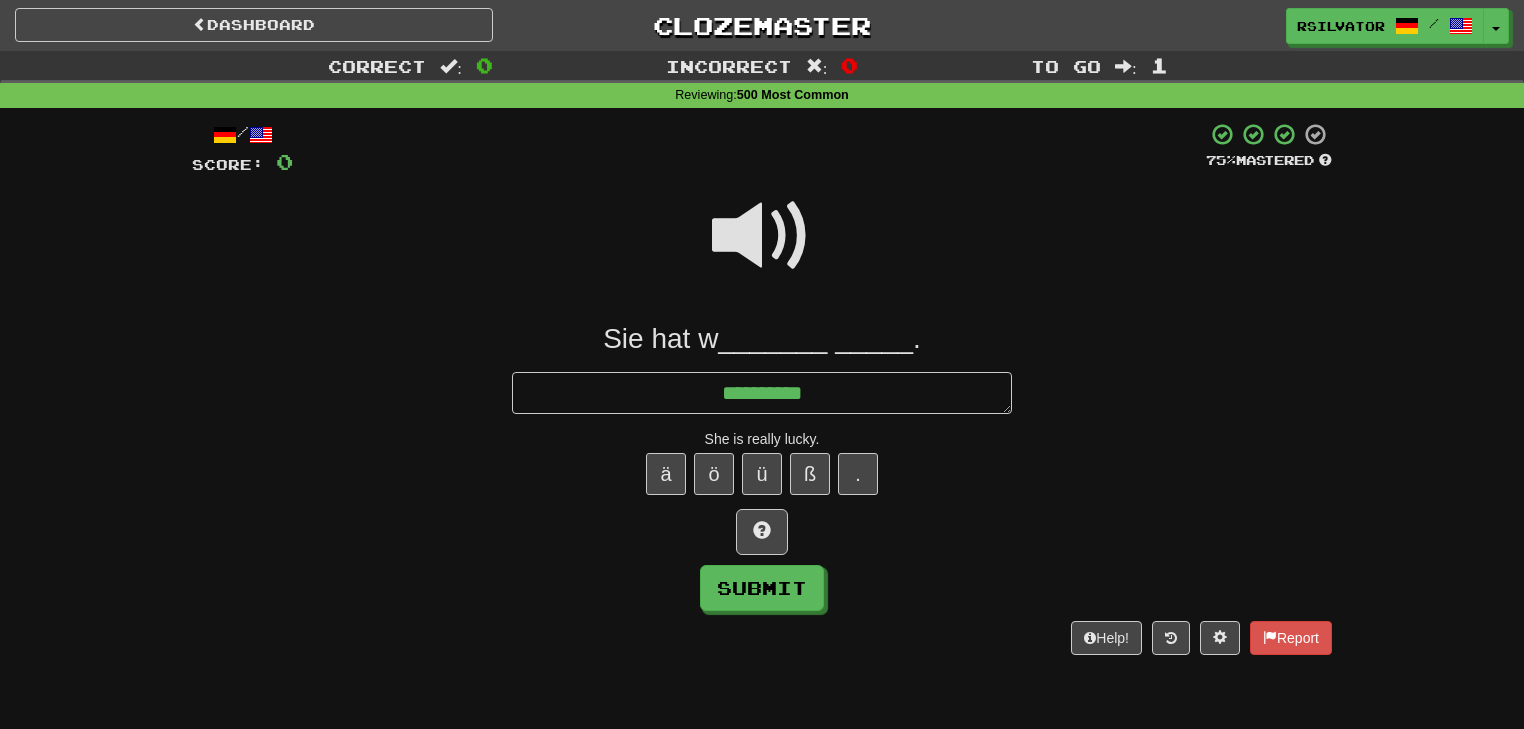 type on "*" 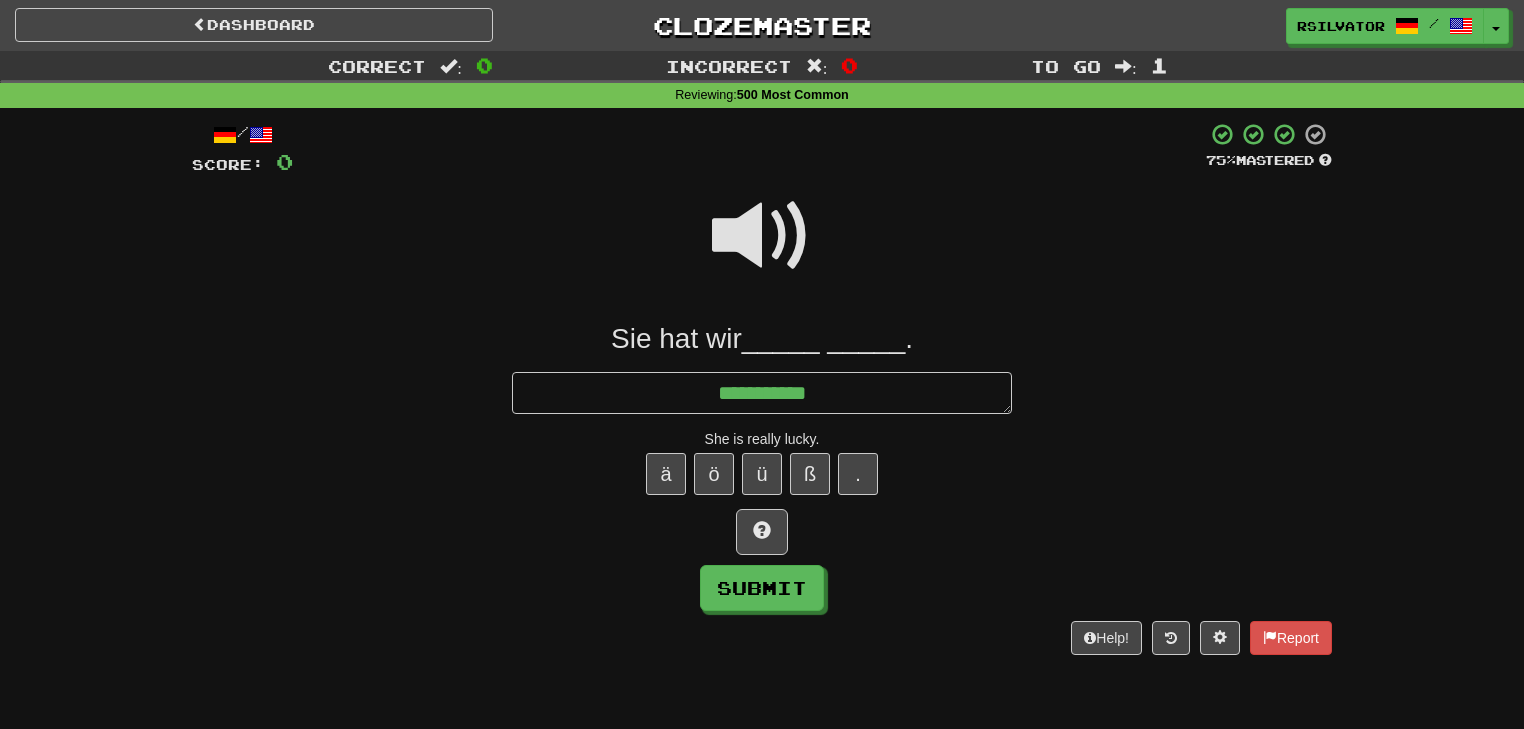 type on "*" 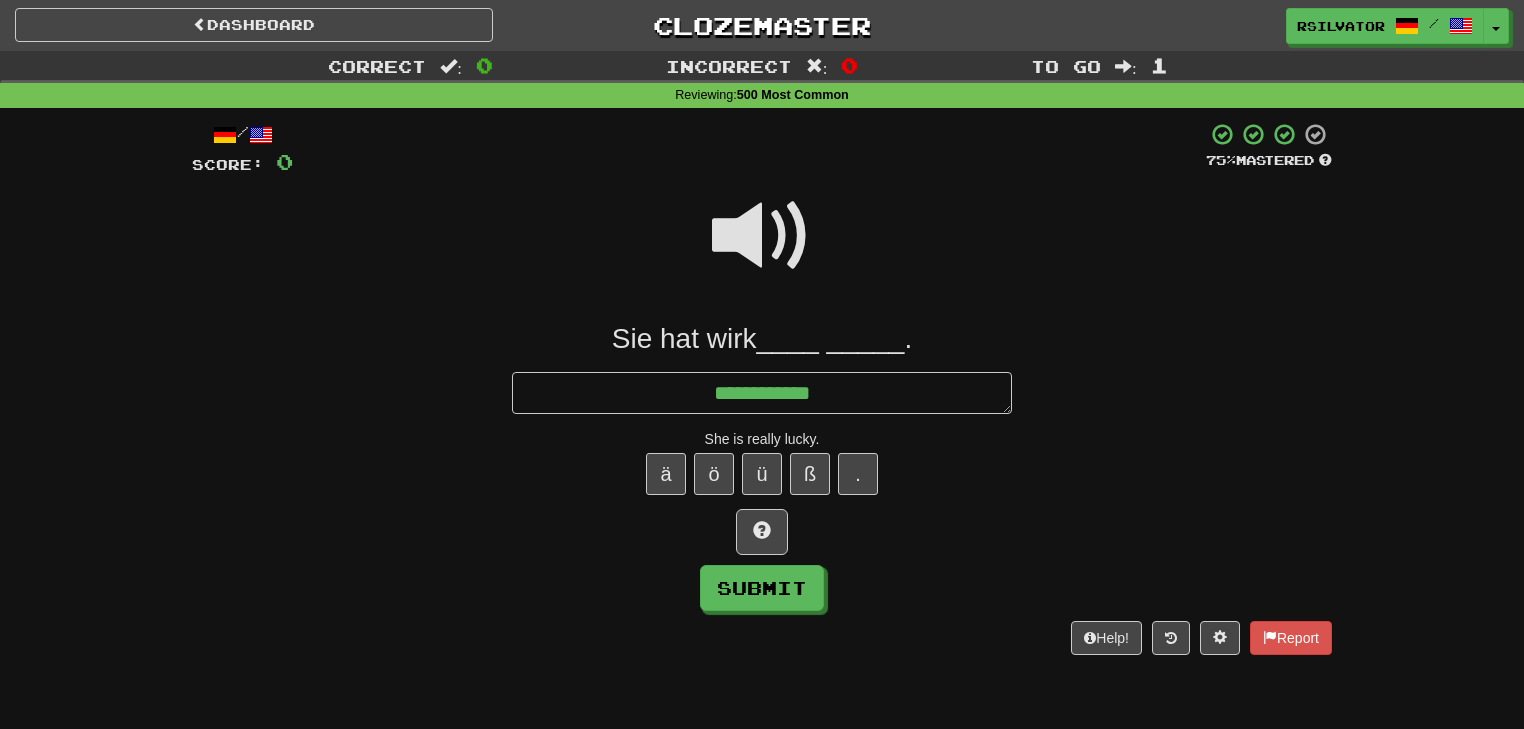 type on "*" 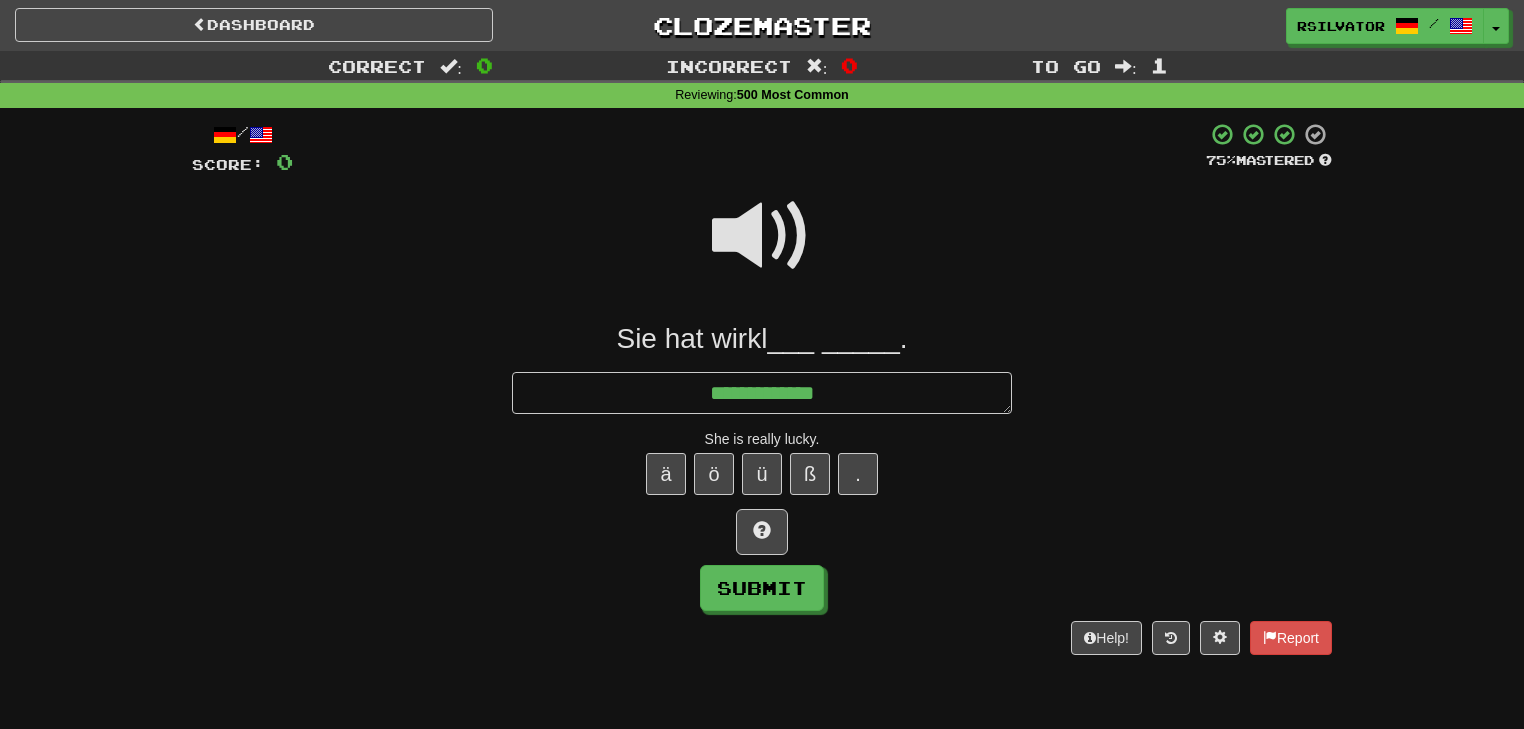 type on "*" 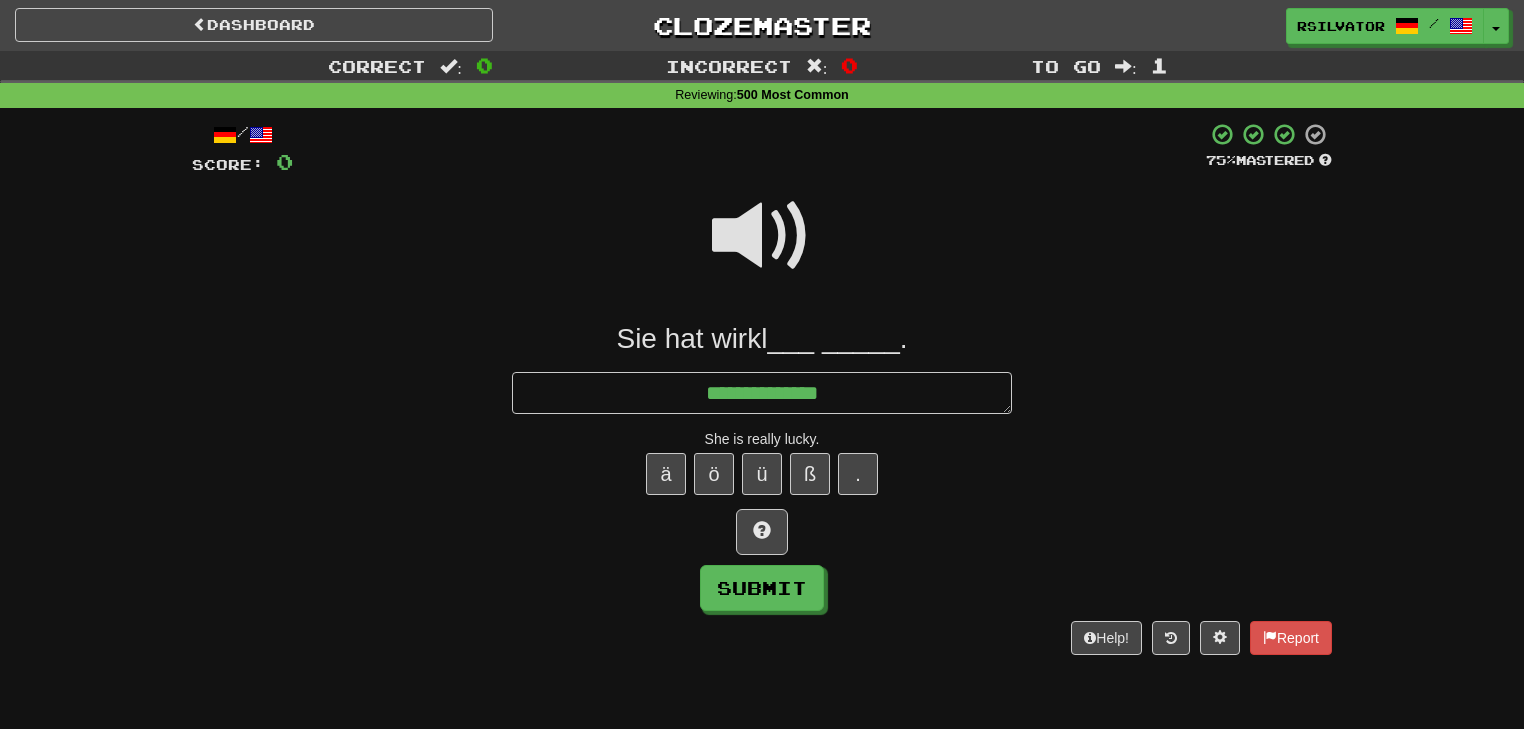 type on "**********" 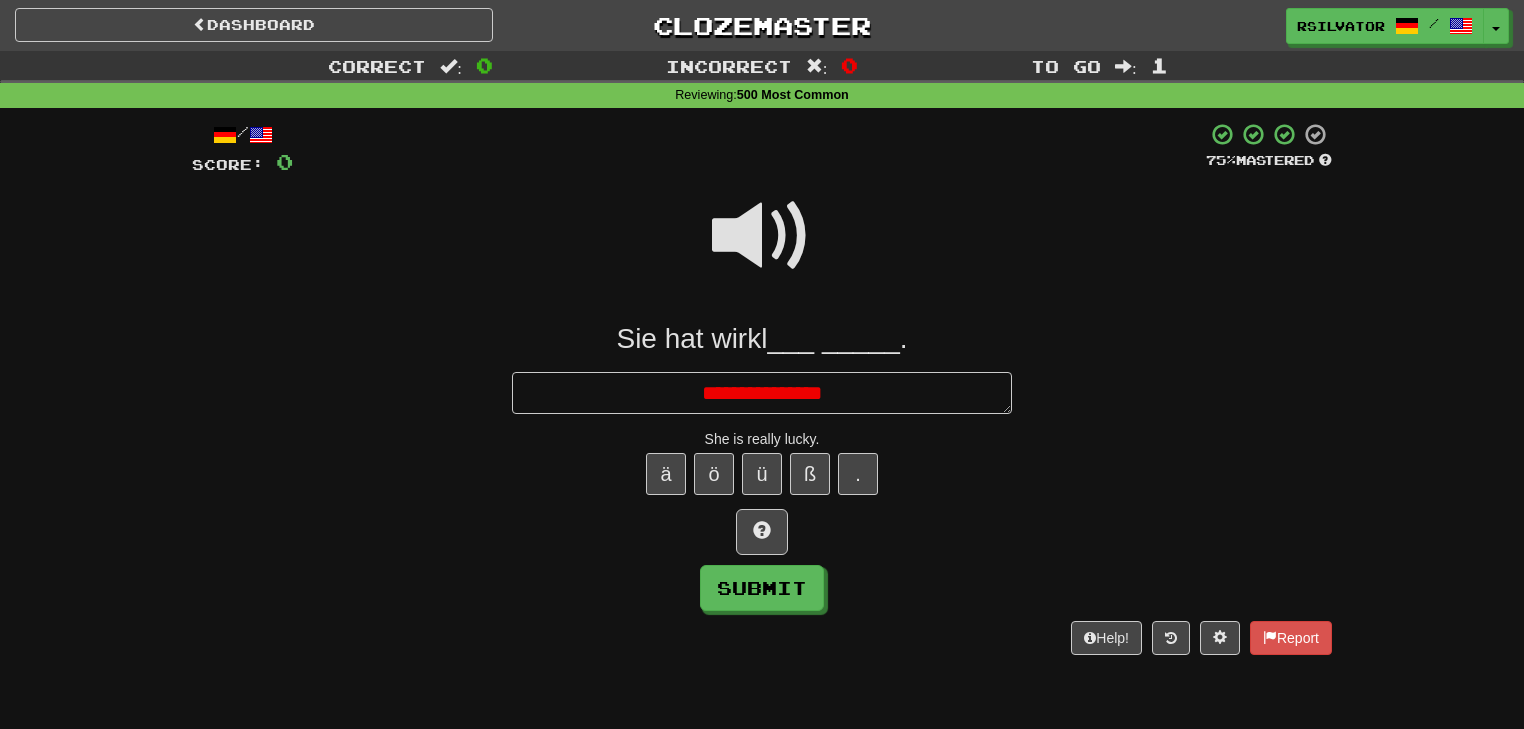 type on "*" 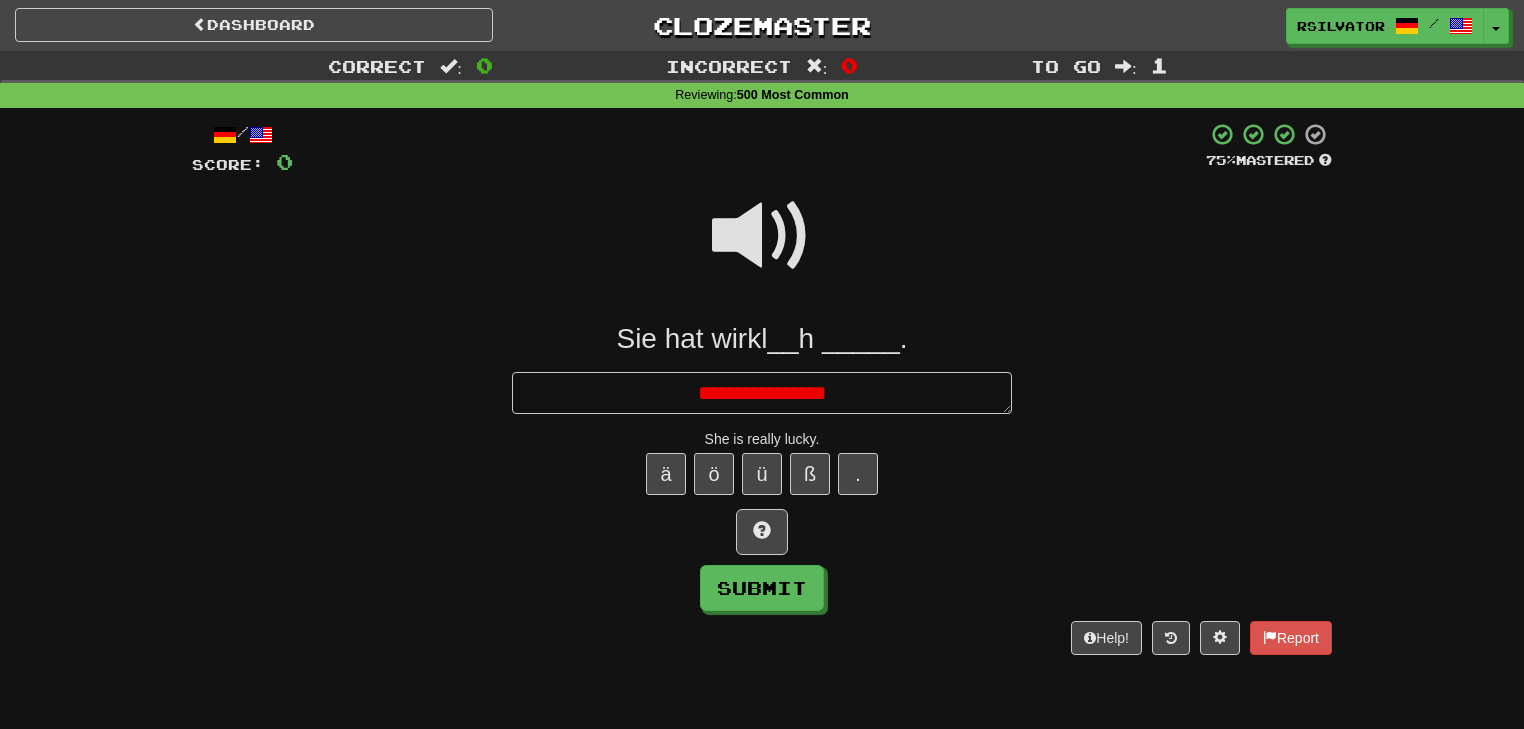 type on "*" 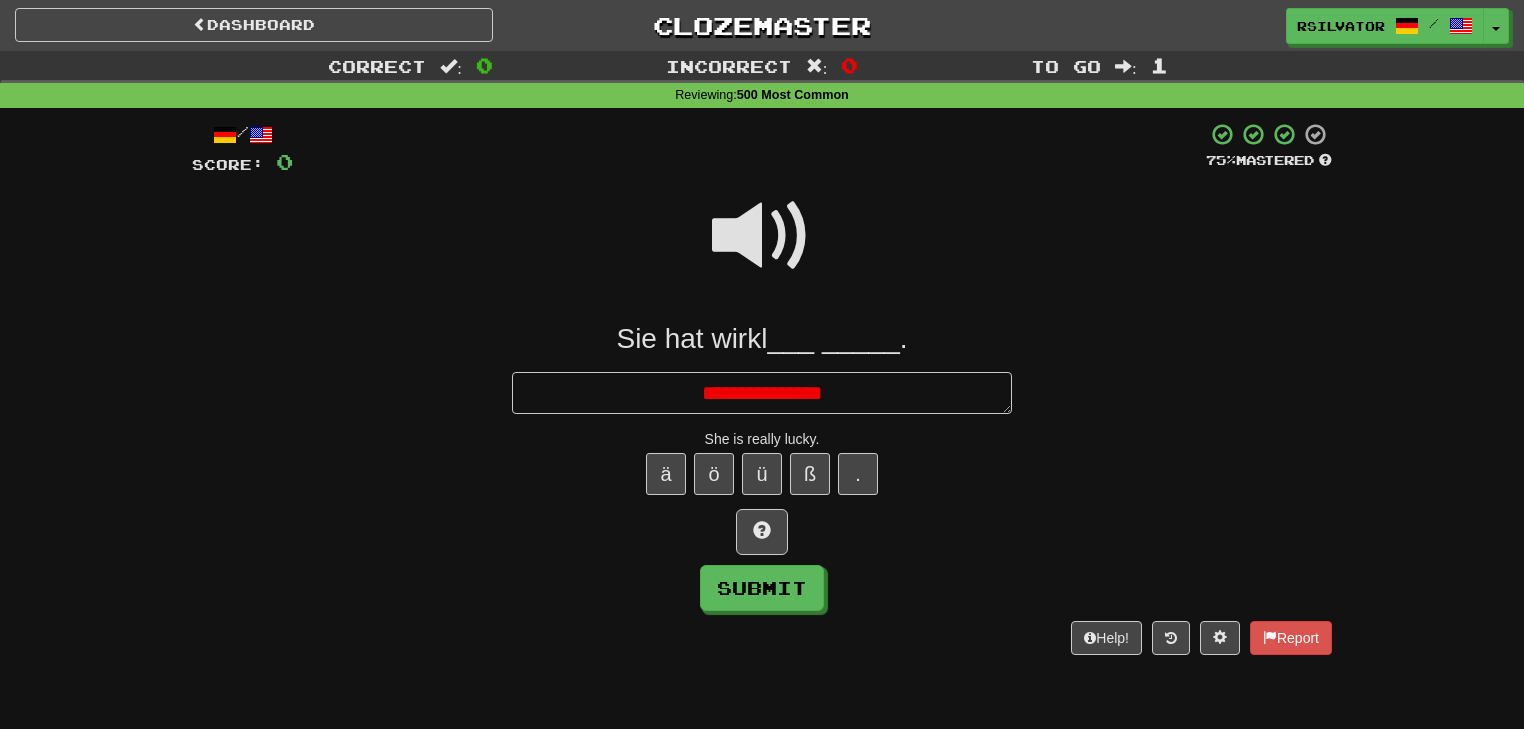 type on "*" 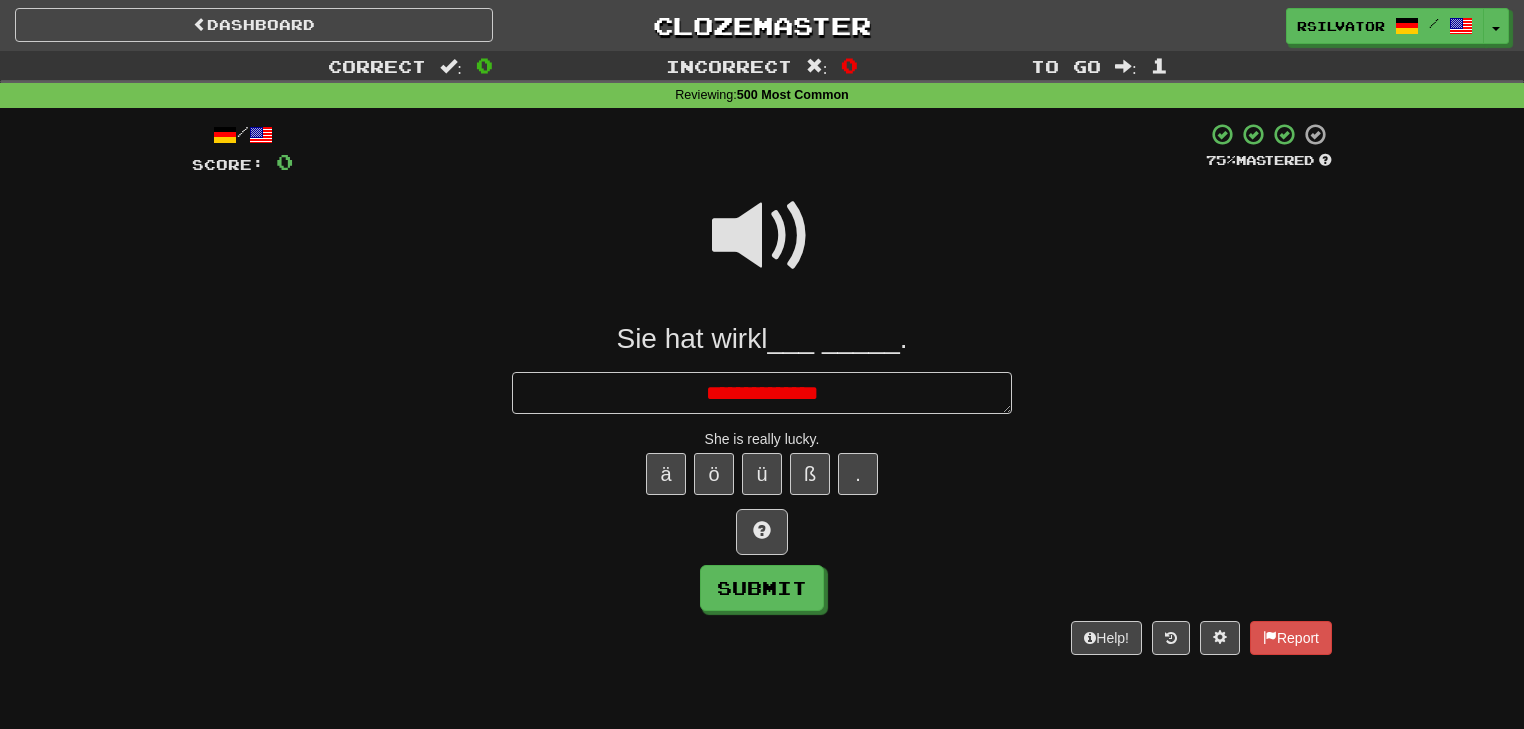 type on "*" 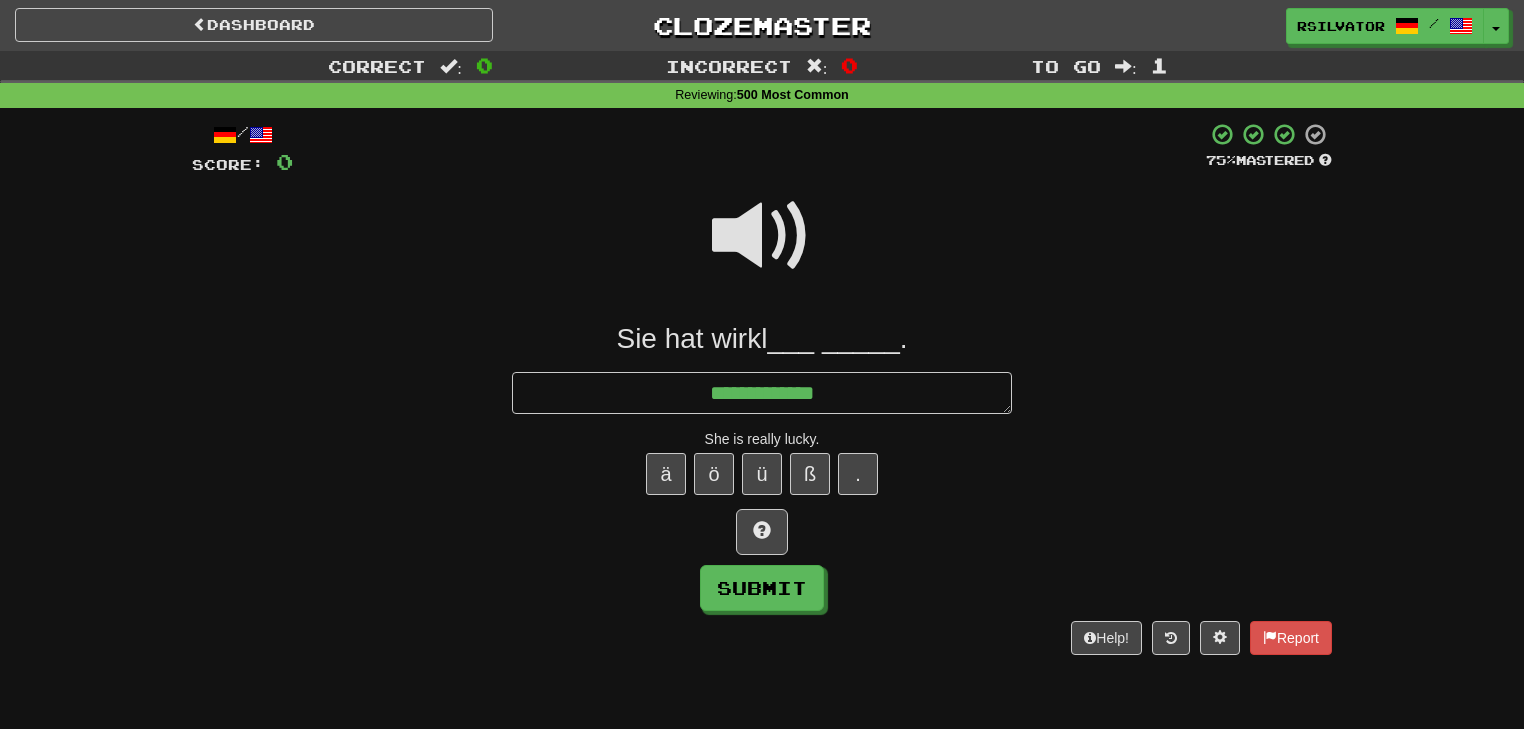 type on "*" 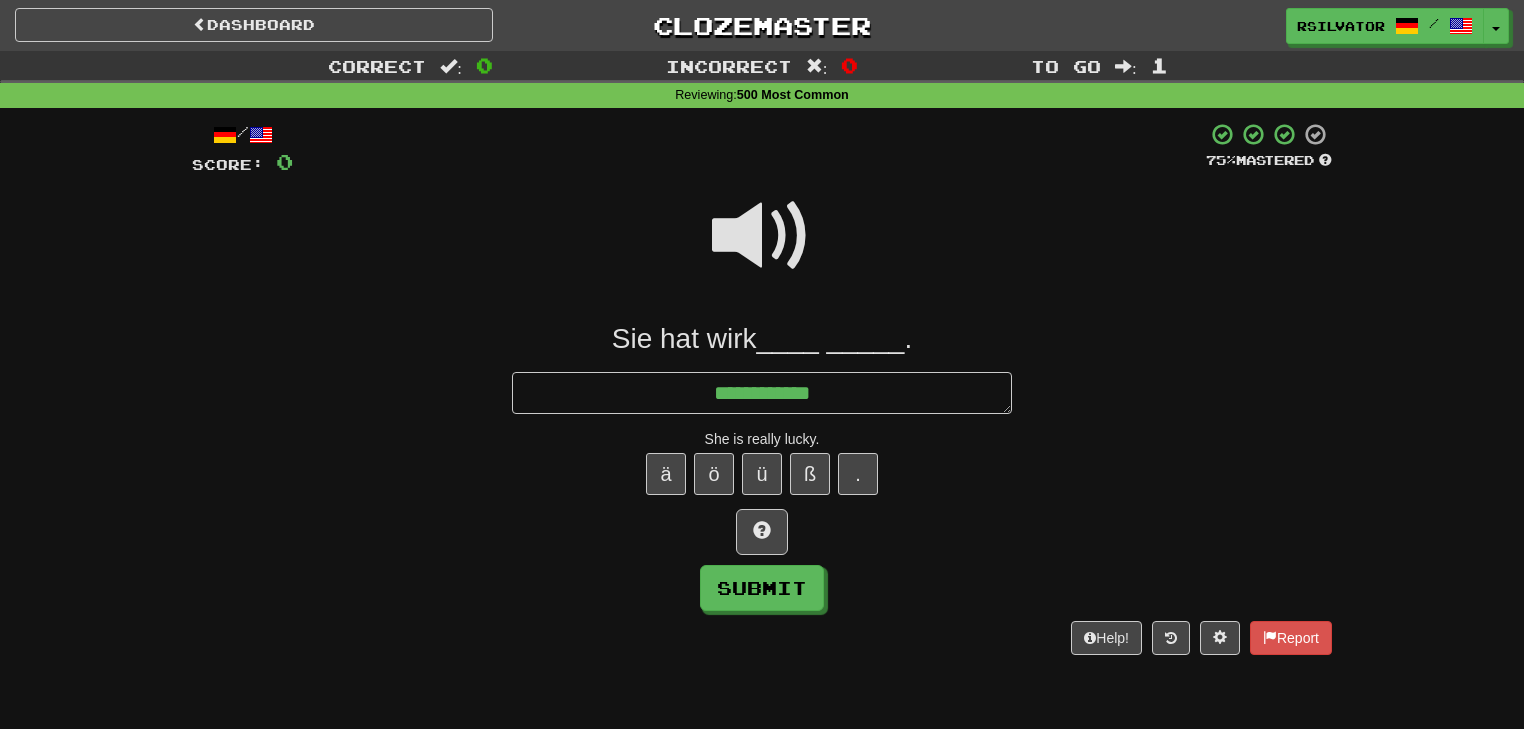 type on "*" 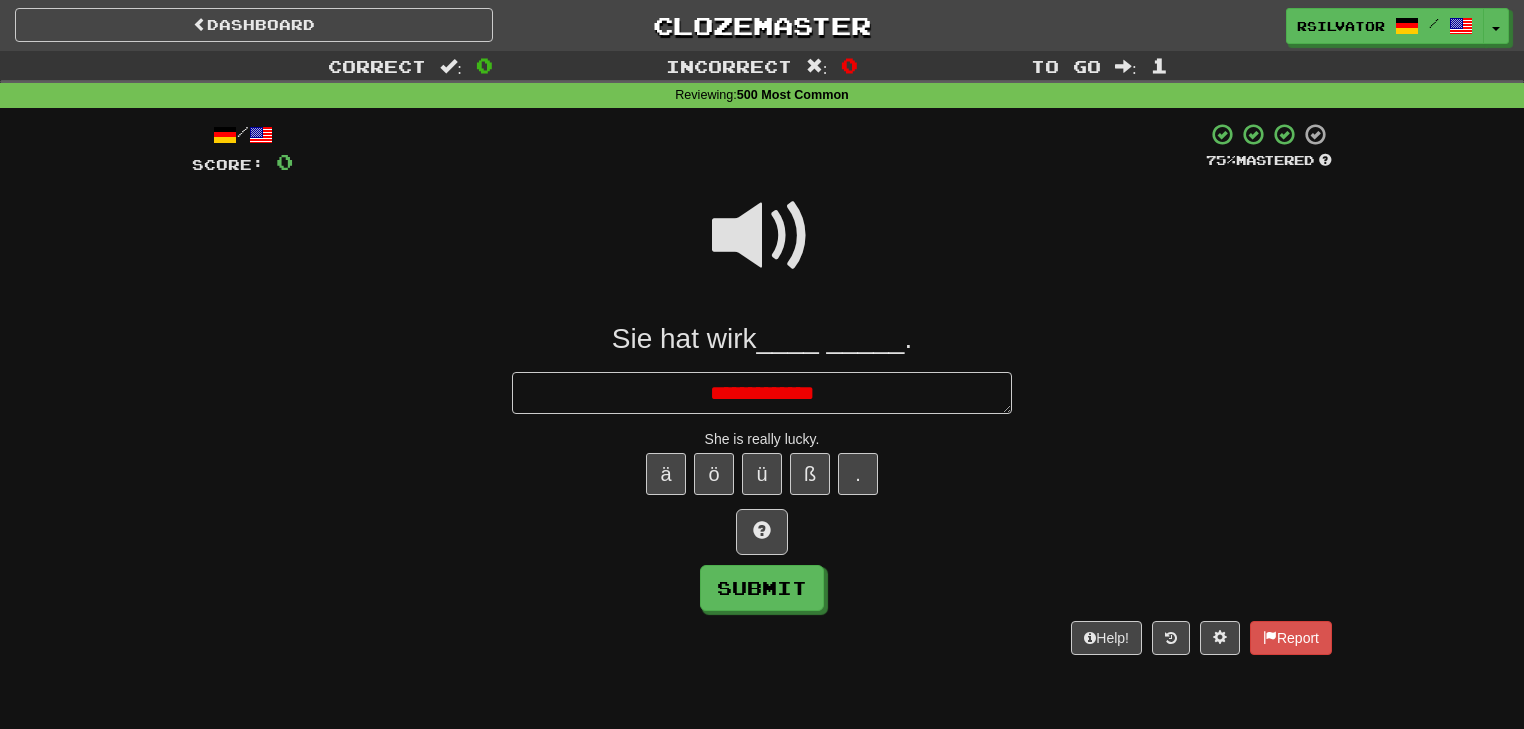 type on "*" 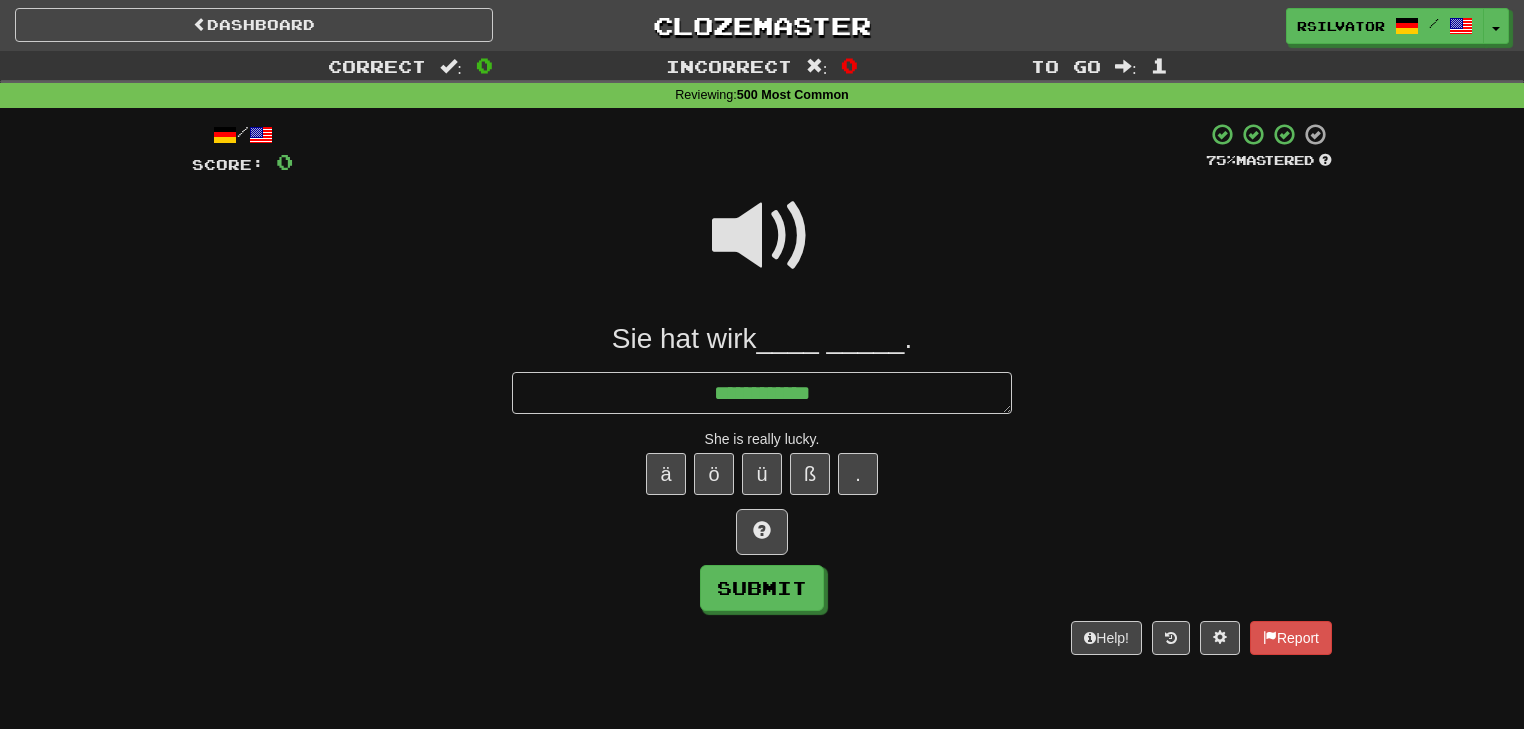 type on "*" 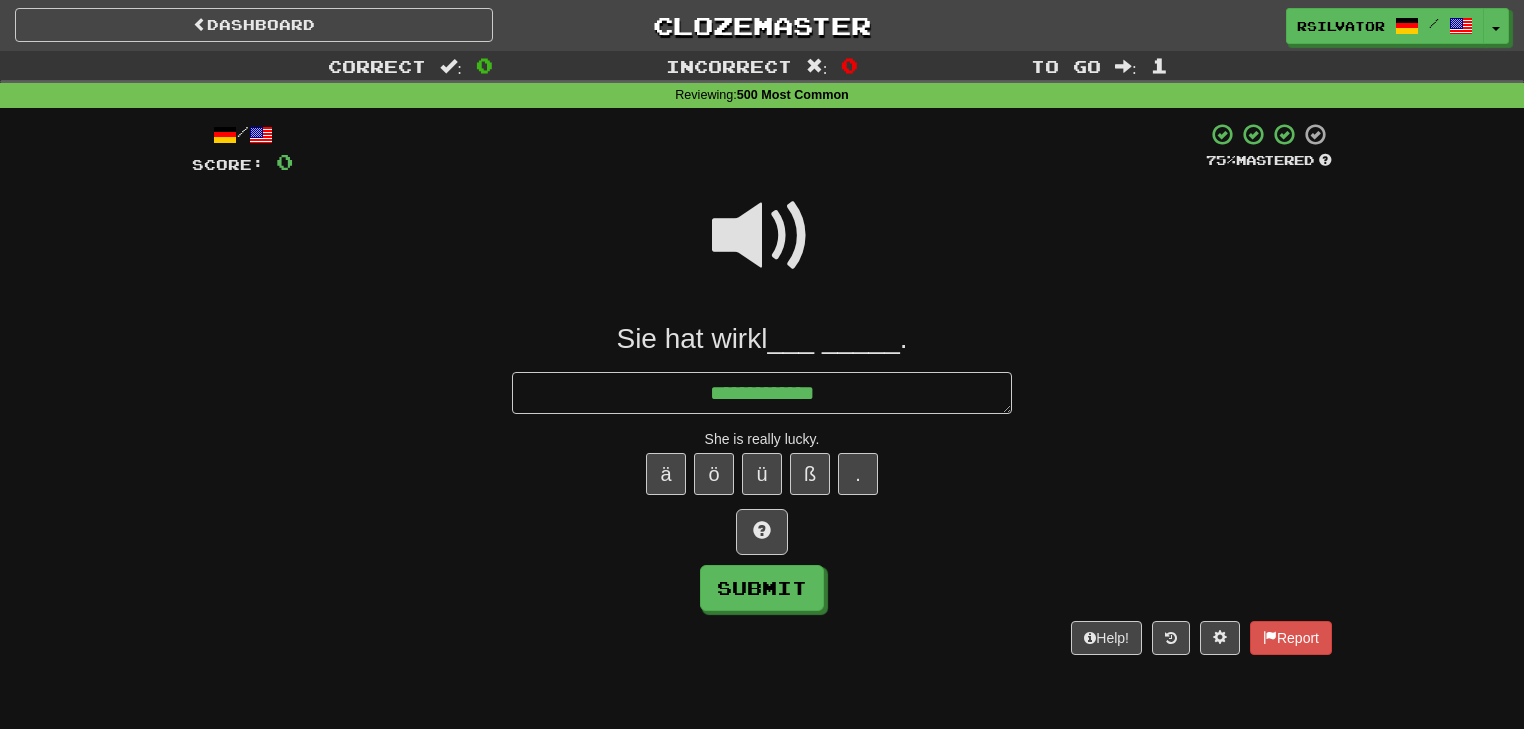 type on "*" 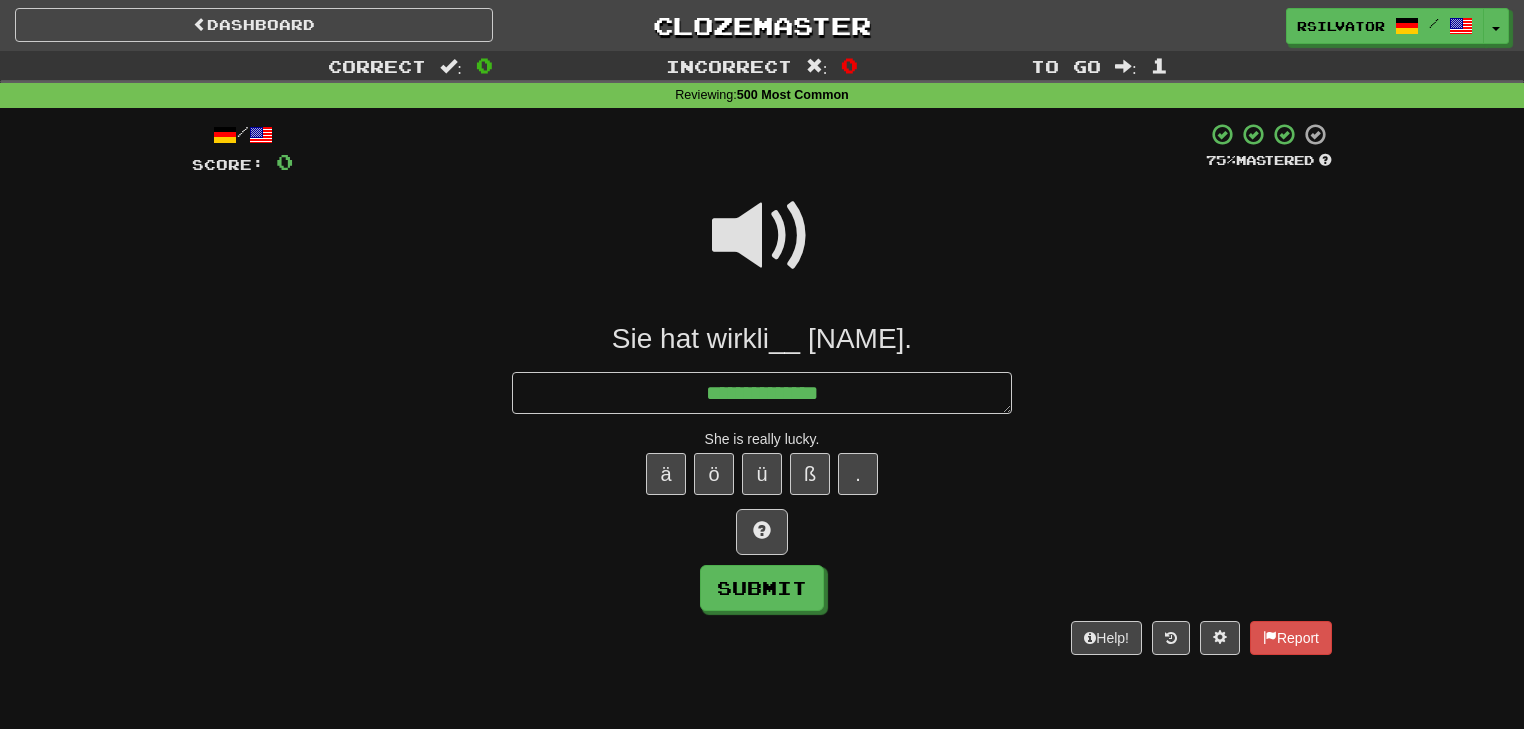type on "*" 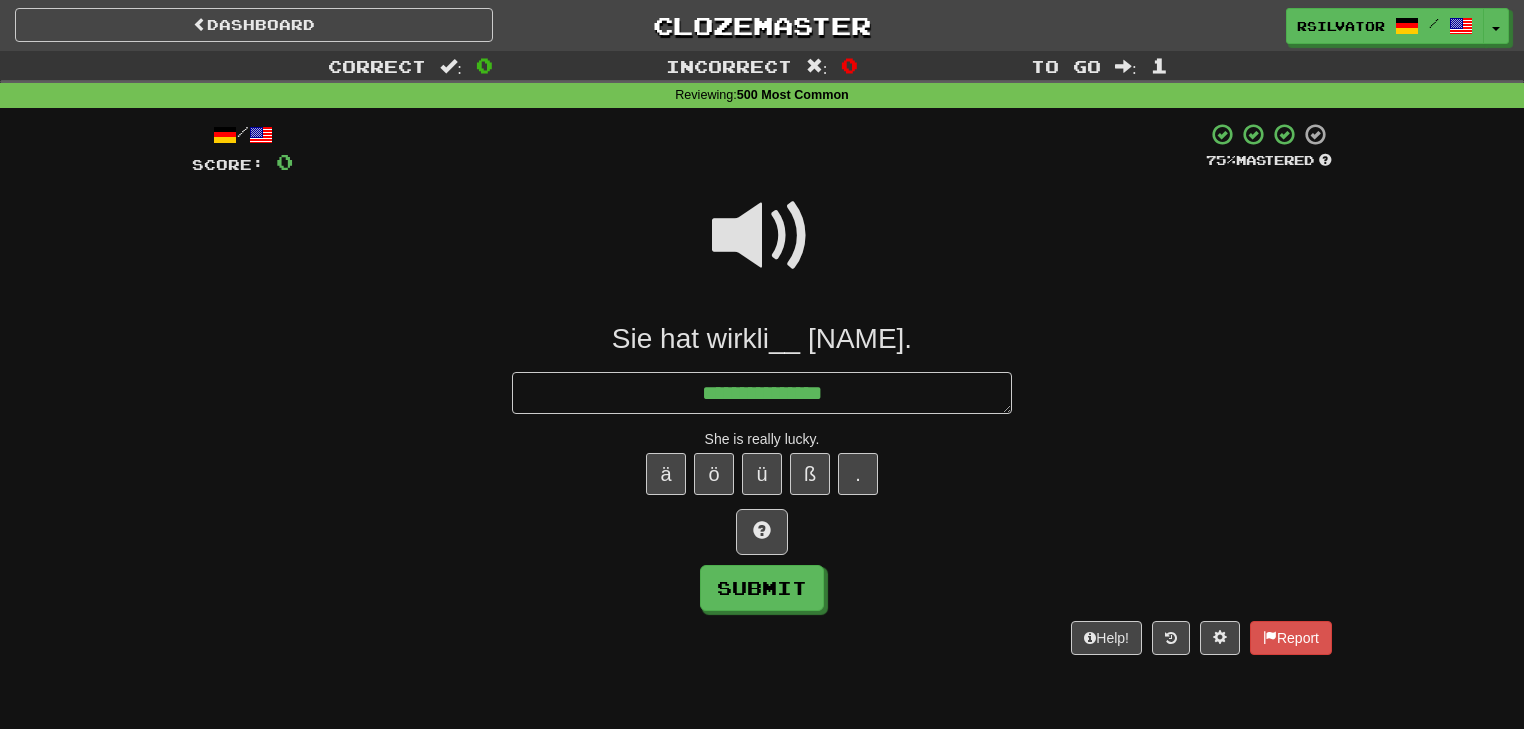 type on "*" 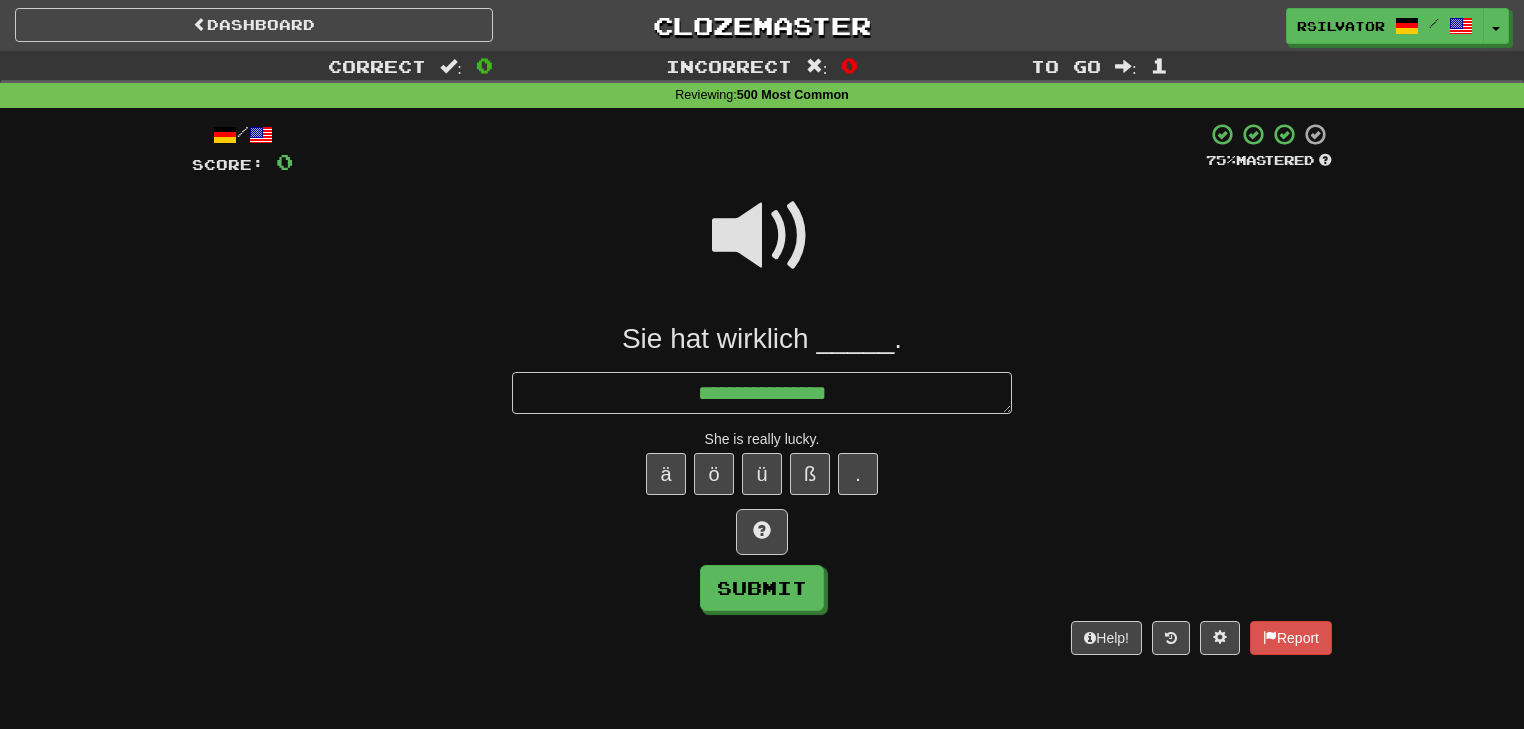 type on "*" 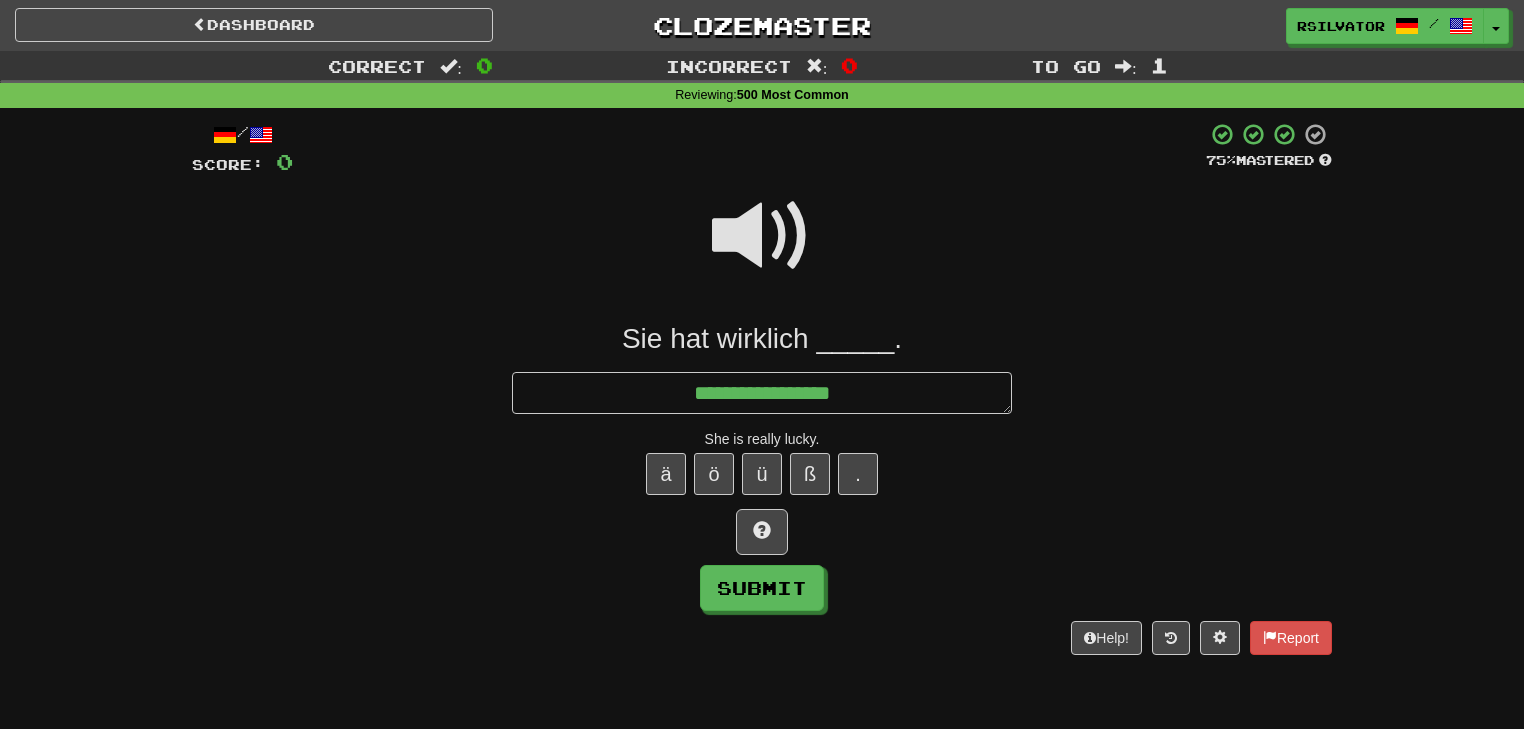 type on "*" 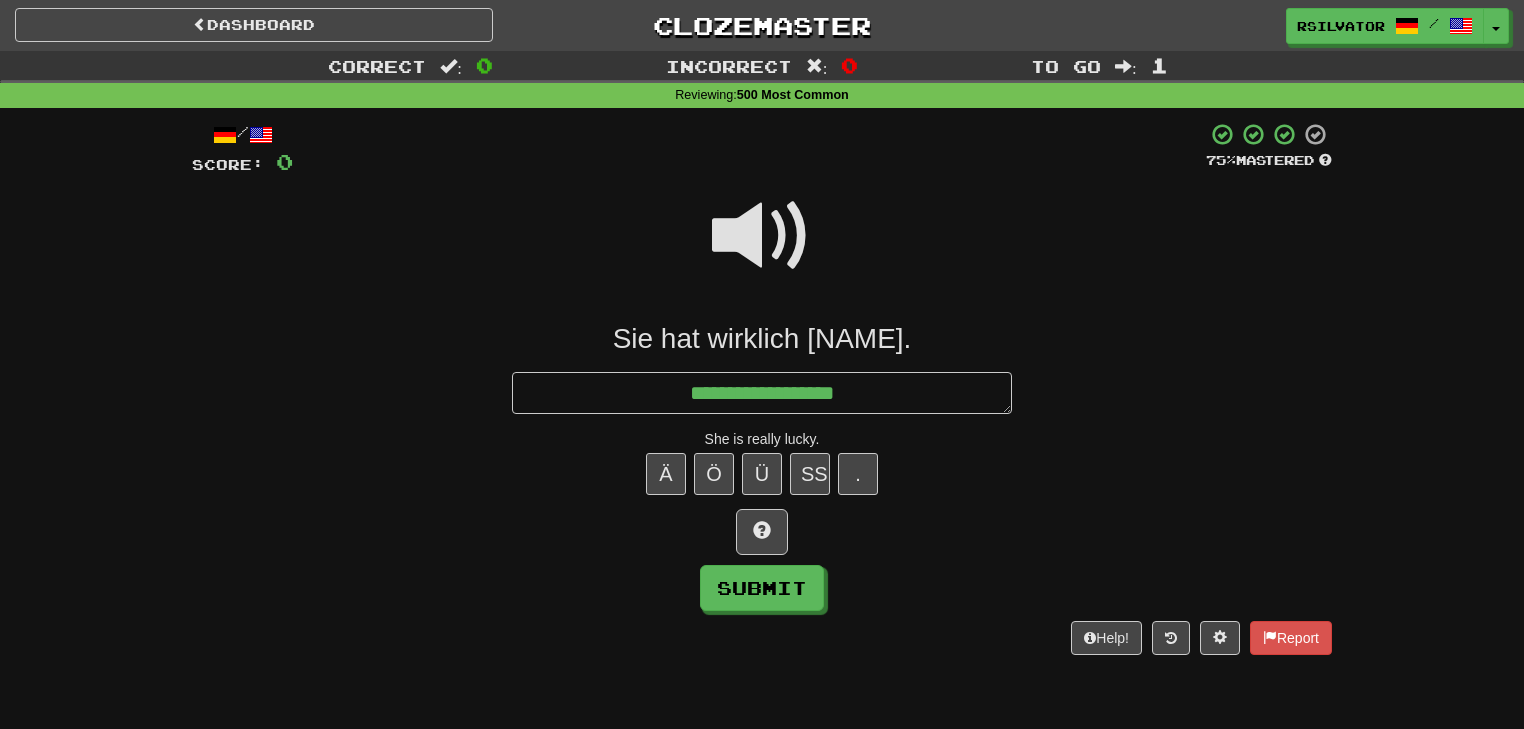 type on "*" 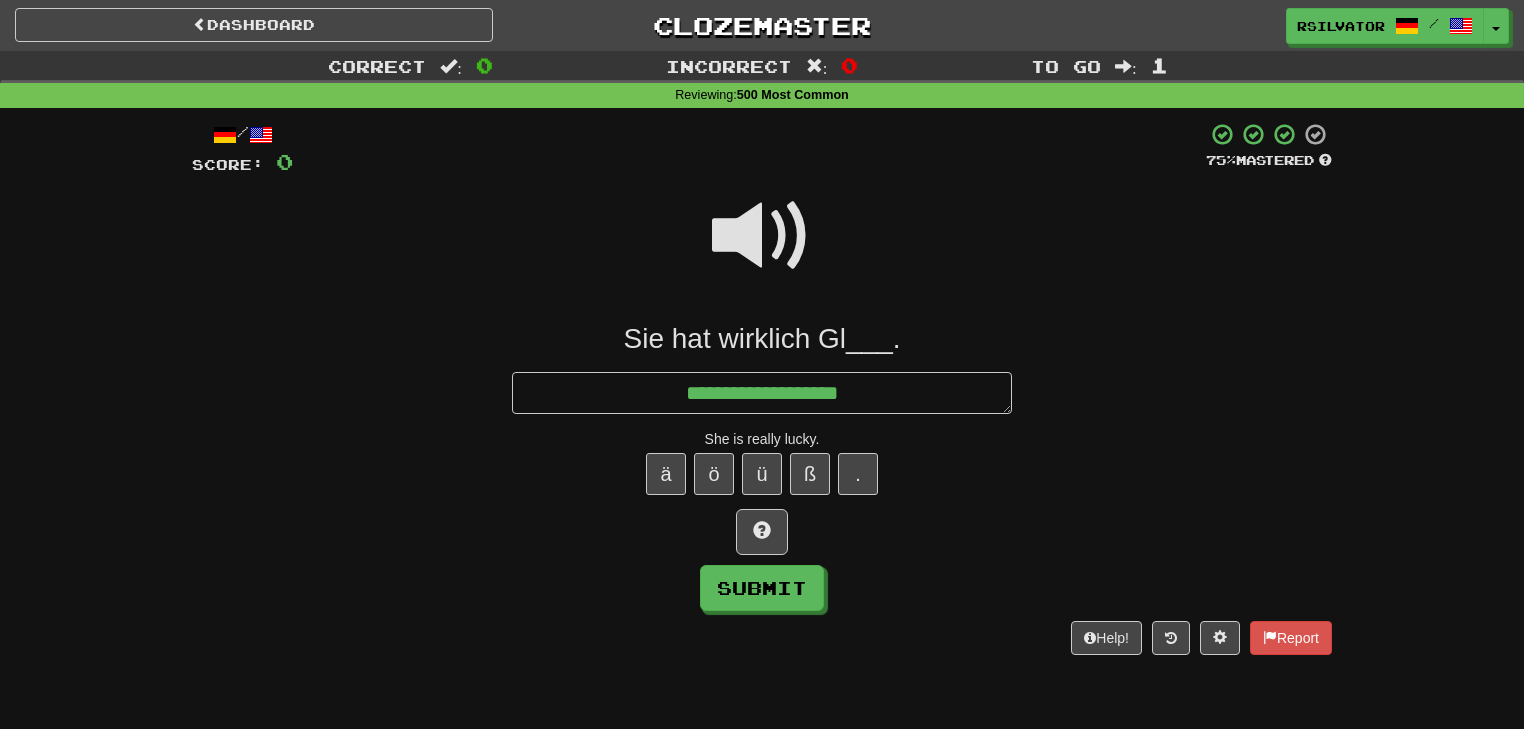 type on "*" 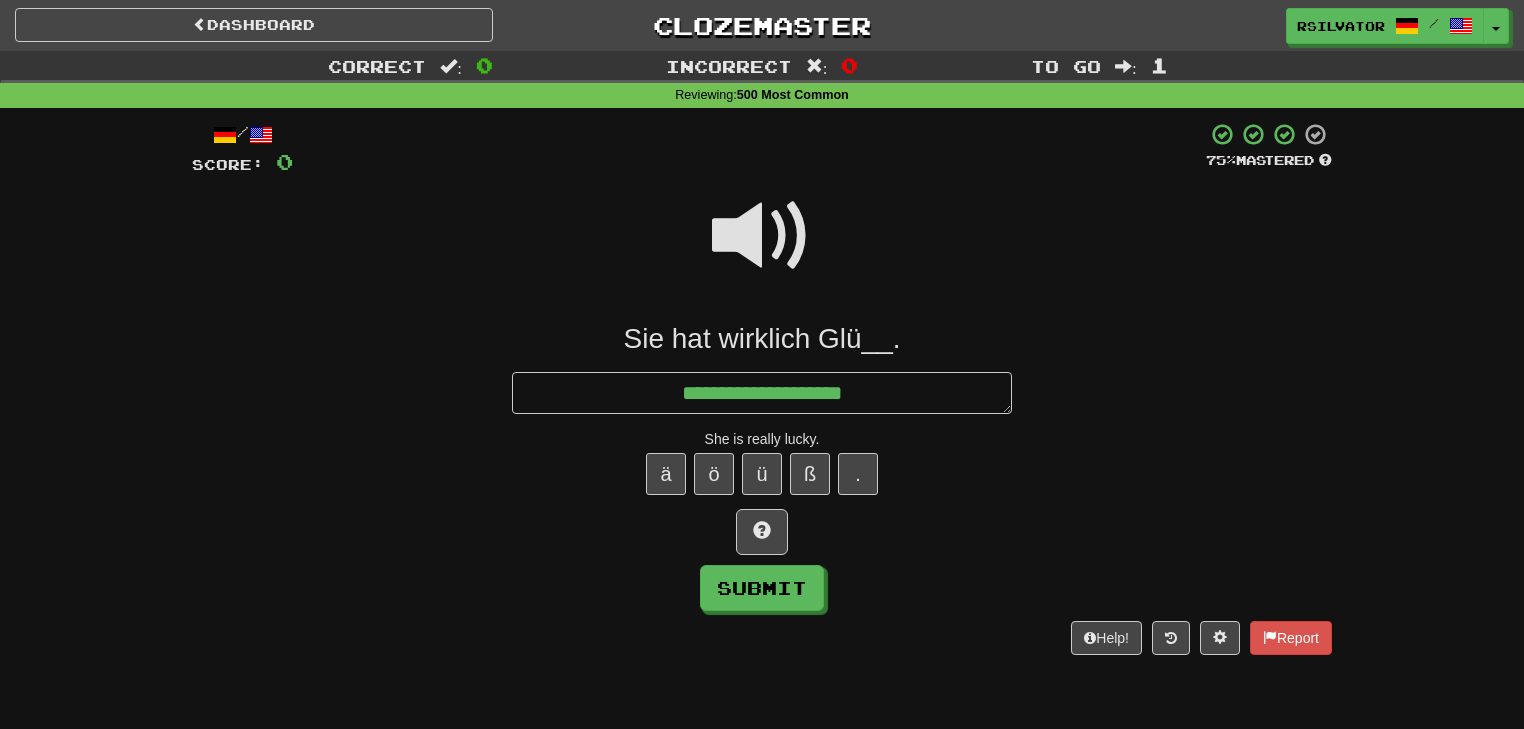 type on "*" 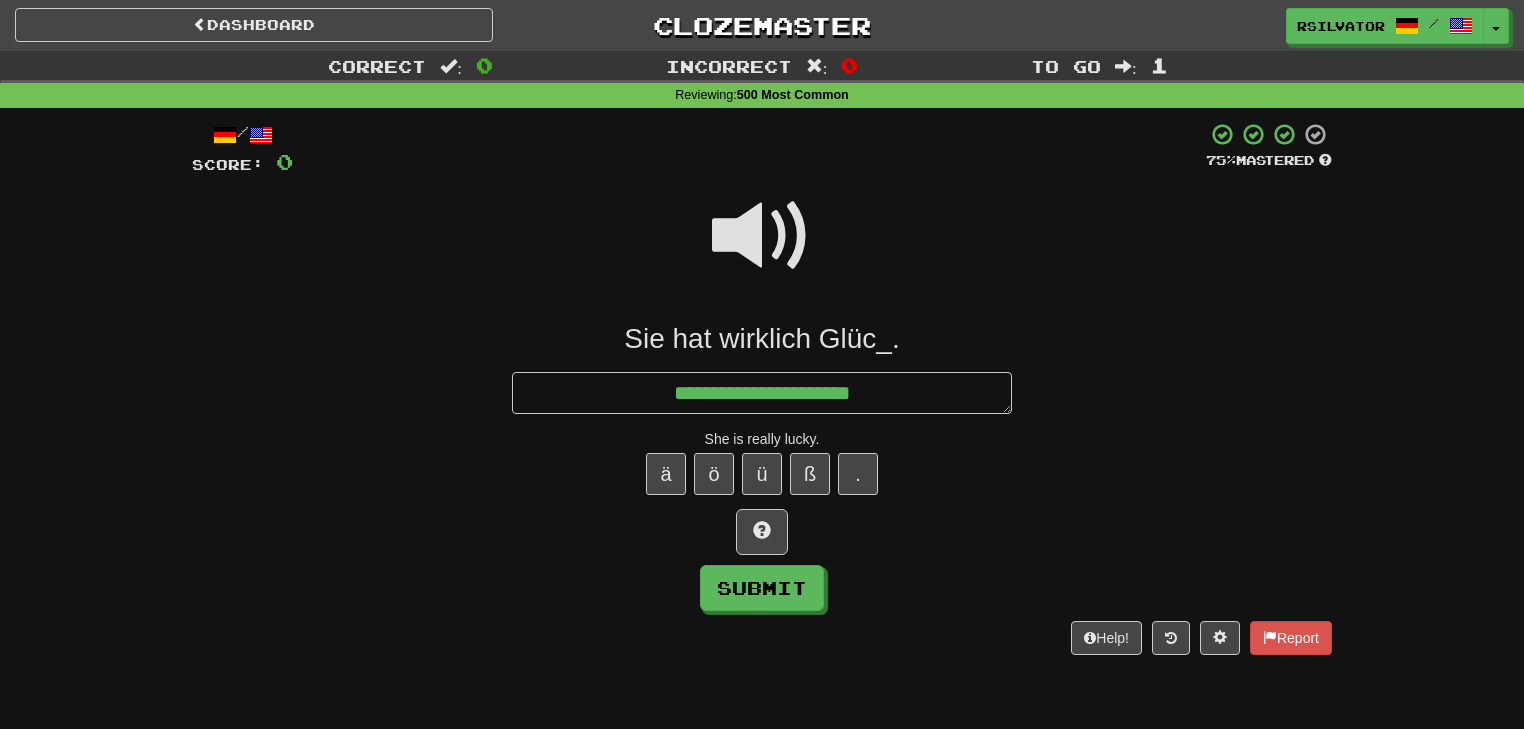 type on "*" 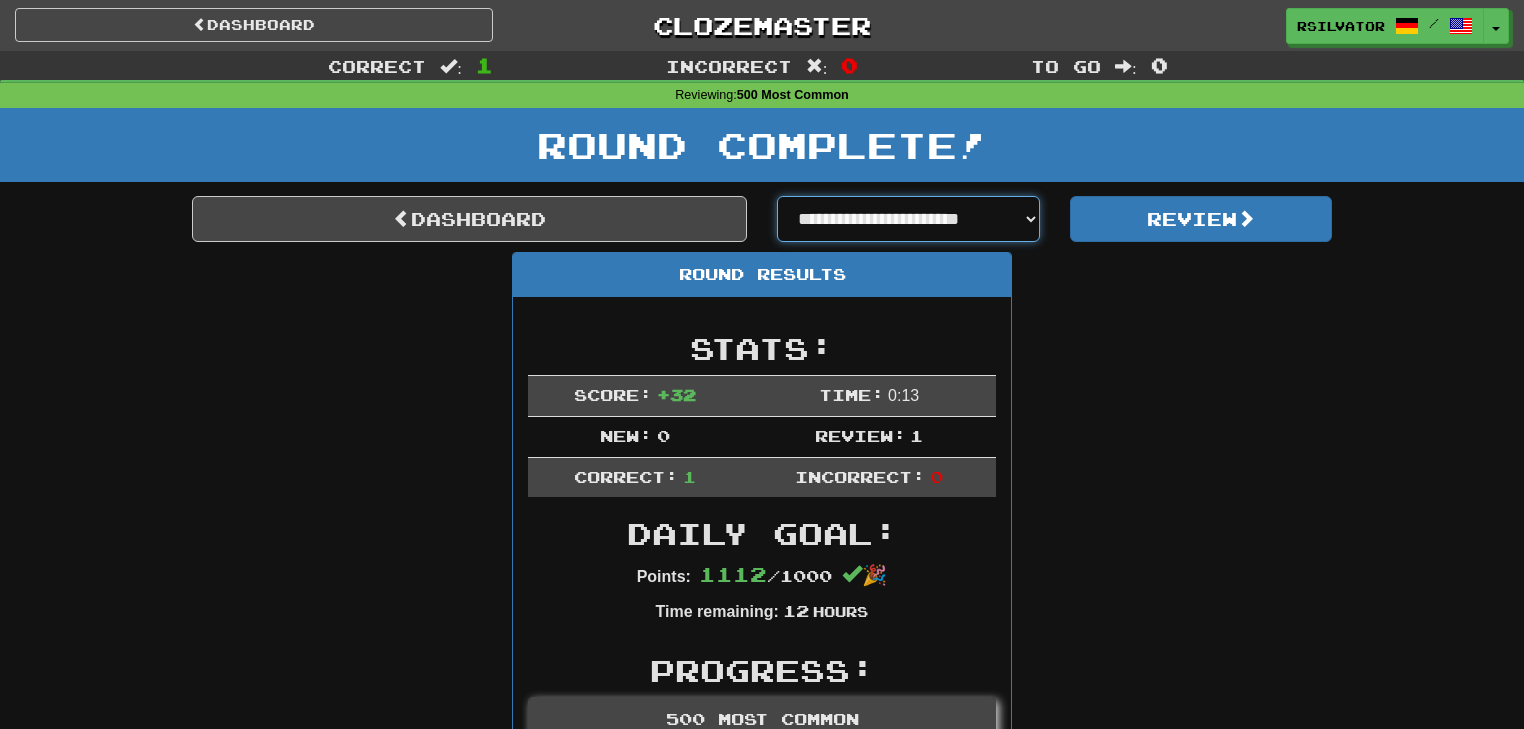 click on "**********" at bounding box center [908, 219] 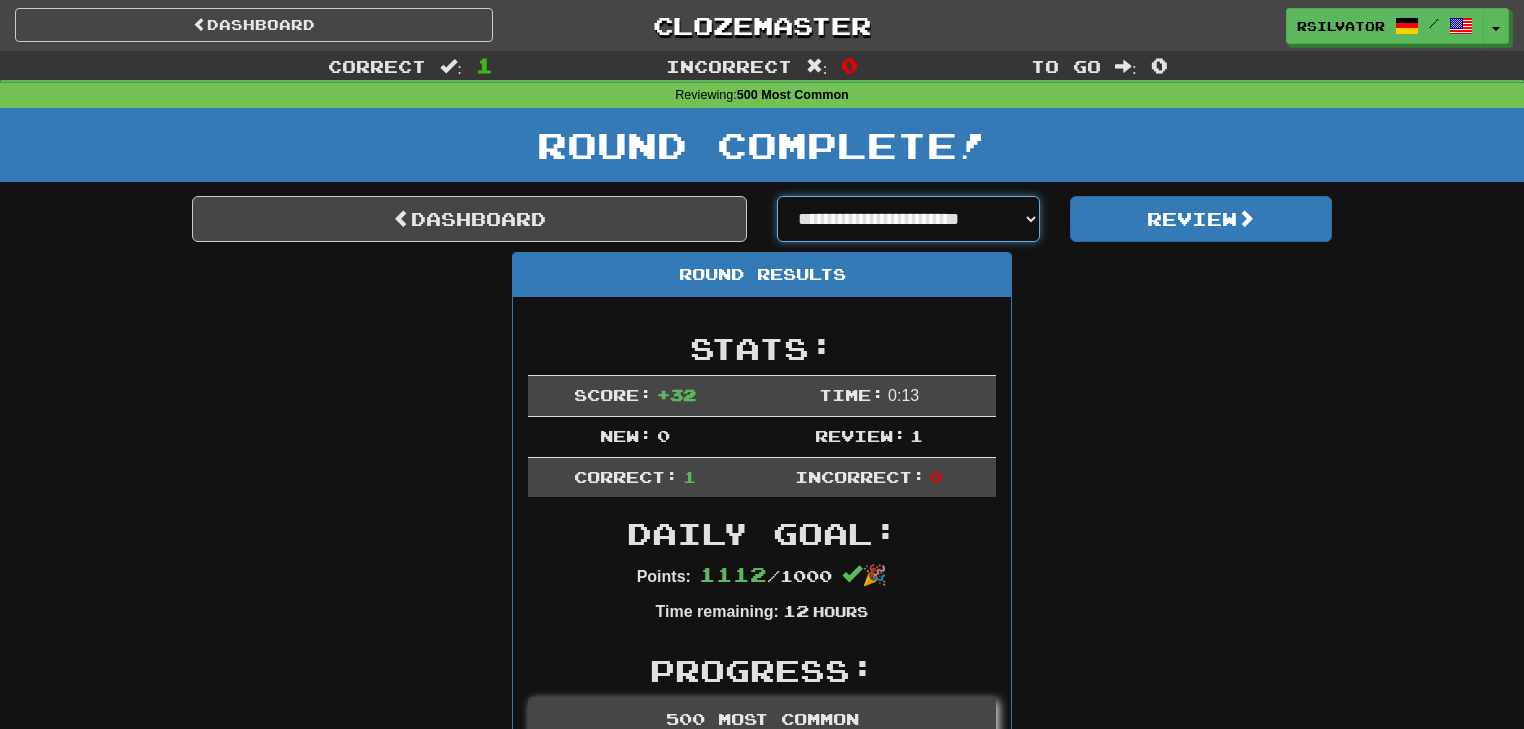 select on "**********" 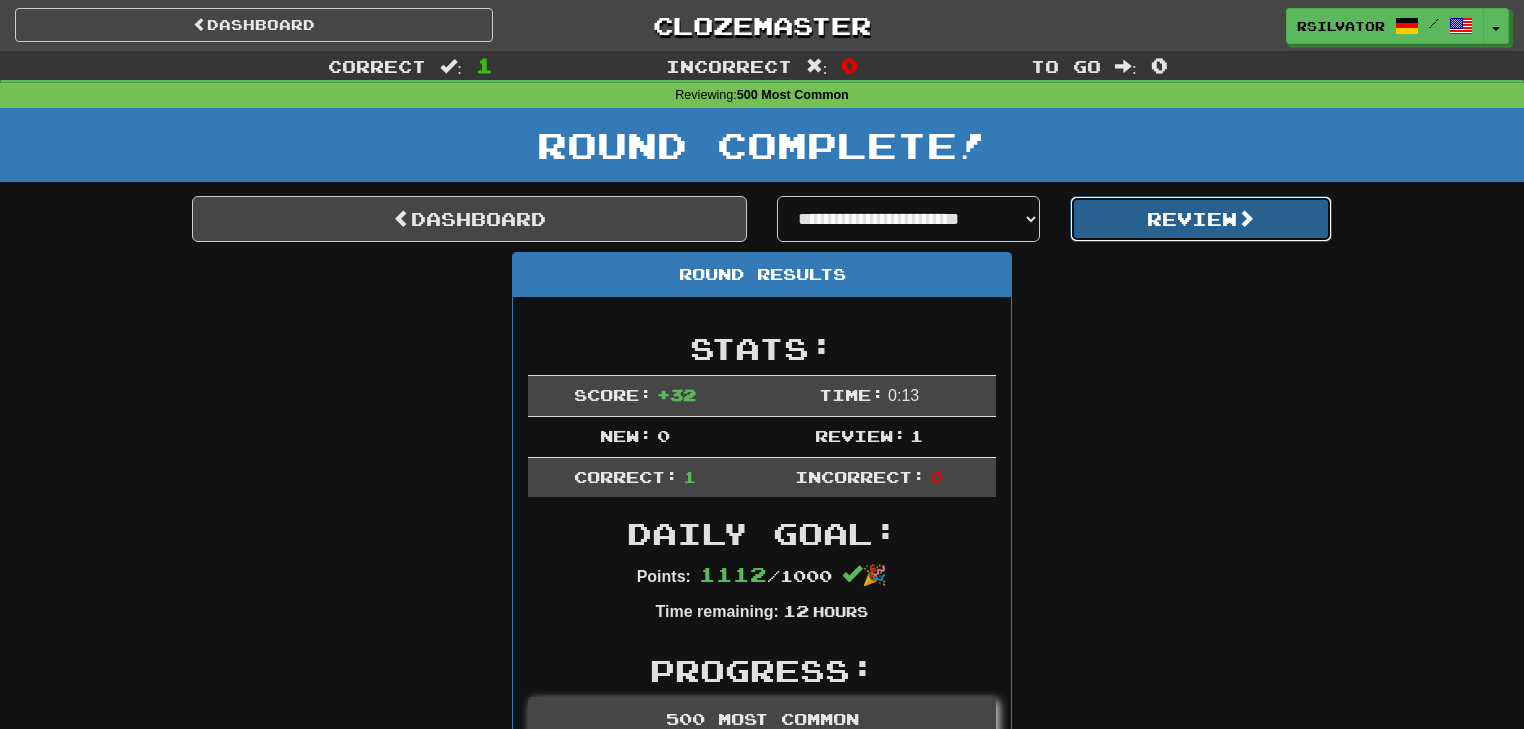 click on "Review" at bounding box center [1201, 219] 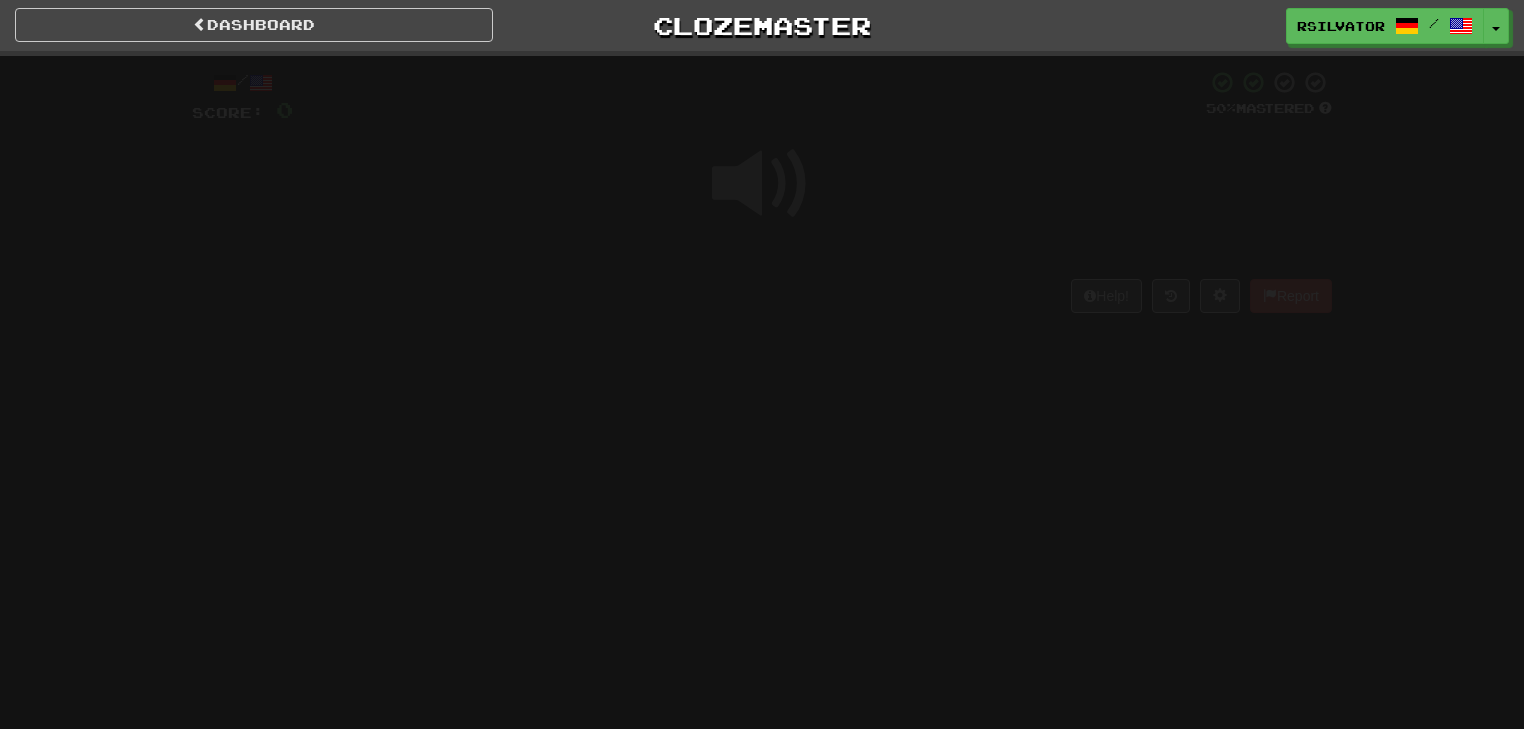 scroll, scrollTop: 0, scrollLeft: 0, axis: both 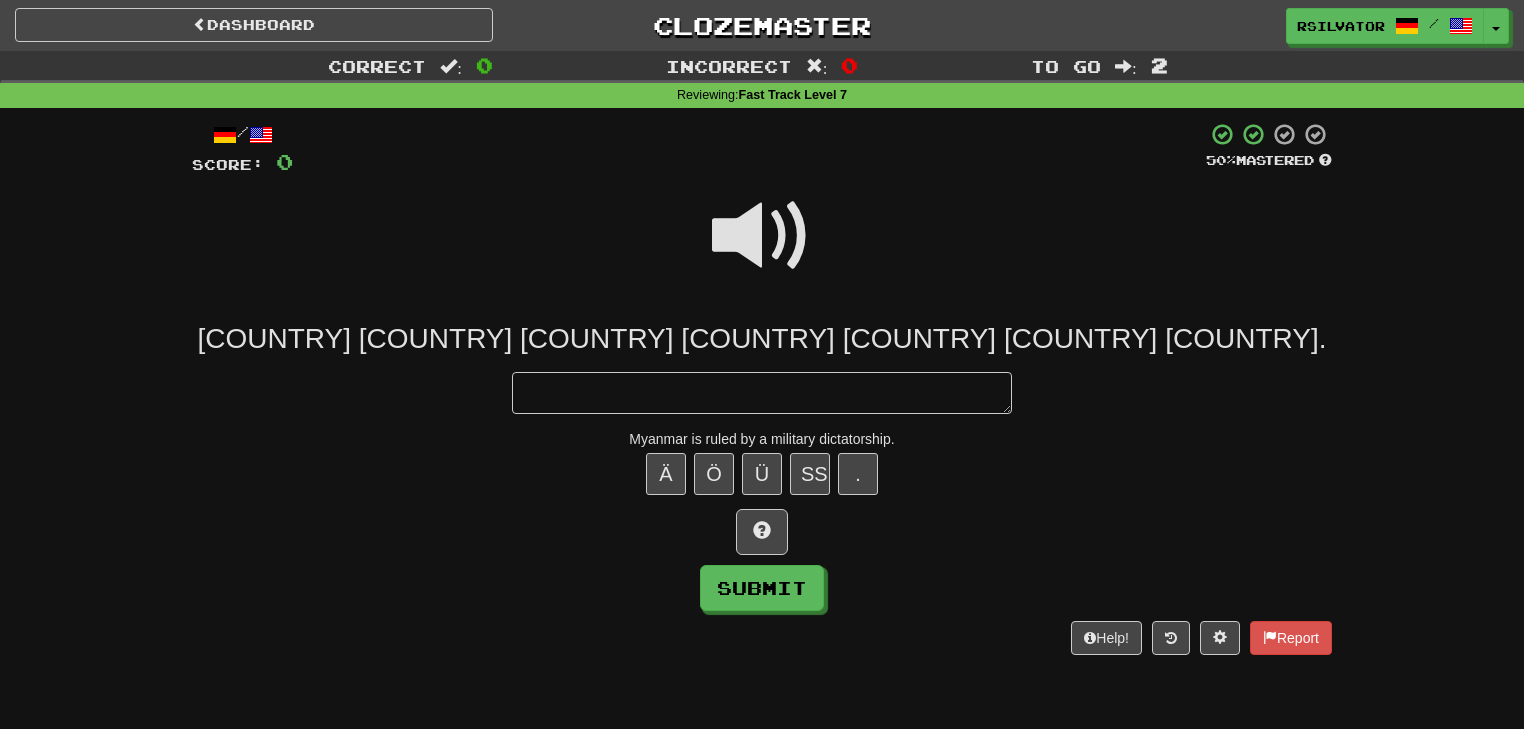 type on "*" 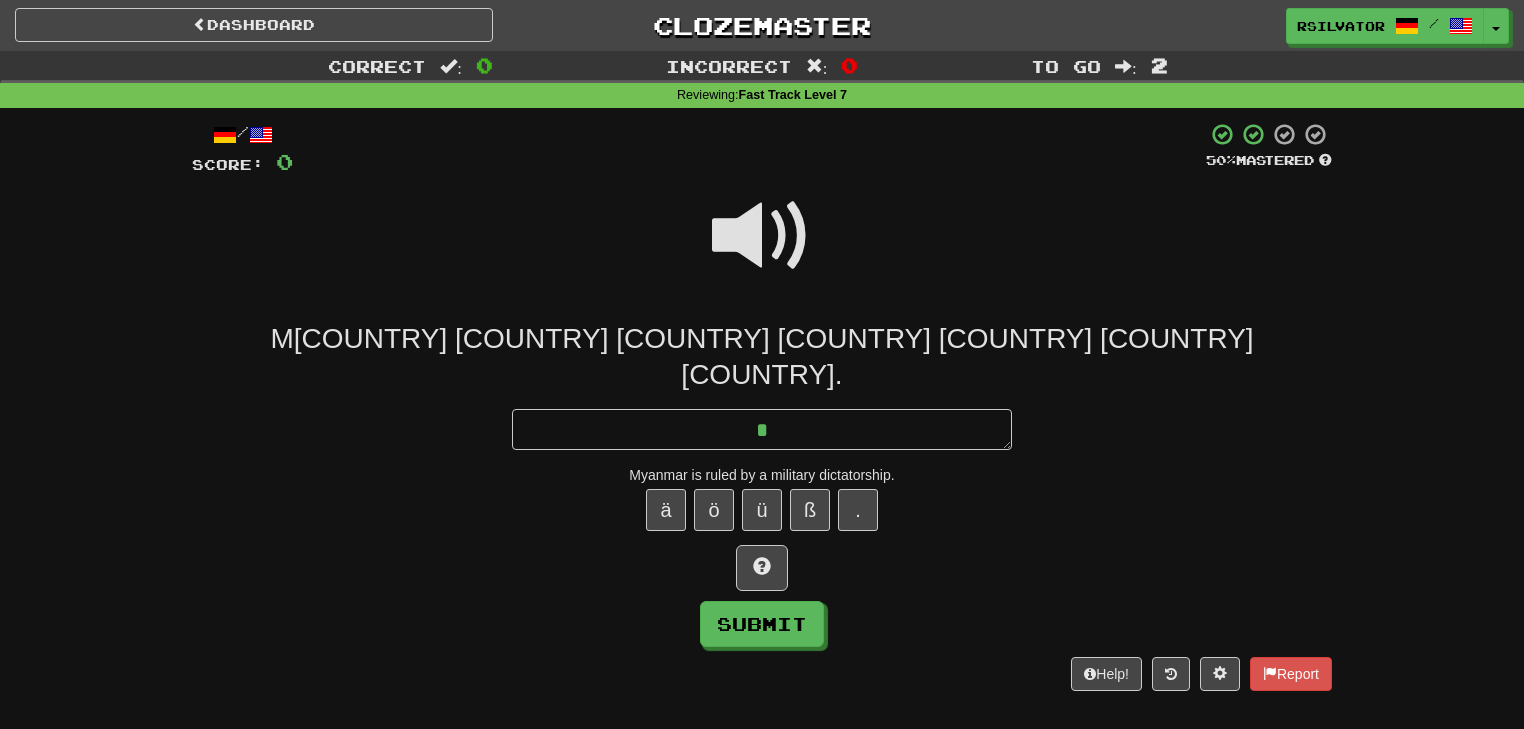 type on "*" 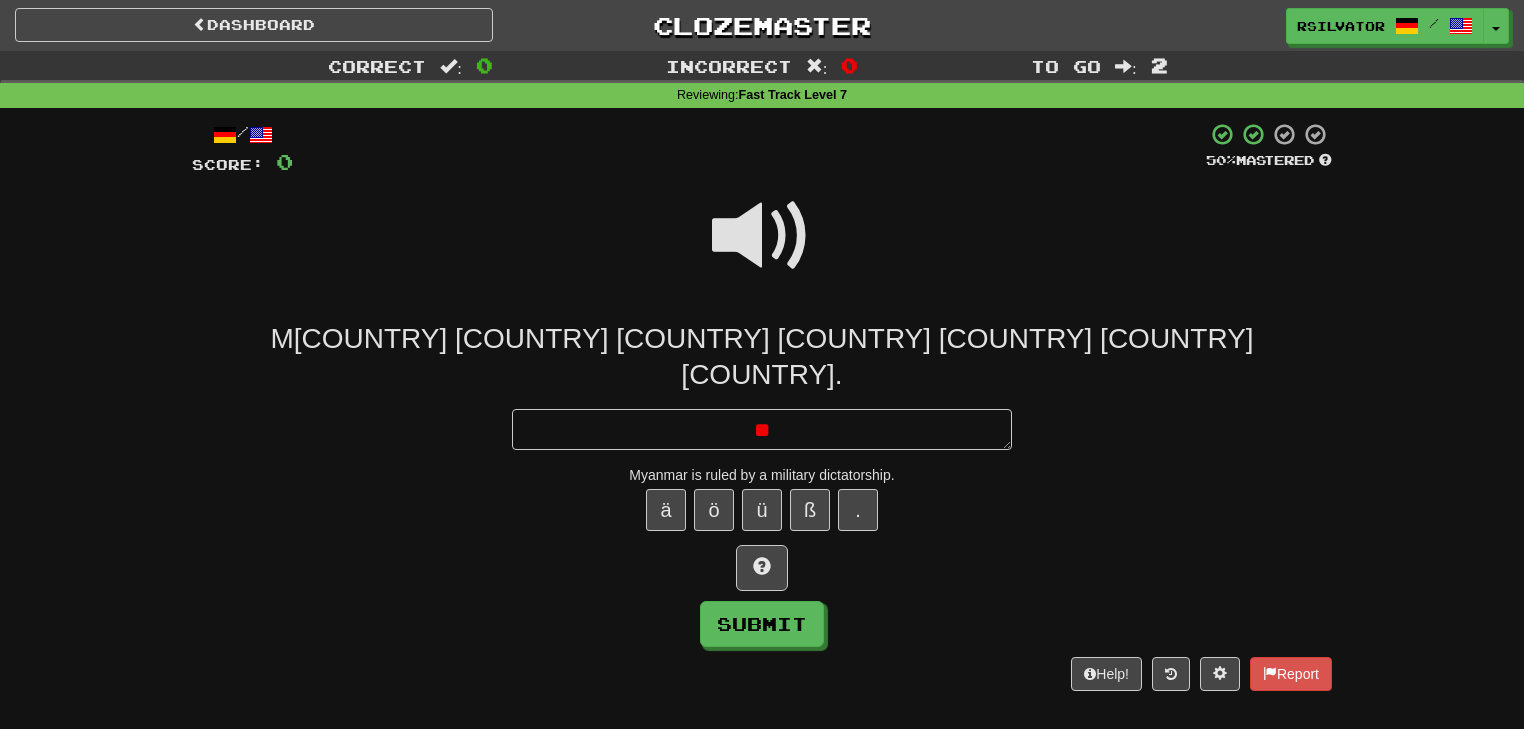 type on "*" 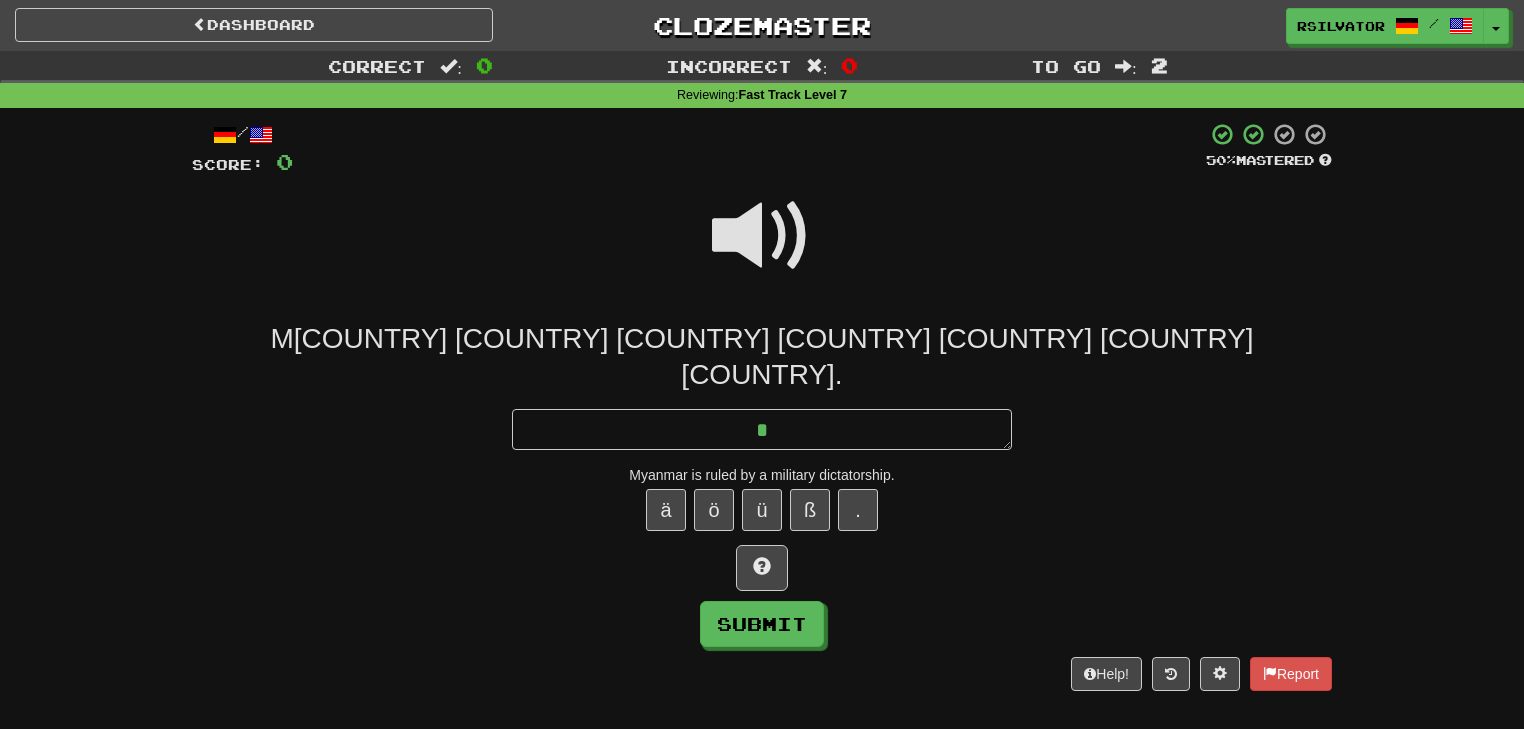 type on "*" 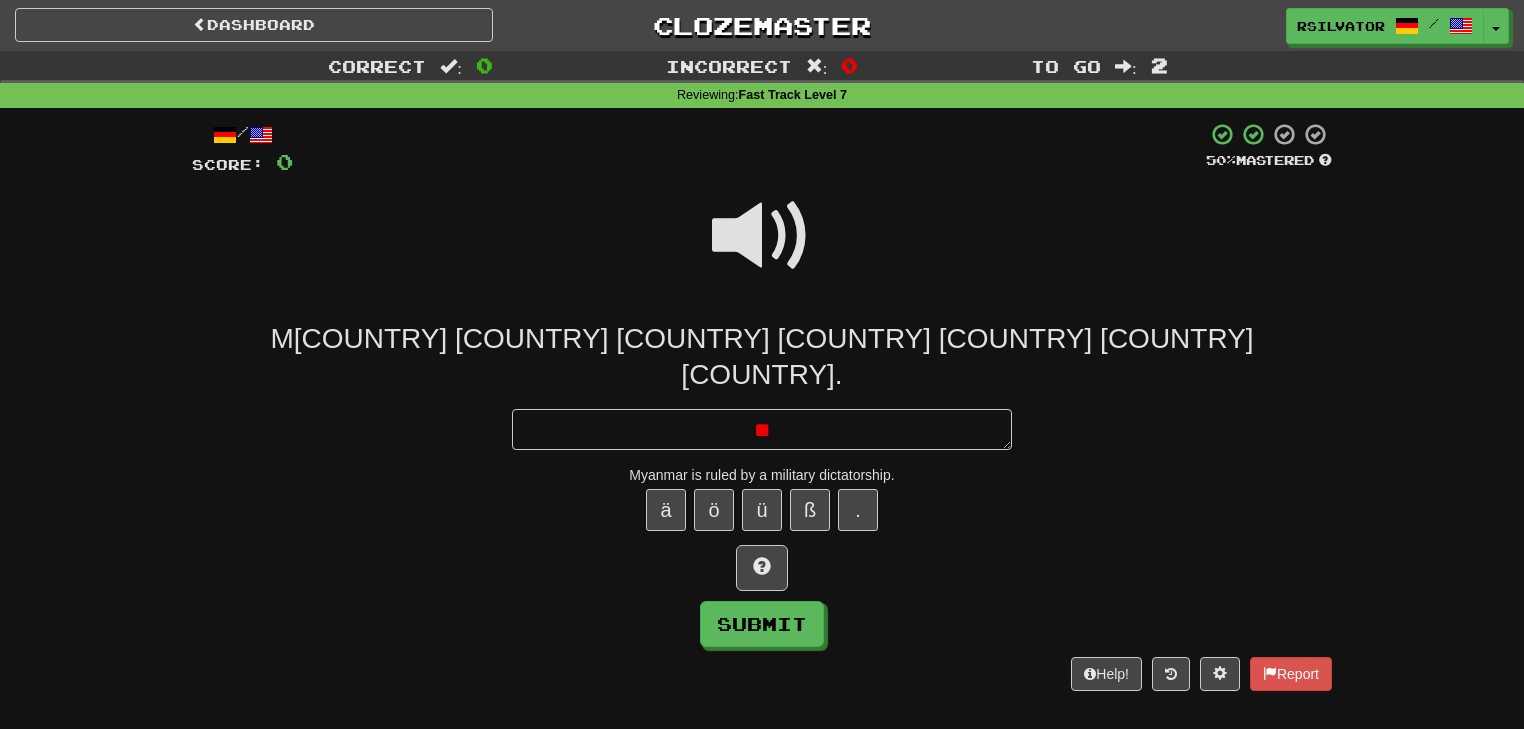 type on "*" 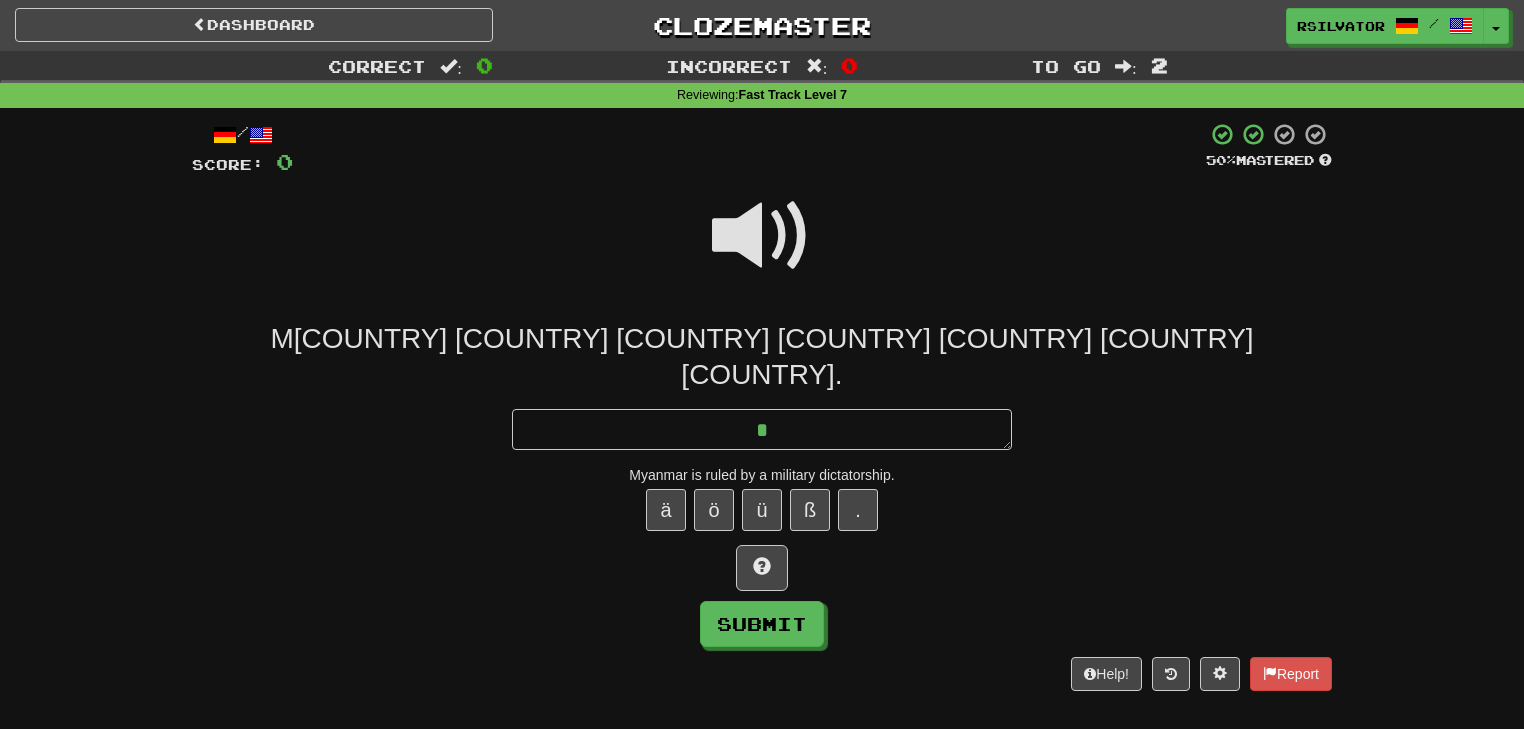 type on "*" 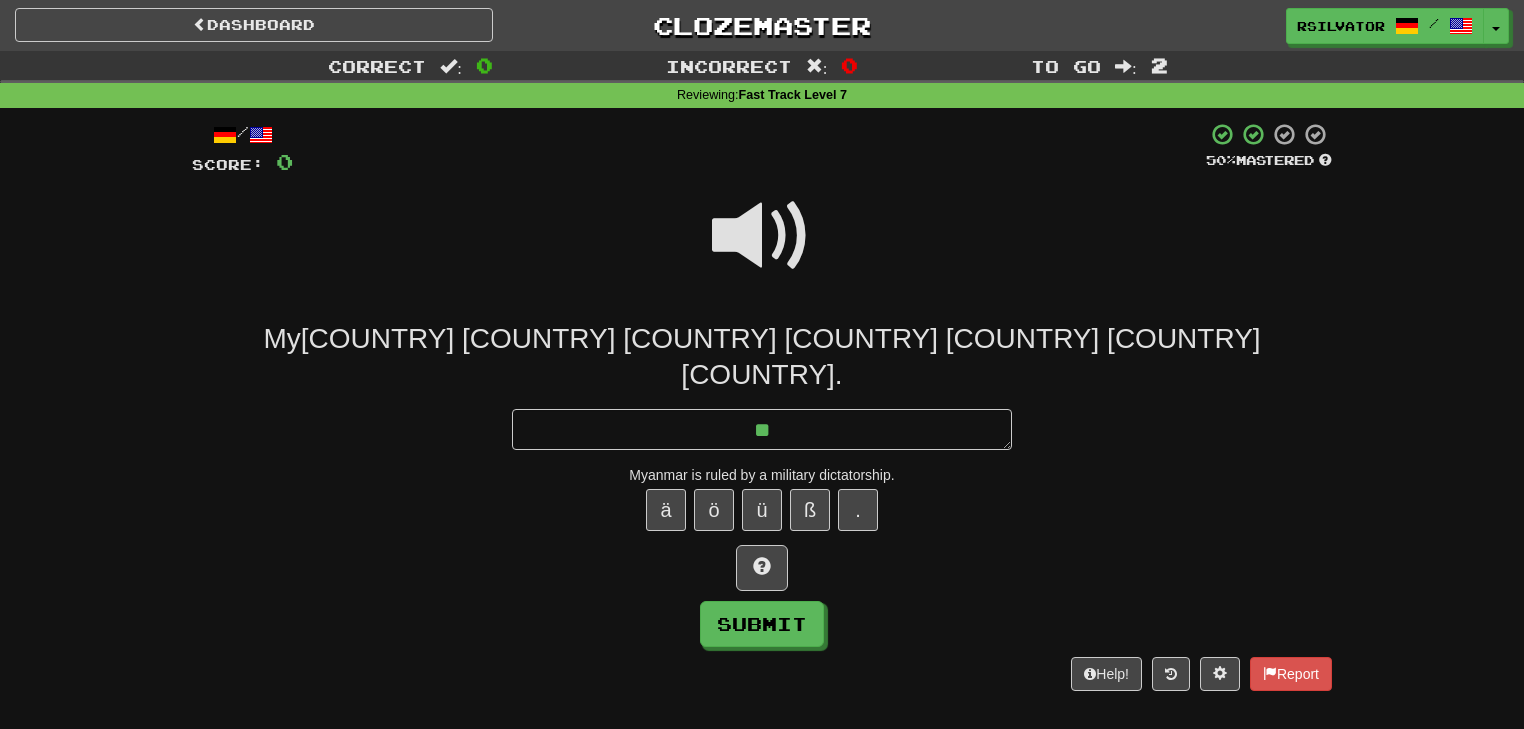 type on "*" 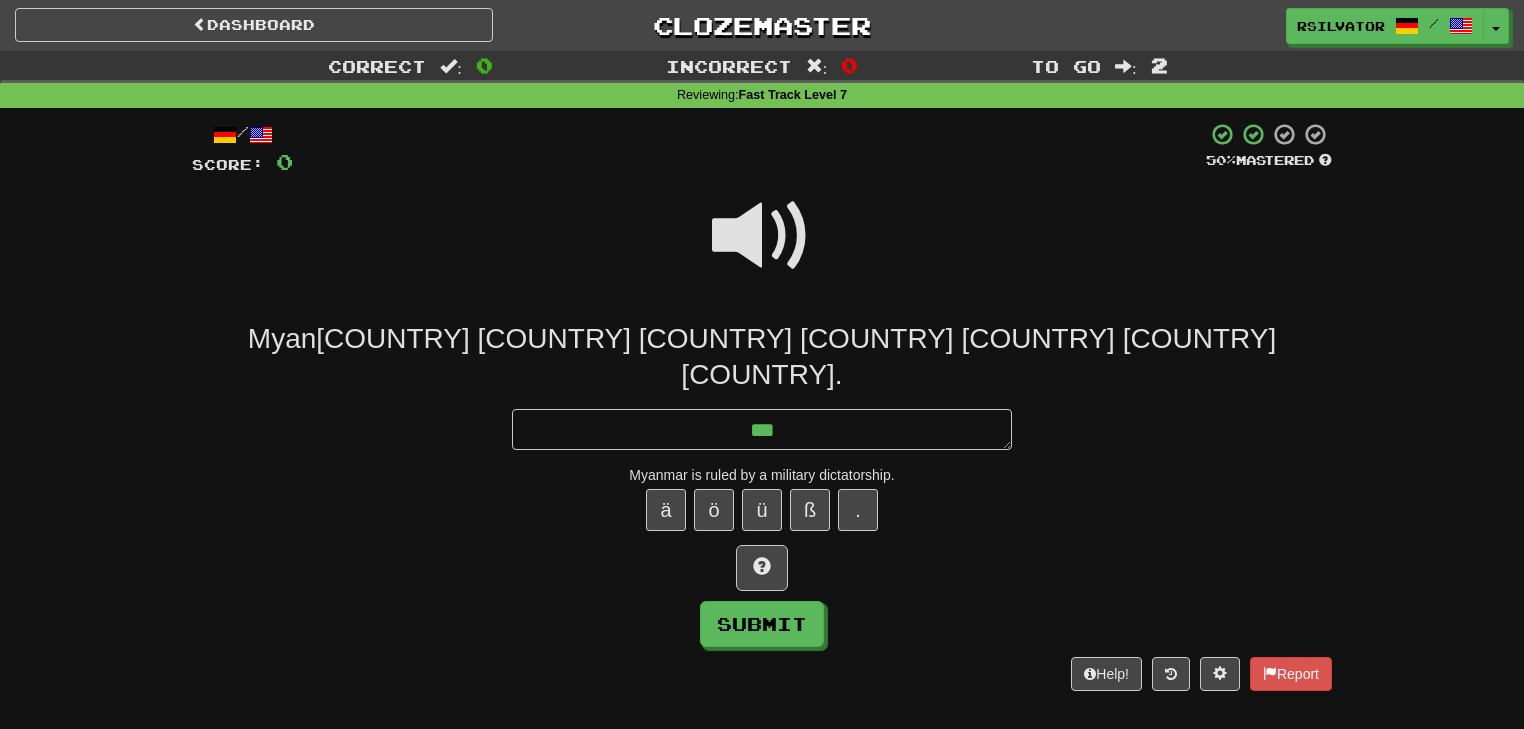 type on "*" 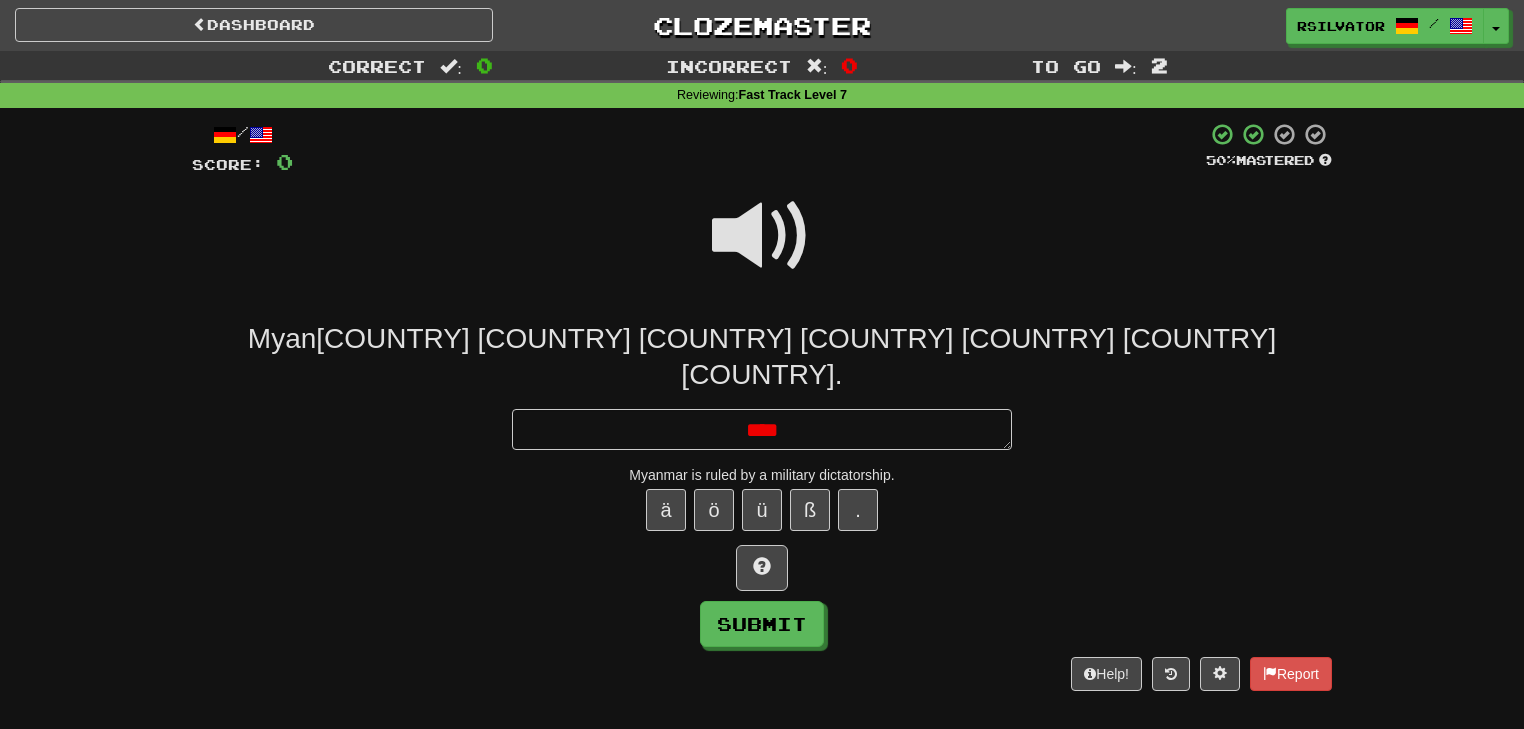 type on "*" 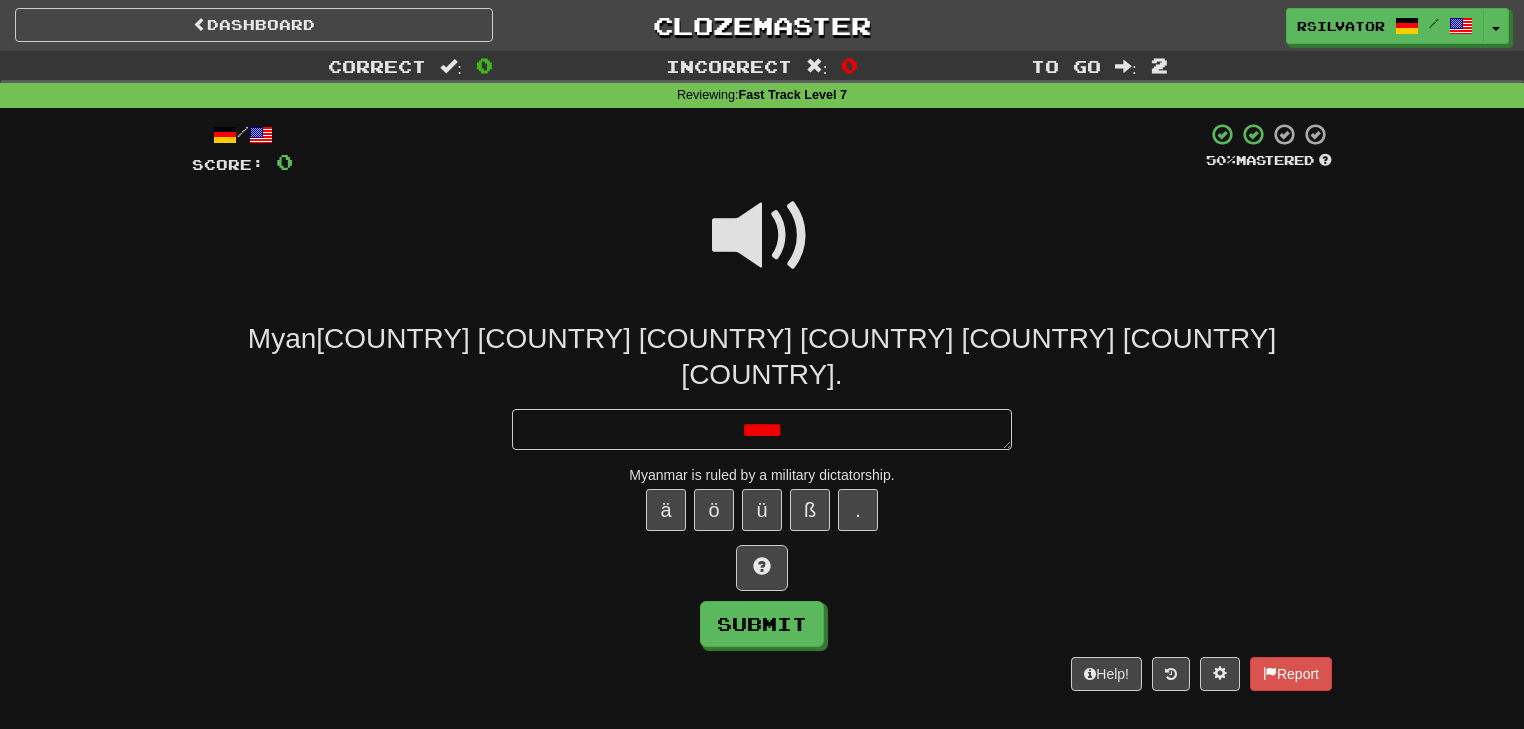 type on "*" 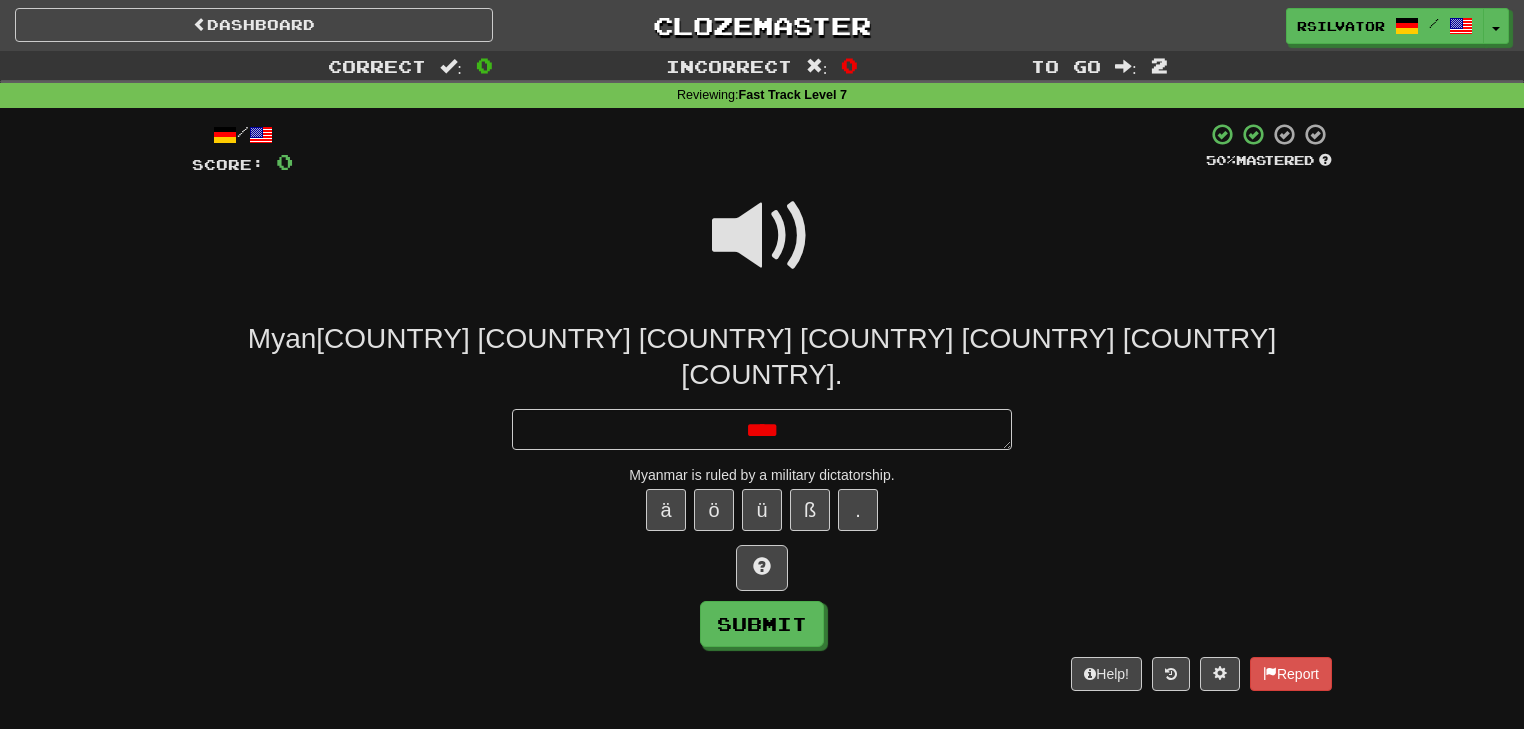 type on "*" 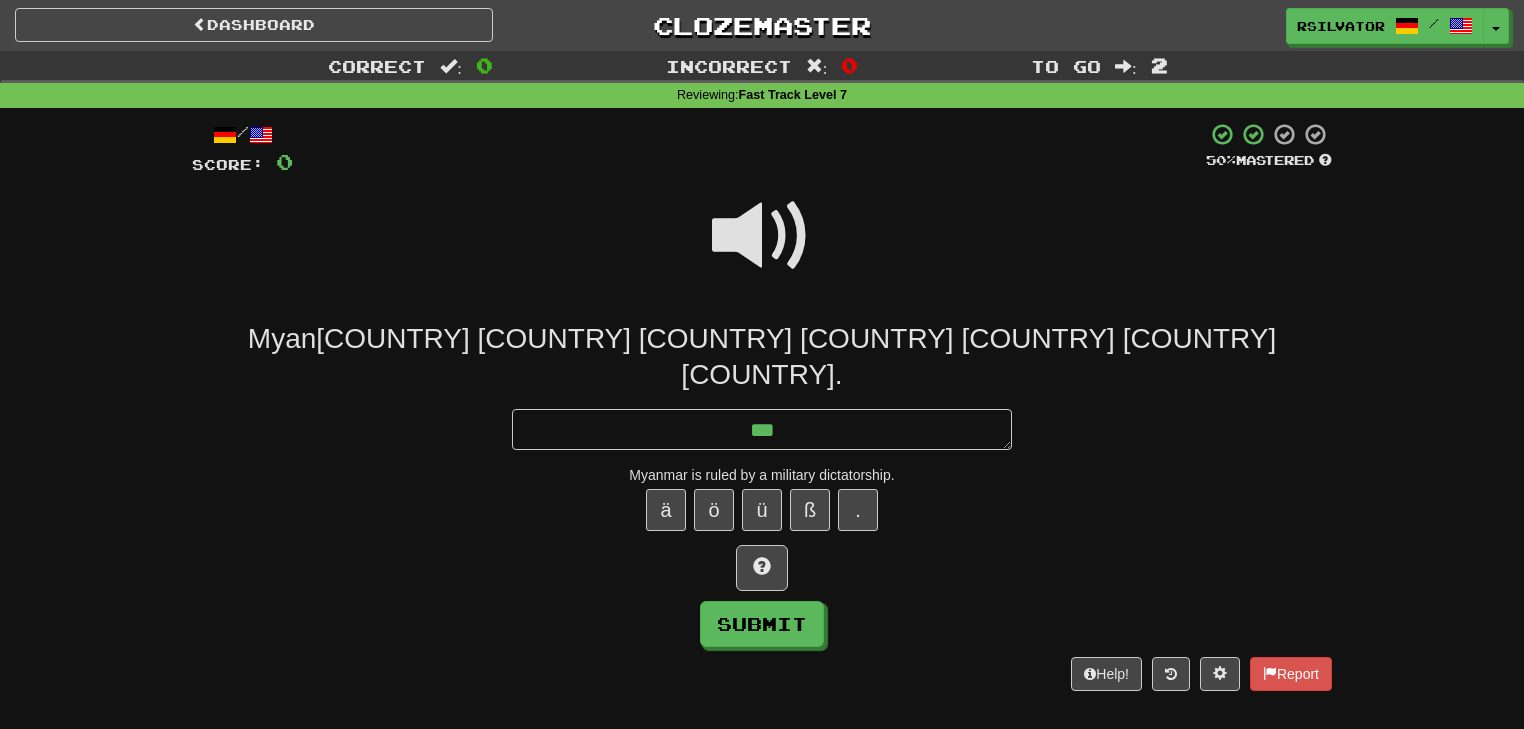 type on "*" 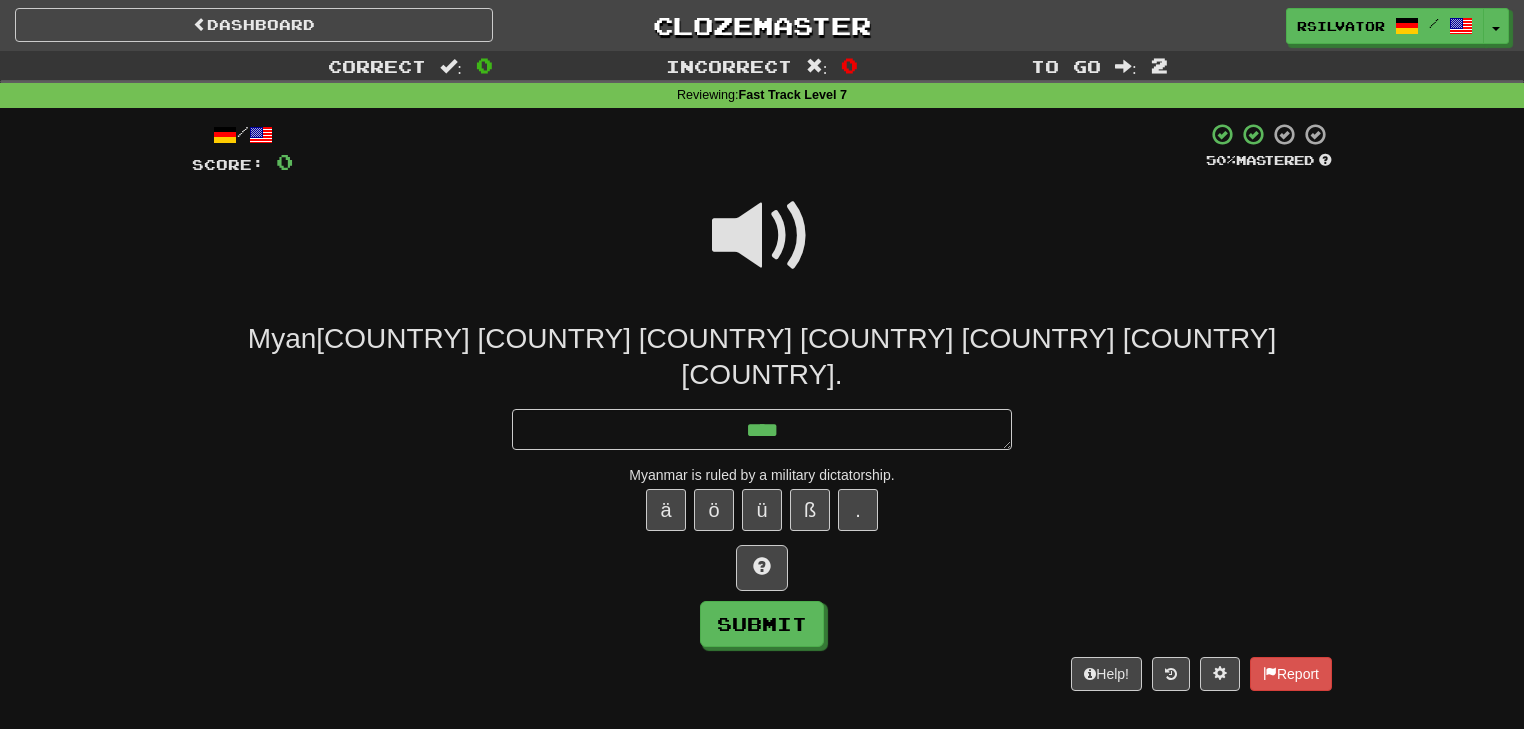 type on "*" 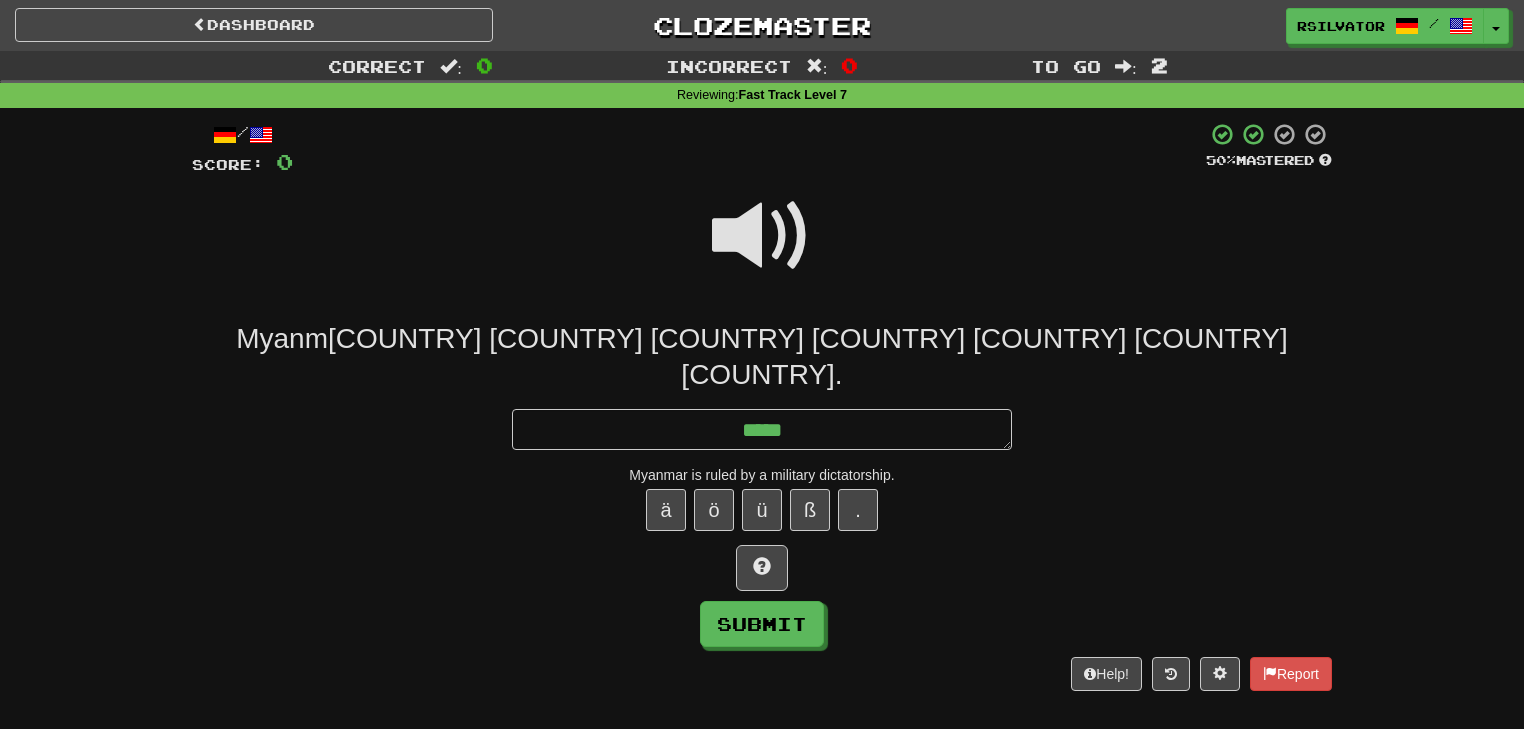 type on "*" 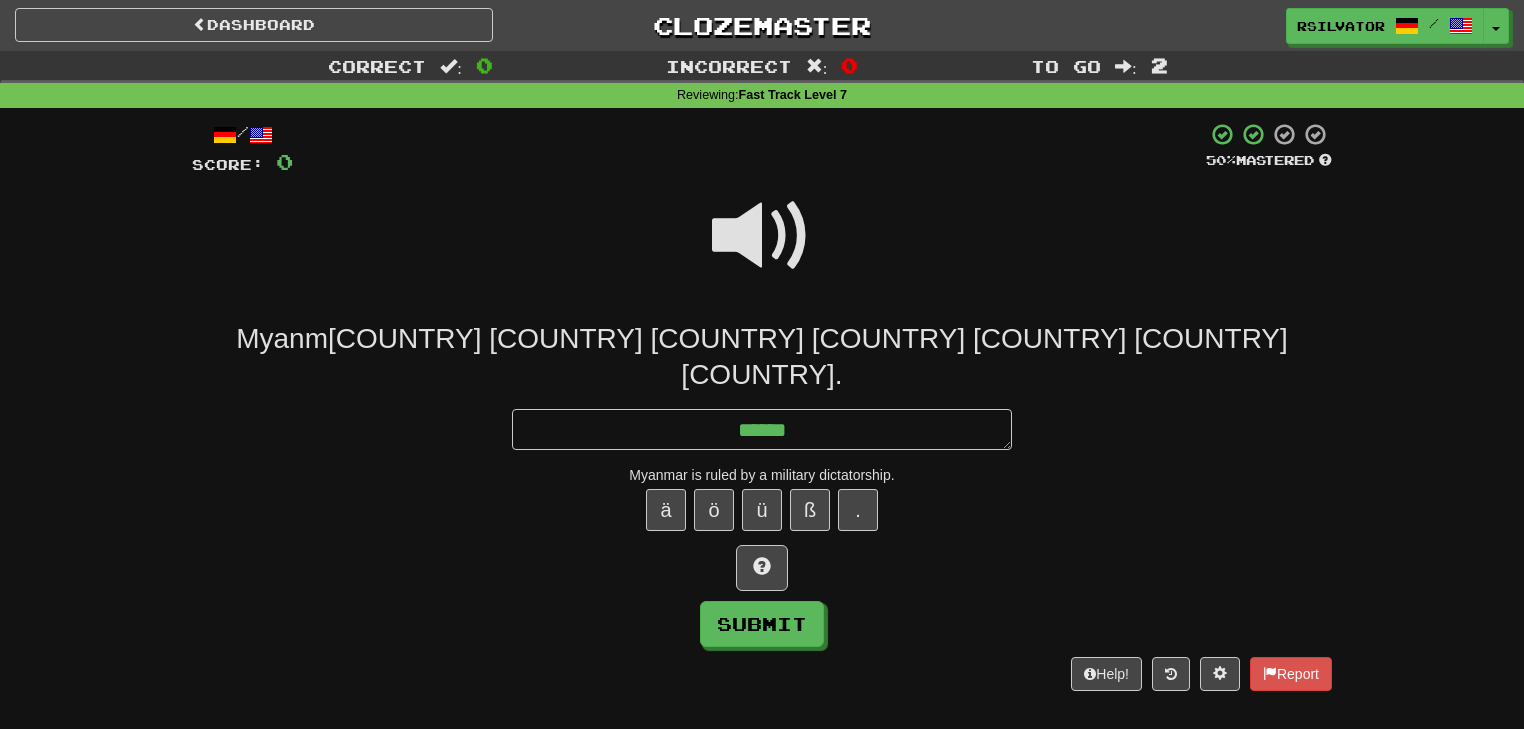 type on "*" 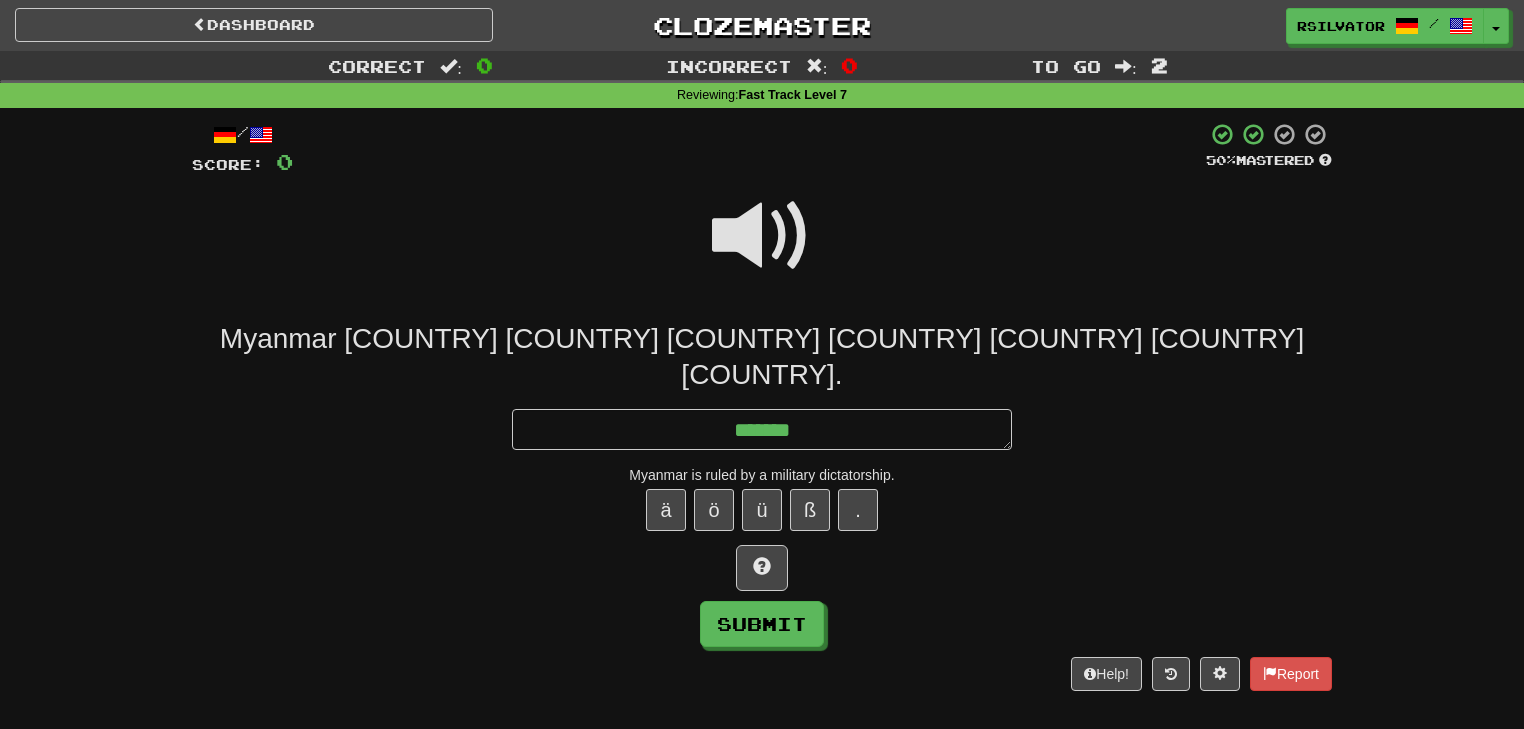 type on "*" 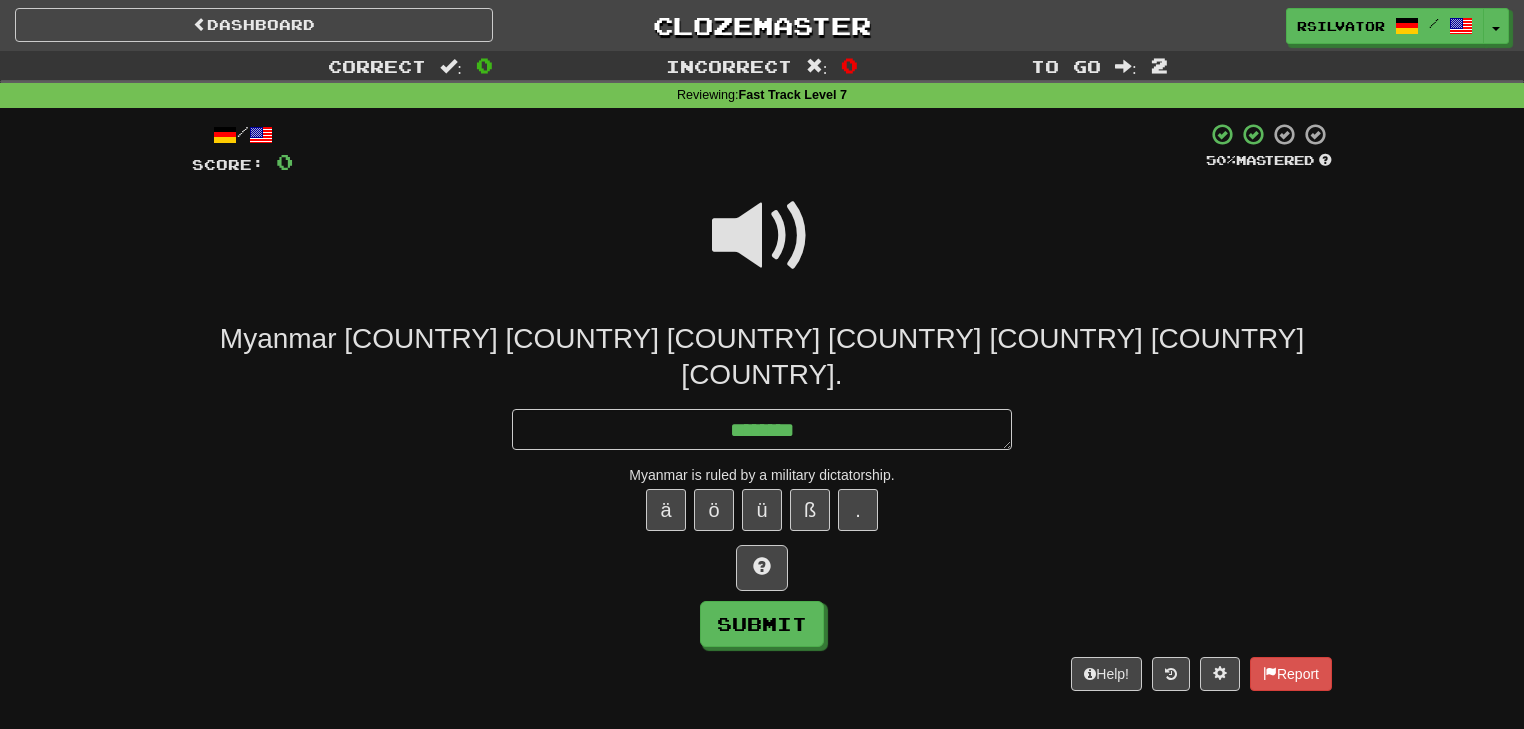 type on "*******" 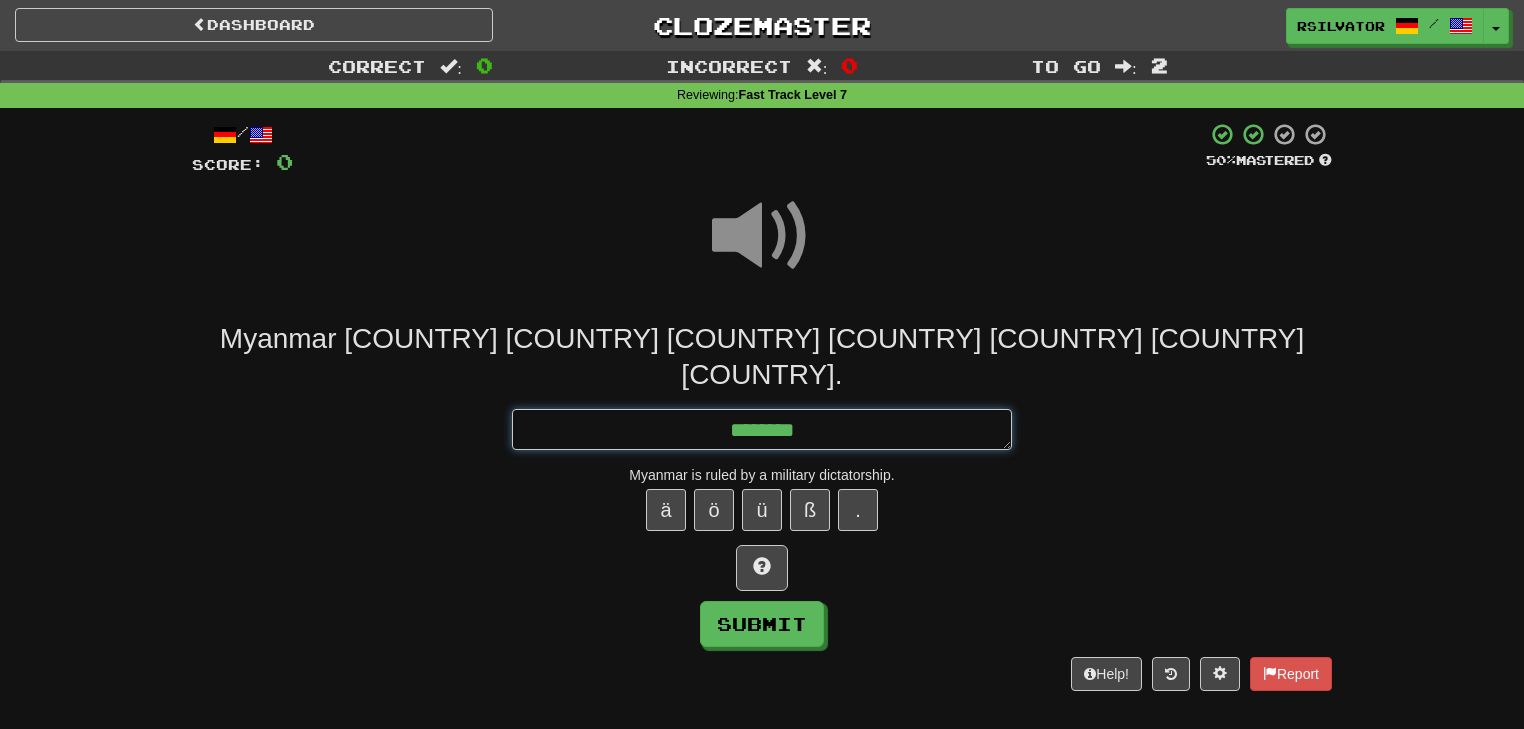 click on "*******" at bounding box center (762, 430) 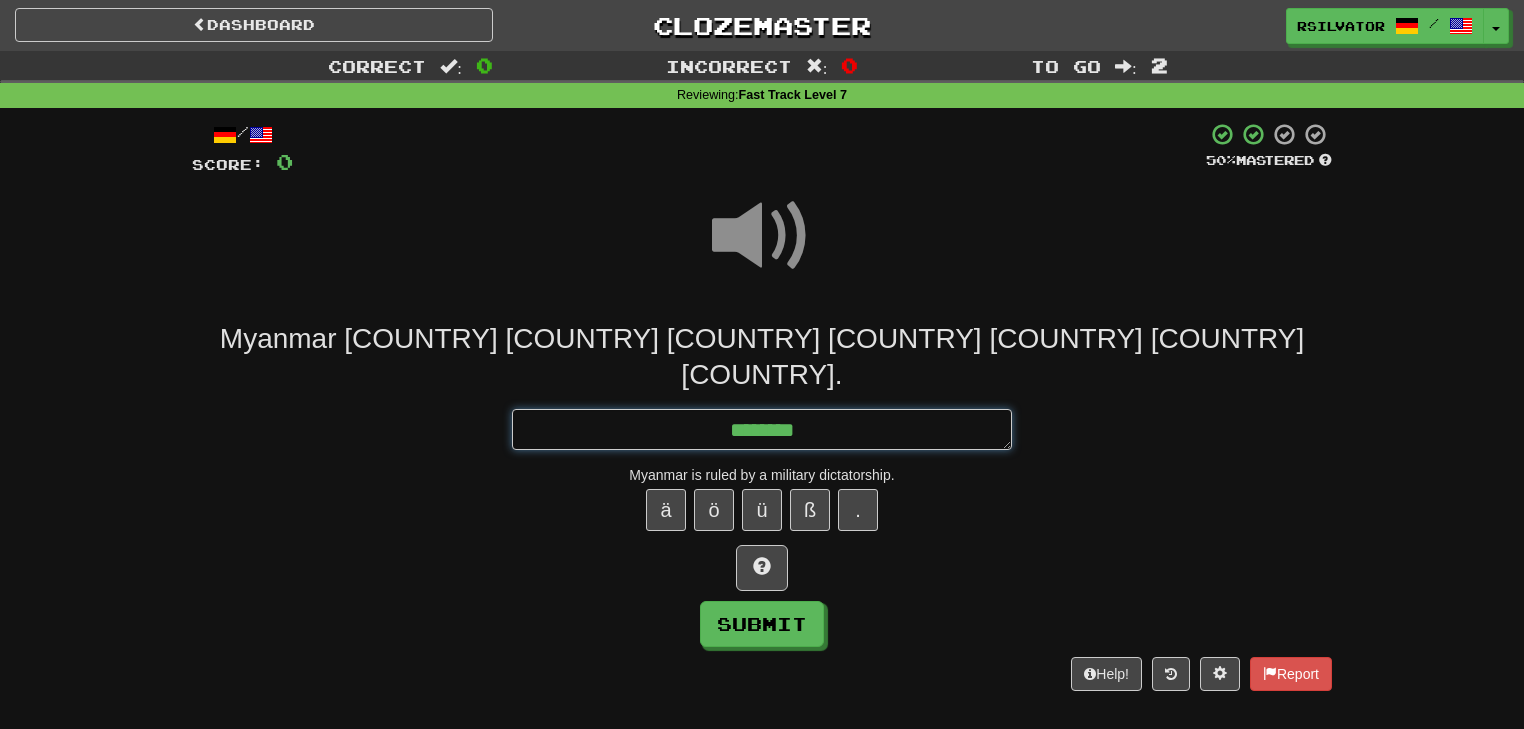 type on "*" 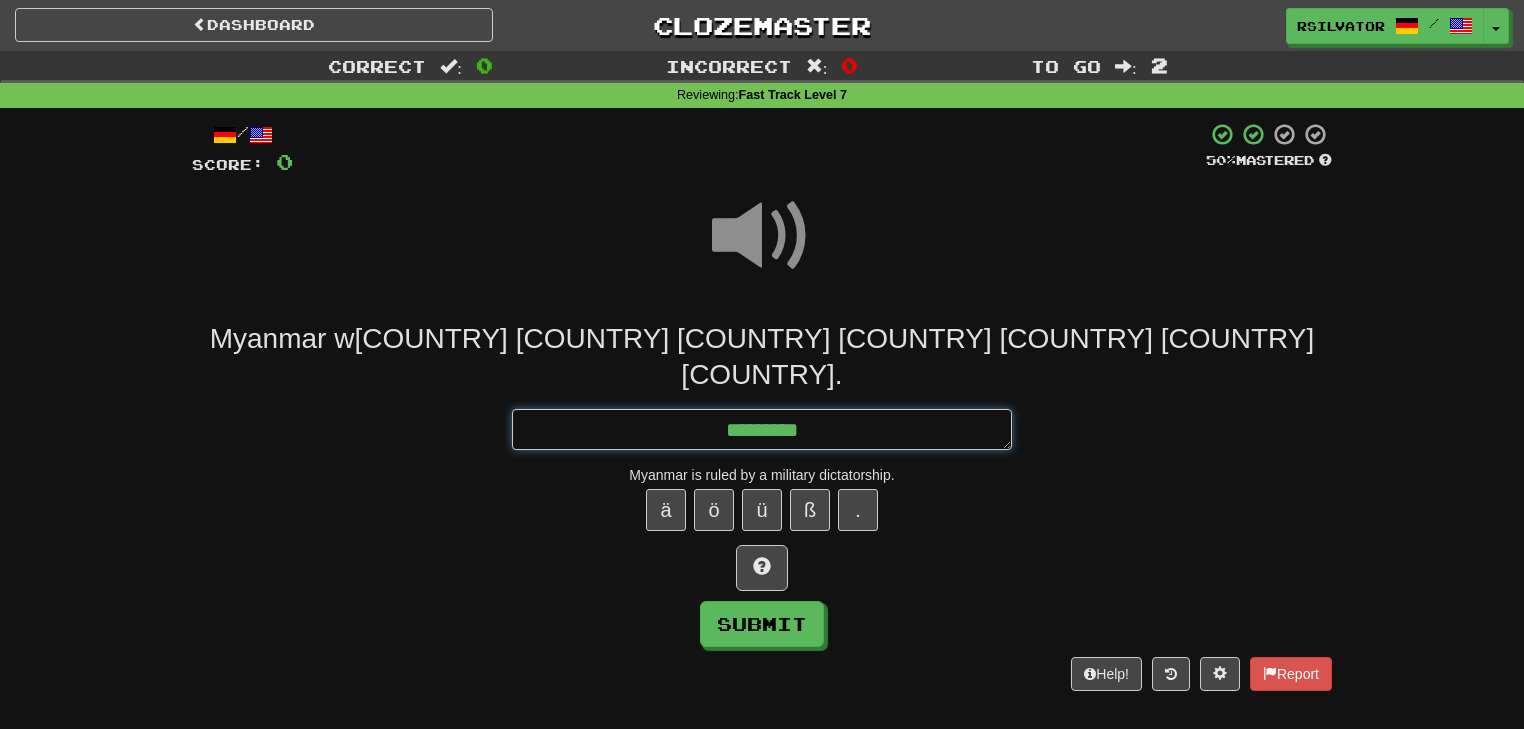 type on "*" 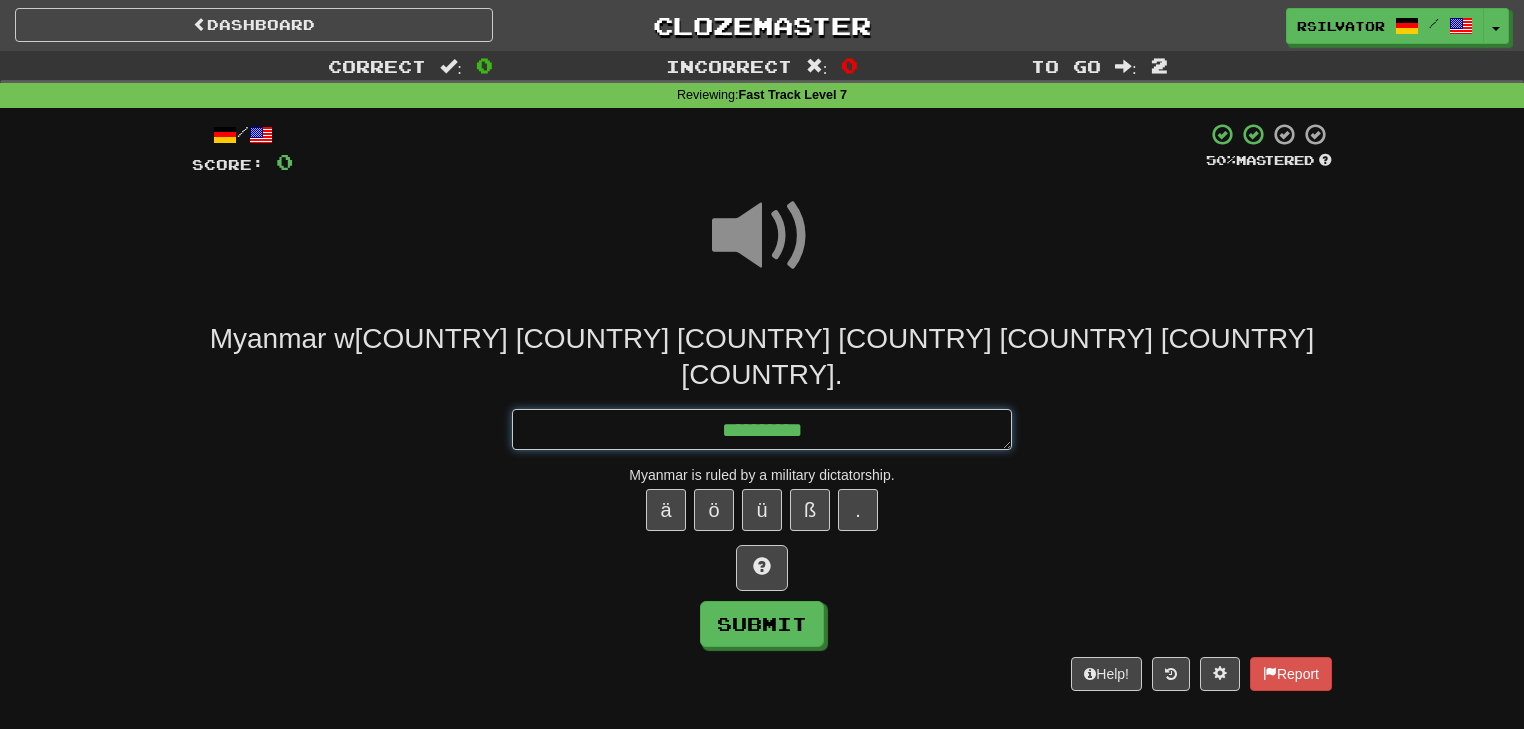 type on "*" 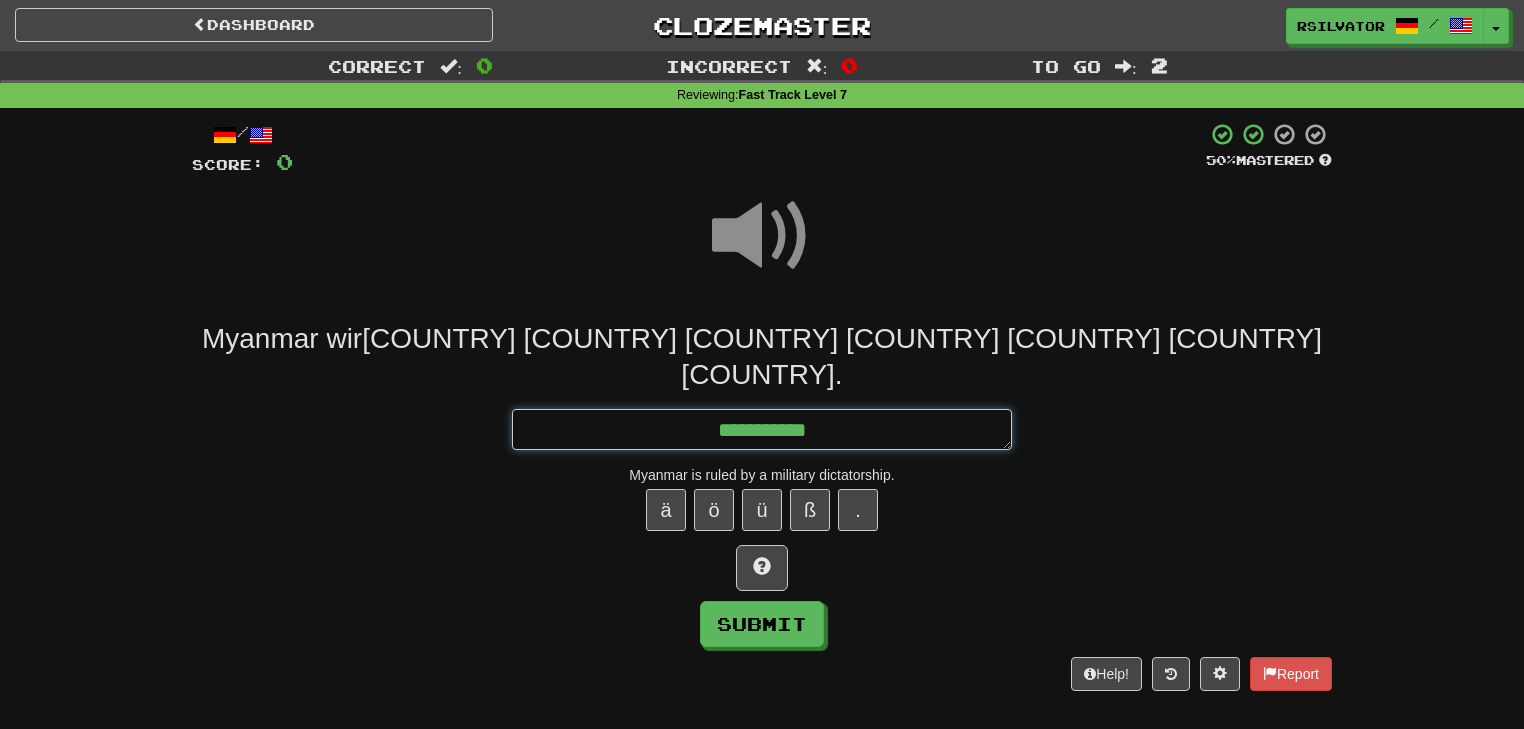type on "*" 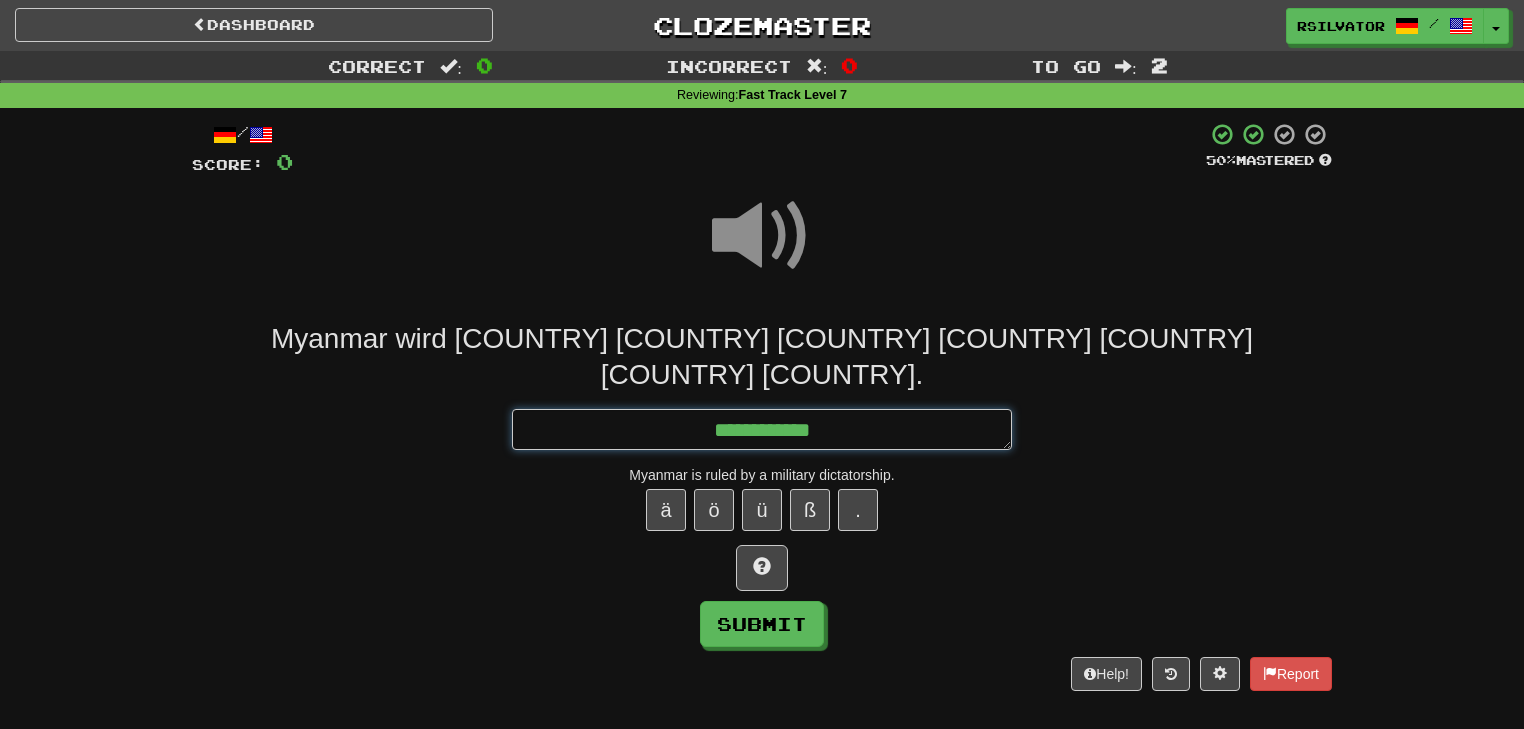 type on "*" 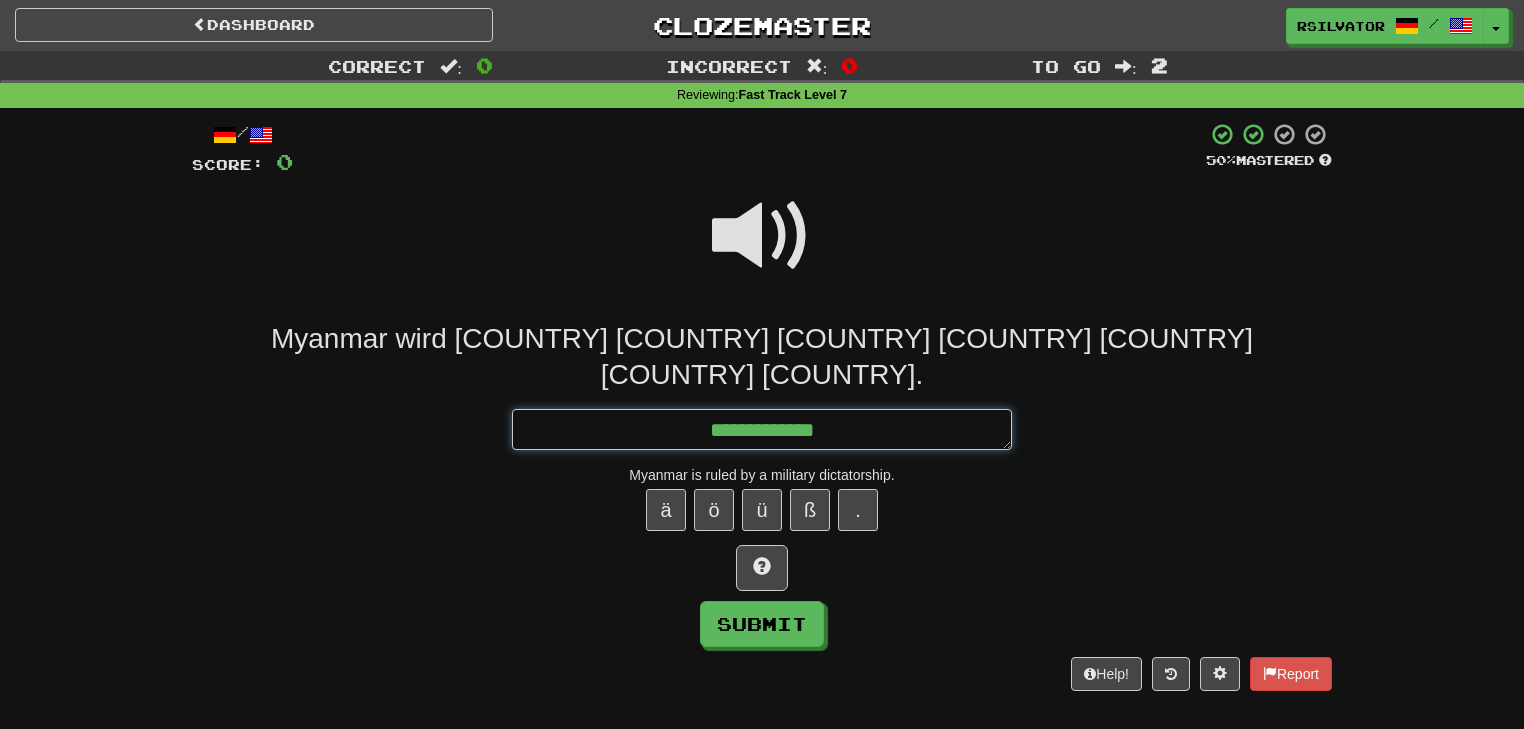 type on "*" 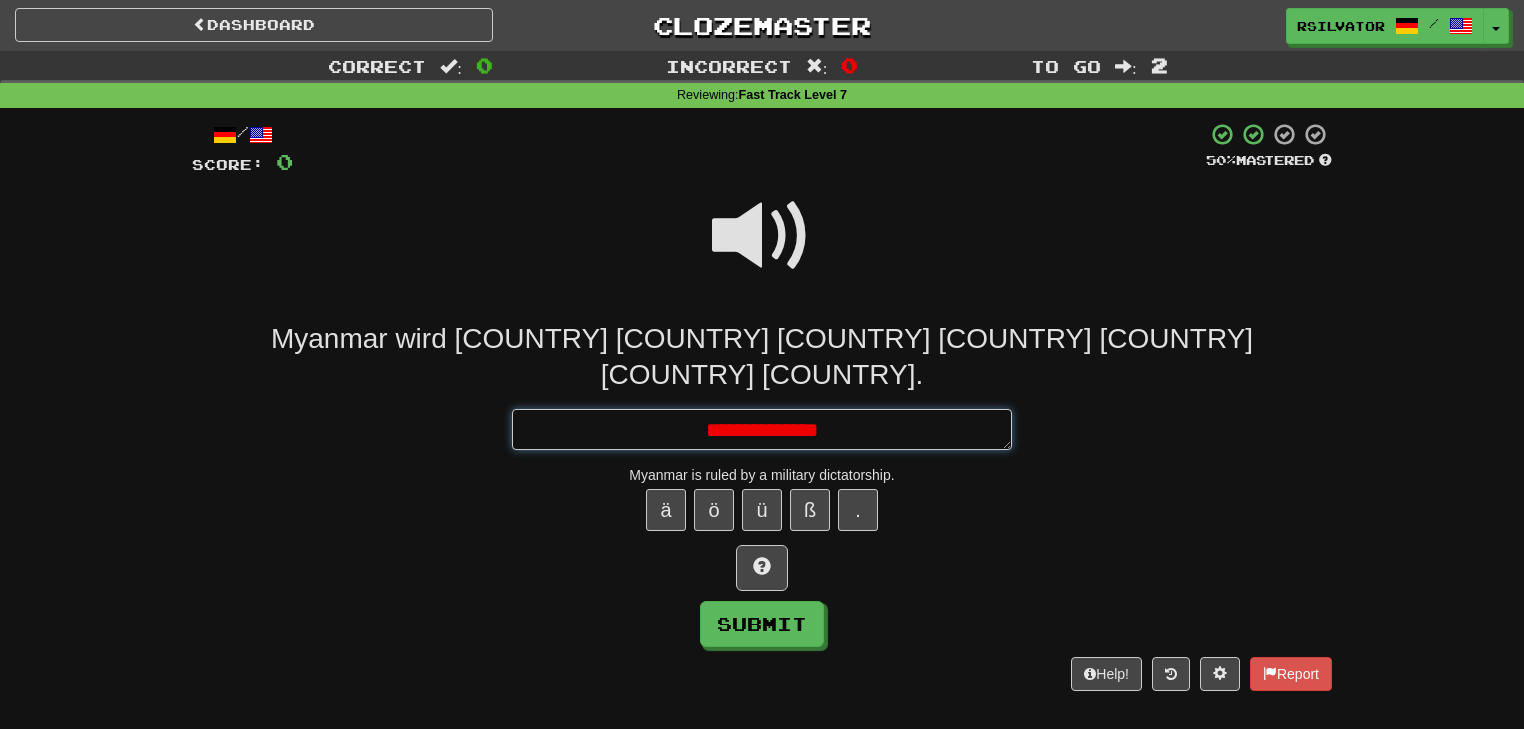 type on "*" 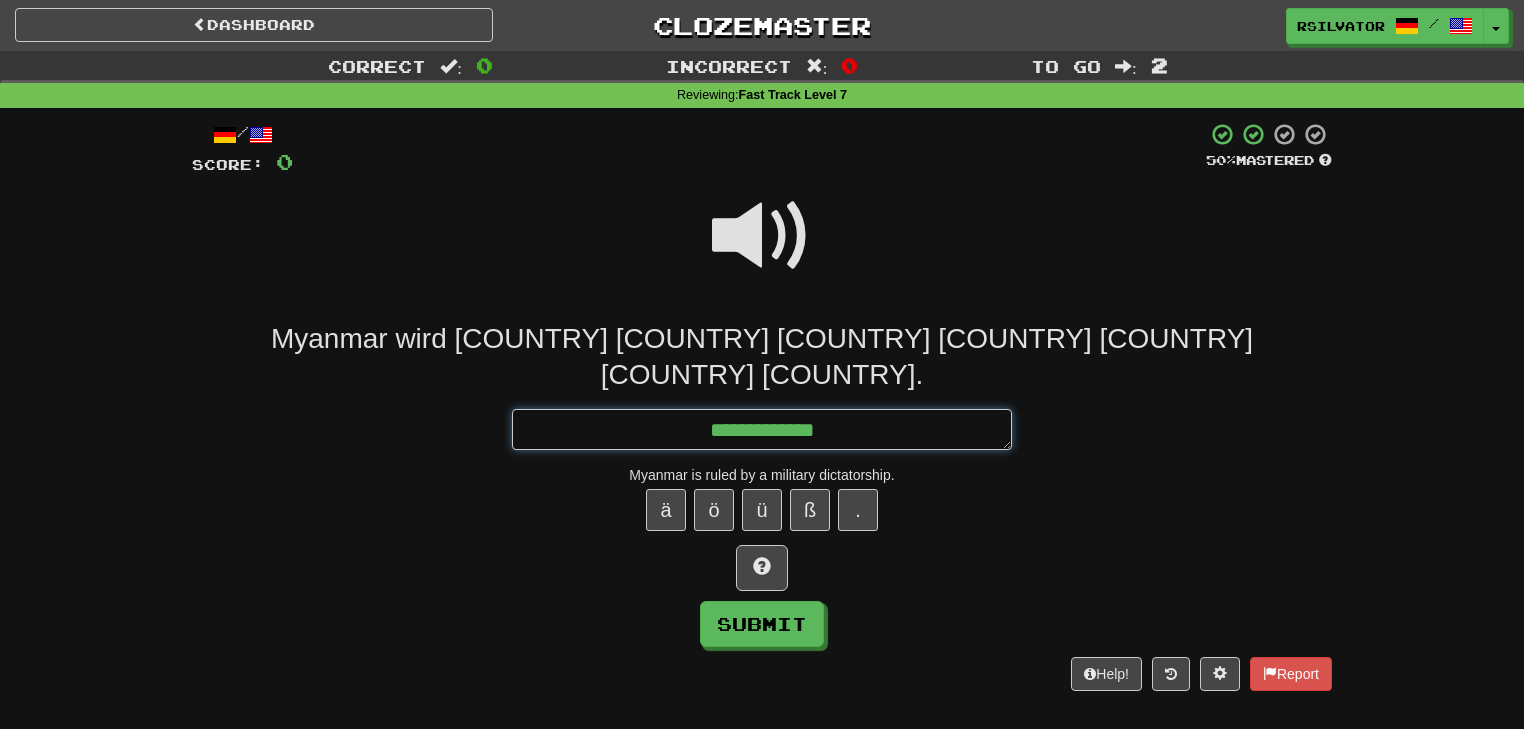 type on "**********" 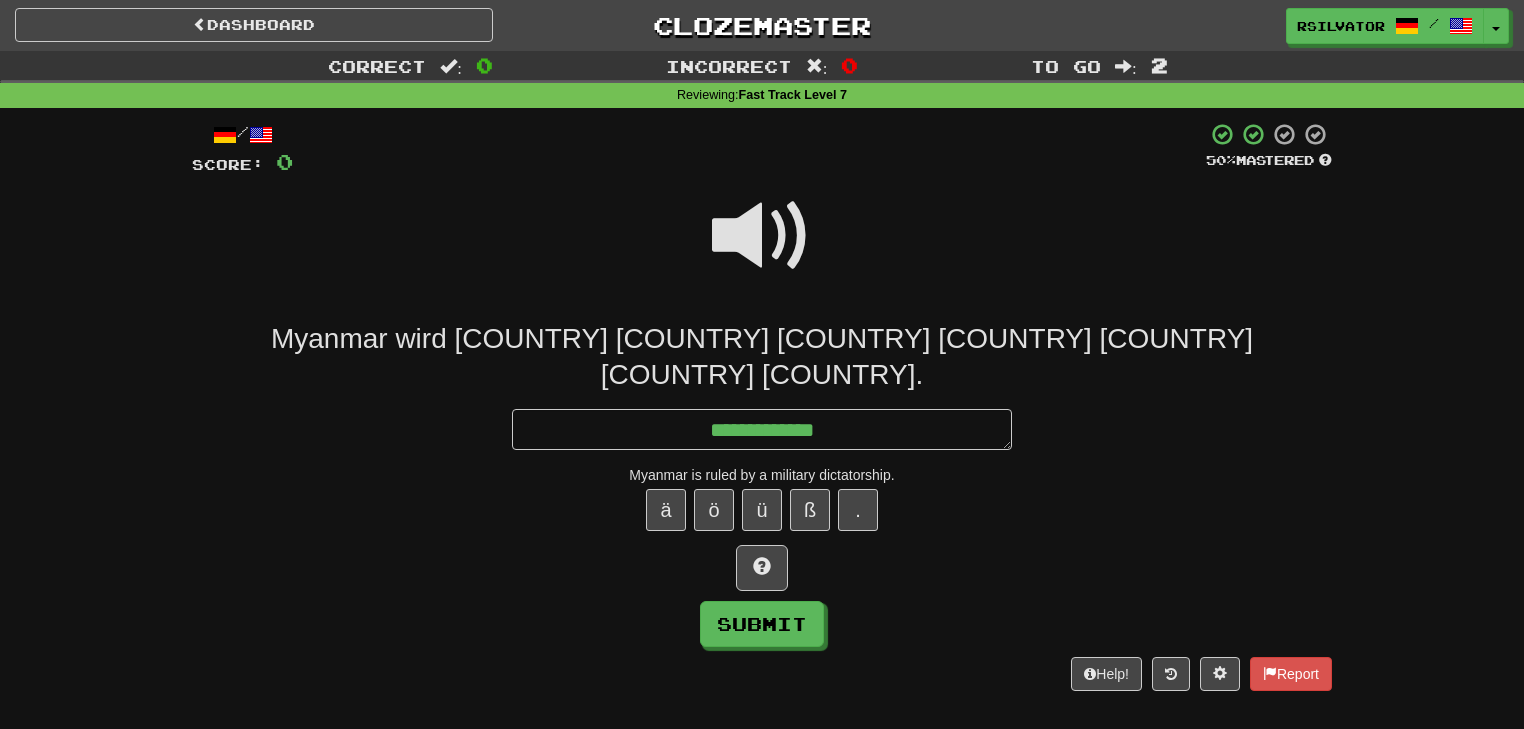 click at bounding box center [762, 236] 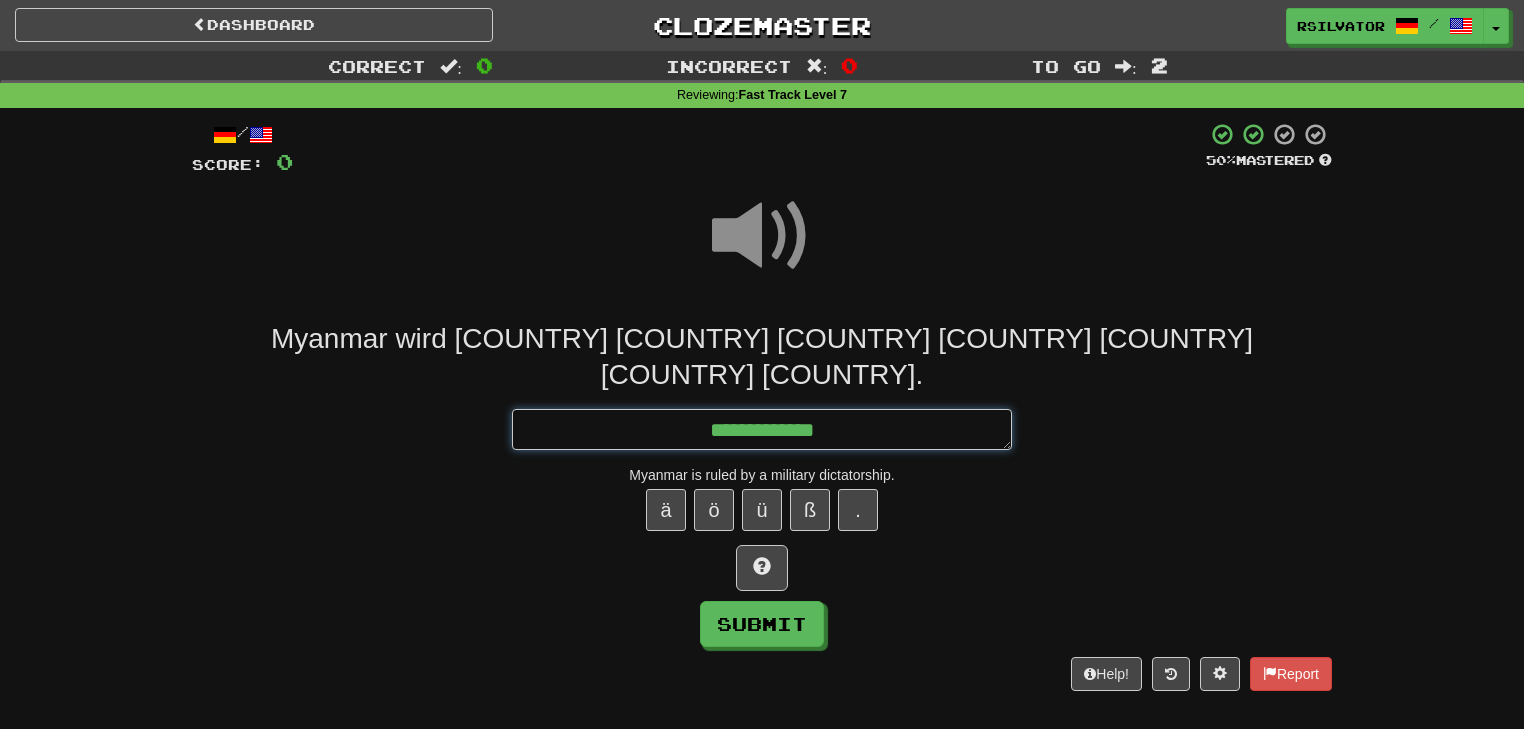 click on "**********" at bounding box center (762, 430) 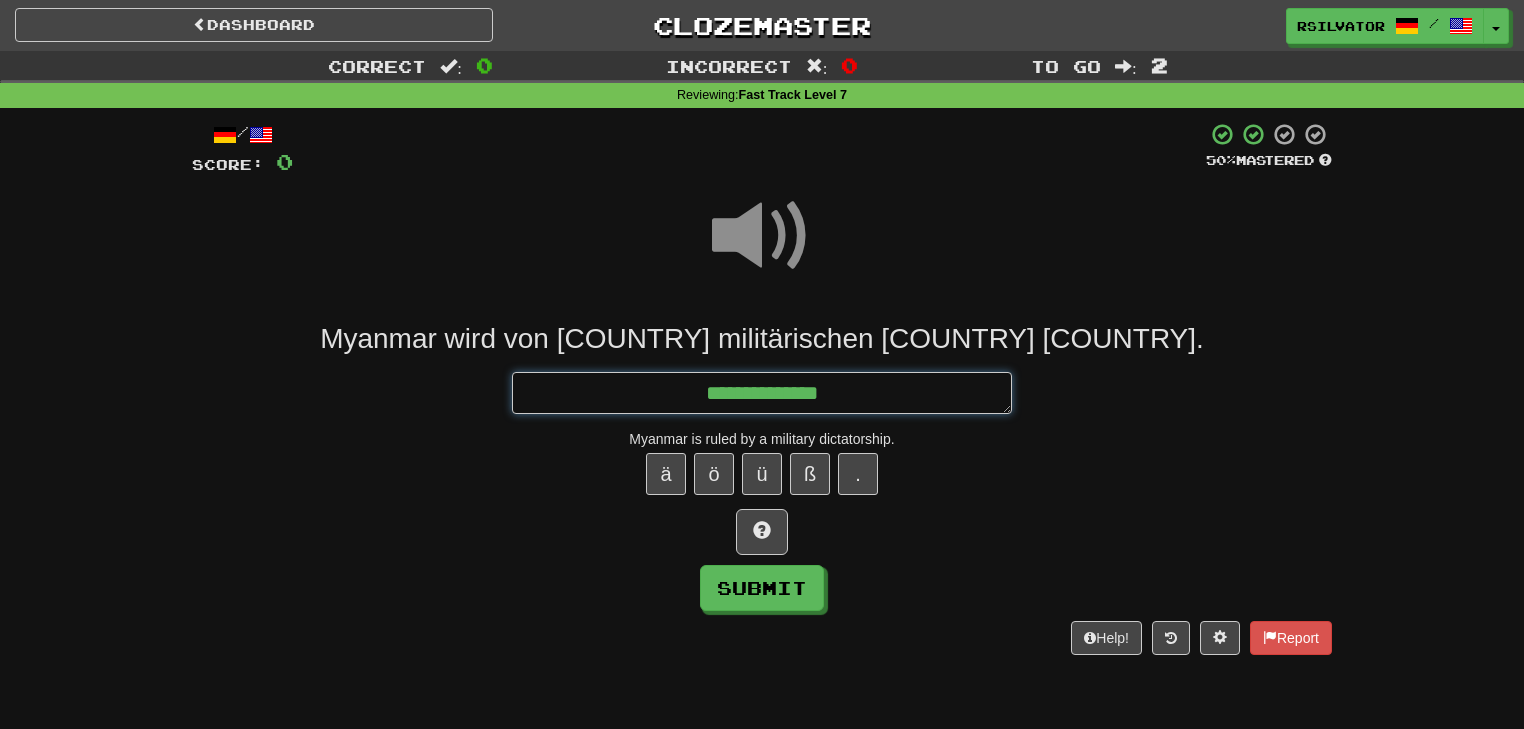 type on "*" 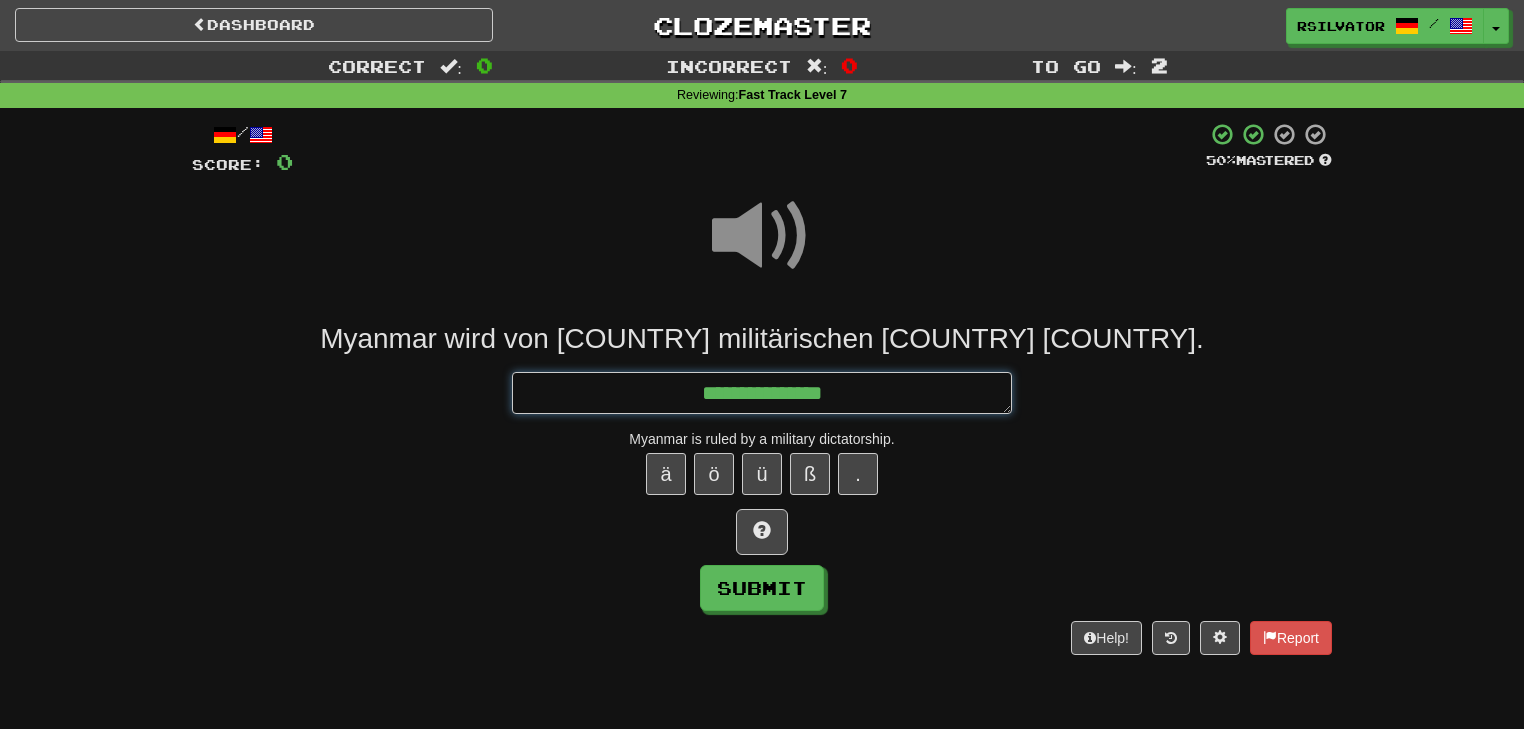 type on "*" 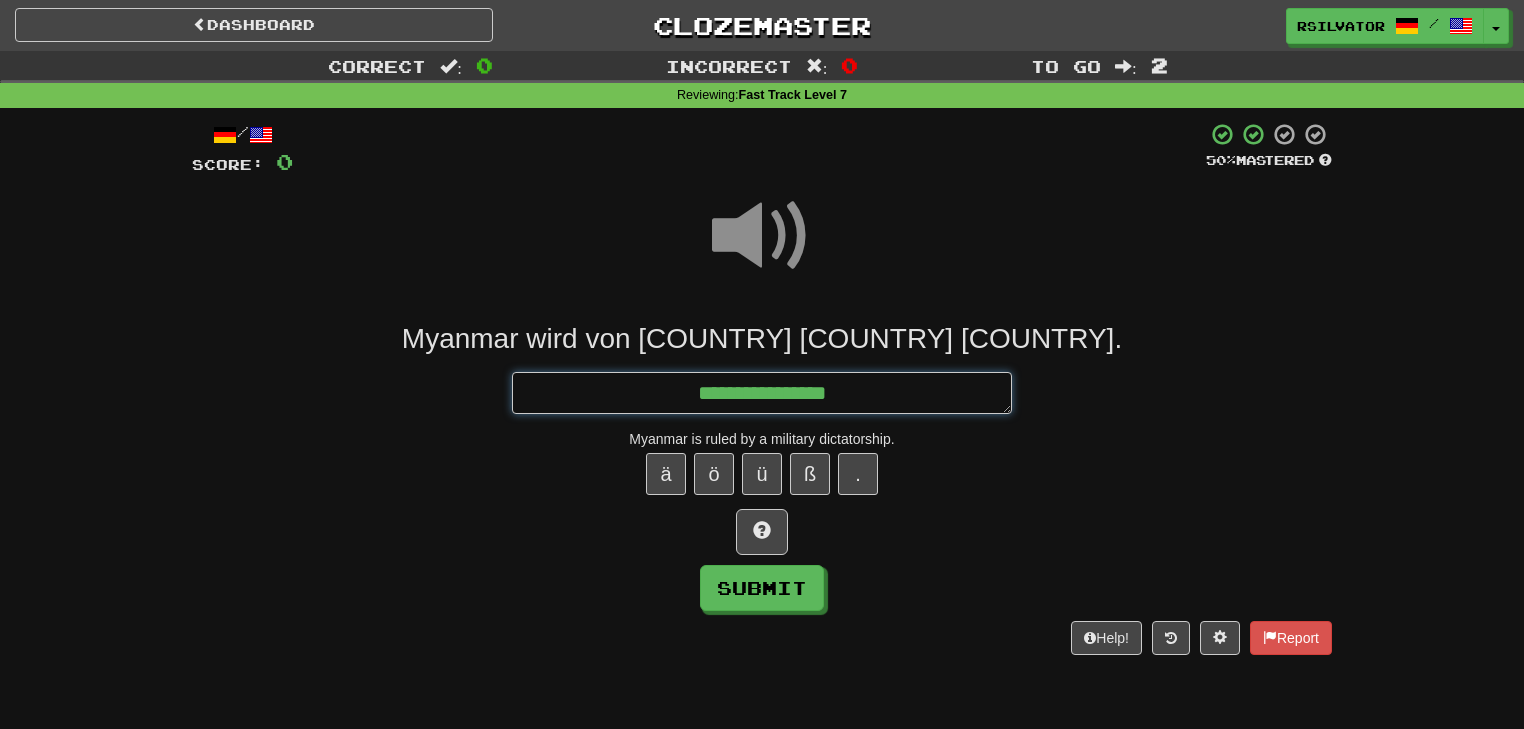 type on "*" 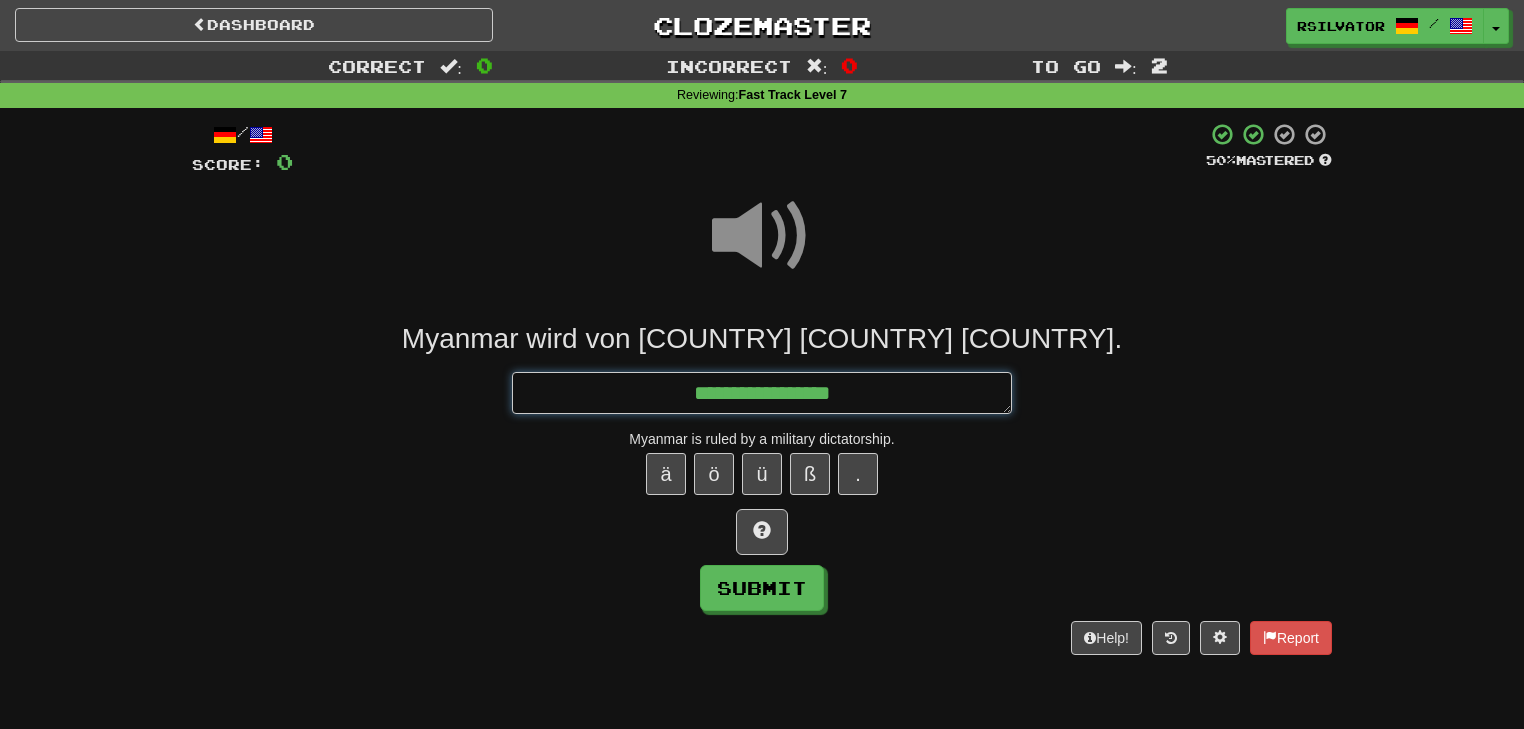 type on "*" 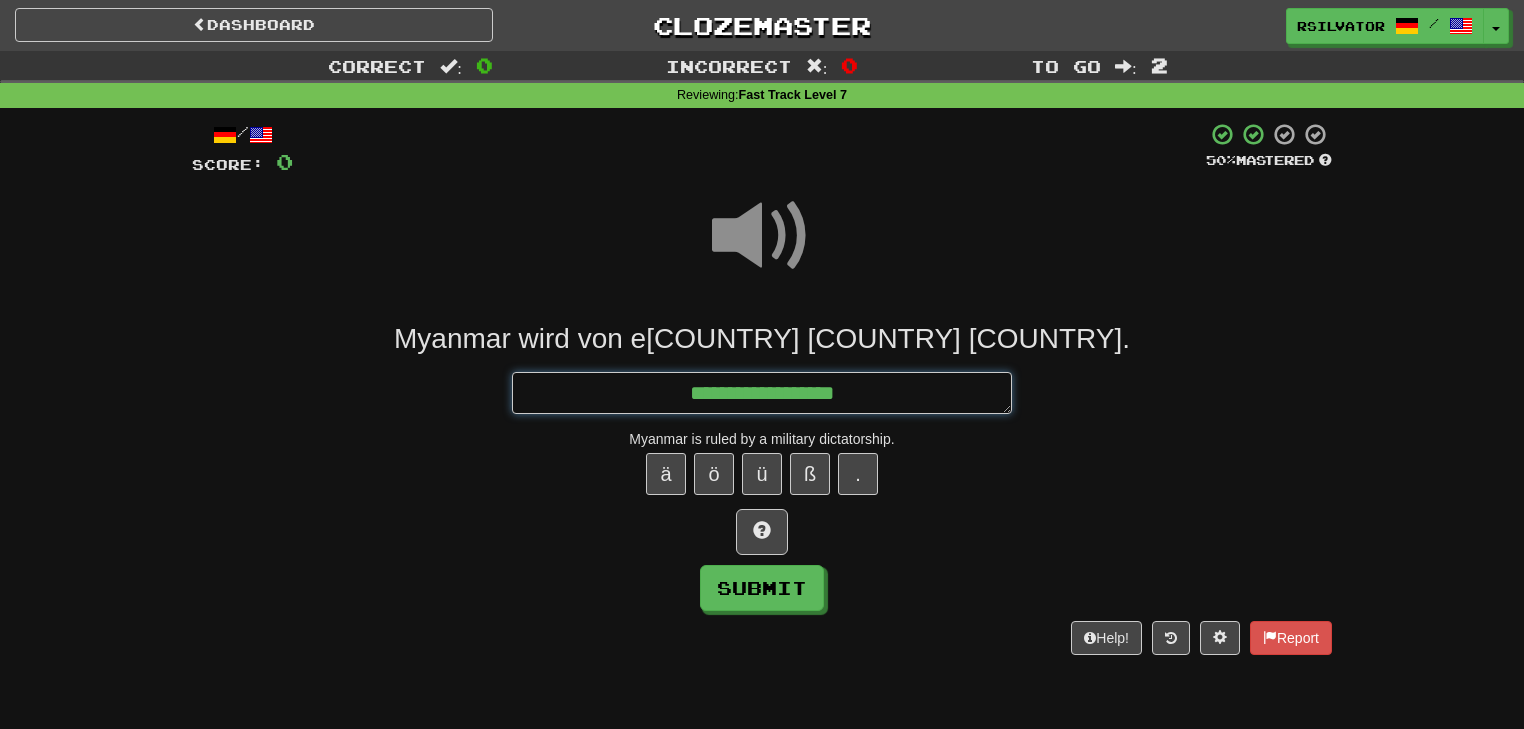 type on "*" 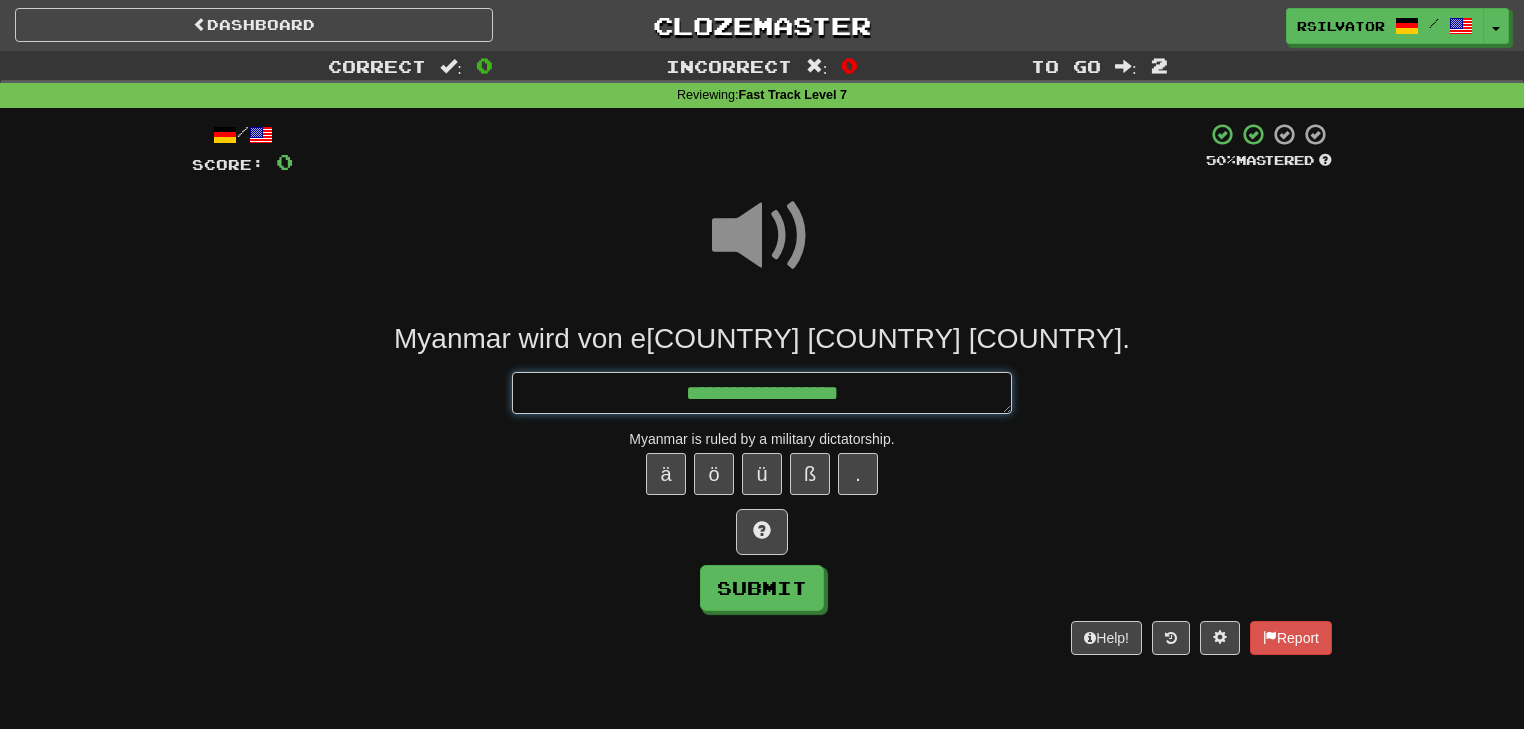 type on "*" 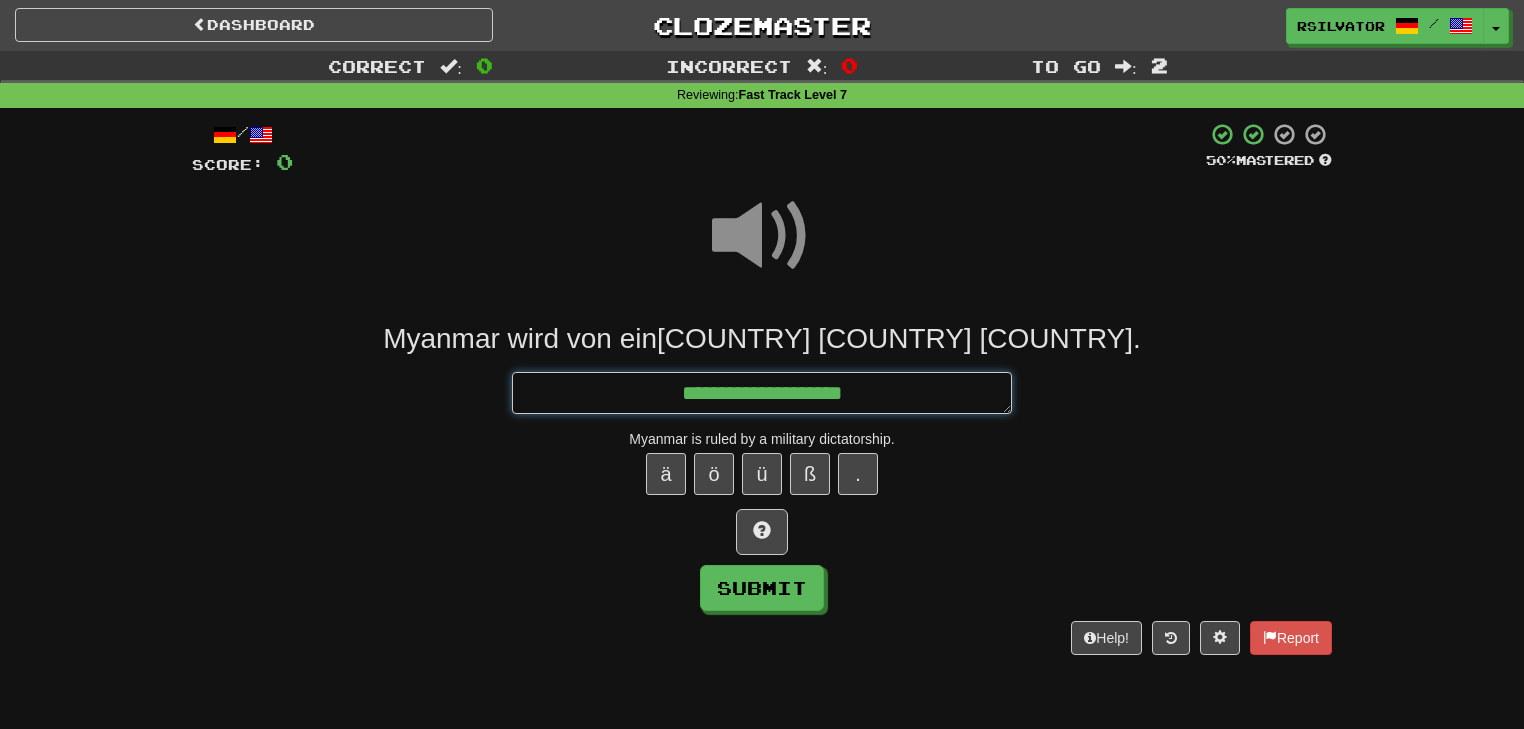 type on "*" 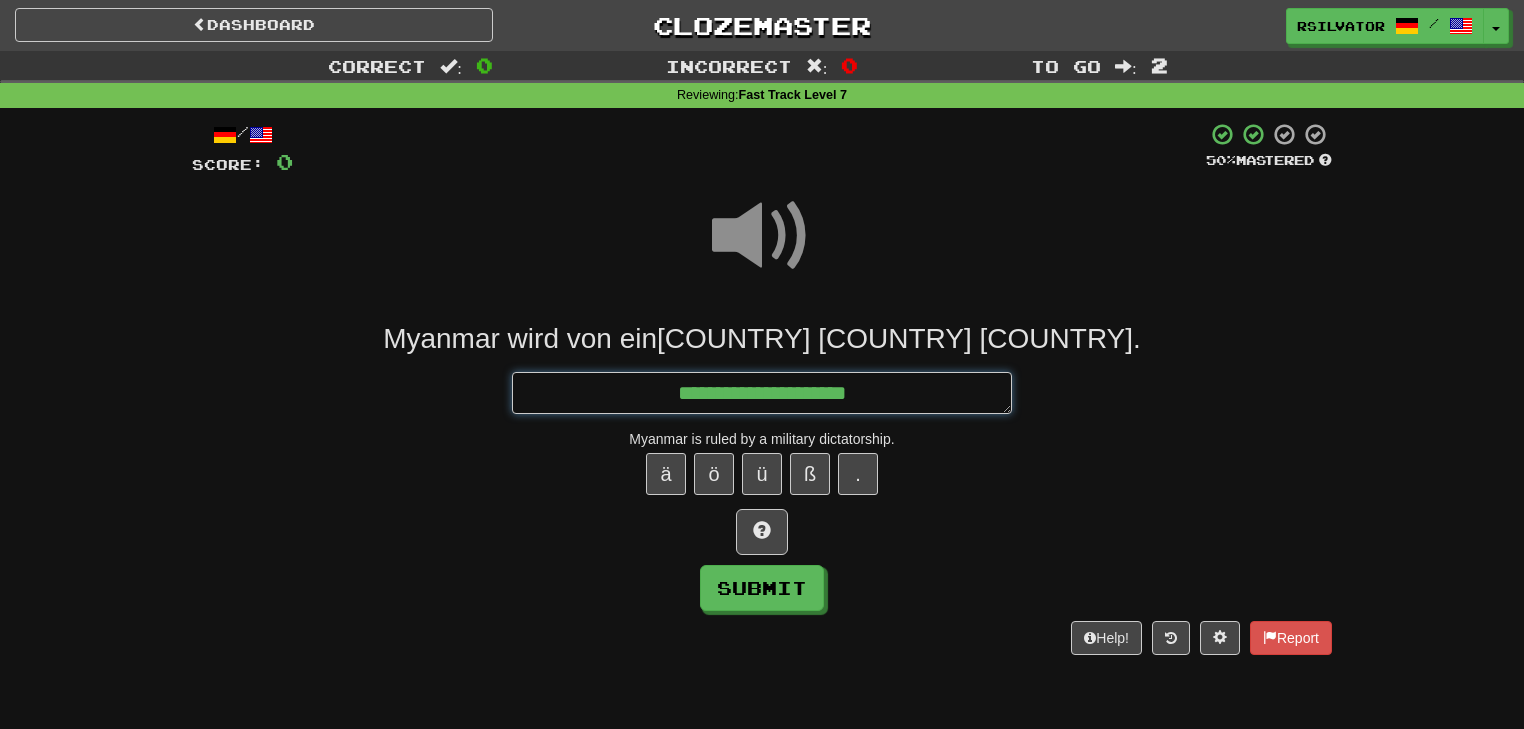 type on "*" 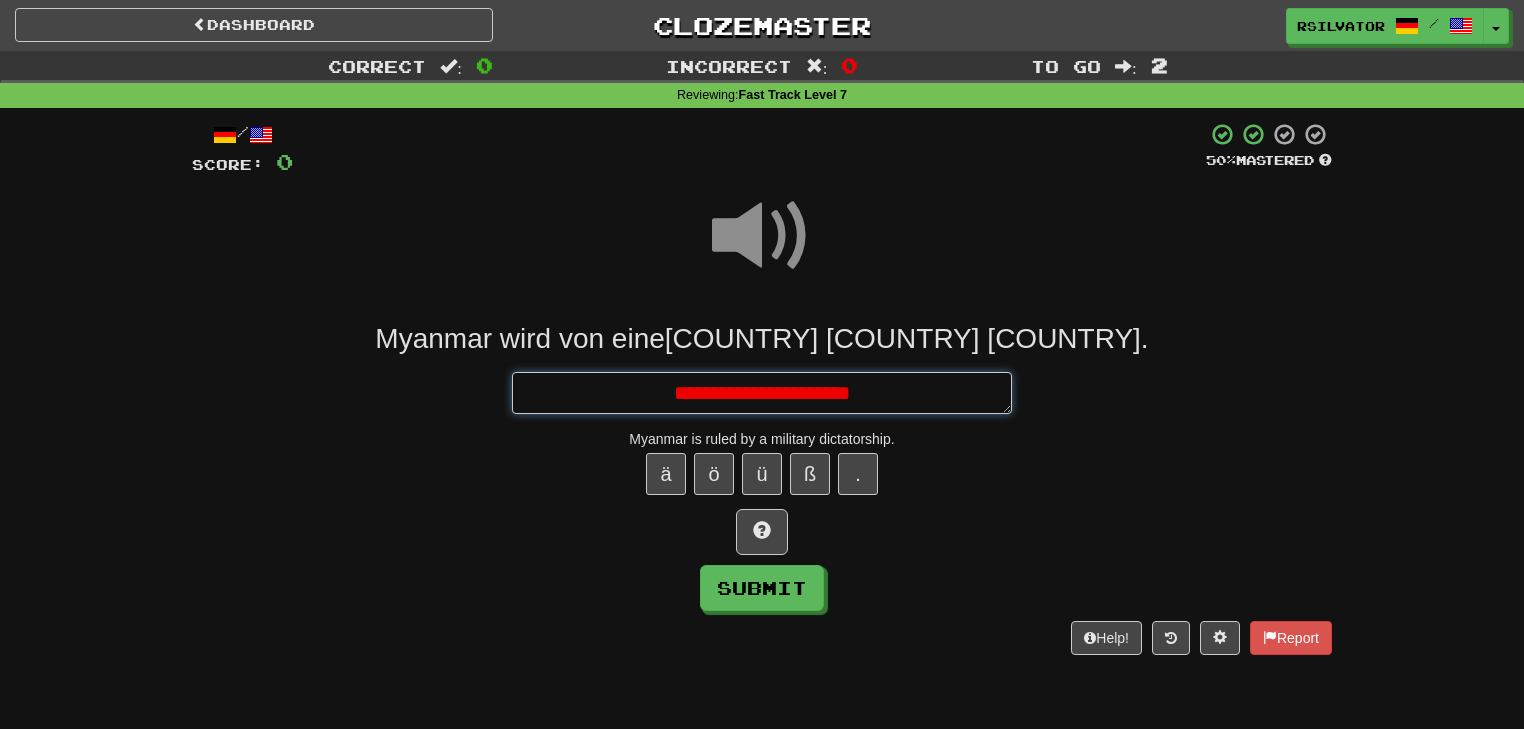 type on "*" 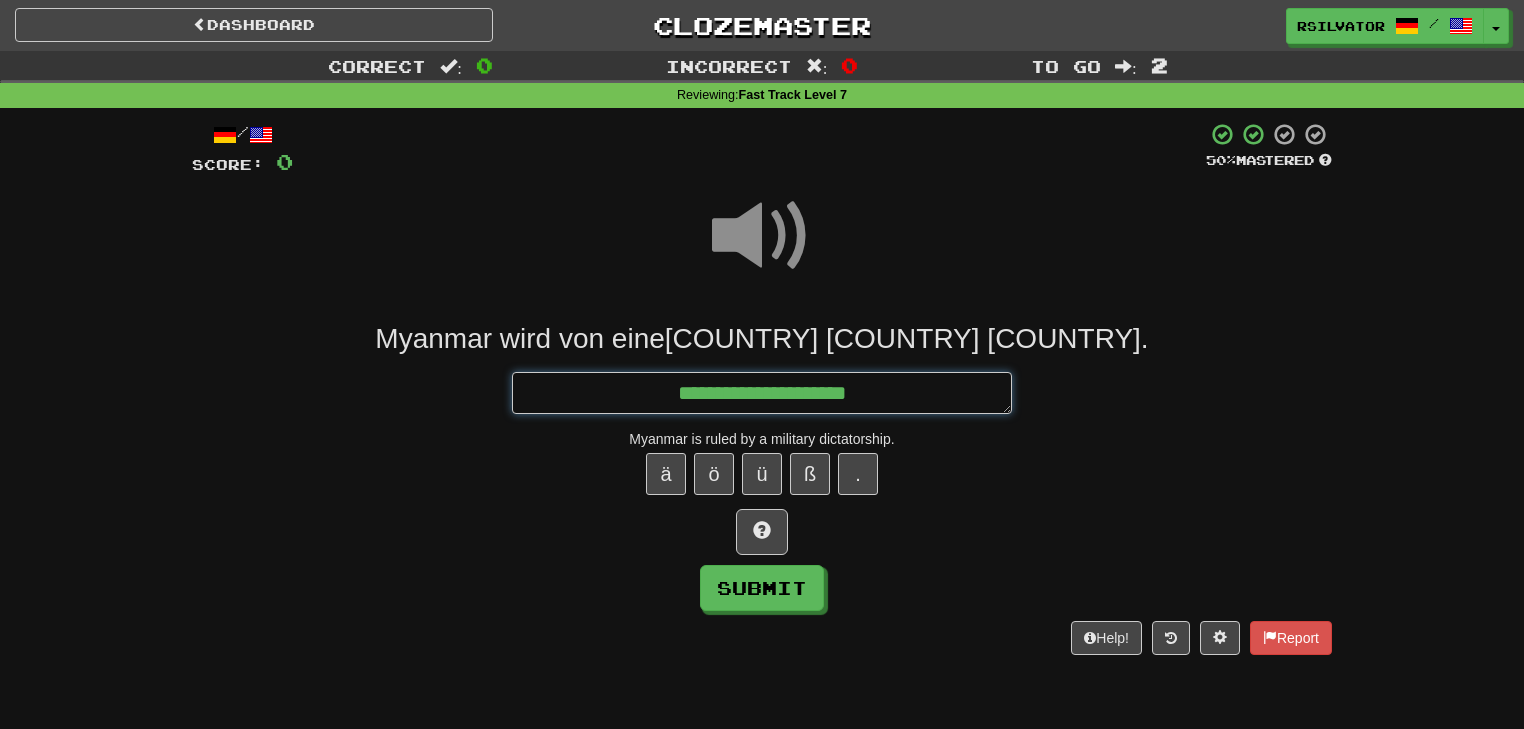 type on "*" 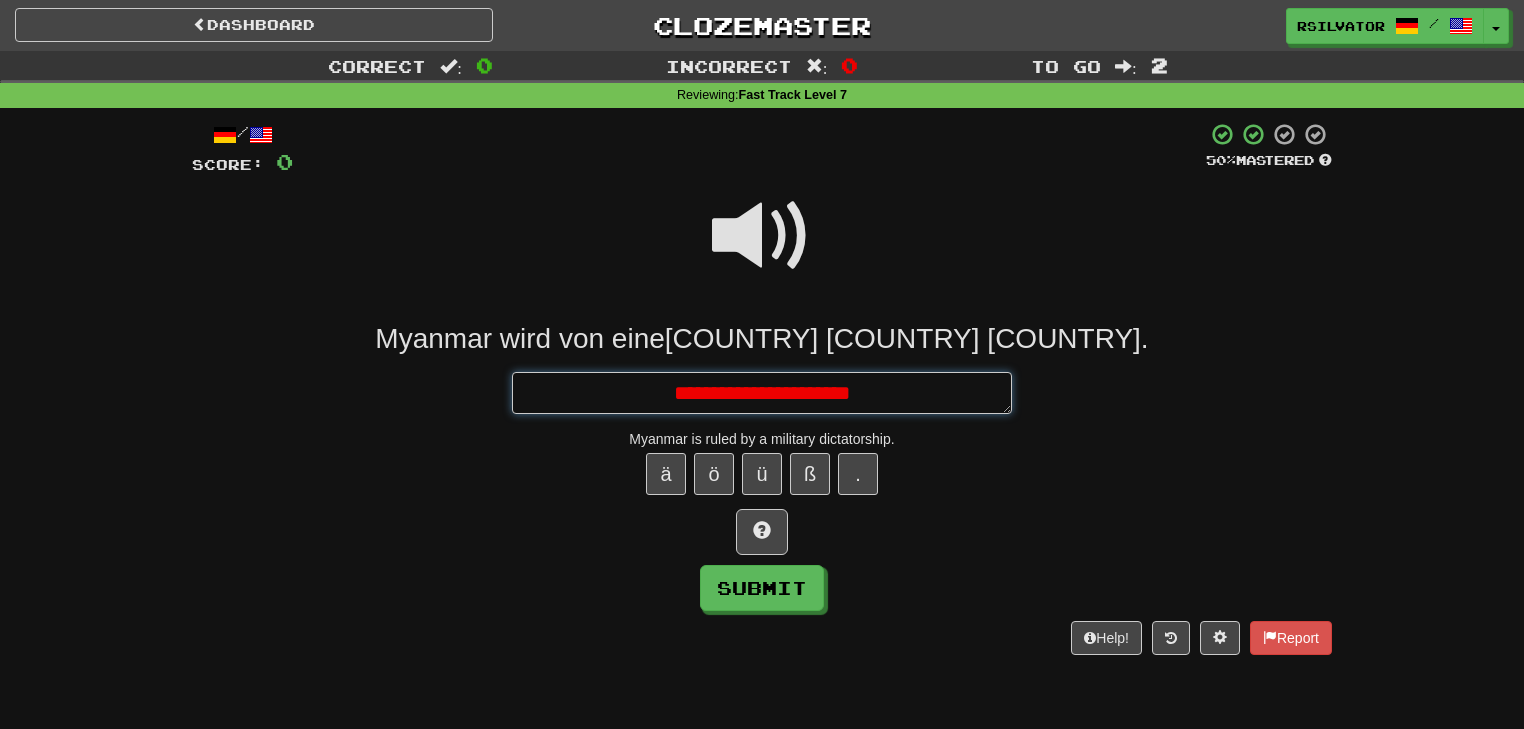 type on "*" 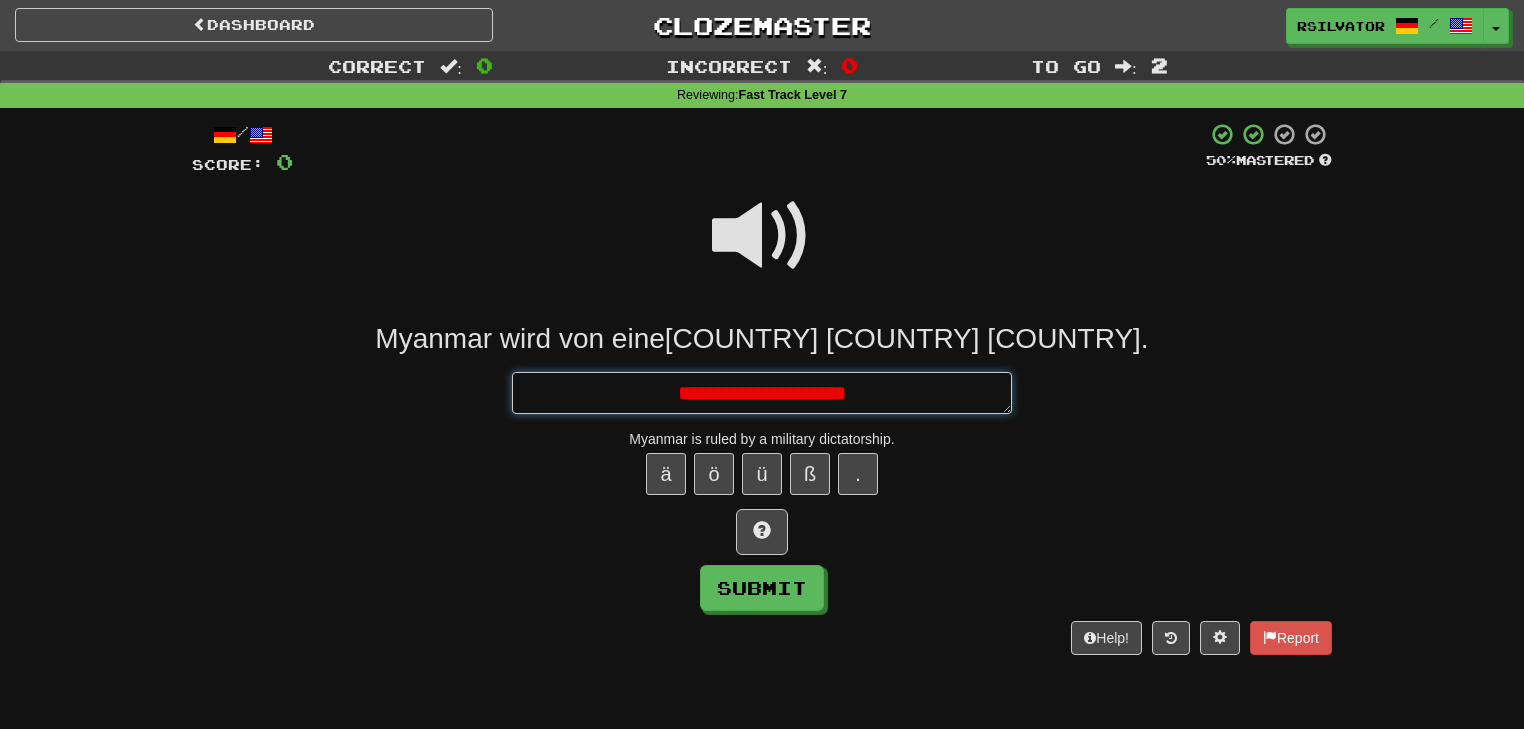type on "*" 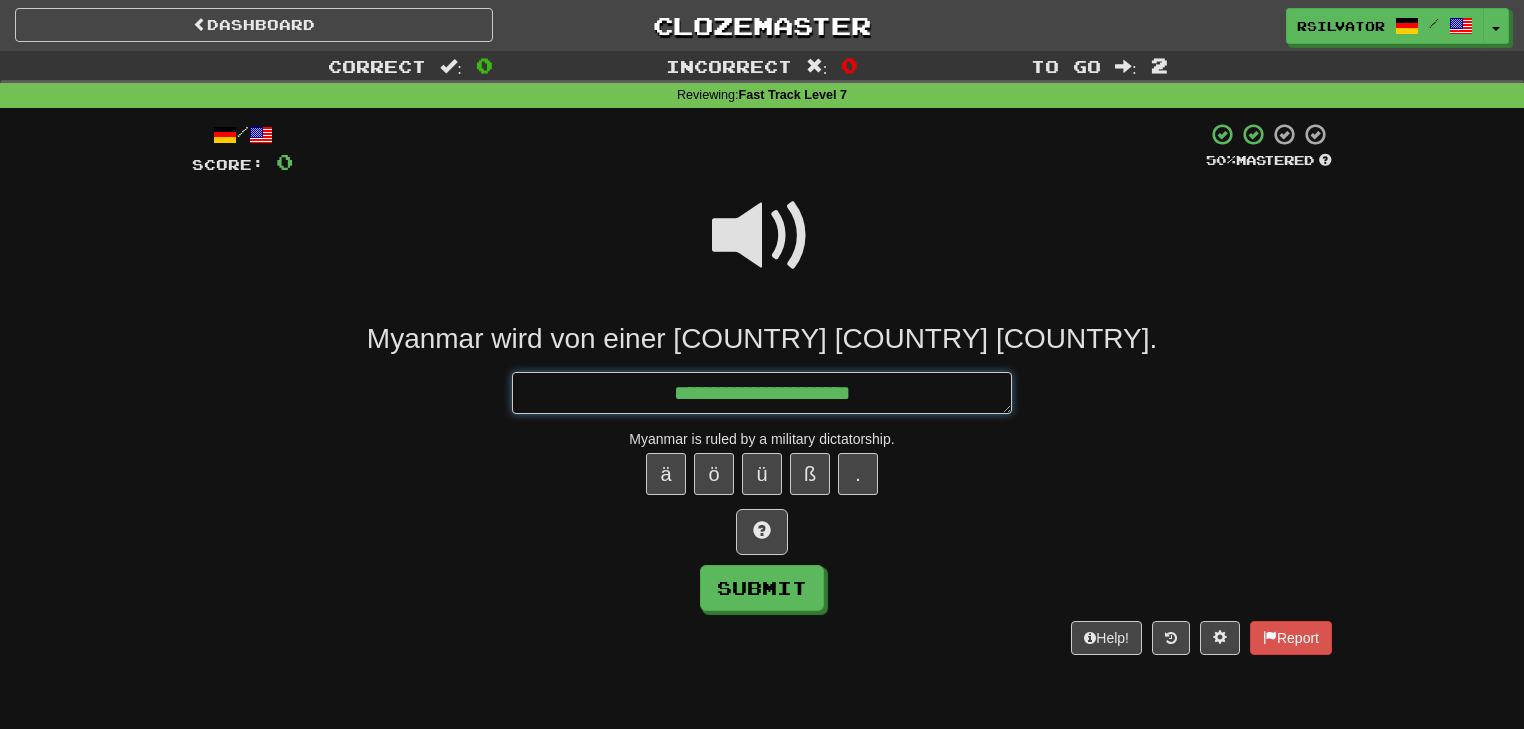 type on "*" 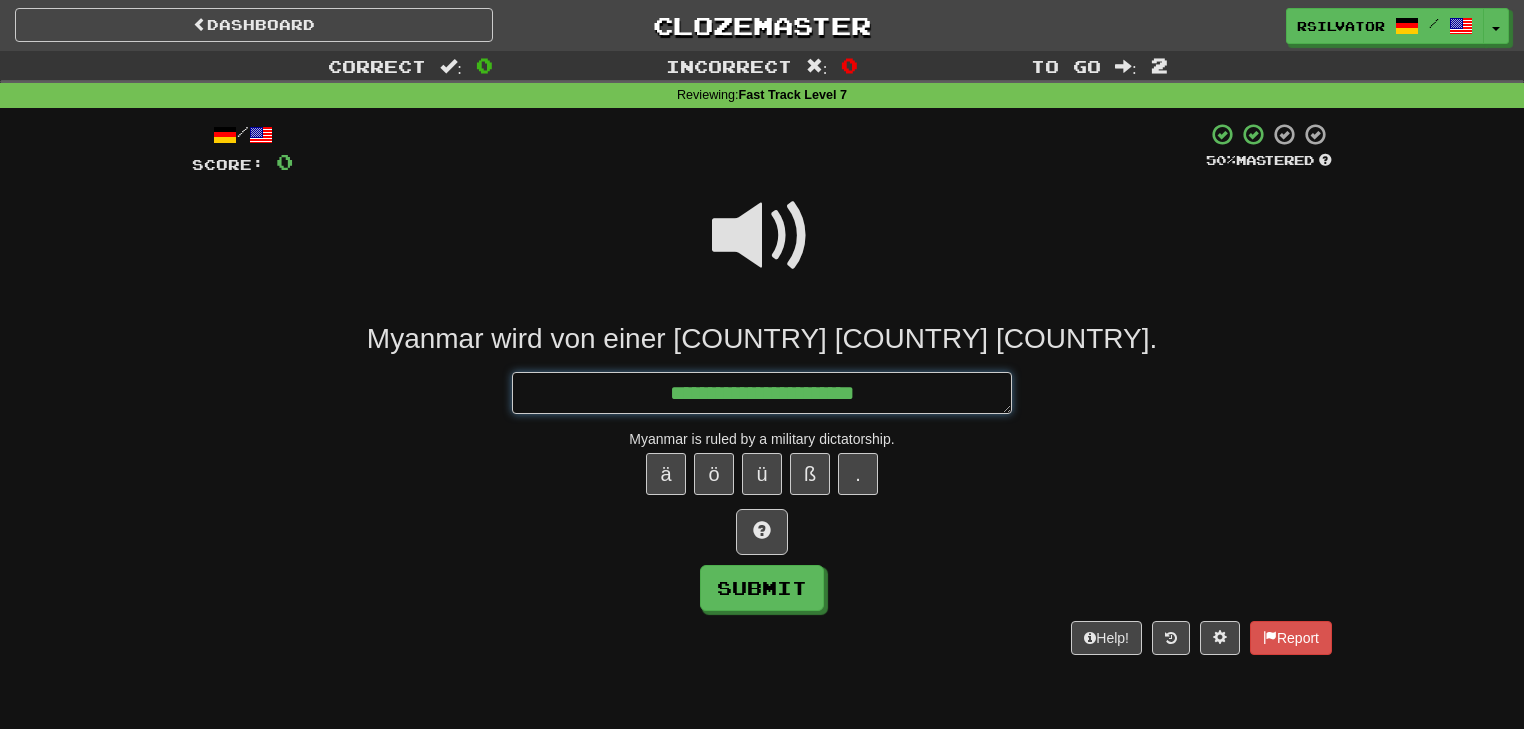 type on "*" 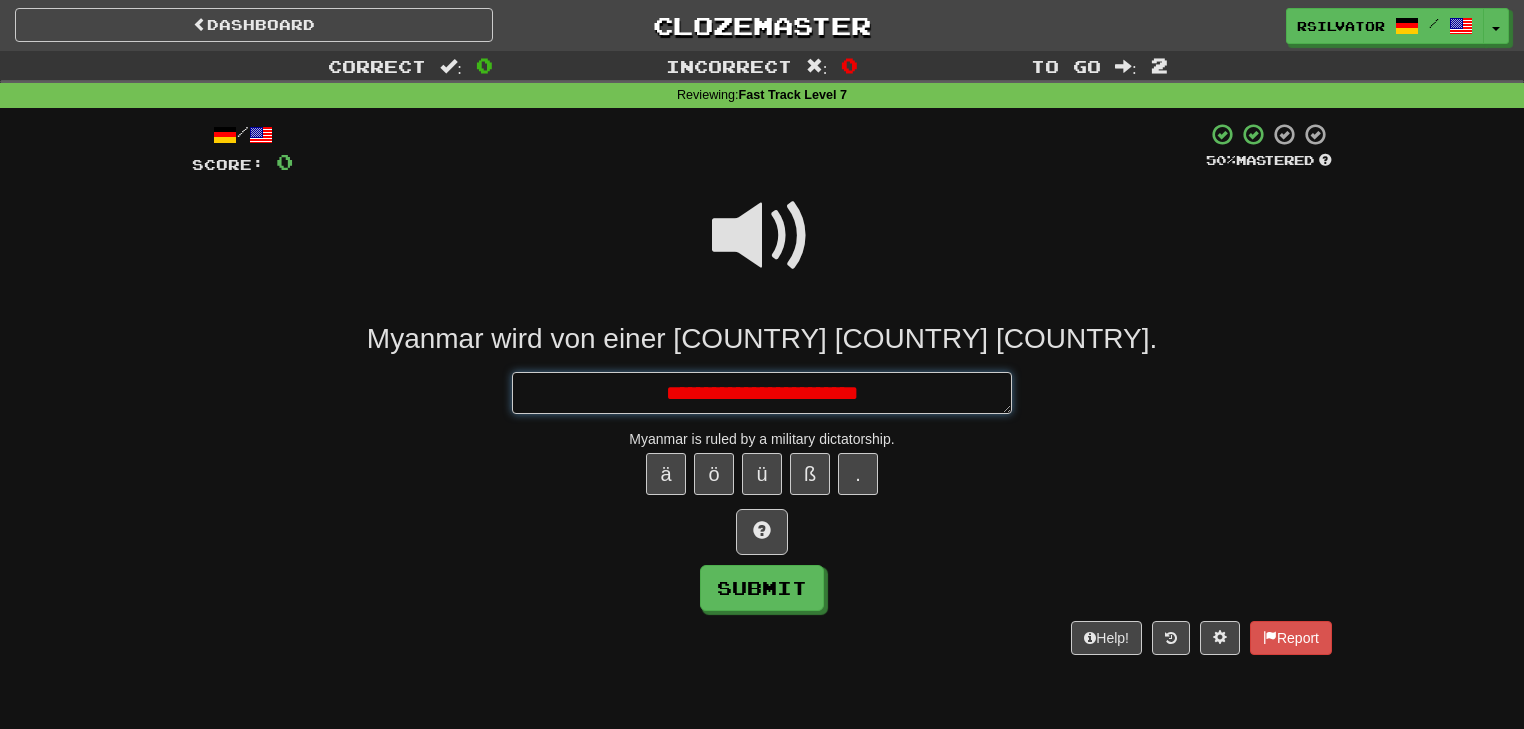 type on "*" 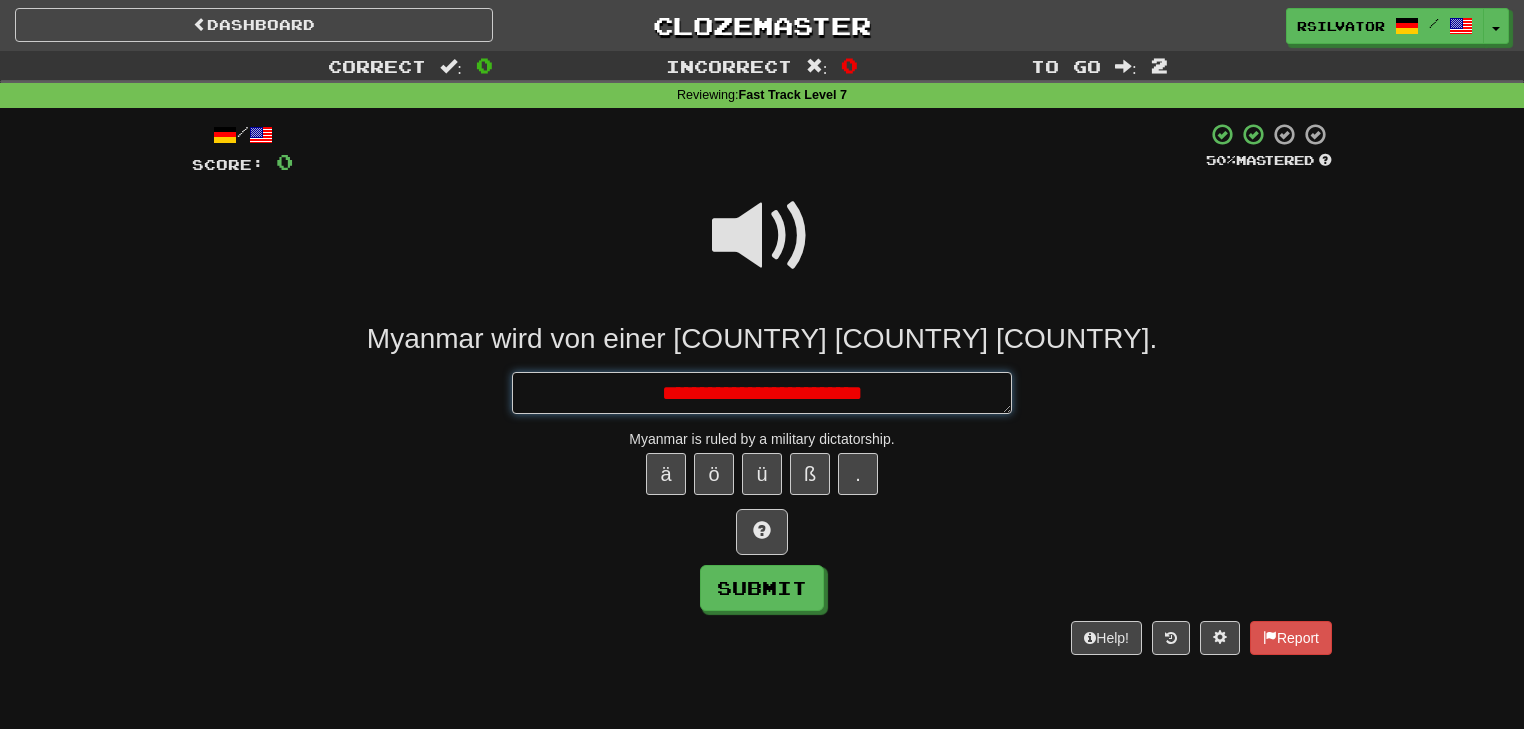 type on "*" 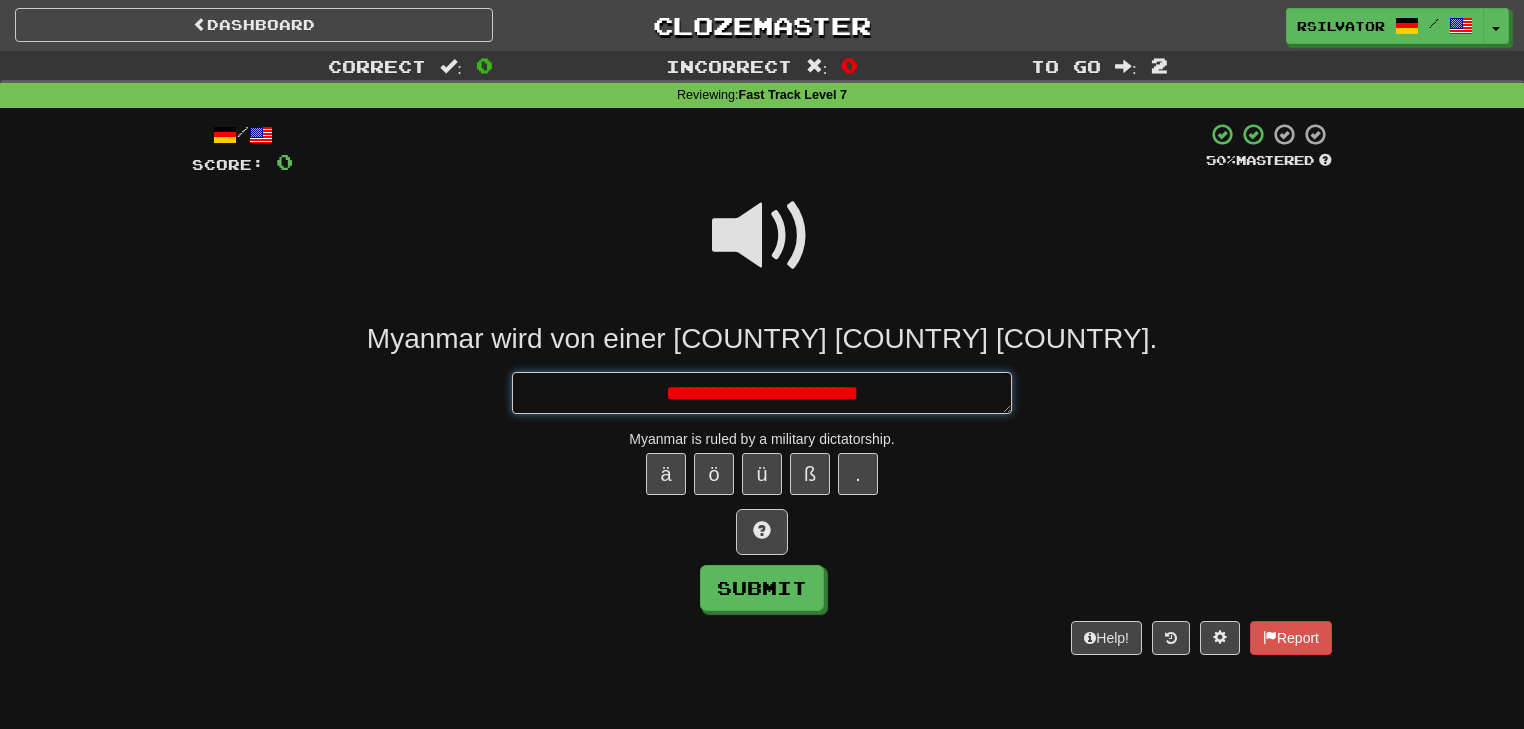 type on "*" 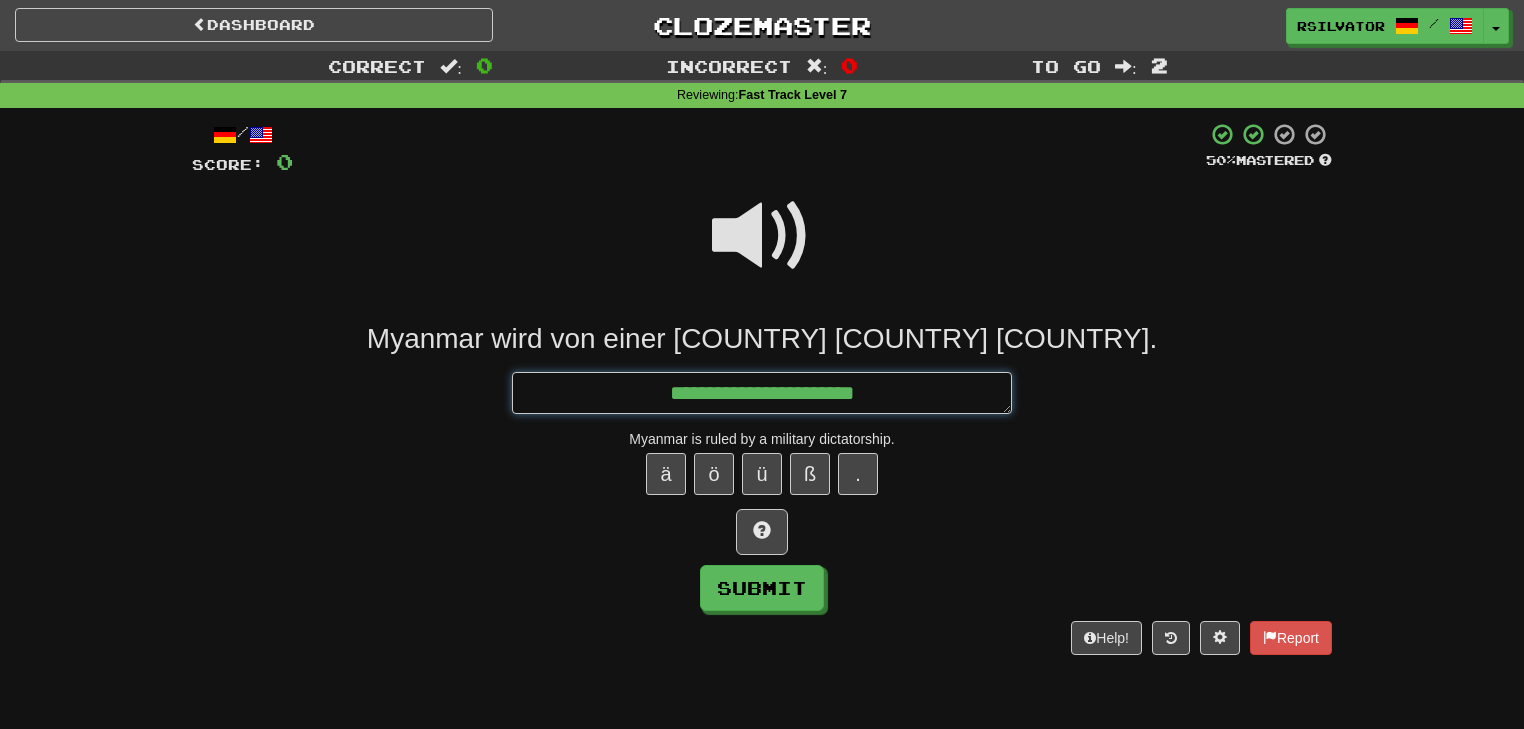 type on "*" 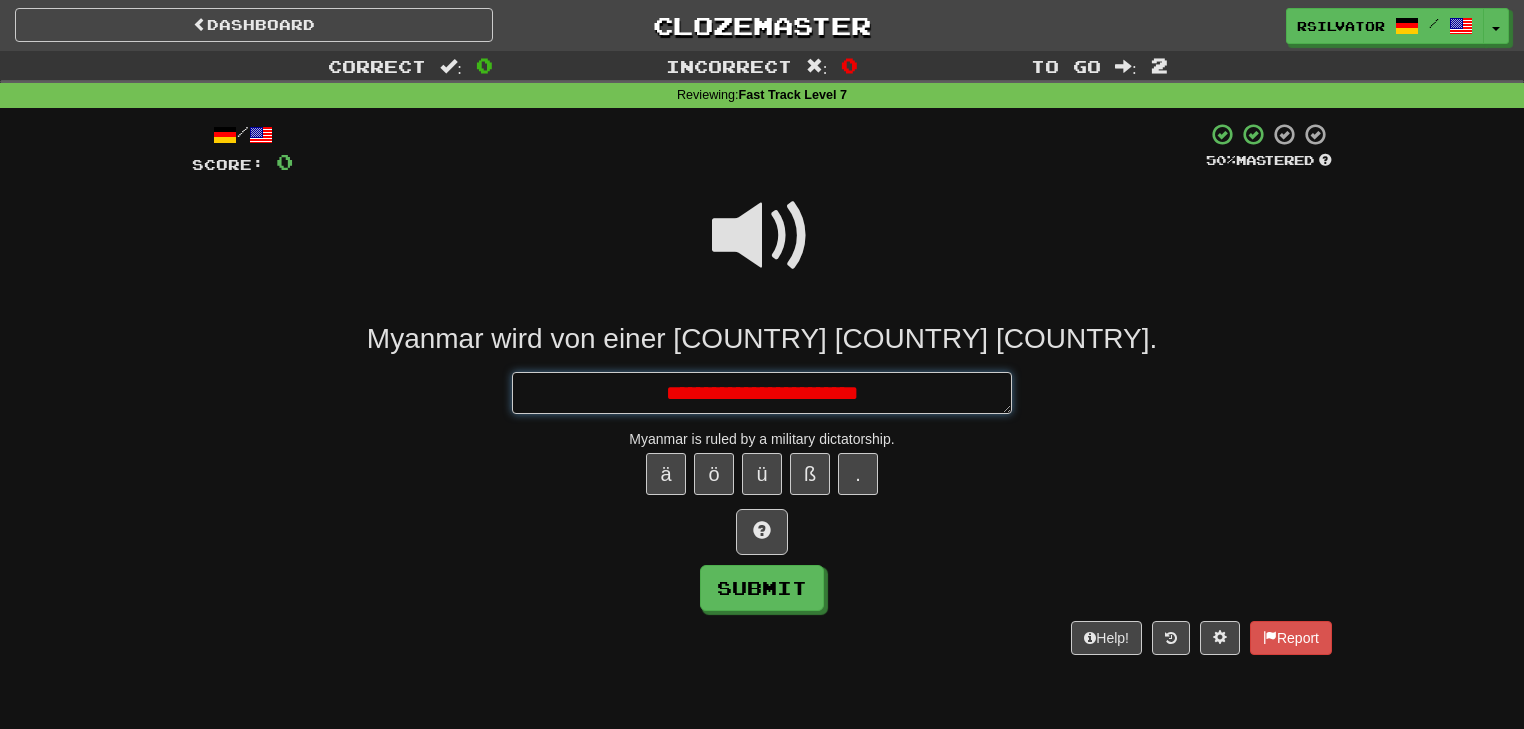 type on "*" 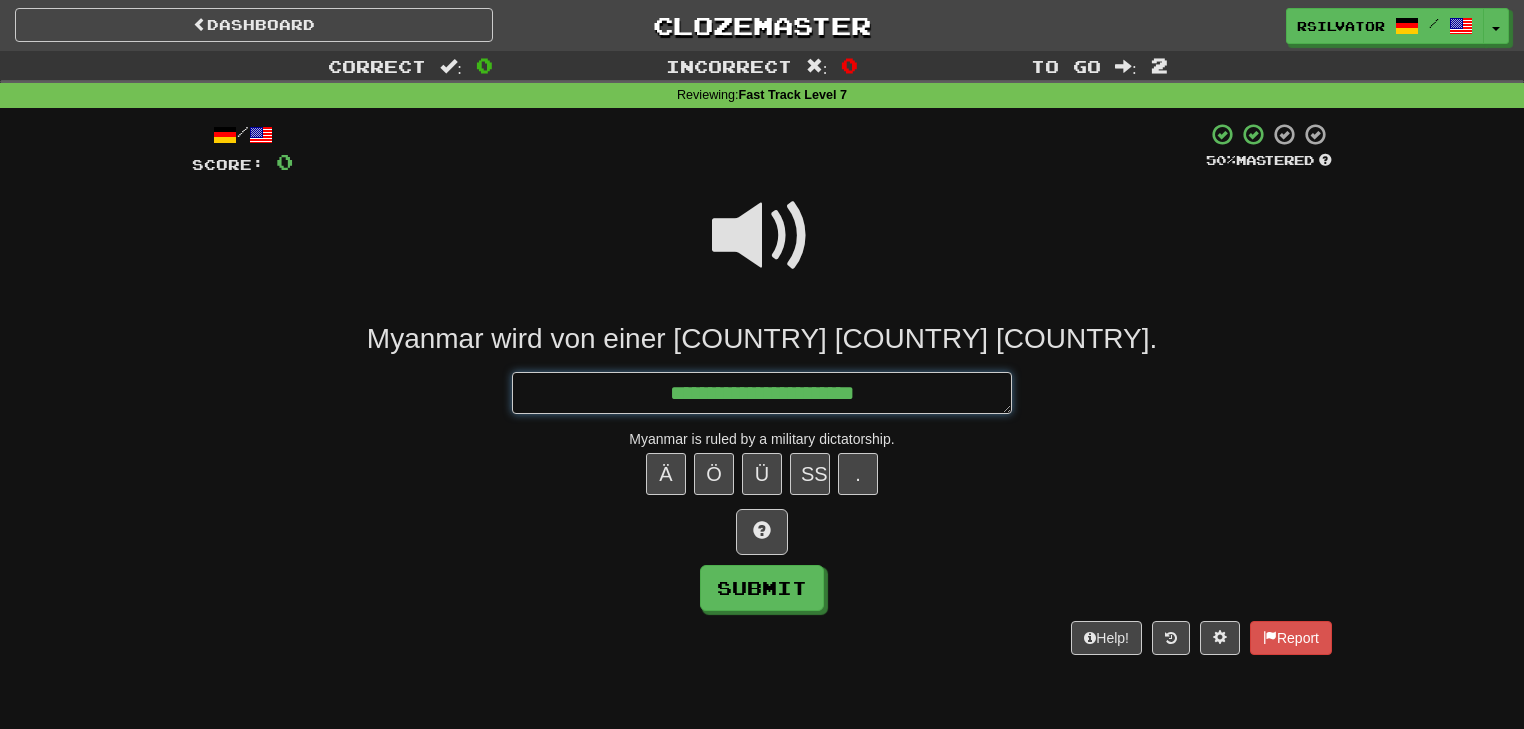 type on "*" 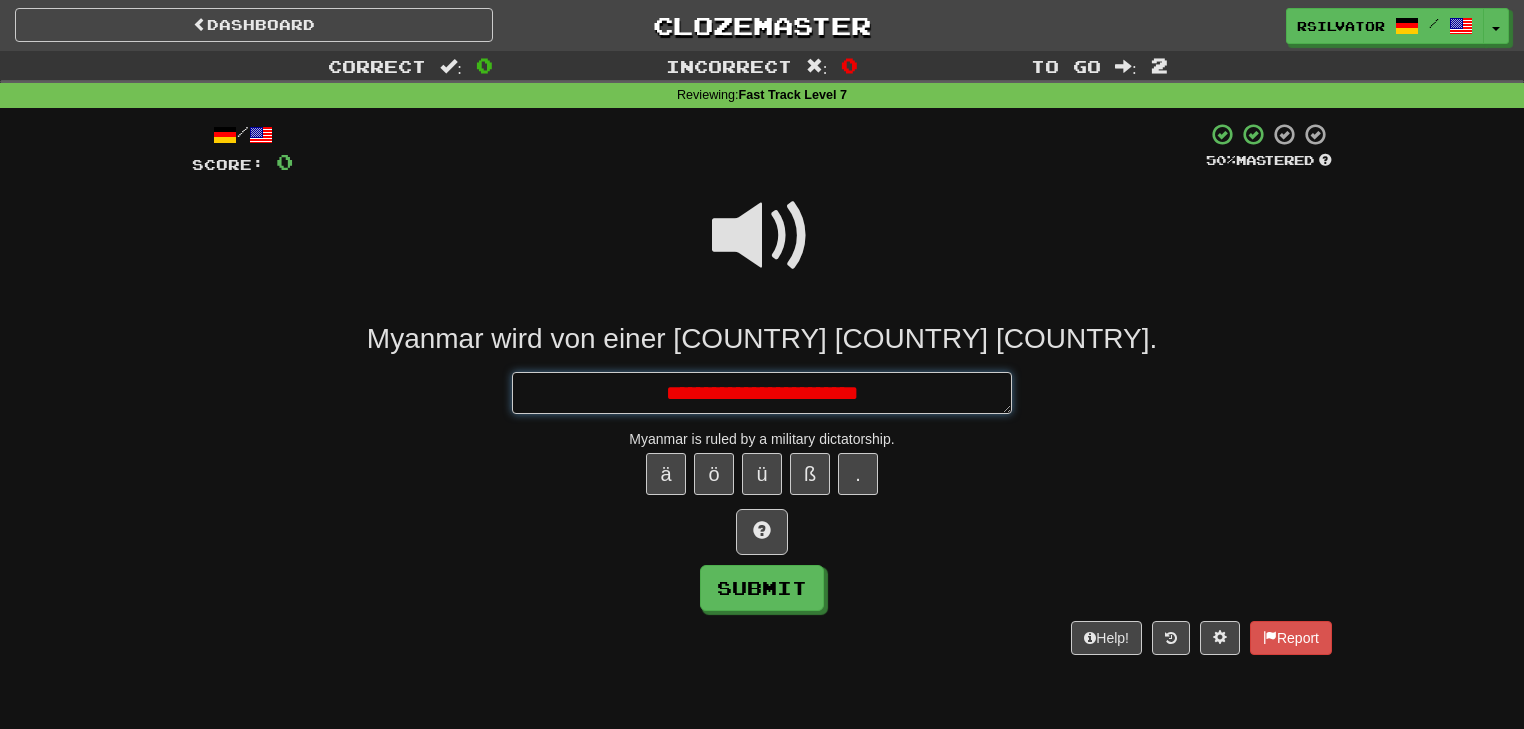 type on "*" 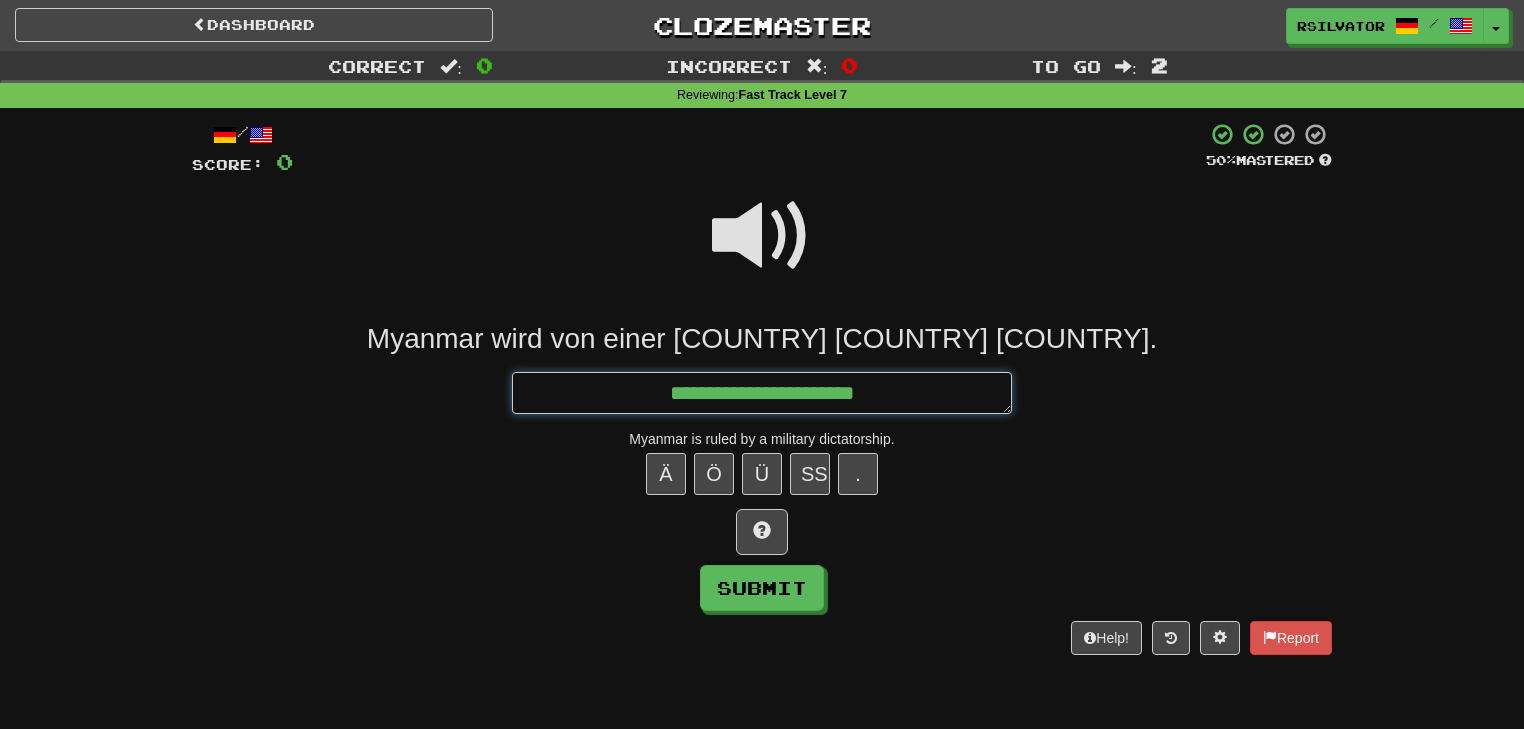 type on "*" 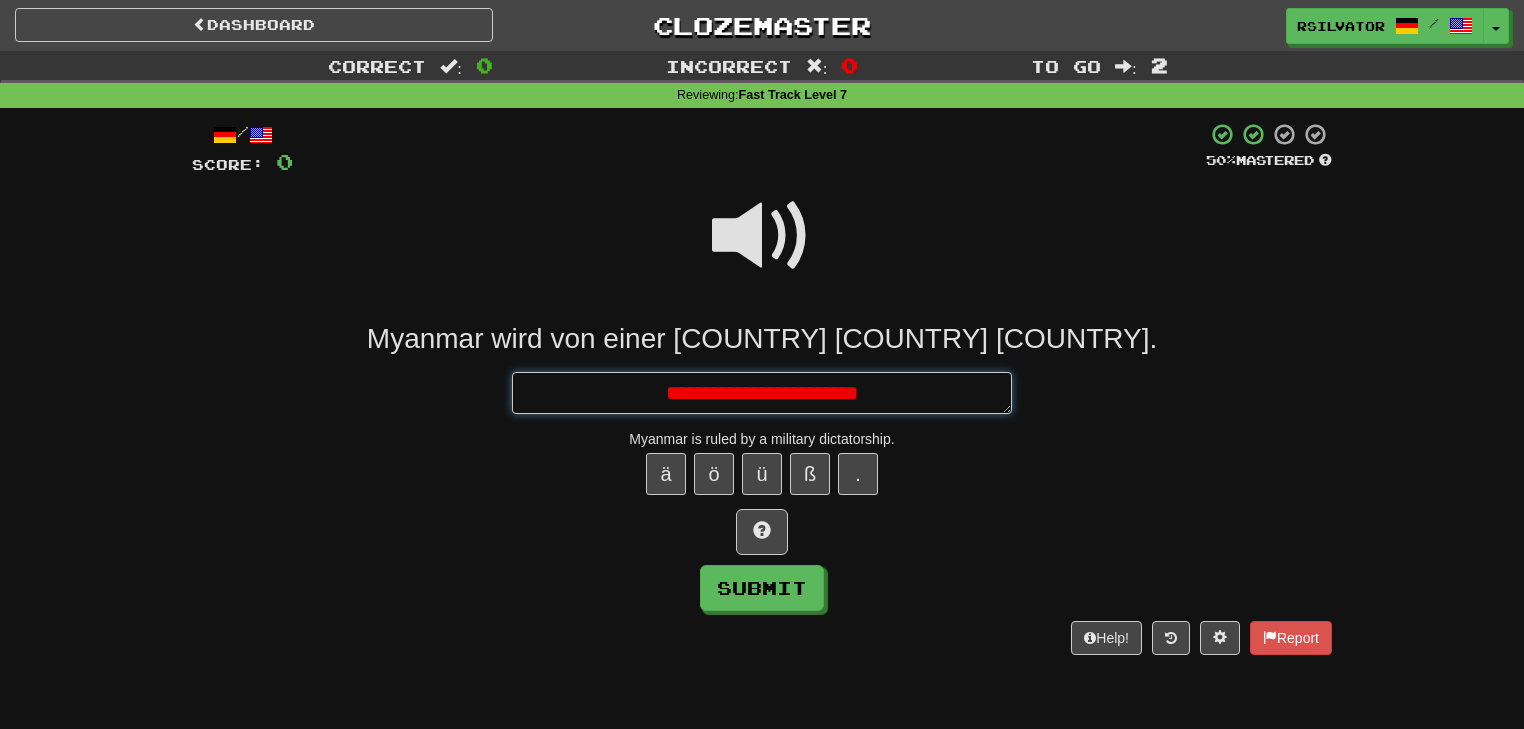 type on "*" 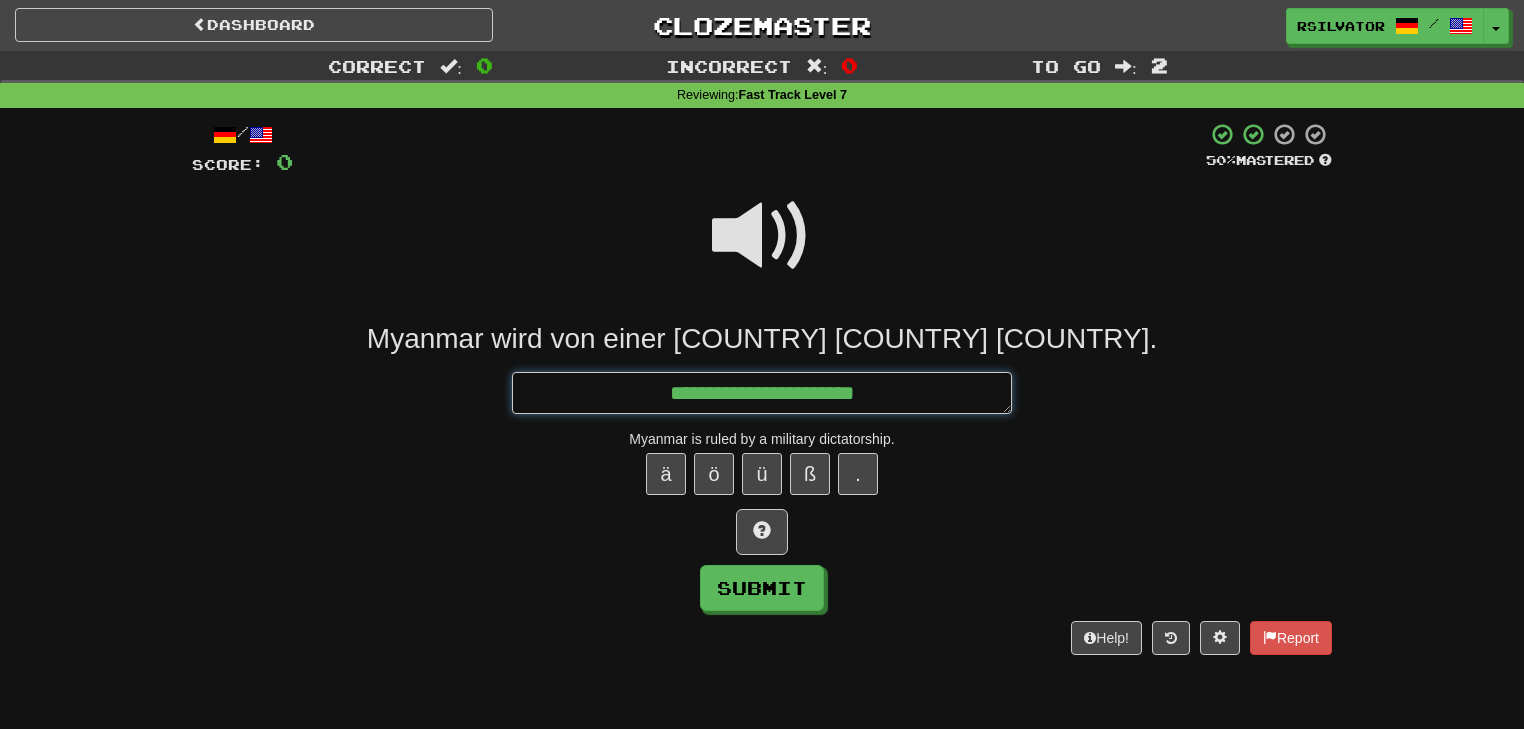type on "**********" 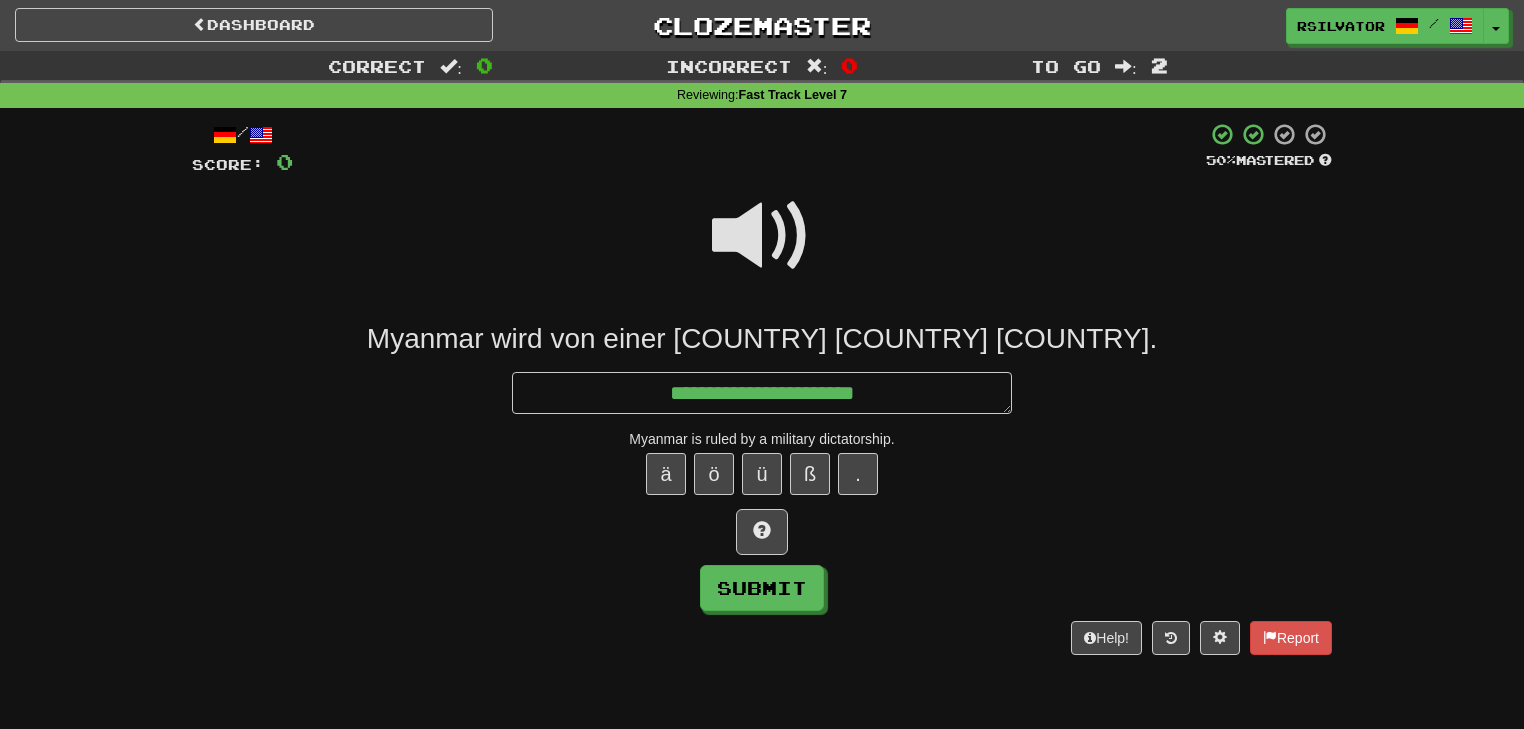 click at bounding box center (762, 249) 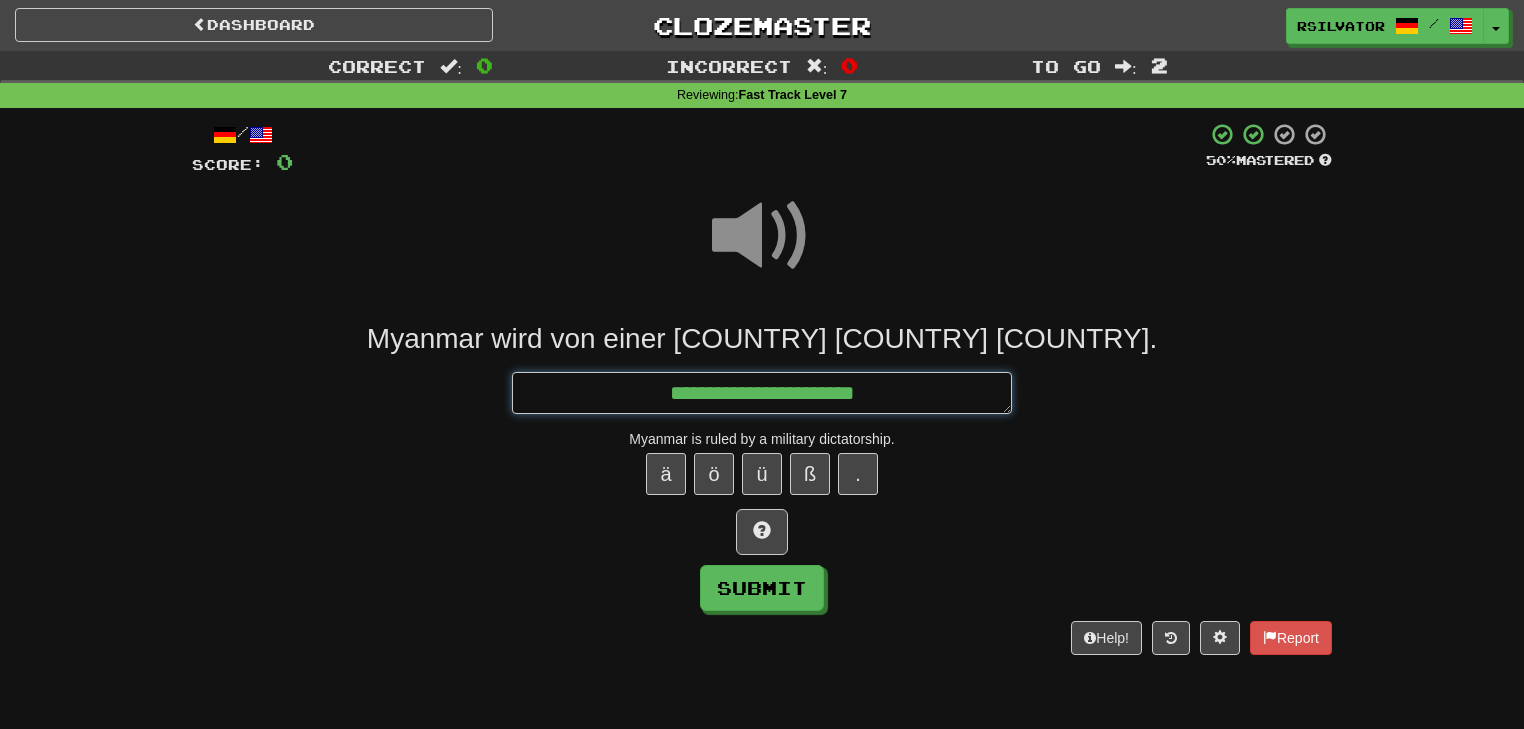 click on "**********" at bounding box center (762, 393) 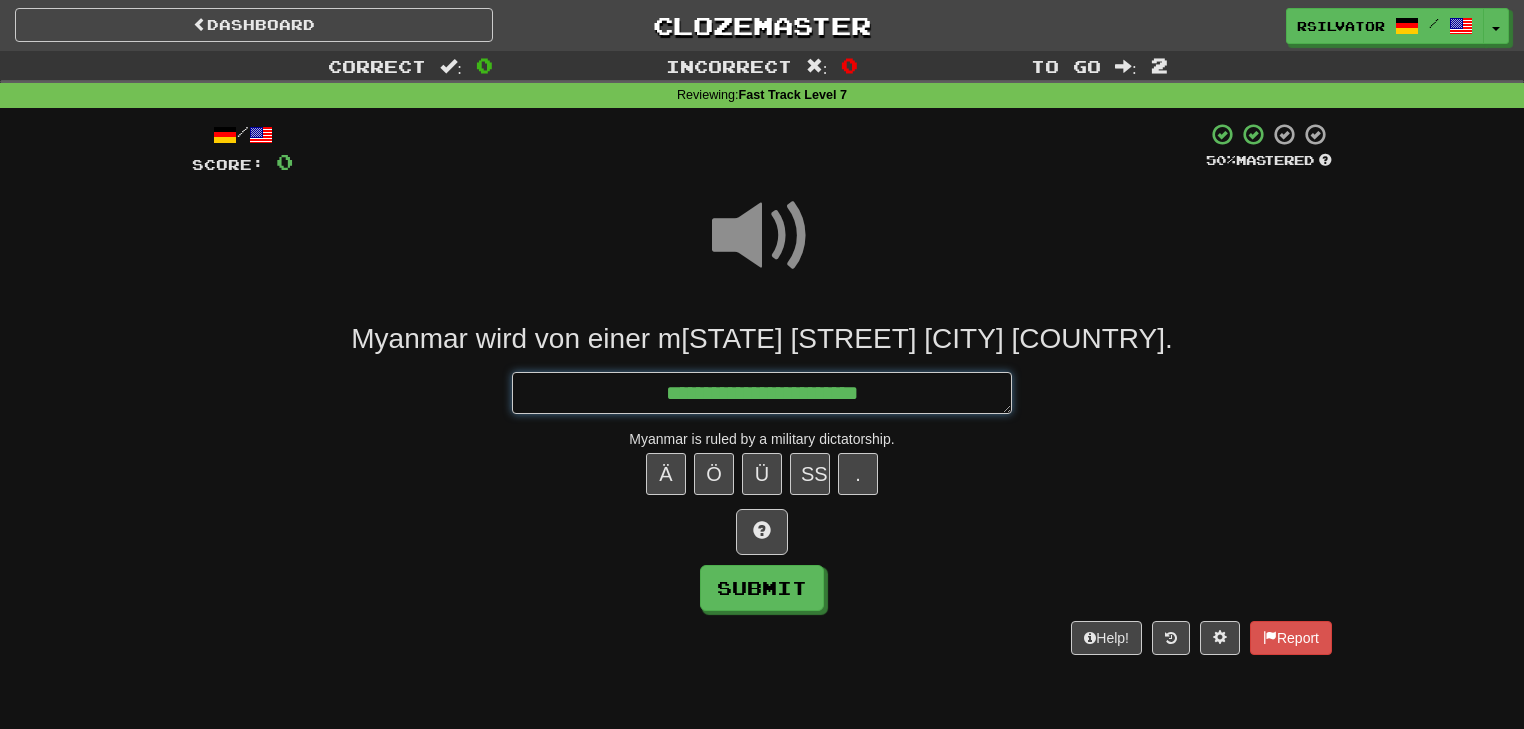 type on "*" 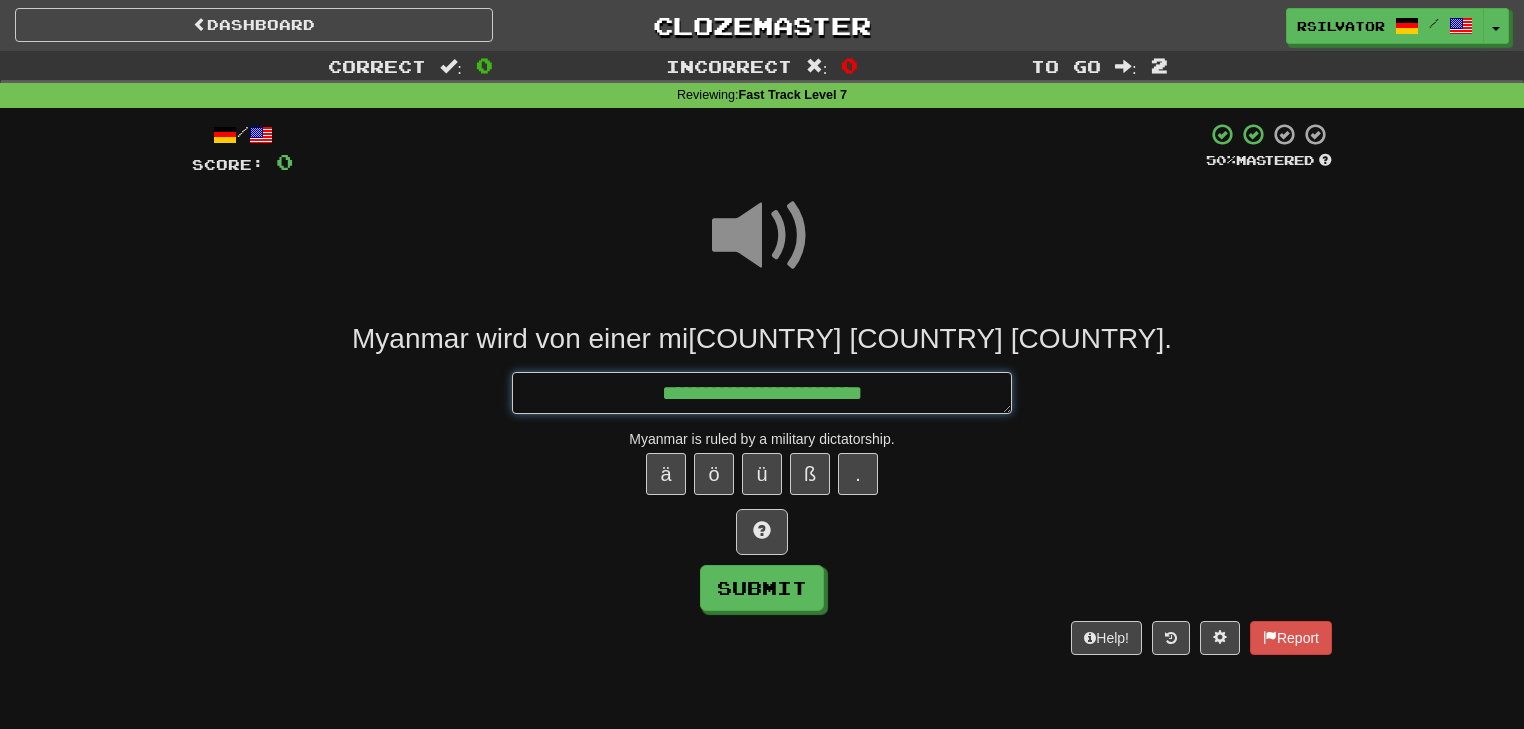 type on "*" 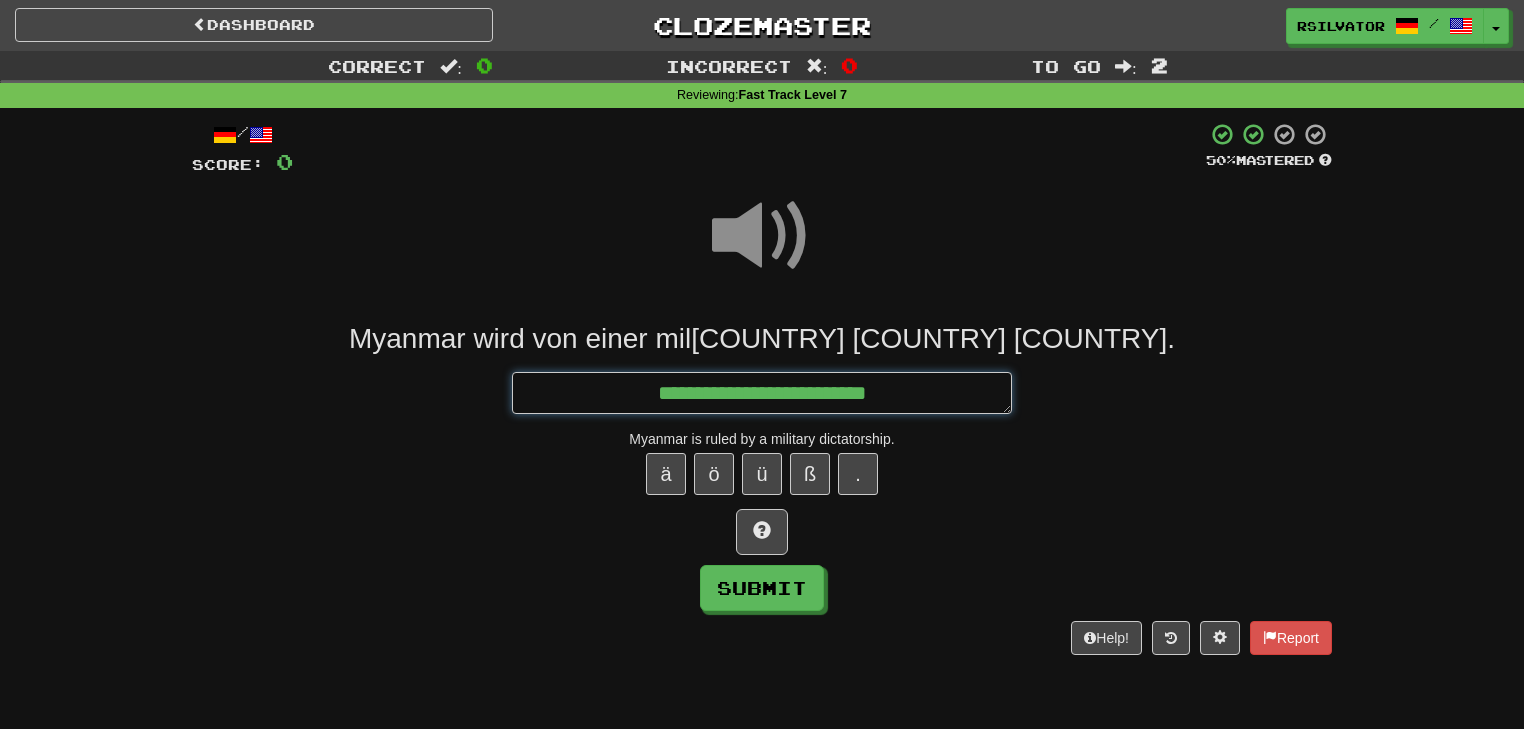 type on "*" 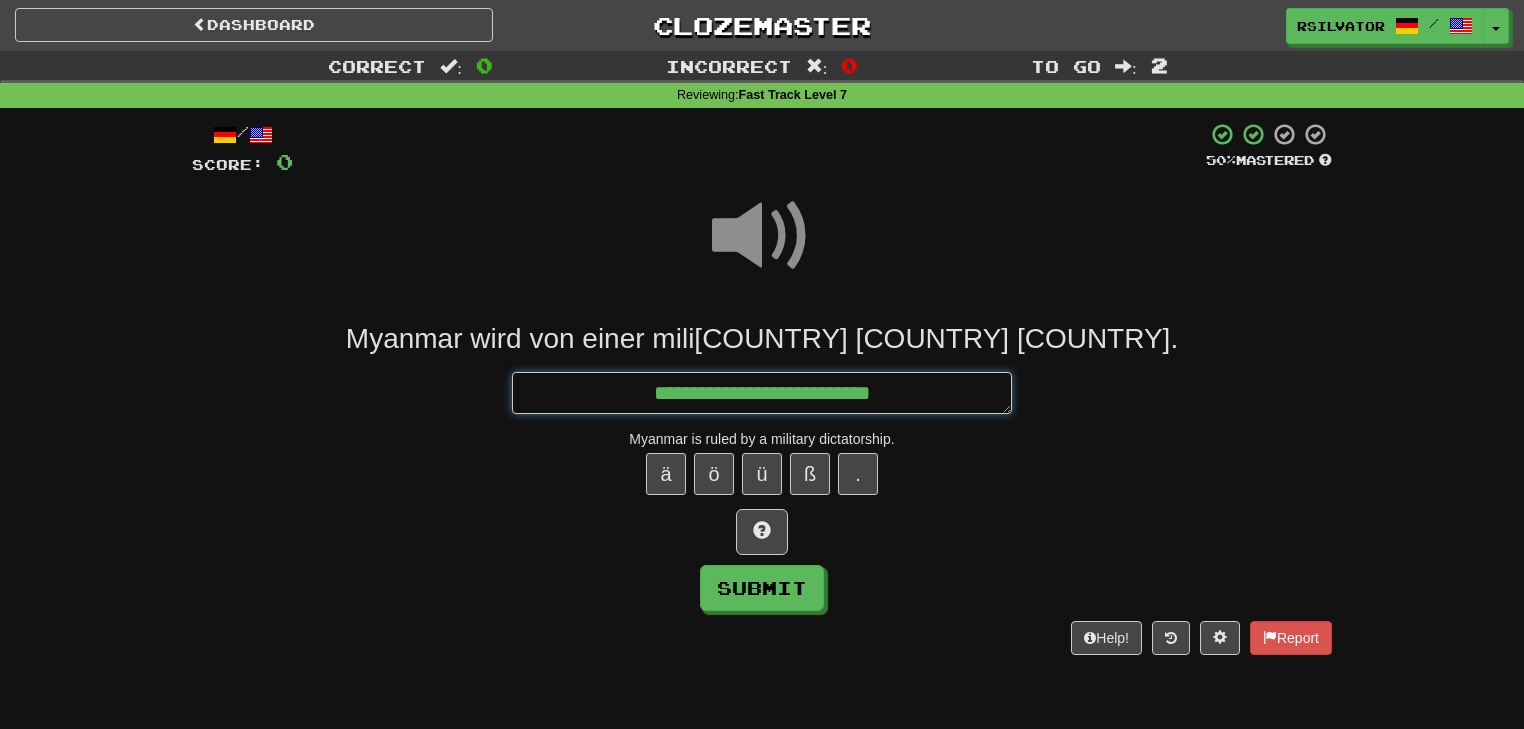 type on "*" 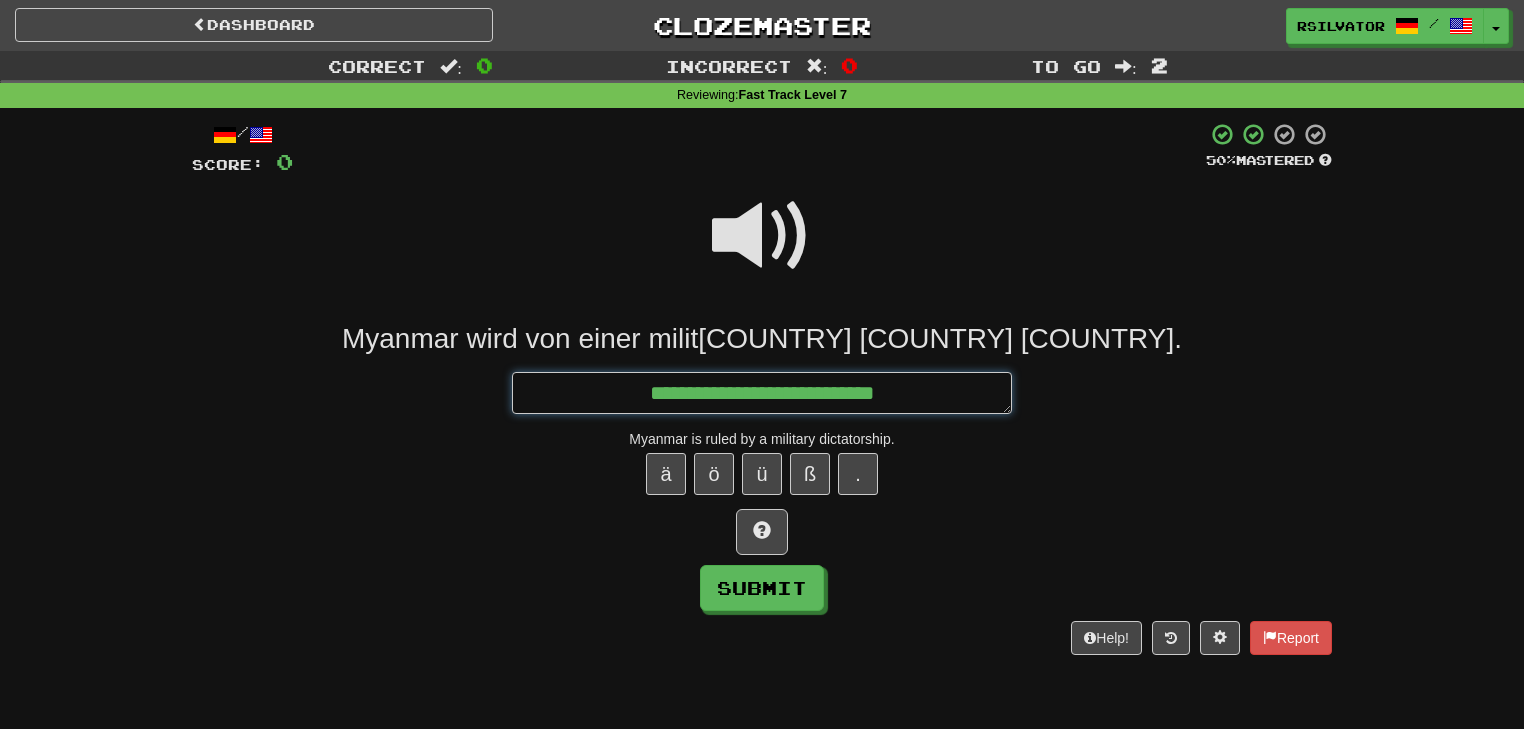 type on "*" 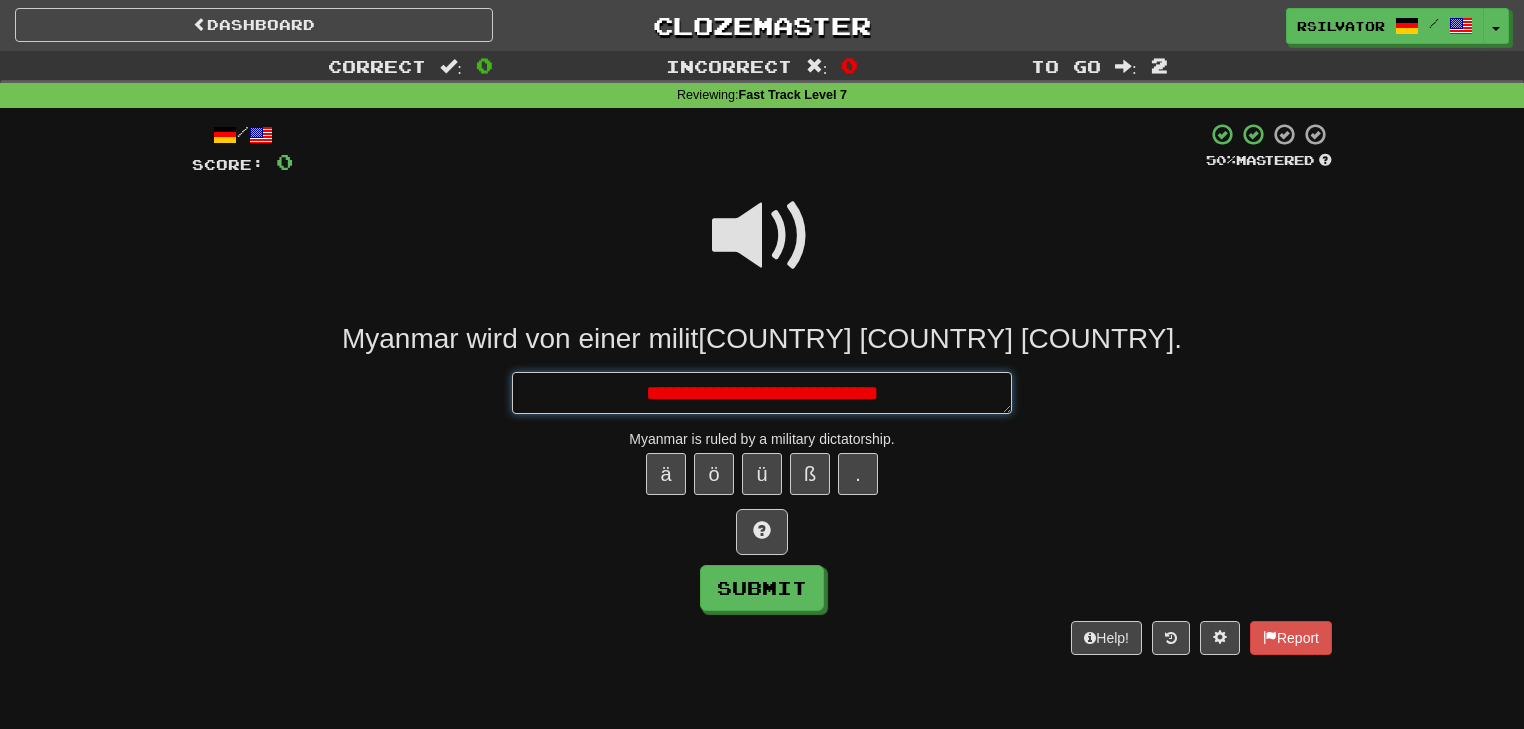 type on "*" 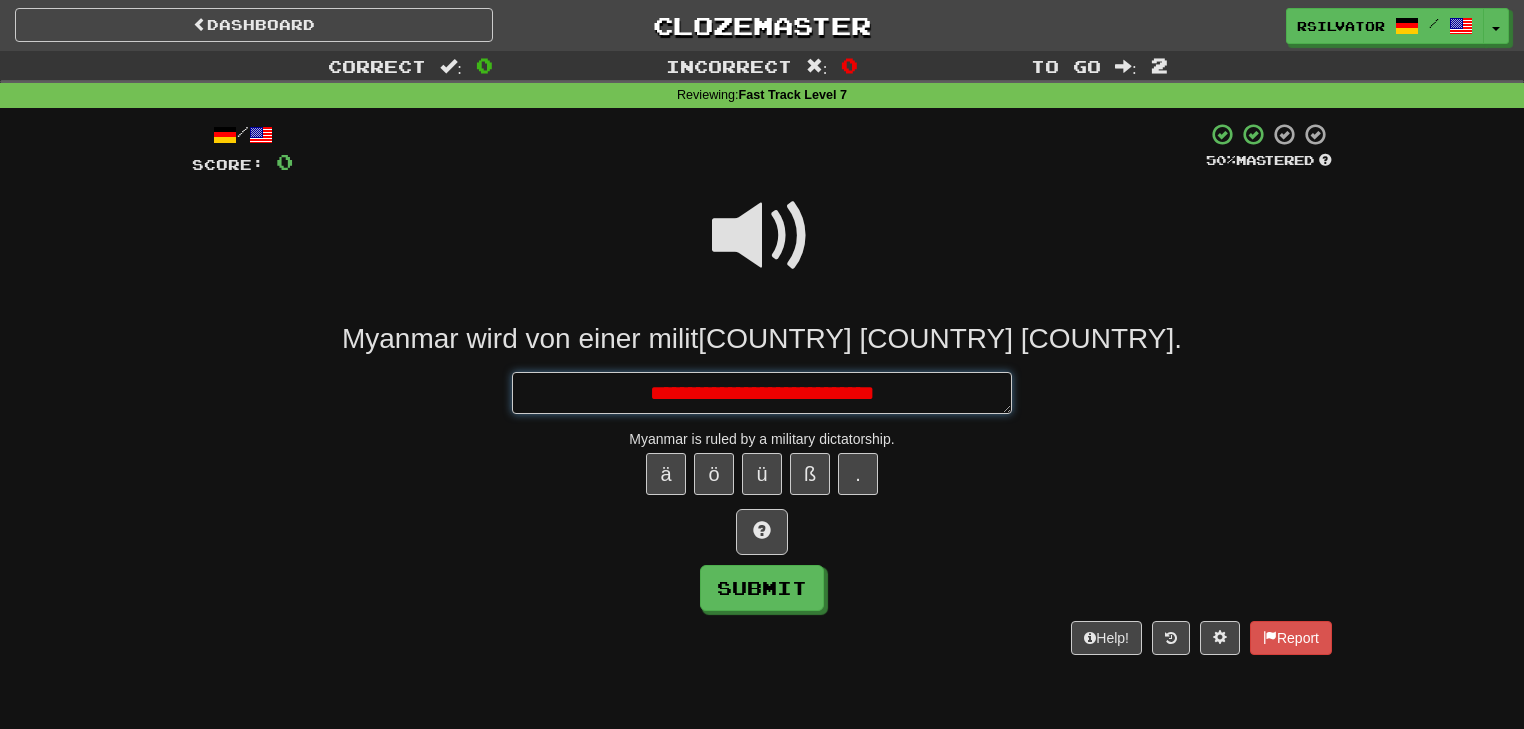 type on "*" 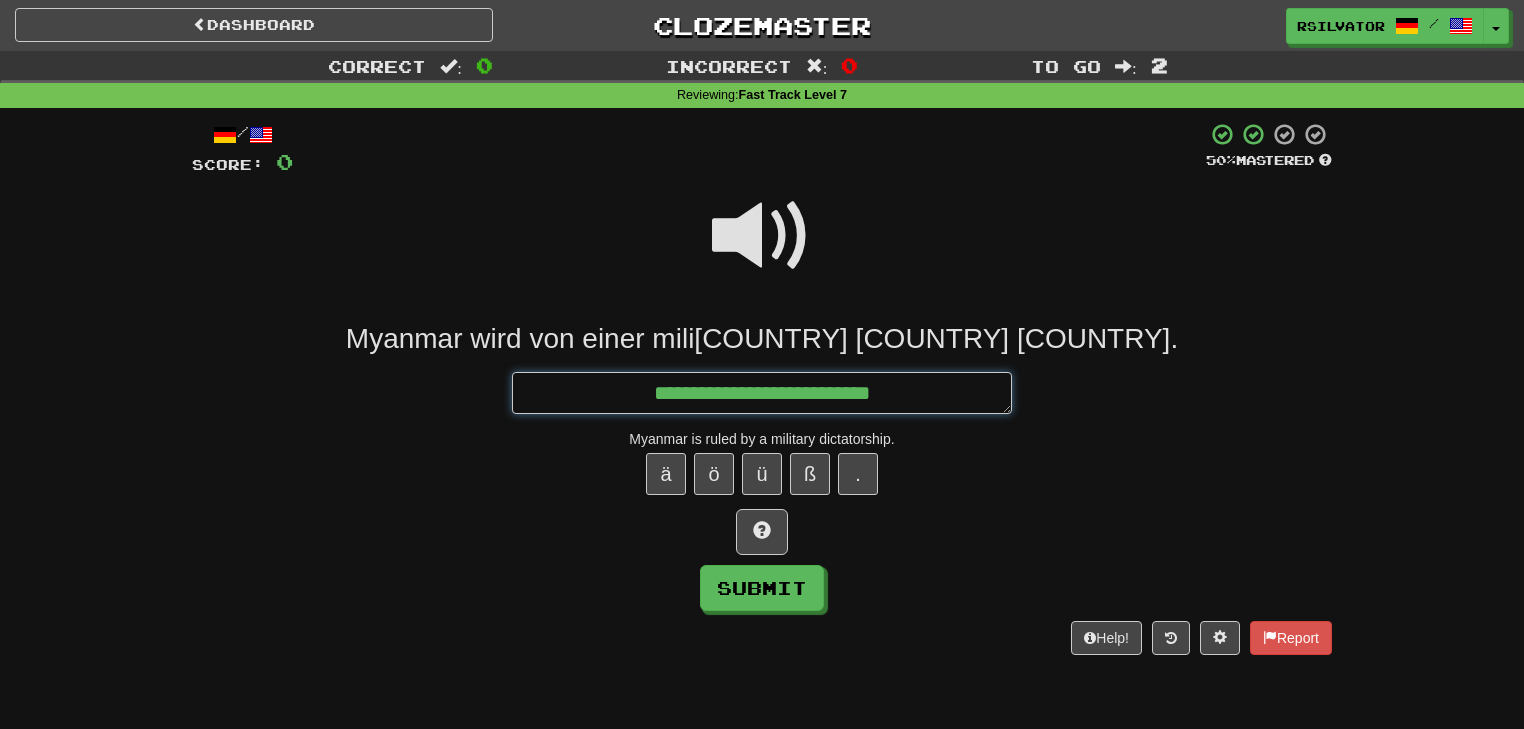 type on "*" 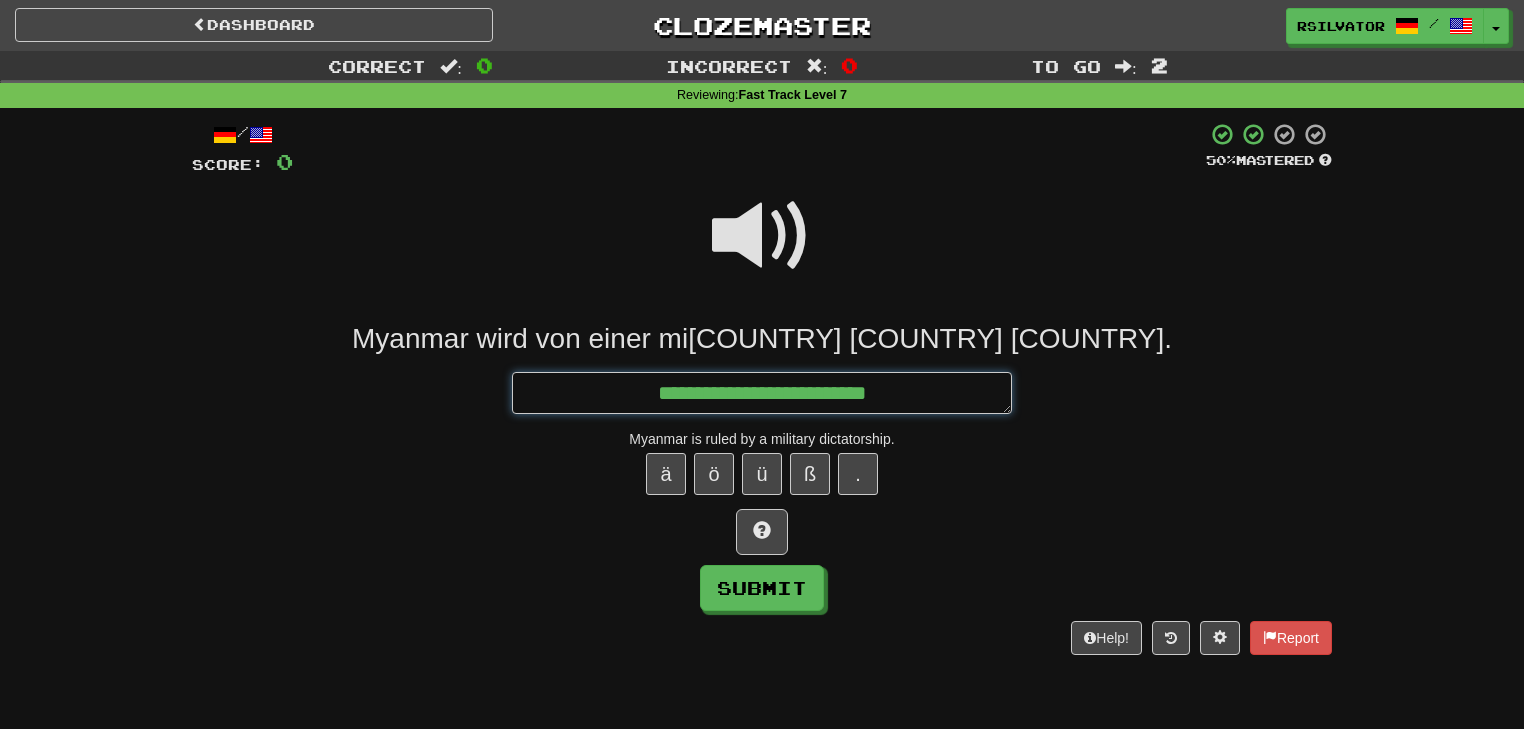 type on "*" 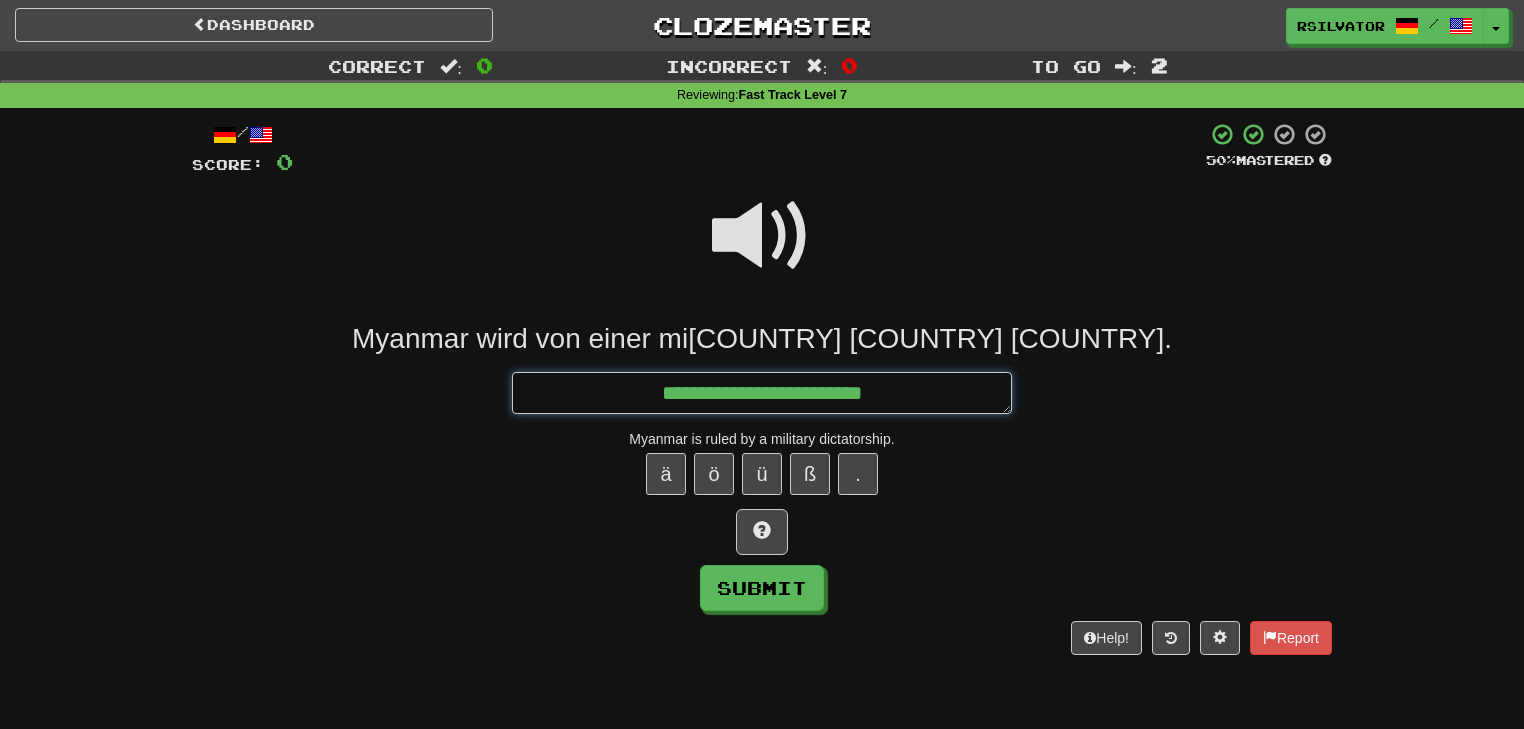 type on "*" 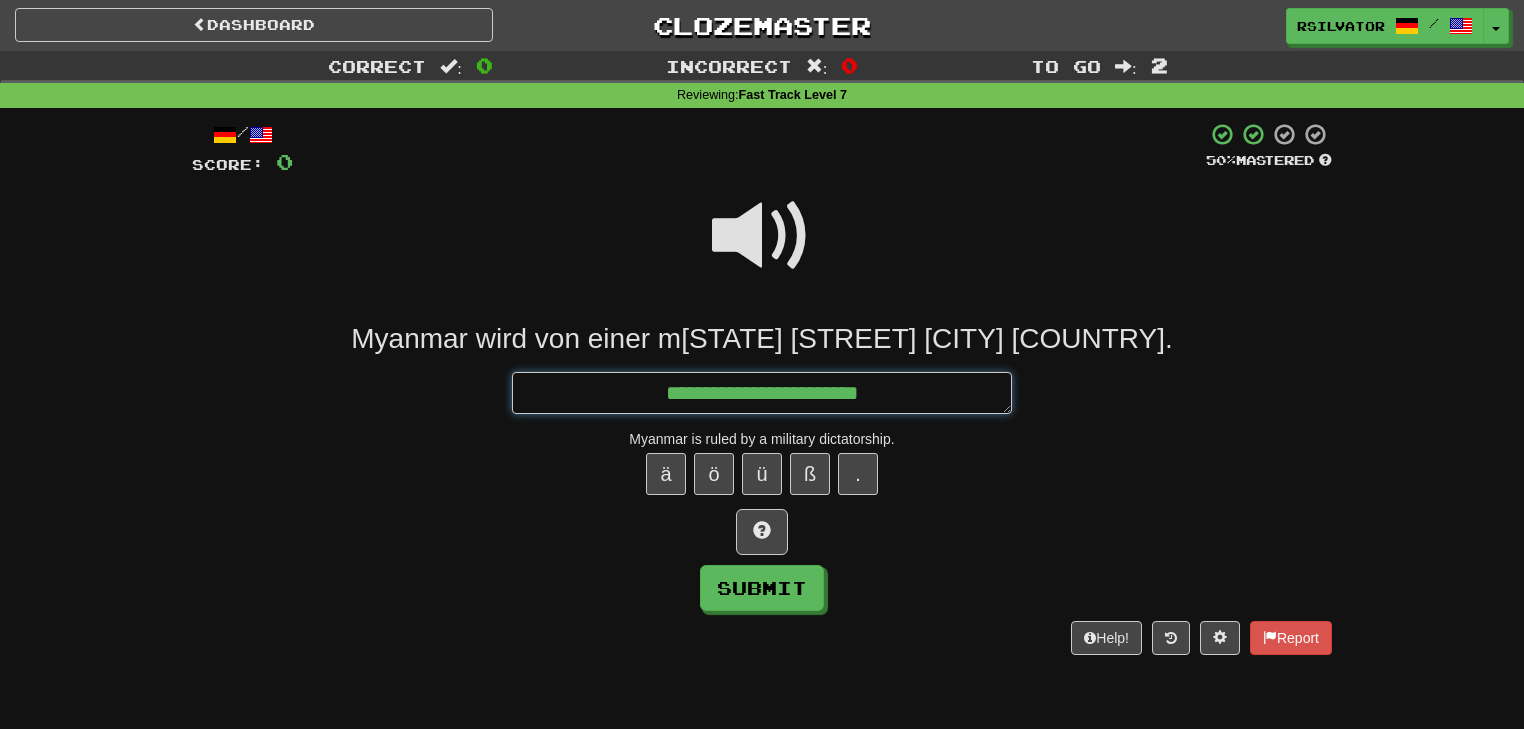 type on "*" 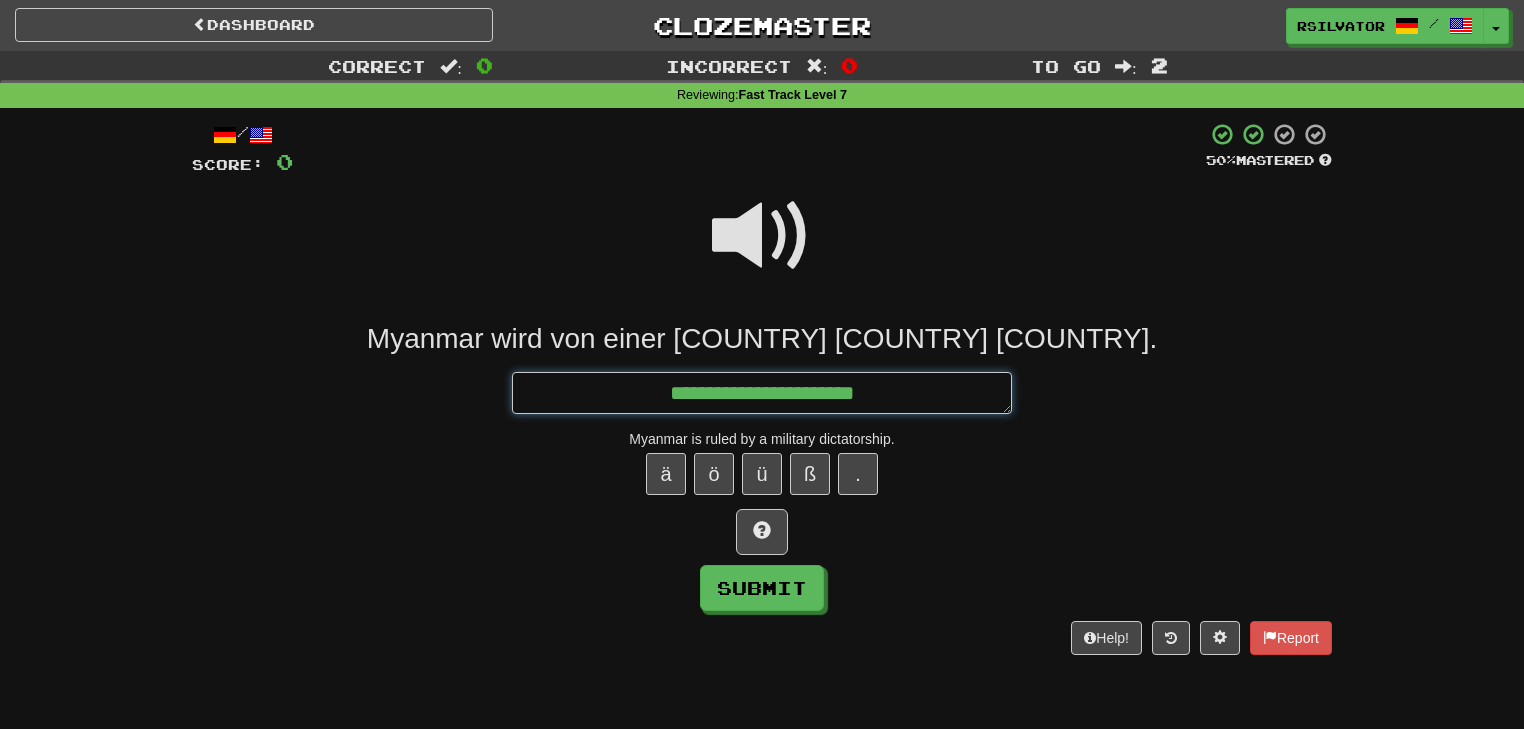 type on "*" 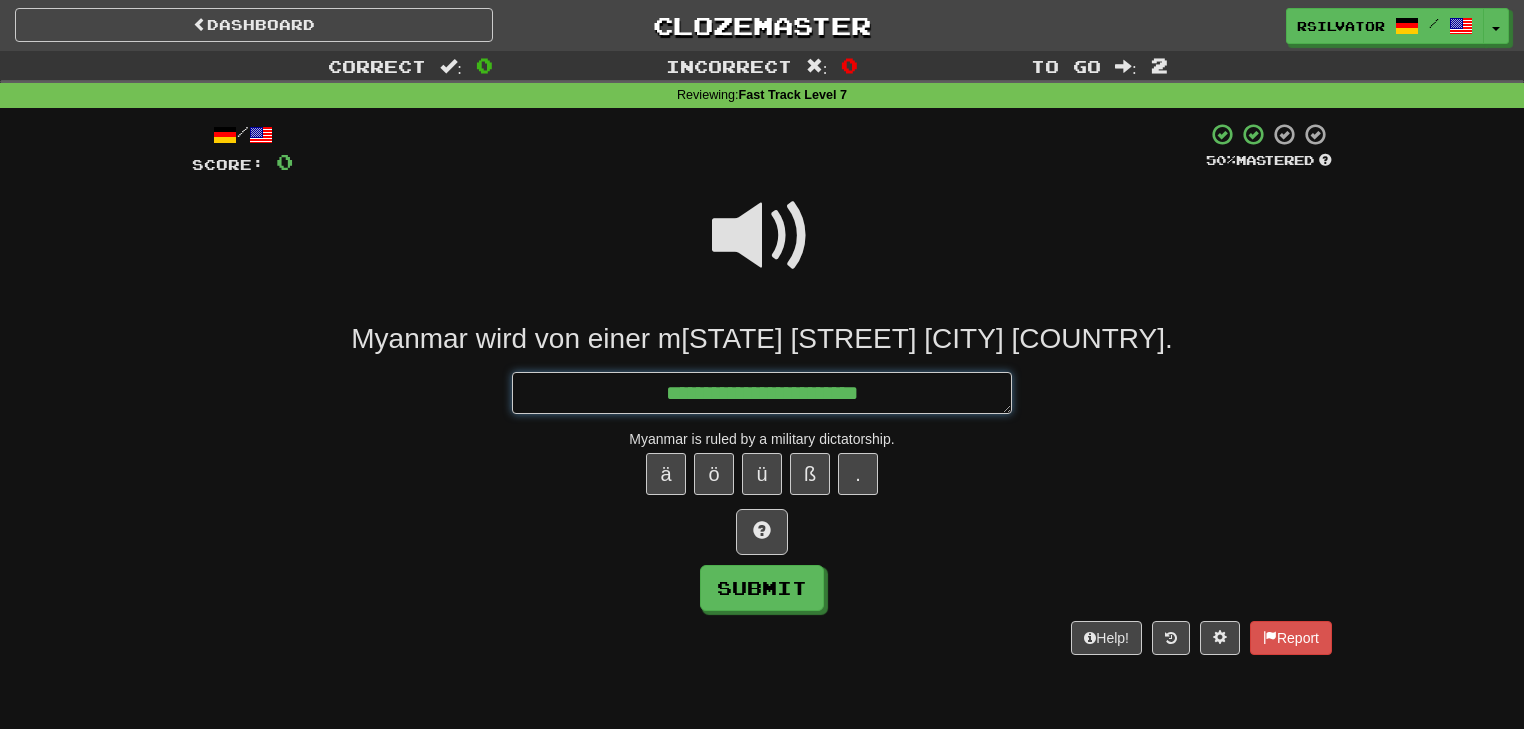 type on "*" 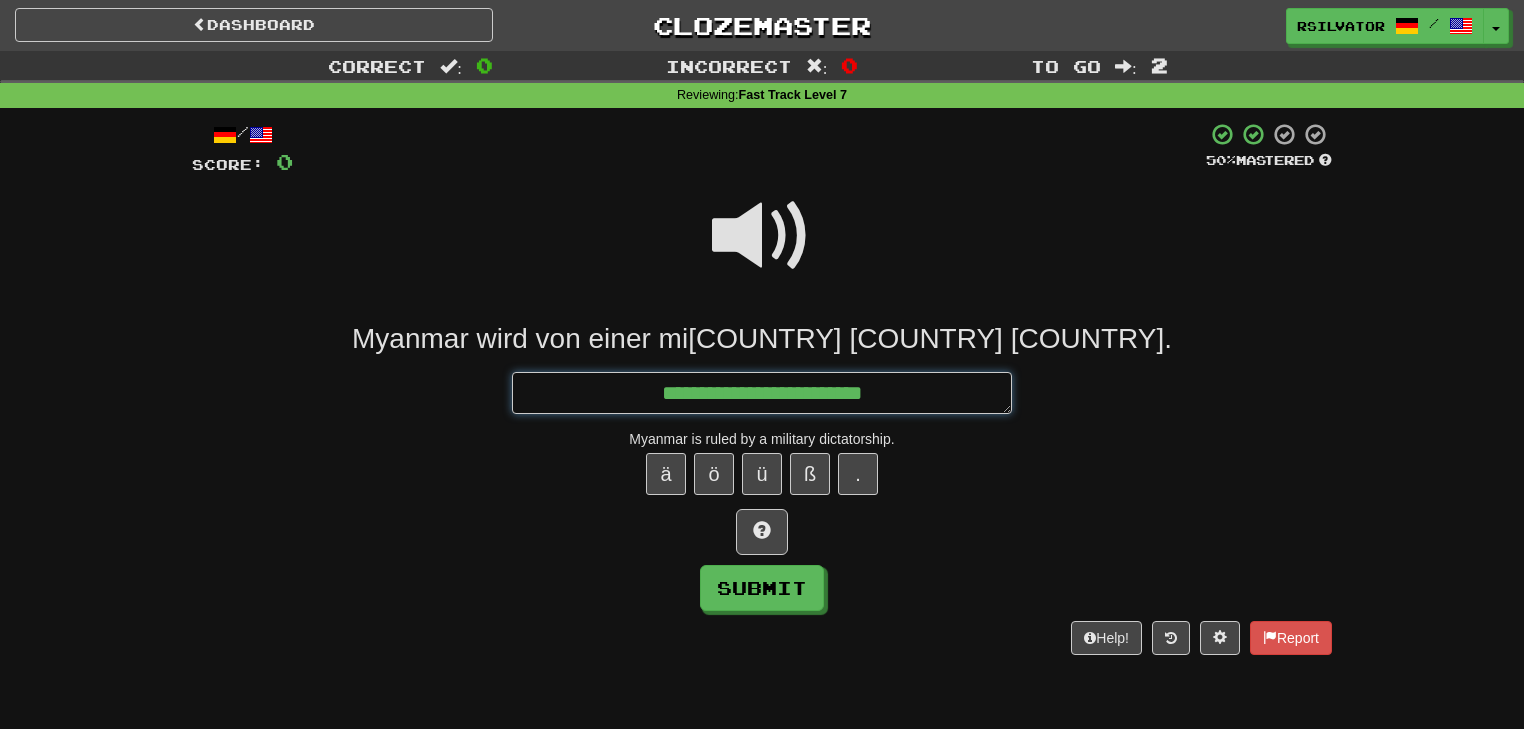 type on "*" 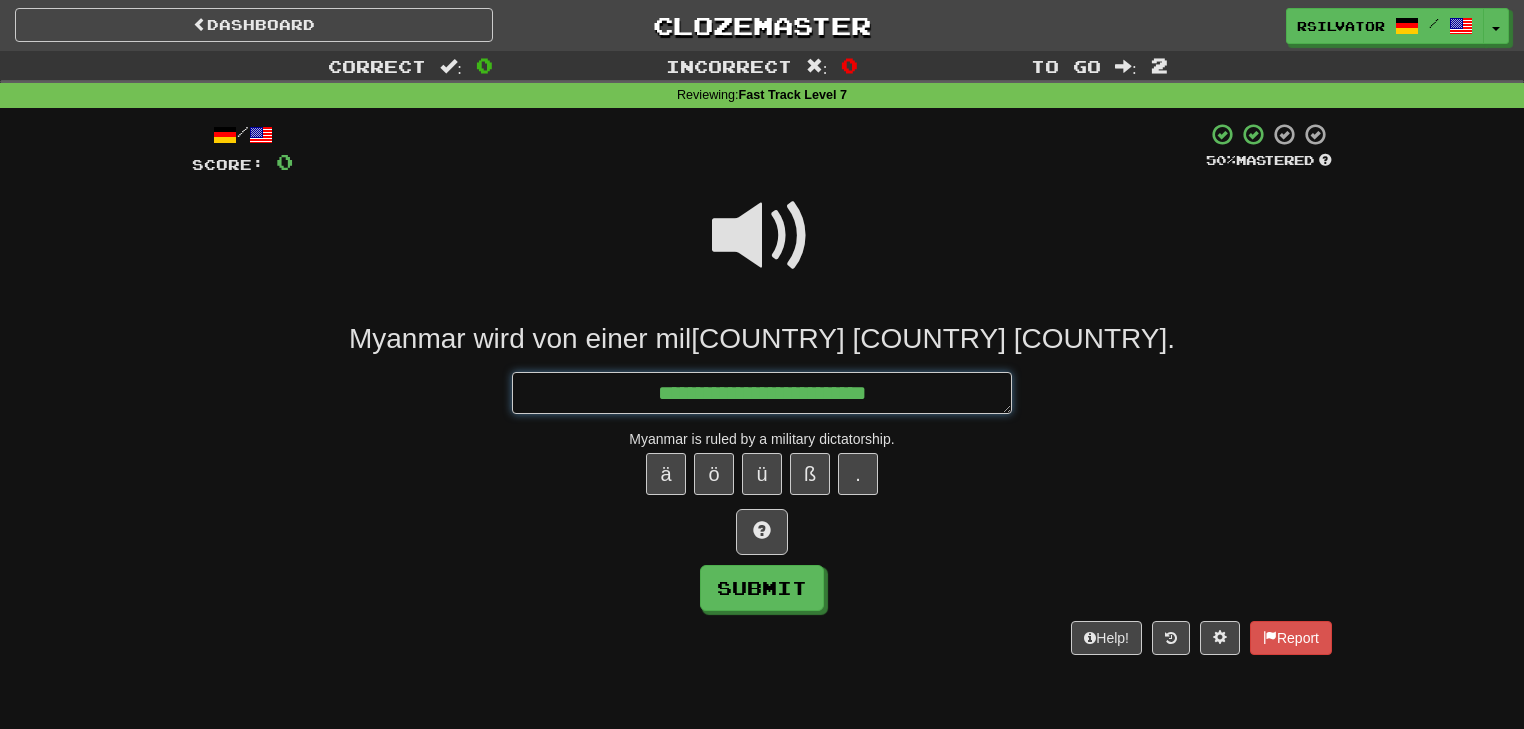 type on "*" 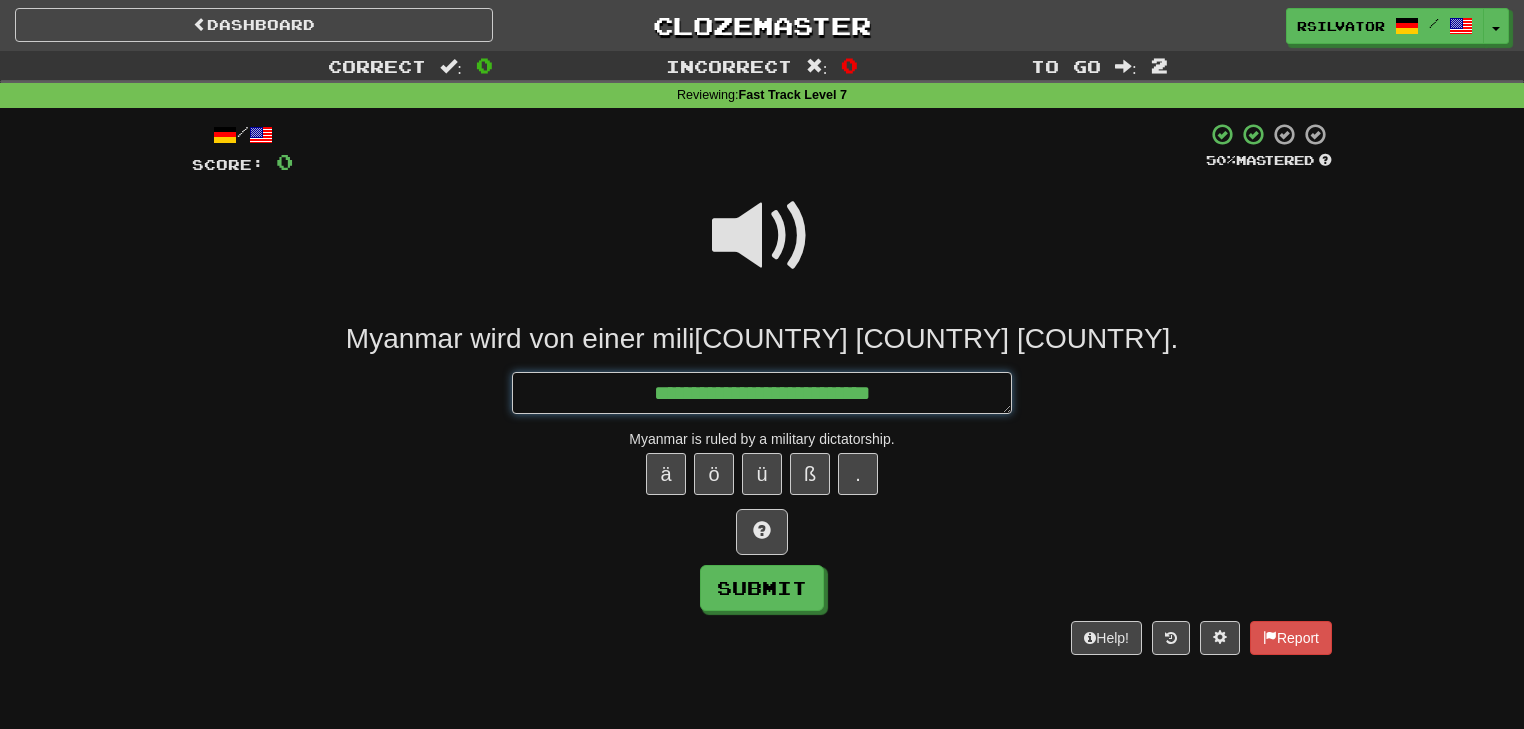 type on "*" 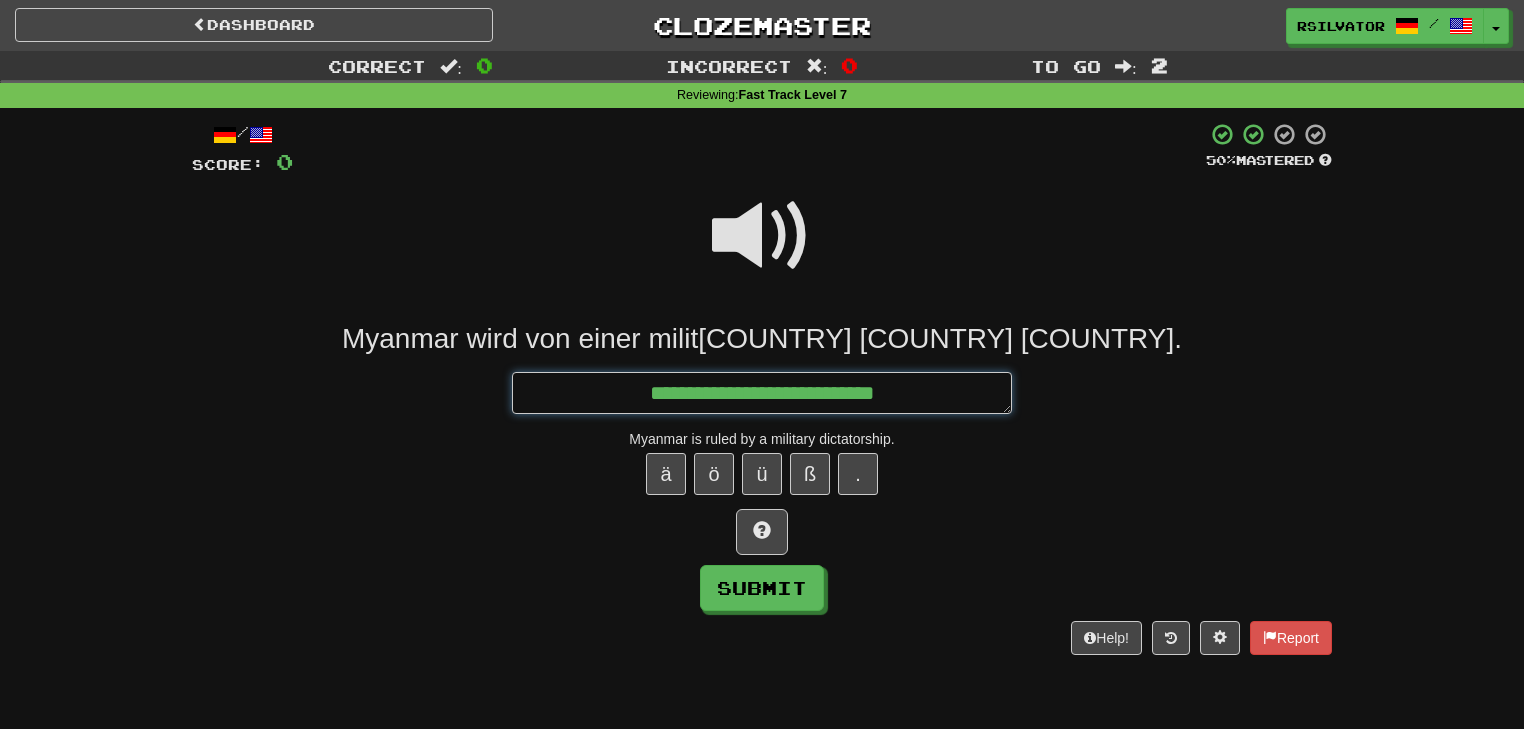 type on "*" 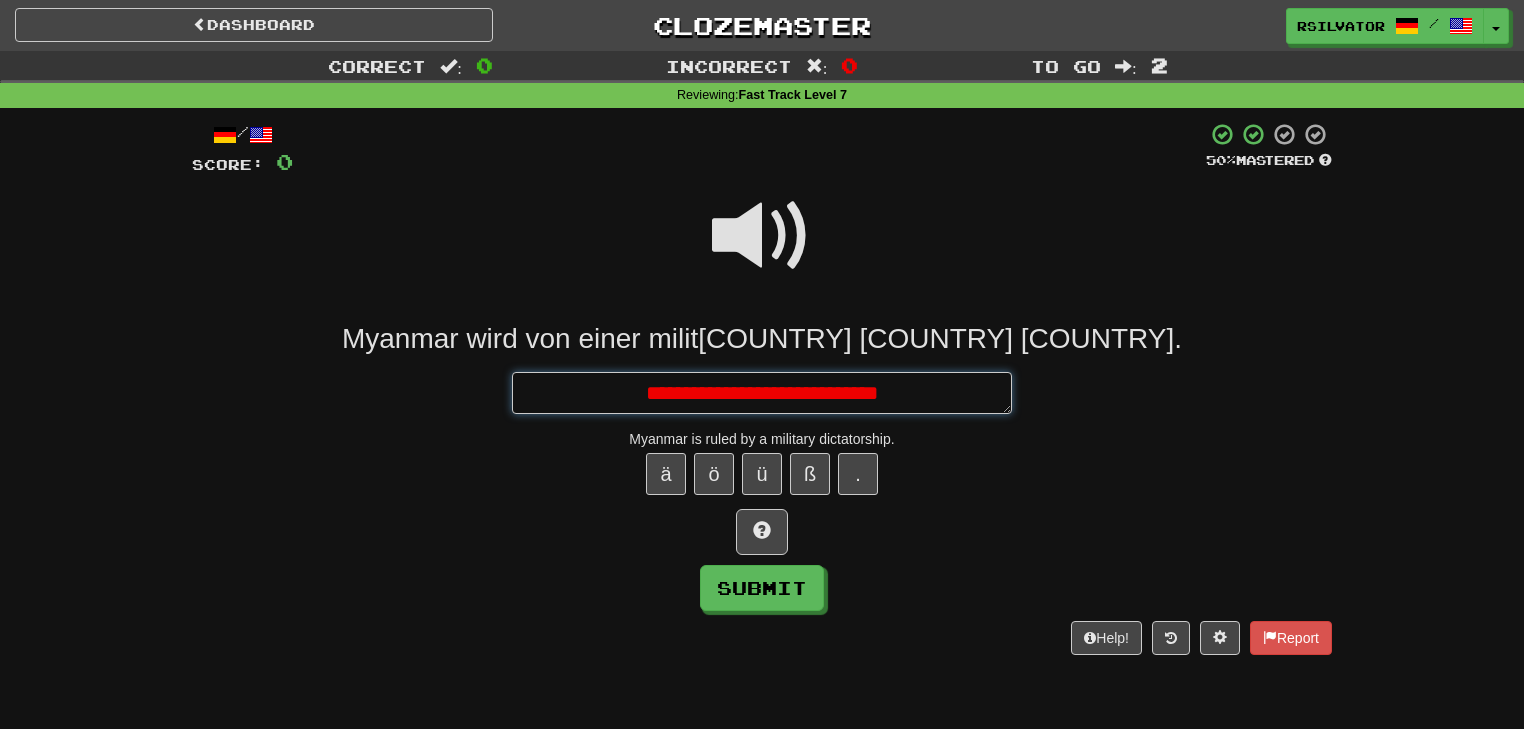 type on "*" 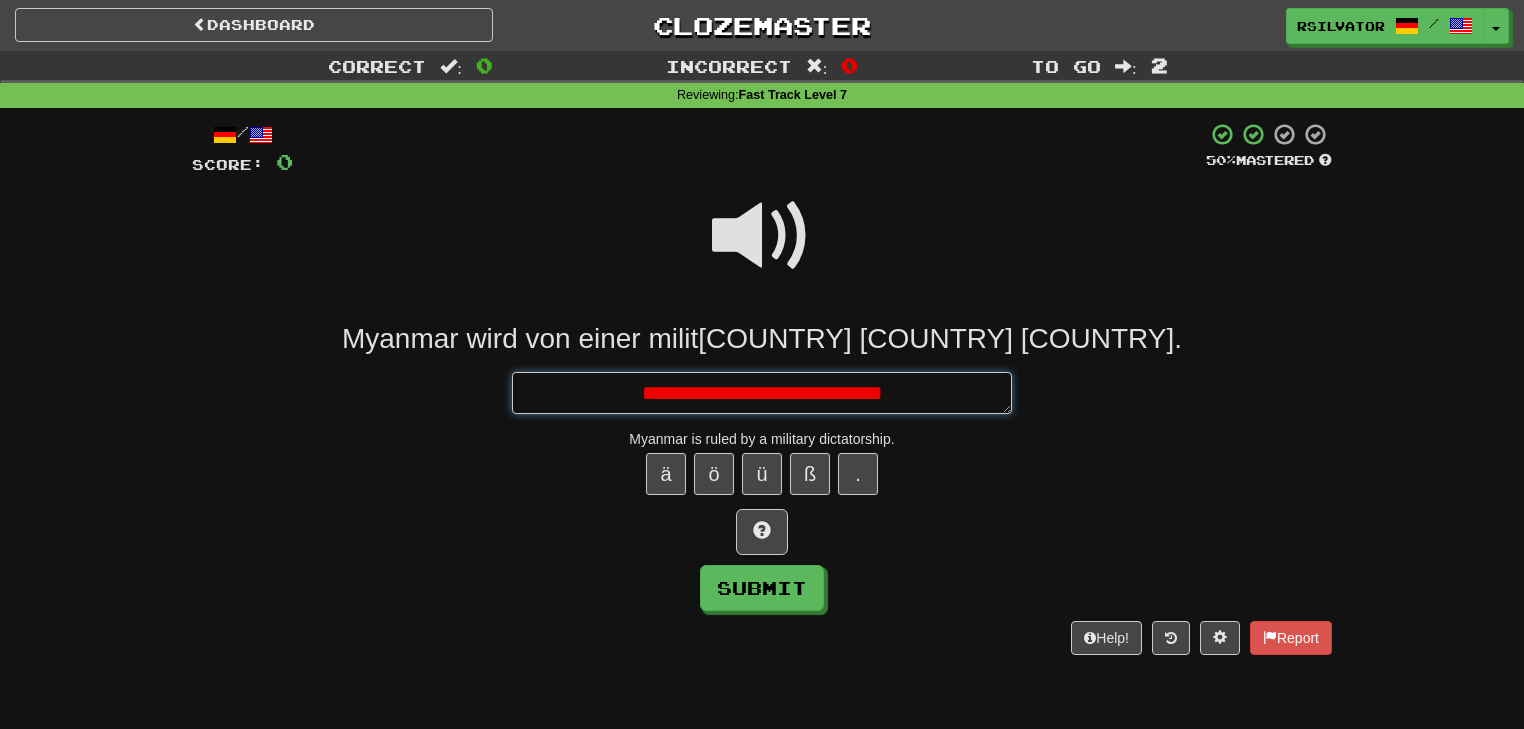 type on "*" 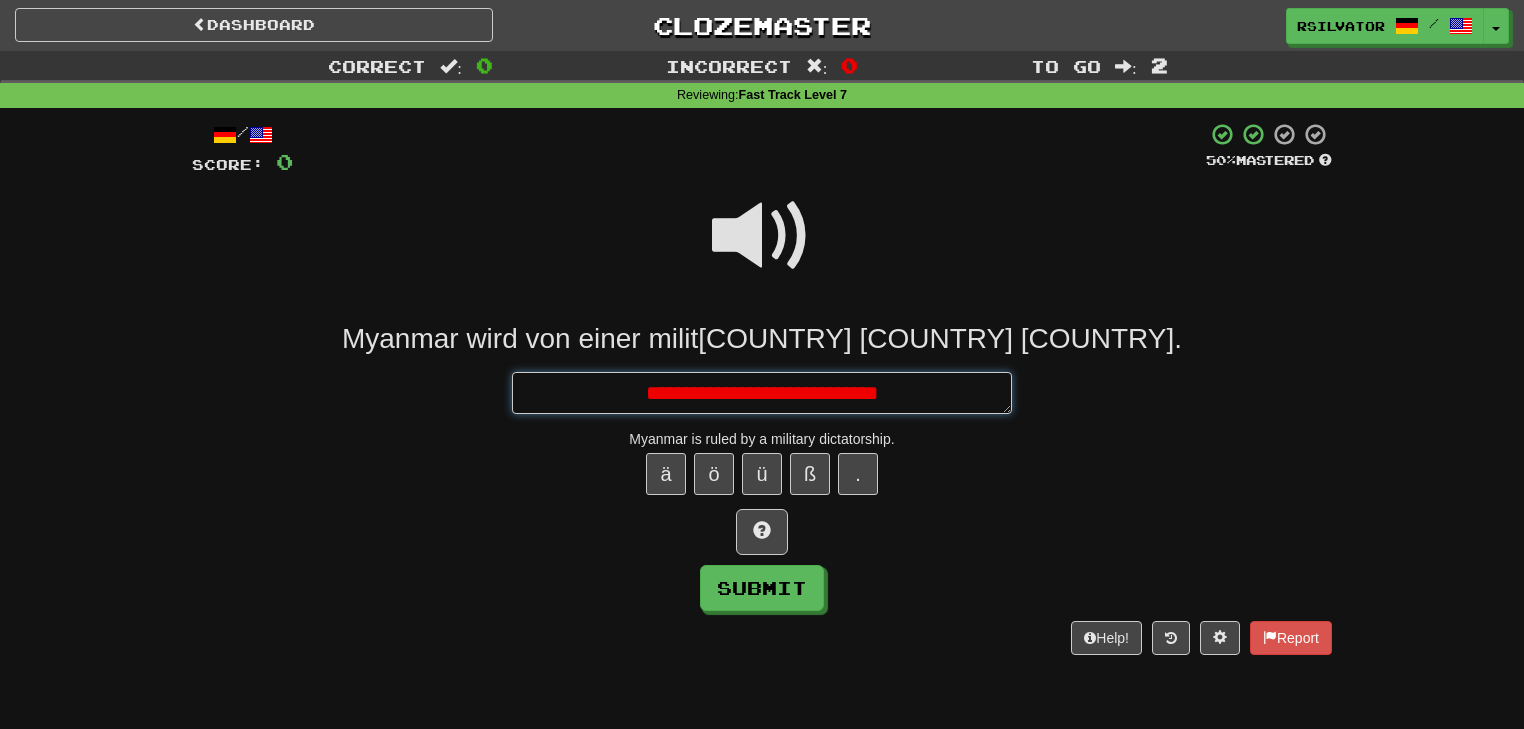 type on "*" 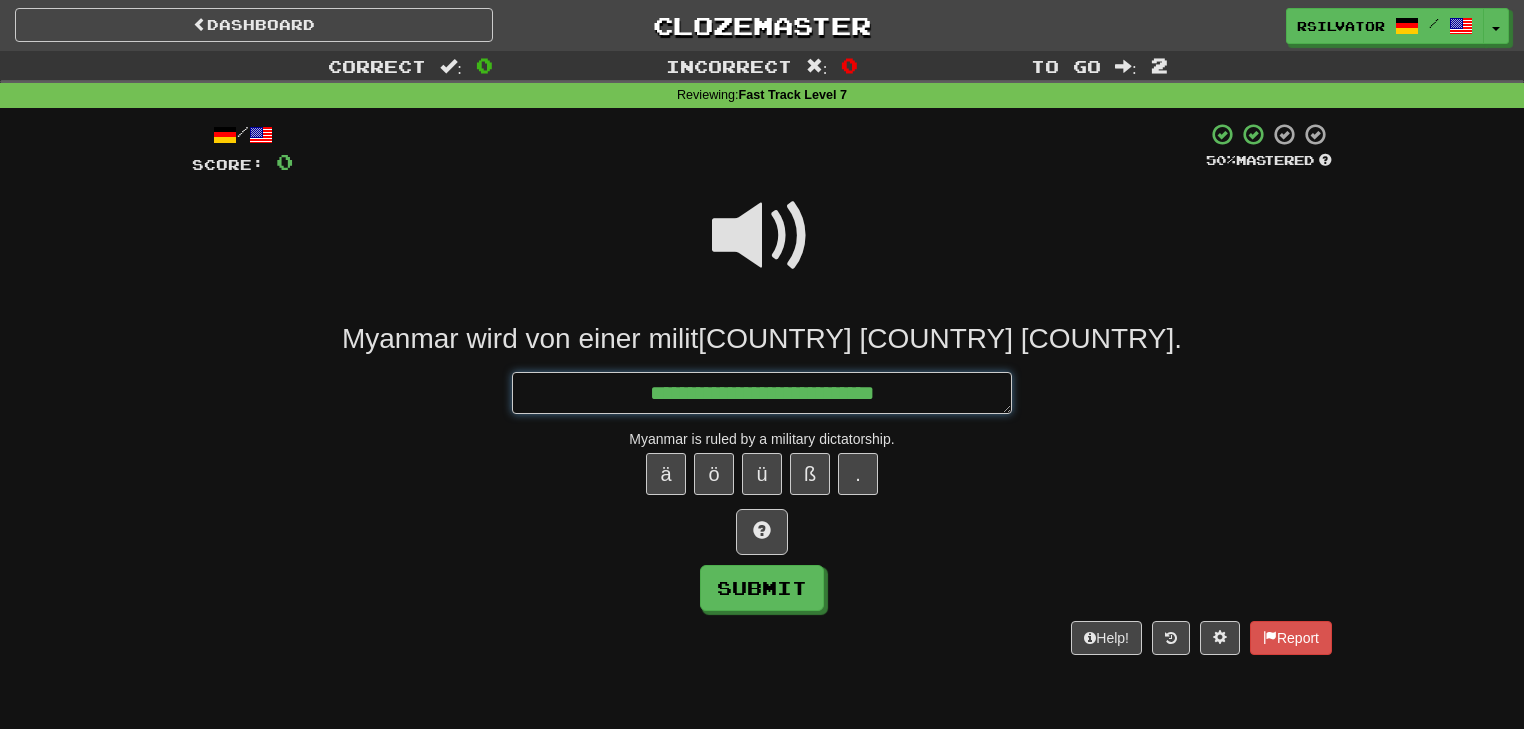 type on "*" 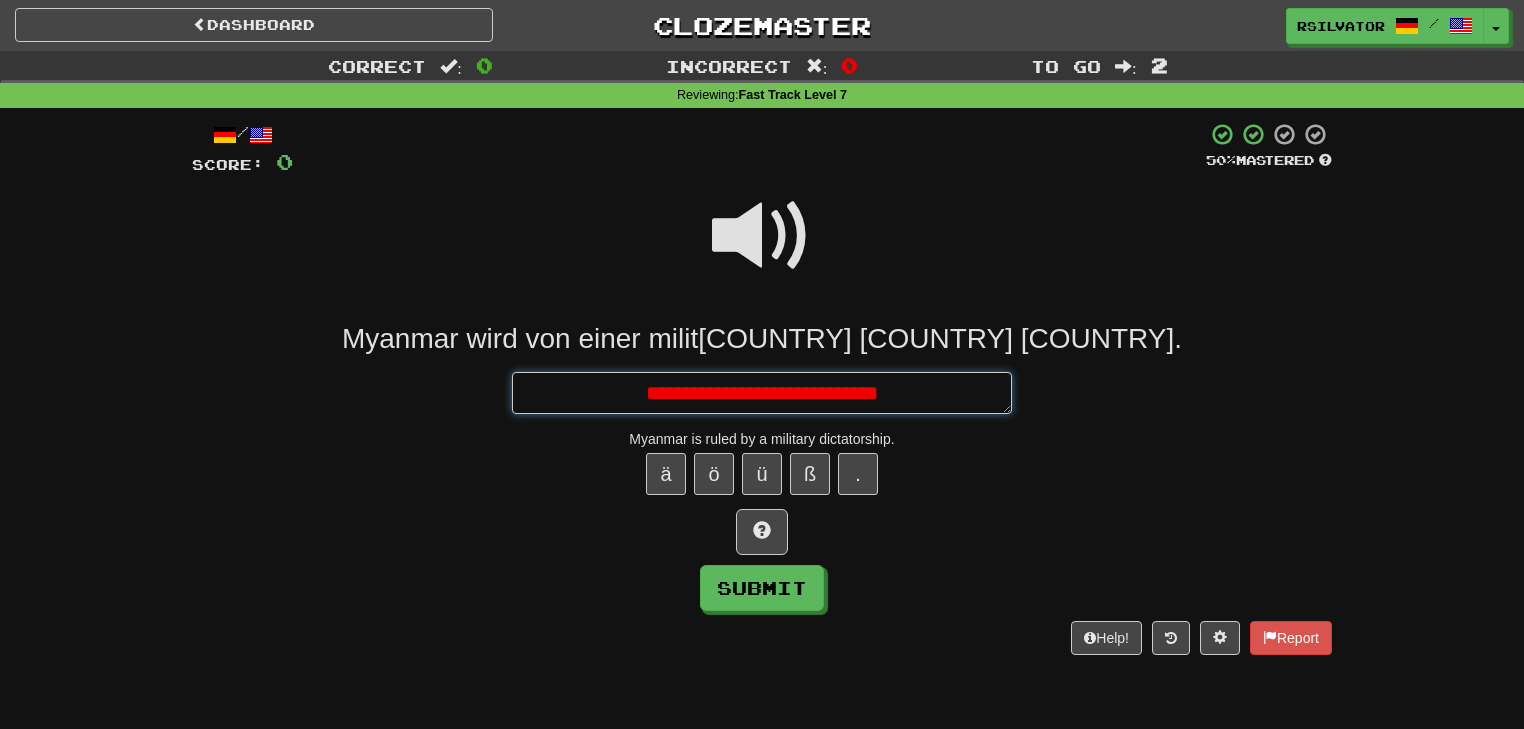type on "*" 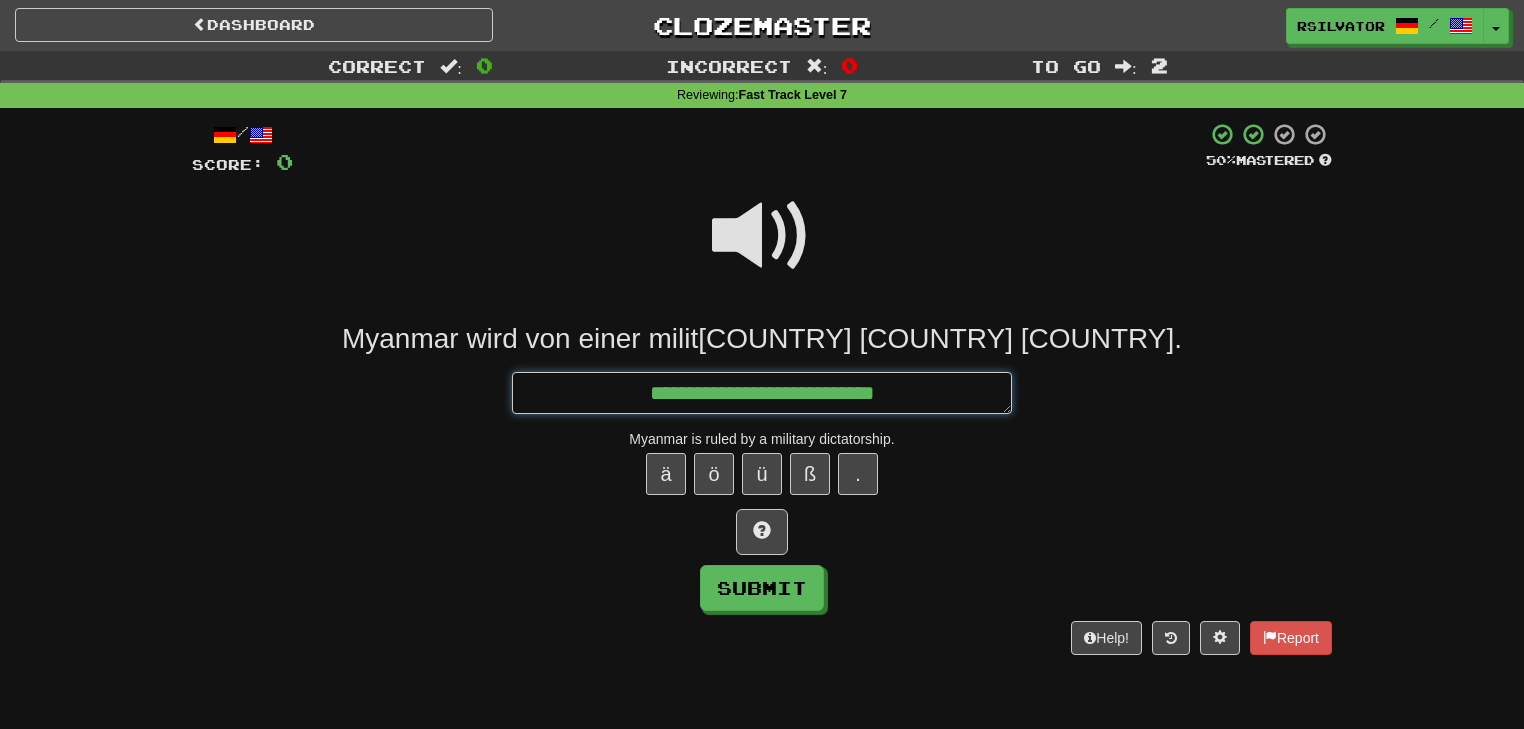 type on "*" 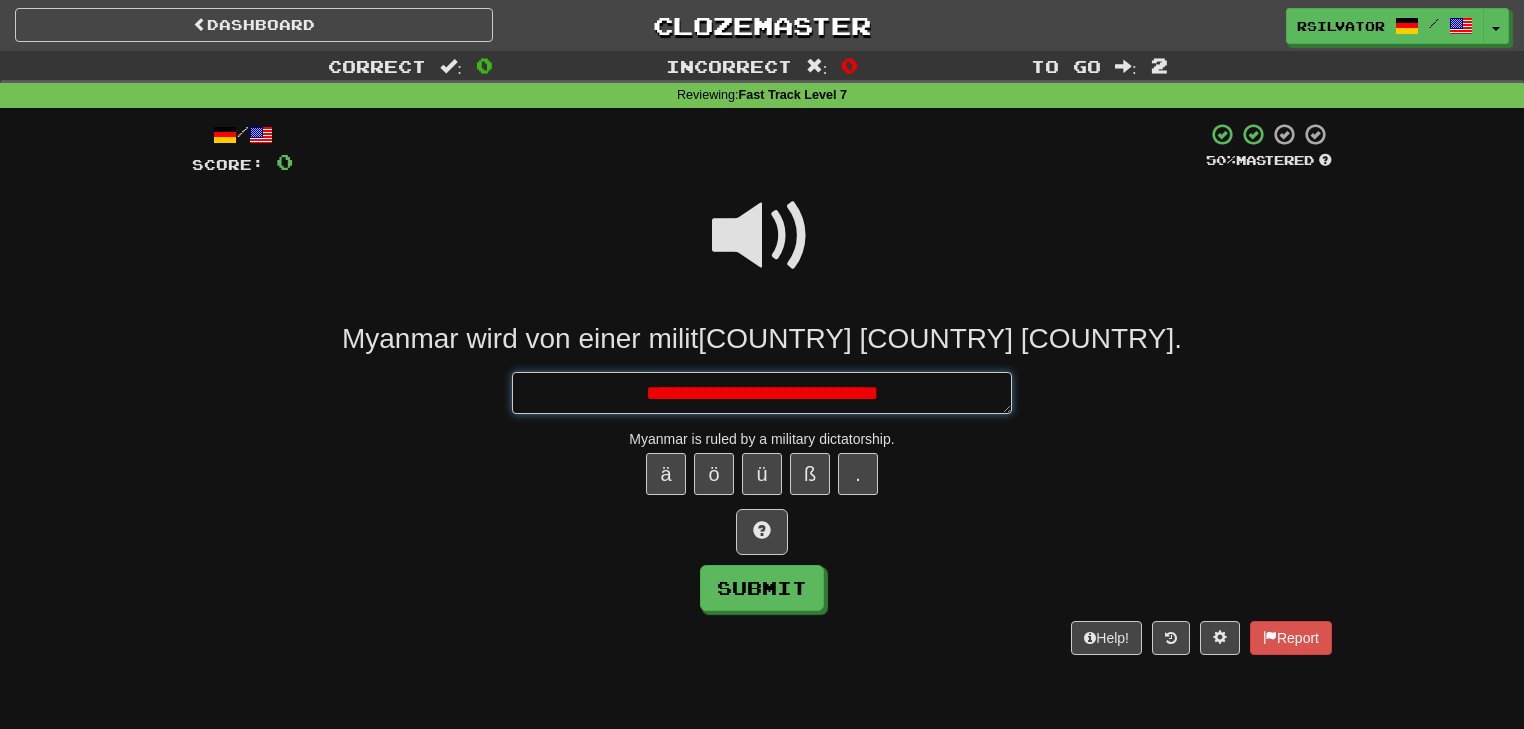 type on "*" 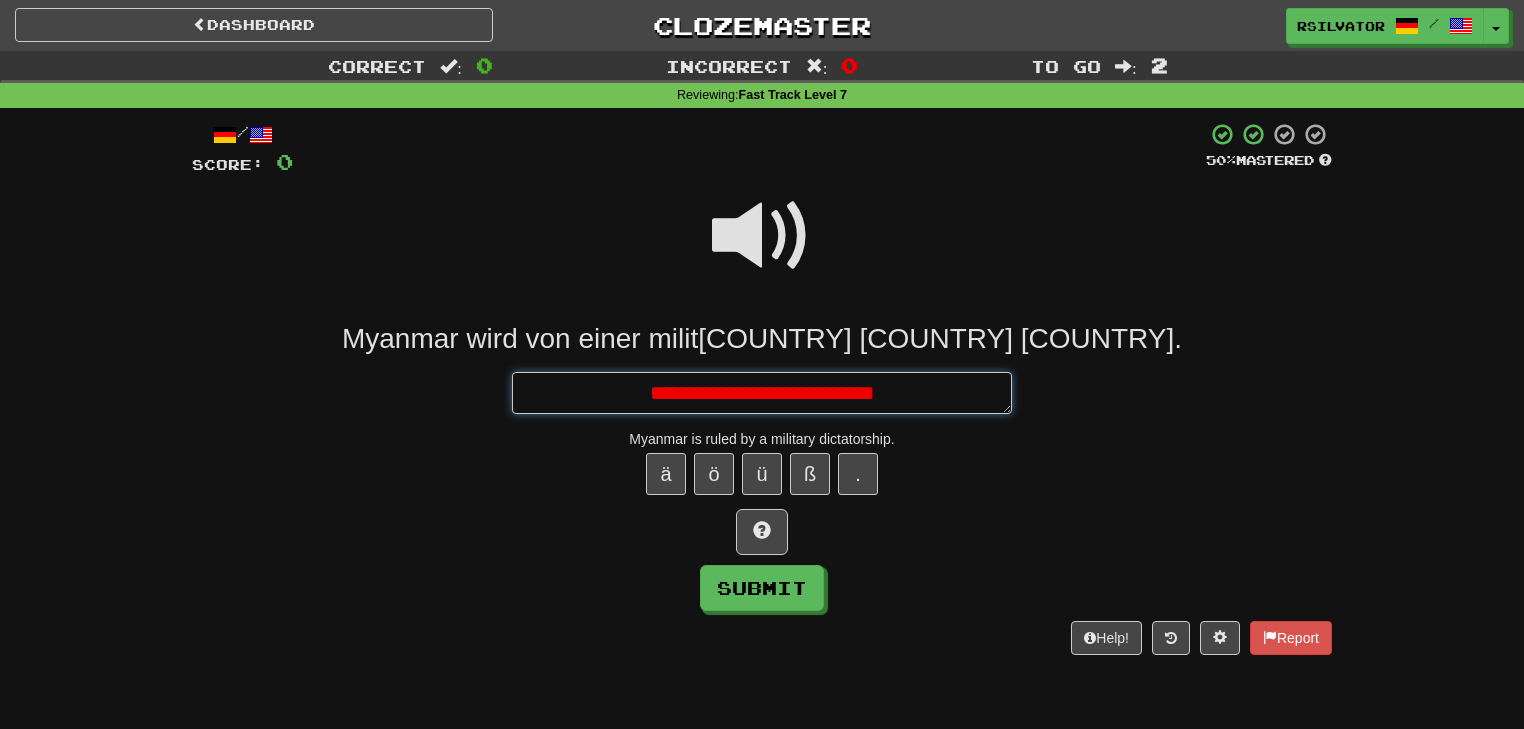 type on "*" 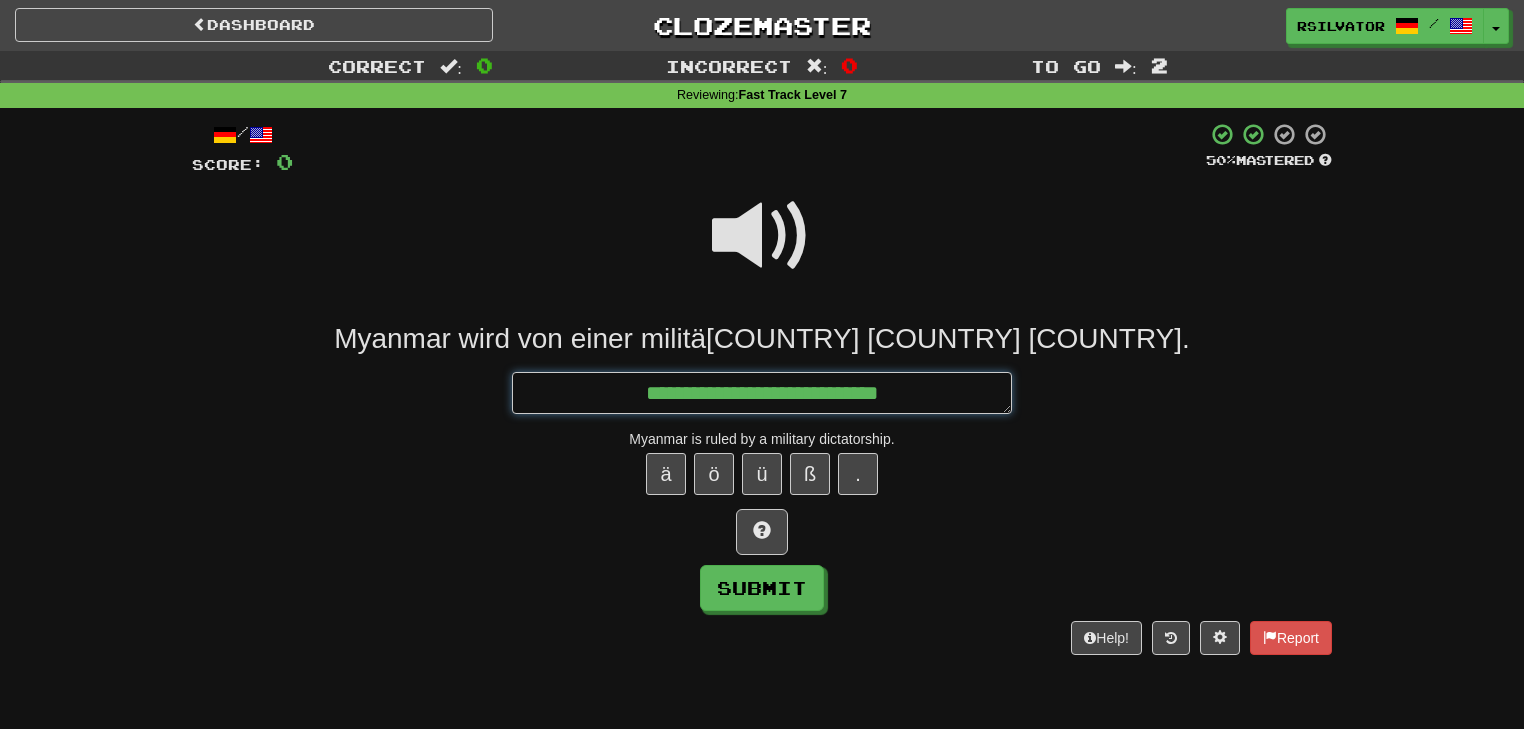 type on "*" 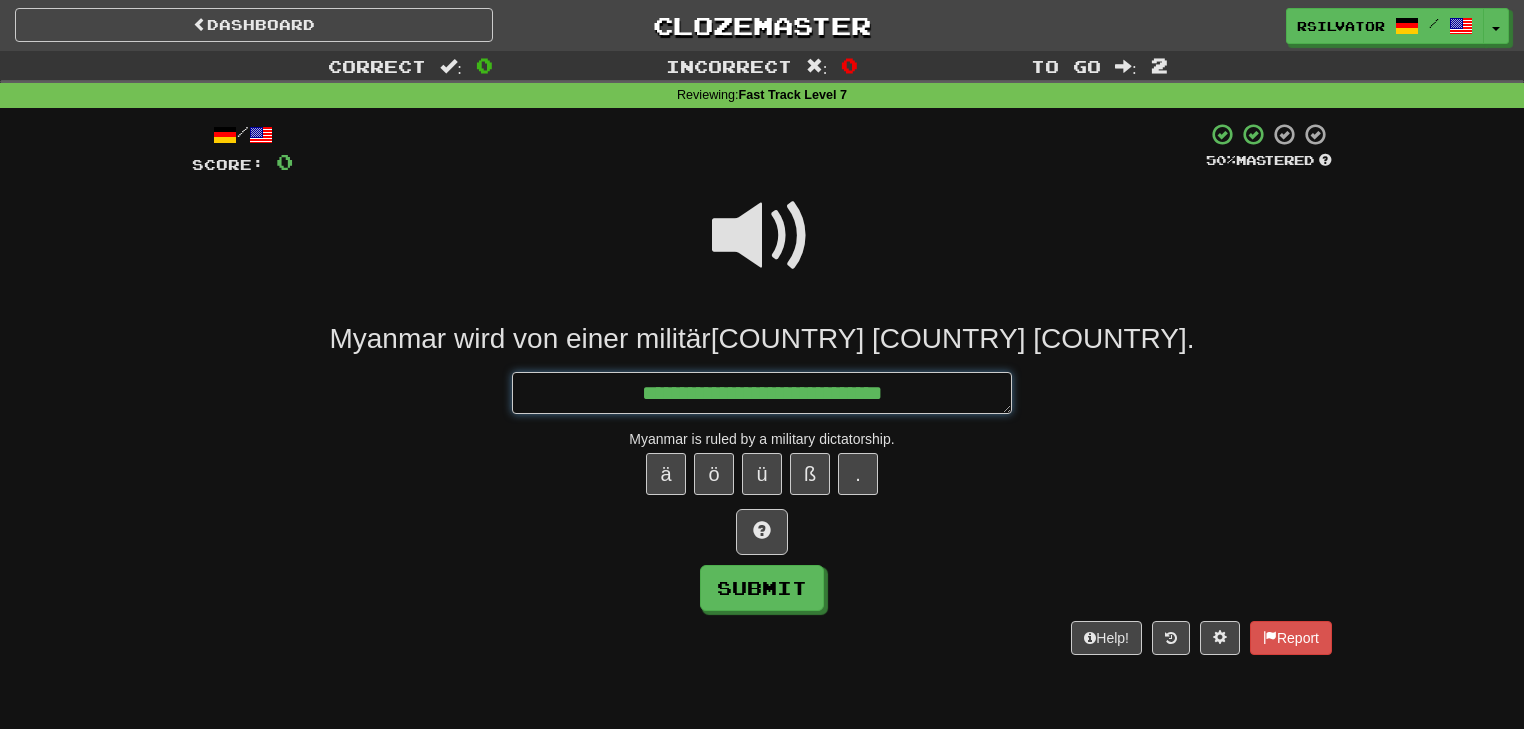 type on "*" 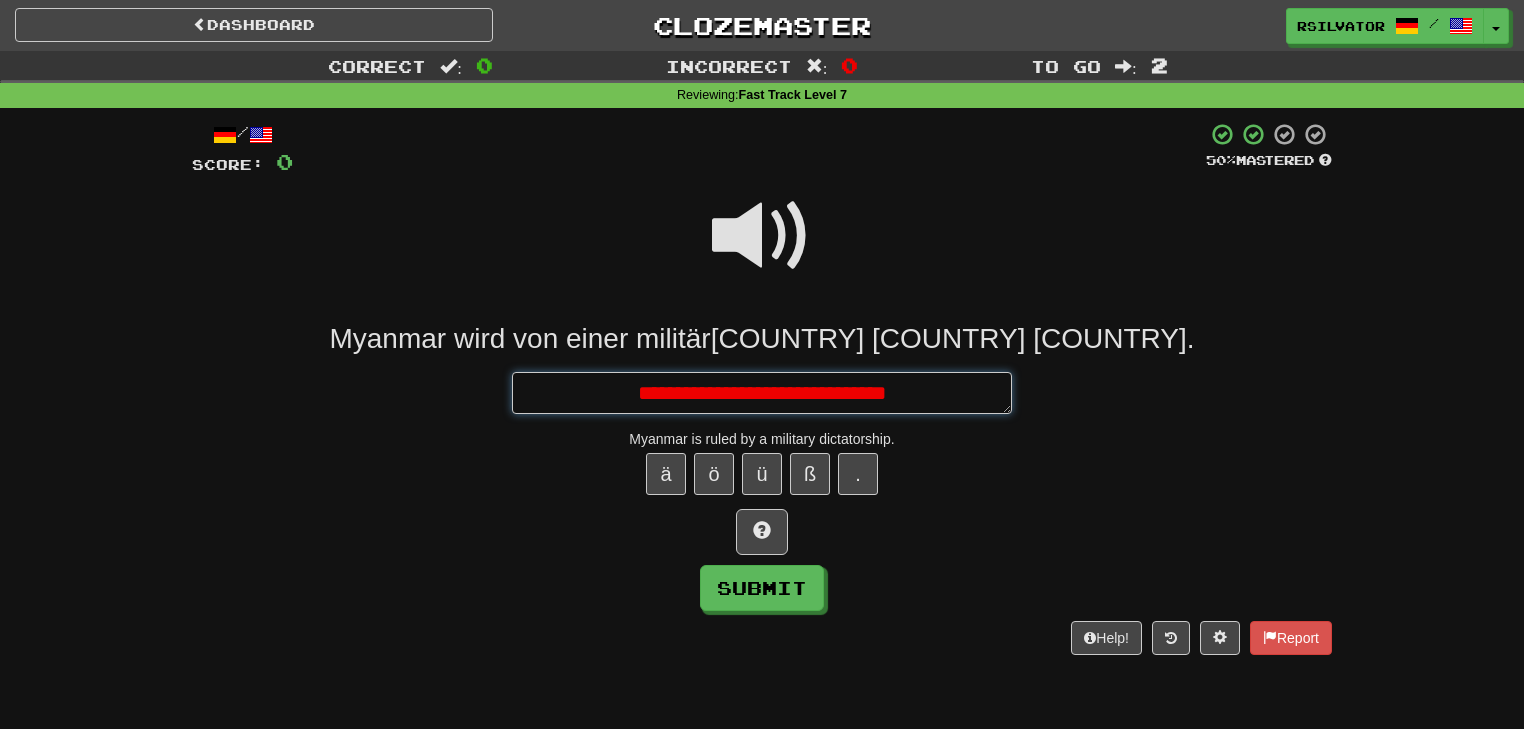 type on "*" 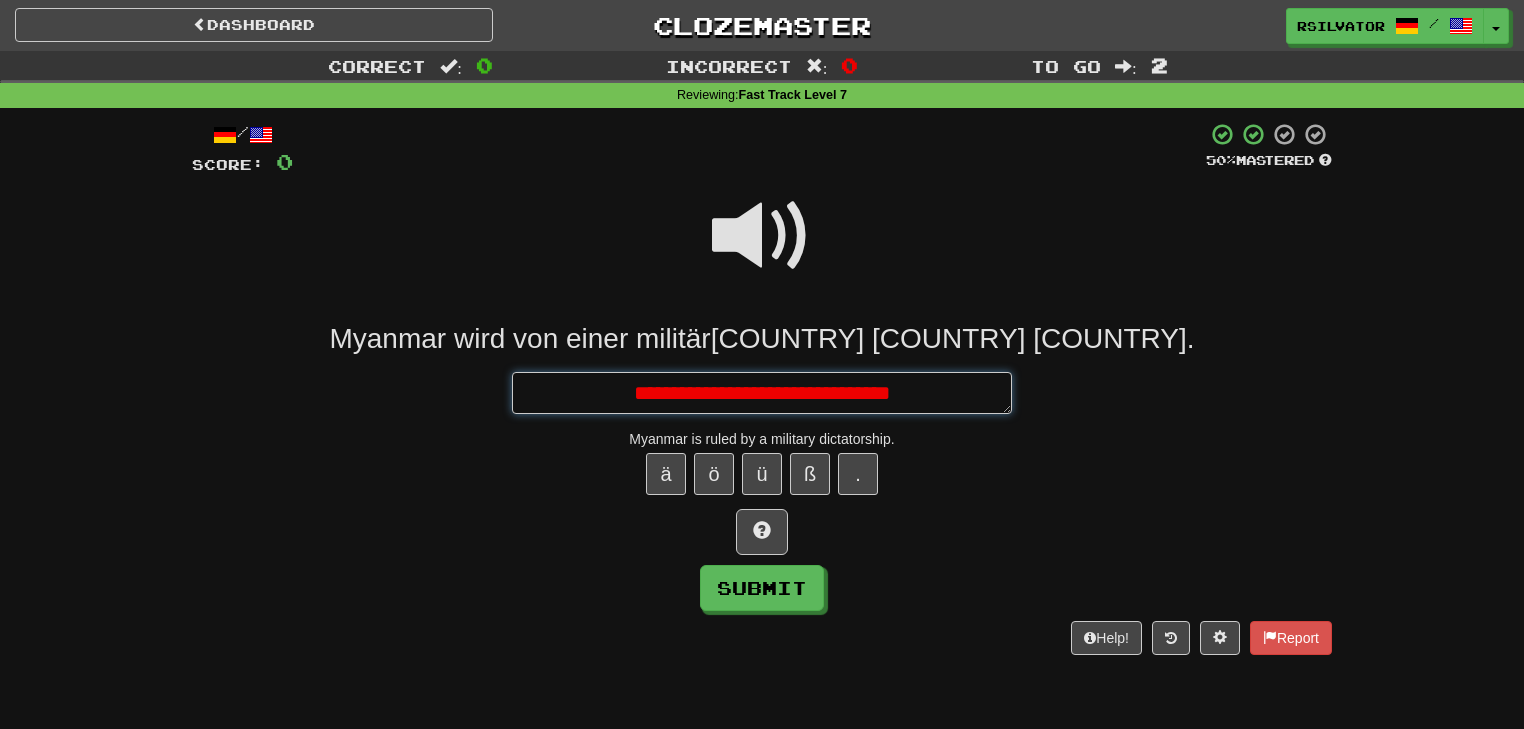 type on "*" 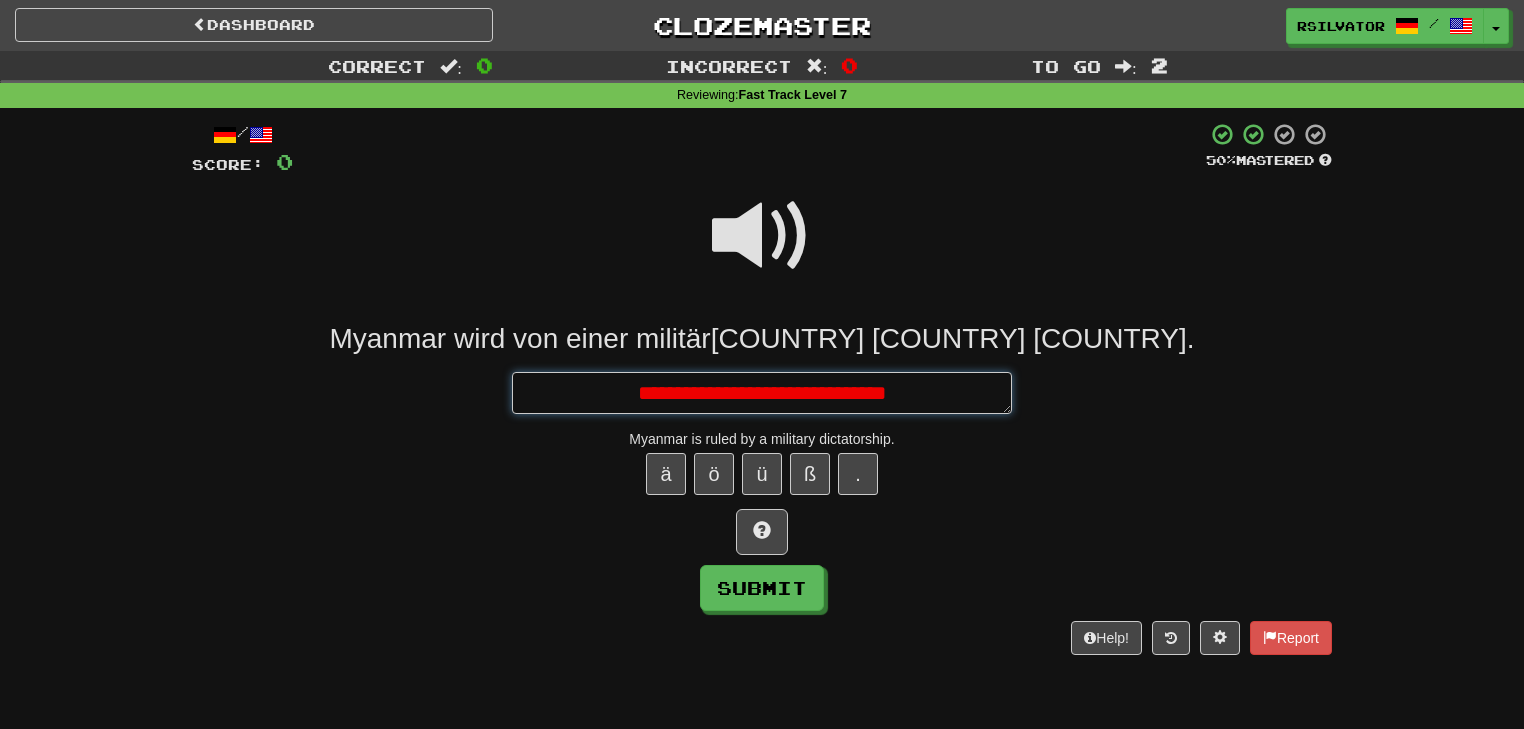 type on "*" 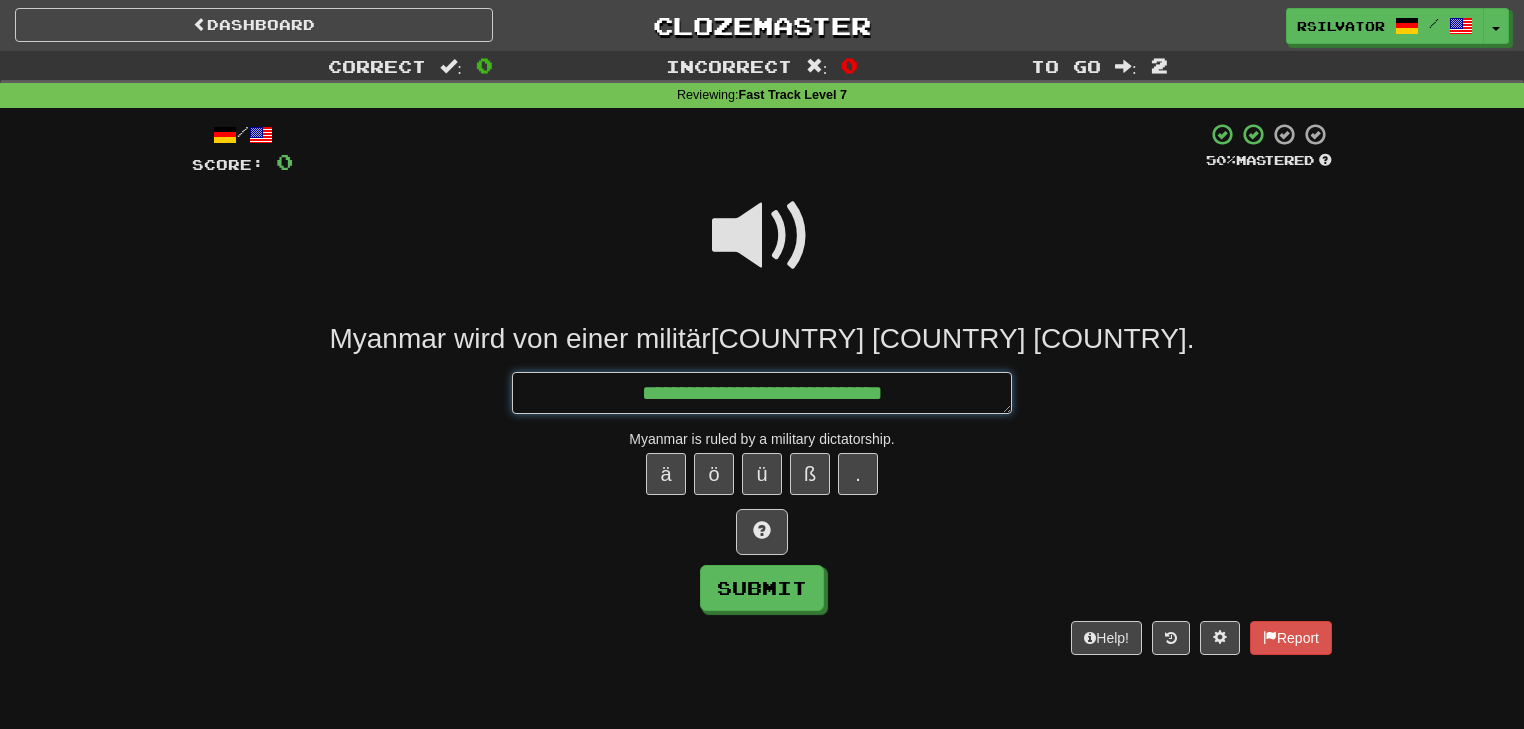type on "*" 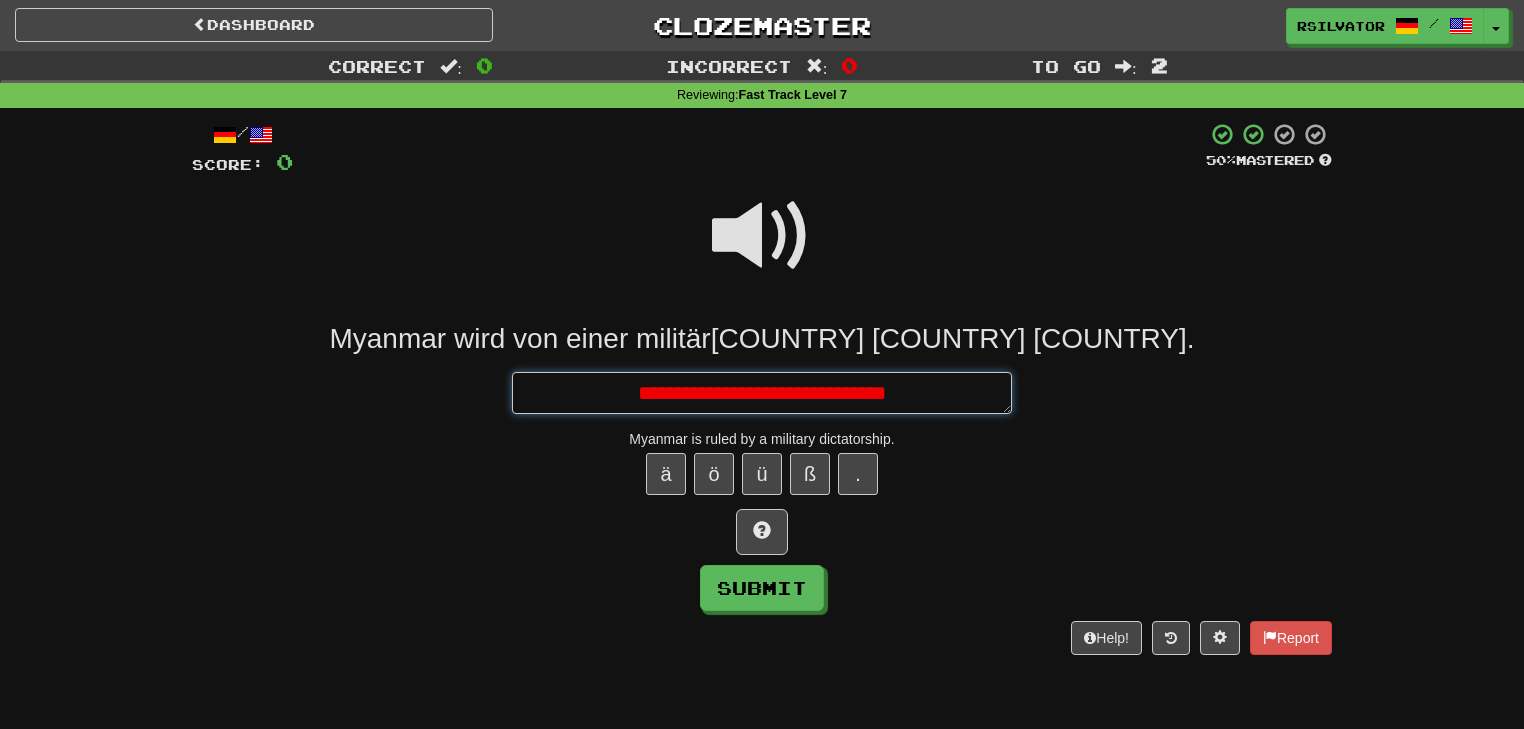 type on "*" 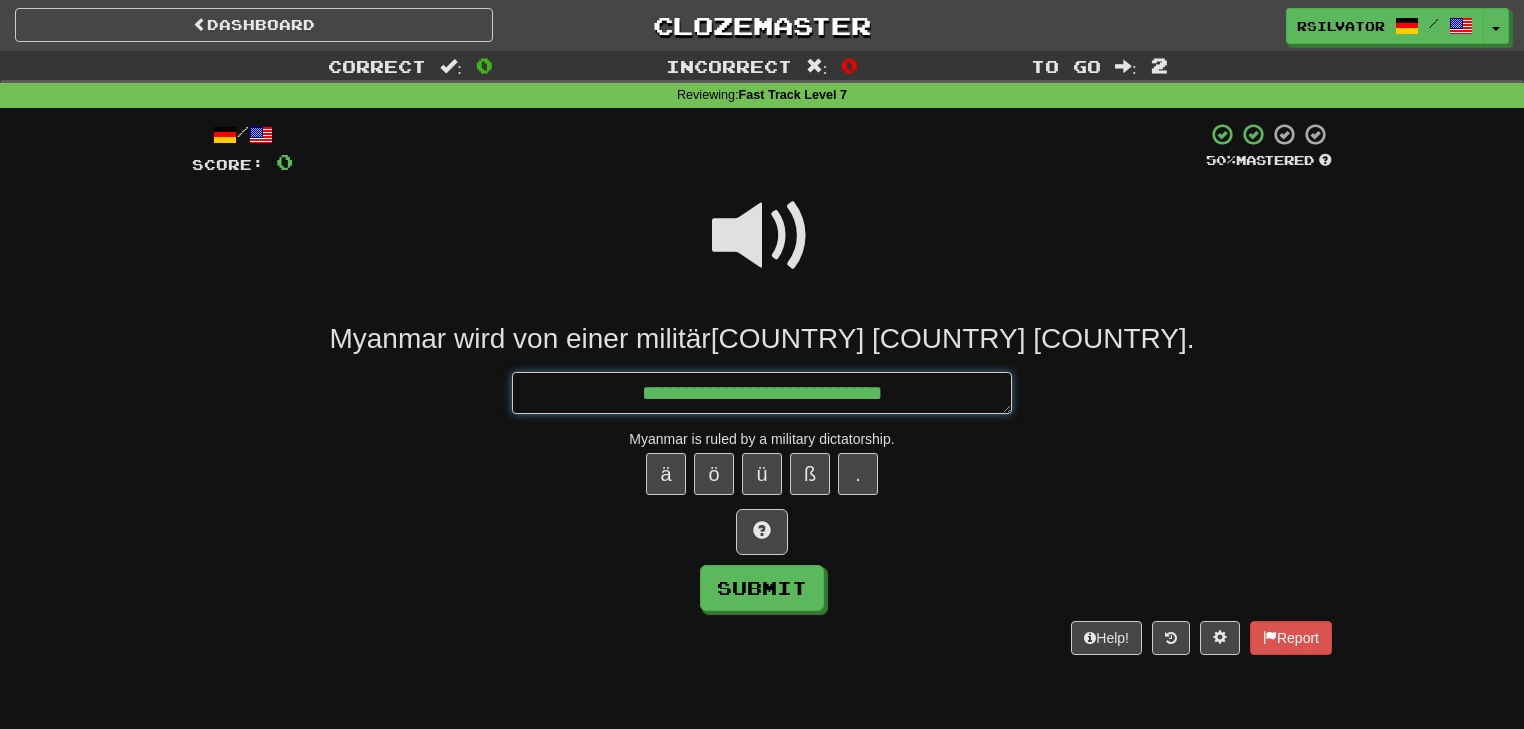 type on "*" 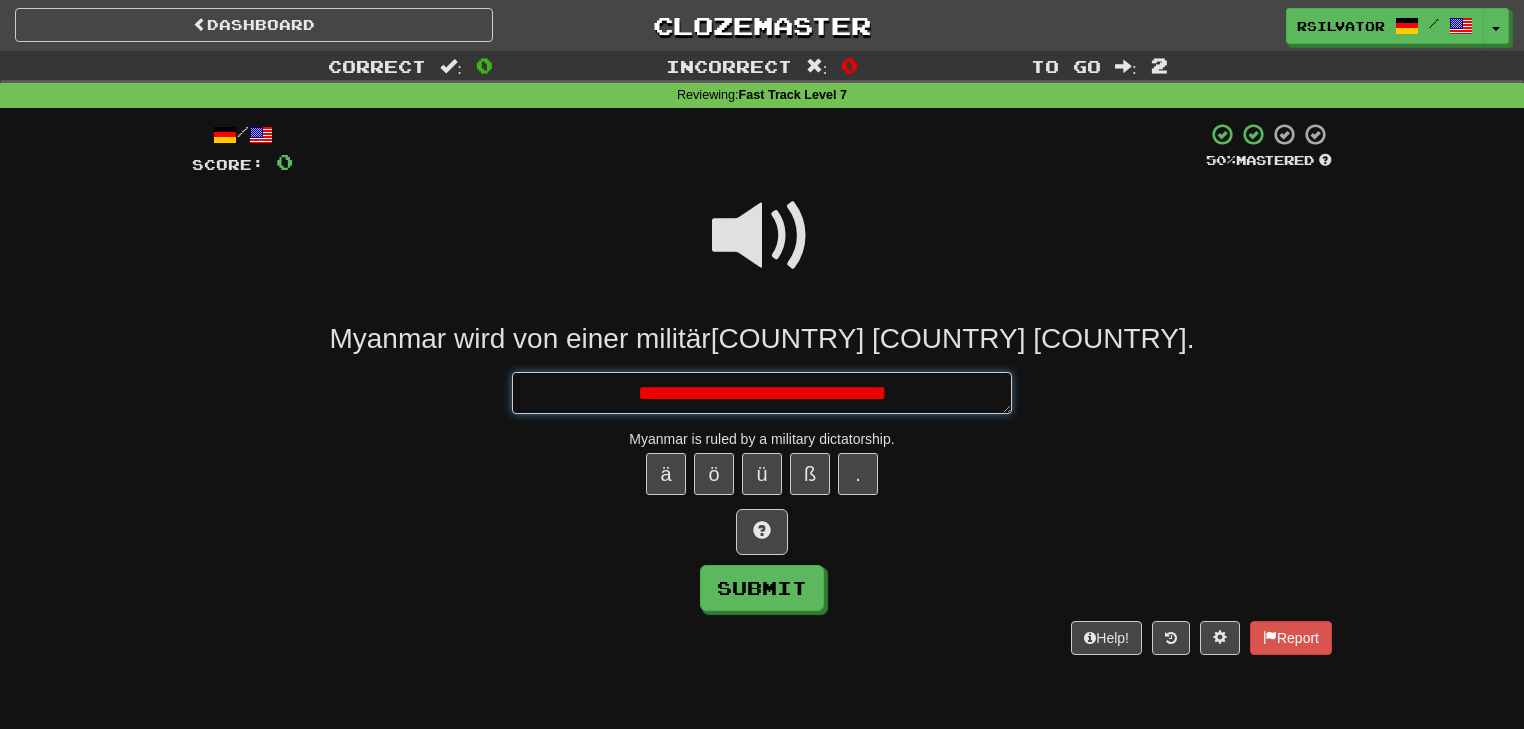 type on "*" 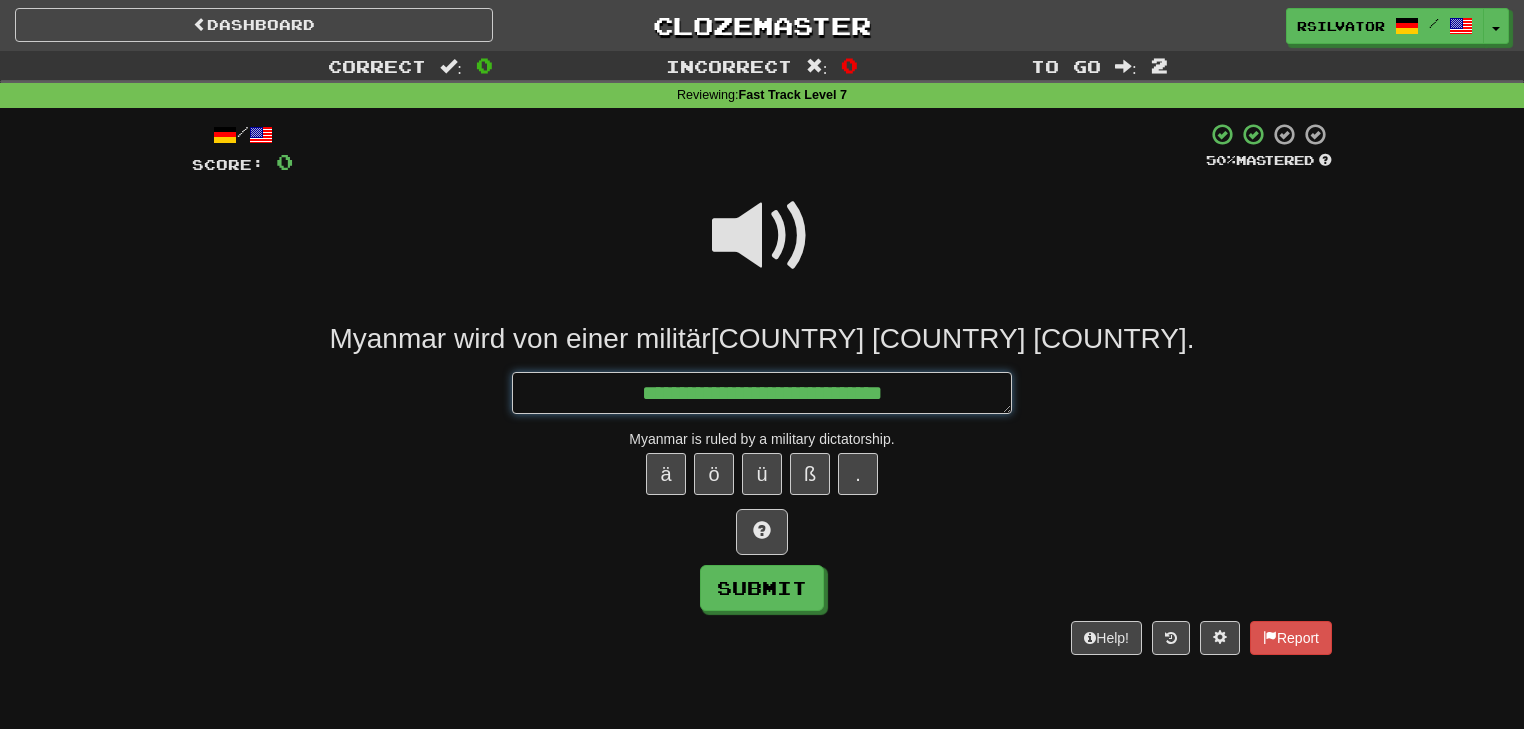 type on "*" 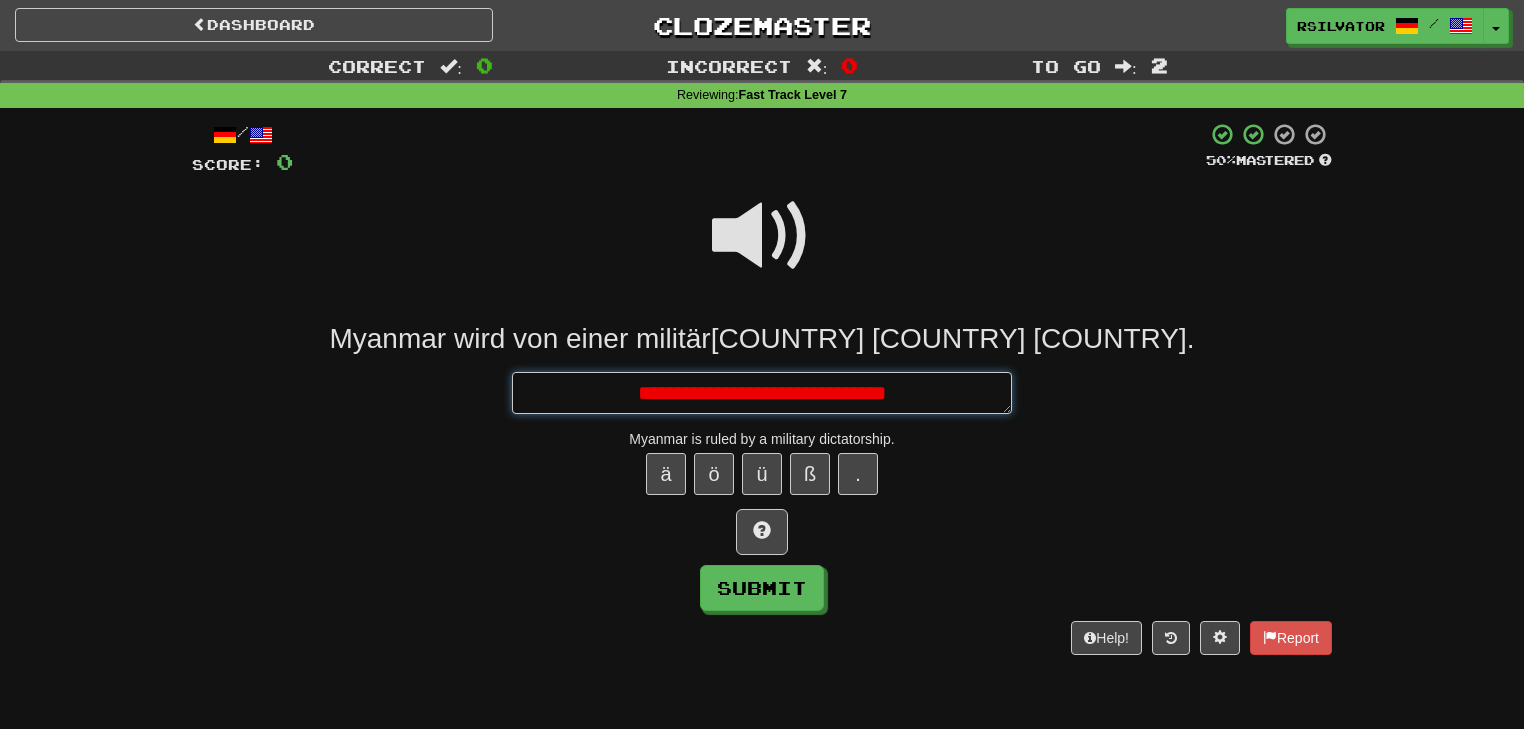 type on "*" 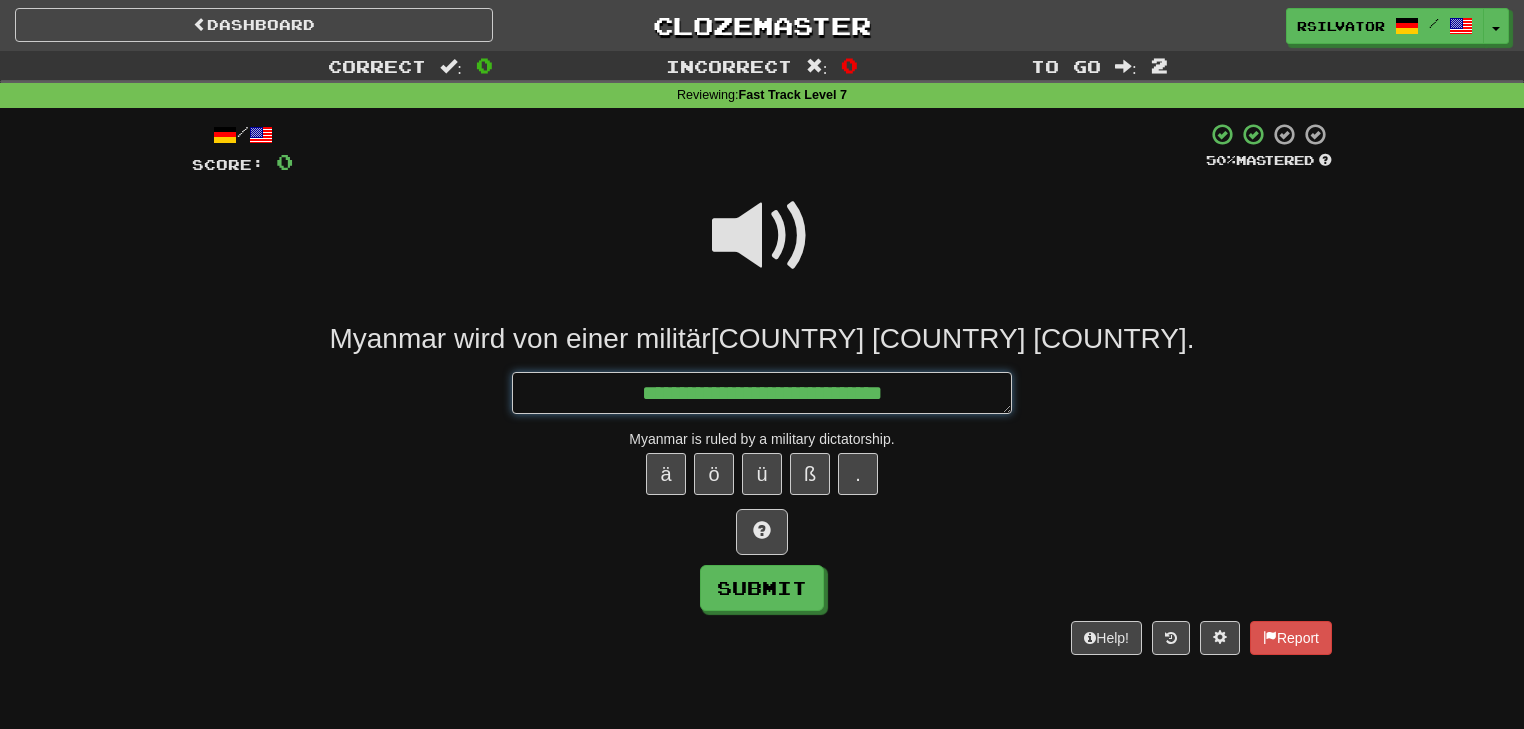 type on "*" 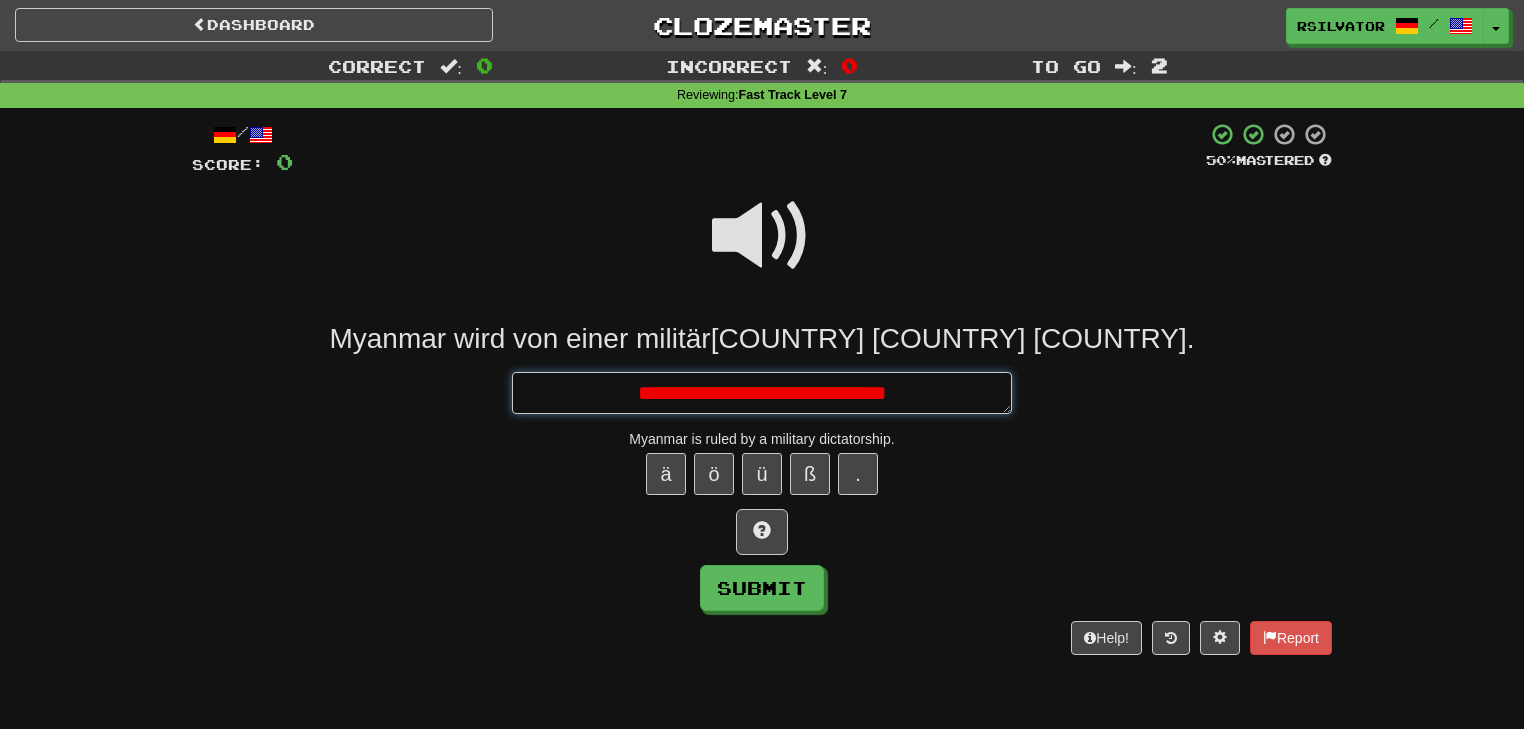 type on "*" 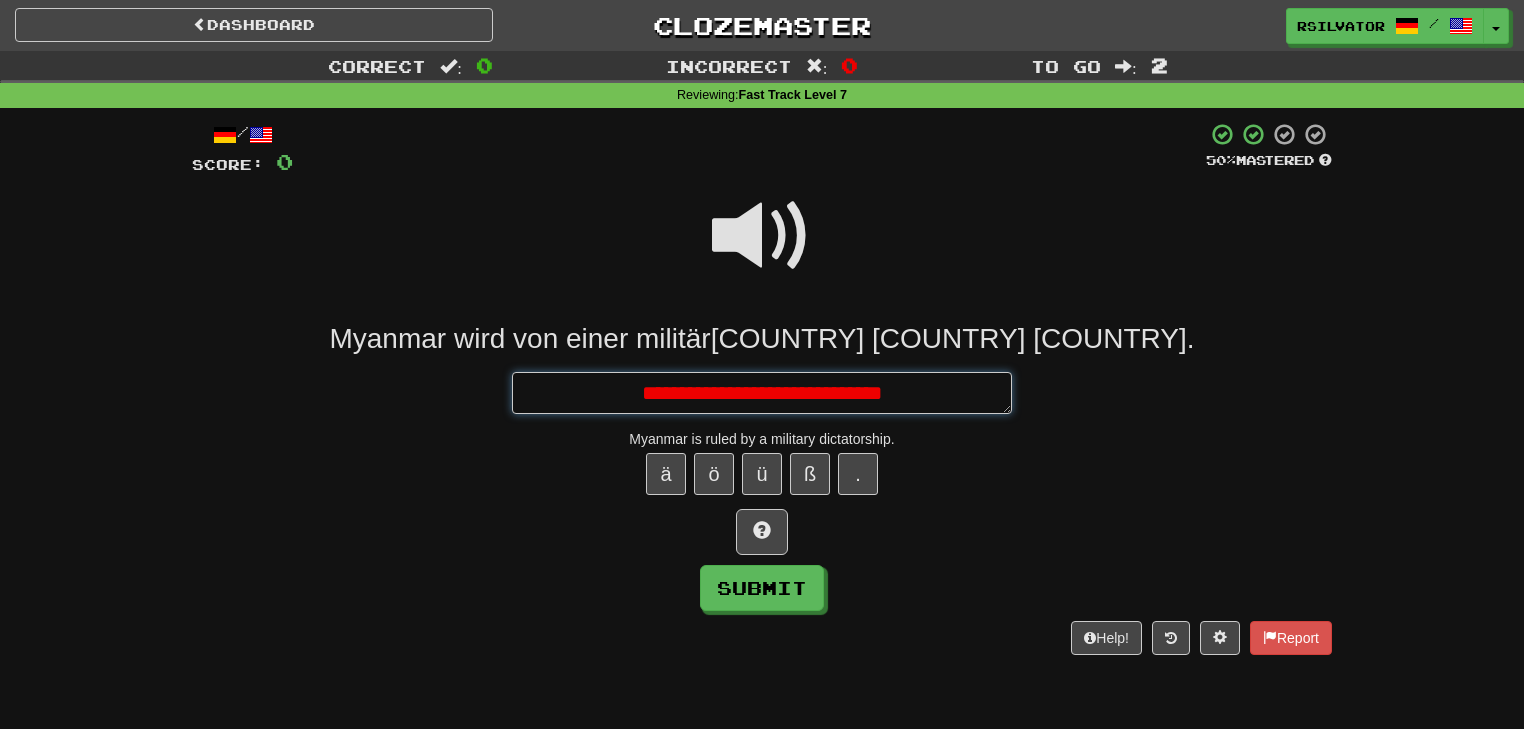 type on "*" 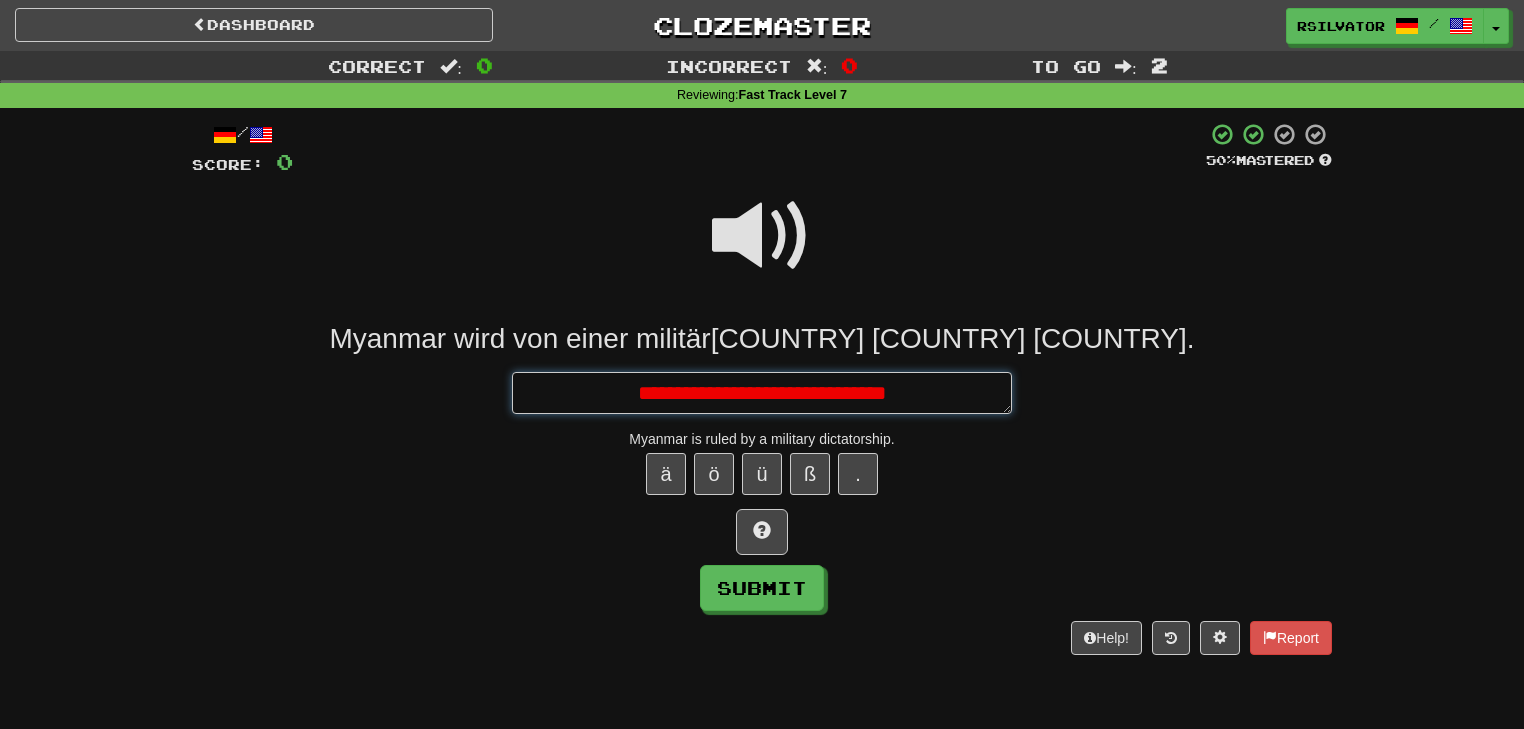 type on "*" 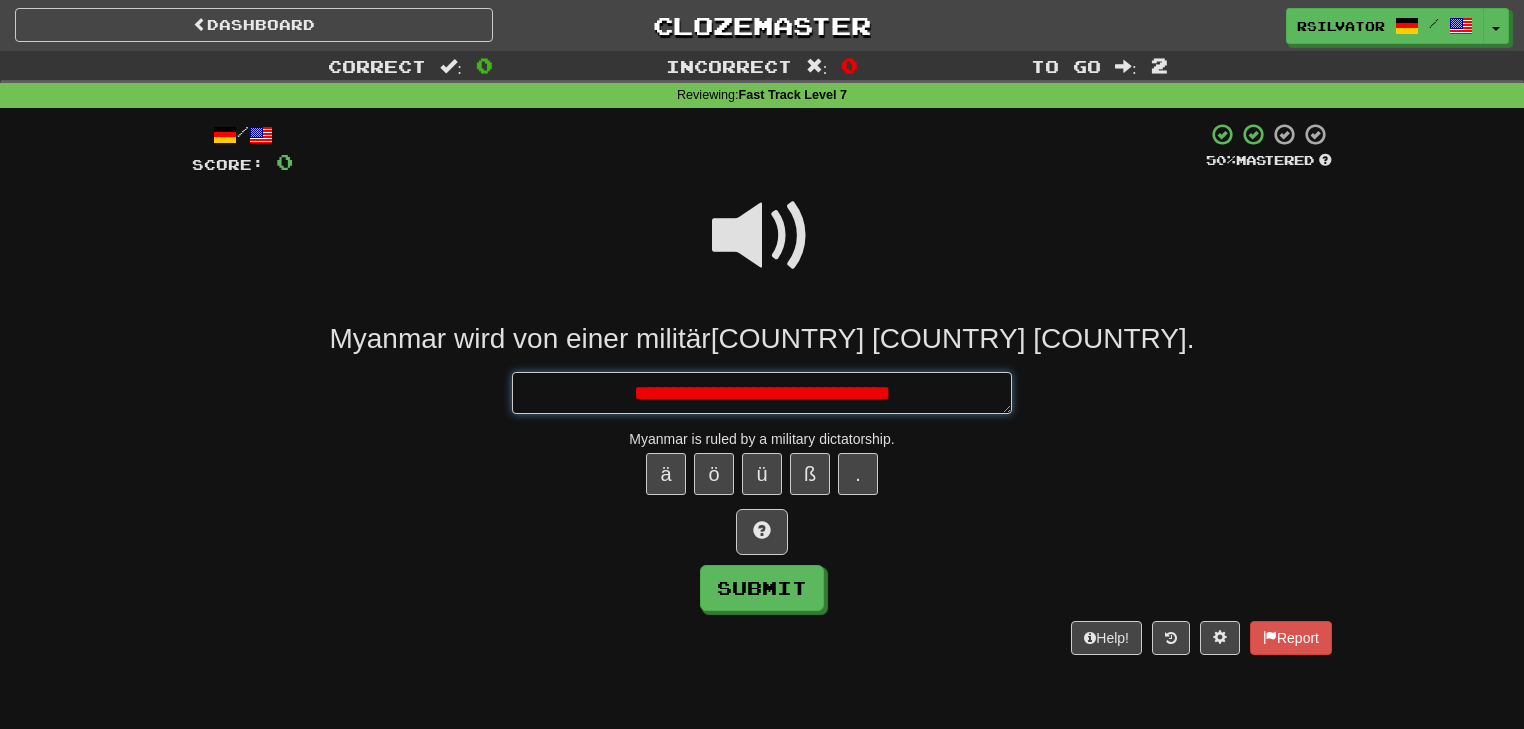 type on "*" 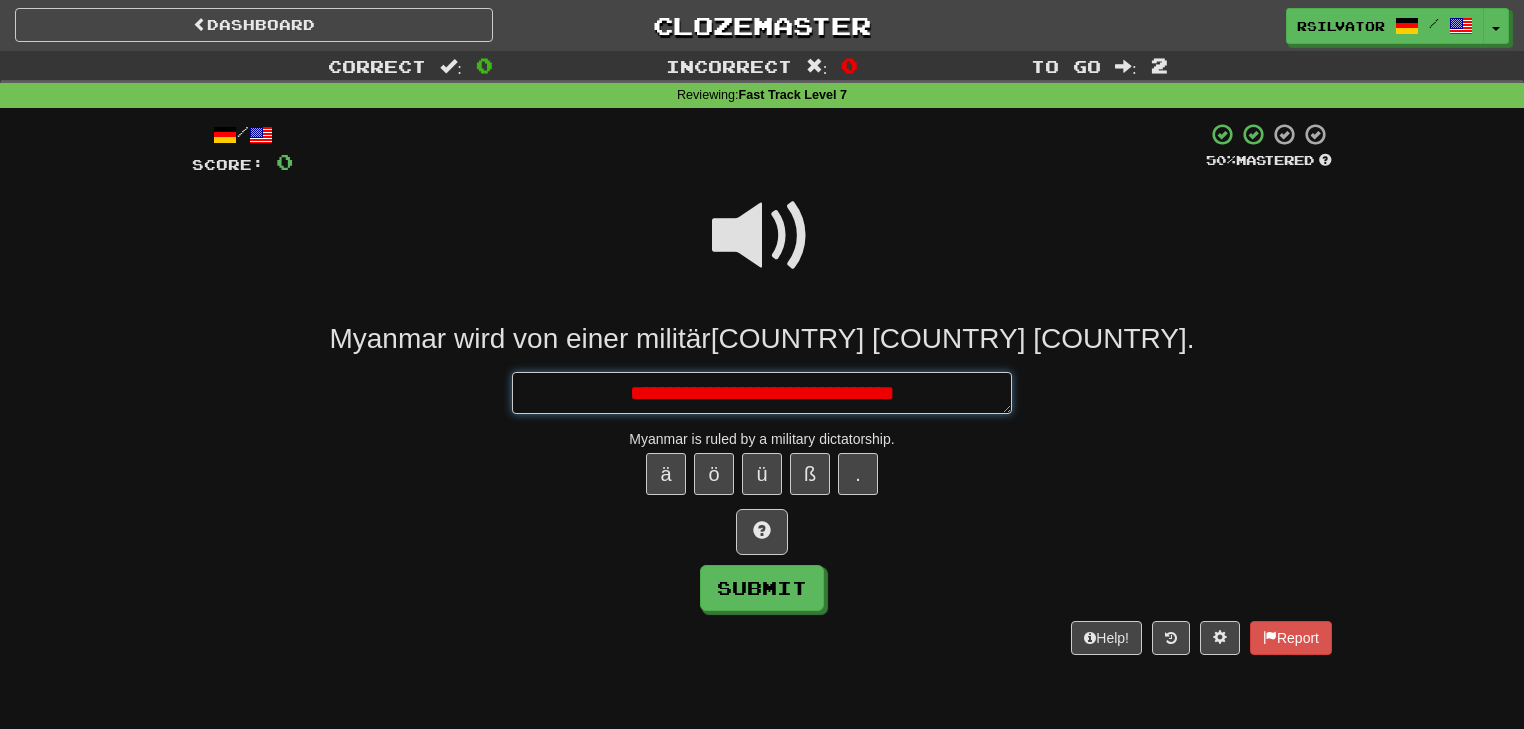 type on "*" 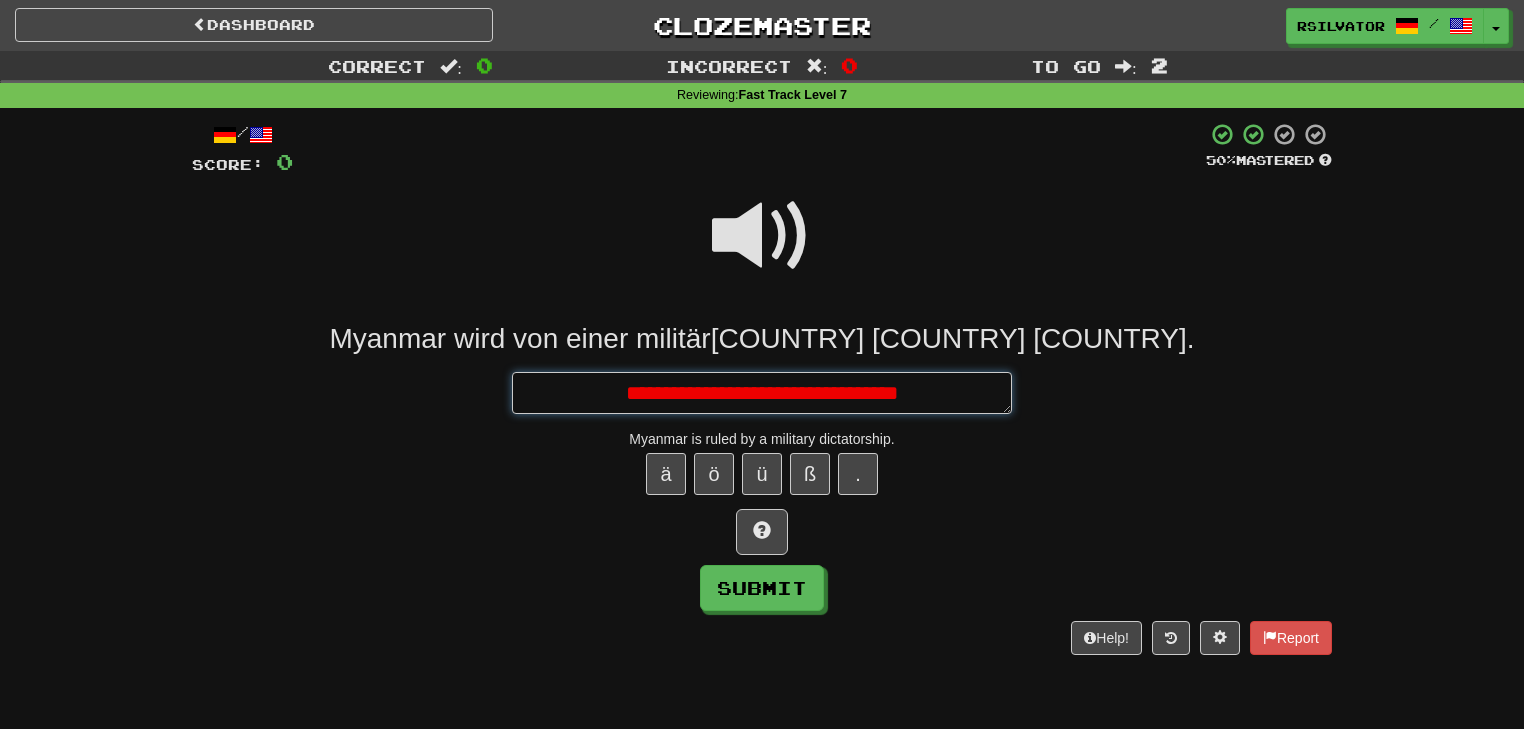 type on "*" 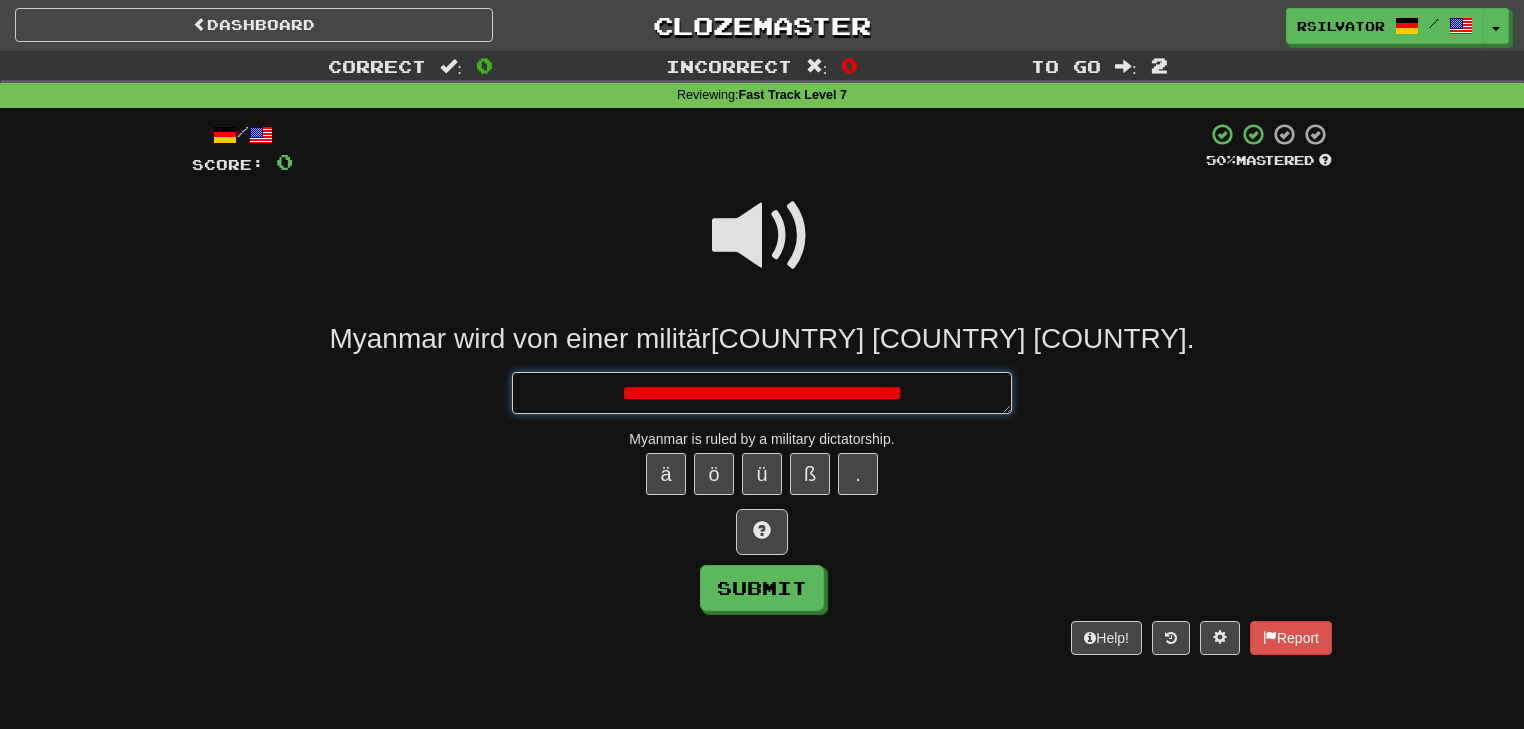 type on "*" 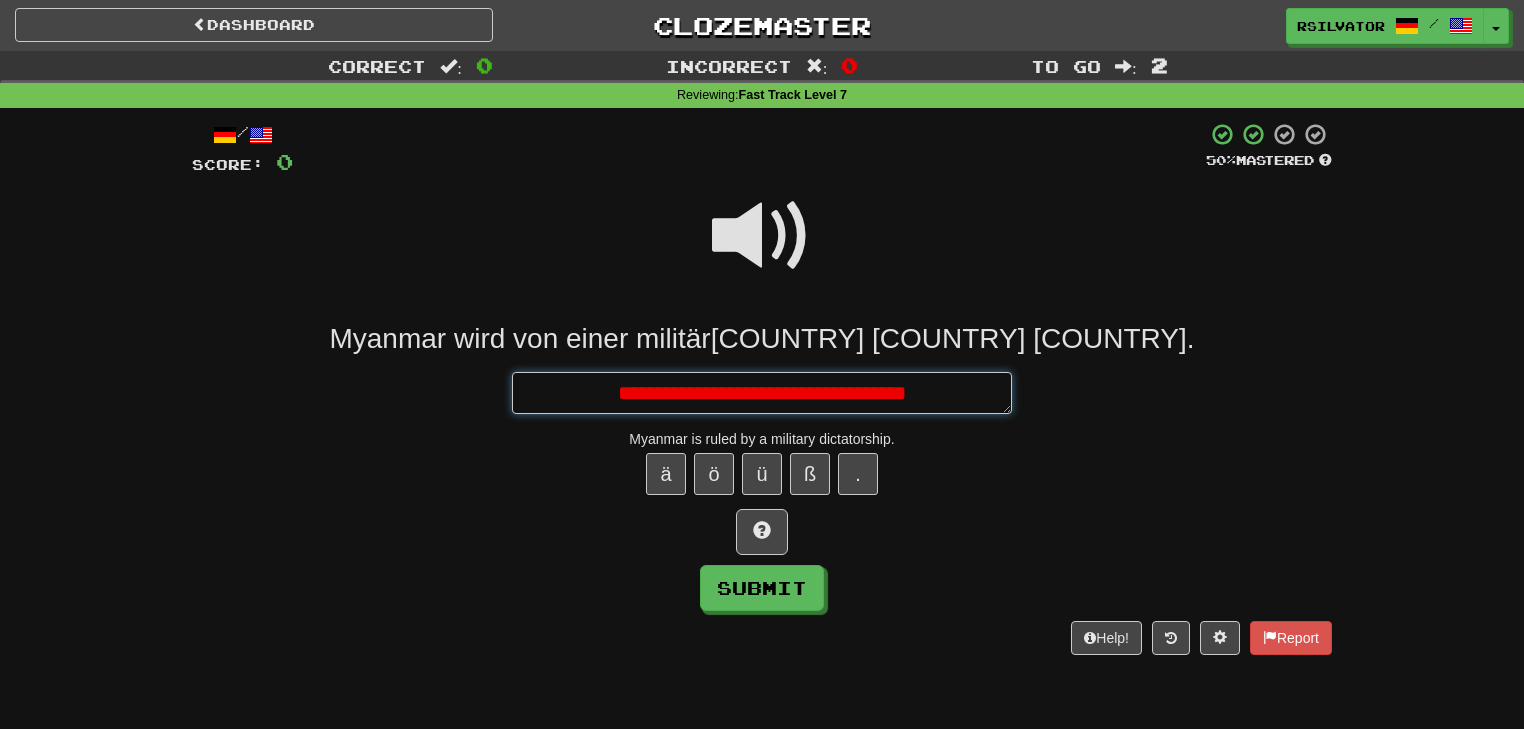 type on "*" 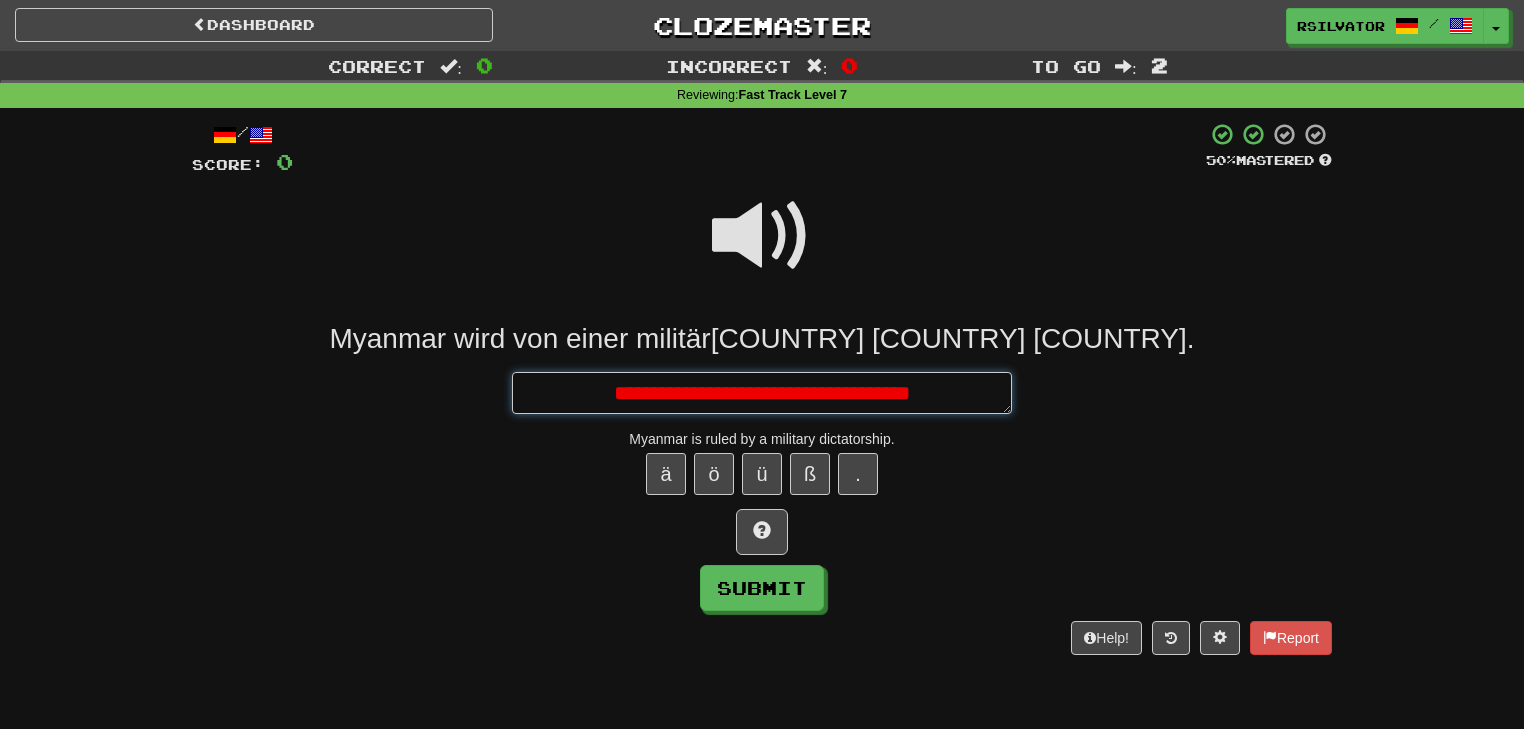 type on "*" 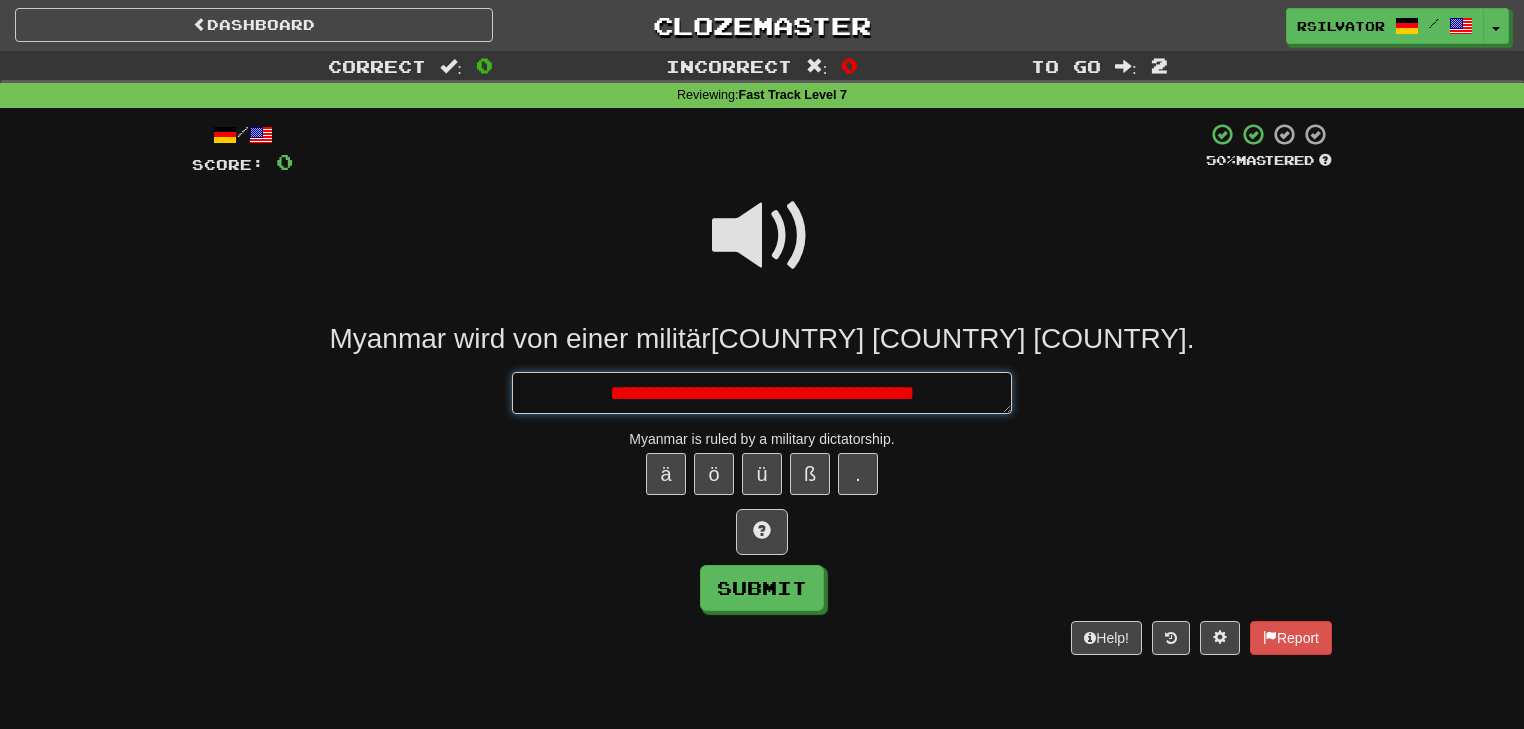 type on "*" 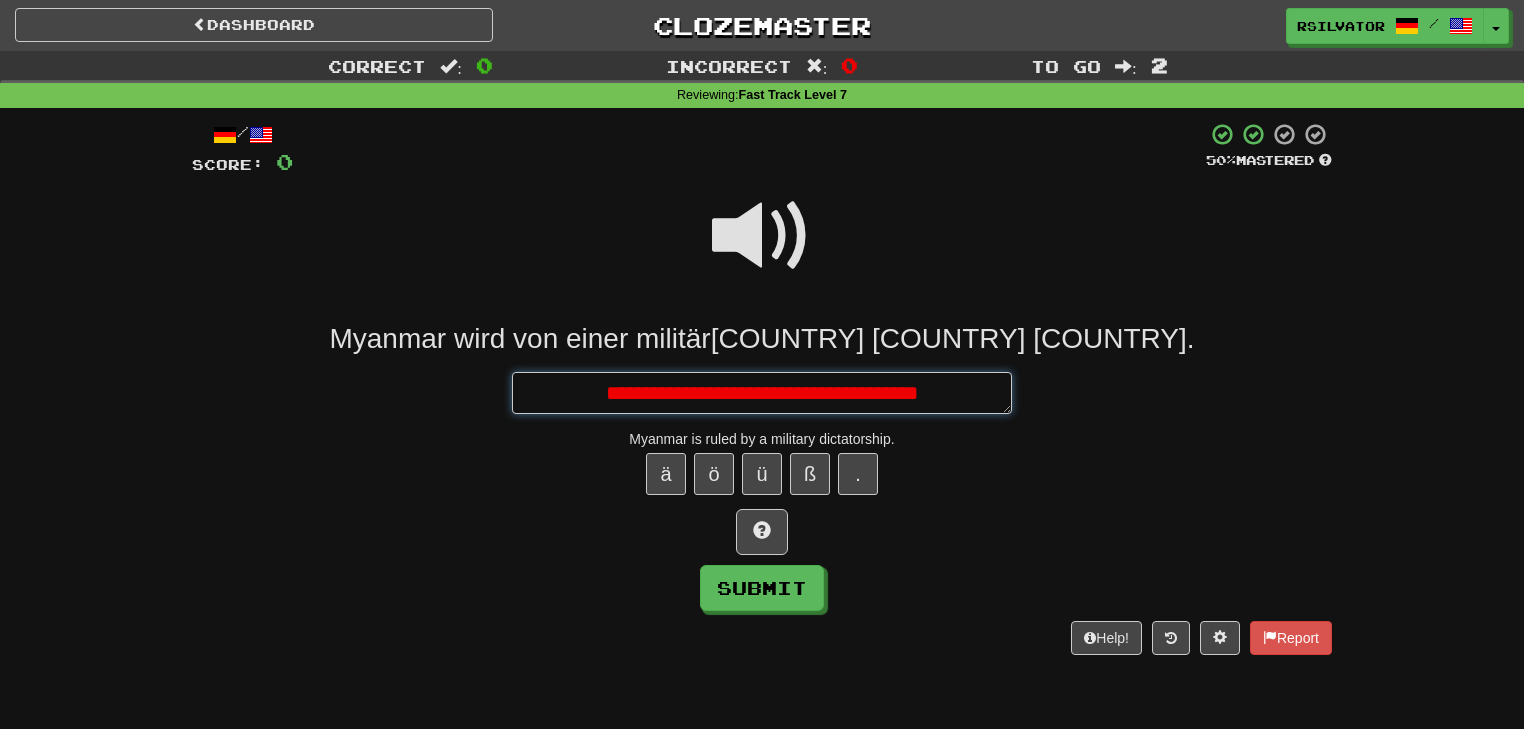type on "*" 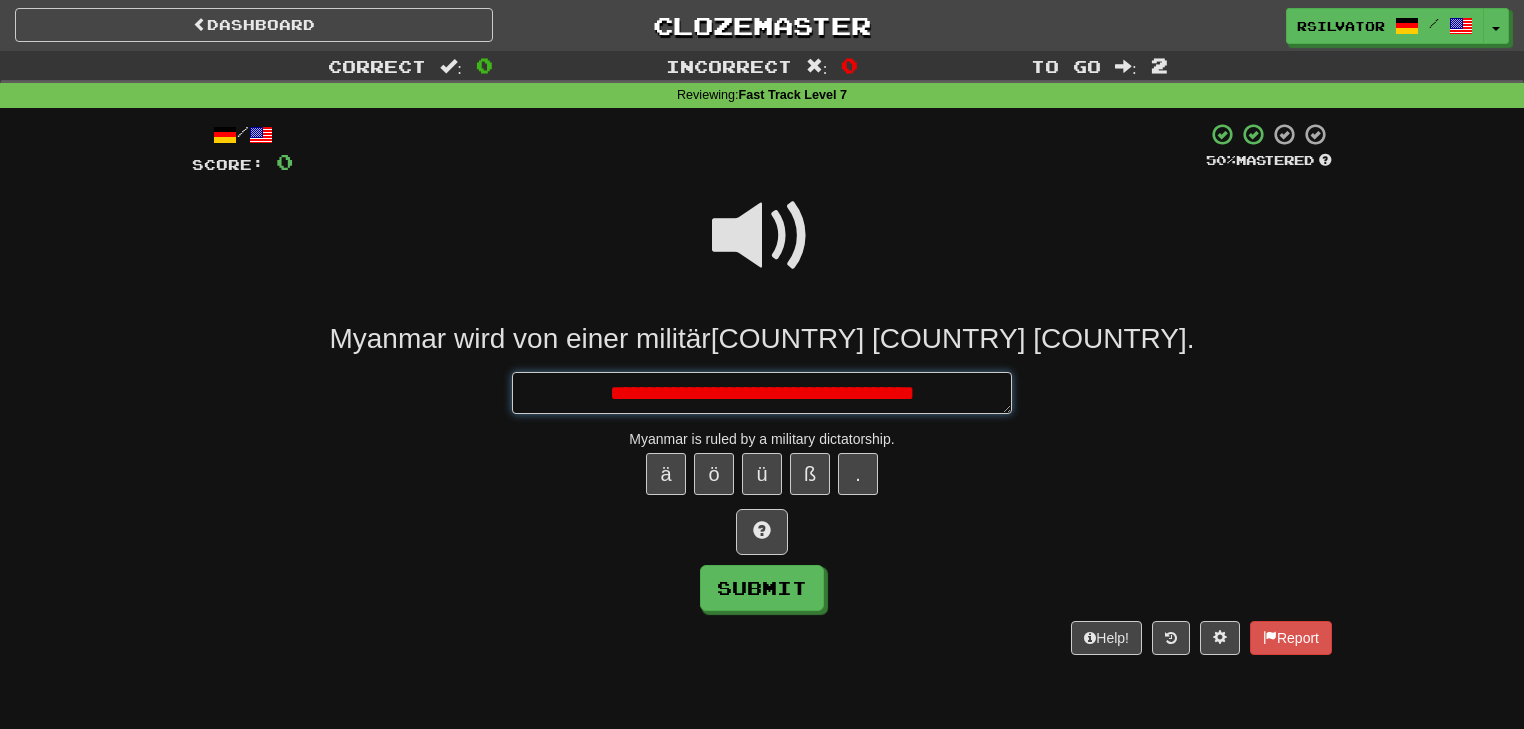 type on "*" 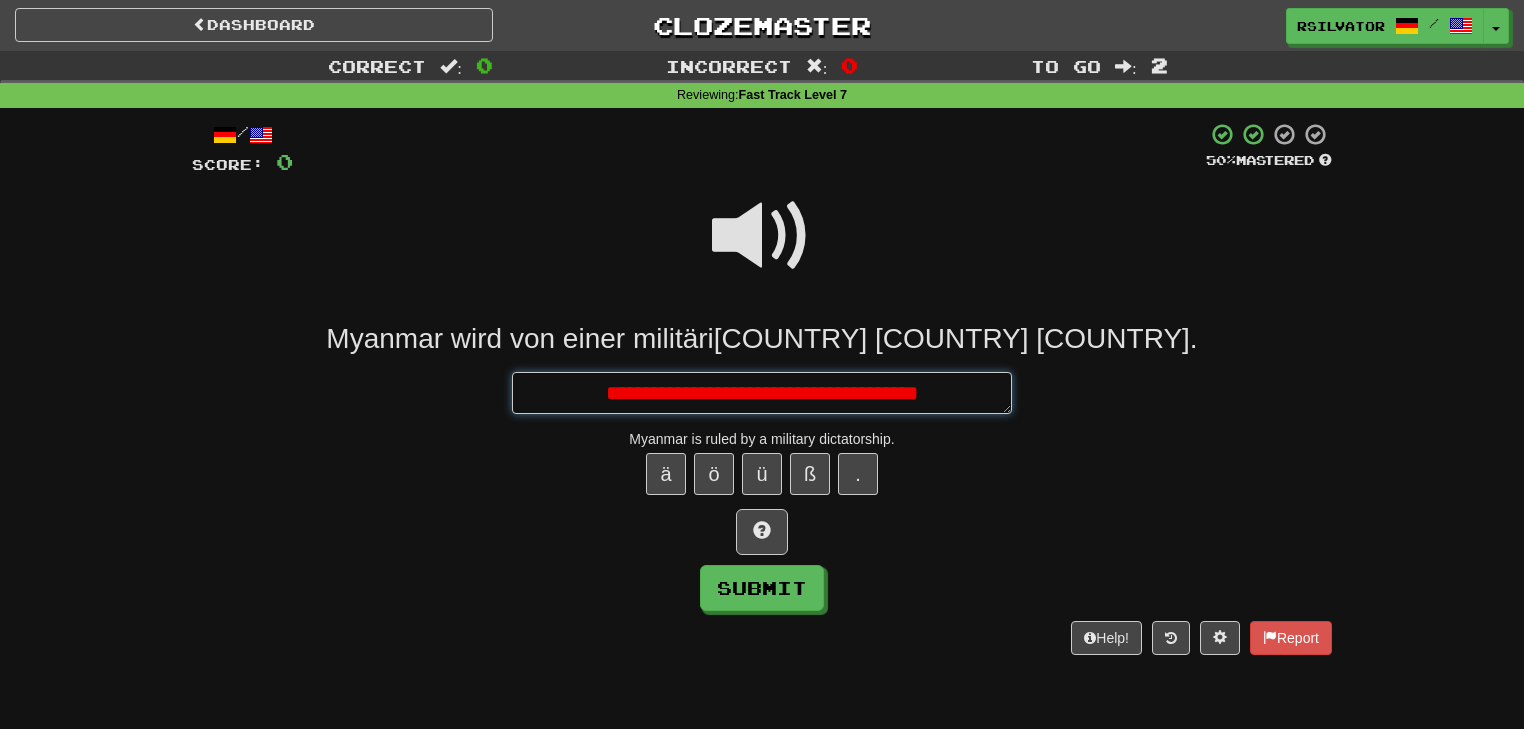 type on "*" 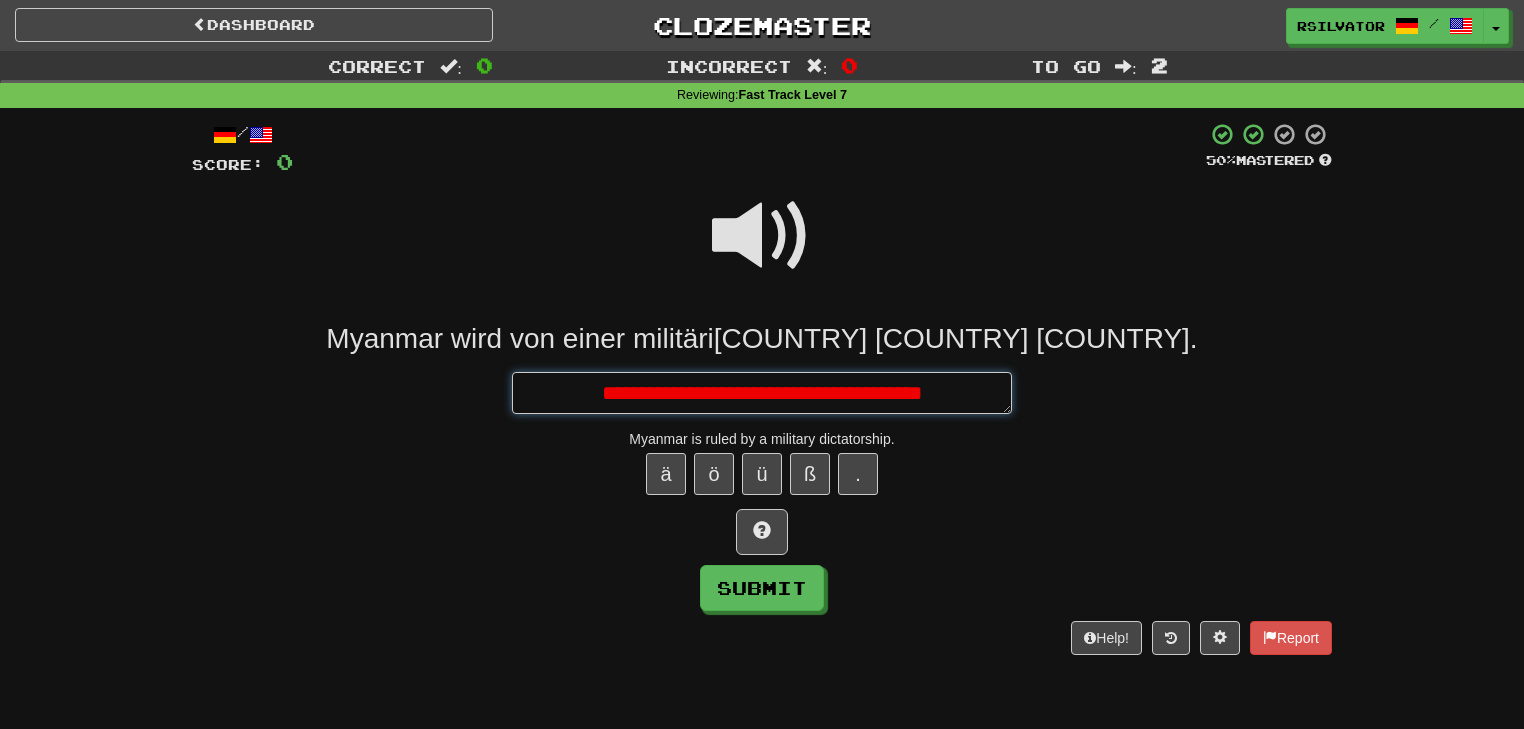 type on "*" 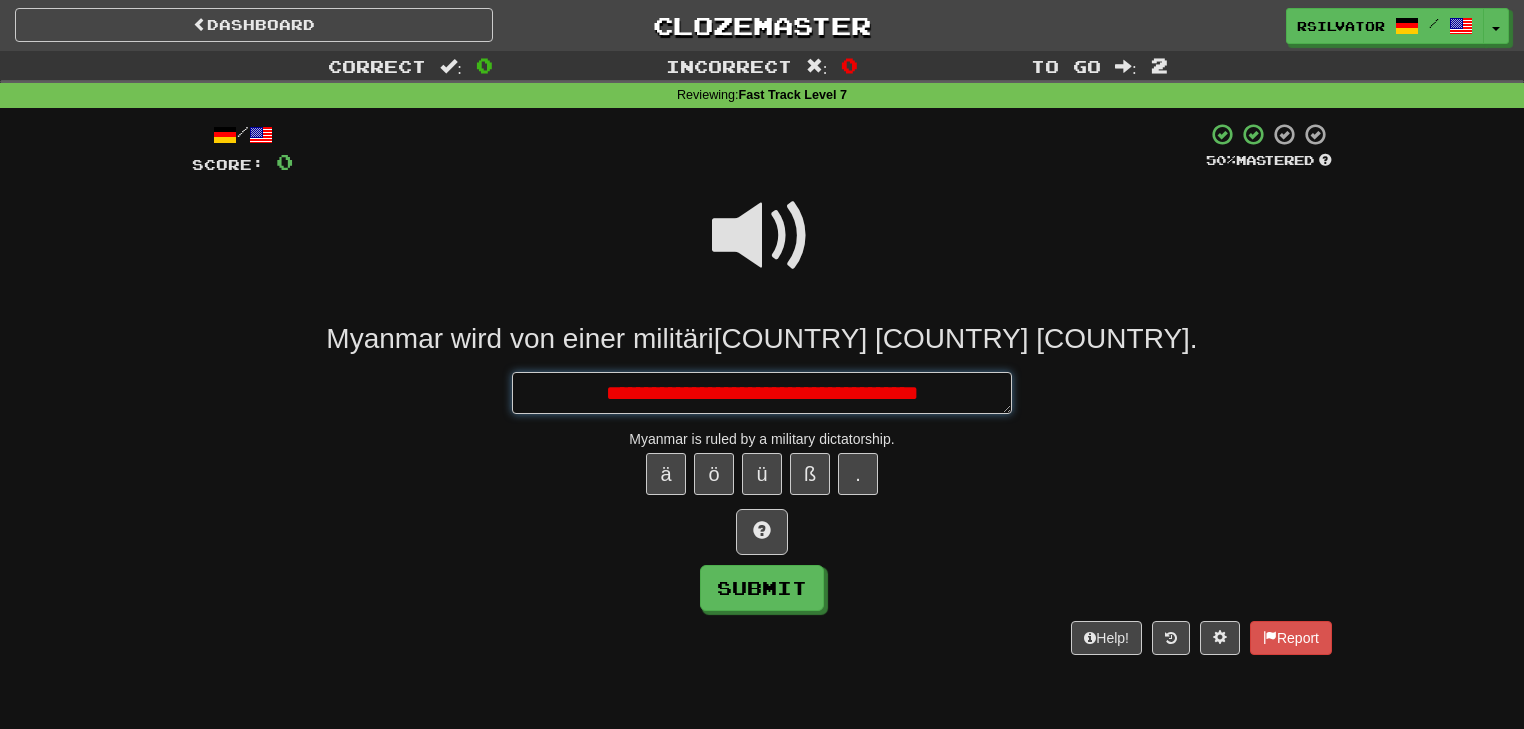 type on "*" 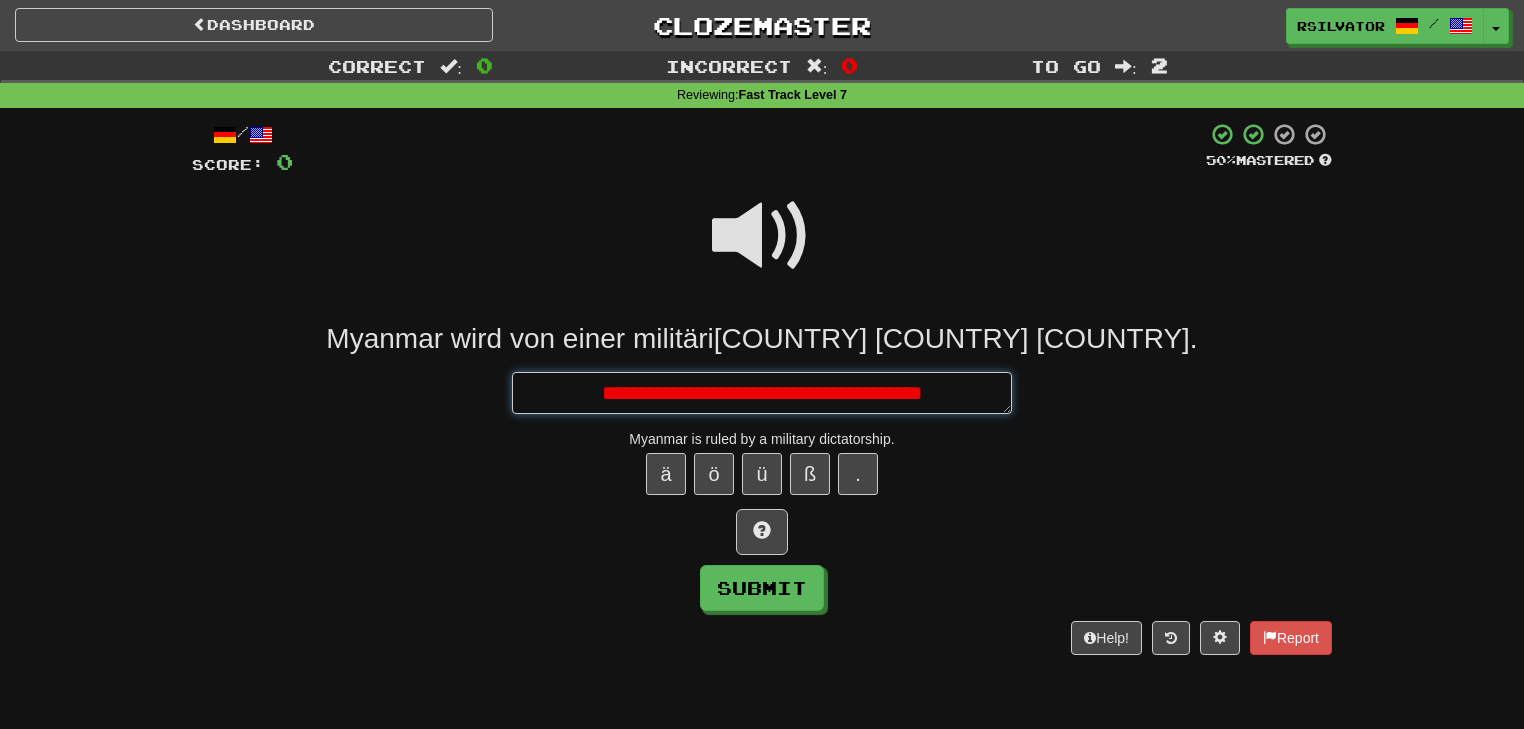 type on "*" 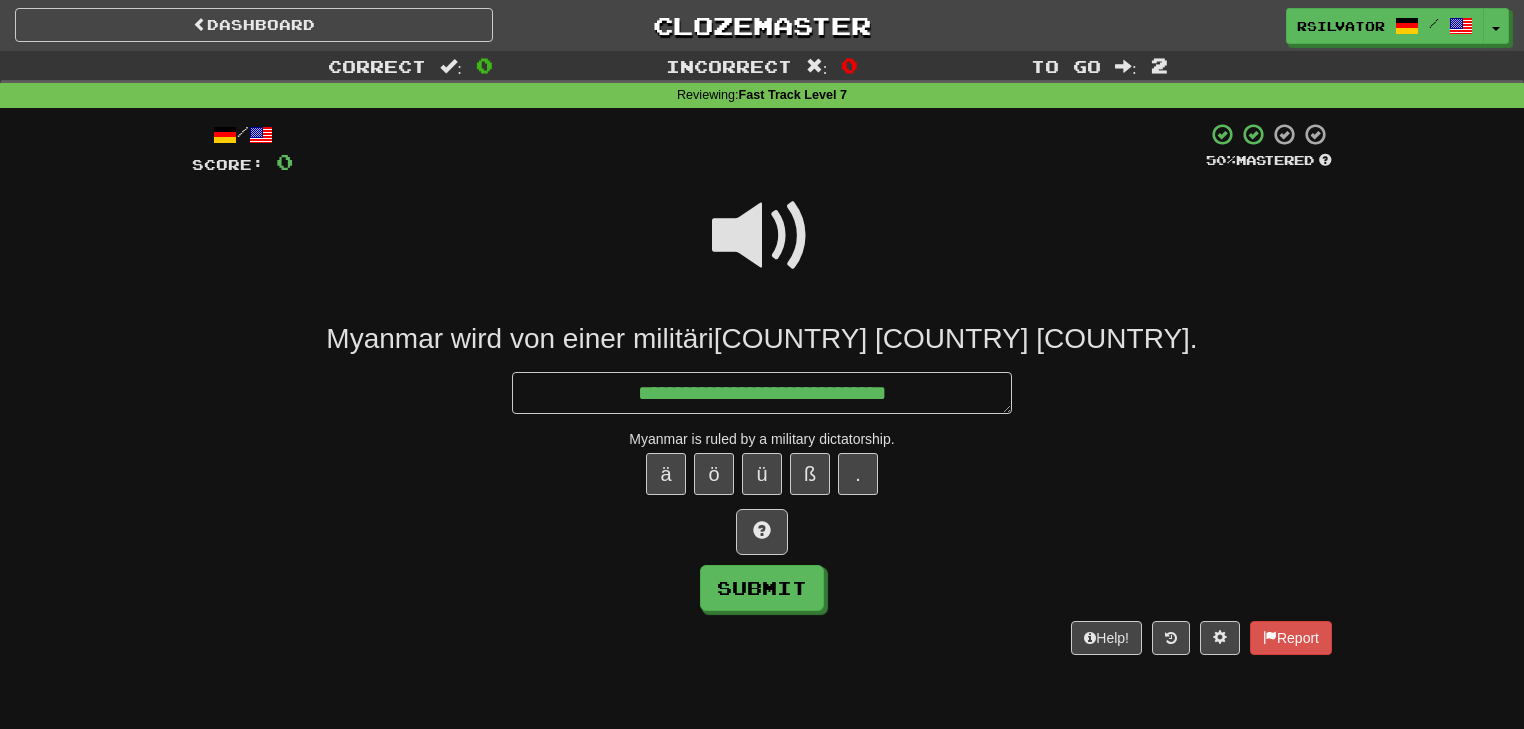 click at bounding box center (762, 236) 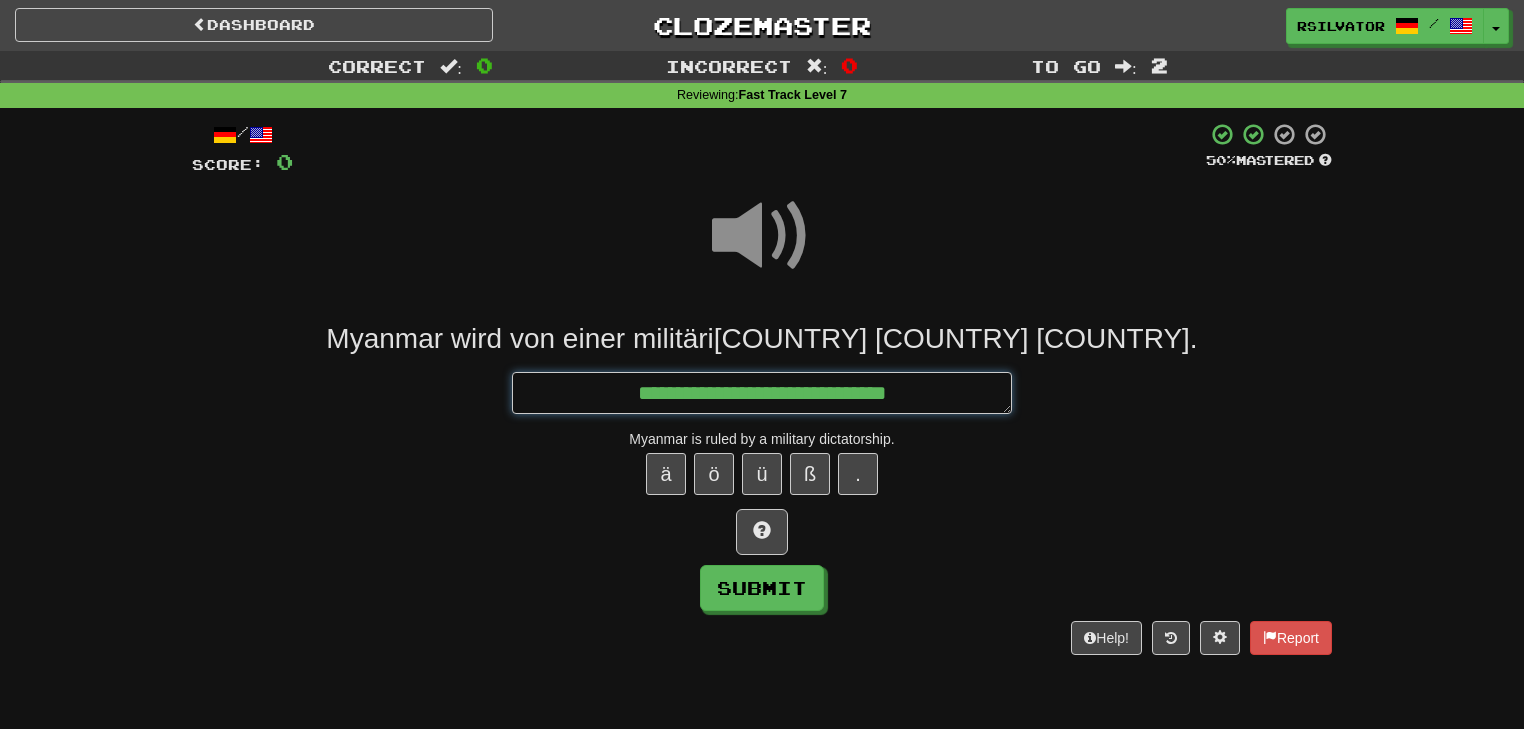 click on "**********" at bounding box center (762, 393) 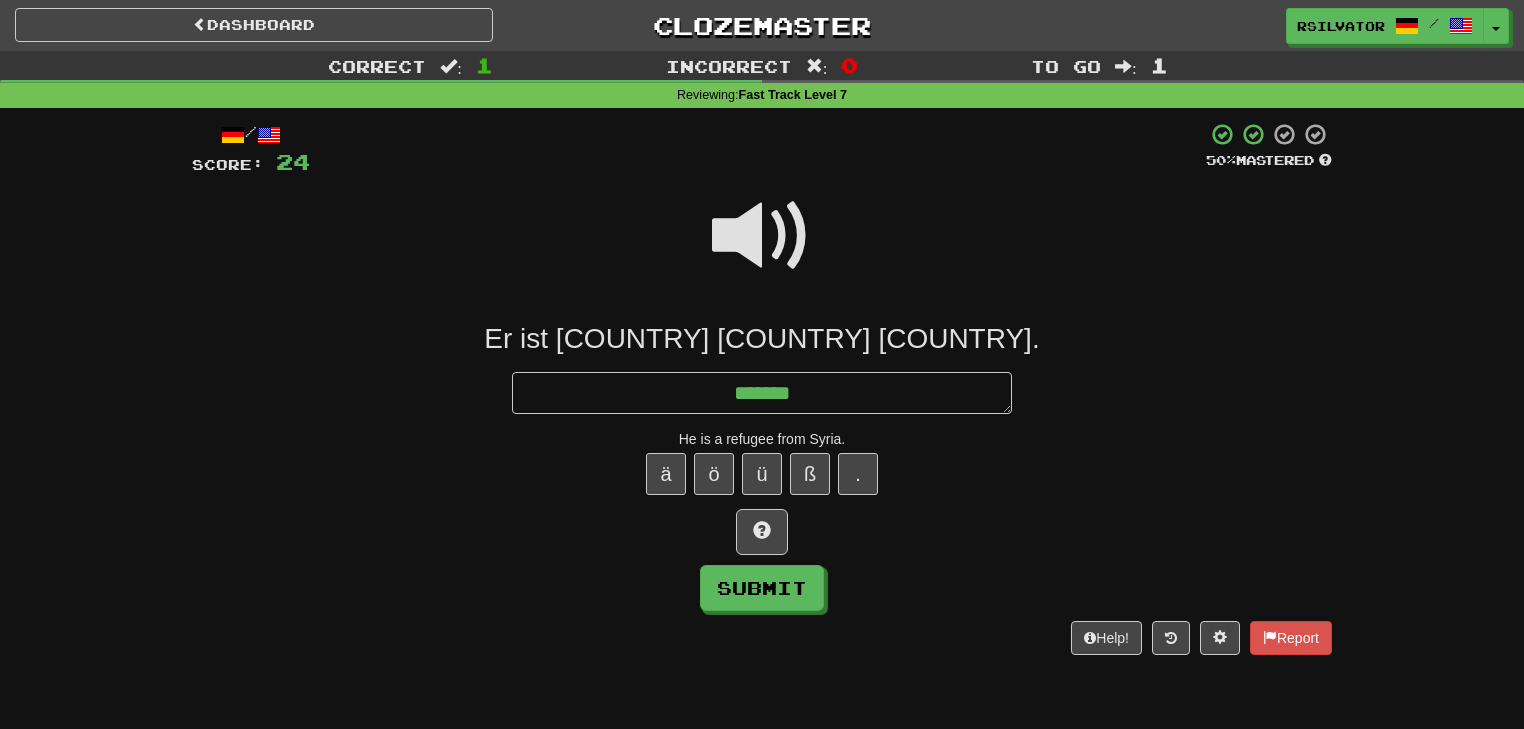 click at bounding box center (762, 236) 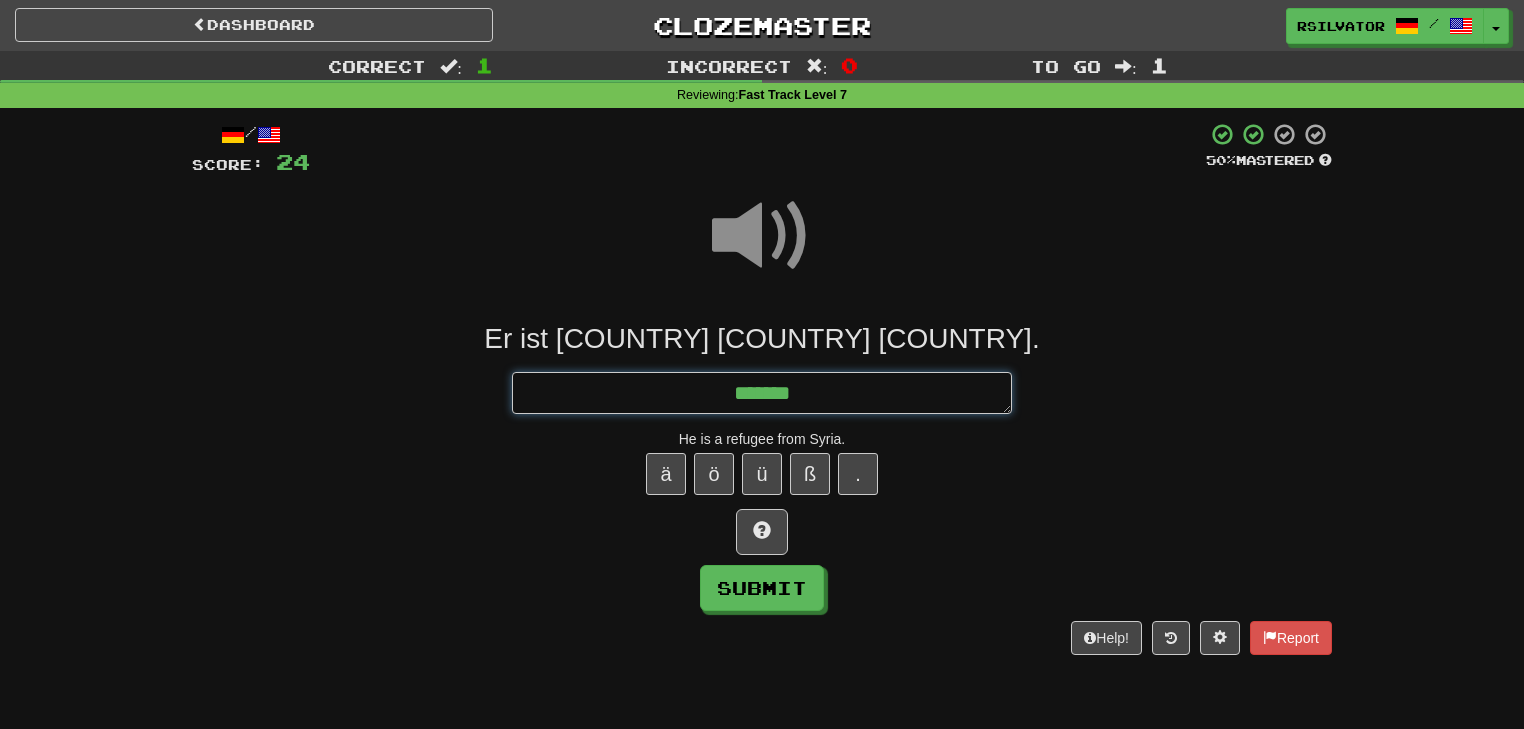 click on "******" at bounding box center [762, 393] 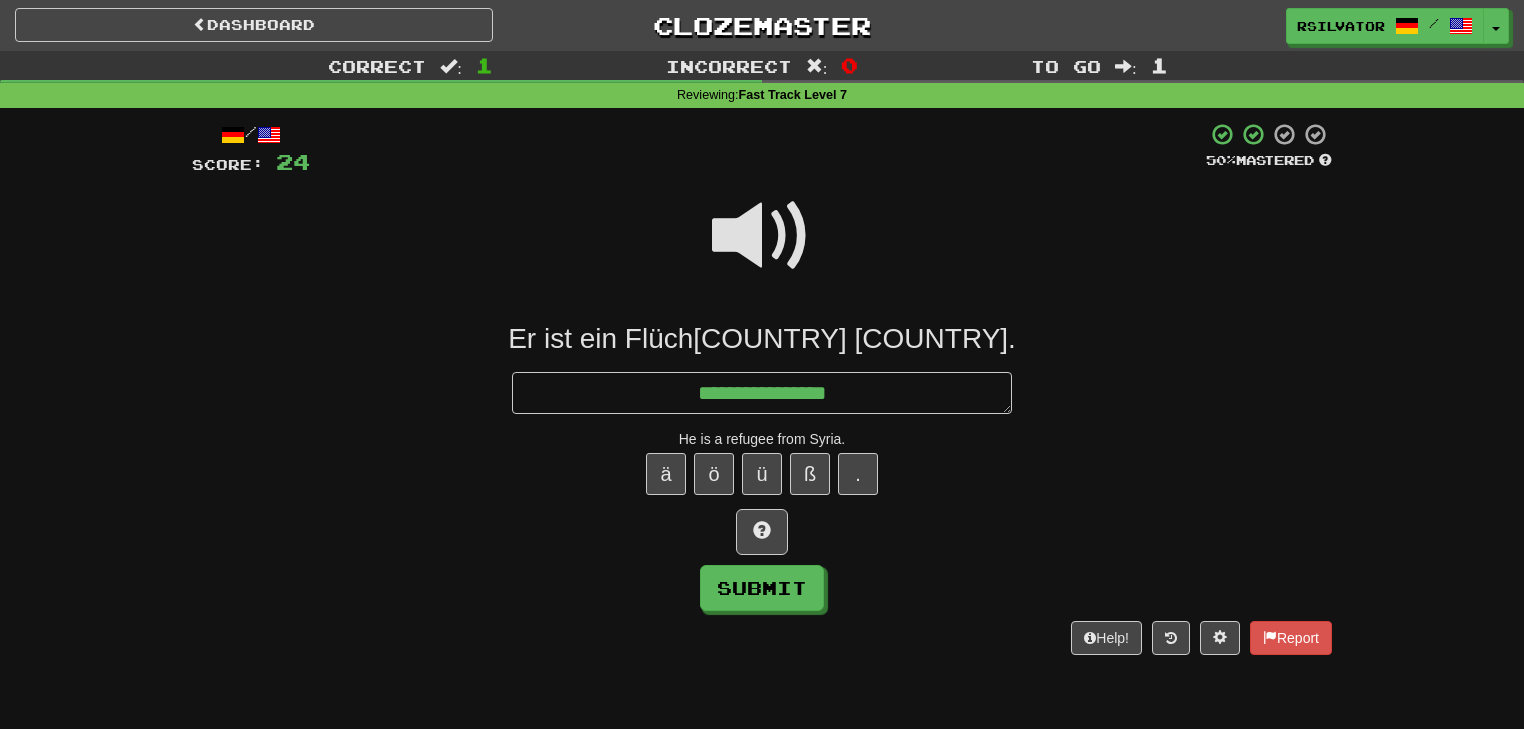 click at bounding box center (762, 236) 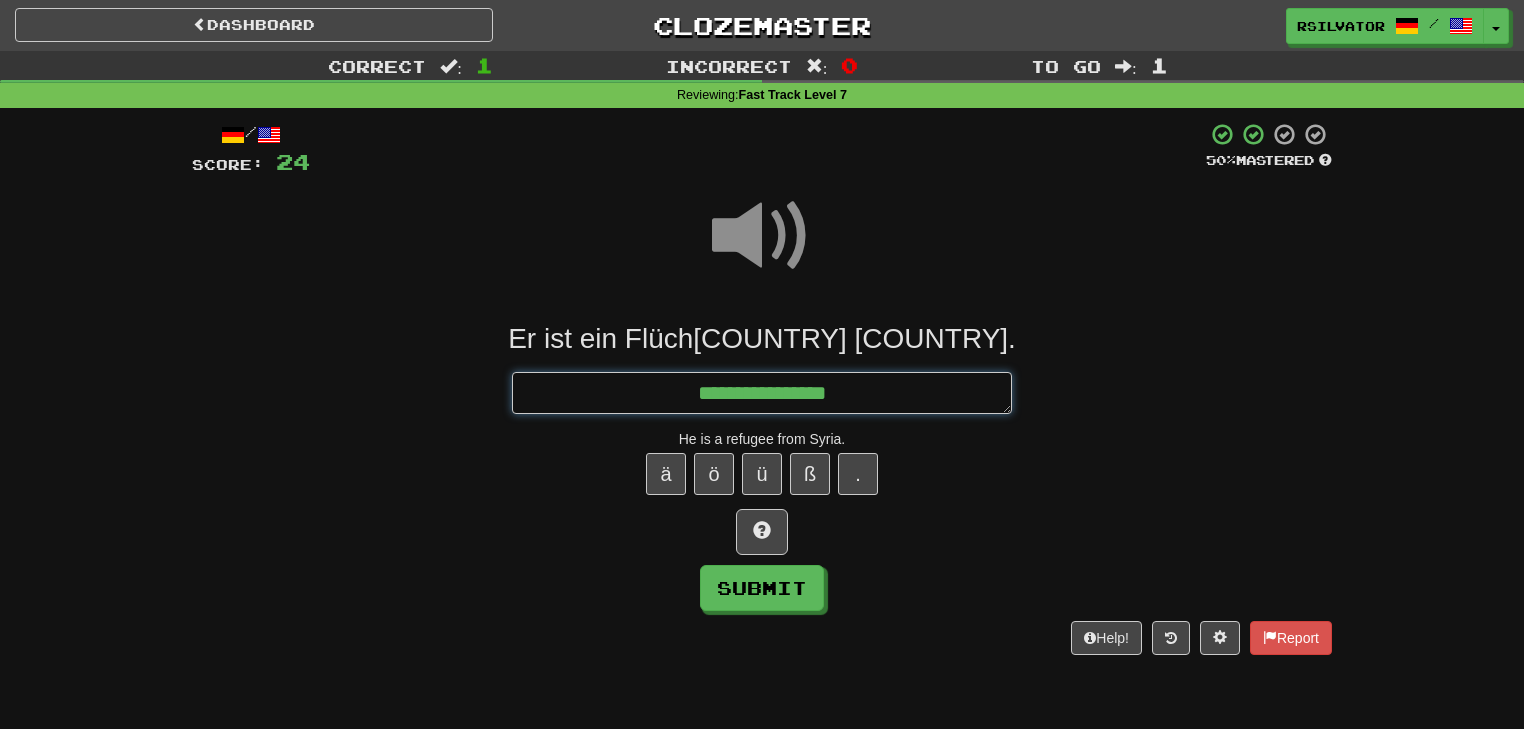 click on "**********" at bounding box center (762, 393) 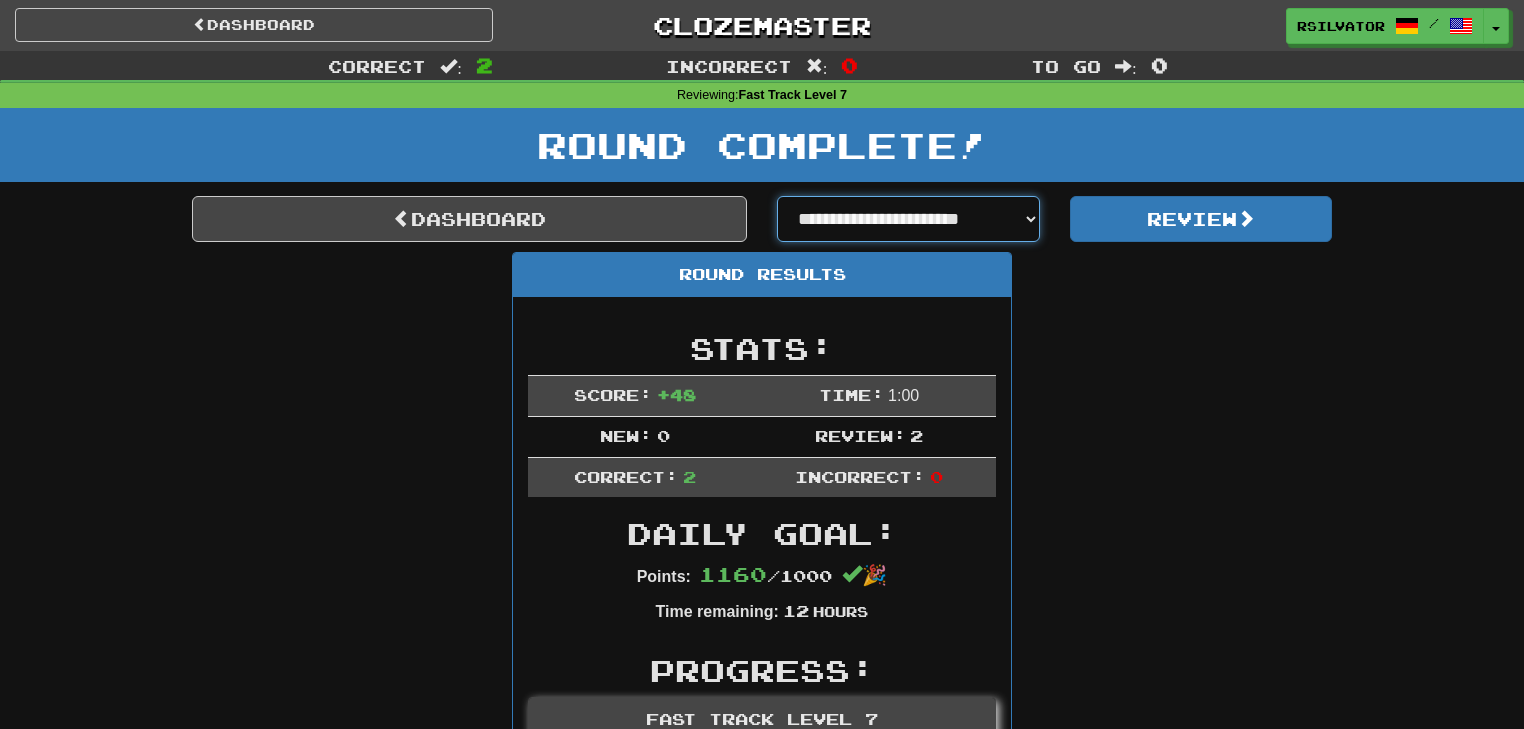 click on "**********" at bounding box center [908, 219] 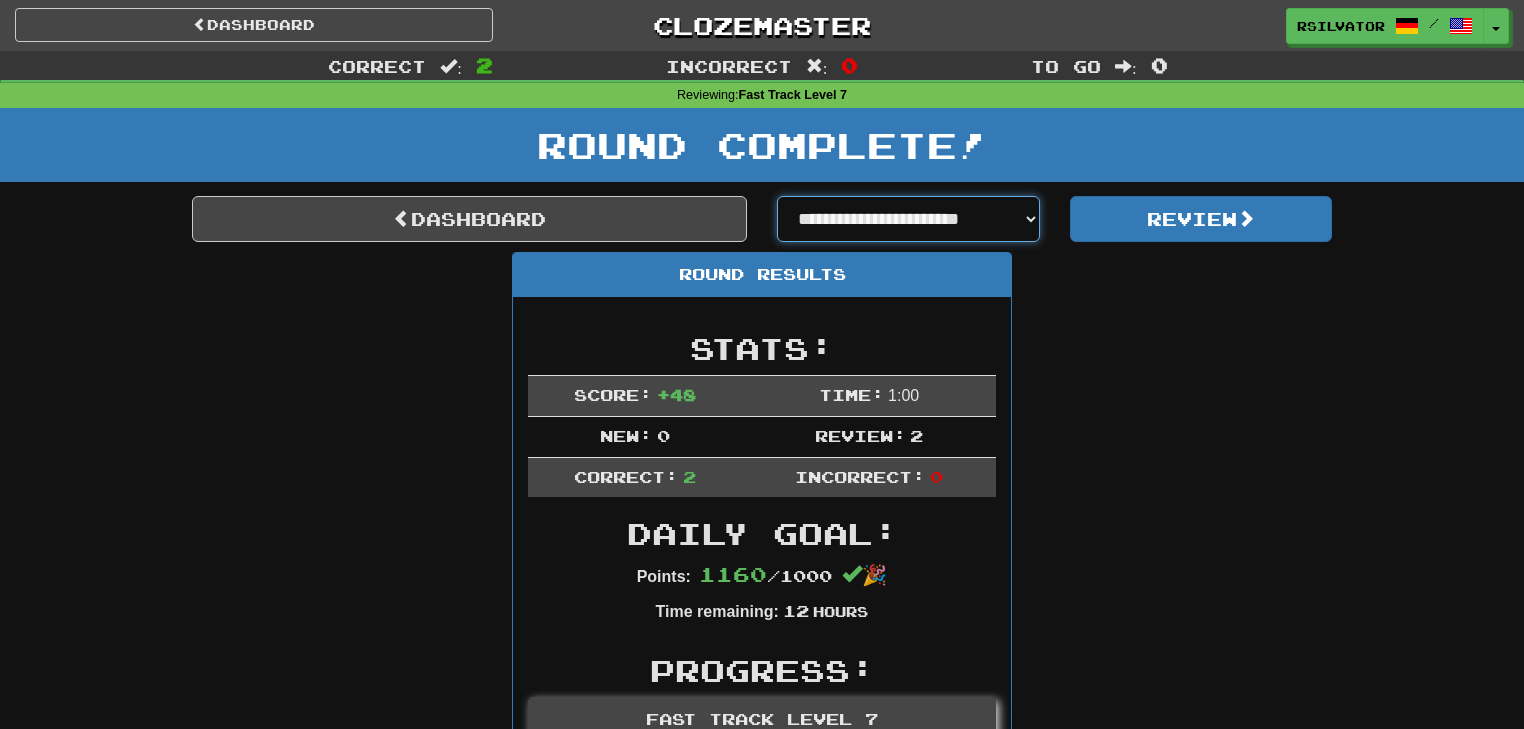 click on "**********" at bounding box center [908, 219] 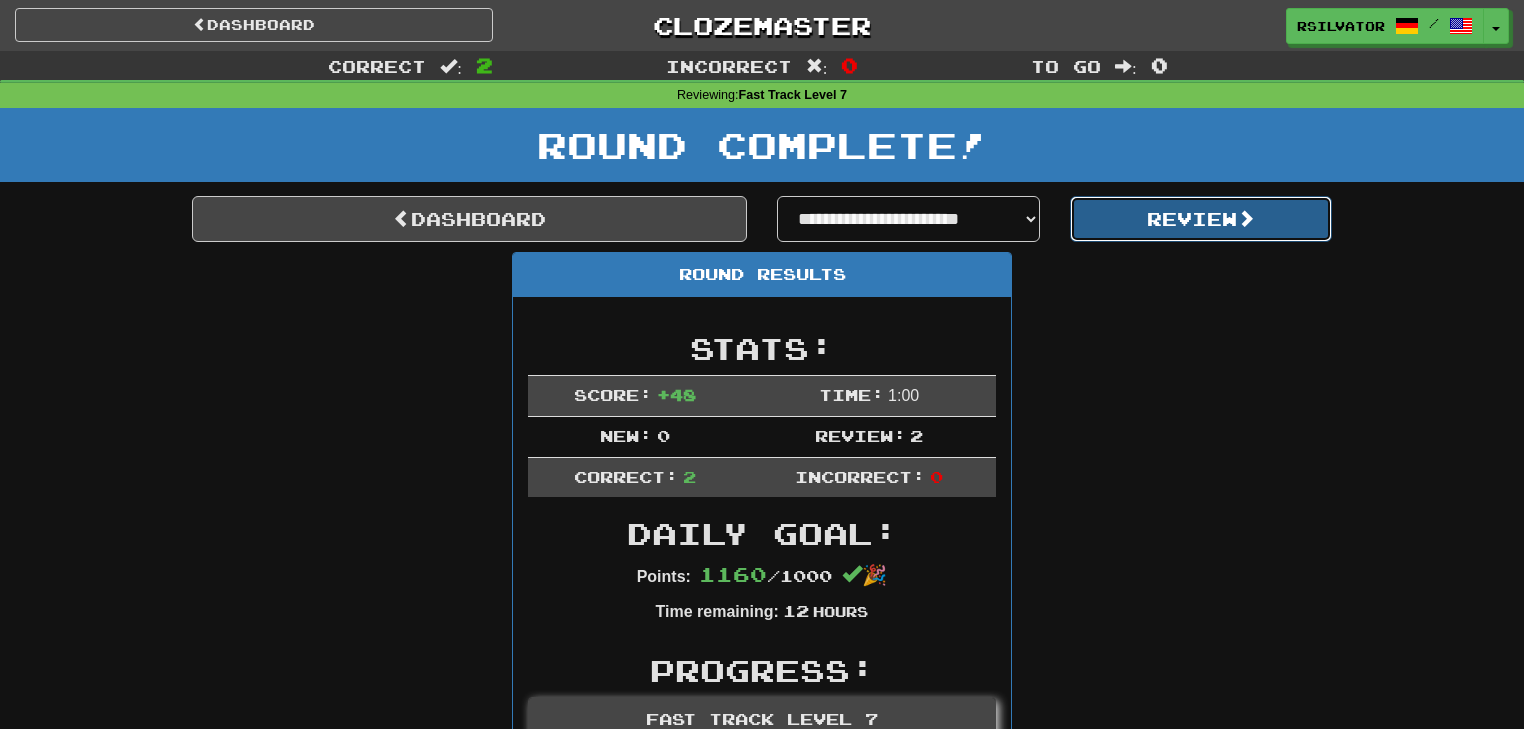 click on "Review" at bounding box center (1201, 219) 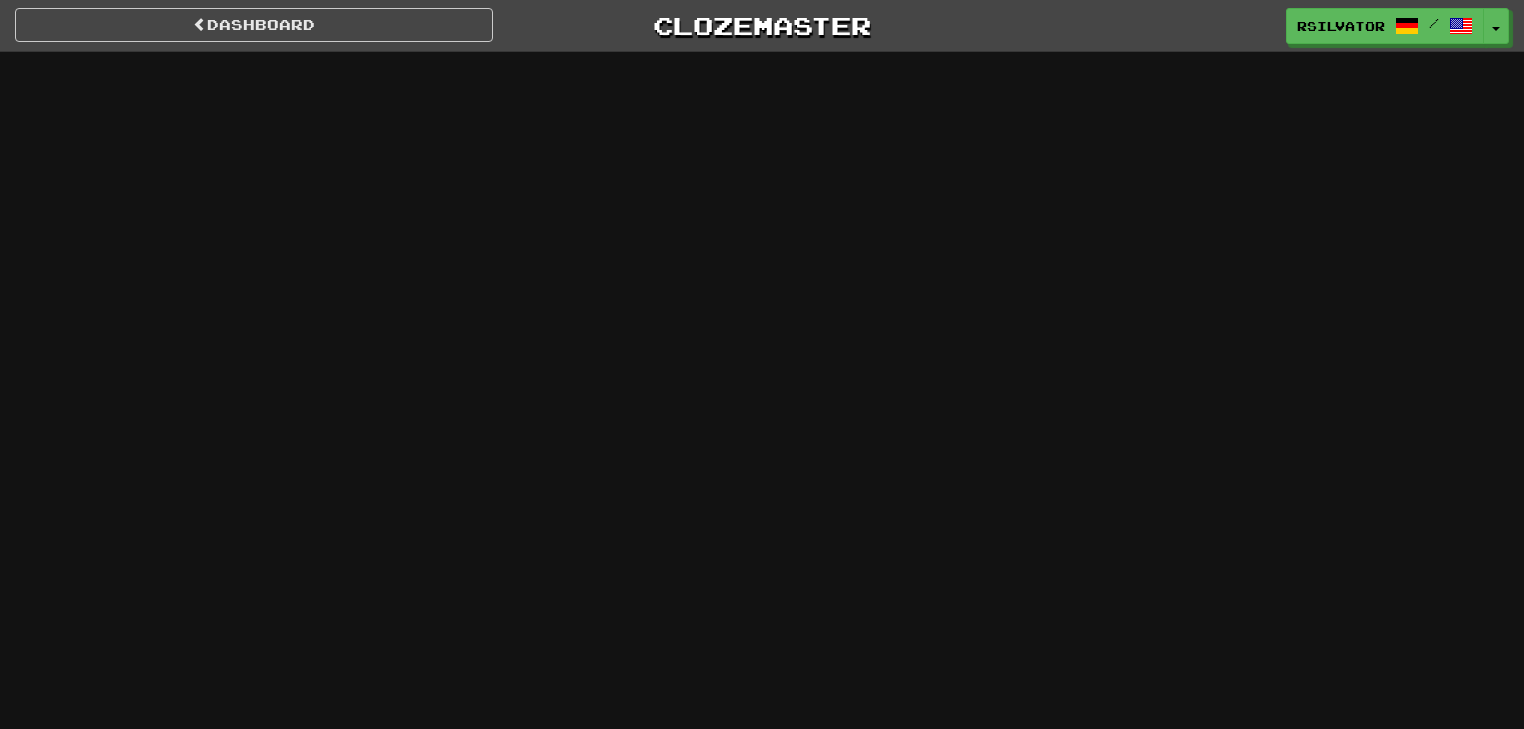scroll, scrollTop: 0, scrollLeft: 0, axis: both 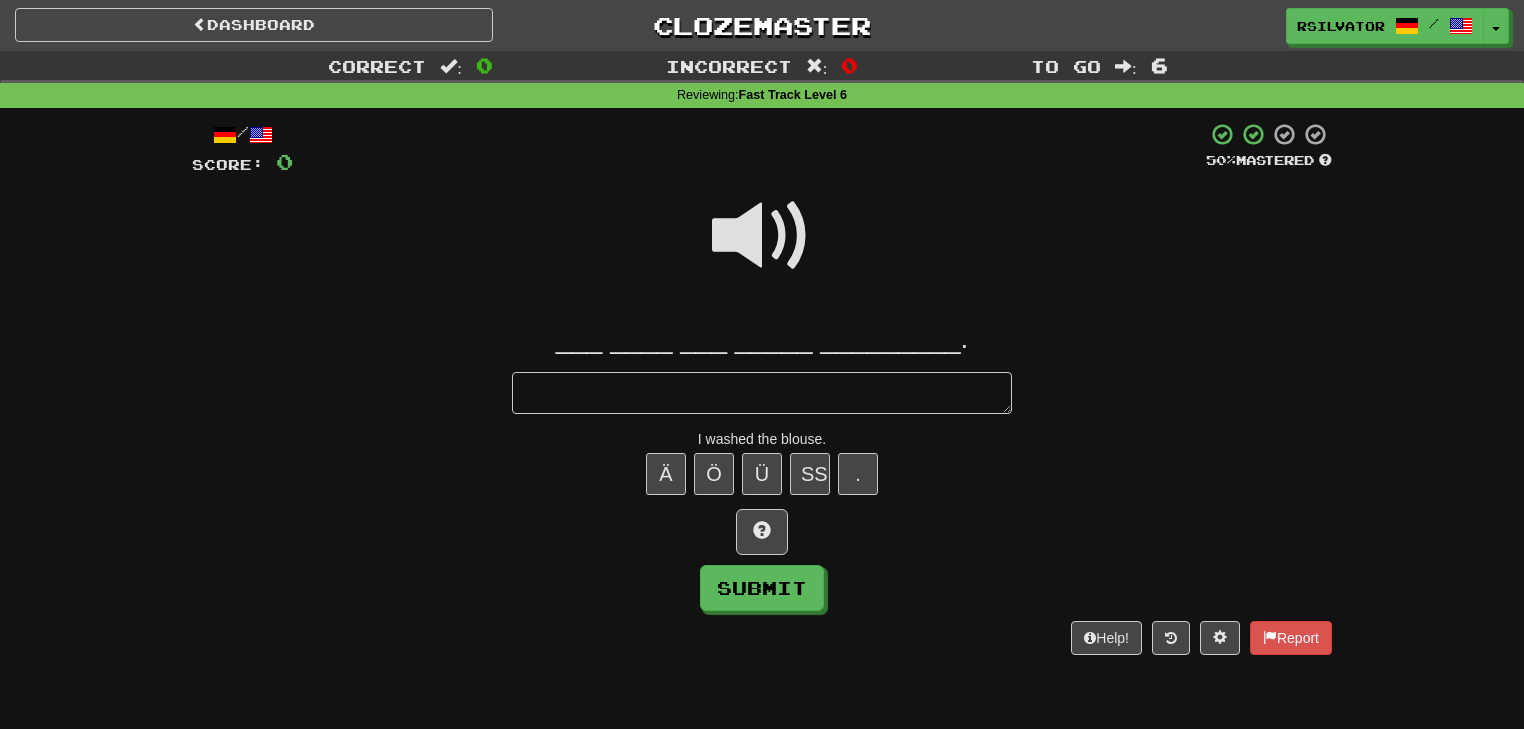 type on "*" 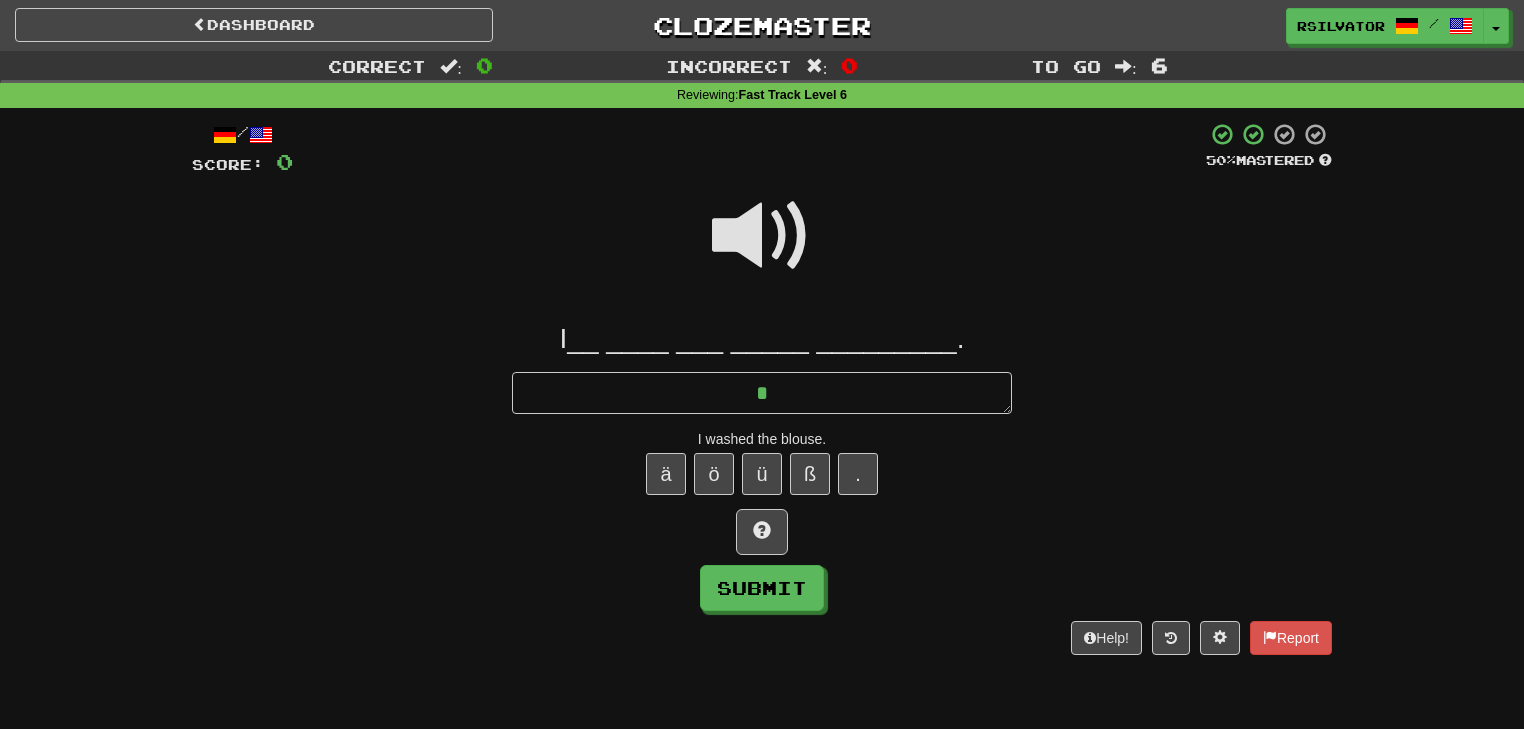 type on "*" 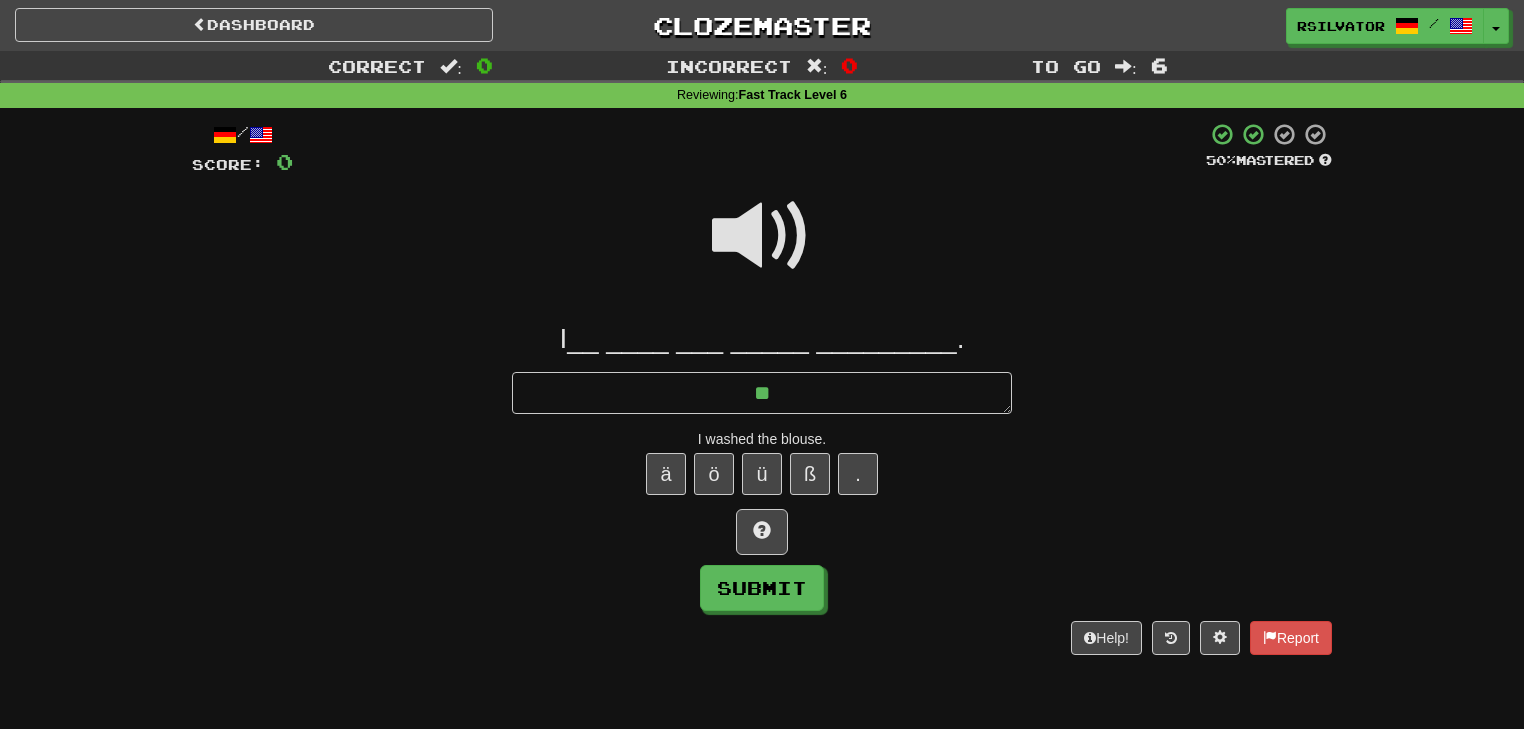 type on "*" 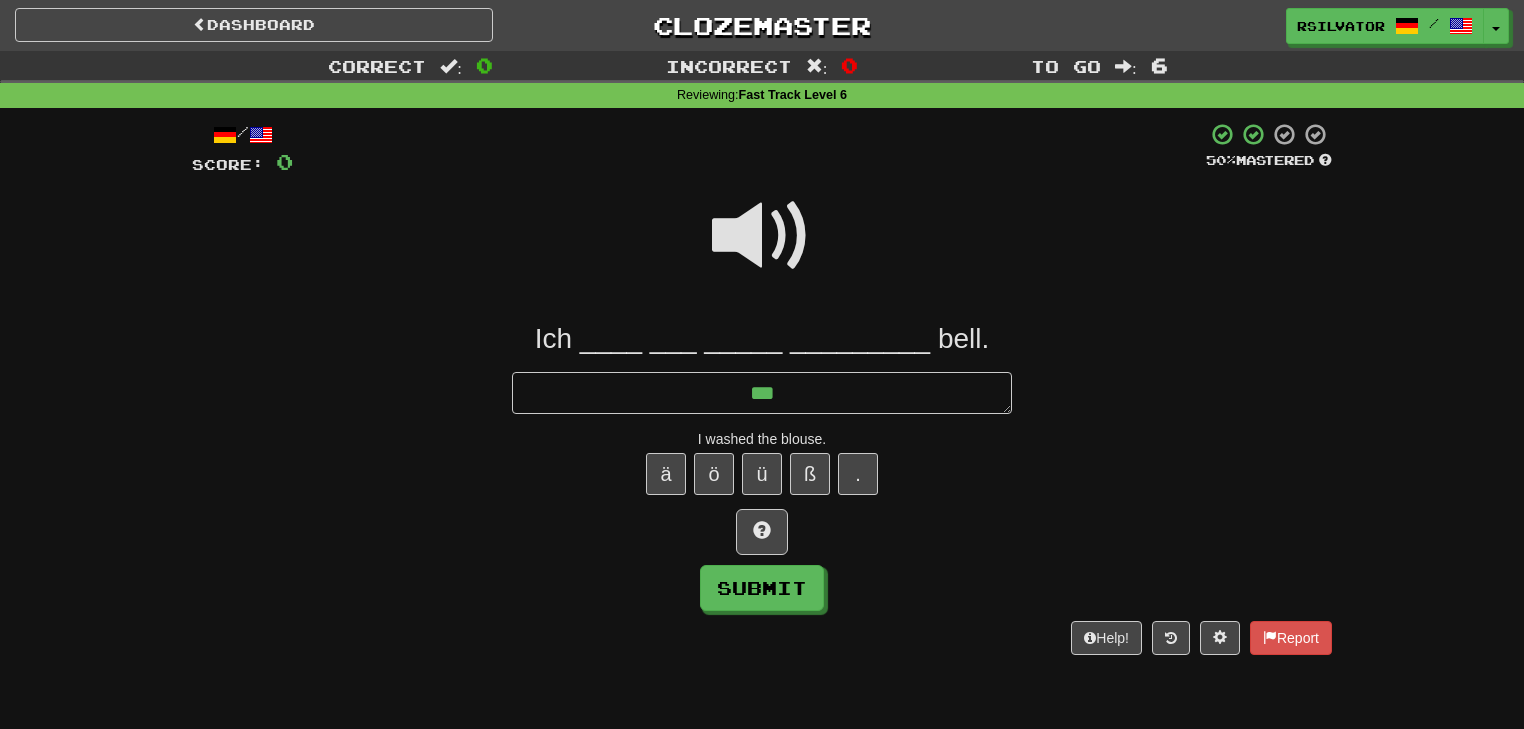type on "*" 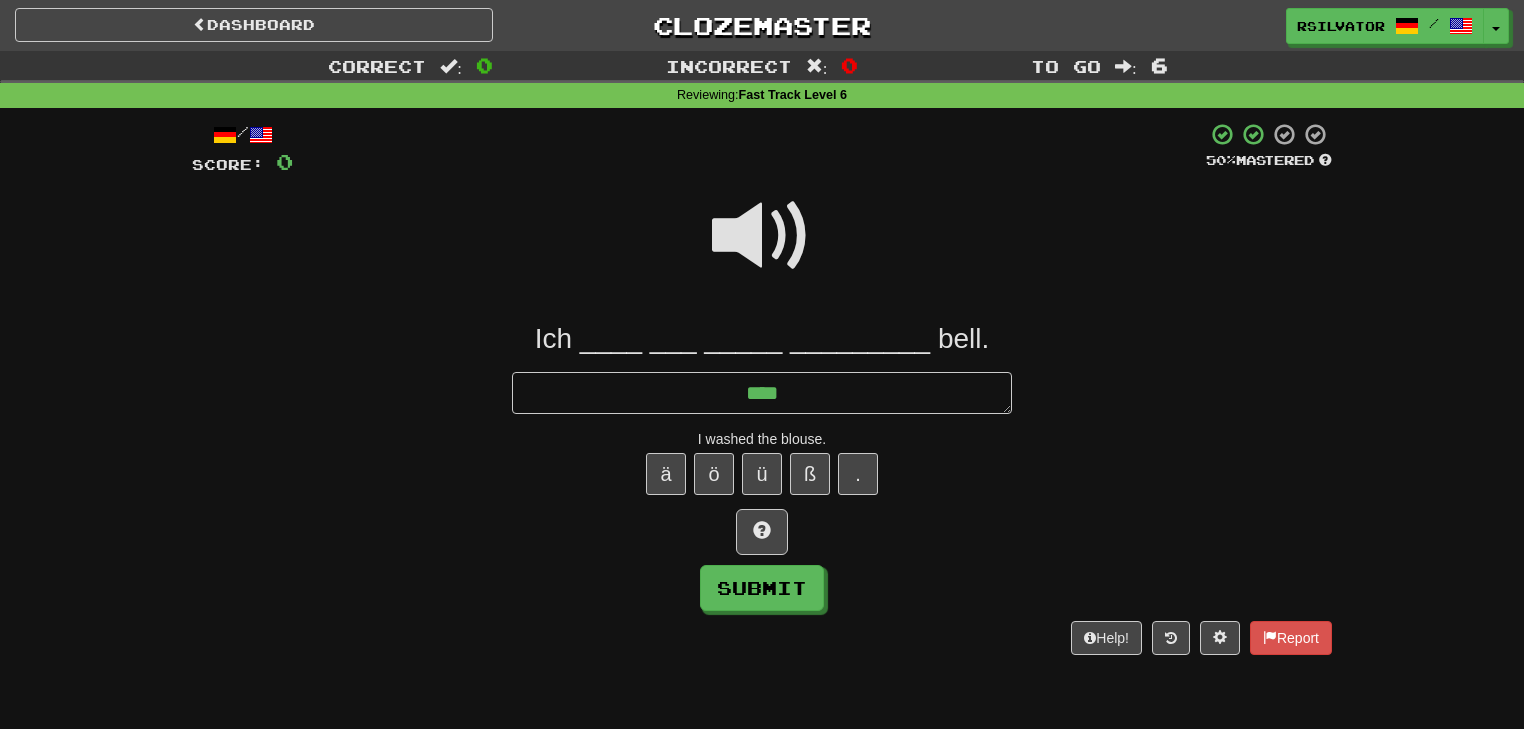 type on "*" 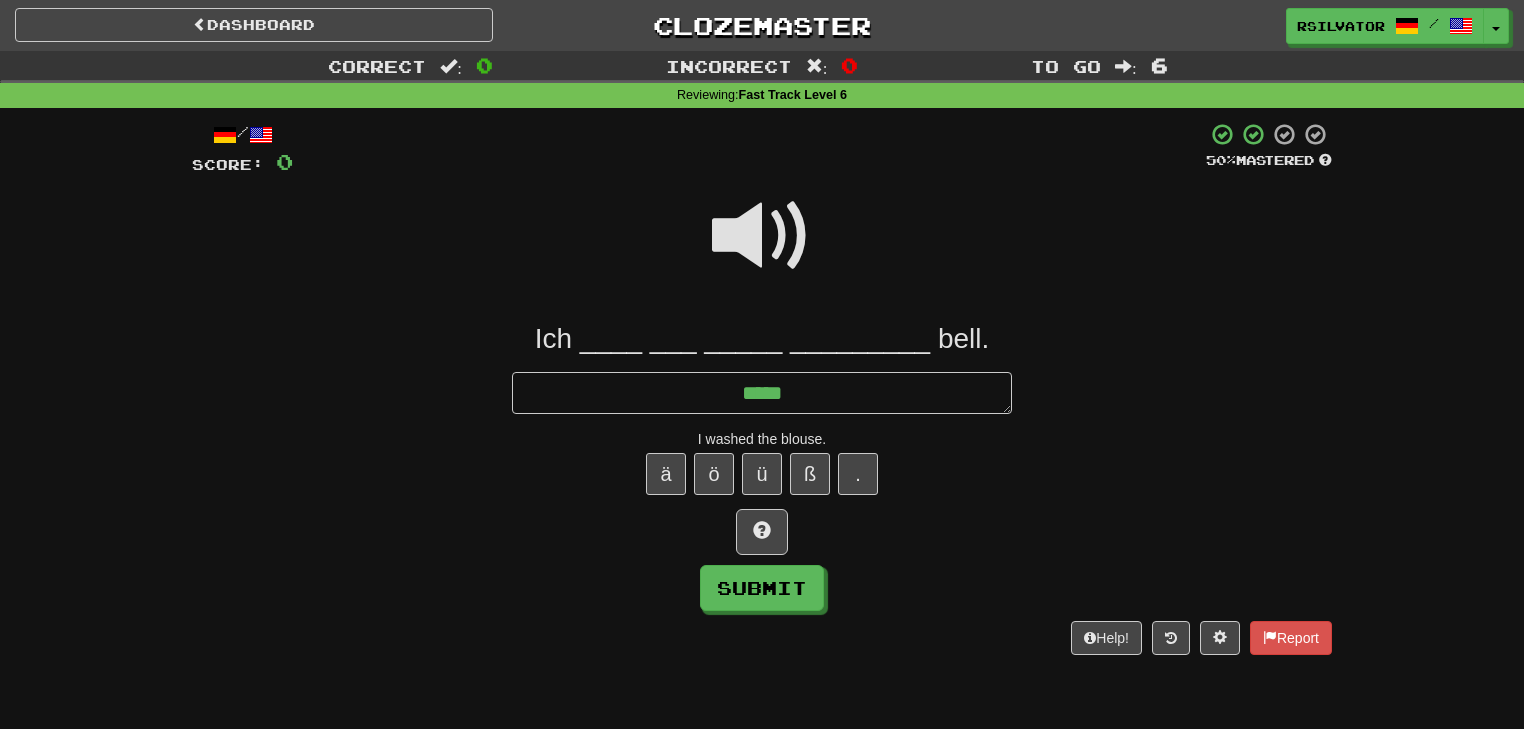 type on "*" 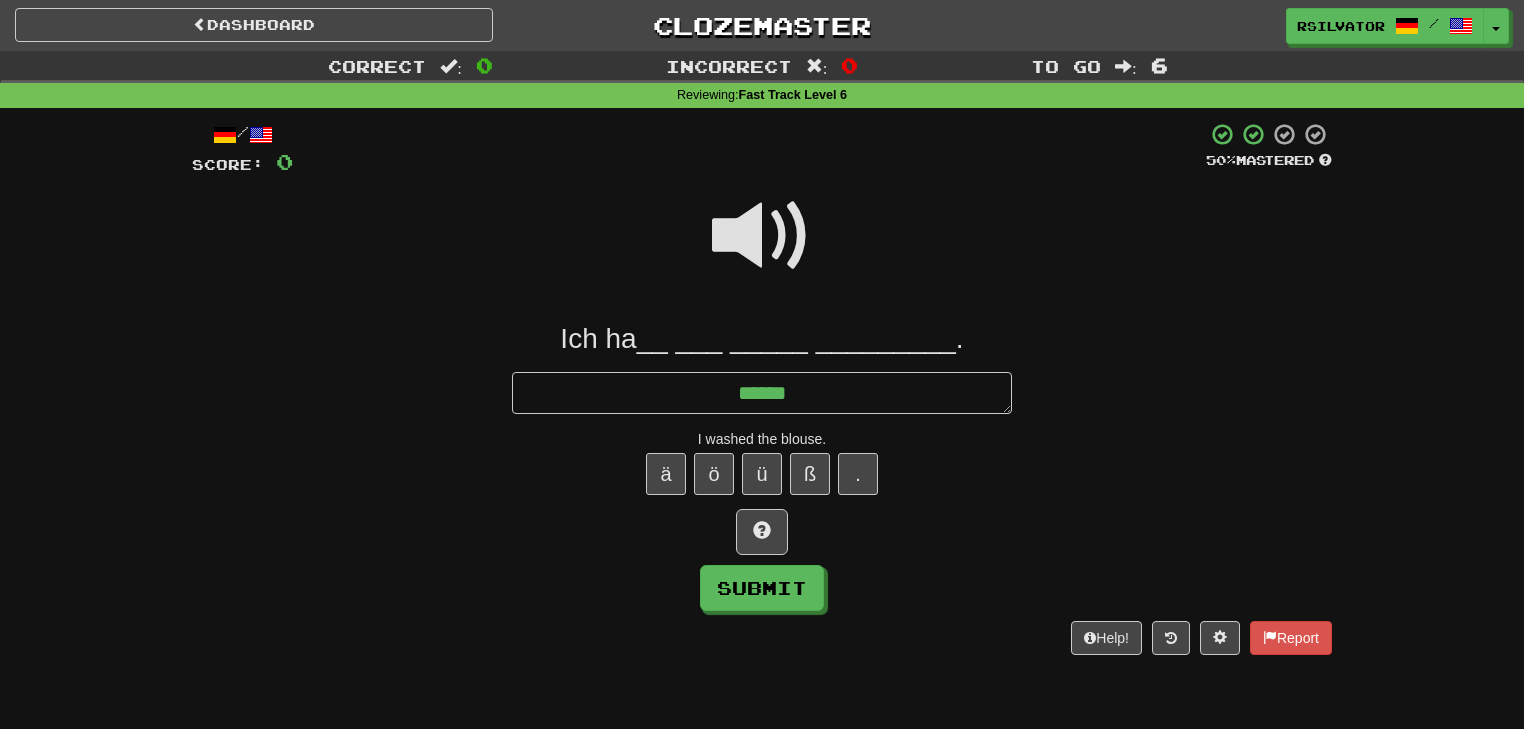 type on "*" 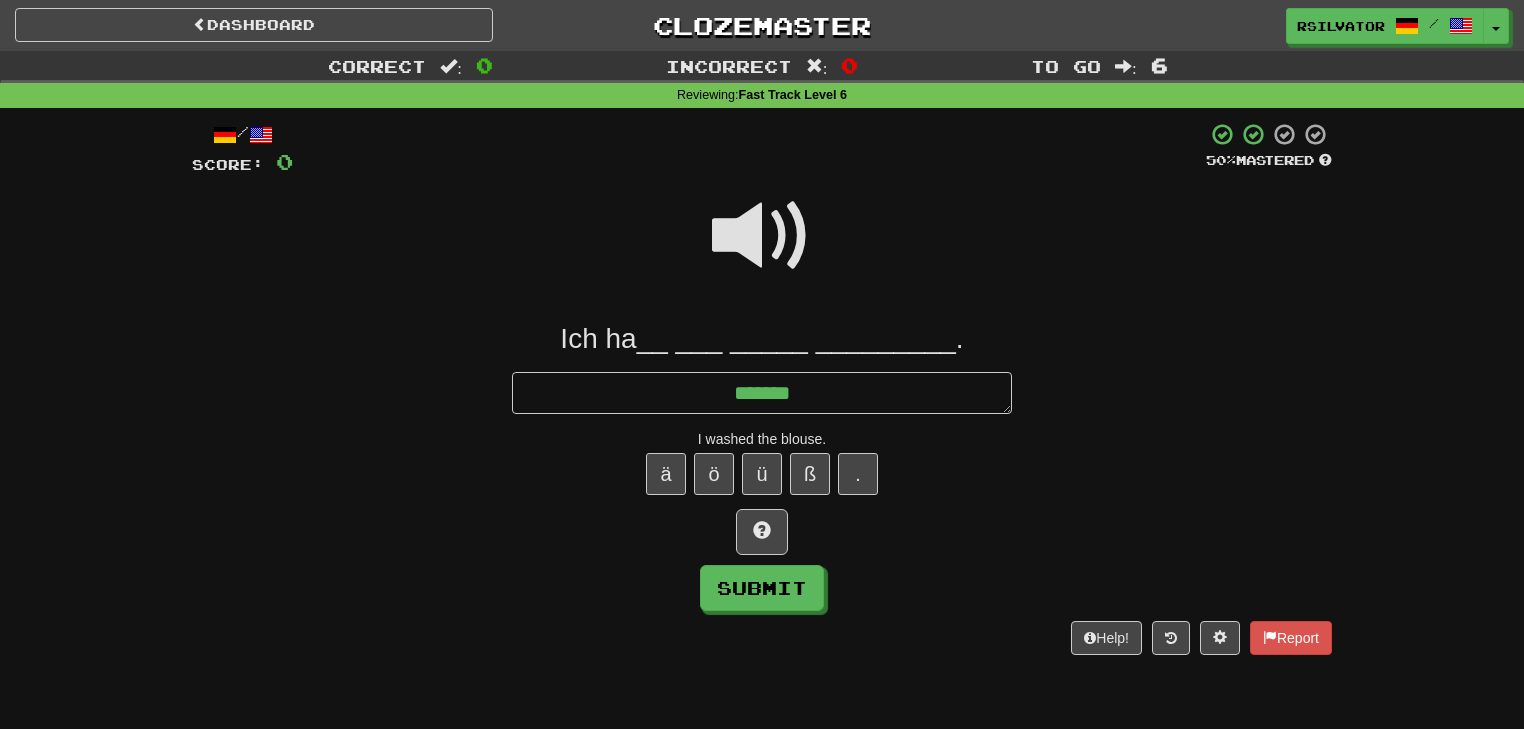 type on "*" 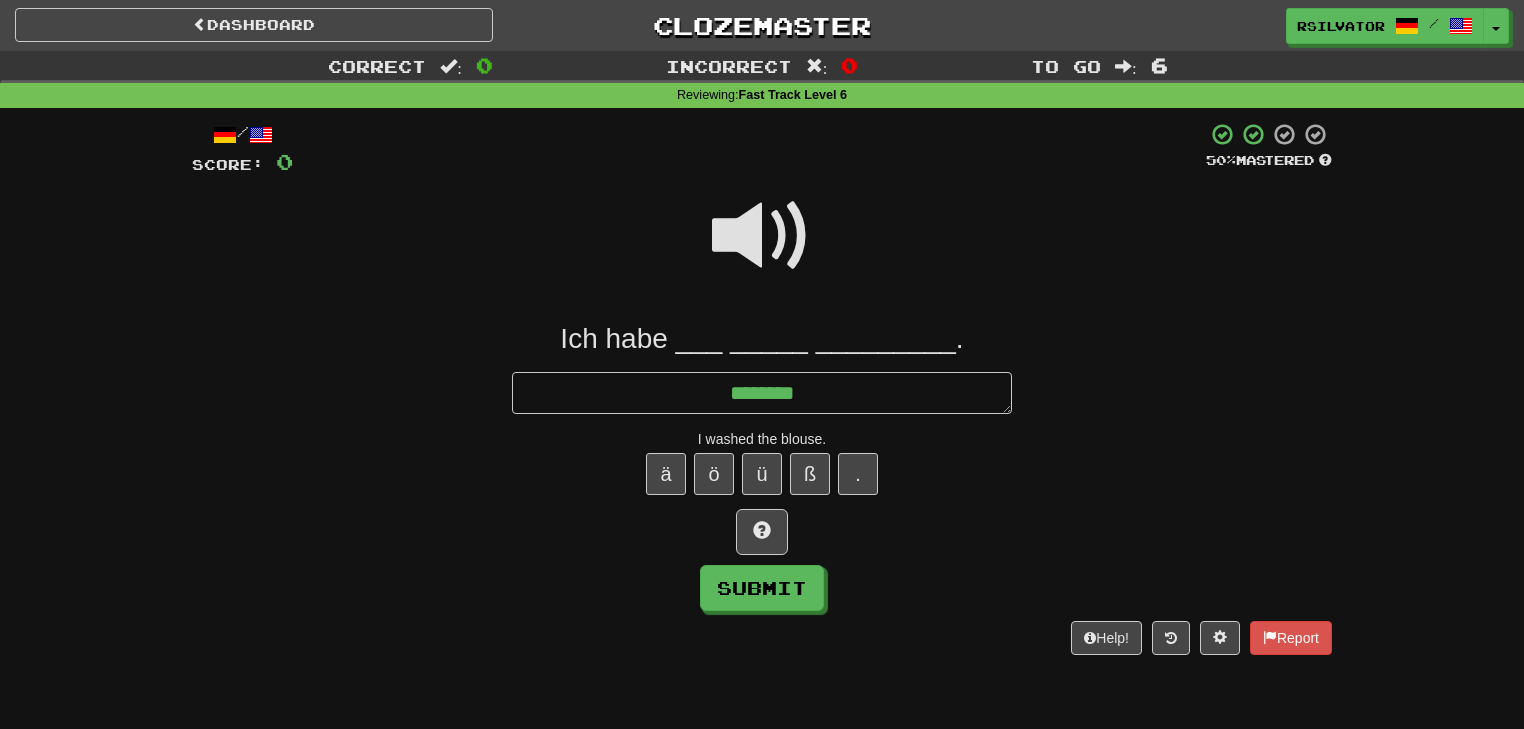type on "*" 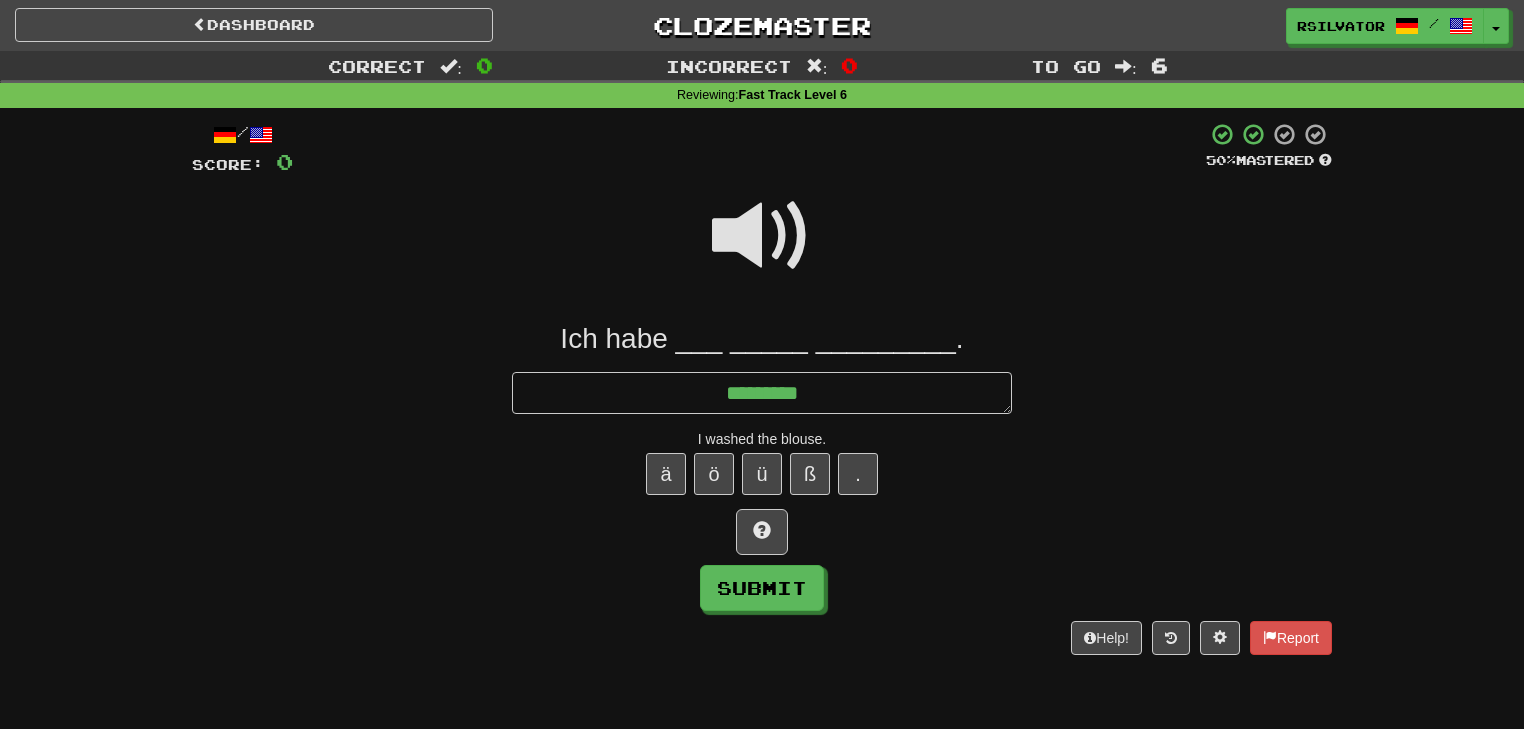 type on "*" 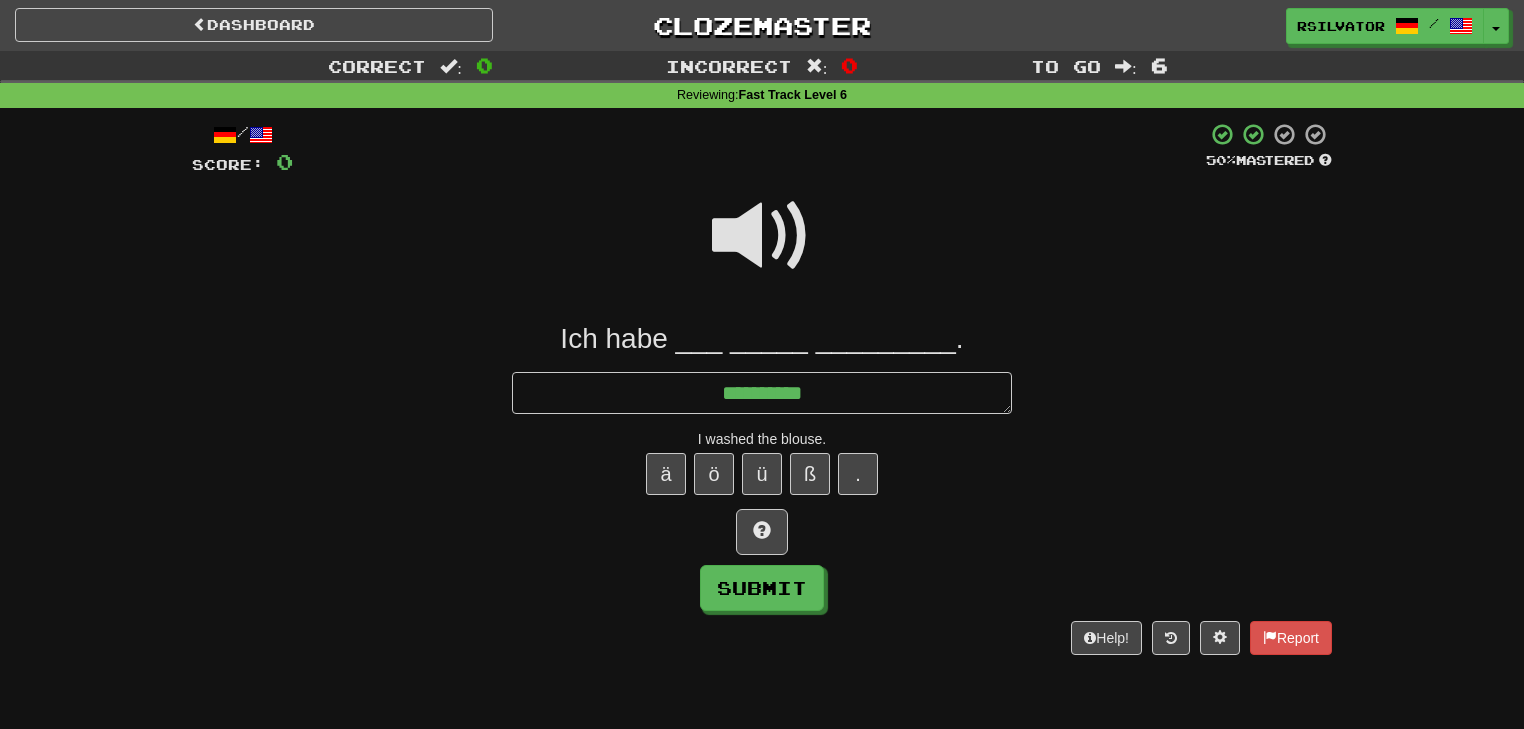 type on "**********" 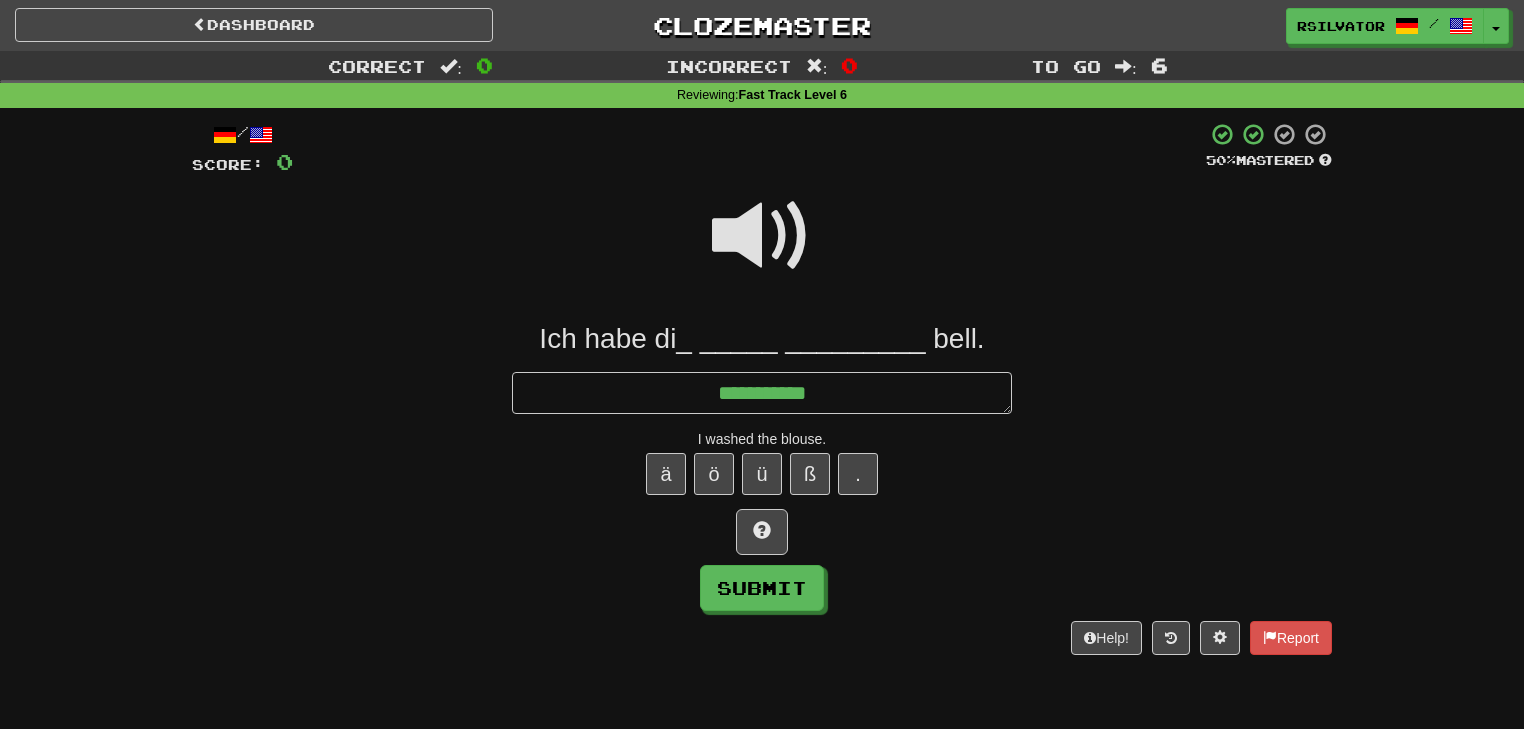 type on "*" 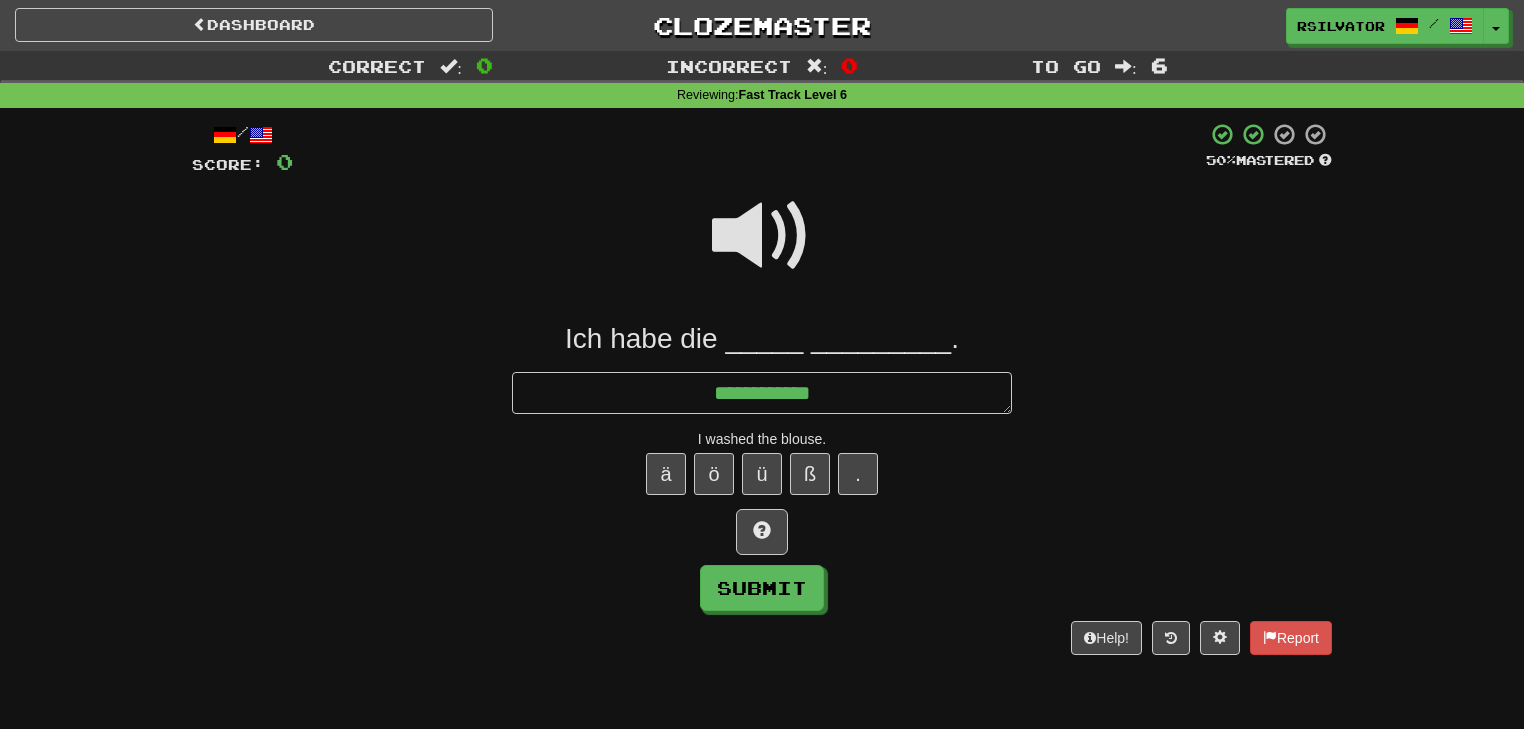 type on "*" 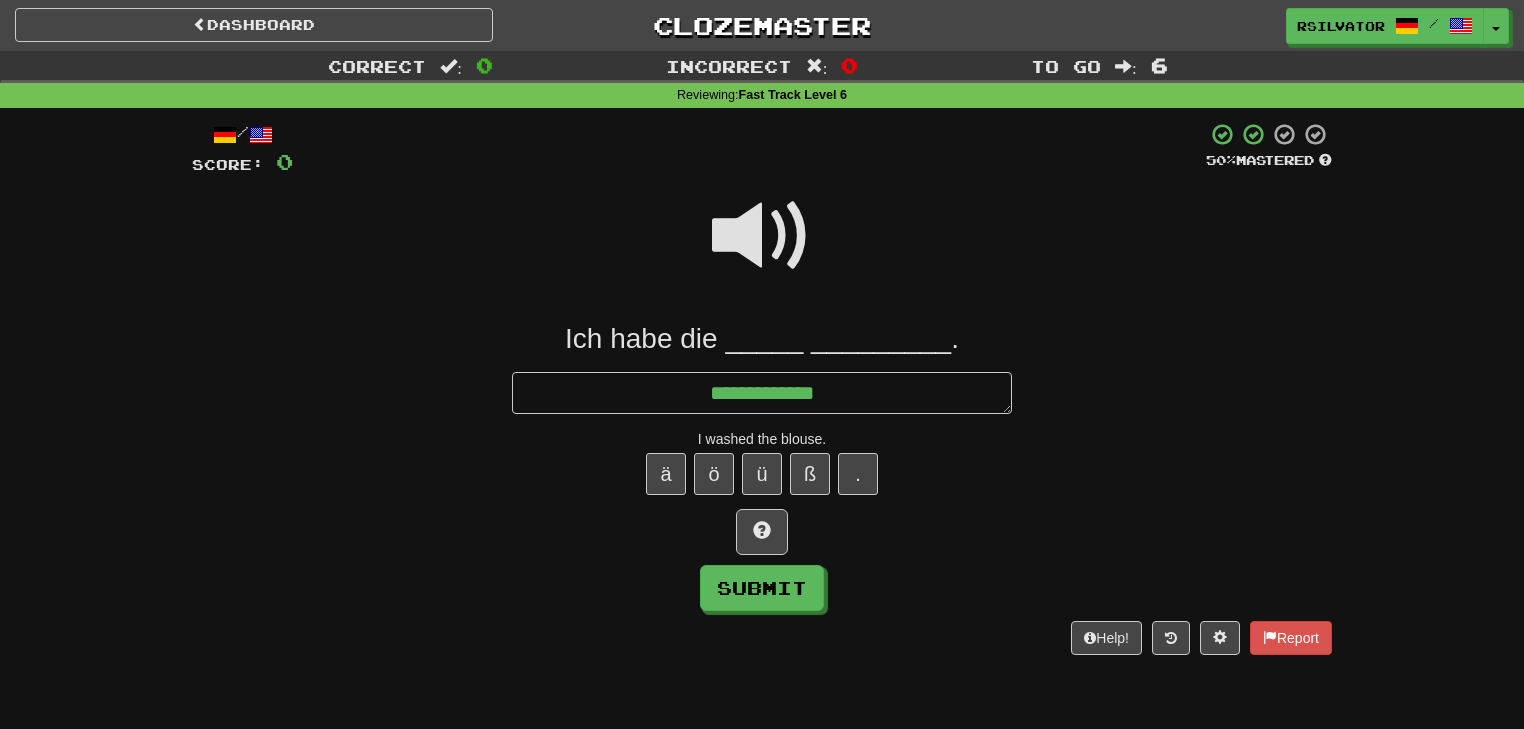 type on "*" 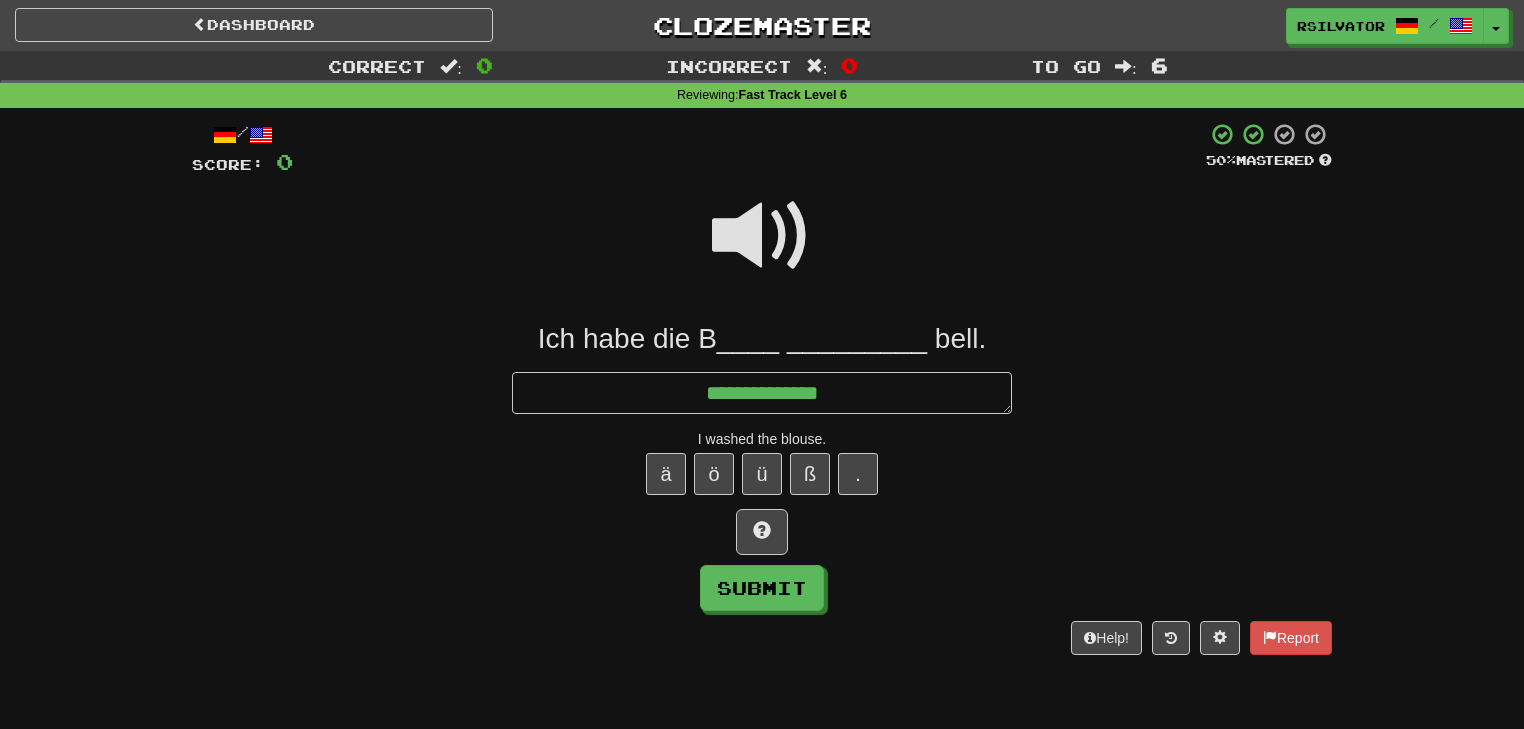 type on "*" 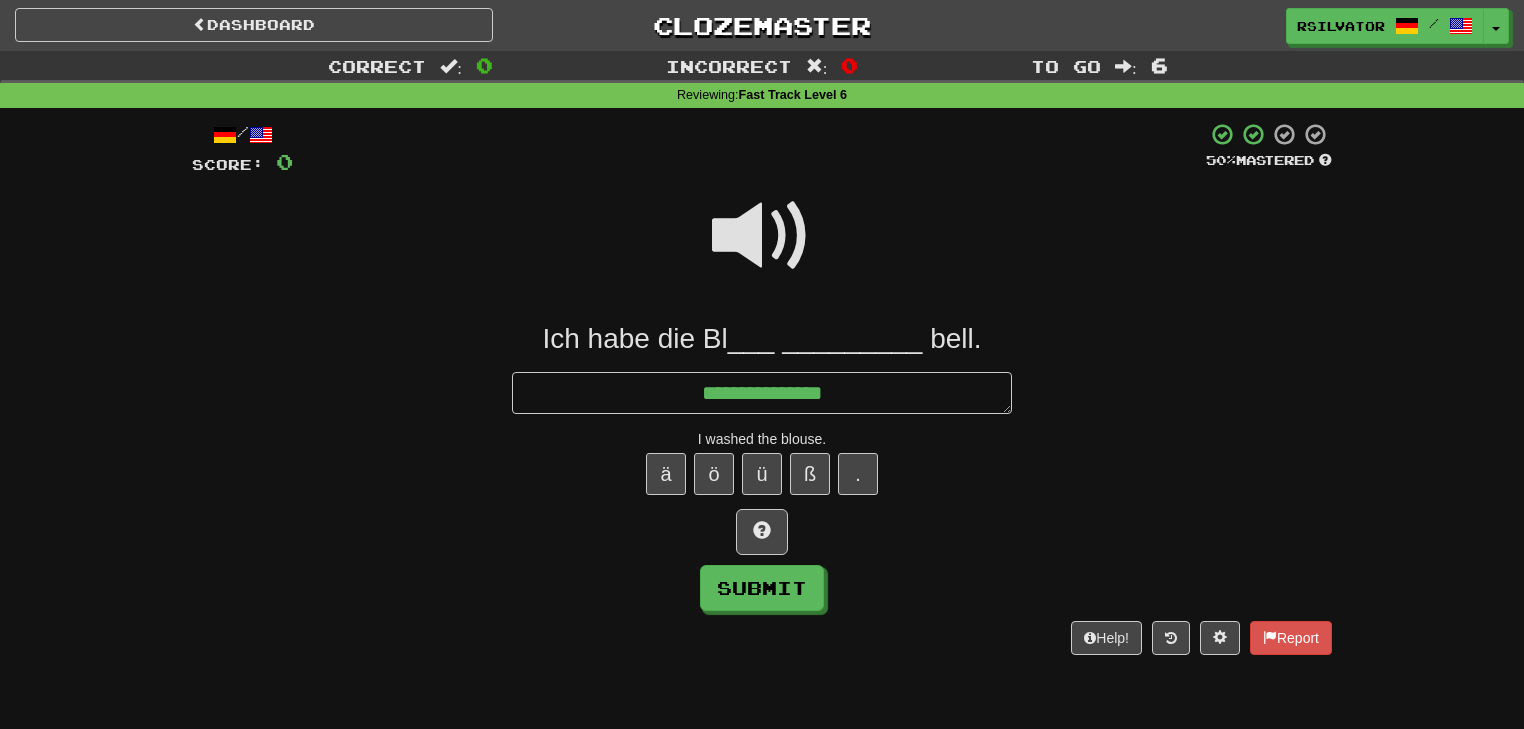 type on "*" 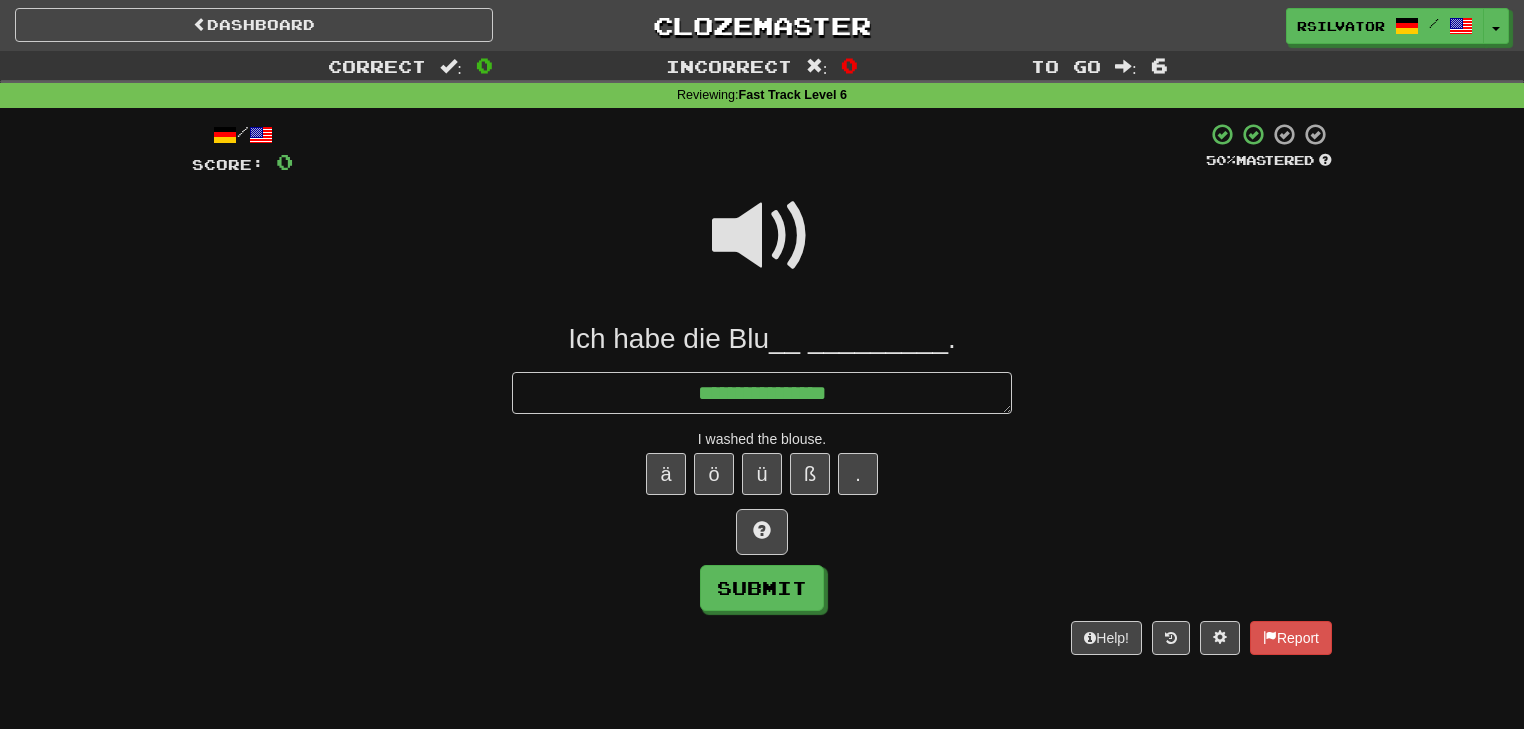type on "*" 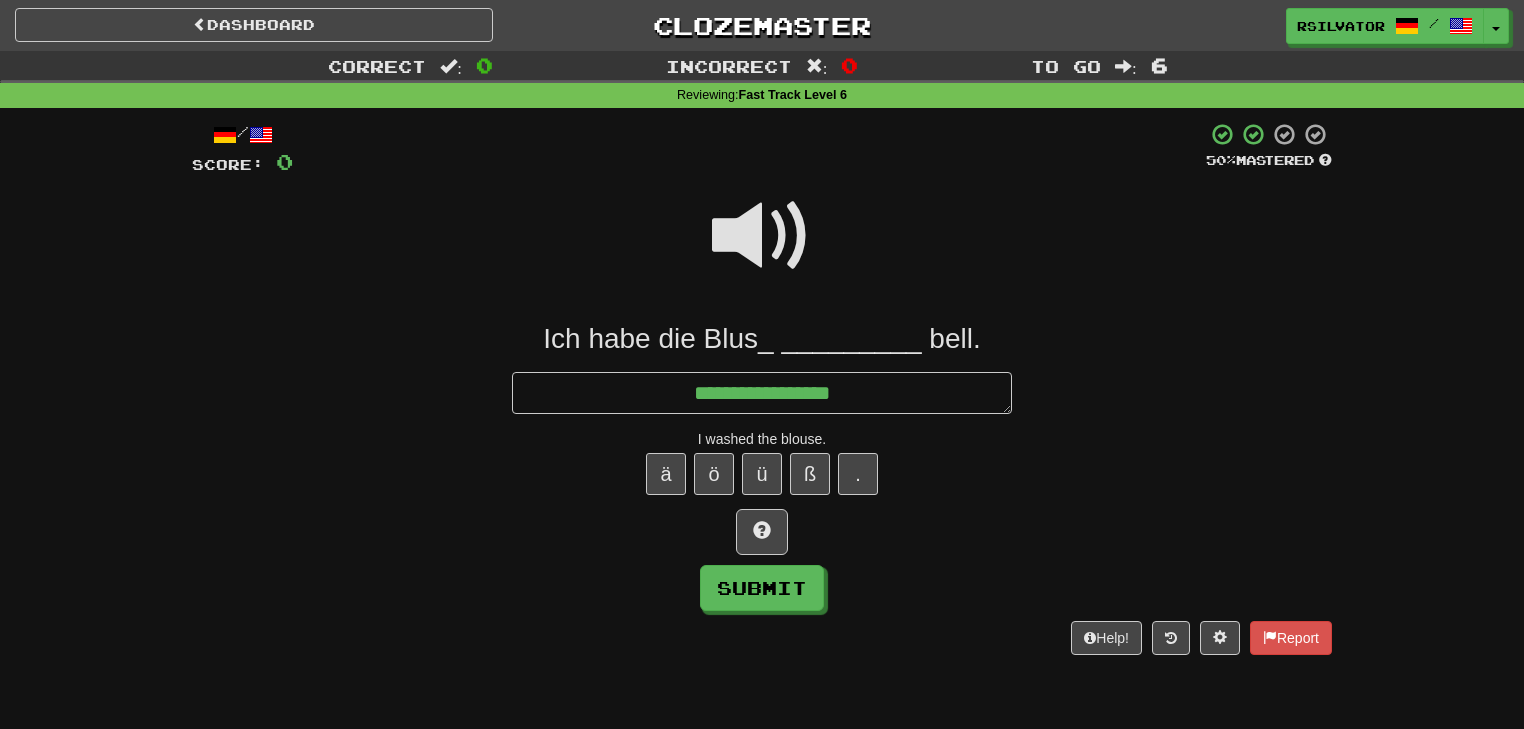 type on "*" 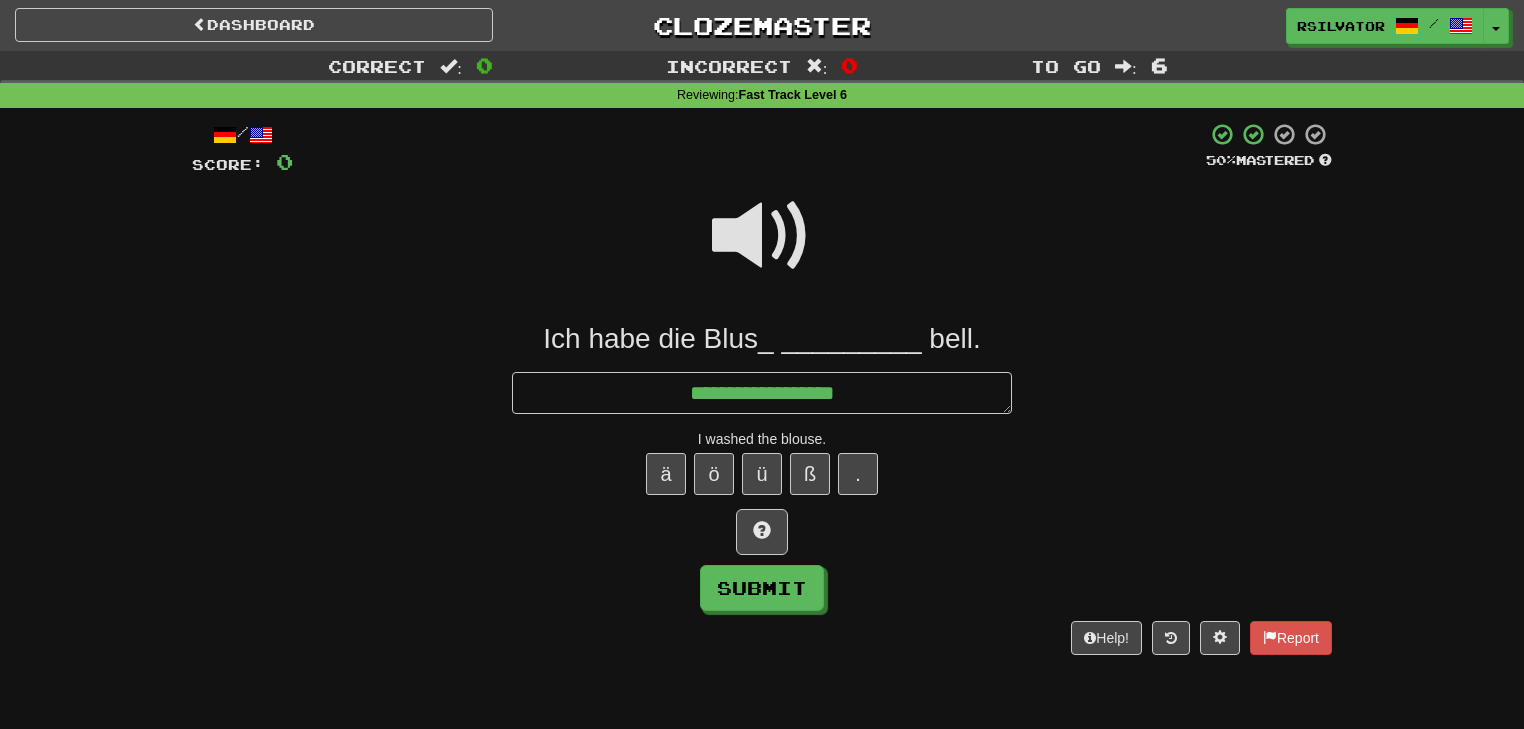 type on "*" 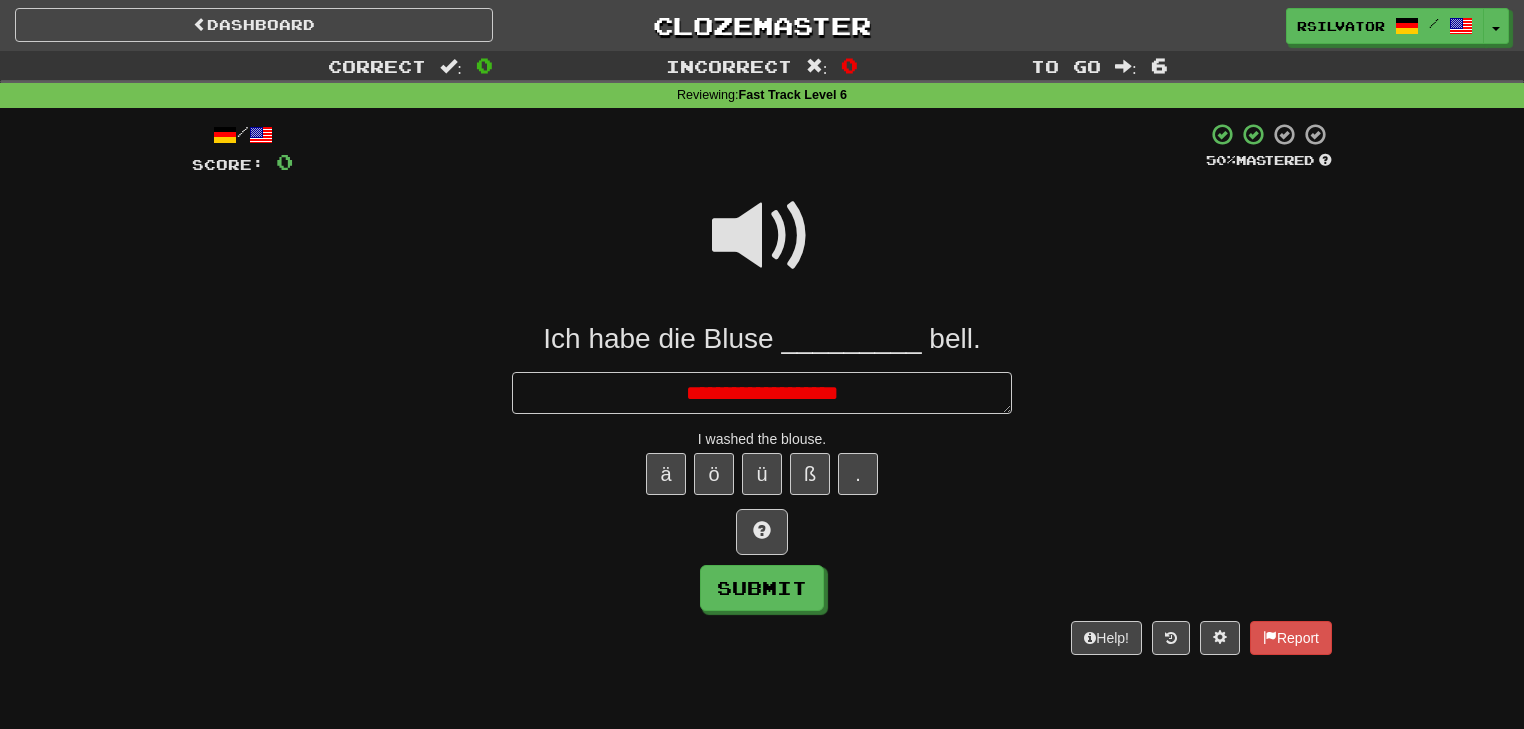 type on "*" 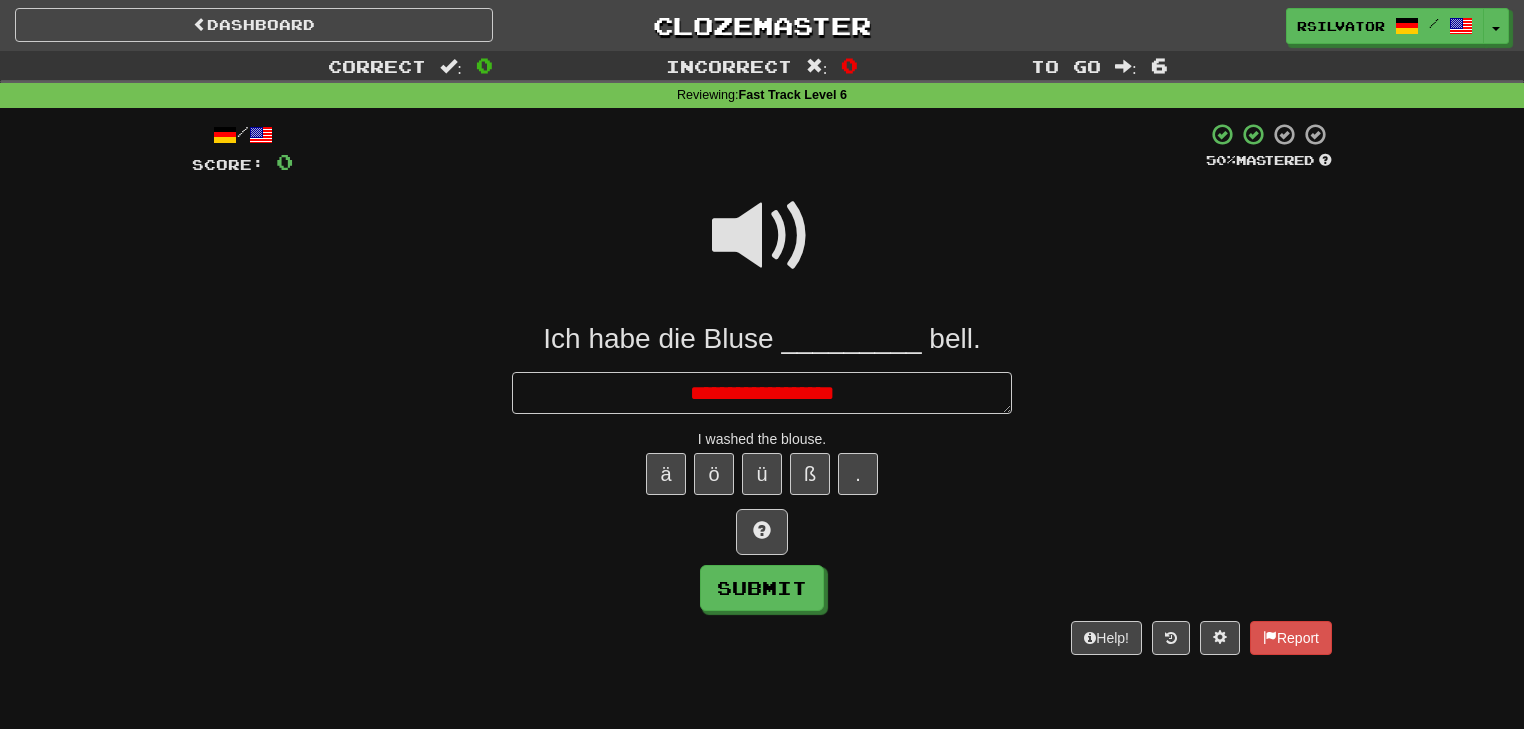 type on "*" 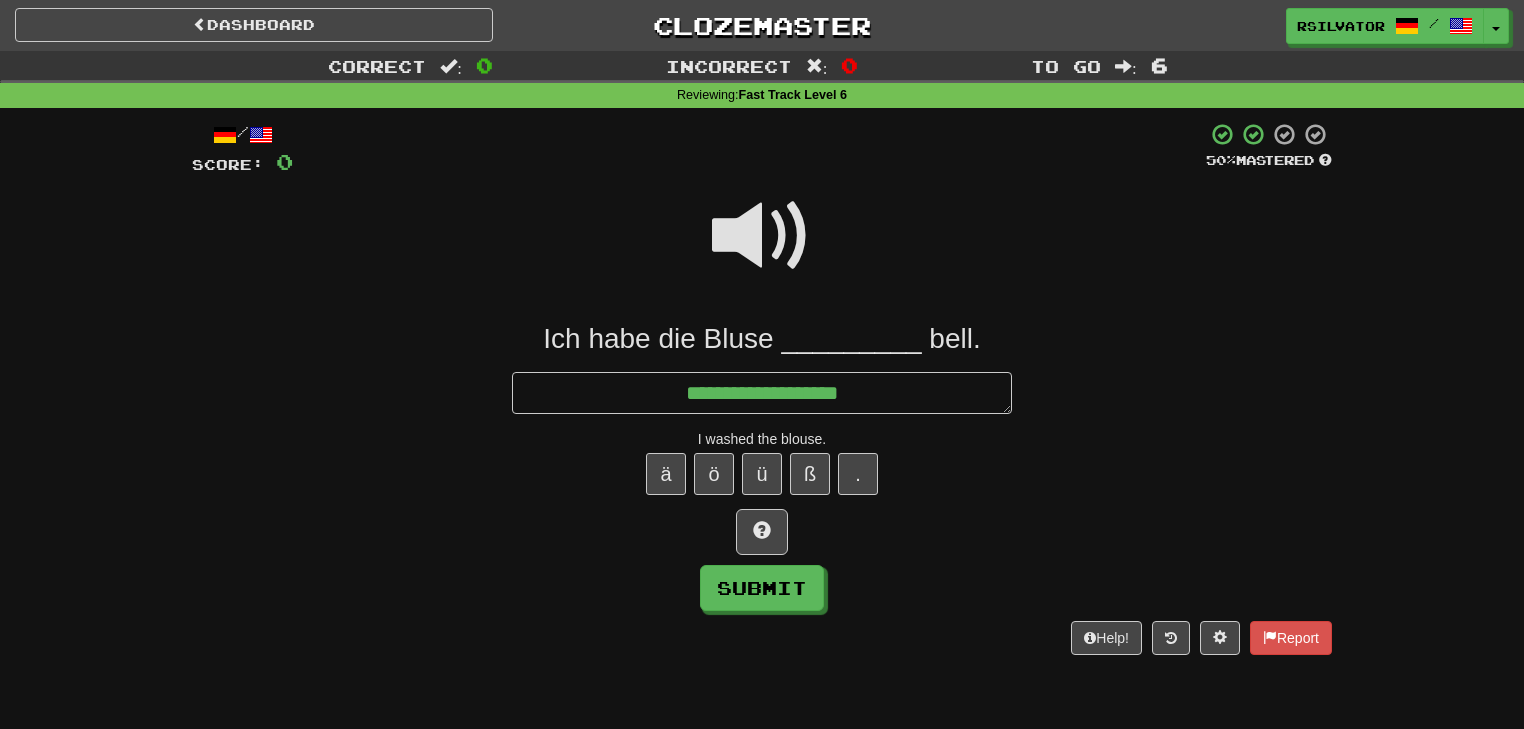 type on "*" 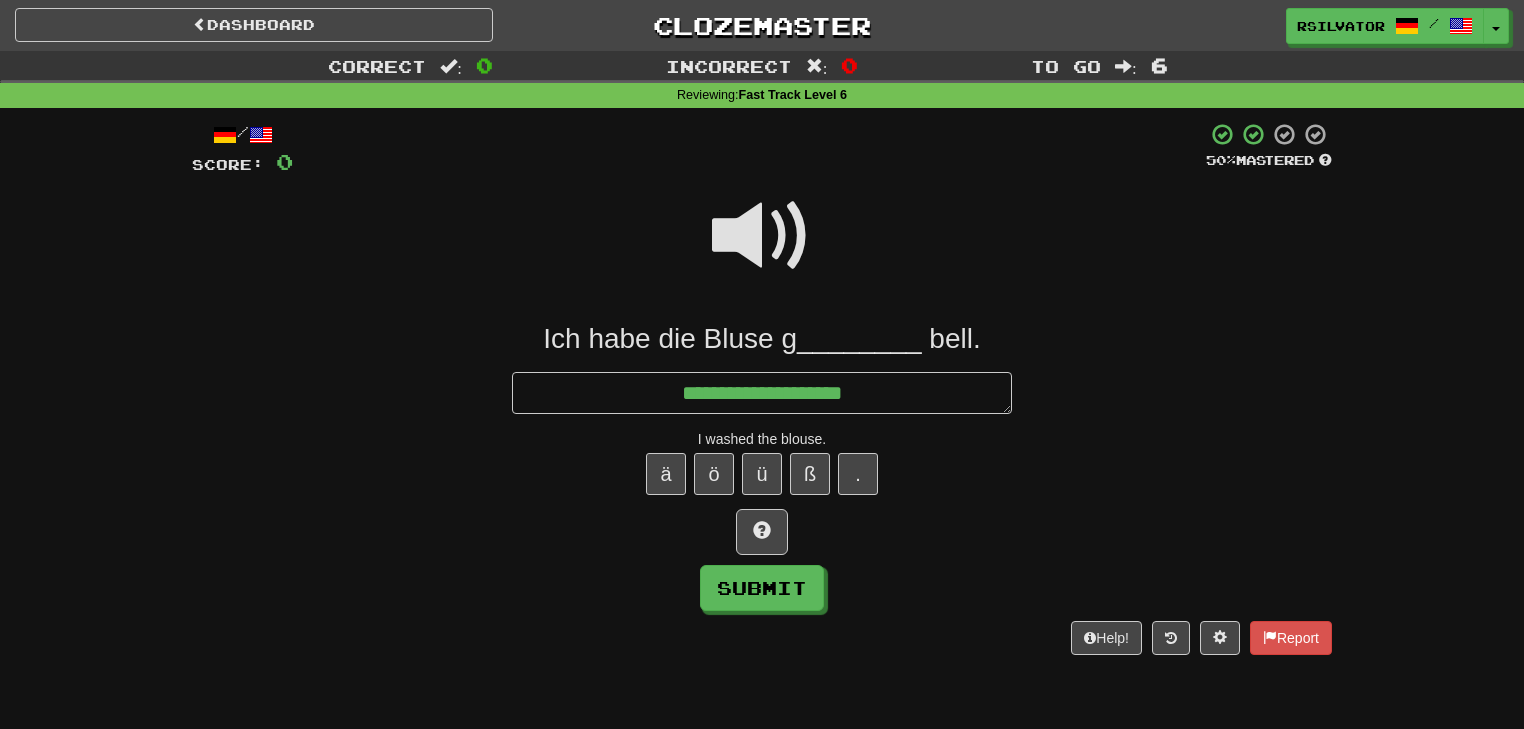 type on "*" 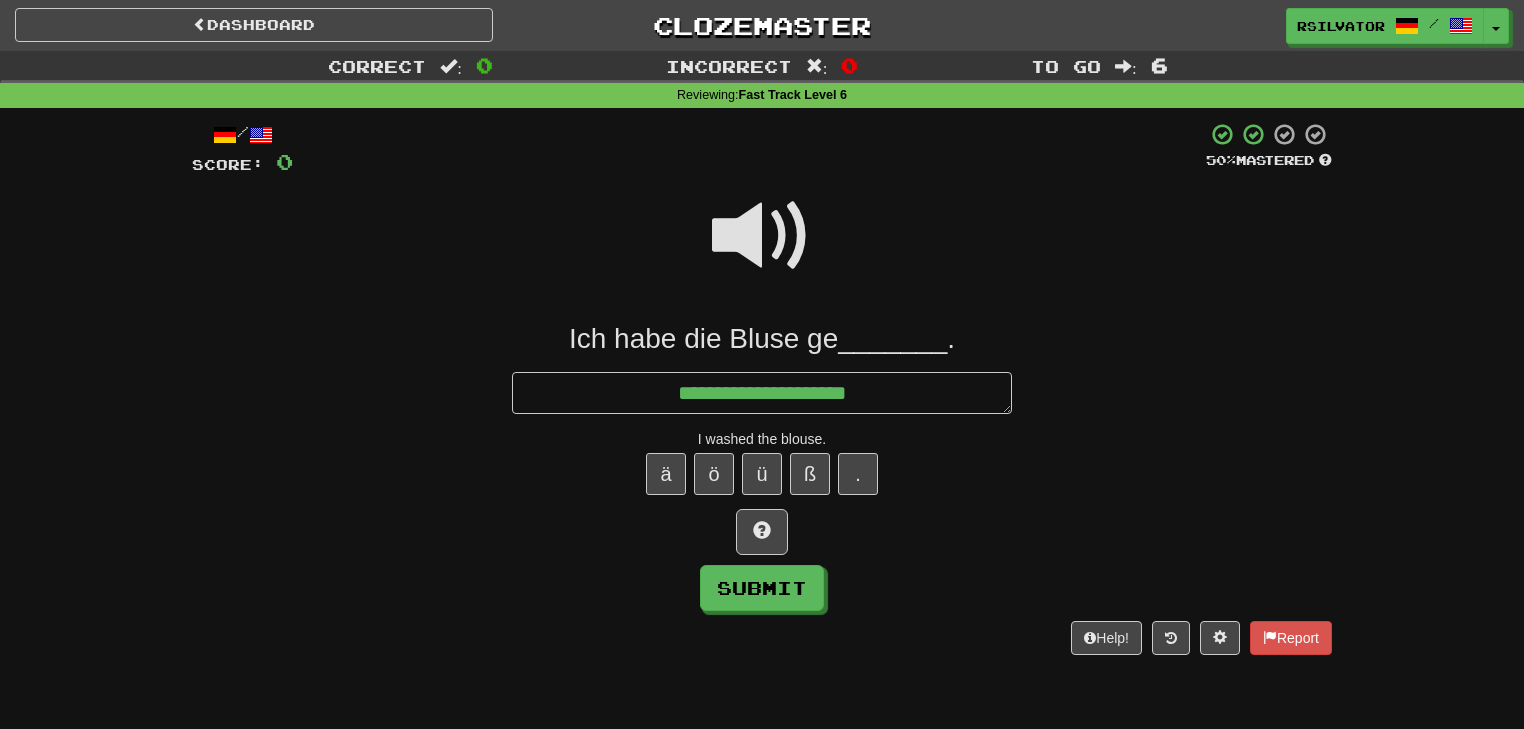 type on "*" 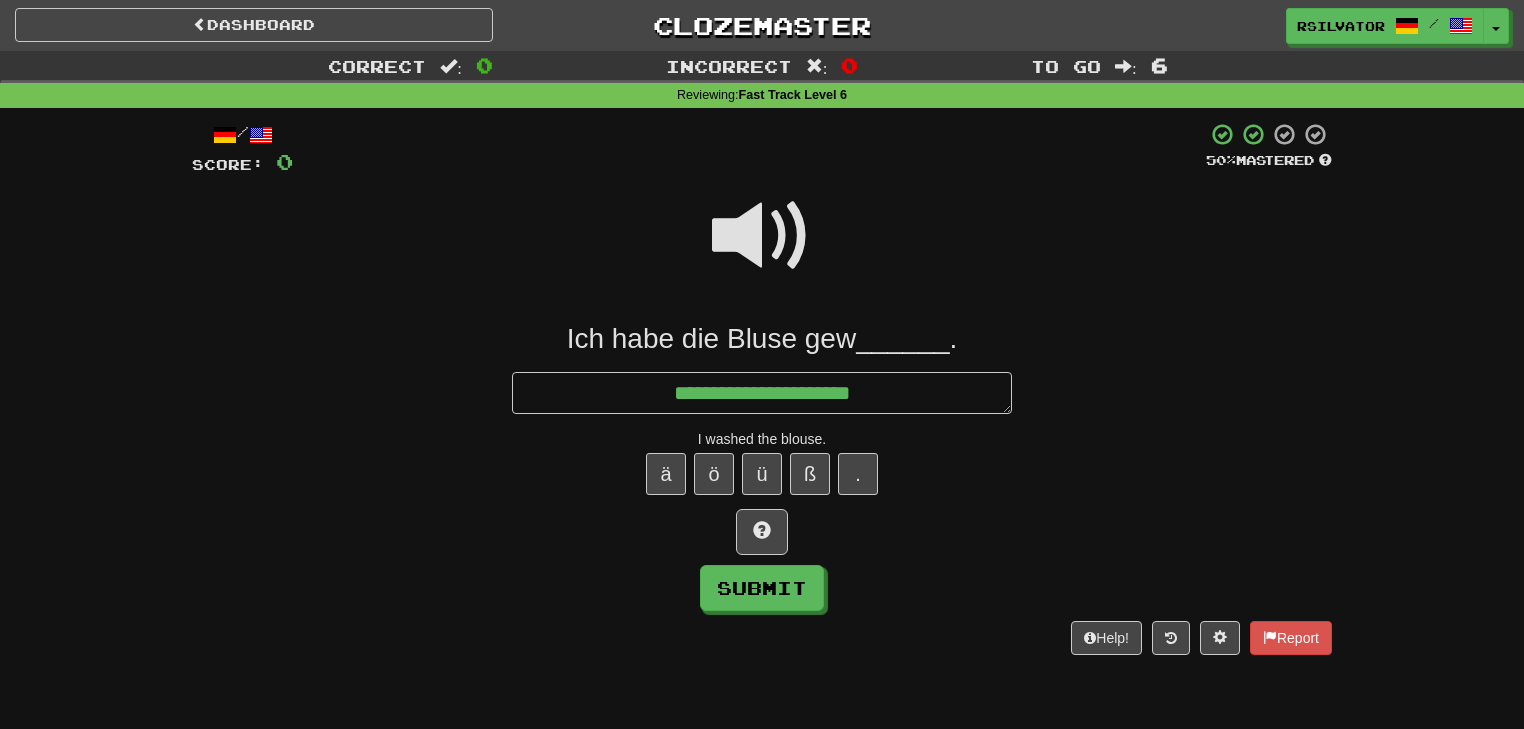 type on "*" 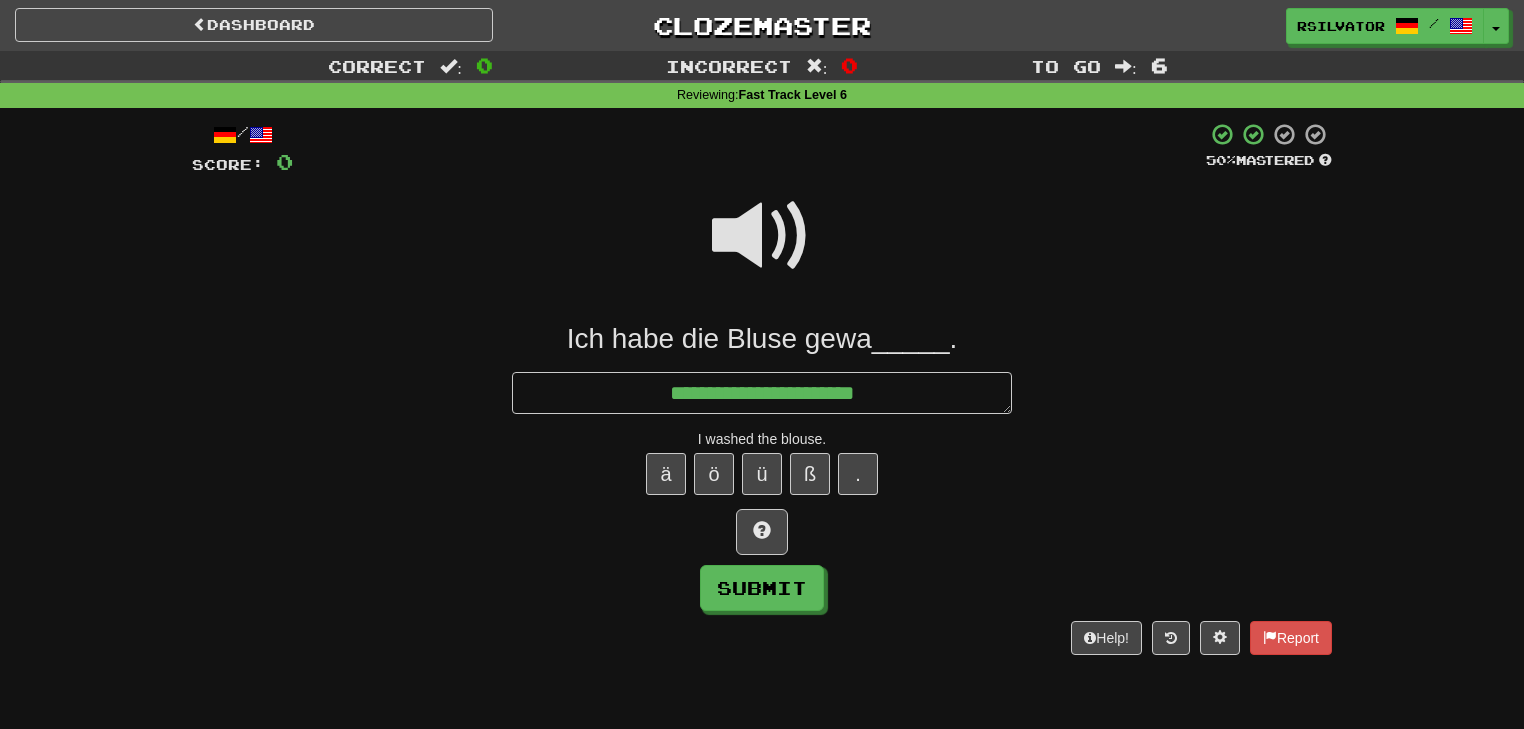 type on "*" 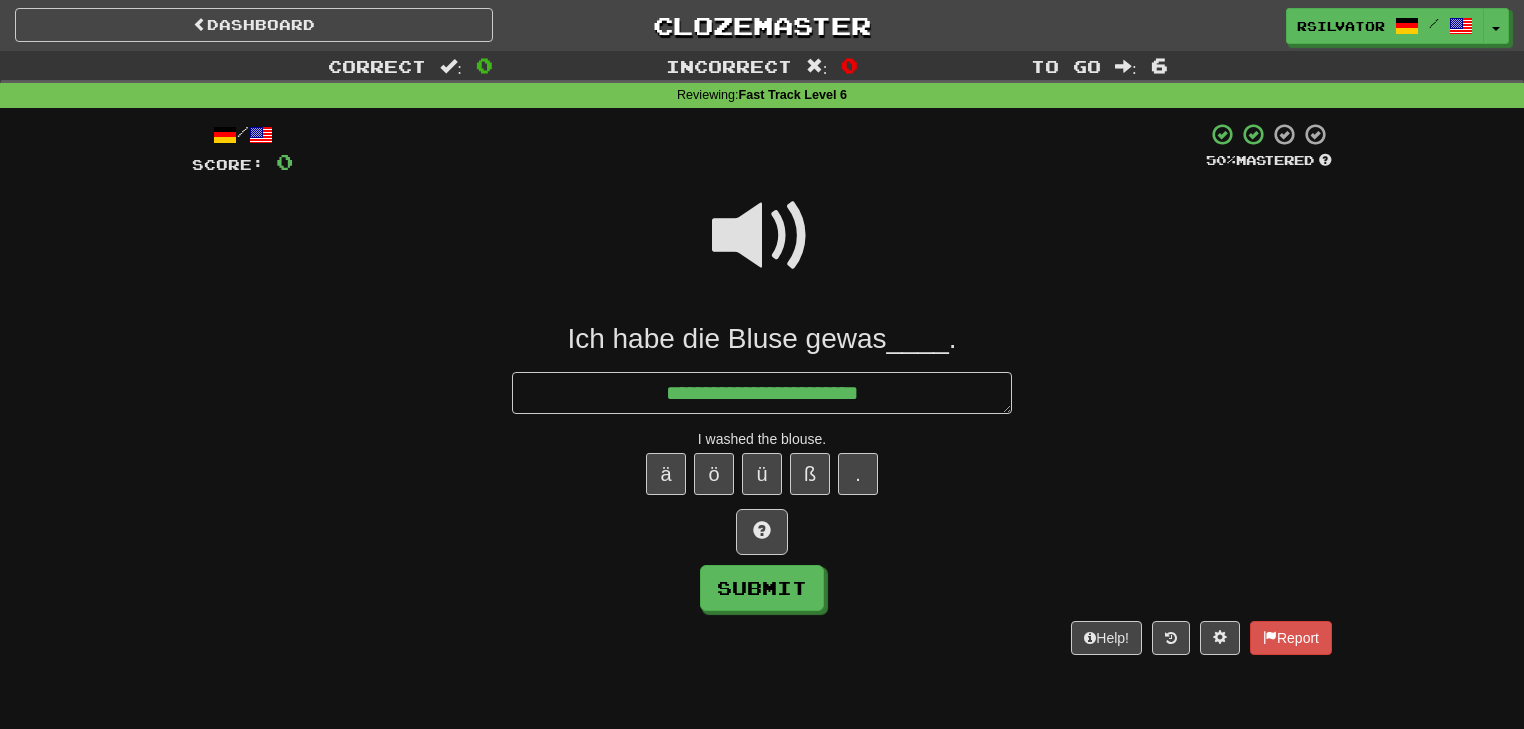 type on "*" 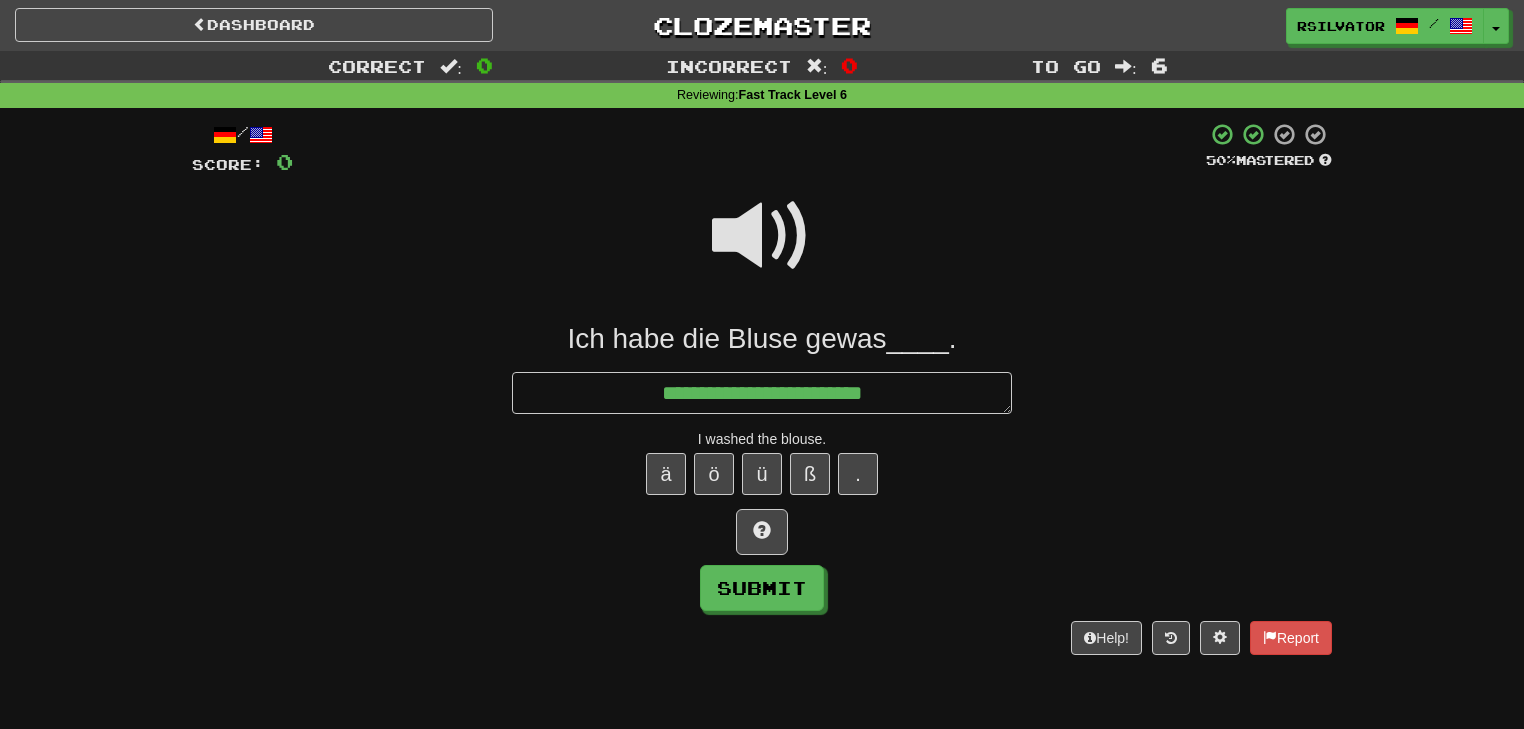 type on "*" 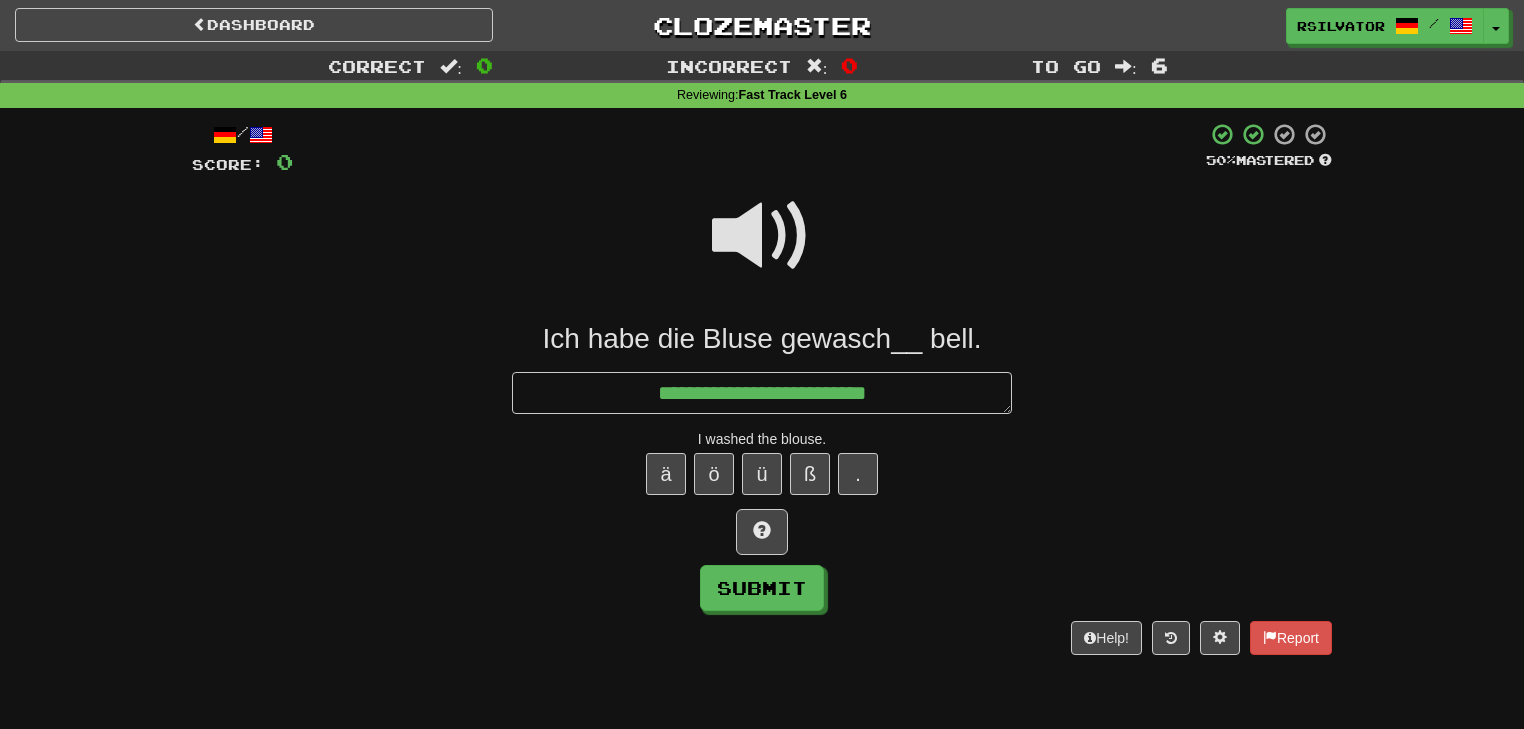 type on "*" 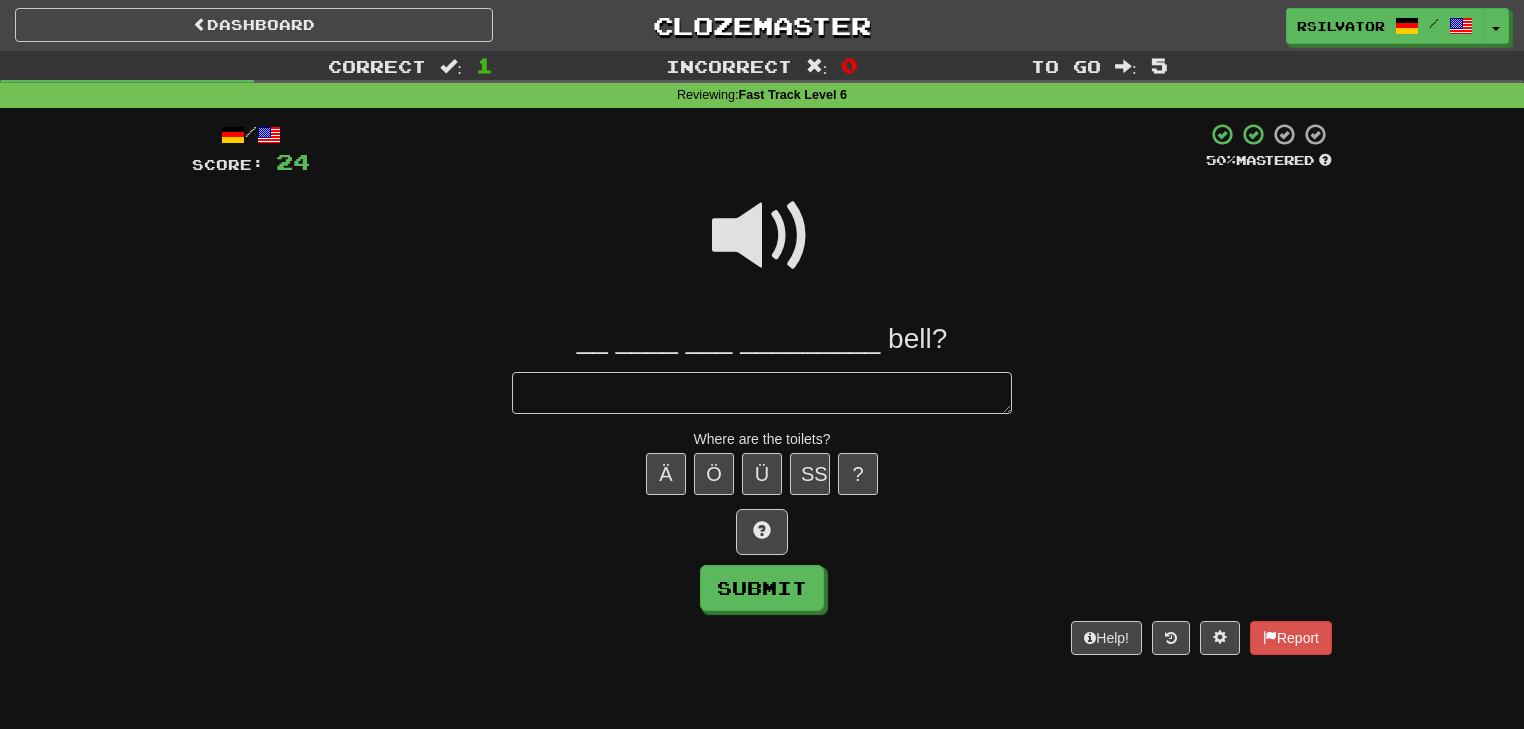type on "*" 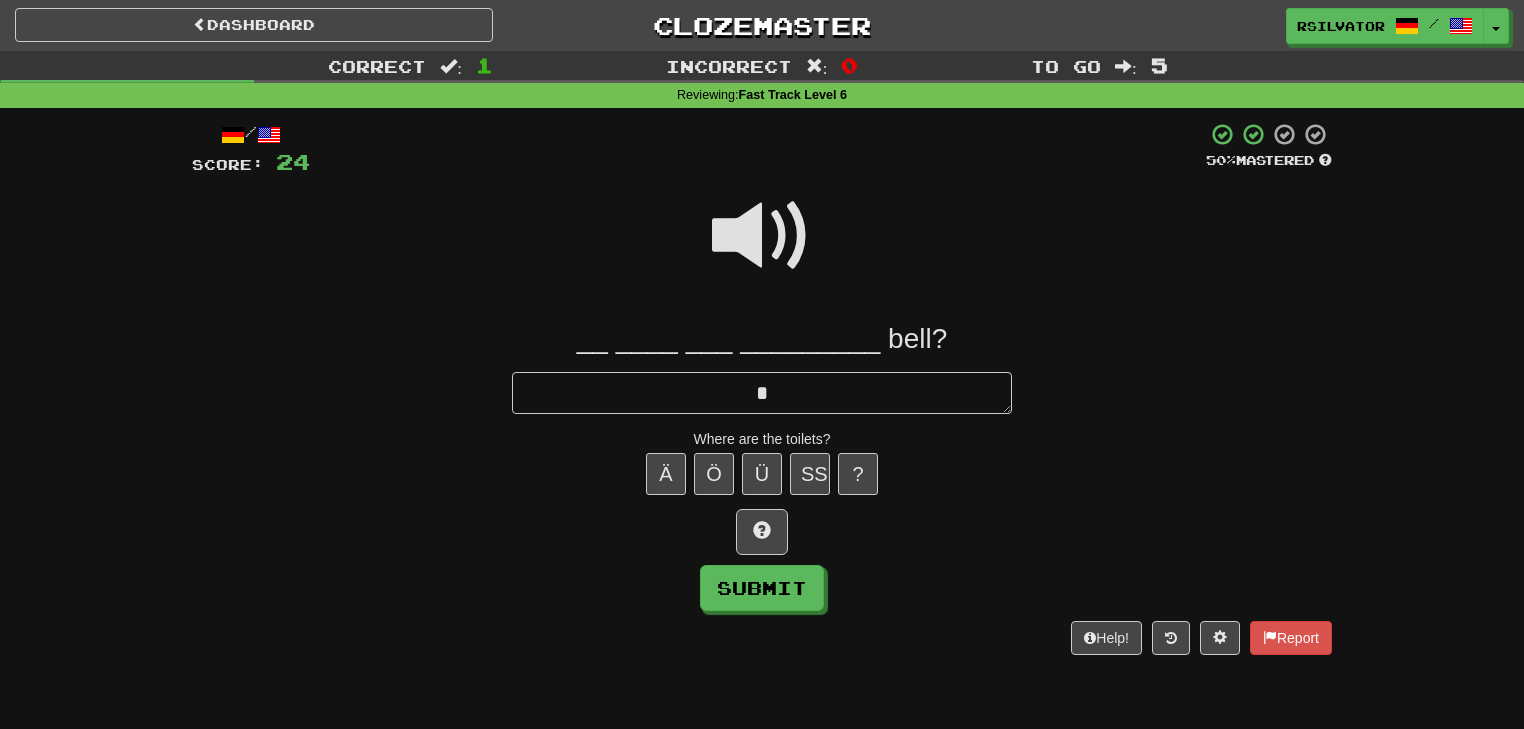 type on "*" 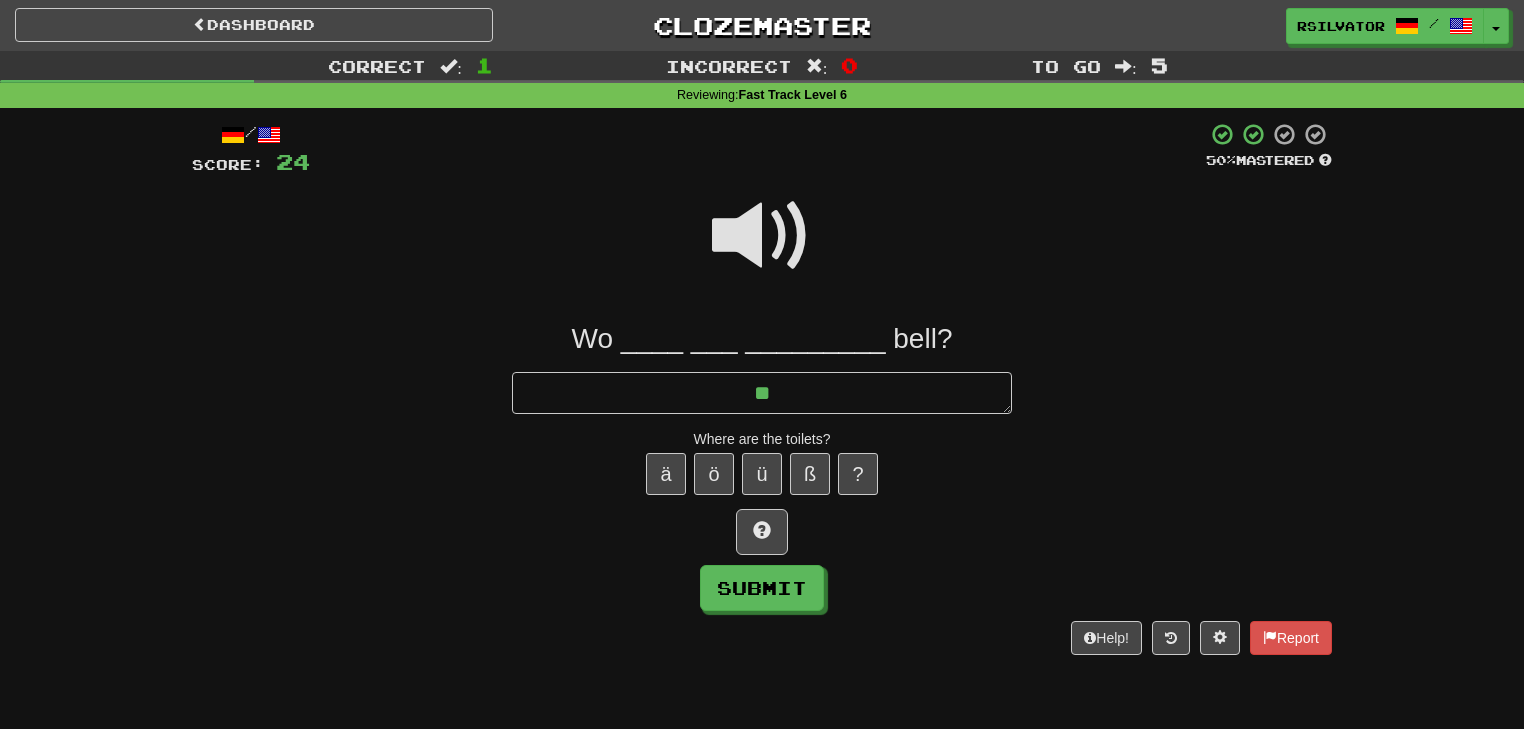 type on "*" 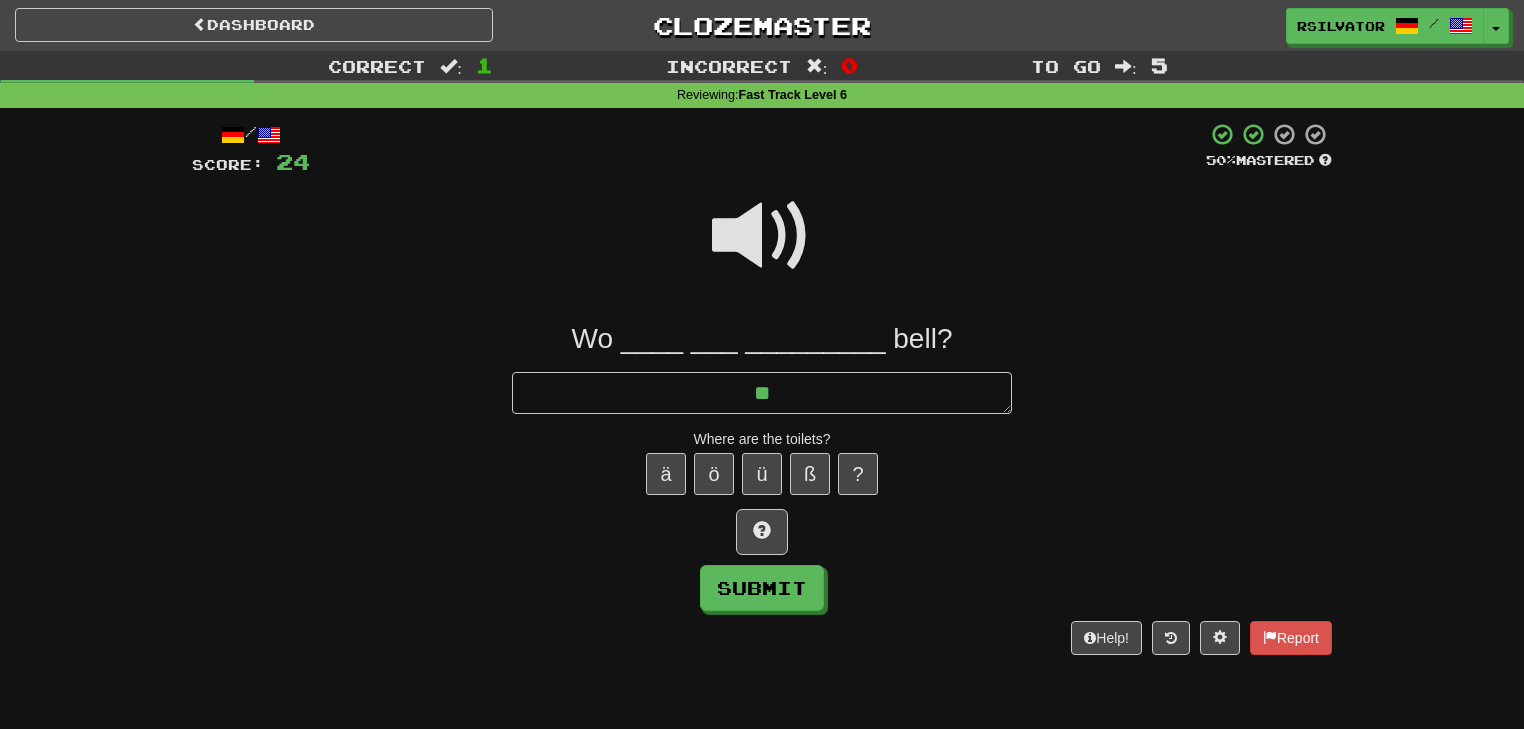 type on "**" 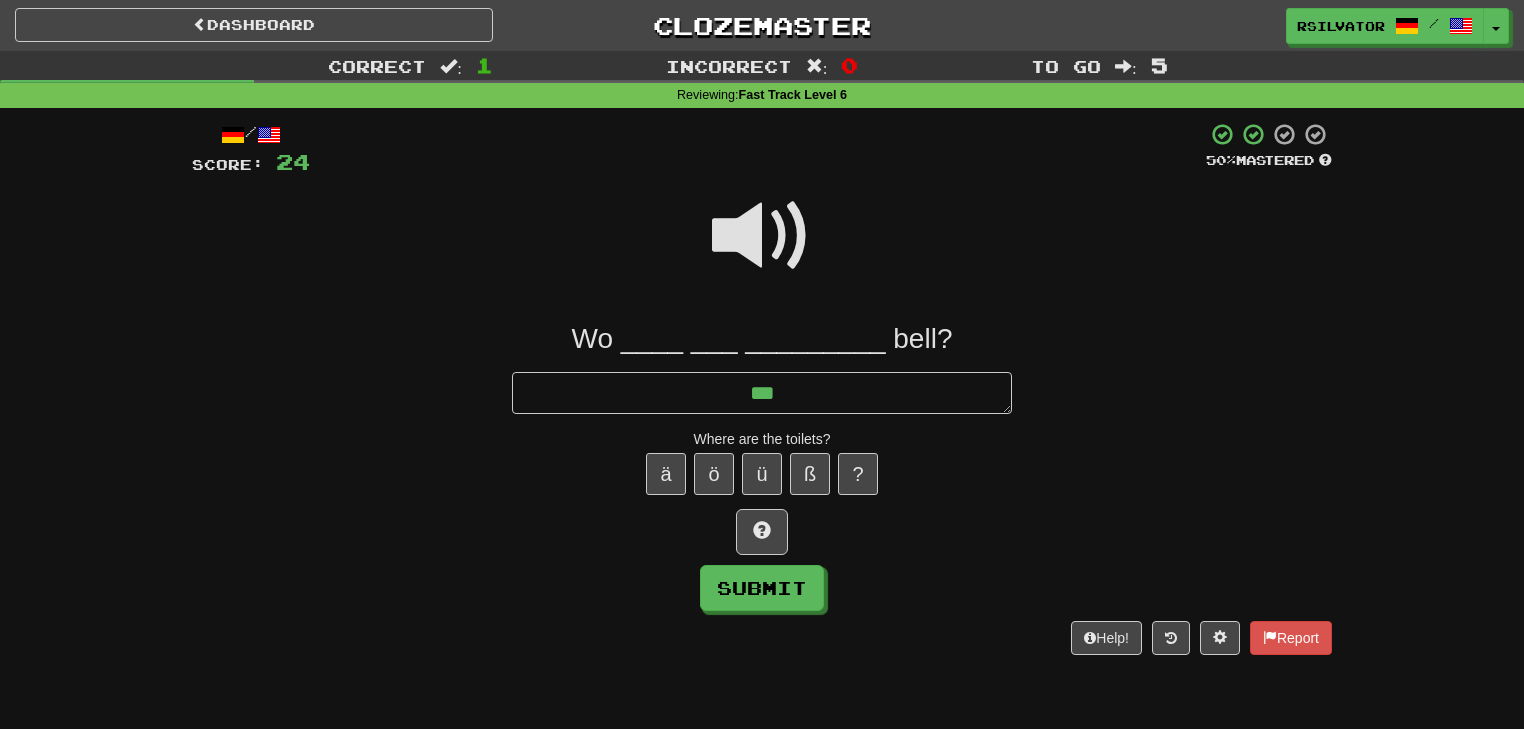 type on "*" 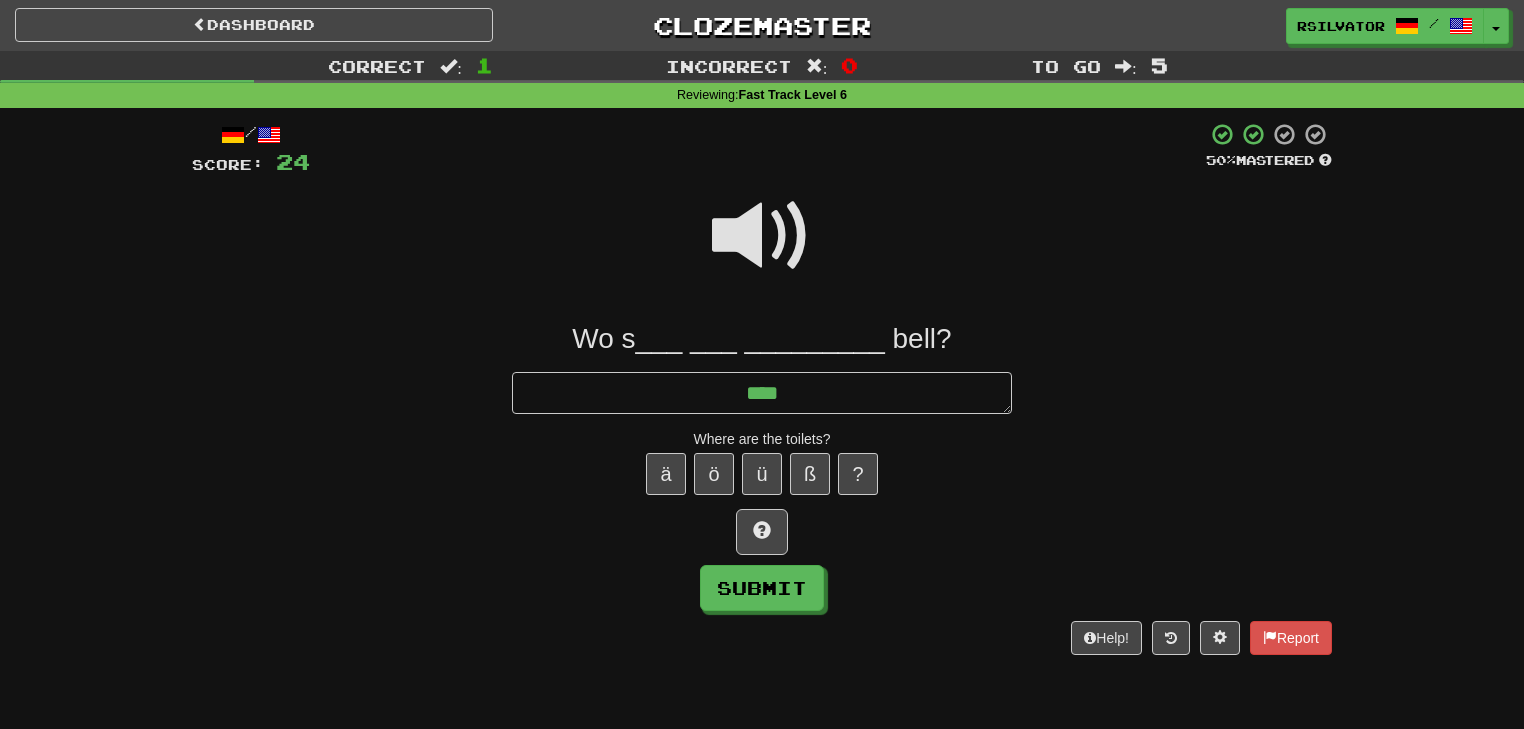 type on "*****" 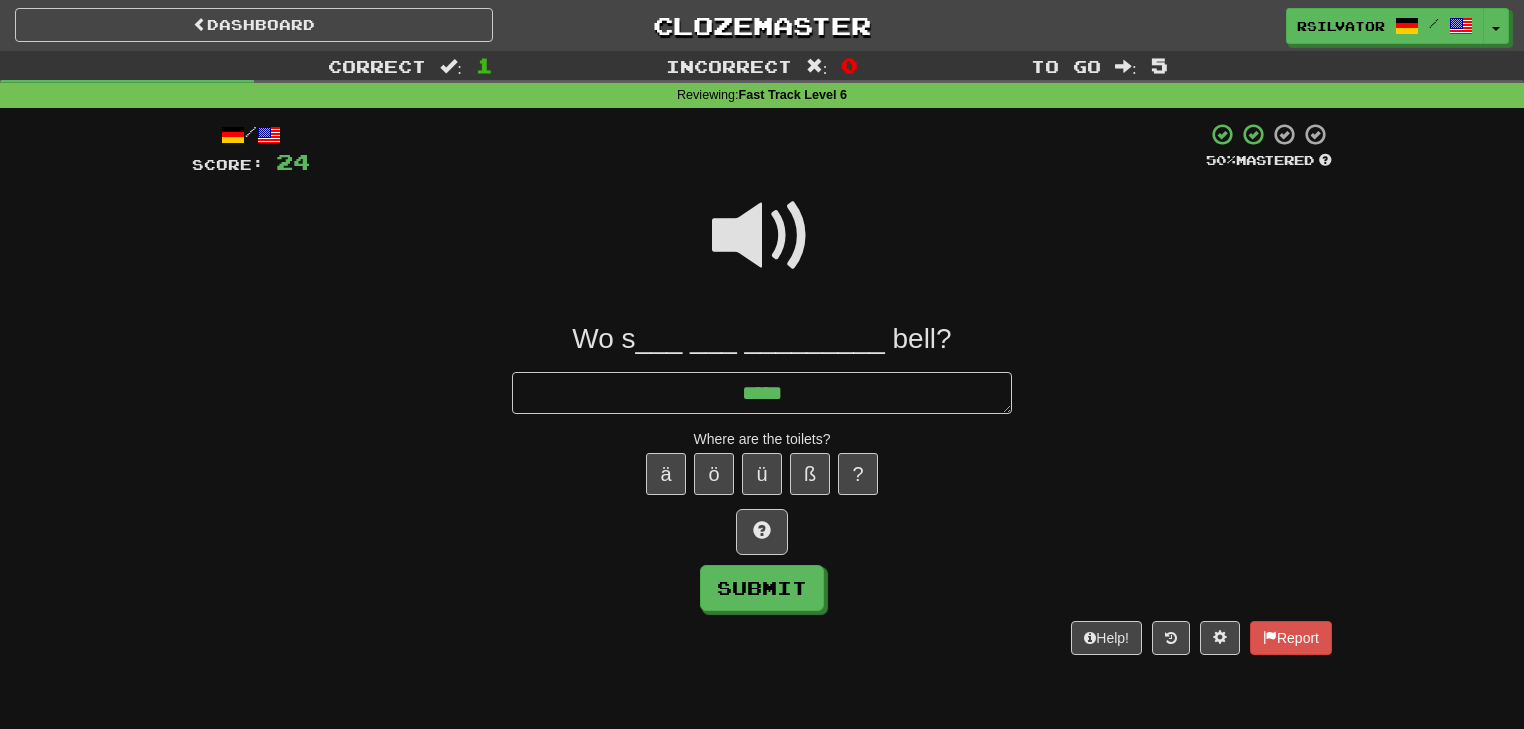 type on "*" 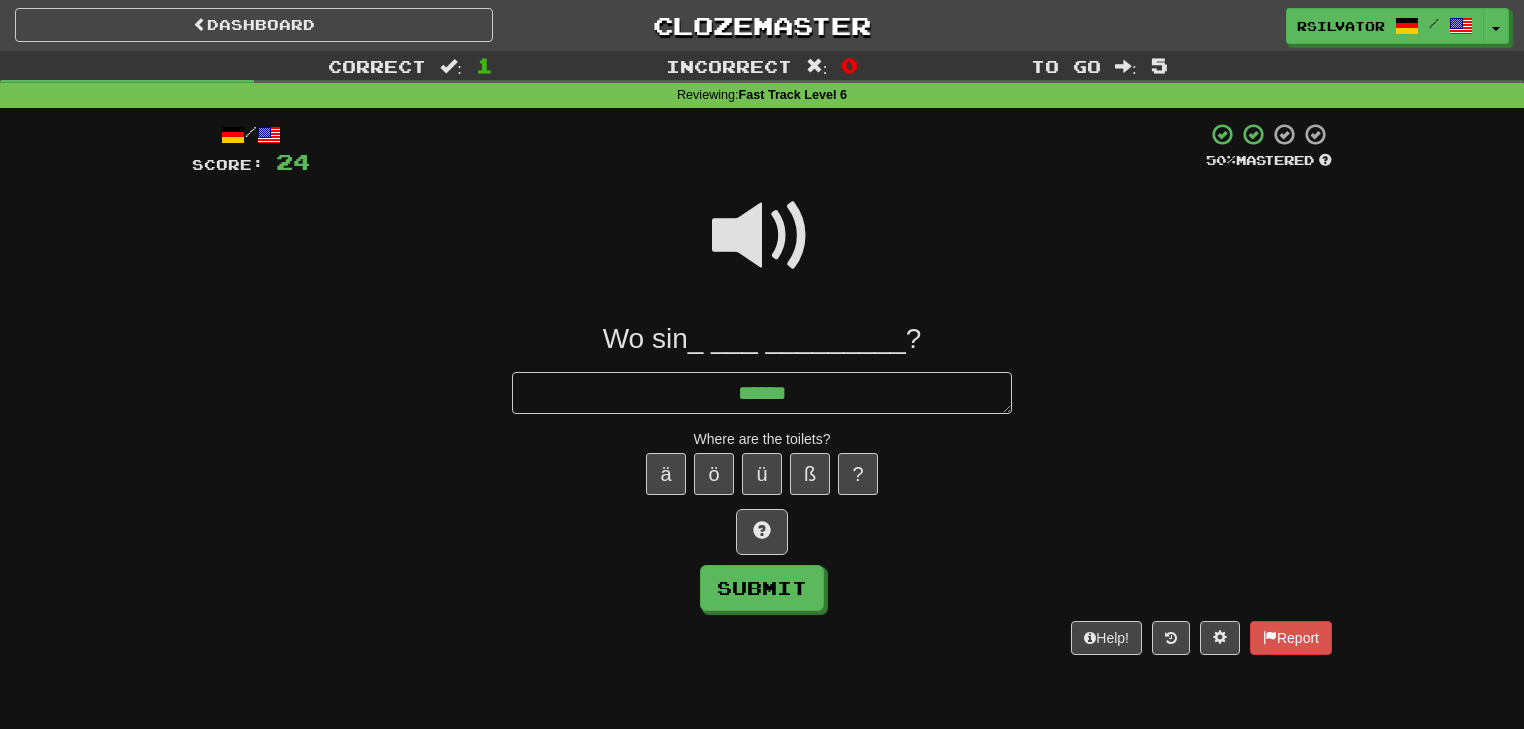 type on "*" 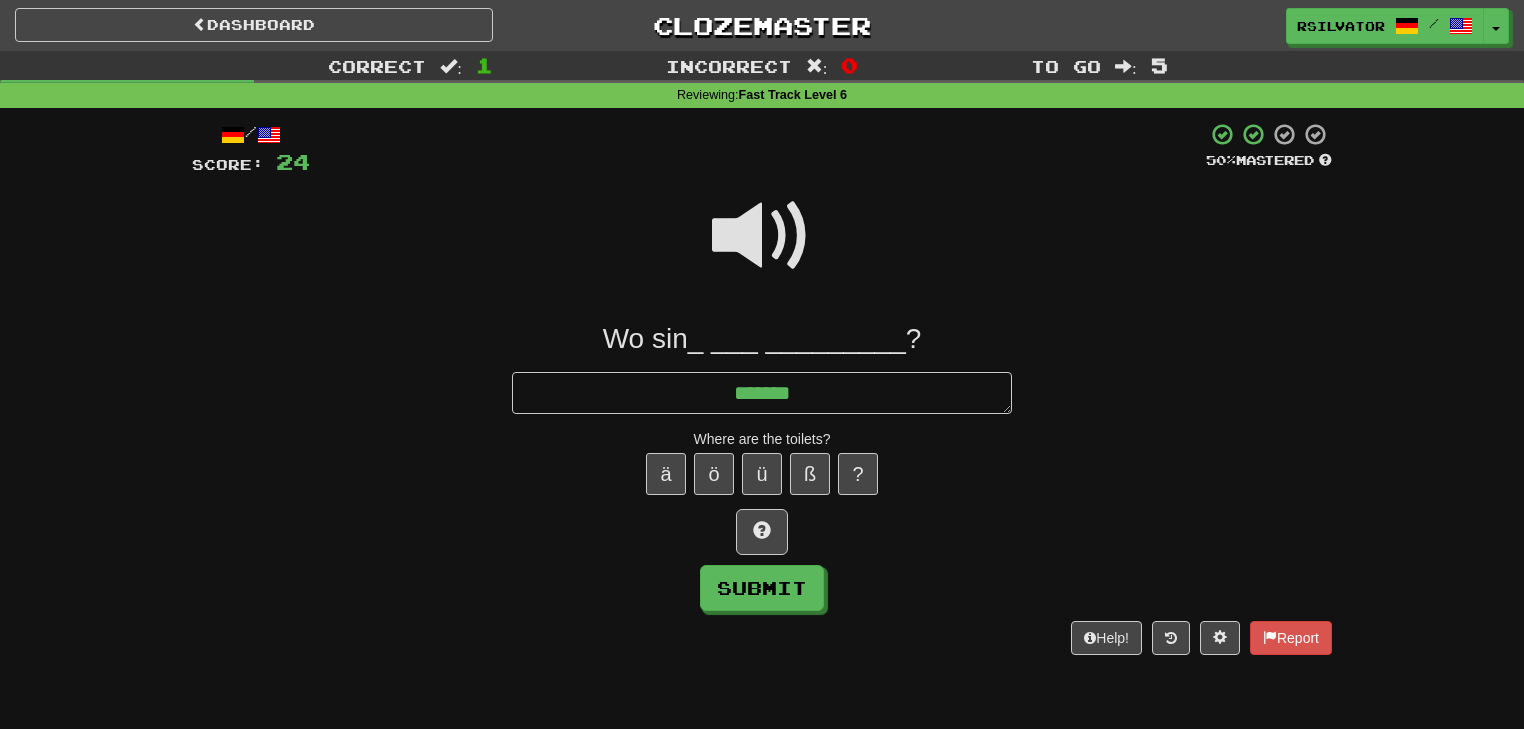 type on "*" 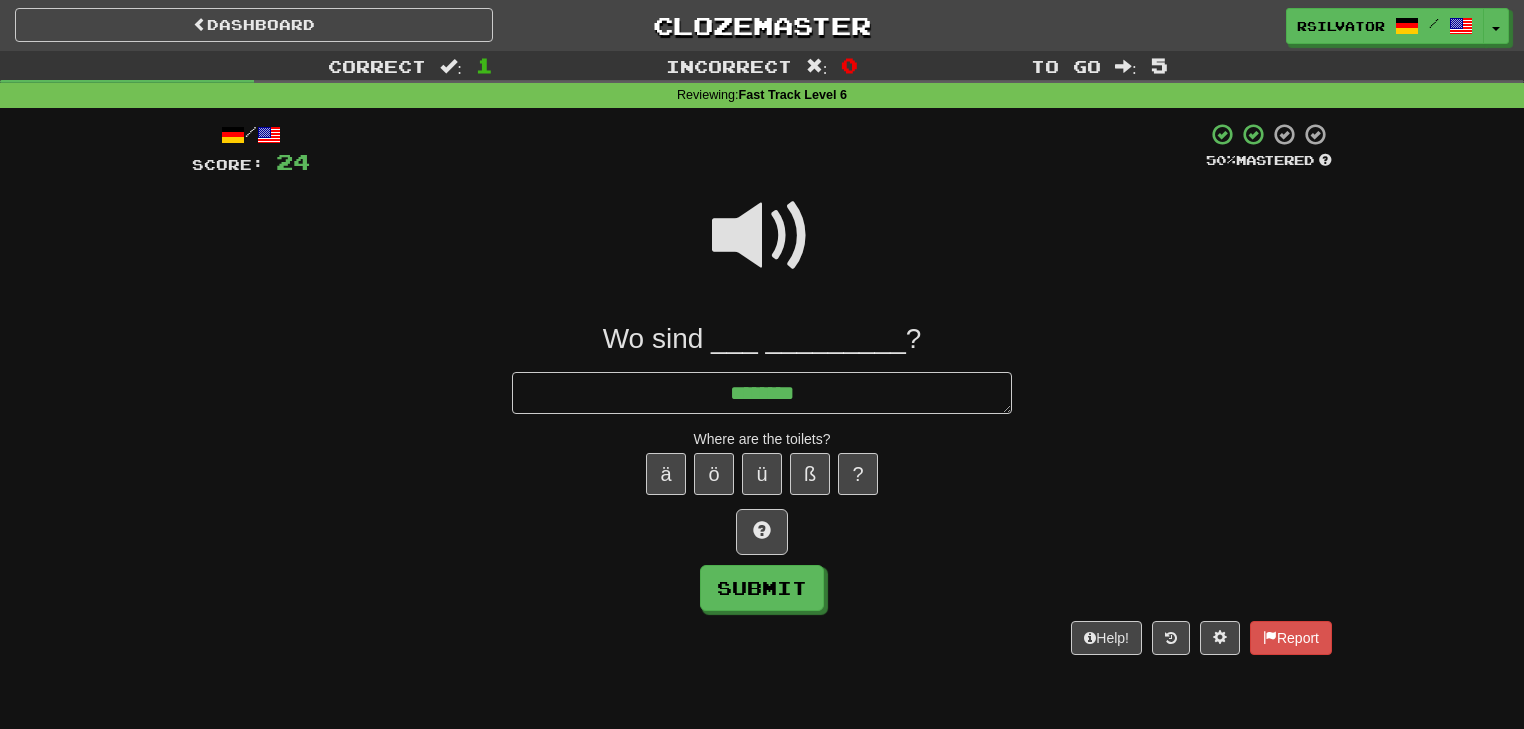 type on "*" 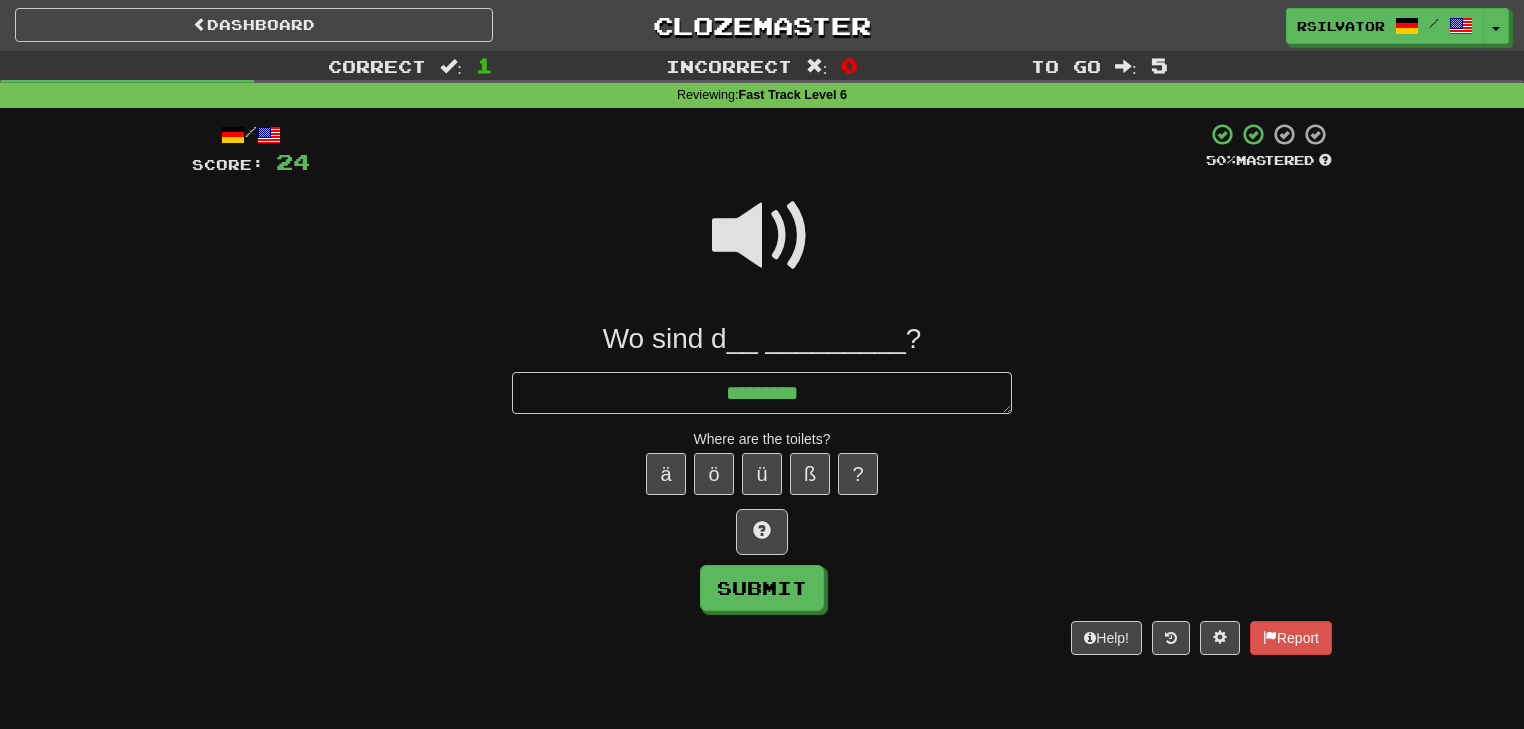 type on "*" 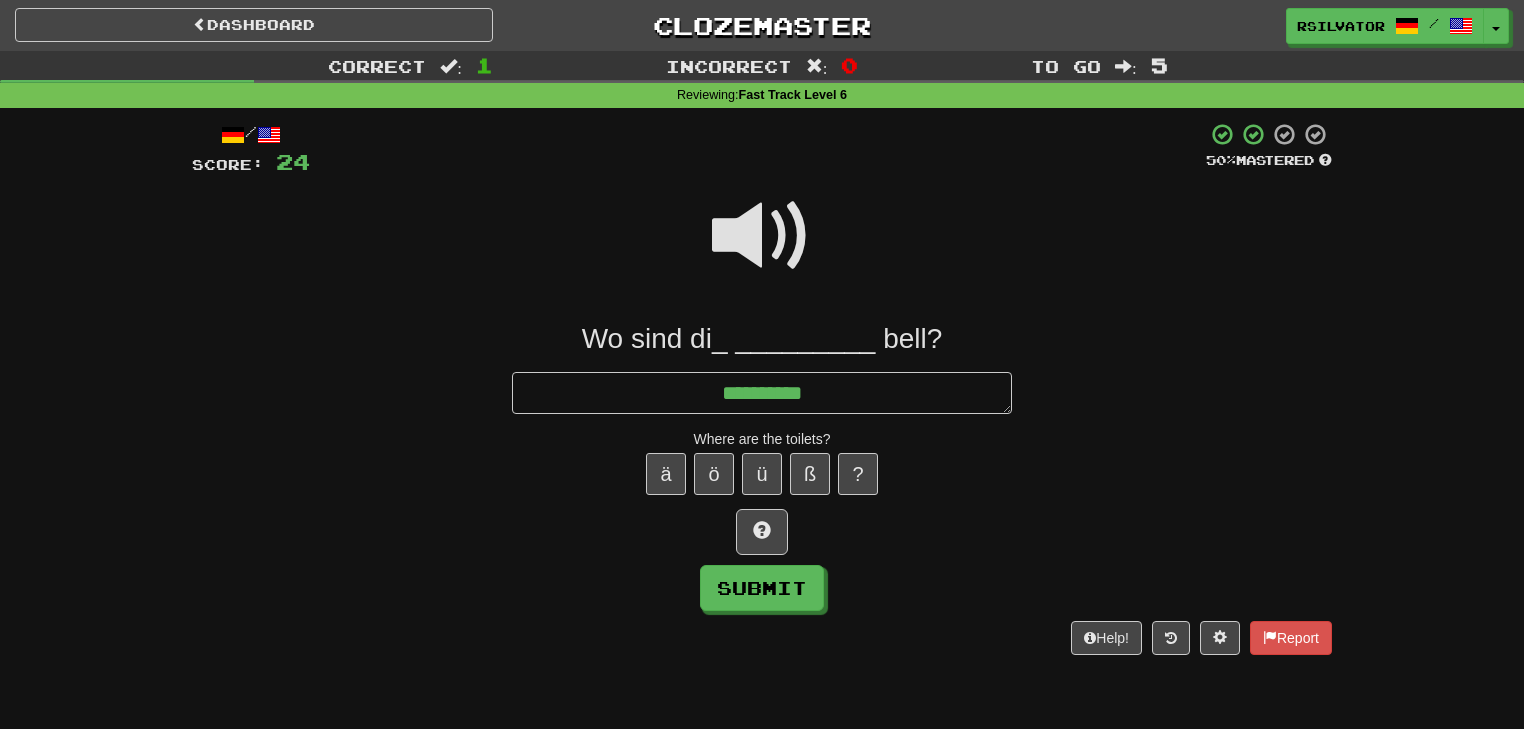 type on "*" 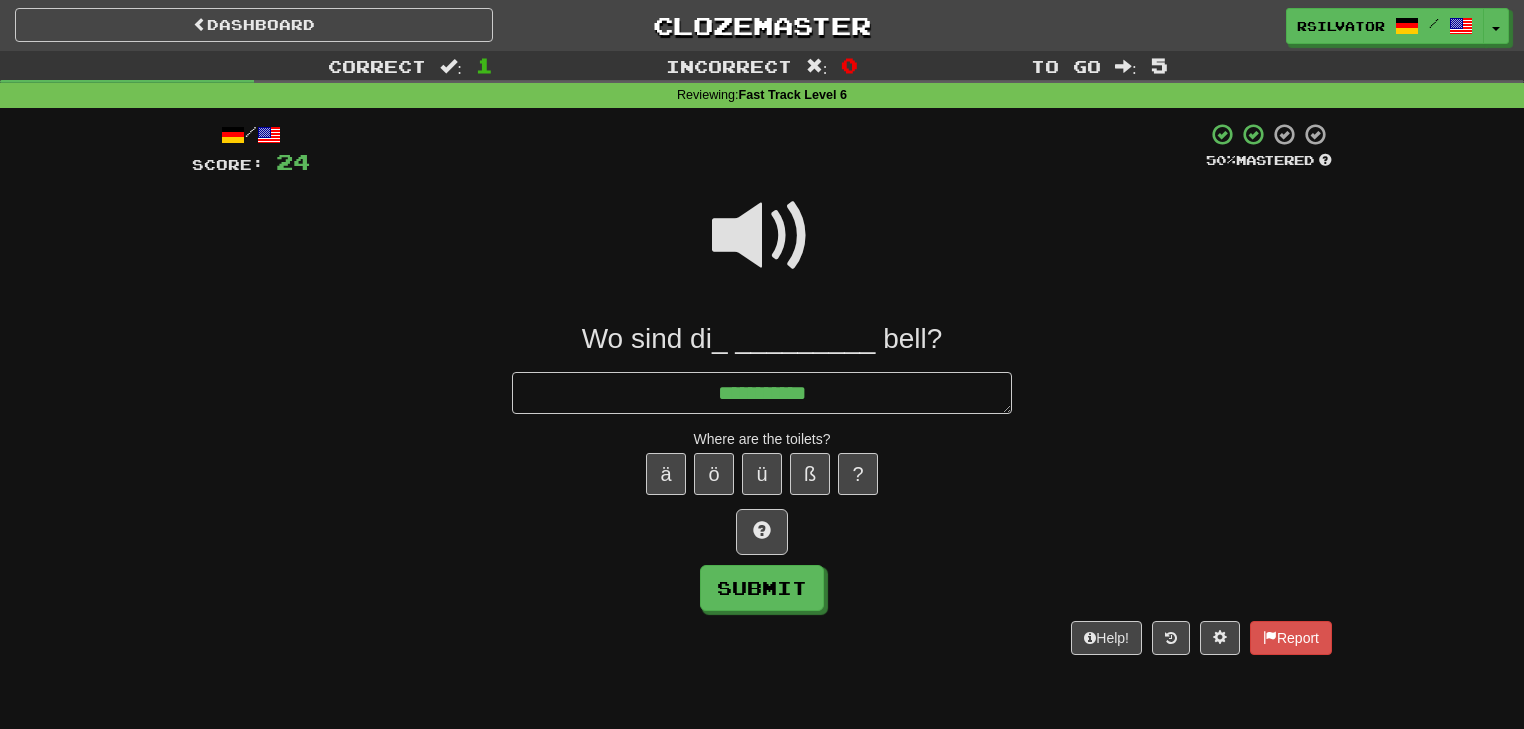 type on "*" 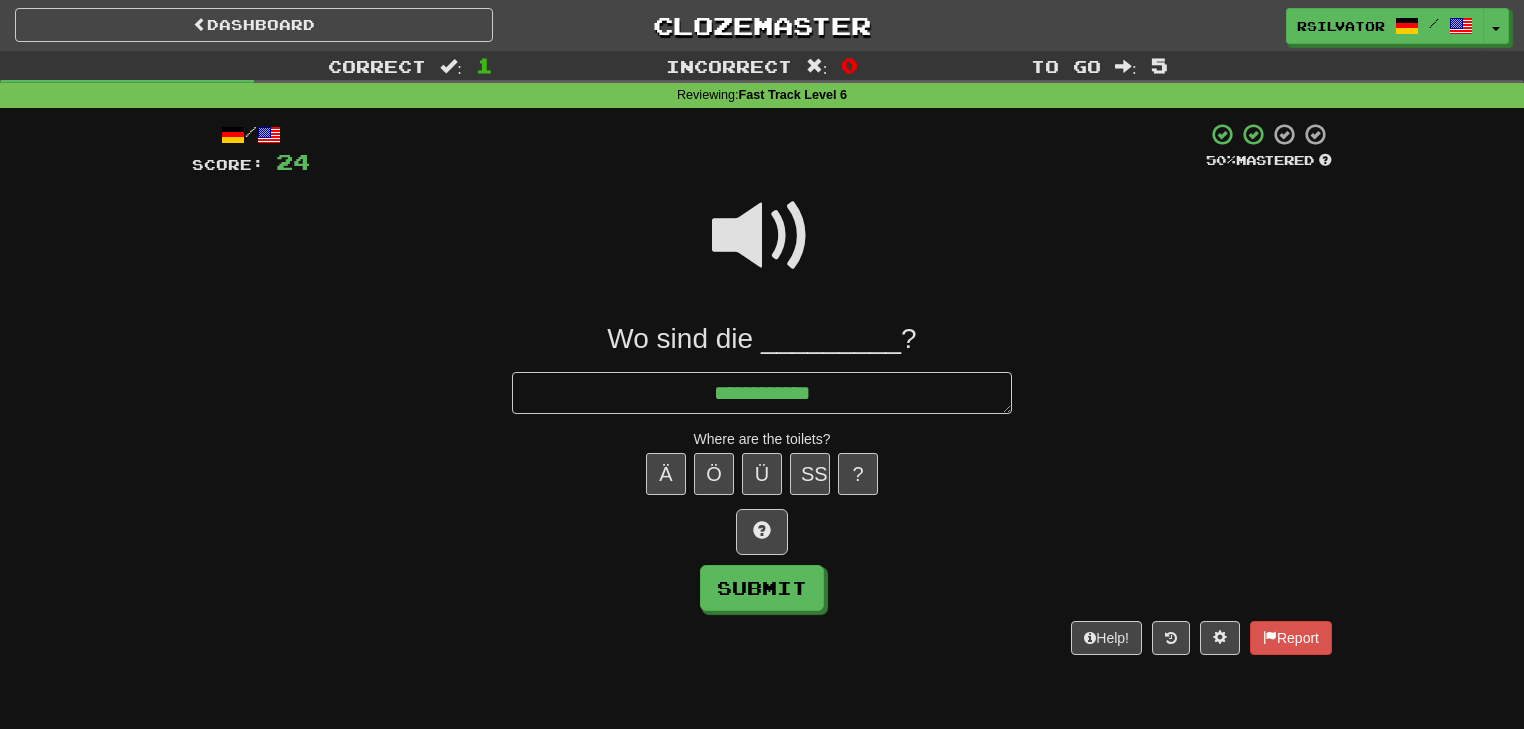 type on "*" 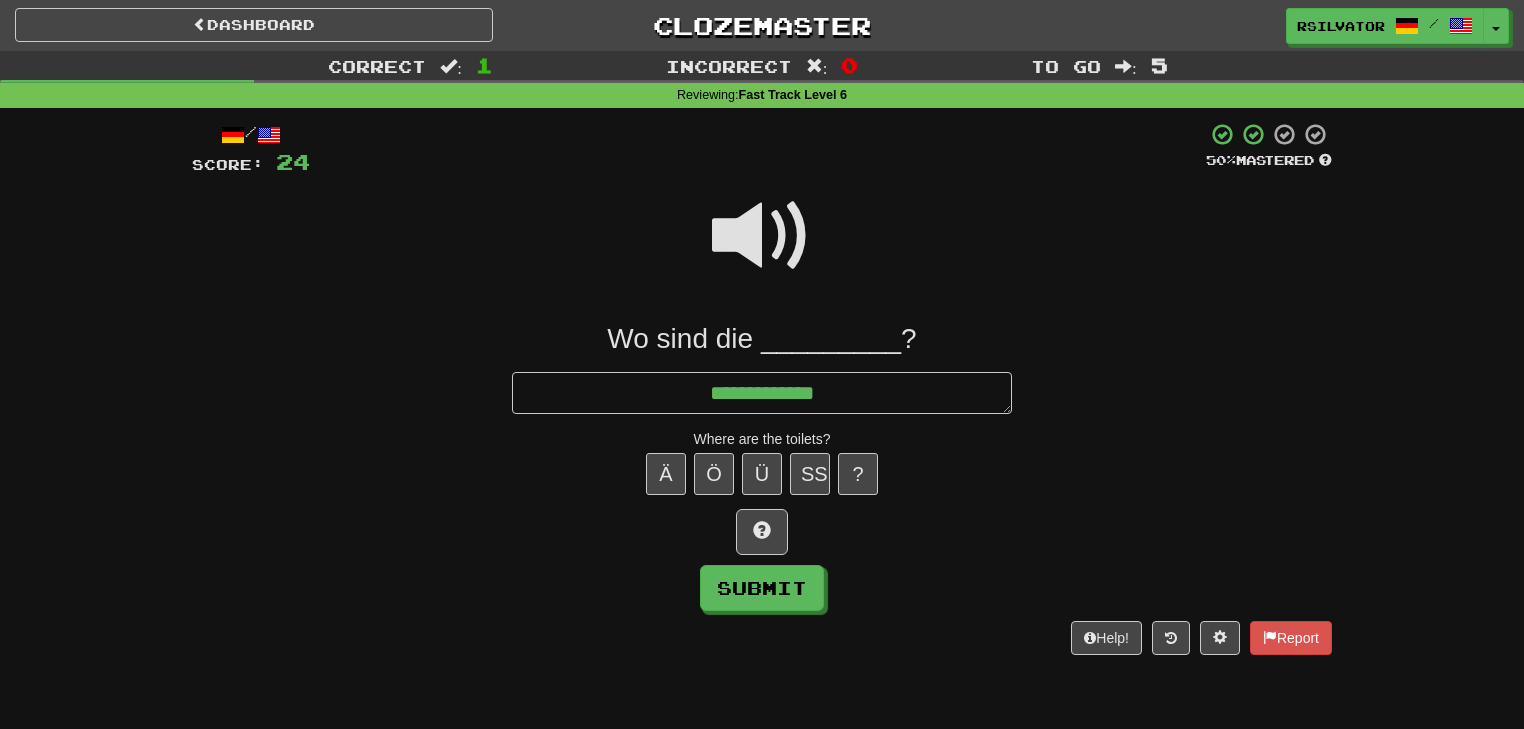 type on "*" 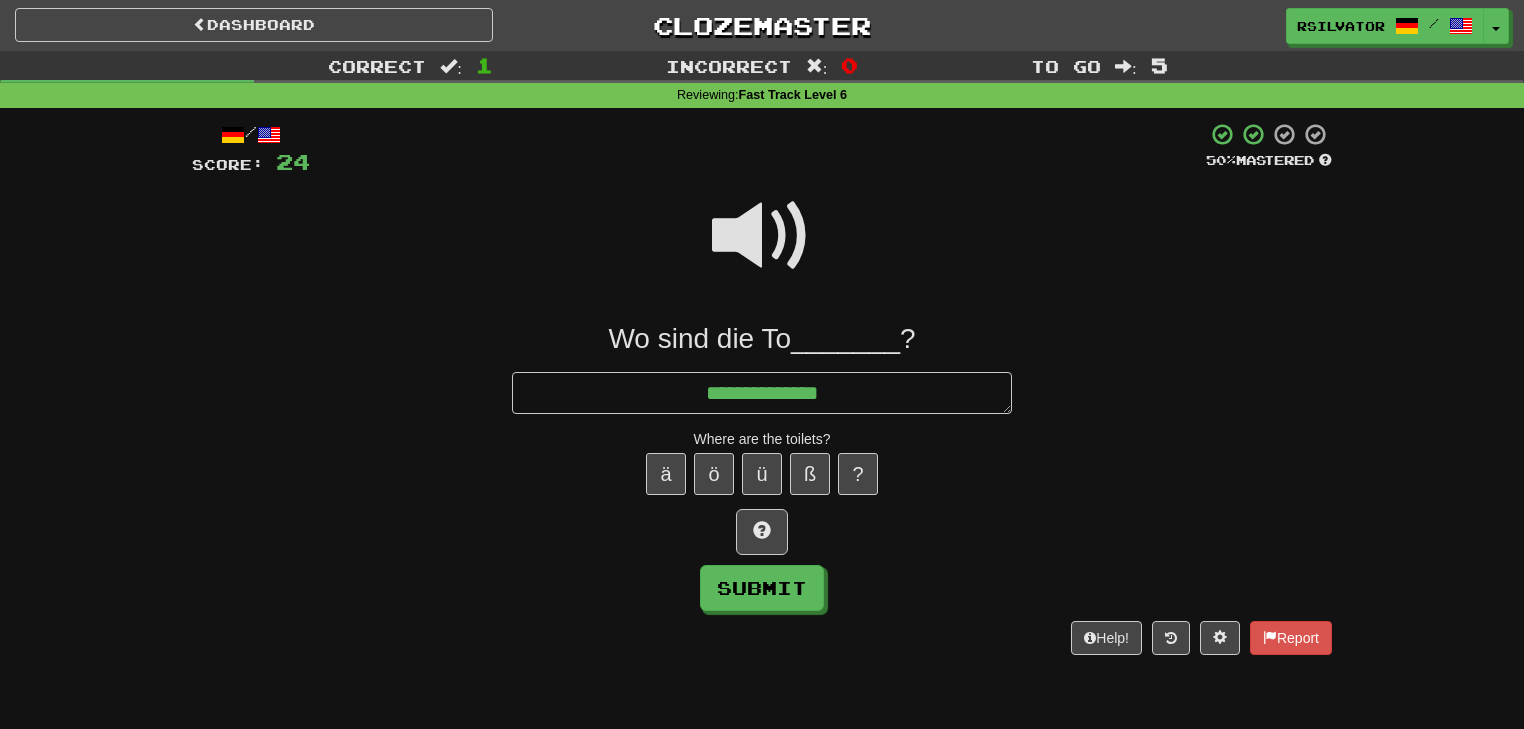 type on "*" 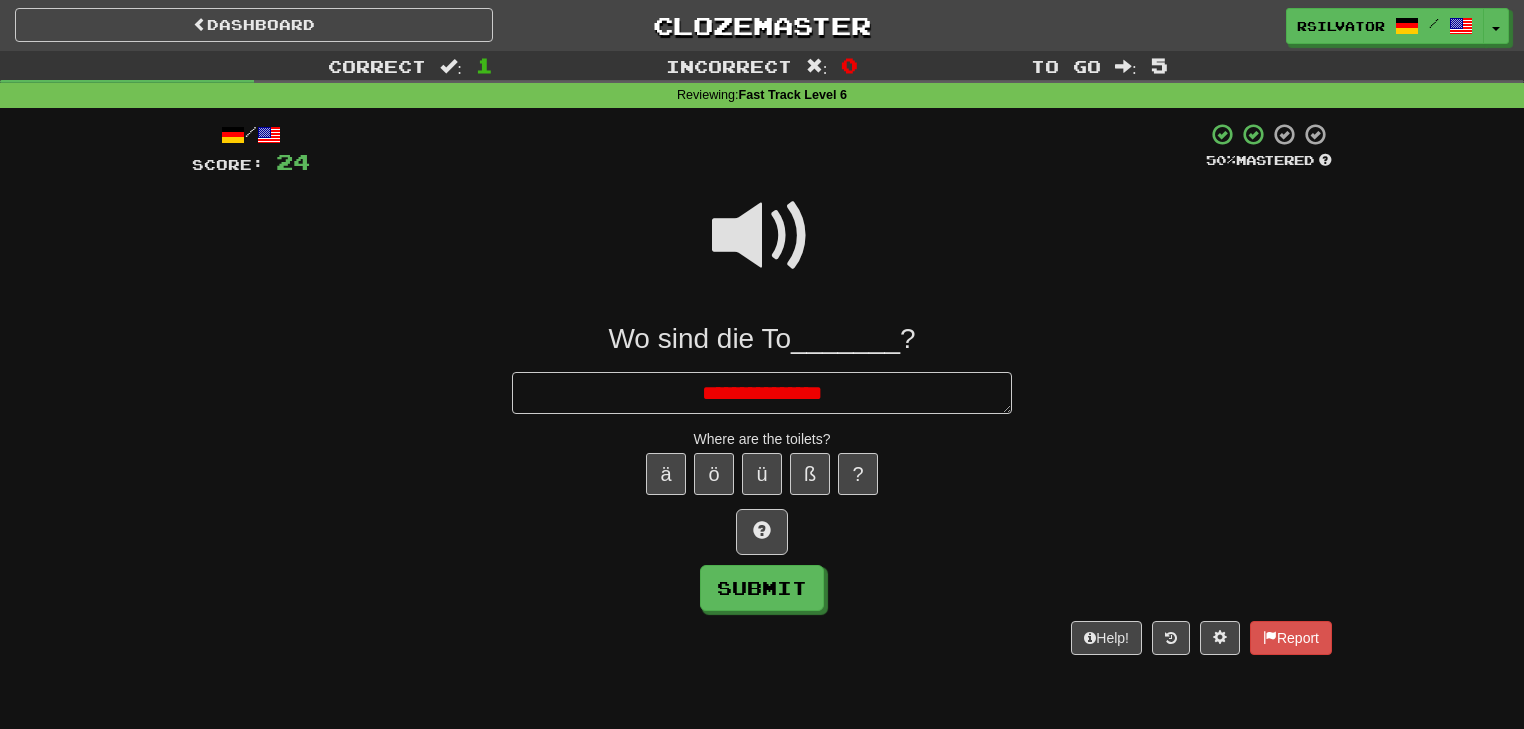 type on "*" 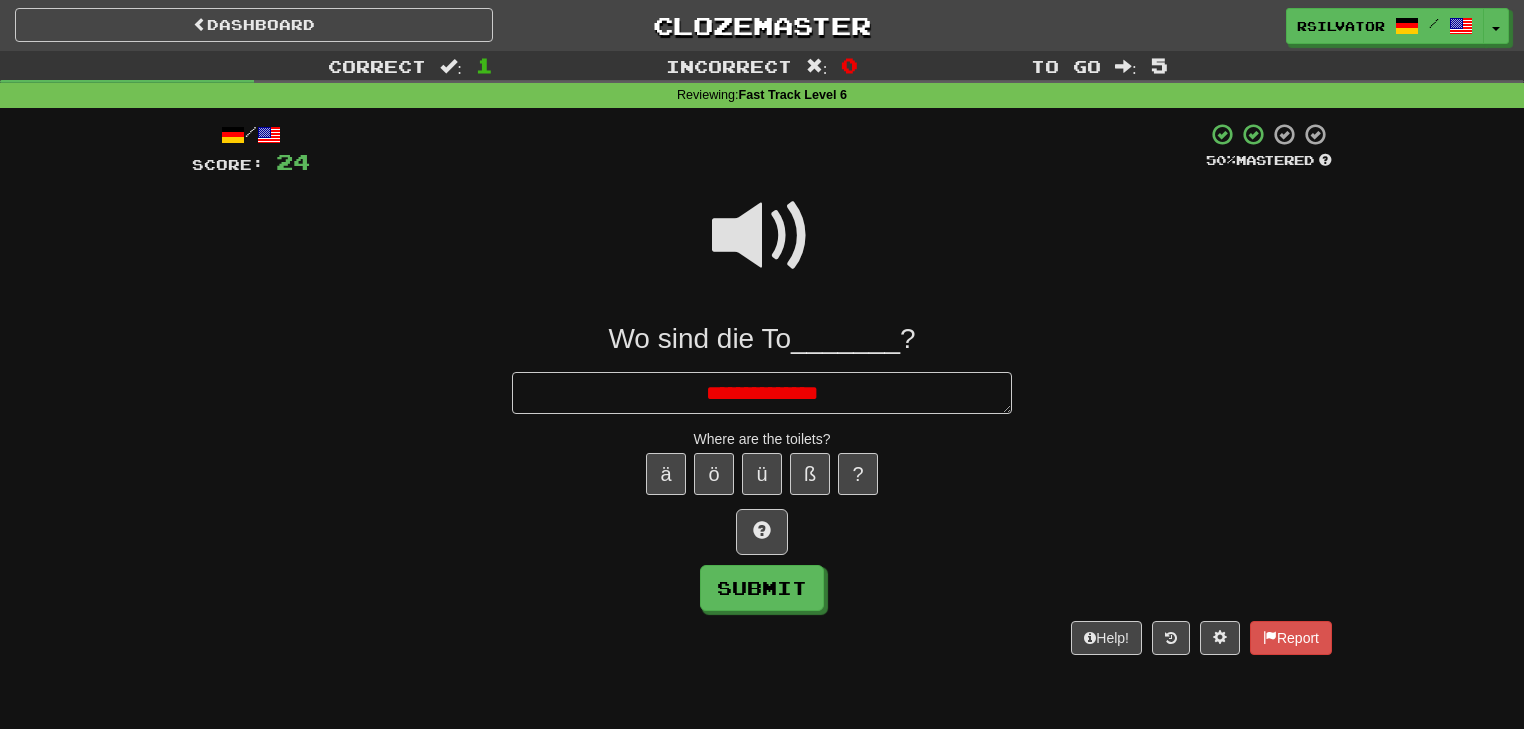 type on "*" 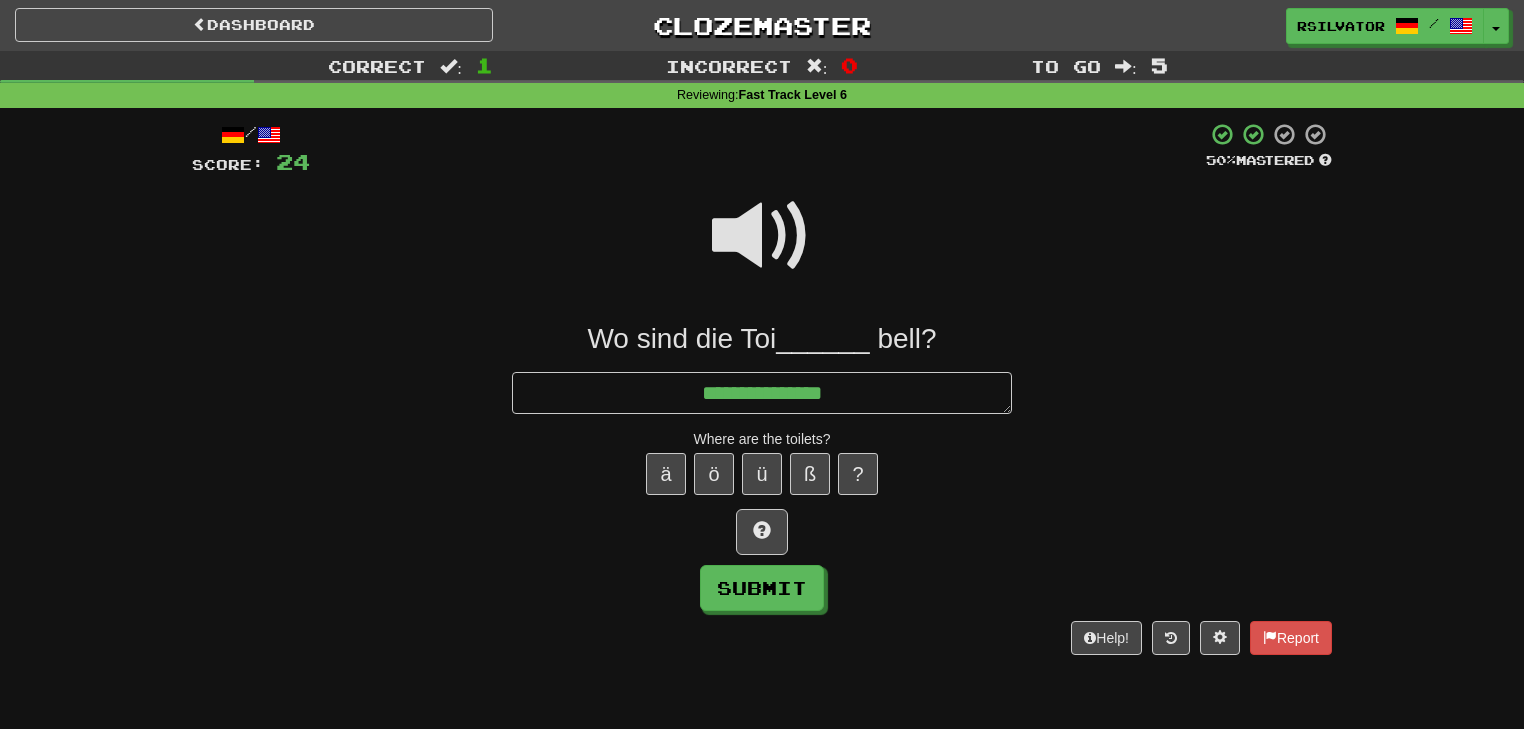 type on "*" 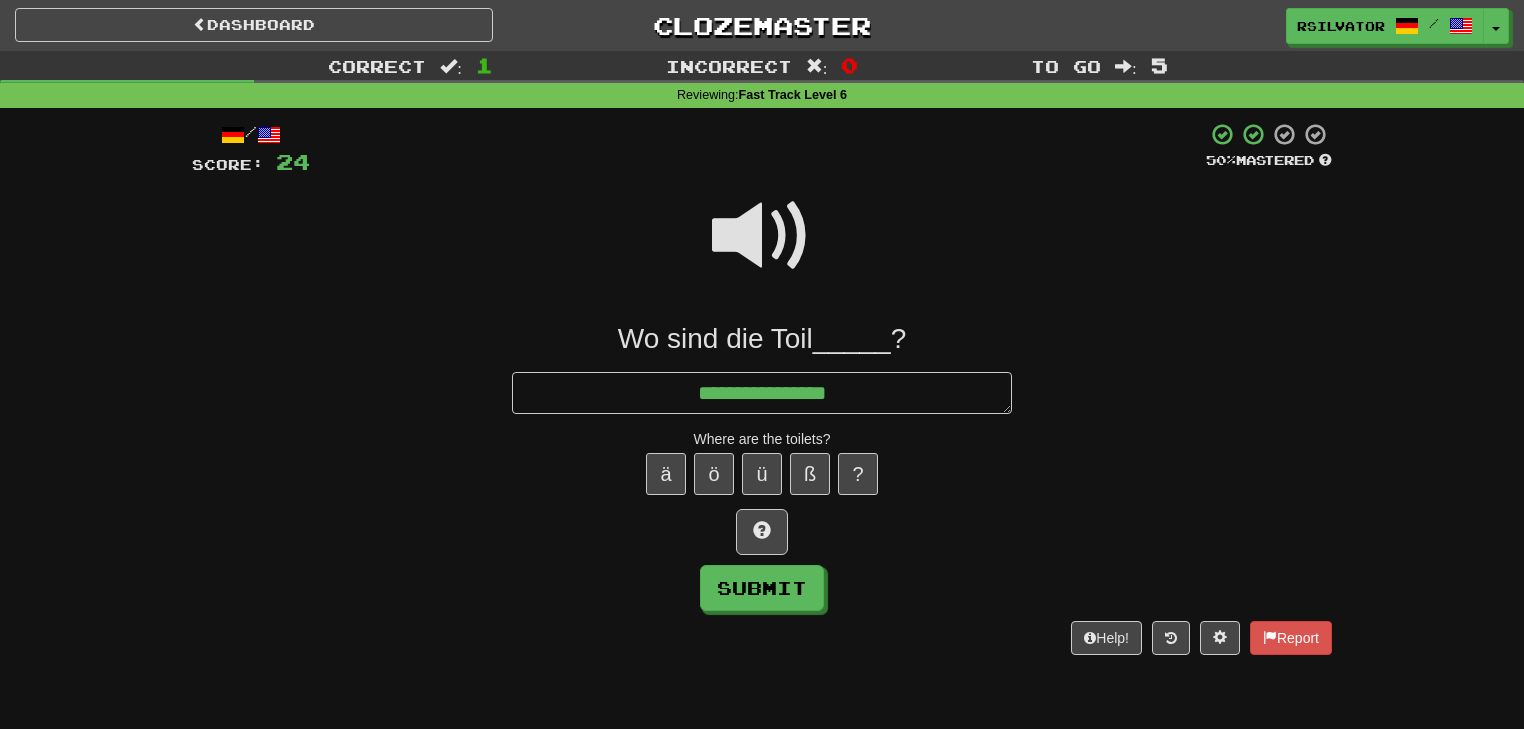 type on "*" 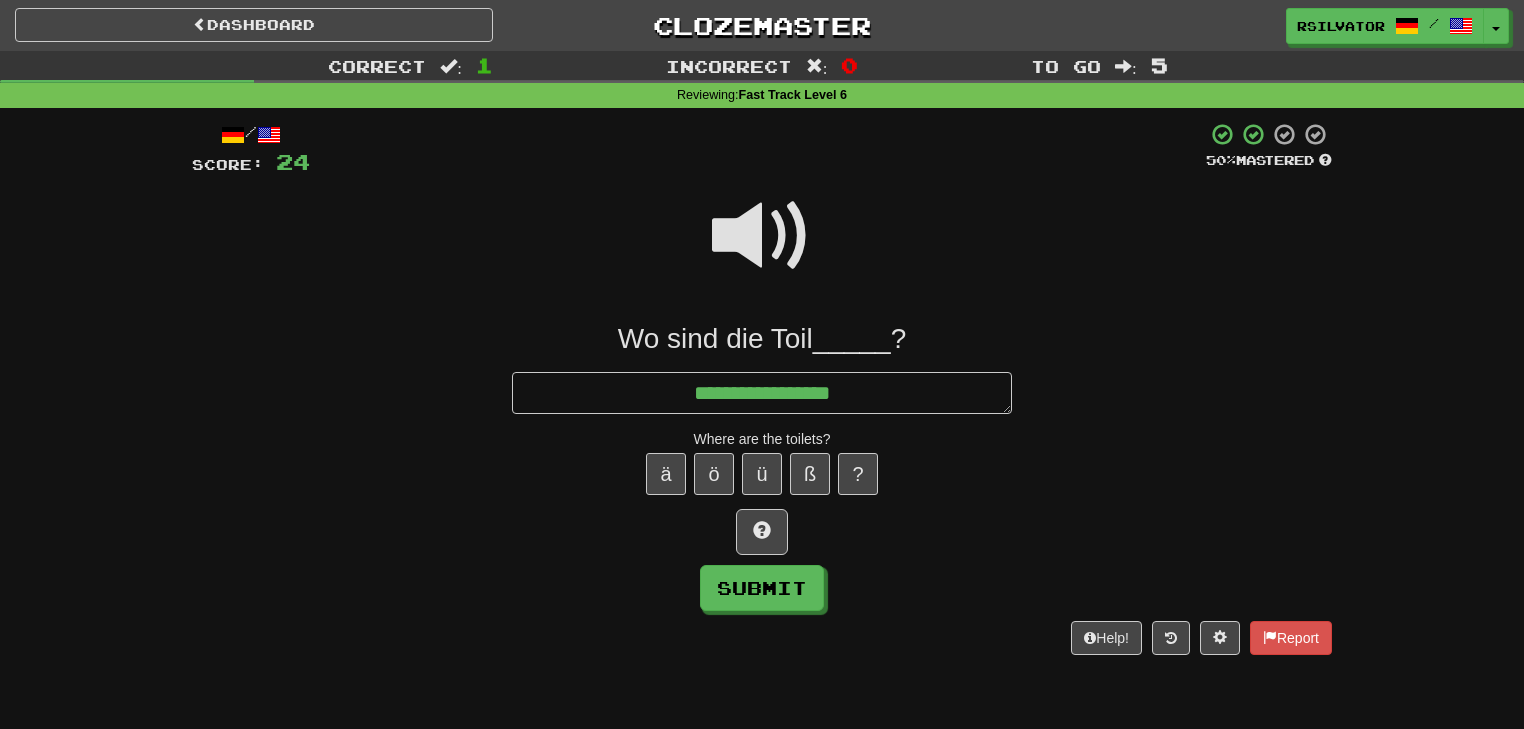 type on "*" 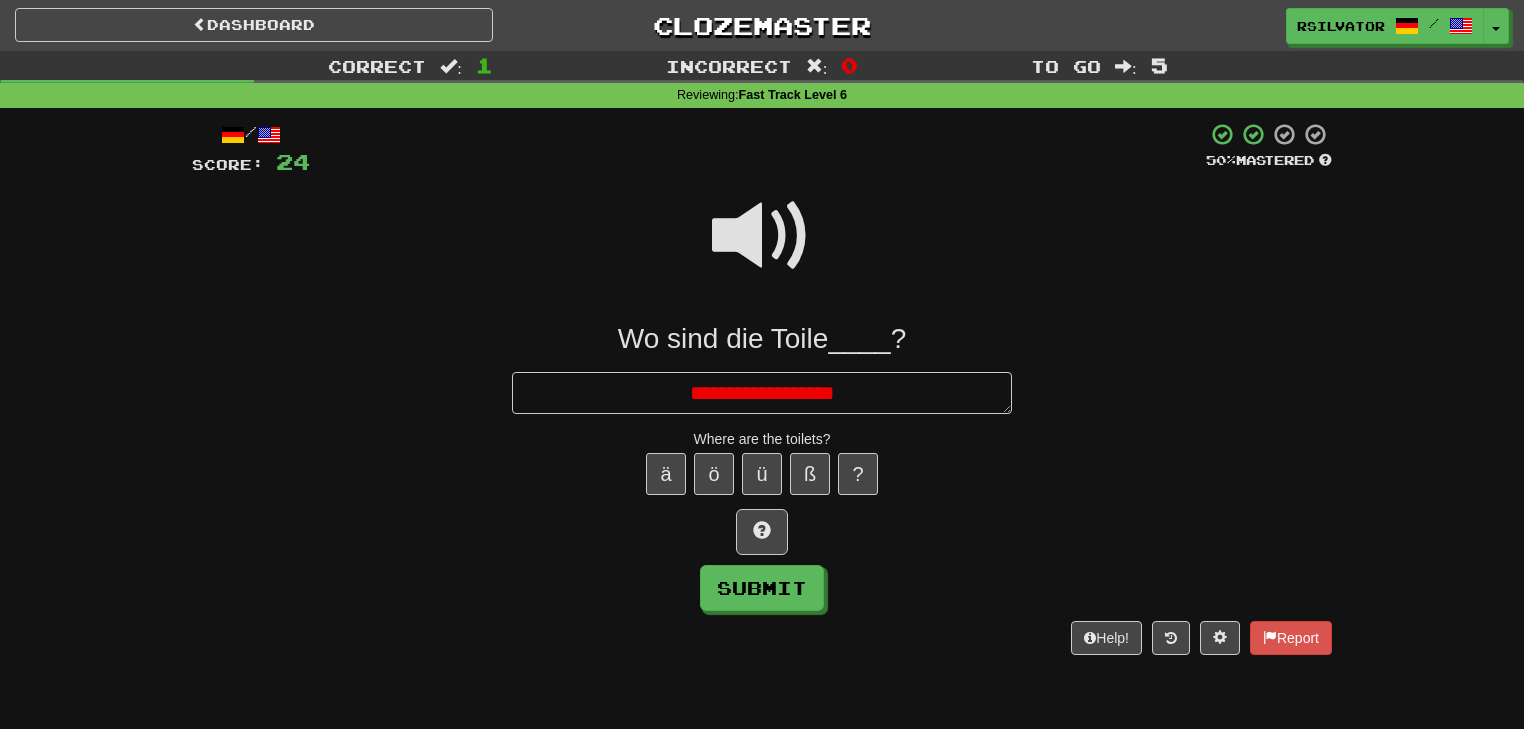 type on "*" 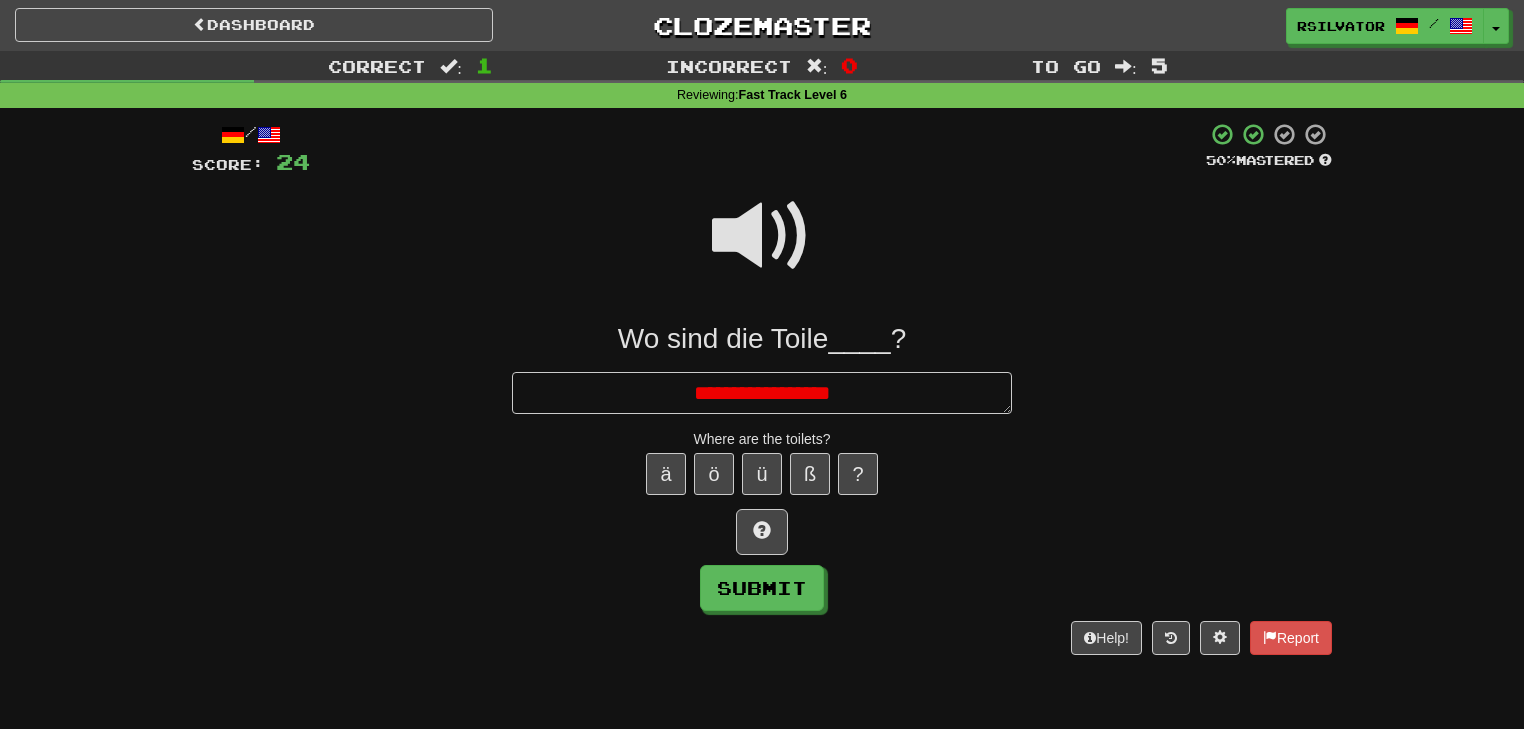 type on "*" 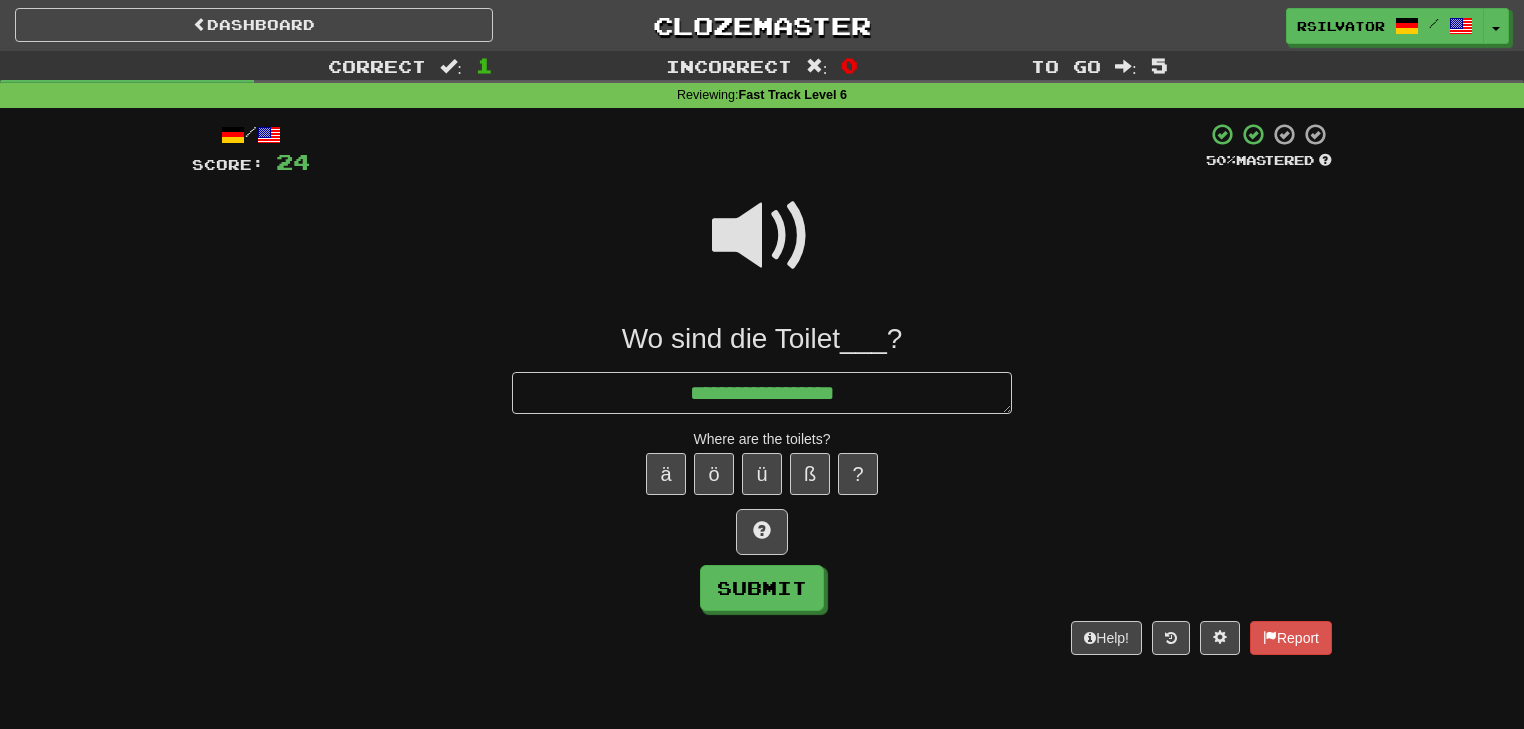 type on "*" 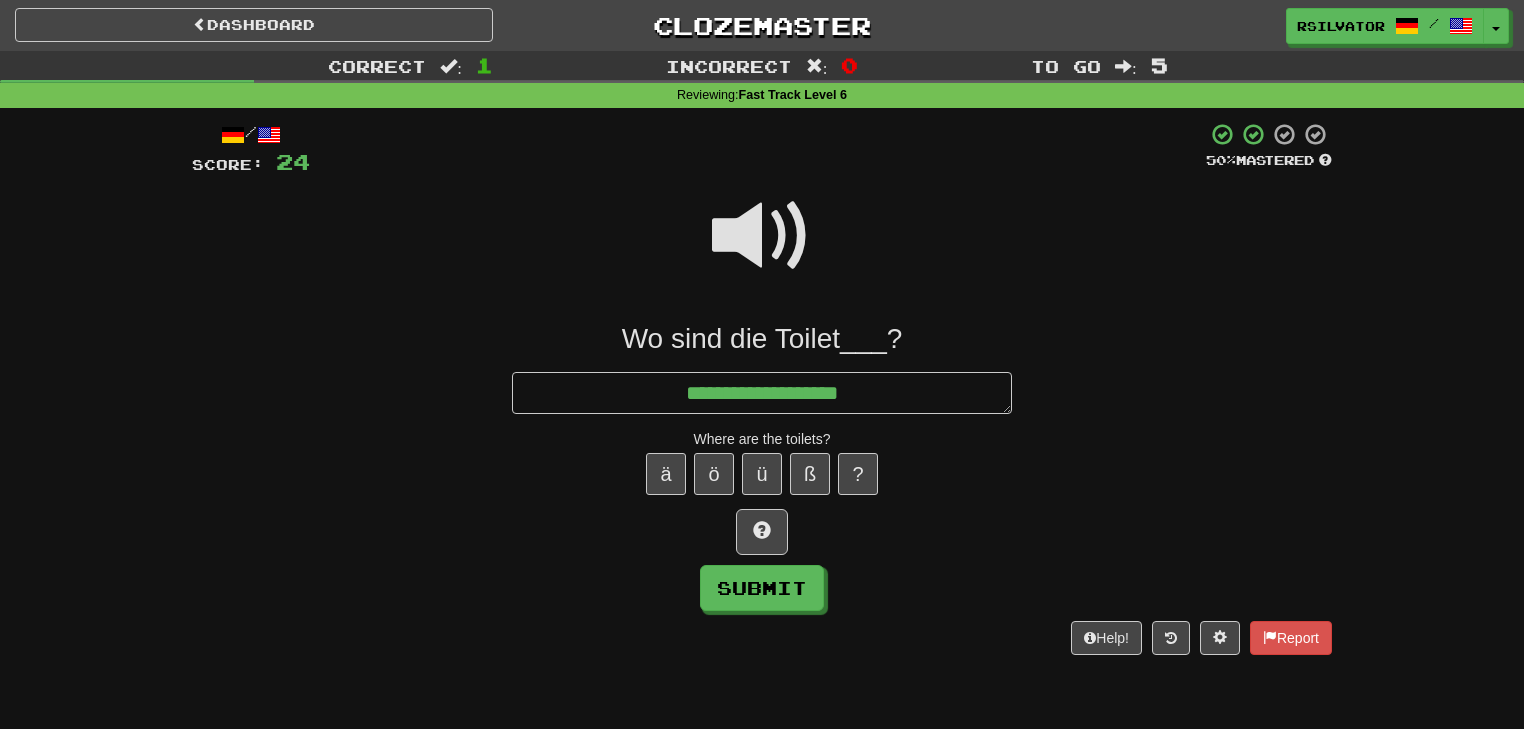 type on "*" 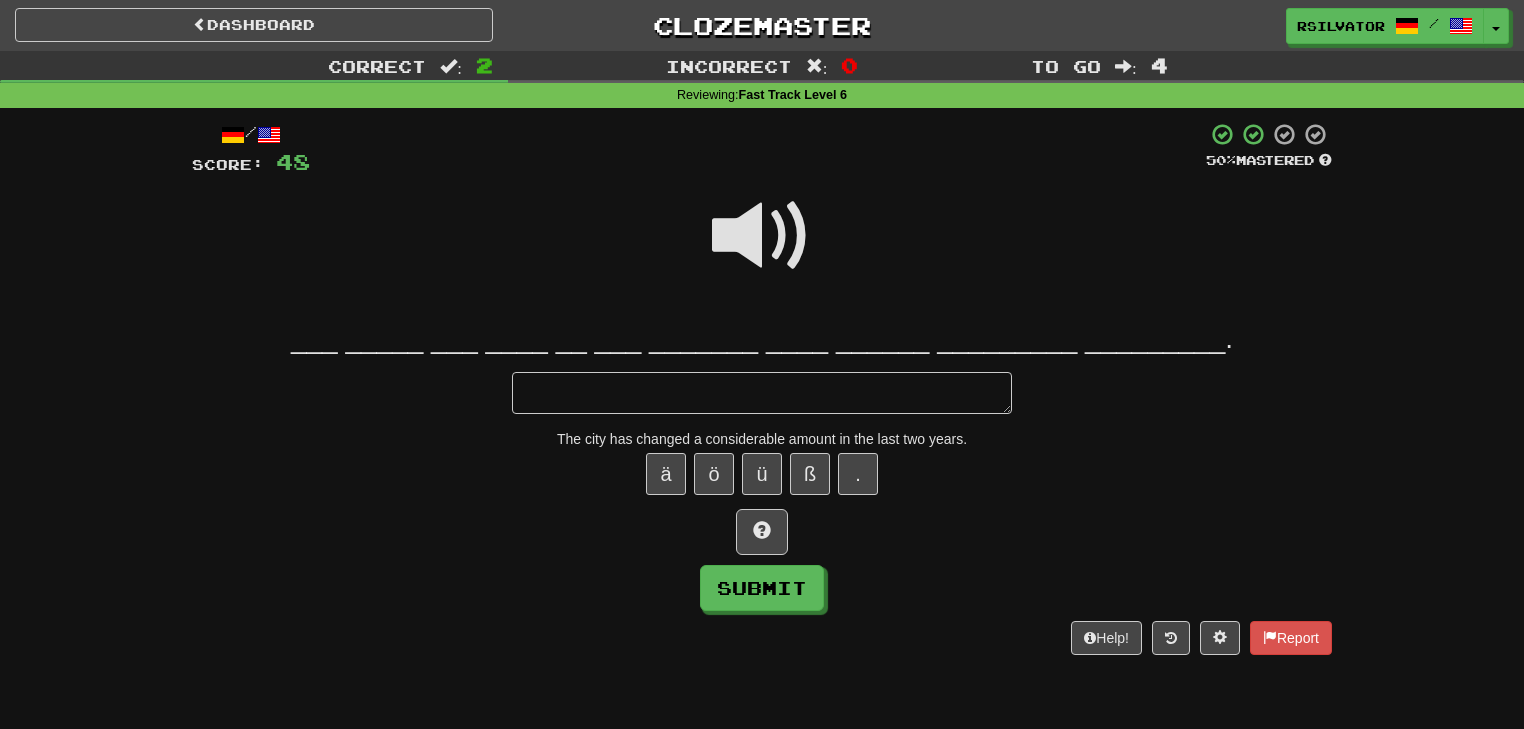 type on "*" 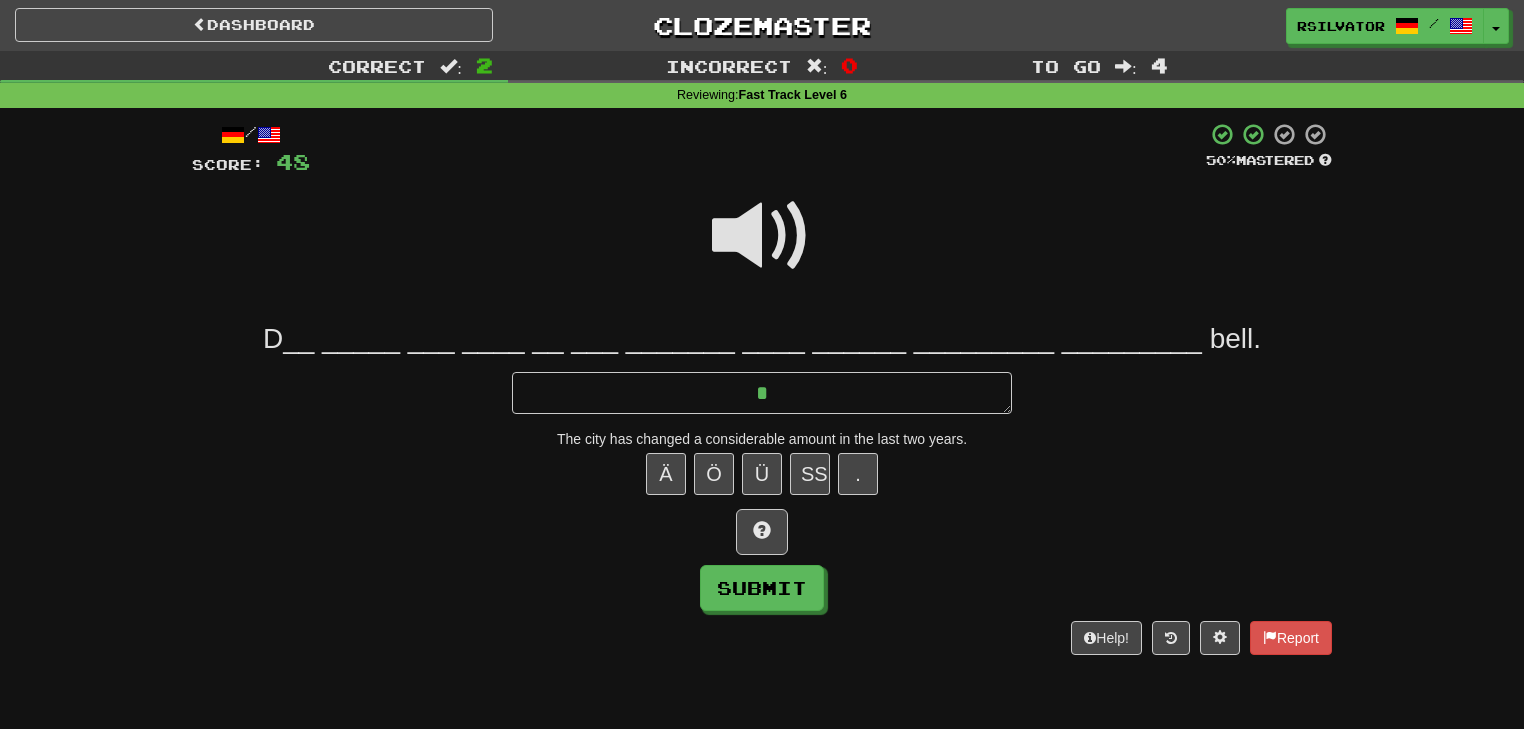 type on "*" 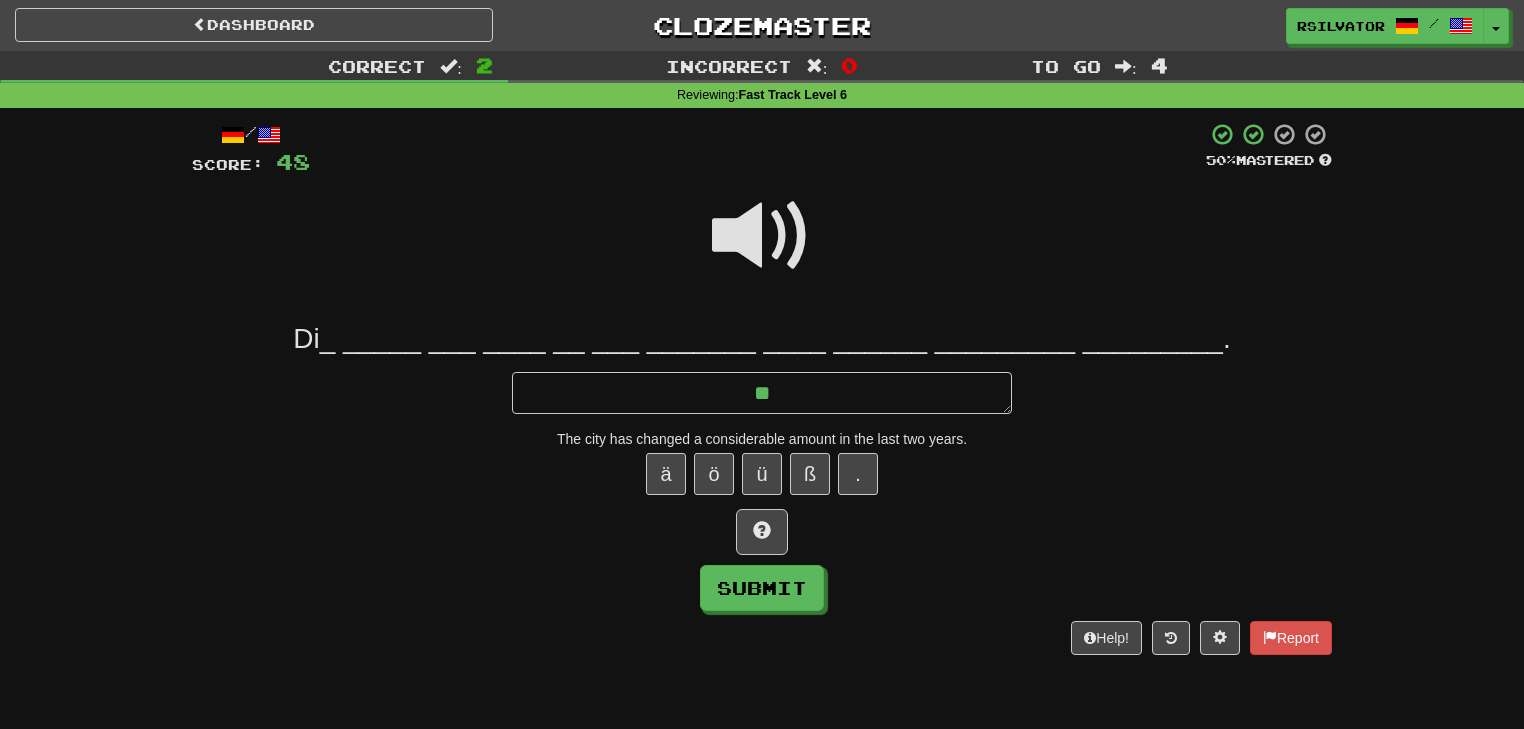 type on "*" 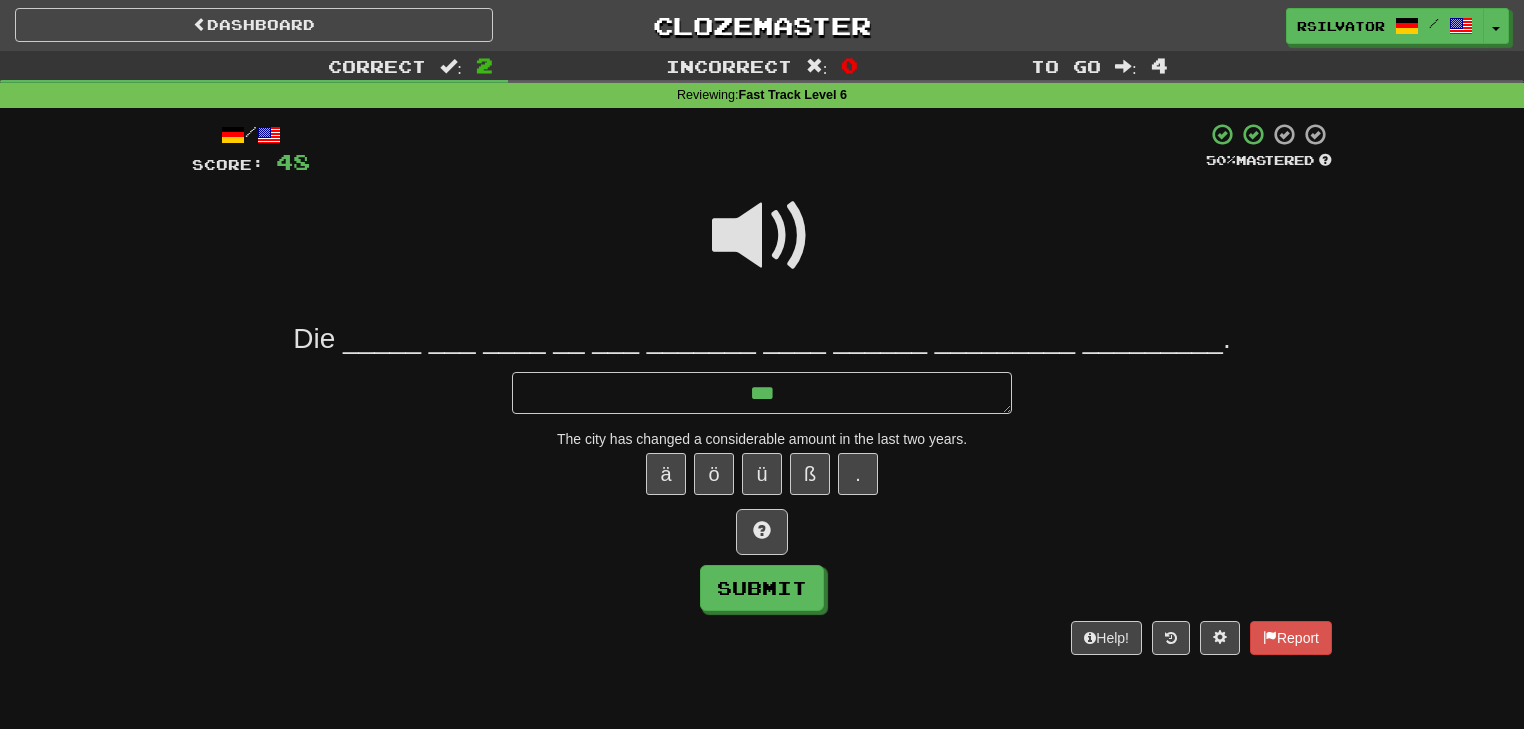 type on "*" 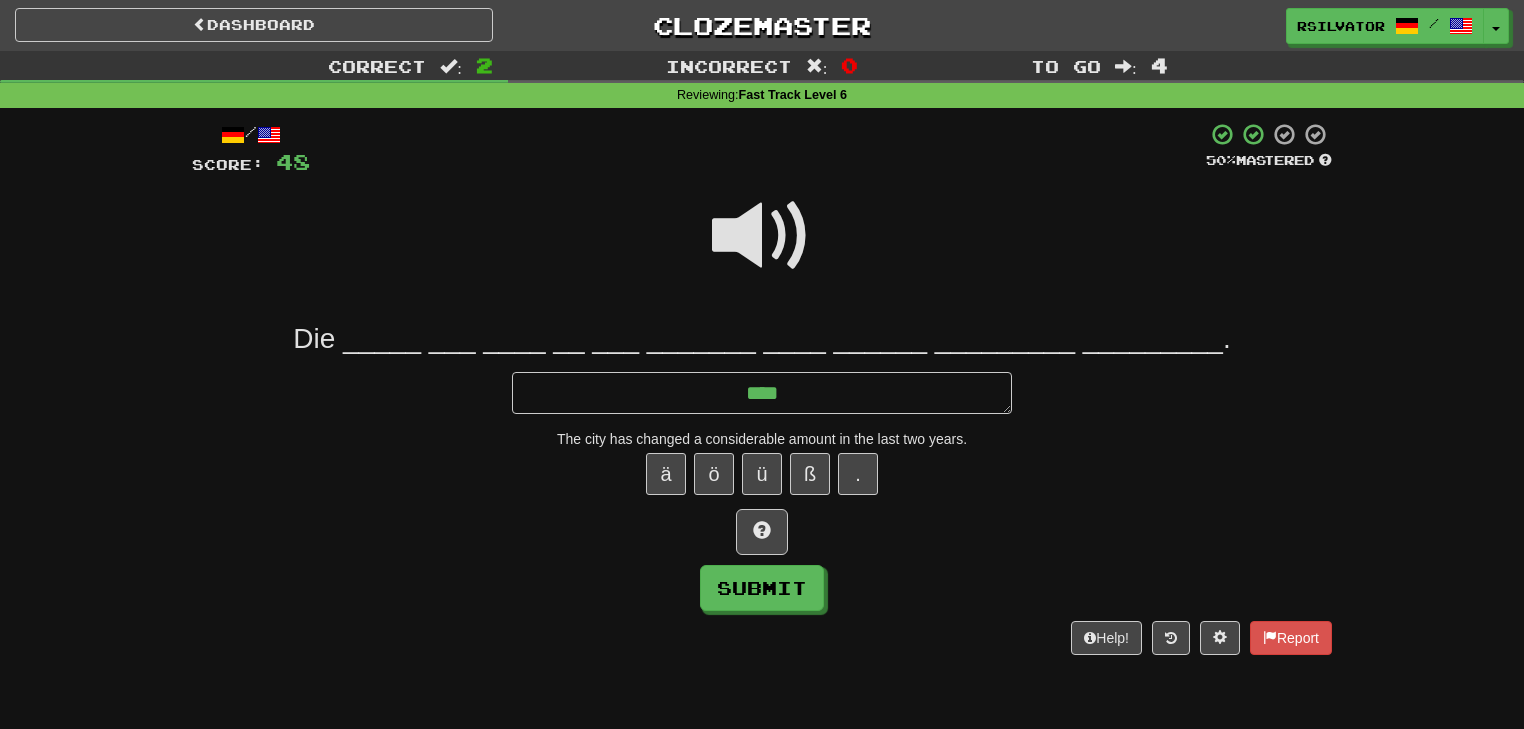 type on "*" 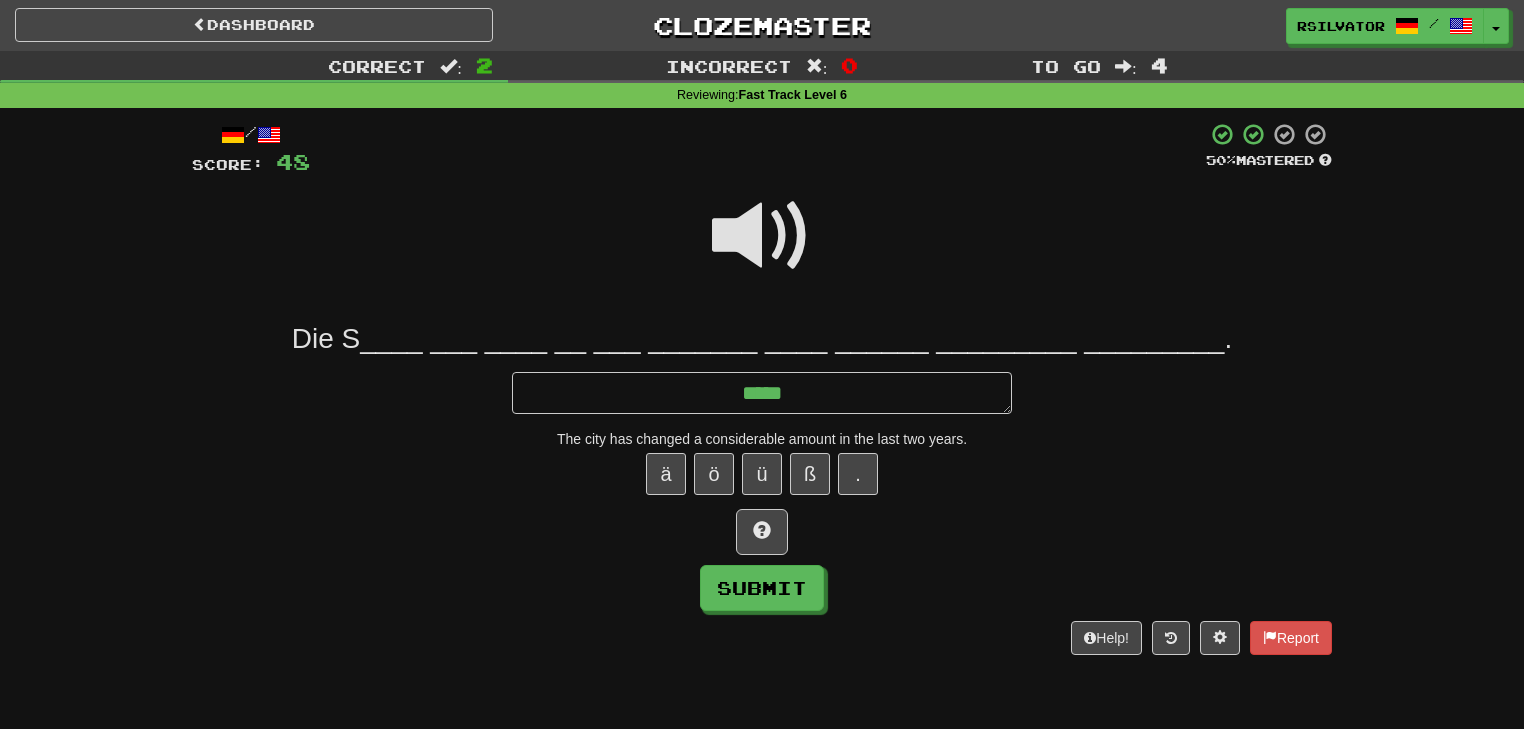 type on "*" 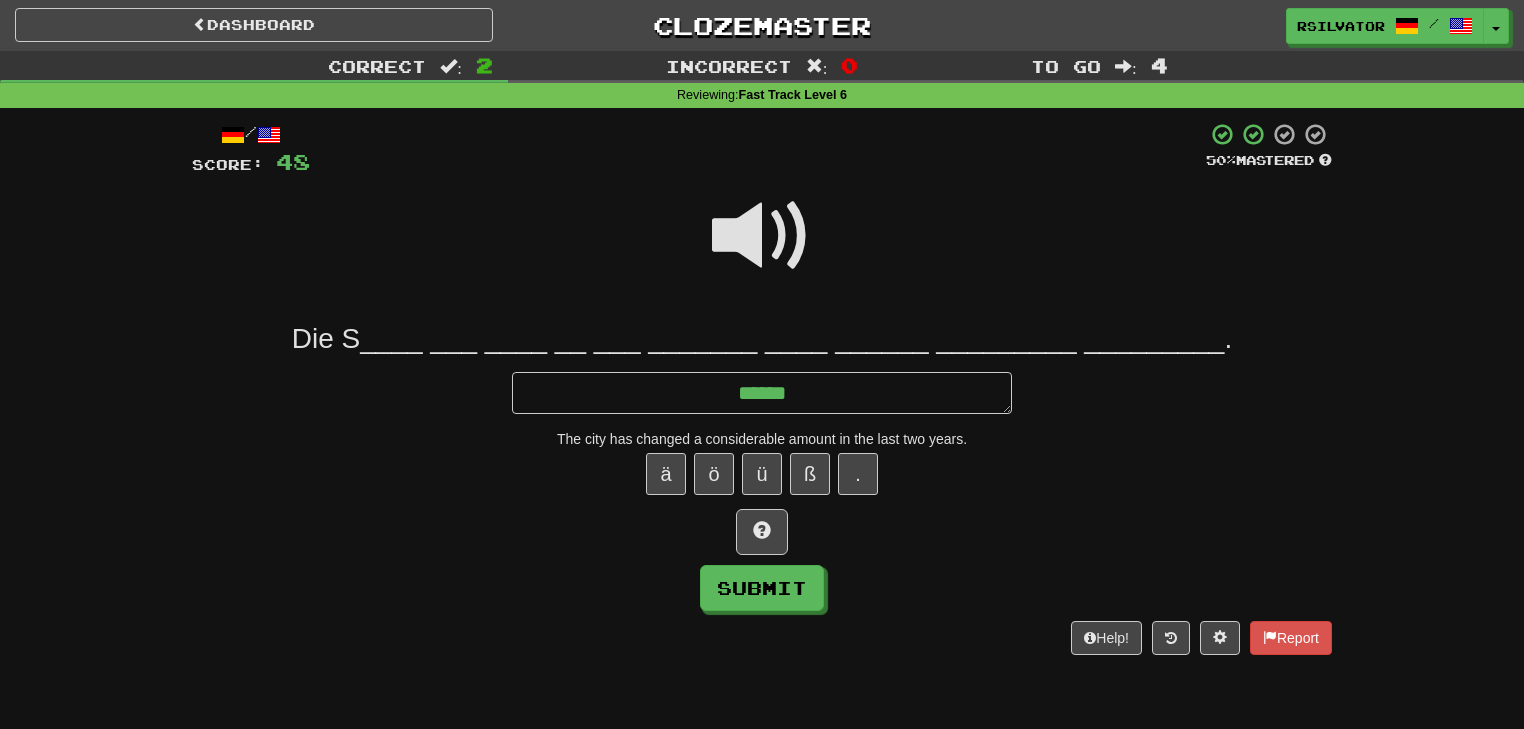 type on "*" 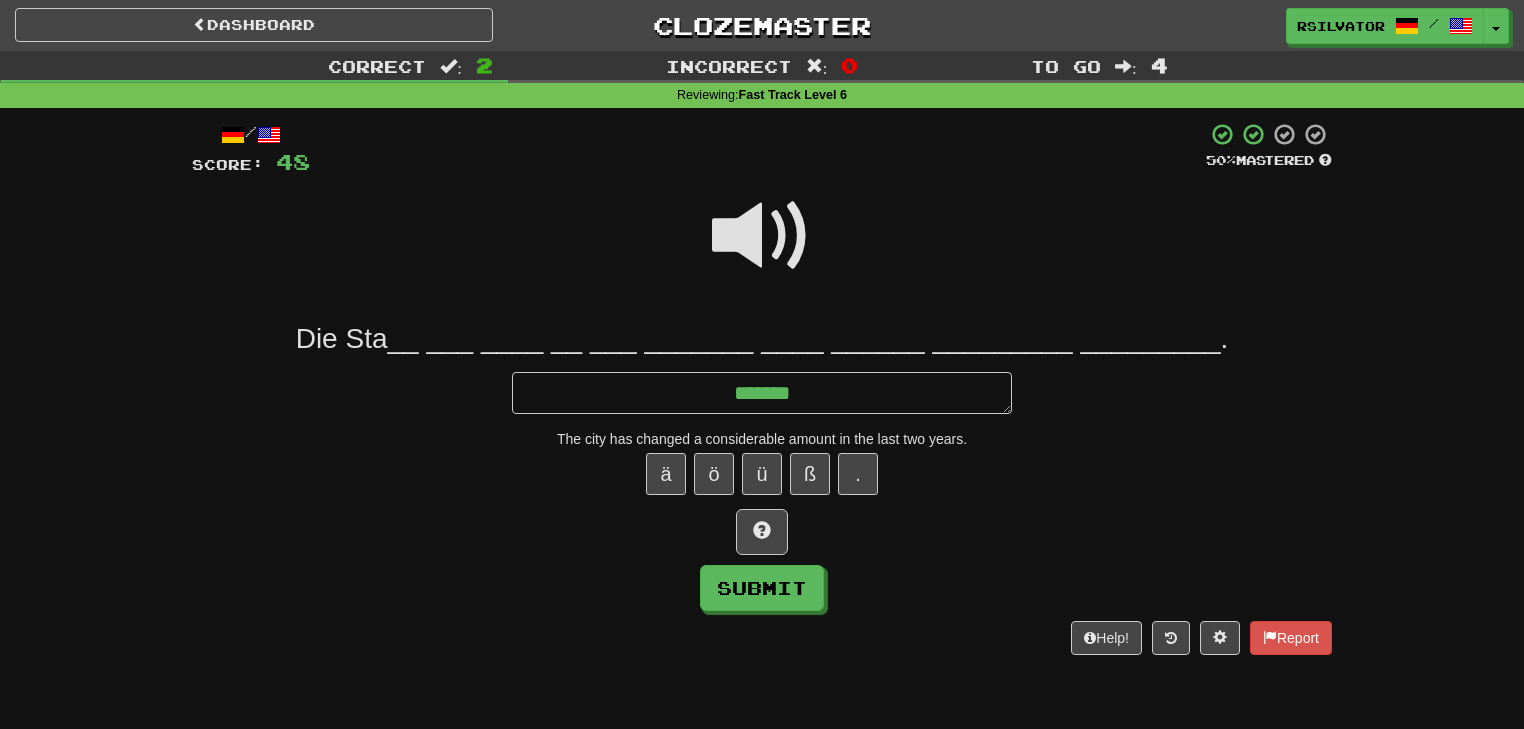 type on "*" 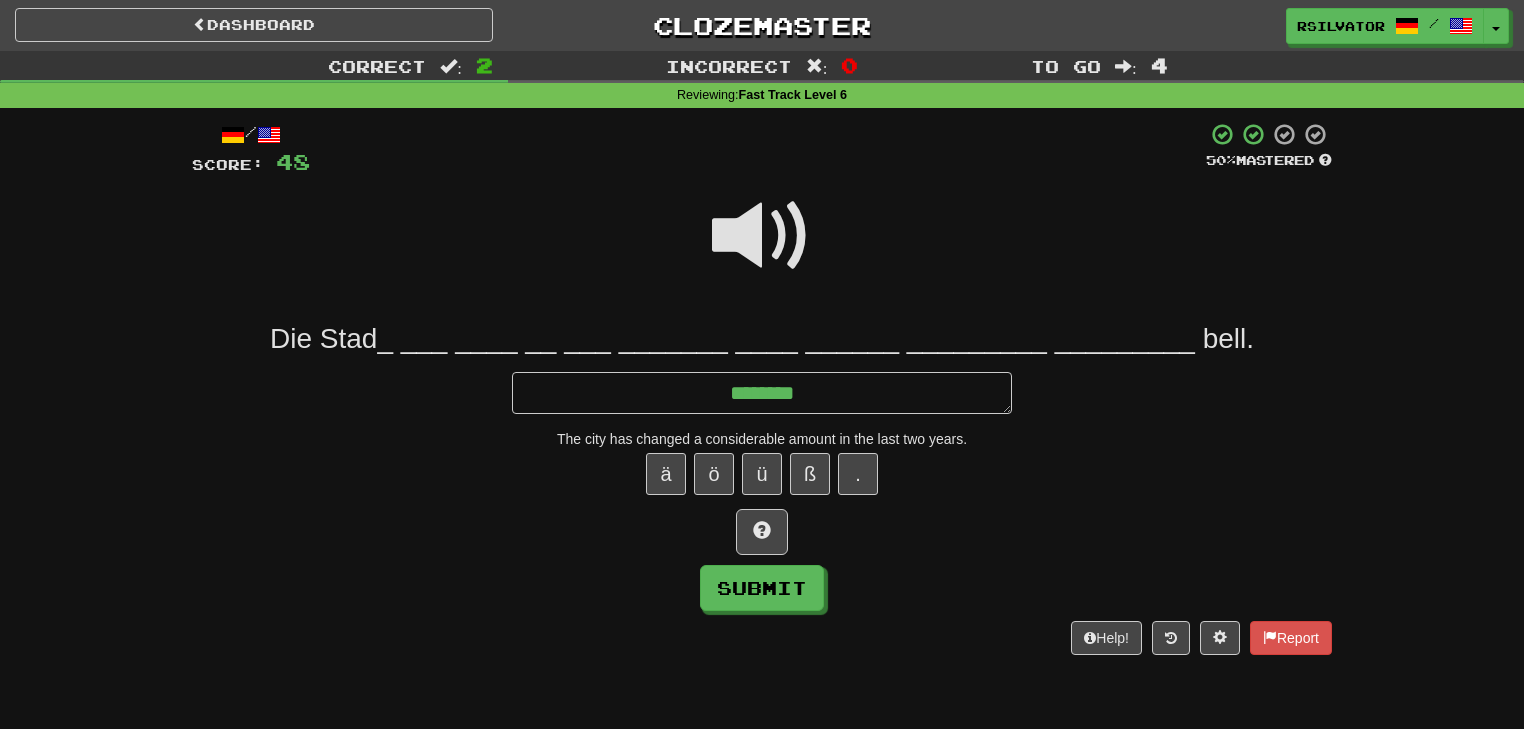 type on "*" 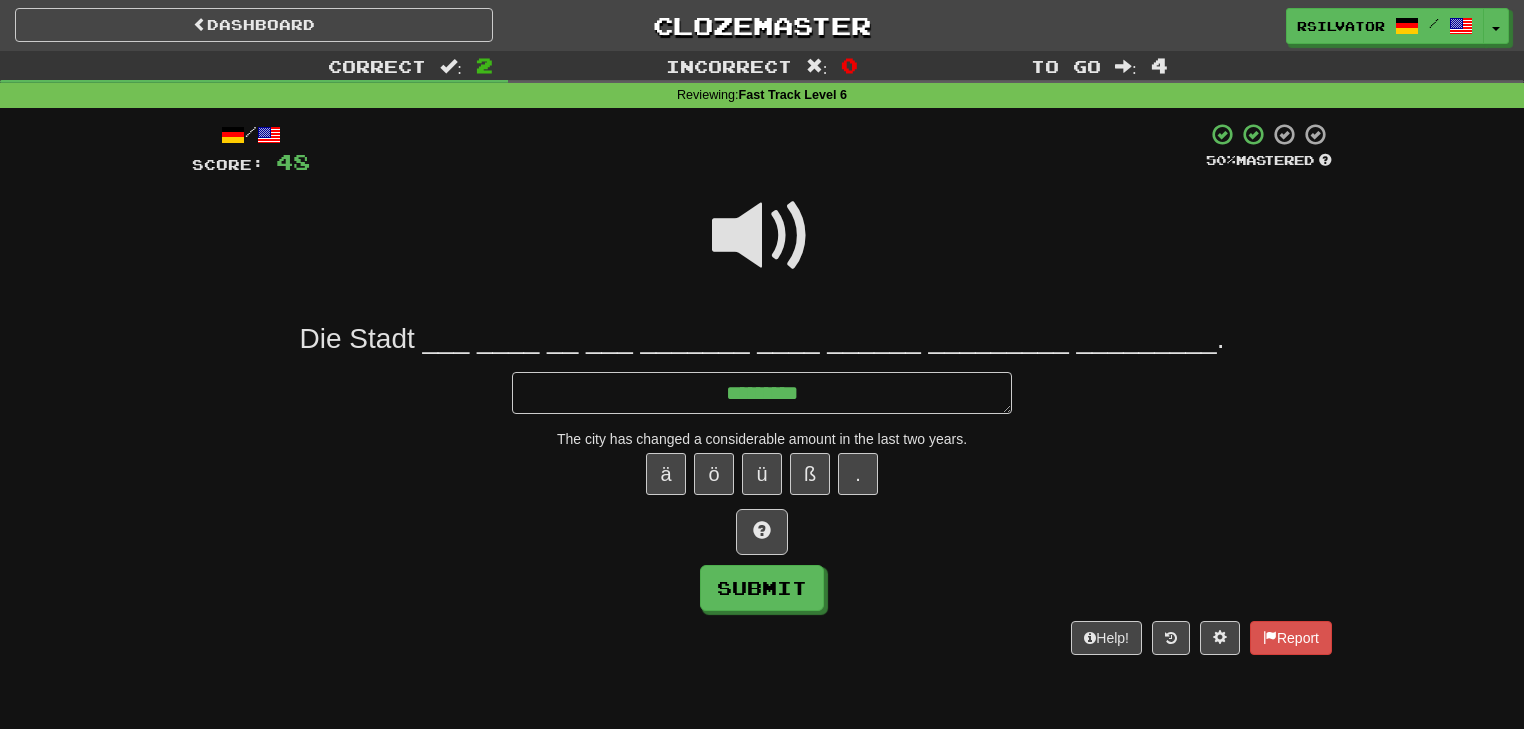 type on "*" 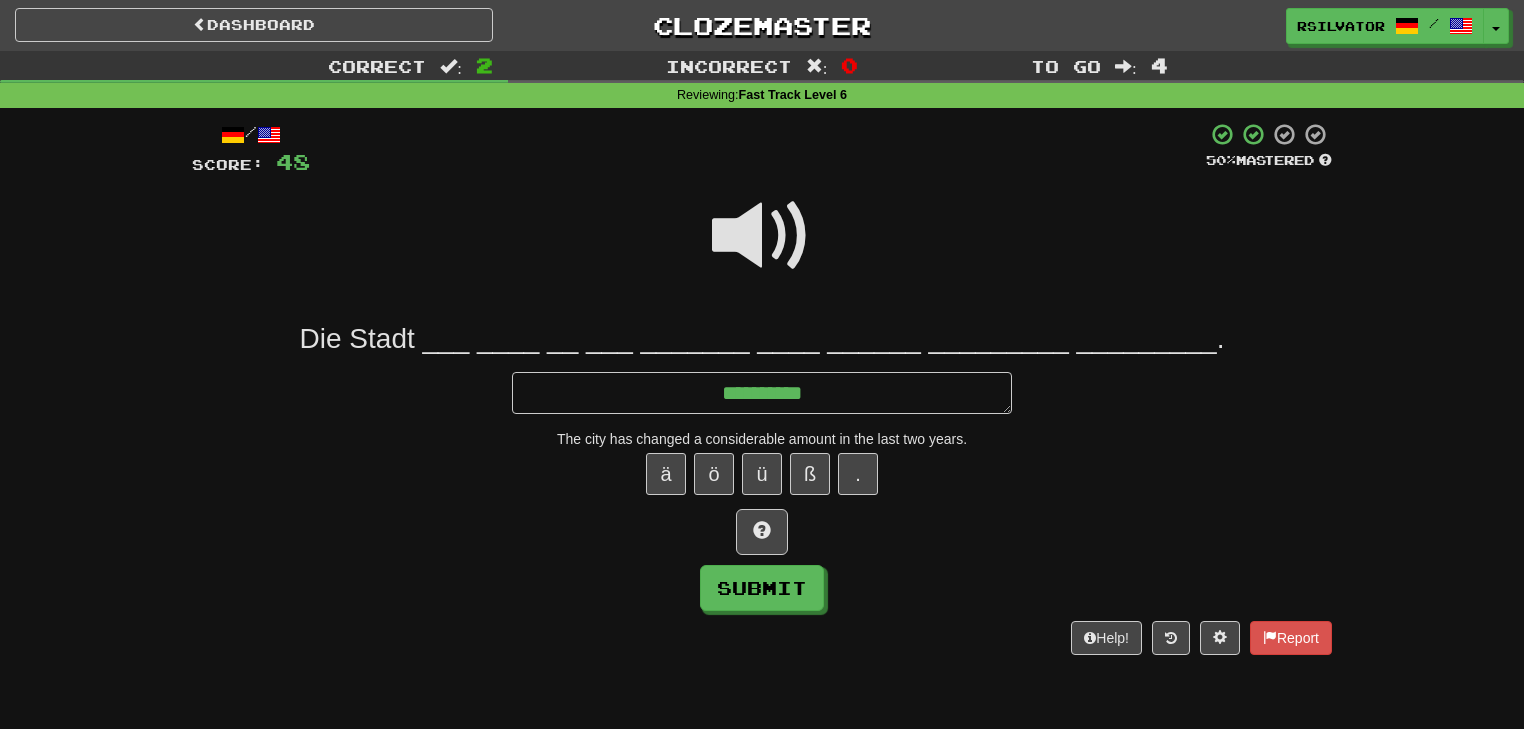 type on "*" 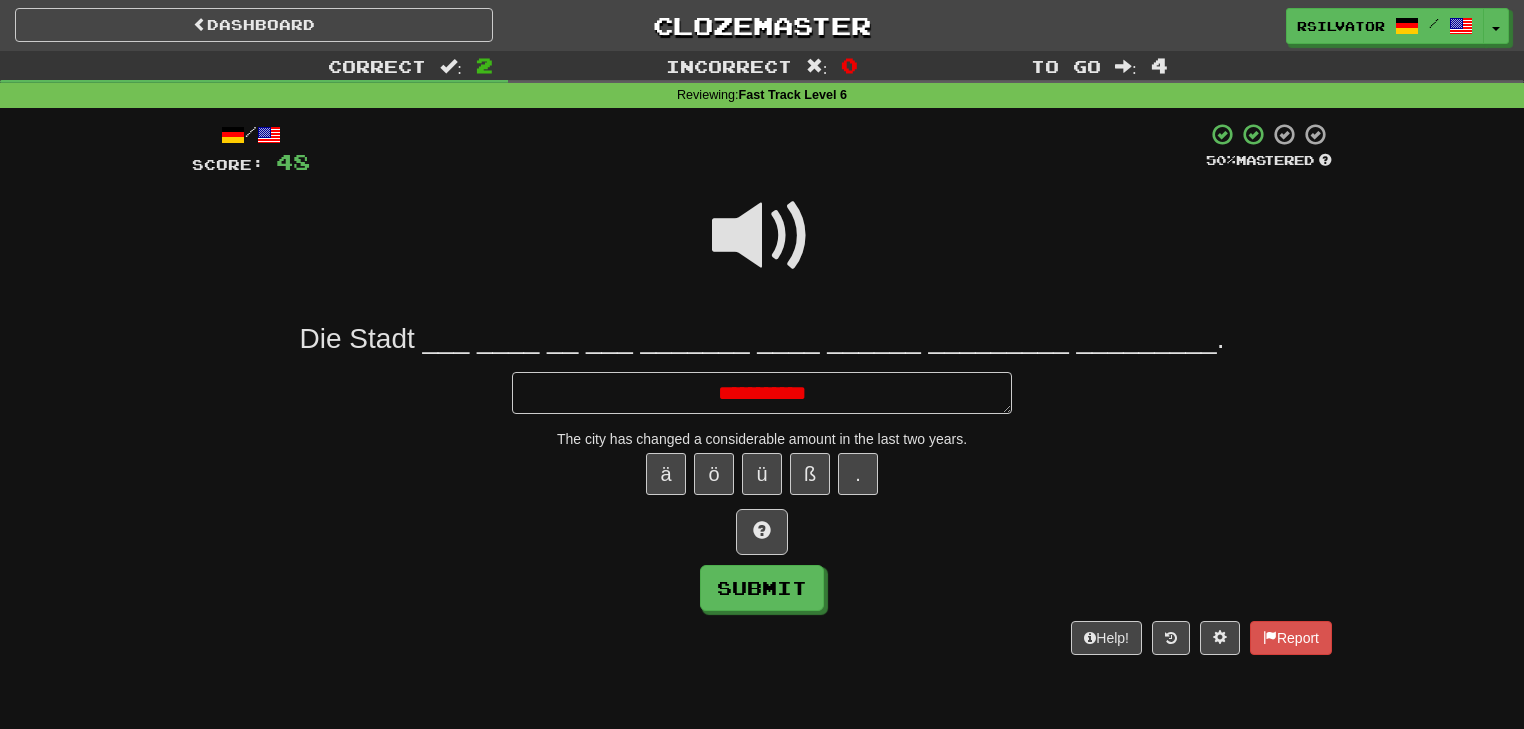 type on "*" 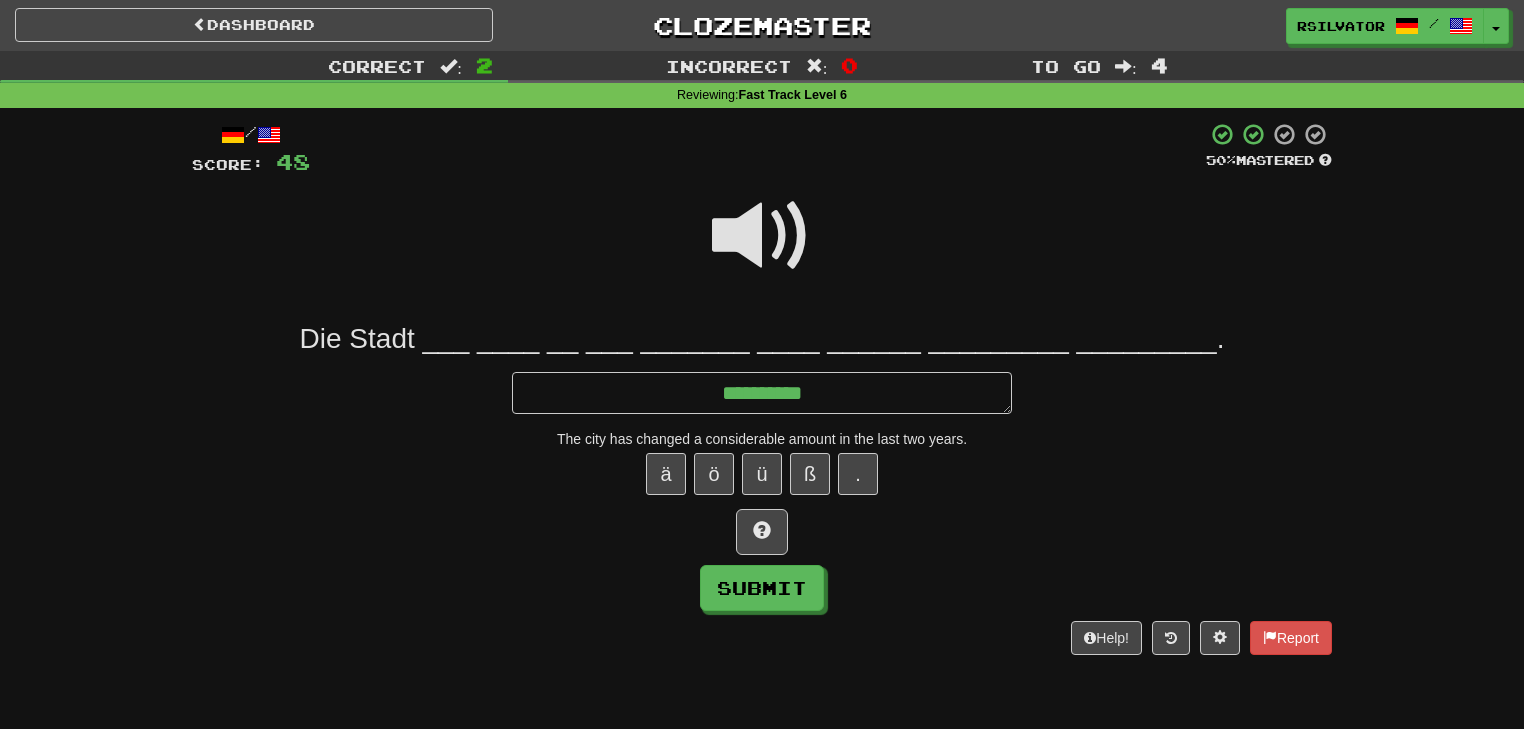 type on "*" 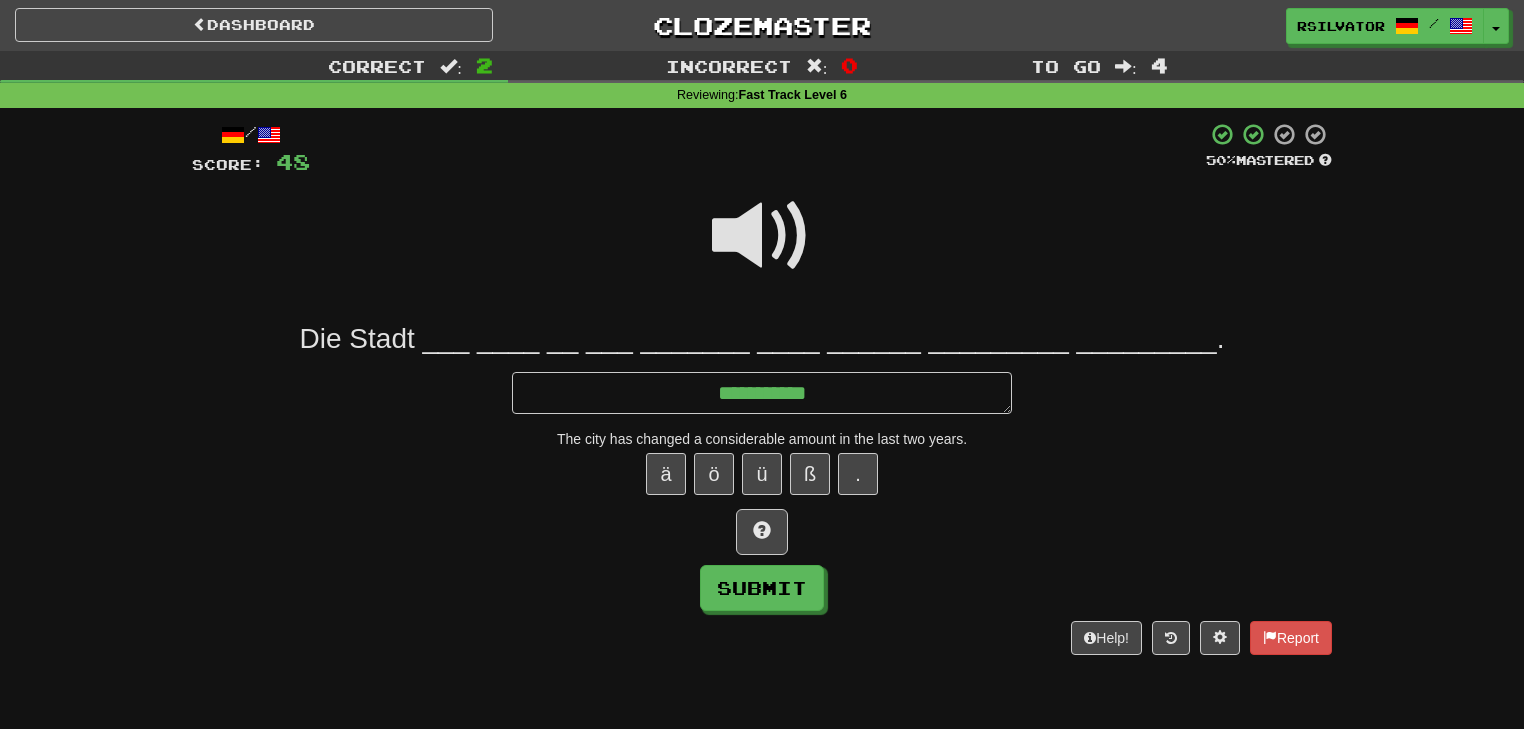 type on "*" 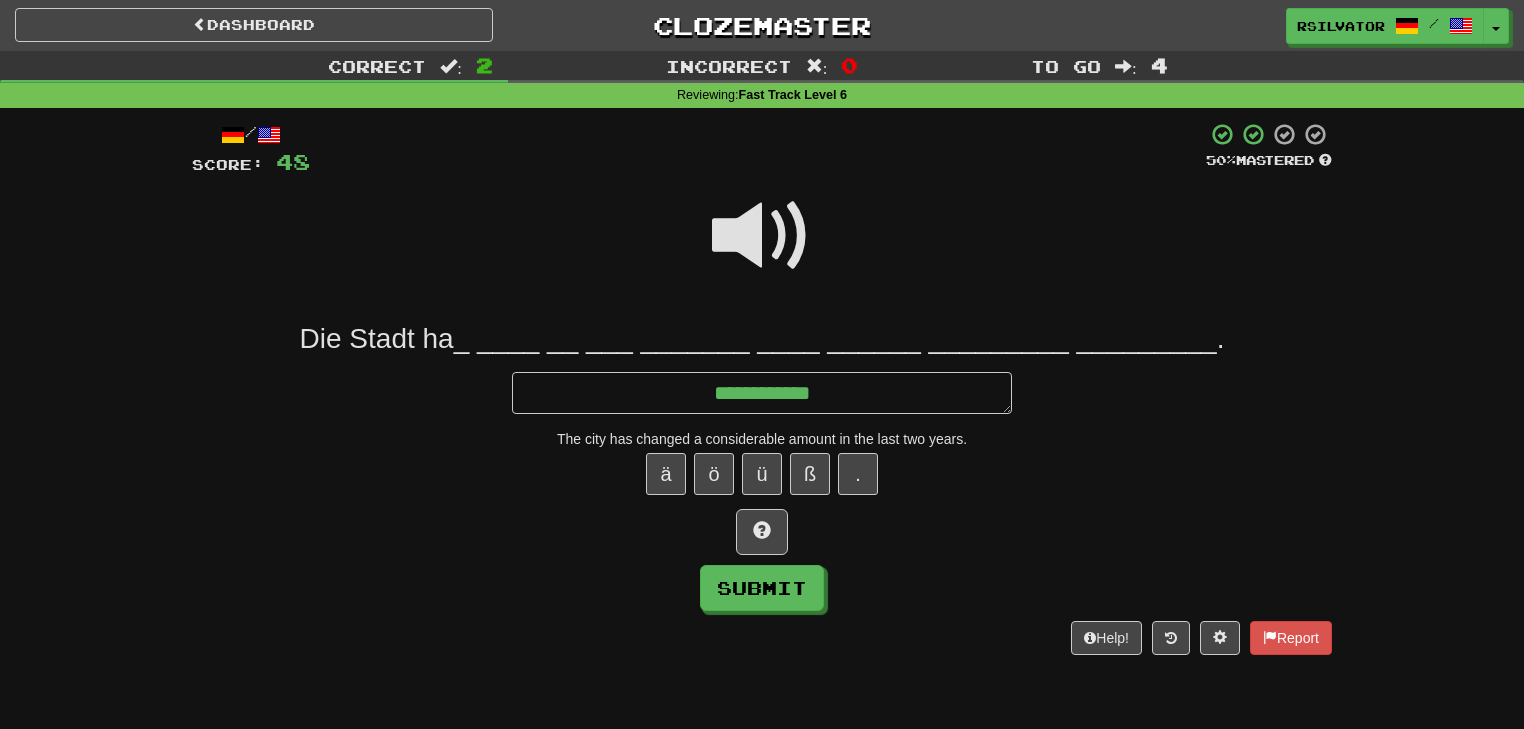 type on "*" 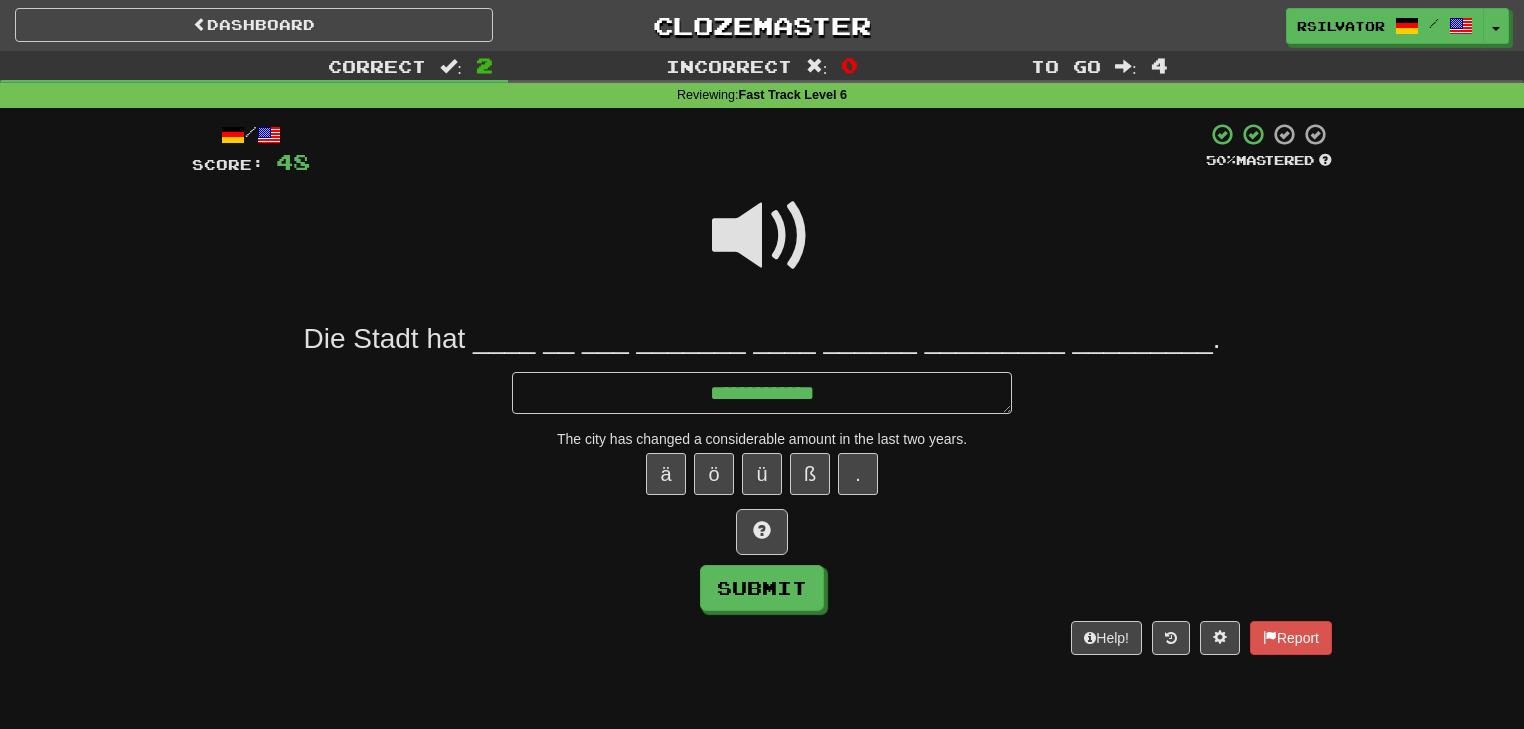 type on "*" 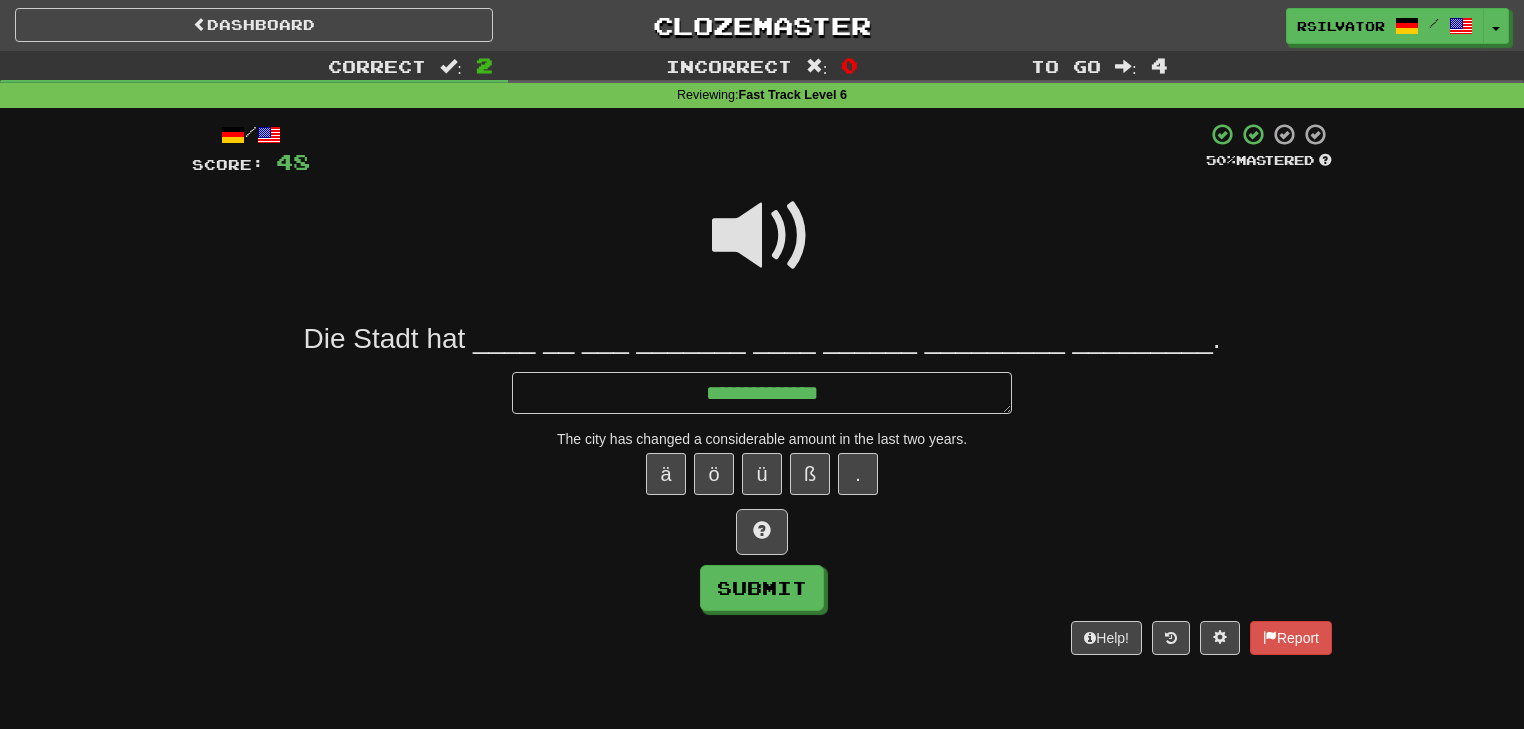 type on "*" 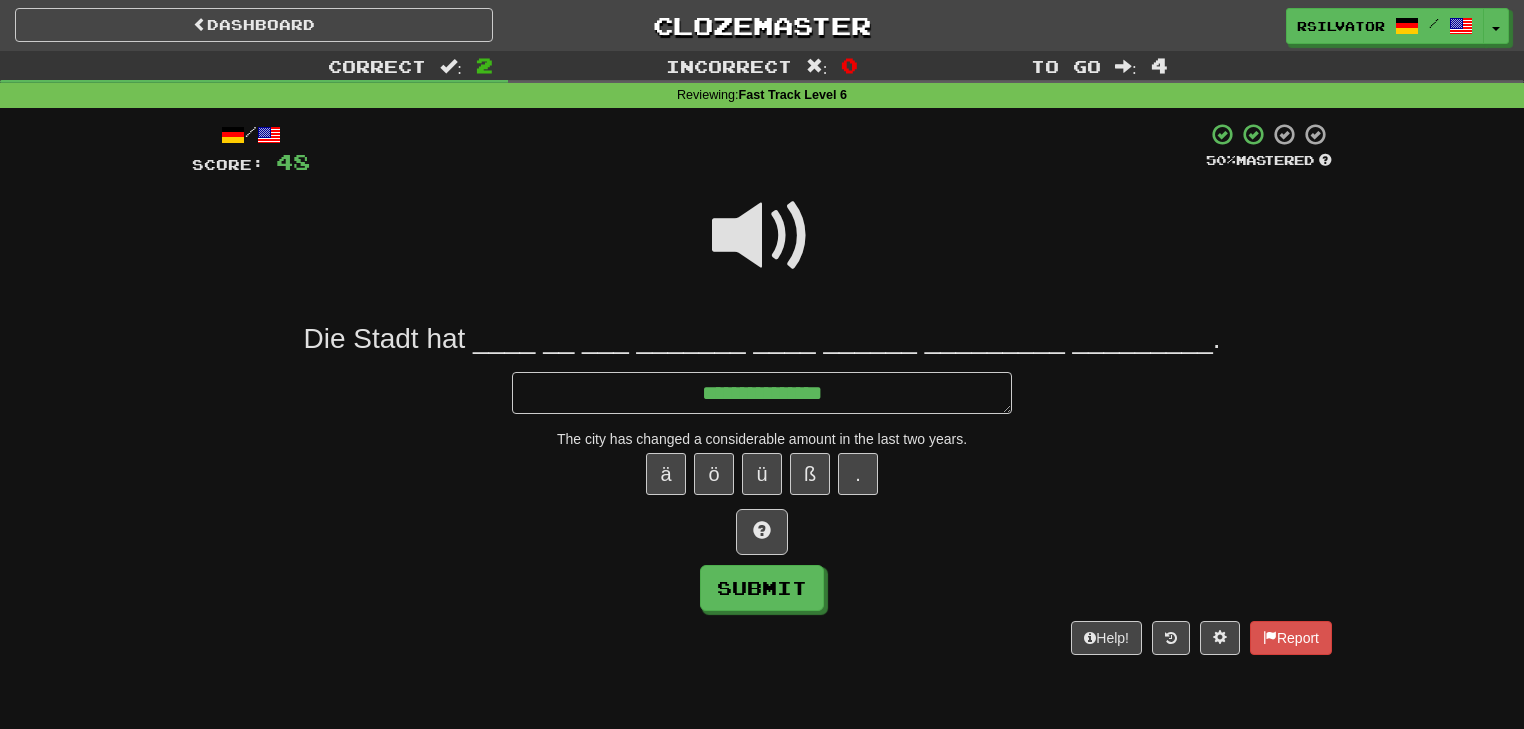 type on "**********" 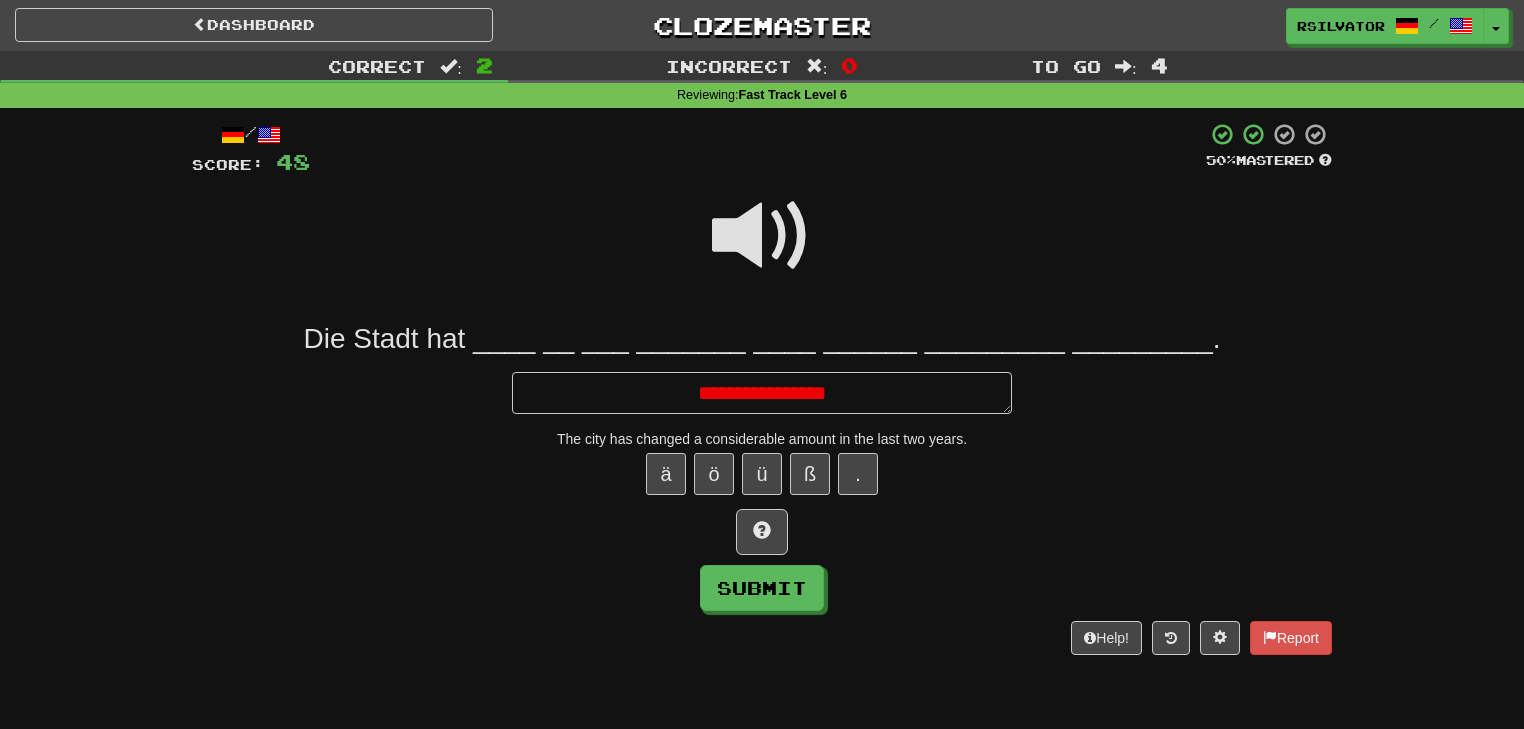type on "*" 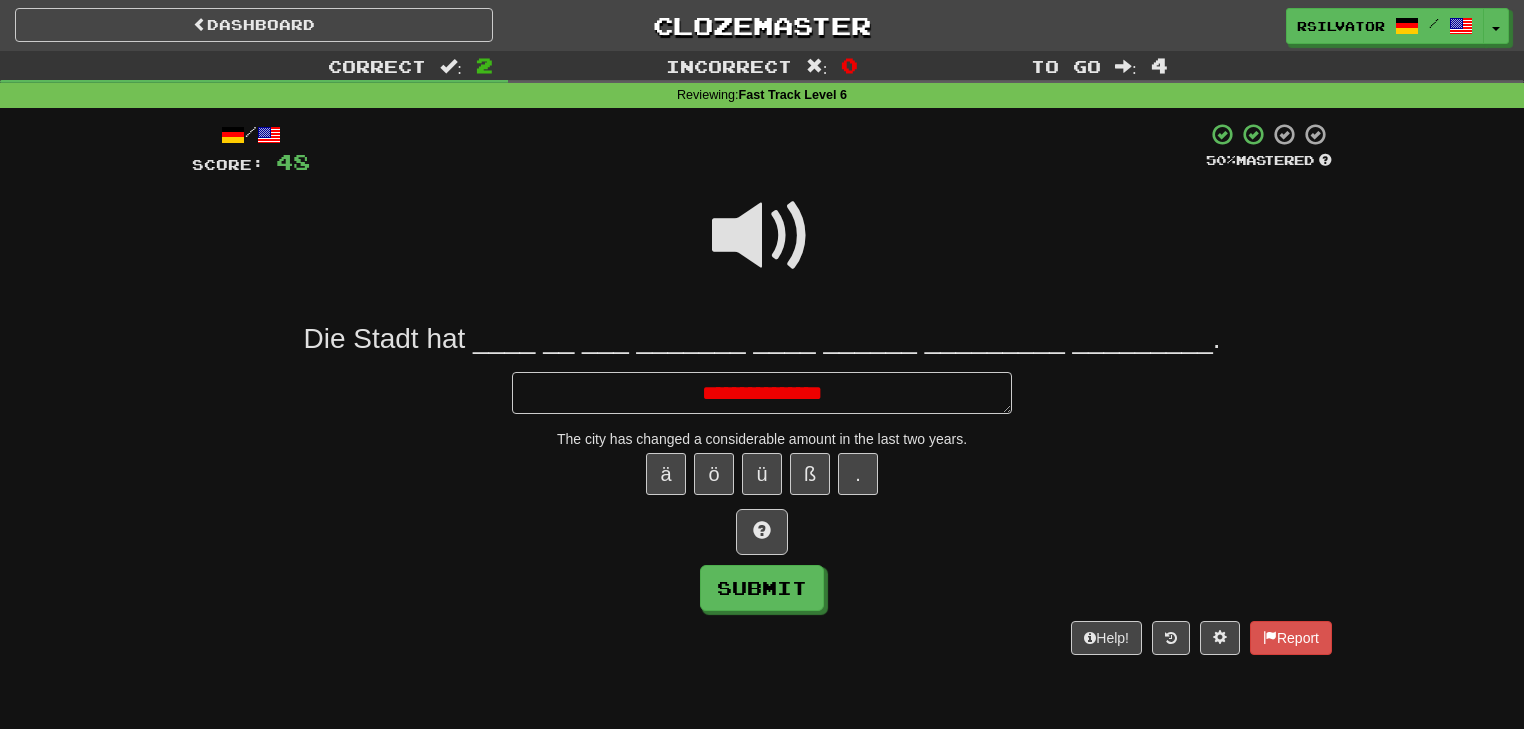 type on "*" 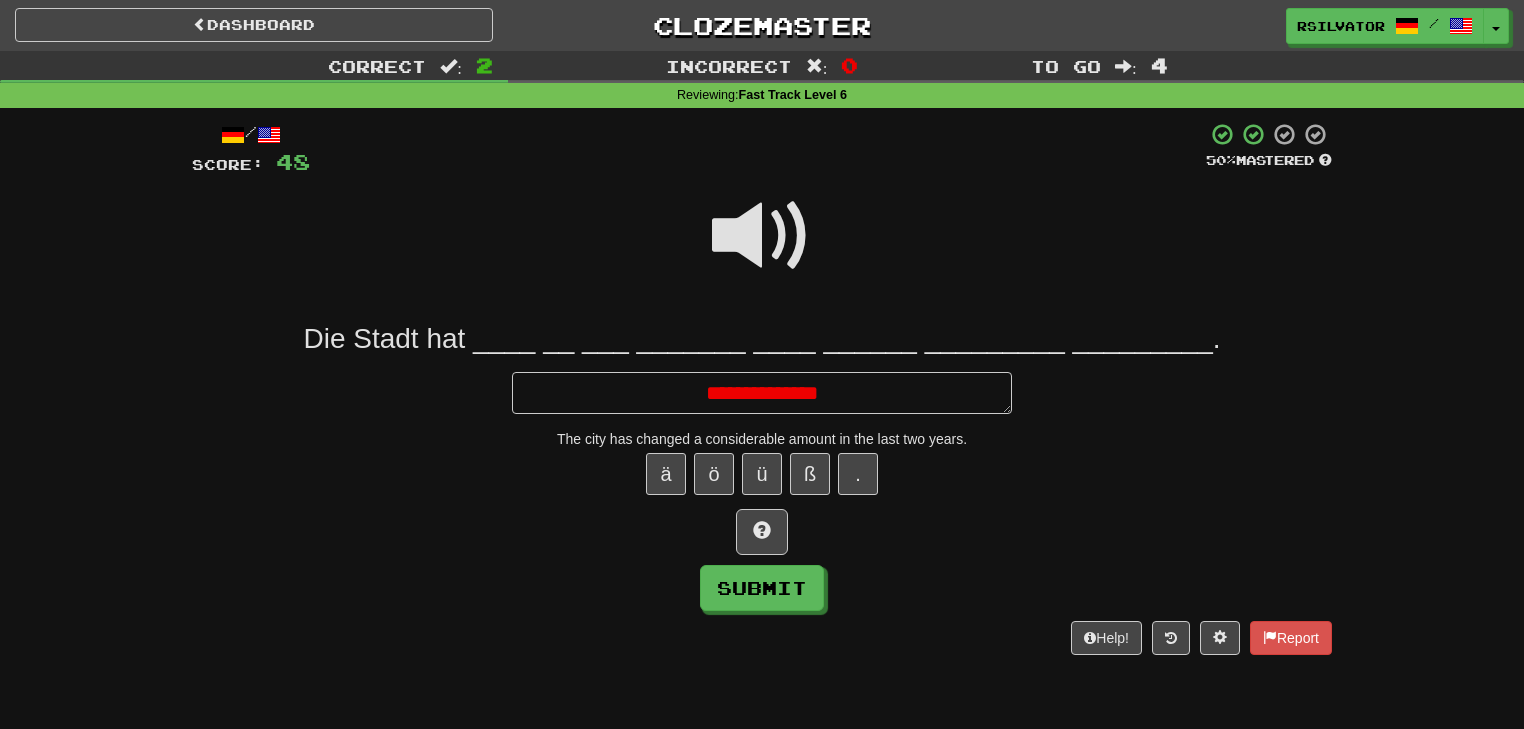 type on "*" 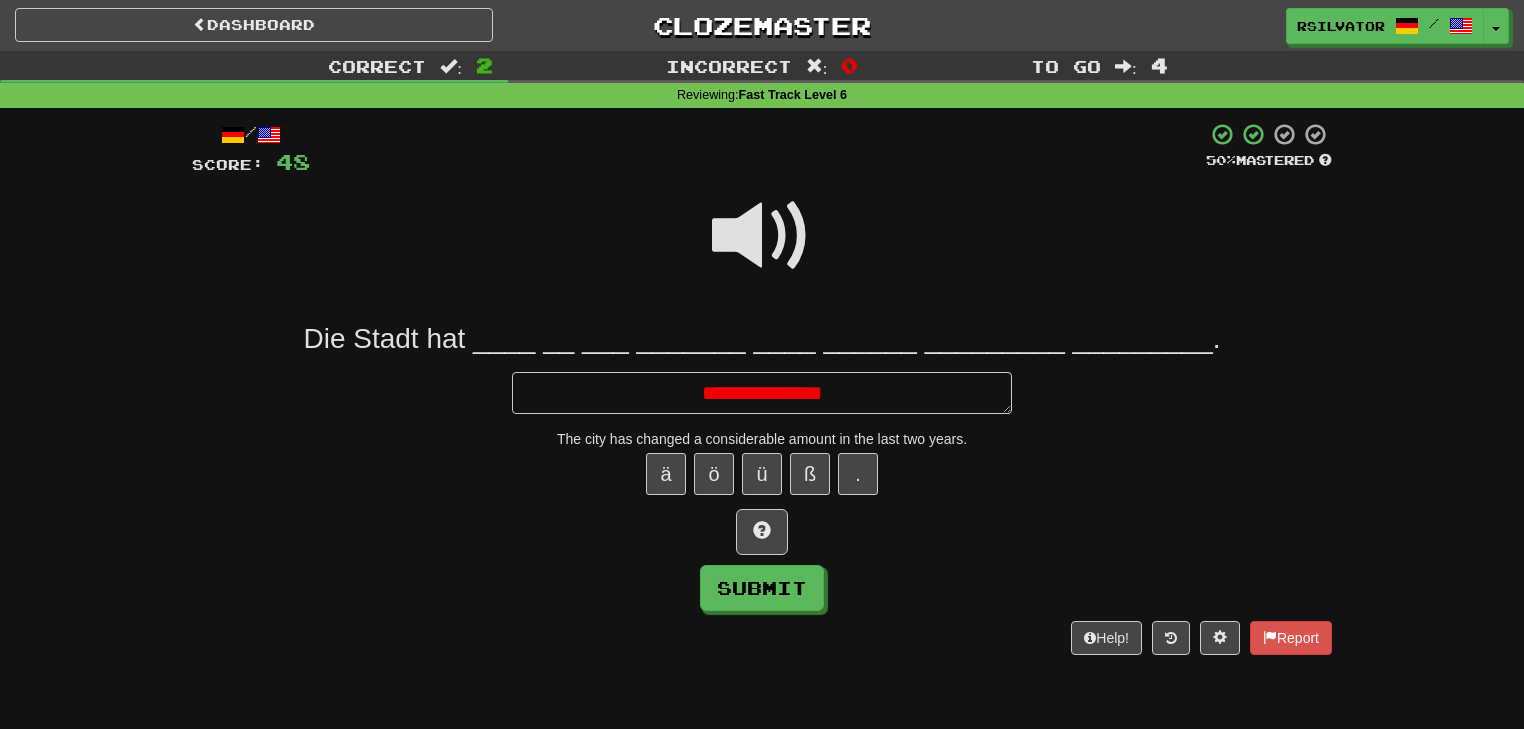 type on "*" 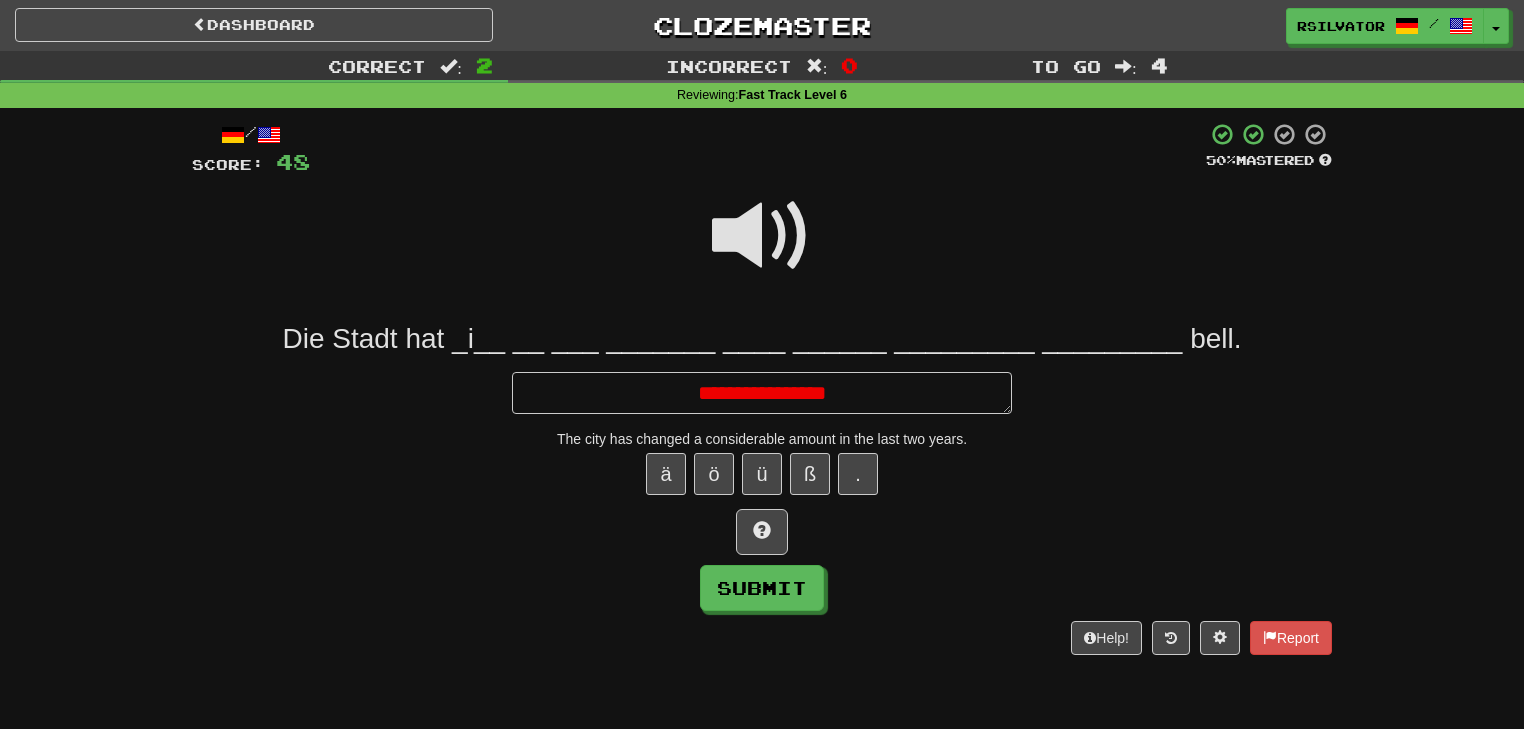 type on "*" 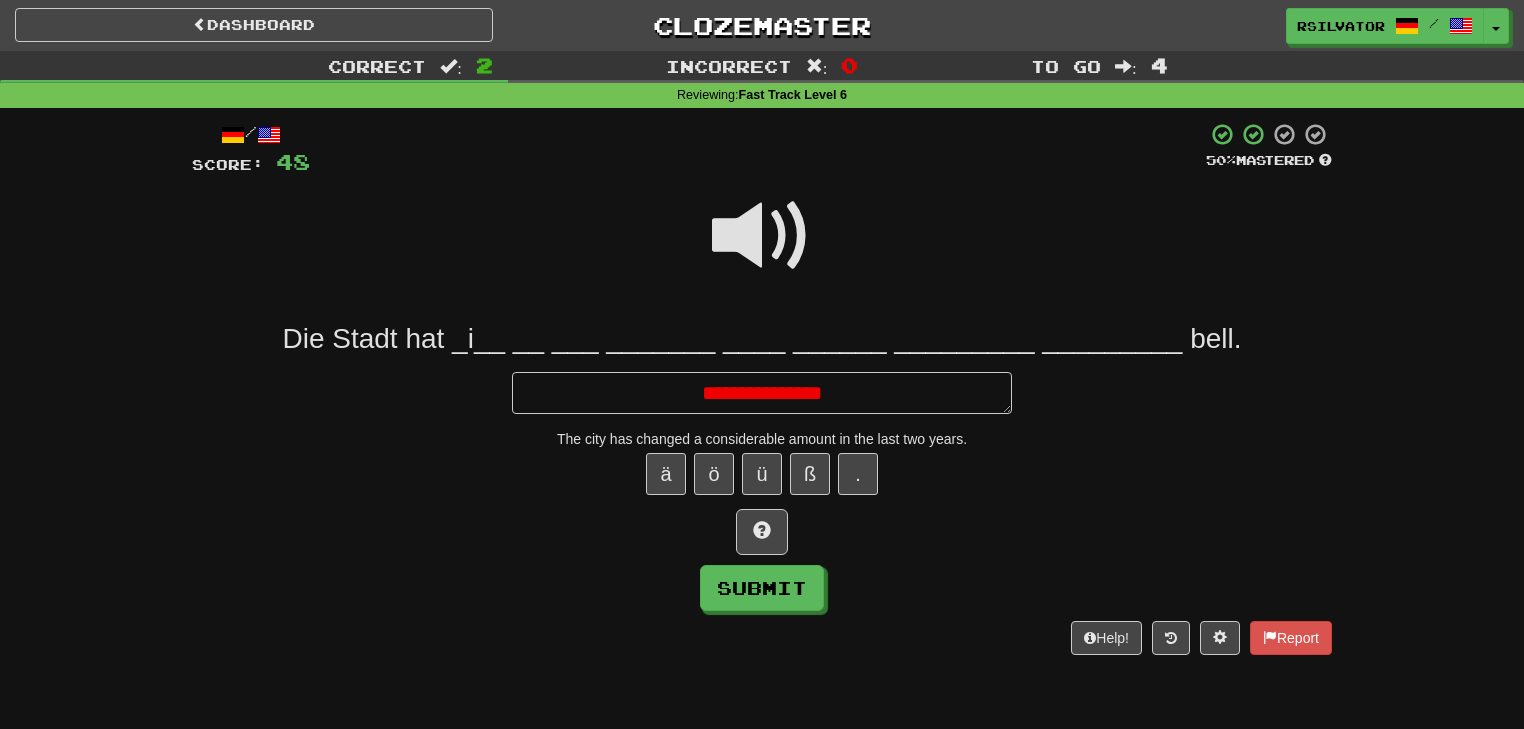 type on "*" 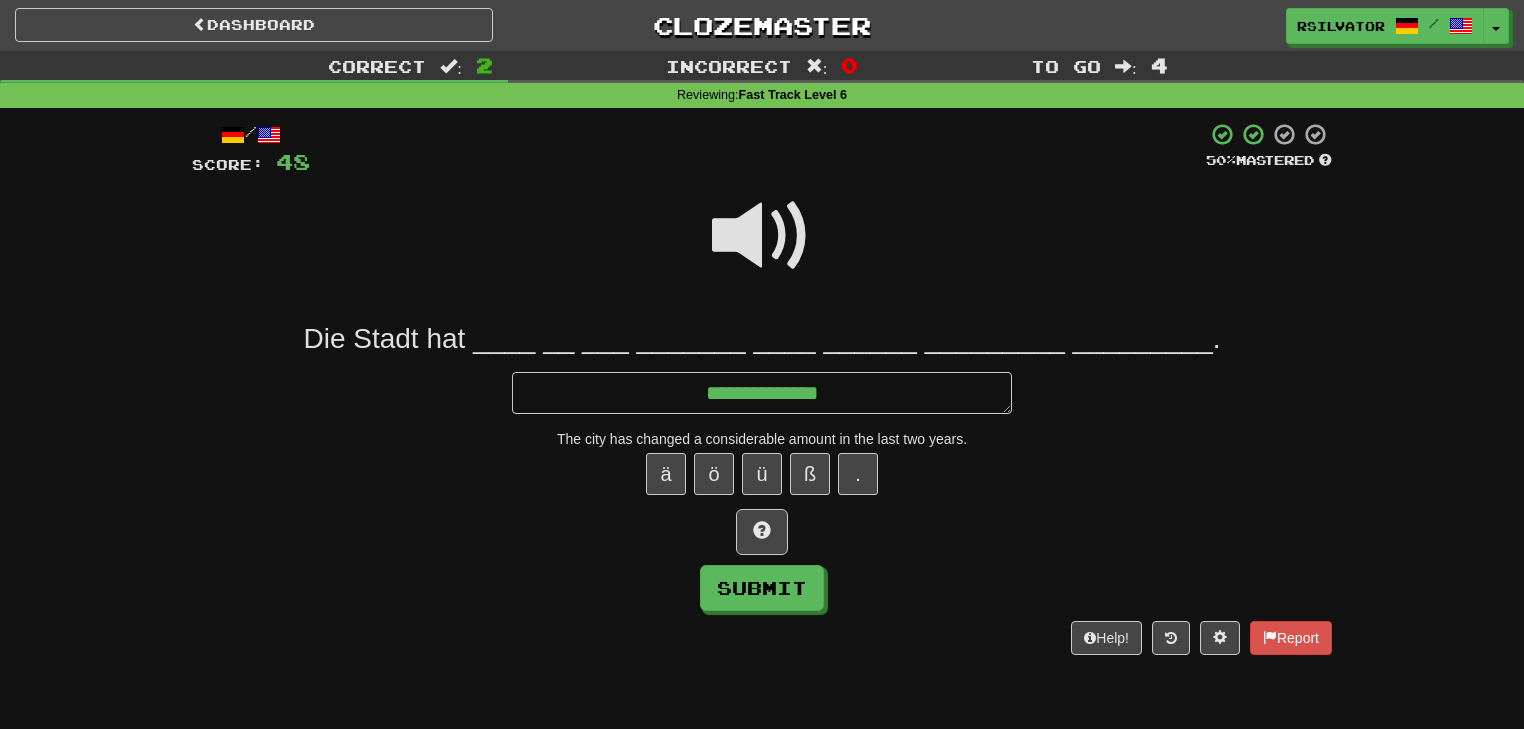 type on "*" 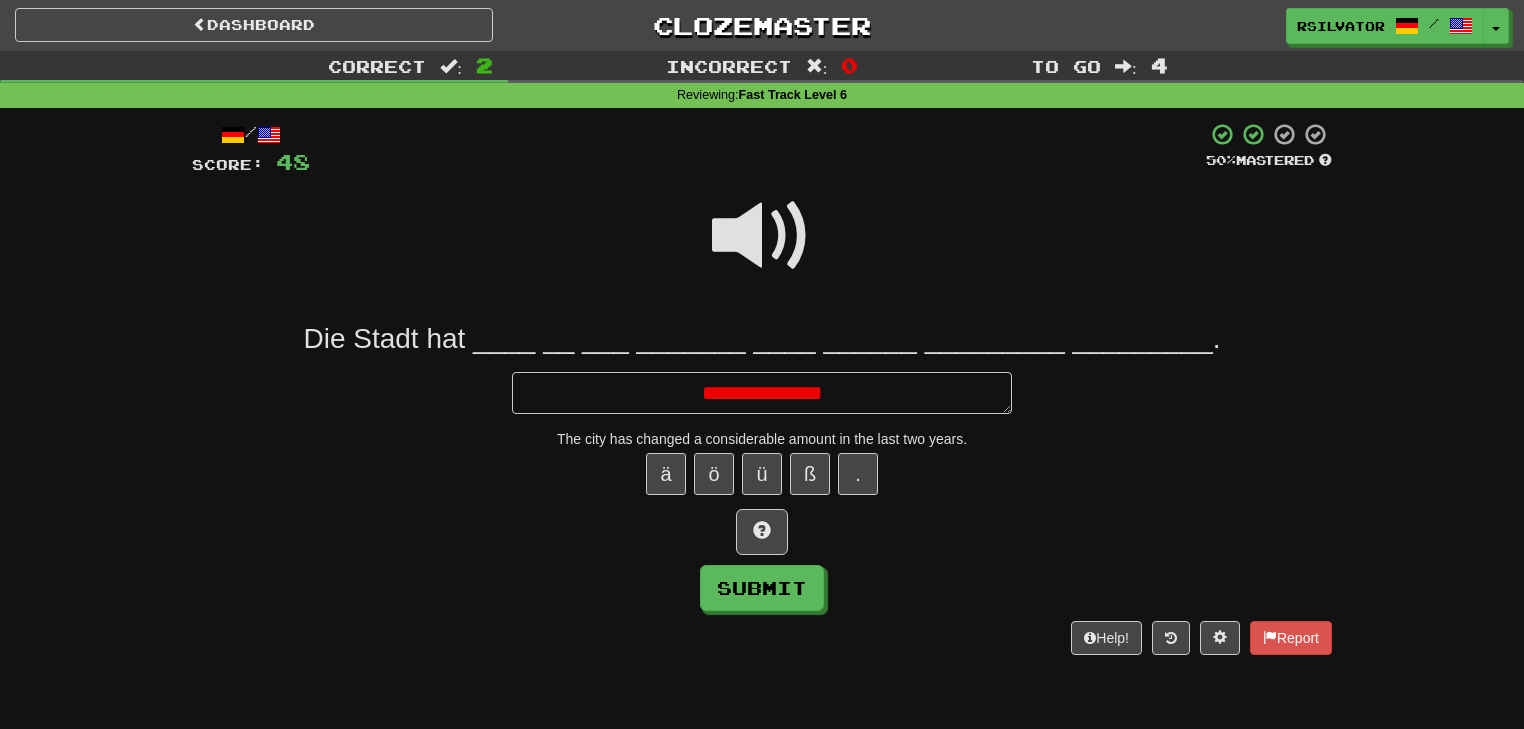 type on "*" 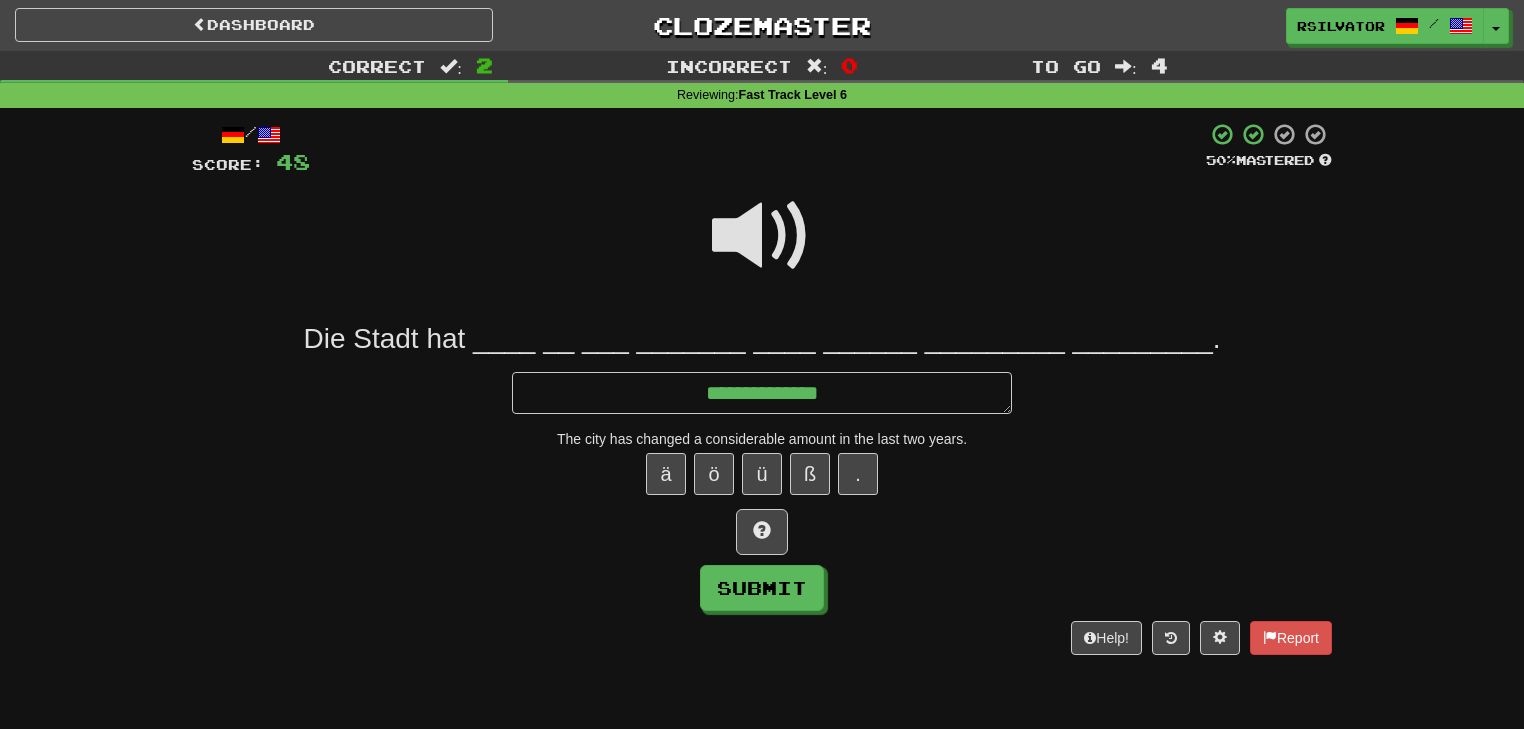 type on "**********" 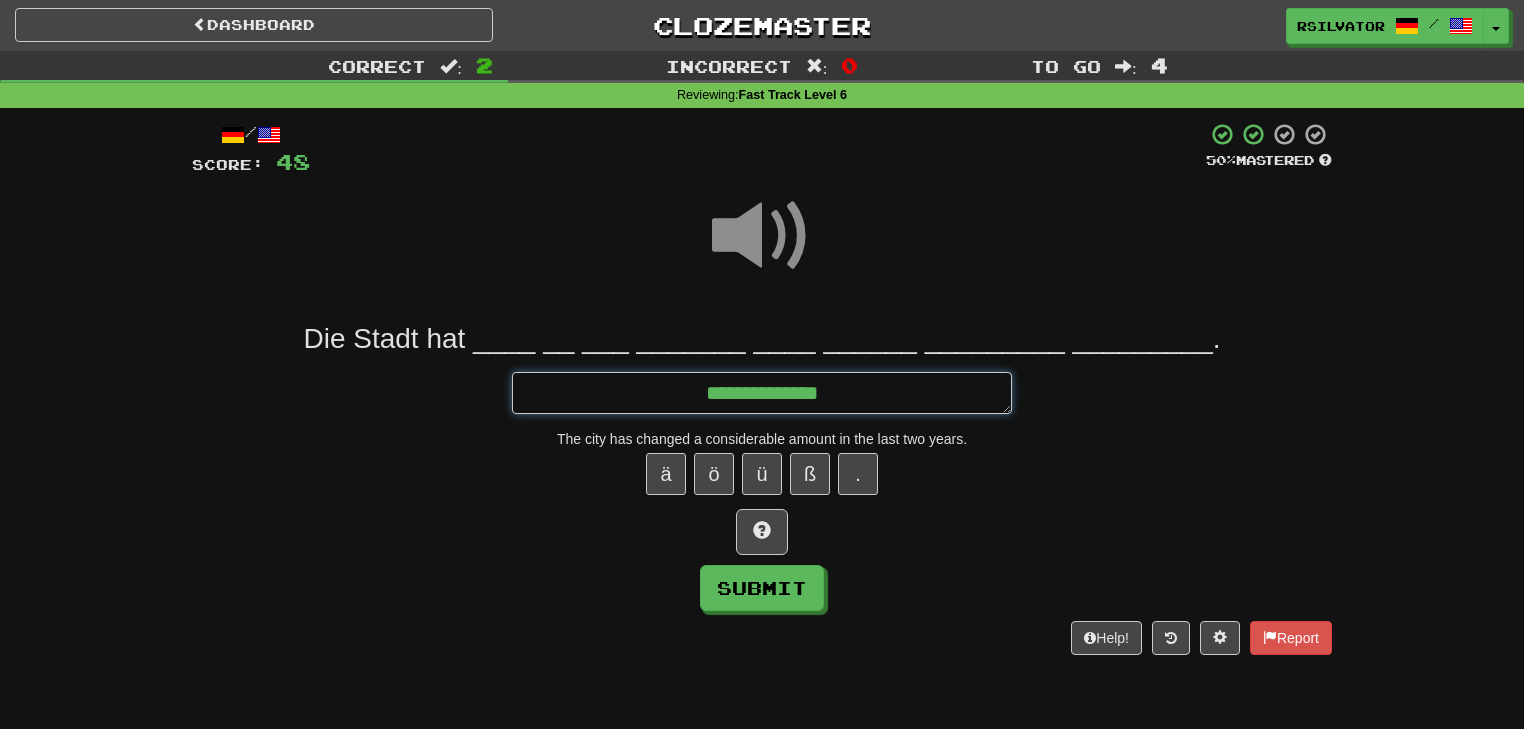 click on "**********" at bounding box center [762, 393] 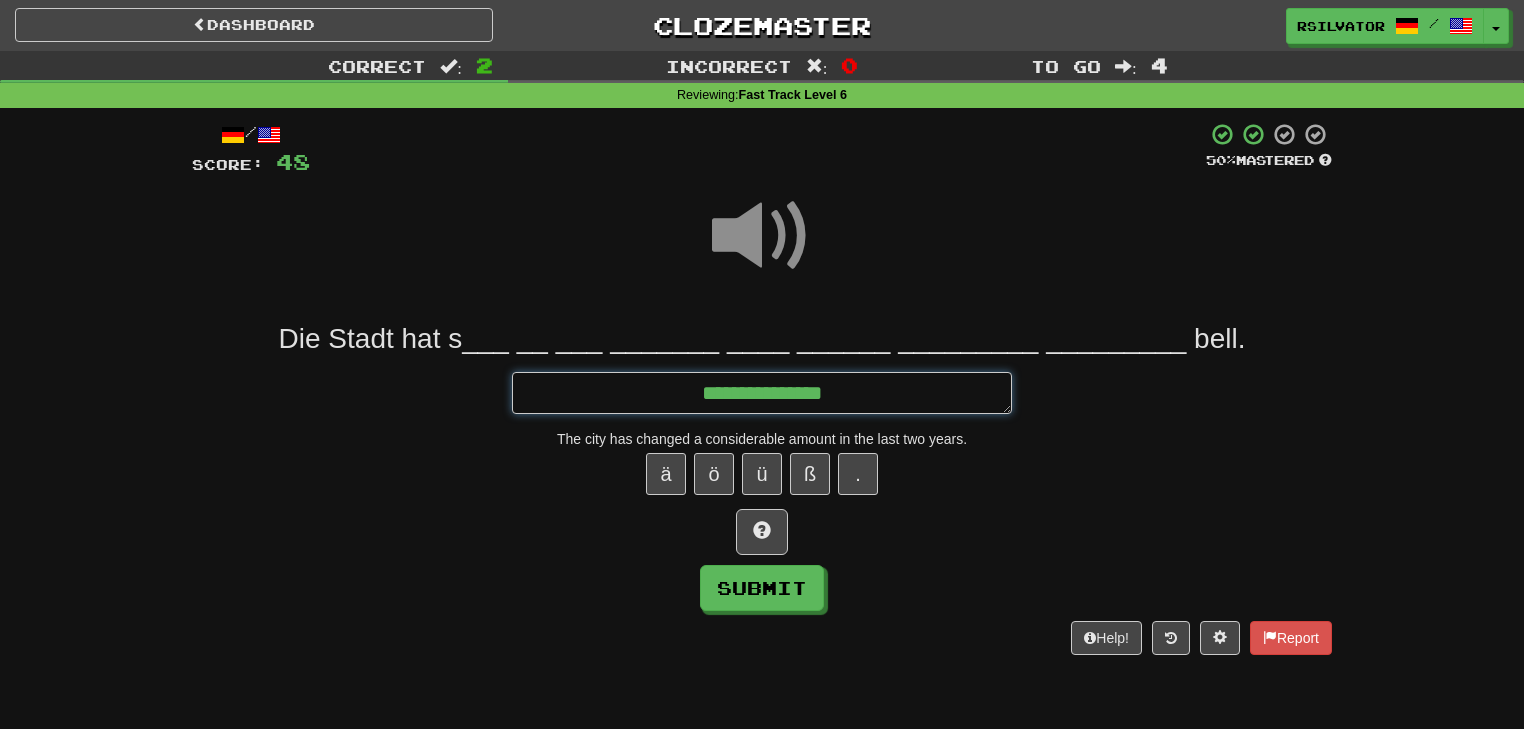 type on "*" 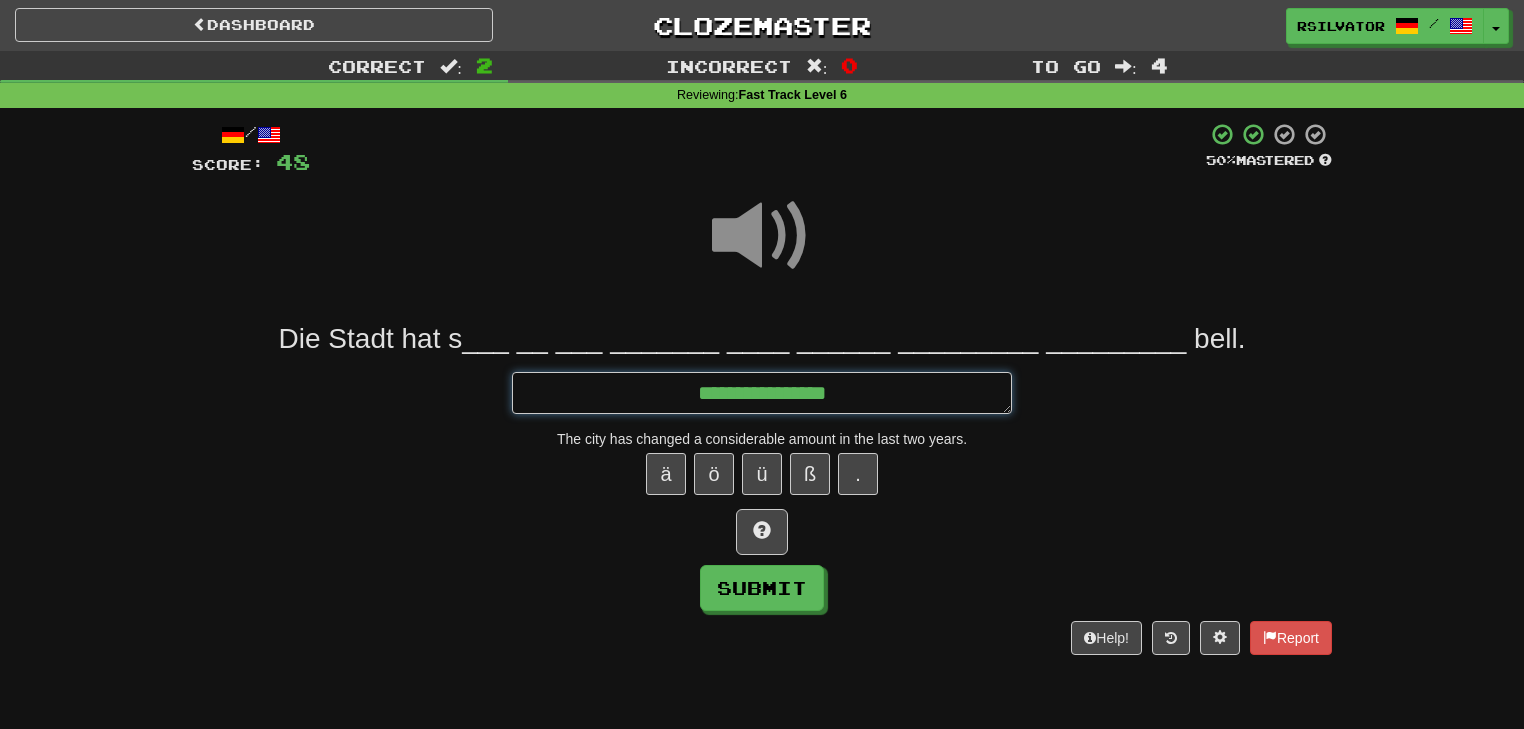 type on "*" 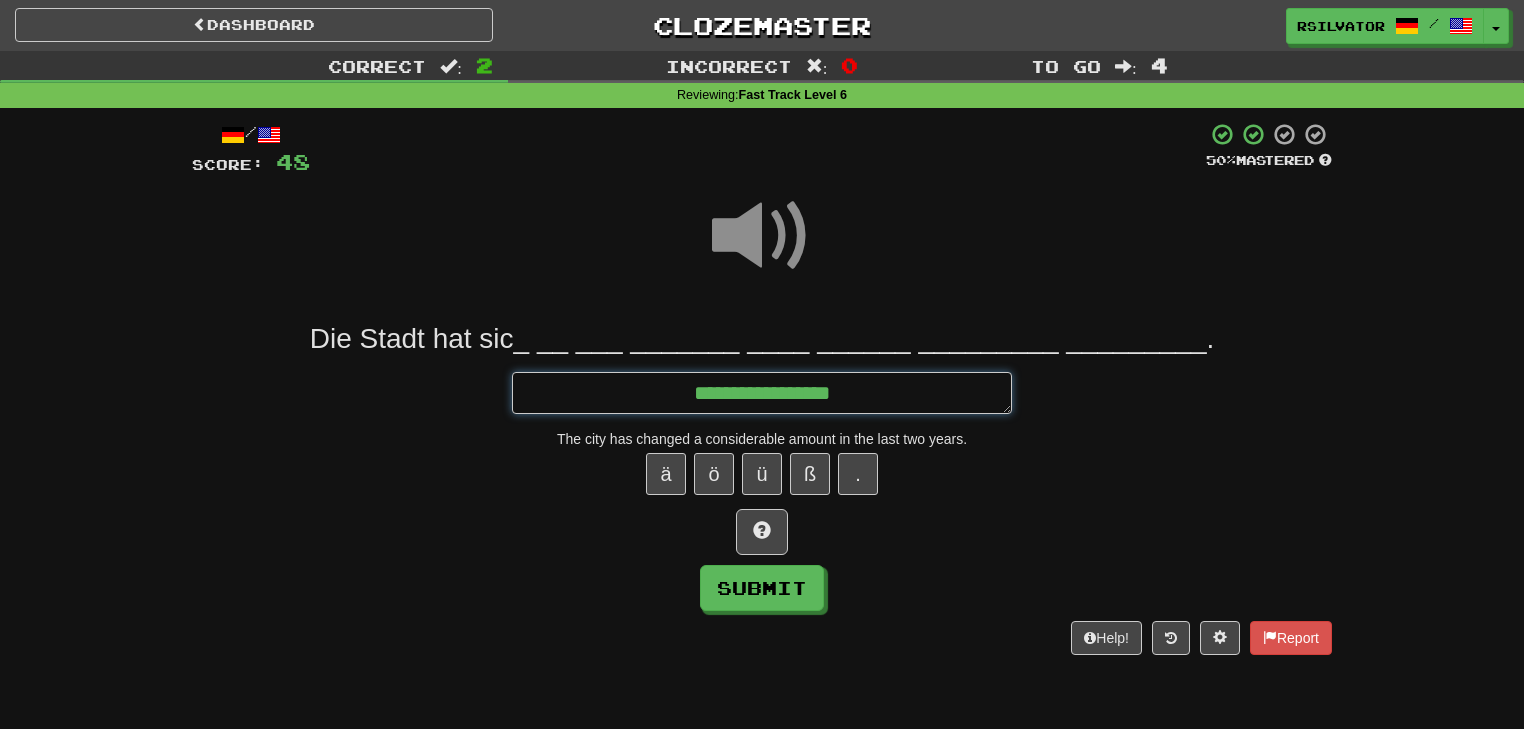 type on "*" 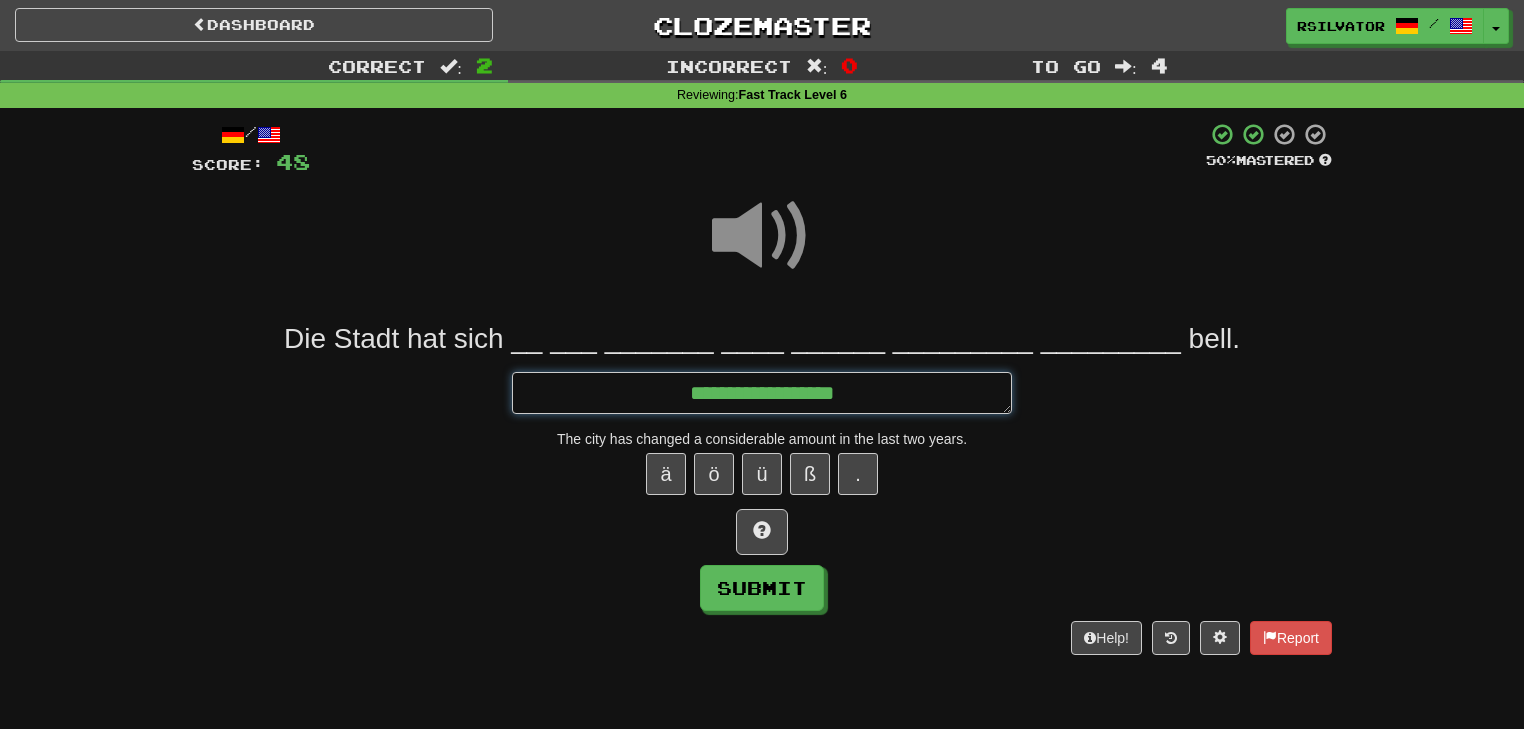 type on "*" 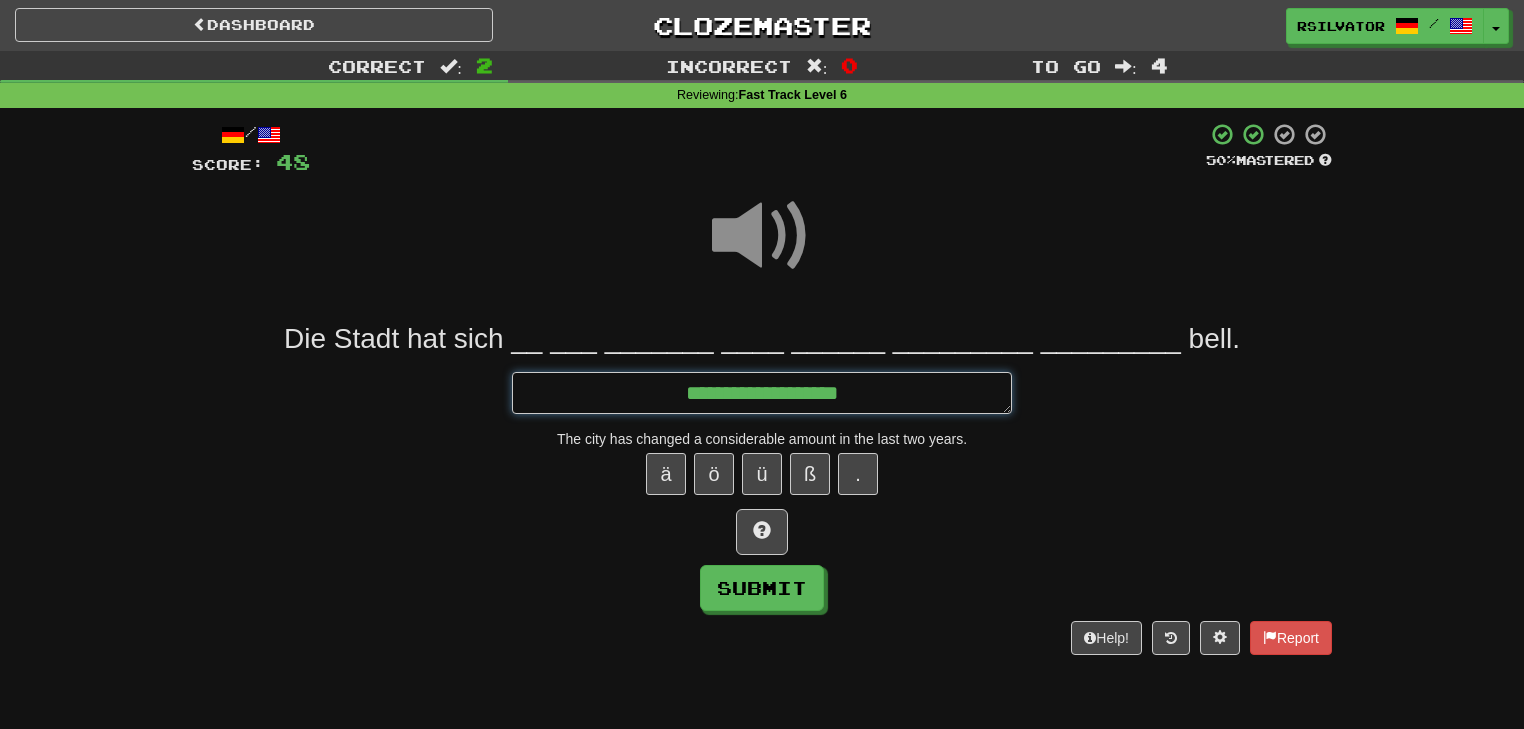 type on "*" 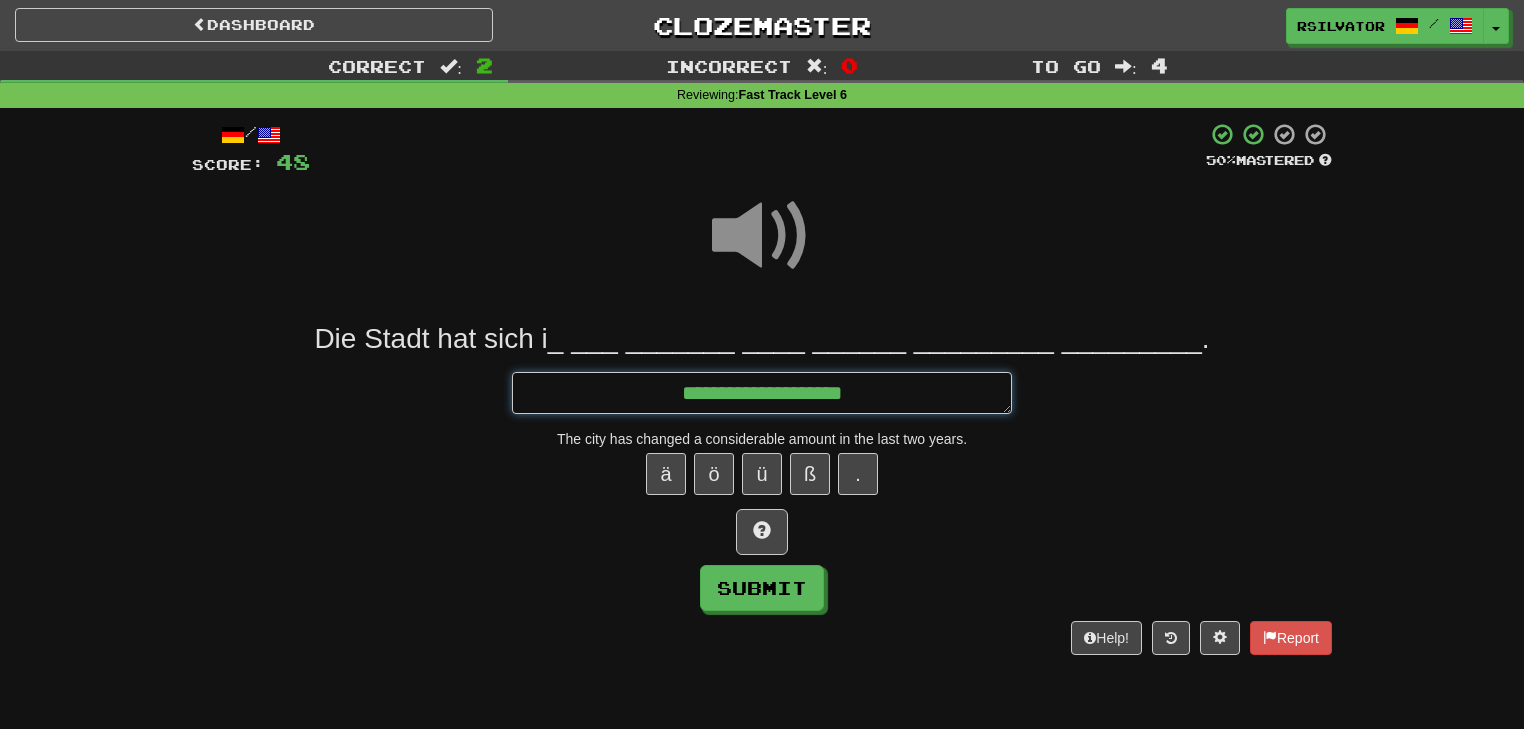 type on "*" 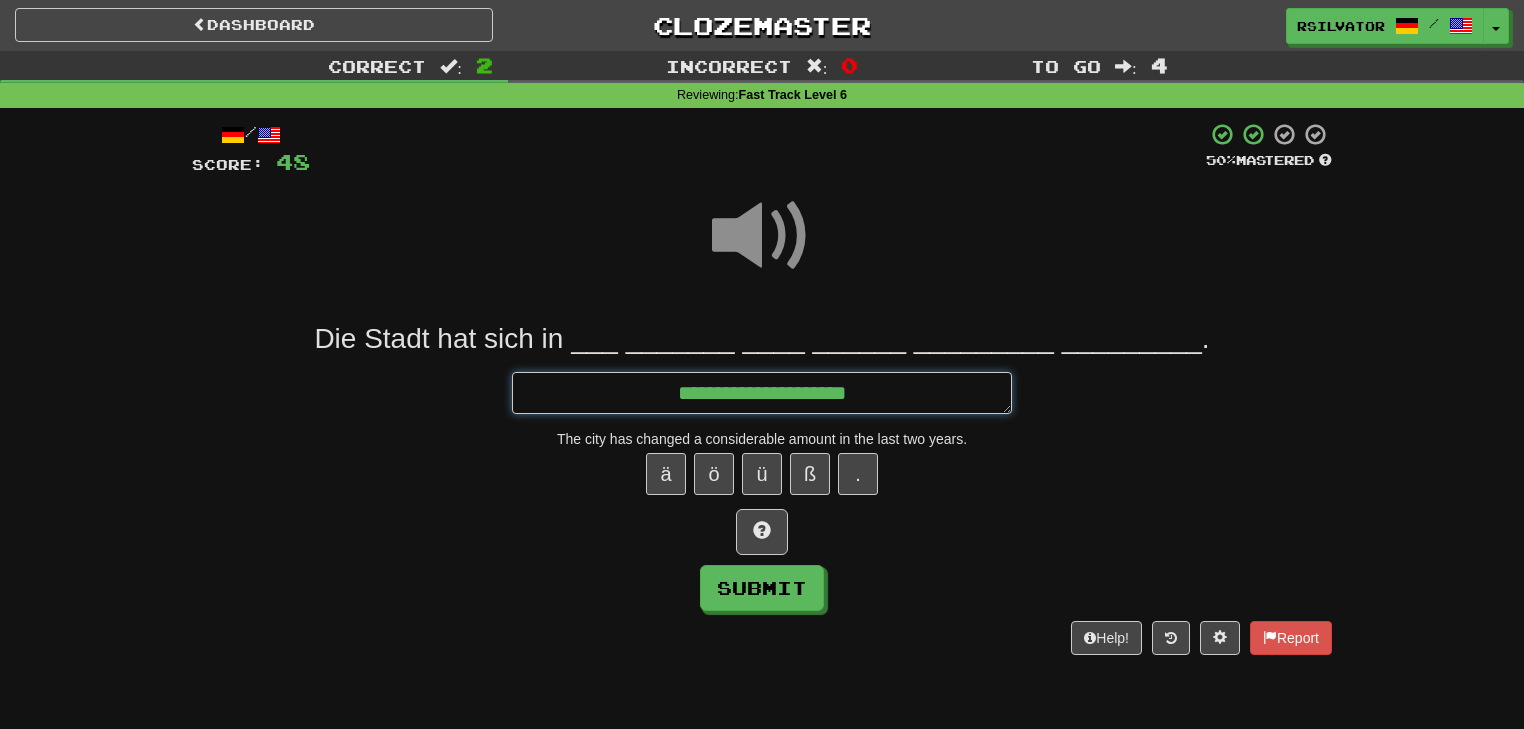 type on "*" 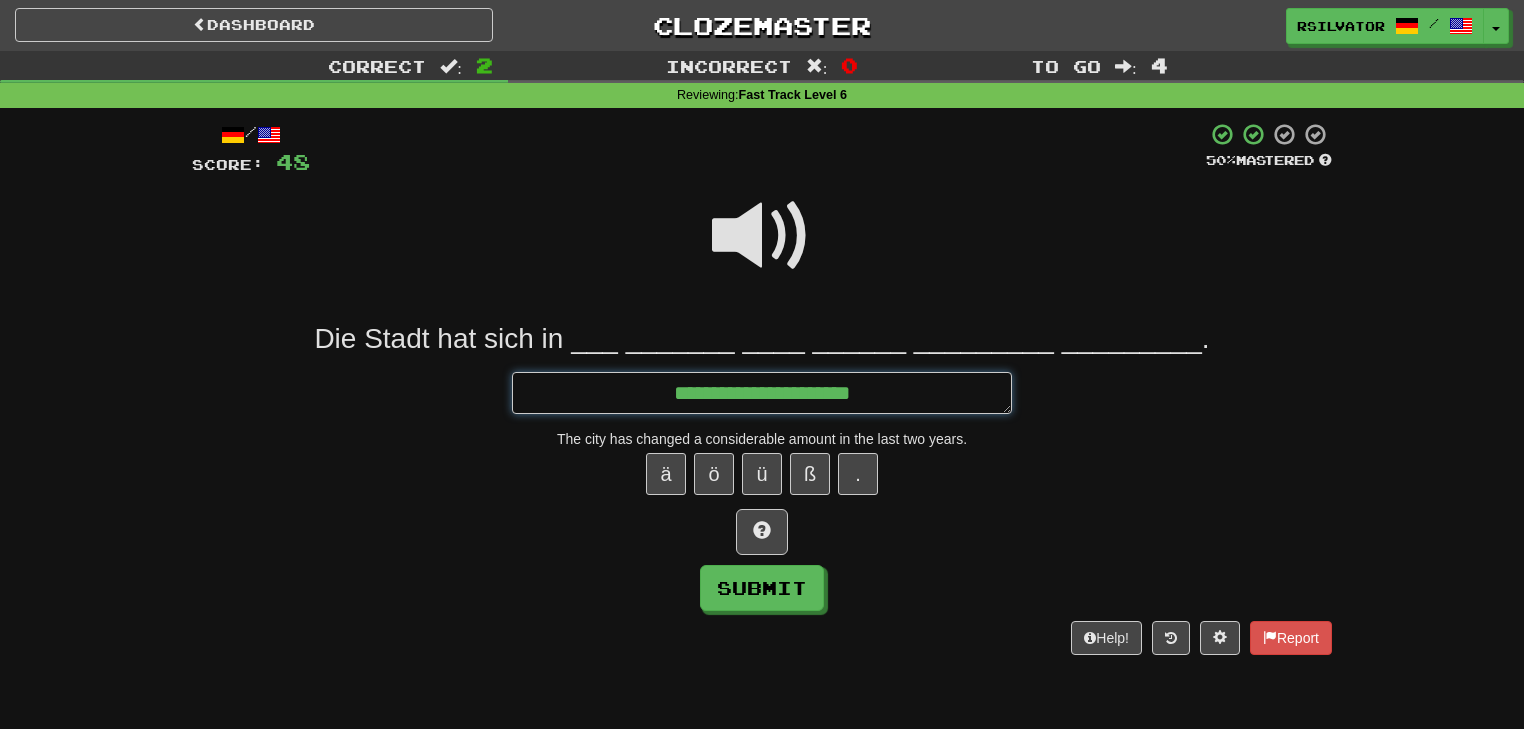 type on "*" 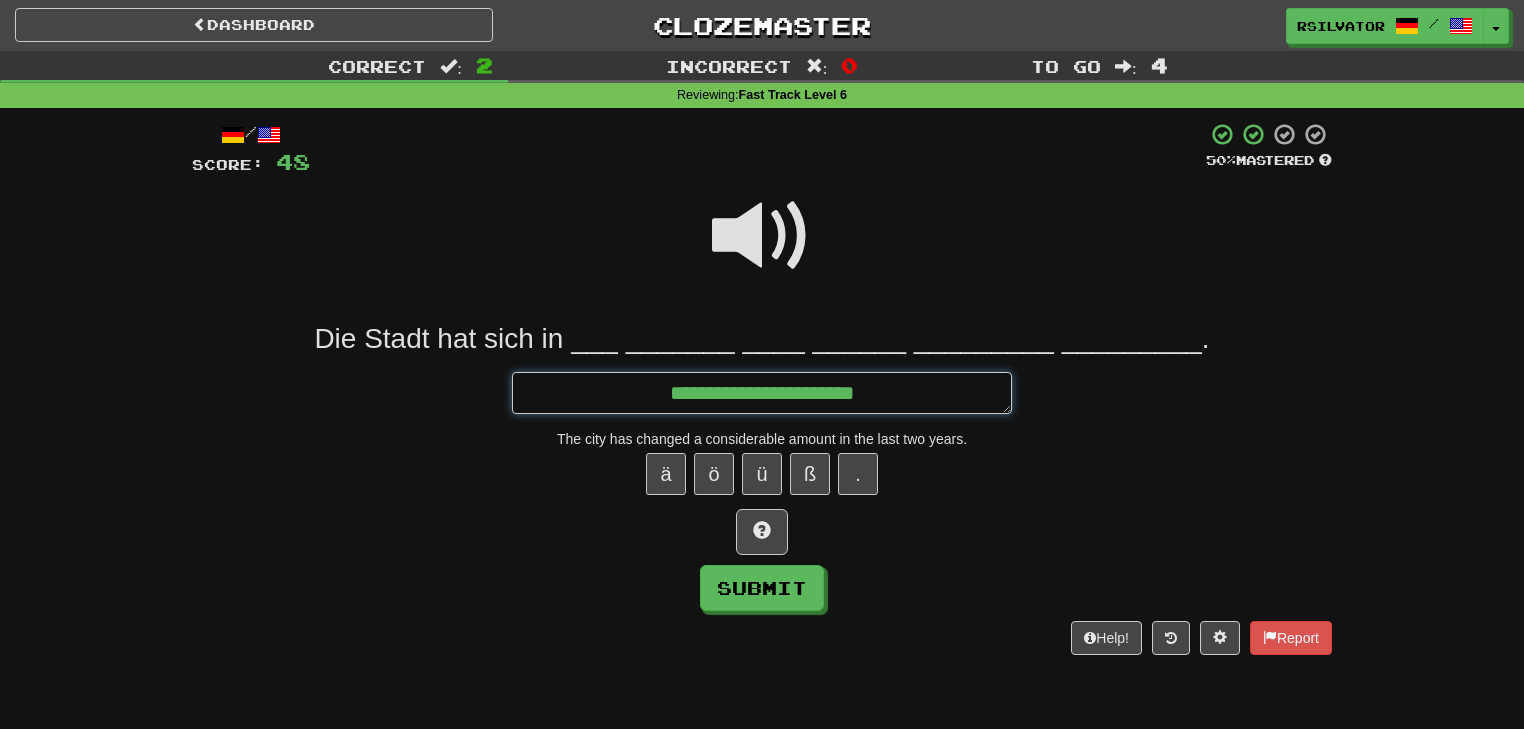 type on "*" 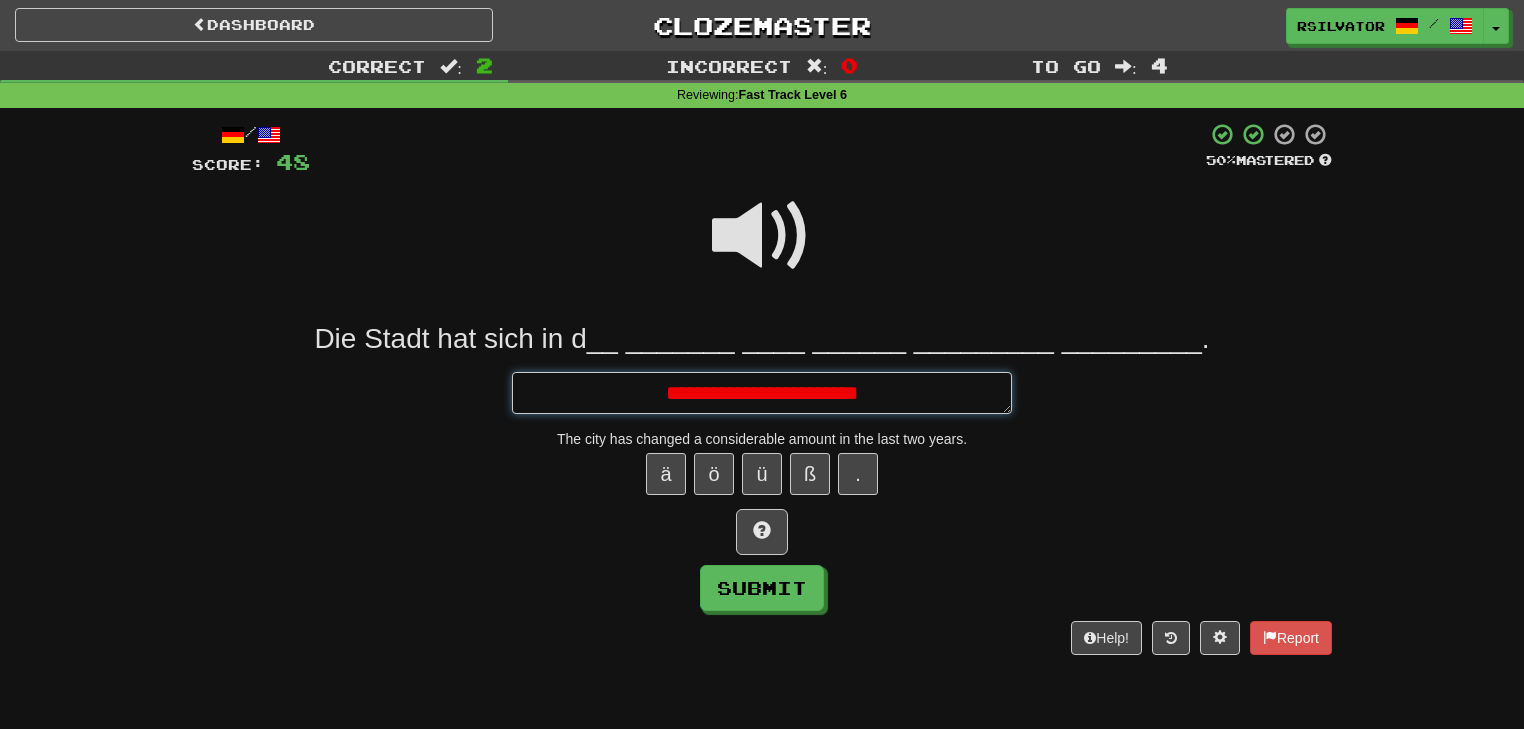 type on "*" 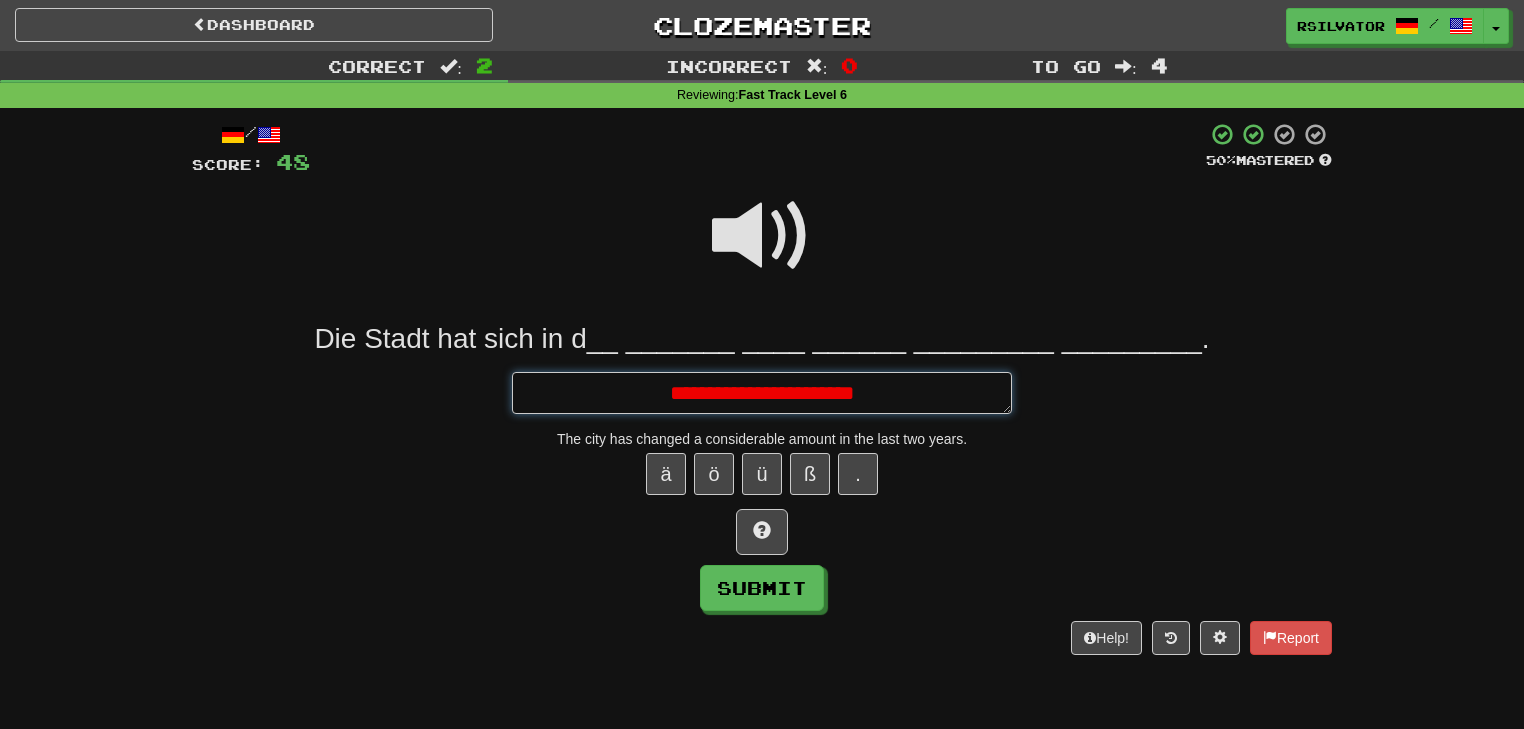 type on "*" 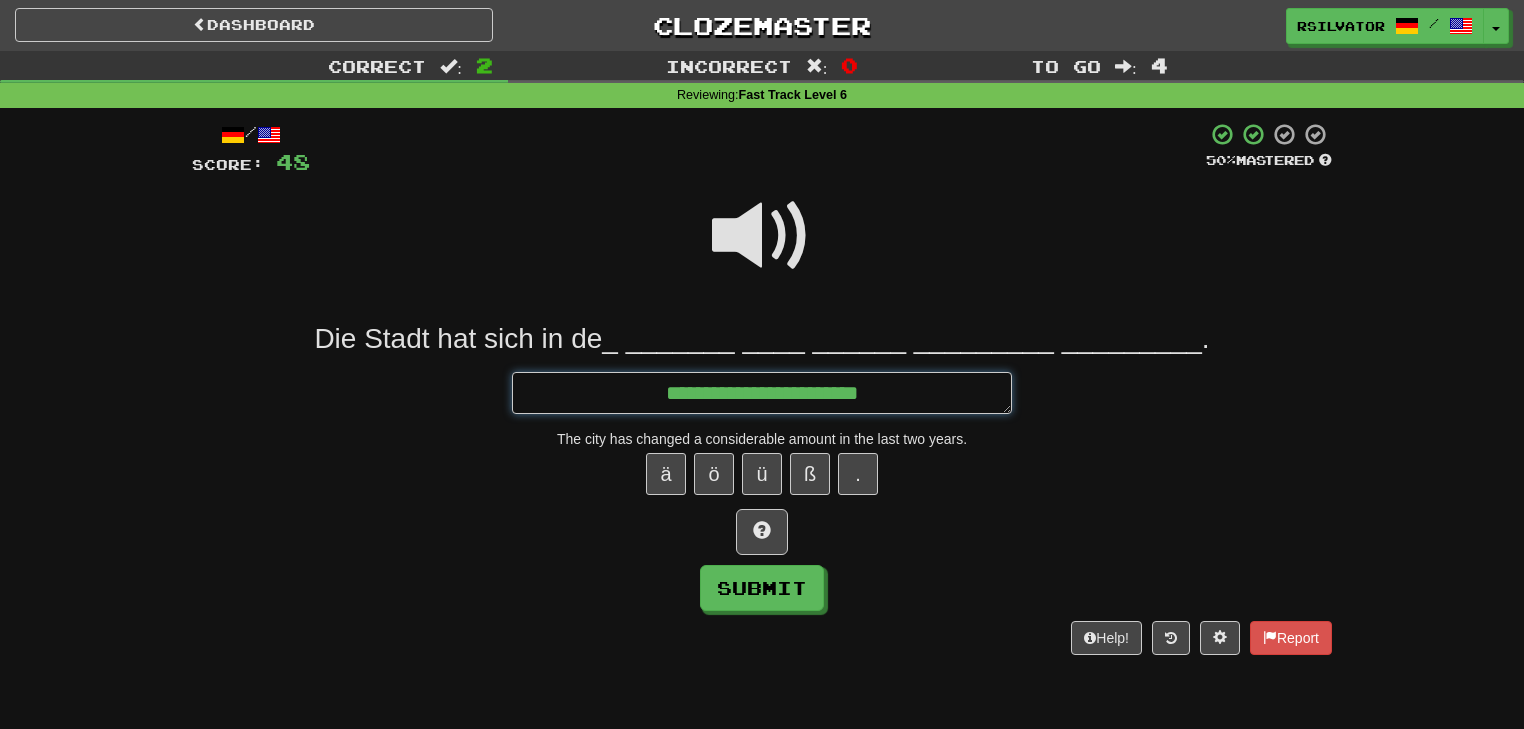 type on "*" 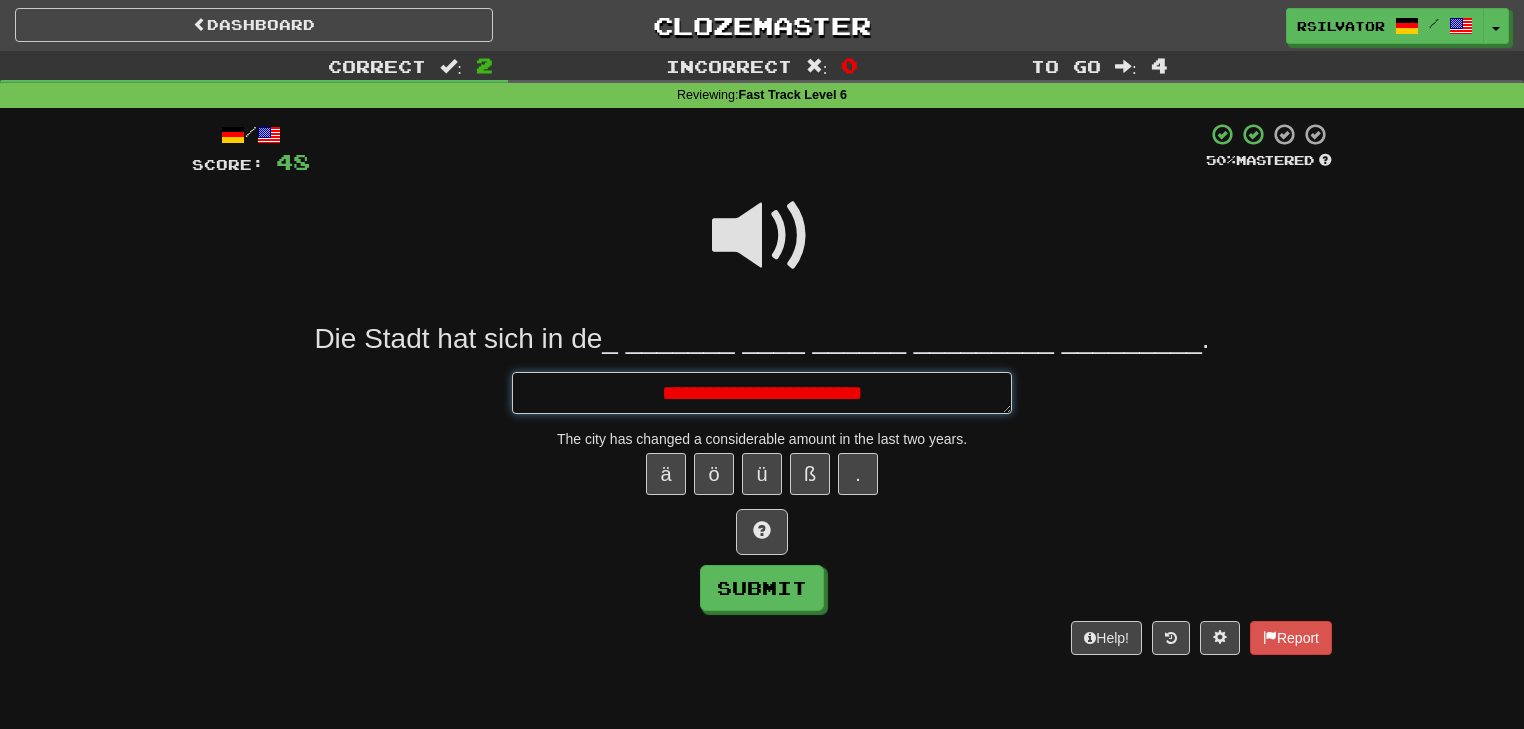 type on "*" 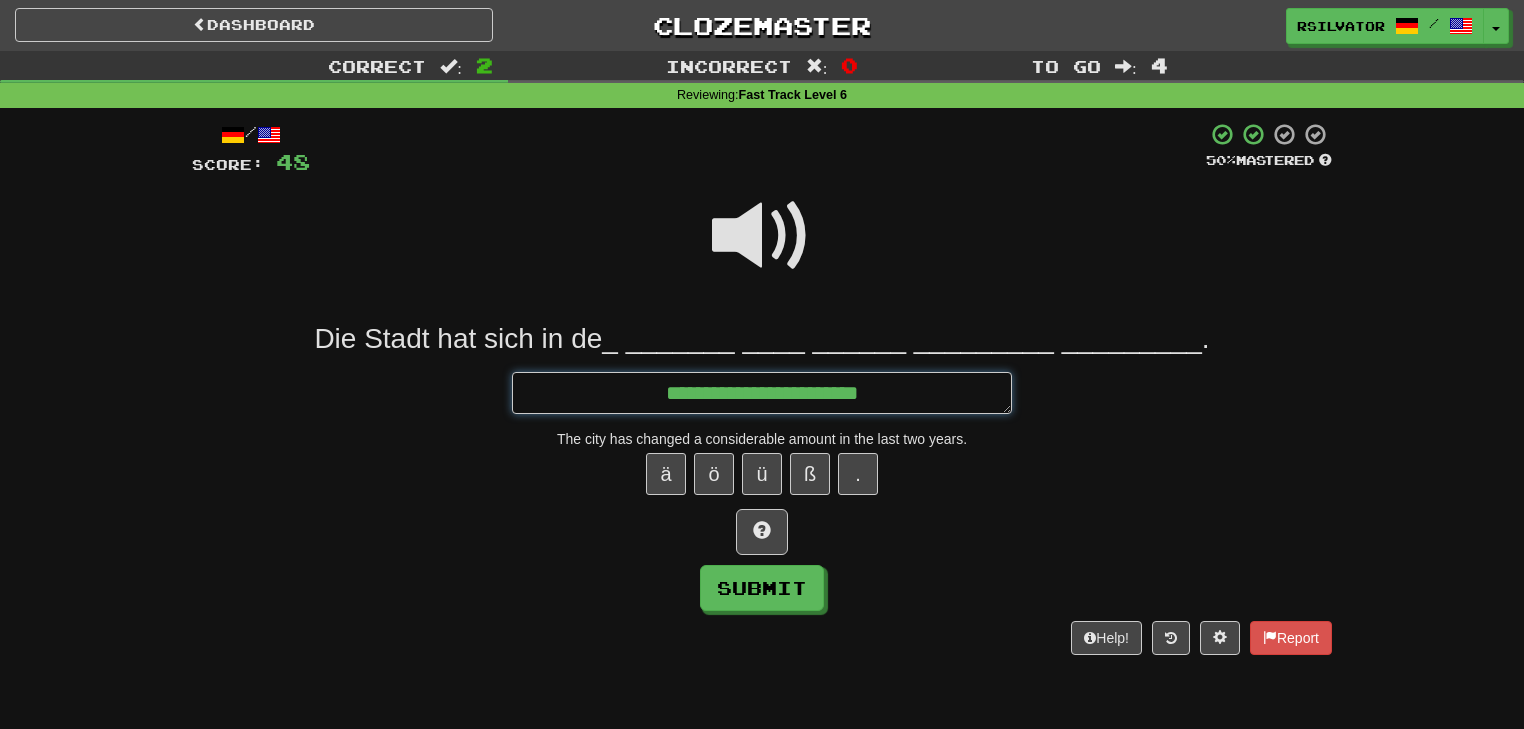 type on "*" 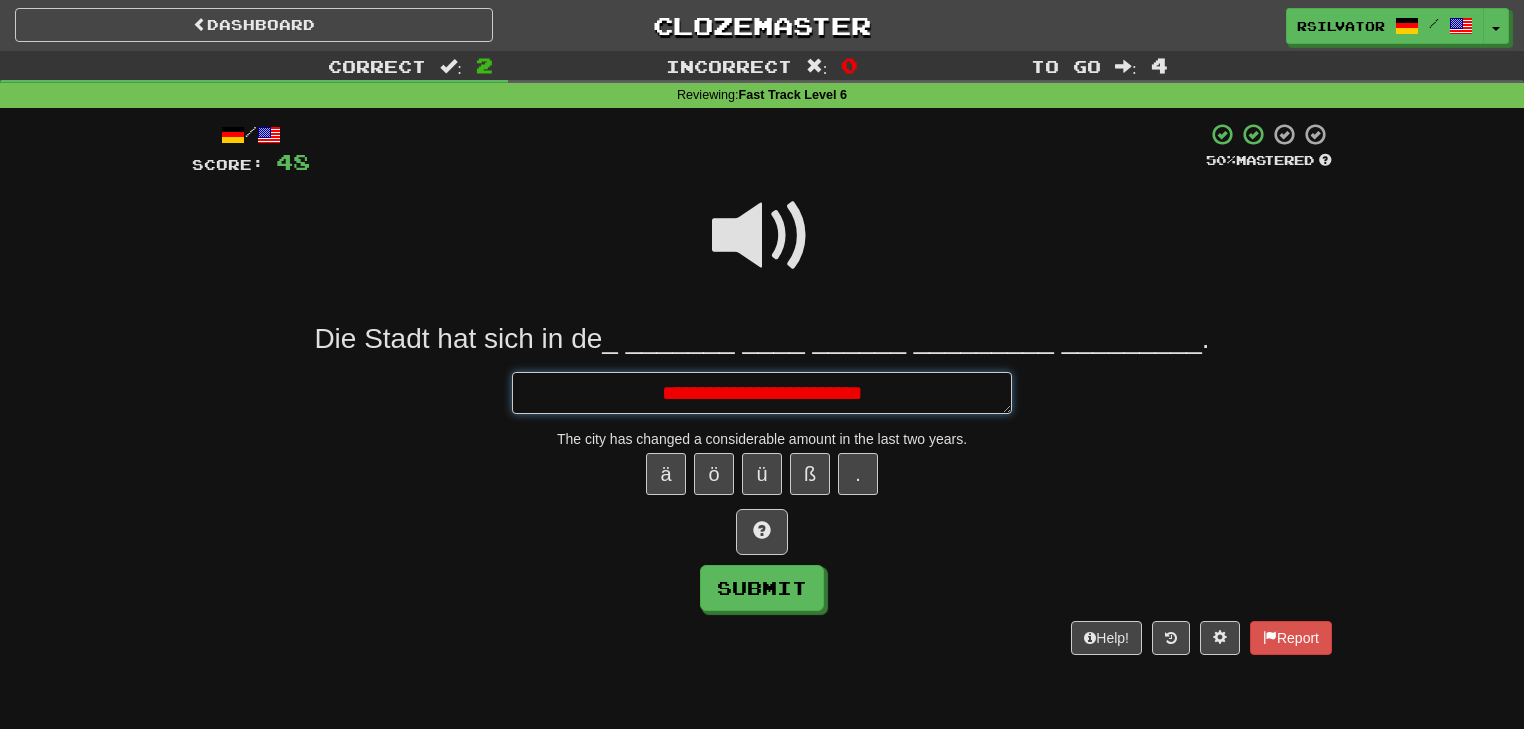 type on "*" 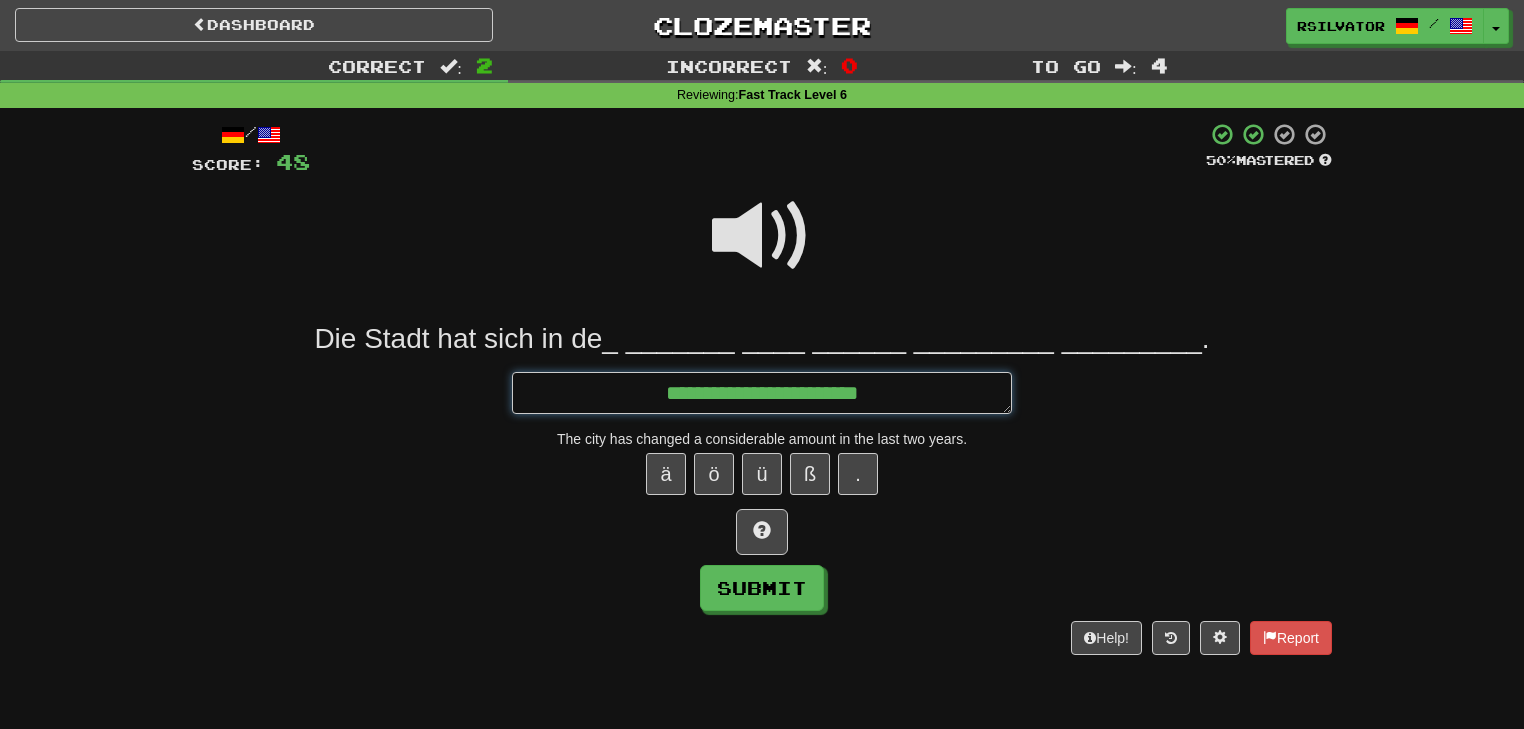 type on "*" 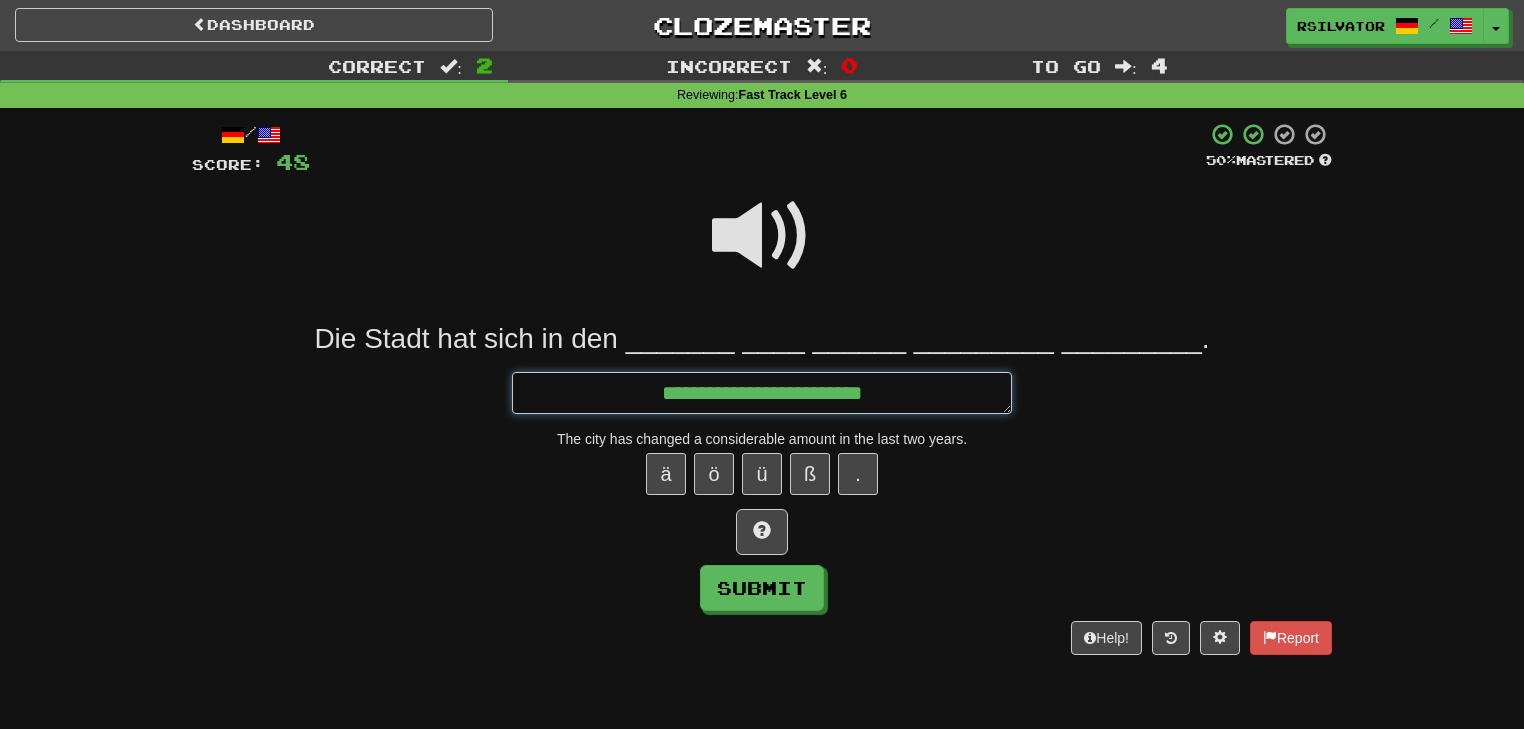 type on "*" 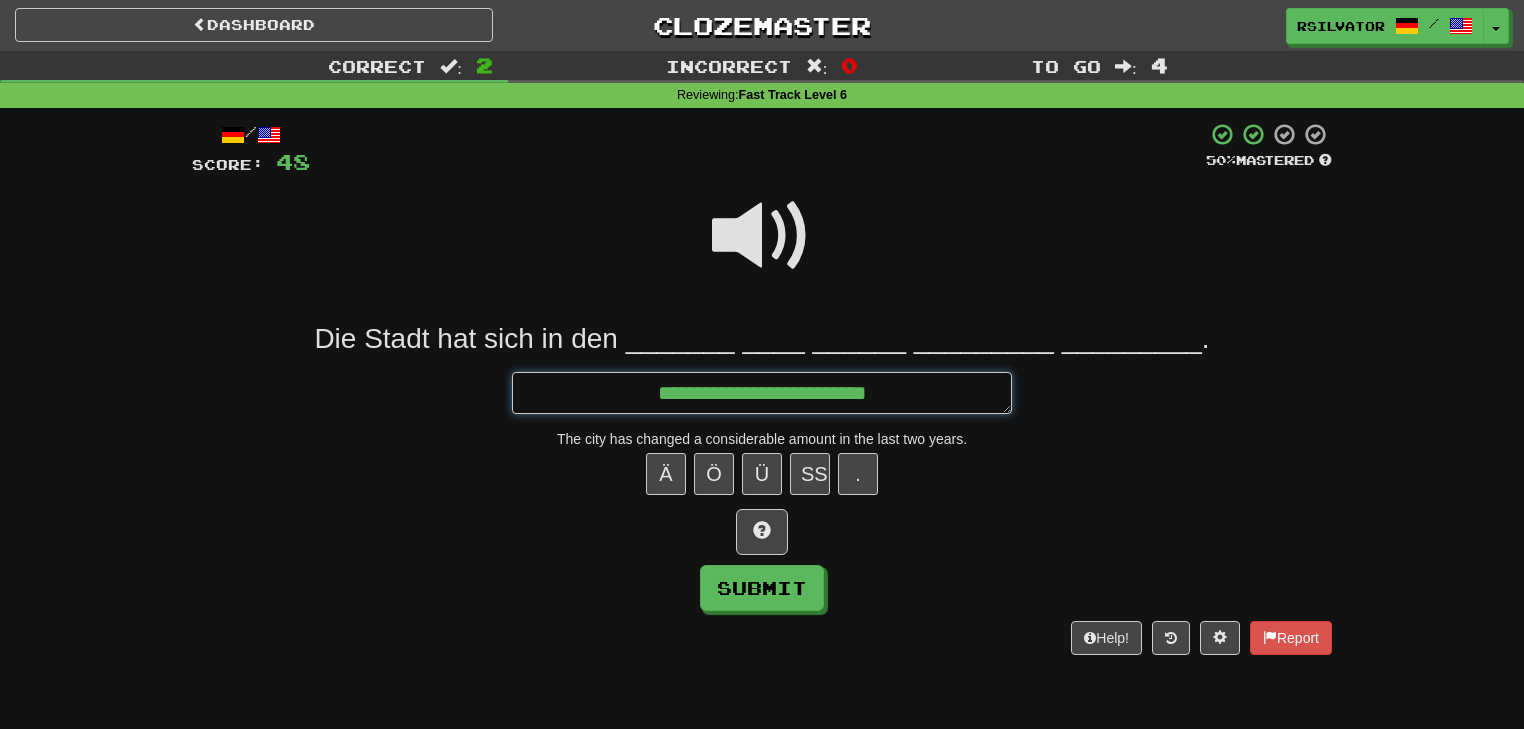 type on "*" 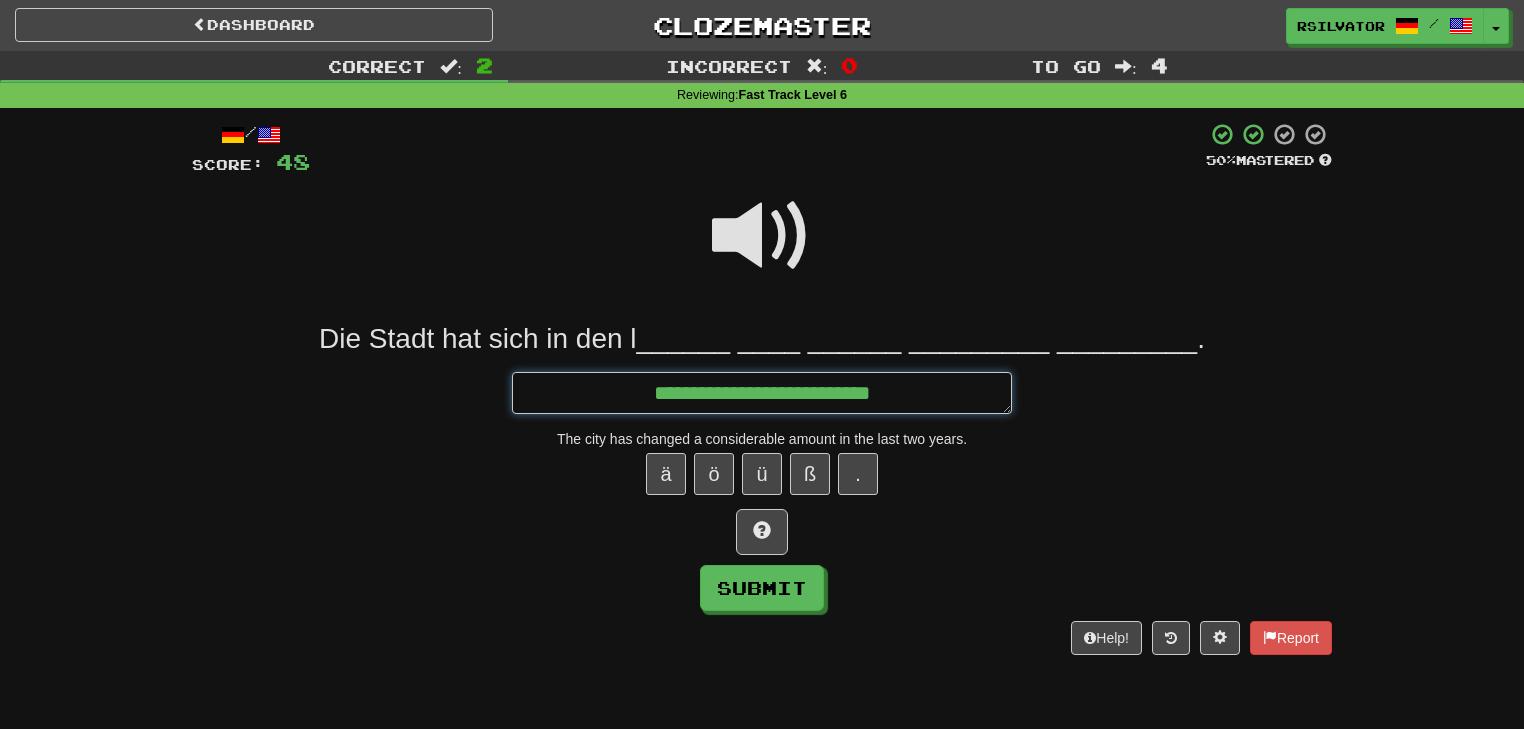 type on "*" 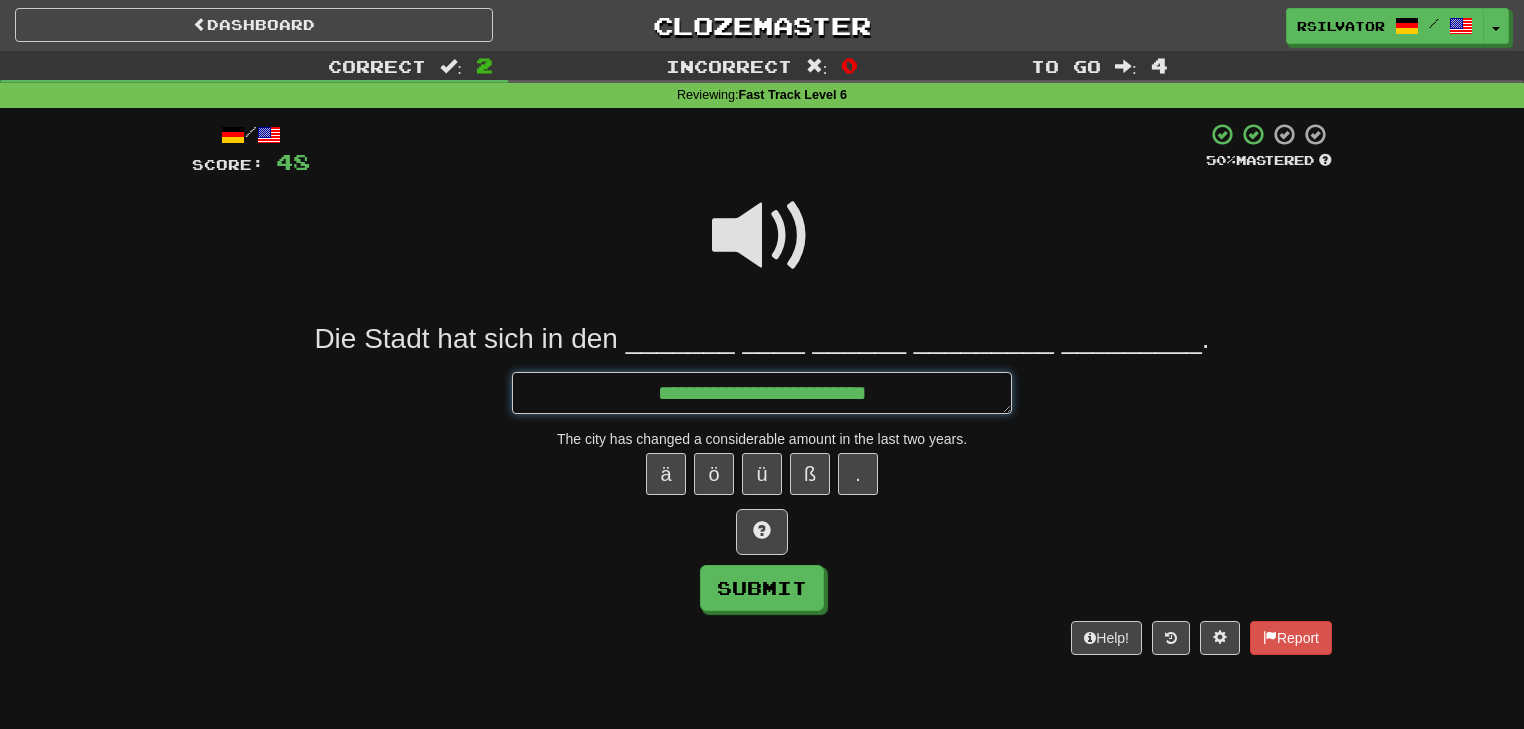 type on "*" 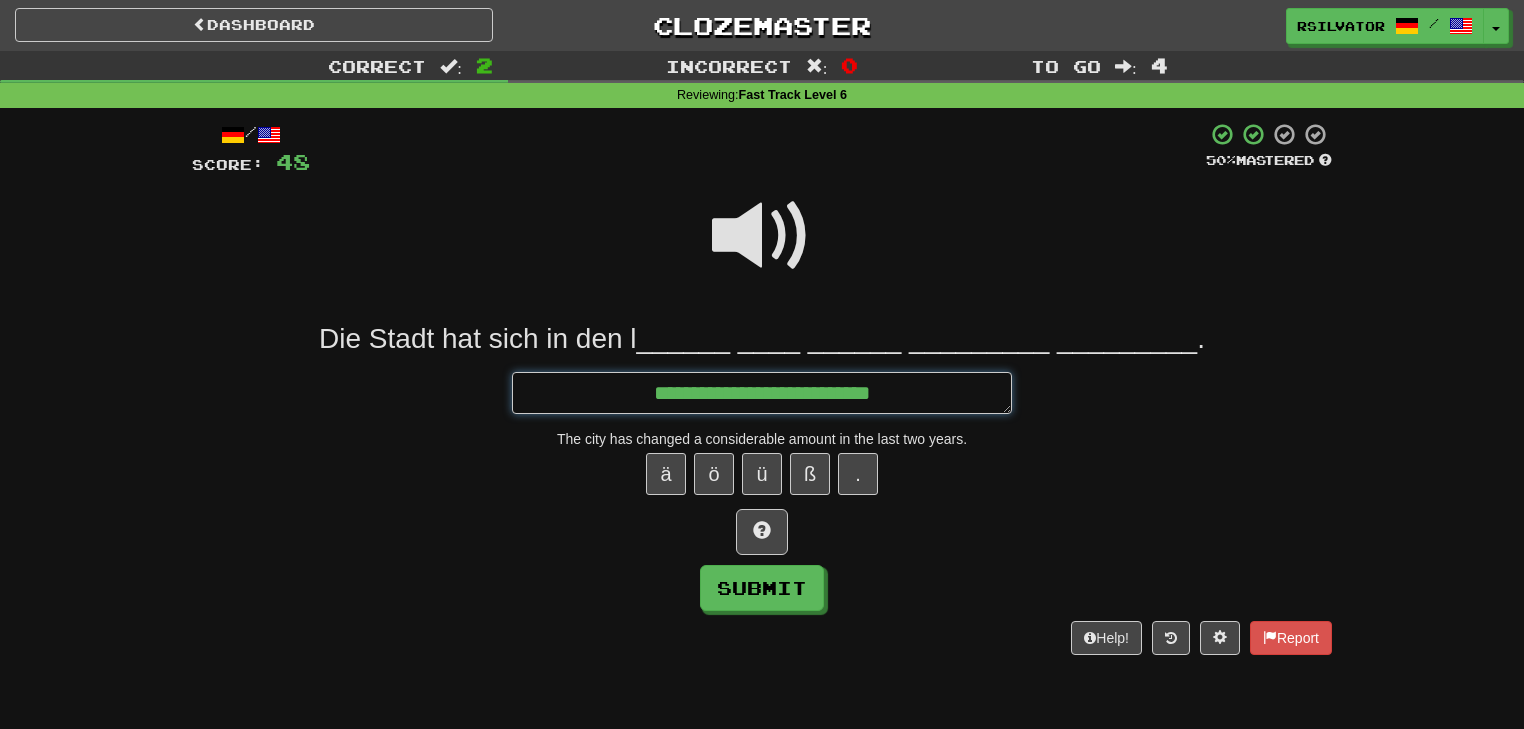 type on "*" 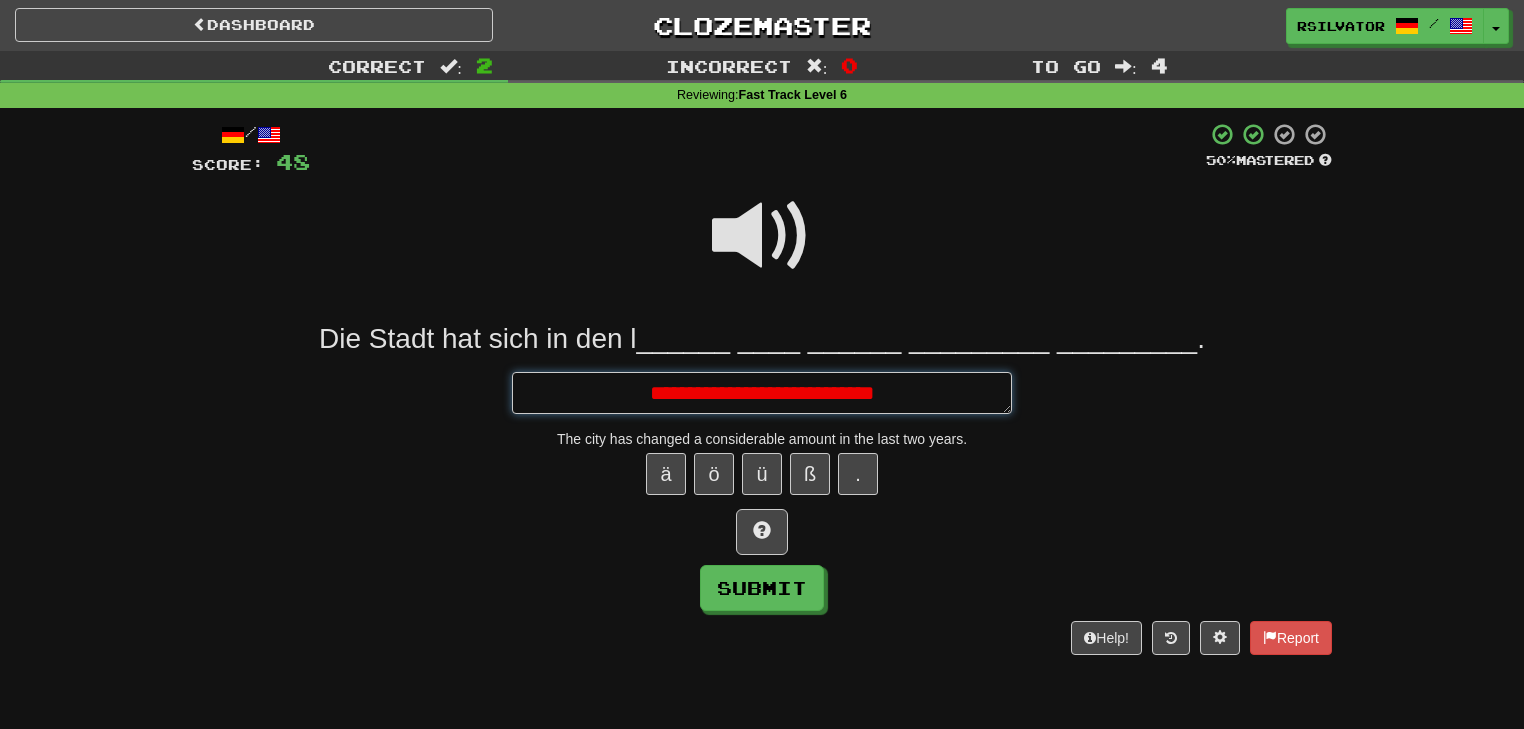 type on "*" 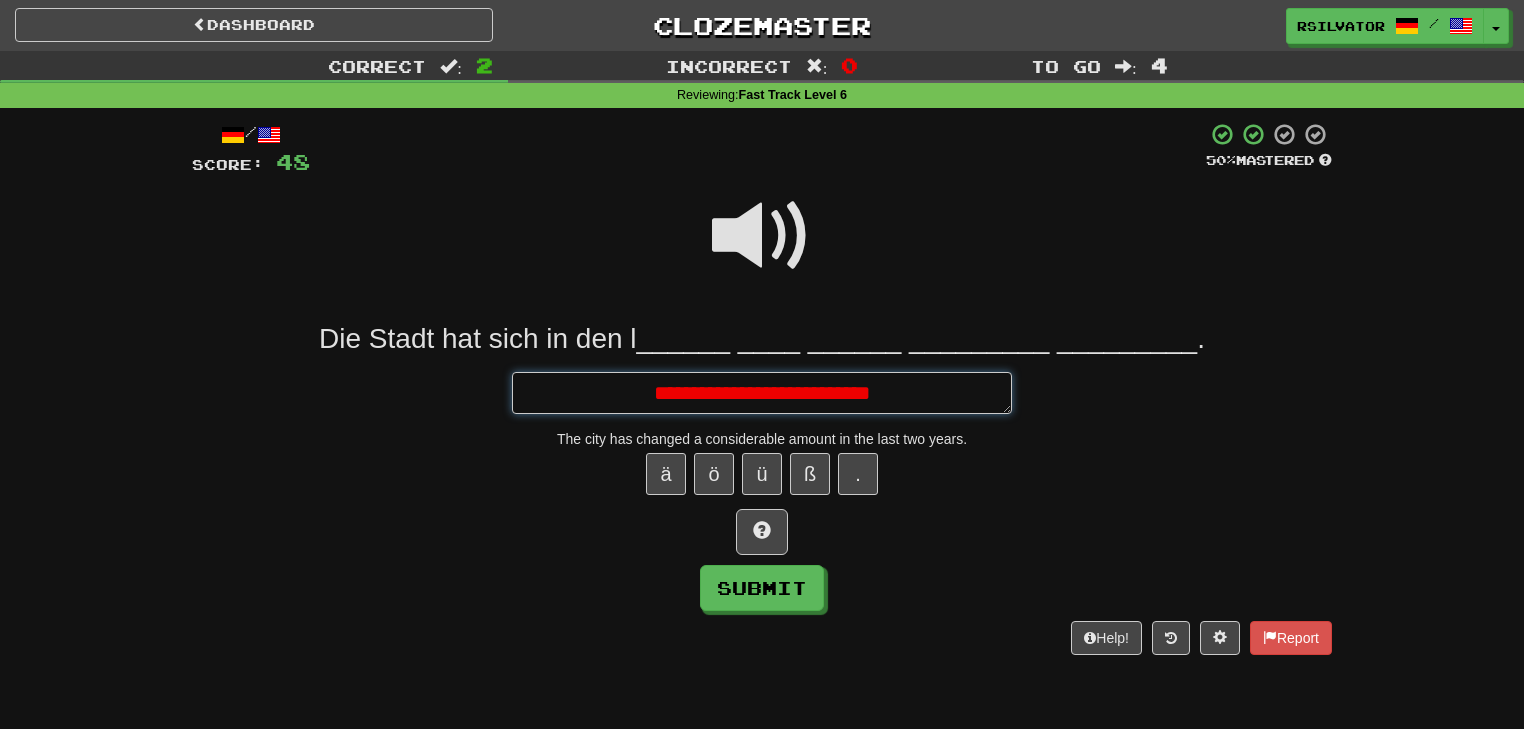 type on "*" 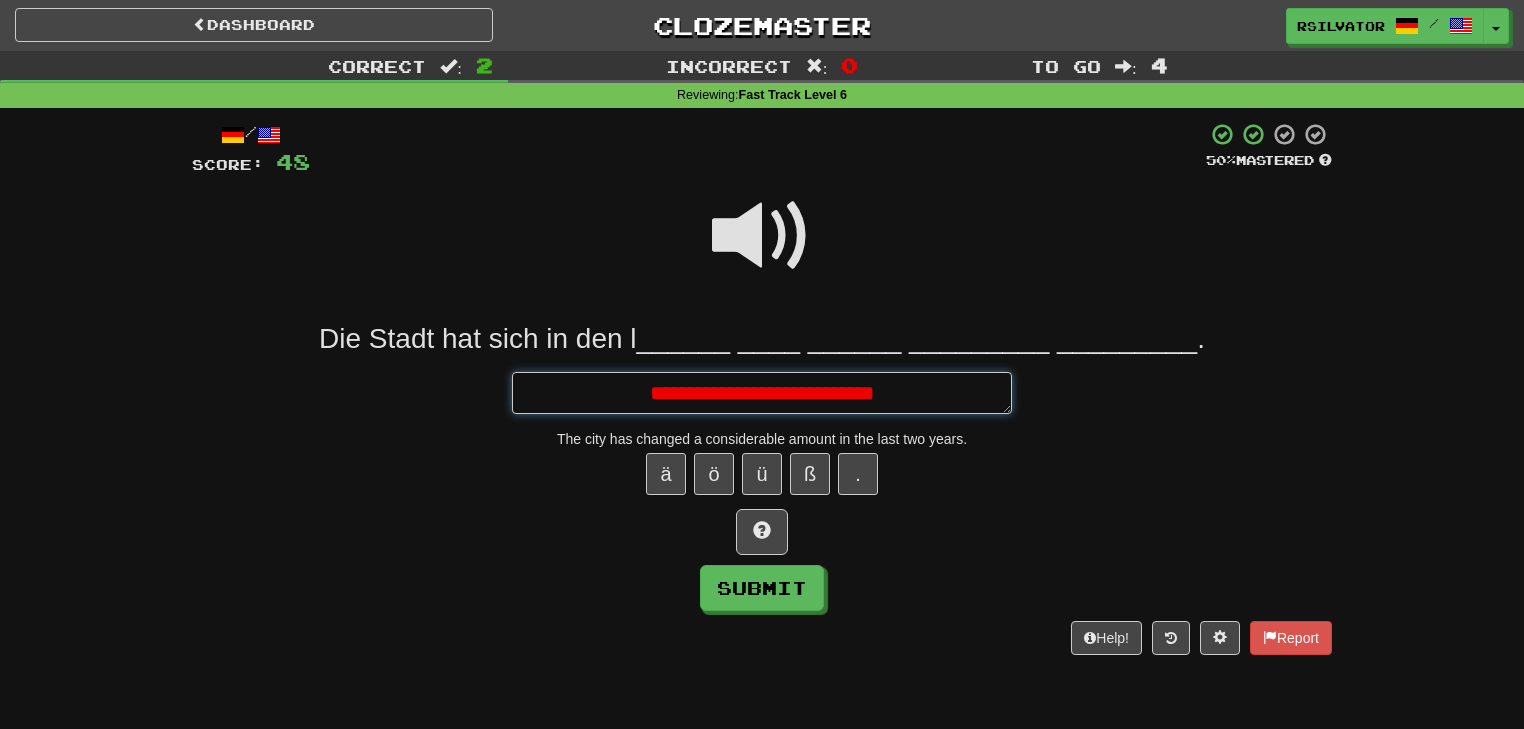 type 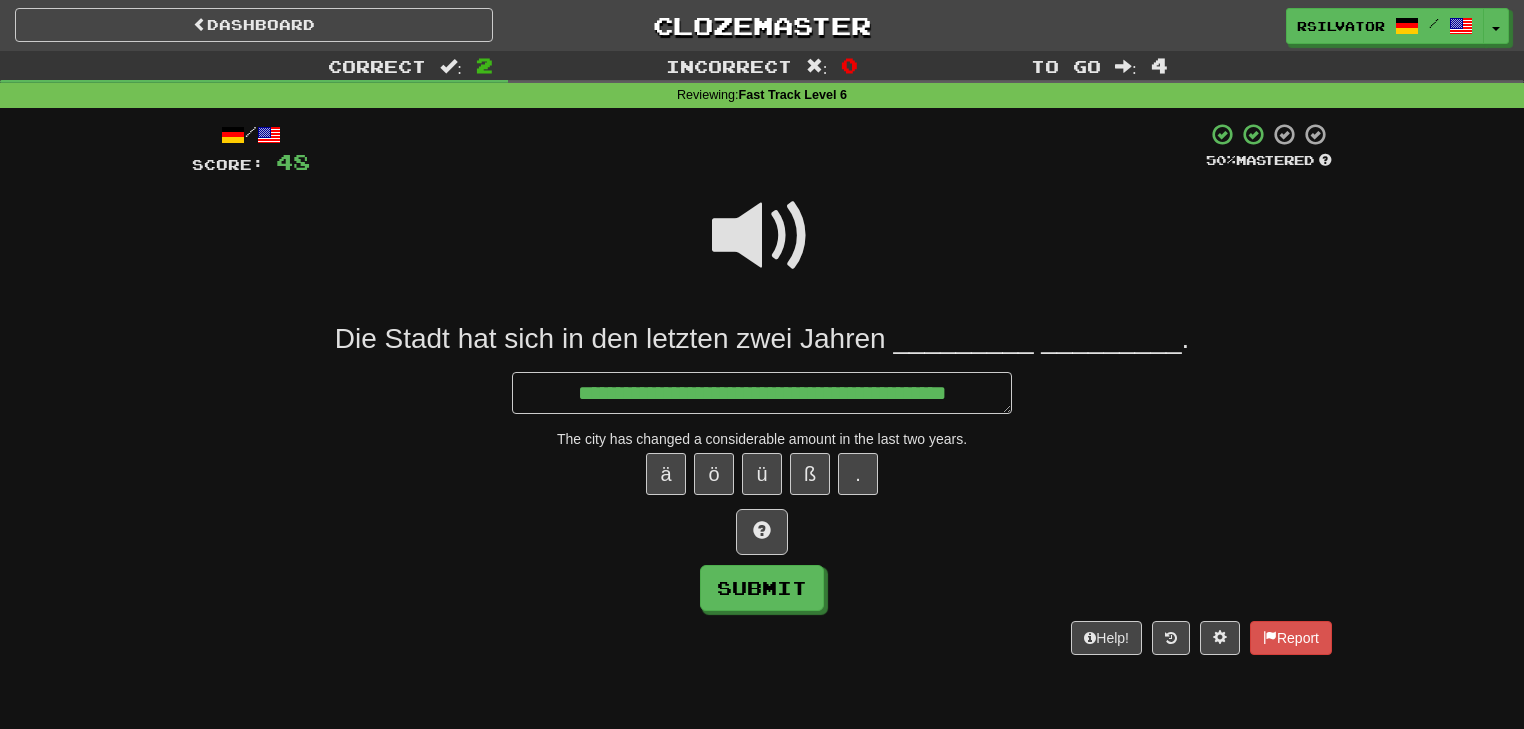 click at bounding box center [762, 236] 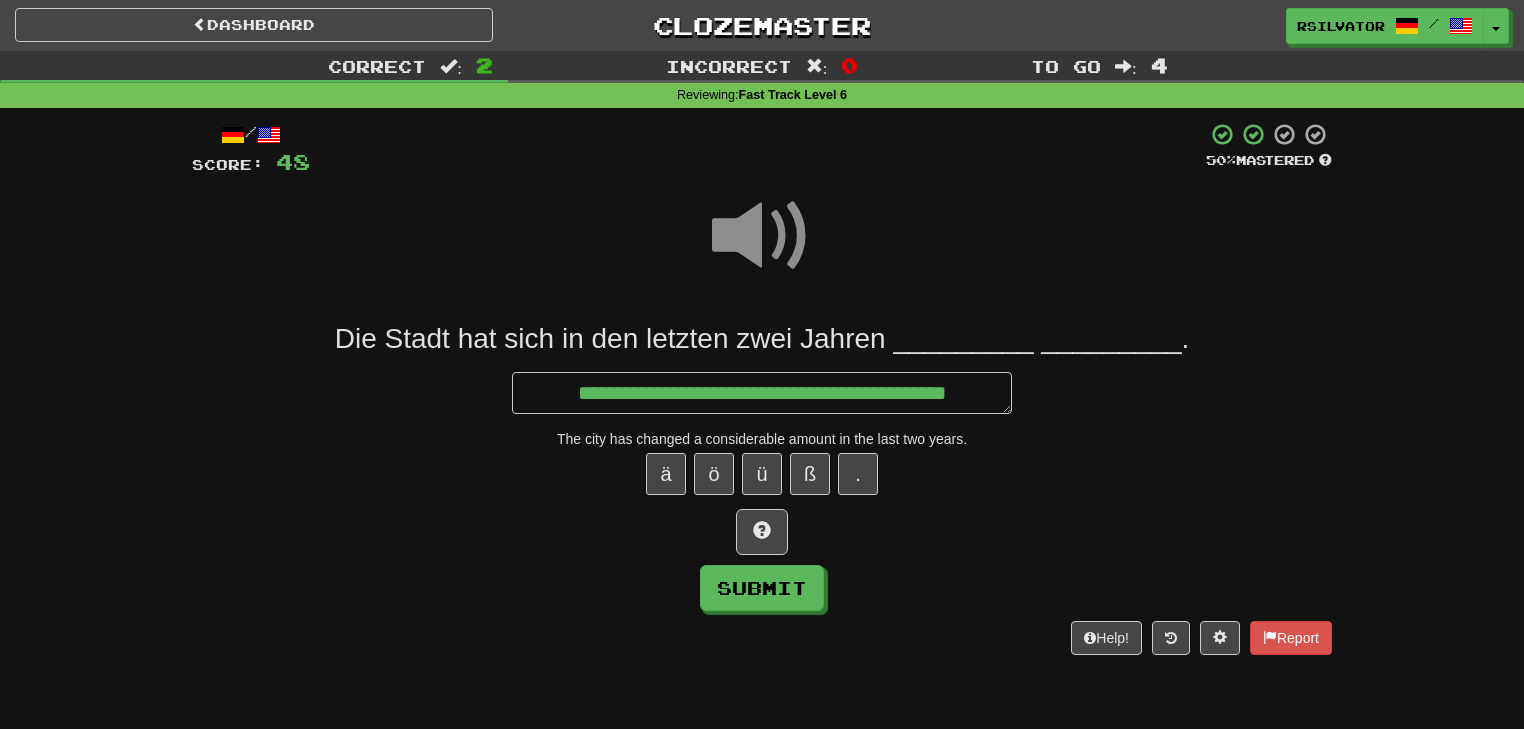 click on "**********" at bounding box center (762, 393) 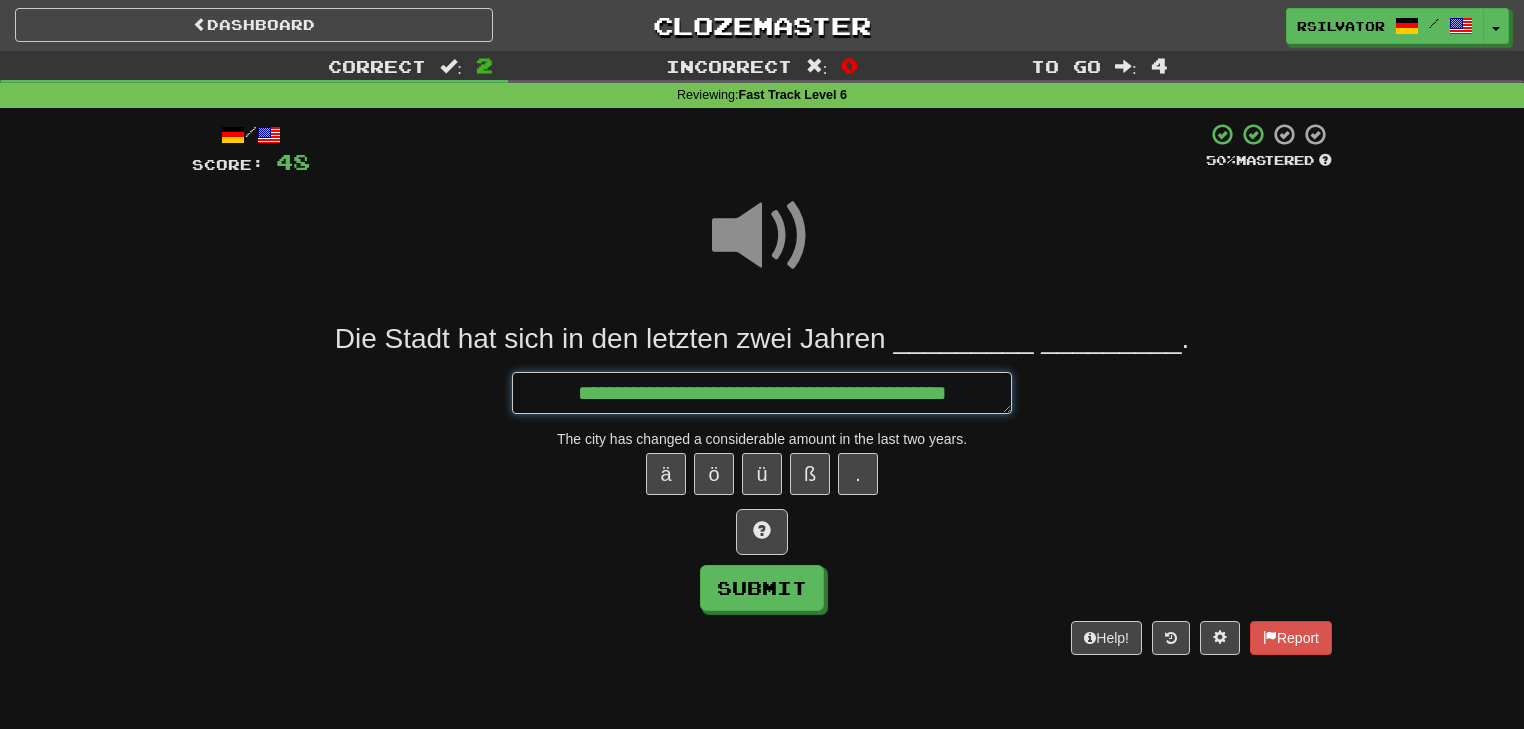 click on "**********" at bounding box center [762, 393] 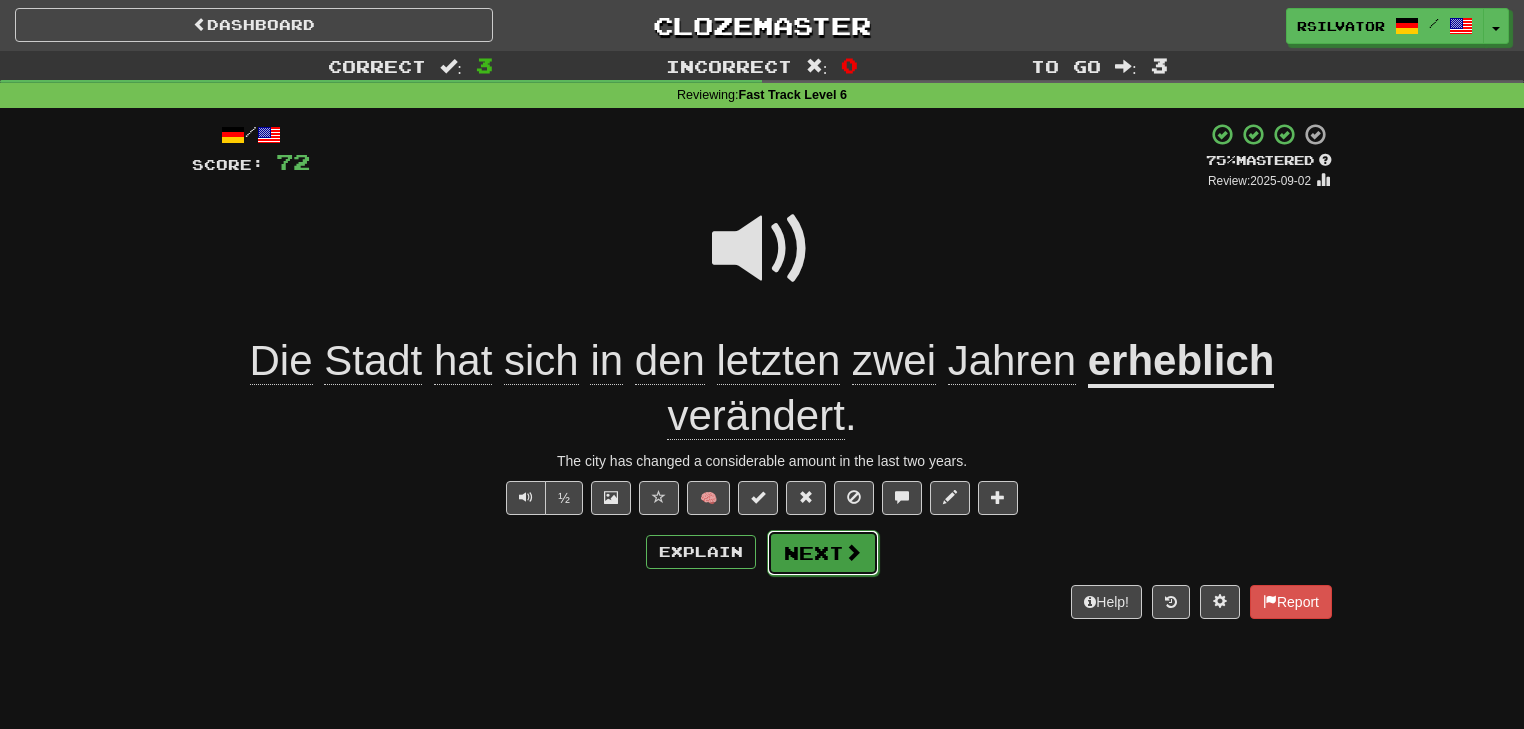 click on "Next" at bounding box center (823, 553) 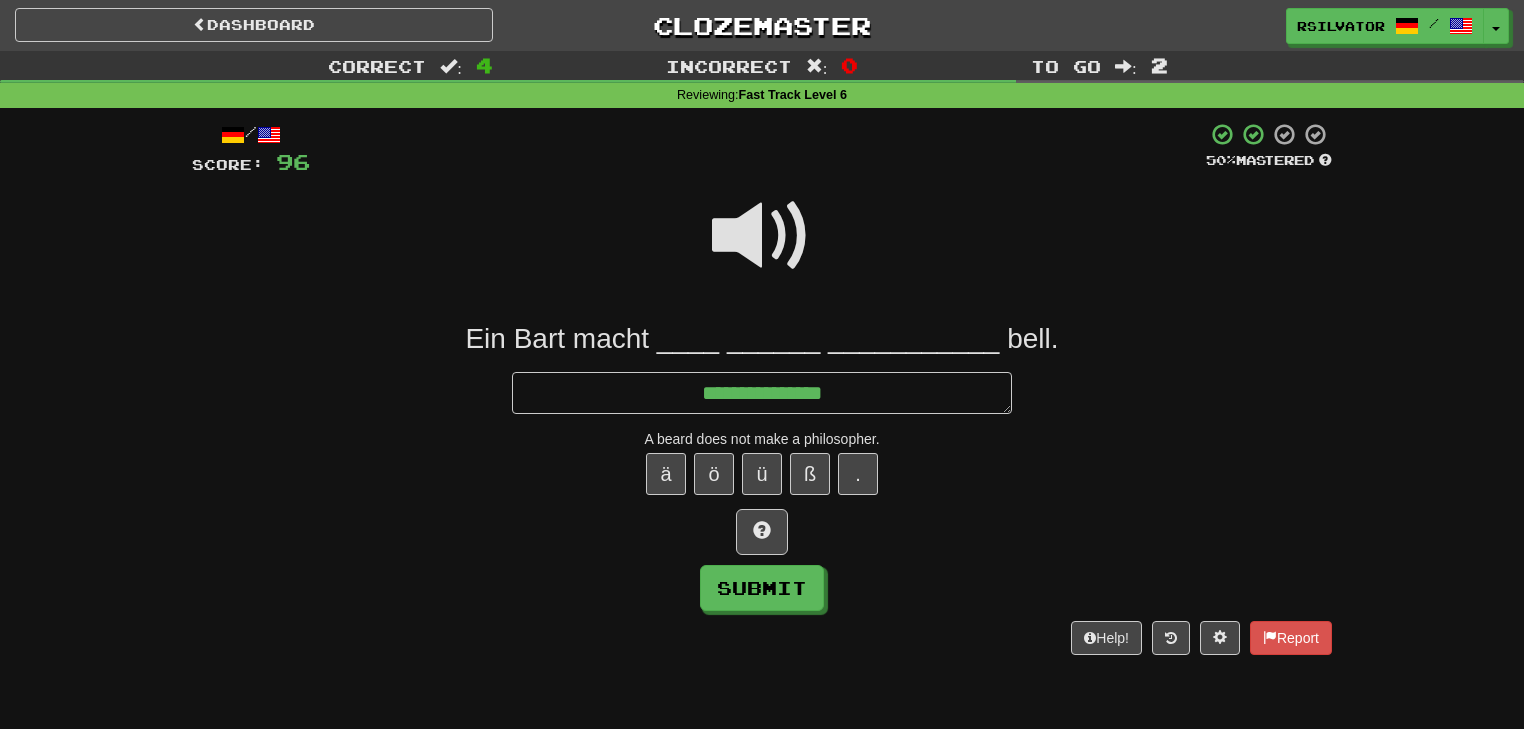 click at bounding box center [762, 236] 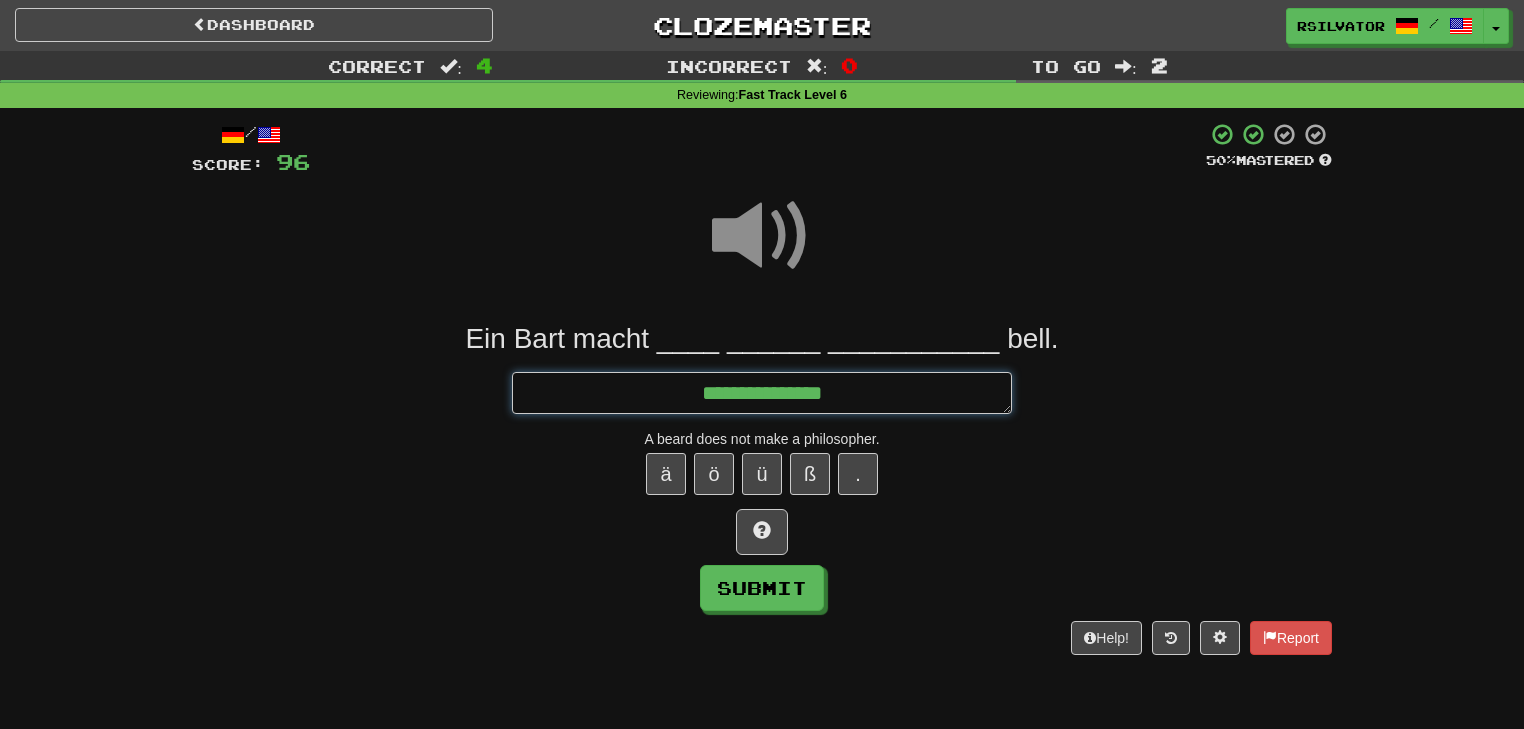 click on "**********" at bounding box center (762, 393) 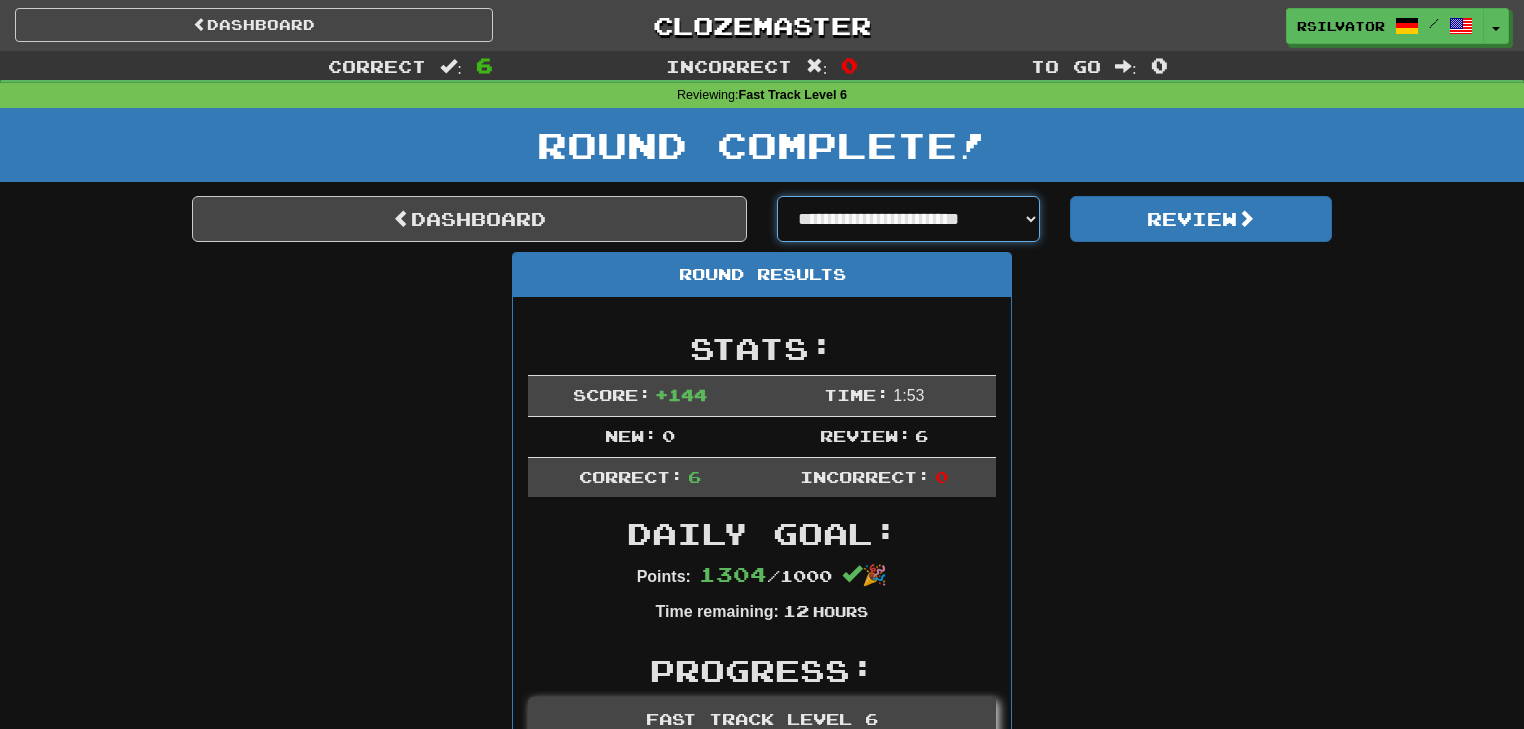 click on "**********" at bounding box center [908, 219] 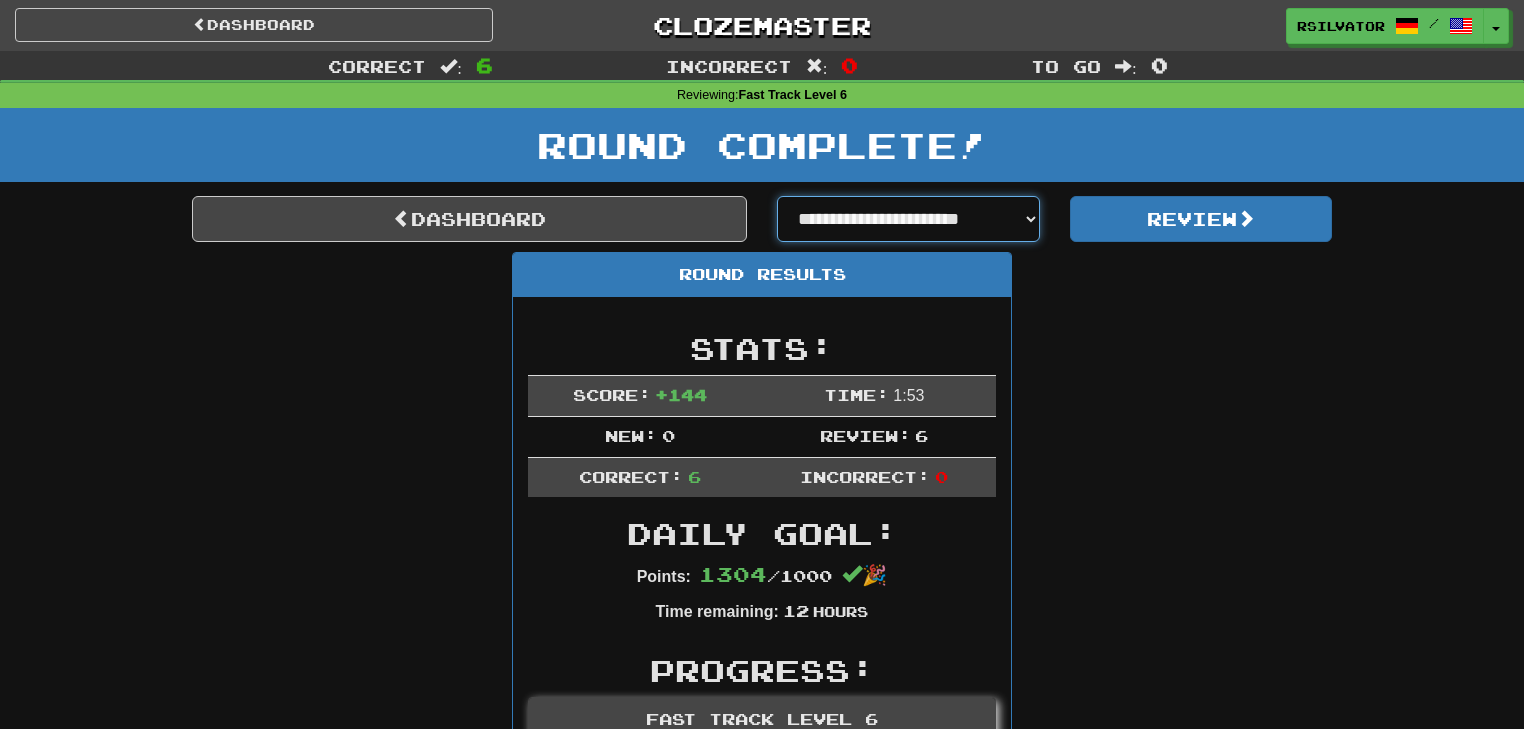 click on "**********" at bounding box center [908, 219] 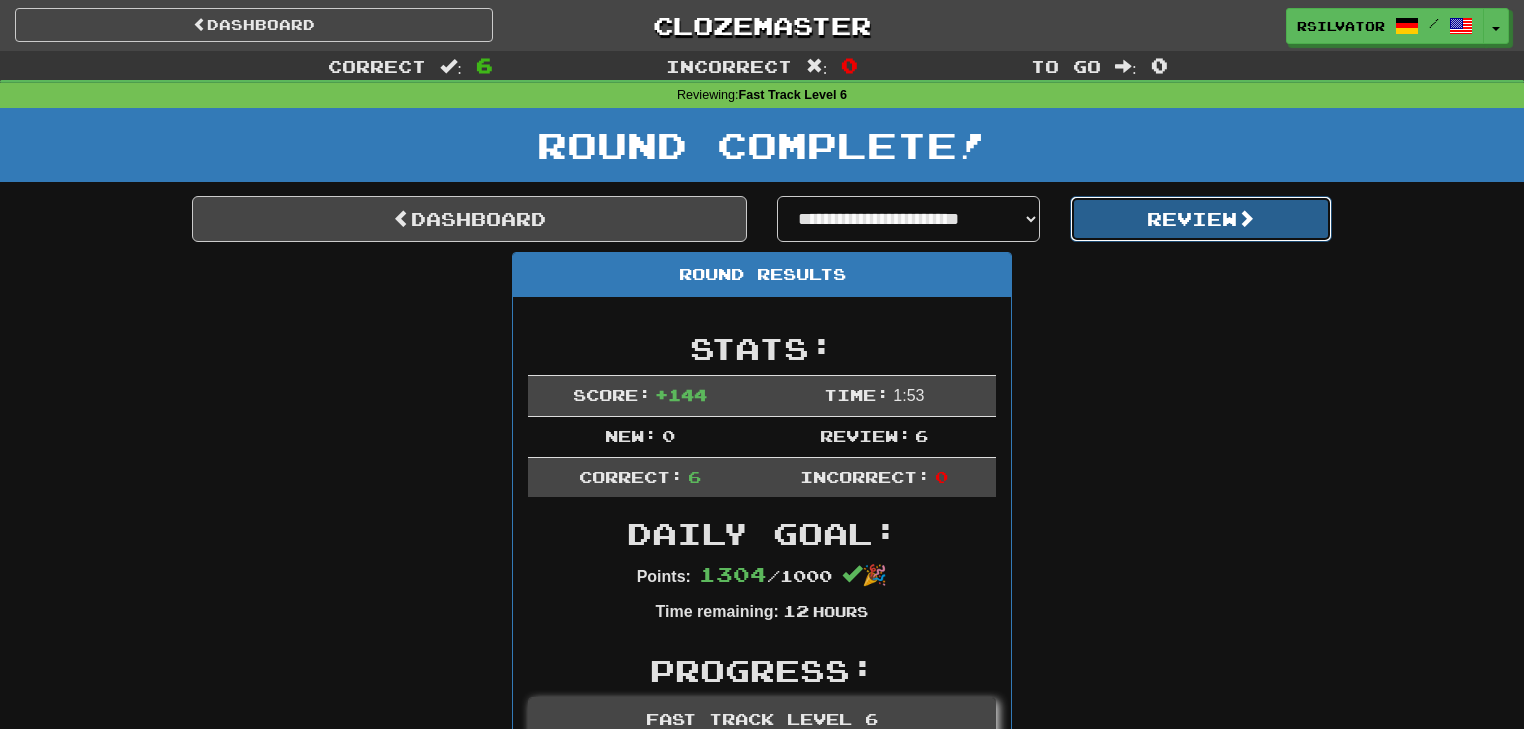 click on "Review" at bounding box center [1201, 219] 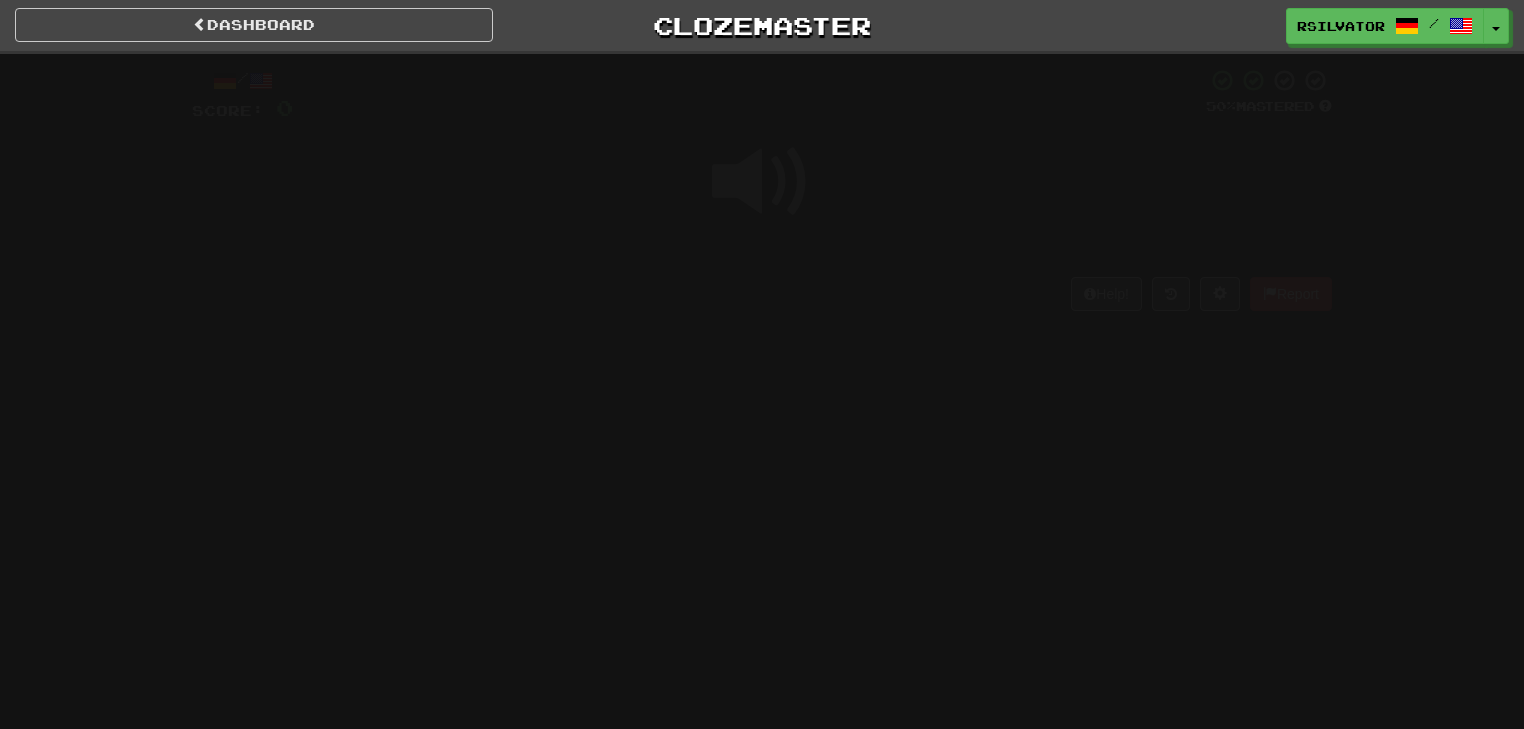 scroll, scrollTop: 0, scrollLeft: 0, axis: both 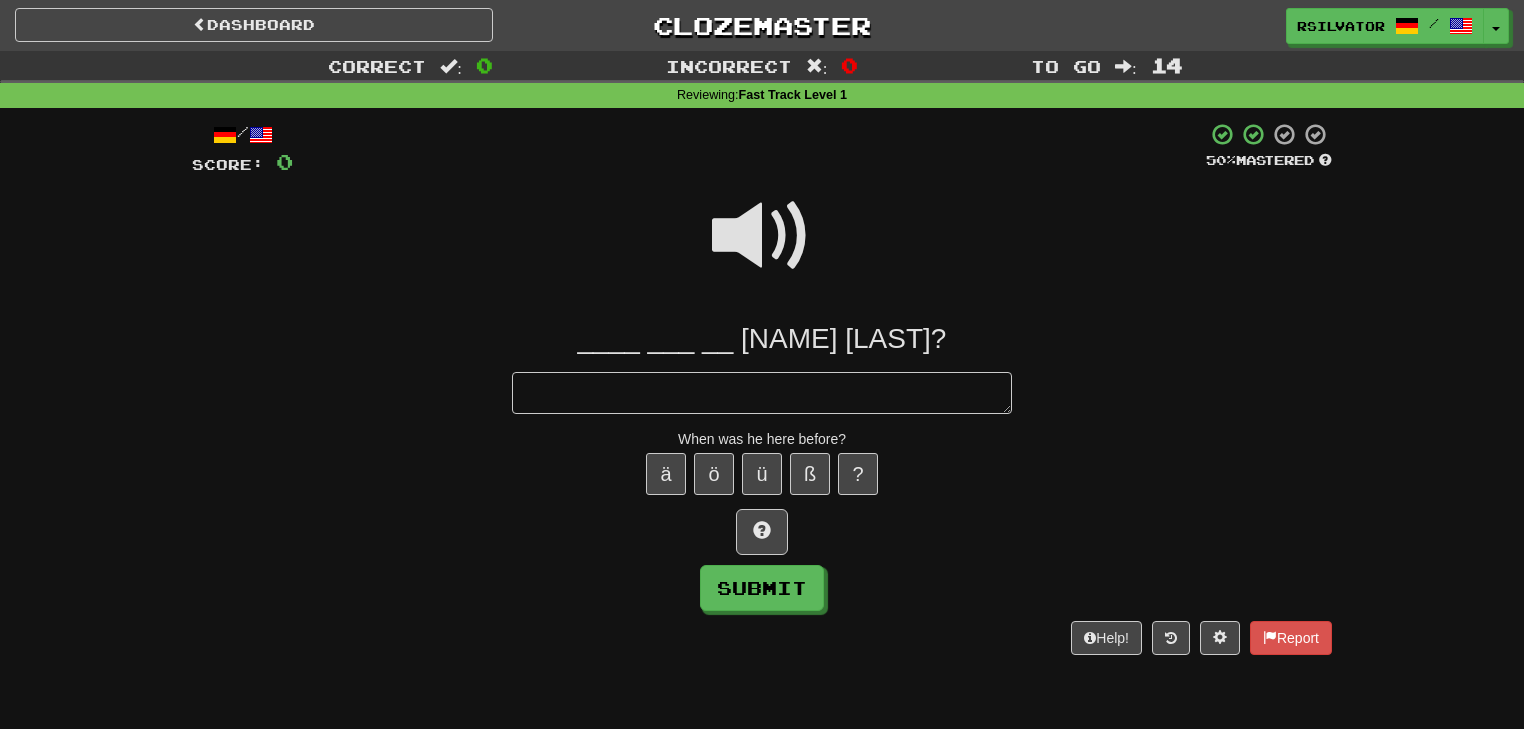 type on "*" 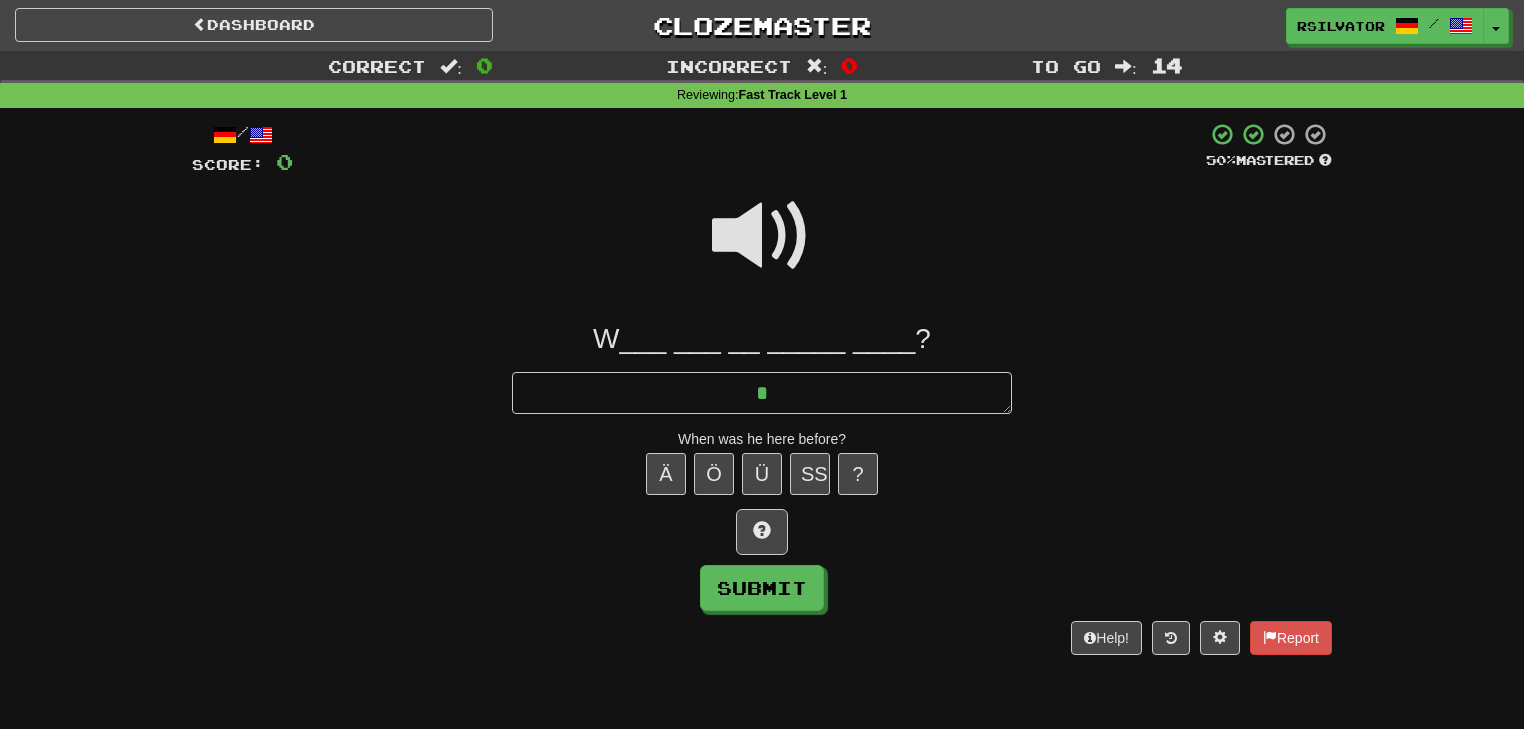 type on "*" 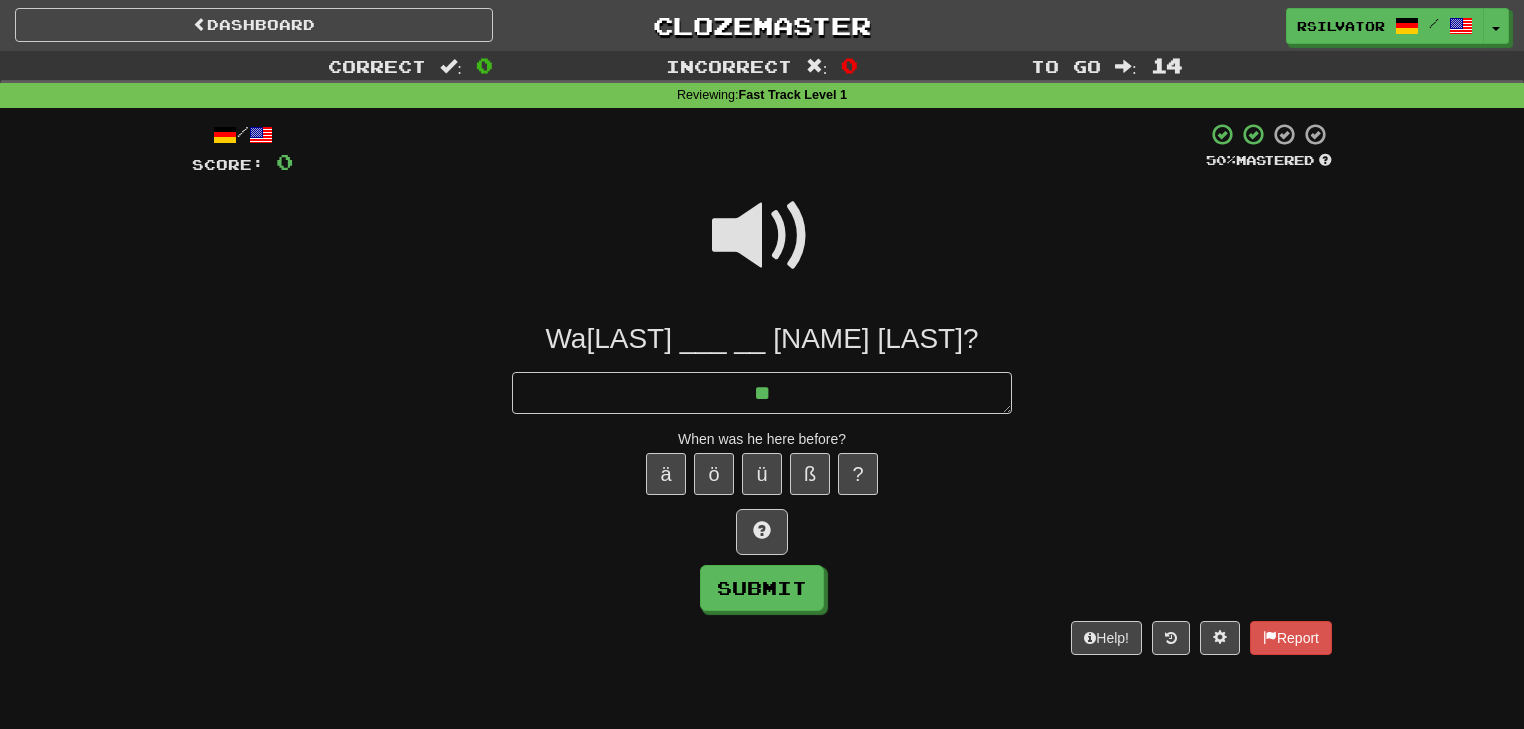 type on "*" 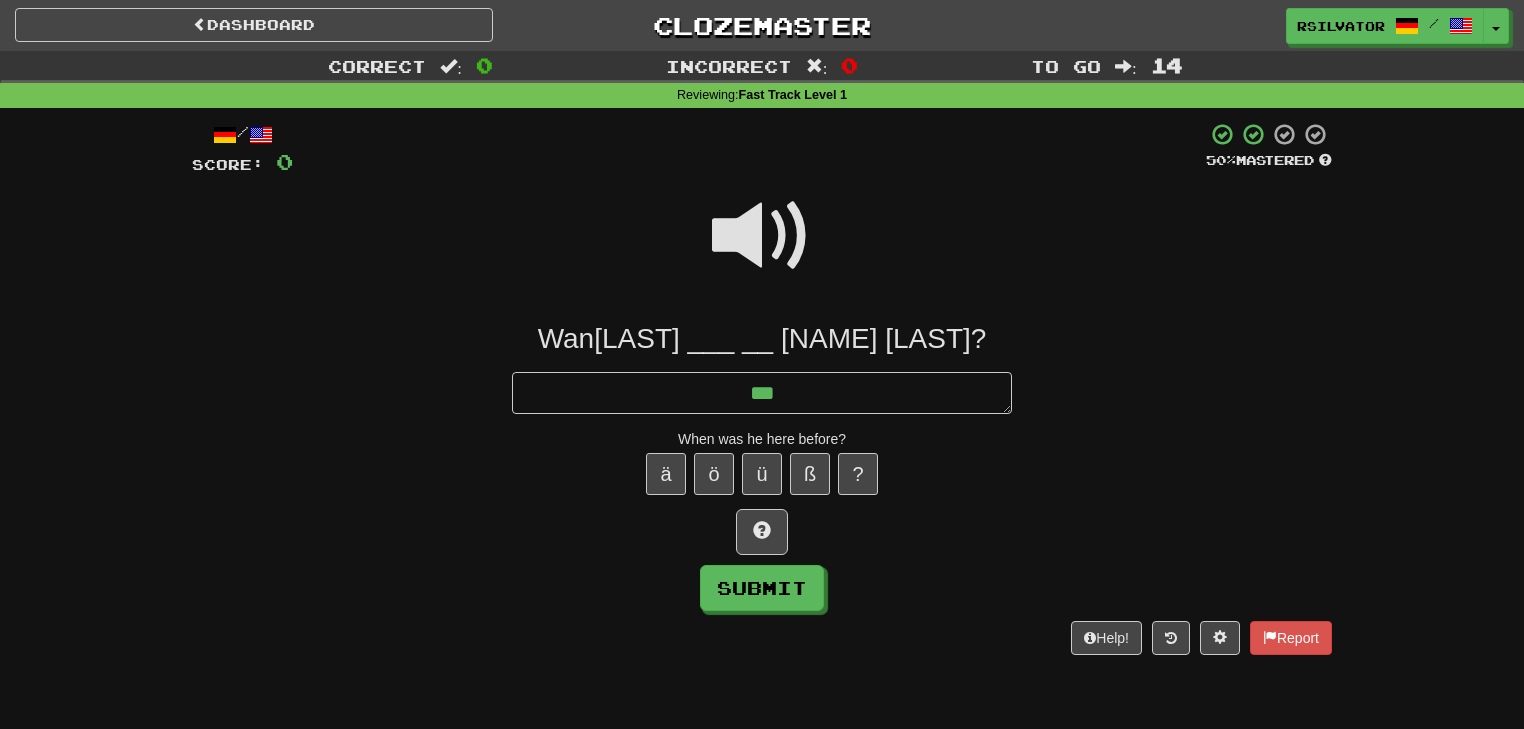 type on "*" 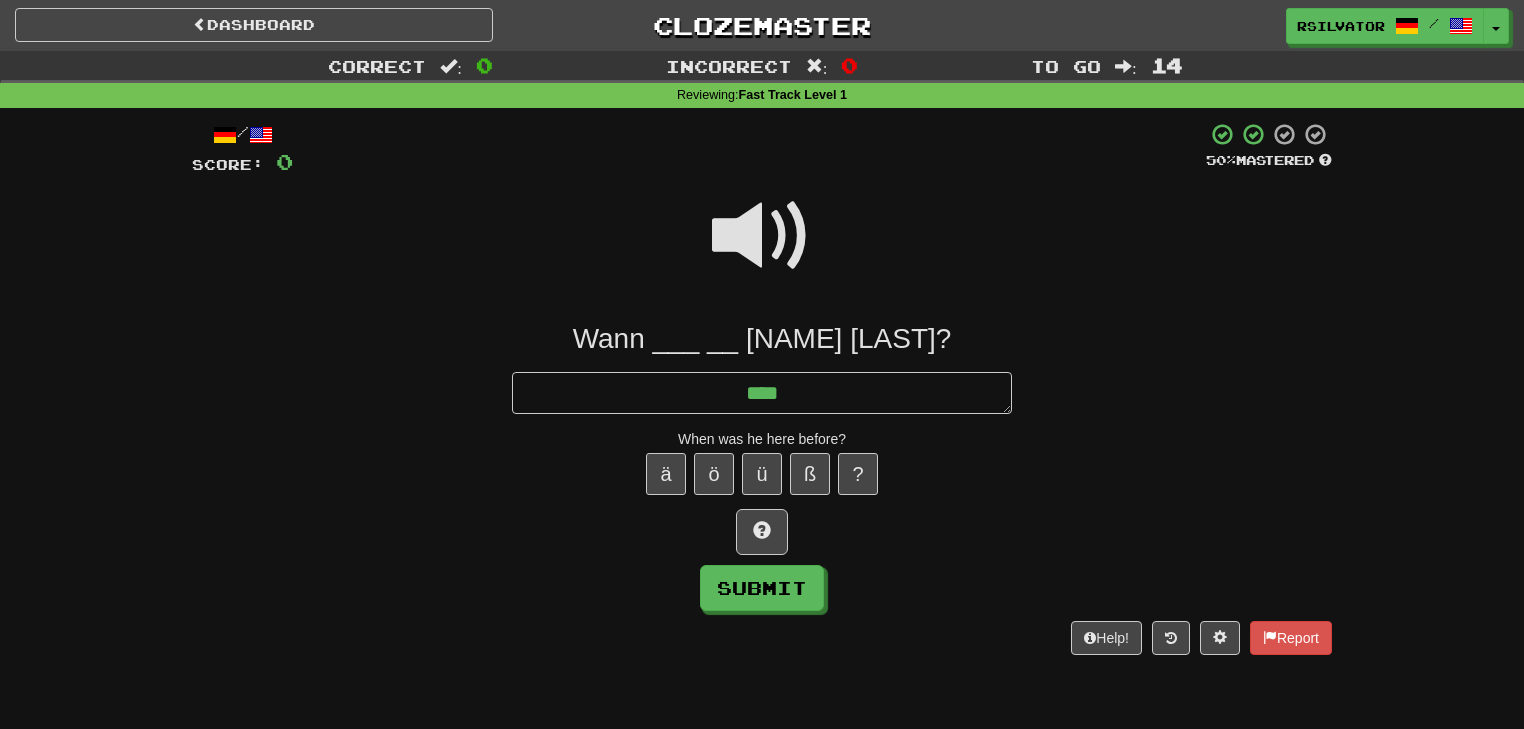 type on "*" 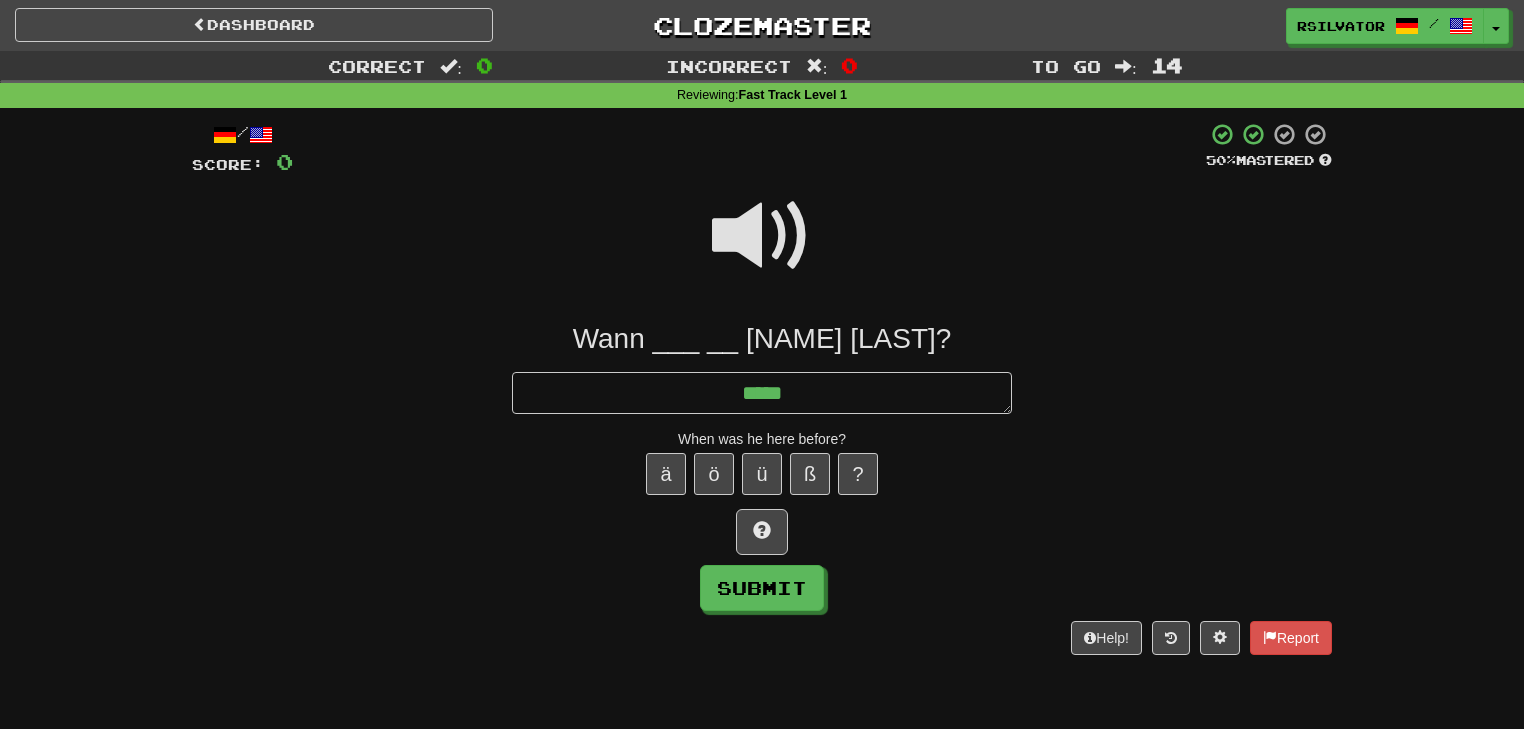 type on "*" 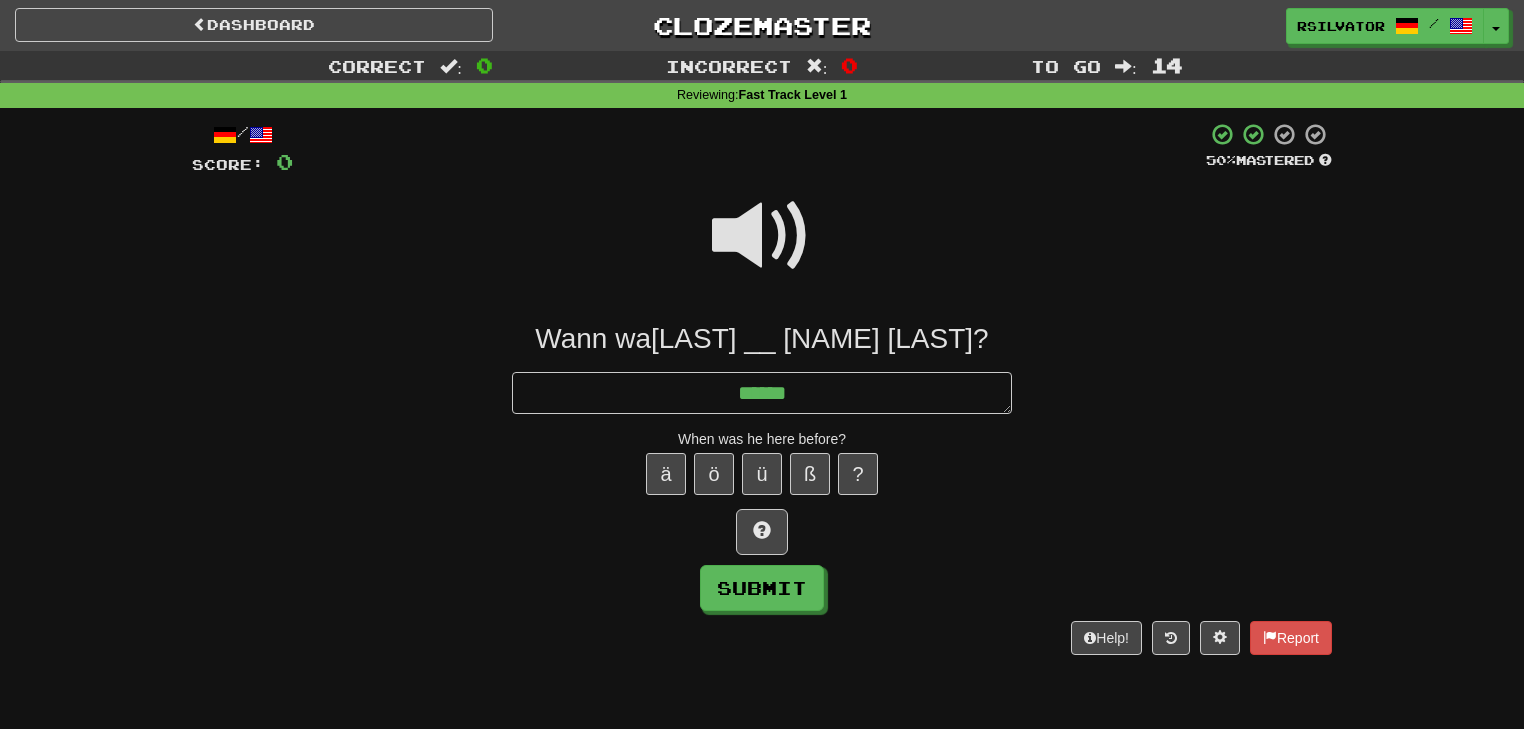 type on "*" 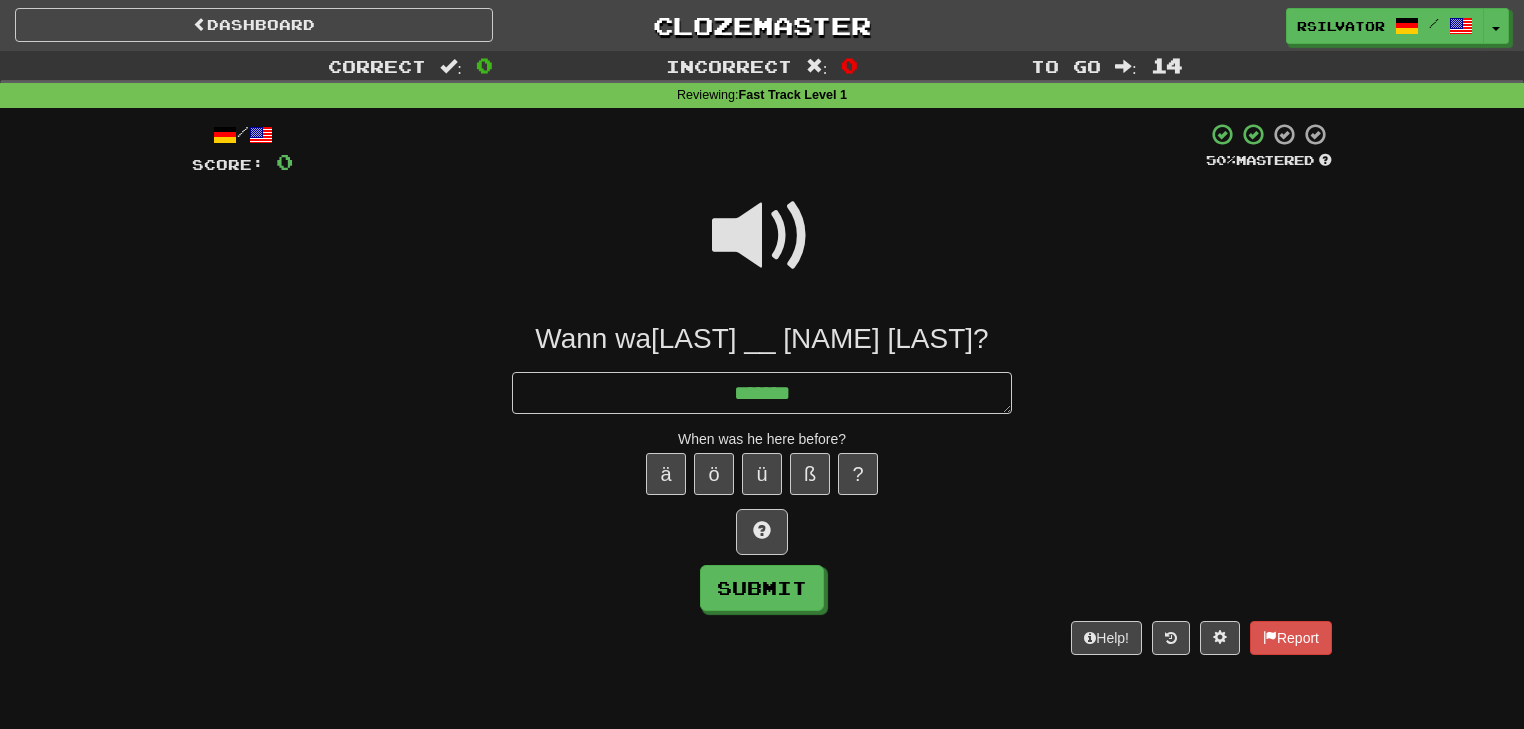 type on "*" 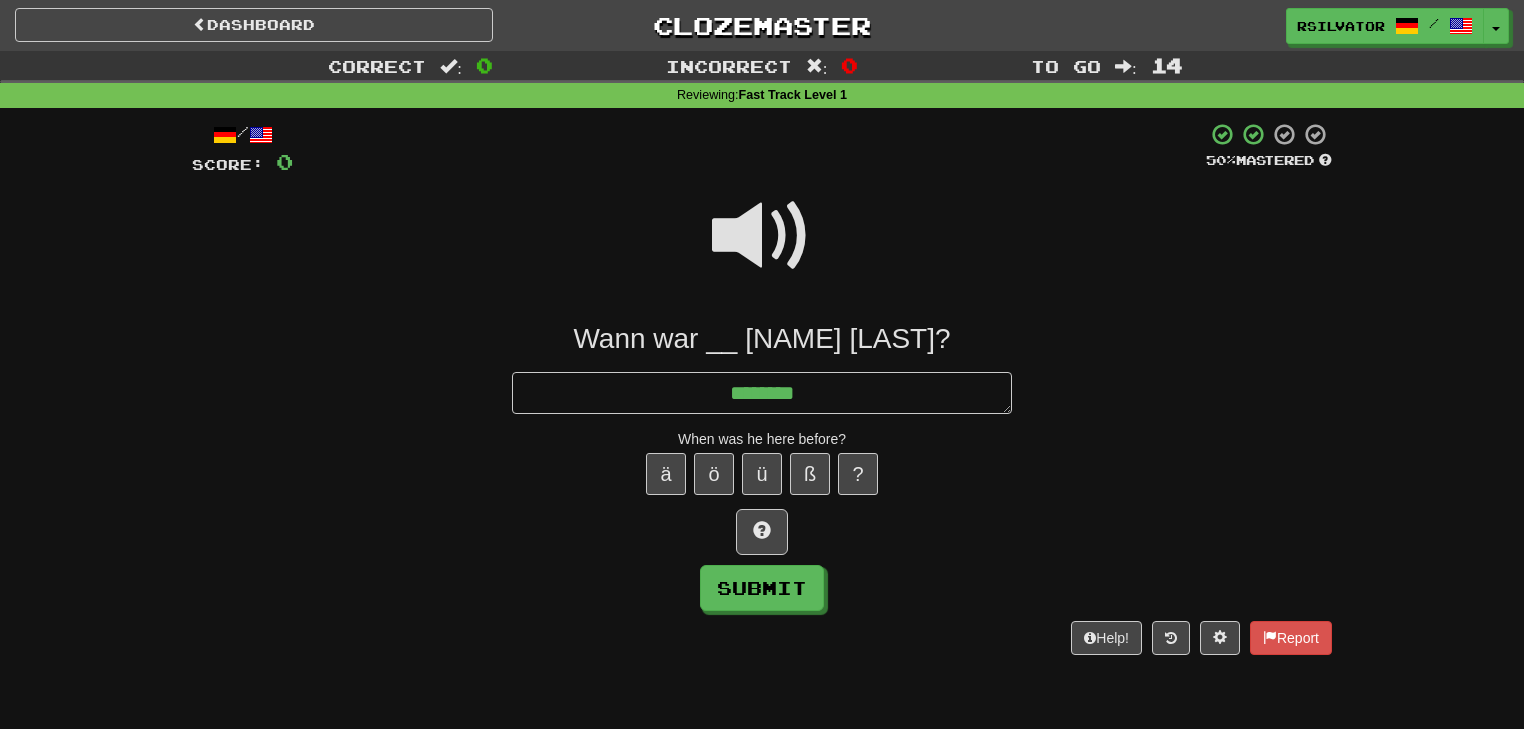 type on "*" 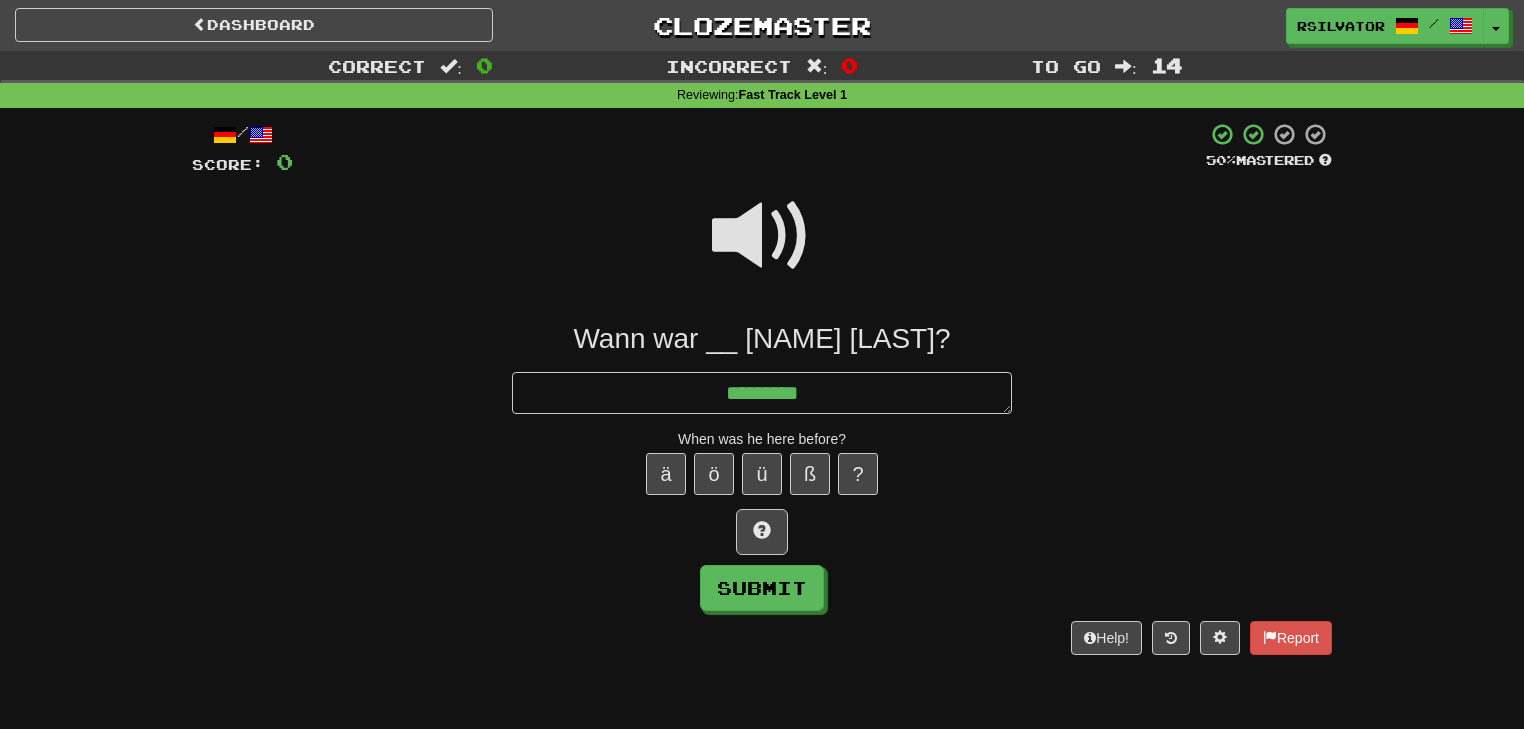 type on "*" 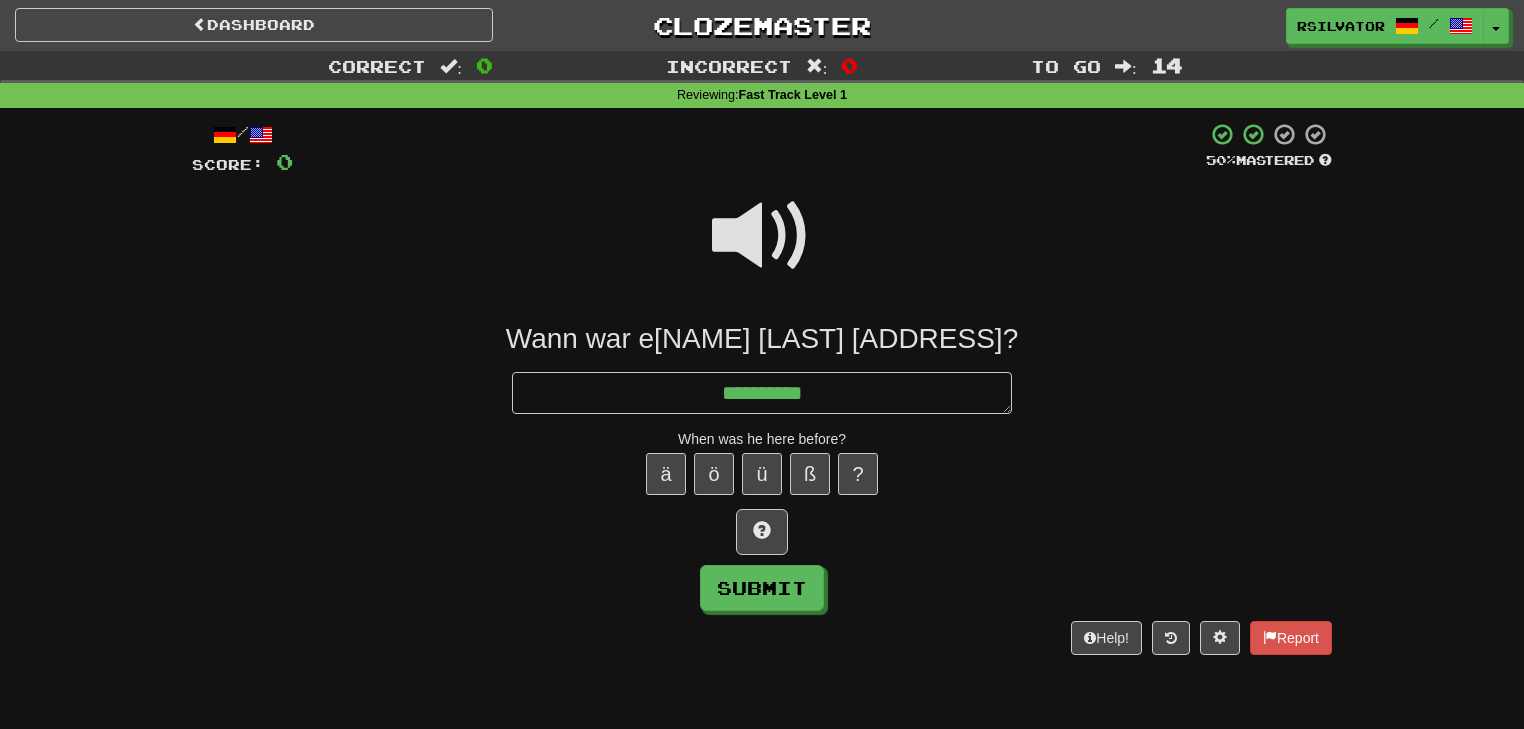 type on "*" 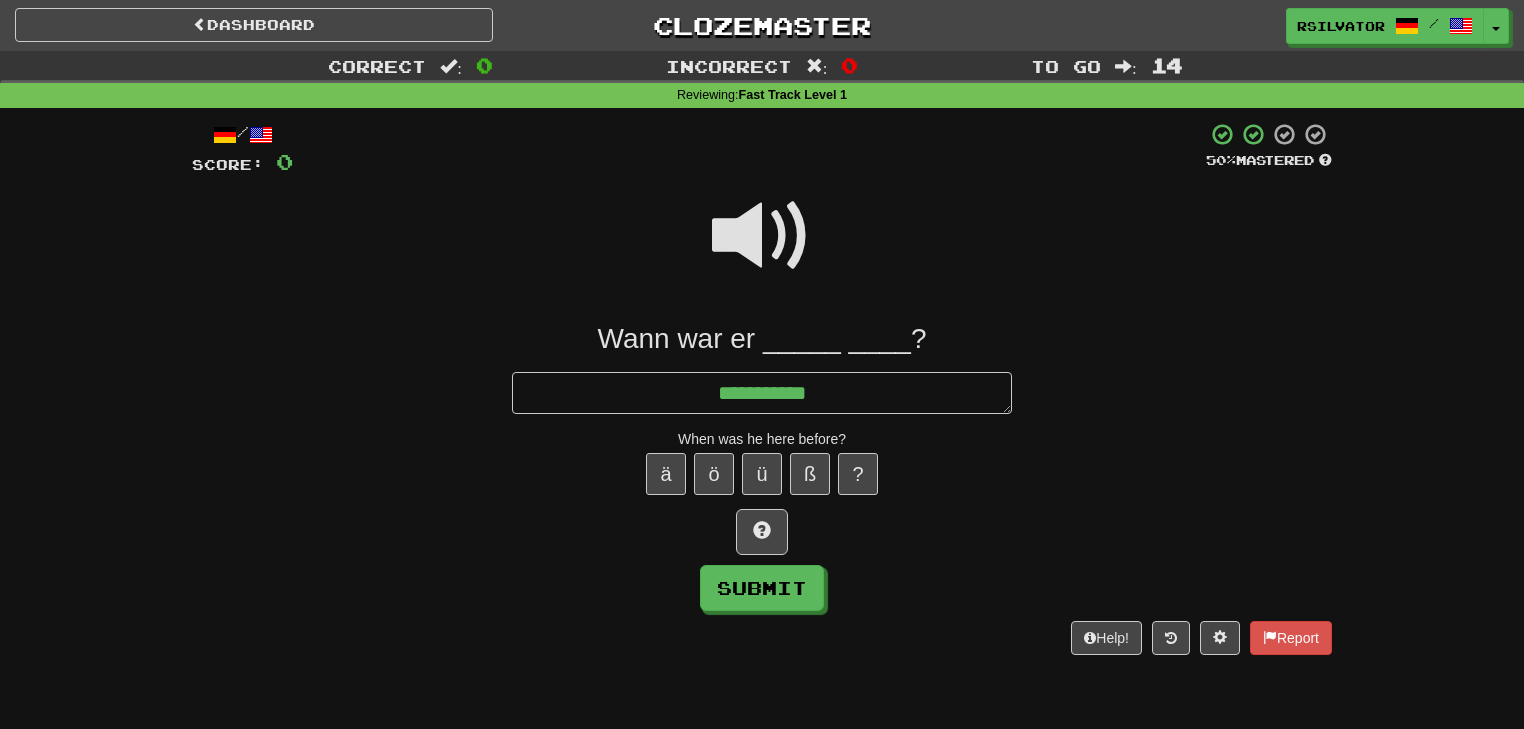 type on "*" 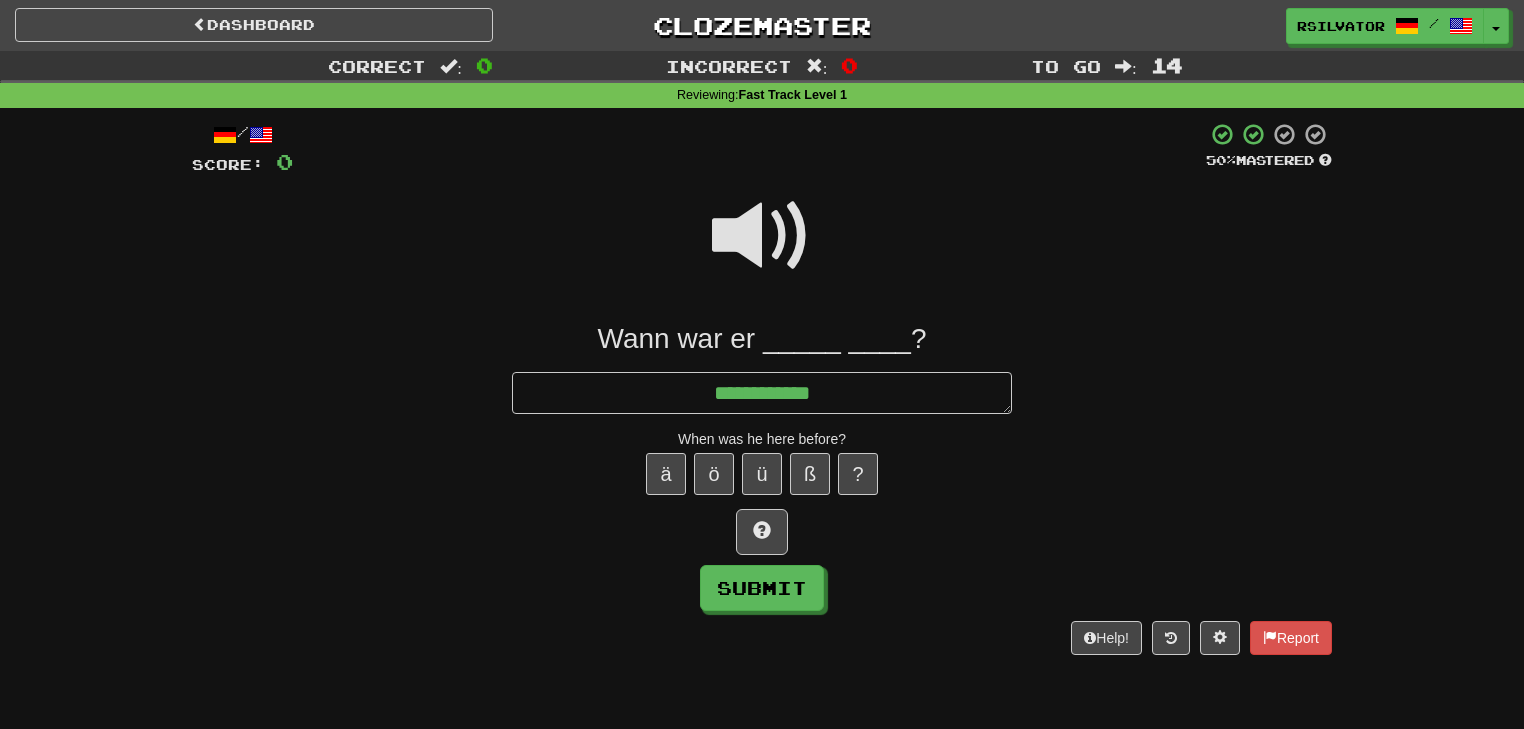 type on "*" 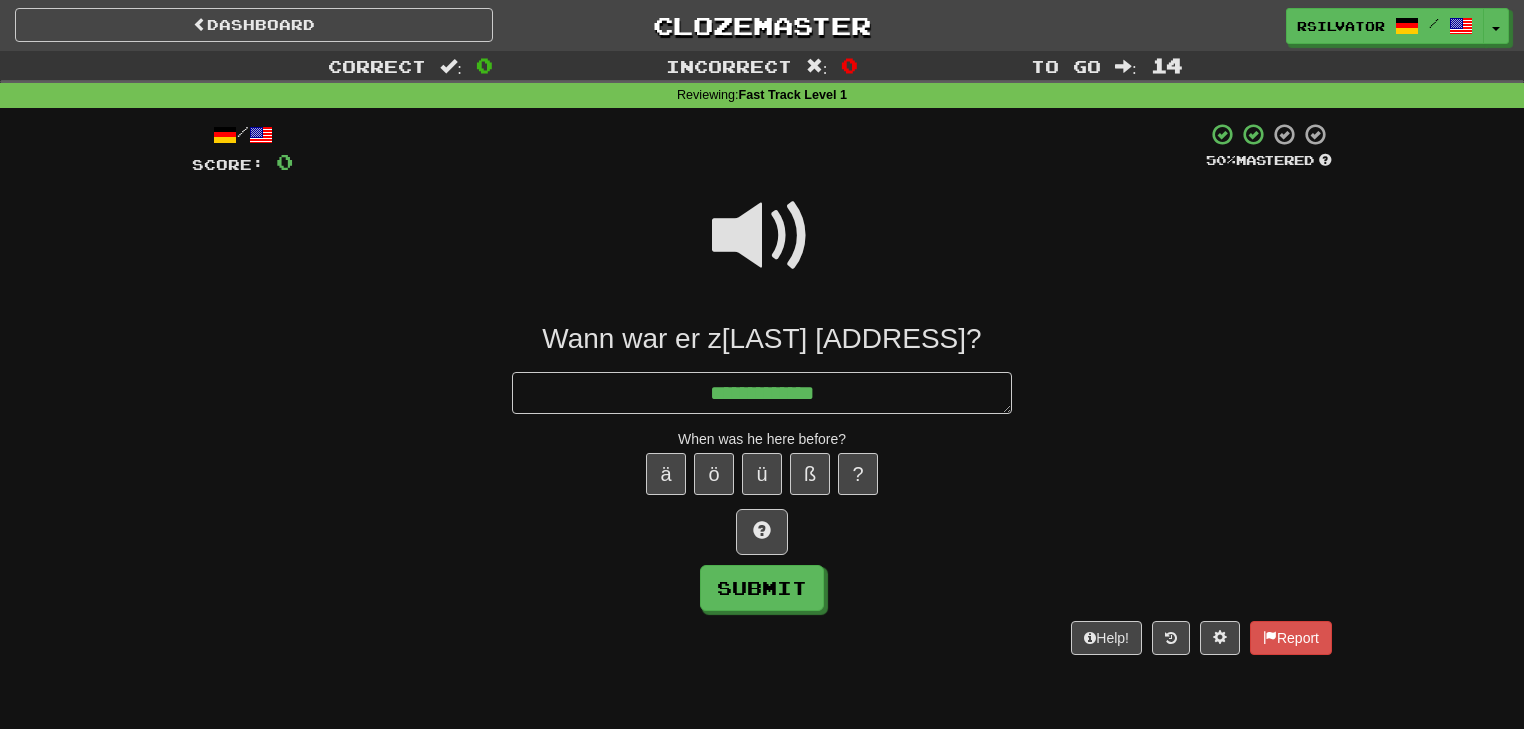 type on "*" 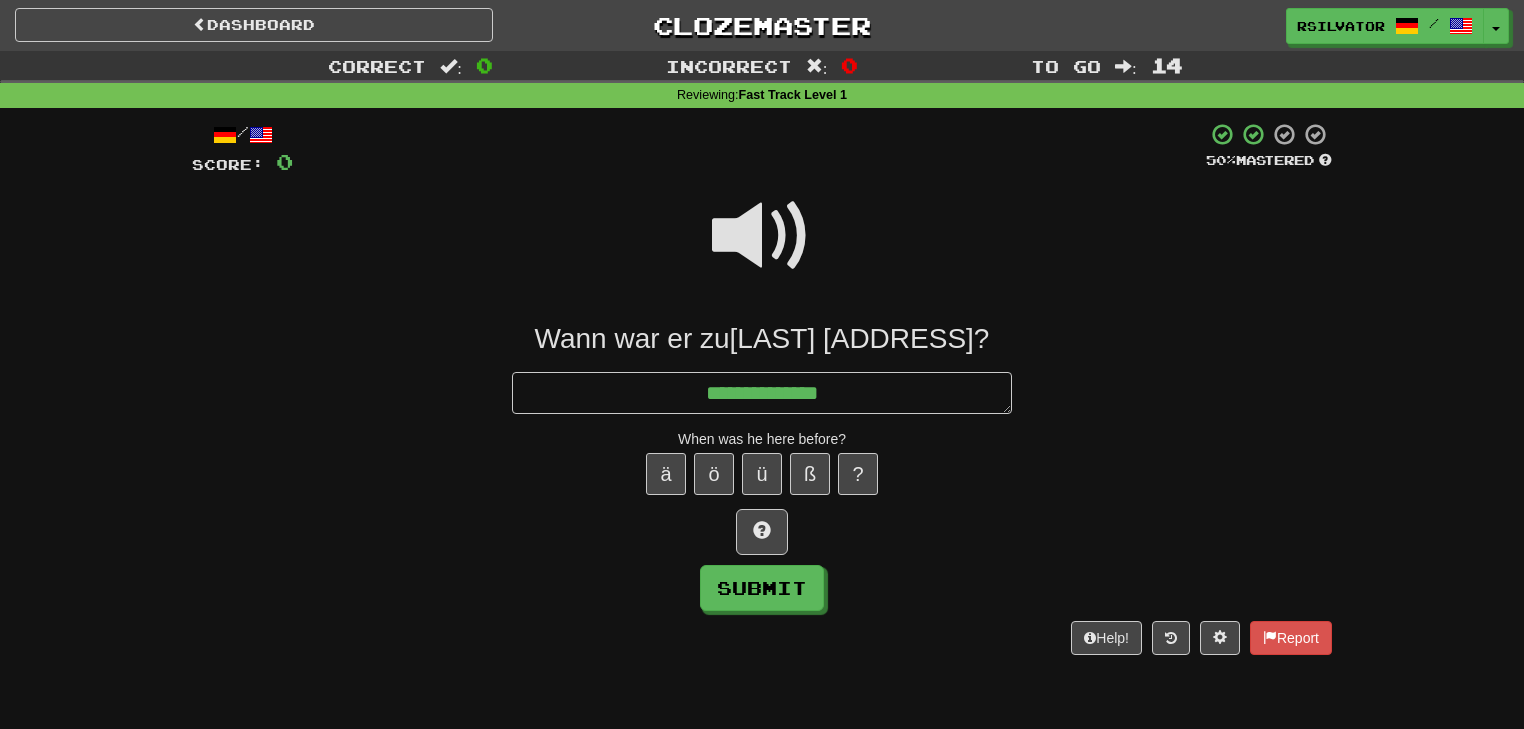 type on "*" 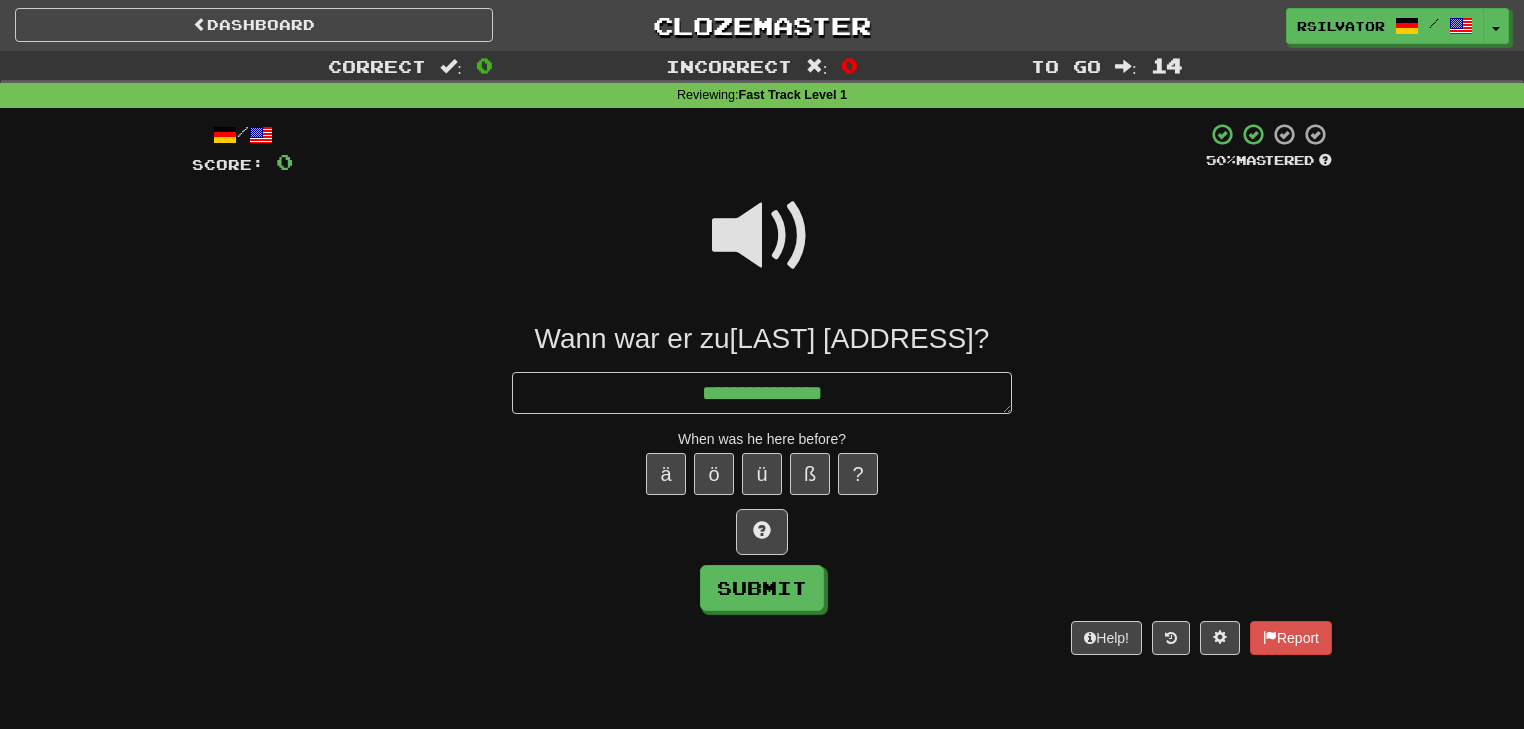 type on "**********" 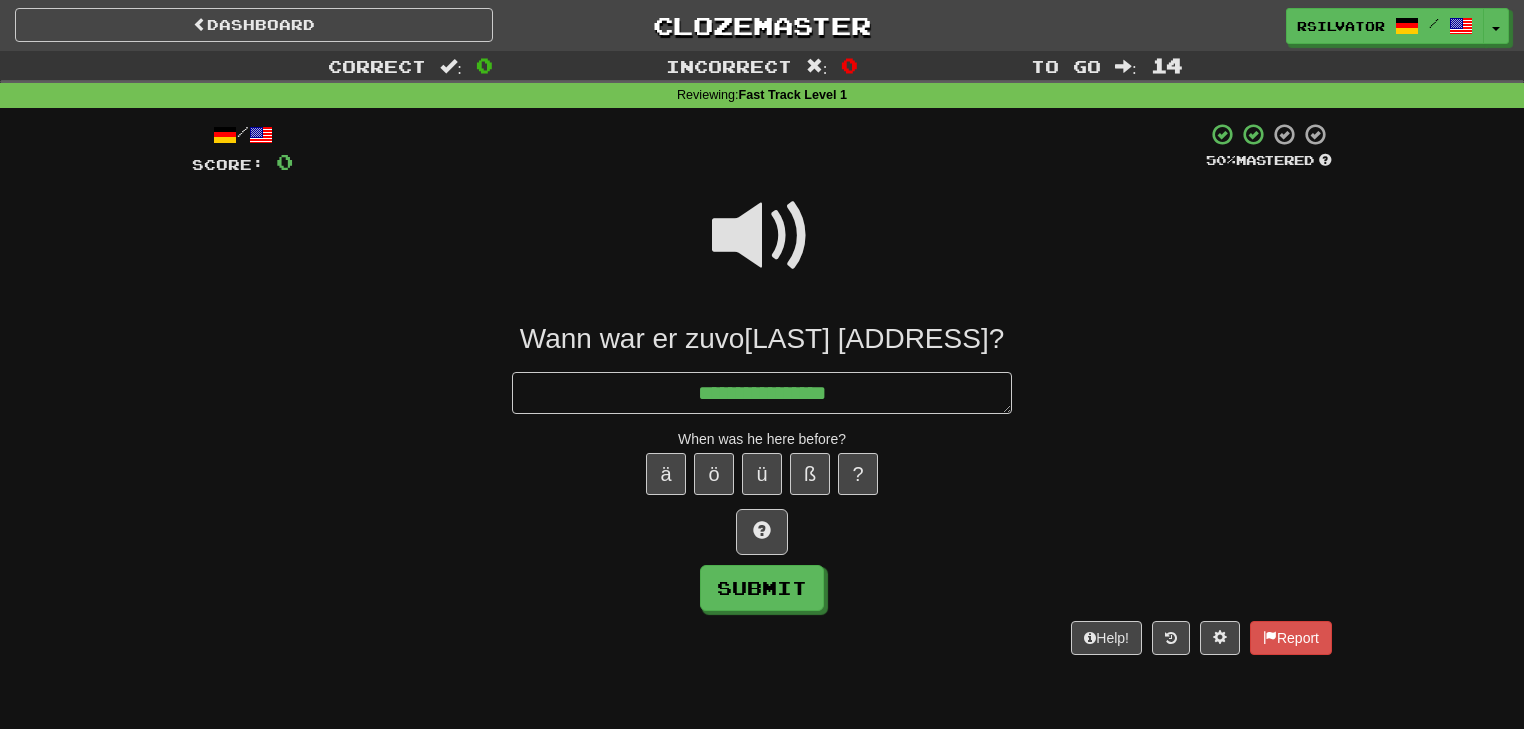 type on "*" 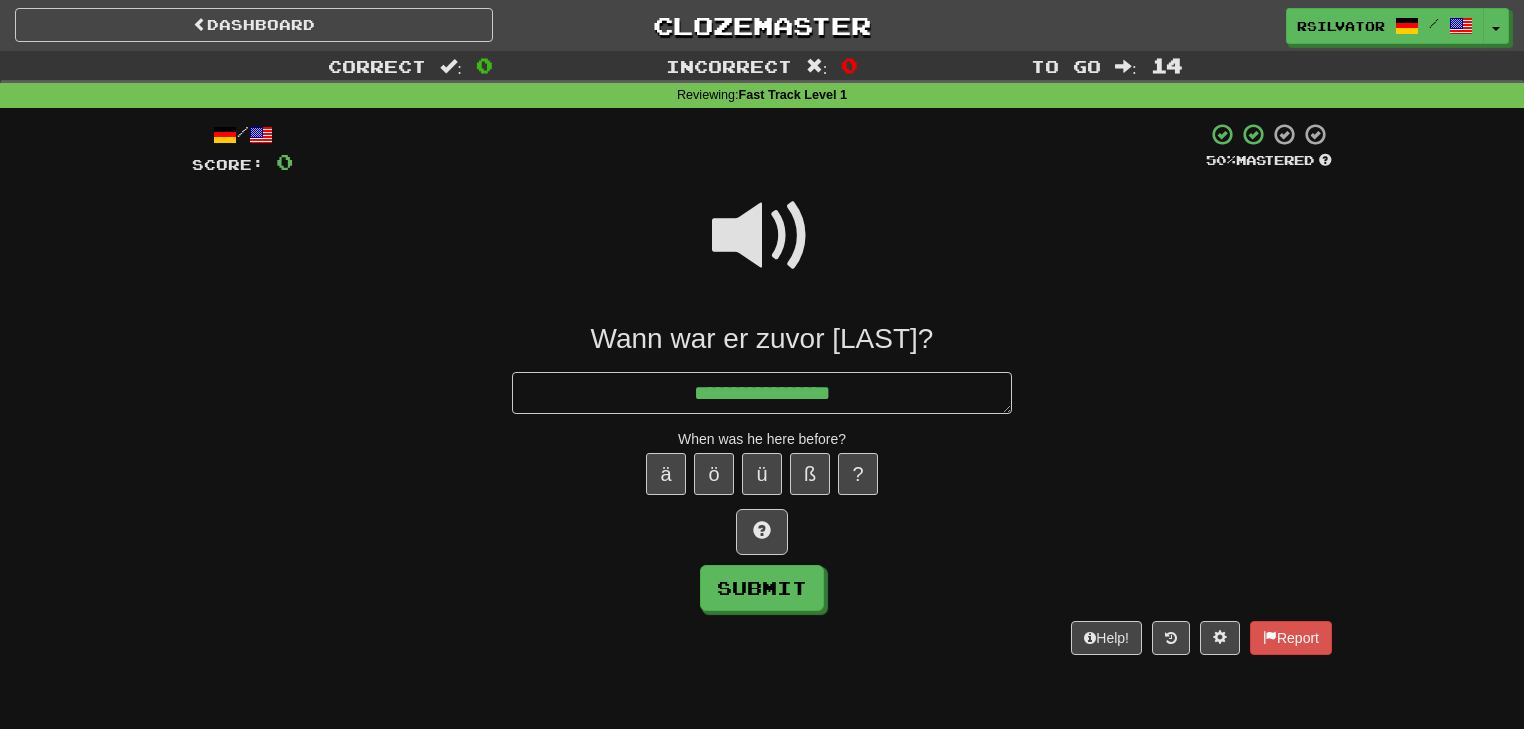 type on "*" 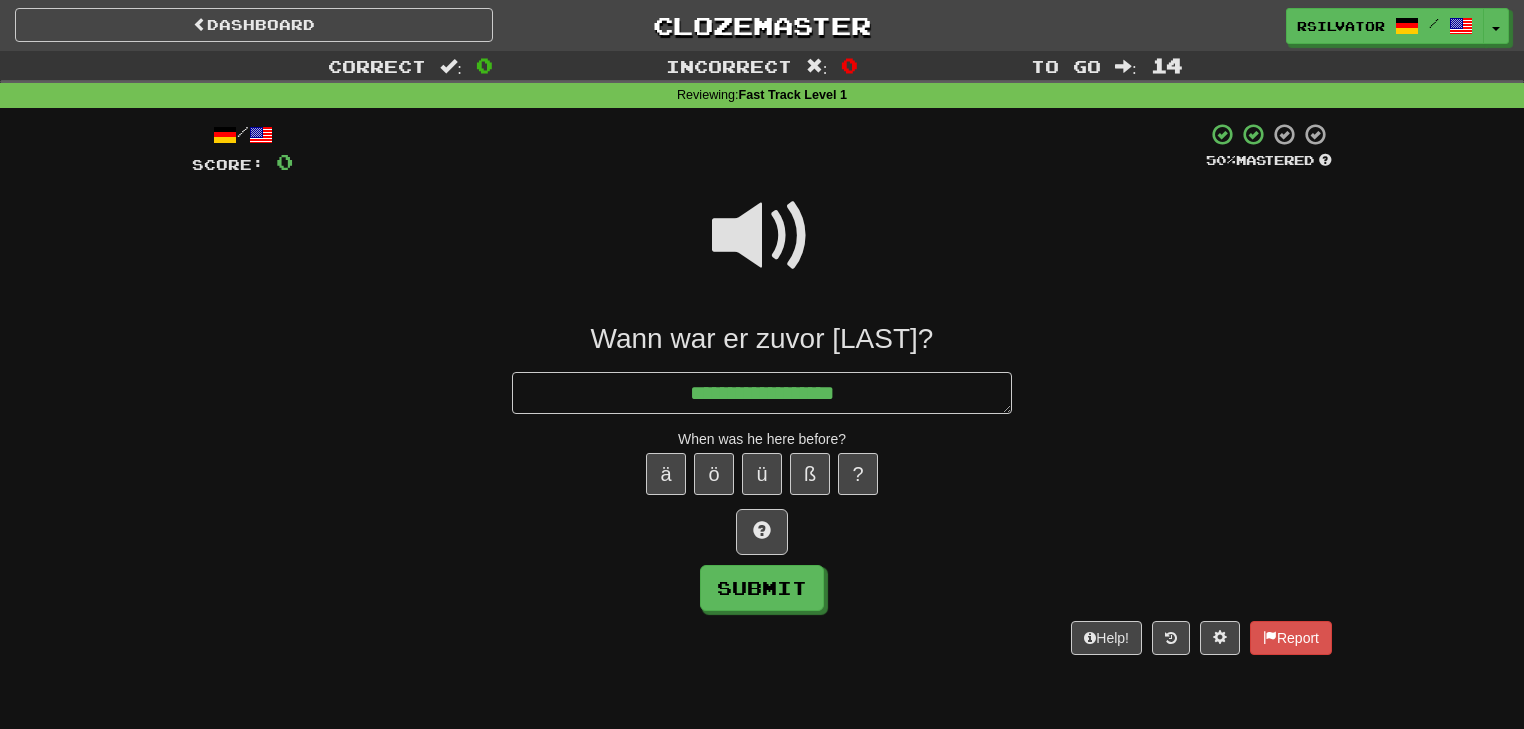 type on "*" 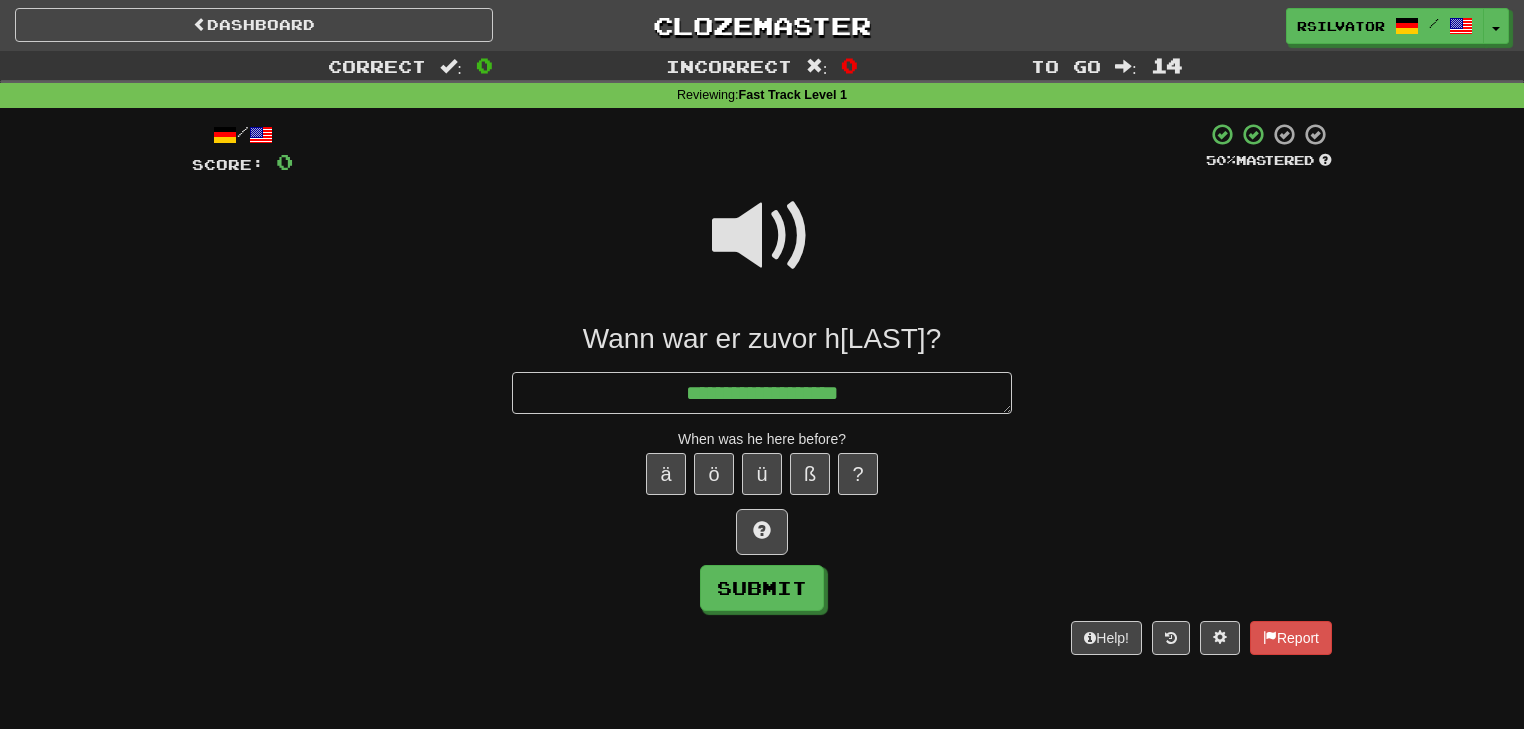 type on "*" 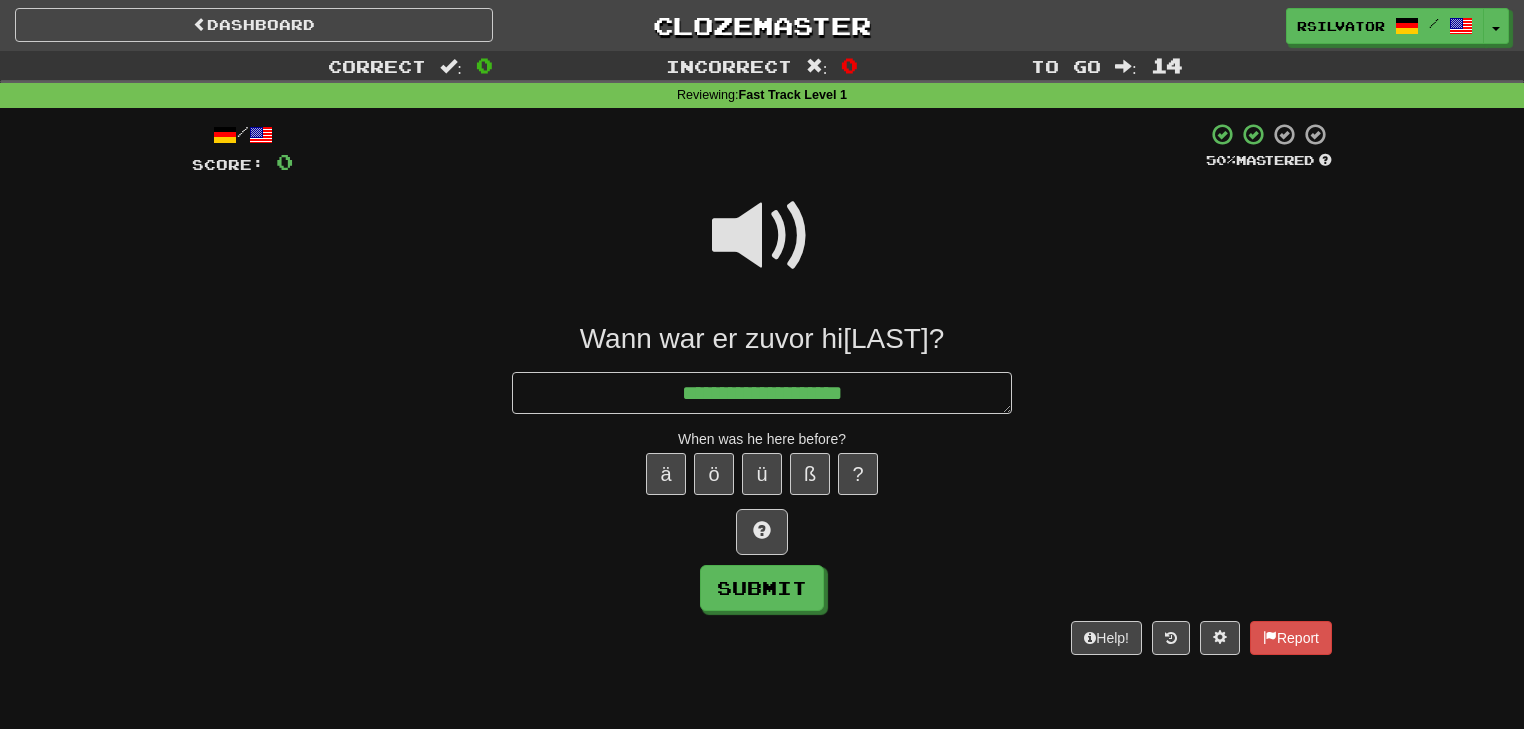 type on "*" 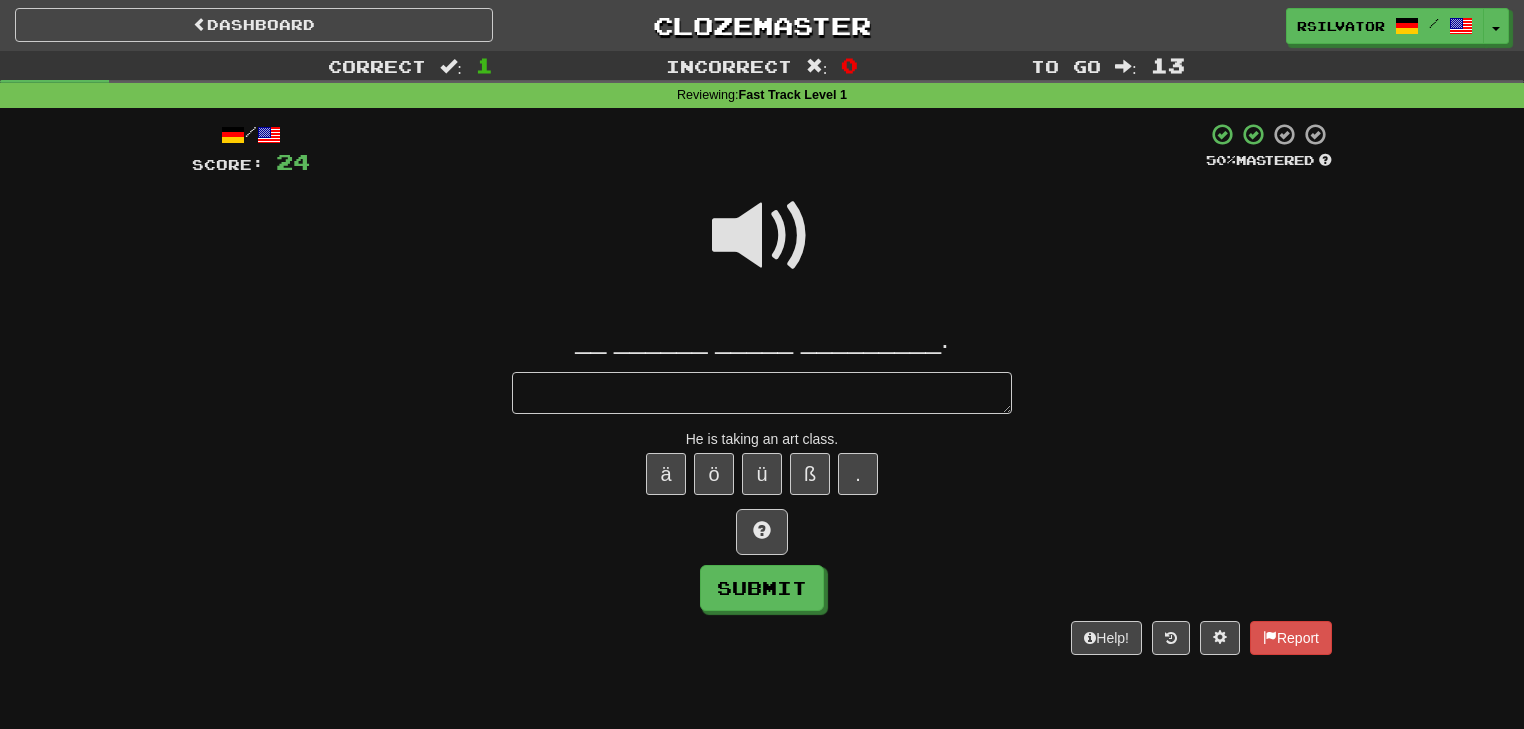 type on "*" 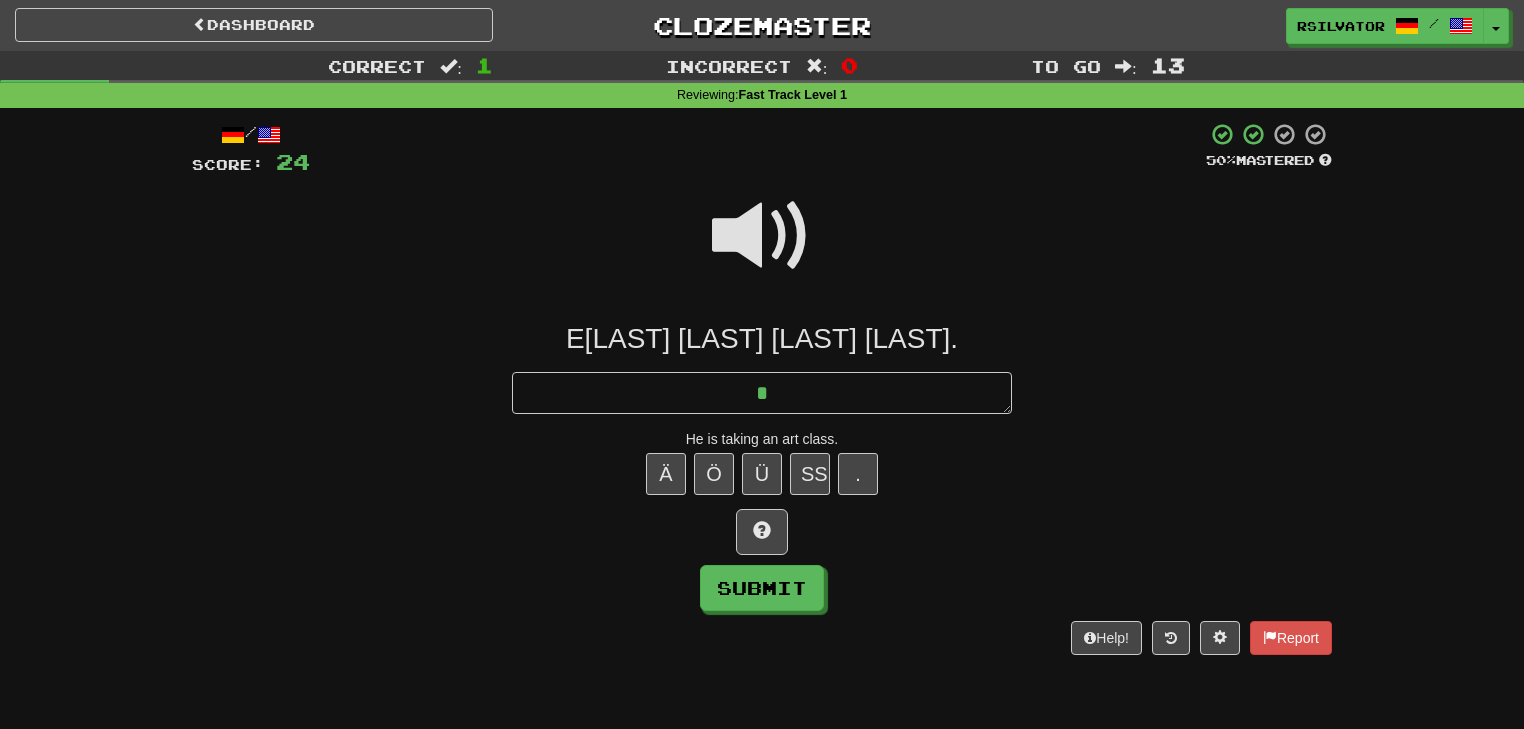 type on "*" 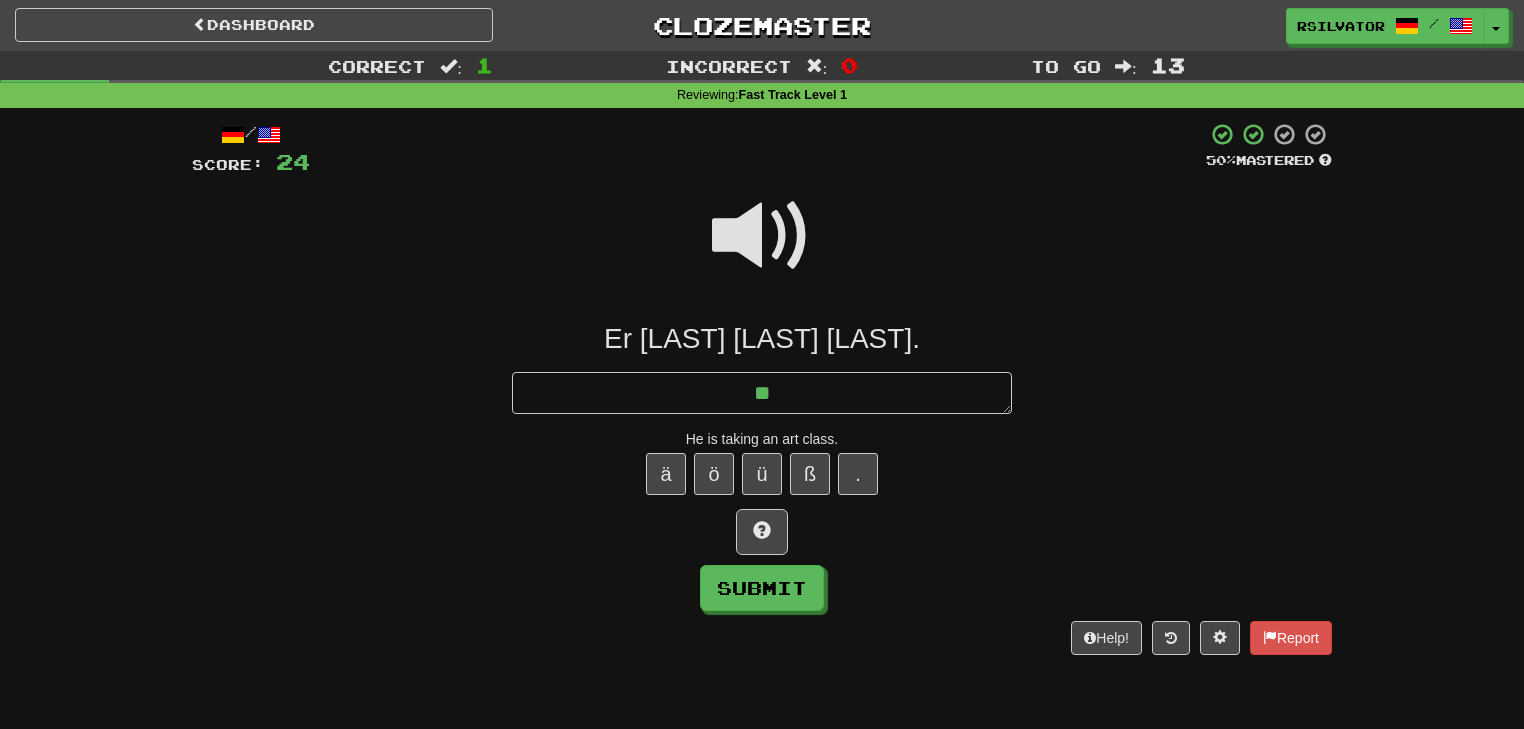 type on "*" 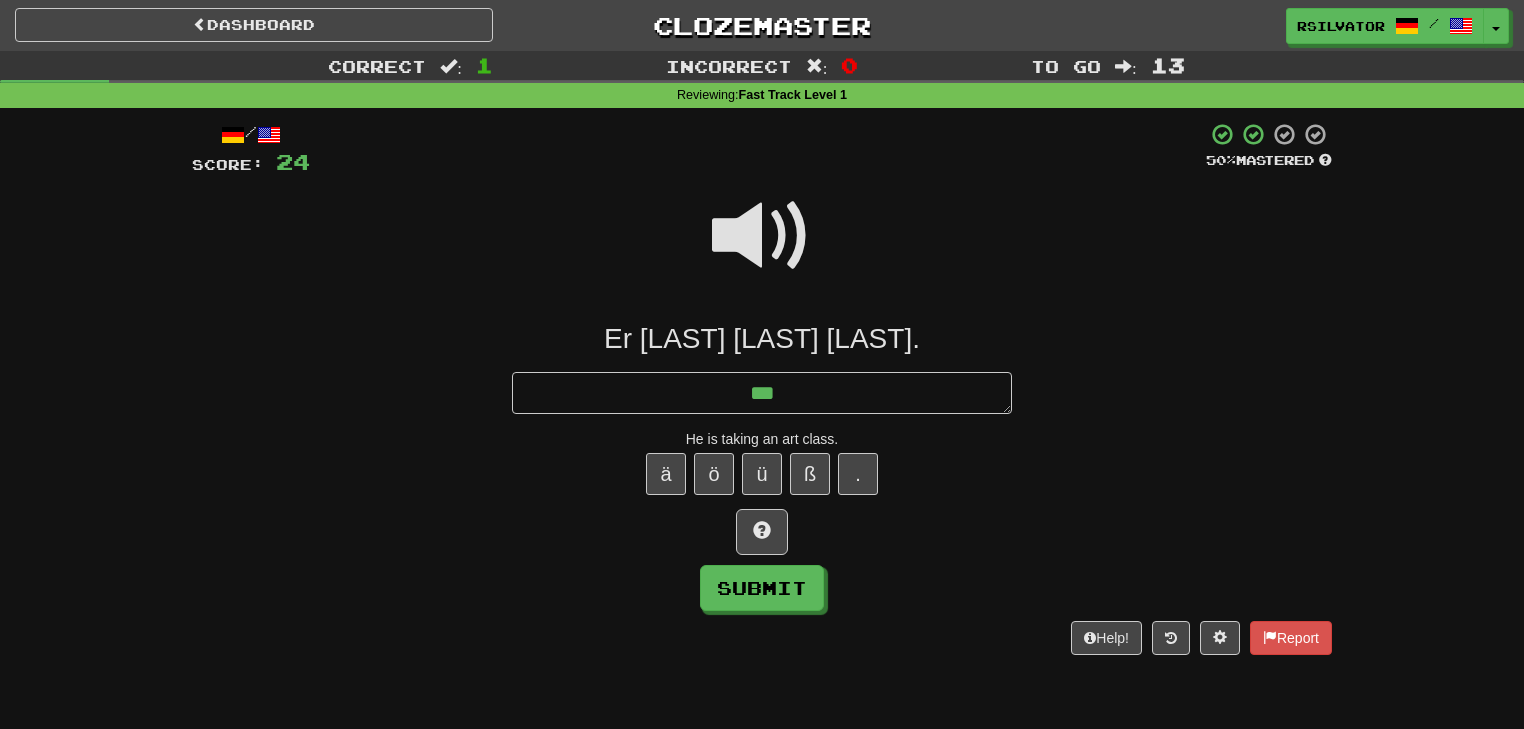 type on "*" 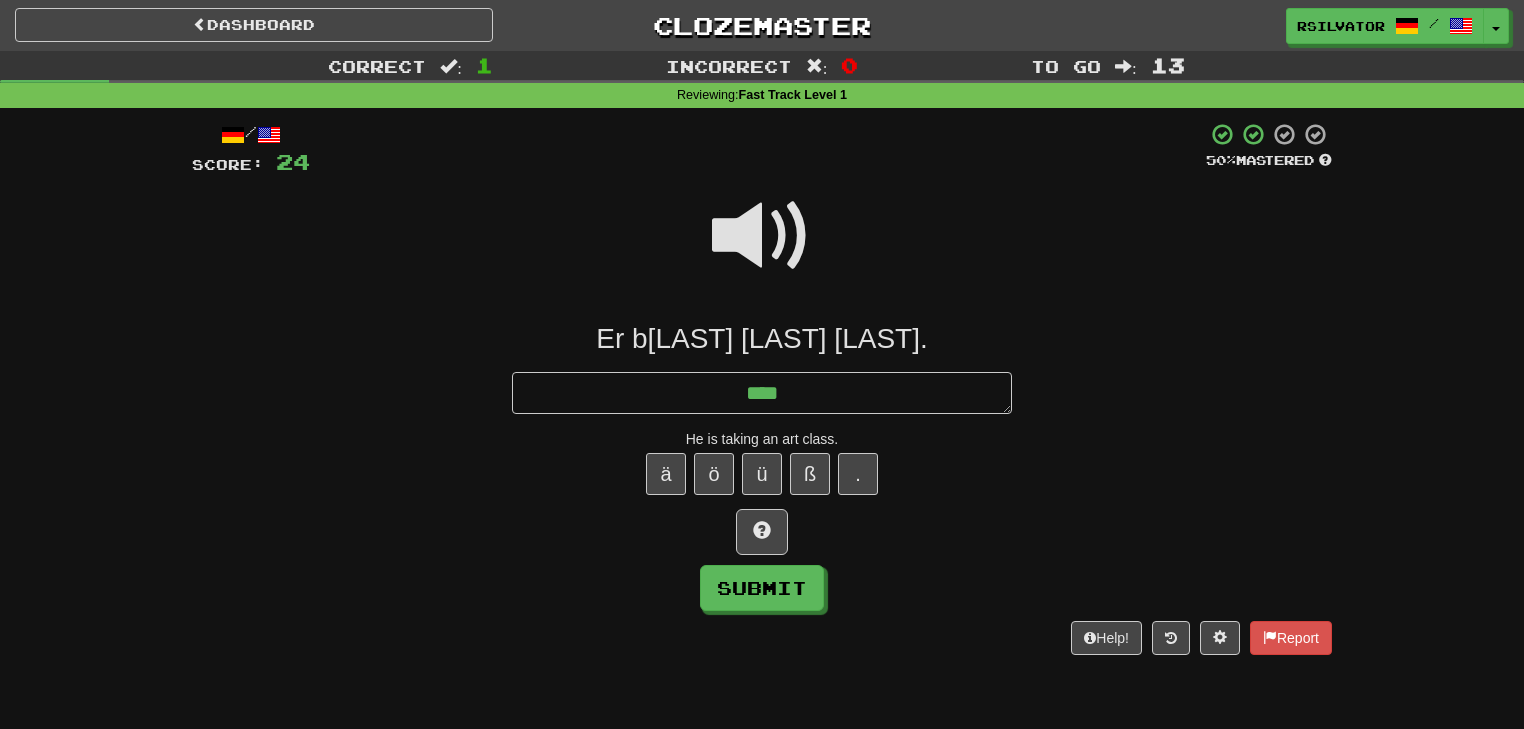type on "*" 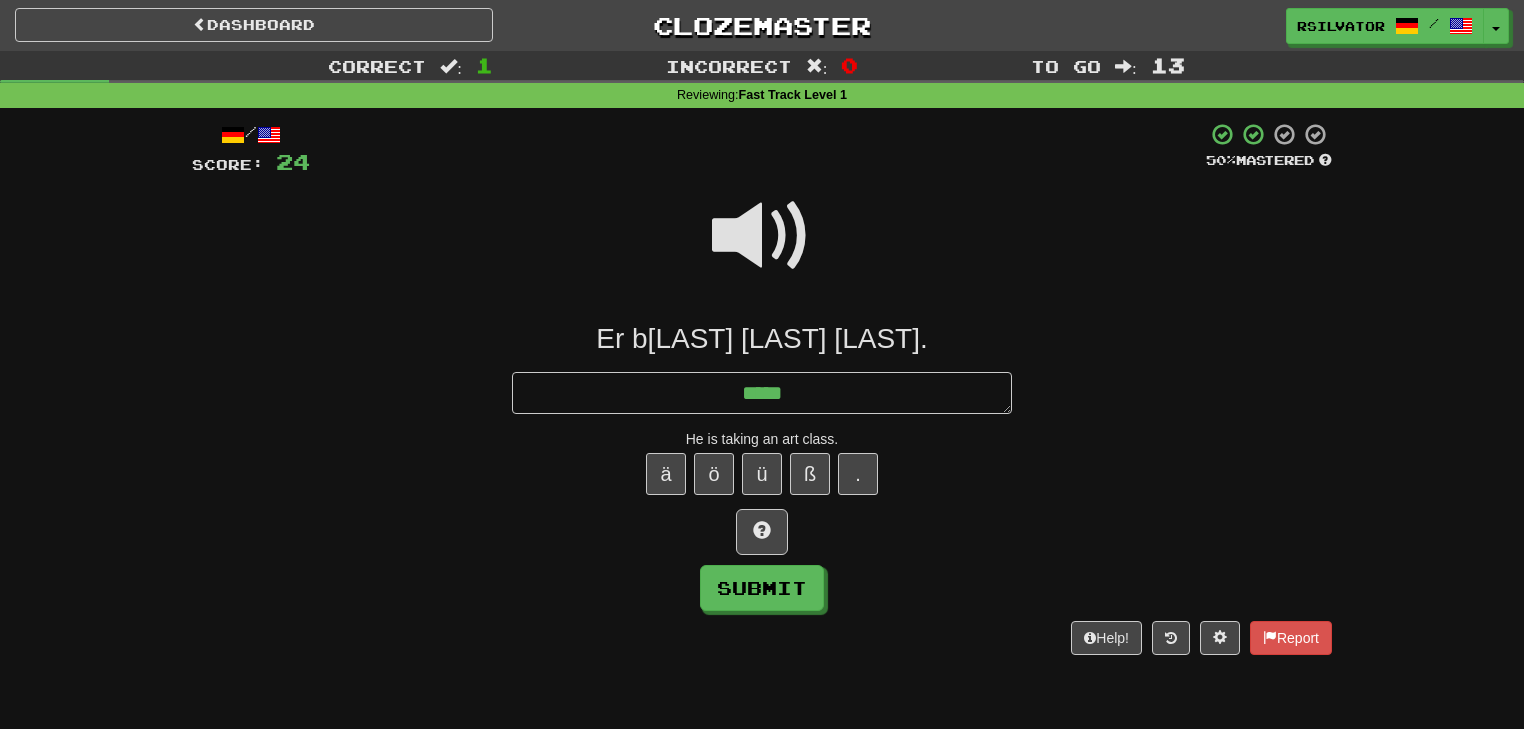 type on "*" 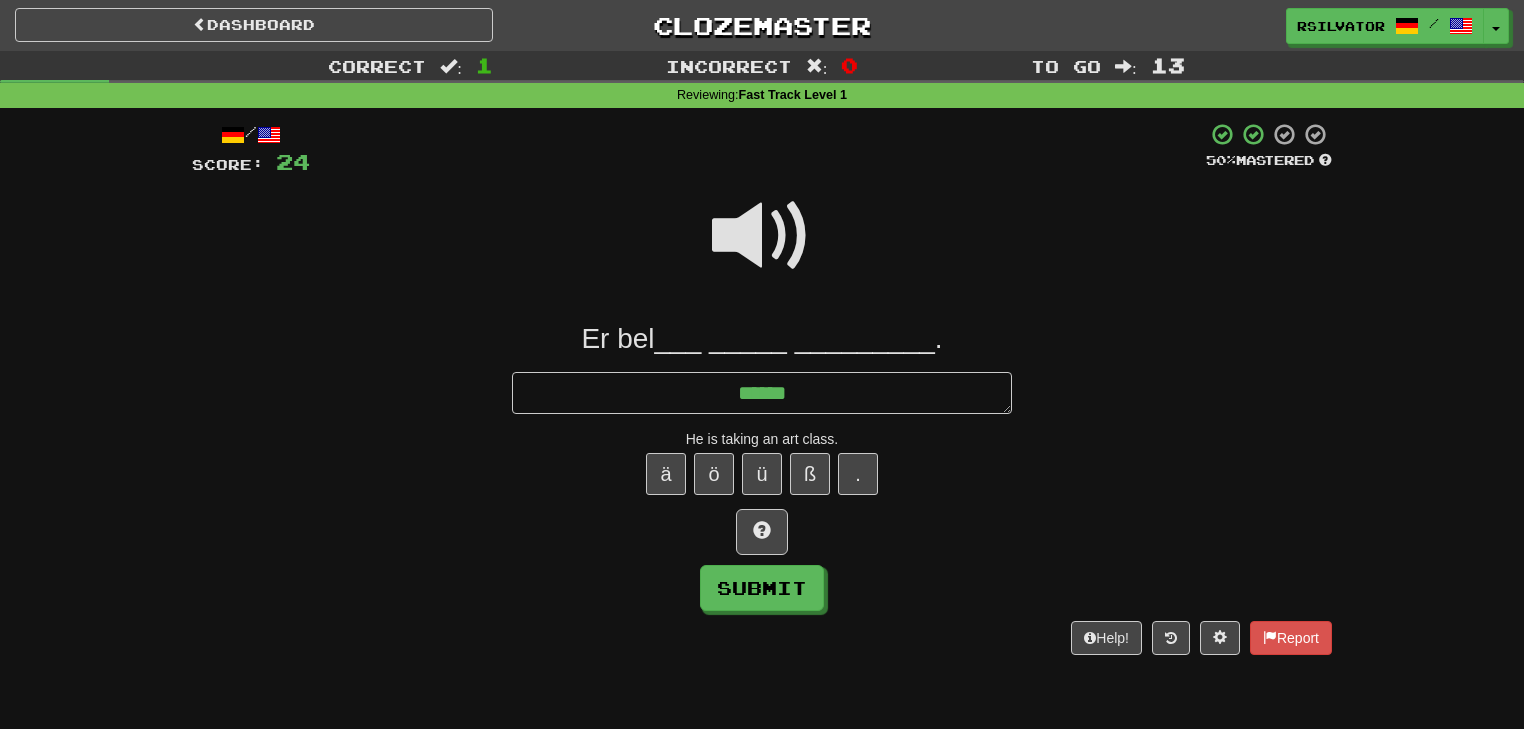 type on "*" 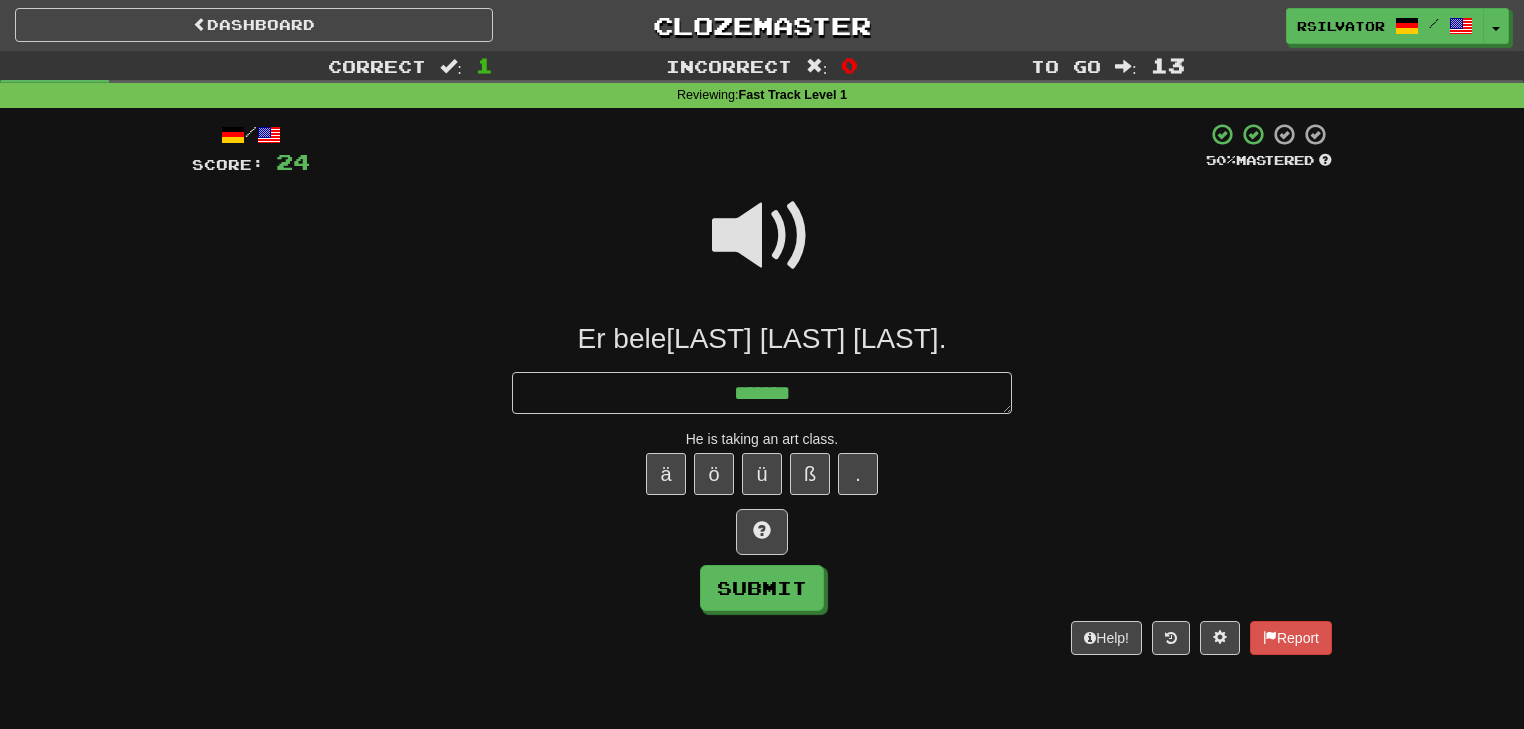 type on "*" 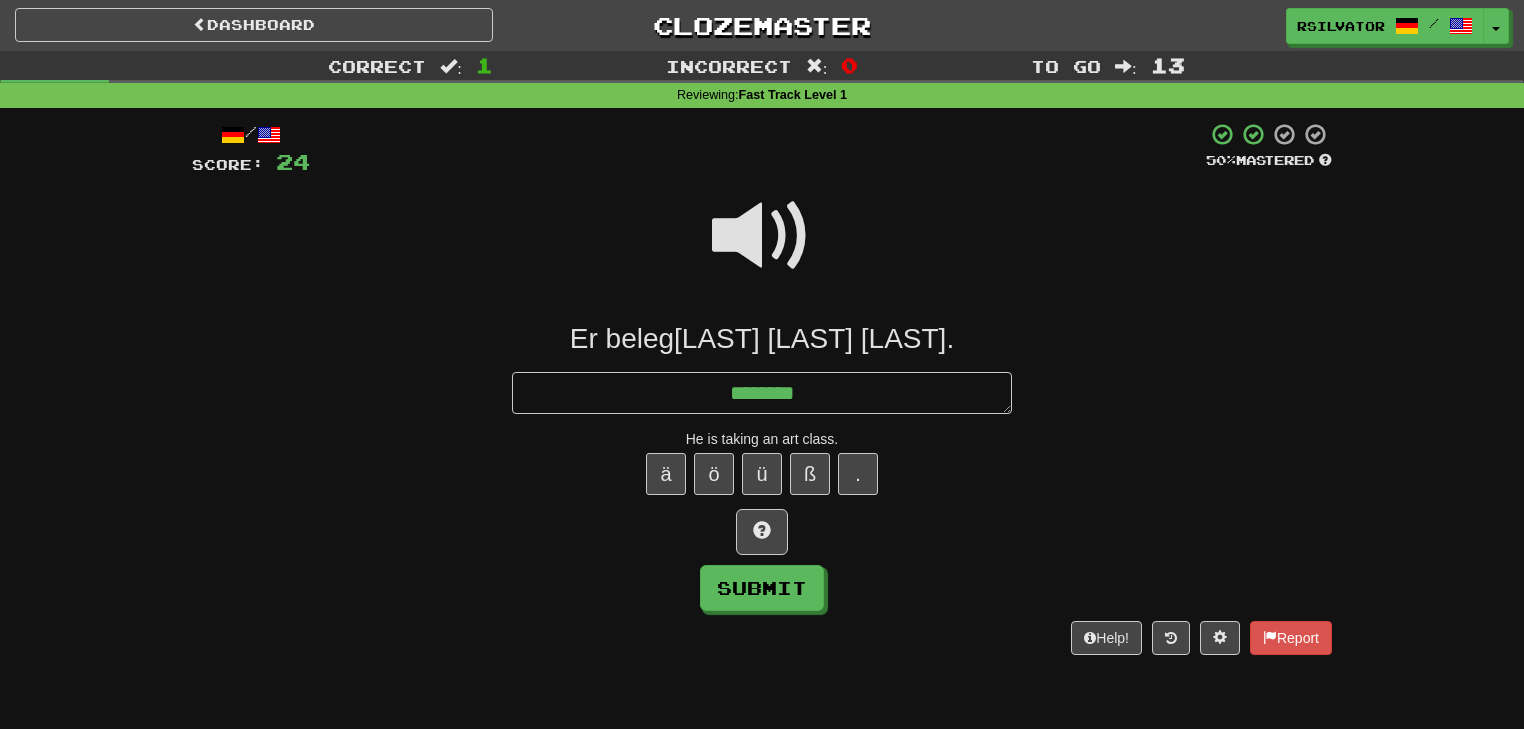 type on "*" 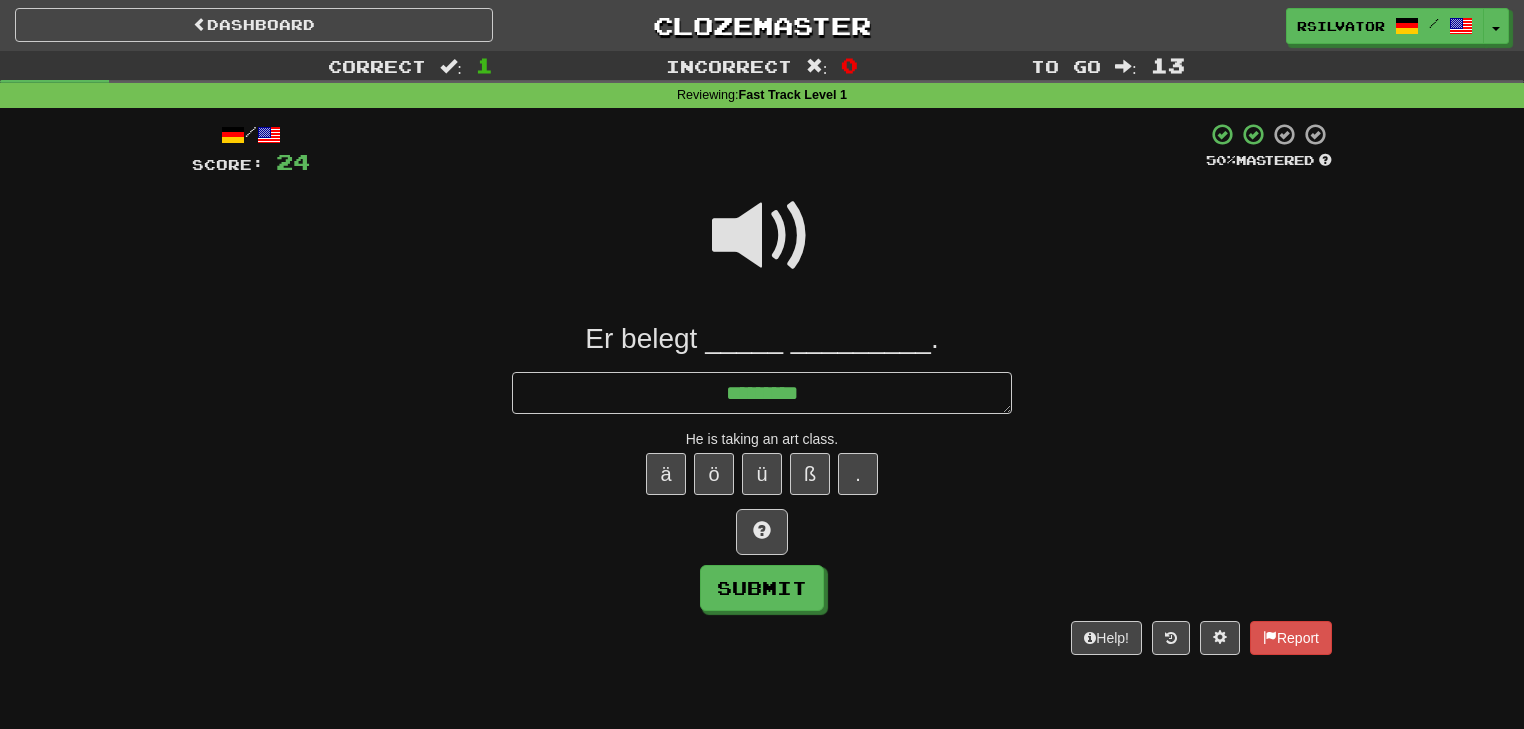 type on "*" 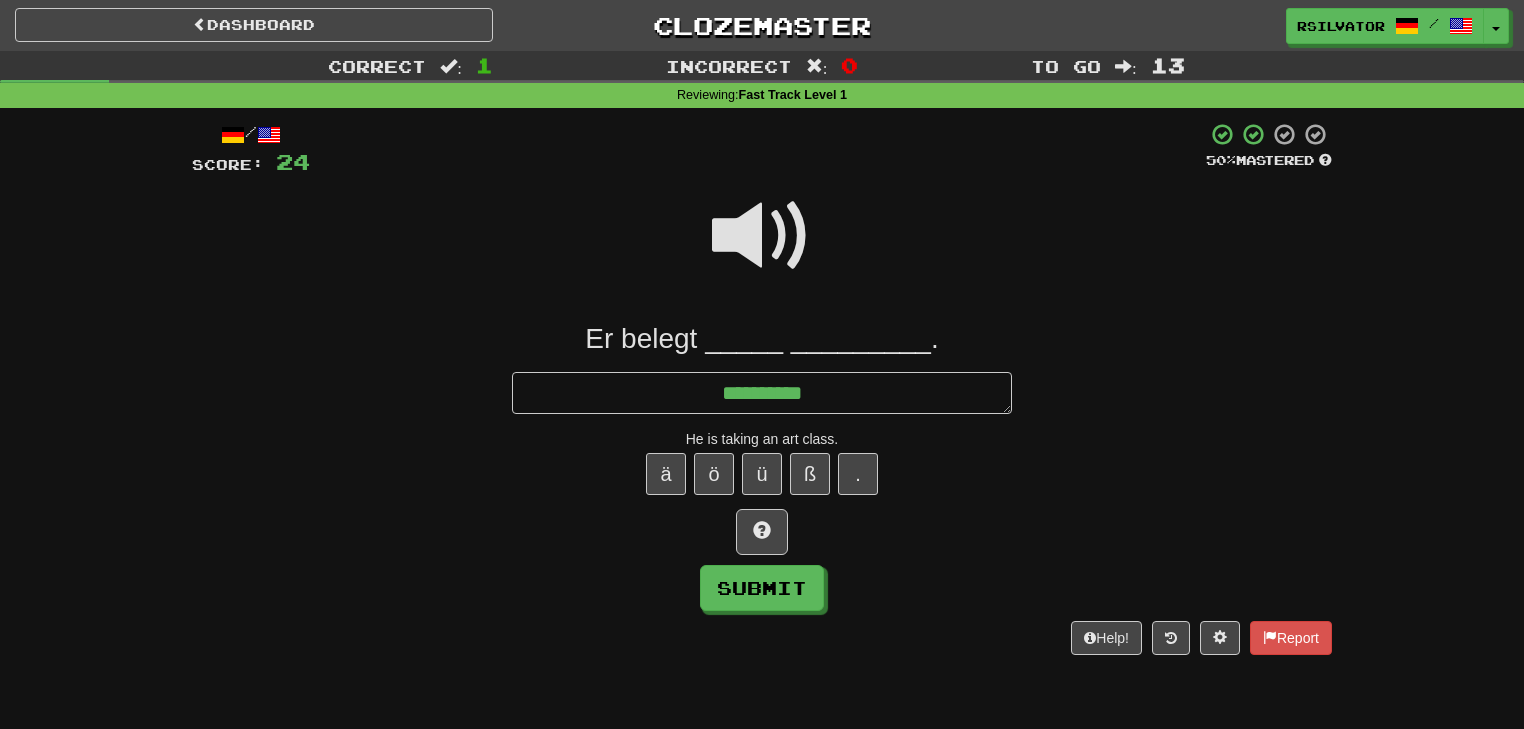 type on "*" 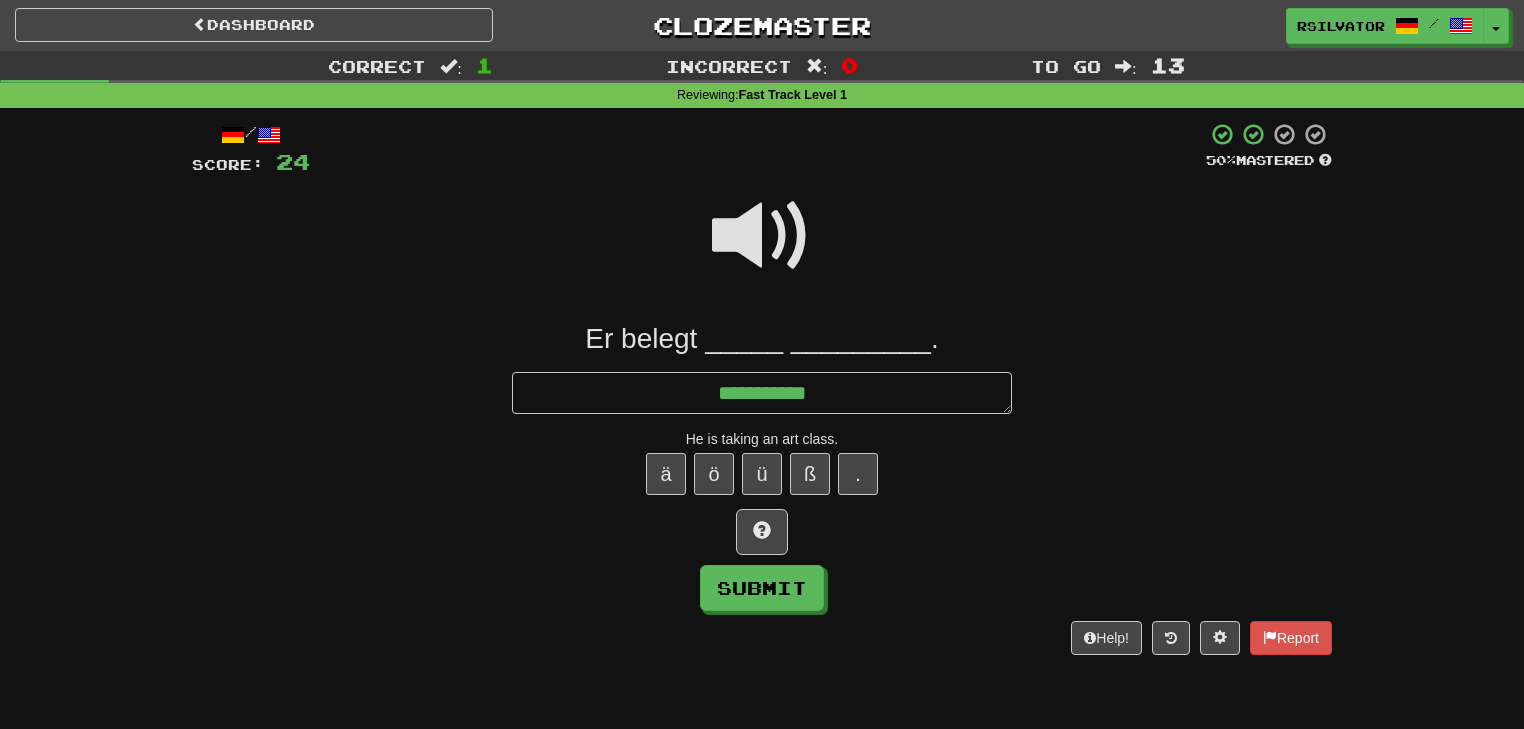 type on "**********" 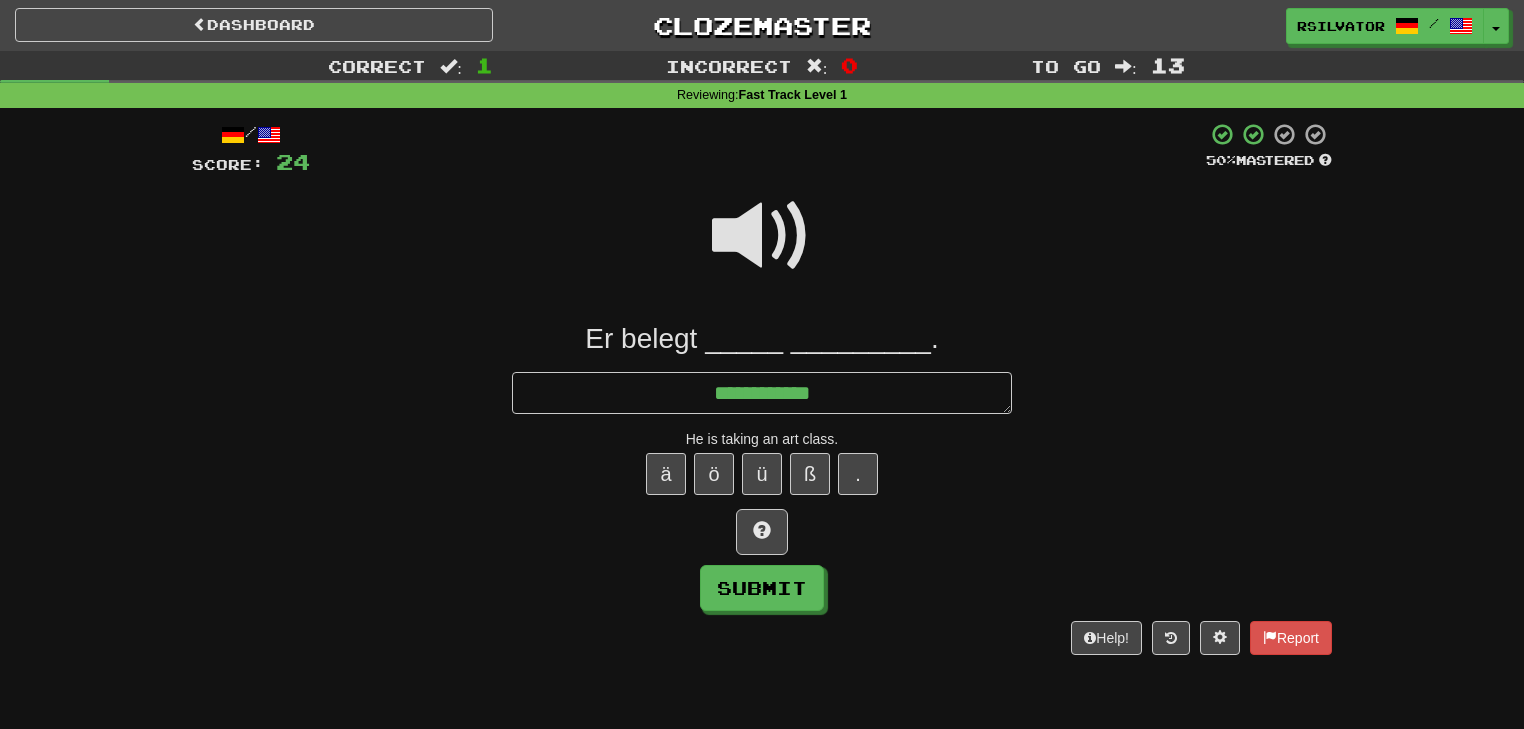 type on "*" 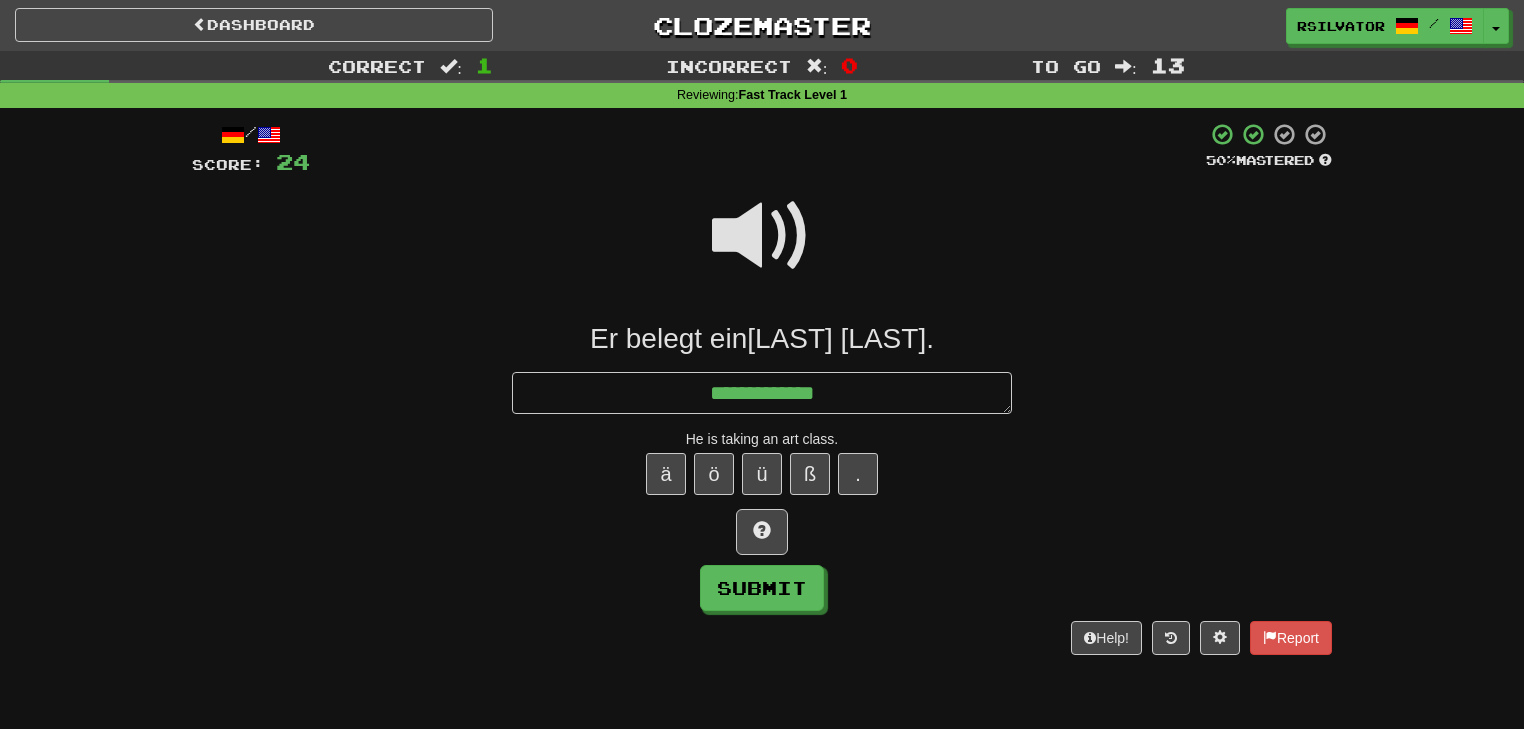 type on "*" 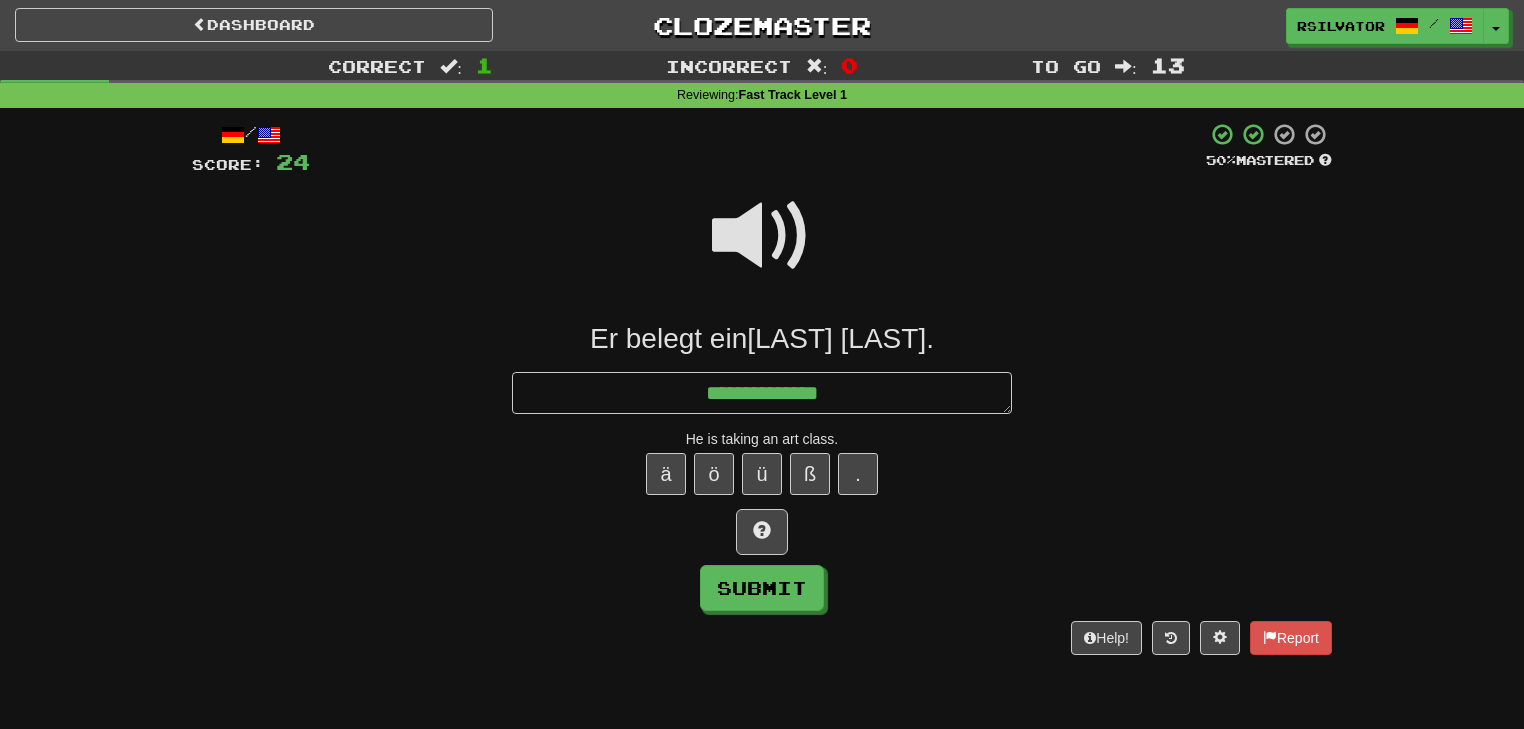 type on "*" 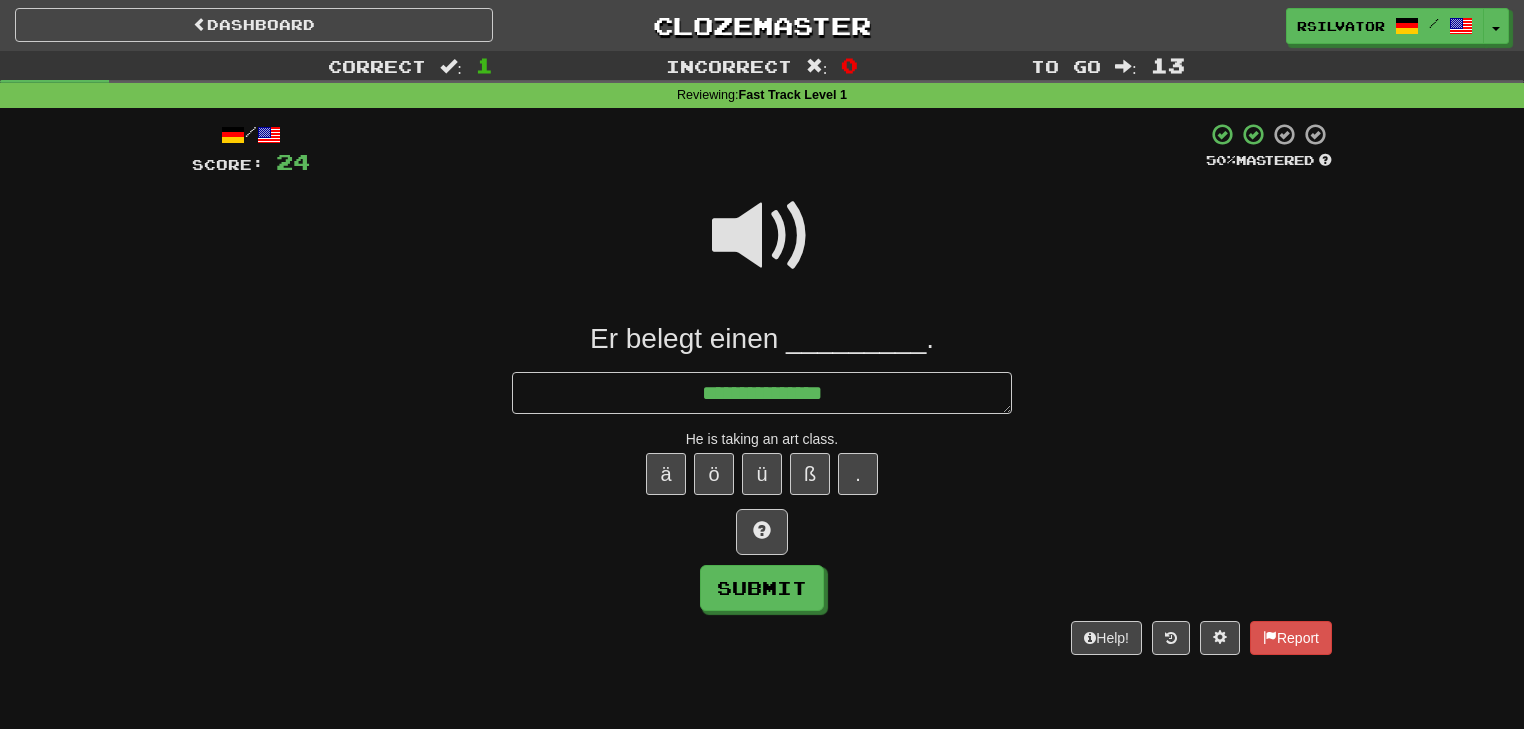 type on "*" 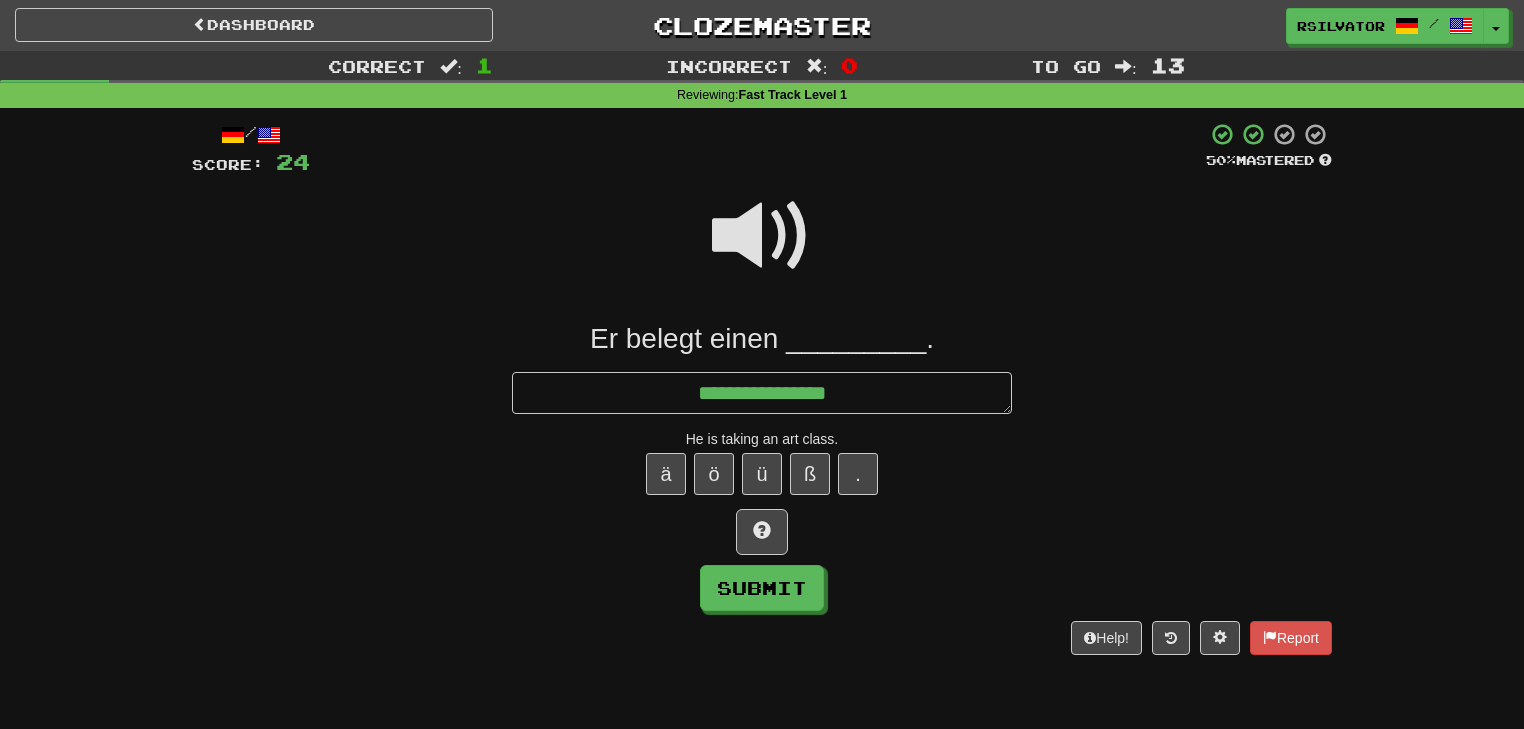 type on "*" 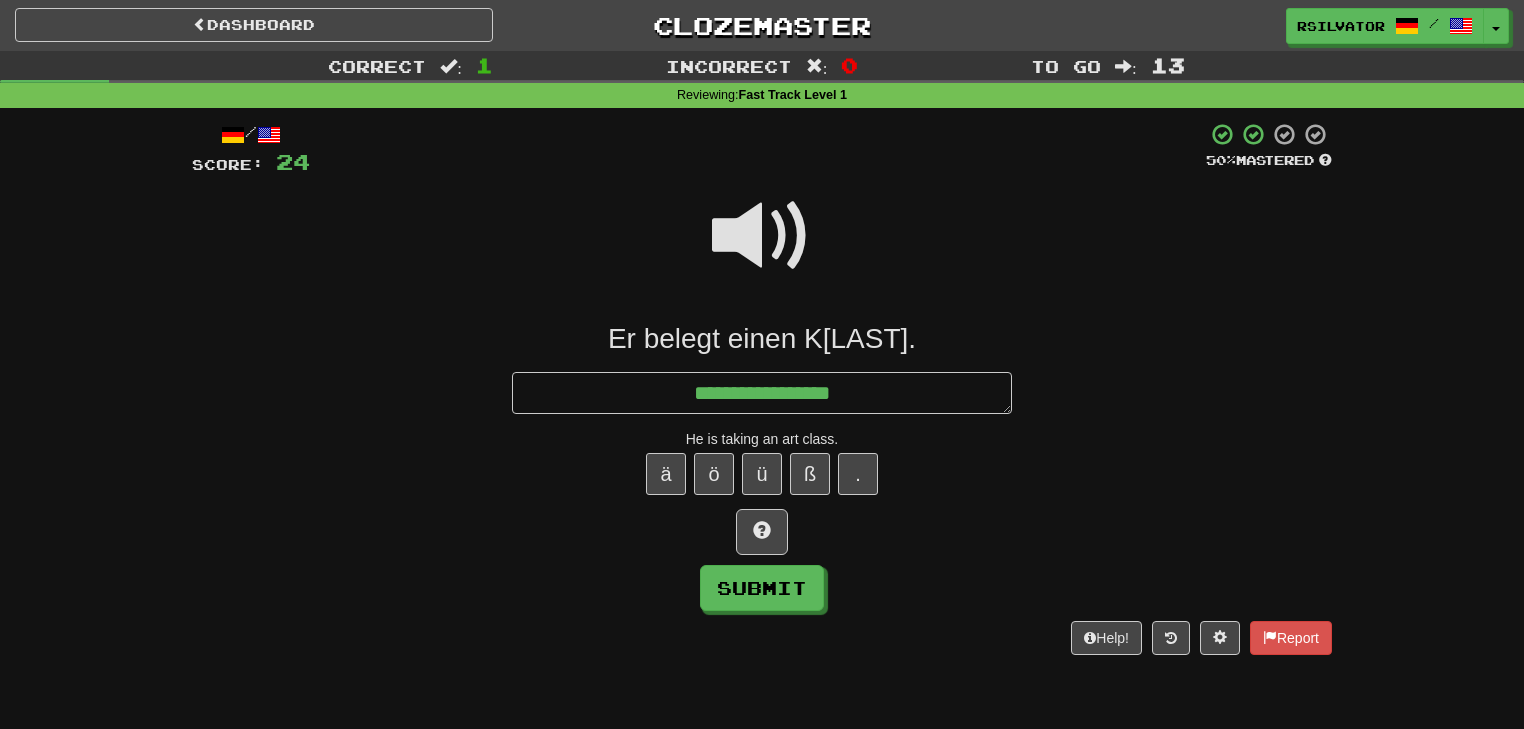 type on "*" 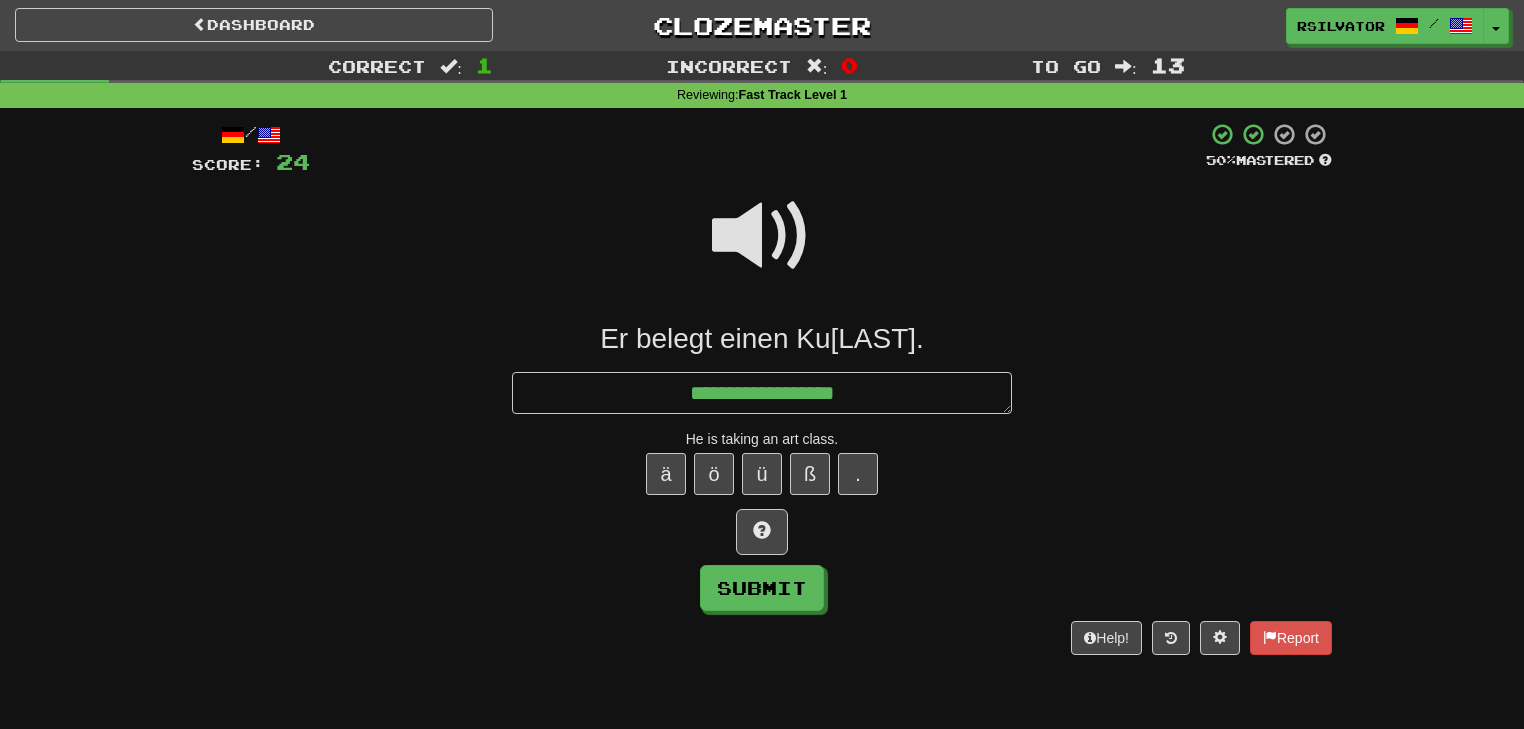 type on "*" 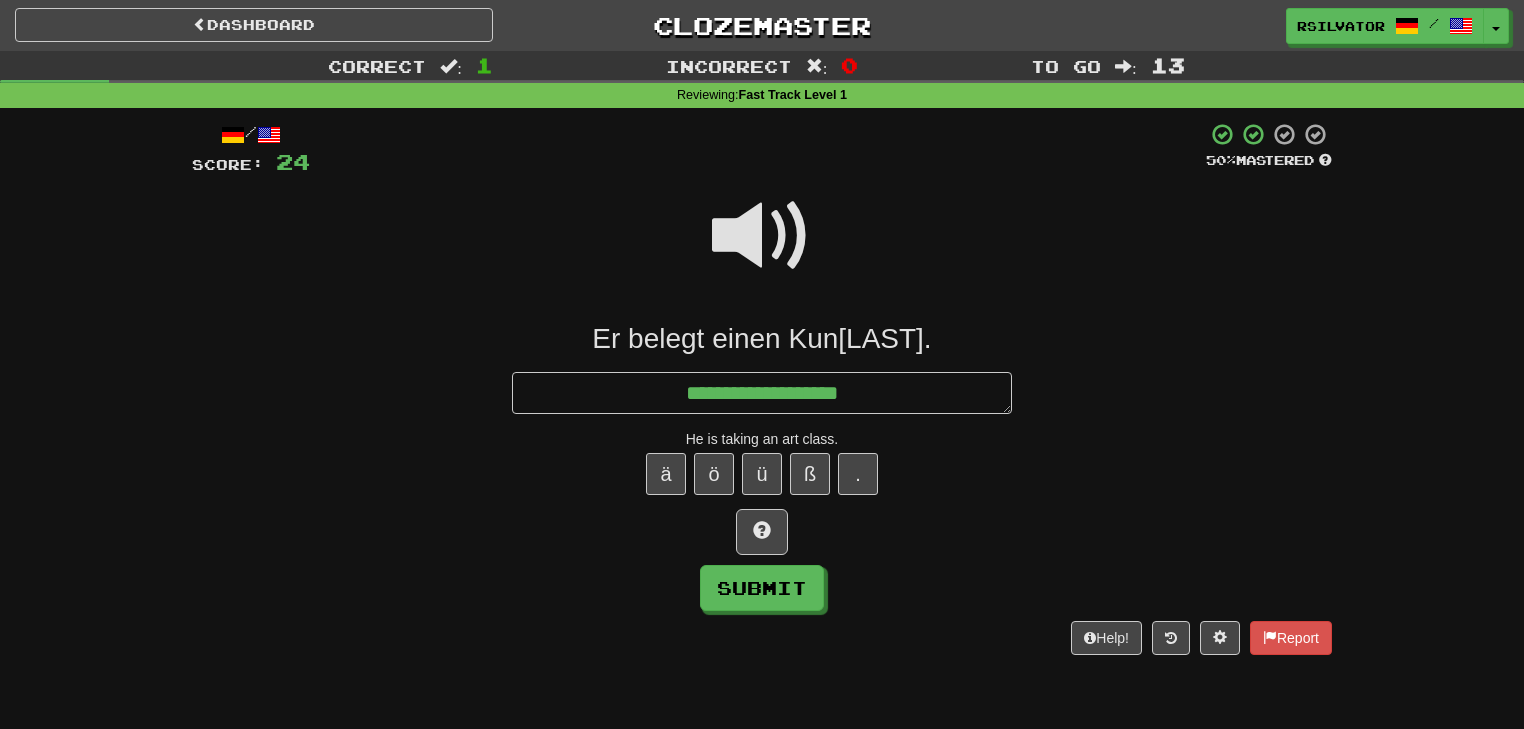type on "*" 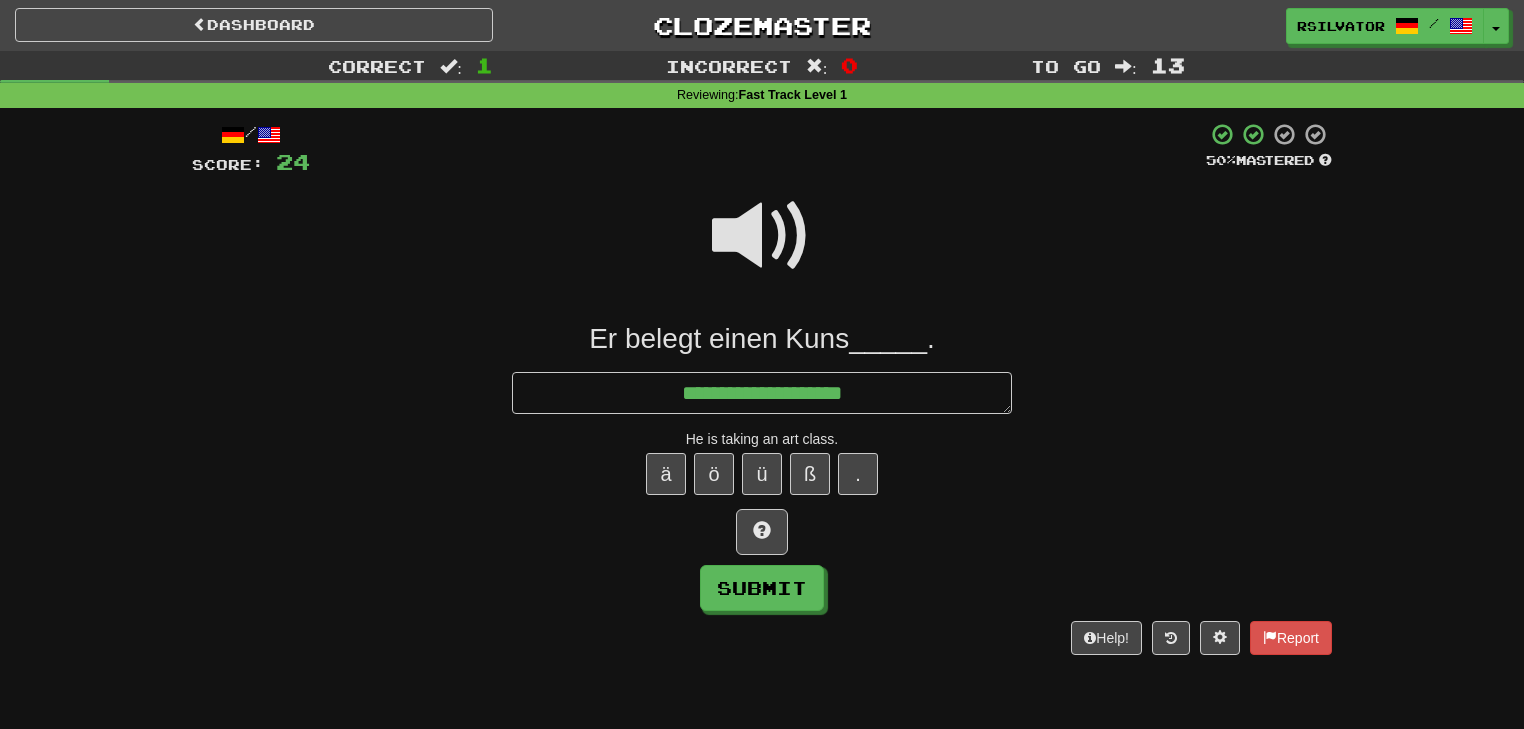type on "*" 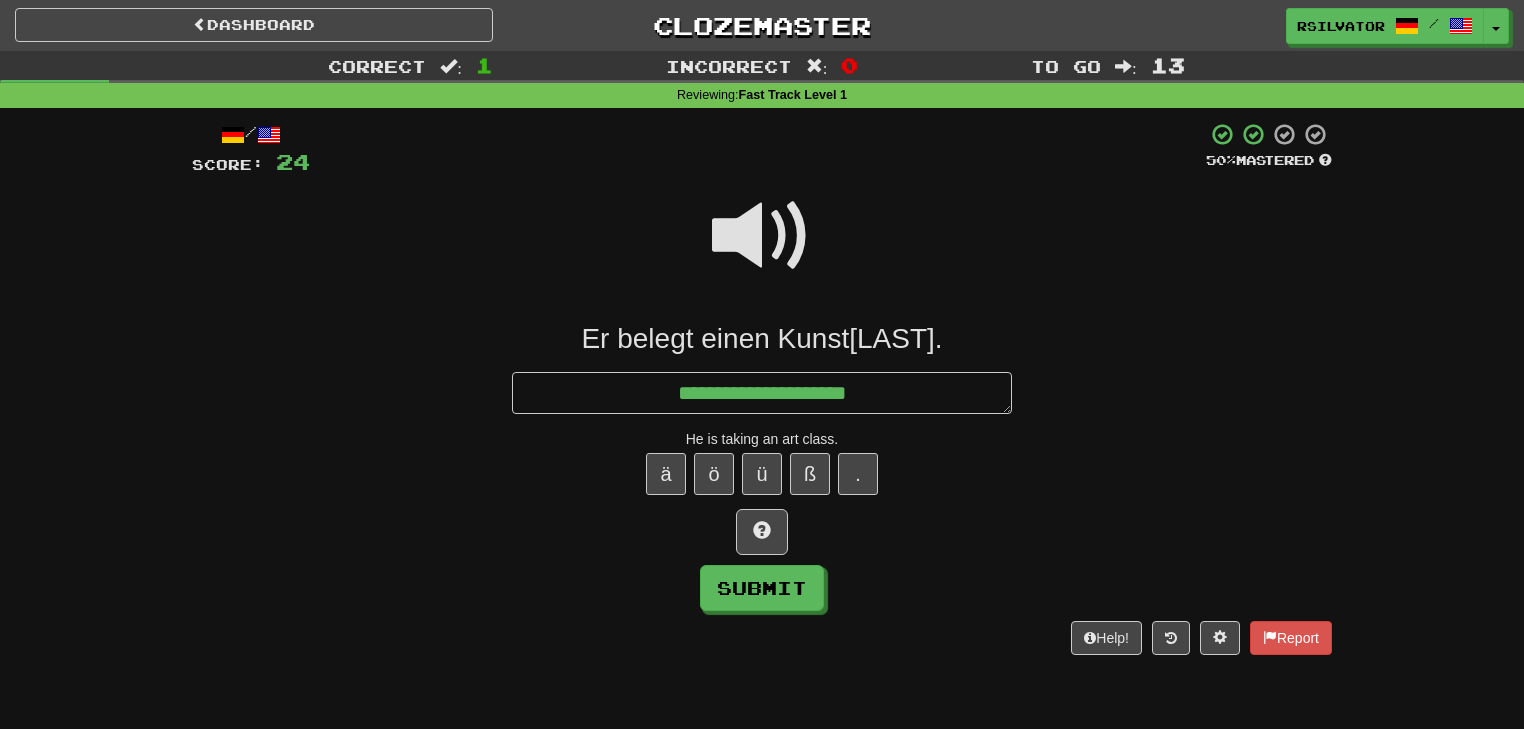 type on "*" 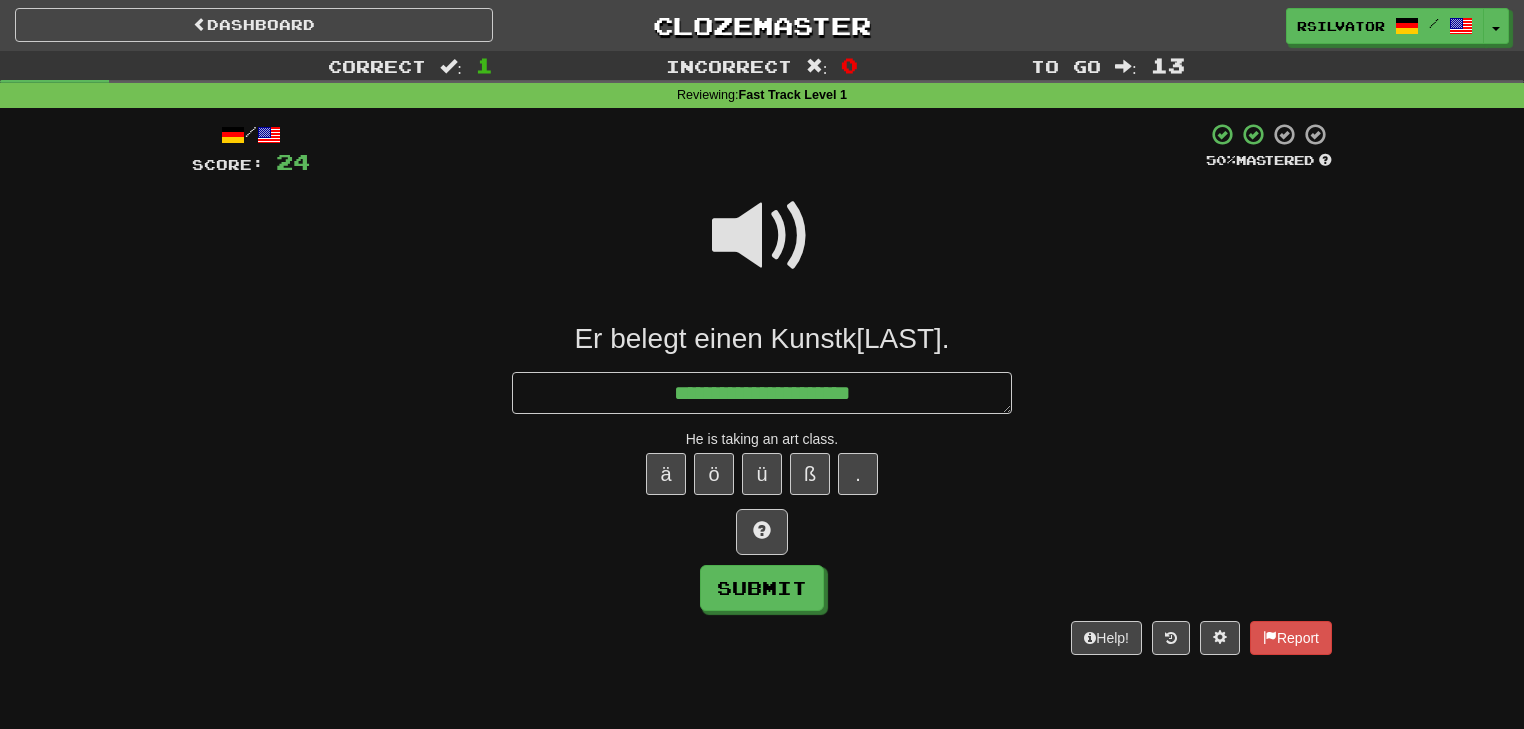 type on "*" 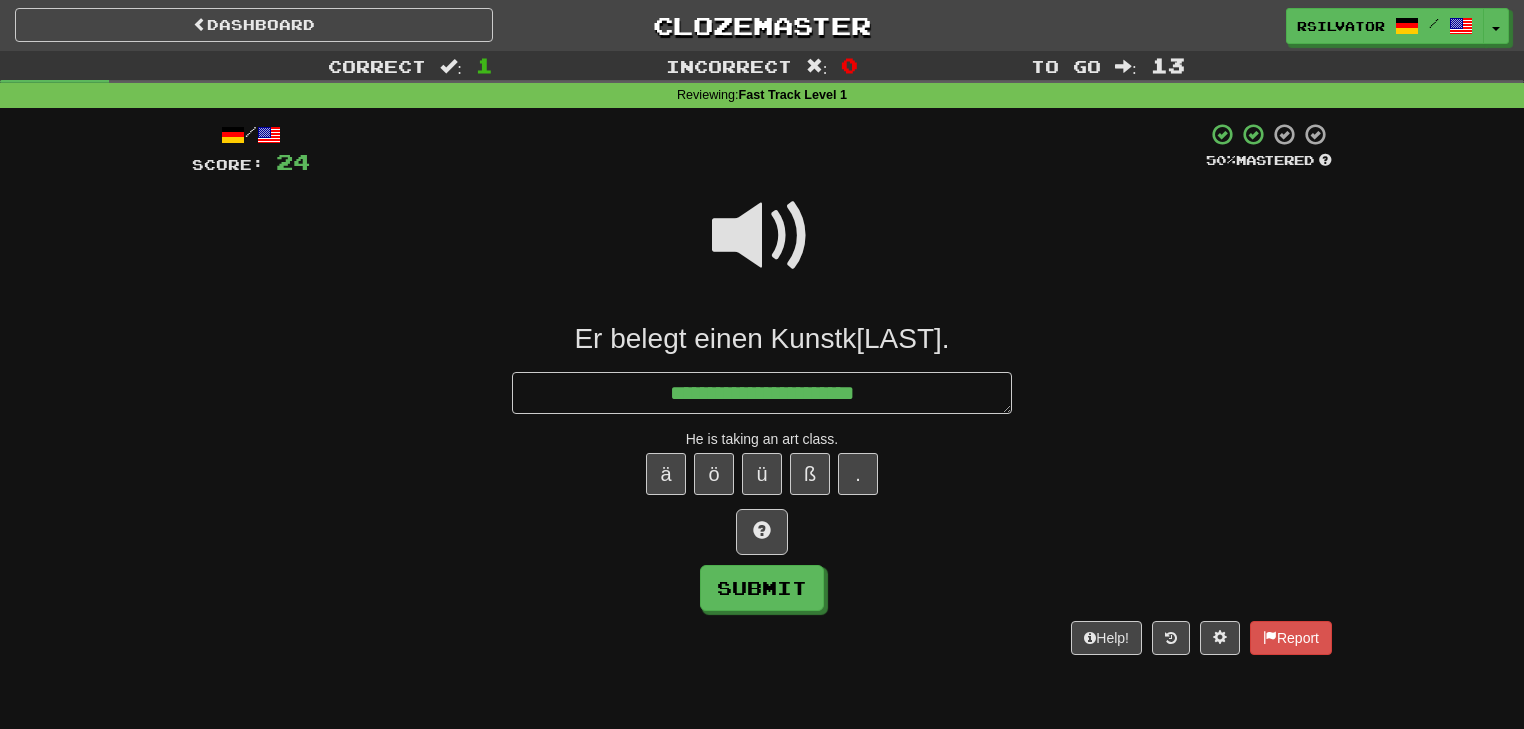 type on "*" 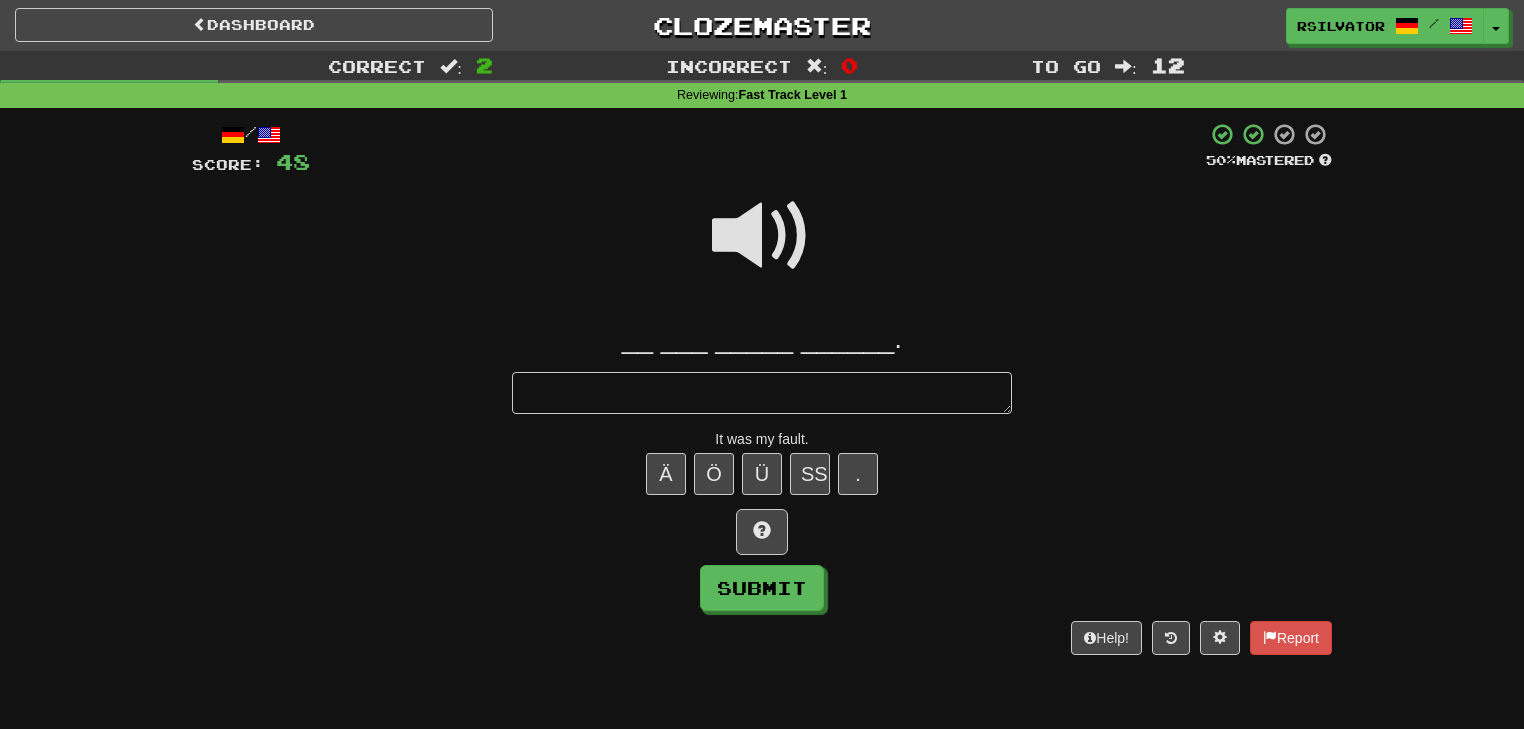 type on "*" 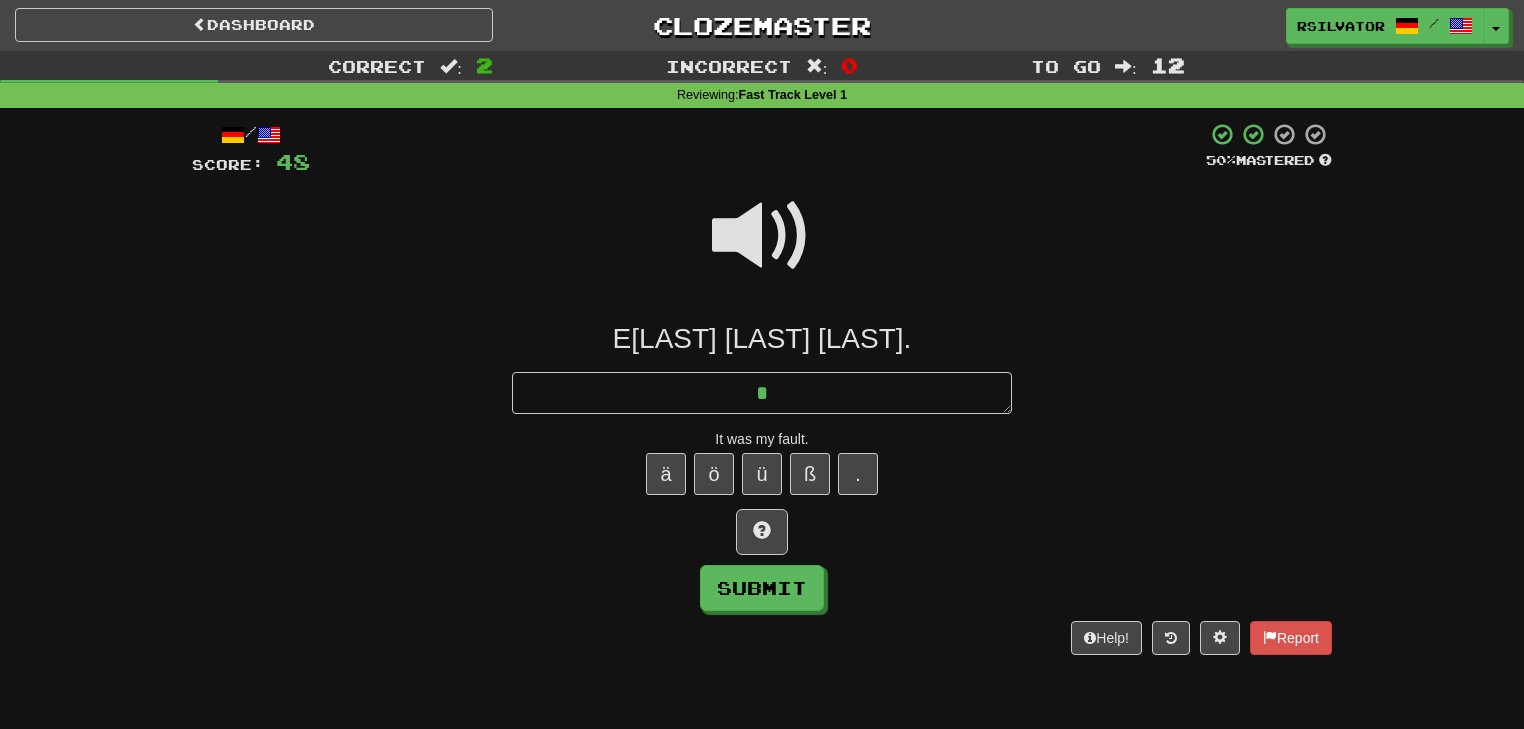 type on "*" 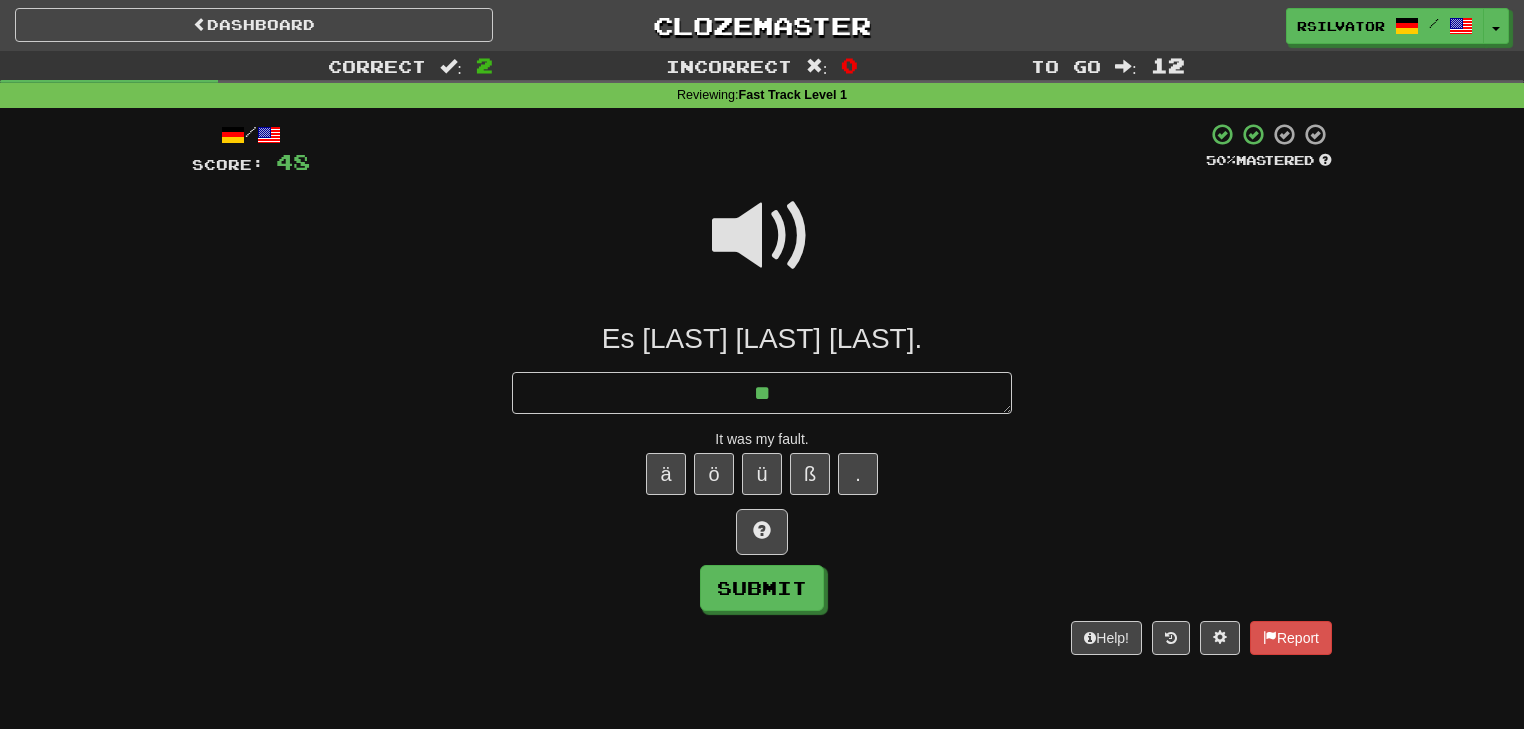 type on "*" 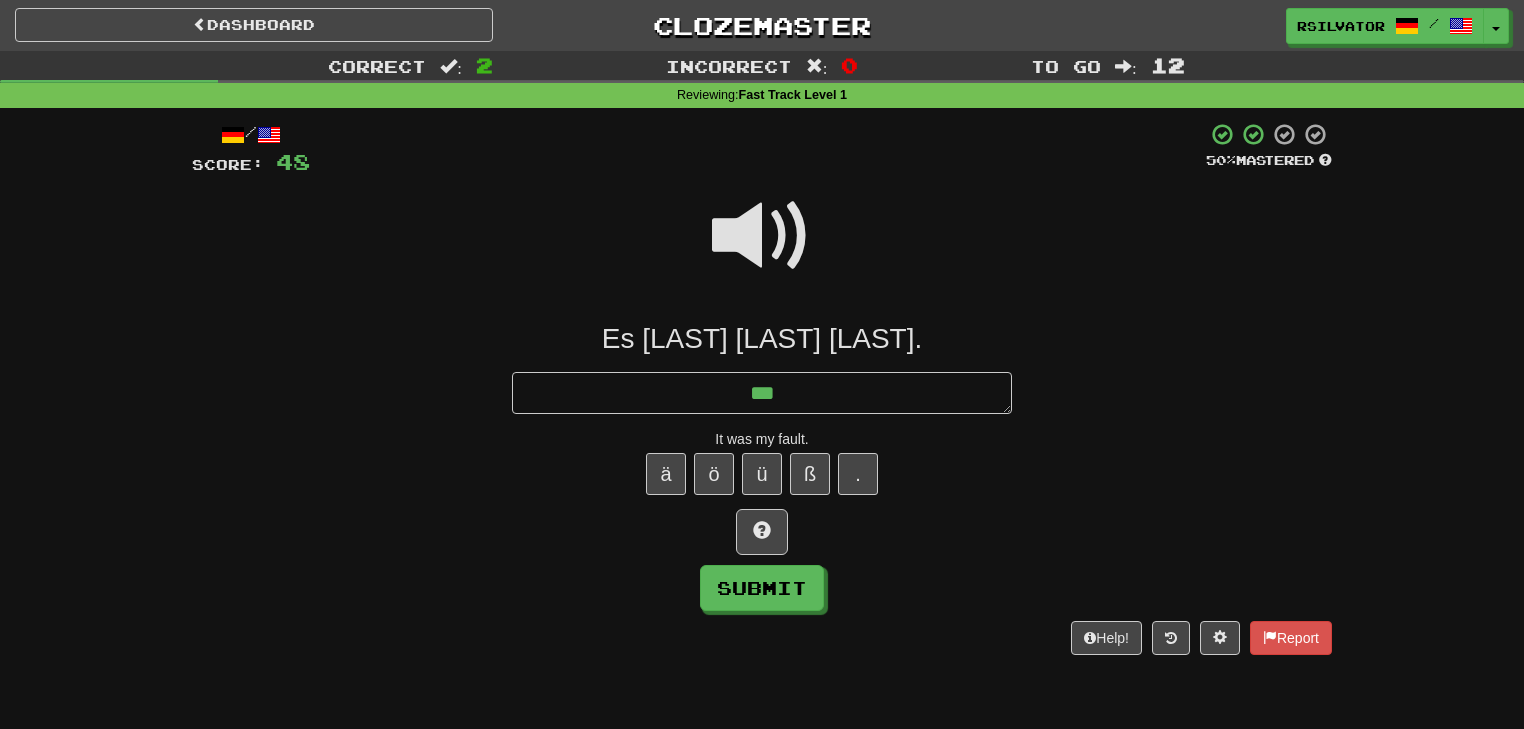 type on "*" 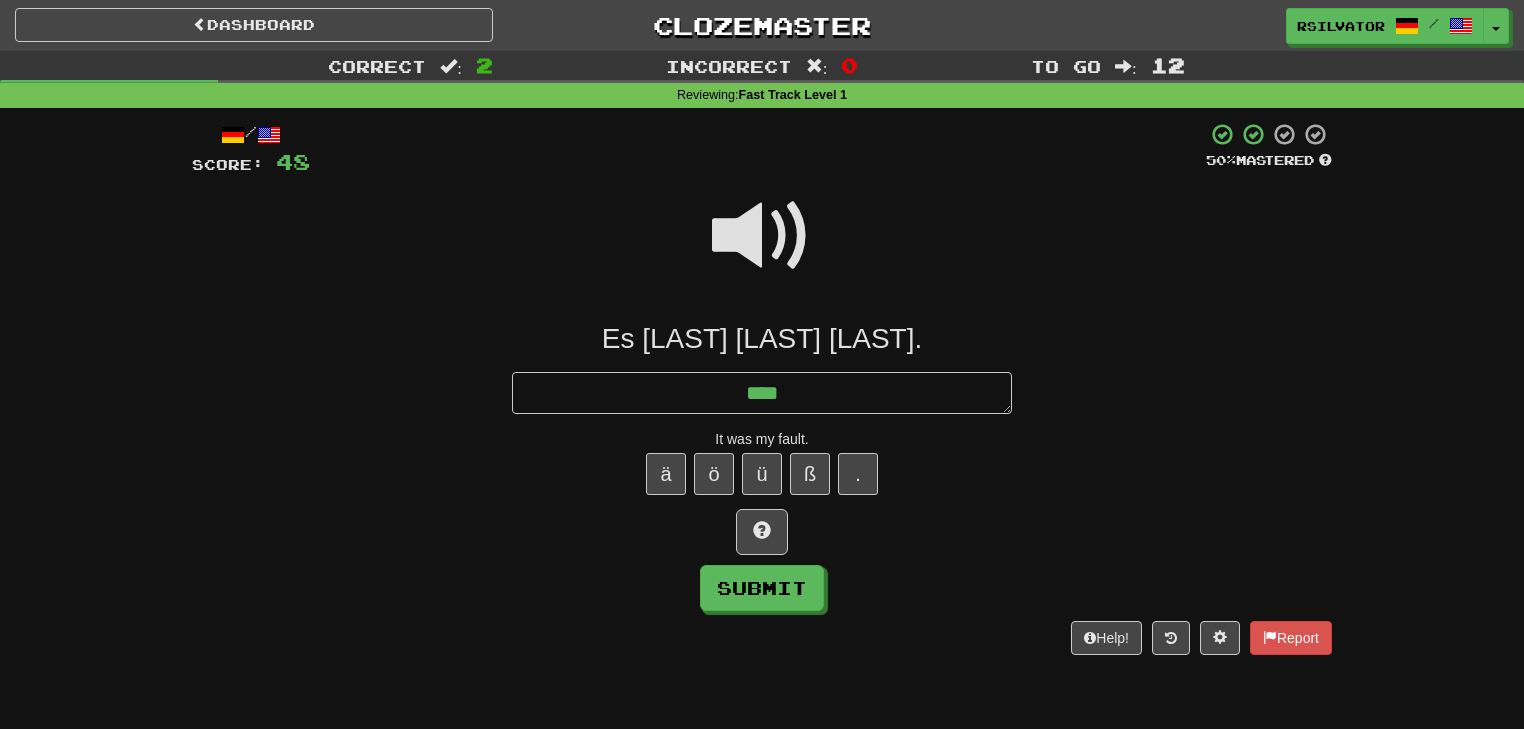 type on "*" 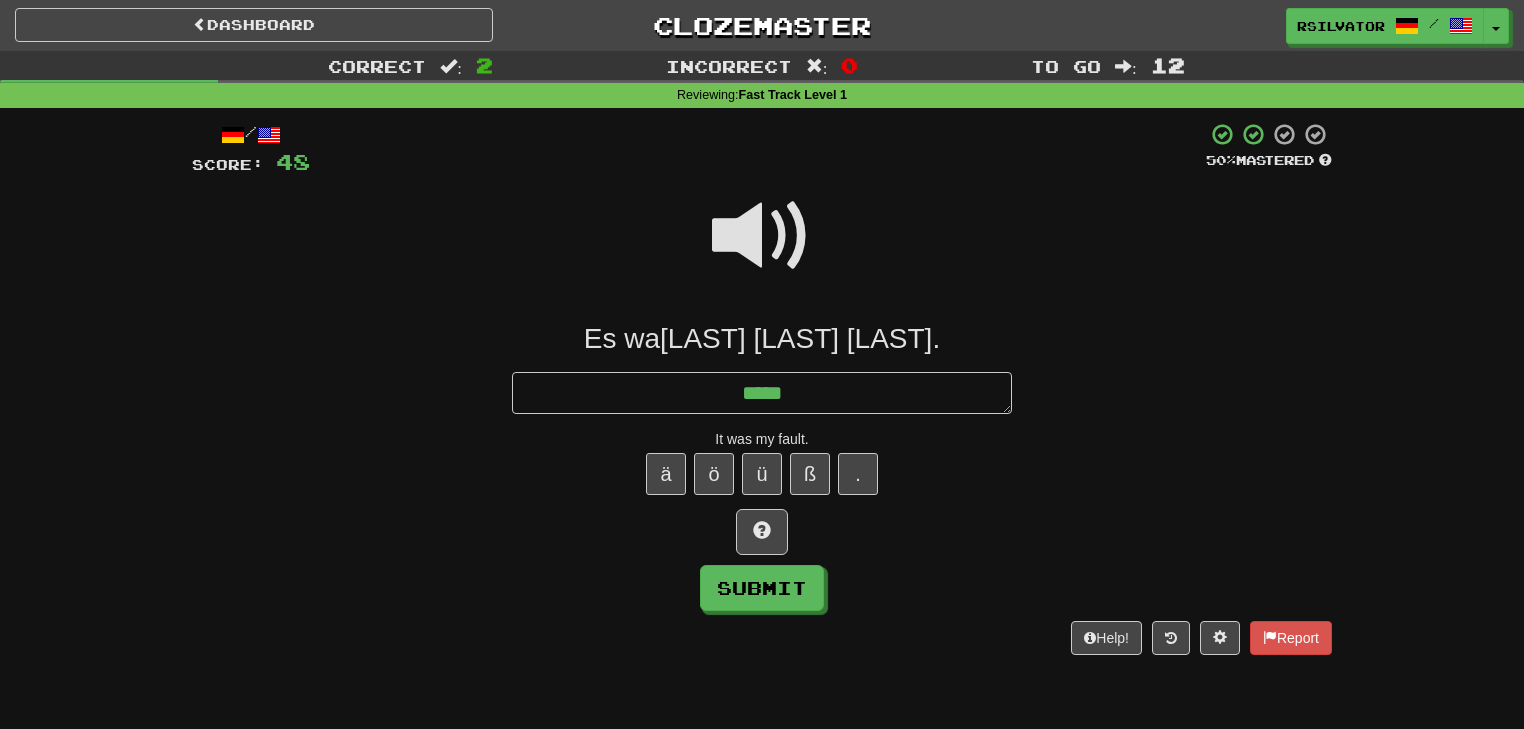 type on "*" 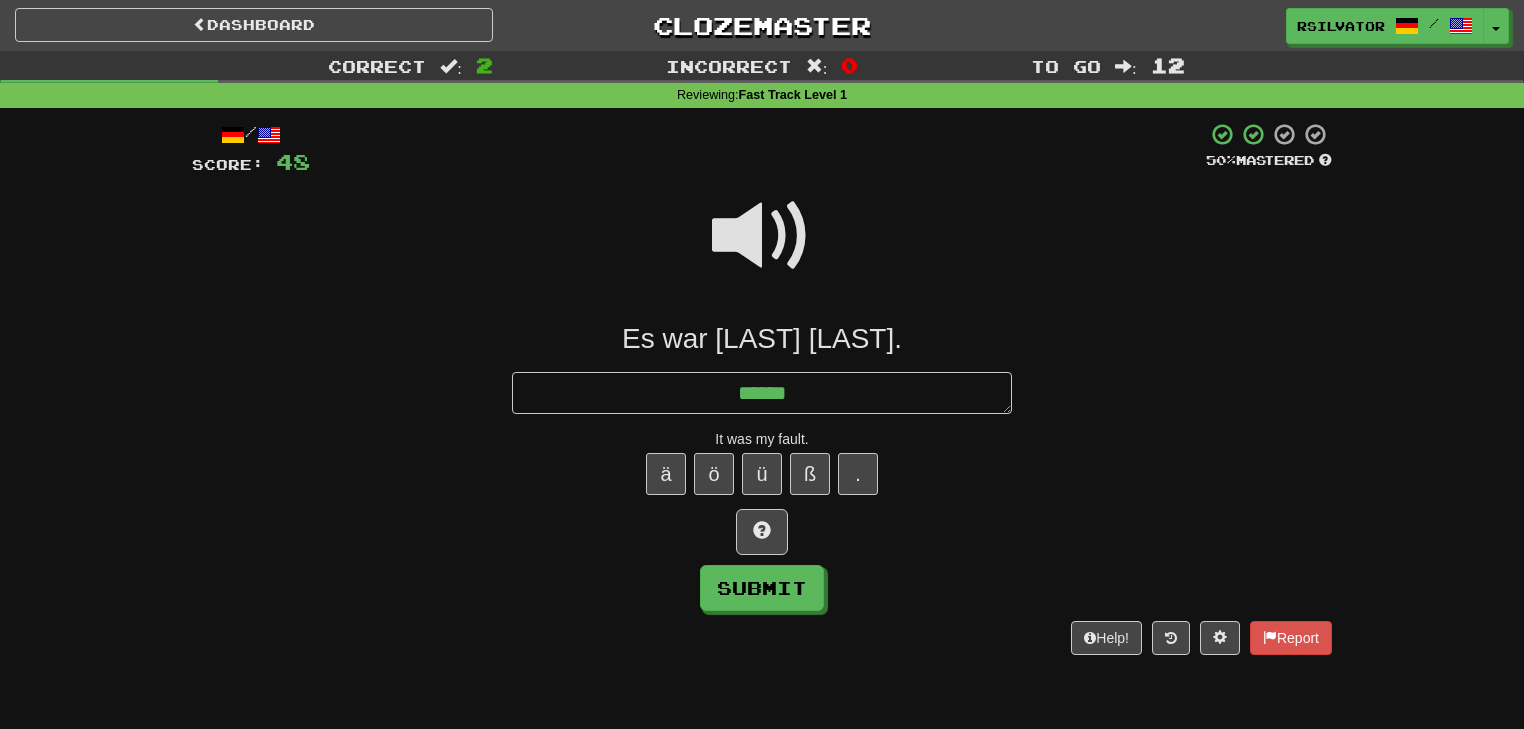 type on "*" 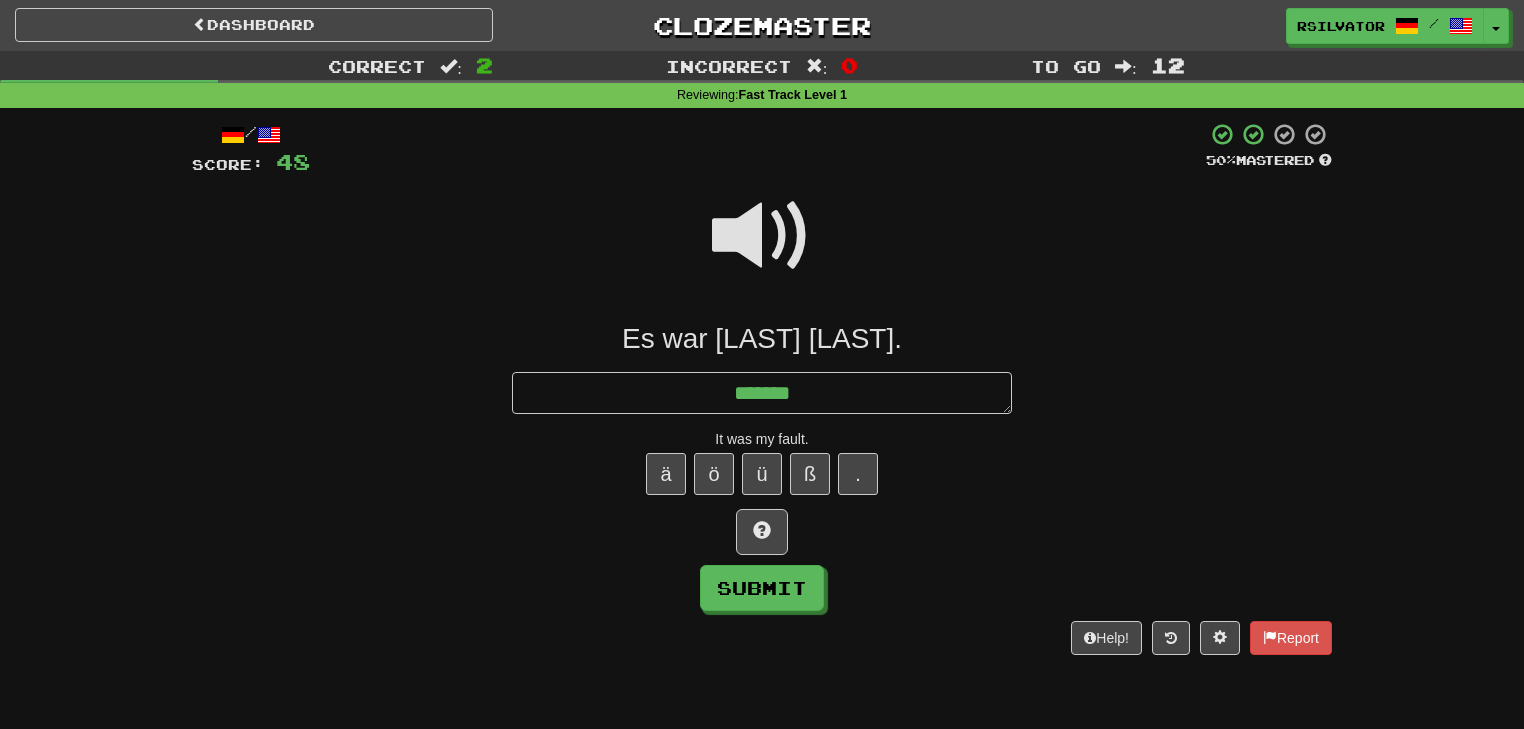 type on "*" 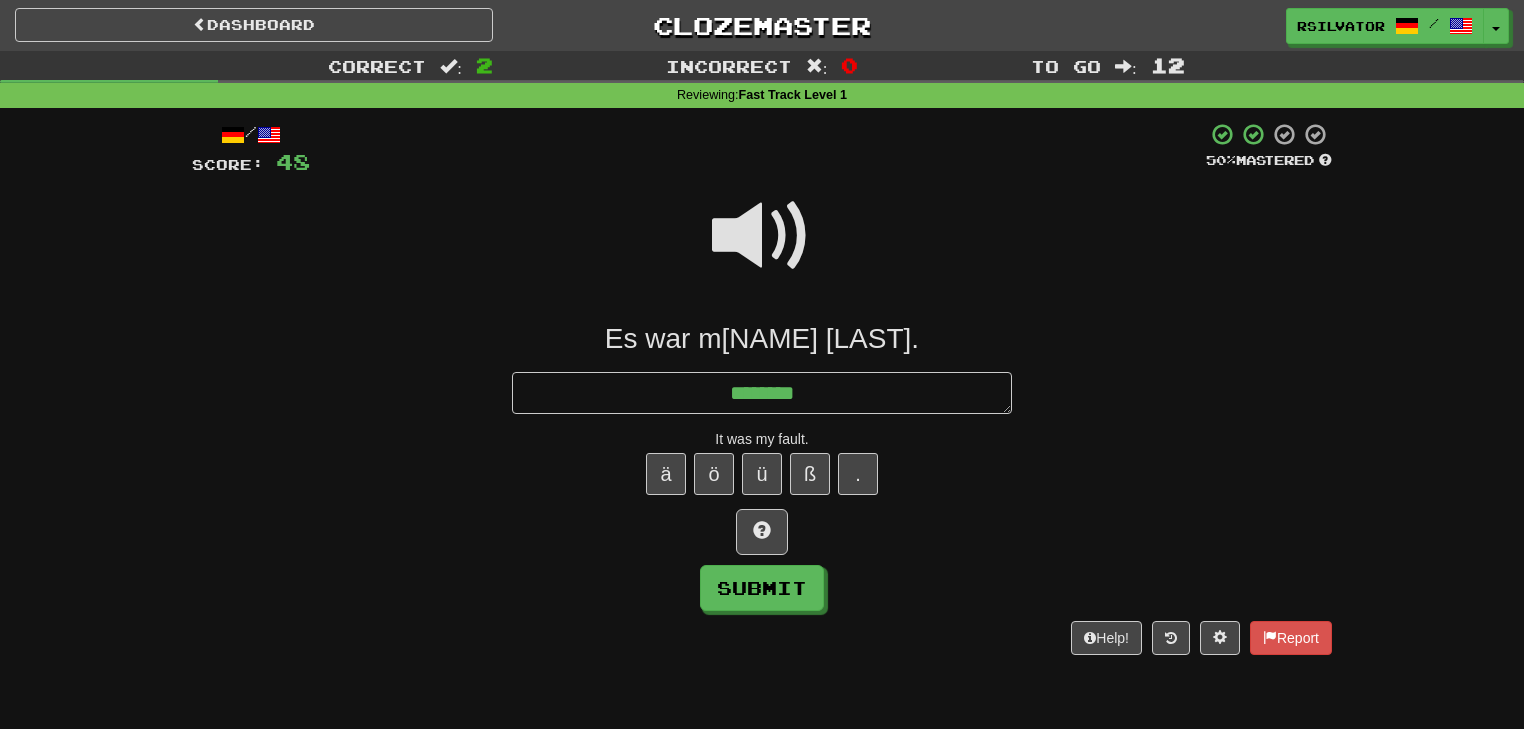 type on "*" 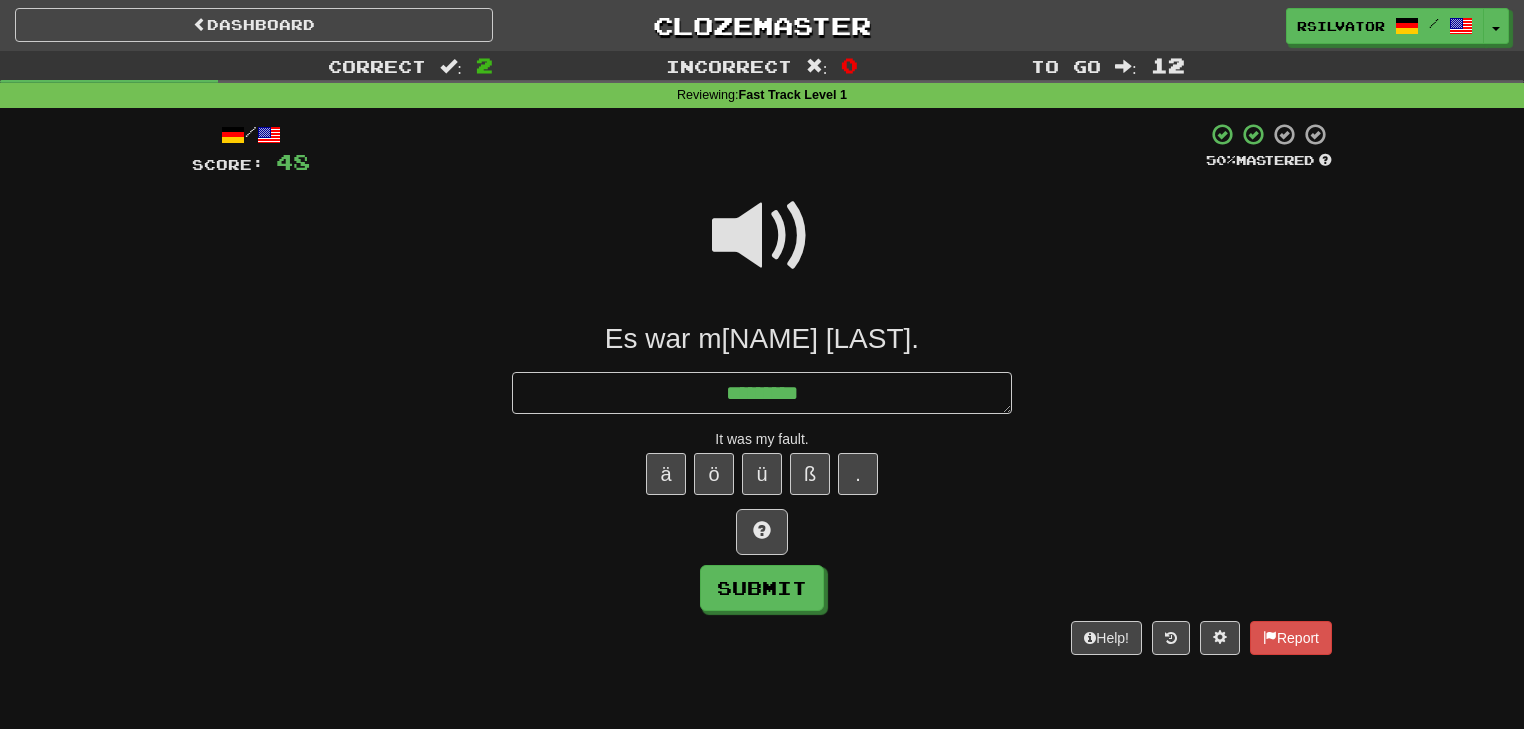type on "**********" 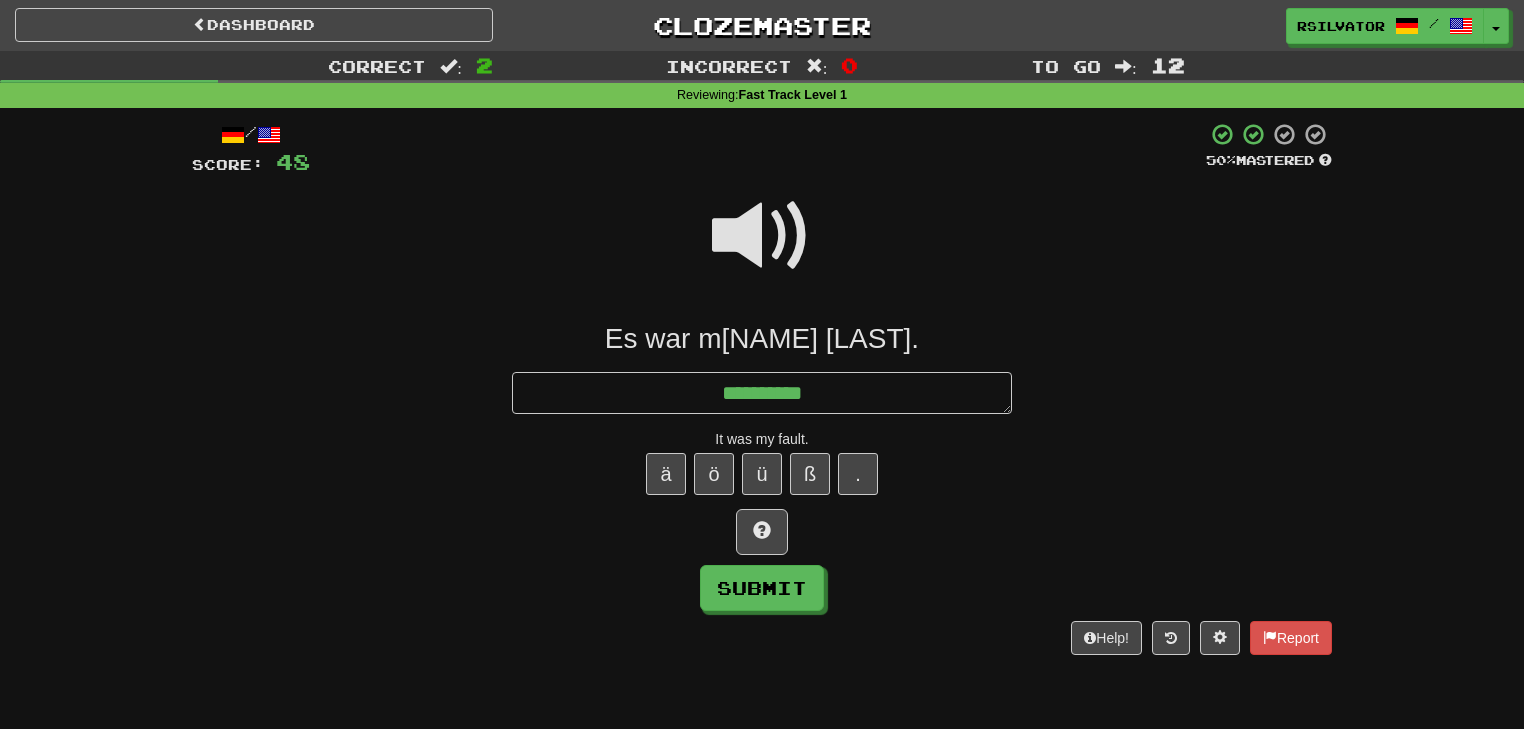 type on "*" 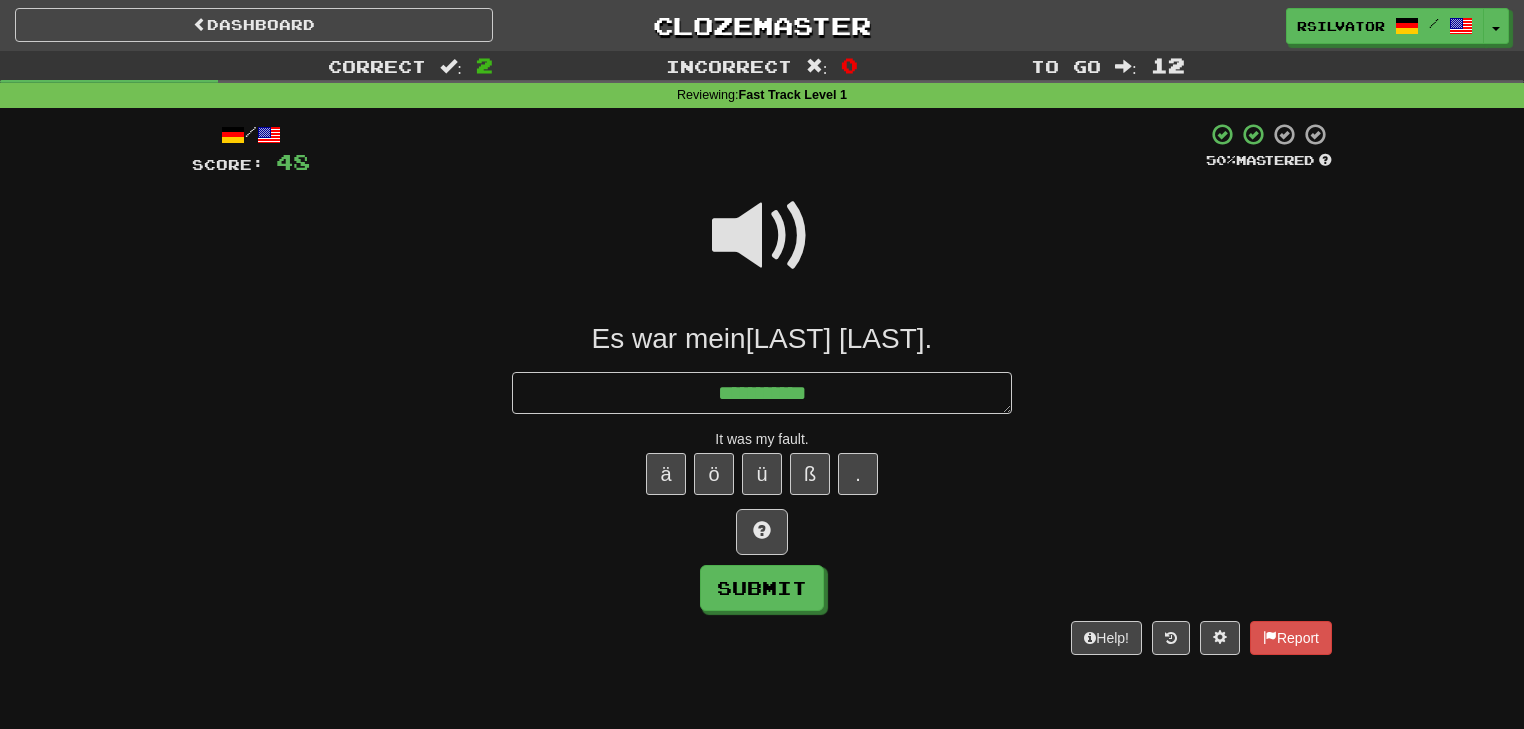 type on "*" 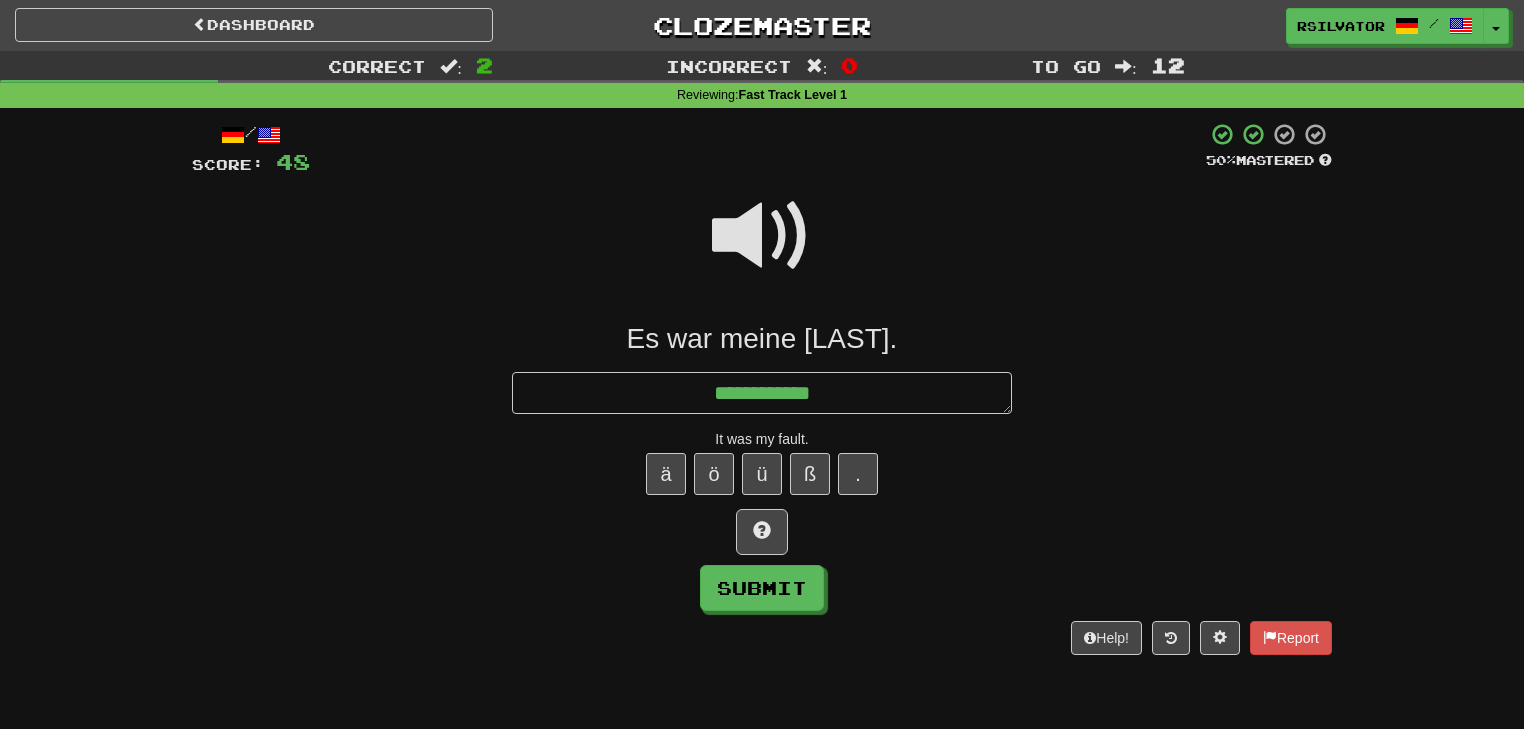 type on "*" 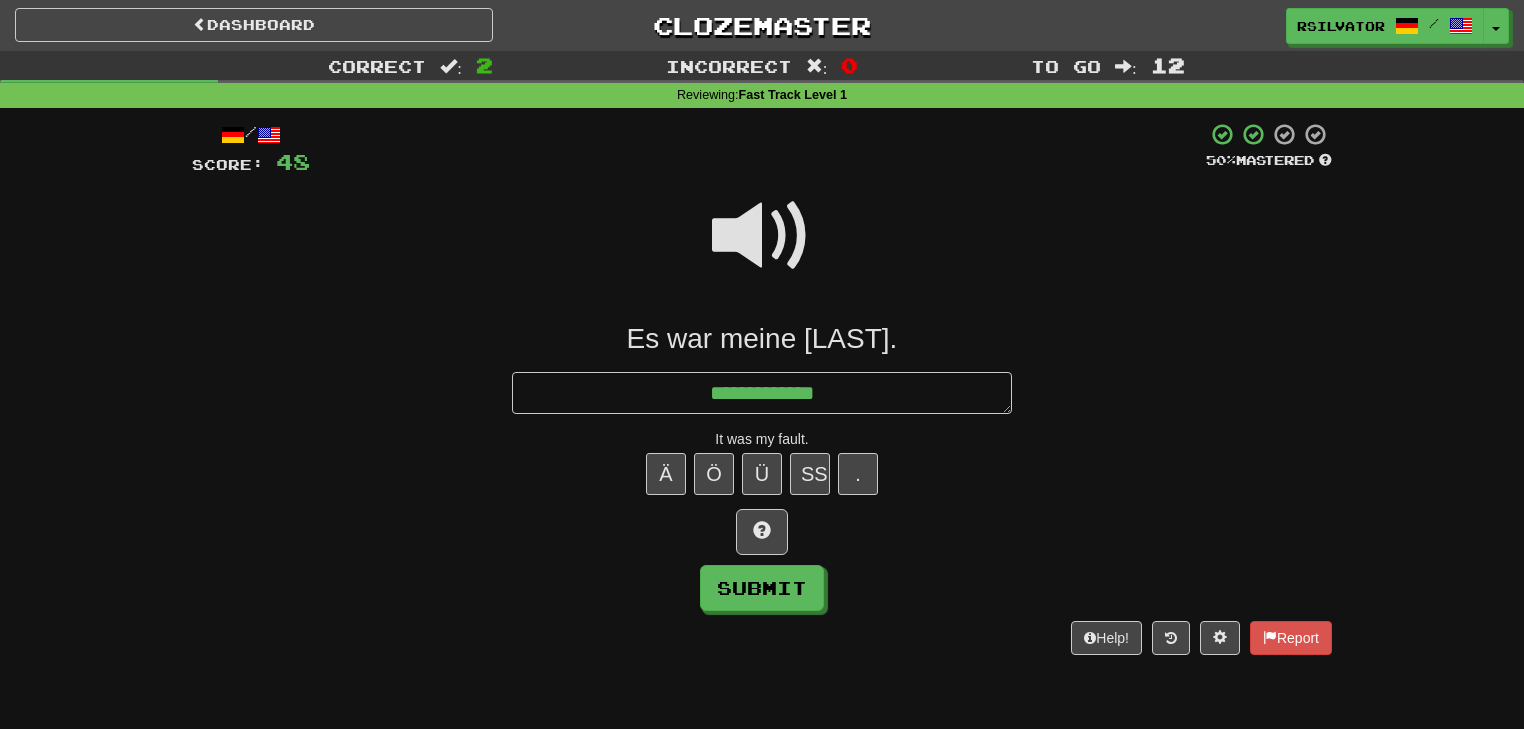 type on "*" 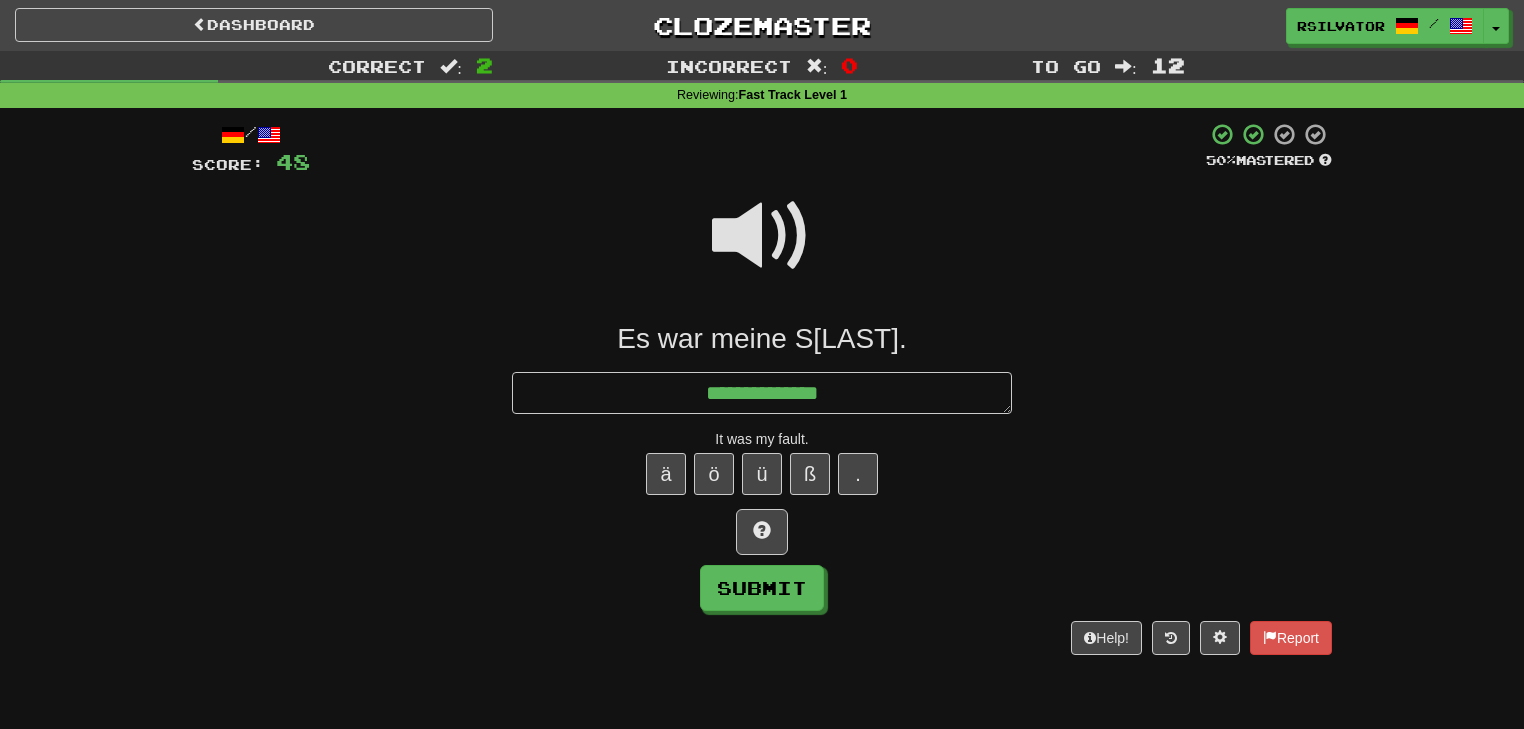 type on "*" 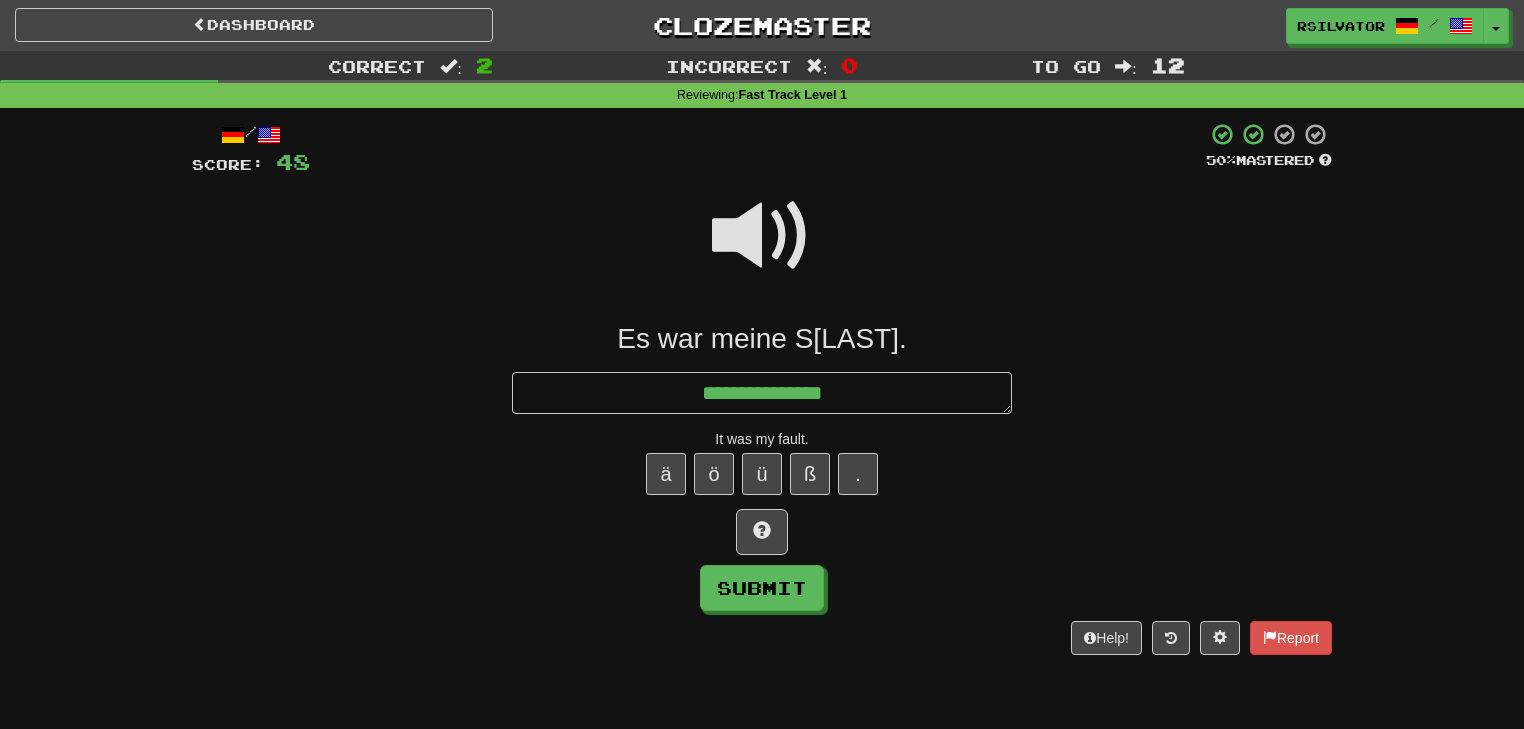type on "**********" 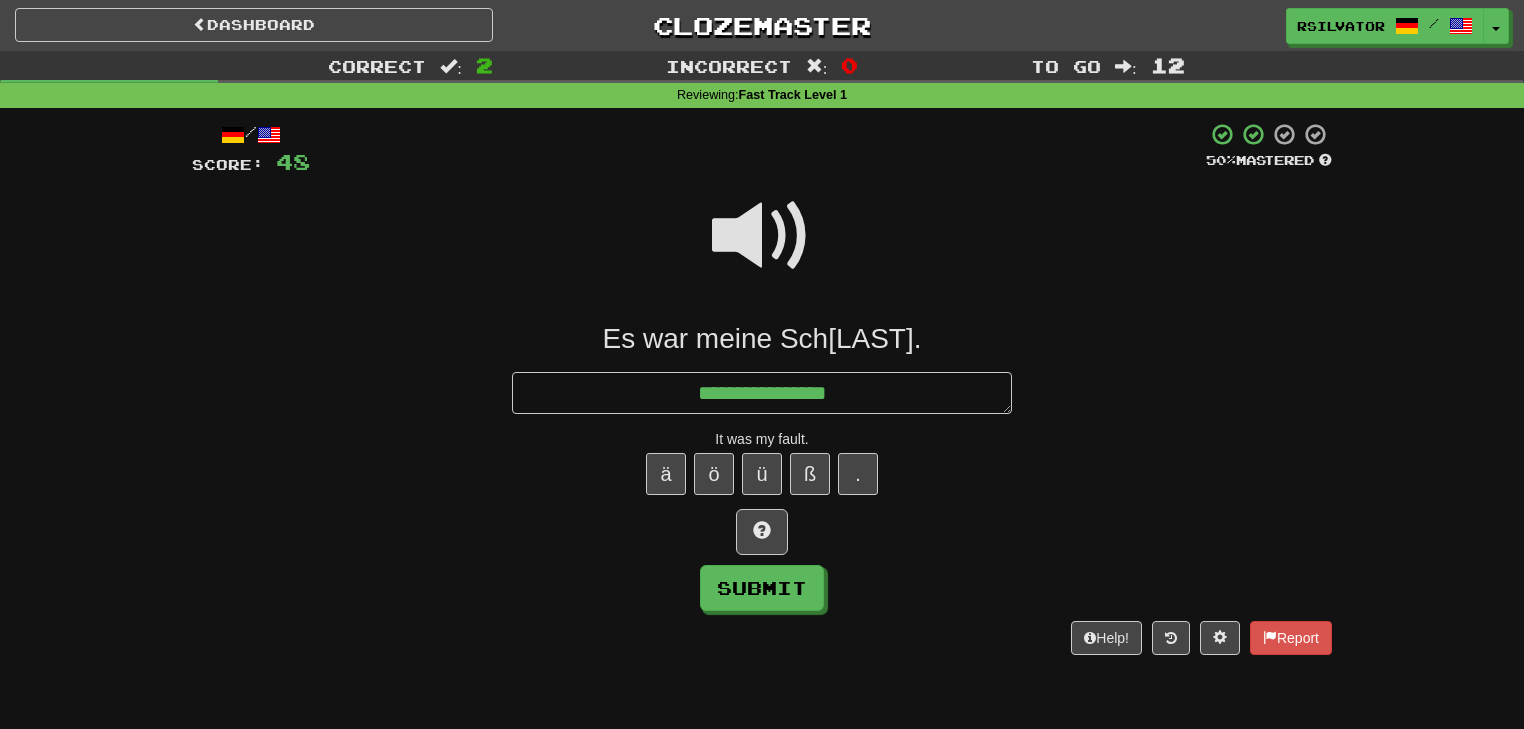 type on "*" 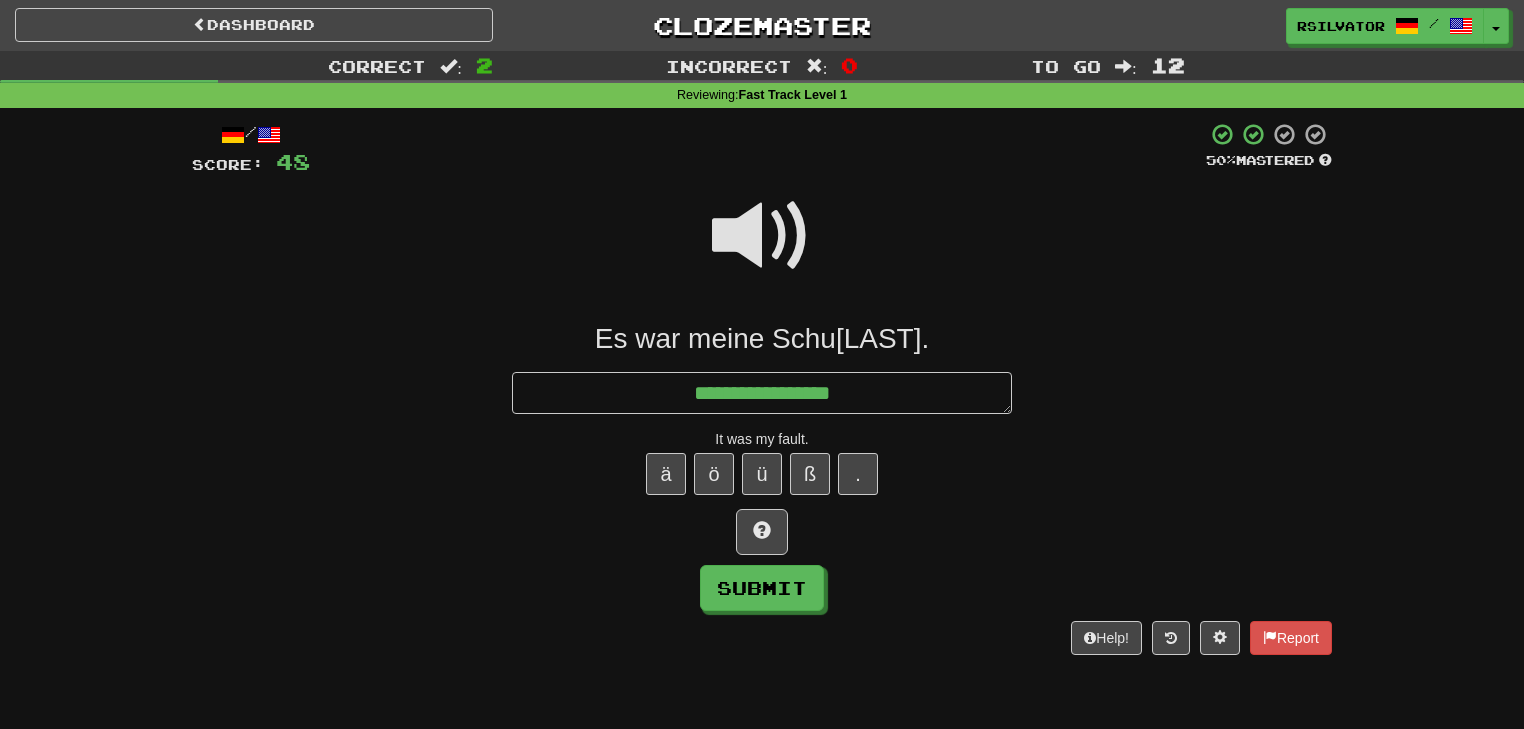 type on "*" 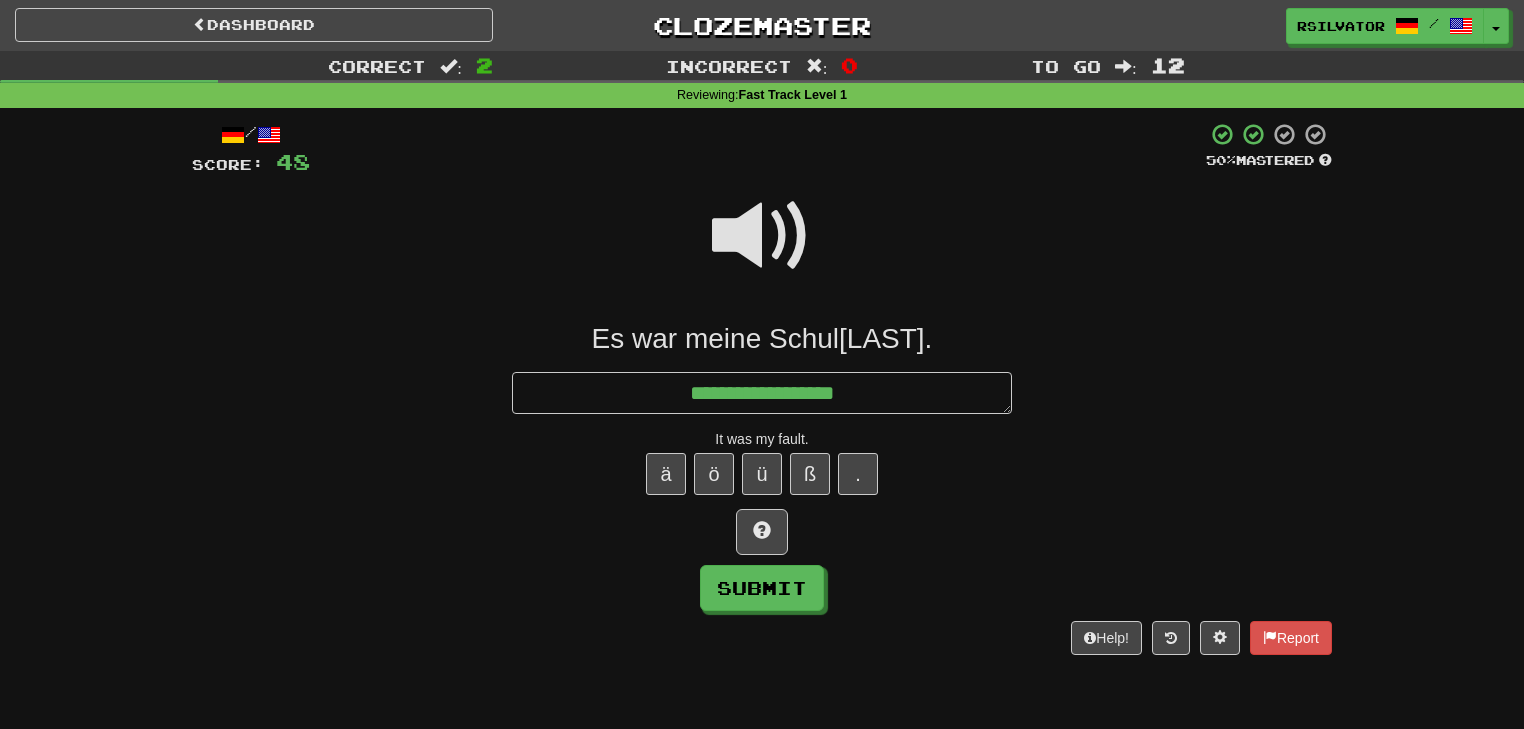 type on "*" 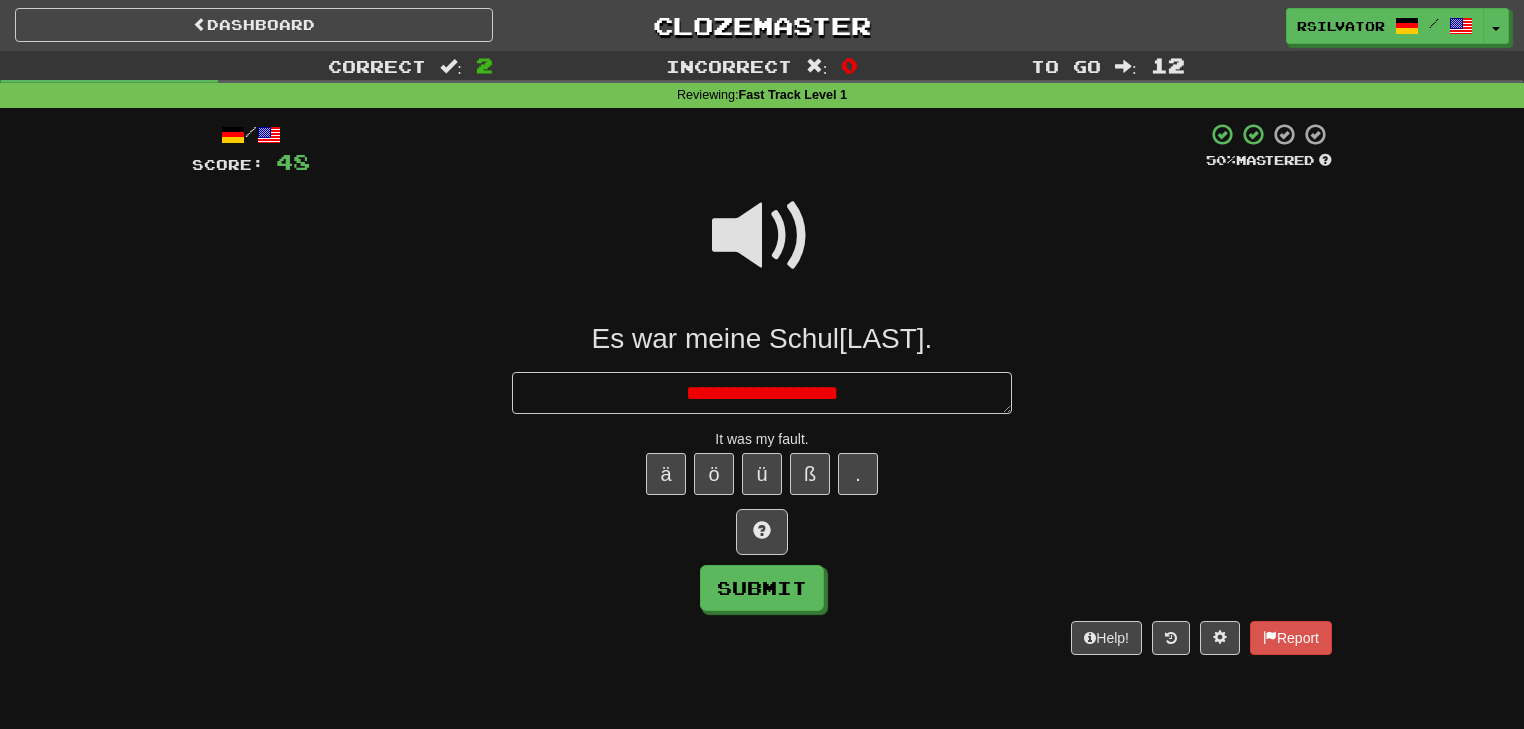 type on "*" 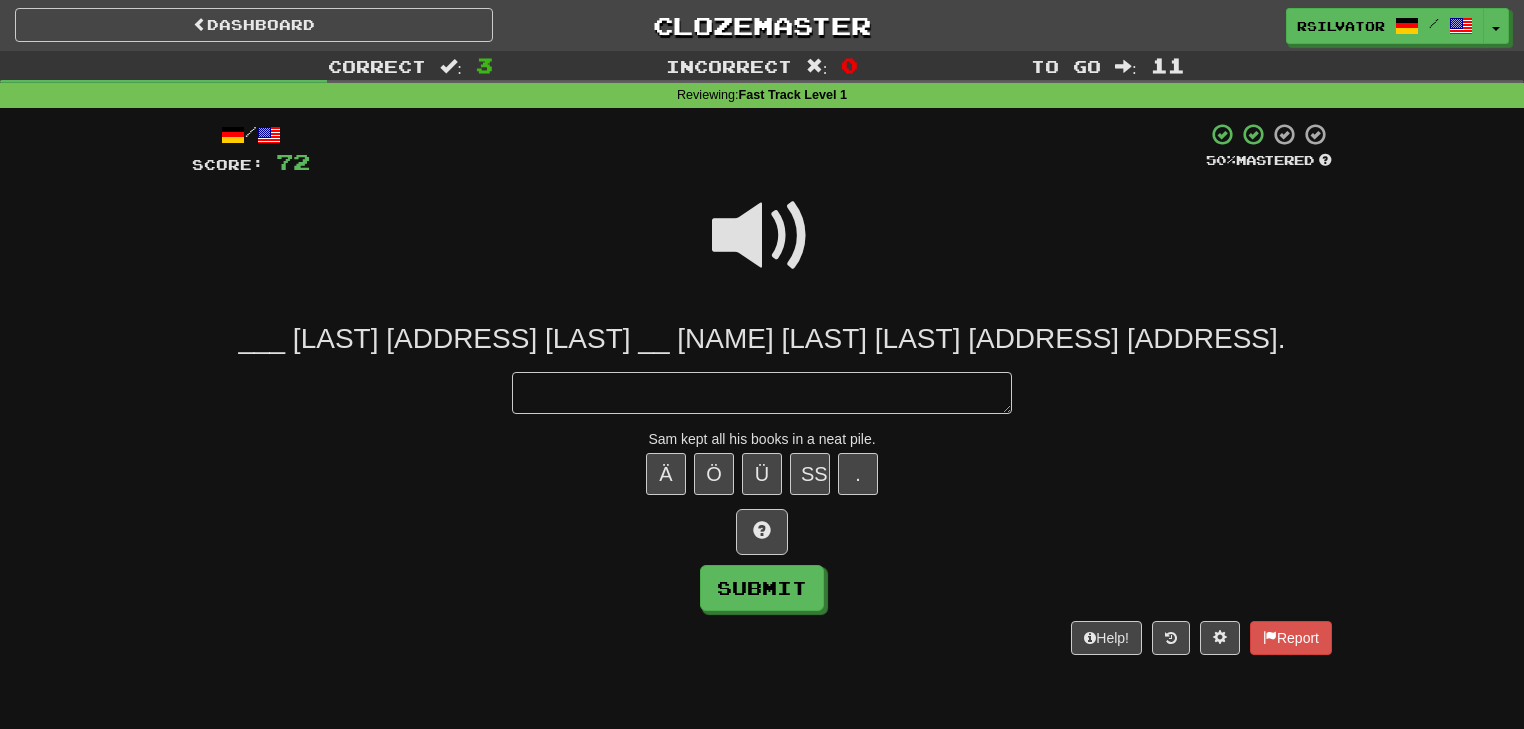 type on "*" 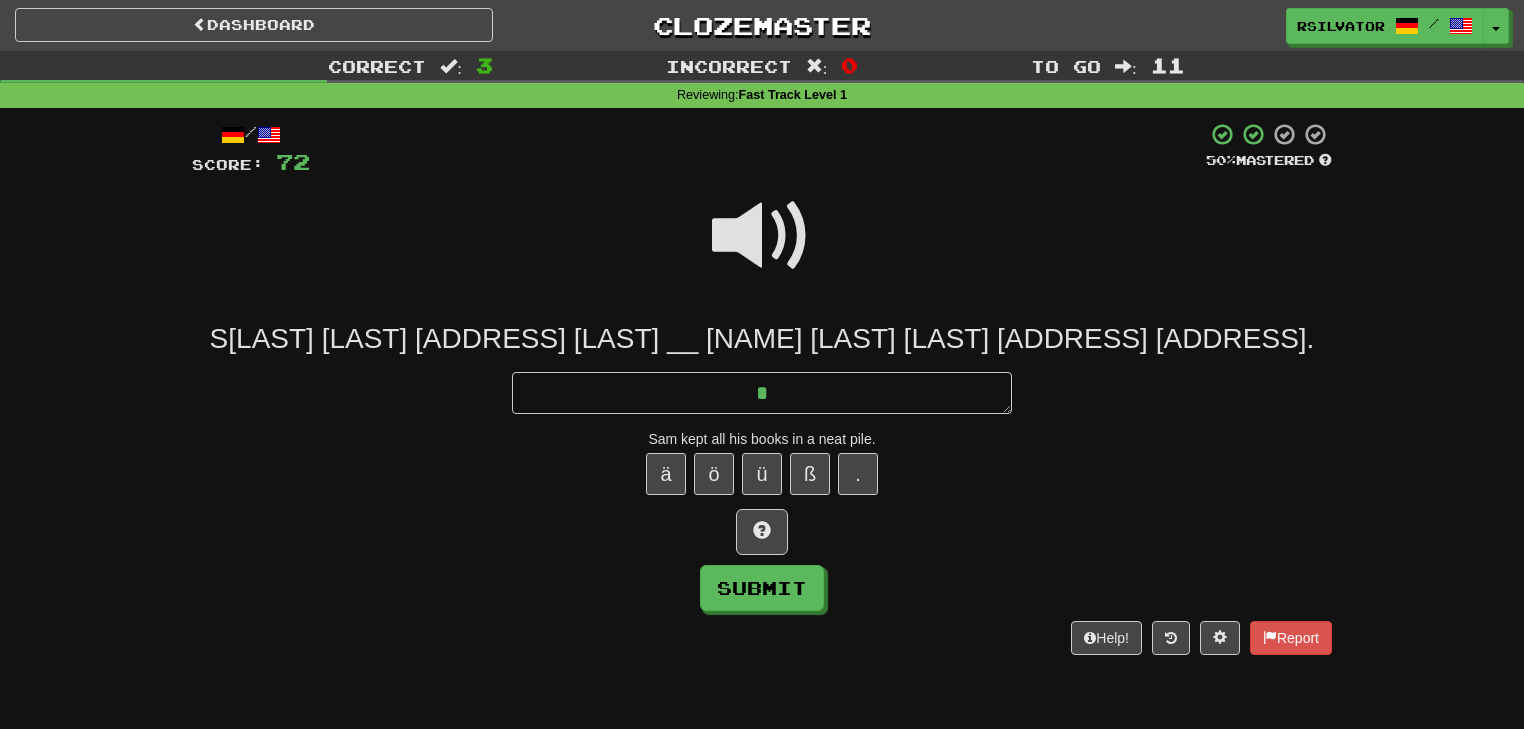 type on "*" 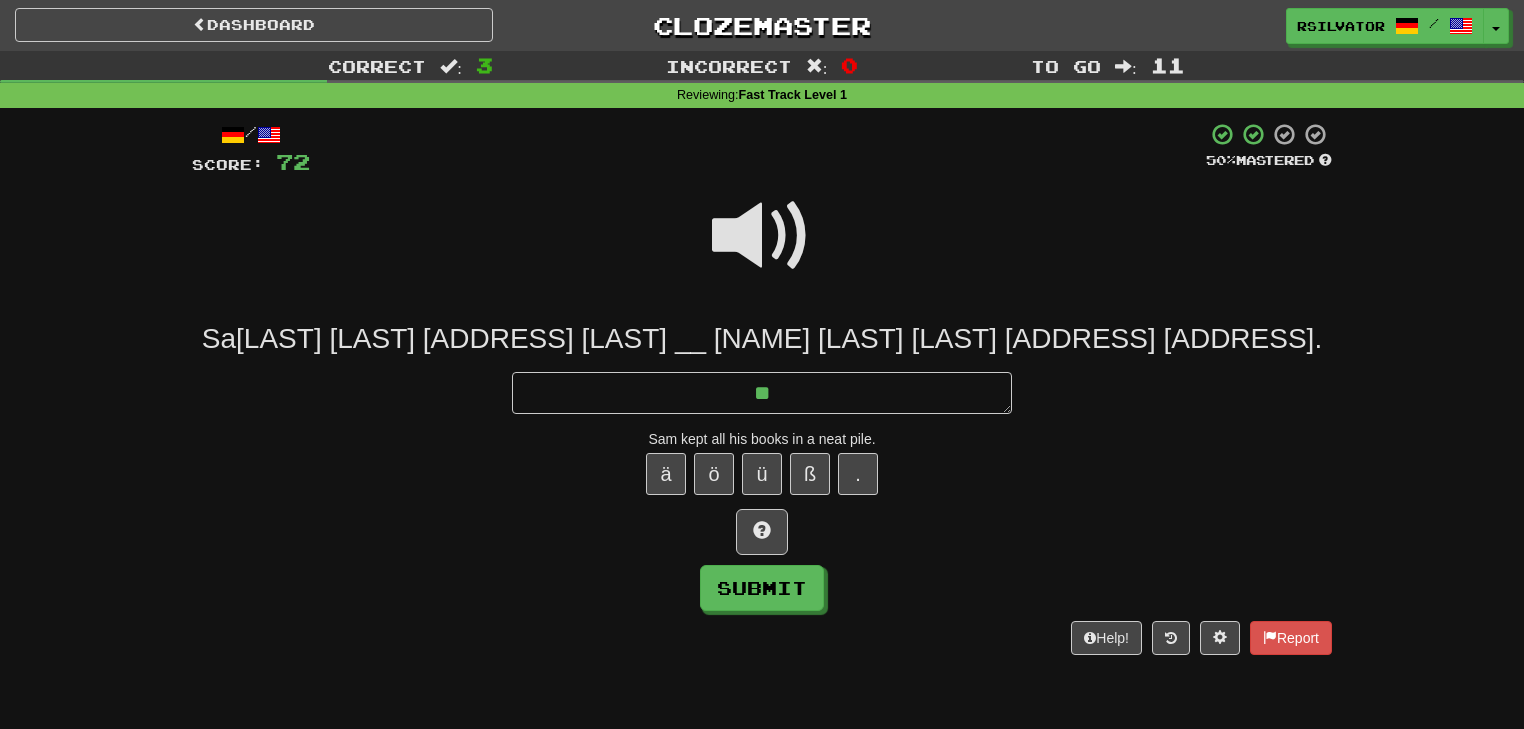 type on "*" 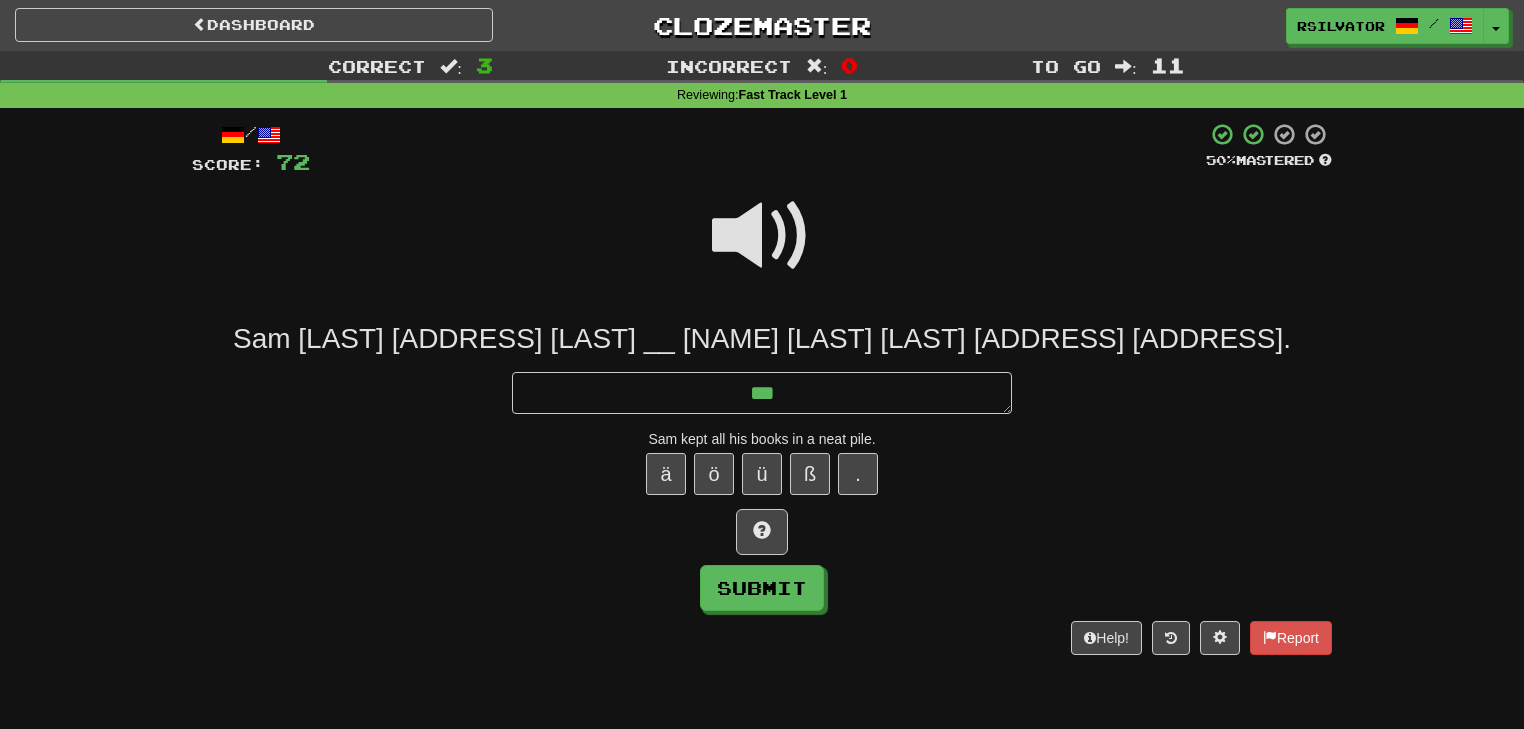 type on "*" 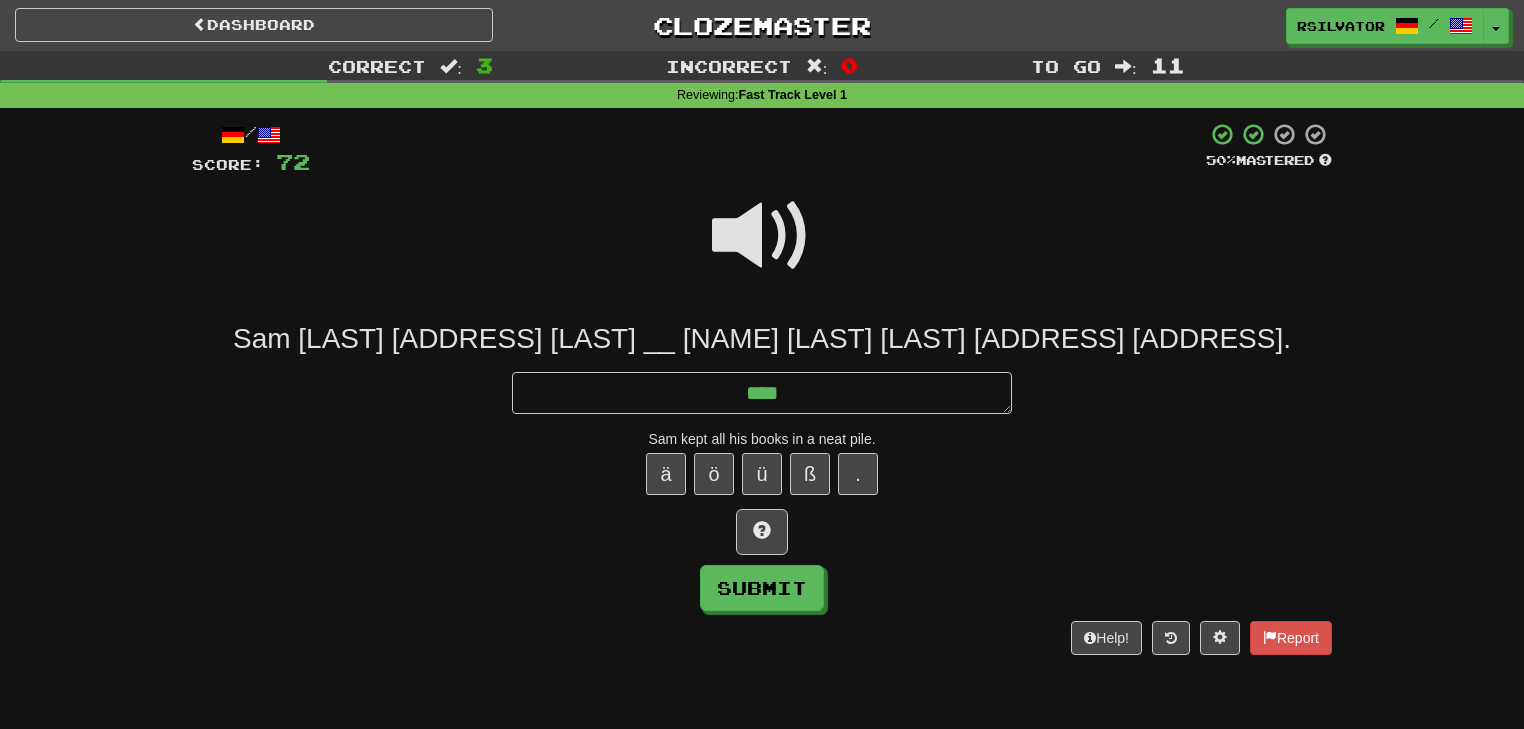 type on "*" 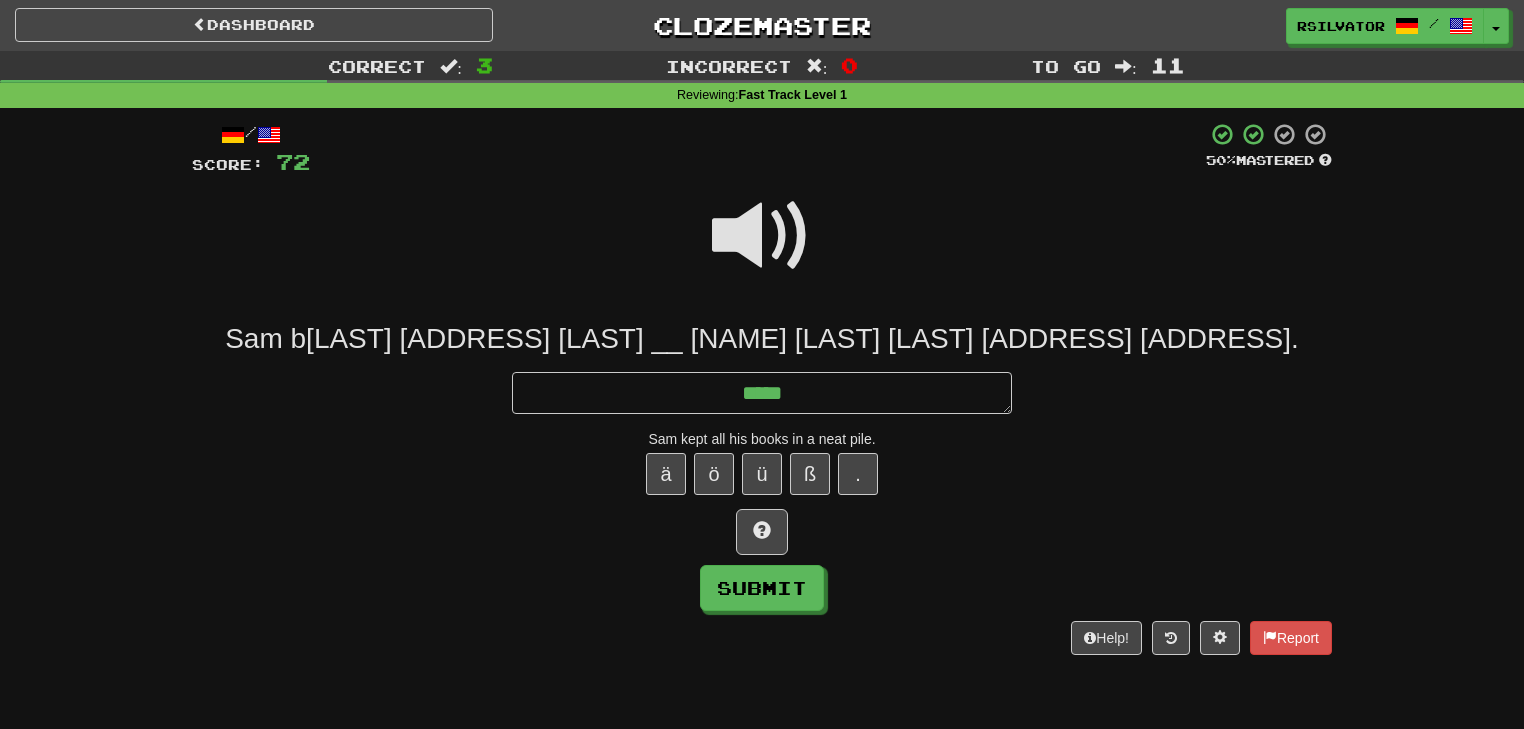 type on "*" 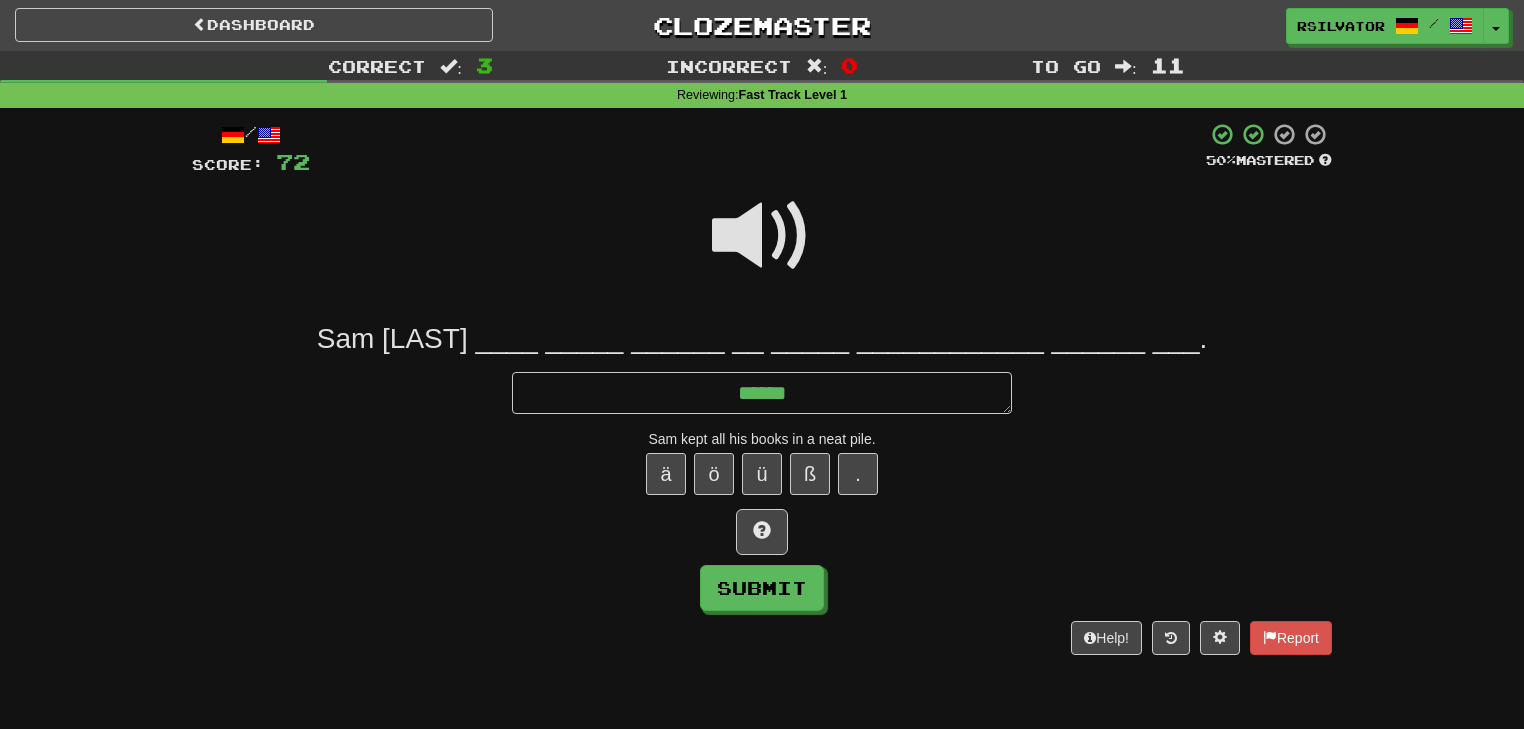 type on "*" 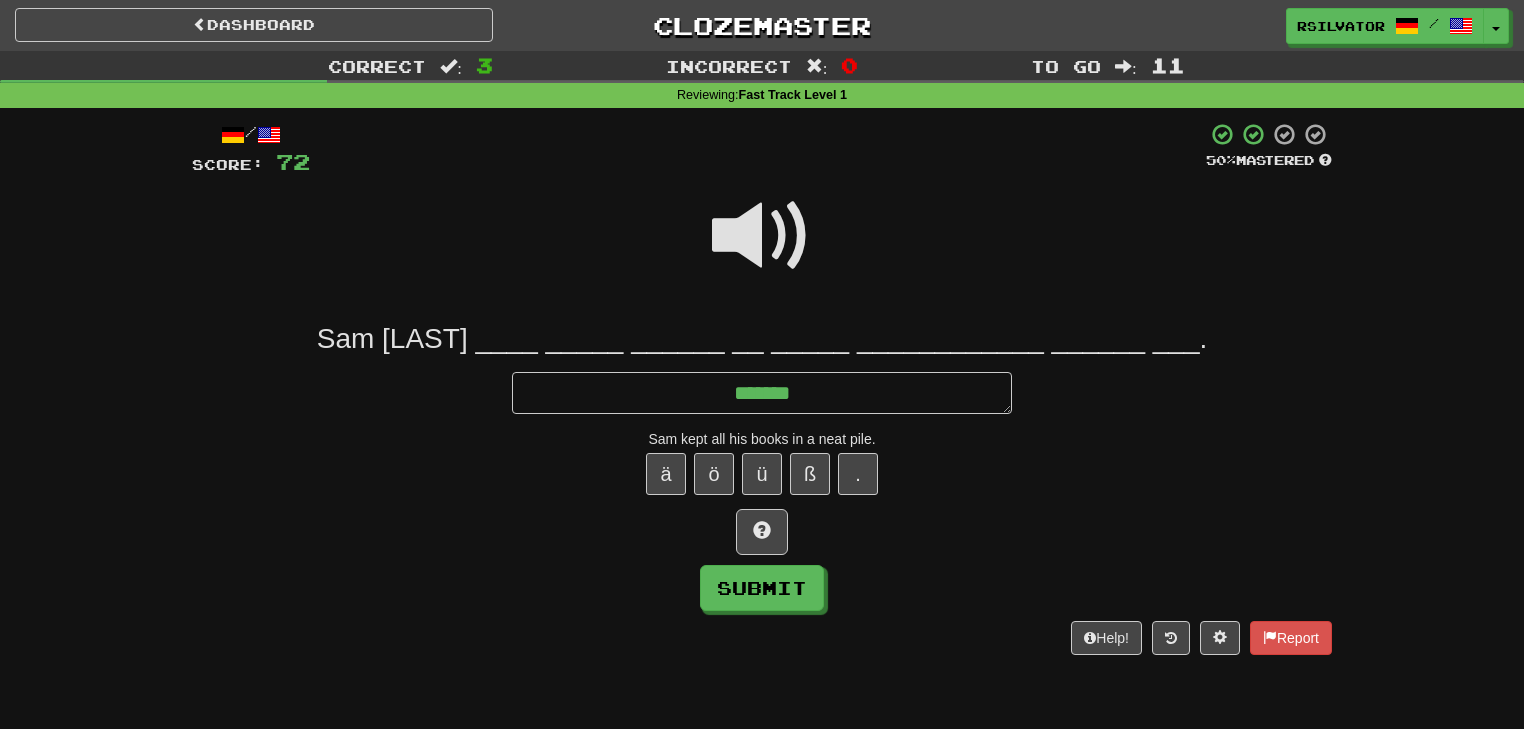 type on "*" 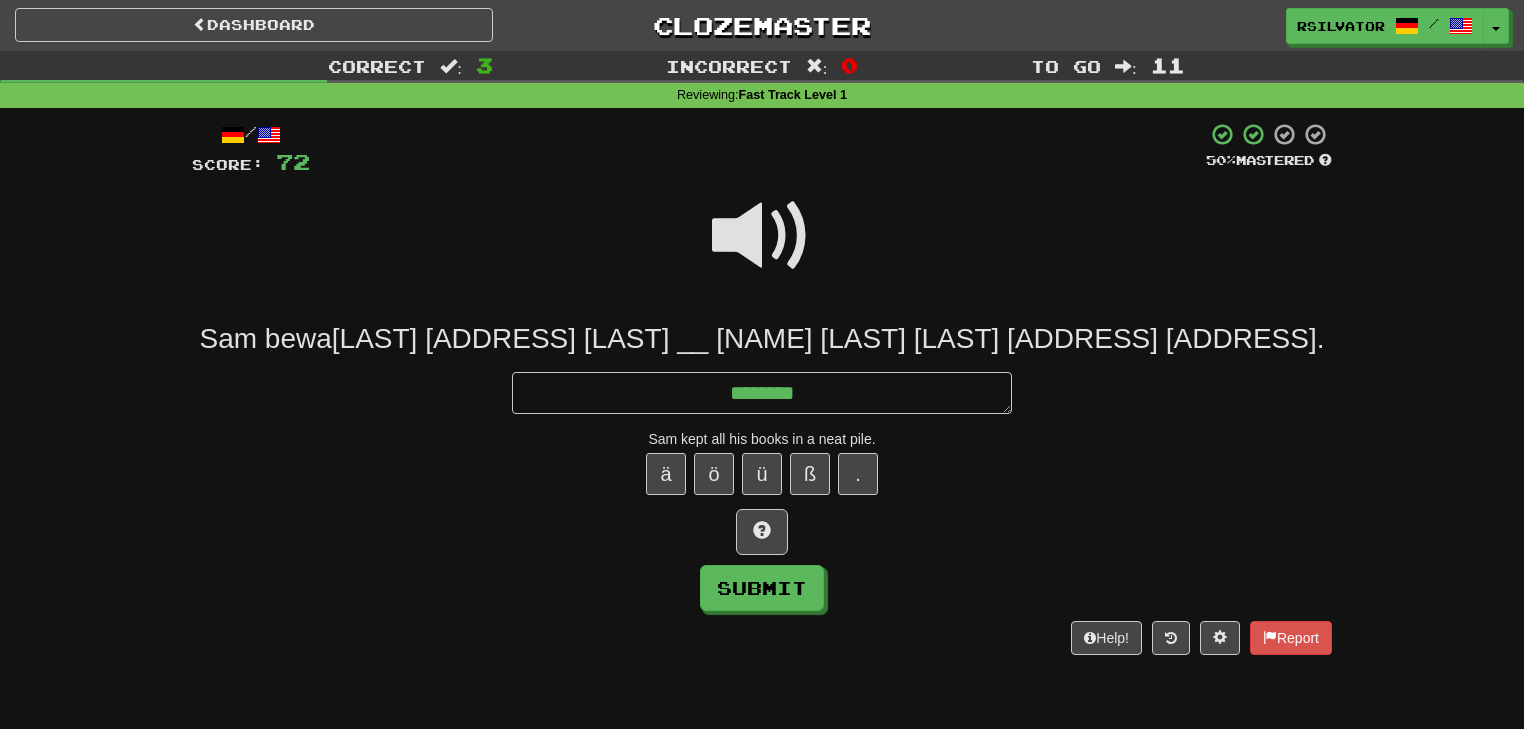 type on "*" 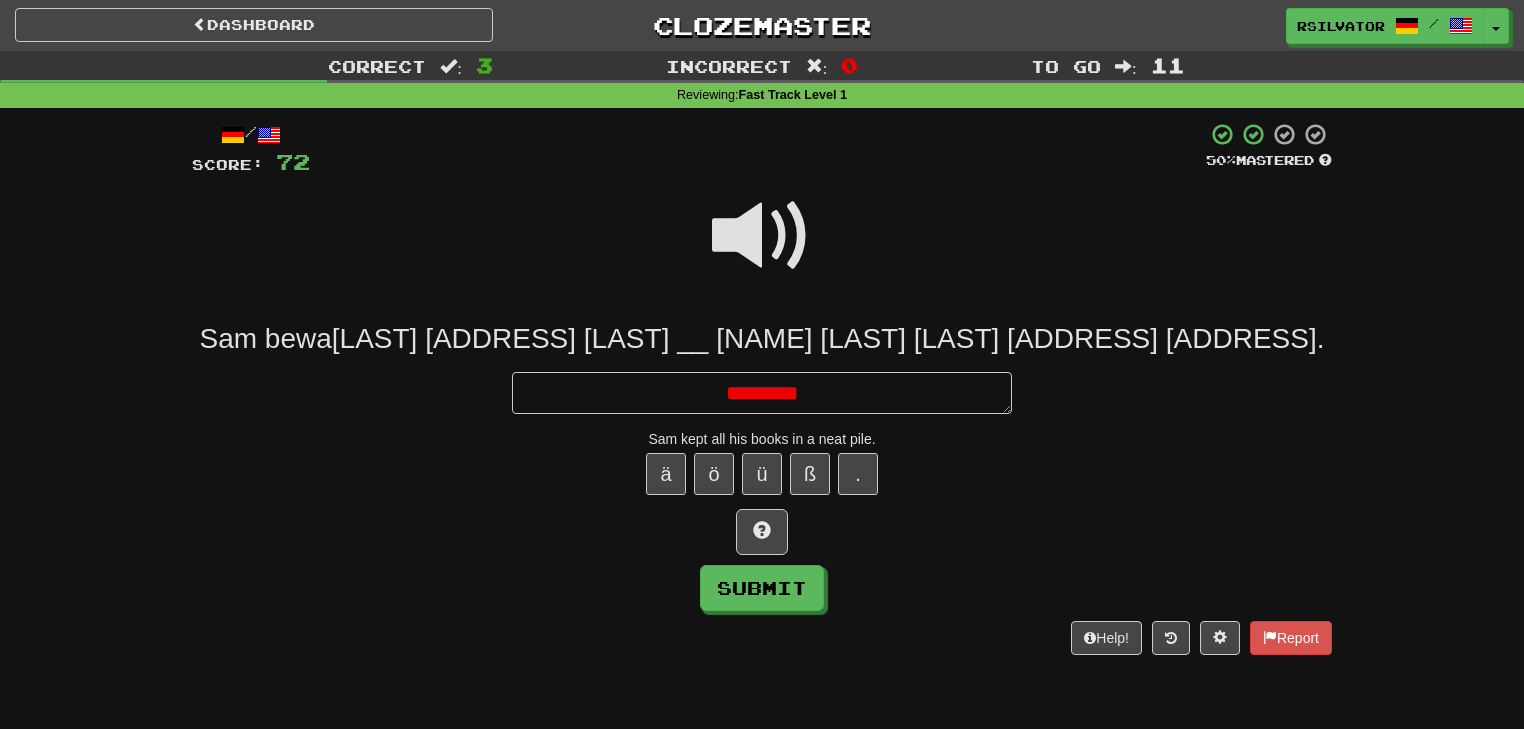 type on "*" 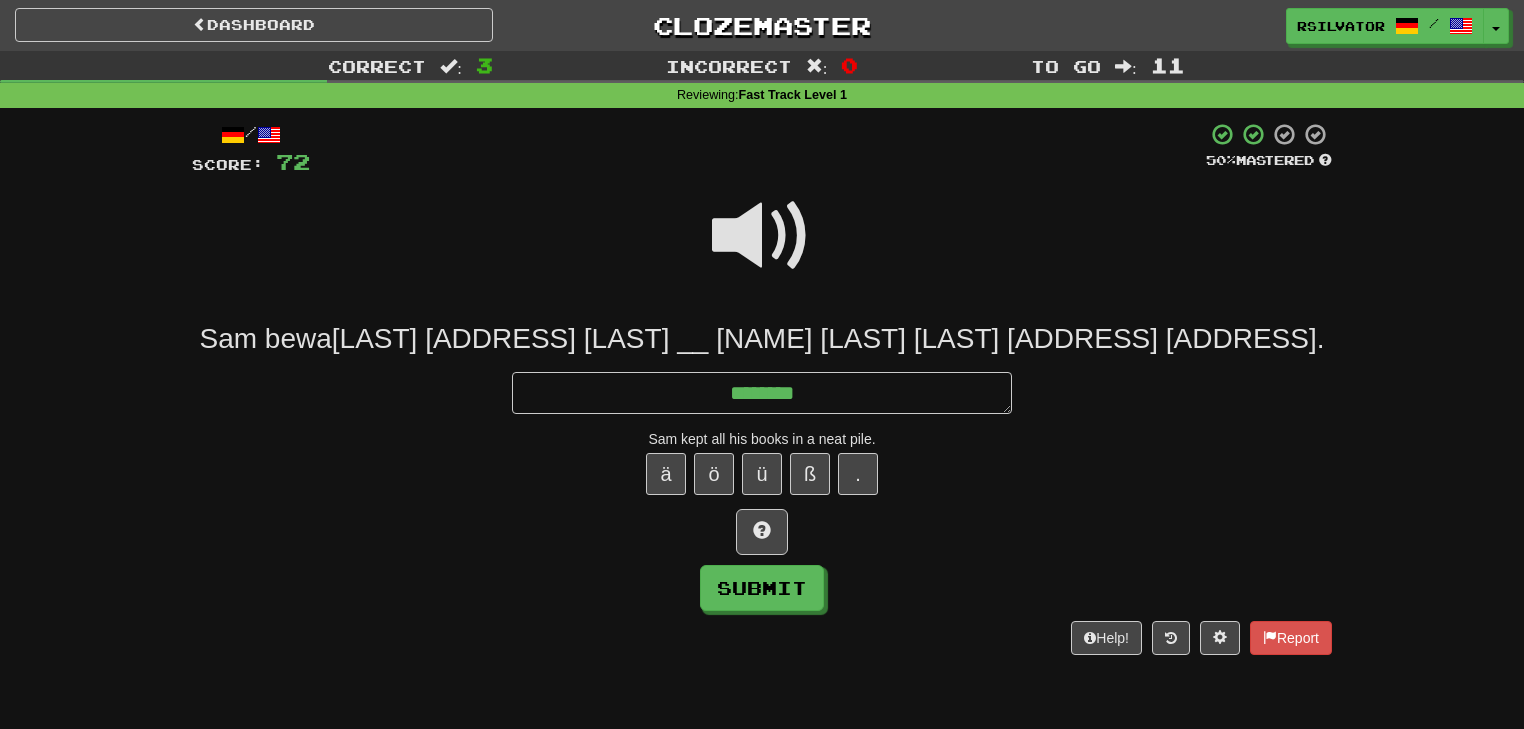 type on "*" 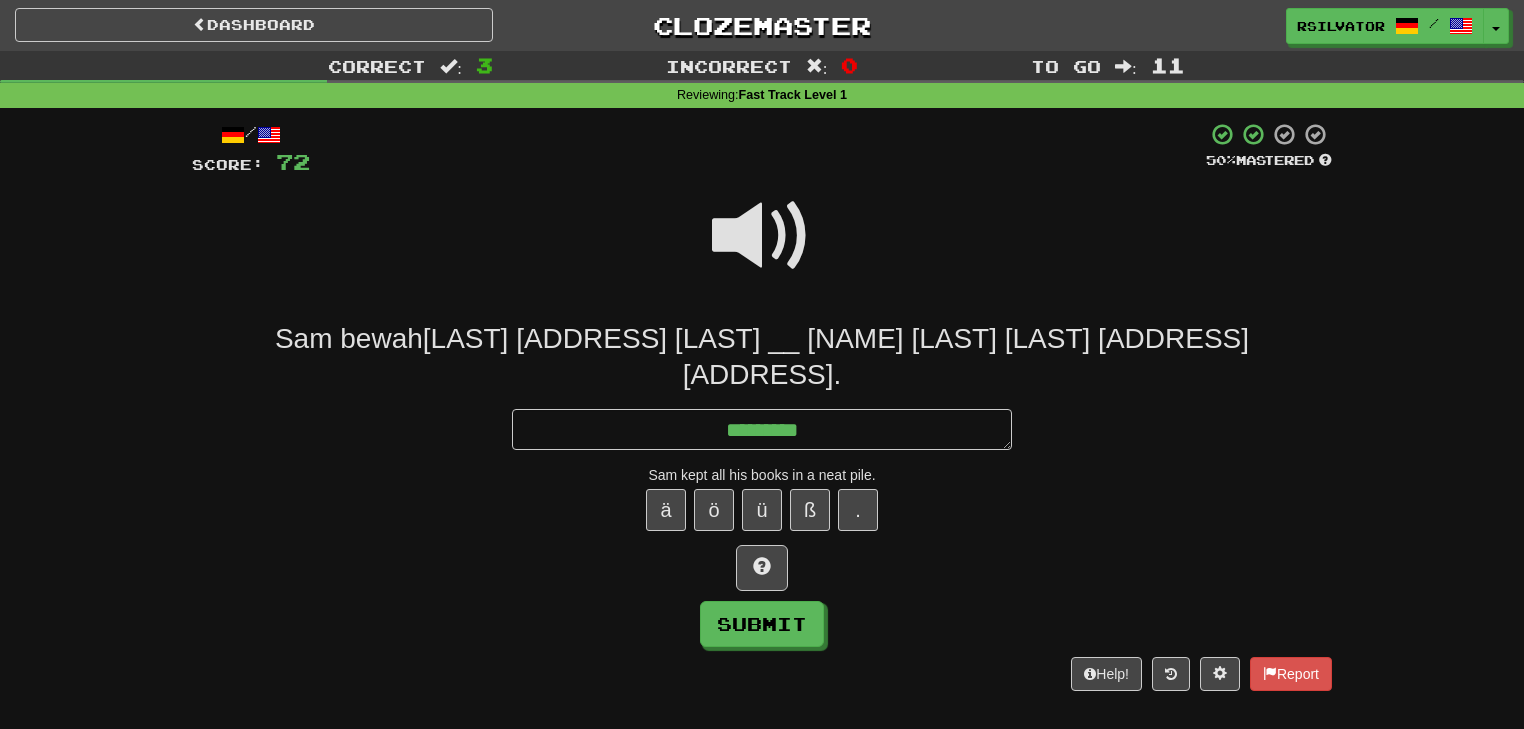 type on "*" 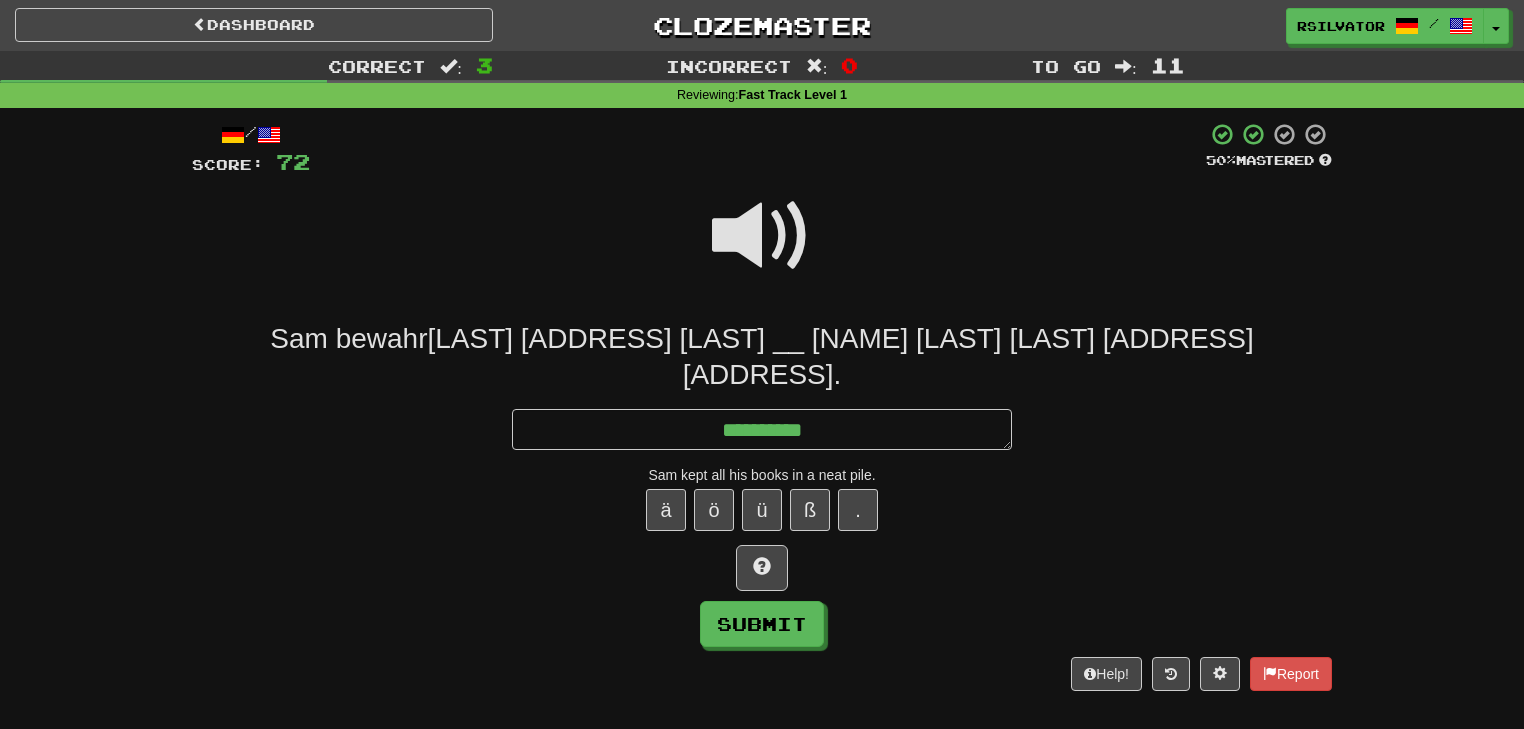 type on "*" 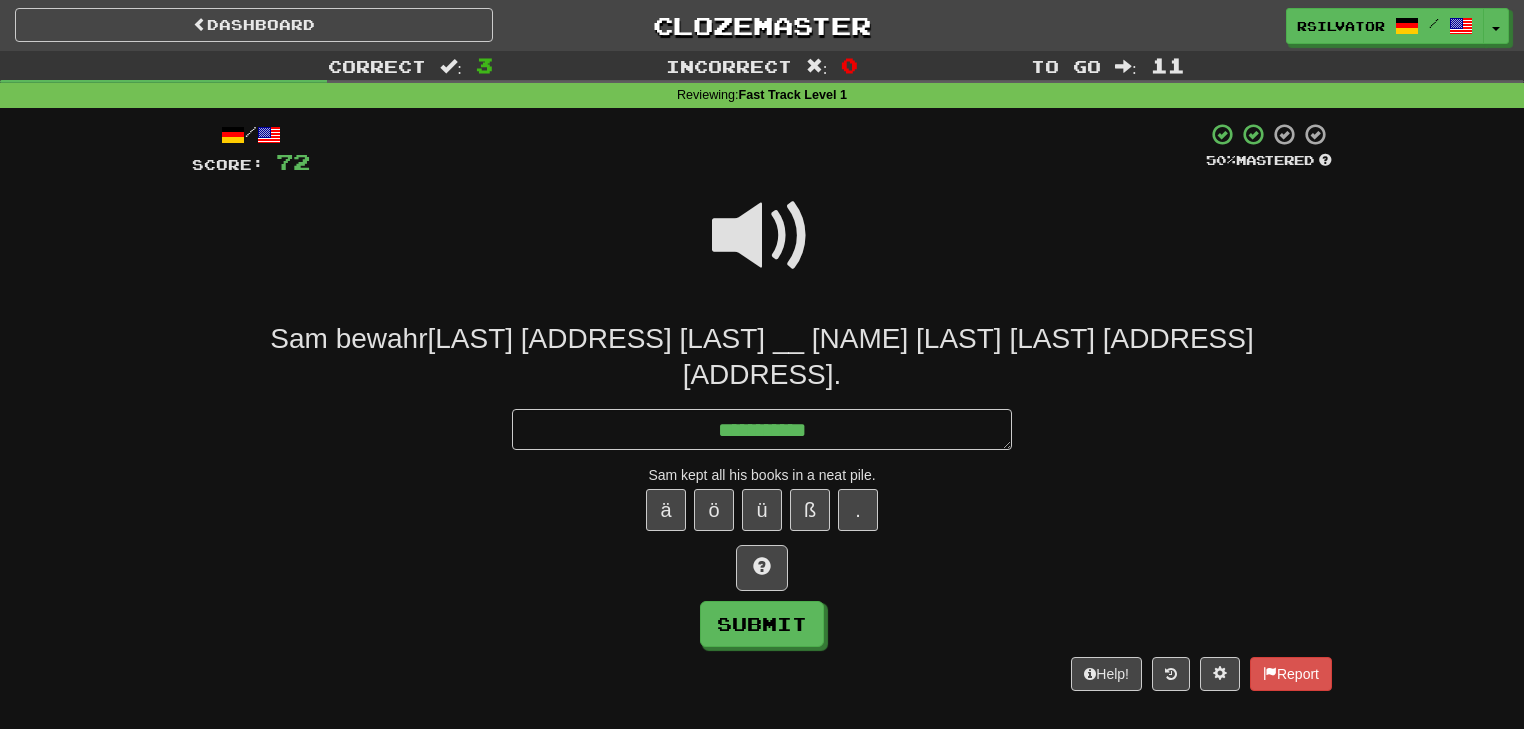 type on "*" 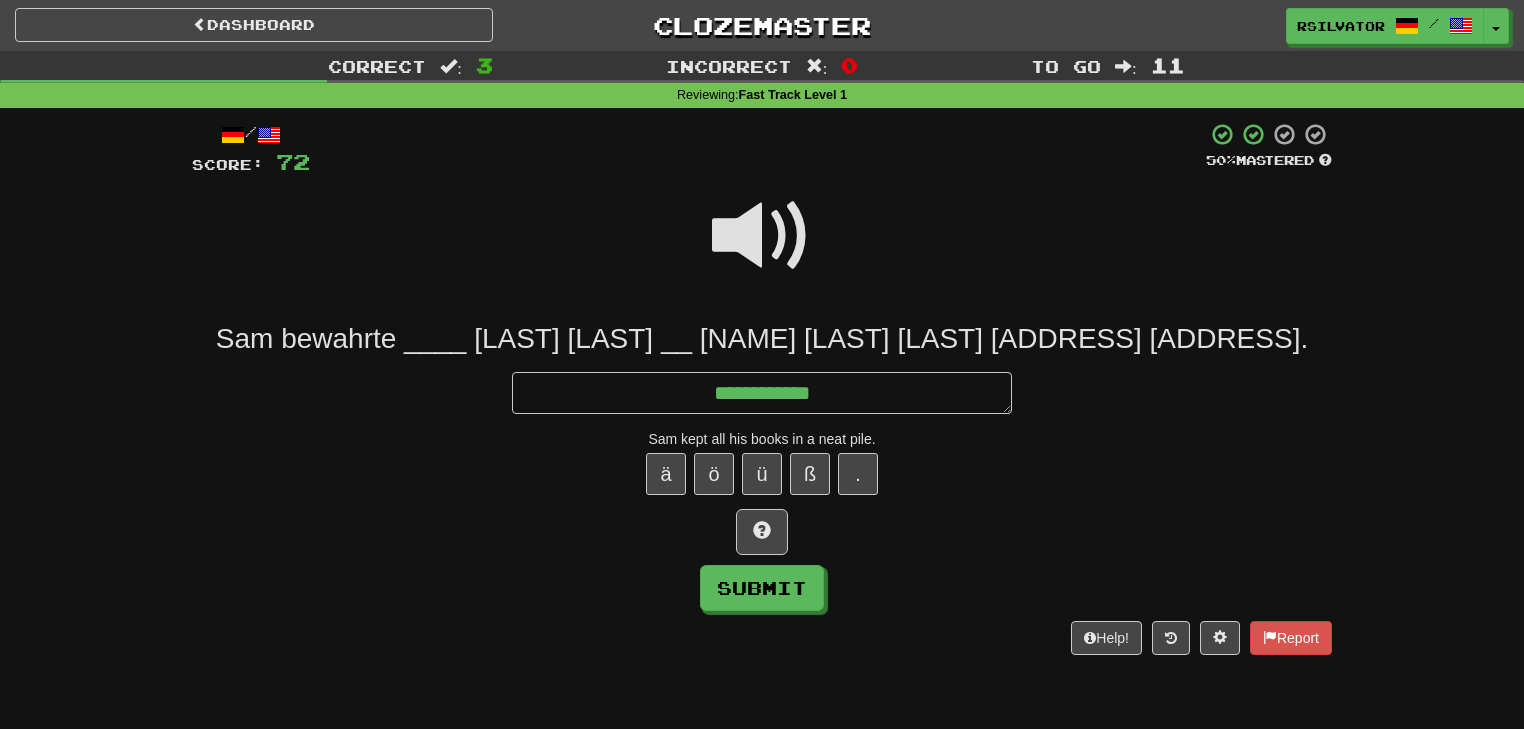 type on "*" 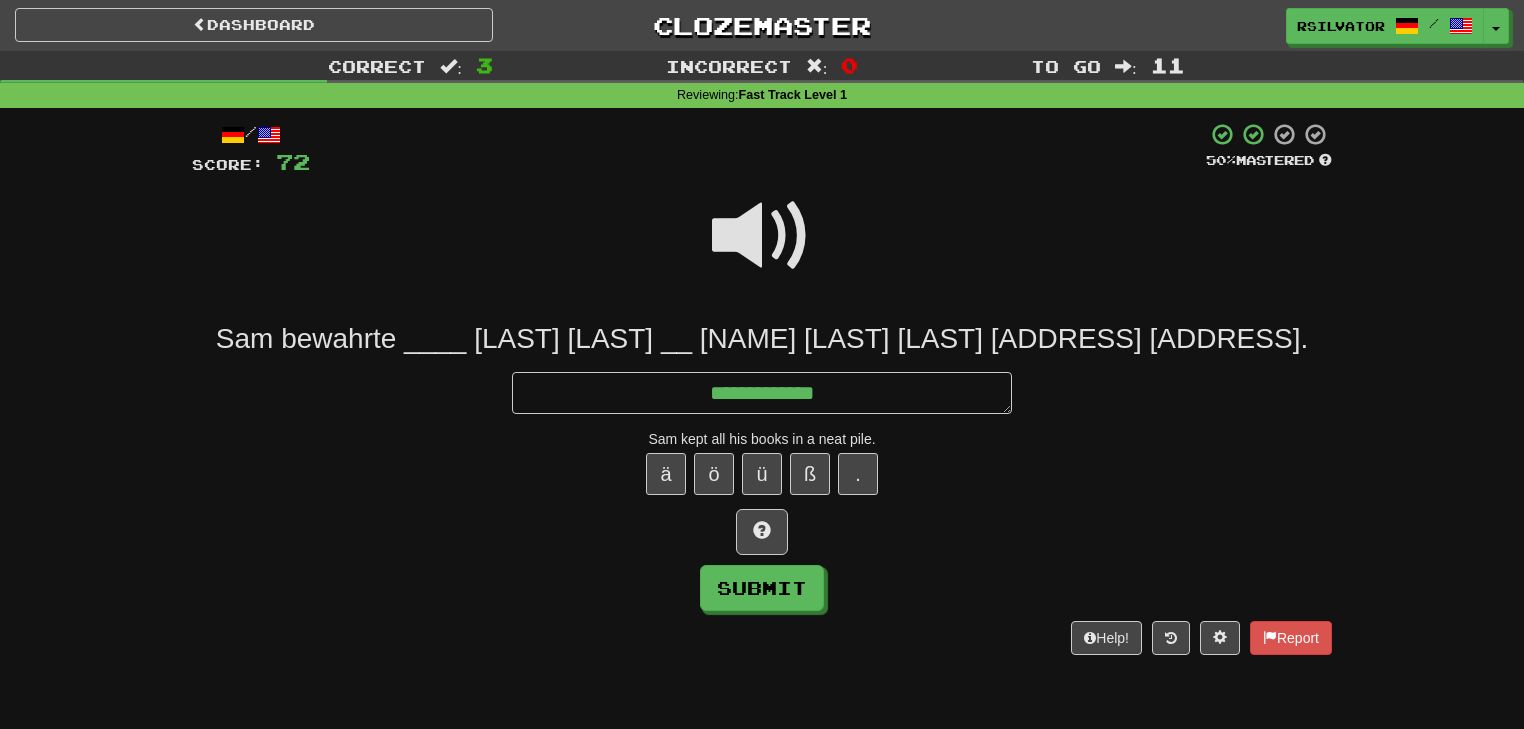 type on "*" 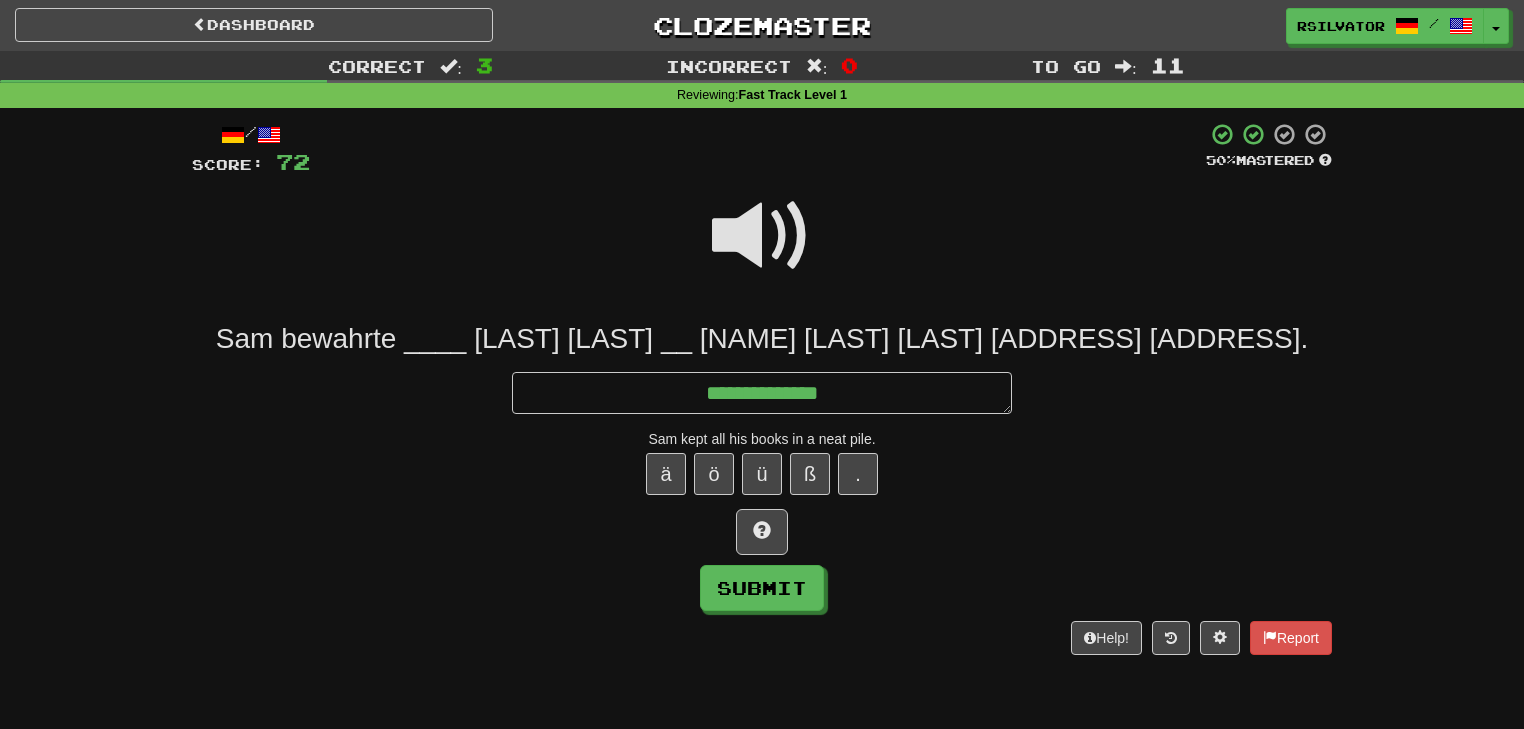 type on "*" 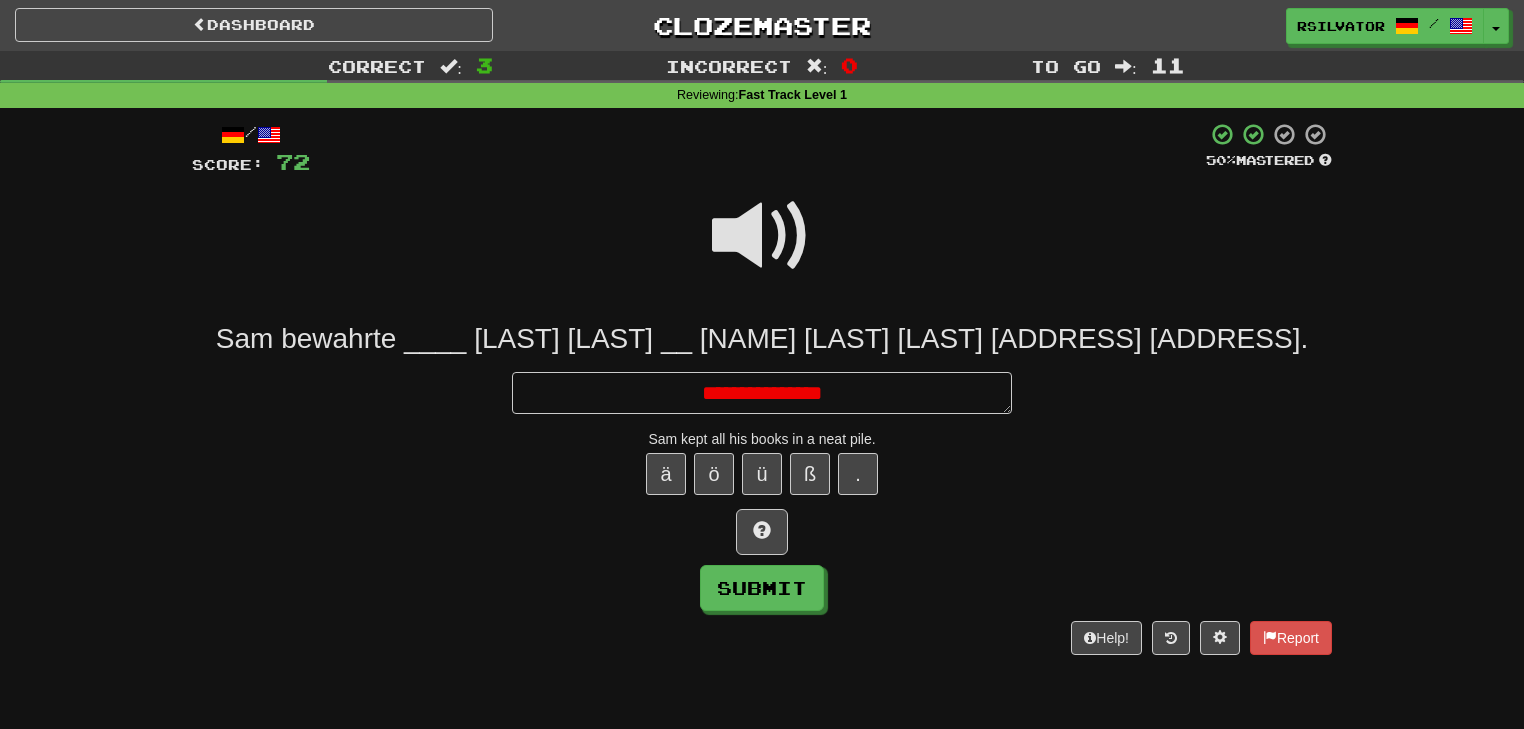 type on "*" 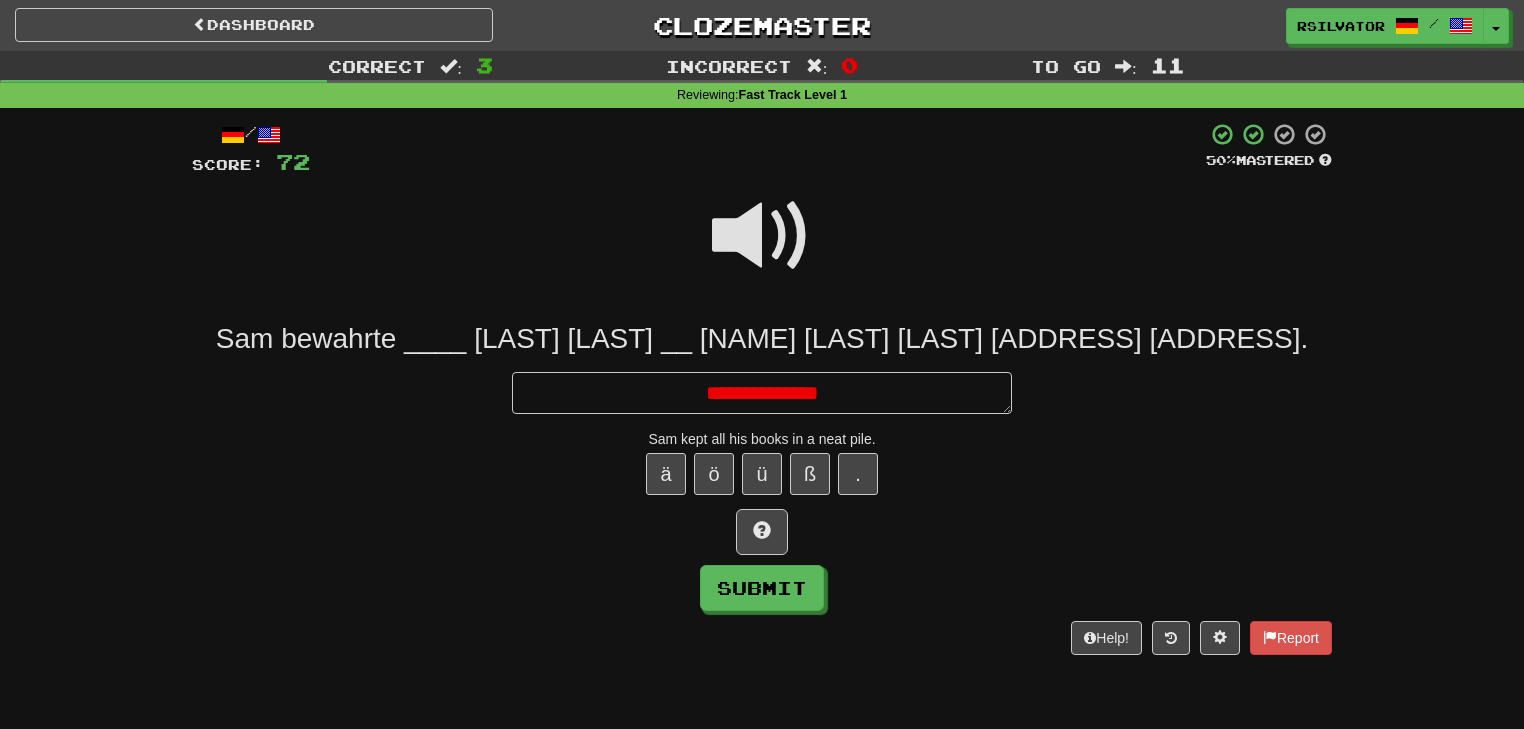 type on "*" 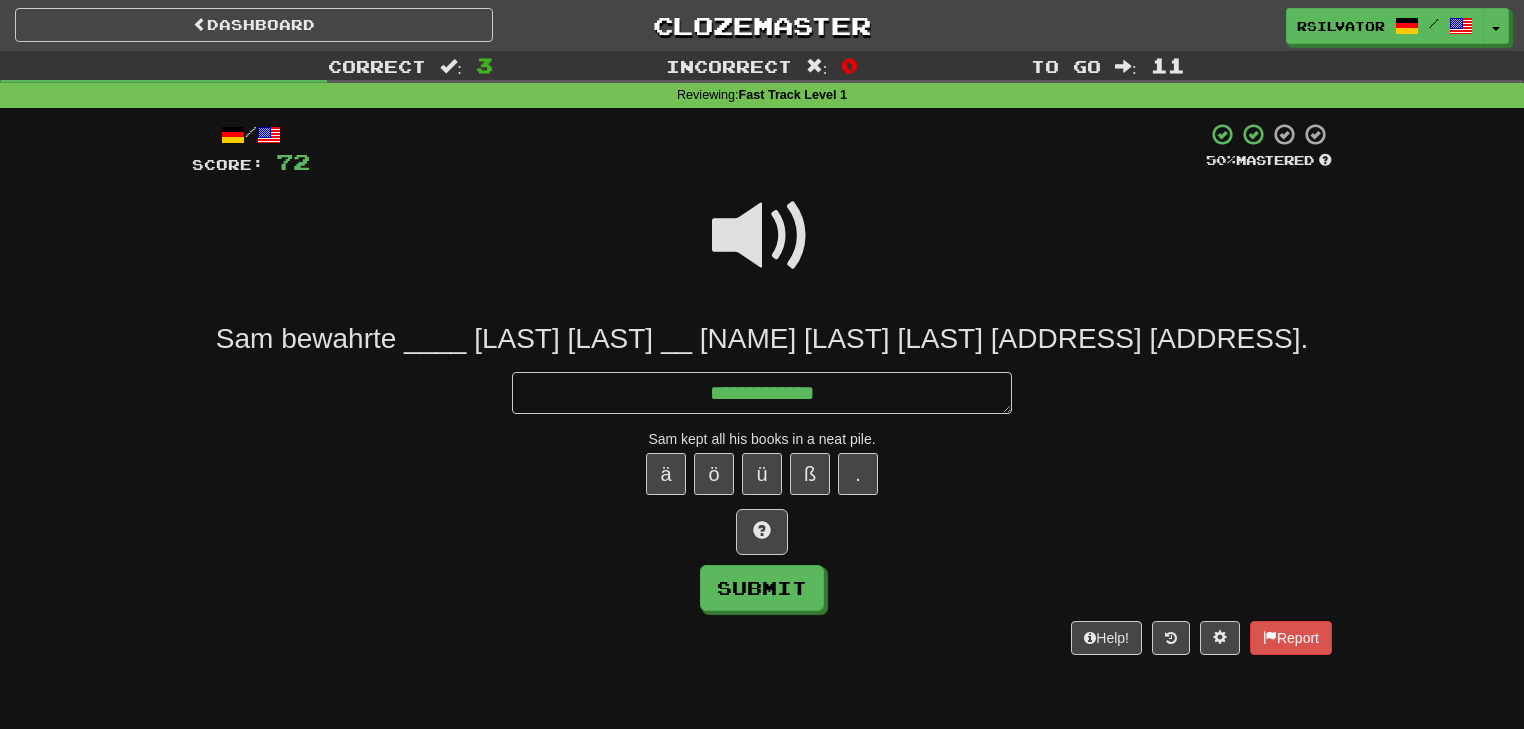 type on "*" 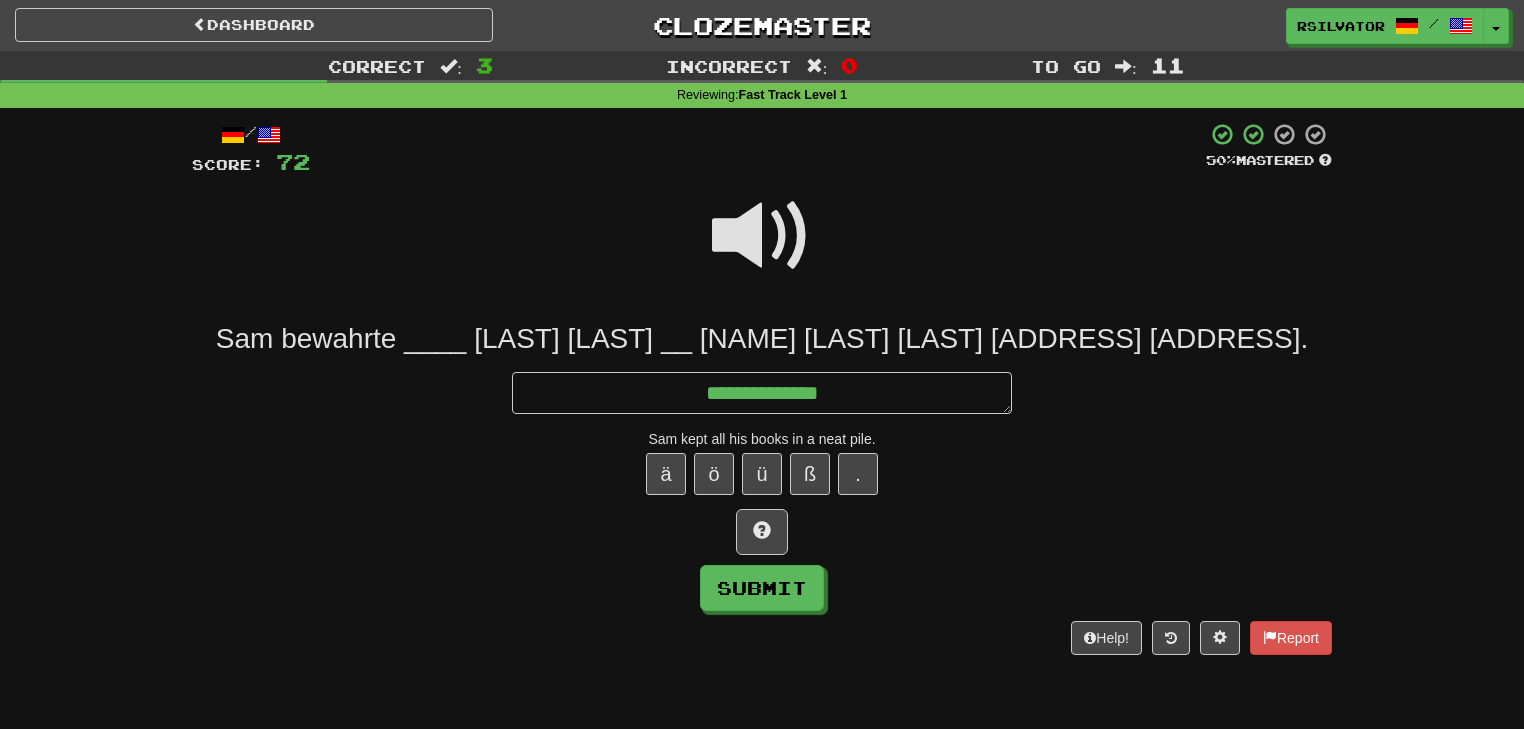 type on "*" 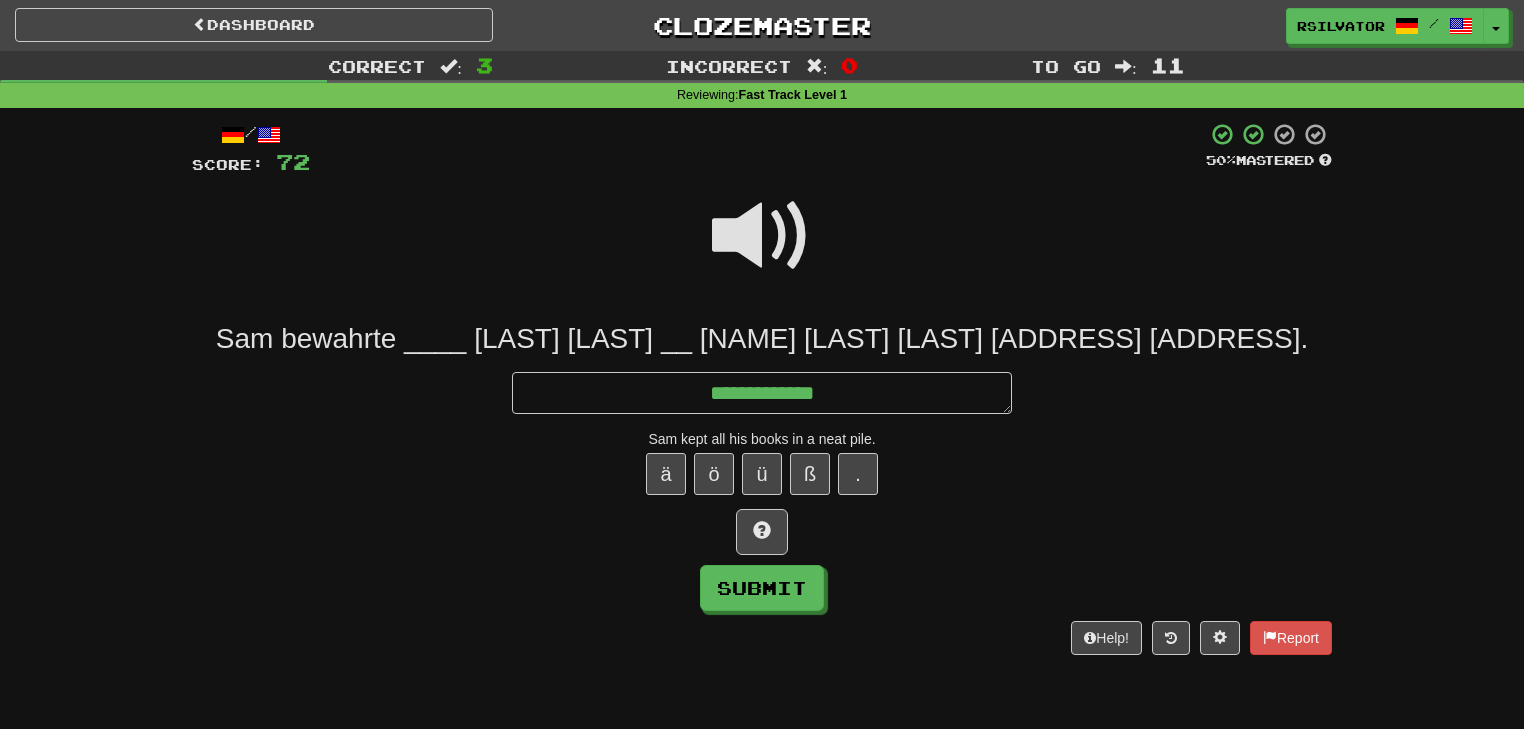 type on "**********" 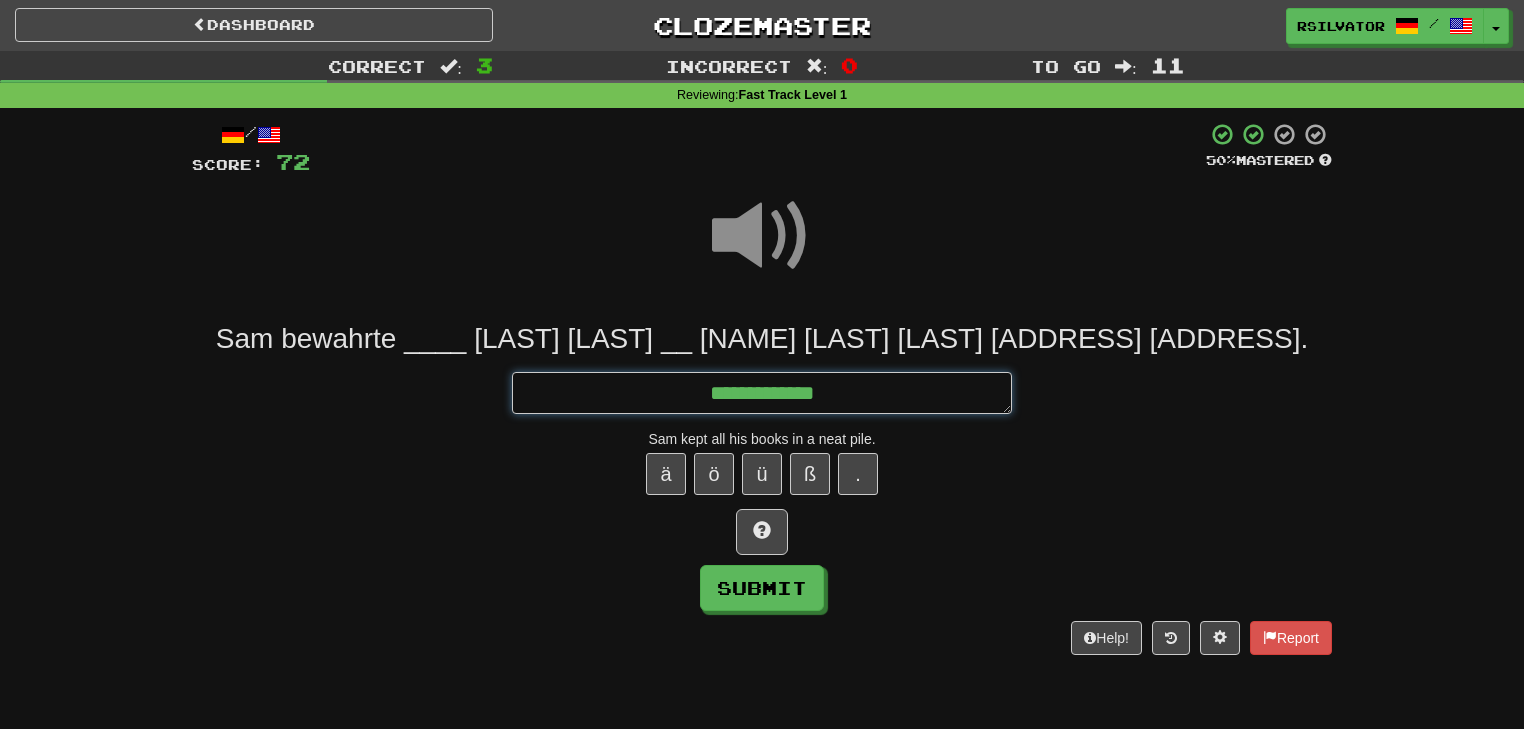 click on "**********" at bounding box center (762, 393) 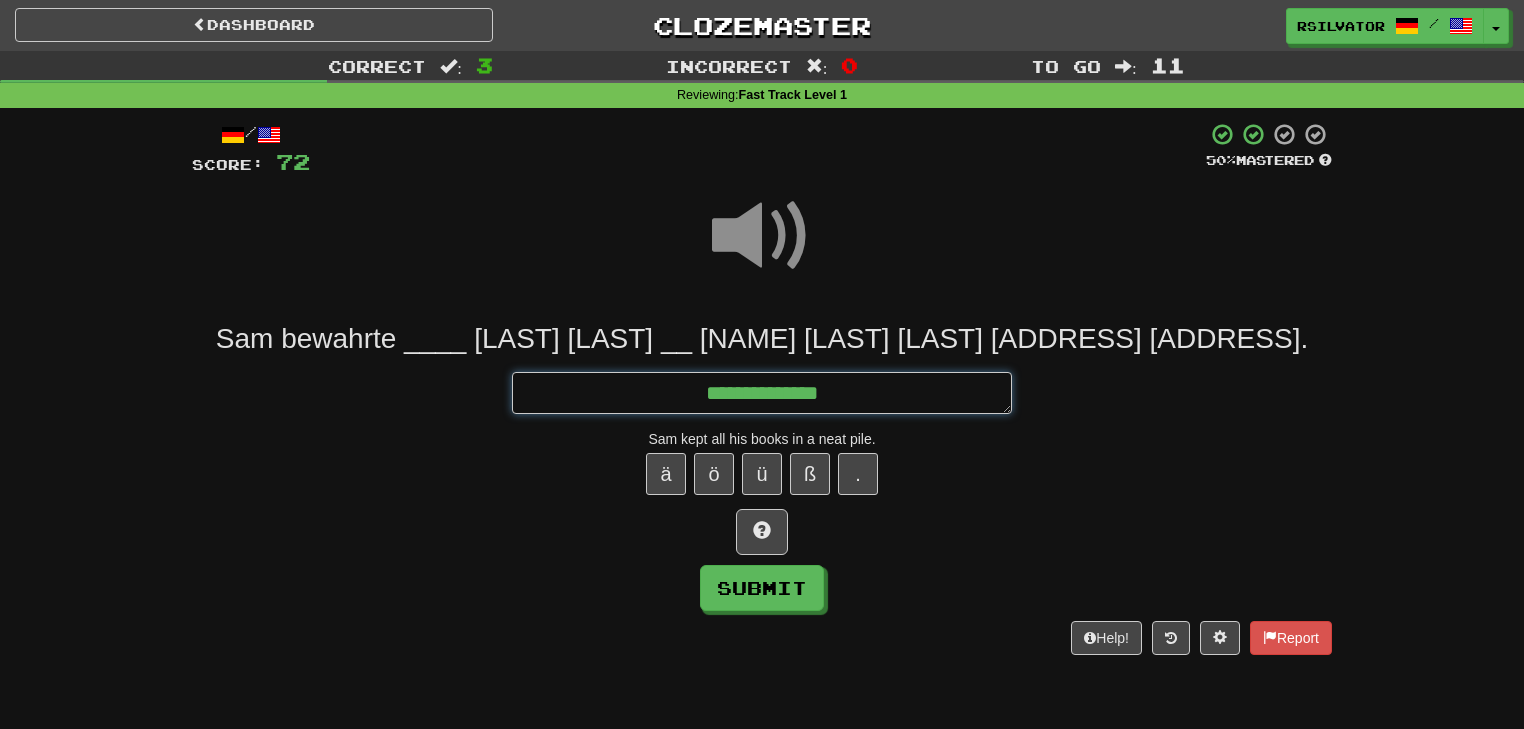 type on "*" 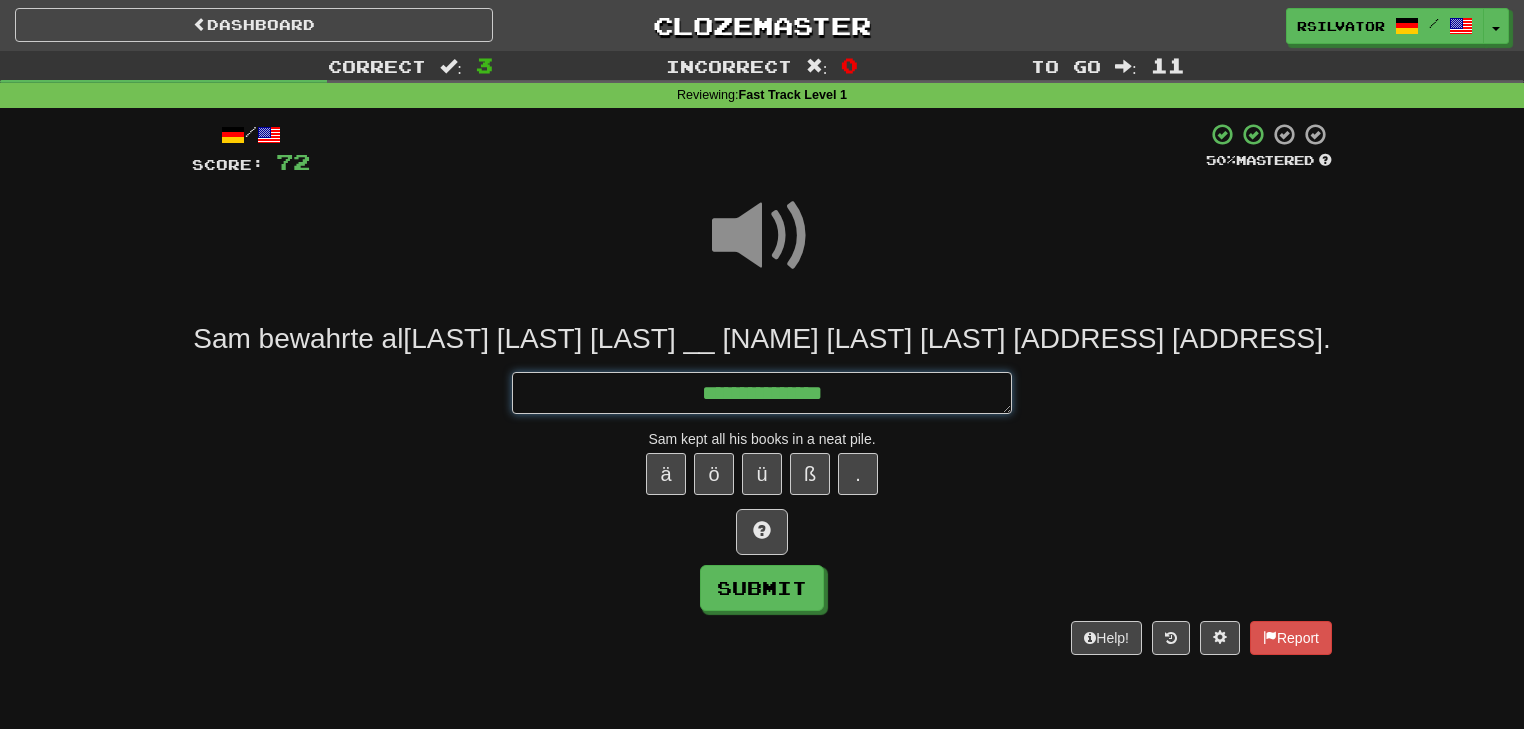type on "*" 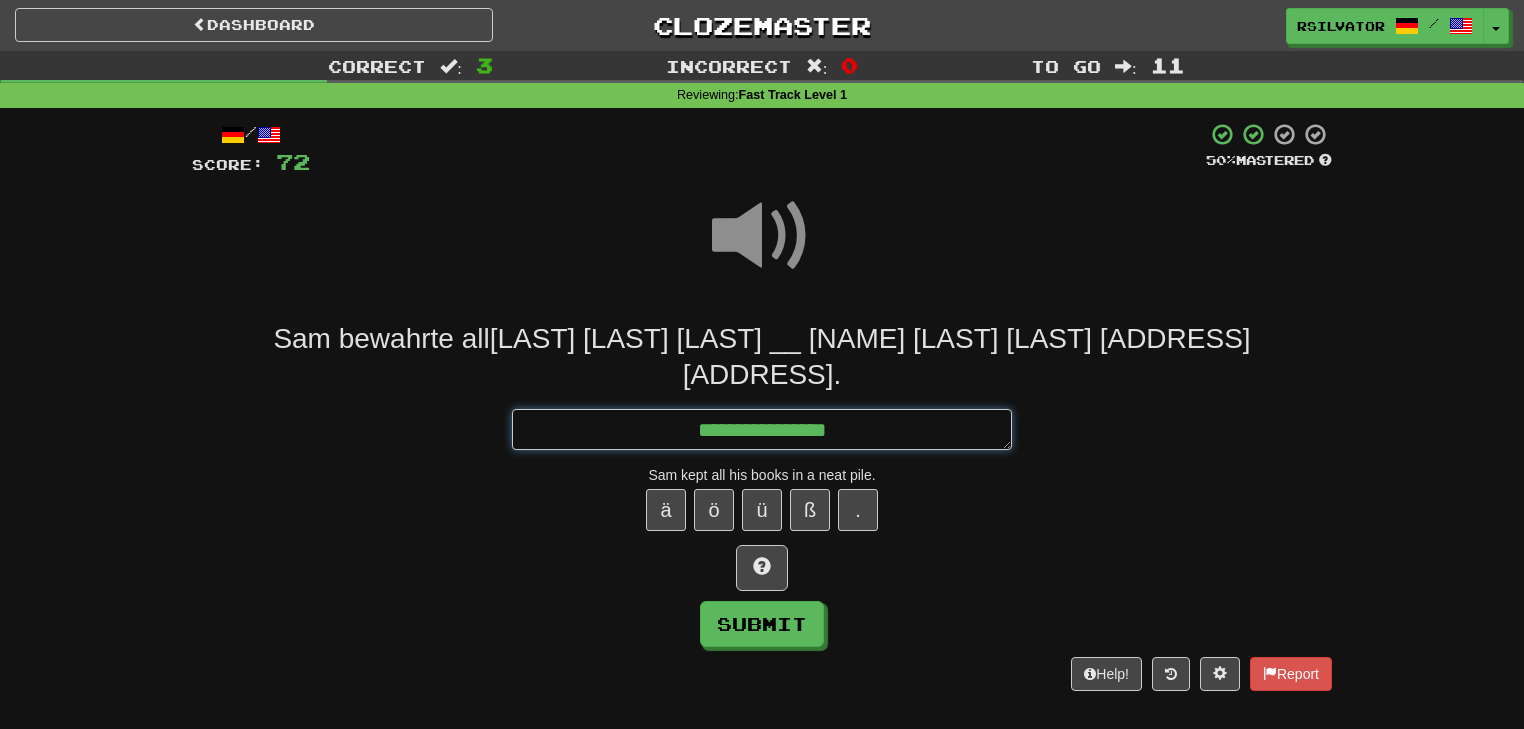 type on "*" 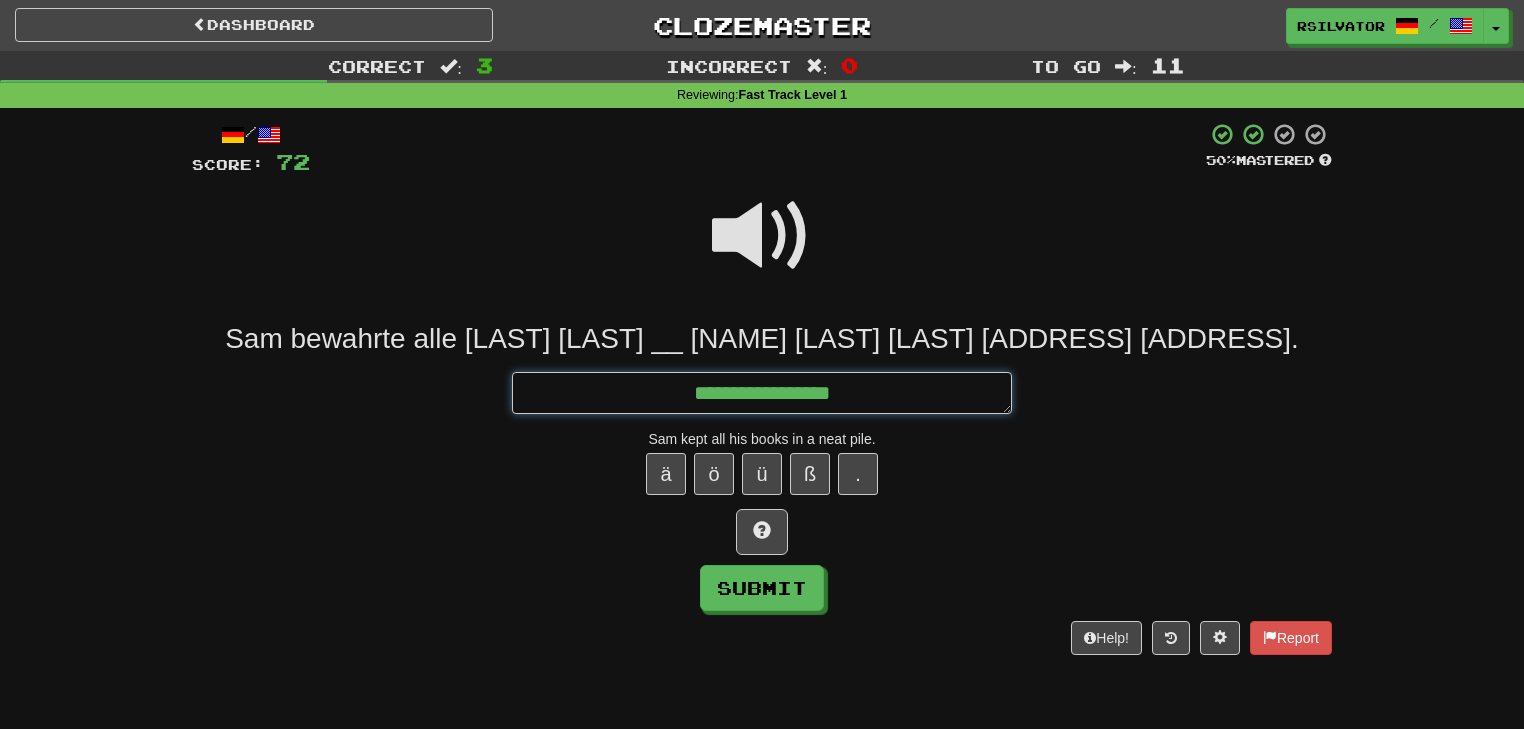 type on "*" 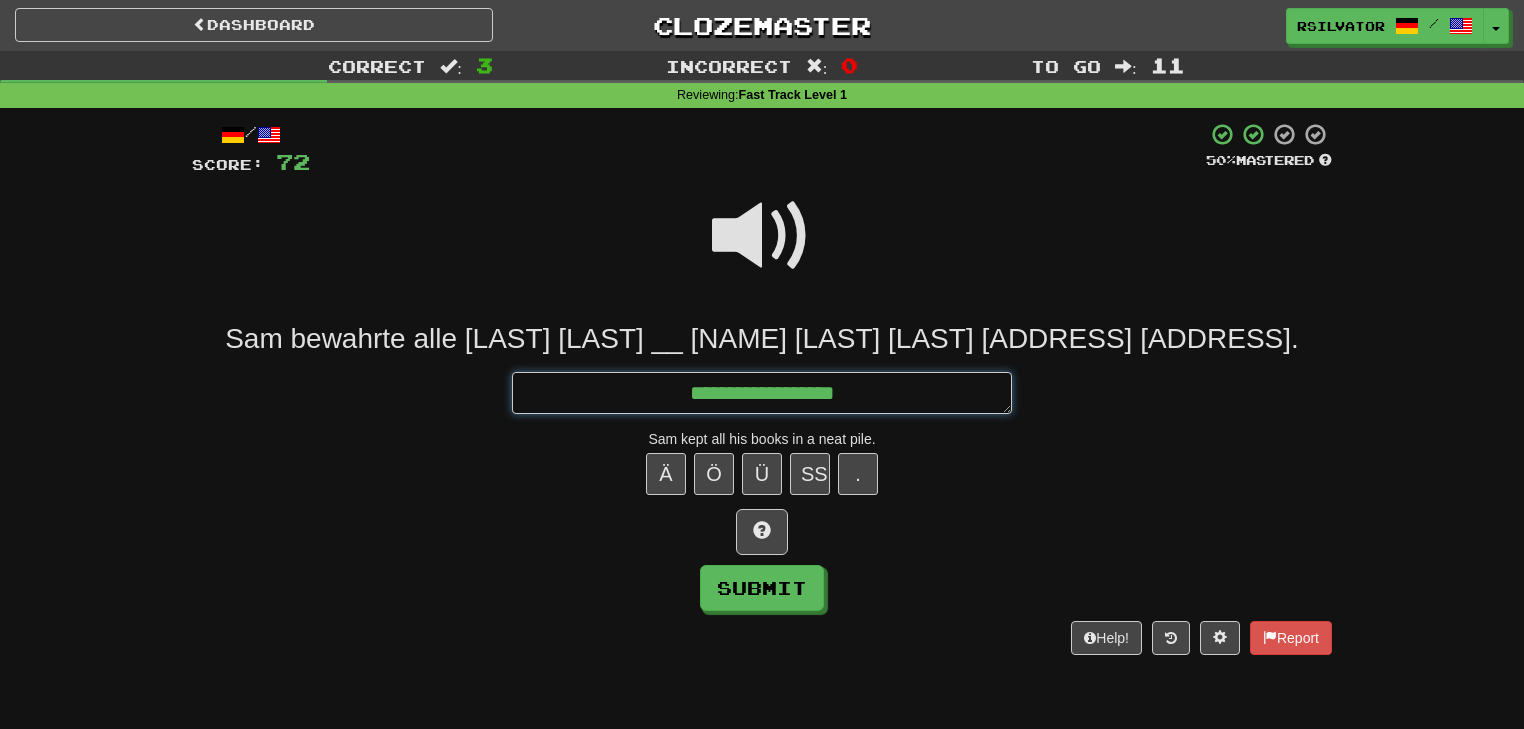 type on "*" 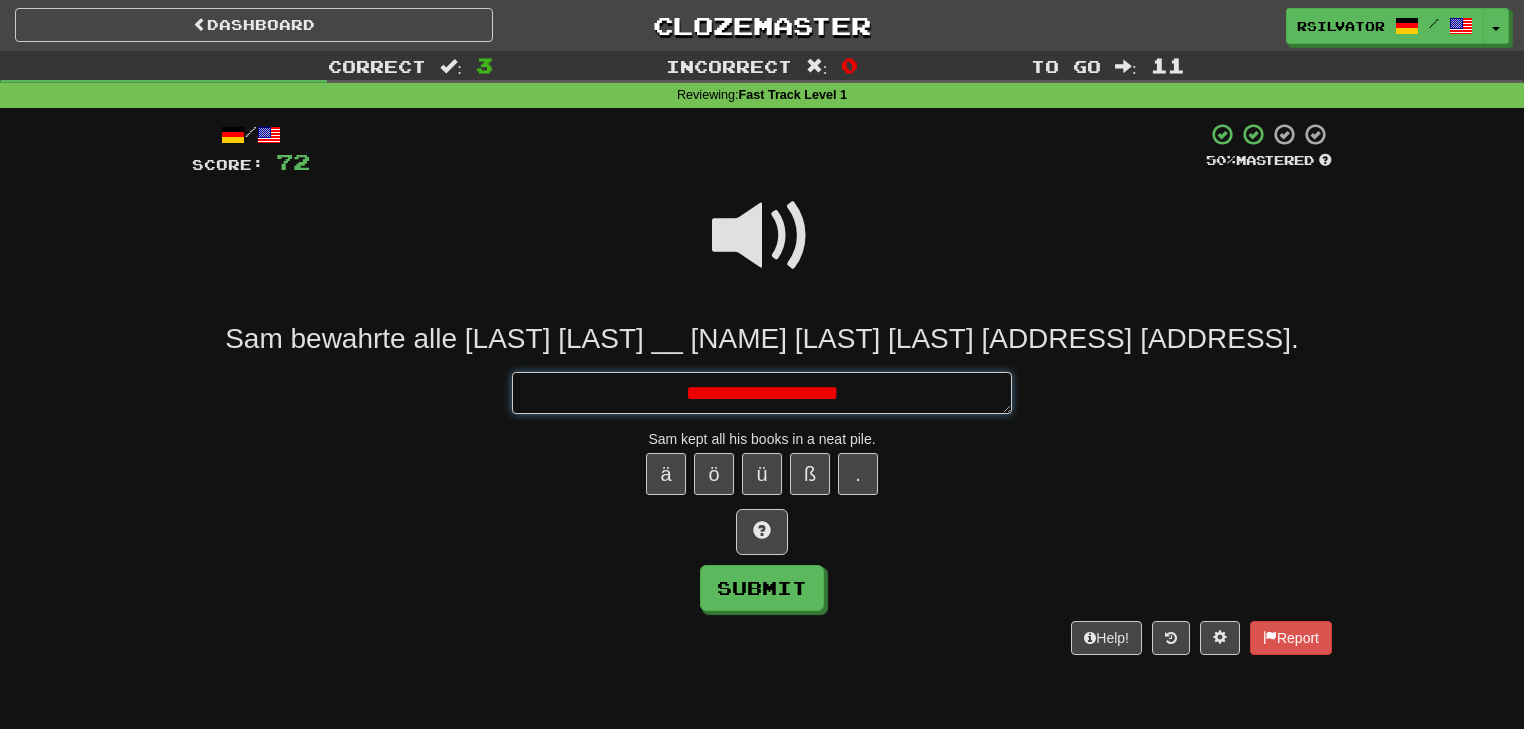 type on "*" 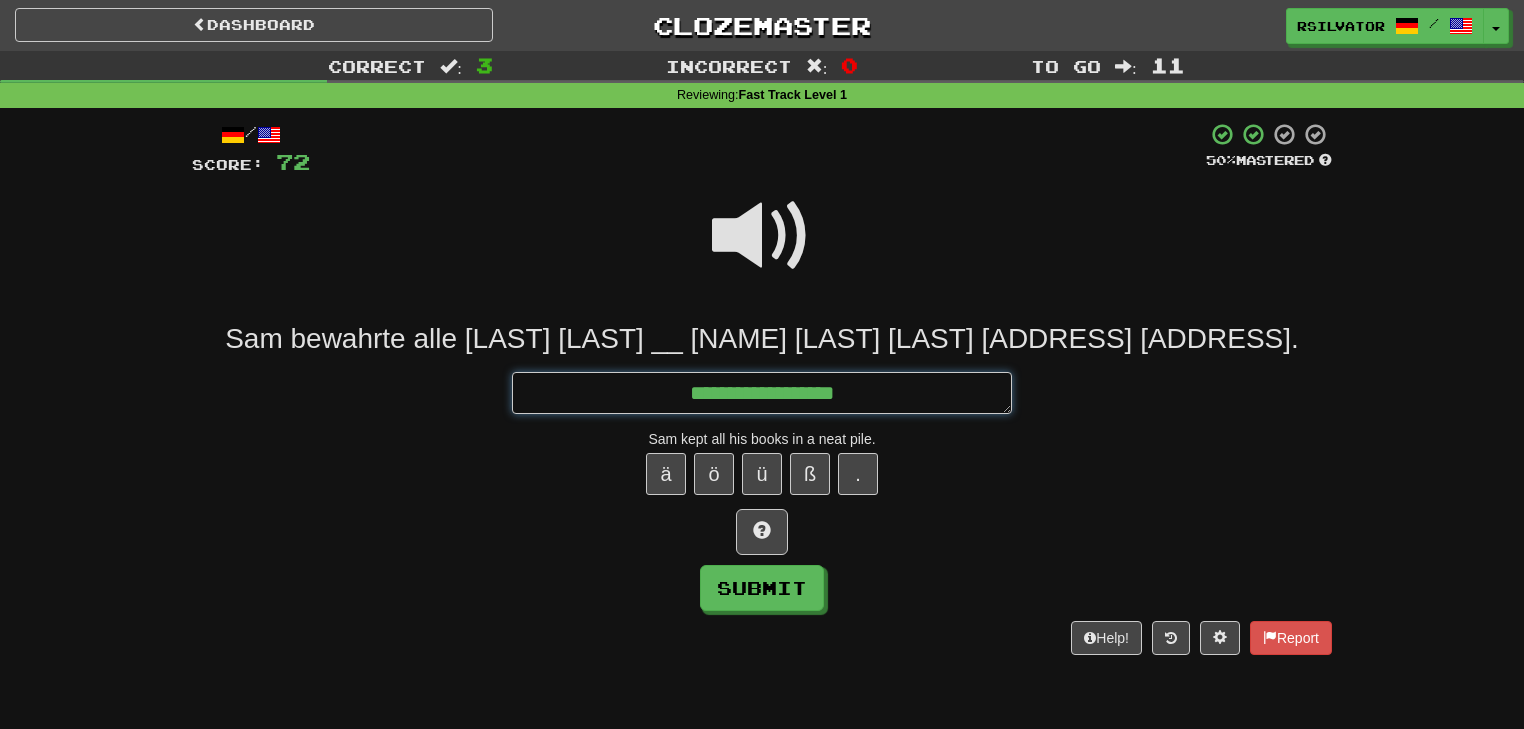 type on "*" 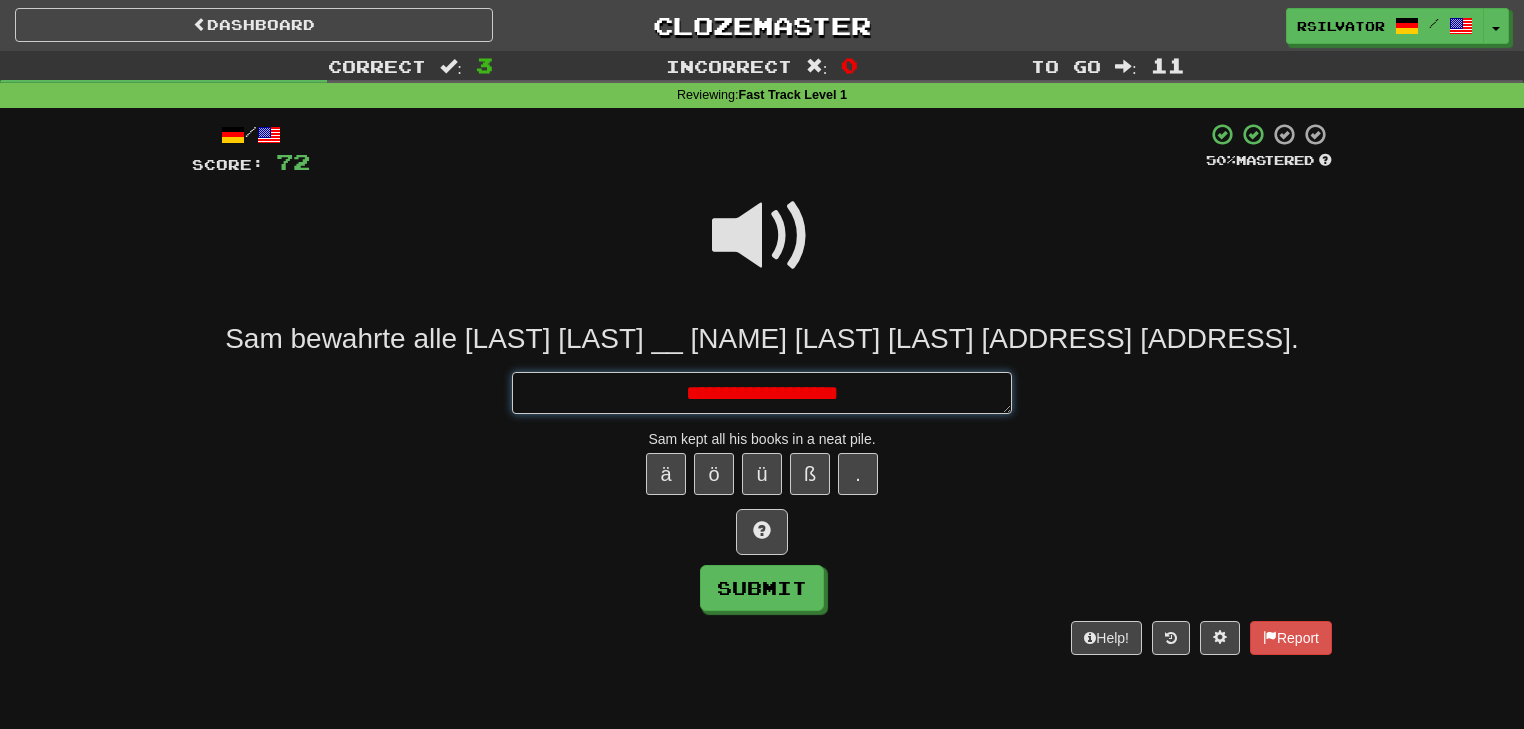 type on "*" 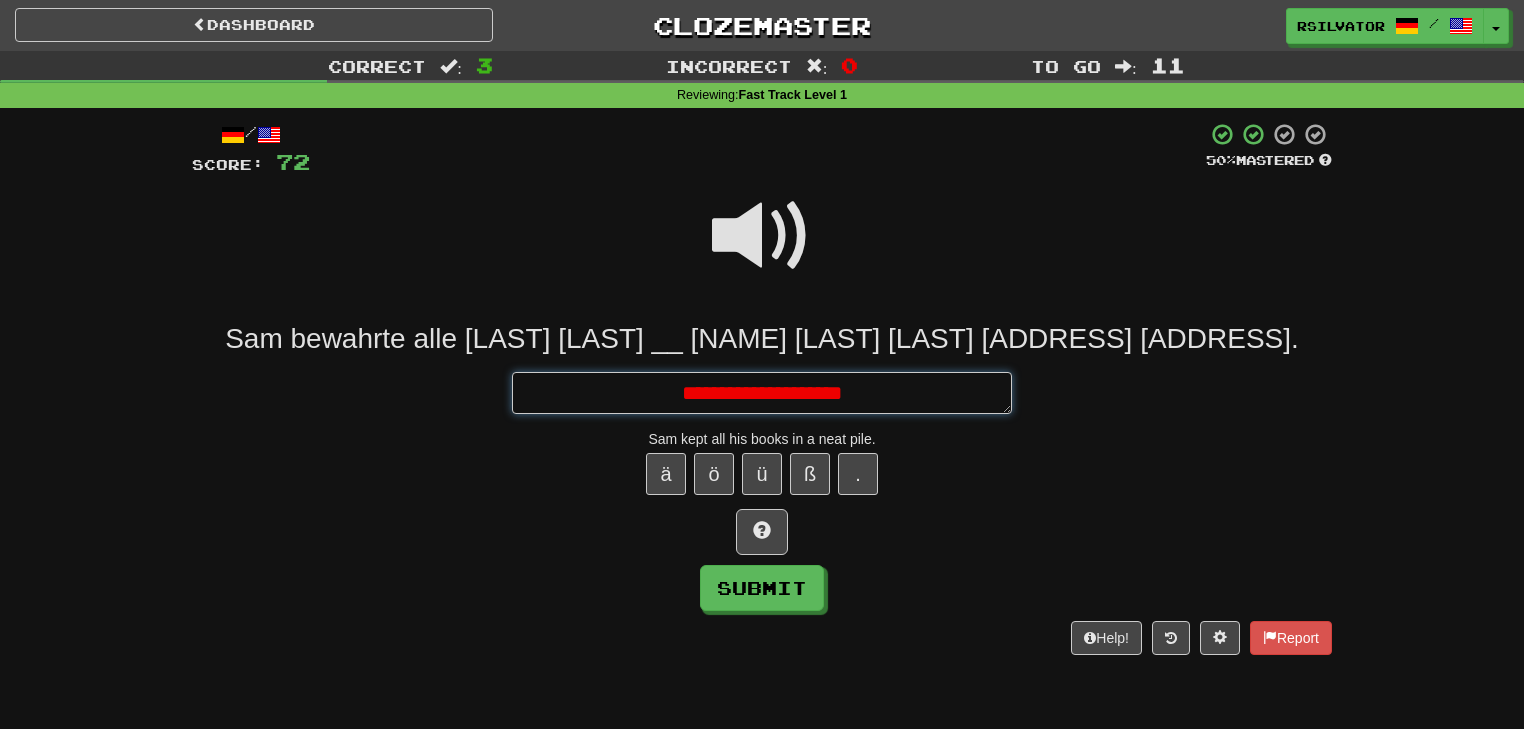 type on "*" 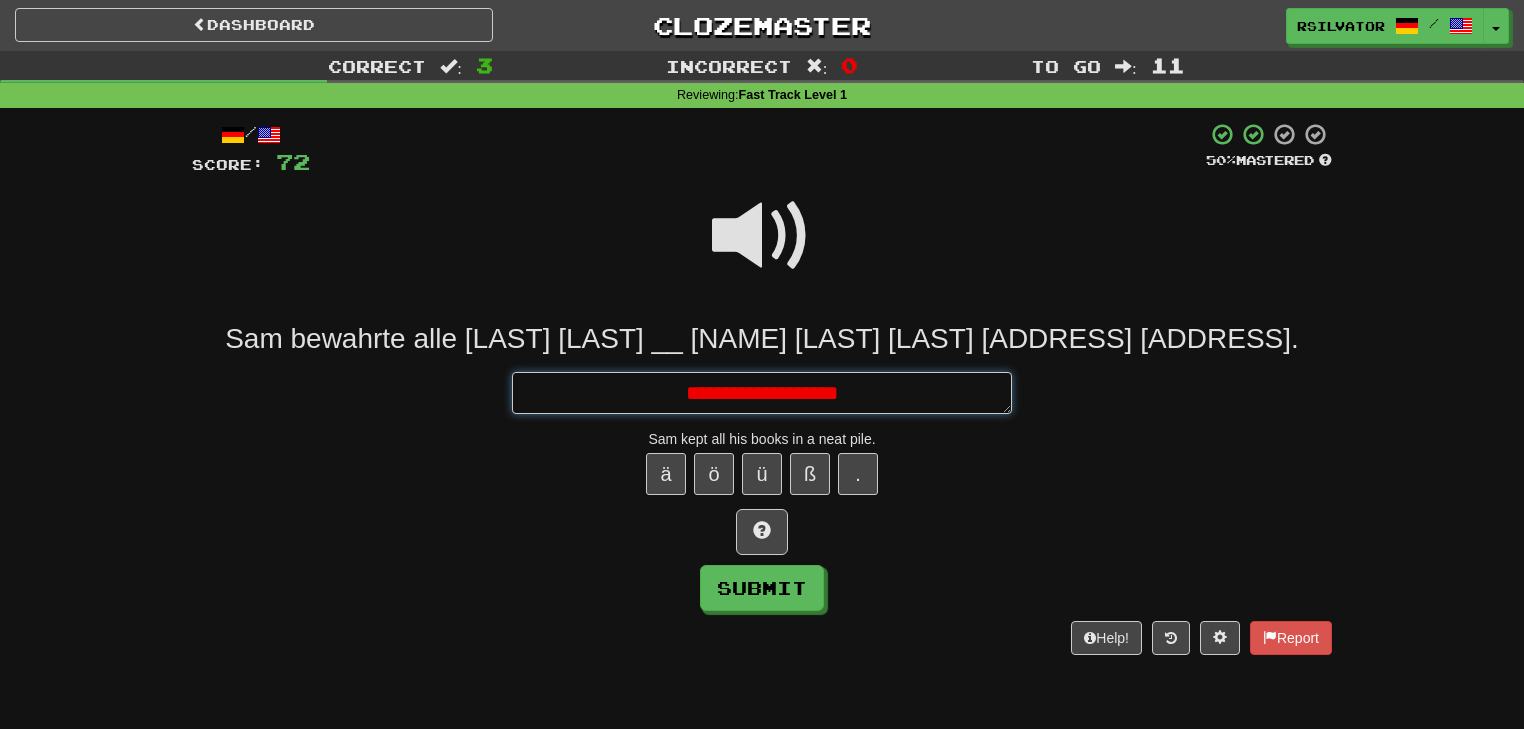type on "*" 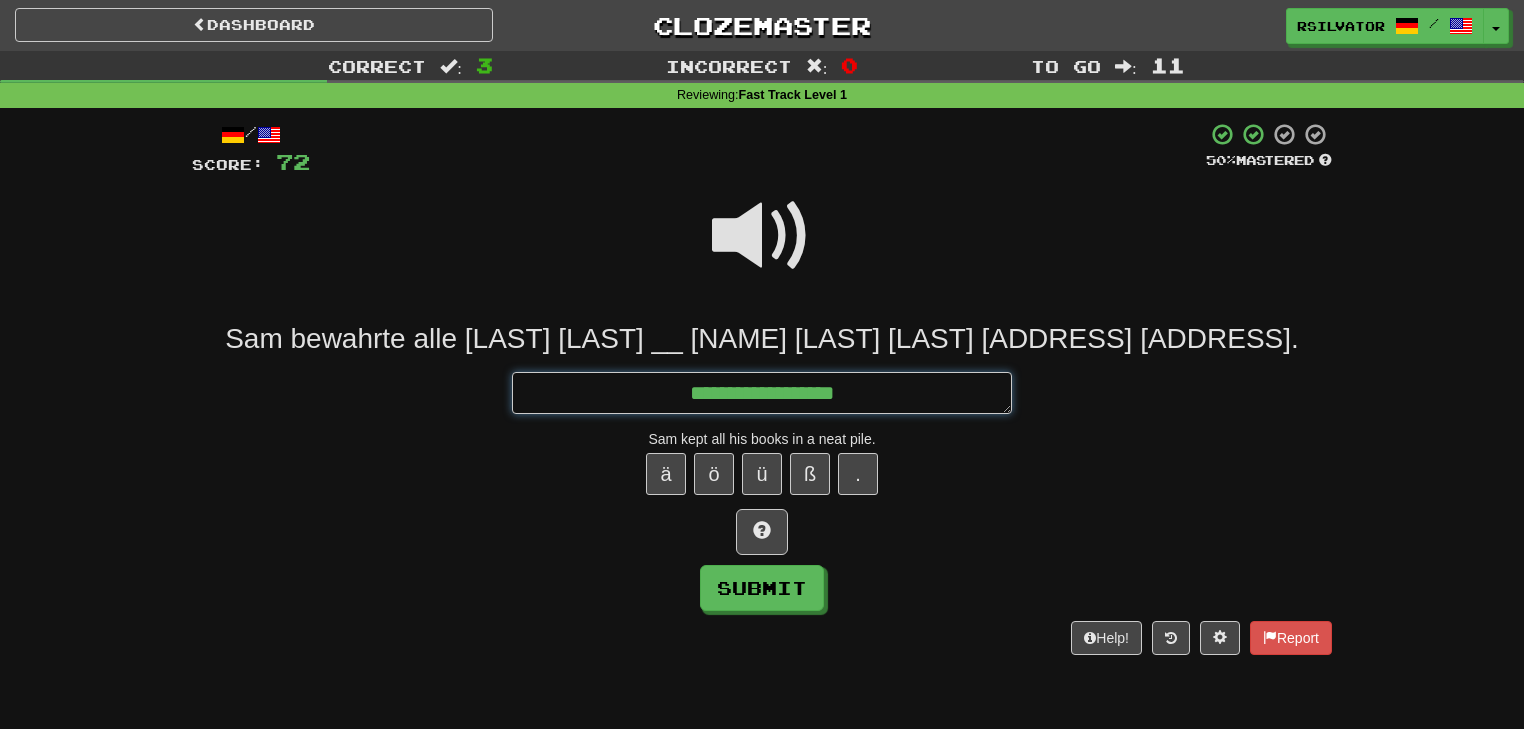 type on "**********" 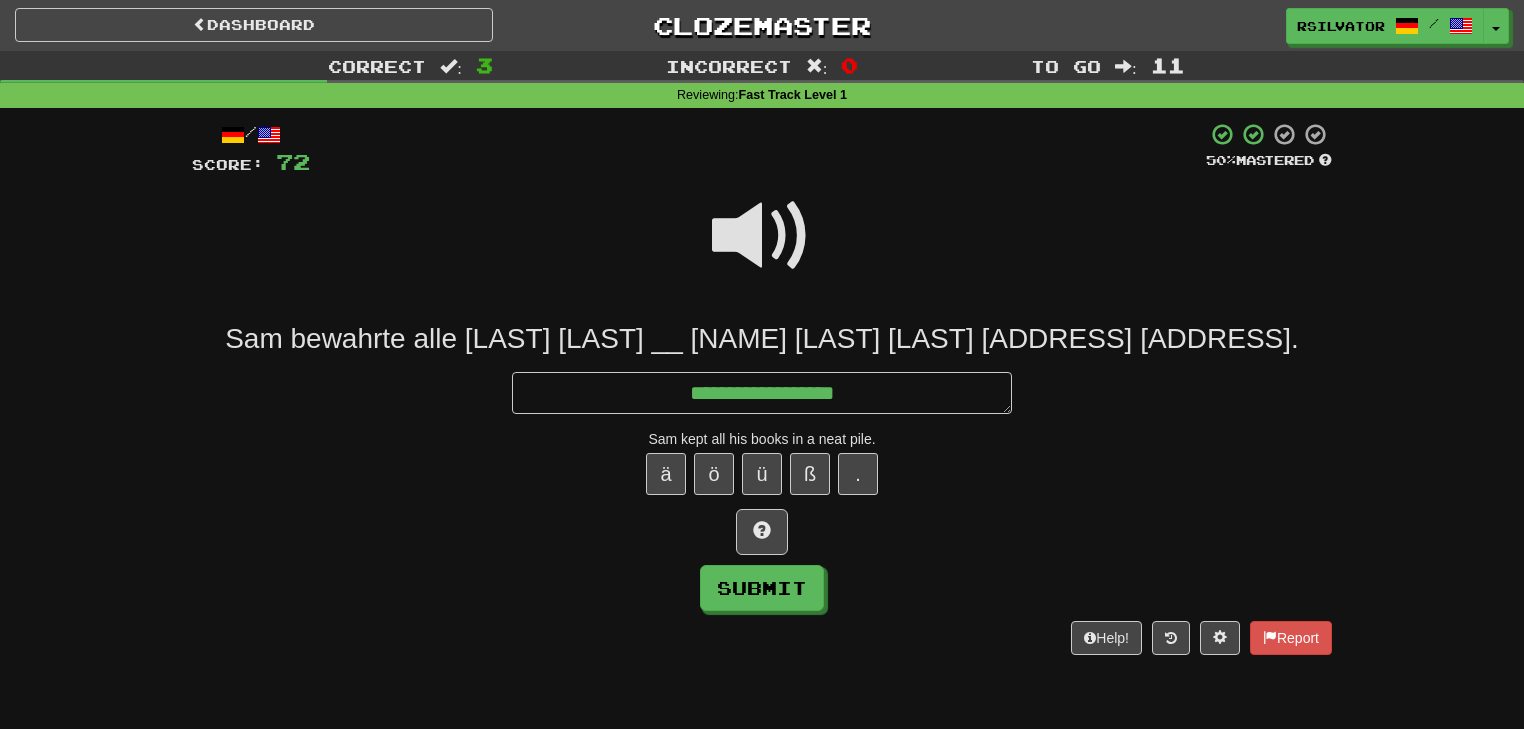 click at bounding box center (762, 236) 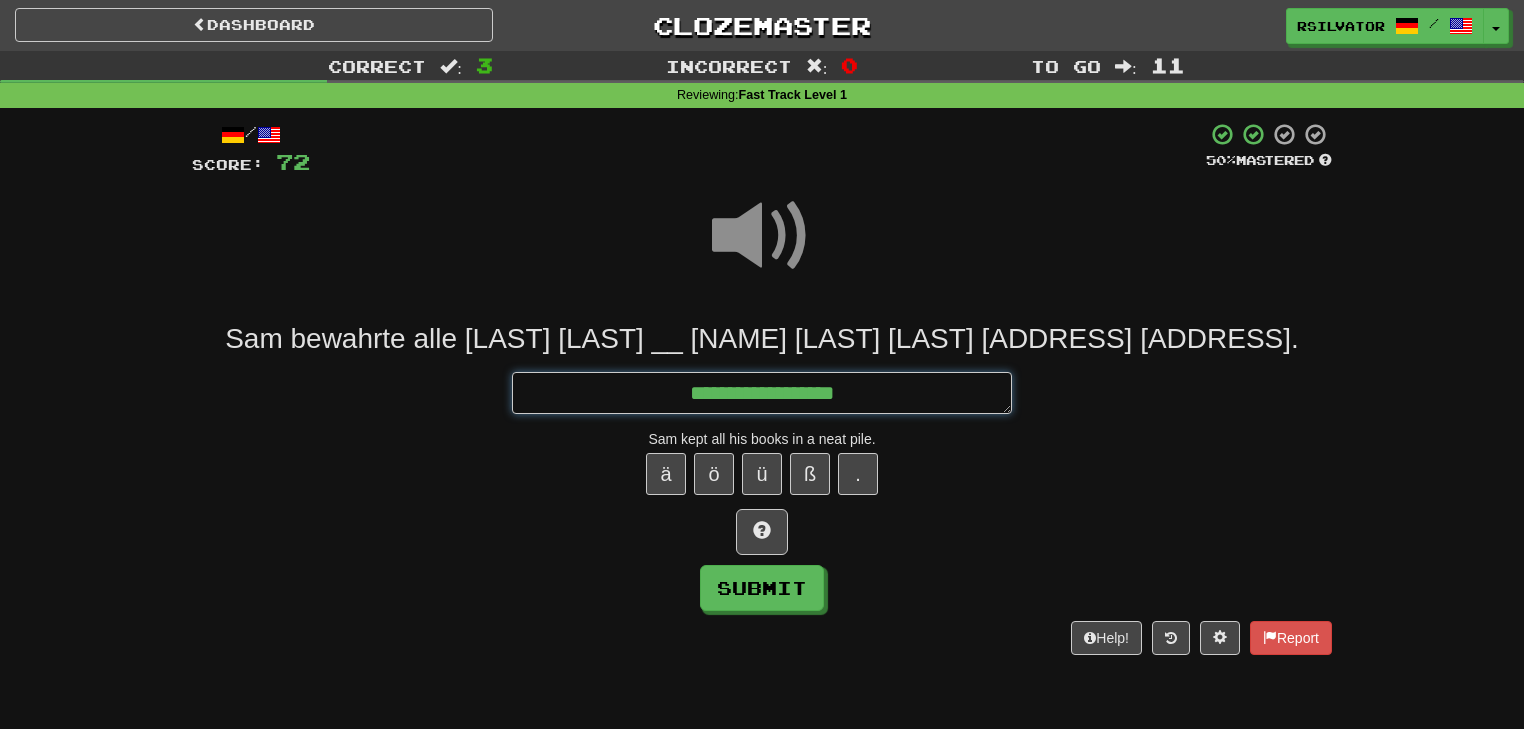 click on "**********" at bounding box center (762, 393) 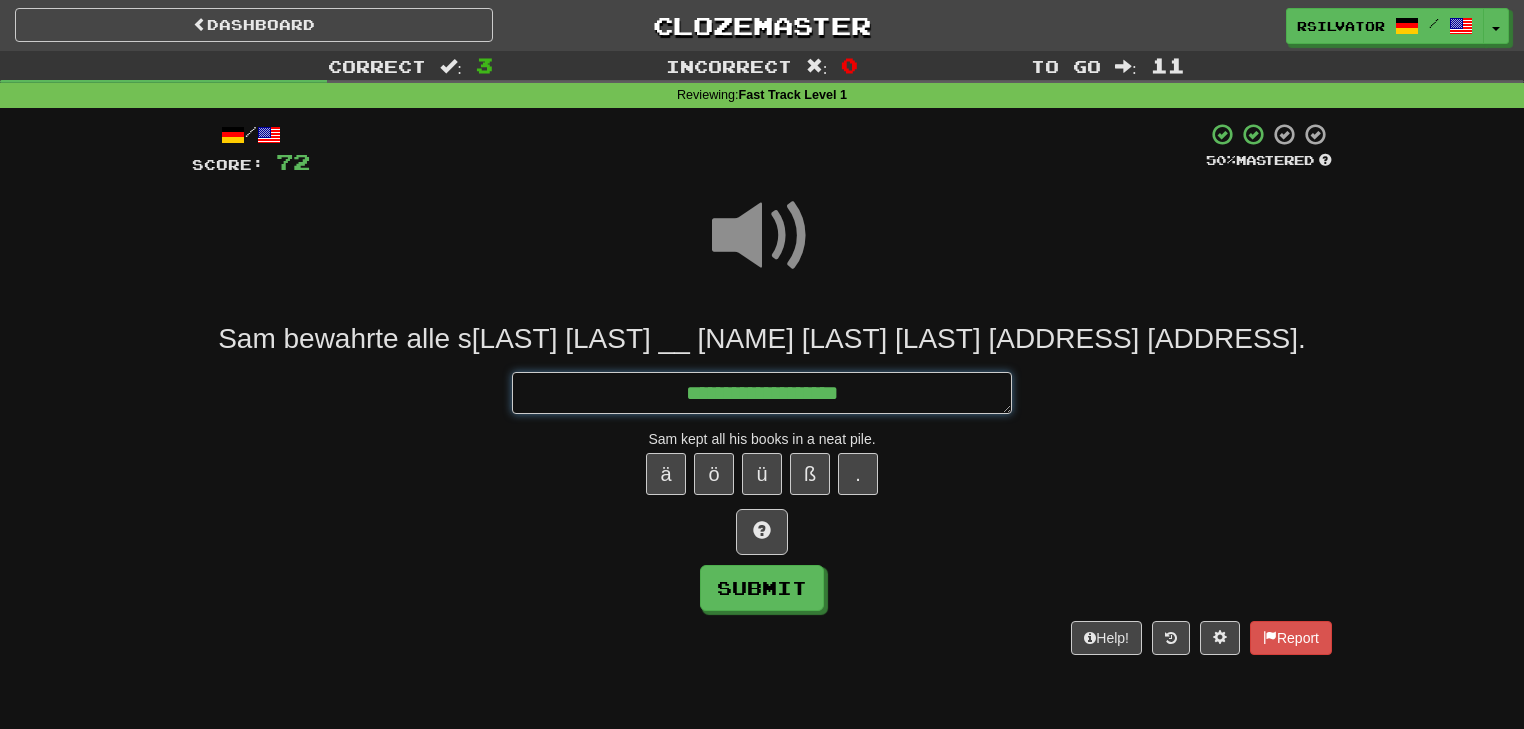 type on "*" 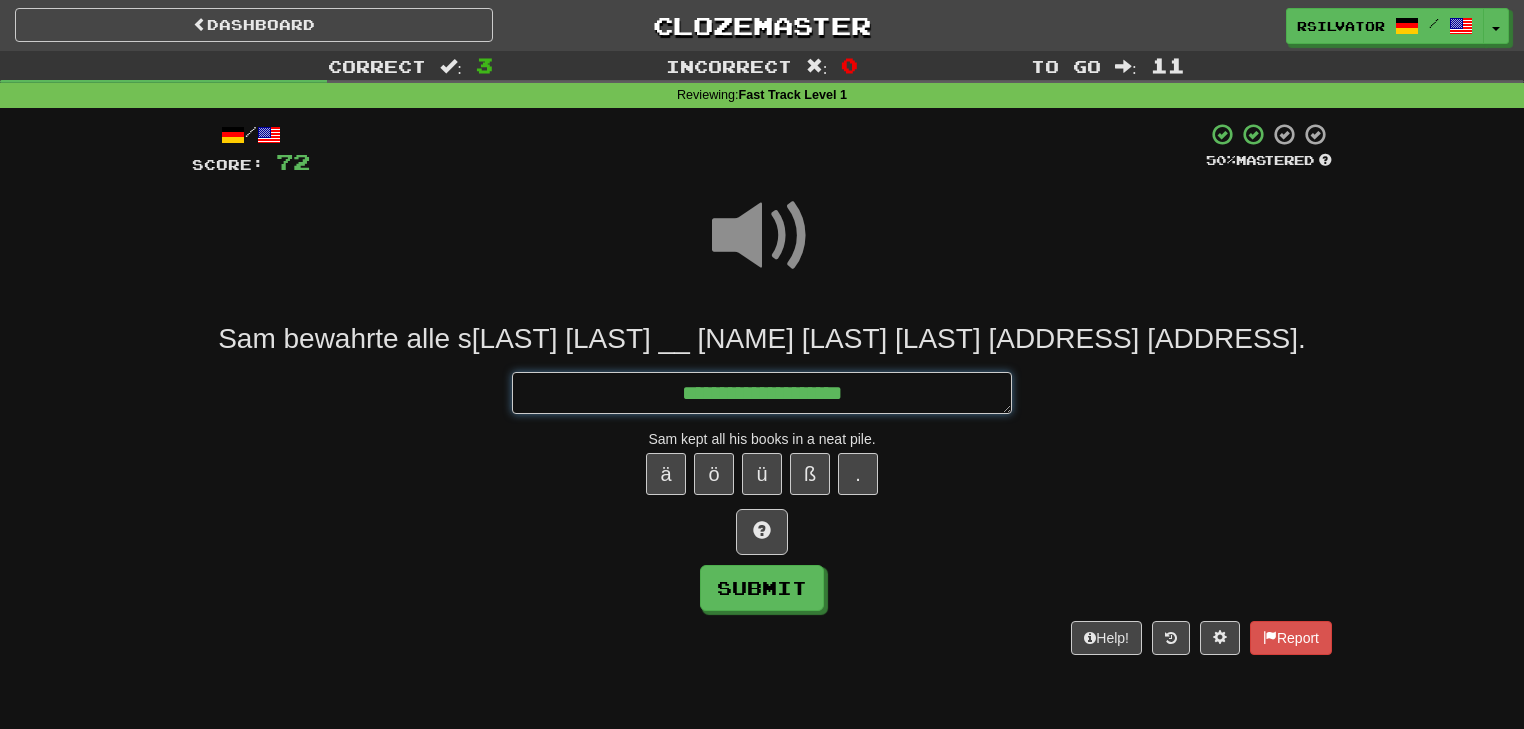 type on "*" 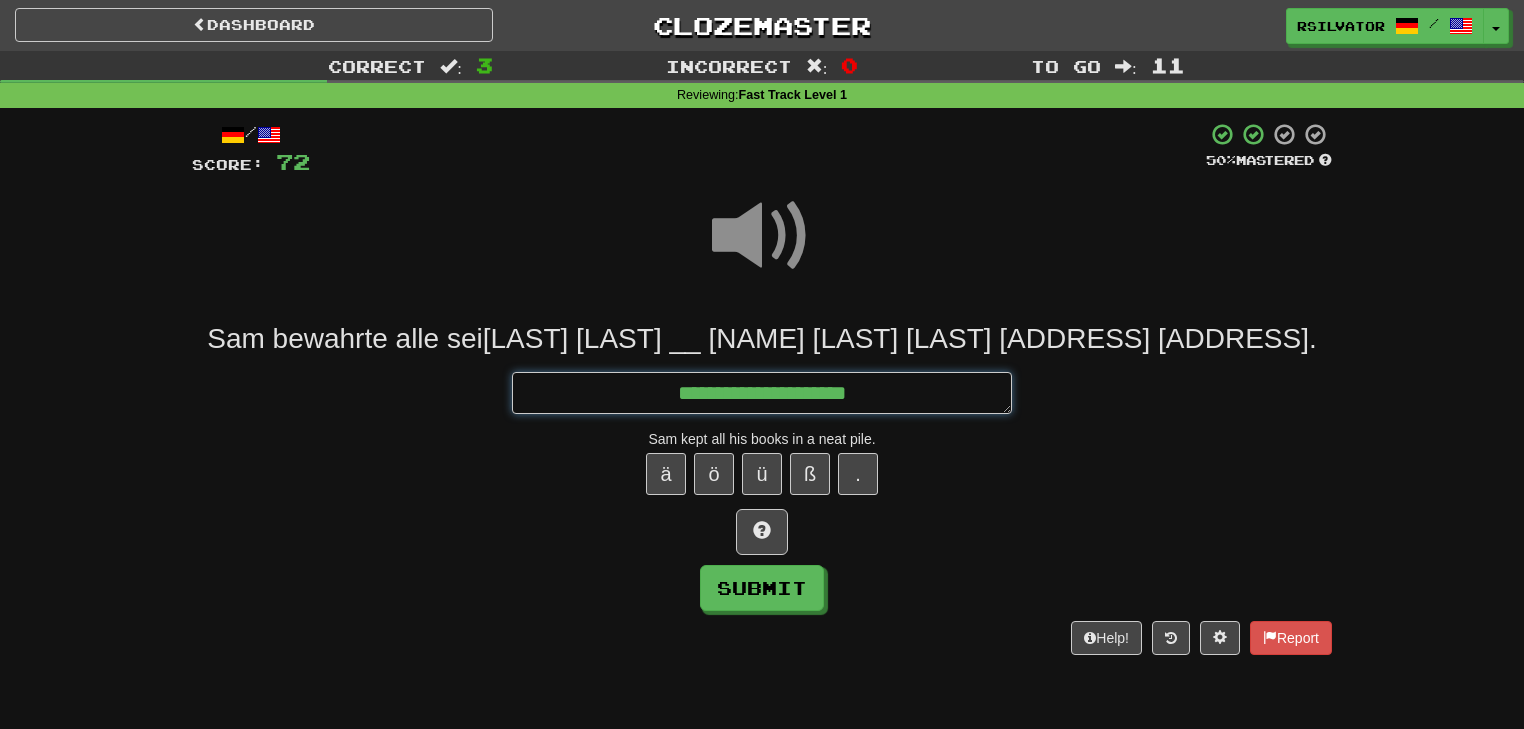 type on "**********" 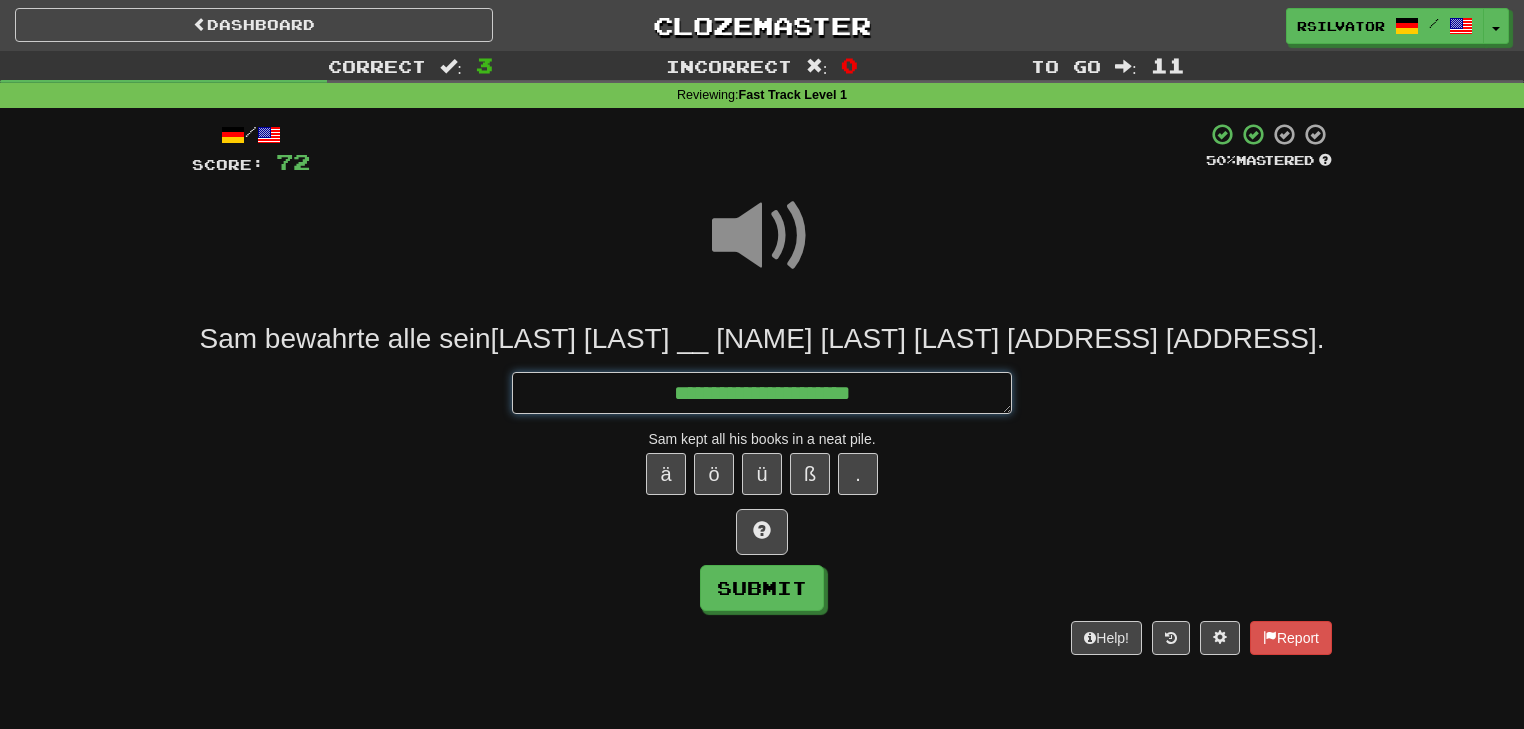 type on "*" 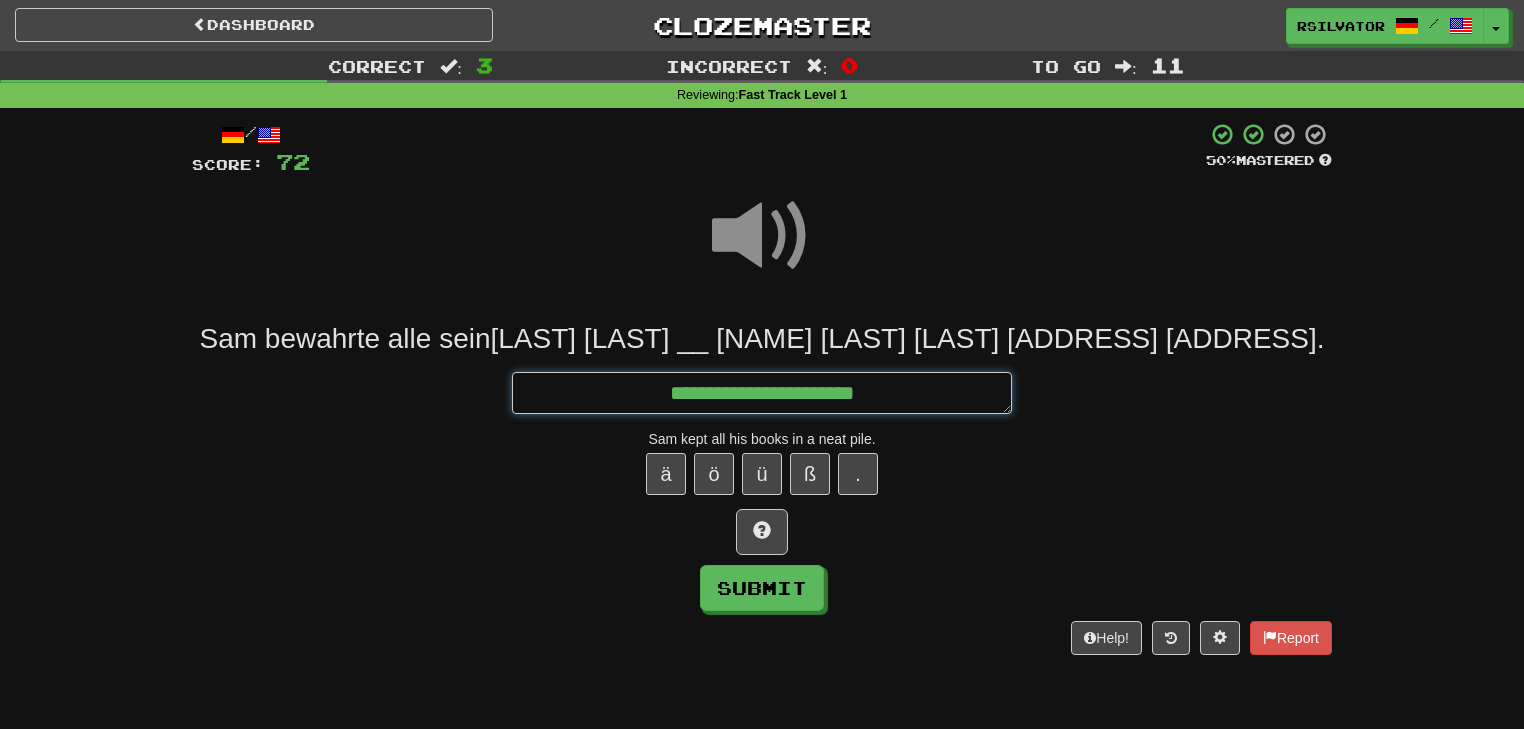 type on "*" 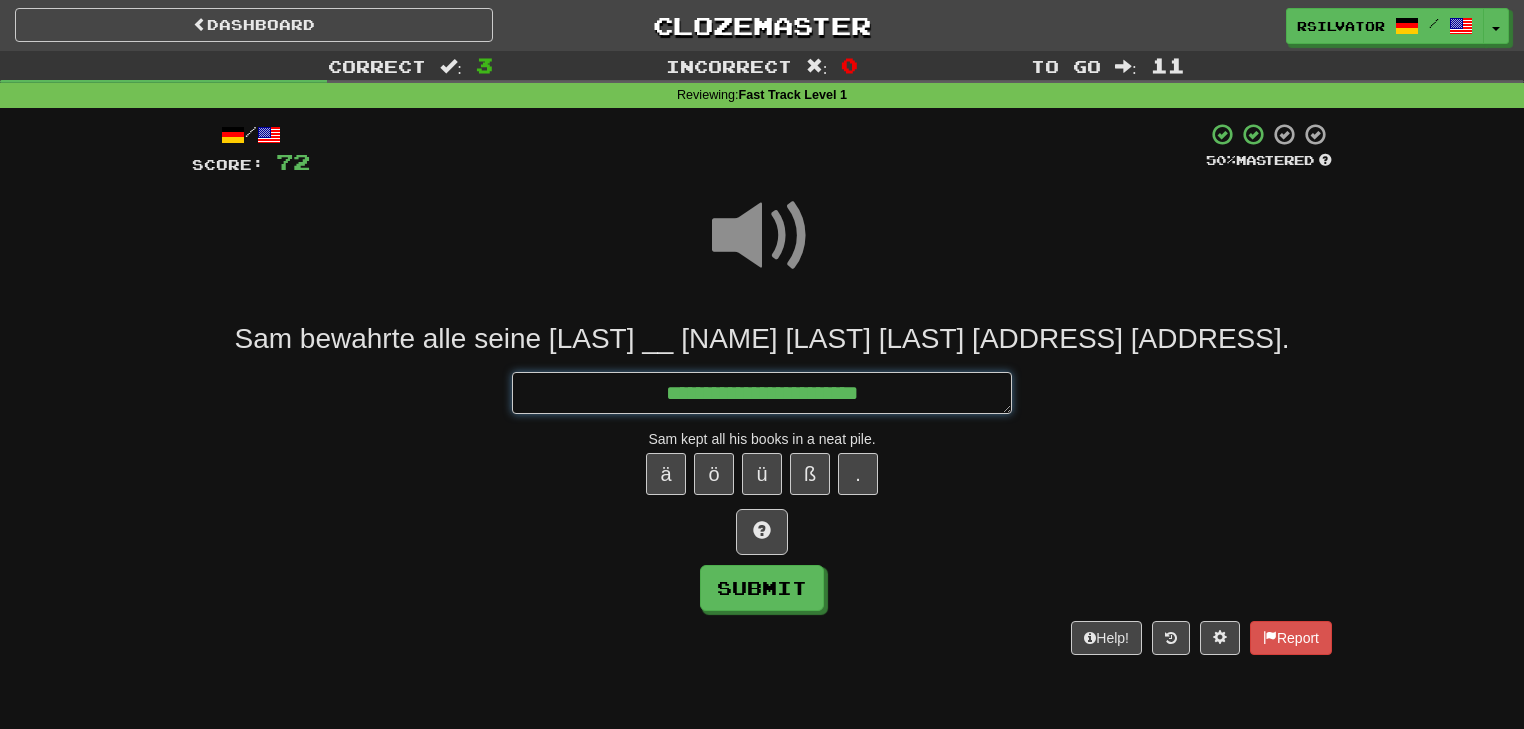 type on "*" 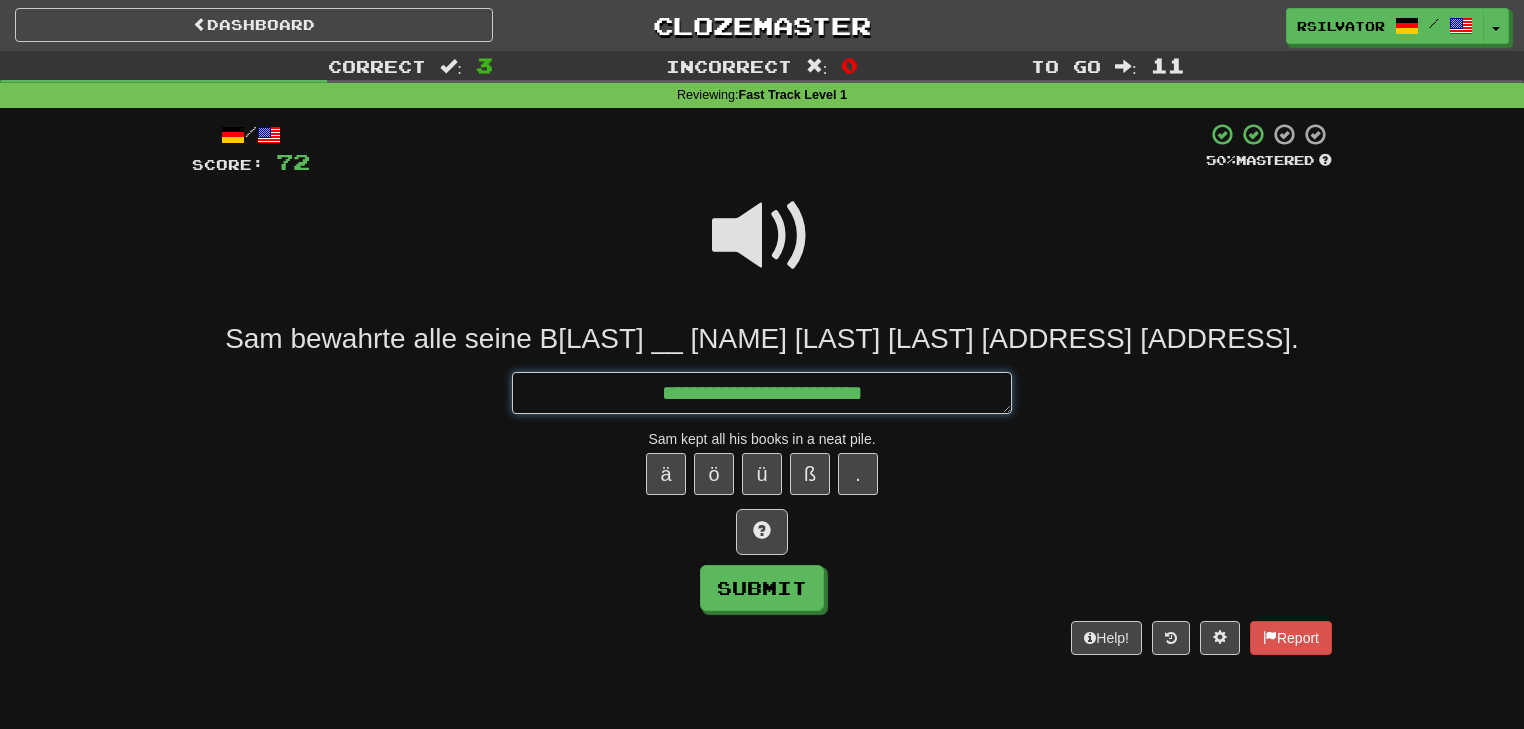type on "*" 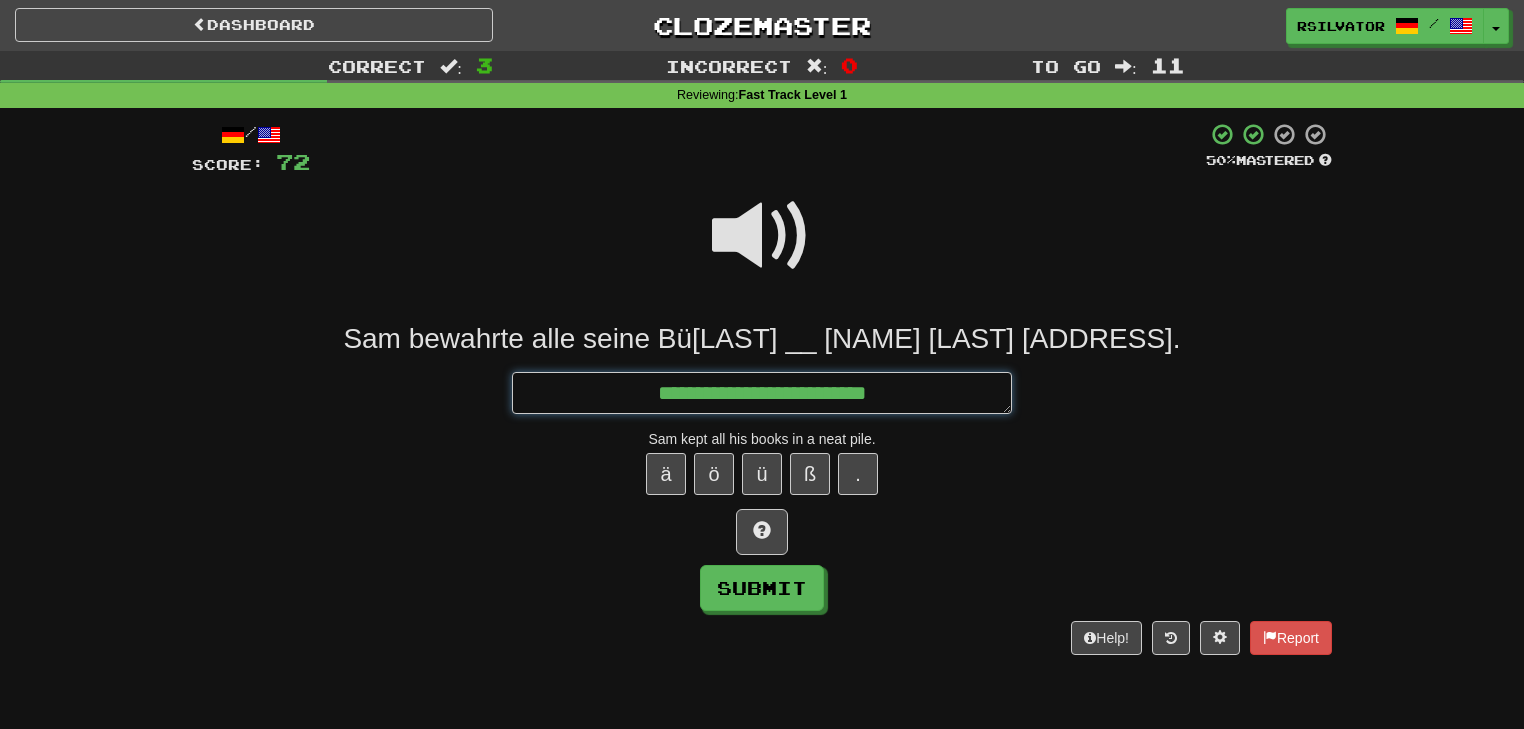 type 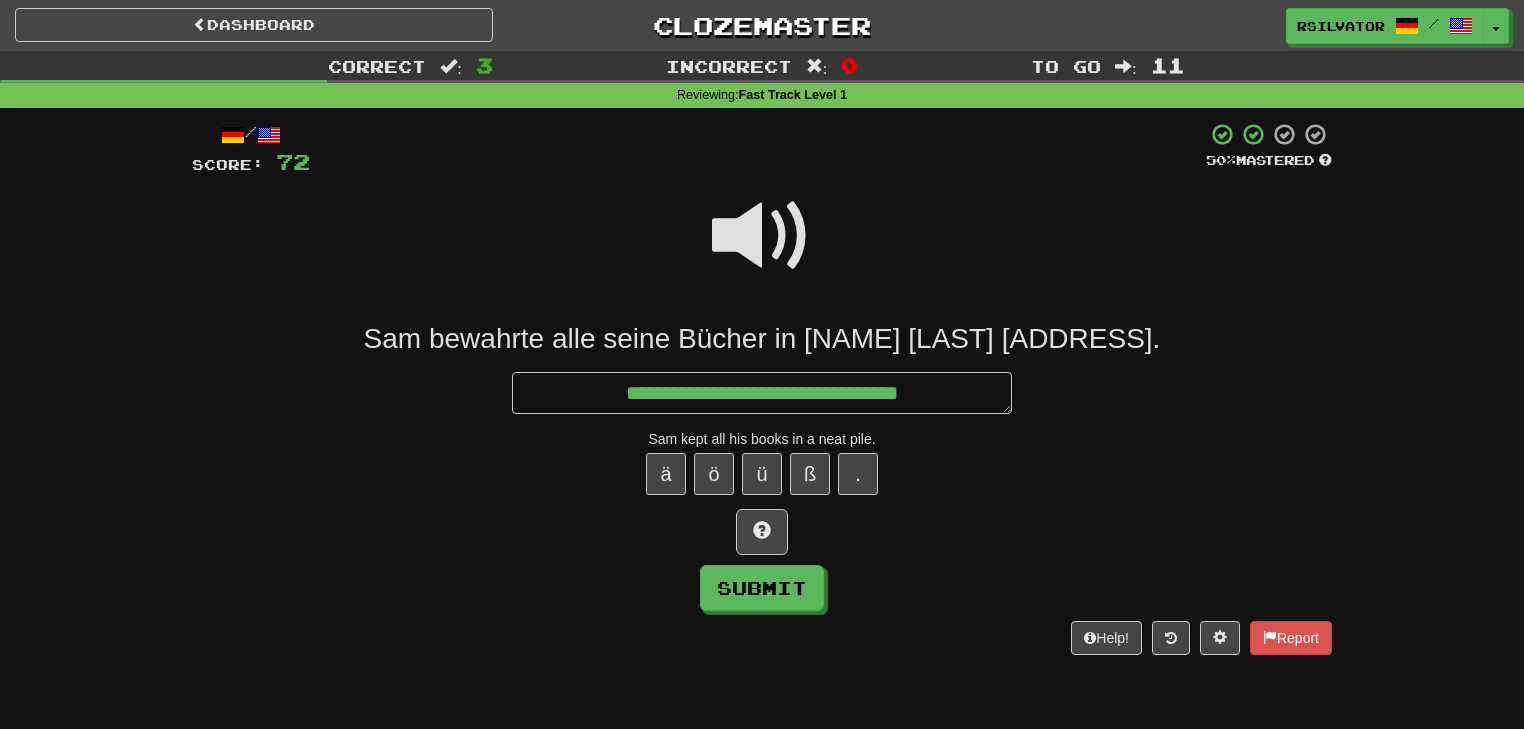 click at bounding box center [762, 236] 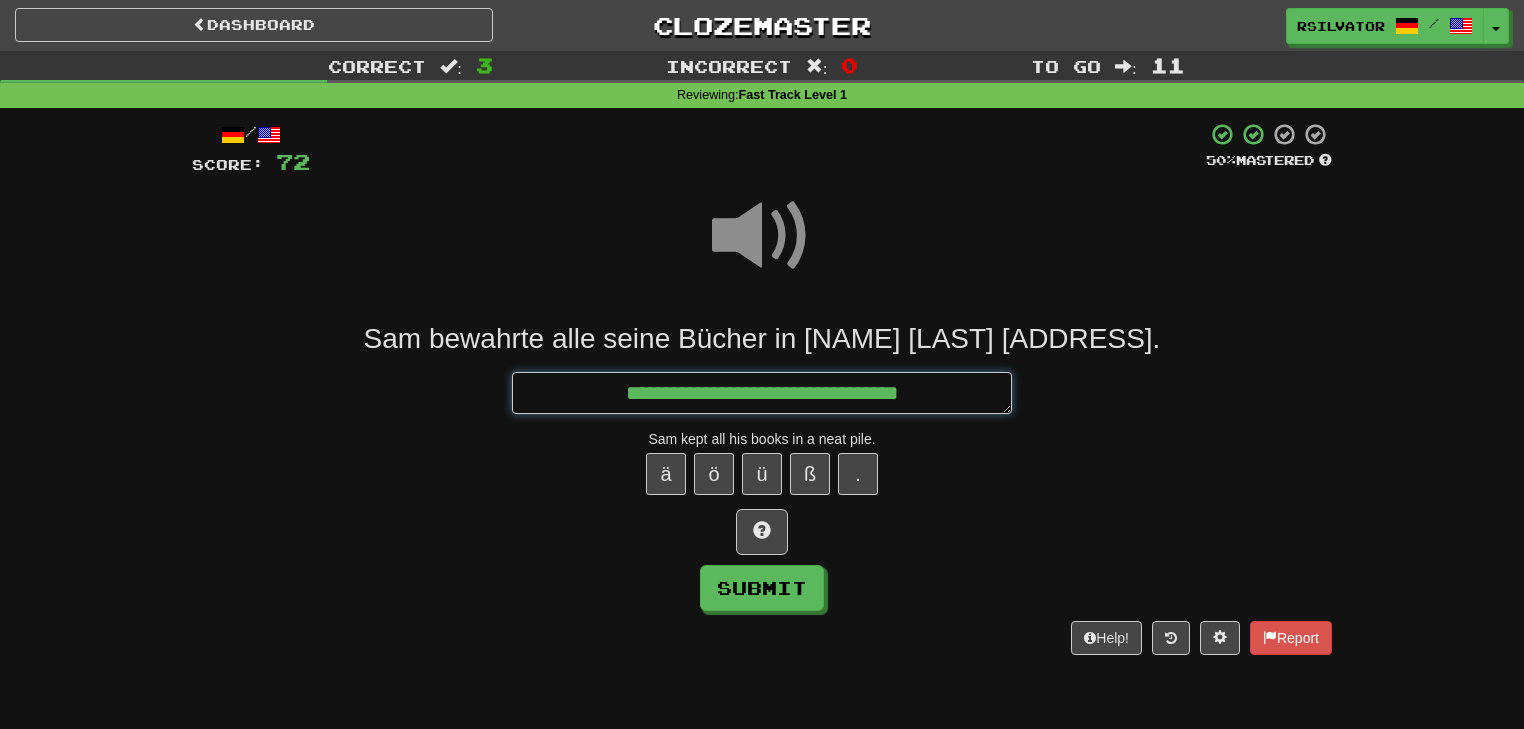 click on "**********" at bounding box center (762, 393) 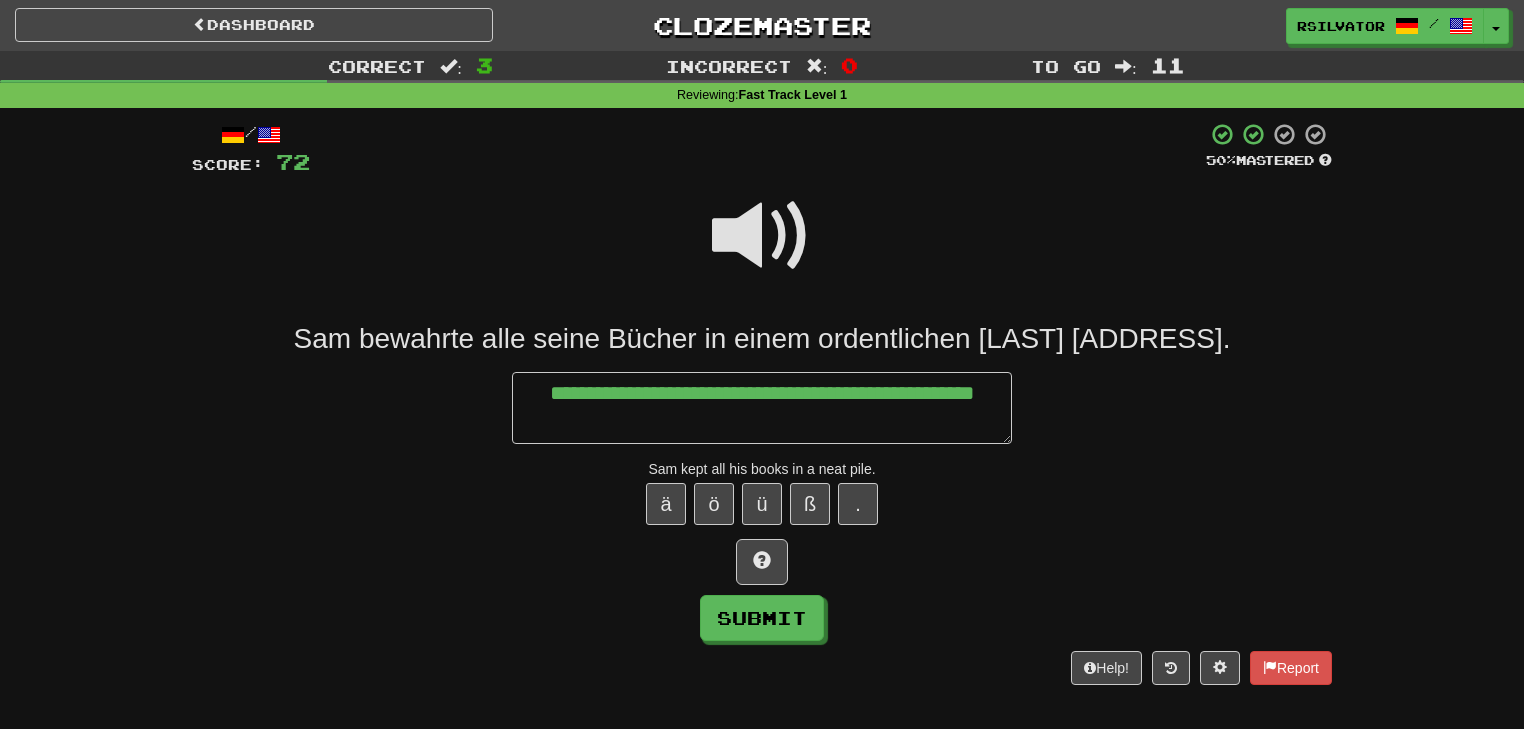 click at bounding box center [762, 249] 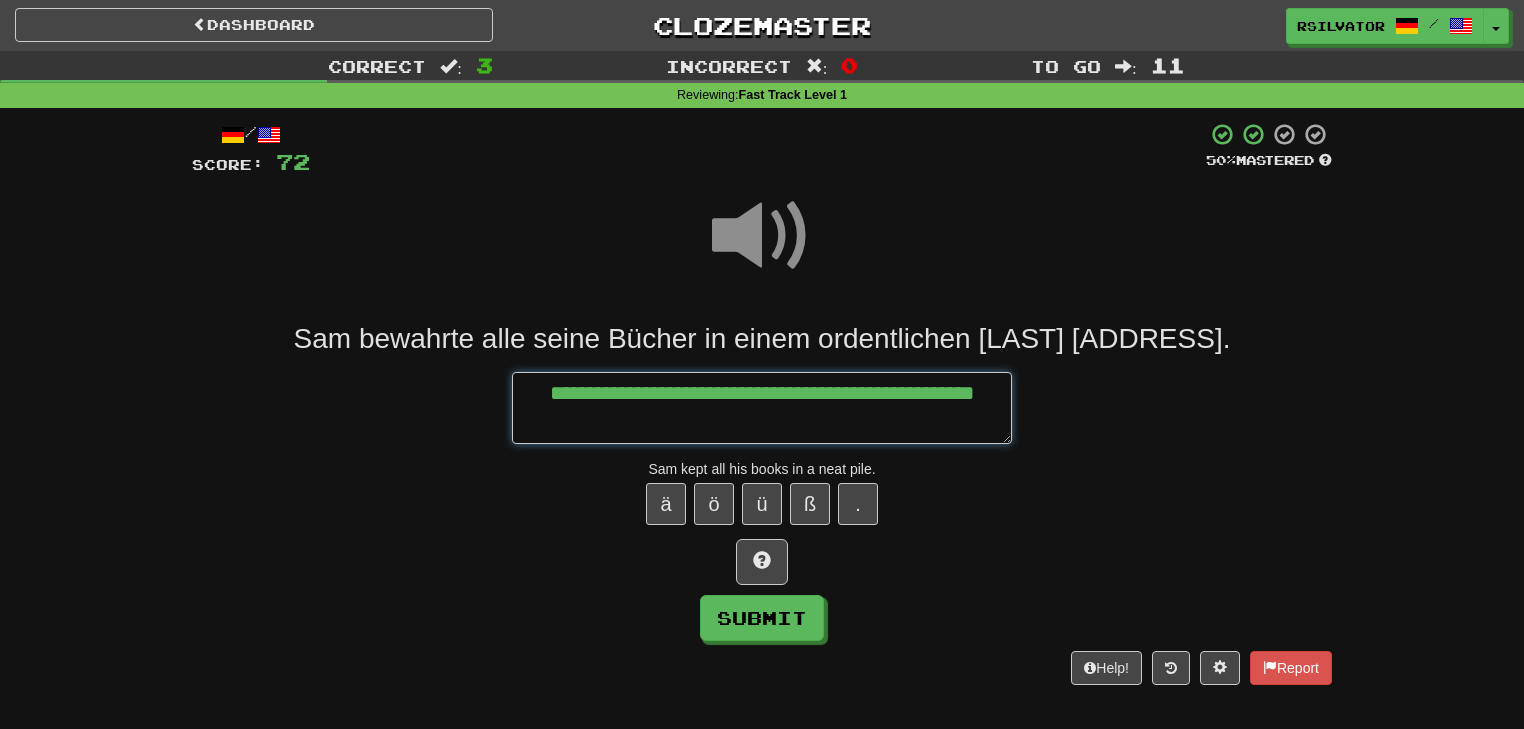 click on "**********" at bounding box center (762, 408) 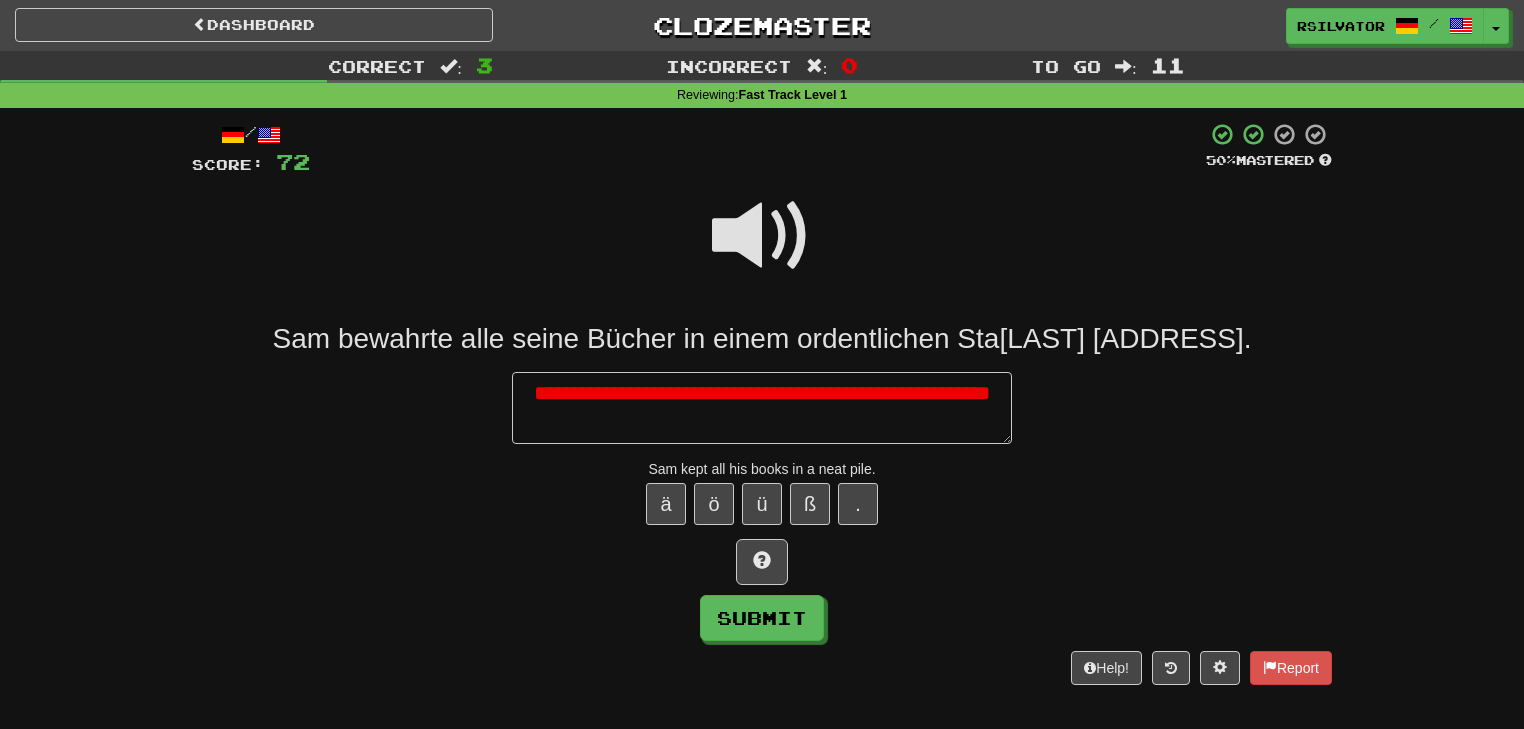 click at bounding box center [762, 236] 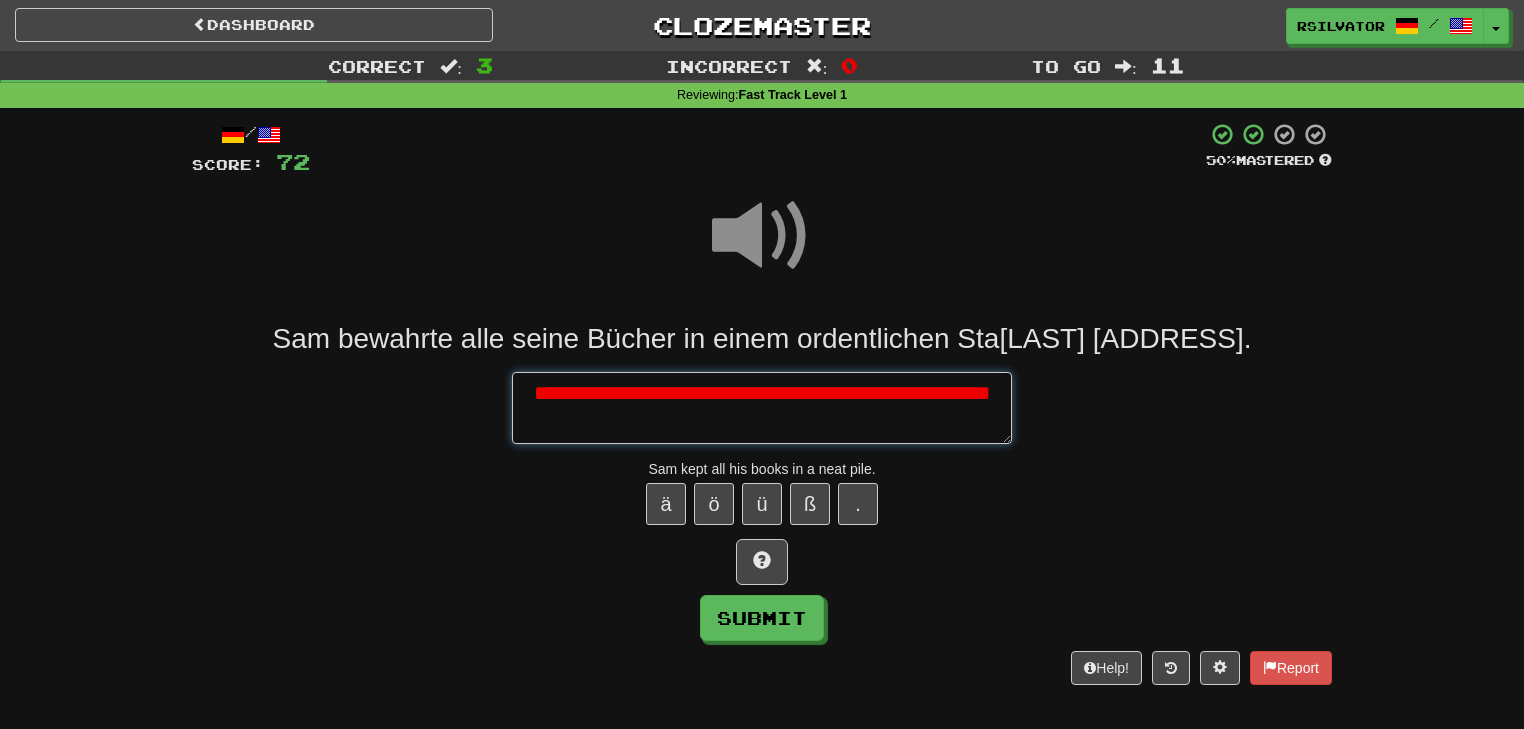 click on "**********" at bounding box center (762, 408) 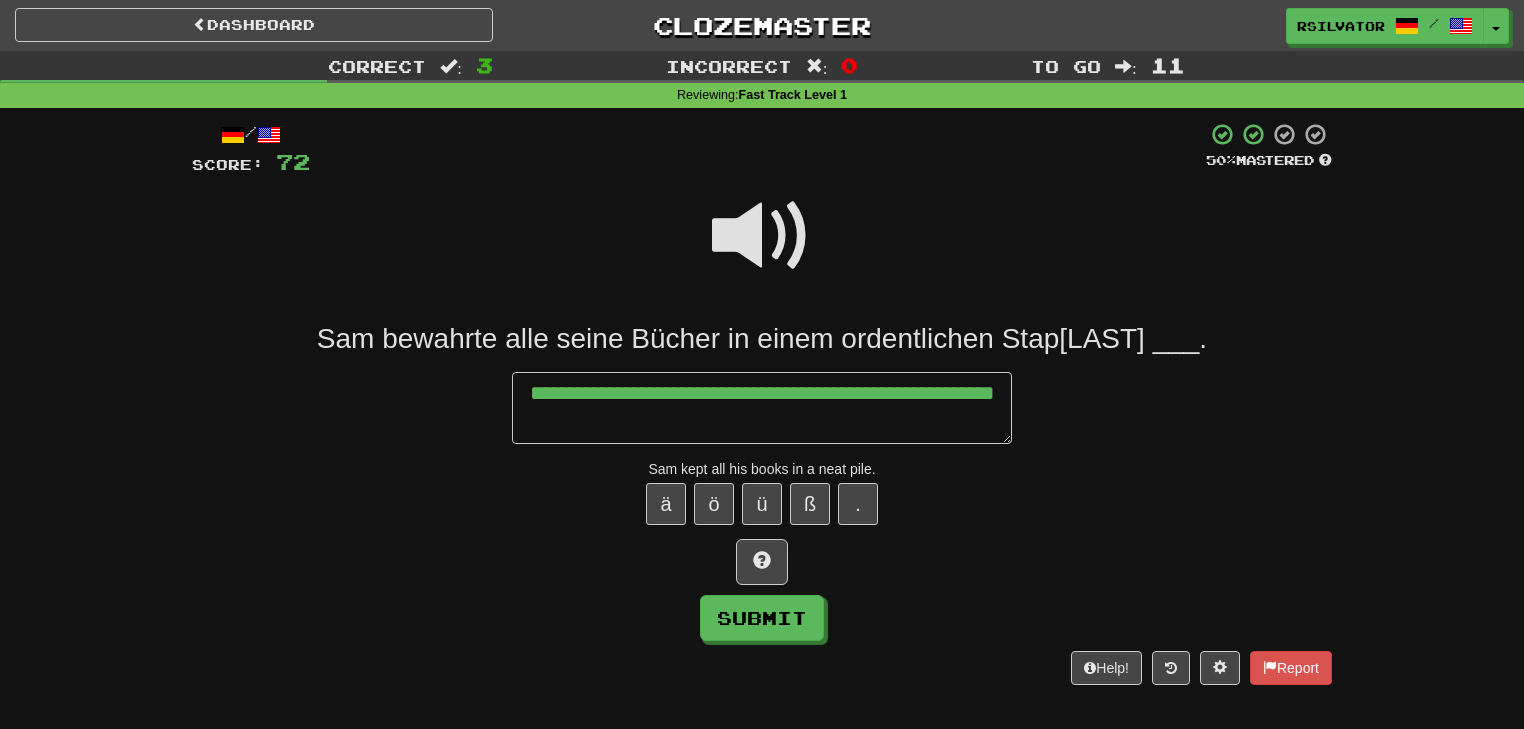 click at bounding box center [762, 236] 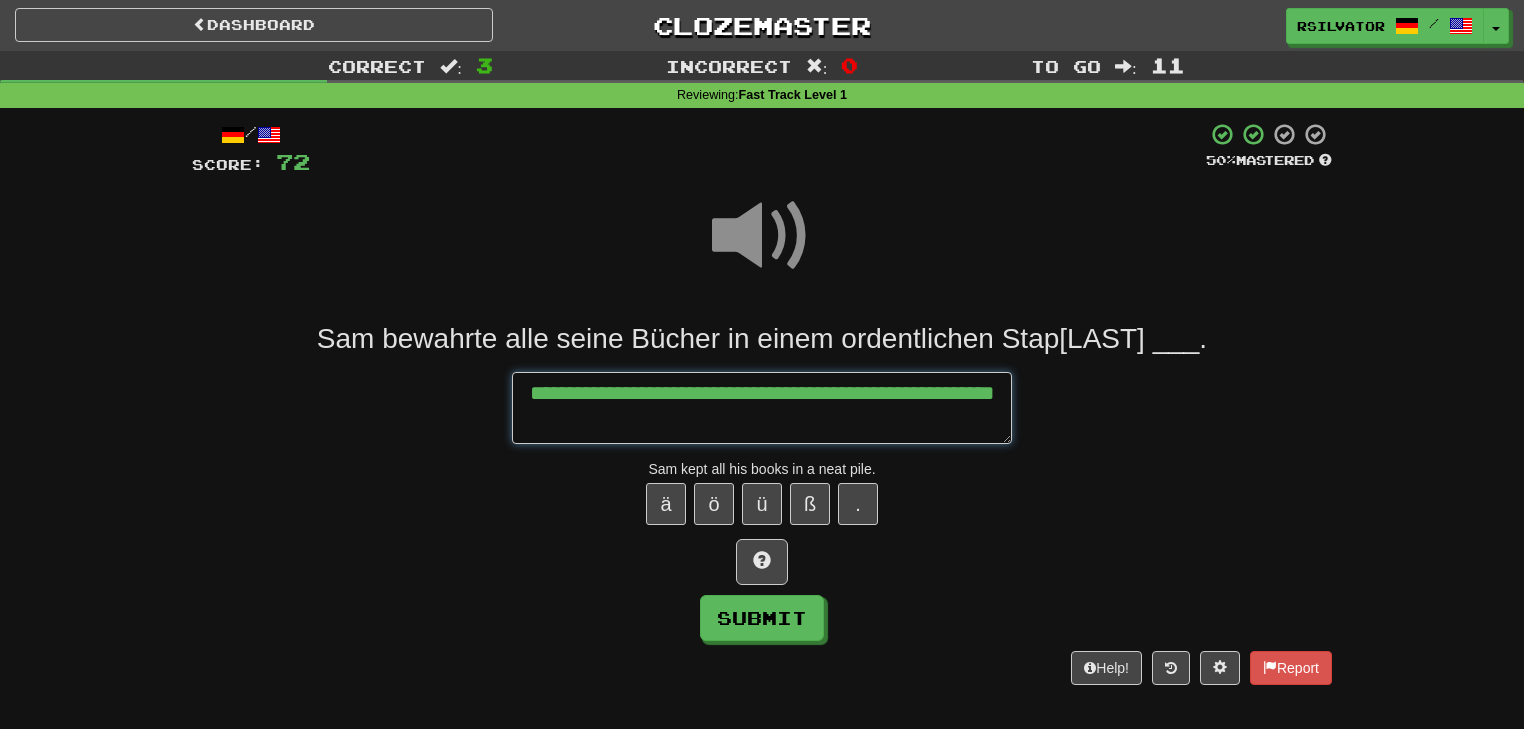 click on "**********" at bounding box center [762, 408] 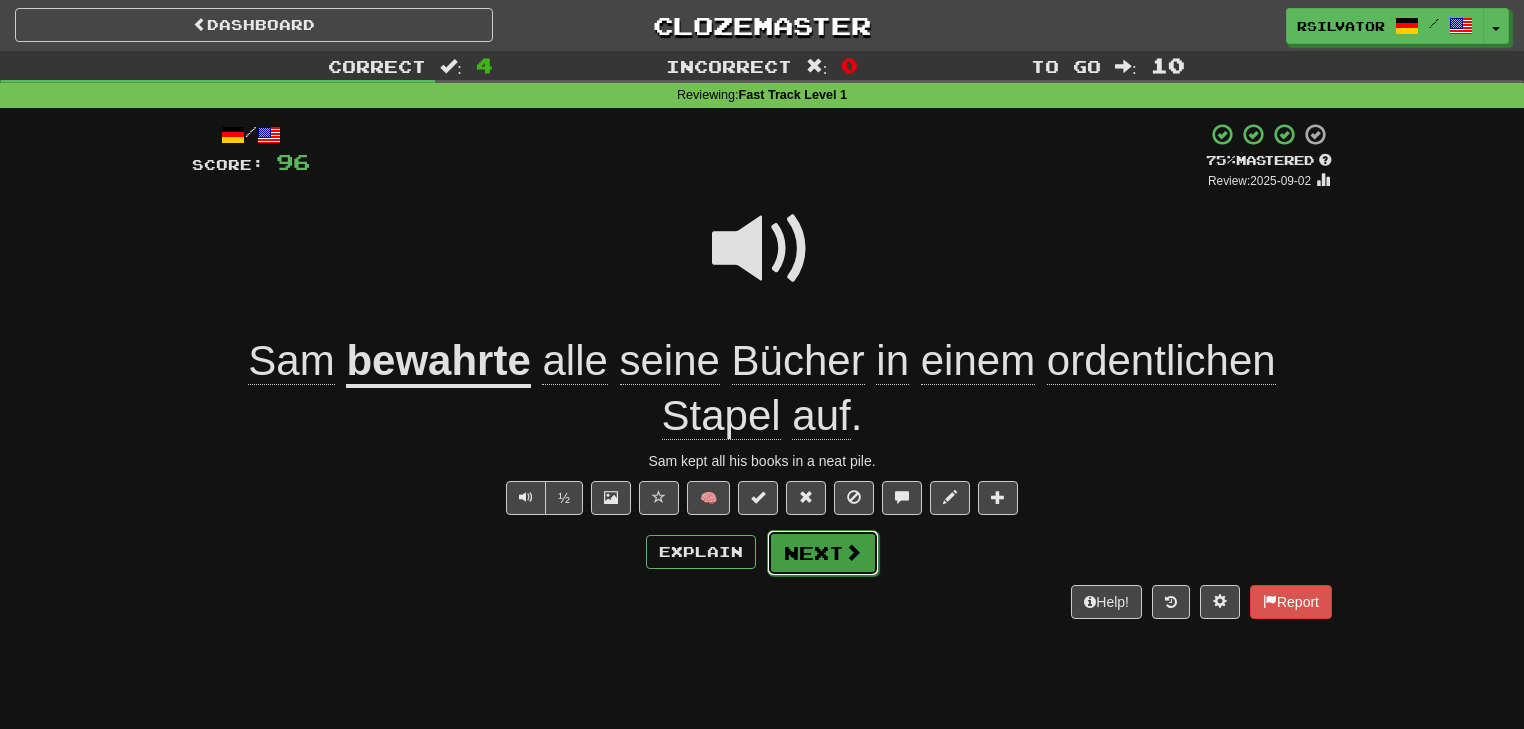 click on "Next" at bounding box center (823, 553) 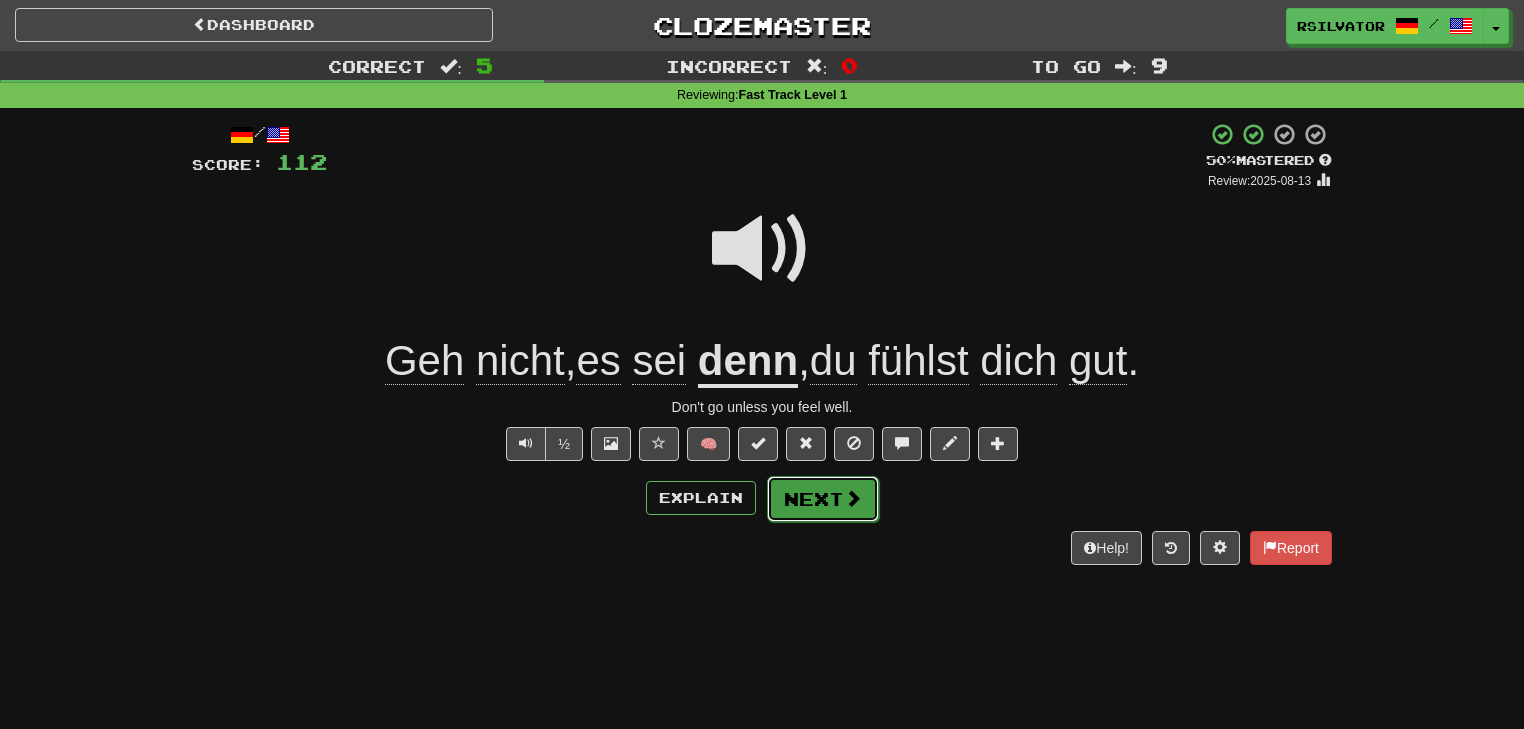 click on "Next" at bounding box center (823, 499) 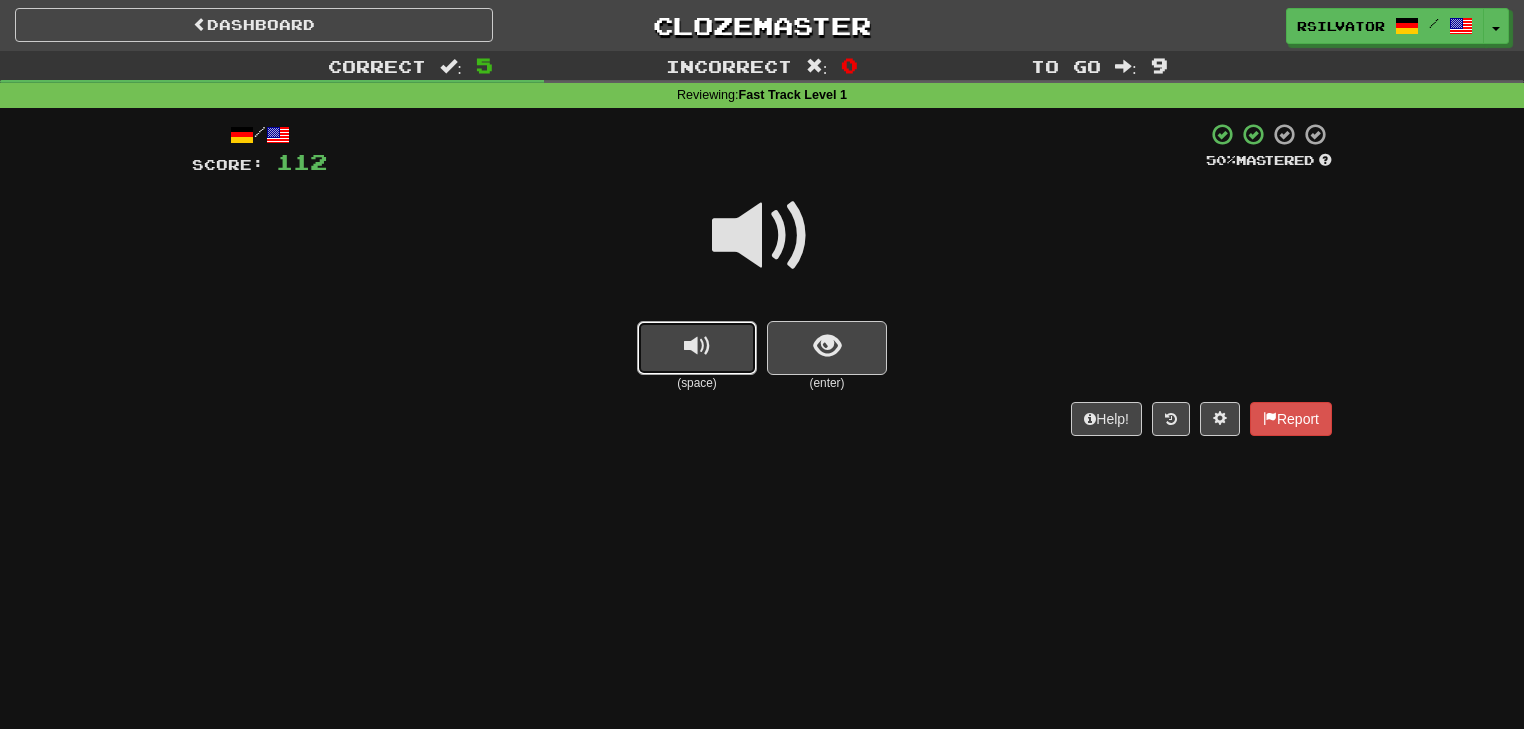 click at bounding box center [697, 346] 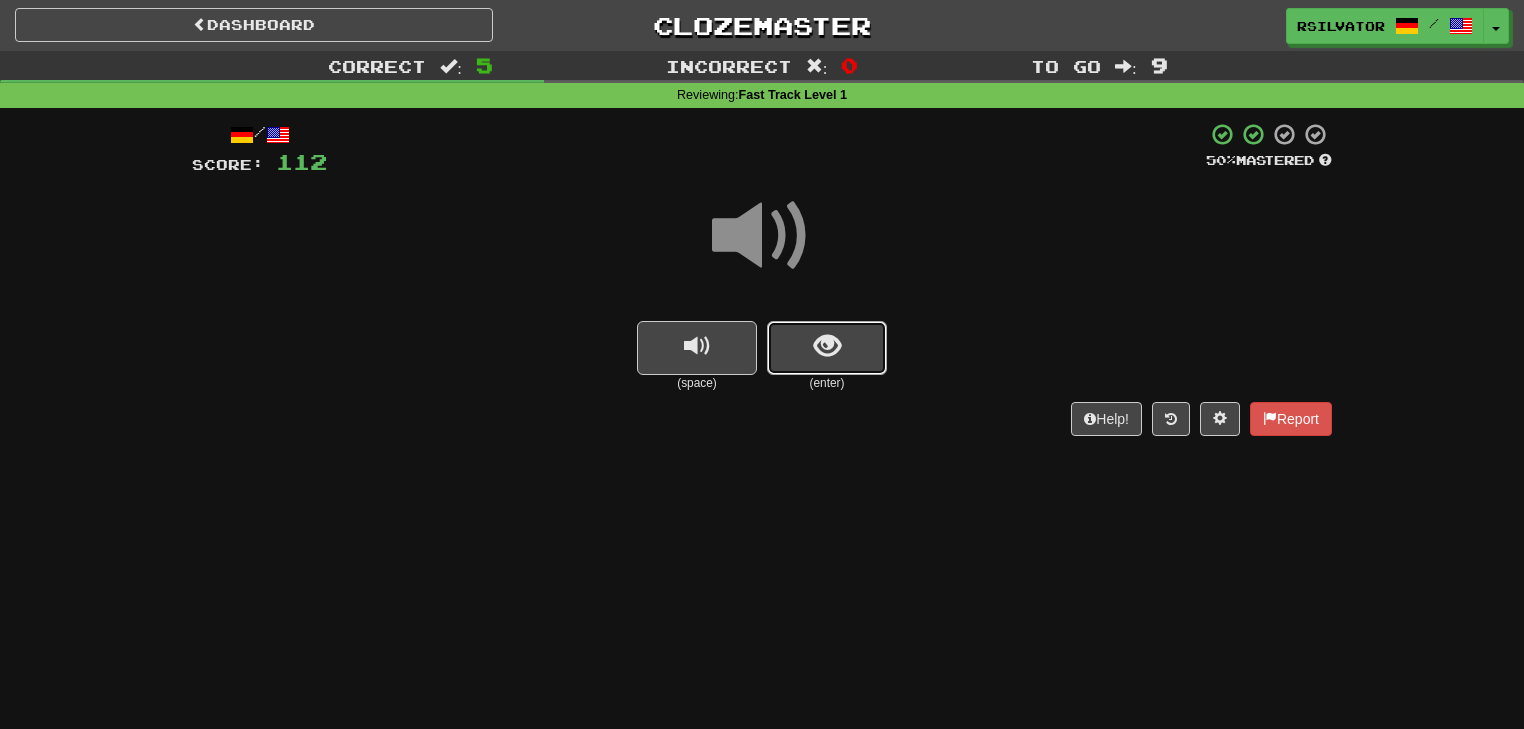 click at bounding box center [827, 346] 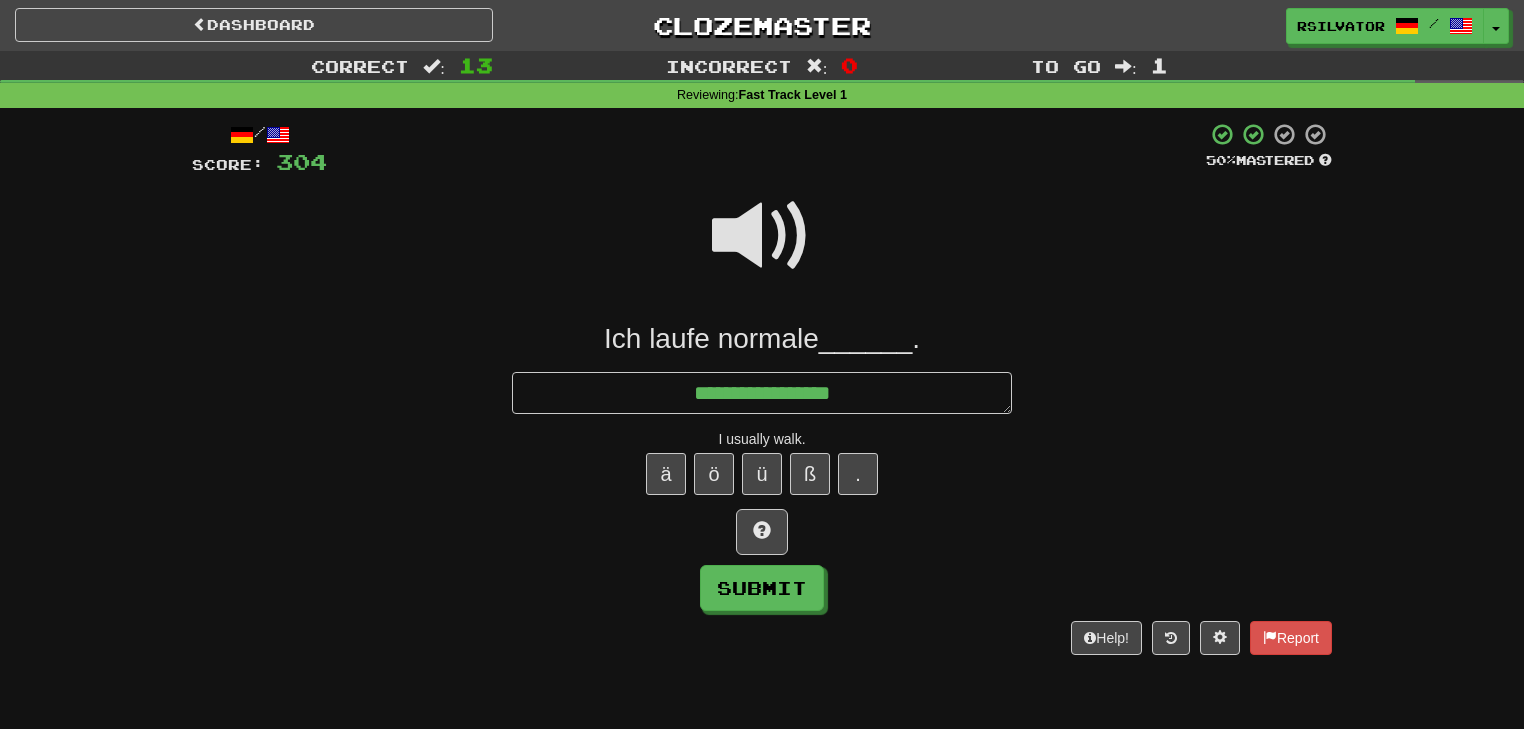 click at bounding box center (762, 236) 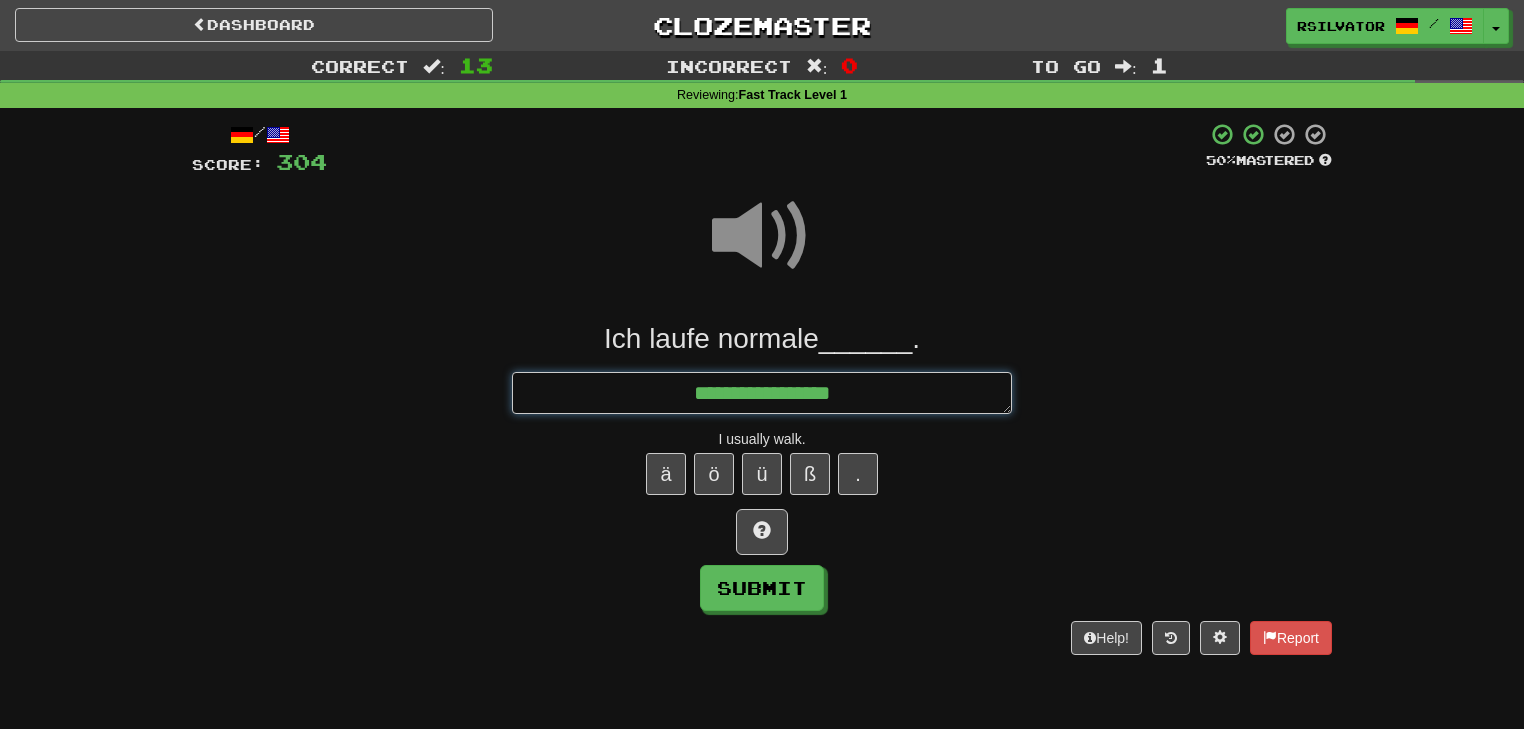 click on "**********" at bounding box center [762, 393] 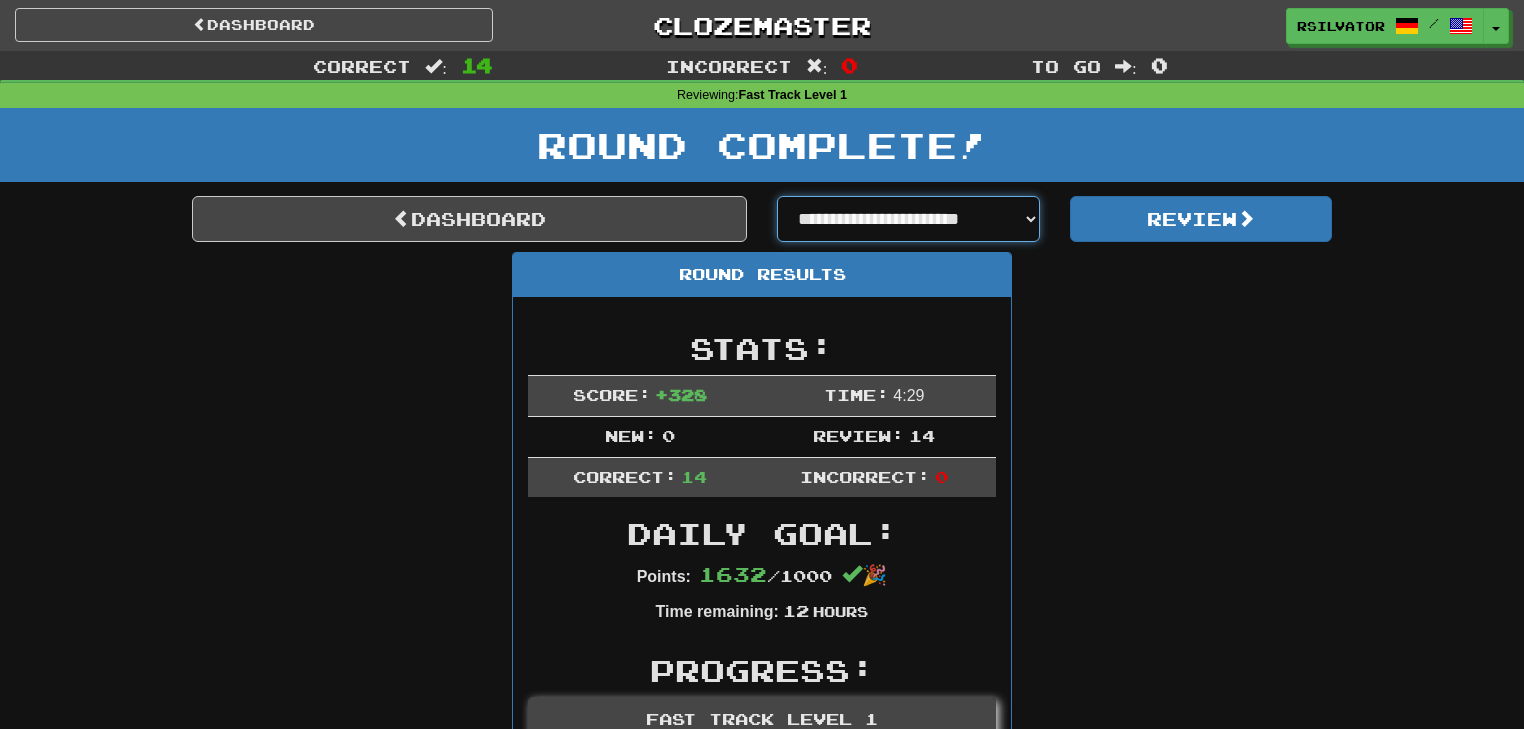 click on "**********" at bounding box center [908, 219] 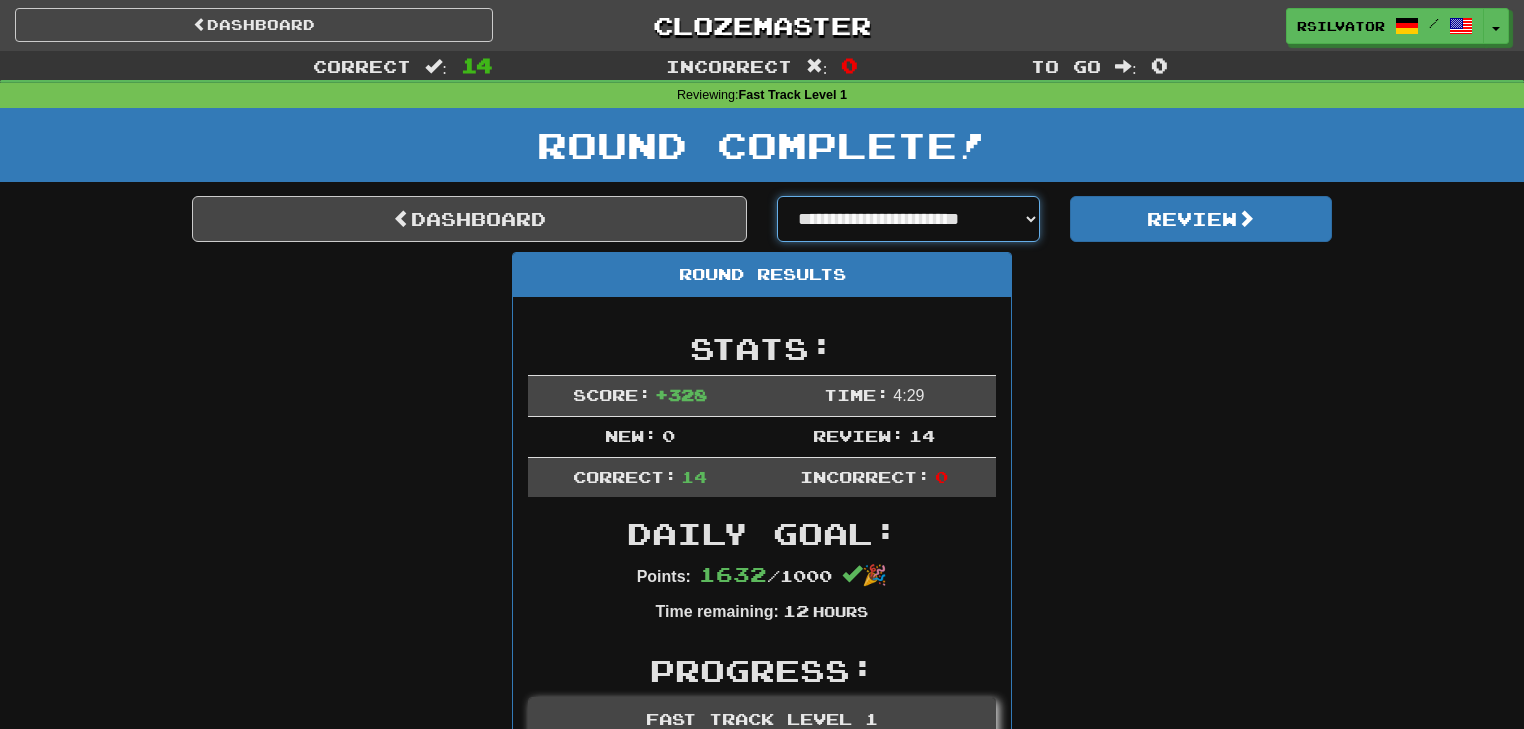 click on "**********" at bounding box center [908, 219] 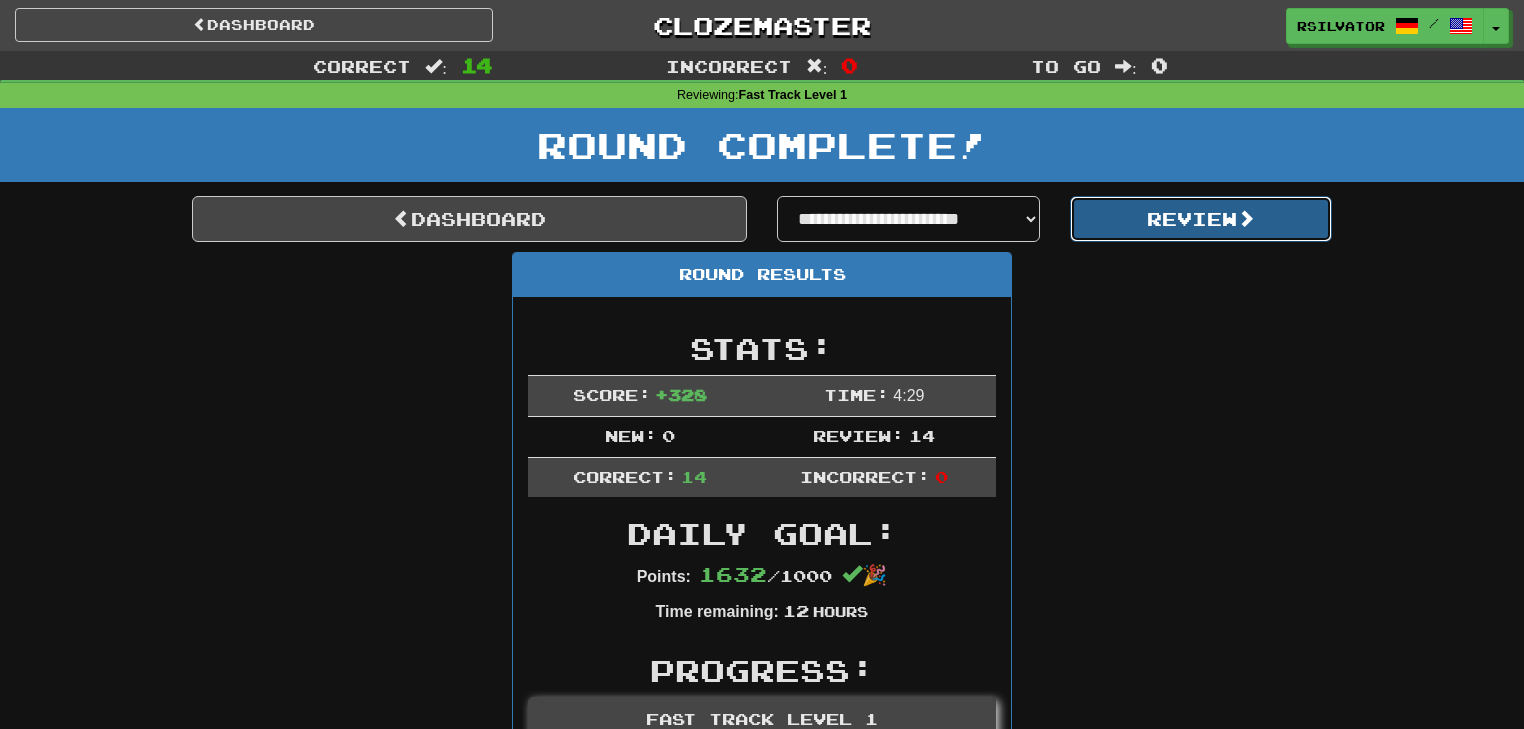 click on "Review" at bounding box center [1201, 219] 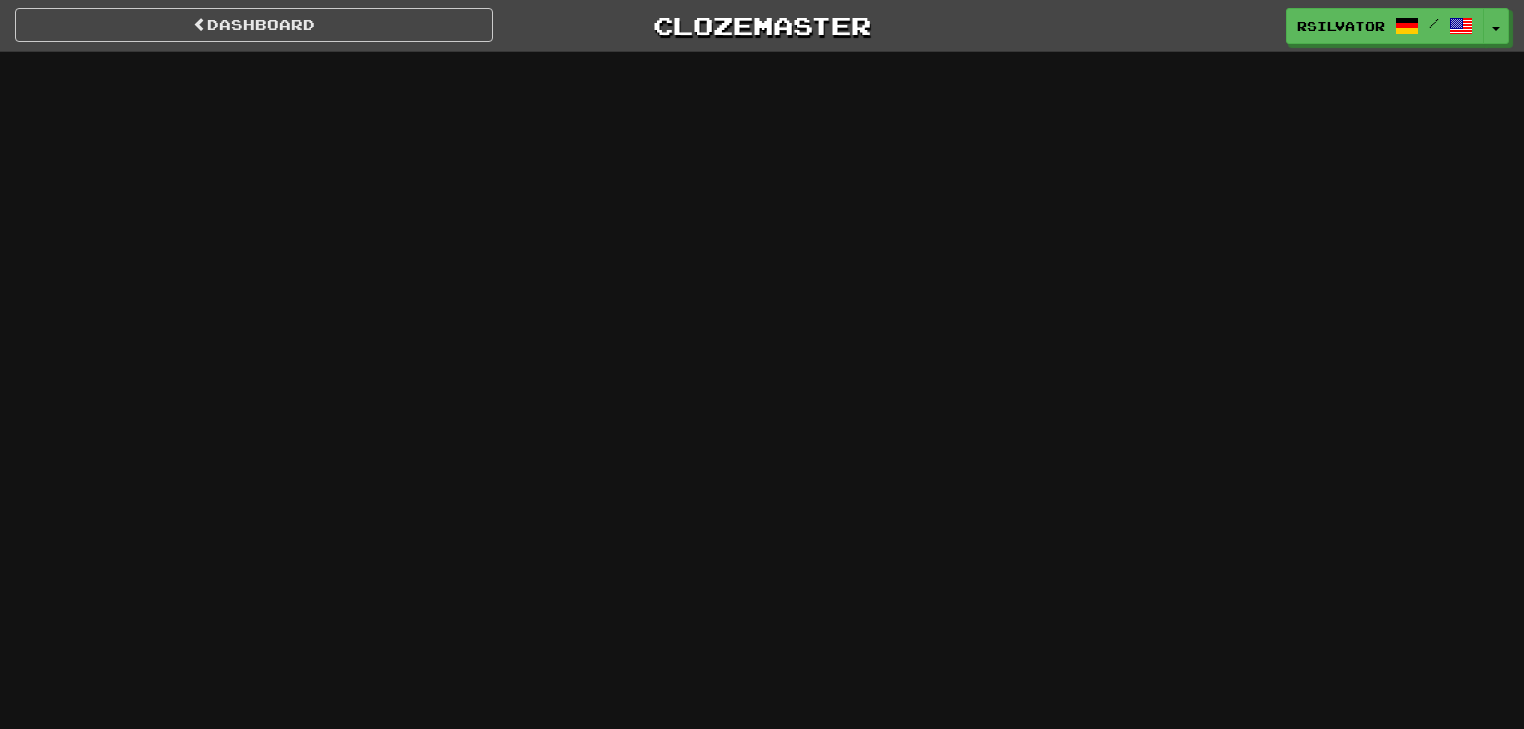 scroll, scrollTop: 0, scrollLeft: 0, axis: both 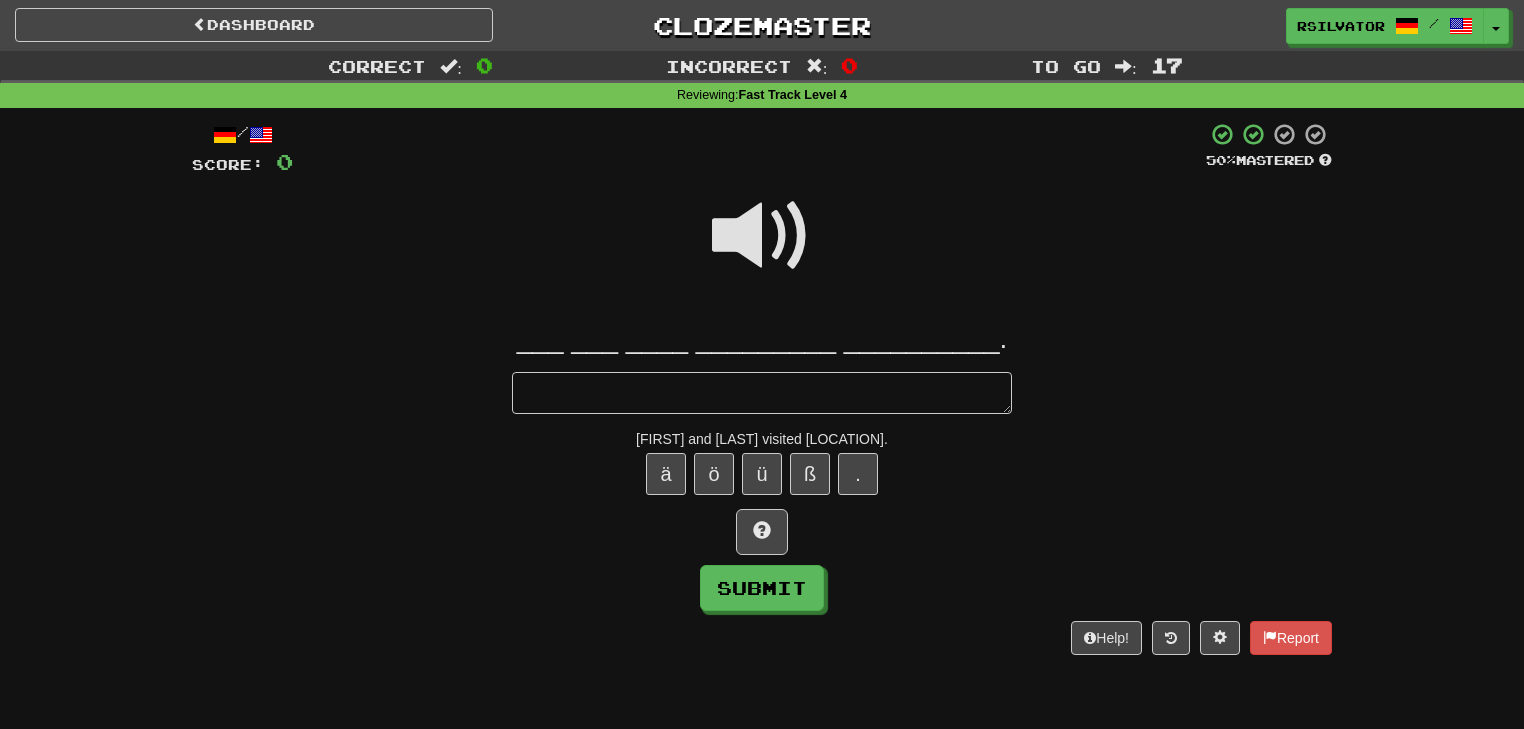 type on "*" 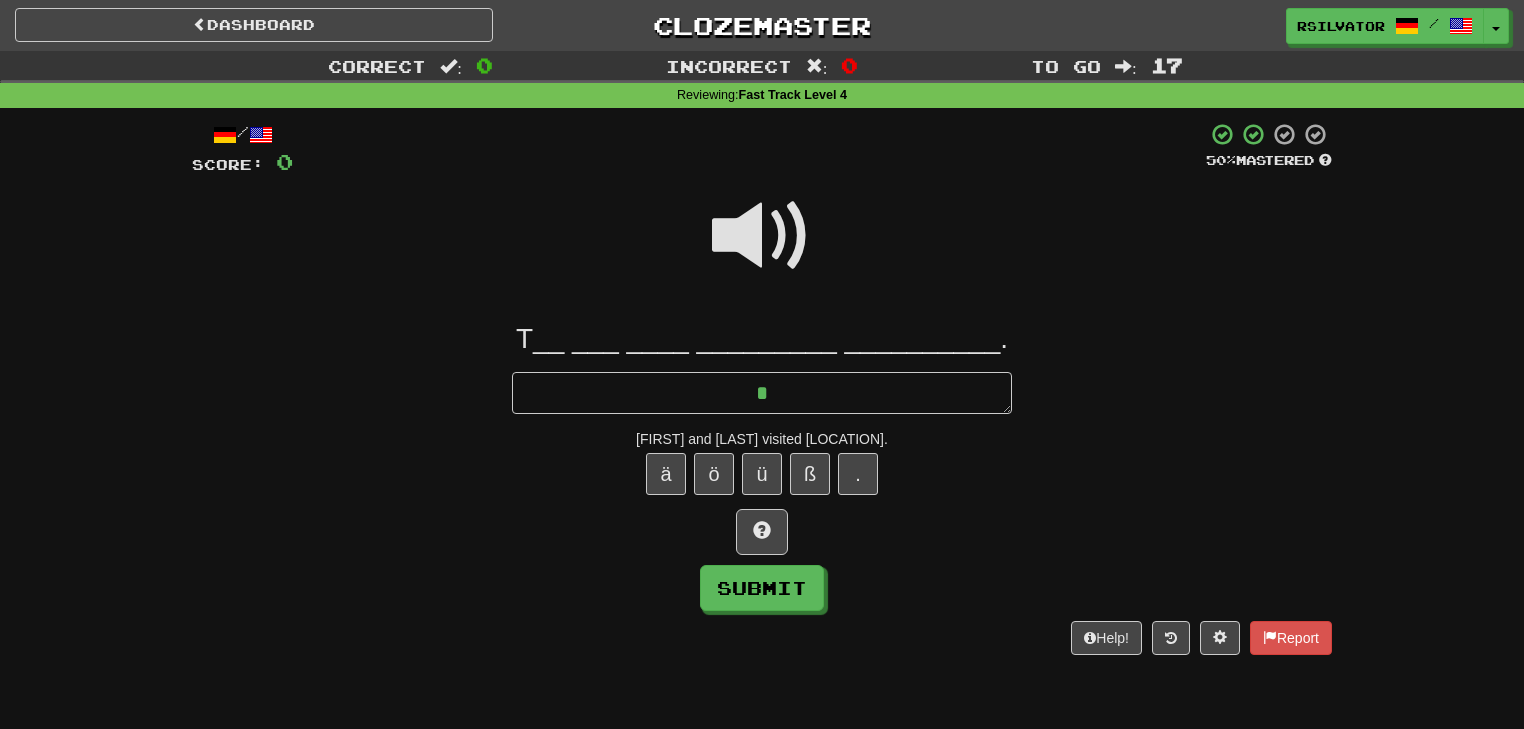 type on "*" 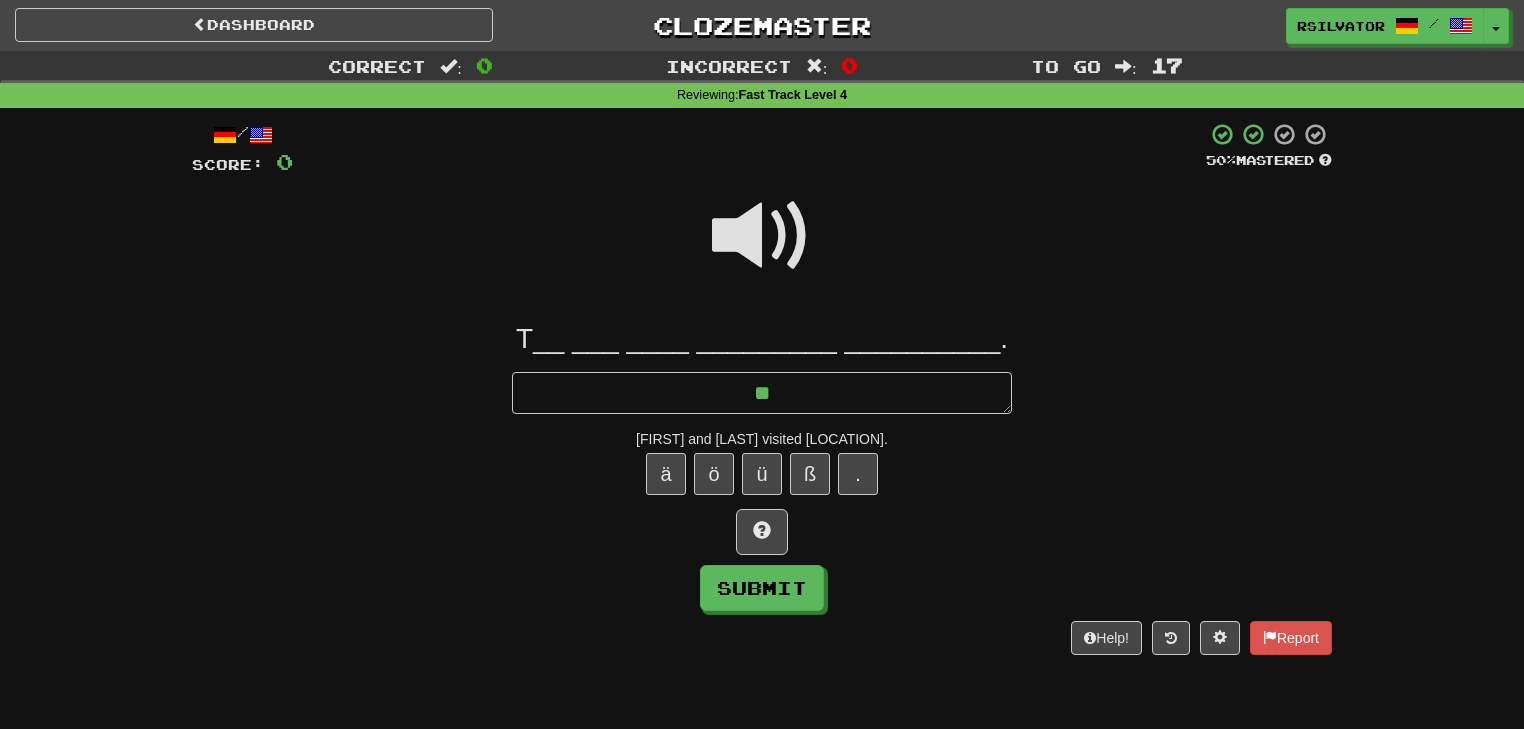 type on "***" 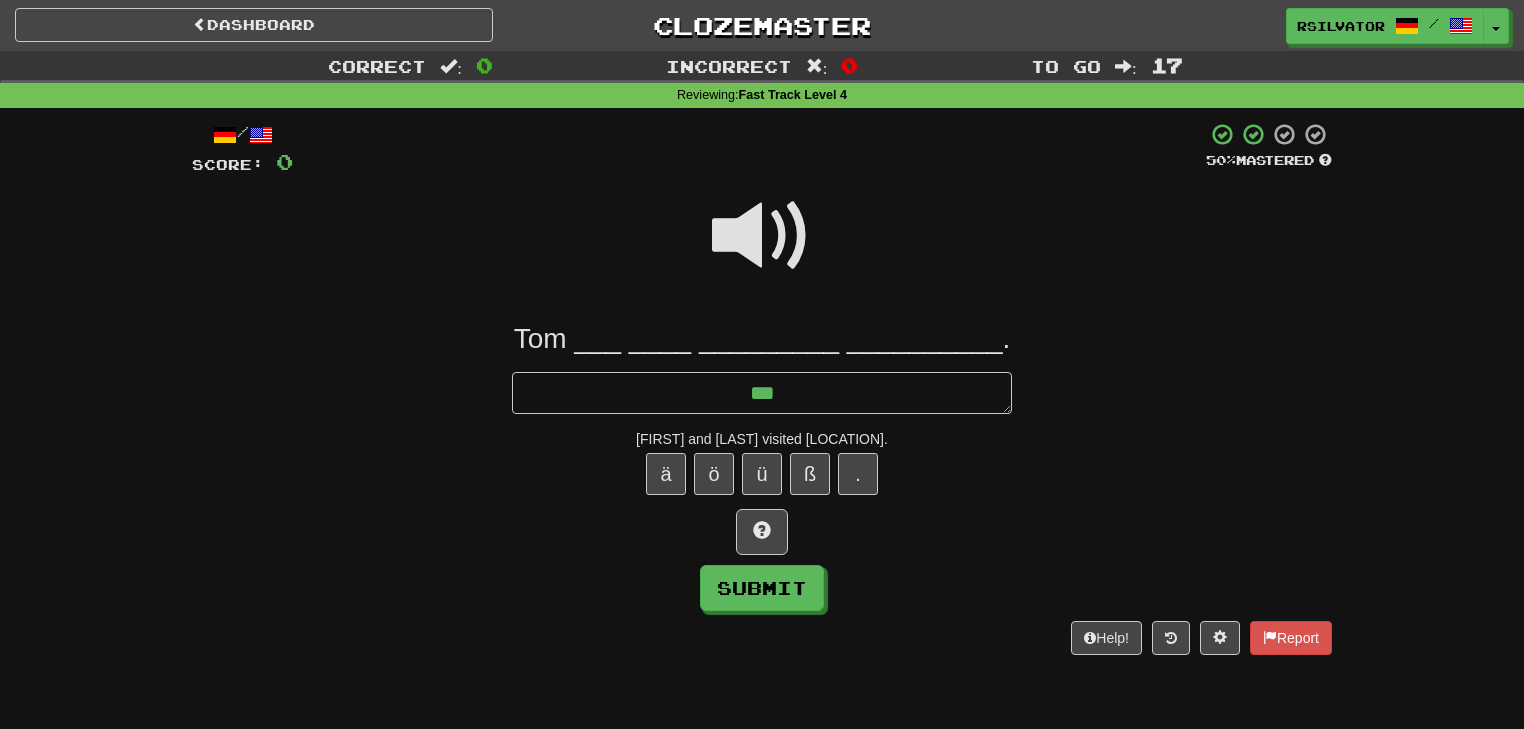 type on "*" 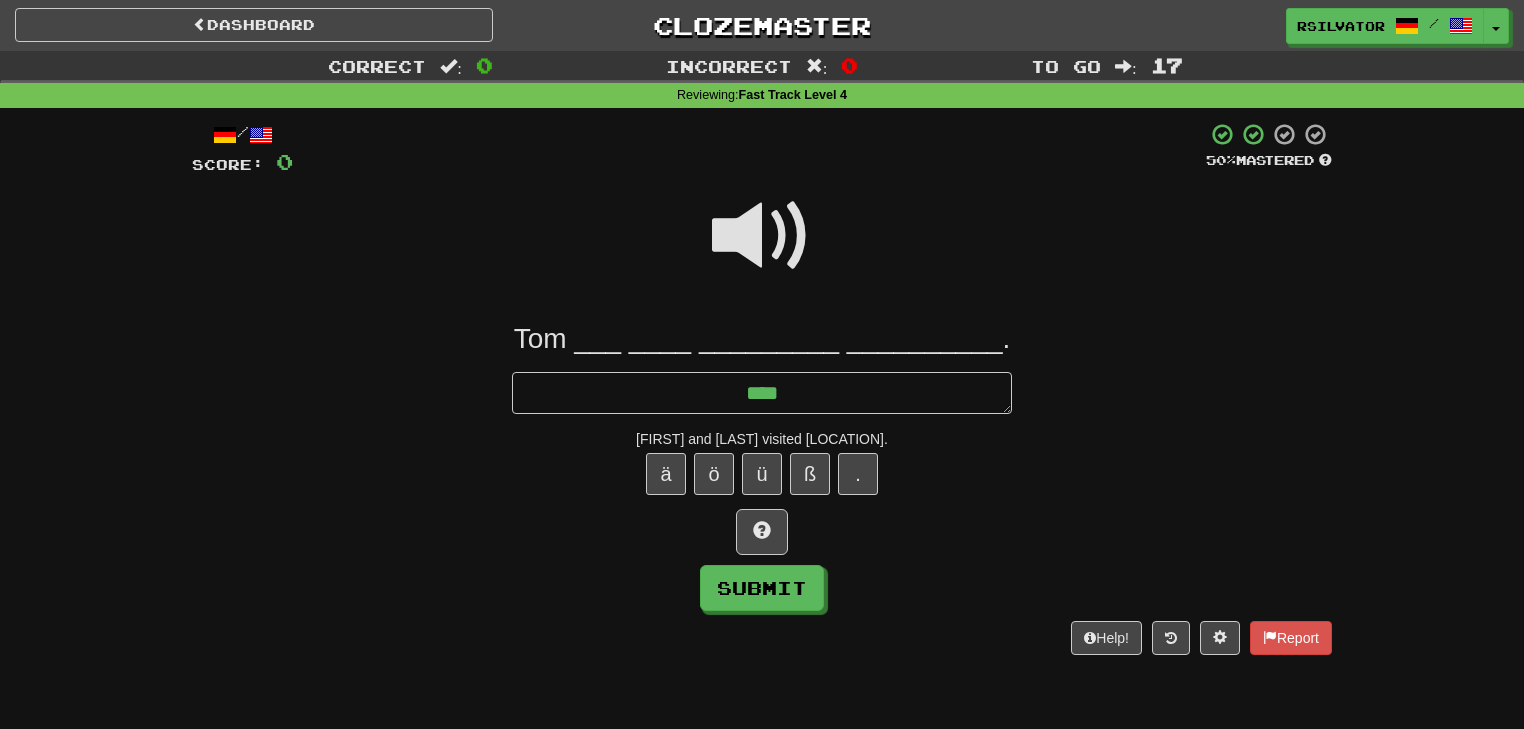 type on "*" 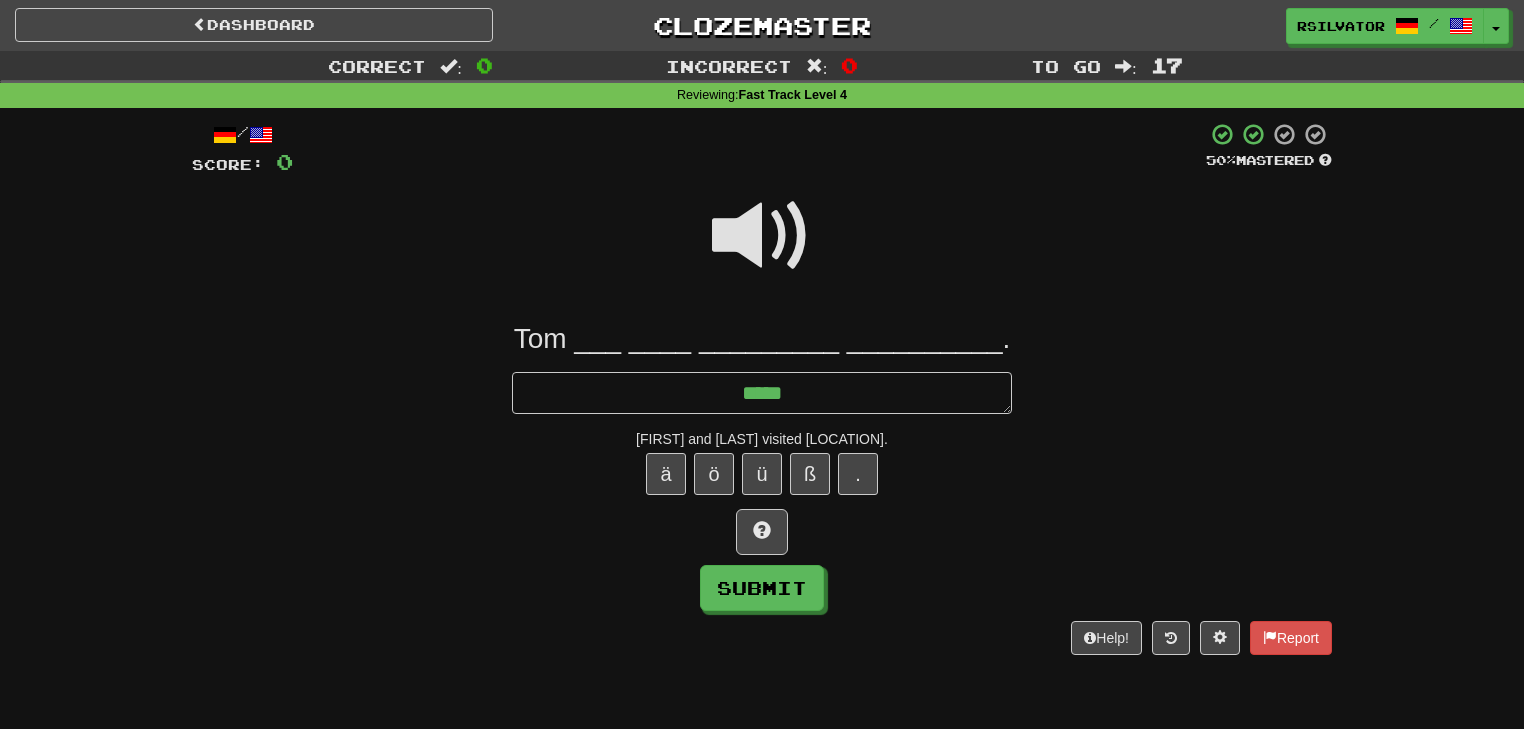 type on "******" 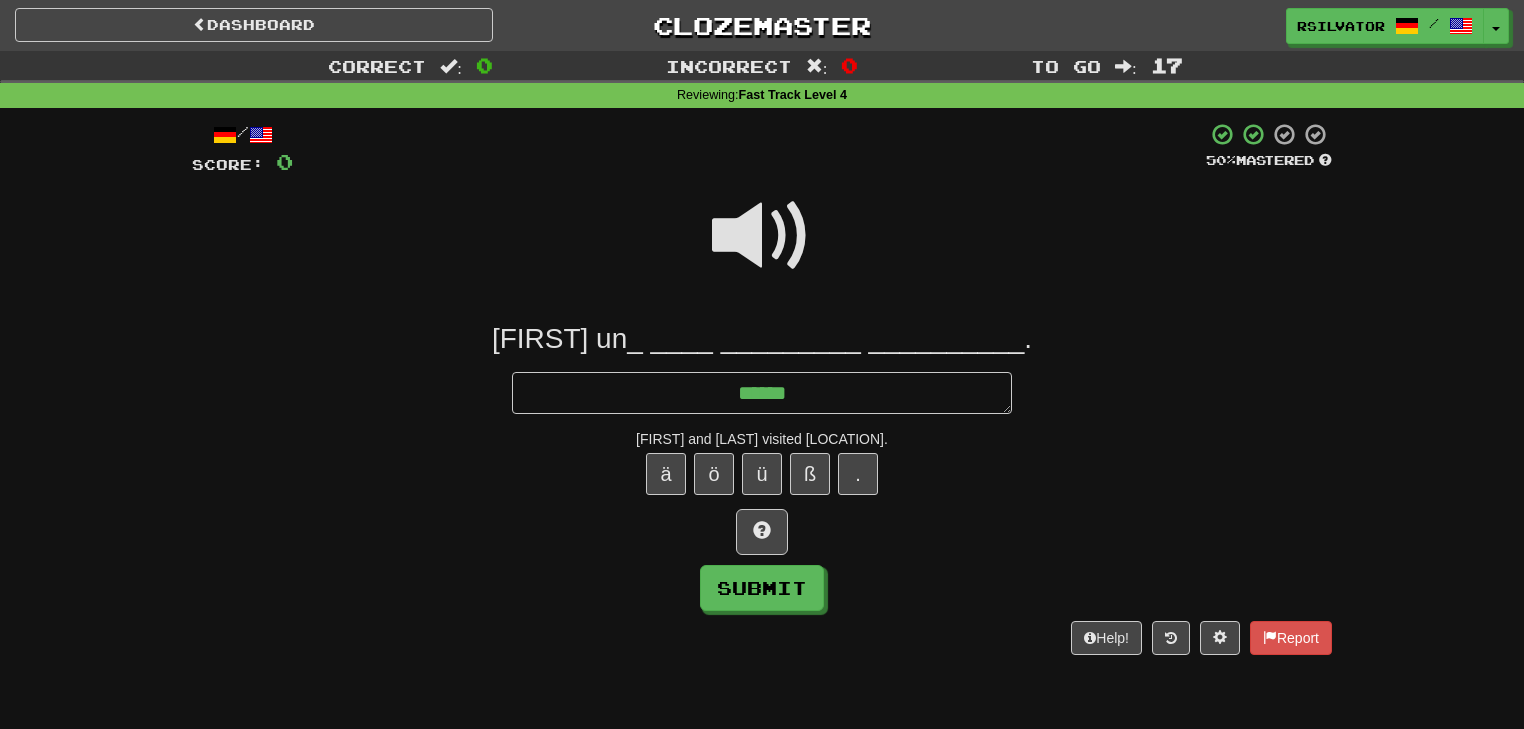 type on "*" 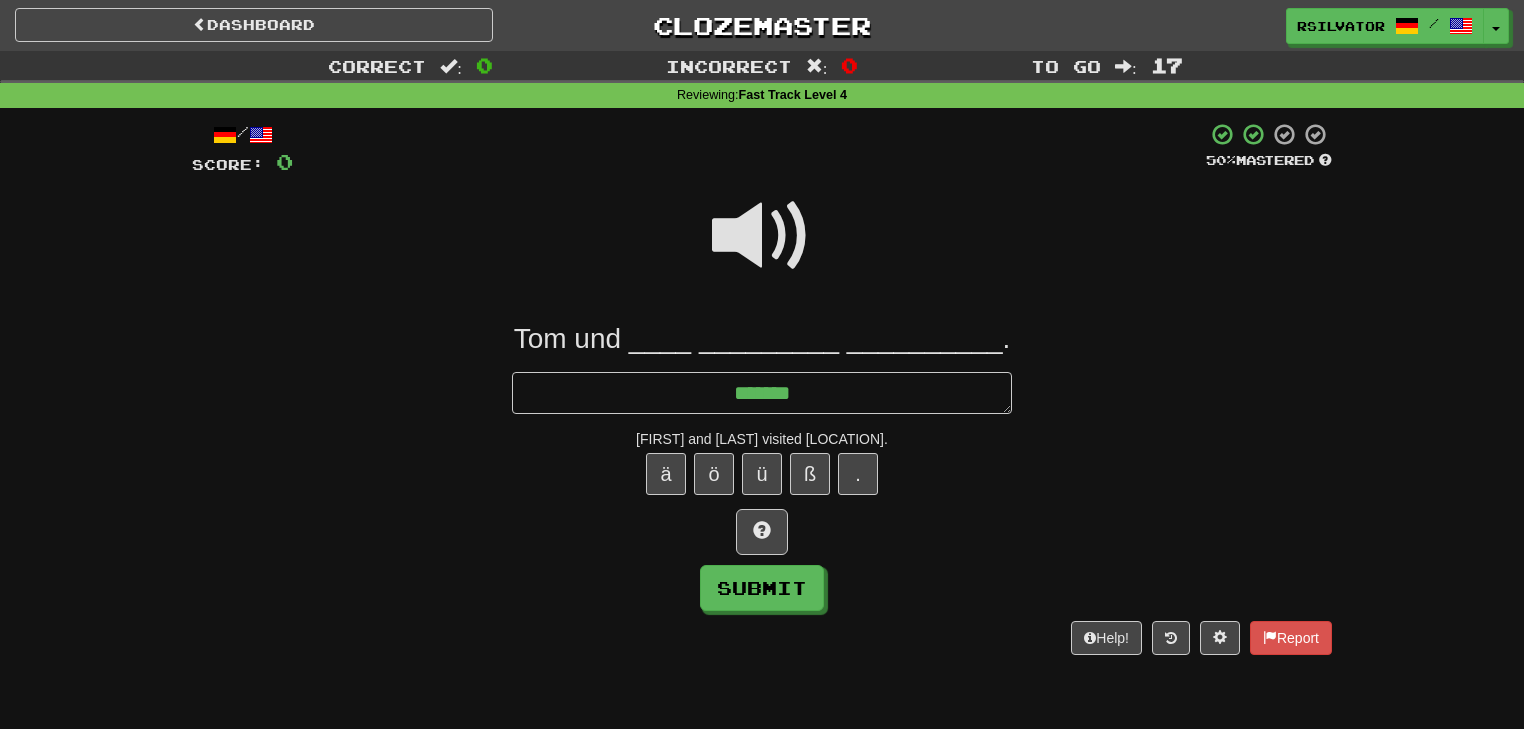 type on "*" 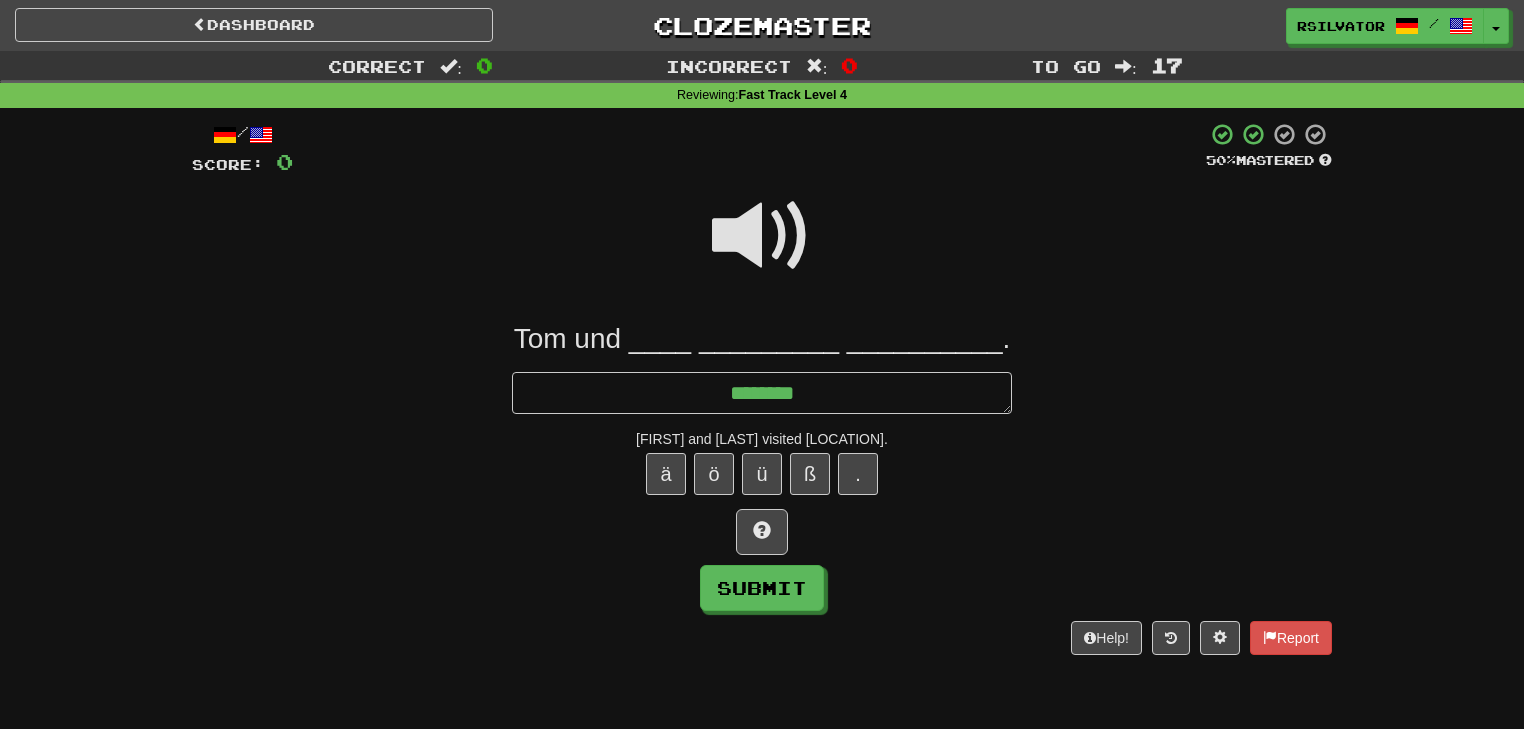 type on "*" 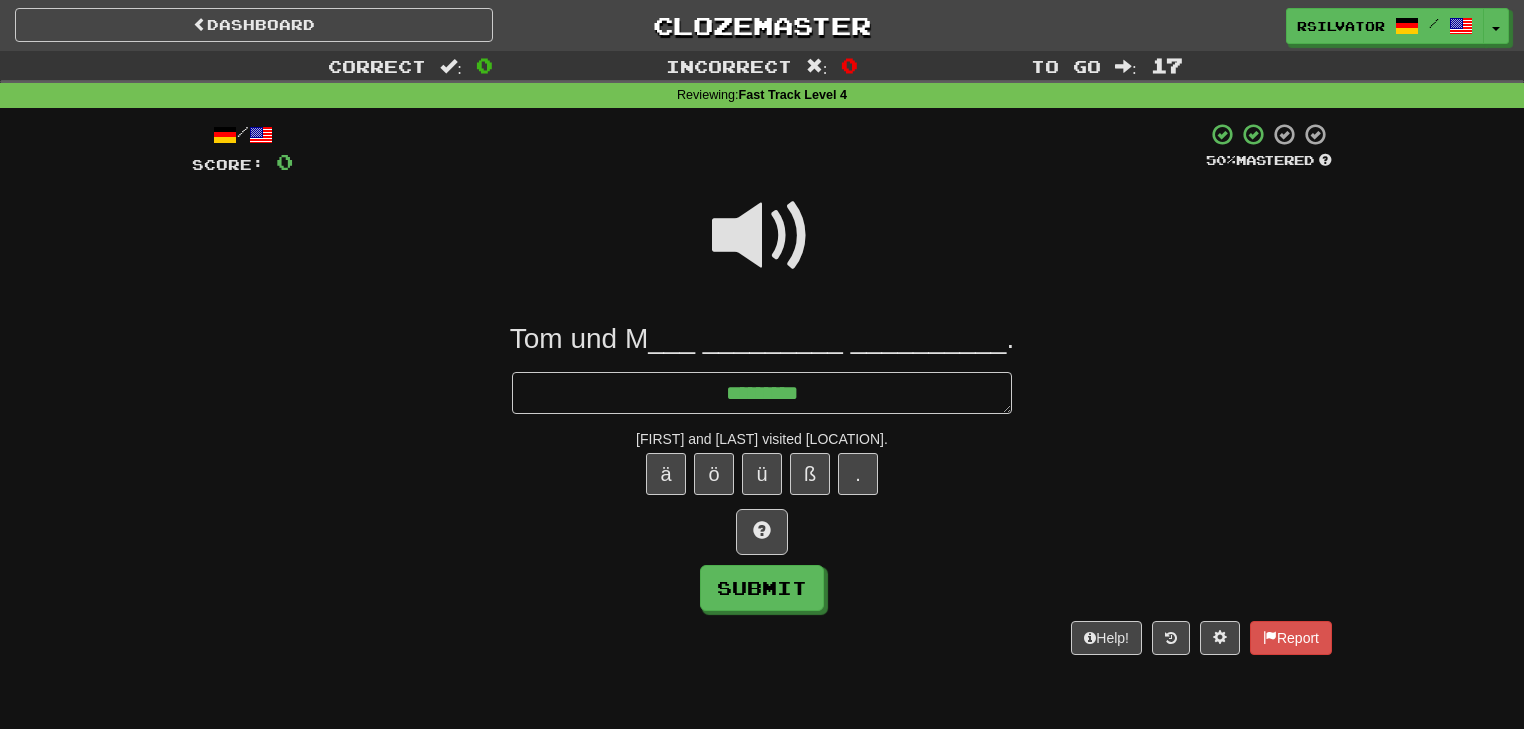 type on "*" 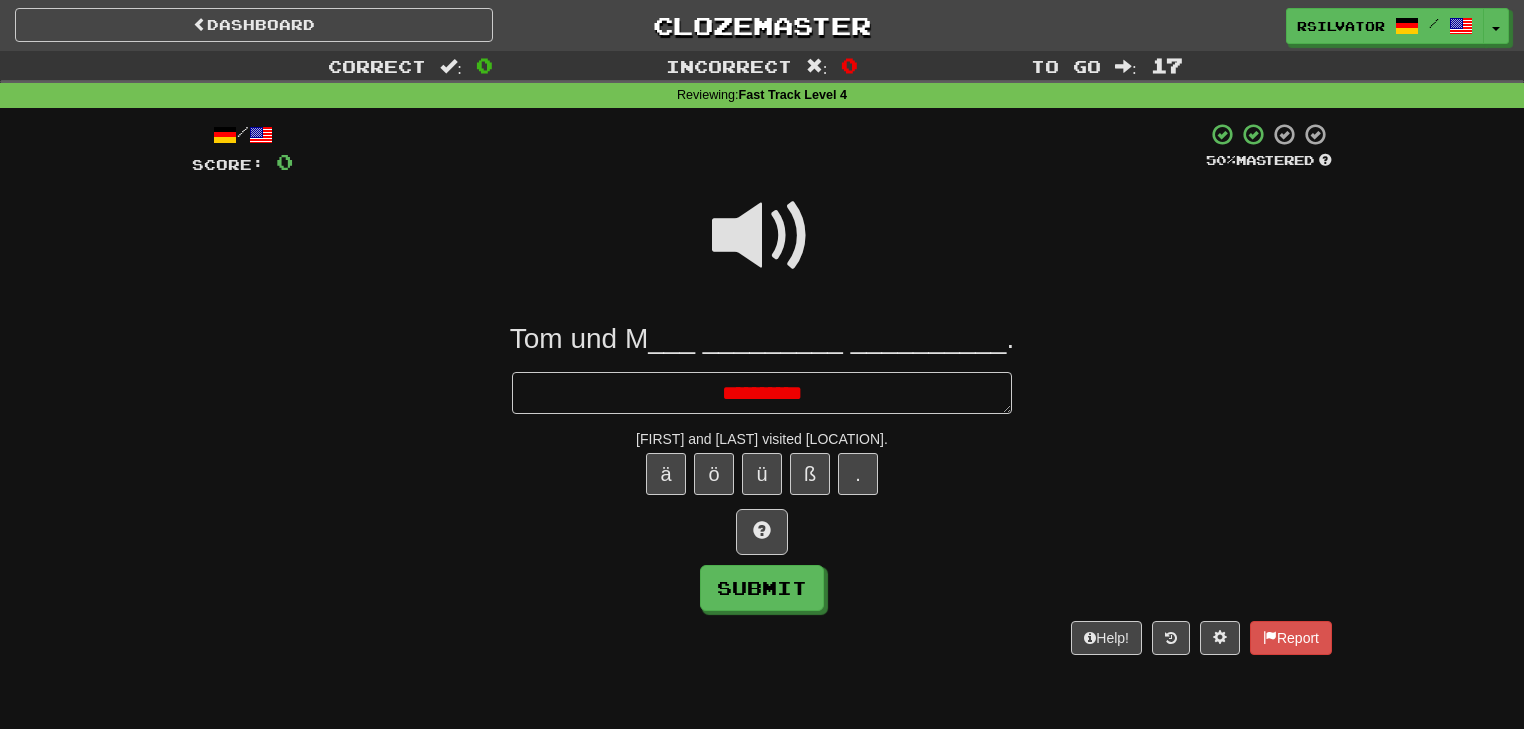 type on "*" 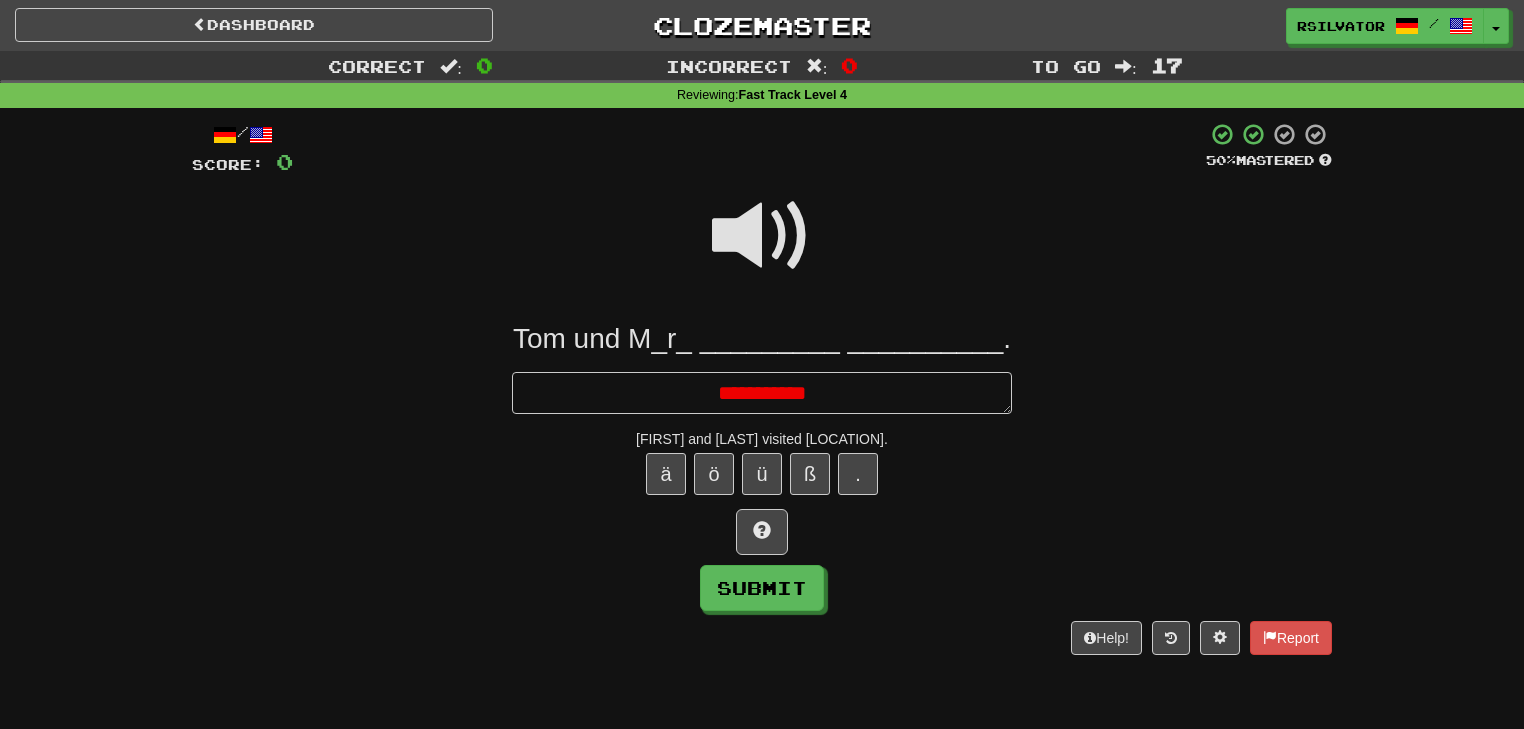 type on "*" 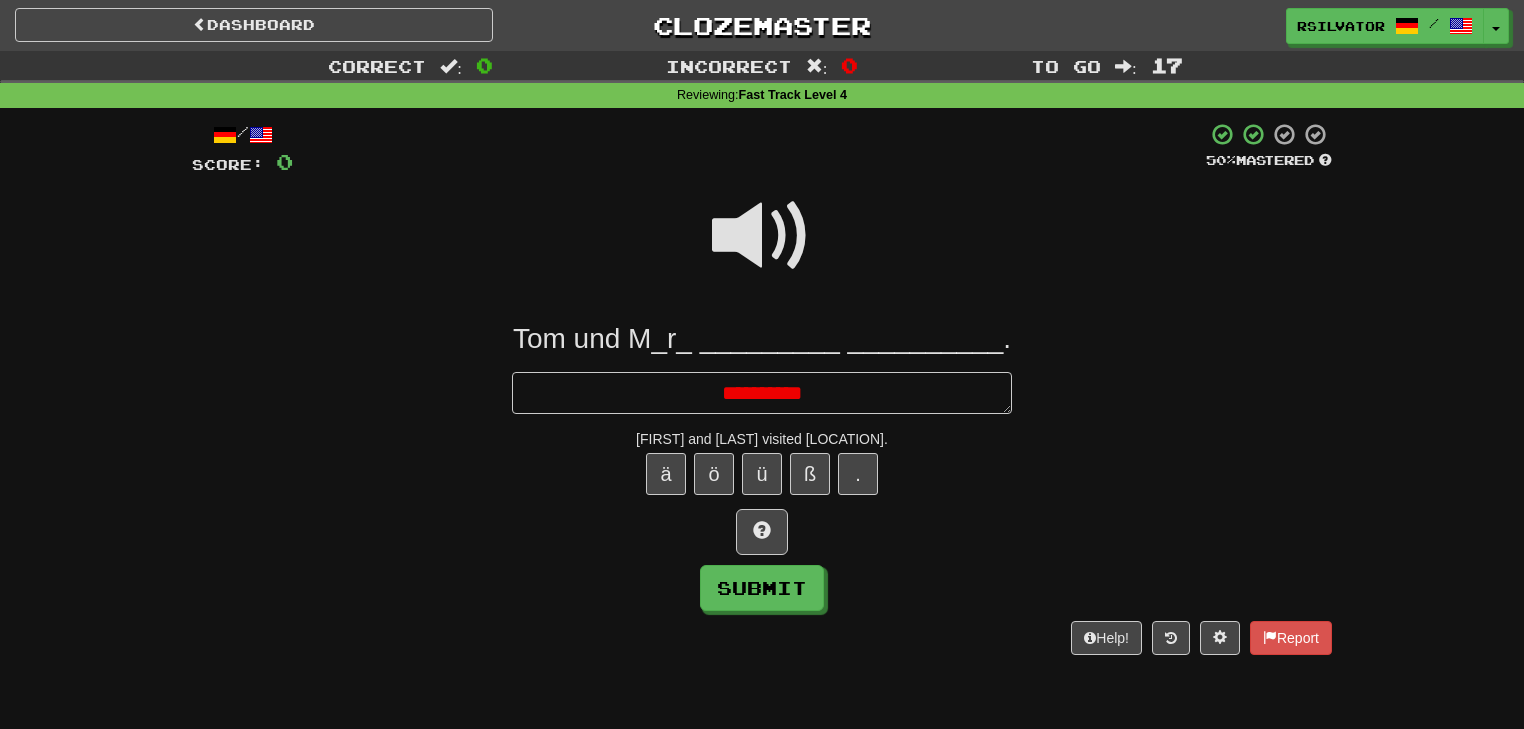 type on "*" 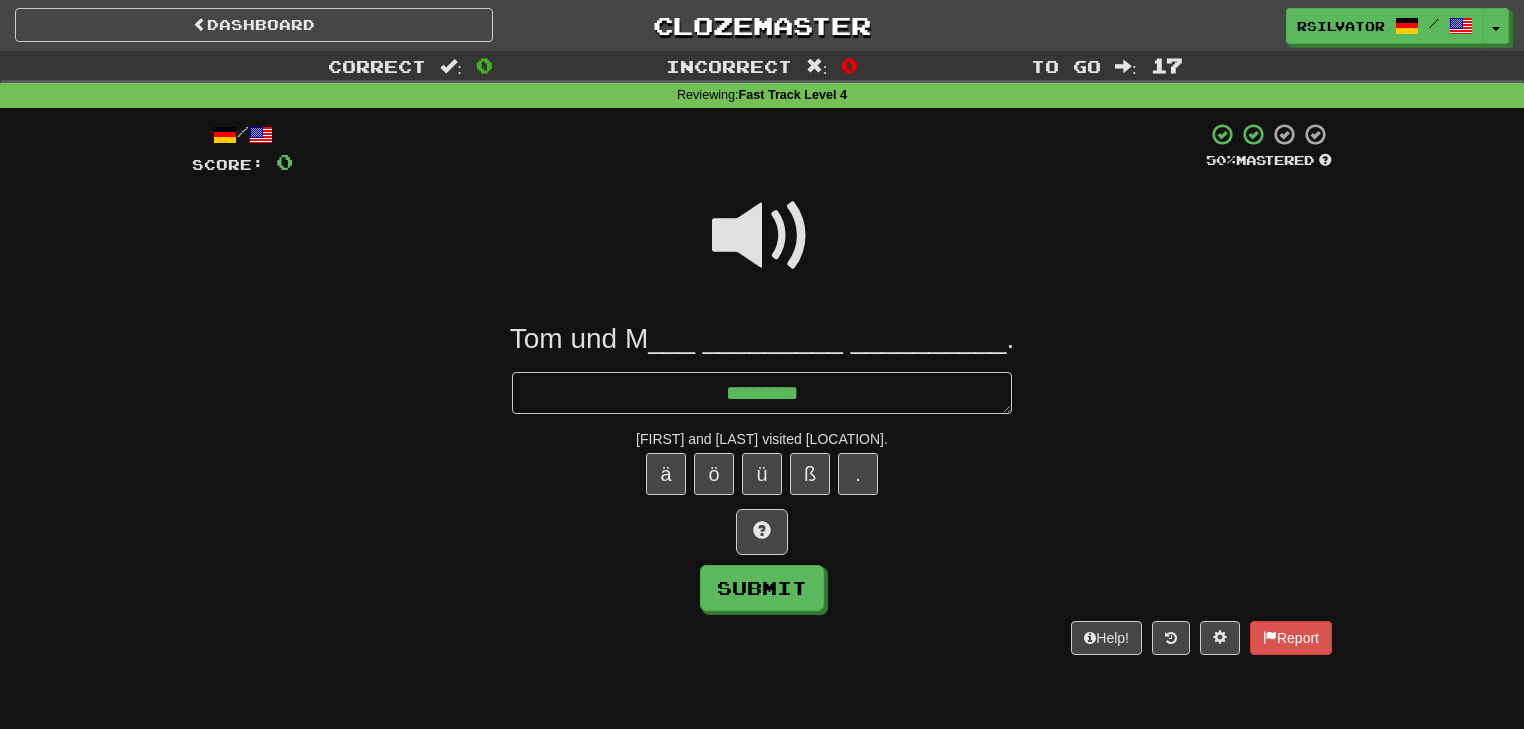 type on "*" 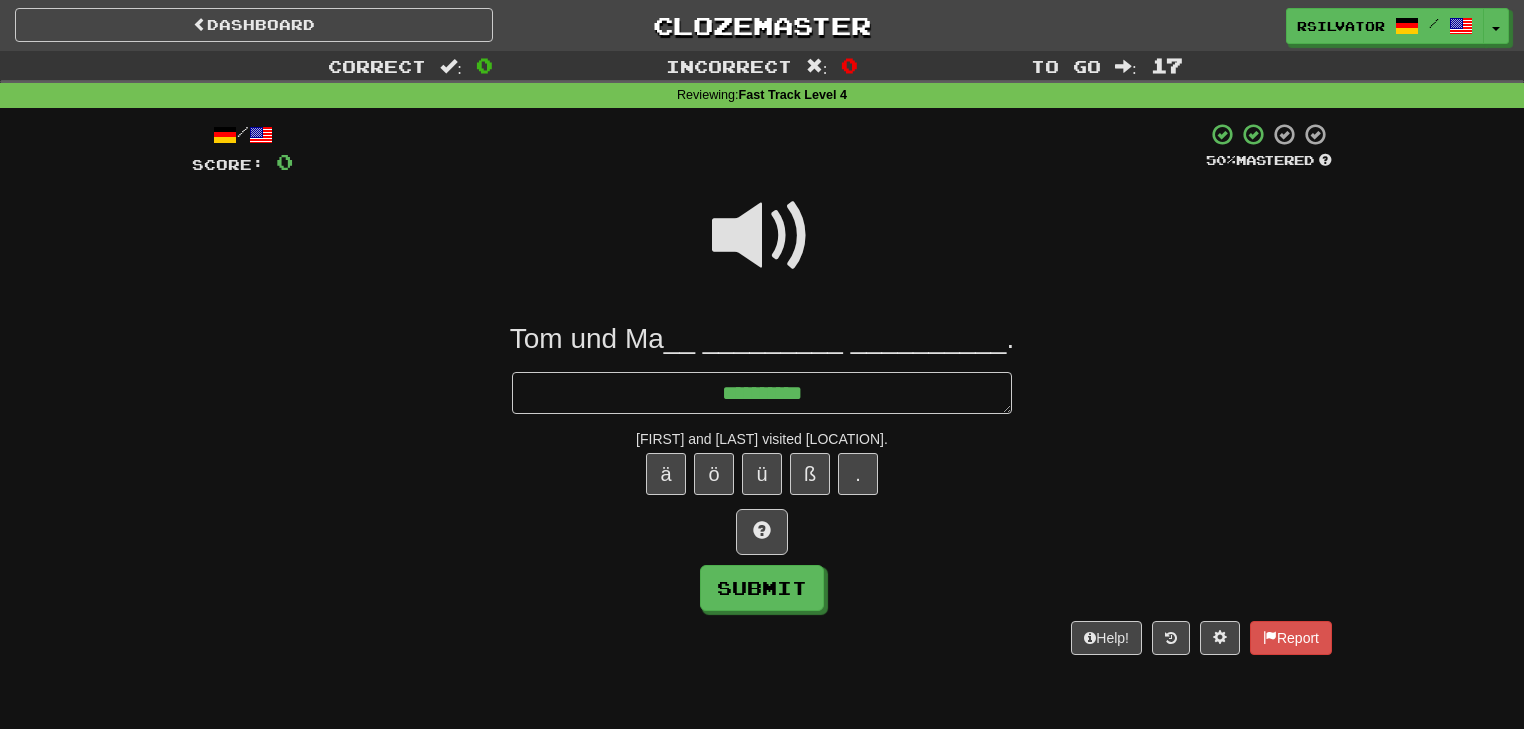 type on "*" 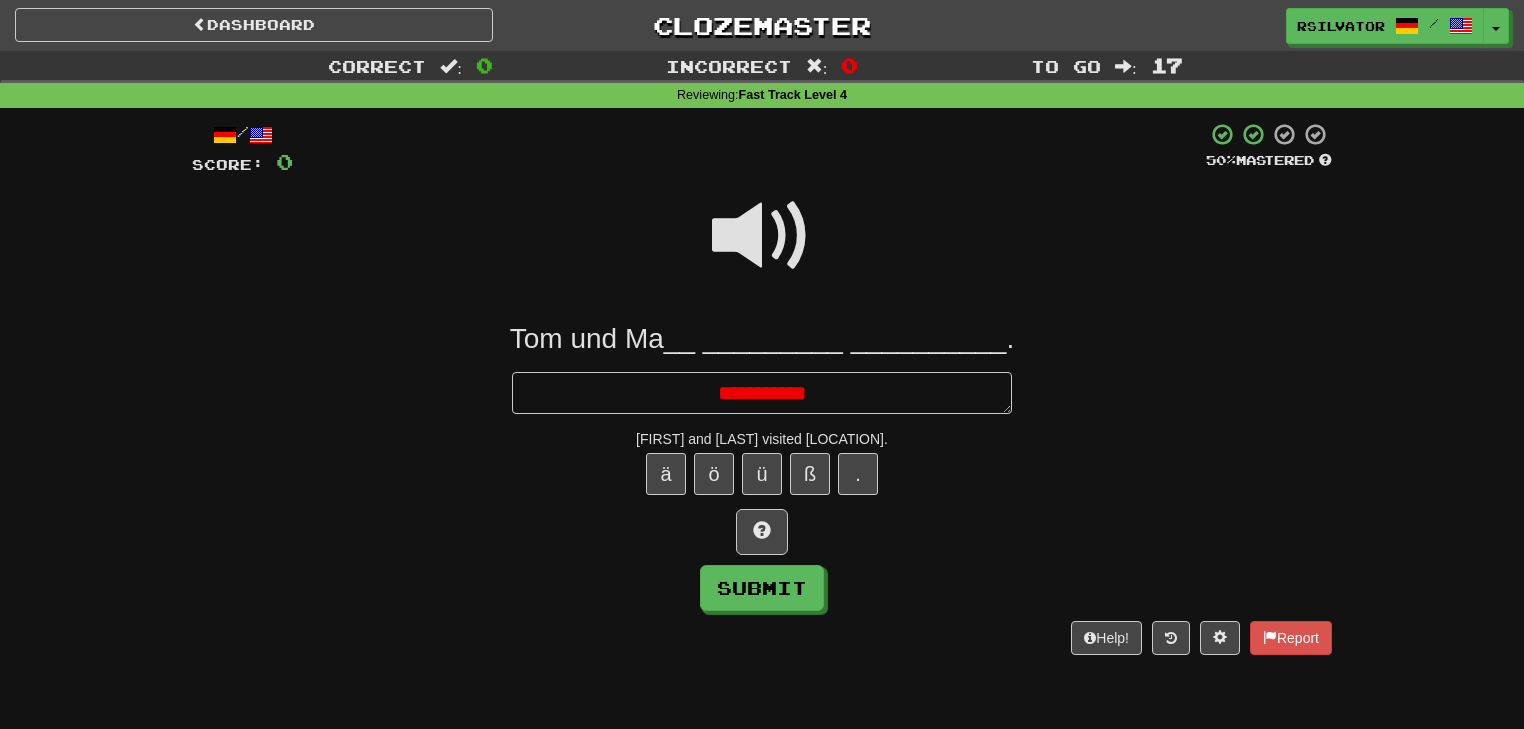 type on "*" 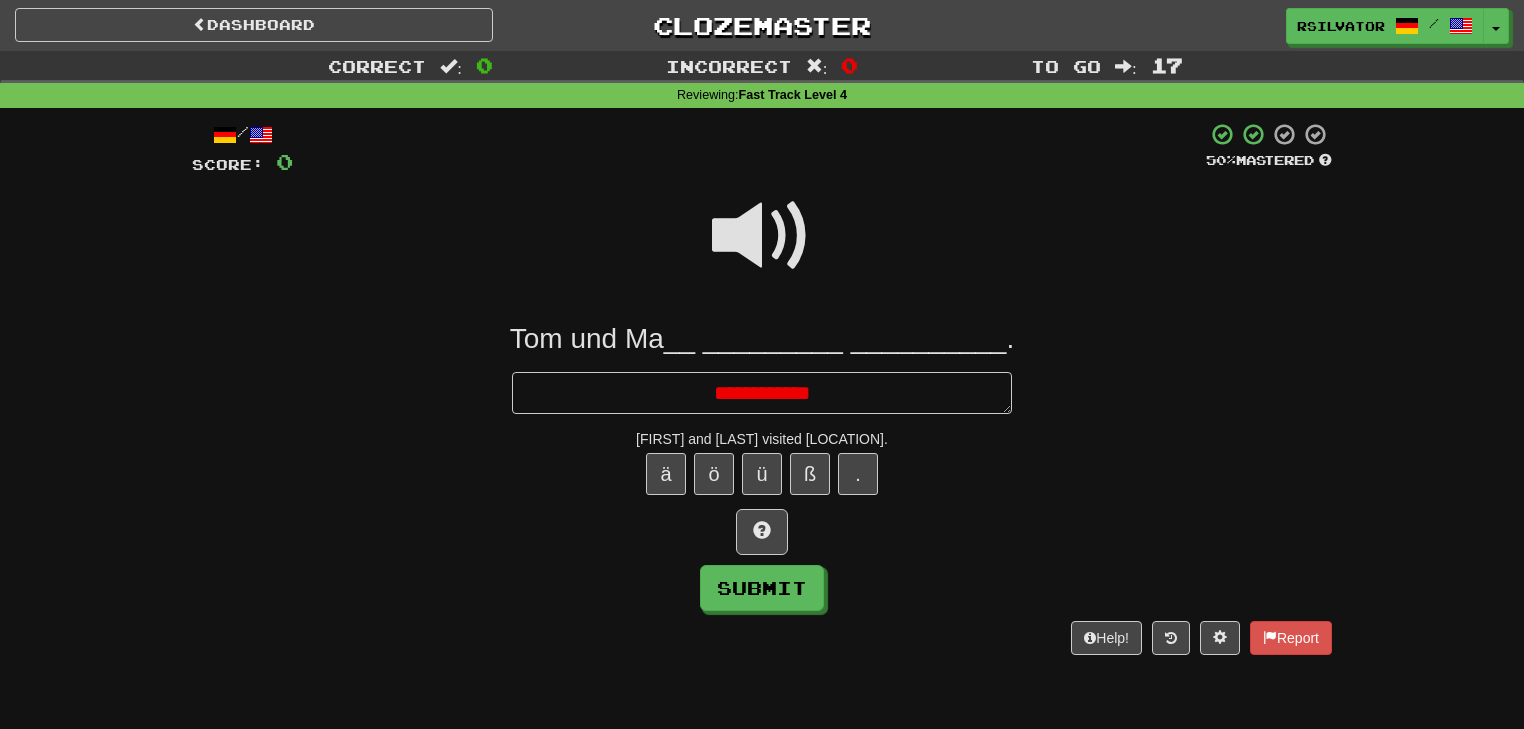 type on "*" 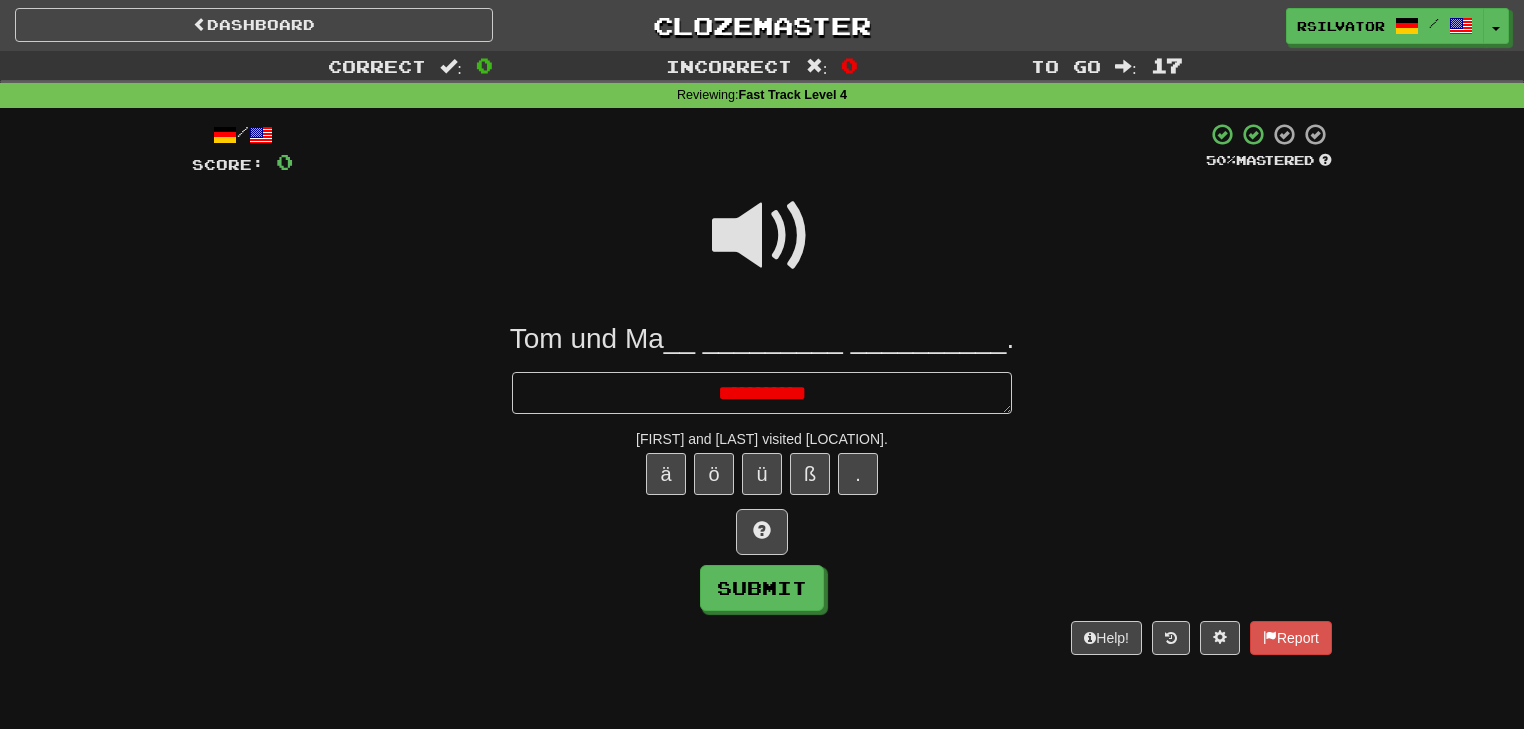 type on "*" 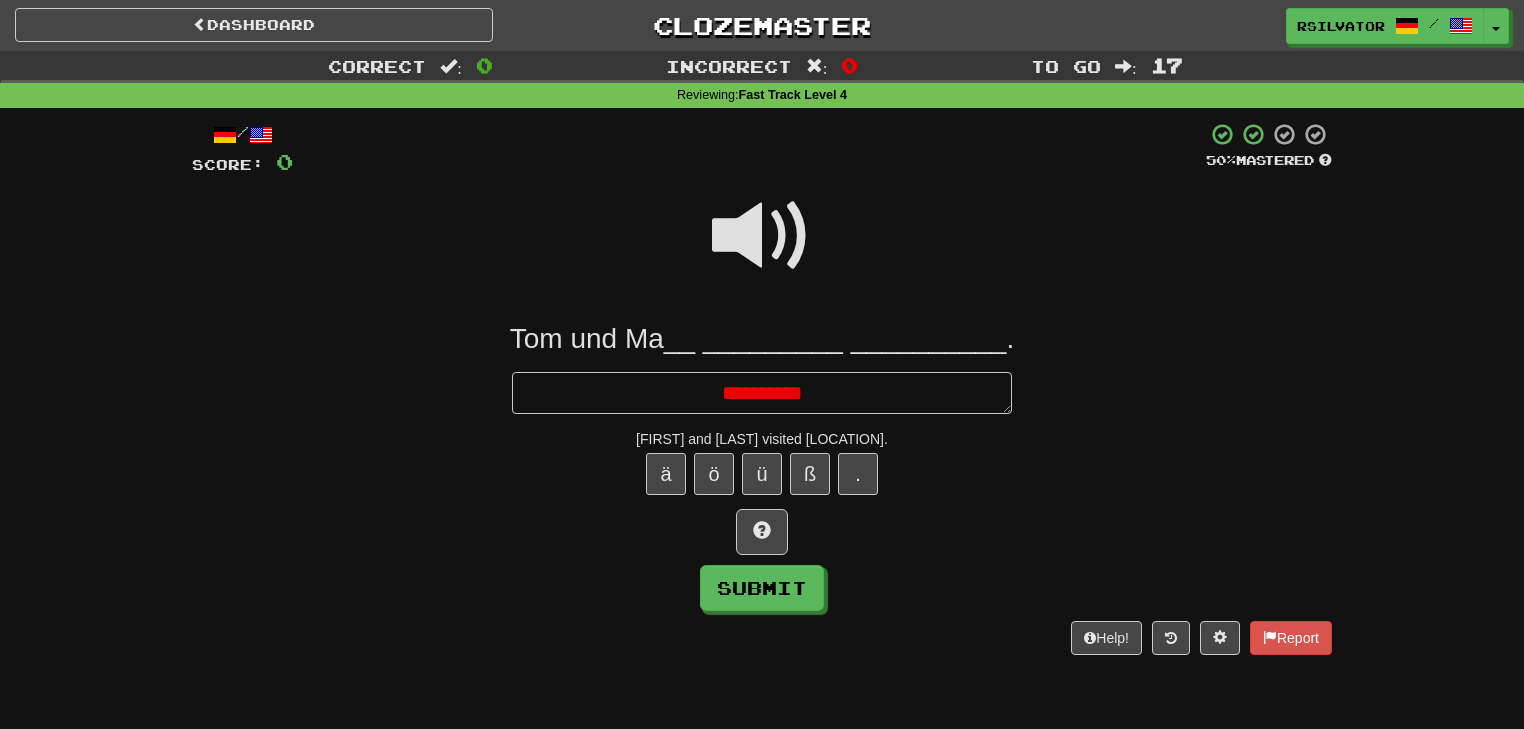 type on "*" 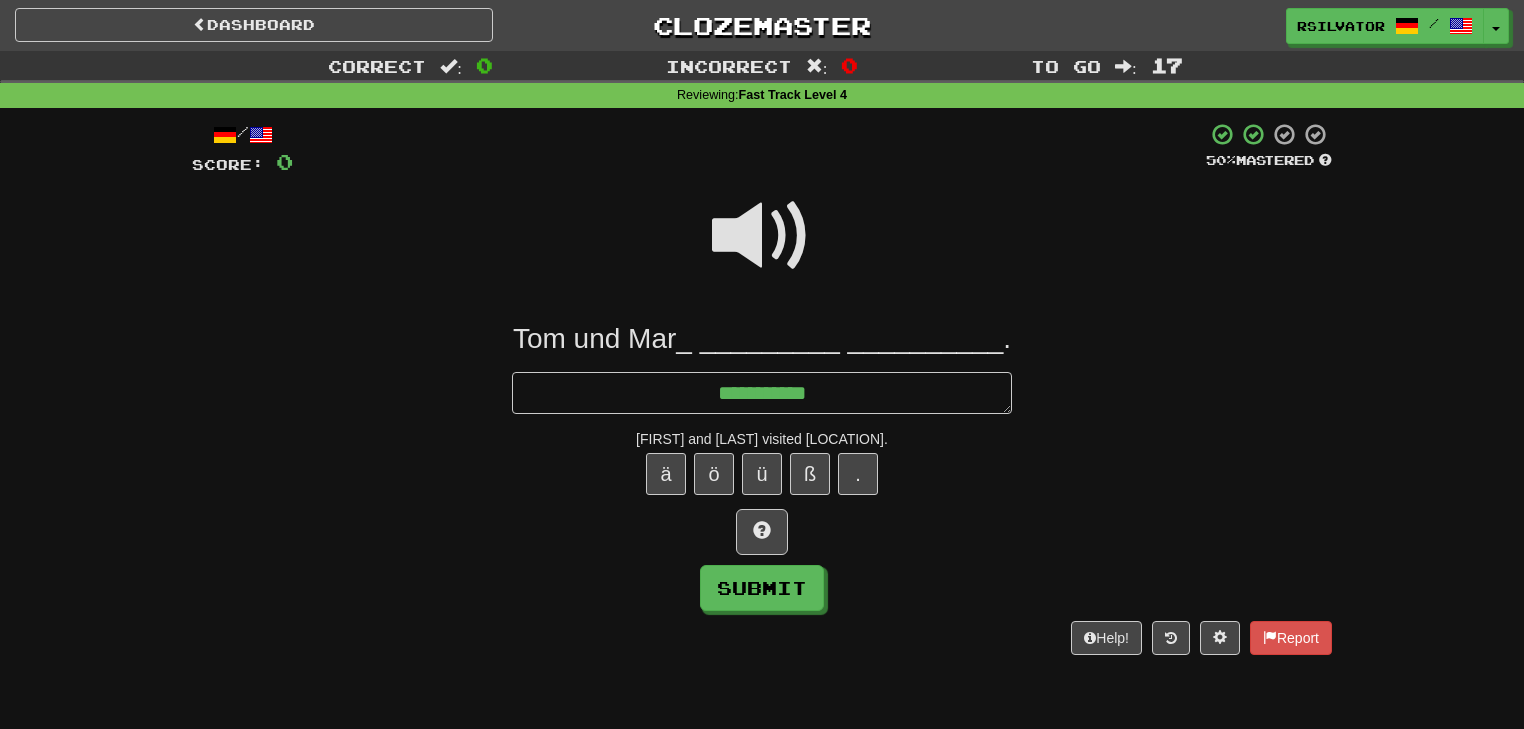 type on "*" 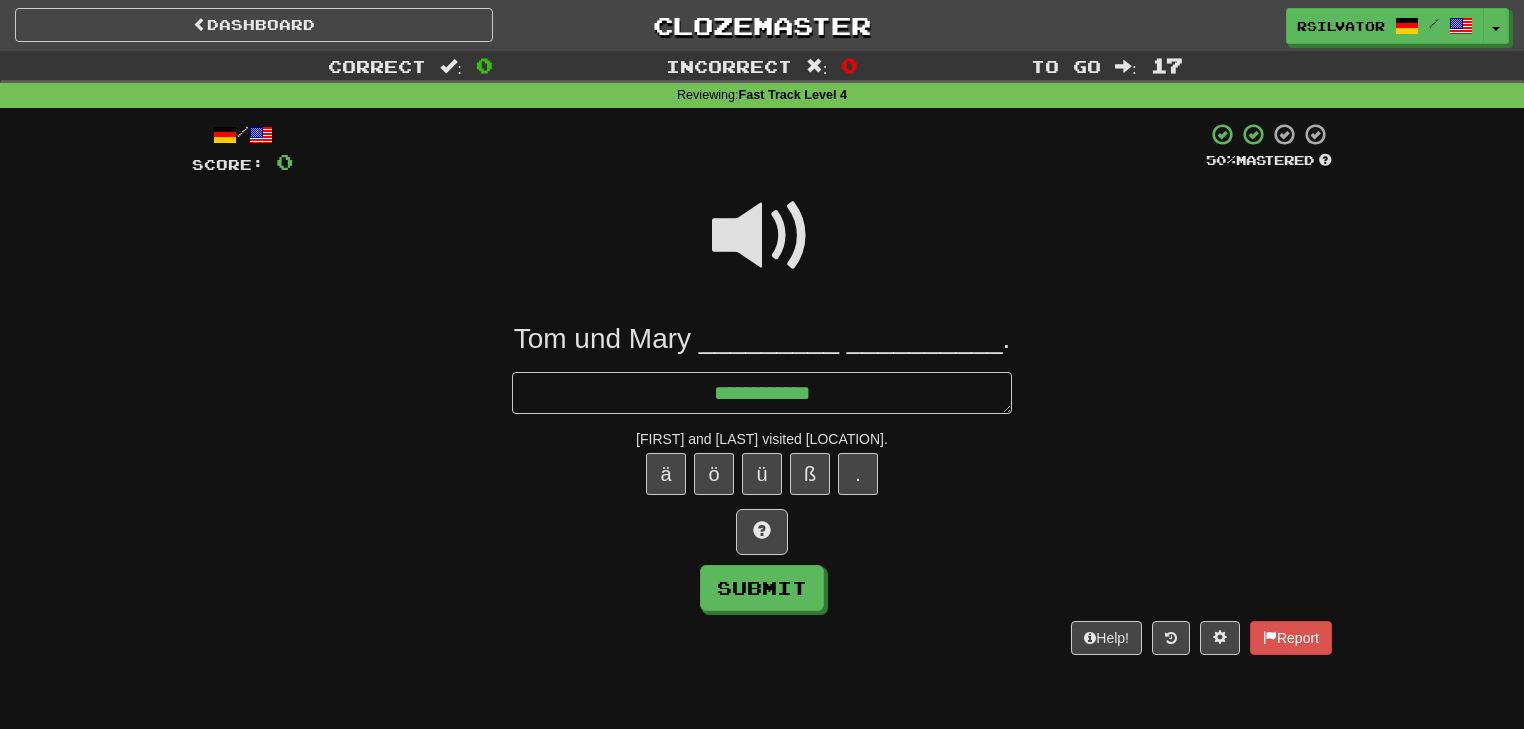 type on "*" 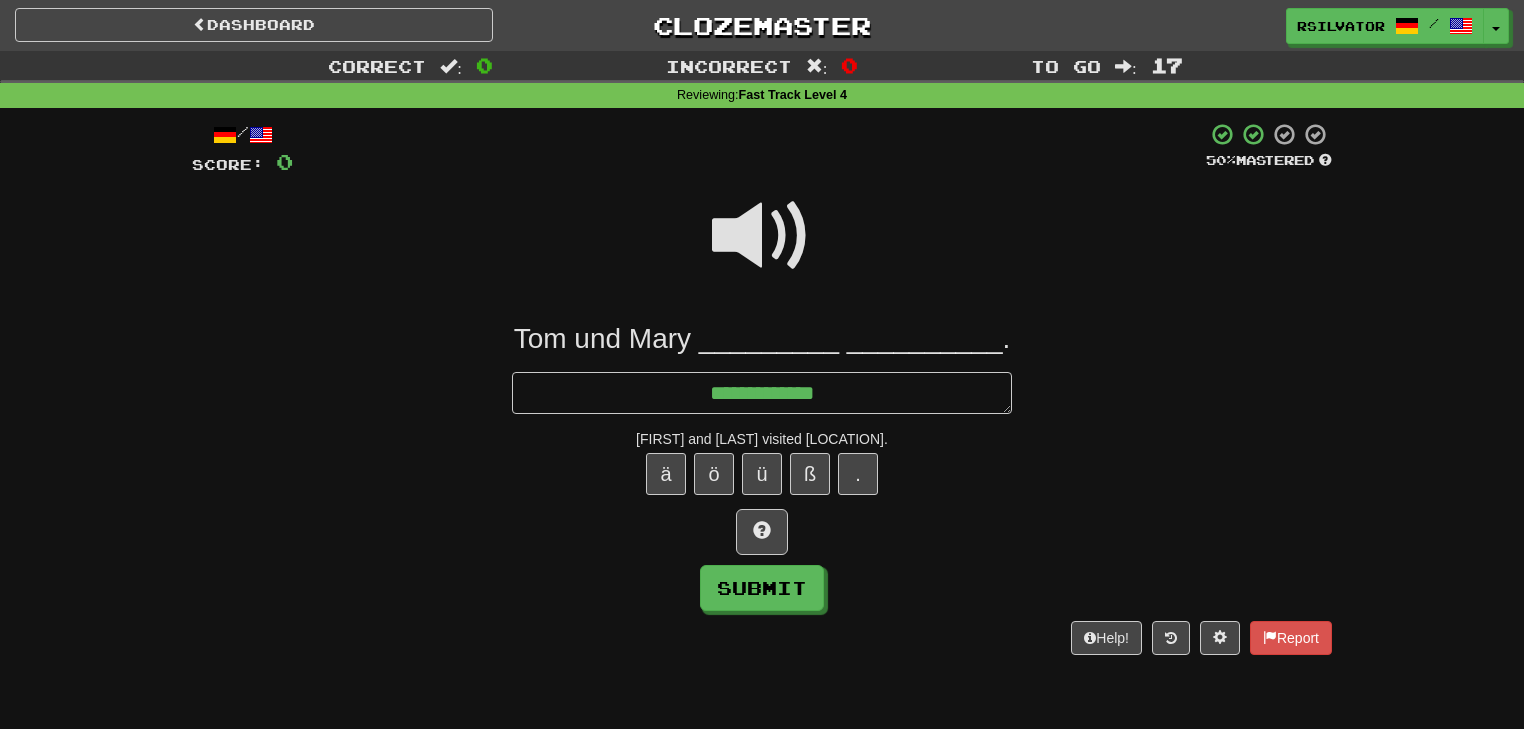 type on "*" 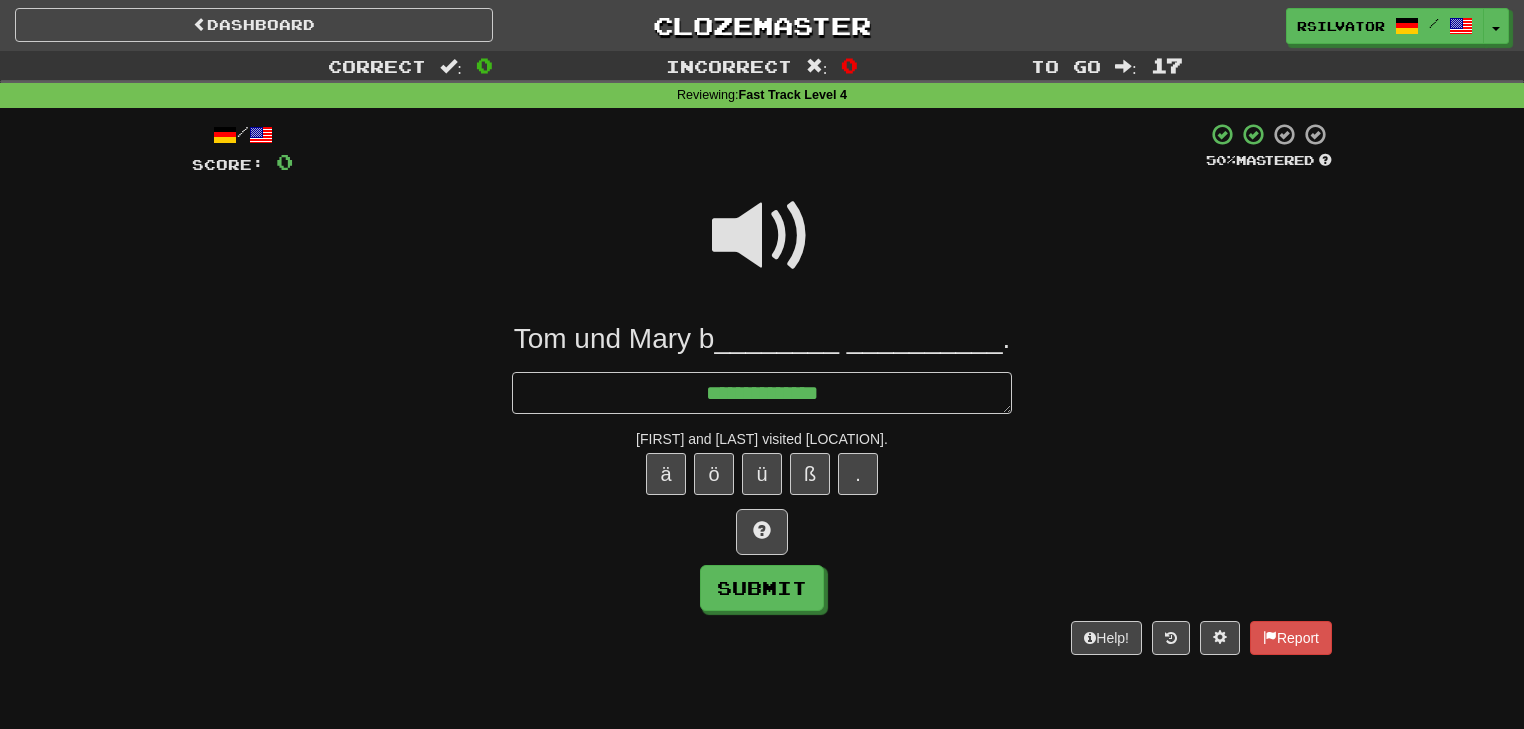 type on "*" 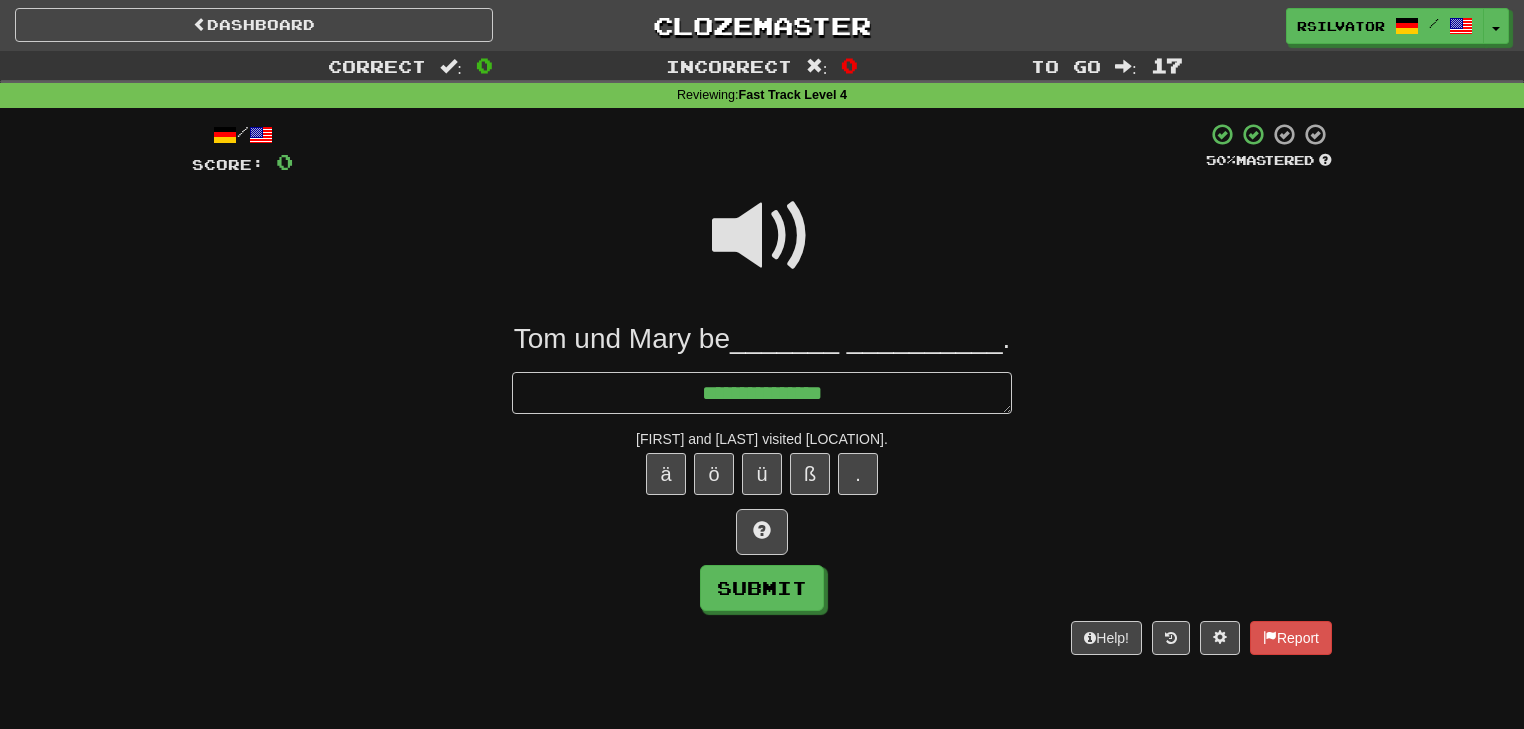 type on "*" 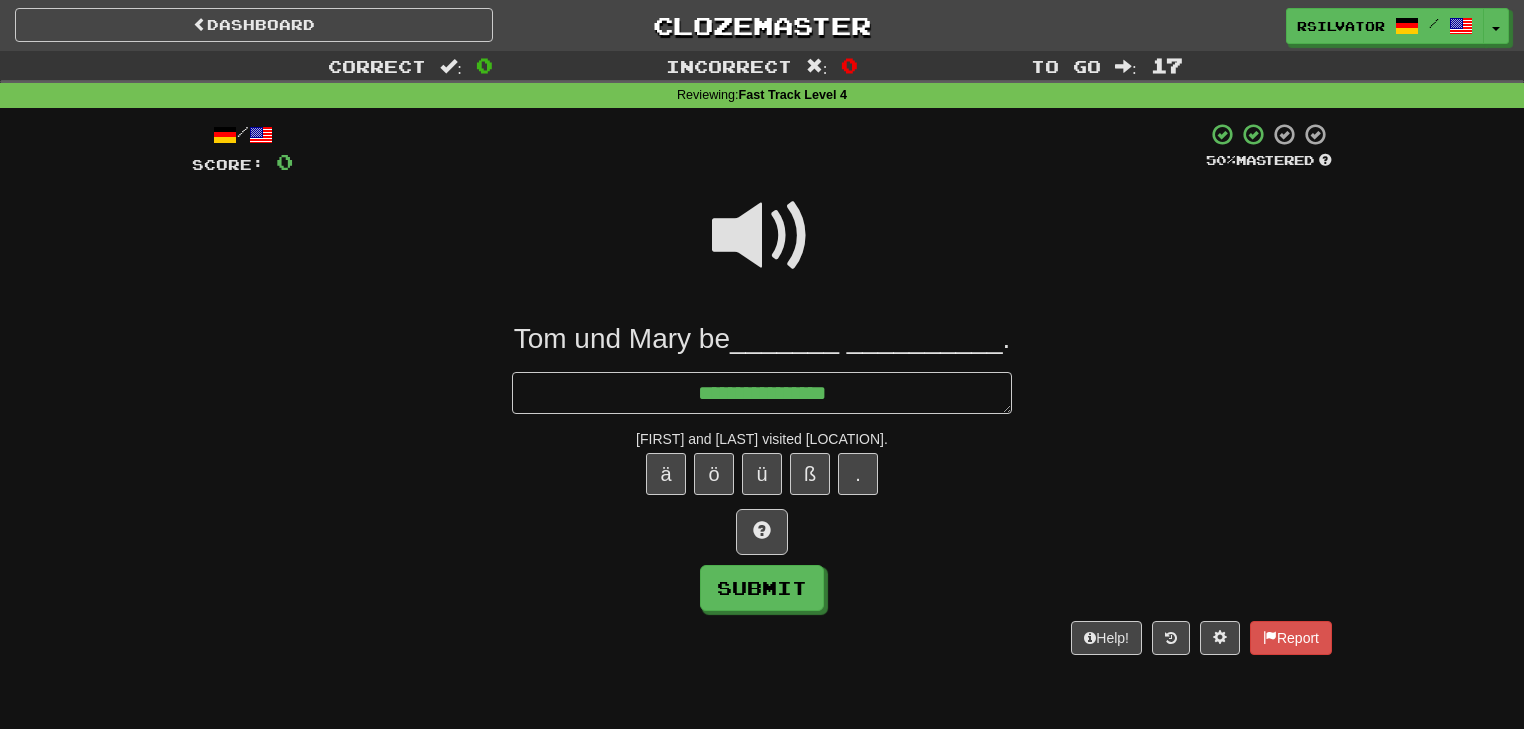 type on "*" 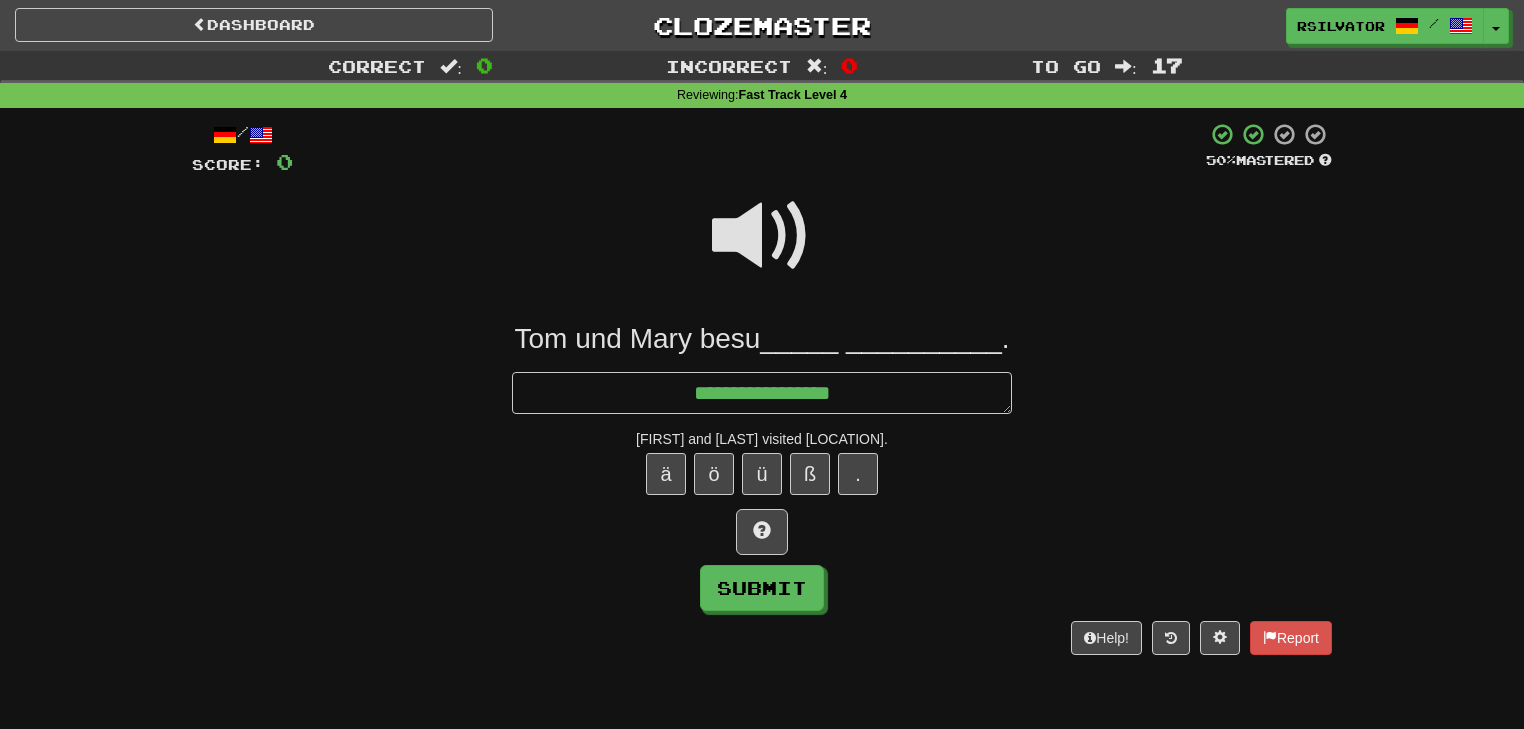 type on "*" 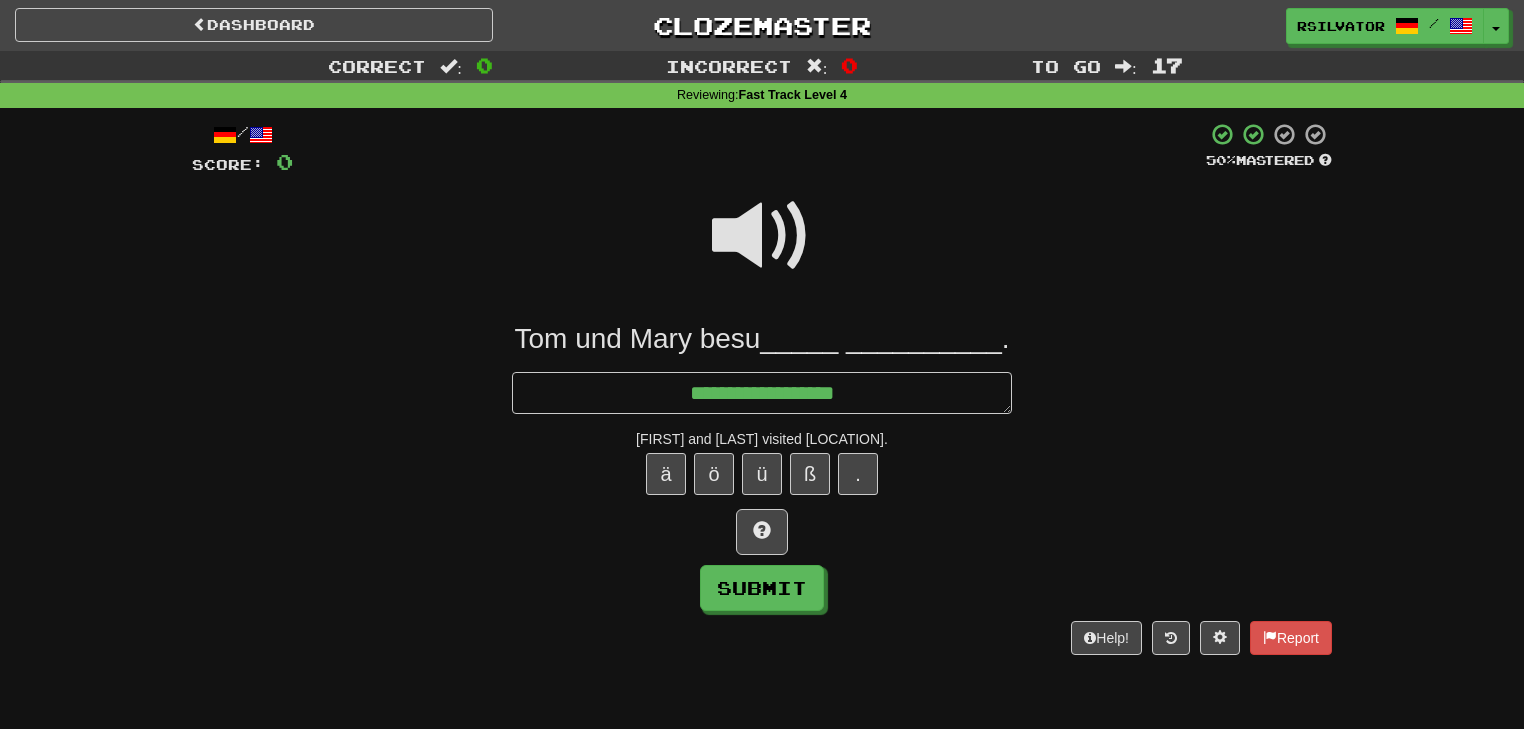 type on "*" 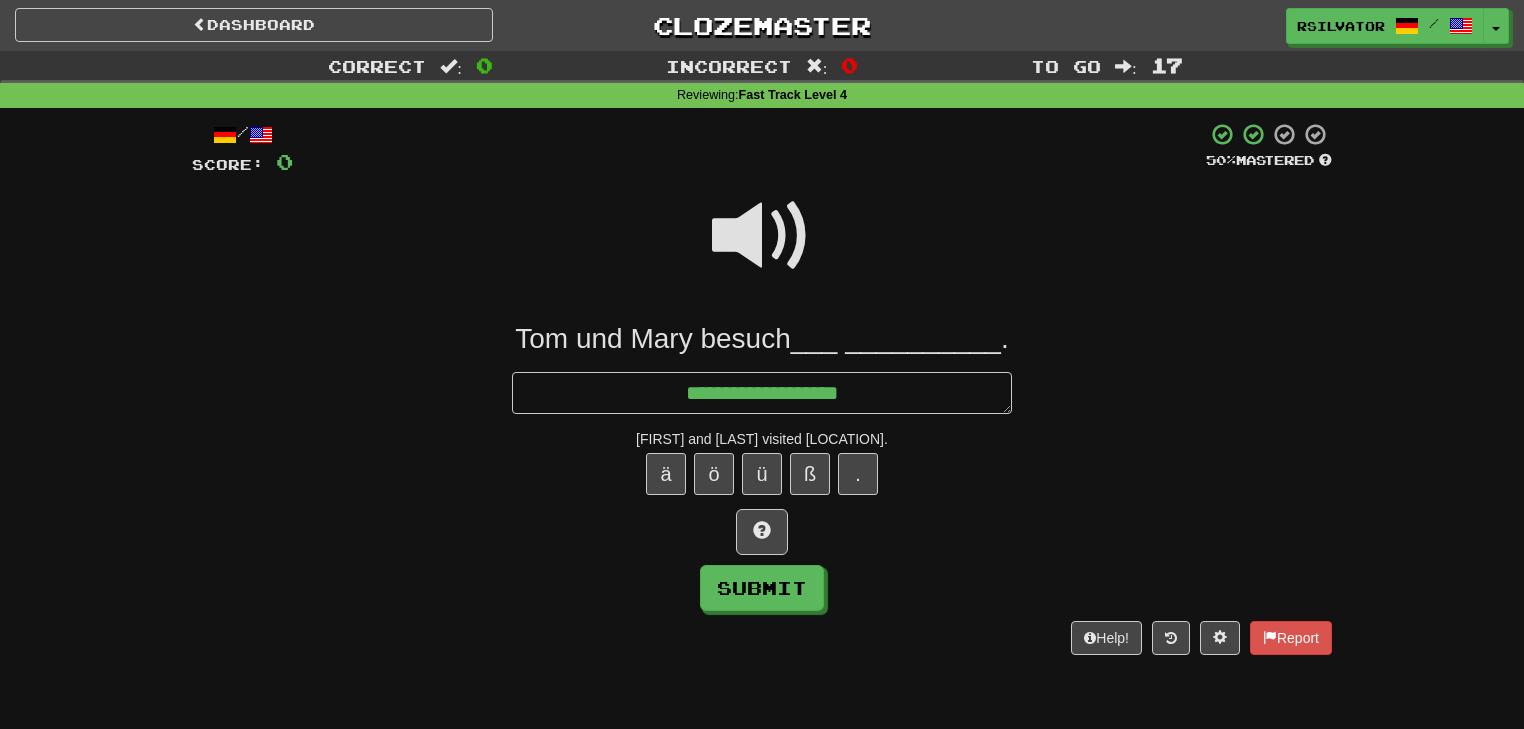 type on "*" 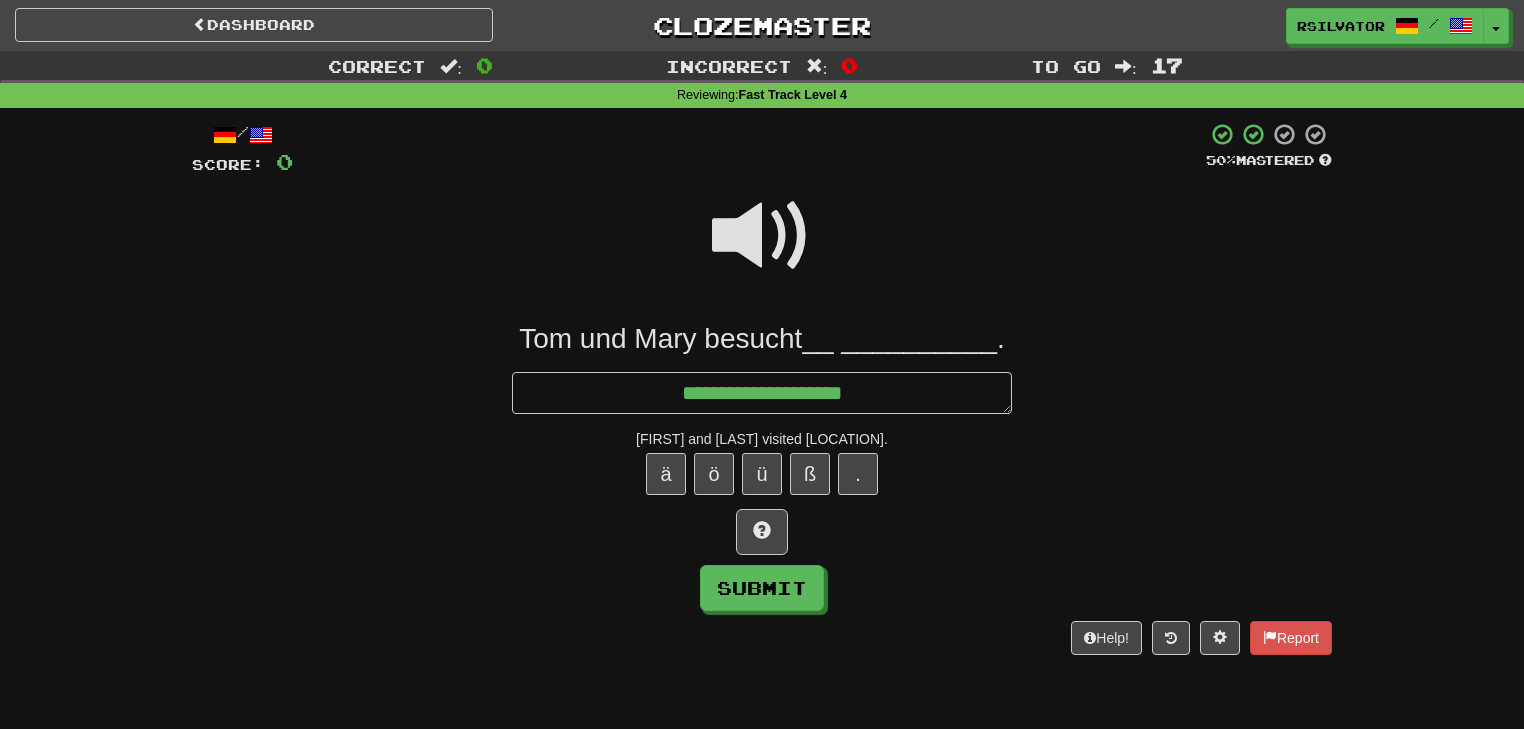 type on "**********" 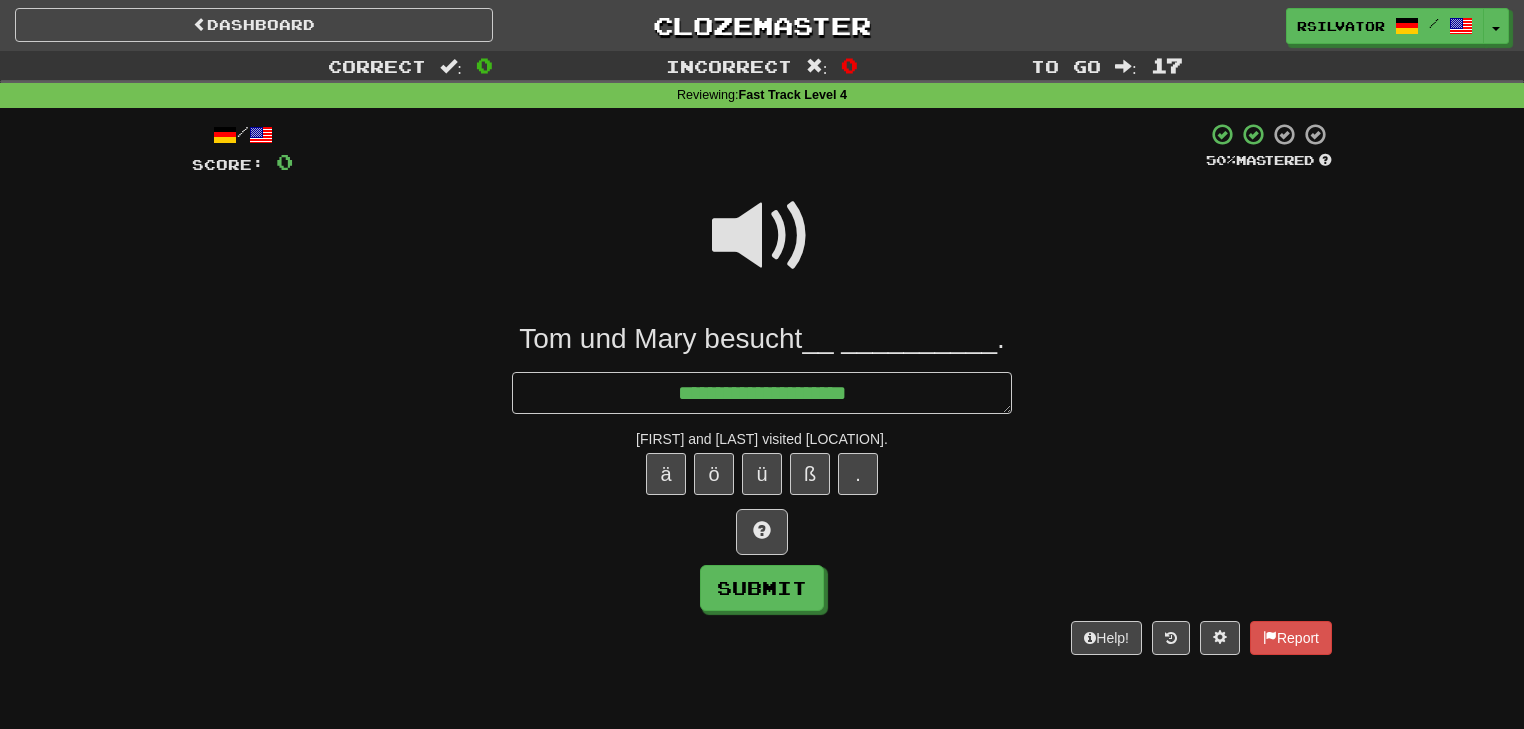 type on "*" 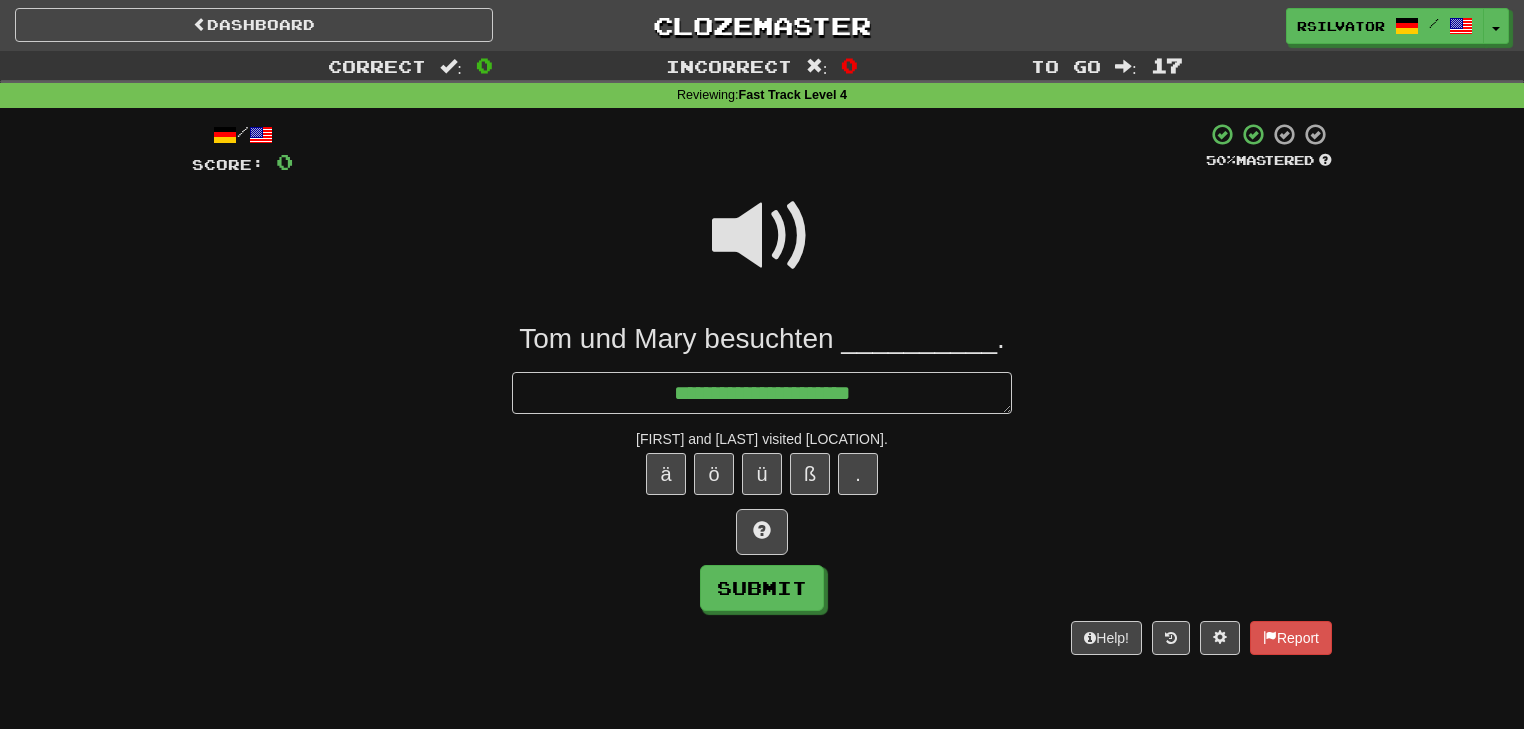 type on "*" 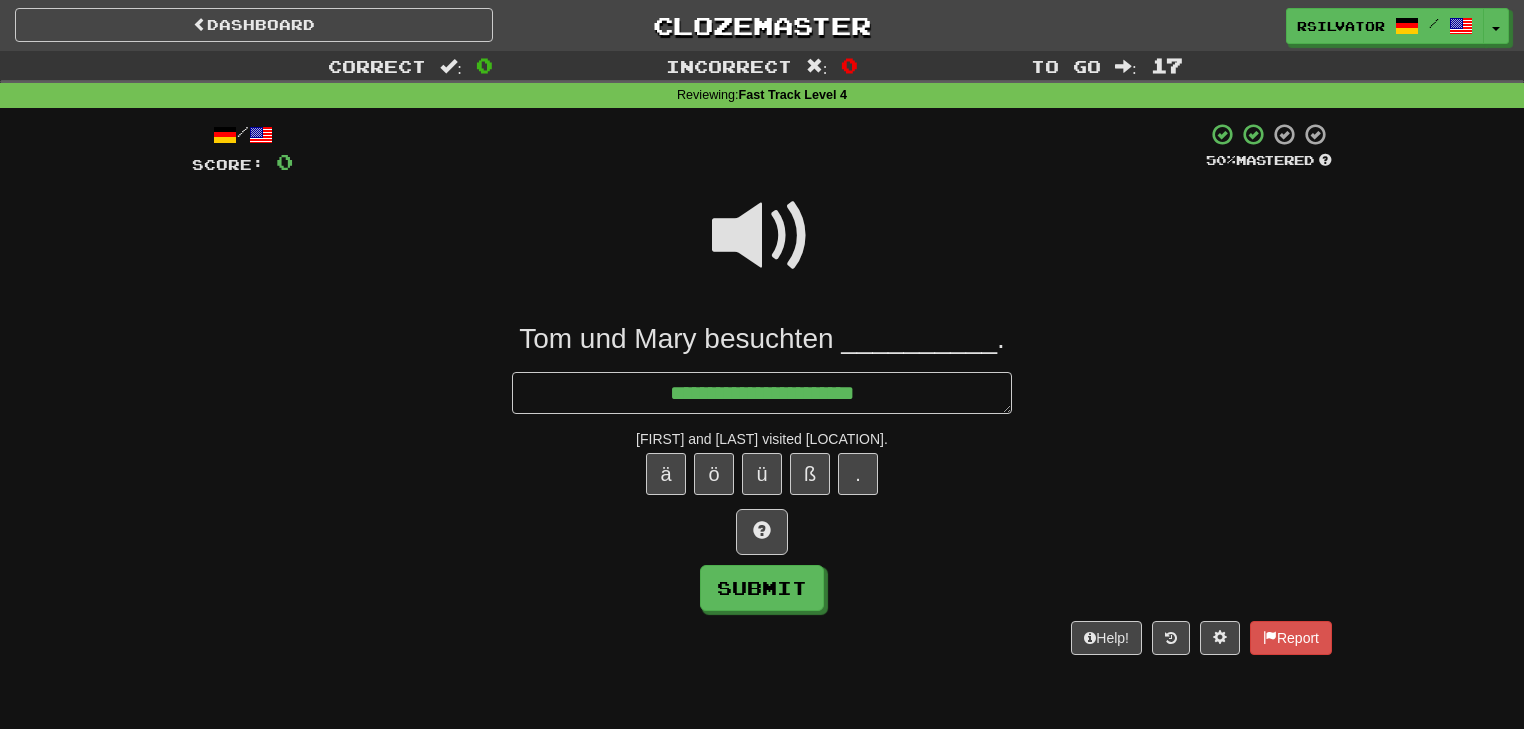 type on "*" 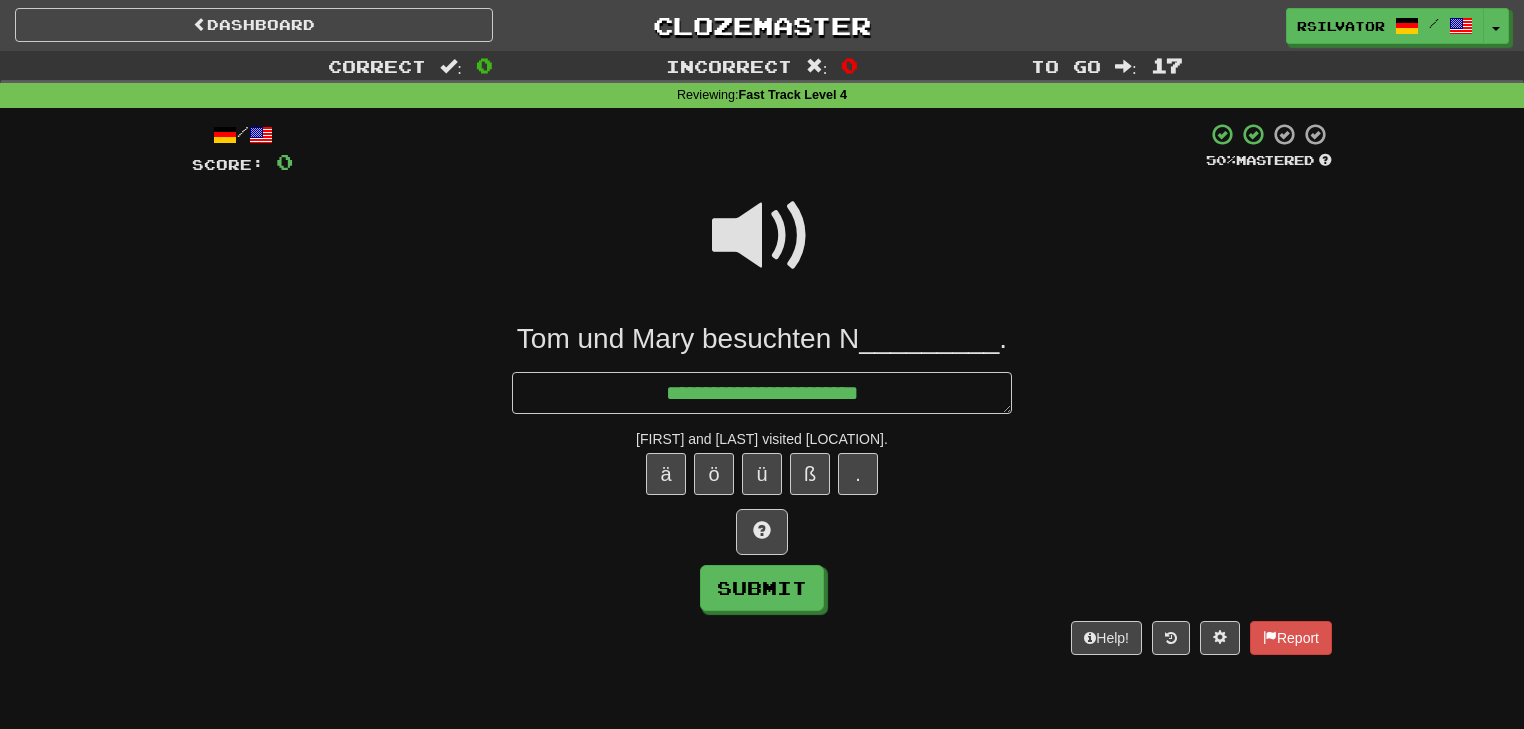 type on "*" 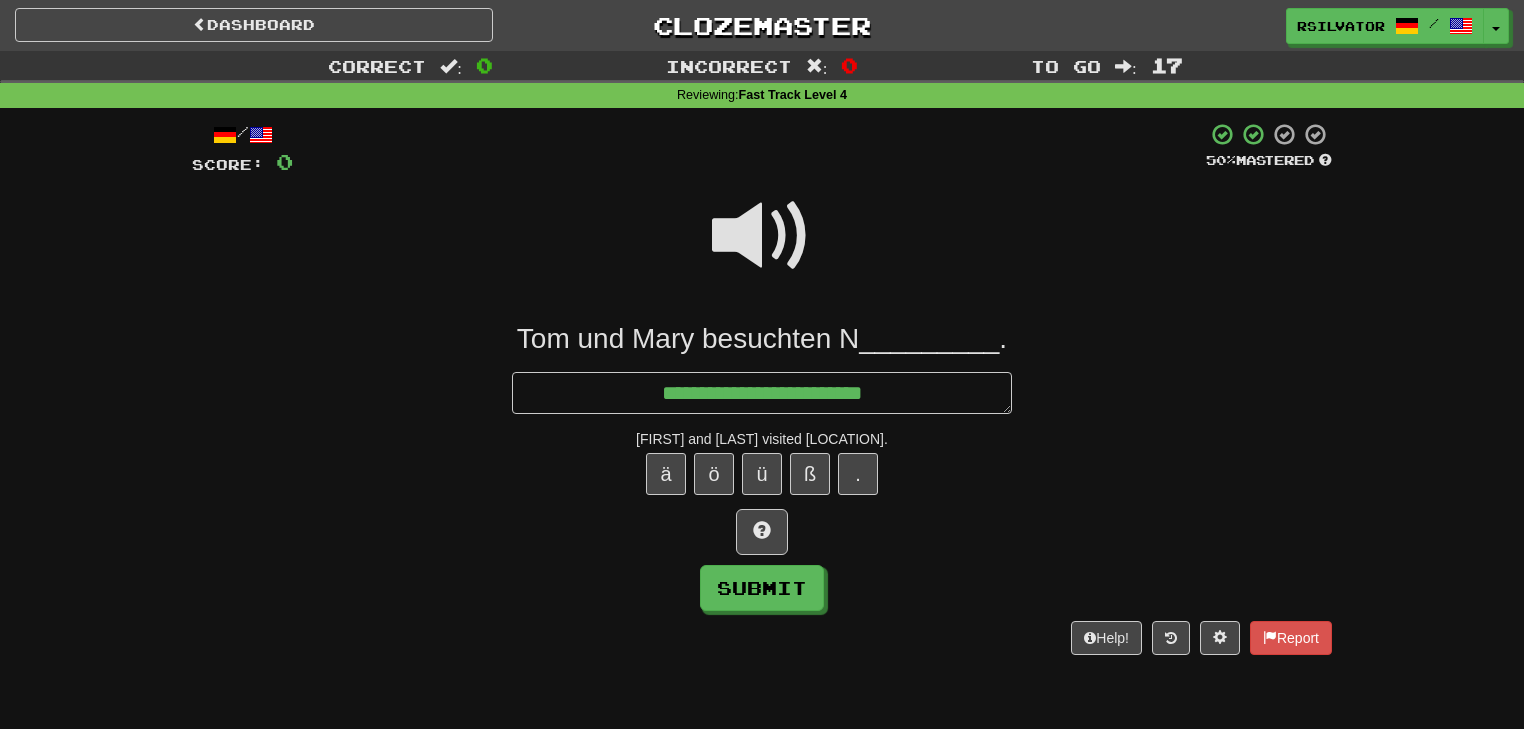 type on "*" 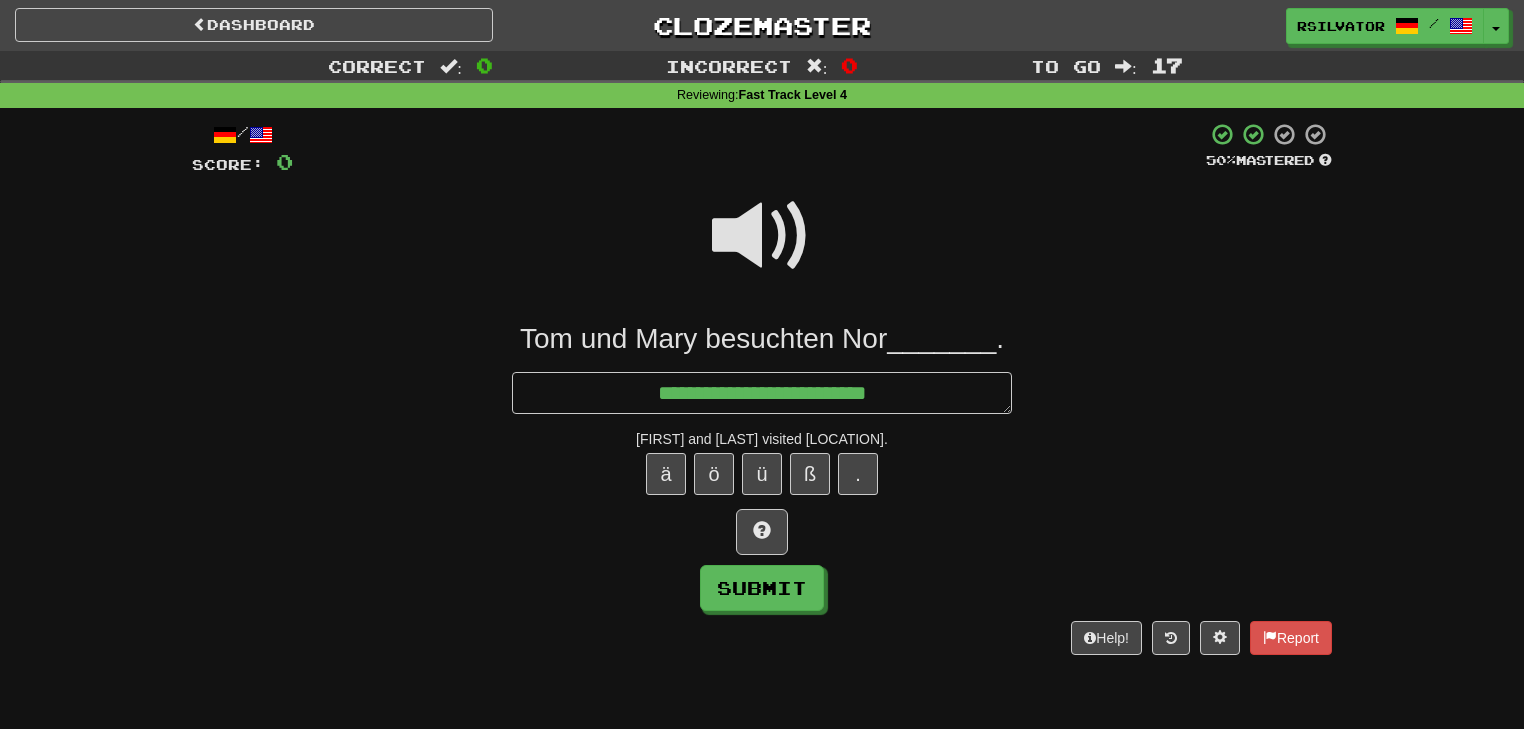 type on "*" 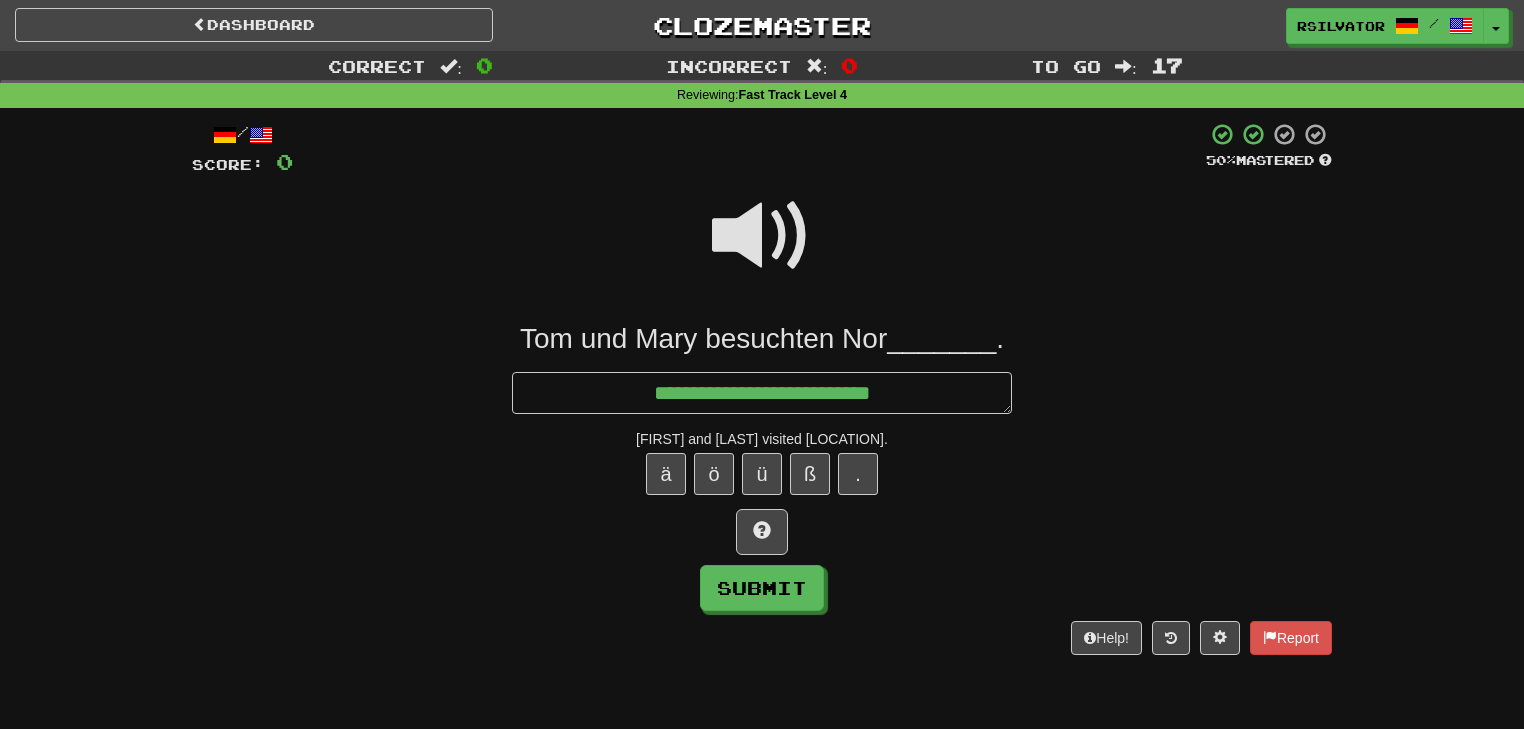 type on "*" 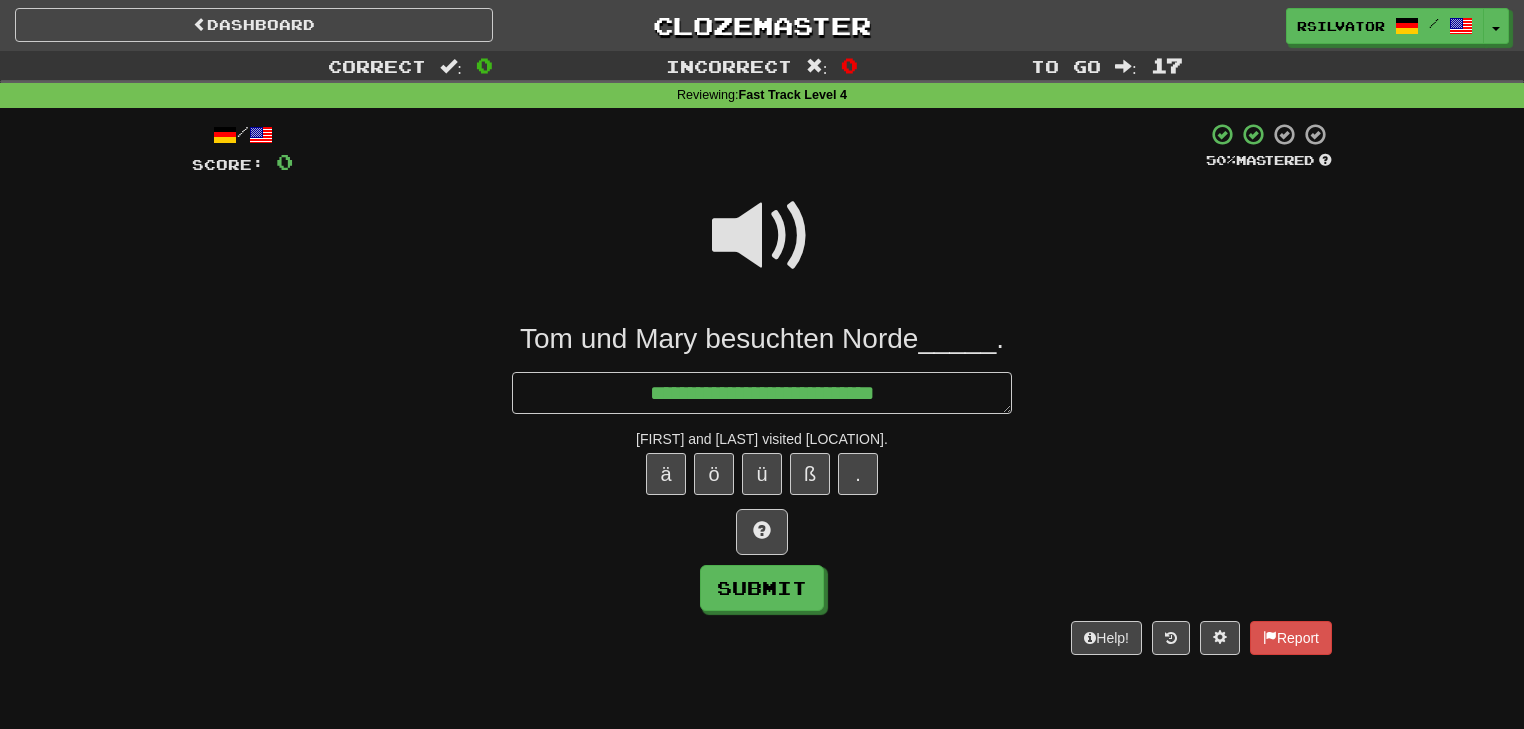 type on "*" 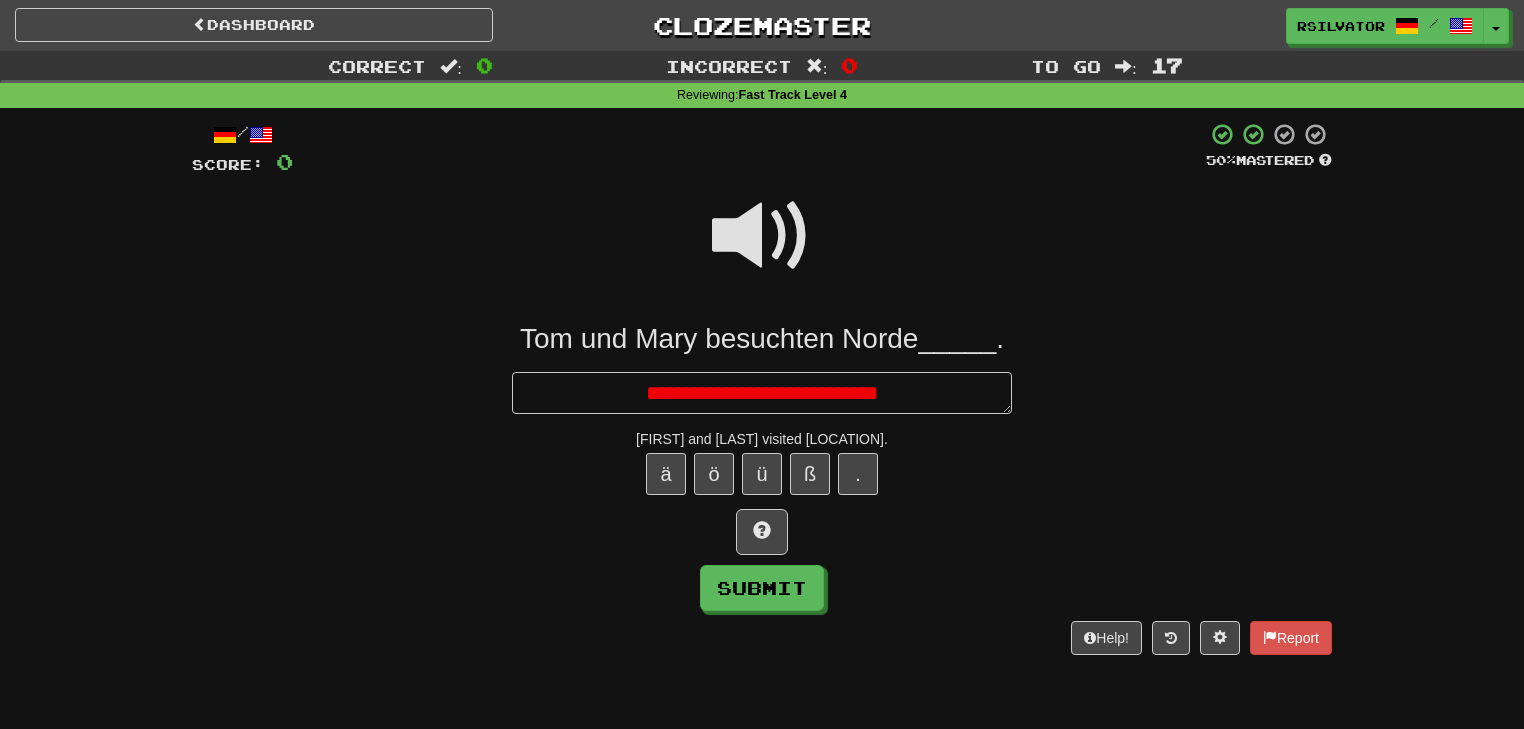 type on "*" 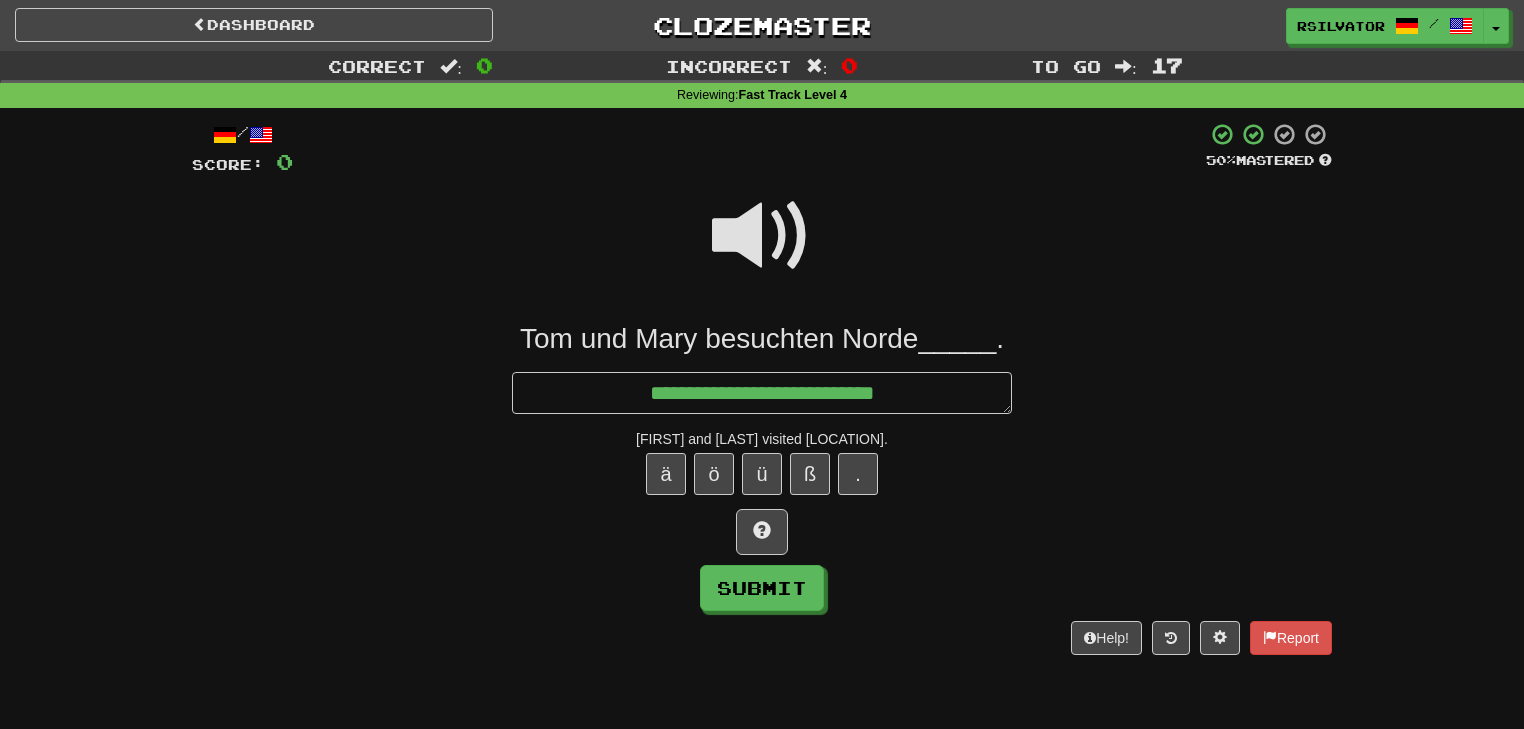 type on "*" 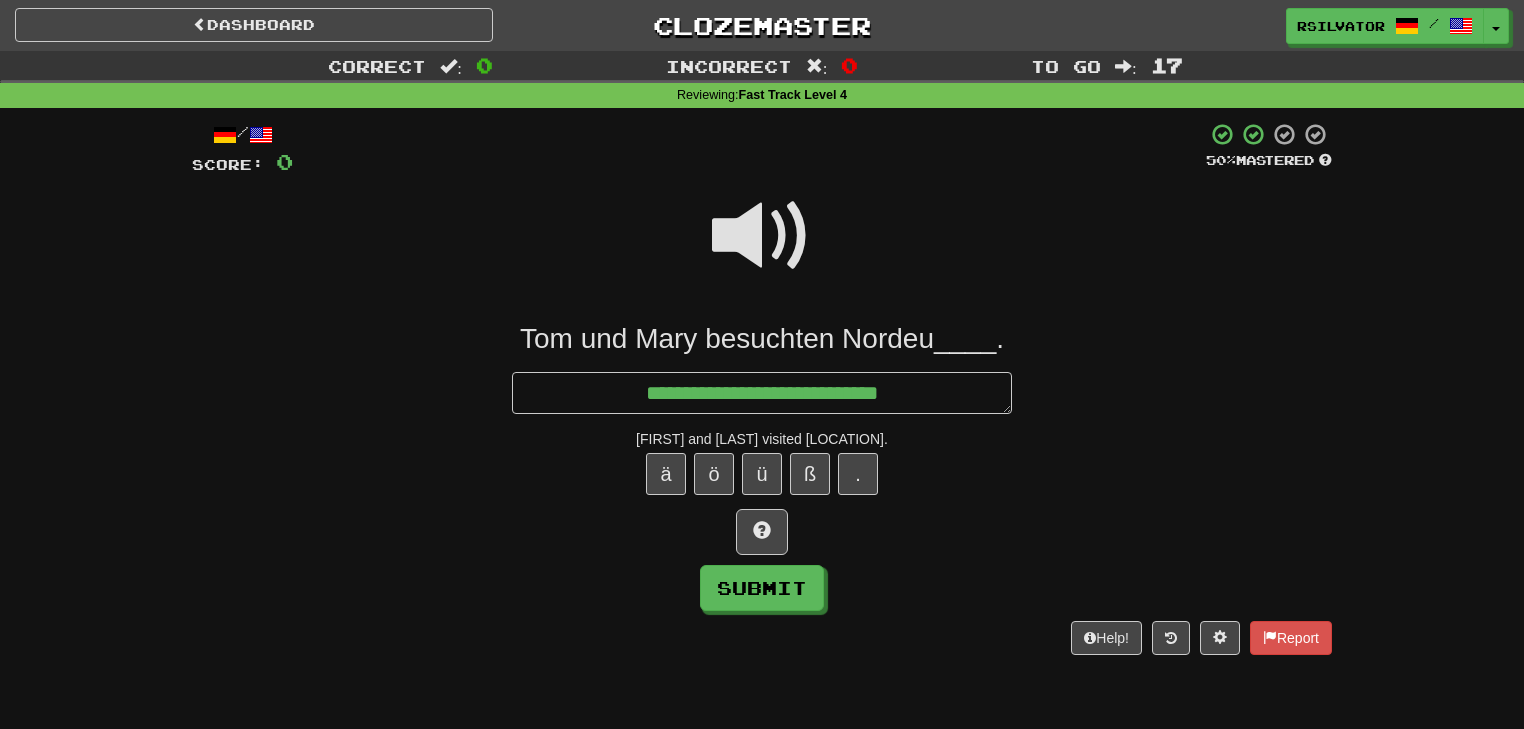 type on "*" 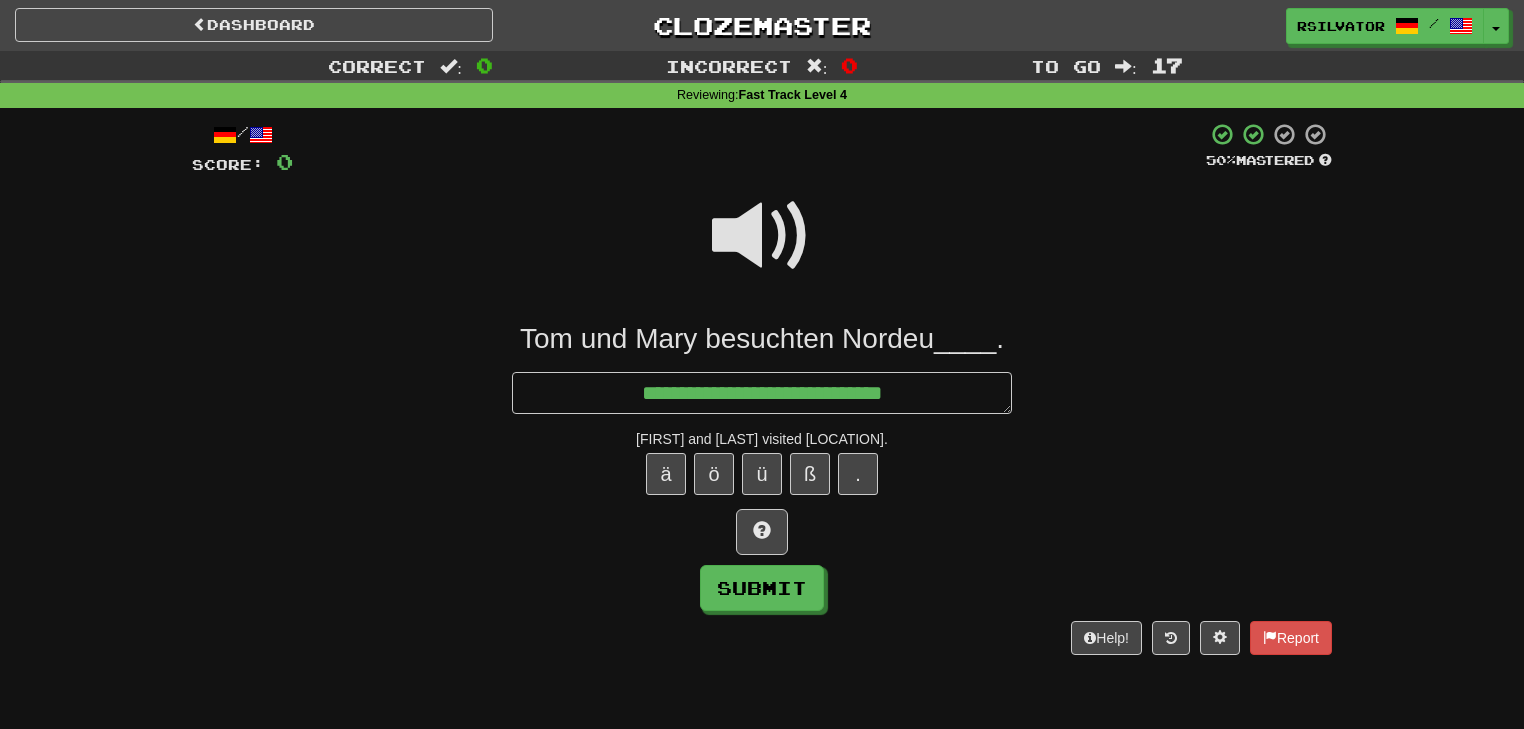 type on "*" 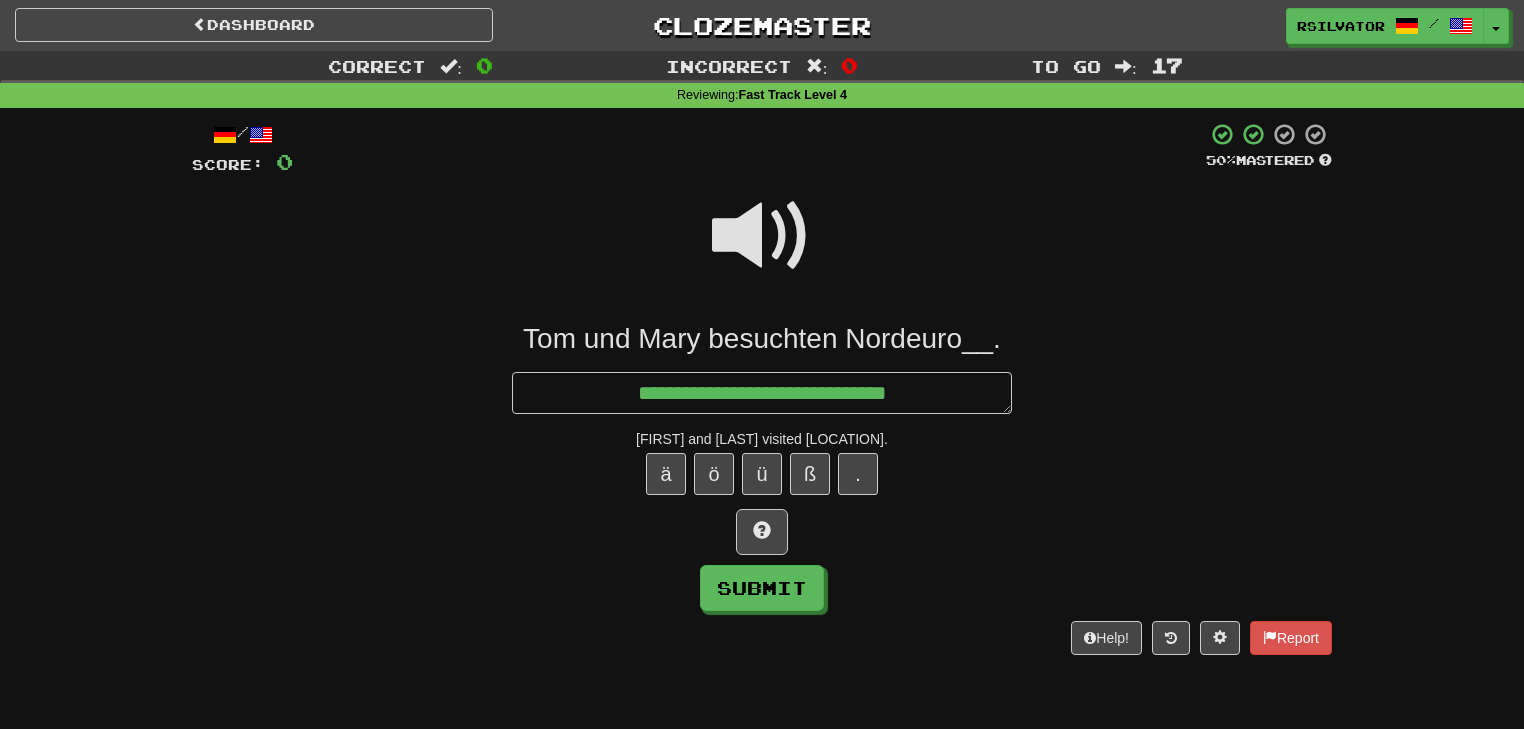 type on "*" 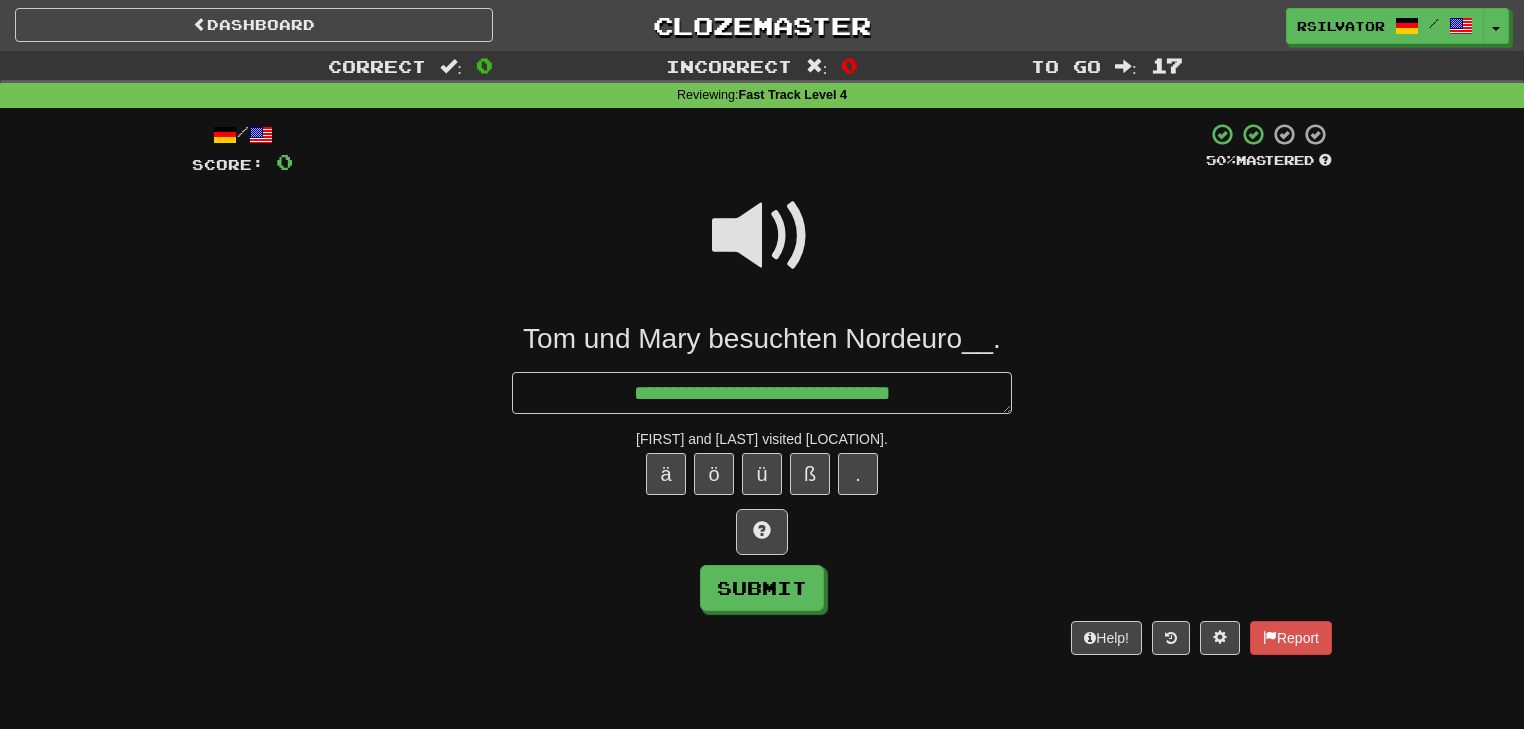 type on "*" 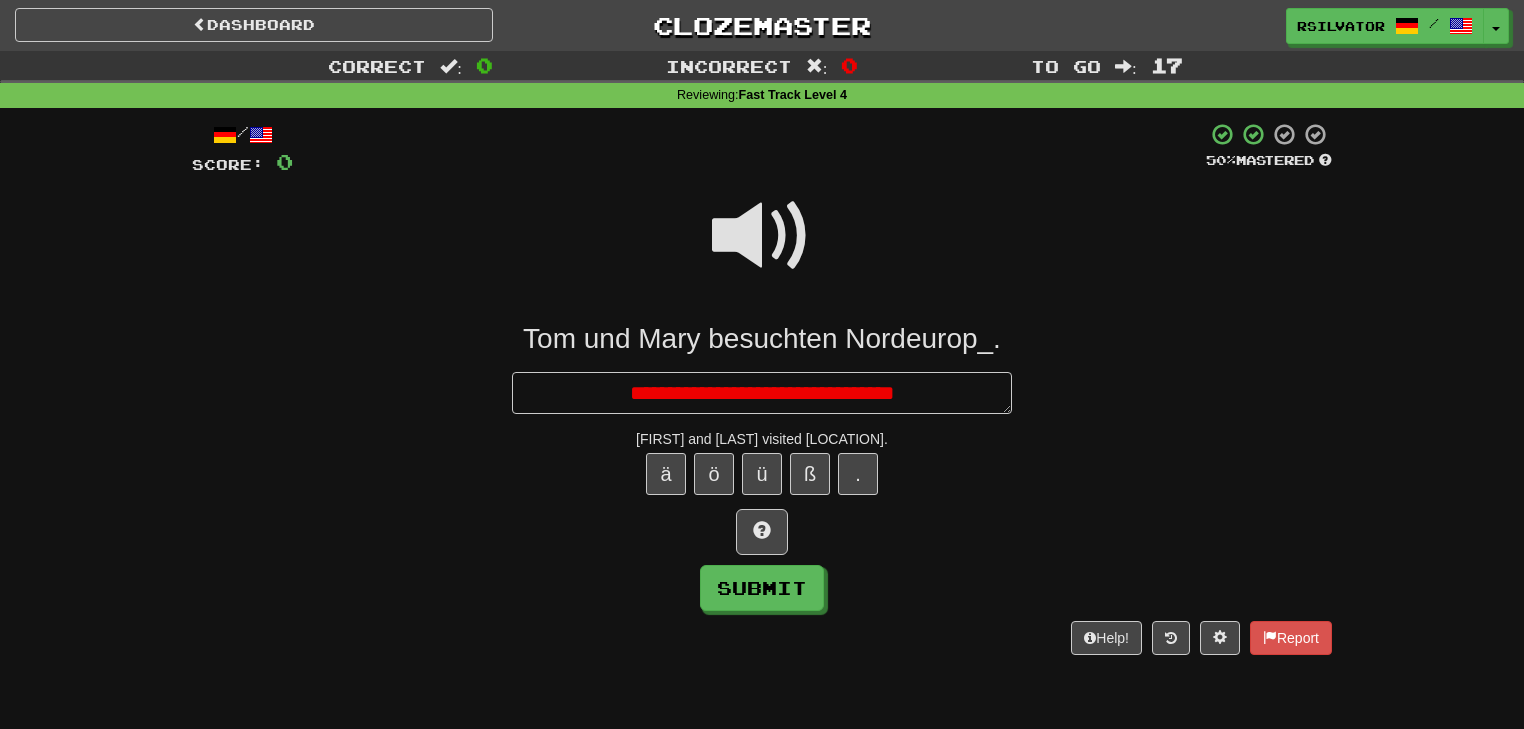 type on "*" 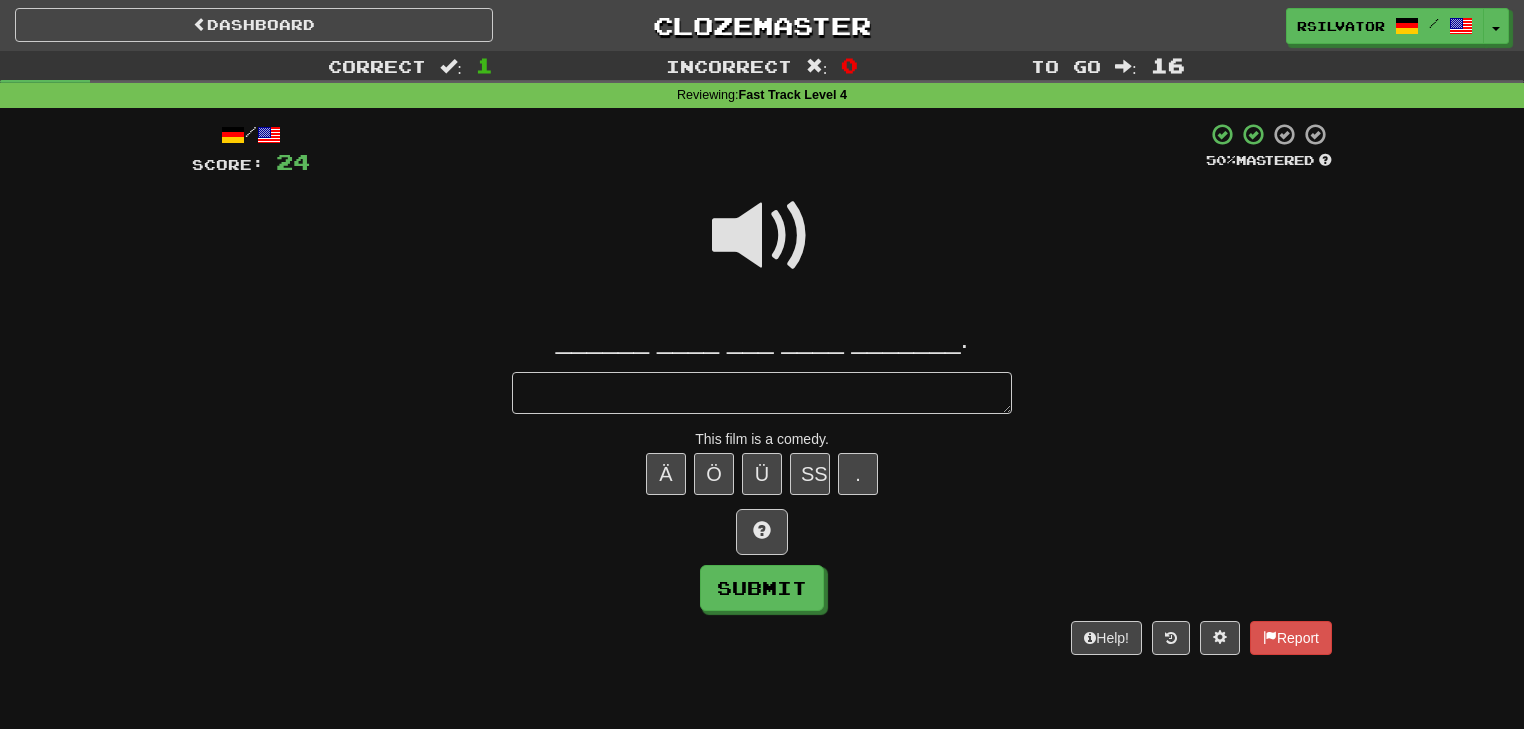 type on "*" 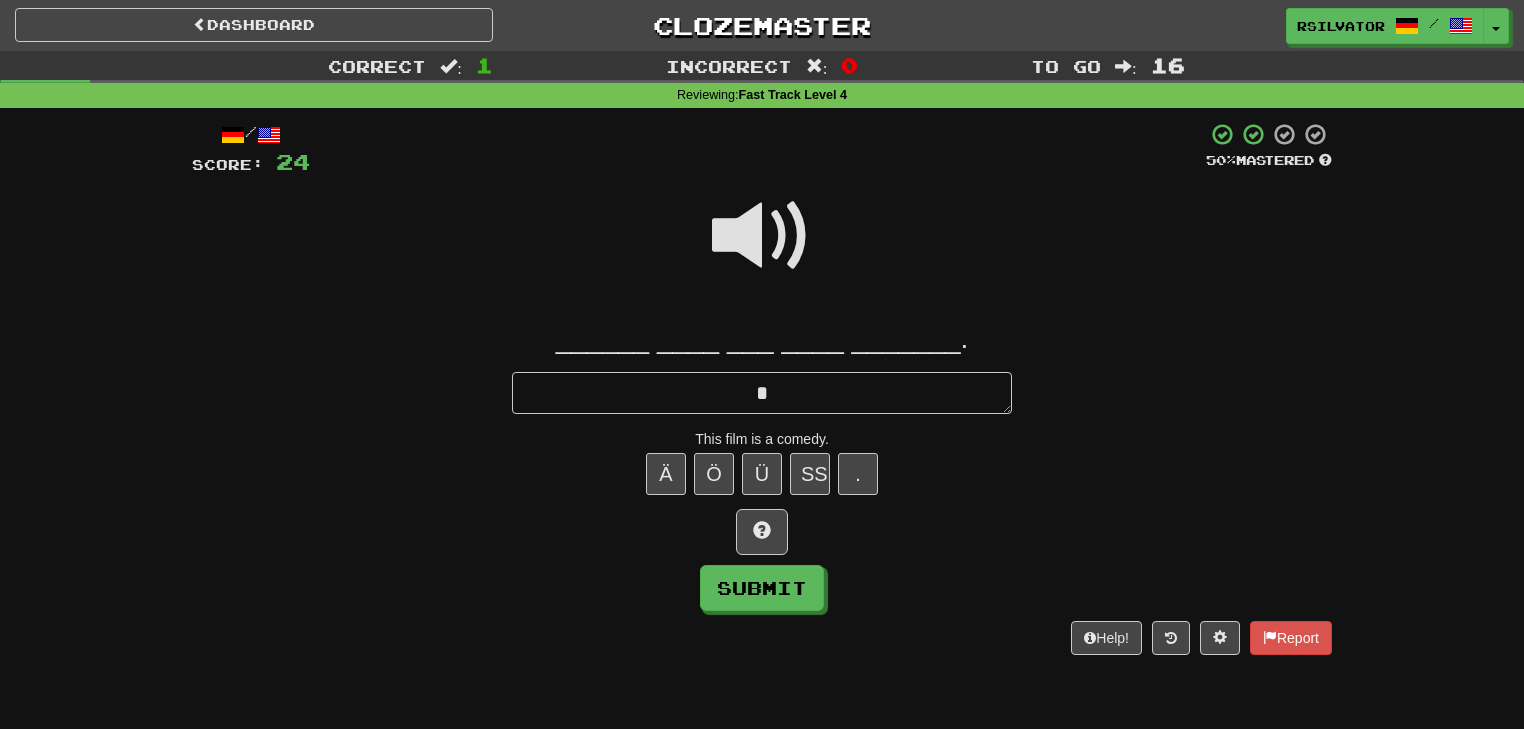 type on "*" 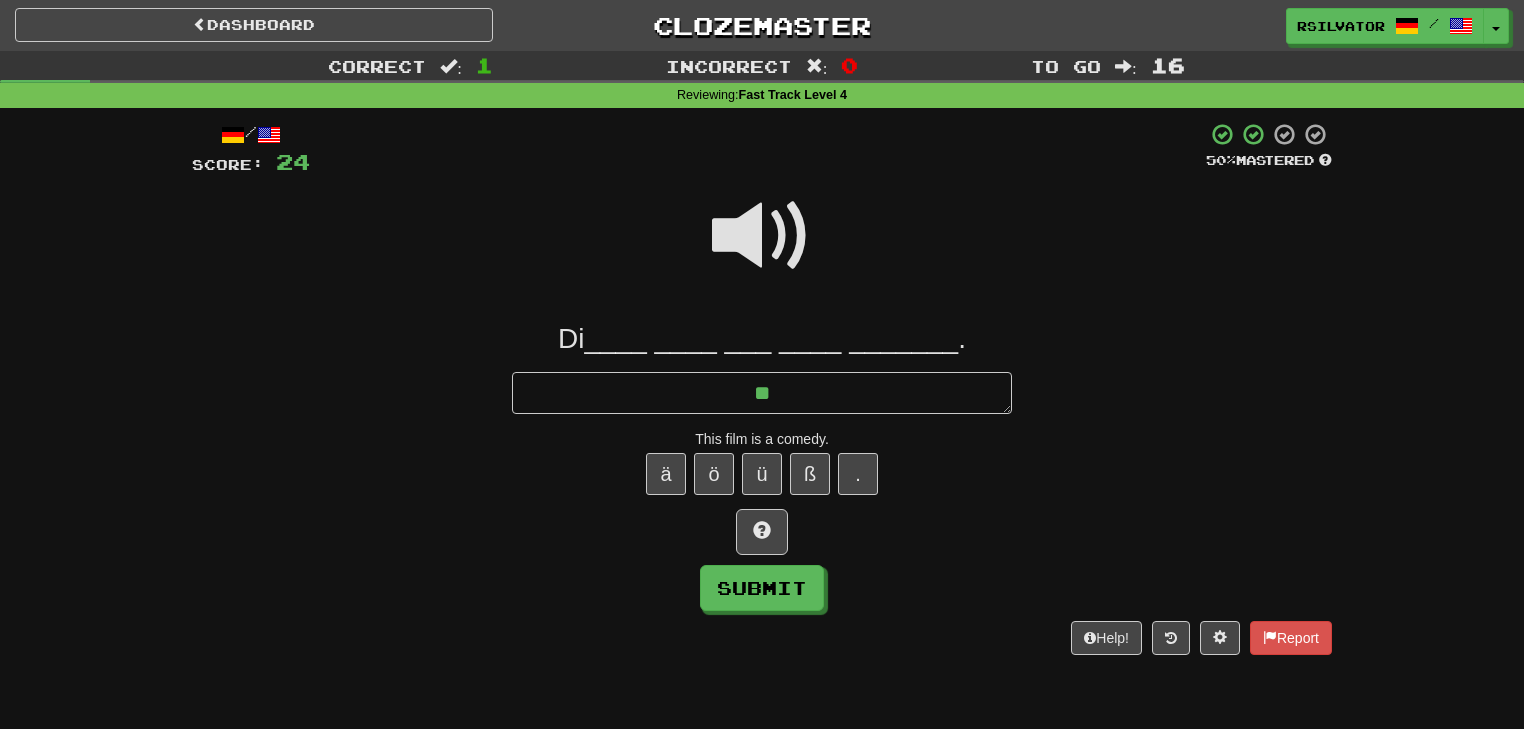 type on "*" 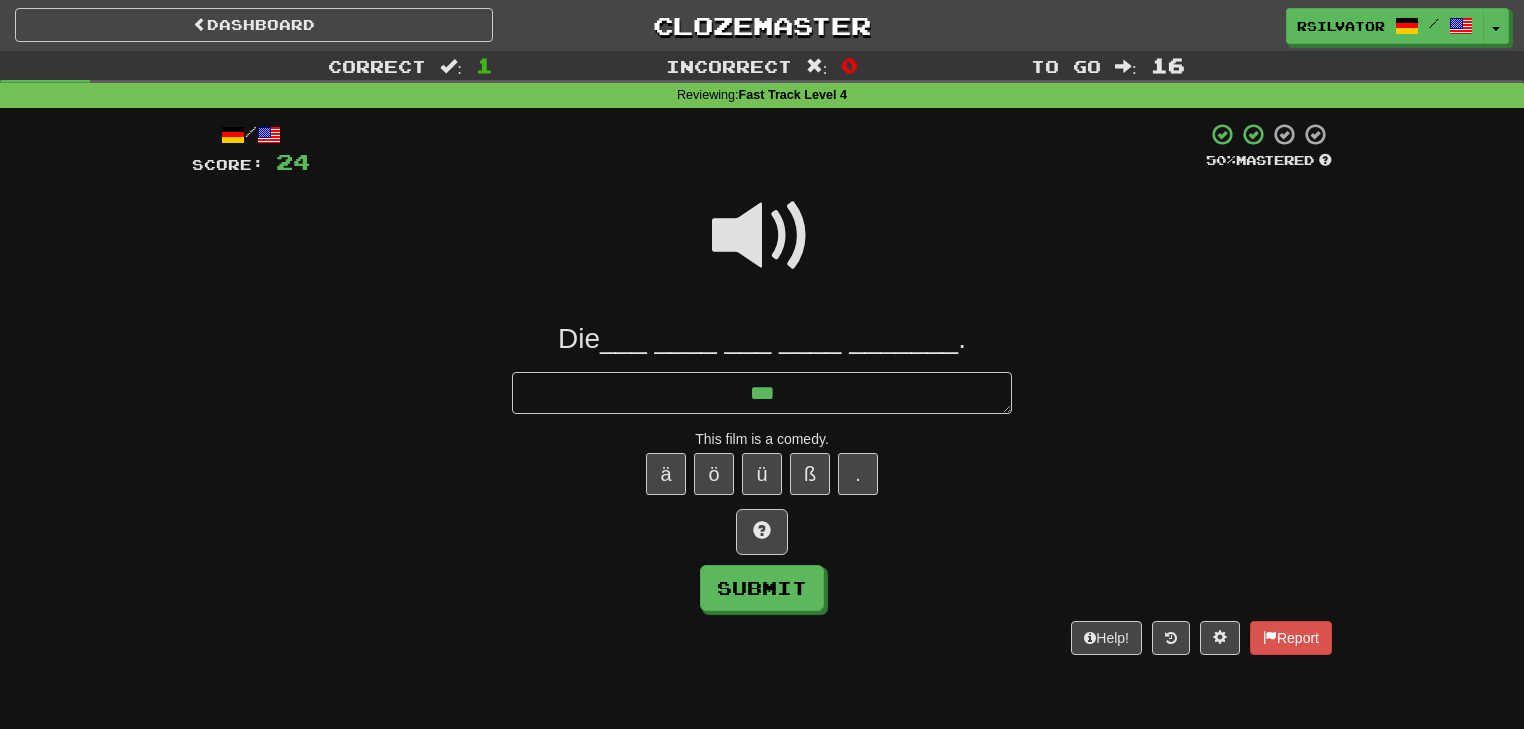 type on "*" 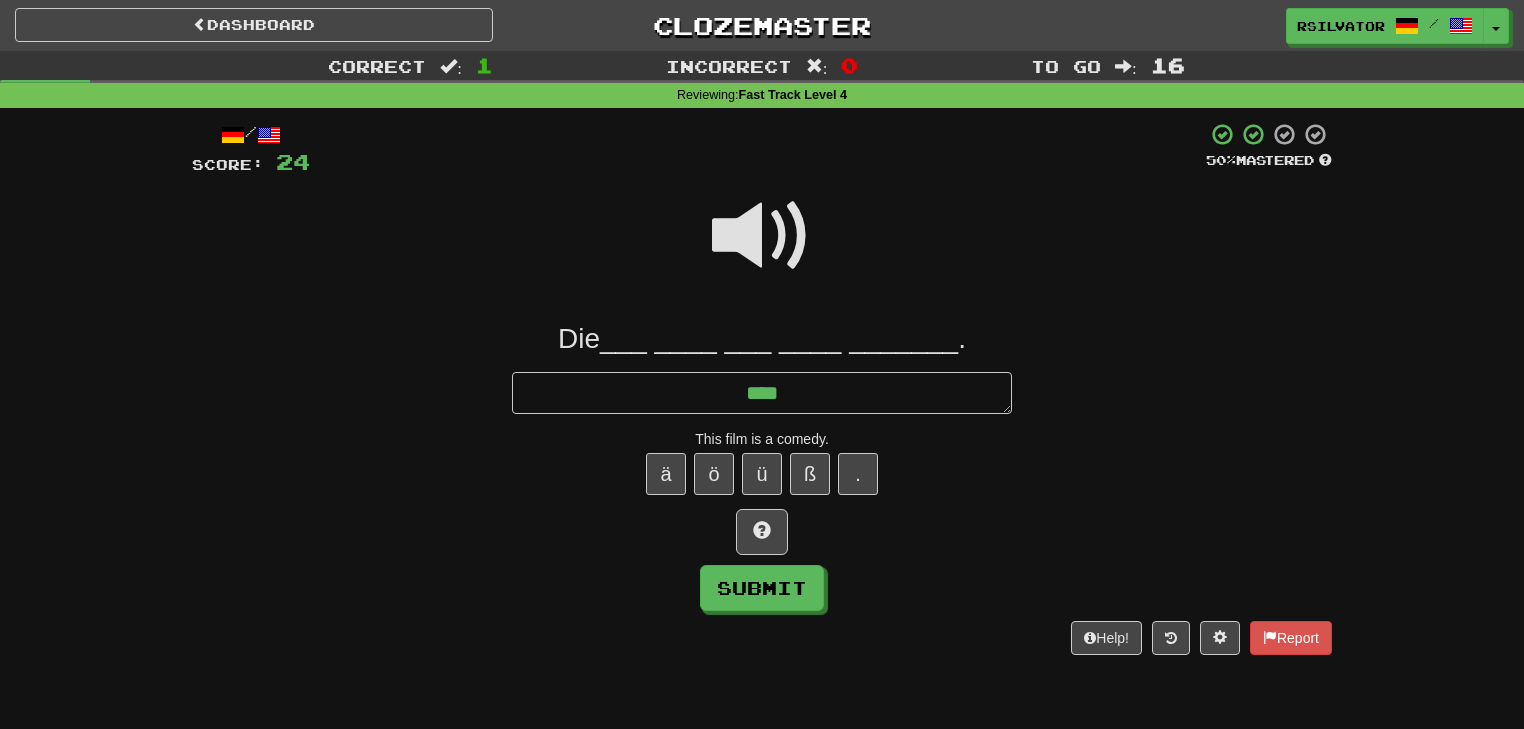 type on "*" 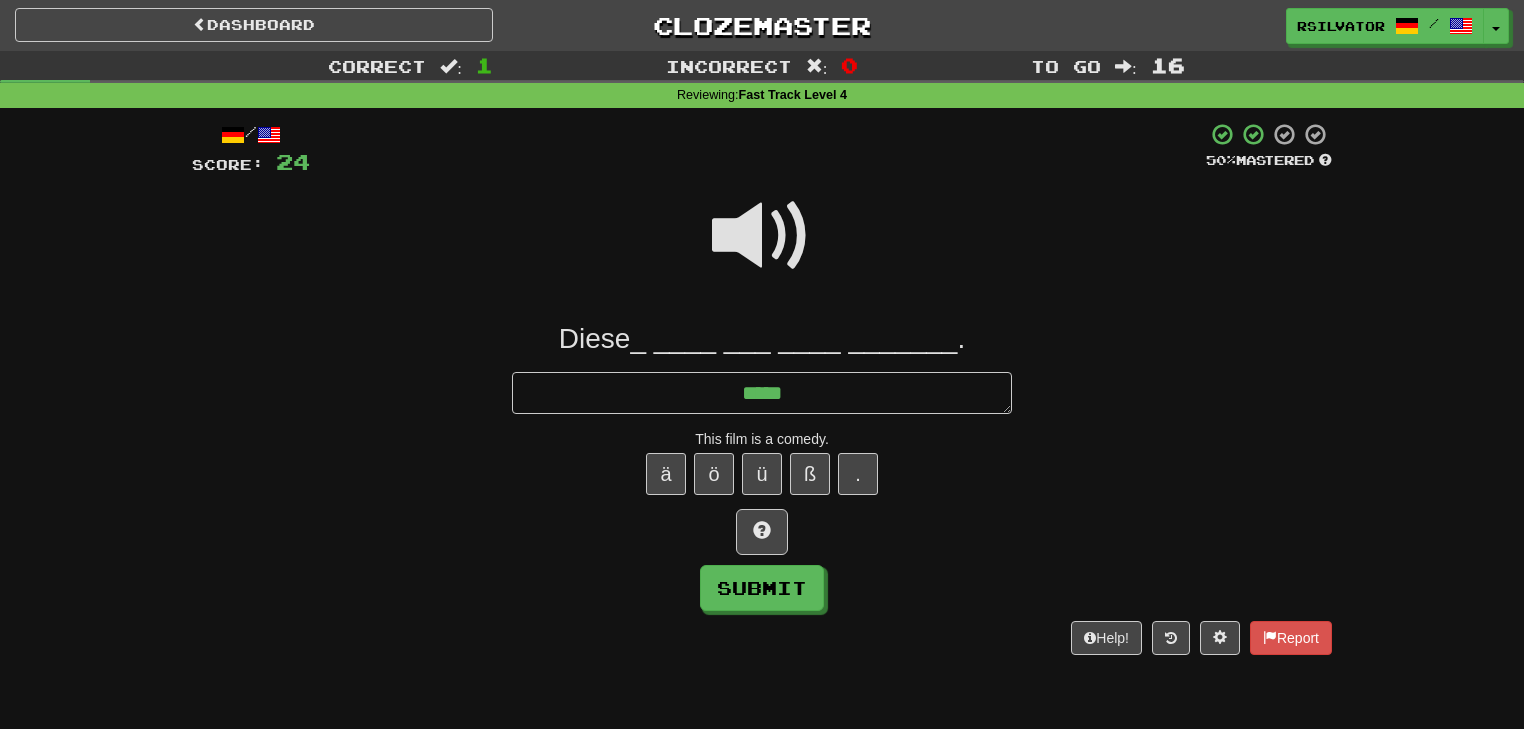 type on "*" 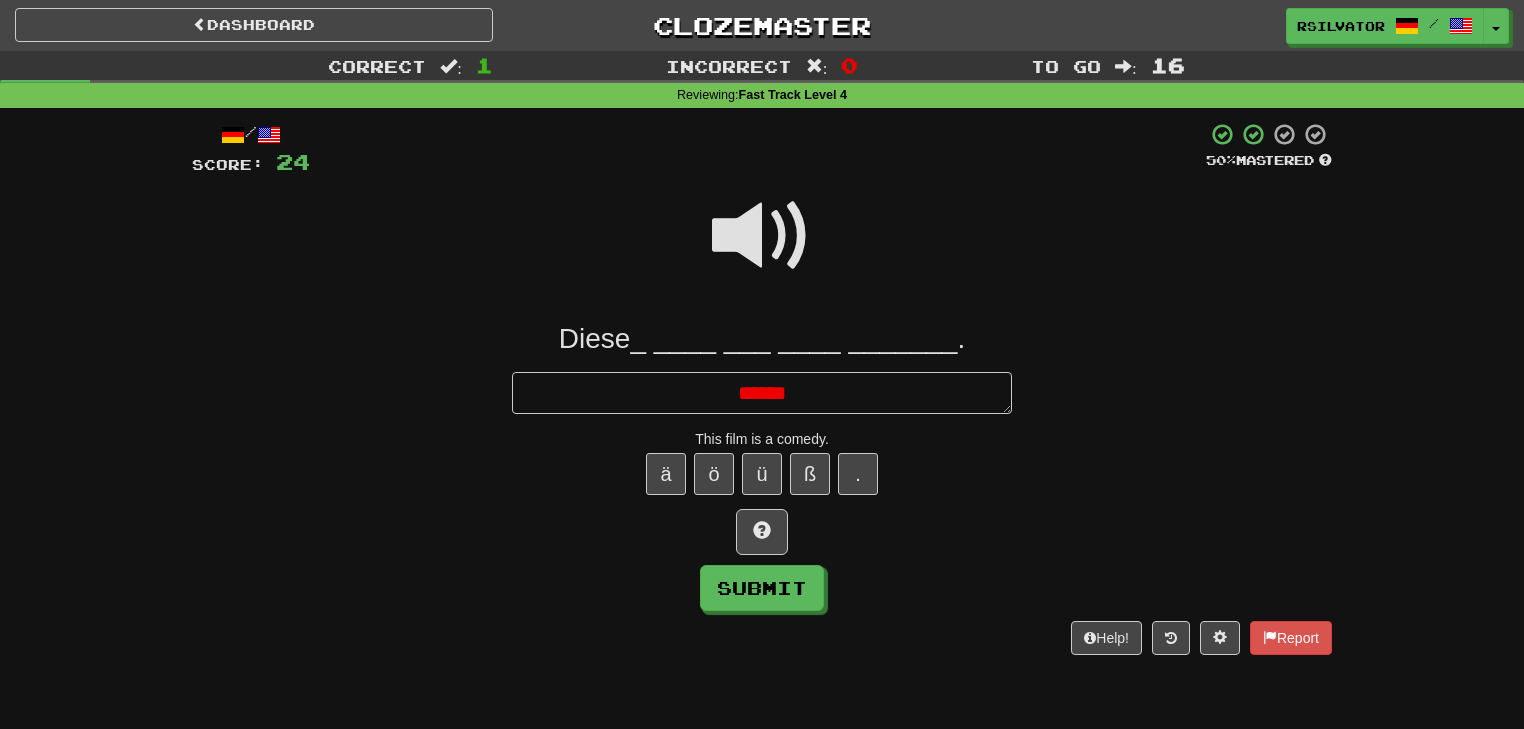 type on "*" 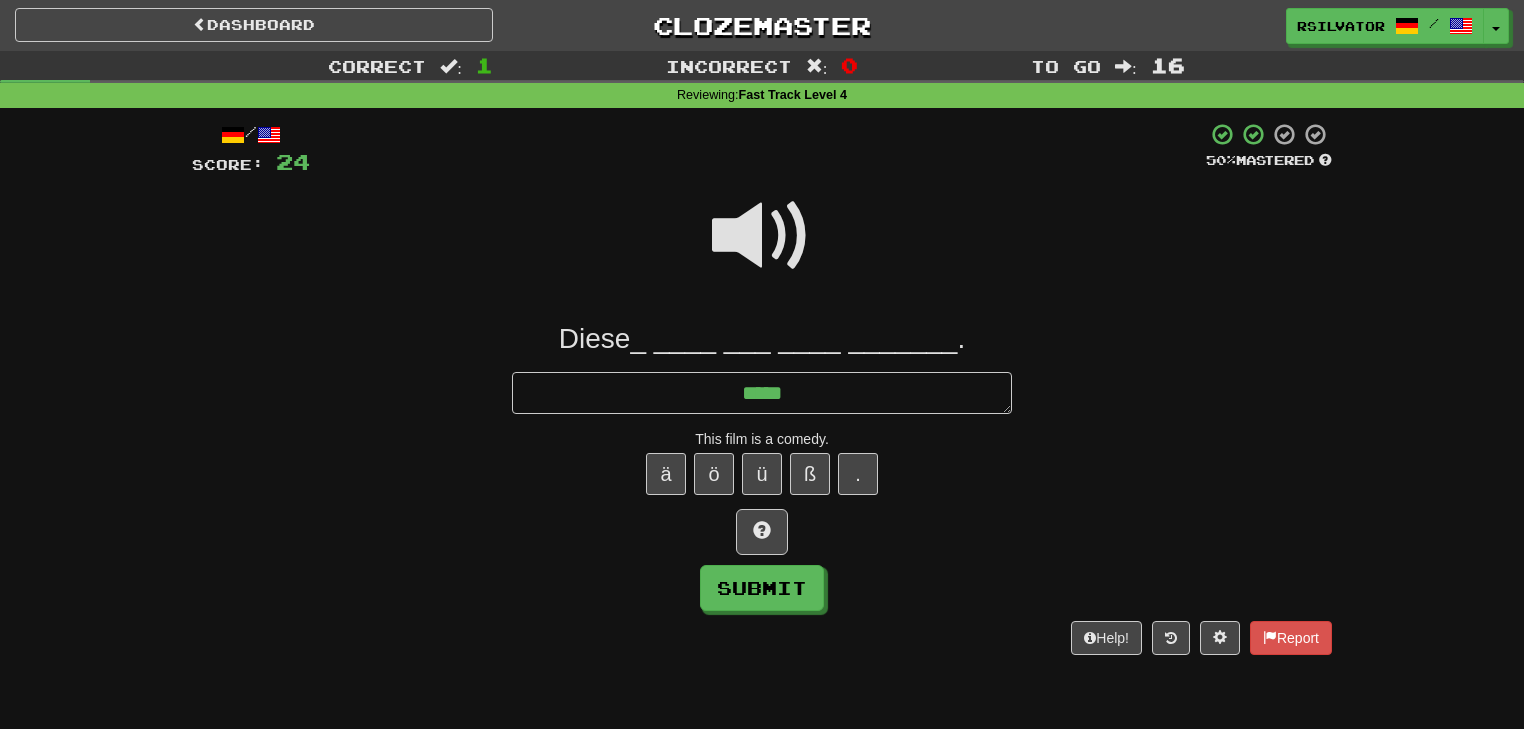 type on "*" 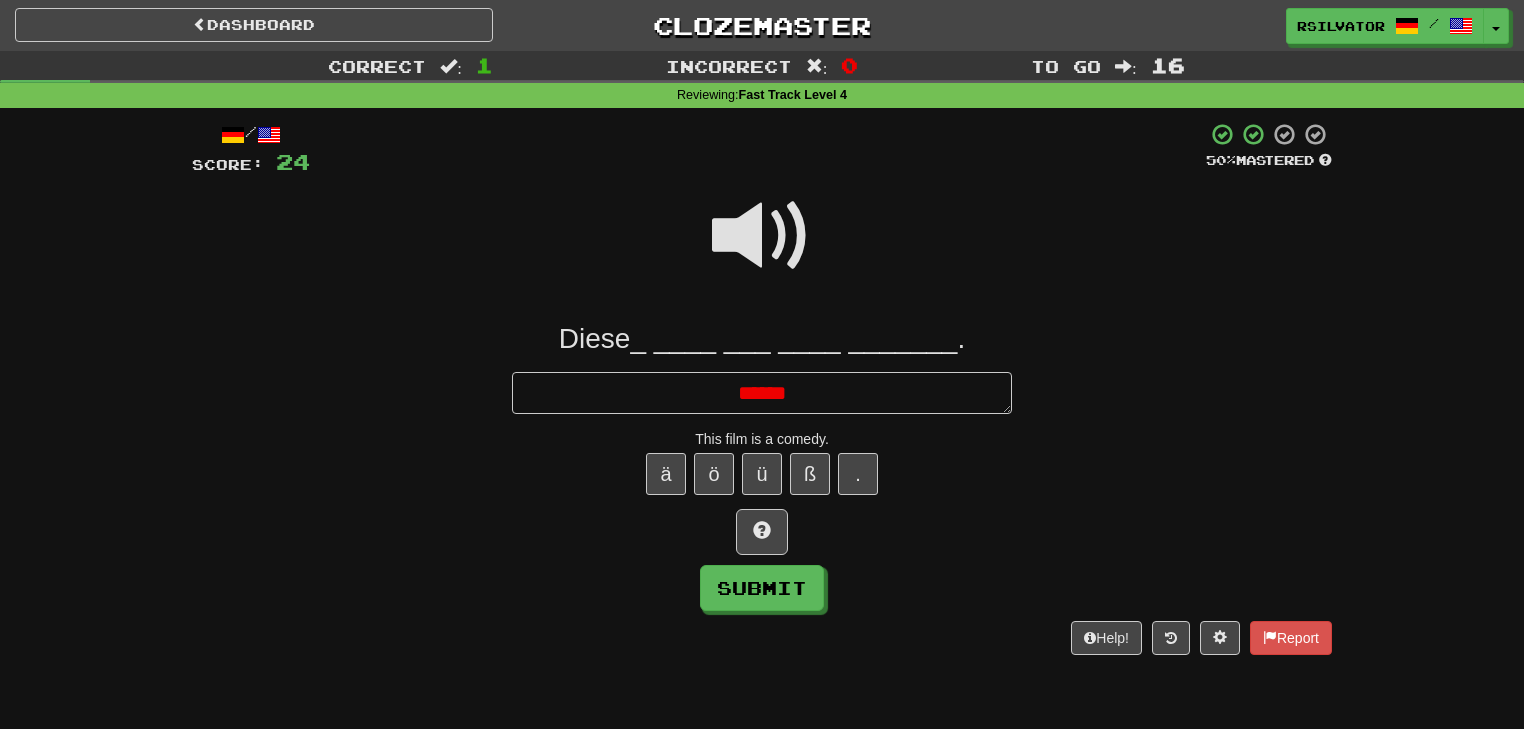 type on "*" 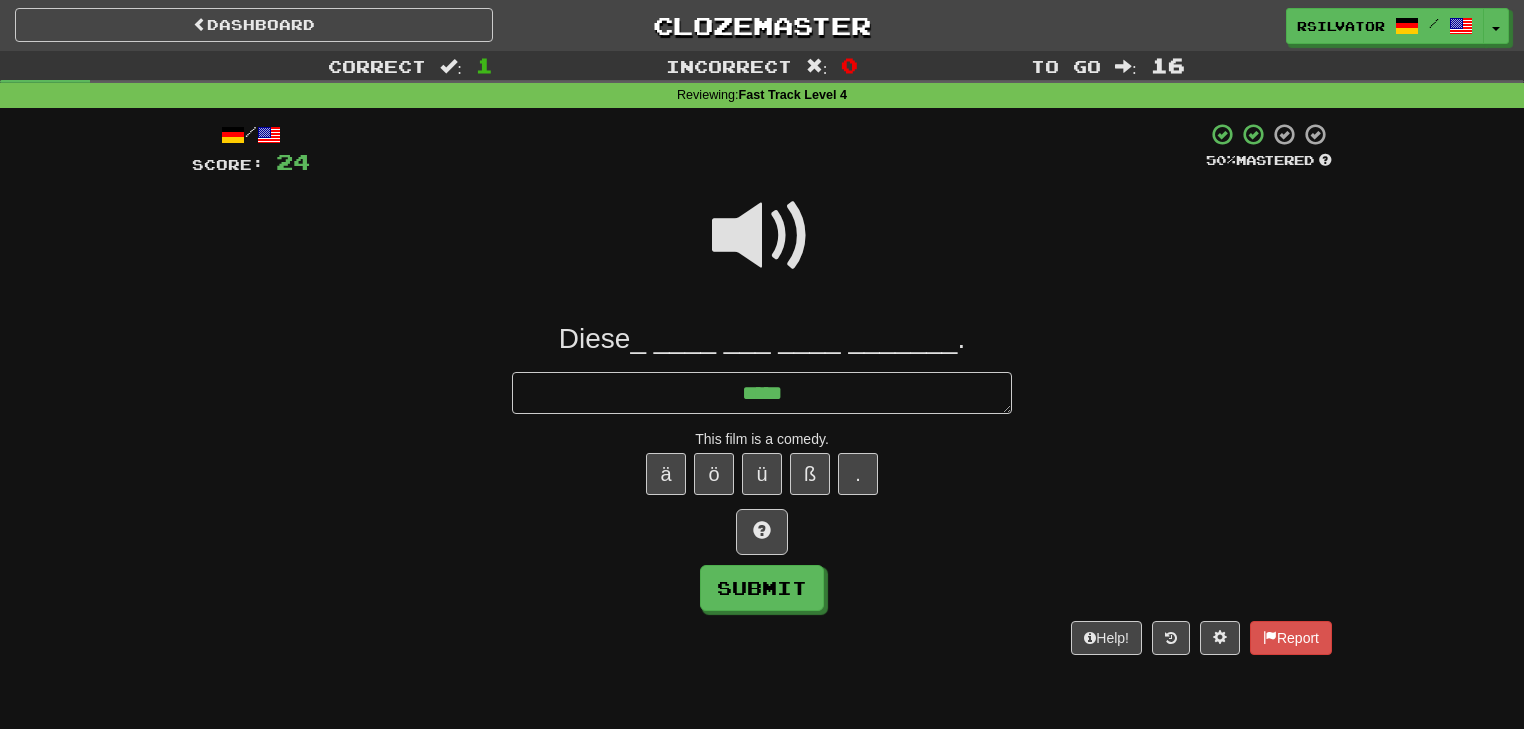 type on "*" 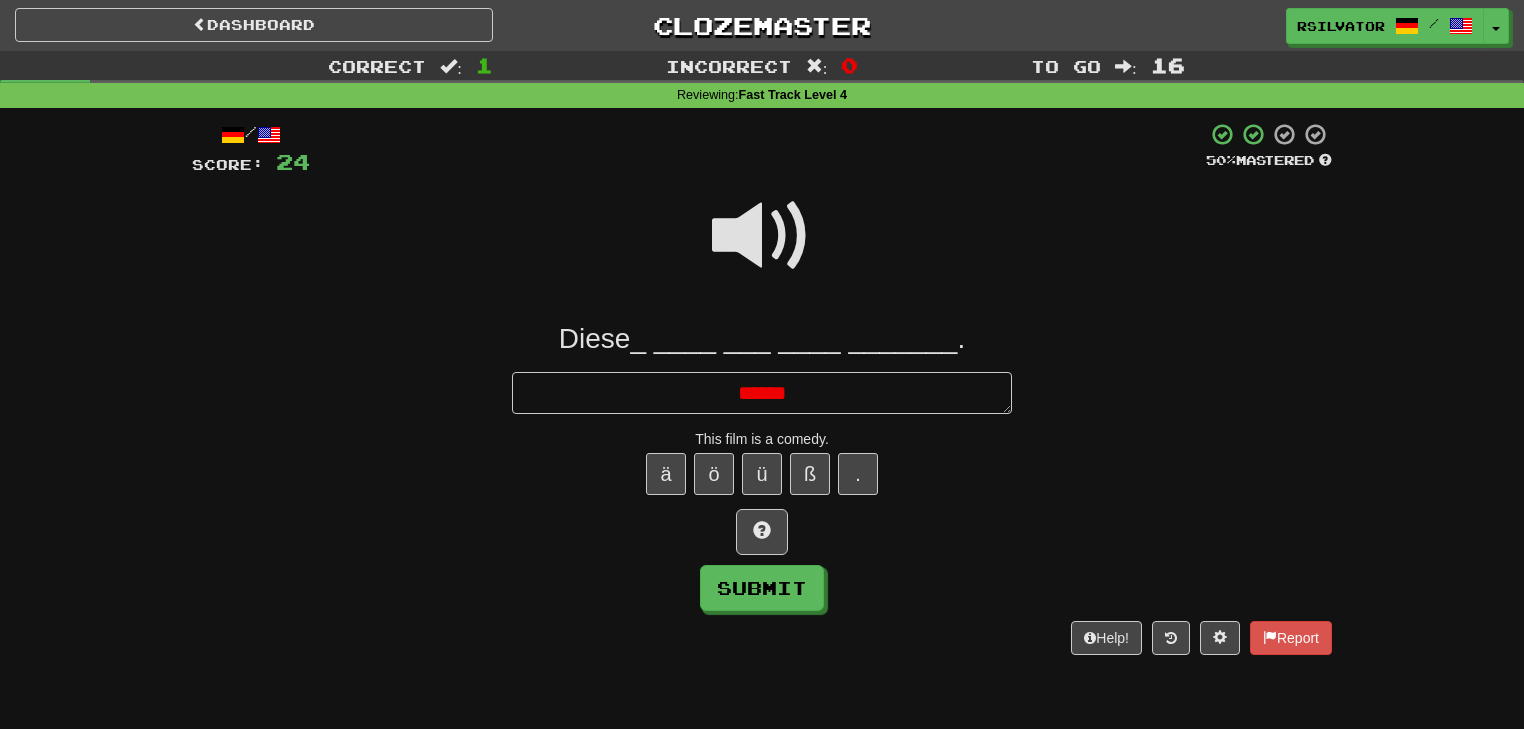 type on "*" 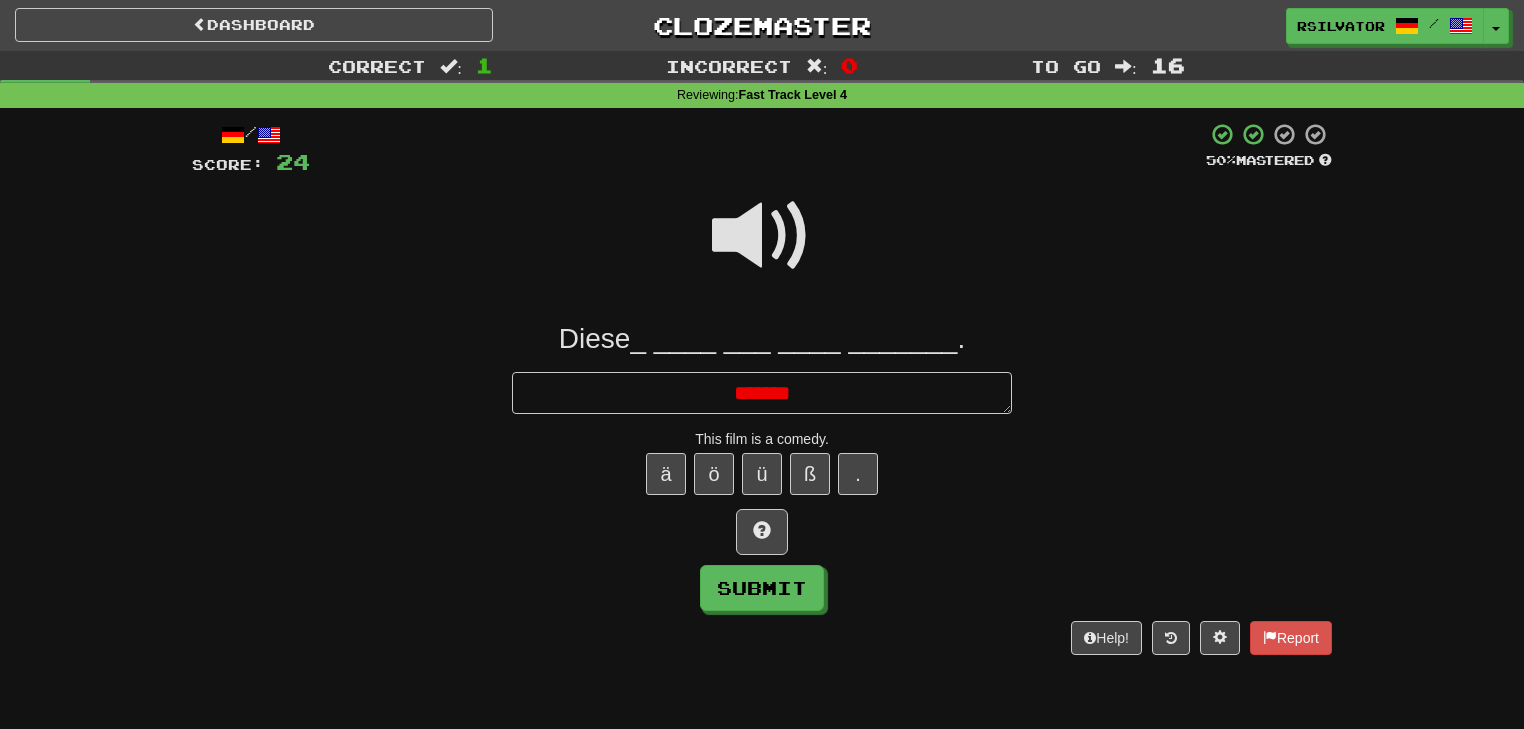 type on "*" 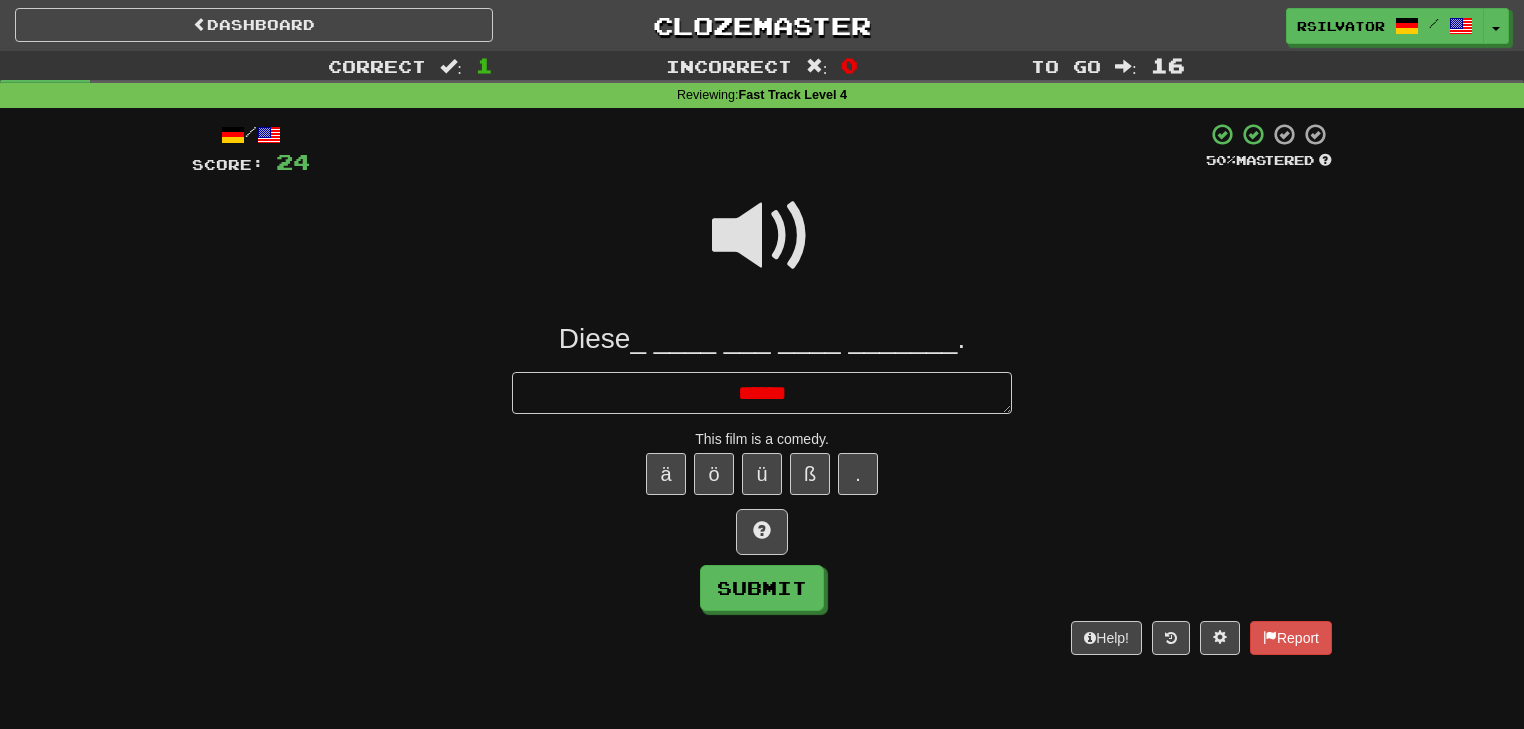 type on "*" 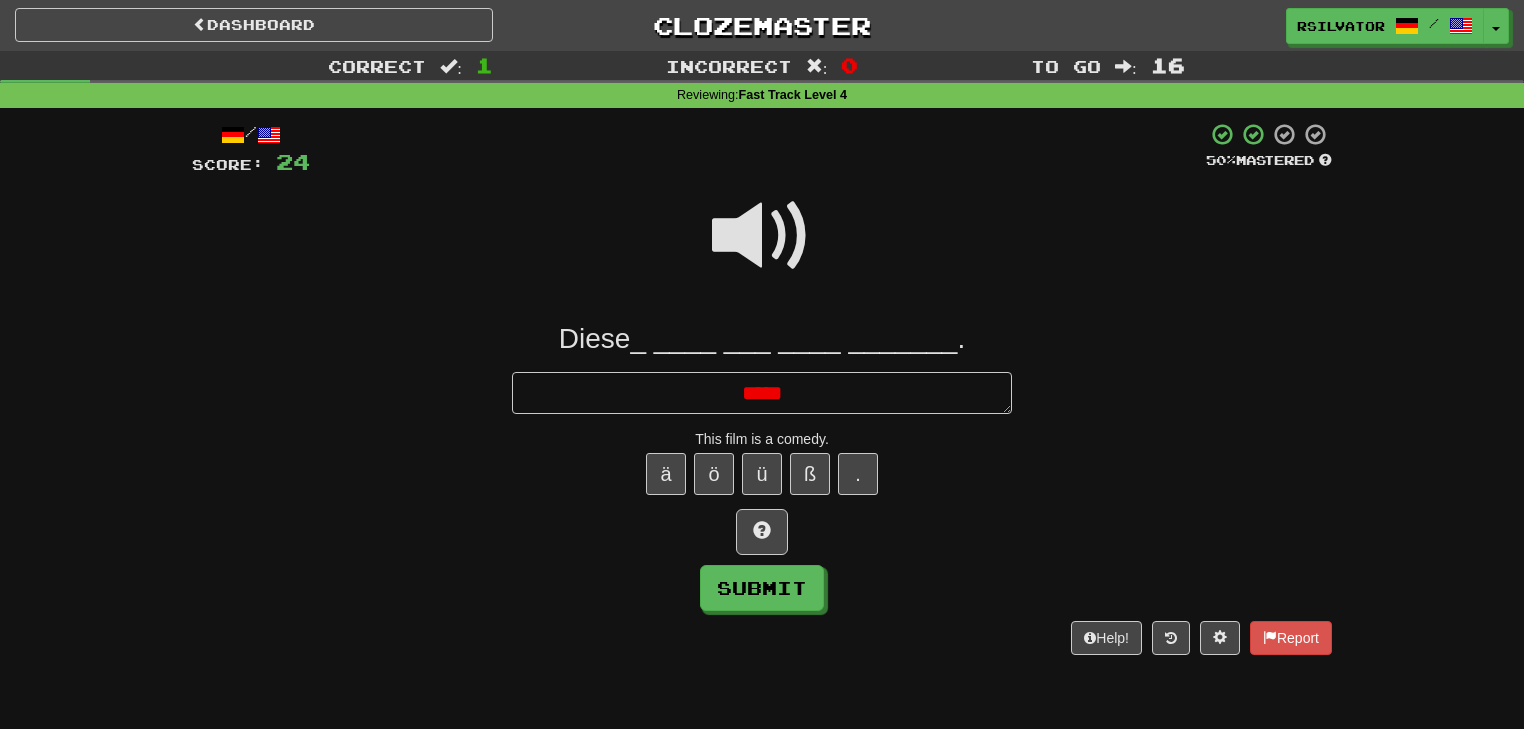 type on "*" 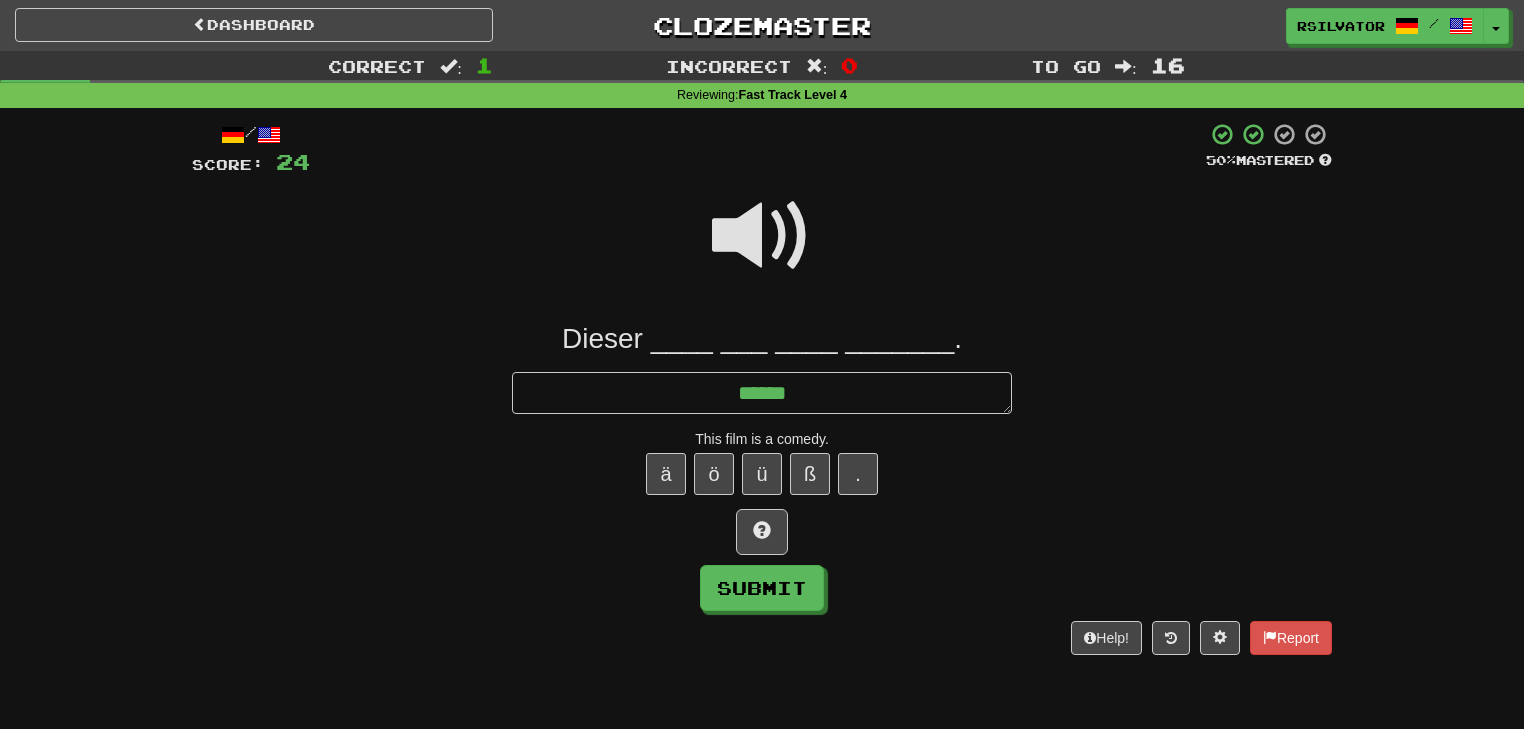 type on "*" 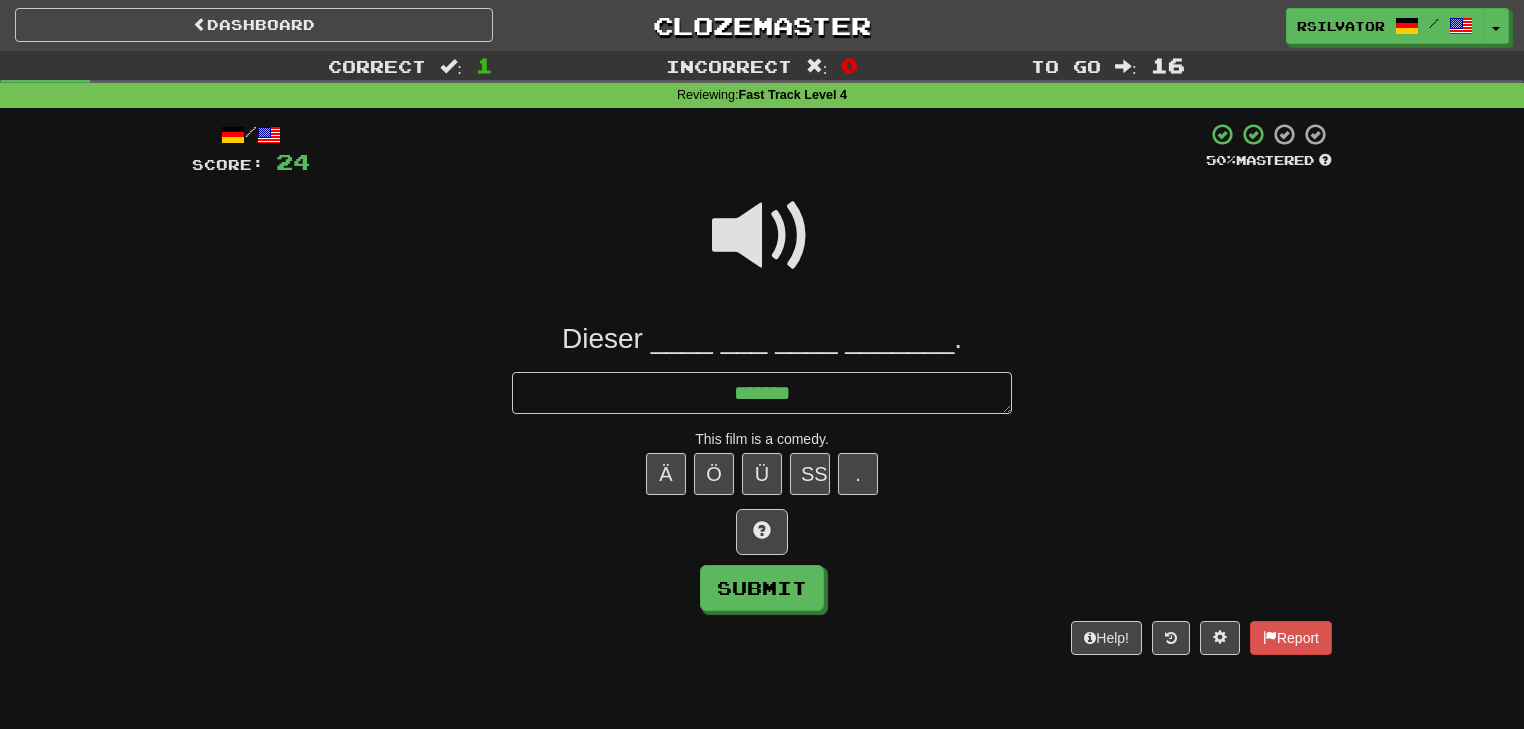 type on "*" 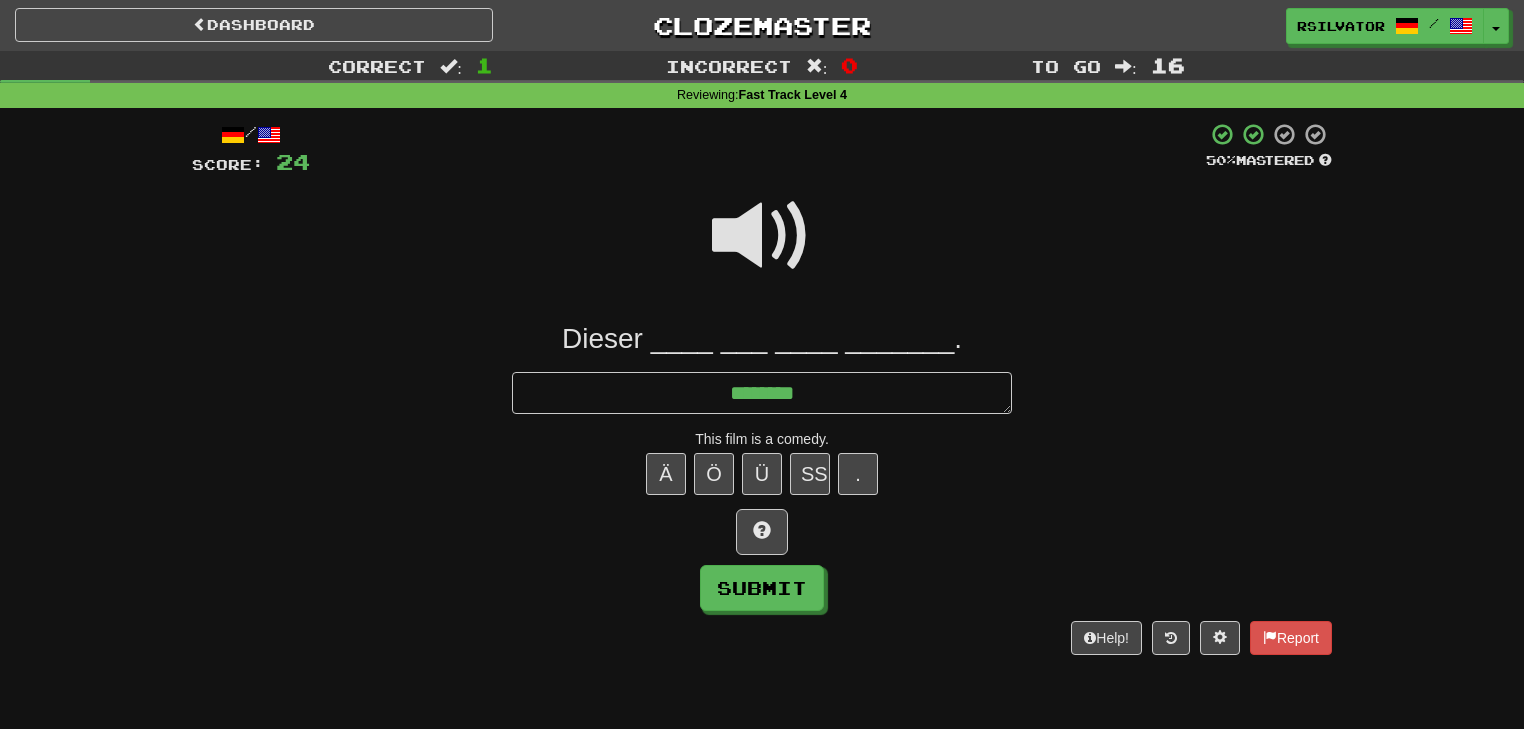 type on "*" 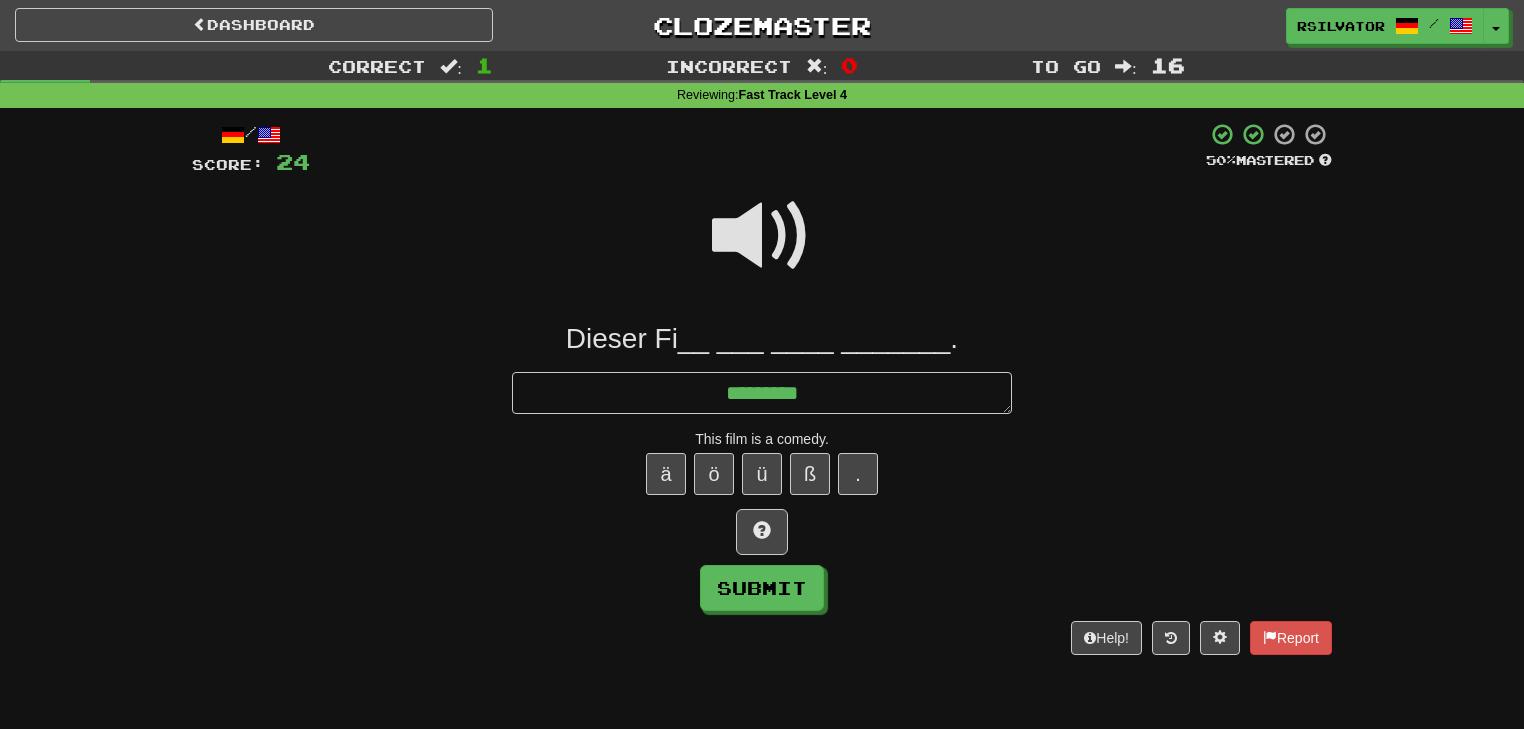 type on "*" 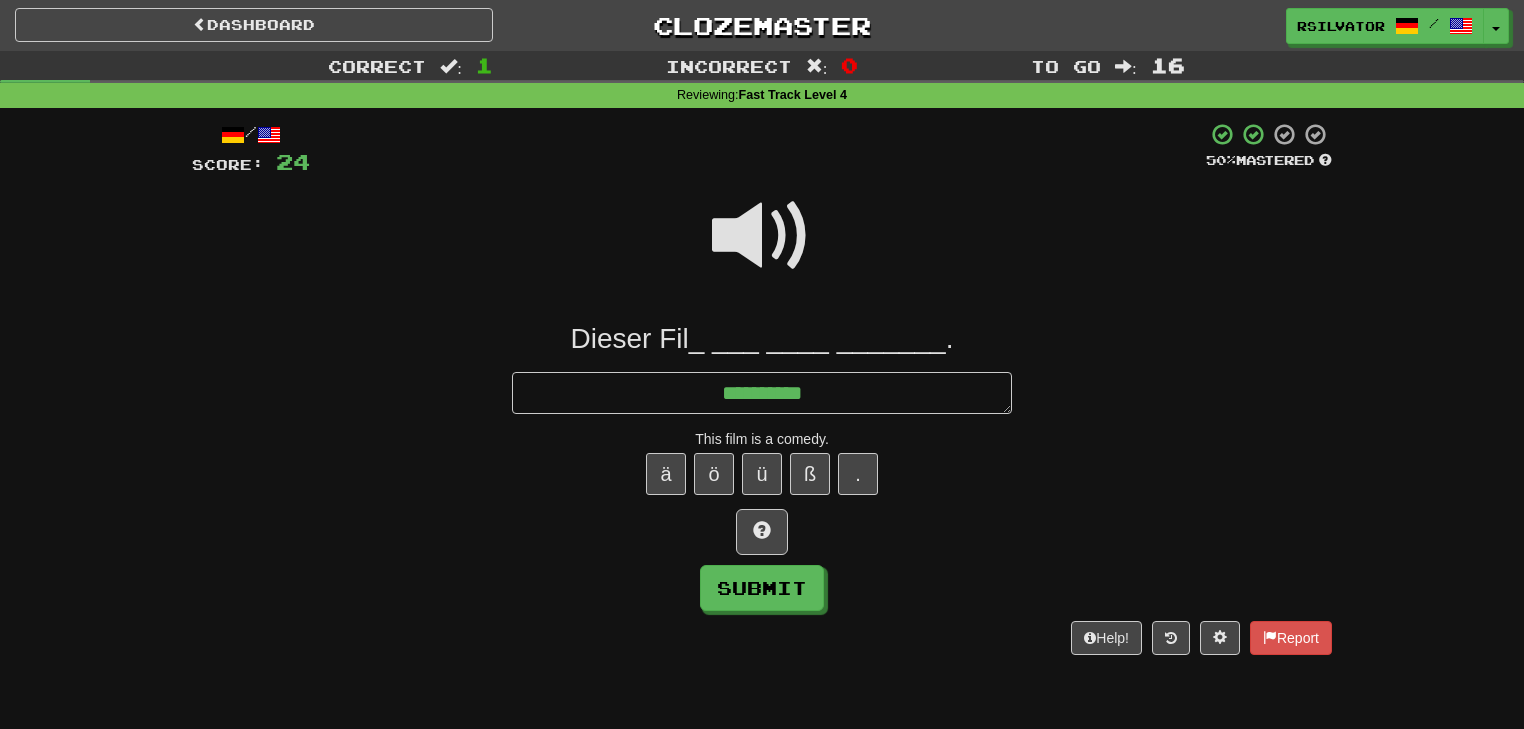 type on "*" 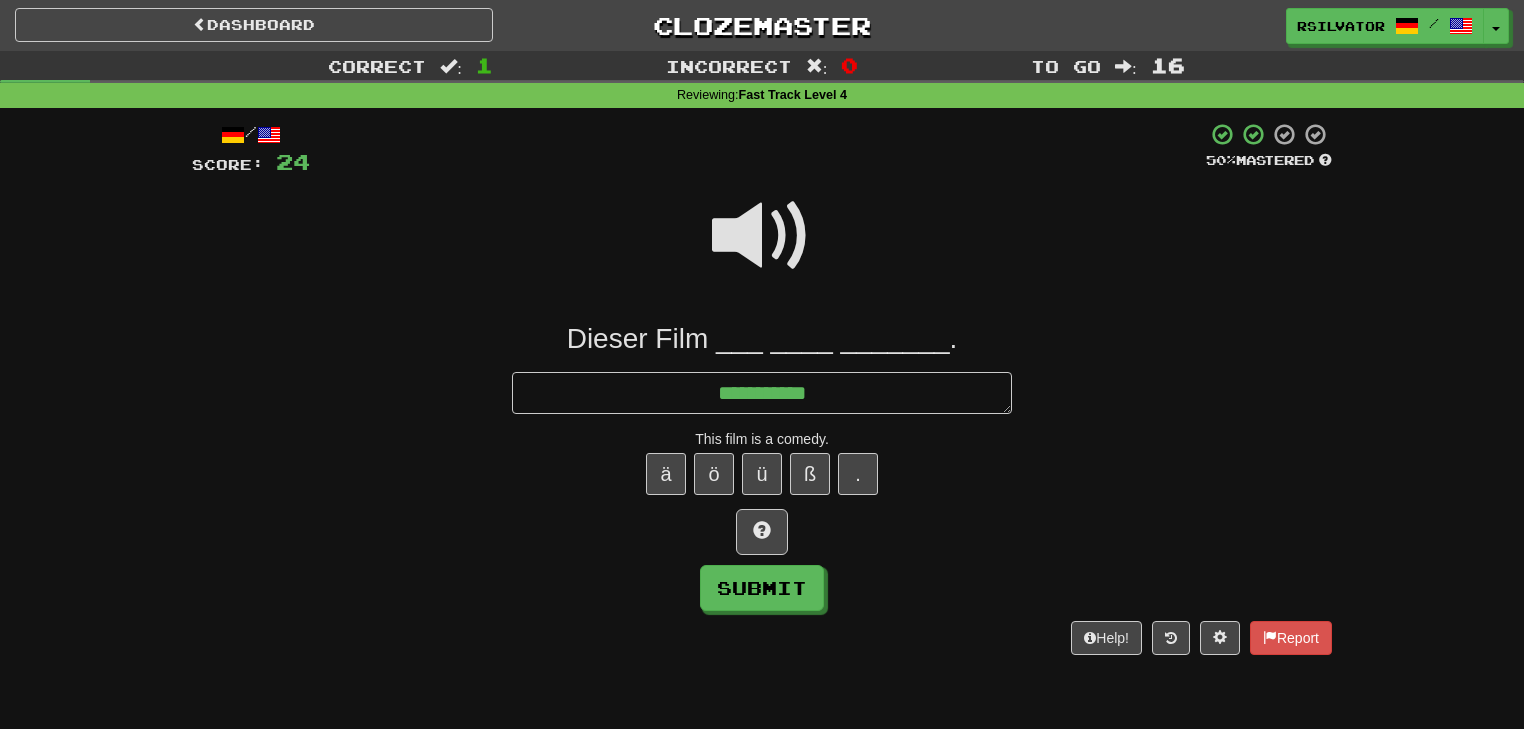 type on "*" 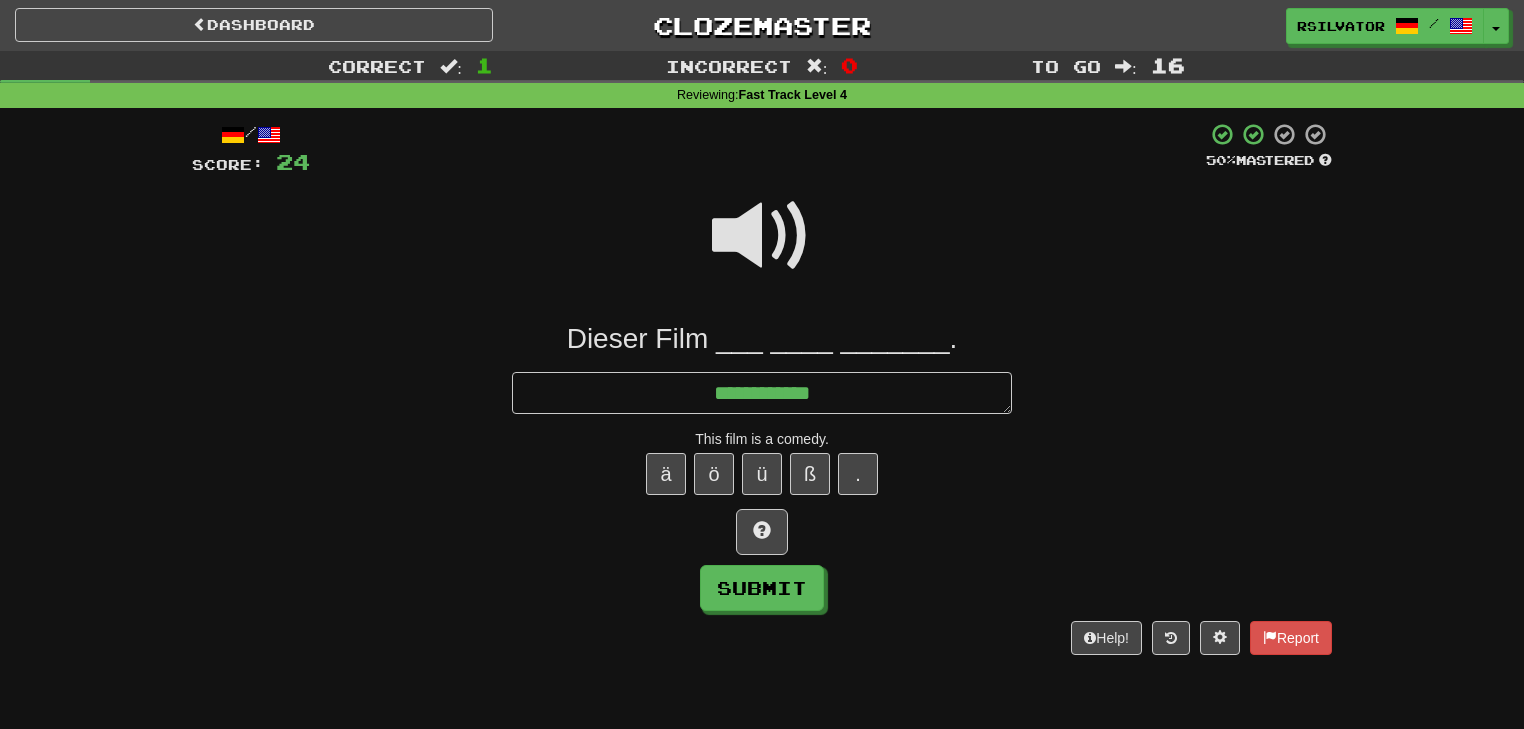 type on "*" 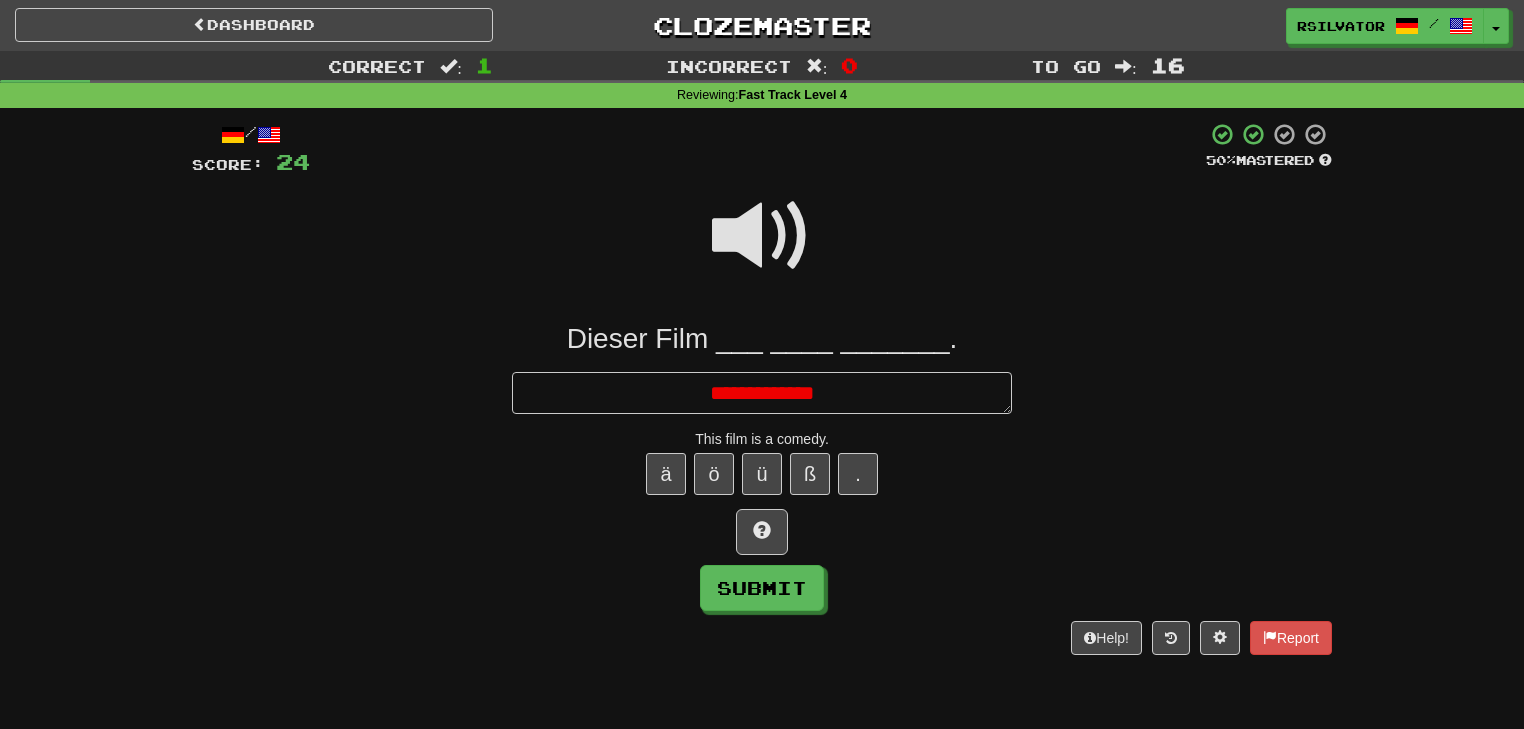 type on "*" 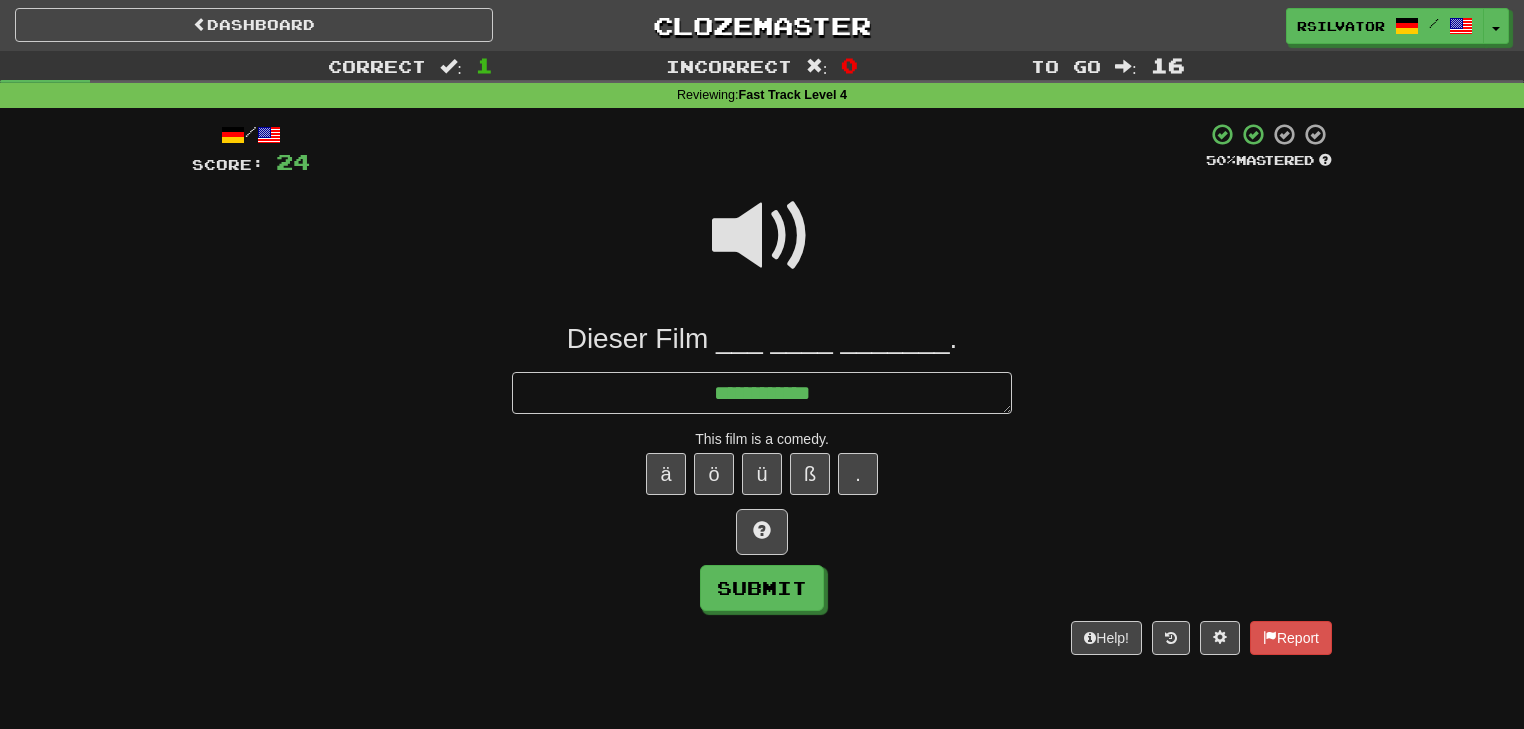 type on "*" 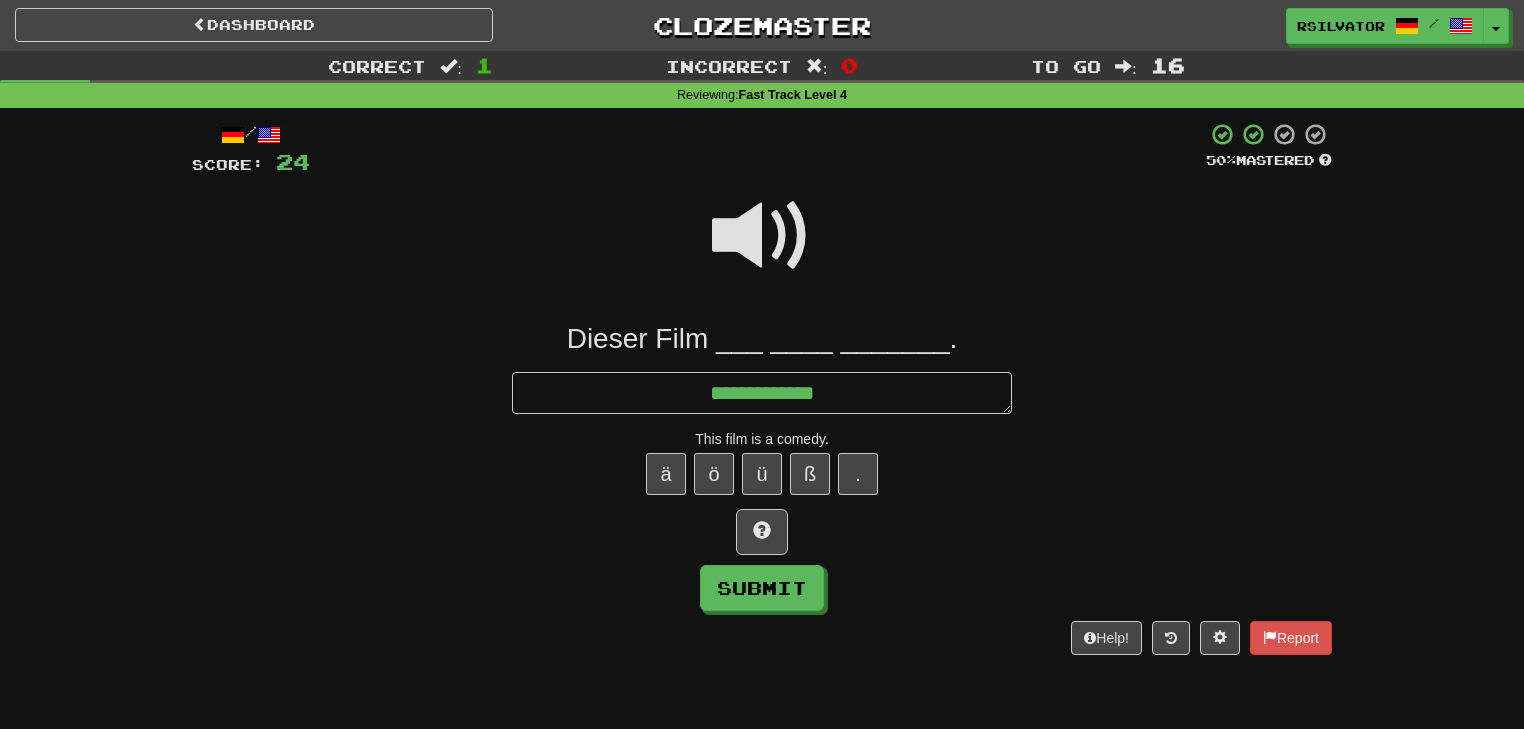 type on "*" 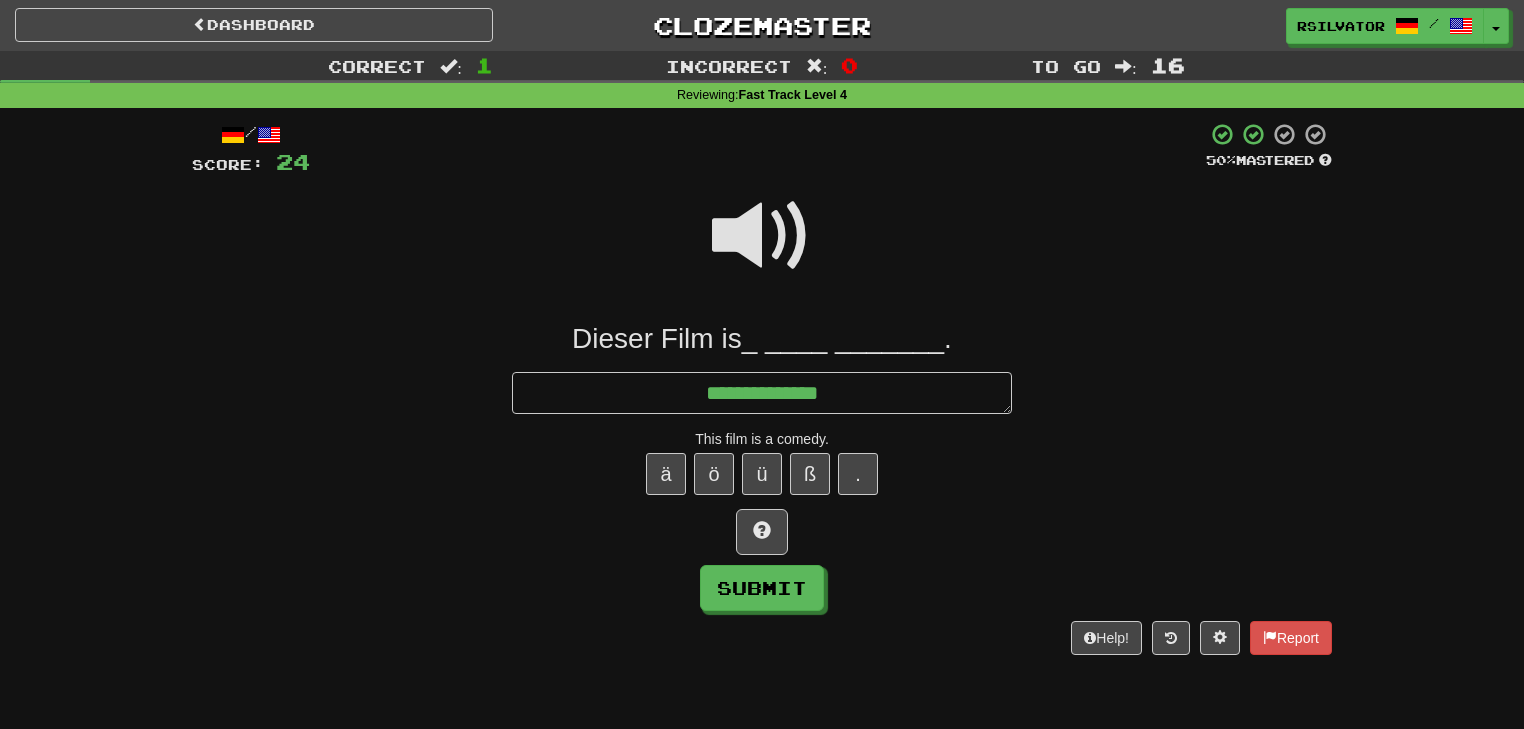 type on "*" 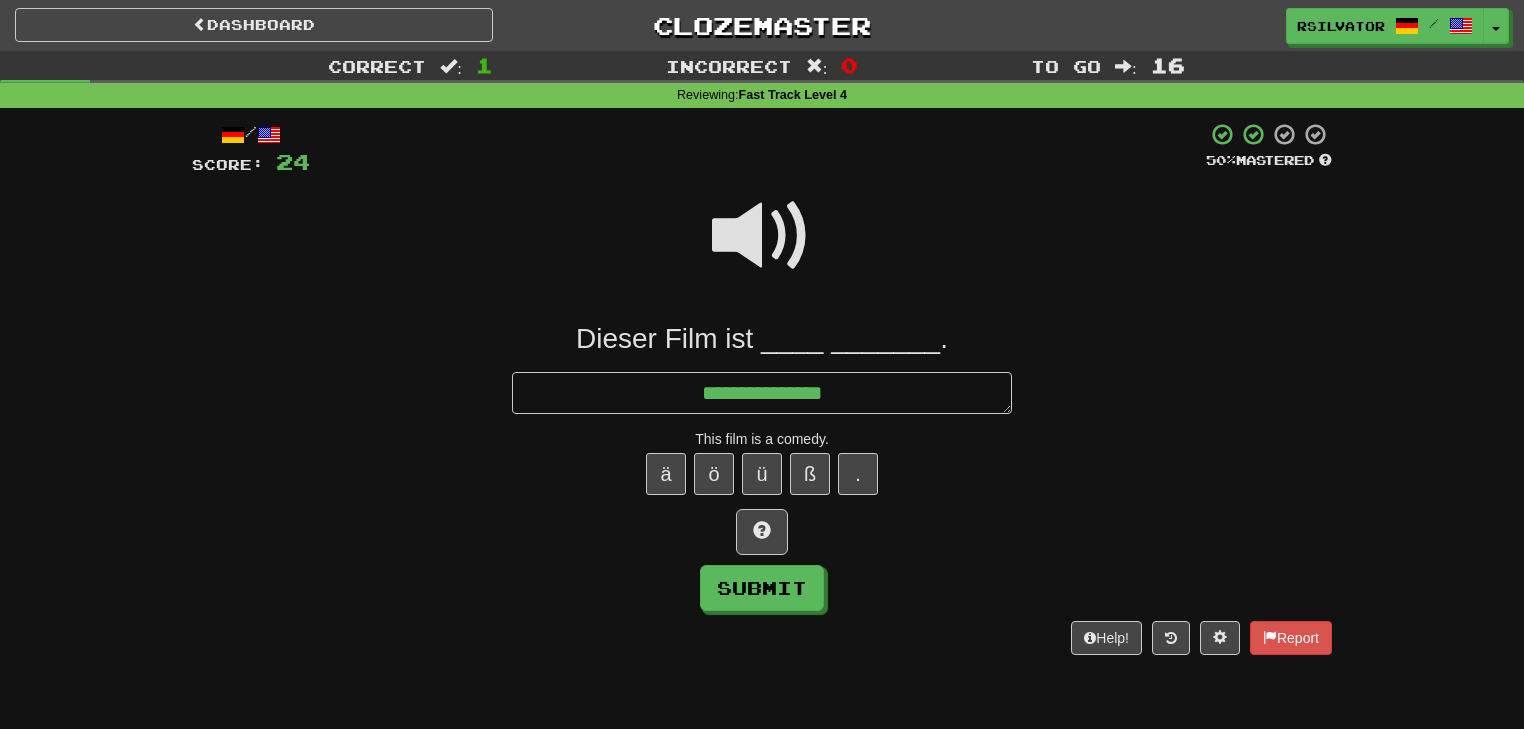 type on "*" 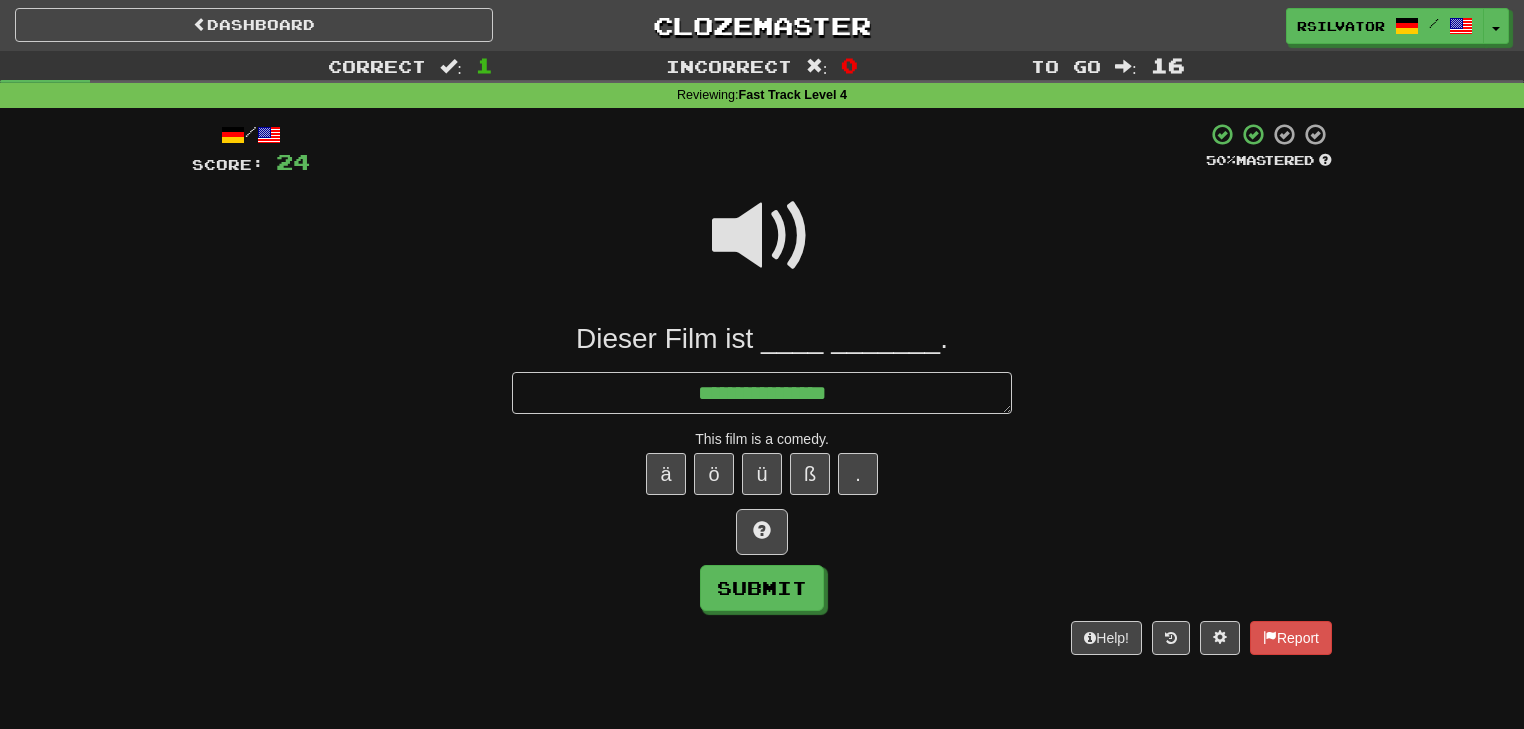type on "*" 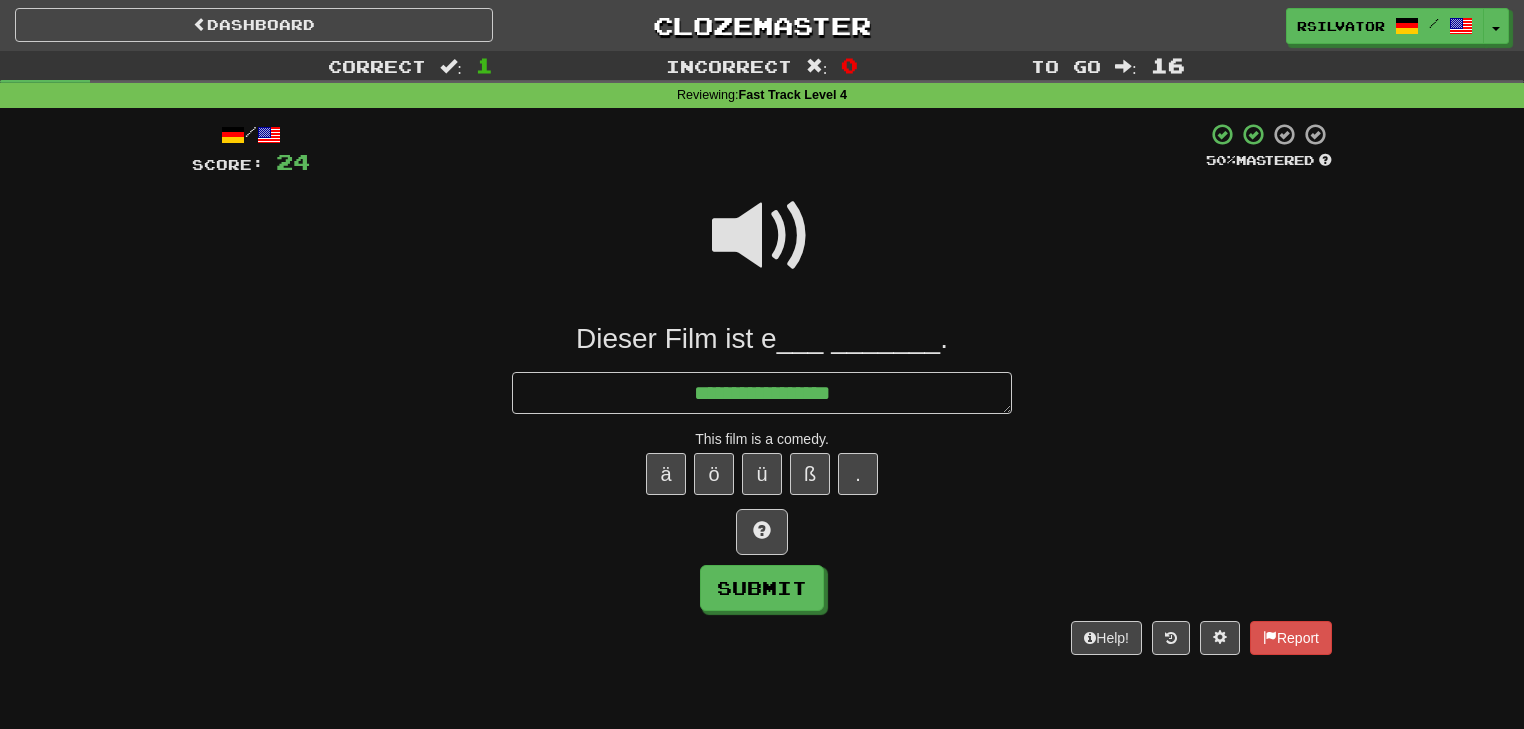 type on "**********" 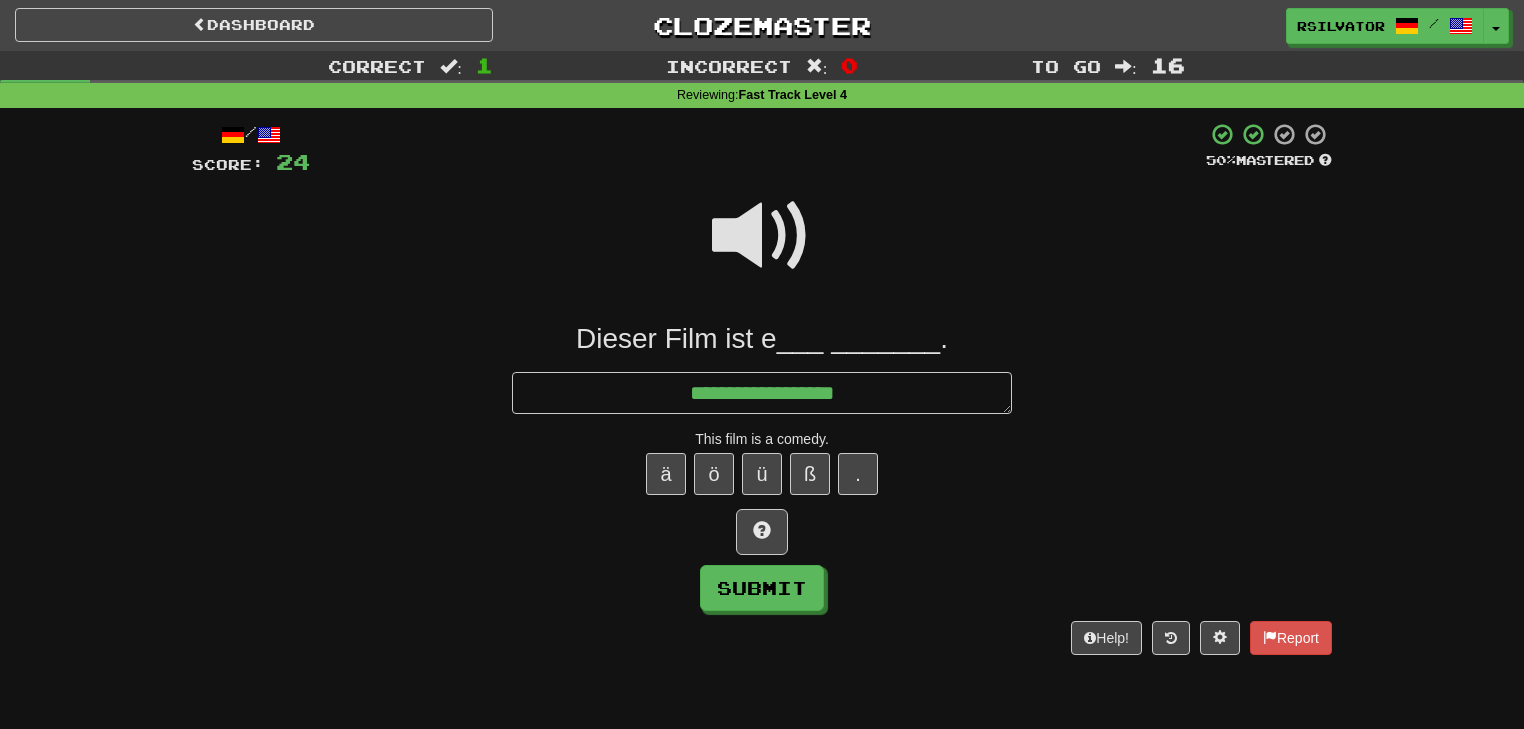 type on "*" 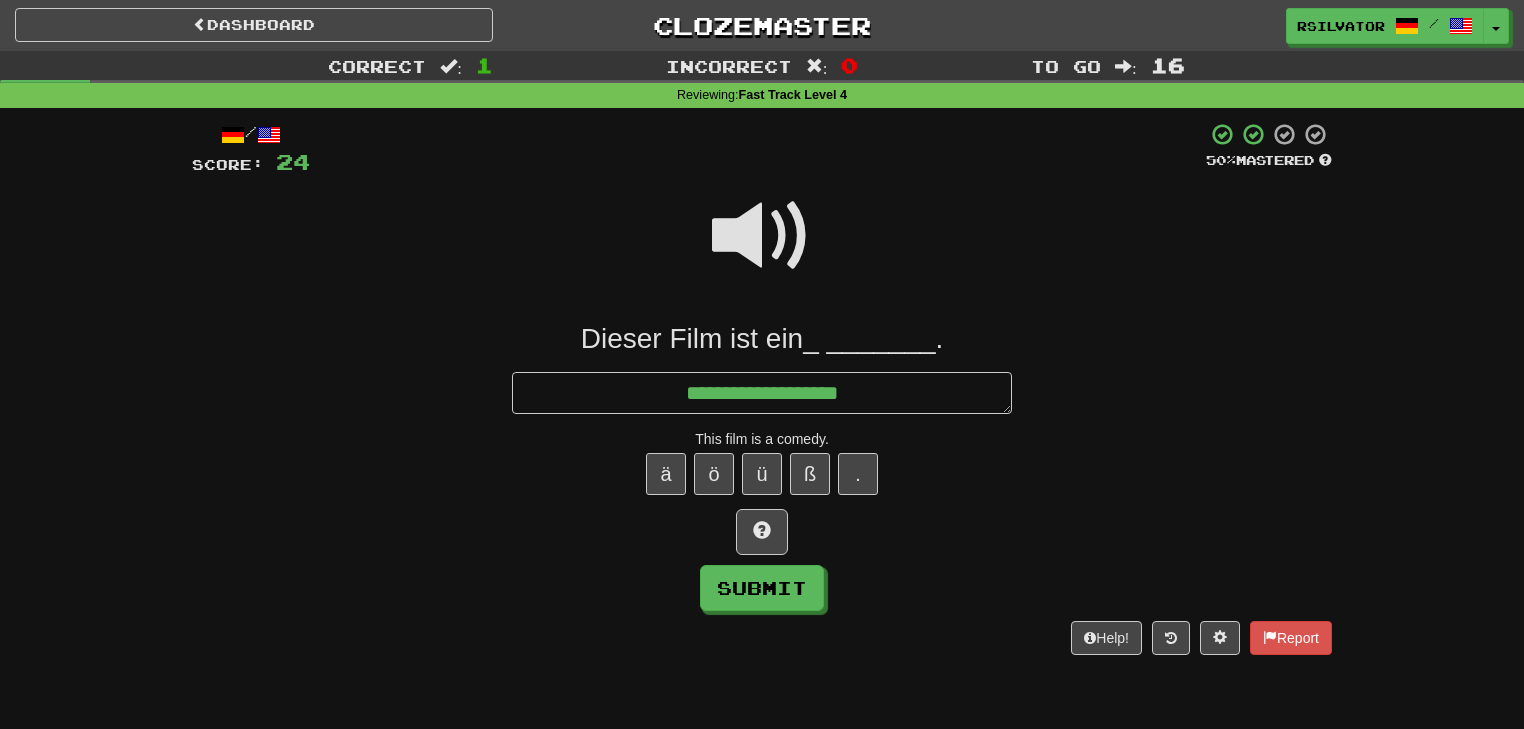 type on "*" 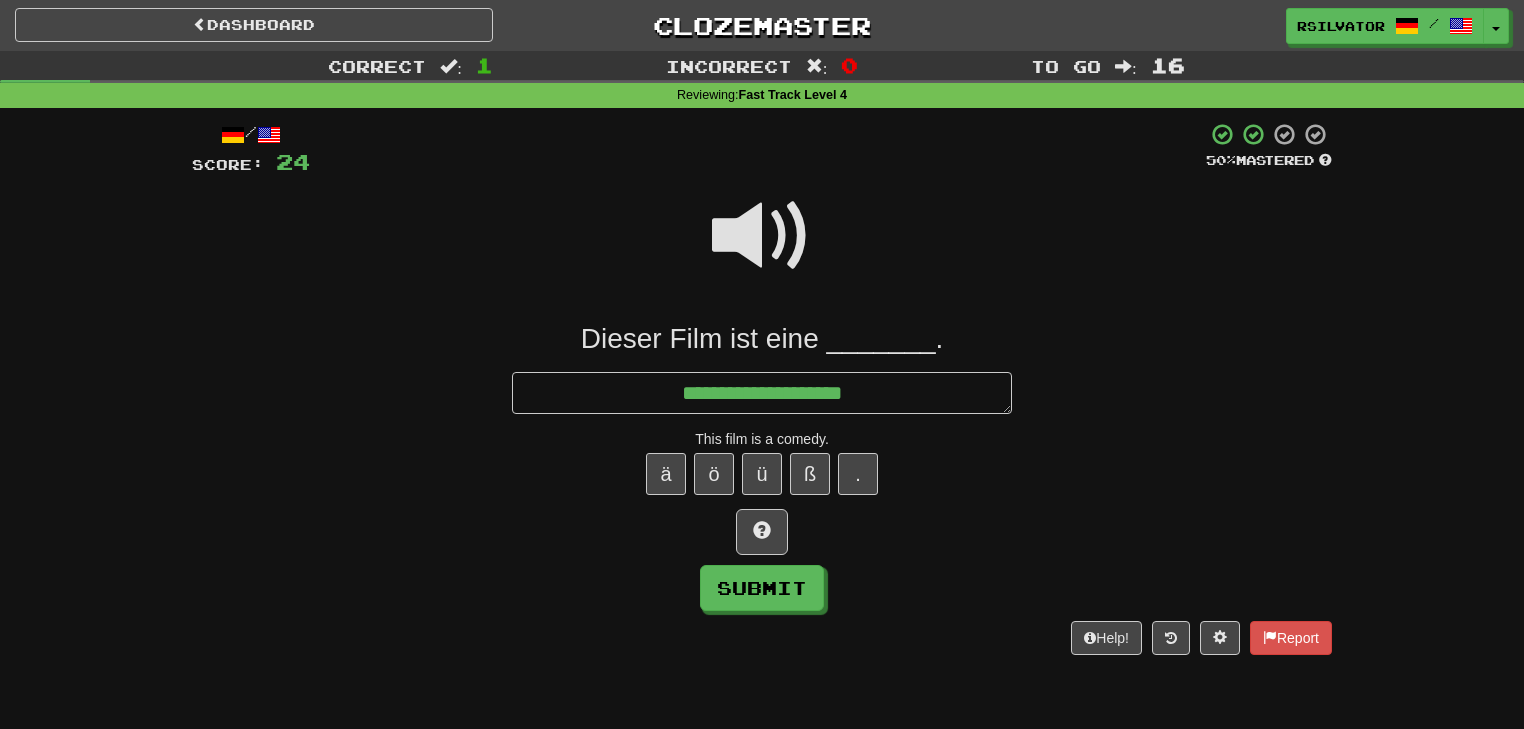 type on "*" 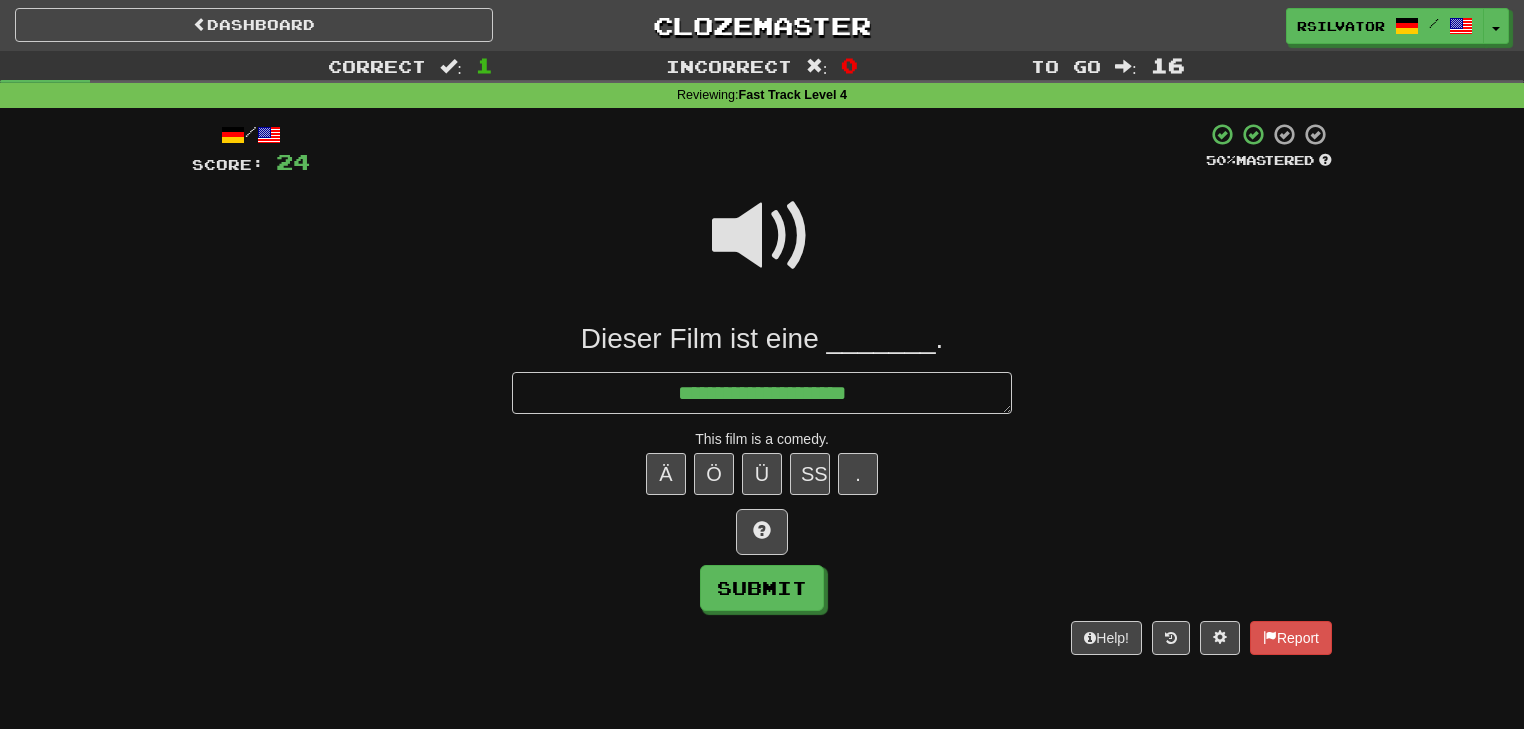 type on "*" 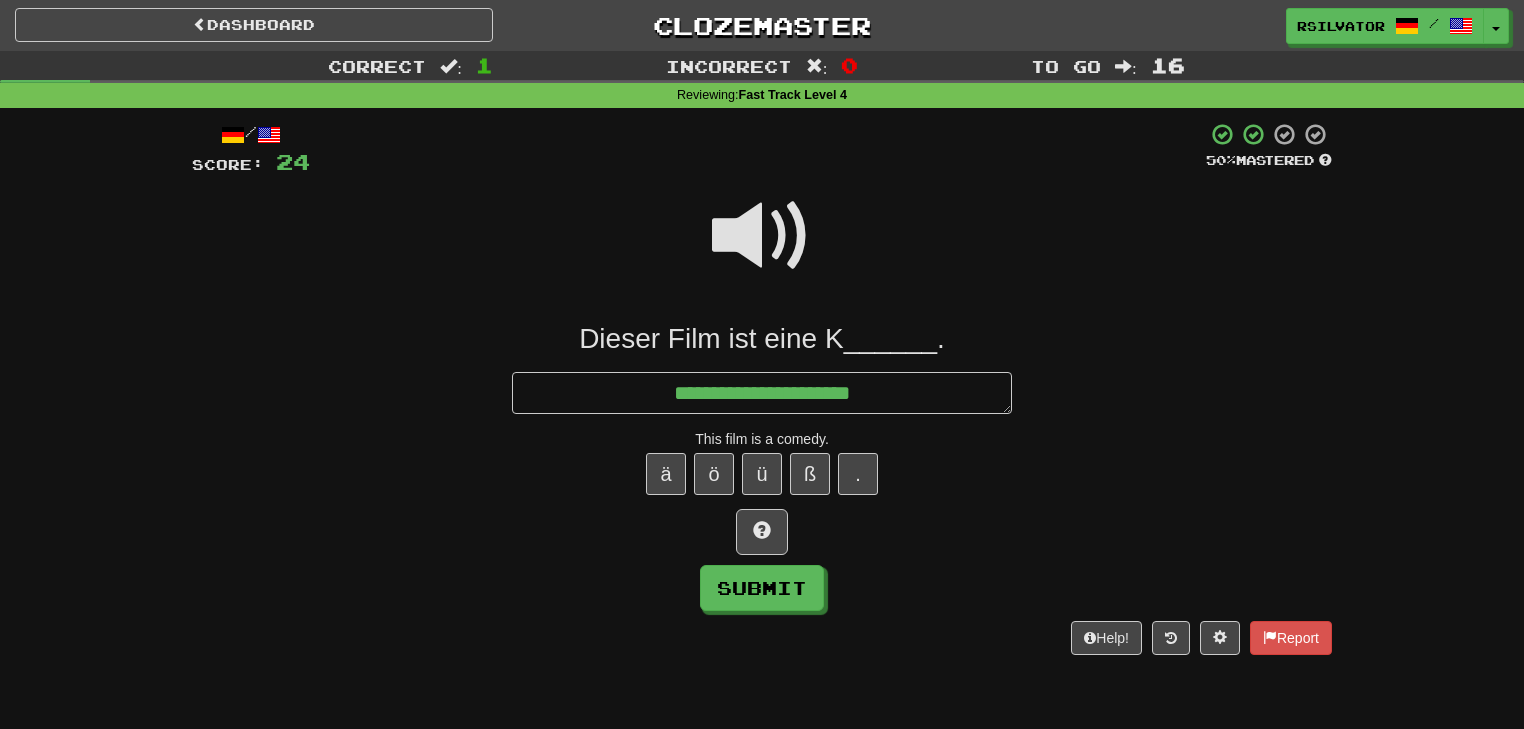 type on "*" 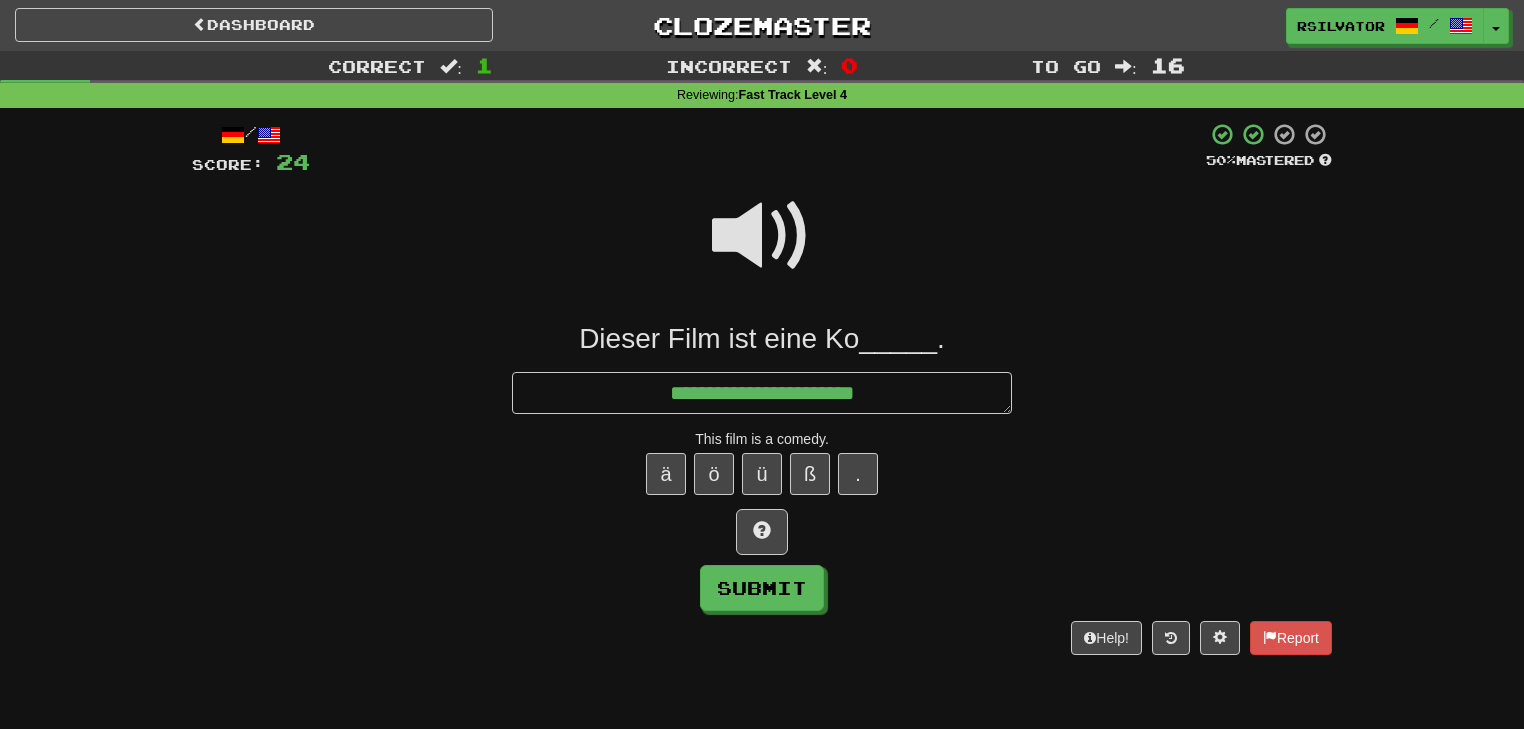 type on "*" 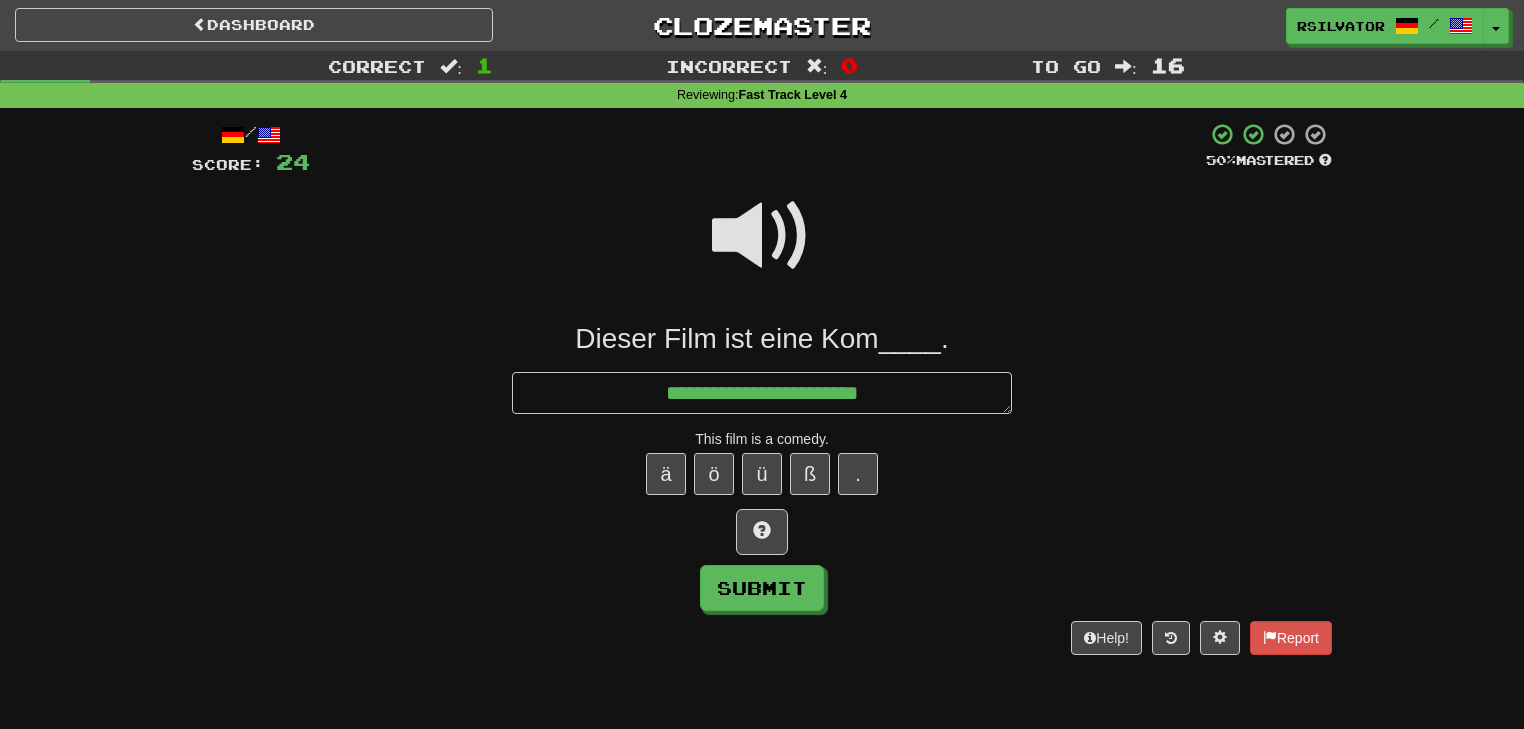 type on "*" 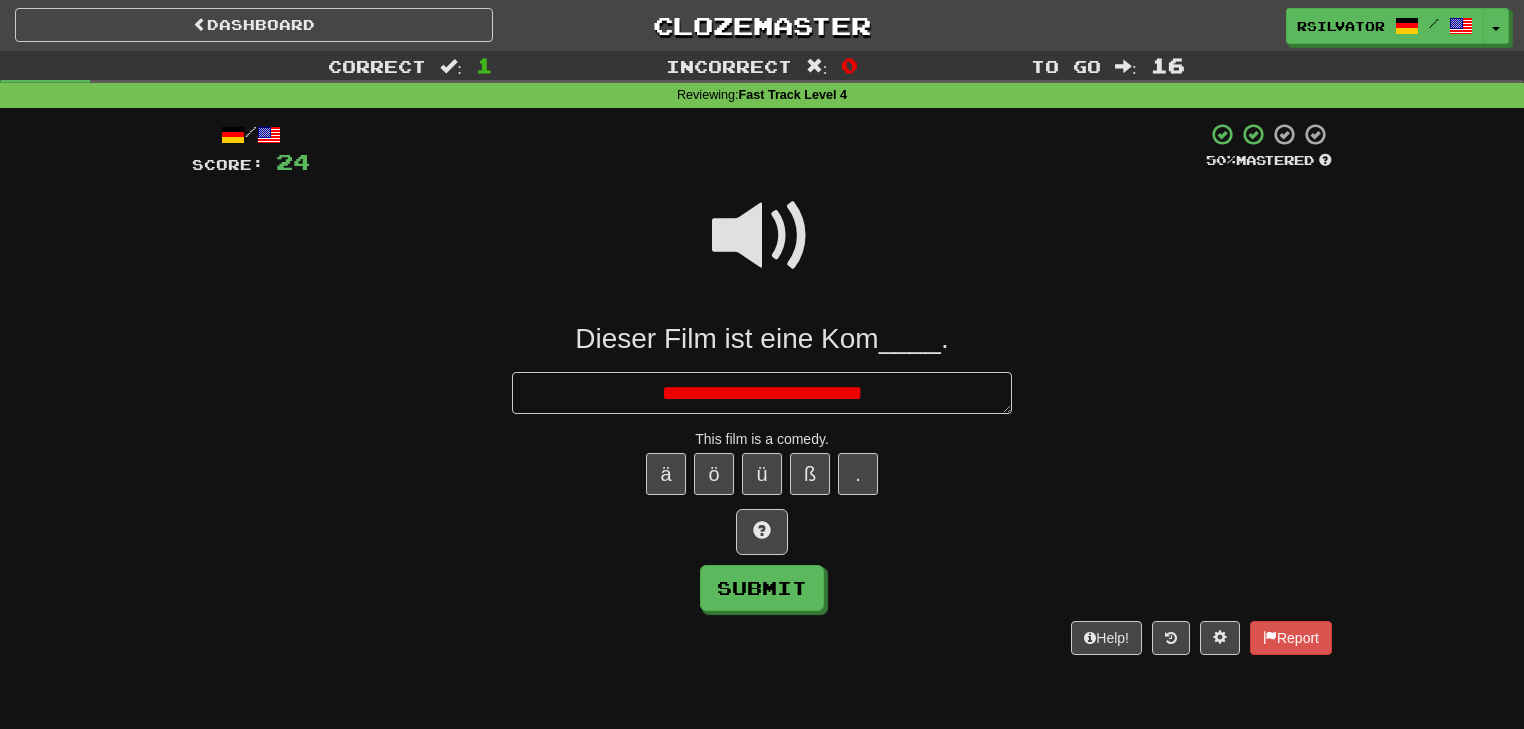 type on "*" 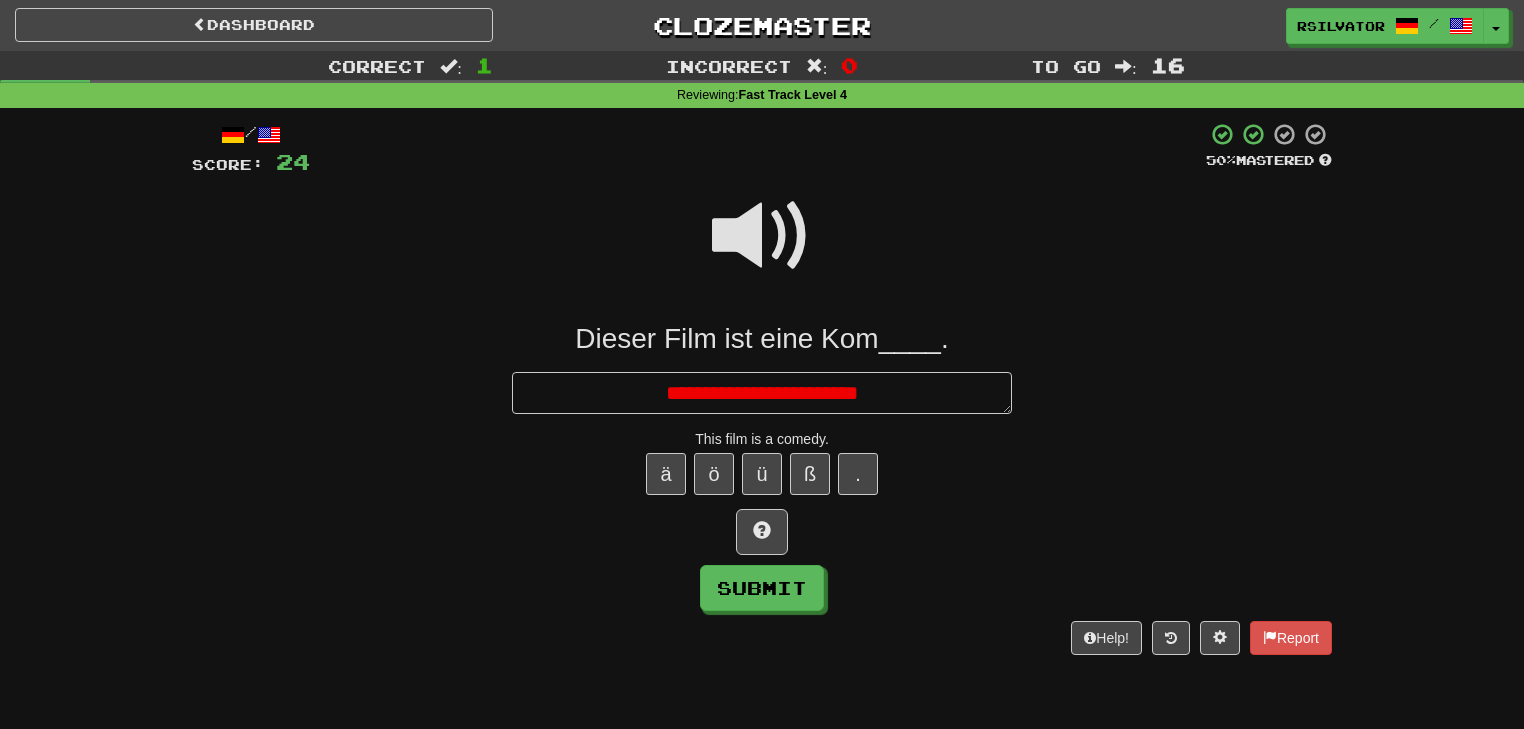 type on "**********" 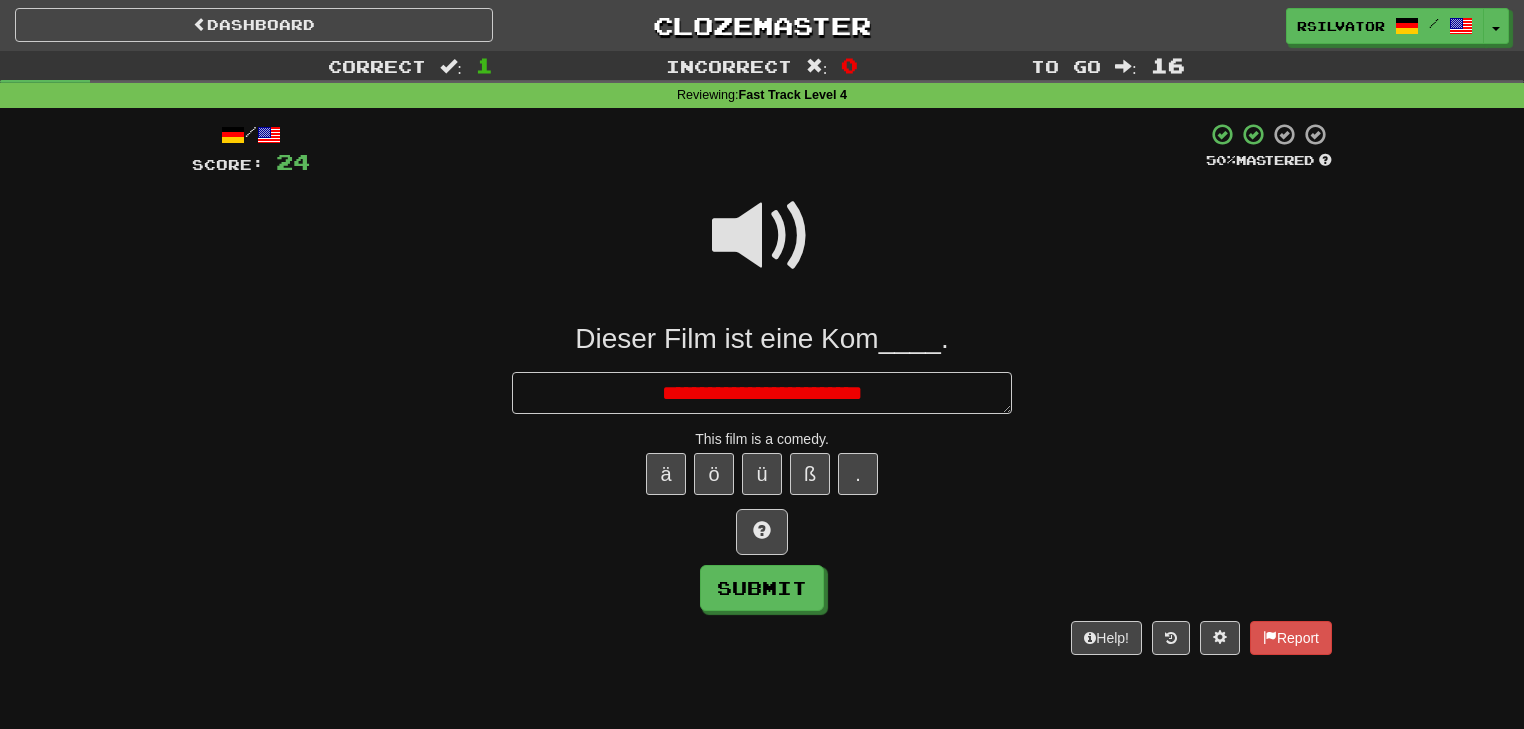 type on "*" 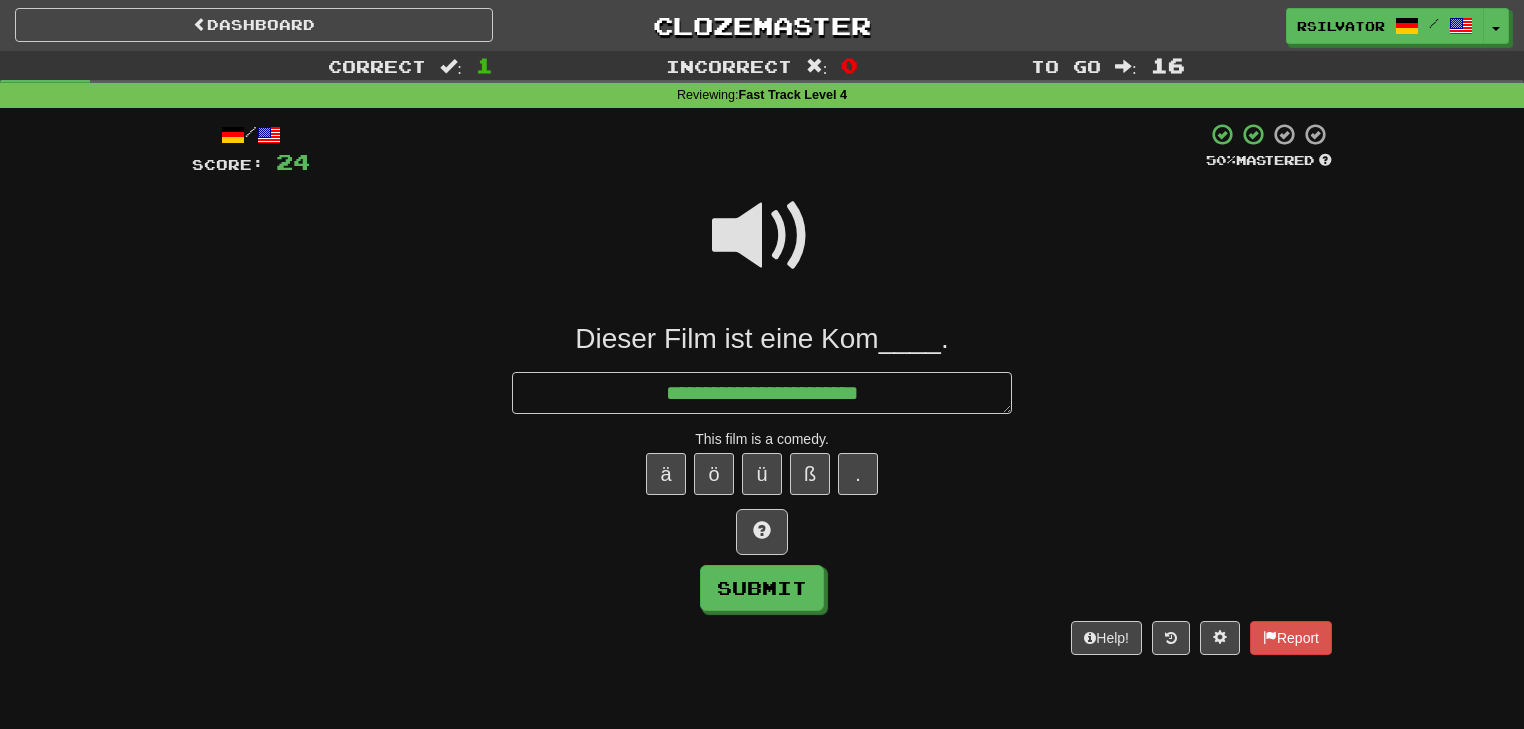 type on "*" 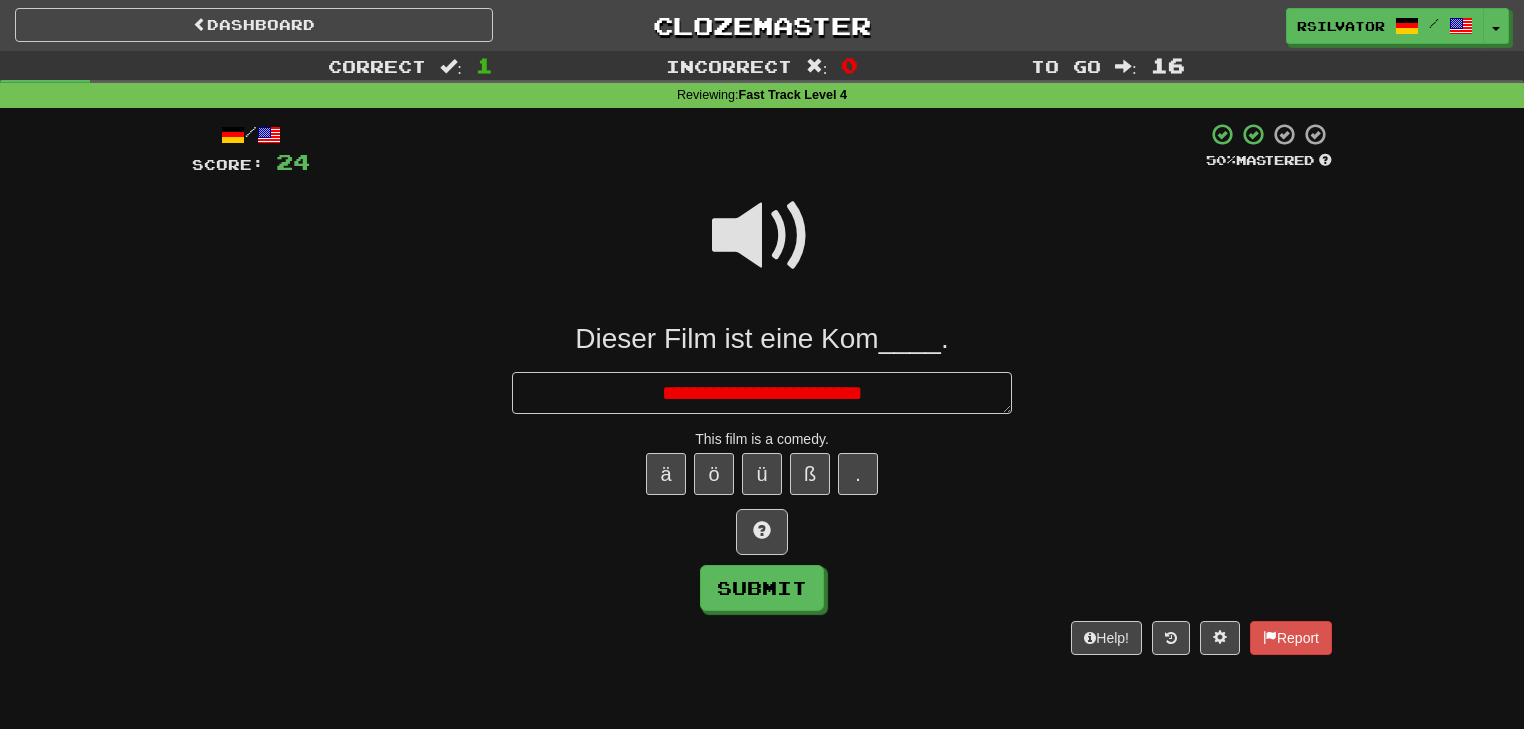 type on "*" 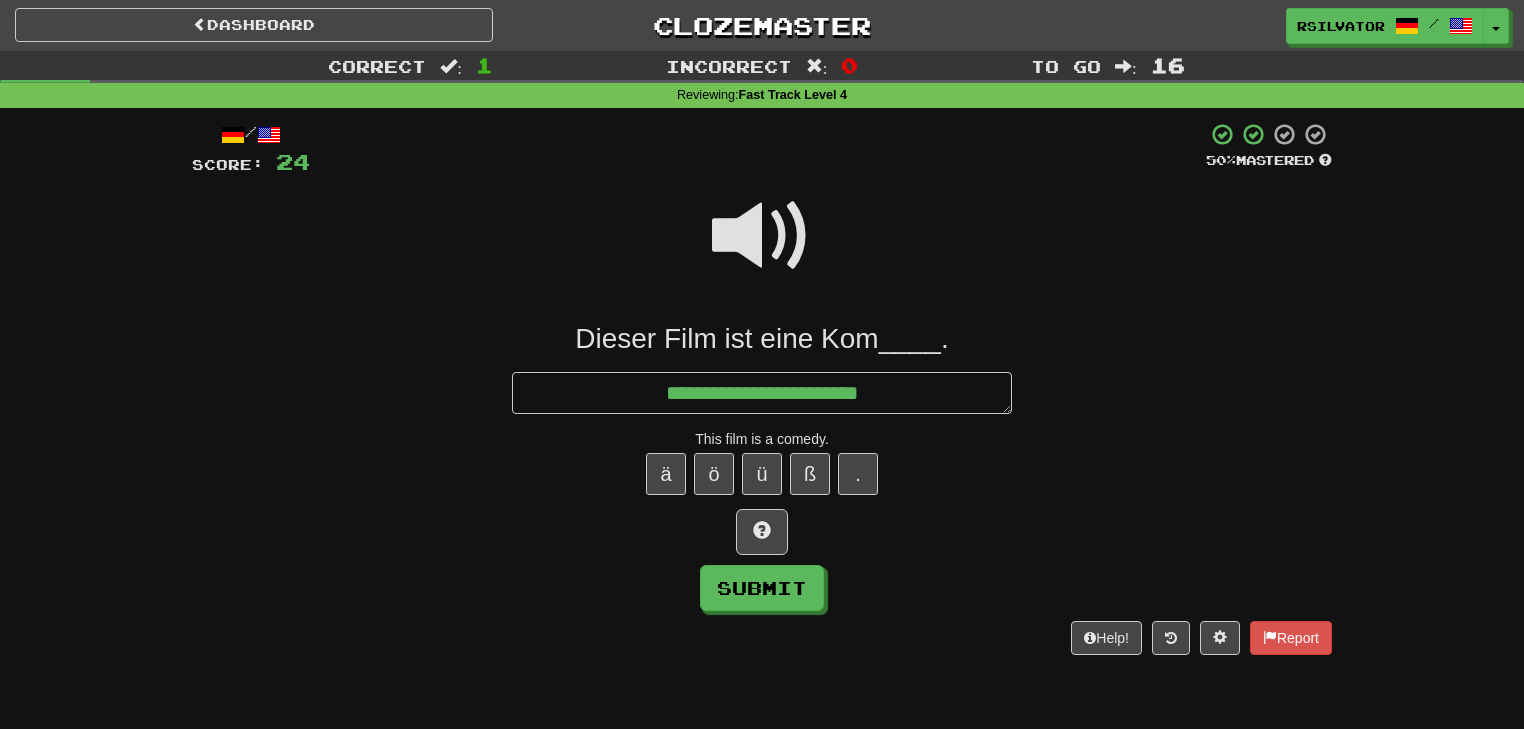type on "*" 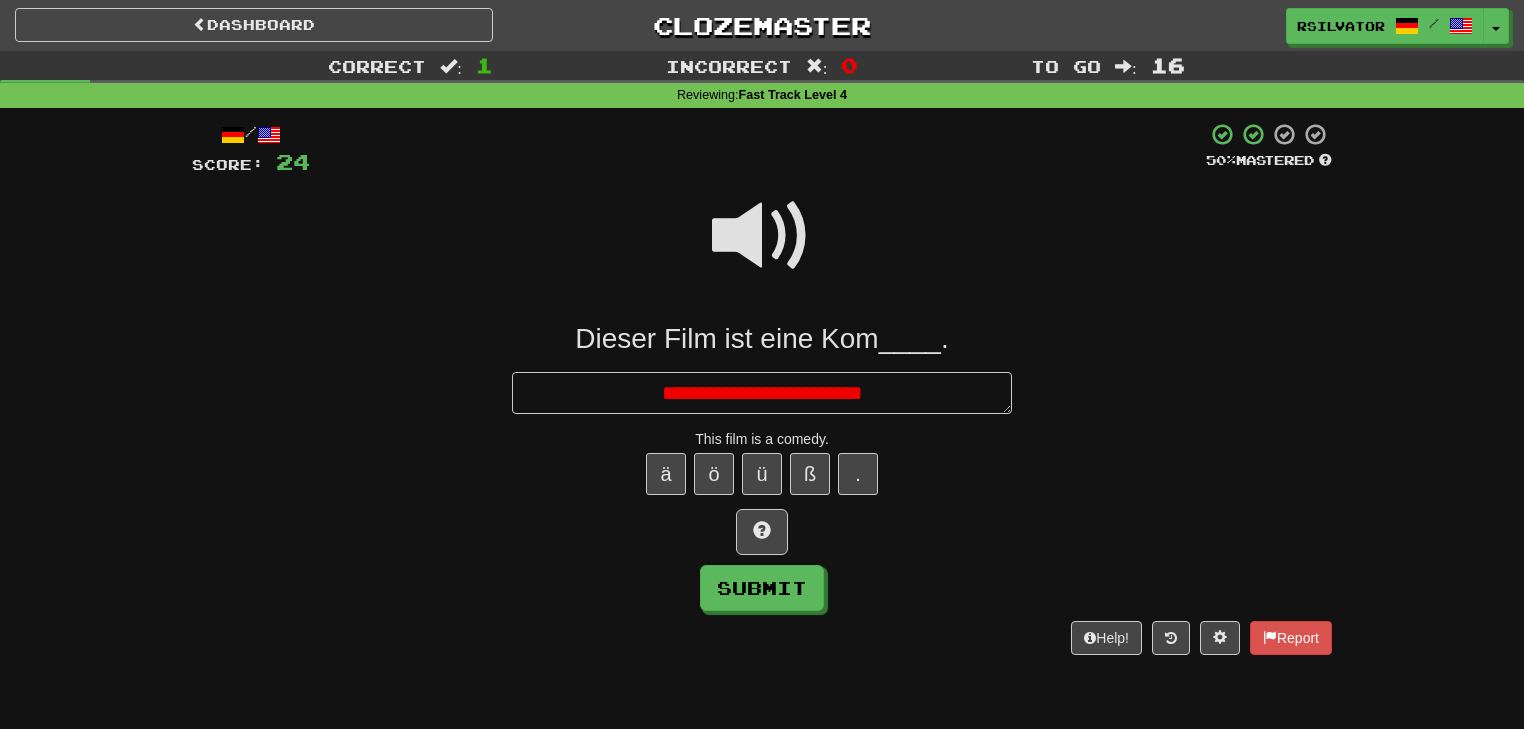type on "*" 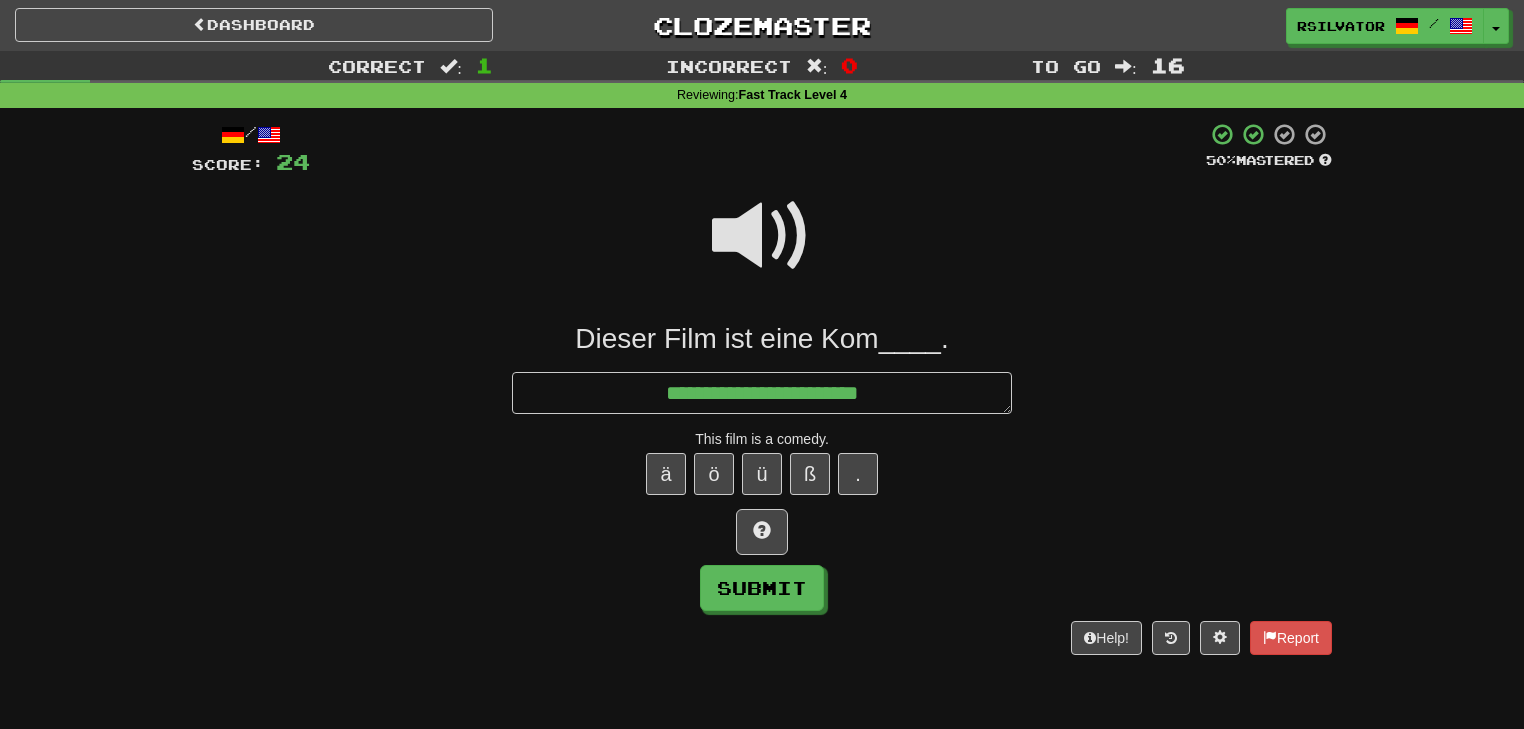 type on "*" 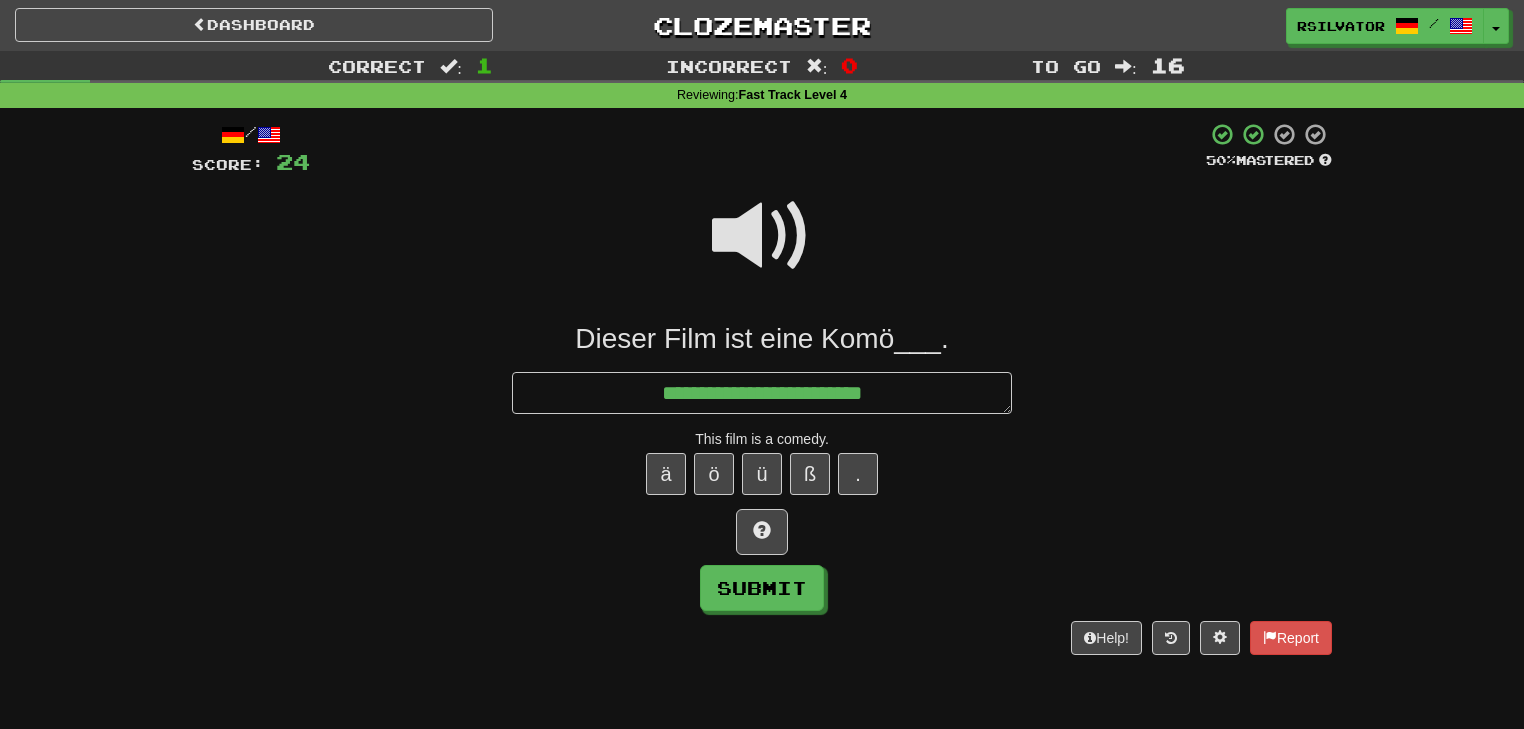 type on "*" 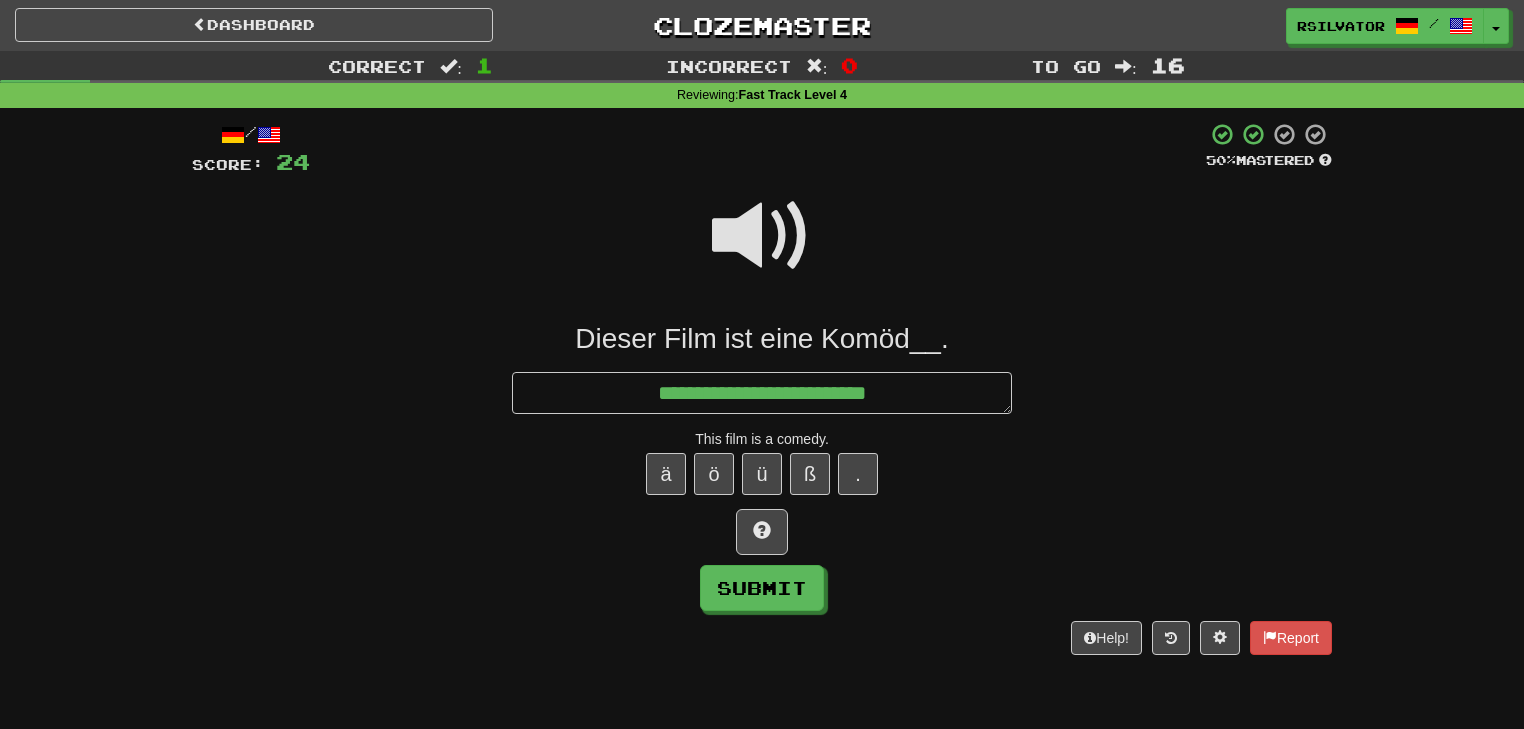 type on "*" 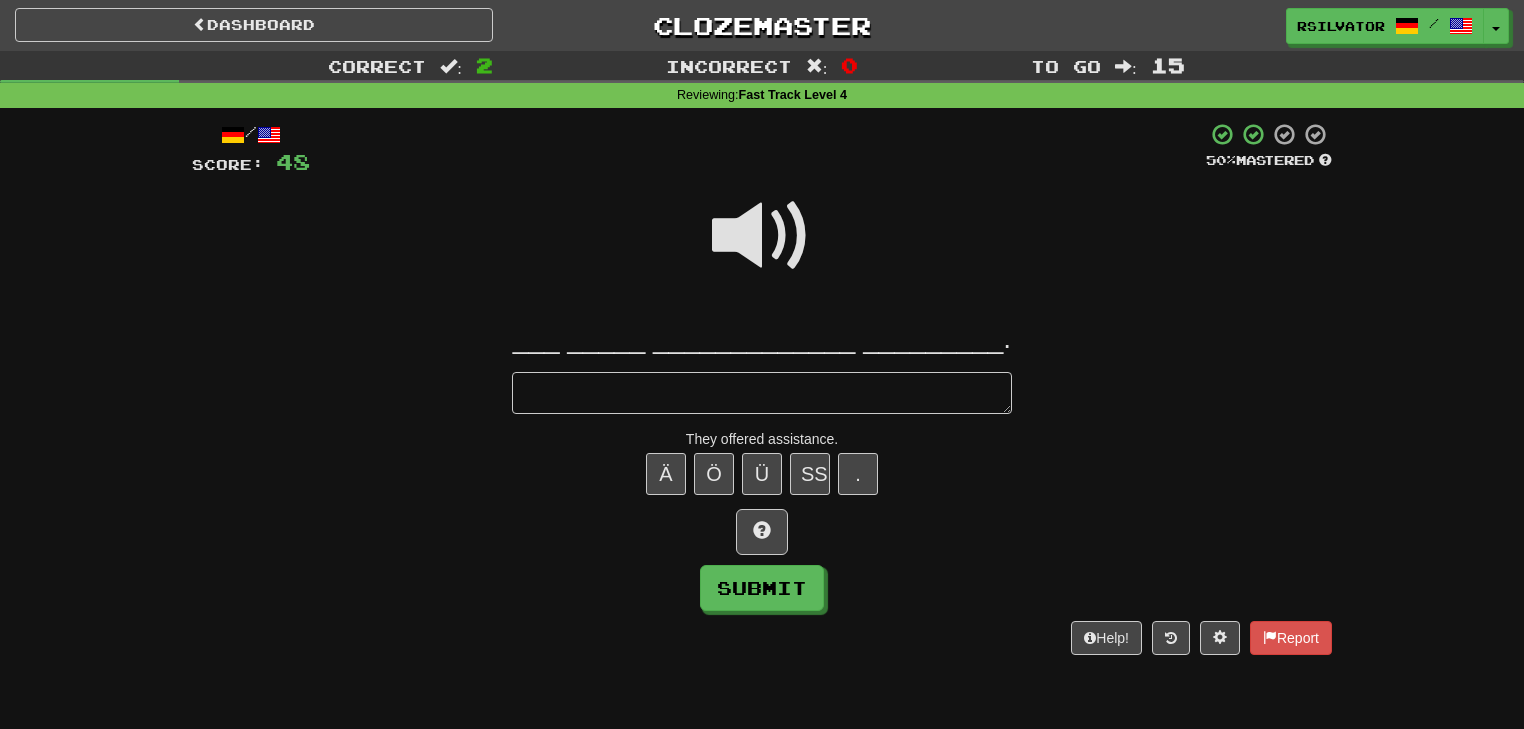 type on "*" 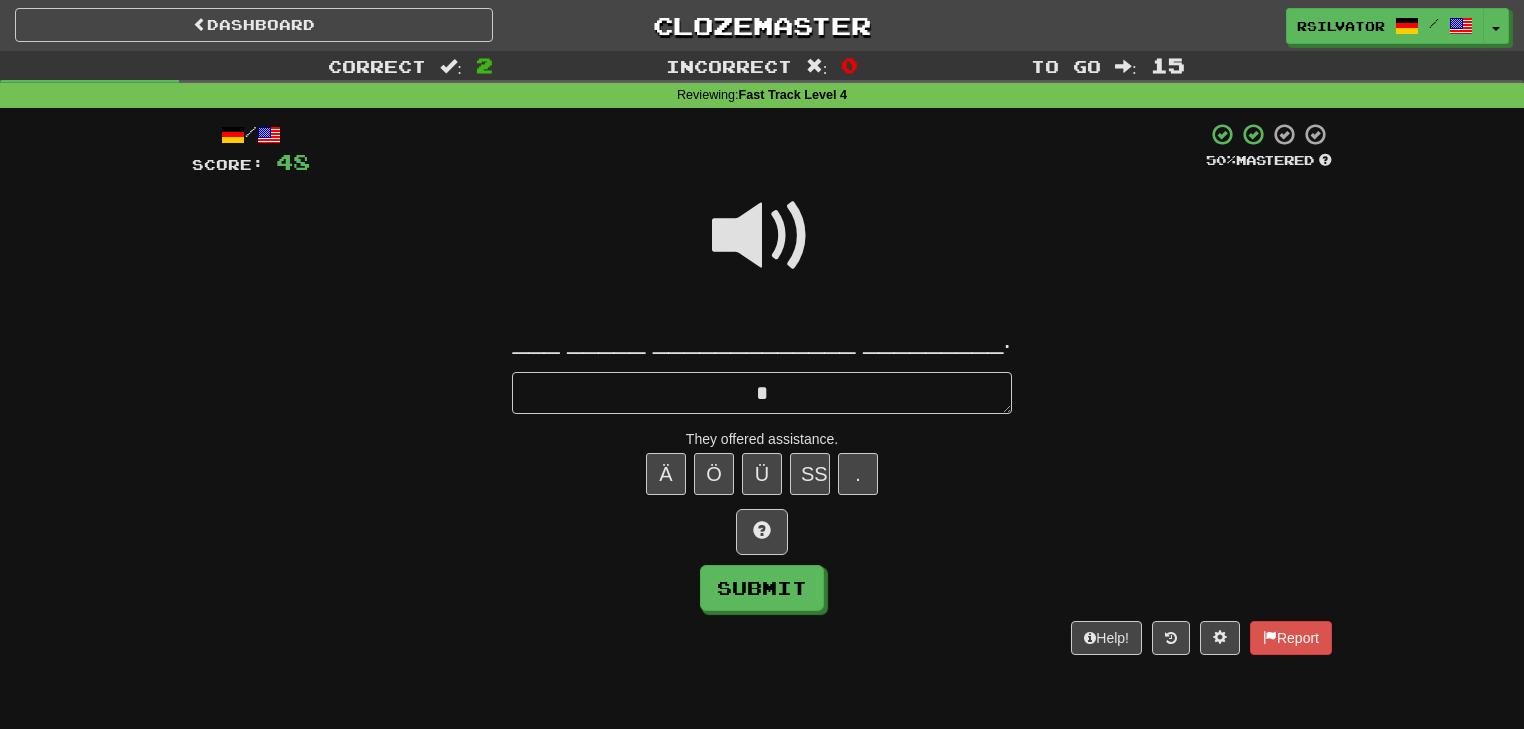 type on "*" 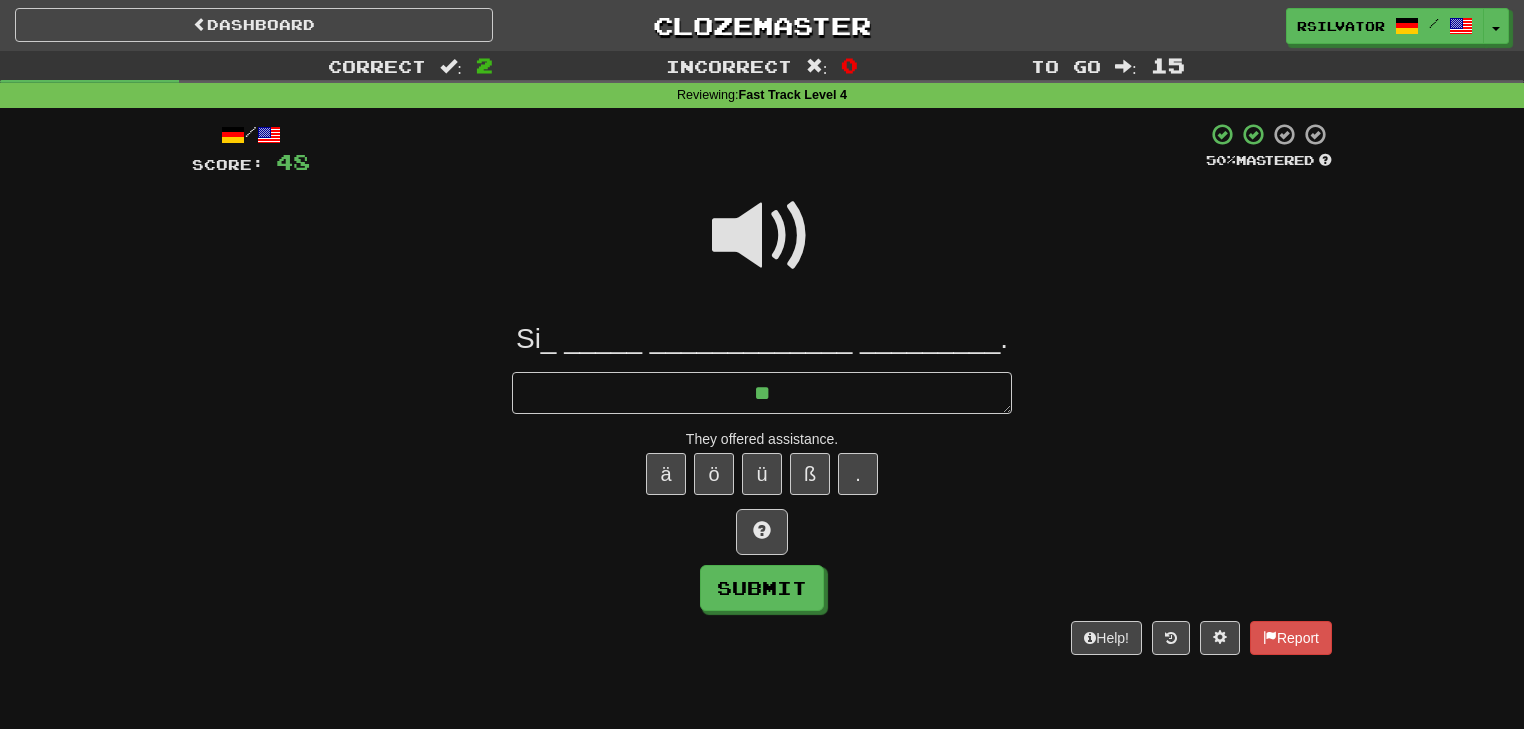 type on "*" 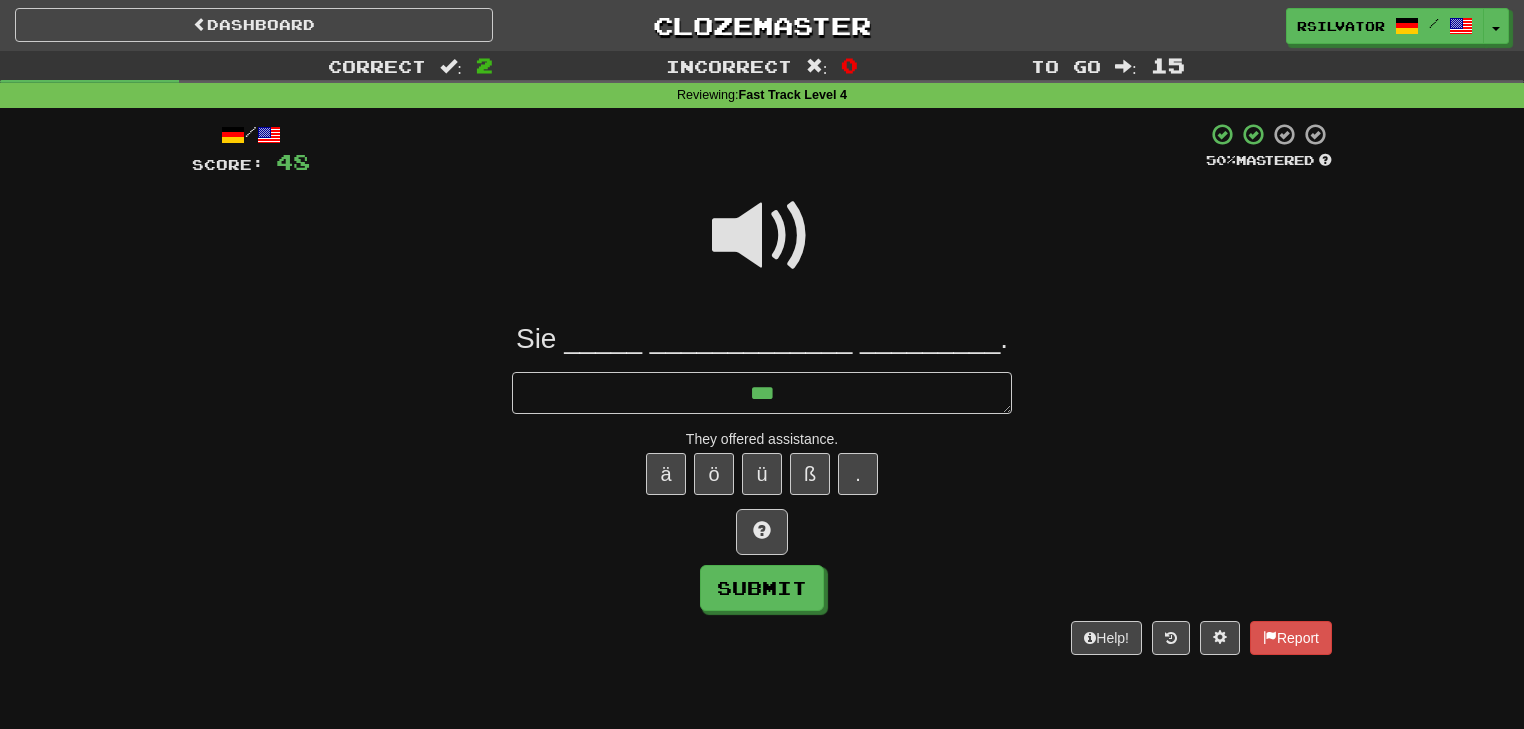 type on "*" 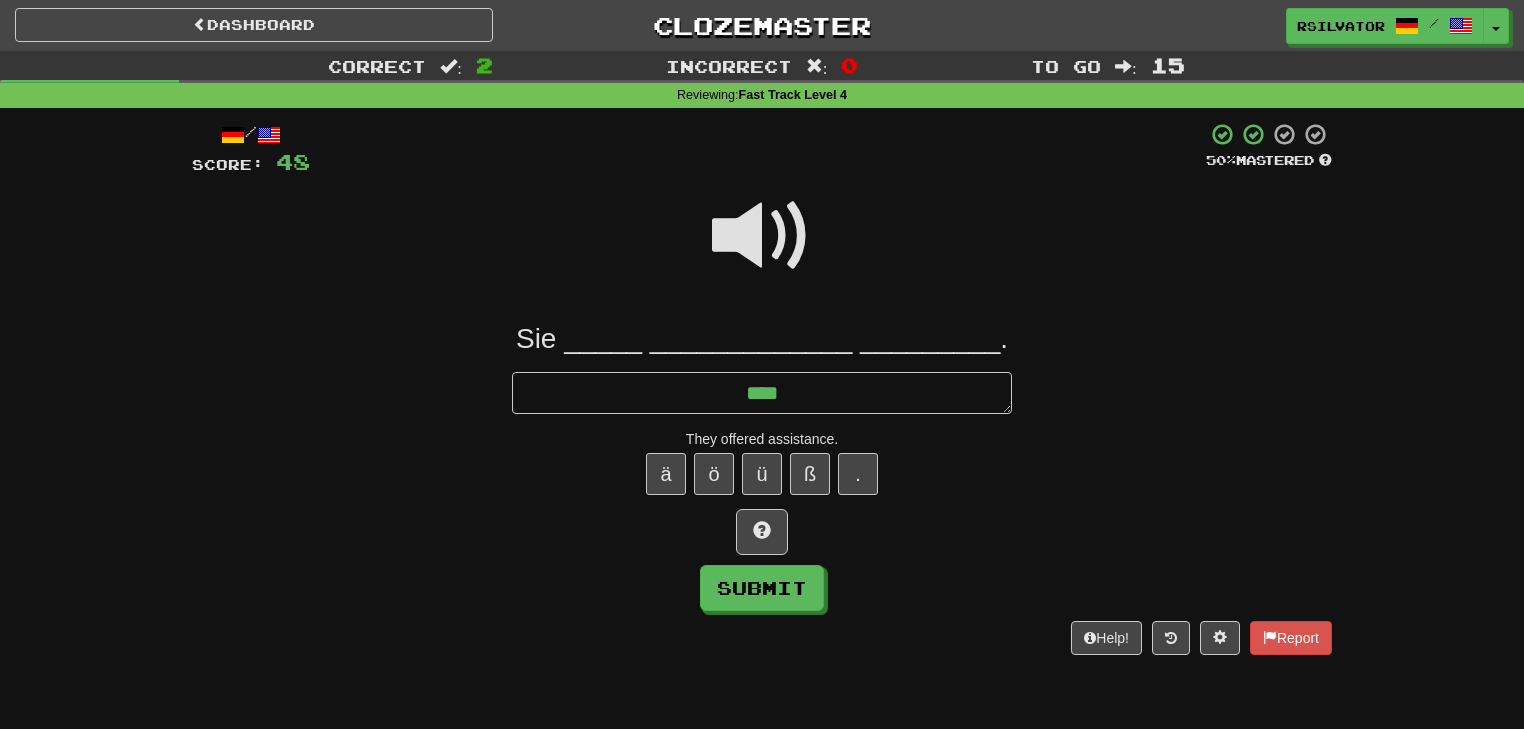 type on "*" 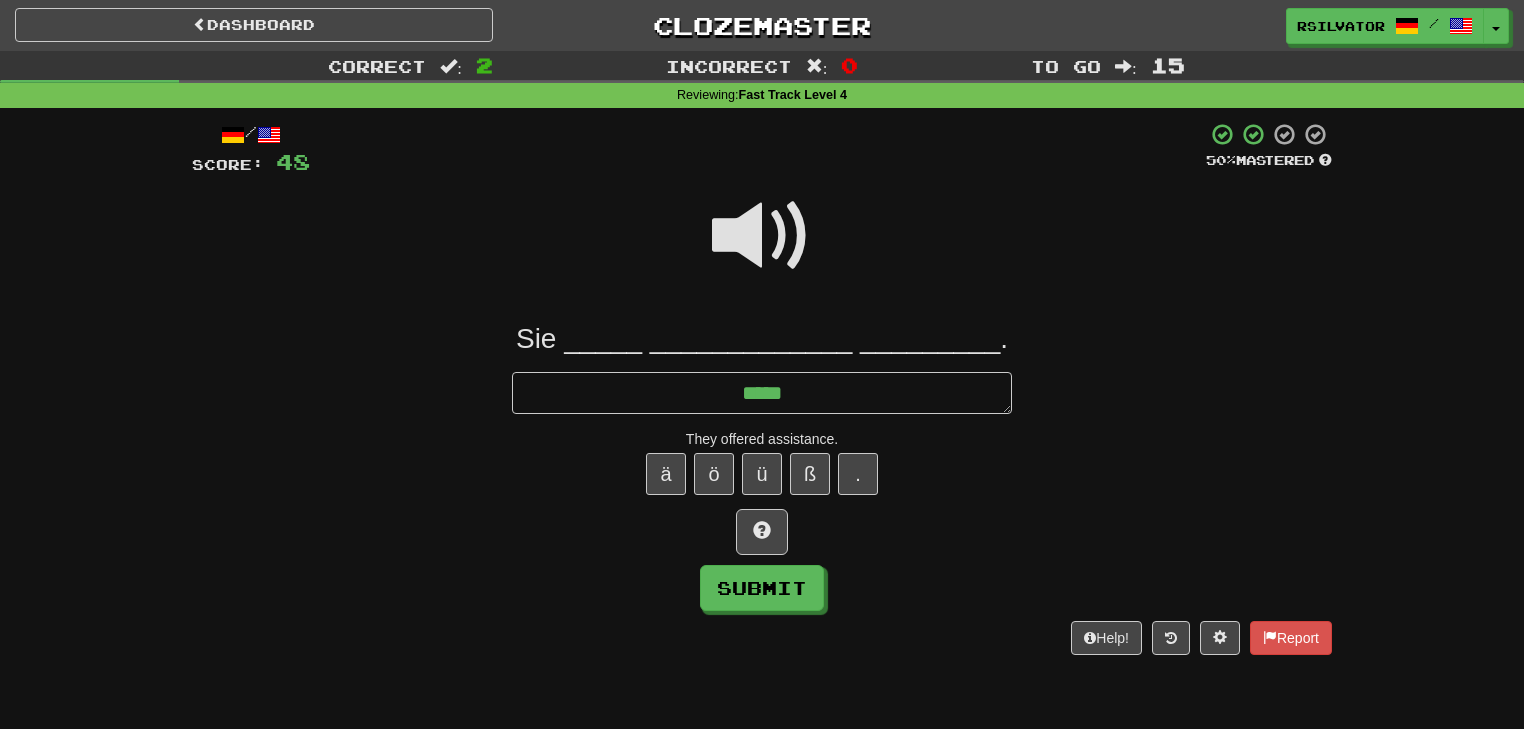 type on "*" 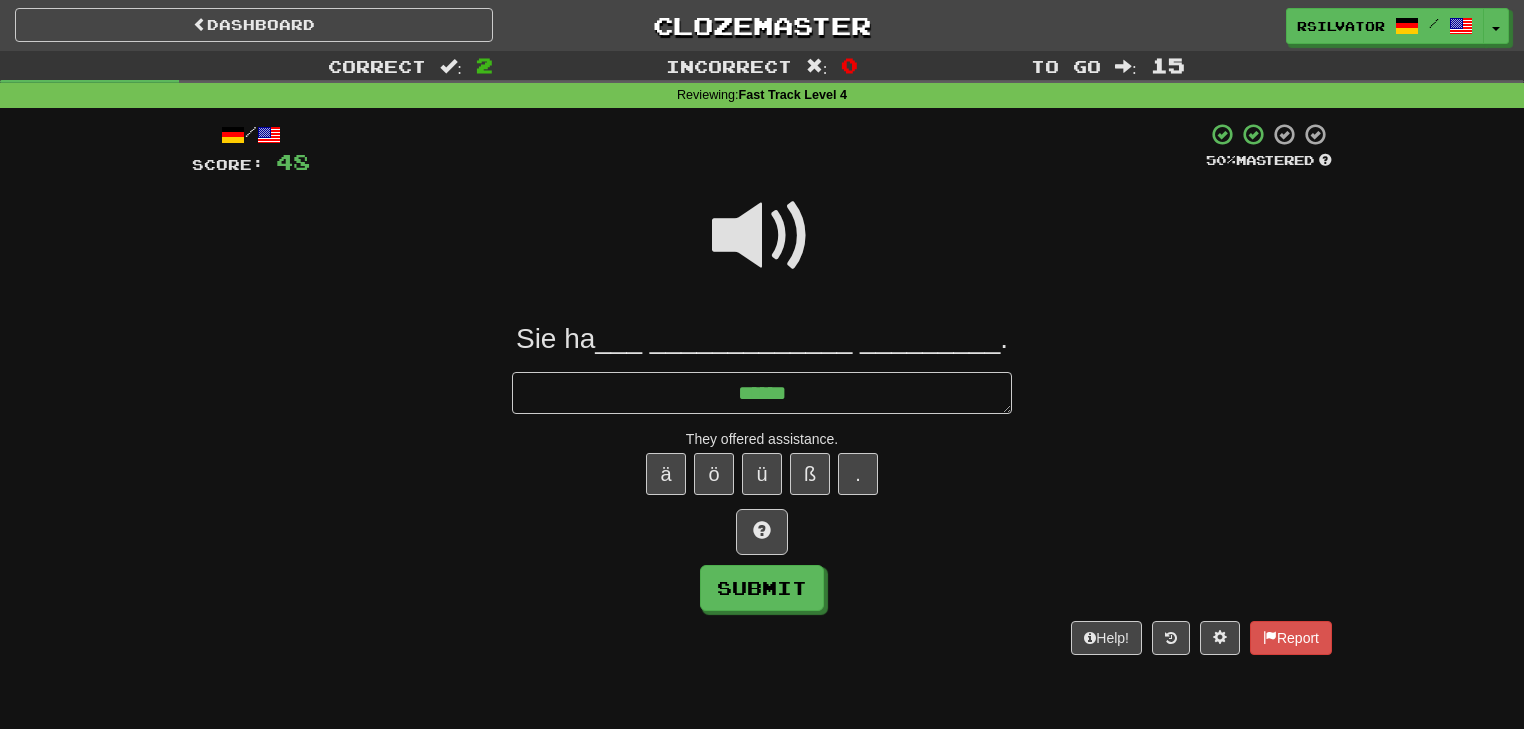 type on "*" 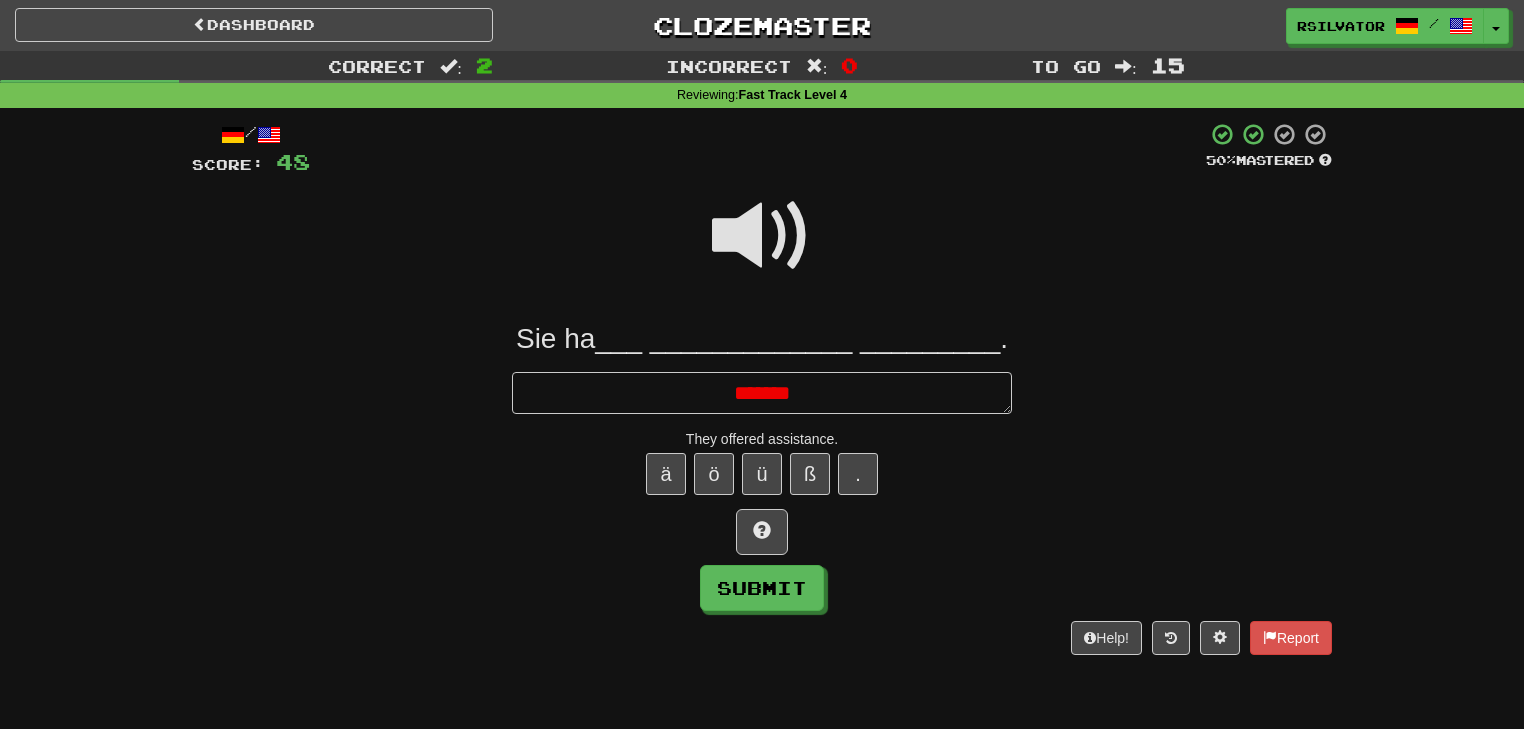 type on "*" 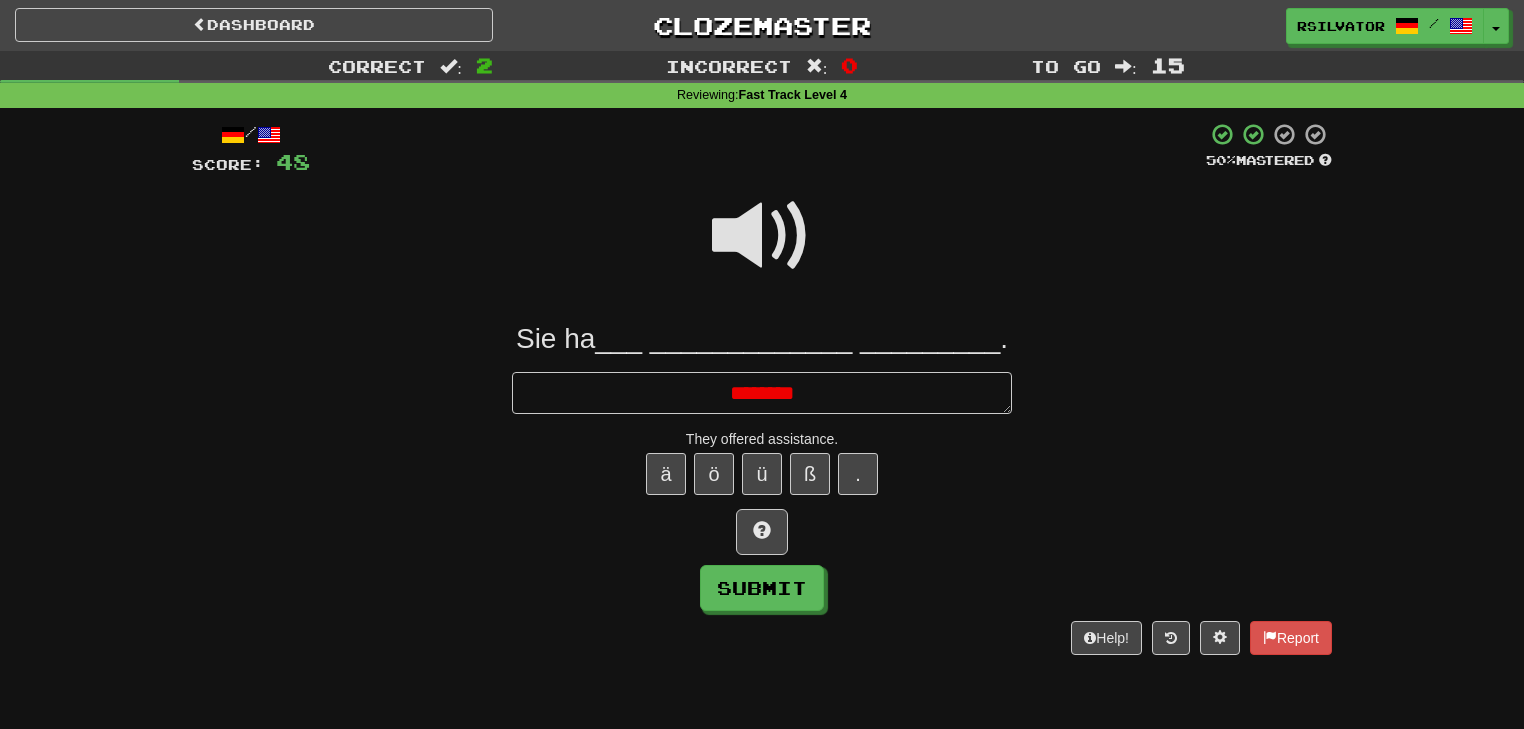 type on "*" 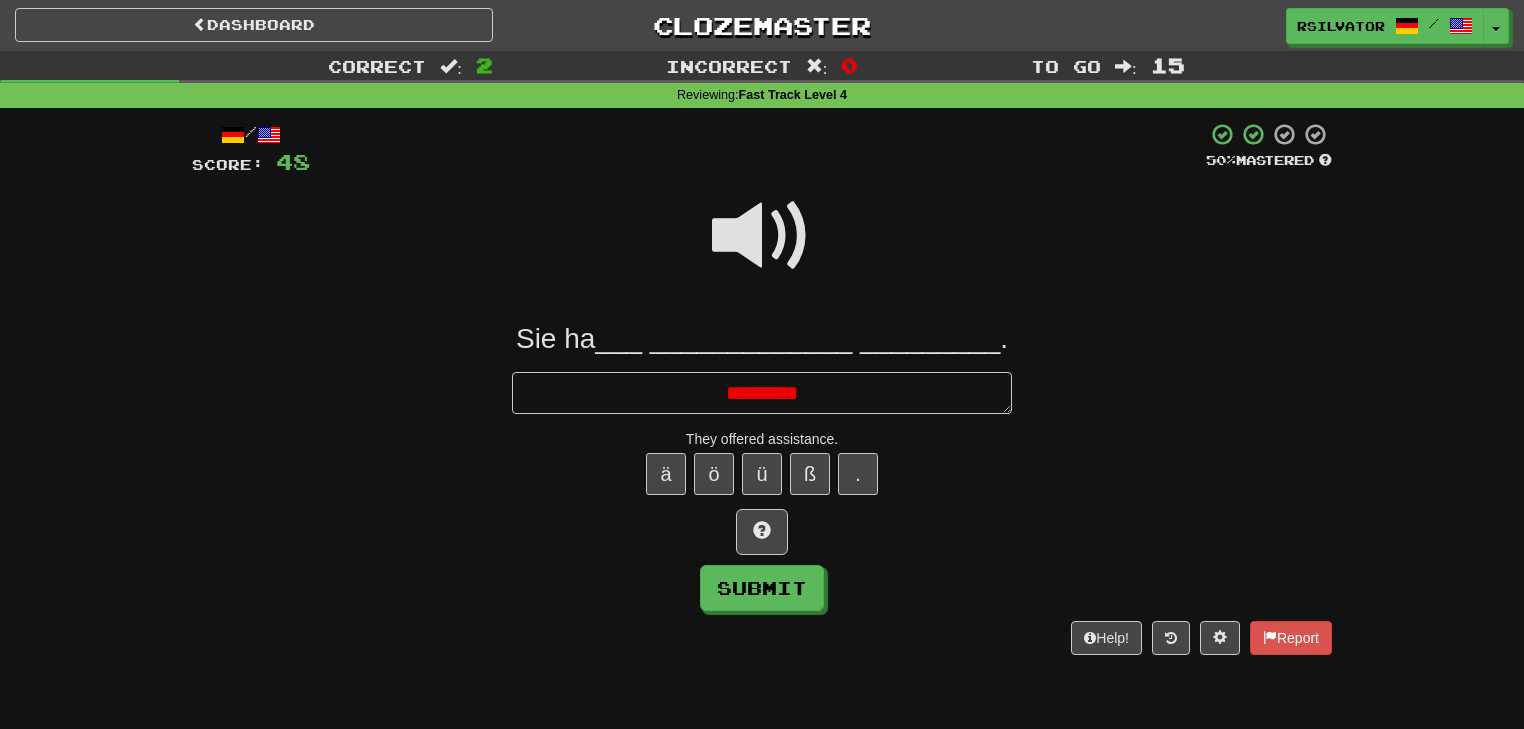 type on "*" 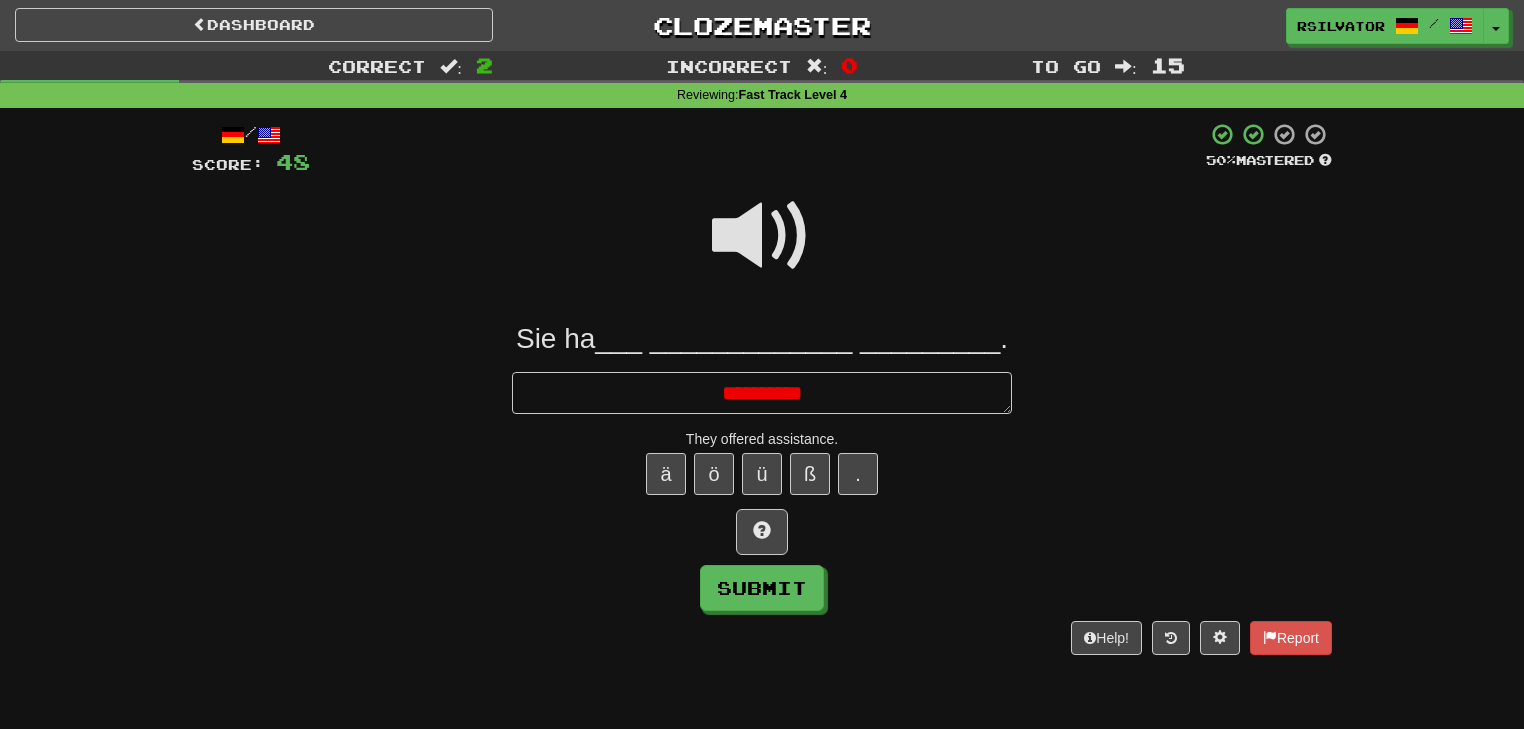 type on "*" 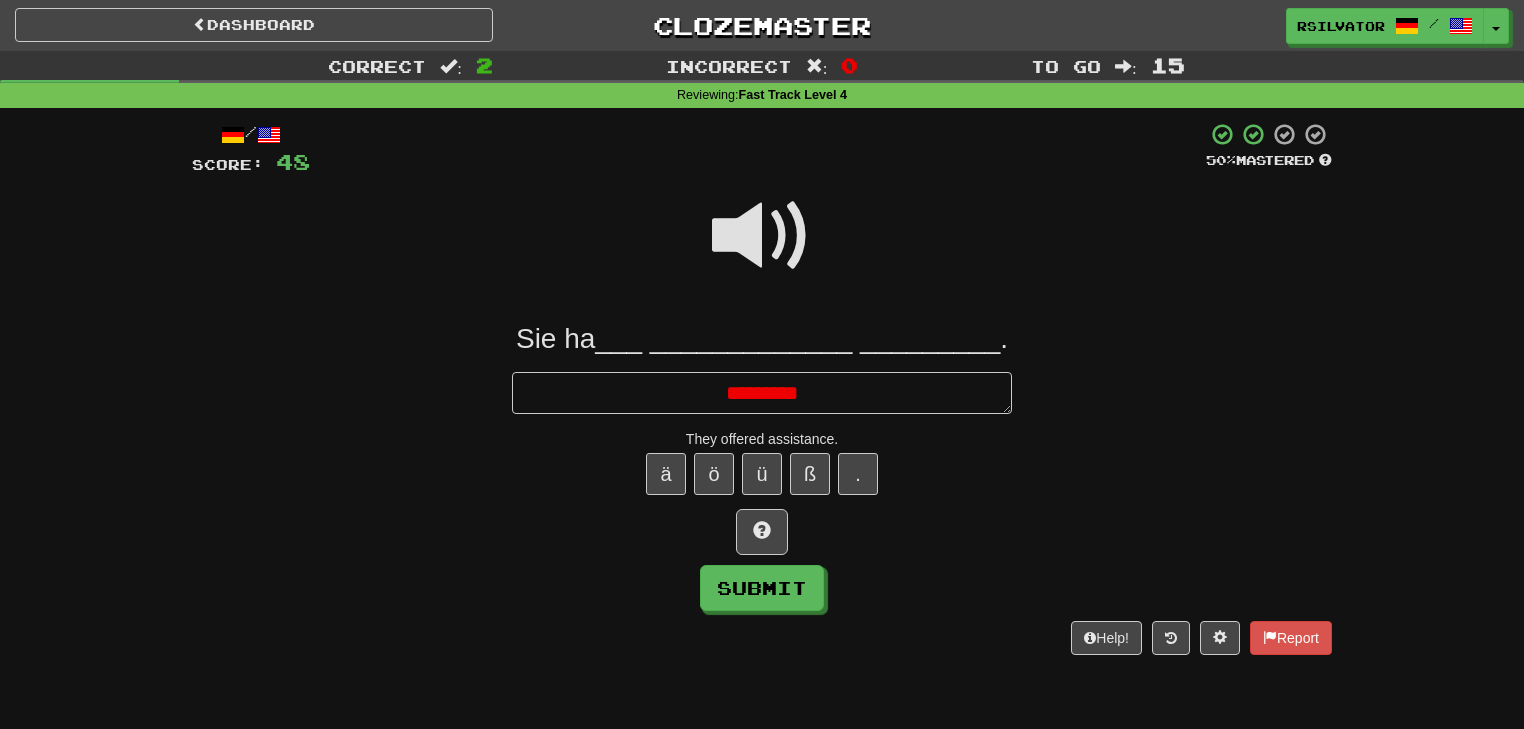 type on "*" 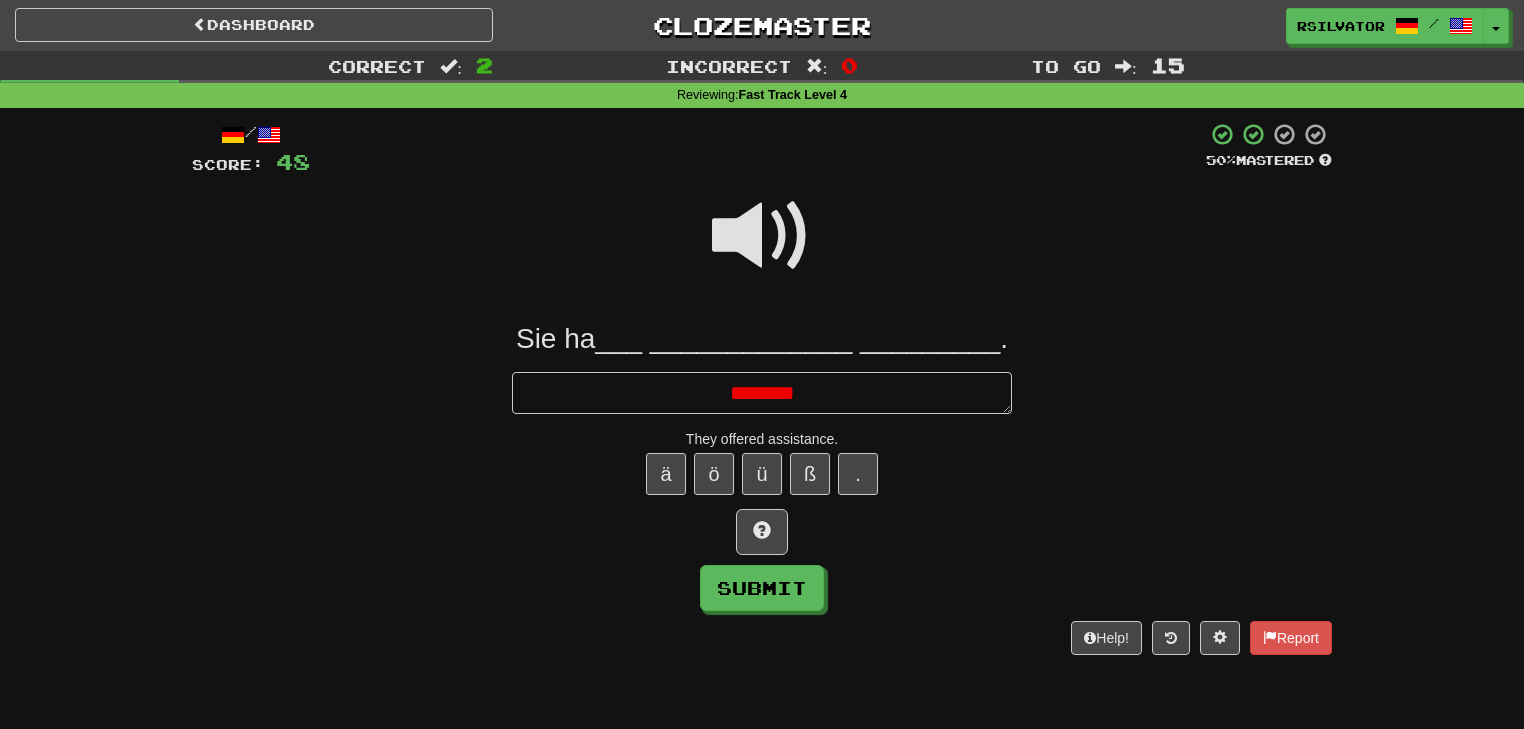 type on "*" 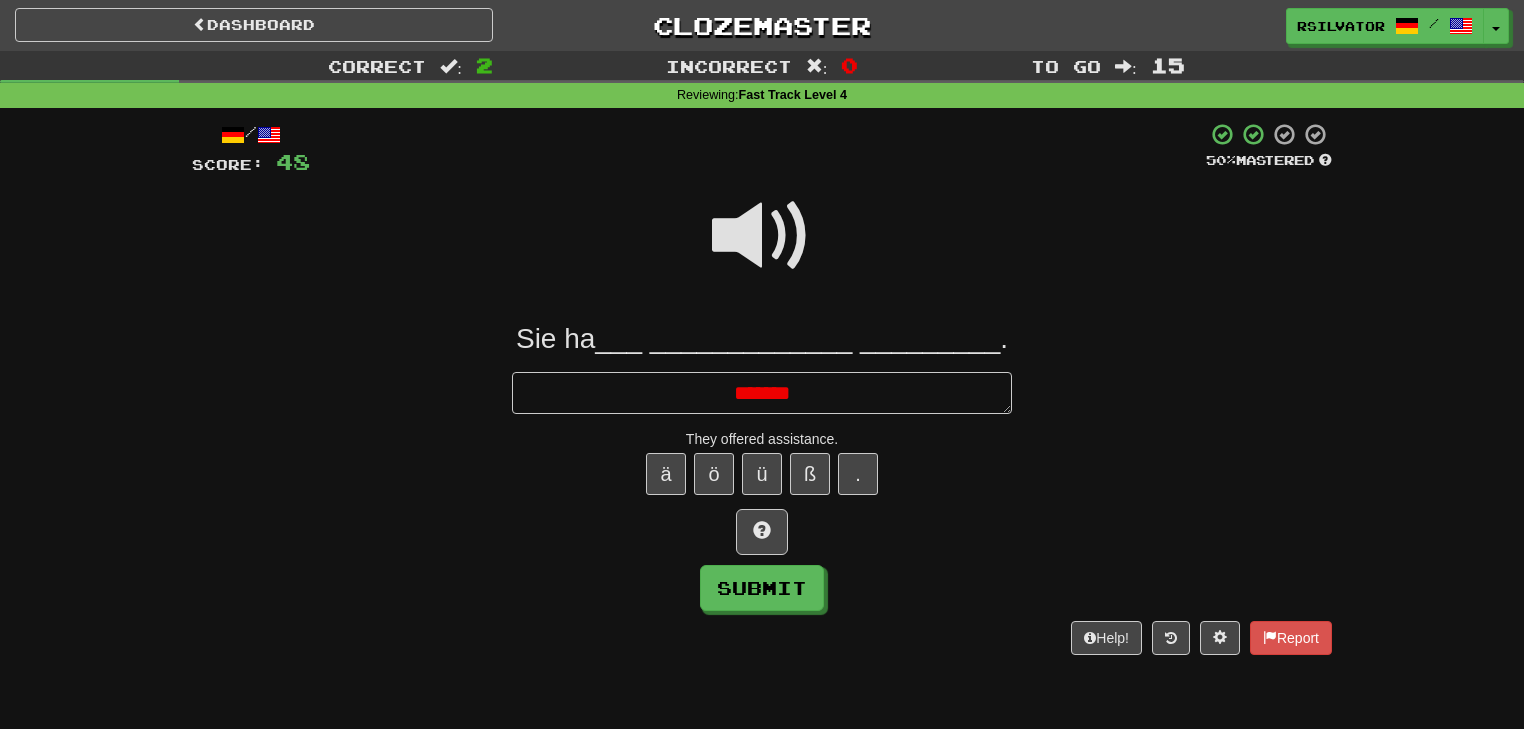 type on "*" 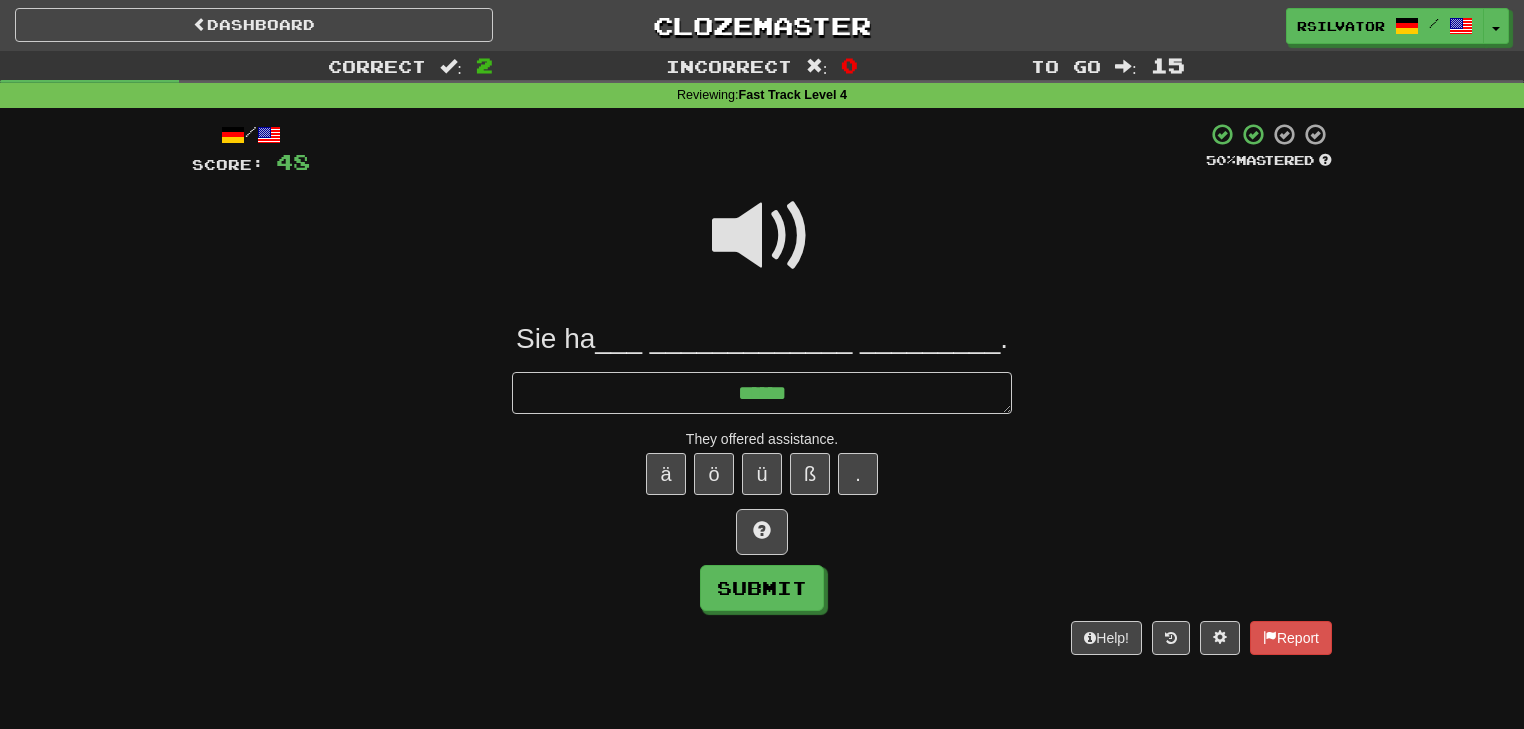 type on "*" 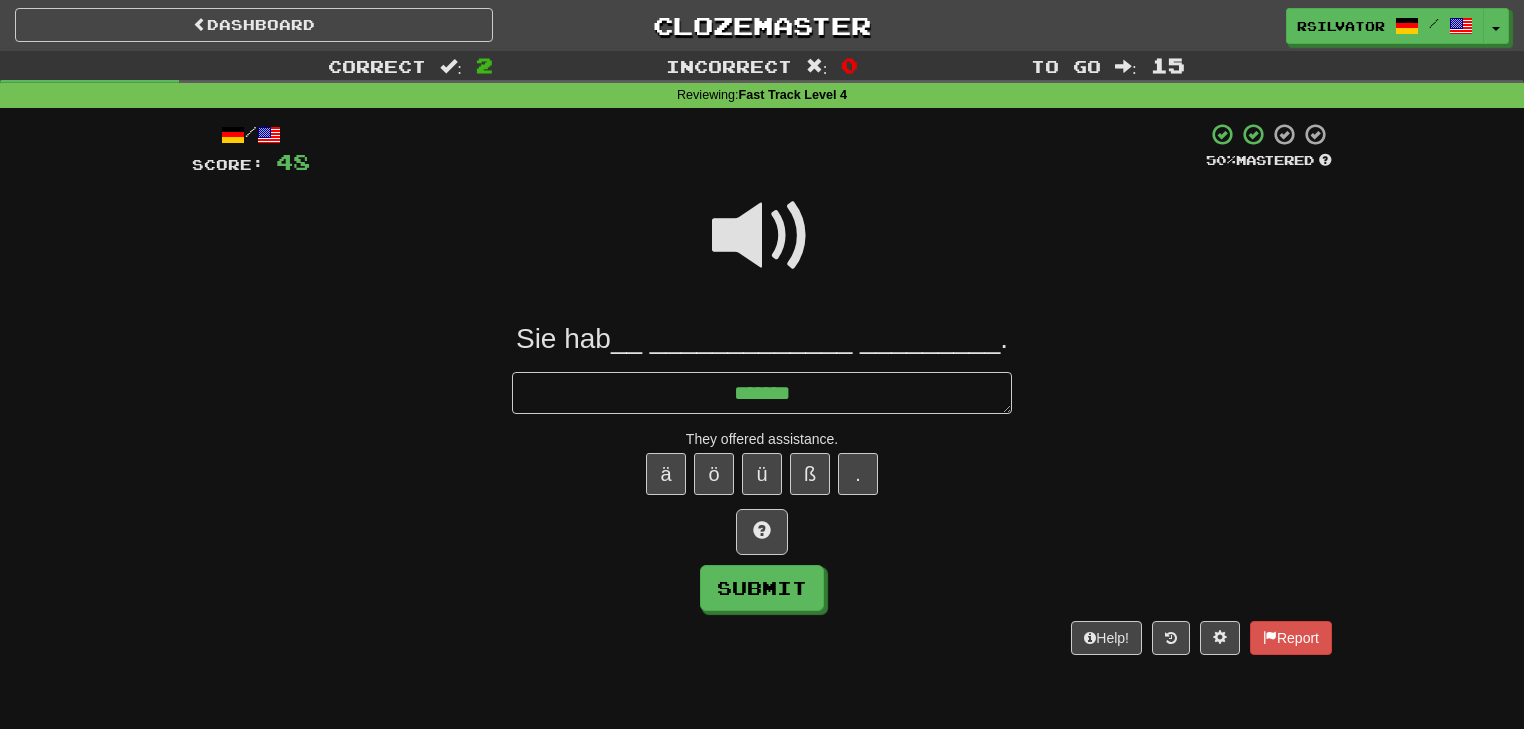 type on "*" 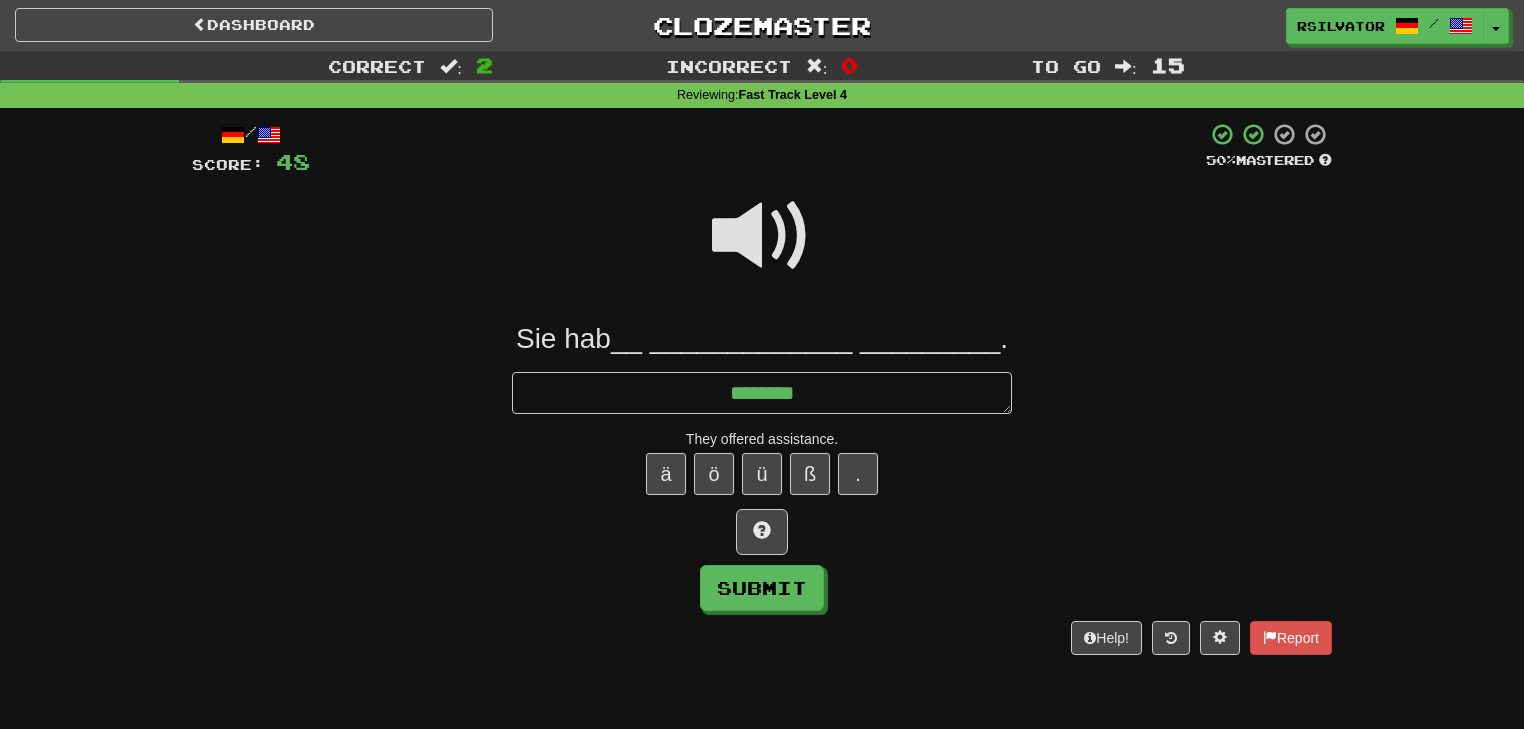 type 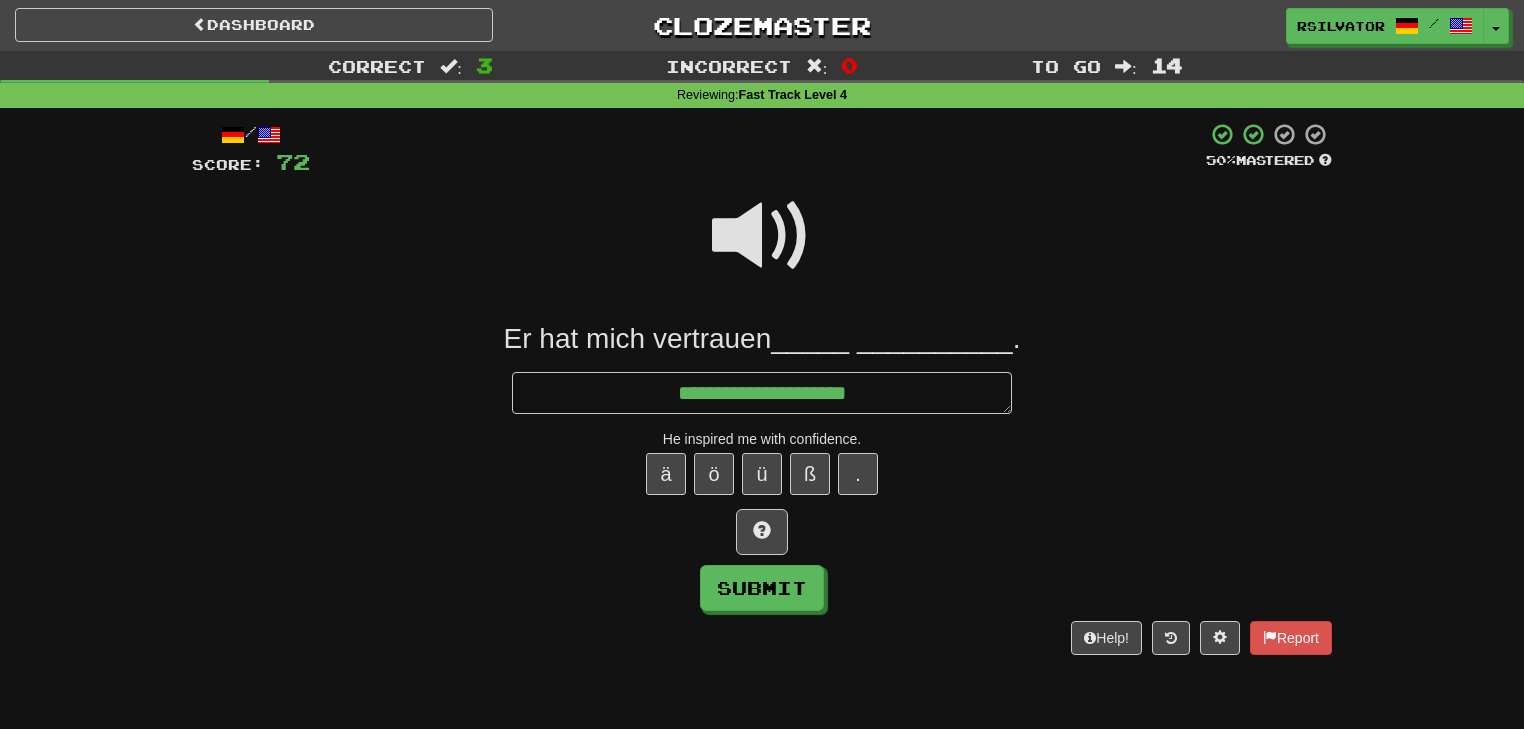 click at bounding box center [762, 236] 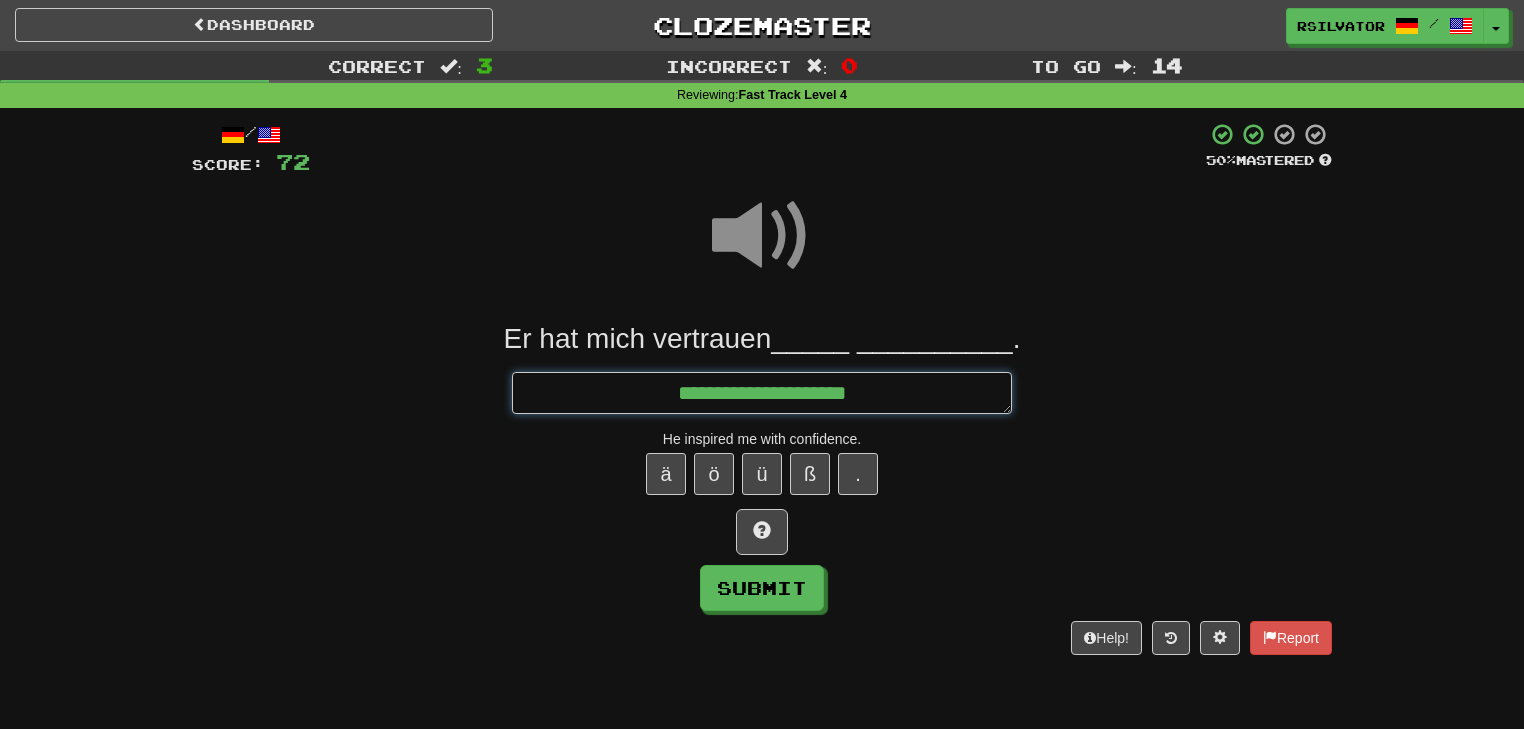 click on "**********" at bounding box center (762, 393) 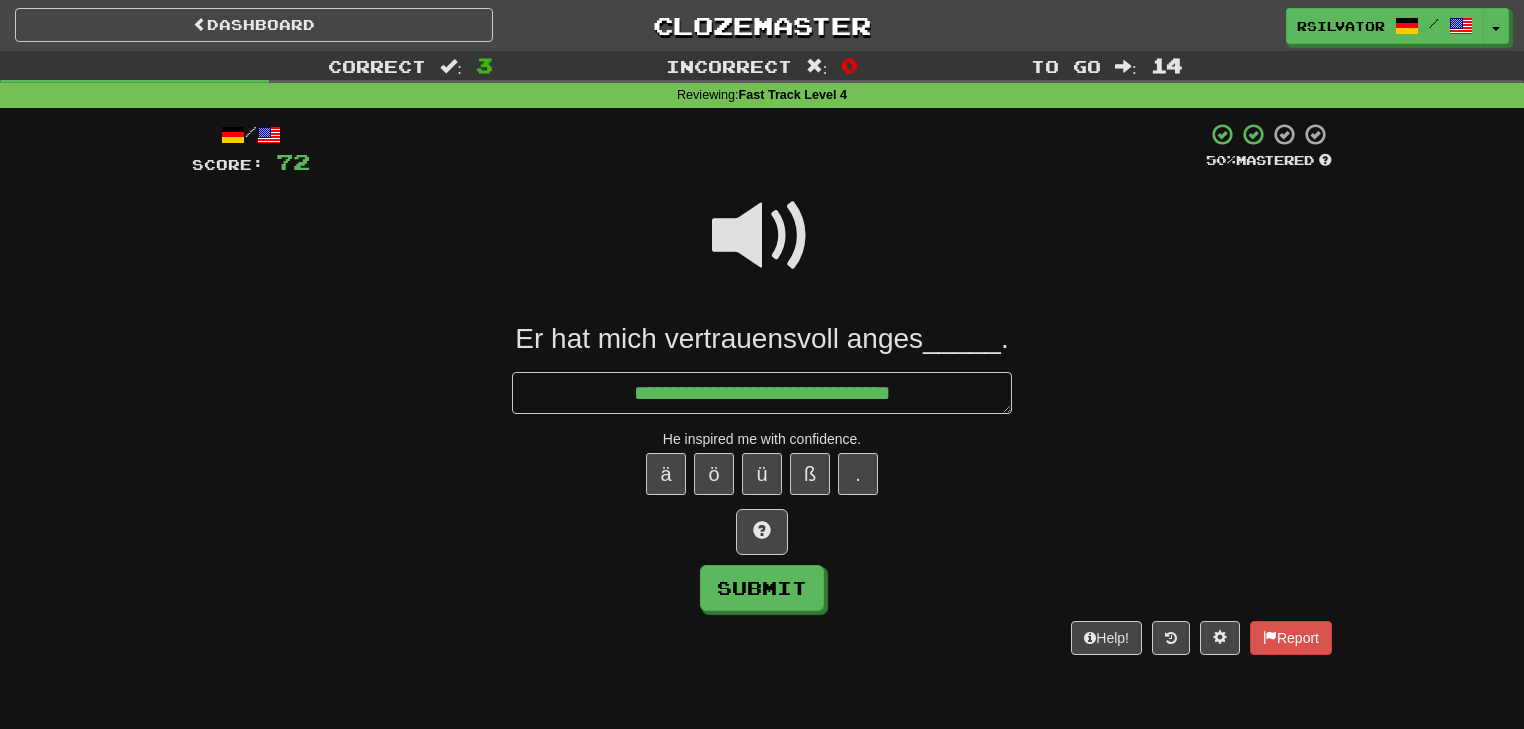 click at bounding box center [762, 236] 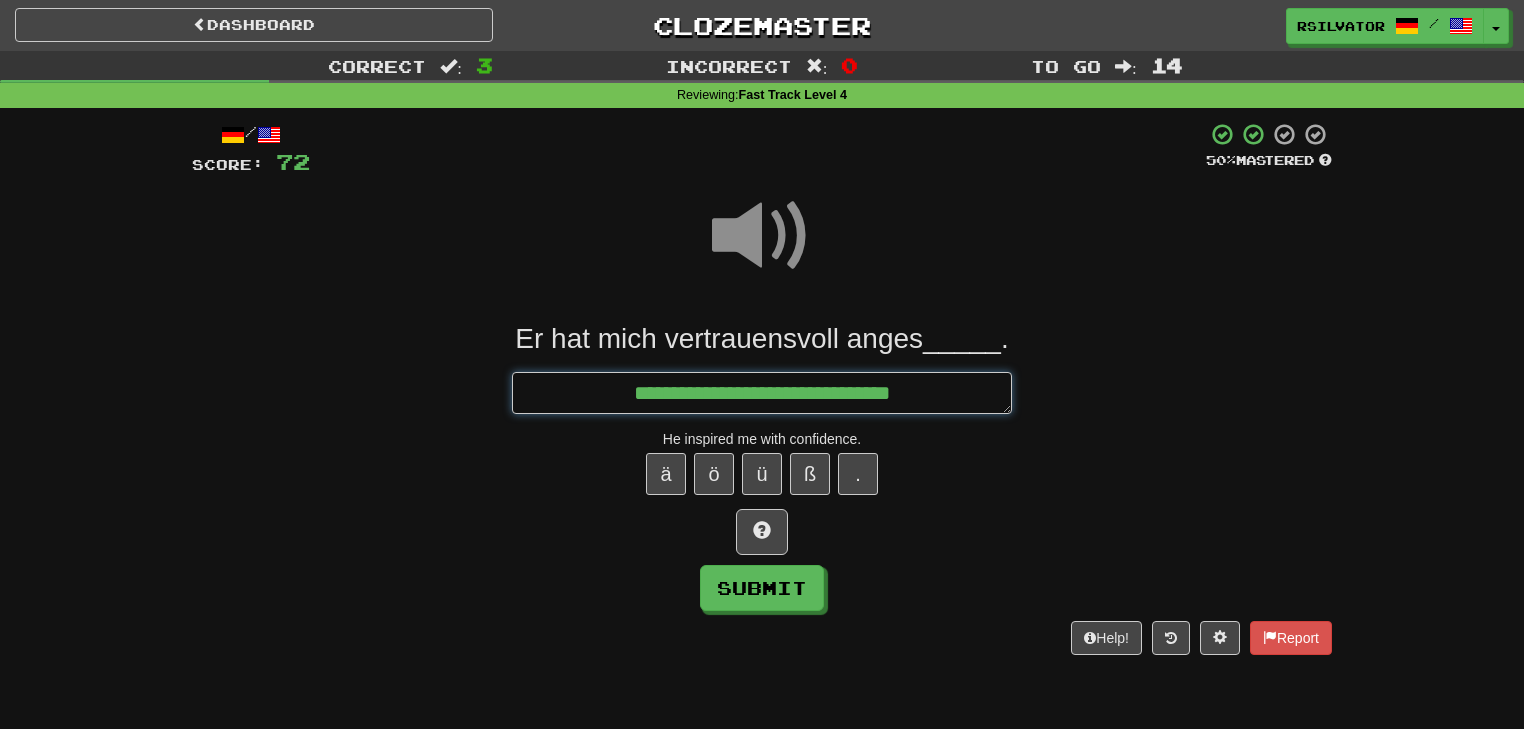 click on "**********" at bounding box center (762, 393) 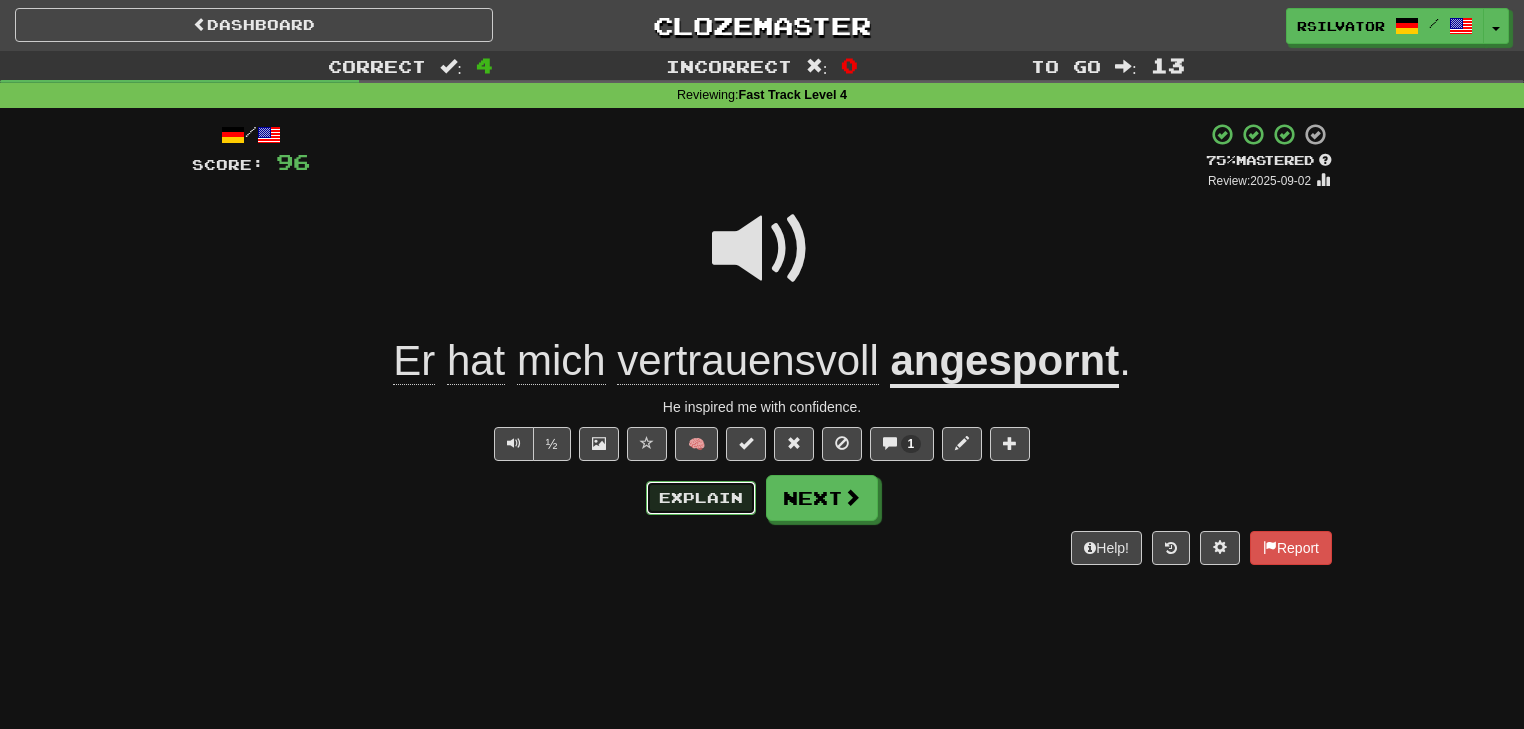 click on "Explain" at bounding box center (701, 498) 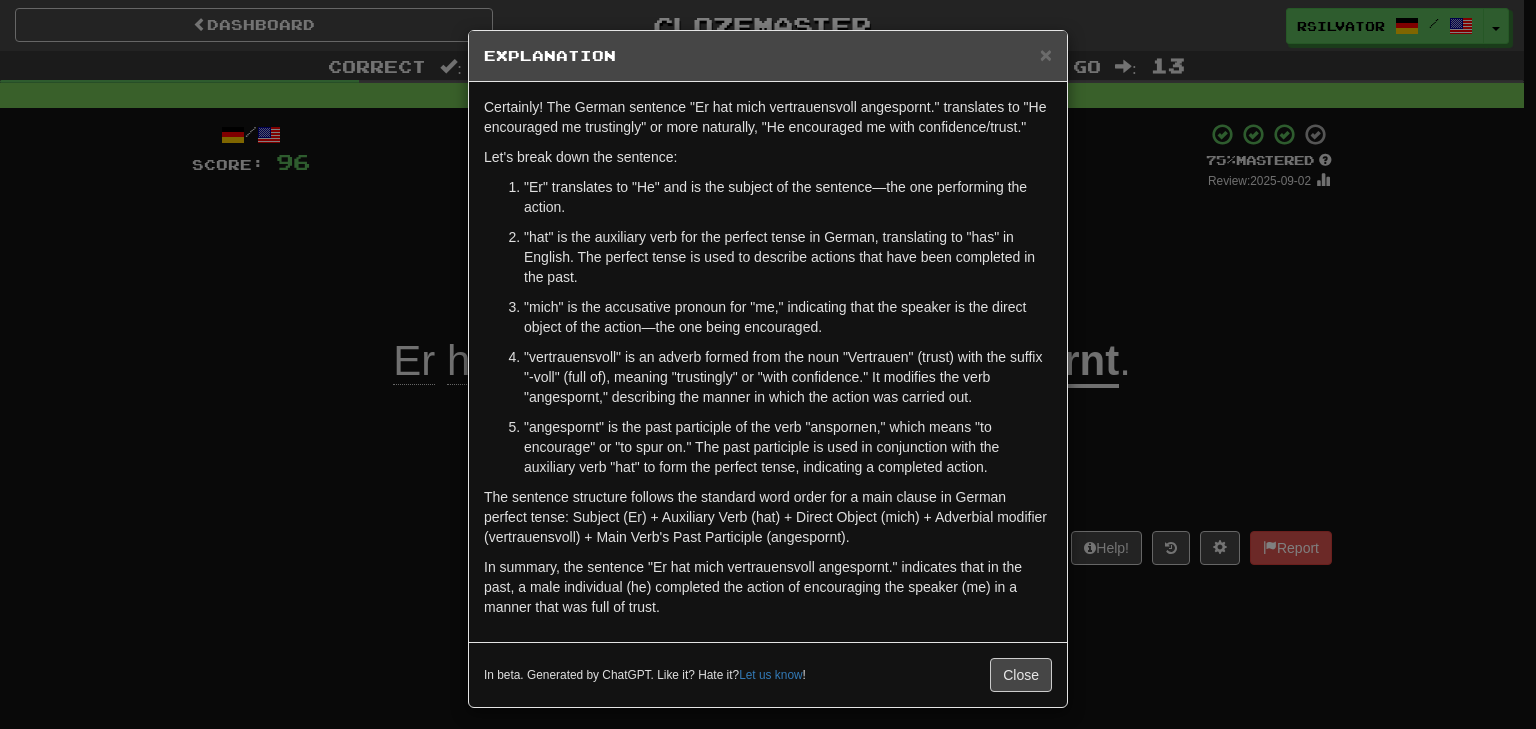 click on ""vertrauensvoll" is an adverb formed from the noun "Vertrauen" (trust) with the suffix "-voll" (full of), meaning "trustingly" or "with confidence." It modifies the verb "angespornt," describing the manner in which the action was carried out." at bounding box center [788, 377] 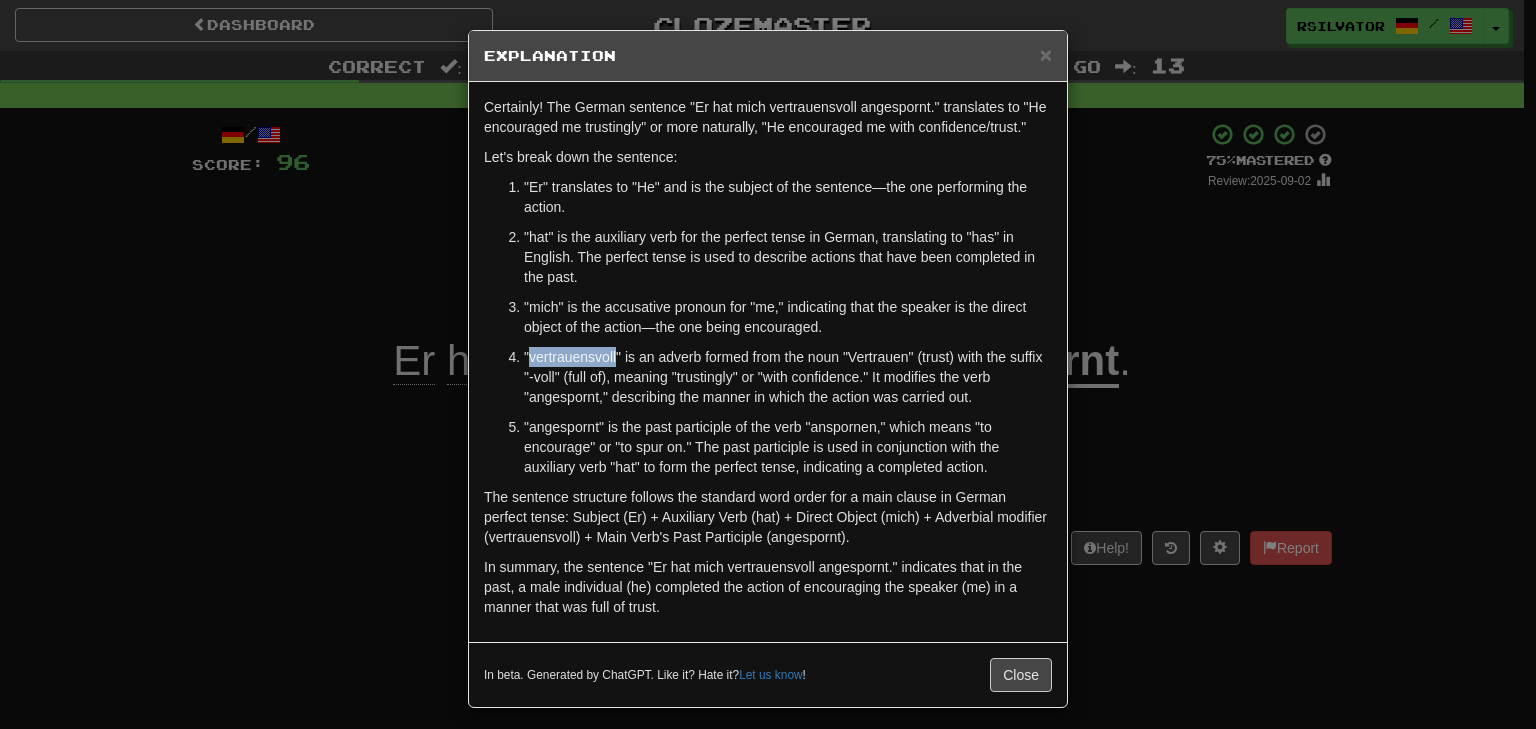 click on ""vertrauensvoll" is an adverb formed from the noun "Vertrauen" (trust) with the suffix "-voll" (full of), meaning "trustingly" or "with confidence." It modifies the verb "angespornt," describing the manner in which the action was carried out." at bounding box center (788, 377) 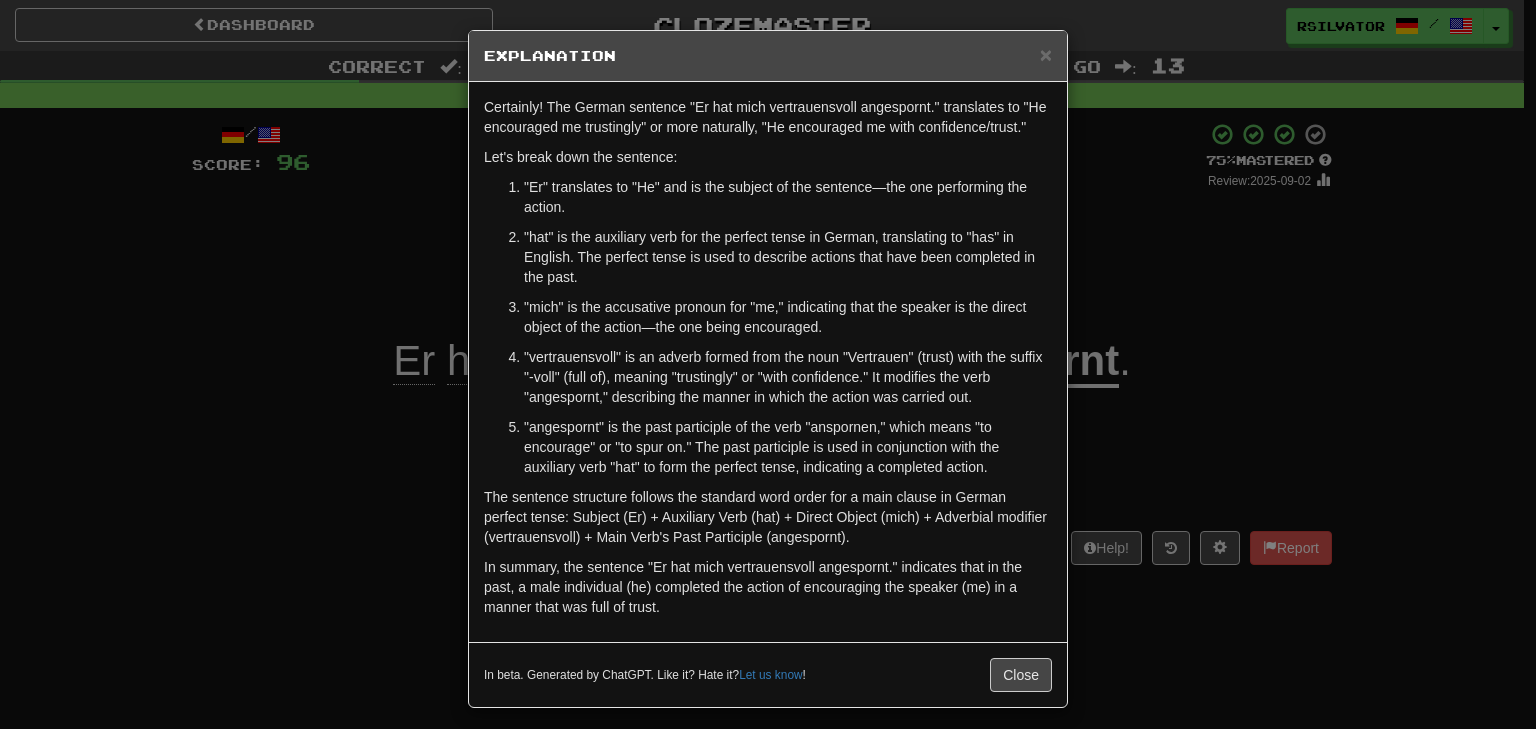 click on ""angespornt" is the past participle of the verb "anspornen," which means "to encourage" or "to spur on." The past participle is used in conjunction with the auxiliary verb "hat" to form the perfect tense, indicating a completed action." at bounding box center [788, 447] 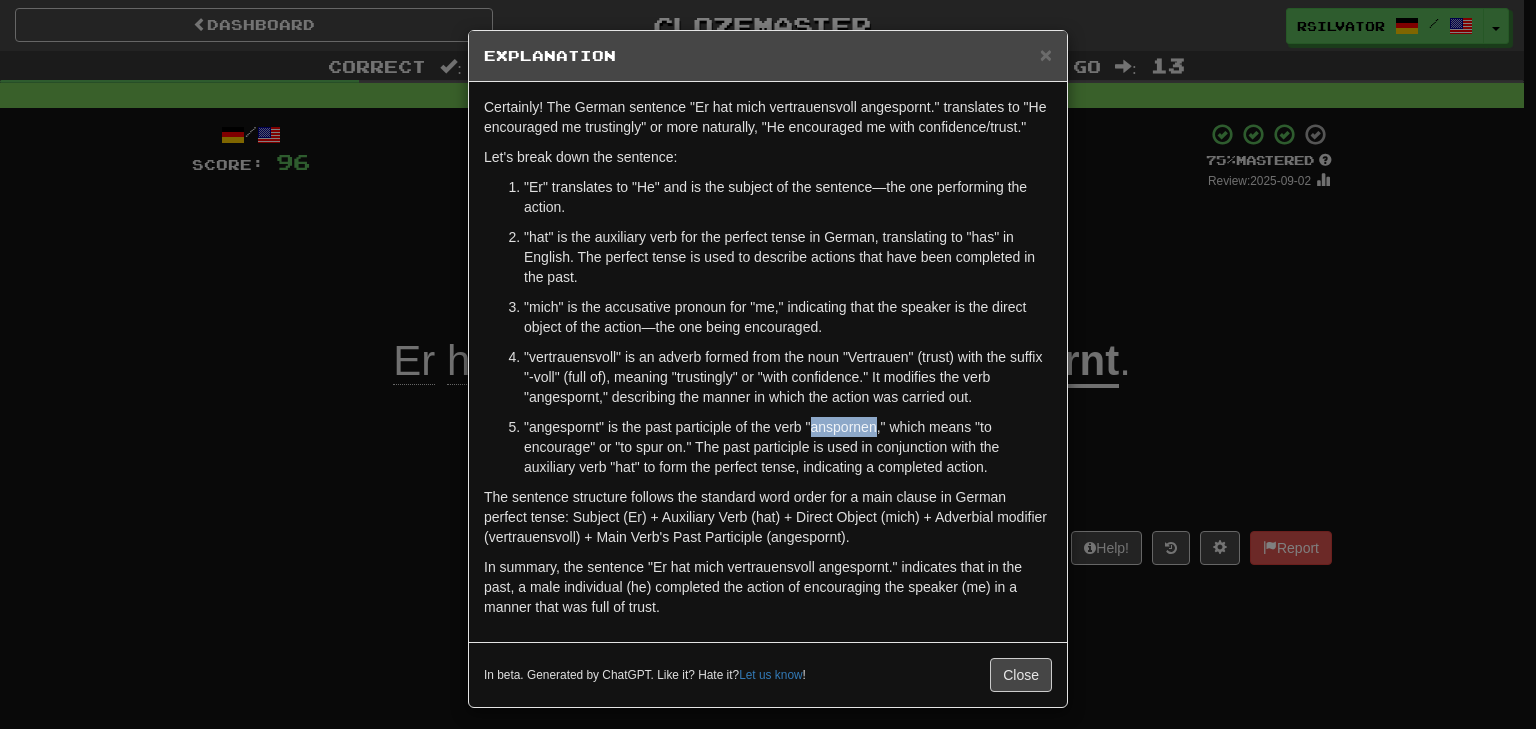 click on ""angespornt" is the past participle of the verb "anspornen," which means "to encourage" or "to spur on." The past participle is used in conjunction with the auxiliary verb "hat" to form the perfect tense, indicating a completed action." at bounding box center [788, 447] 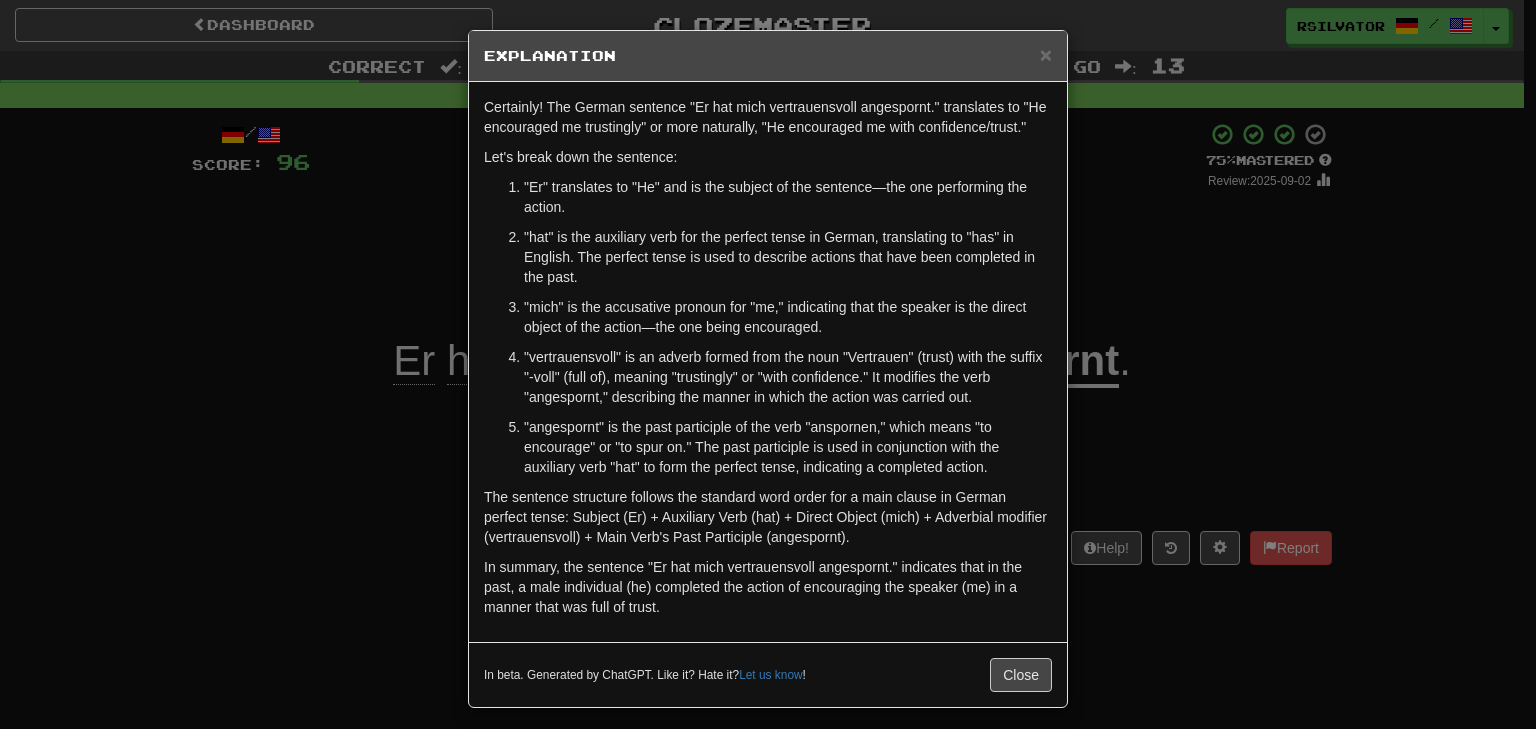 click on "× Explanation Certainly! The German sentence "Er hat mich vertrauensvoll angespornt." translates to "He encouraged me trustingly" or more naturally, "He encouraged me with confidence/trust."
Let's break down the sentence:
"Er" translates to "He" and is the subject of the sentence—the one performing the action.
"hat" is the auxiliary verb for the perfect tense in German, translating to "has" in English. The perfect tense is used to describe actions that have been completed in the past.
"mich" is the accusative pronoun for "me," indicating that the speaker is the direct object of the action—the one being encouraged.
"vertrauensvoll" is an adverb formed from the noun "Vertrauen" (trust) with the suffix "-voll" (full of), meaning "trustingly" or "with confidence." It modifies the verb "angespornt," describing the manner in which the action was carried out.
In beta. Generated by ChatGPT. Like it? Hate it?  Let us know ! Close" at bounding box center [768, 364] 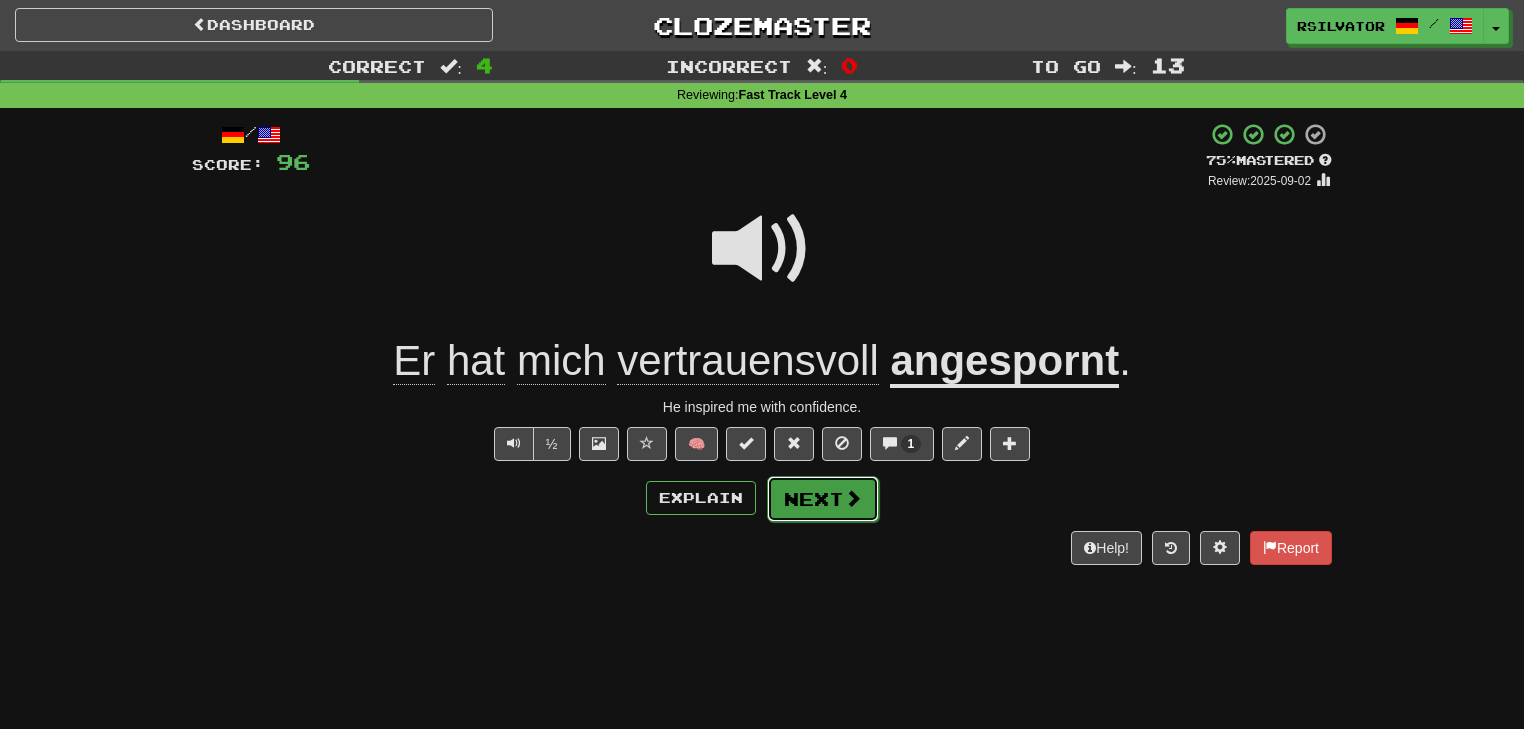 click on "Next" at bounding box center (823, 499) 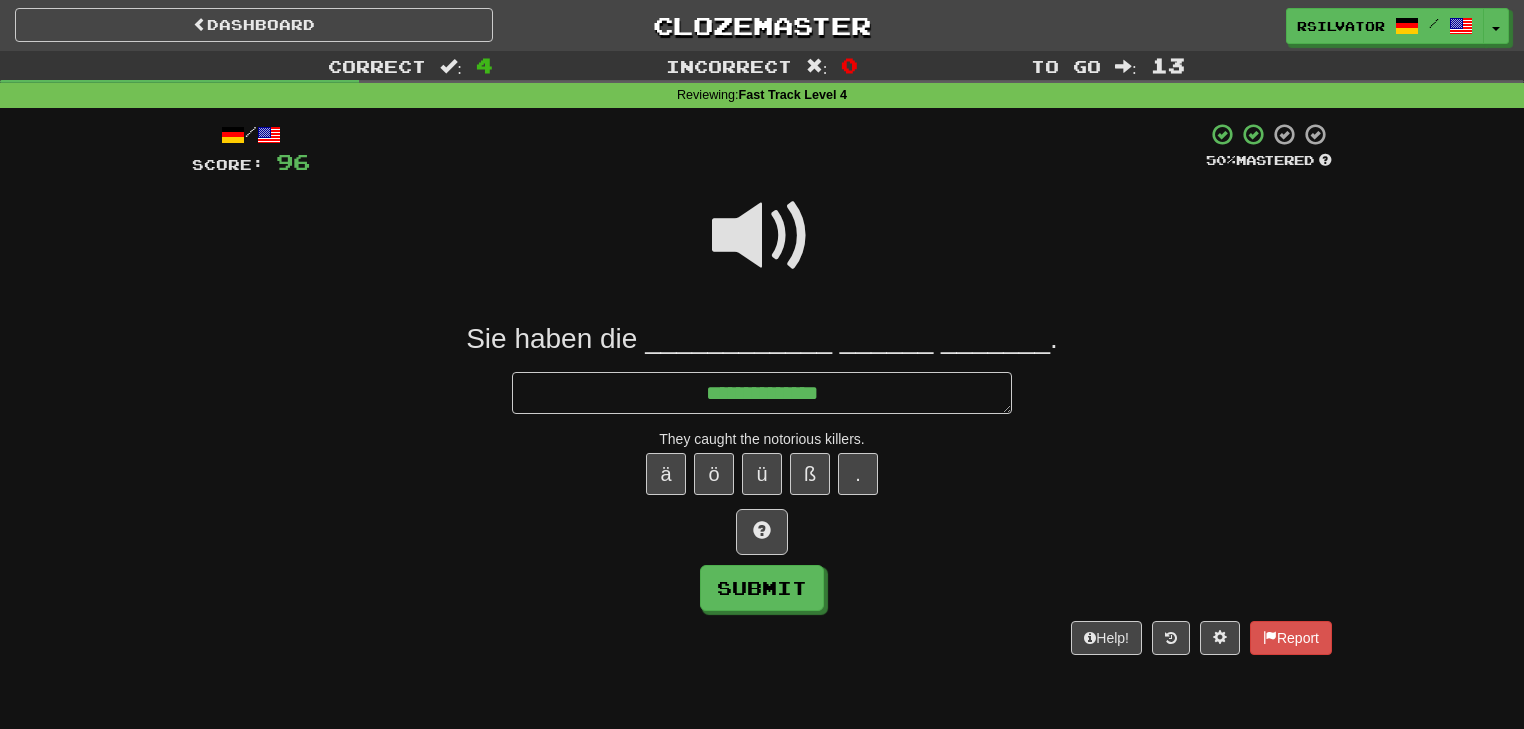 click at bounding box center [762, 236] 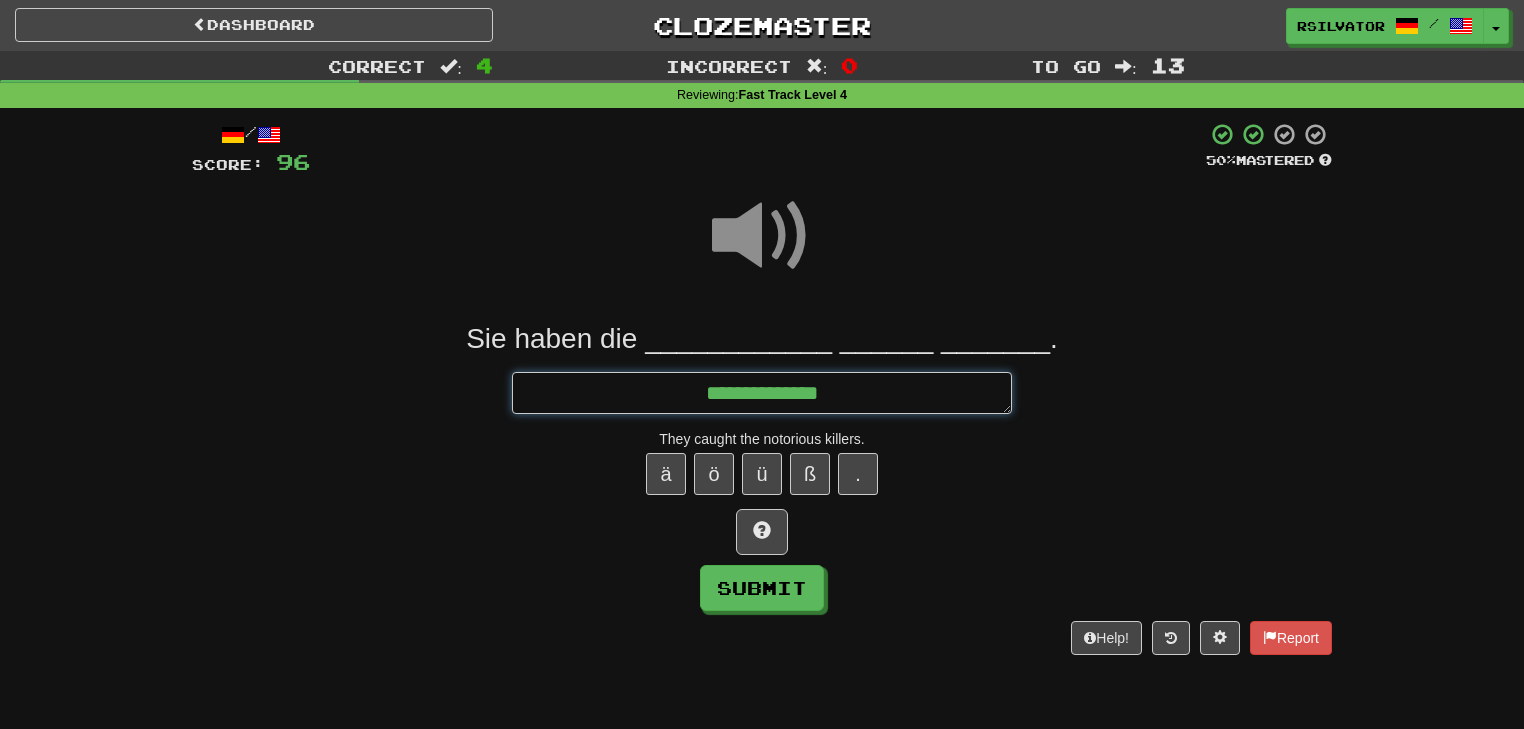 click on "**********" at bounding box center (762, 393) 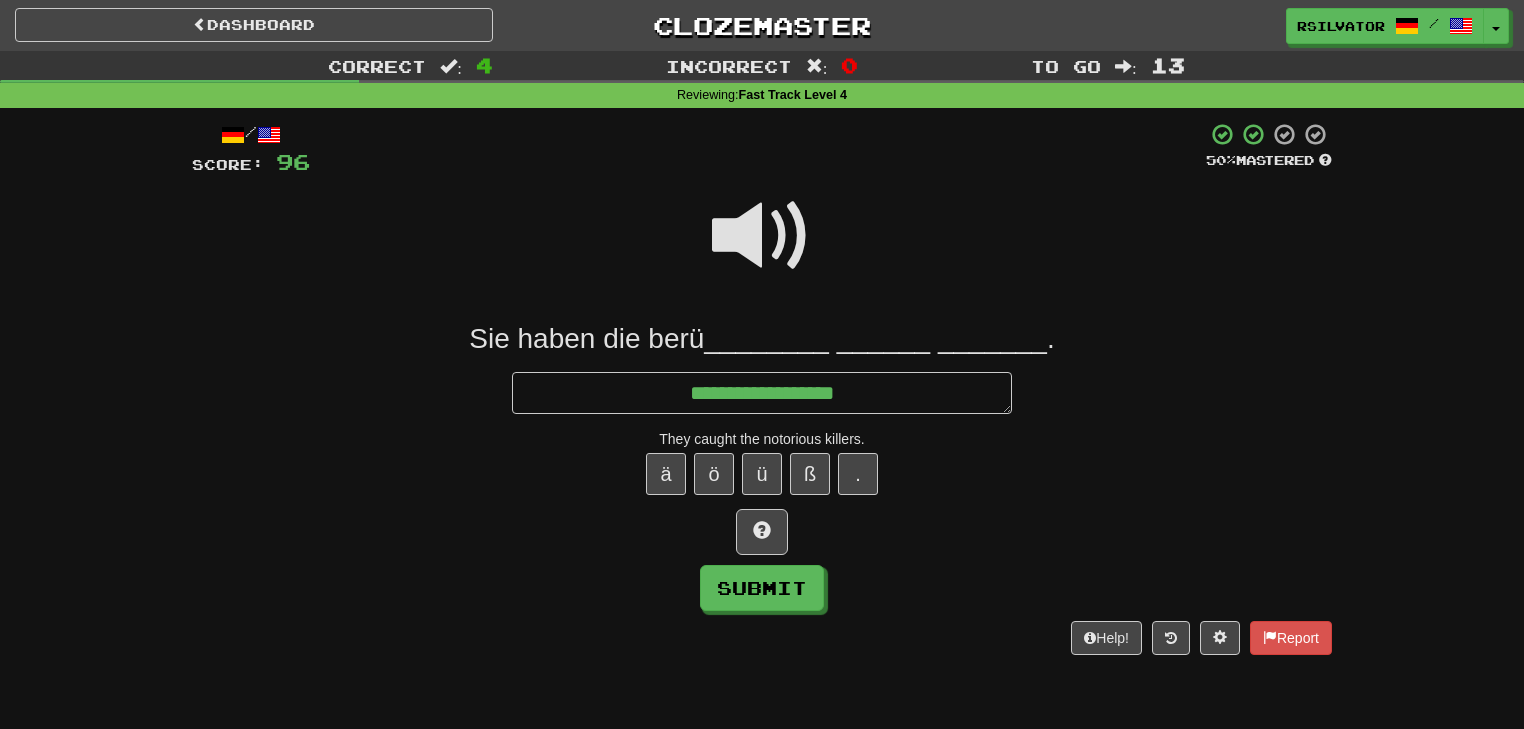 click at bounding box center [762, 236] 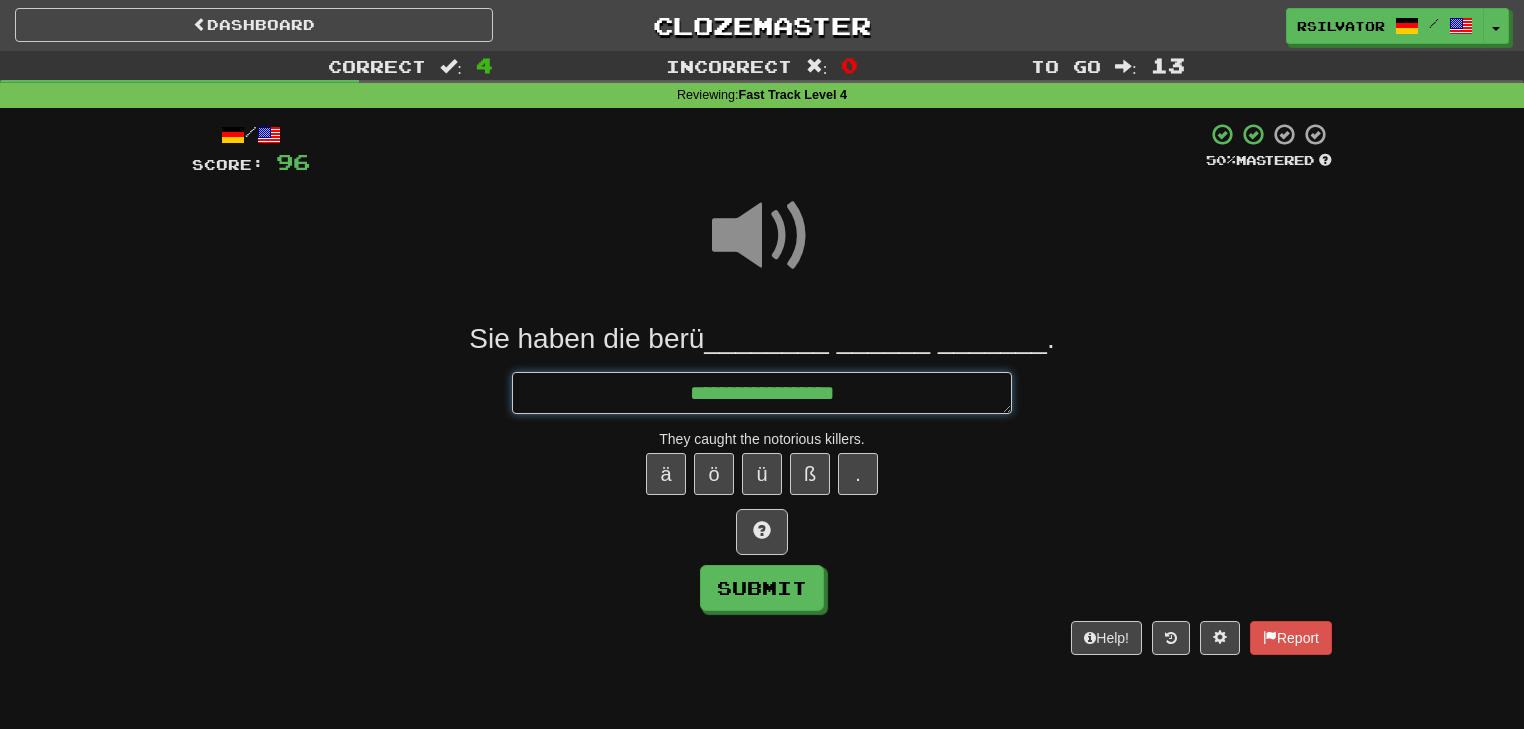 click on "**********" at bounding box center [762, 393] 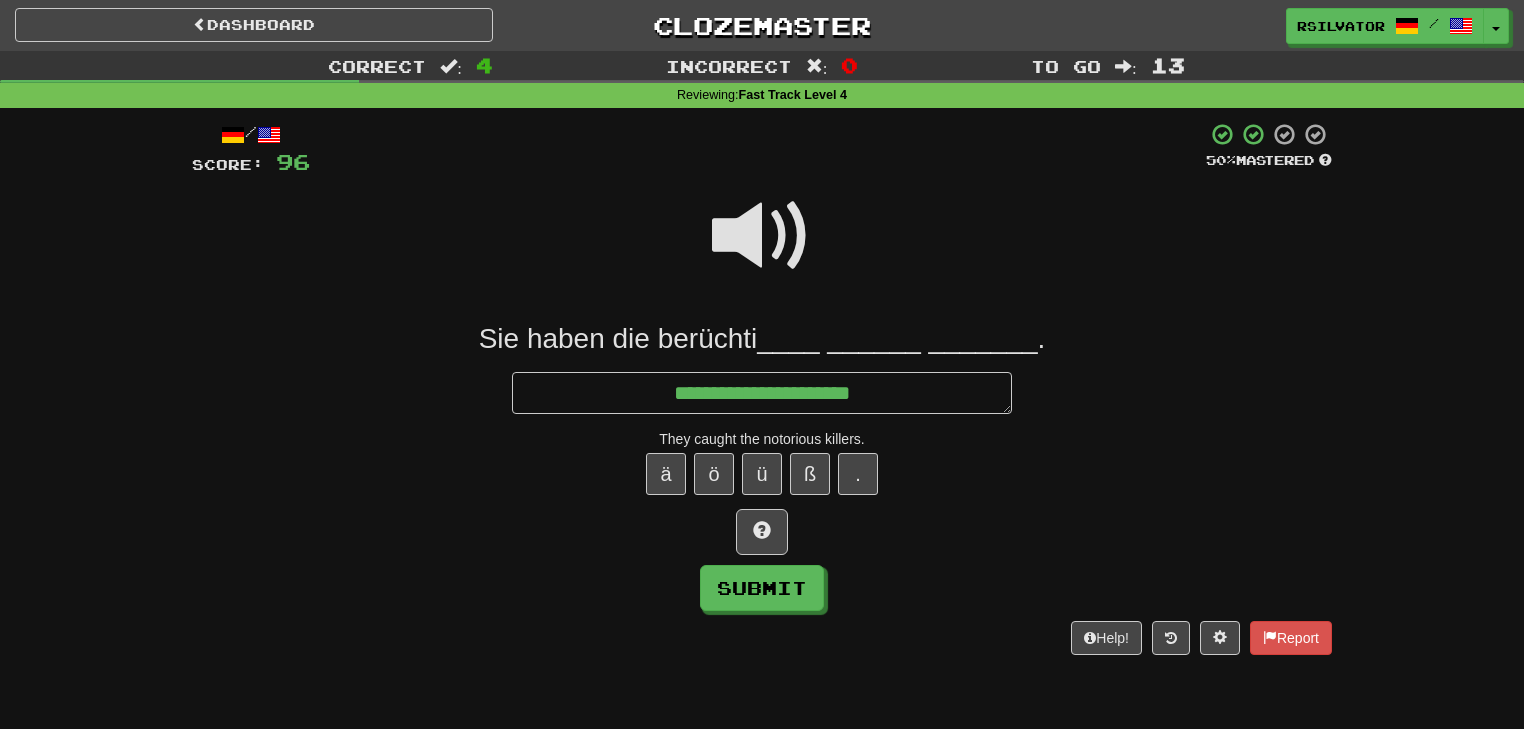 click at bounding box center [762, 236] 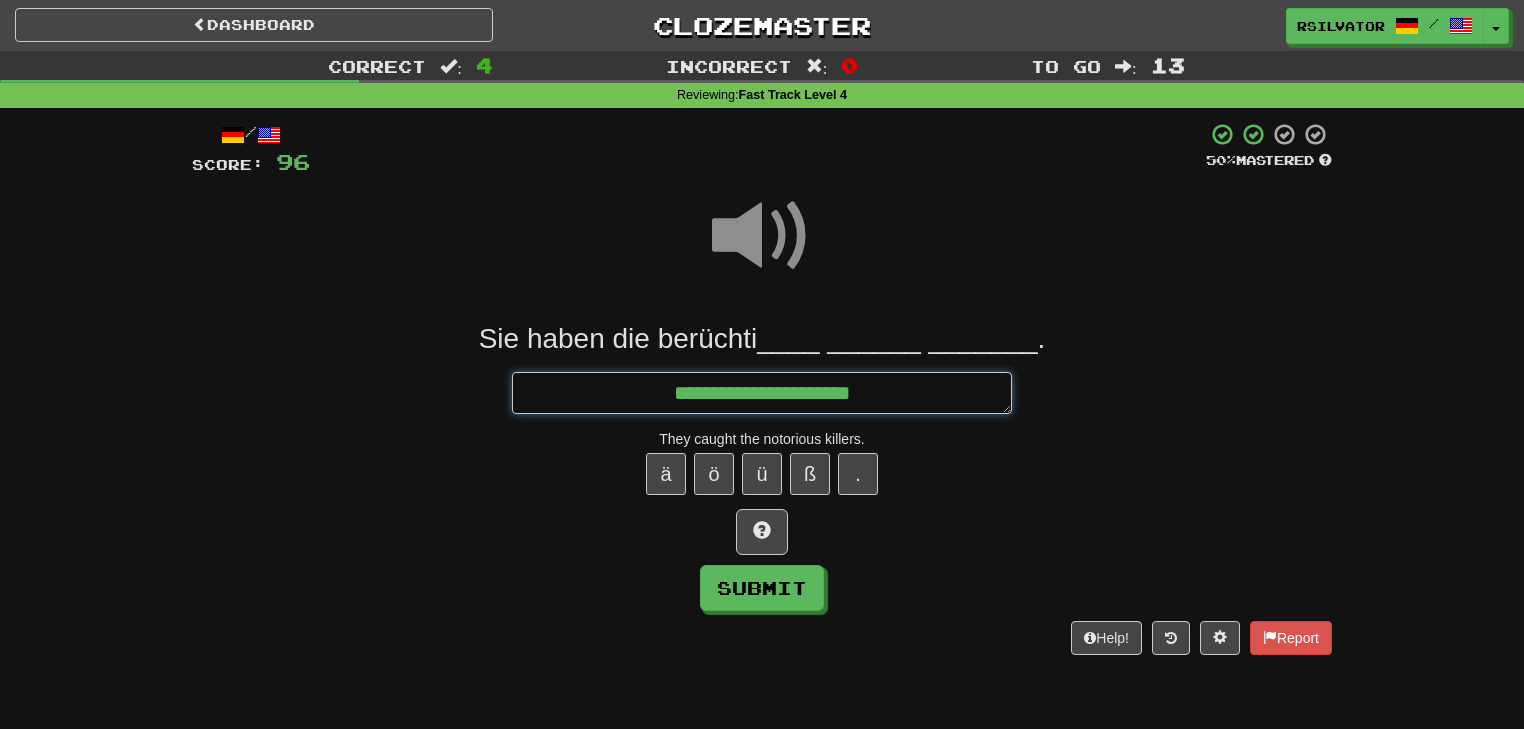 click on "**********" at bounding box center (762, 393) 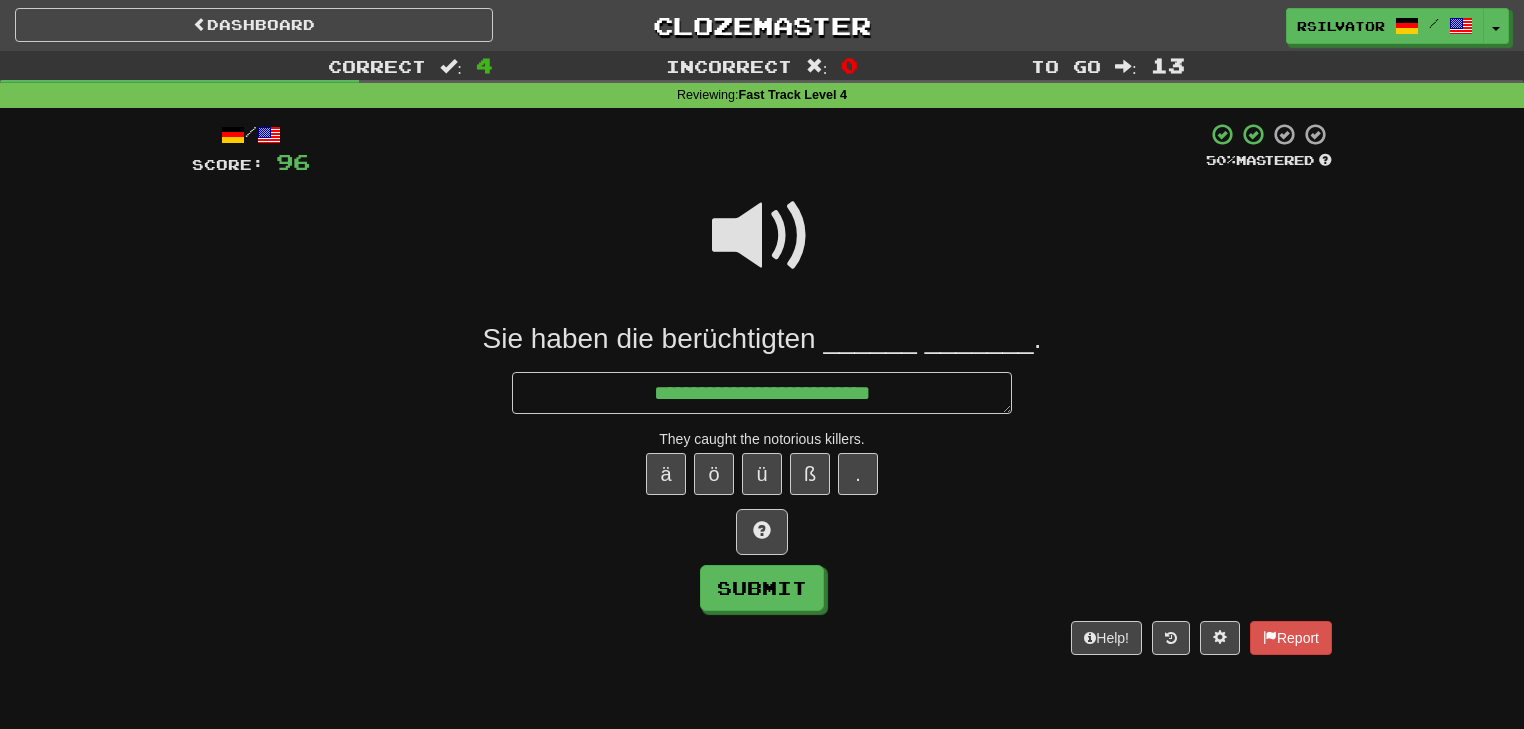 click at bounding box center (762, 236) 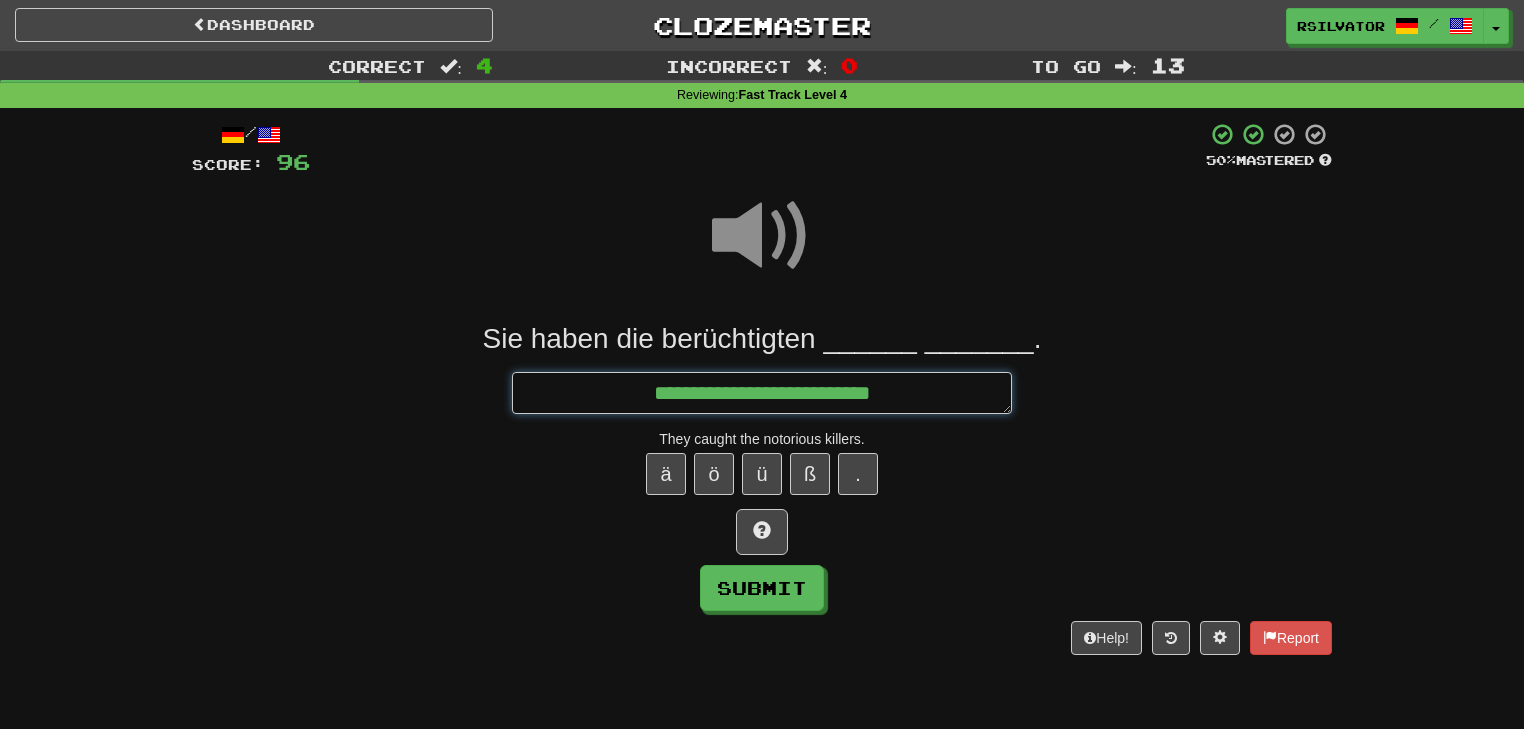 click on "**********" at bounding box center [762, 393] 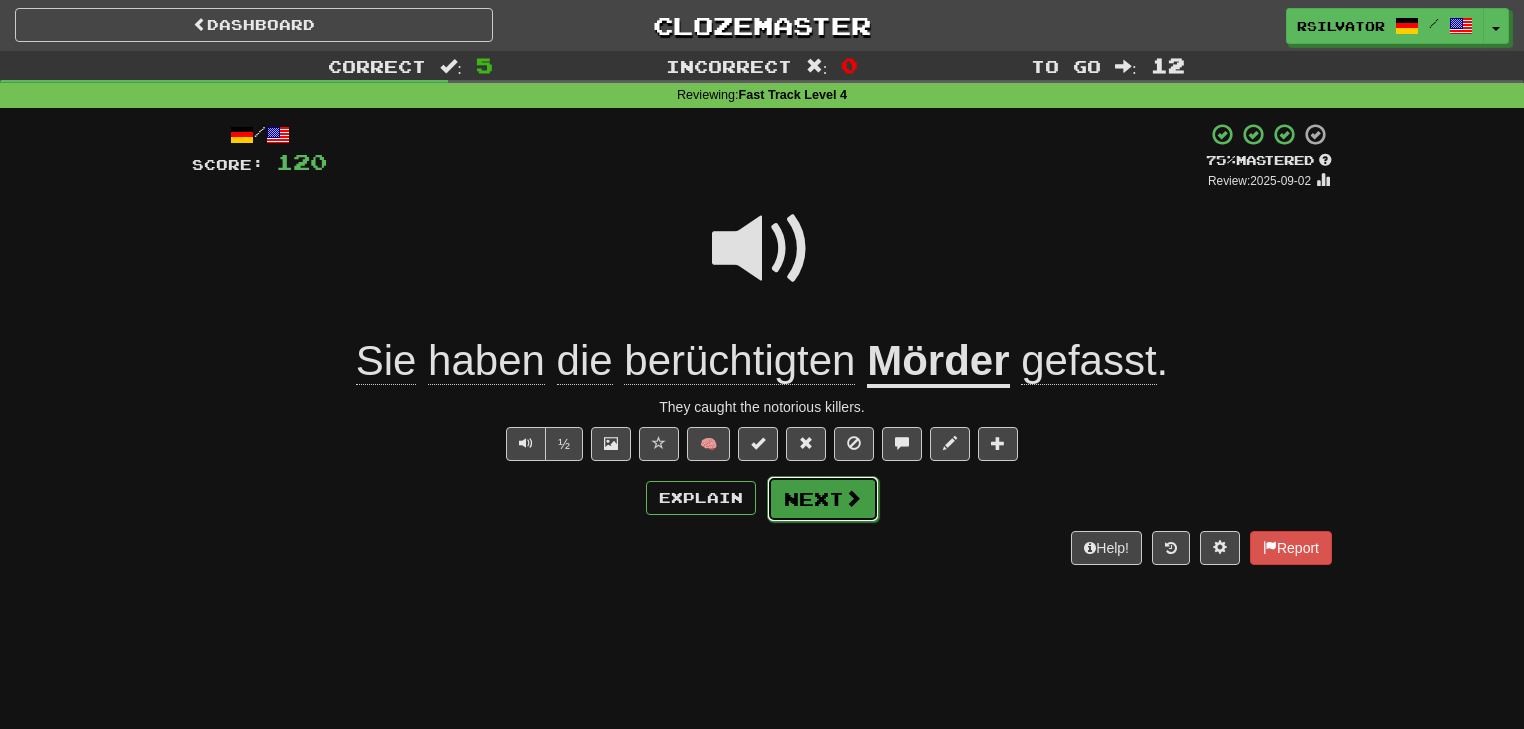 click on "Next" at bounding box center (823, 499) 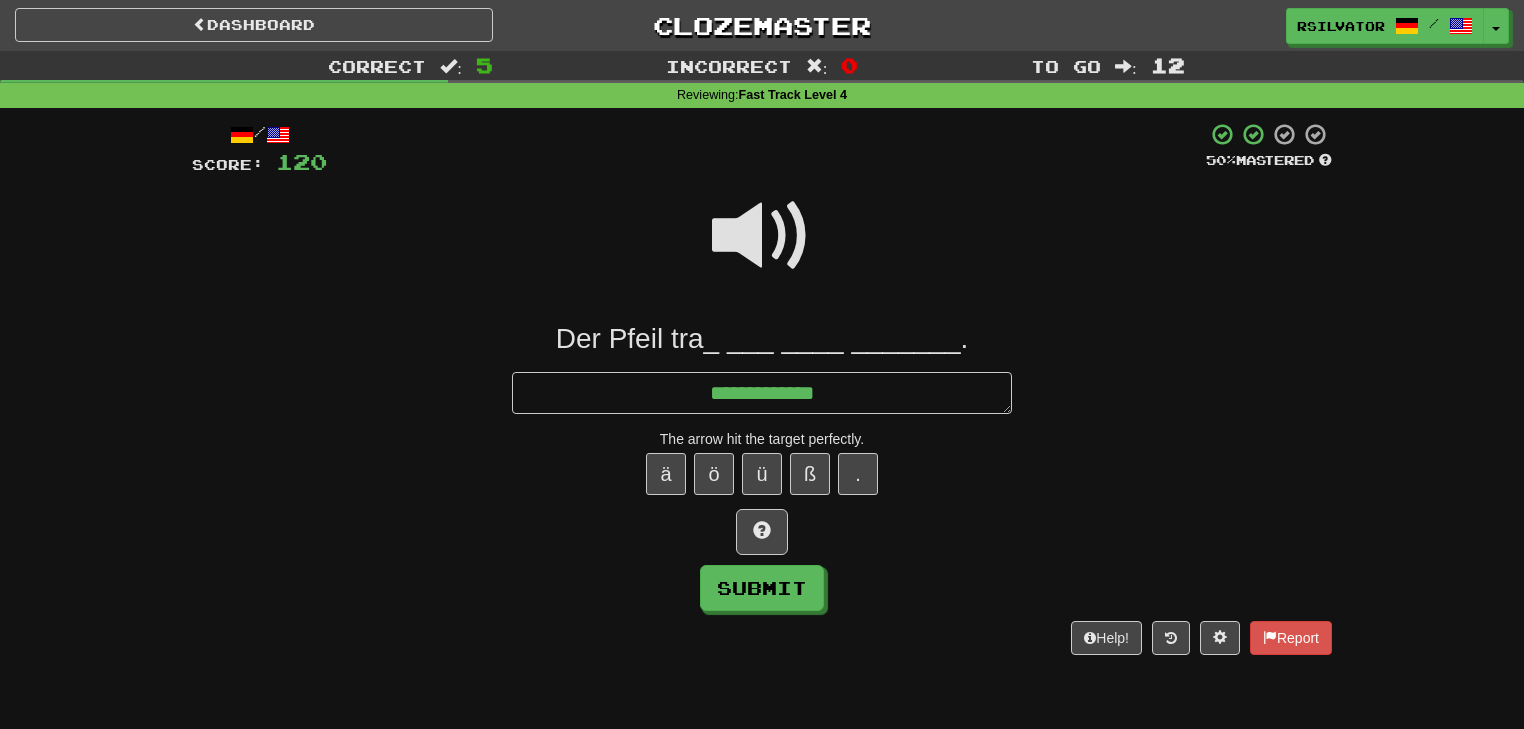 click at bounding box center [762, 236] 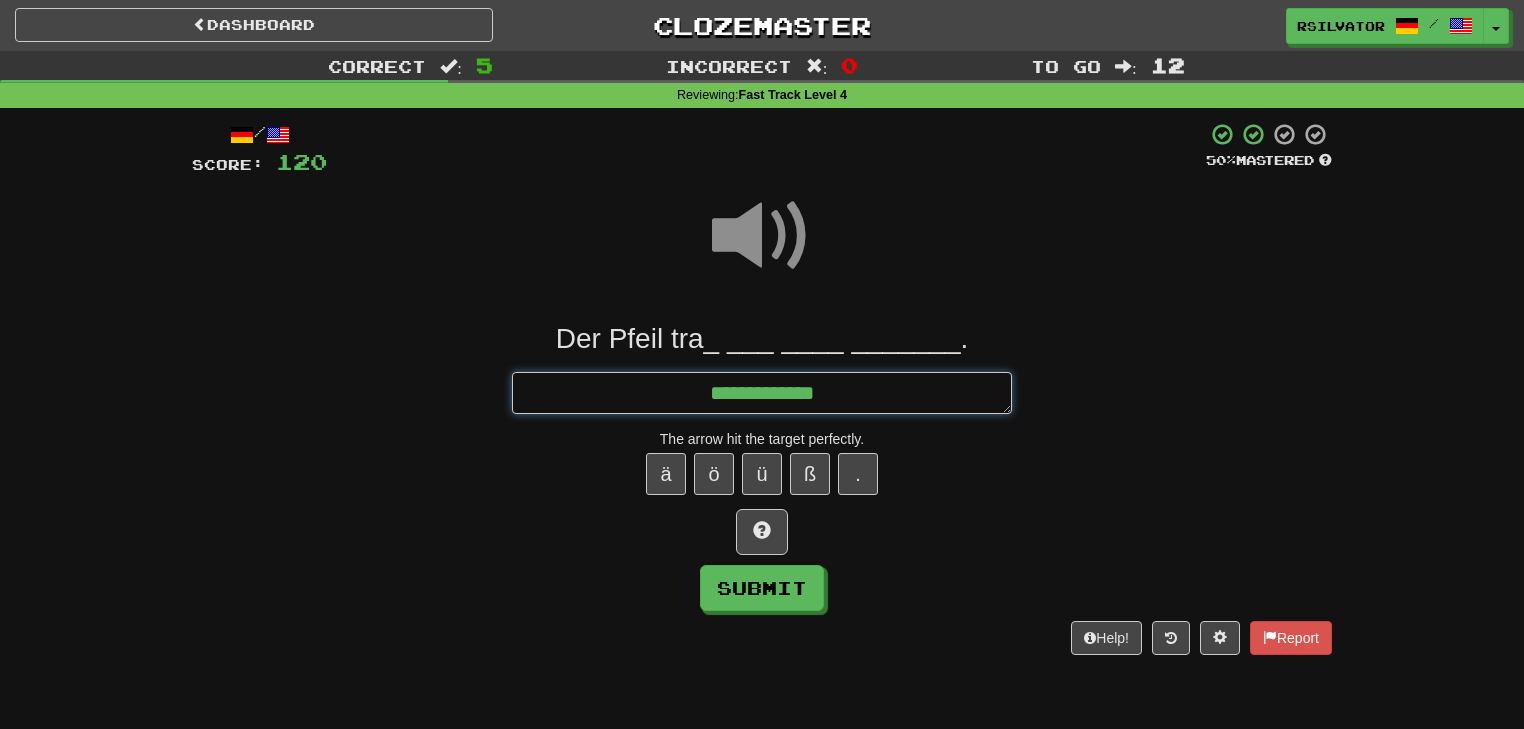 click on "**********" at bounding box center [762, 393] 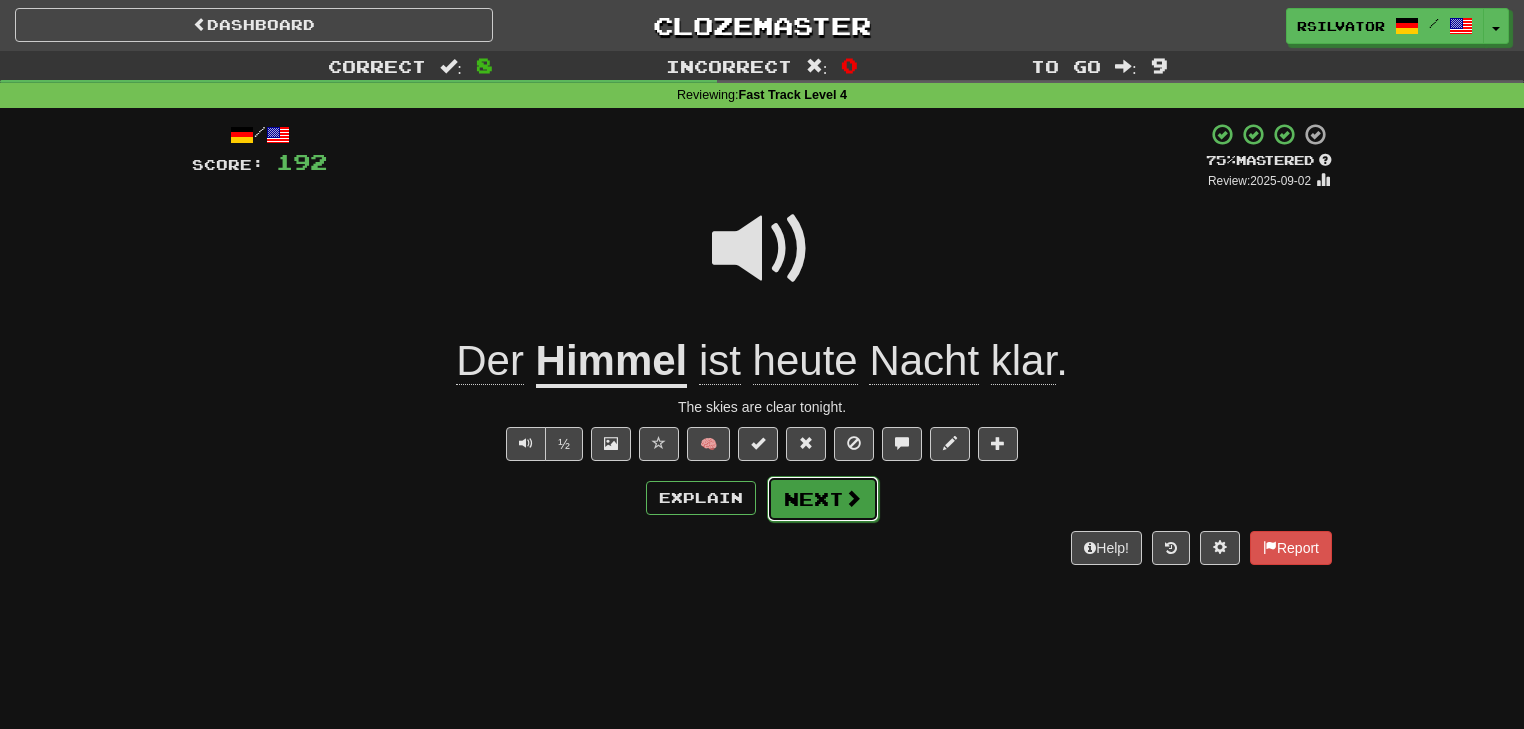 click on "Next" at bounding box center (823, 499) 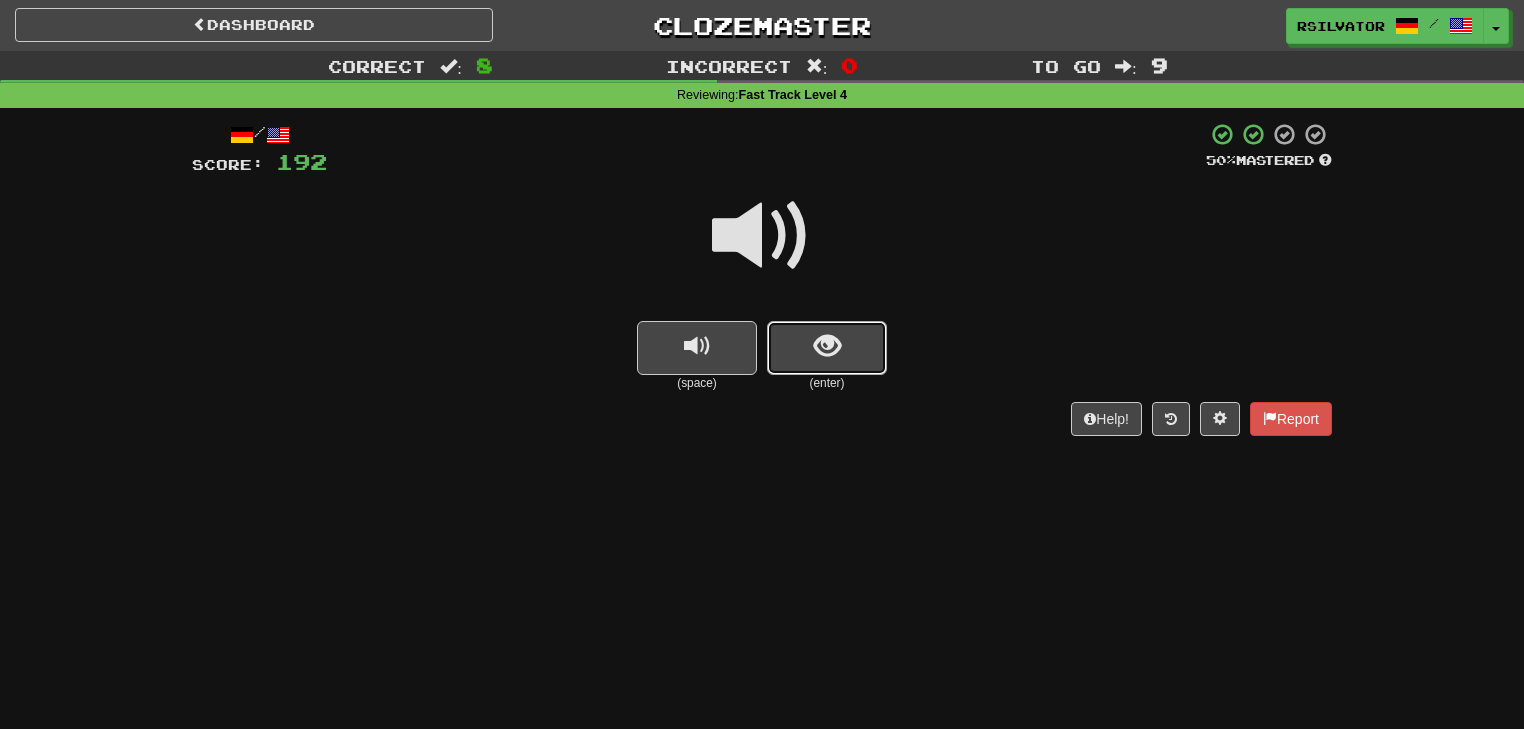 click at bounding box center (827, 346) 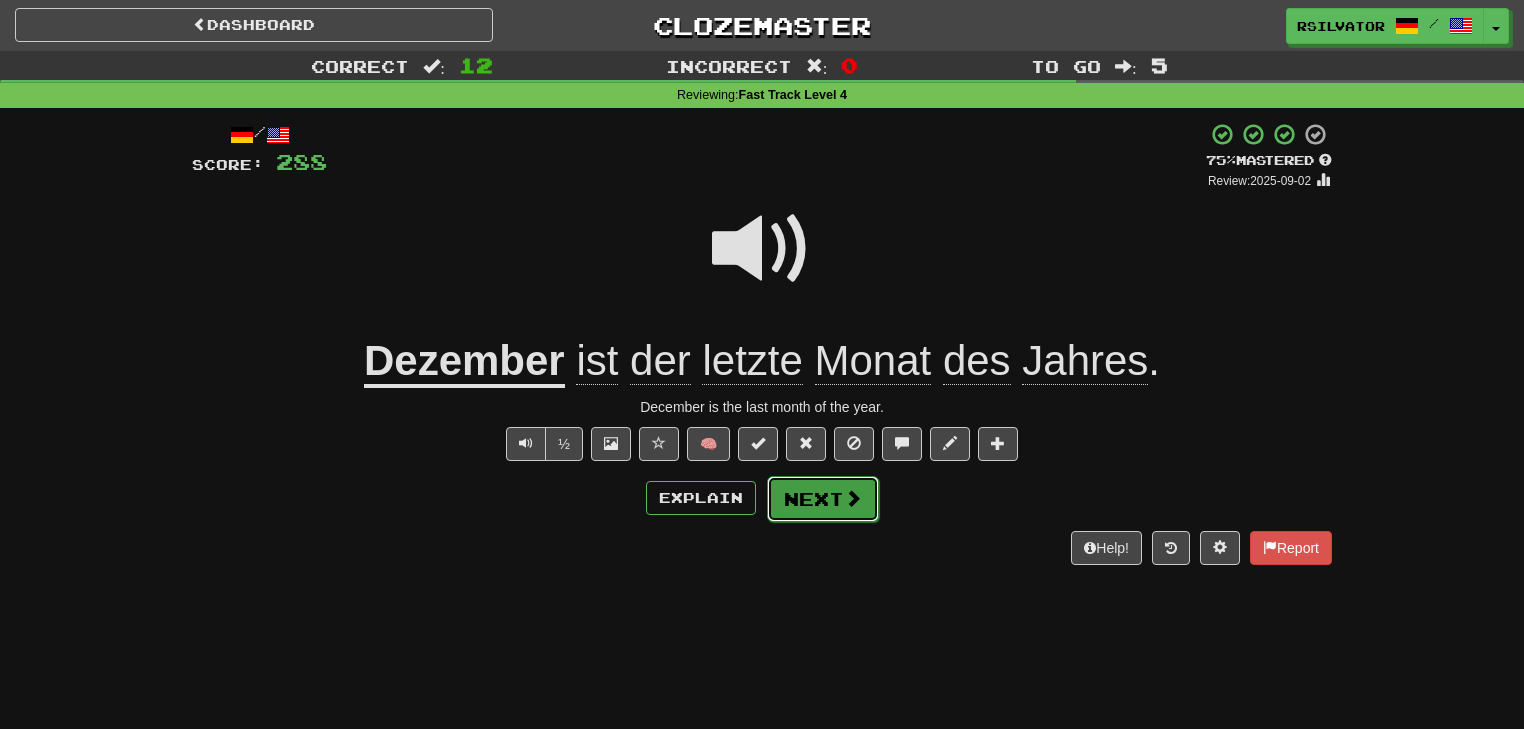 click on "Next" at bounding box center [823, 499] 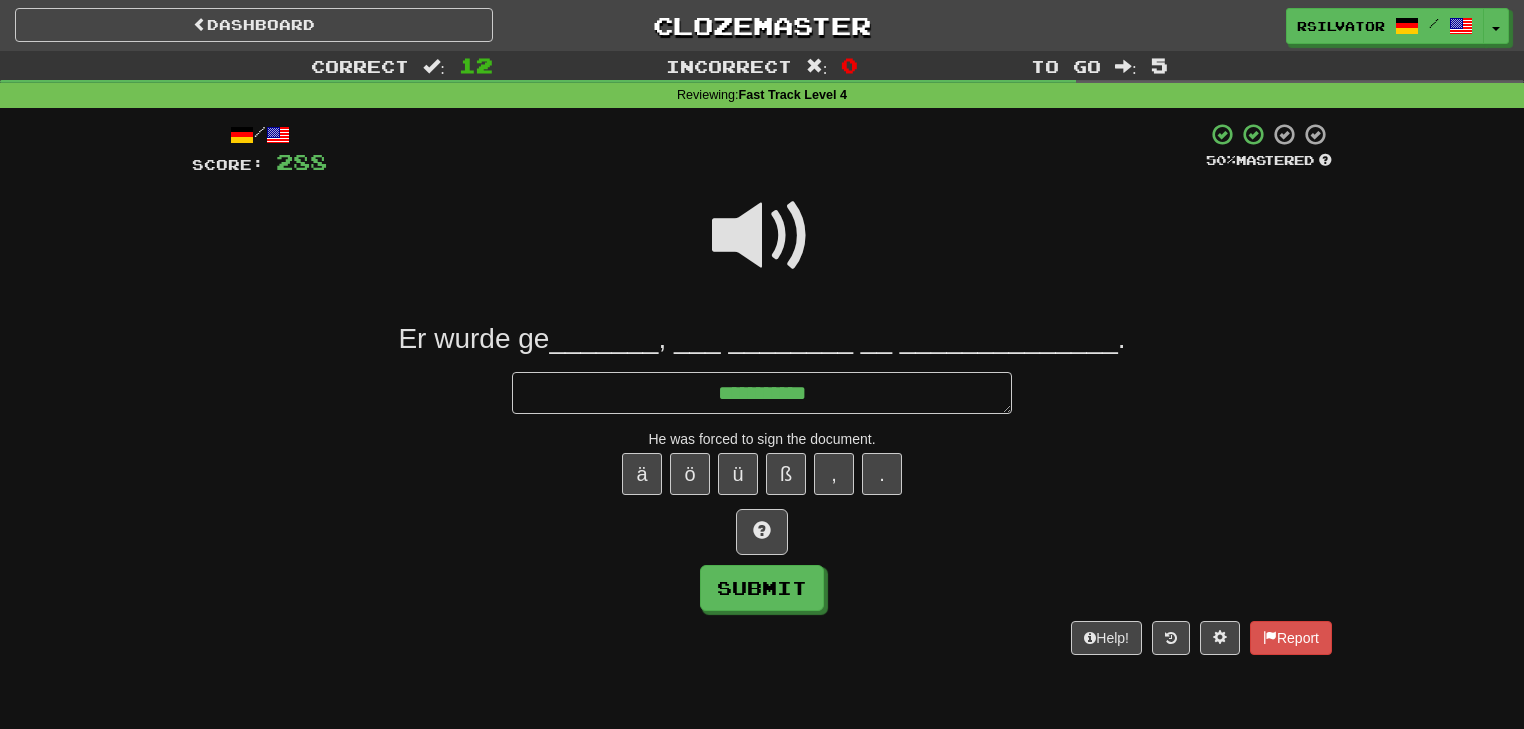 click at bounding box center [762, 236] 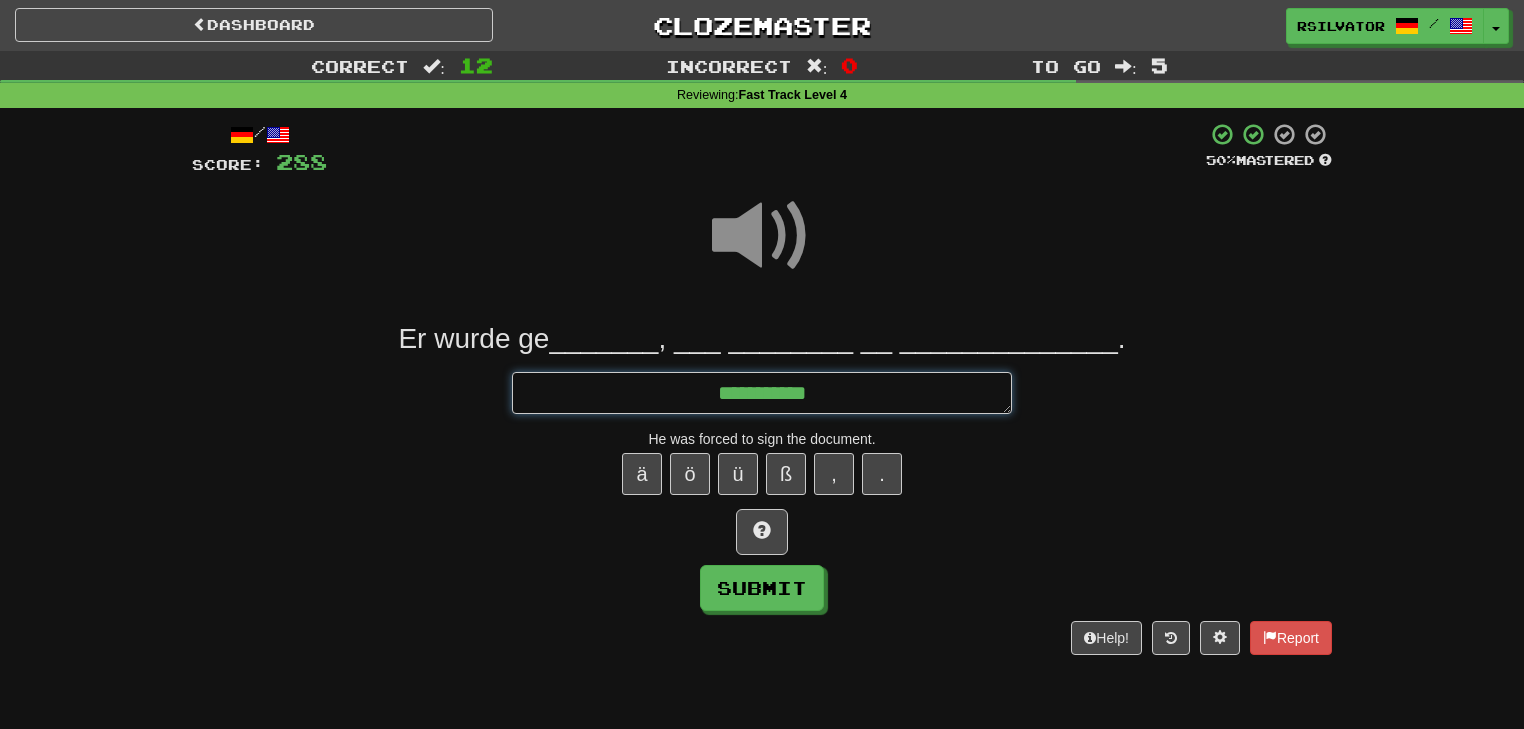 click on "**********" at bounding box center [762, 393] 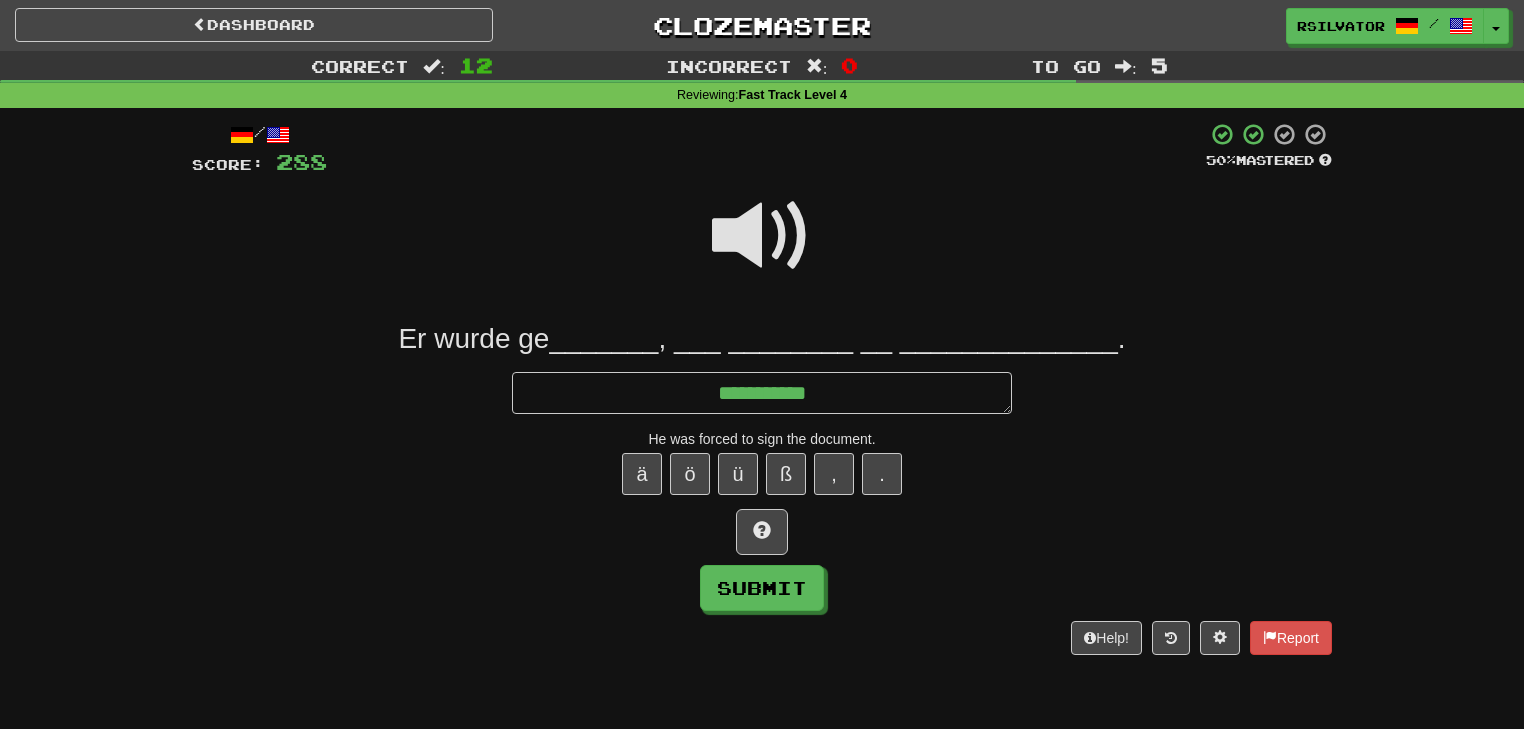 click at bounding box center [762, 236] 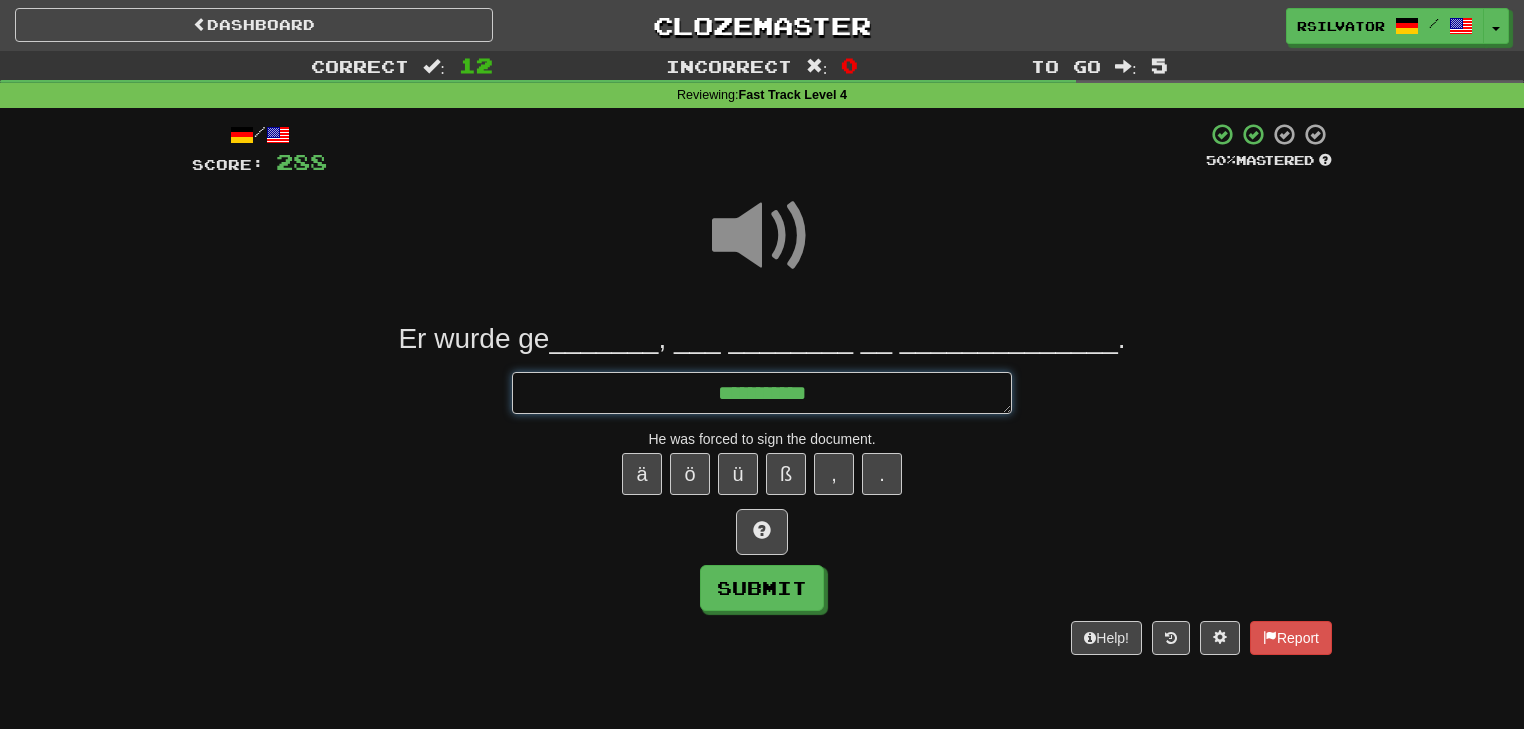 click on "**********" at bounding box center (762, 393) 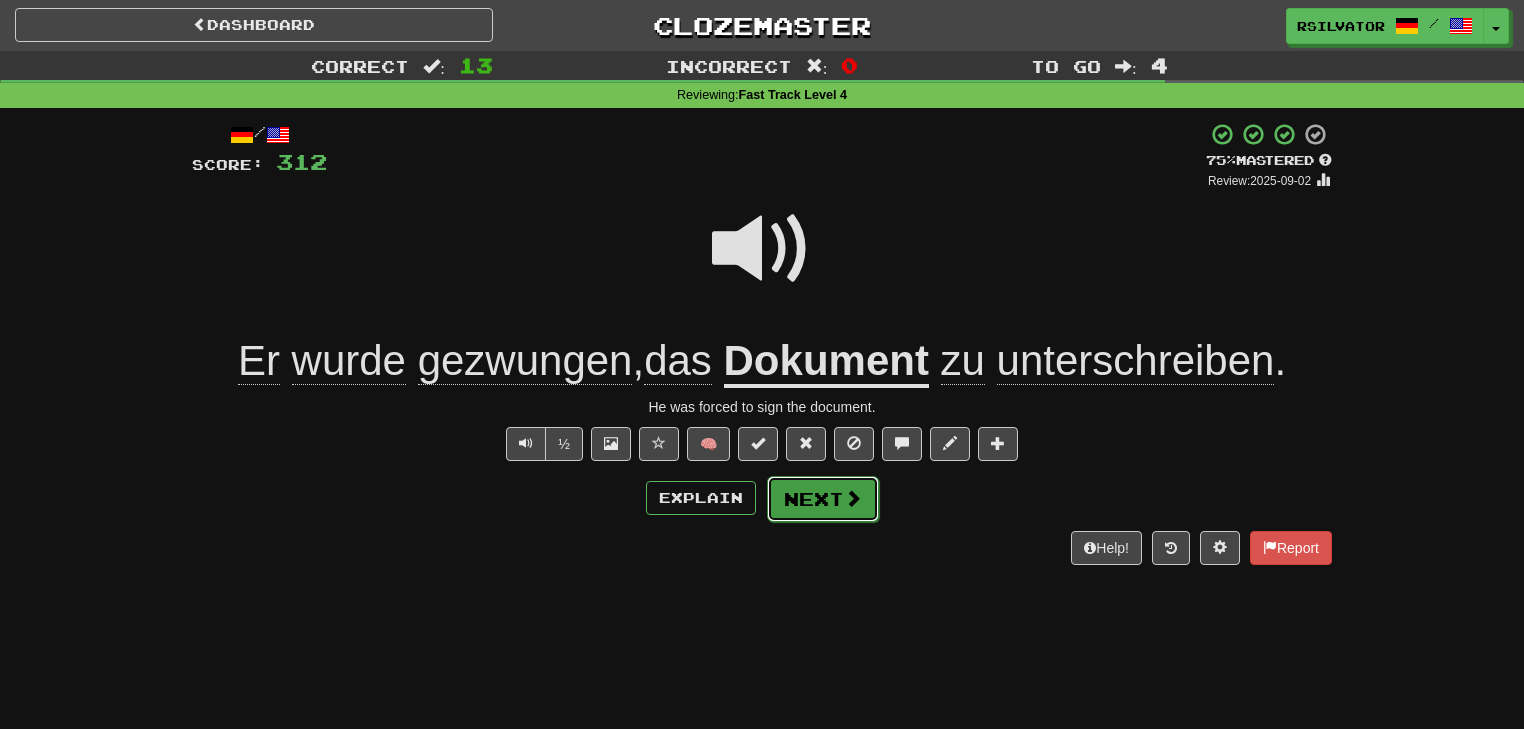 click on "Next" at bounding box center [823, 499] 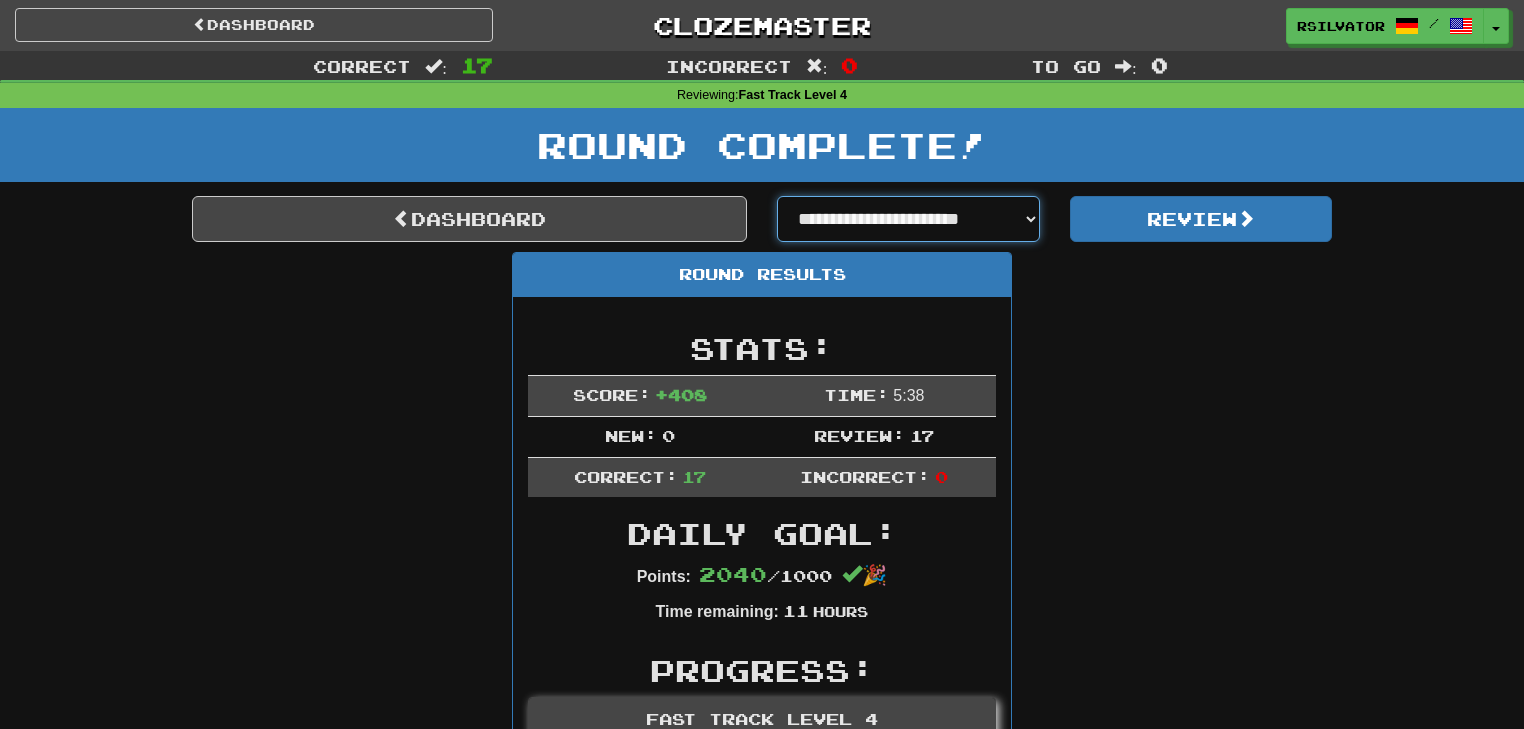 click on "**********" at bounding box center [908, 219] 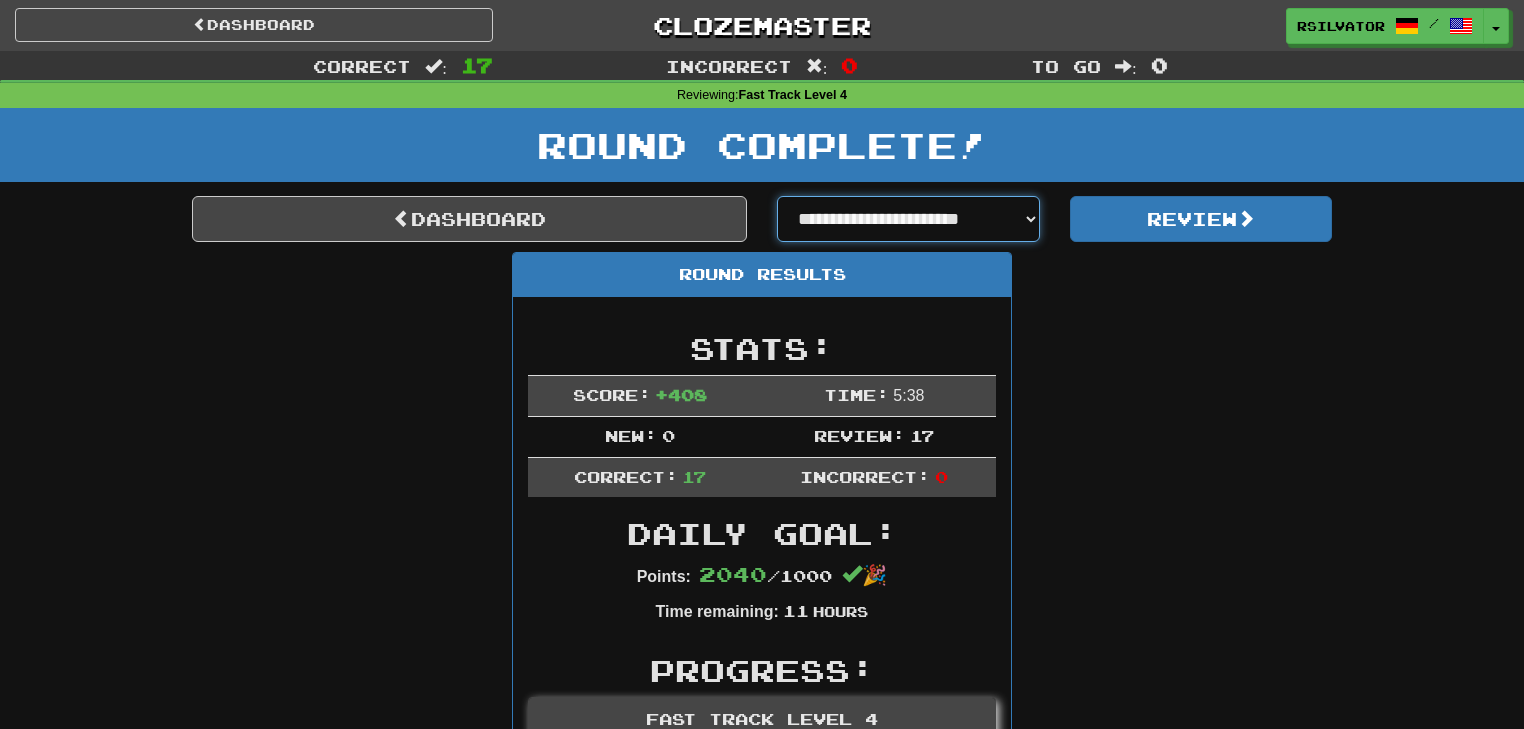 click on "**********" at bounding box center (908, 219) 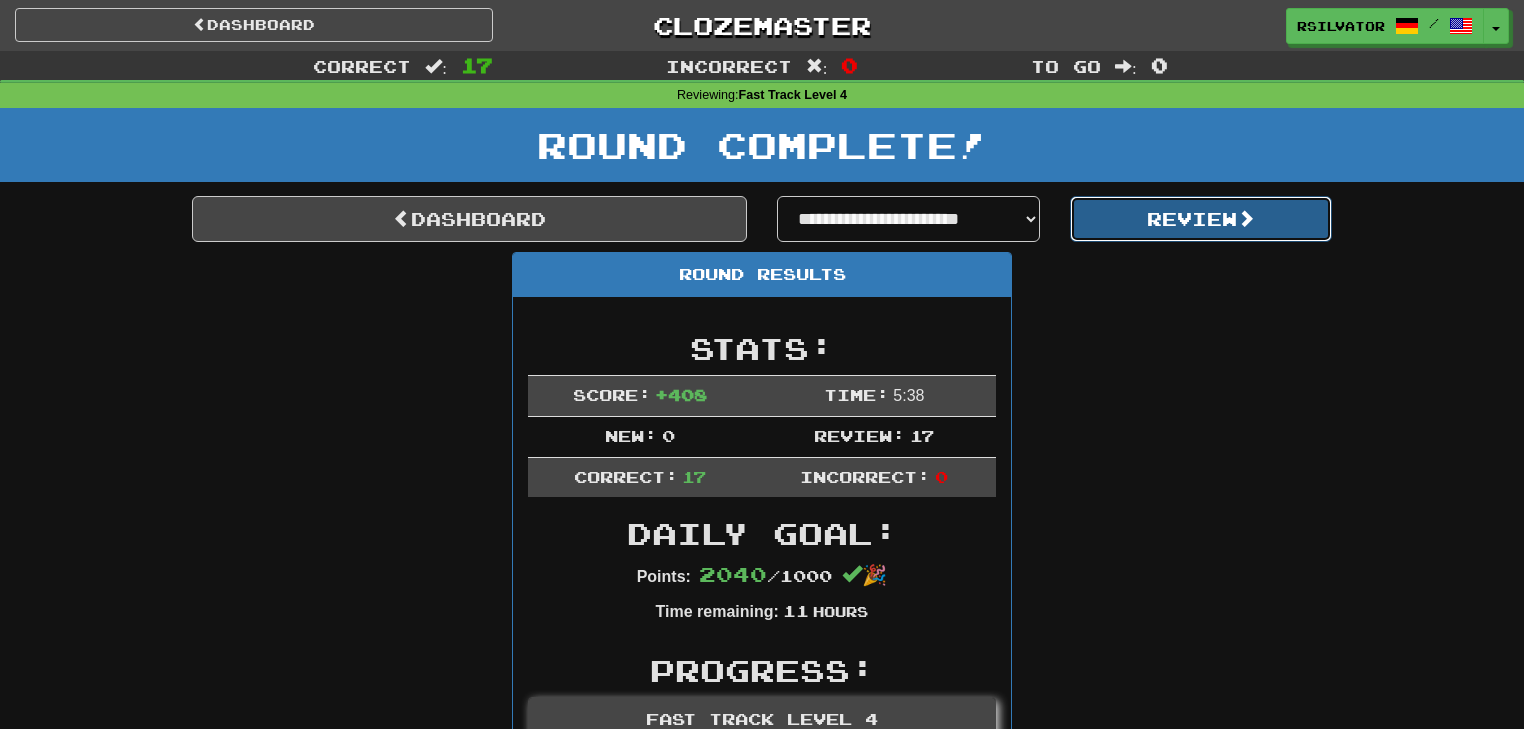 click on "Review" at bounding box center [1201, 219] 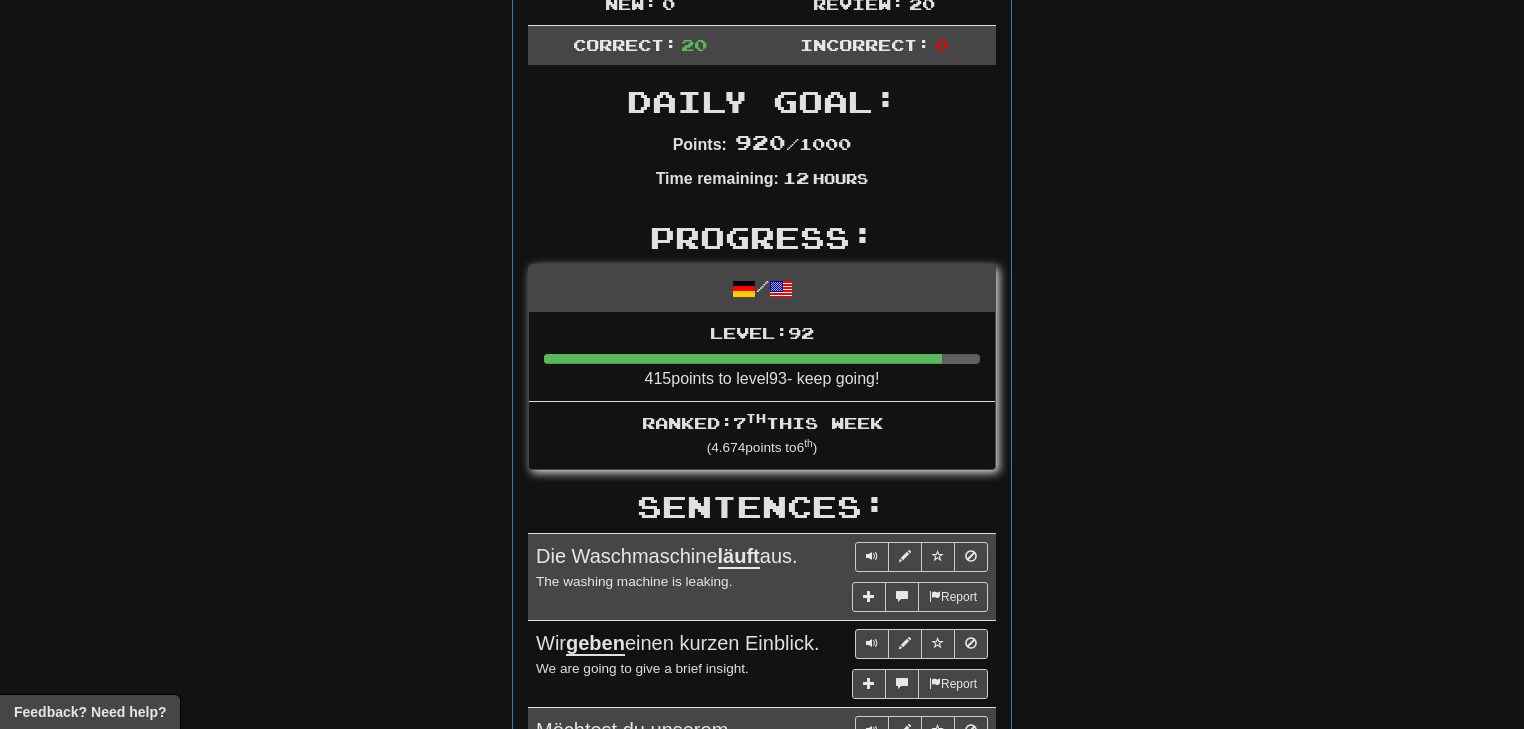 scroll, scrollTop: 0, scrollLeft: 0, axis: both 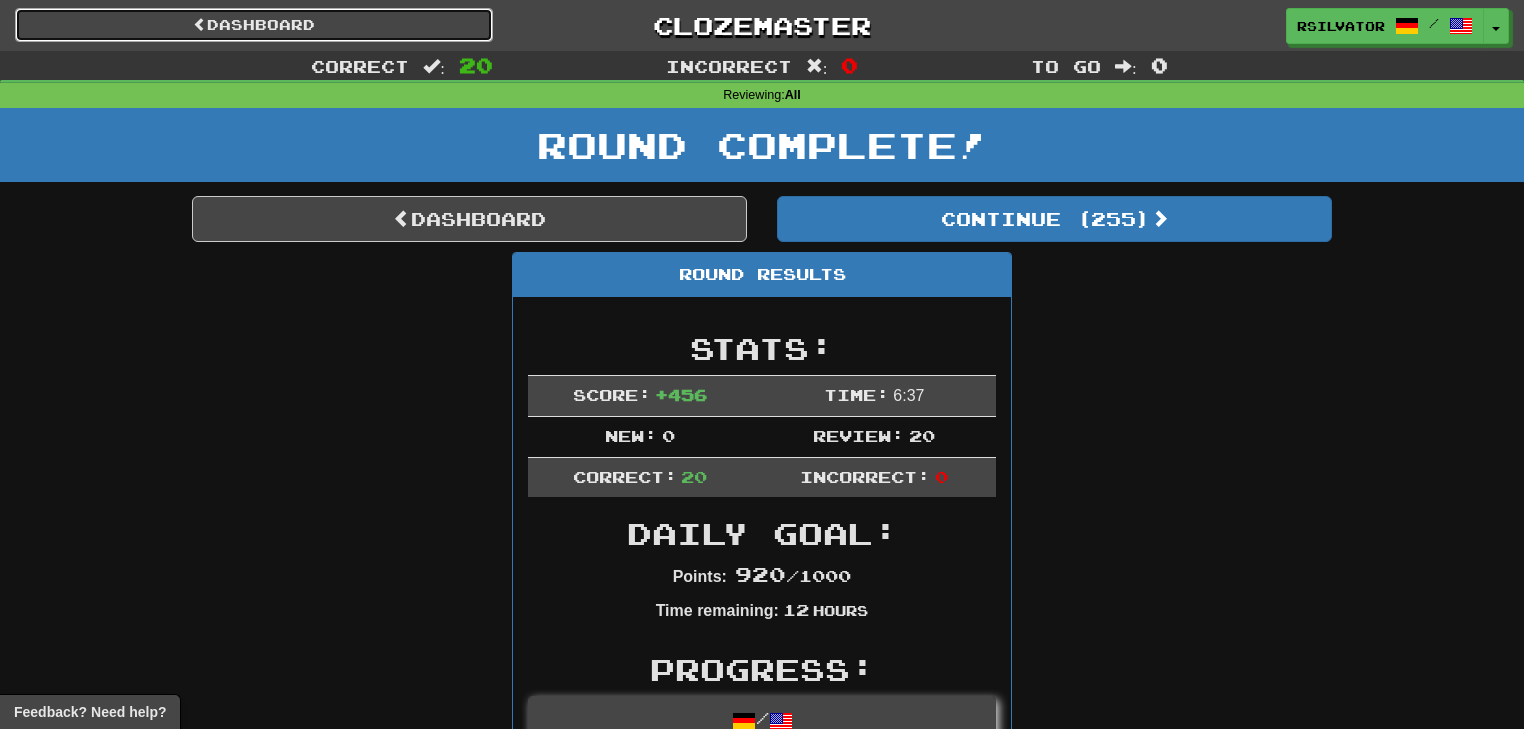 click on "Dashboard" at bounding box center [254, 25] 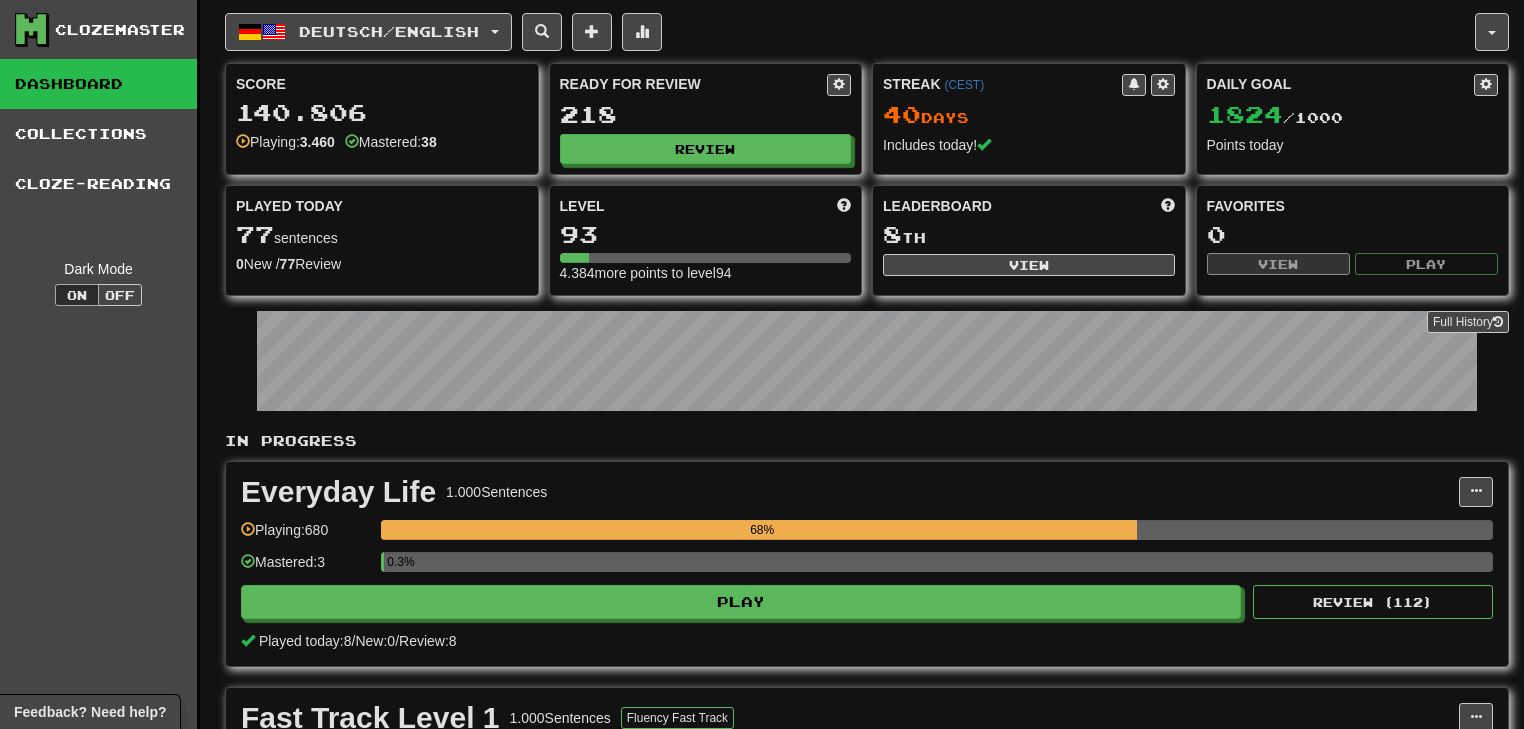 scroll, scrollTop: 0, scrollLeft: 0, axis: both 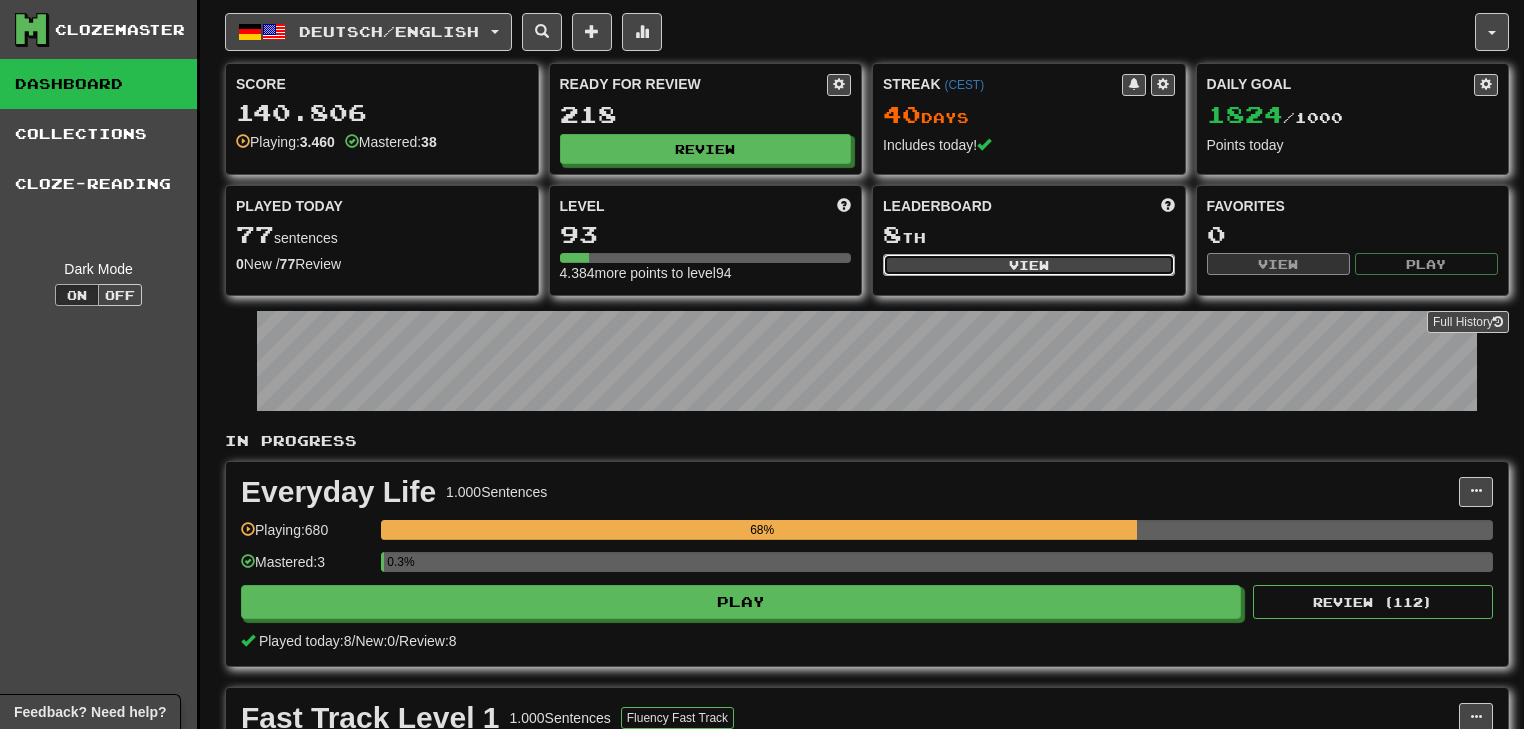 click on "View" at bounding box center (1029, 265) 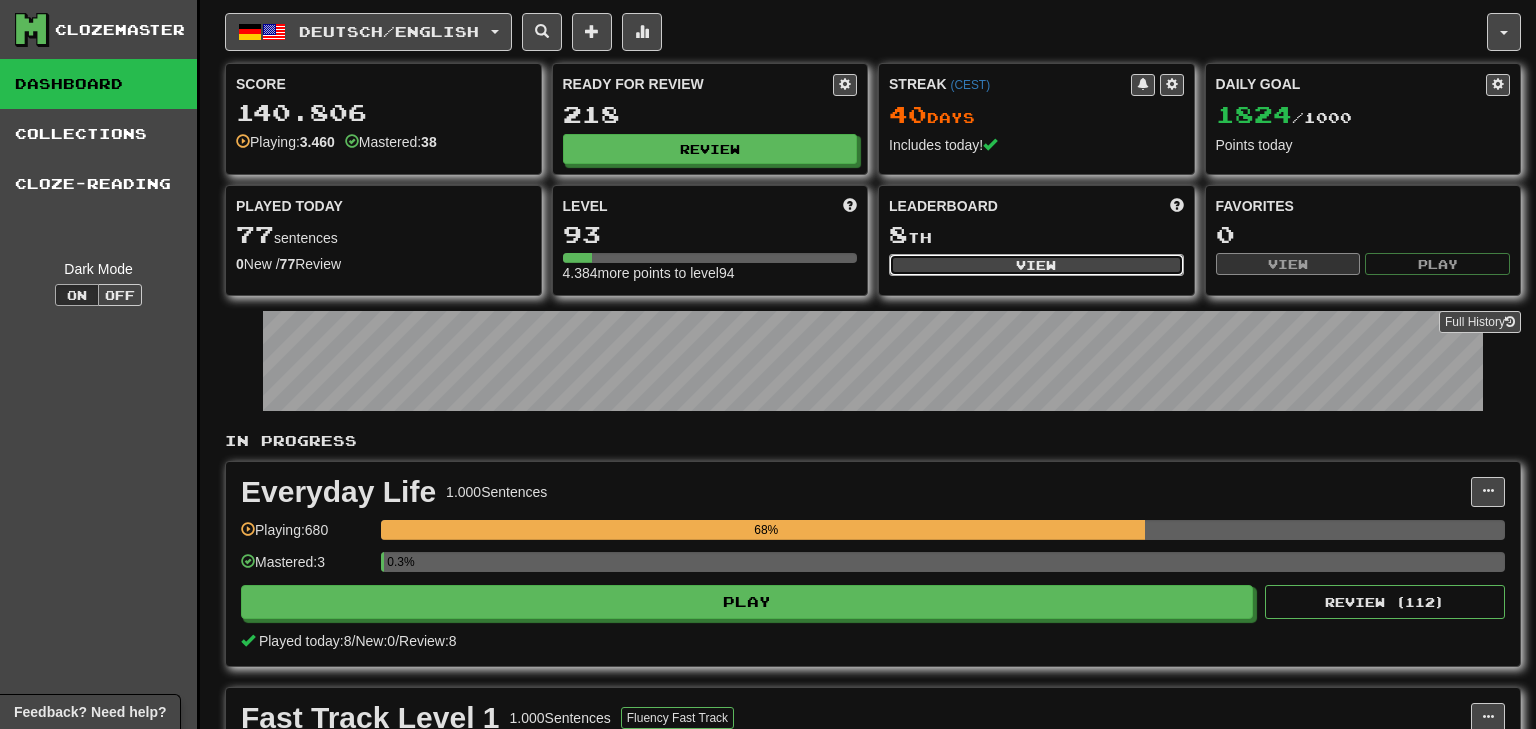 select on "**********" 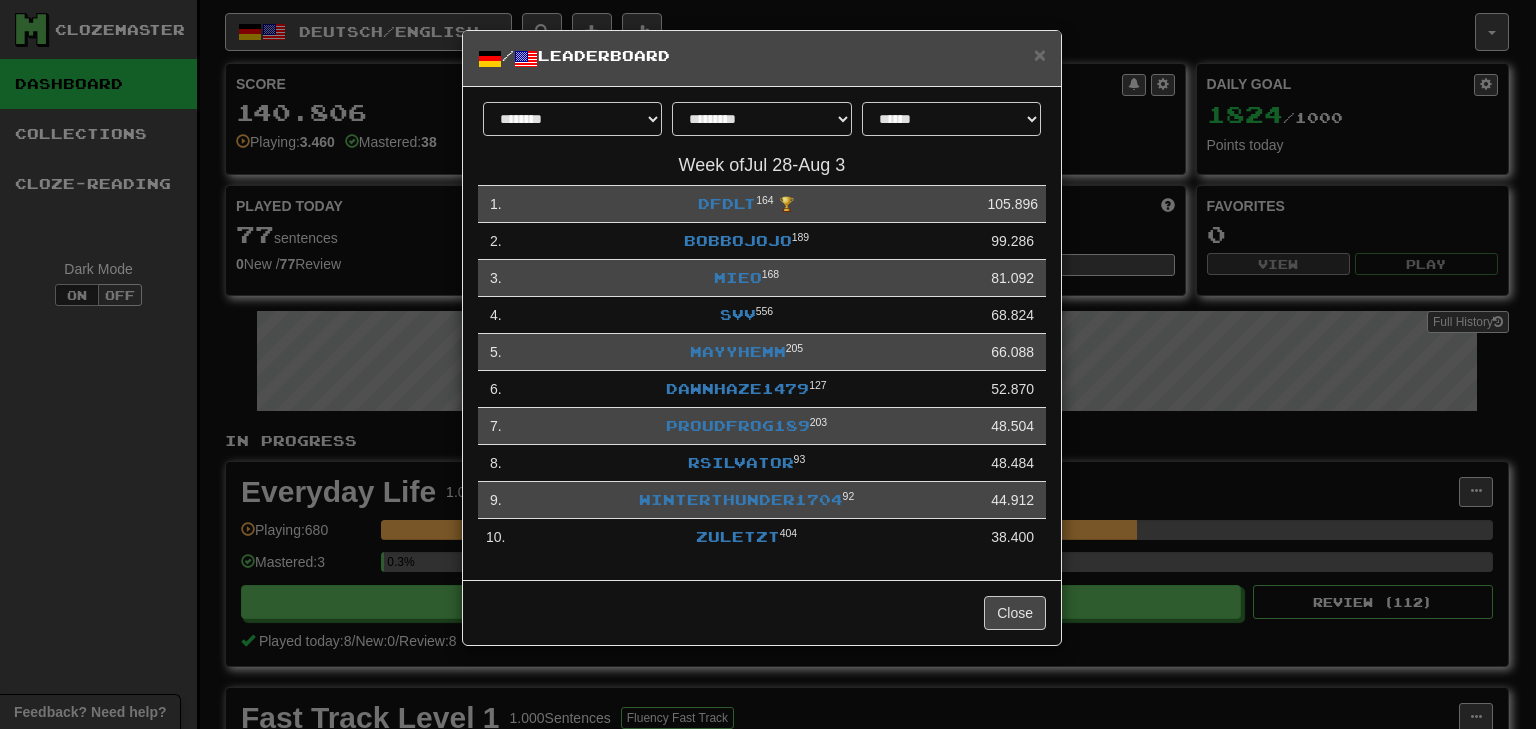 click on "**********" at bounding box center [768, 364] 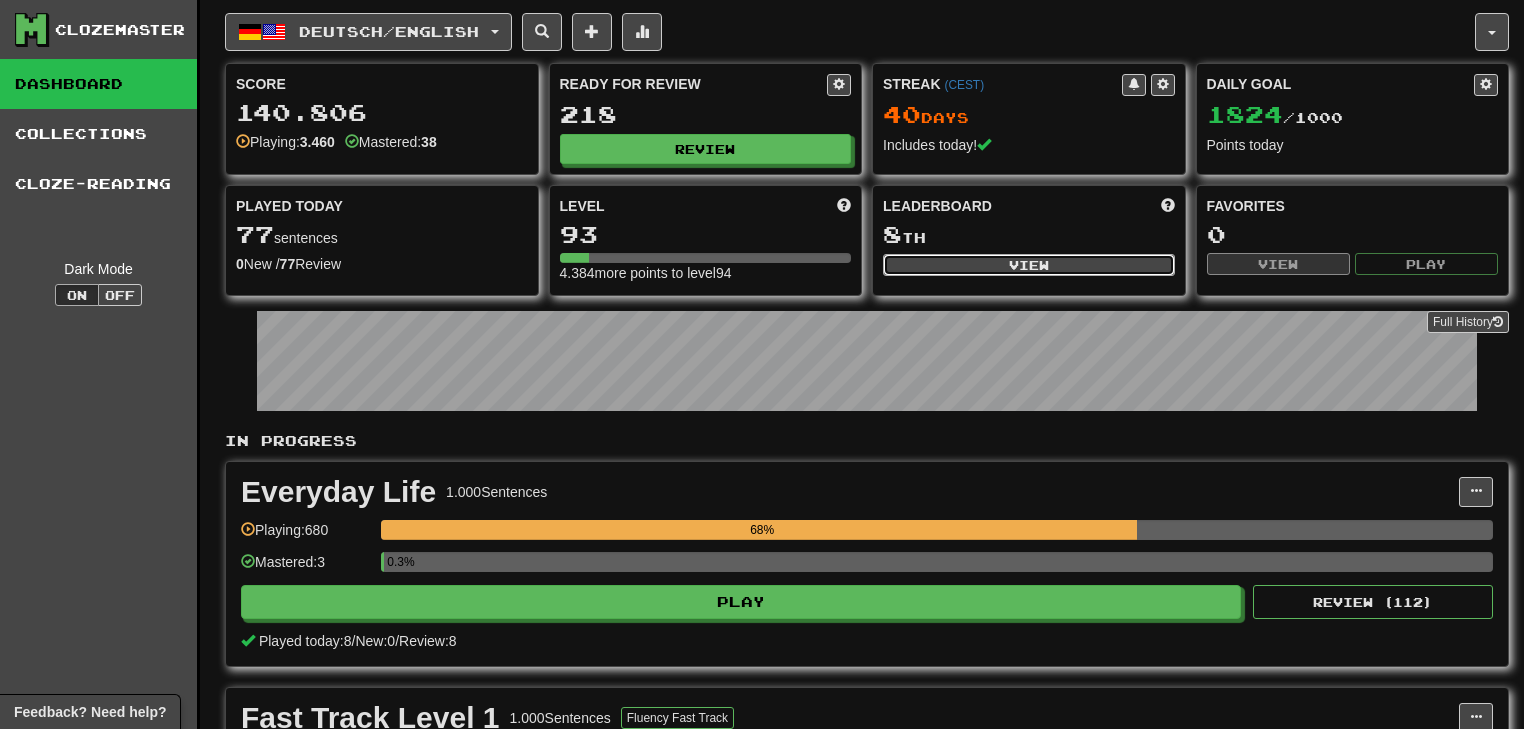click on "View" at bounding box center (1029, 265) 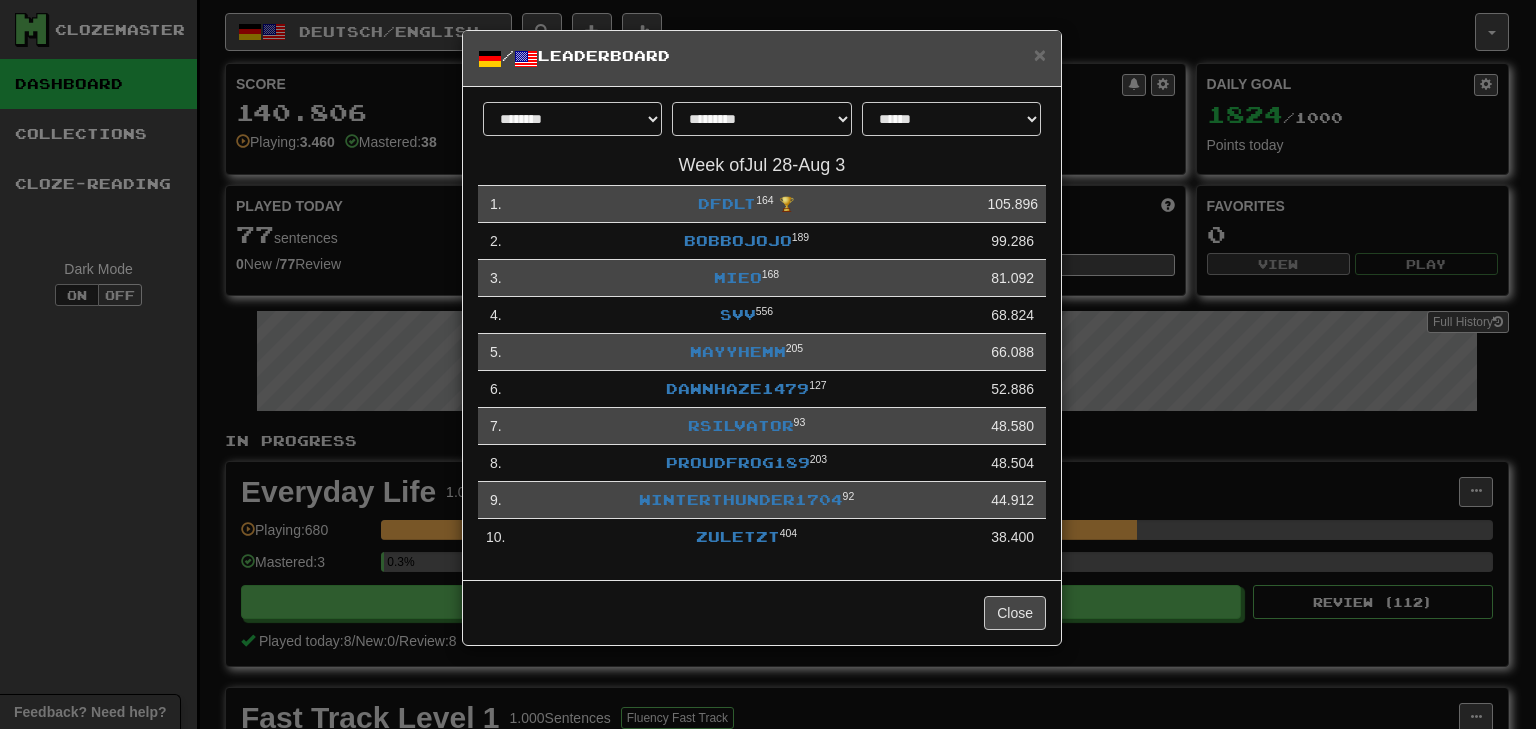 click on "**********" at bounding box center [768, 364] 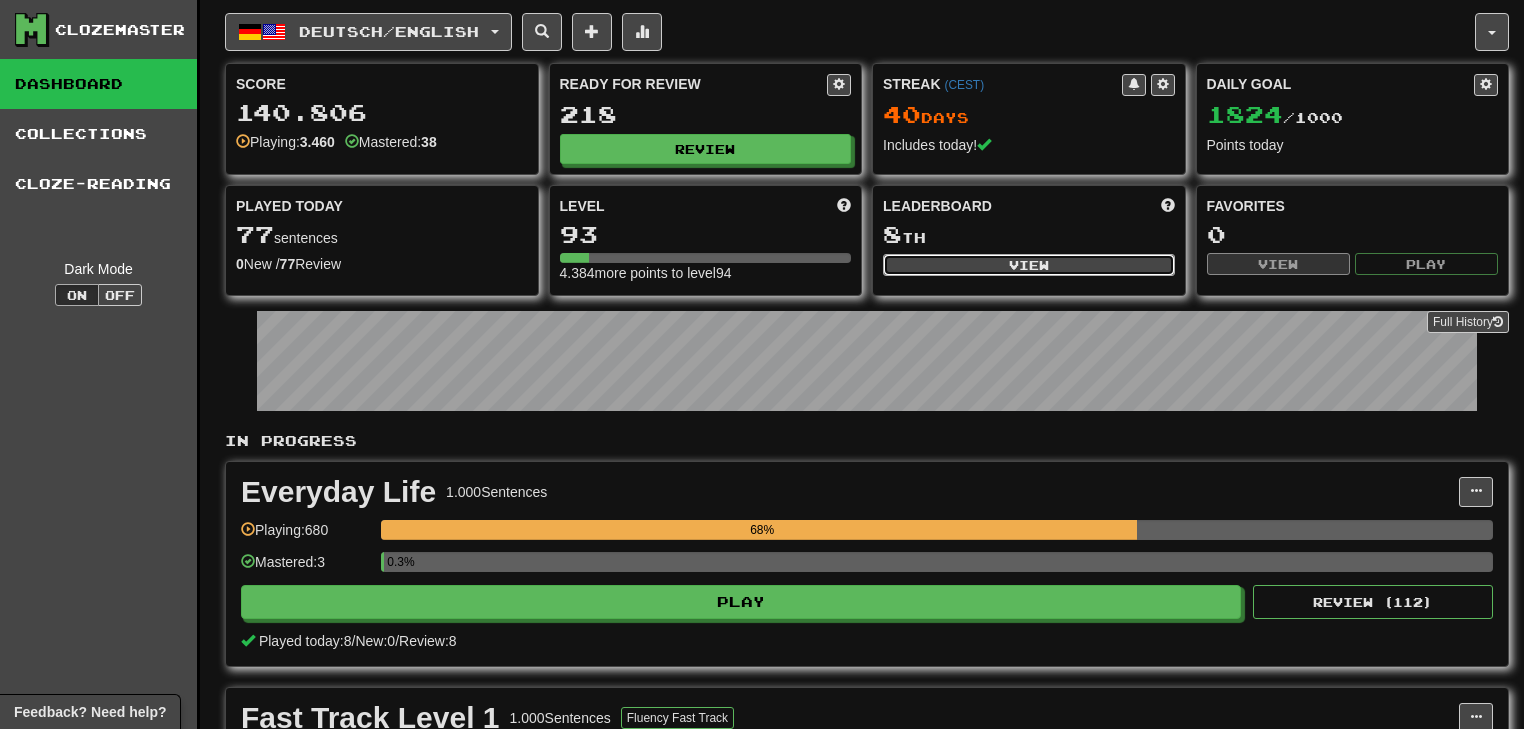 click on "View" at bounding box center [1029, 265] 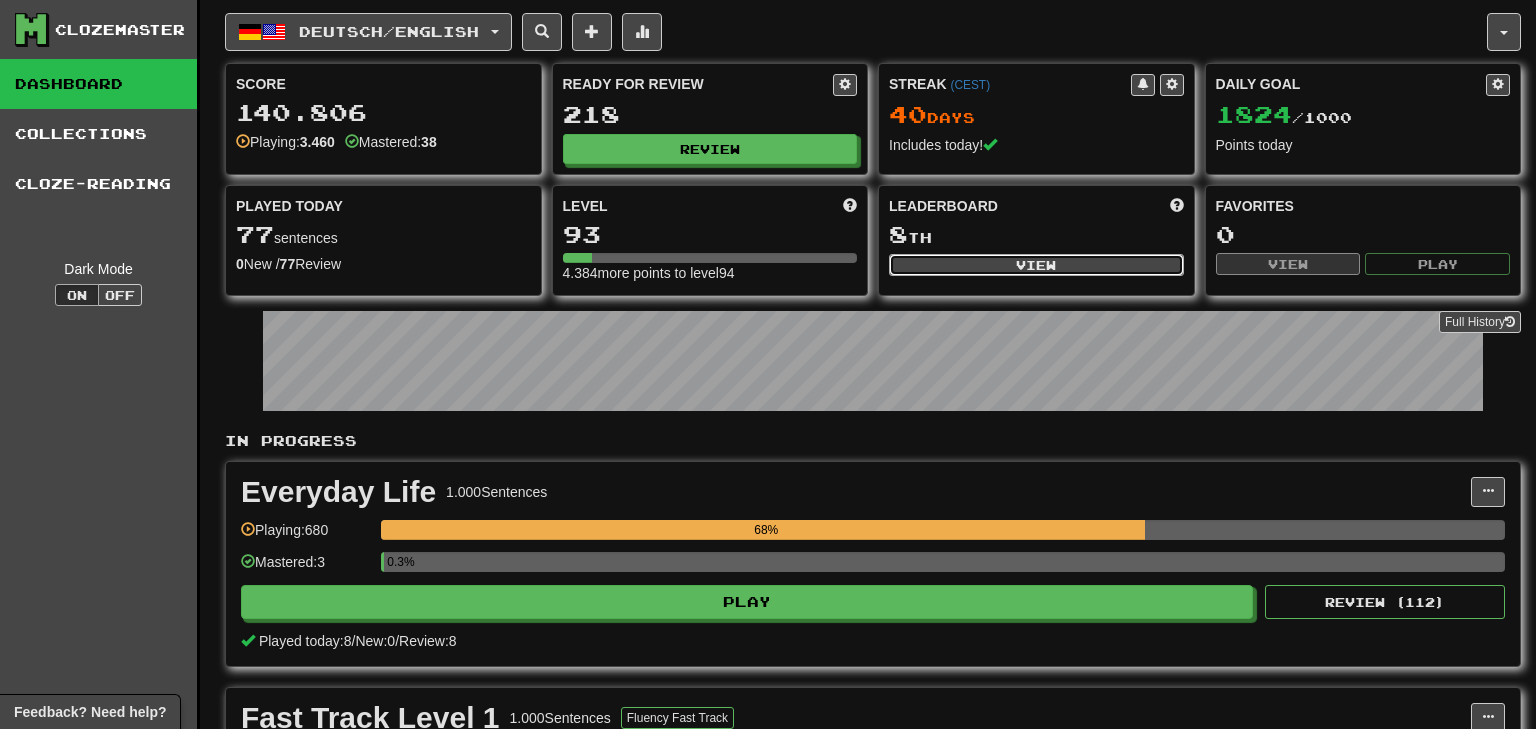 select on "**********" 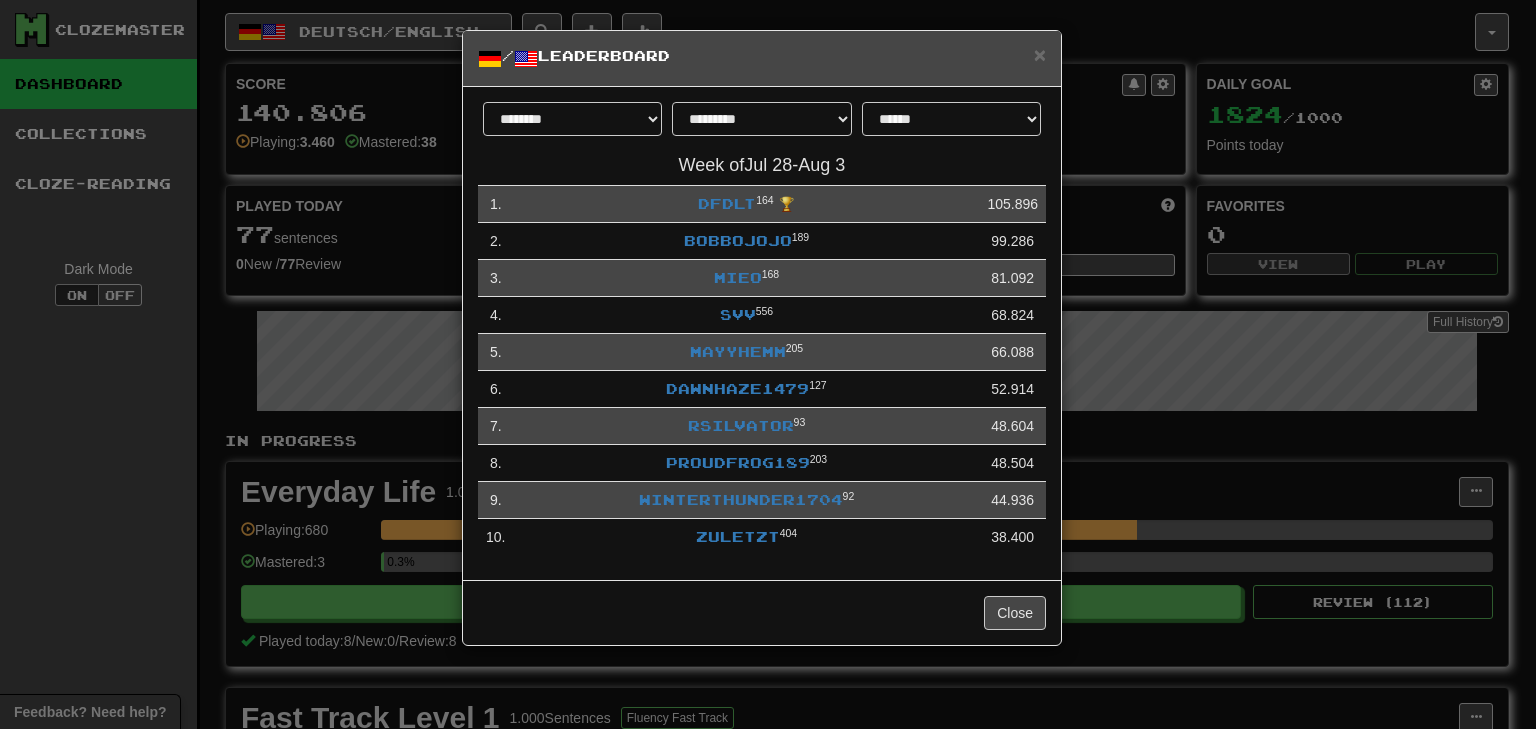 click on "**********" at bounding box center (768, 364) 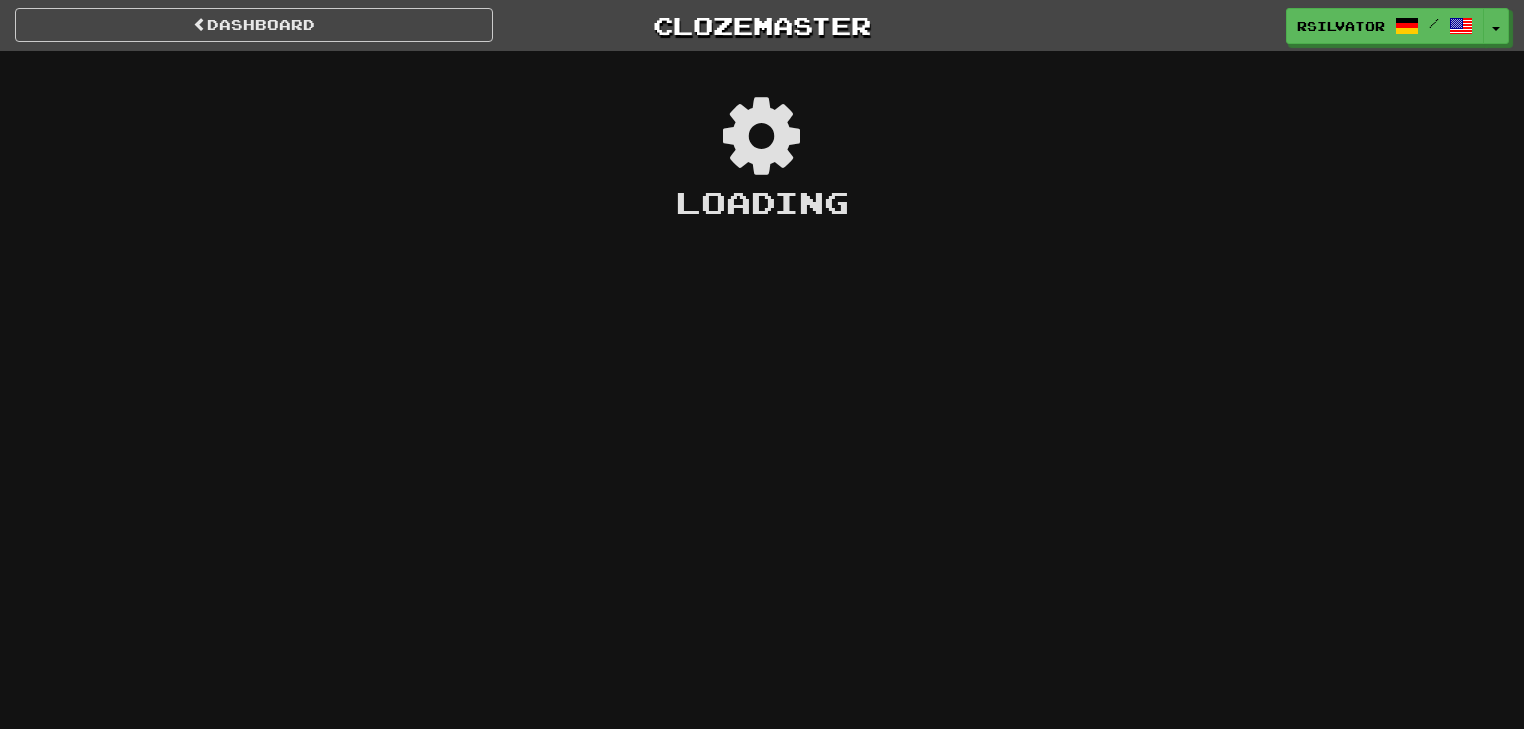 scroll, scrollTop: 0, scrollLeft: 0, axis: both 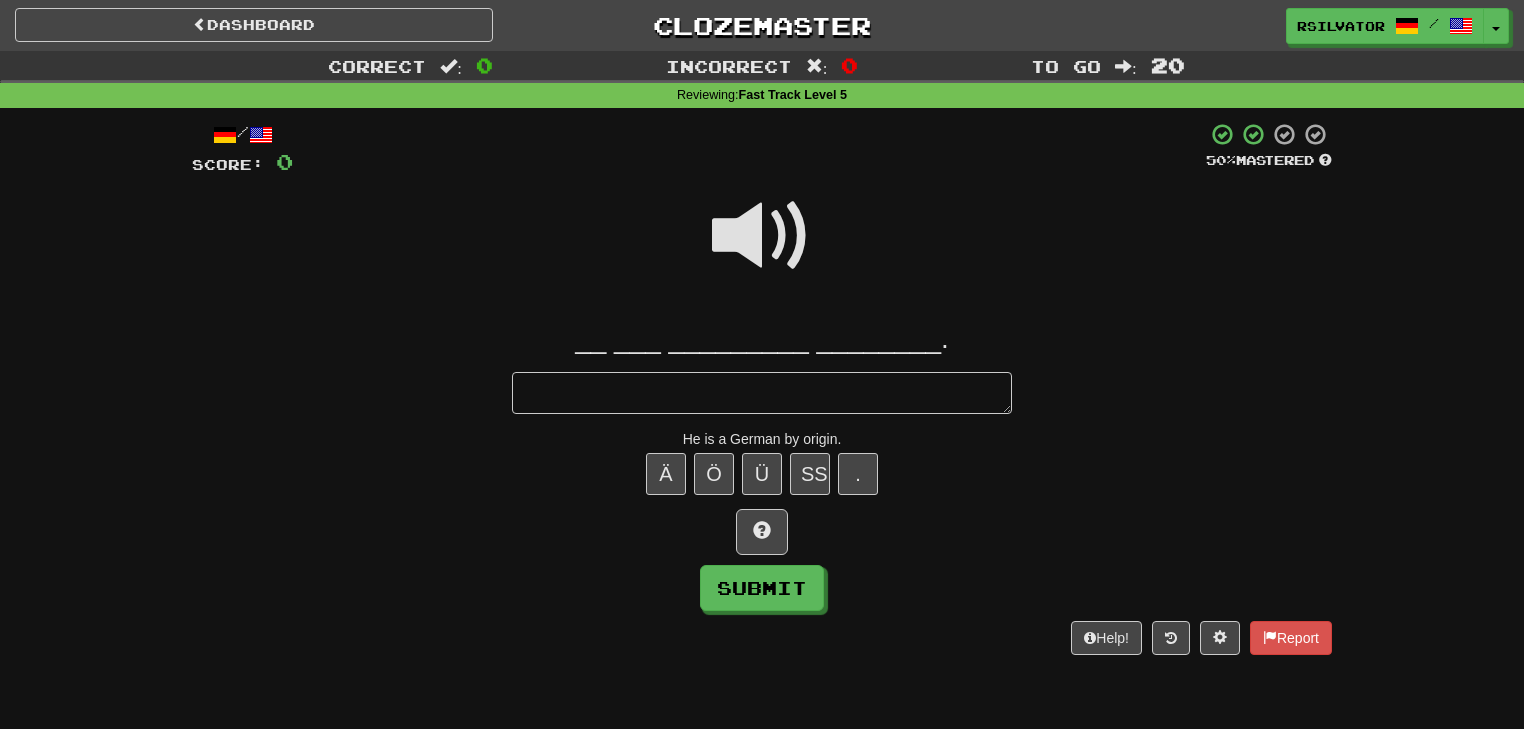 type on "*" 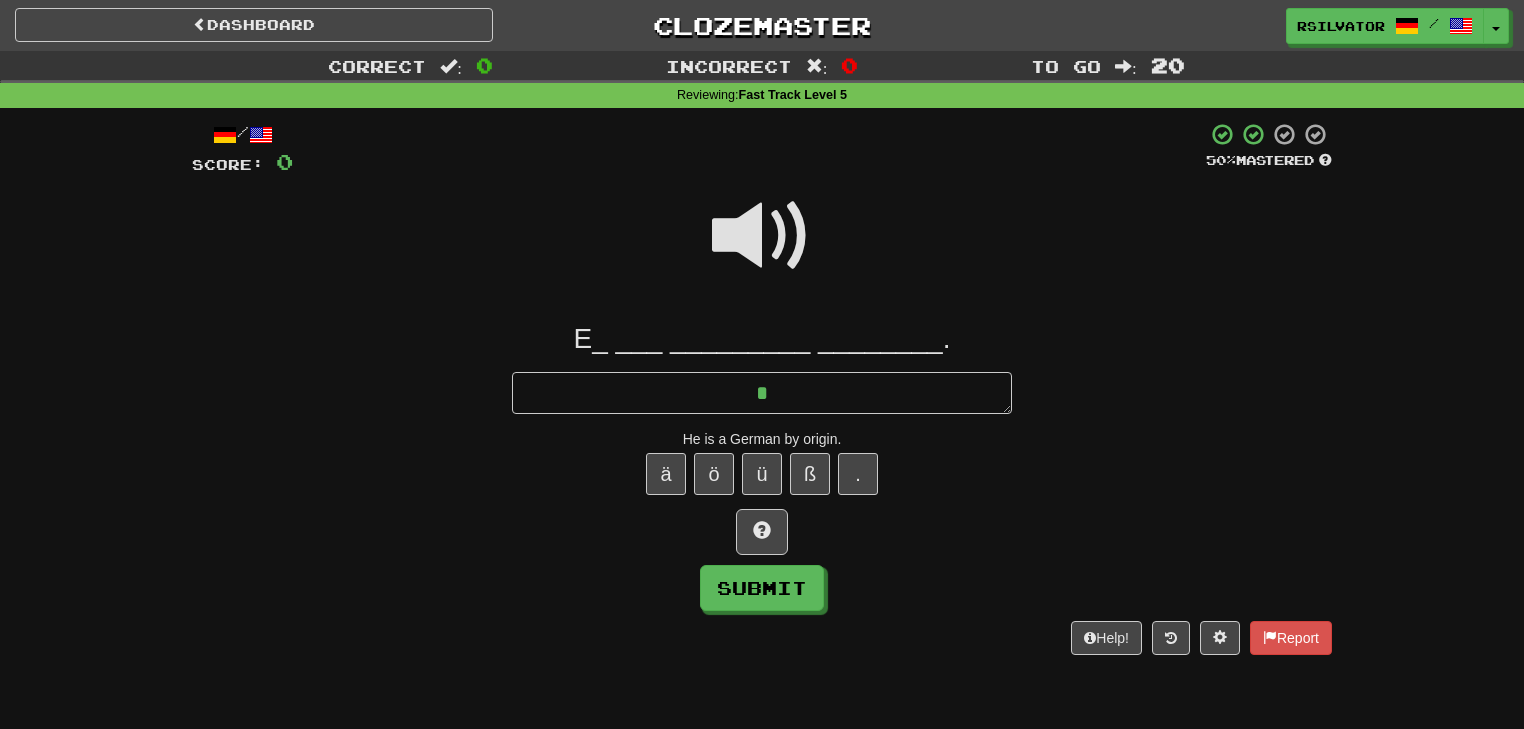 type on "*" 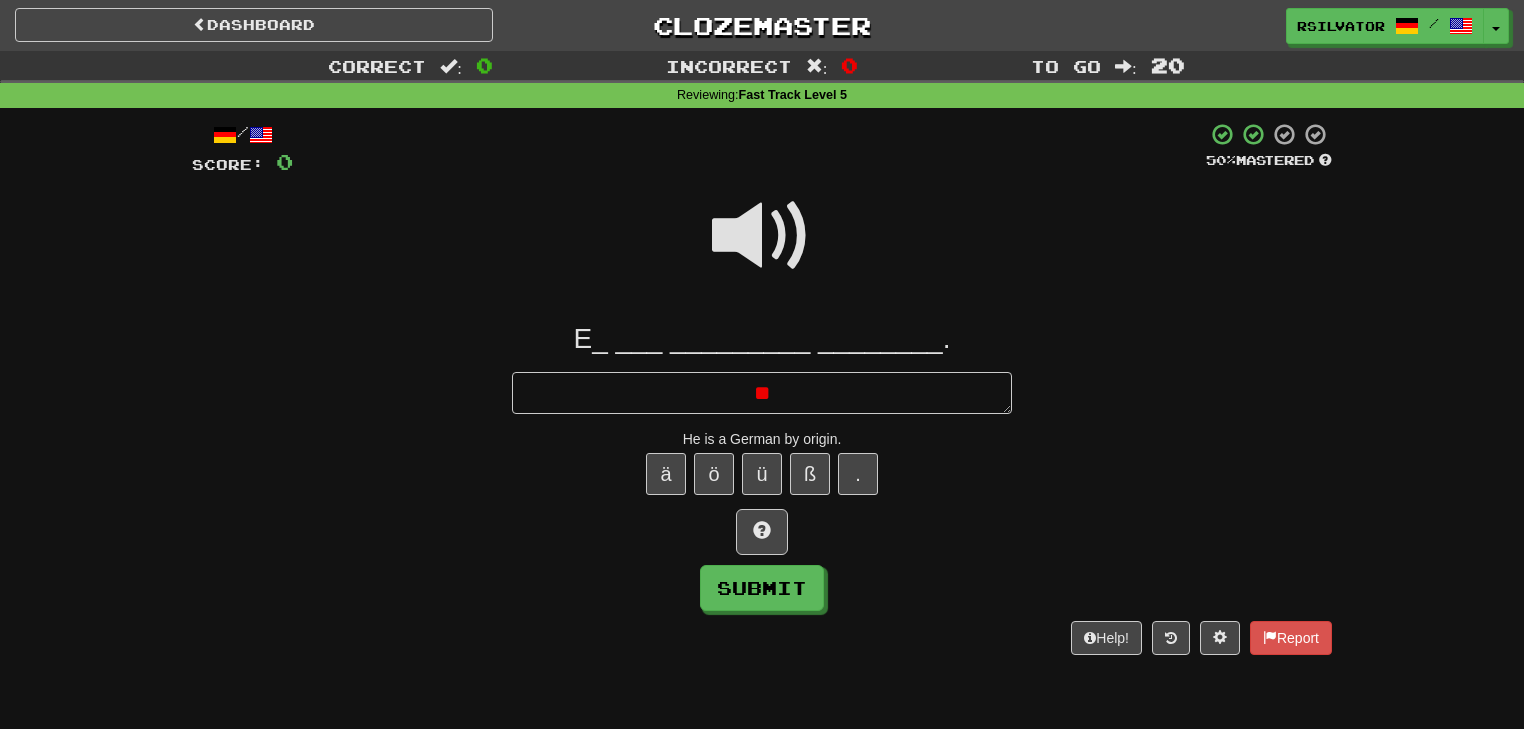 type on "*" 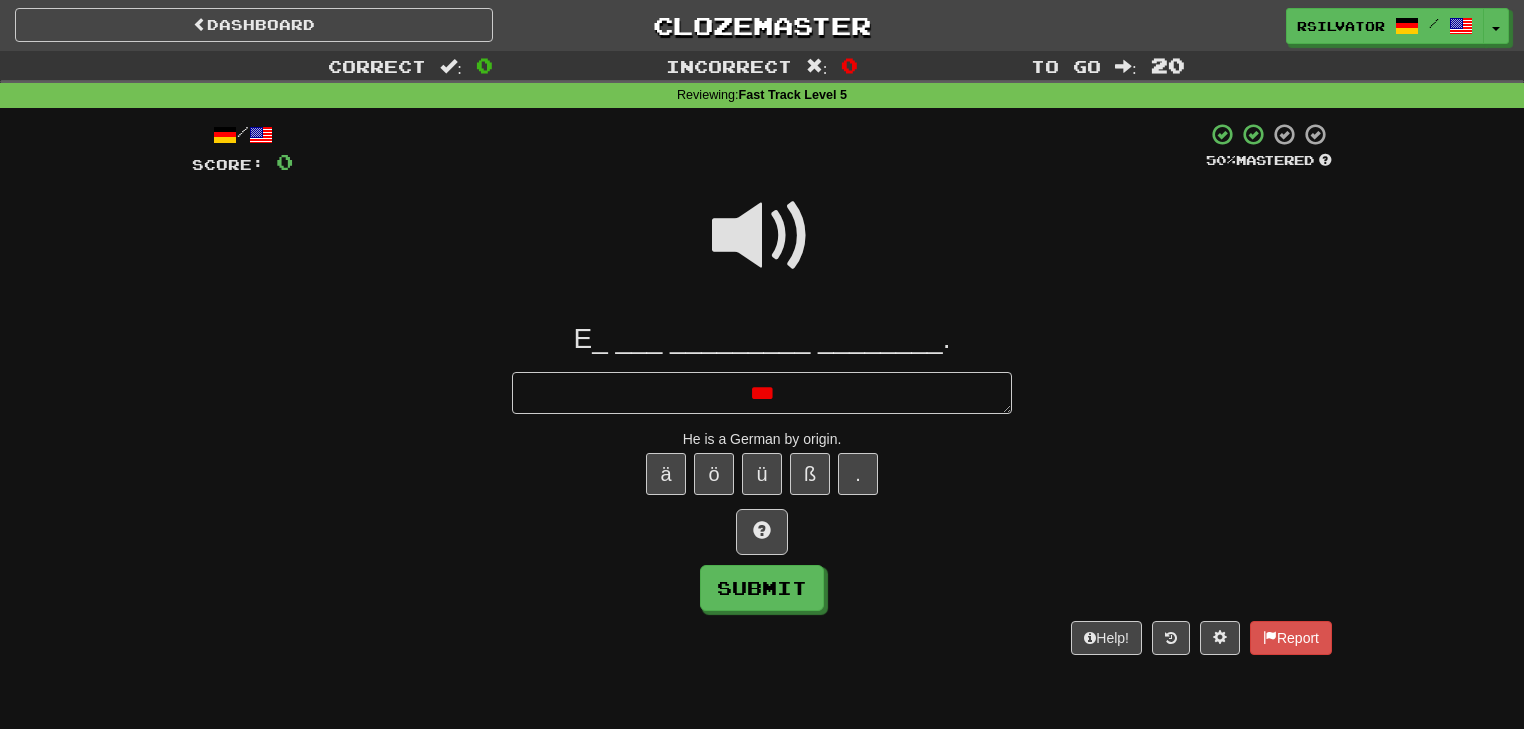 type on "*" 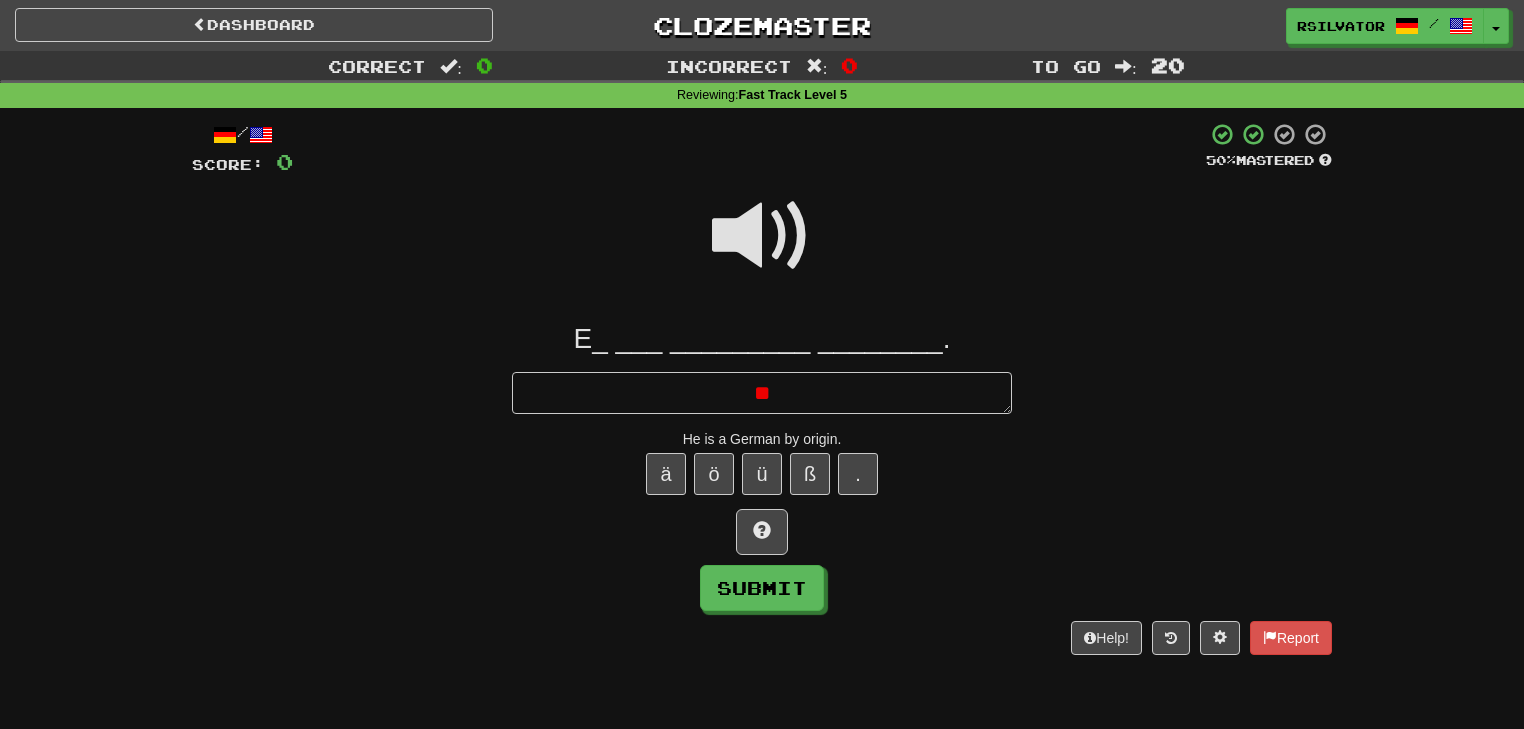 type on "*" 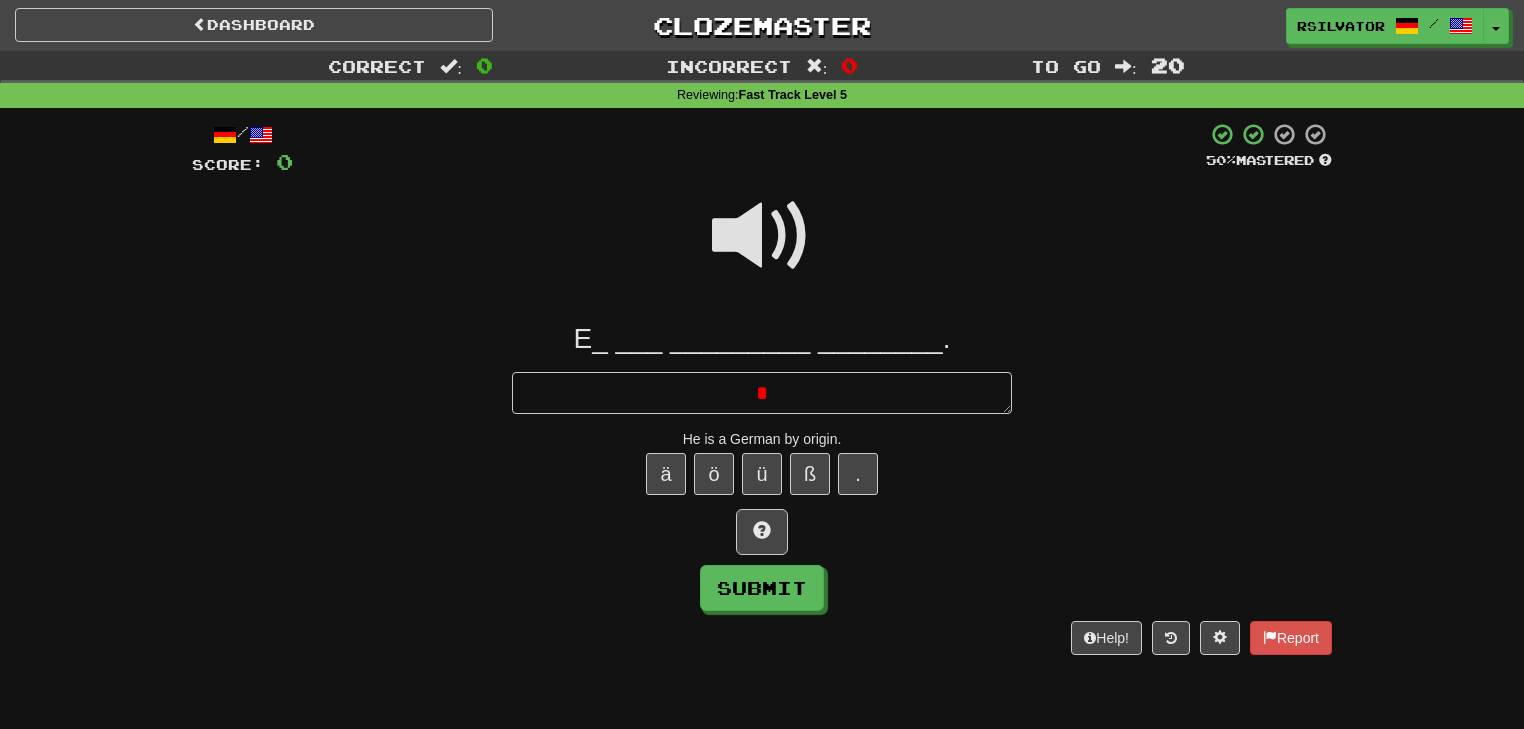 type on "*" 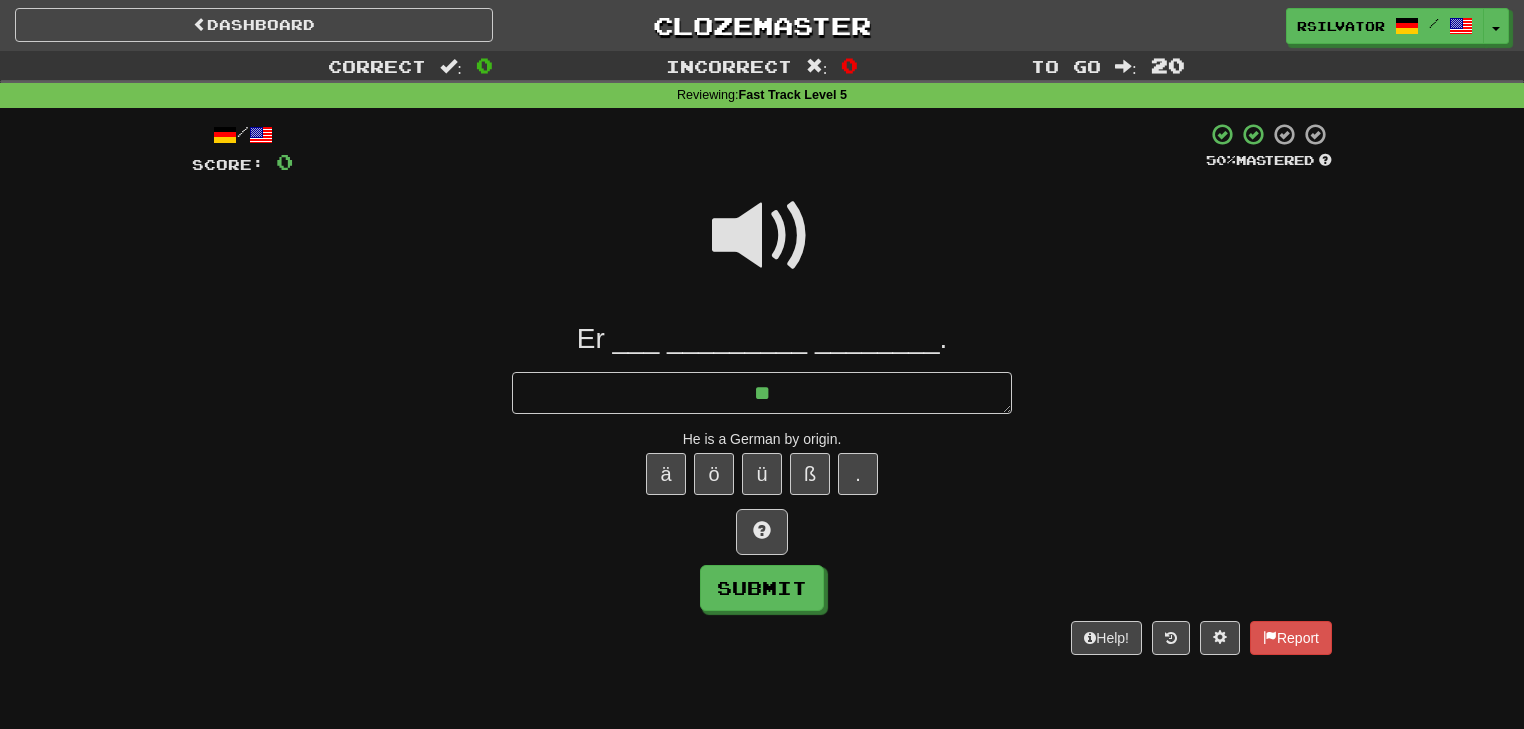 type on "*" 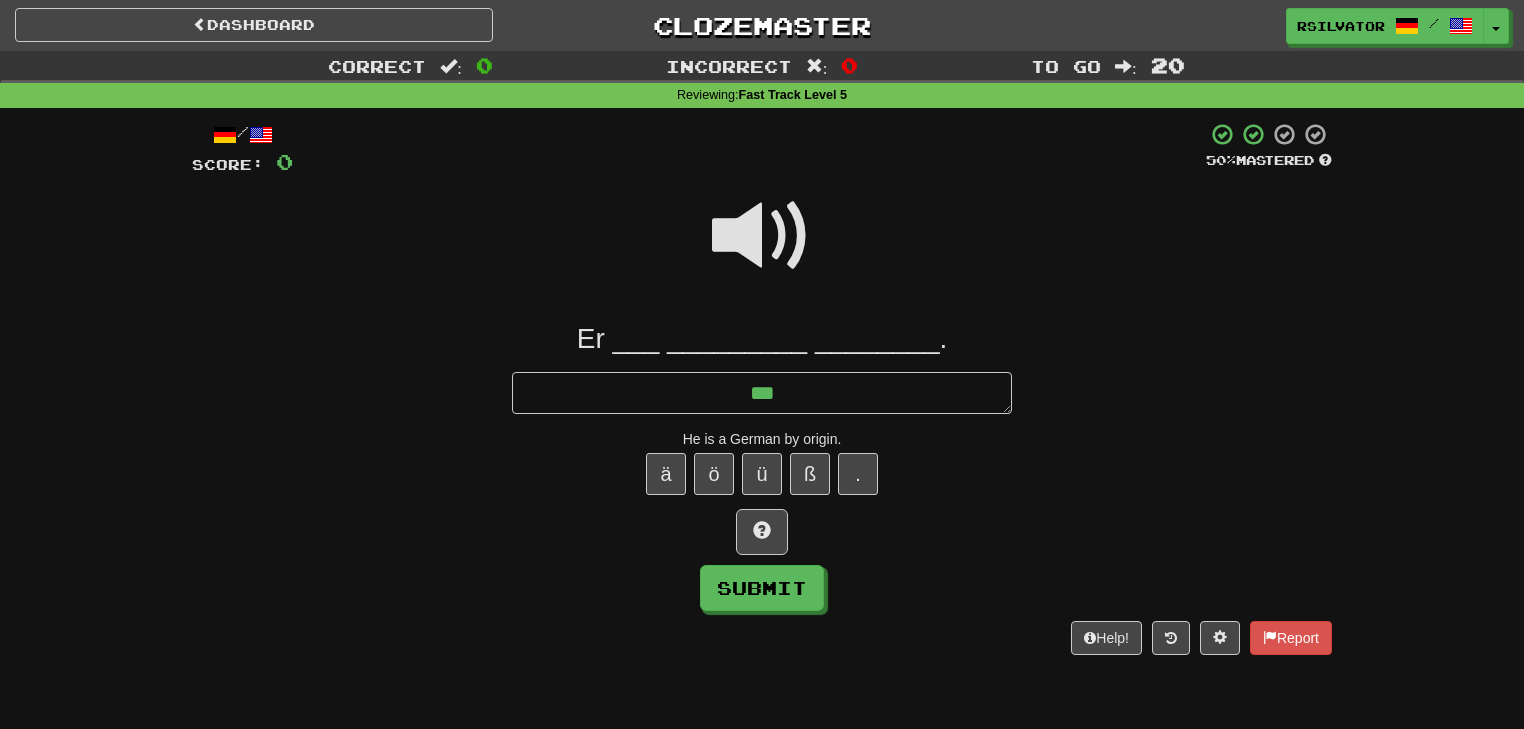type on "*" 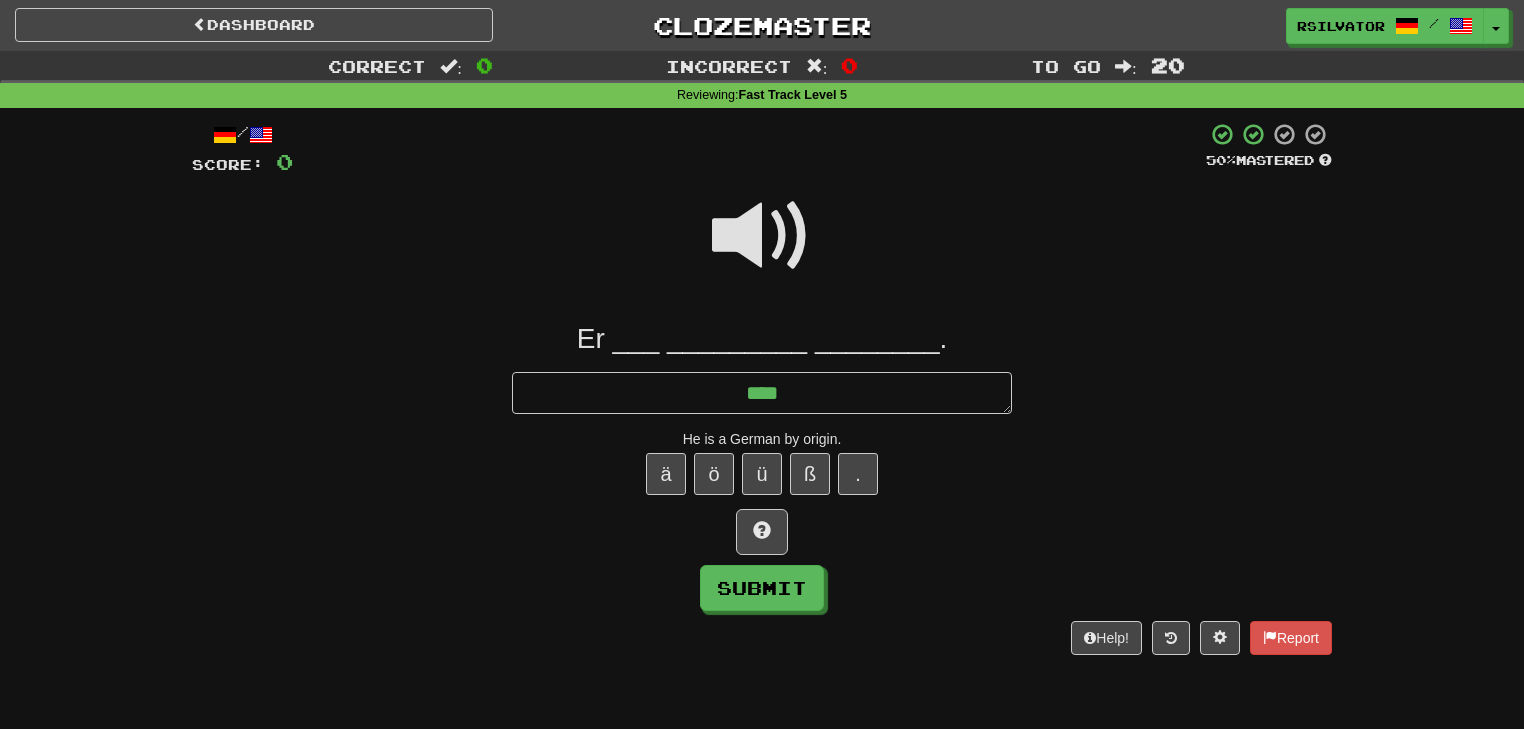type on "*" 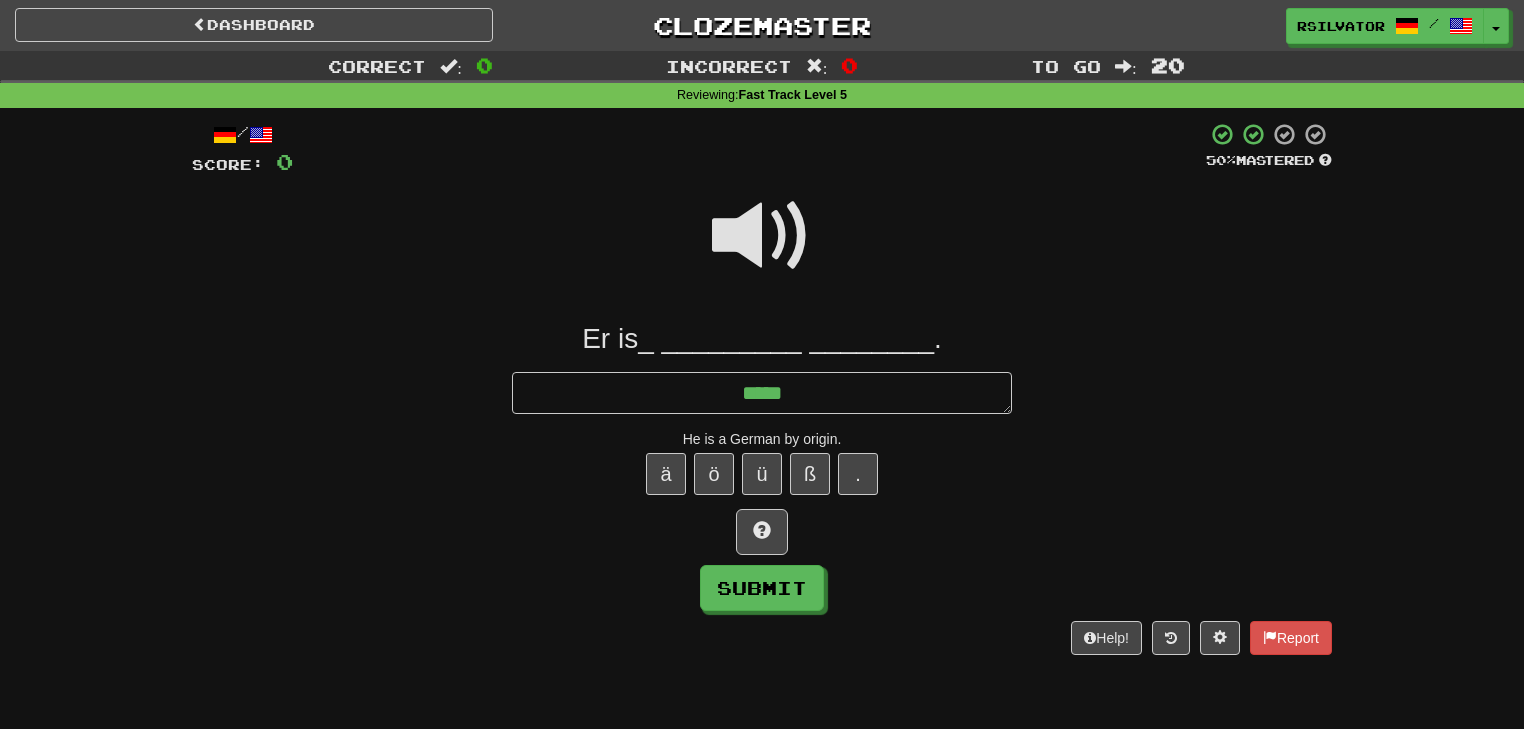 type on "*" 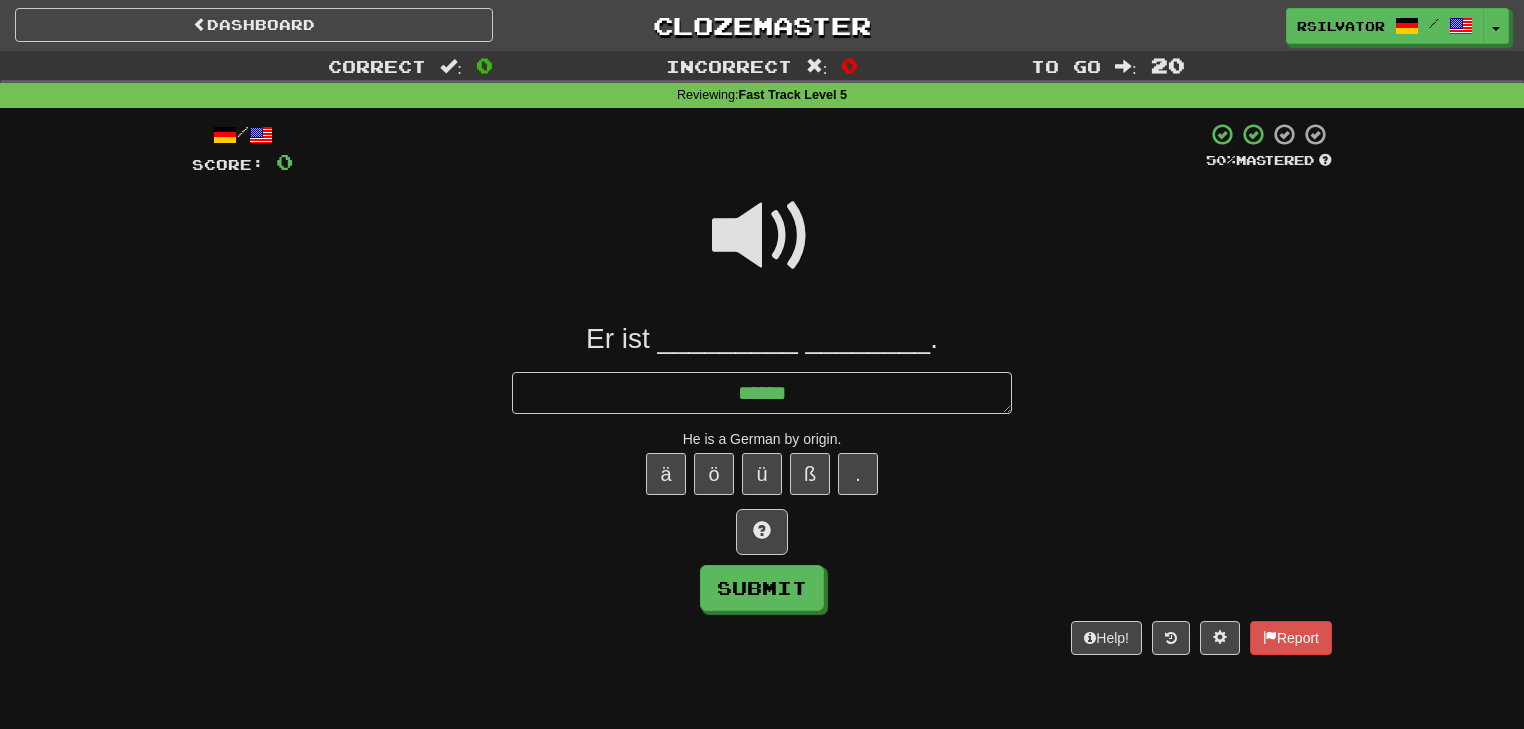 type on "*" 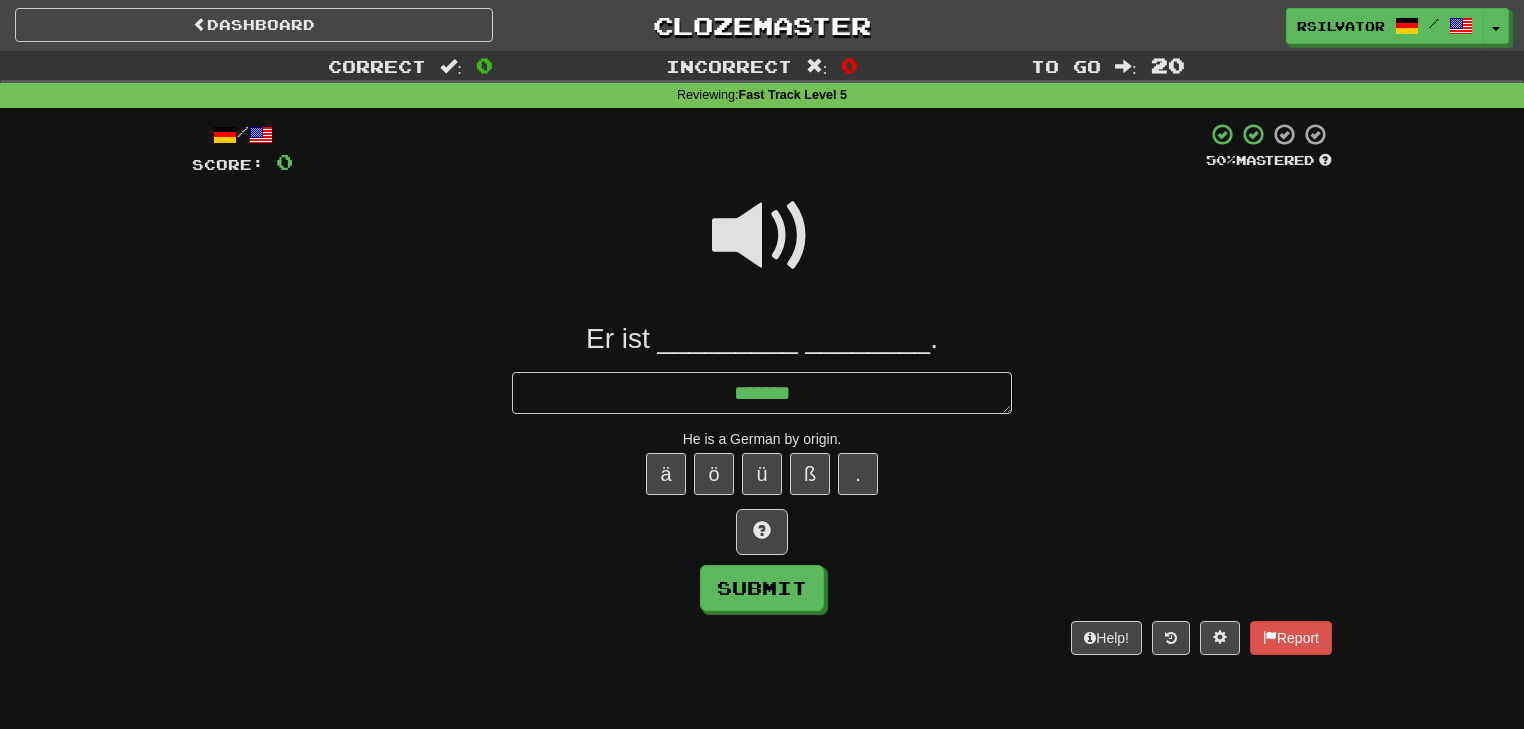 type on "*" 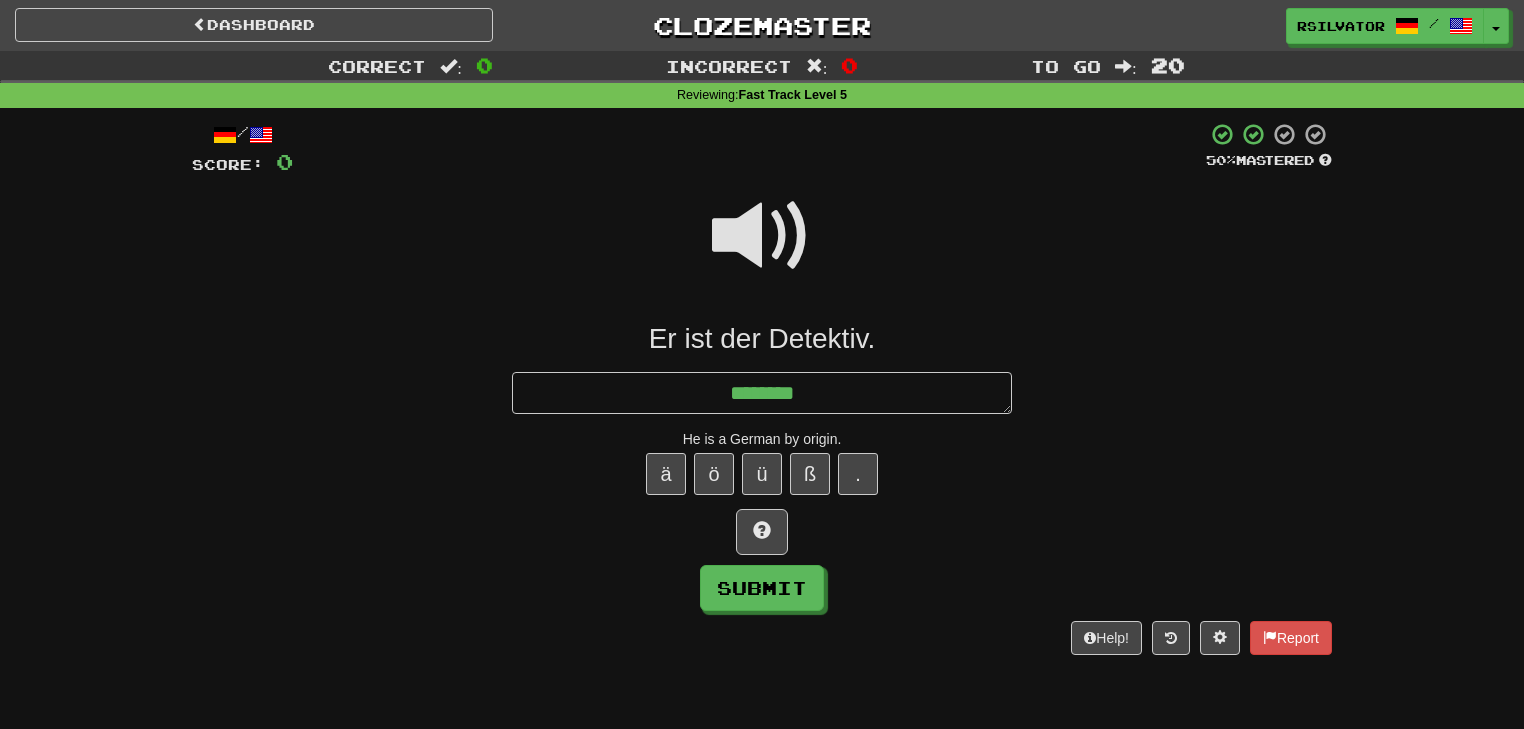 type on "*" 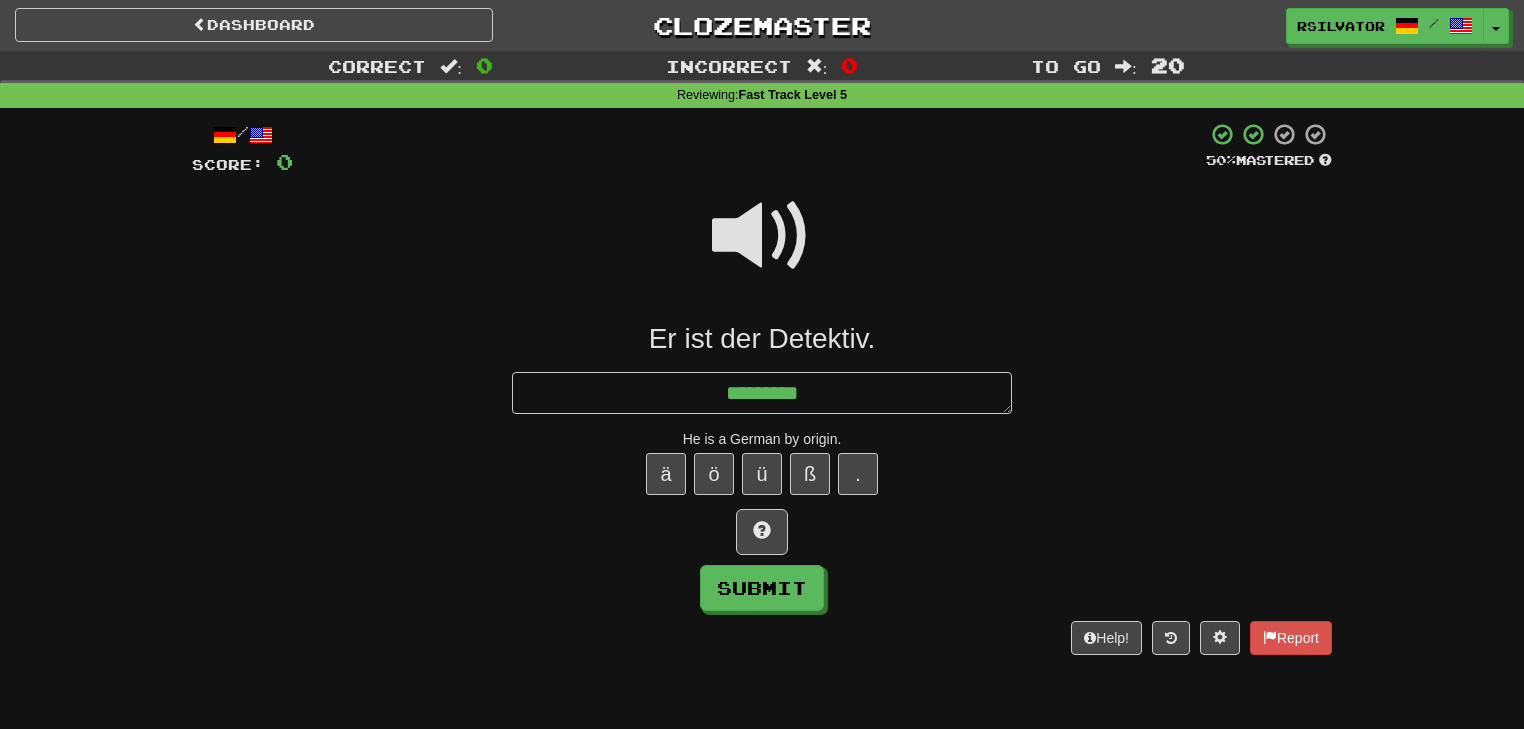 type on "*" 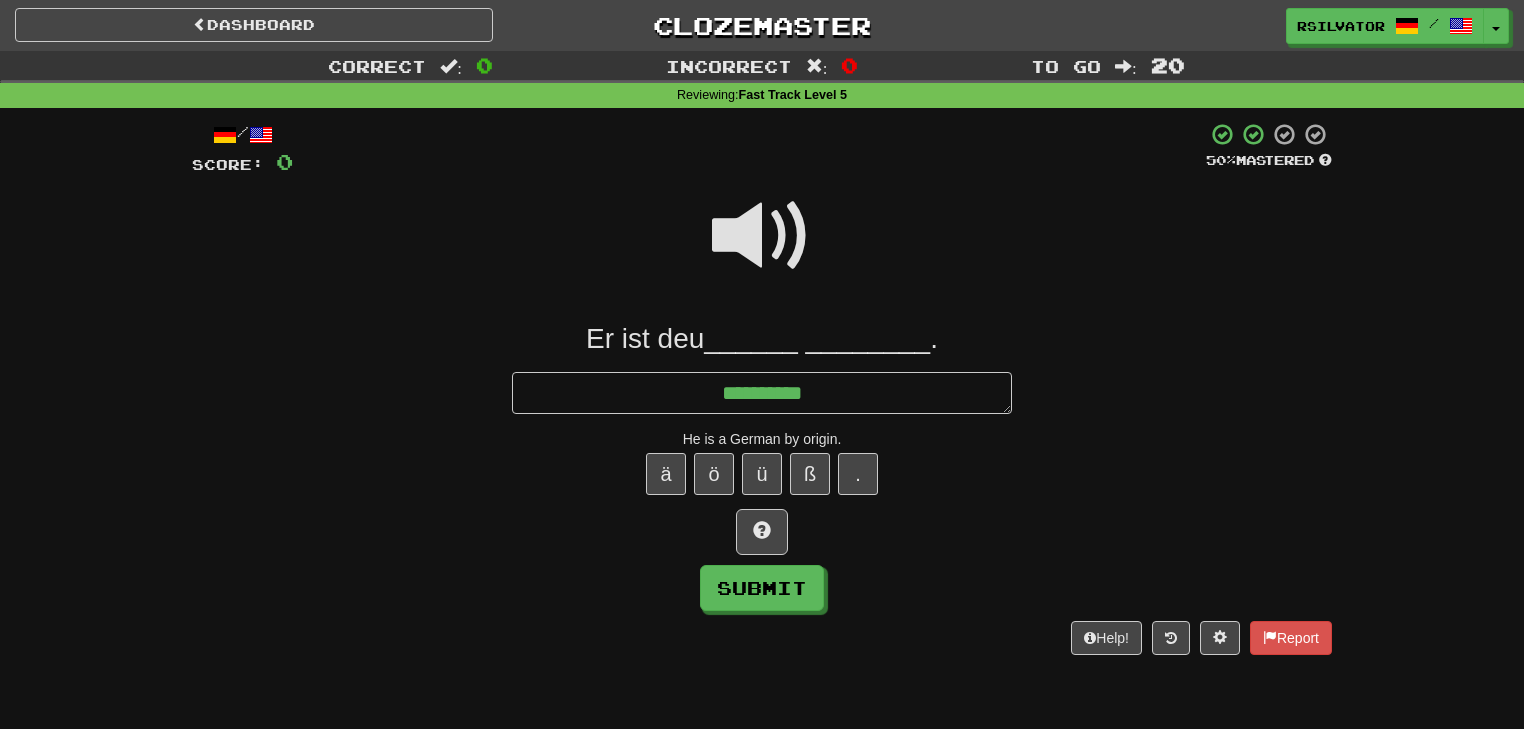 type on "*" 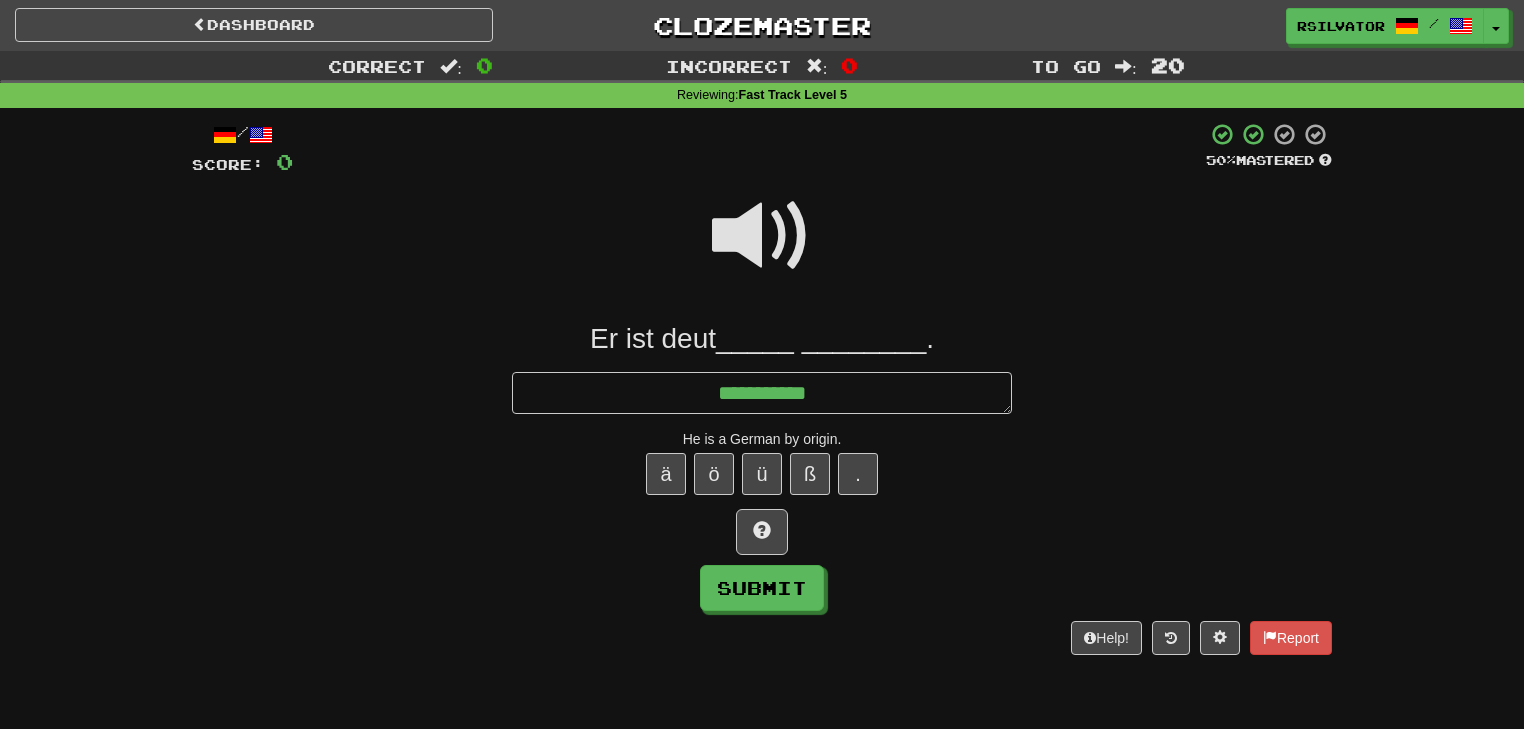 type on "*" 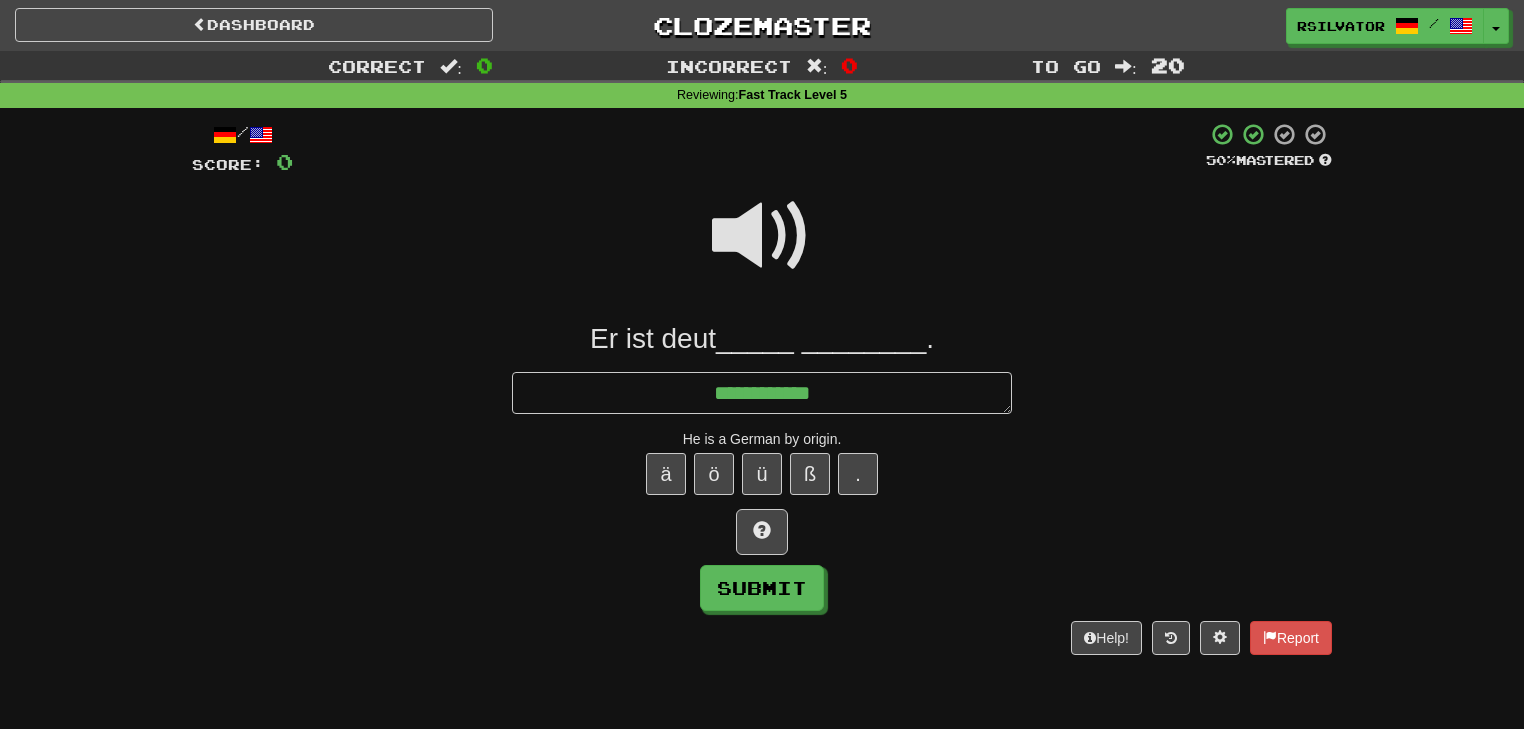 type on "*" 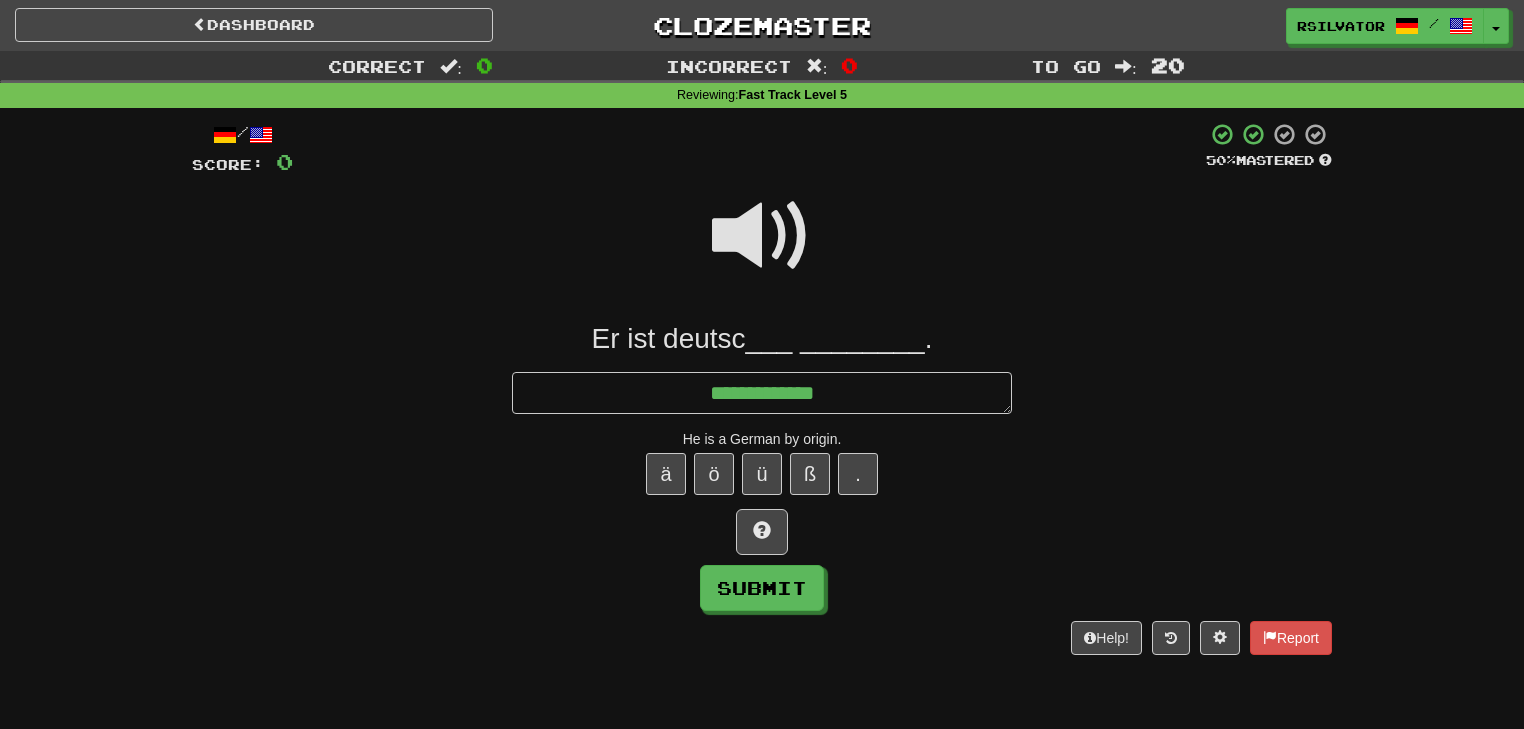 type on "**********" 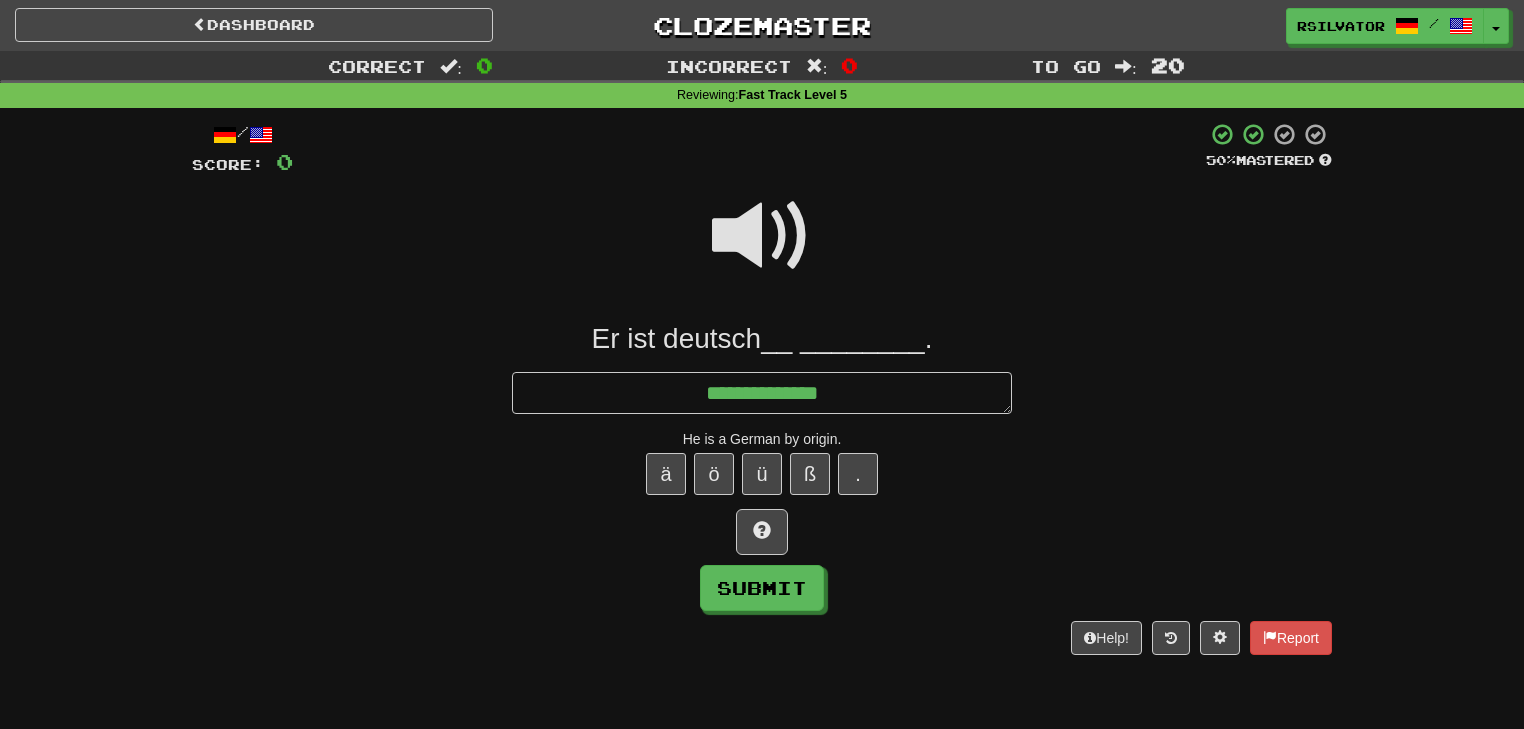 type on "*" 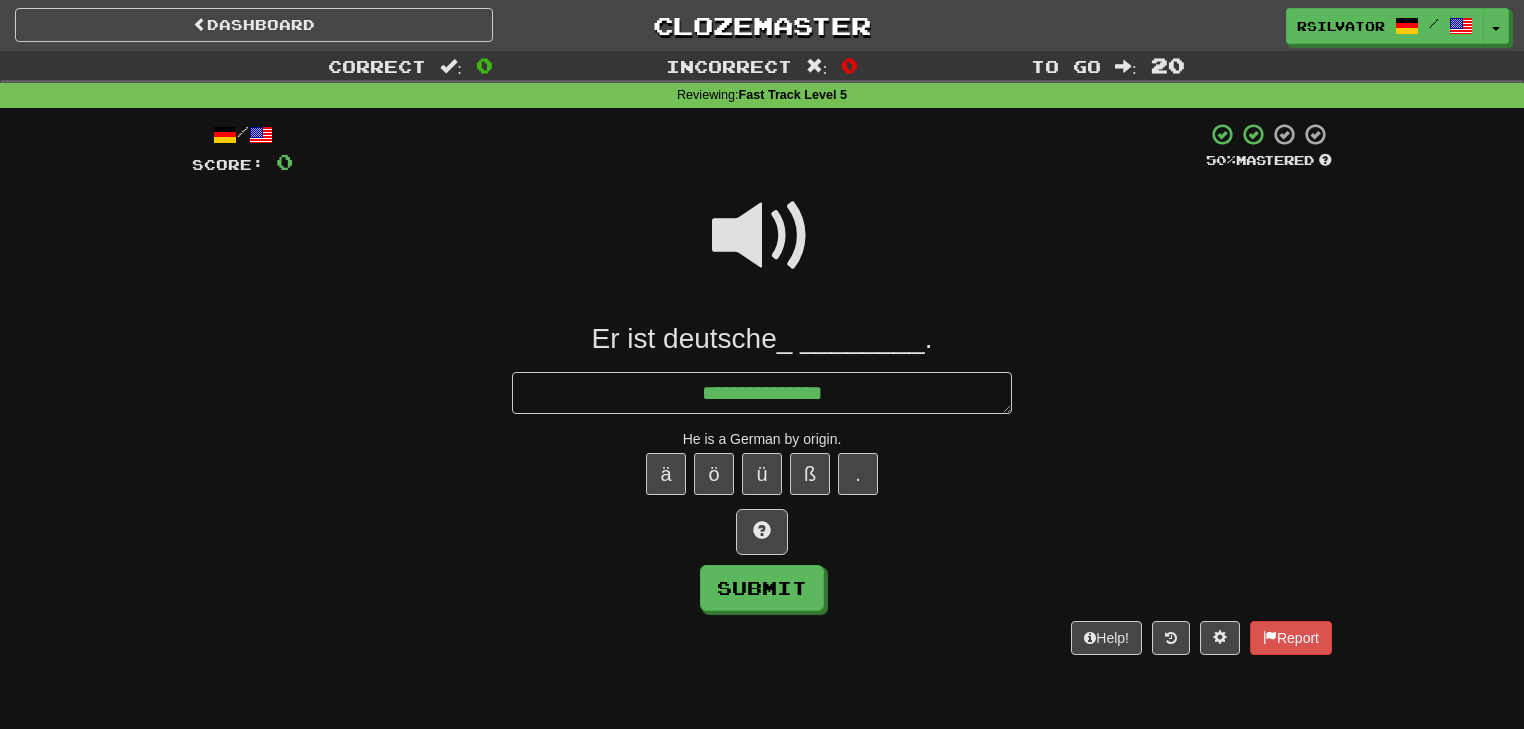 type on "*" 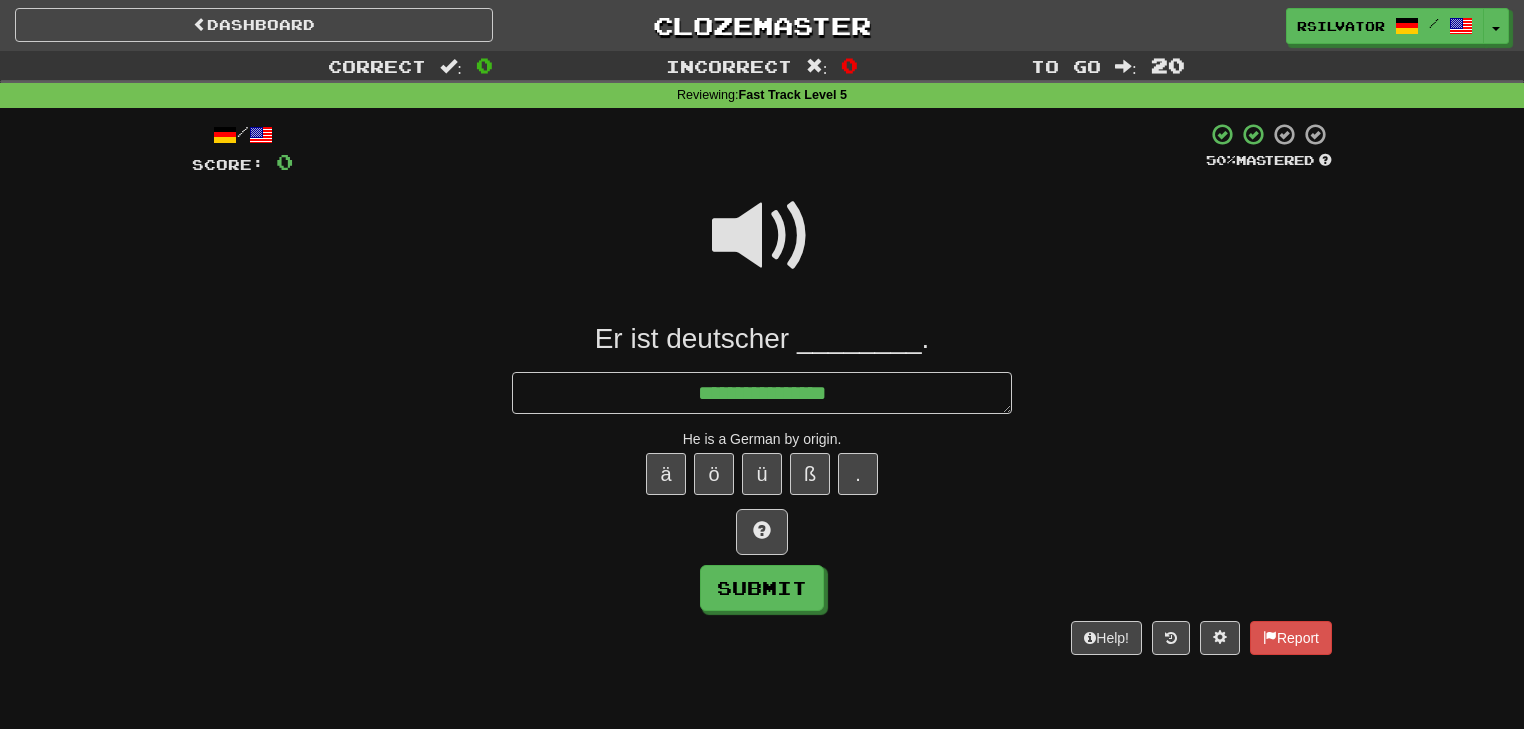 type on "*" 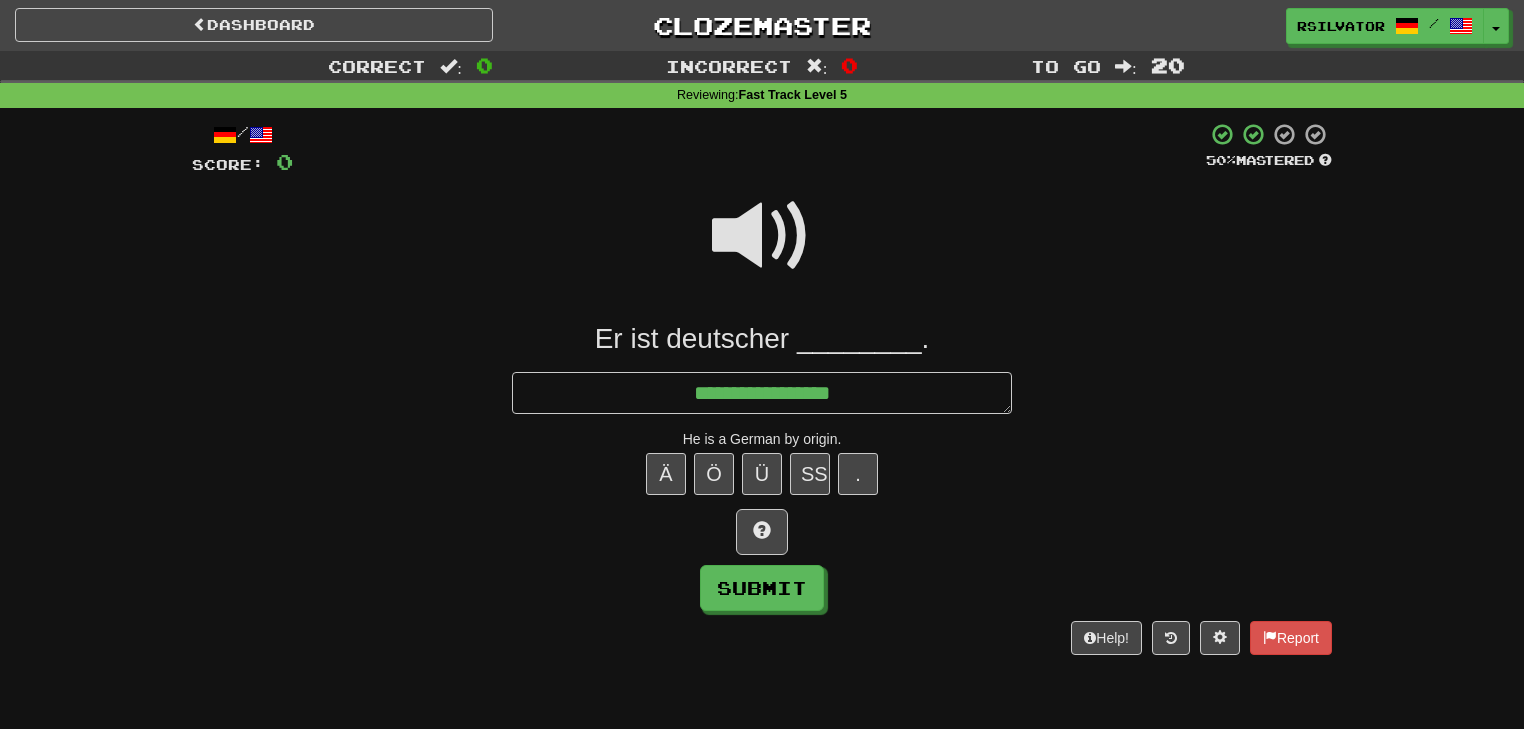 type on "*" 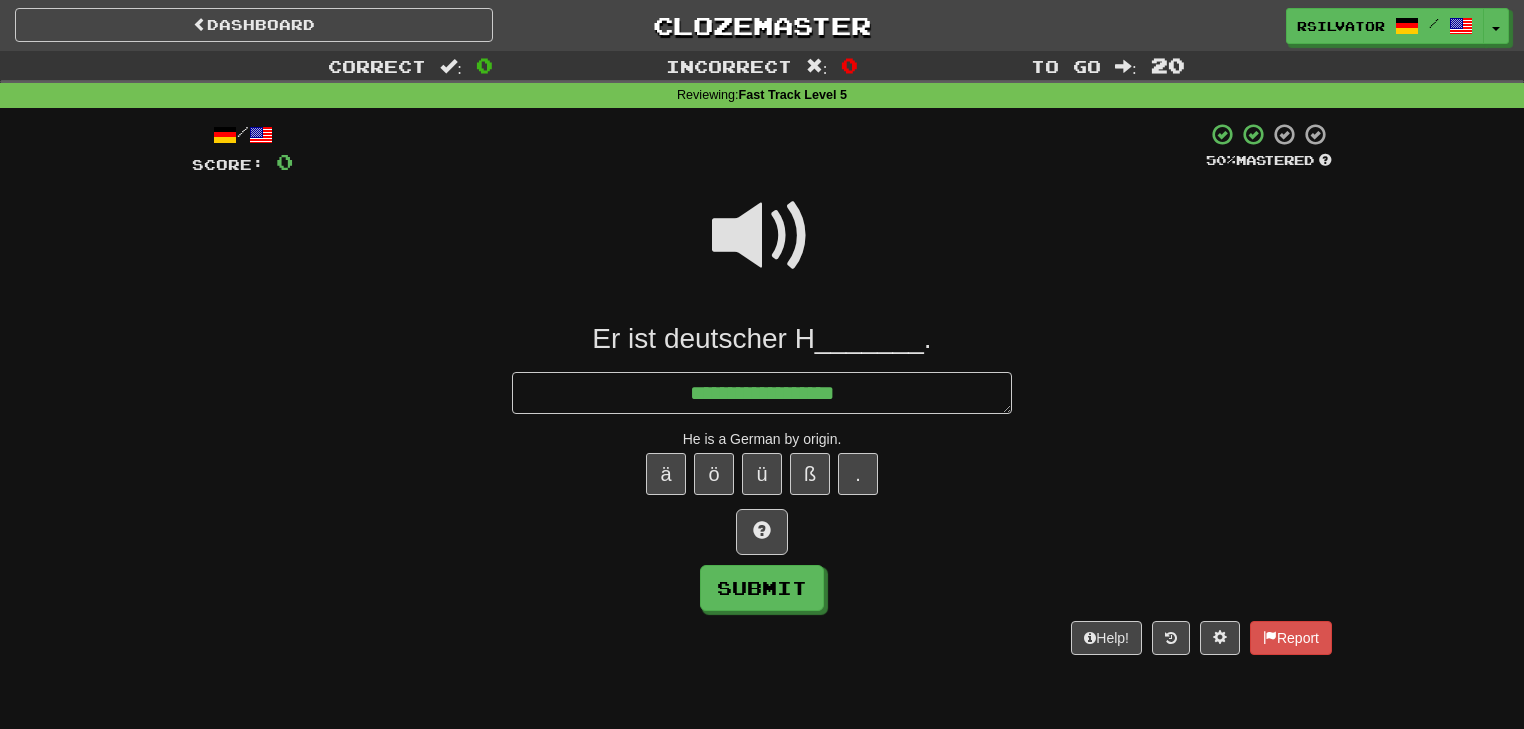 type on "*" 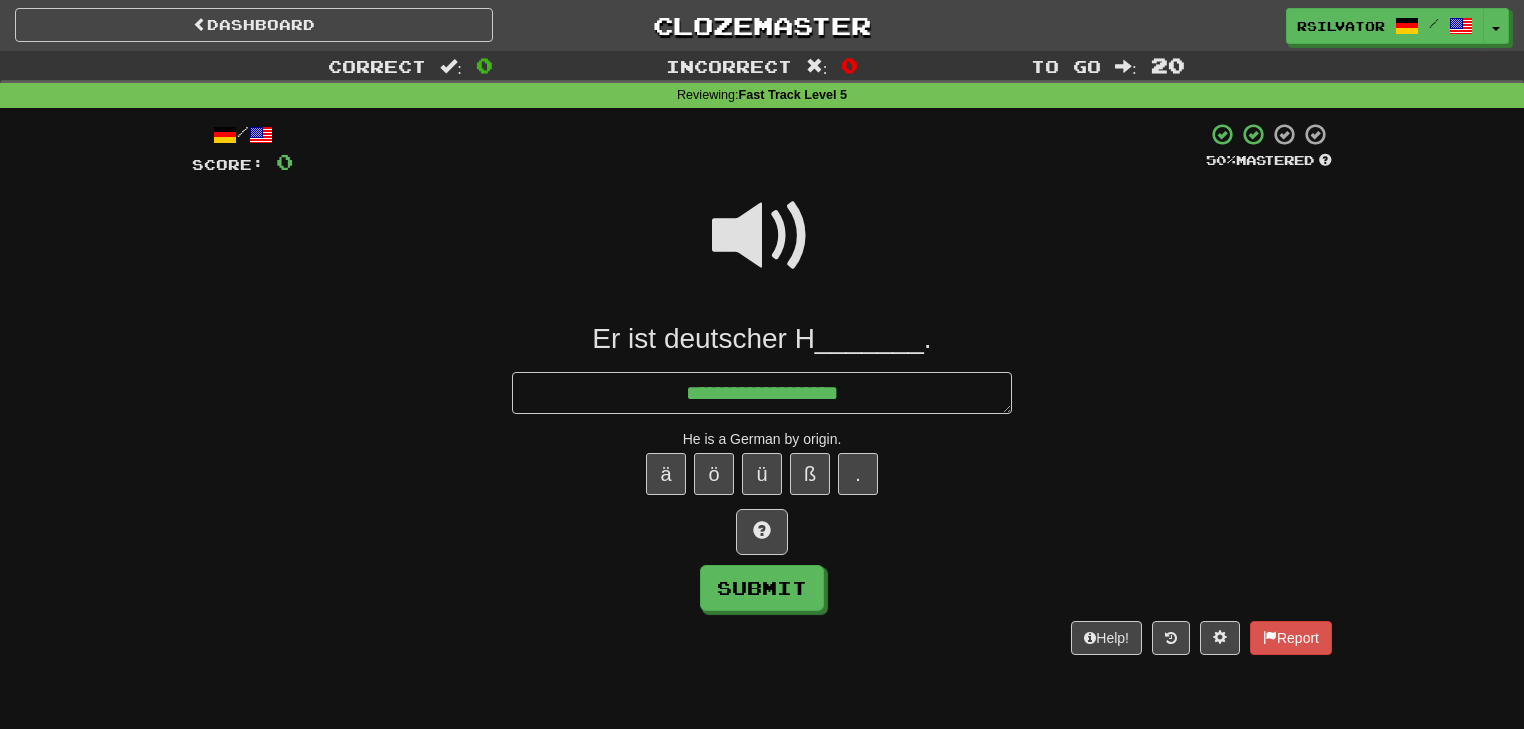 type on "*" 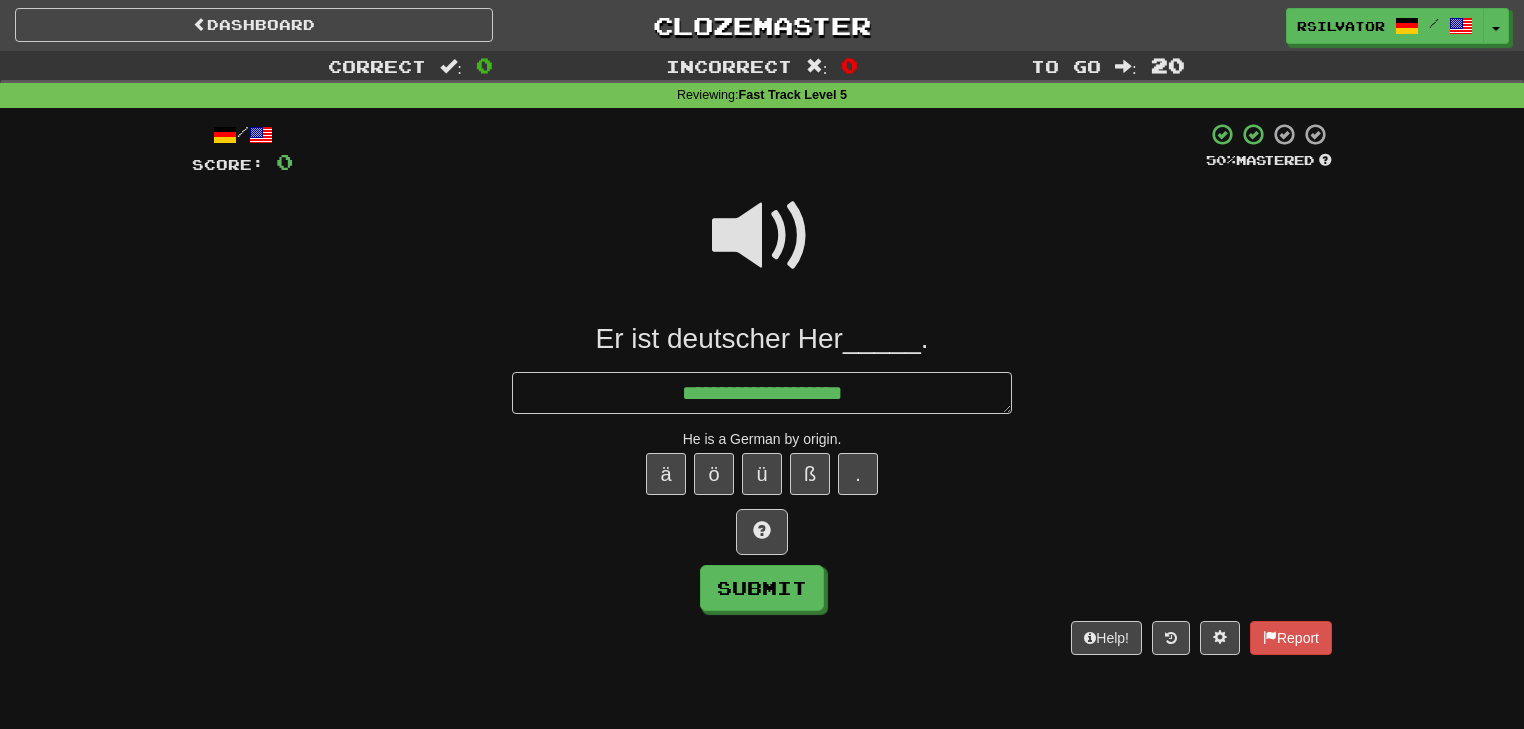 type on "*" 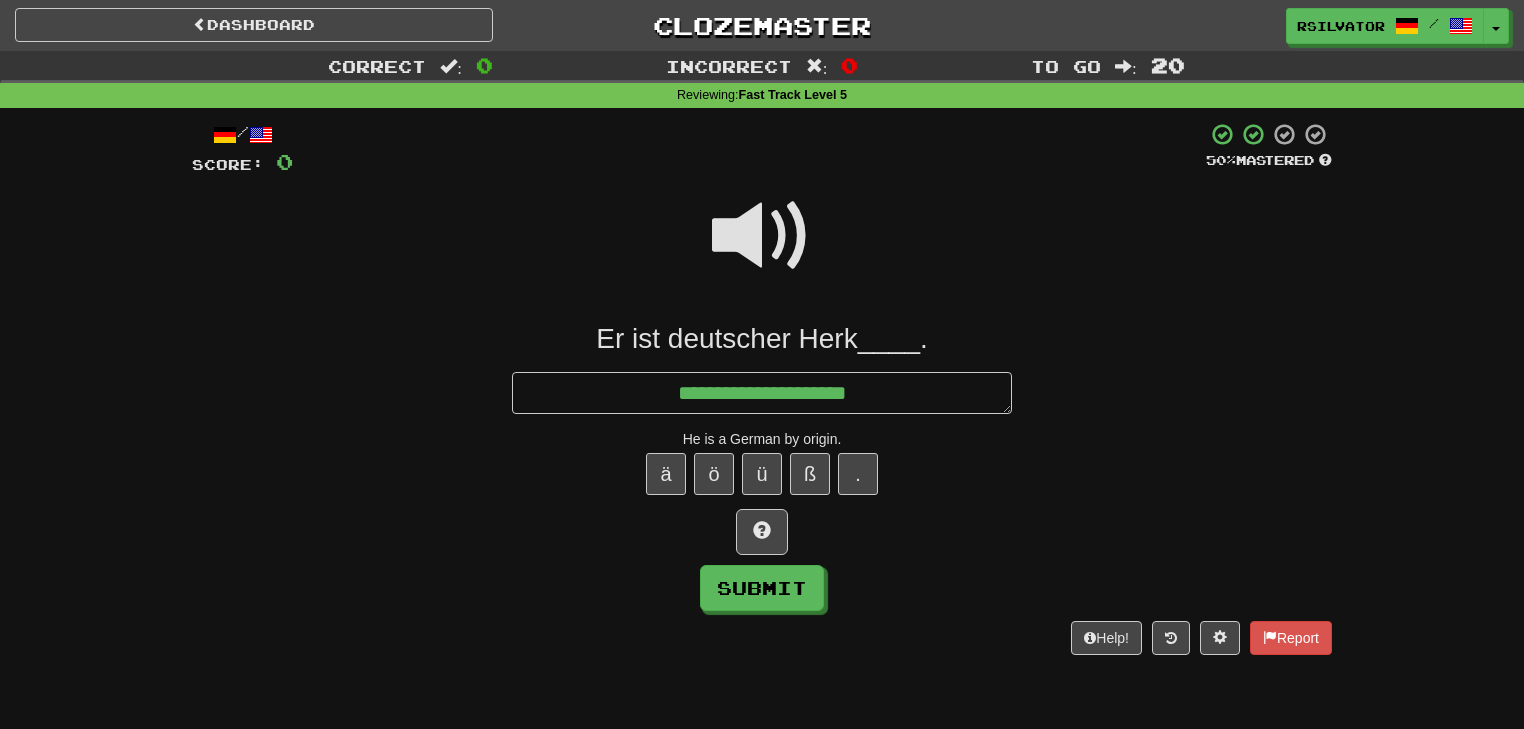 type on "*" 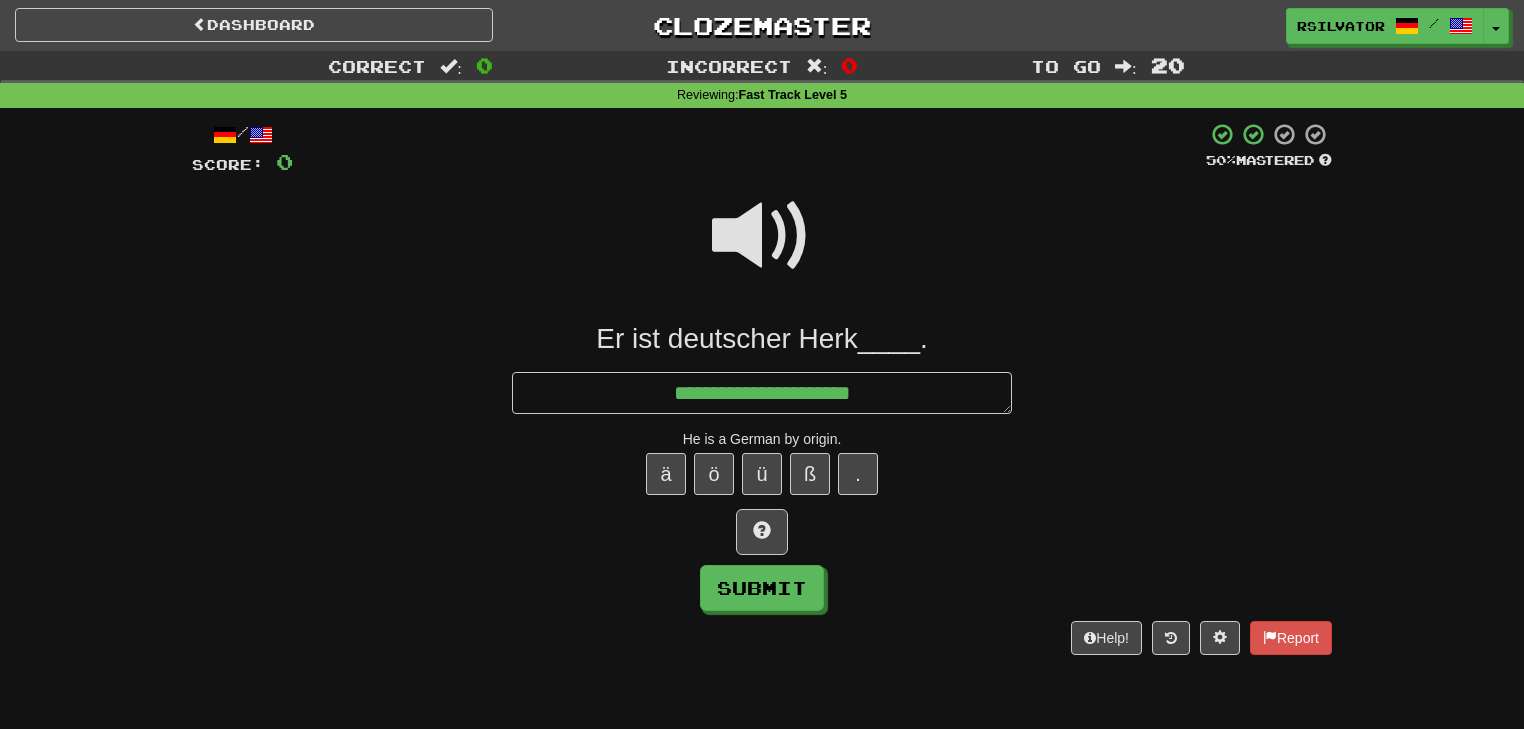 type on "*" 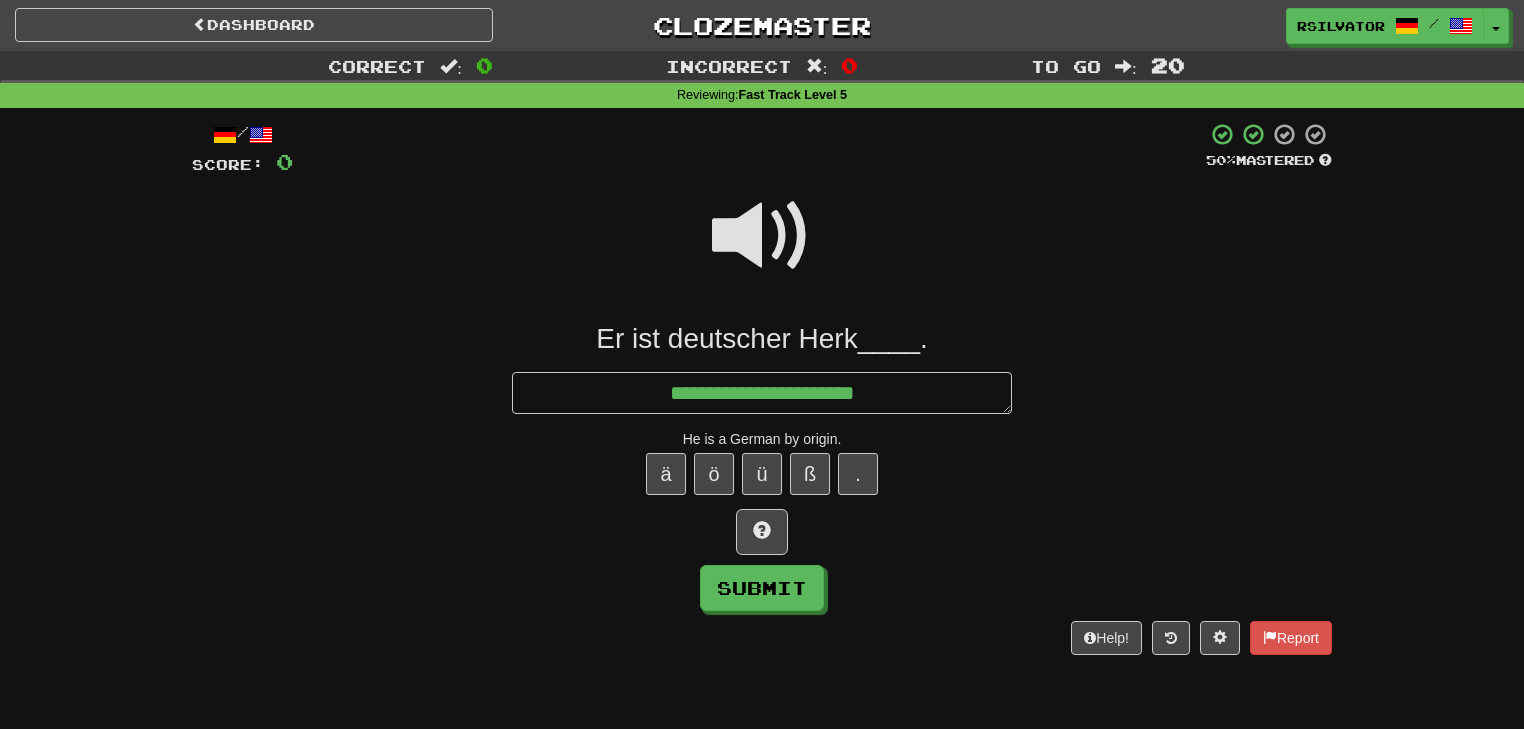 type on "**********" 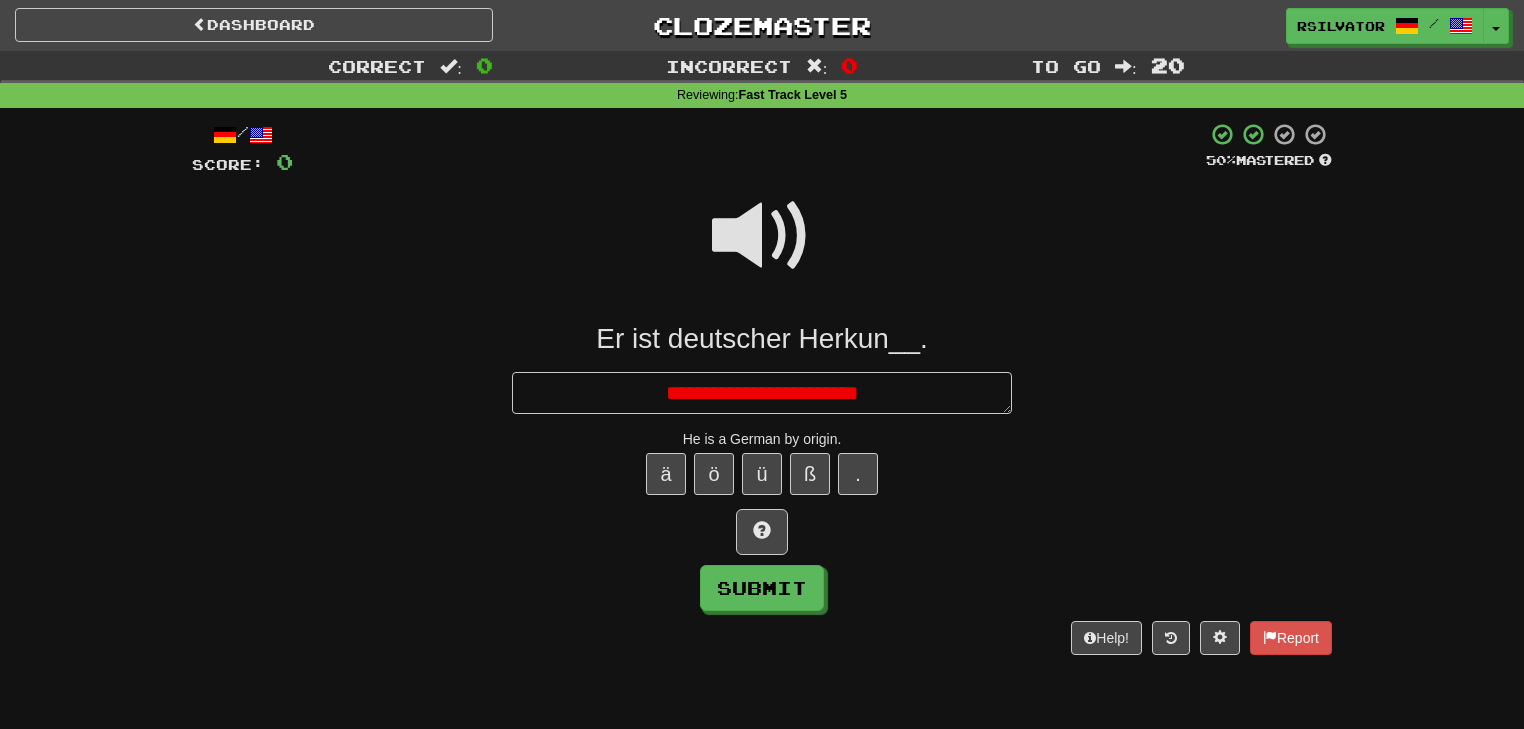 type on "*" 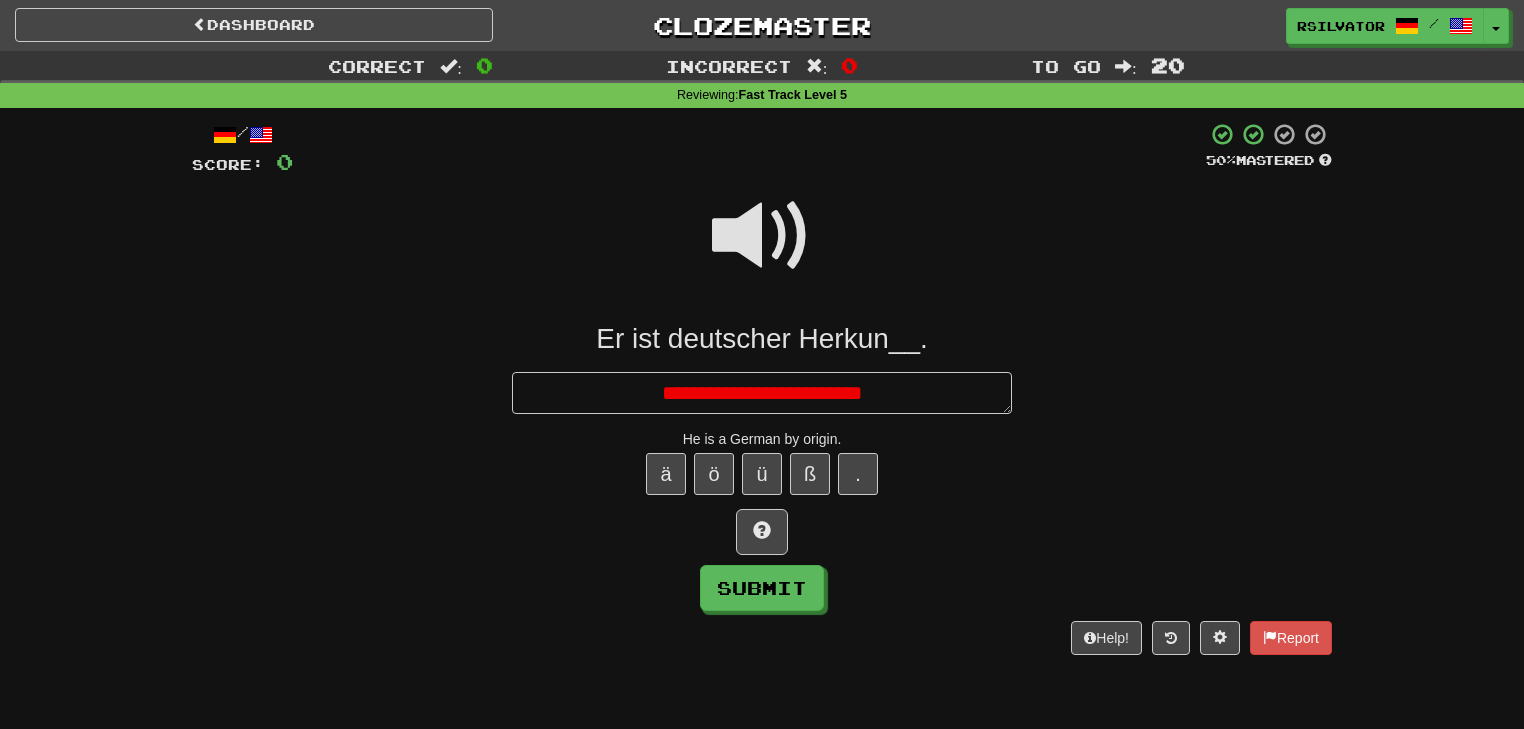 type on "*" 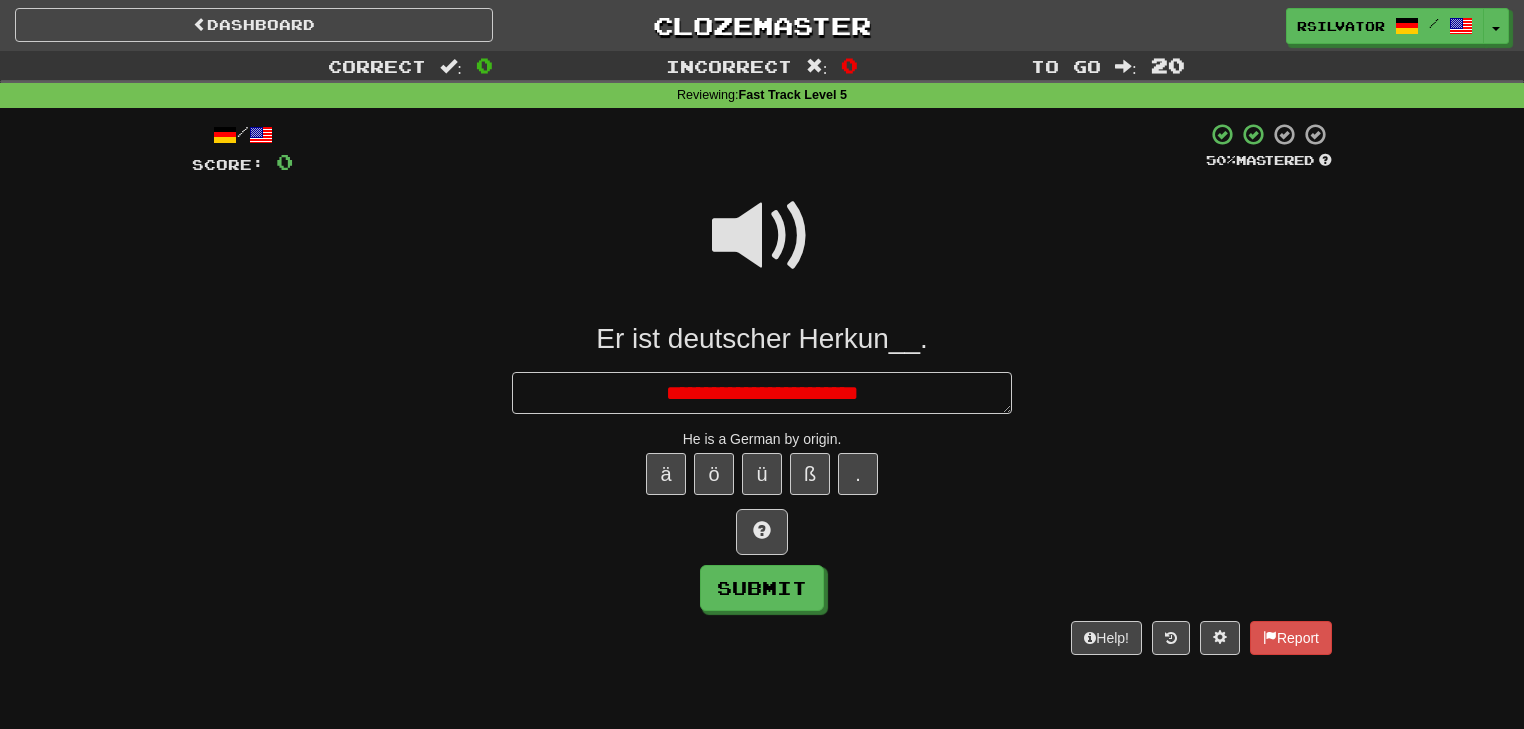 type on "*" 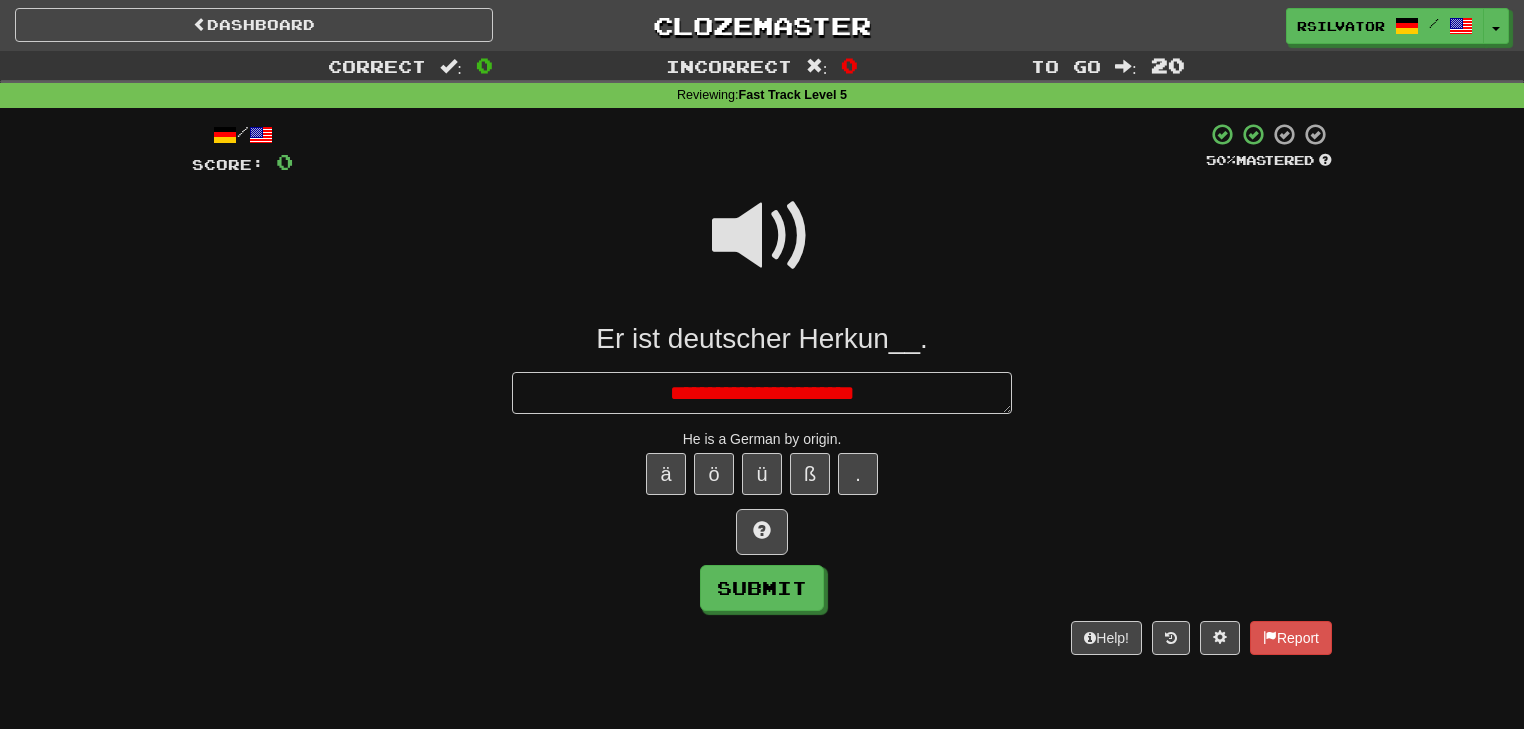type on "*" 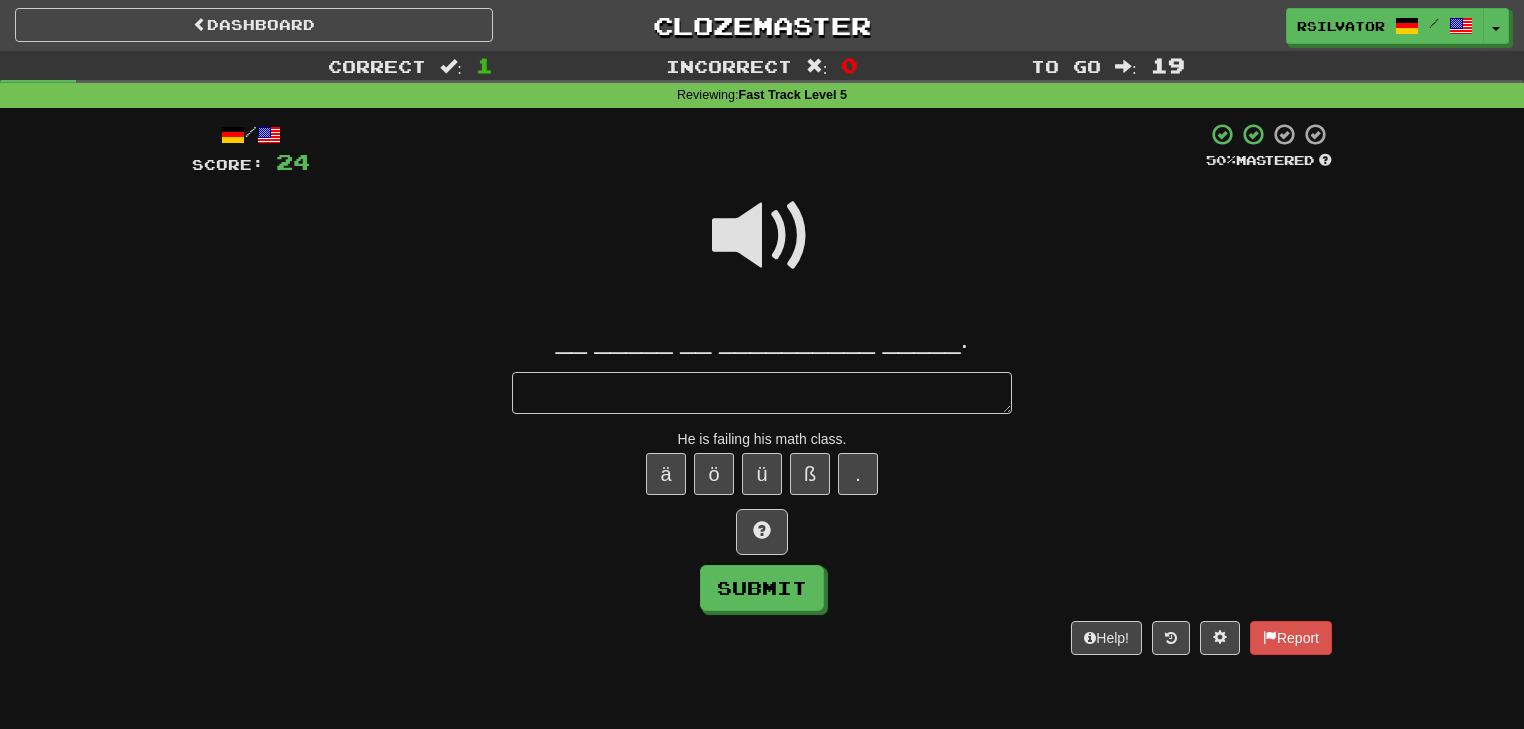 type on "*" 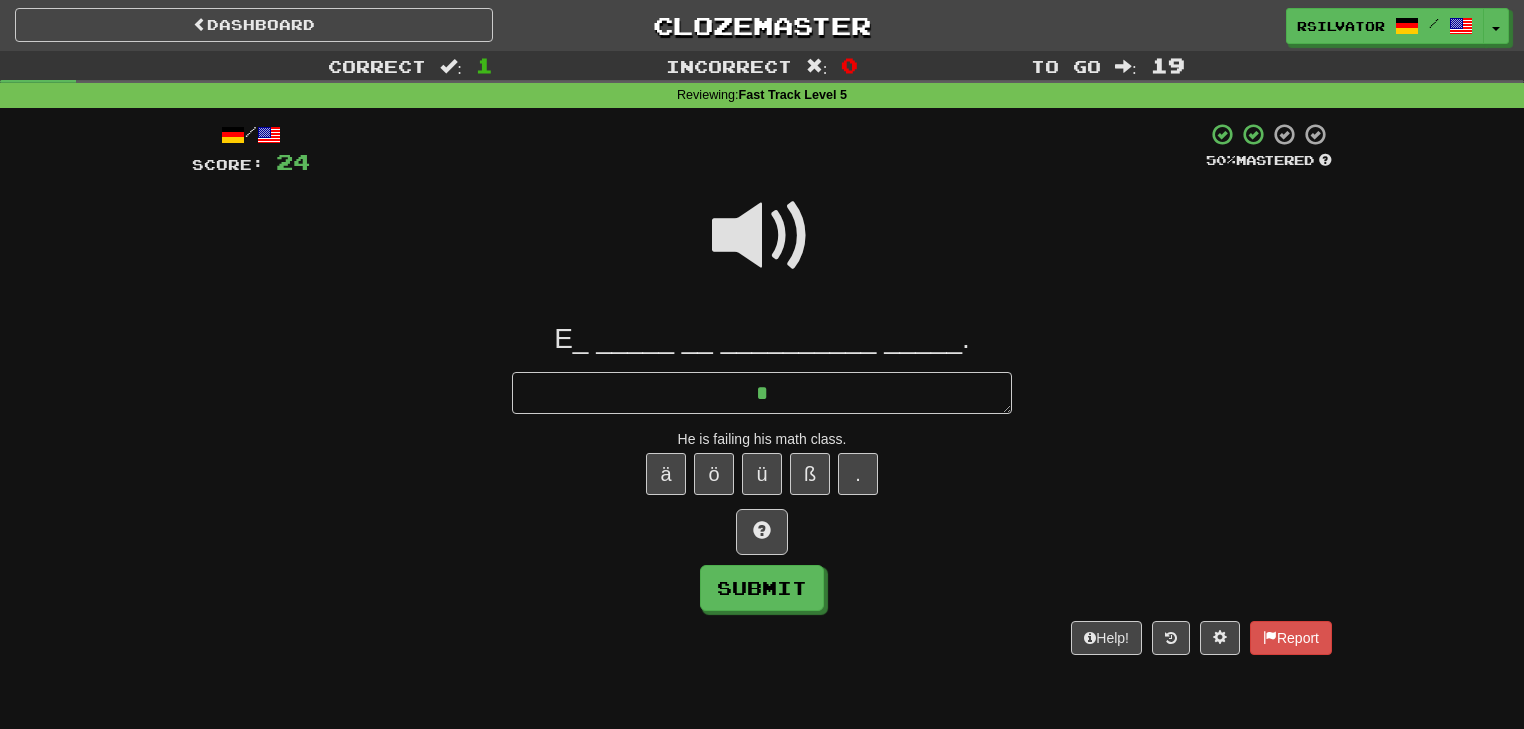 type on "*" 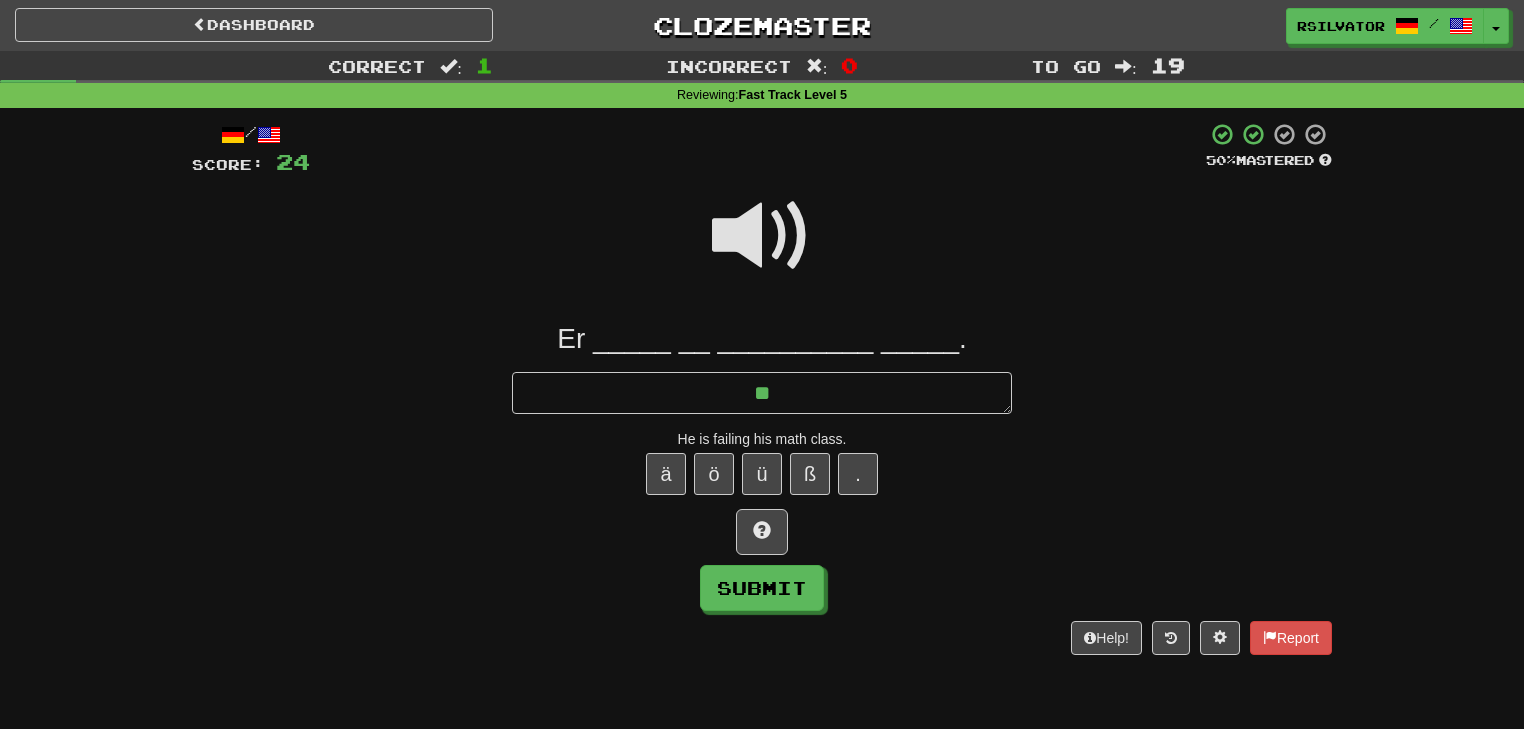 type on "*" 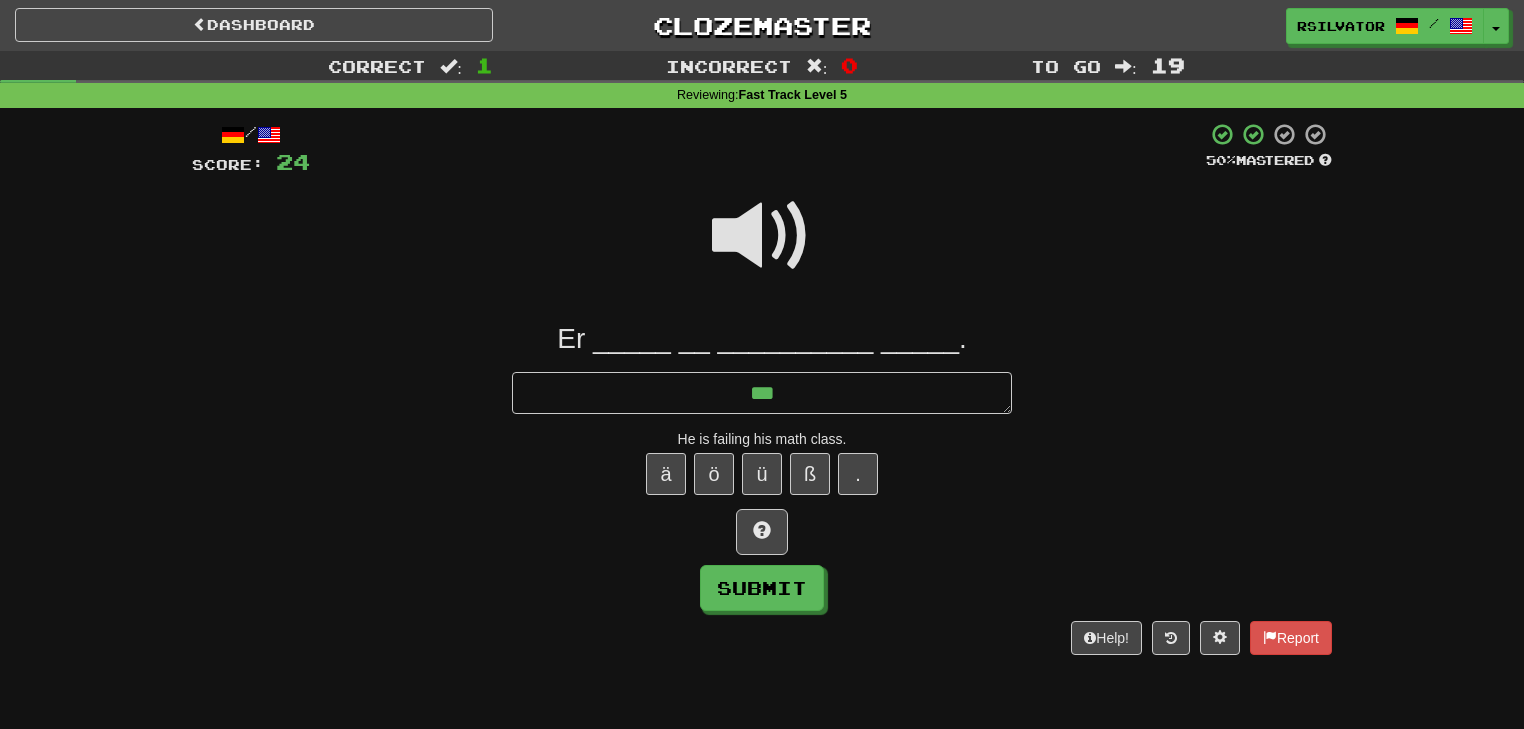 type on "*" 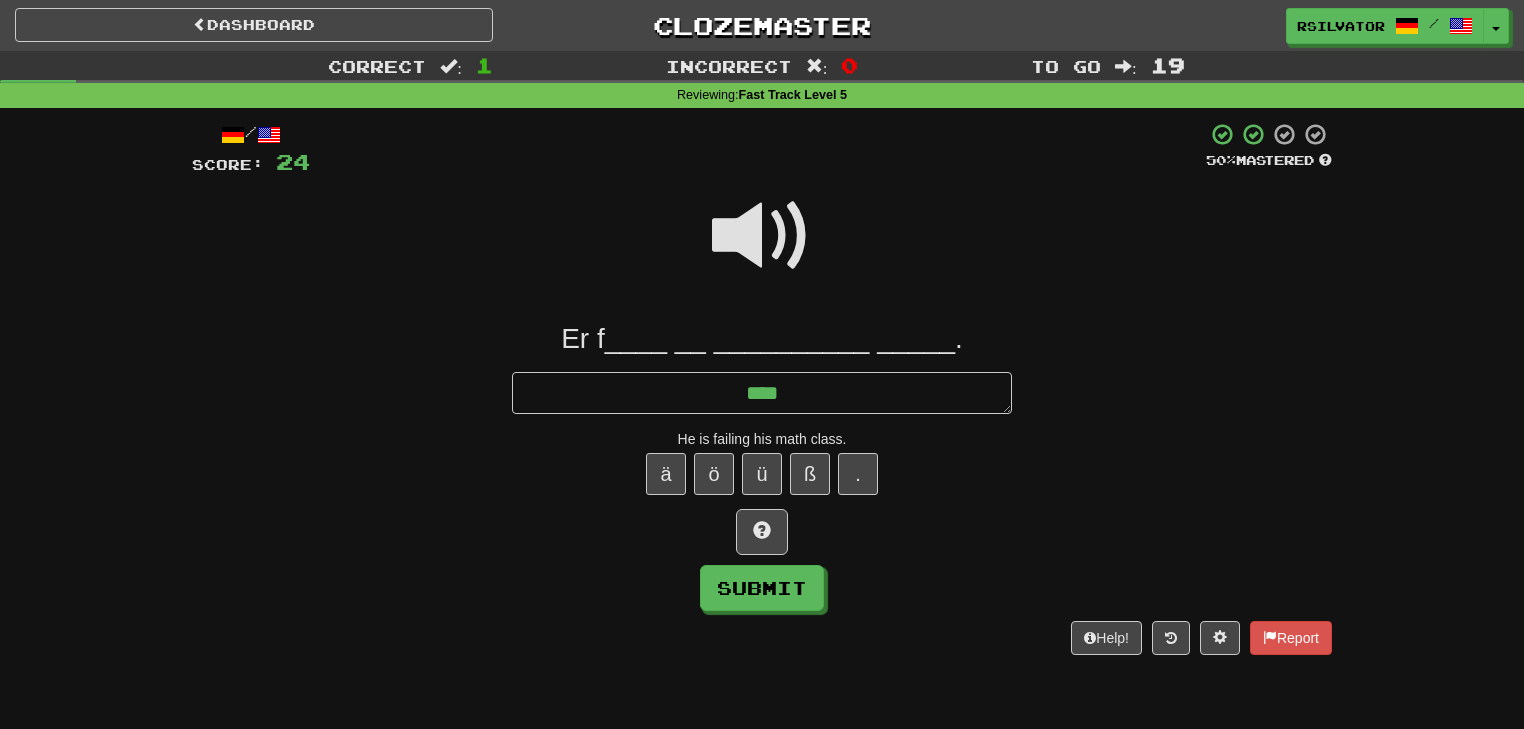 type on "*" 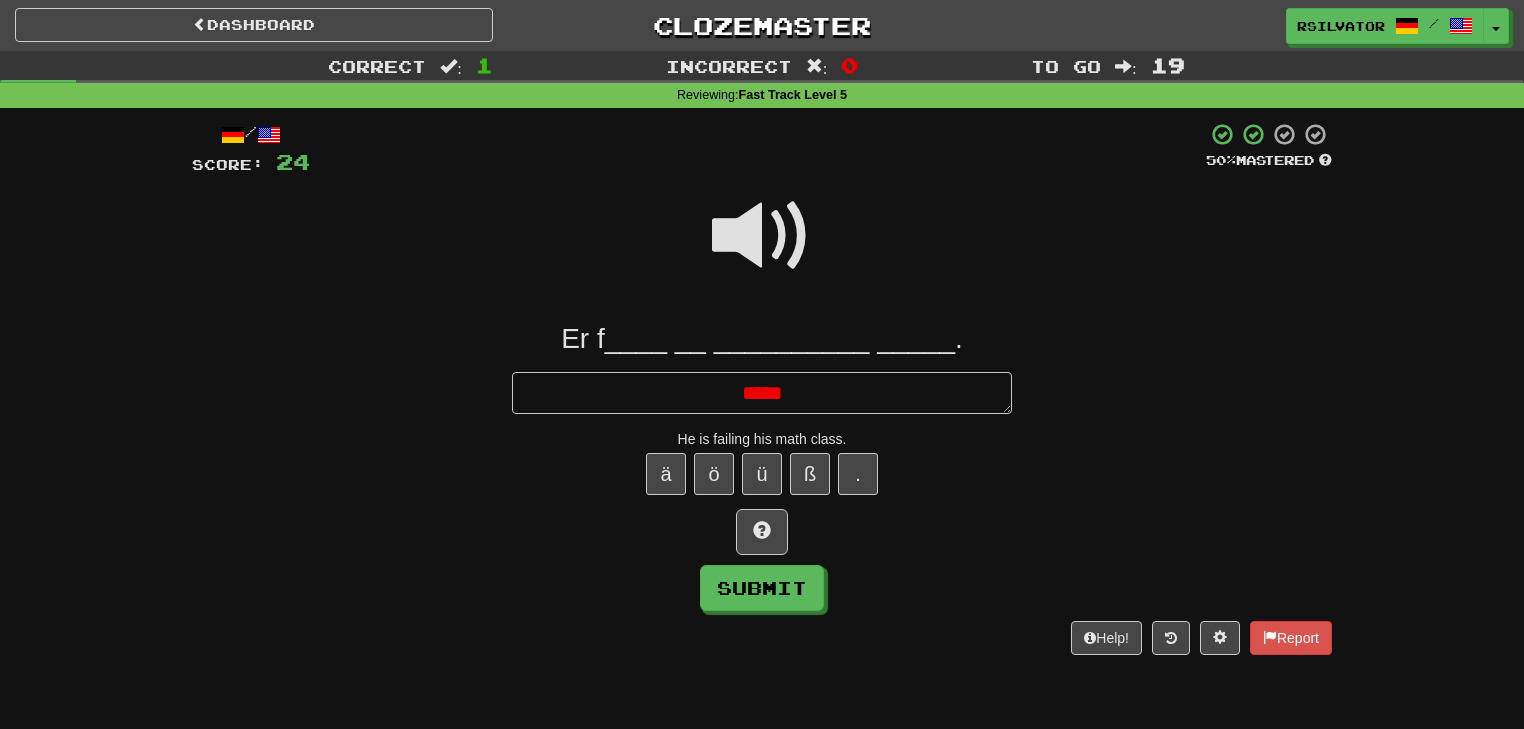 type on "*" 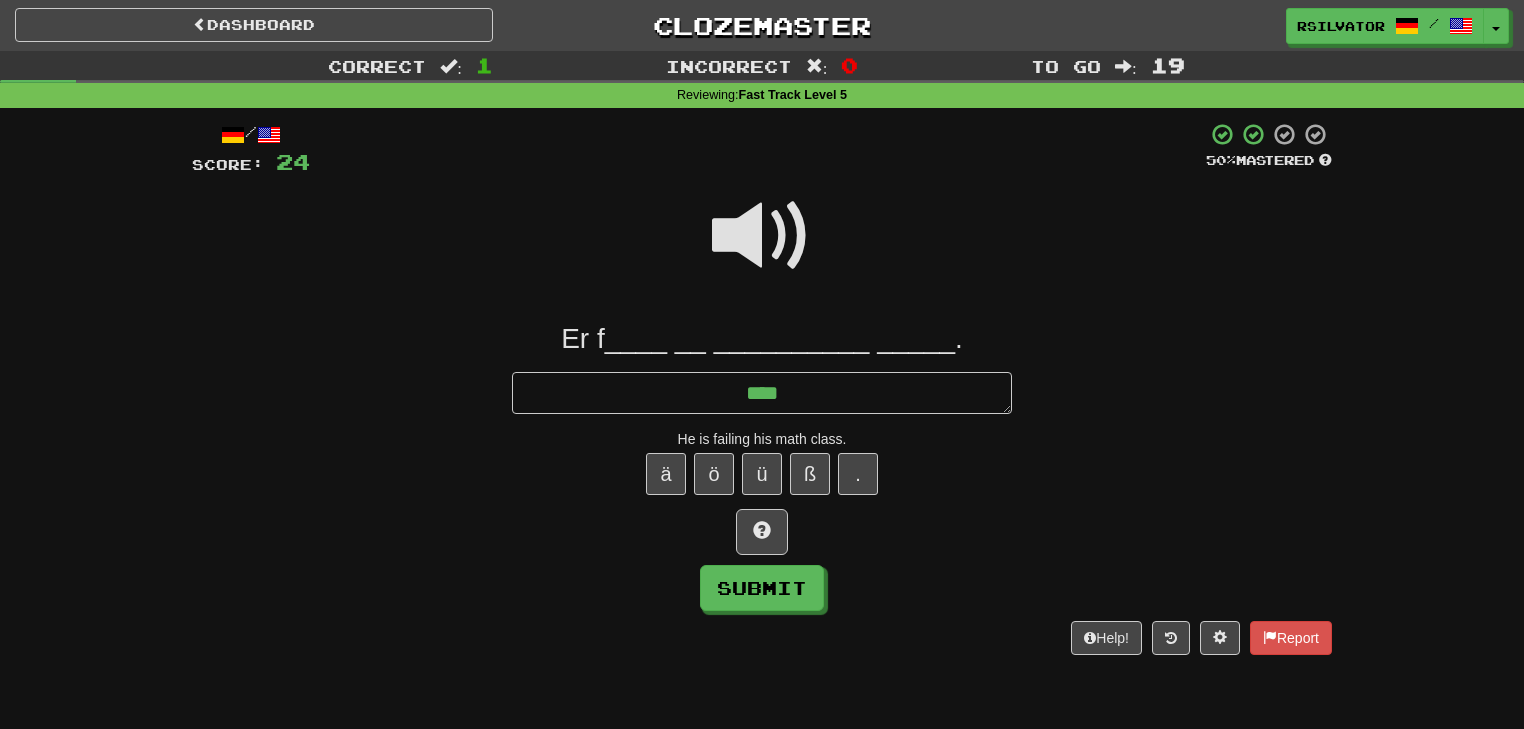 type on "*" 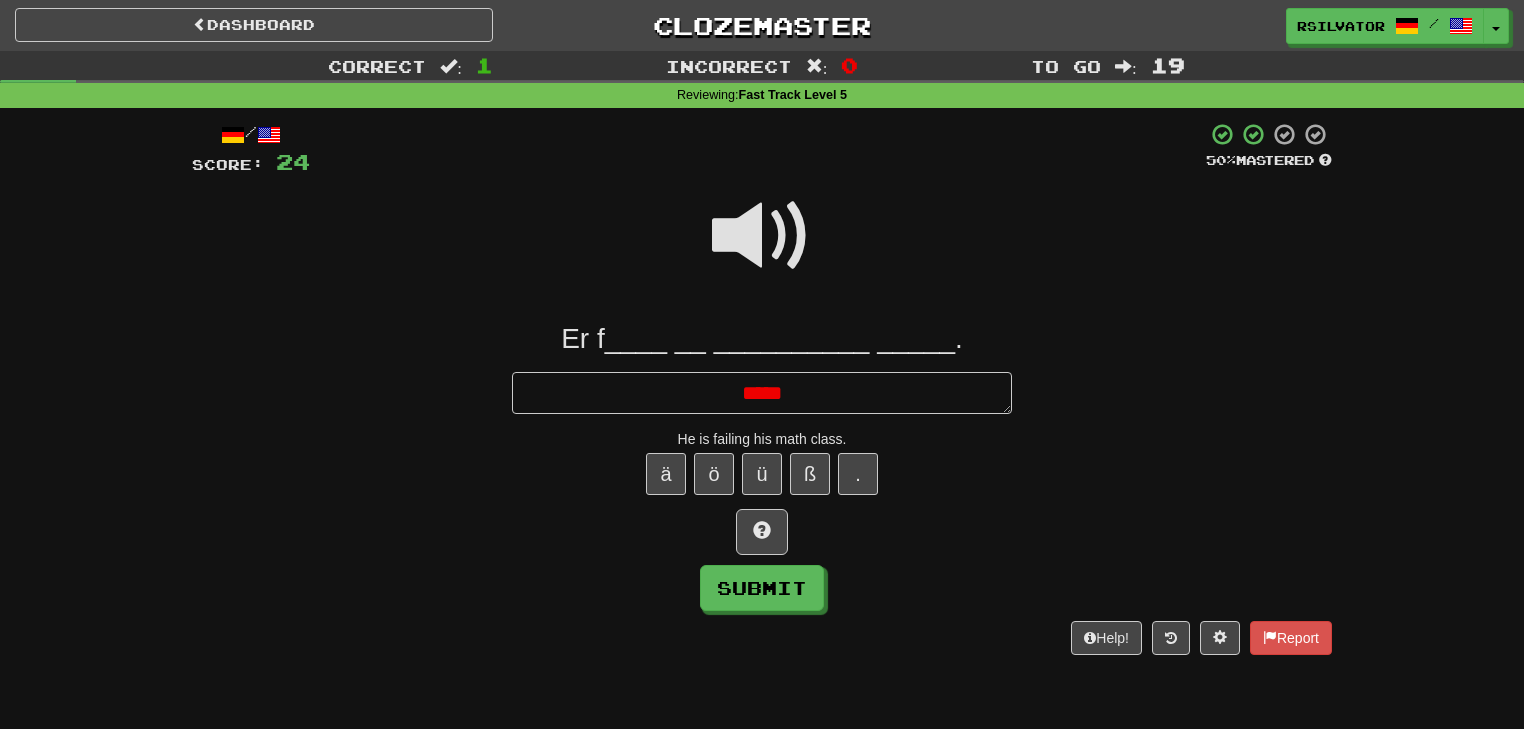type on "*" 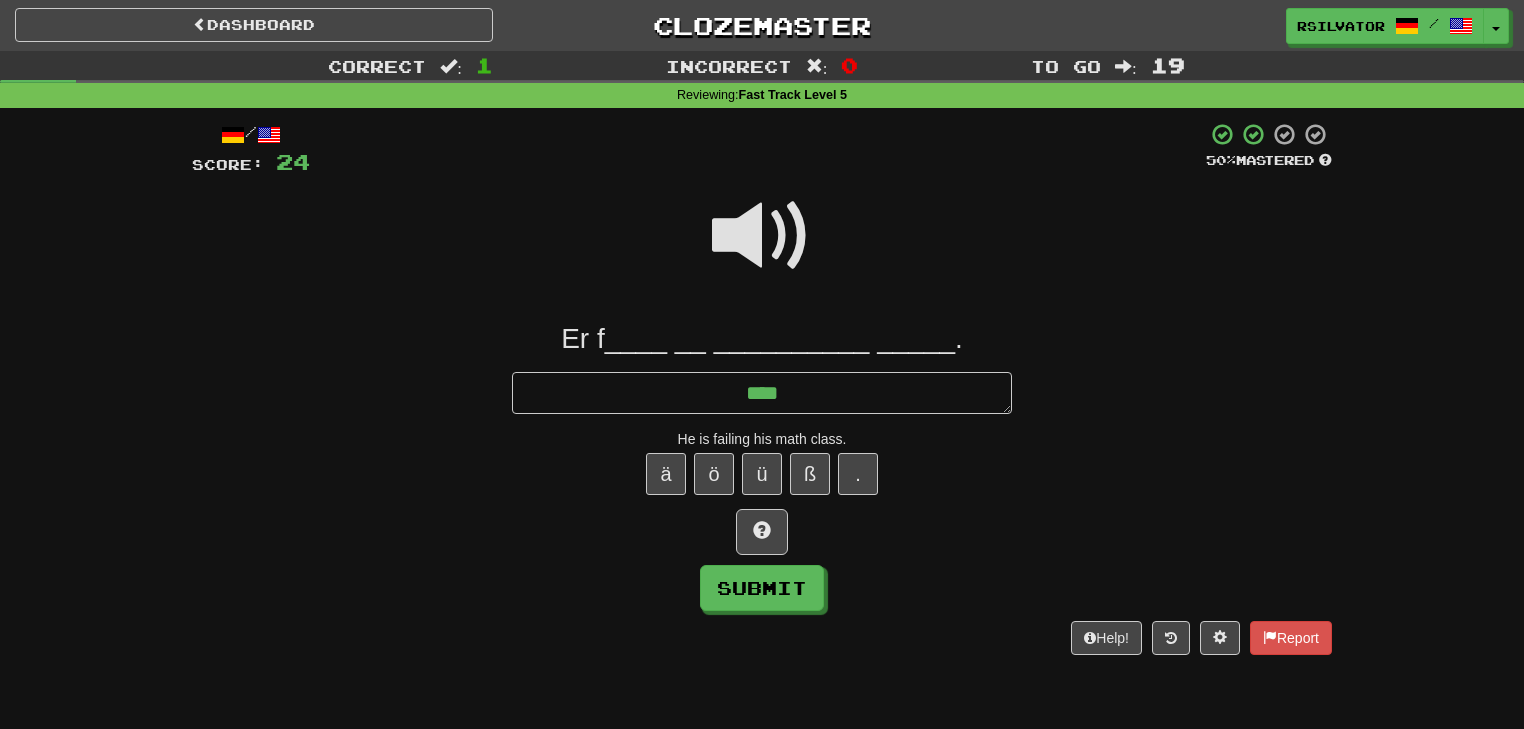 type on "*" 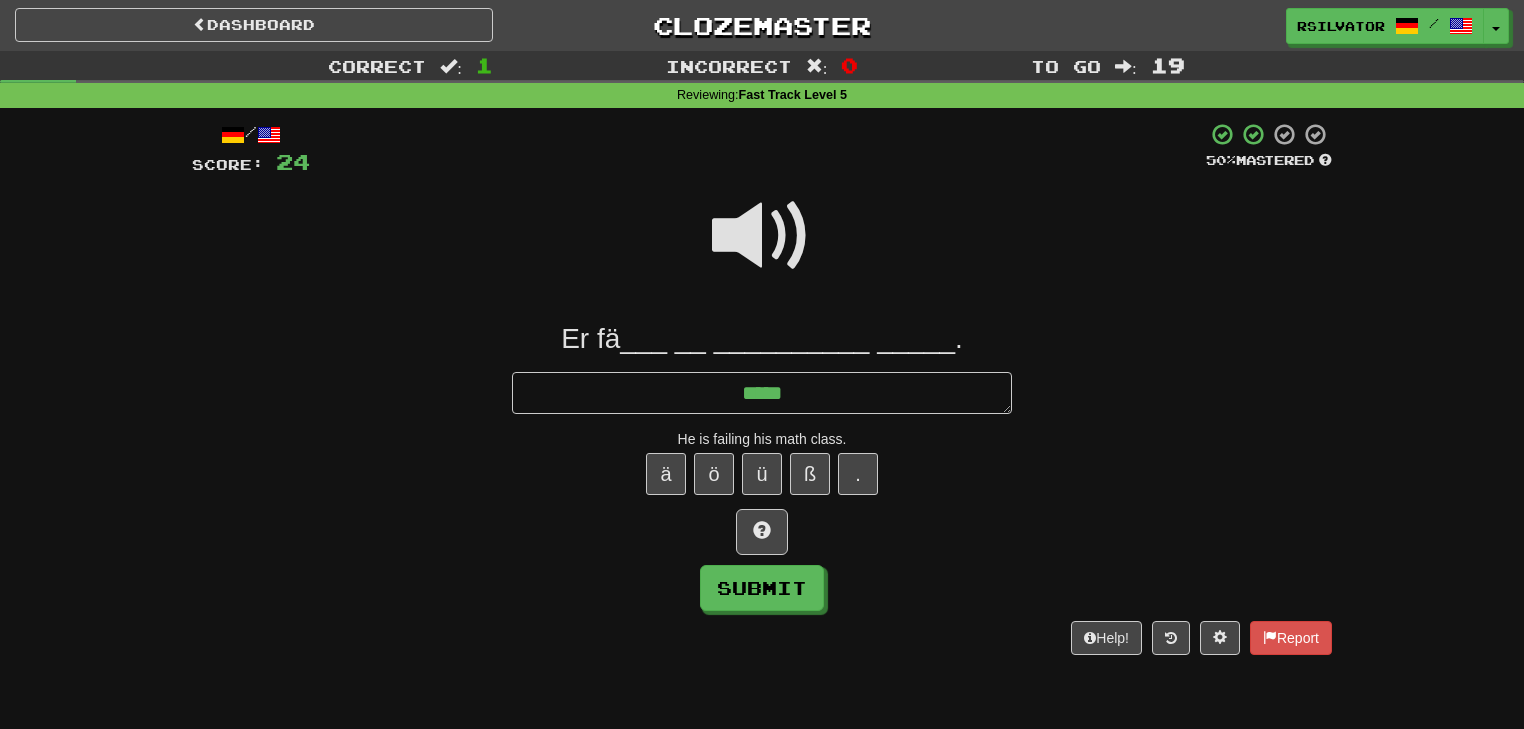 type on "*" 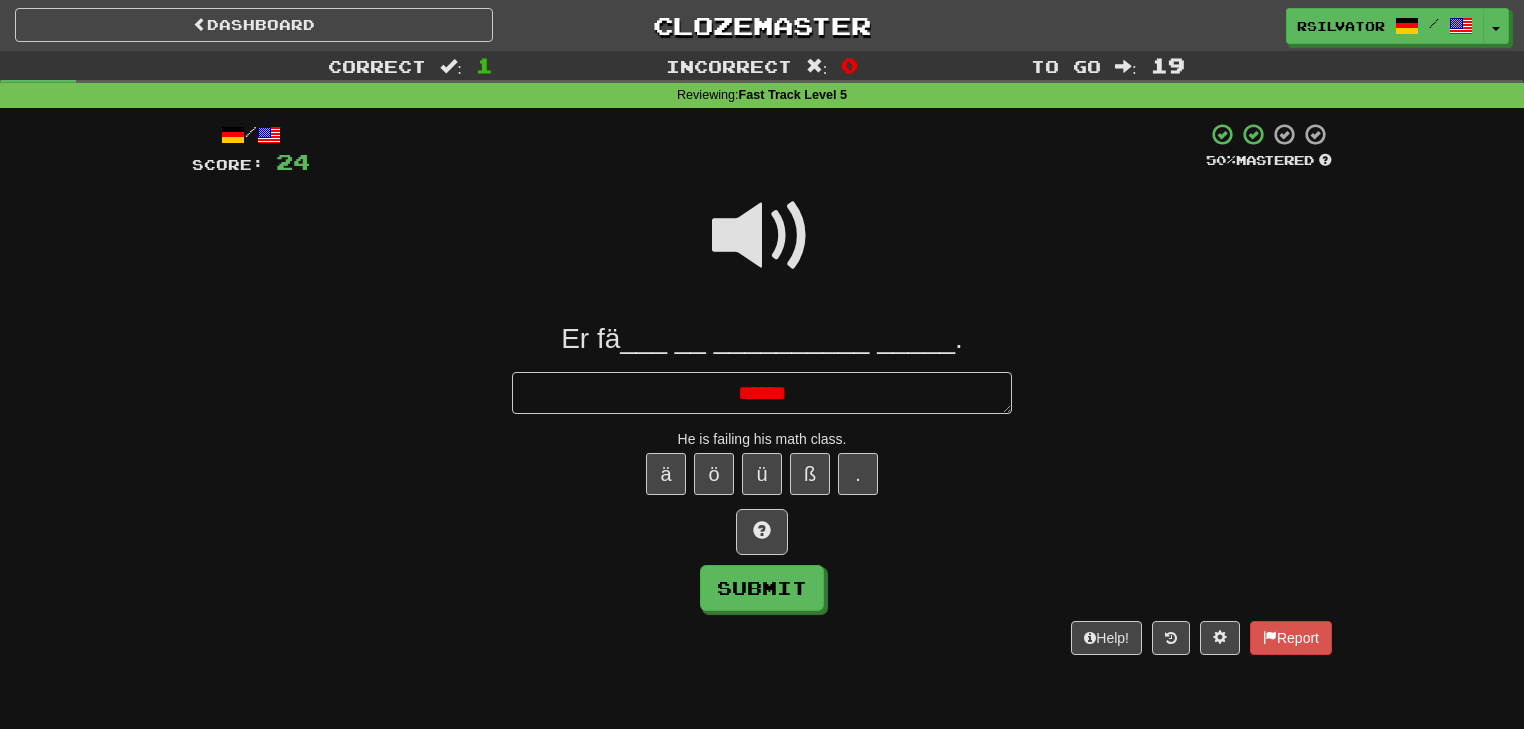 type on "*" 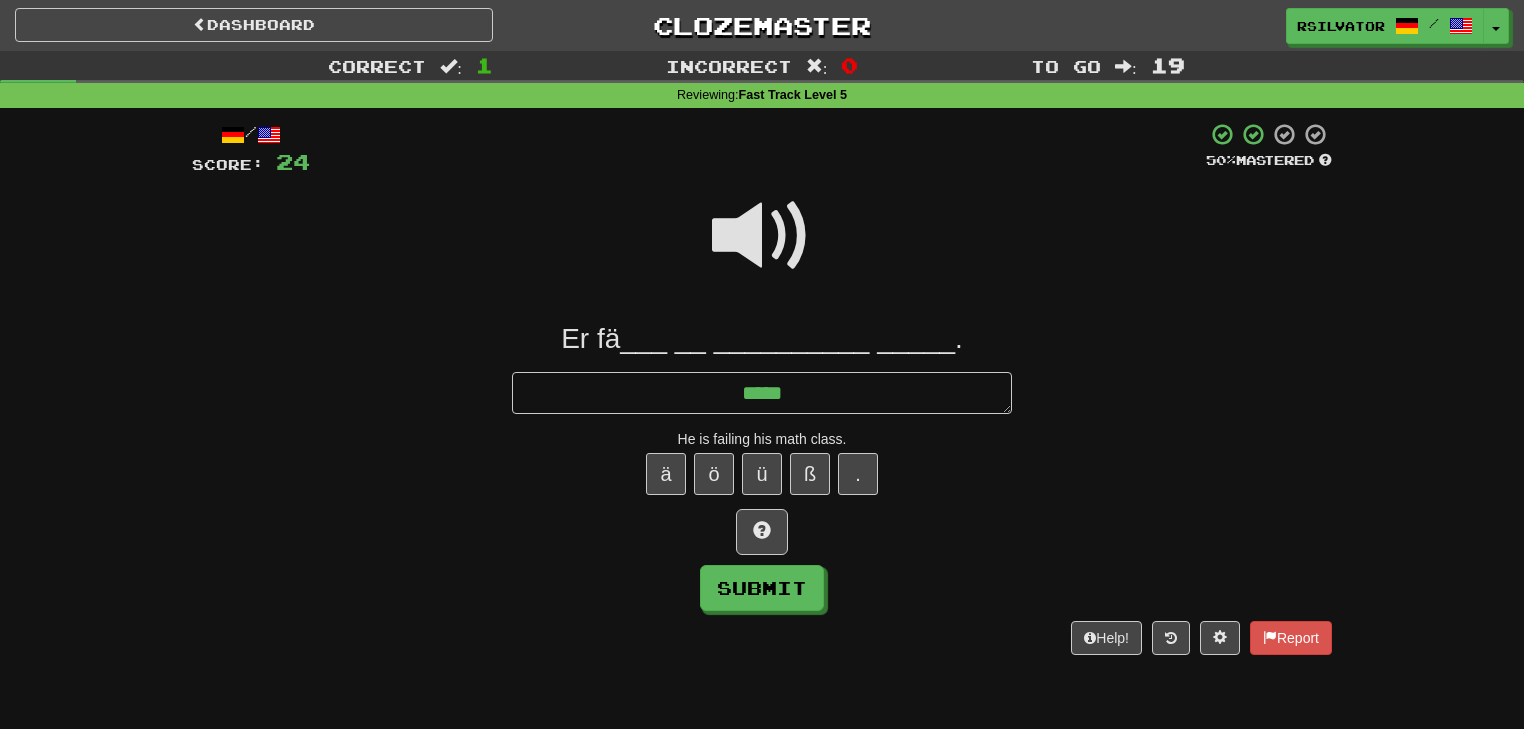type on "*" 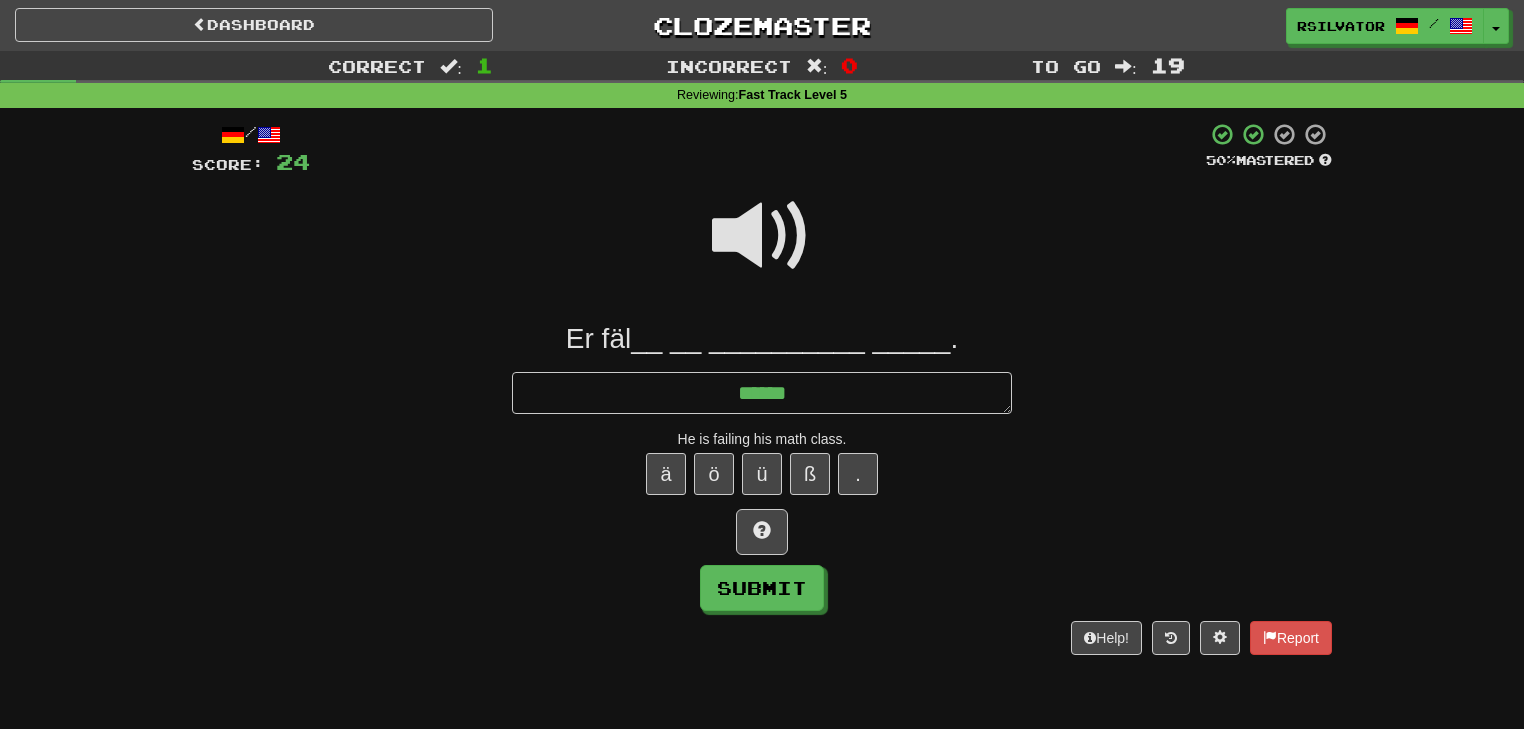type on "*" 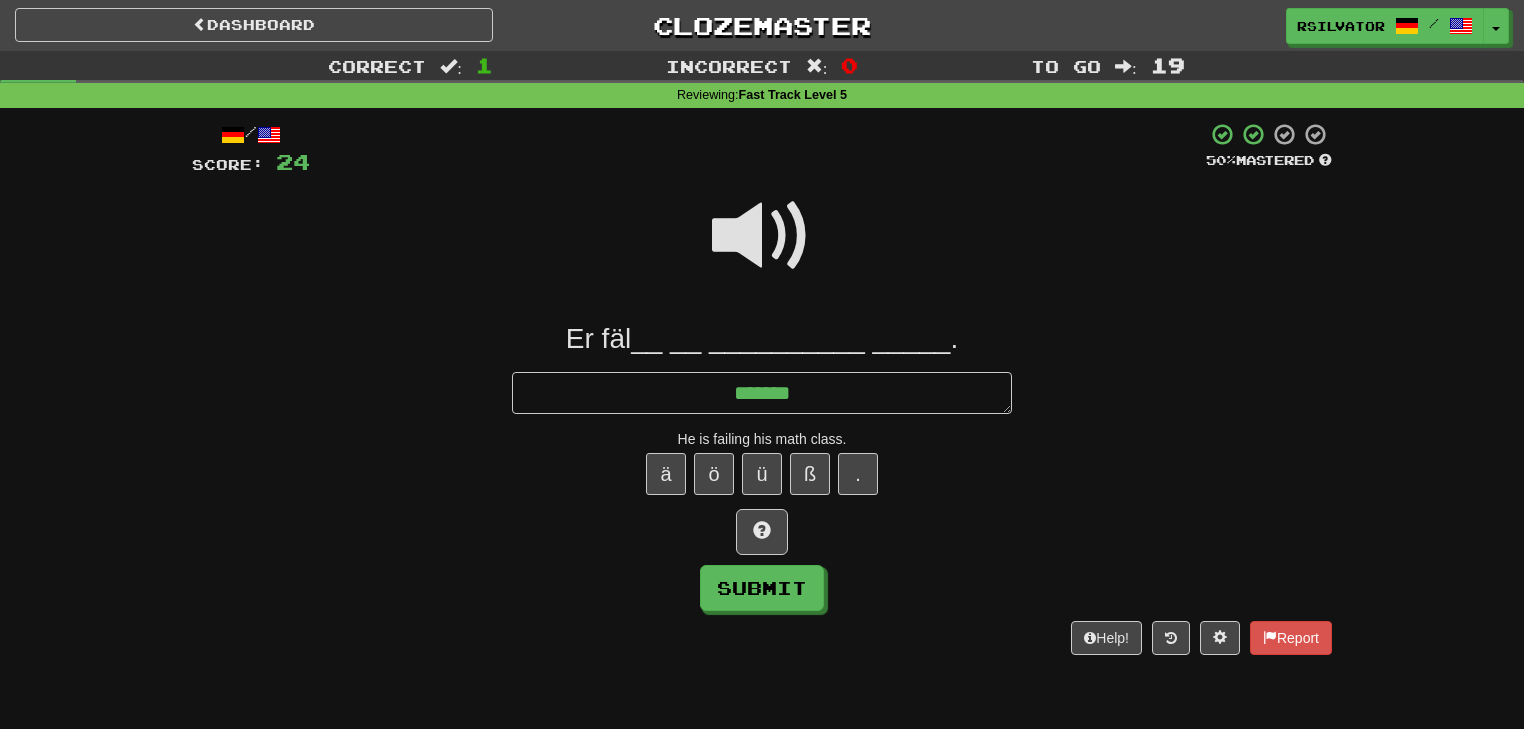 type on "*" 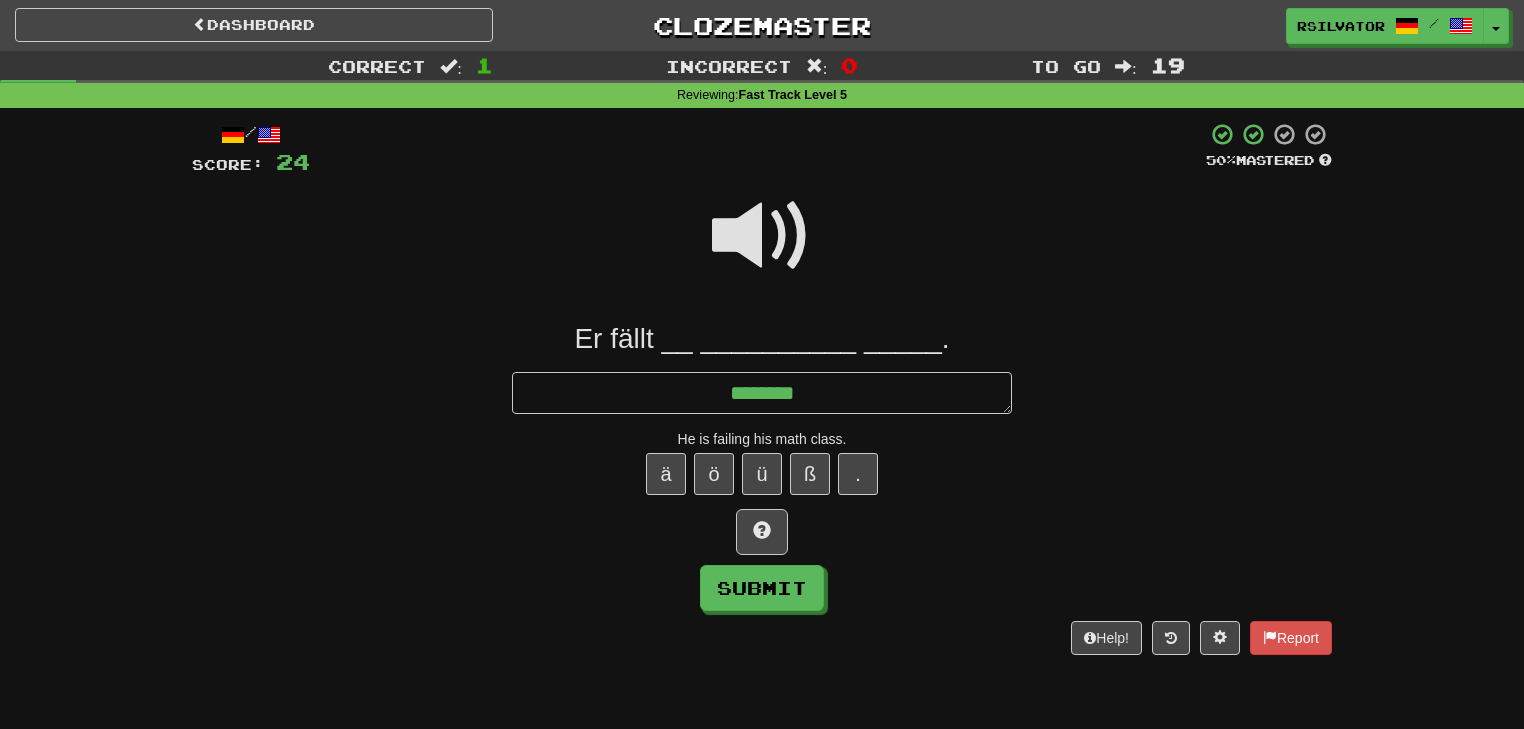 type on "*" 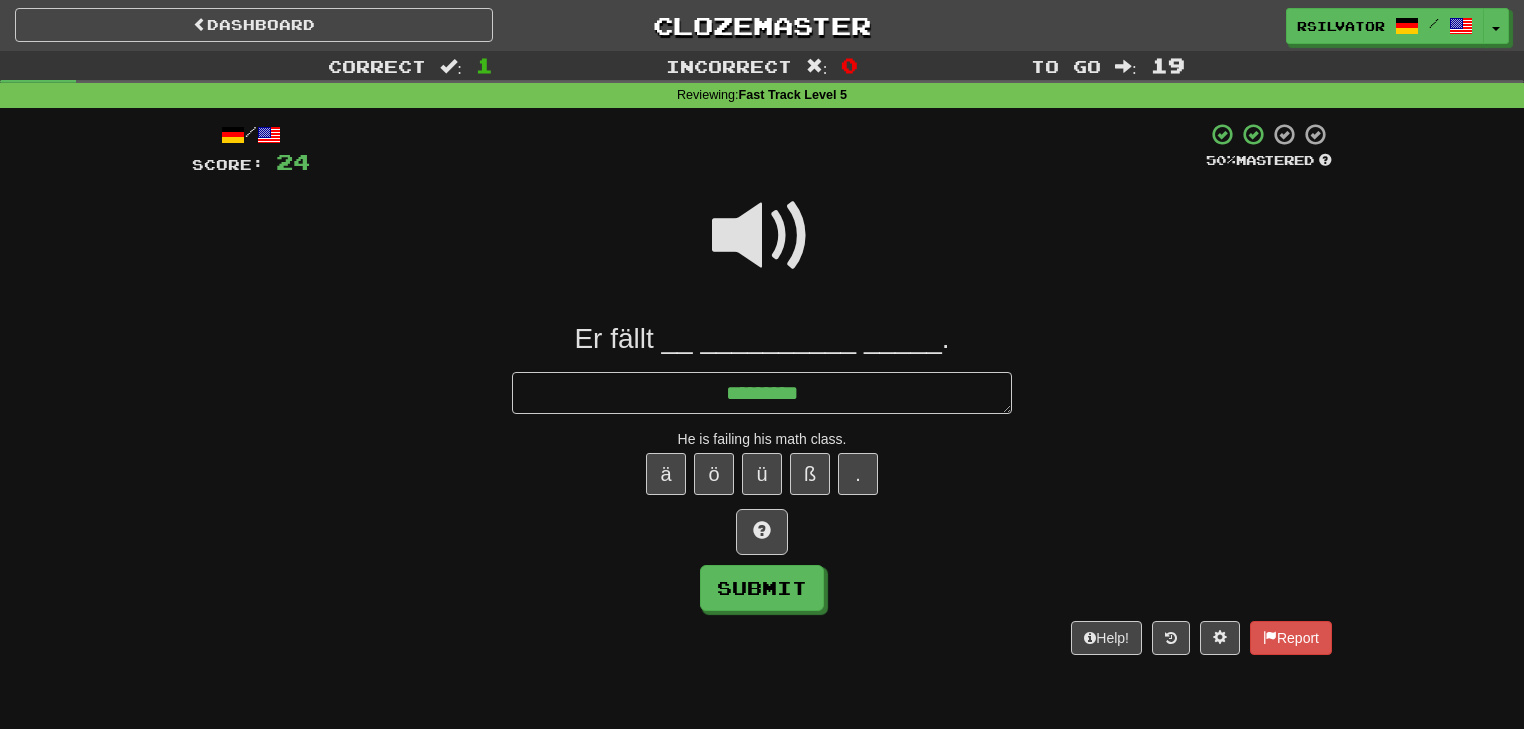type on "*" 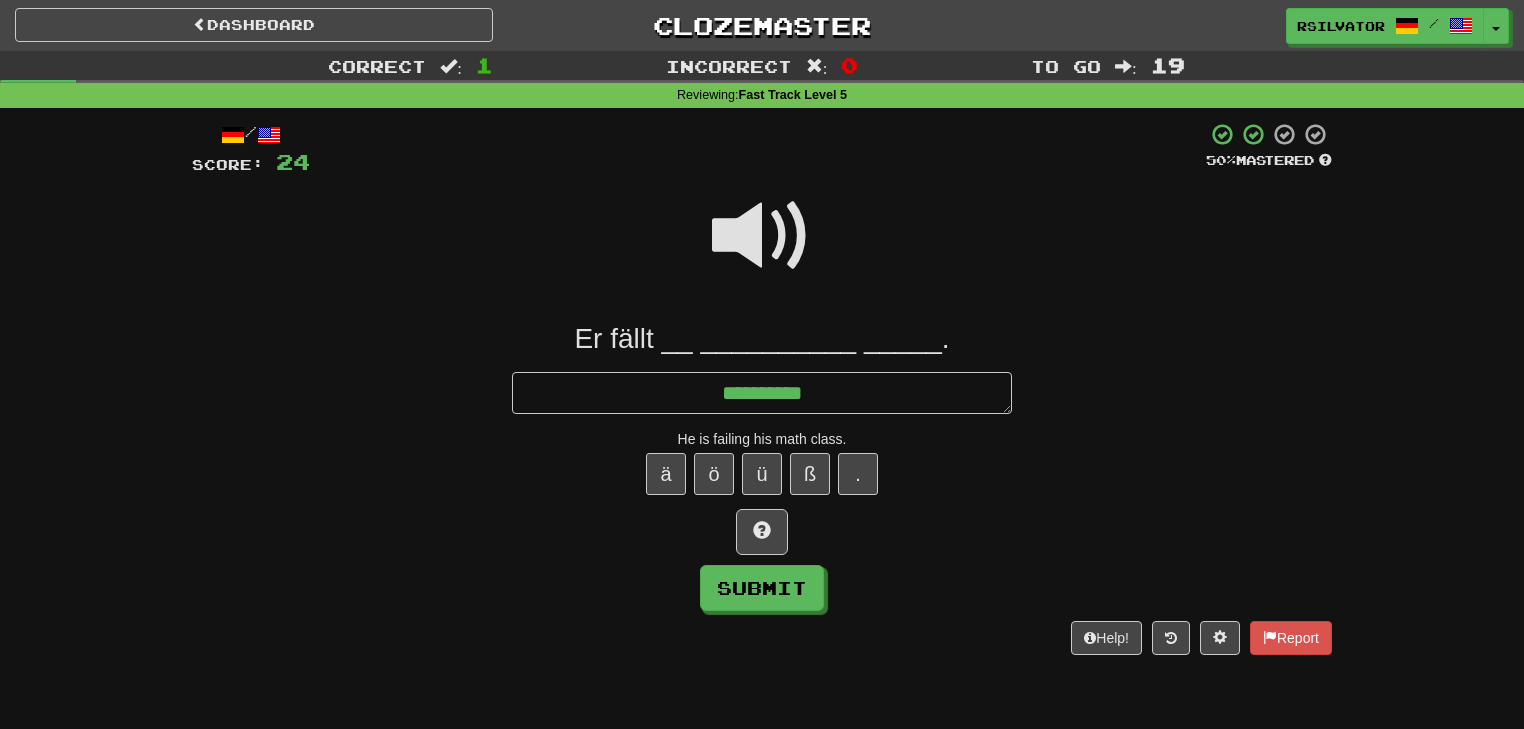 type on "**********" 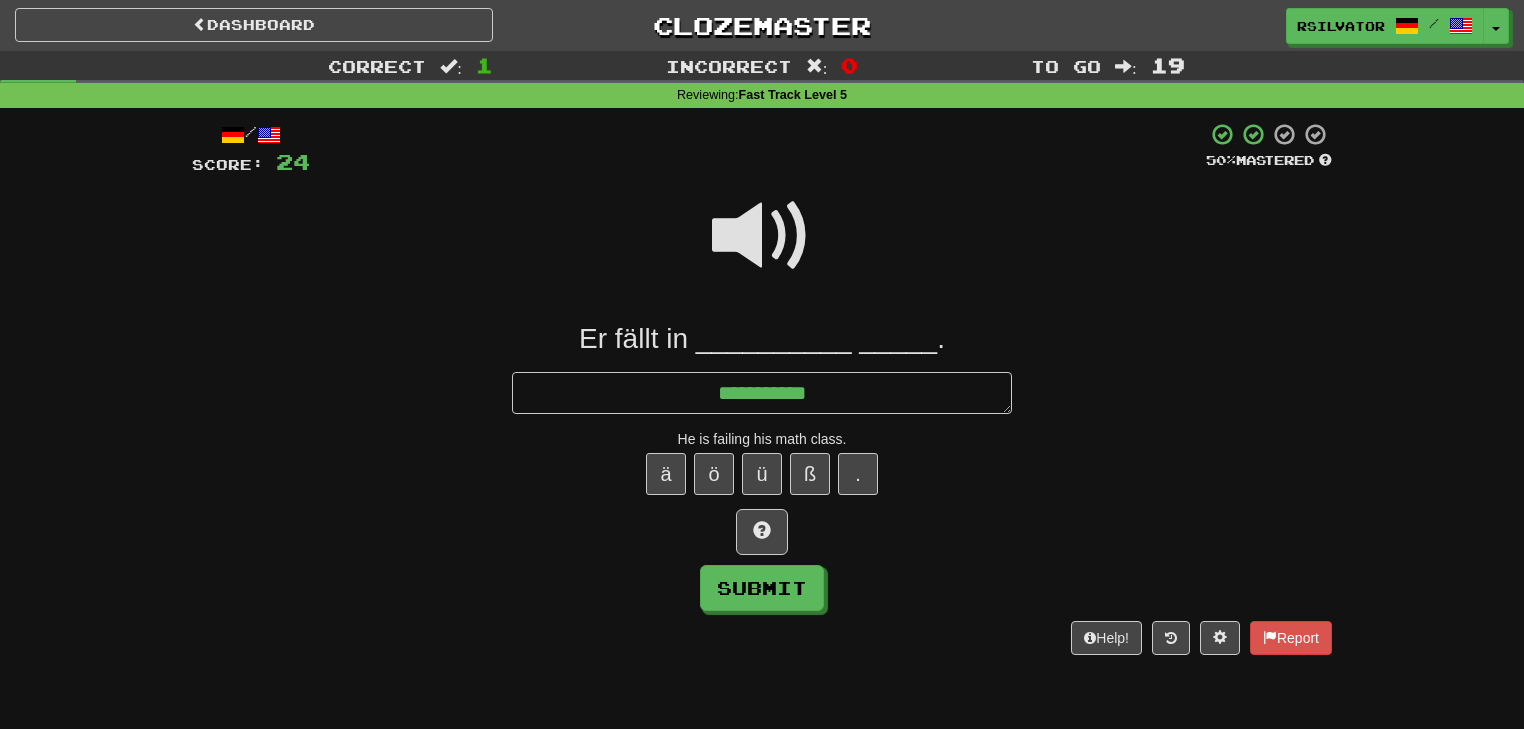 type on "*" 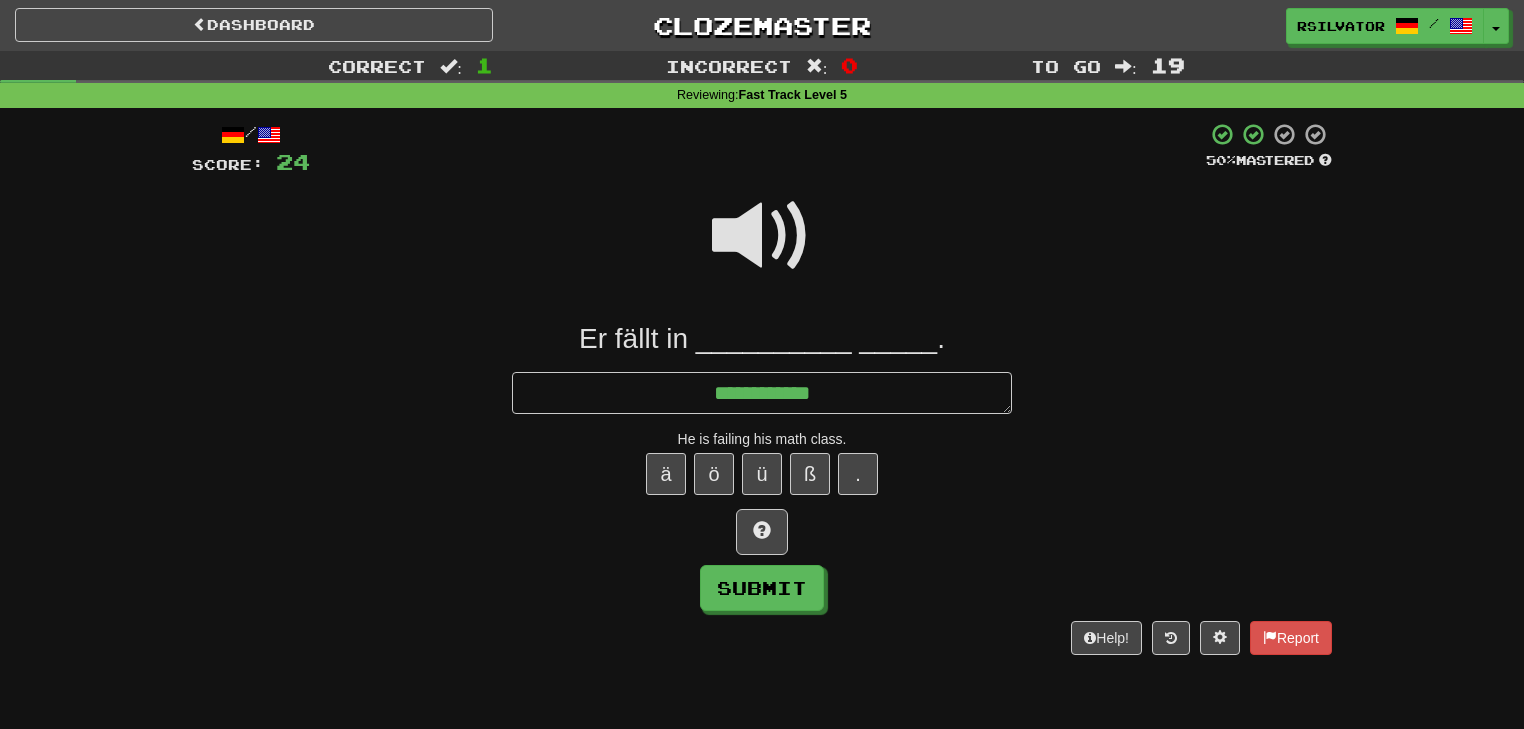 type on "*" 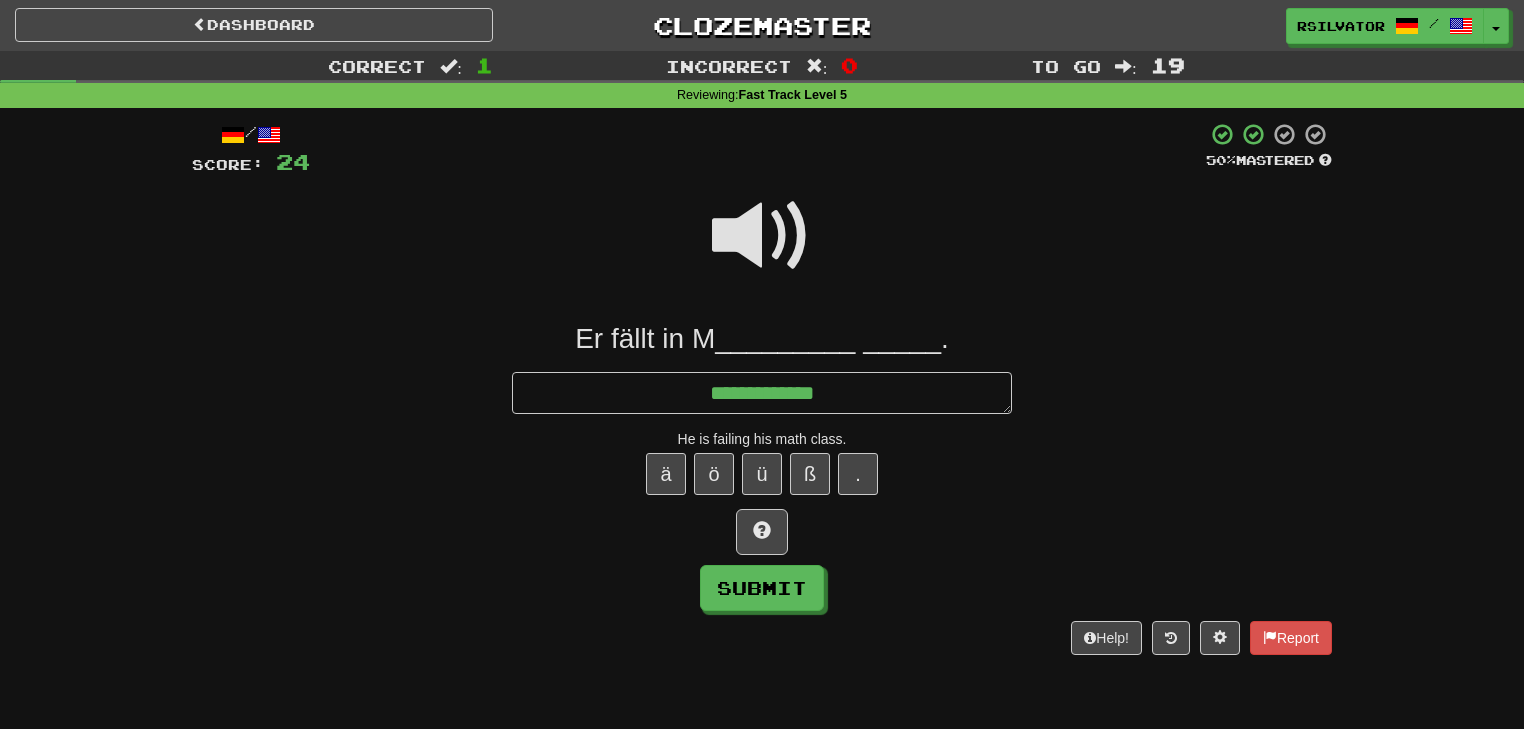 type on "*" 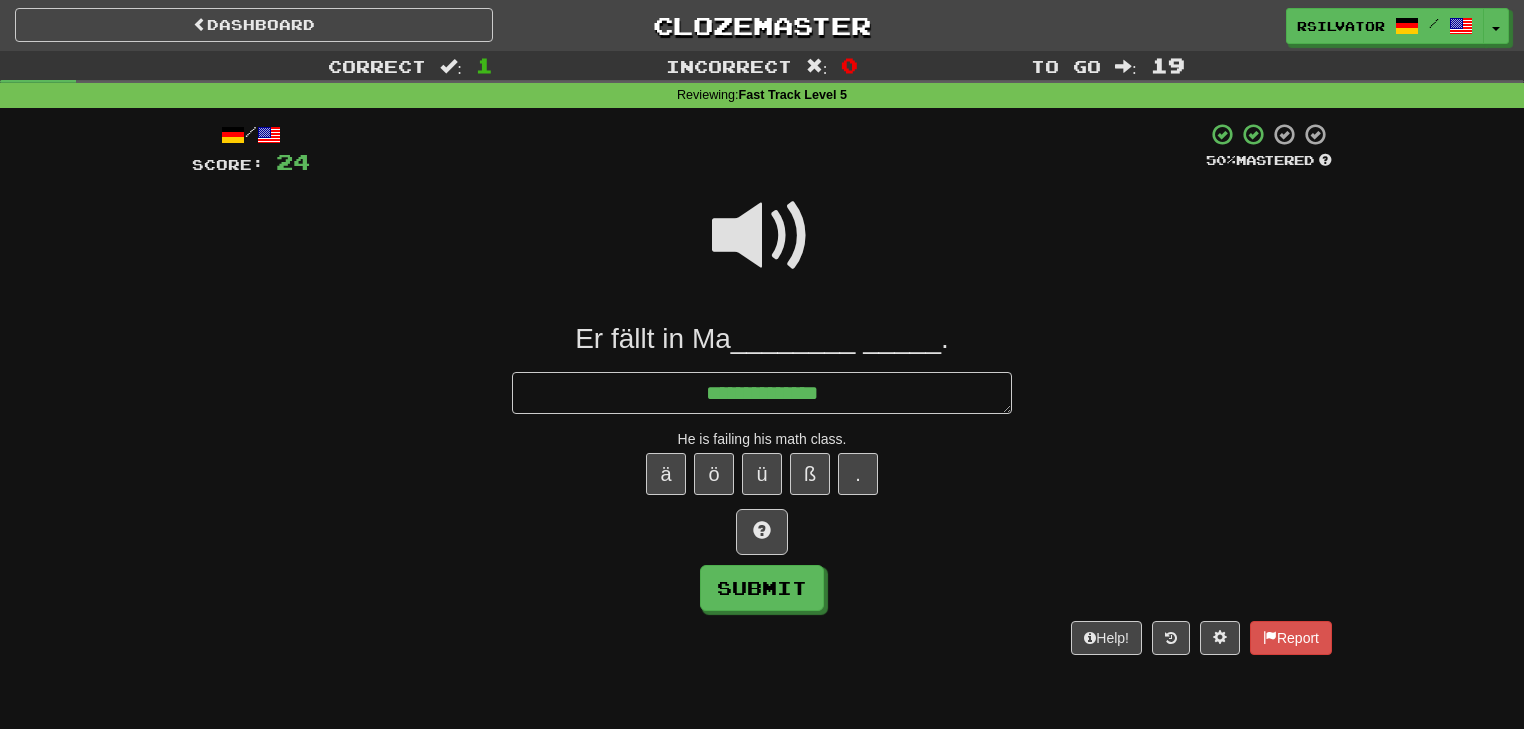 type on "*" 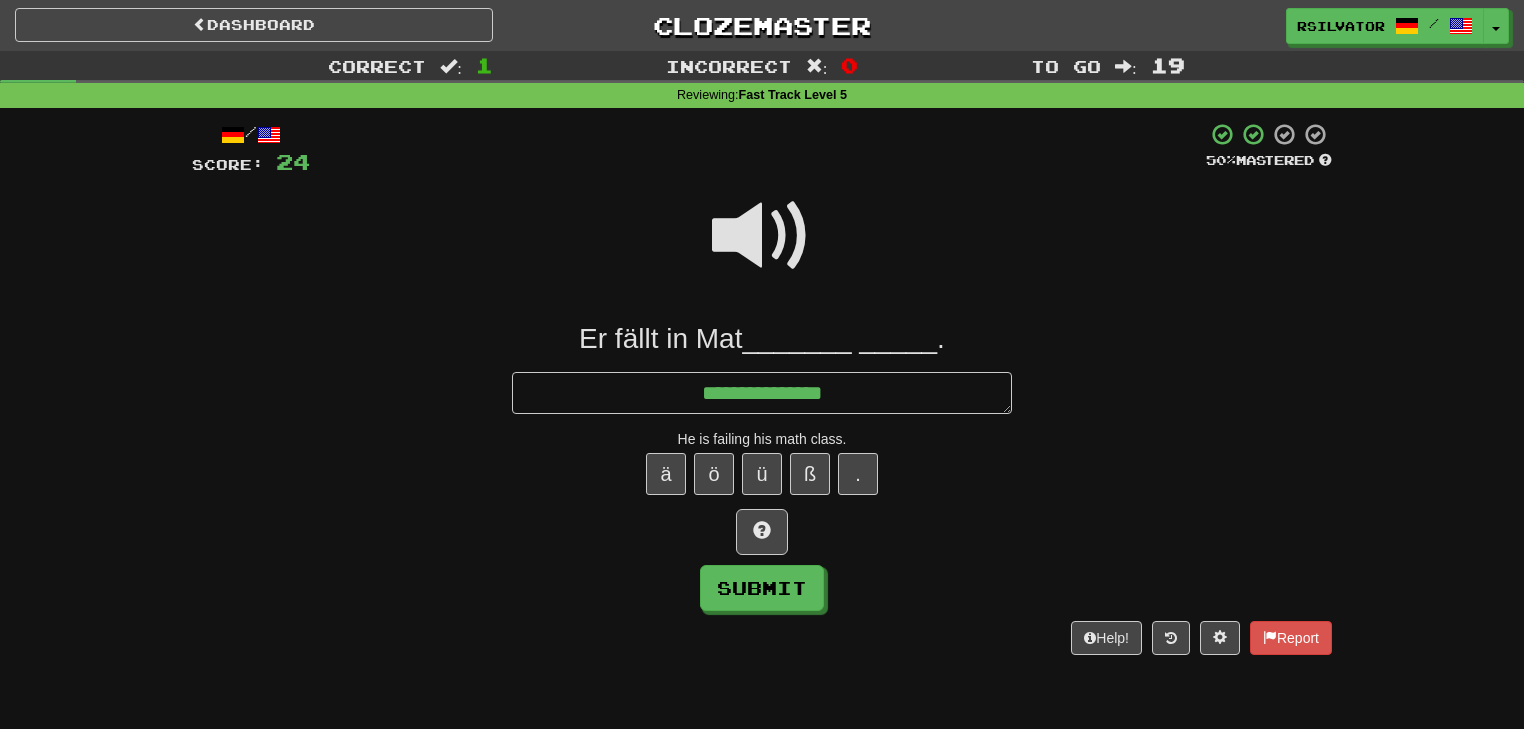 type on "*" 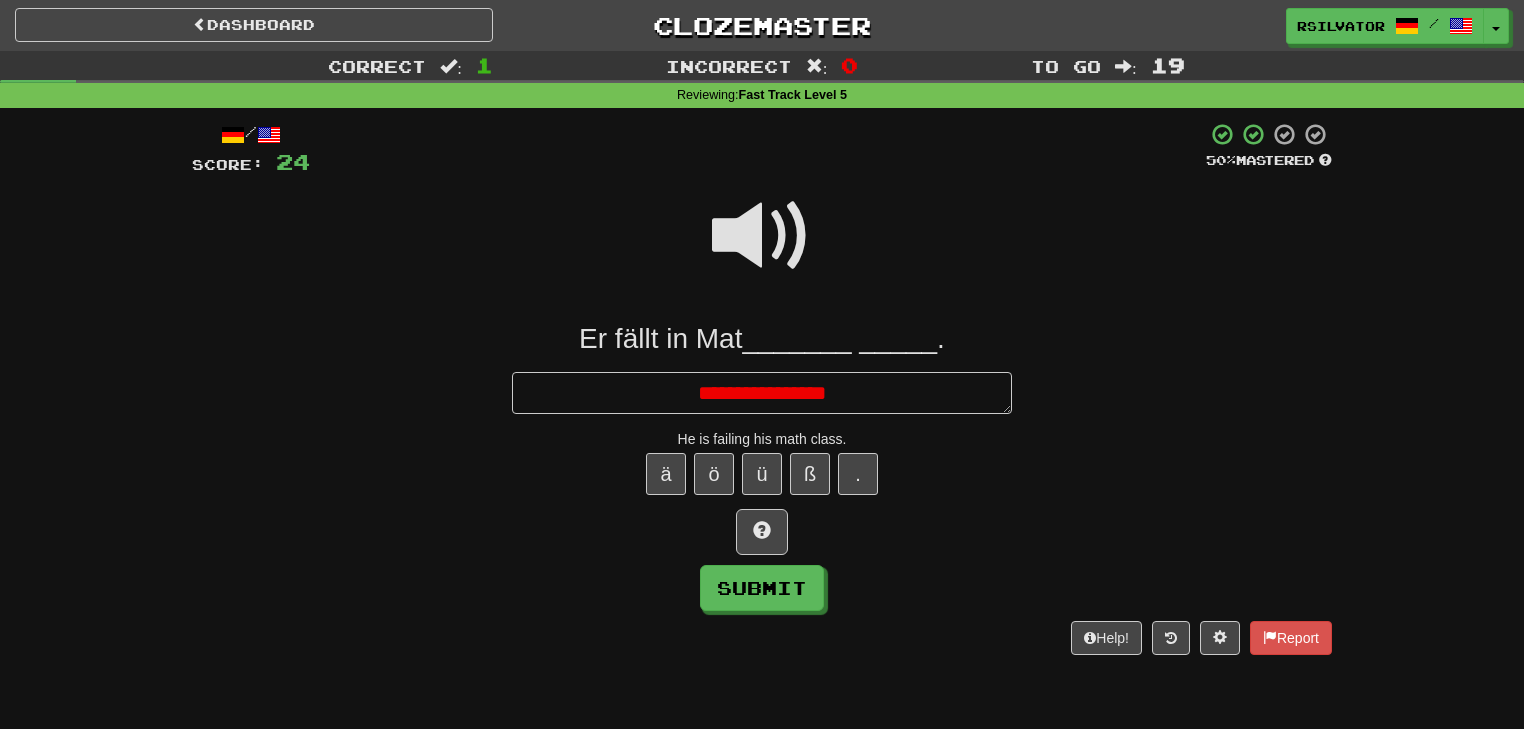 type on "*" 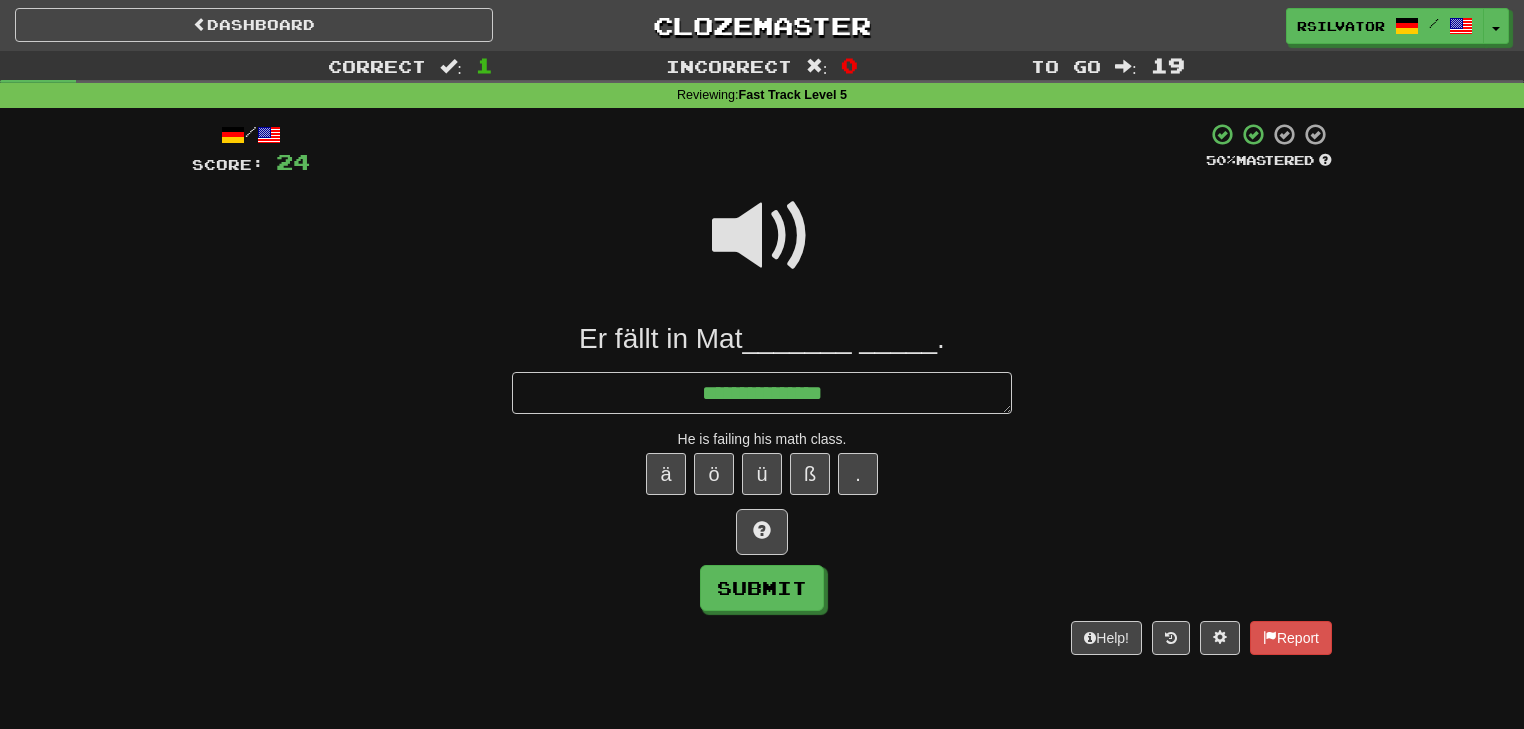 type on "*" 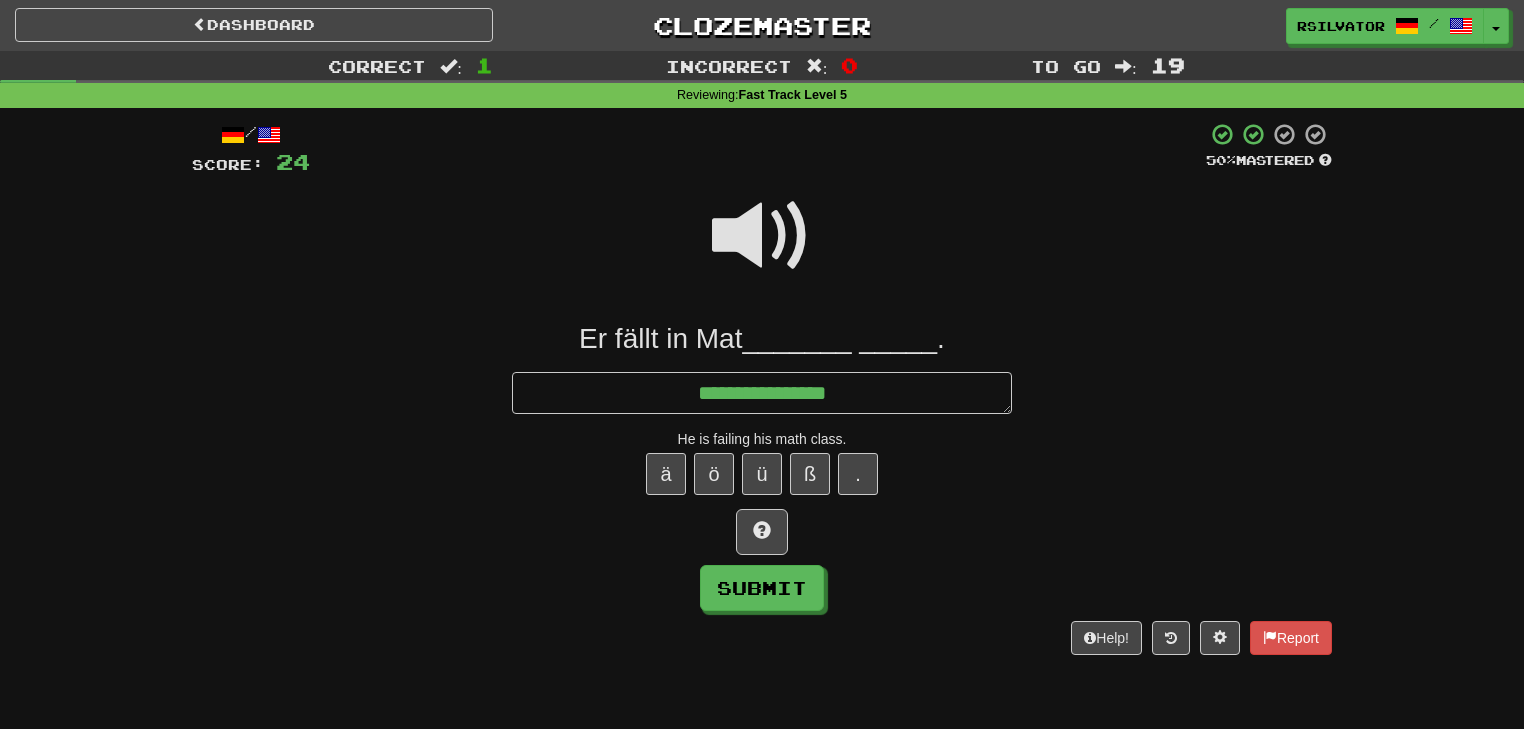 type on "*" 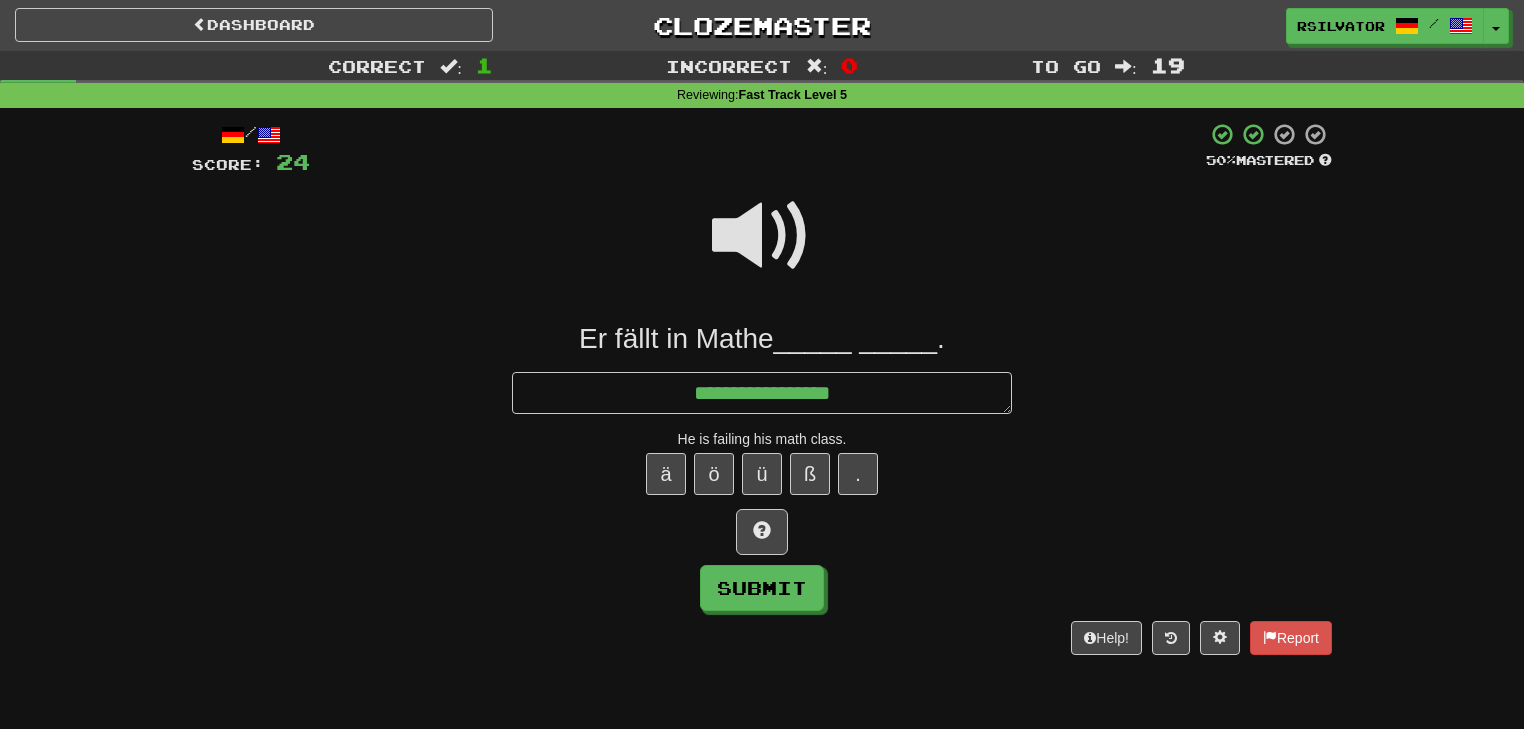 type on "*" 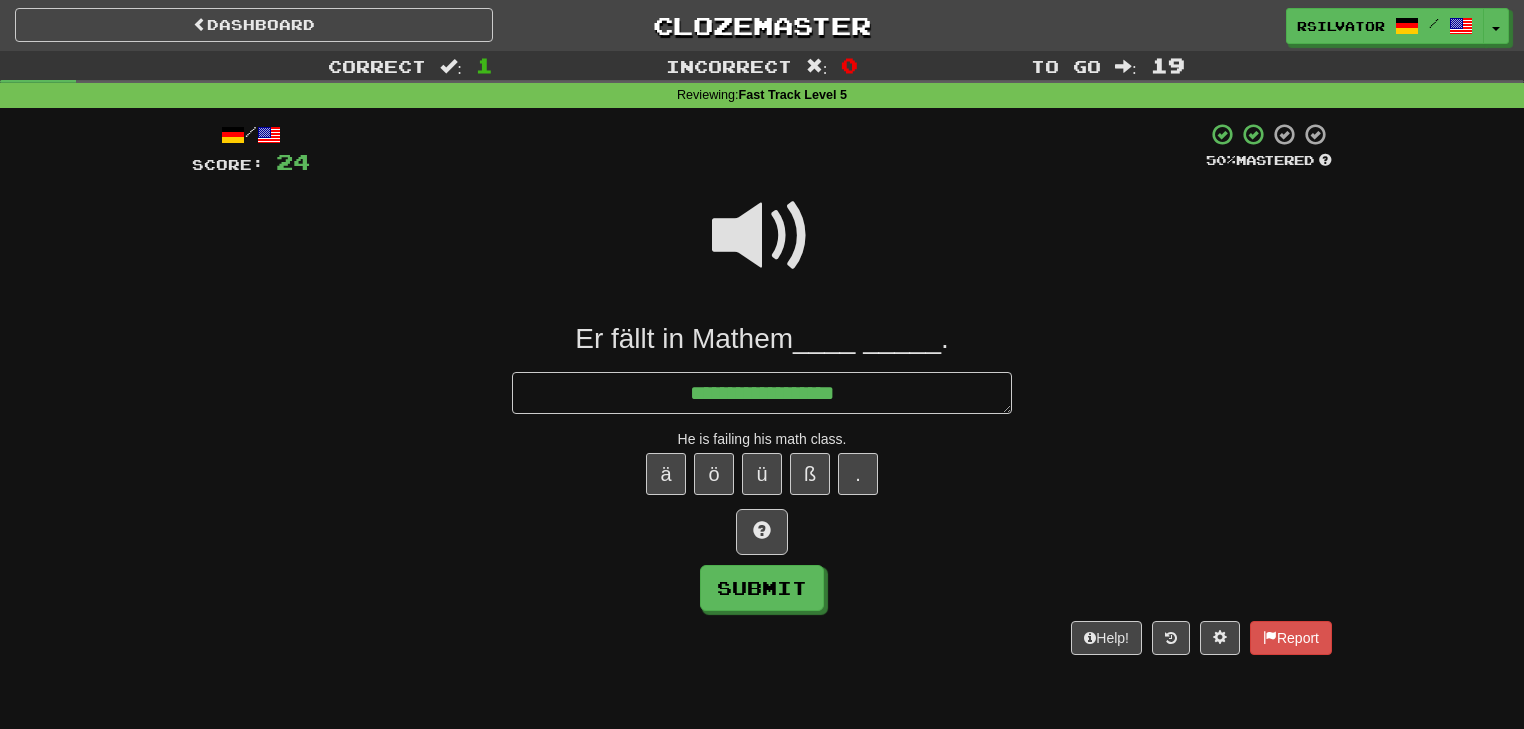 type on "*" 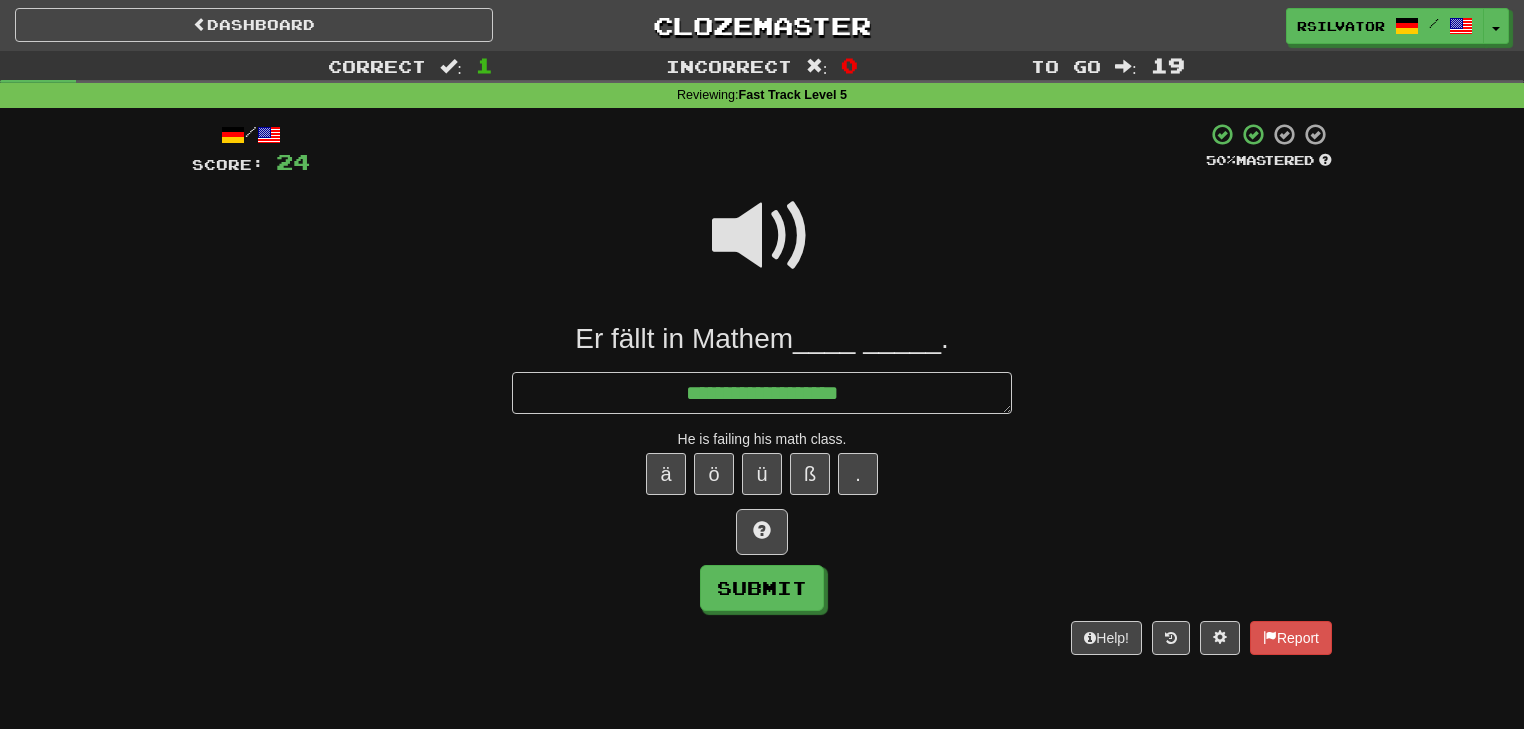 type on "*" 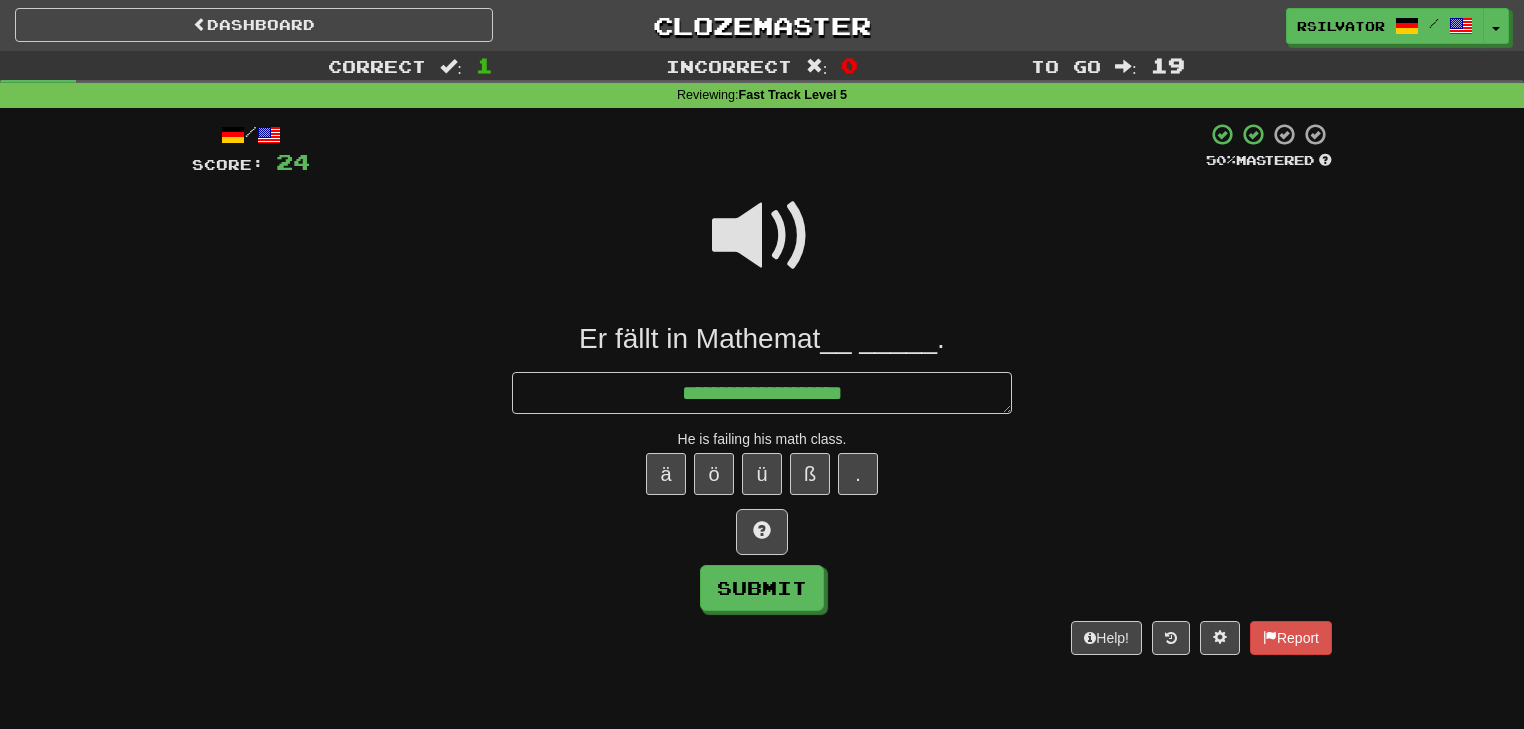 type on "*" 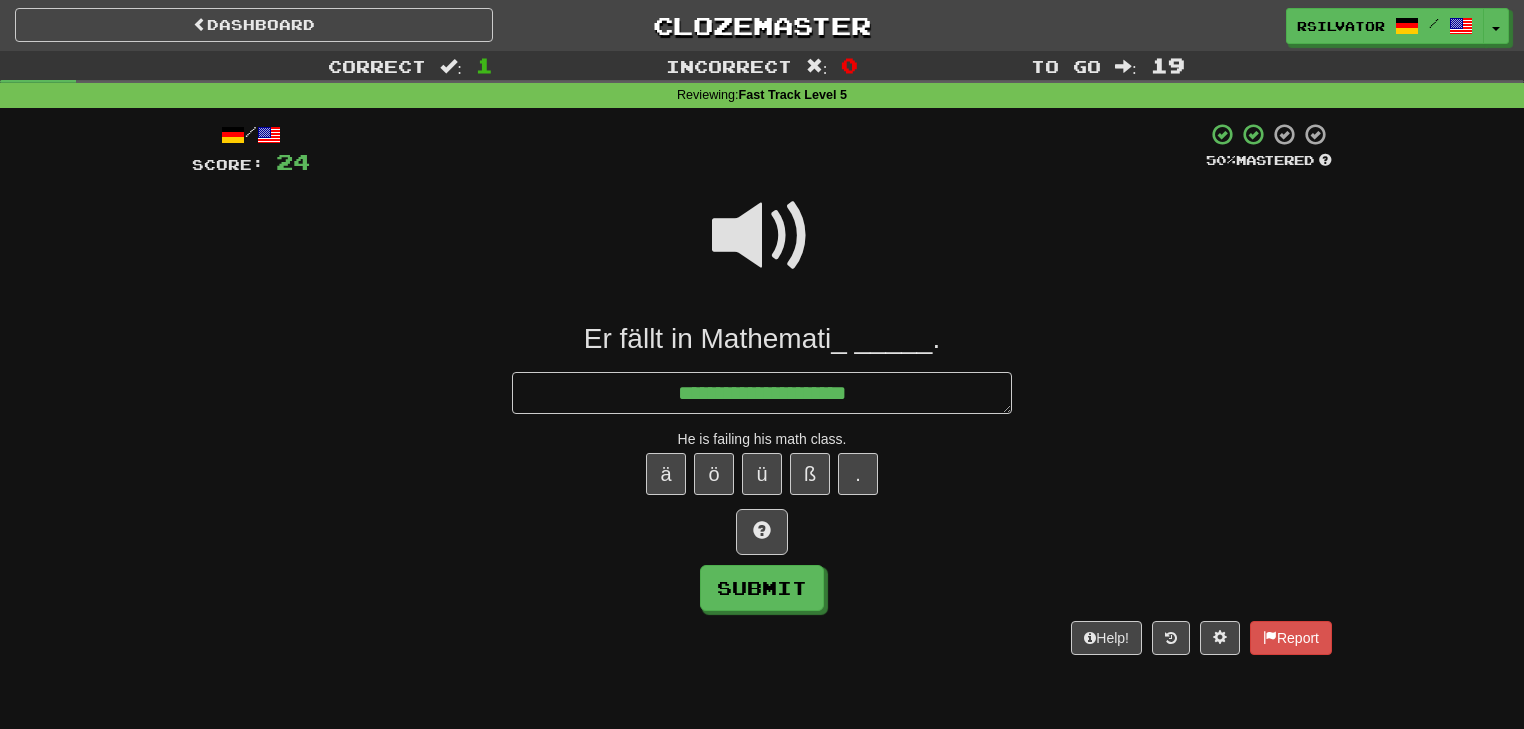 type on "*" 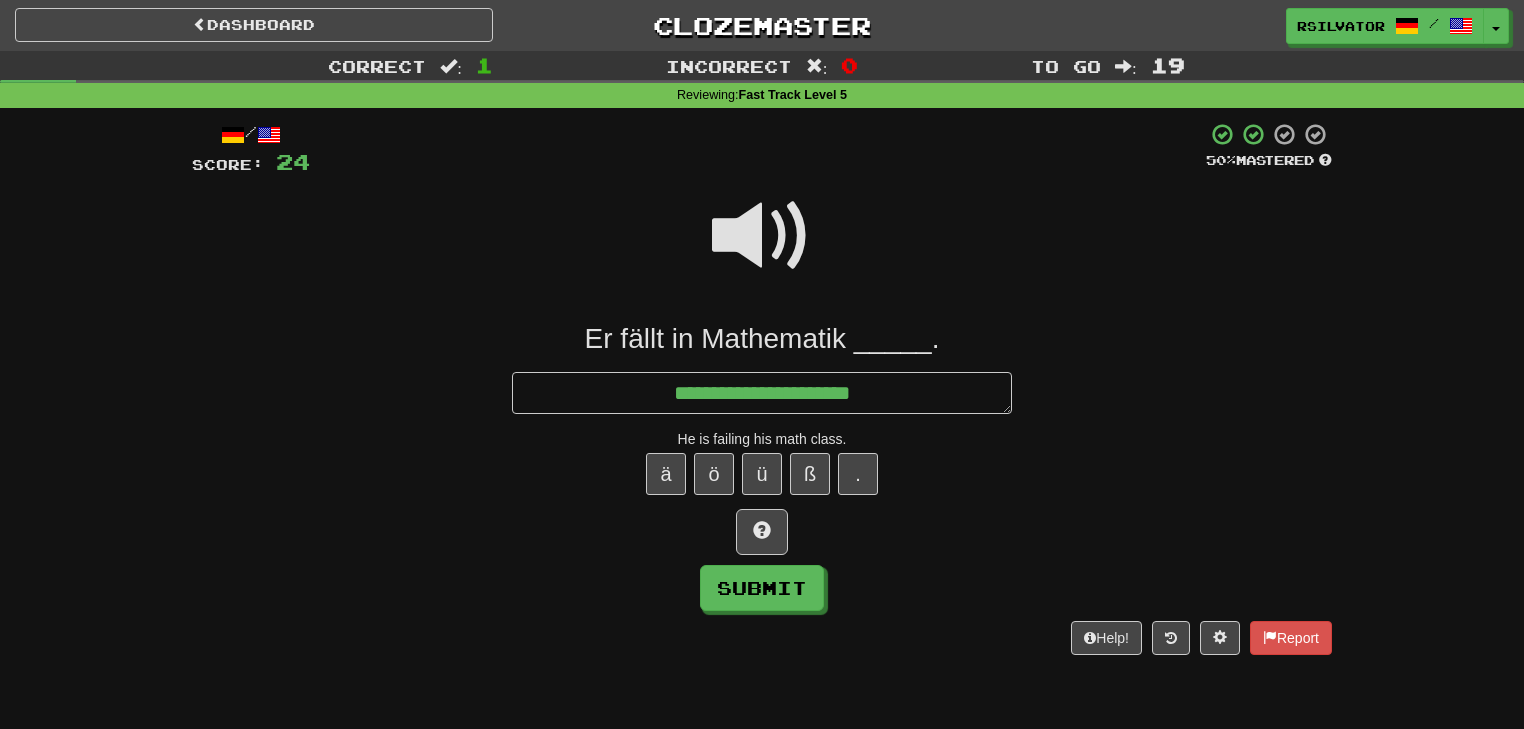 type on "*" 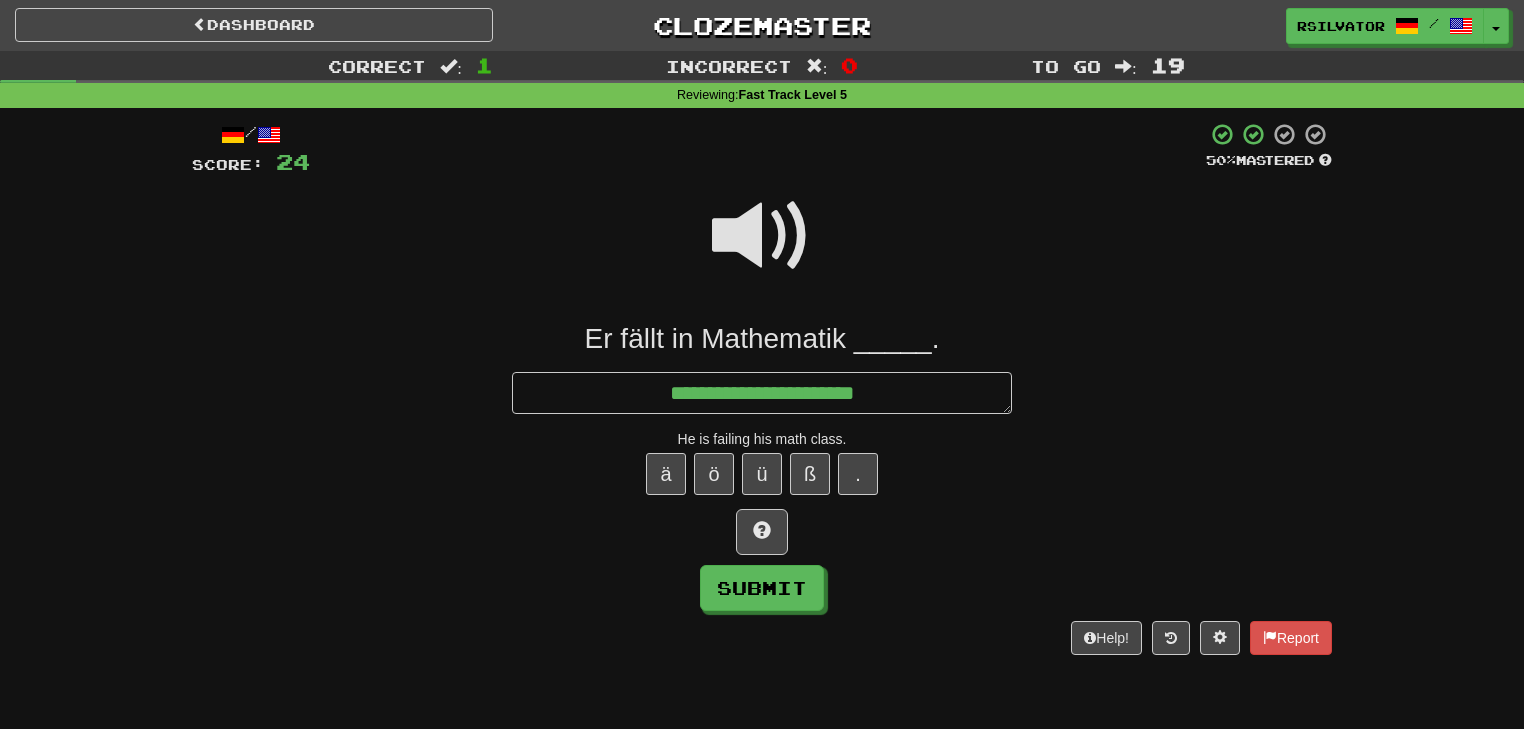 type on "*" 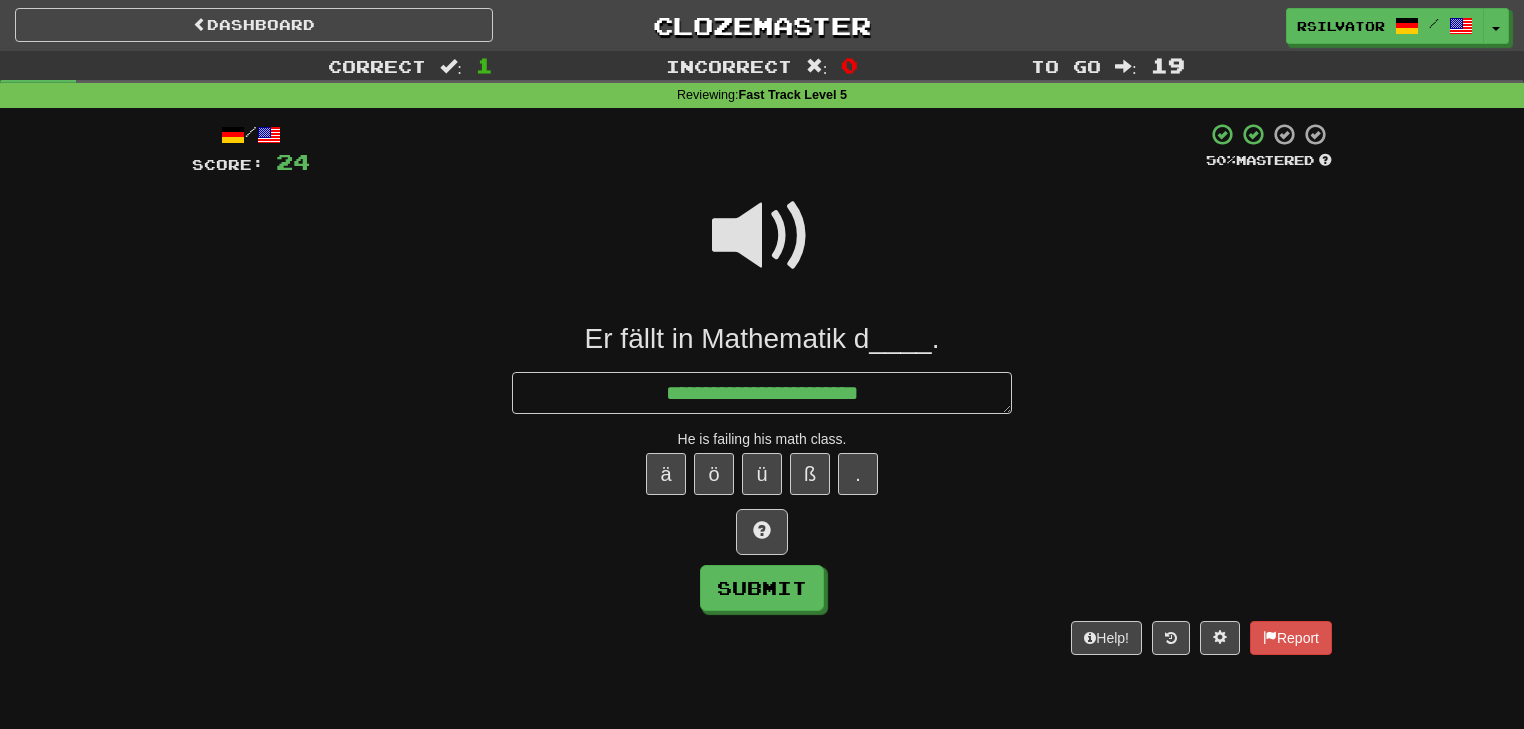 type on "*" 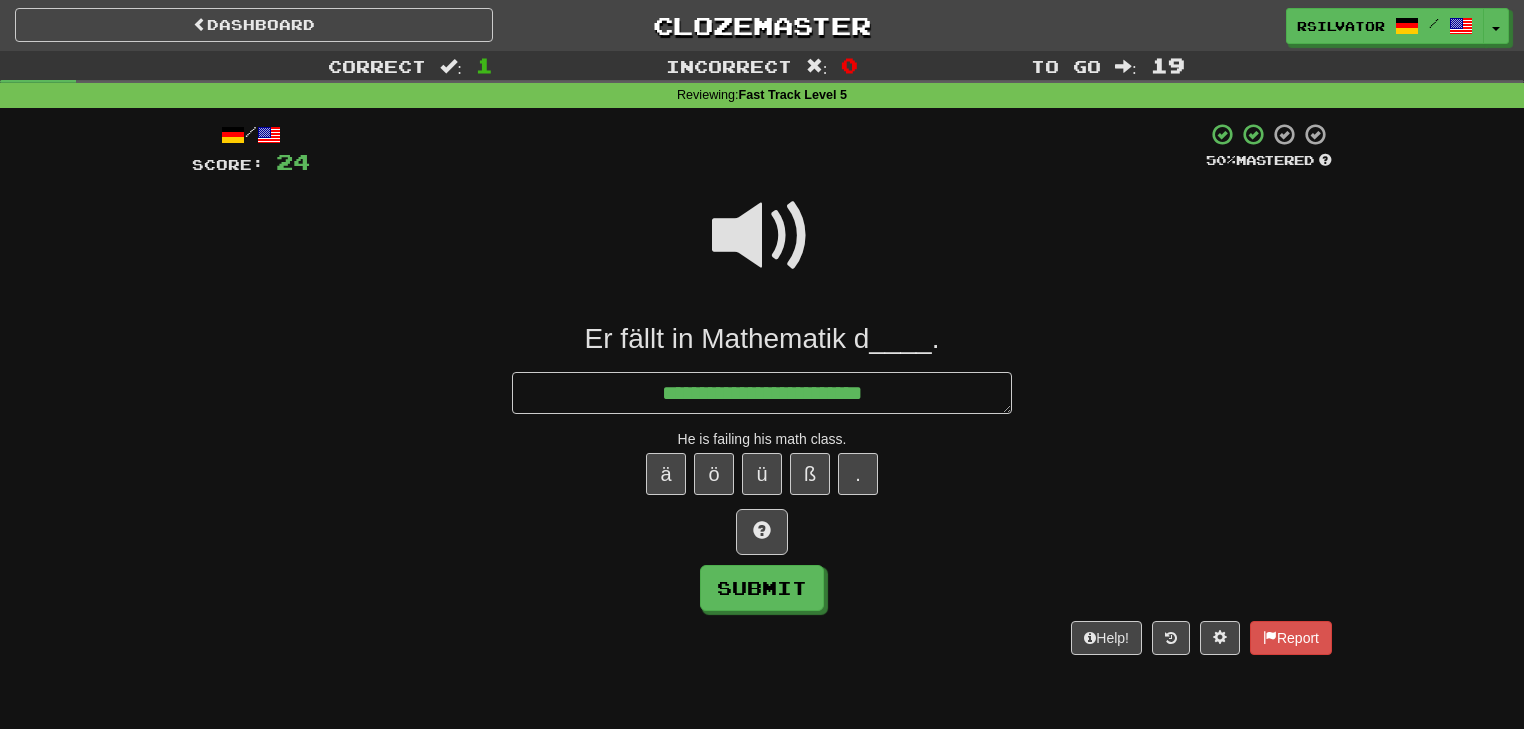 type on "*" 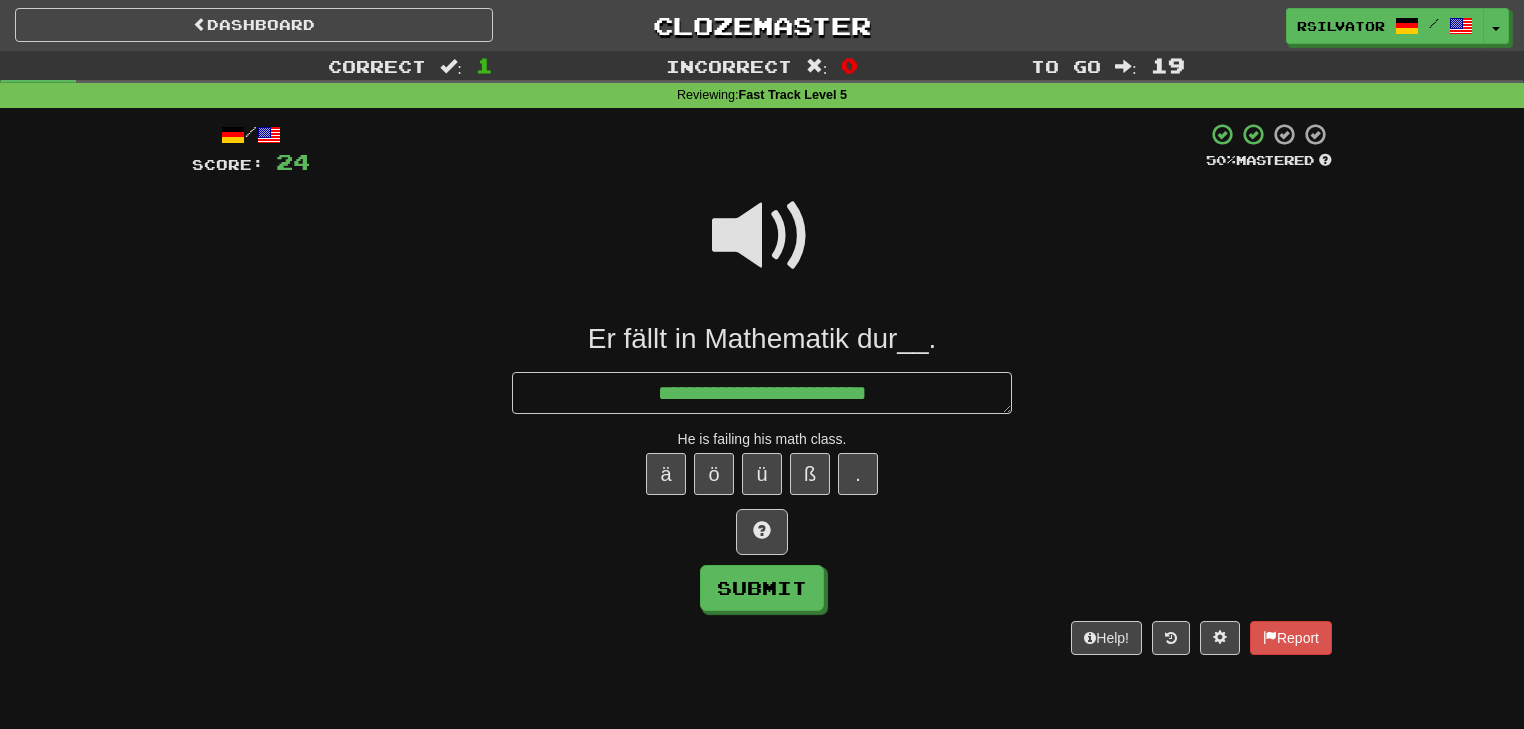 type on "*" 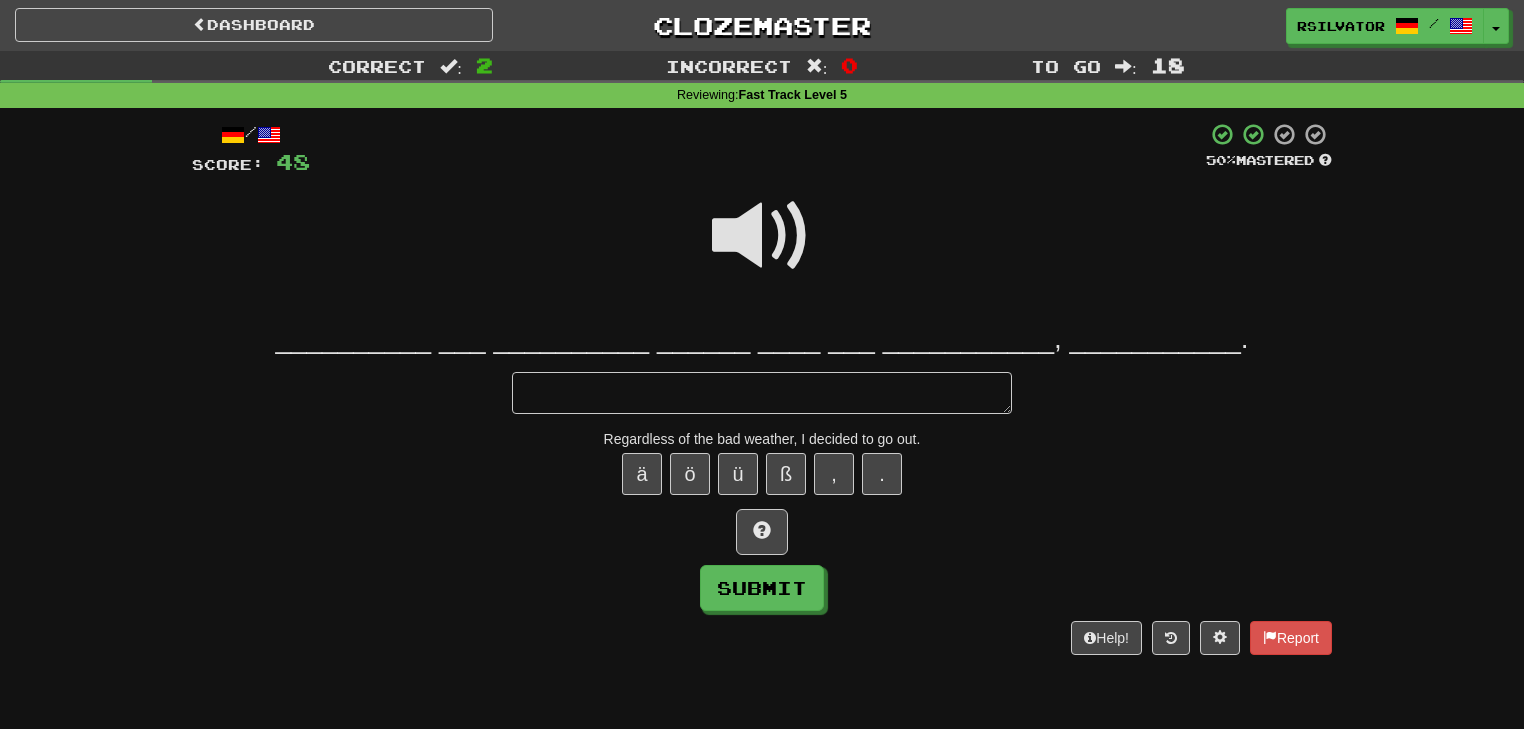 type on "*" 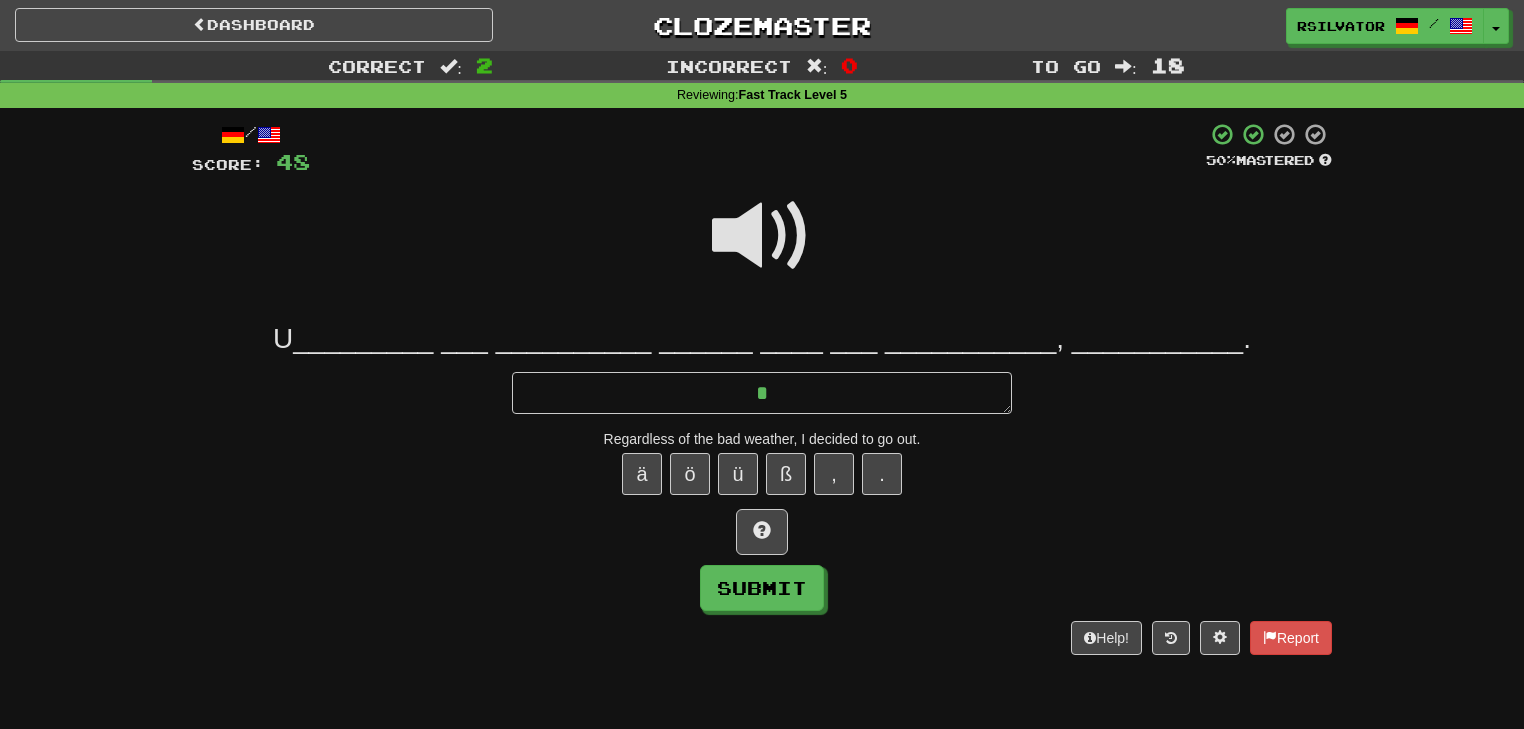 type on "*" 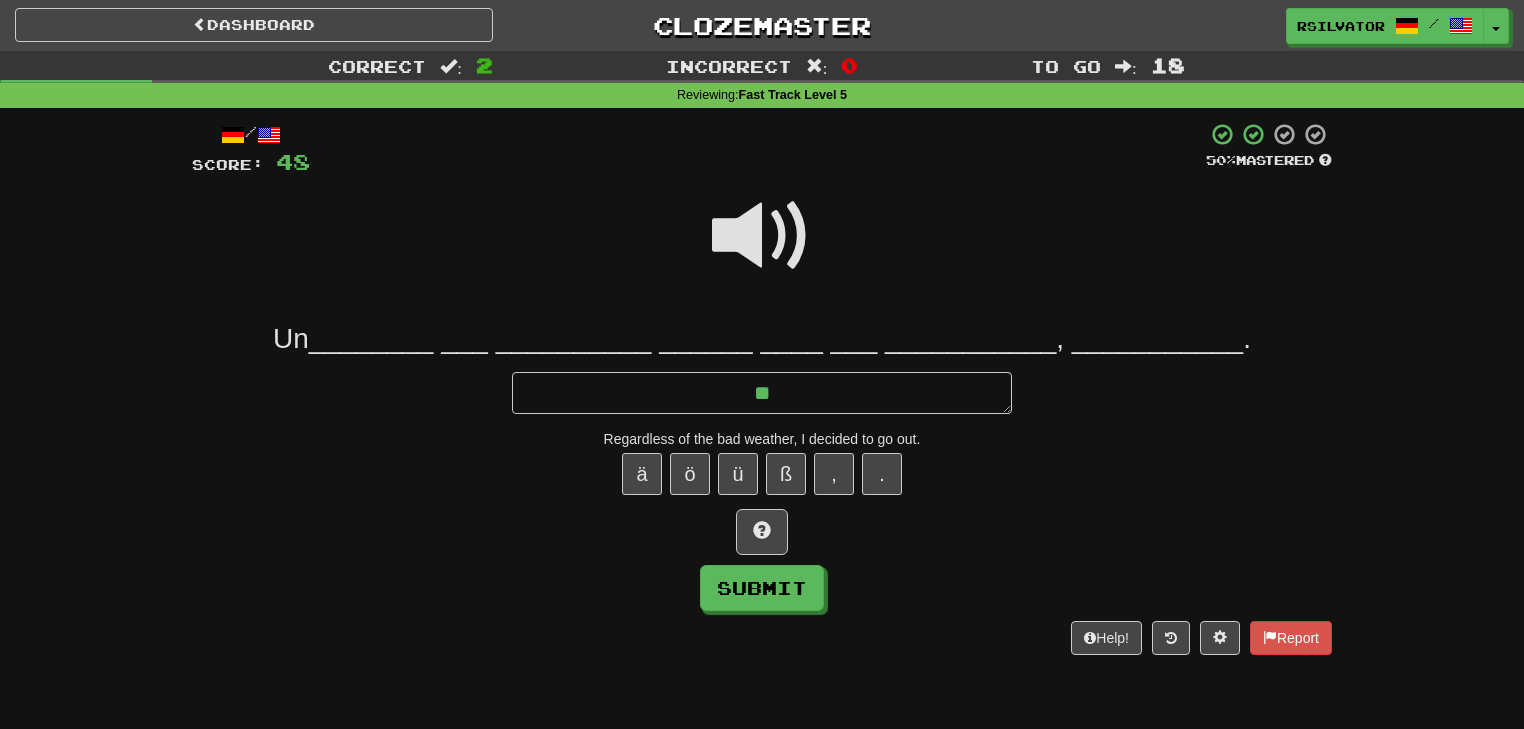 type on "*" 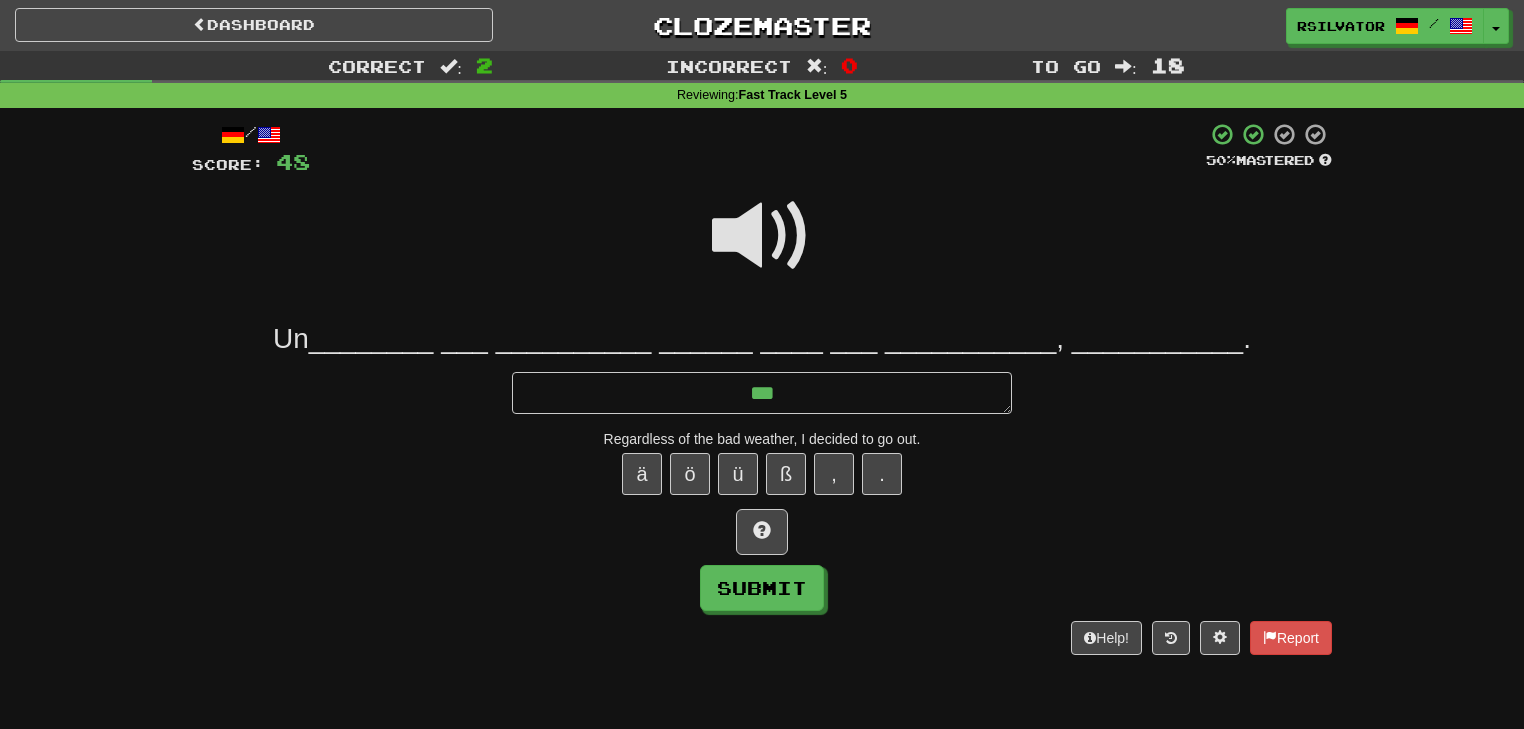 type on "****" 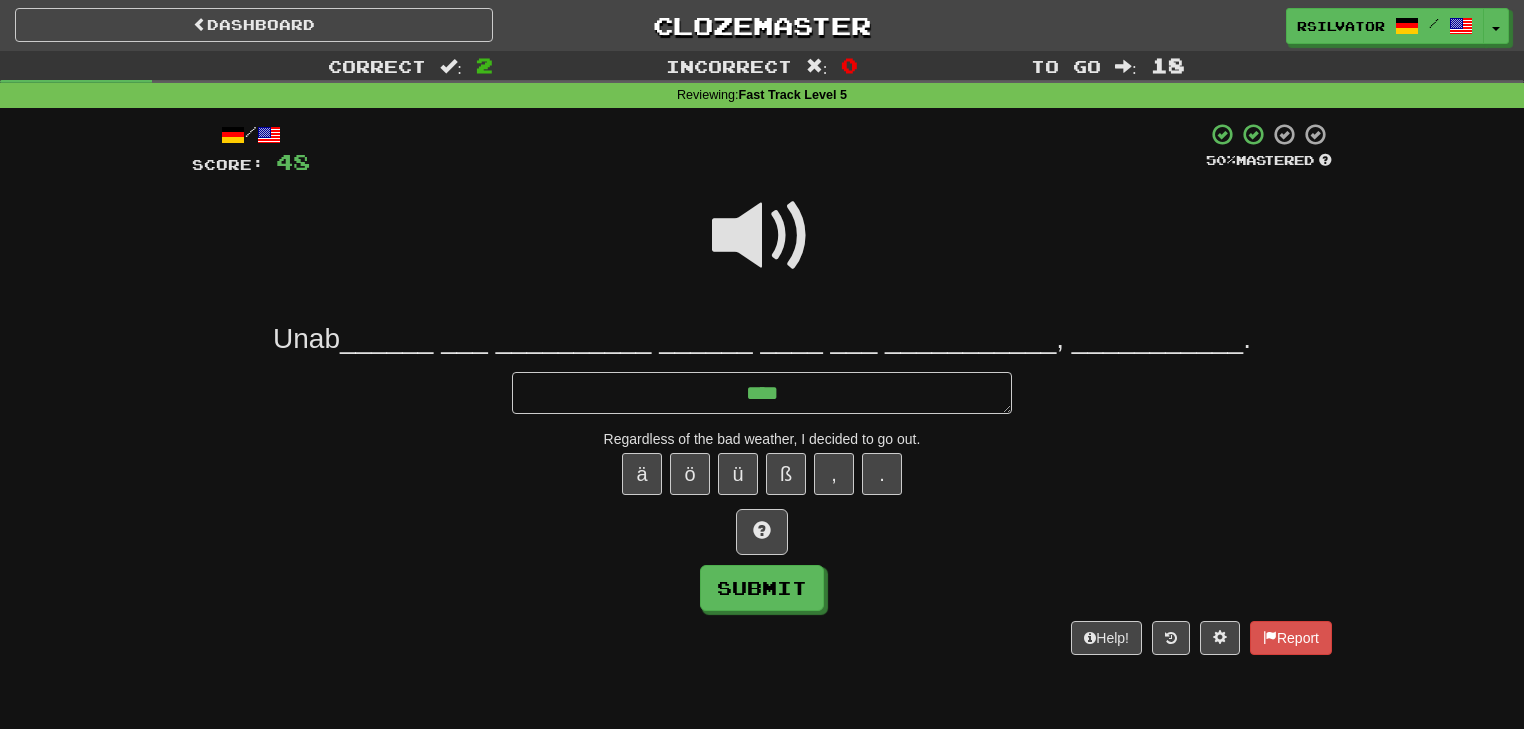 type on "*" 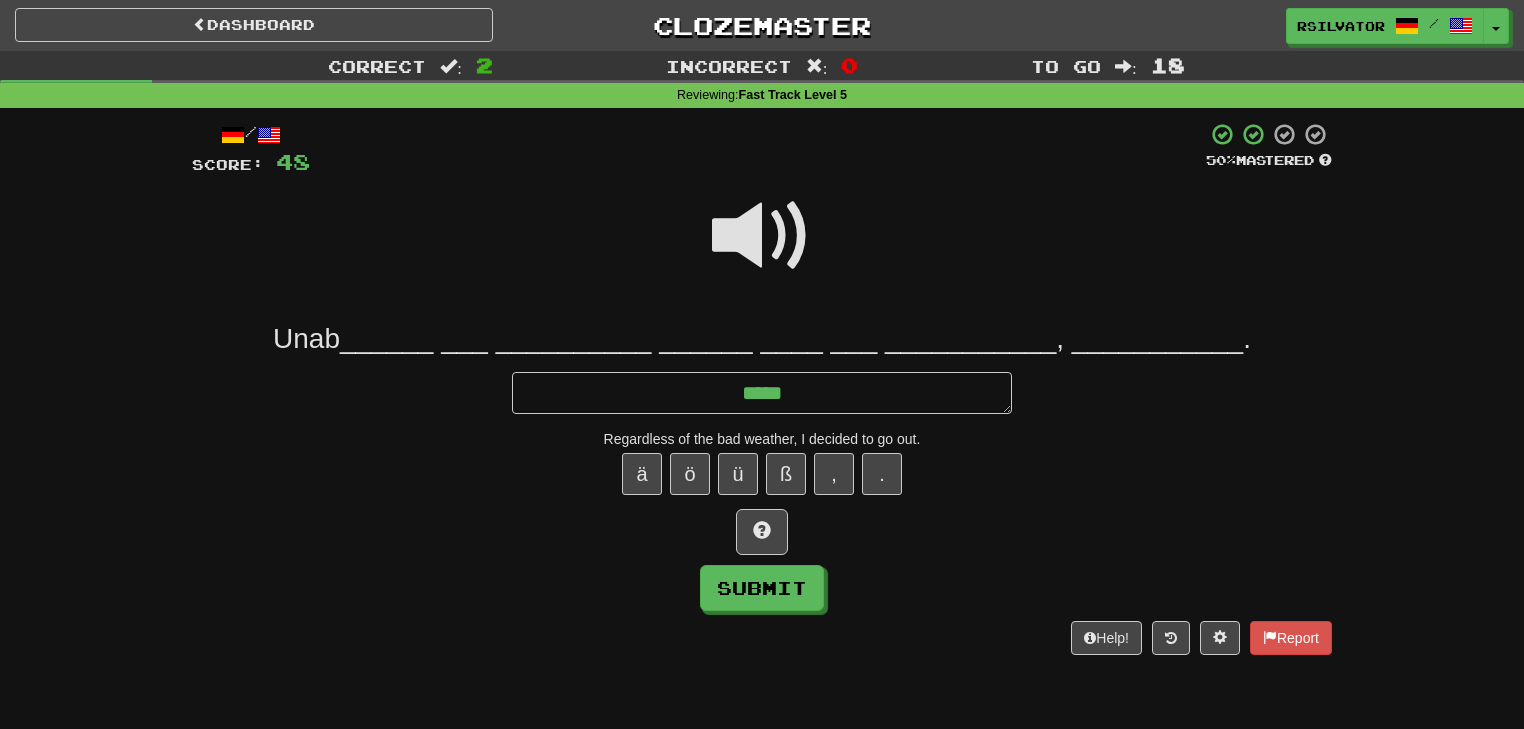 type on "*" 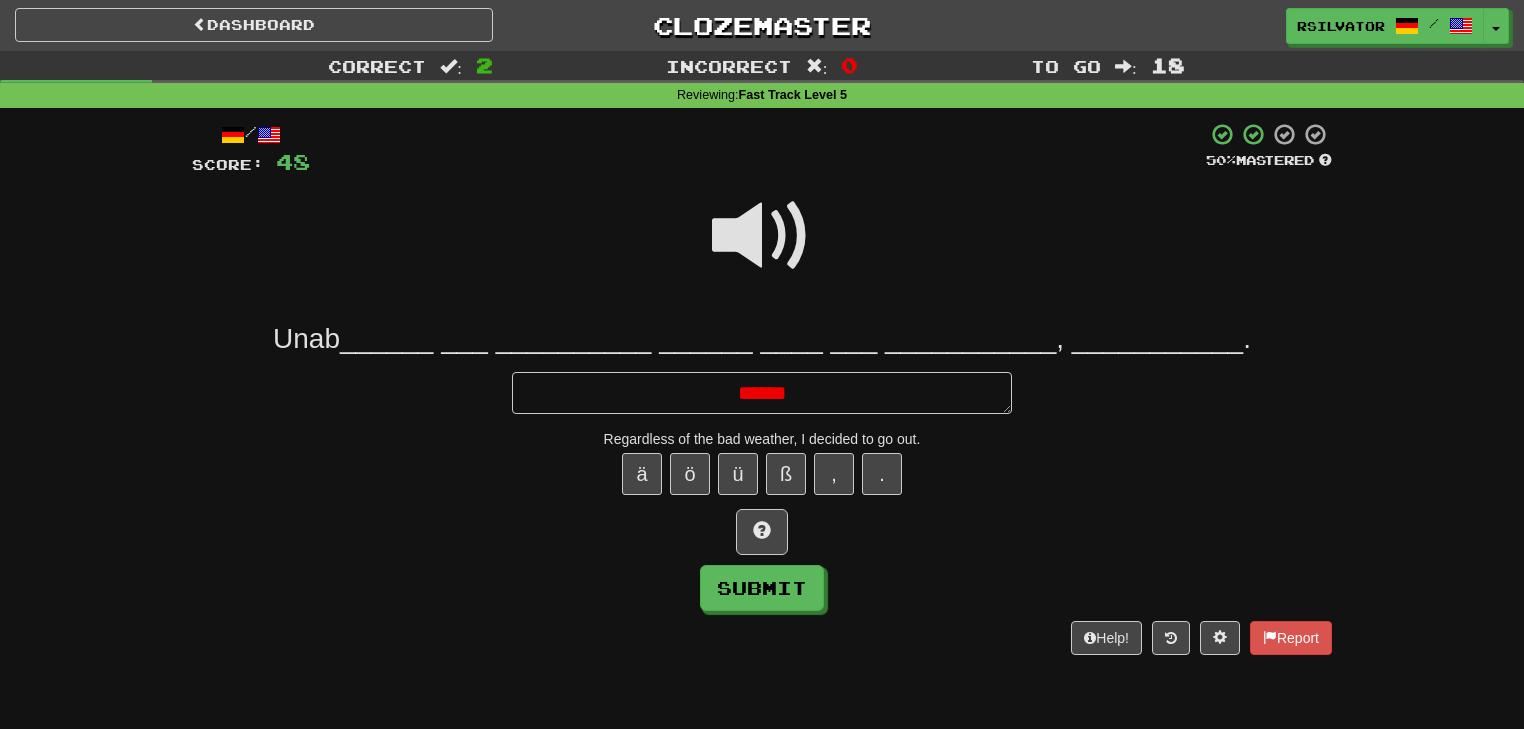 type on "*" 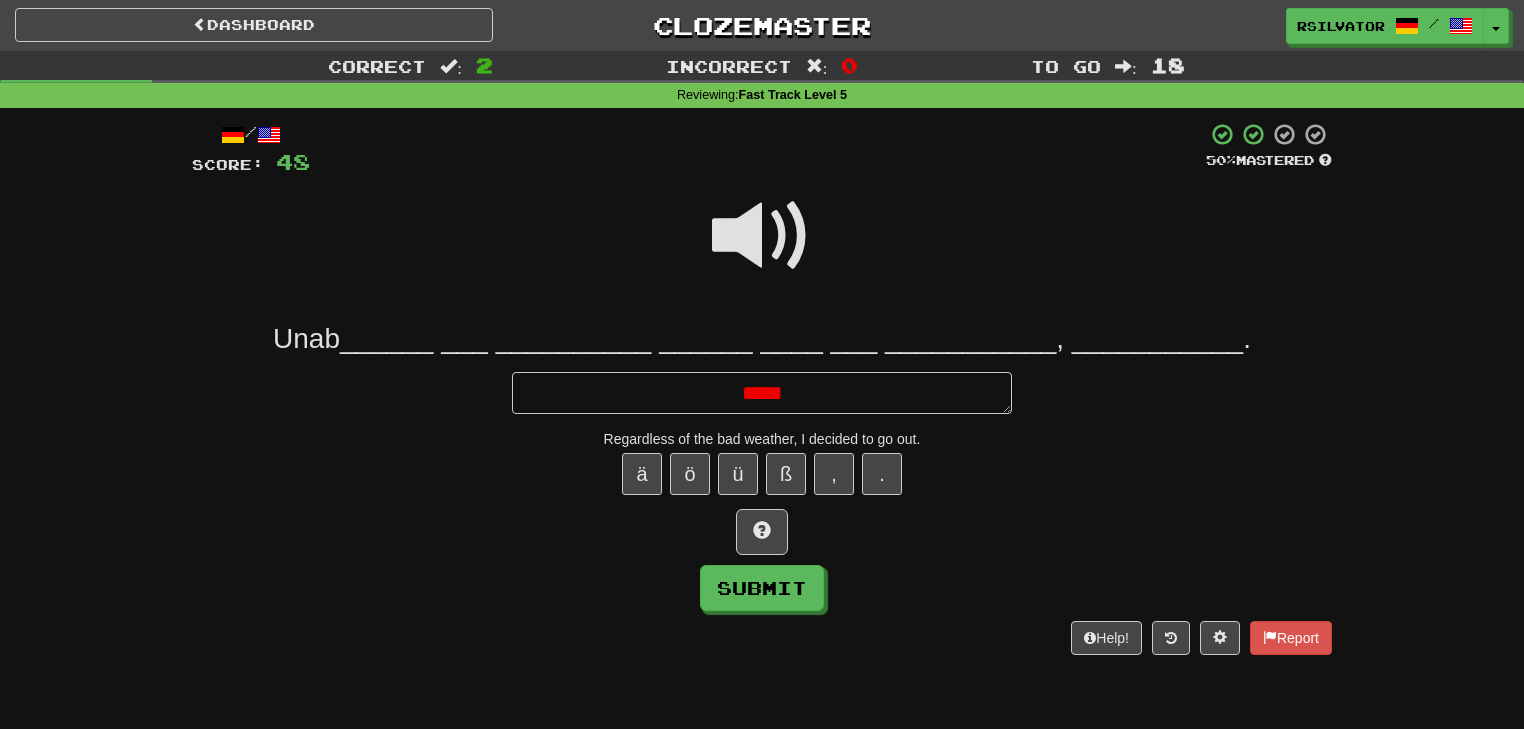 type on "*" 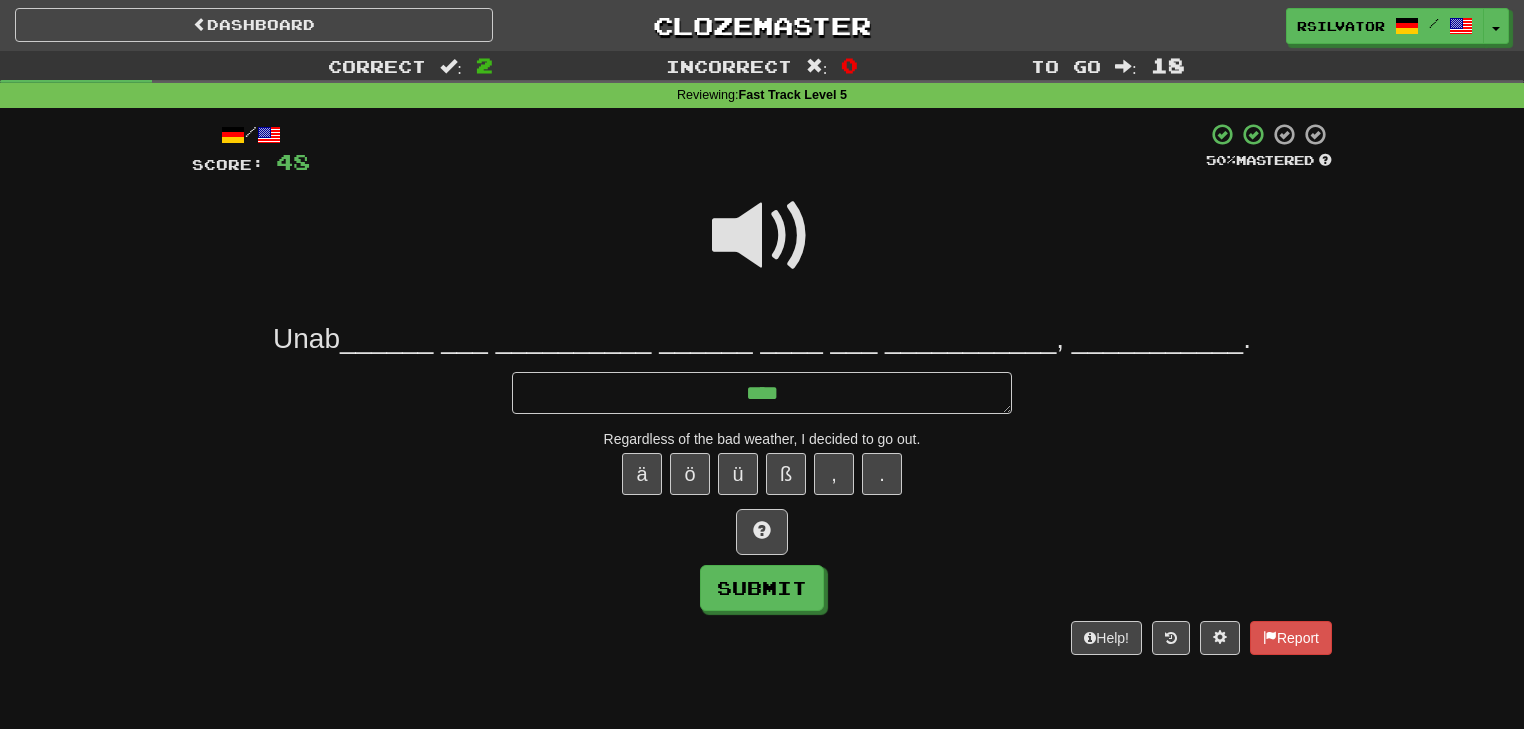type on "*" 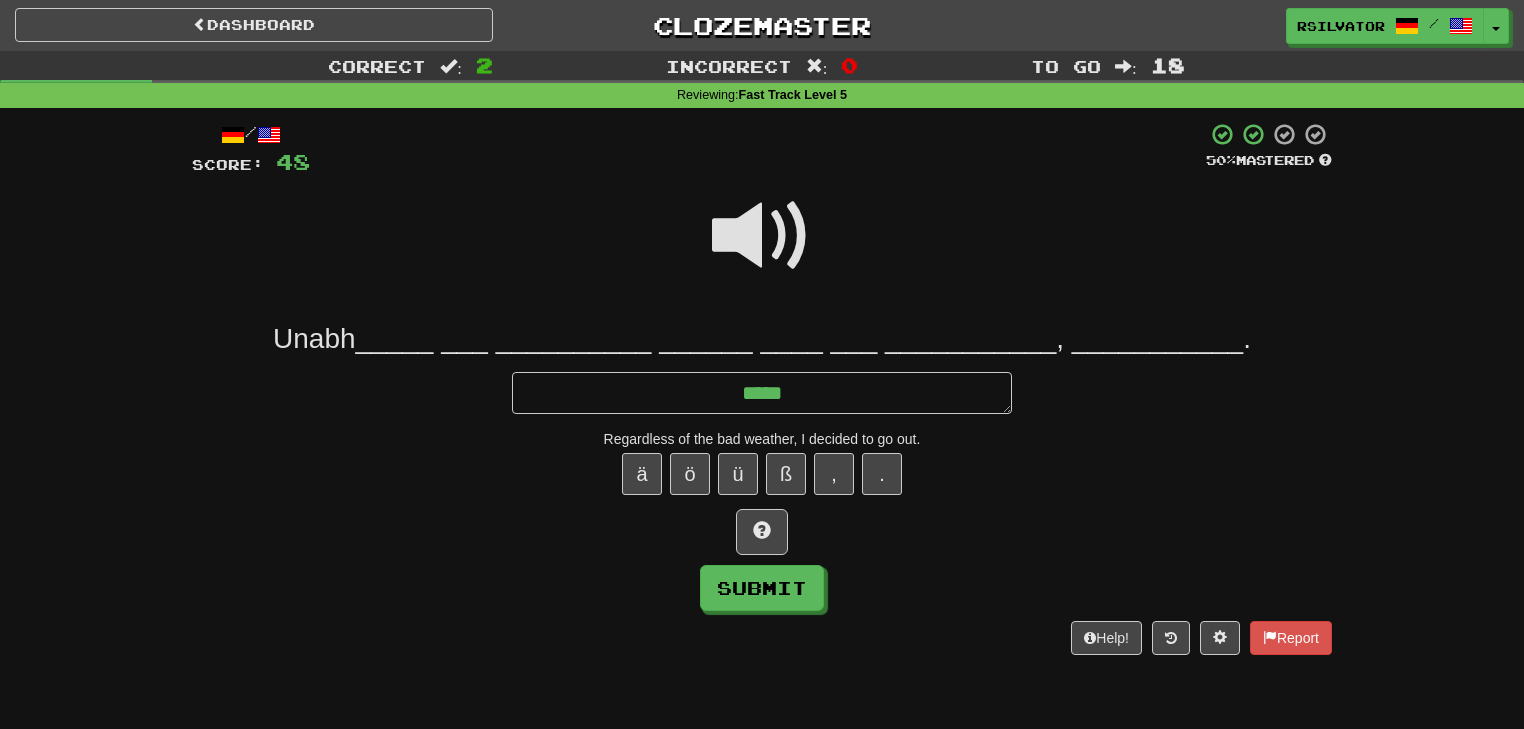 type on "*" 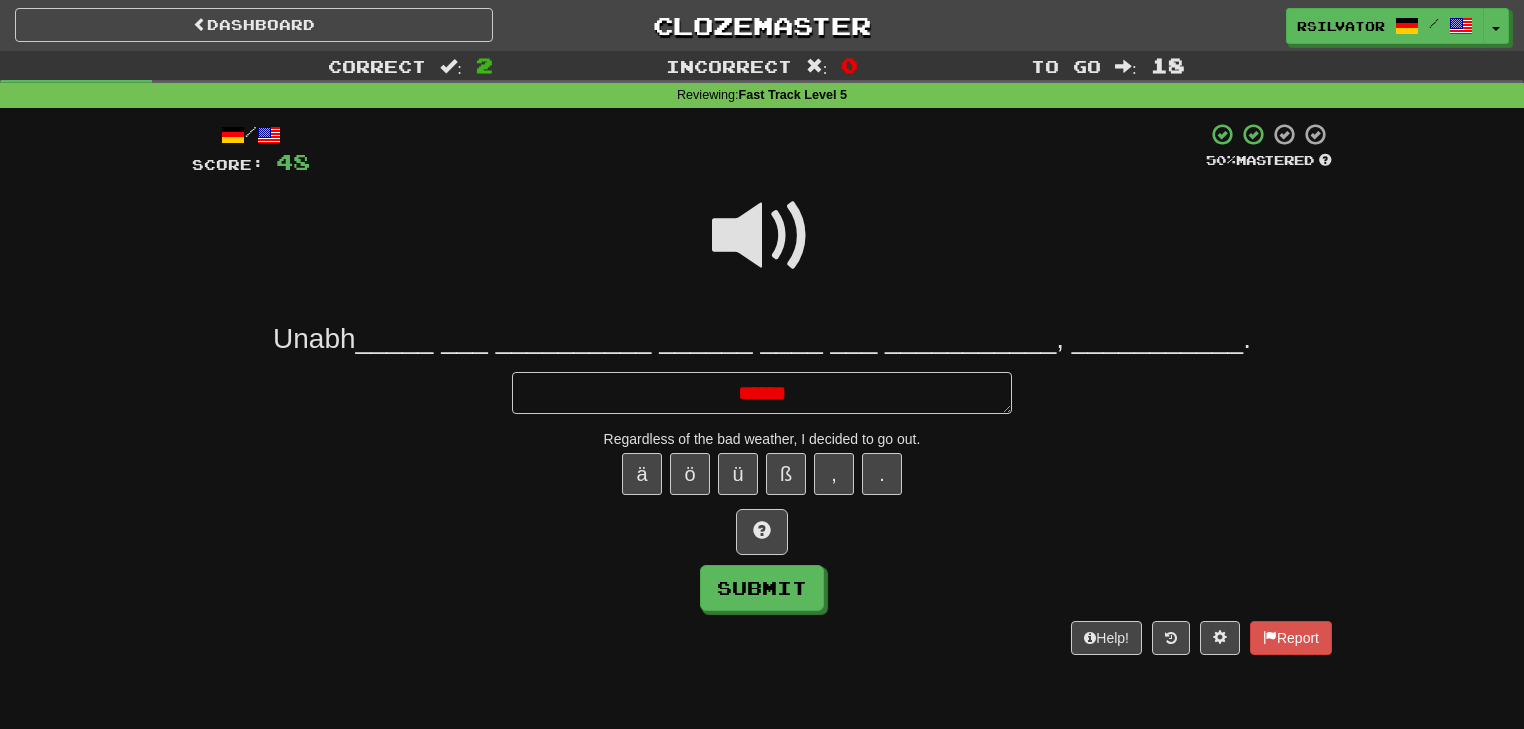 type on "*" 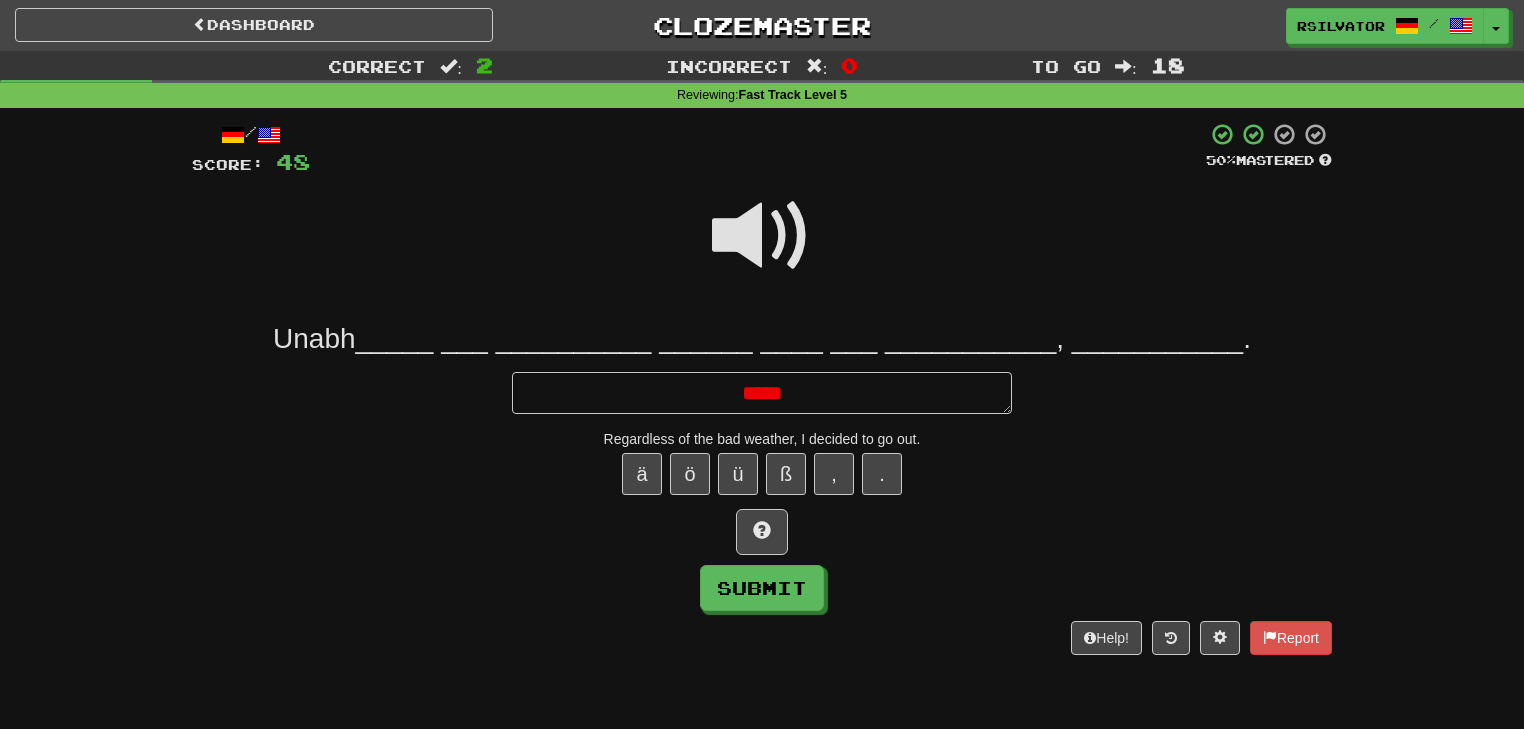 type on "*" 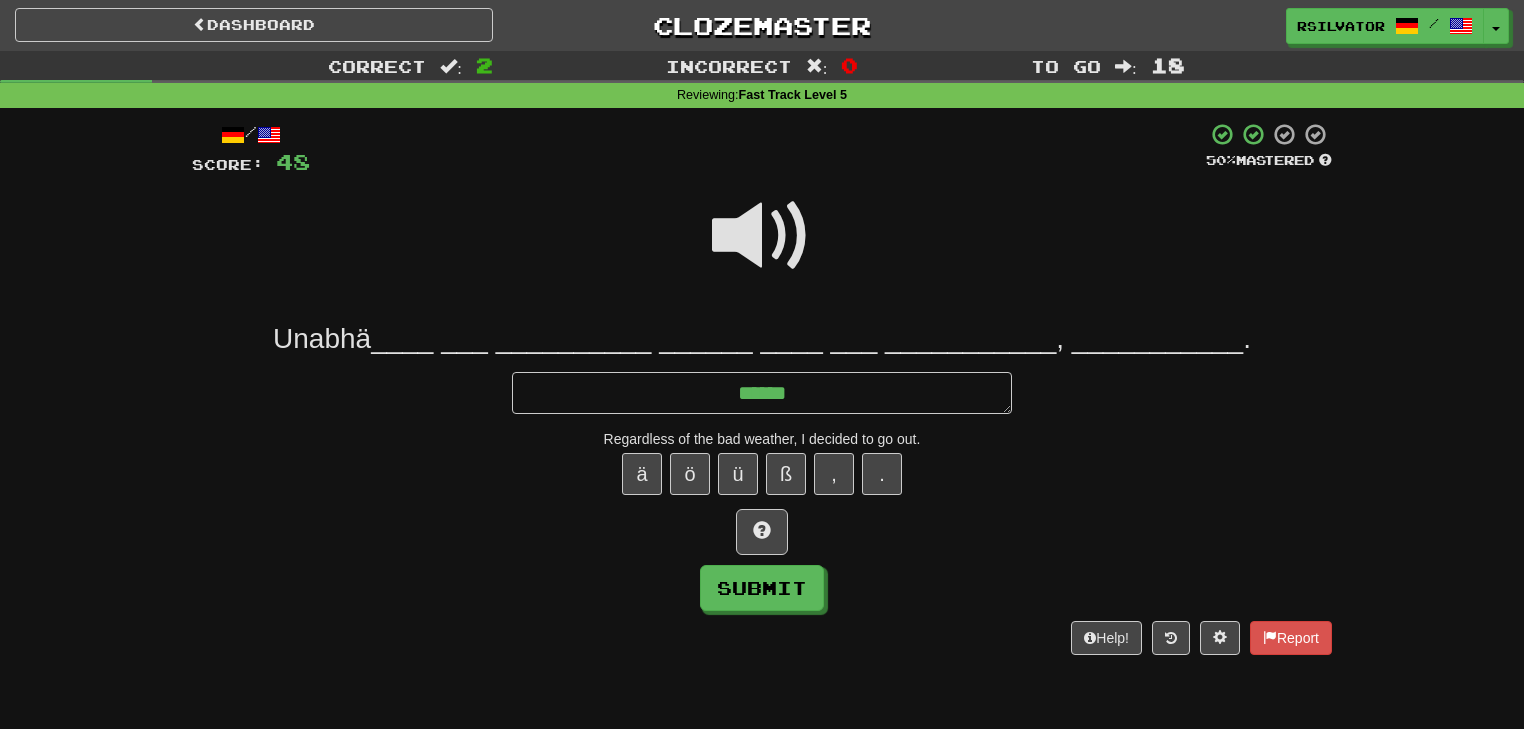type on "*" 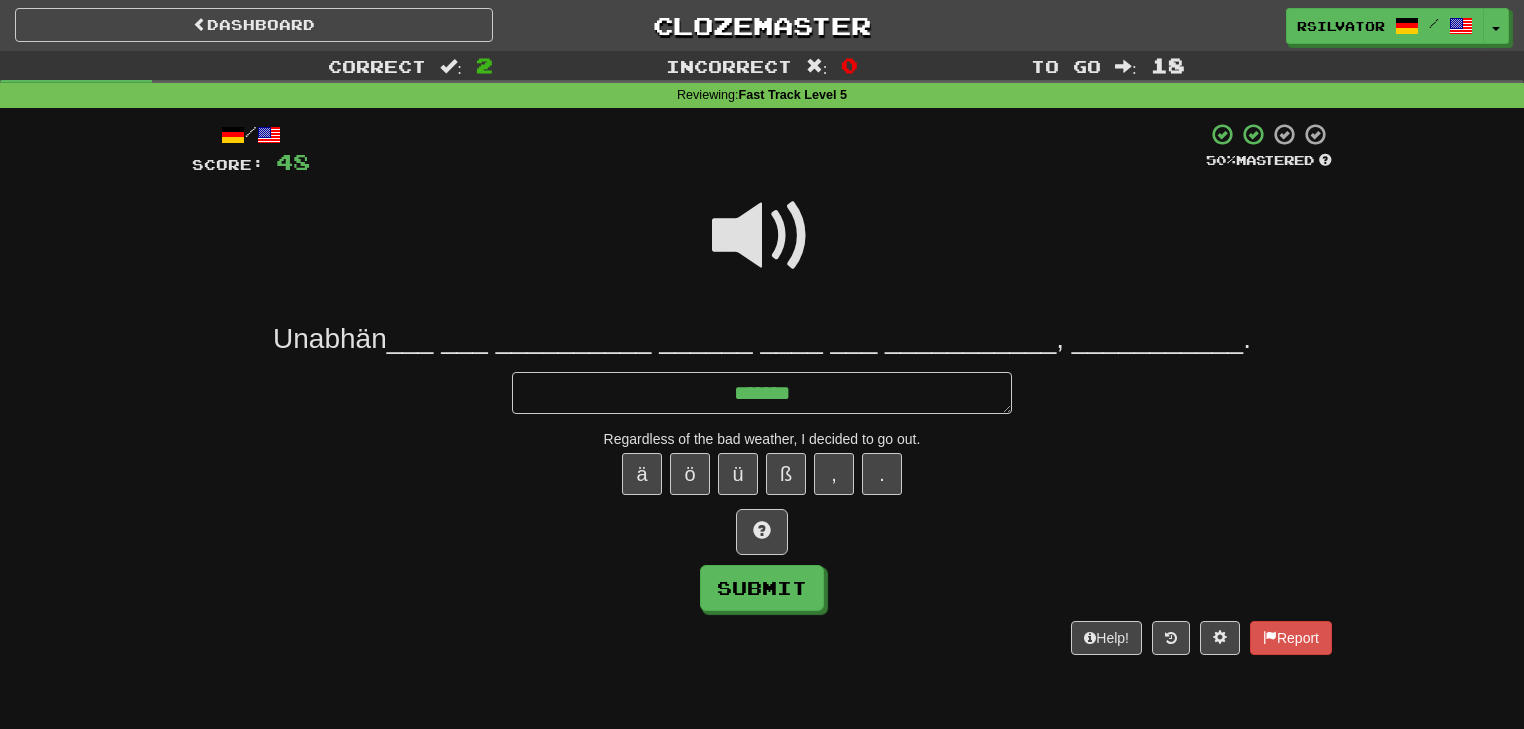 type on "*" 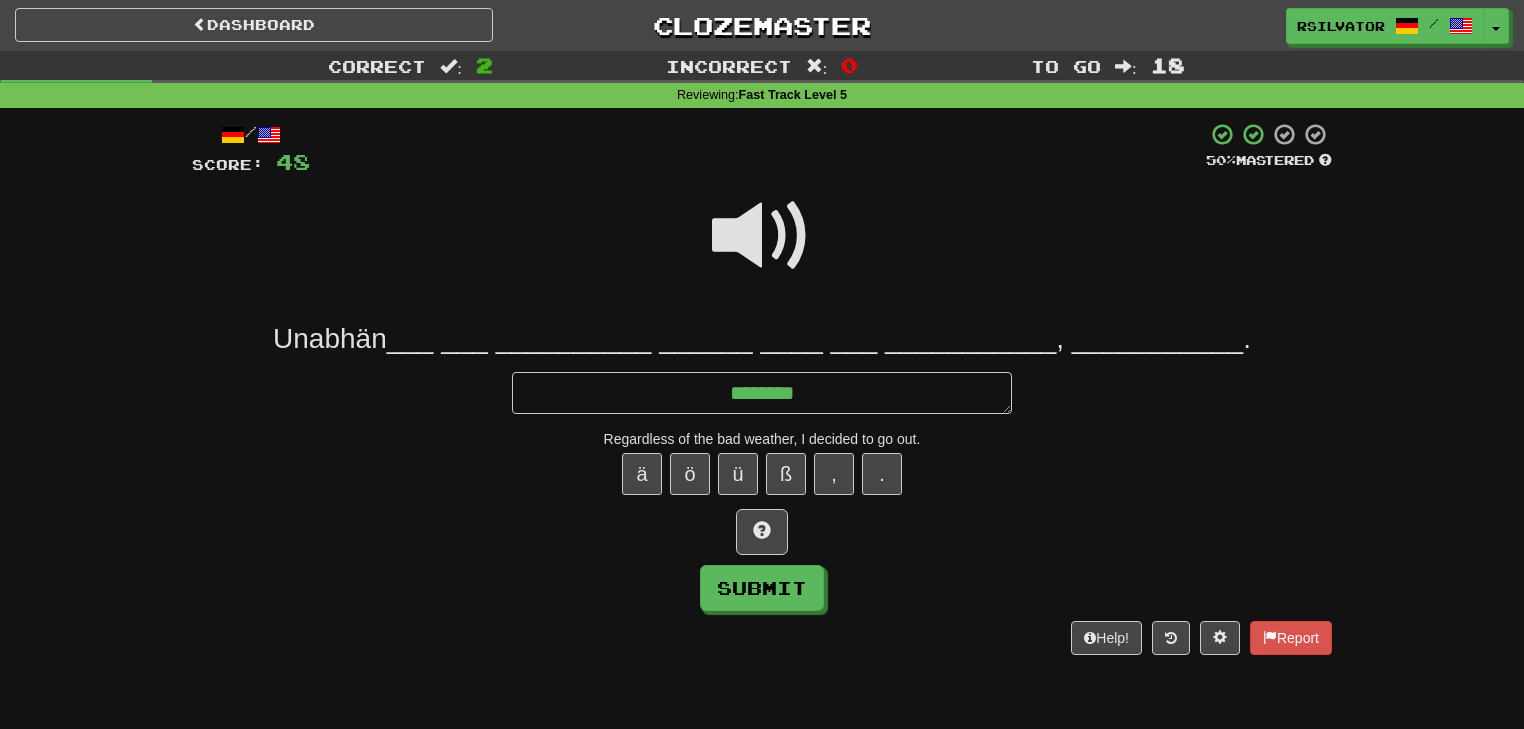 type on "*" 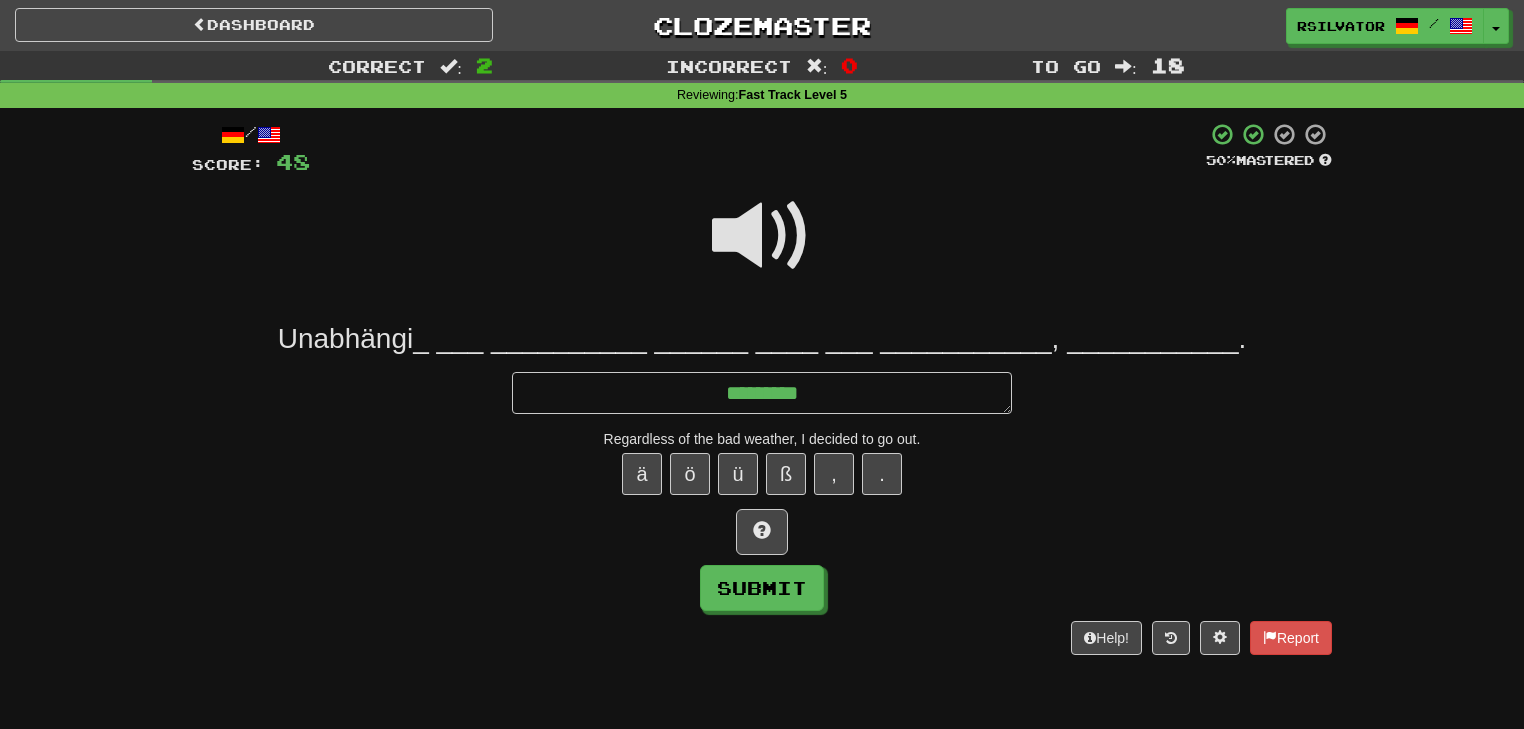 type on "*" 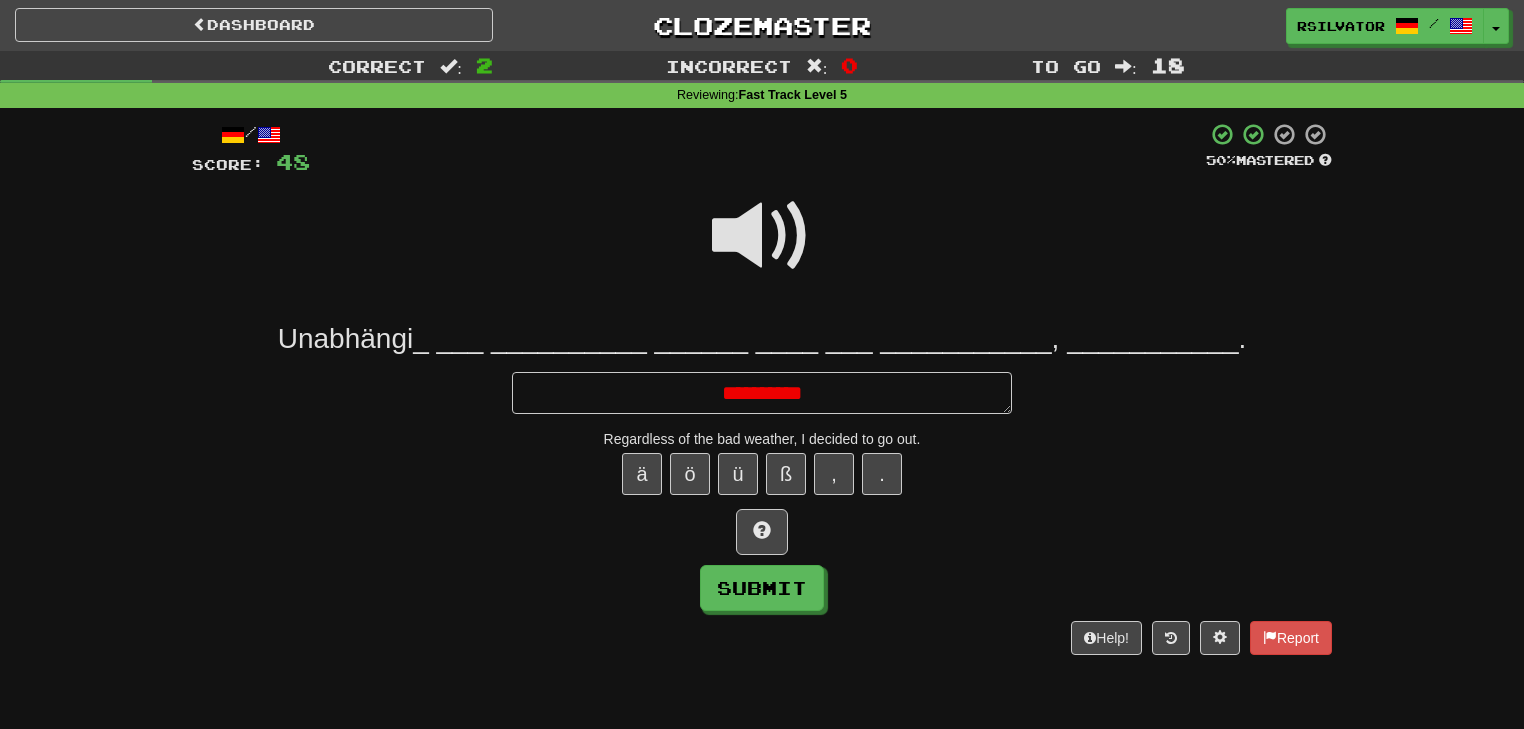 type on "*" 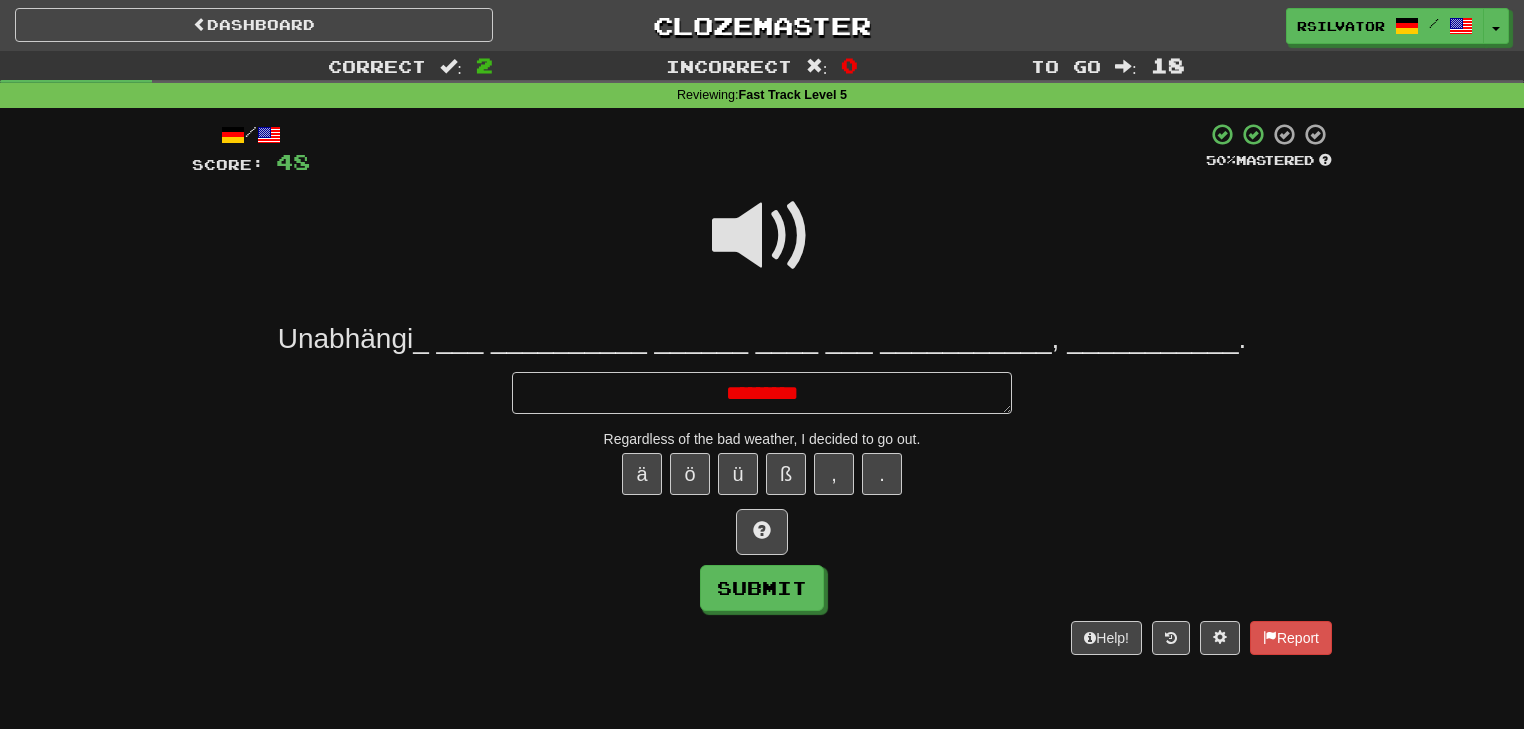 type on "*" 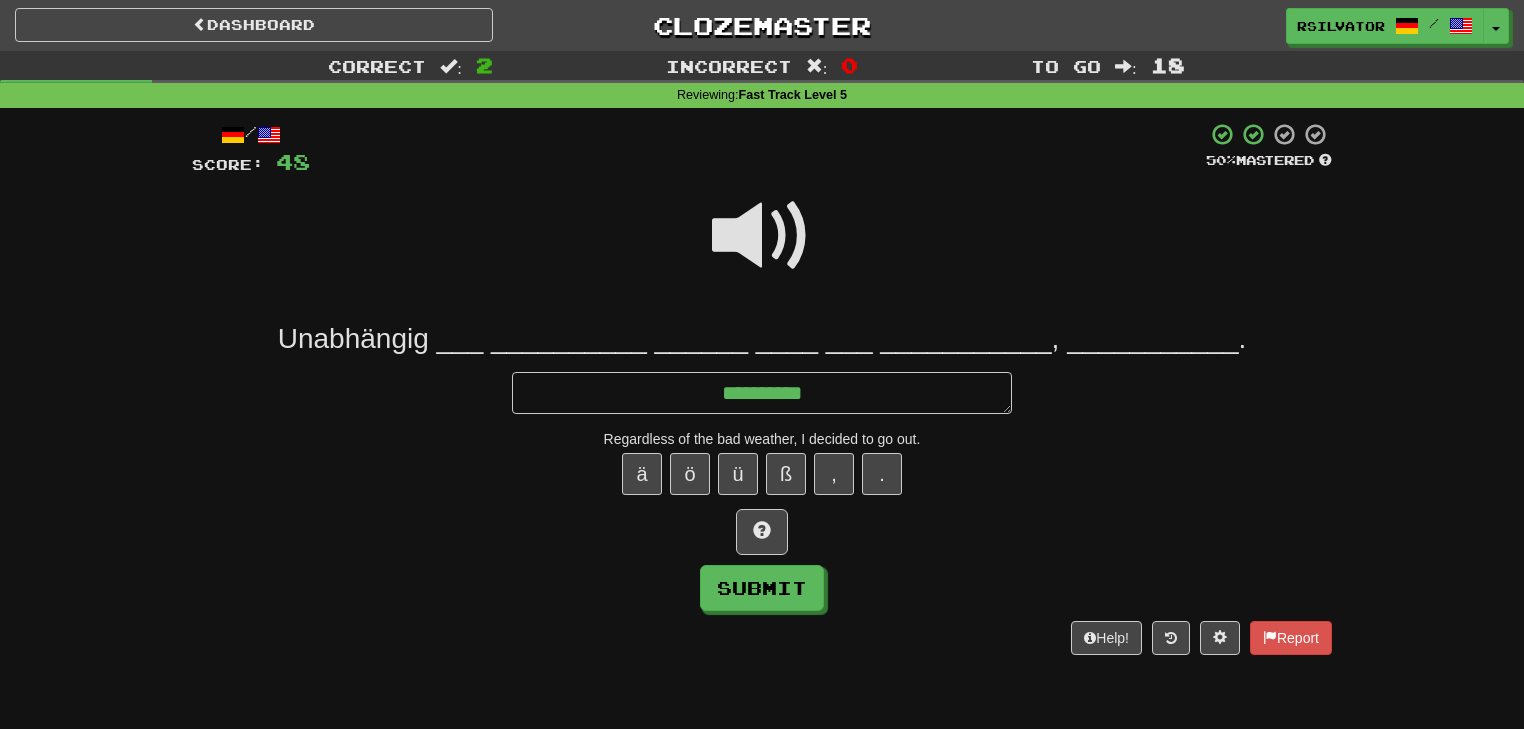 type on "*" 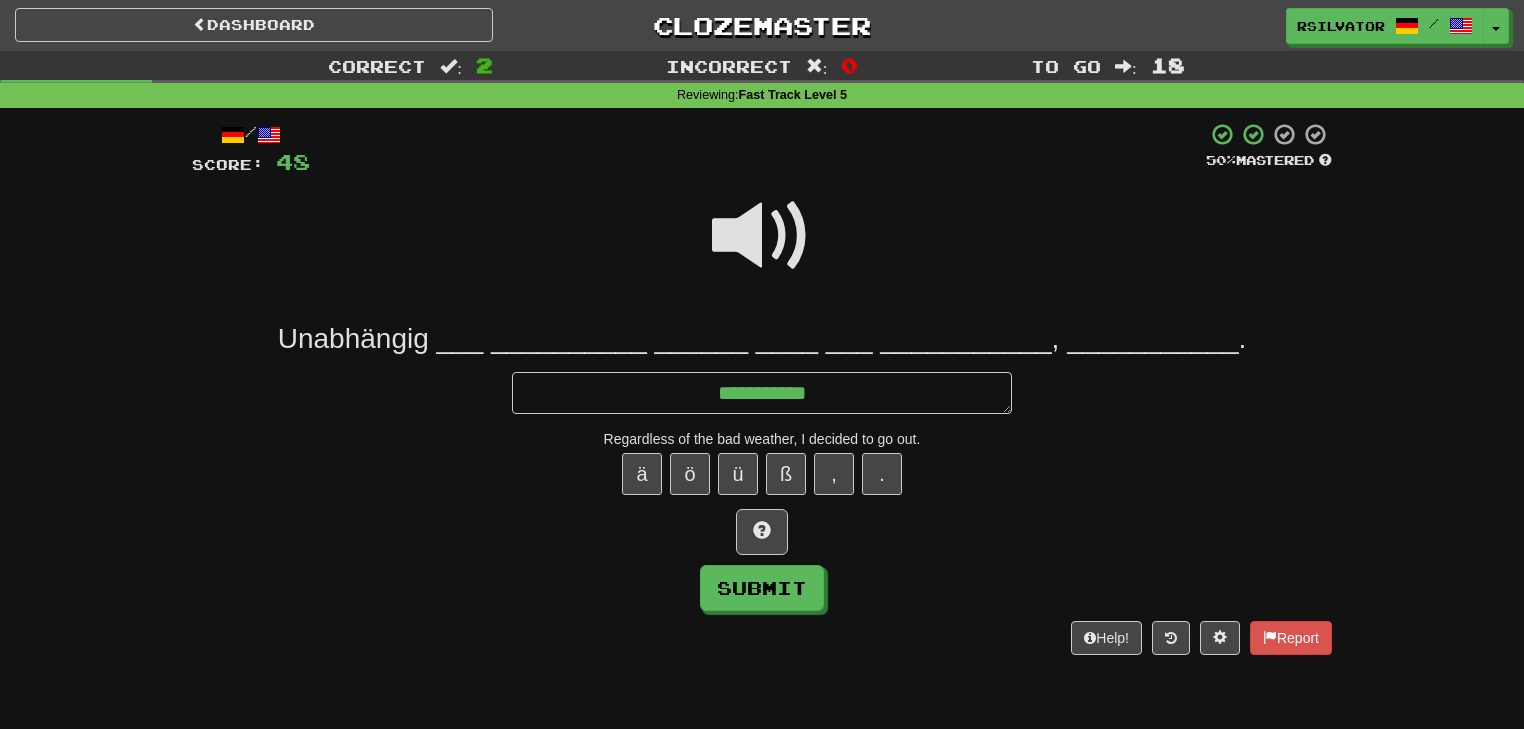 type on "*" 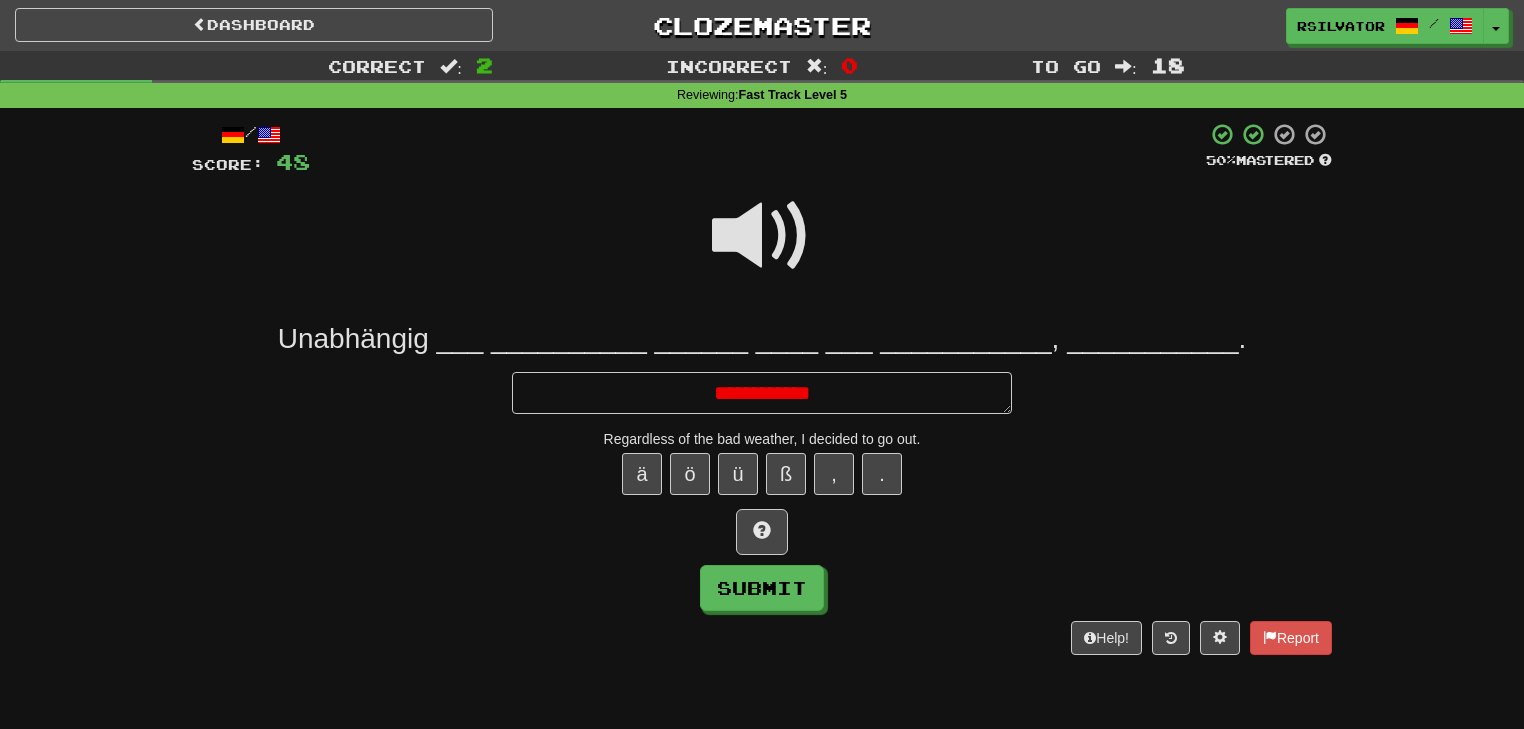 type on "*" 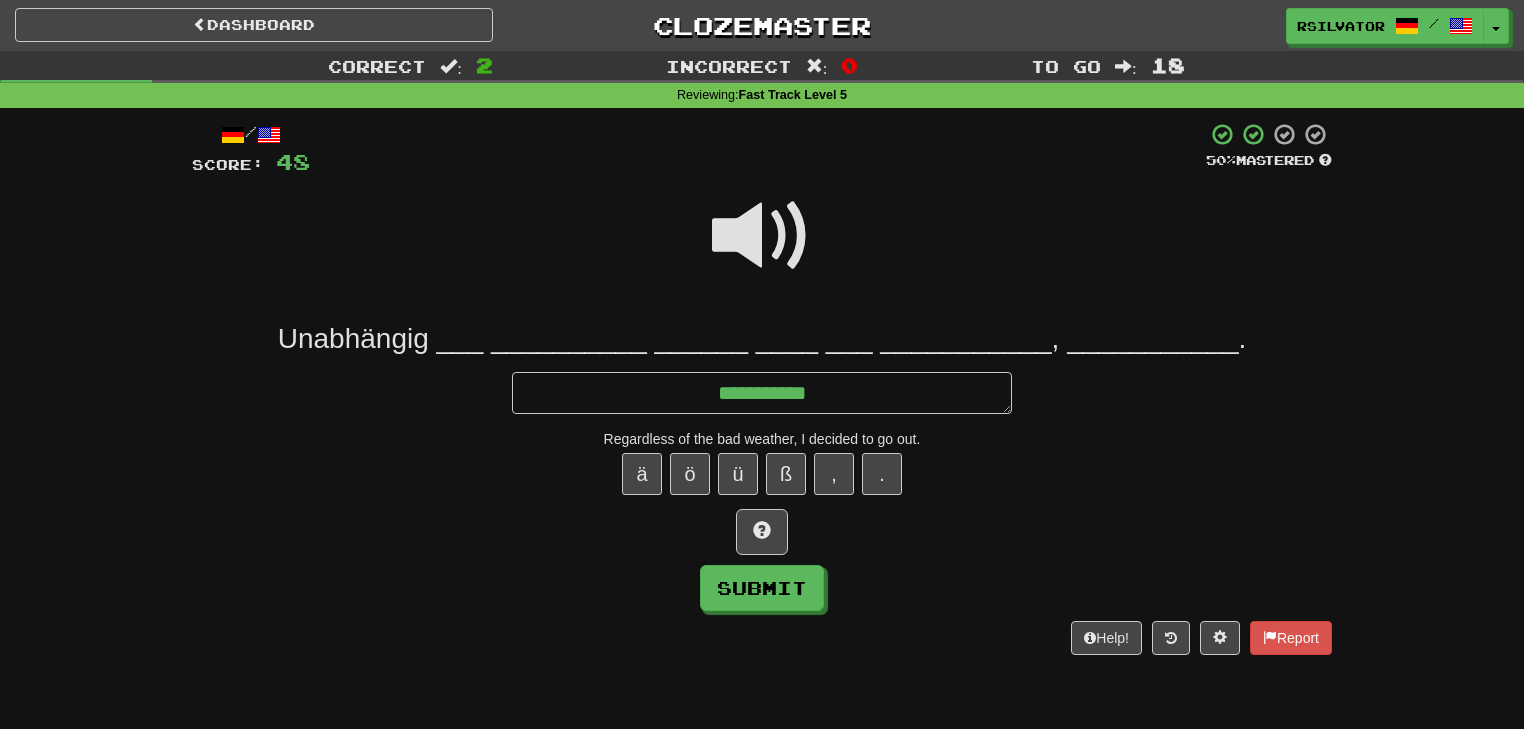 type on "*" 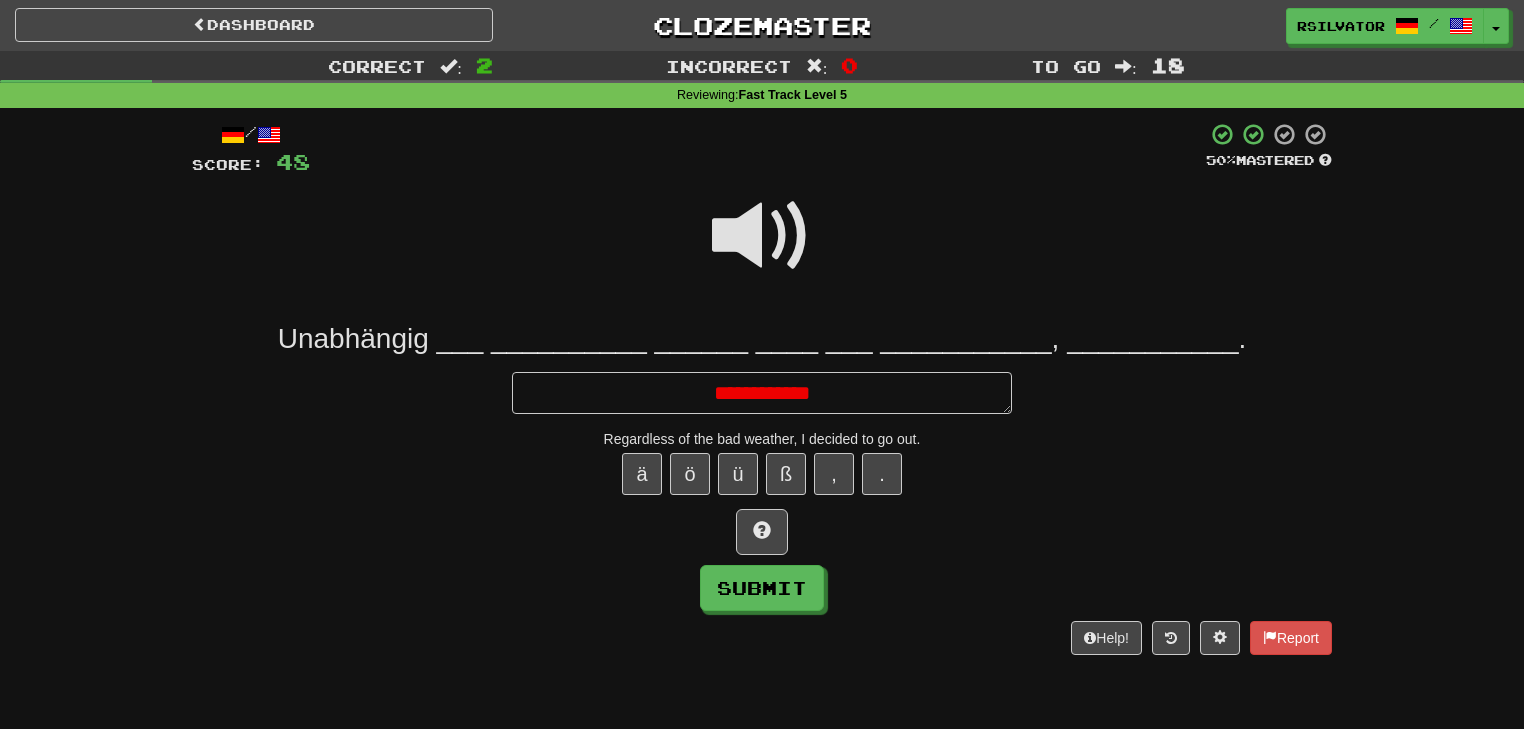 type on "*" 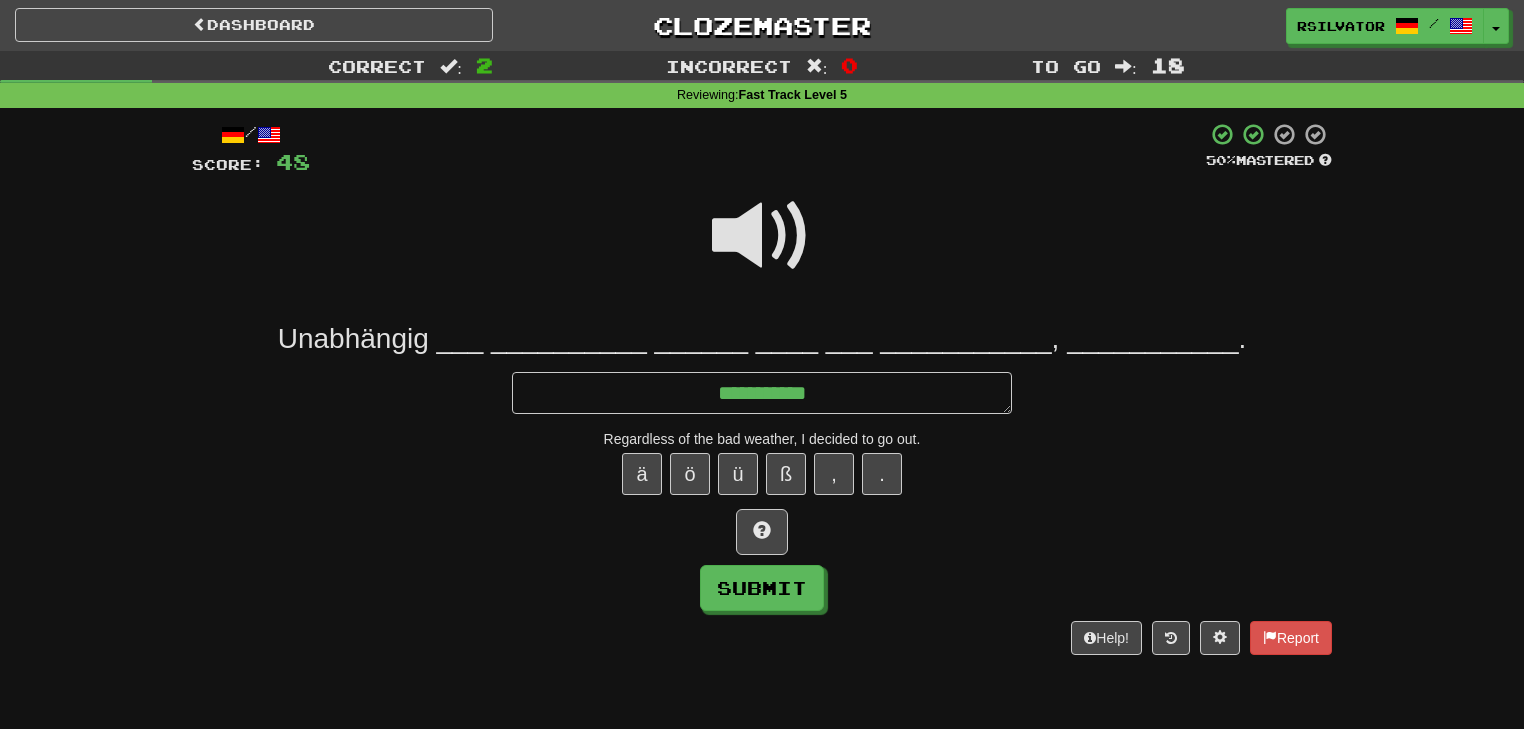 type on "*" 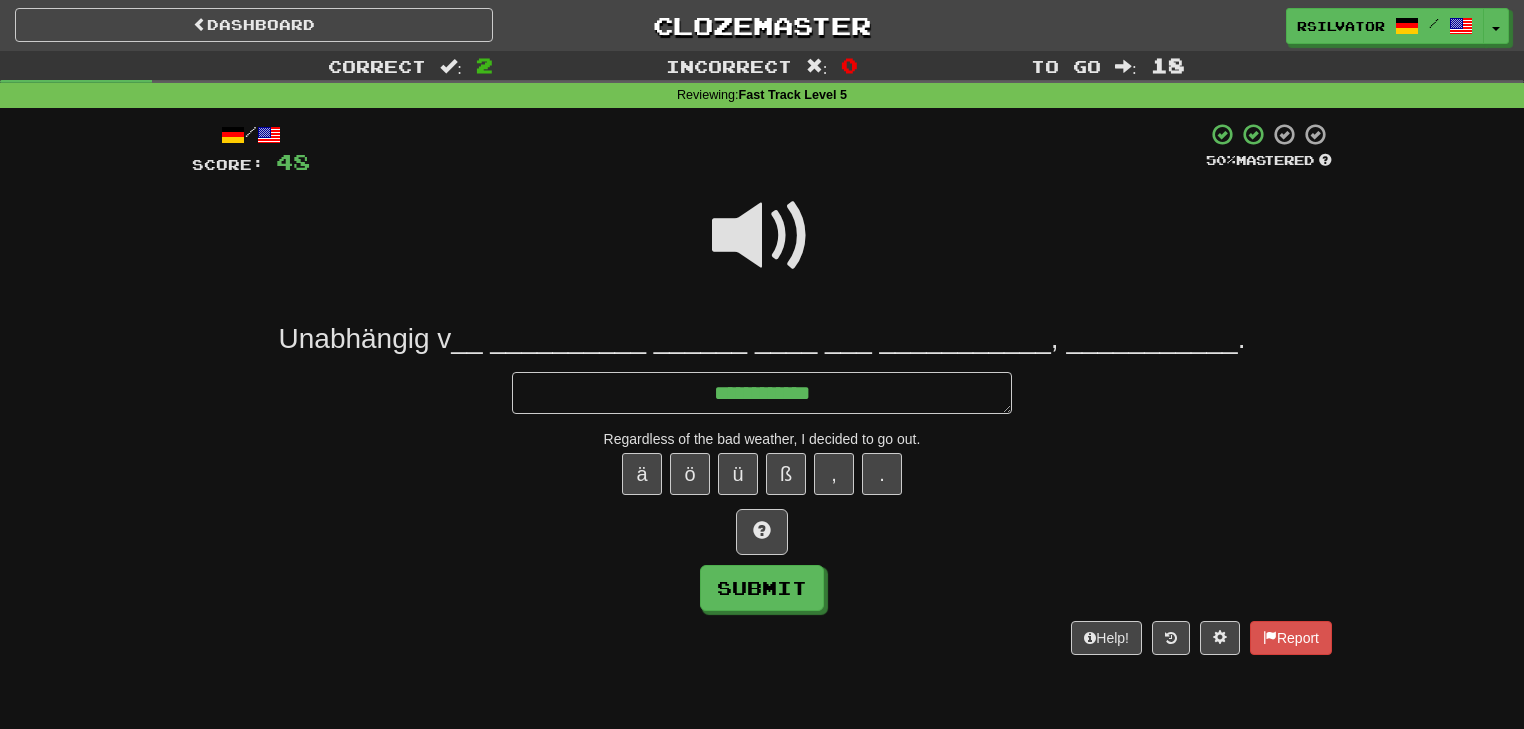 type on "*" 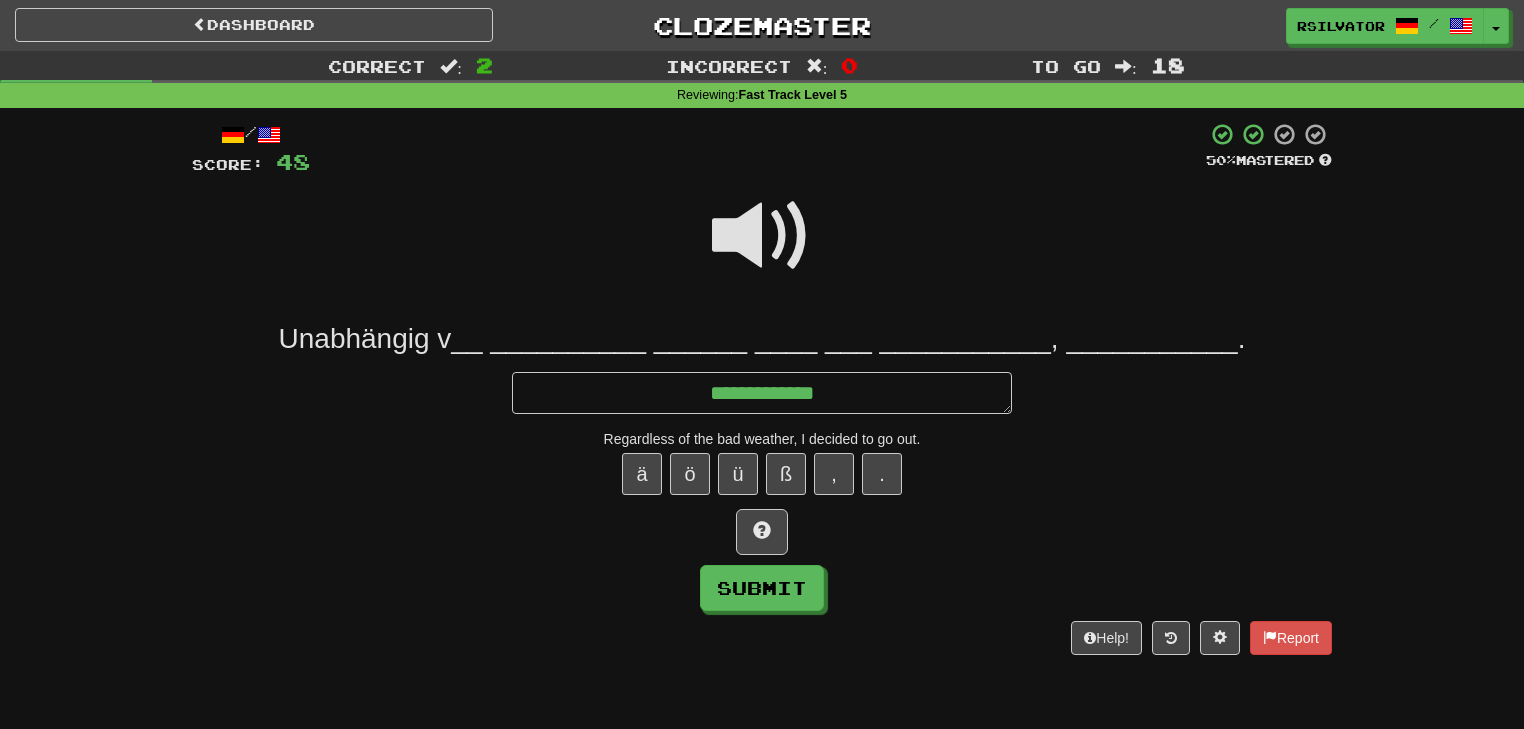 type on "**********" 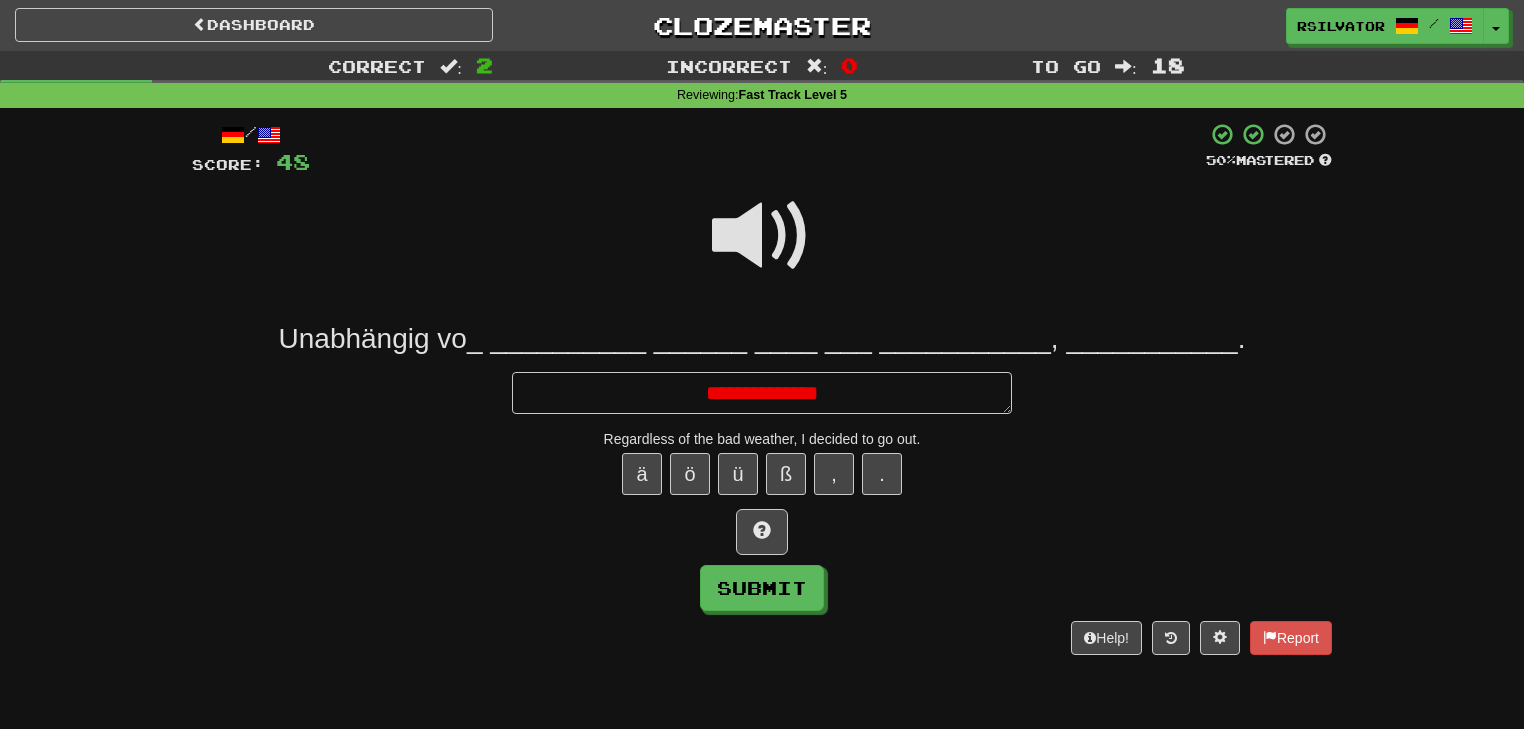 type on "*" 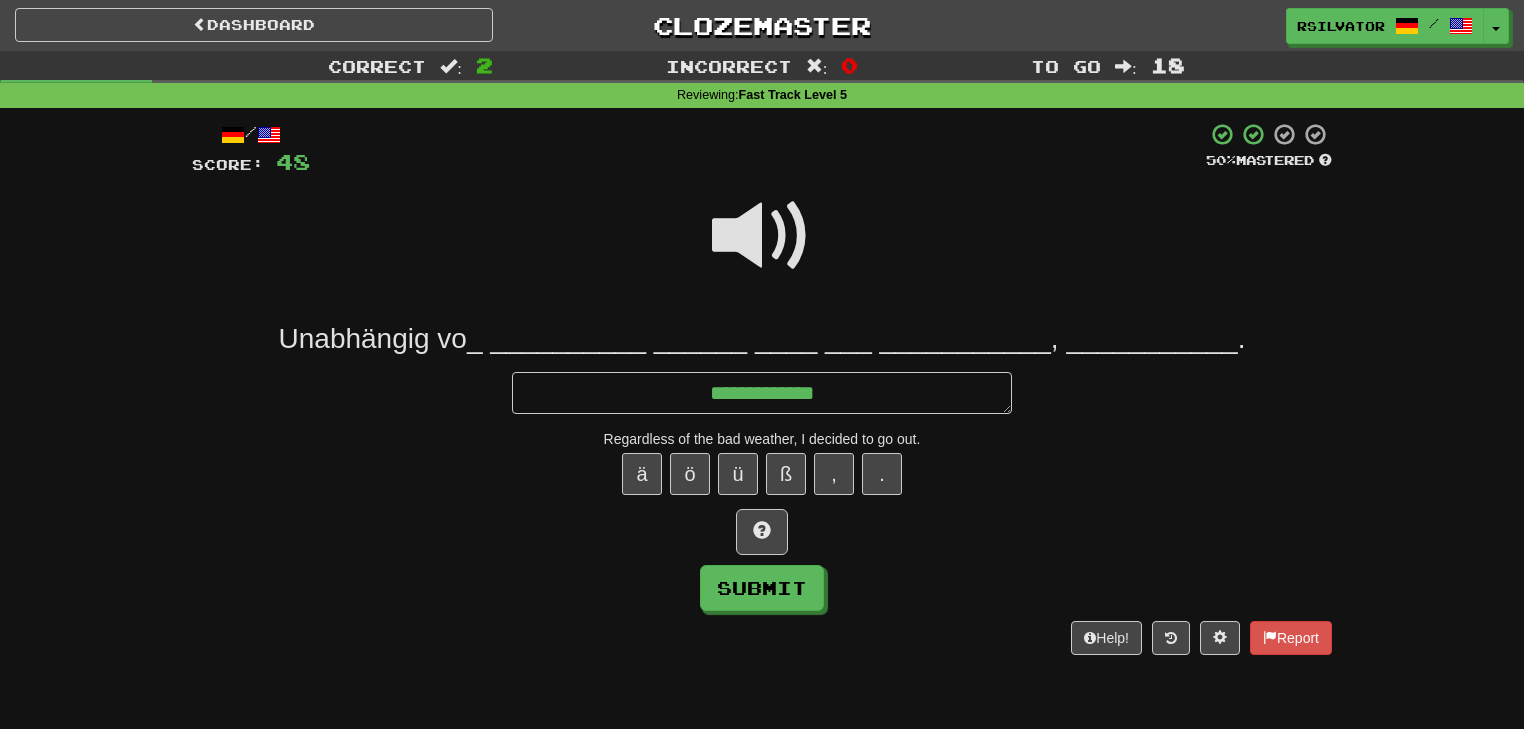 type on "*" 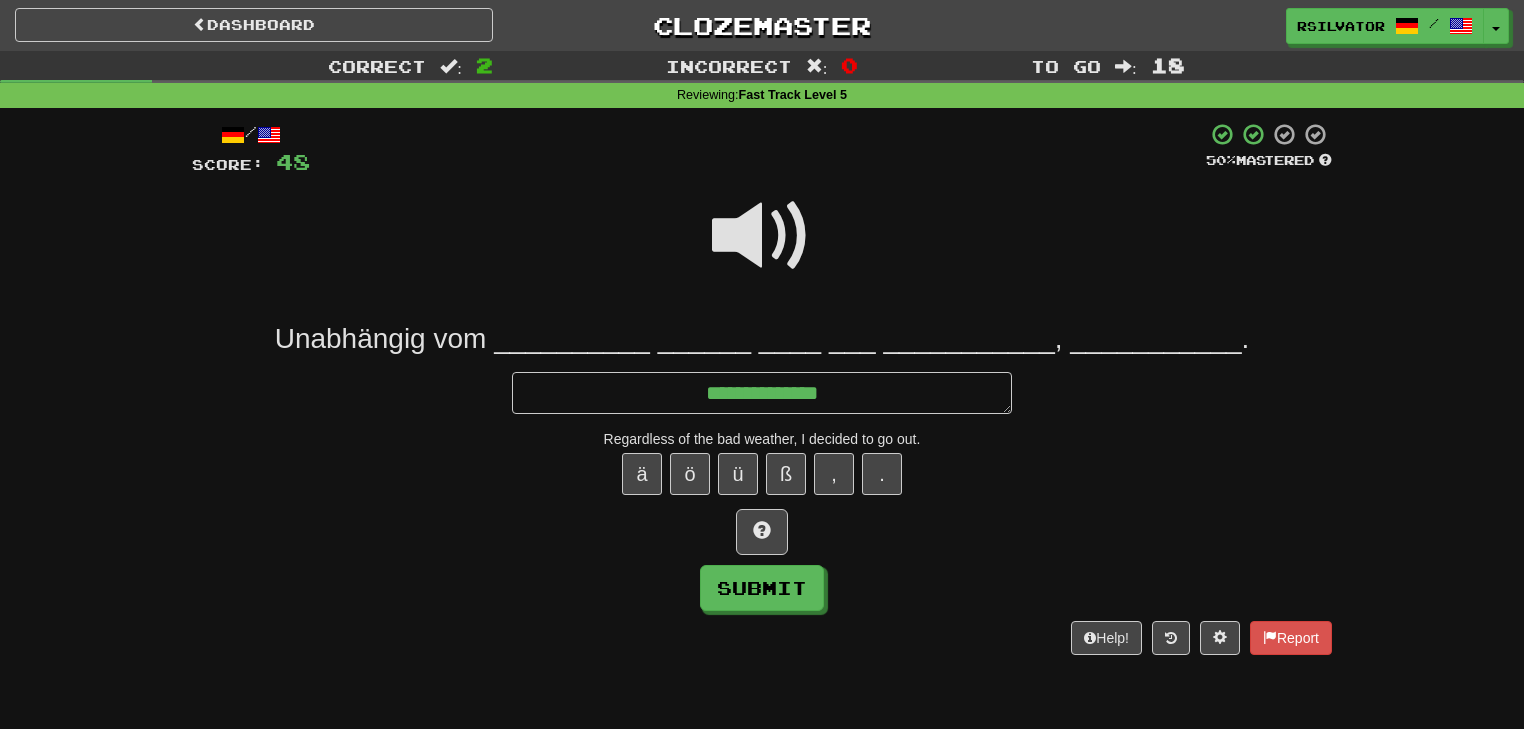 type on "*" 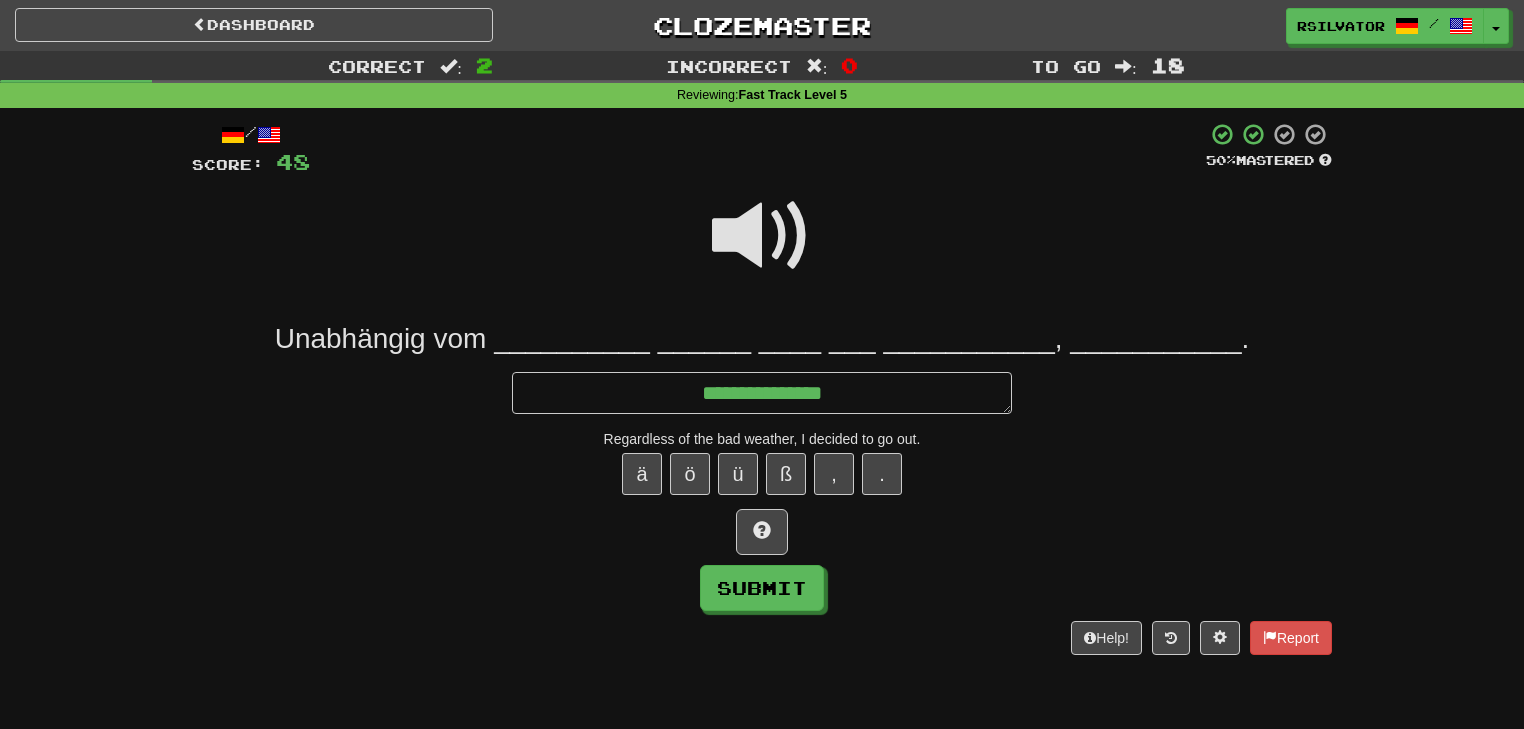 type on "*" 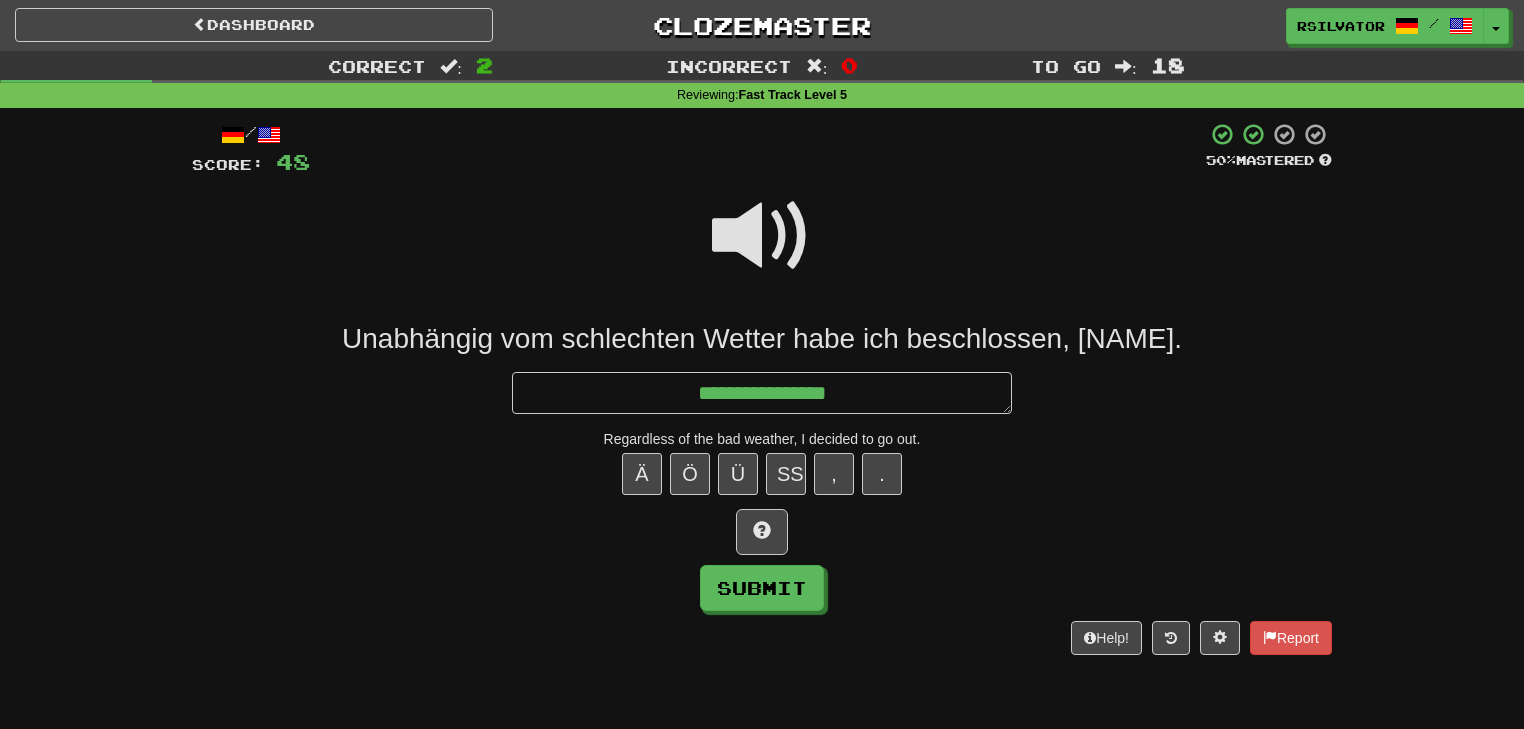 type on "*" 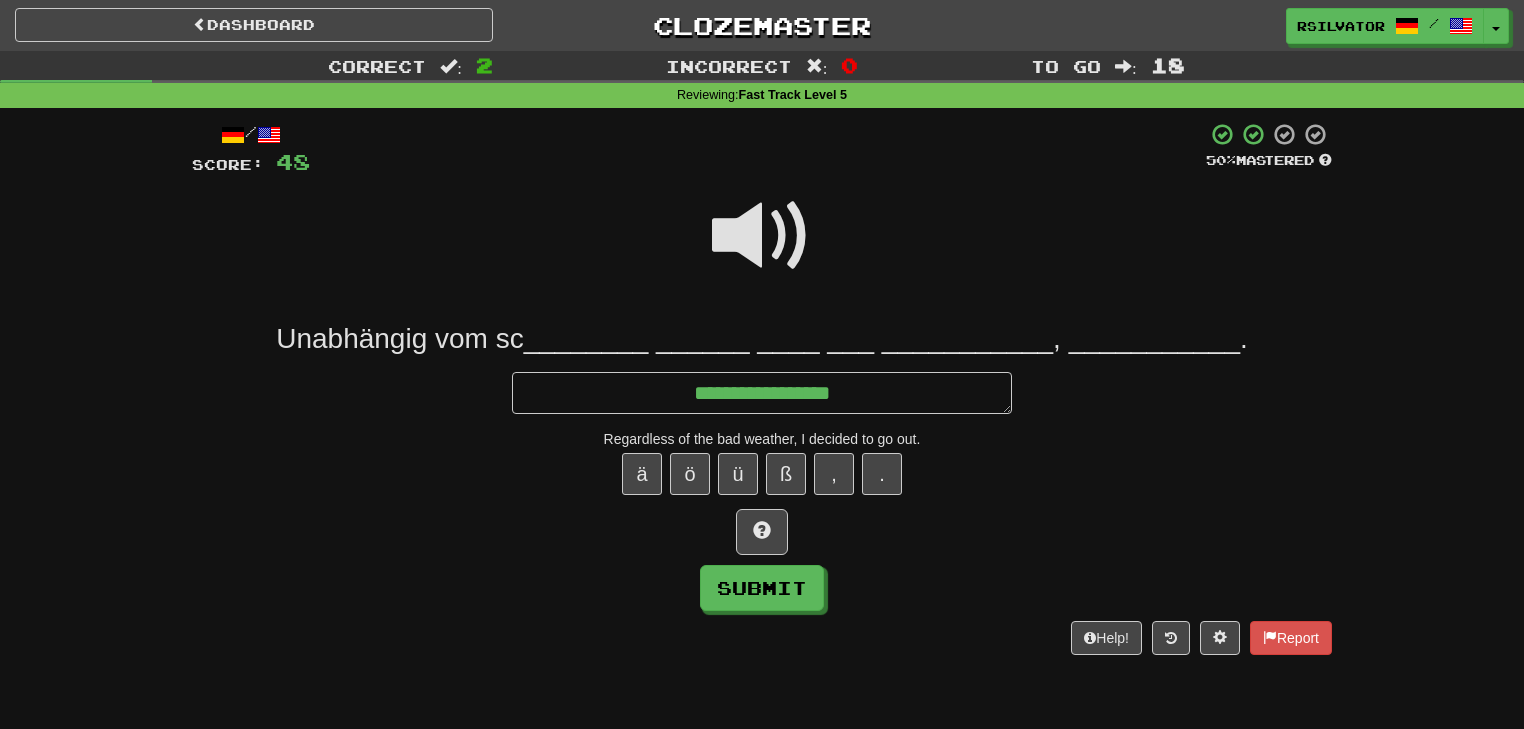 type on "*" 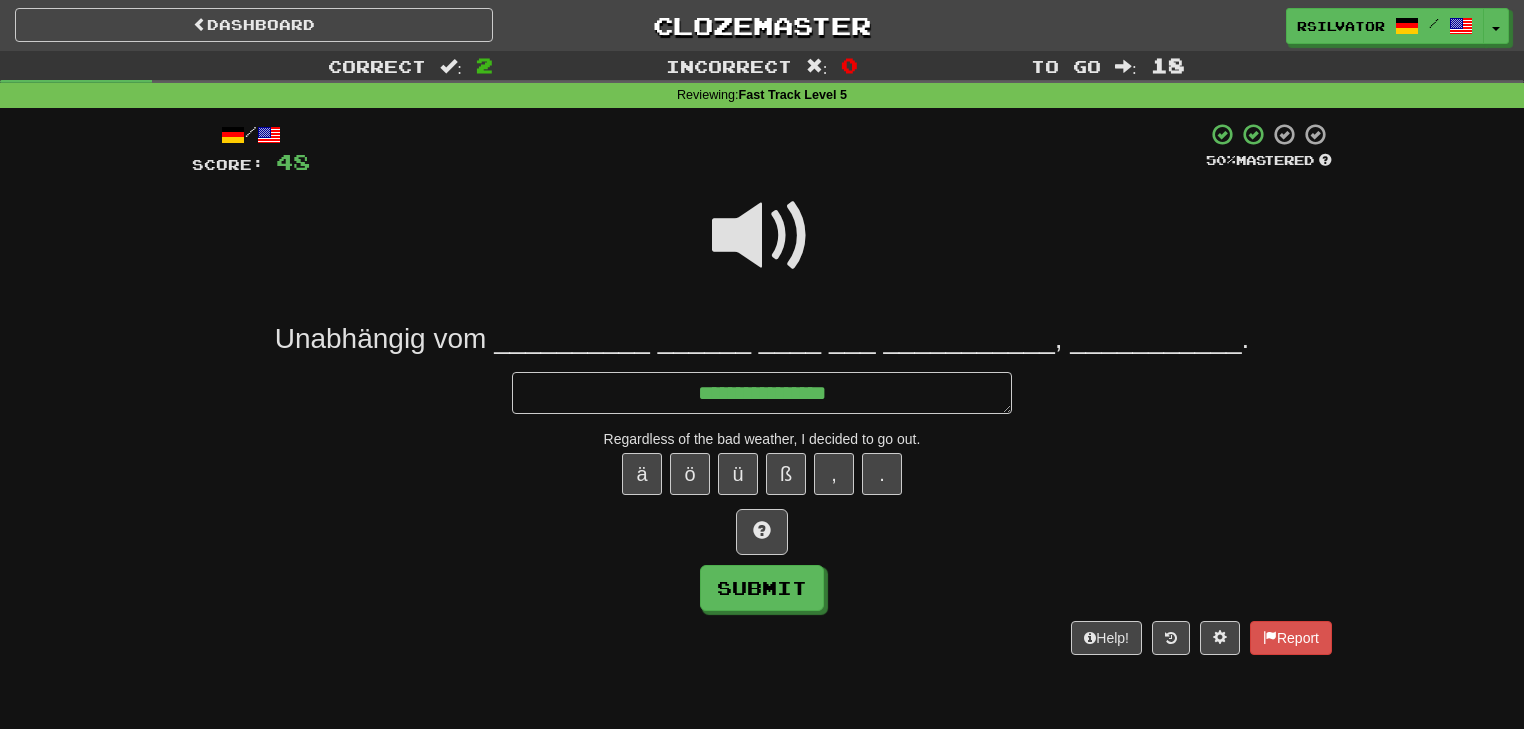 type on "*" 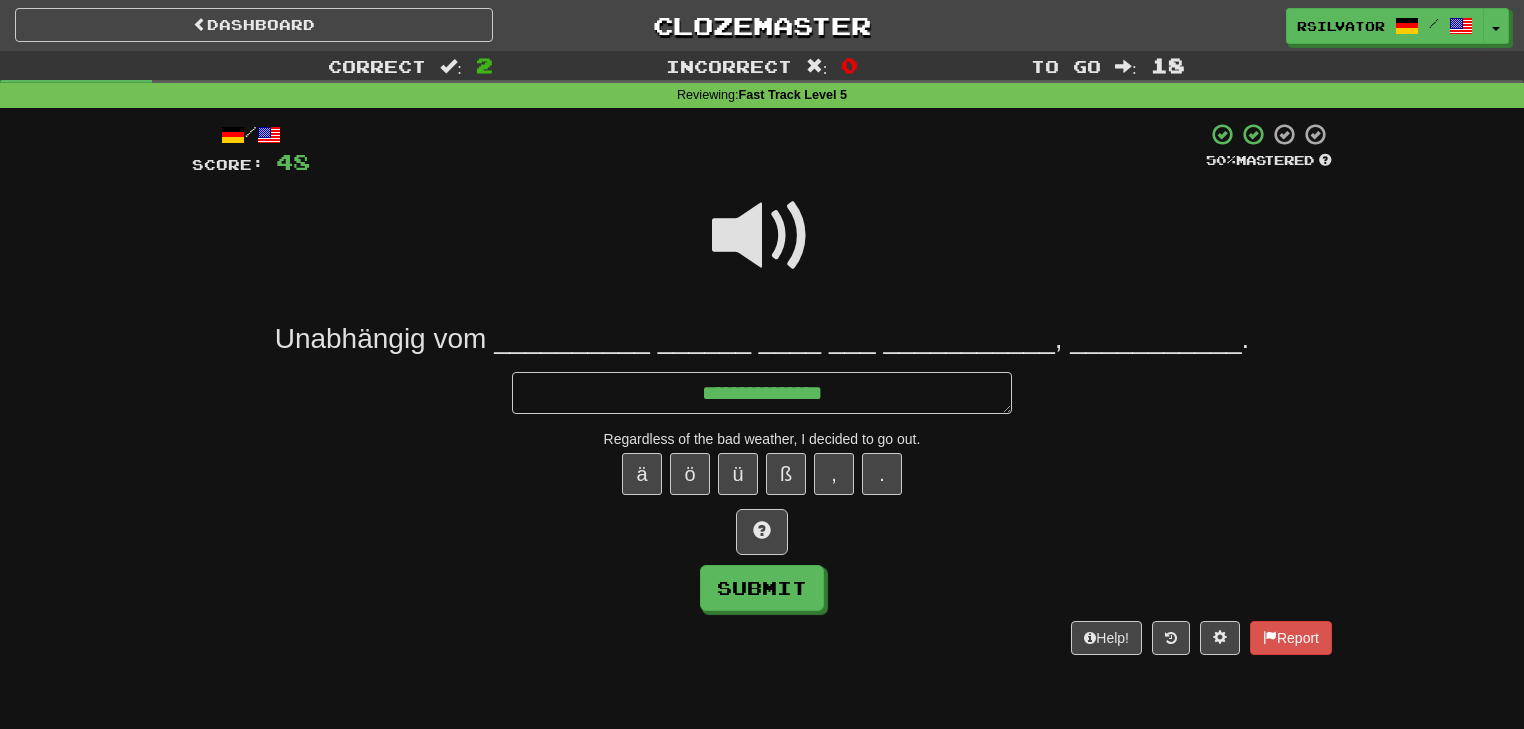 type on "*" 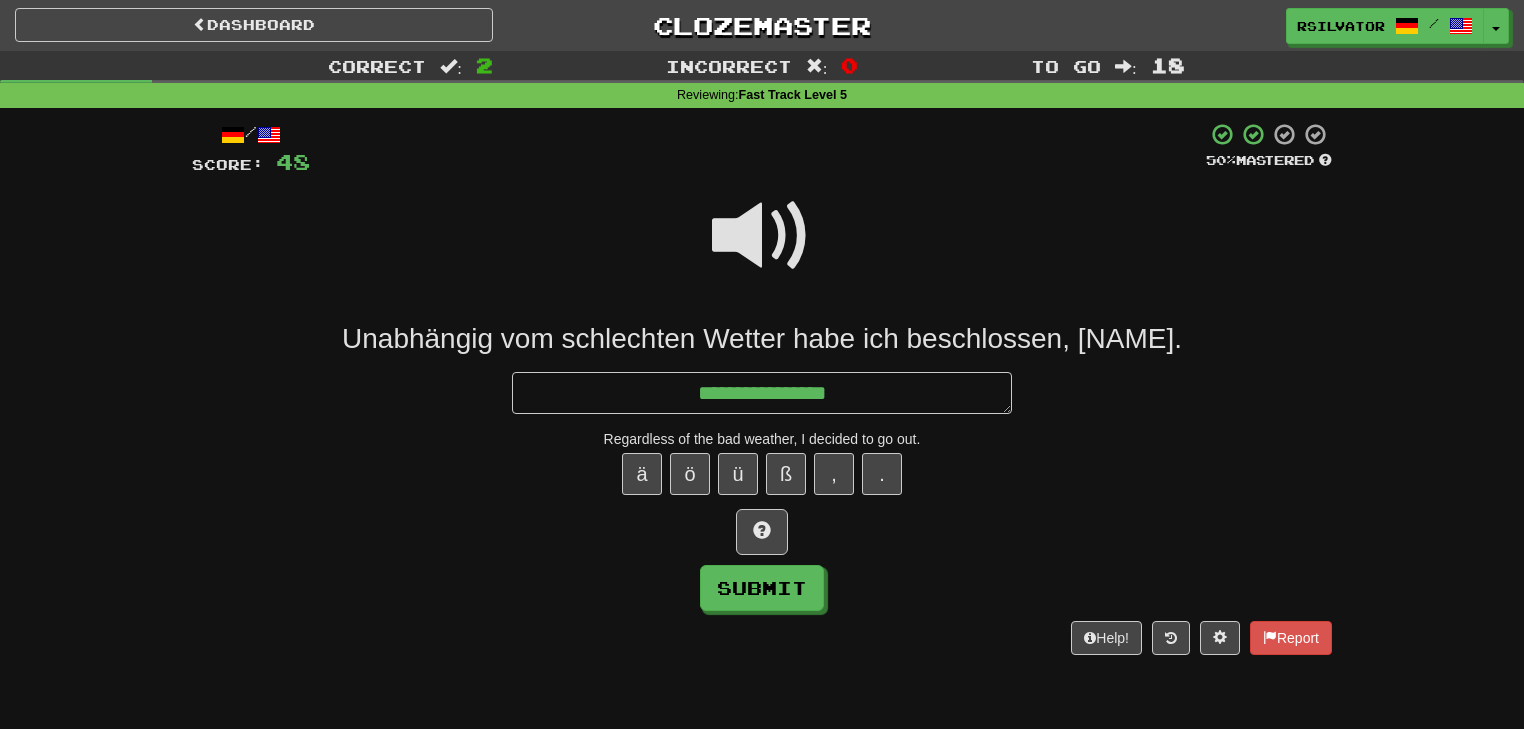 type on "*" 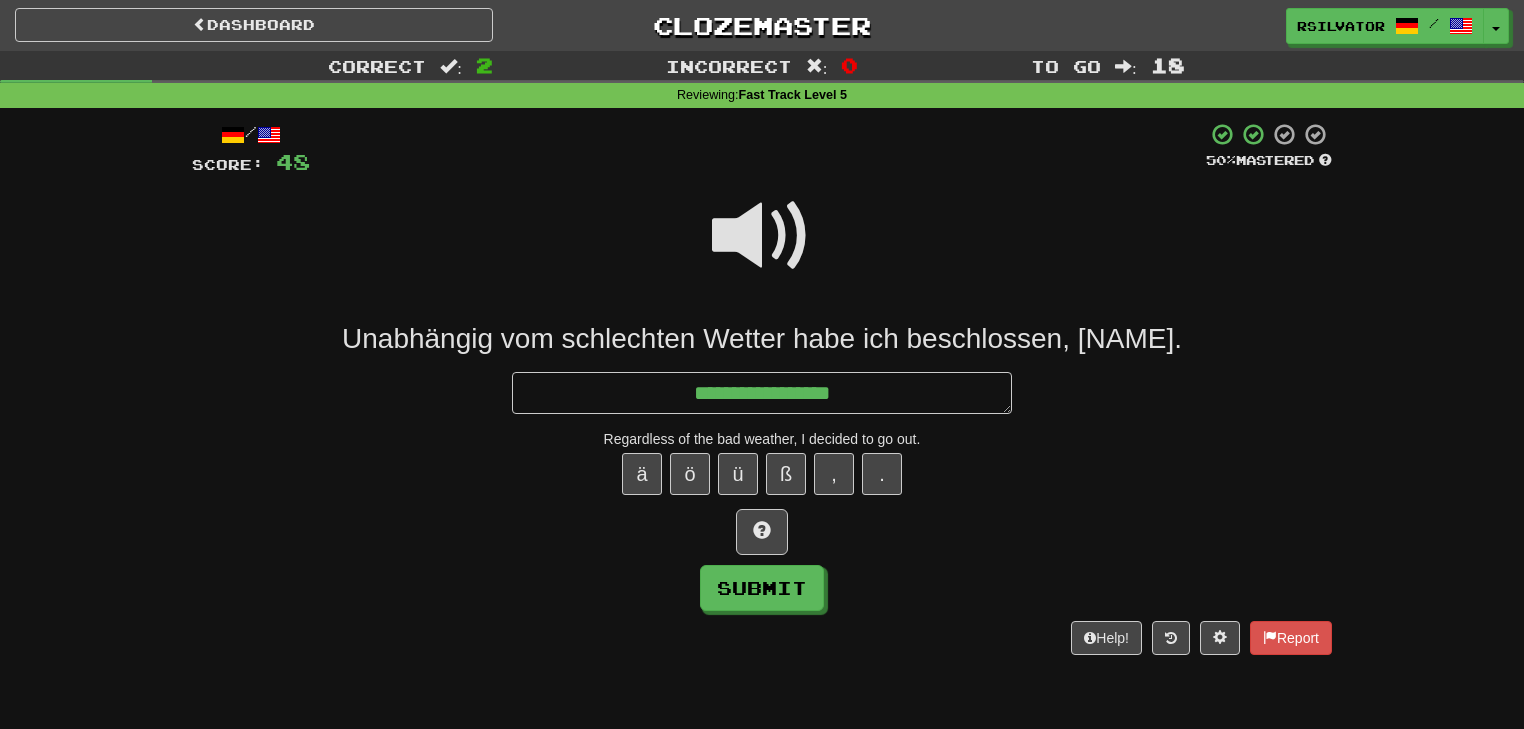type on "*" 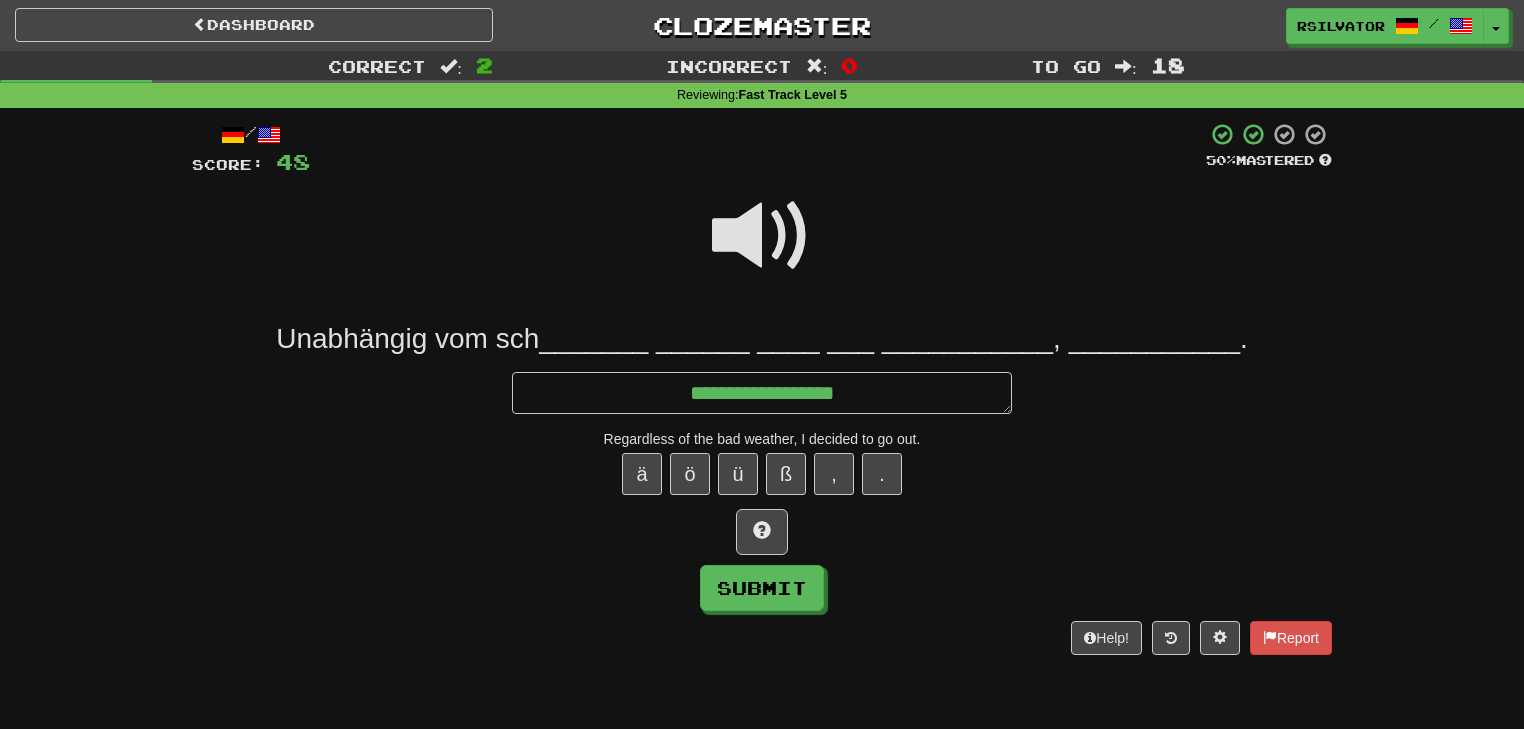 type on "*" 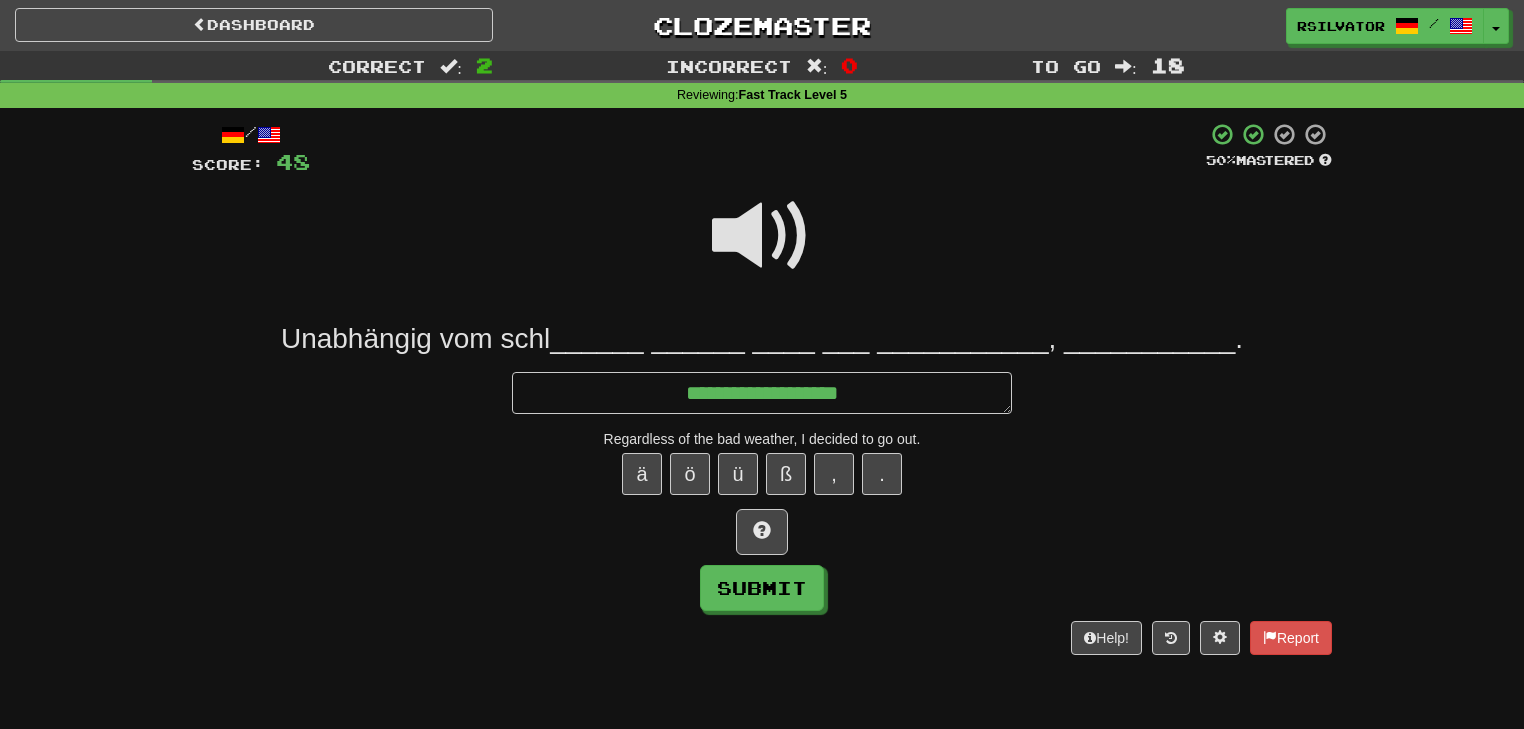type on "*" 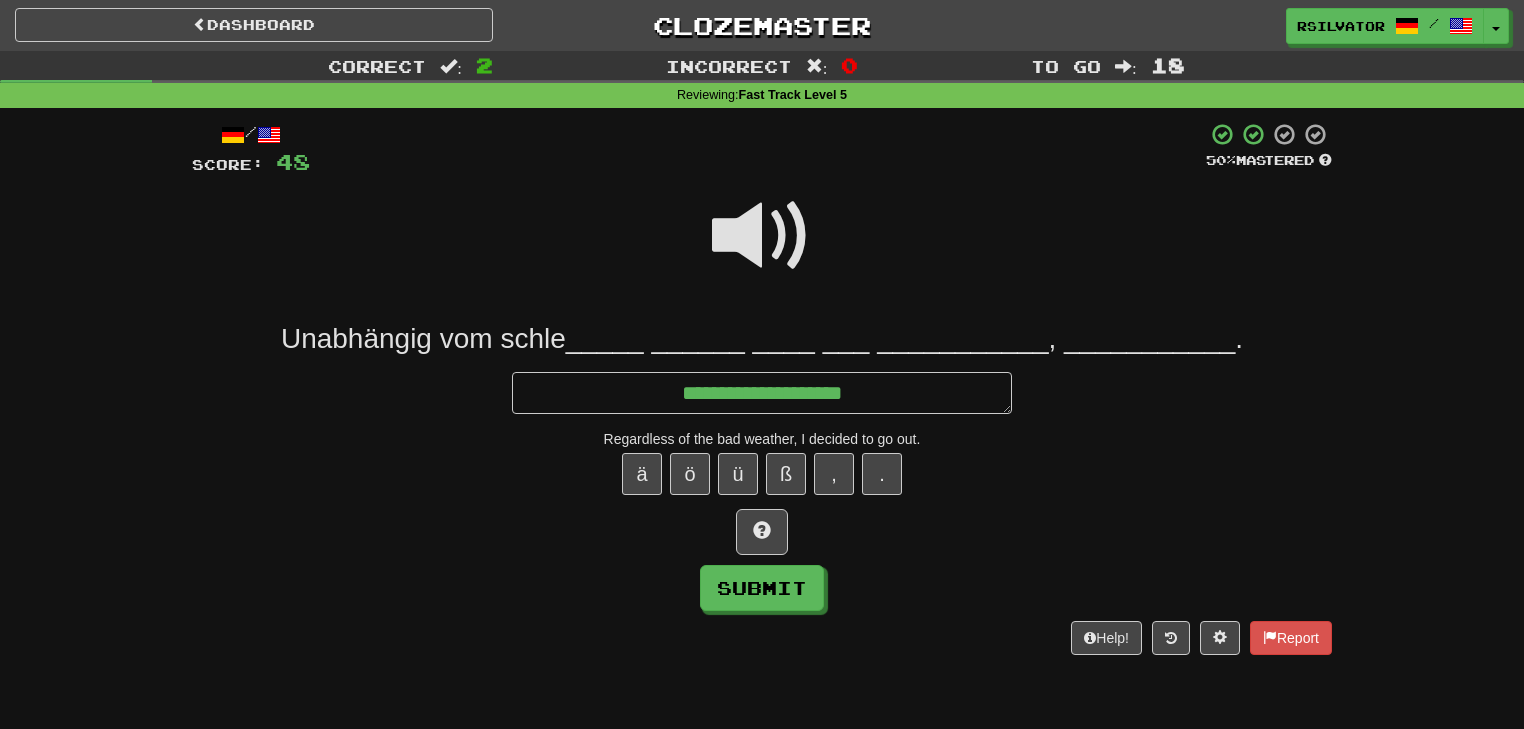 type 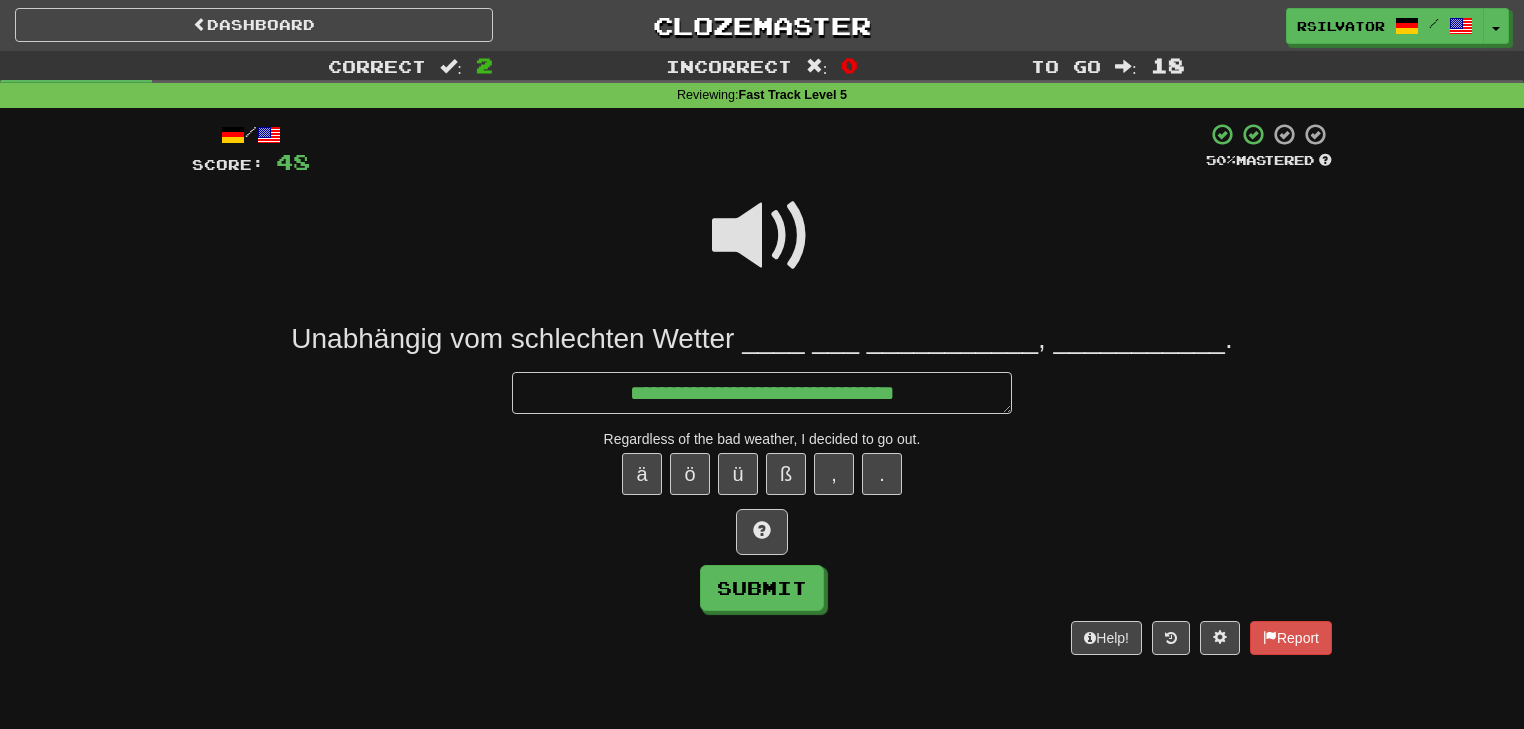 click at bounding box center (762, 236) 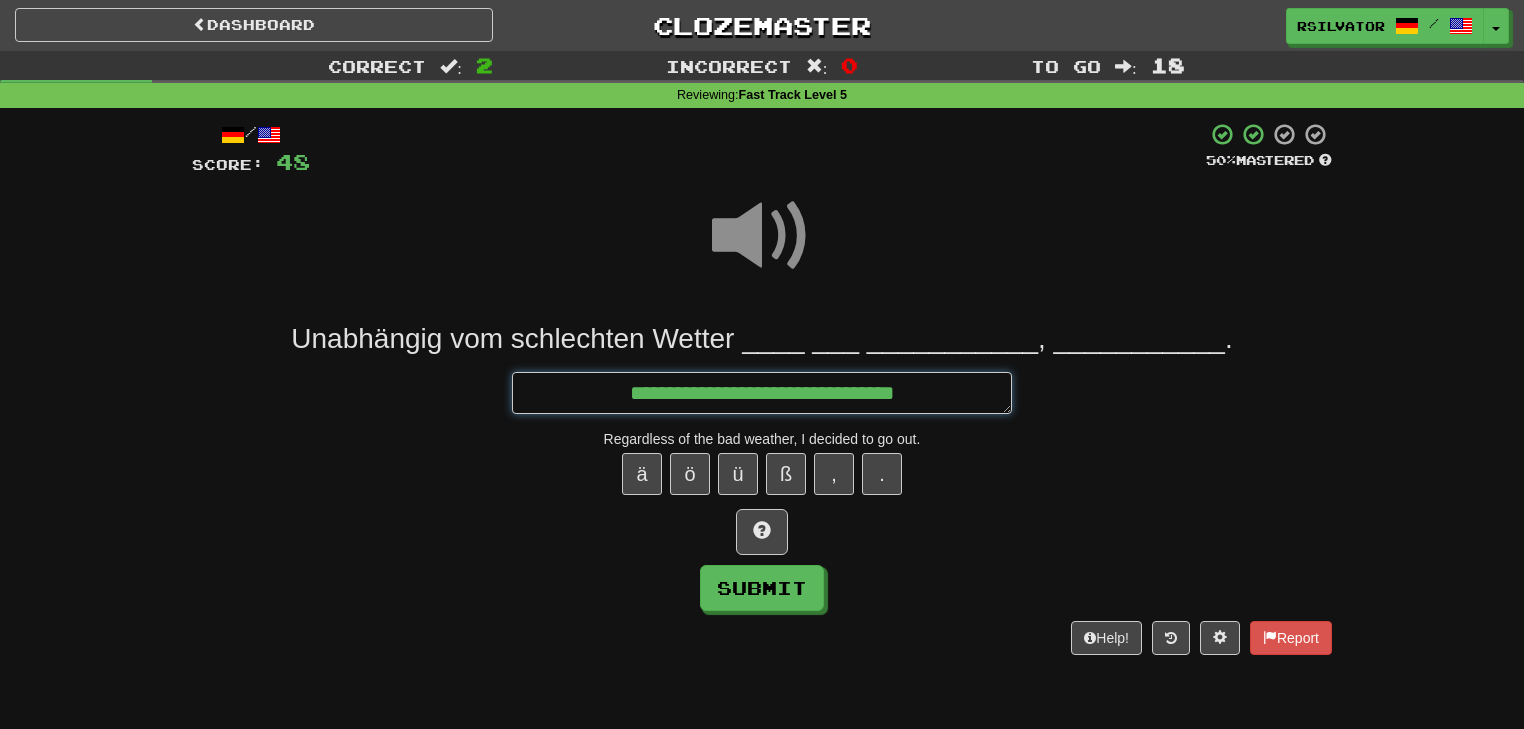 click on "**********" at bounding box center (762, 393) 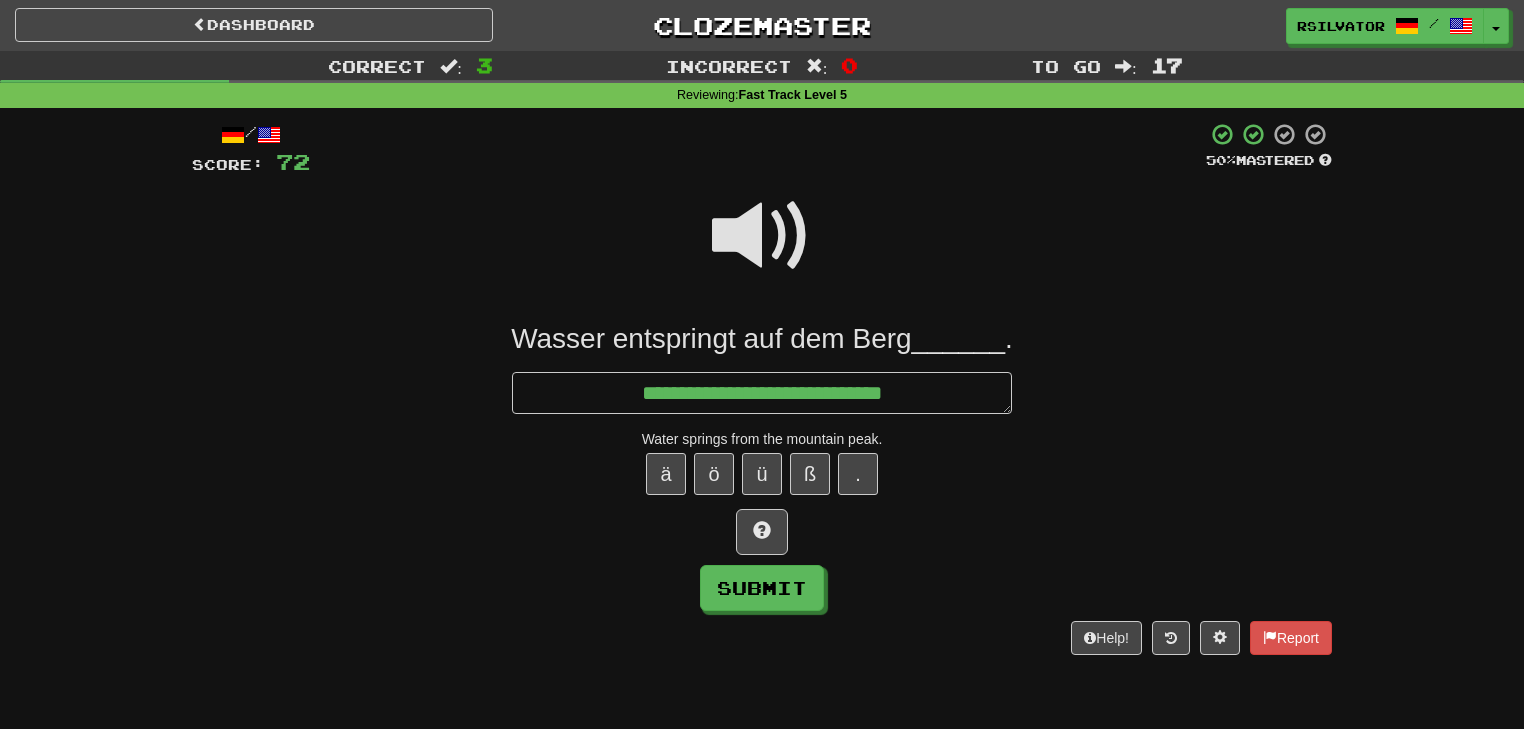 click at bounding box center (762, 236) 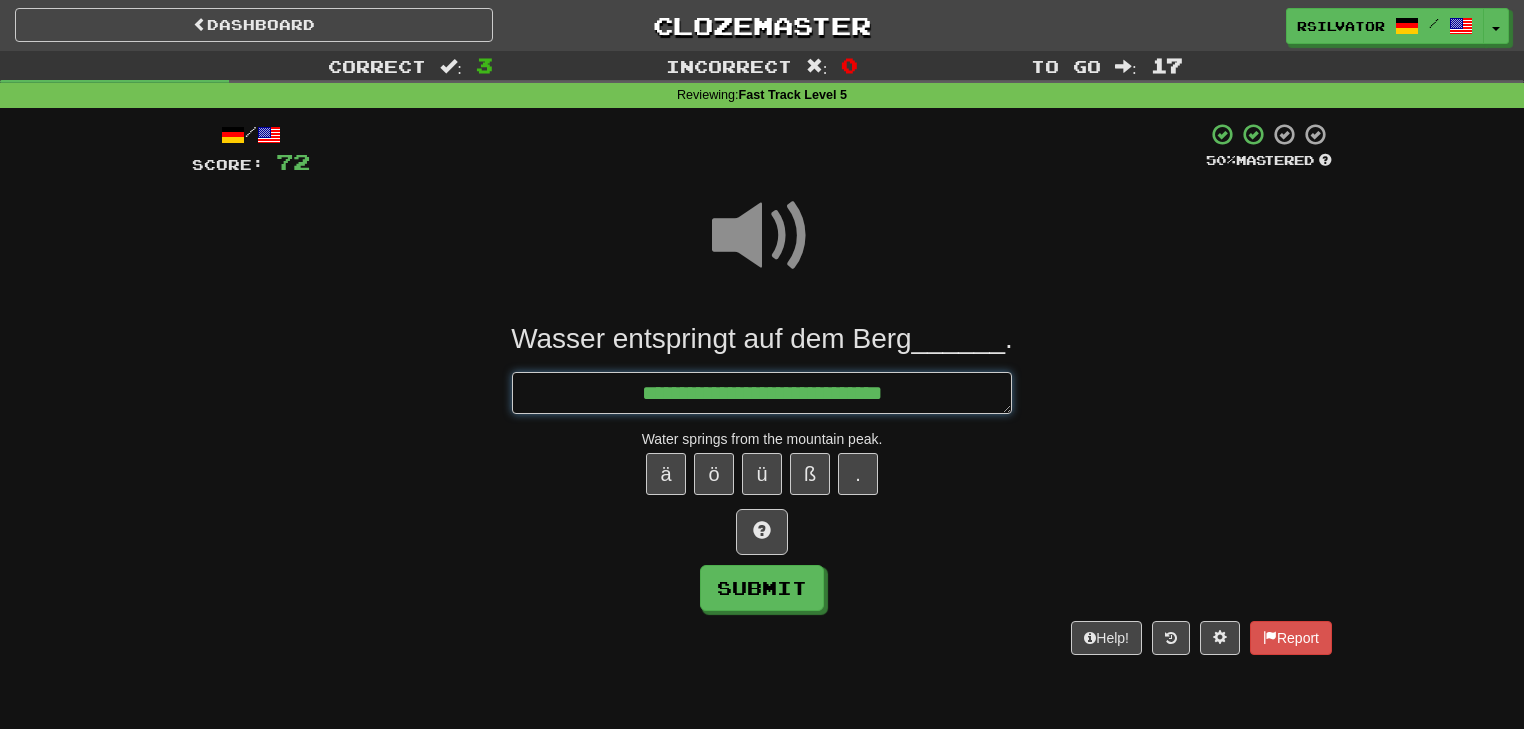 click on "**********" at bounding box center (762, 393) 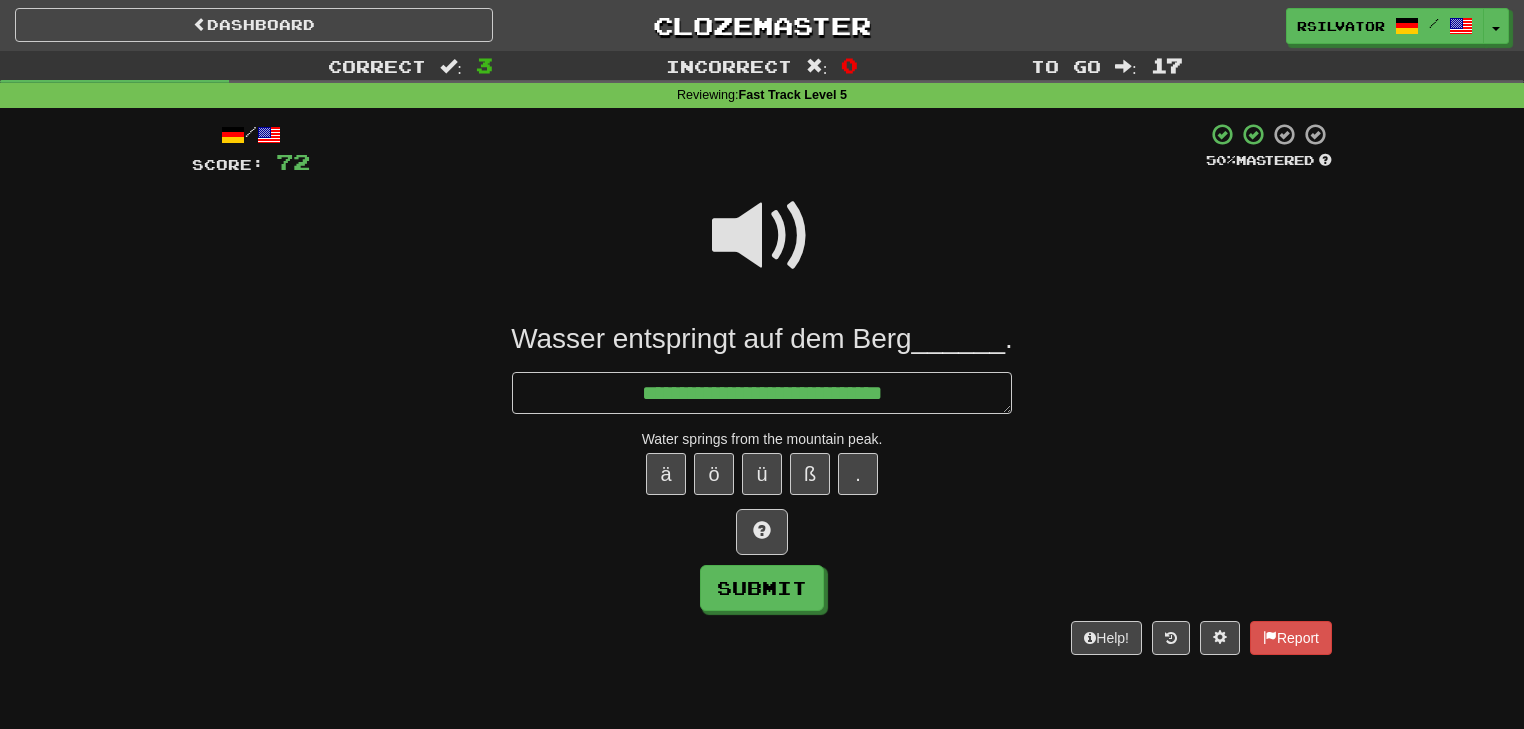 click at bounding box center (762, 236) 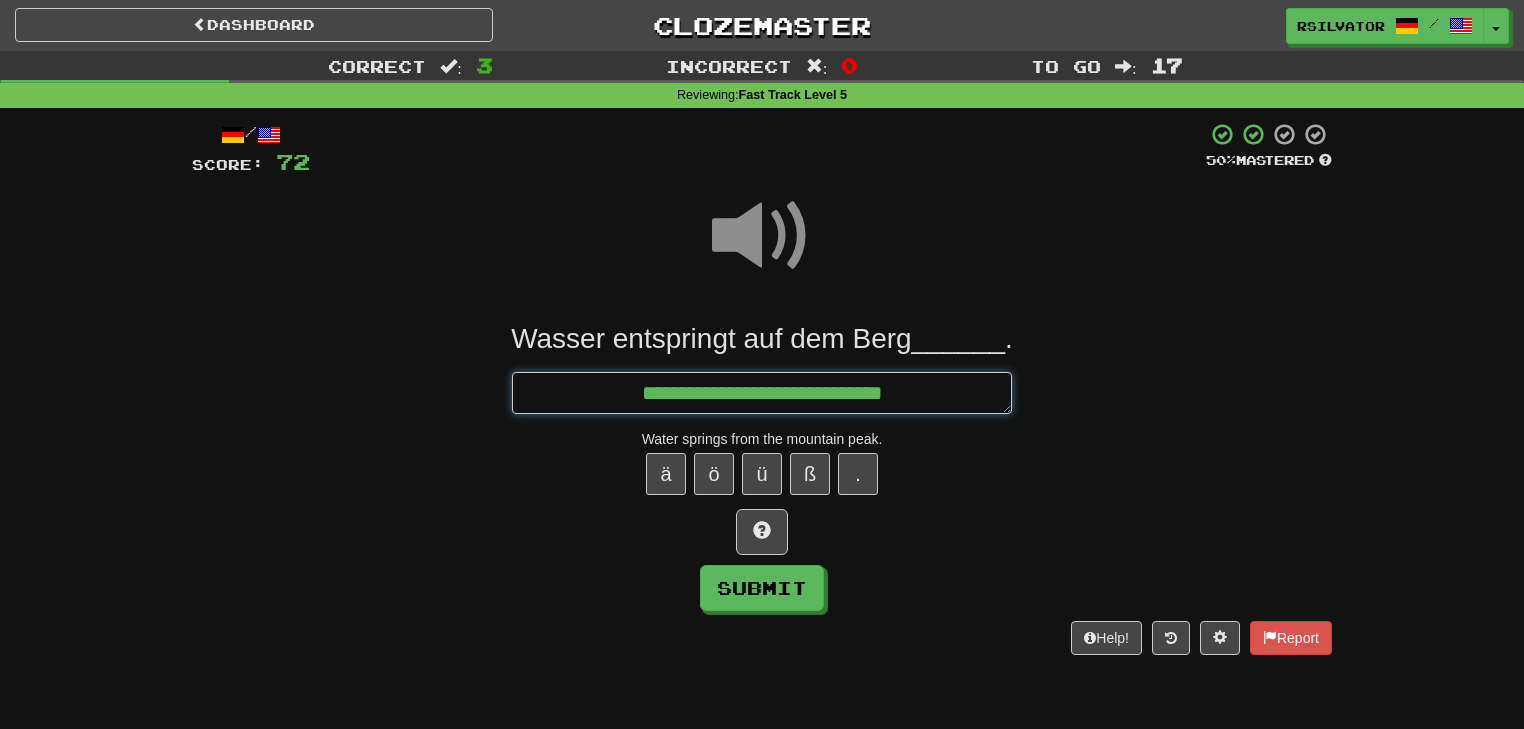 click on "**********" at bounding box center (762, 393) 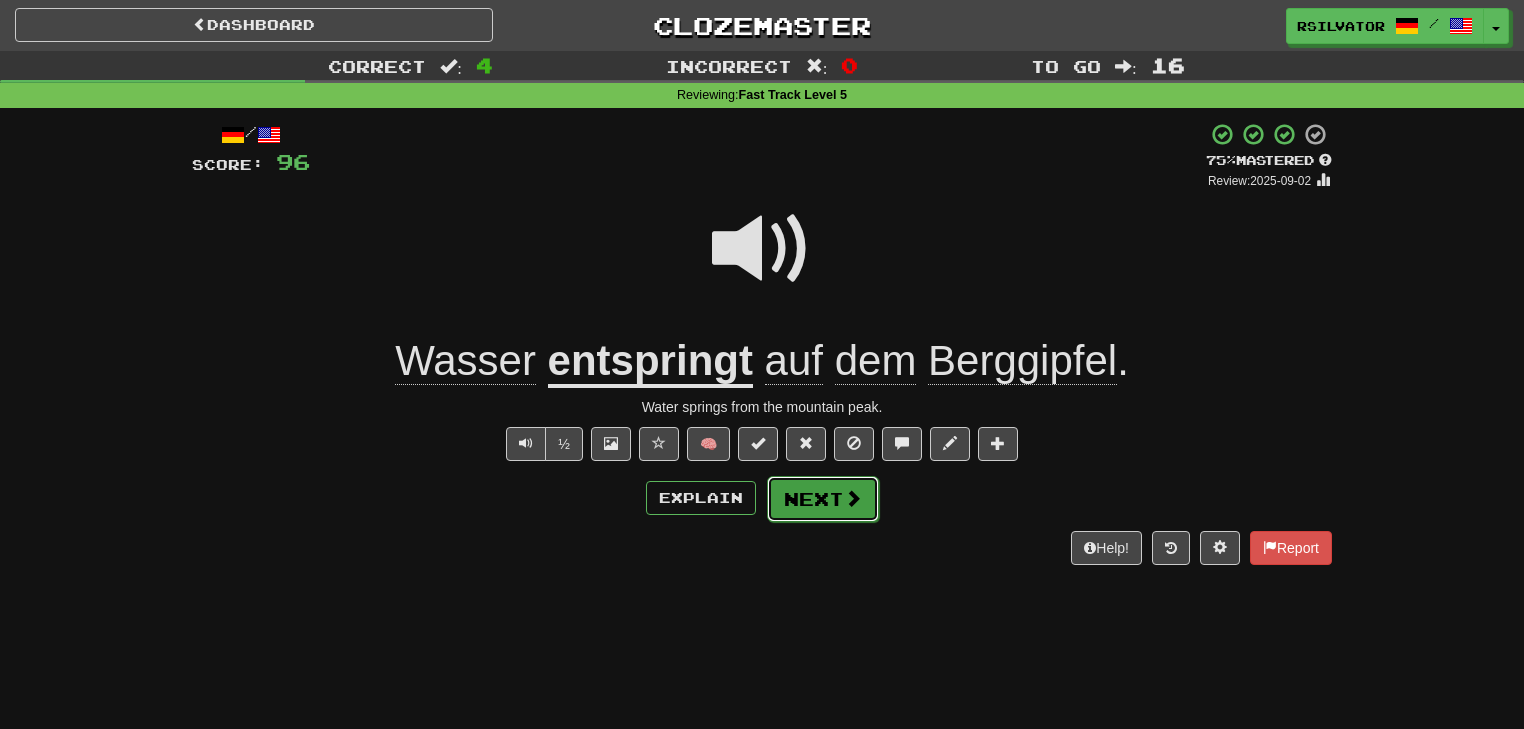 click on "Next" at bounding box center (823, 499) 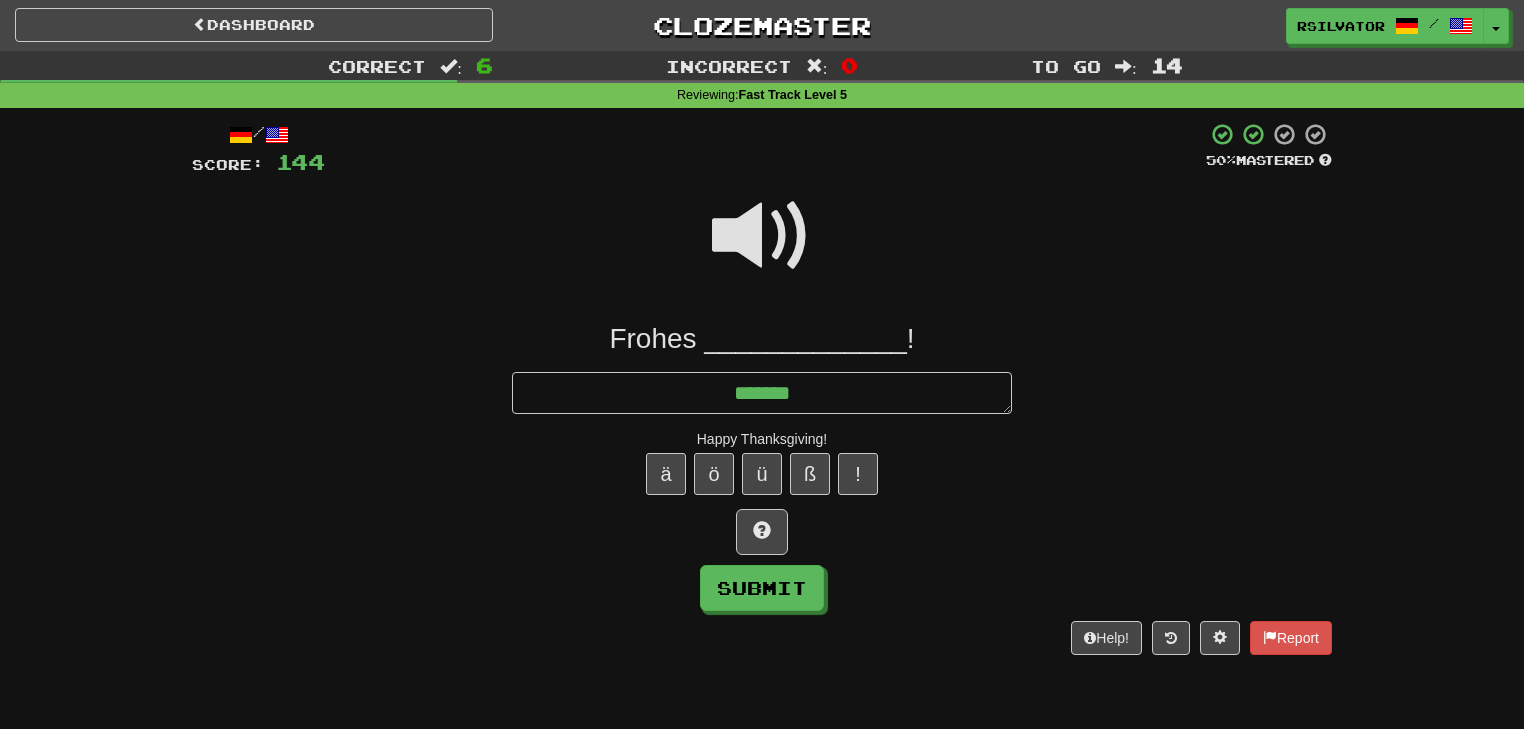 click at bounding box center [762, 236] 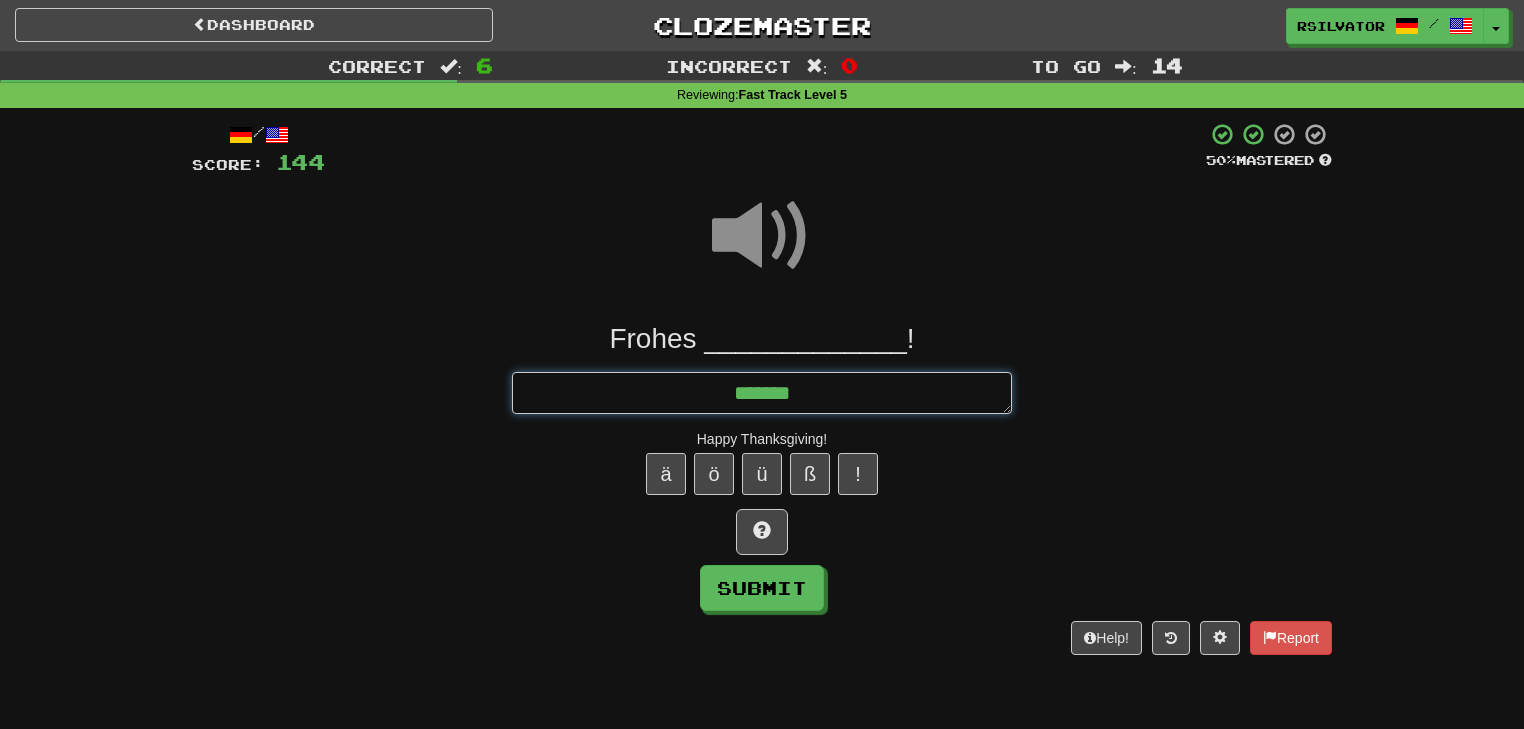 click on "******" at bounding box center (762, 393) 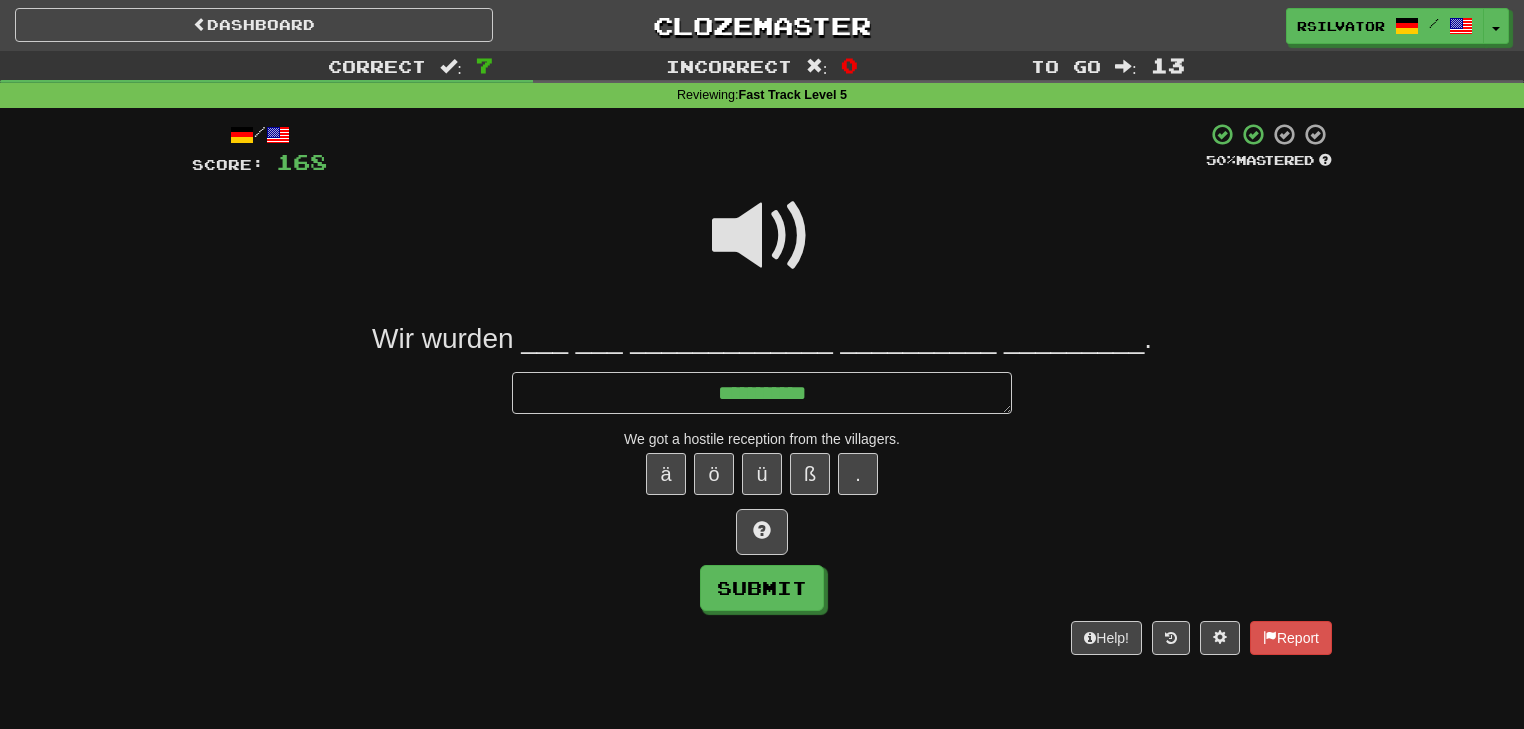 click at bounding box center [762, 236] 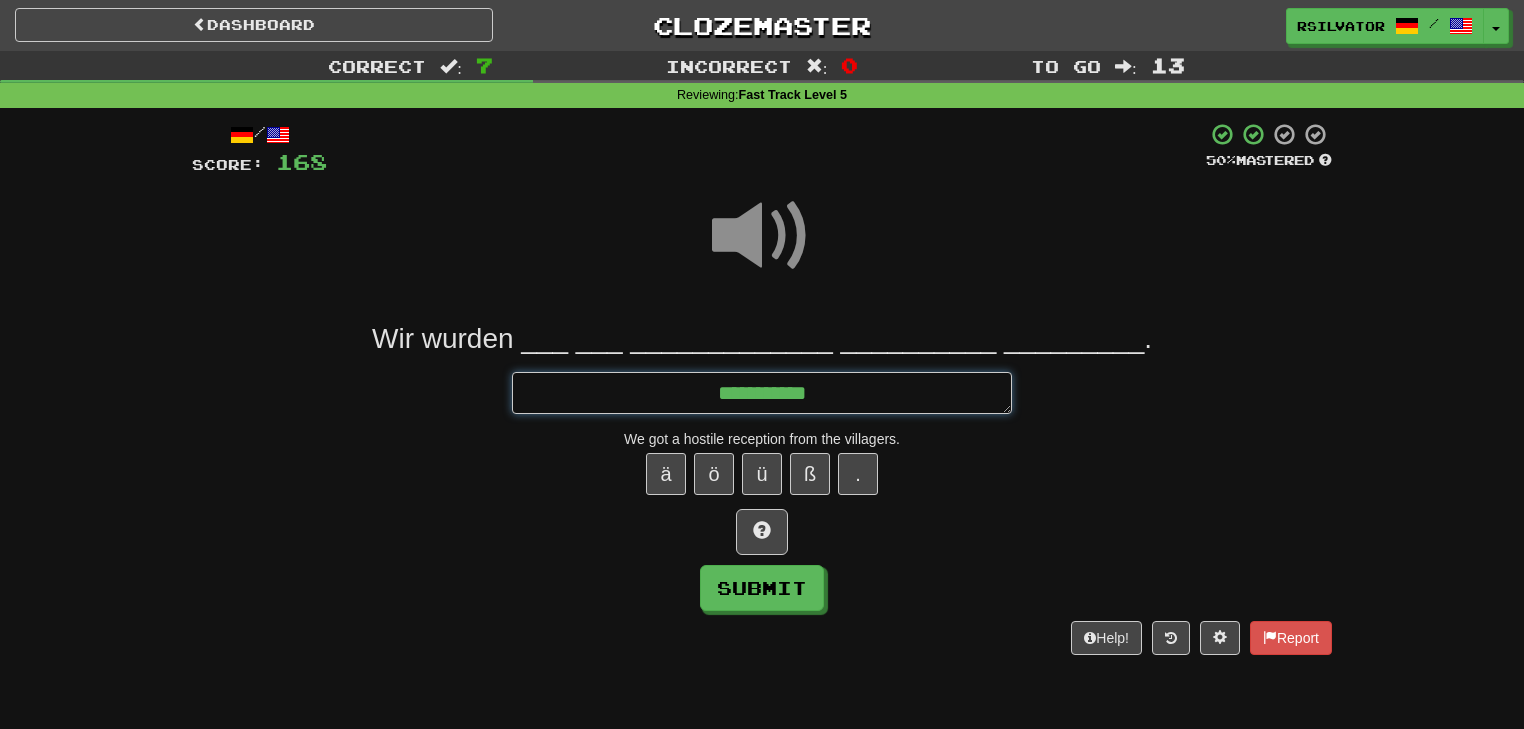 click on "**********" at bounding box center [762, 393] 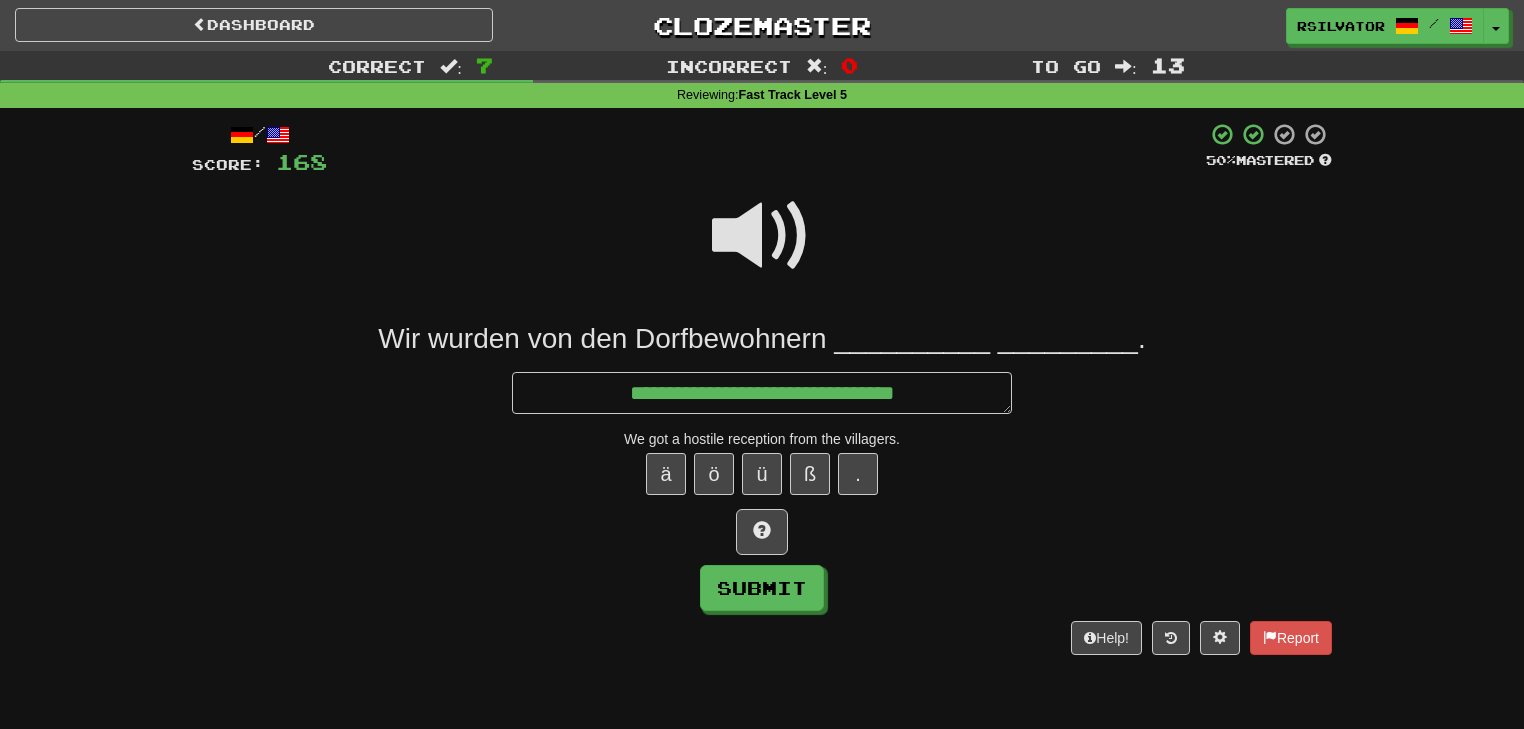 click at bounding box center [762, 236] 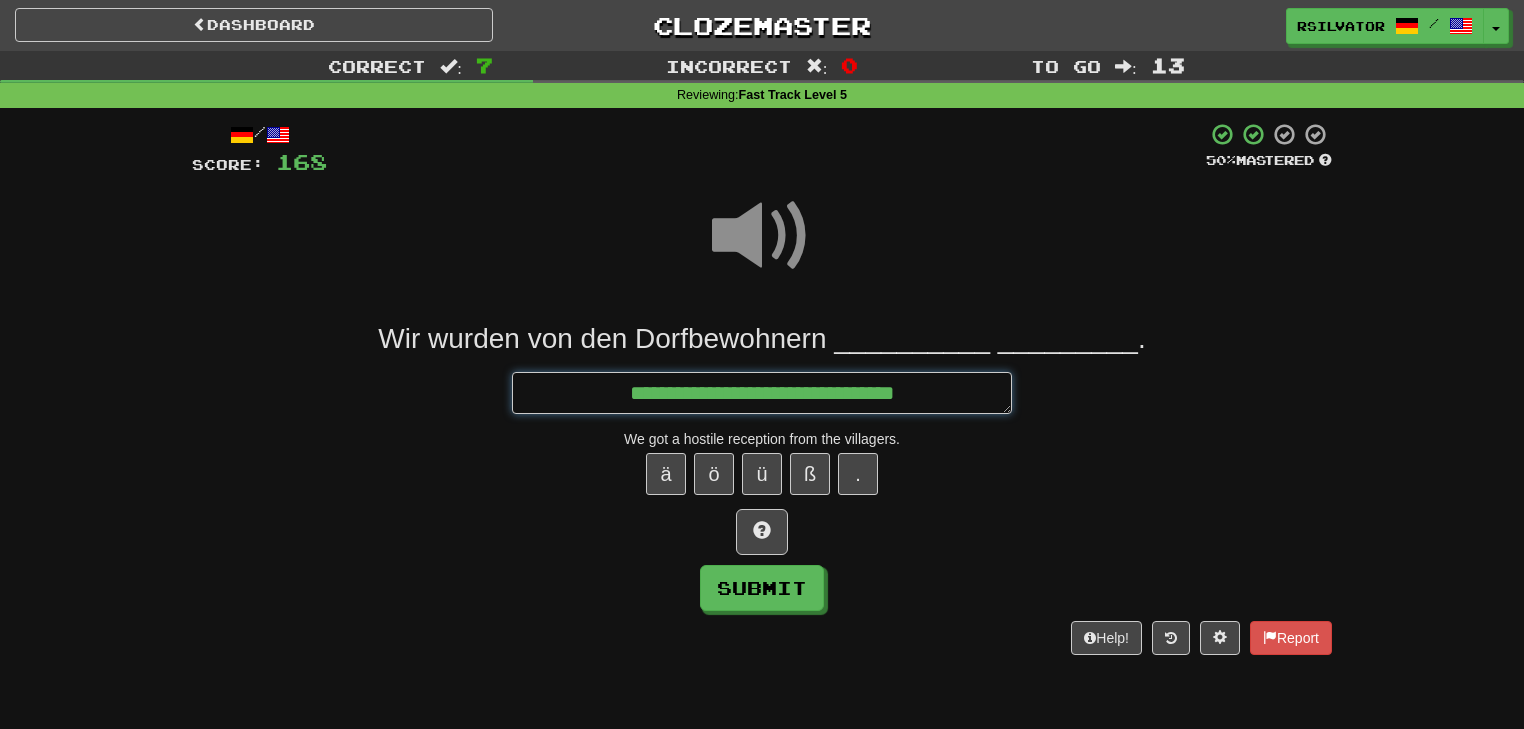 click on "**********" at bounding box center [762, 393] 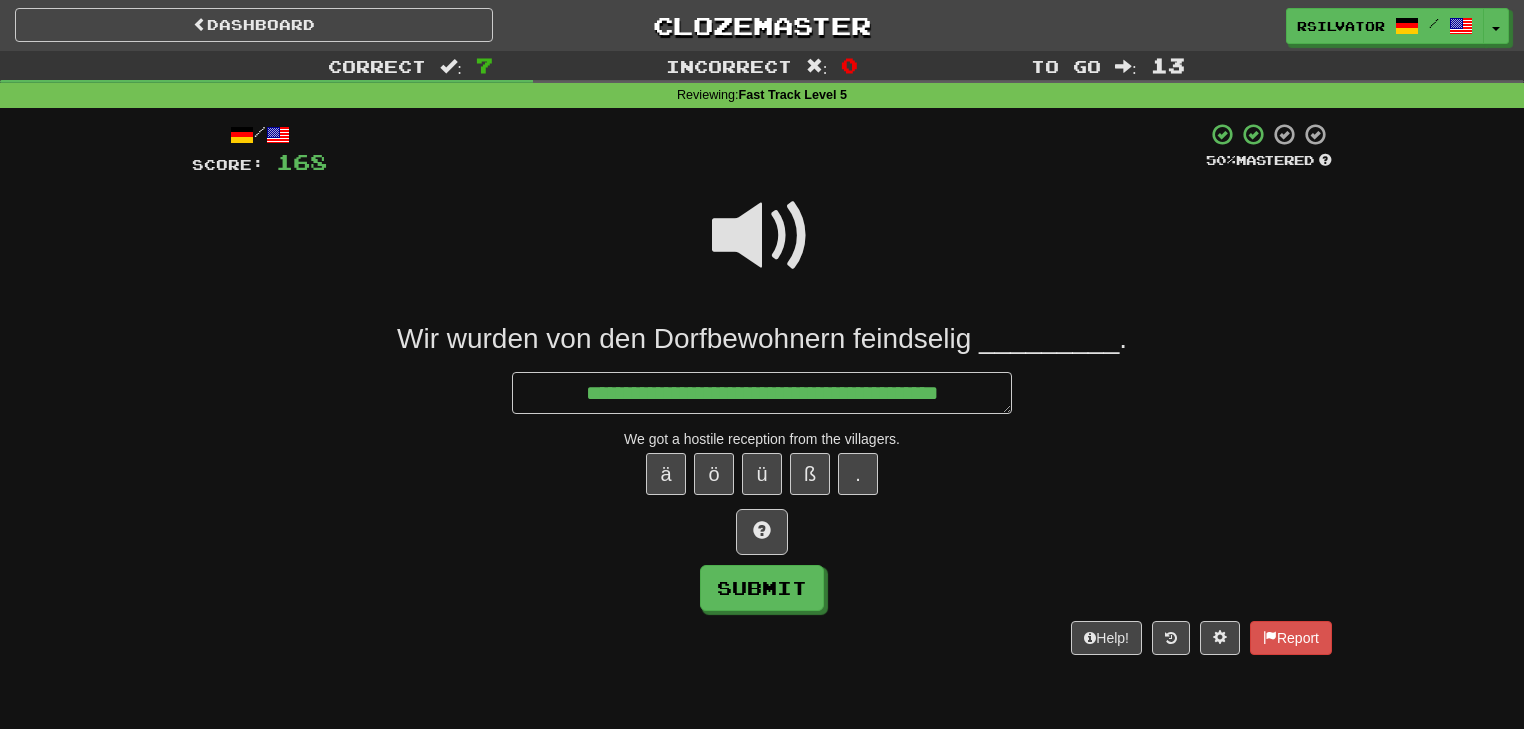 click at bounding box center (762, 249) 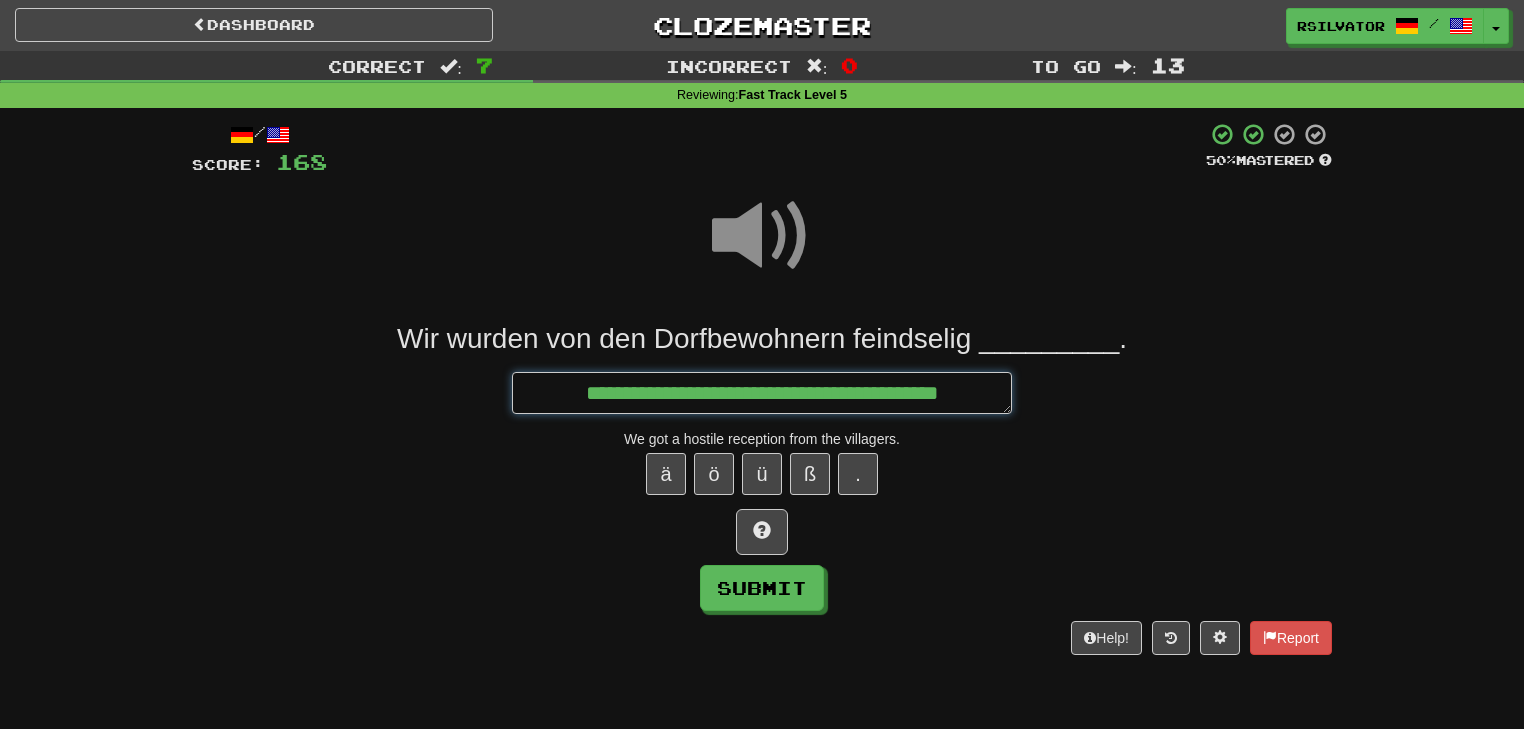 click on "**********" at bounding box center [762, 393] 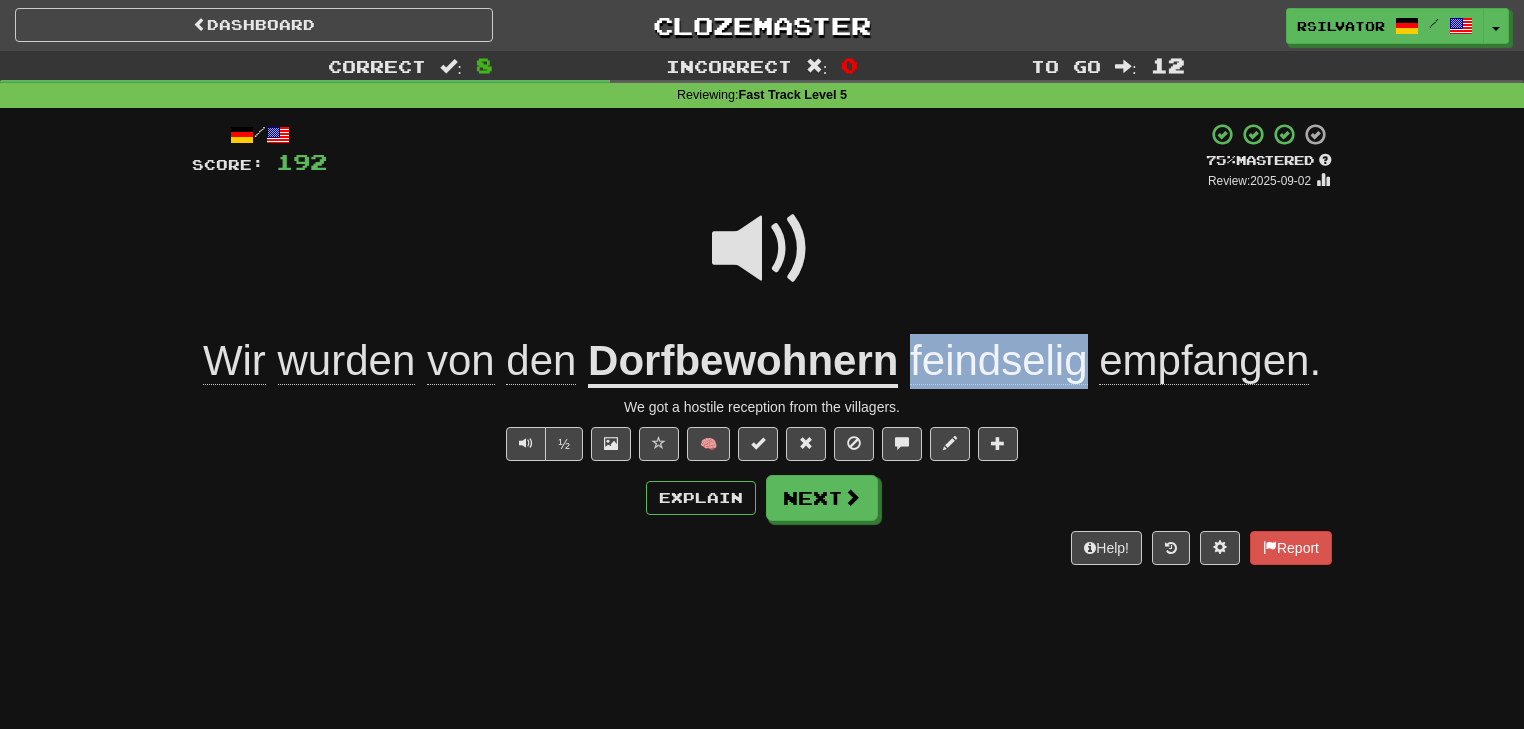 drag, startPoint x: 908, startPoint y: 360, endPoint x: 1080, endPoint y: 372, distance: 172.41809 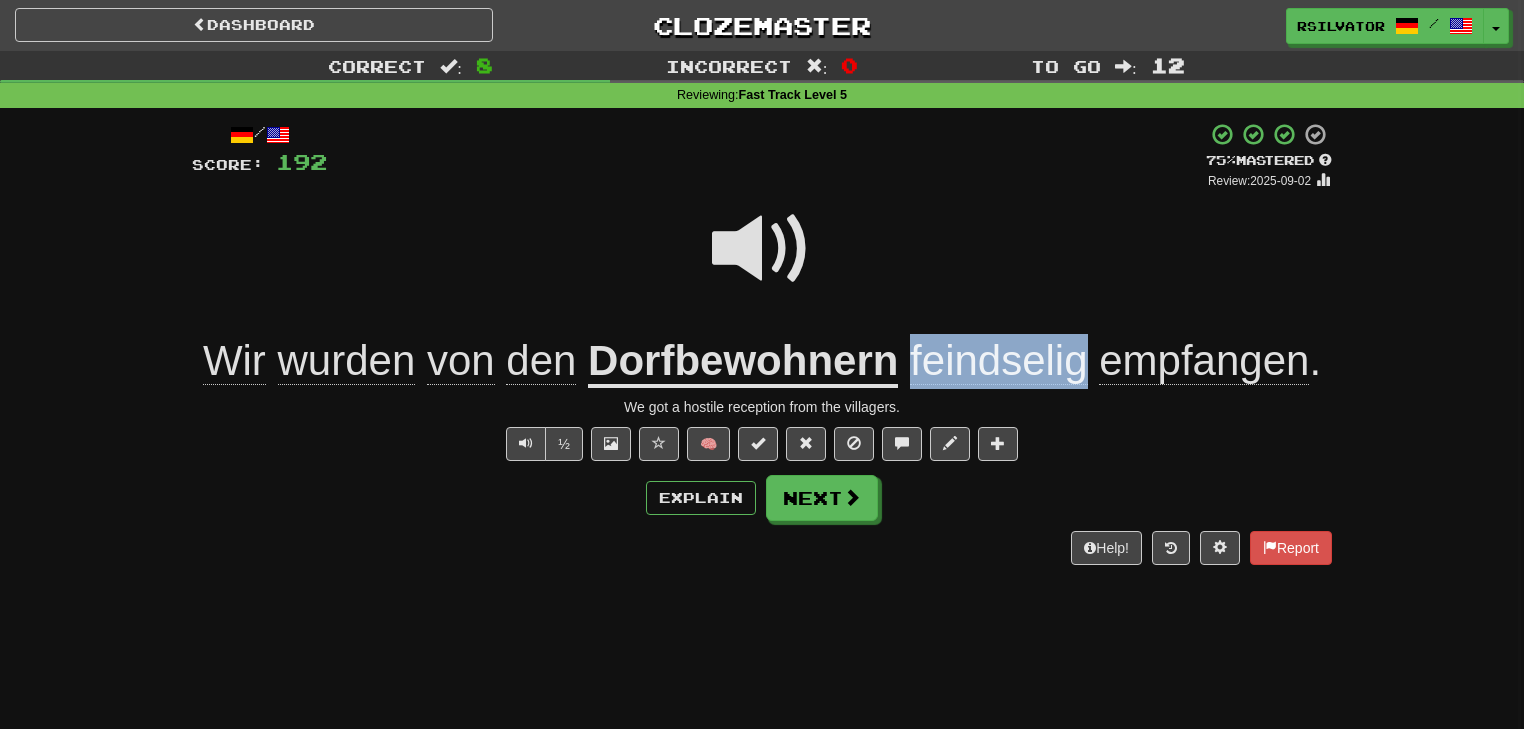 copy on "feindselig" 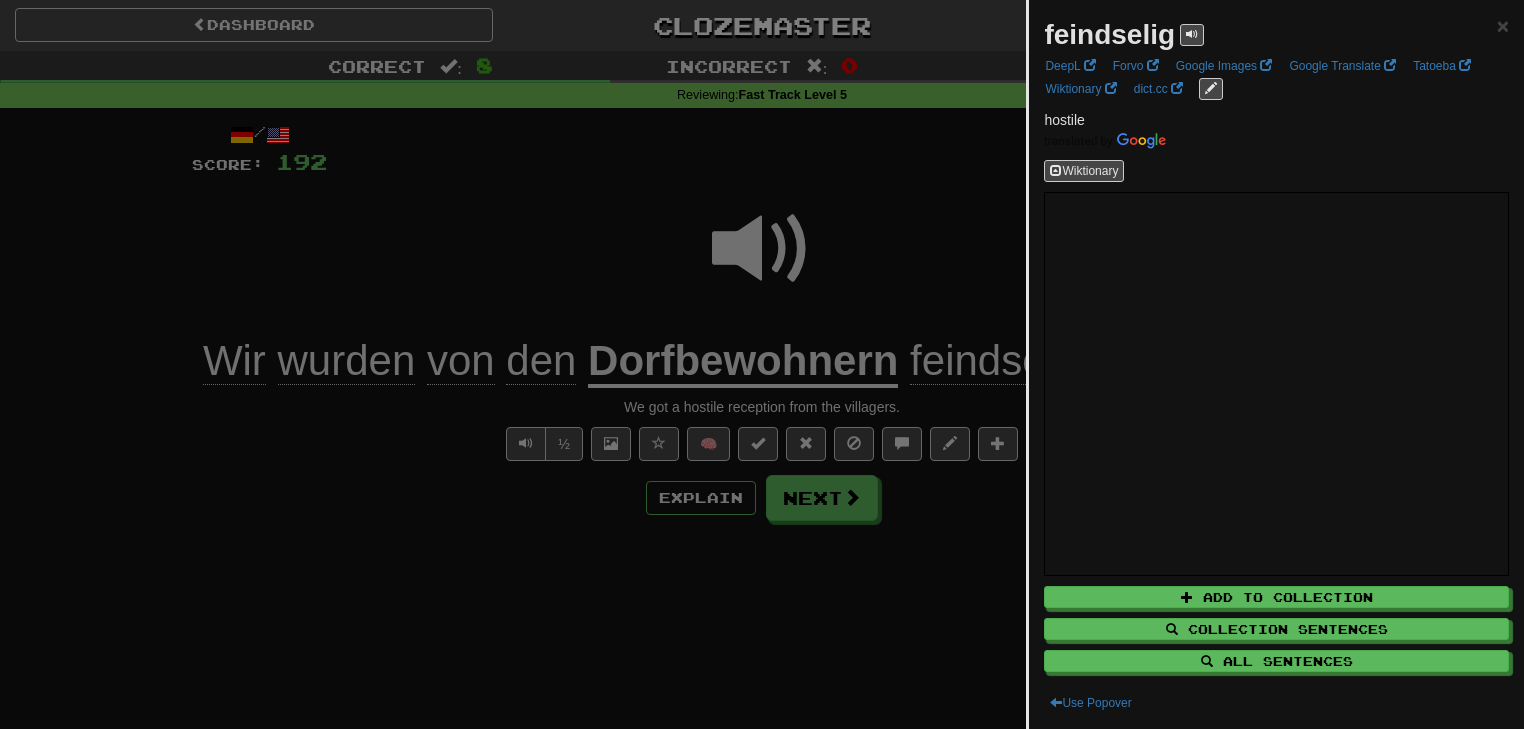 click at bounding box center [762, 364] 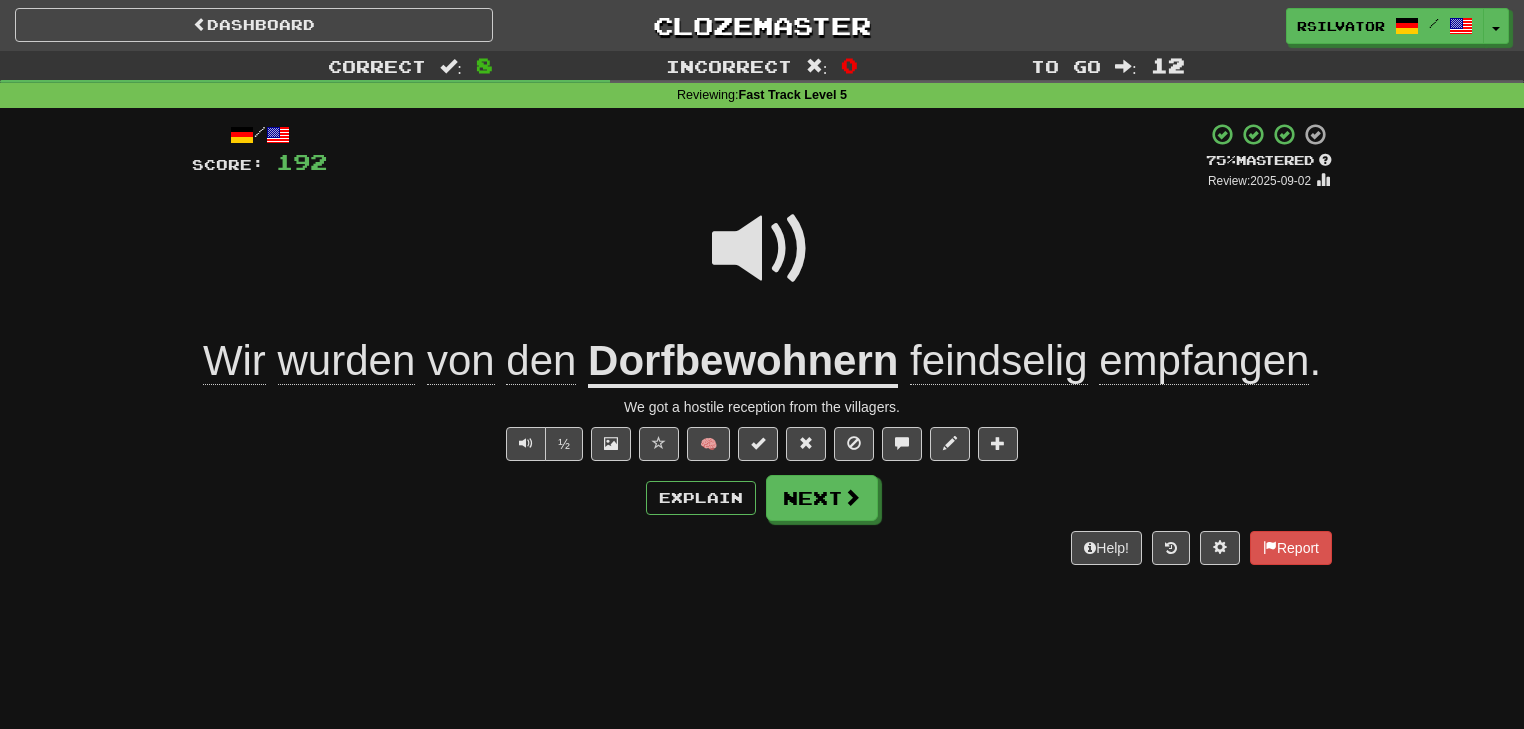 click on "½ 🧠" at bounding box center (762, 444) 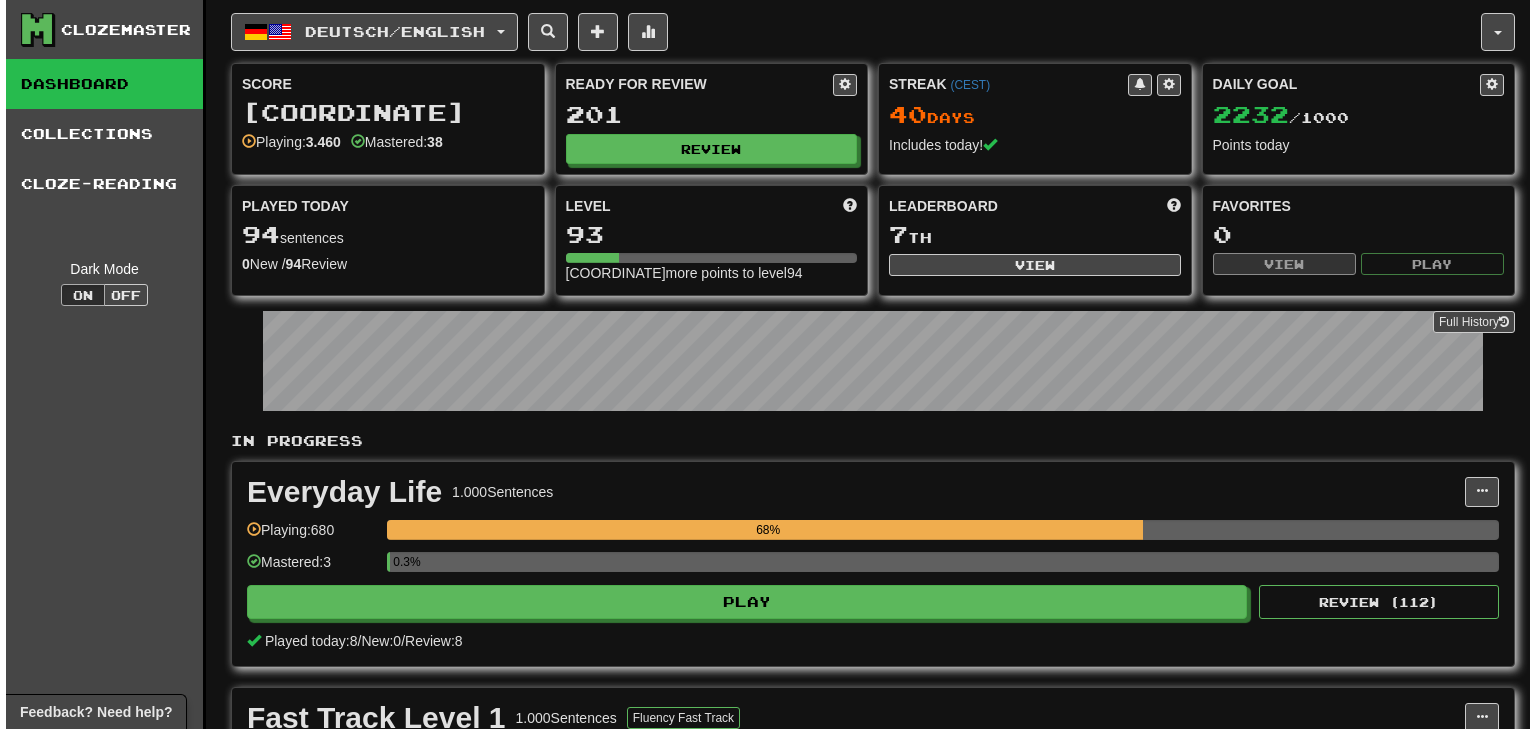 scroll, scrollTop: 0, scrollLeft: 0, axis: both 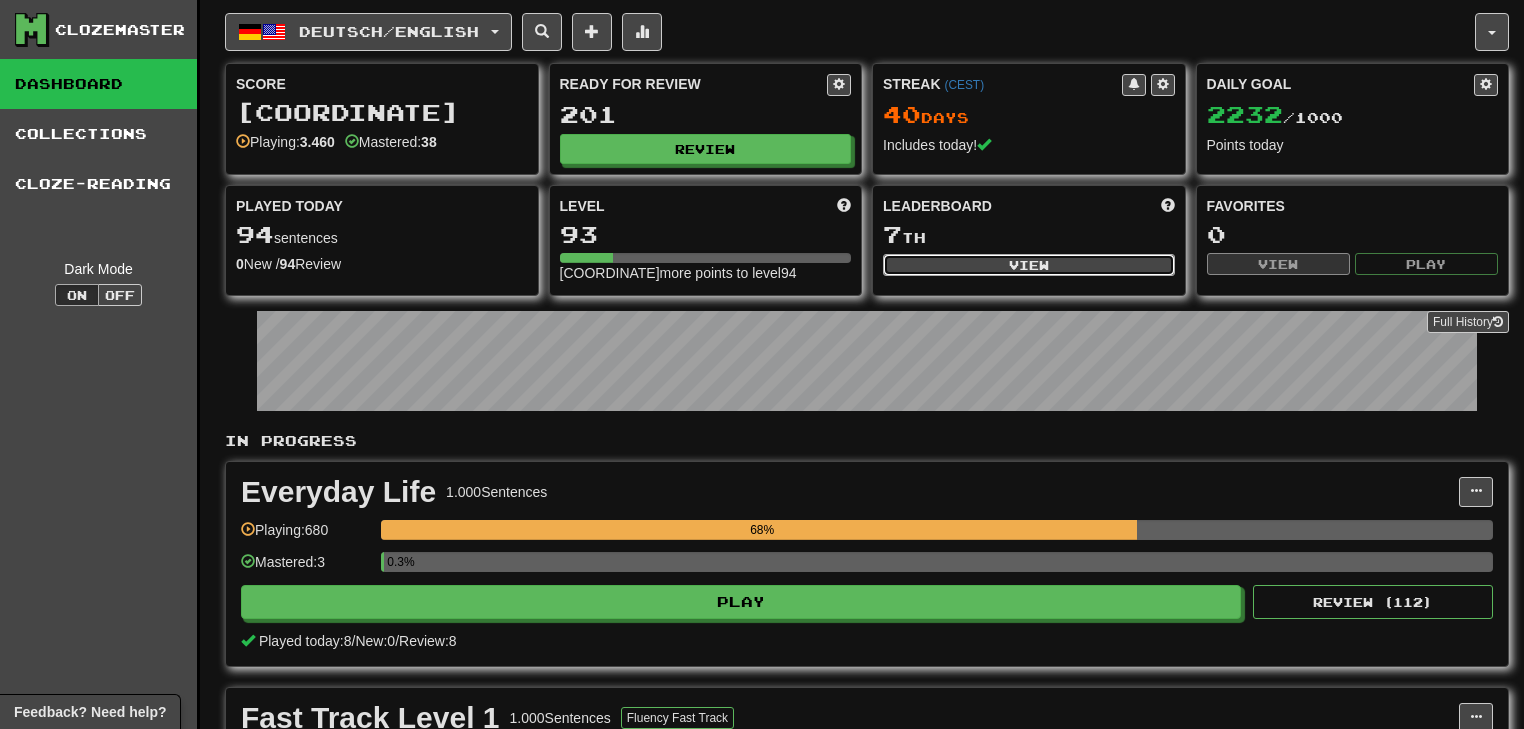 click on "View" at bounding box center [1029, 265] 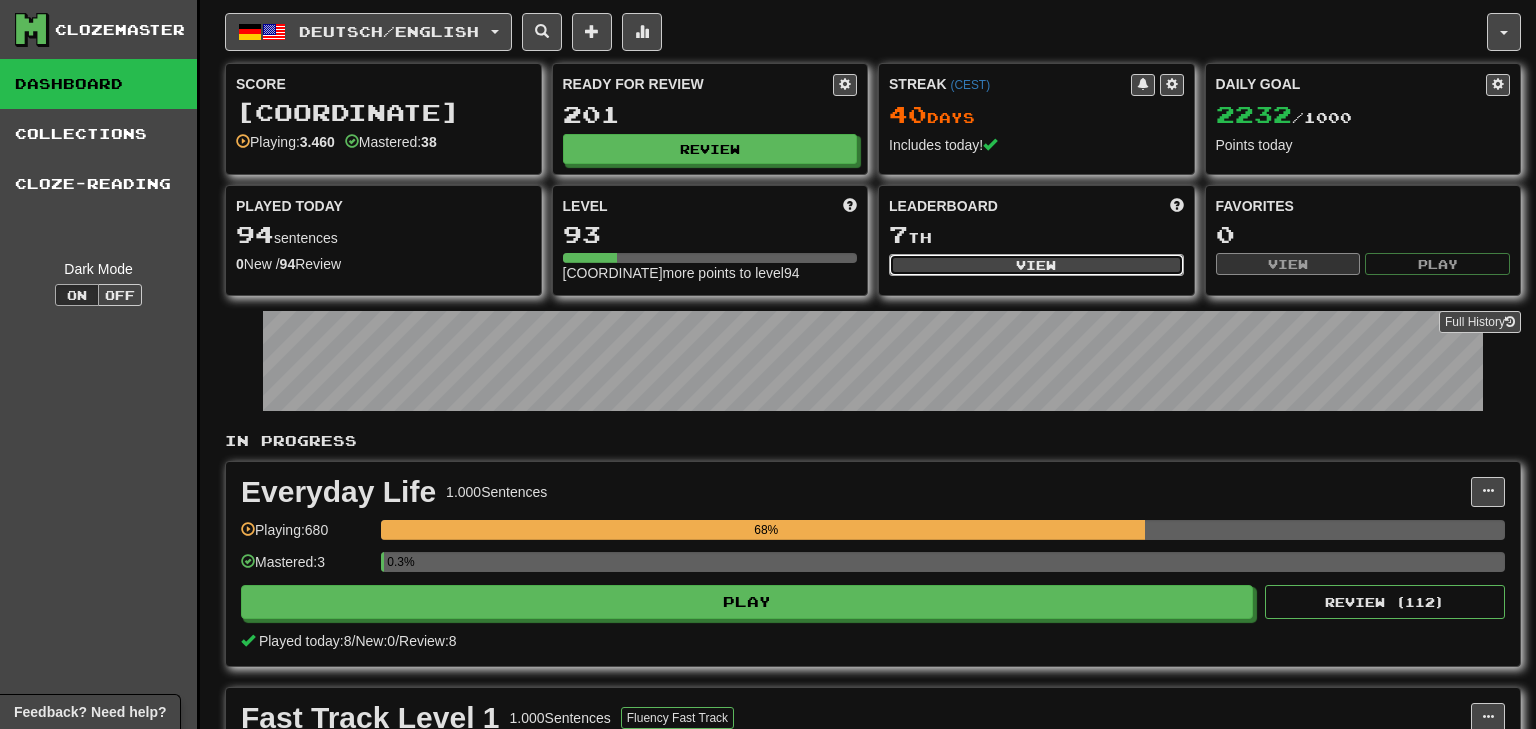 select on "**********" 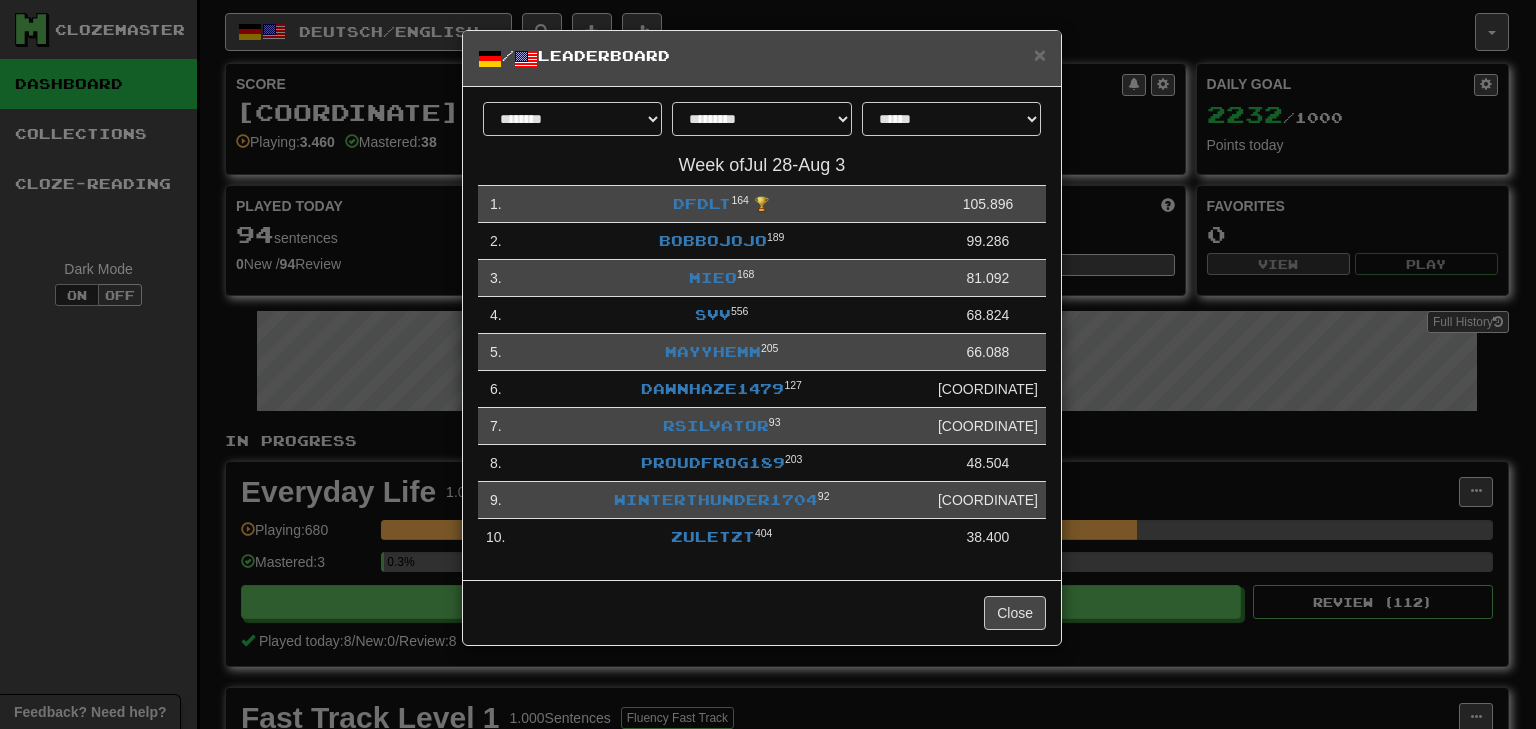 click on "**********" at bounding box center [768, 364] 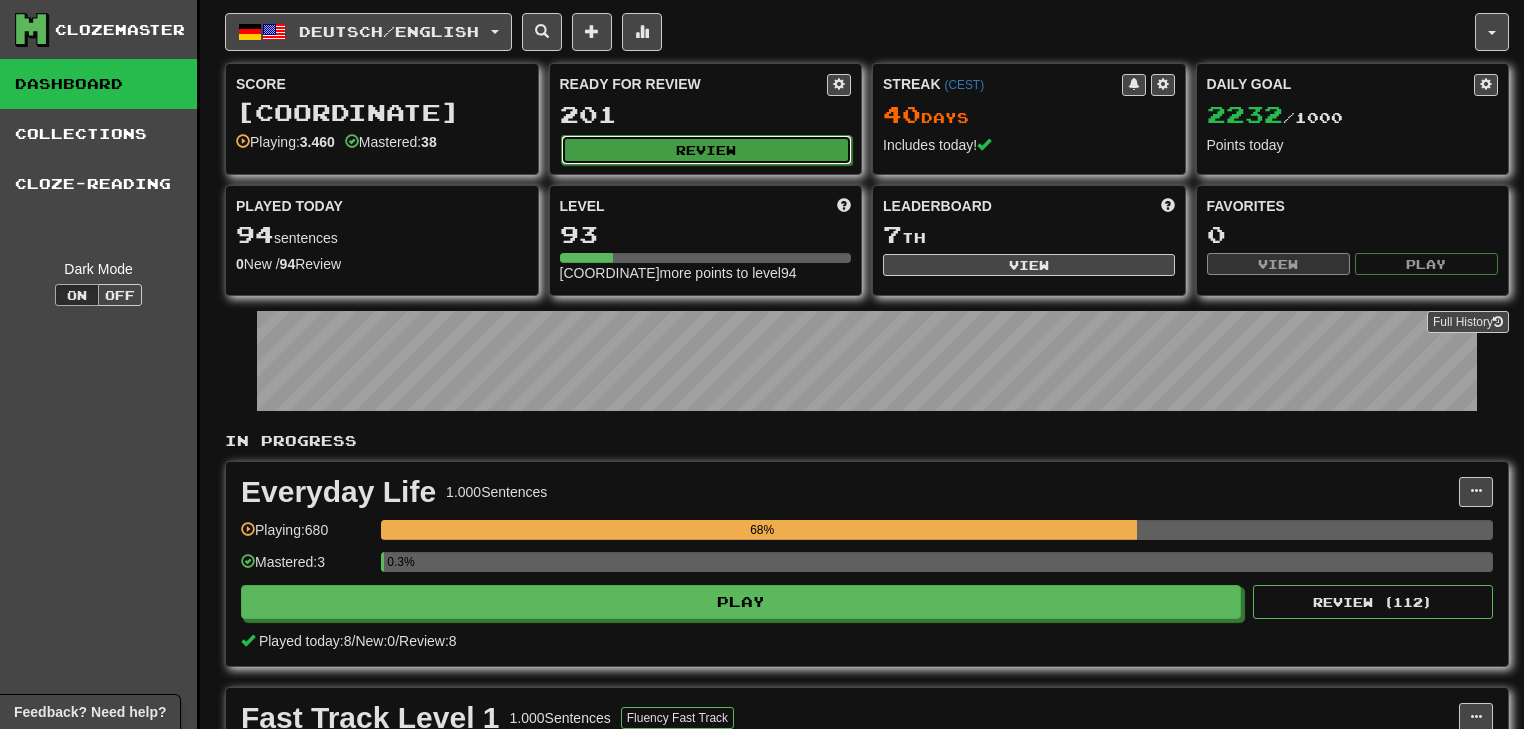 click on "Review" at bounding box center [707, 150] 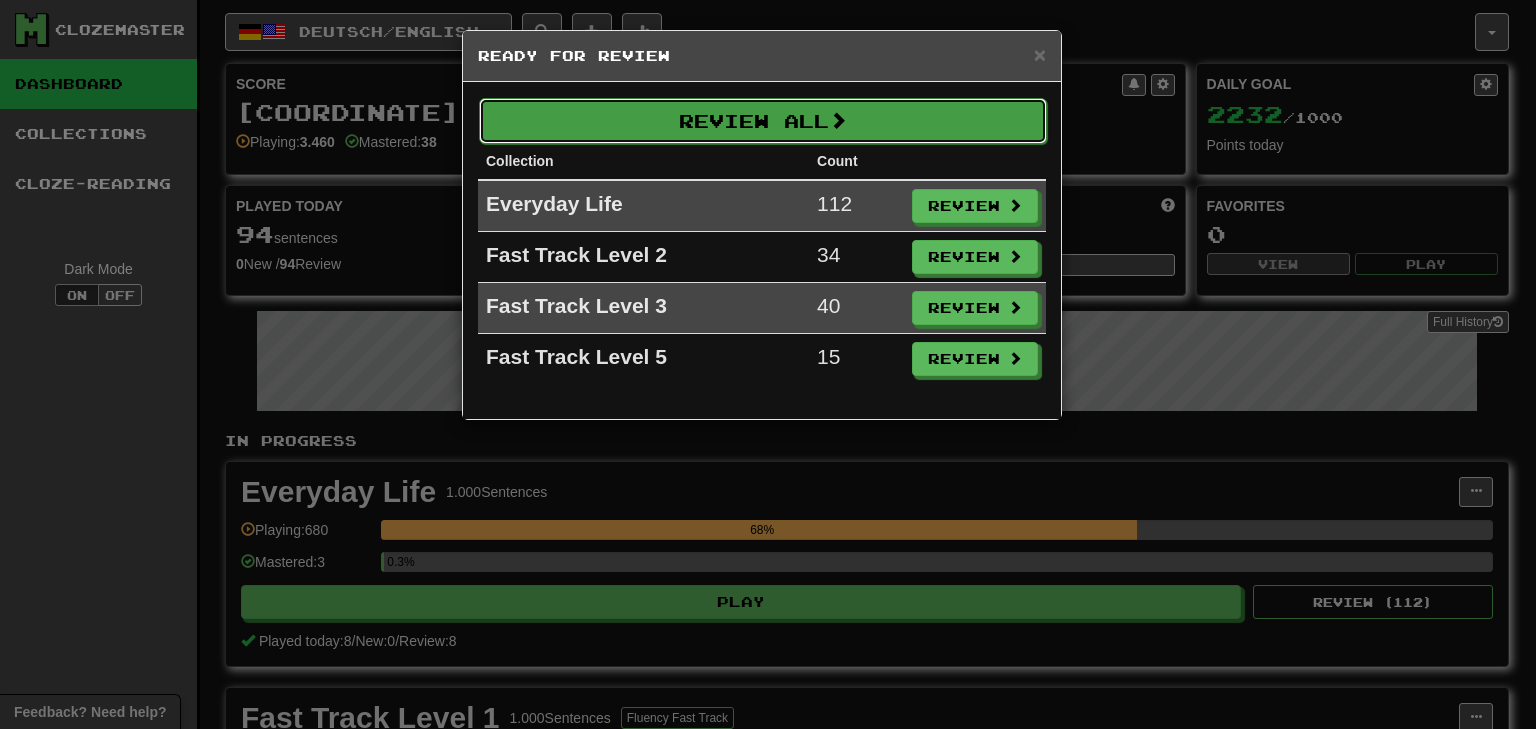 click on "Review All" at bounding box center [763, 121] 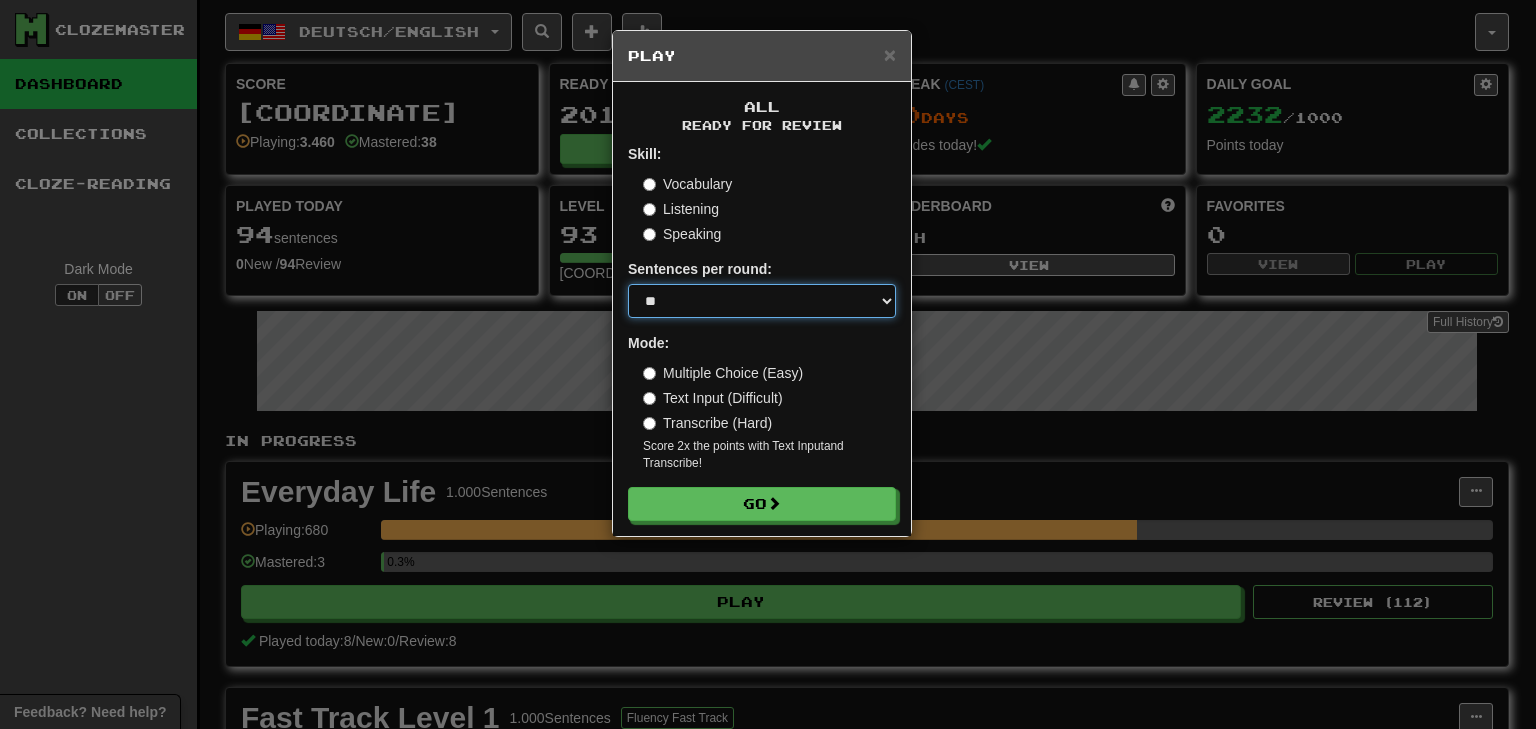click on "* ** ** ** ** ** *** ********" at bounding box center [762, 301] 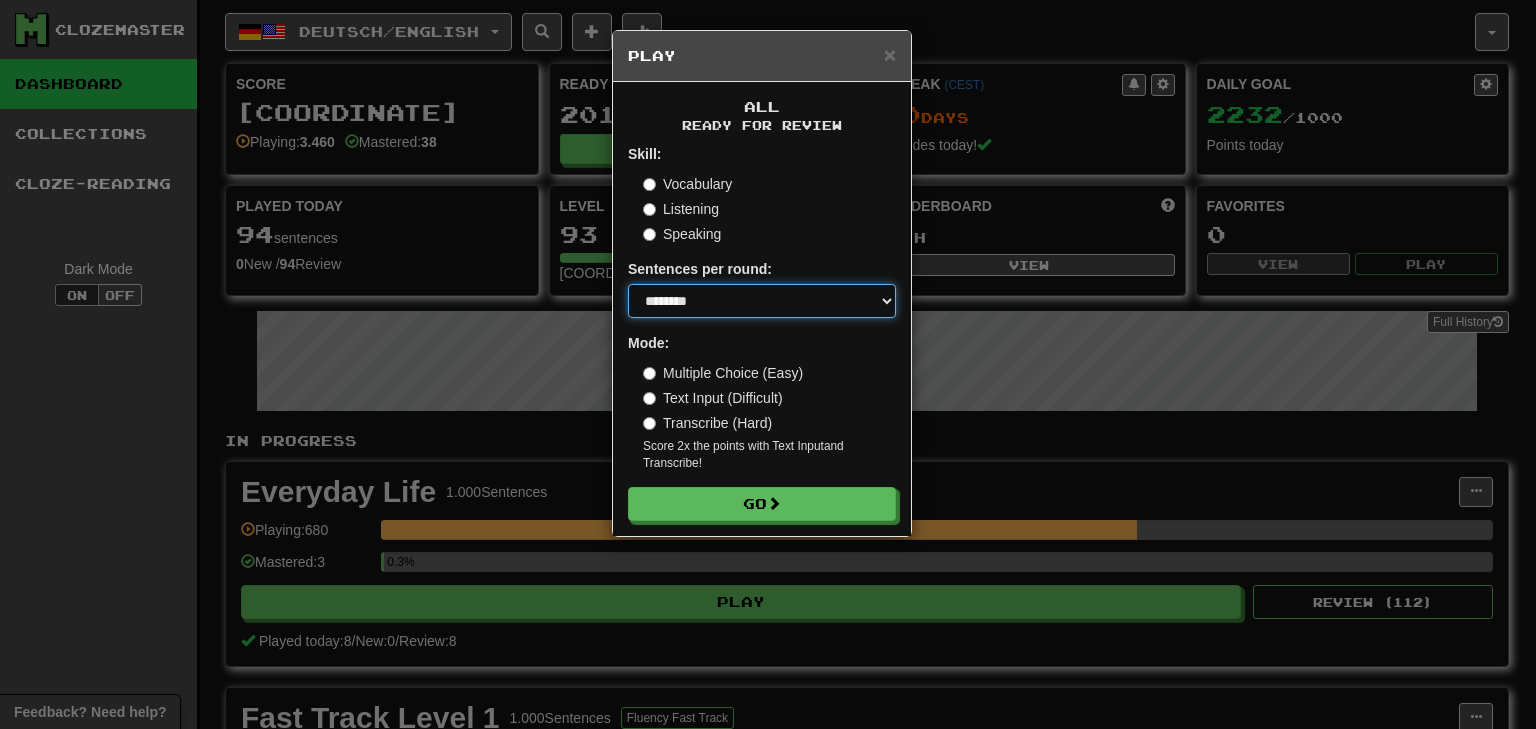 click on "* ** ** ** ** ** *** ********" at bounding box center [762, 301] 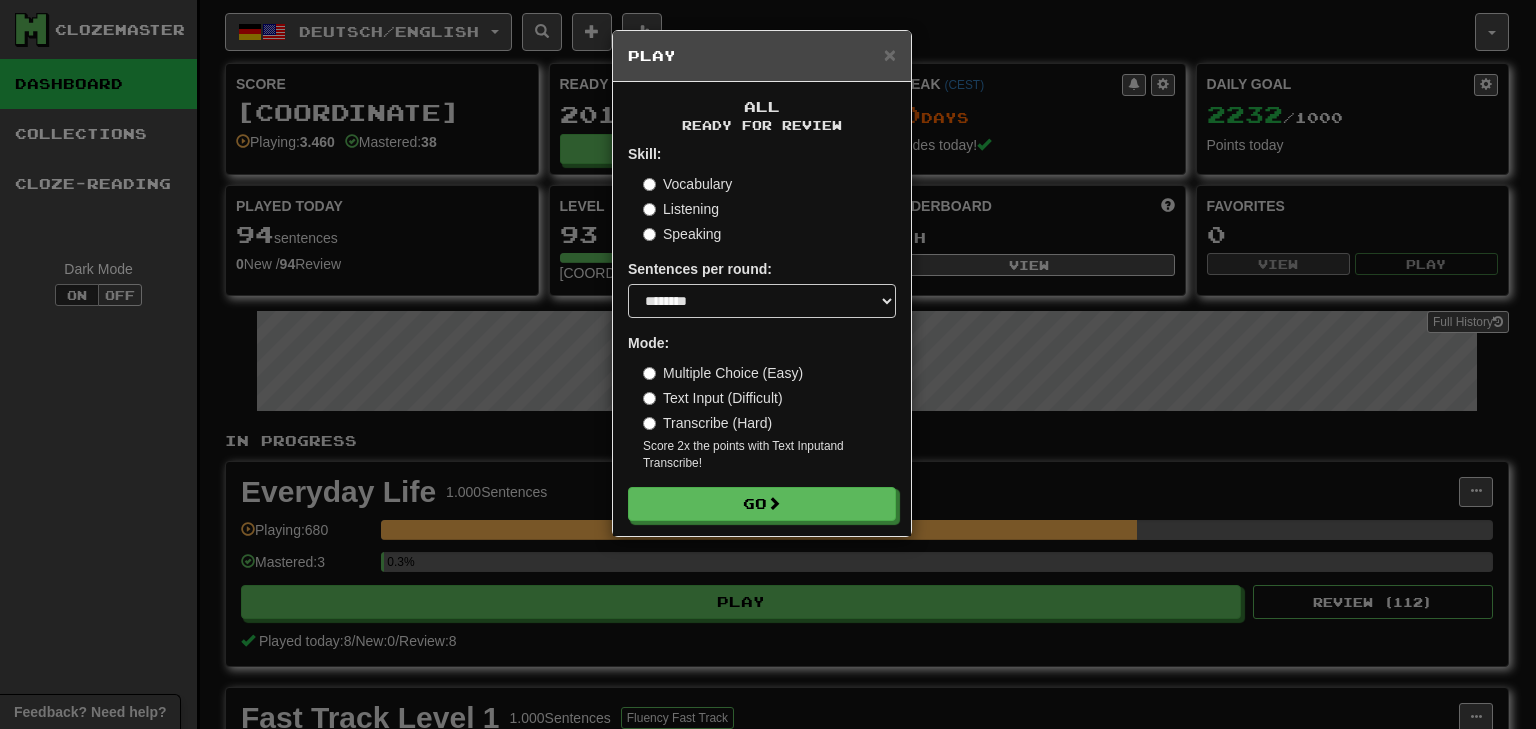 click on "Transcribe (Hard)" at bounding box center (707, 423) 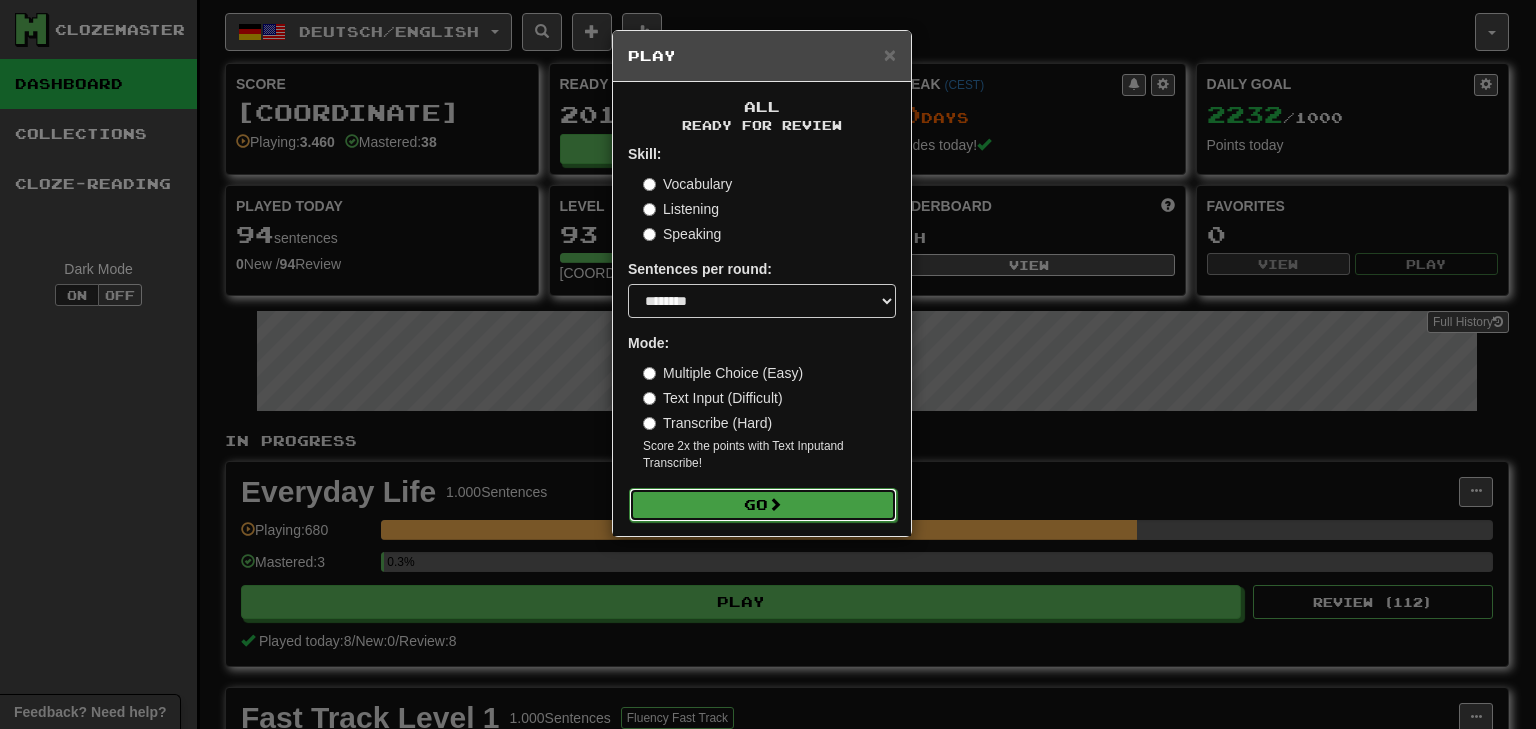 click on "Go" at bounding box center (763, 505) 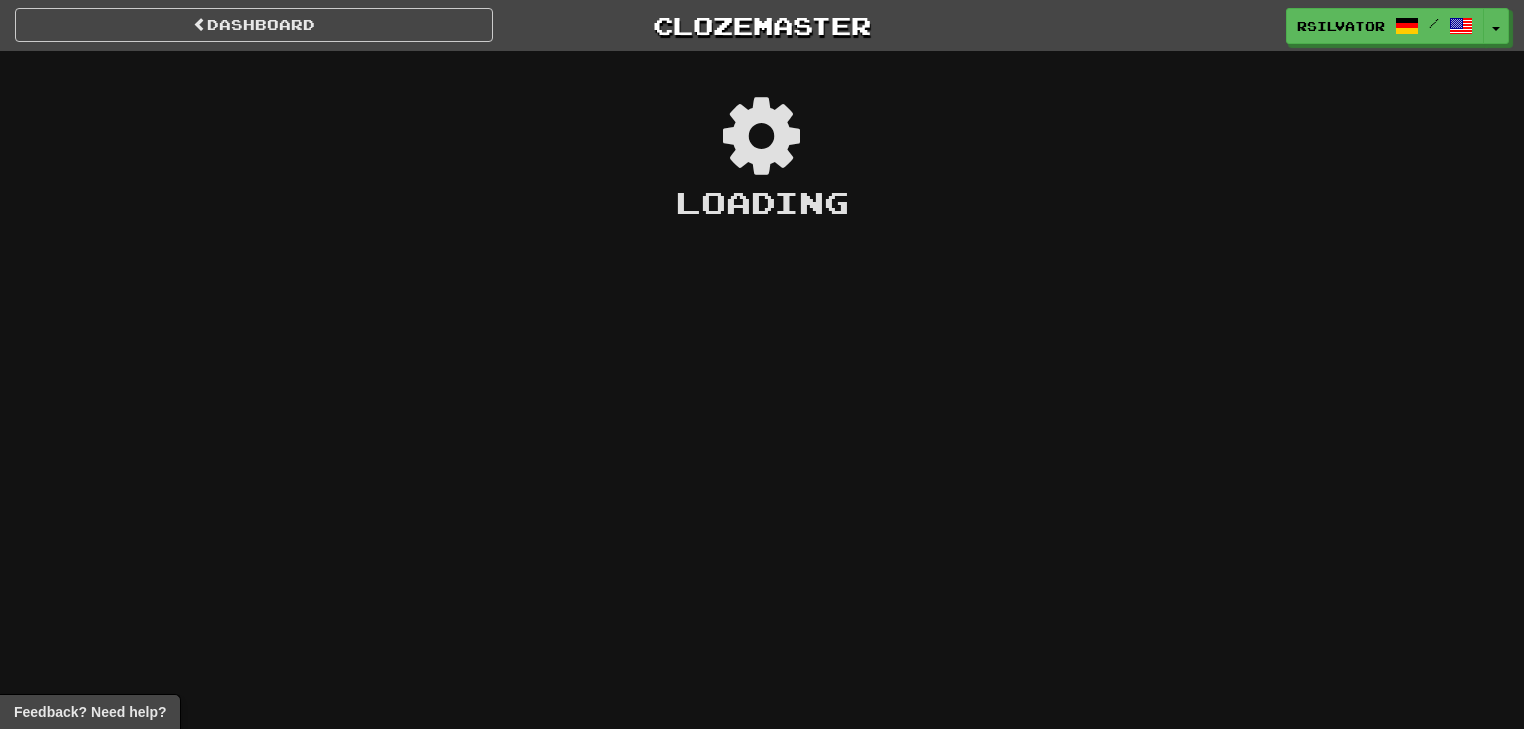 scroll, scrollTop: 0, scrollLeft: 0, axis: both 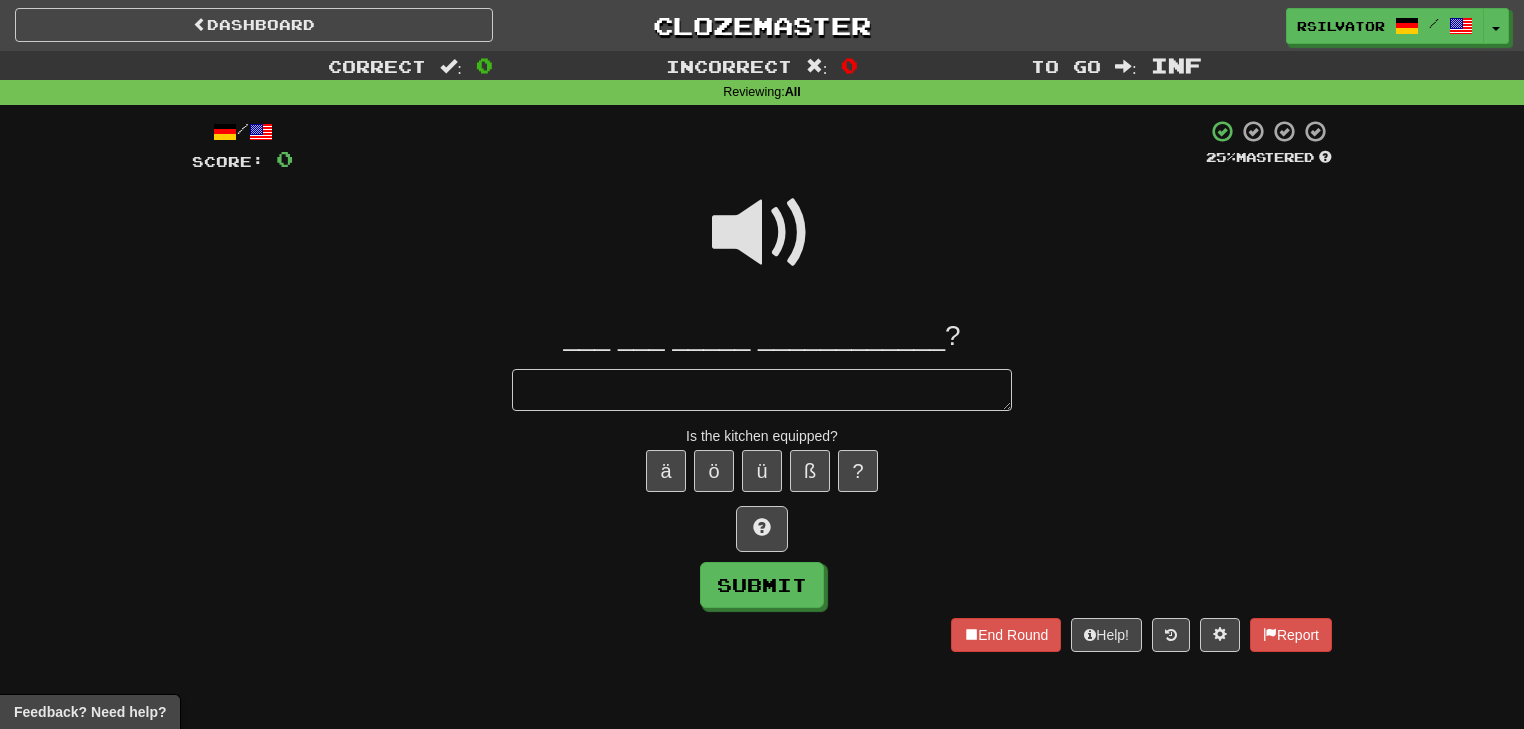 type on "*" 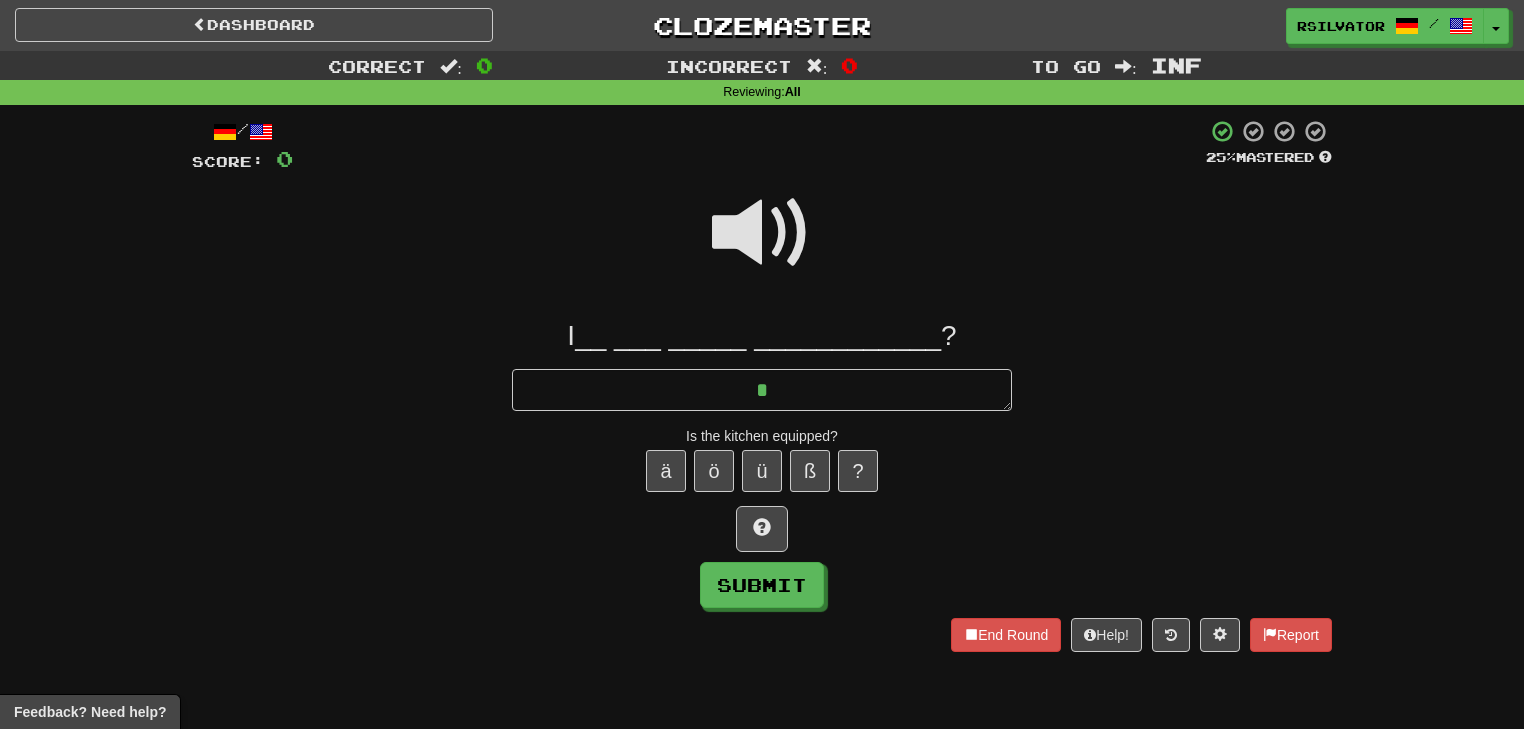 type on "*" 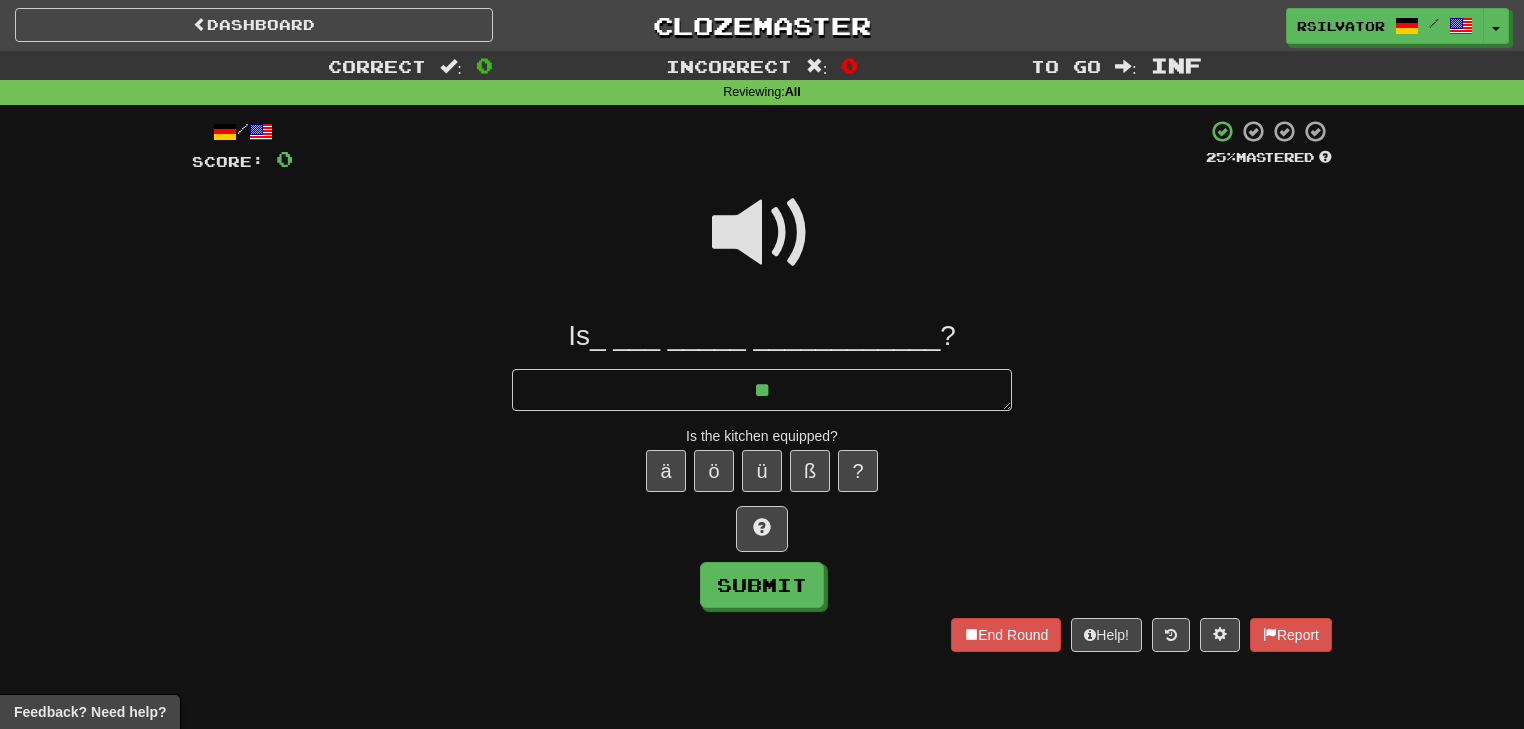 type on "*" 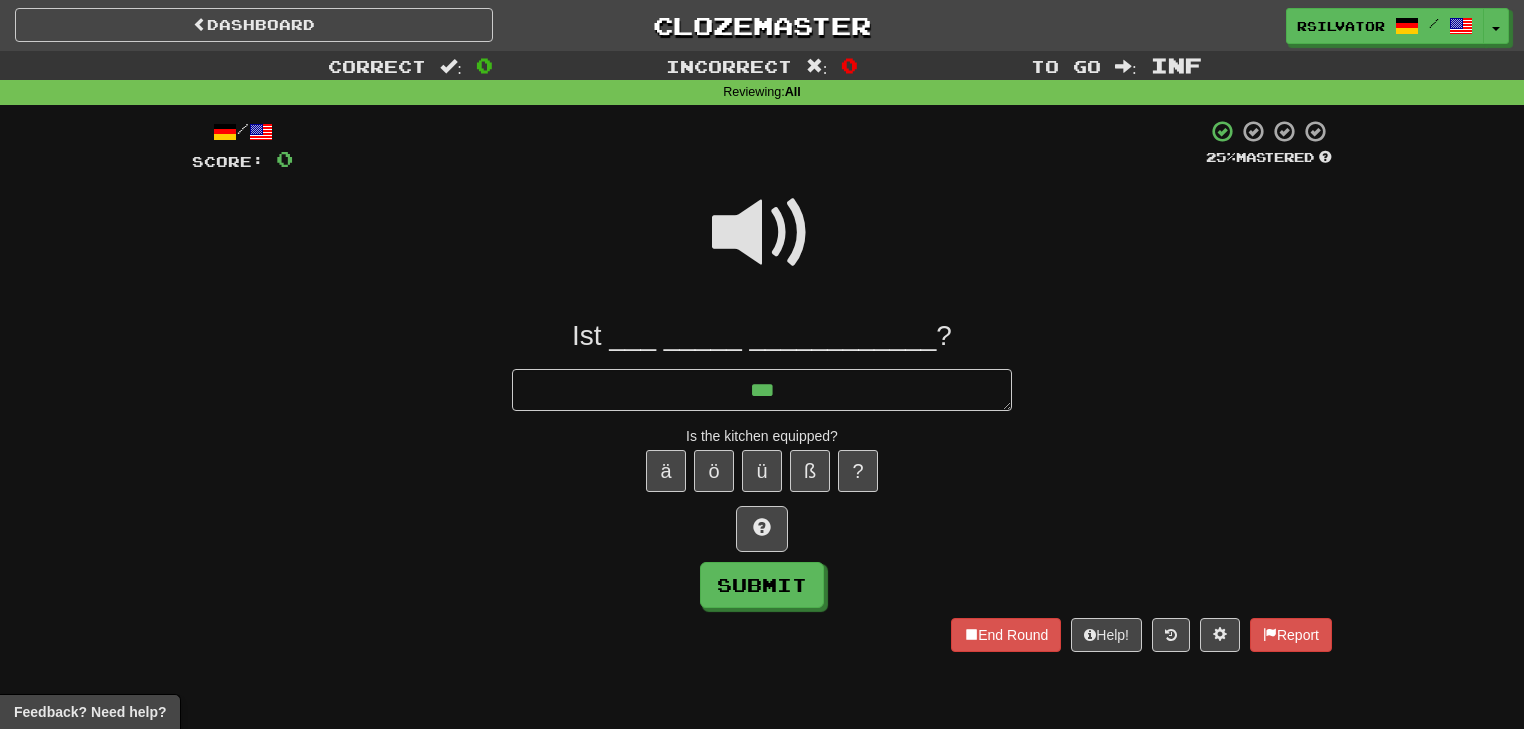 type on "*" 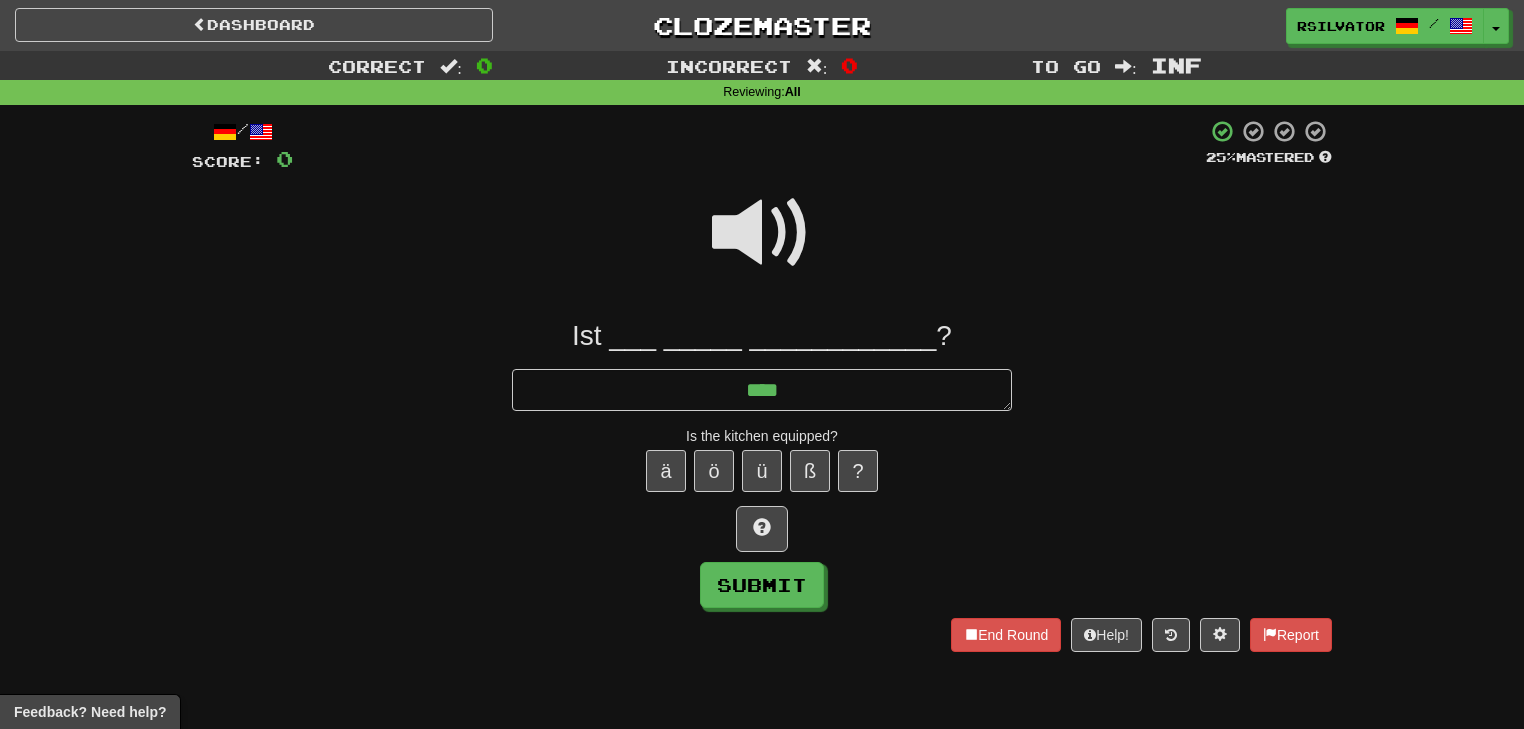 type on "*" 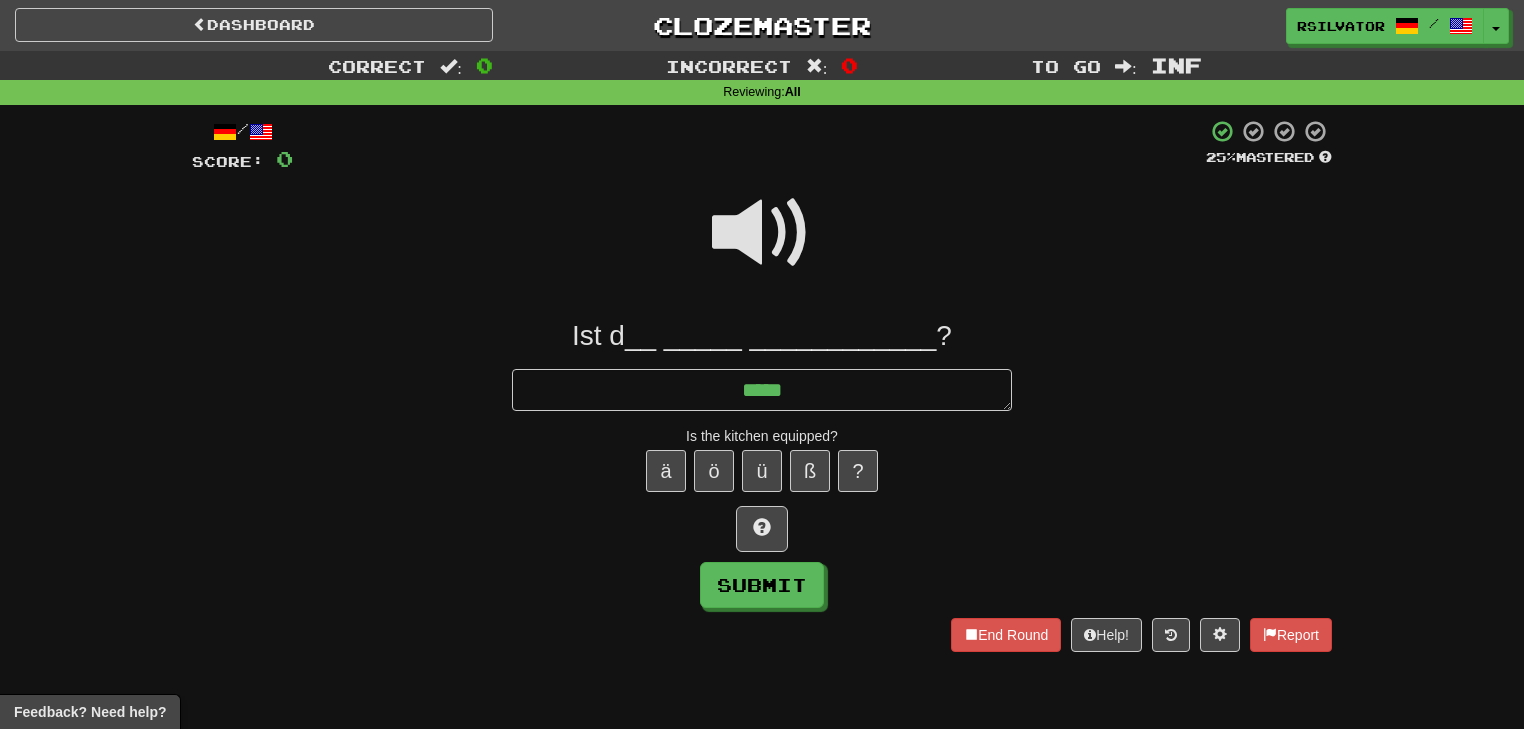 type on "*" 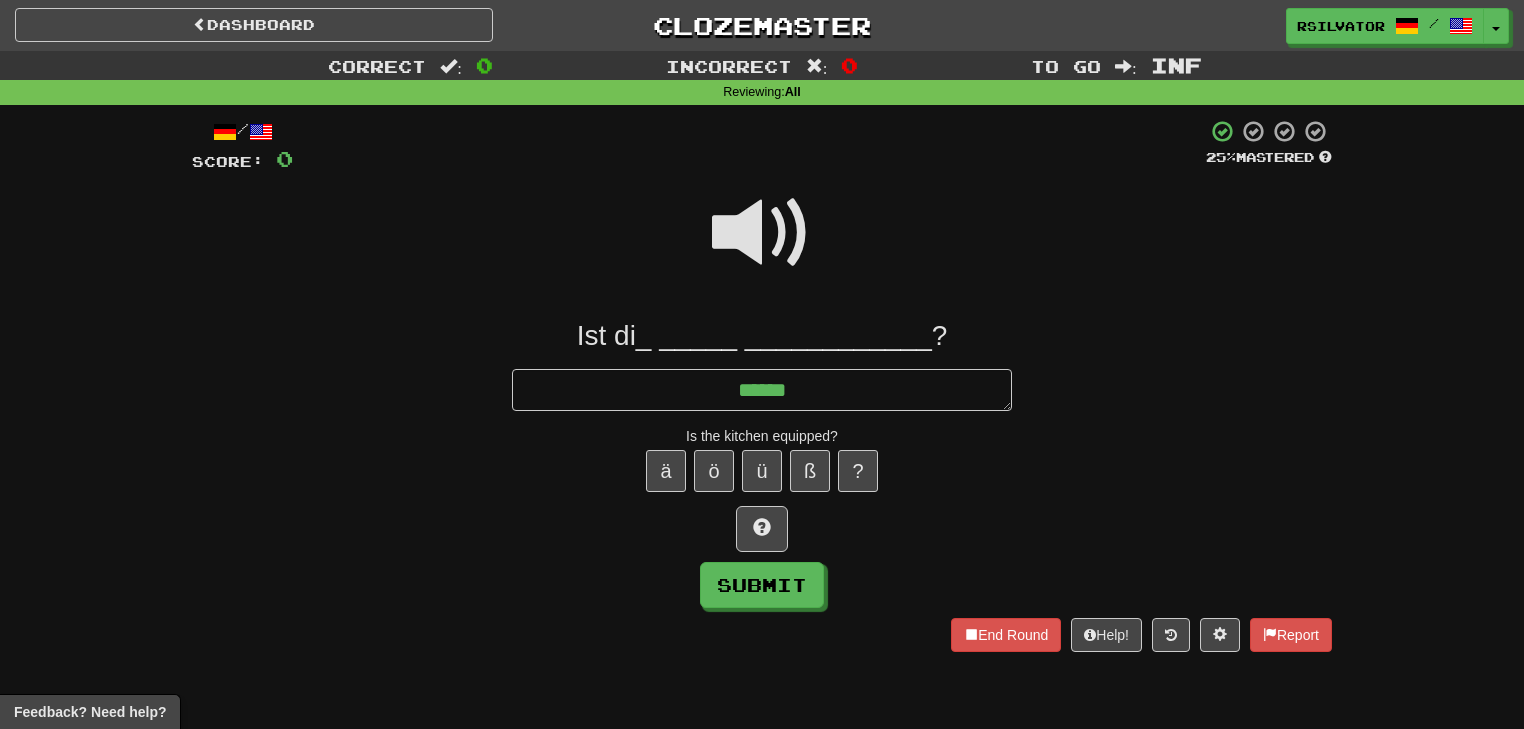 type on "*" 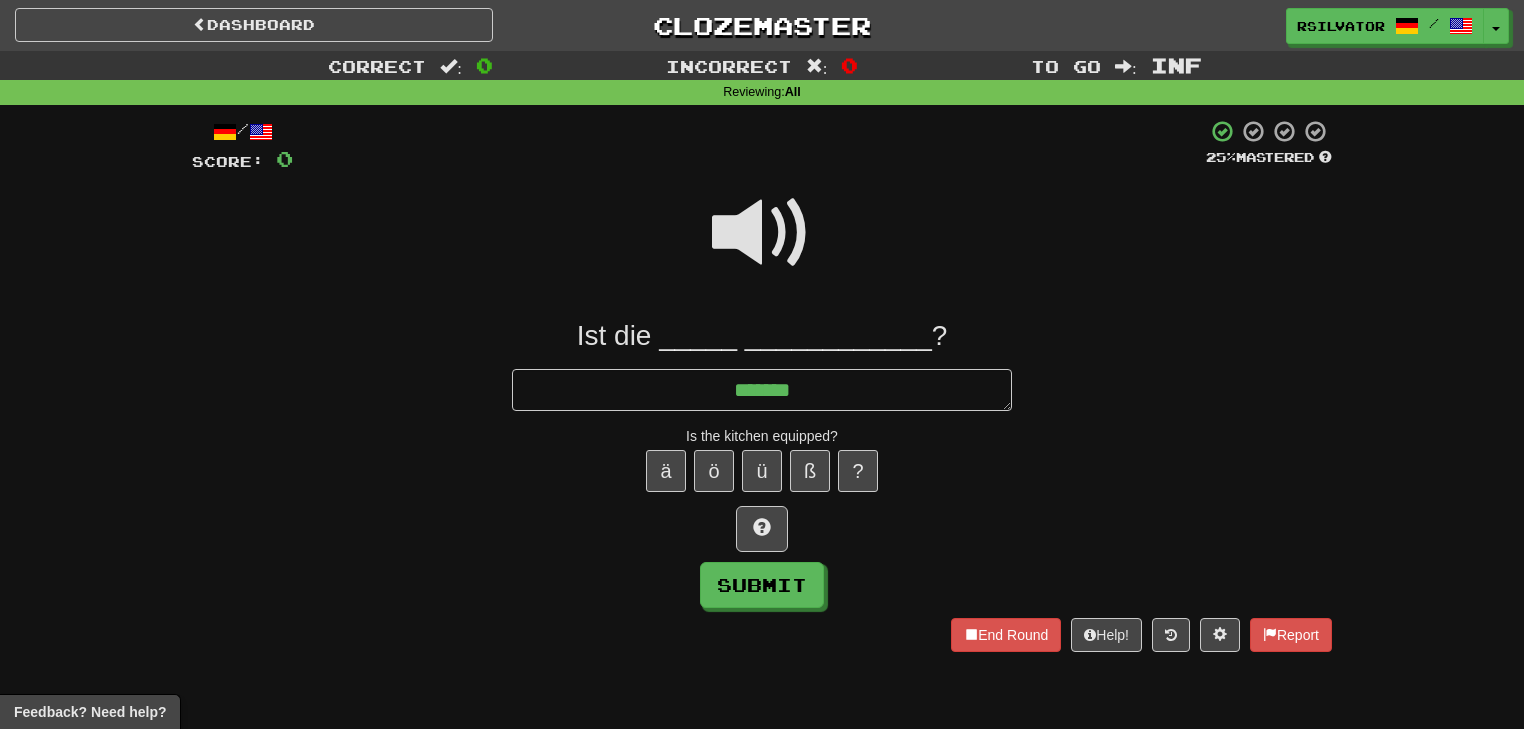 type on "*" 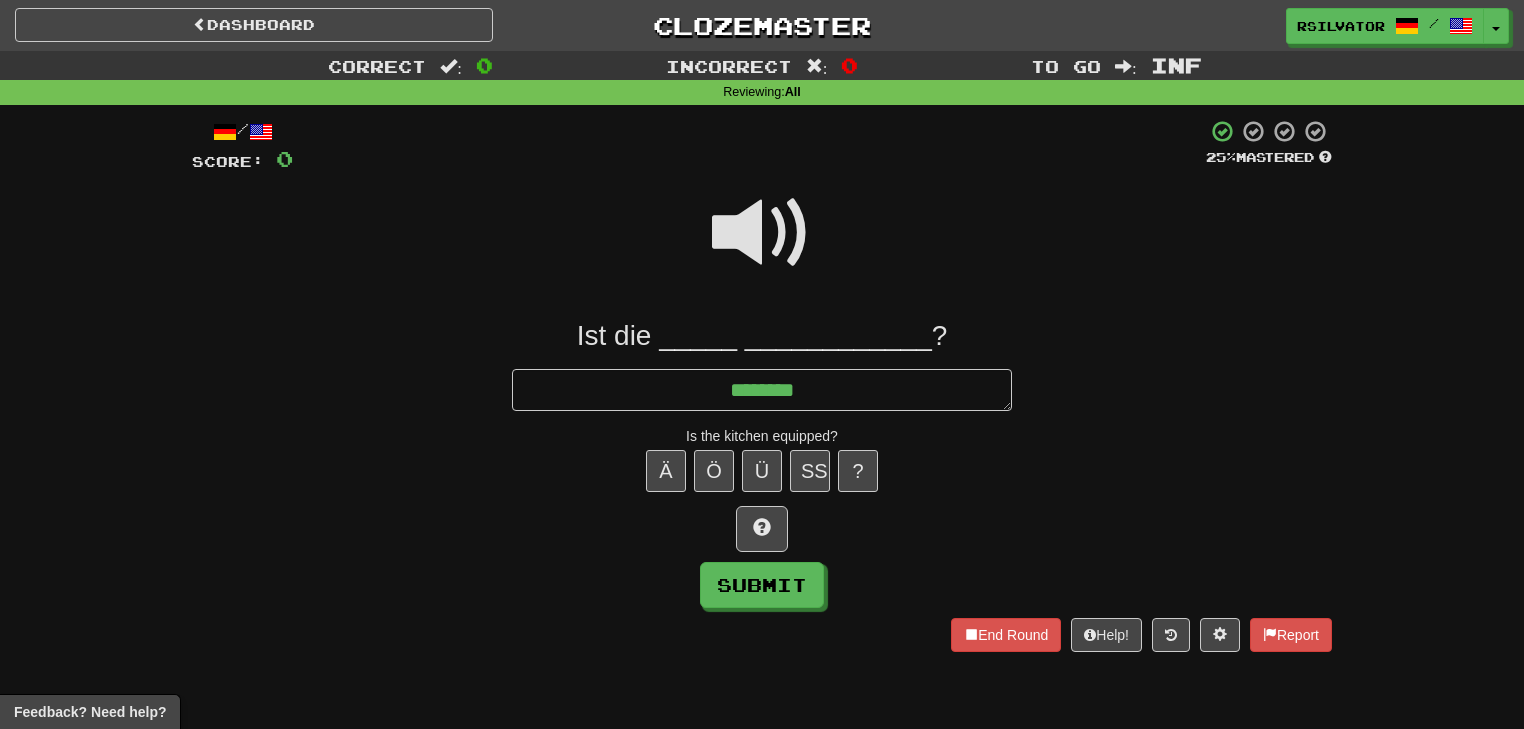 type on "*" 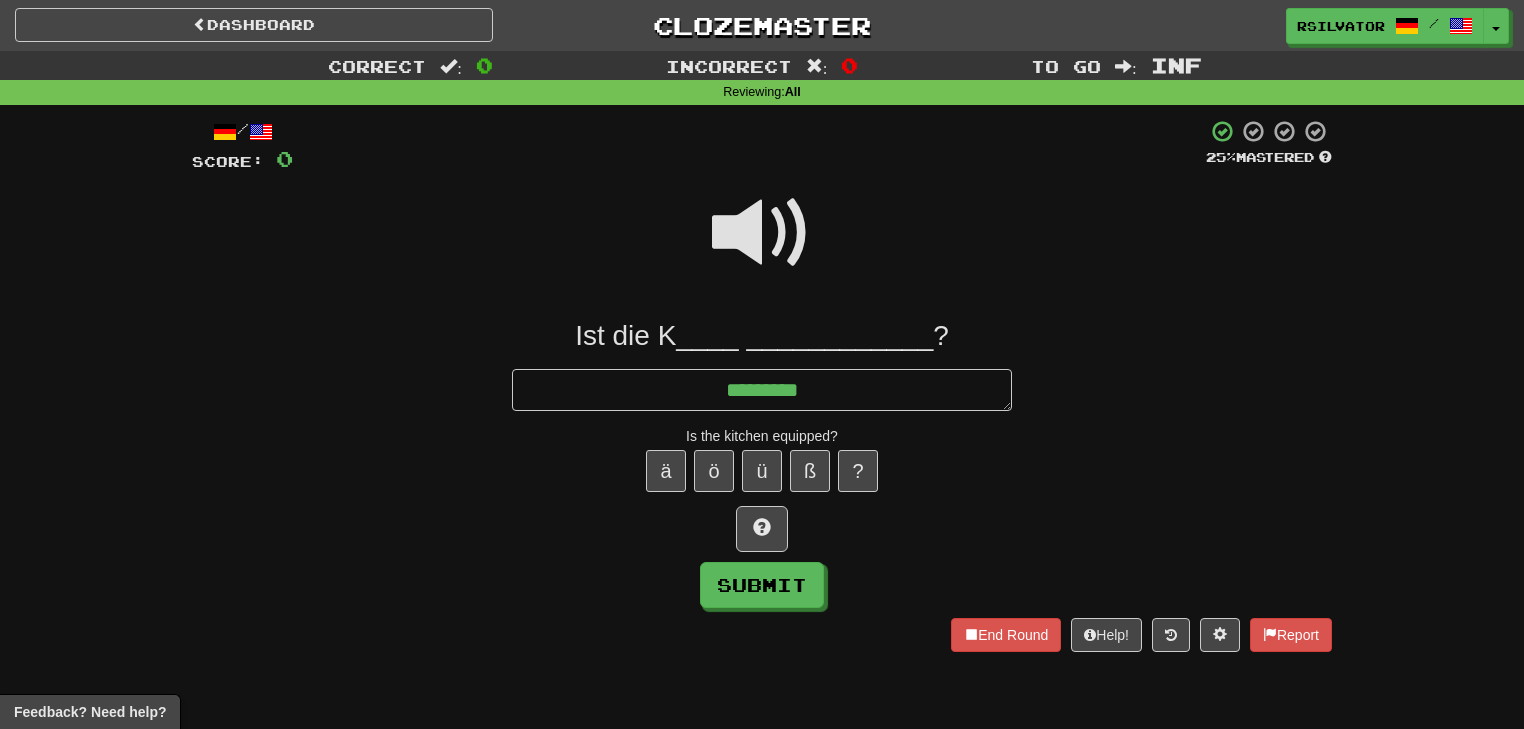 type on "*" 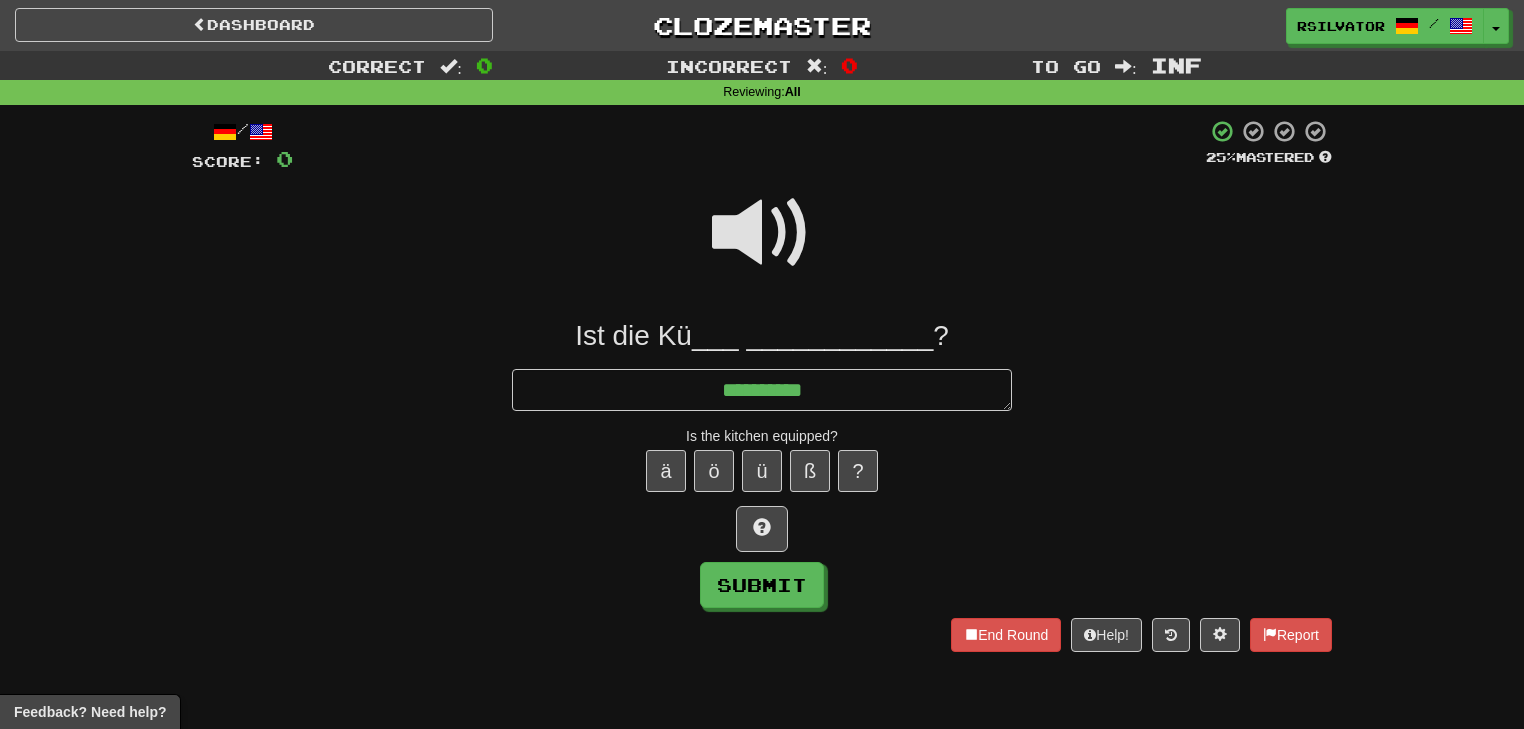 type on "*" 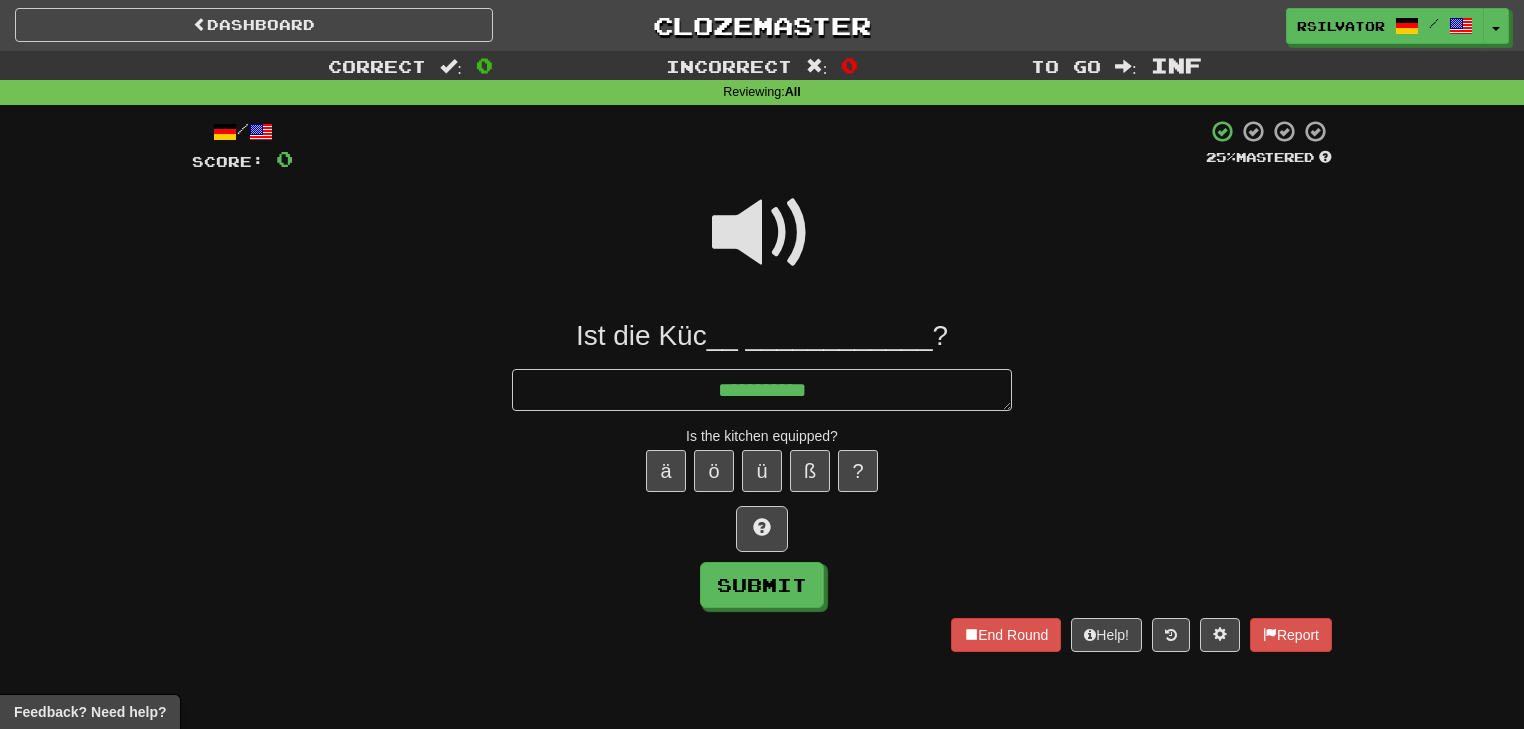 type on "*" 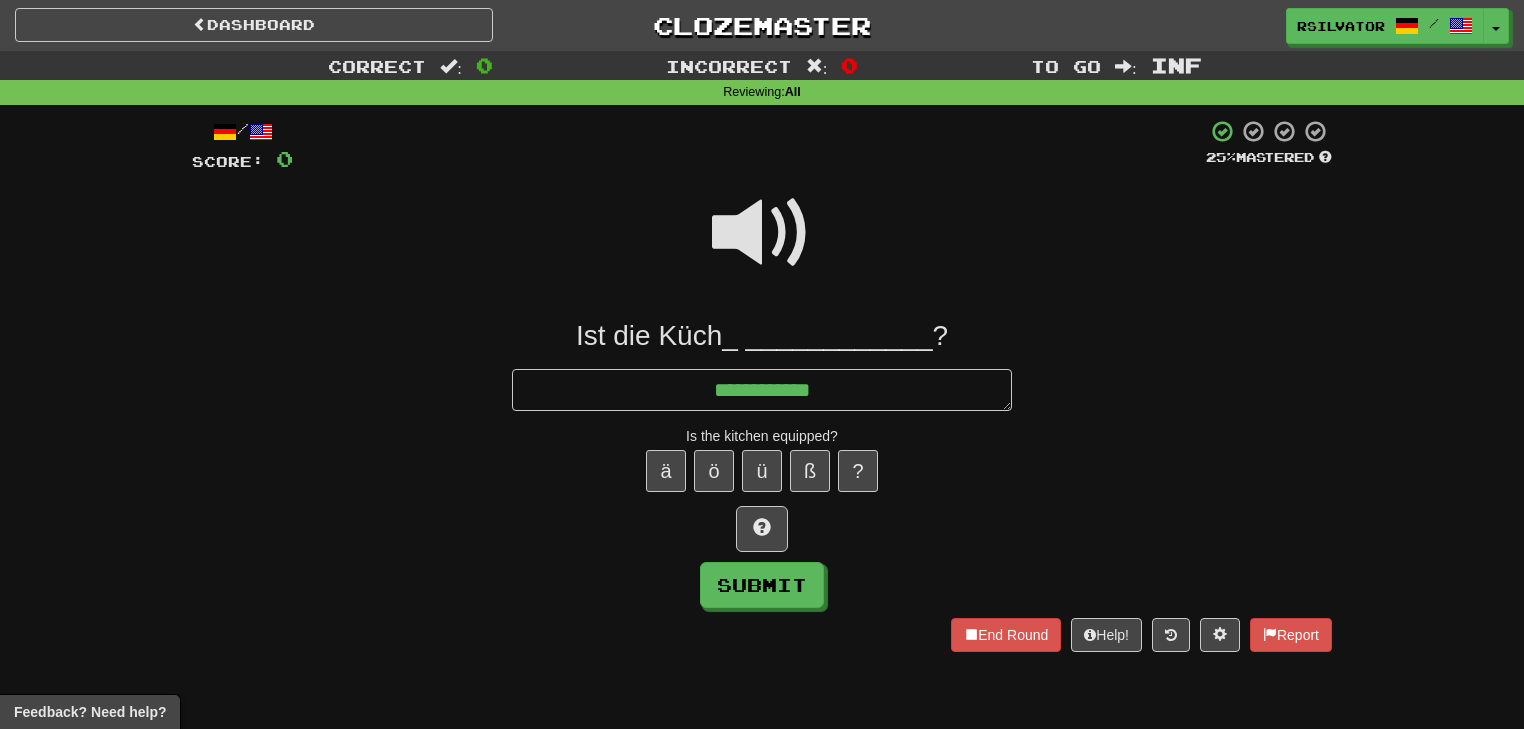 type on "*" 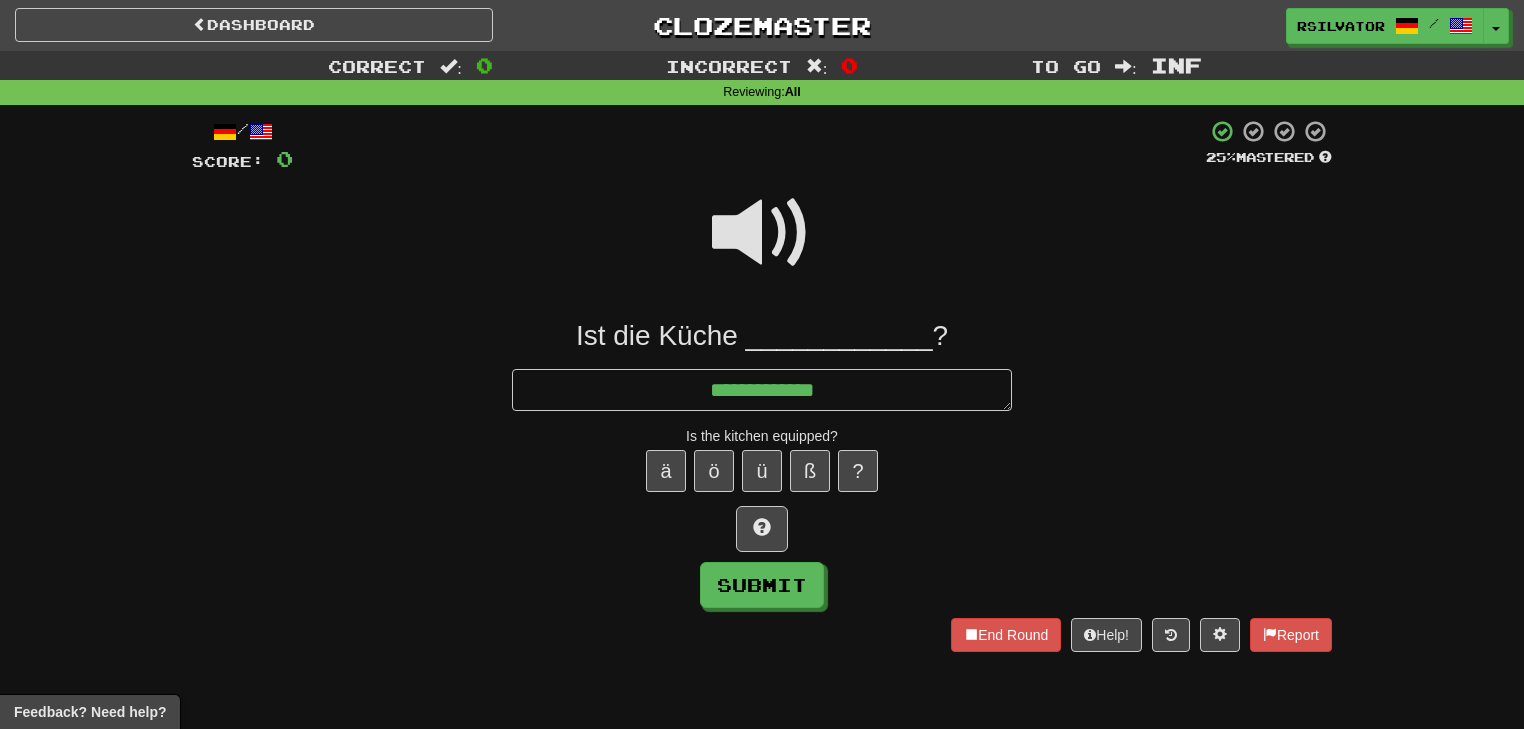type on "*" 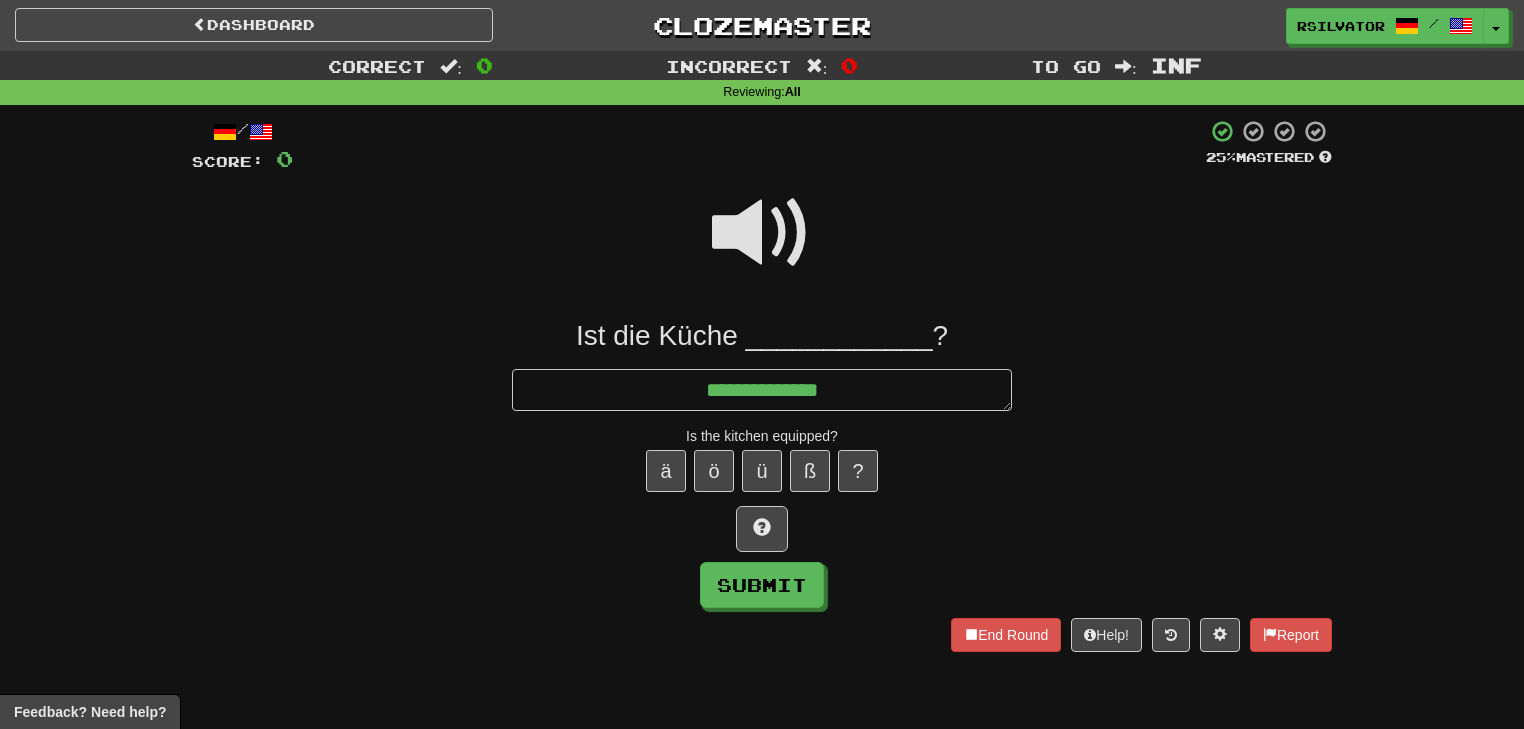 type on "*" 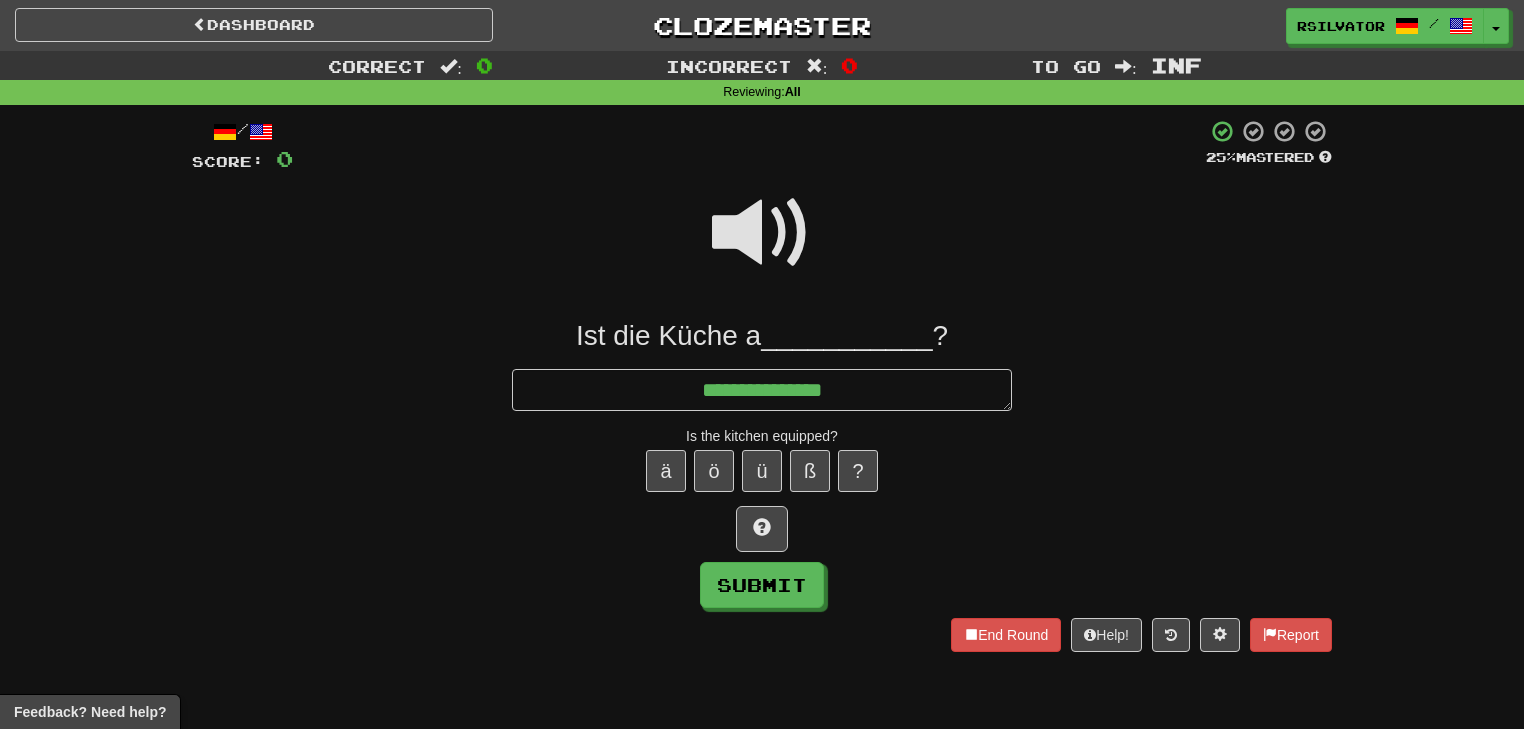 type on "*" 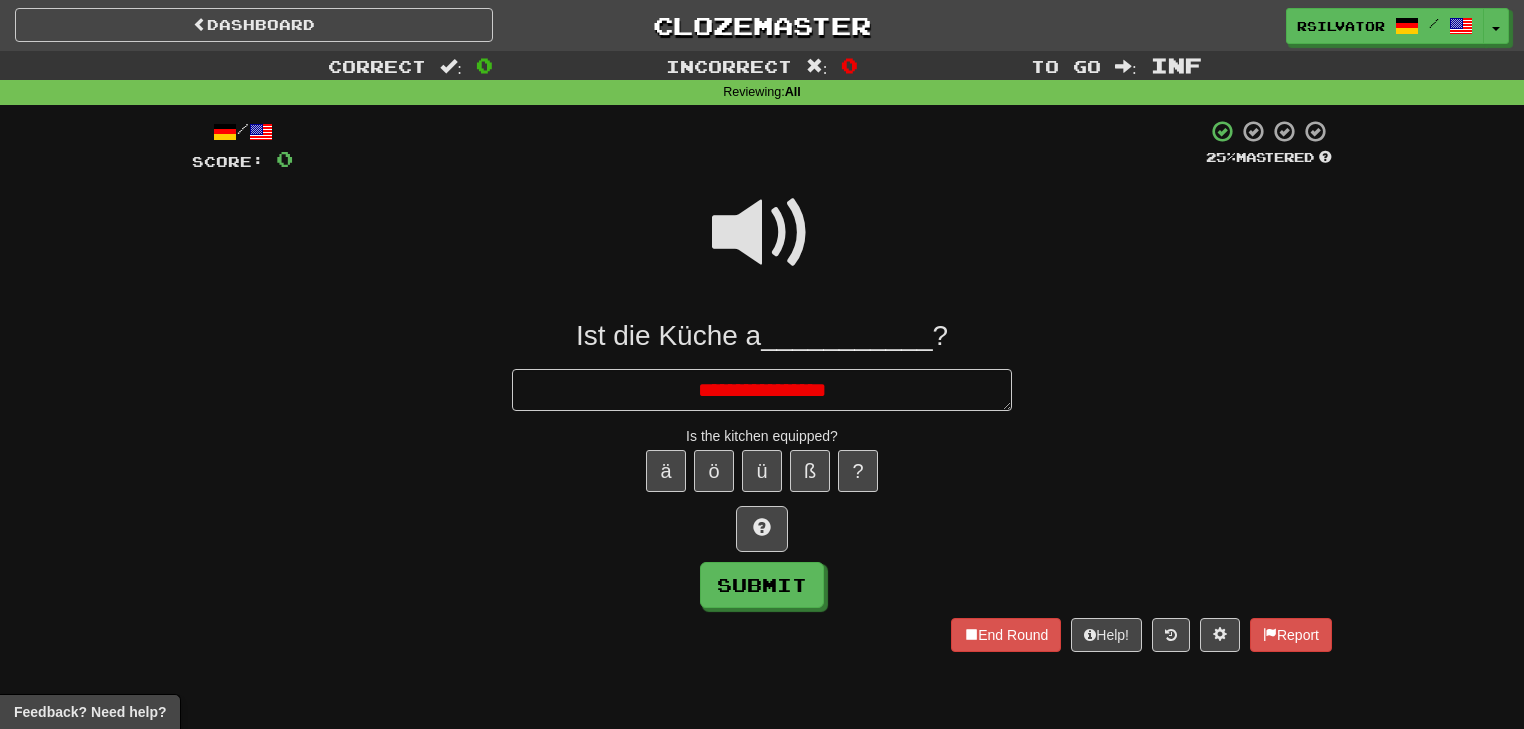 type on "*" 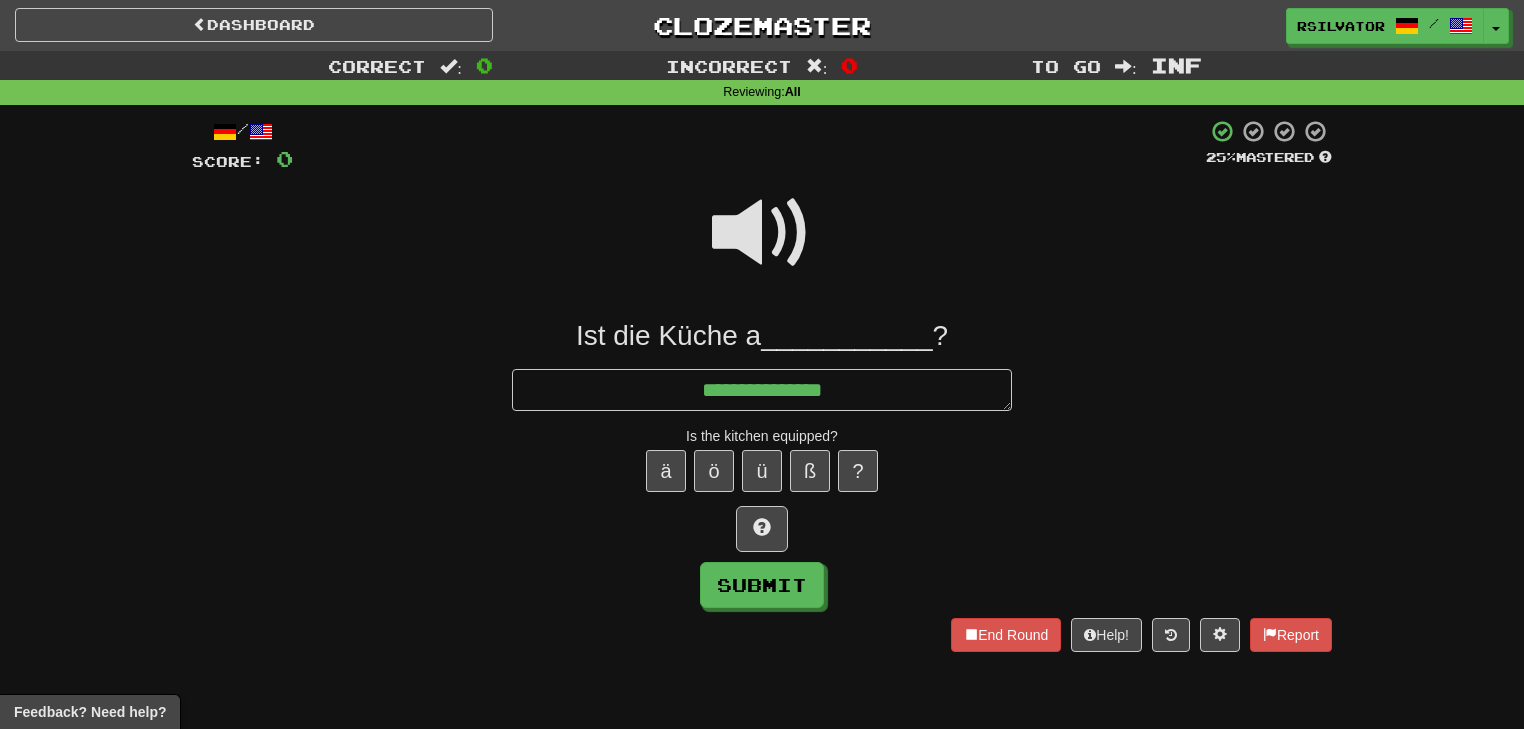 type on "*" 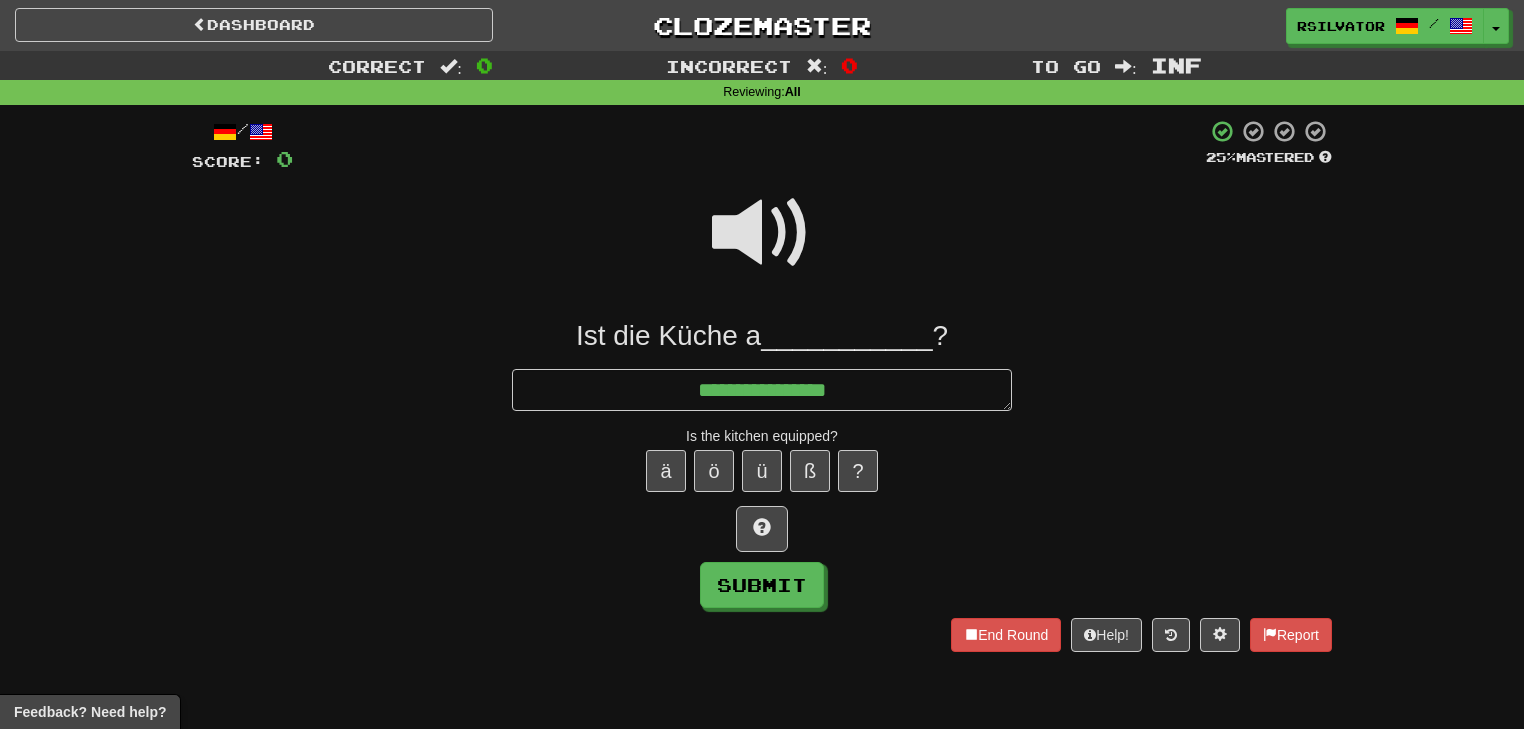 type on "*" 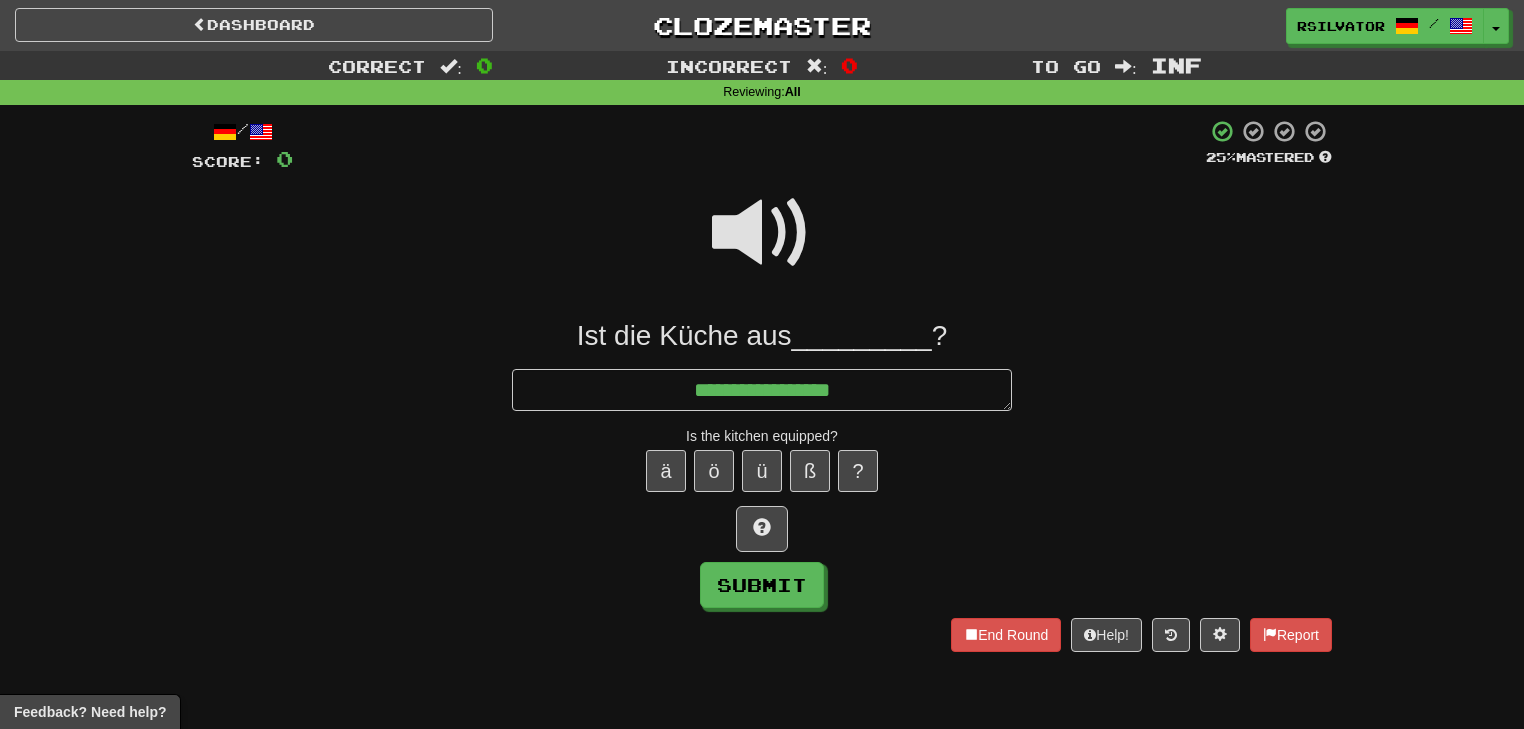 type on "*" 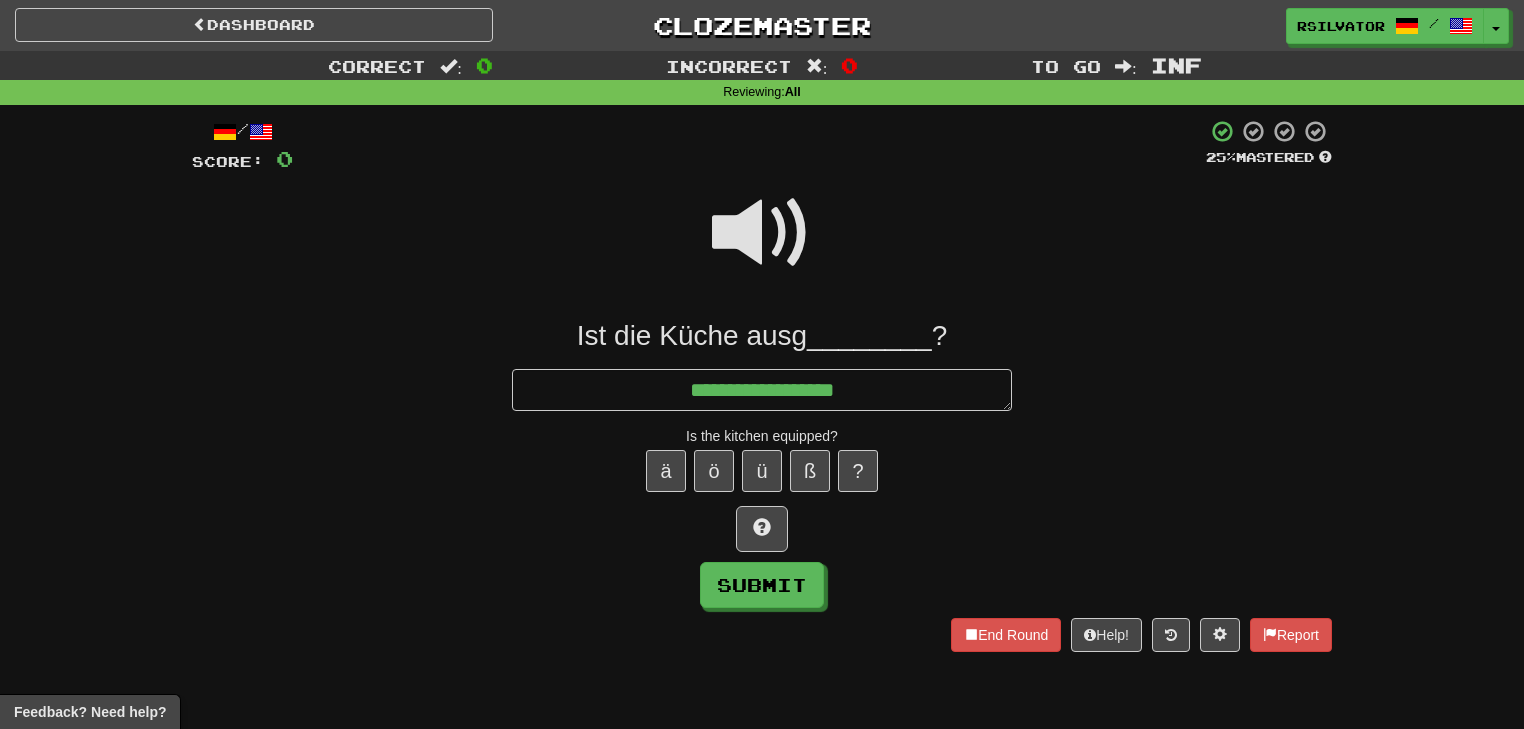 type on "*" 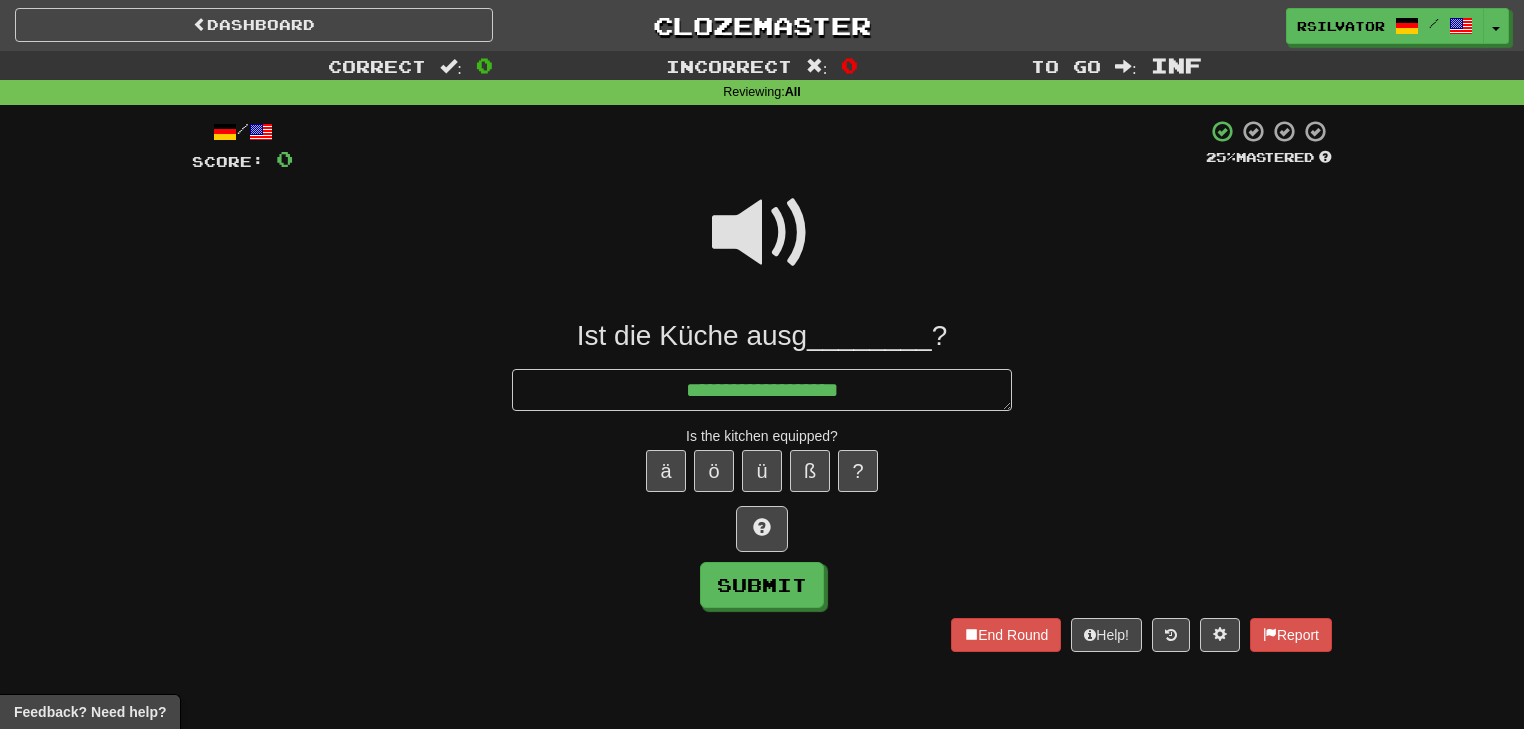 type on "*" 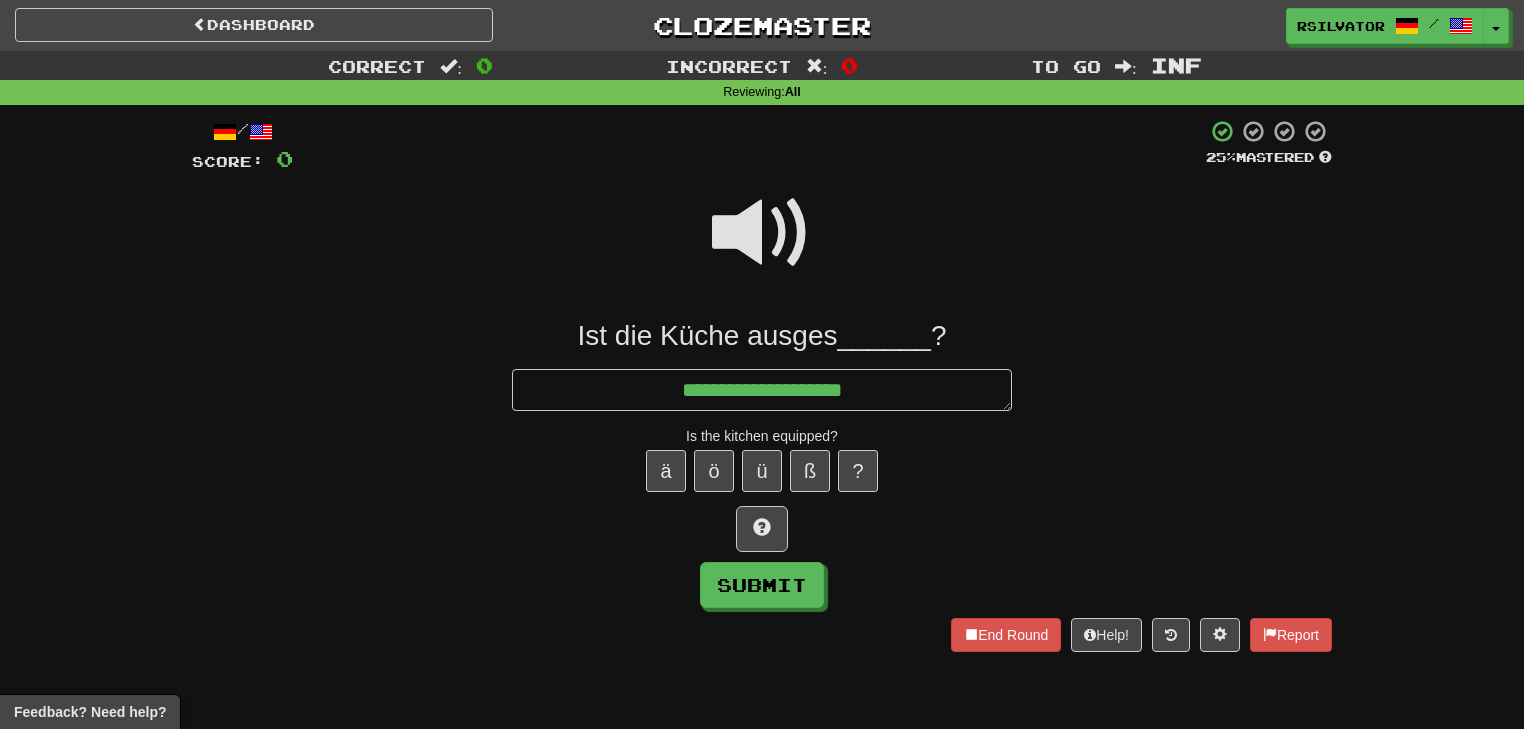 type on "*" 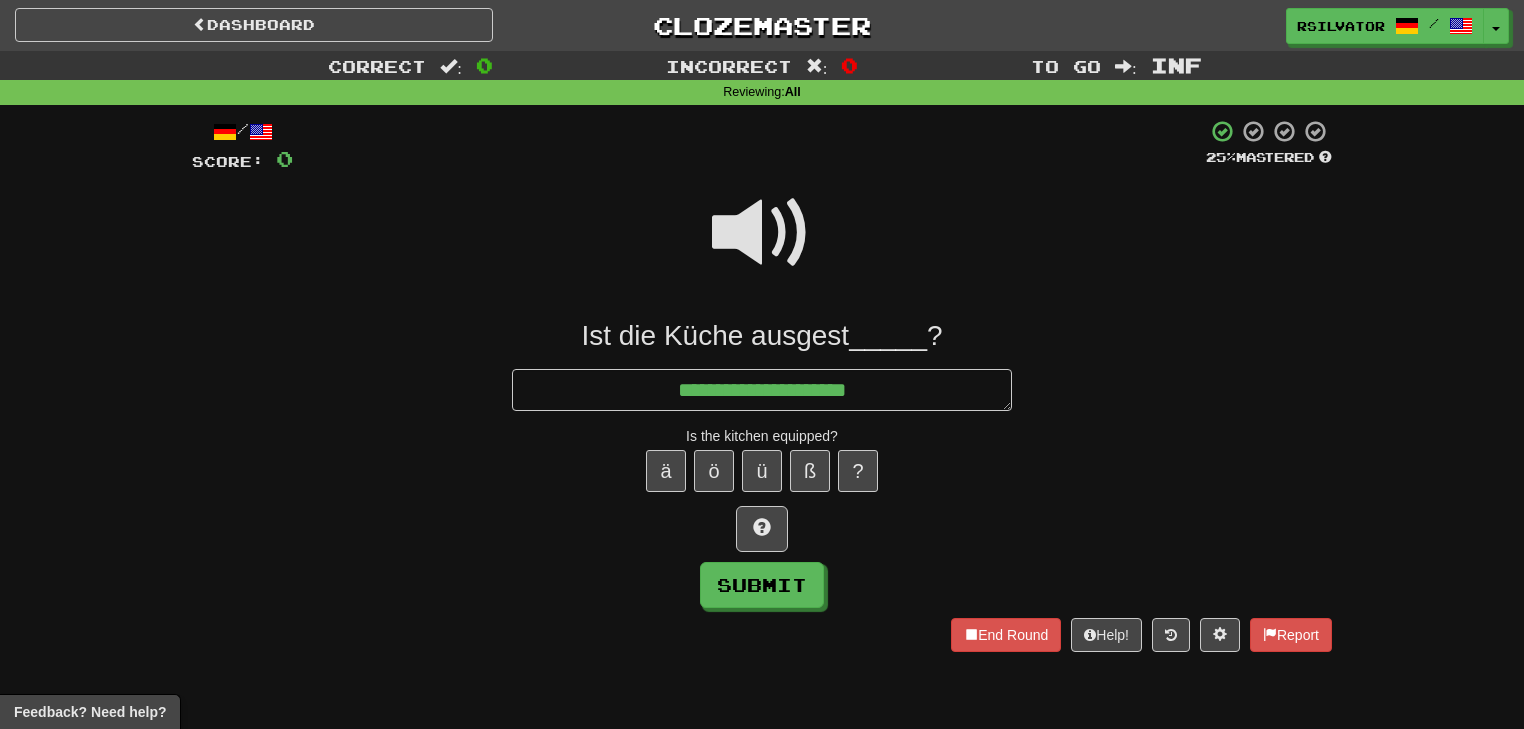 type on "*" 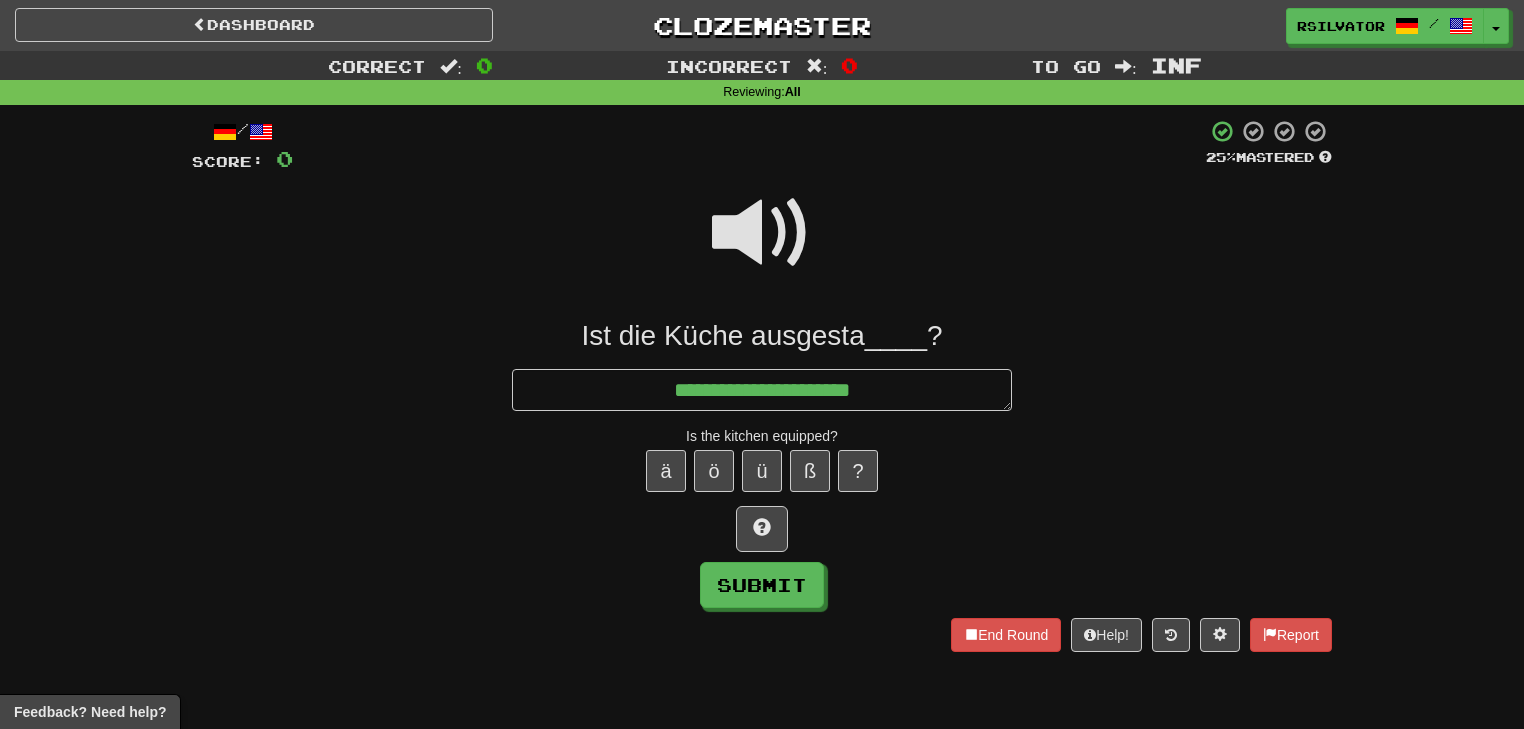 type on "*" 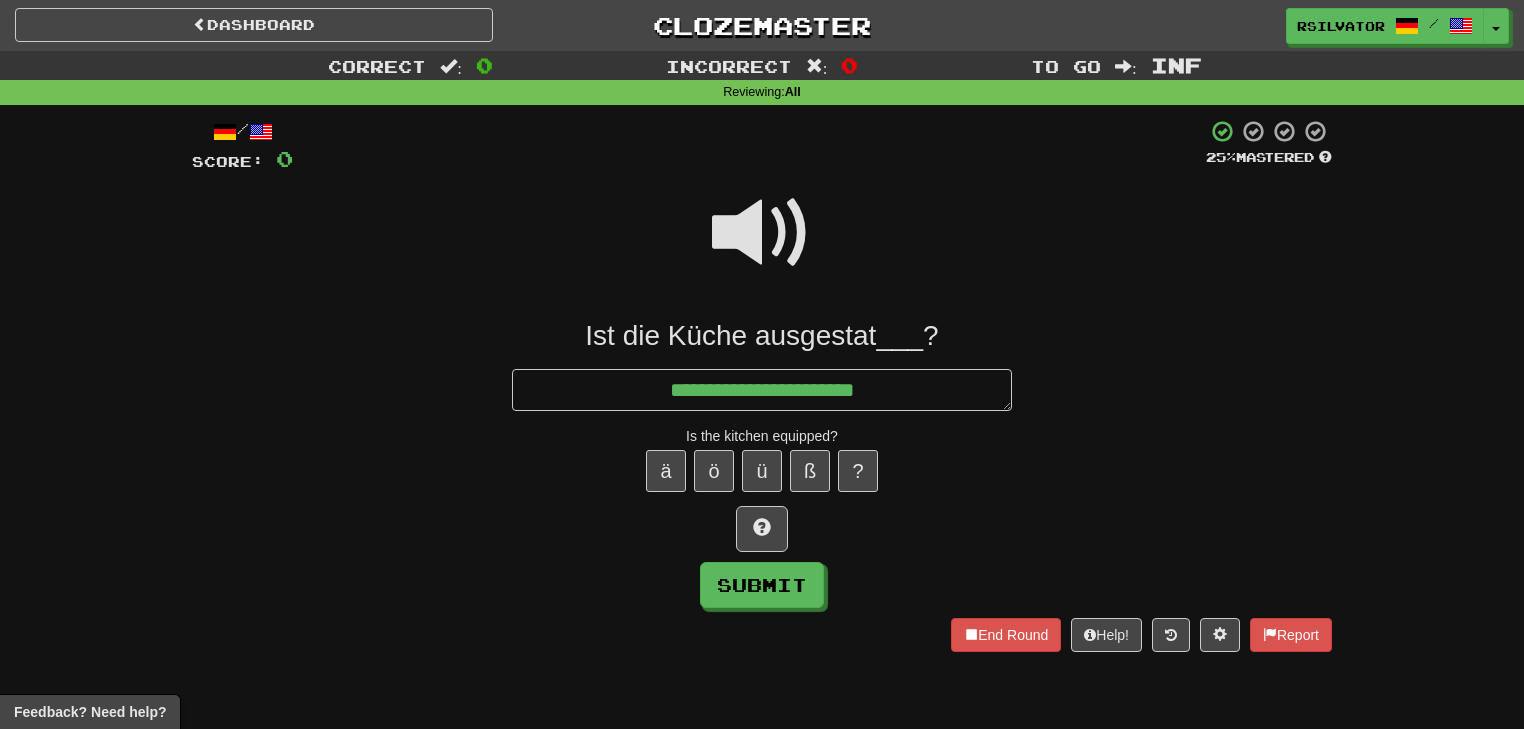 type on "*" 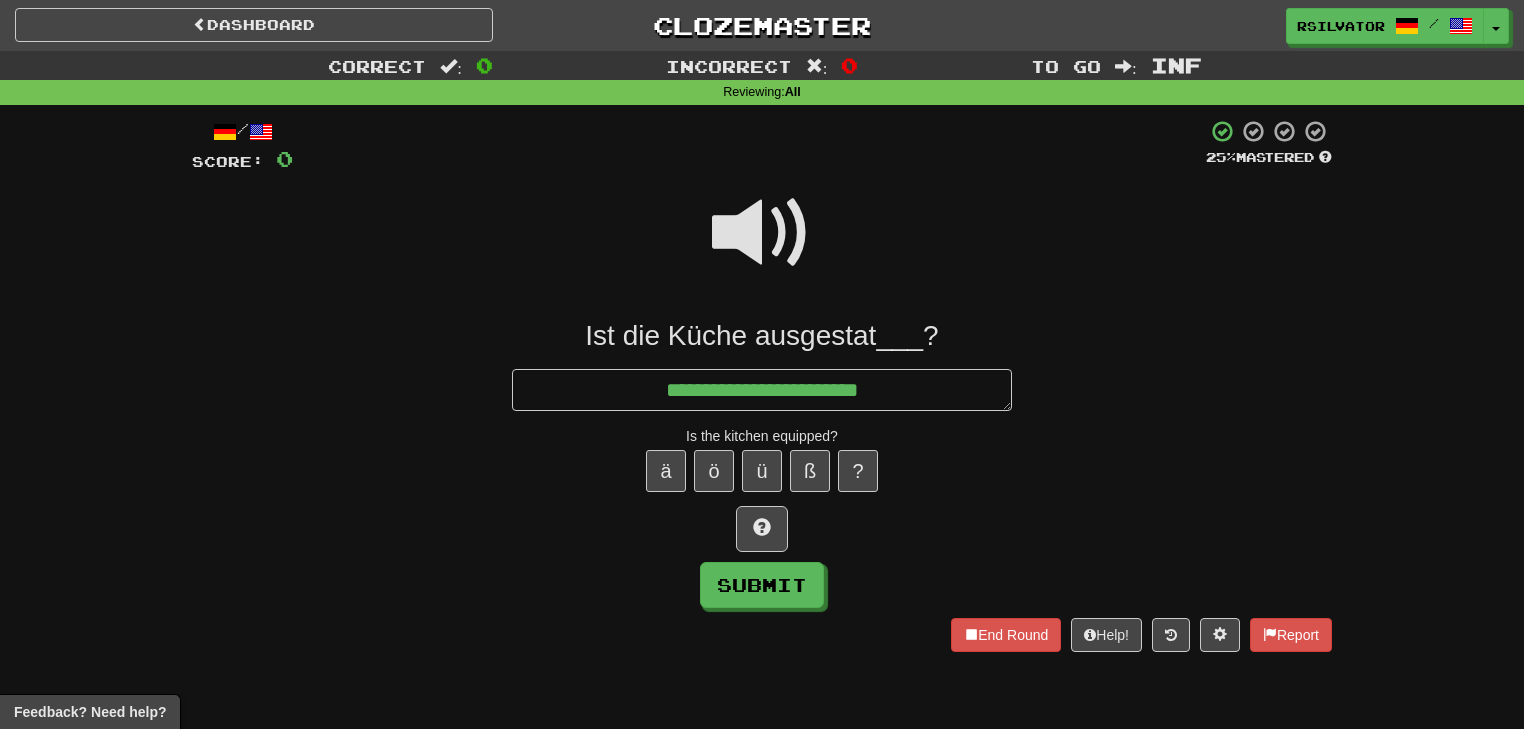 type on "*" 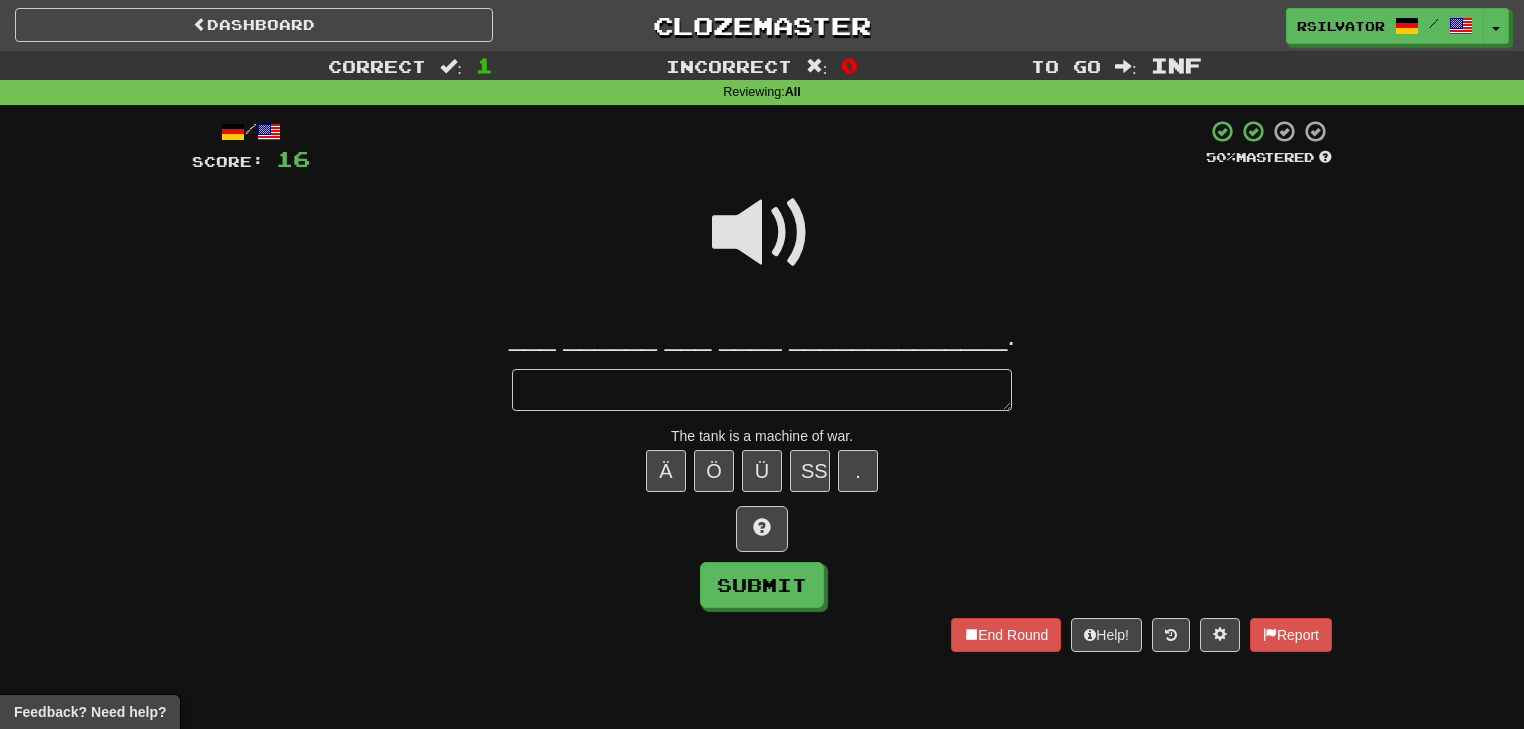 type on "*" 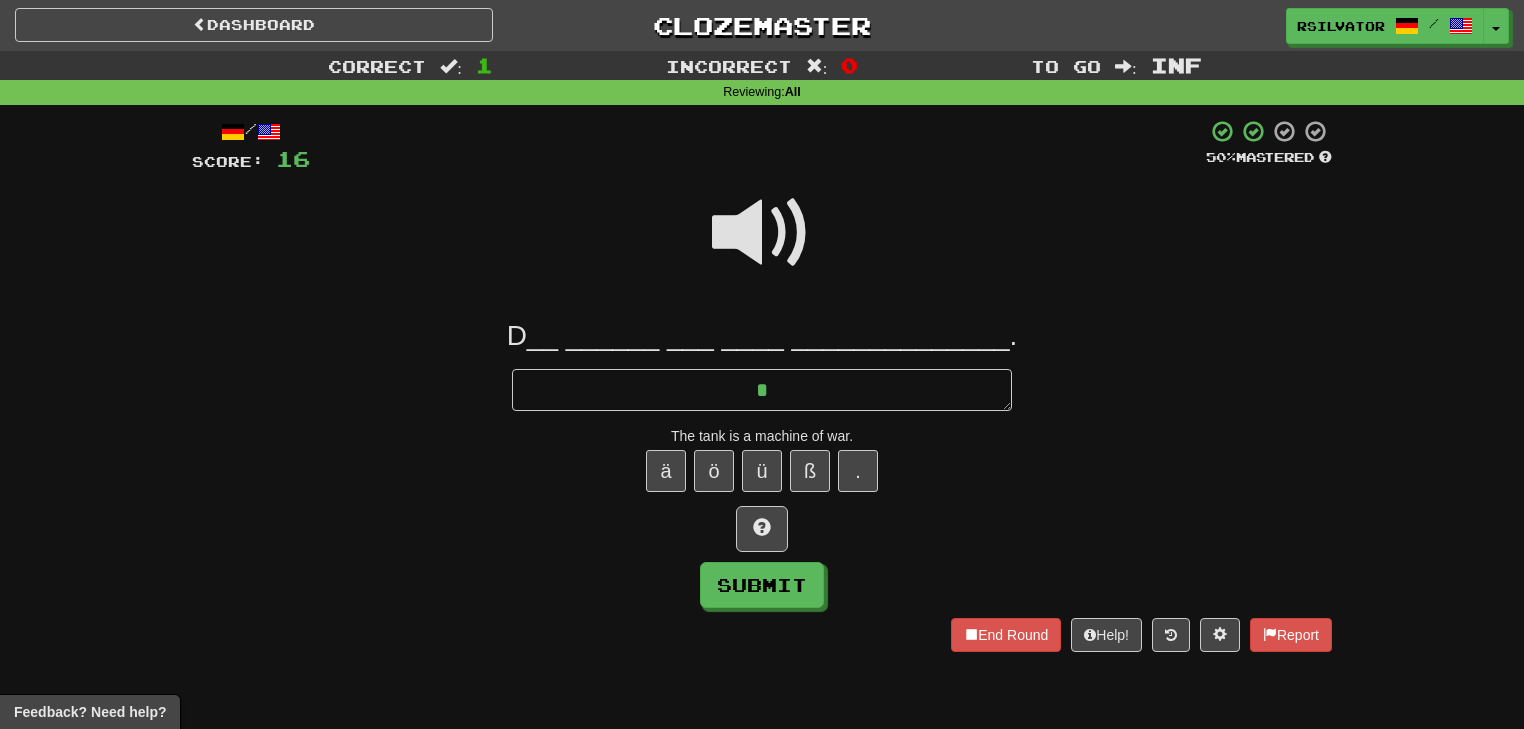 type on "*" 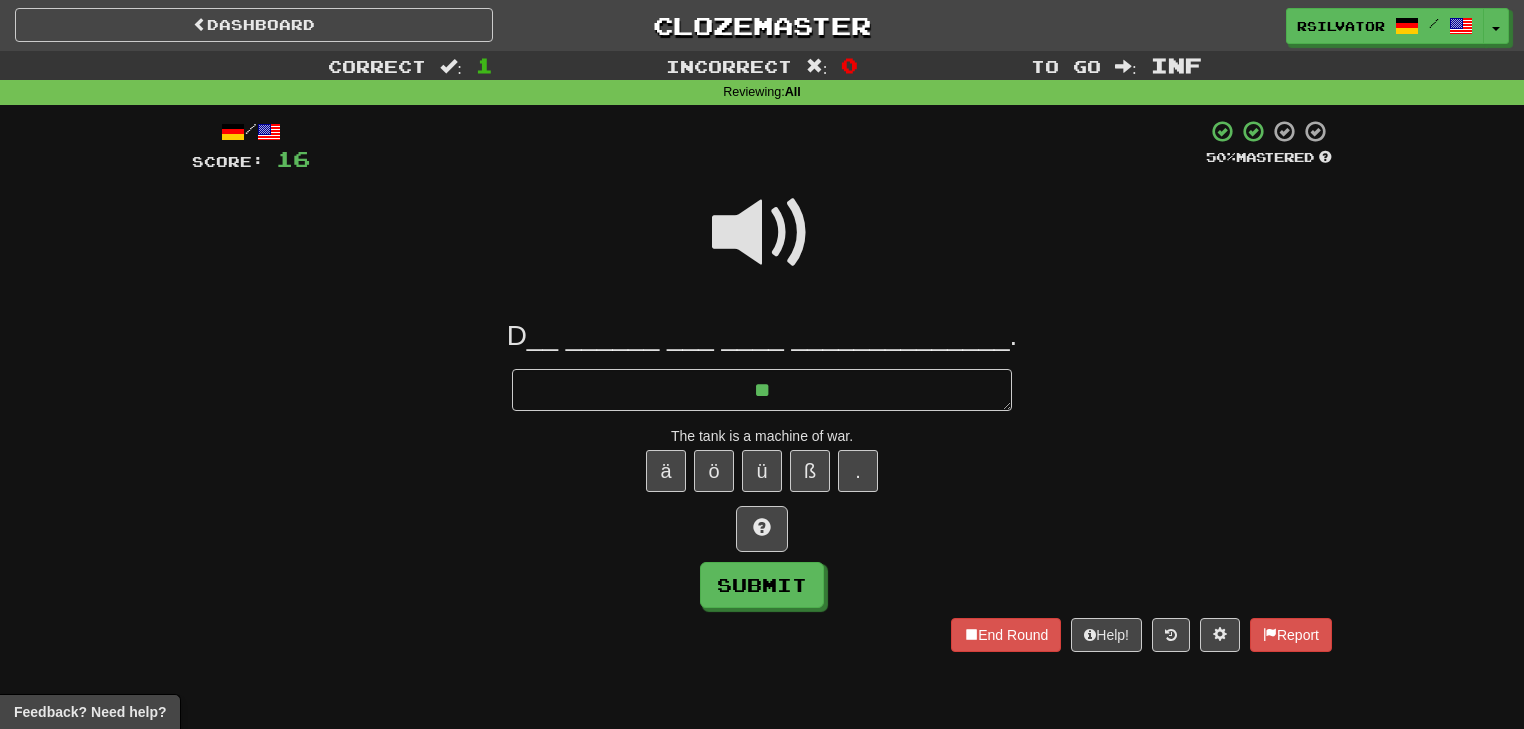 type on "*" 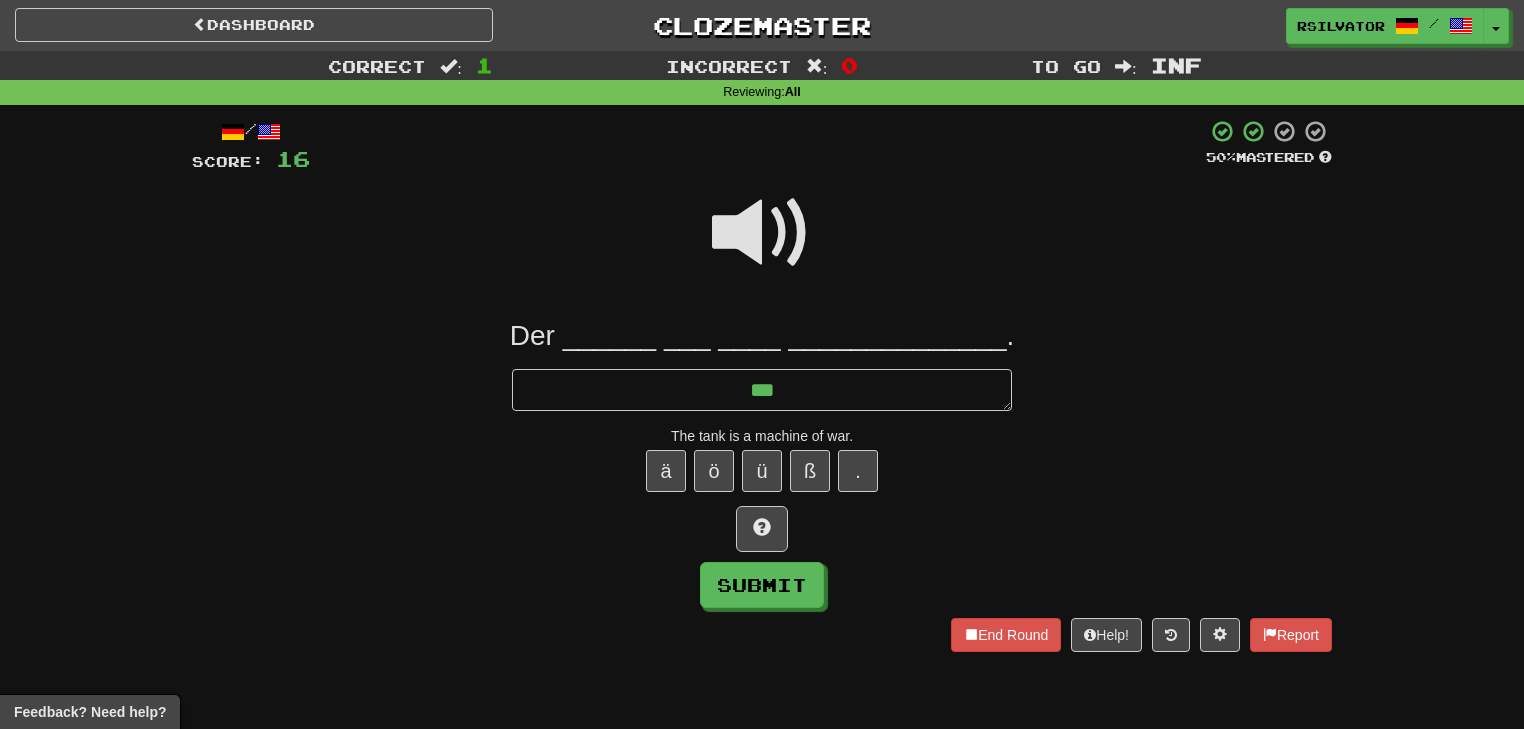 type on "*" 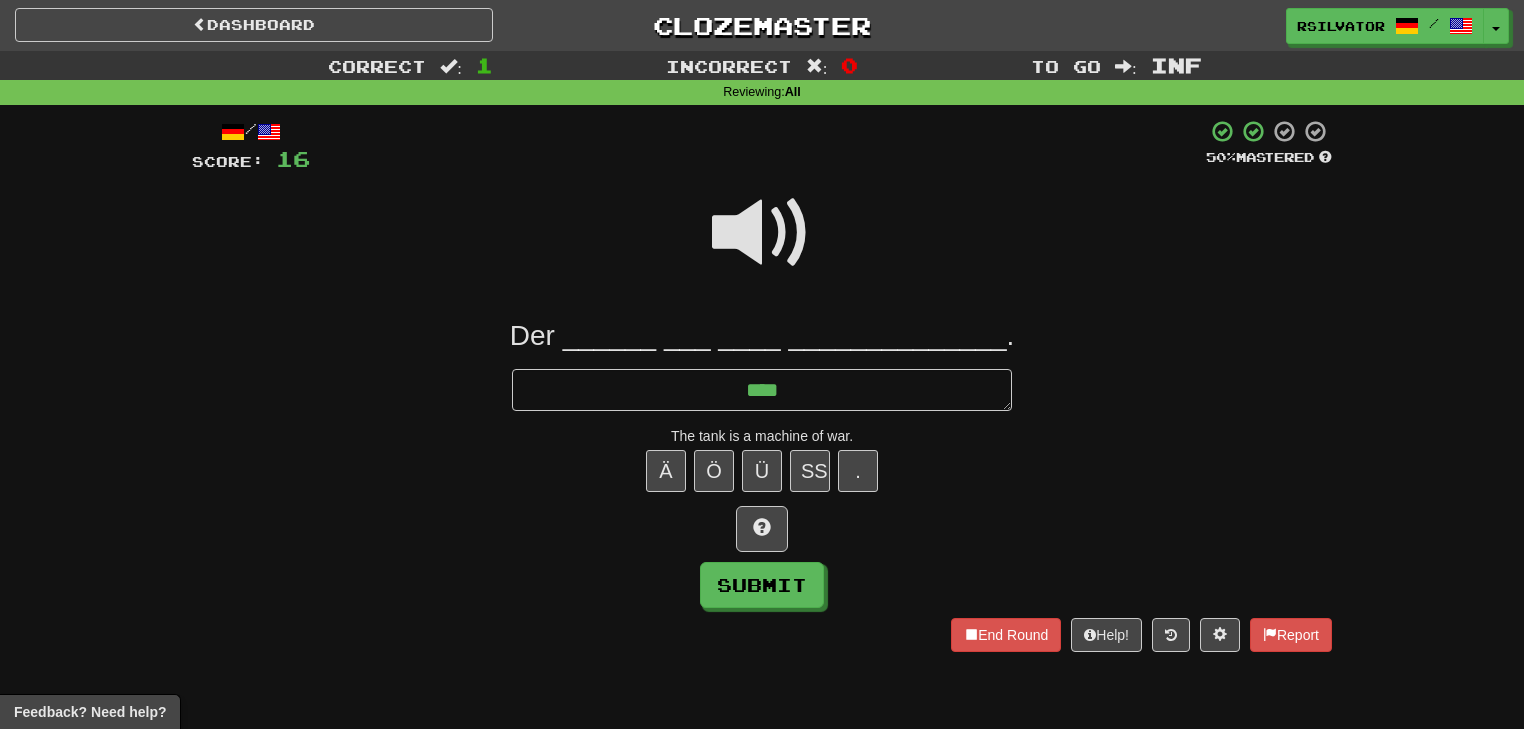 type on "*" 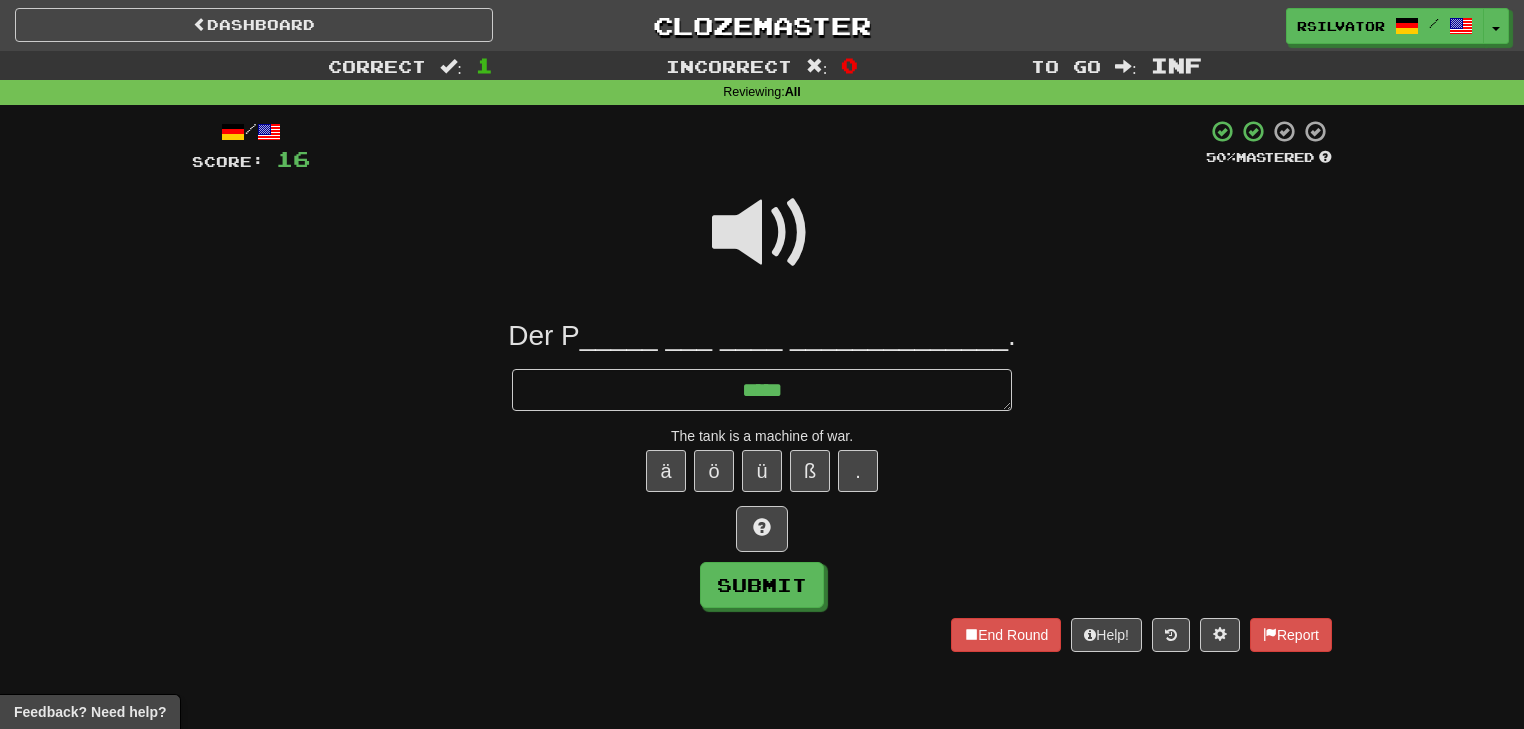 type on "*" 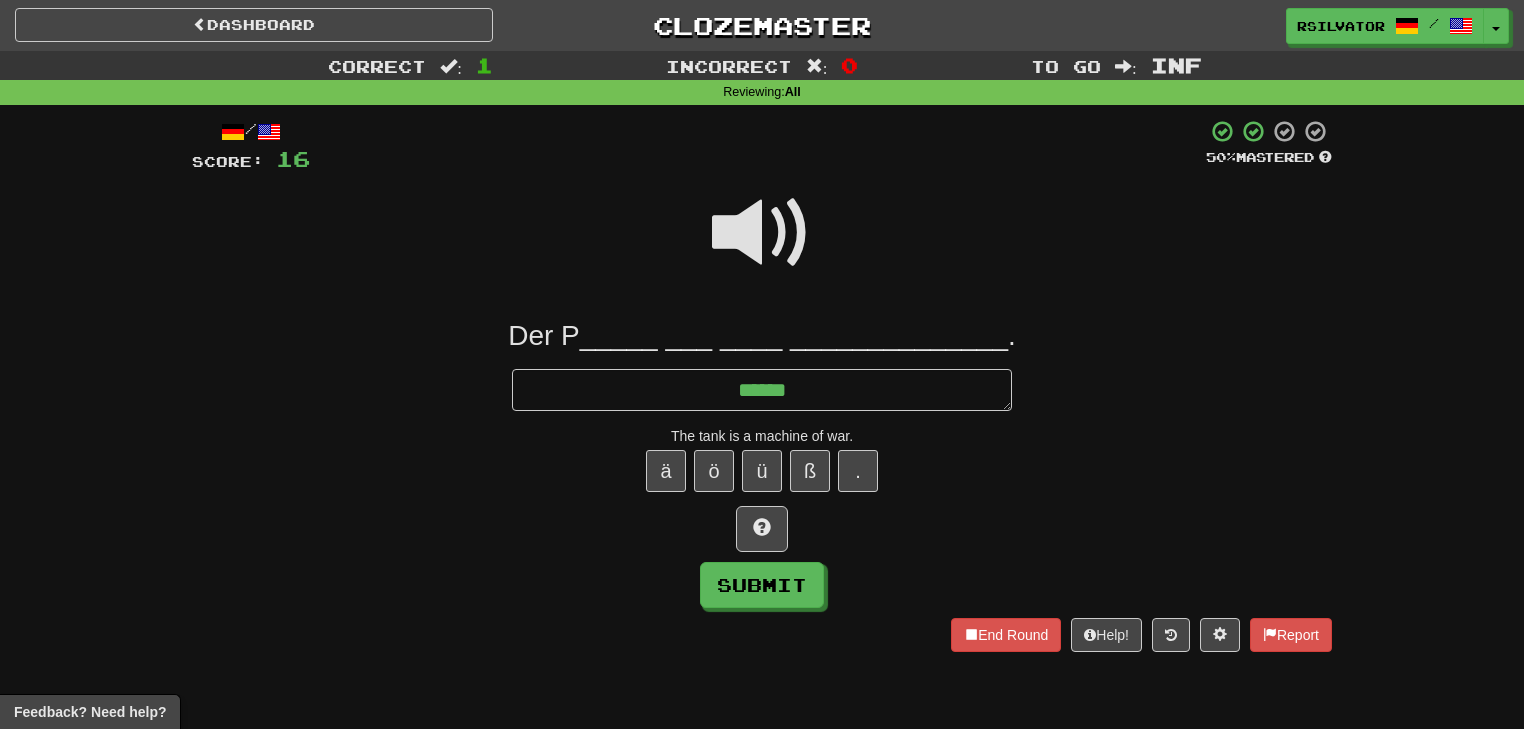 type on "*" 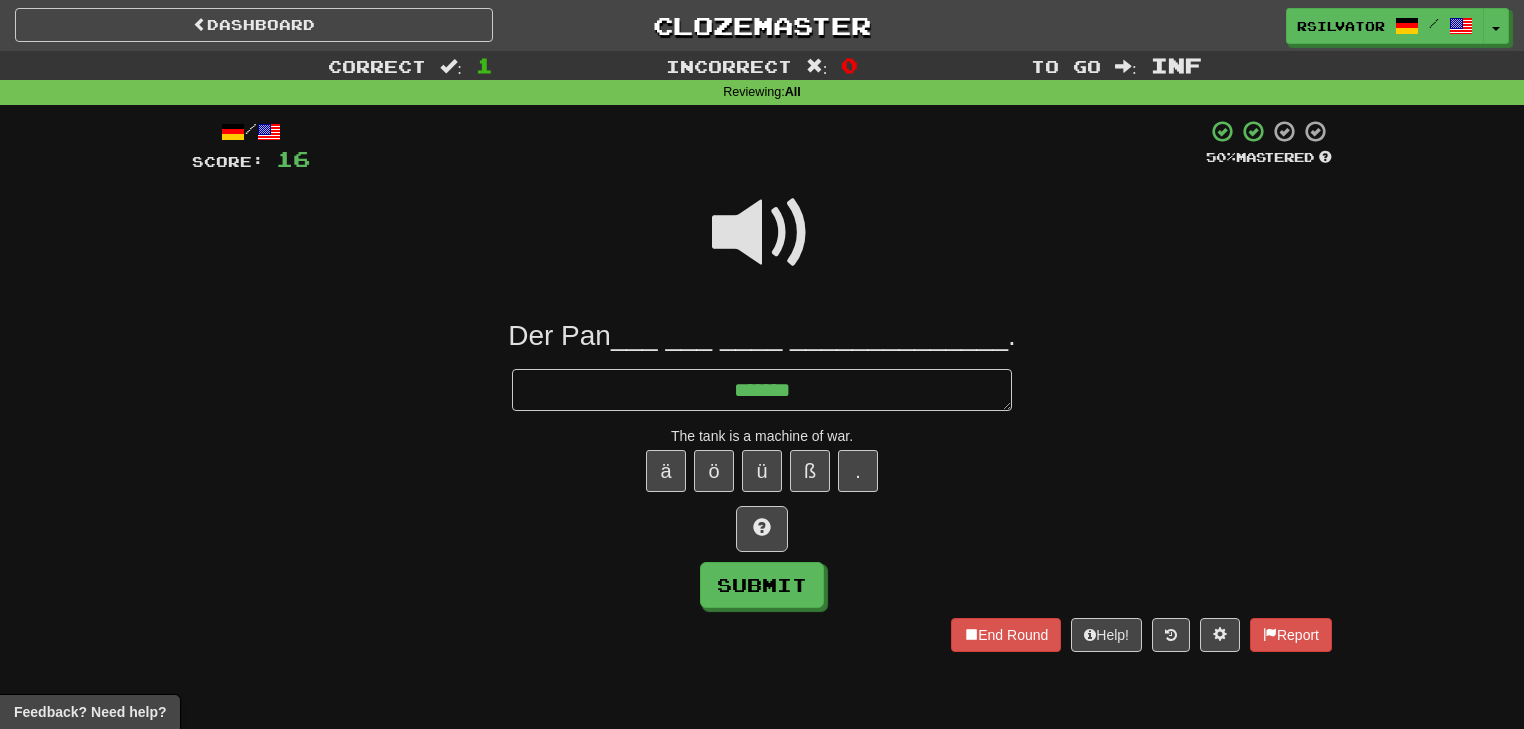 type on "*" 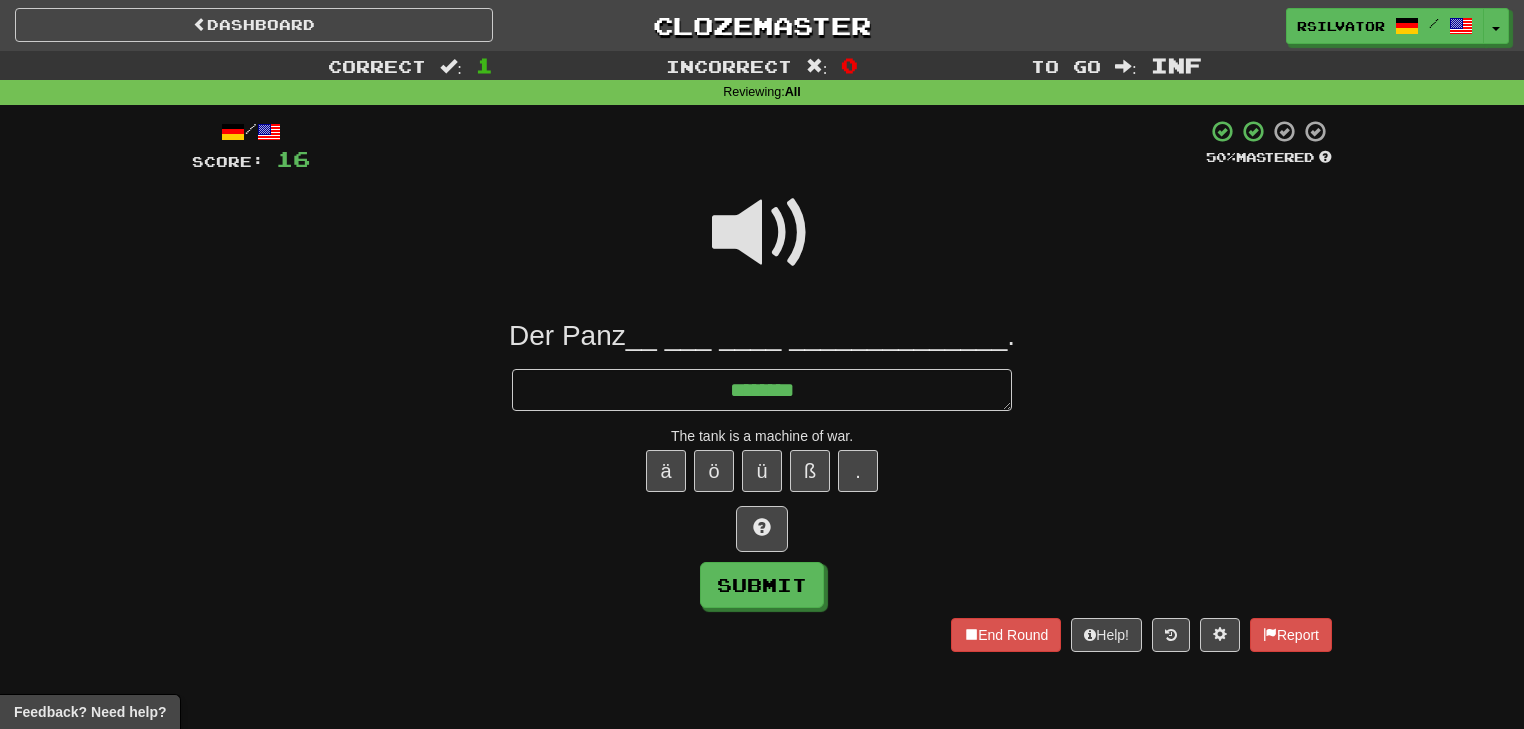 type on "*" 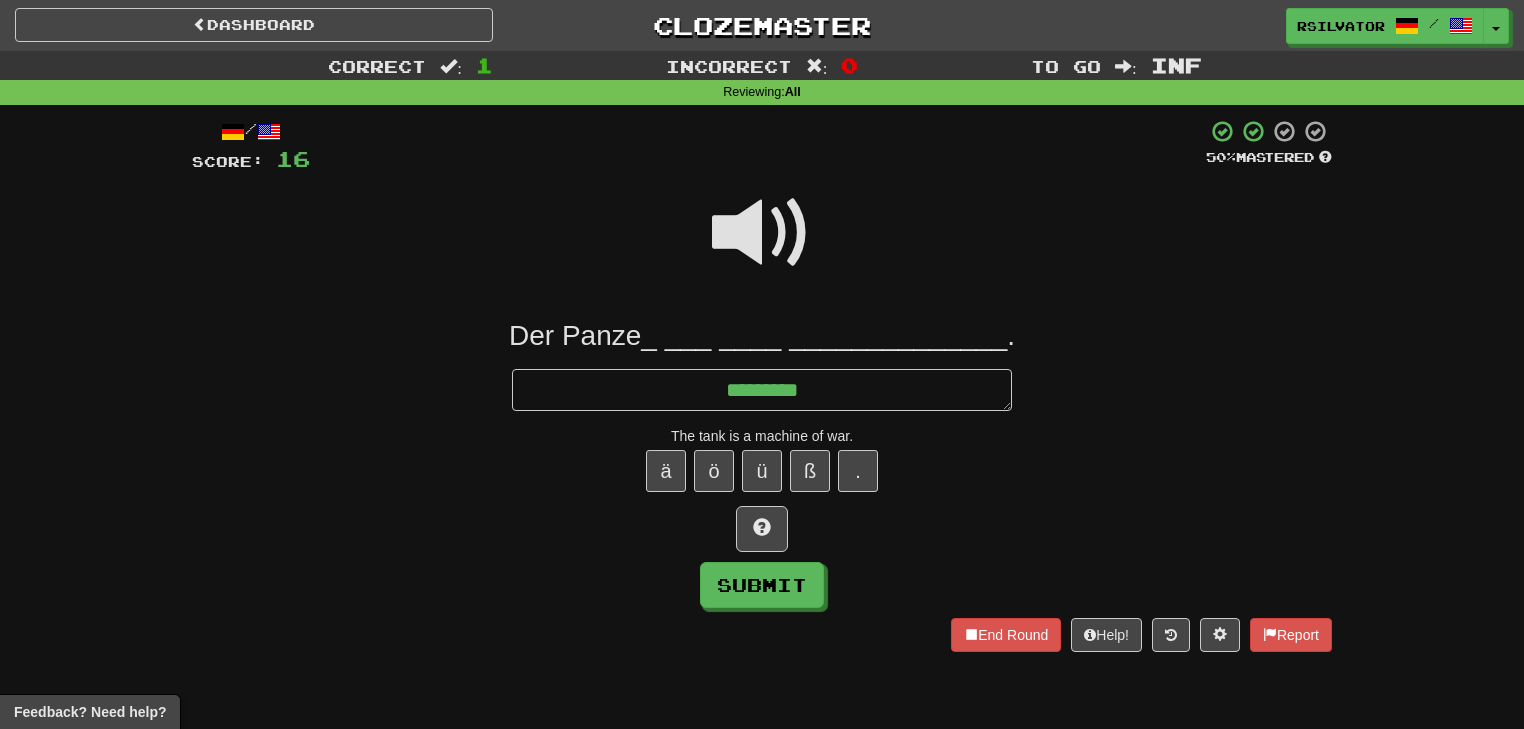 type on "*" 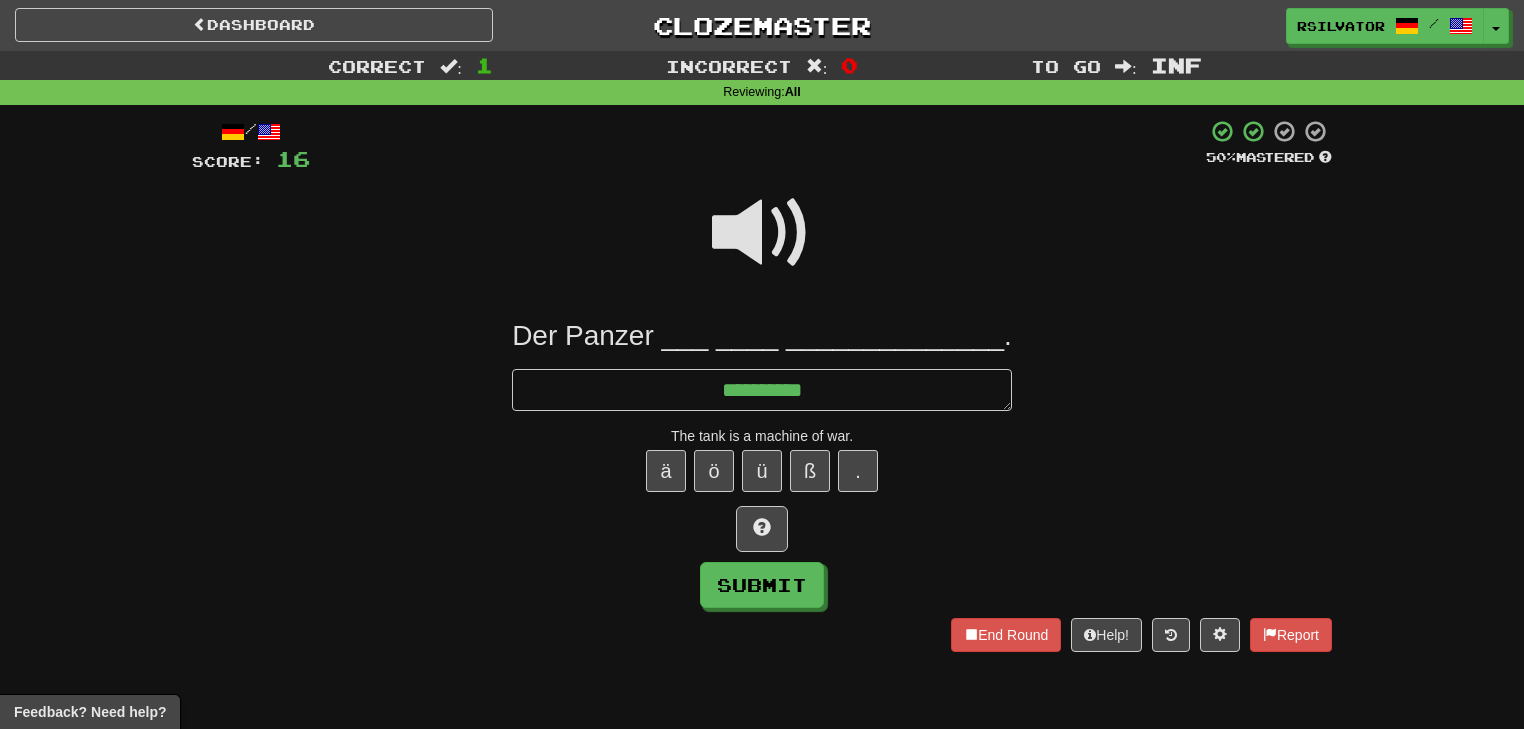 type on "*" 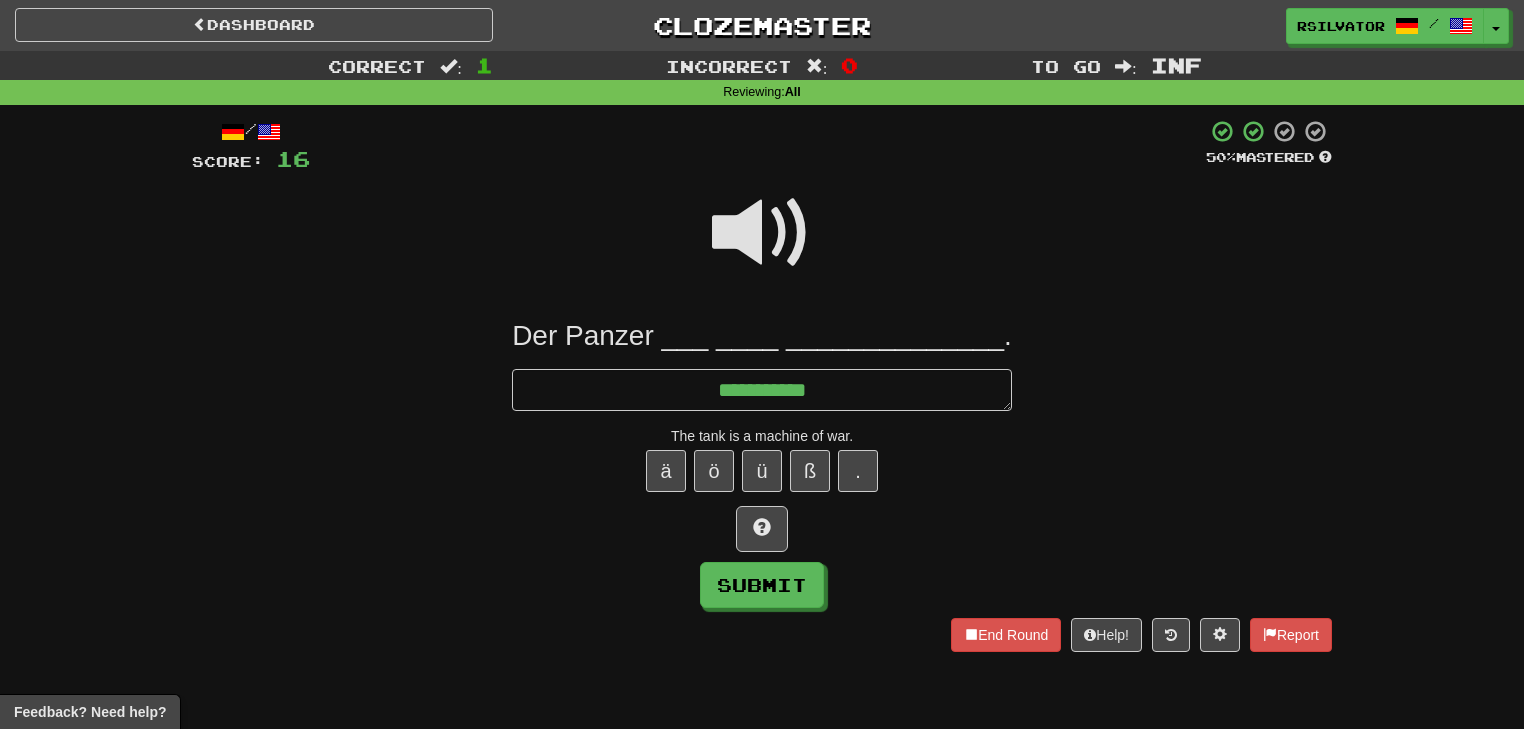 type on "*" 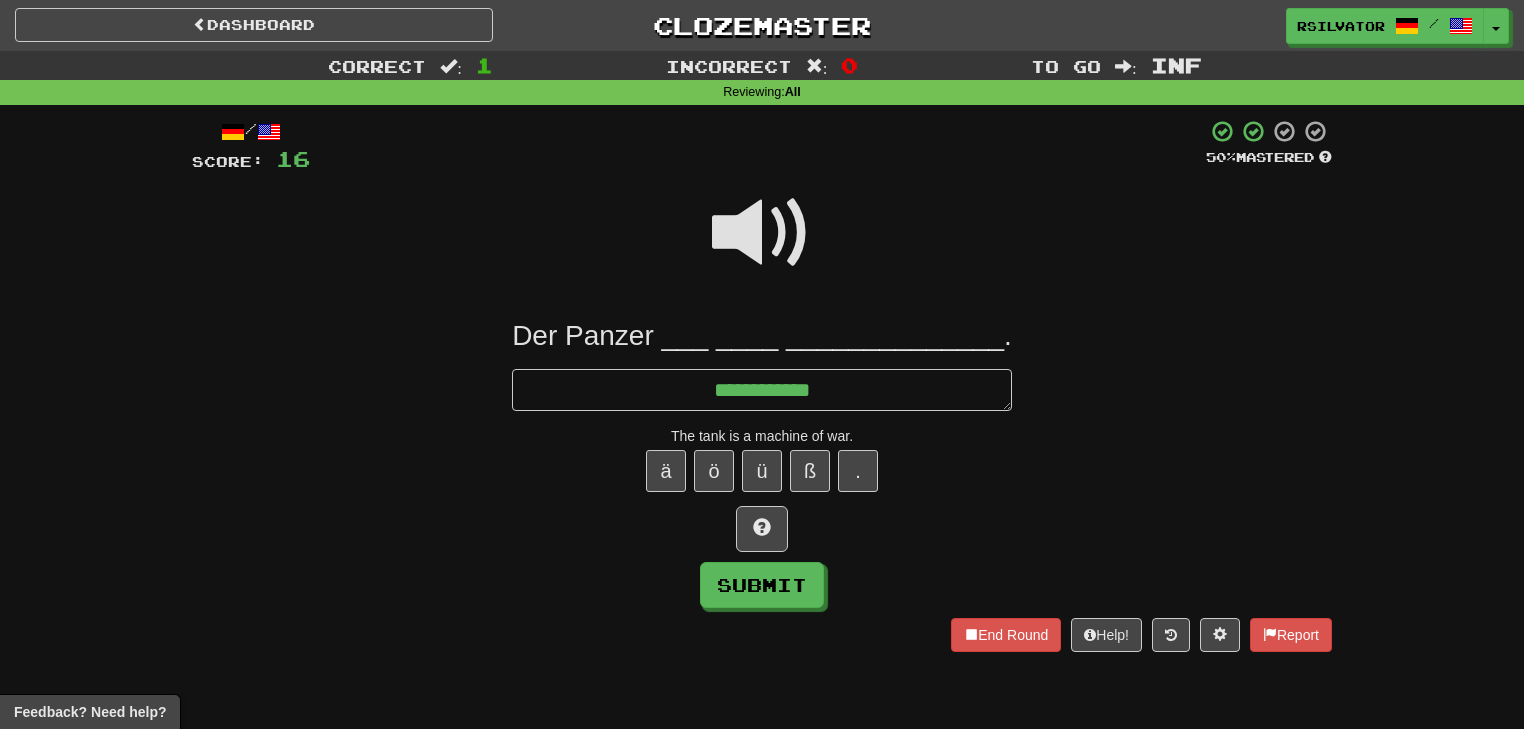 type on "*" 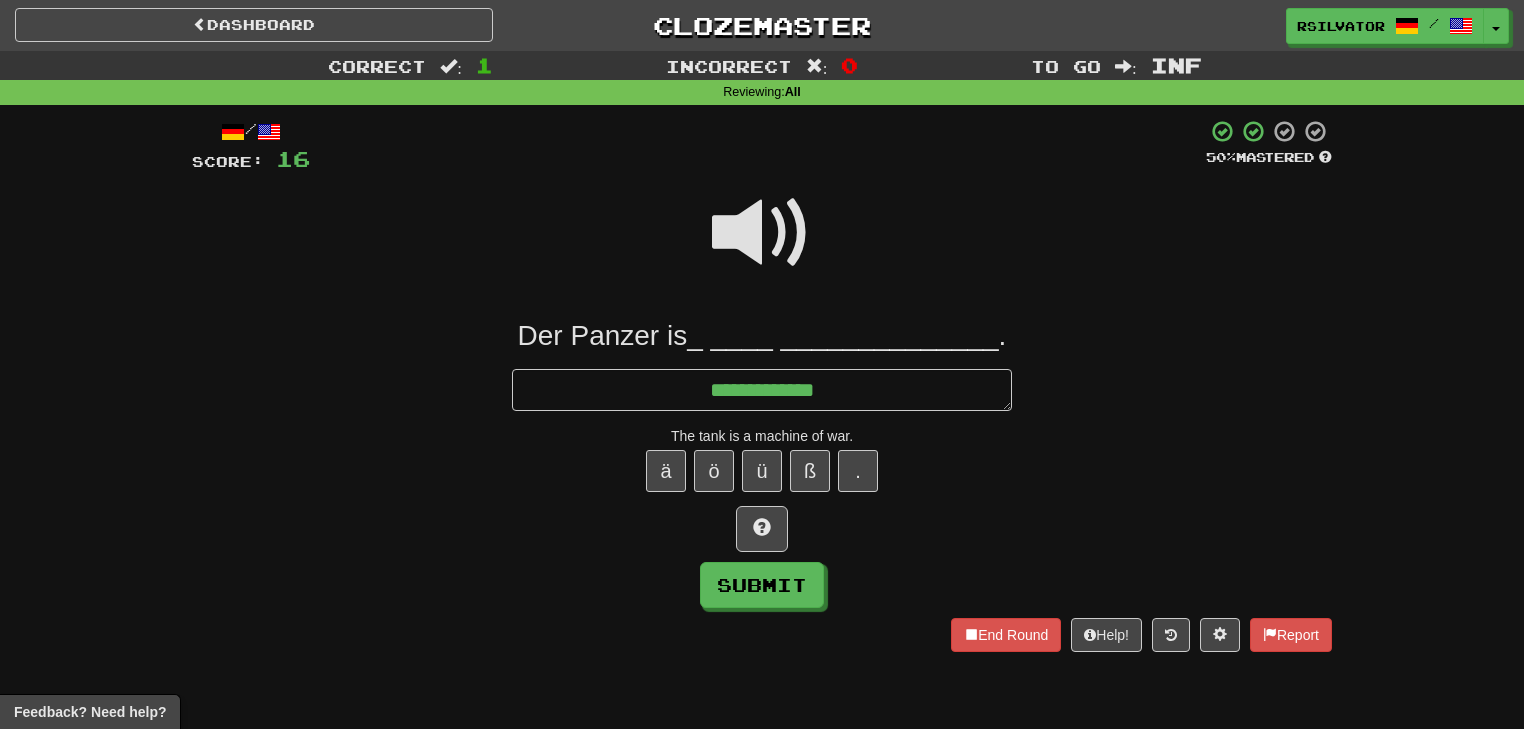 type on "*" 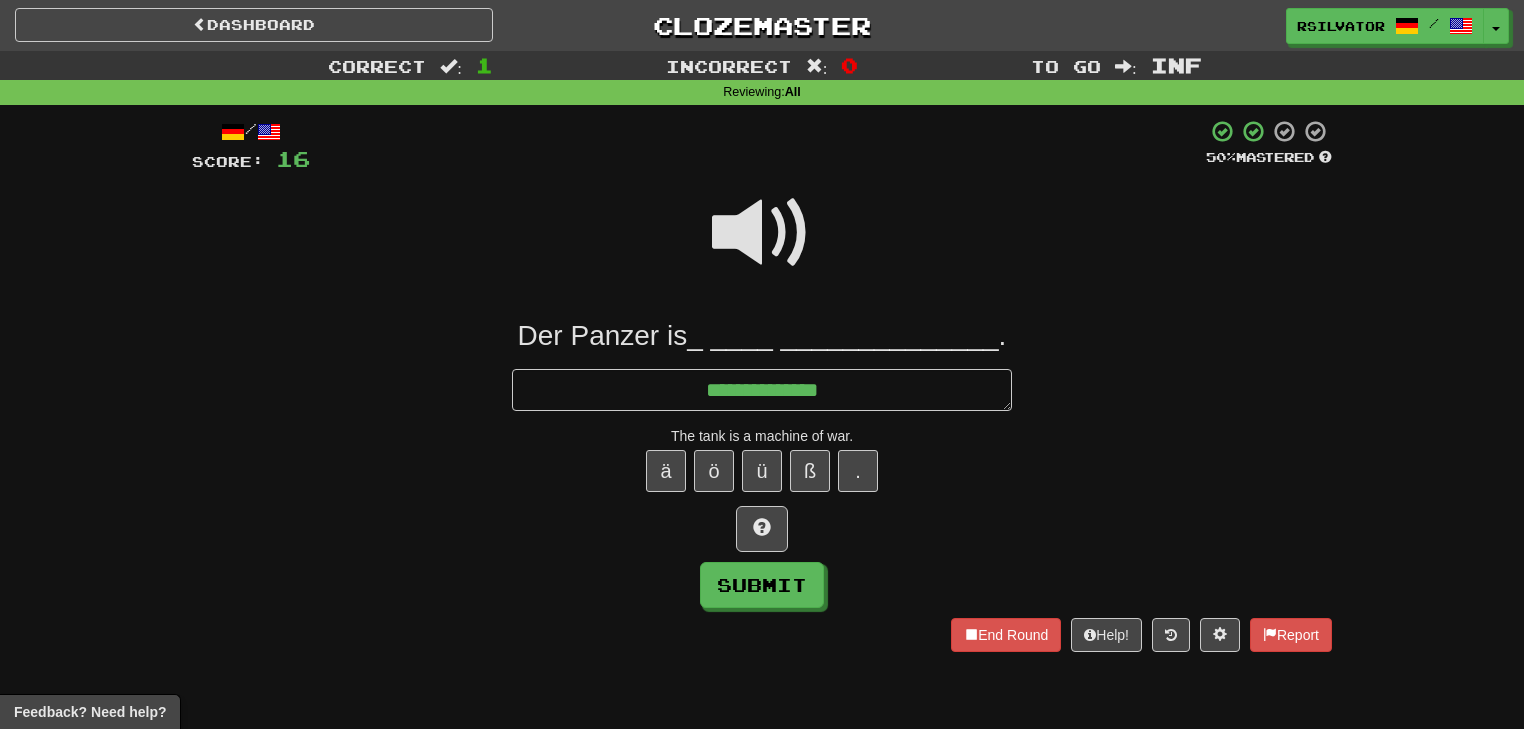 type on "*" 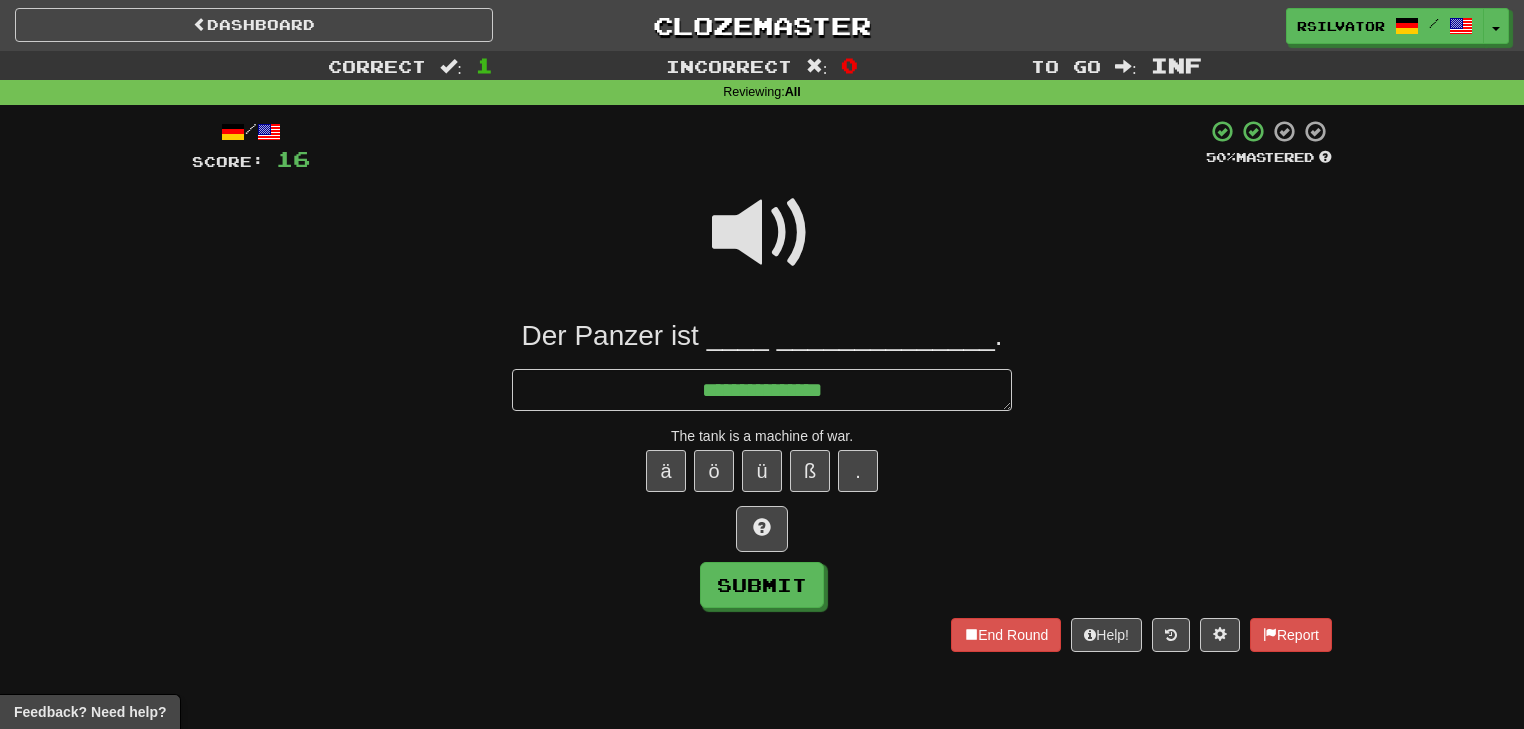 type on "*" 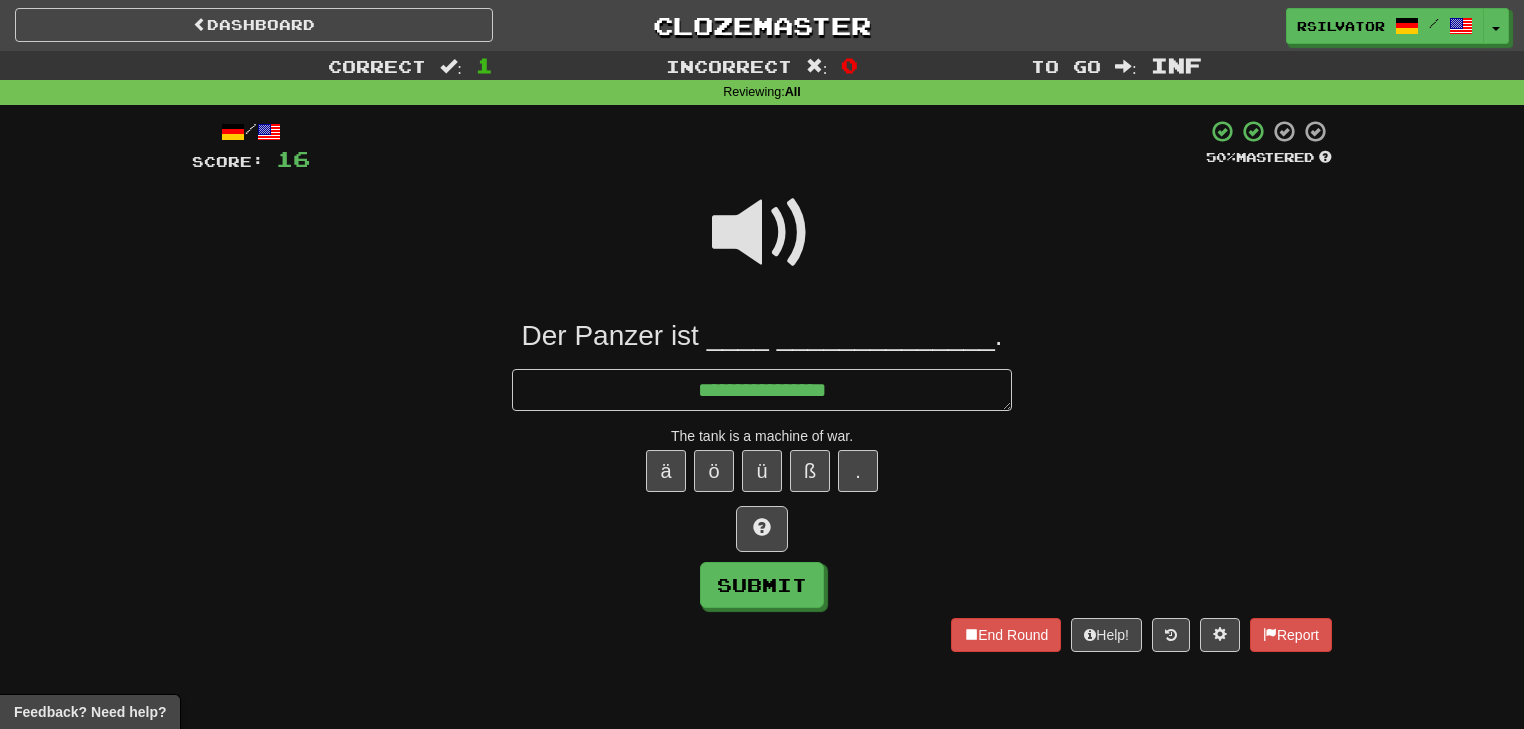 type on "*" 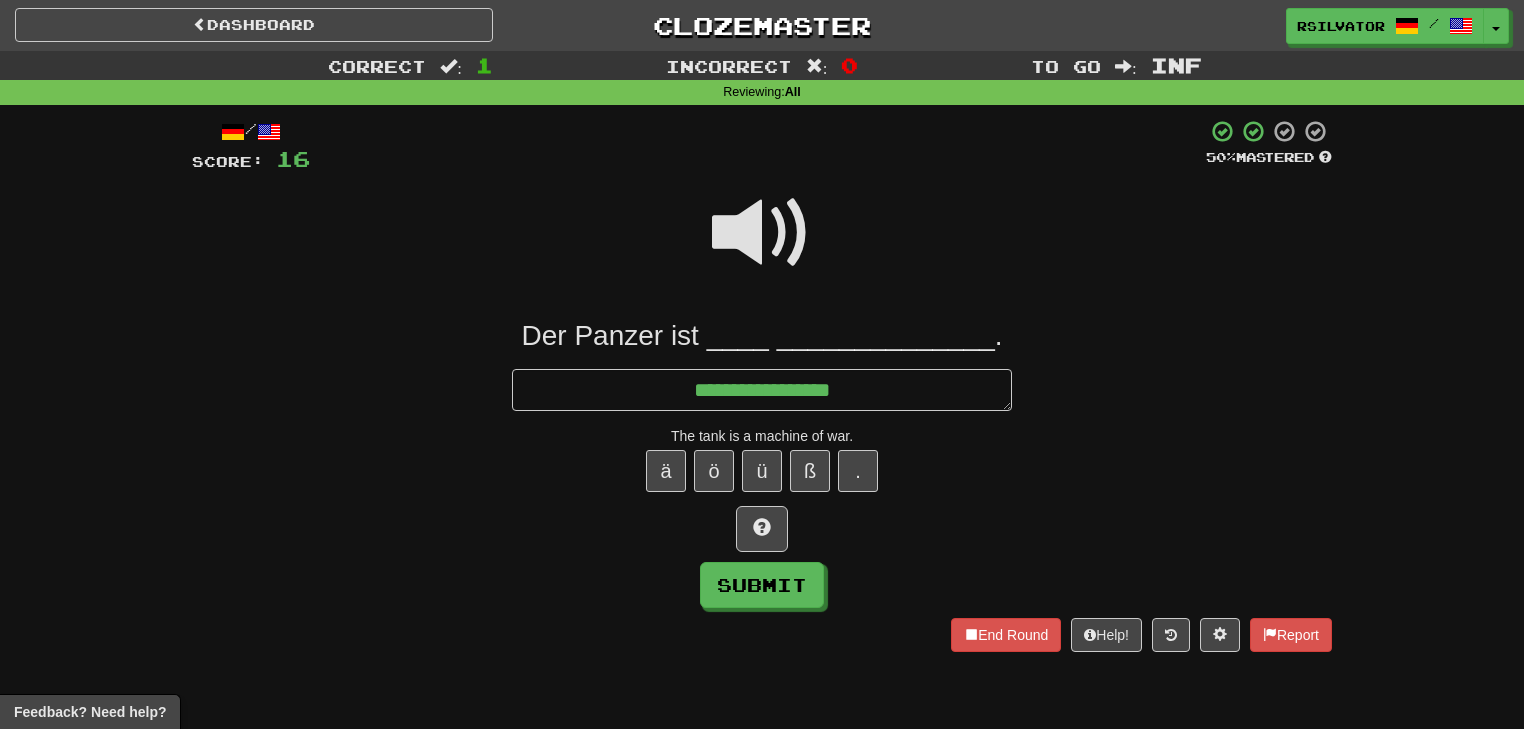 type on "**********" 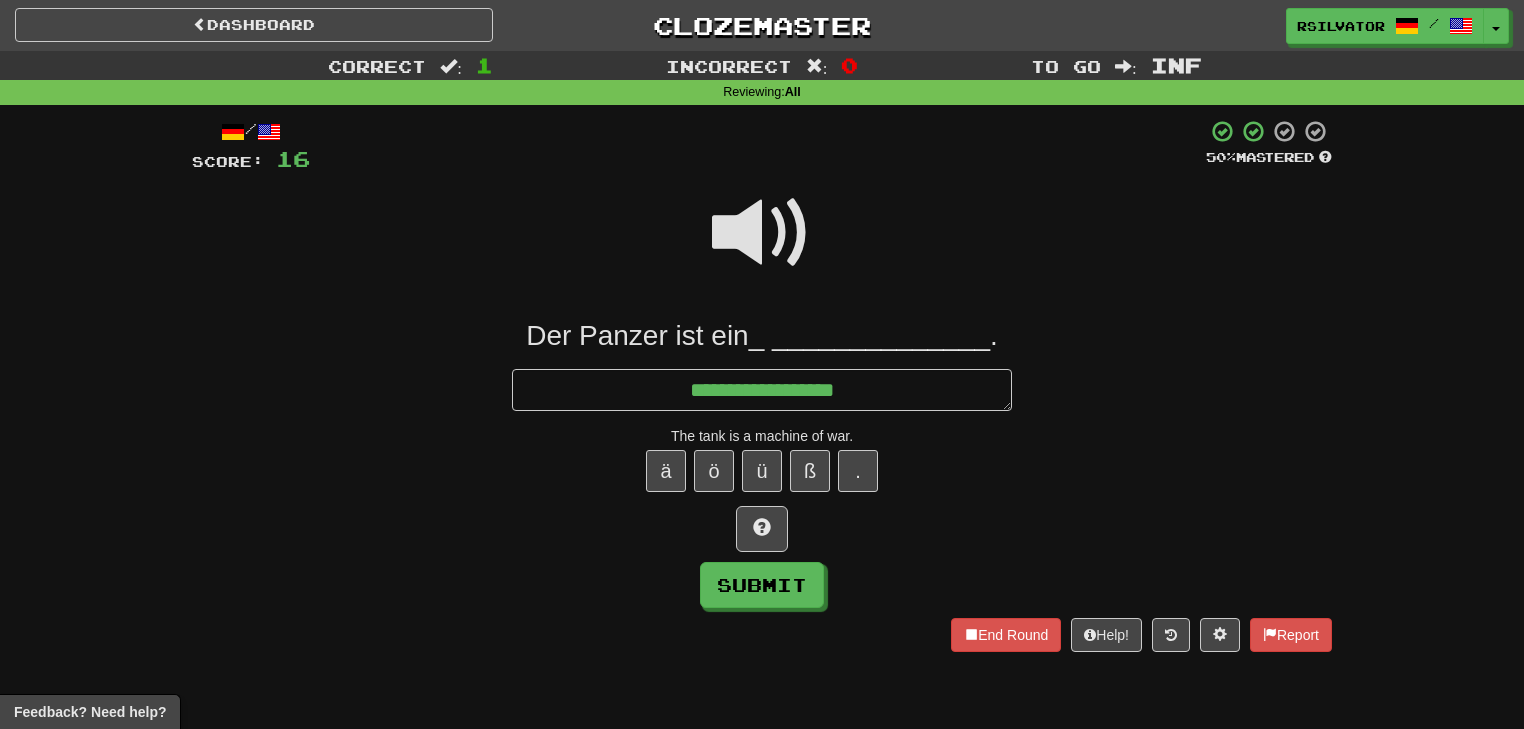 type on "*" 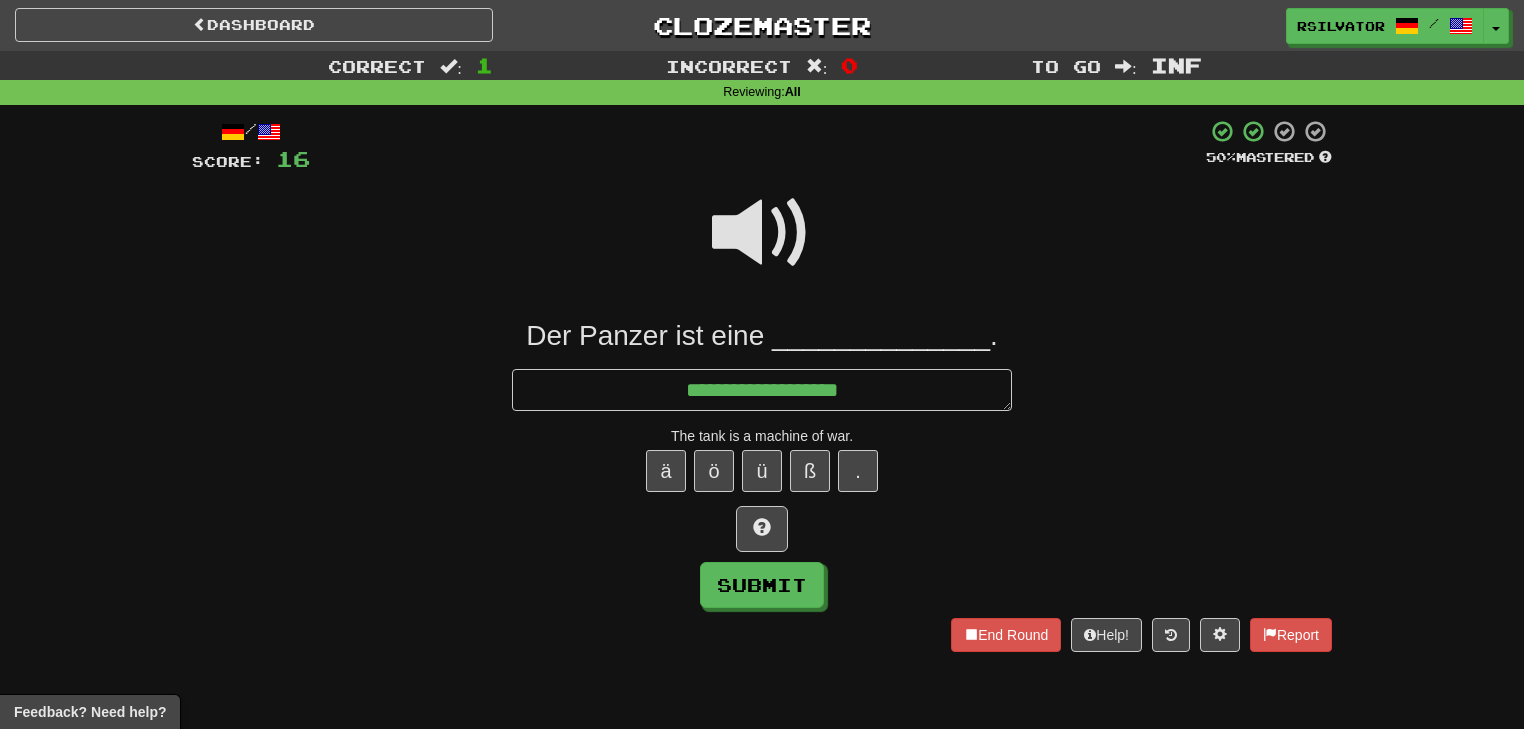 type on "*" 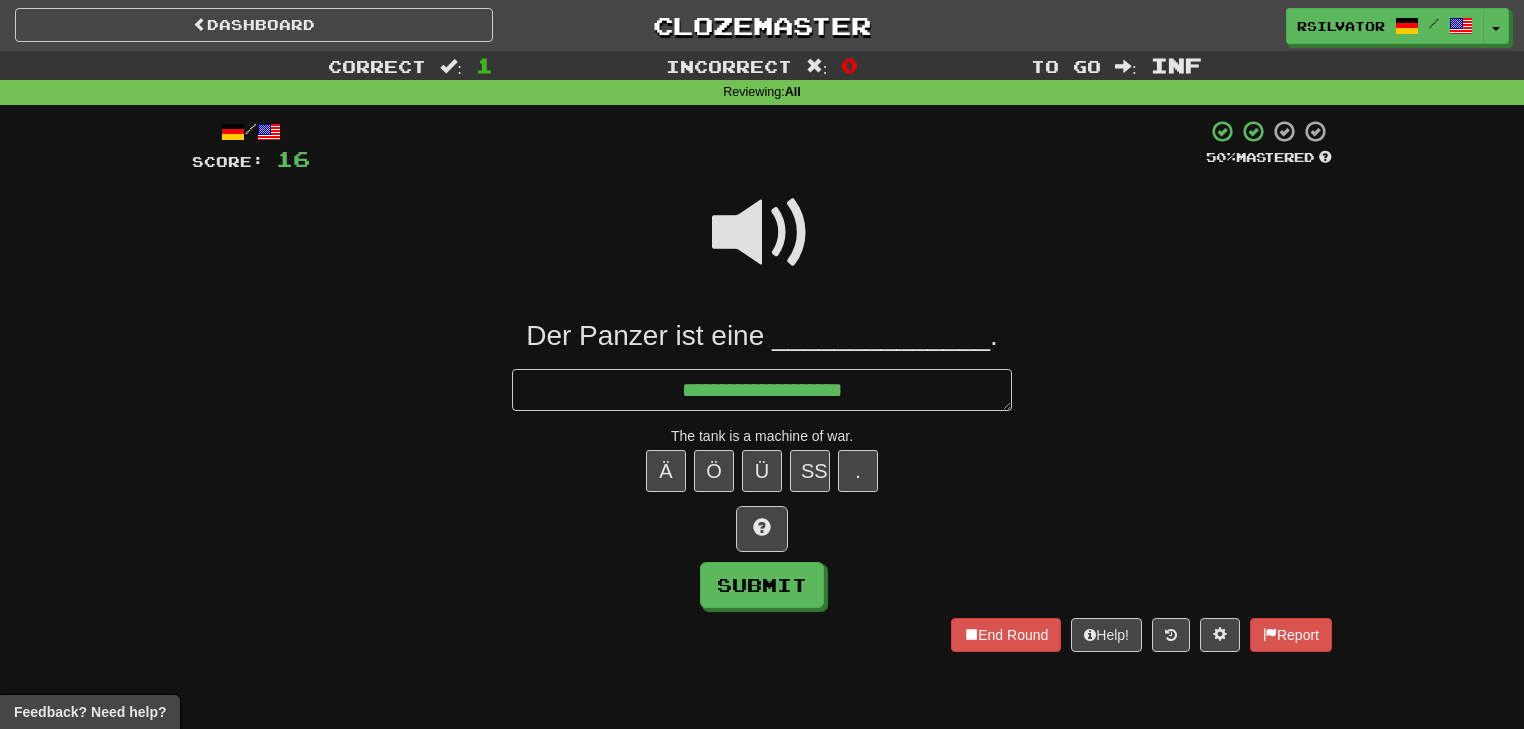 type on "*" 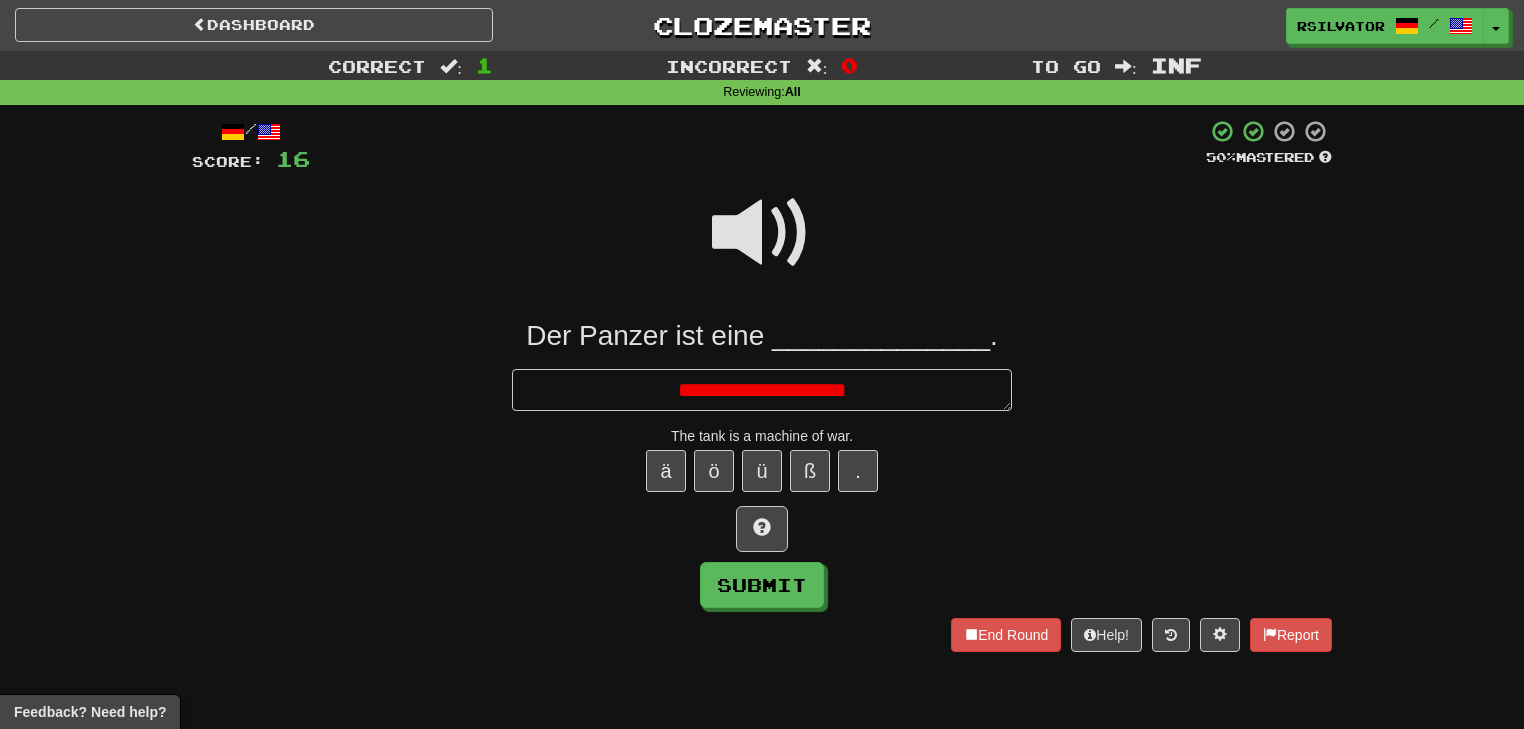 type on "*" 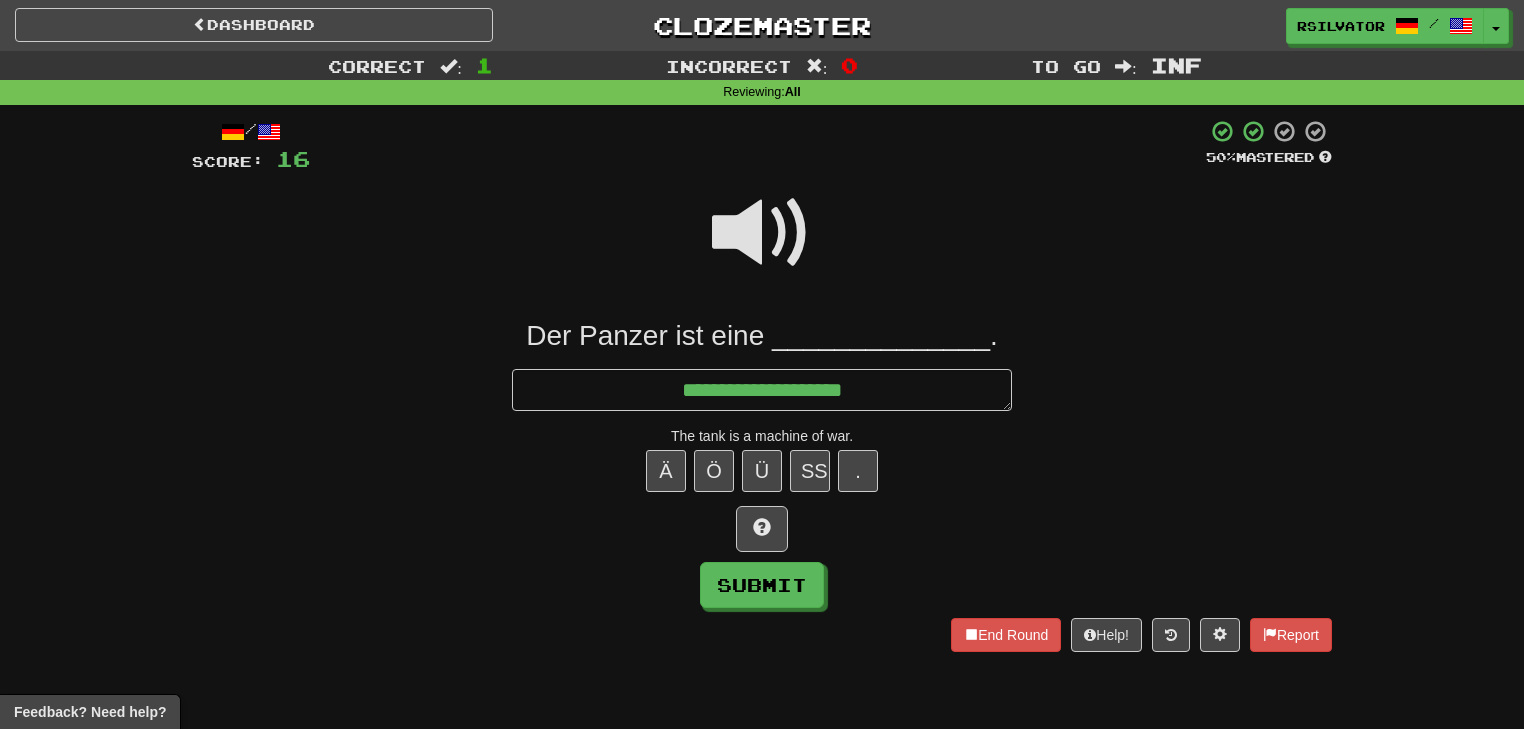 type on "*" 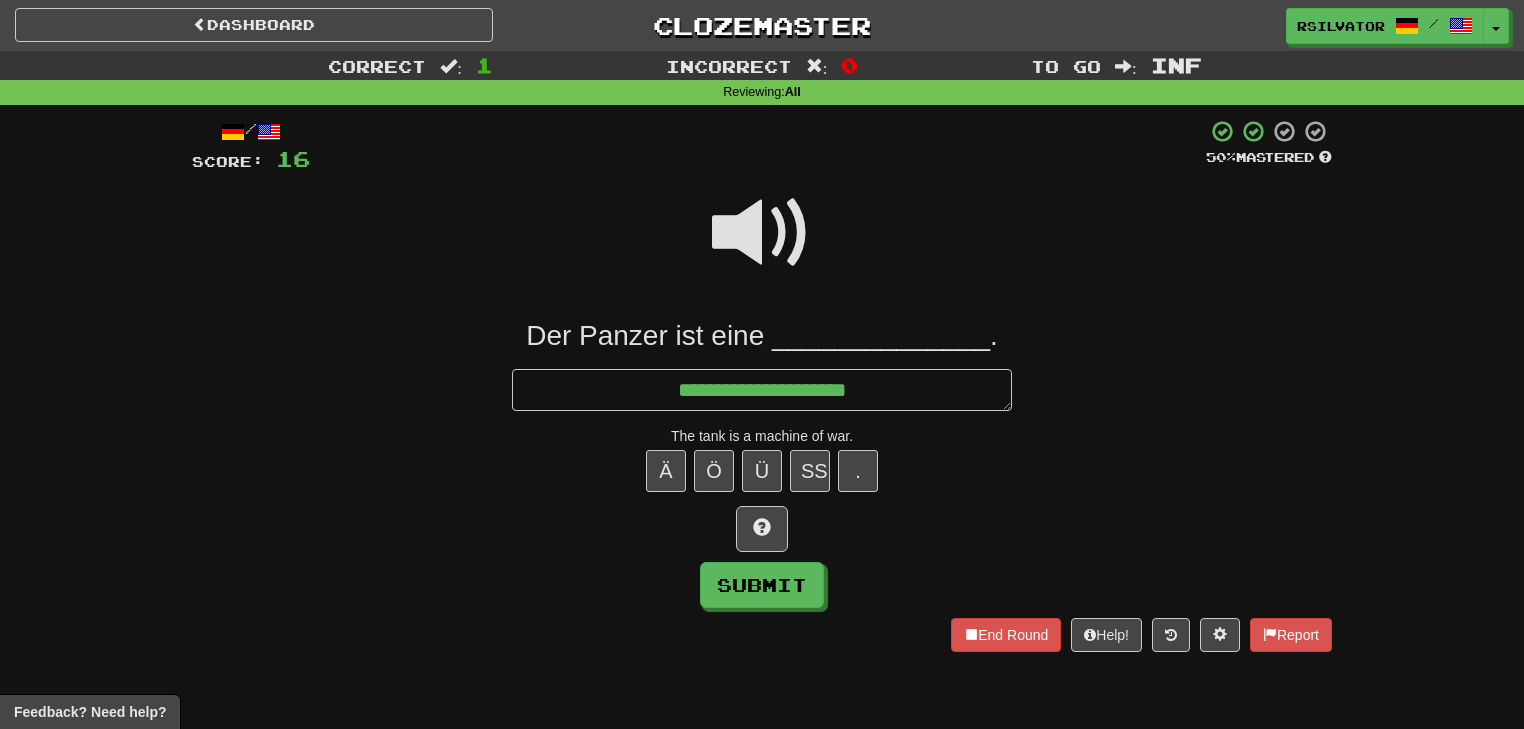 type on "*" 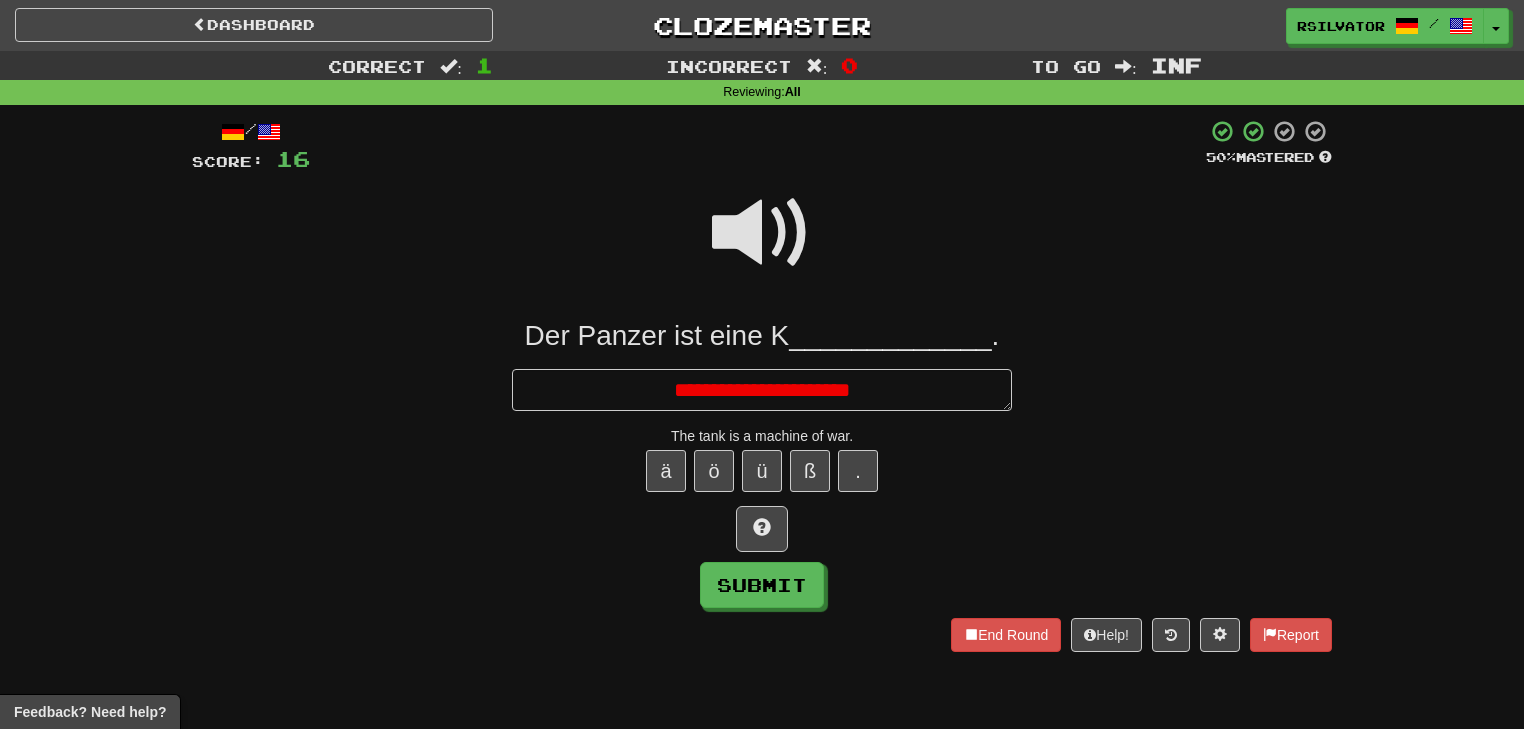 type on "*" 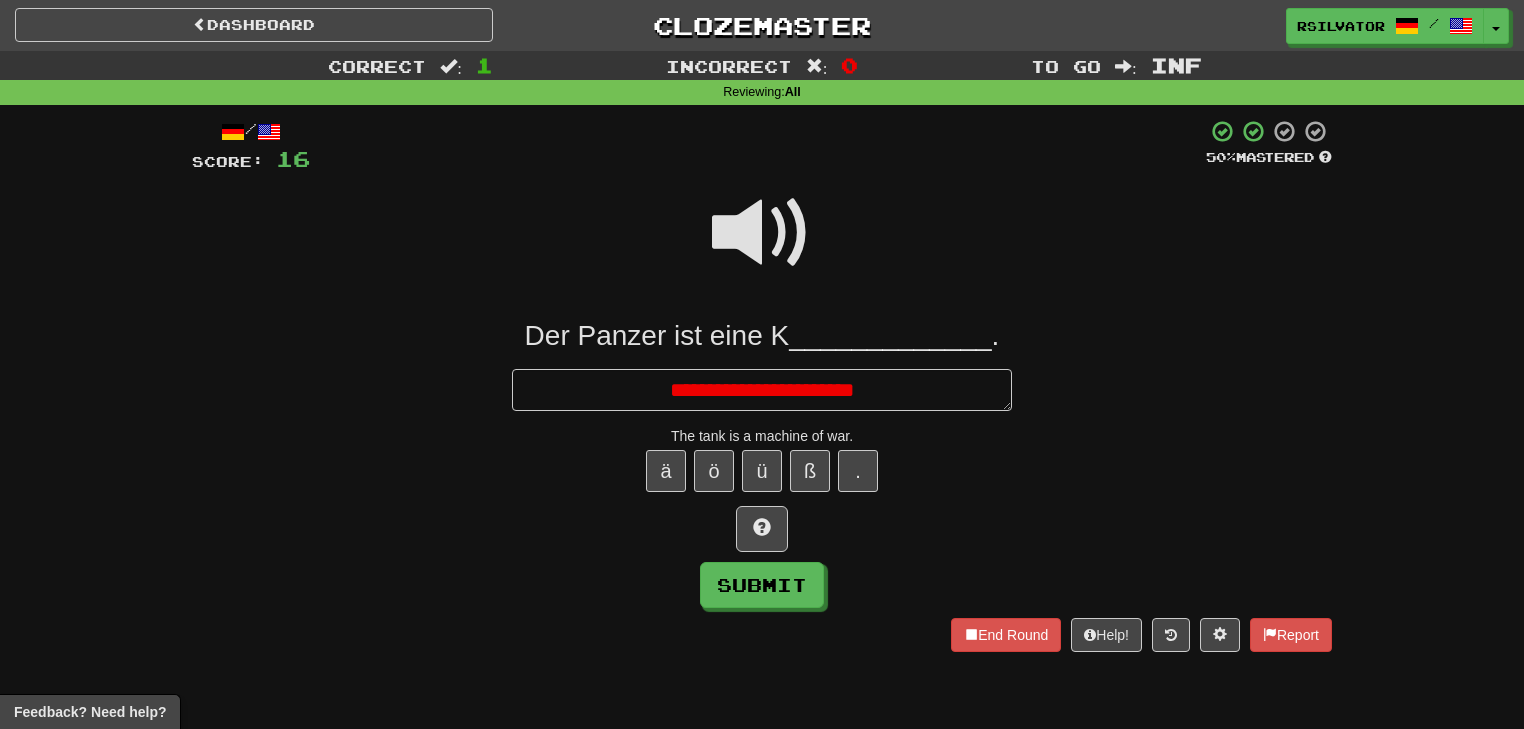 type on "*" 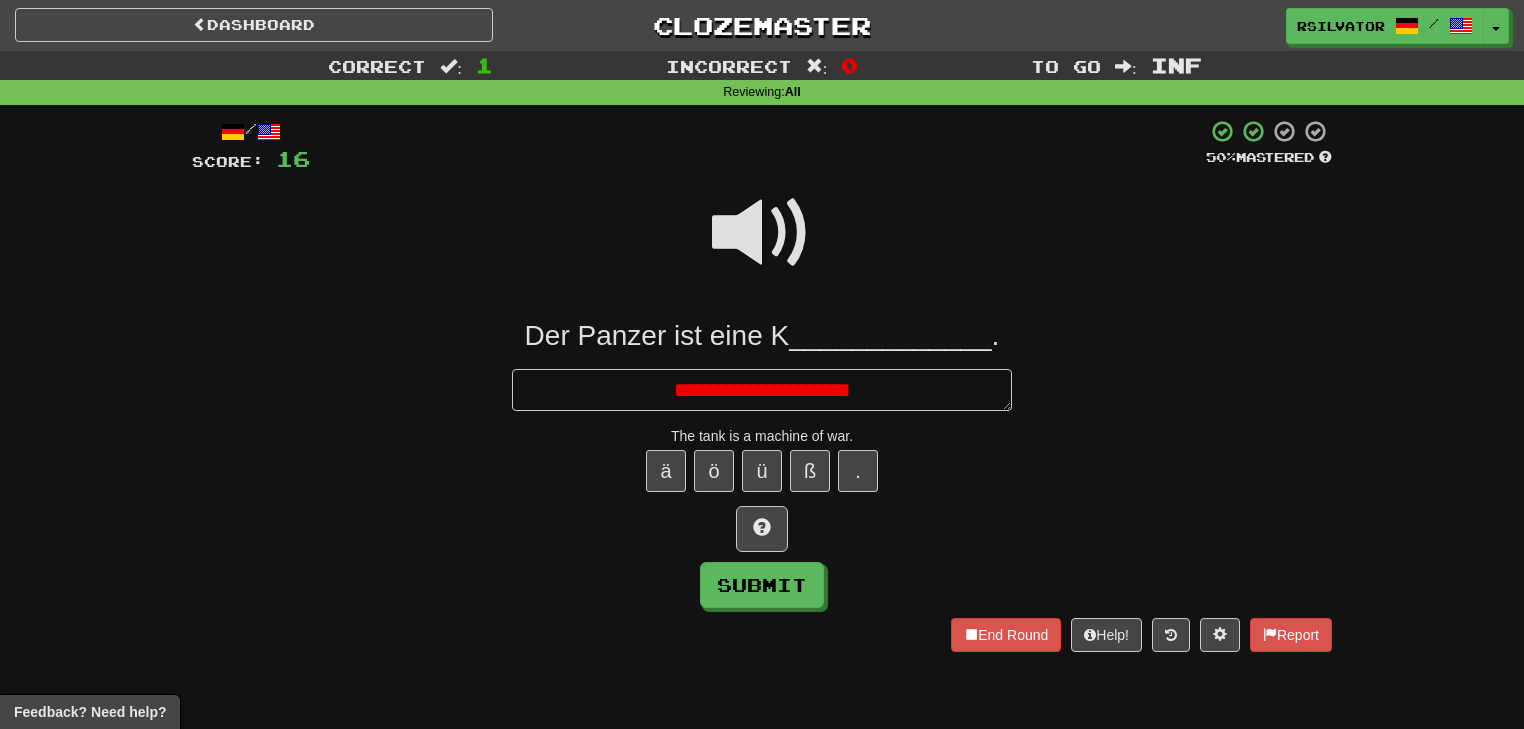 type on "*" 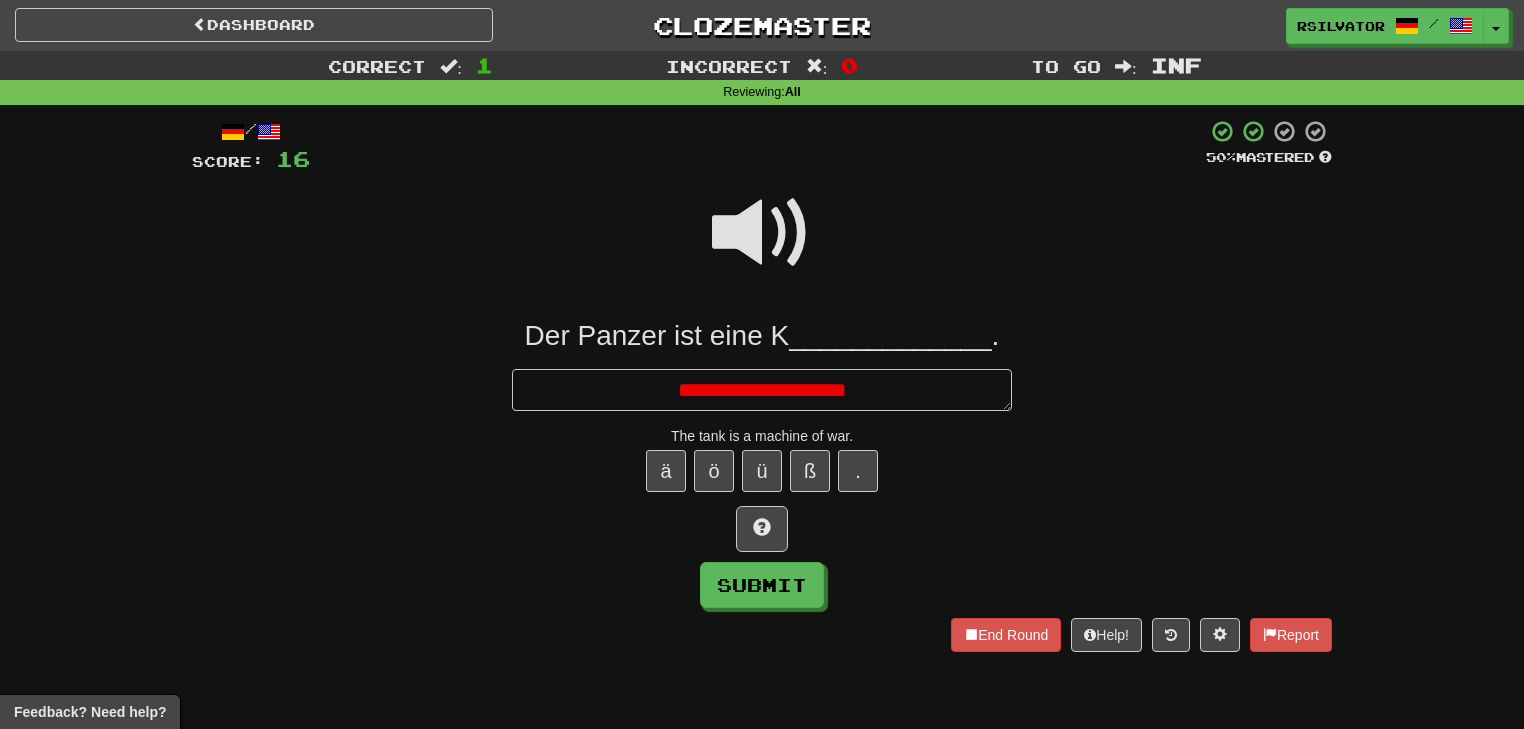 type on "**********" 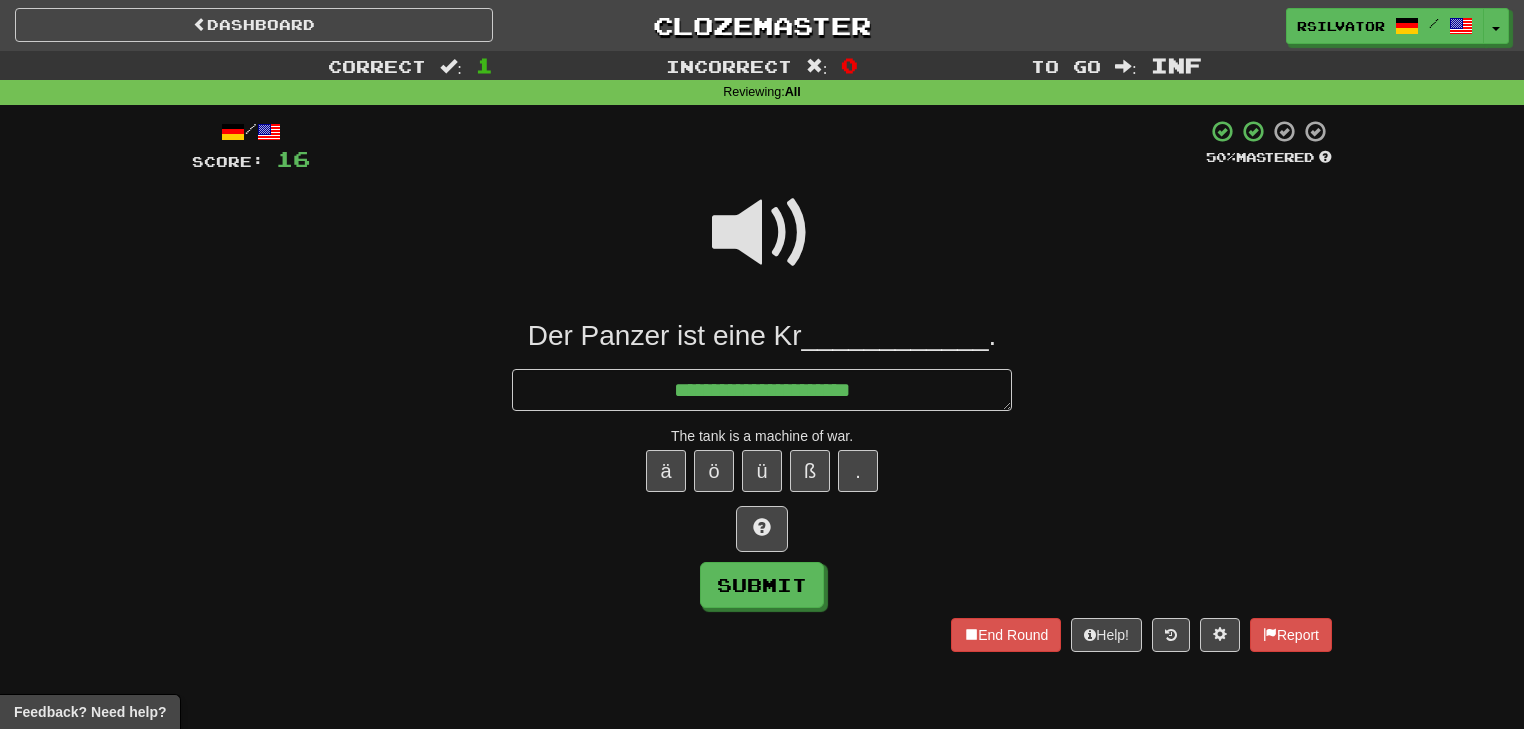 type on "*" 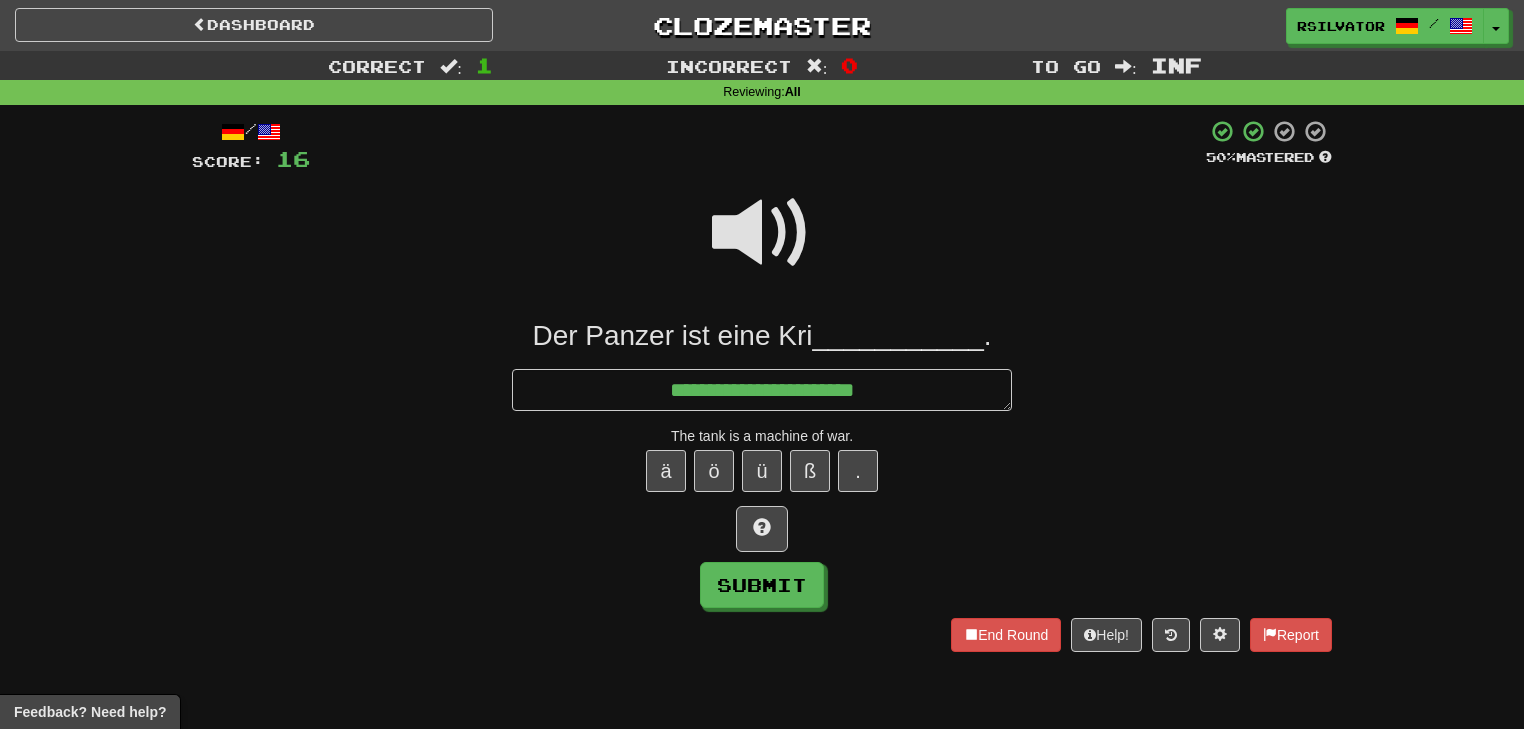 type on "*" 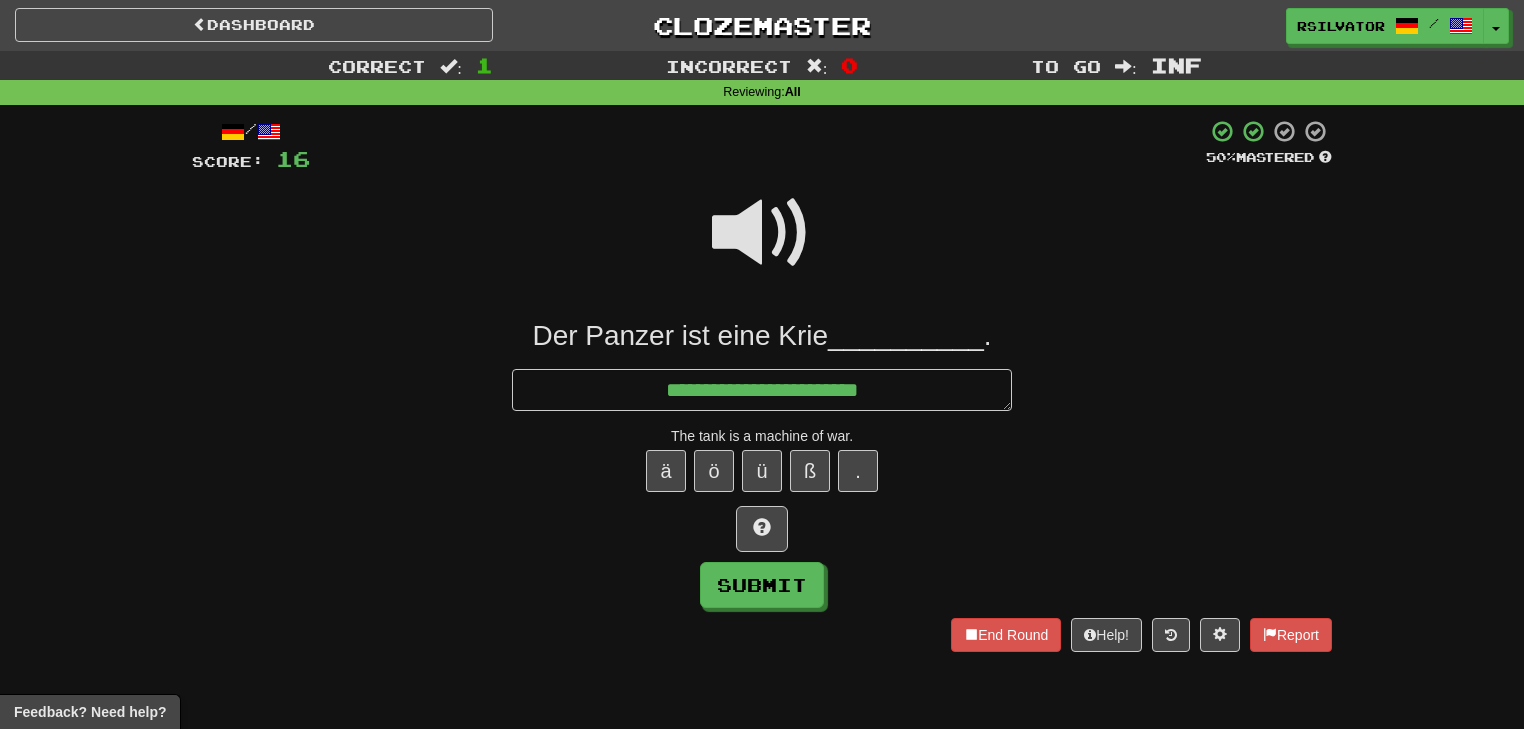 type on "*" 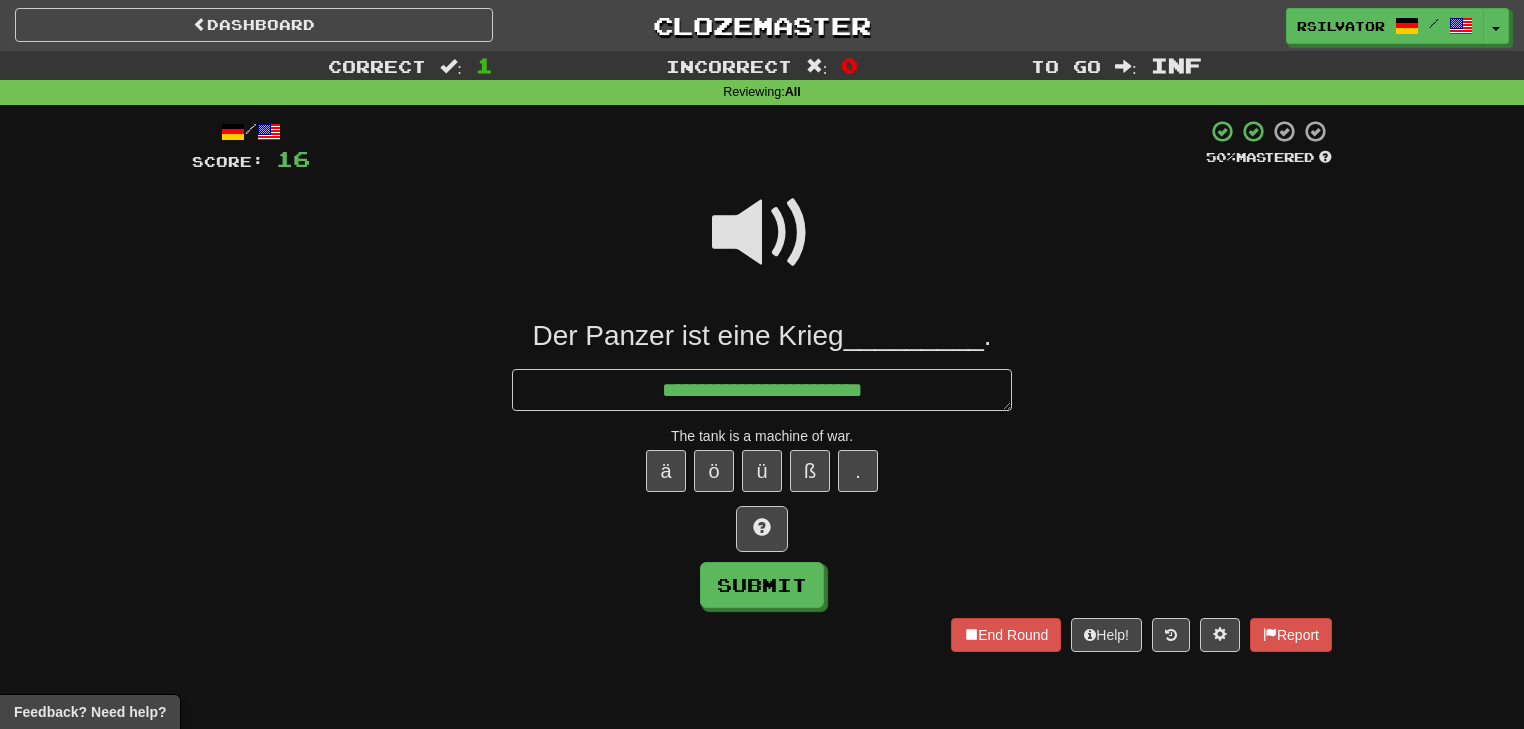 type on "*" 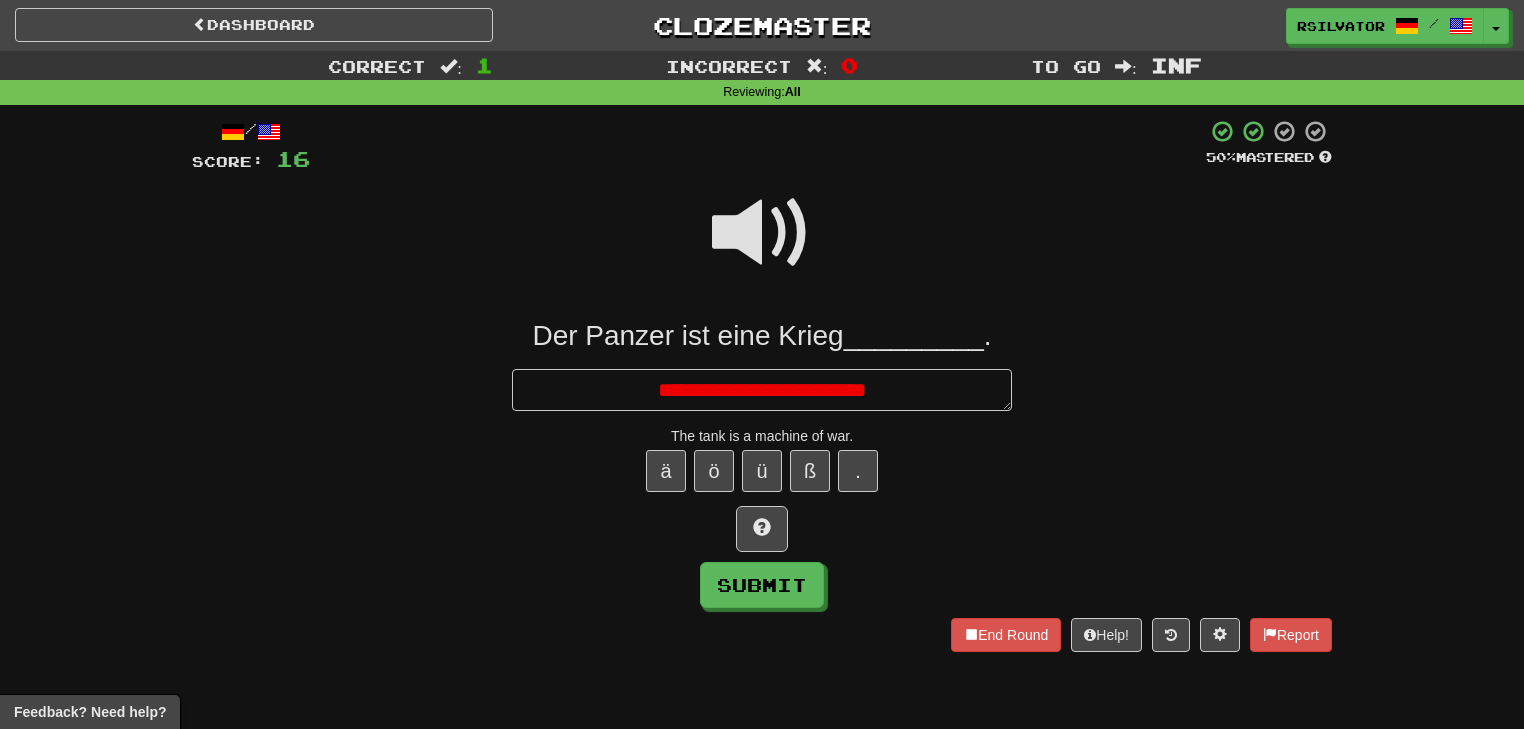 type on "*" 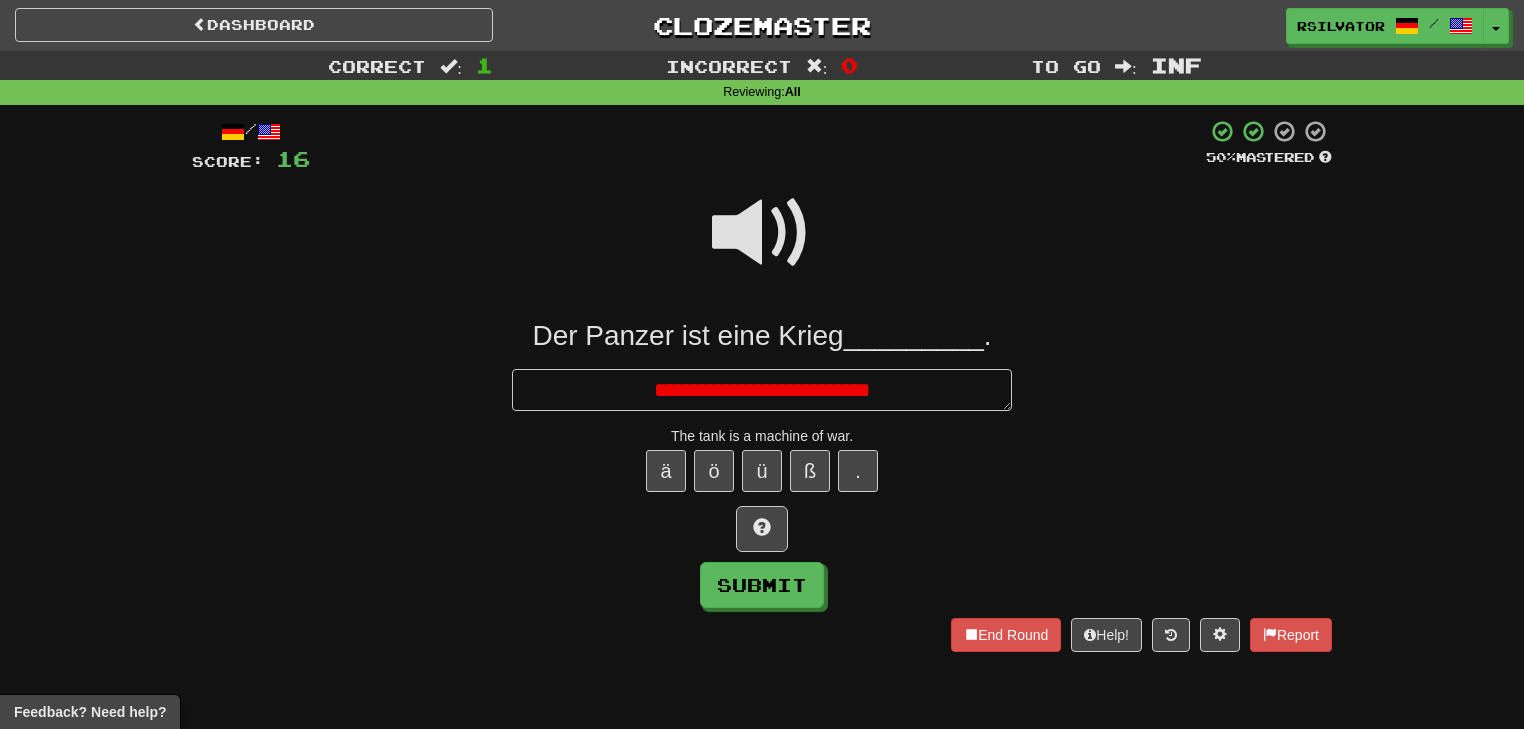 type on "*" 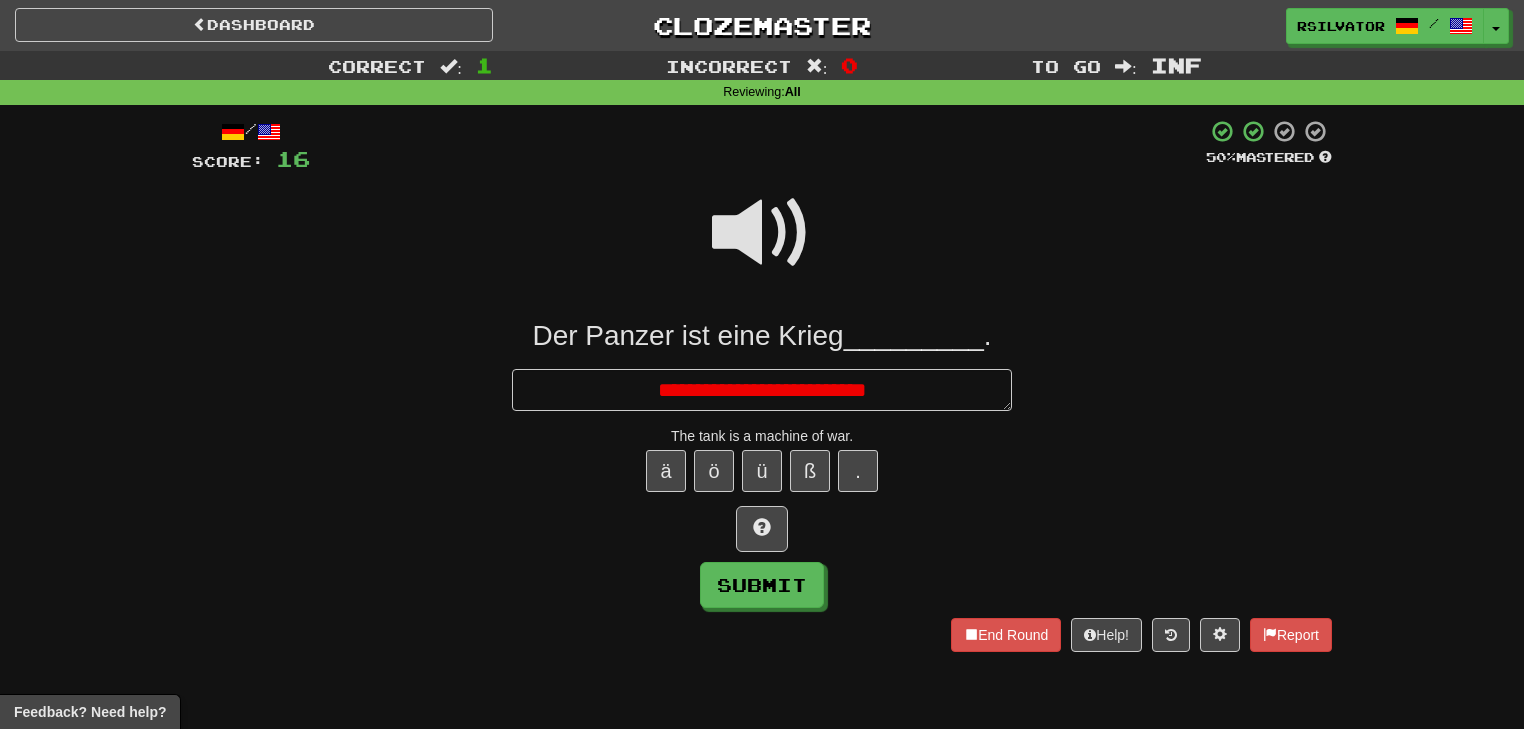 type on "*" 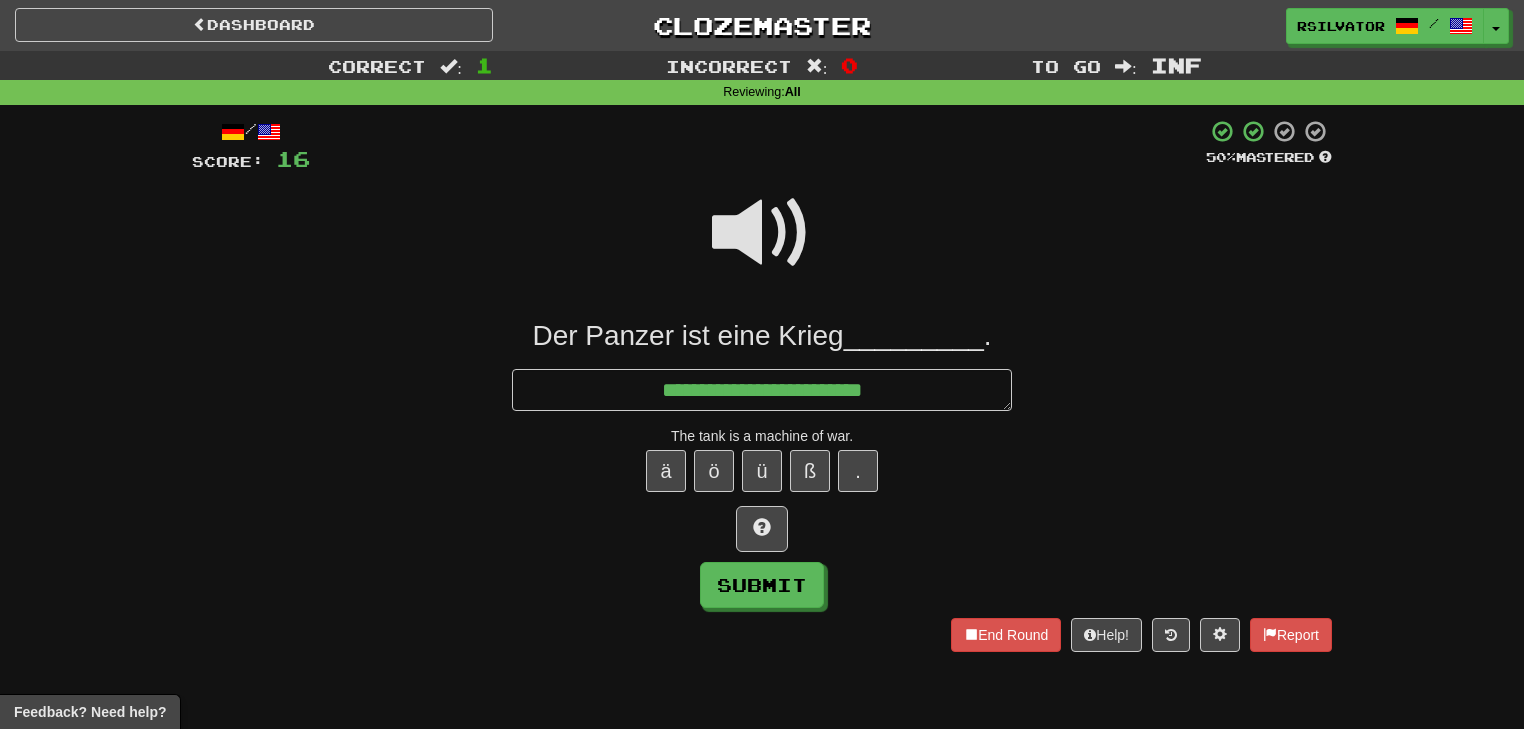 type on "*" 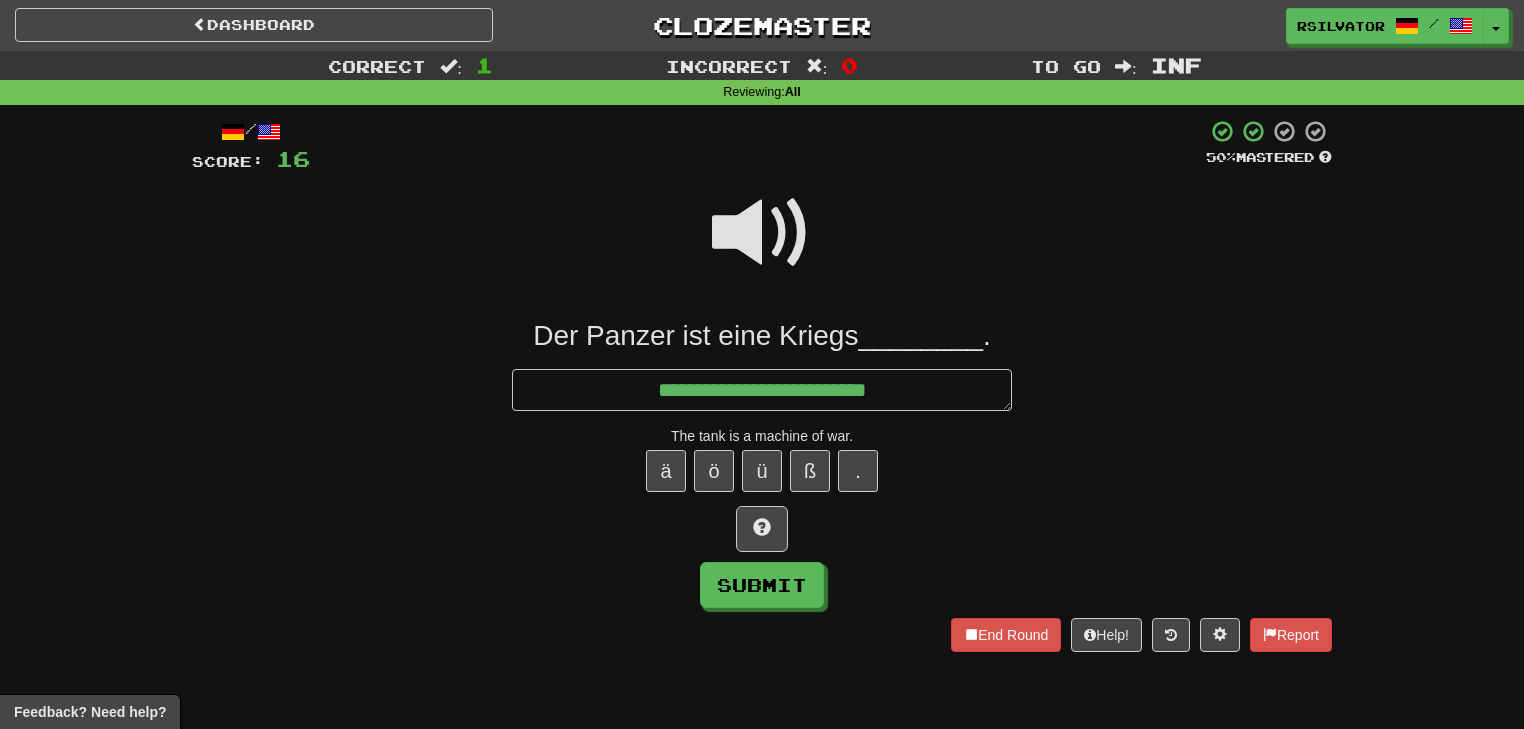 type on "*" 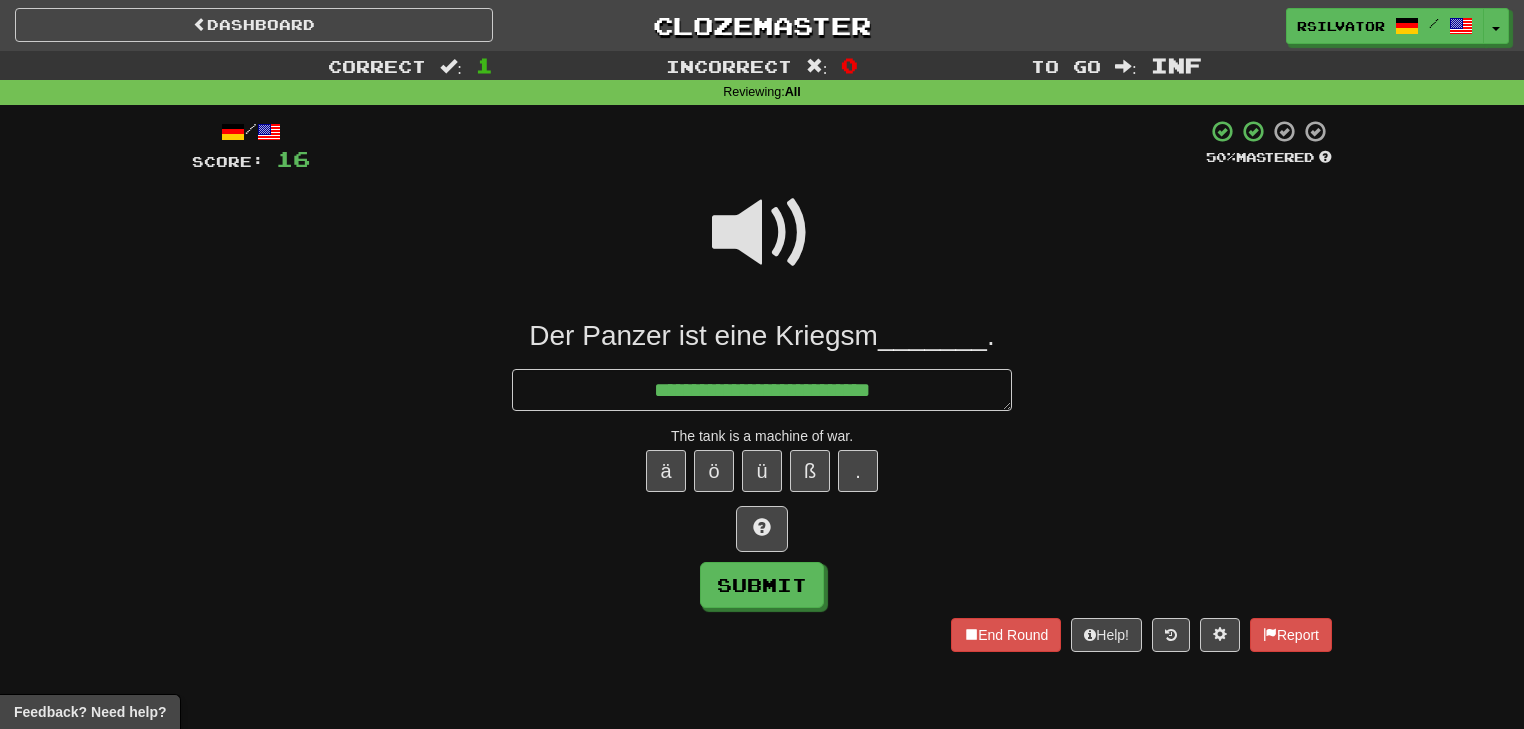 type on "*" 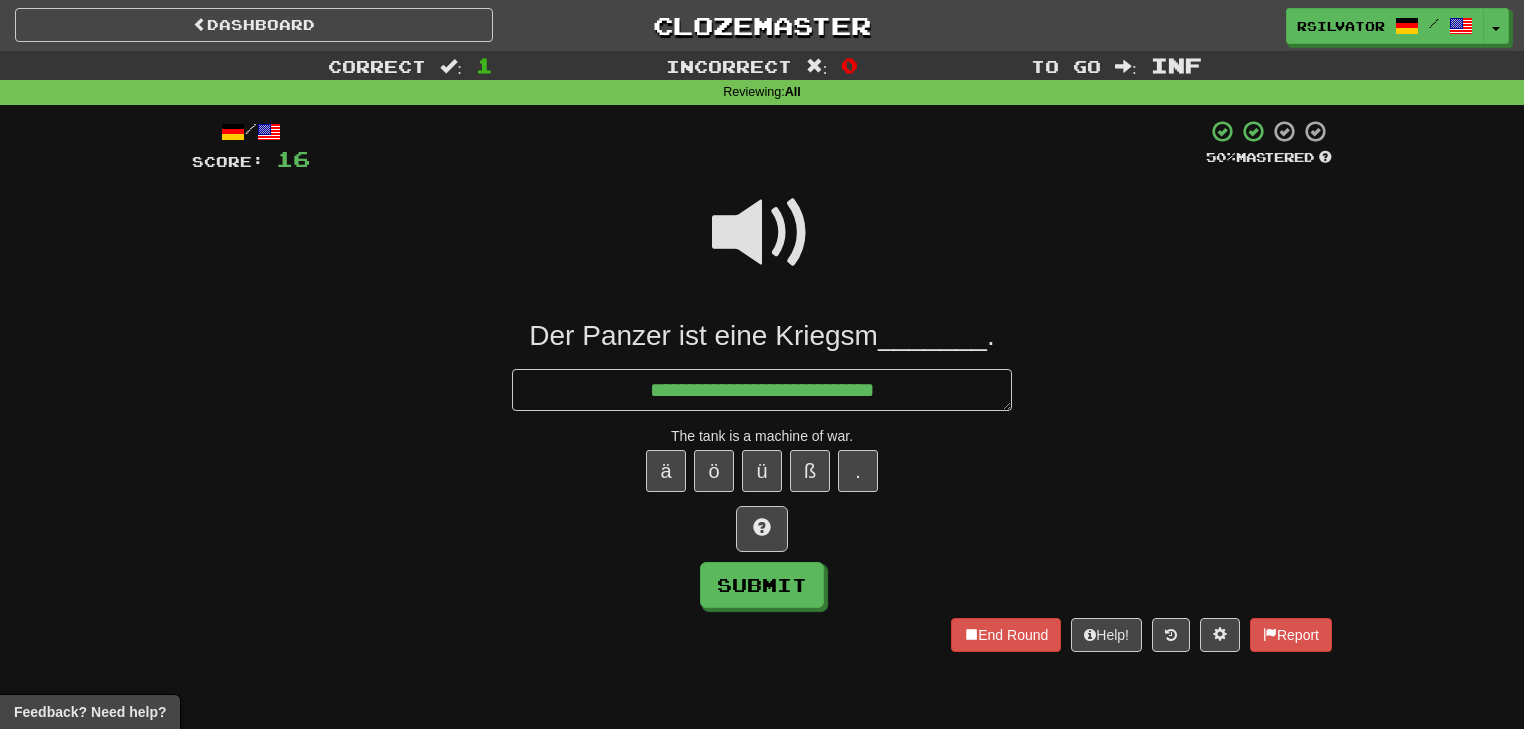 type on "*" 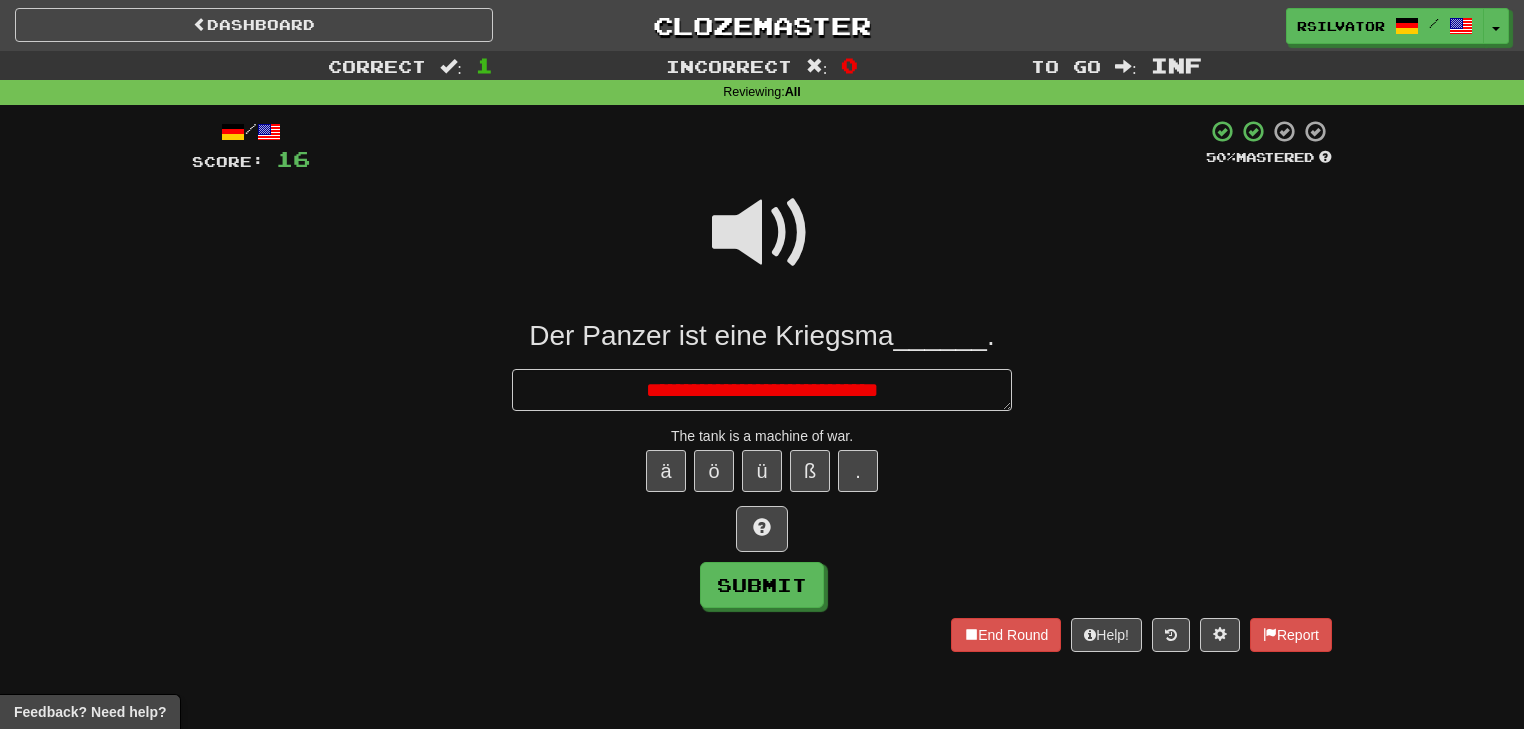 type on "*" 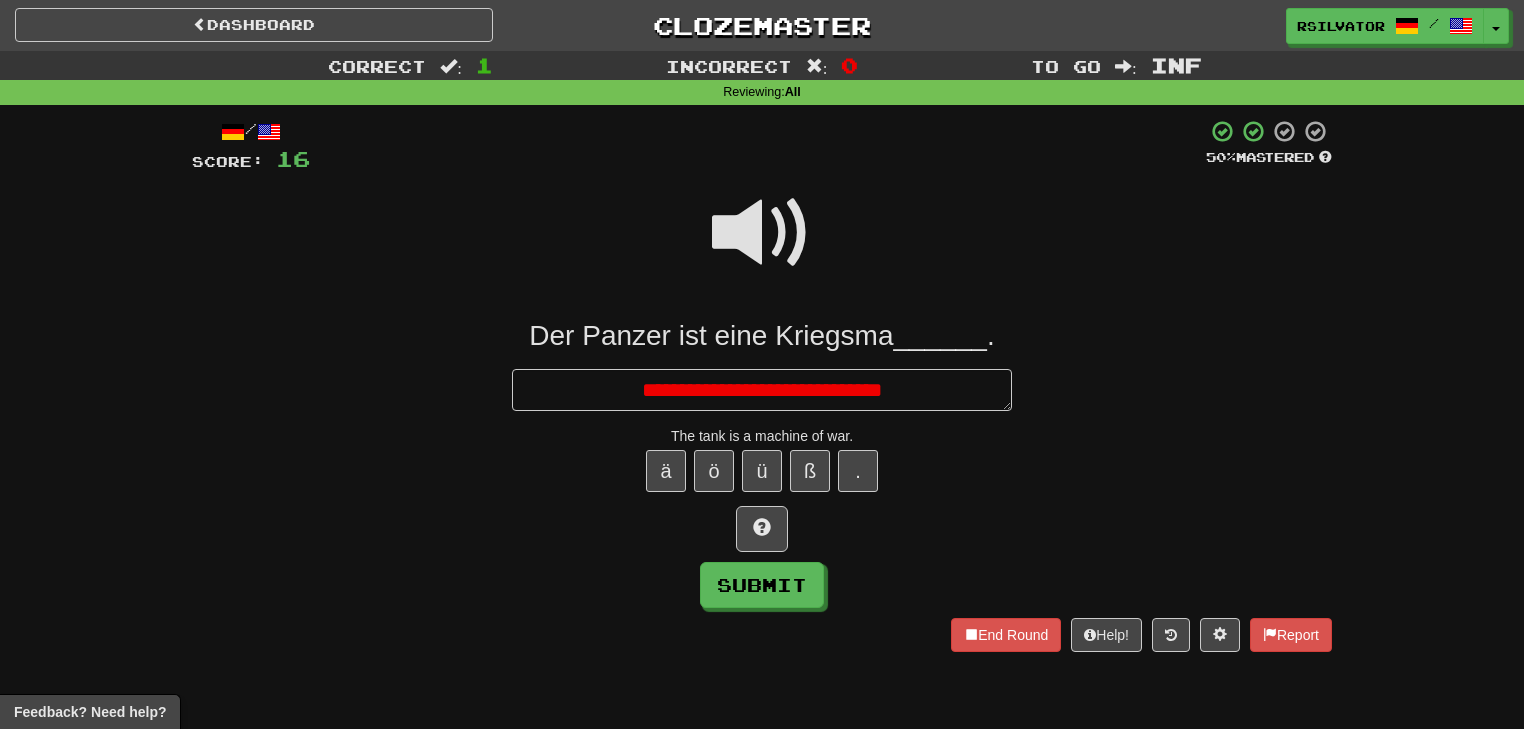 type on "*" 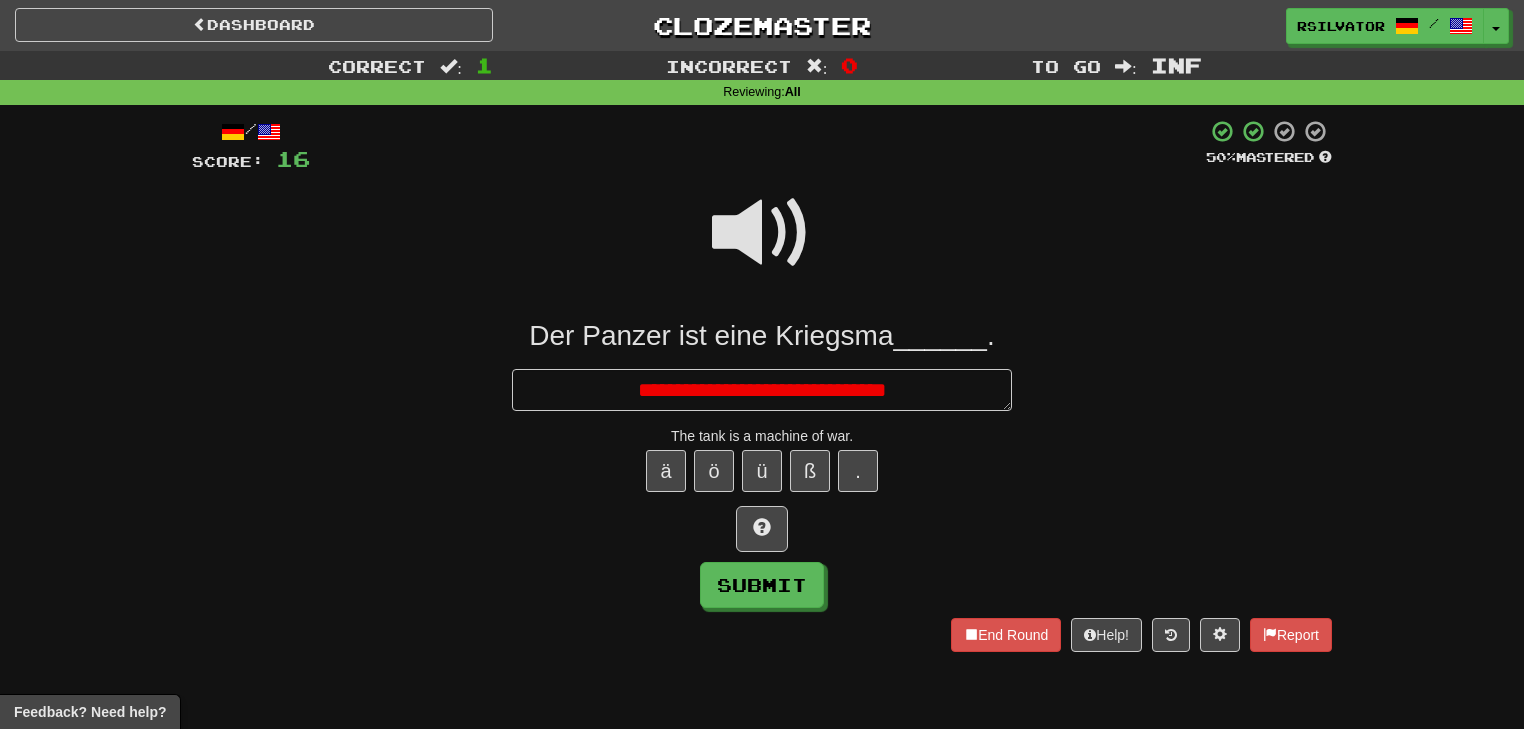 type on "*" 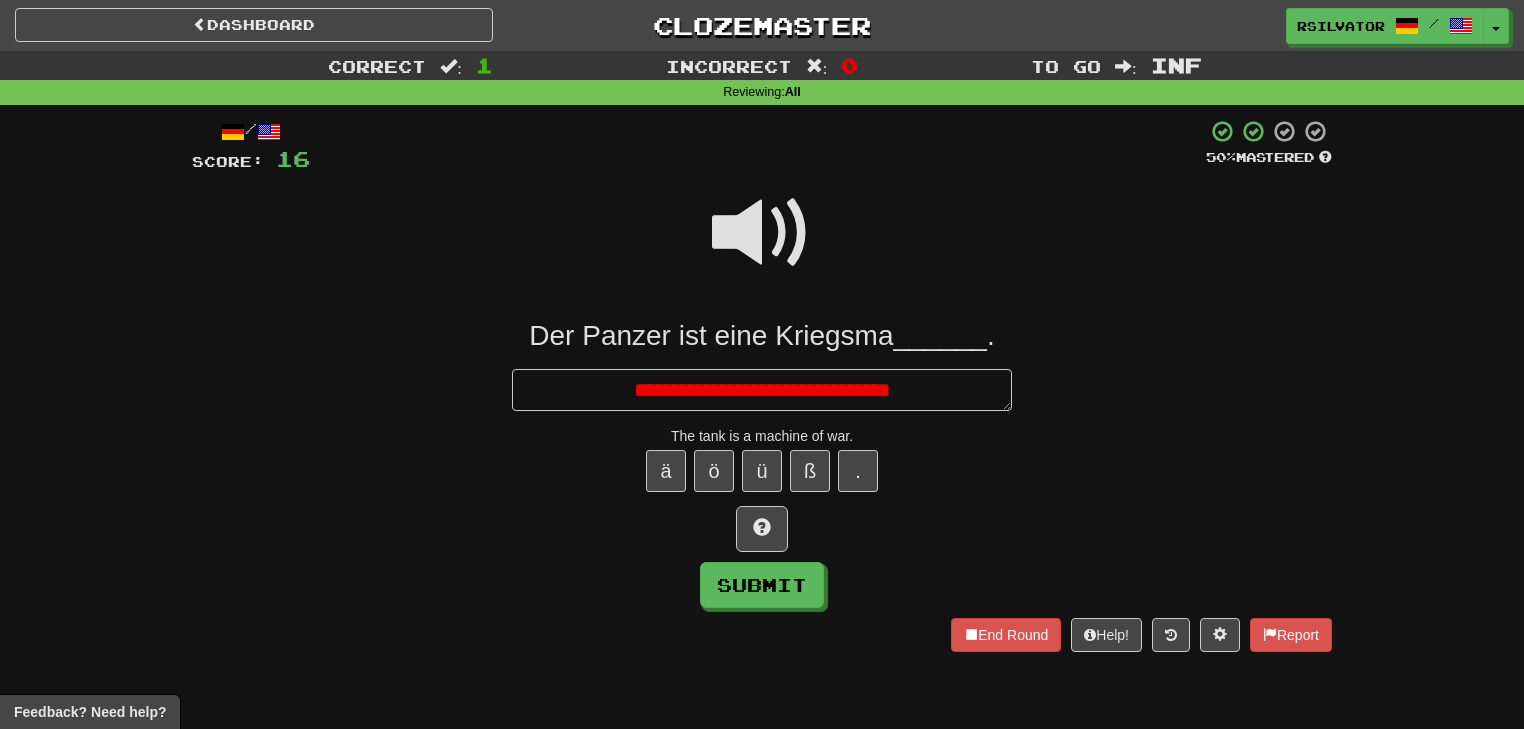 type on "*" 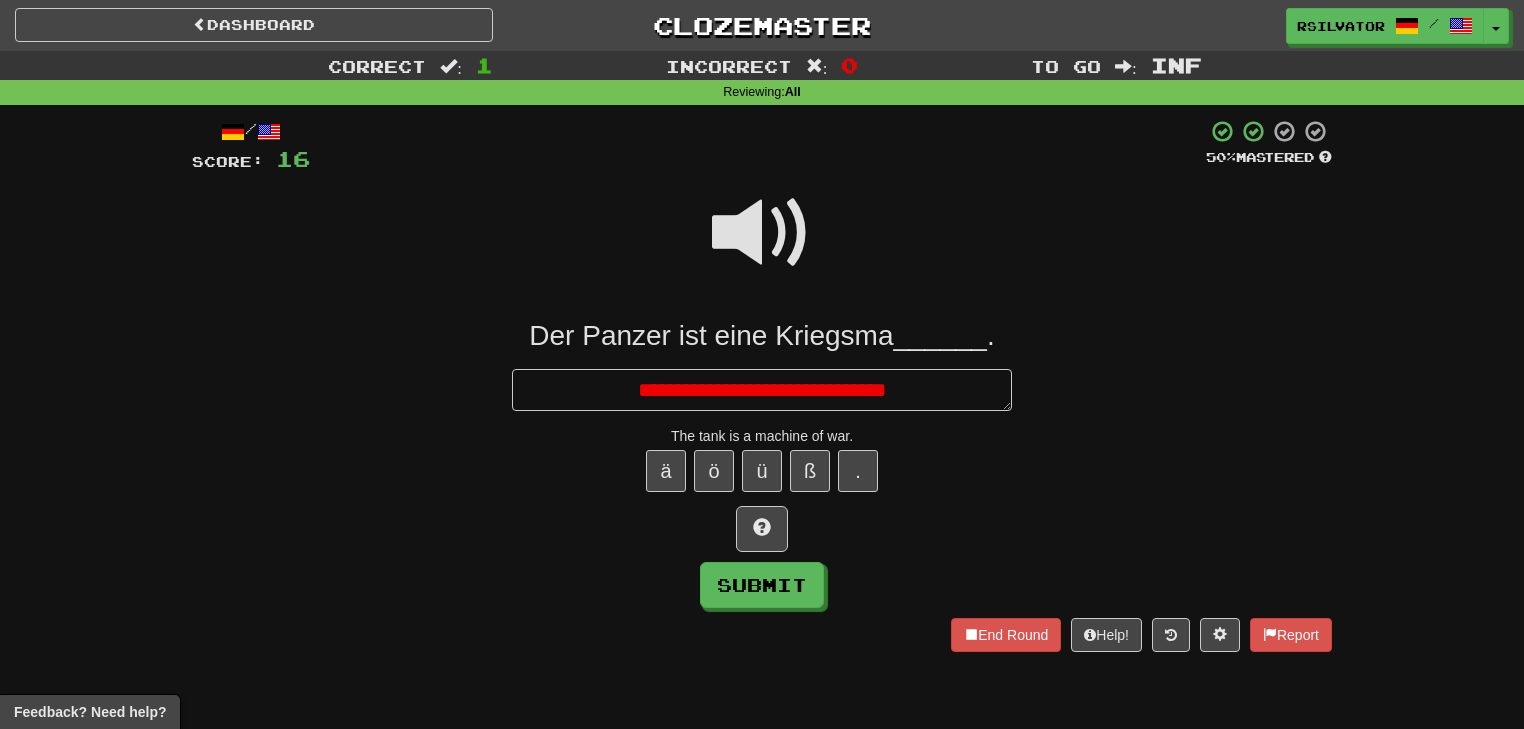 type on "*" 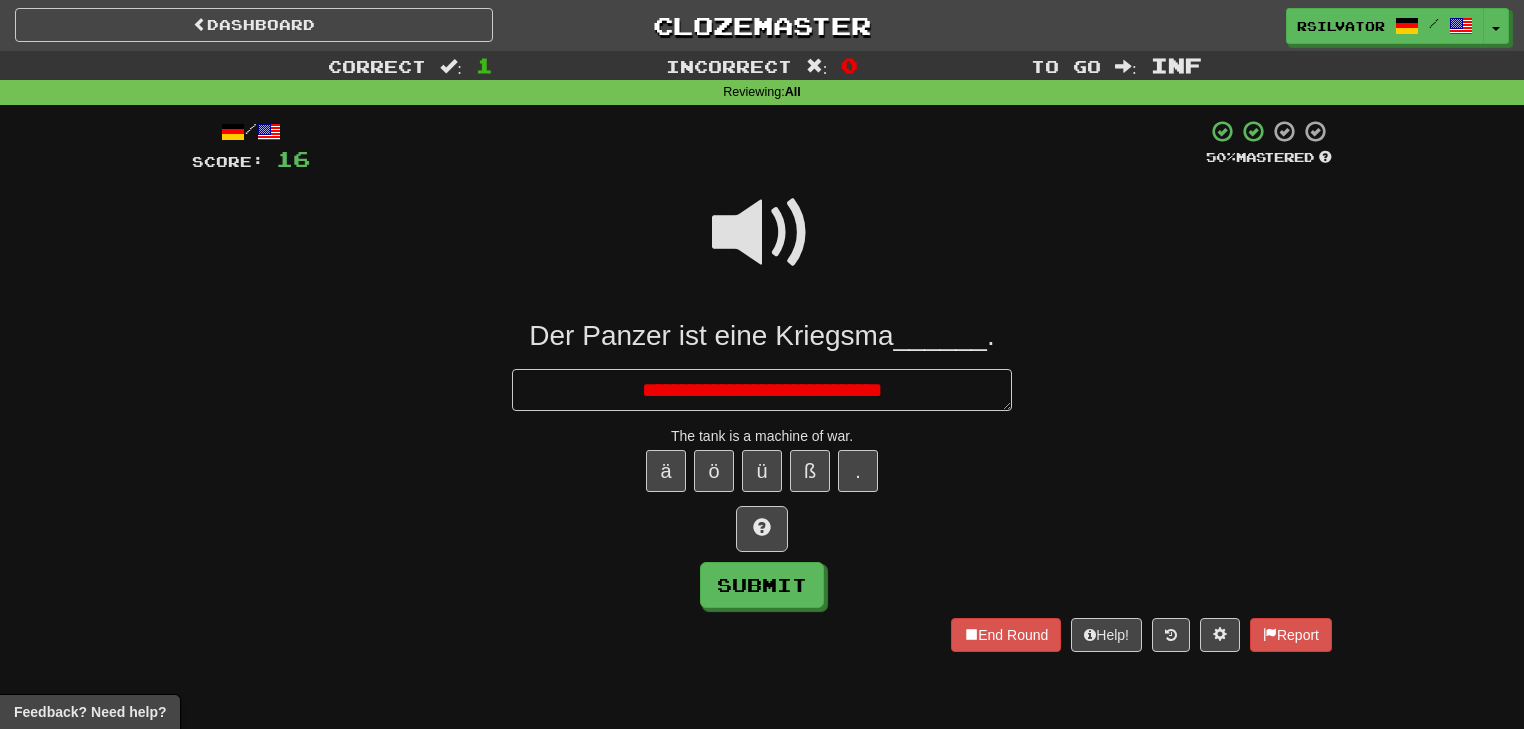 type on "*" 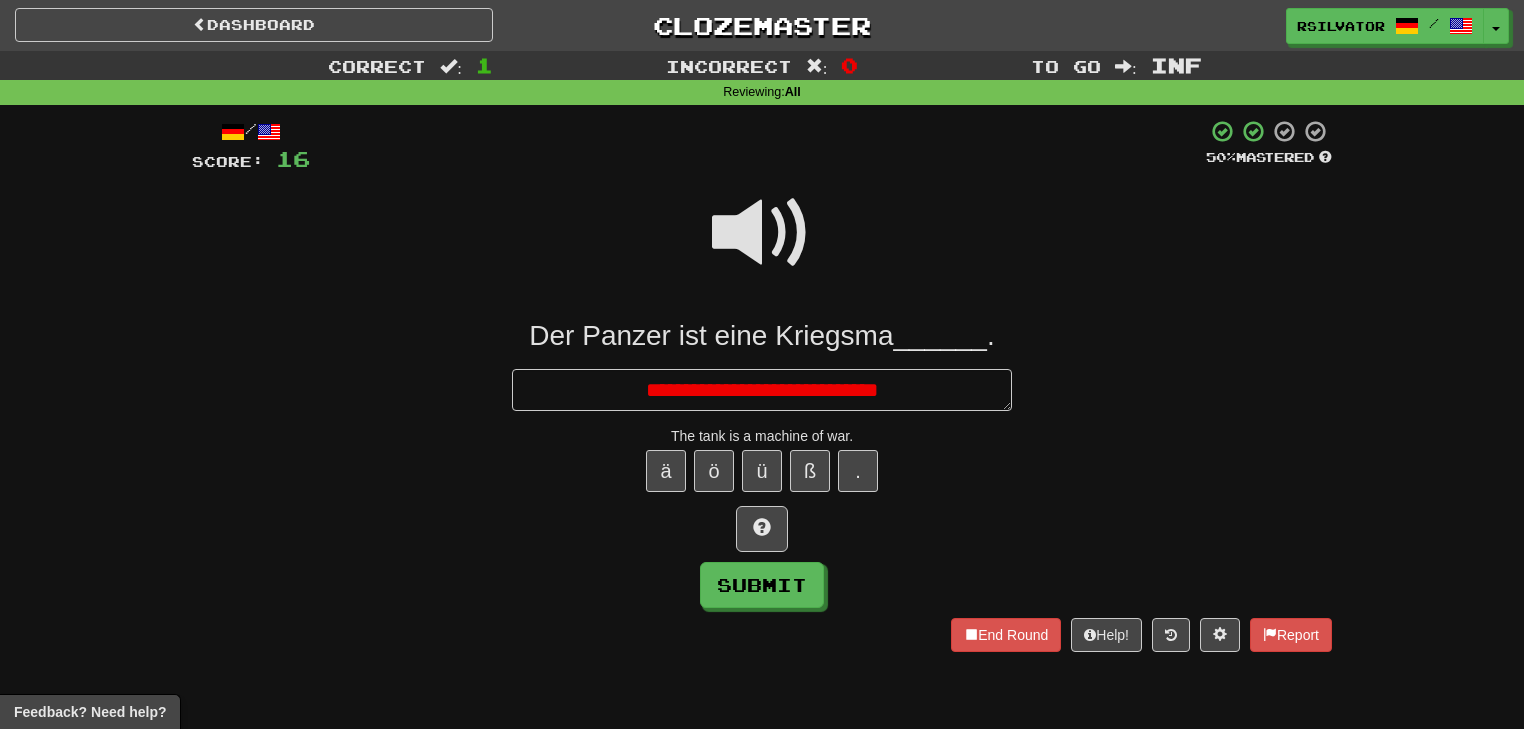 type on "*" 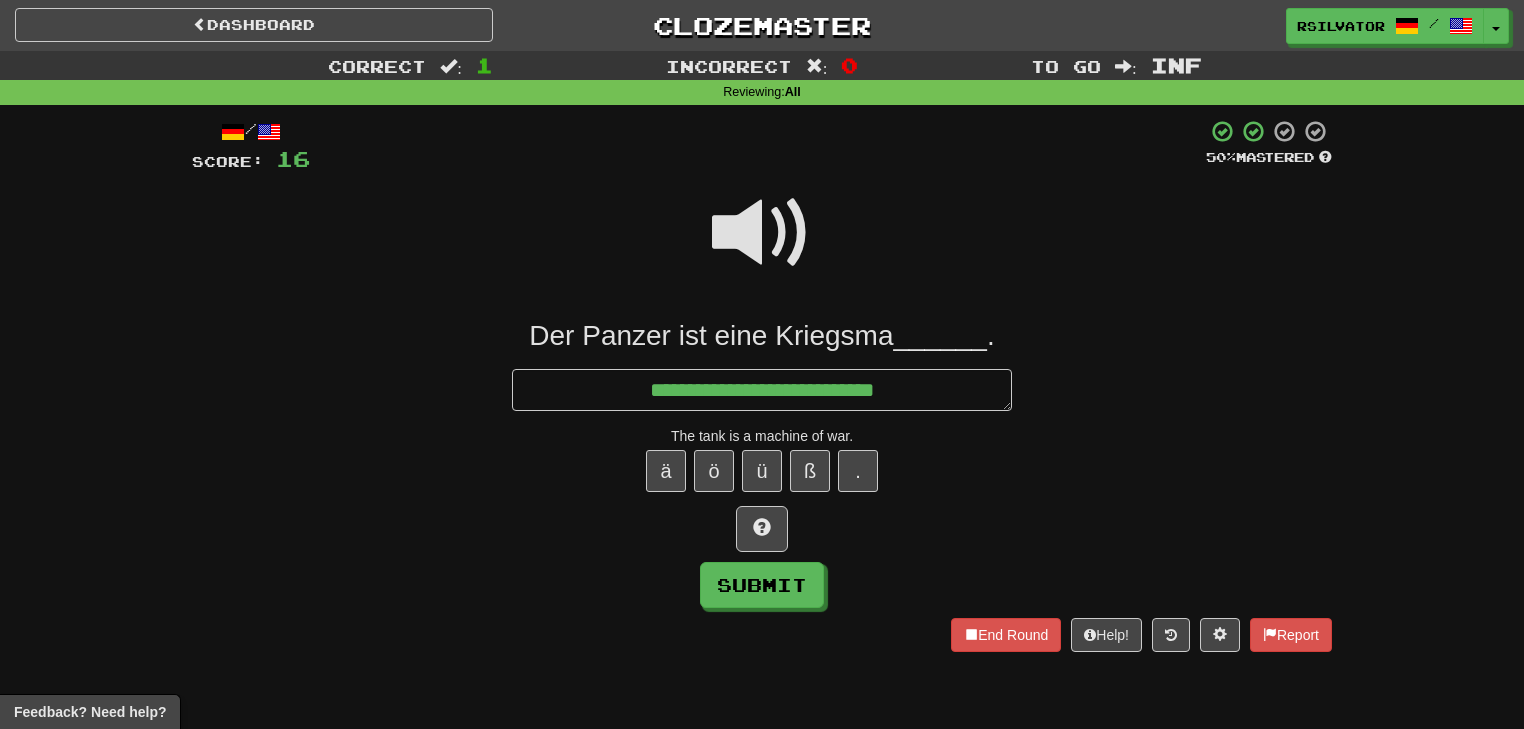 type on "*" 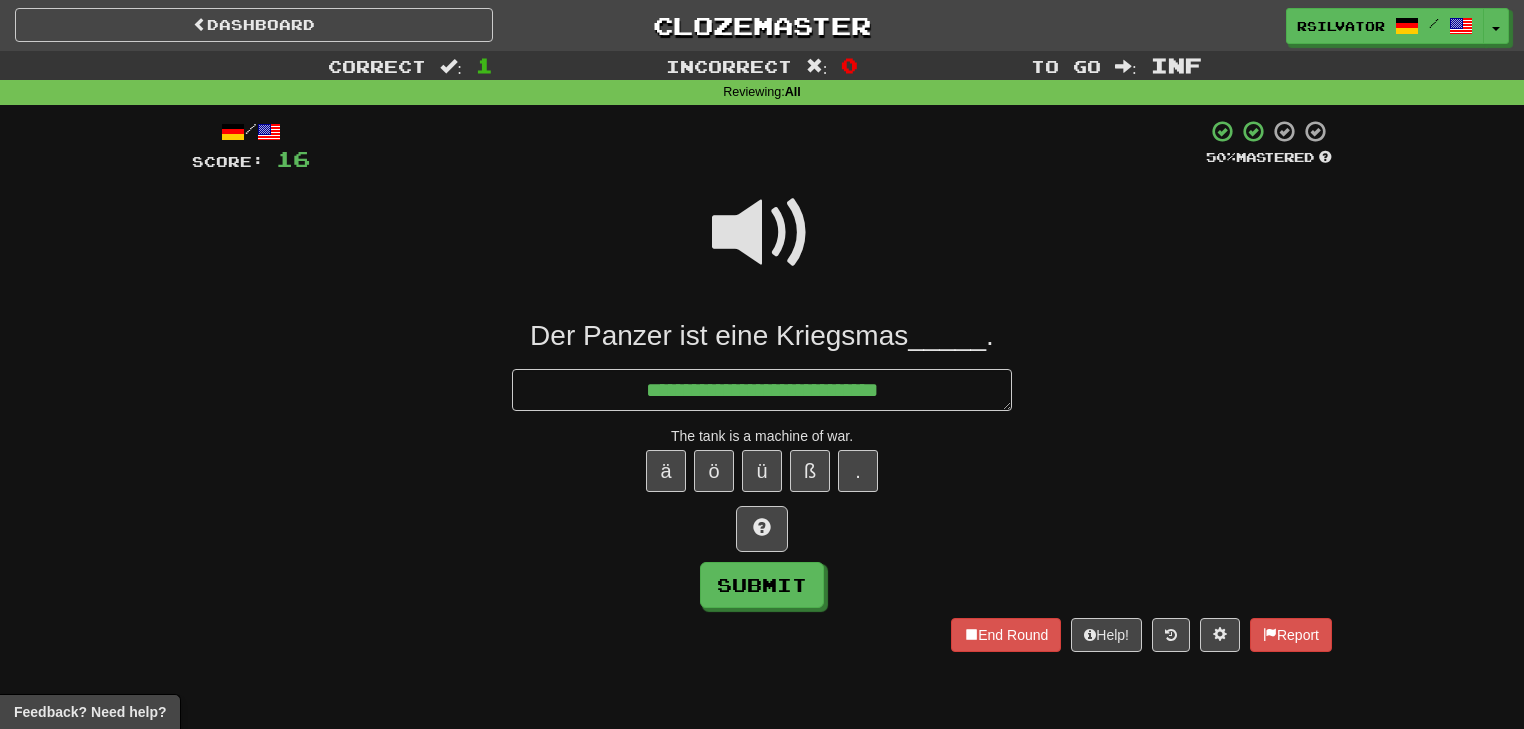 type on "*" 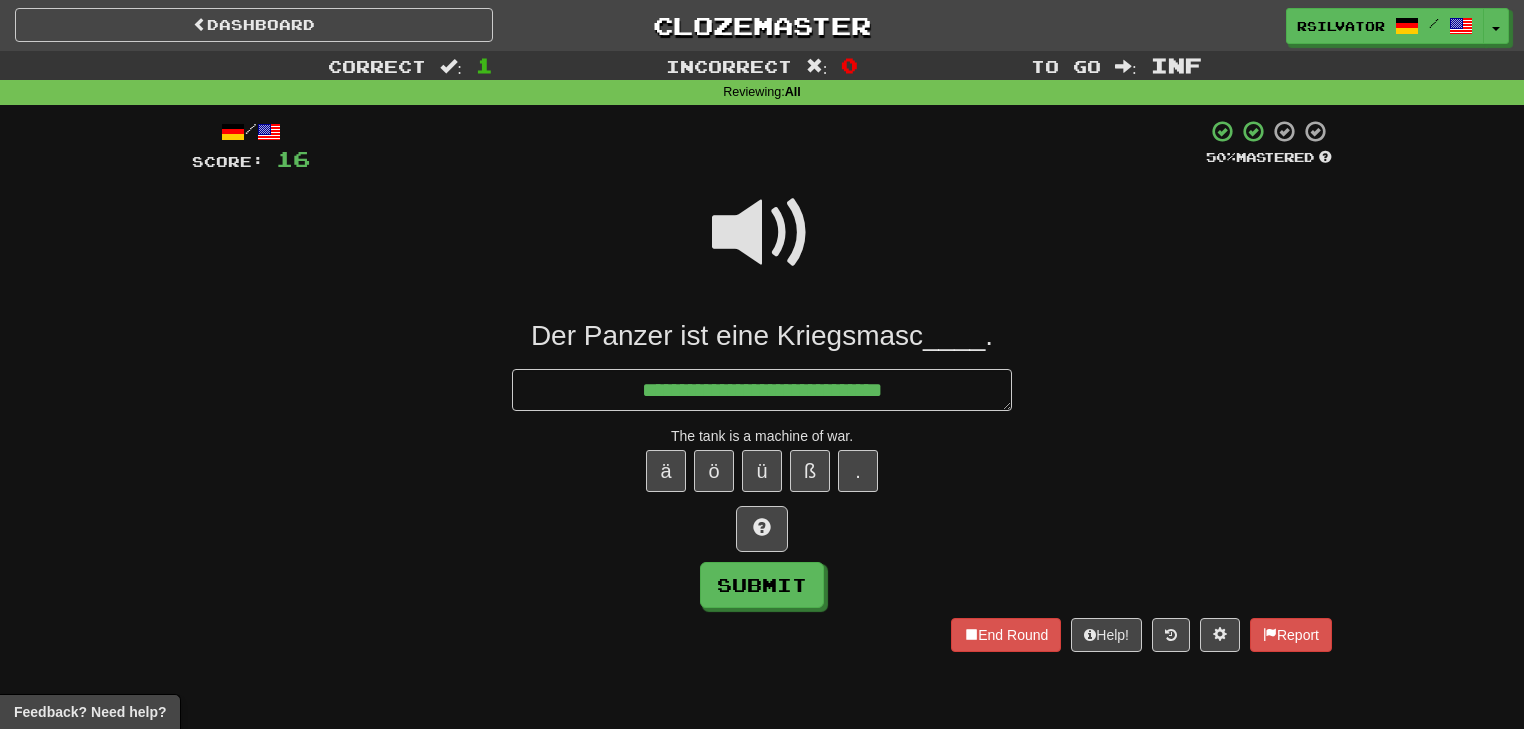 type on "*" 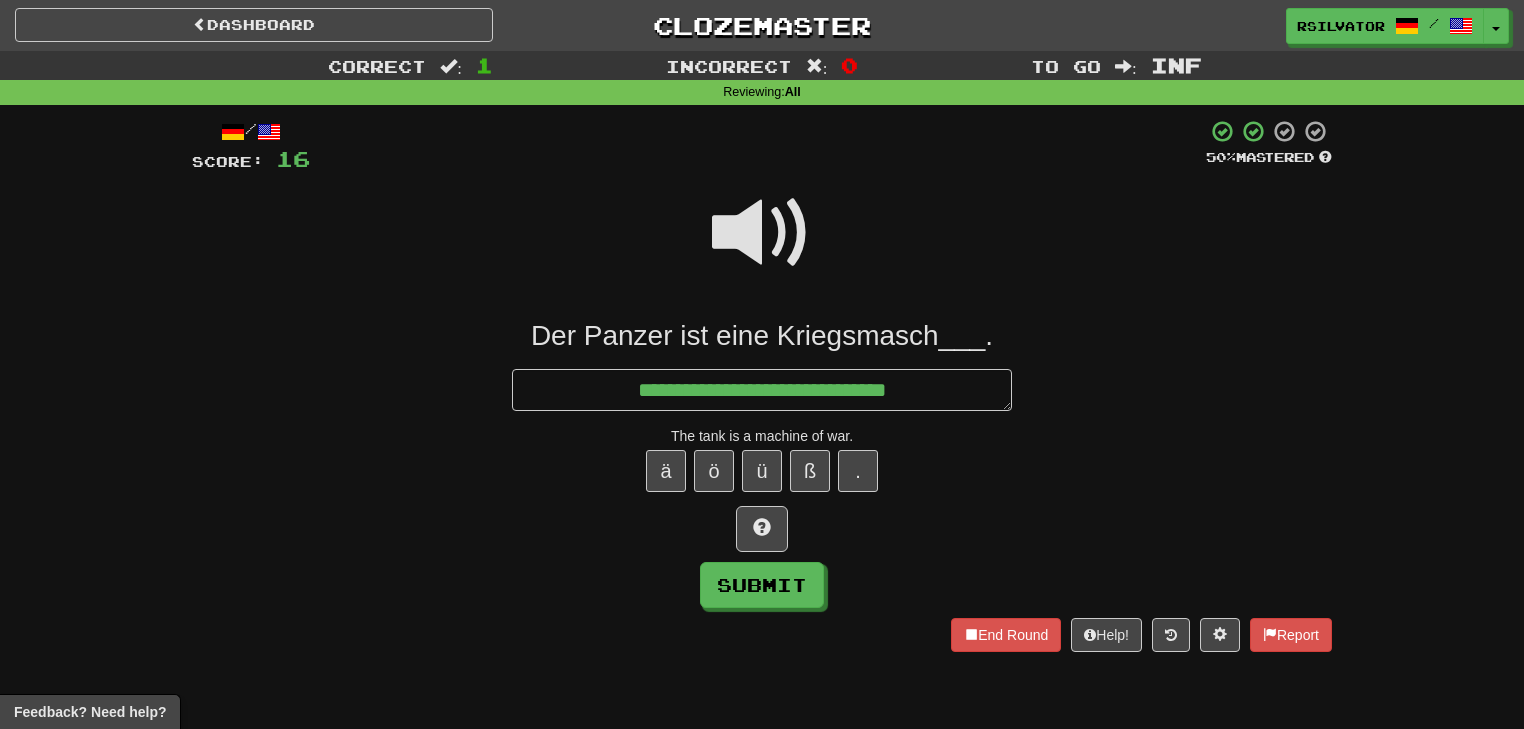 type on "*" 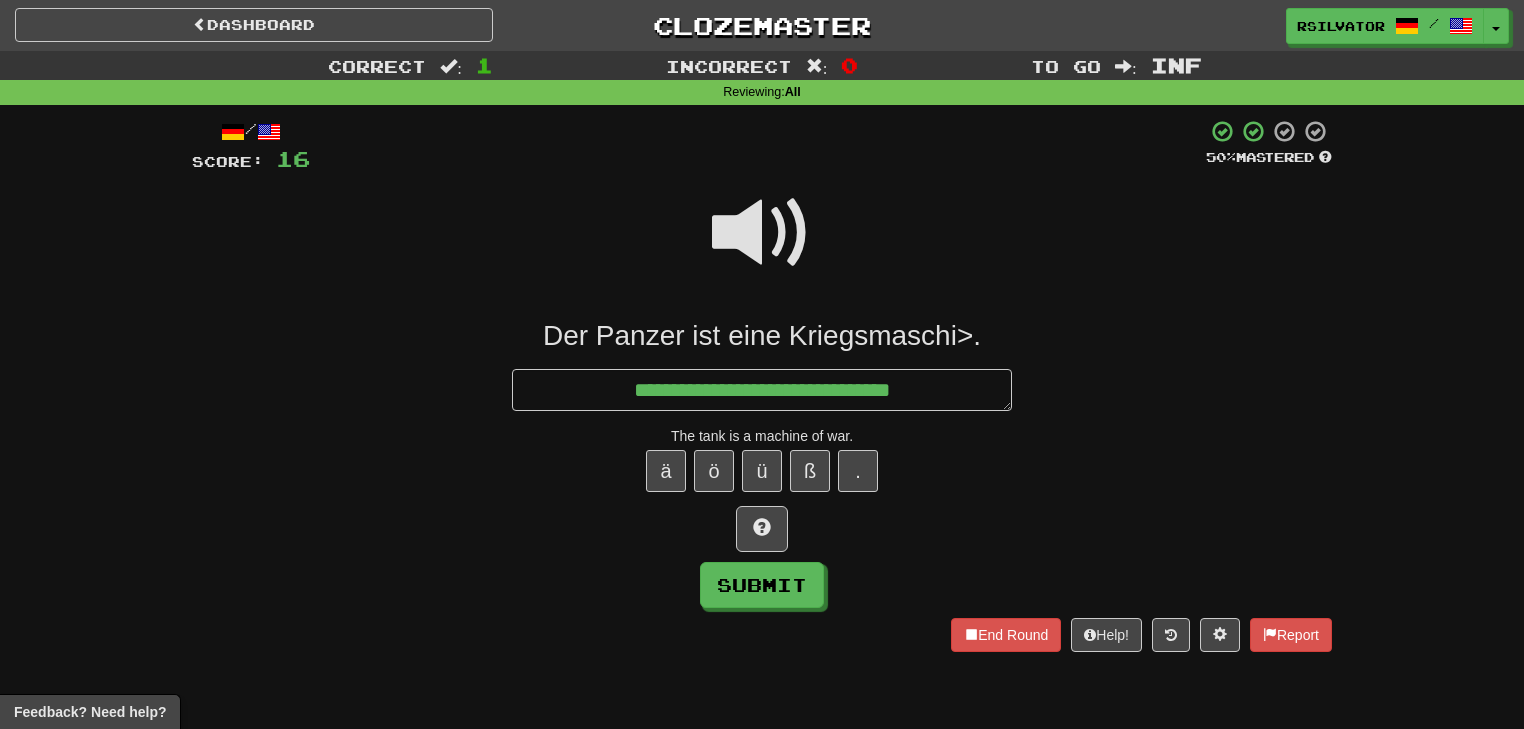 type on "*" 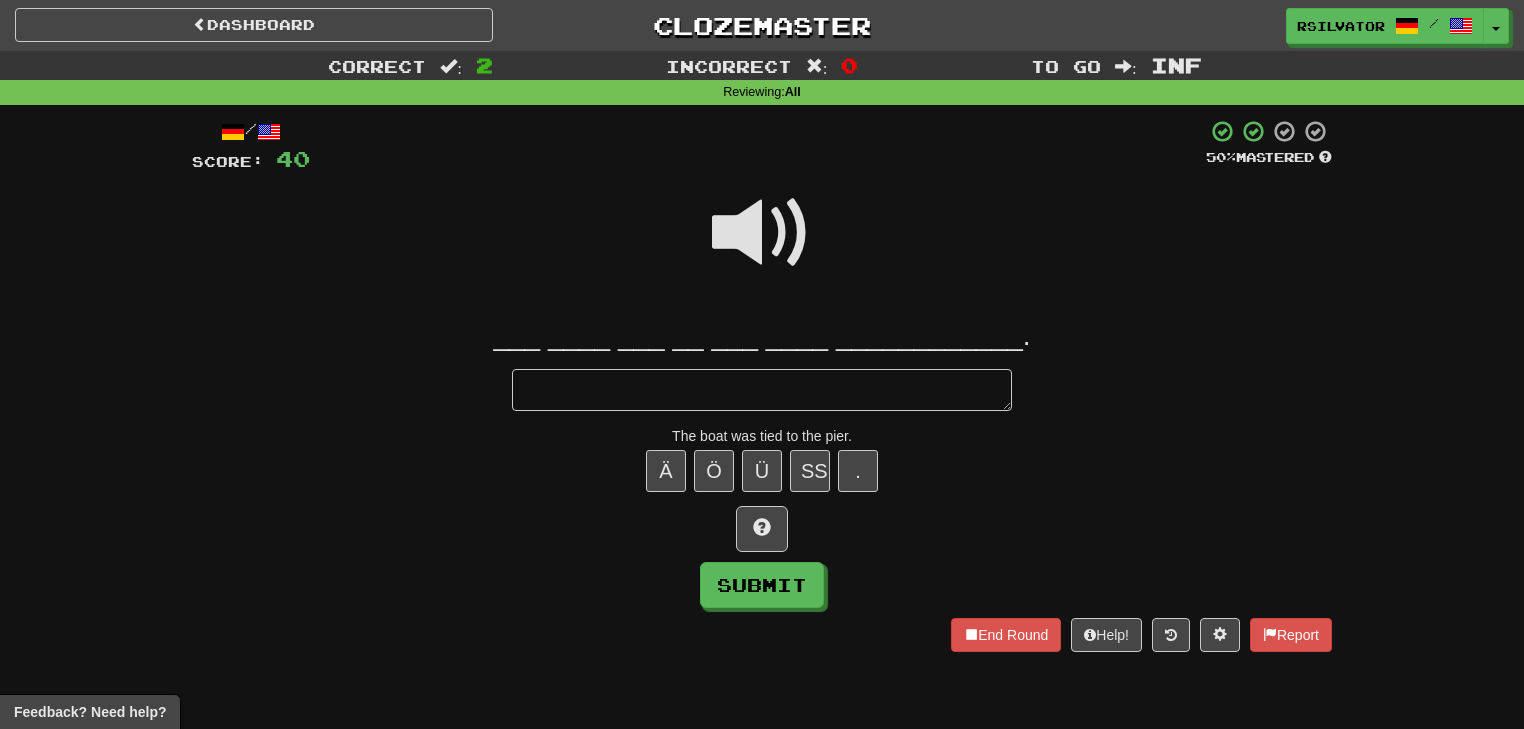 type on "*" 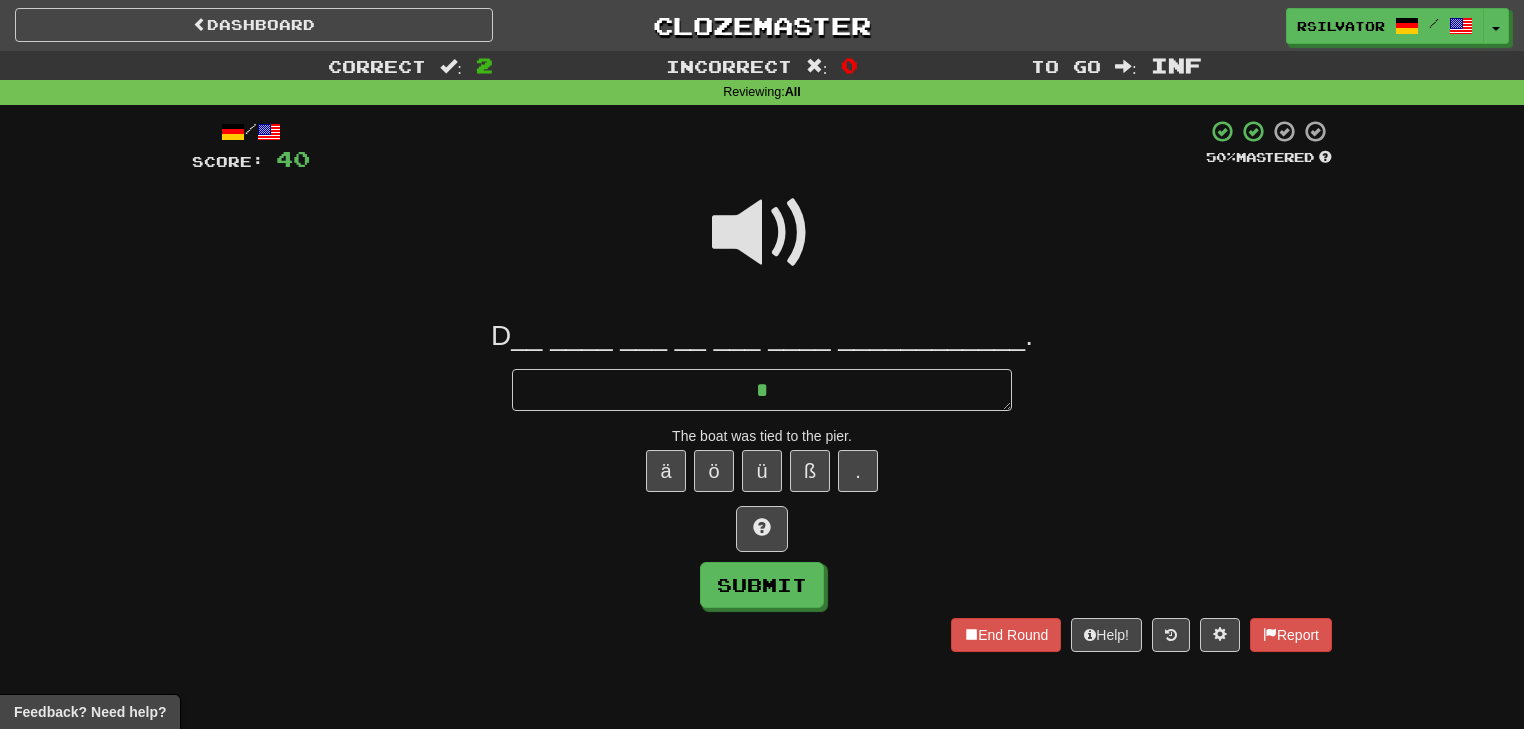 type on "*" 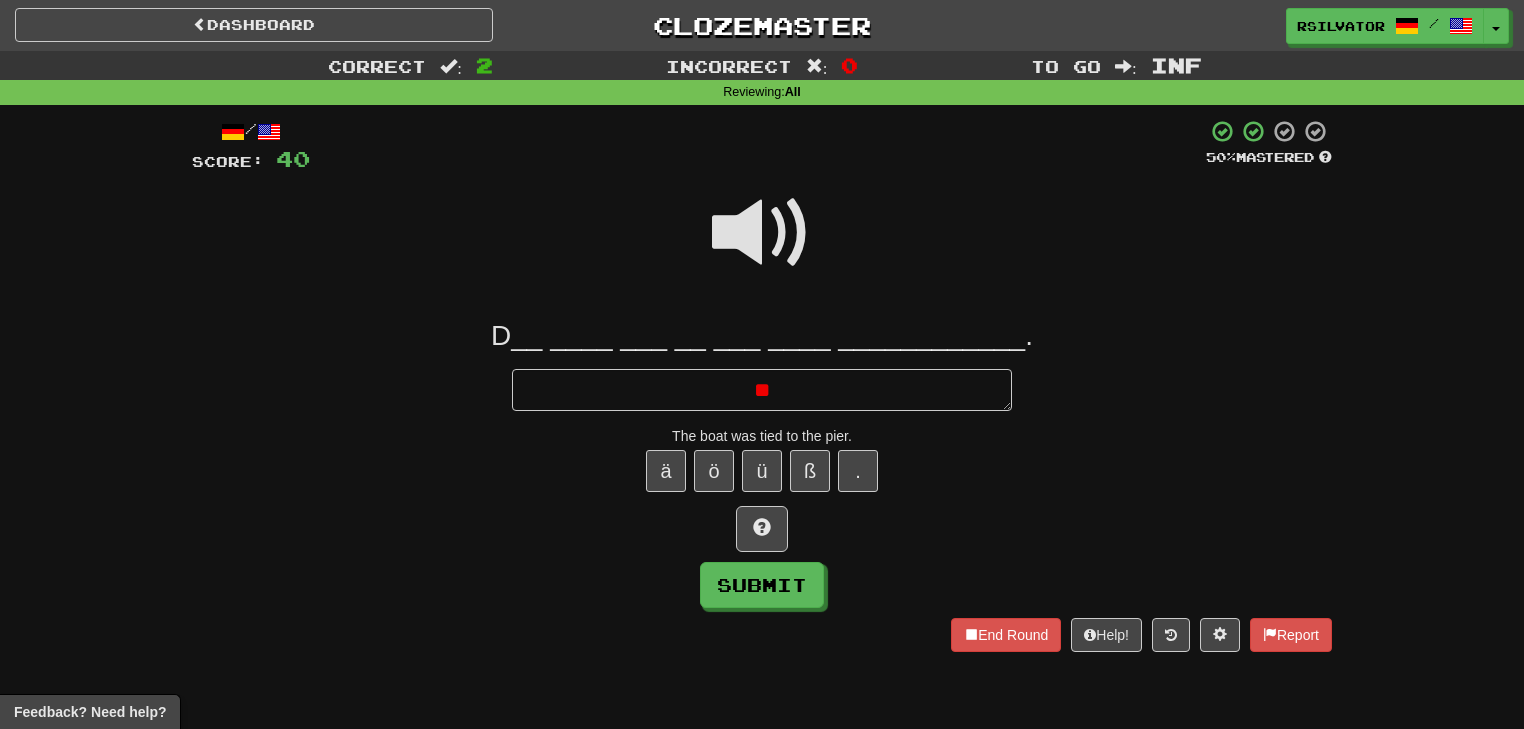 type on "*" 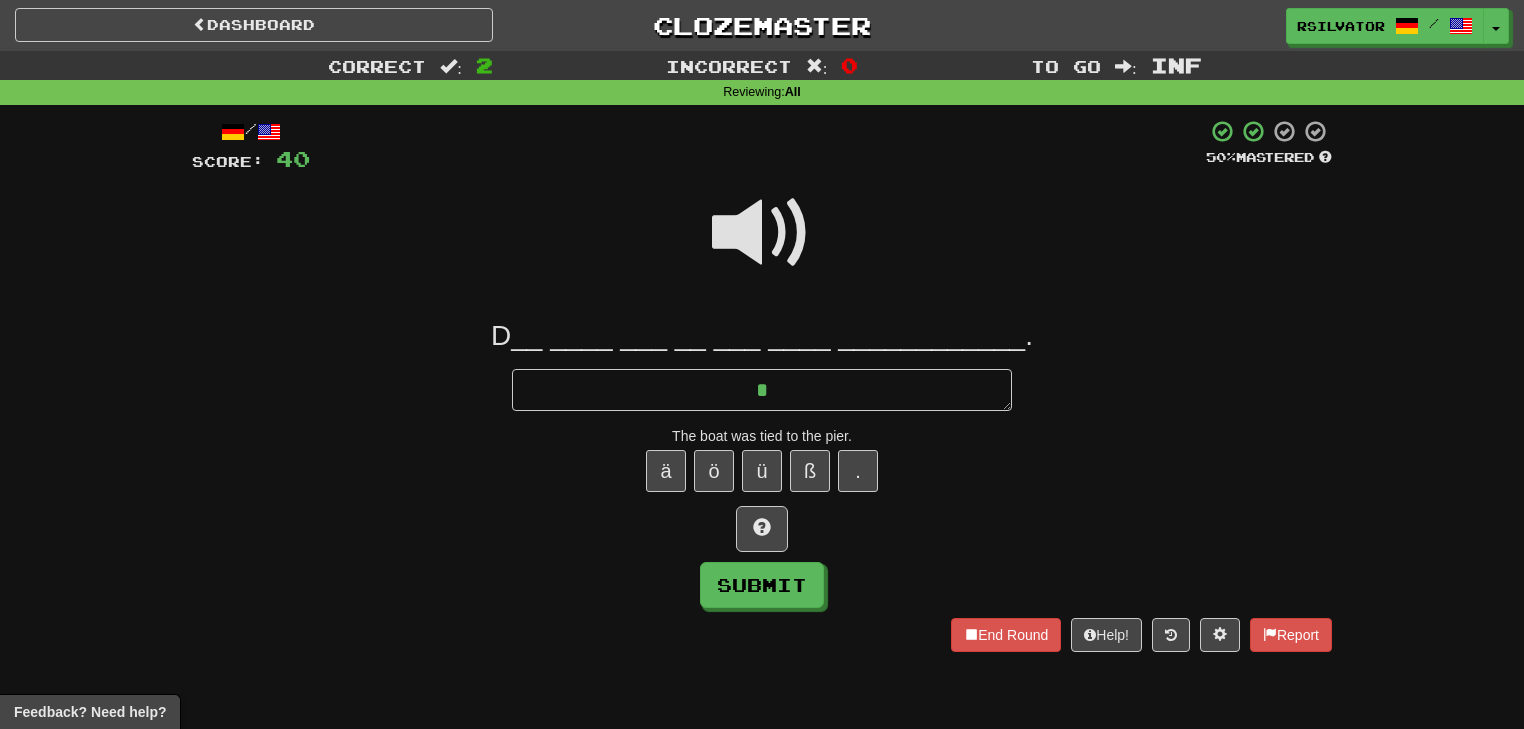 type on "*" 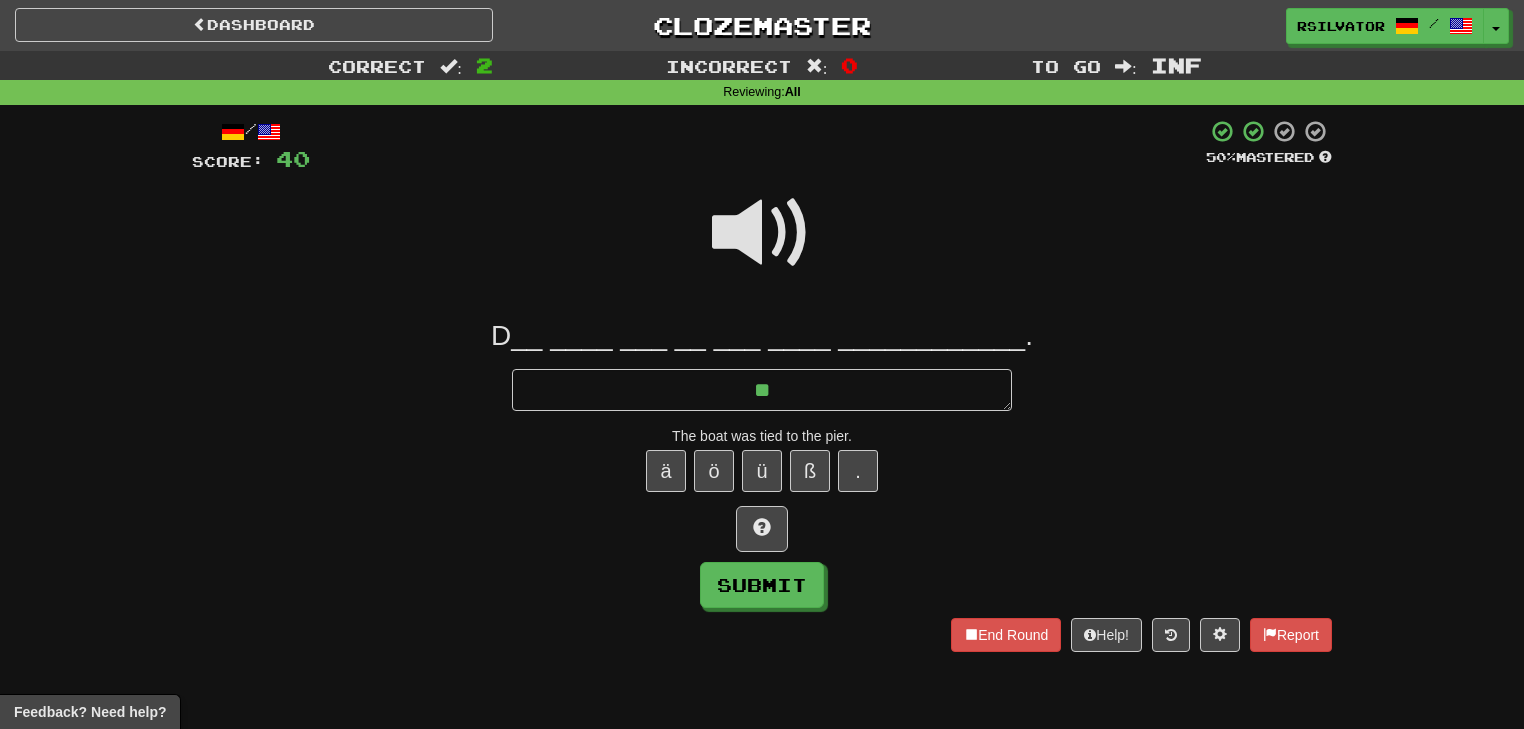 type on "*" 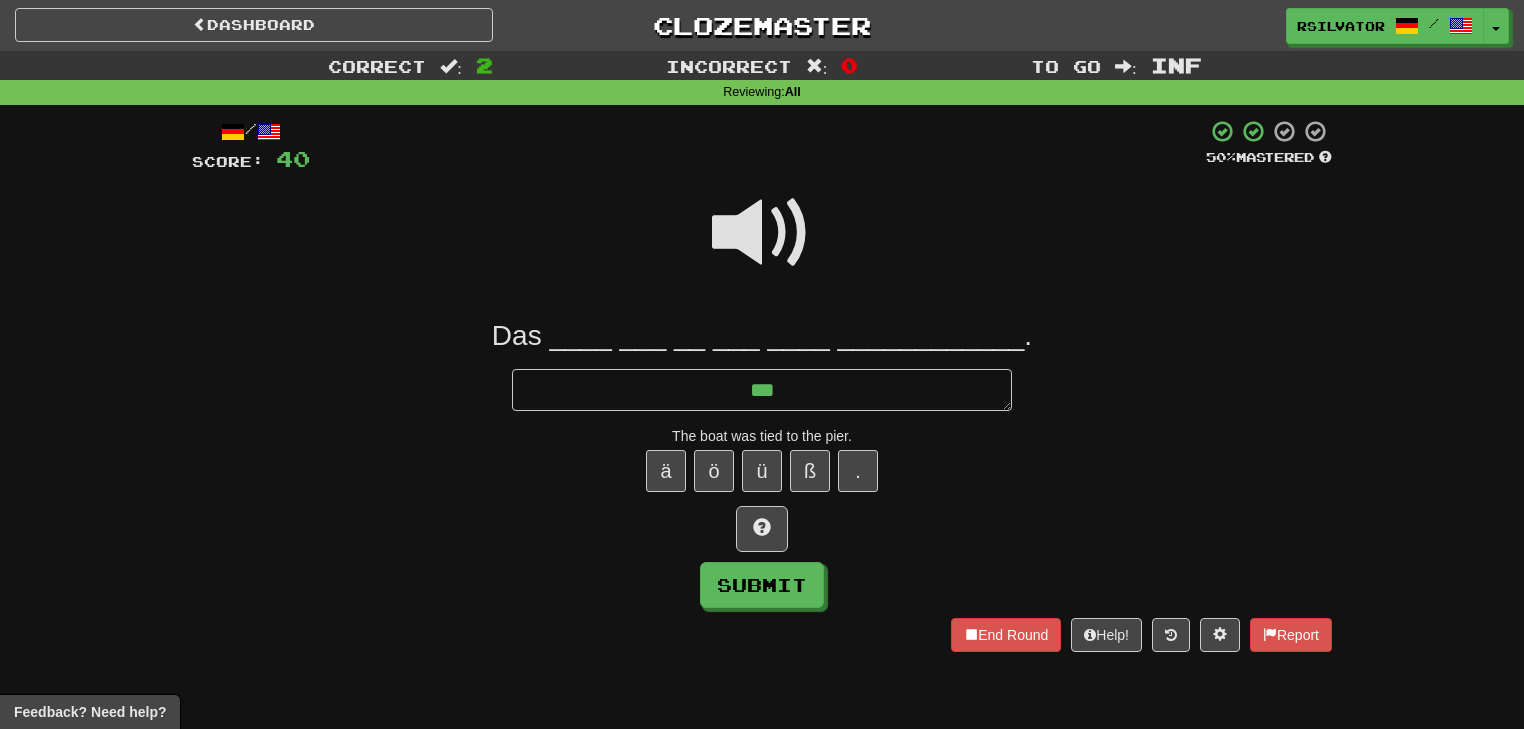 type on "*" 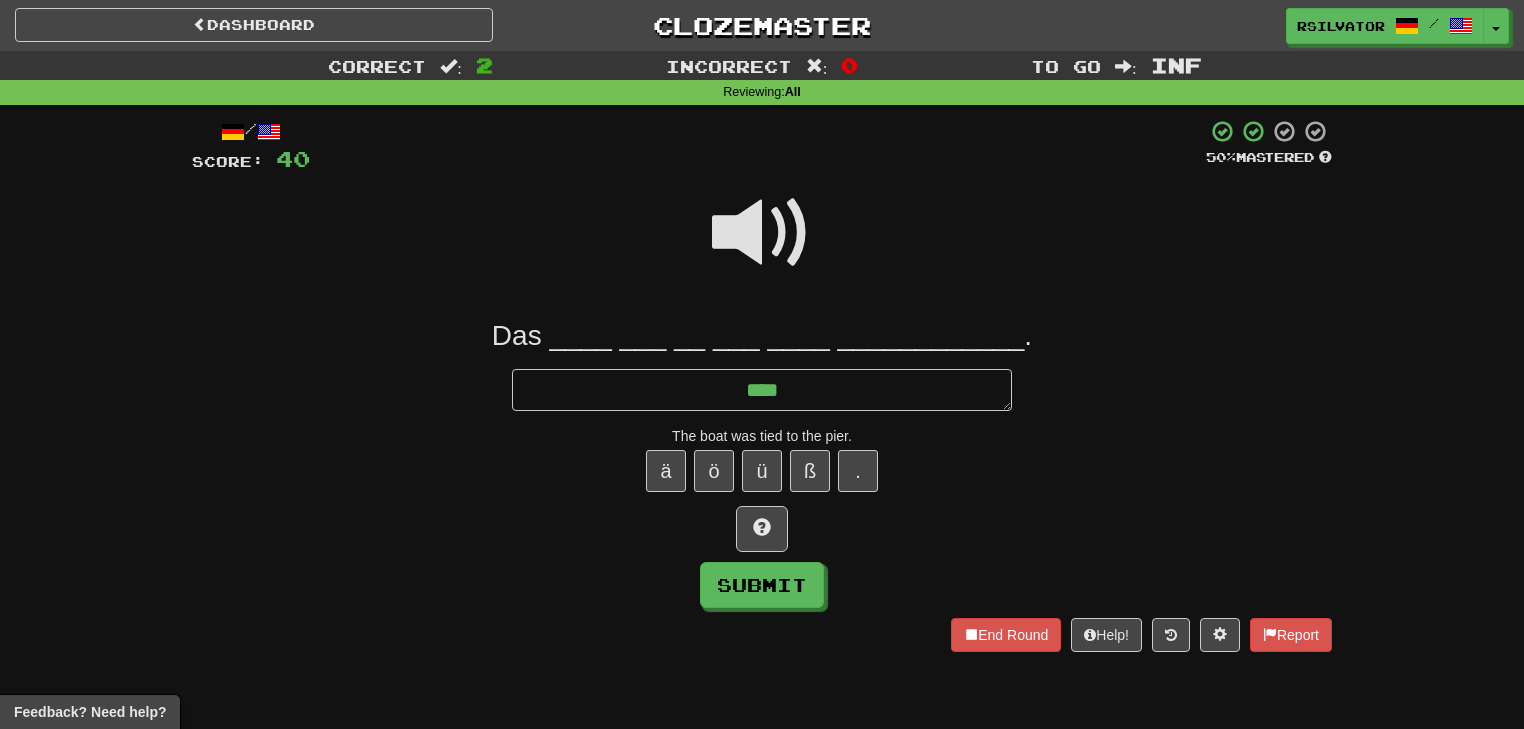 type on "*" 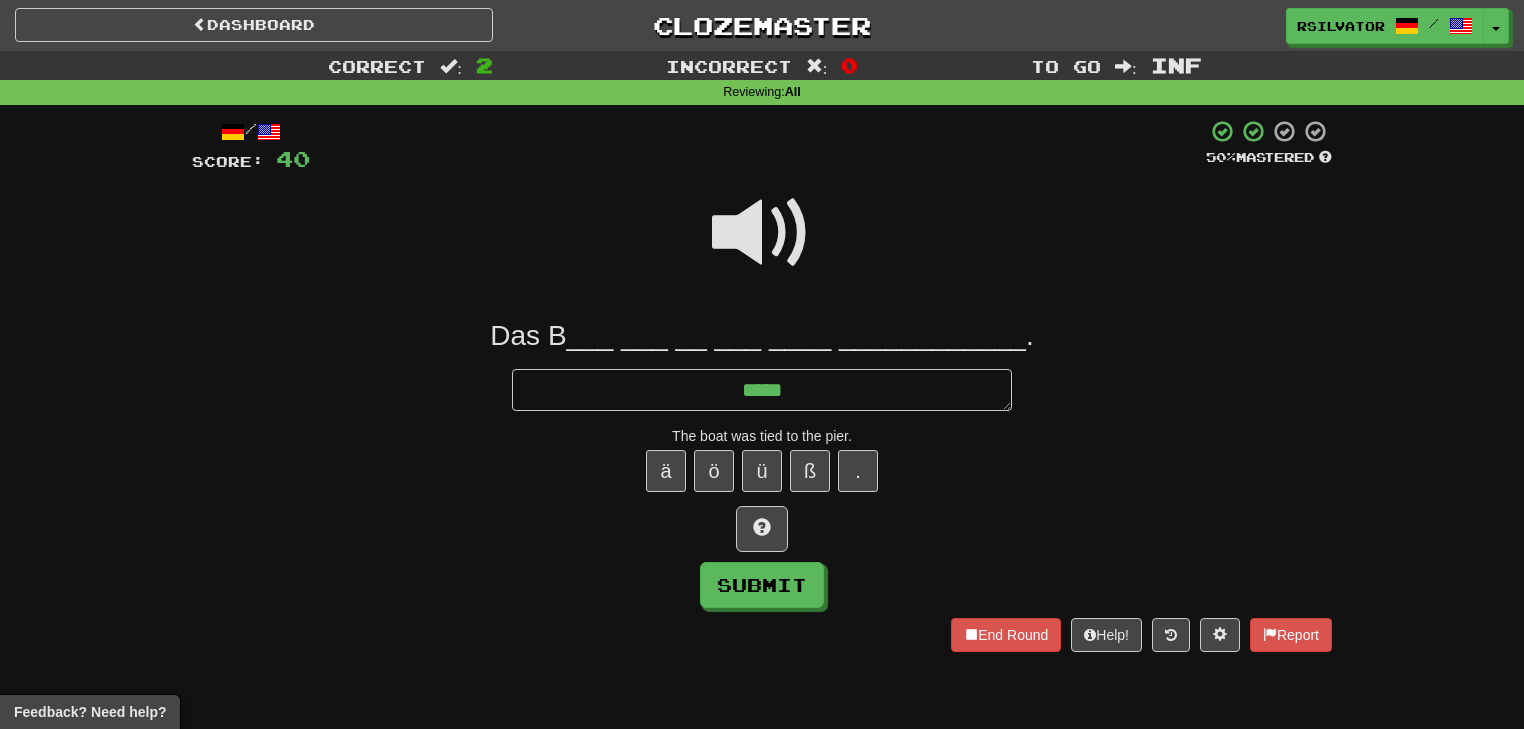 type on "*" 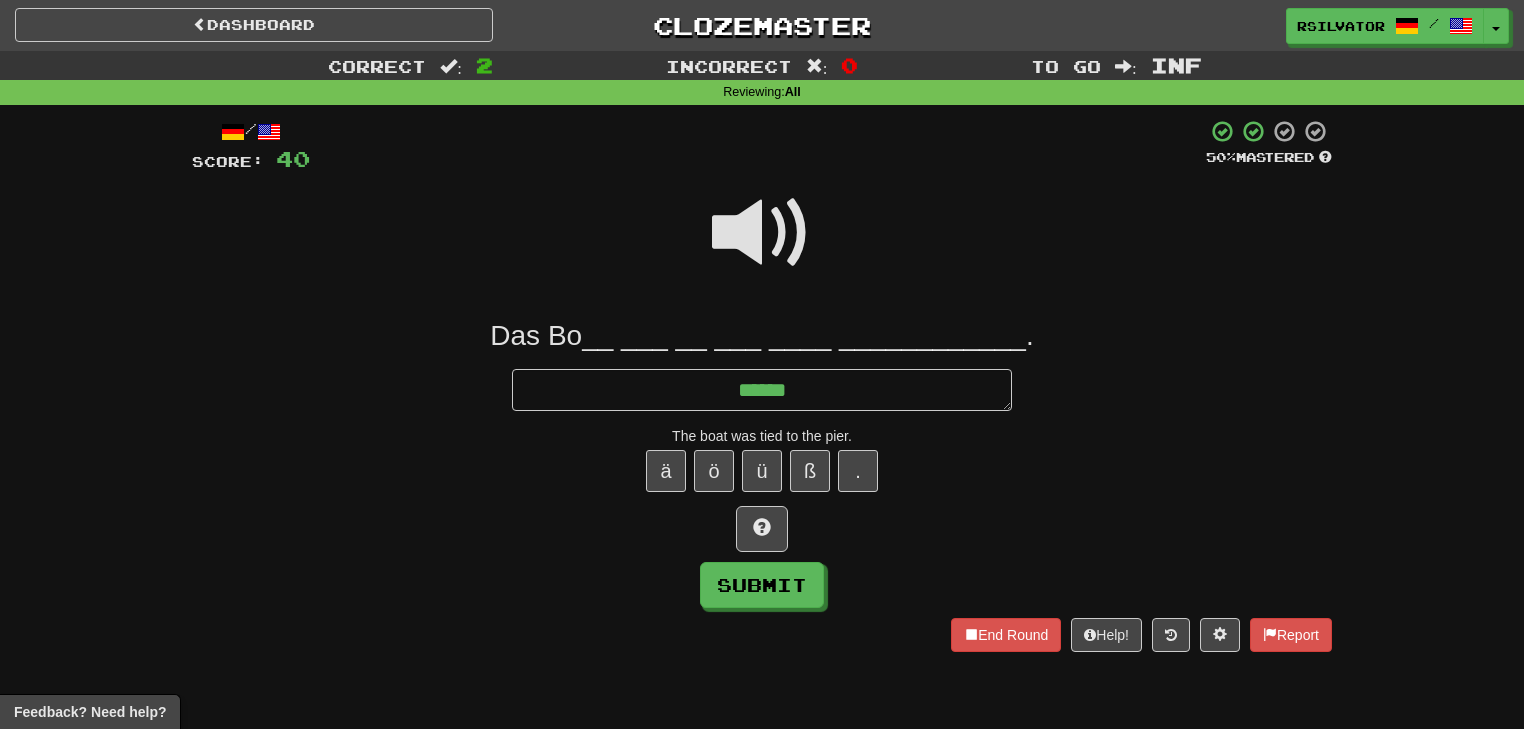 type on "*" 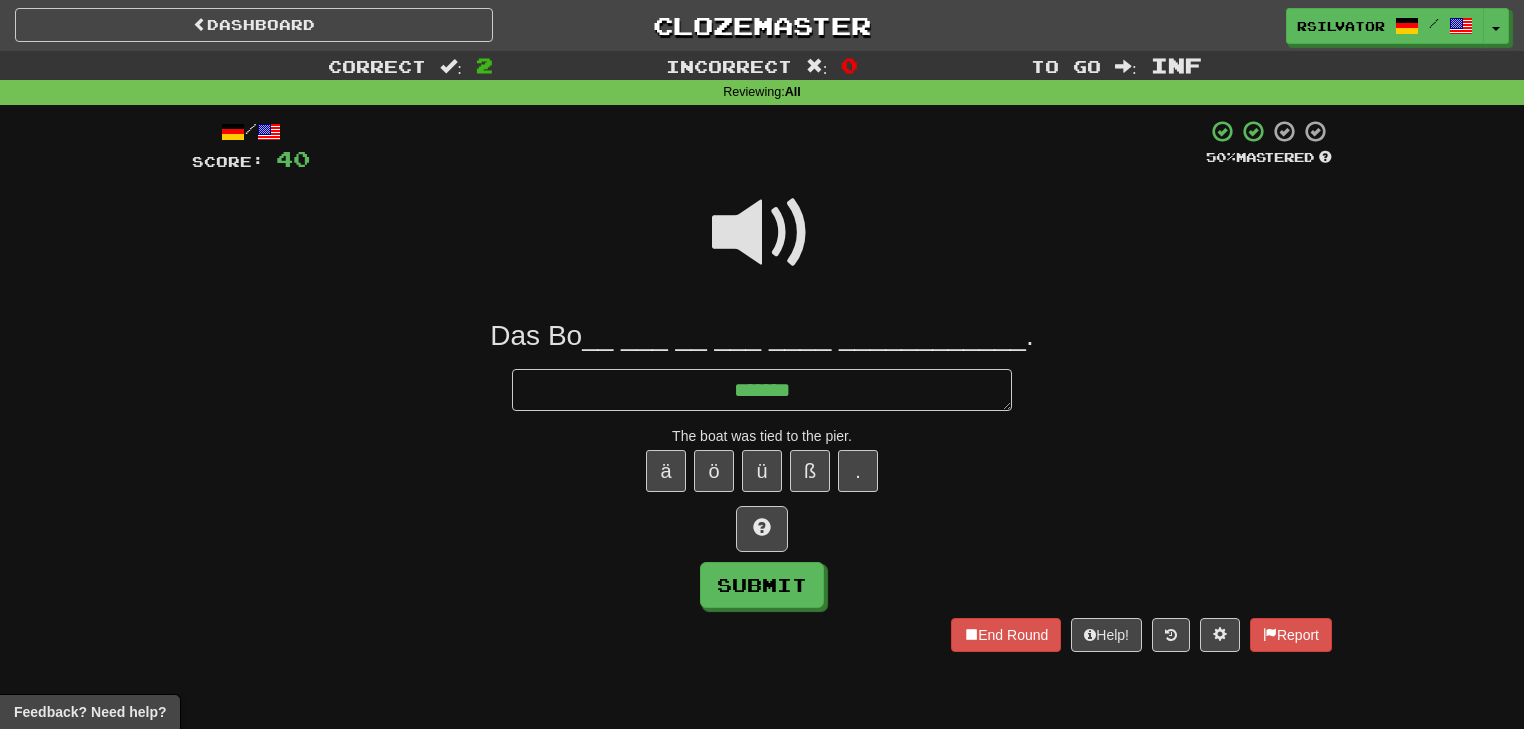 type on "*" 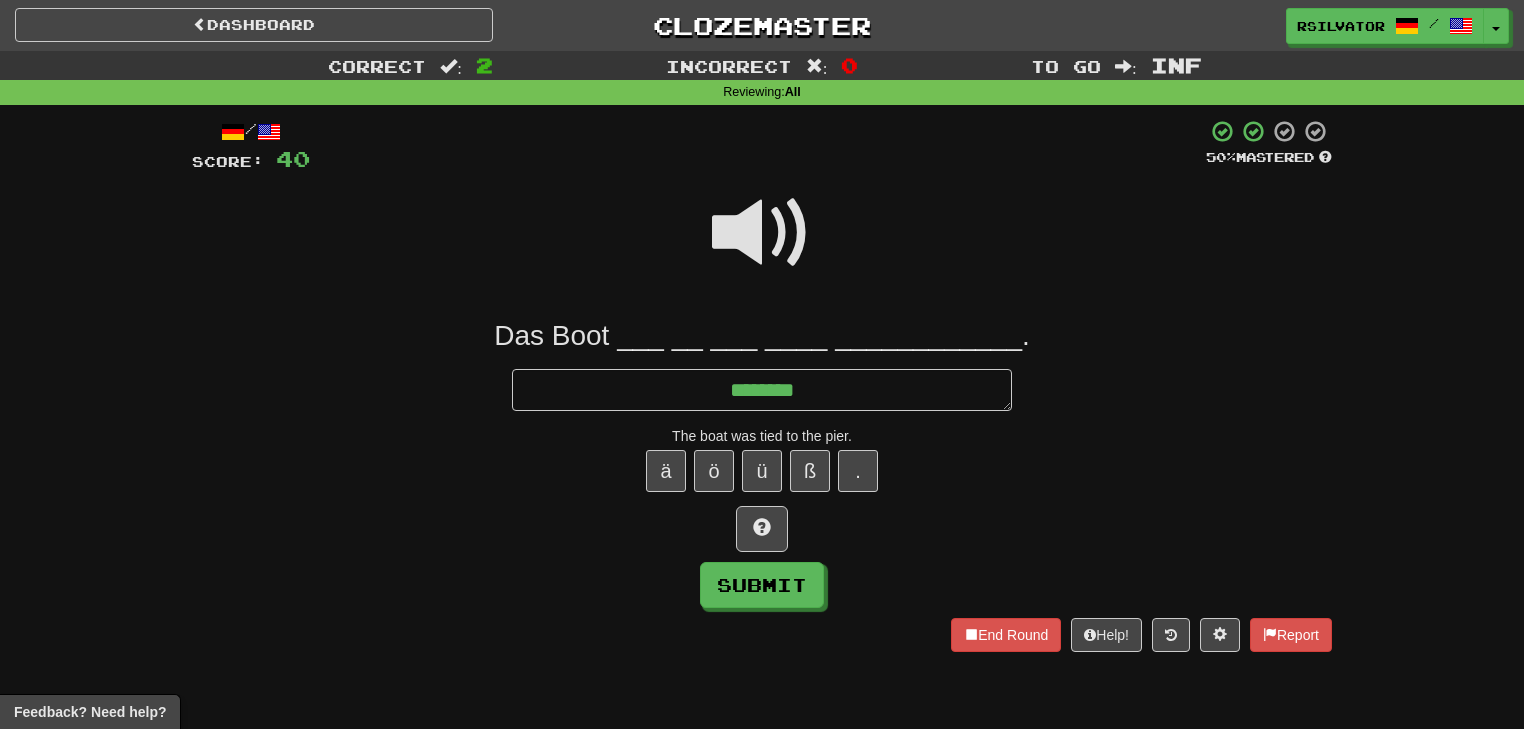 type on "*" 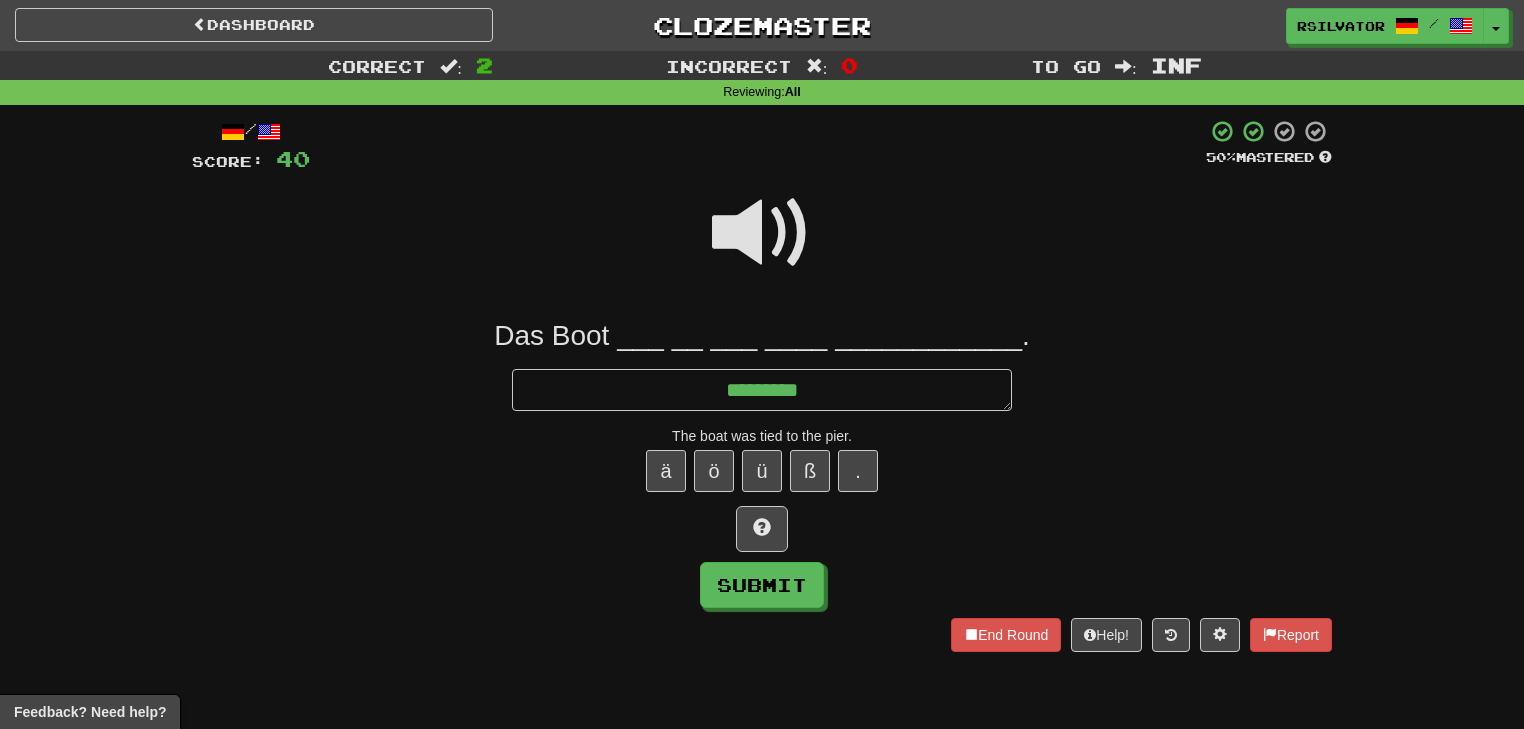 type on "*" 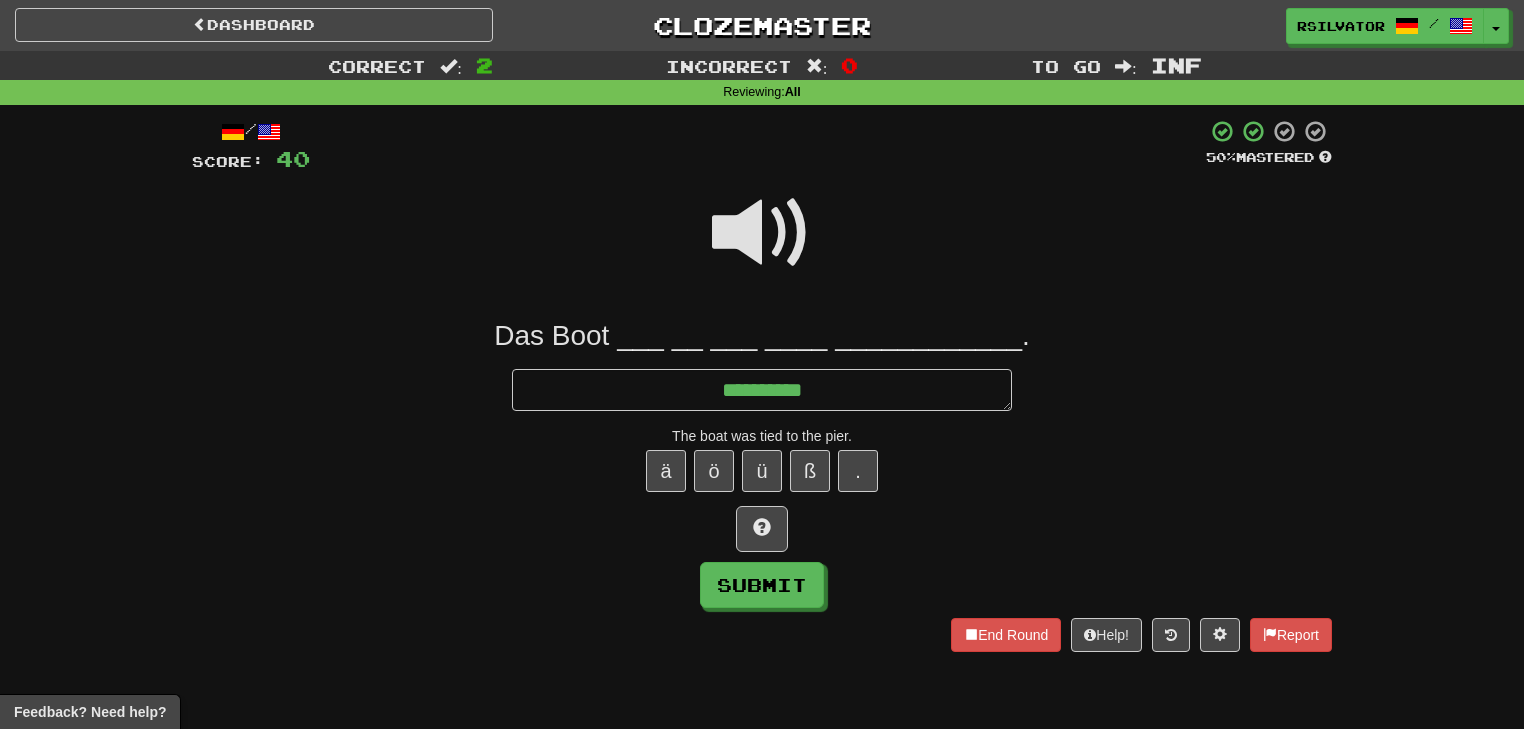 type on "*" 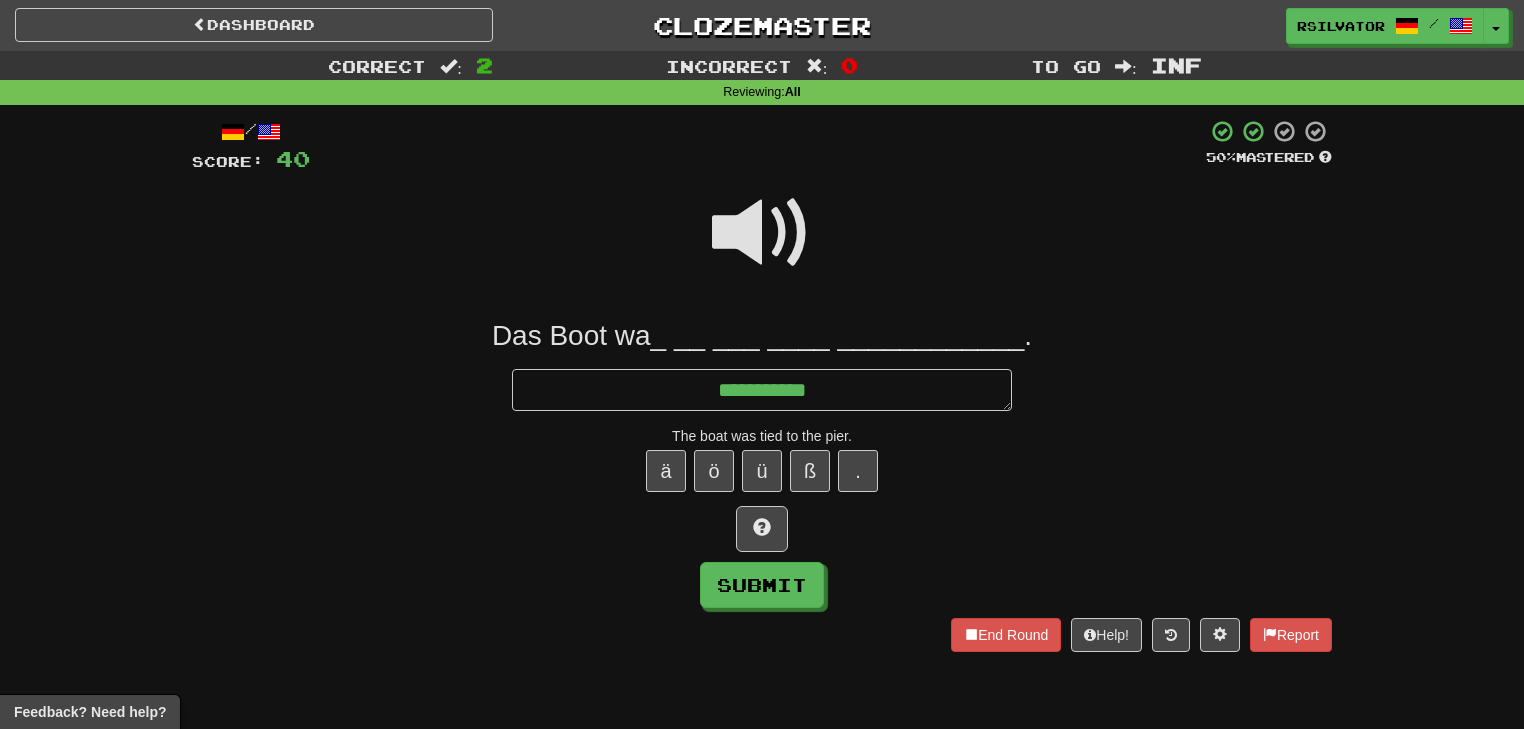 type on "*" 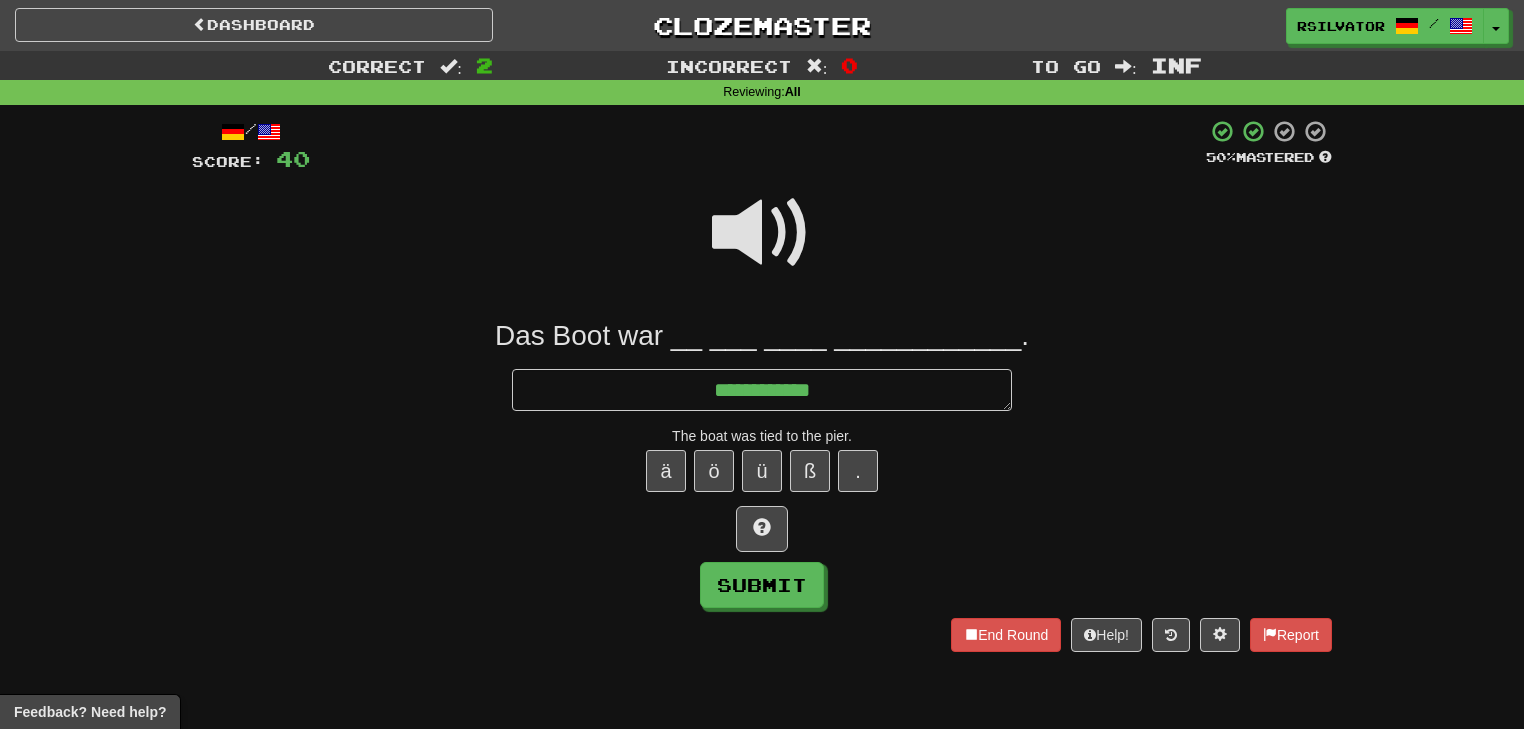 type on "*" 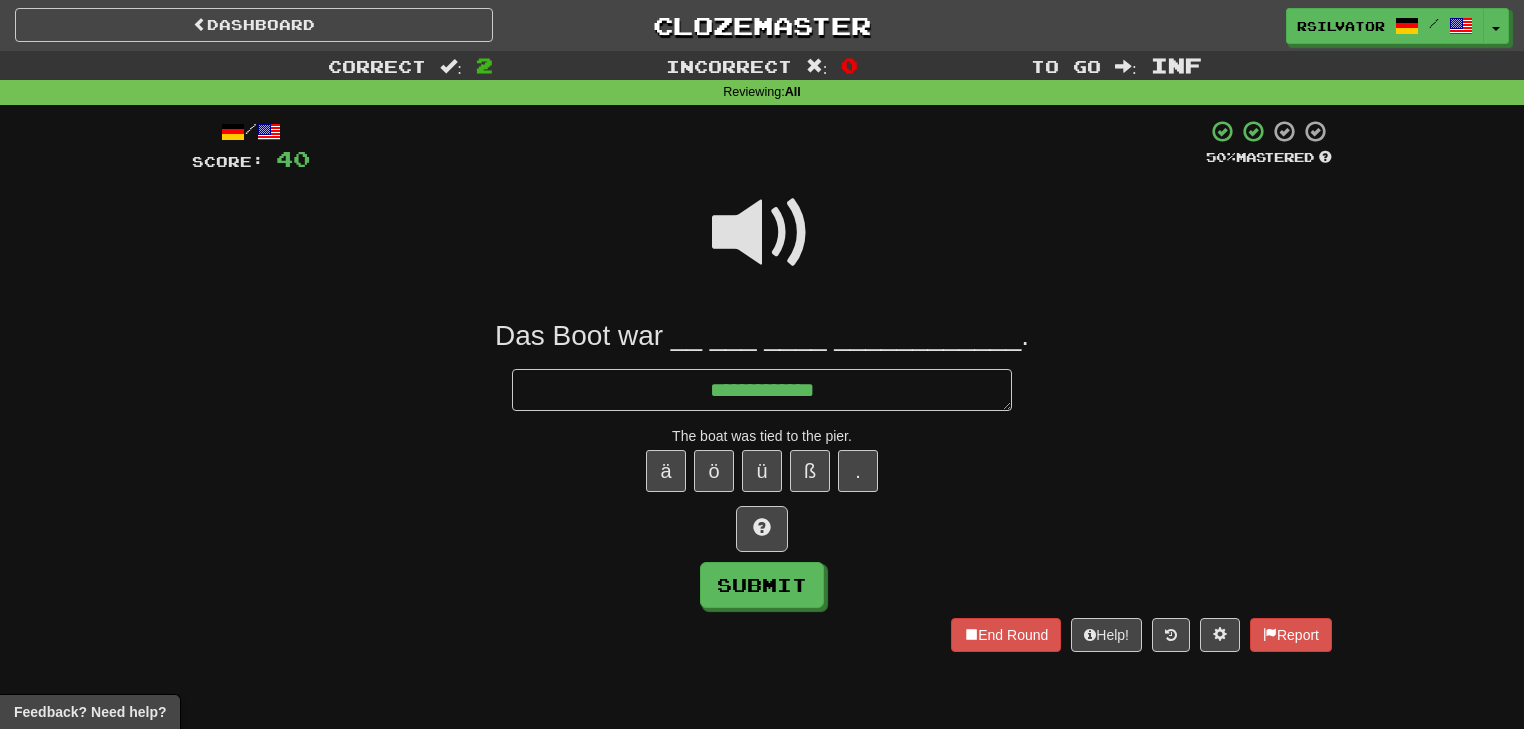 type on "*" 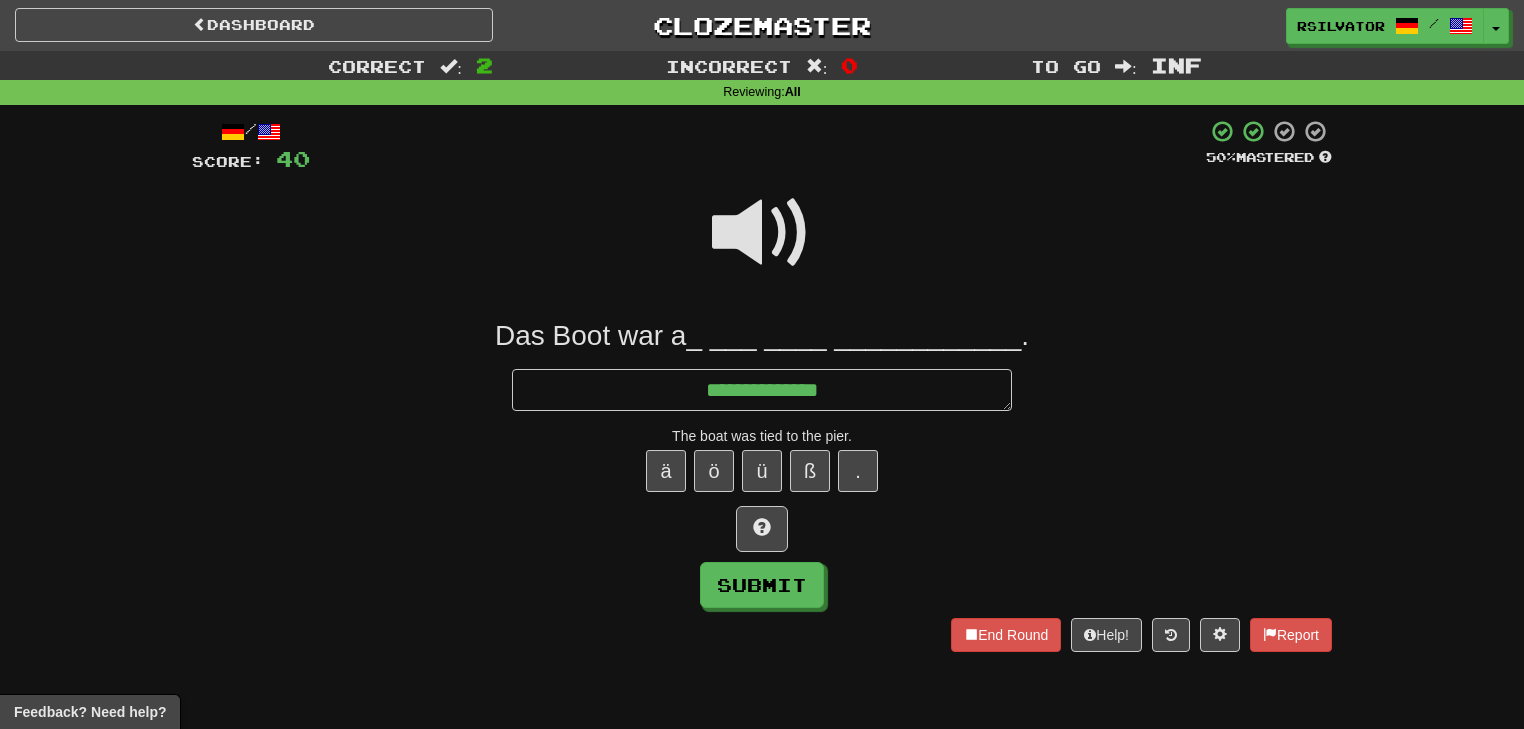 type on "*" 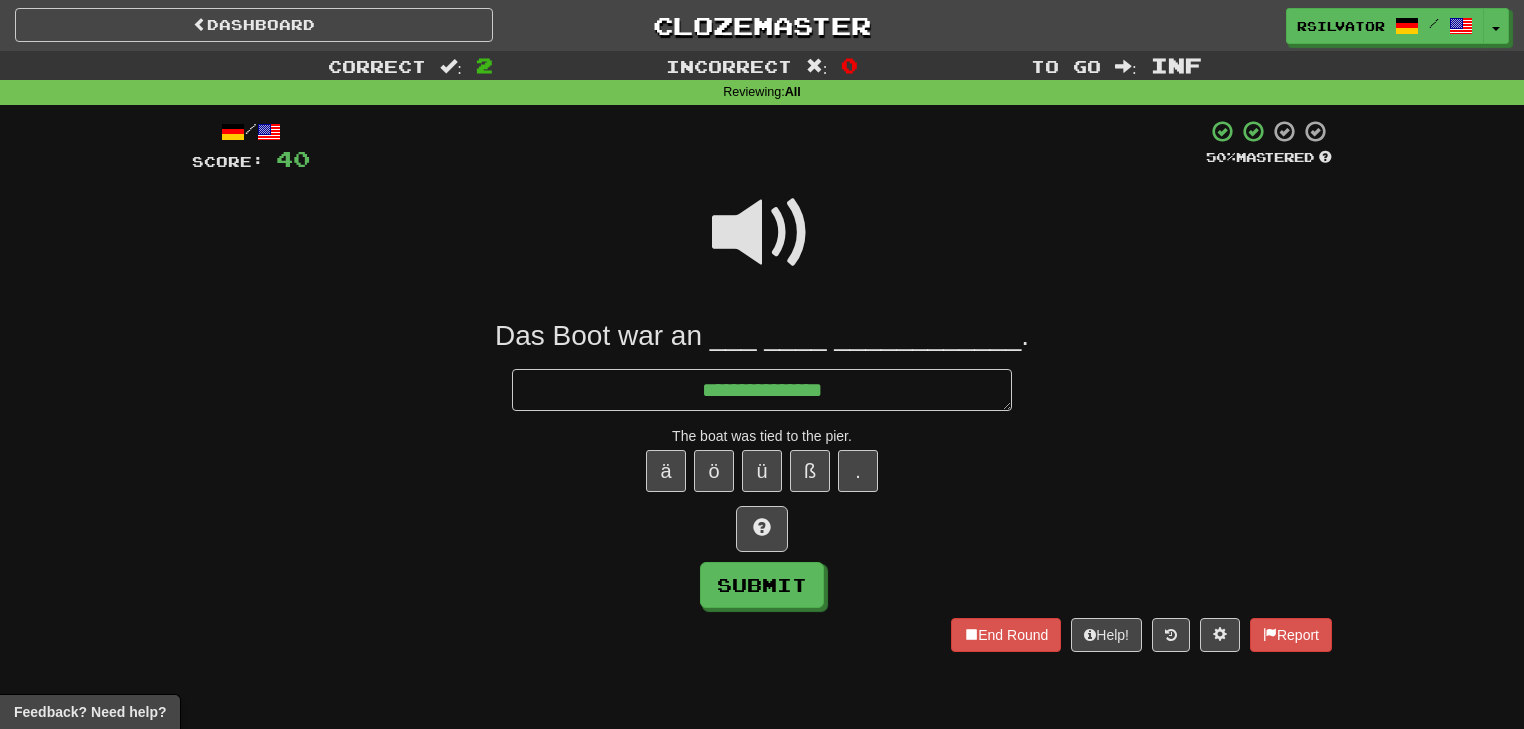 type on "*" 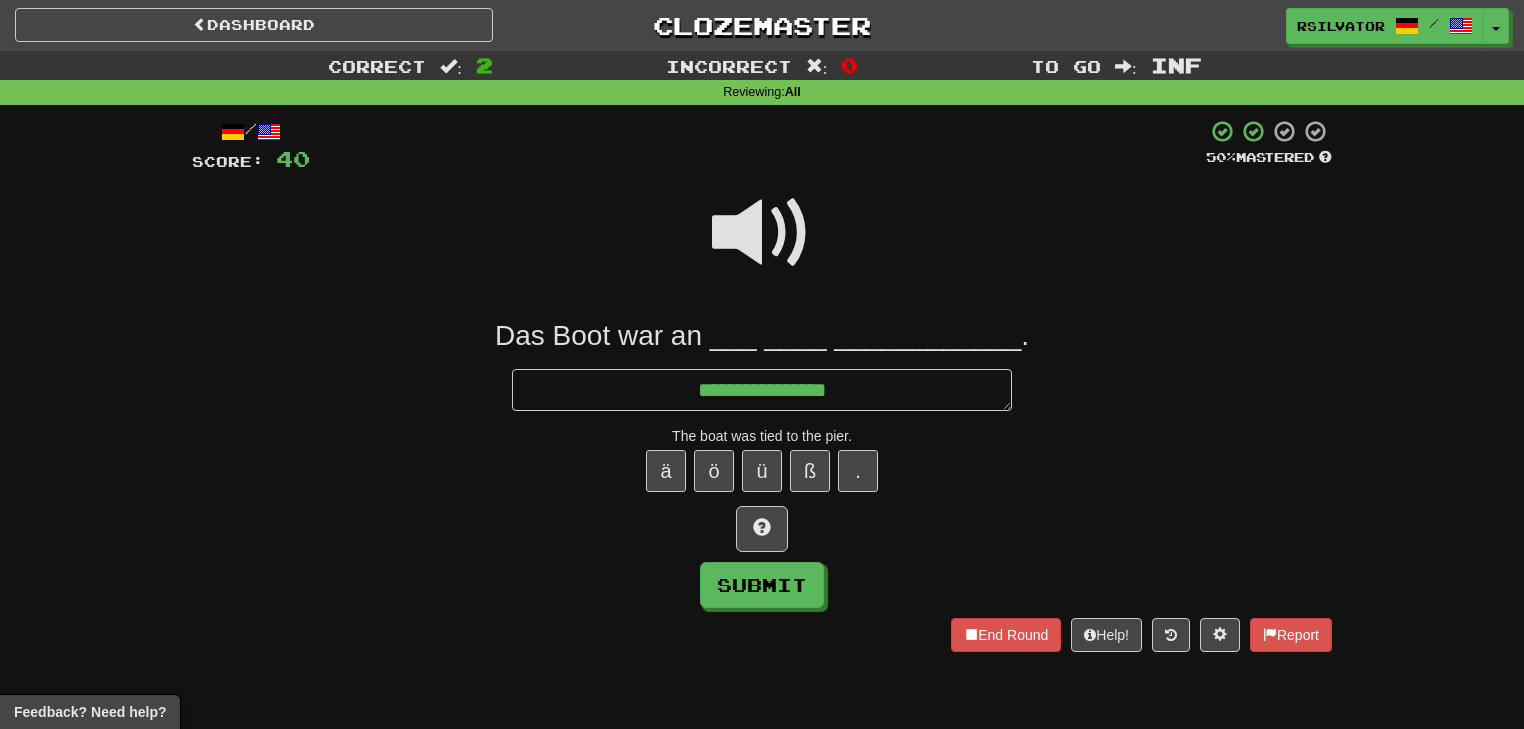 type on "*" 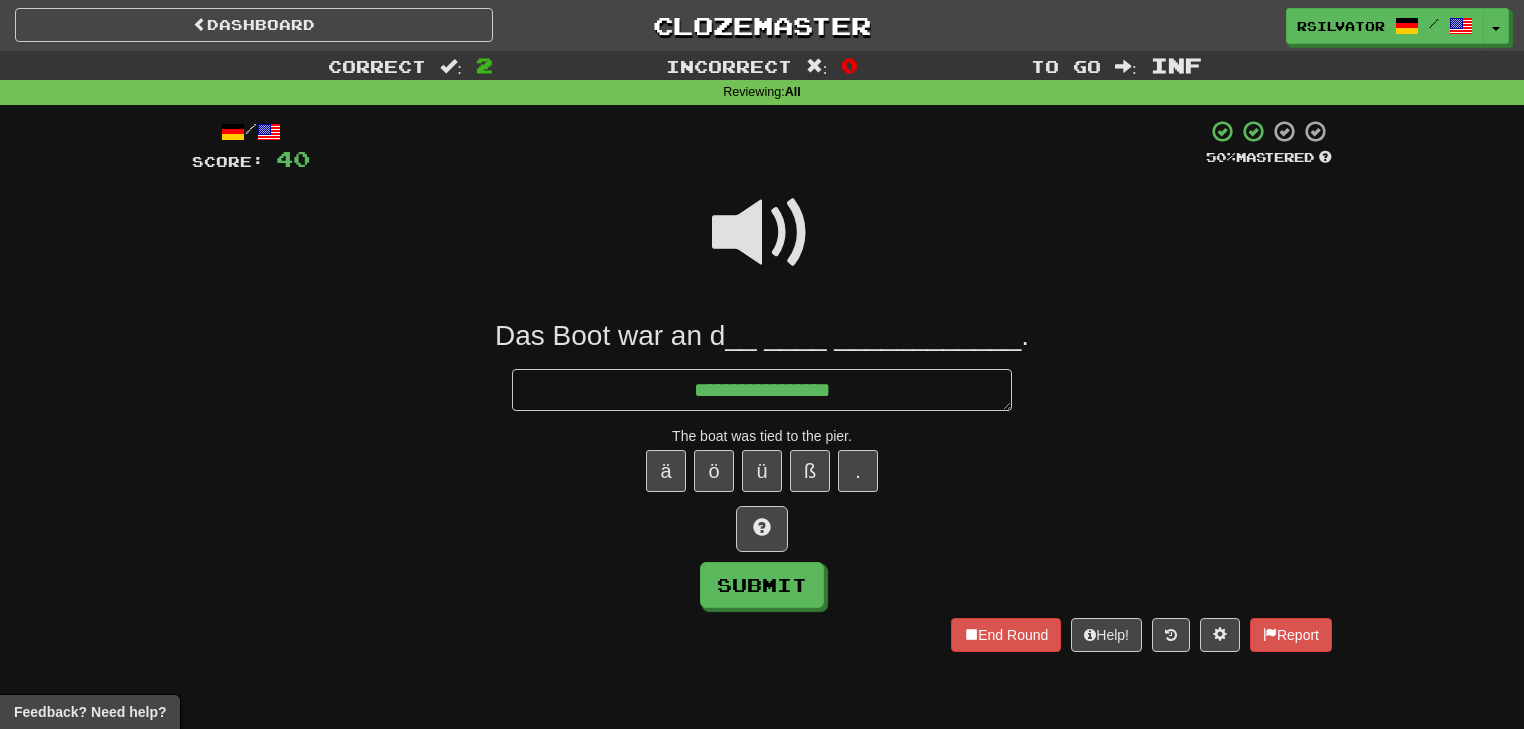 type on "*" 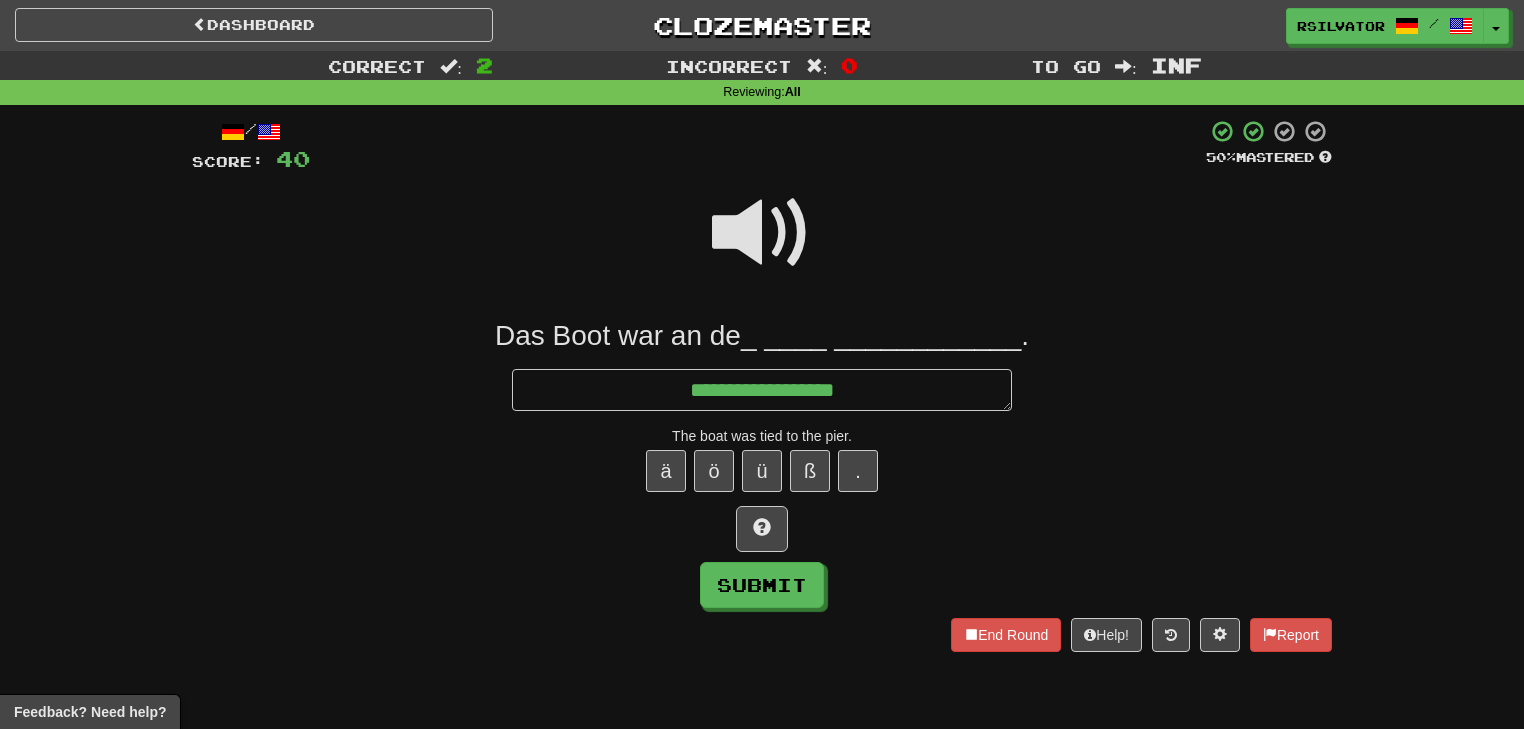 type on "*" 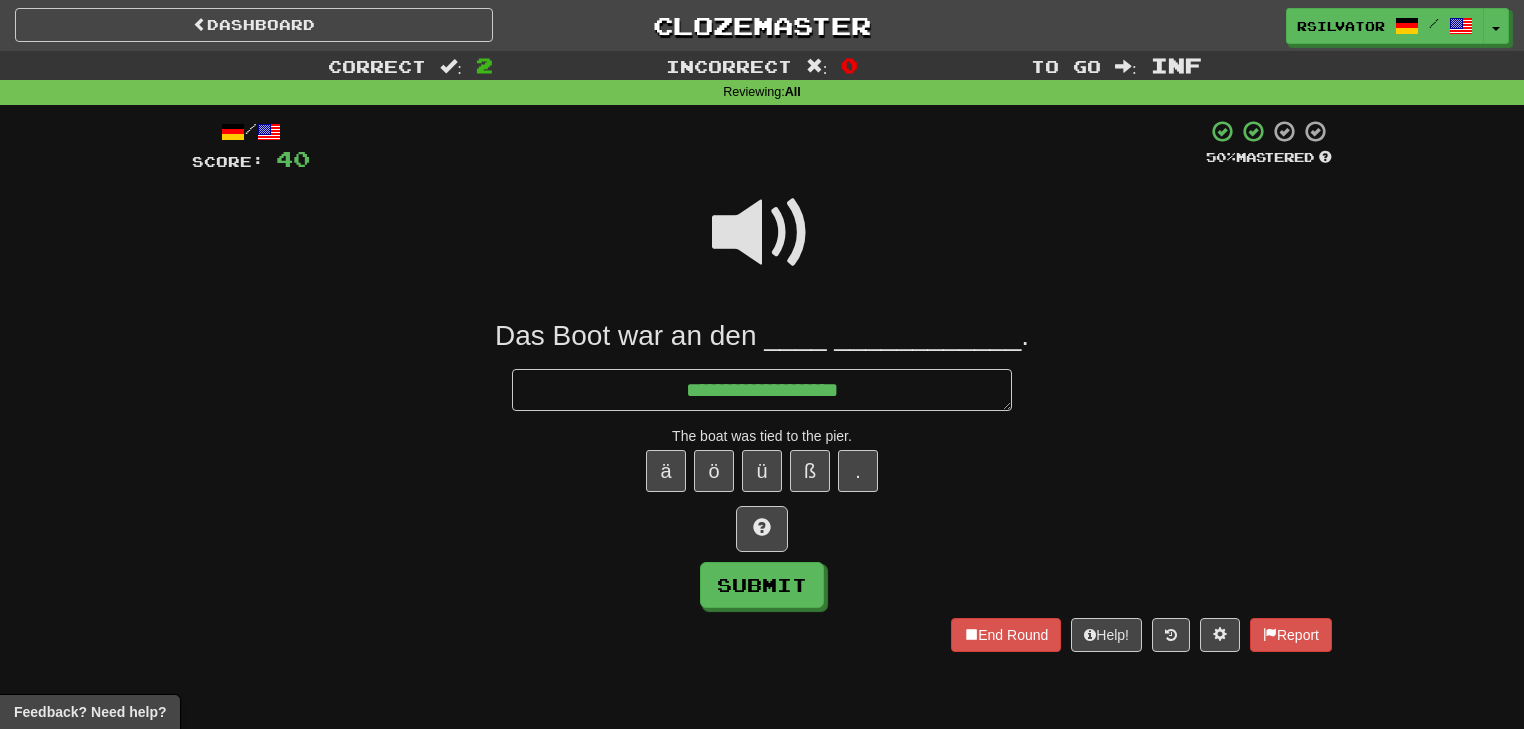 type on "*" 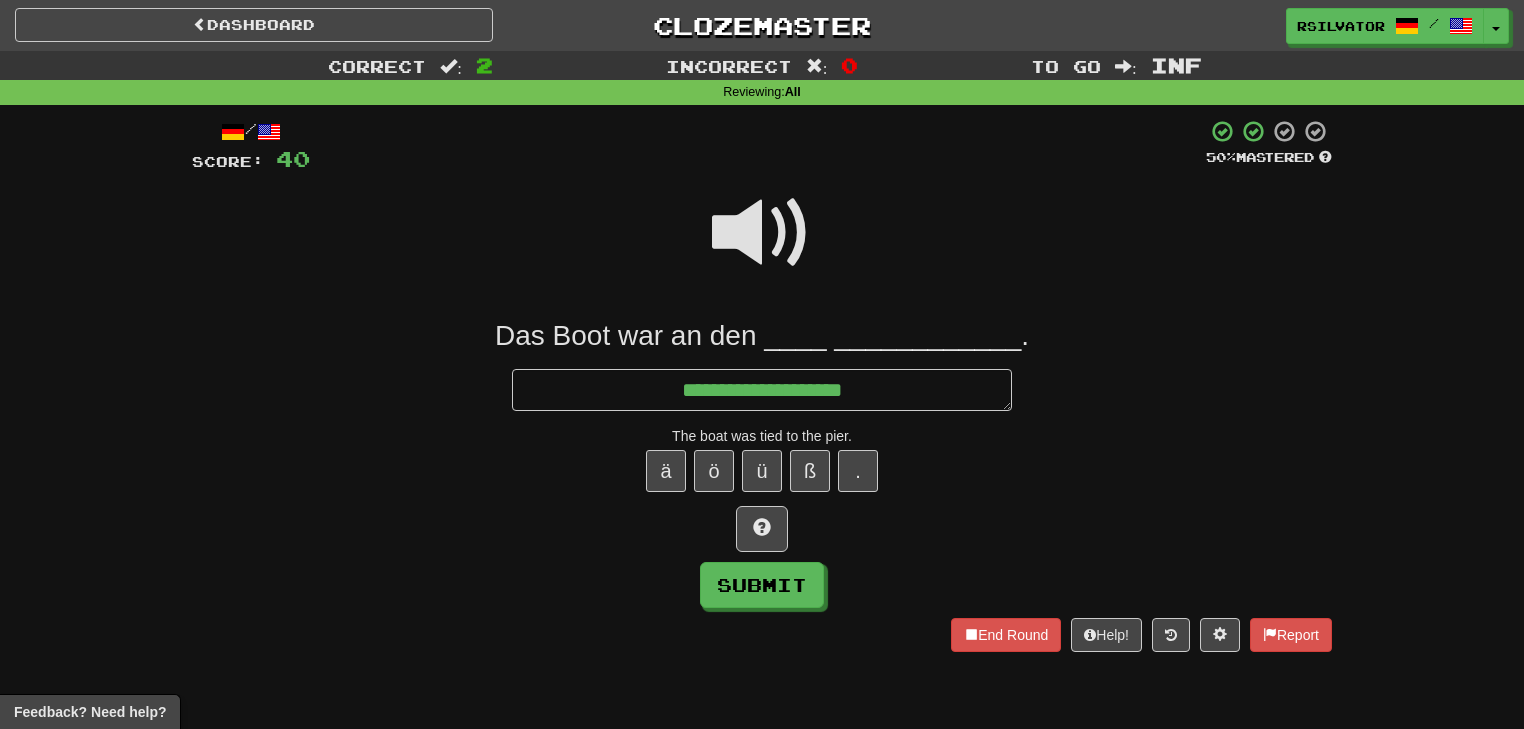 type on "*" 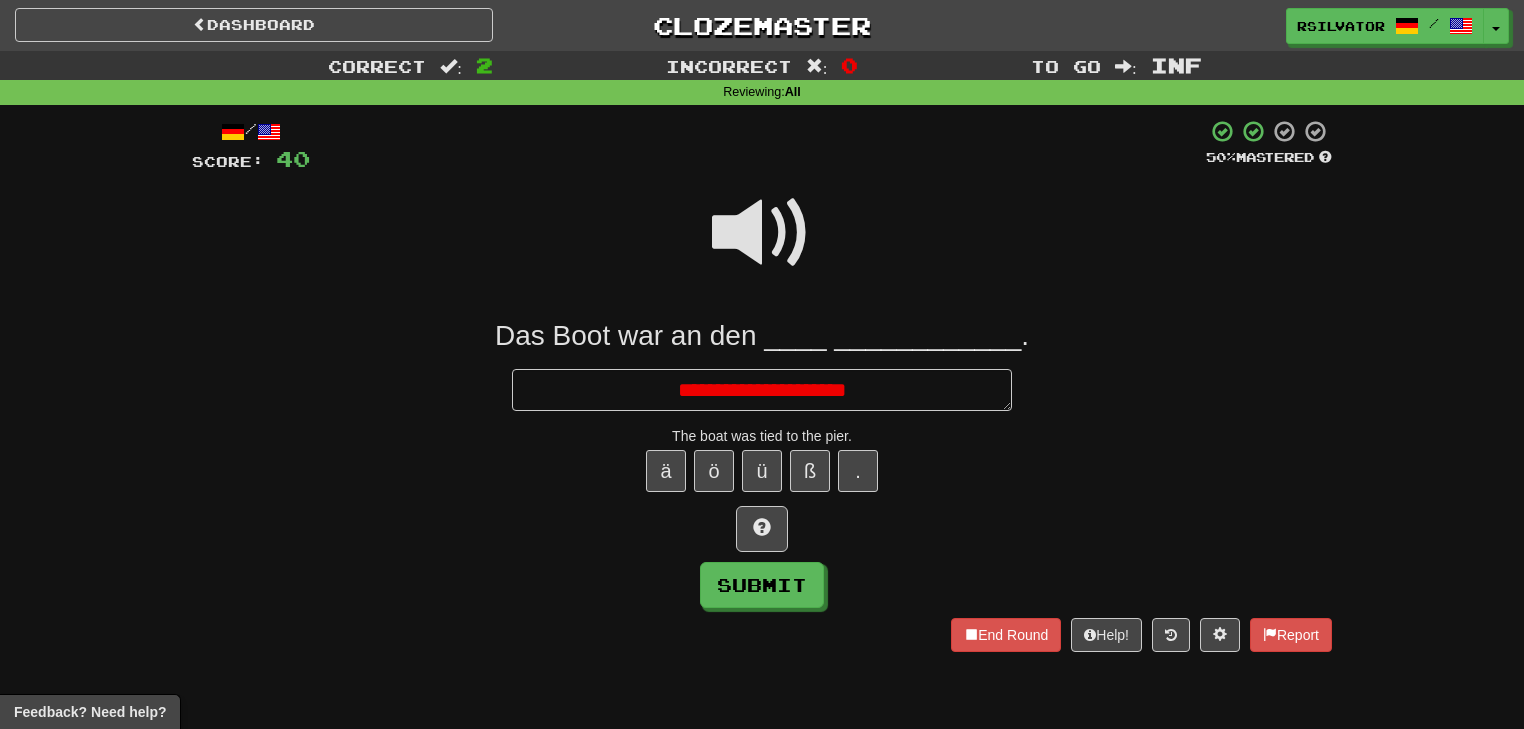 type on "**********" 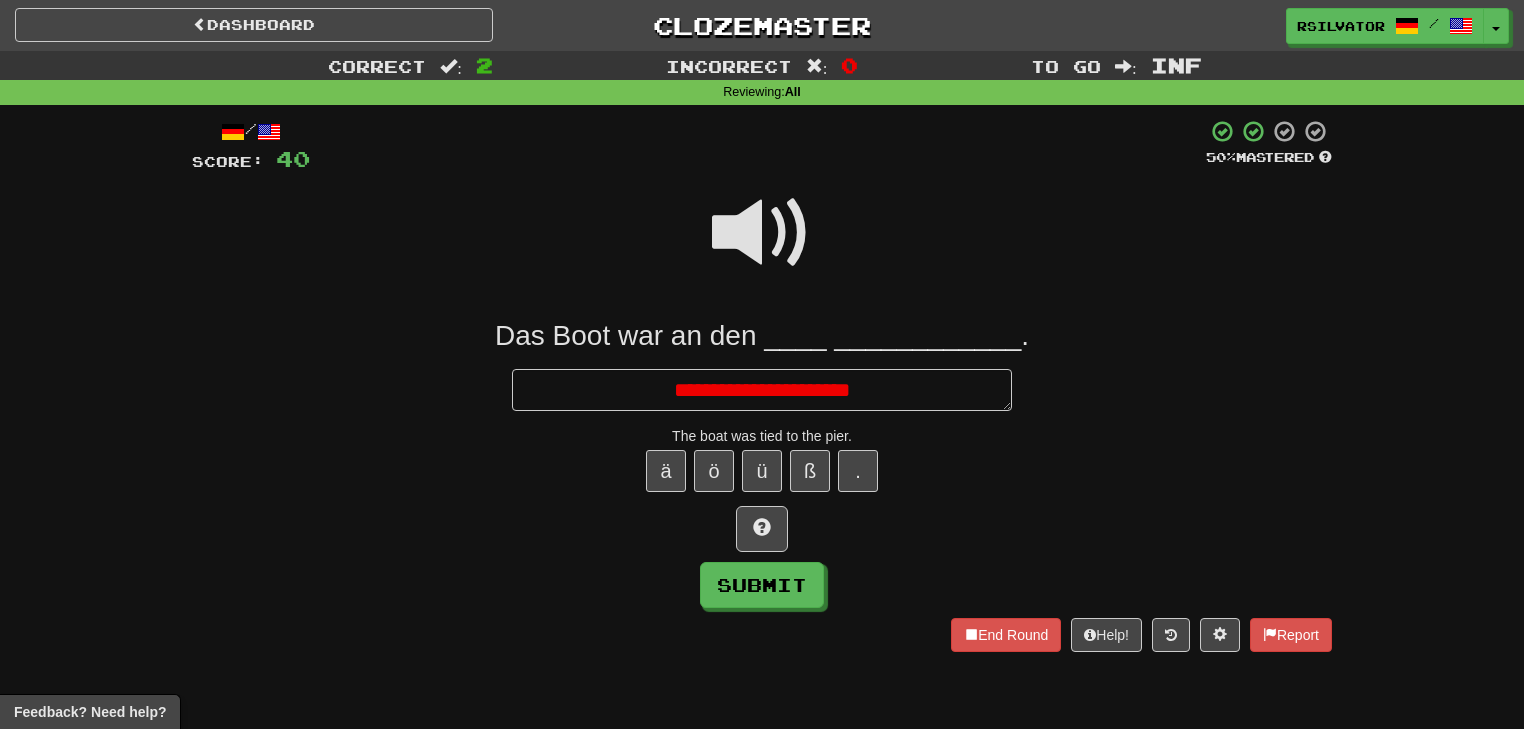 type on "*" 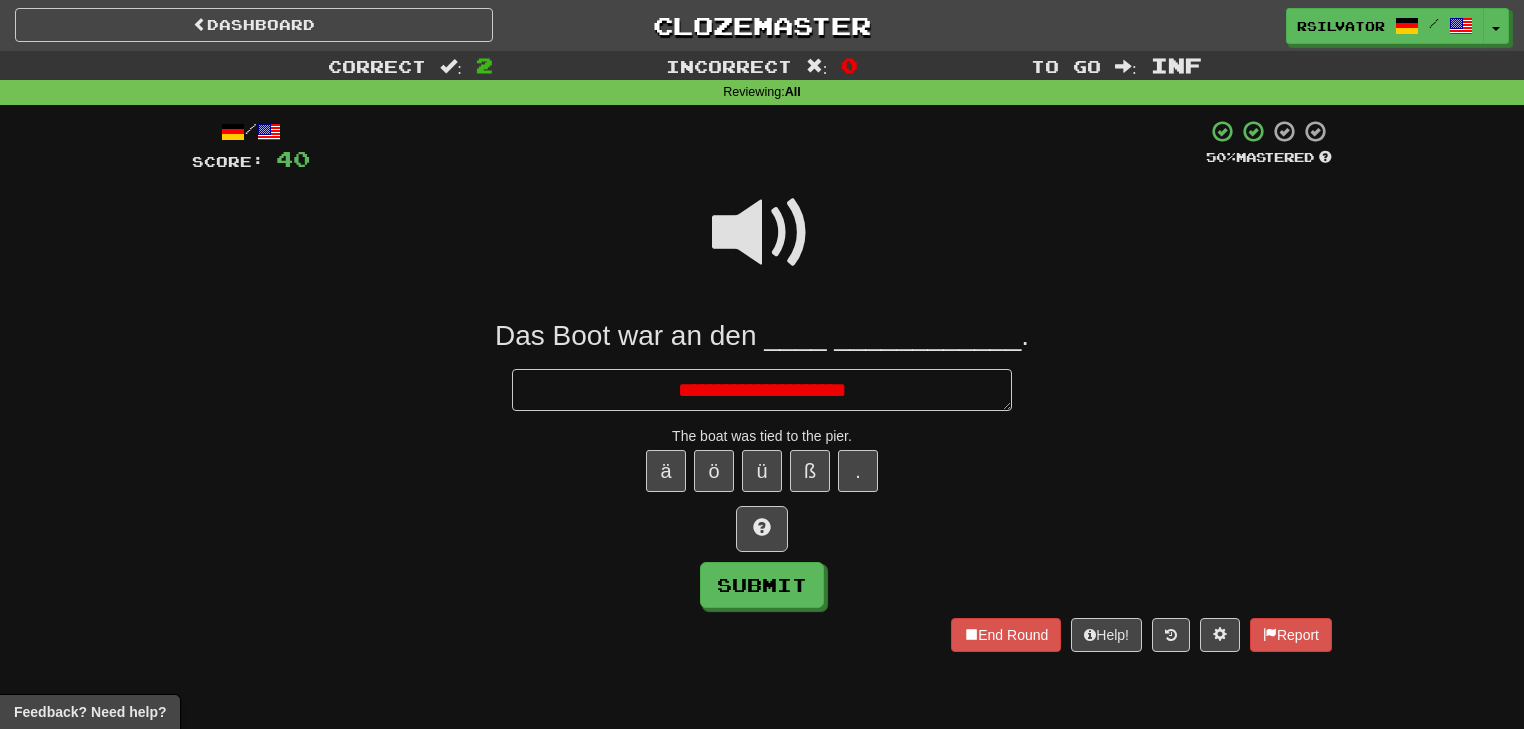 type 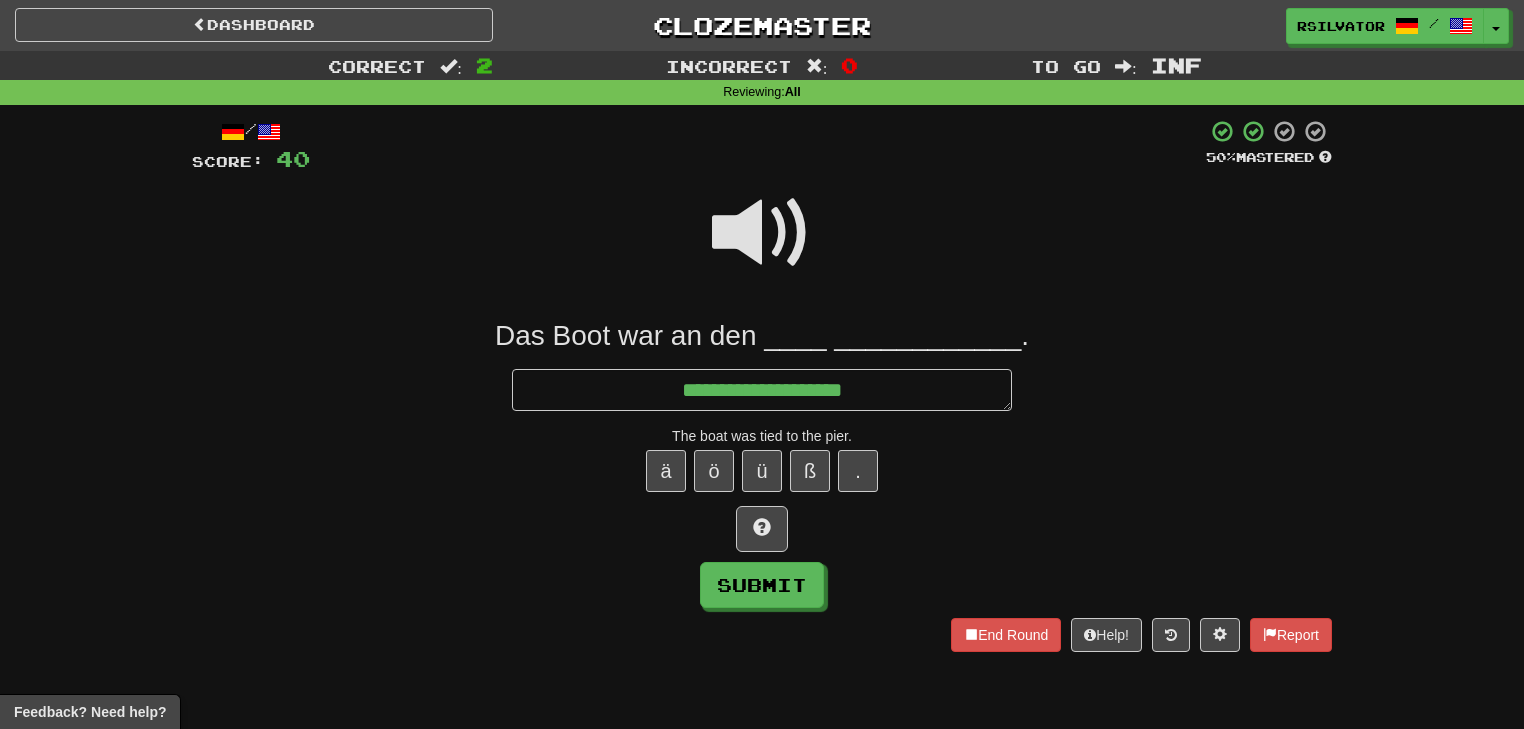 click at bounding box center [762, 233] 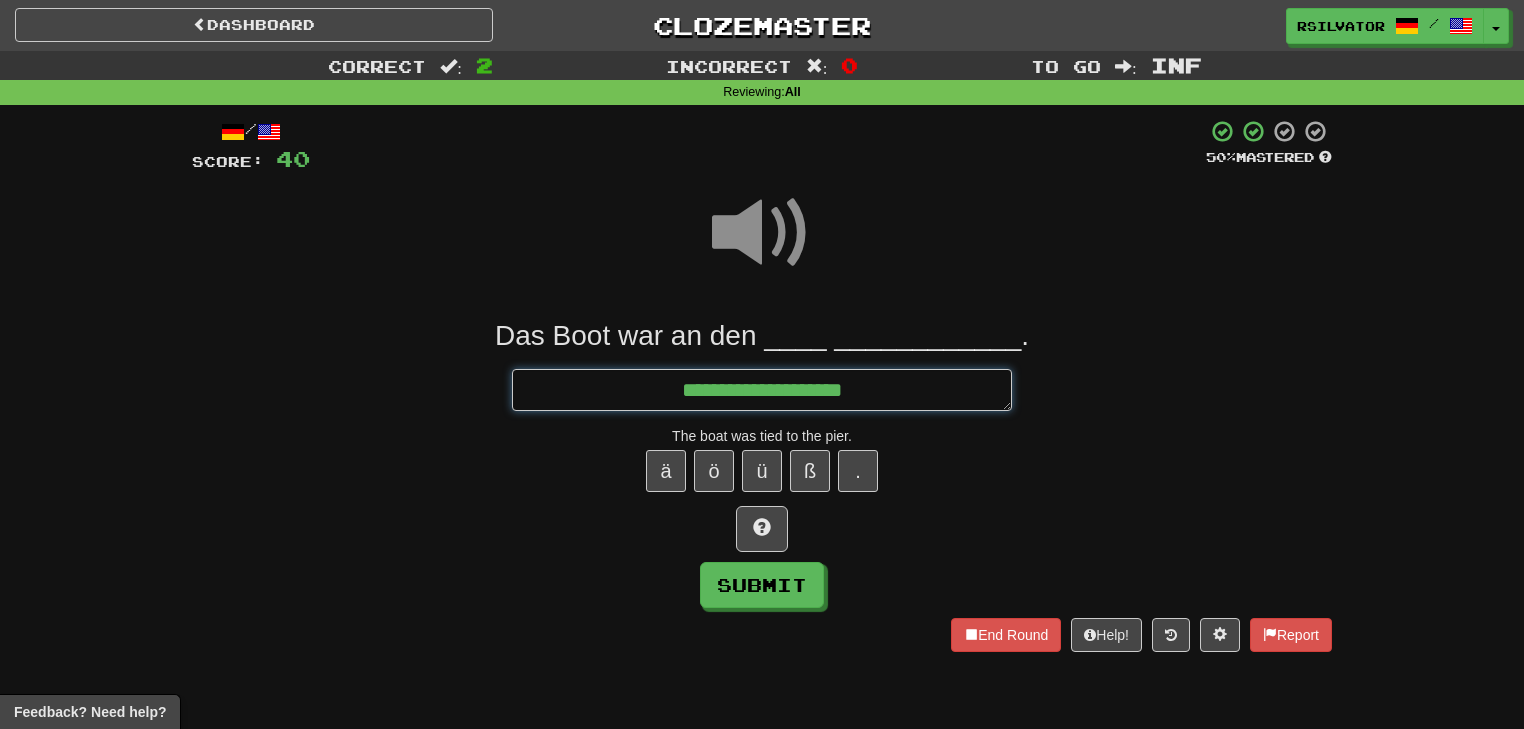 click on "**********" at bounding box center (762, 390) 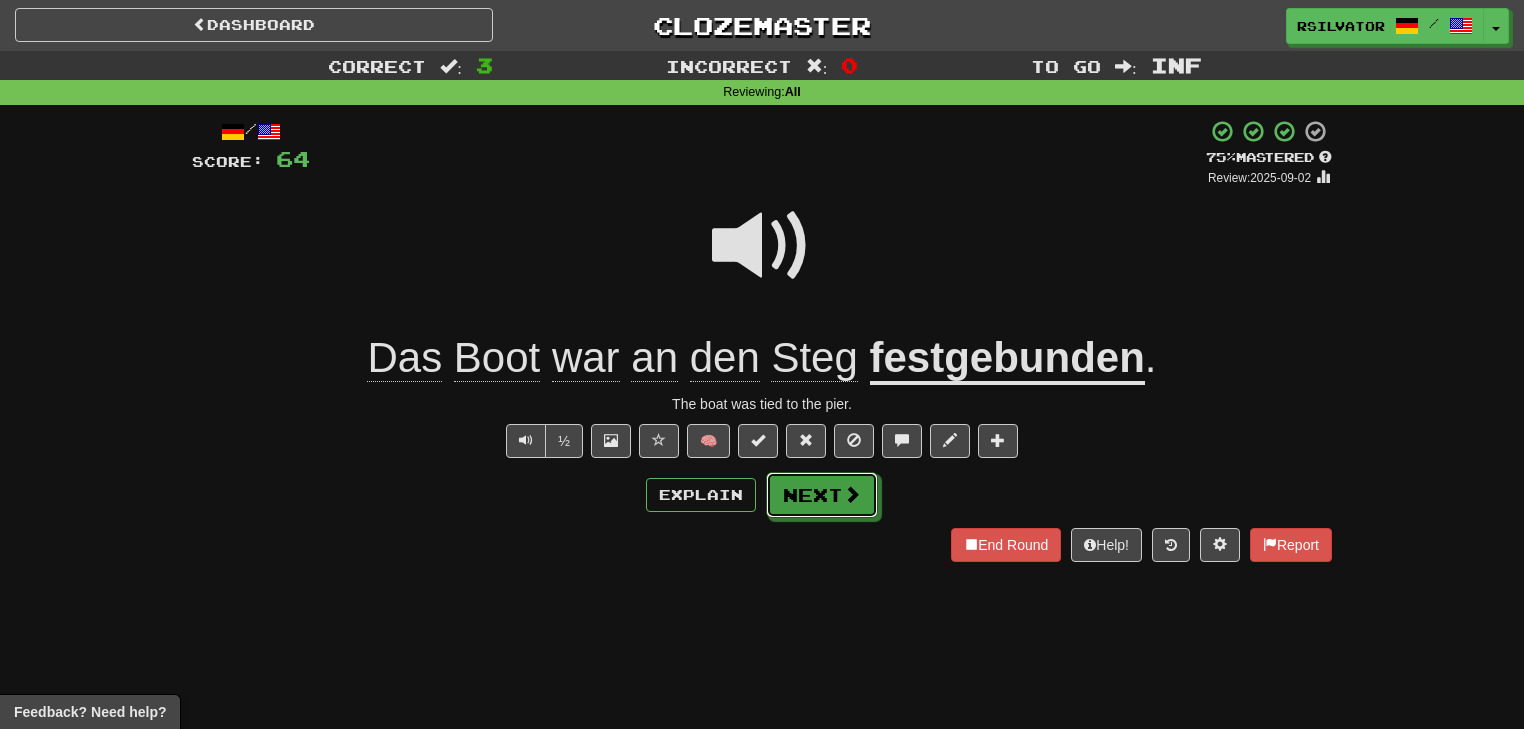 click at bounding box center [852, 494] 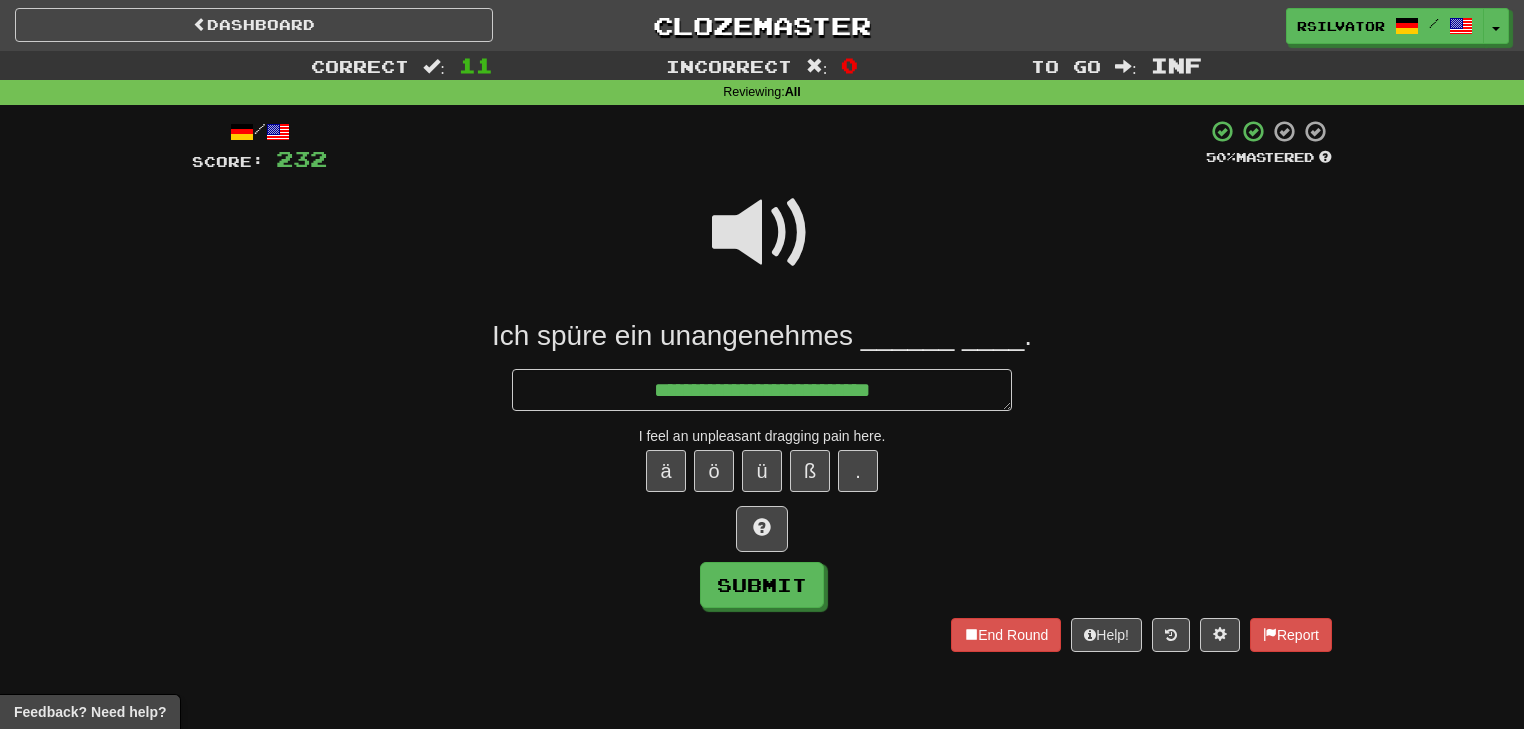 click at bounding box center (762, 233) 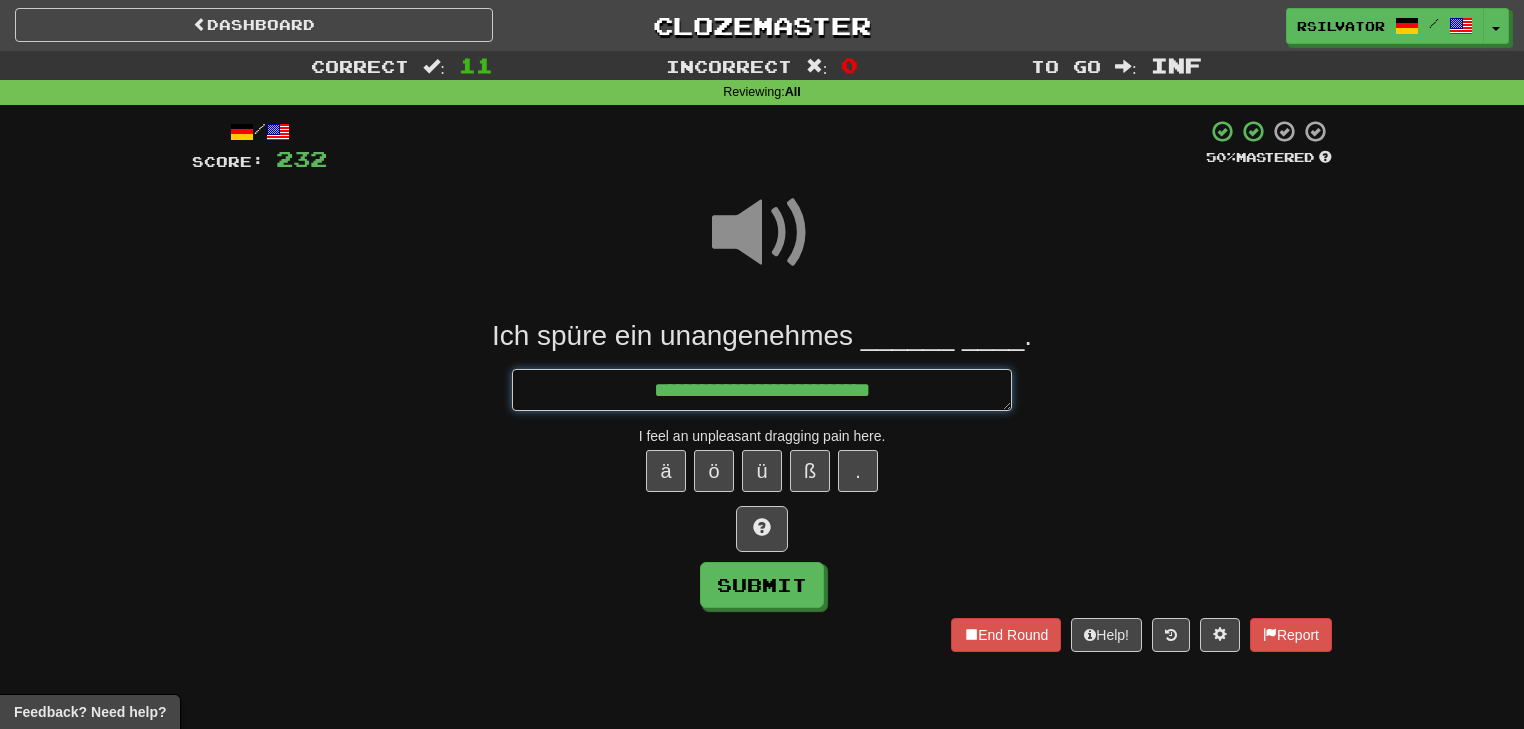 drag, startPoint x: 935, startPoint y: 382, endPoint x: 956, endPoint y: 392, distance: 23.259407 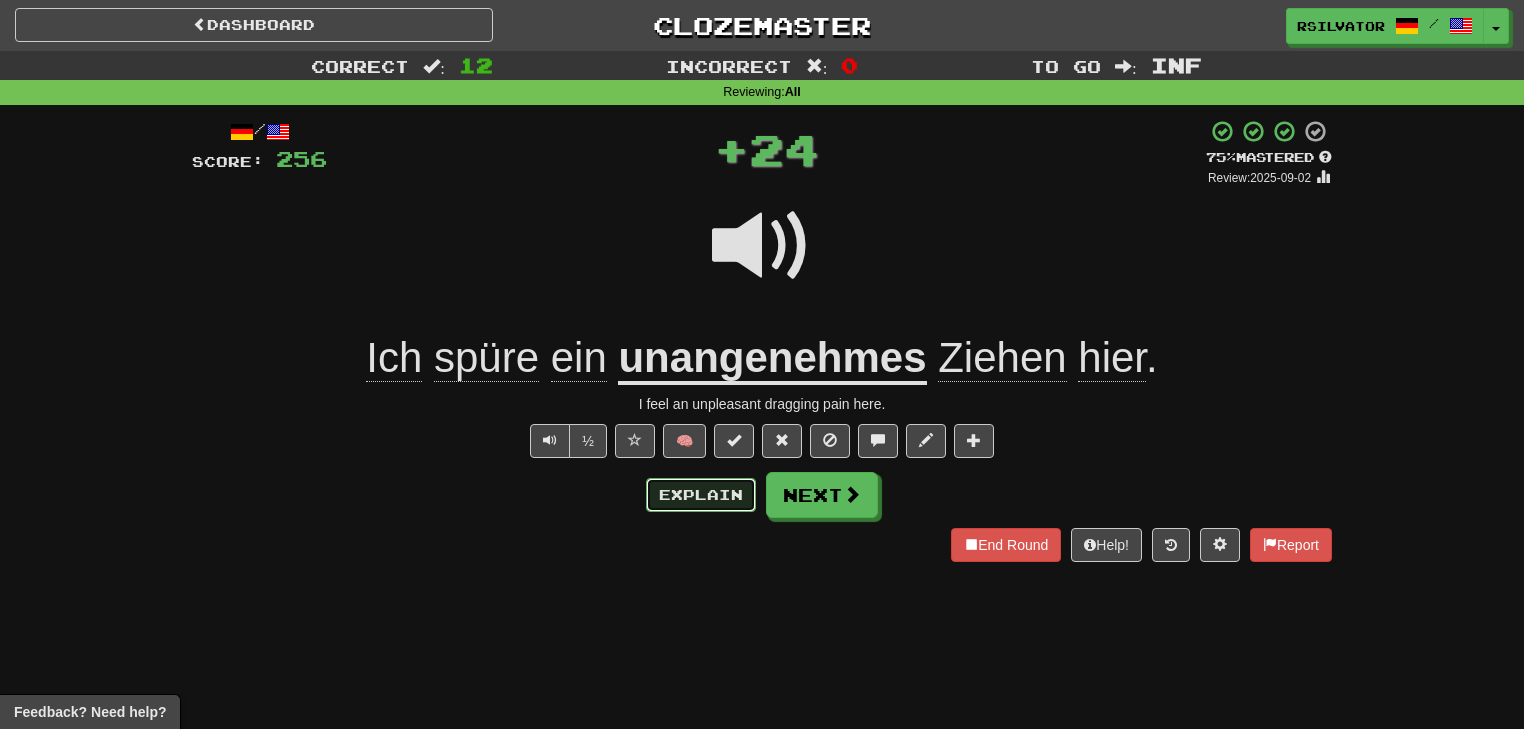 click on "Explain" at bounding box center [701, 495] 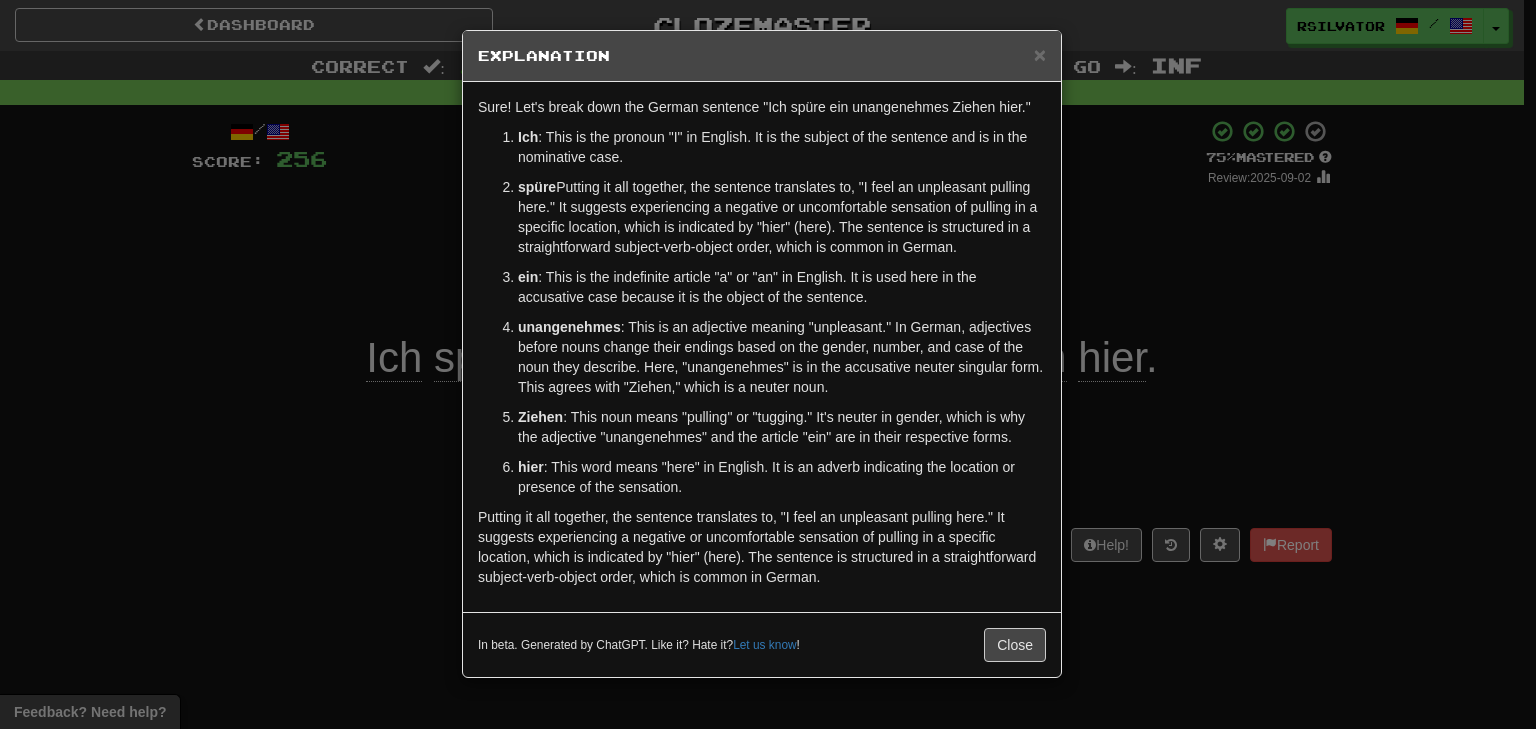 click on "× Explanation Sure! Let's break down the German sentence "Ich spüre ein unangenehmes Ziehen hier."
Ich : This is the pronoun "I" in English. It is the subject of the sentence and is in the nominative case.
spüre : This comes from the verb "spüren," which means "to feel" or "to sense." The form "spüre" is the first-person singular present tense, which matches the subject "ich" (I). It's similar to saying "I feel" in English.
ein : This is the indefinite article "a" or "an" in English. It is used here in the accusative case because it is the object of the sentence.
unangenehmes : This is an adjective meaning "unpleasant." In German, adjectives before nouns change their endings based on the gender, number, and case of the noun they describe. Here, "unangenehmes" is in the accusative neuter singular form. This agrees with "Ziehen," which is a neuter noun.
Ziehen
hier : This word means "here" in English. It is an adverb indicating the location or presence of the sensation." at bounding box center (768, 364) 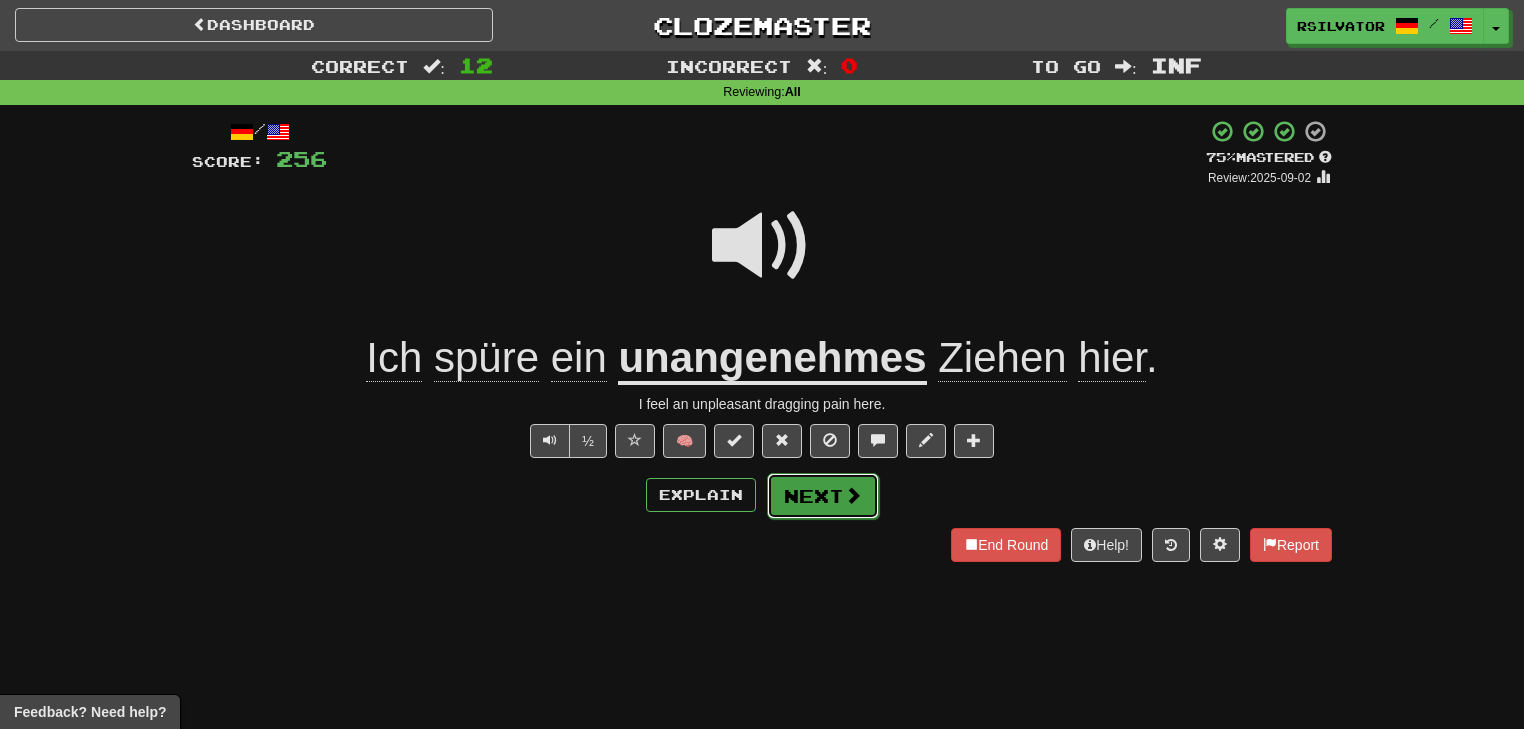 click on "Next" at bounding box center (823, 496) 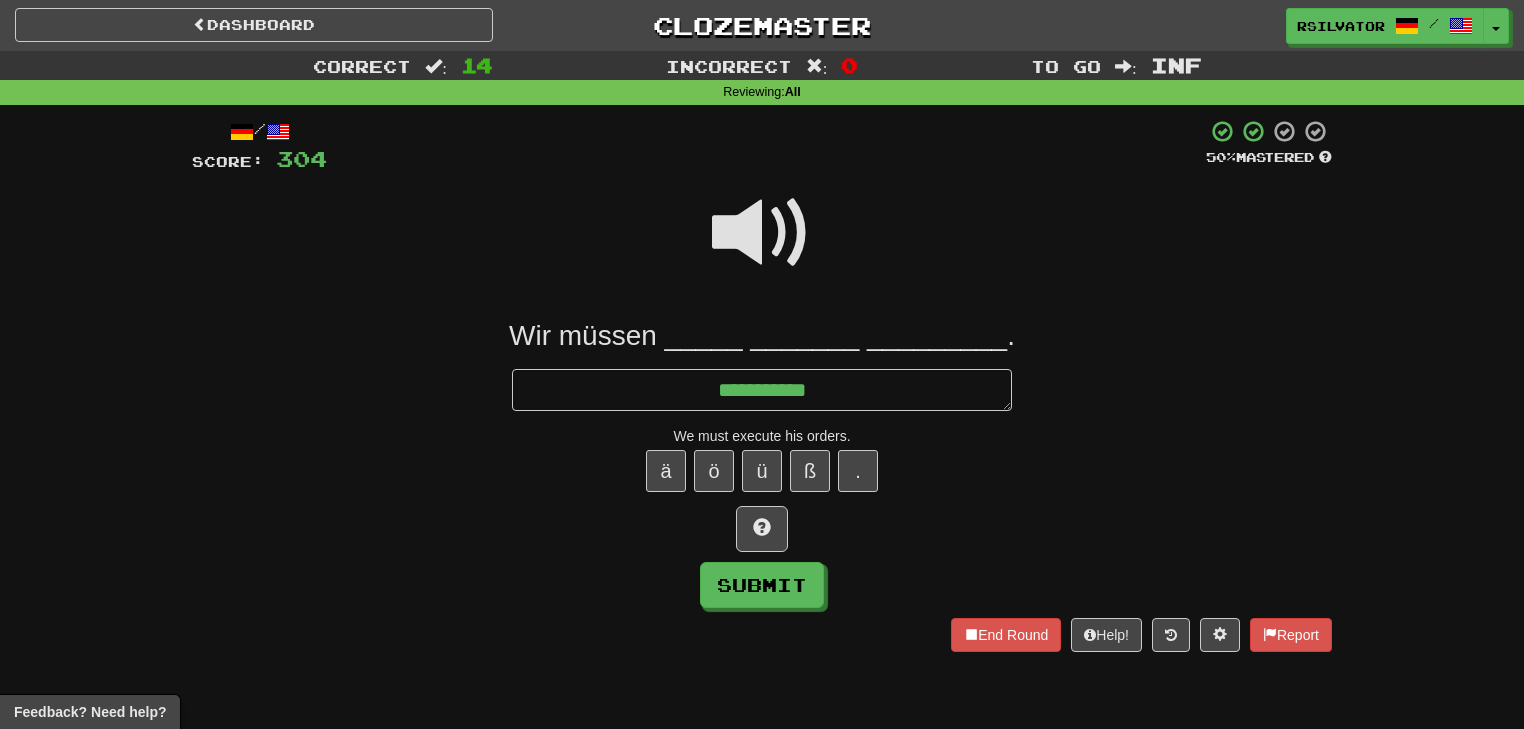 click at bounding box center [762, 233] 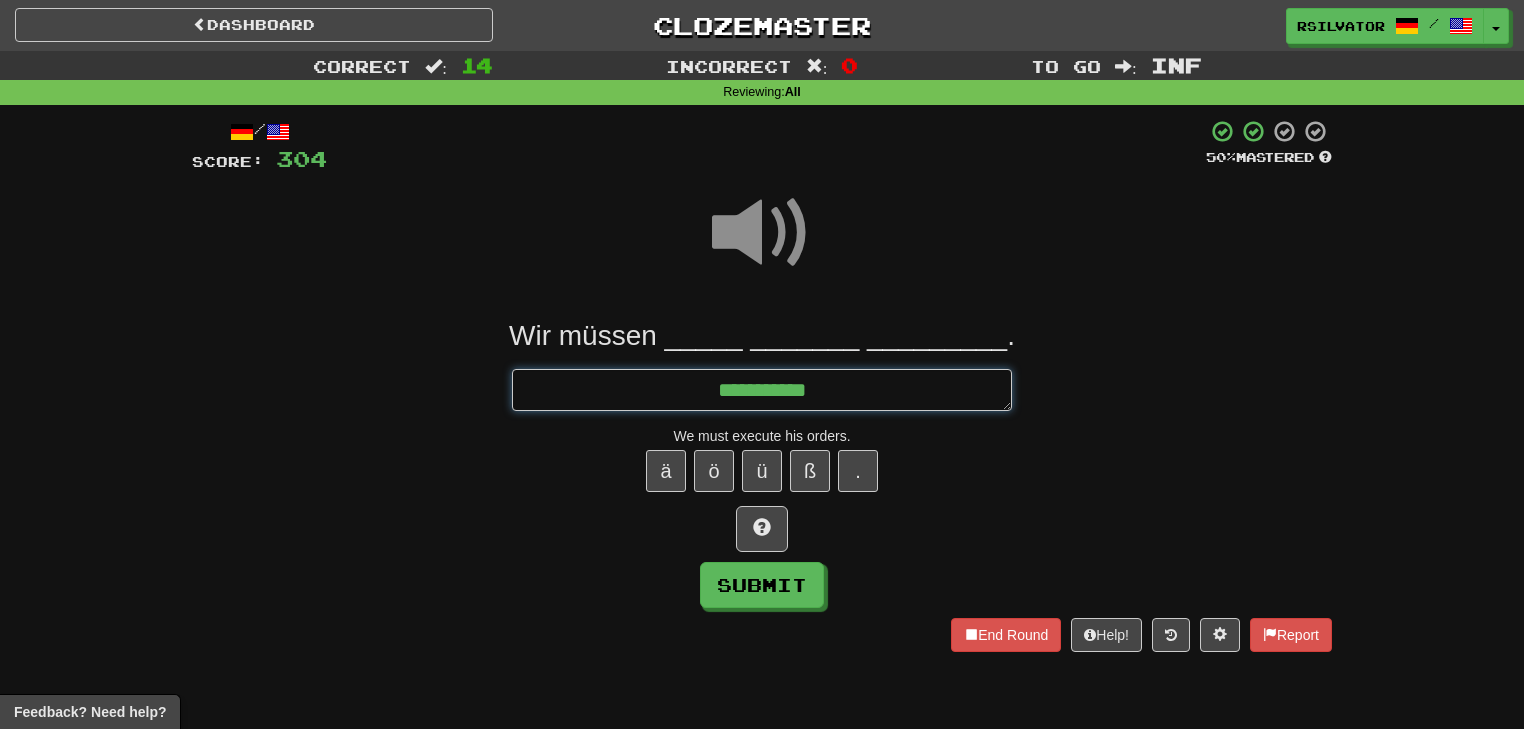 click on "**********" at bounding box center (762, 390) 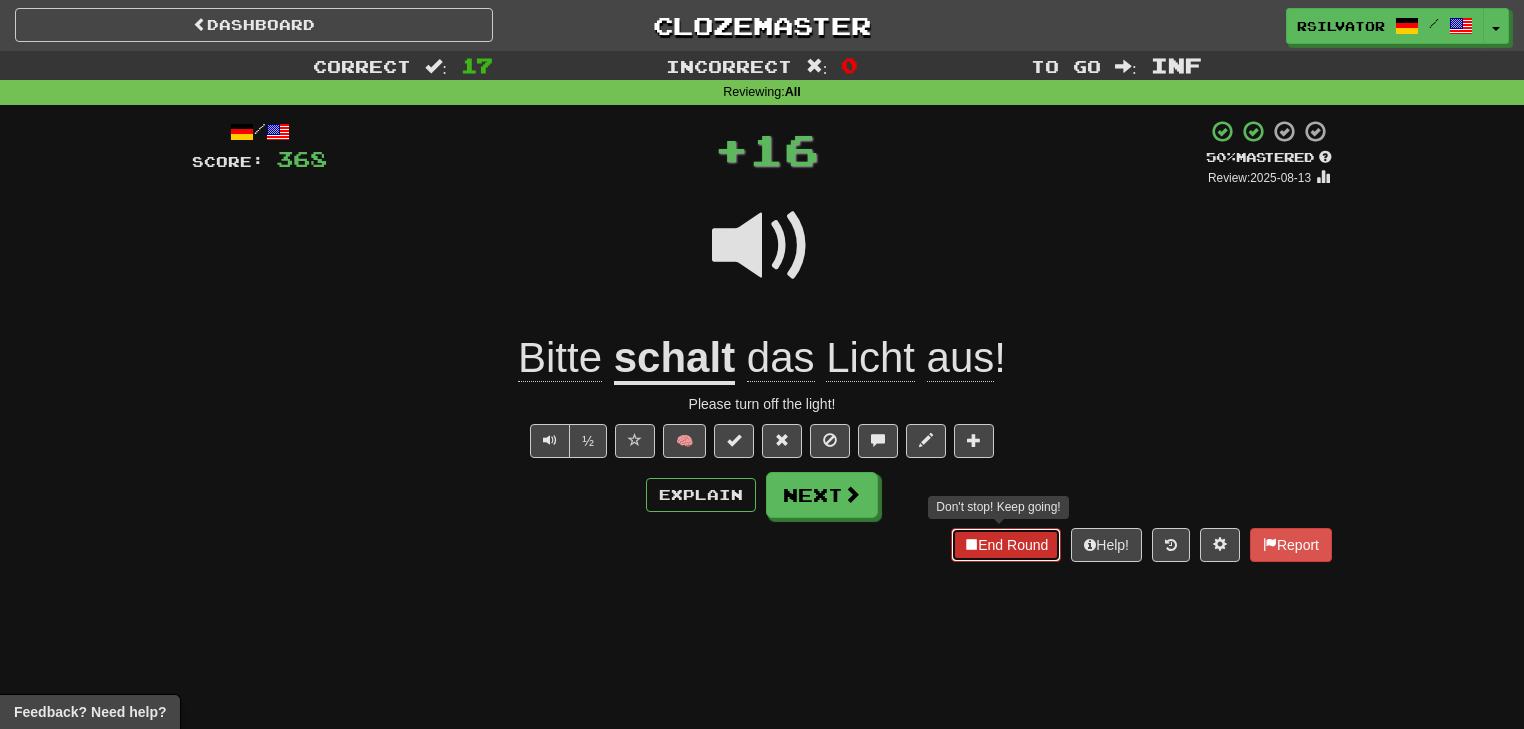 click on "End Round" at bounding box center (1006, 545) 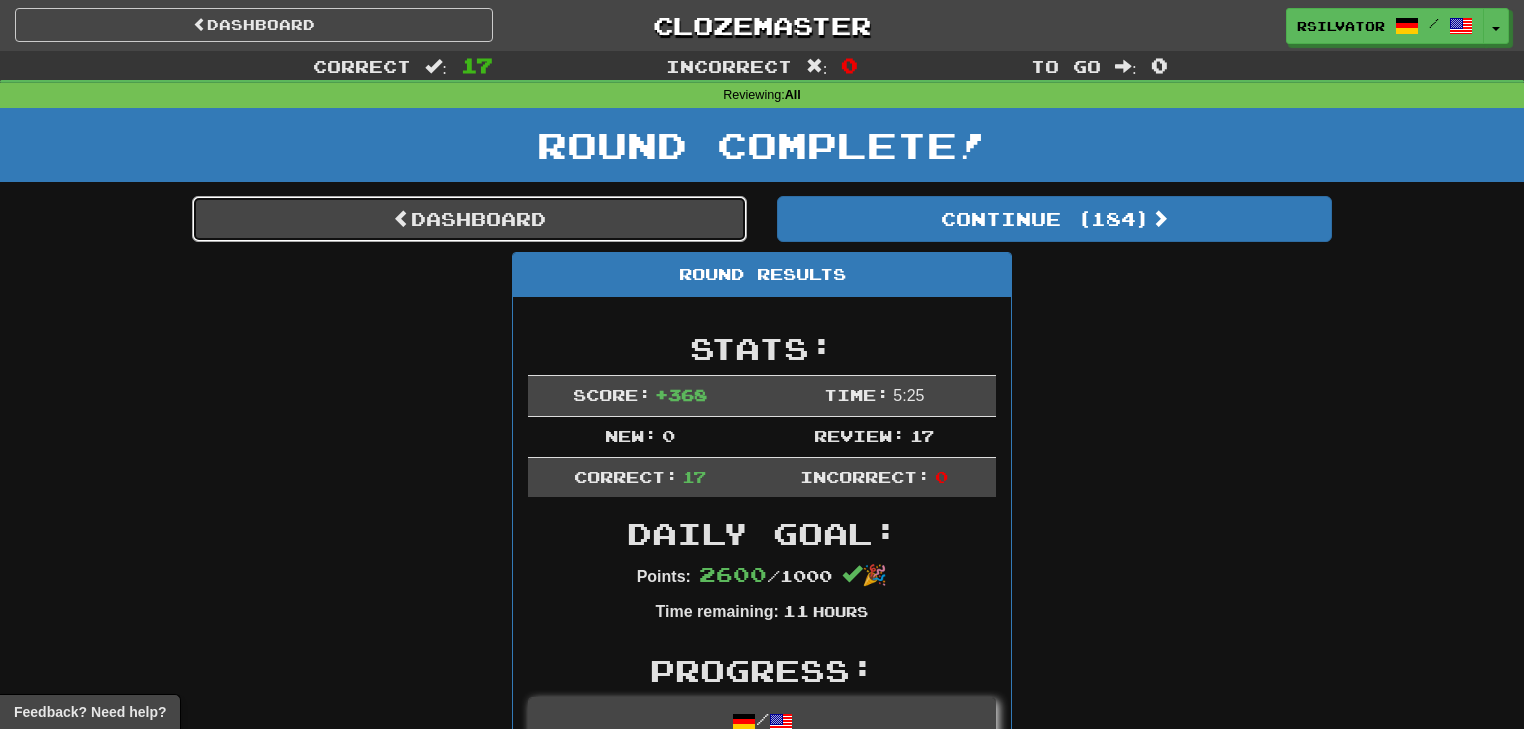 click on "Dashboard" at bounding box center (469, 219) 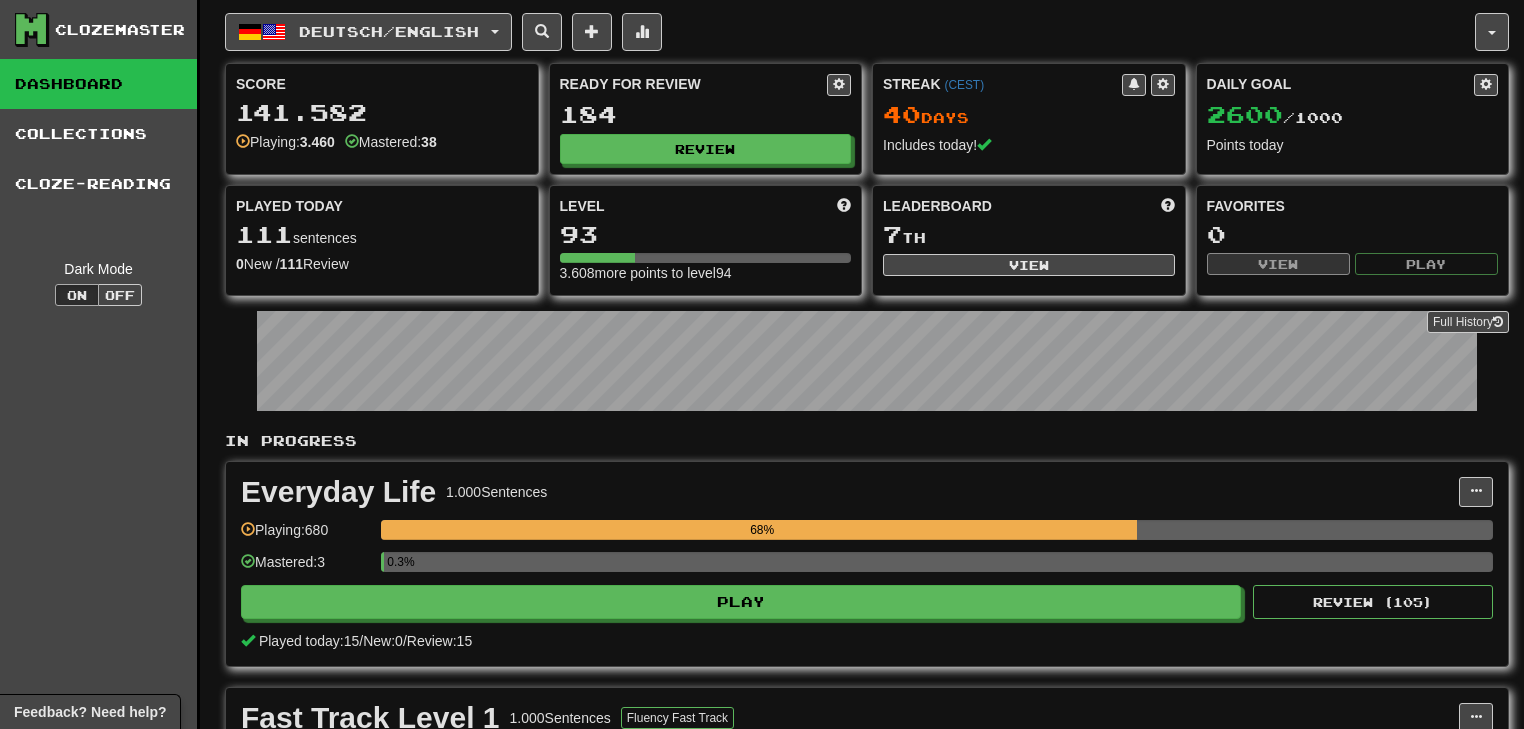 scroll, scrollTop: 0, scrollLeft: 0, axis: both 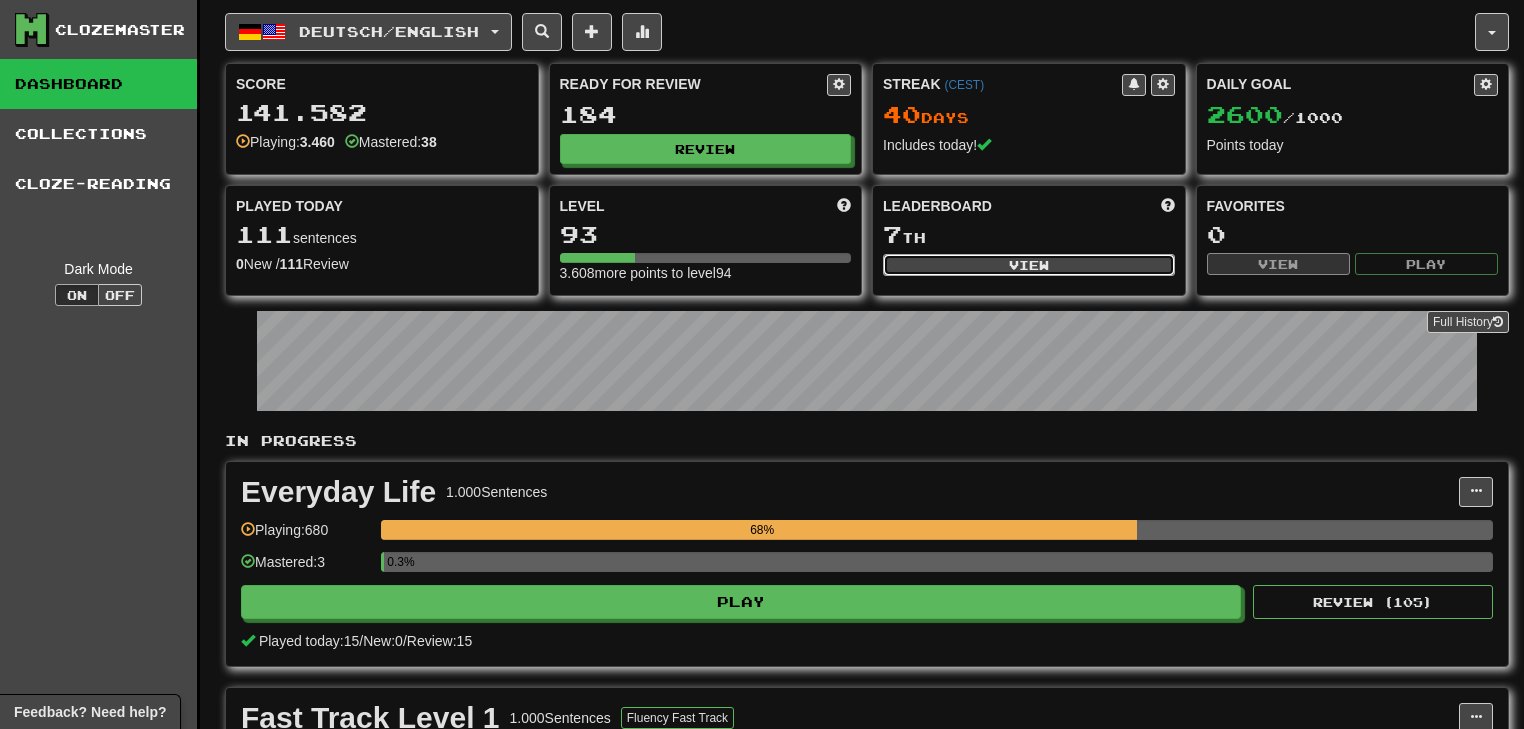 click on "View" at bounding box center (1029, 265) 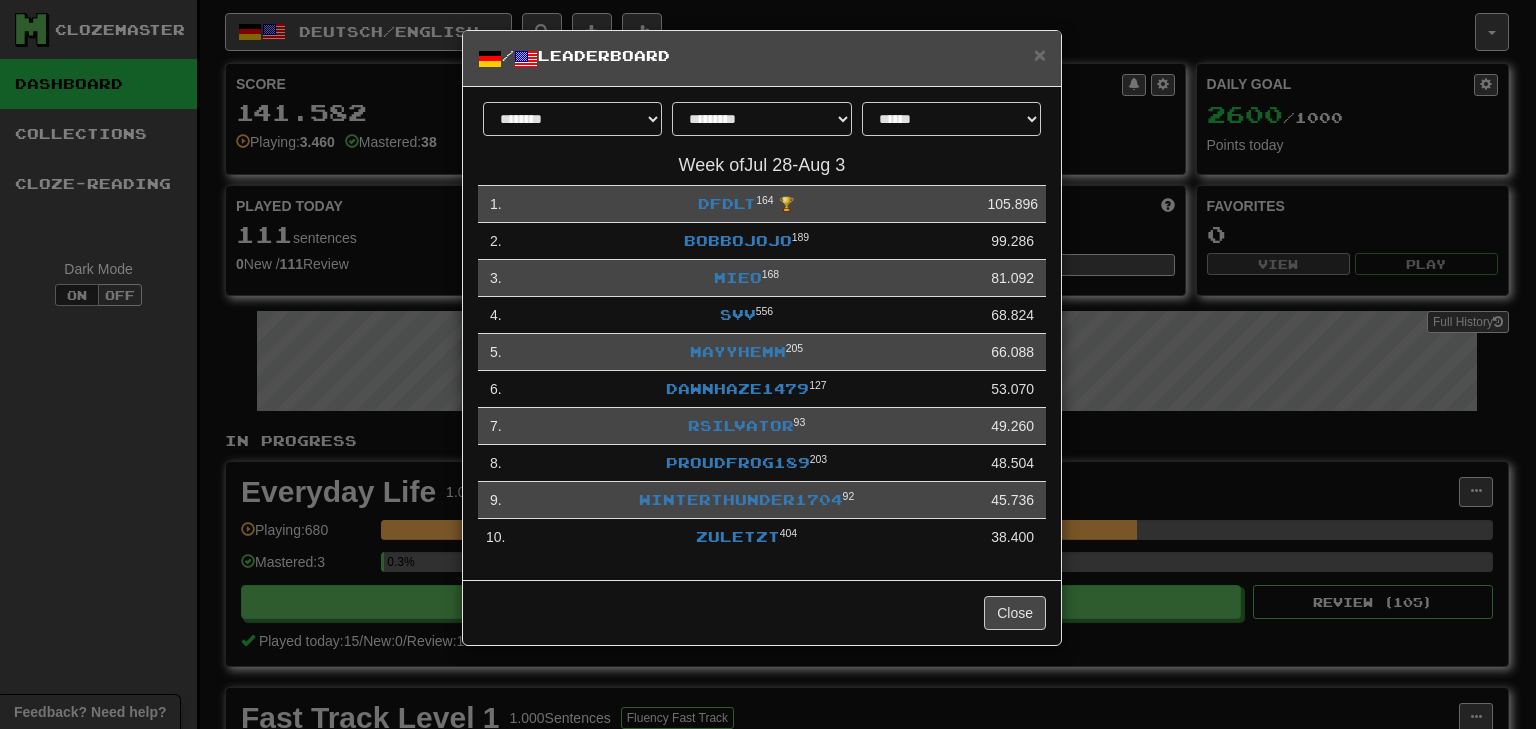 click on "49.260" at bounding box center [1012, 426] 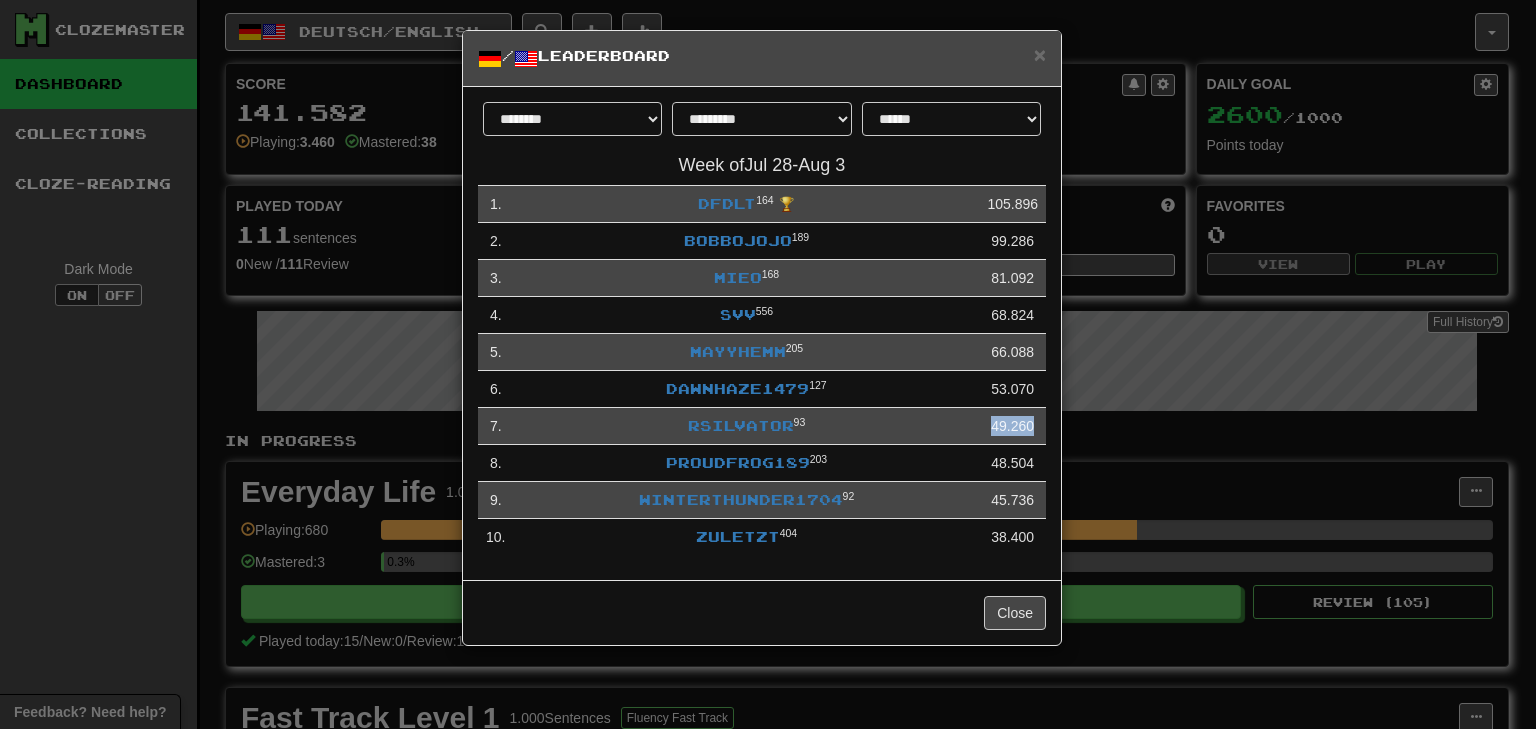 click on "49.260" at bounding box center [1012, 426] 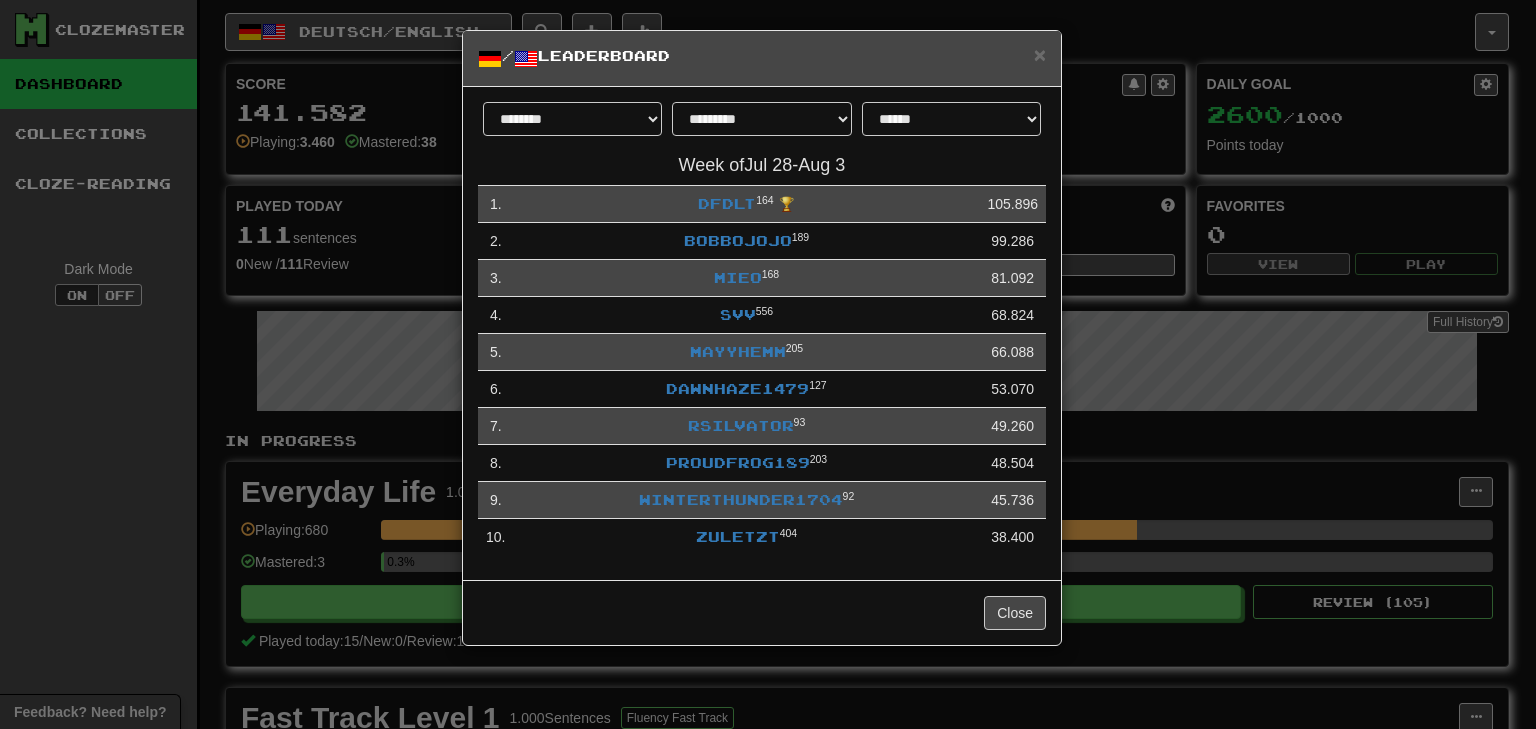 click on "**********" at bounding box center (768, 364) 